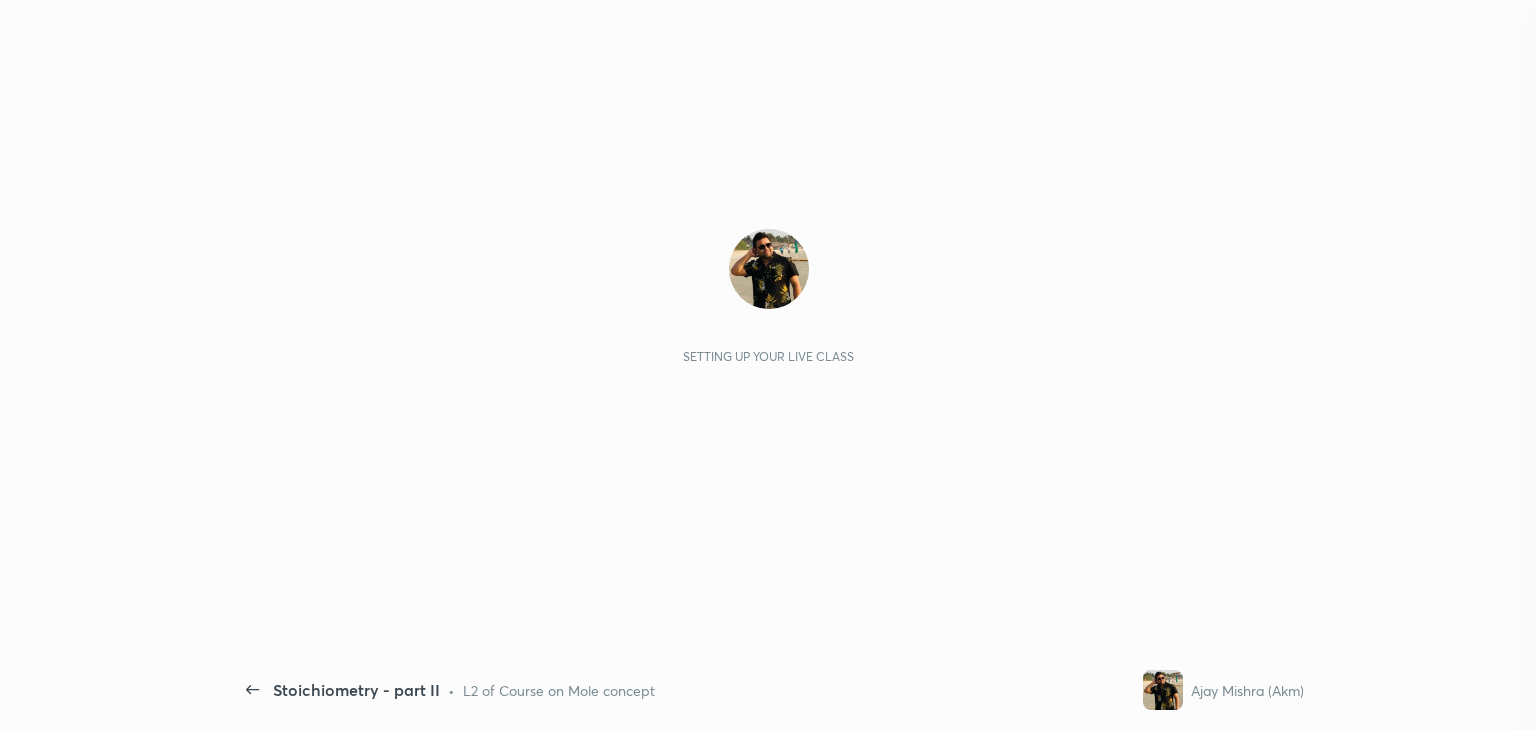 scroll, scrollTop: 0, scrollLeft: 0, axis: both 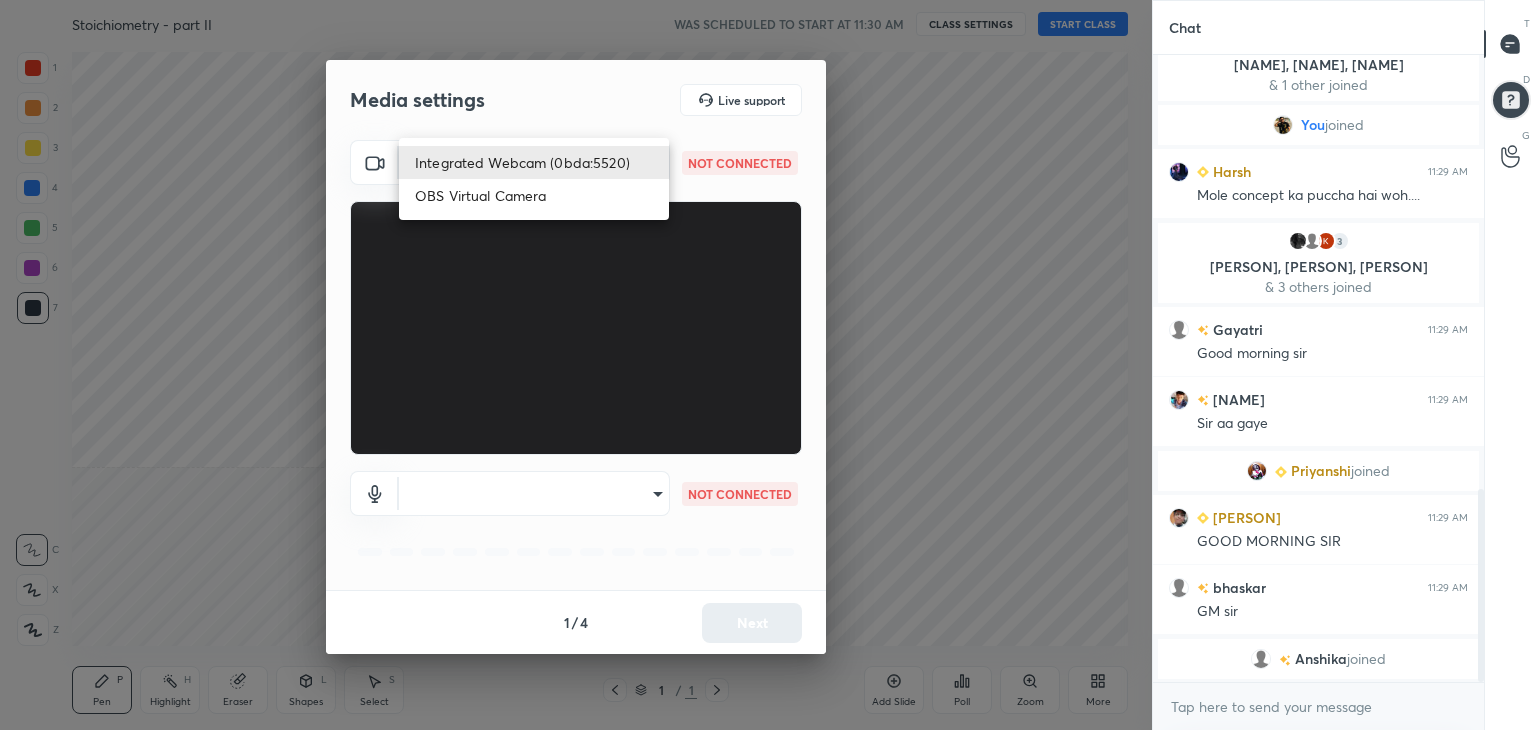 click on "1 2 3 4 5 6 7 C X Z C X Z E E Erase all   H H Stoichiometry - part II WAS SCHEDULED TO START AT  11:30 AM CLASS SETTINGS START CLASS Setting up your live class Back Stoichiometry - part II • L2 of Course on Mole concept [PERSON] (Akm) Pen P Highlight H Eraser Shapes L Select S 1 / 1 Add Slide Poll Zoom More Chat [PERSON] 11:29 AM Devbrat bhaiya sir bata dege kyu roo rhe 1 [PERSON], [PERSON], [PERSON]  joined You  joined [PERSON] 11:29 AM Mole concept ka puccha hai woh.... 3 [PERSON], [PERSON], [PERSON]  joined [PERSON] 11:29 AM Good morning sir [PERSON]  joined [PERSON] 11:29 AM Sir aa gaye [PERSON]  joined [PERSON] 11:29 AM GOOD MORNING SIR [PERSON] 11:29 AM GM sir [PERSON]  joined JUMP TO LATEST Enable hand raising Enable raise hand to speak to learners. Once enabled, chat will be turned off temporarily. Enable x   introducing Raise a hand with a doubt Now learners can raise their hand along with a doubt  How it works? Doubts asked by learners will show up here Raise hand disabled Enable Can't raise hand Got it T D G ​ 1" at bounding box center [768, 365] 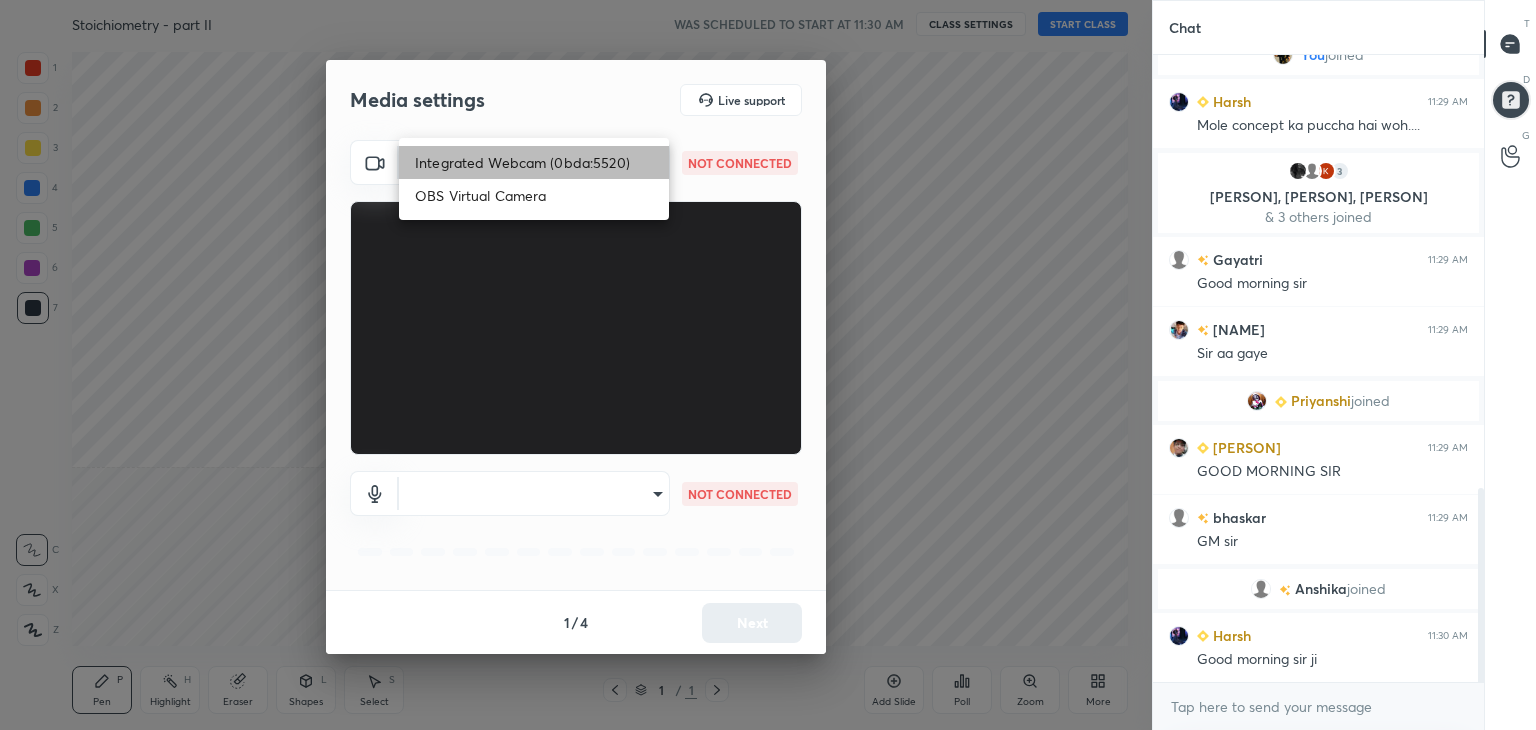 scroll, scrollTop: 1398, scrollLeft: 0, axis: vertical 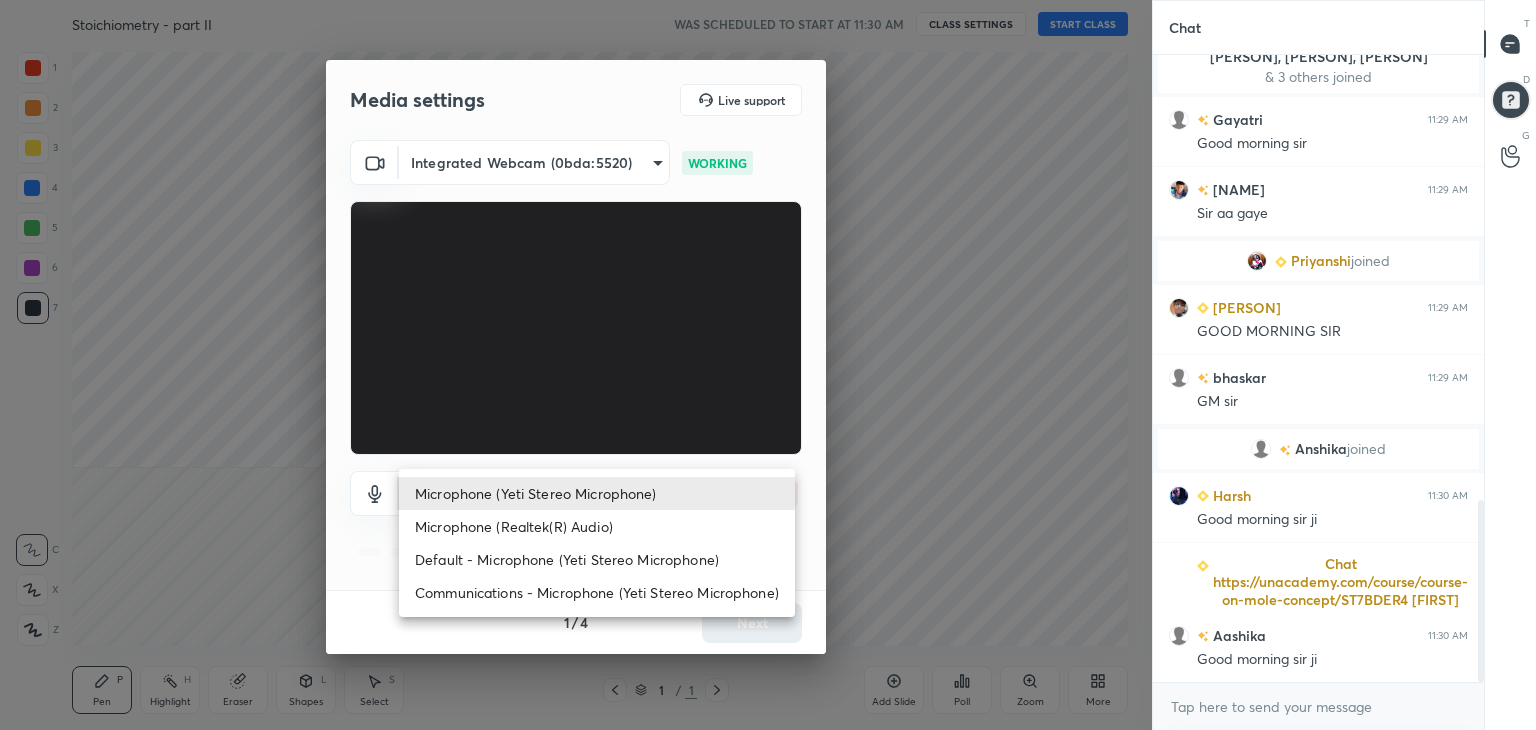 click on "[FIRST] 11:29 AM Mole concept ka puccha hai woh.... 3 [FIRST], [FIRST], [FIRST] joined [FIRST] 11:29 AM Good morning sir [FIRST] 11:29 AM Sir aa gaye [FIRST] joined [FIRST] 11:29 AM GOOD MORNING SIR [FIRST] 11:29 AM GM sir [FIRST] joined [FIRST] 11:30 AM Good morning sir ji [FIRST] 11:30 AM my chat glitch [FIRST] 11:30 AM Good morning sir ji JUMP TO LATEST Enable hand raising Enable raise hand to speak to learners. Once enabled, chat will be turned off temporarily. Enable x introducing Raise a hand with a doubt Now learners can raise their hand along with a doubt How it works? Doubts asked by learners will show up here Raise hand disabled Enable Can't raise hand Got it T Messages (T) D G 1" at bounding box center (768, 365) 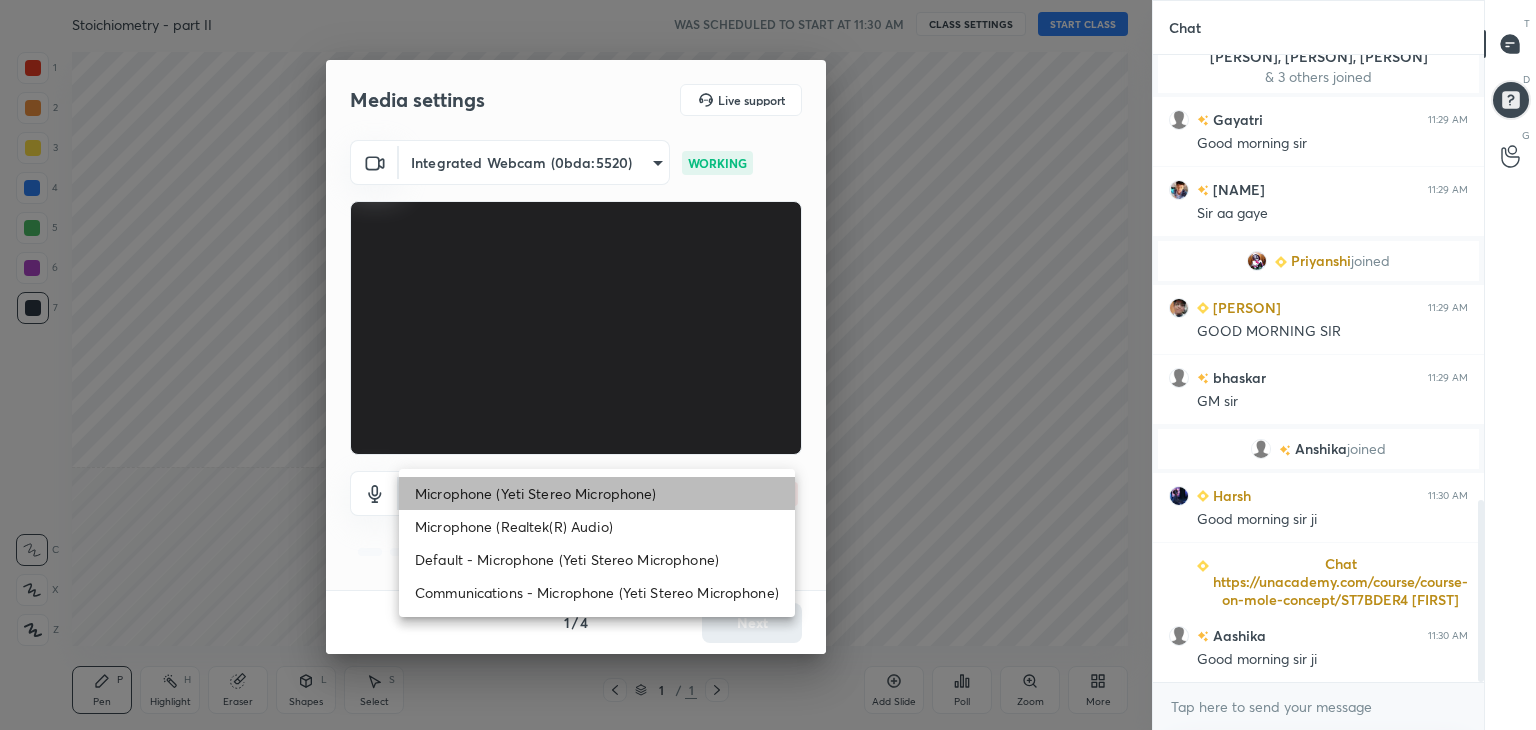 click on "Microphone (Yeti Stereo Microphone)" at bounding box center [597, 493] 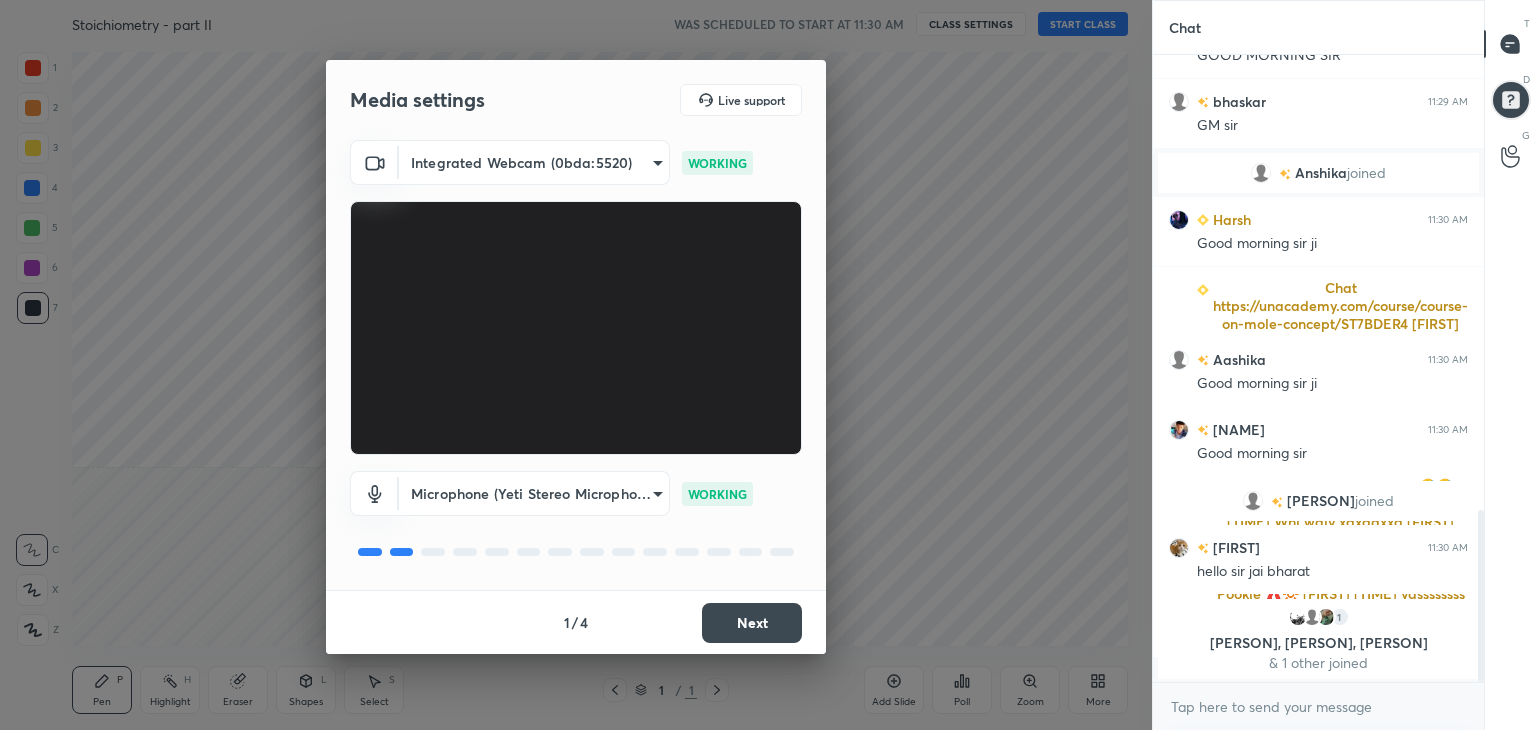 click on "Next" at bounding box center [752, 623] 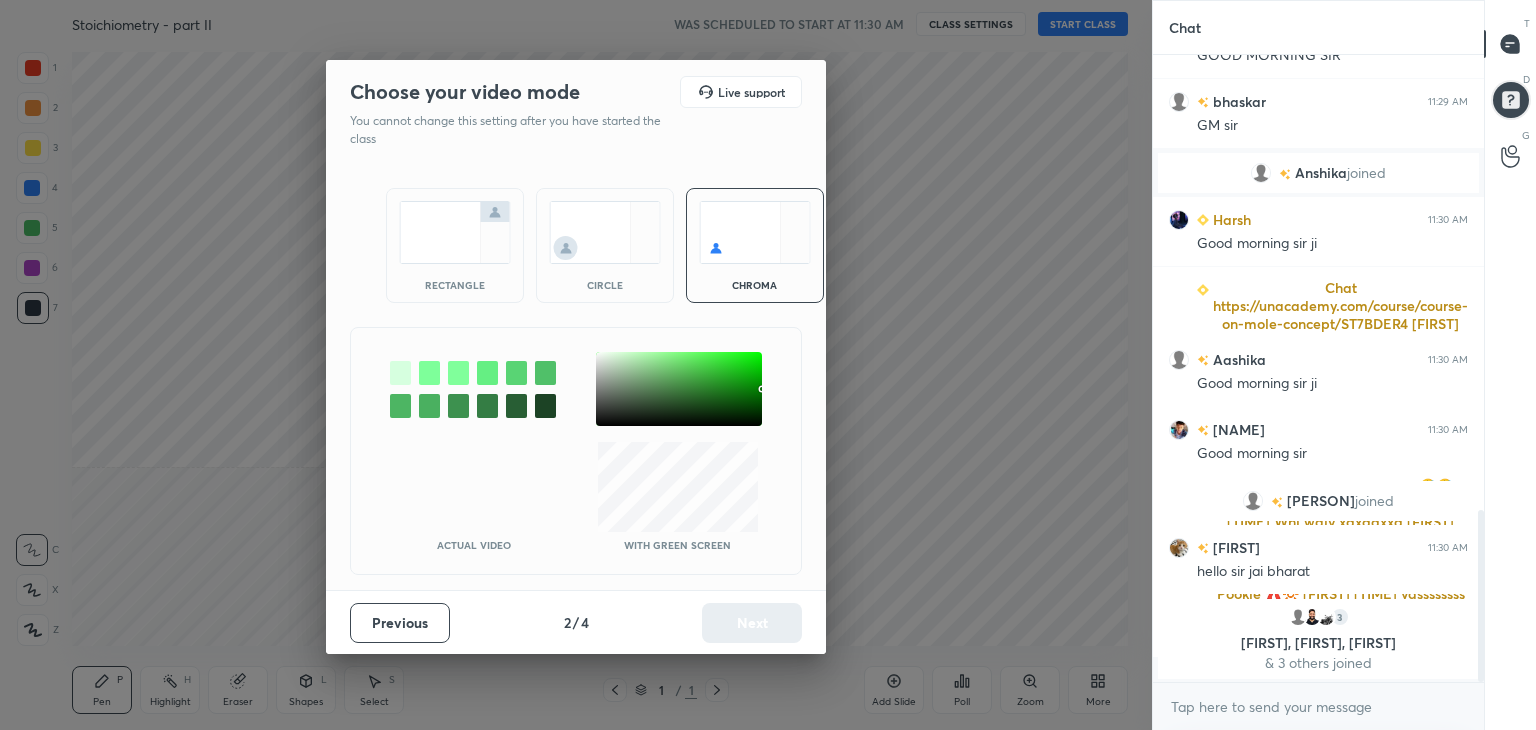 click on "rectangle" at bounding box center [455, 285] 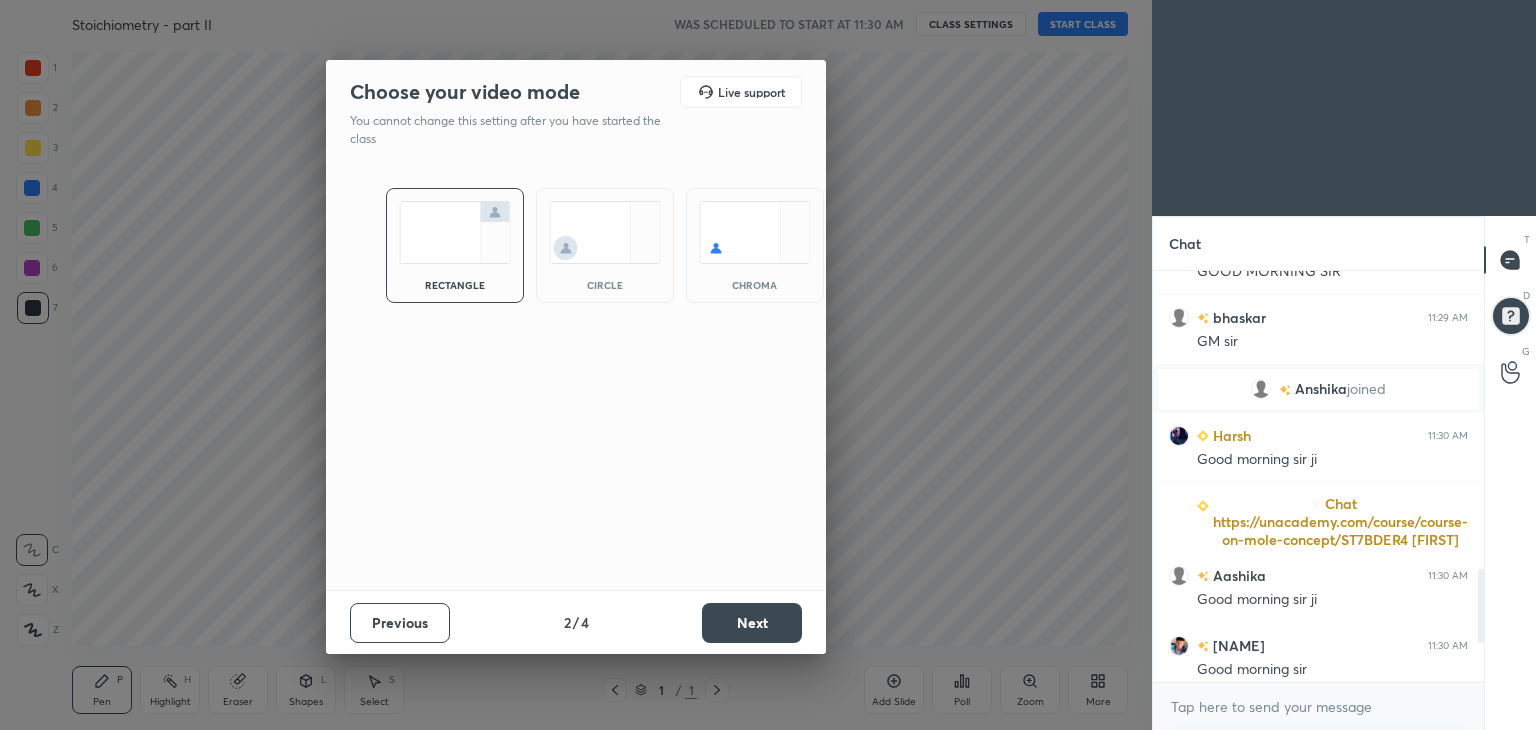 click on "Next" at bounding box center [752, 623] 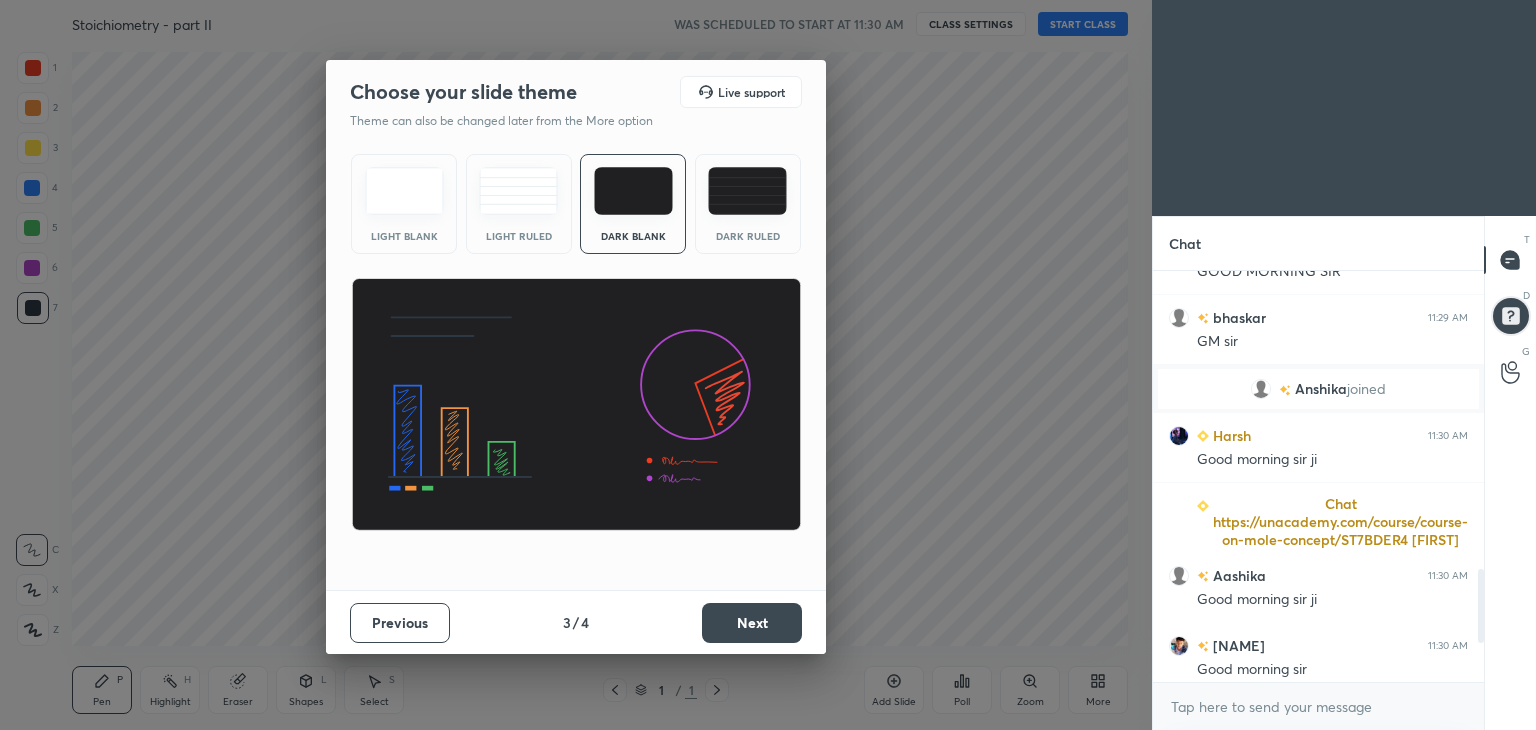 click on "Next" at bounding box center (752, 623) 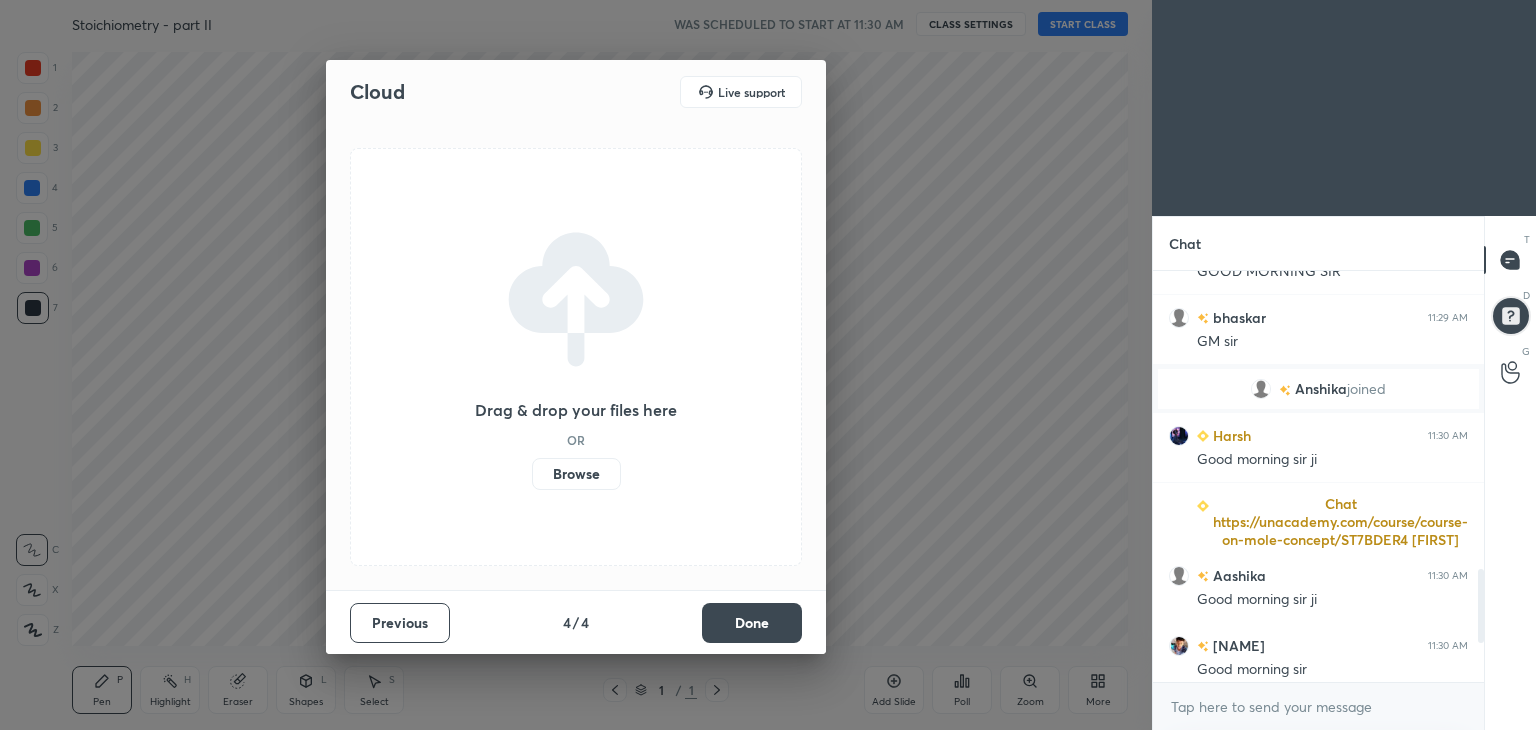 click on "Done" at bounding box center (752, 623) 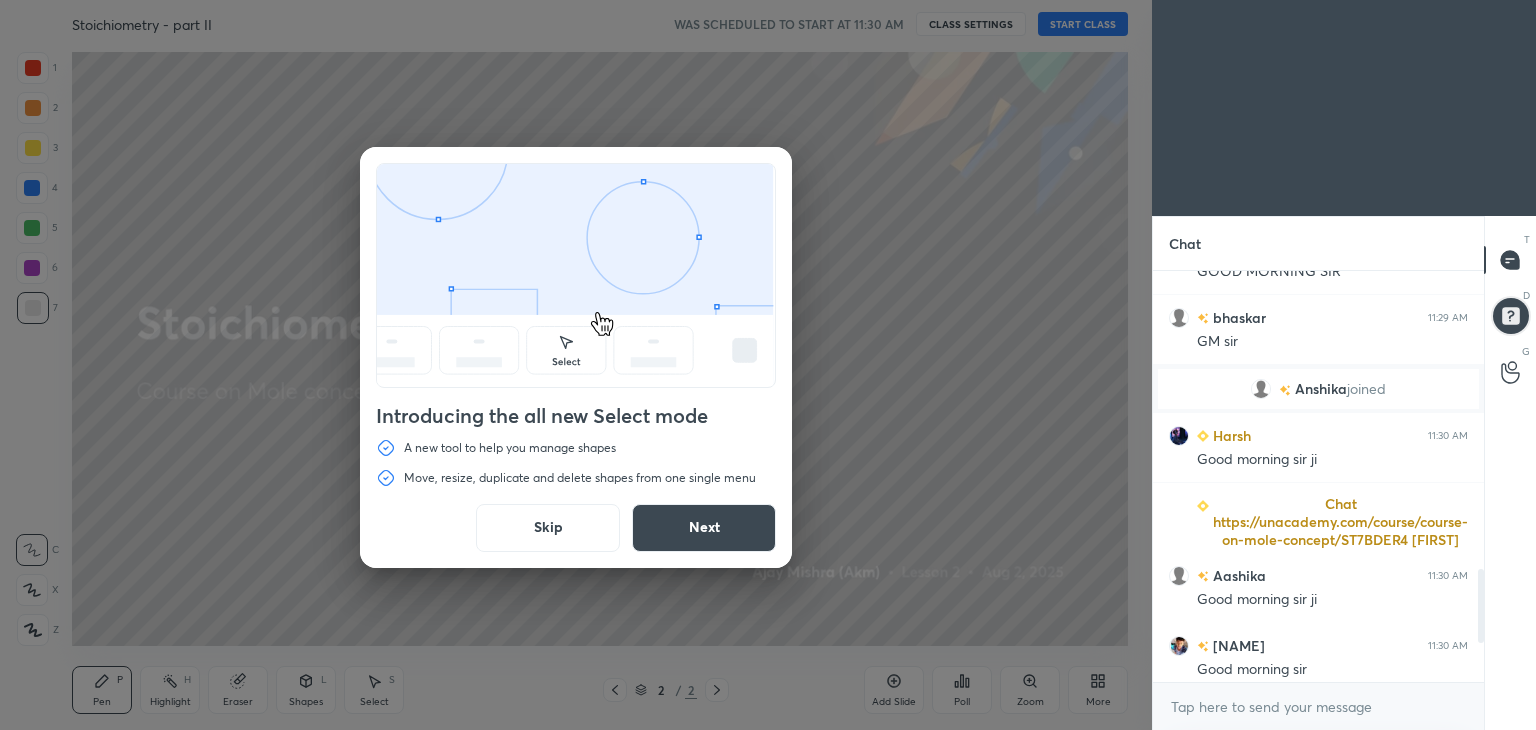click on "Skip" at bounding box center [548, 528] 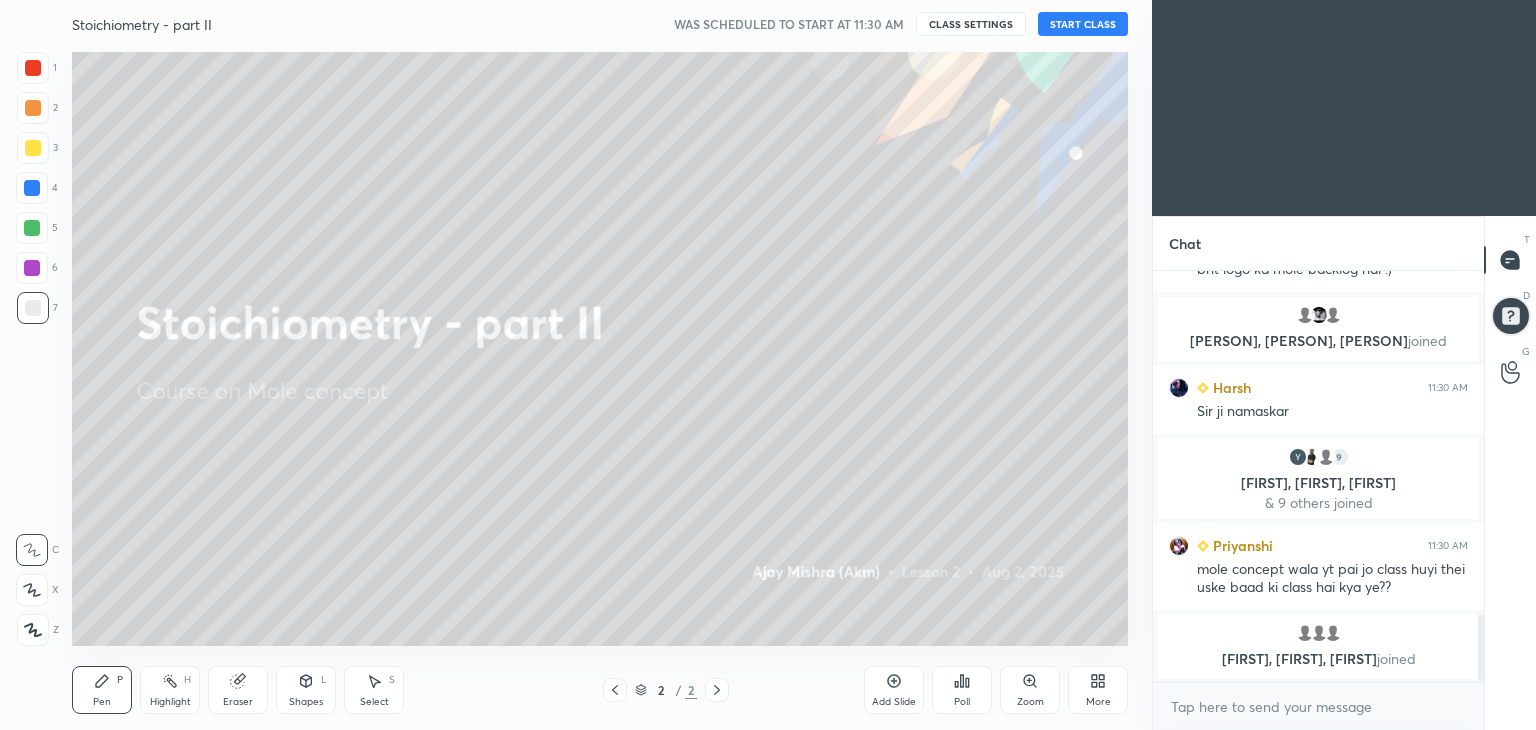 scroll, scrollTop: 2106, scrollLeft: 0, axis: vertical 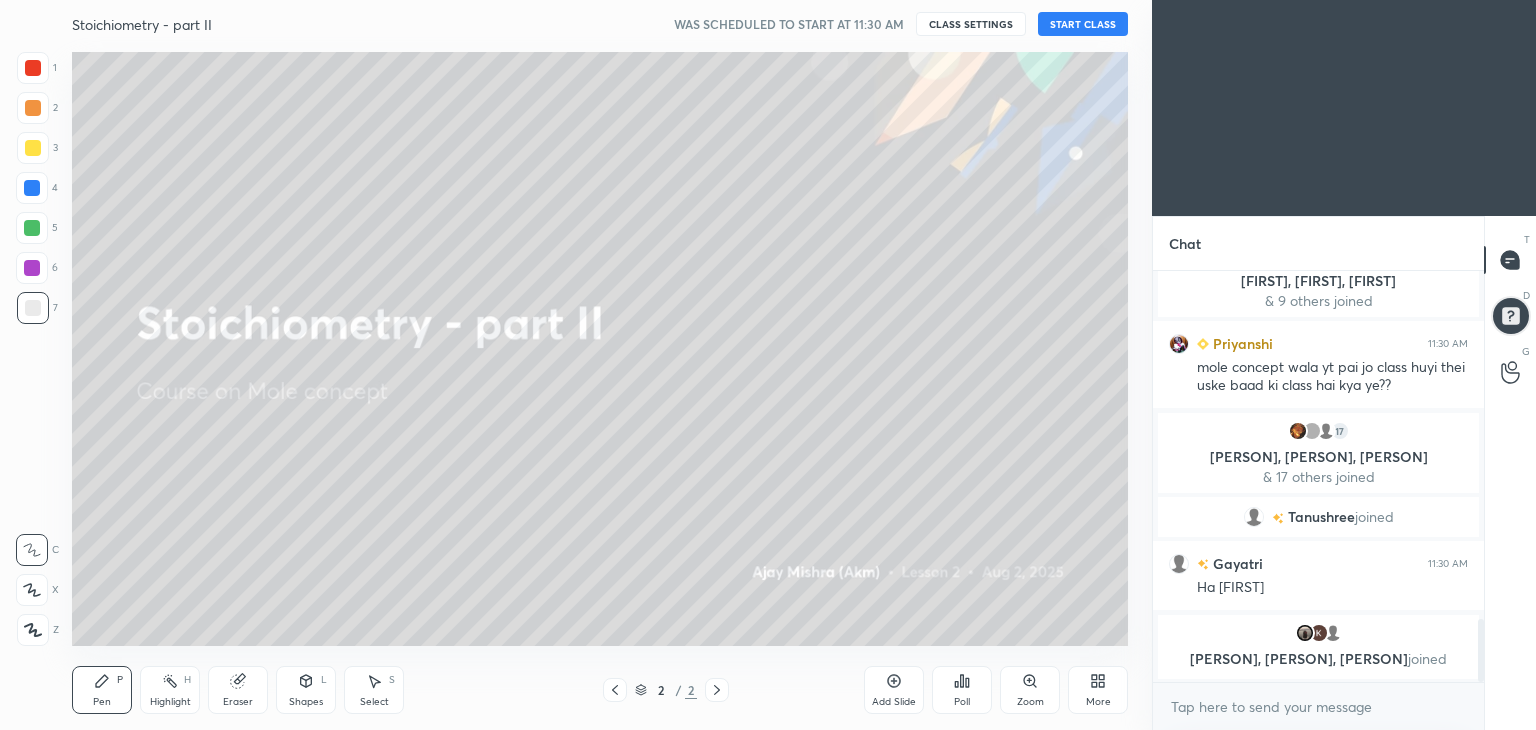 click on "More" at bounding box center (1098, 690) 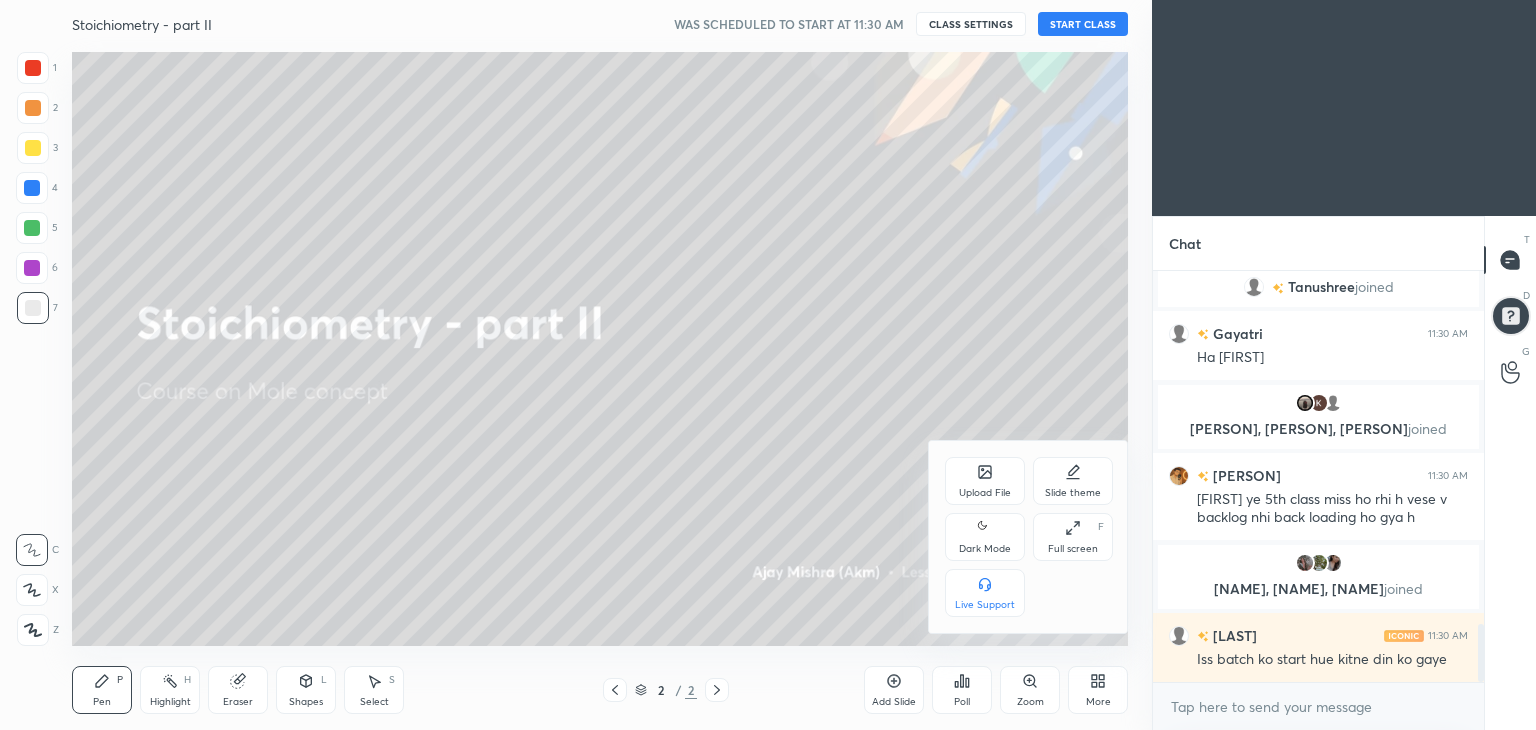 click on "Dark Mode" at bounding box center [985, 549] 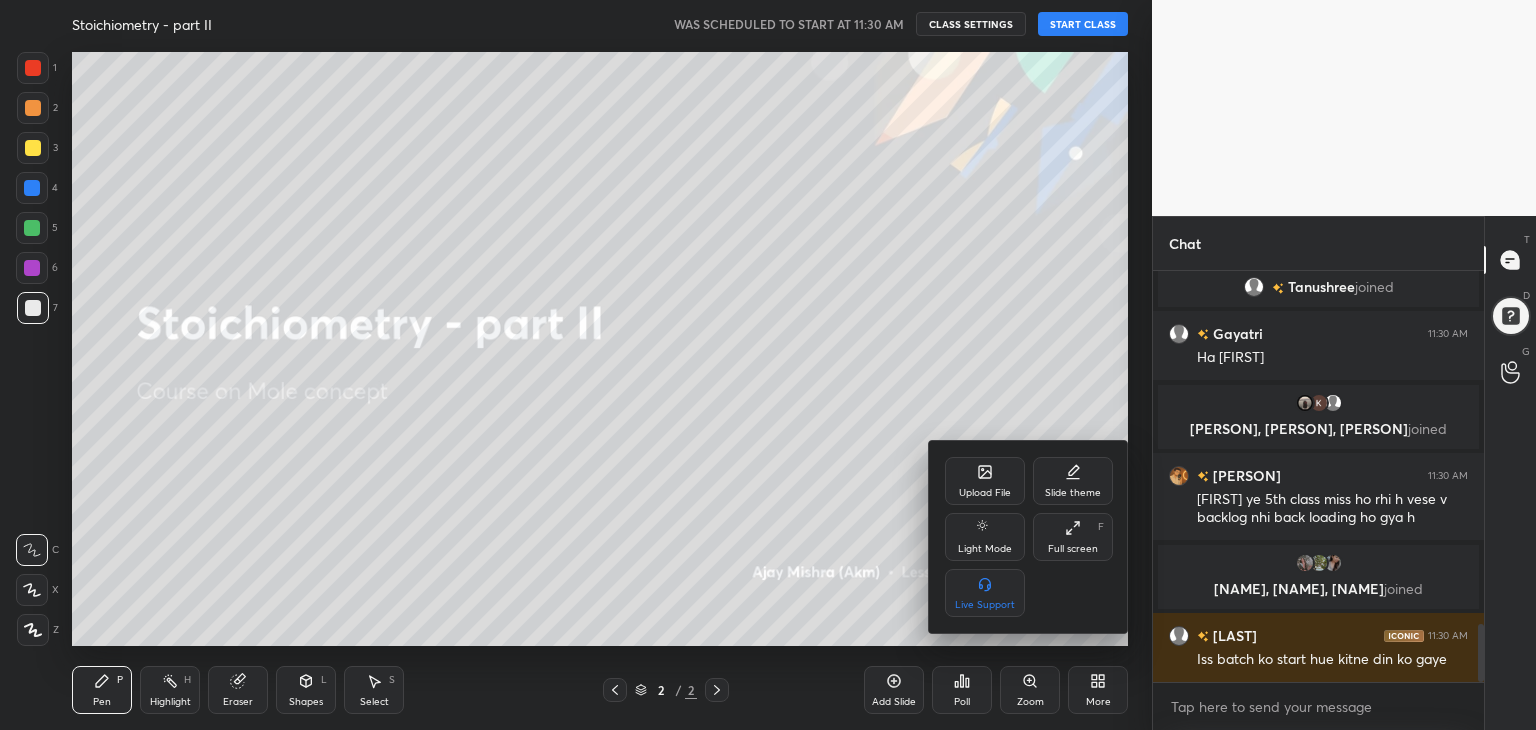 click on "Full screen F" at bounding box center (1073, 537) 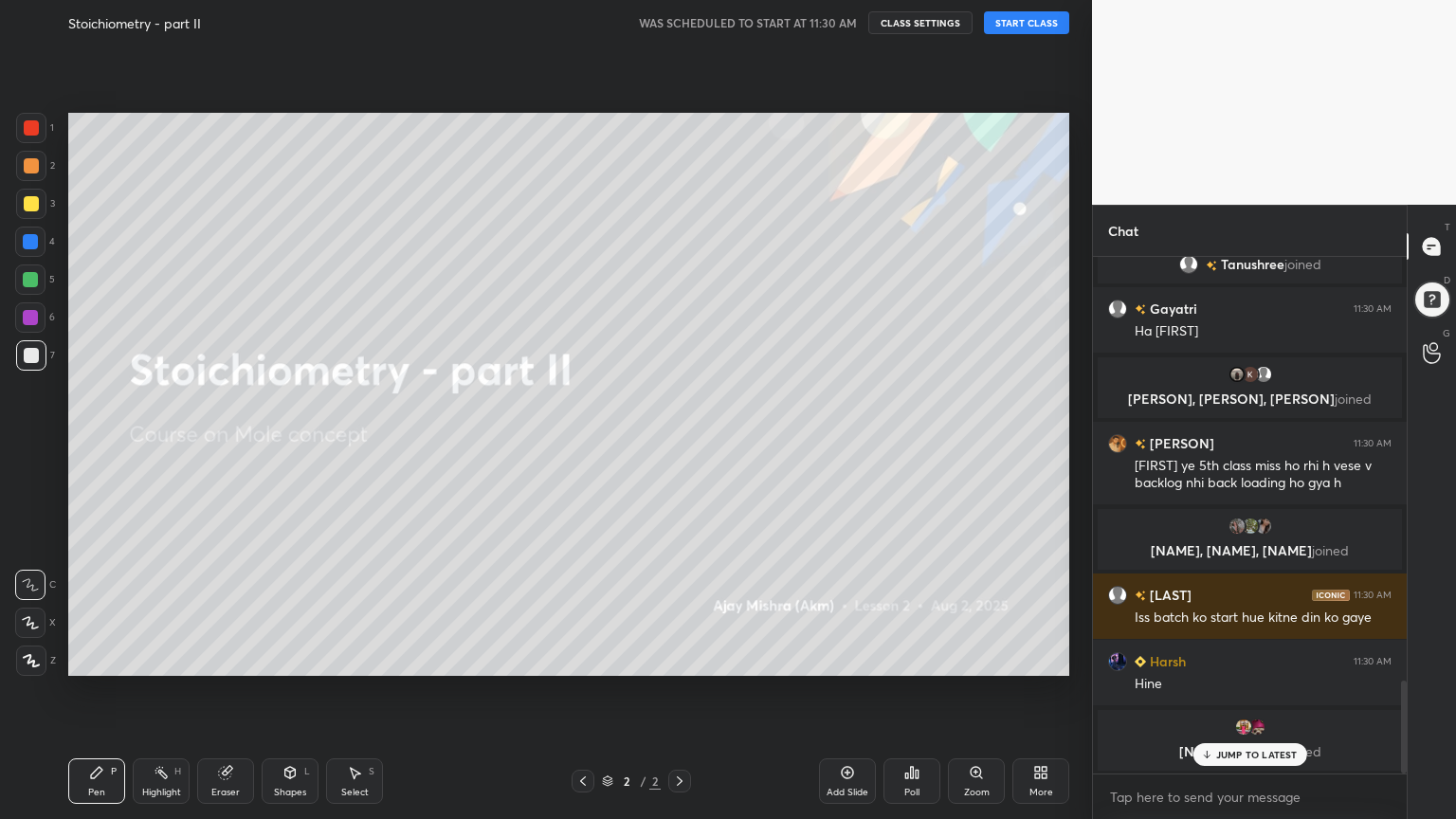 click on "START CLASS" at bounding box center [1027, 23] 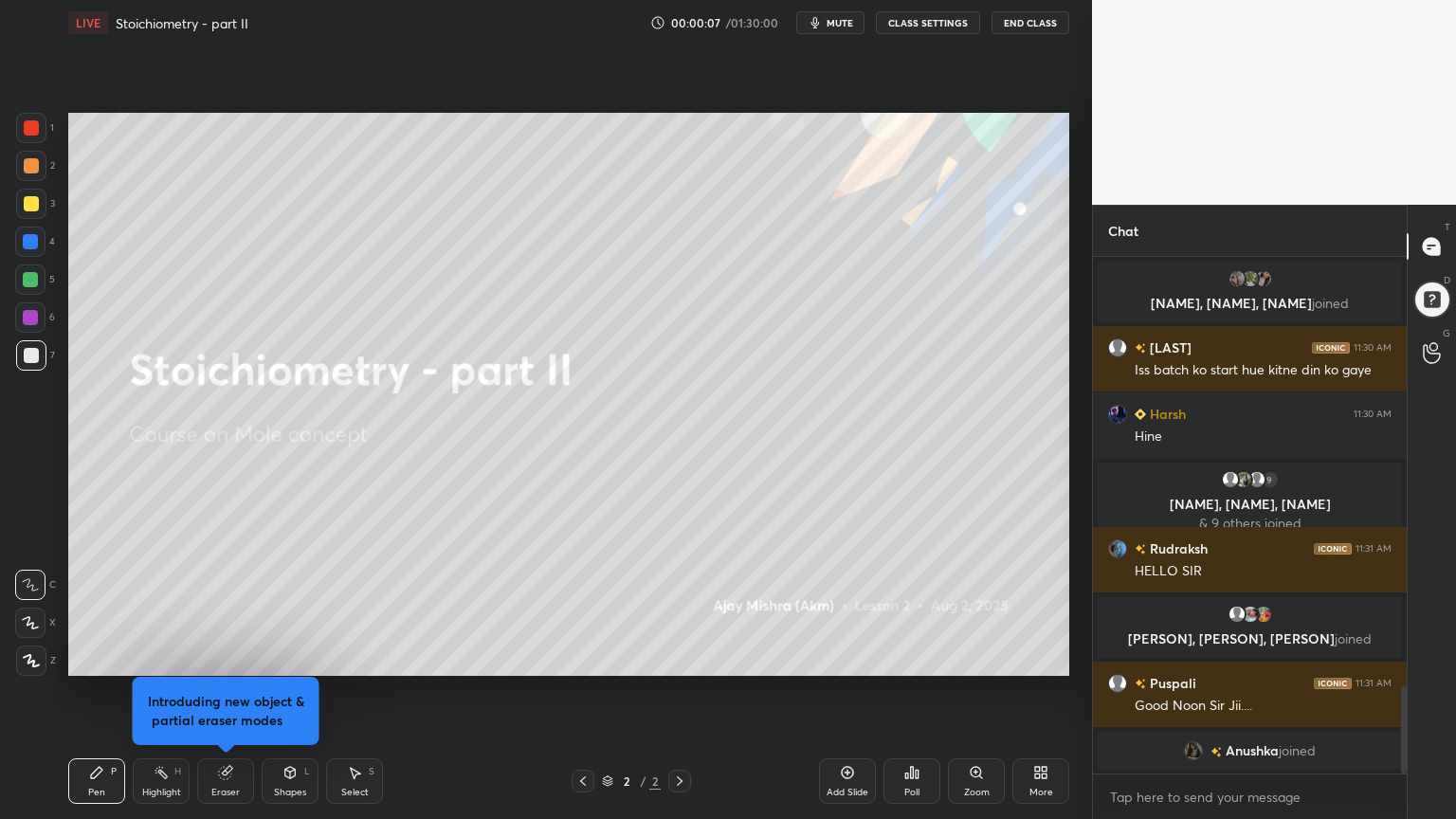 click on "Z" at bounding box center (36, 661) 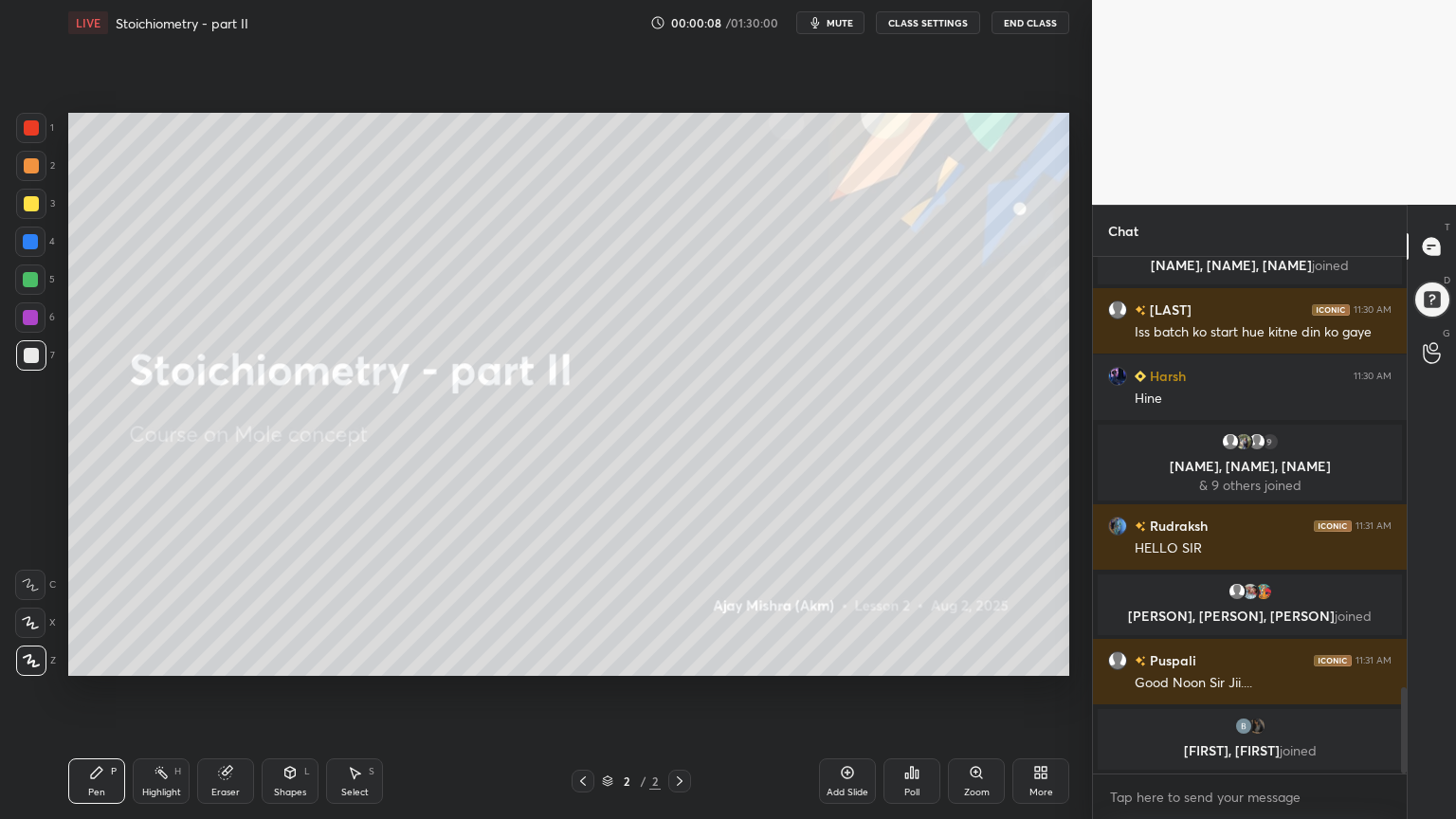 click on "Pen P" at bounding box center (97, 781) 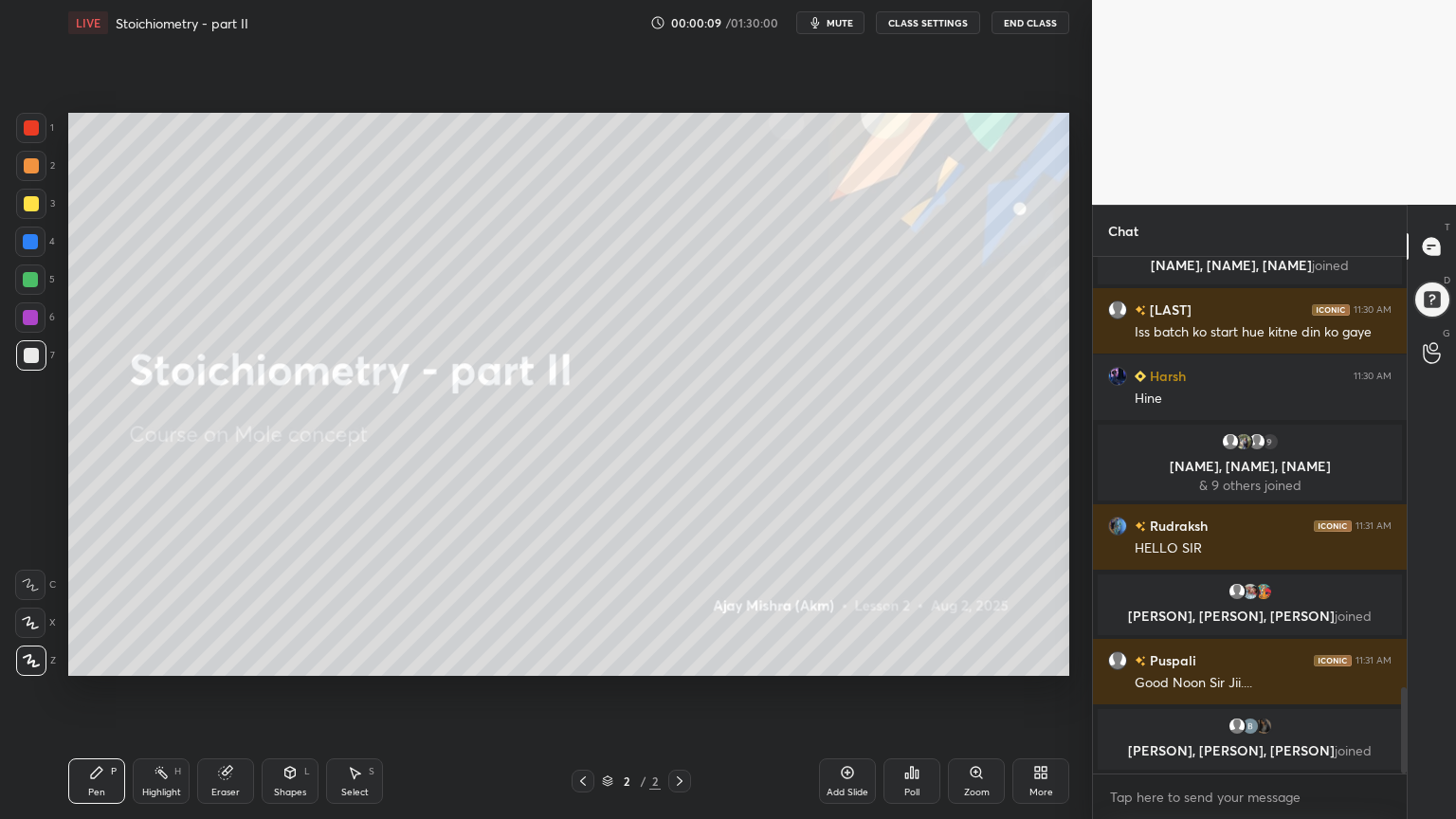 click on "More" at bounding box center (1041, 781) 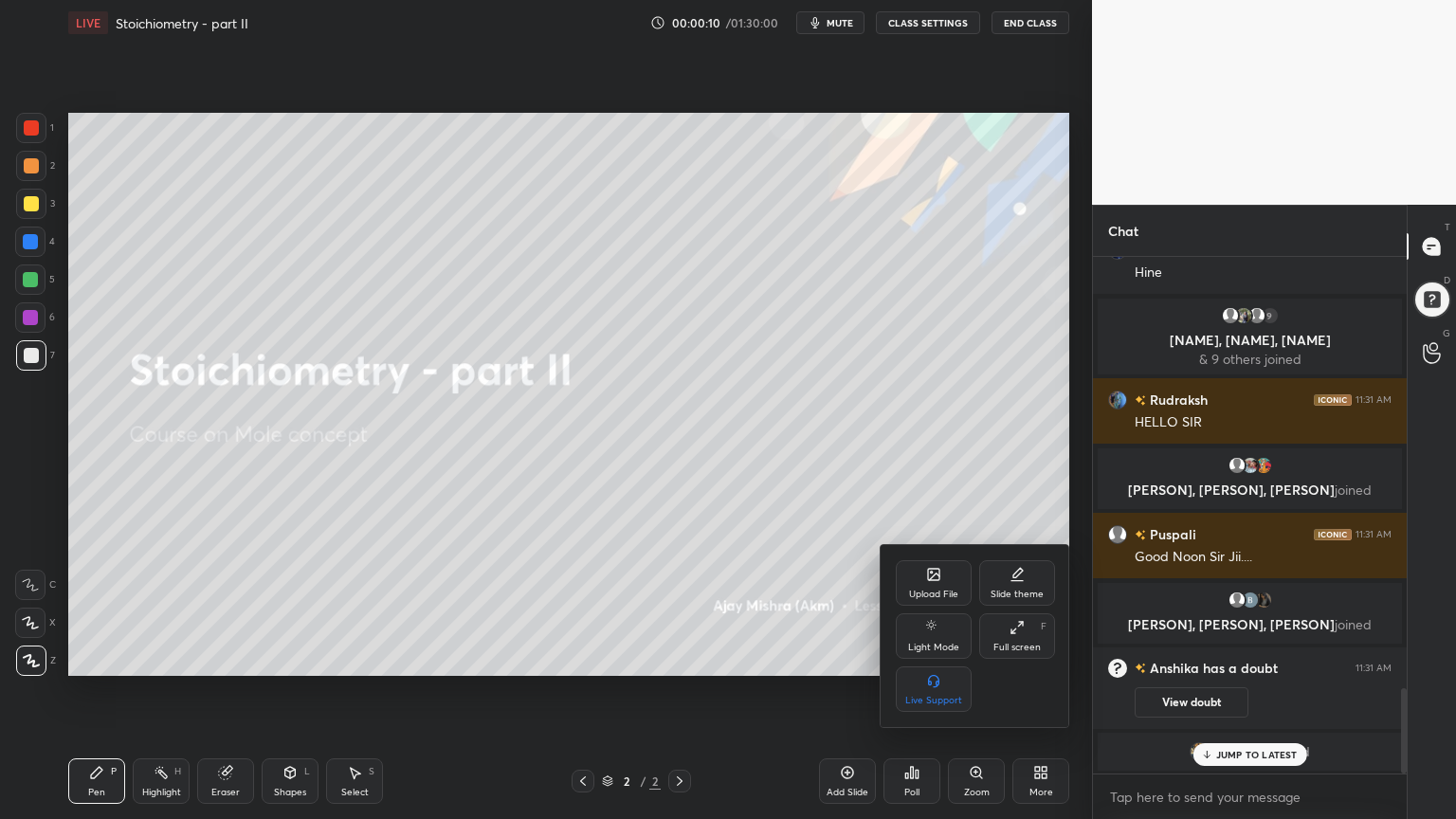 click on "Upload File" at bounding box center (934, 583) 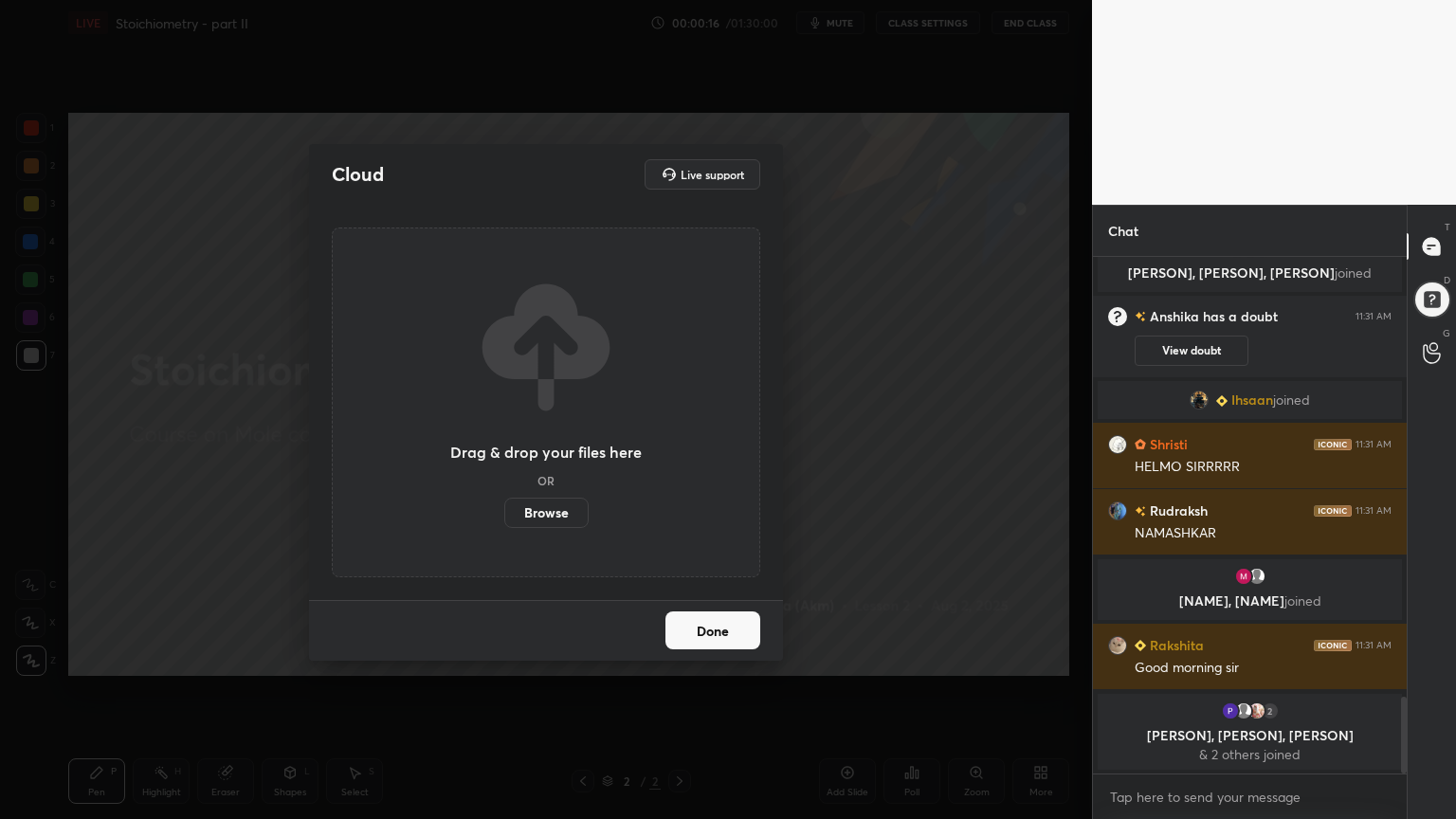 click on "Browse" at bounding box center [546, 513] 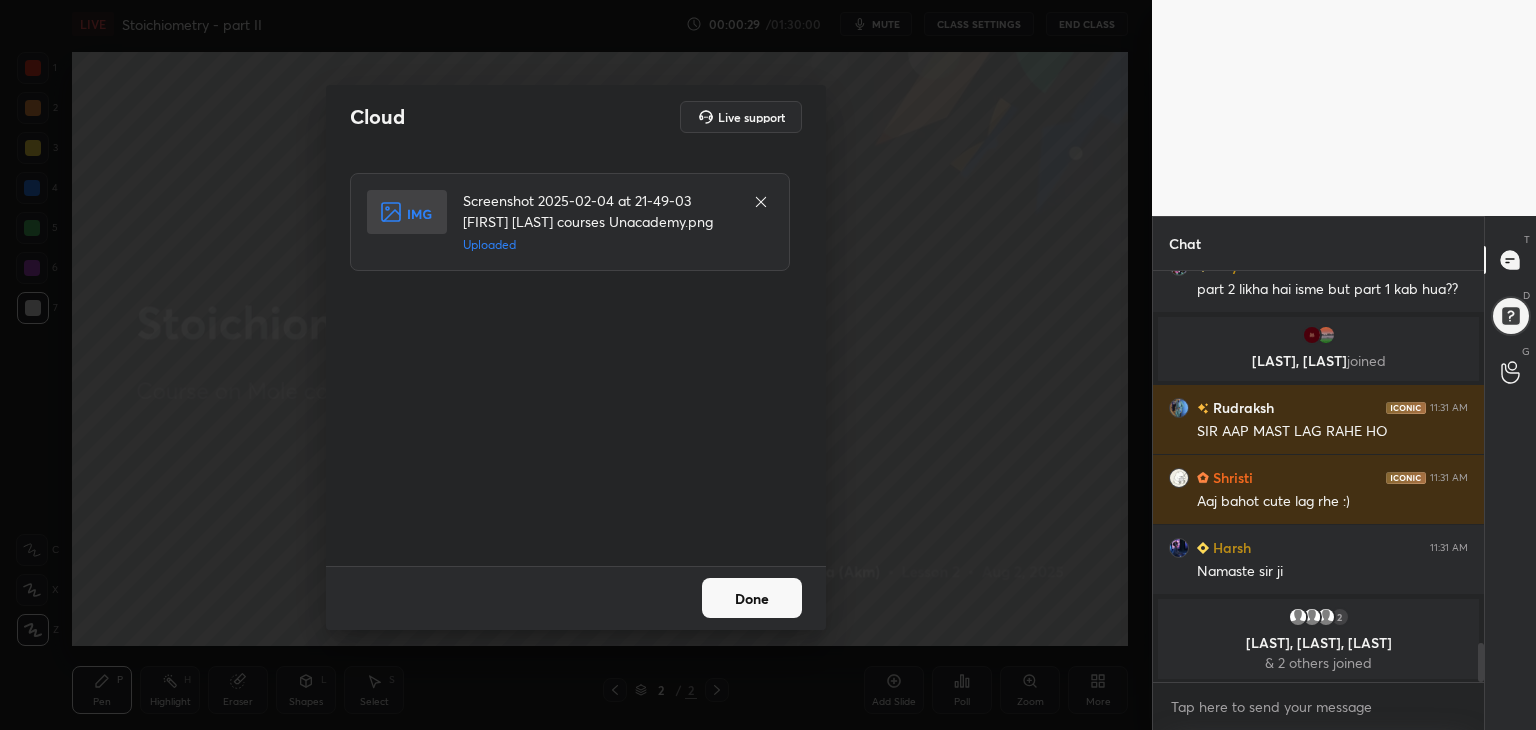 click on "Done" at bounding box center [752, 598] 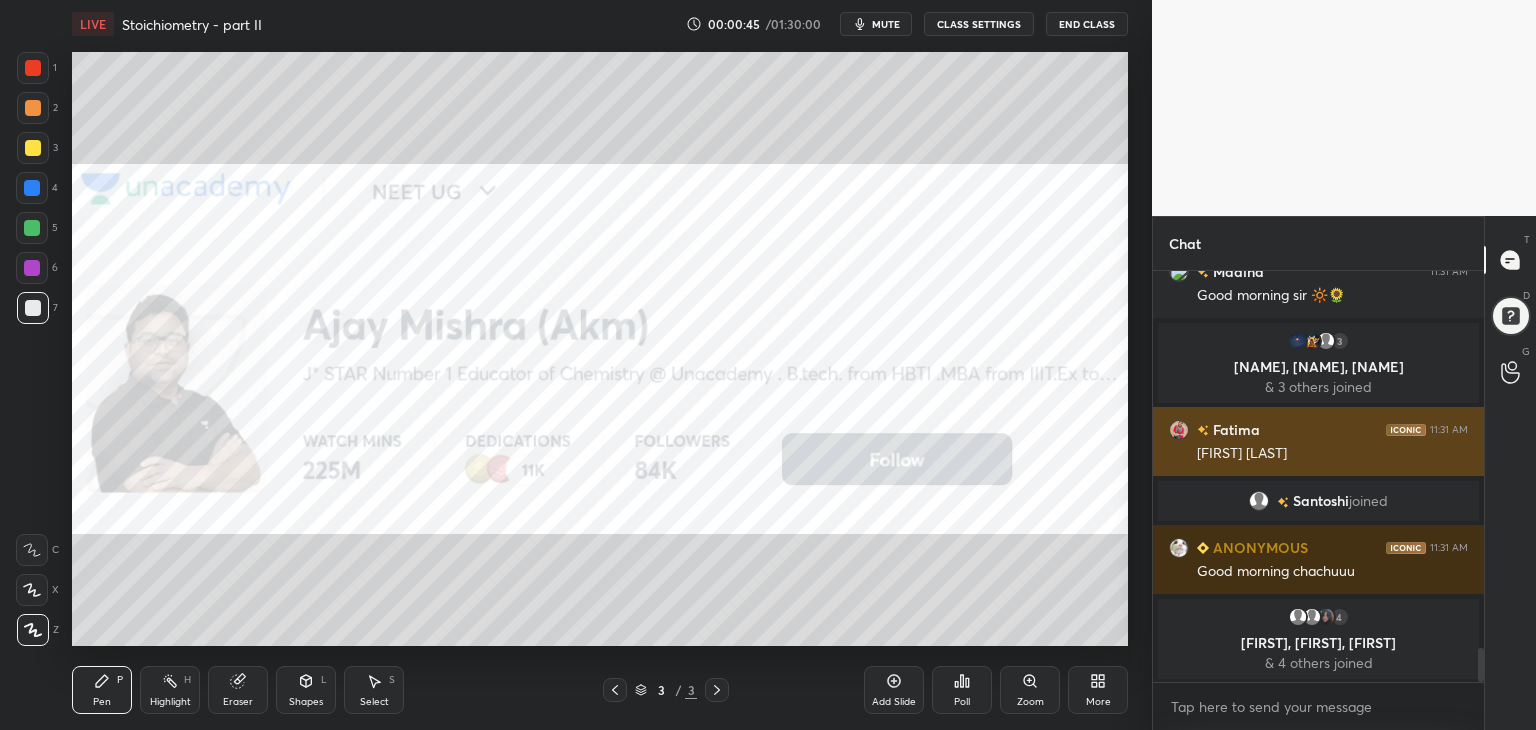 click at bounding box center (1179, 430) 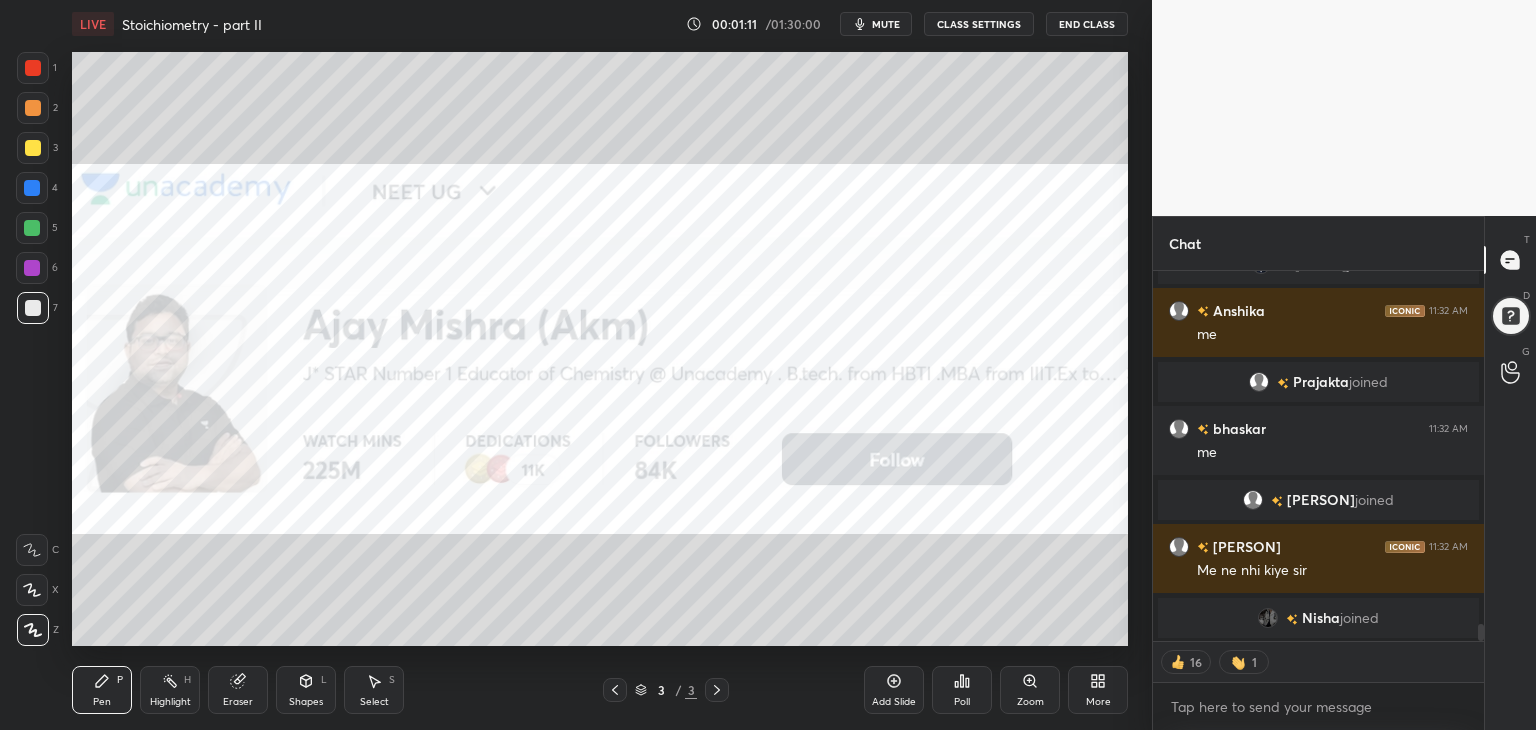 click on "More" at bounding box center [1098, 690] 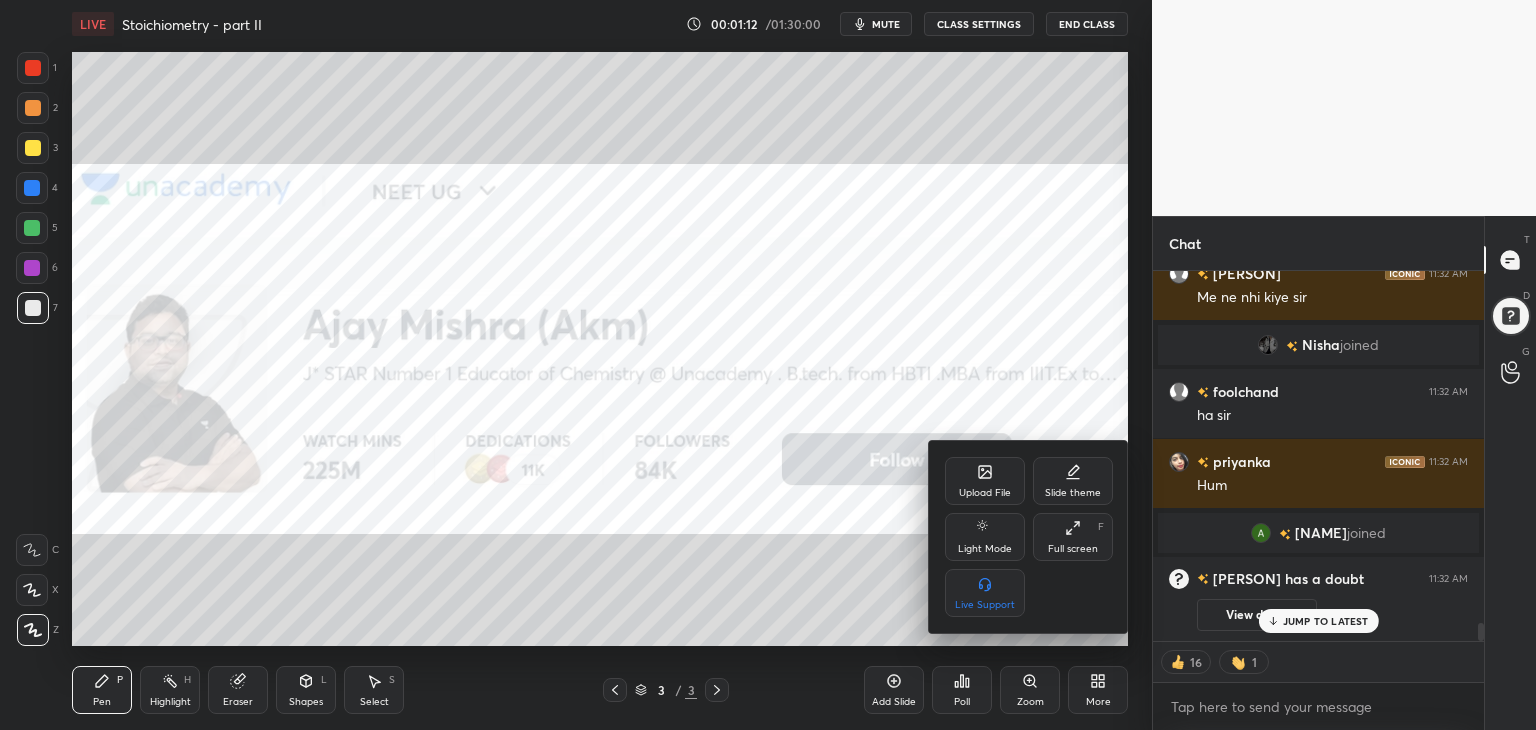 drag, startPoint x: 1082, startPoint y: 546, endPoint x: 1034, endPoint y: 641, distance: 106.437775 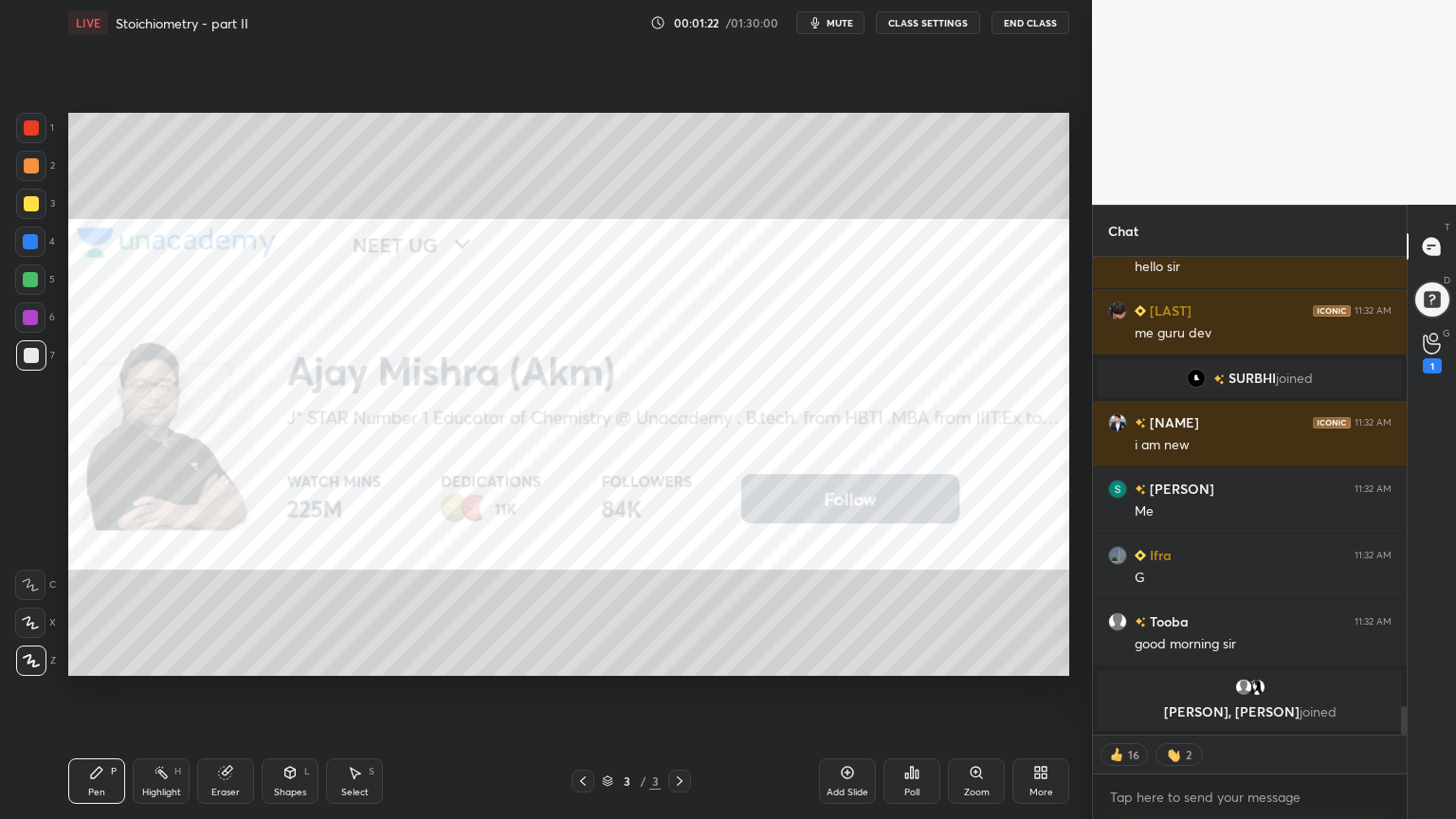click on "Pen P" at bounding box center (97, 781) 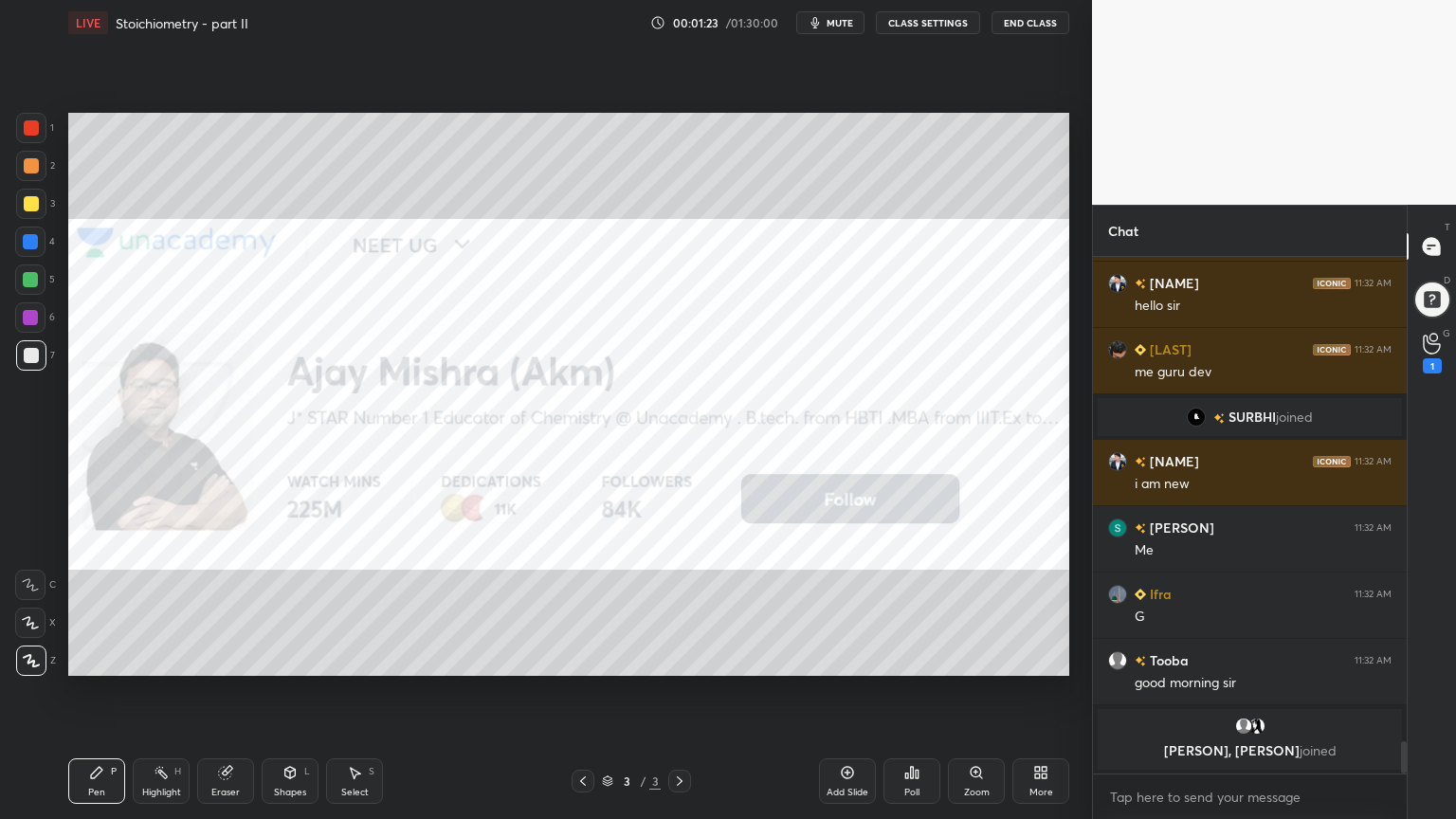drag, startPoint x: 27, startPoint y: 168, endPoint x: 52, endPoint y: 170, distance: 25.079872 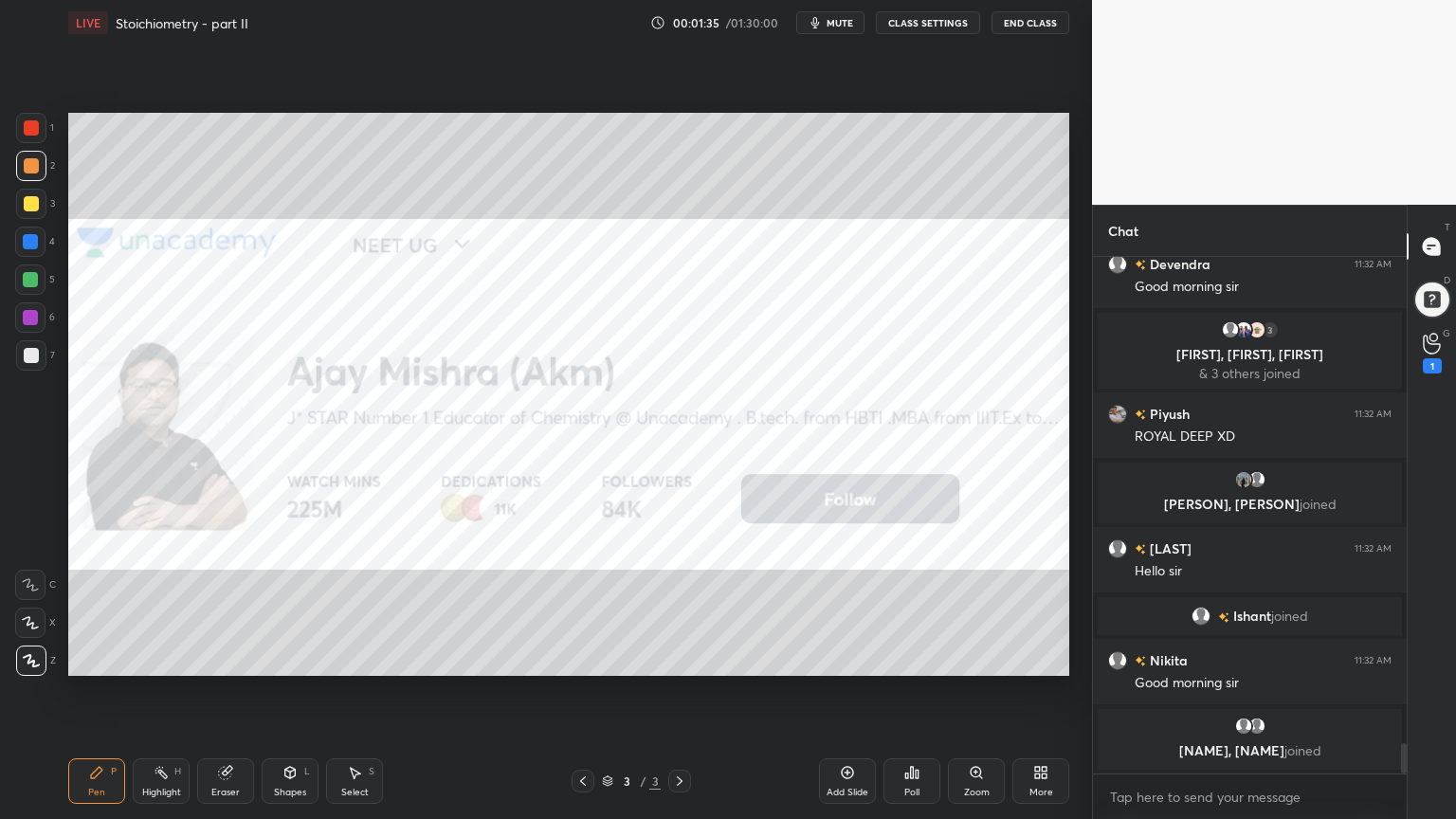 click at bounding box center [30, 242] 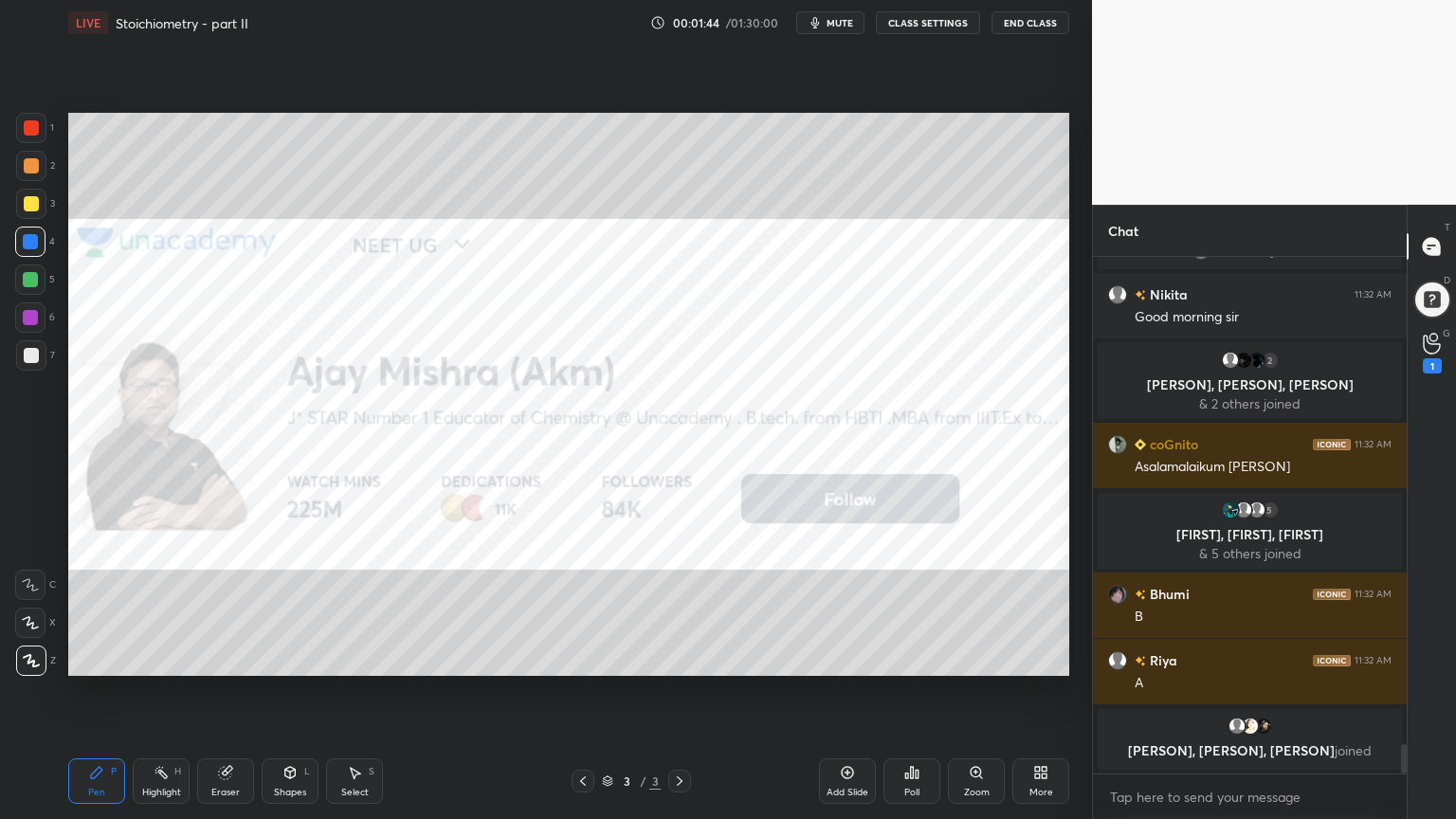 click on "Poll" at bounding box center (912, 781) 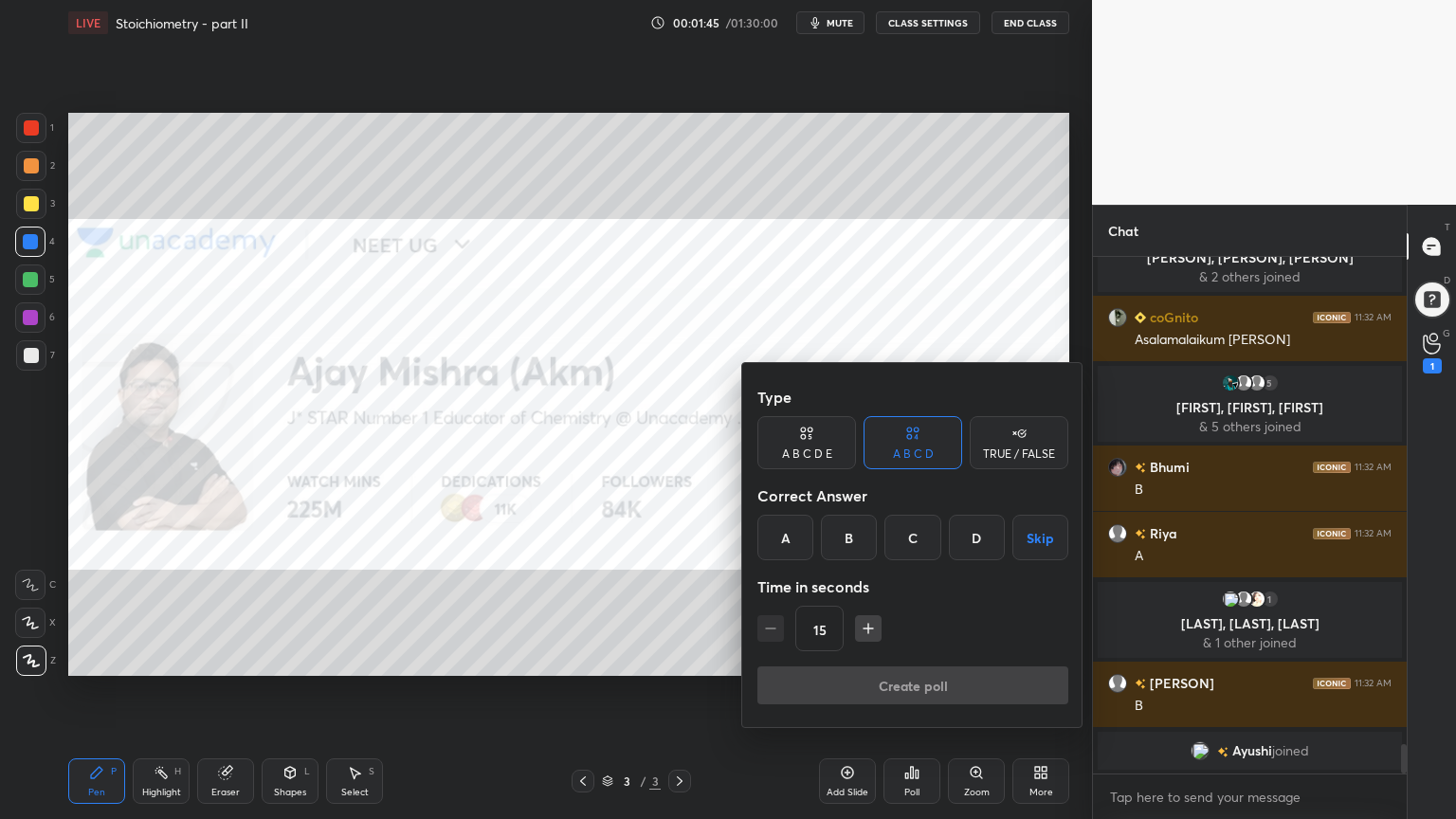 click on "Skip" at bounding box center (1040, 537) 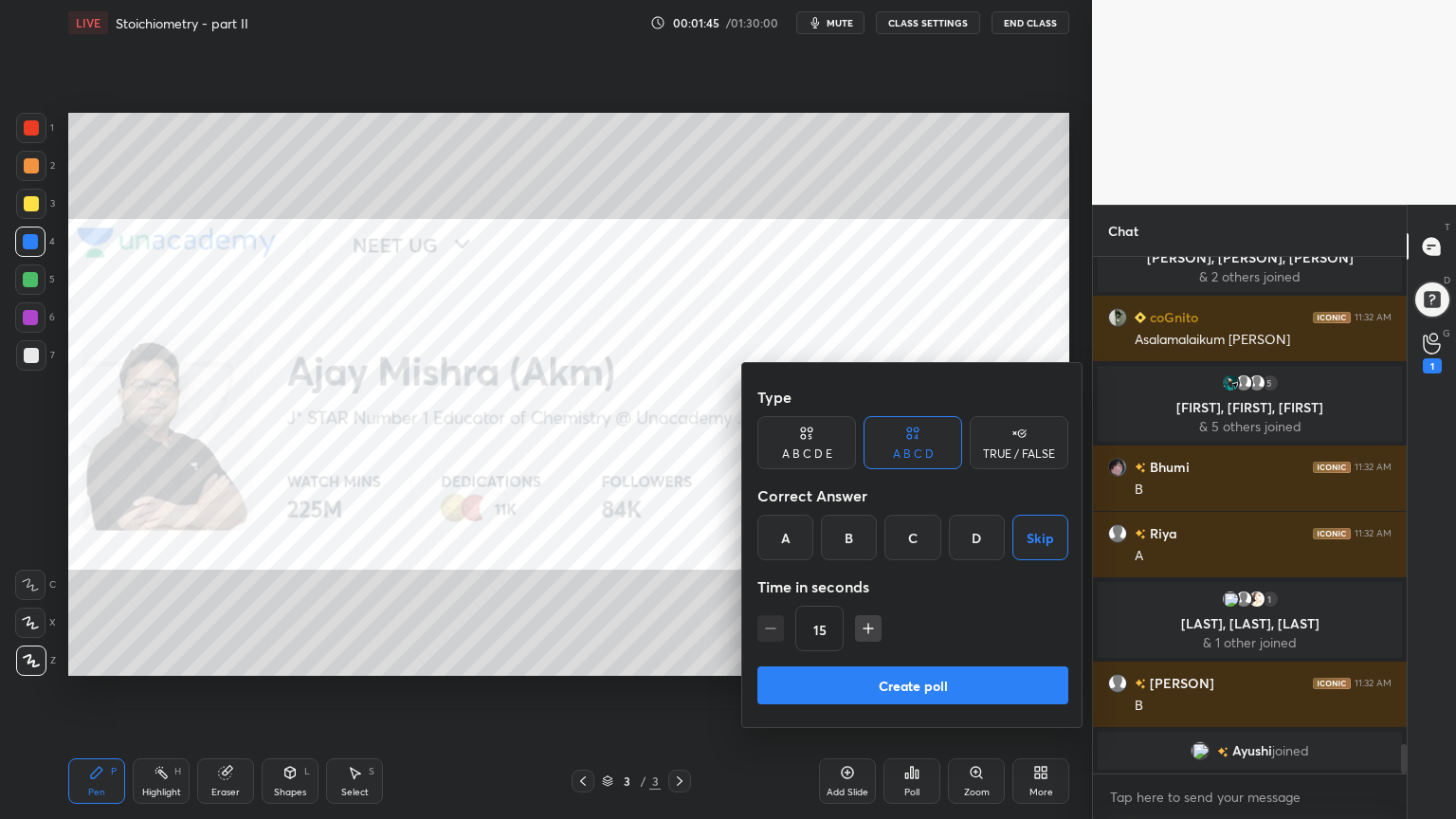 click on "Create poll" at bounding box center (913, 685) 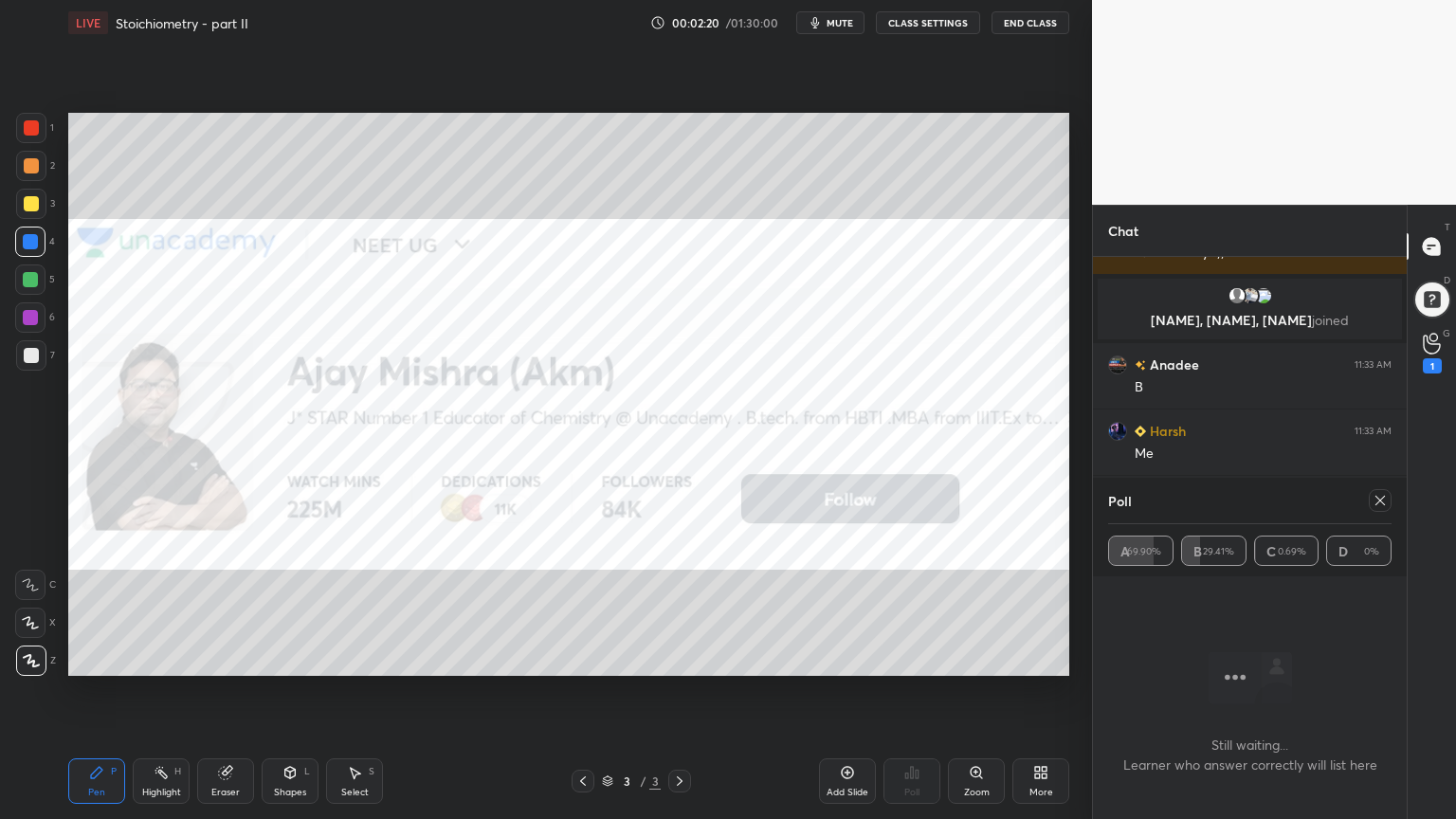 click on "Chat [LAST], [LAST], [LAST]  joined [LAST] 11:33 AM 1% as always:)) [LAST], [LAST], [LAST]  joined [LAST] 11:33 AM B [LAST] 11:33 AM Me [LAST] 11:33 AM i have [LAST] 11:33 AM Cutie [LAST] 11:33 AM Nhi hai JUMP TO LATEST Enable hand raising Enable raise hand to speak to learners. Once enabled, chat will be turned off temporarily. Enable x   introducing Raise a hand with a doubt Now learners can raise their hand along with a doubt  How it works? [LAST] Asked a doubt 2 Bina babloo ke meme ke class start achhi nhi lgti Pick this doubt [LAST] Asked a doubt 2 Please help me with this doubt Pick this doubt NEW DOUBTS ASKED Can't raise hand Looks like educator just invited you to speak. Please wait before you can raise your hand again. Got it Poll A 69.90% B 29.41% C 0.69% D 0% Still waiting...
Learner who answer correctly will list here" at bounding box center [1249, 512] 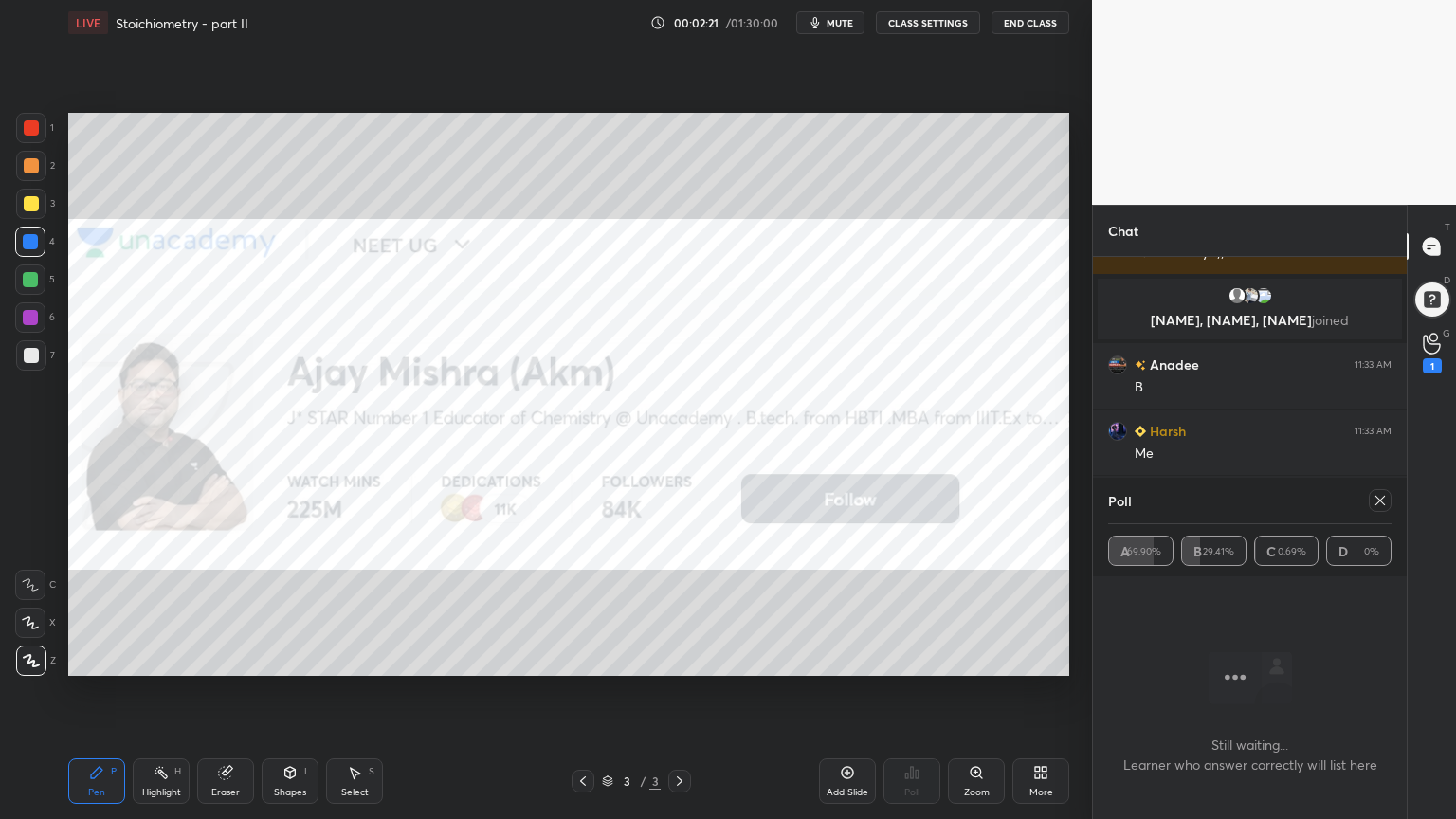 click 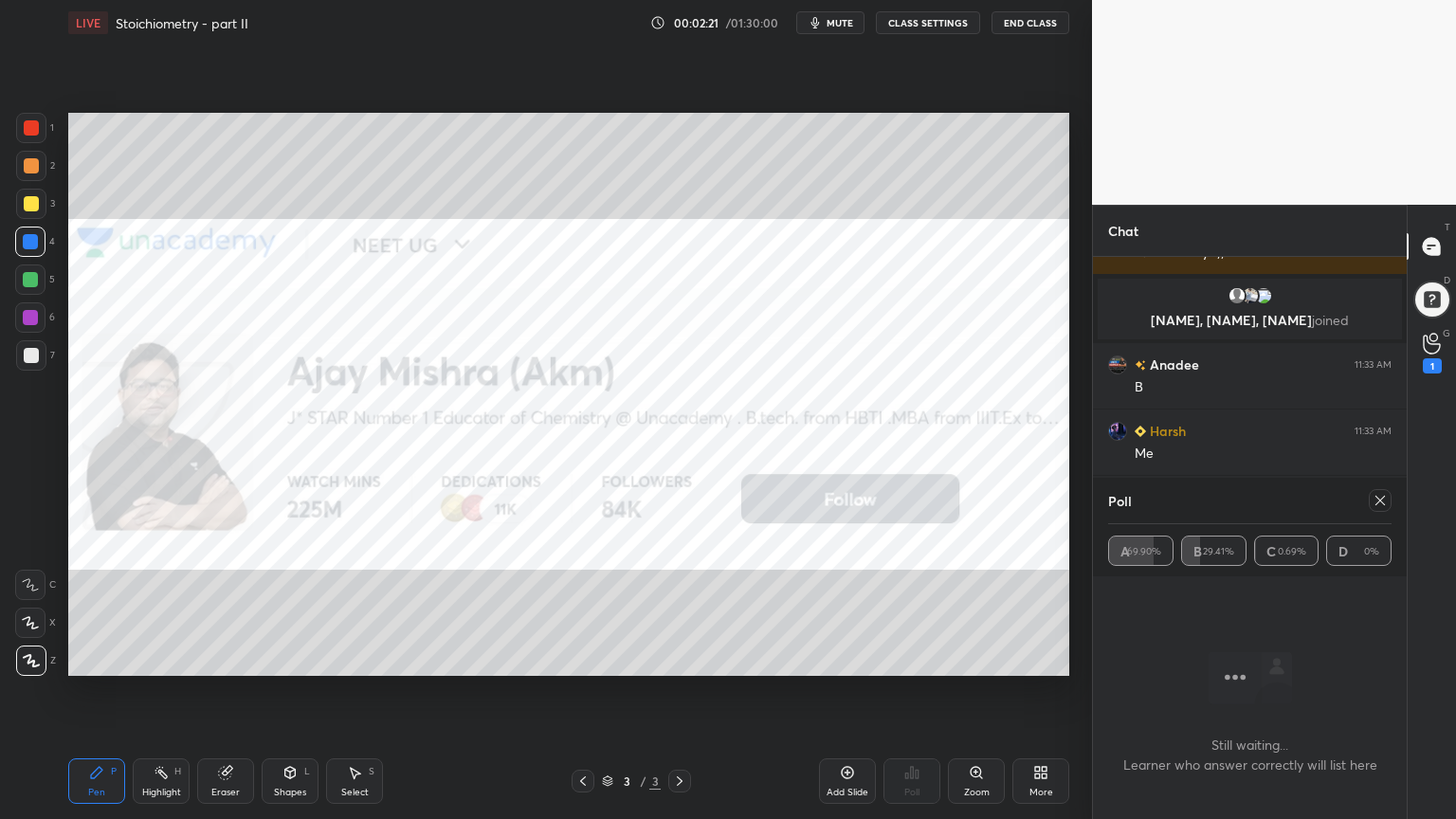 type on "x" 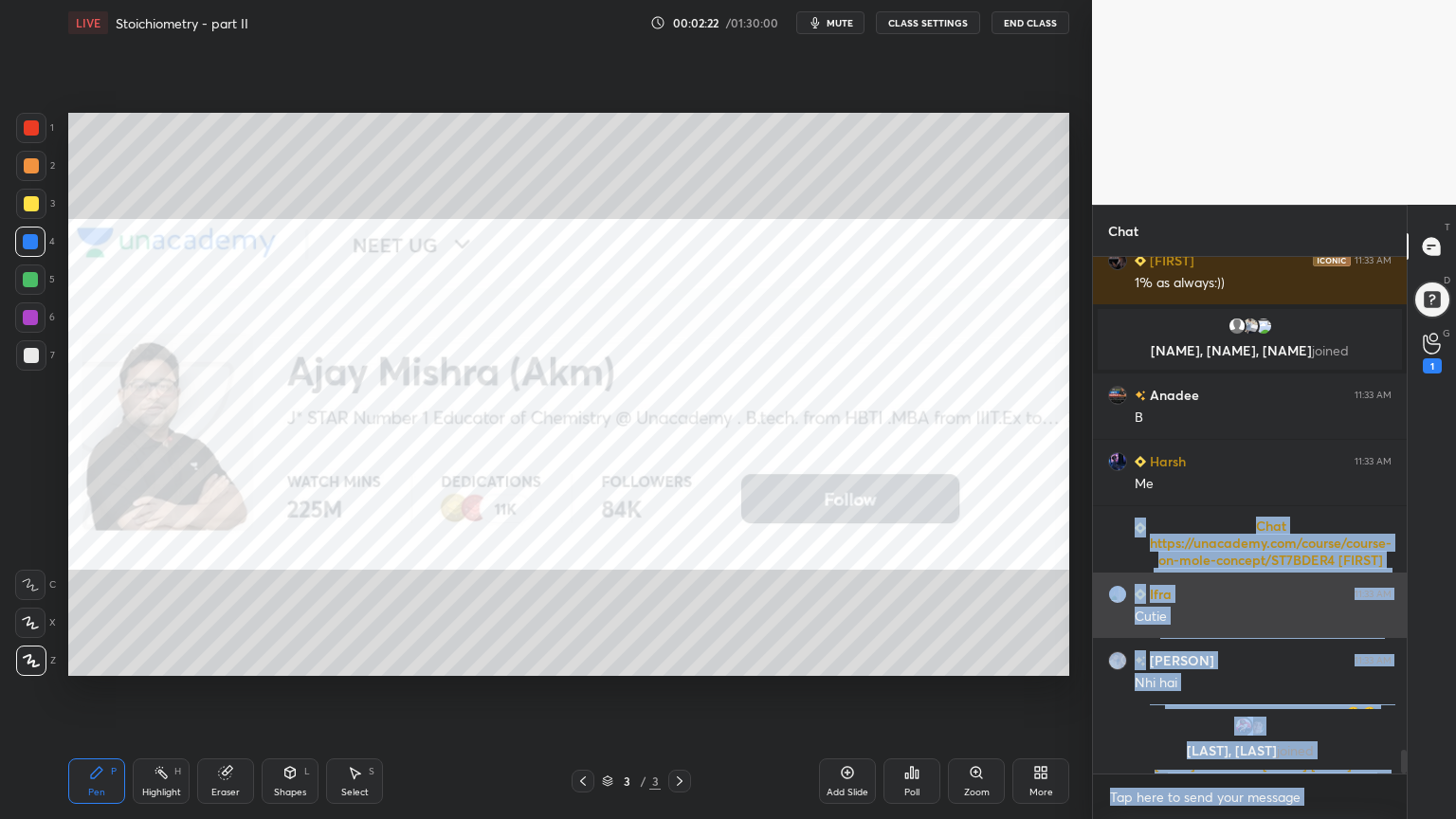 click on "[PERSON] 11:33 AM" at bounding box center (1249, 593) 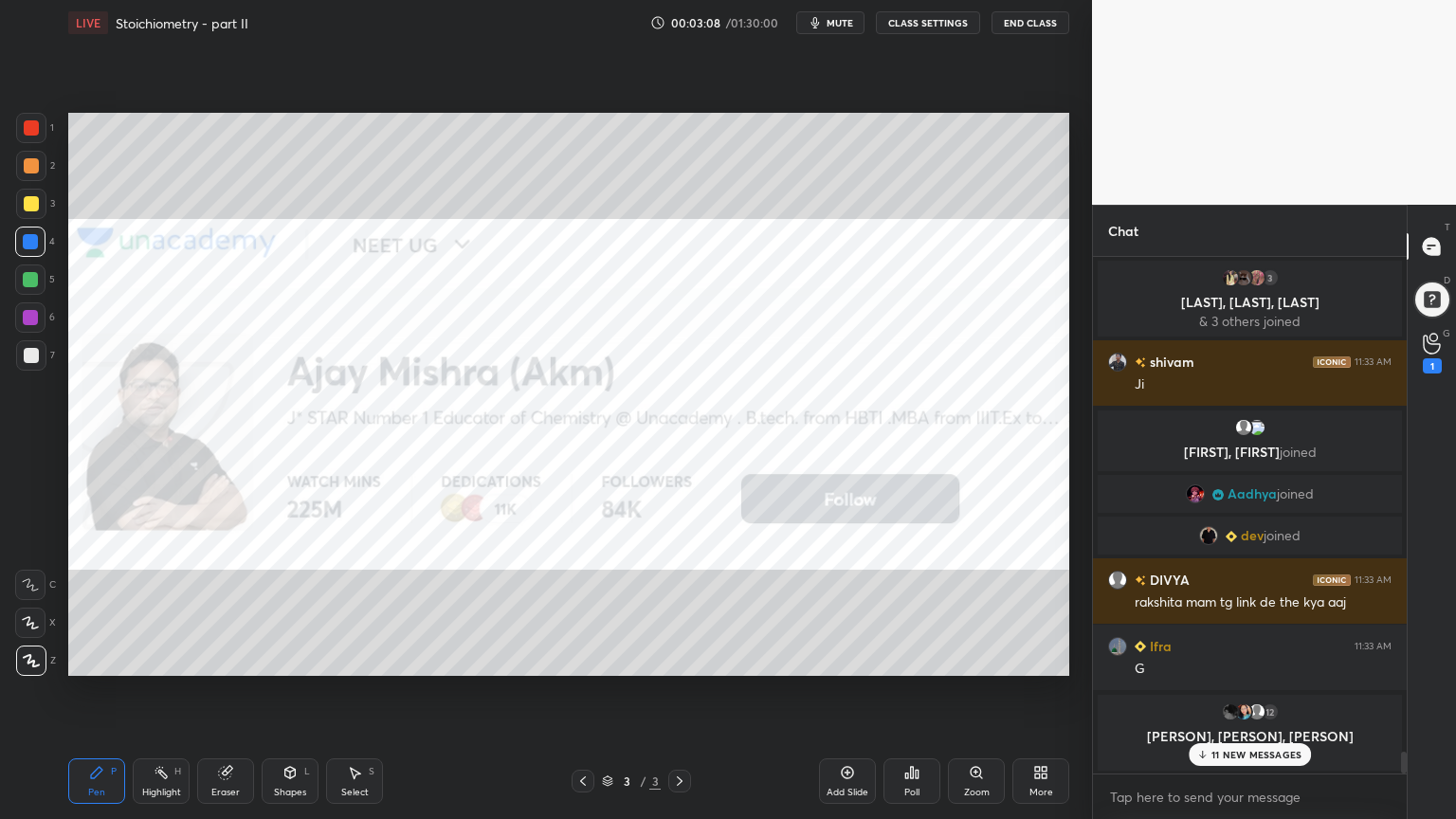 click on "mute" at bounding box center [840, 23] 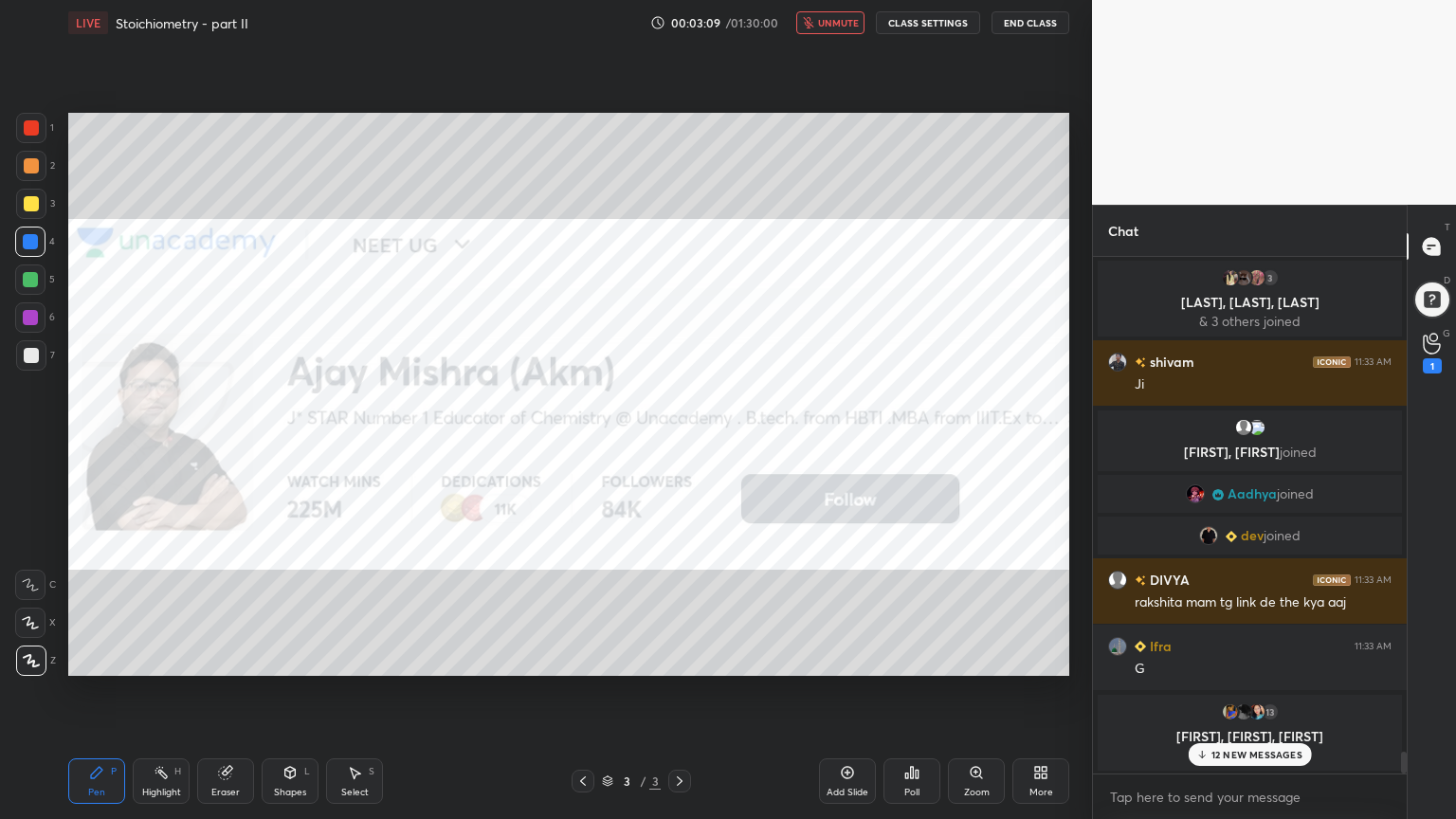 type 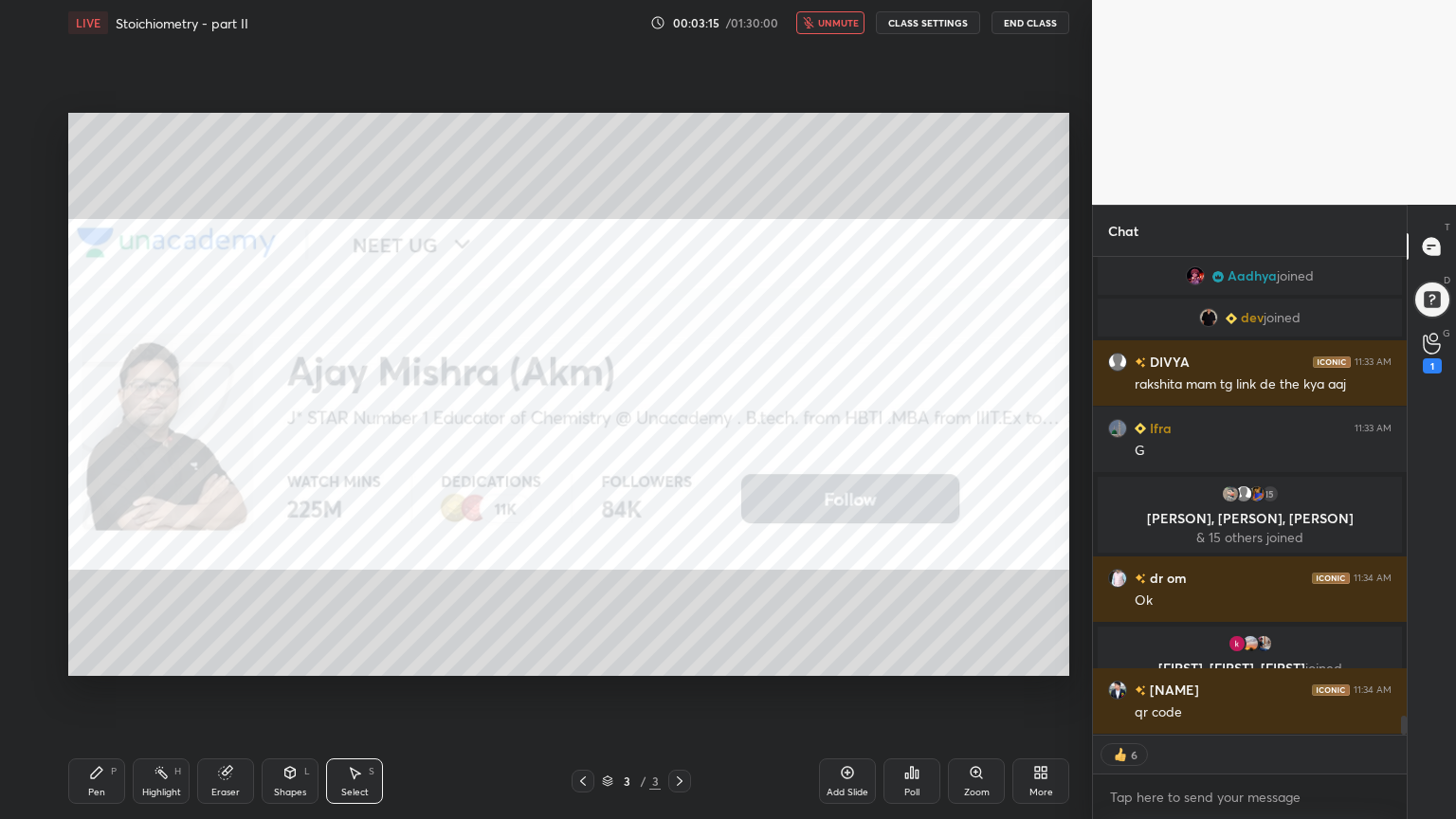 click on "More" at bounding box center [1041, 792] 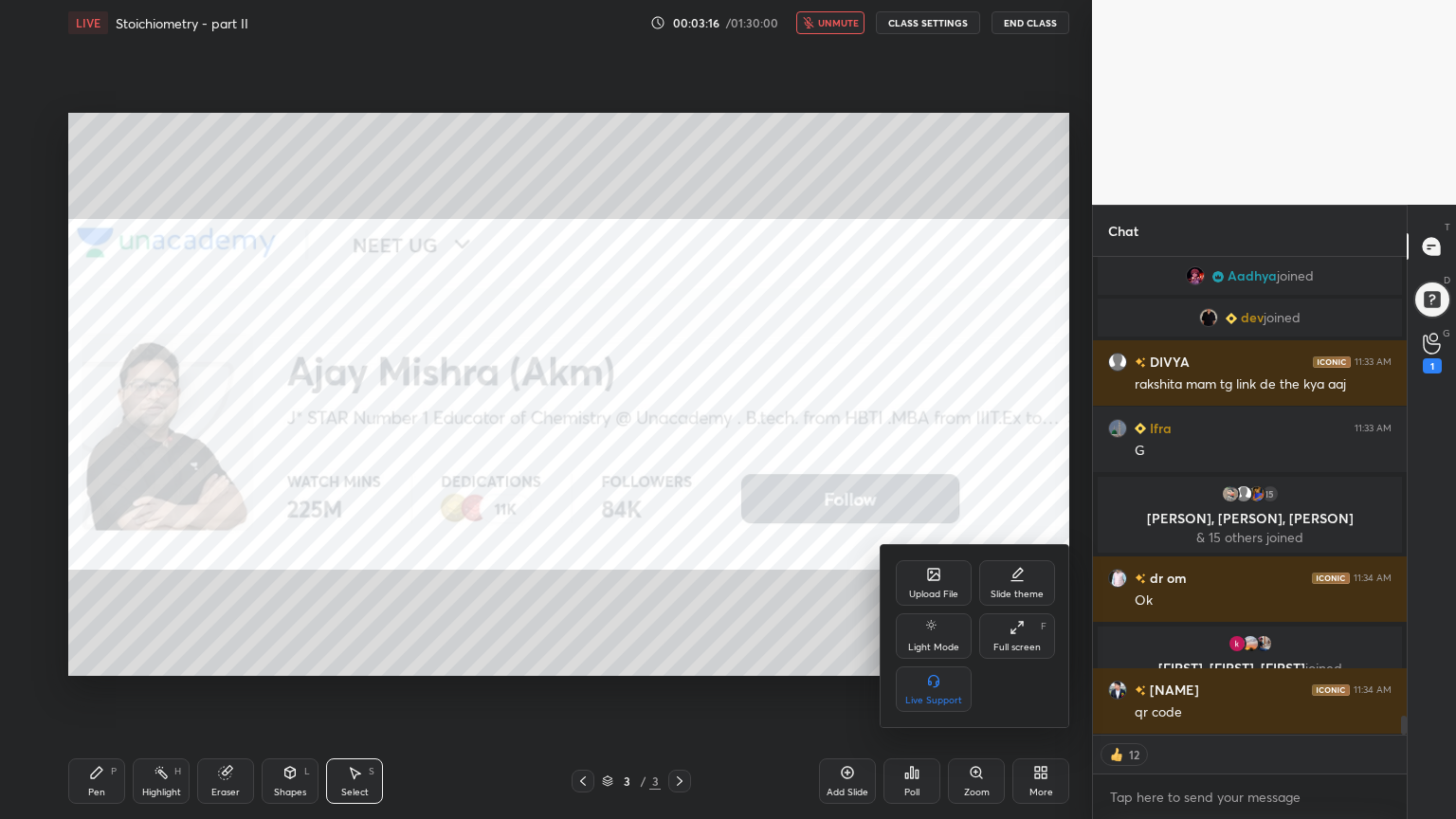 click on "Full screen" at bounding box center (1017, 647) 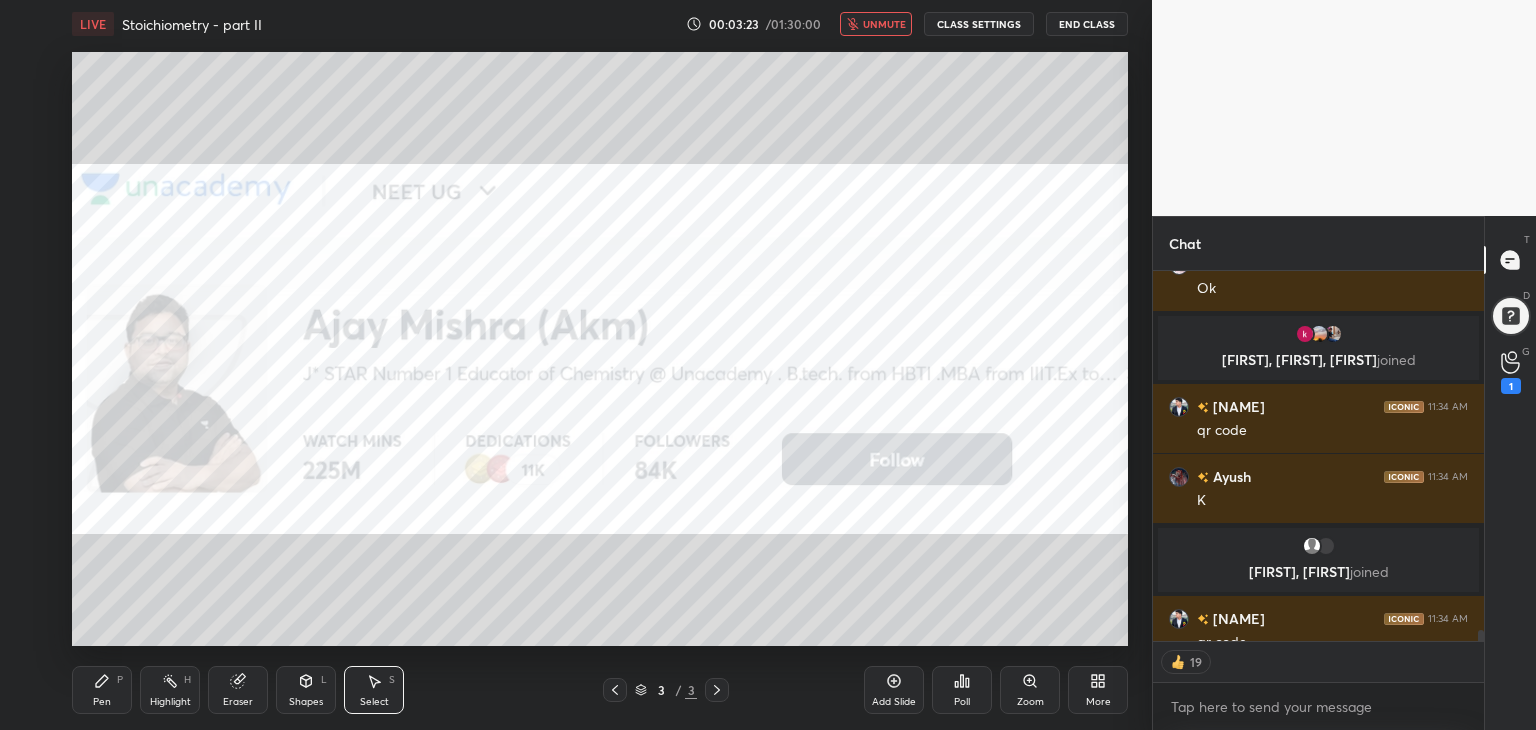 scroll, scrollTop: 12675, scrollLeft: 0, axis: vertical 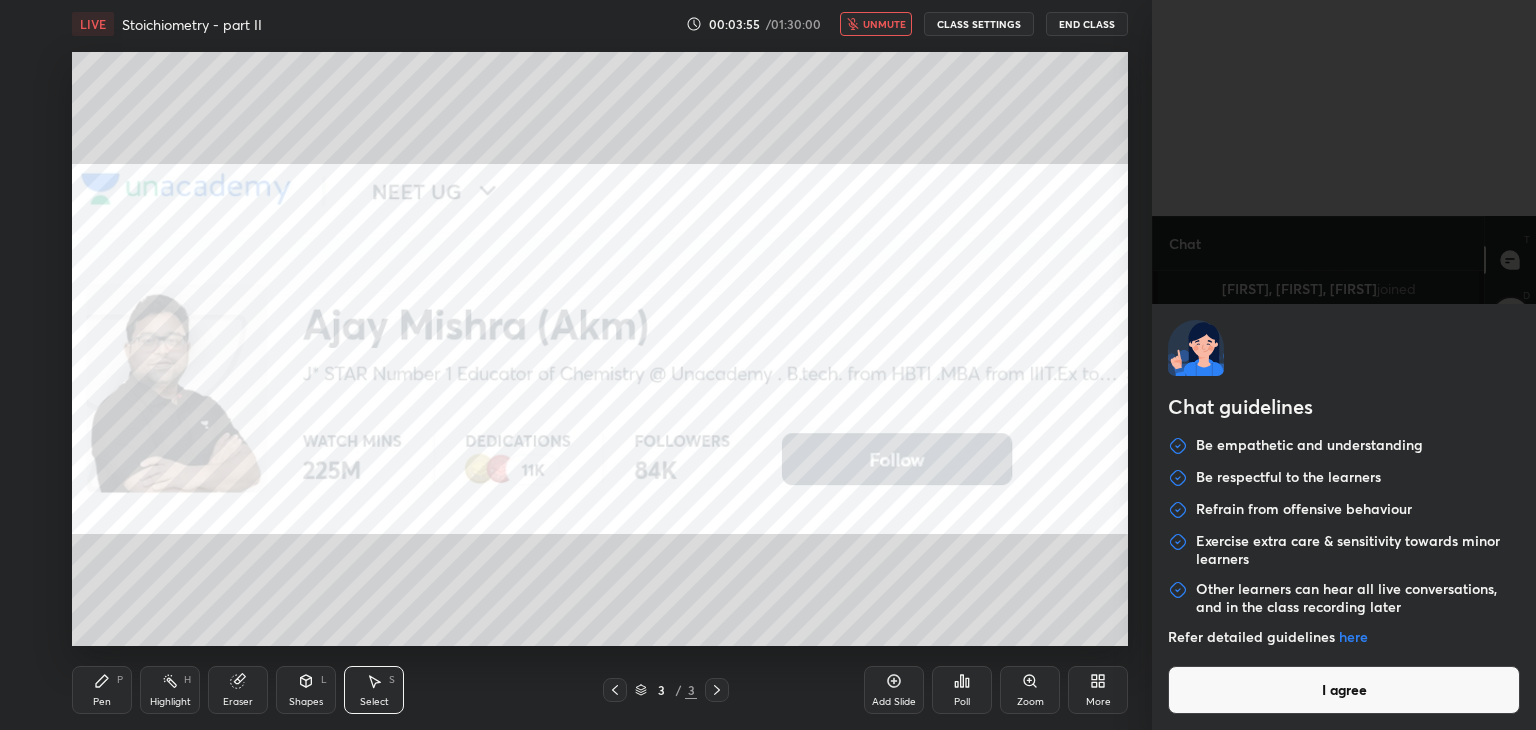 click on "1 2 3 4 5 6 7 C X Z C X Z E E Erase all   H H LIVE Stoichiometry - part II 00:03:55 /  01:30:00 unmute CLASS SETTINGS End Class 0 ° Undo Copy Duplicate Duplicate to new slide Delete Setting up your live class Poll for   secs No correct answer Start poll Back Stoichiometry - part II • L2 of Course on Mole concept Ajay Mishra (Akm) Pen P Highlight H Eraser Shapes L Select S 3 / 3 Add Slide Poll Zoom More Chat Sangita 11:34 AM Good morning sir ☺️🌞 Lakshay 11:34 AM sir aaj thode ajeeb lag rhe ho 4 Tanwashi, Viviksana, Priyanka &  4 others  joined coGnito 11:34 AM Farmaish to dekho qr code 😂 Safiya  joined Kanchan 11:34 AM Hello sir Piyush, Gagan  joined Priyanshi 11:34 AM sir clean shave Aniket  joined Ujwala 11:34 AM Gm sir Faza, Anushri, Pratibha  joined Harsh 11:34 AM Ruk gya ka video... Joes  joined Saba 11:34 AM Lagggg Priyansh, Etansha  joined anurag 11:34 AM Sir dpp kaha hai JUMP TO LATEST 46 3 6 Enable hand raising Enable x   introducing Raise a hand with a doubt How it works? Richal 3 2 1 T" at bounding box center [768, 365] 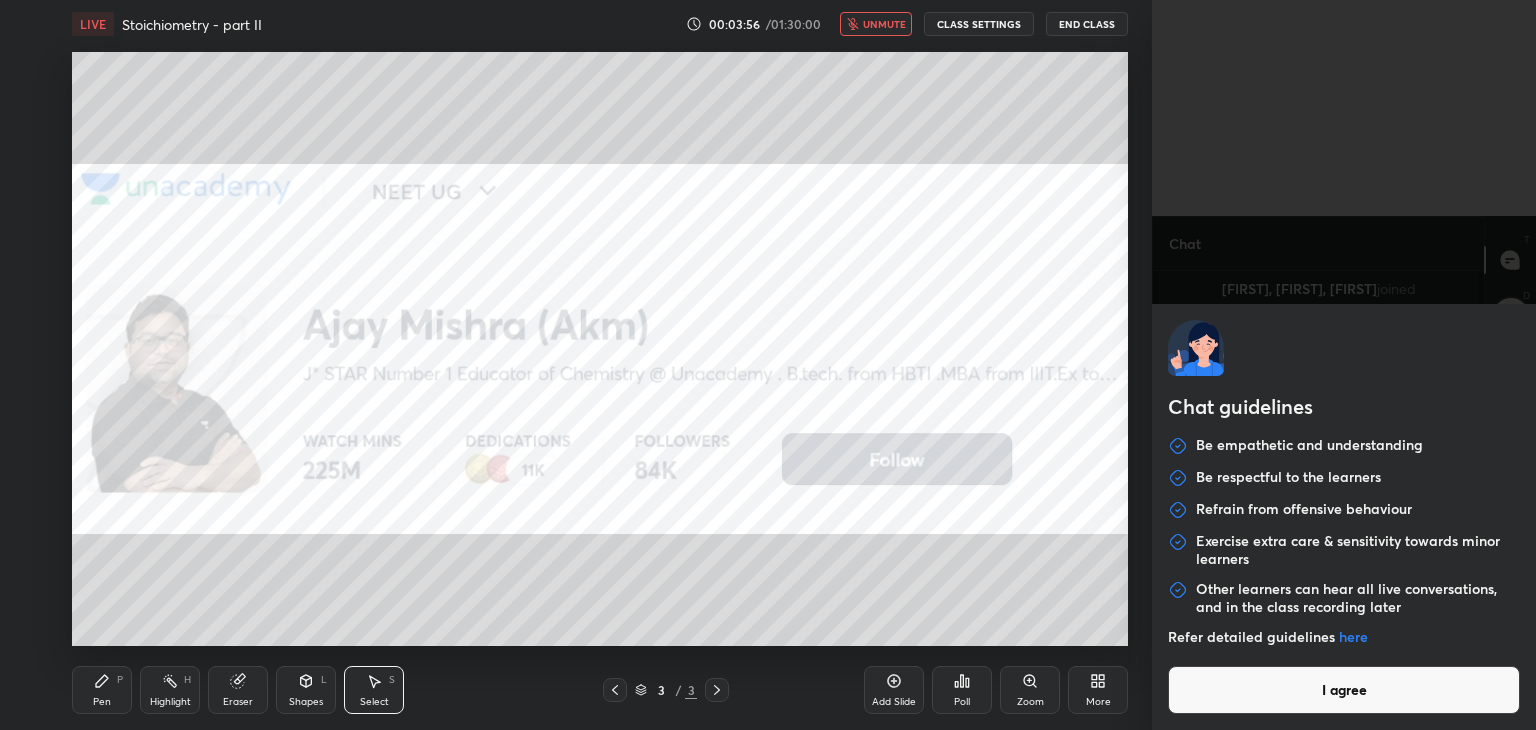 click on "I agree" at bounding box center (1344, 690) 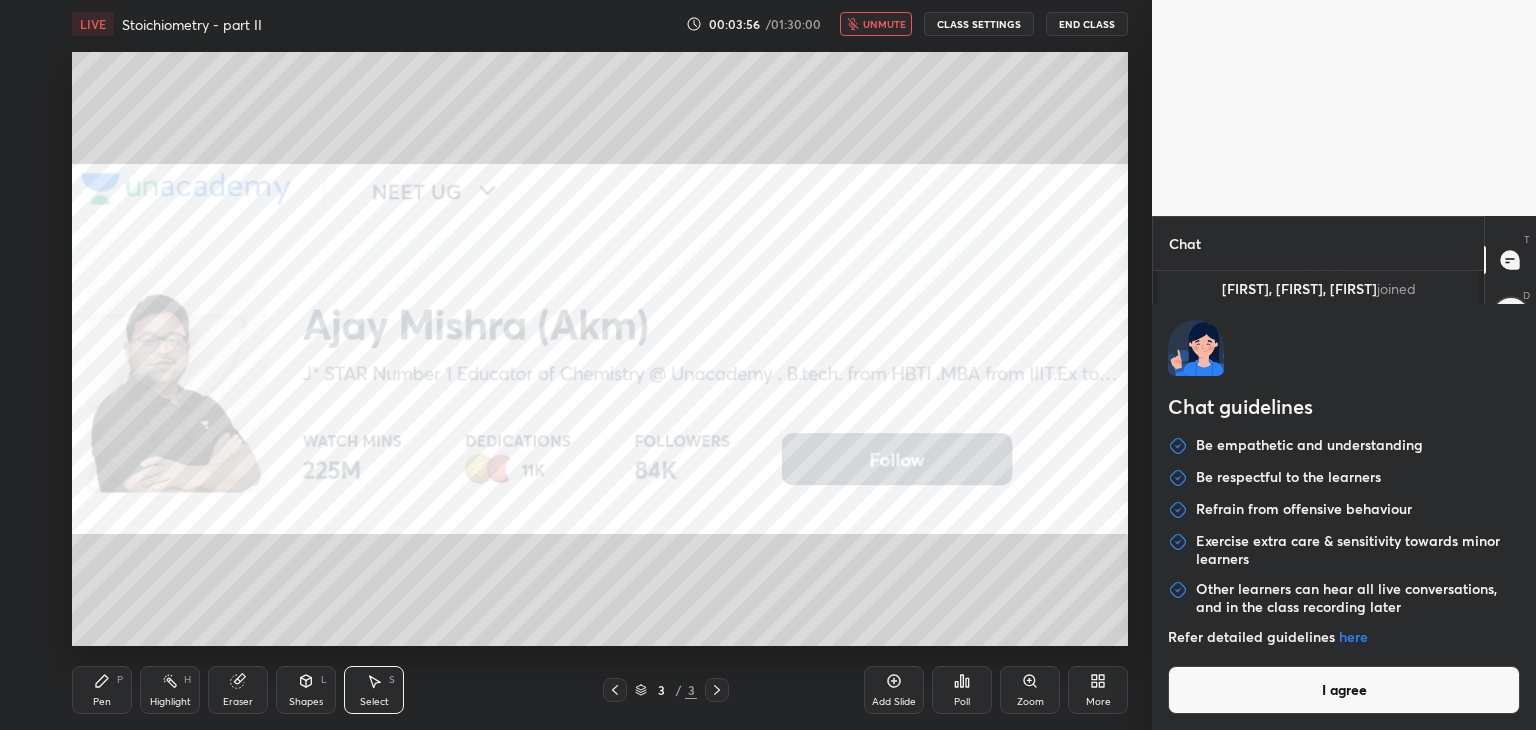 type on "x" 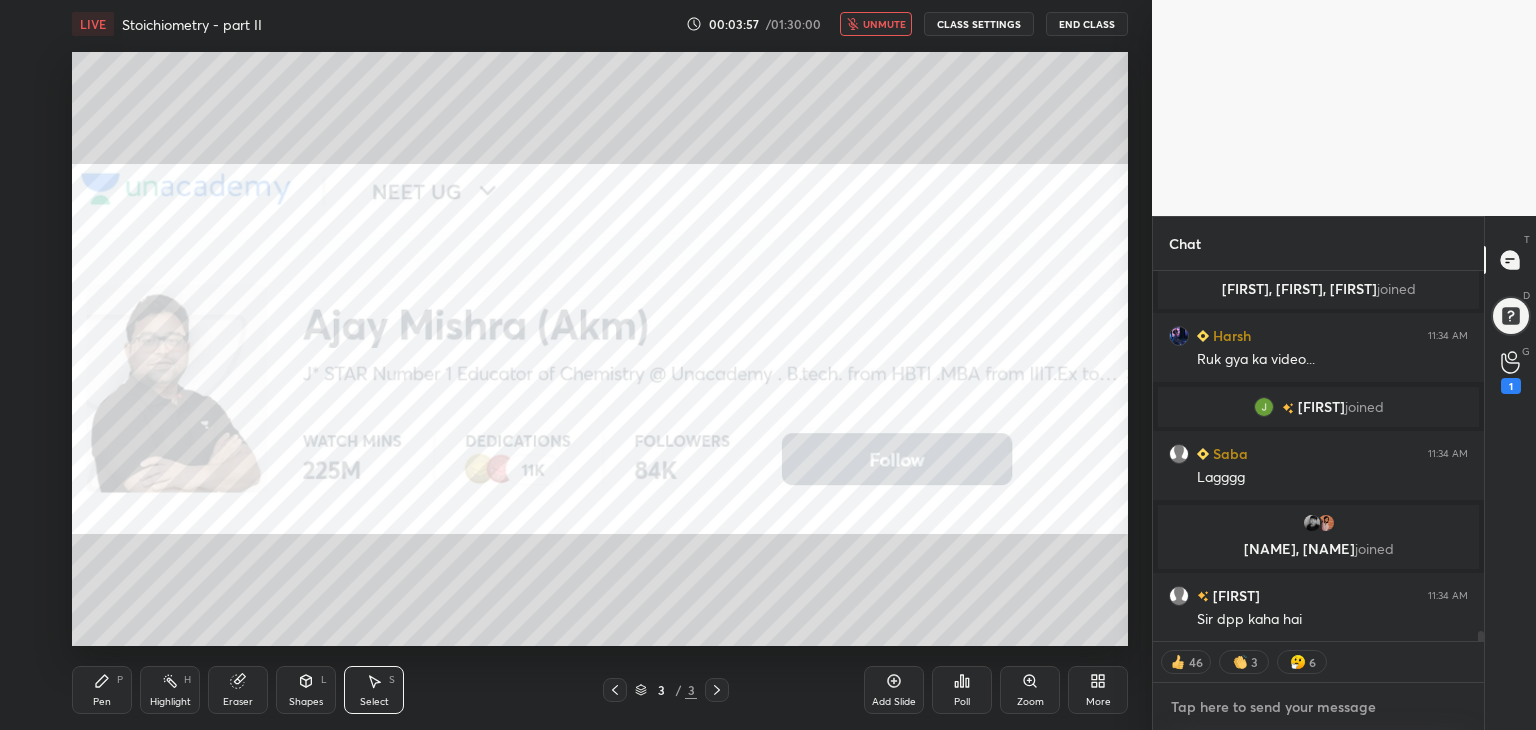 scroll, scrollTop: 14043, scrollLeft: 0, axis: vertical 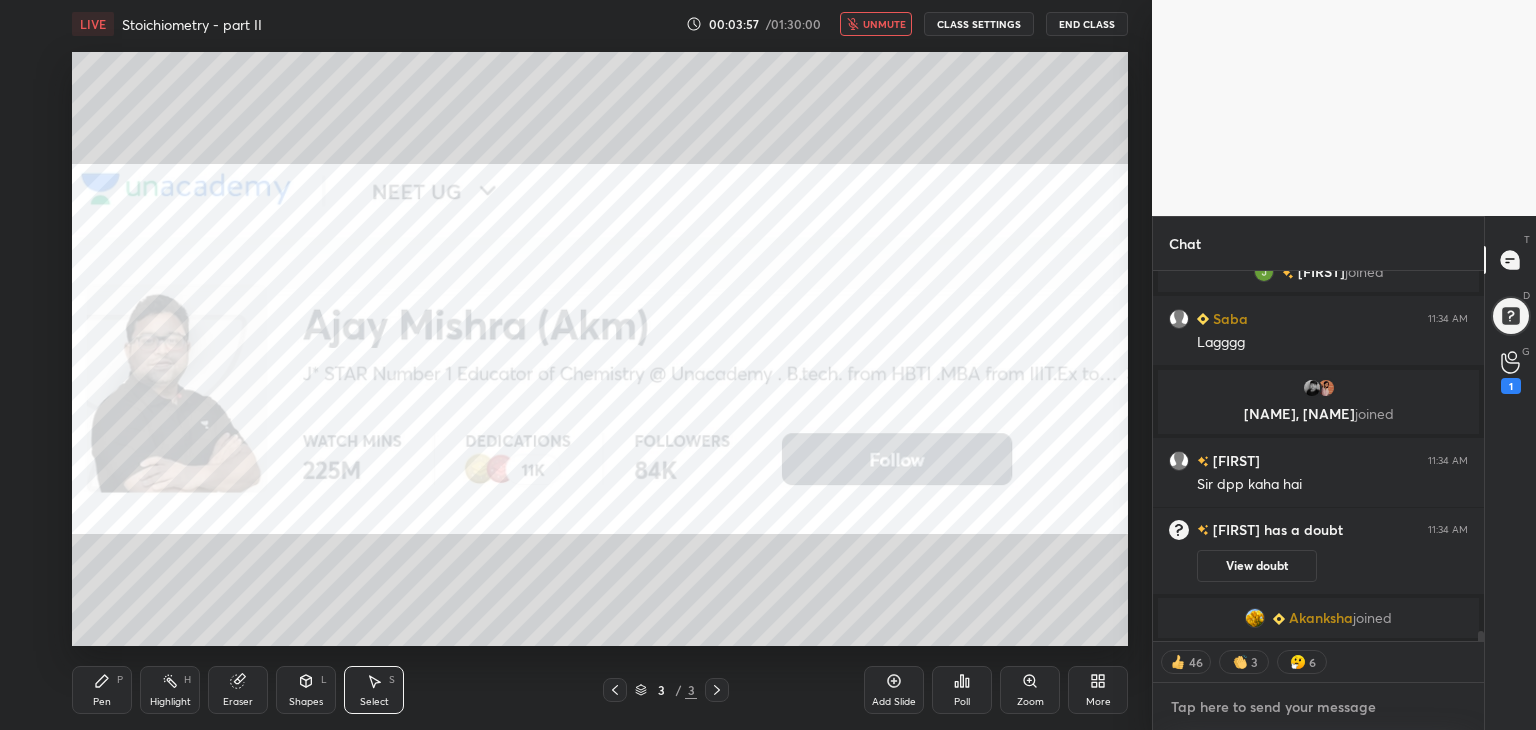 paste on "https://t.me/+Kyz99wl6DRQ5ZWU1" 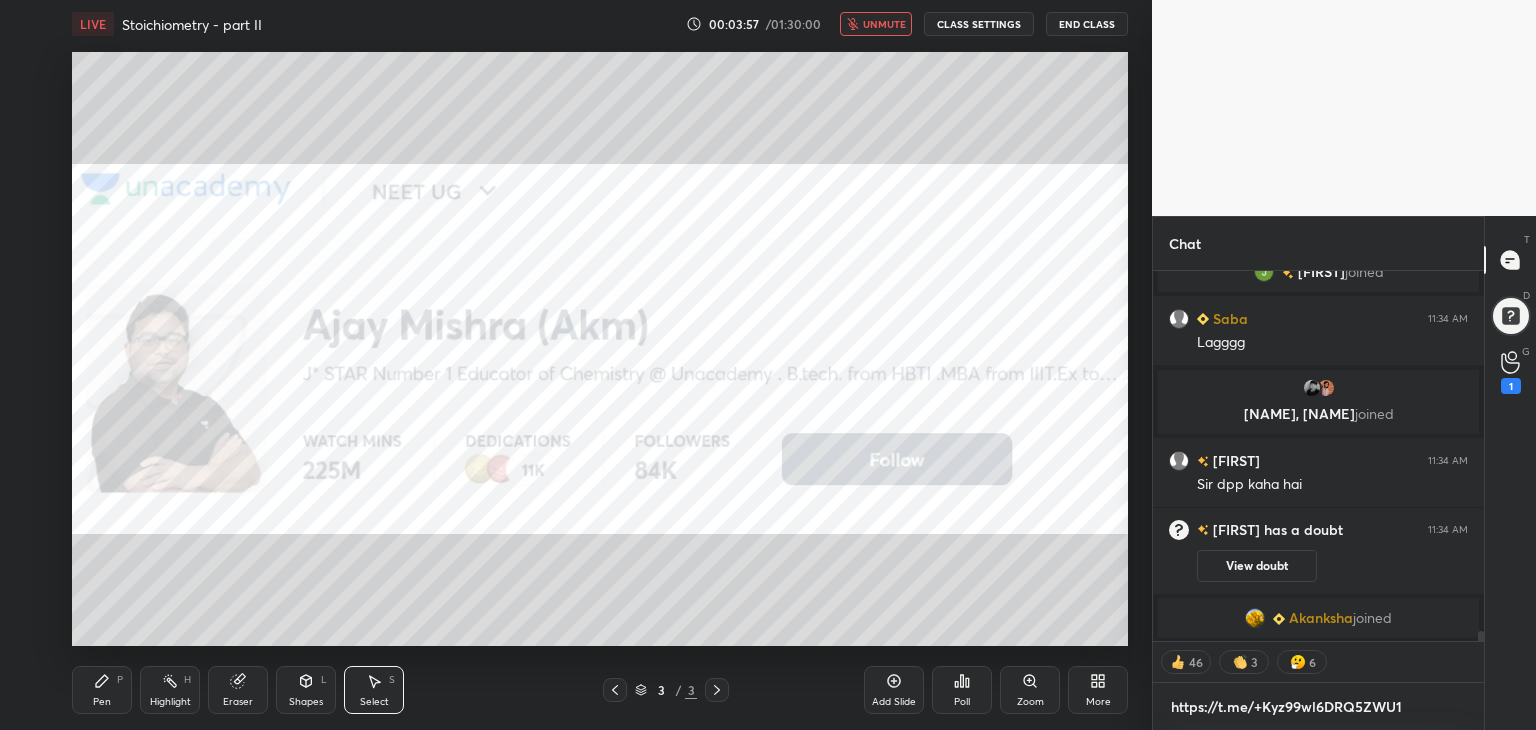 scroll, scrollTop: 360, scrollLeft: 325, axis: both 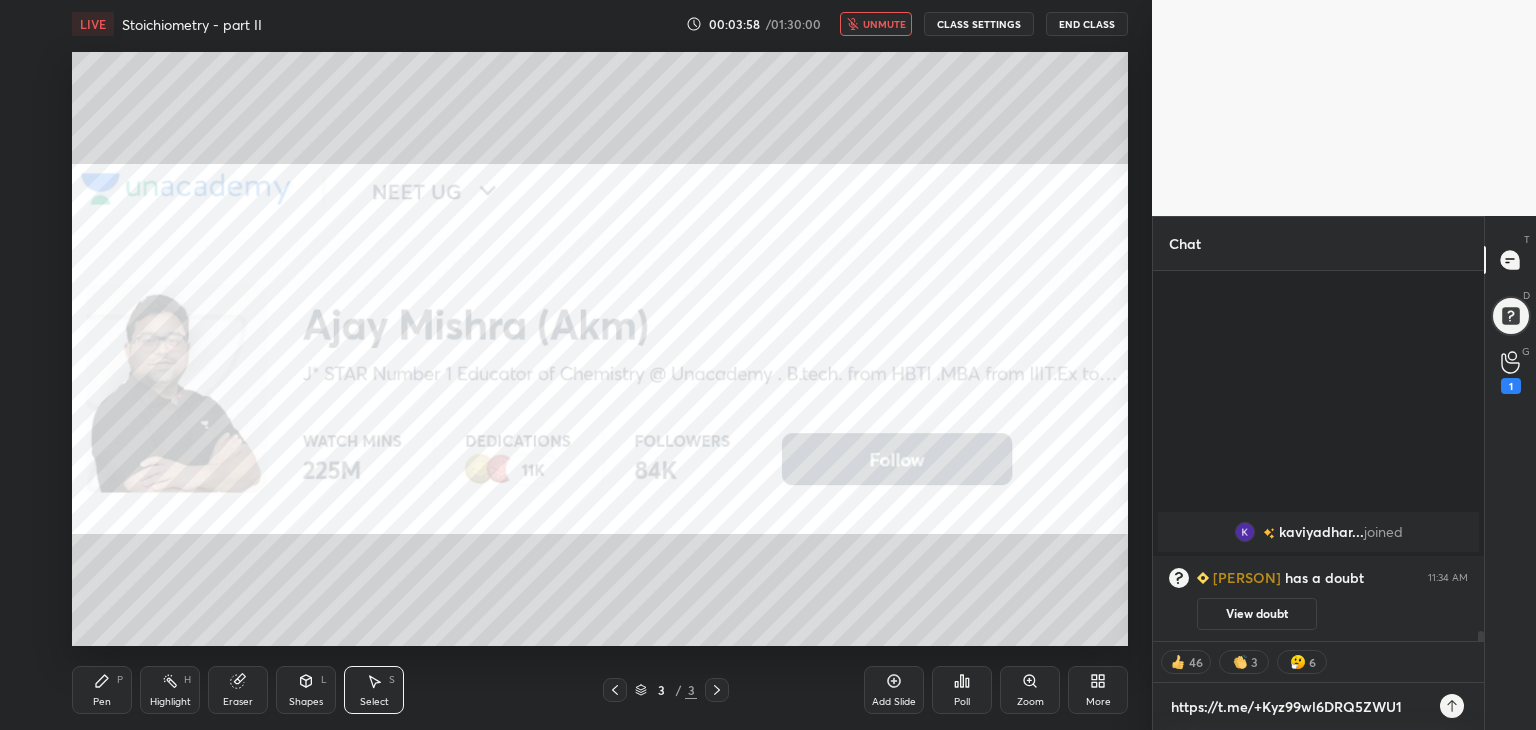 type on "x" 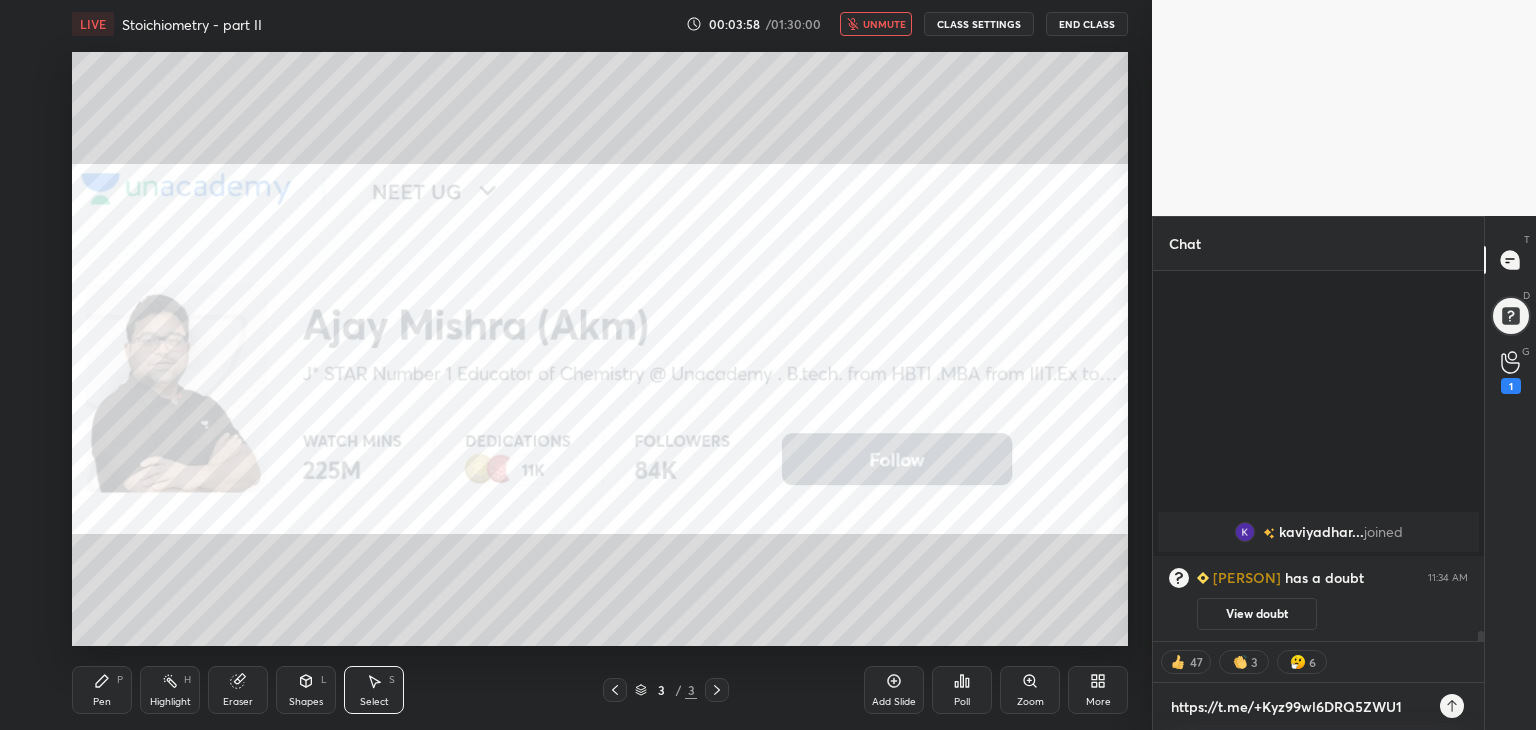 type 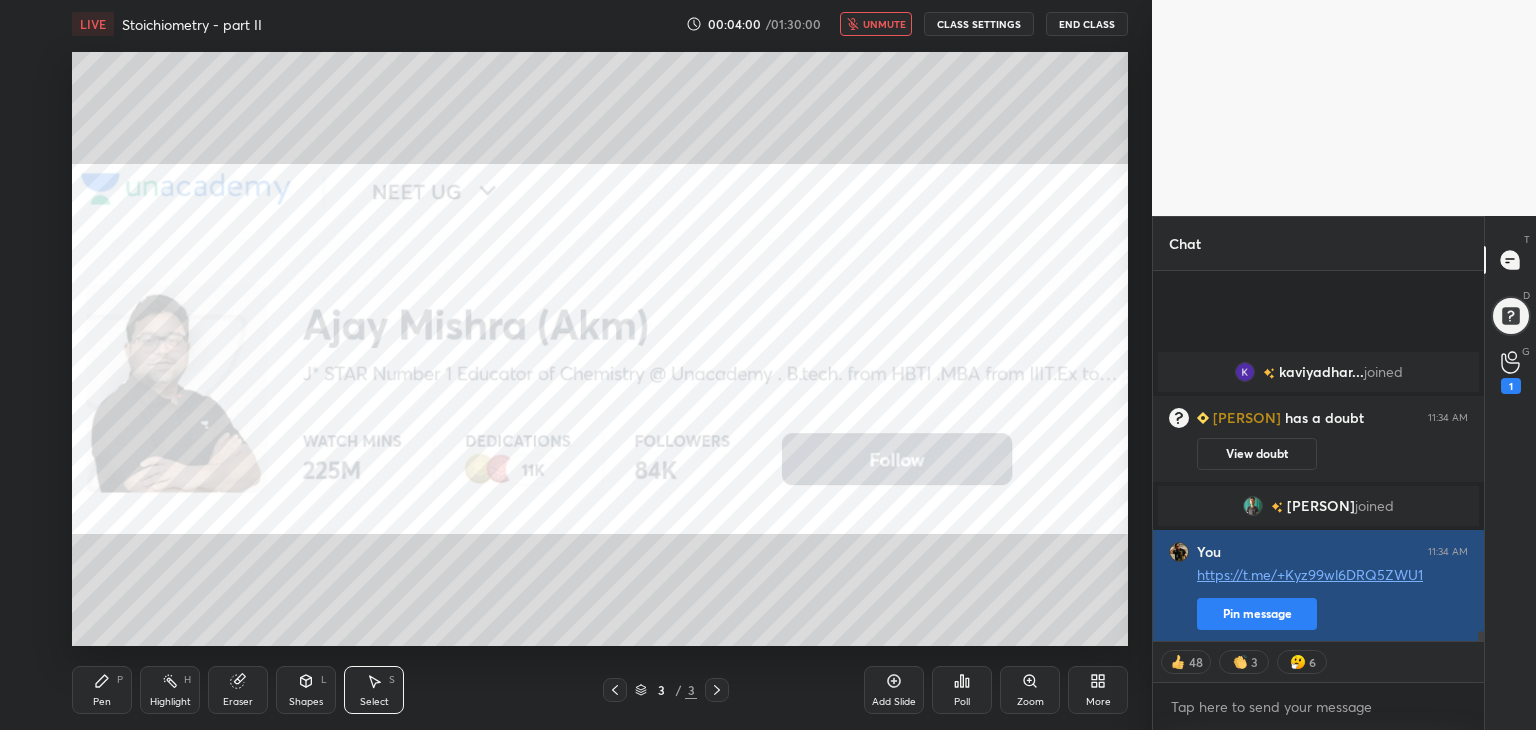click on "[PERSON]...  joined [PERSON] Sant...  has a doubt 11:34 AM View doubt [PERSON]  joined You 11:34 AM https://t.me/+Kyz99wl6DRQ5ZWU1 Pin message" at bounding box center (1318, 495) 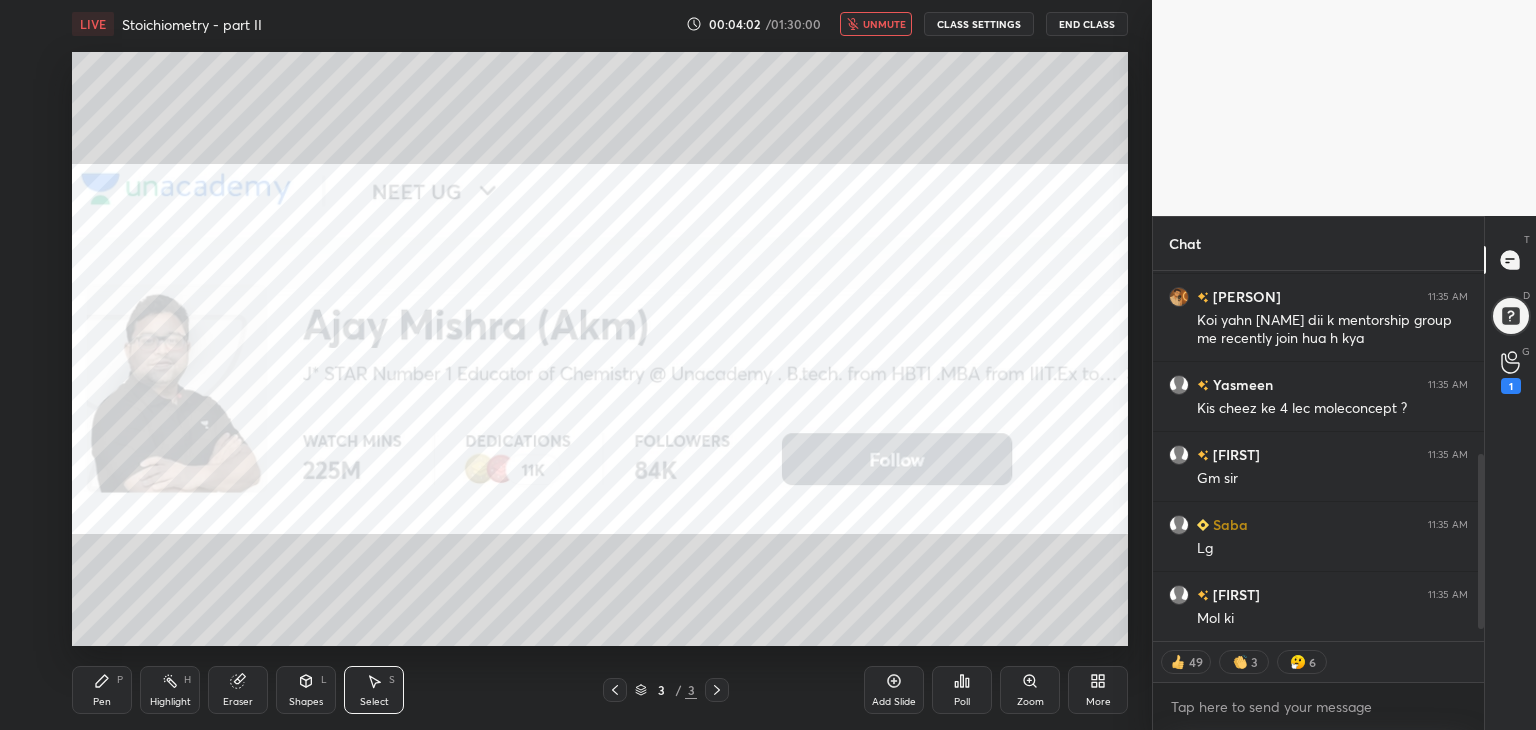 scroll, scrollTop: 411, scrollLeft: 0, axis: vertical 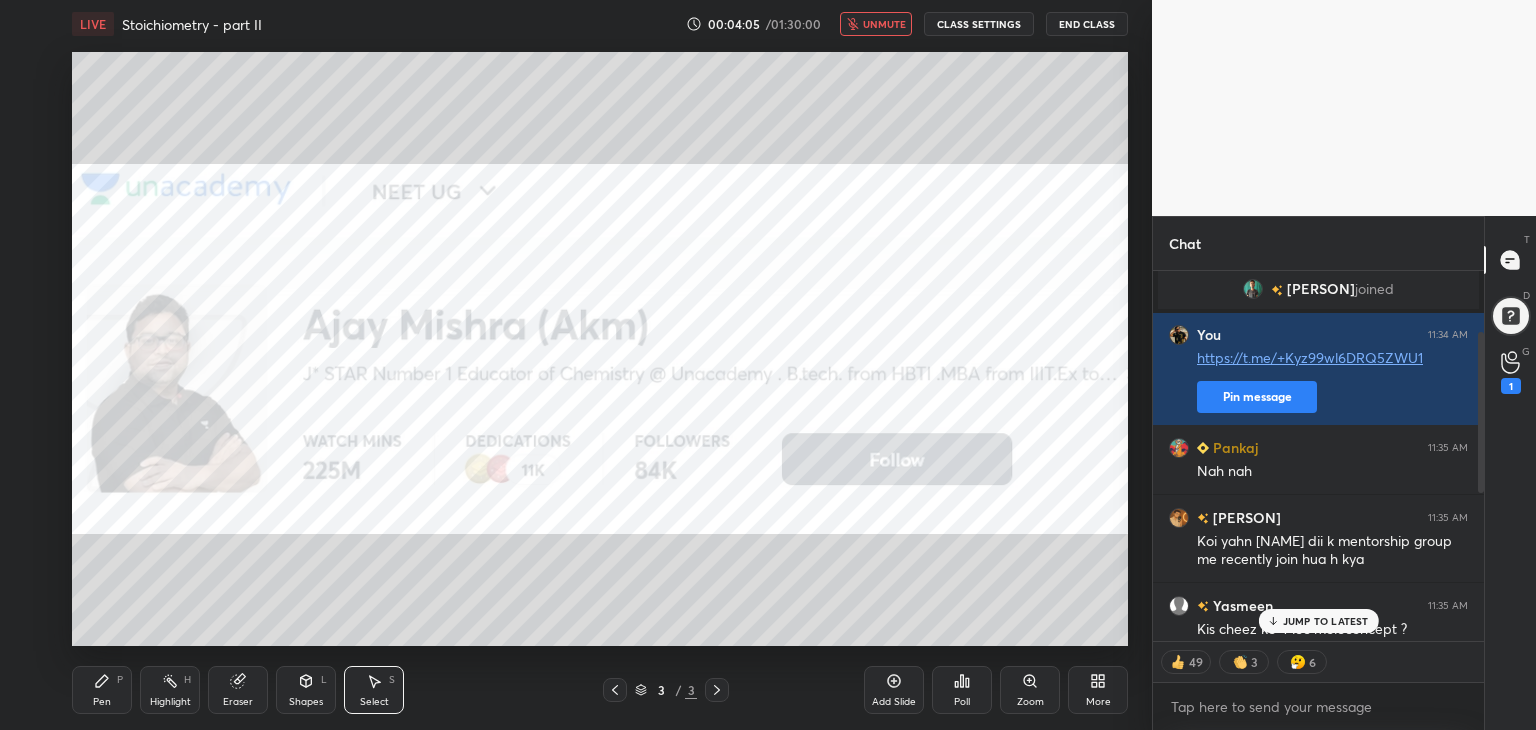 drag, startPoint x: 1479, startPoint y: 495, endPoint x: 1477, endPoint y: 361, distance: 134.01492 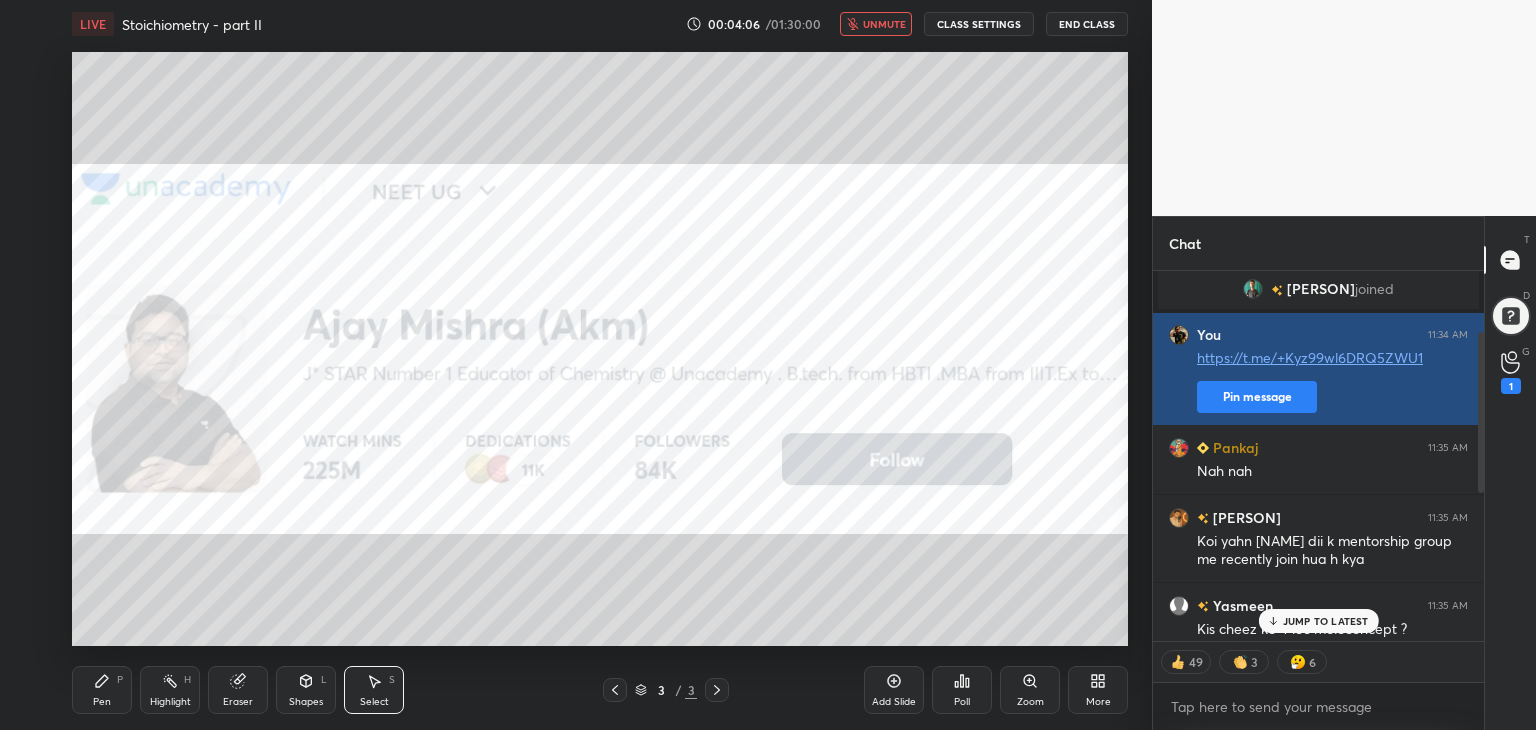 click on "Pin message" at bounding box center [1257, 397] 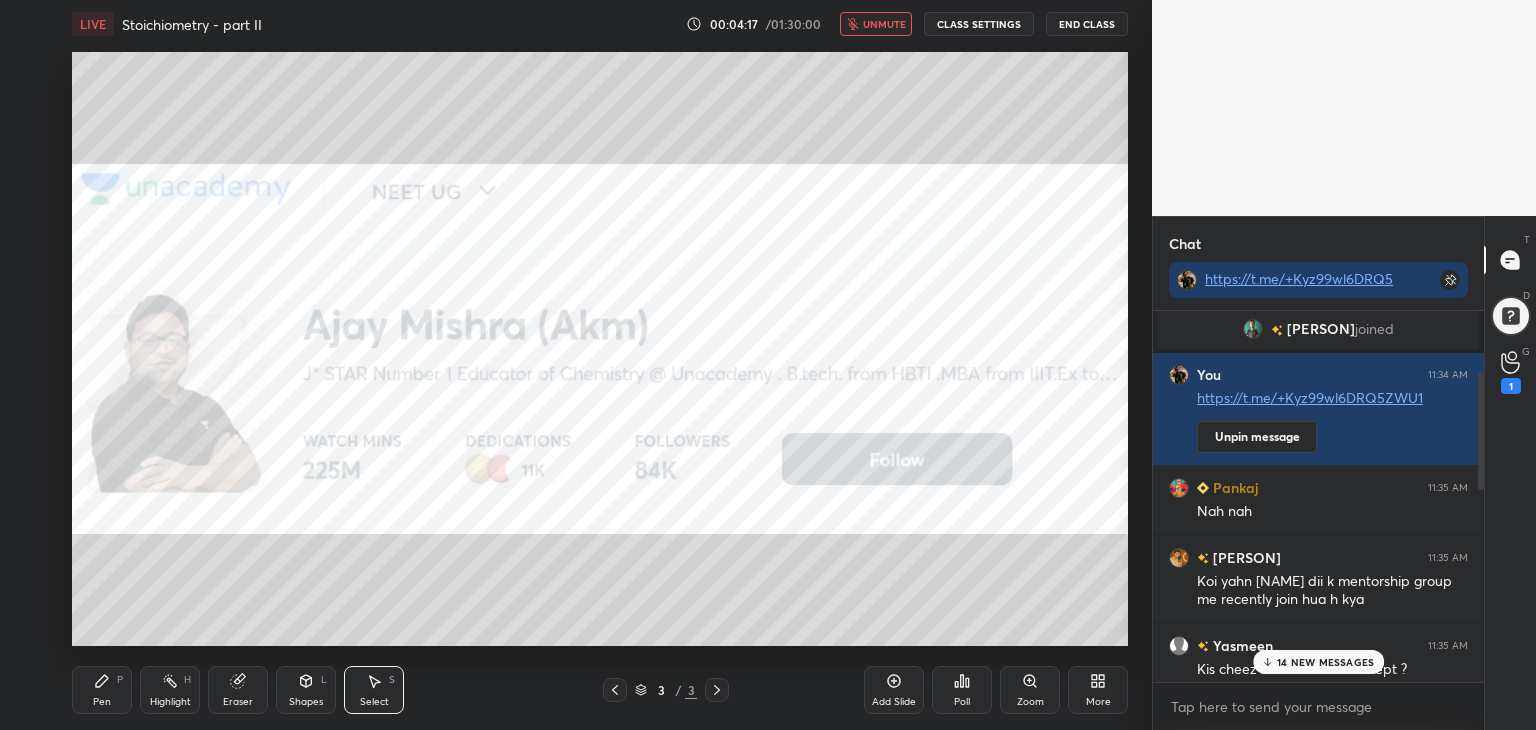 scroll, scrollTop: 6, scrollLeft: 6, axis: both 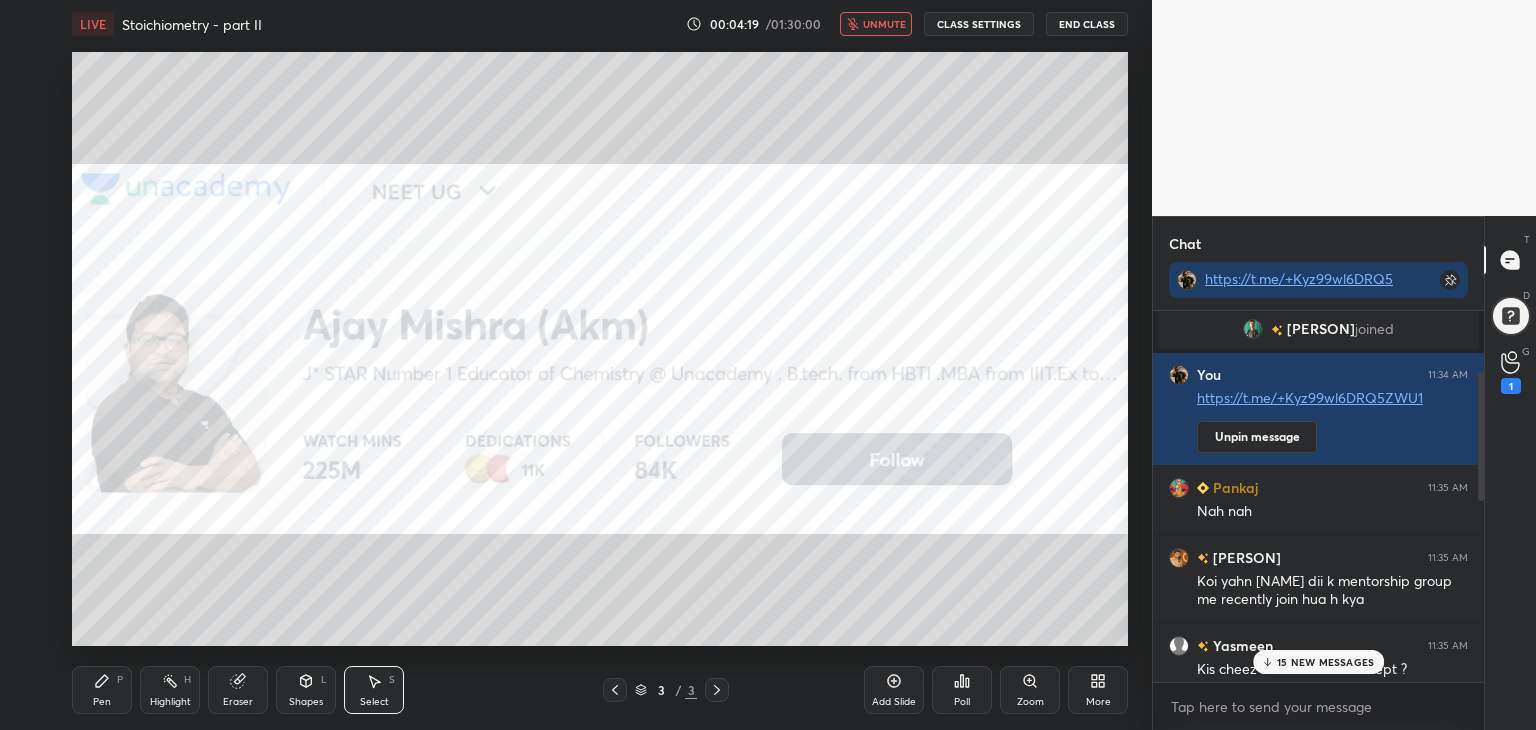 click on "15 NEW MESSAGES" at bounding box center (1325, 662) 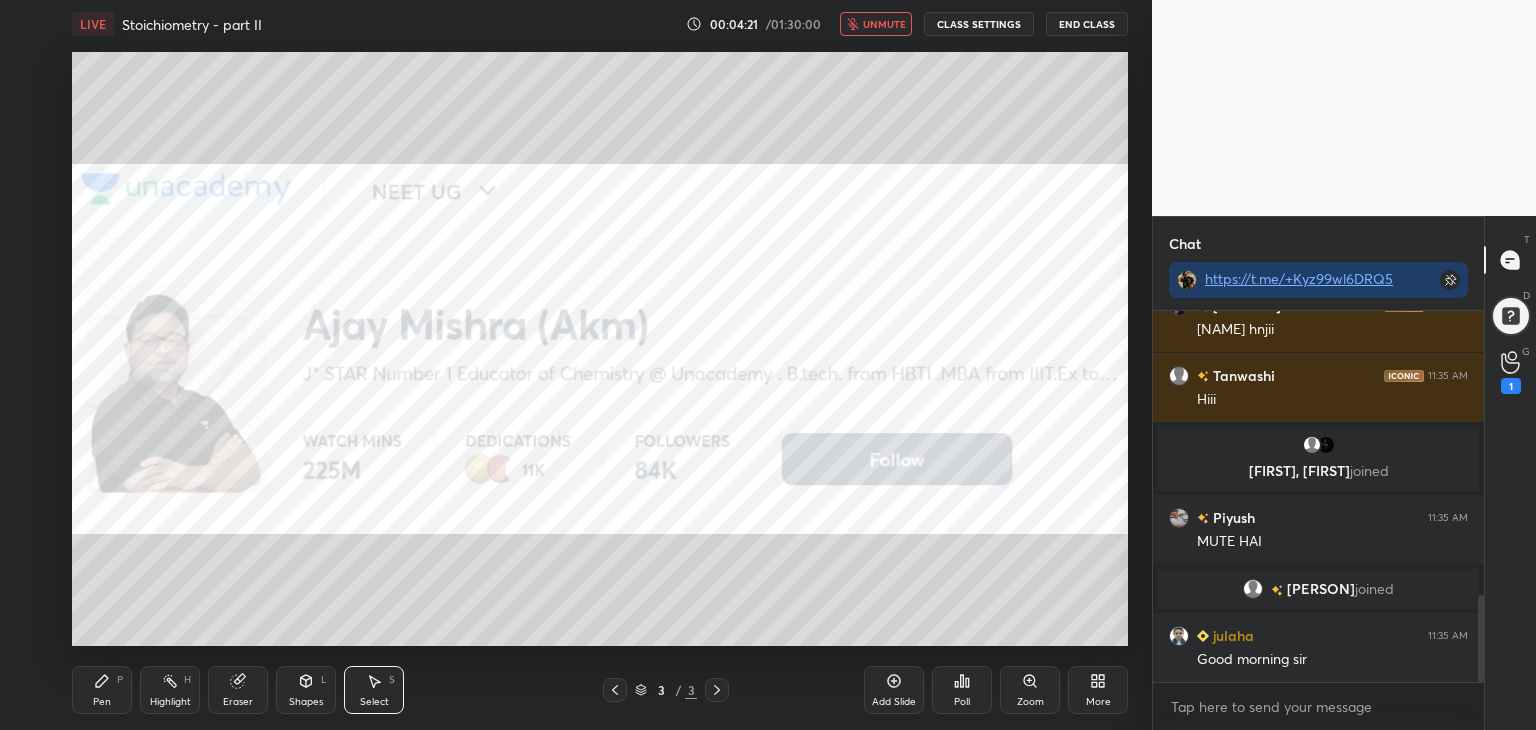 scroll, scrollTop: 1264, scrollLeft: 0, axis: vertical 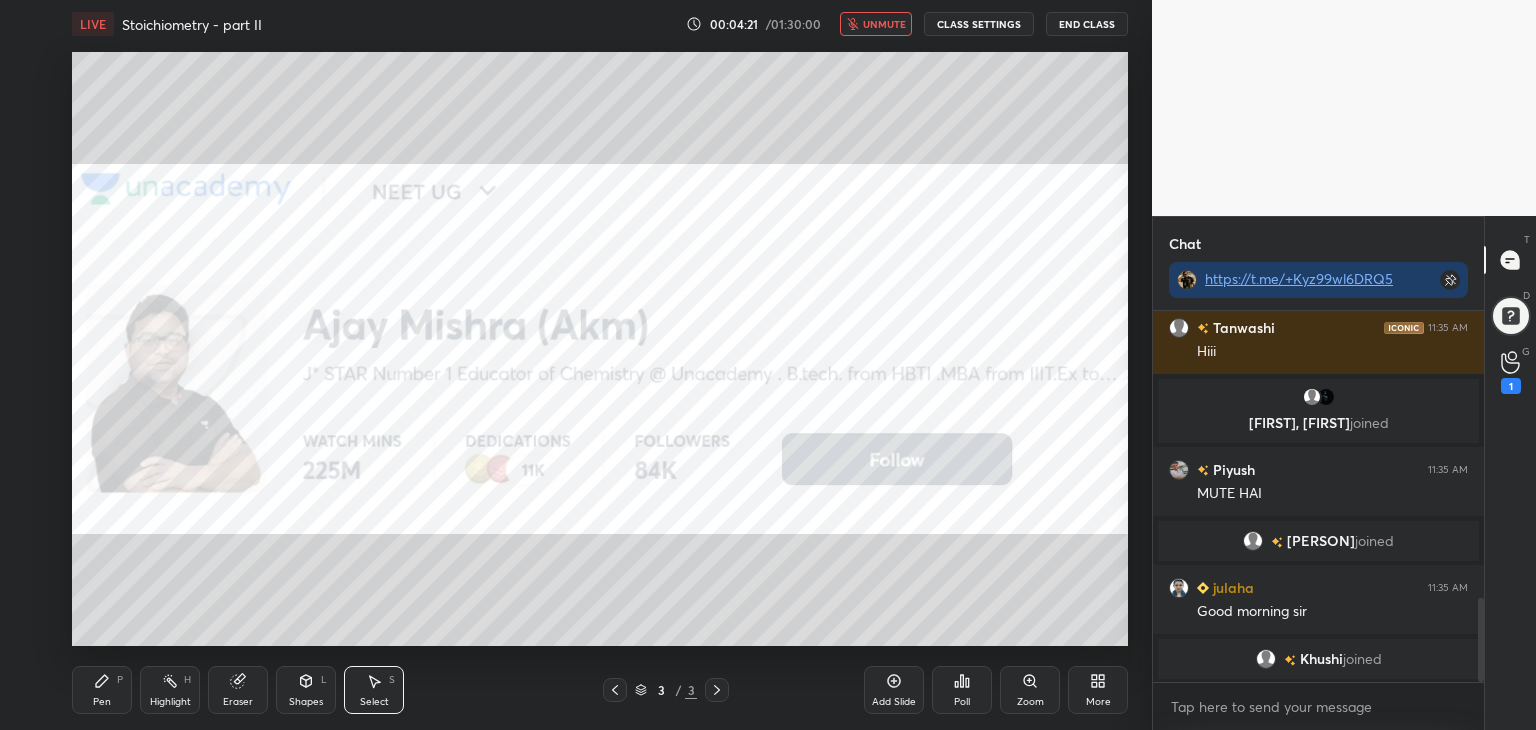 click 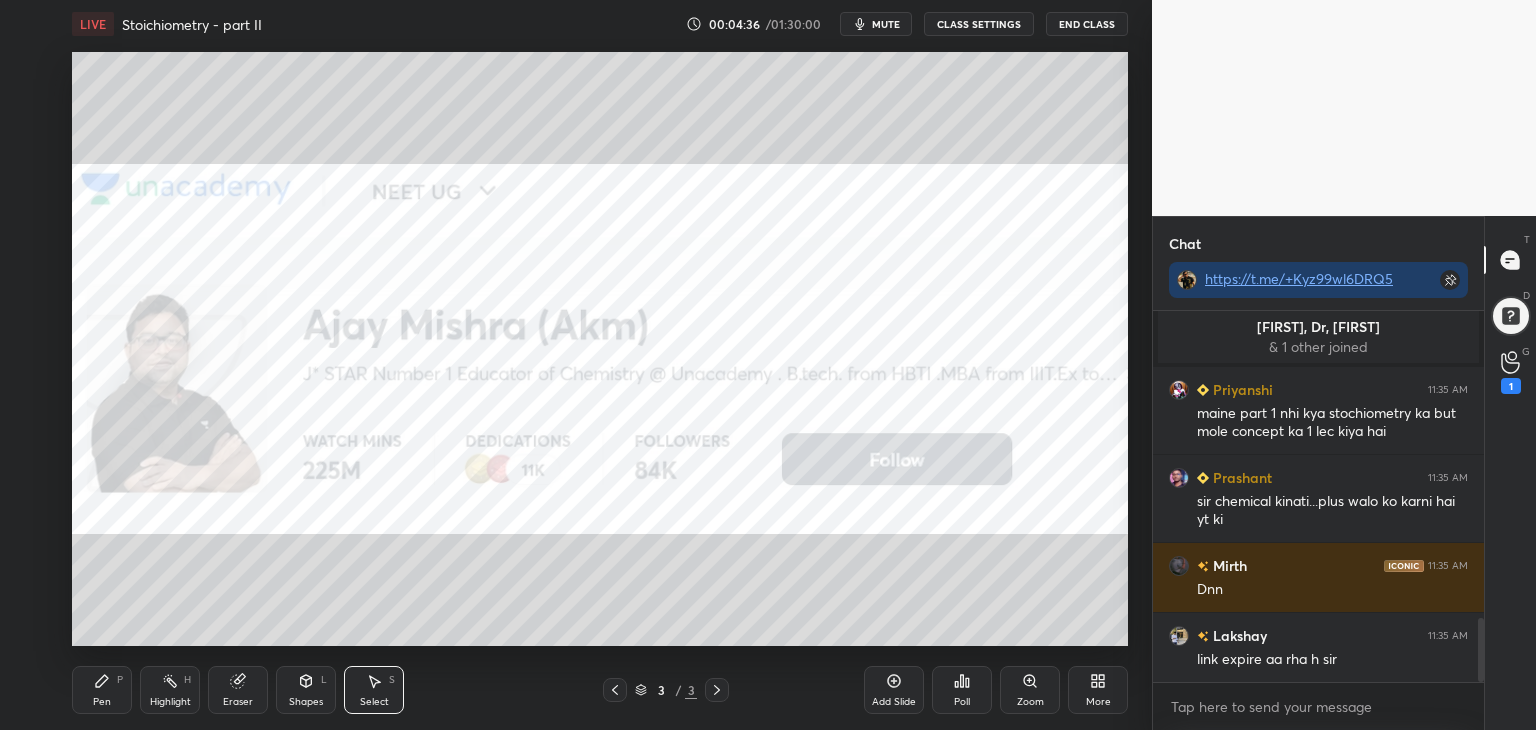 scroll, scrollTop: 1838, scrollLeft: 0, axis: vertical 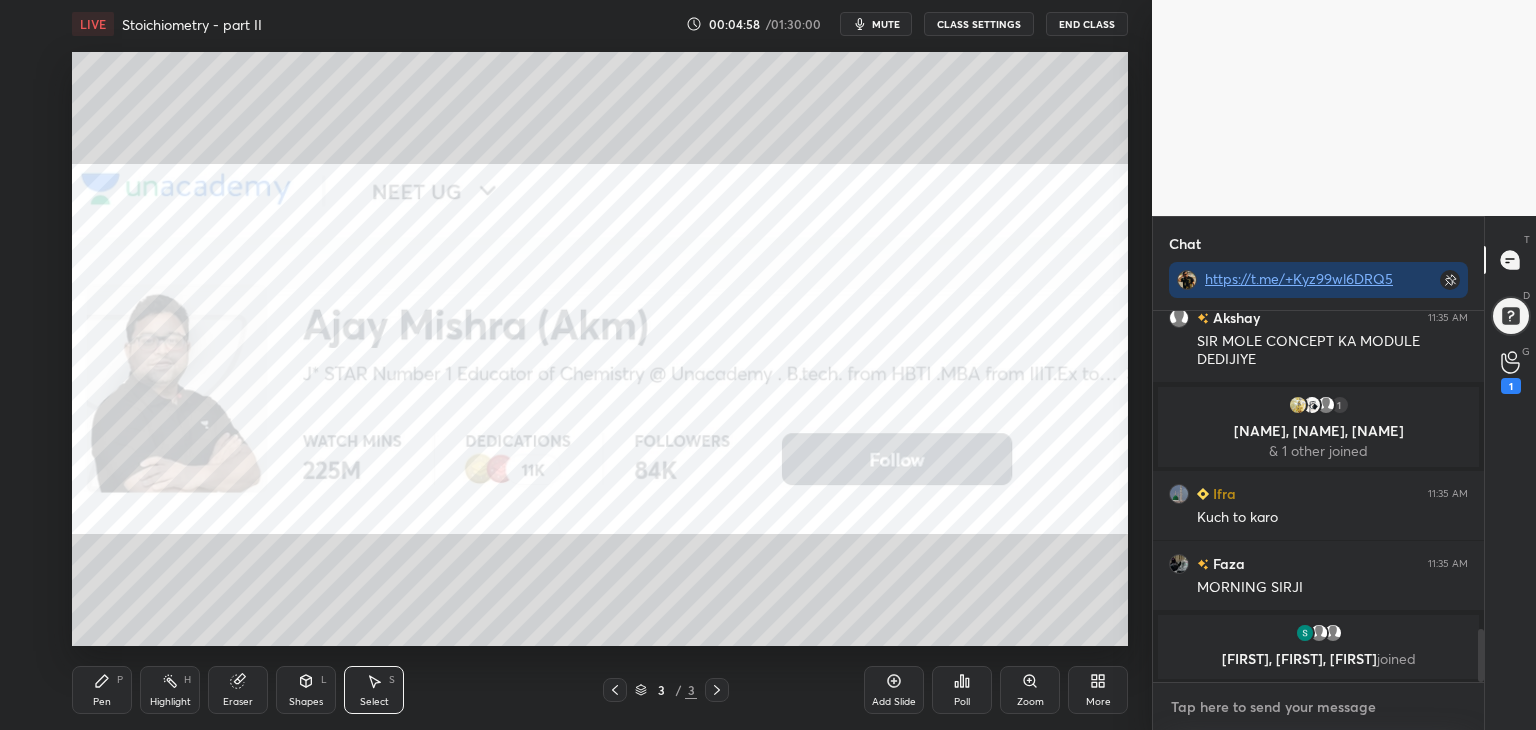 type on "x" 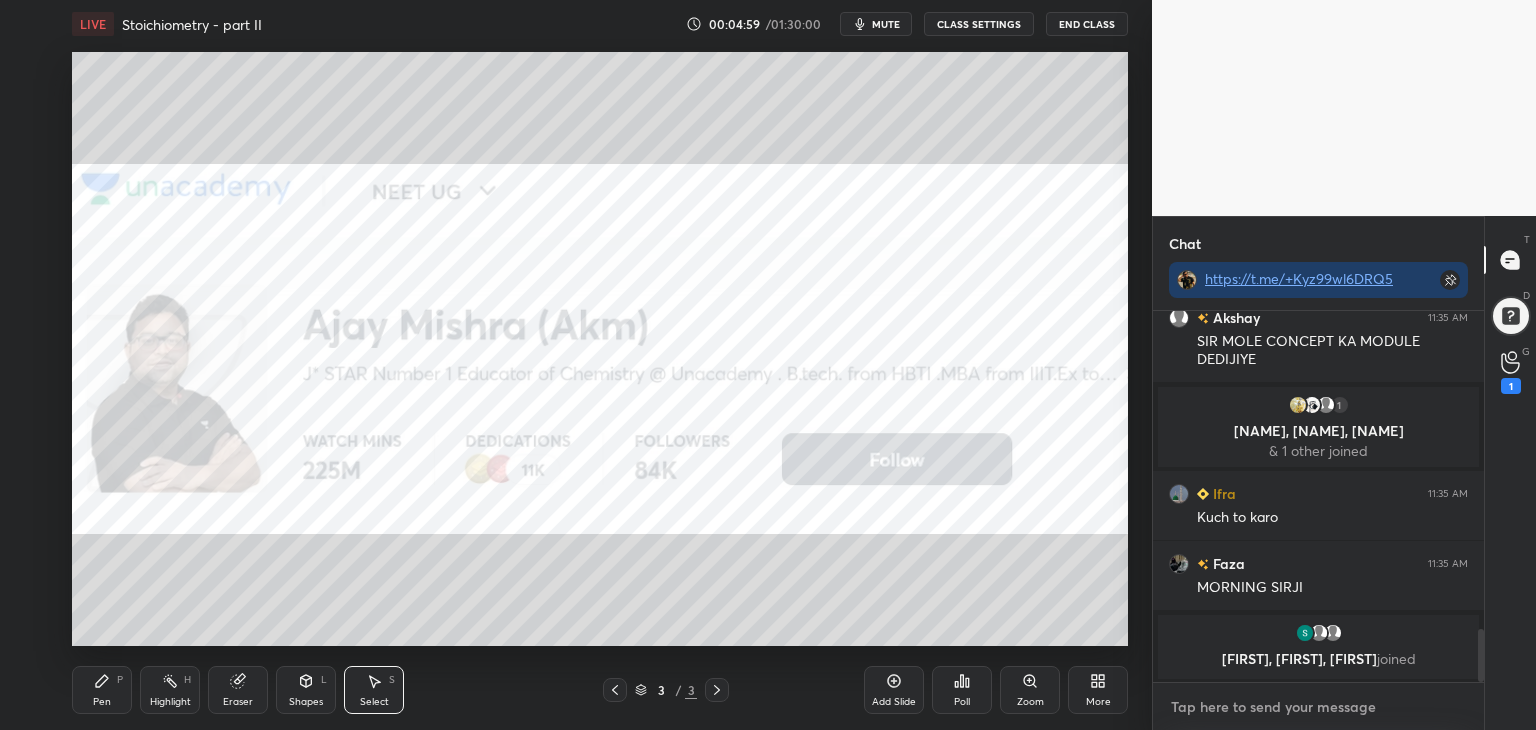scroll, scrollTop: 2260, scrollLeft: 0, axis: vertical 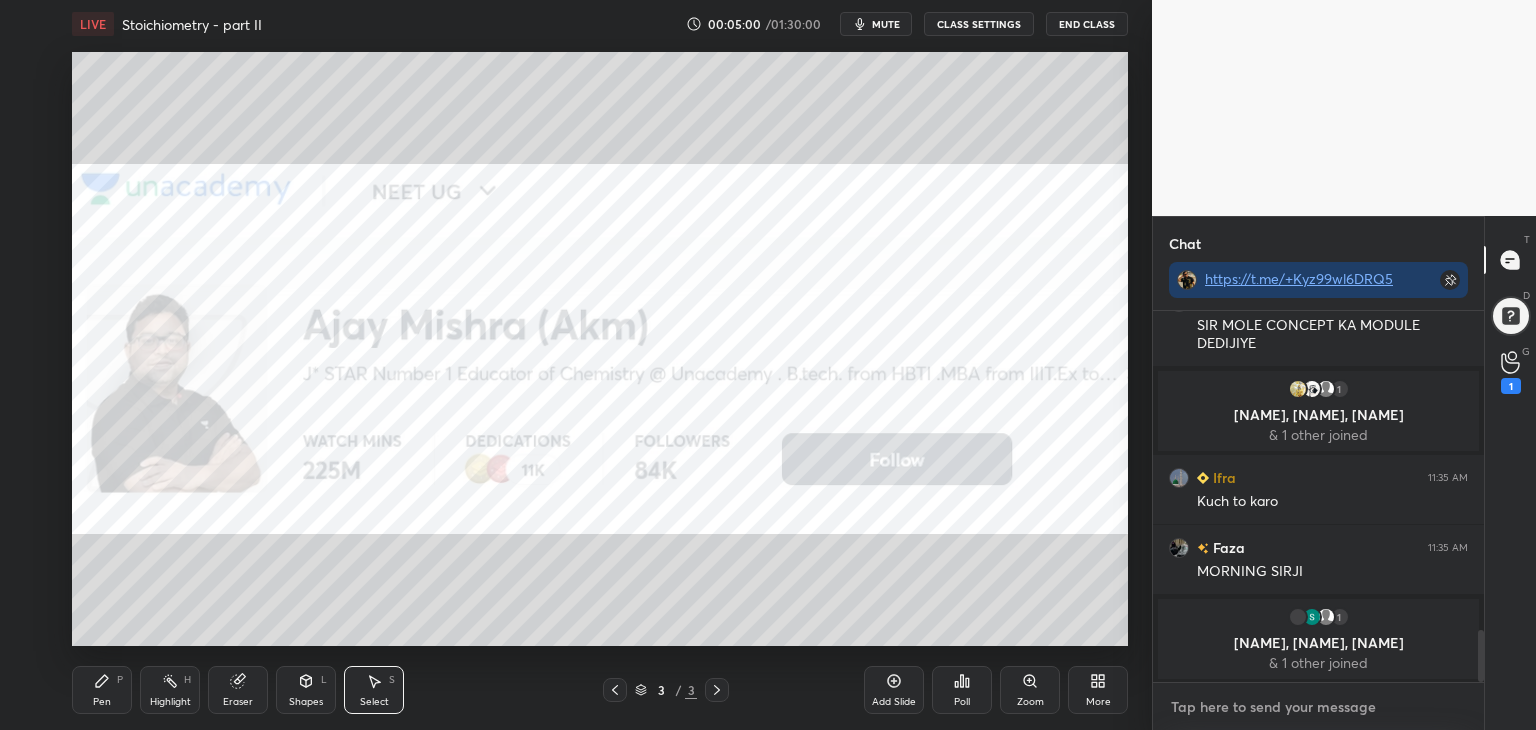 paste on "https://t.me/+VqnTYMwjuIHJIxc6" 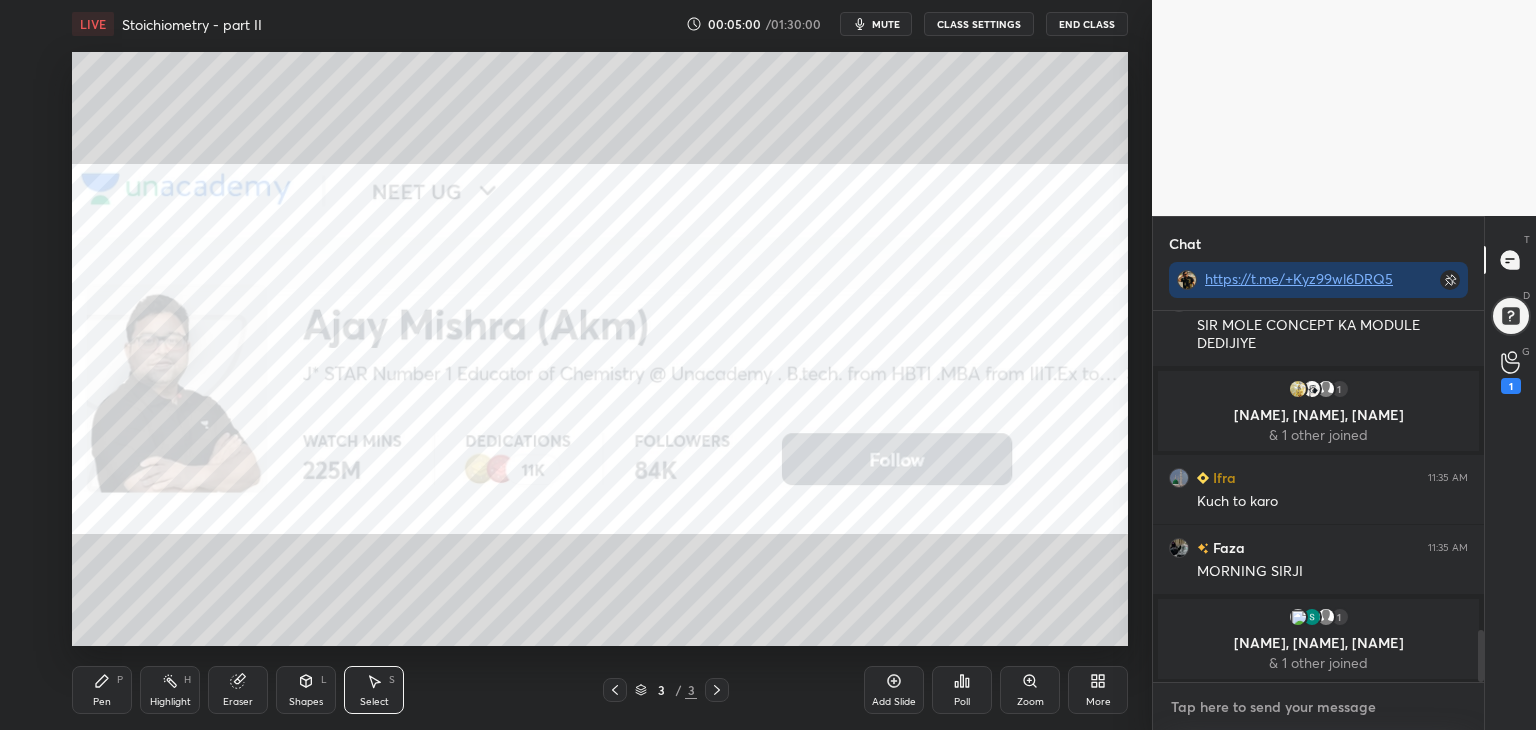 type on "x" 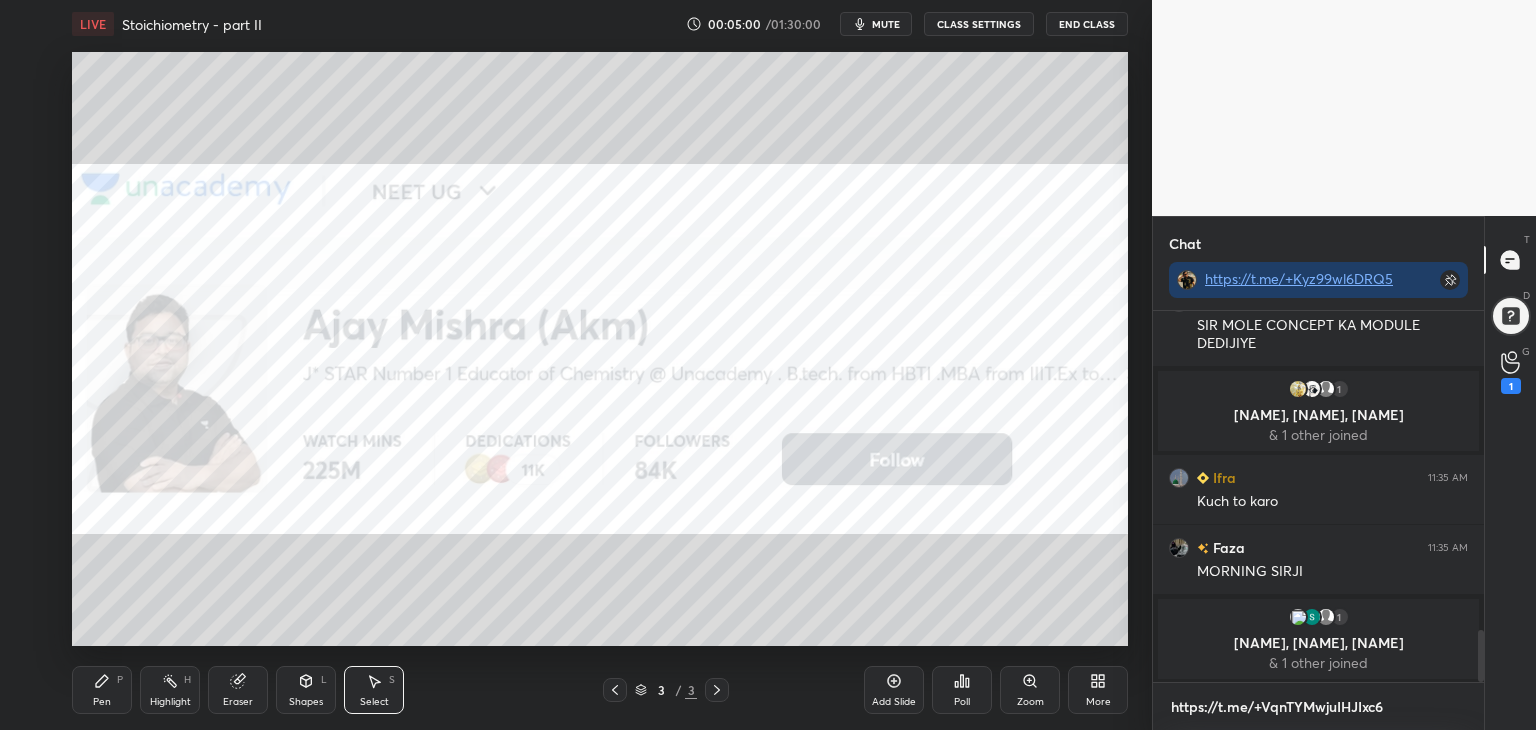 scroll, scrollTop: 360, scrollLeft: 325, axis: both 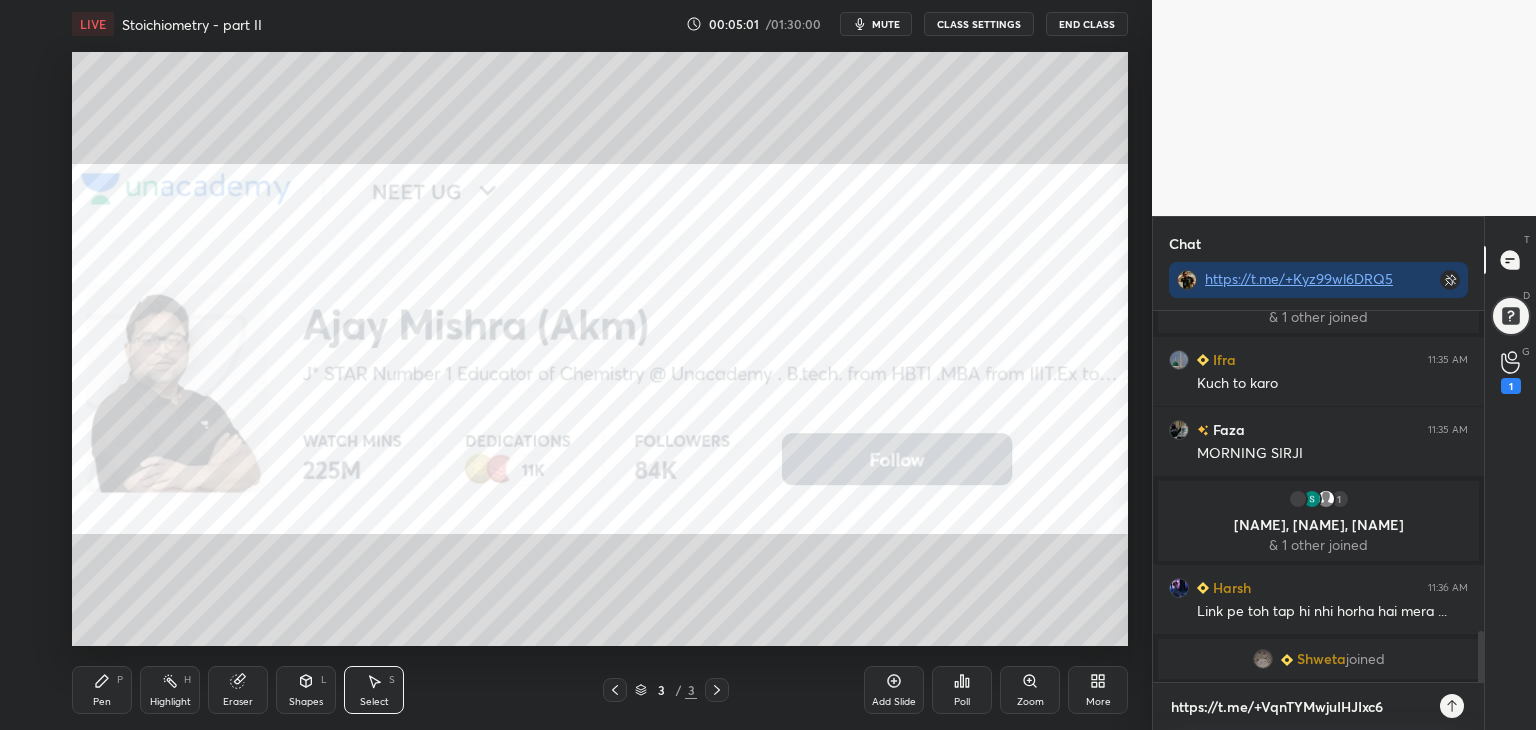 type 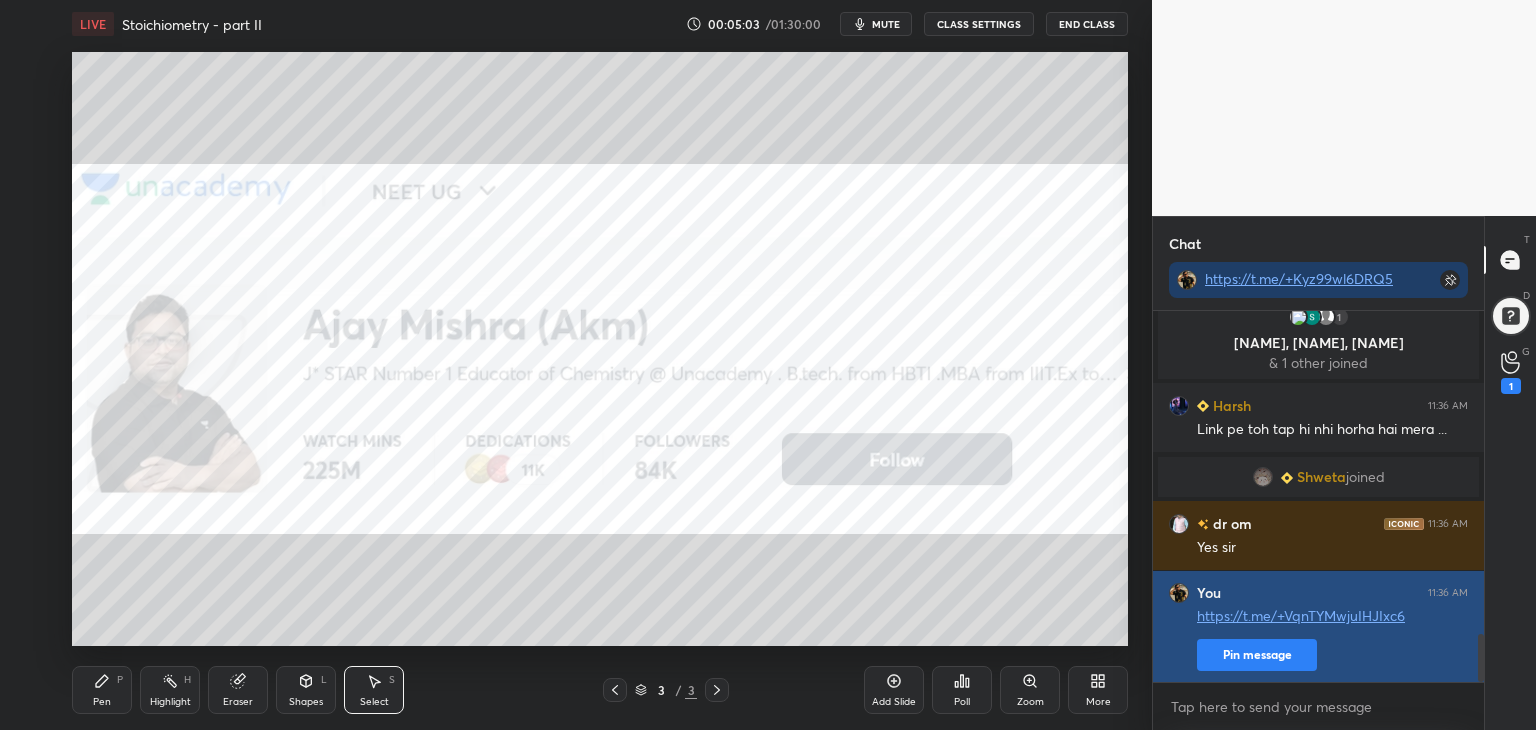 click on "Pin message" at bounding box center (1257, 655) 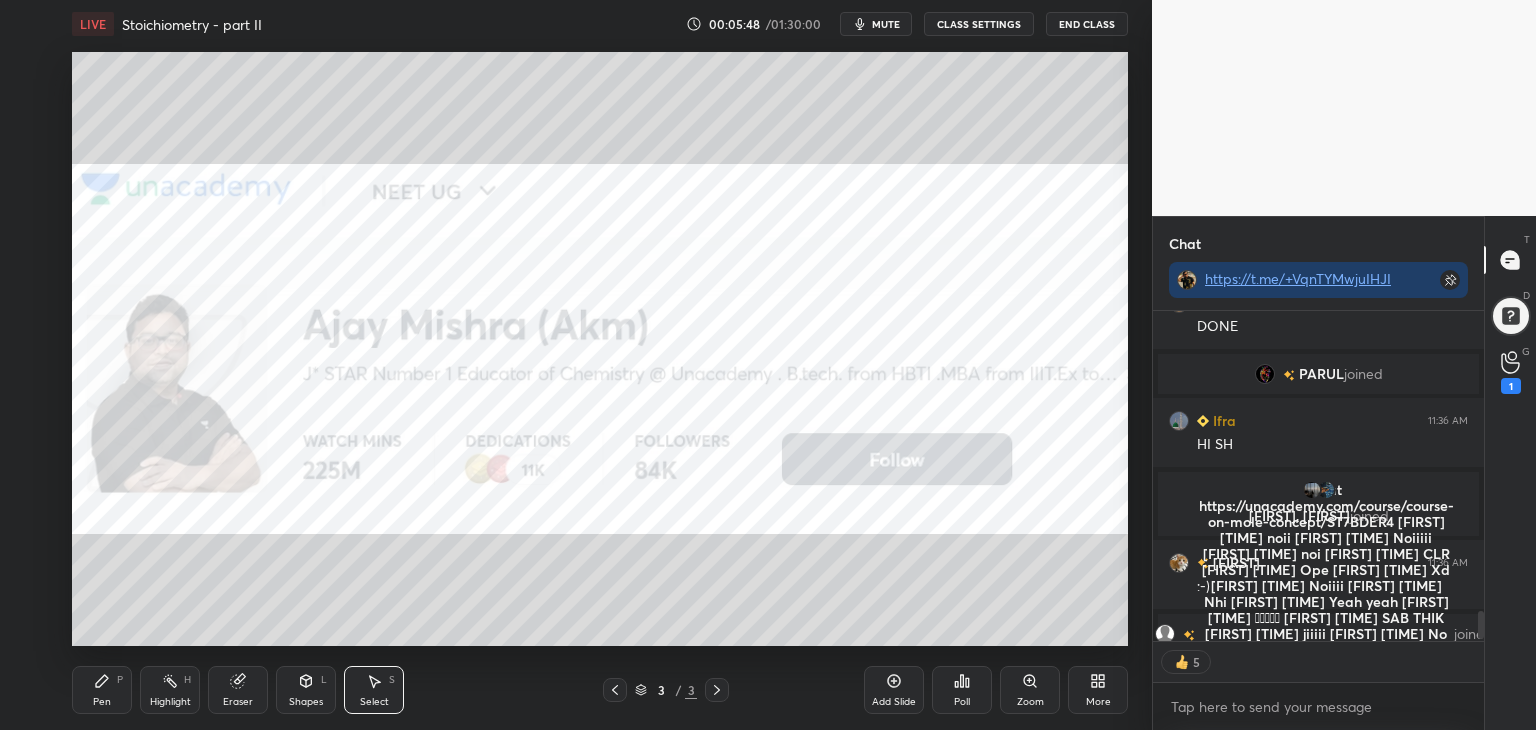 scroll, scrollTop: 3555, scrollLeft: 0, axis: vertical 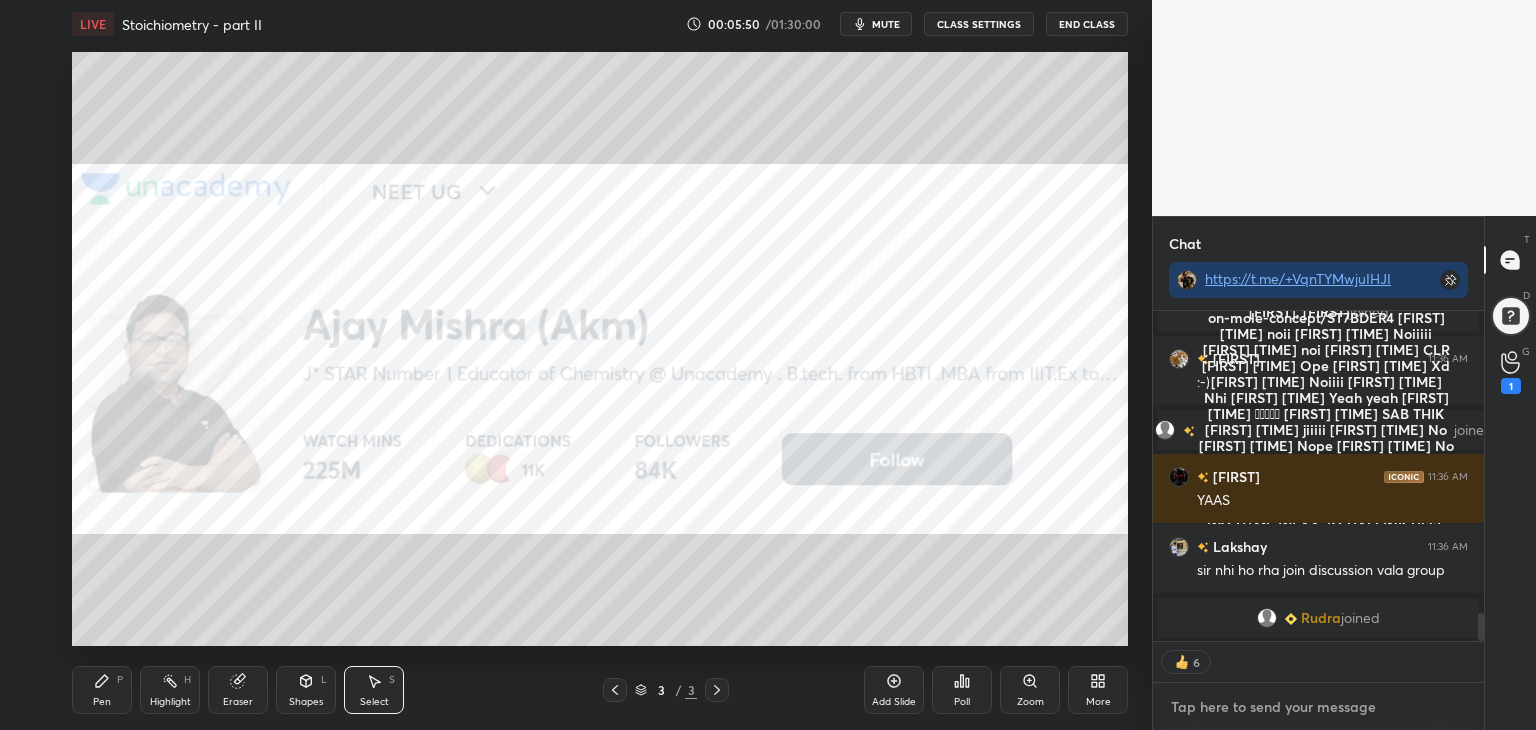 type on "x" 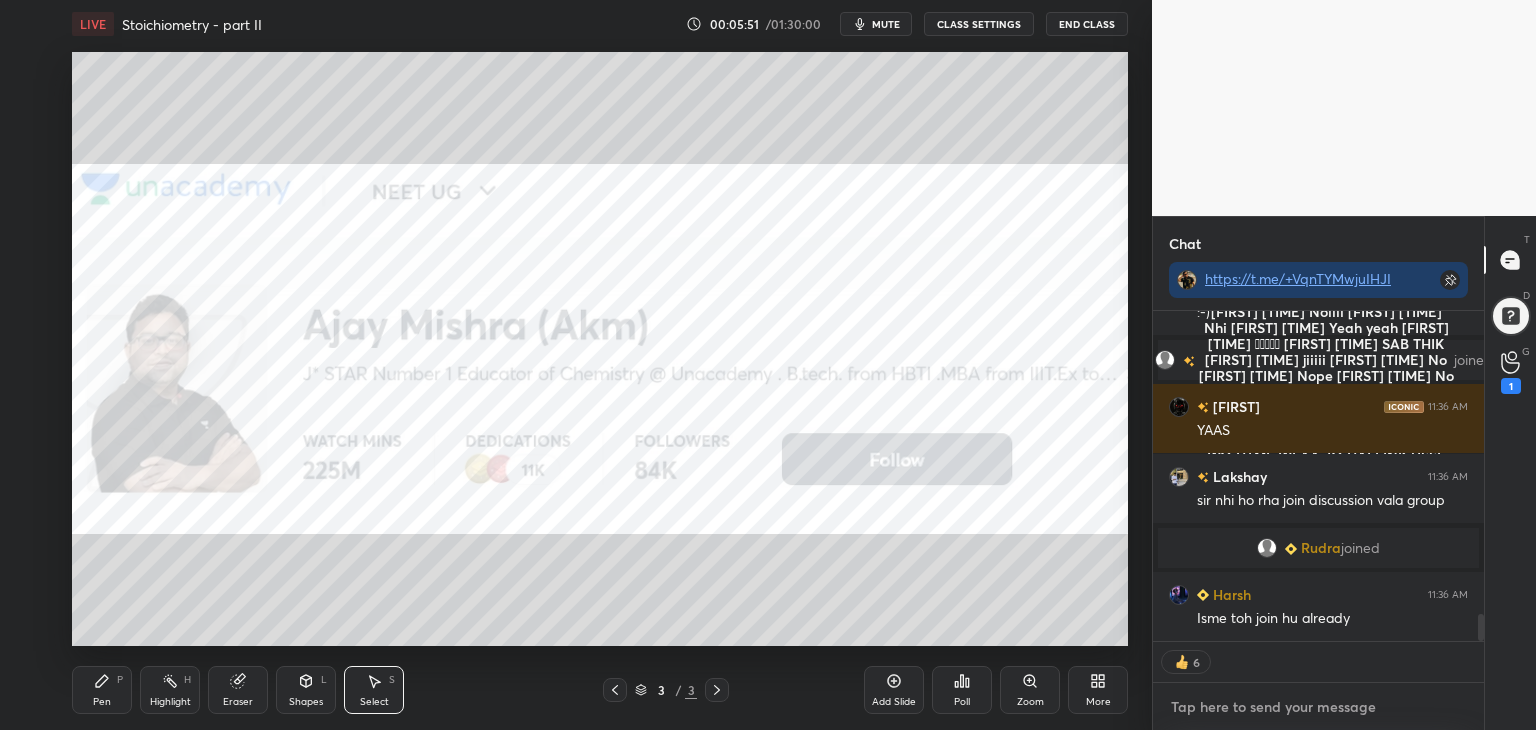 click at bounding box center [1318, 707] 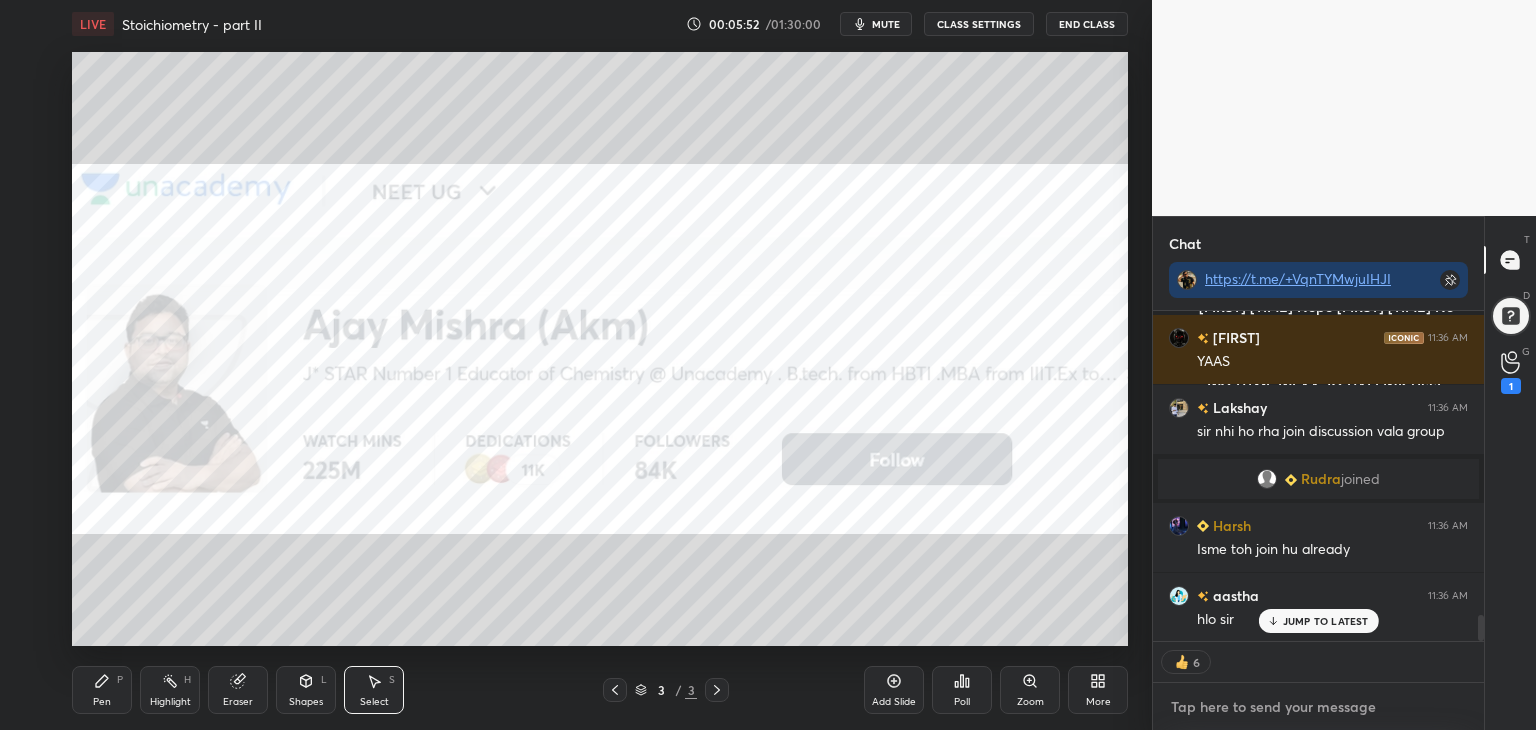 scroll, scrollTop: 3896, scrollLeft: 0, axis: vertical 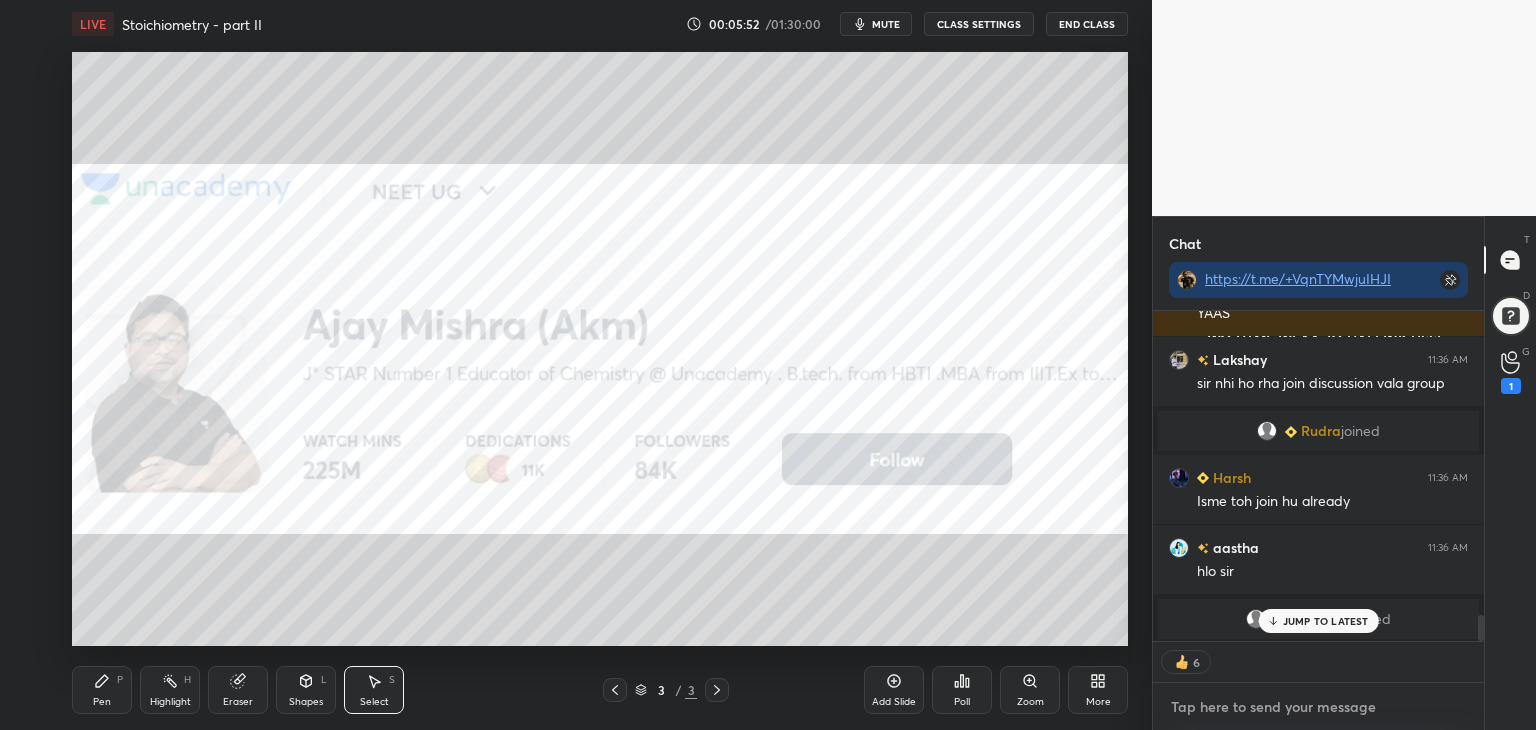 paste on "https://unacademy.com/course/course-on-mole-concept/ST7BDER4" 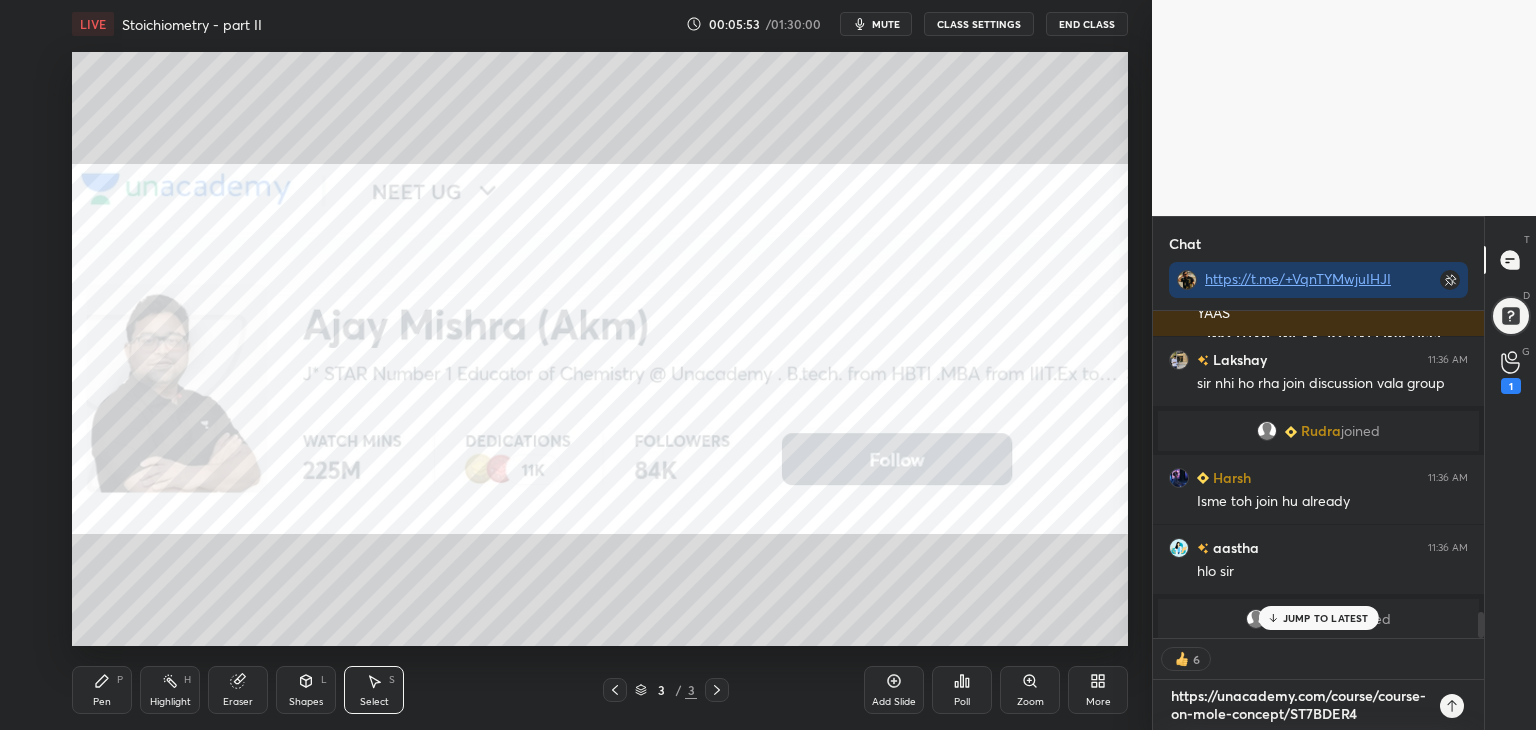 type 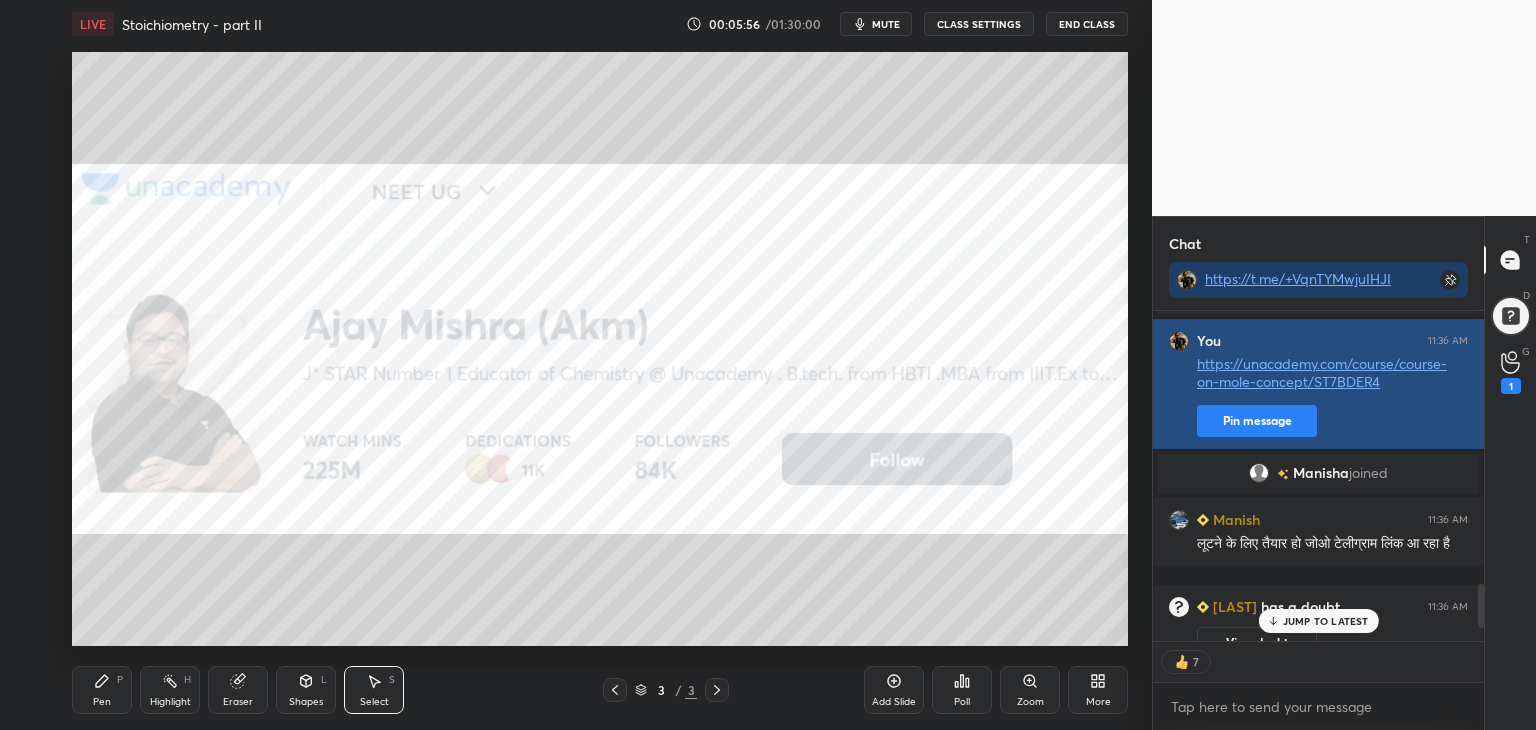 click on "[NAME]  joined [NAME] 11:36 AM HI SH [NAME], [NAME]  joined [NAME] 11:36 AM :-) [NAME]  joined [NAME] 11:36 AM YAAS [NAME] 11:36 AM sir nhi ho rha join discussion vala group [NAME]  joined [NAME] 11:36 AM Isme toh join hu already [NAME] 11:36 AM hlo sir [NAME], [NAME]  joined You 11:36 AM https://unacademy.com/course/course-on-mole-concept/ST7BDER4 Pin message [NAME]  joined [NAME] 11:36 AM लूटने के लिए तैयार हो जोओ टेलीग्राम लिंक आ रहा है [NAME]   has a doubt 11:36 AM View doubt [NAME] 11:36 AM No voice sir" at bounding box center (1318, 476) 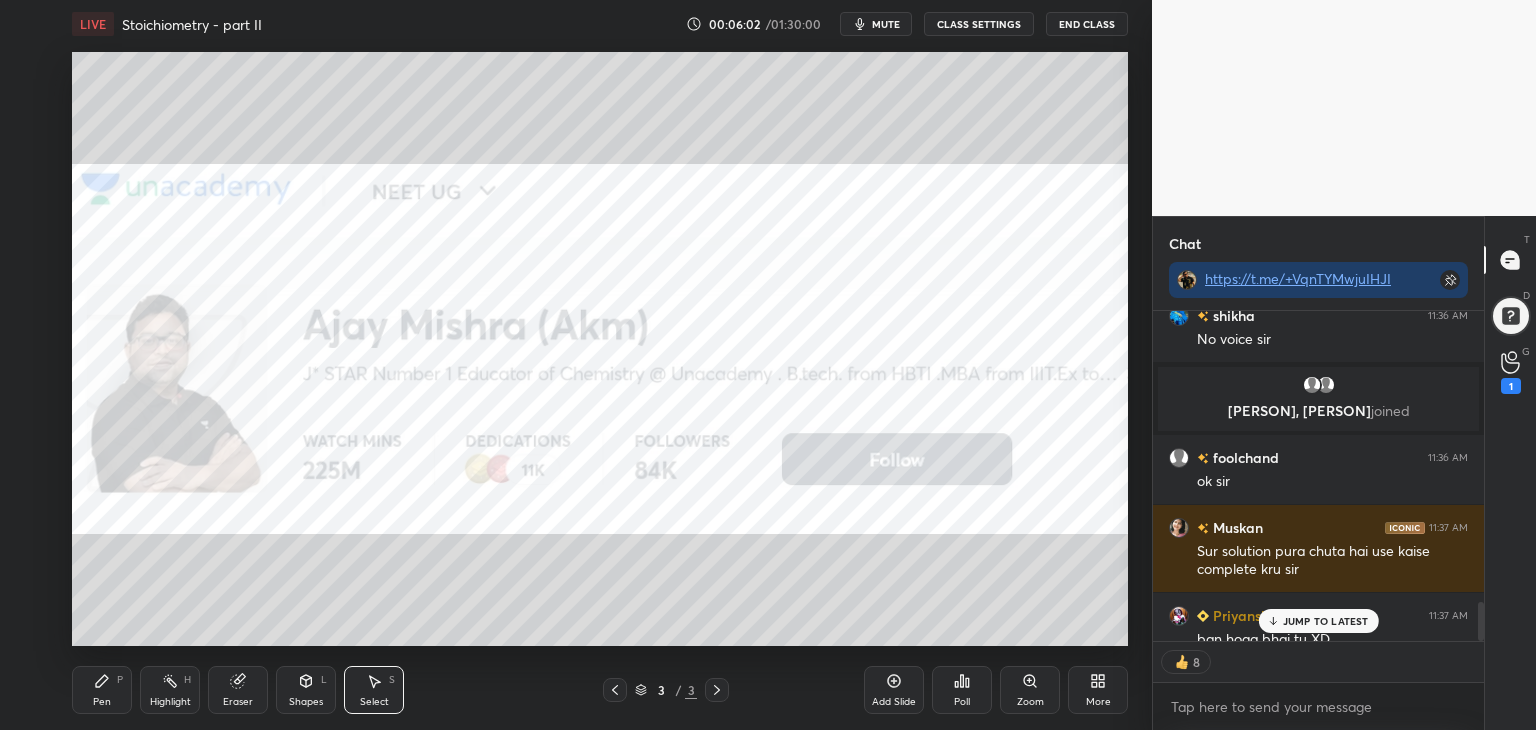 drag, startPoint x: 1480, startPoint y: 613, endPoint x: 1481, endPoint y: 625, distance: 12.0415945 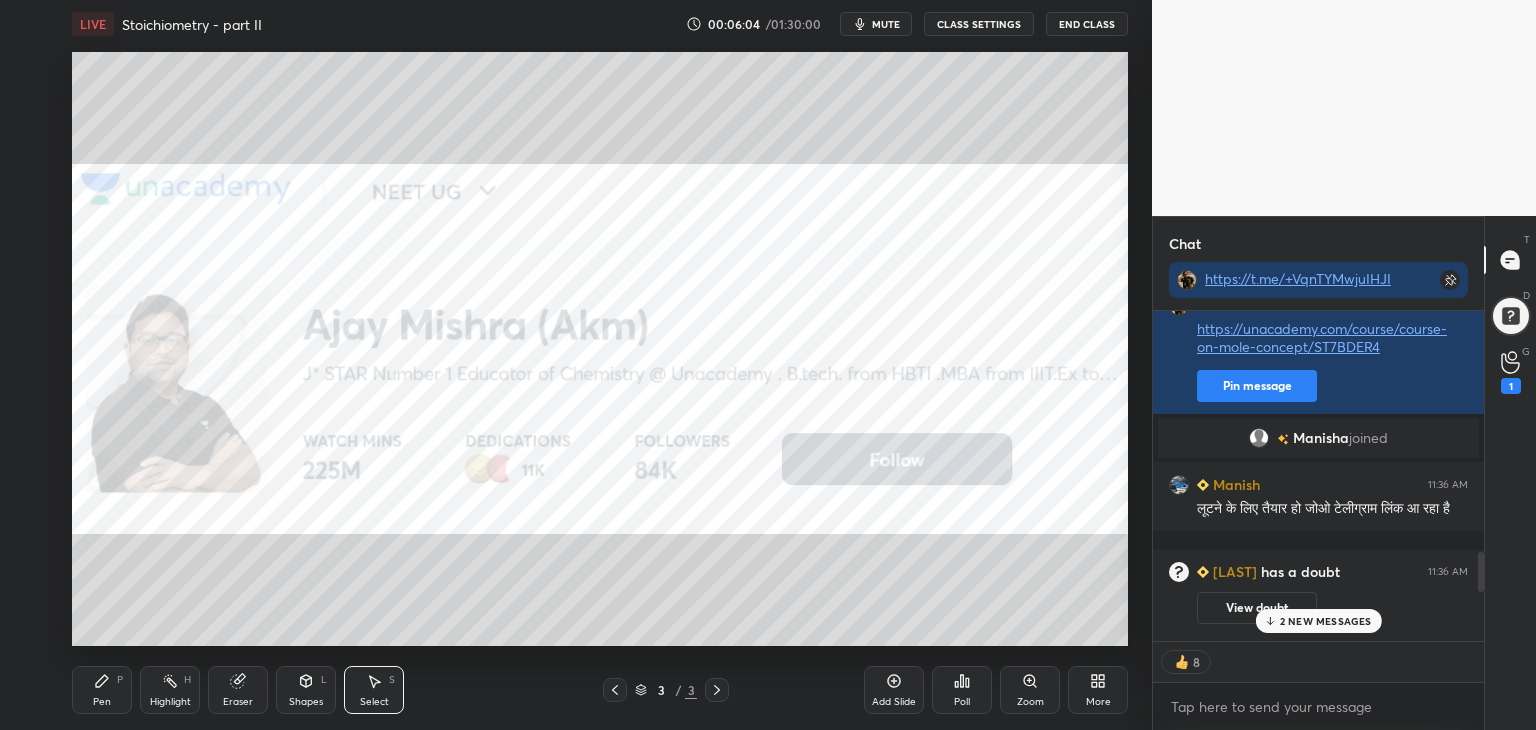 drag, startPoint x: 1481, startPoint y: 625, endPoint x: 1484, endPoint y: 588, distance: 37.12142 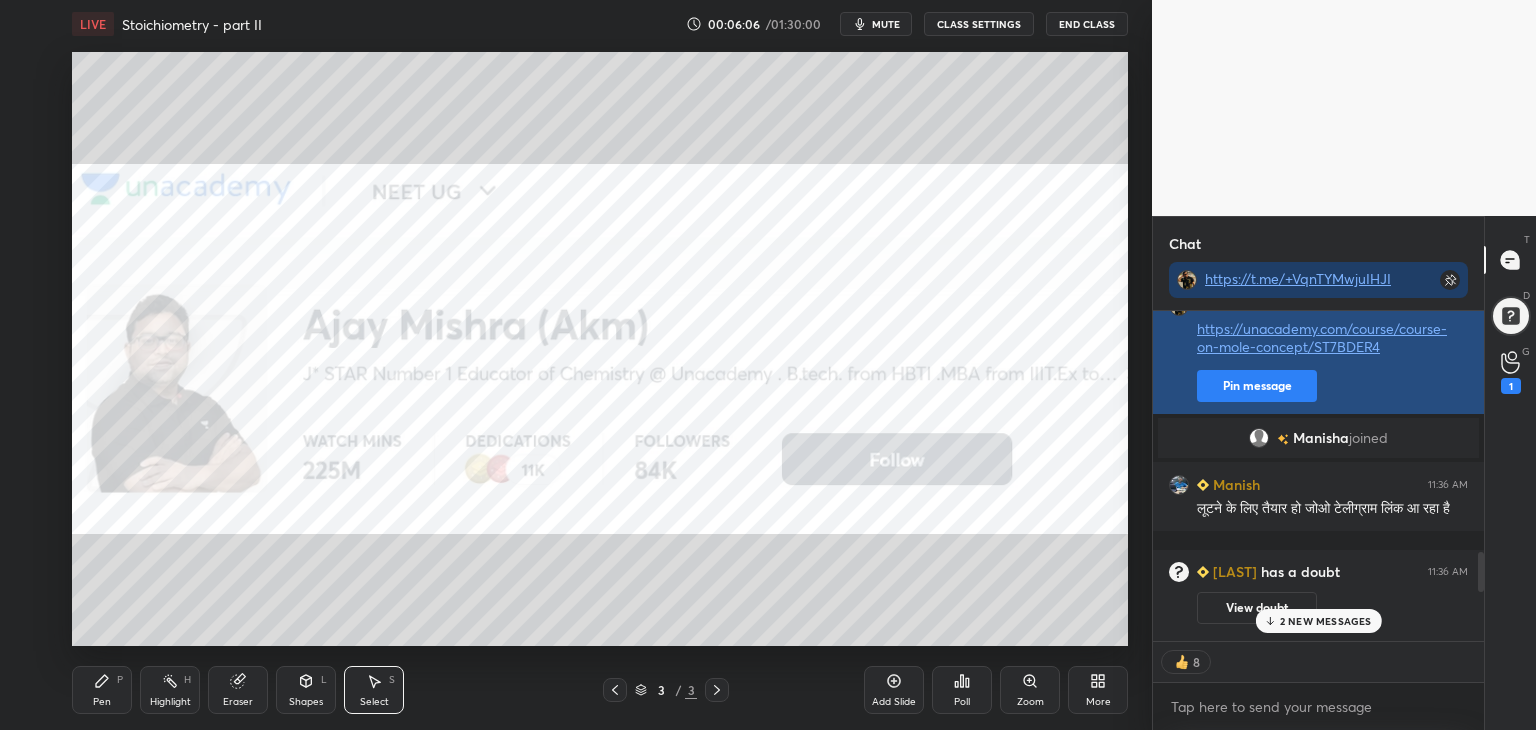 click on "Pin message" at bounding box center [1257, 386] 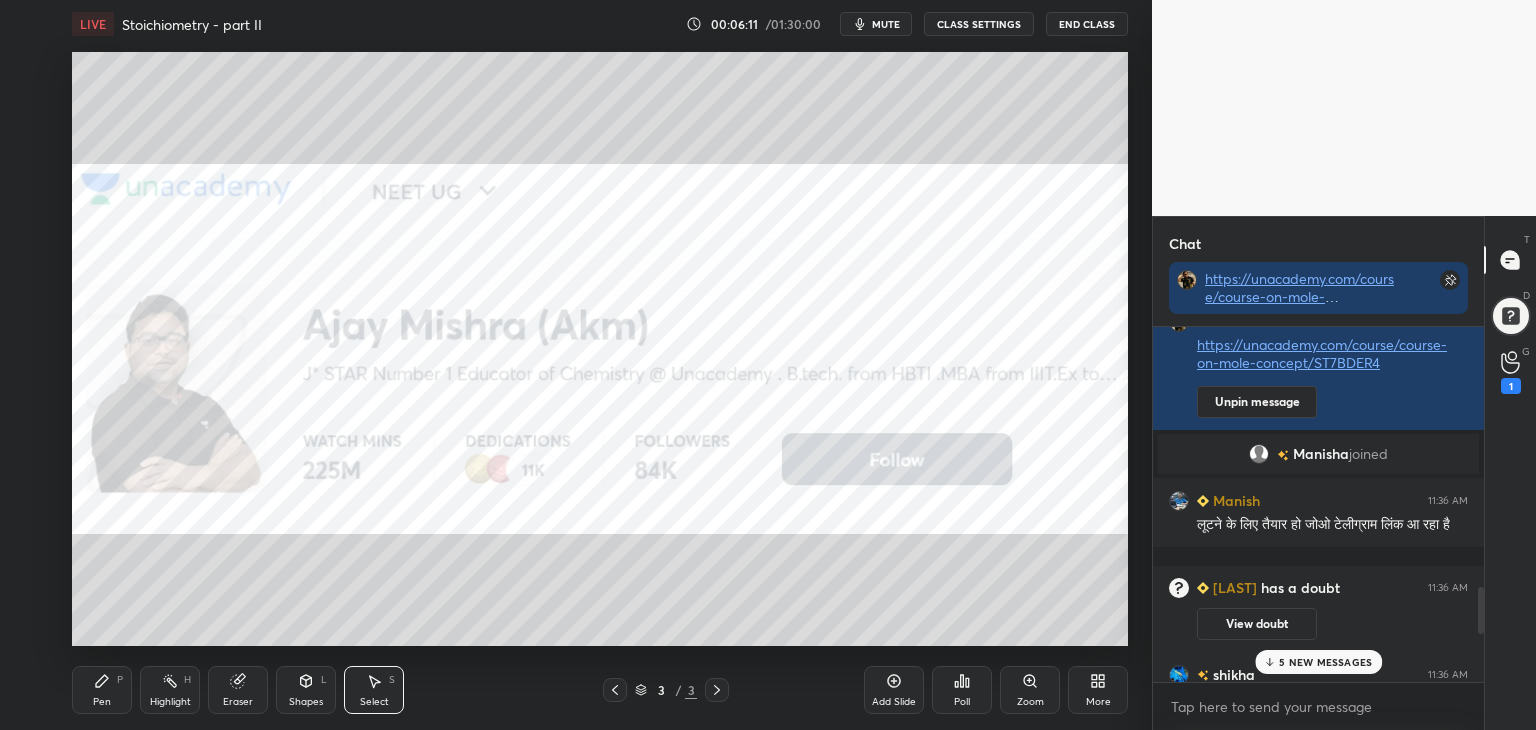 click on "5 NEW MESSAGES" at bounding box center (1325, 662) 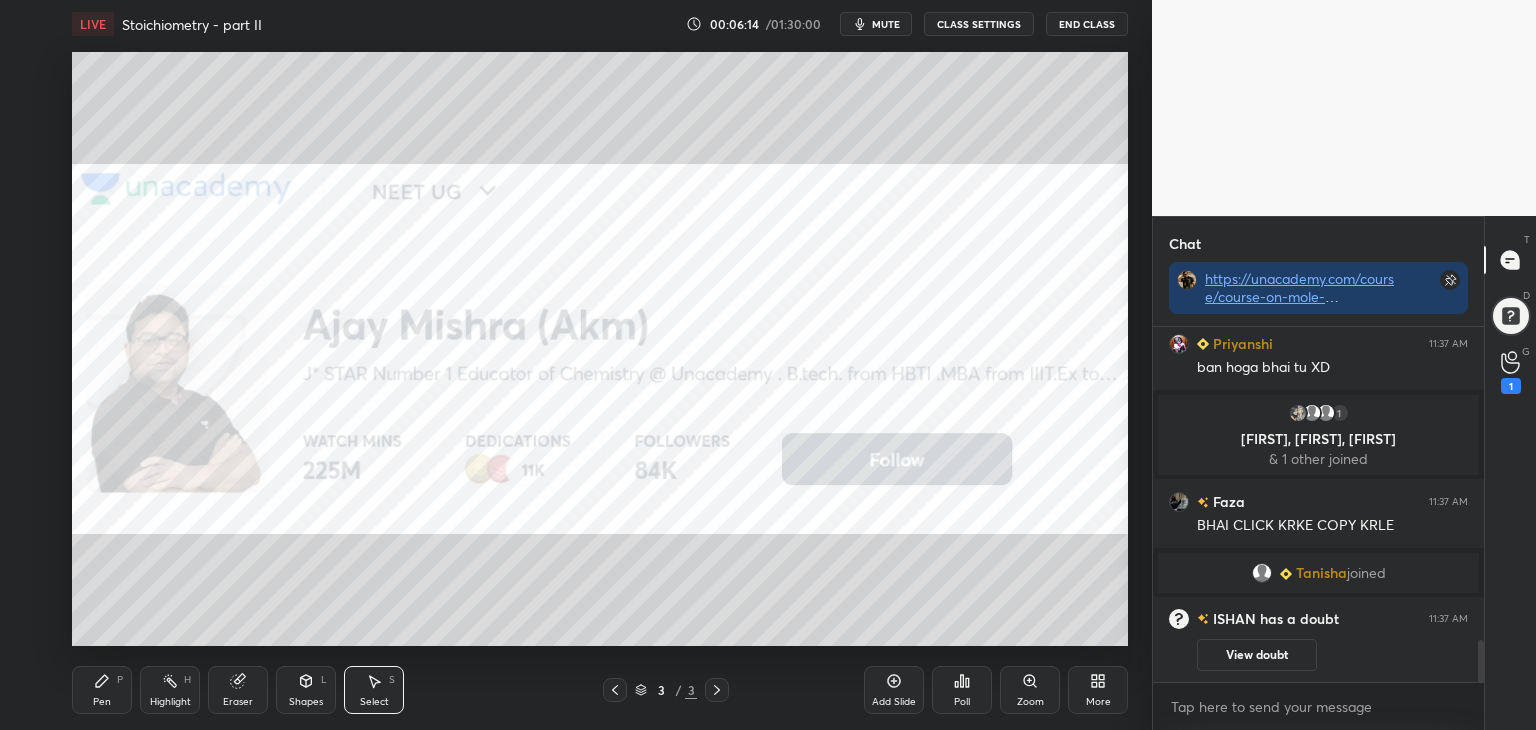 click on "mute" at bounding box center [886, 24] 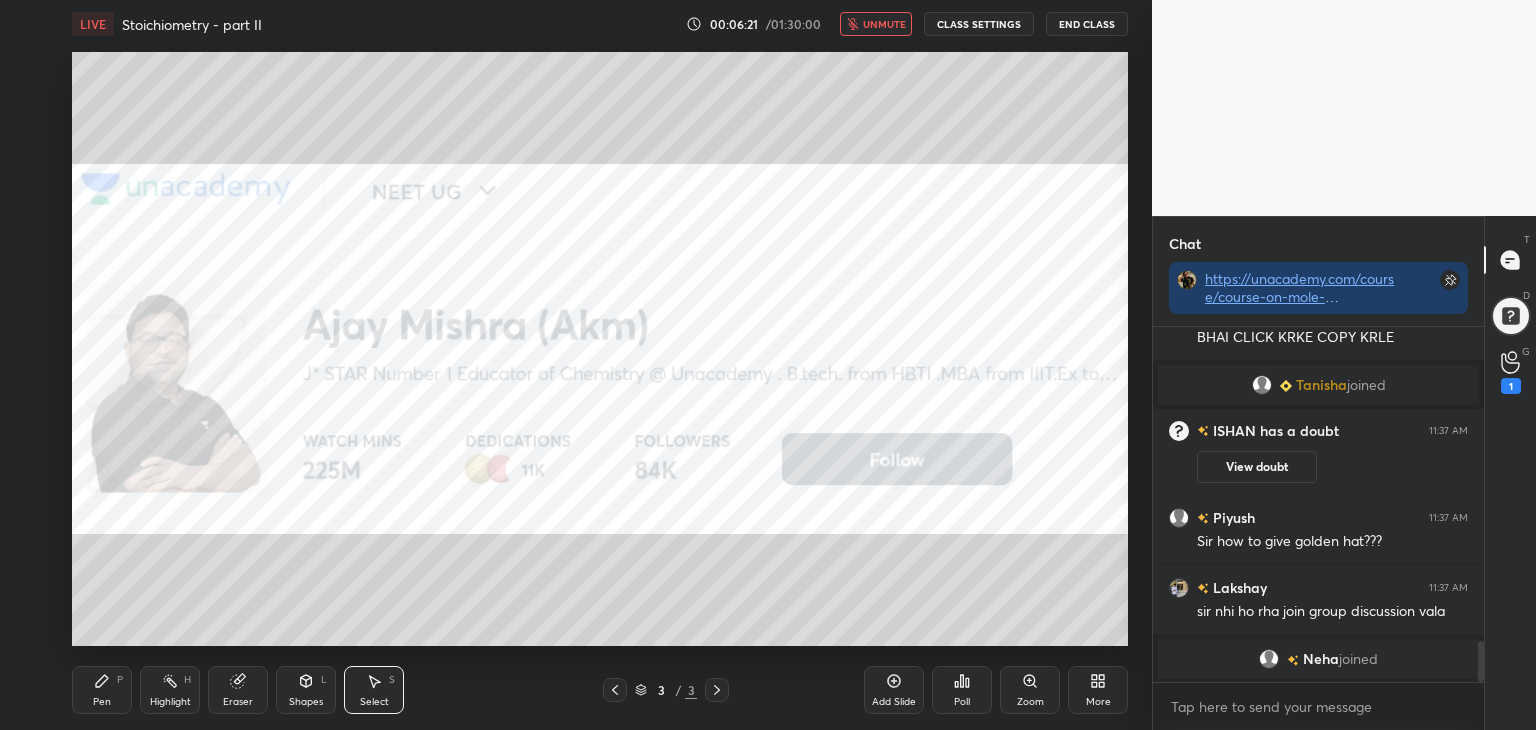 drag, startPoint x: 872, startPoint y: 24, endPoint x: 840, endPoint y: 84, distance: 68 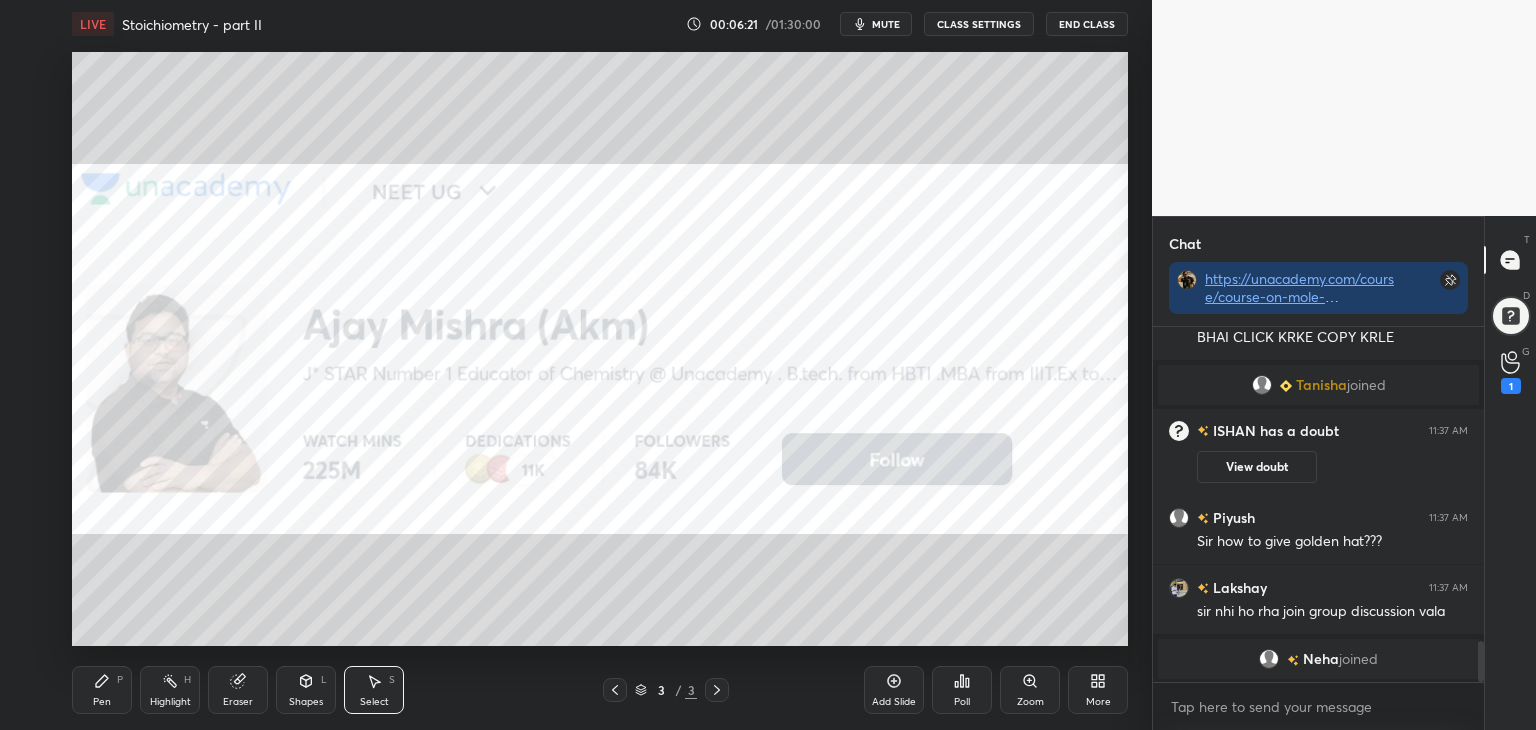 click on "0 ° Undo Copy Duplicate Duplicate to new slide Delete" at bounding box center (600, 349) 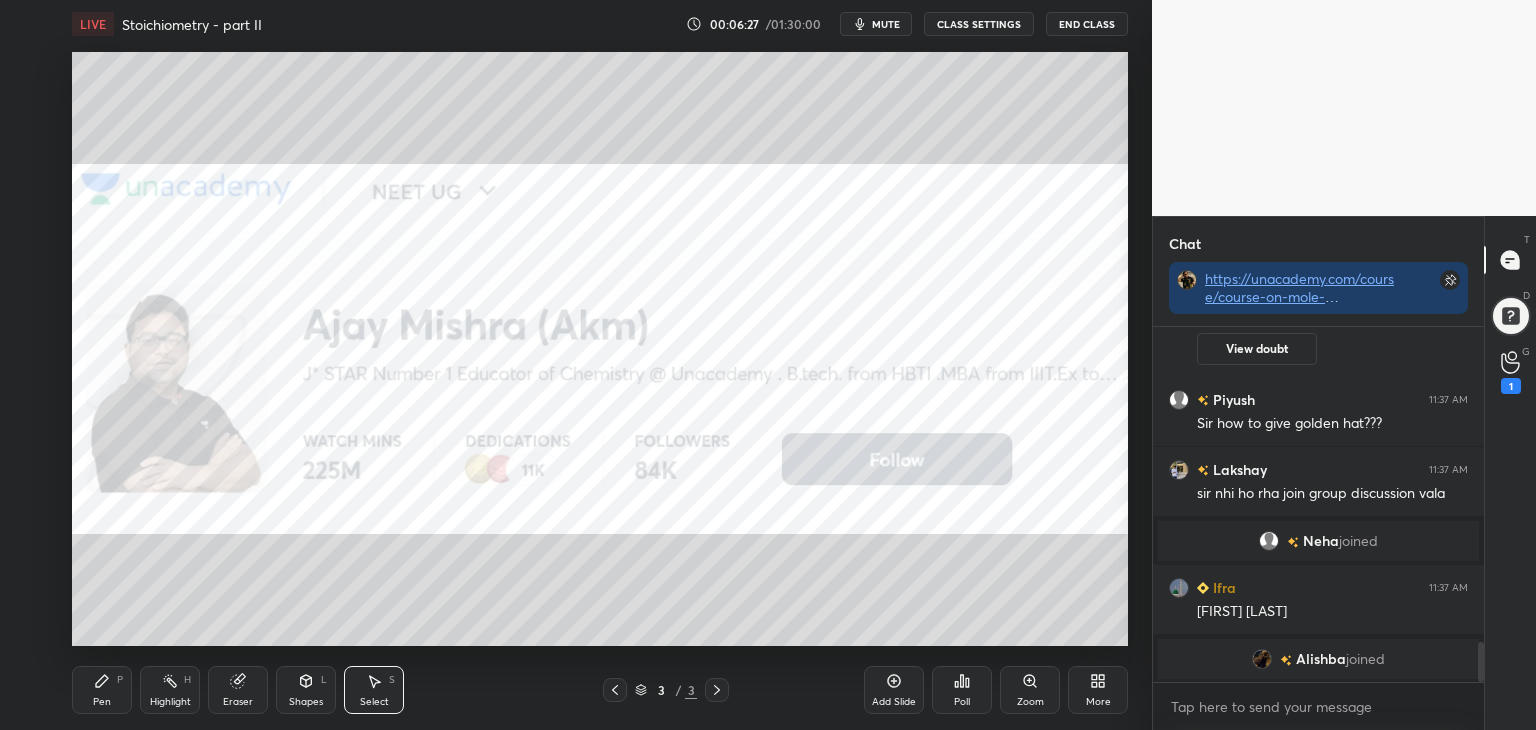 scroll, scrollTop: 2926, scrollLeft: 0, axis: vertical 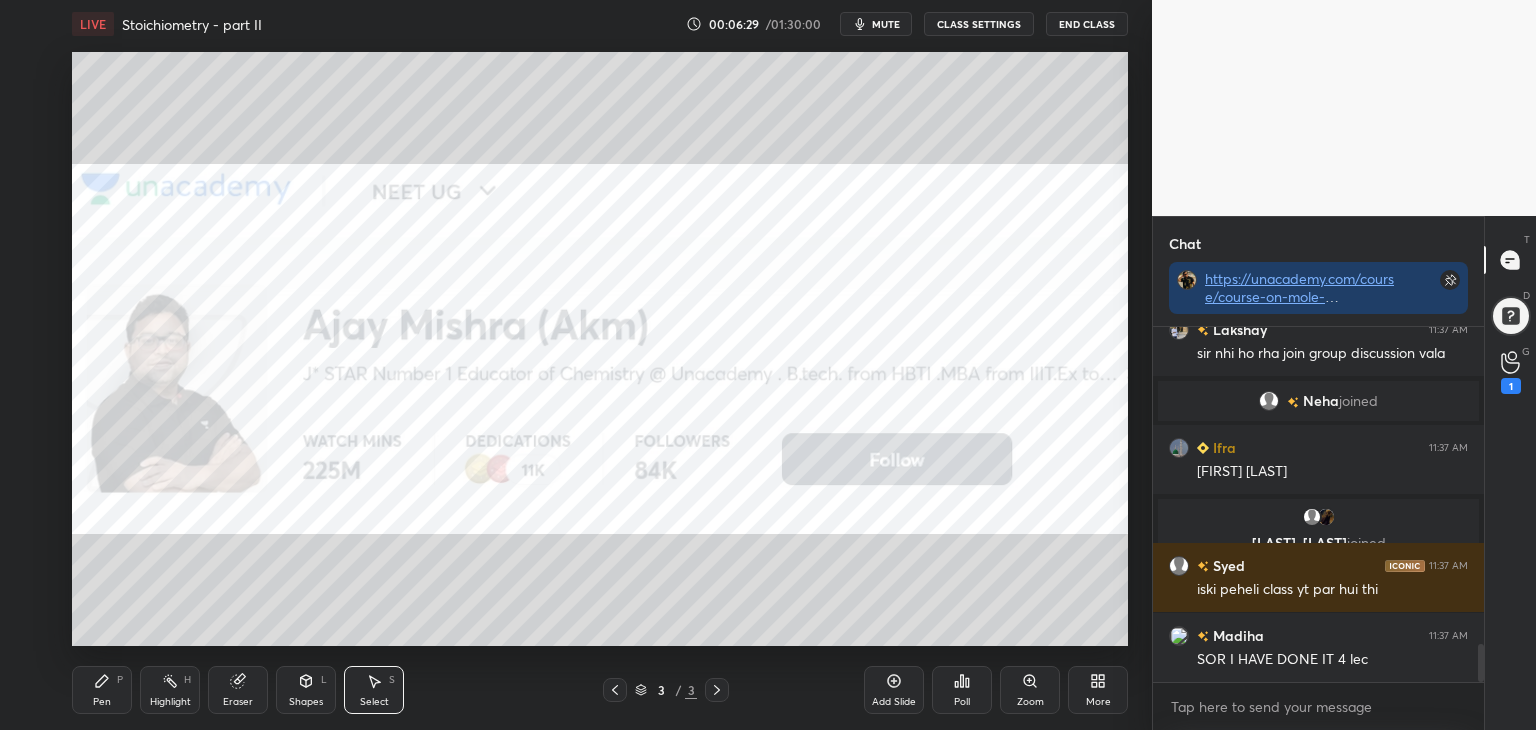 drag, startPoint x: 187, startPoint y: 697, endPoint x: 186, endPoint y: 677, distance: 20.024984 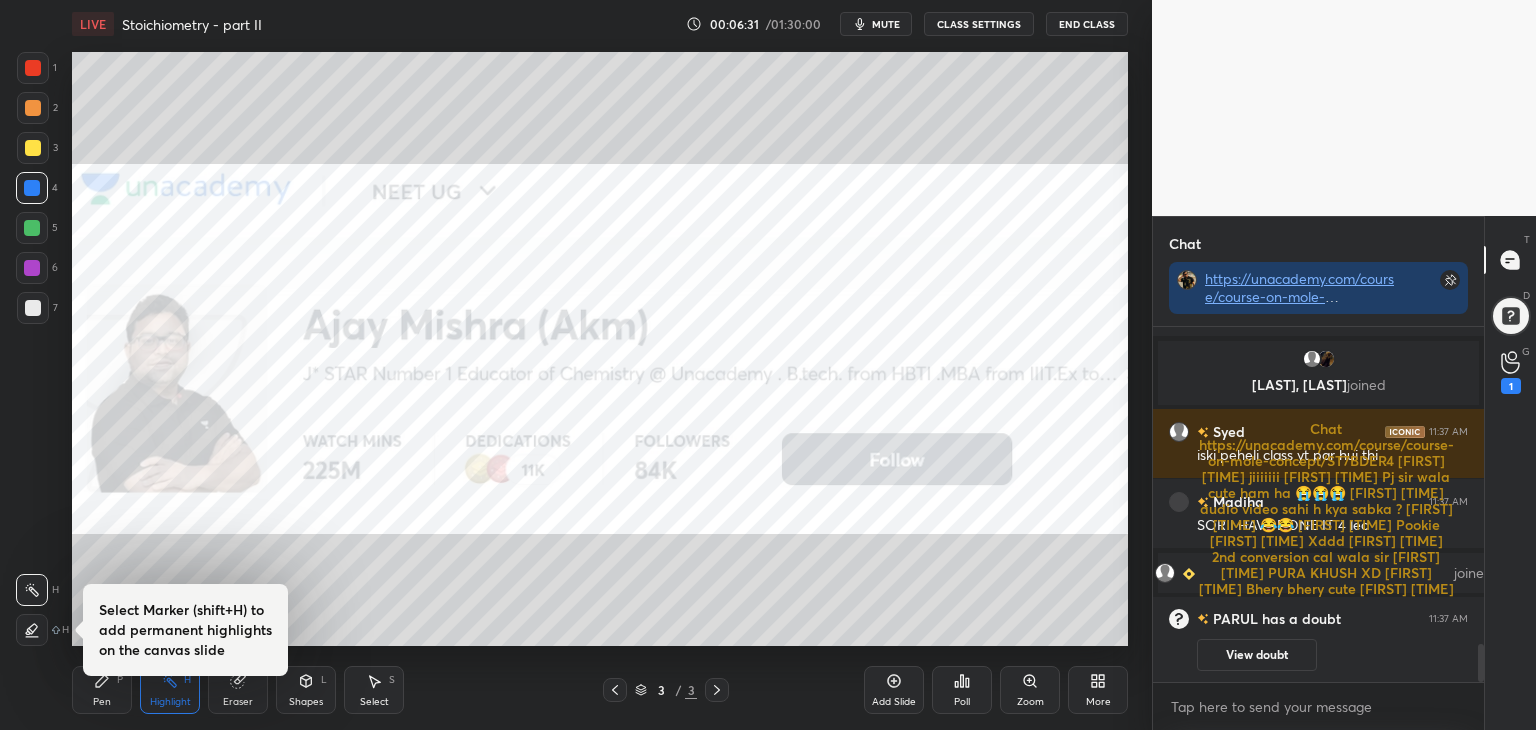 scroll, scrollTop: 3052, scrollLeft: 0, axis: vertical 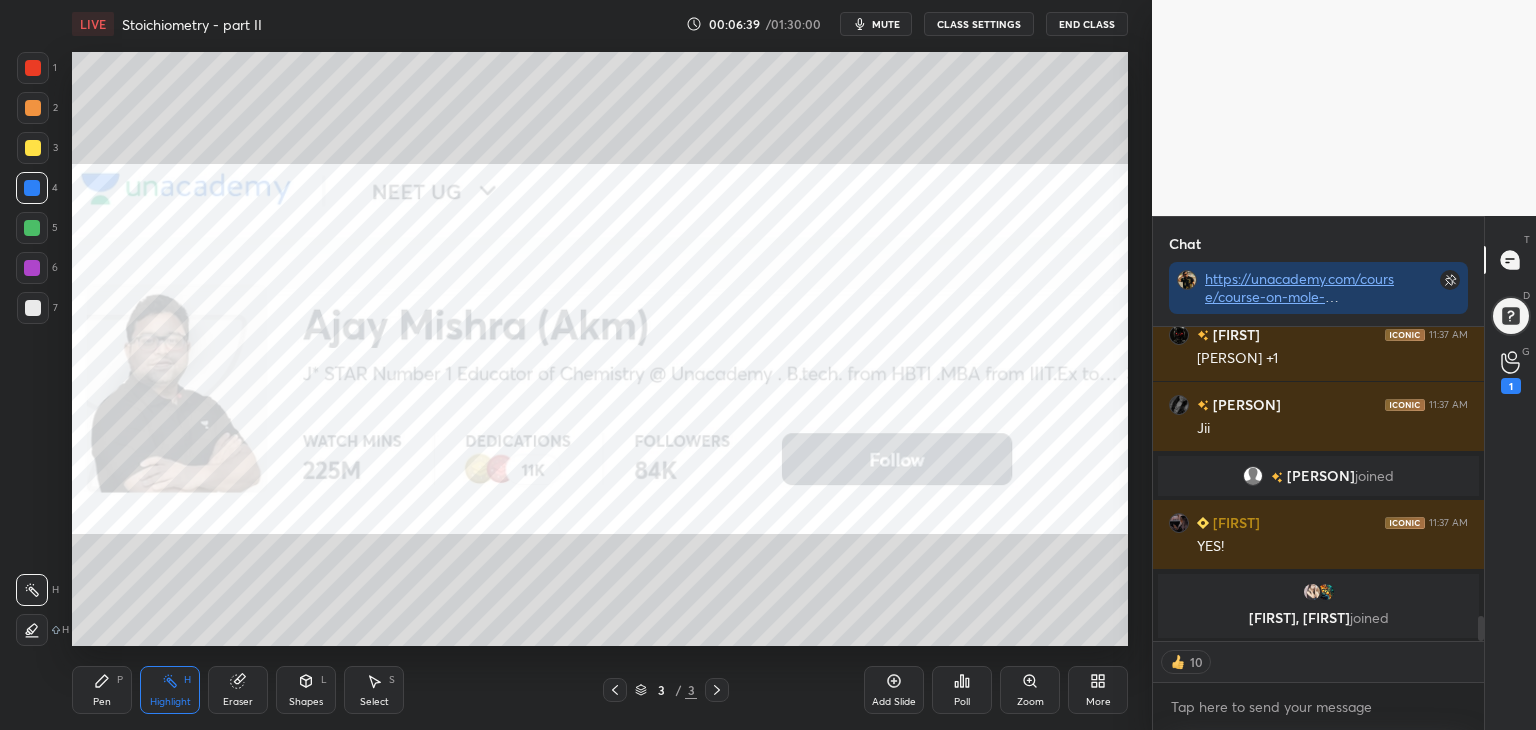 click on "More" at bounding box center (1098, 690) 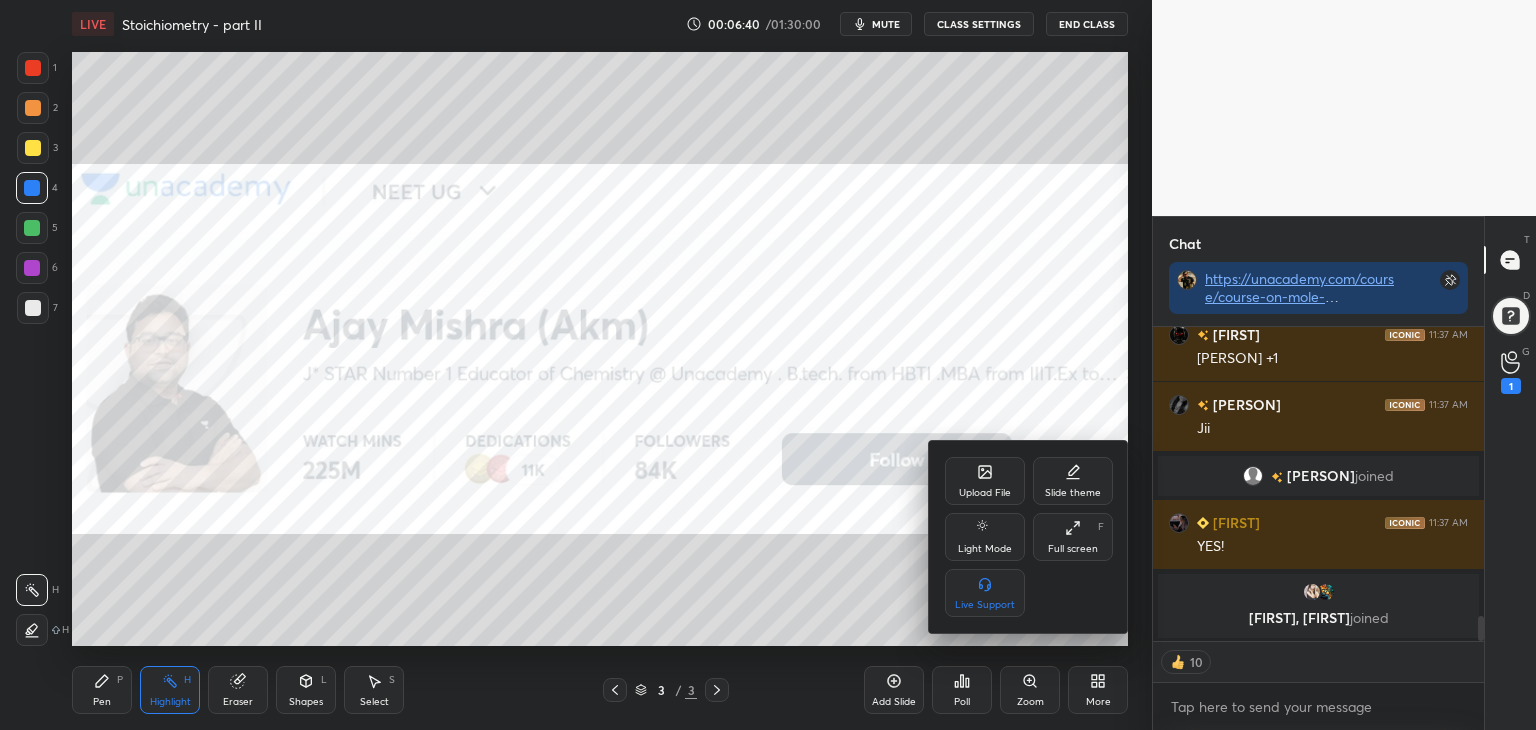 click on "Full screen F" at bounding box center (1073, 537) 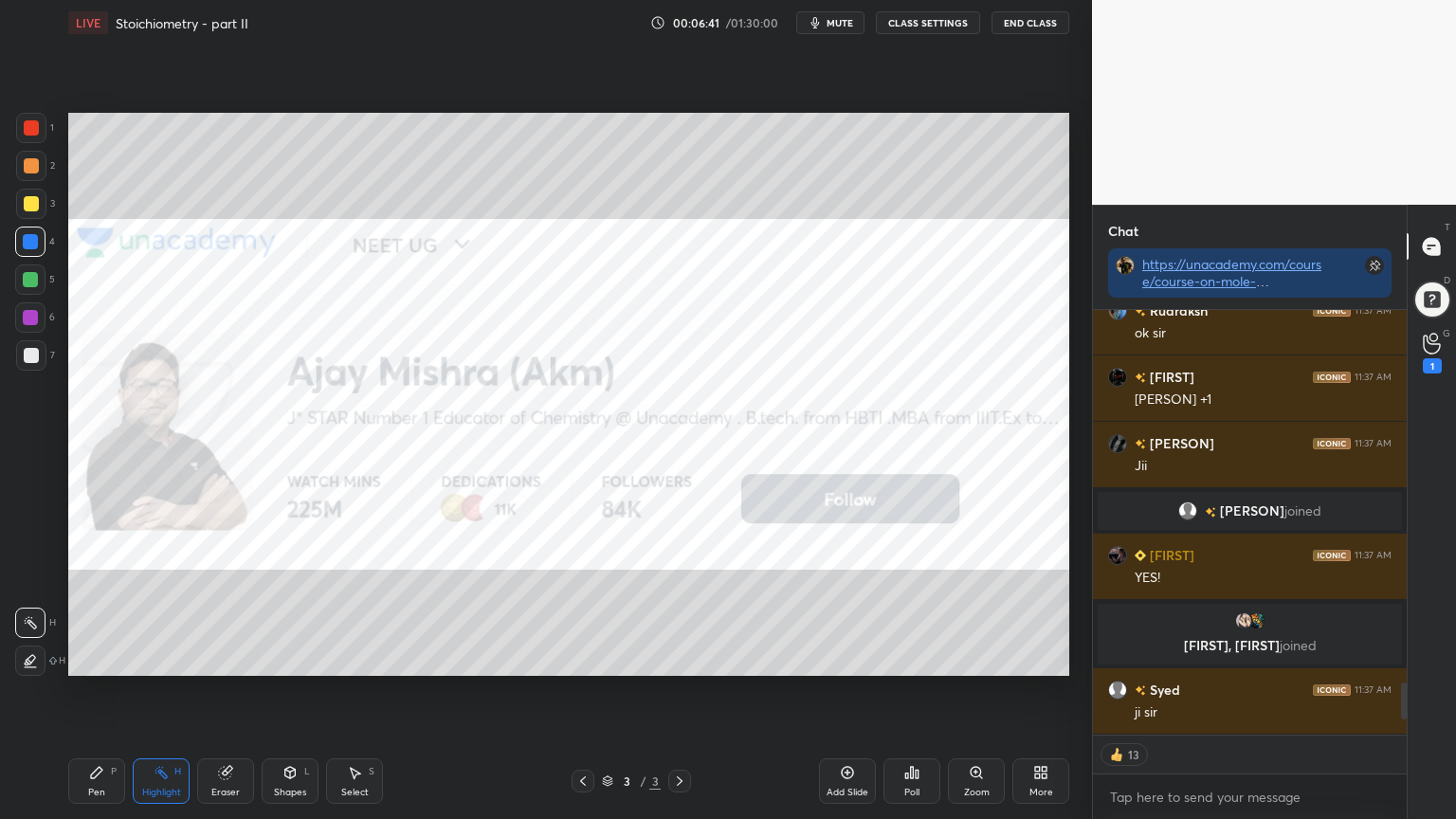 click on "Pen P" at bounding box center (97, 781) 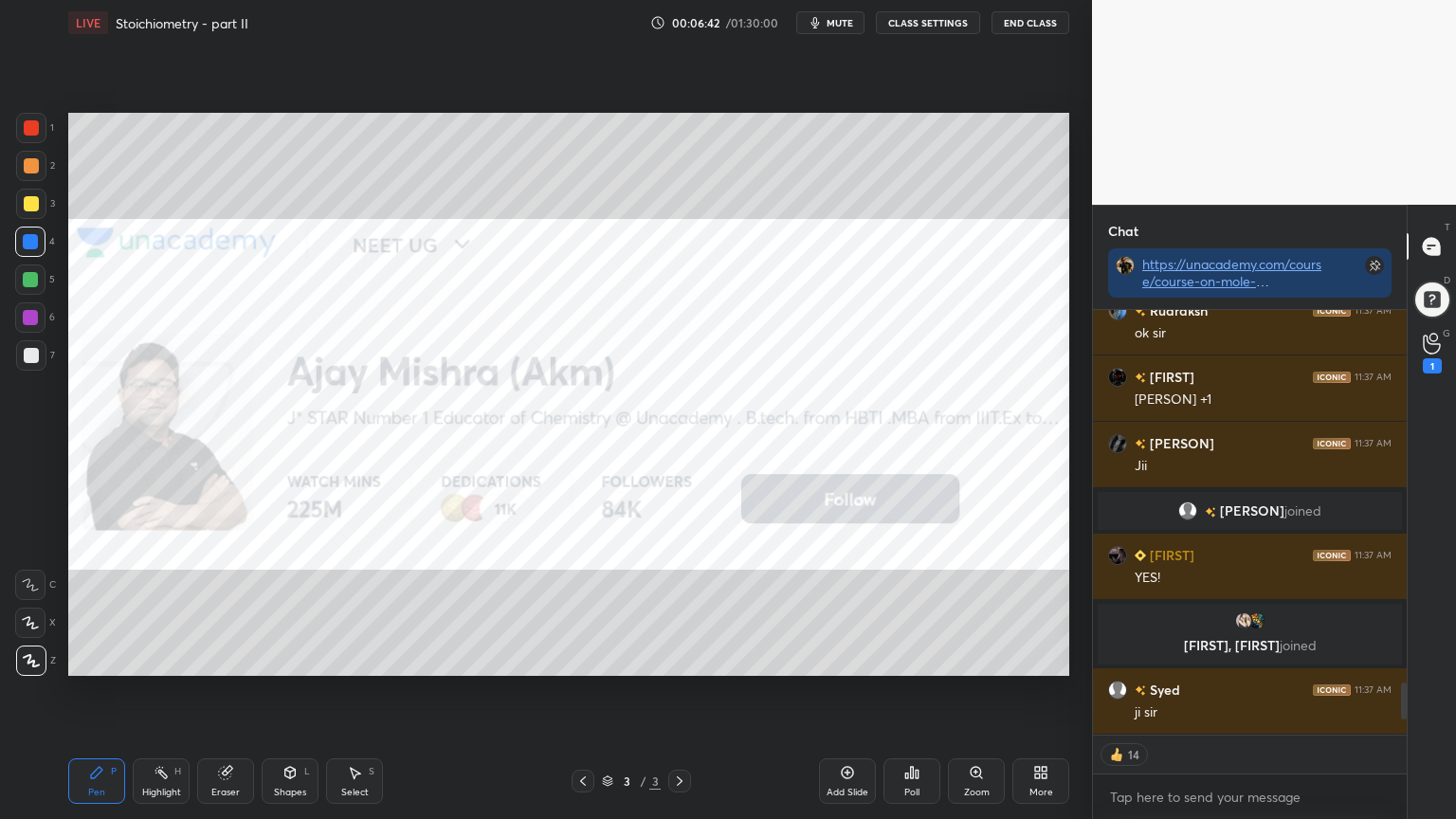 click at bounding box center [31, 204] 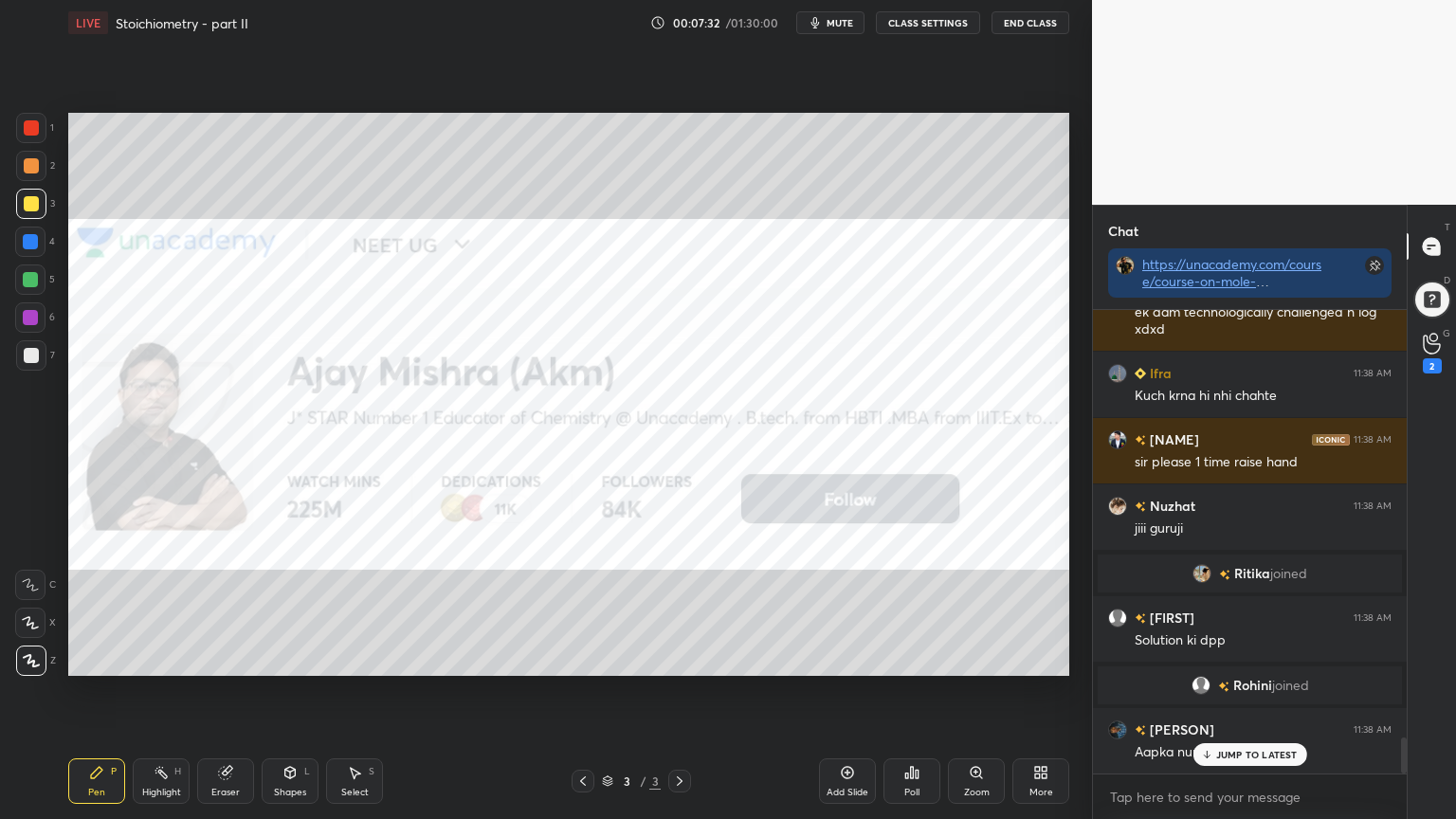 click on "JUMP TO LATEST" at bounding box center (1257, 755) 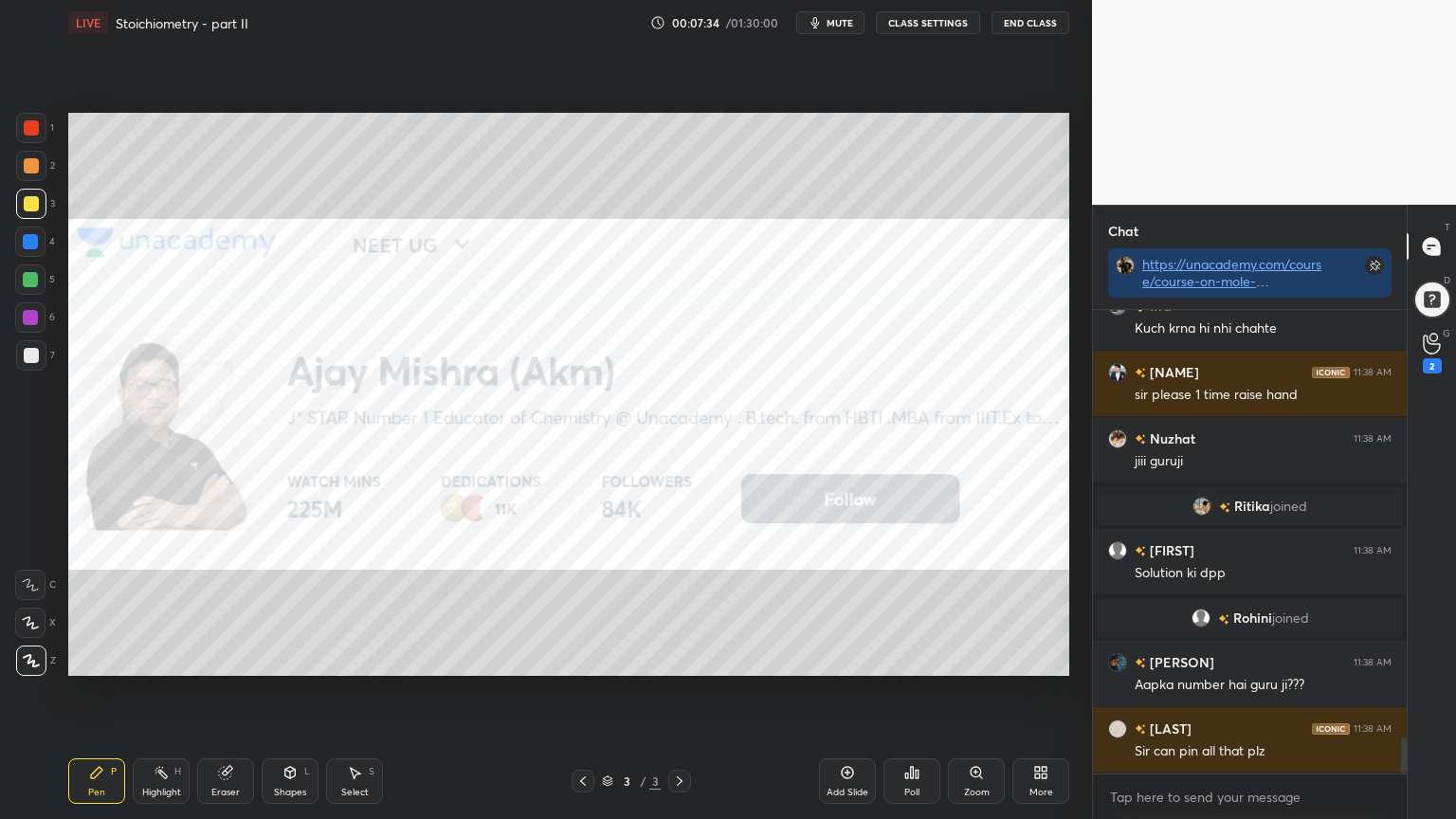 drag, startPoint x: 92, startPoint y: 785, endPoint x: 194, endPoint y: 682, distance: 144.95861 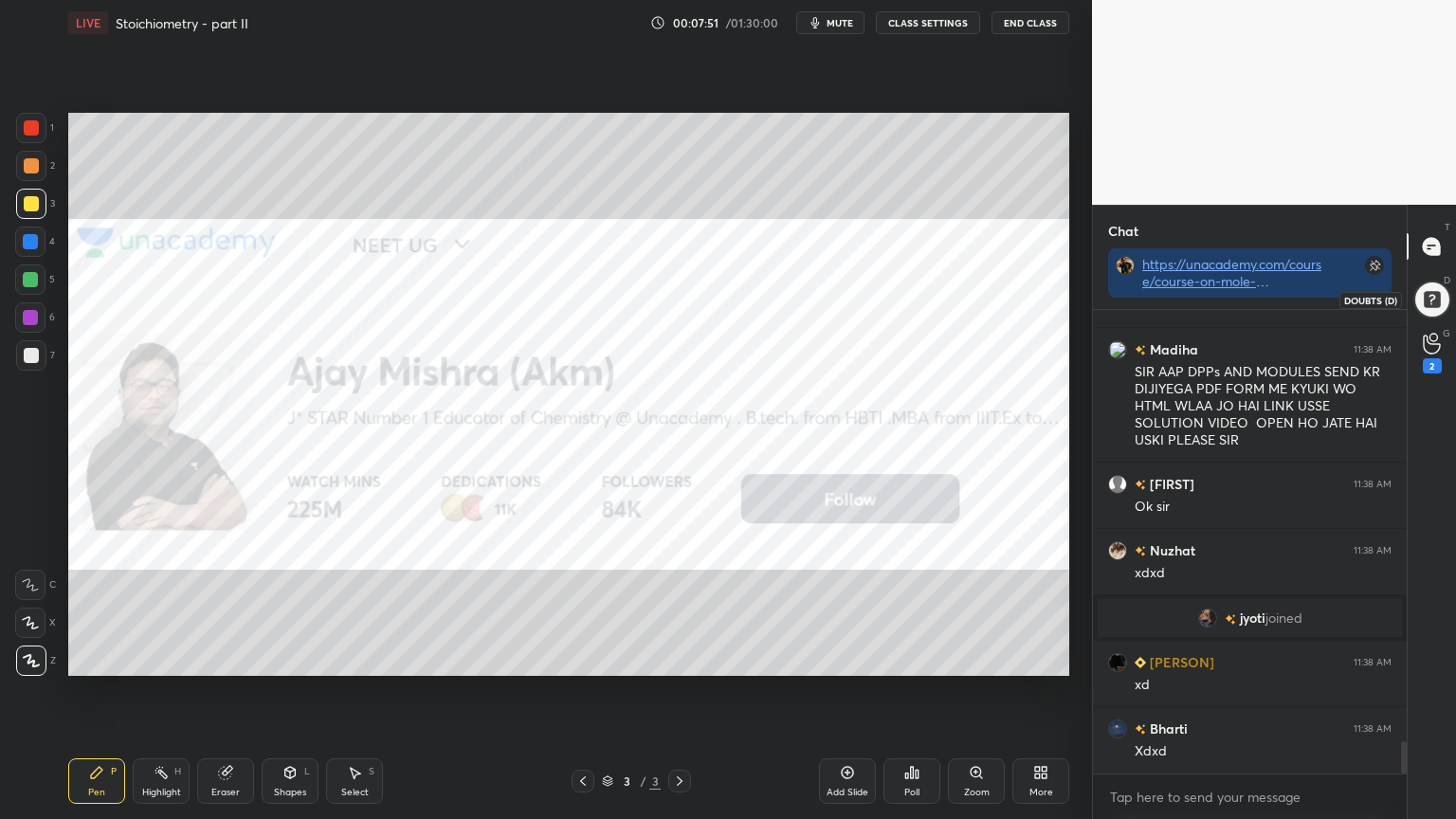 click at bounding box center (1431, 300) 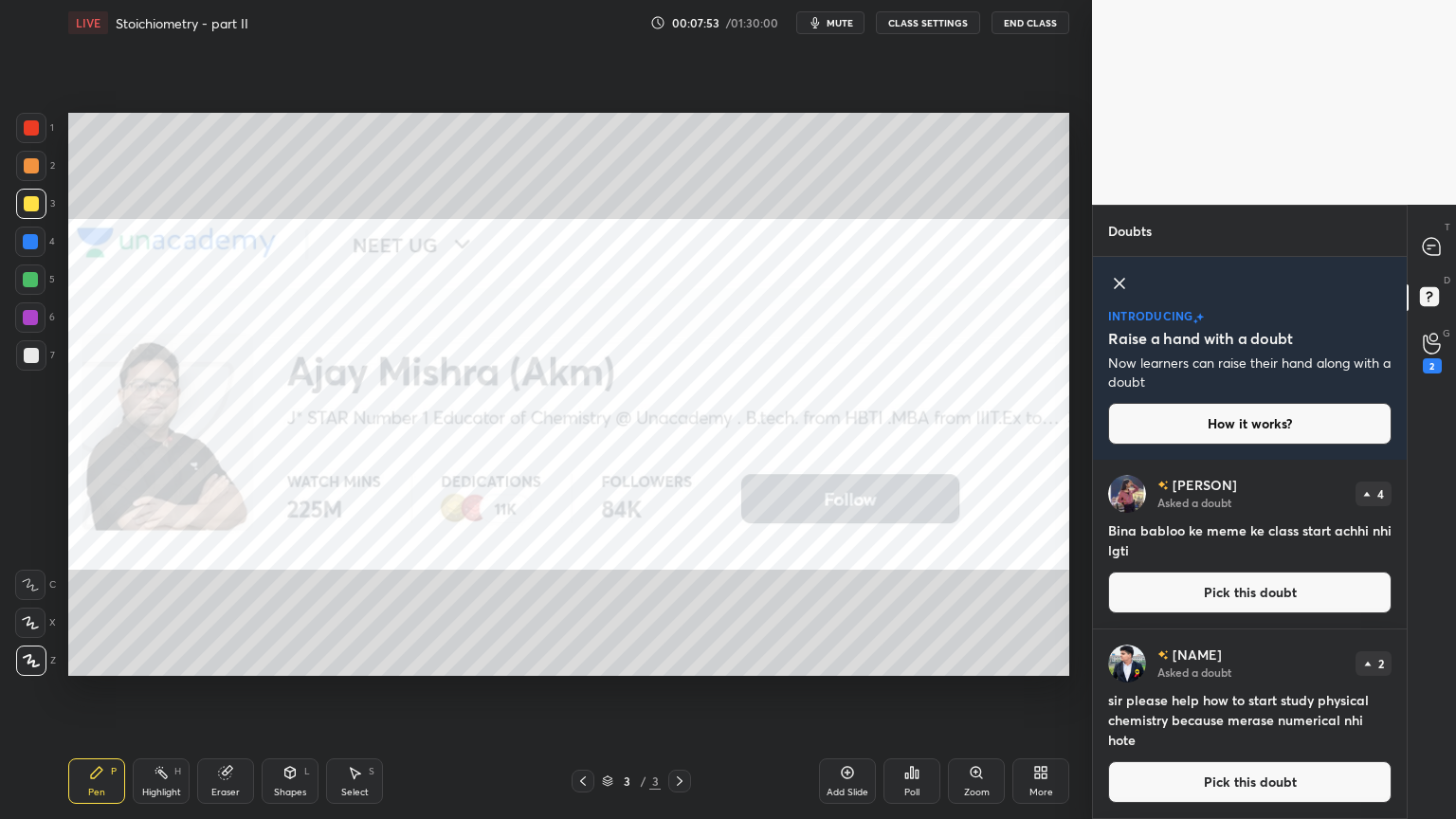 click 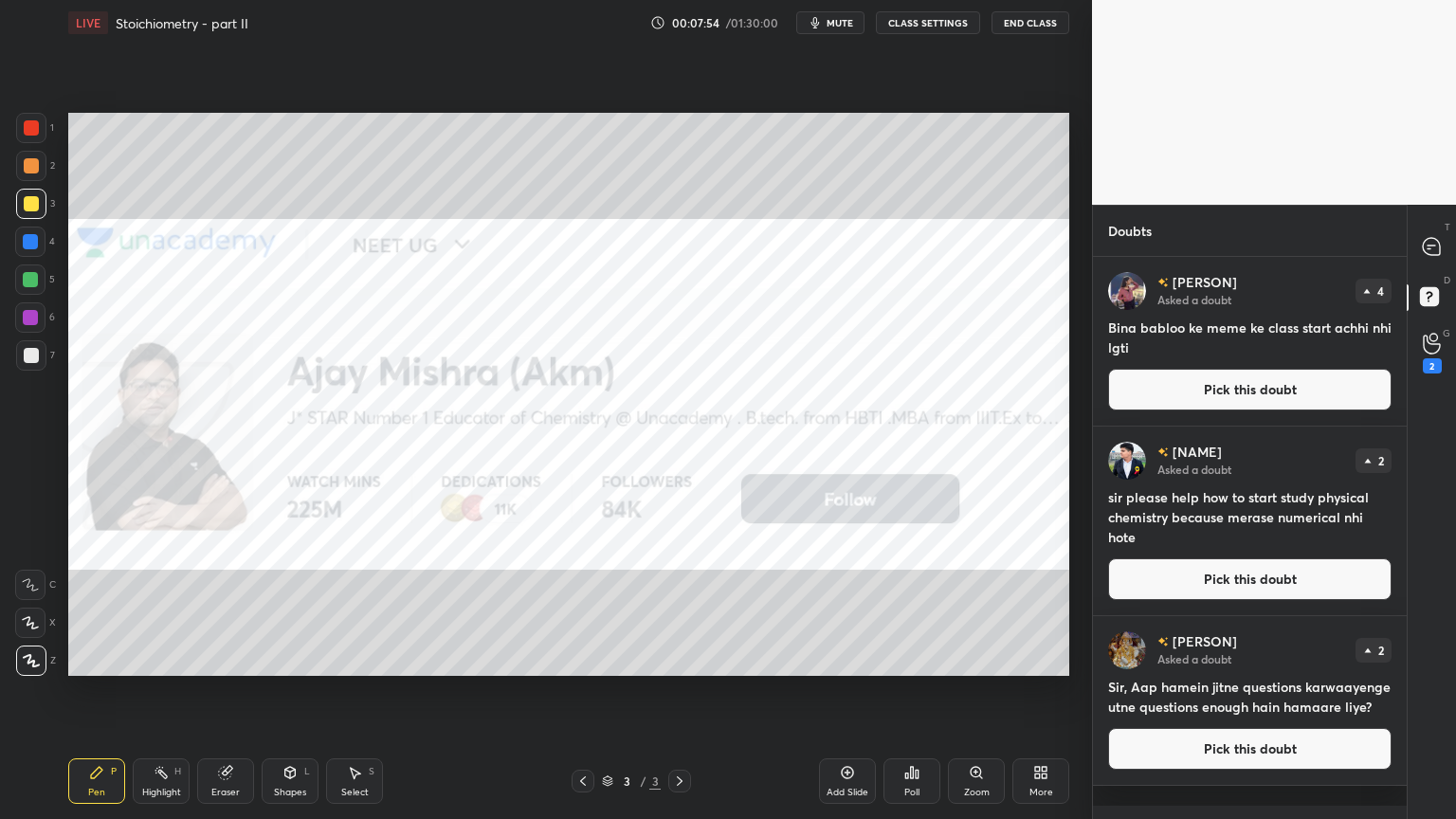 click on "Highlight H" at bounding box center [161, 781] 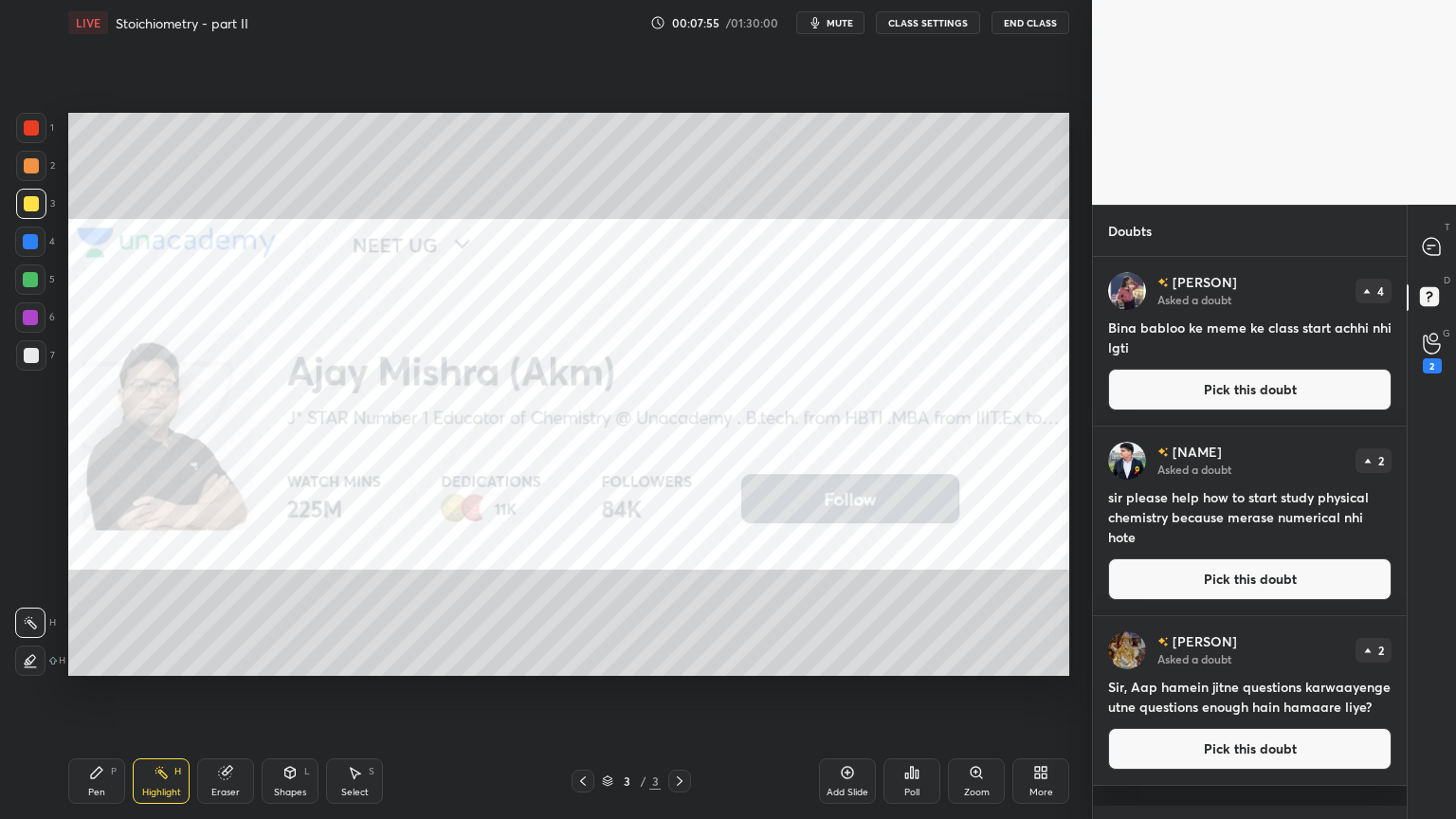click on "Pick this doubt" at bounding box center [1249, 390] 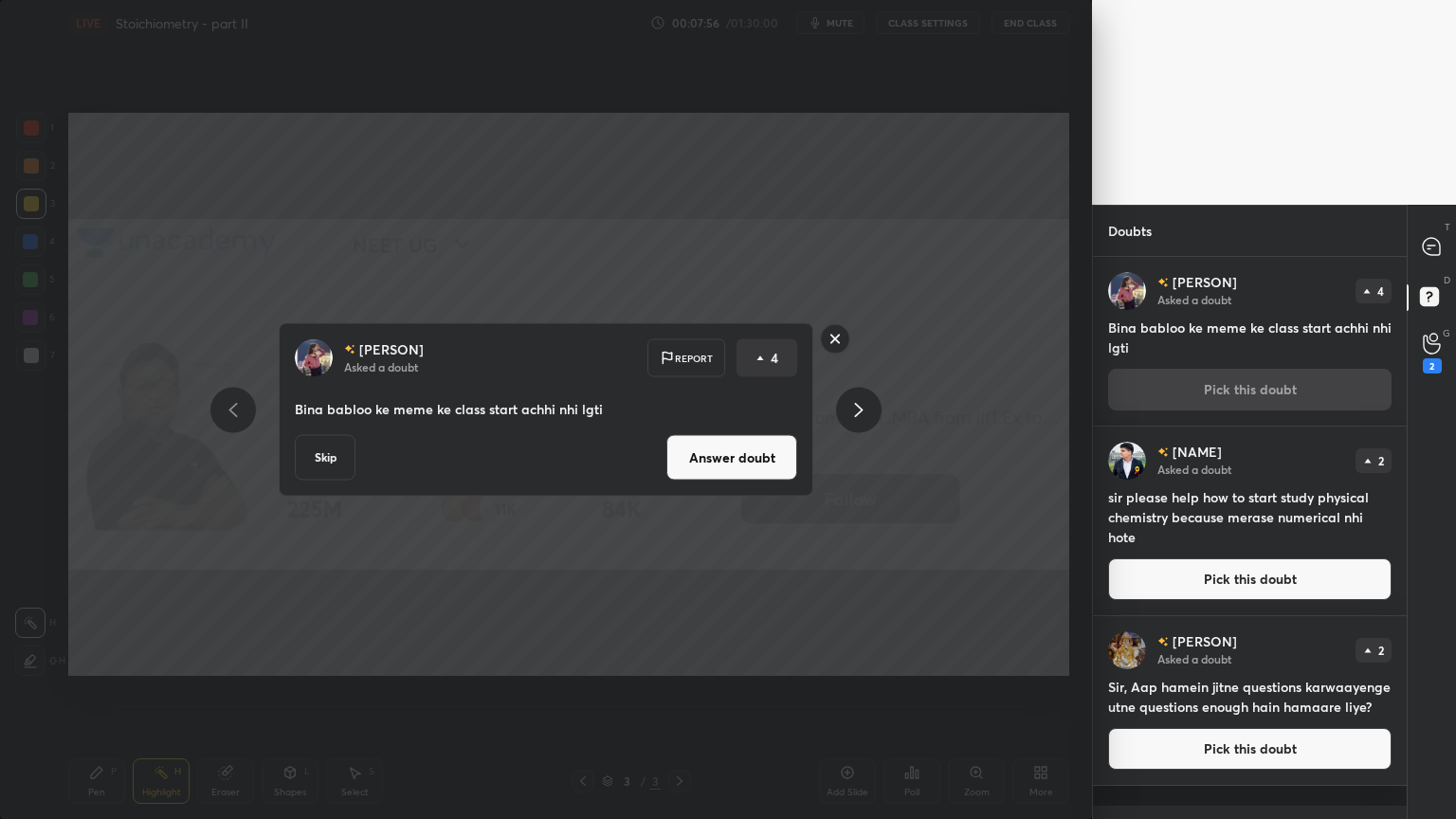 click on "Answer doubt" at bounding box center [732, 458] 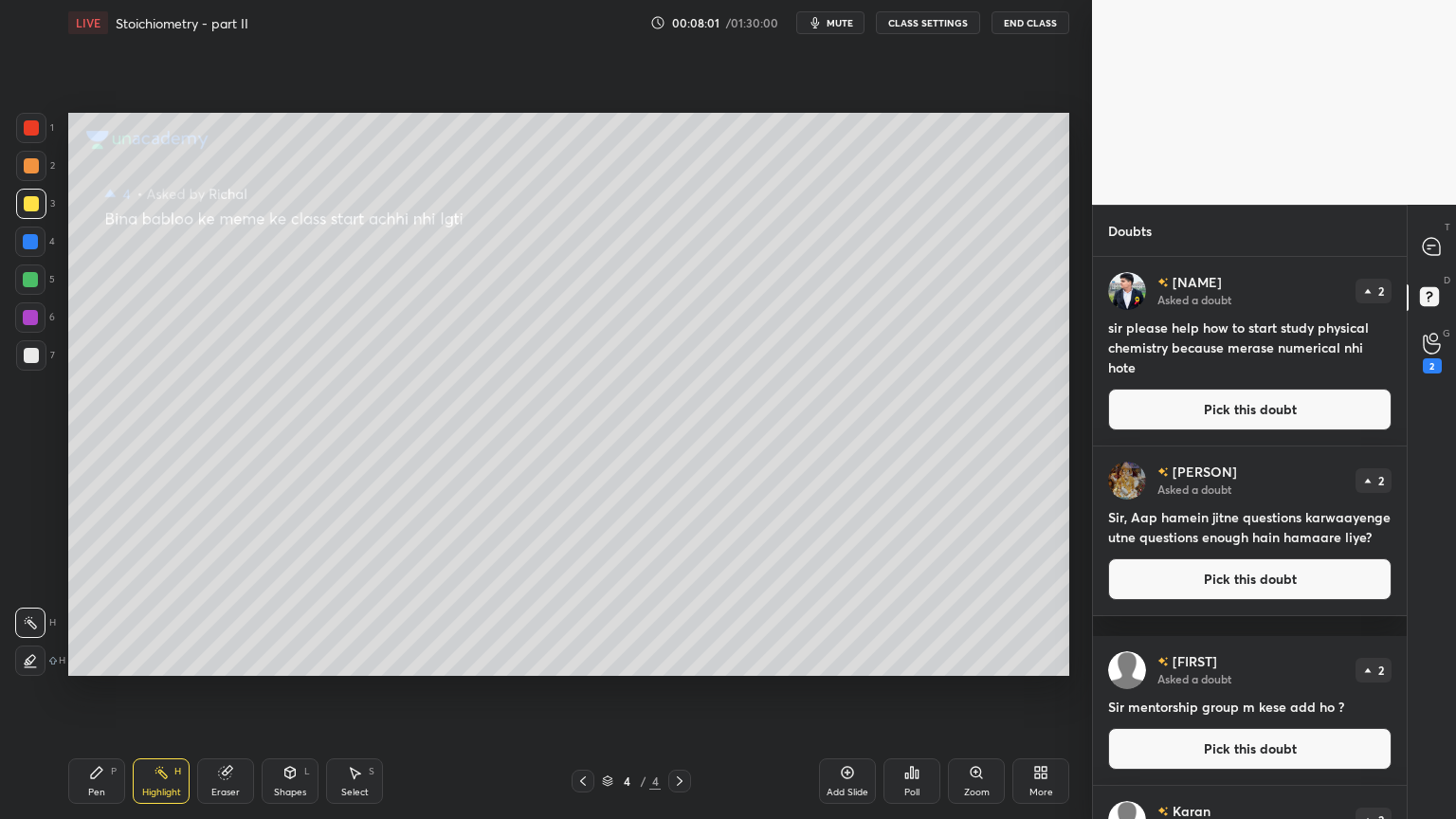 click on "Pick this doubt" at bounding box center [1249, 410] 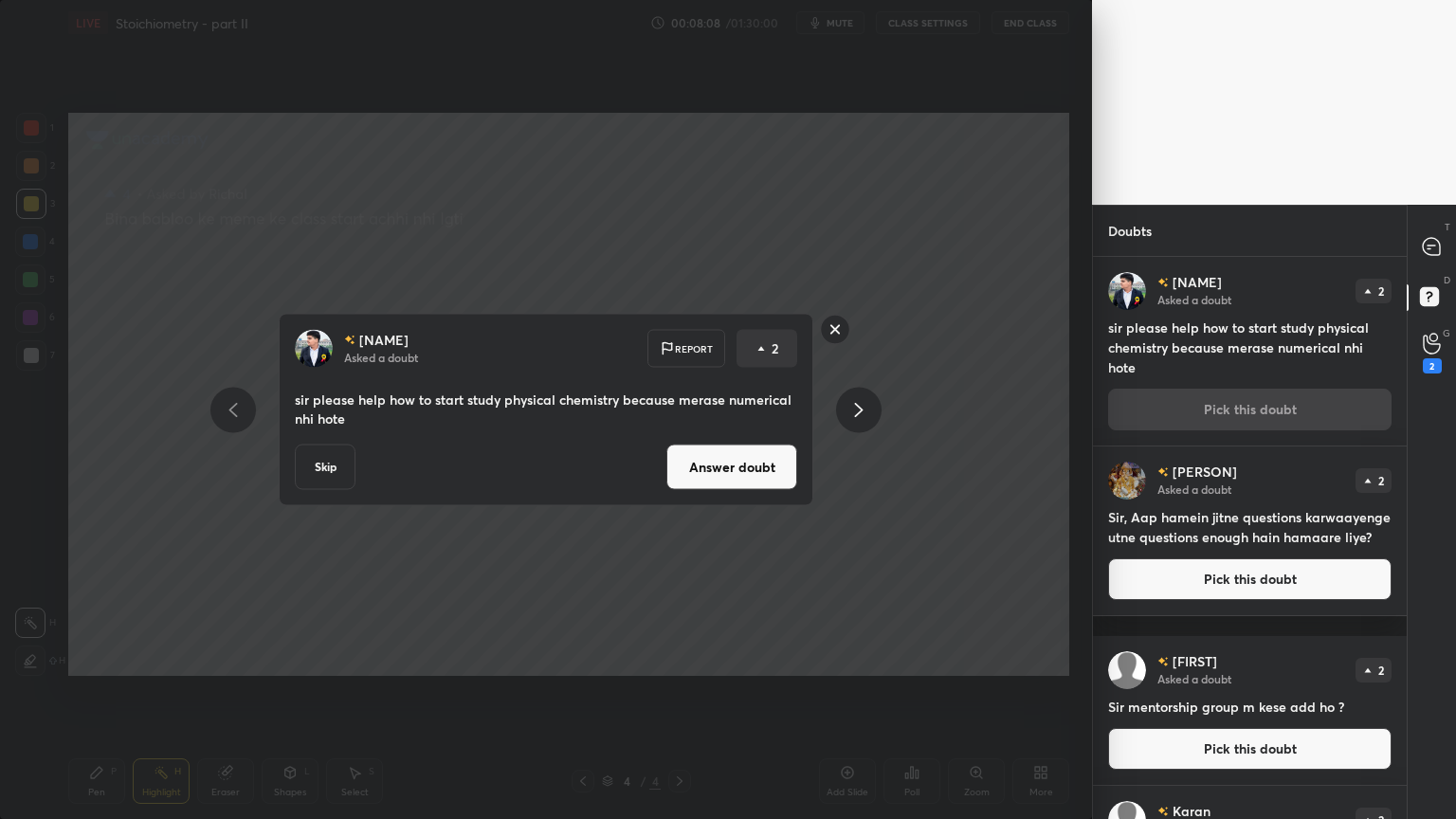 click 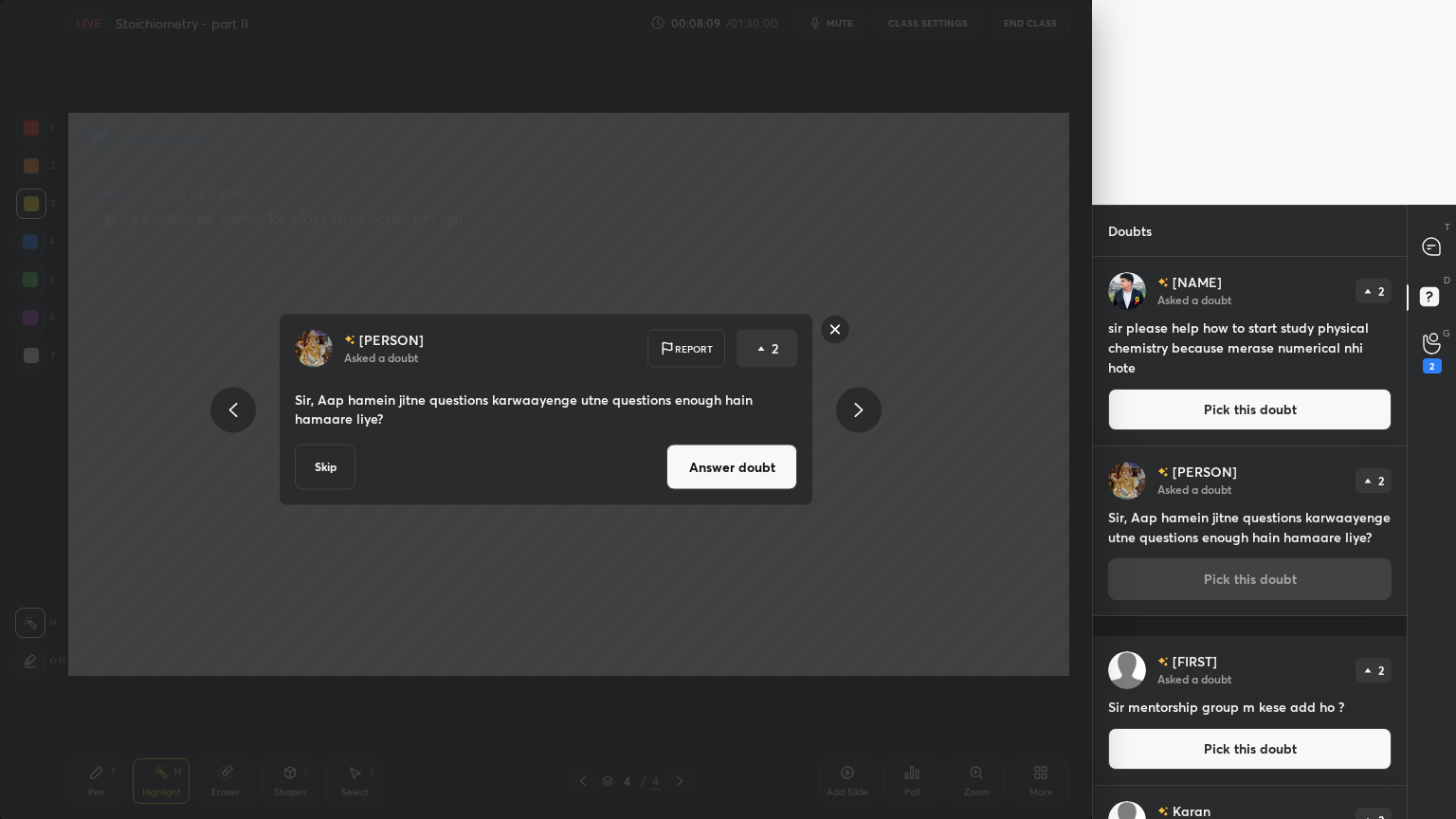 click 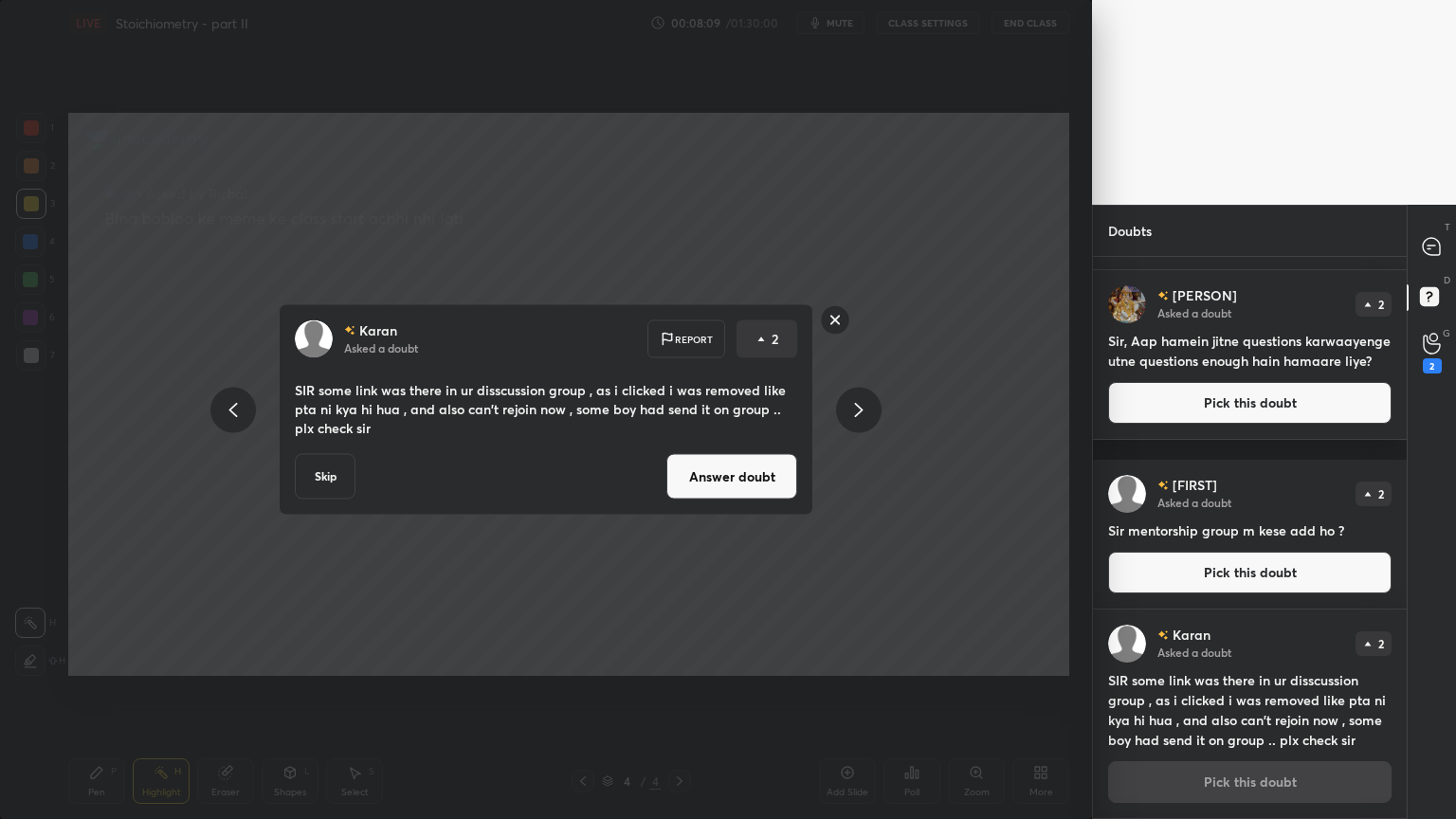 click 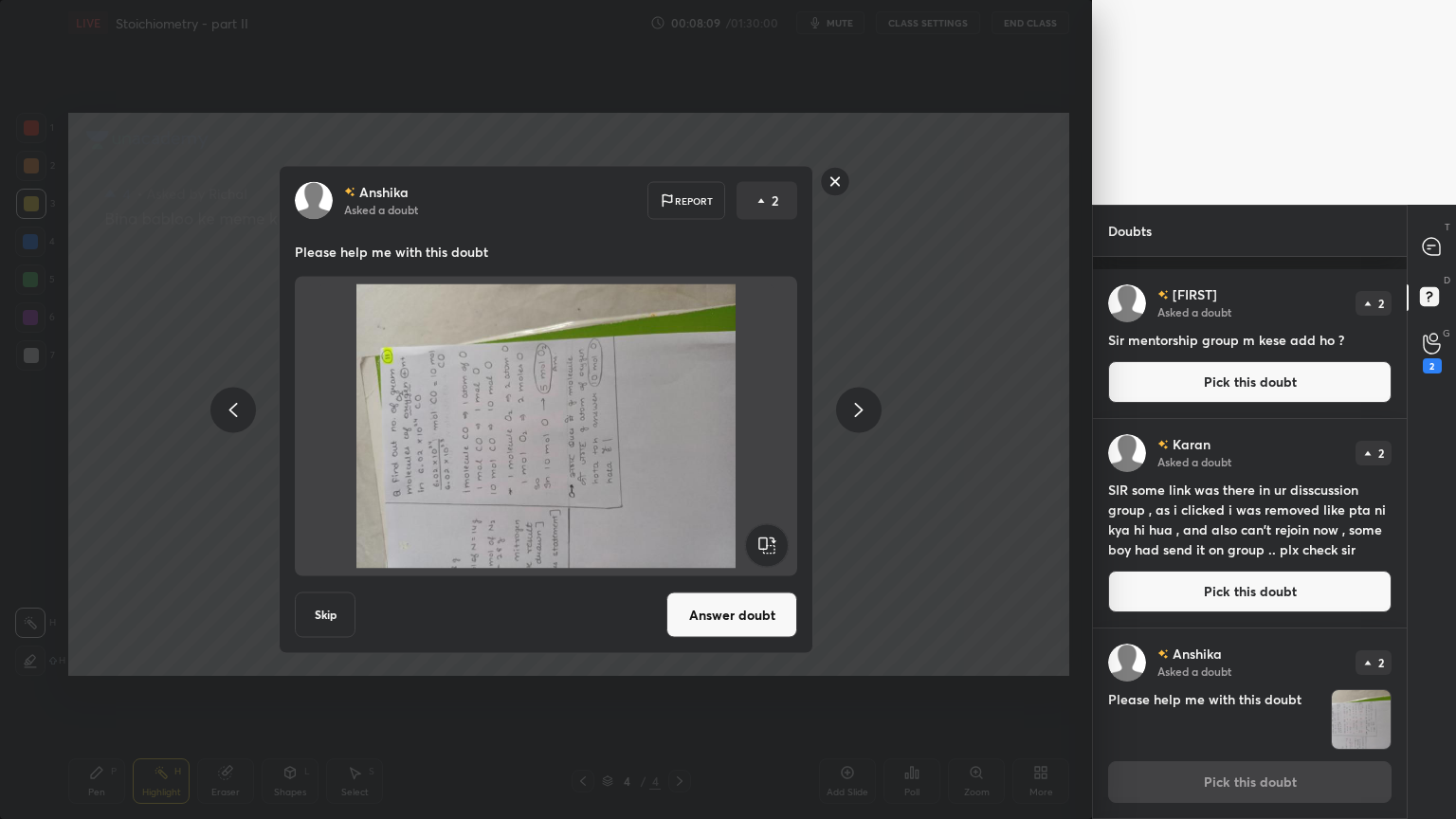 click 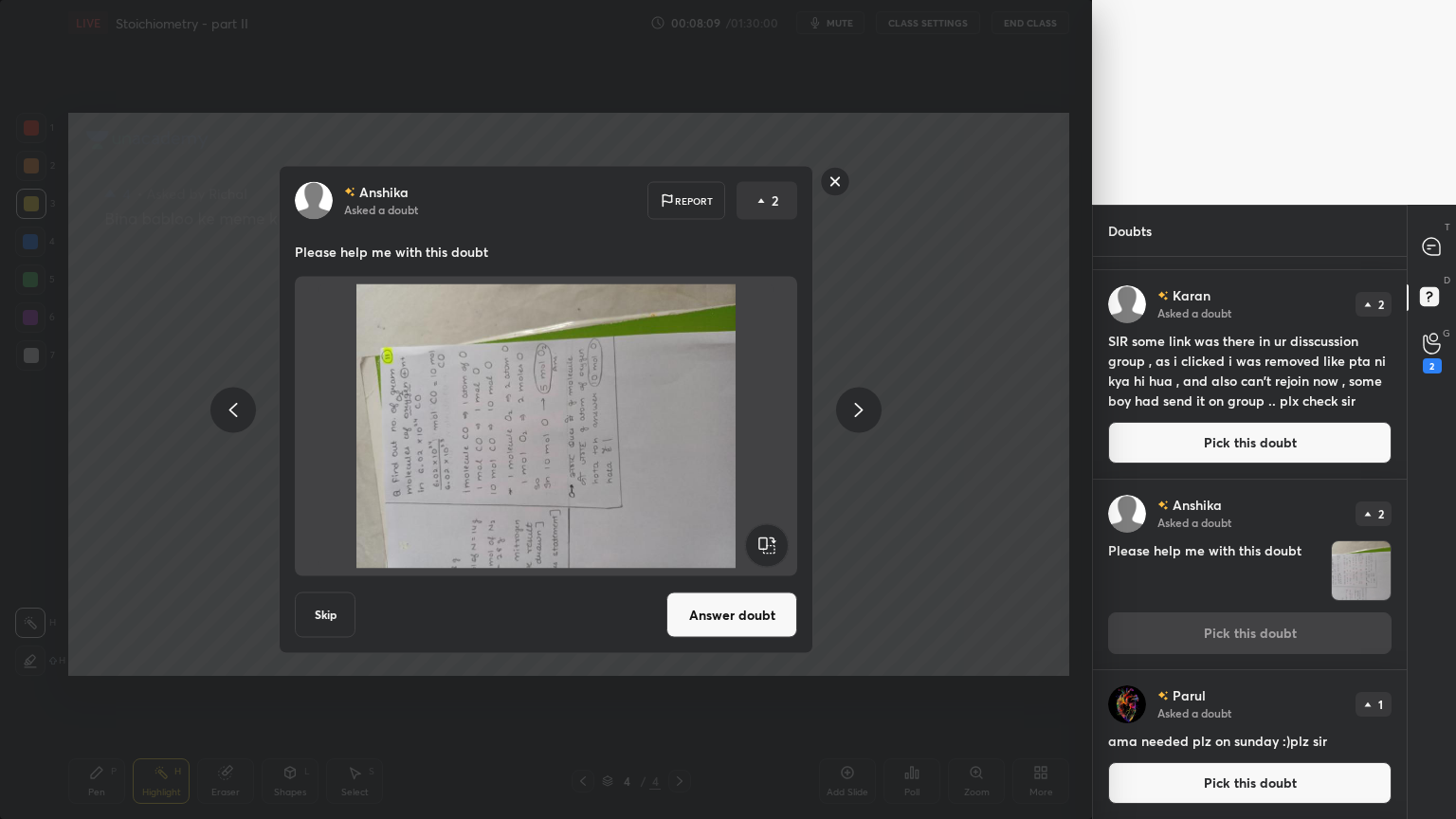 click 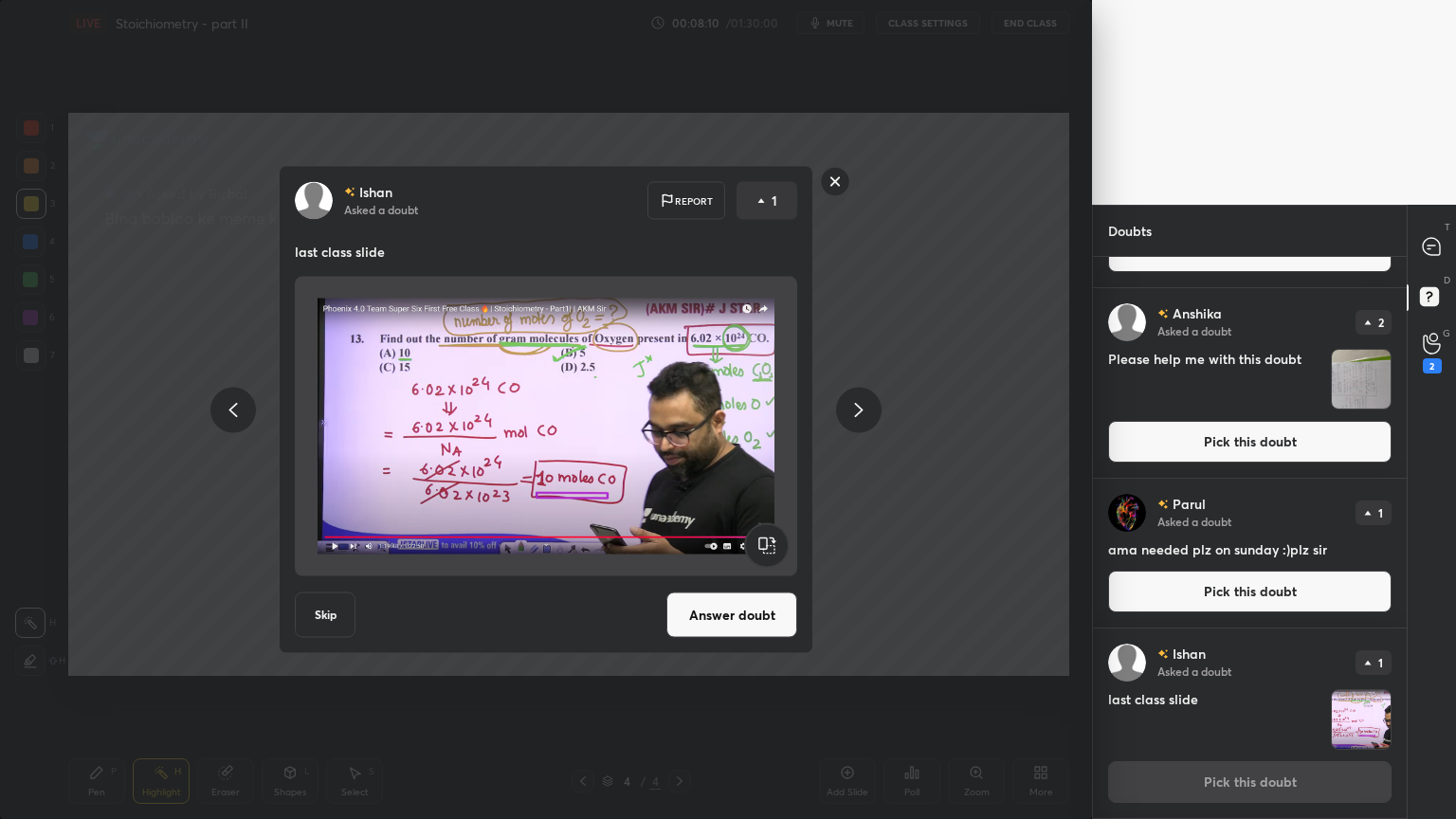 click 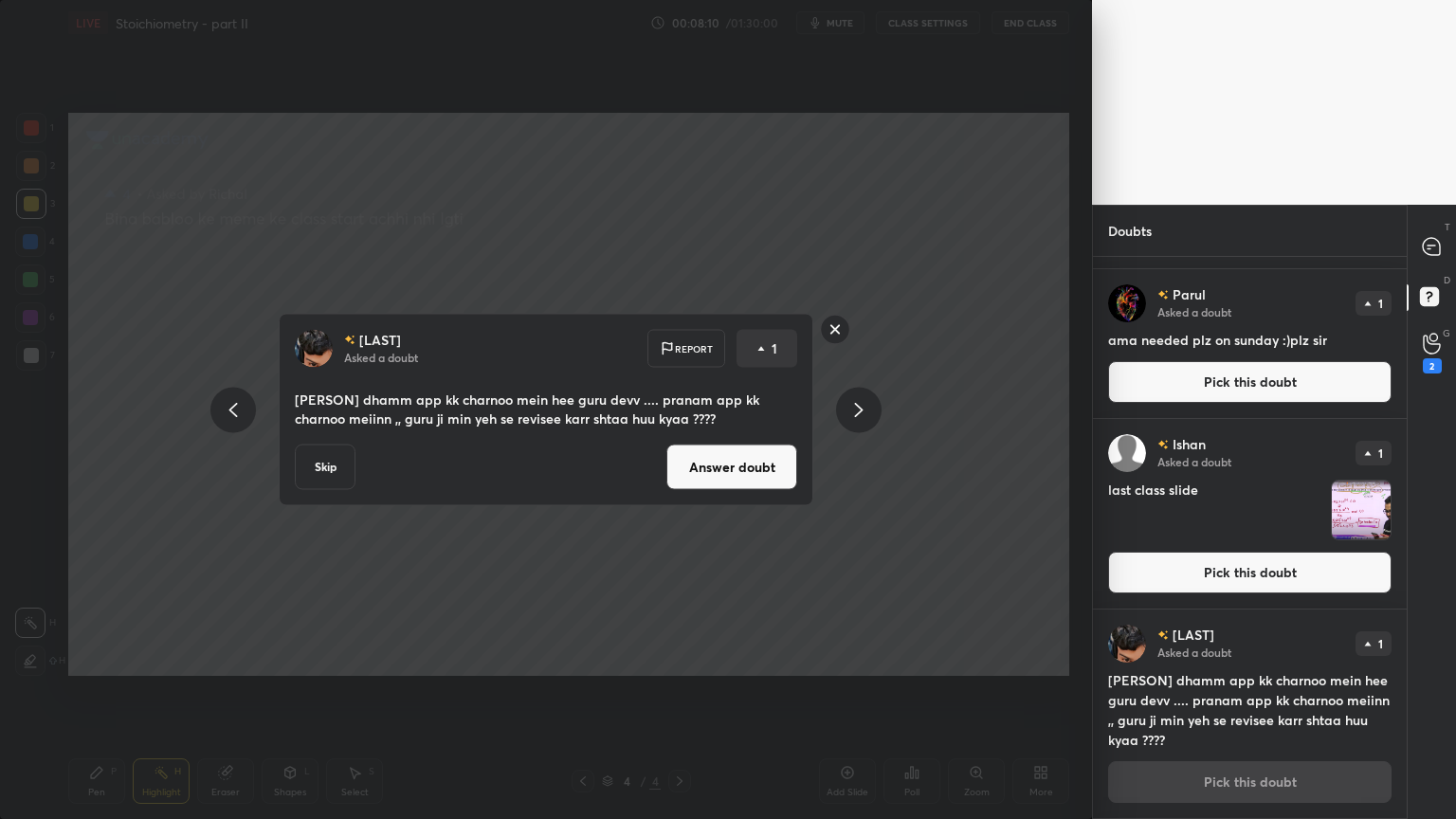 click 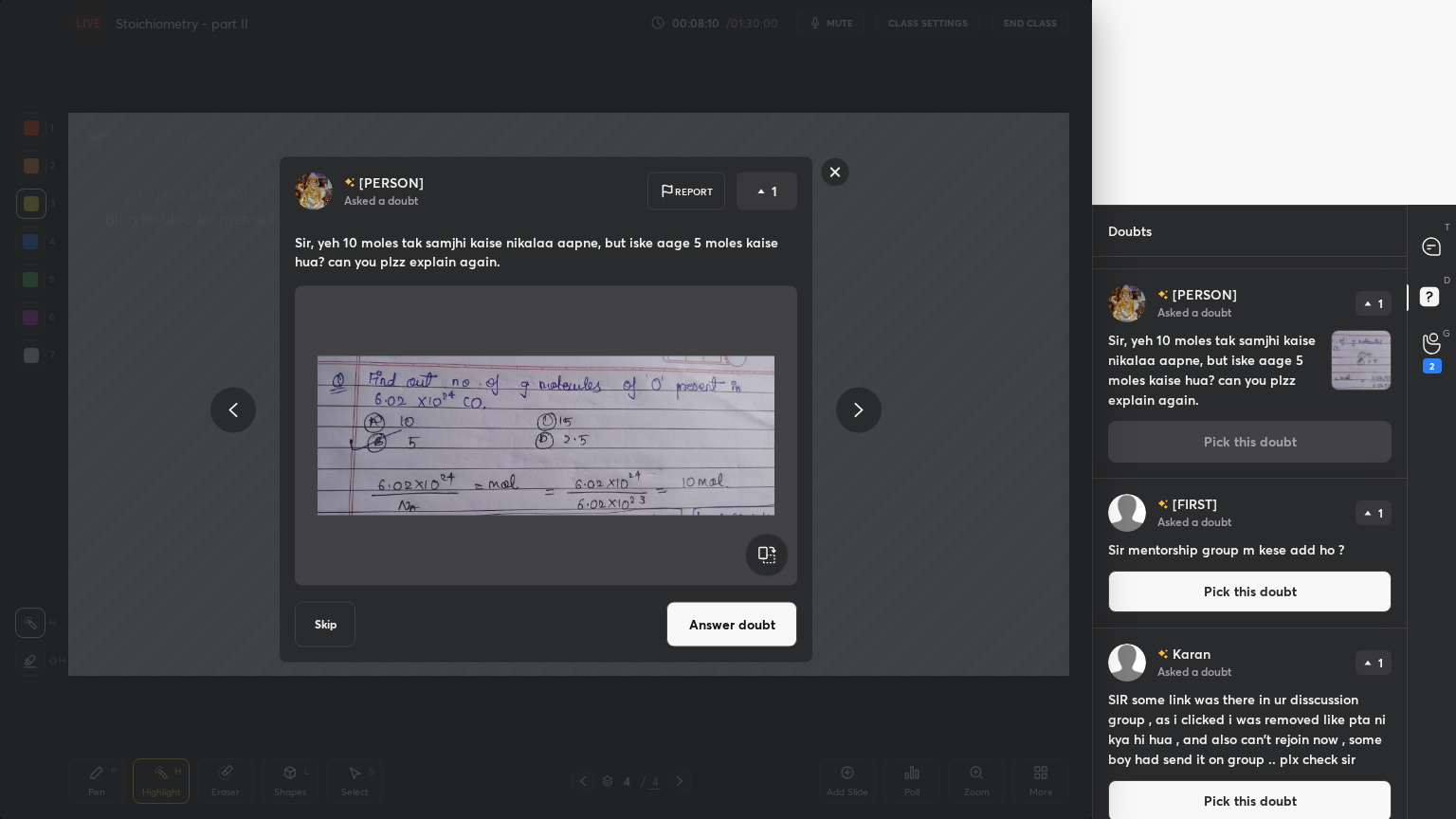 click 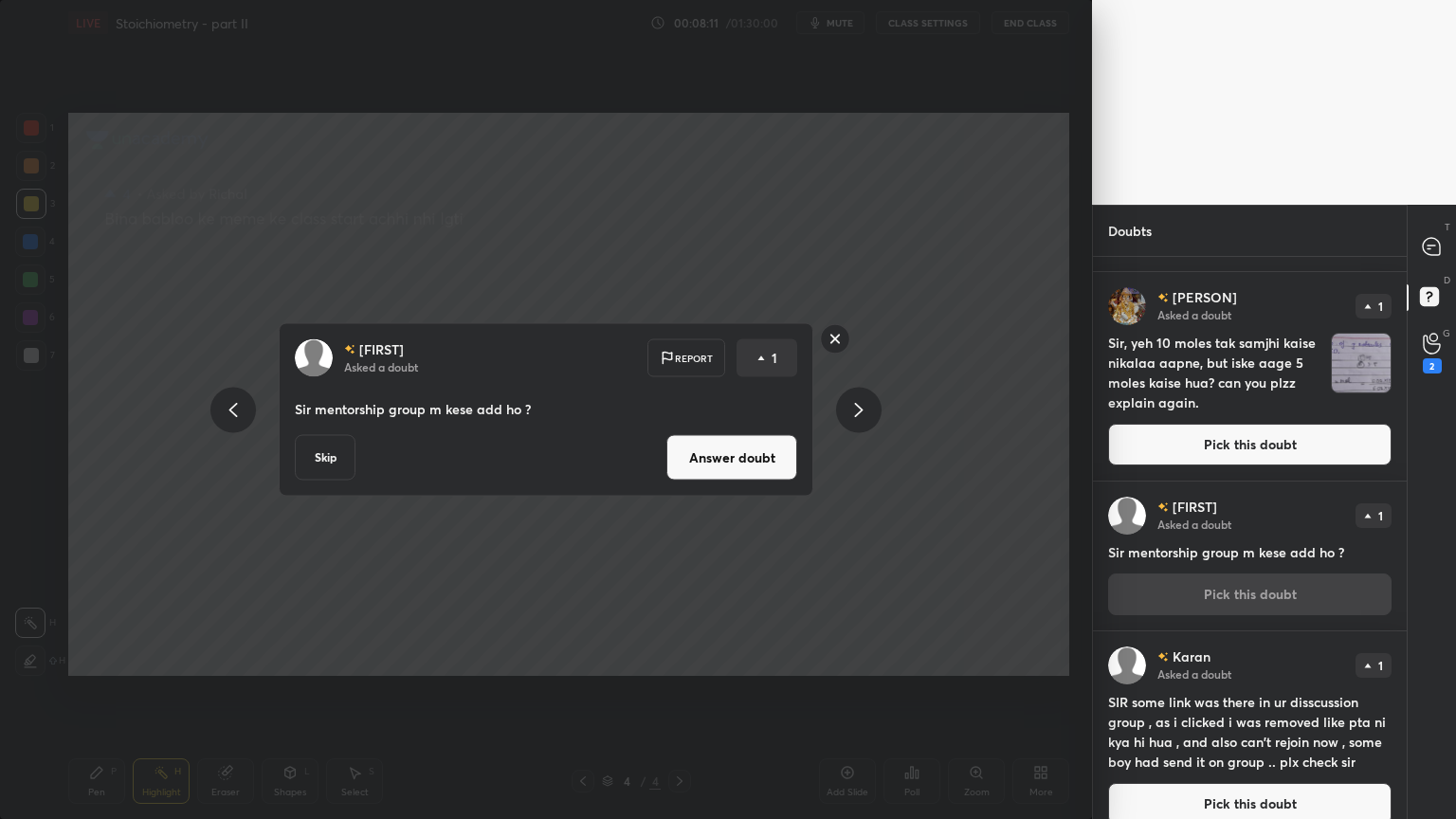 click 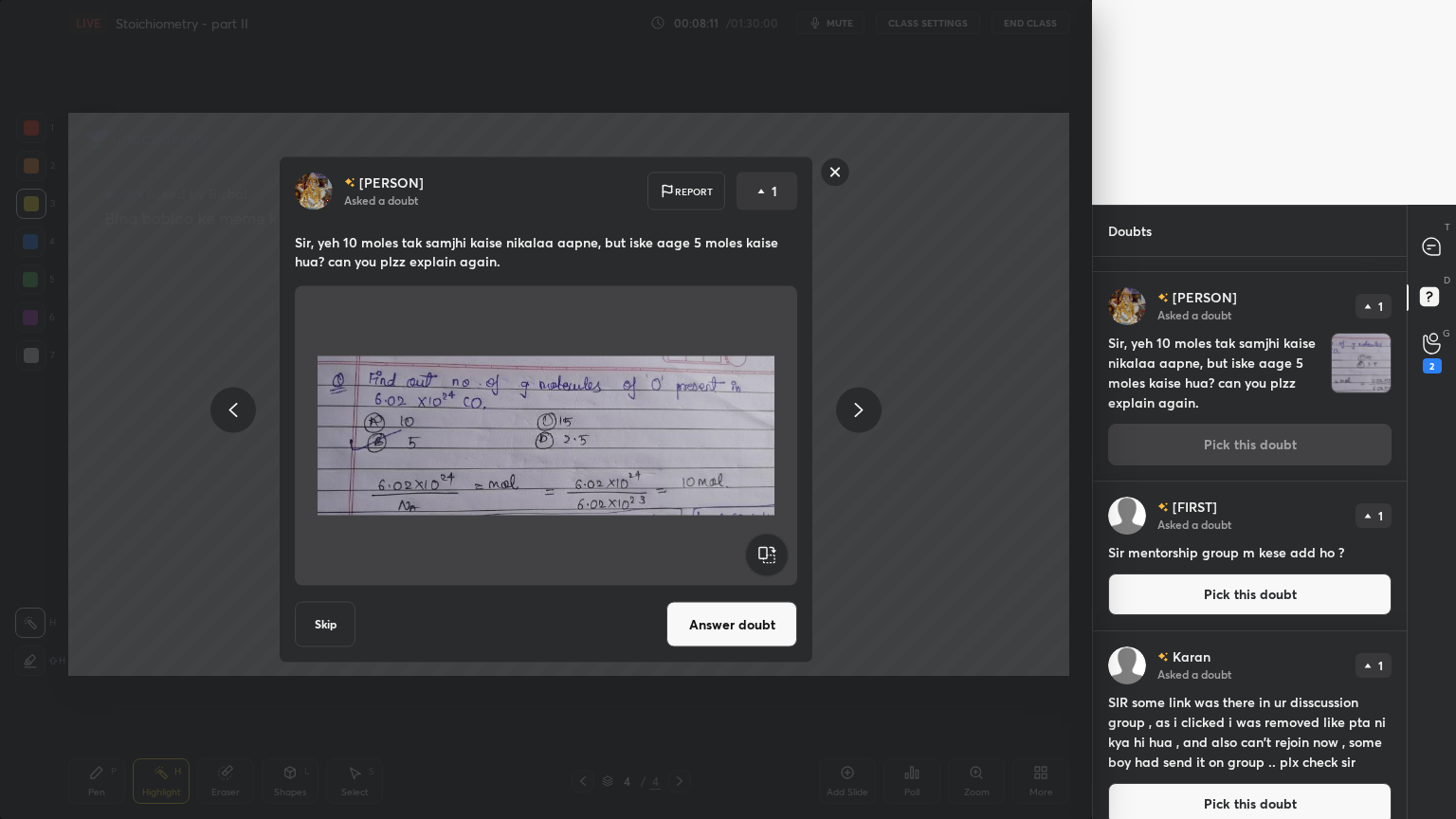 click 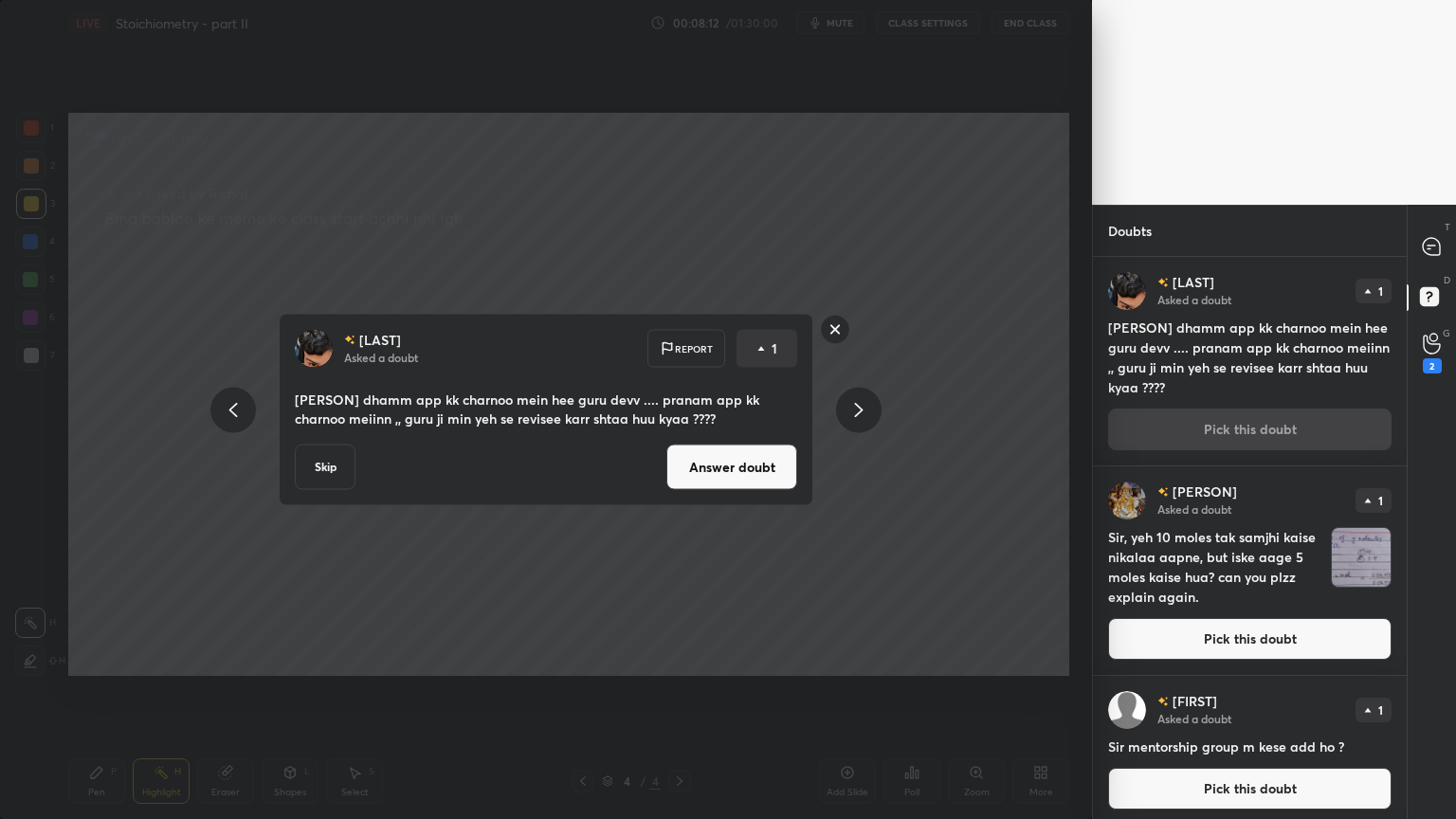 click 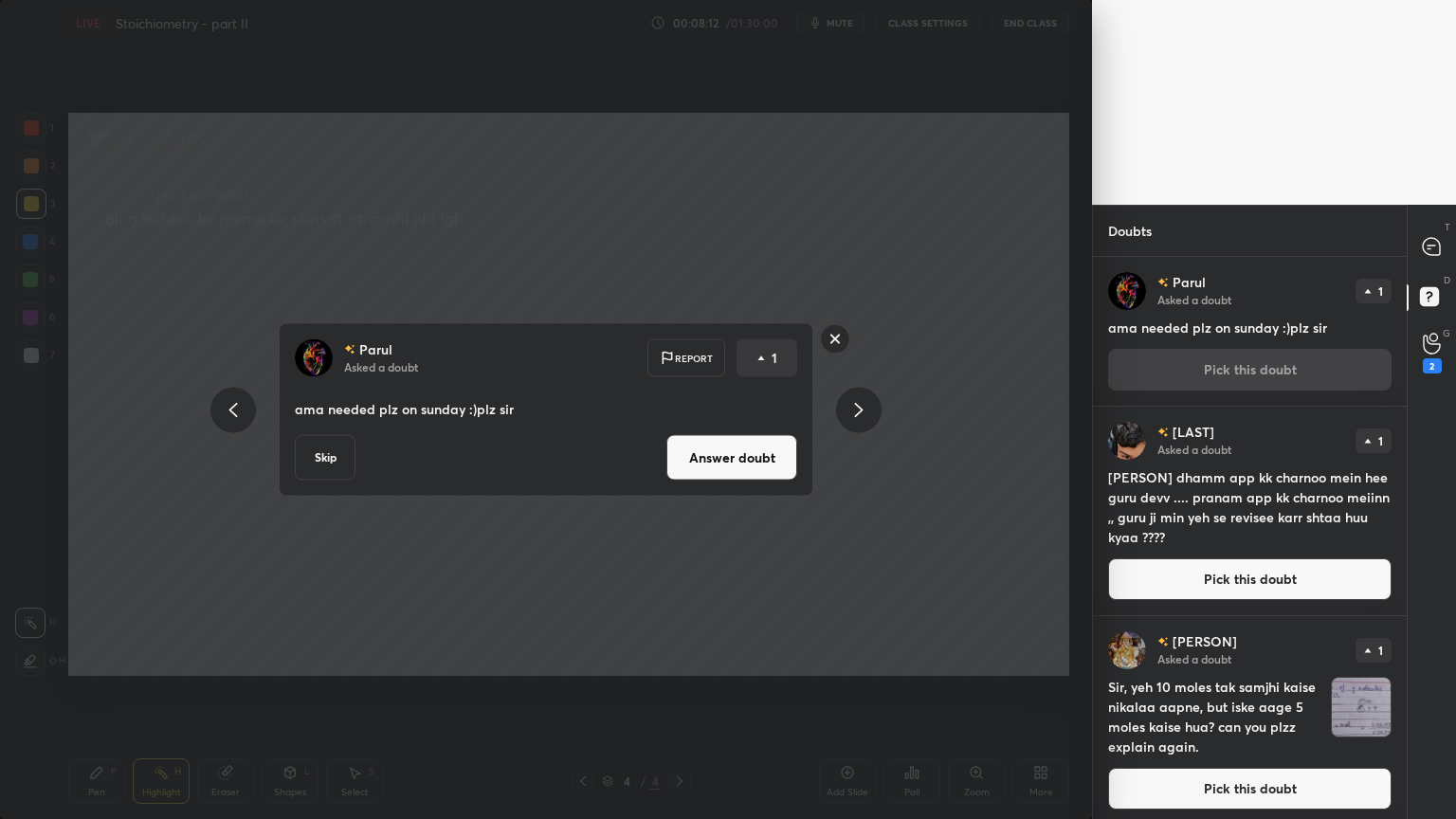 click 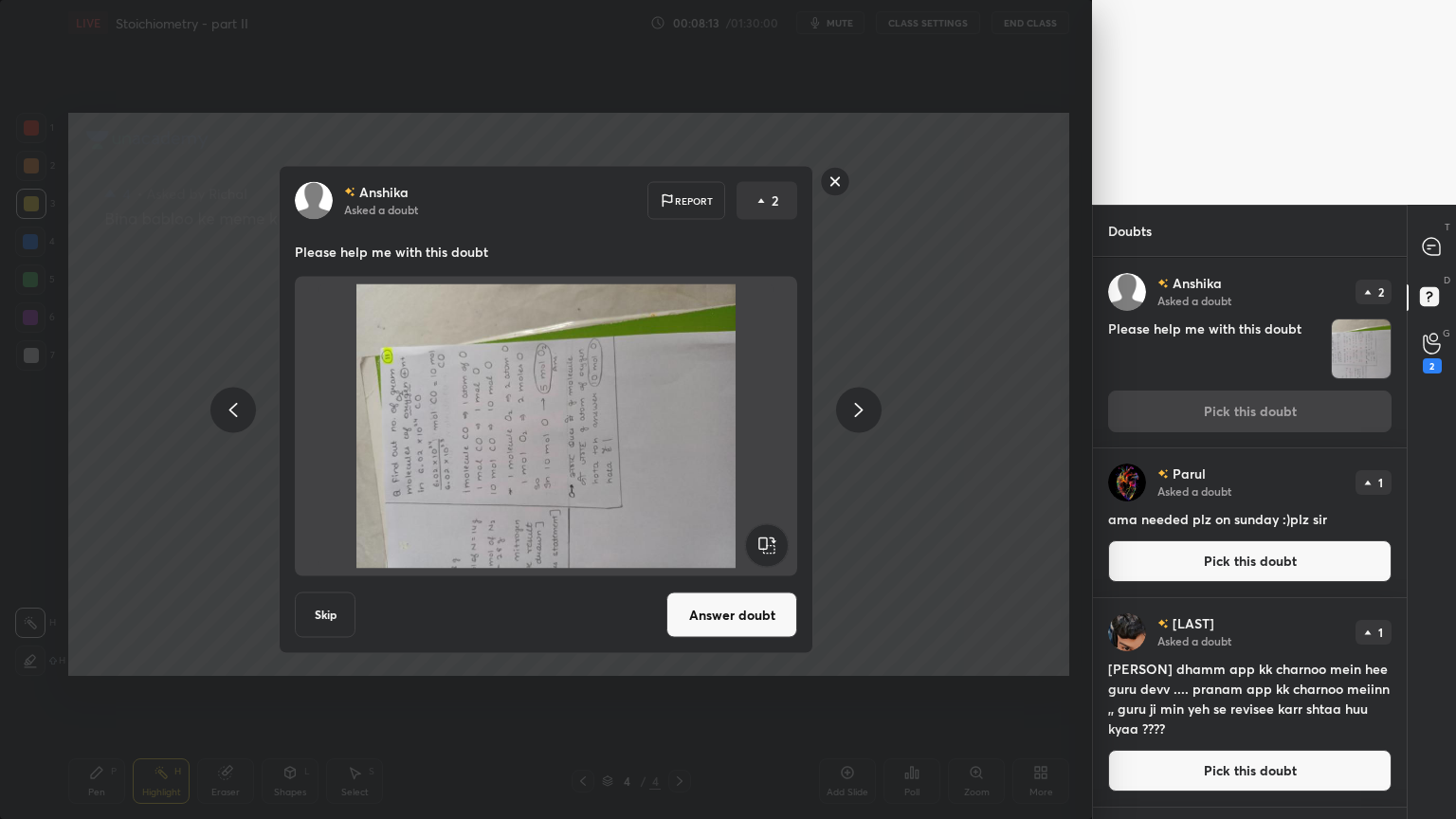 click at bounding box center [233, 410] 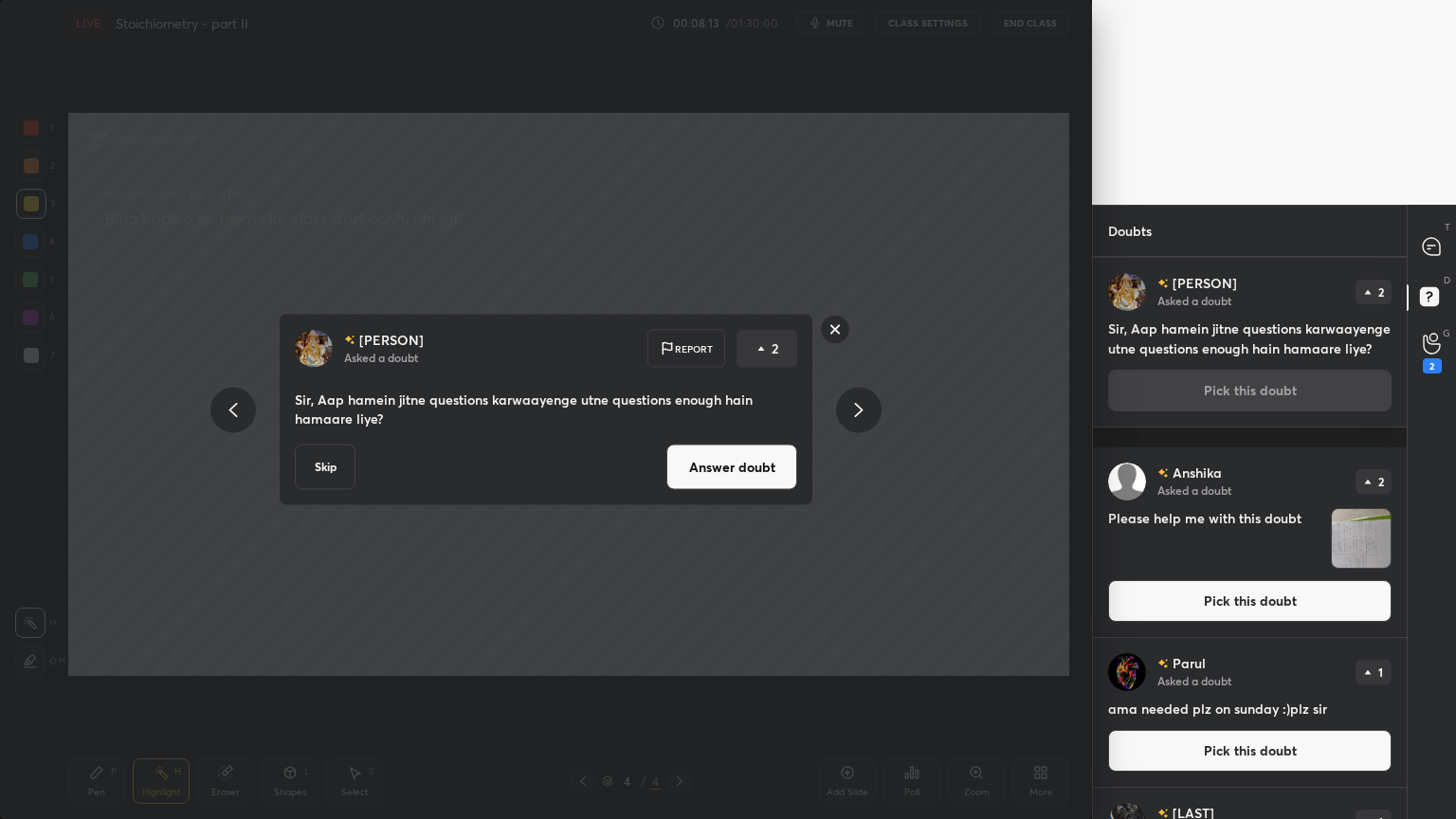 click at bounding box center (233, 410) 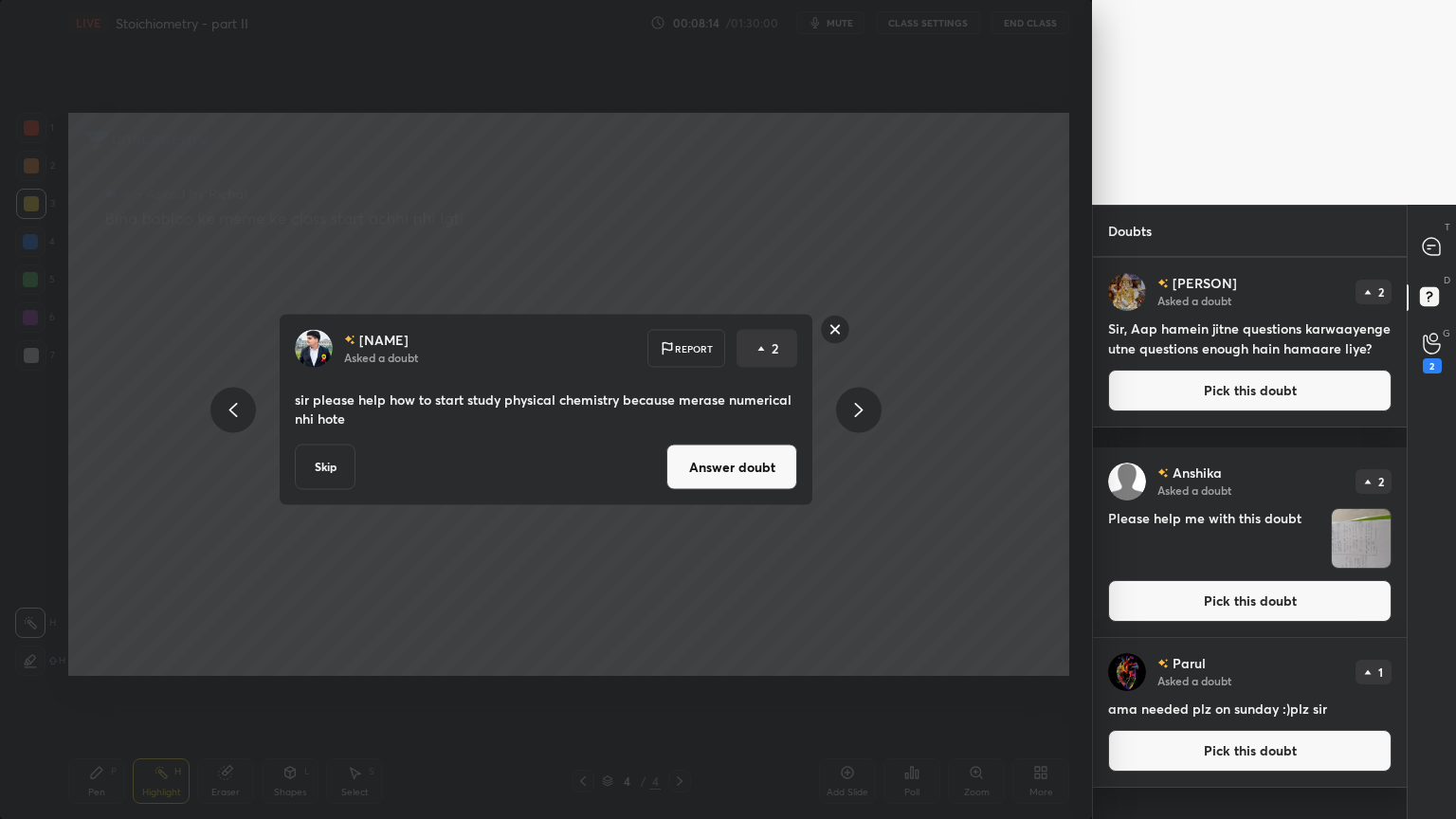 scroll, scrollTop: 190, scrollLeft: 0, axis: vertical 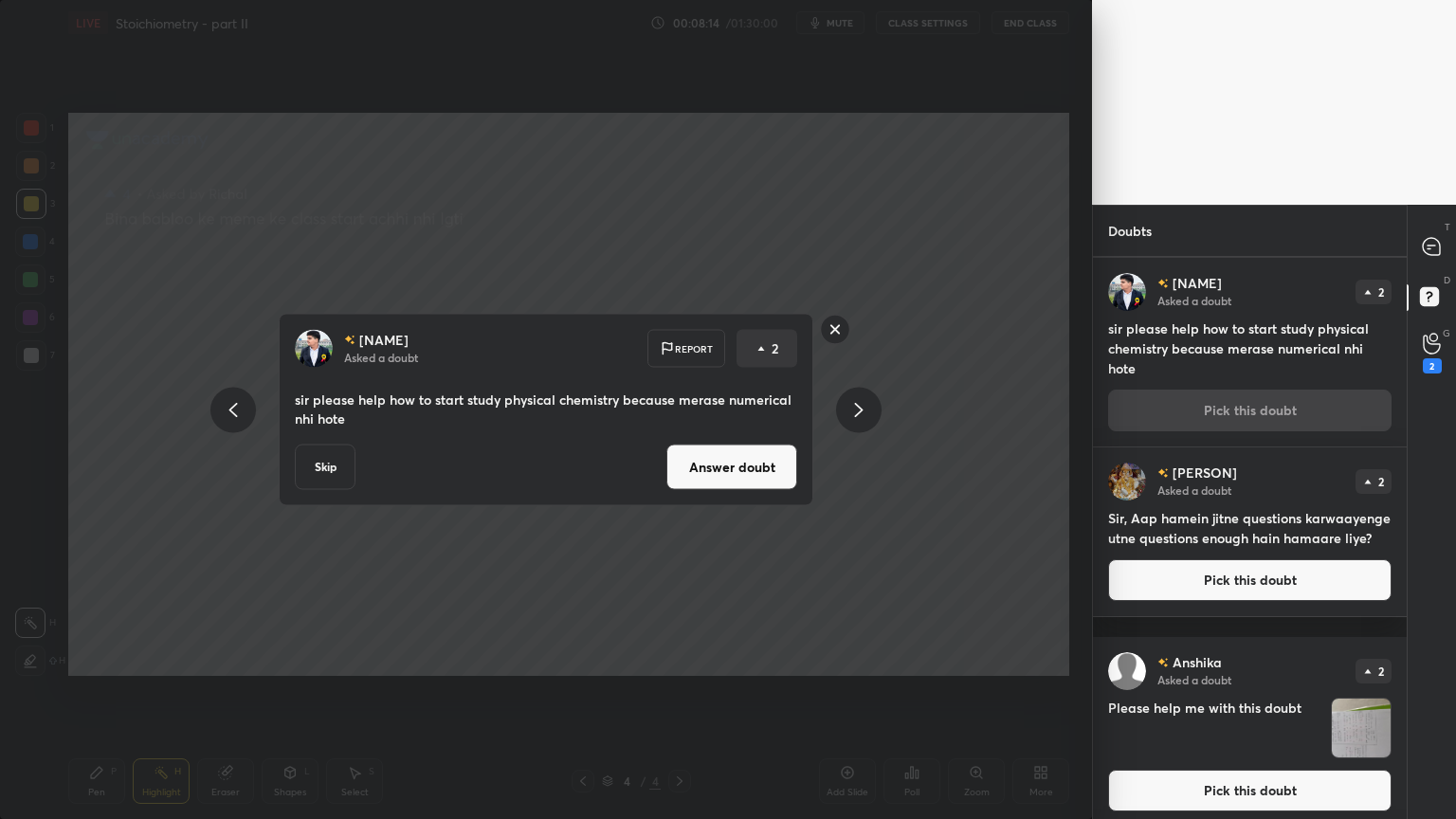 click 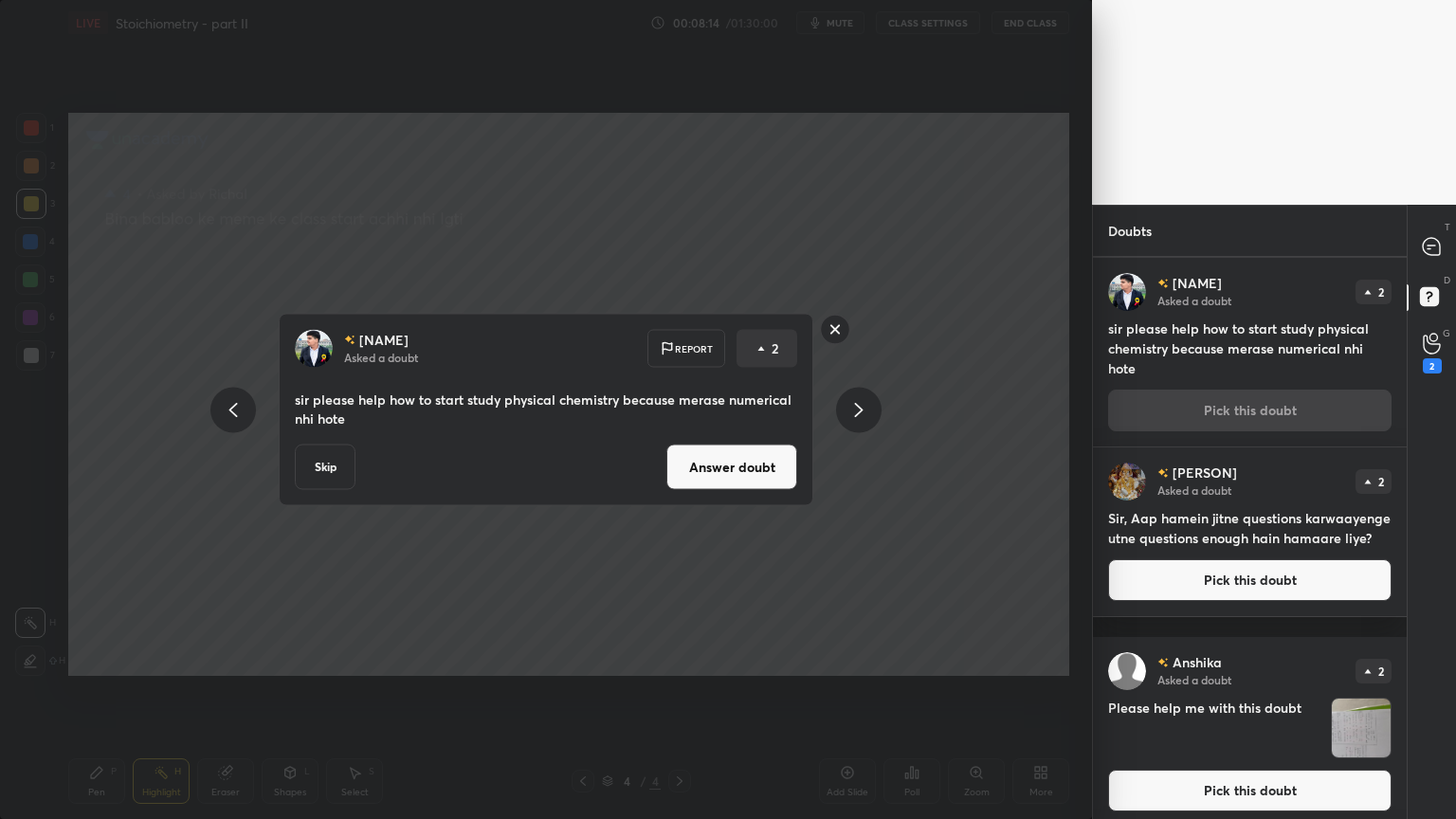 scroll, scrollTop: 0, scrollLeft: 0, axis: both 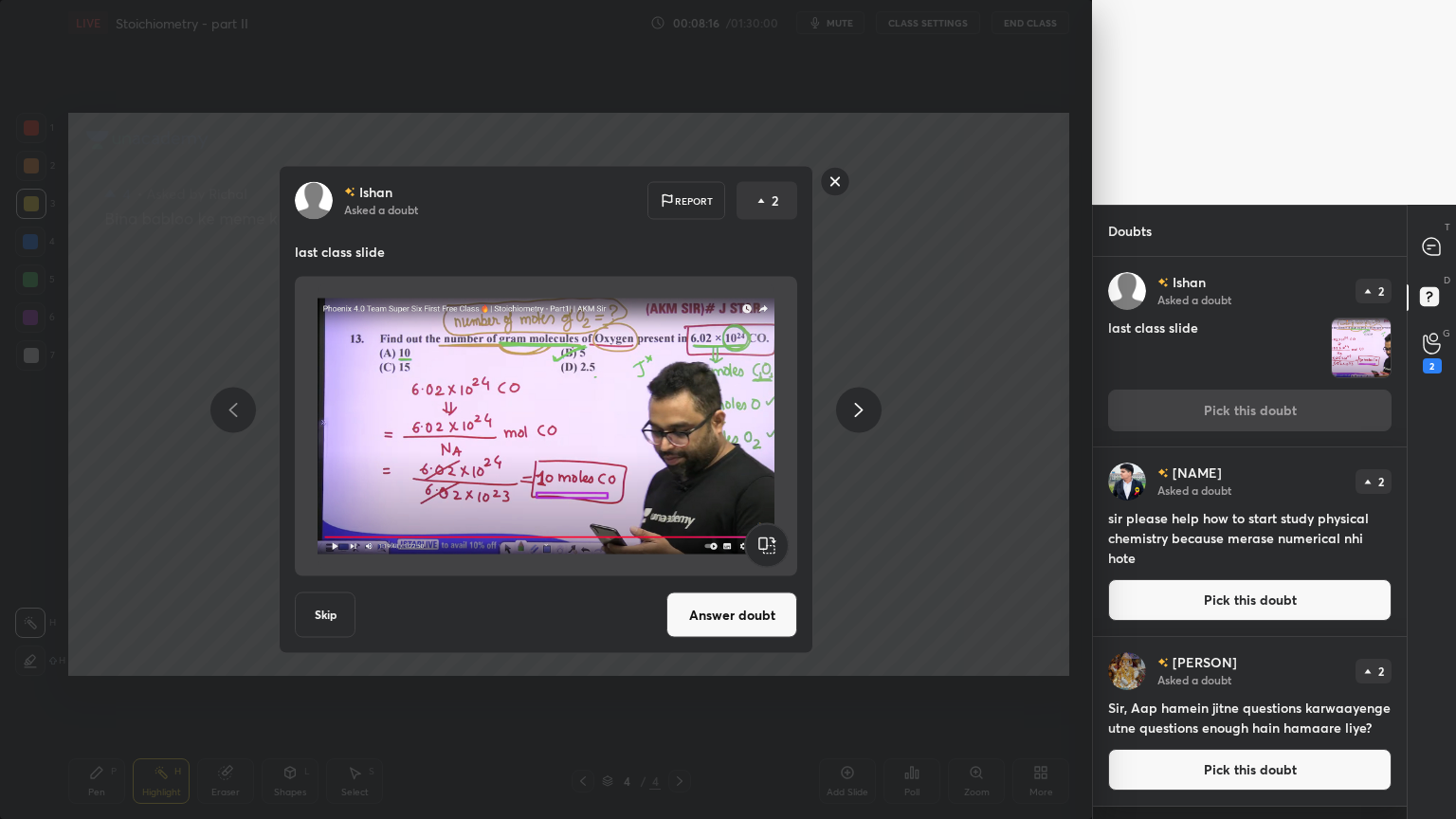 click on "Answer doubt" at bounding box center [732, 615] 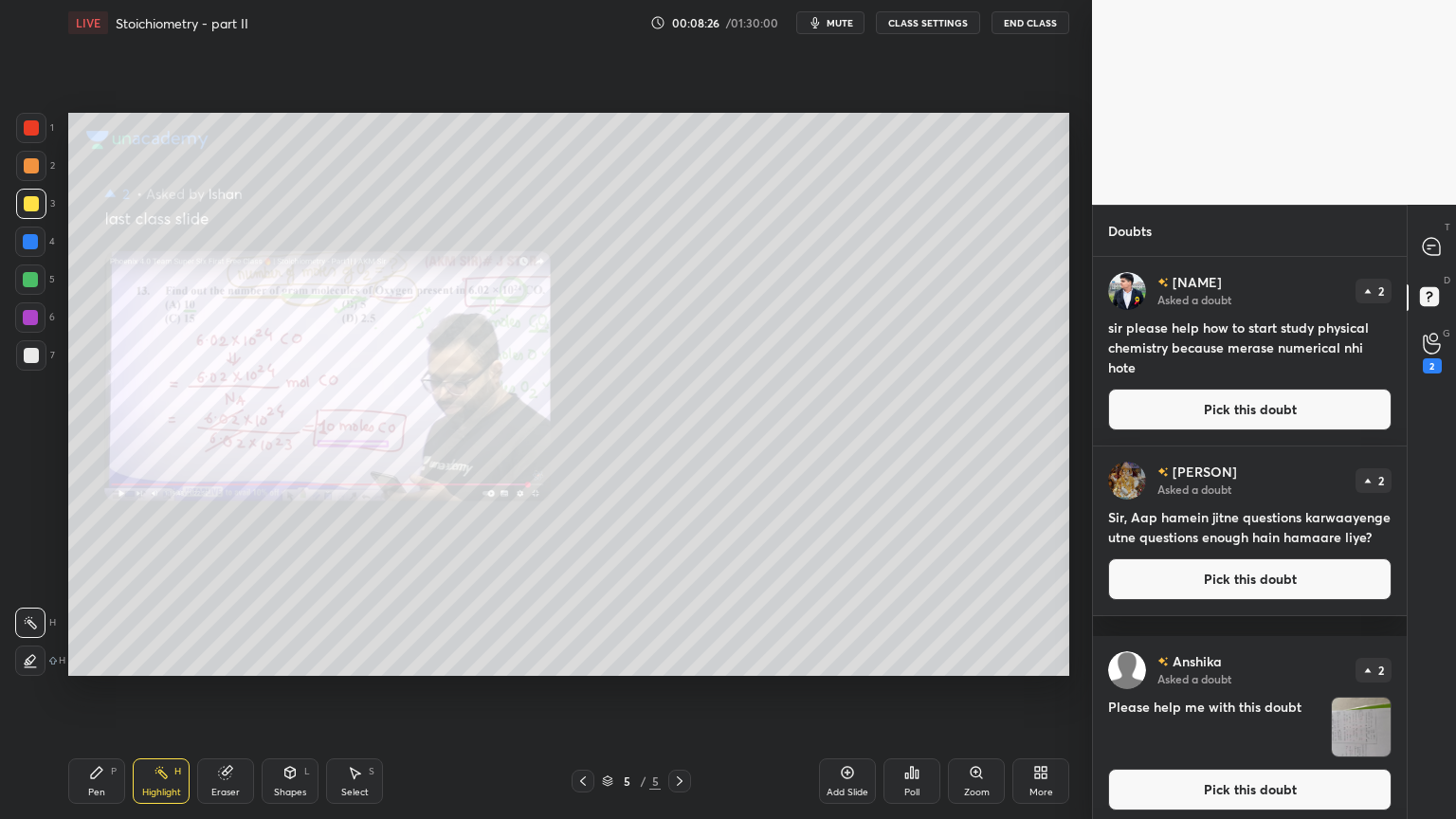 click 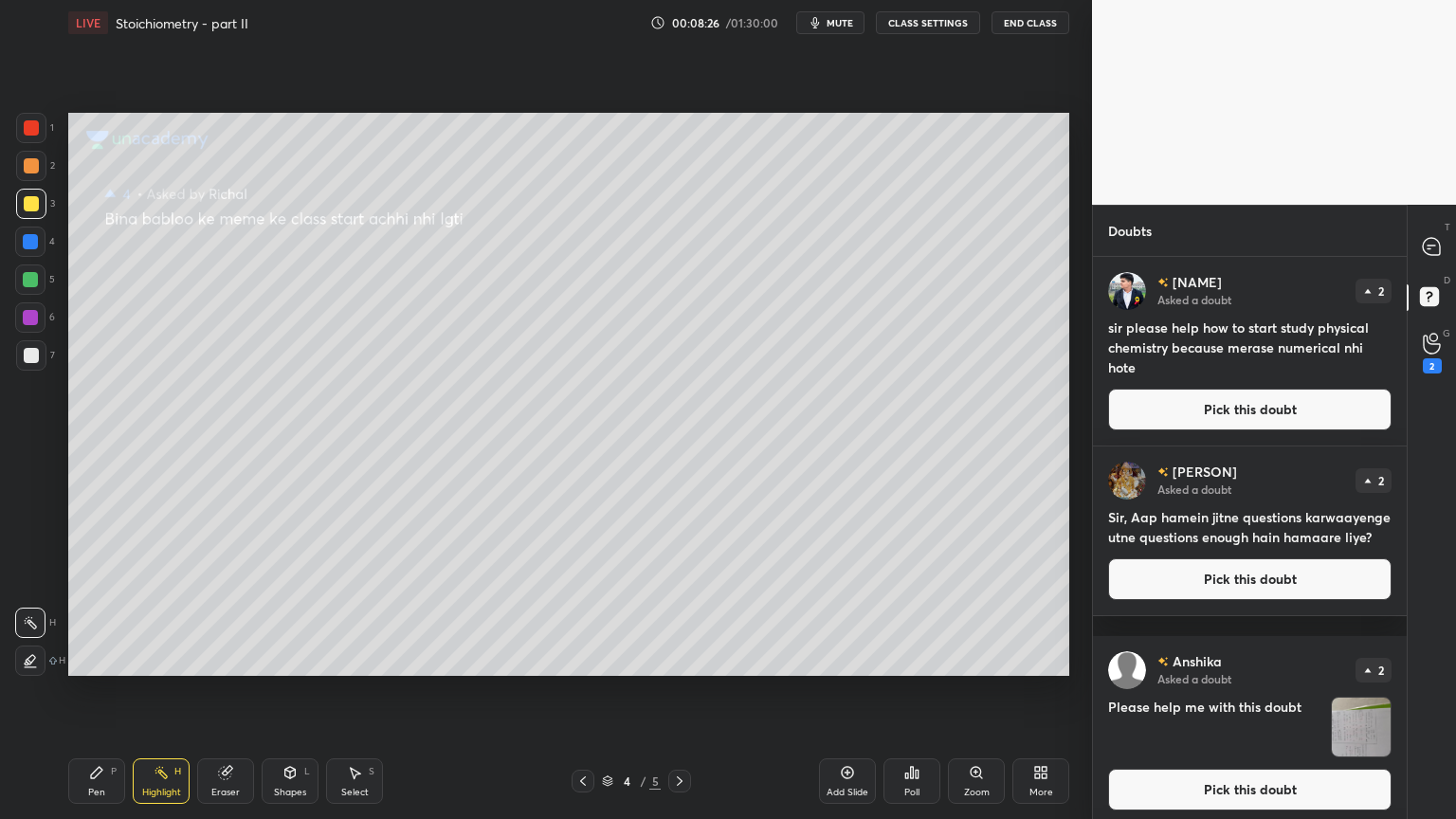 click 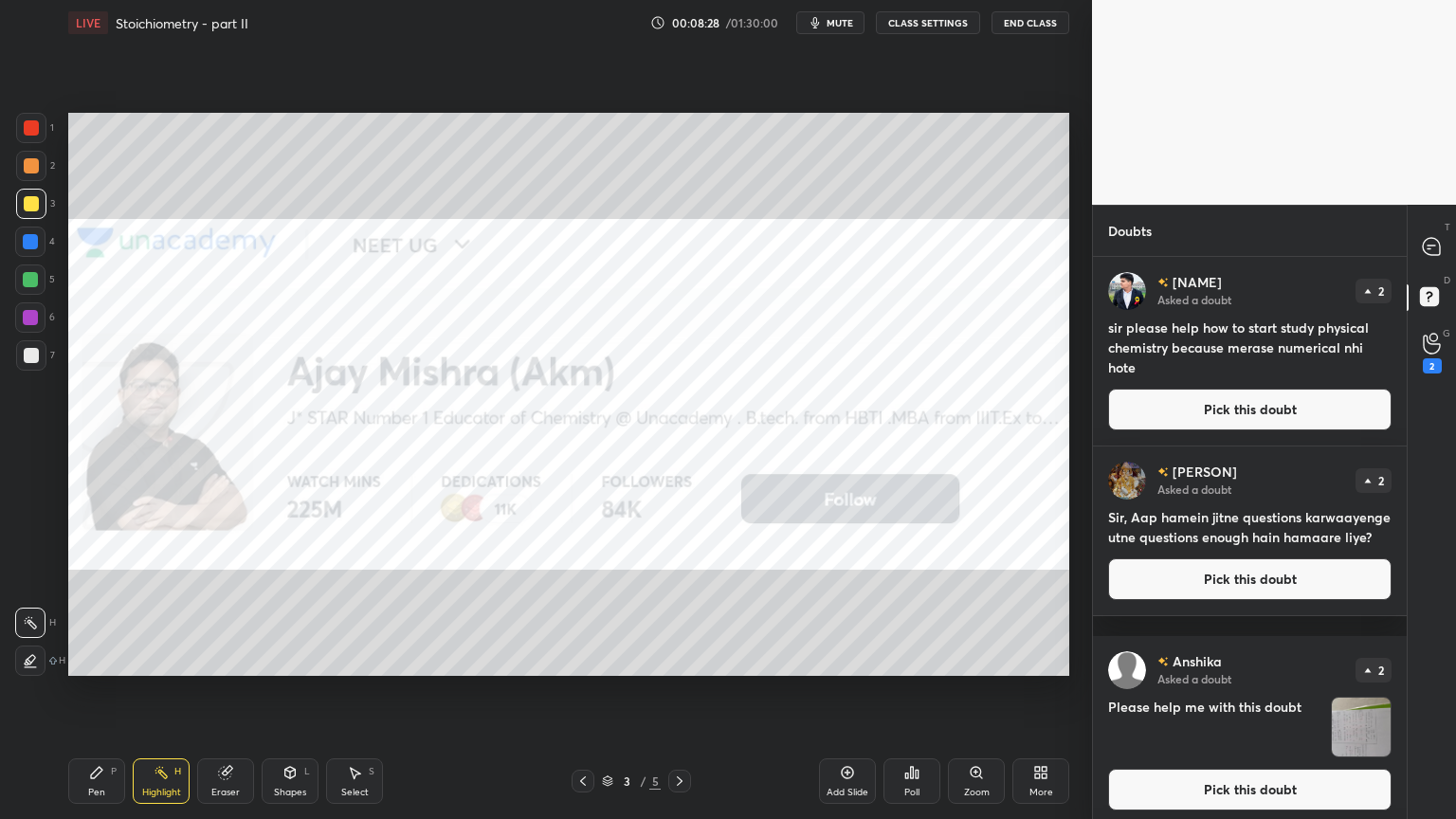 click on "Pick this doubt" at bounding box center [1249, 410] 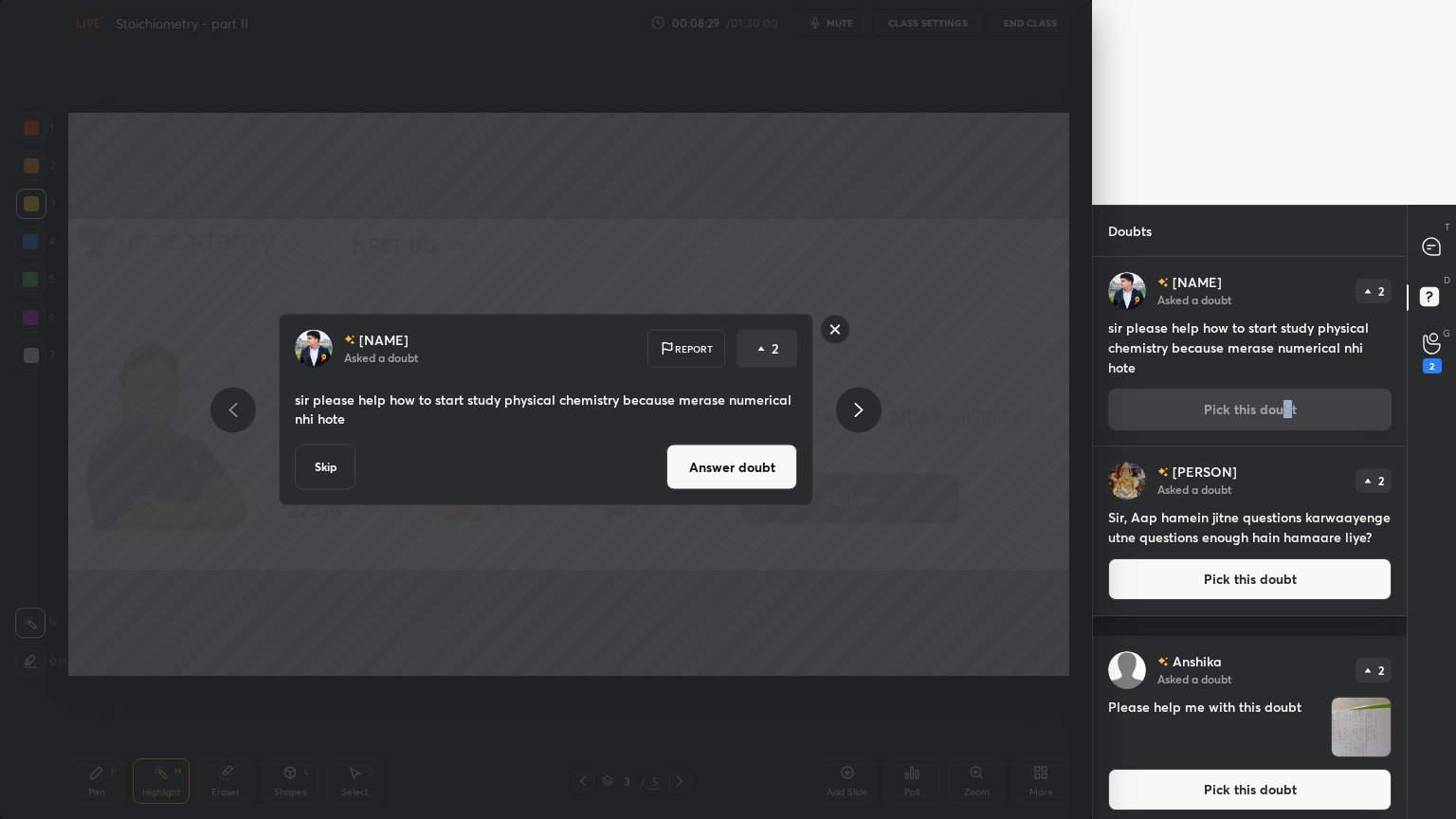 click 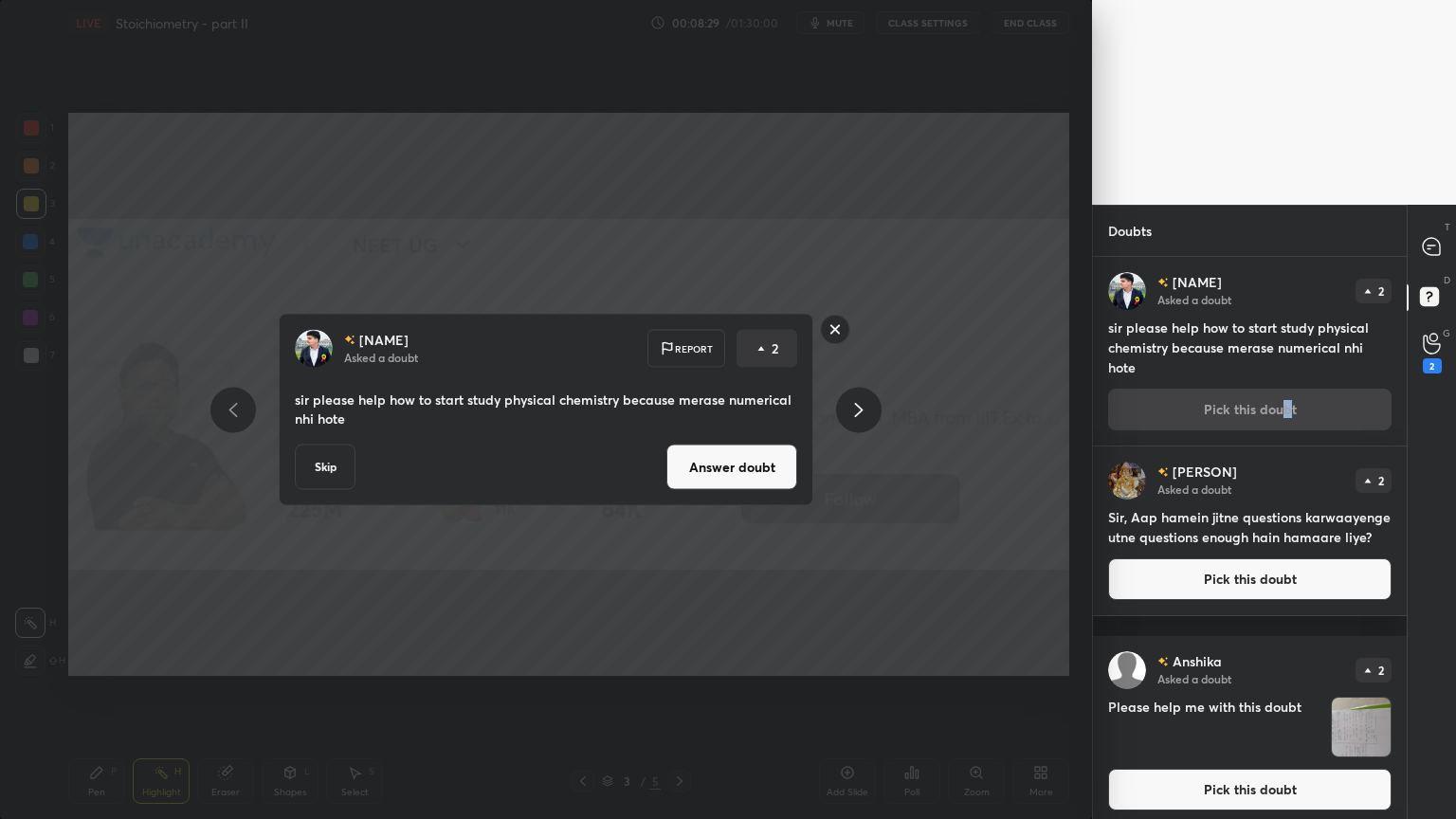 click 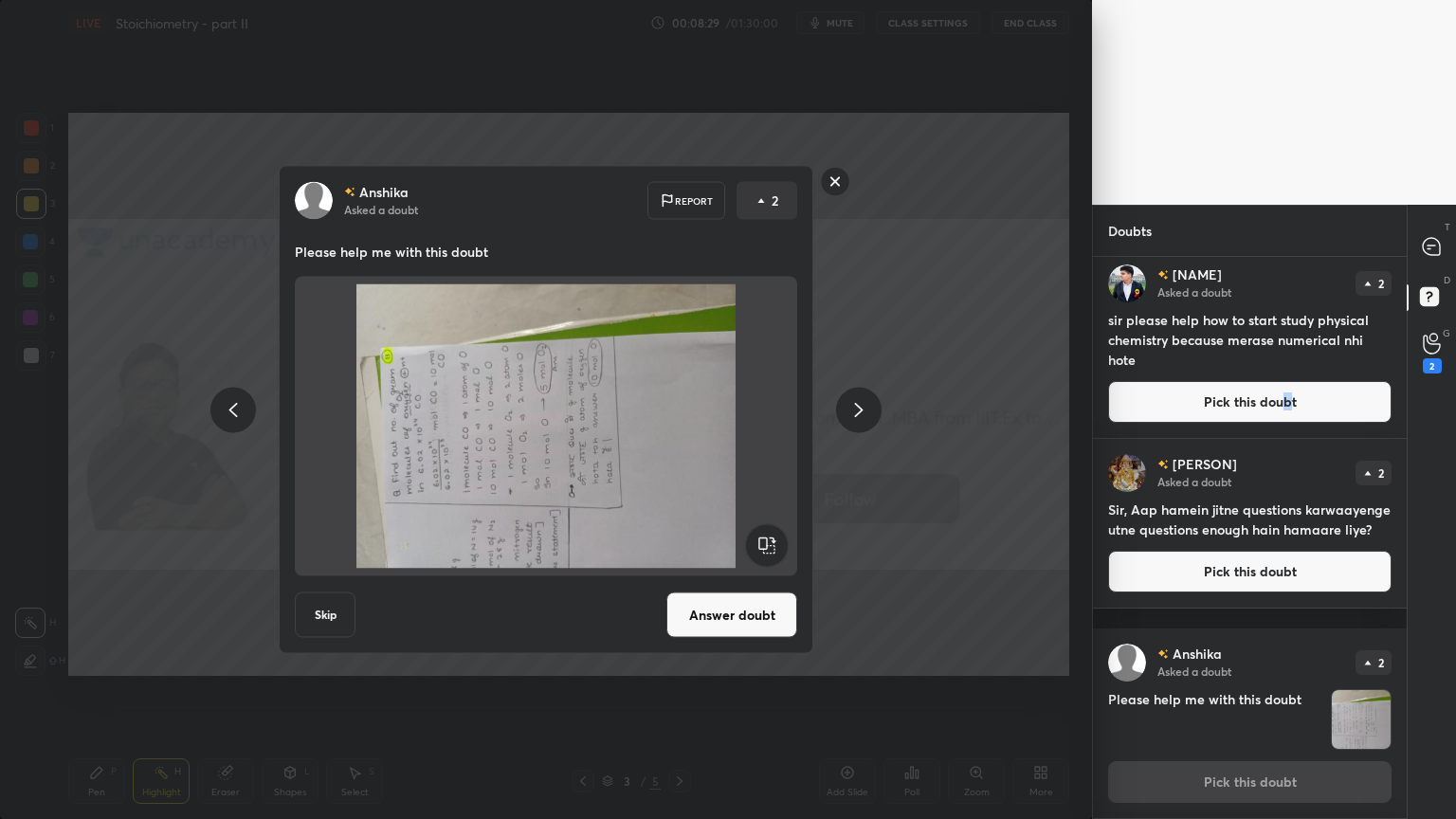 click 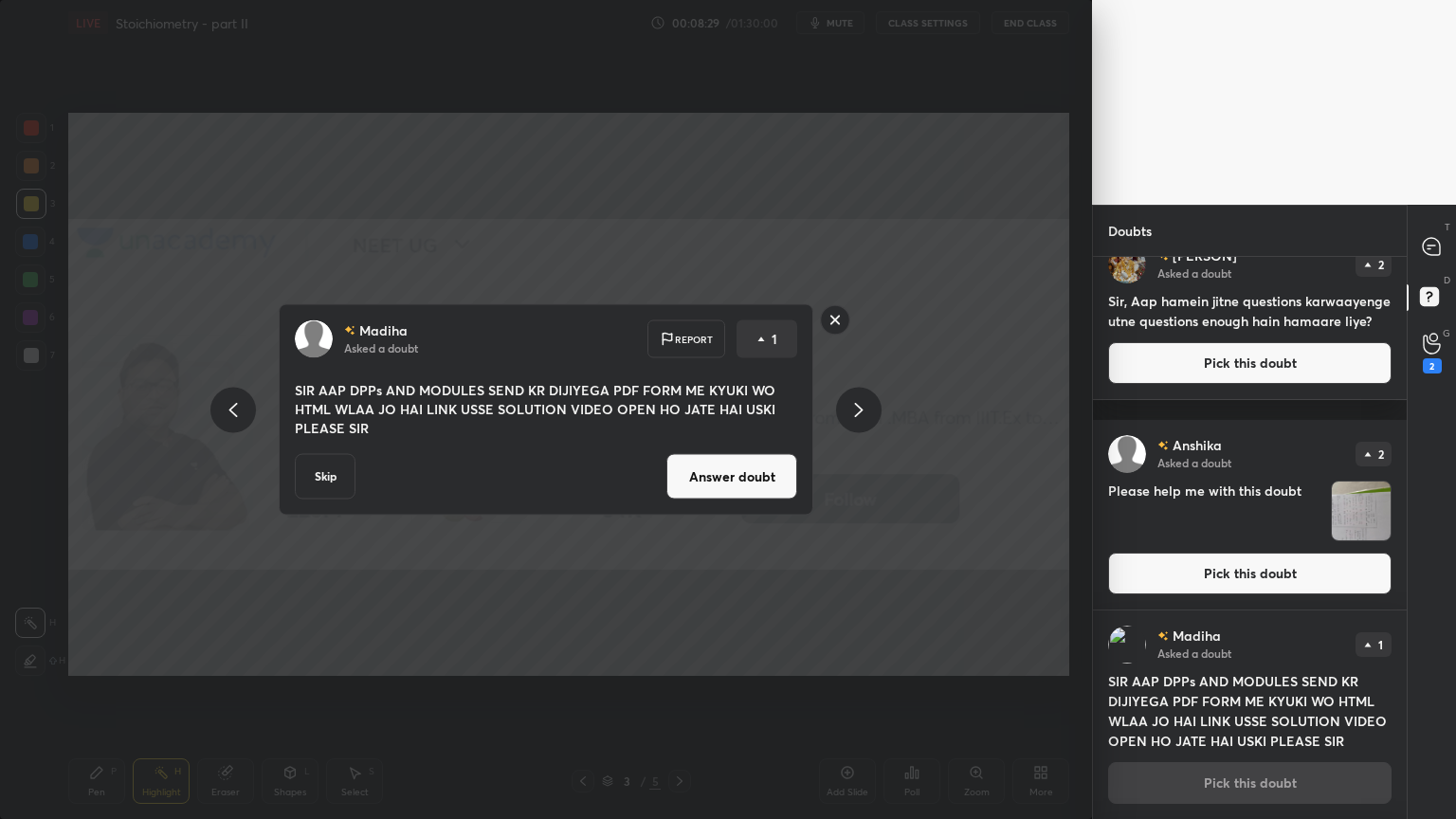 click 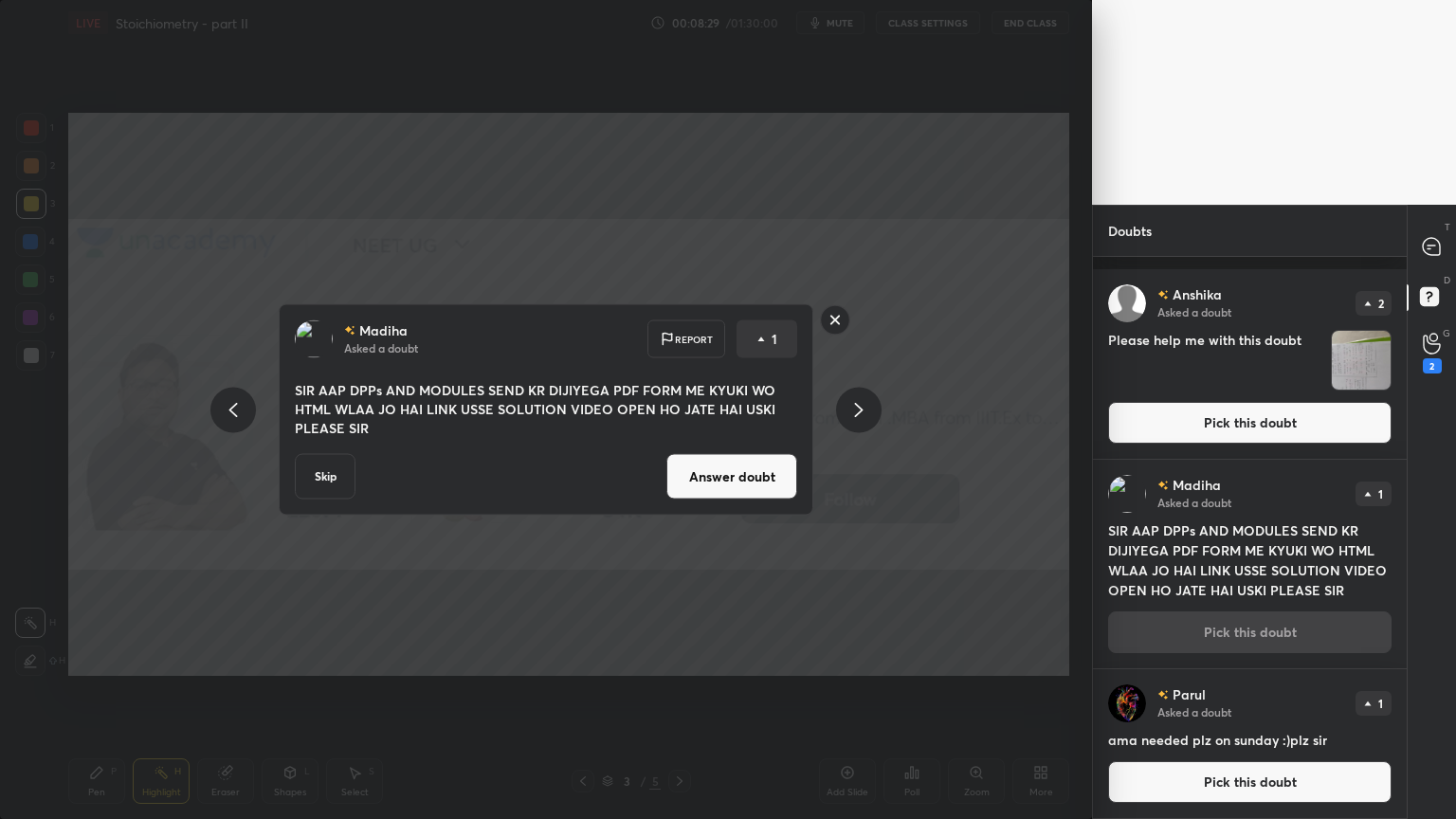 click 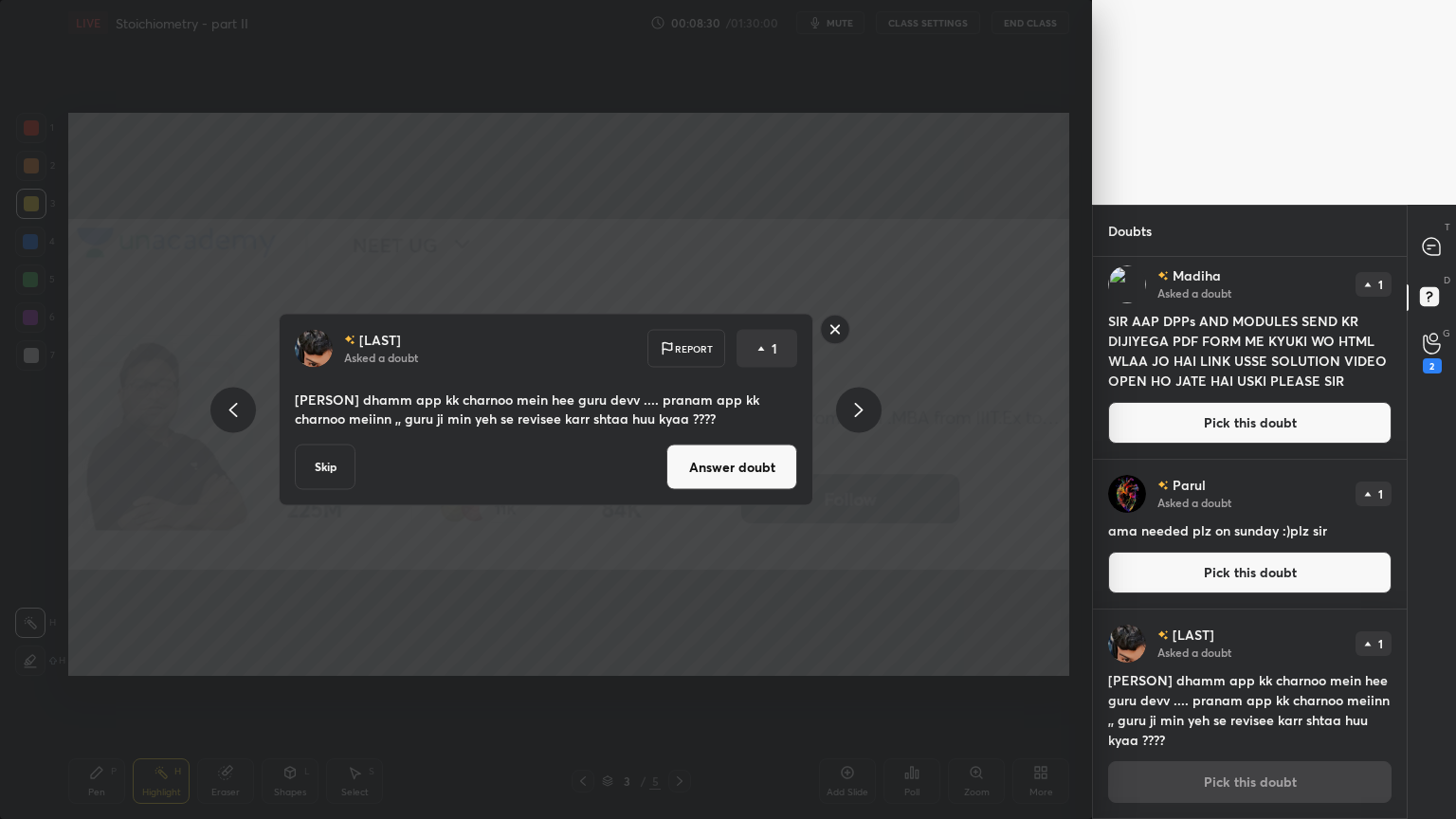 click 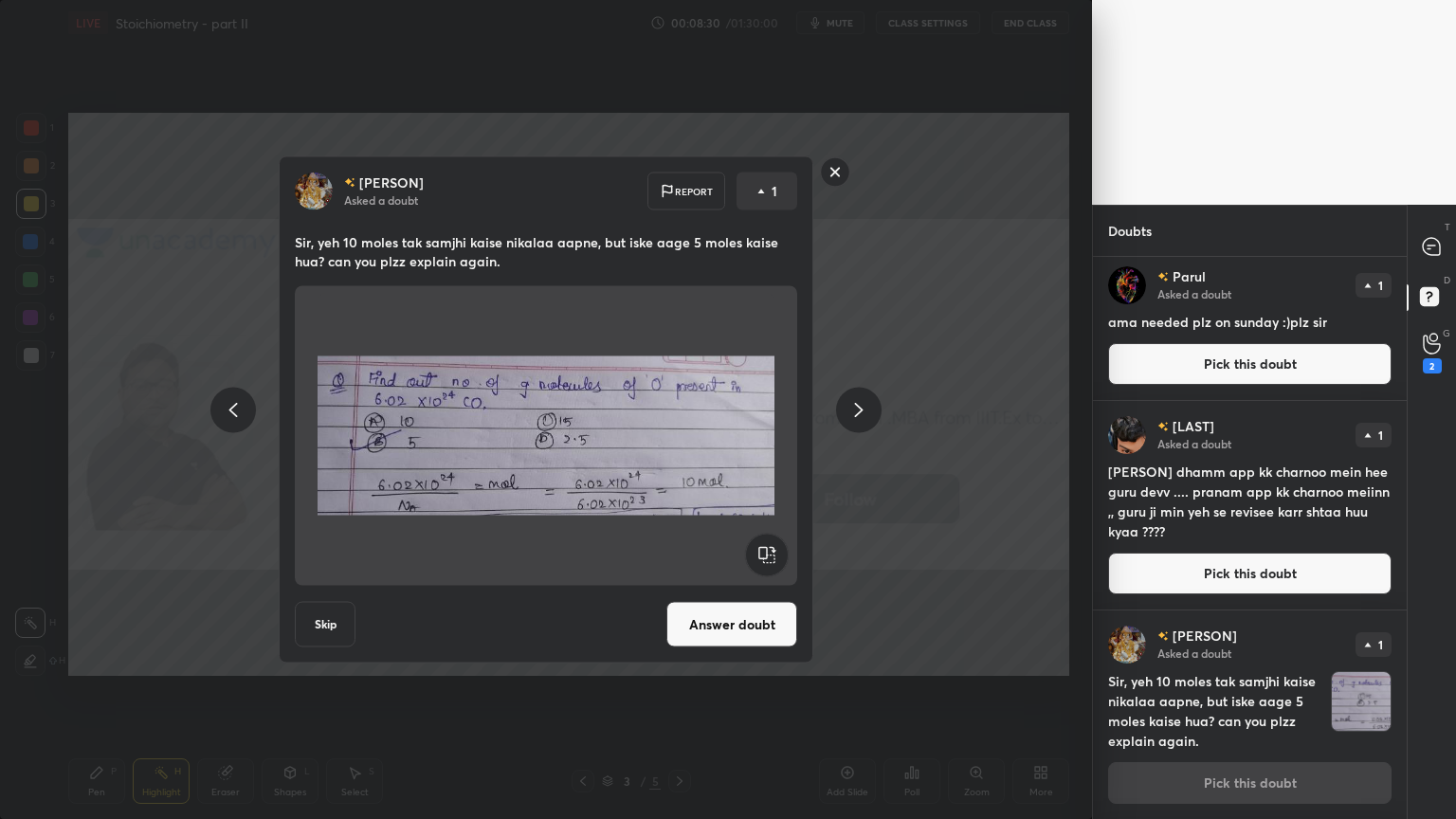 click 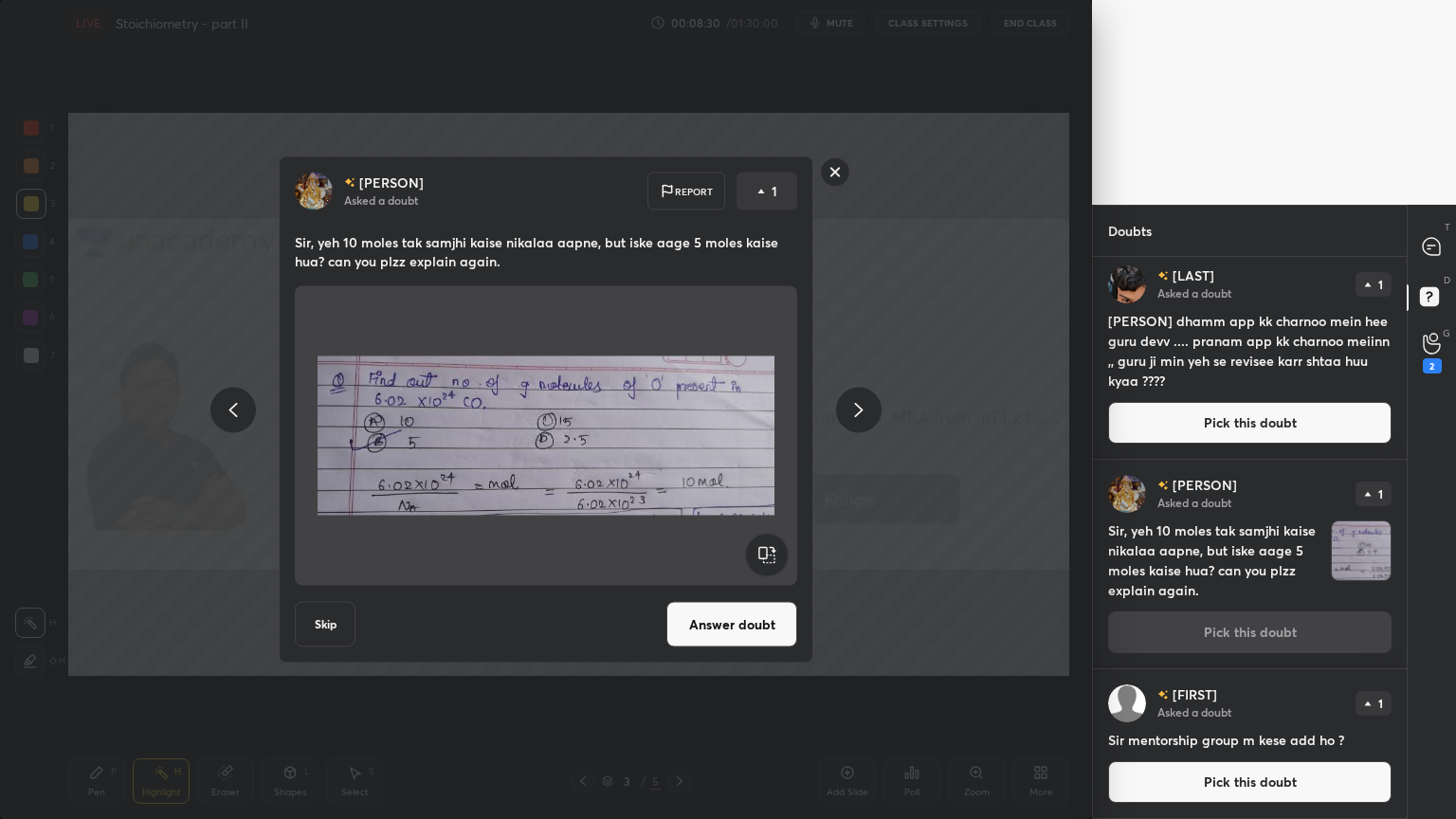 click 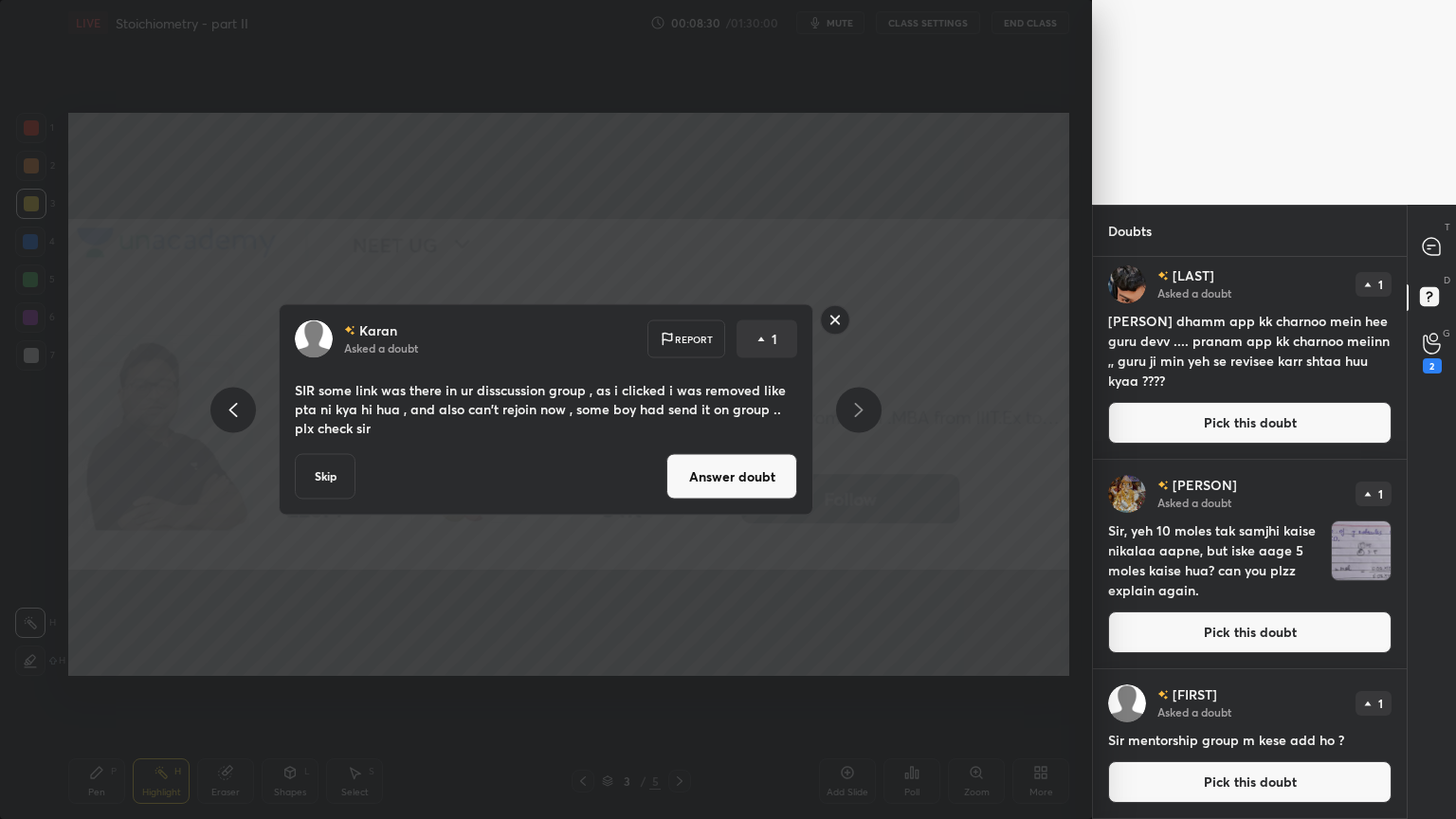 scroll, scrollTop: 1145, scrollLeft: 0, axis: vertical 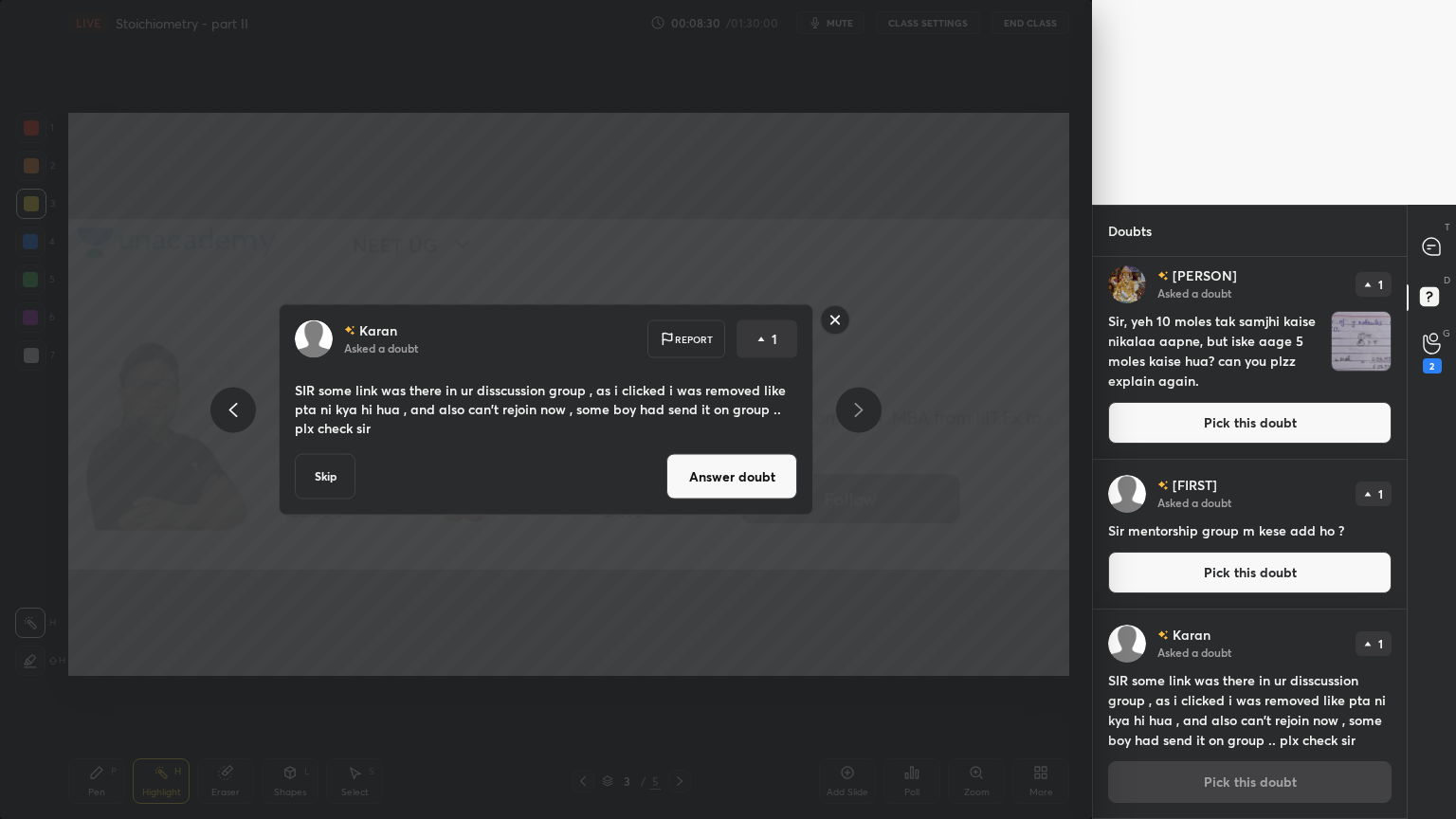 click 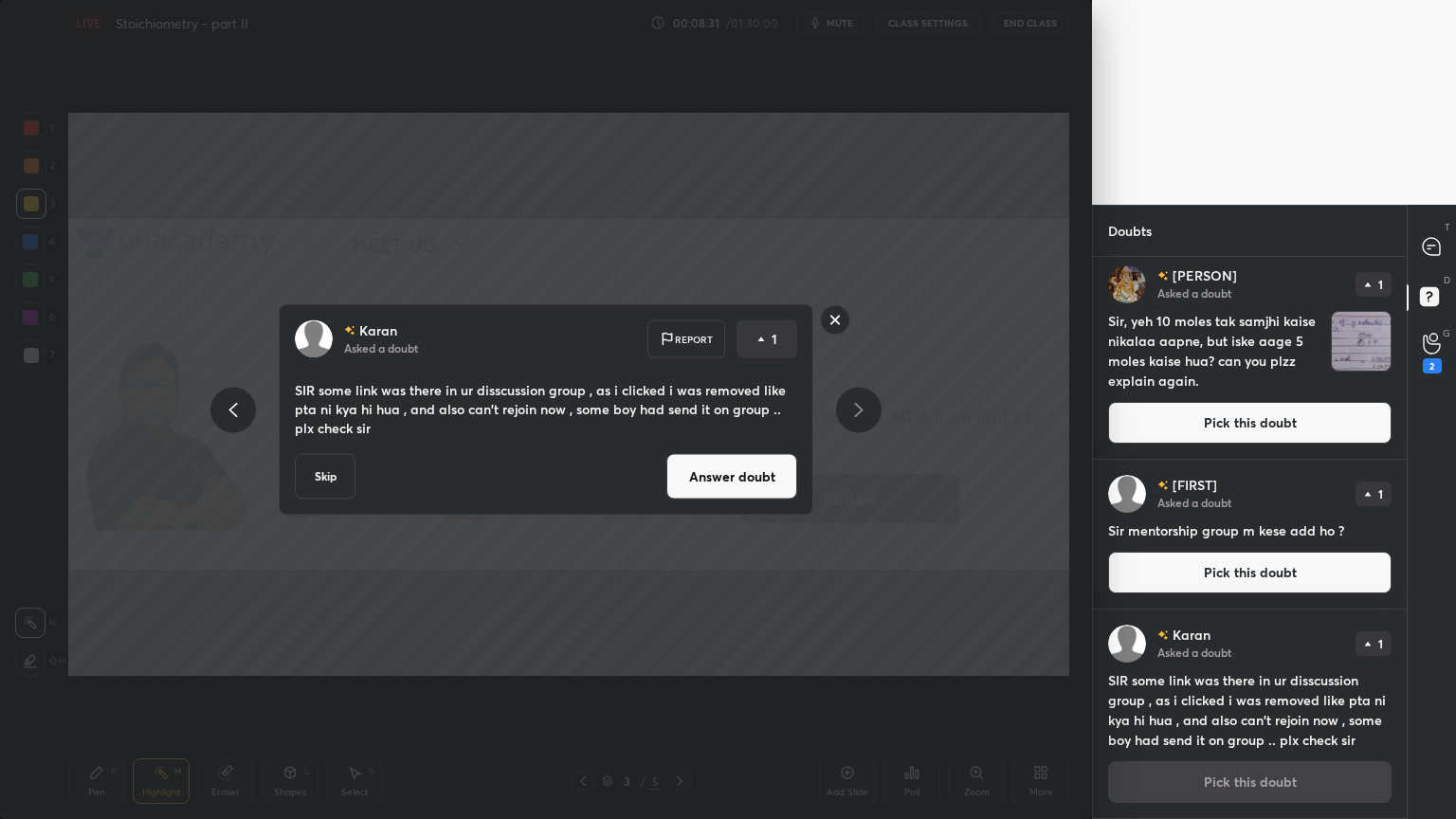 click 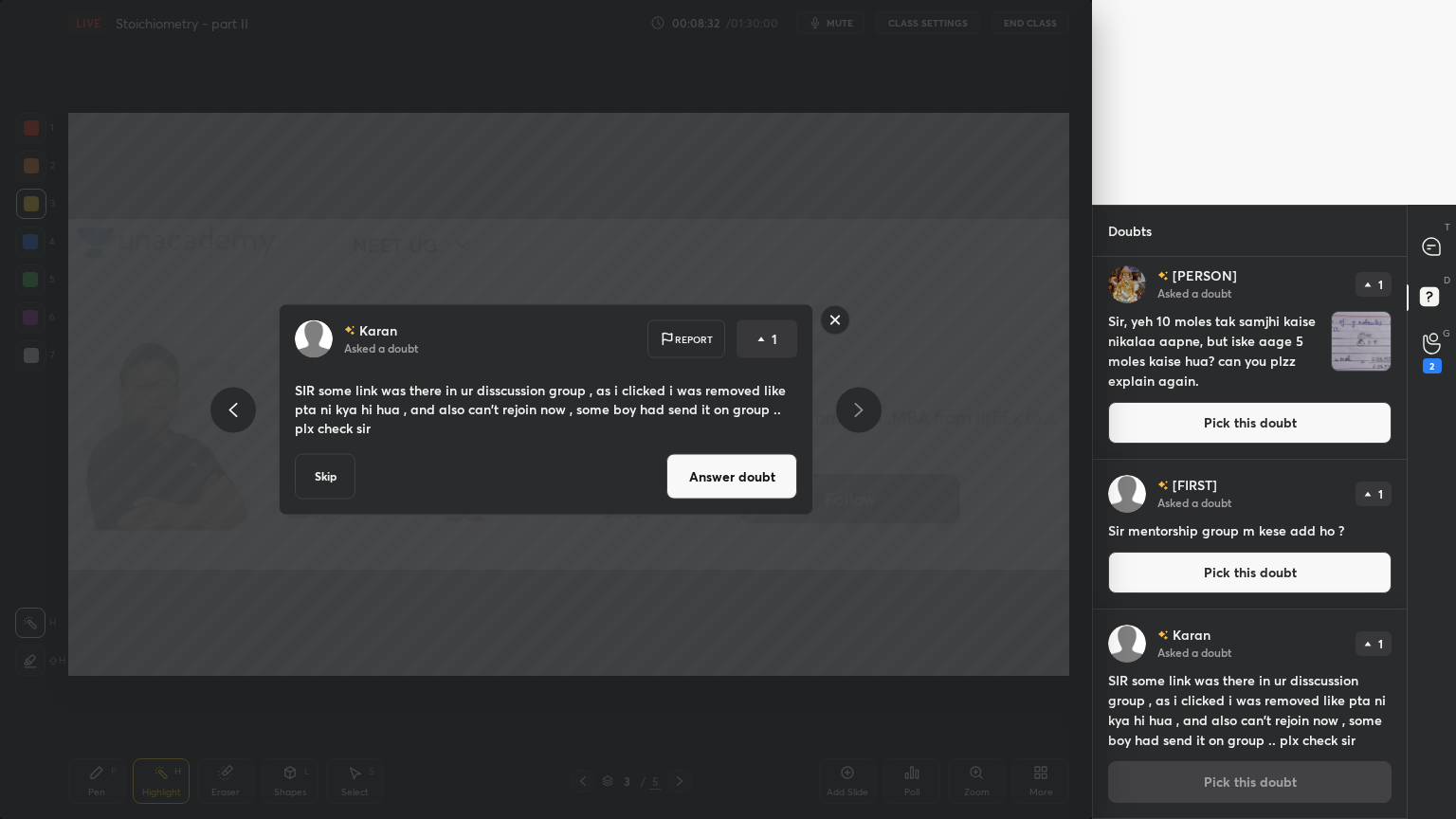 click 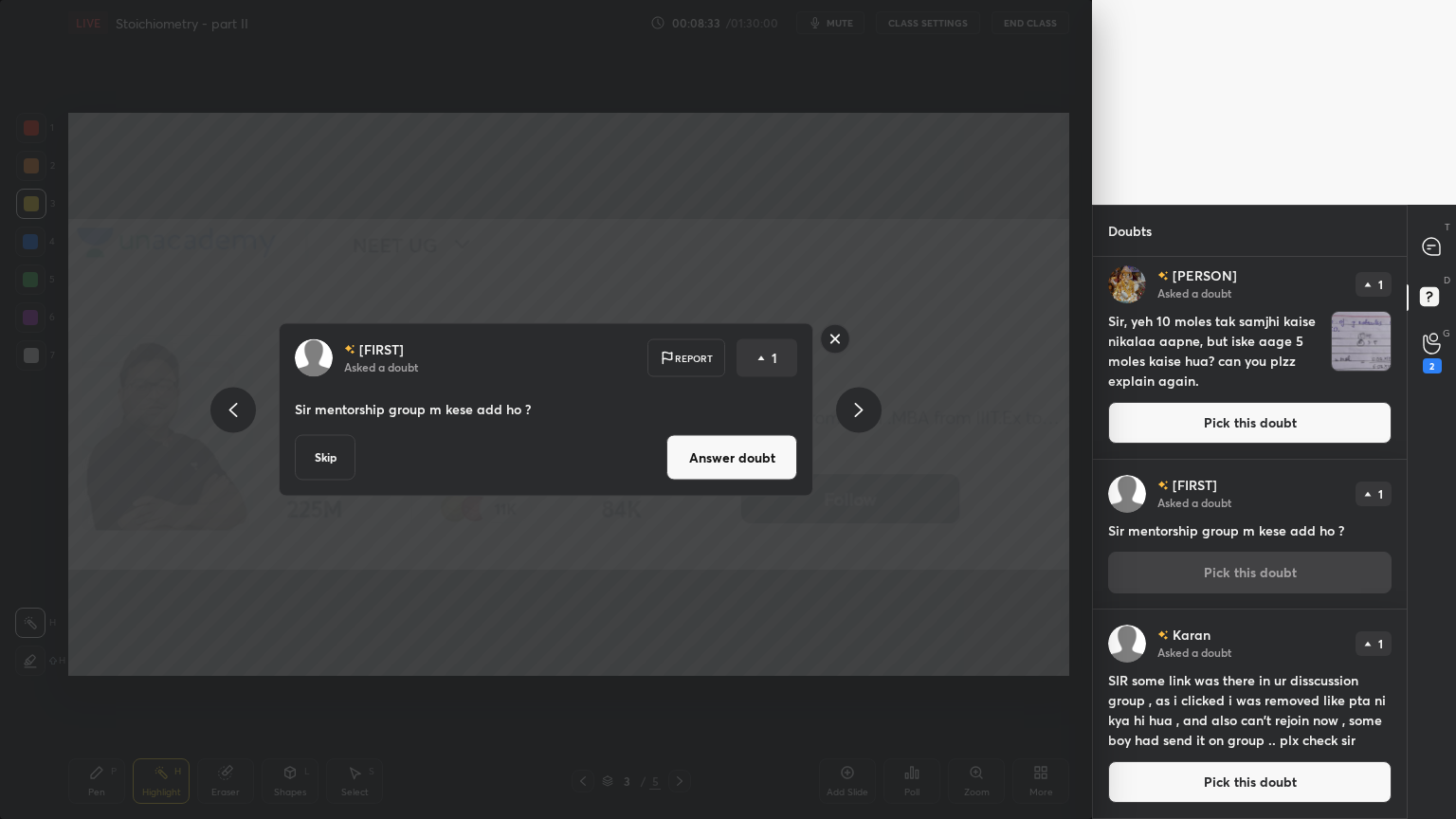 click 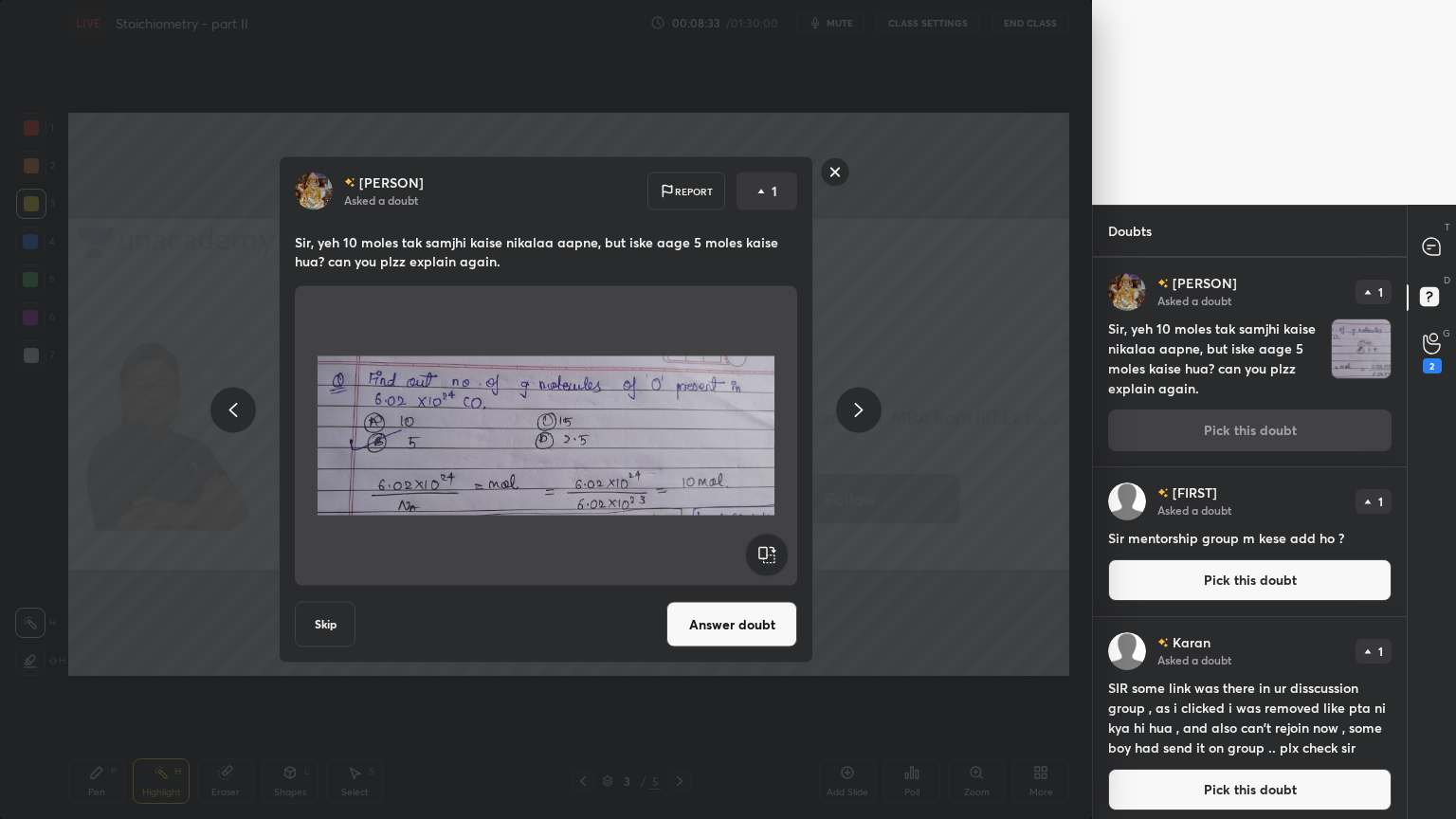 click 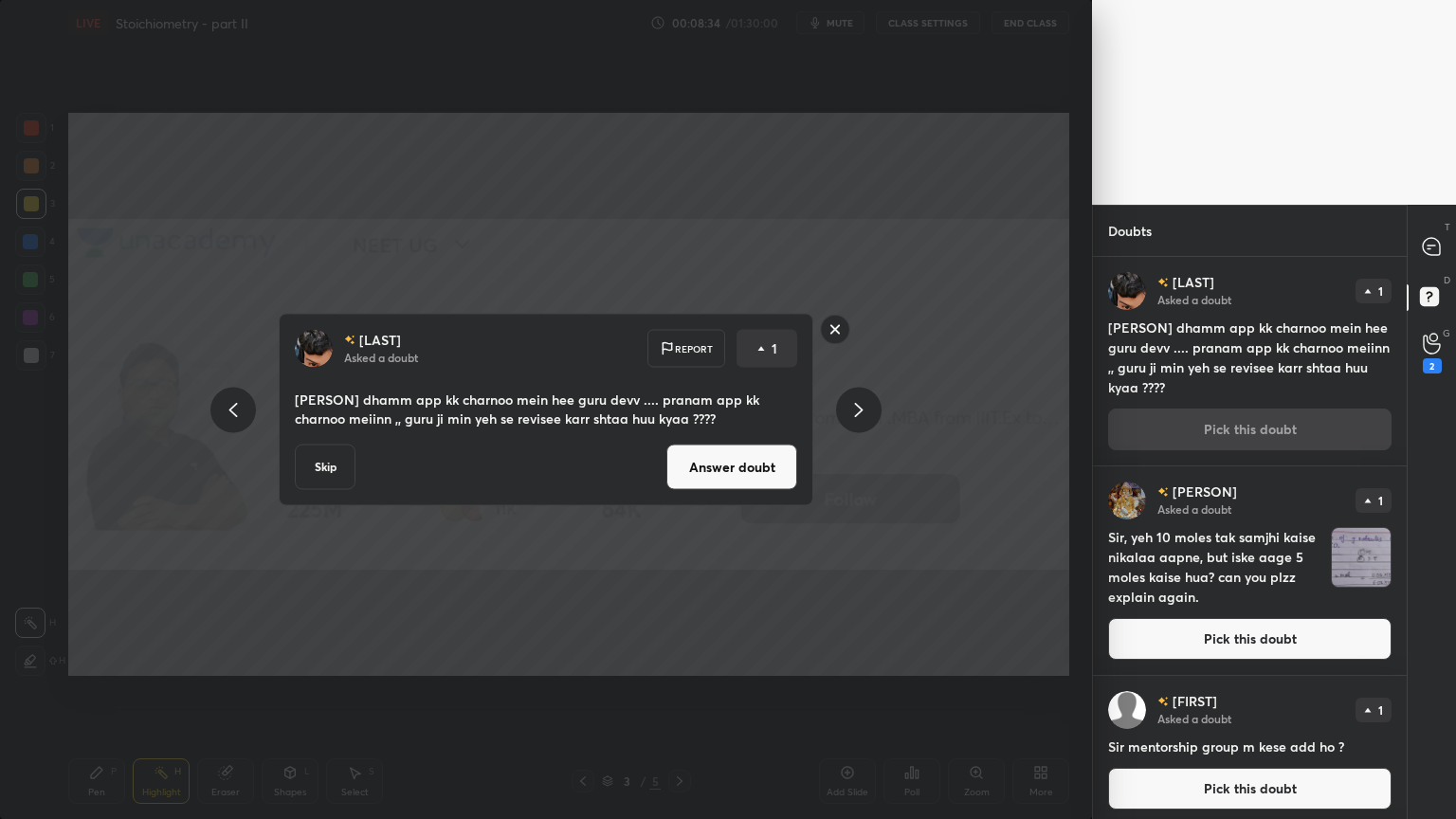 click 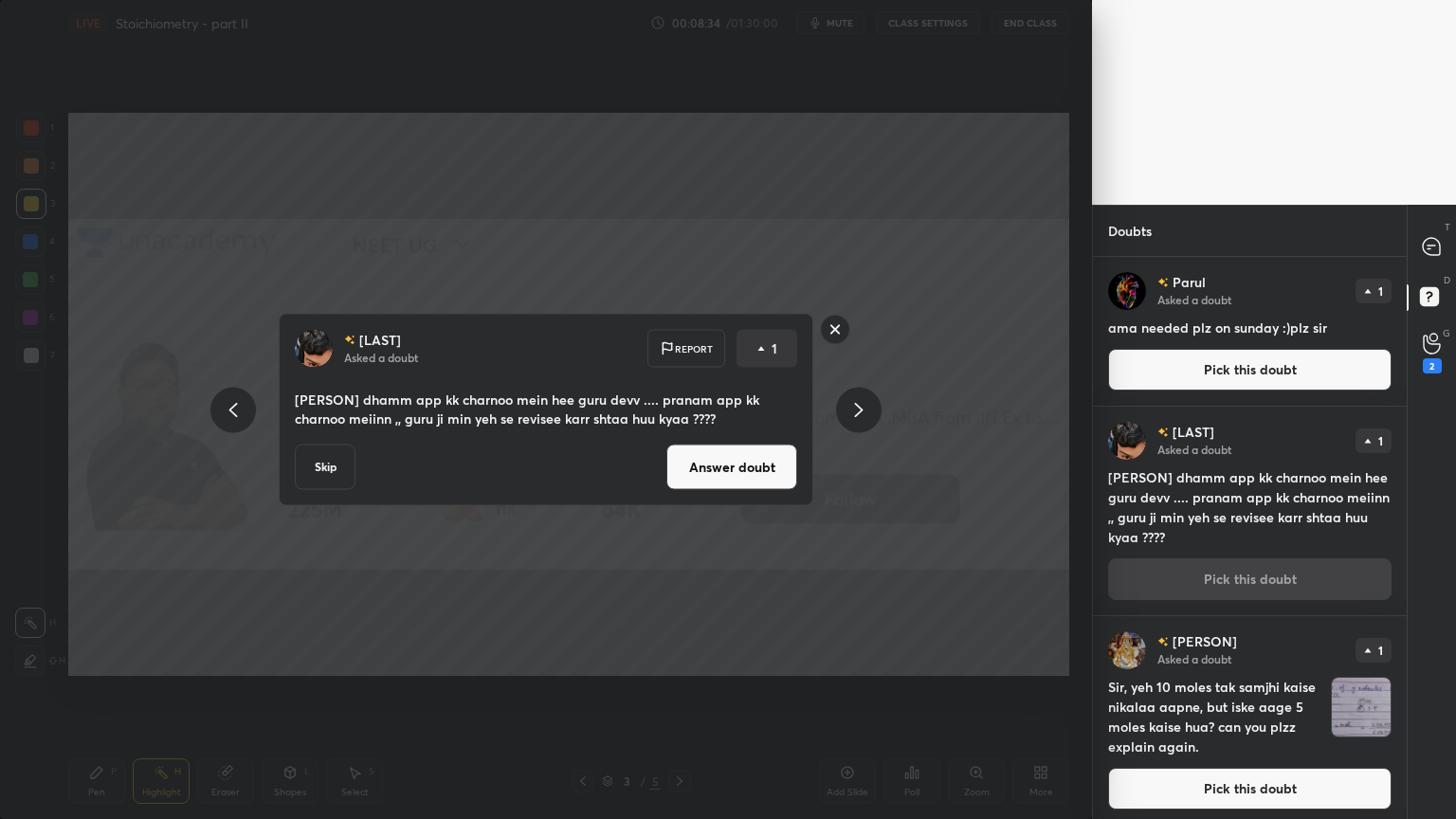 click 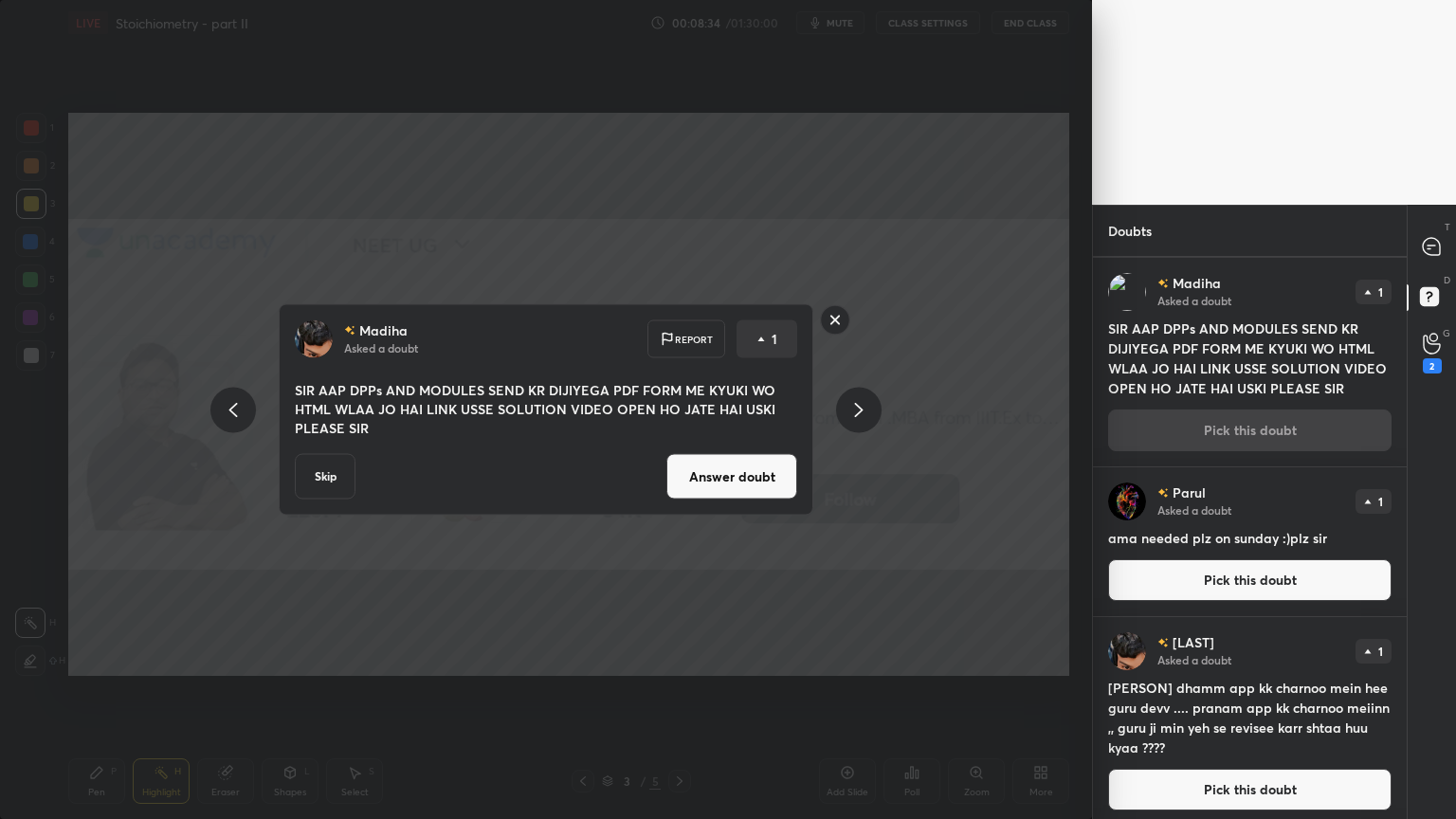 click 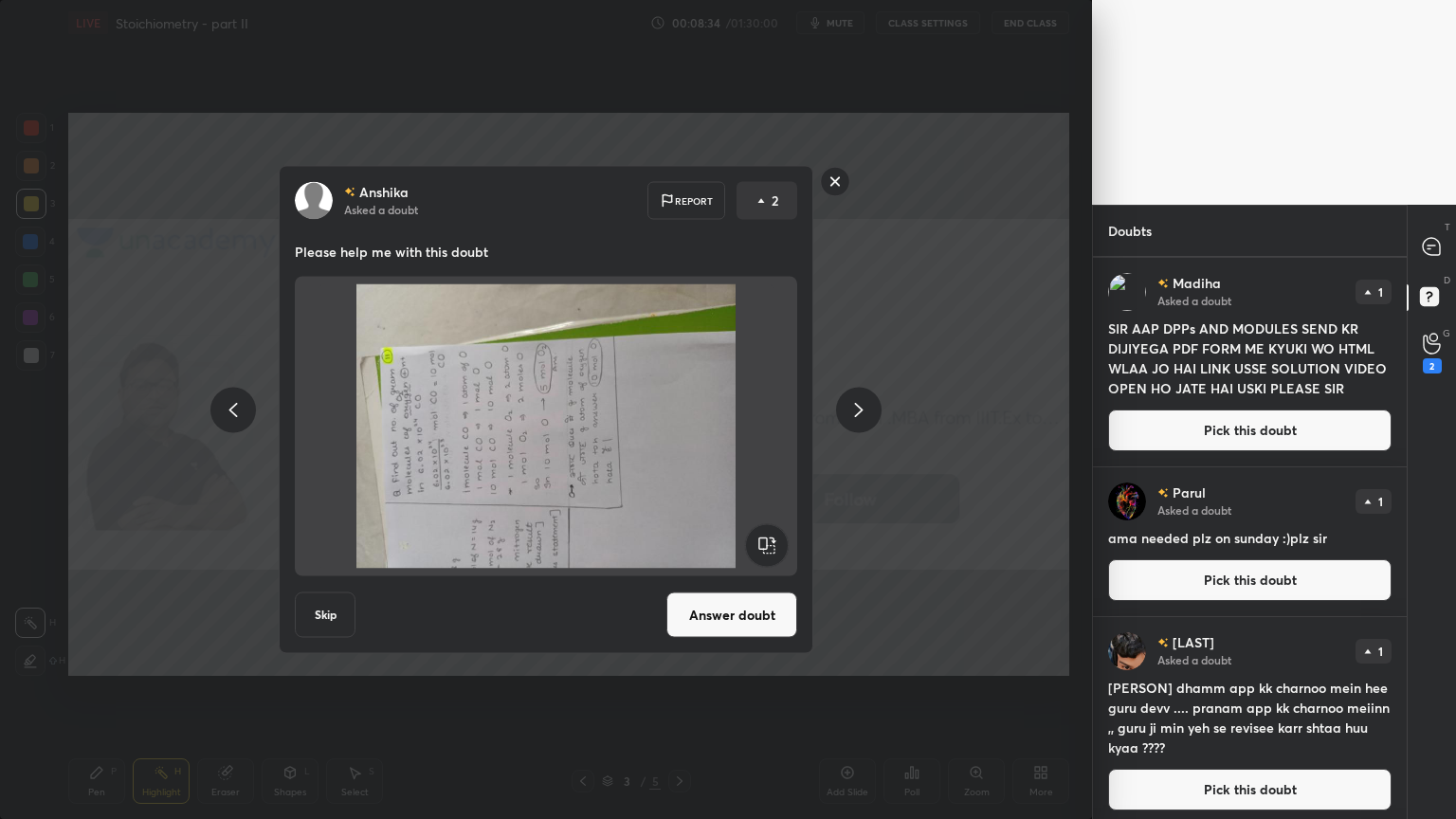 scroll, scrollTop: 379, scrollLeft: 0, axis: vertical 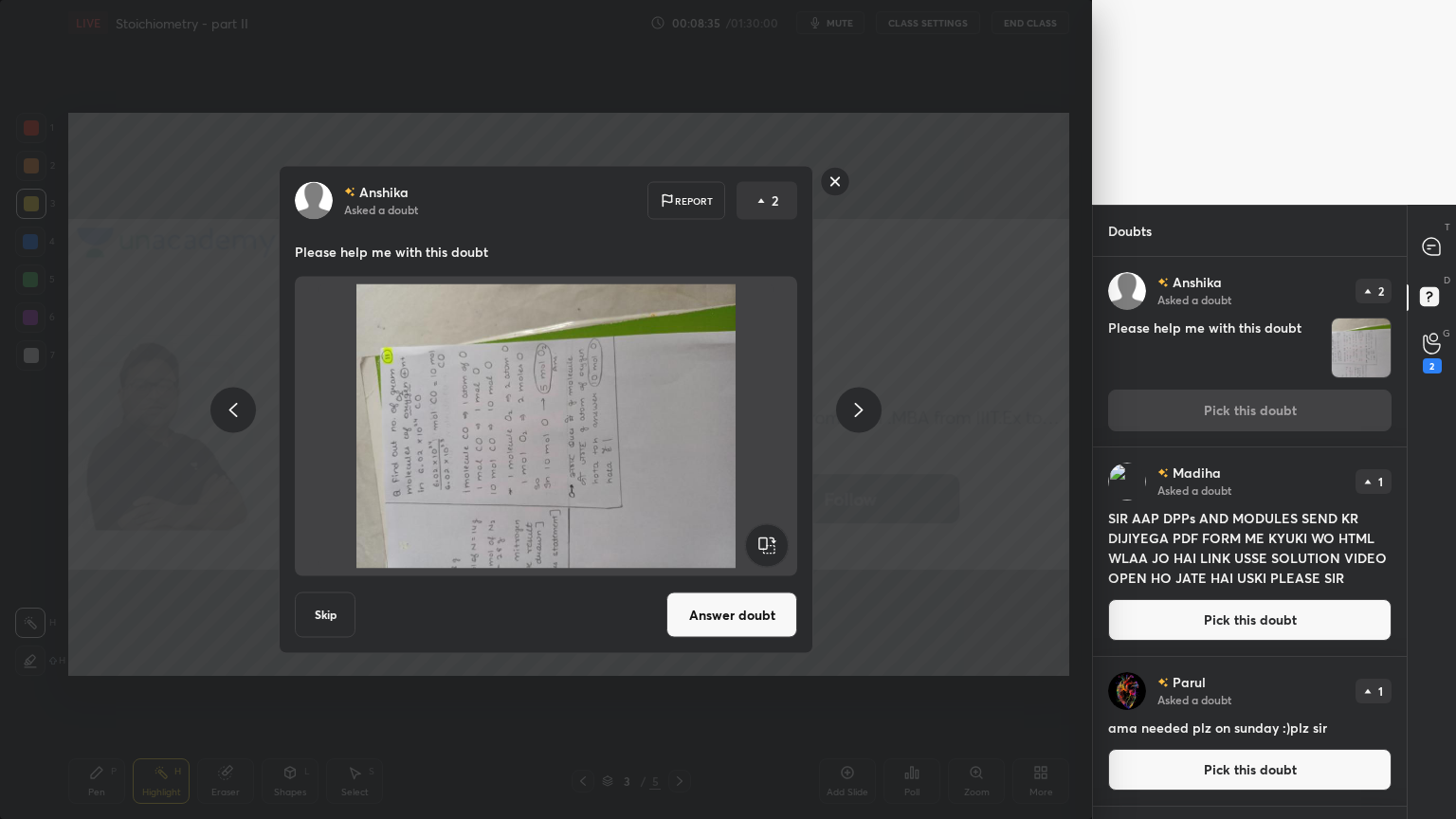 click 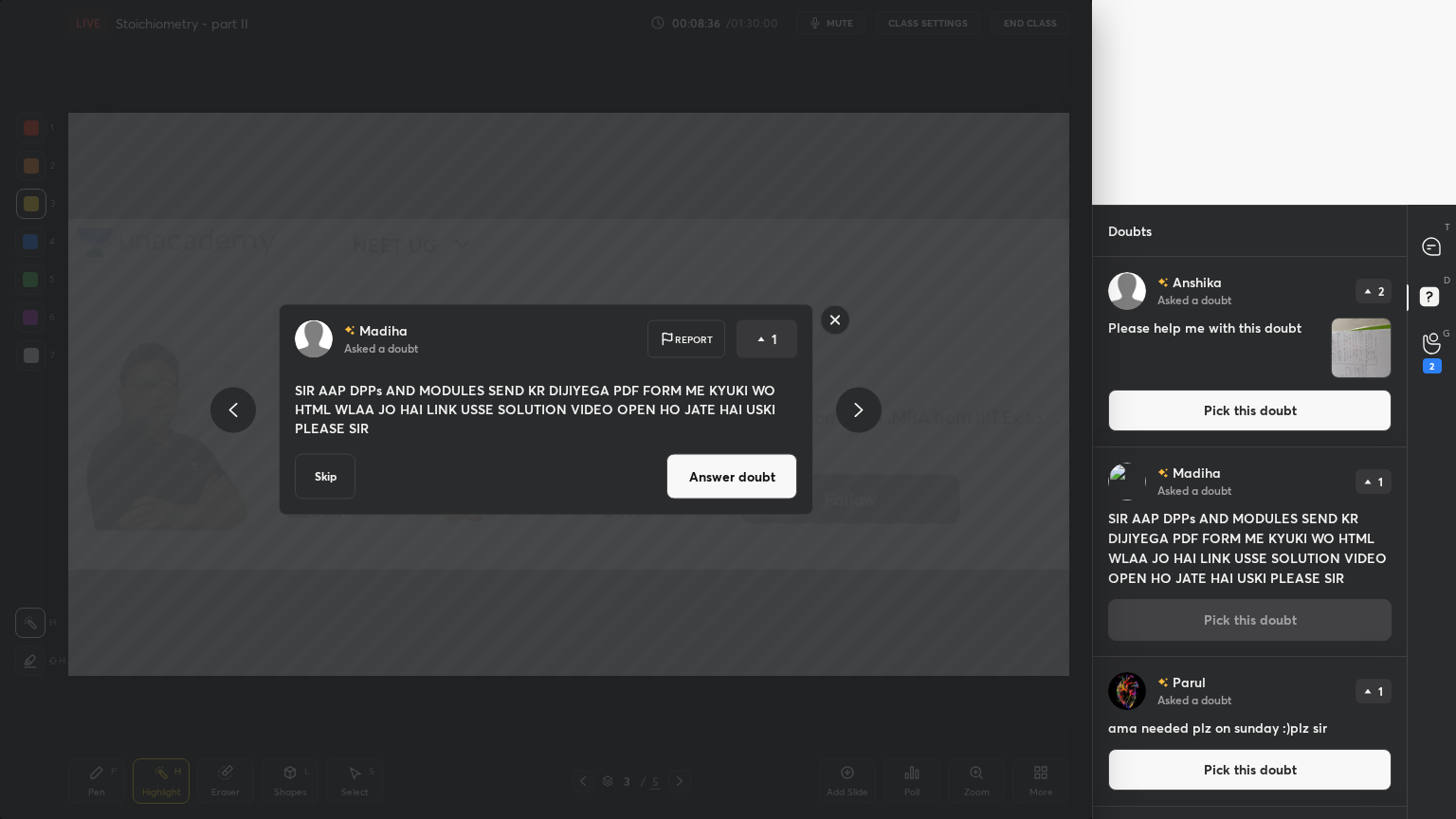 click 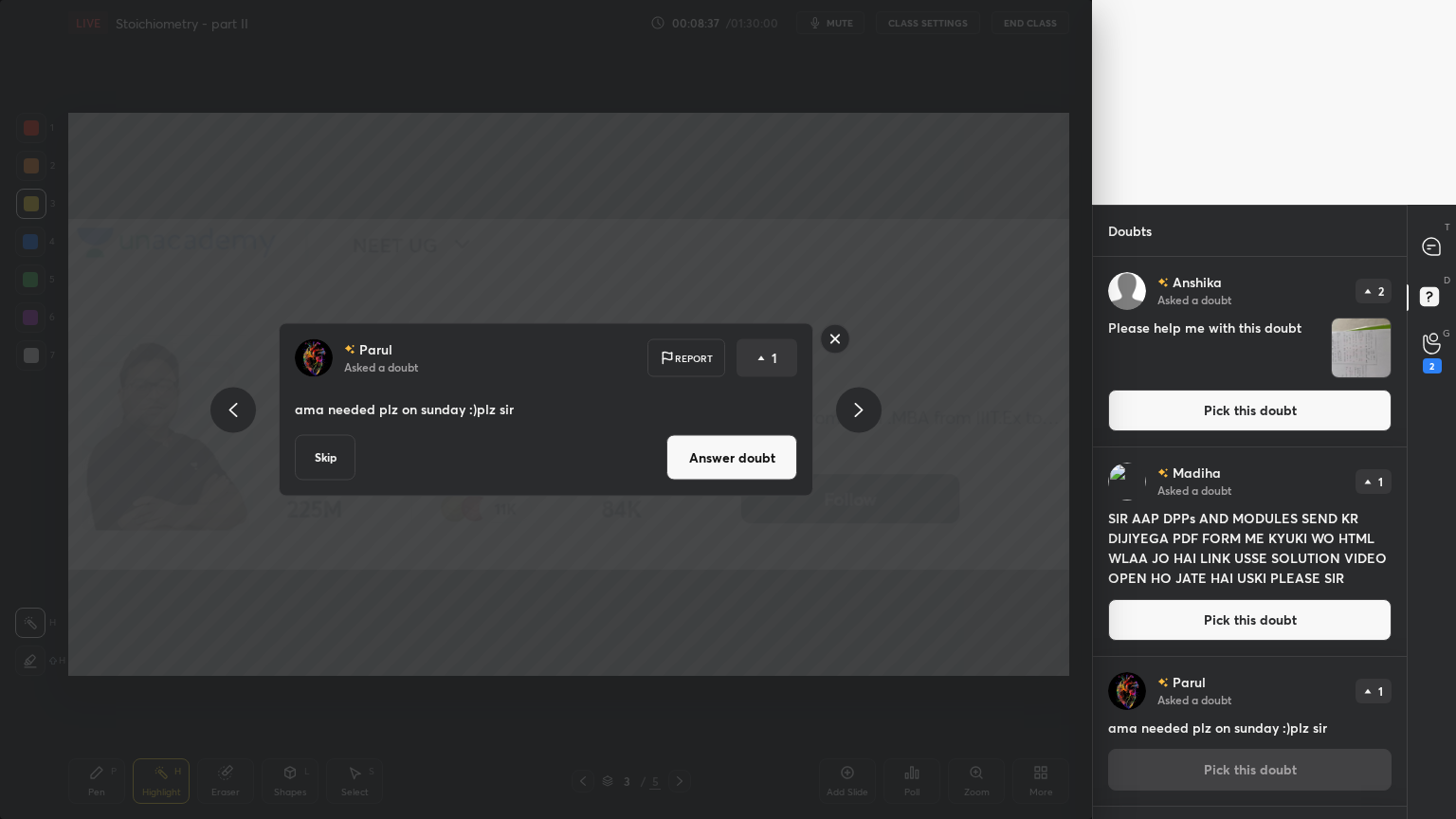 click 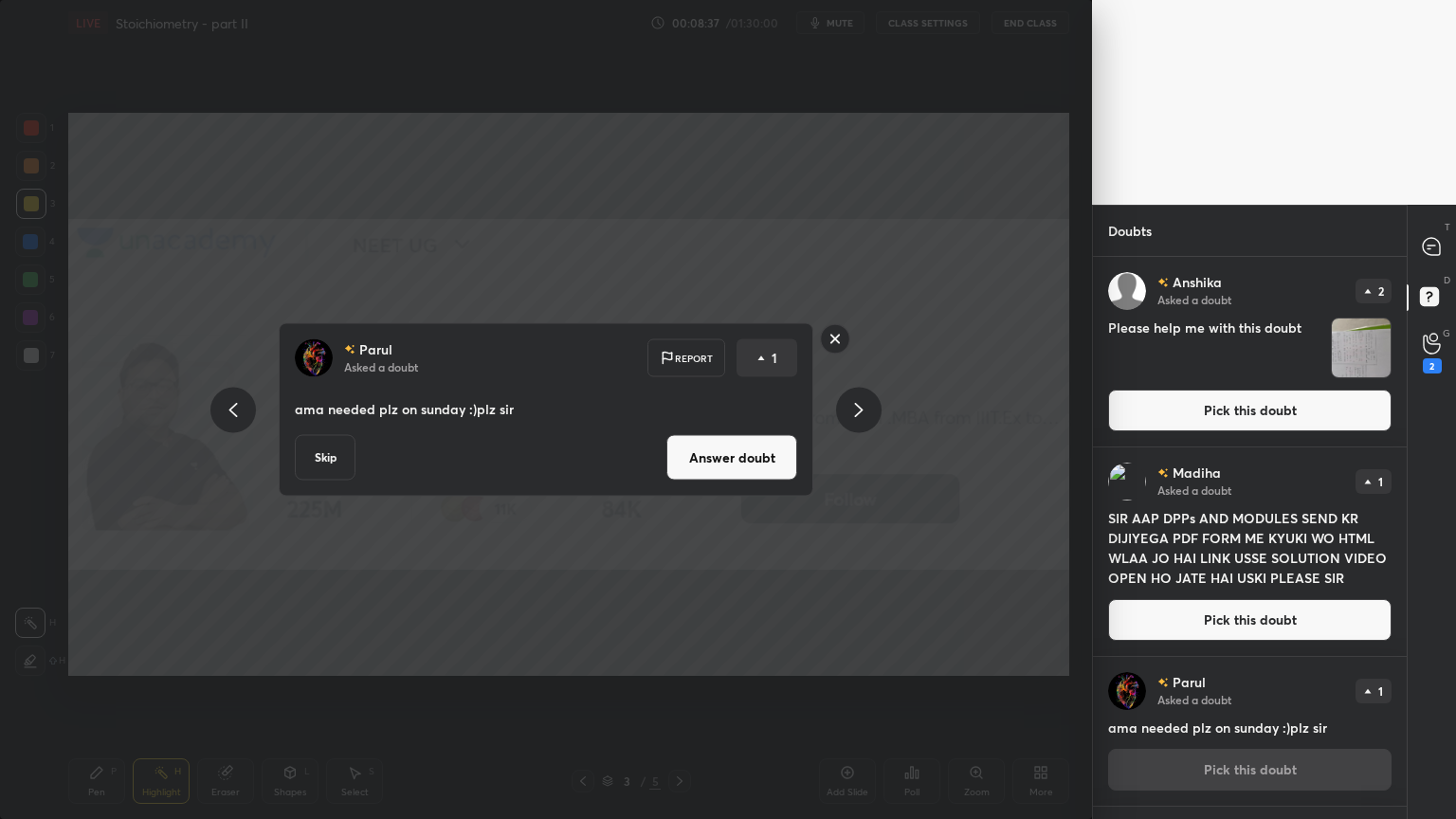 scroll, scrollTop: 576, scrollLeft: 0, axis: vertical 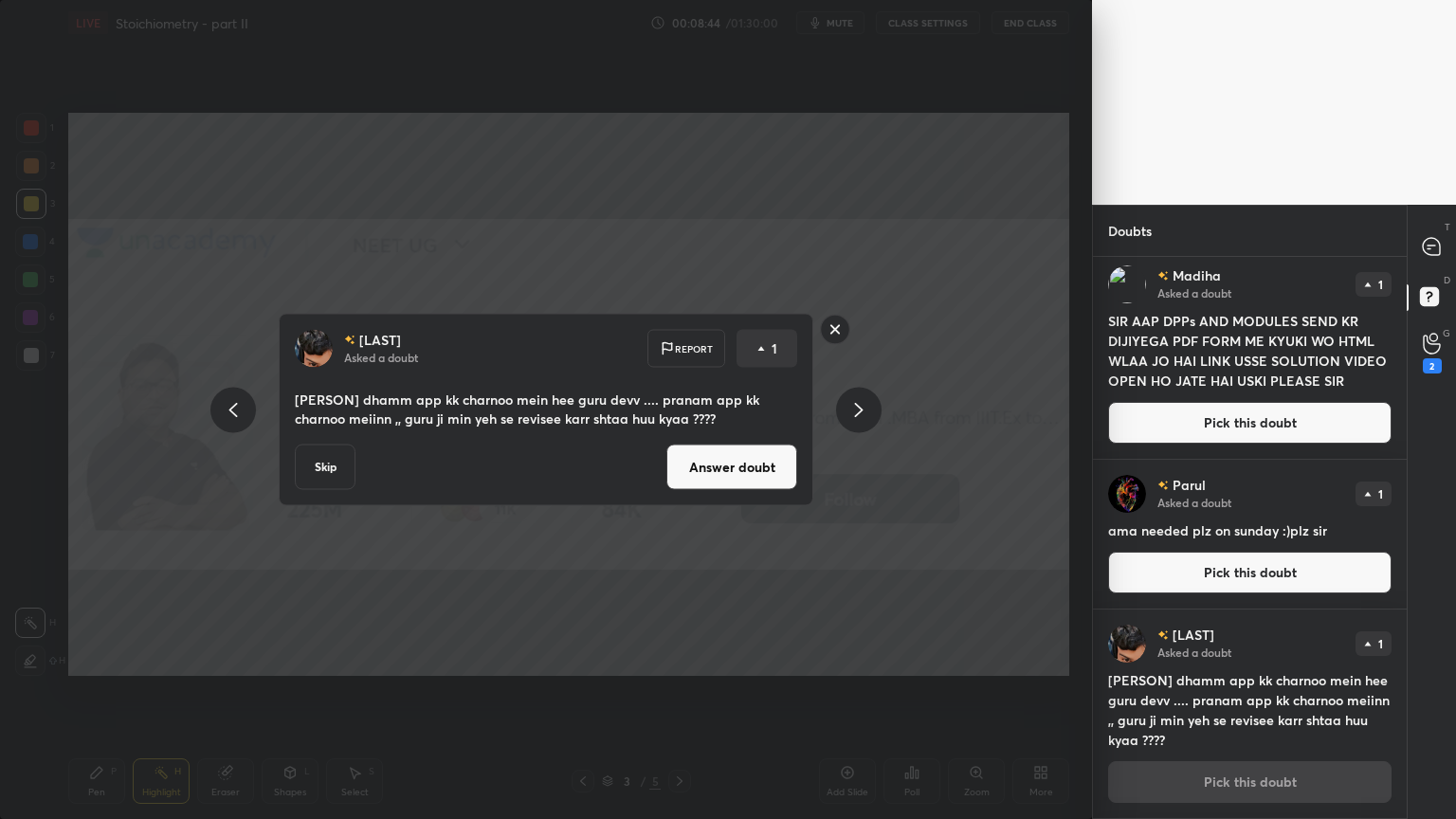click on "Answer doubt" at bounding box center (732, 467) 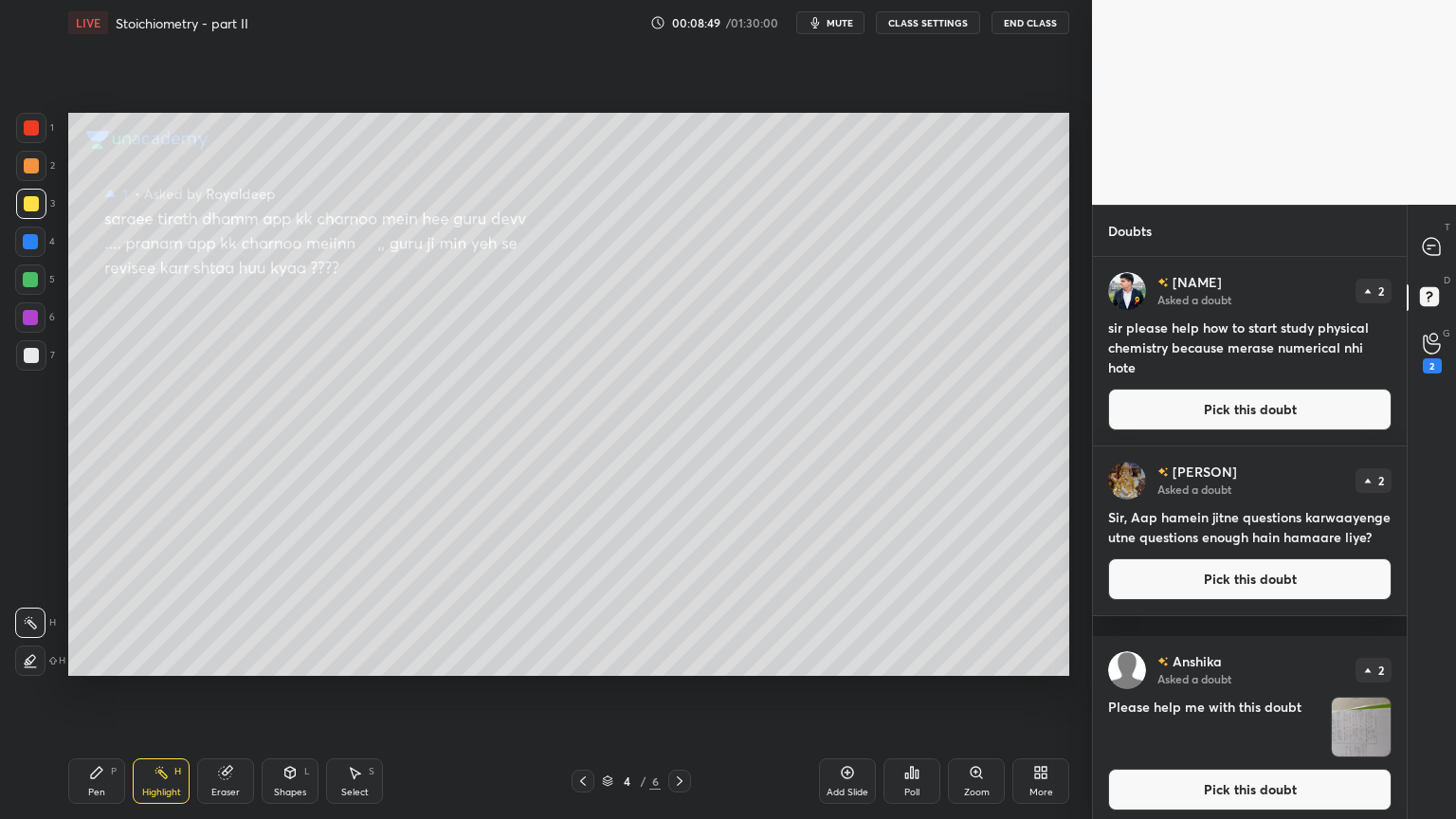 click 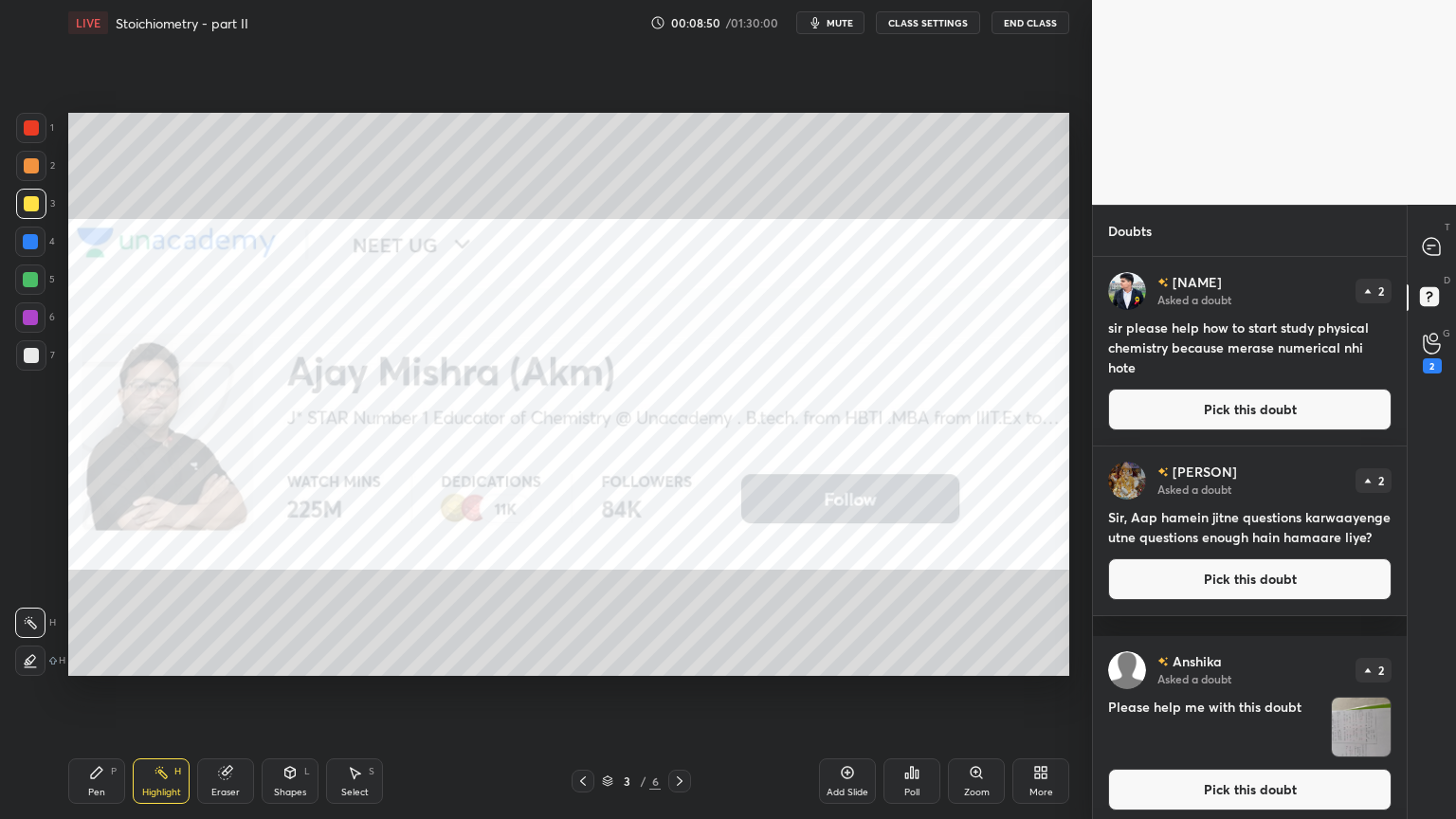 click on "Add Slide" at bounding box center [847, 781] 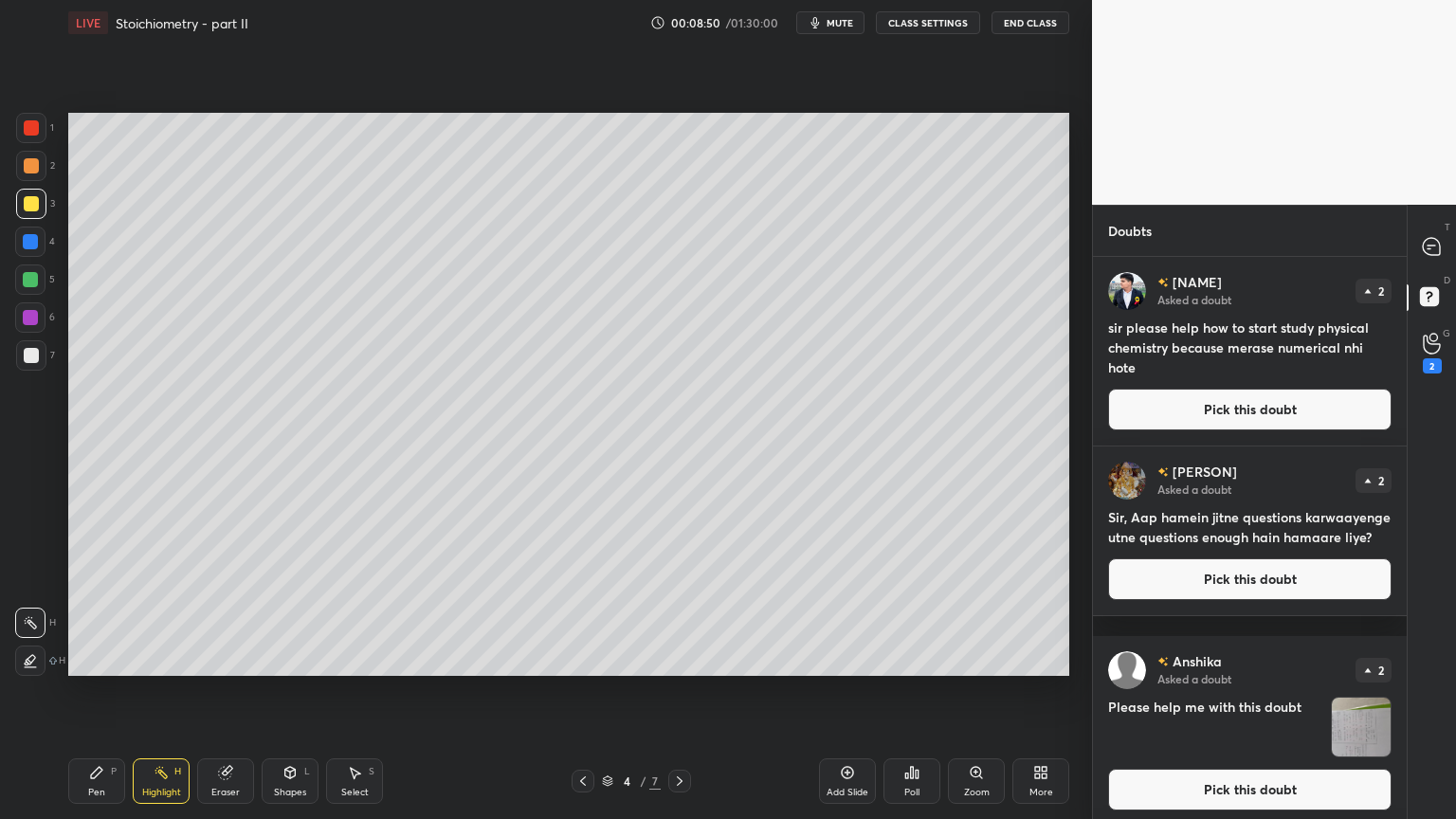 click on "Pen P" at bounding box center [97, 781] 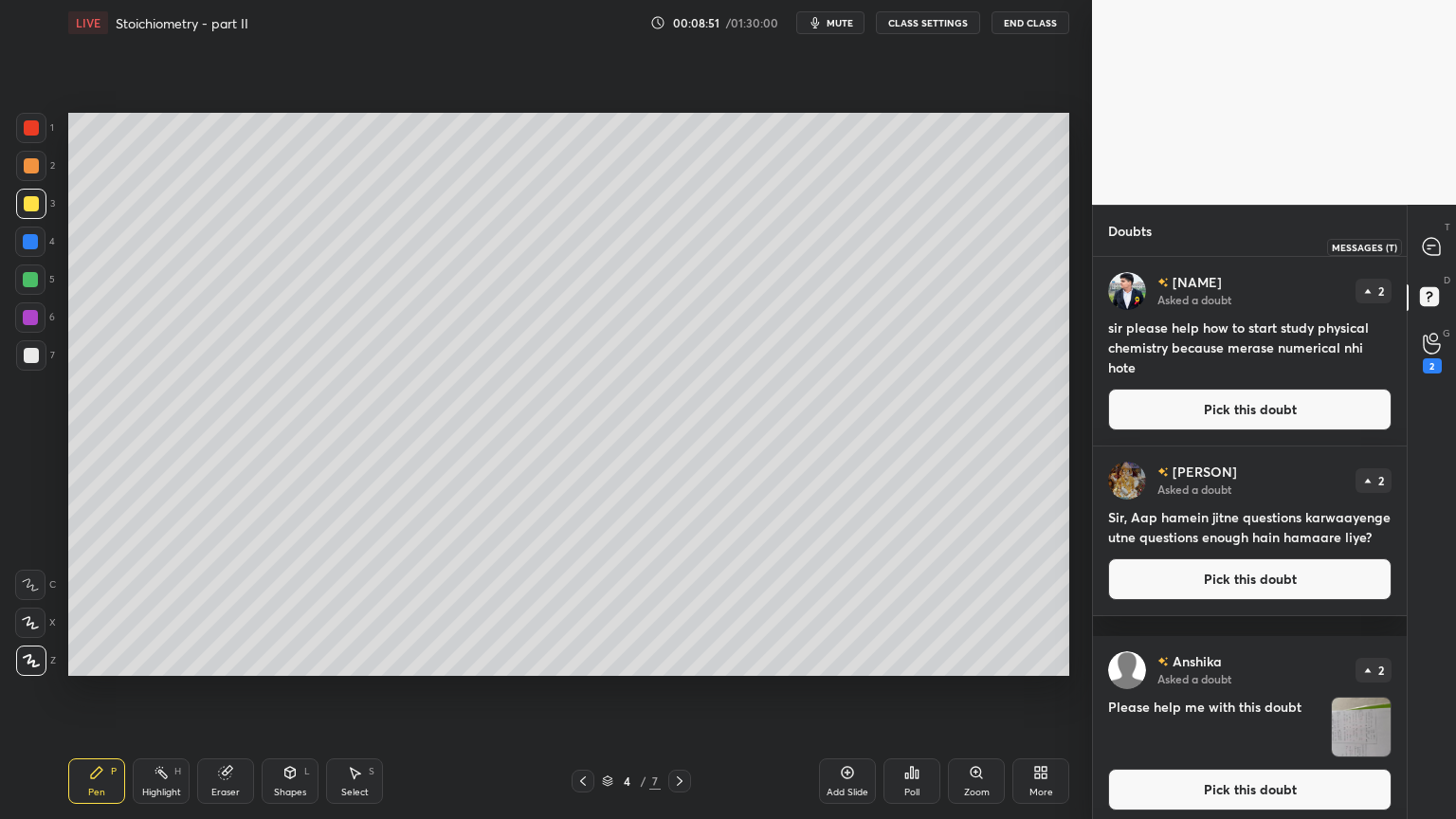 click 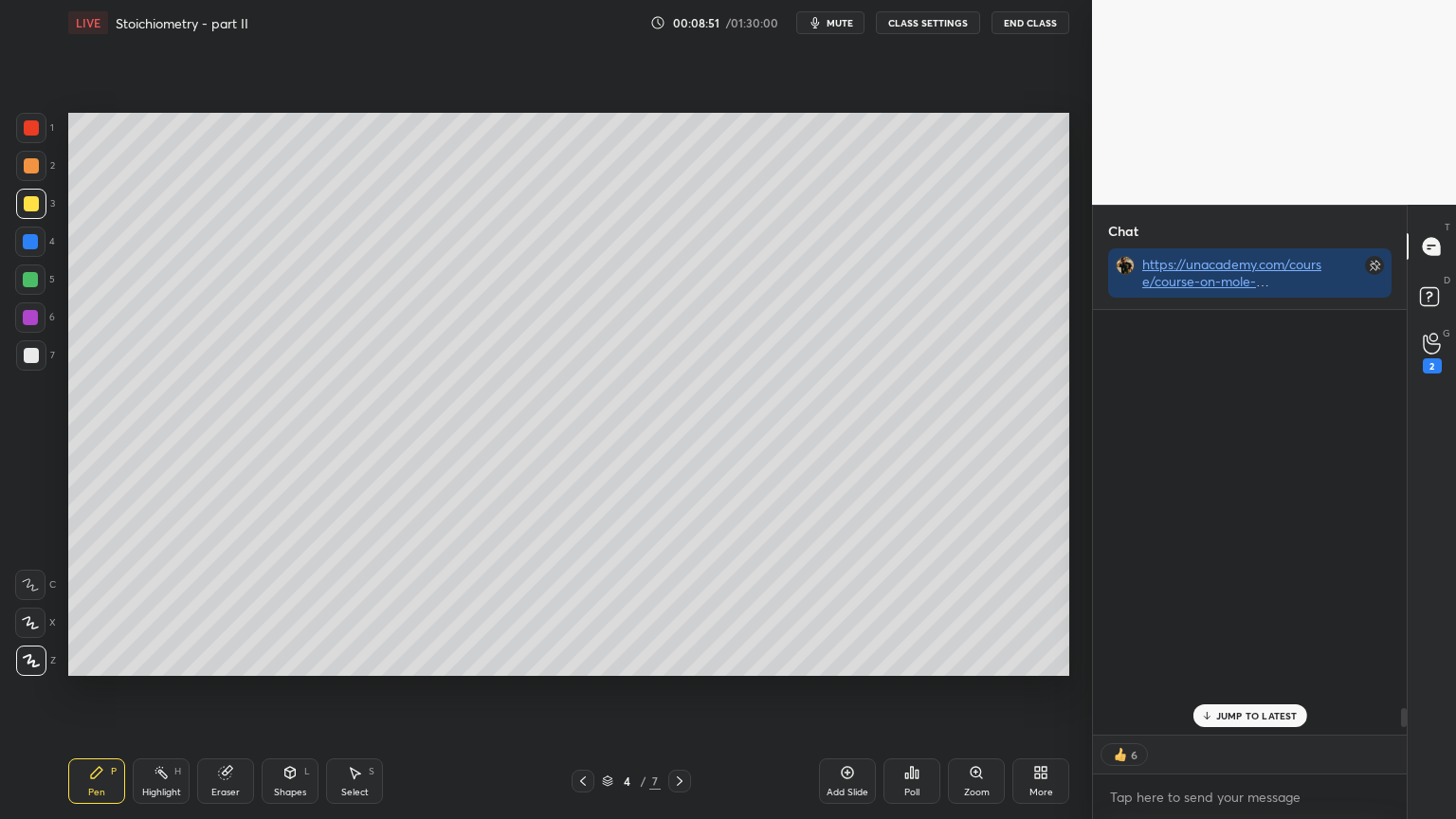 scroll, scrollTop: 503, scrollLeft: 308, axis: both 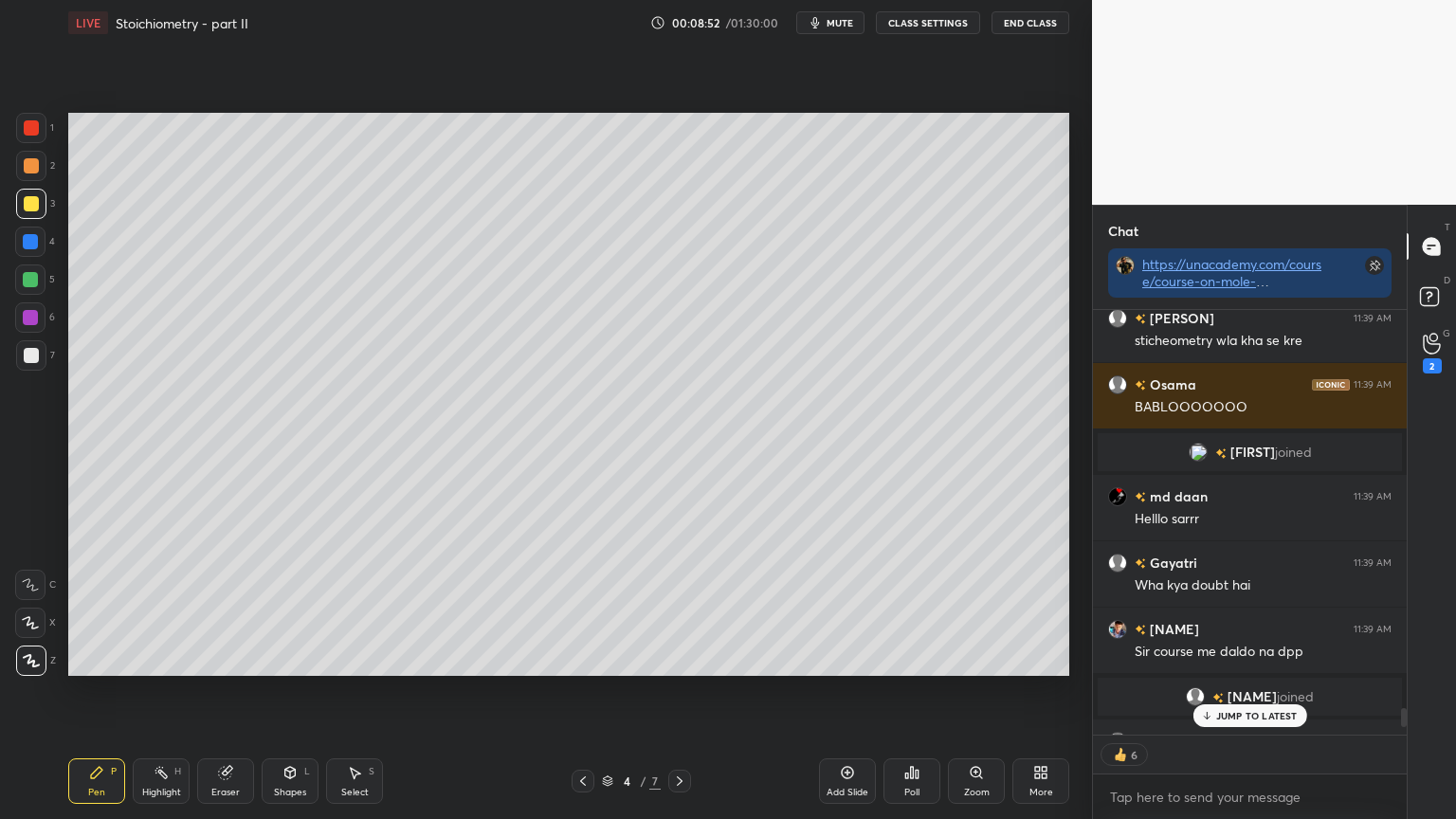 click on "JUMP TO LATEST" at bounding box center (1257, 716) 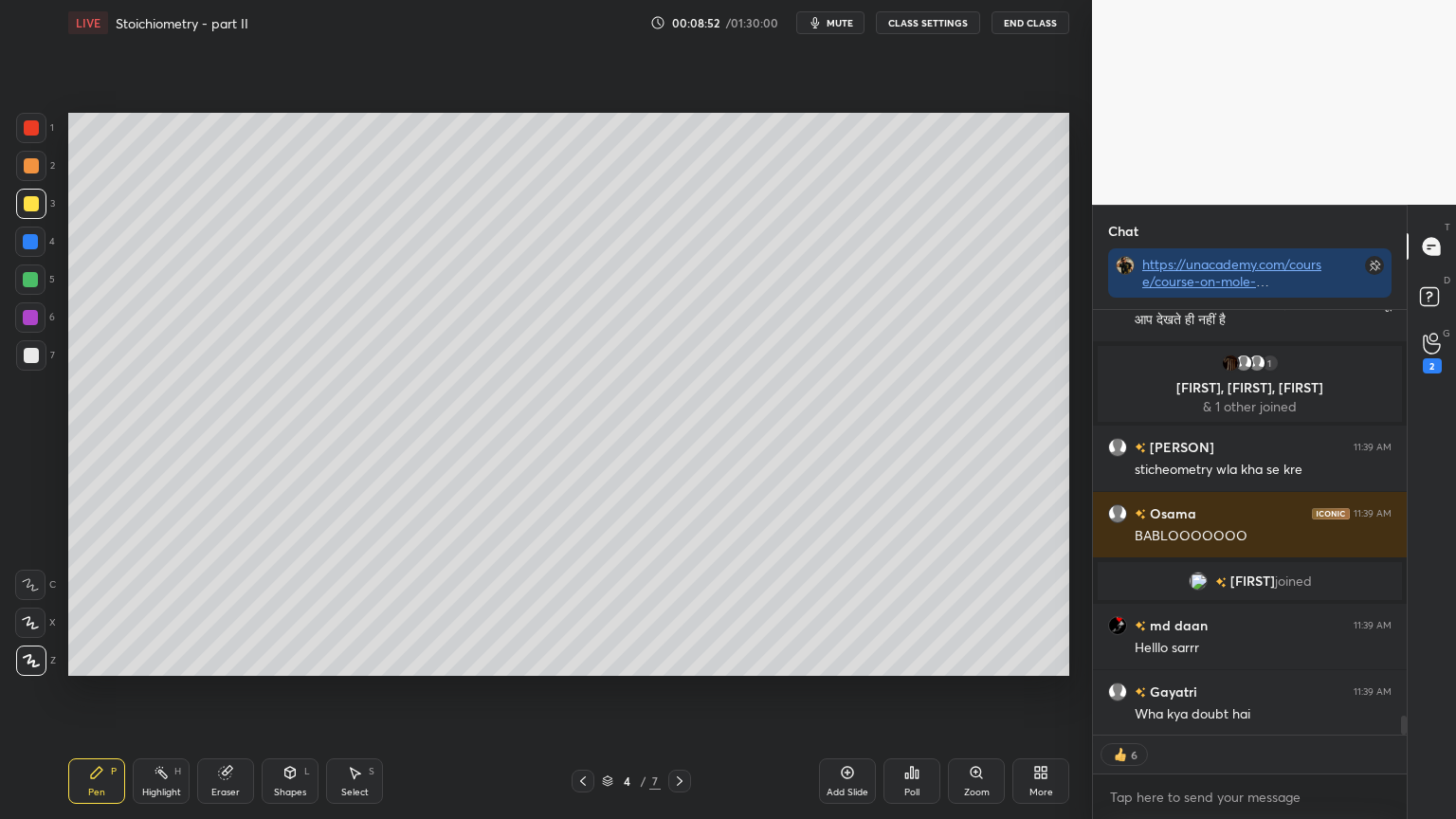 scroll, scrollTop: 9087, scrollLeft: 0, axis: vertical 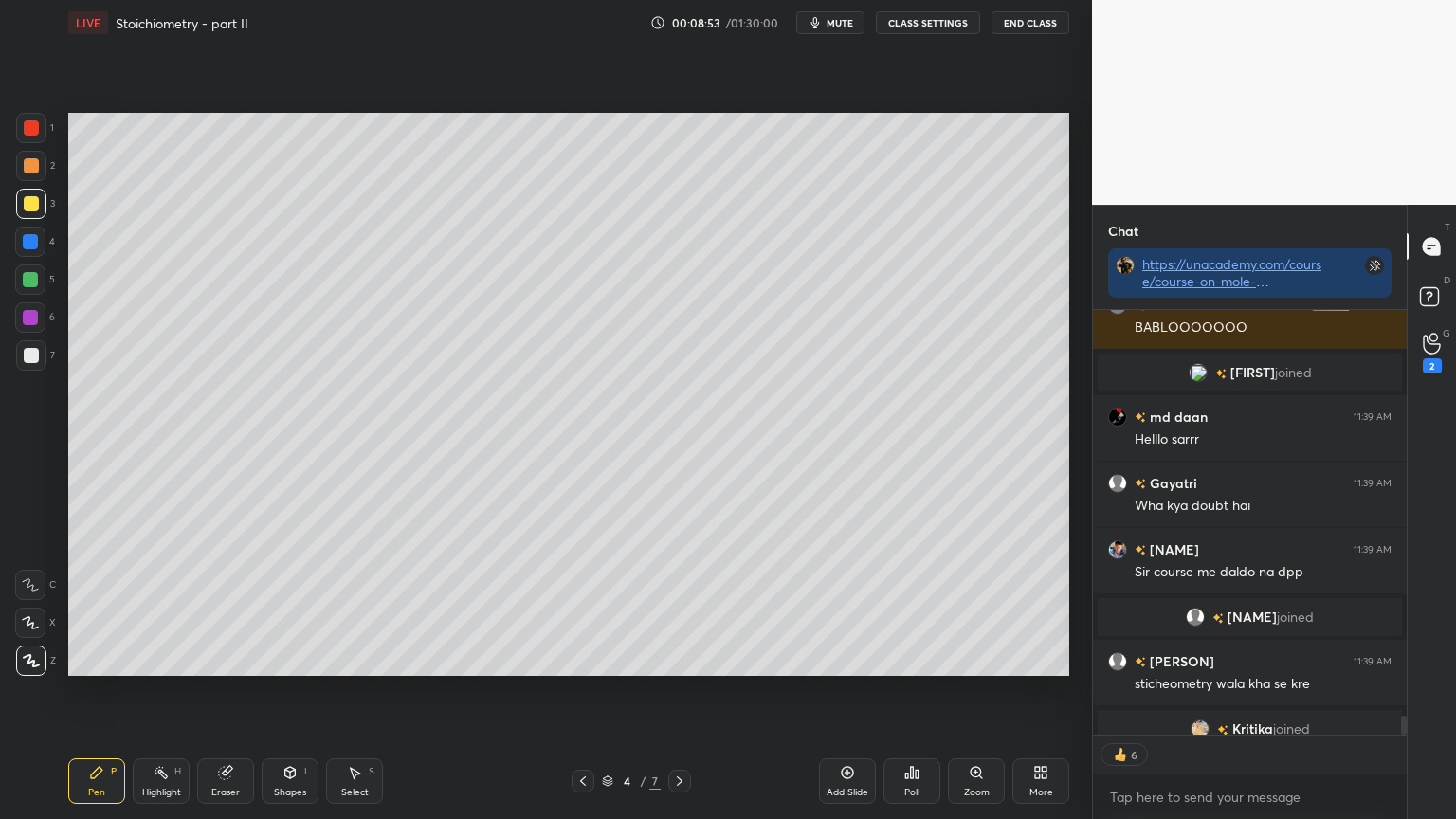 click on "Pen P" at bounding box center (97, 781) 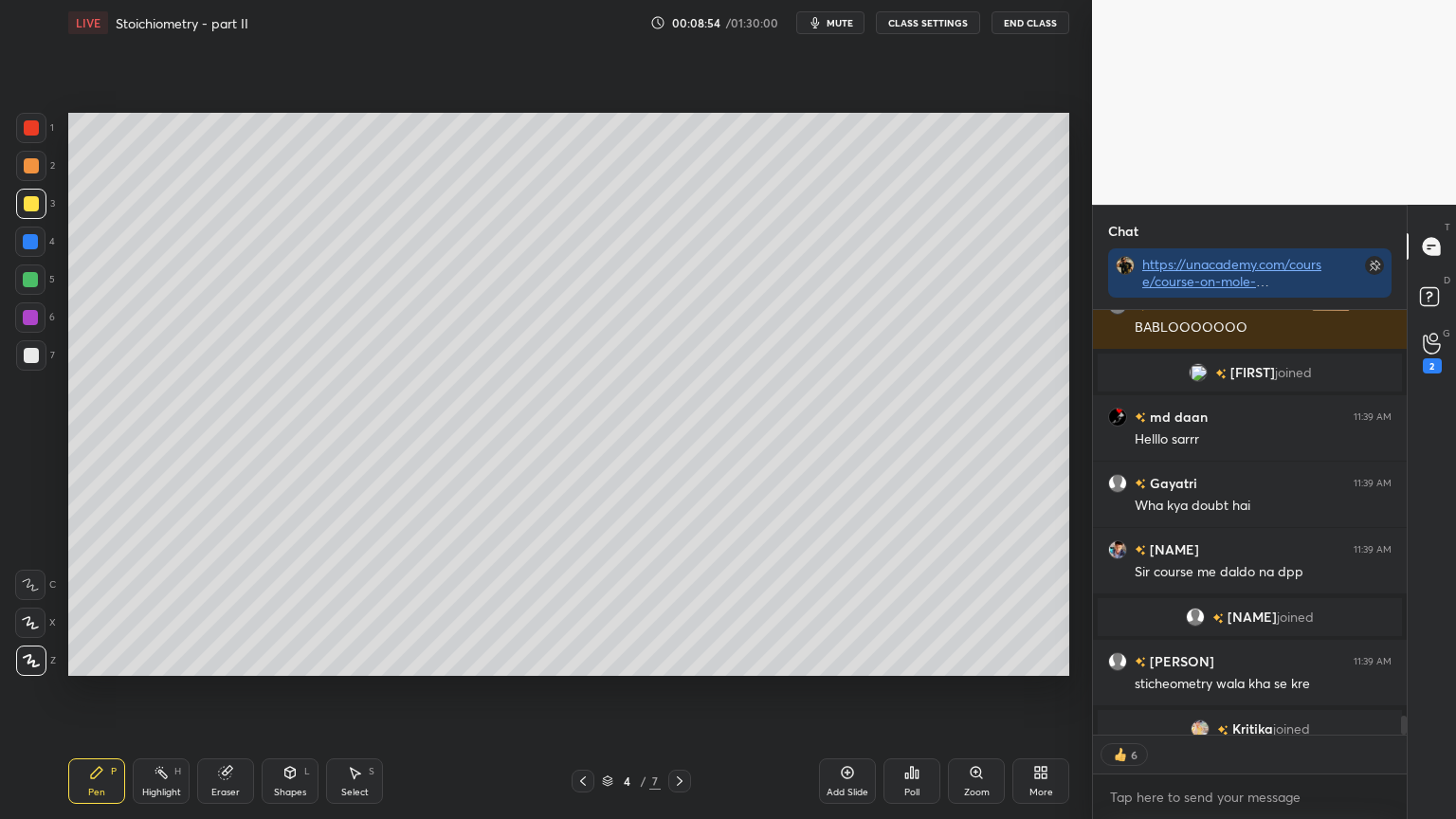 drag, startPoint x: 34, startPoint y: 122, endPoint x: 62, endPoint y: 144, distance: 35.60899 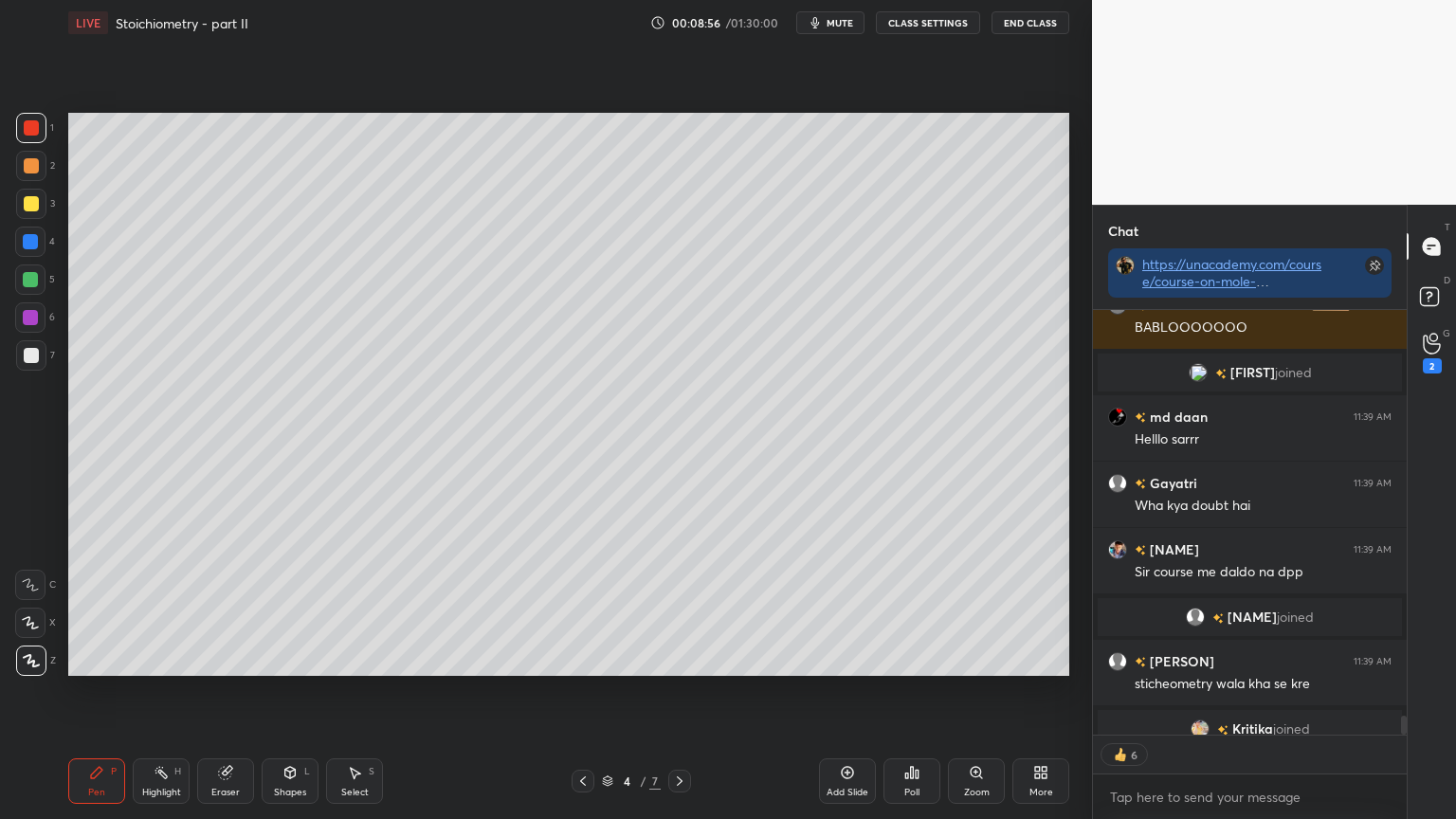 scroll, scrollTop: 9282, scrollLeft: 0, axis: vertical 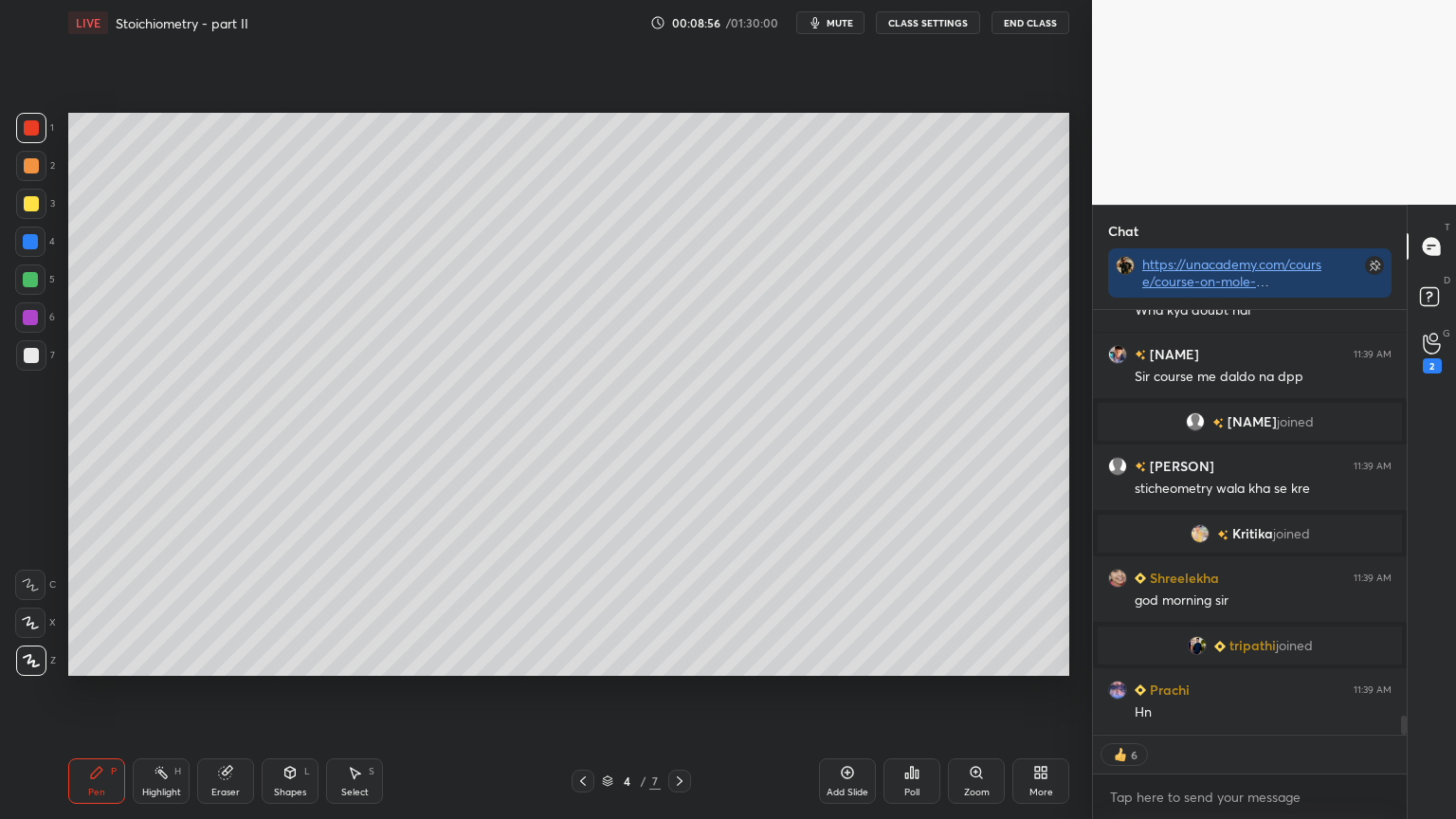 click at bounding box center [31, 166] 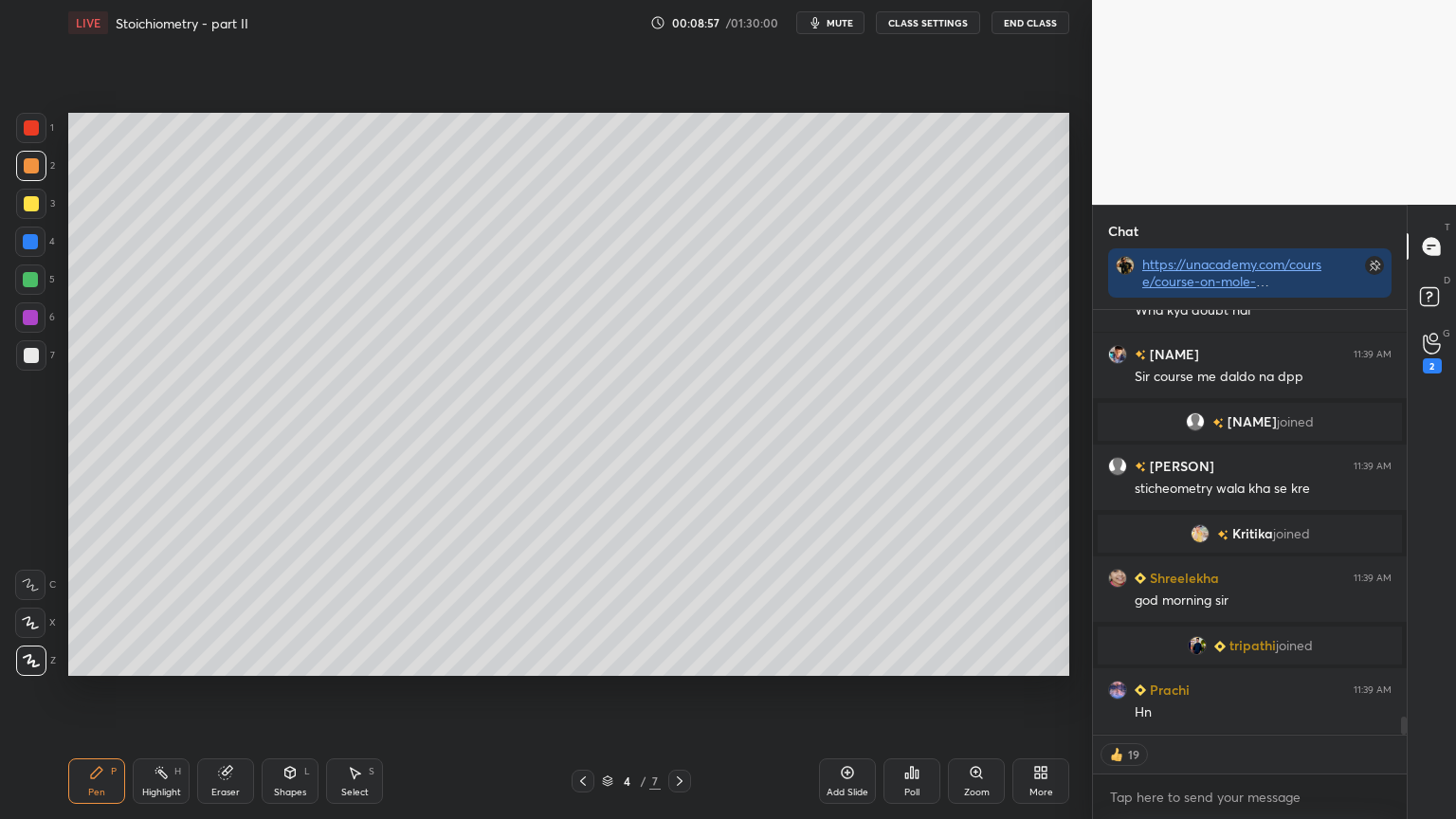 scroll, scrollTop: 9348, scrollLeft: 0, axis: vertical 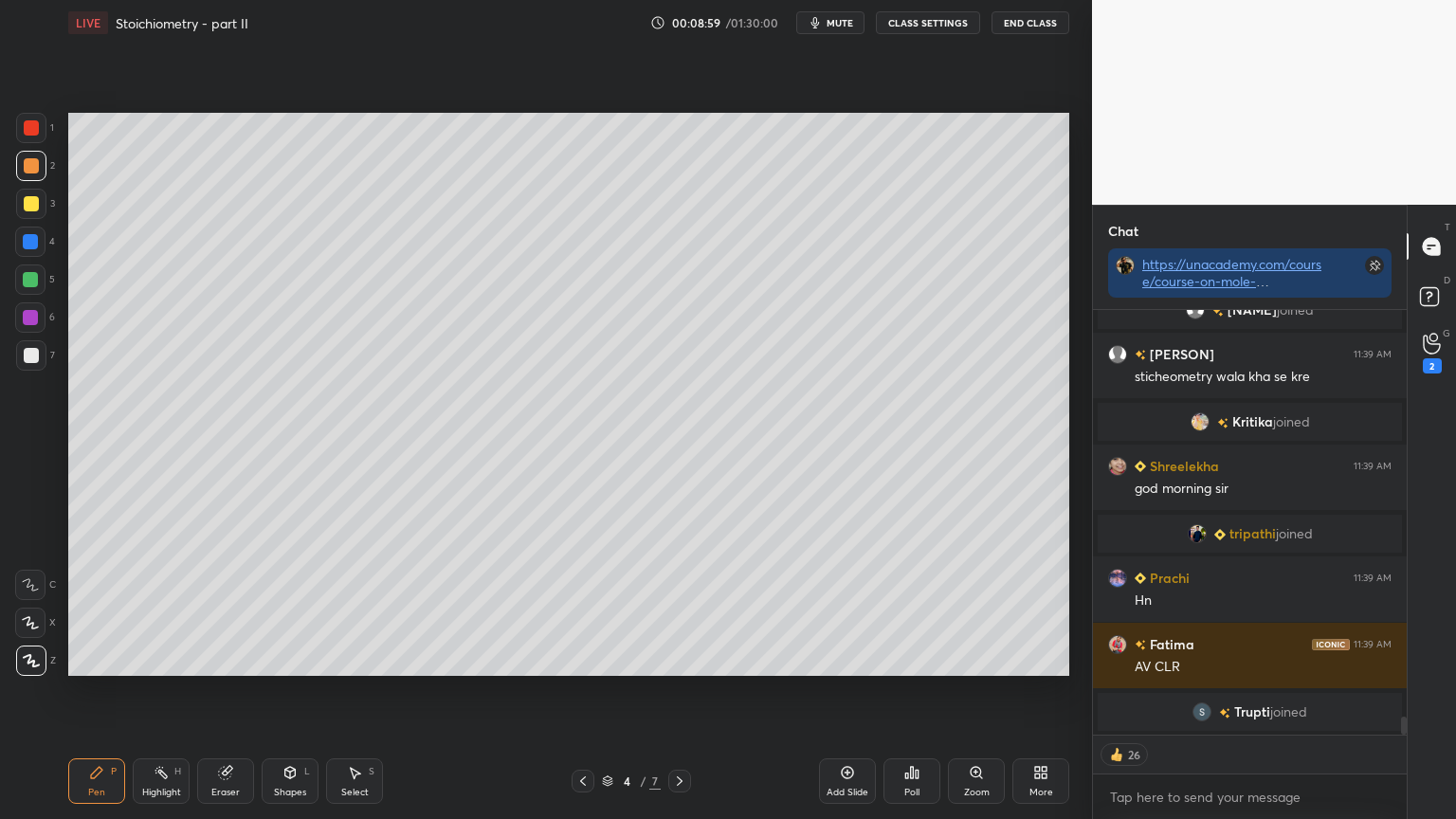 click 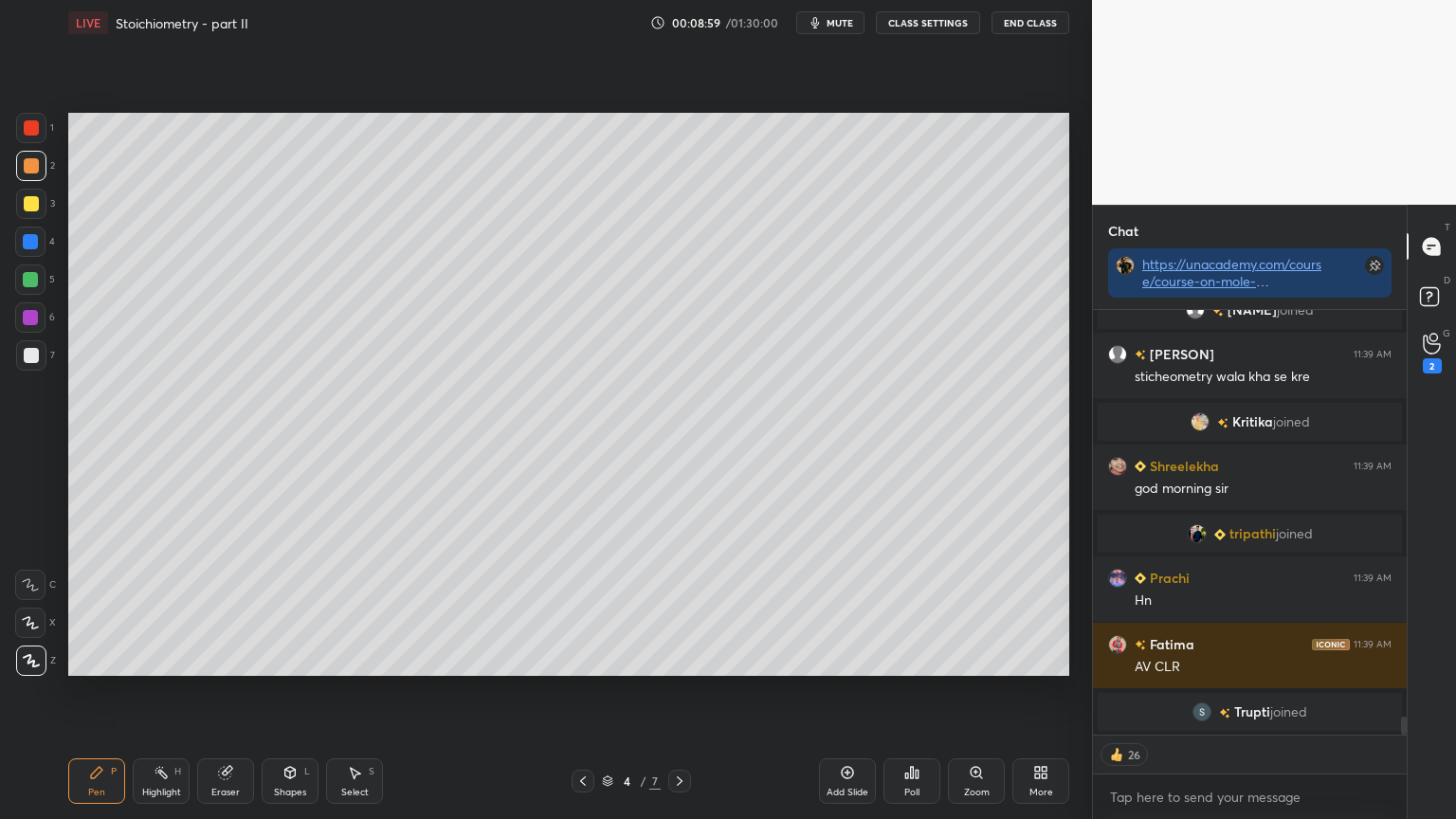 scroll, scrollTop: 8463, scrollLeft: 0, axis: vertical 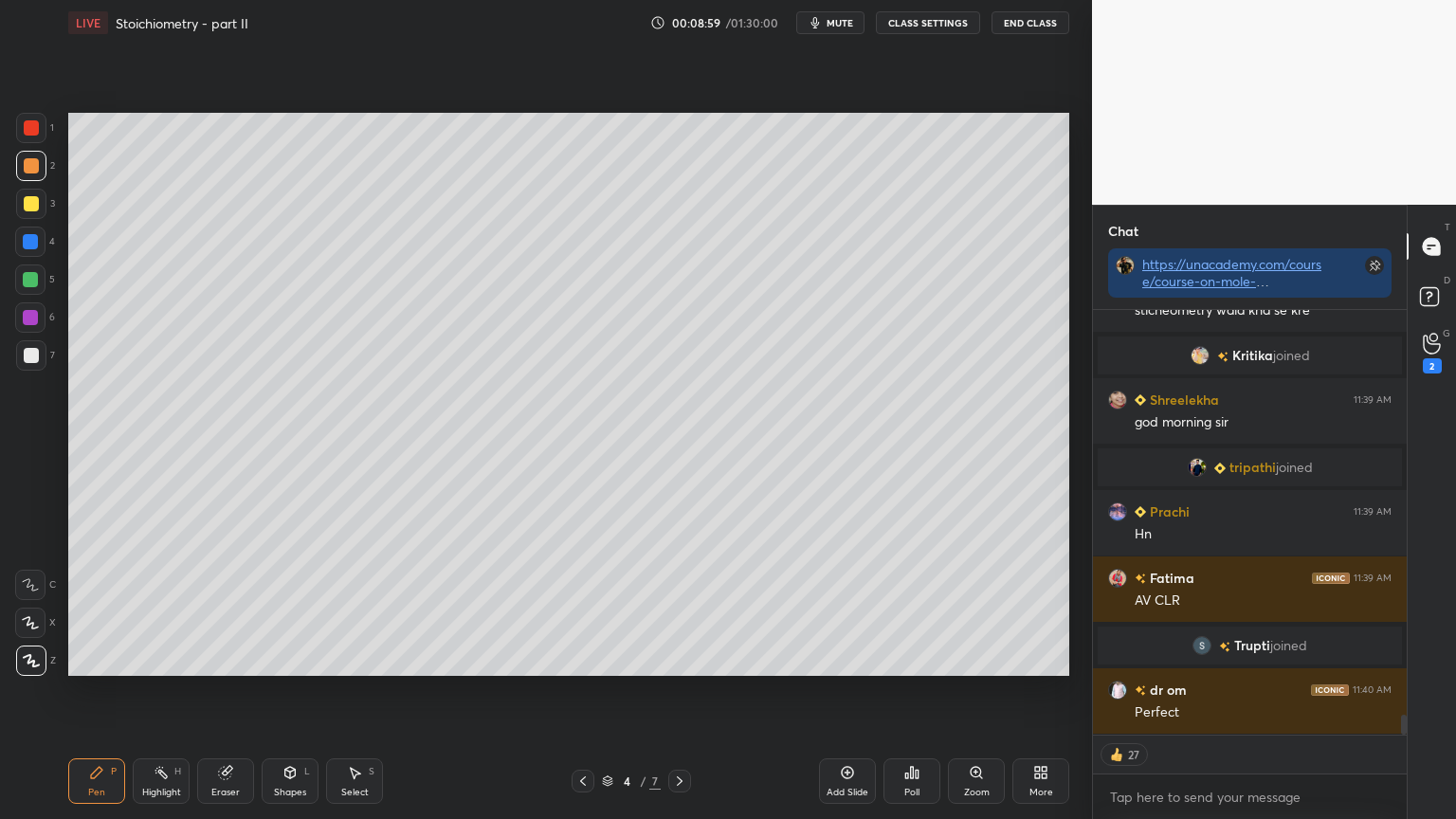 type on "x" 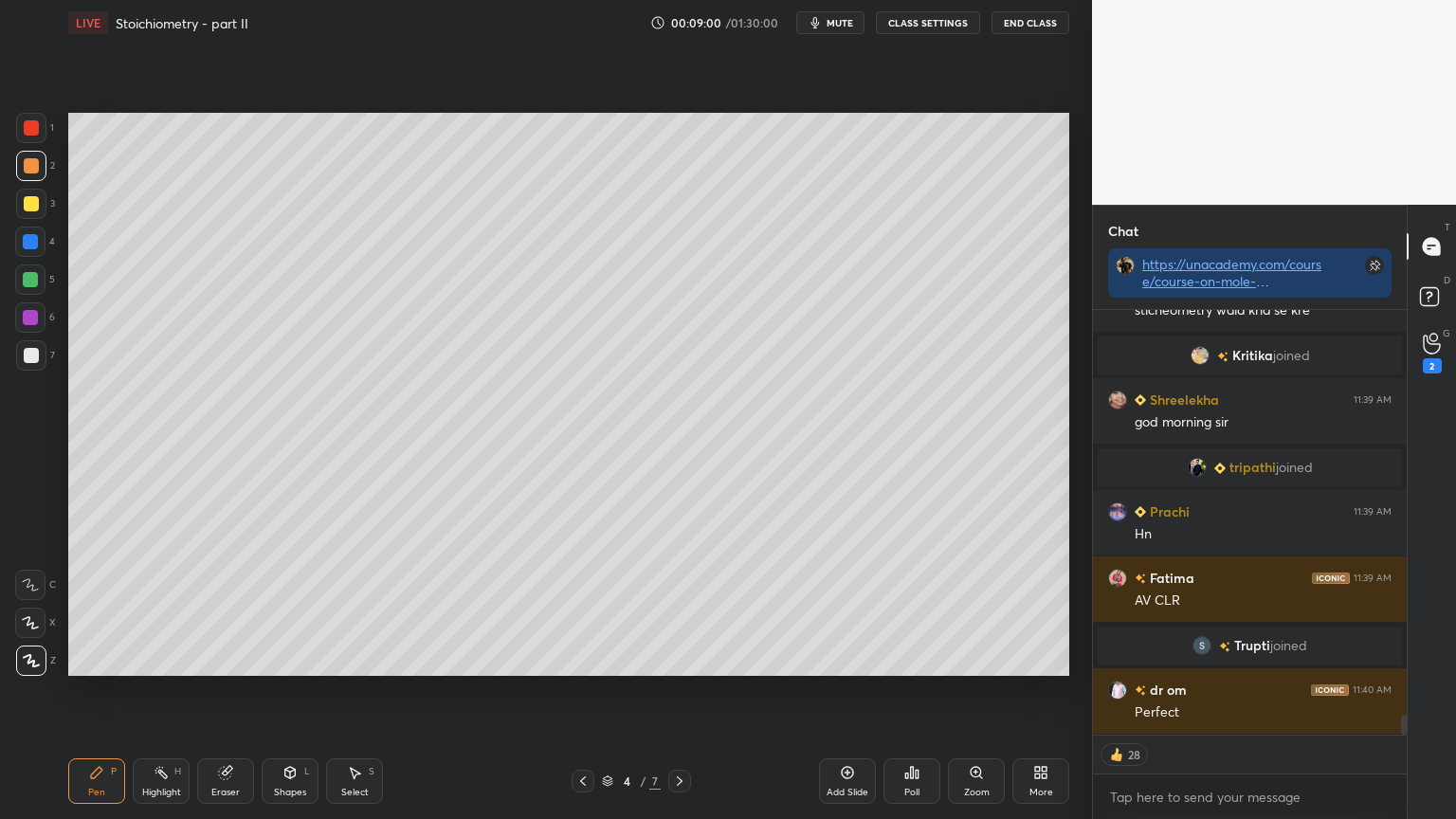 click at bounding box center (31, 204) 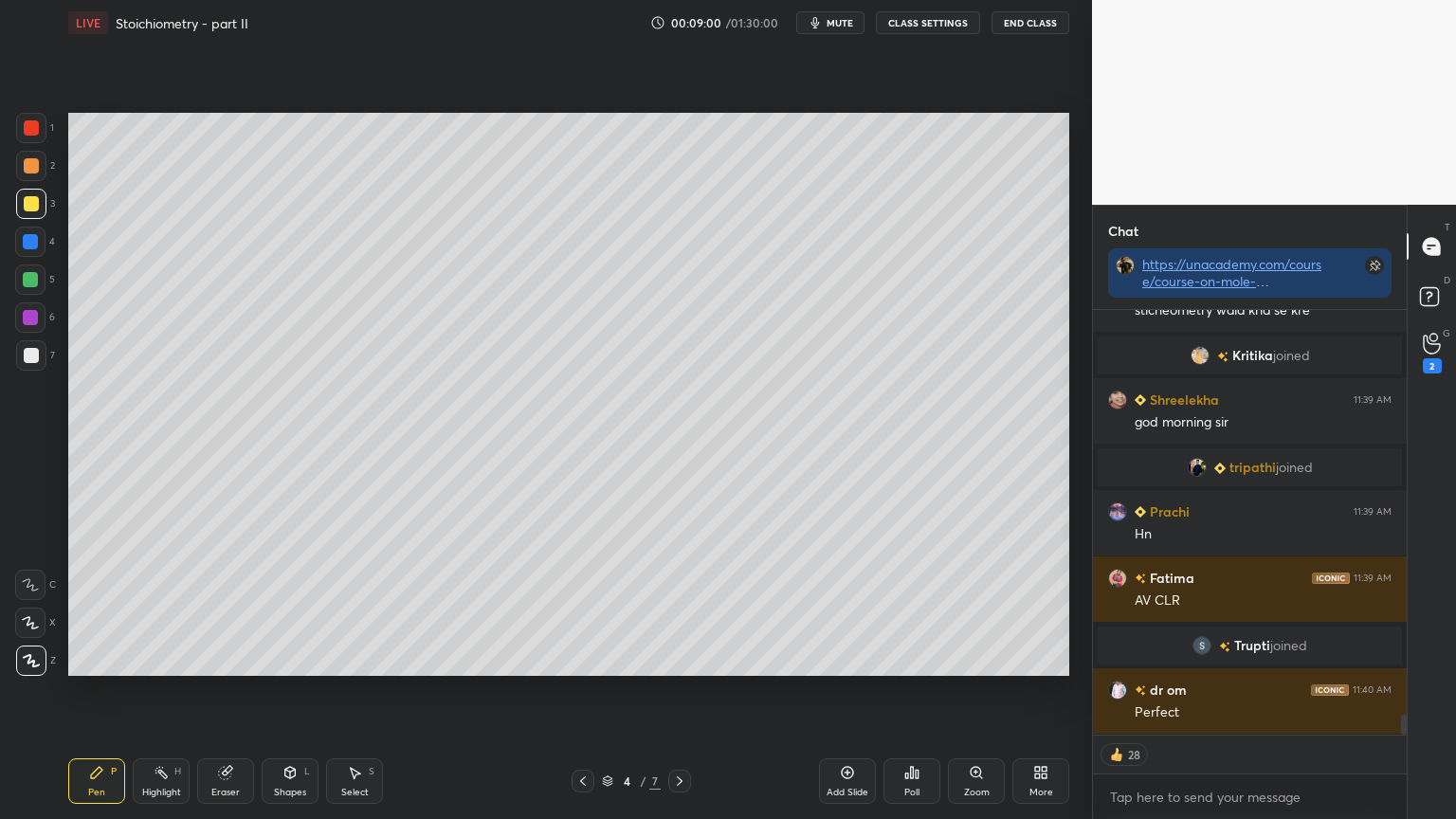 click at bounding box center (31, 355) 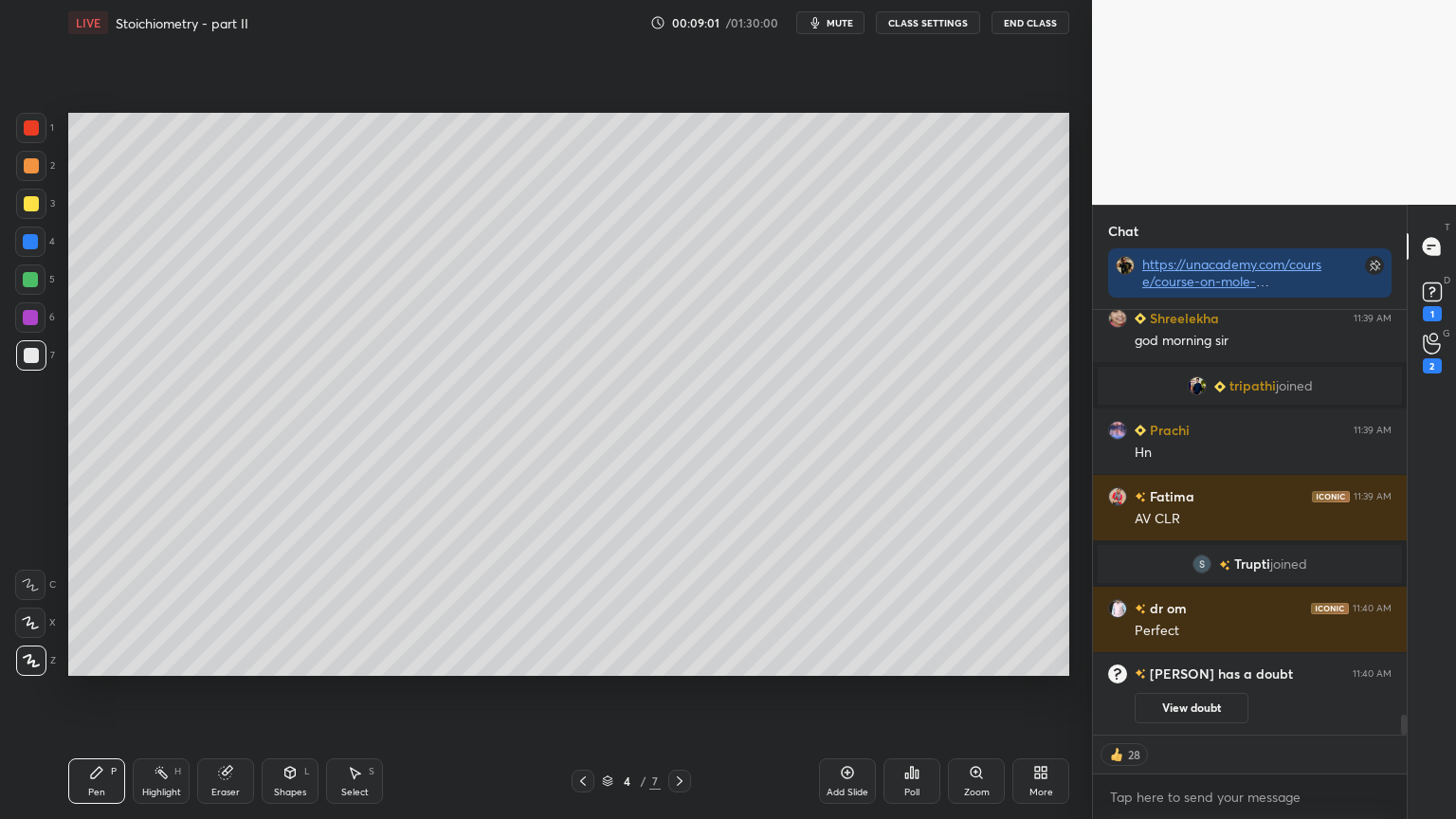 scroll, scrollTop: 8594, scrollLeft: 0, axis: vertical 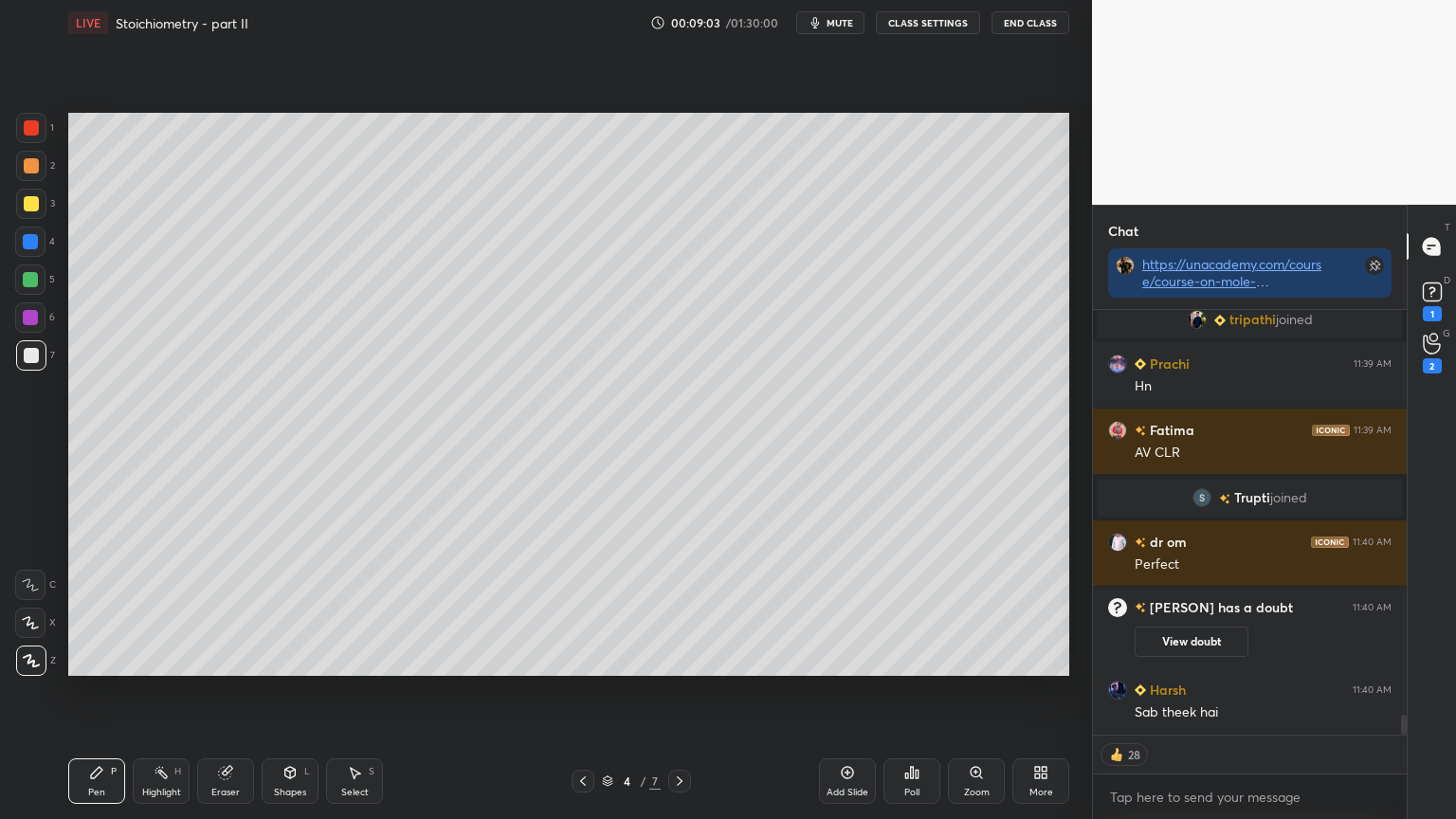 click on "CLASS SETTINGS" at bounding box center [928, 23] 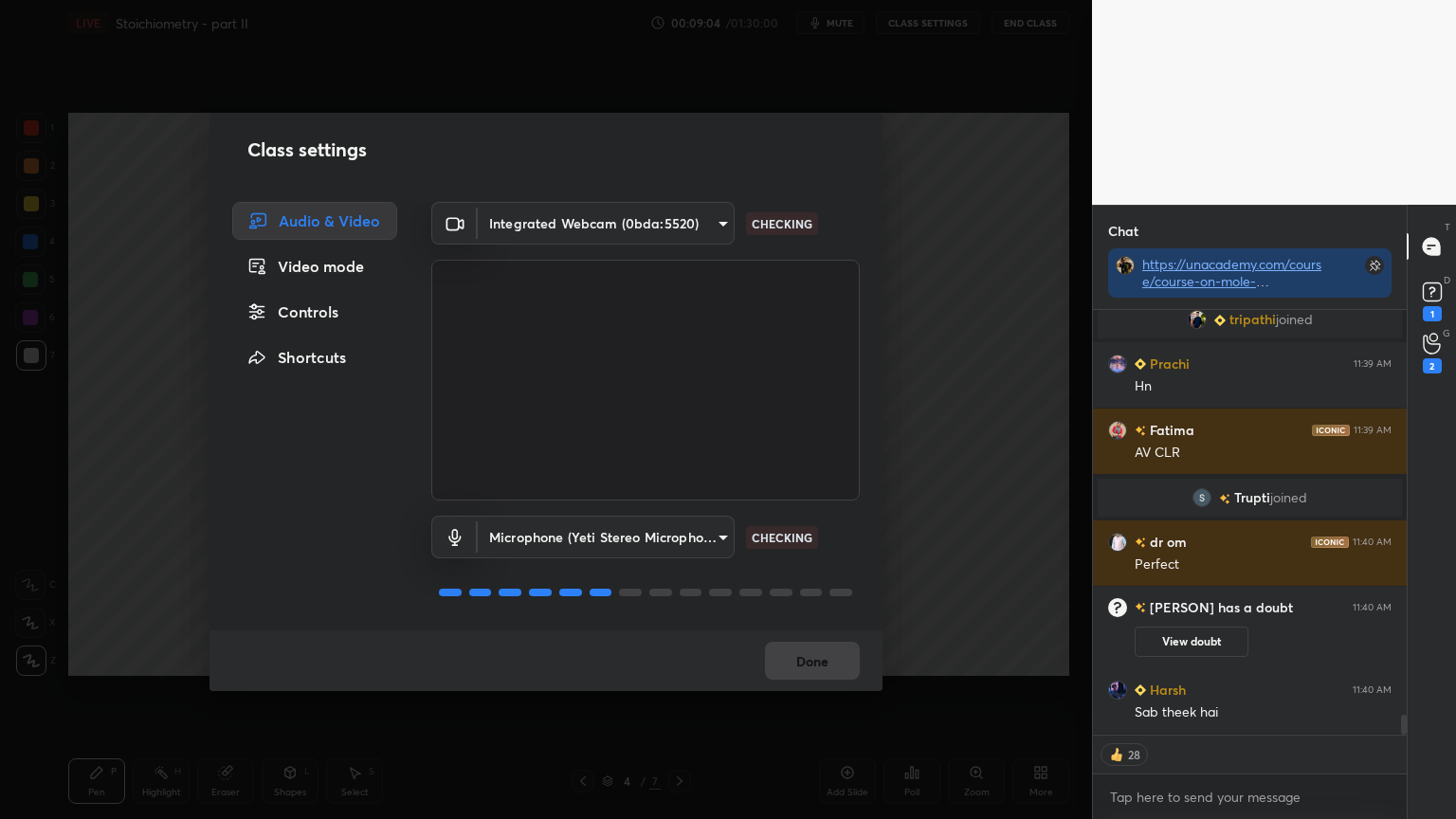 drag, startPoint x: 311, startPoint y: 313, endPoint x: 396, endPoint y: 295, distance: 86.884981 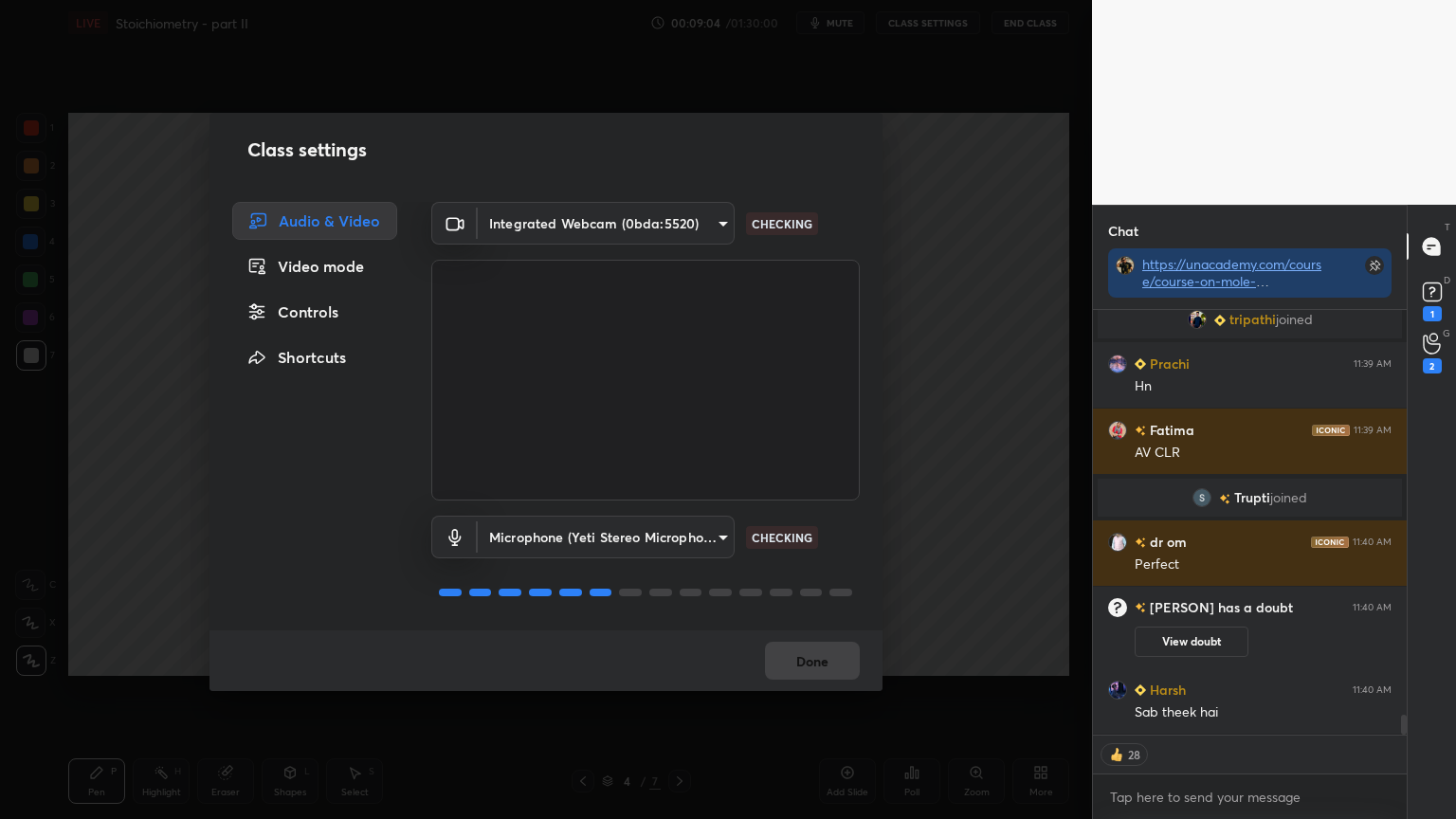 click on "Controls" at bounding box center (315, 312) 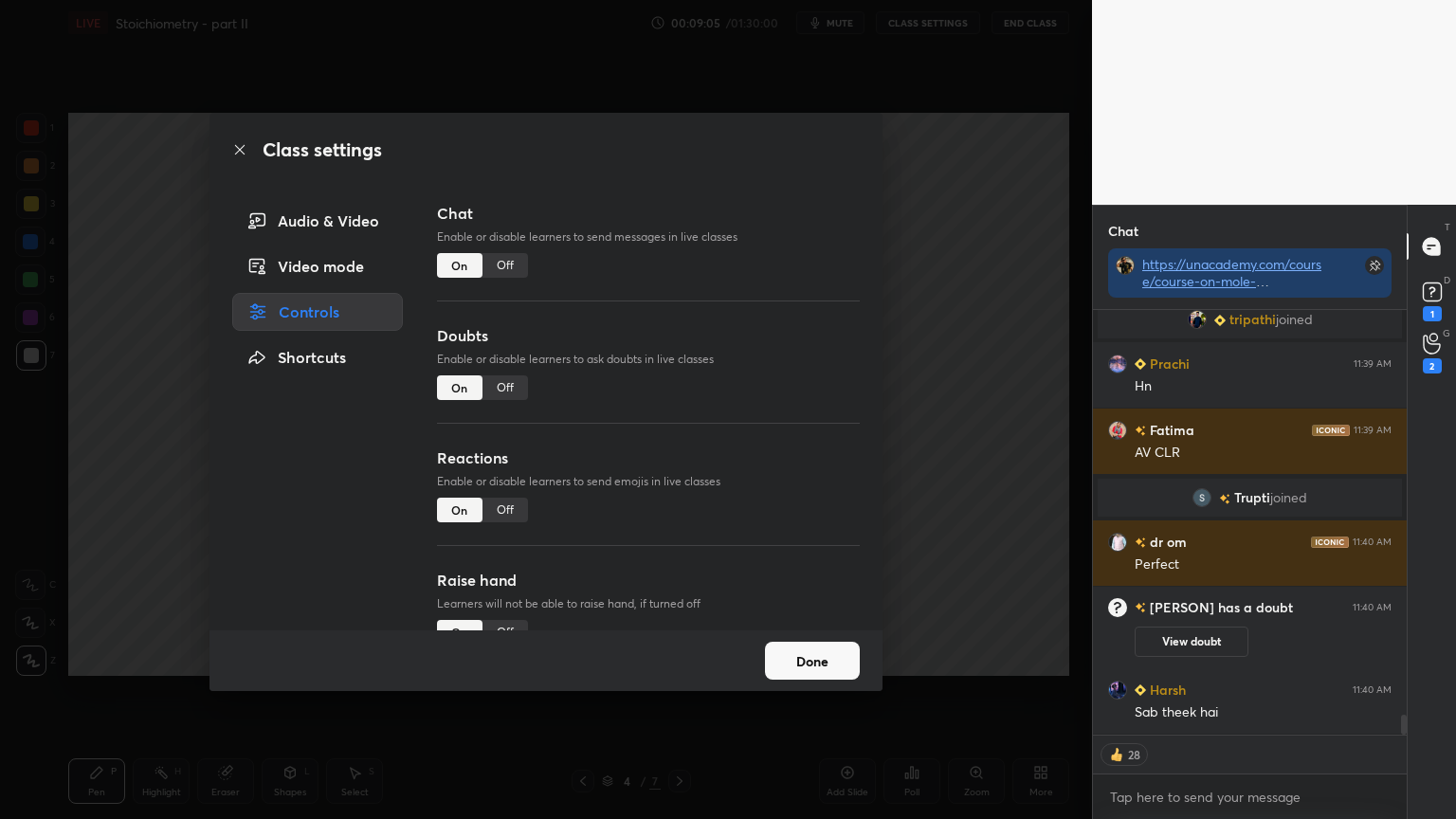 click on "Off" at bounding box center (505, 265) 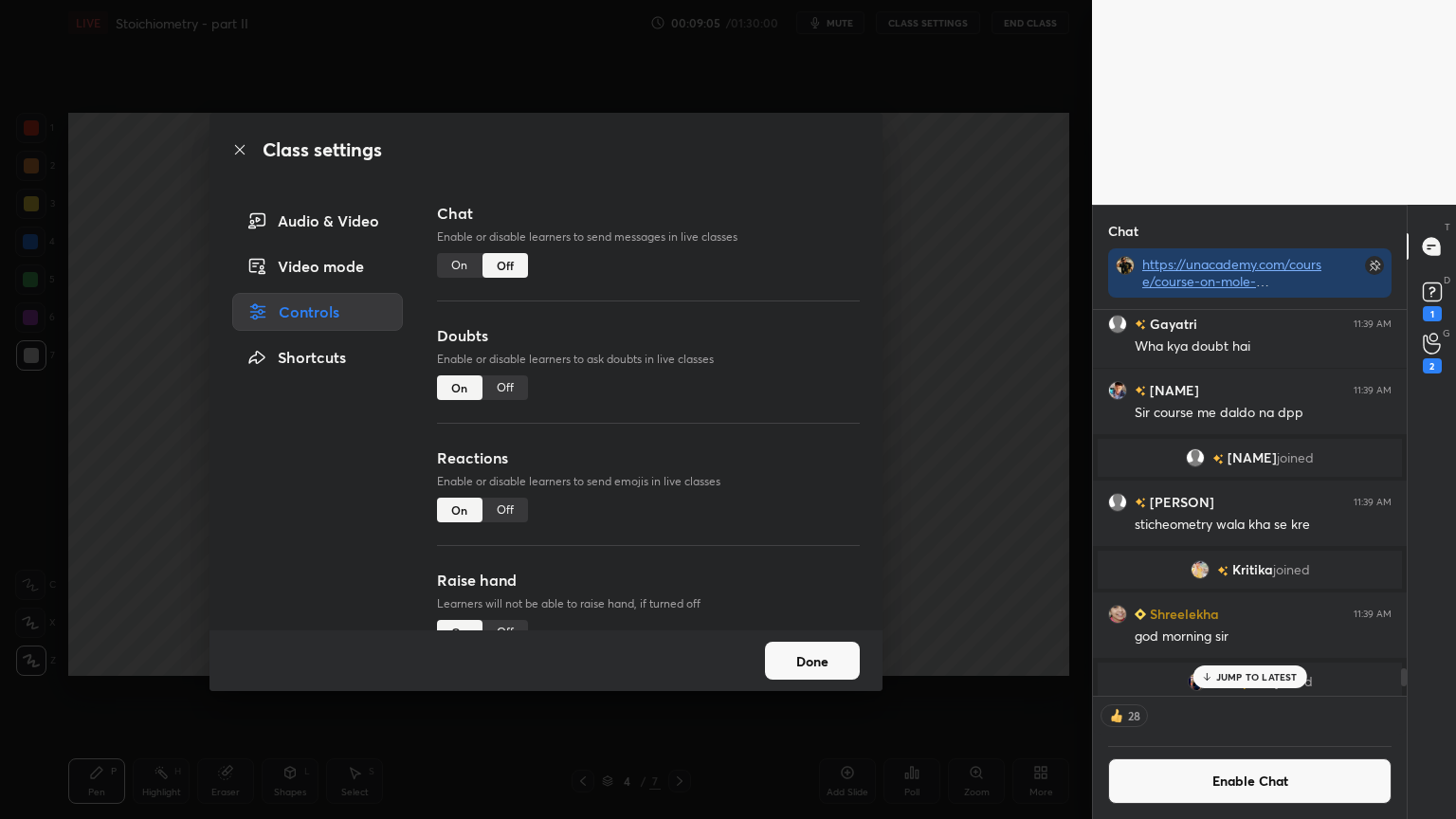 click on "Off" at bounding box center (505, 388) 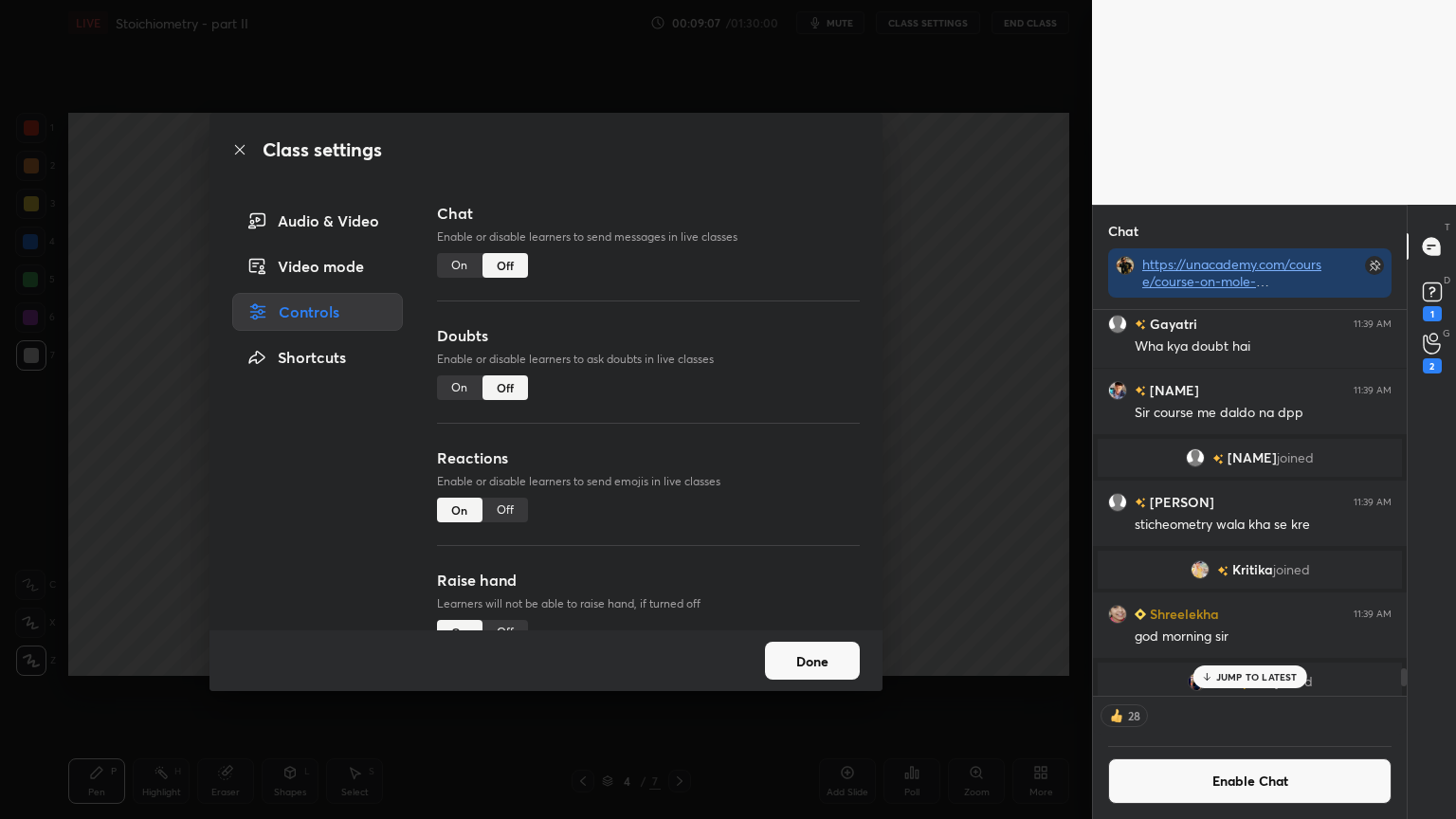 scroll, scrollTop: 164, scrollLeft: 0, axis: vertical 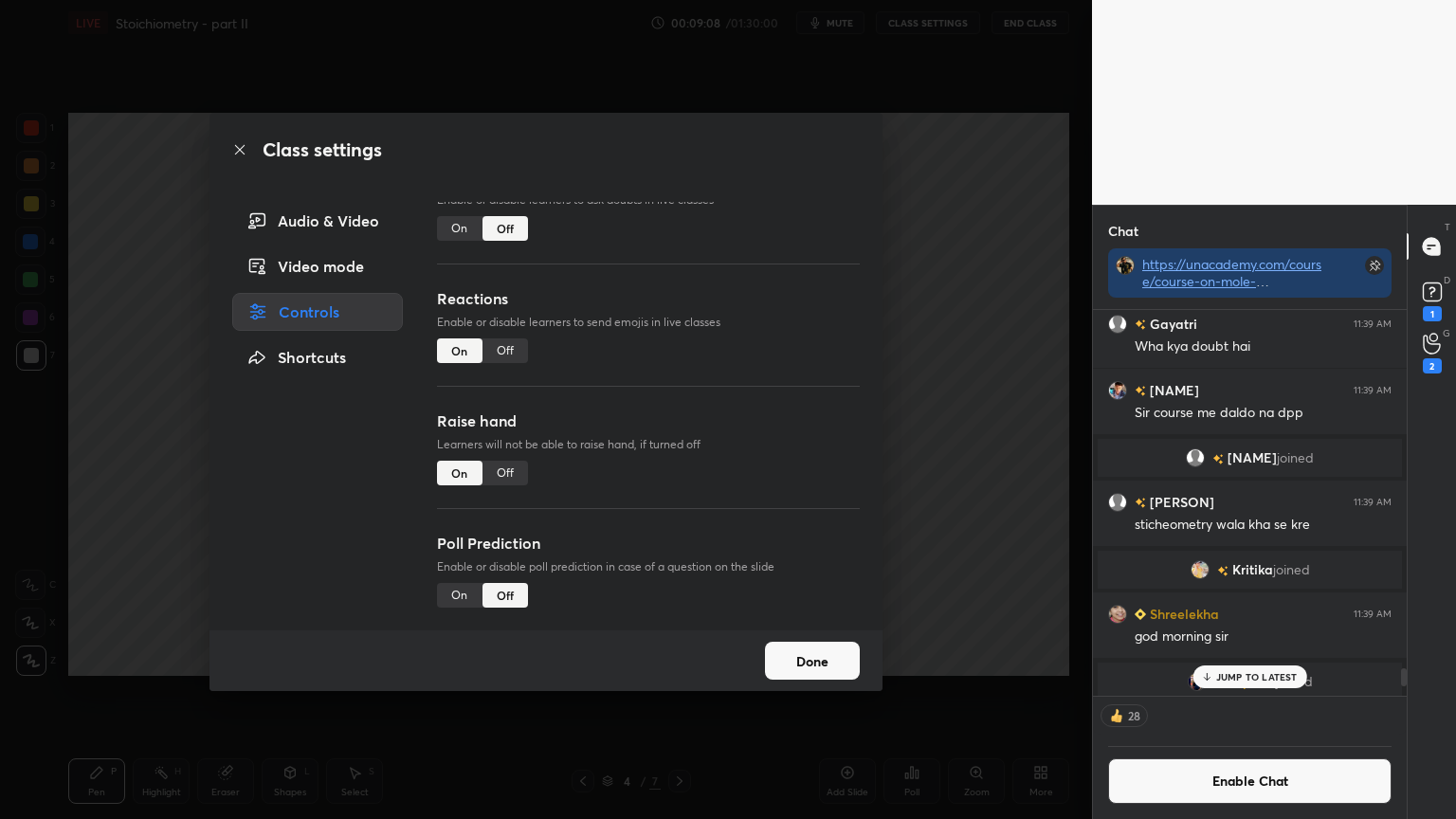 click on "Off" at bounding box center [505, 473] 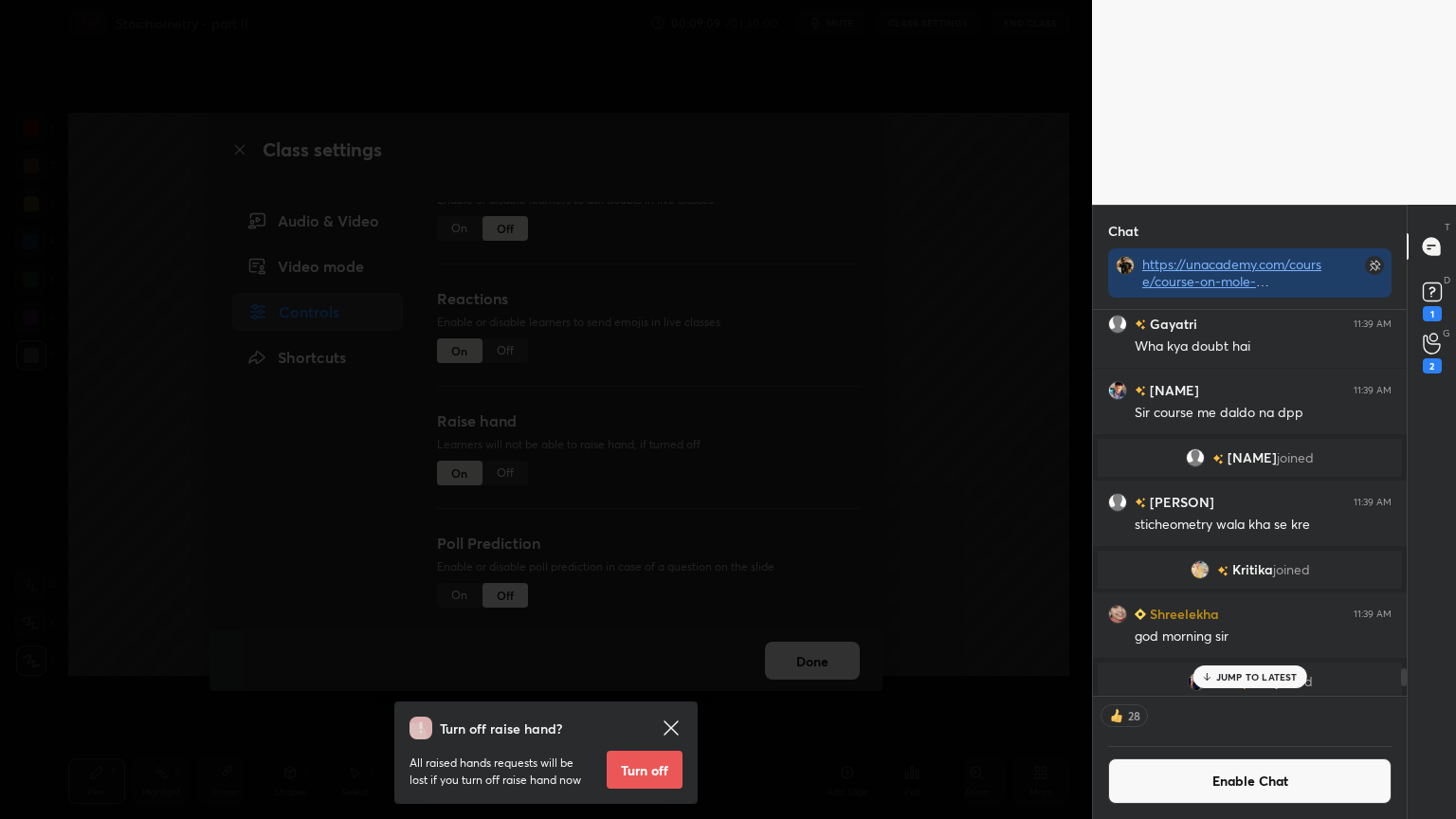 click on "Turn off" at bounding box center (645, 770) 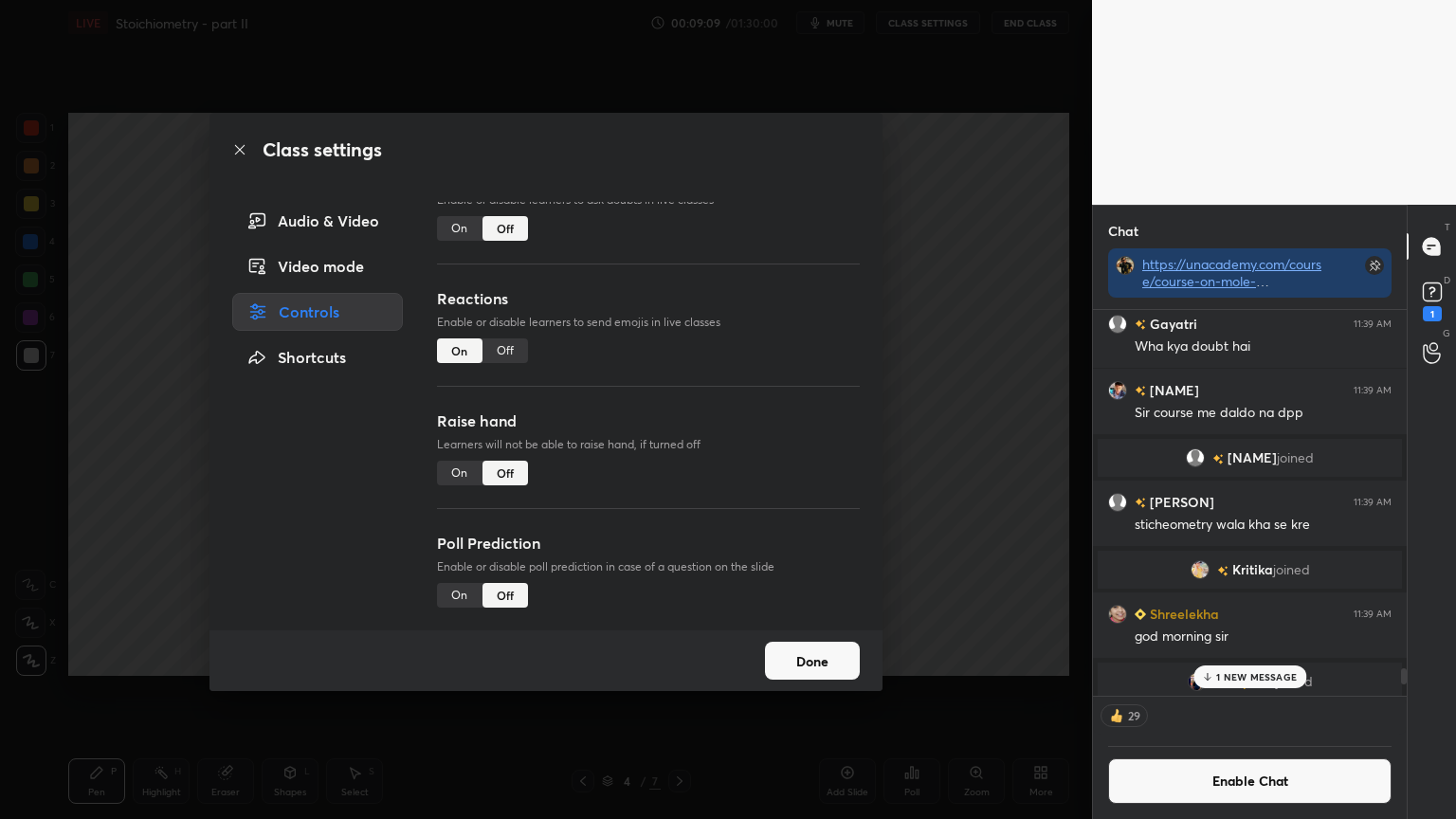click on "Class settings Audio & Video Video mode Controls Shortcuts Chat Enable or disable learners to send messages in live classes On Off Doubts Enable or disable learners to ask doubts in live classes On Off Reactions Enable or disable learners to send emojis in live classes On Off Raise hand Learners will not be able to raise hand, if turned off On Off Poll Prediction Enable or disable poll prediction in case of a question on the slide On Off Done" at bounding box center [546, 410] 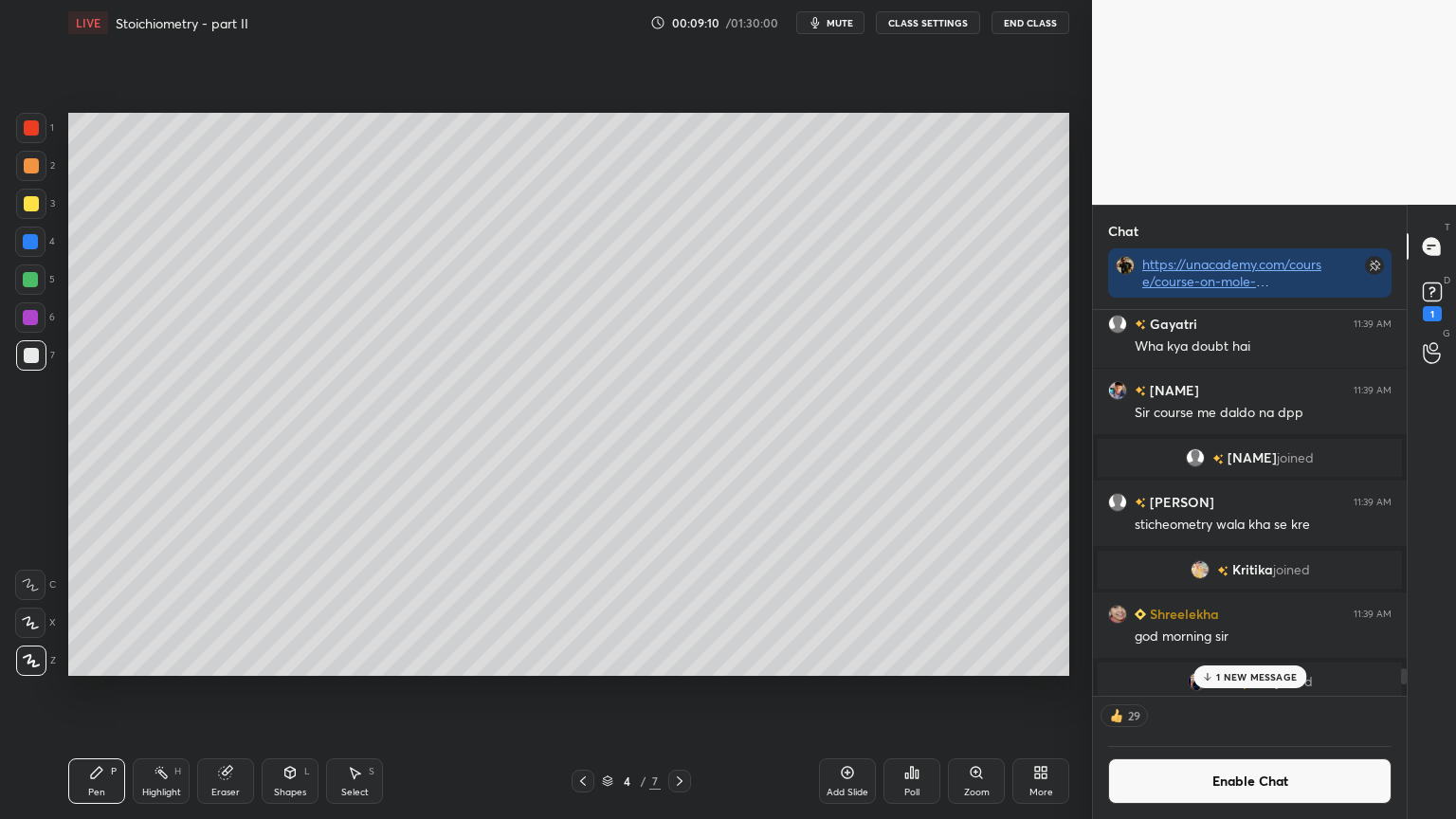 click on "Pen P" at bounding box center (97, 781) 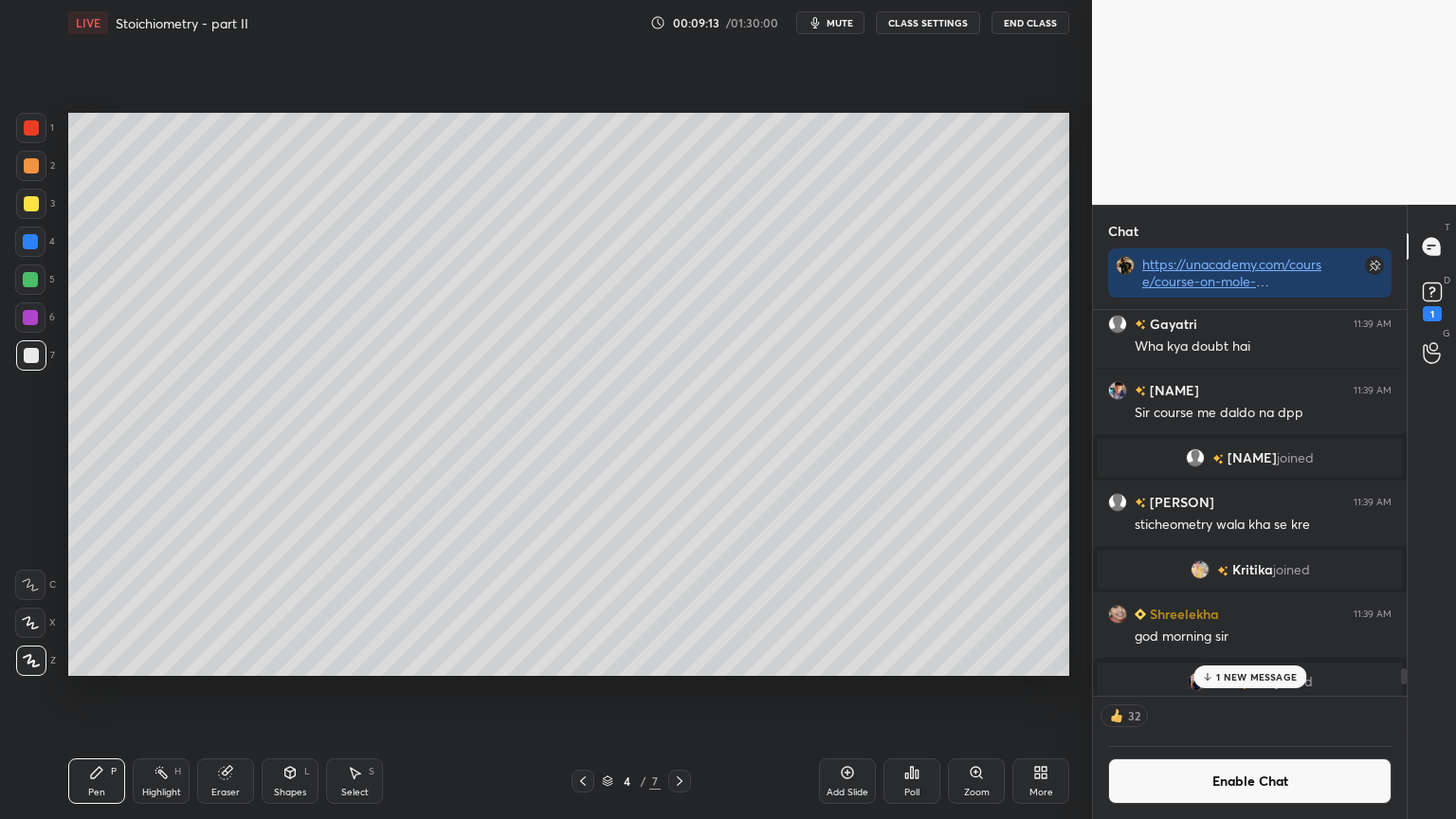click at bounding box center [583, 781] 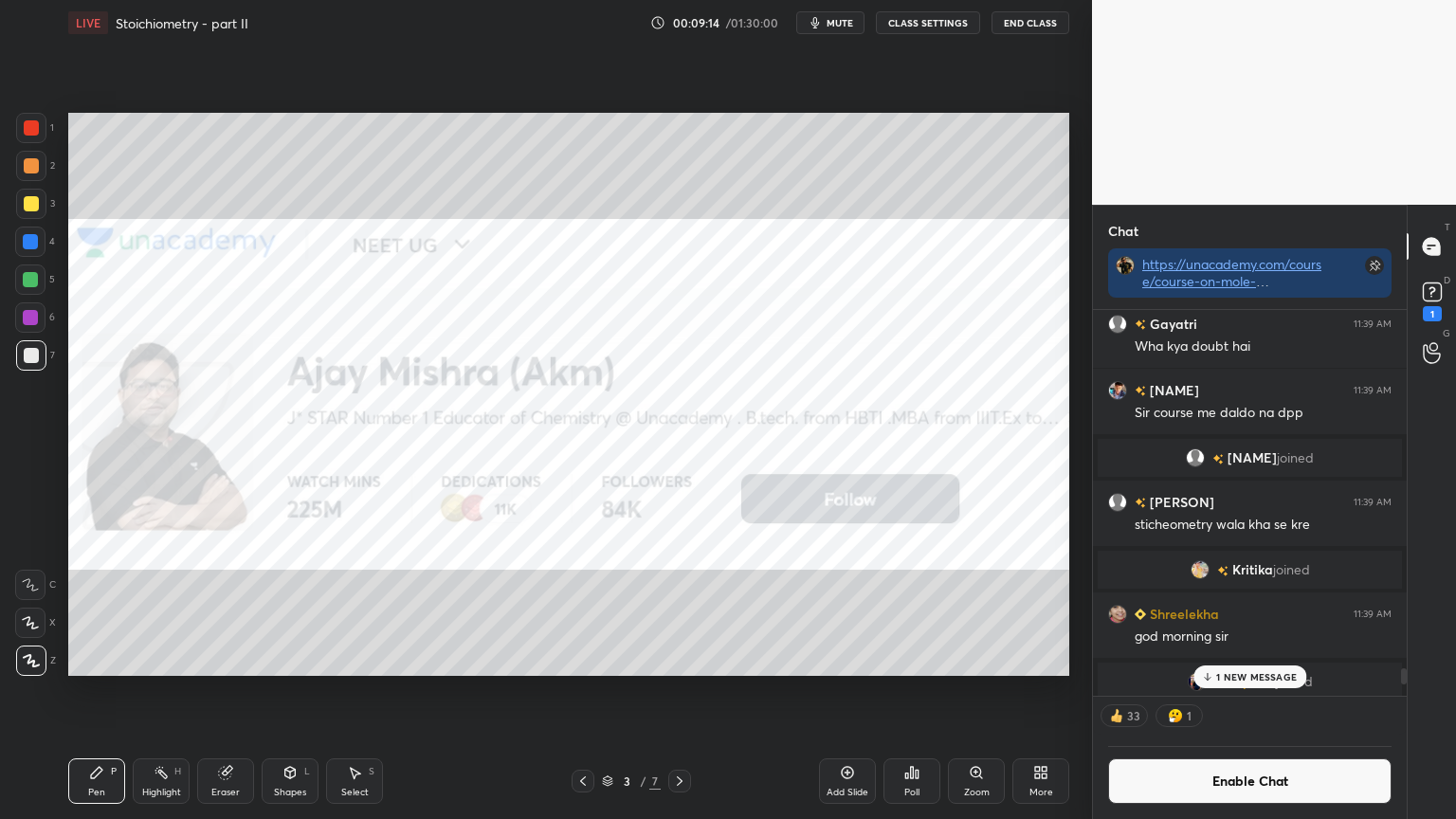 drag, startPoint x: 141, startPoint y: 792, endPoint x: 159, endPoint y: 761, distance: 35.846897 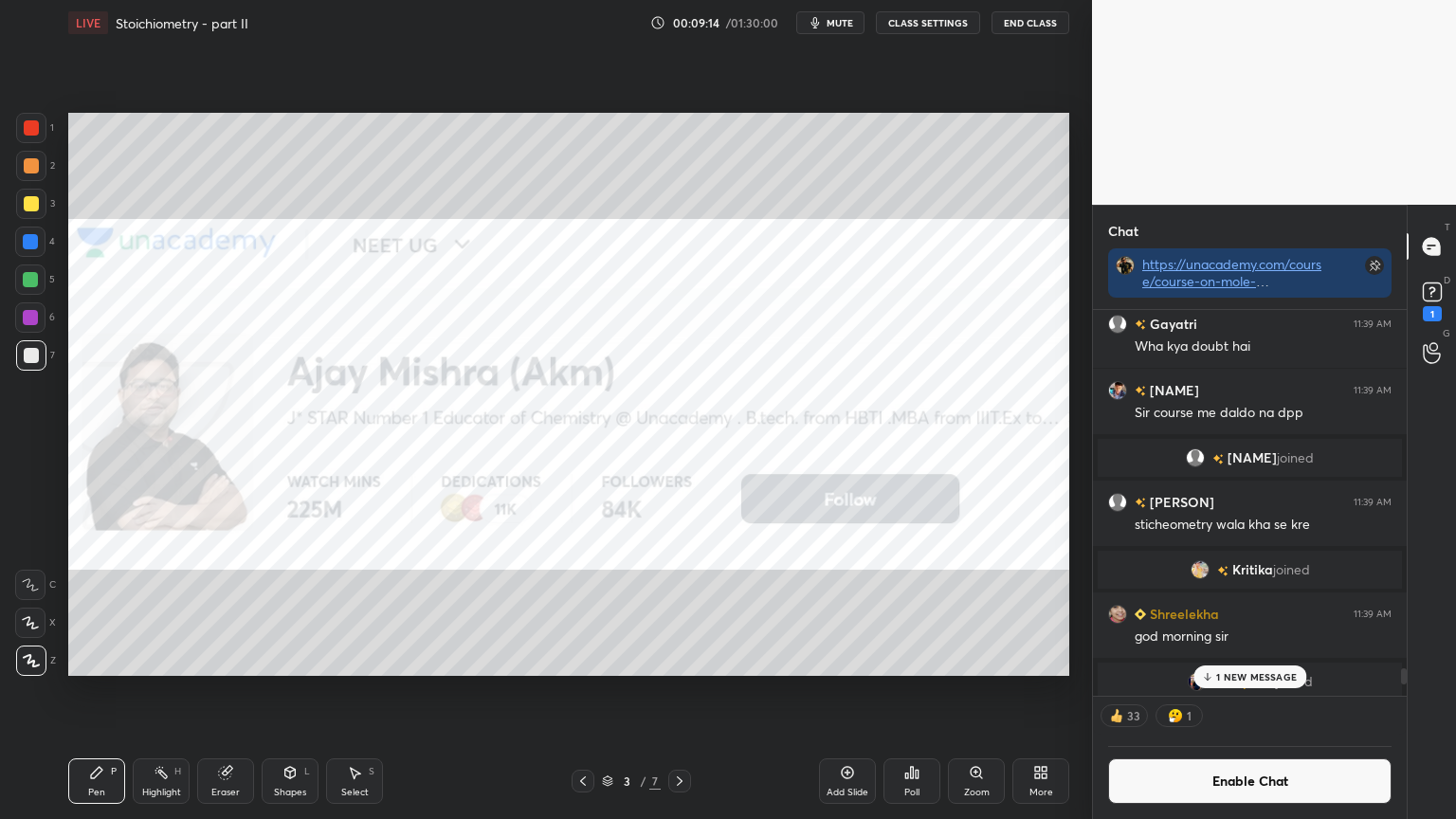 click on "Highlight" at bounding box center [161, 792] 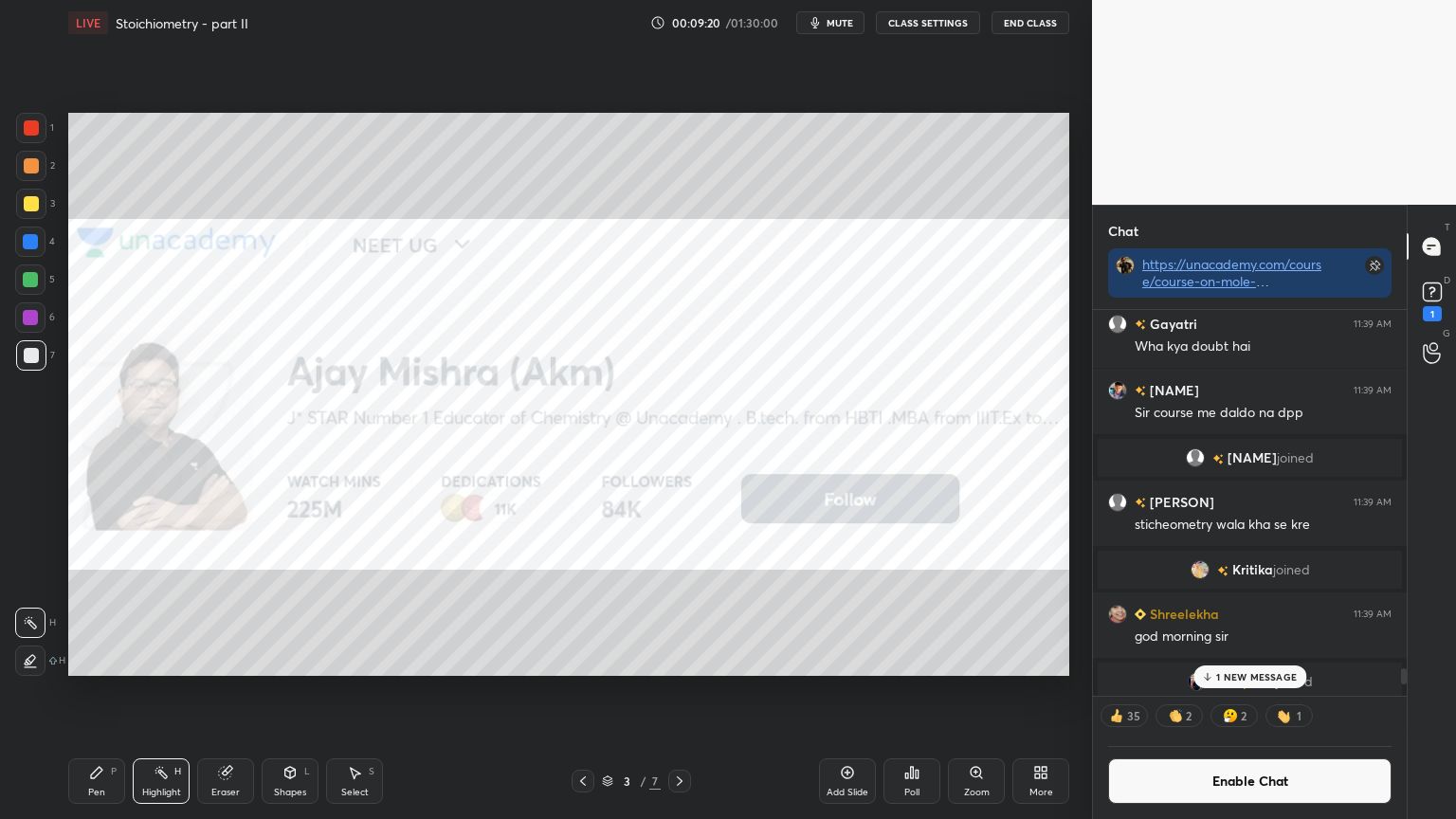 click on "1 NEW MESSAGE" at bounding box center (1256, 677) 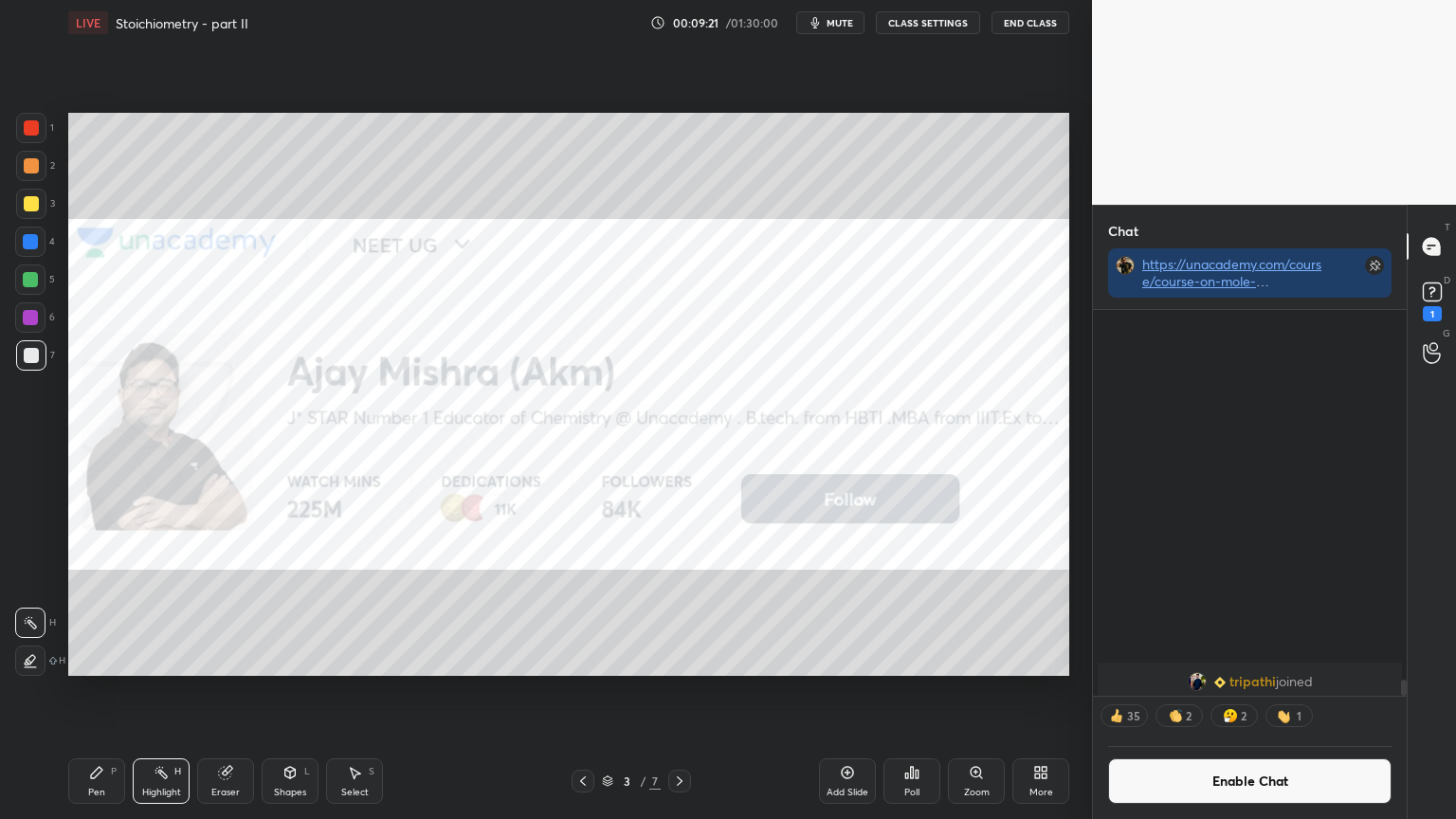 scroll, scrollTop: 8649, scrollLeft: 0, axis: vertical 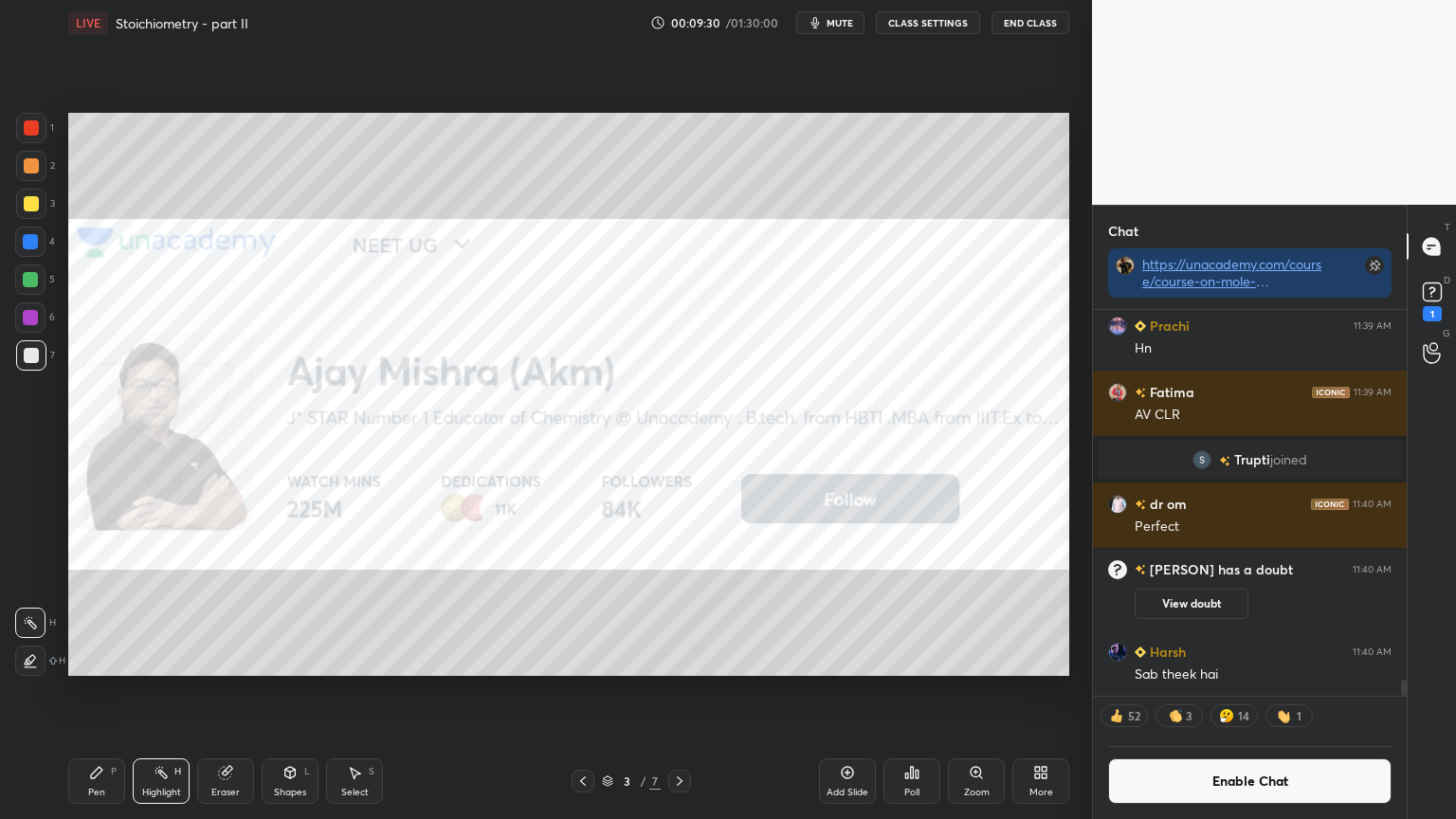 click 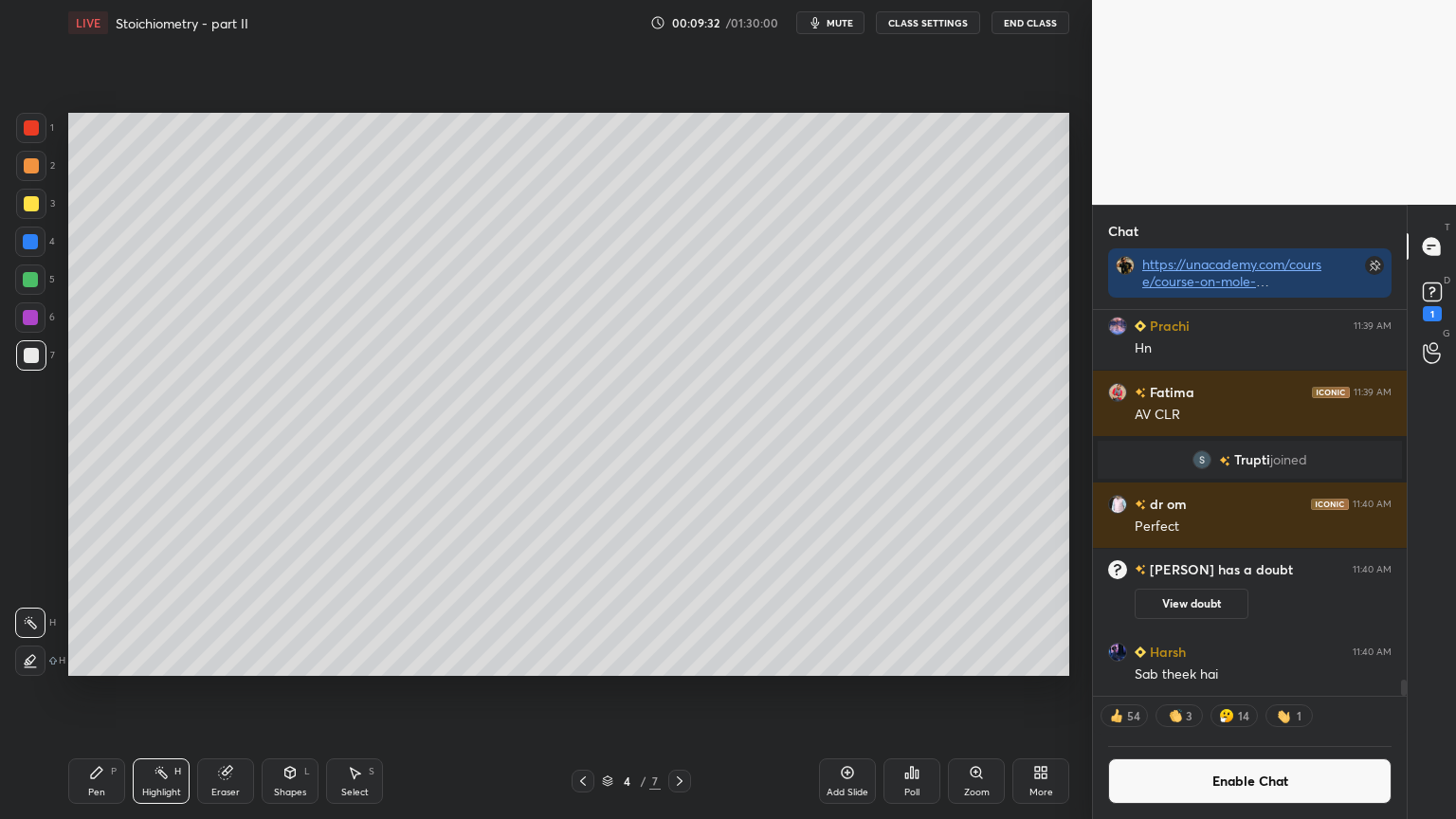 click 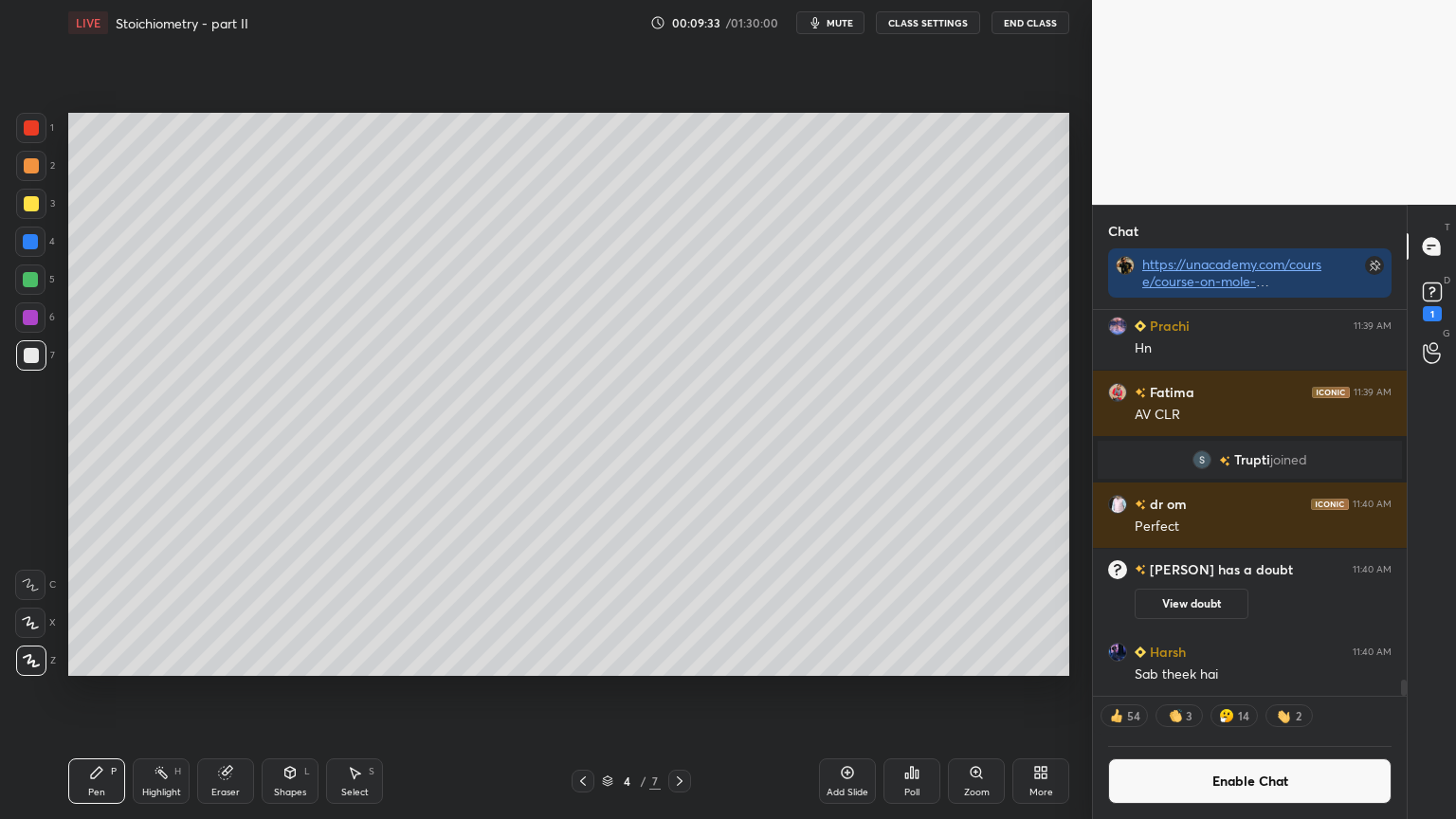 click at bounding box center (31, 355) 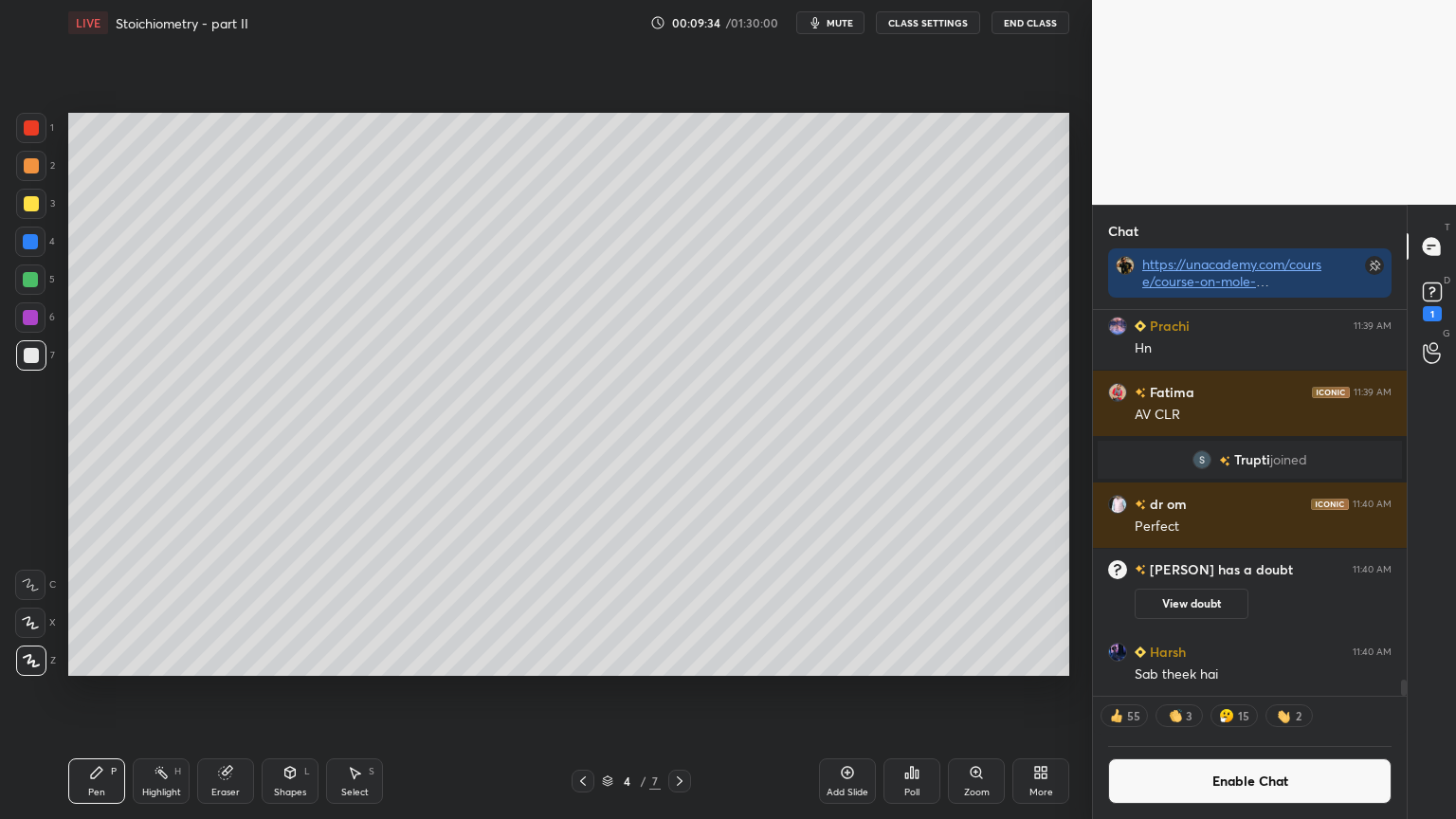 click at bounding box center (31, 166) 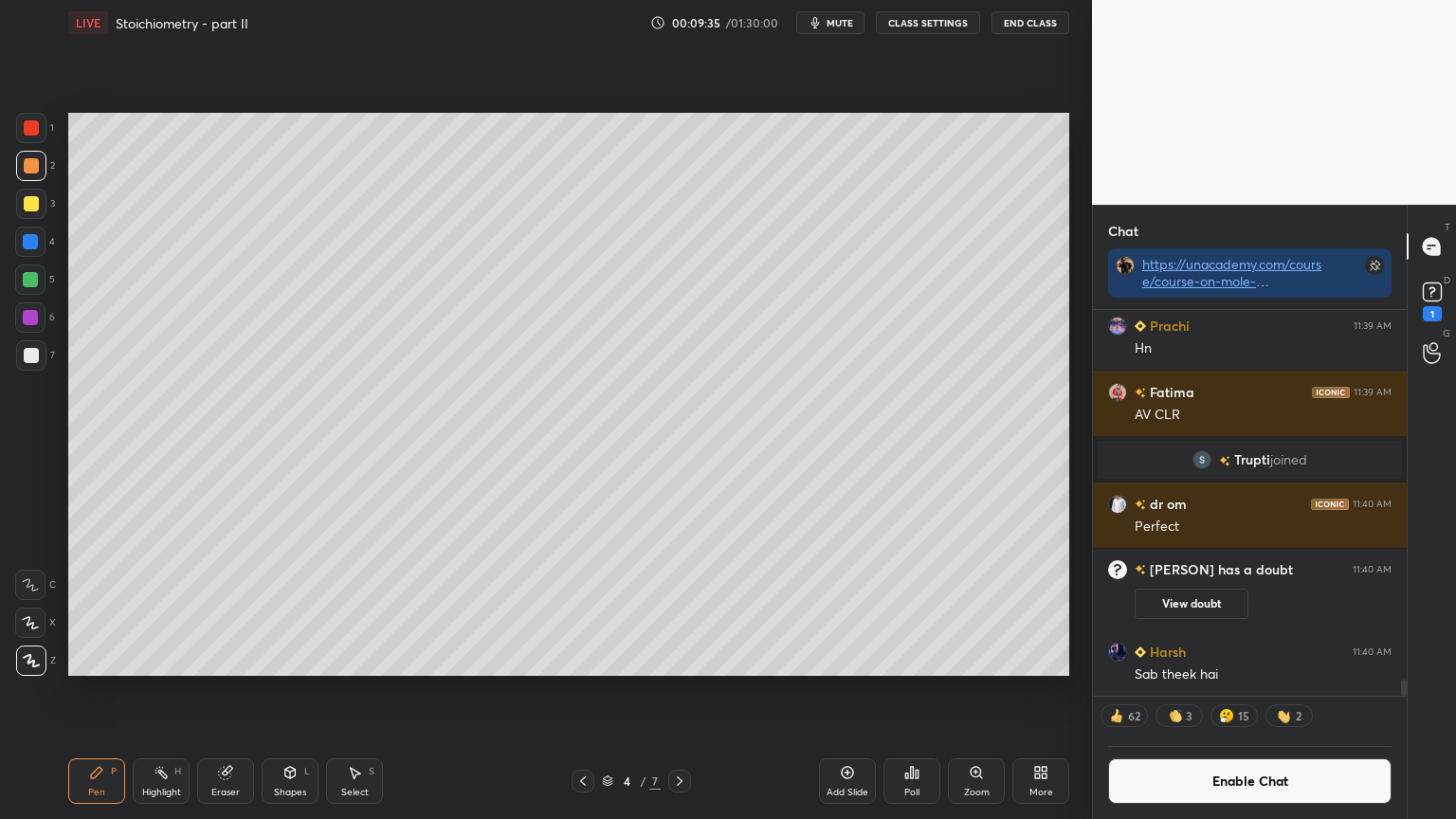 click 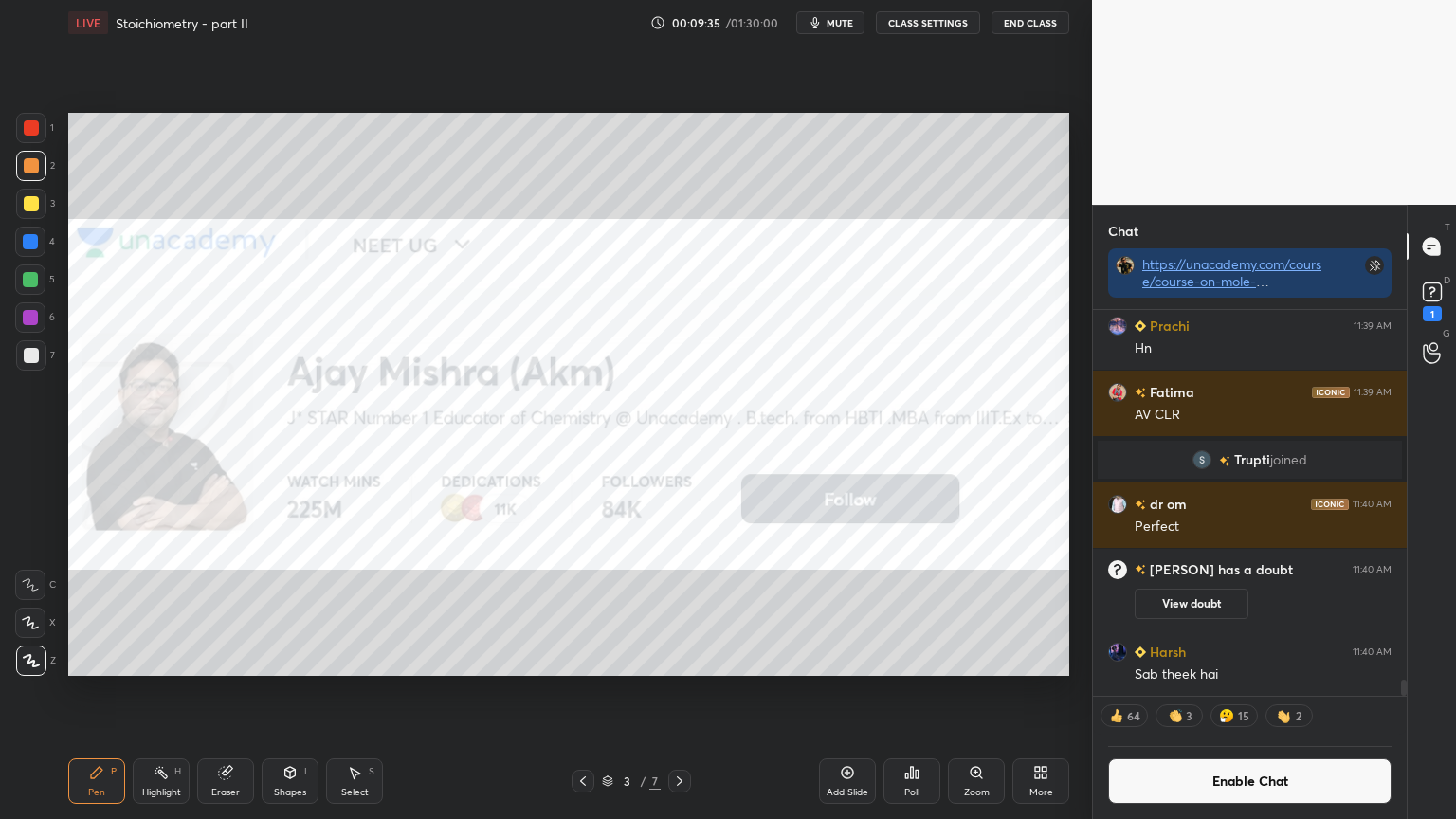 click on "Highlight H" at bounding box center [161, 781] 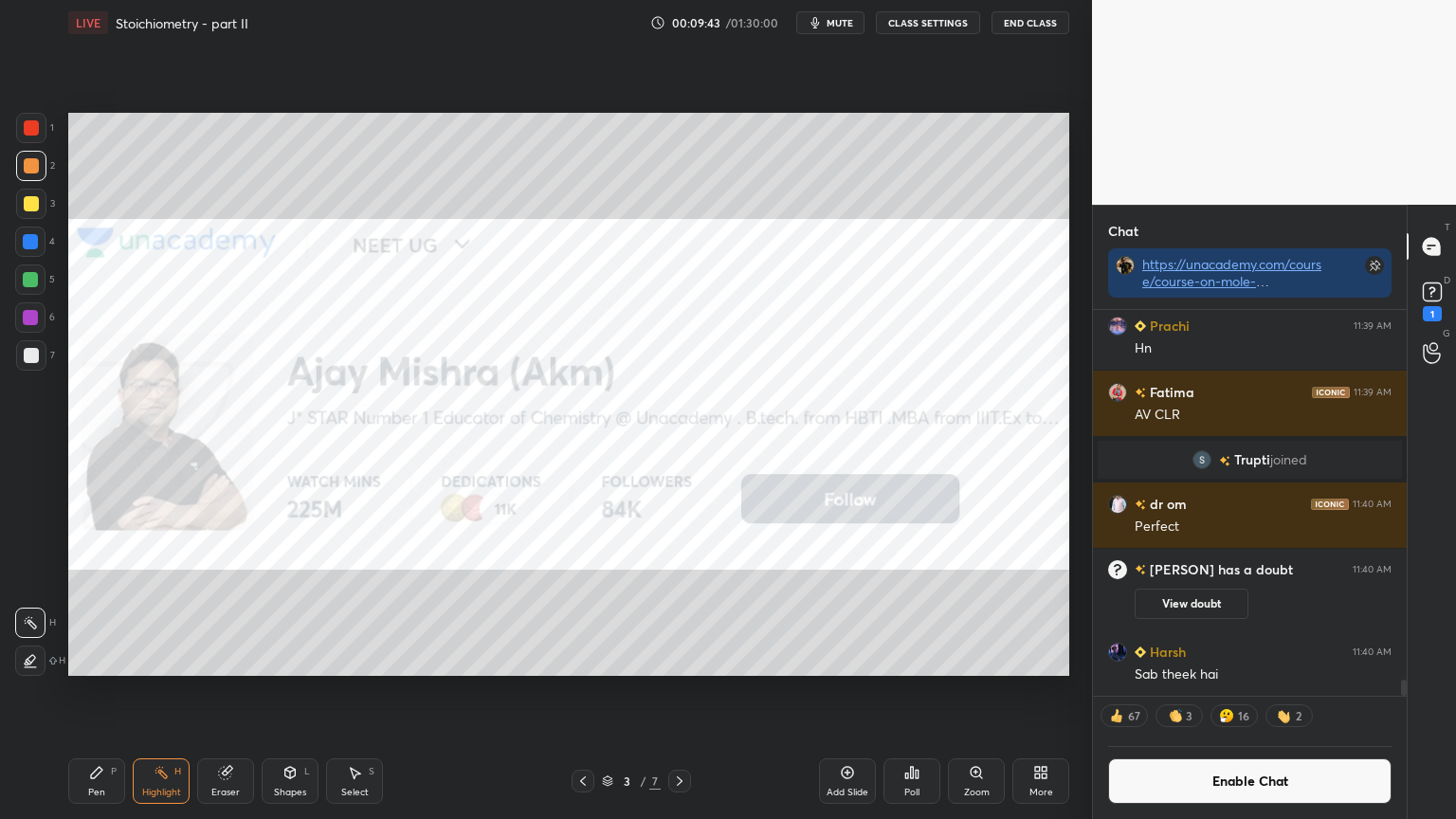 click 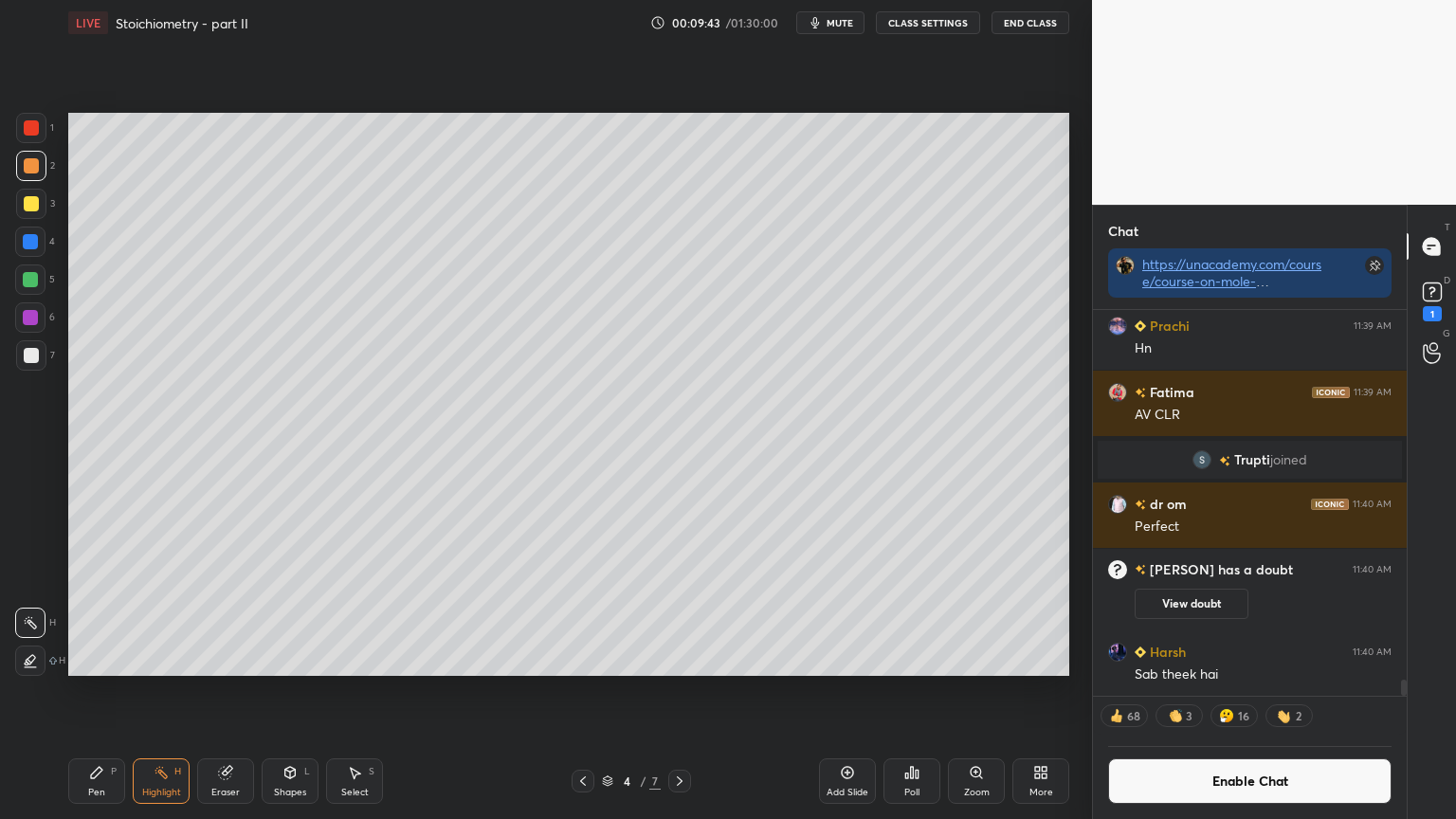 click on "Pen" at bounding box center [97, 792] 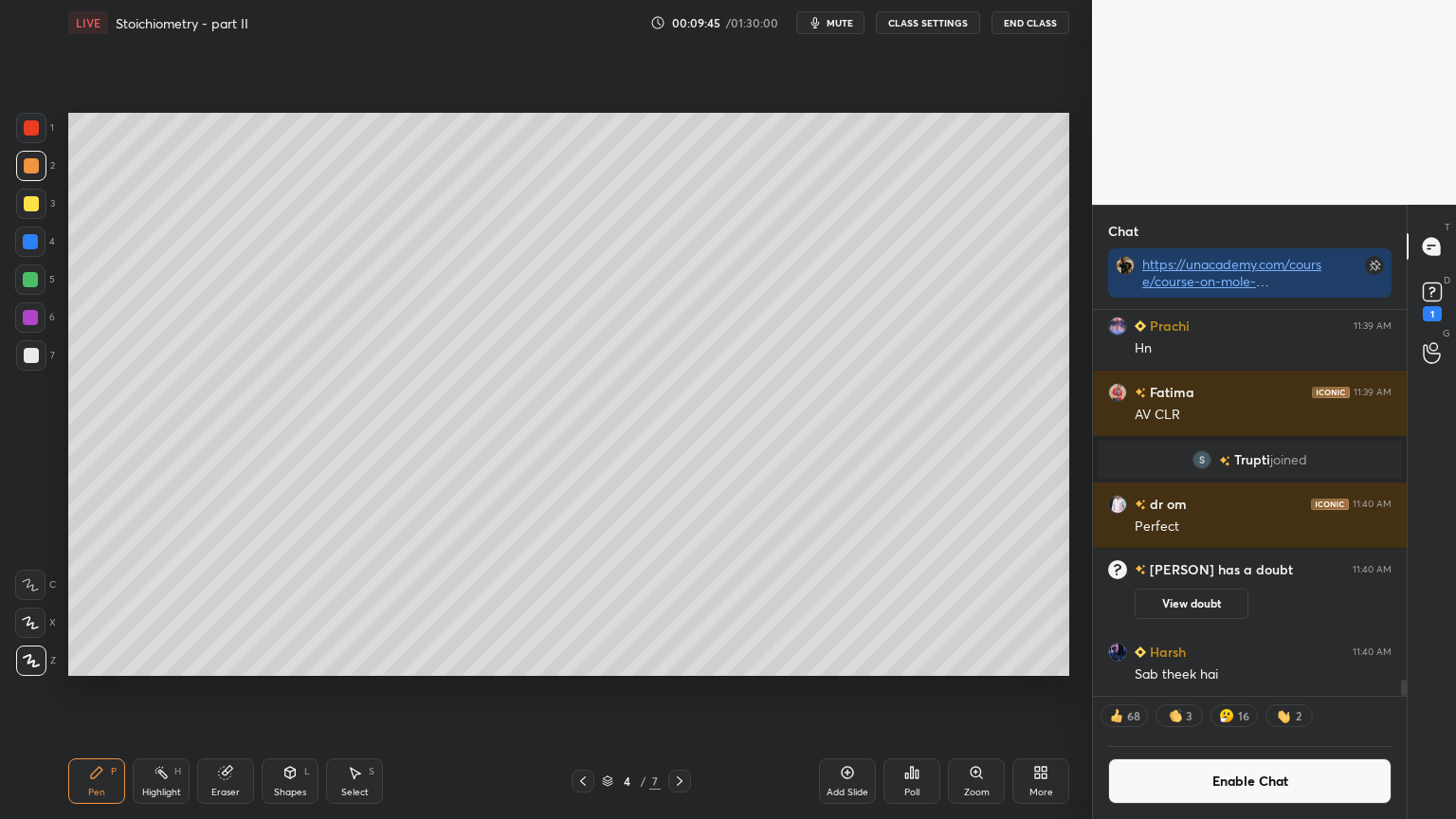 click at bounding box center [31, 166] 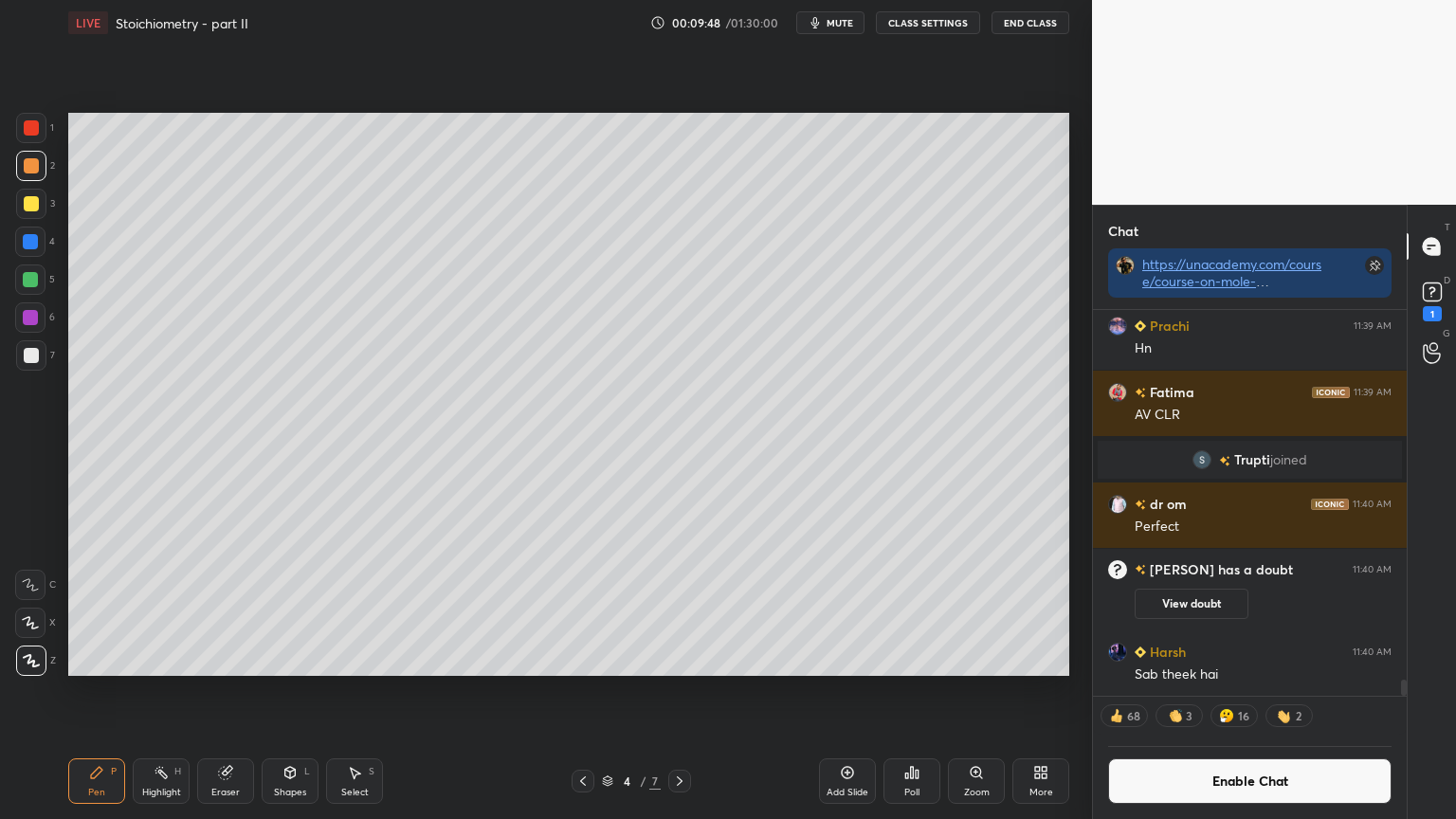 drag, startPoint x: 228, startPoint y: 780, endPoint x: 256, endPoint y: 714, distance: 71.69379 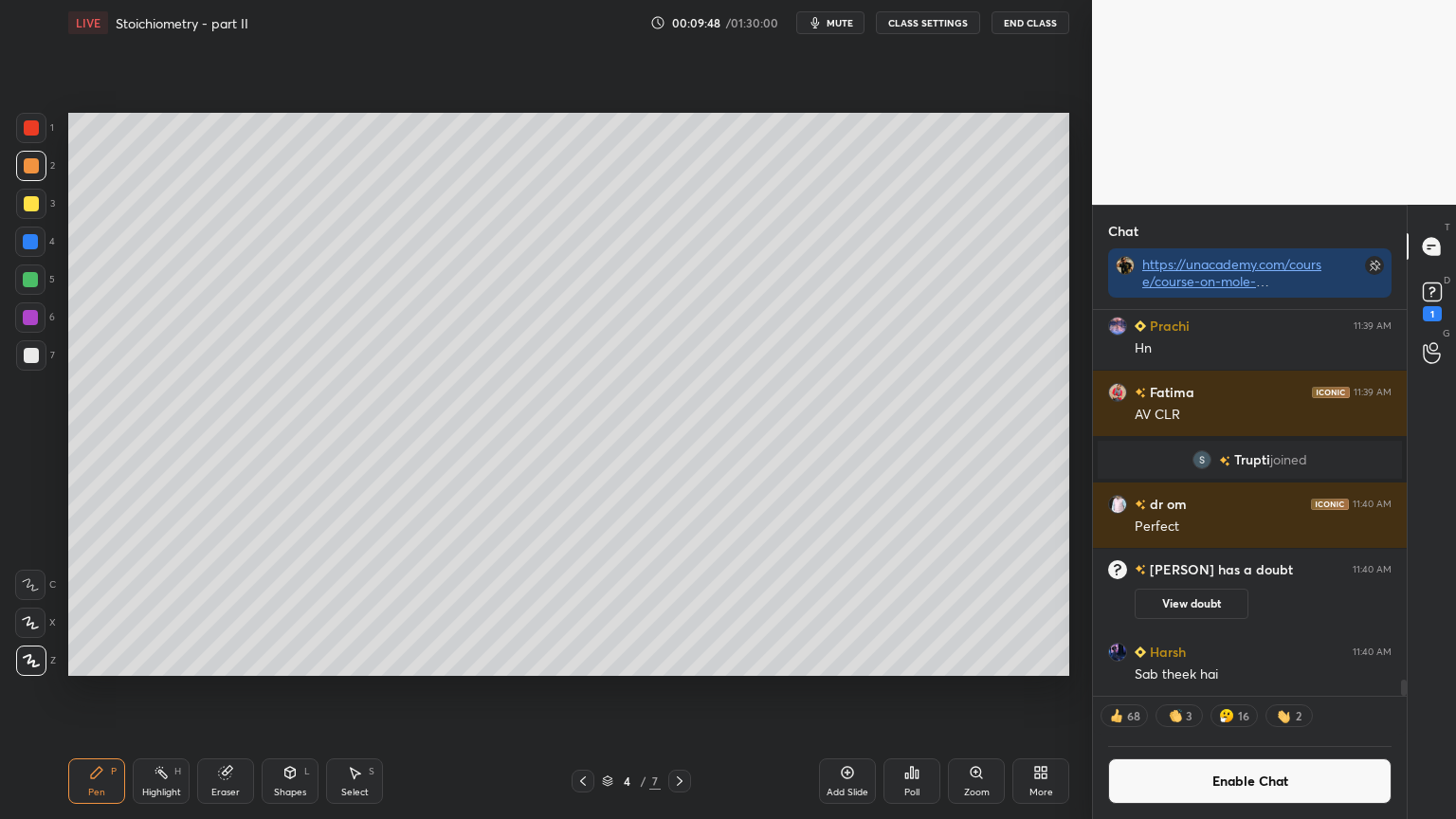 click on "Eraser" at bounding box center (226, 781) 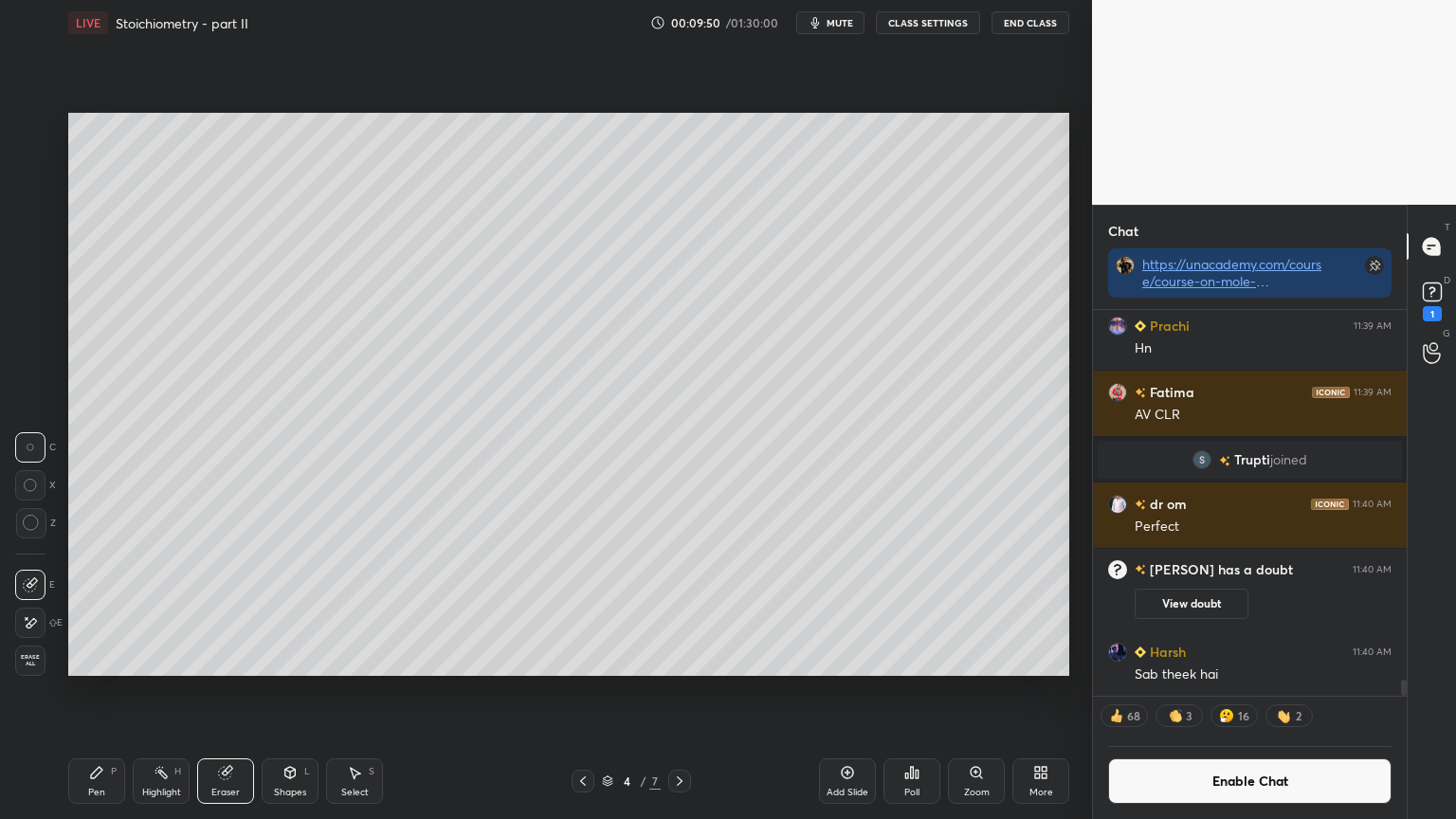click on "Pen P" at bounding box center [97, 781] 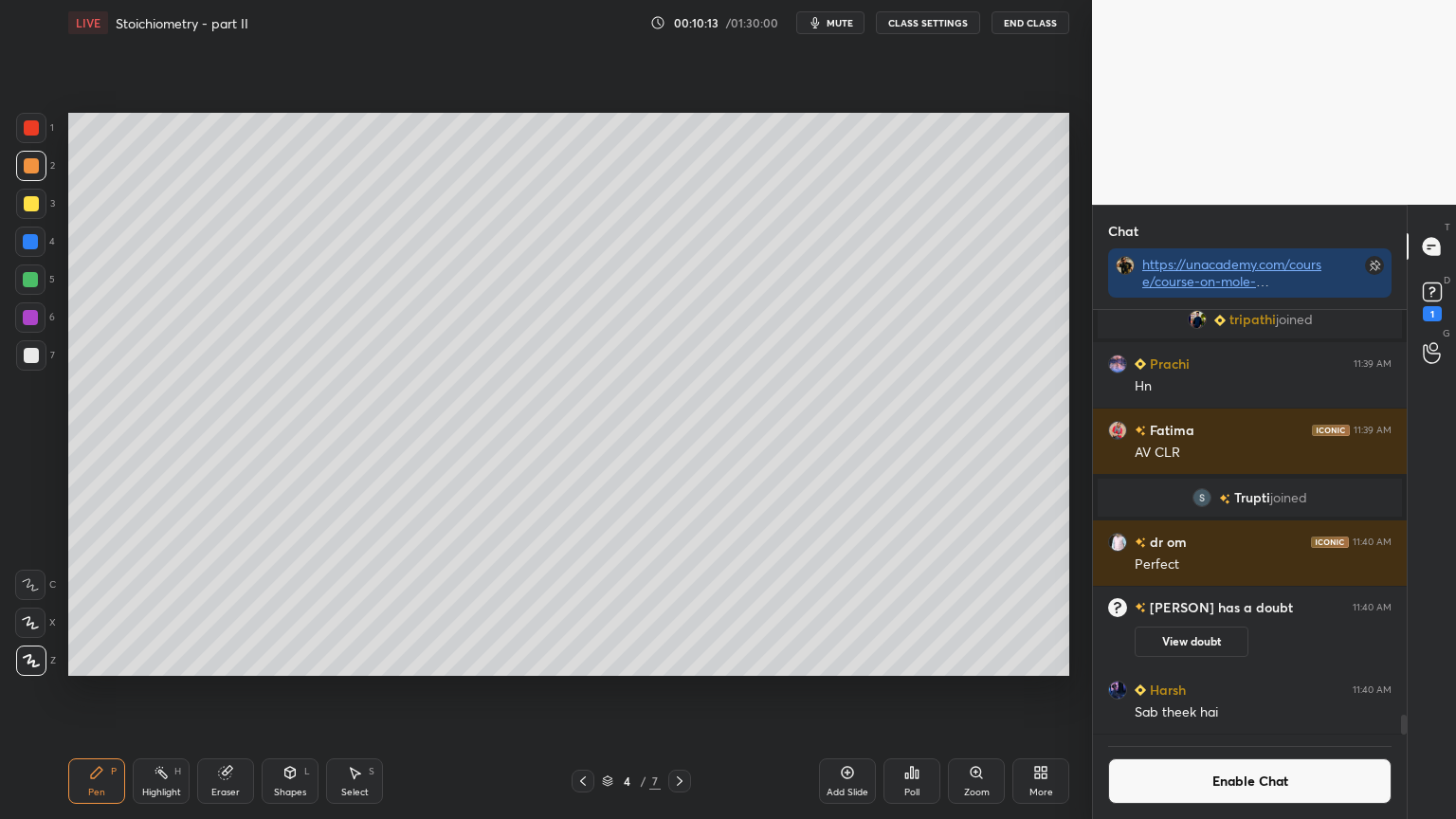 scroll, scrollTop: 6, scrollLeft: 6, axis: both 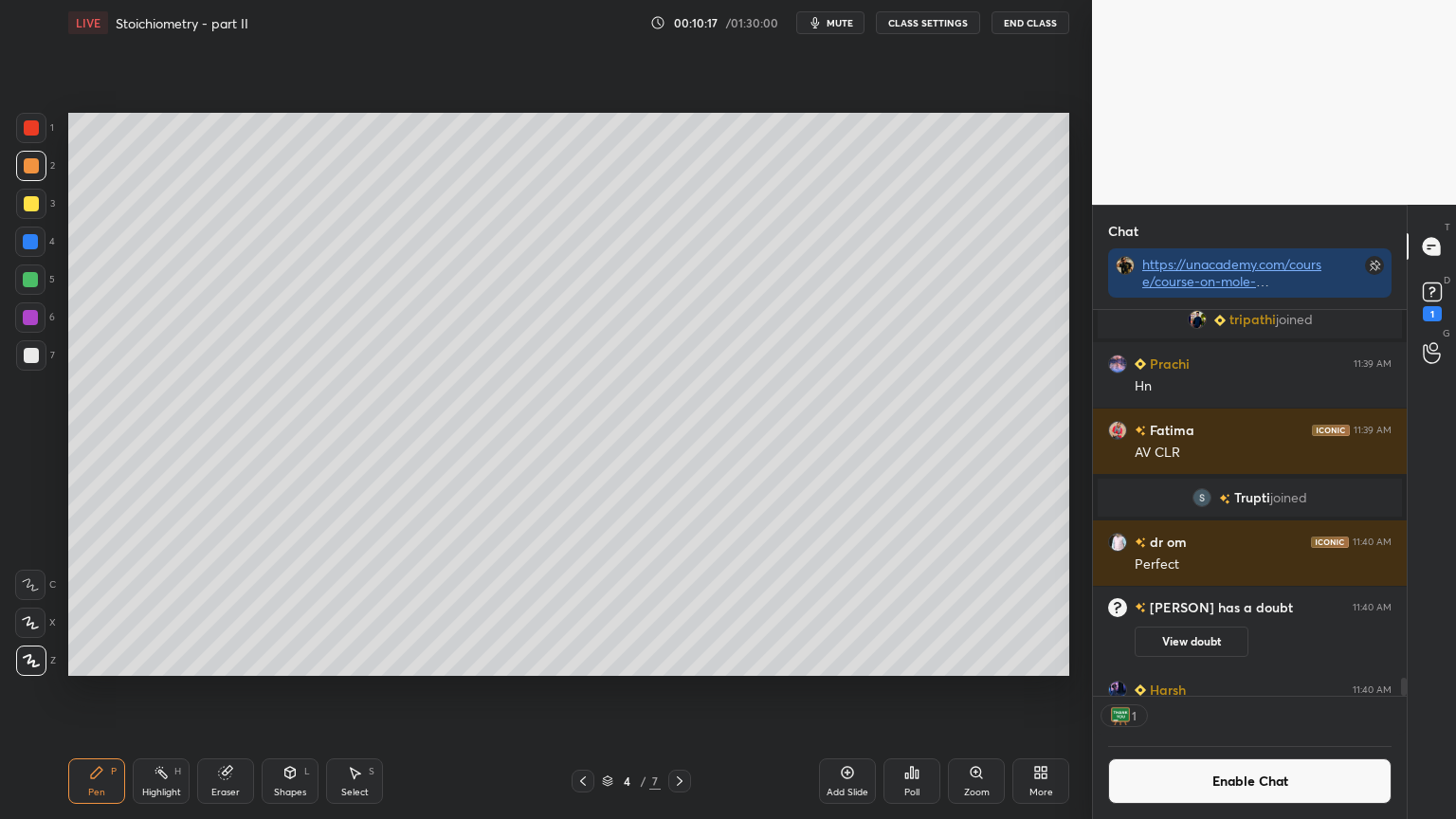 click at bounding box center (31, 355) 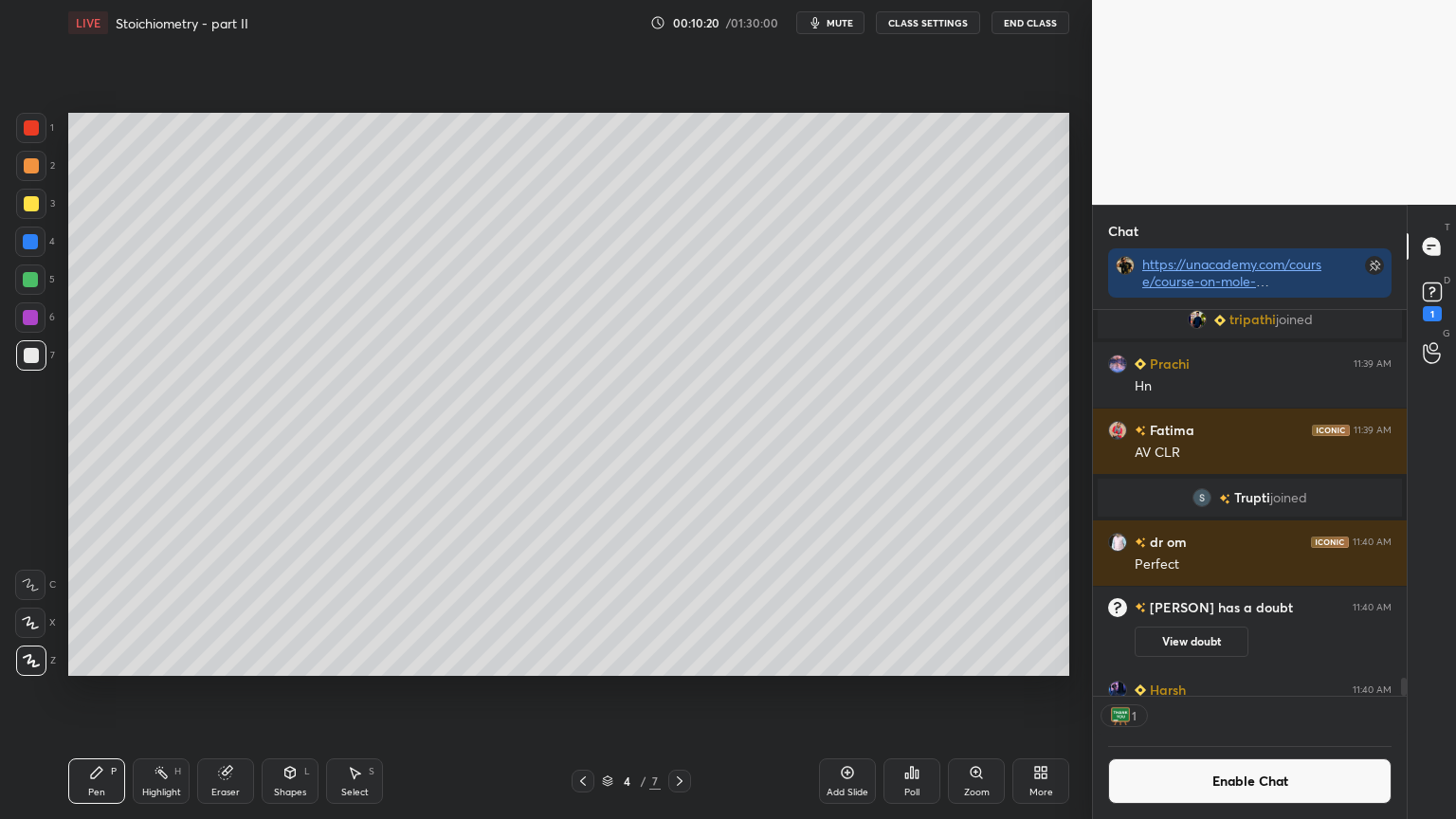 drag, startPoint x: 168, startPoint y: 785, endPoint x: 178, endPoint y: 769, distance: 18.867962 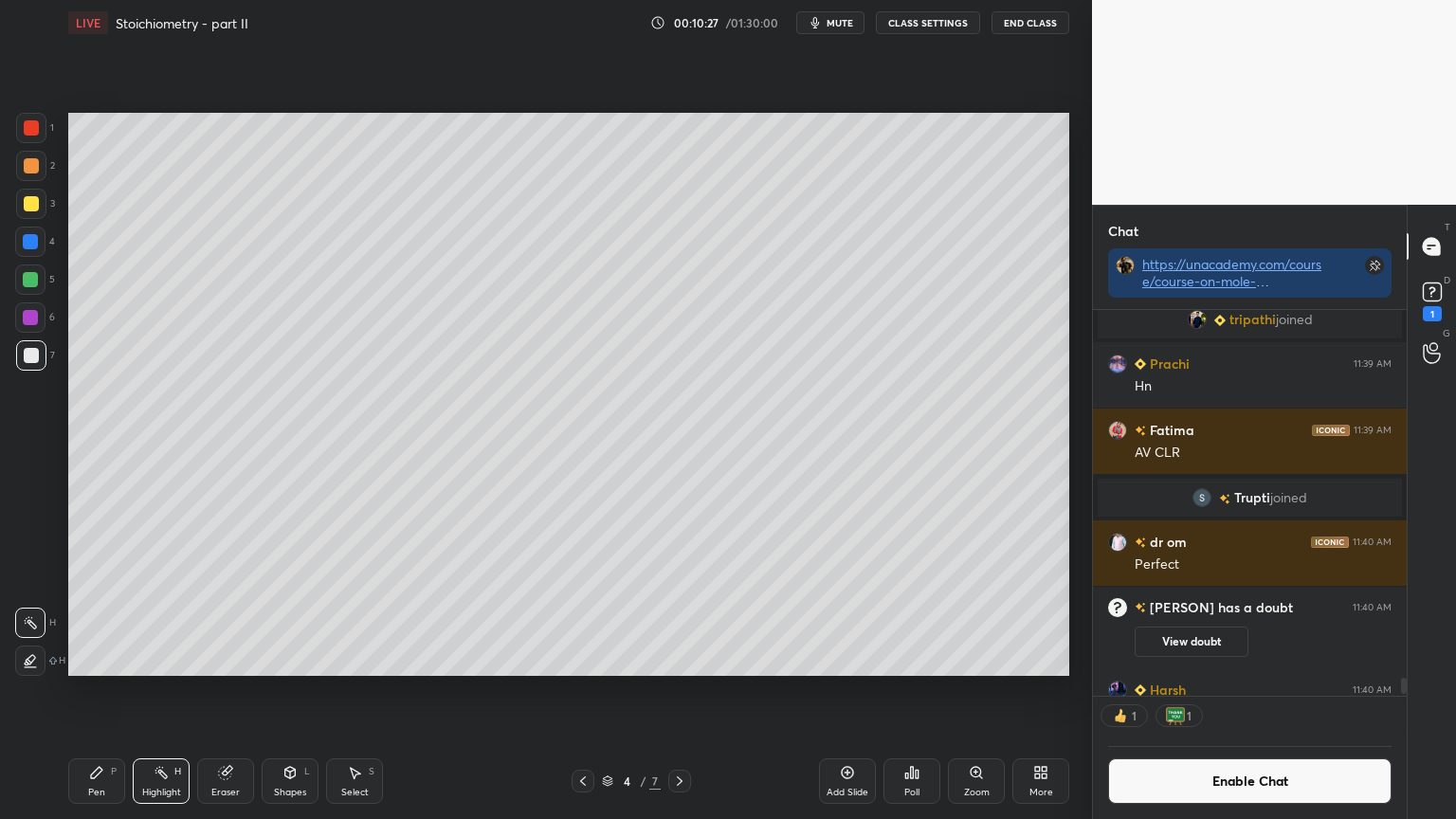 drag, startPoint x: 96, startPoint y: 787, endPoint x: 93, endPoint y: 767, distance: 20.223748 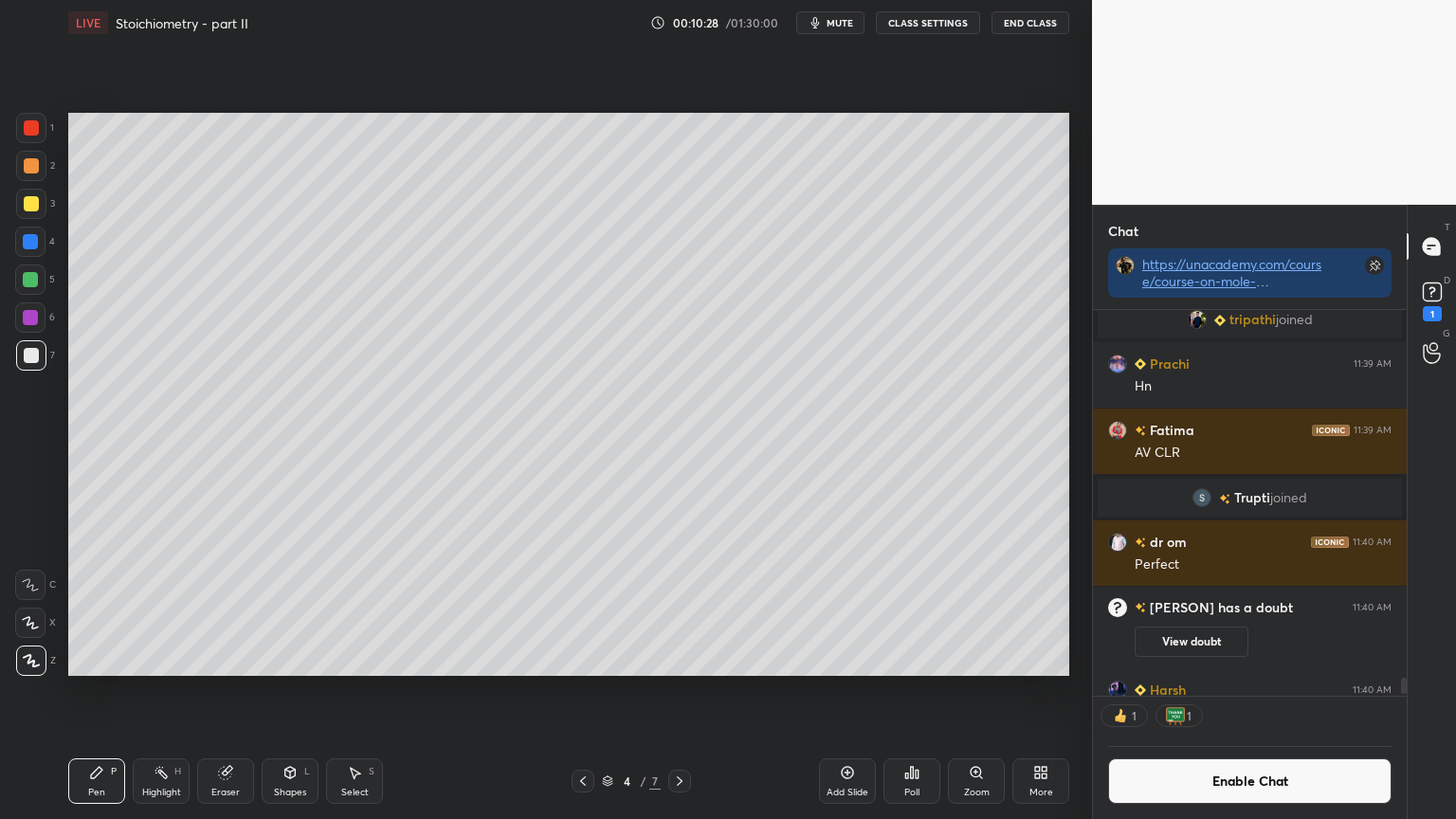 click on "Shapes" at bounding box center (290, 792) 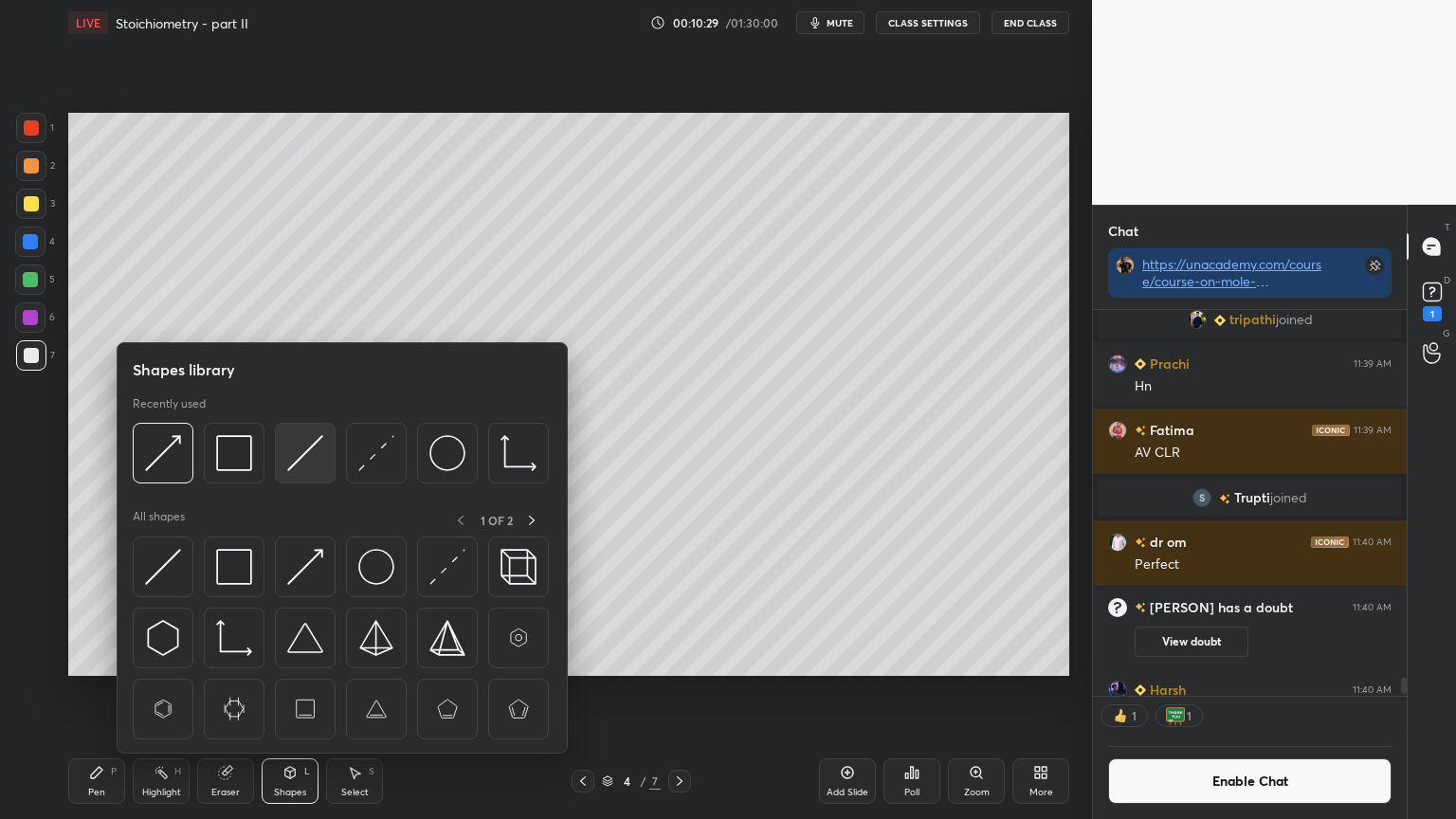 click at bounding box center [305, 453] 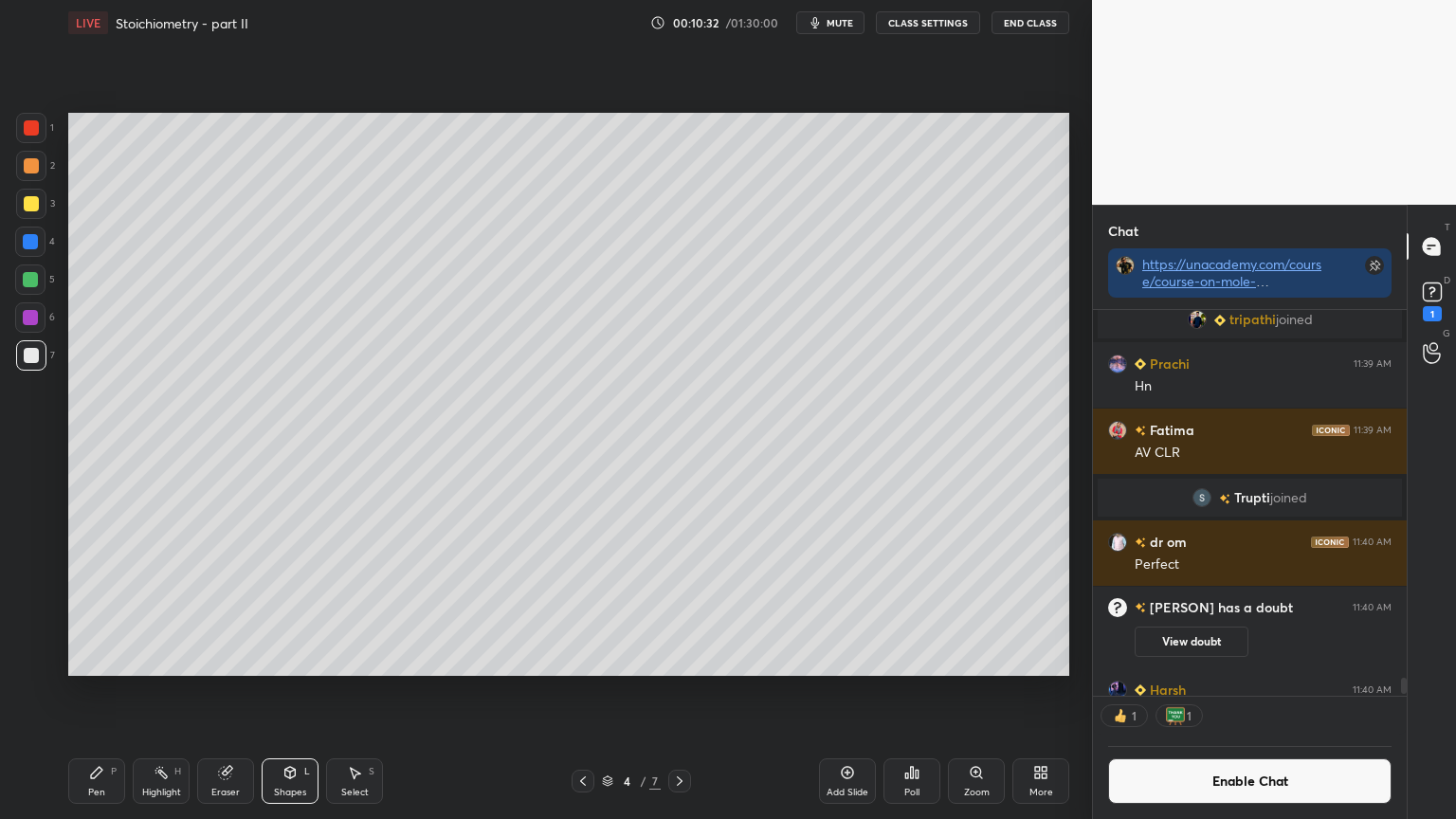 click 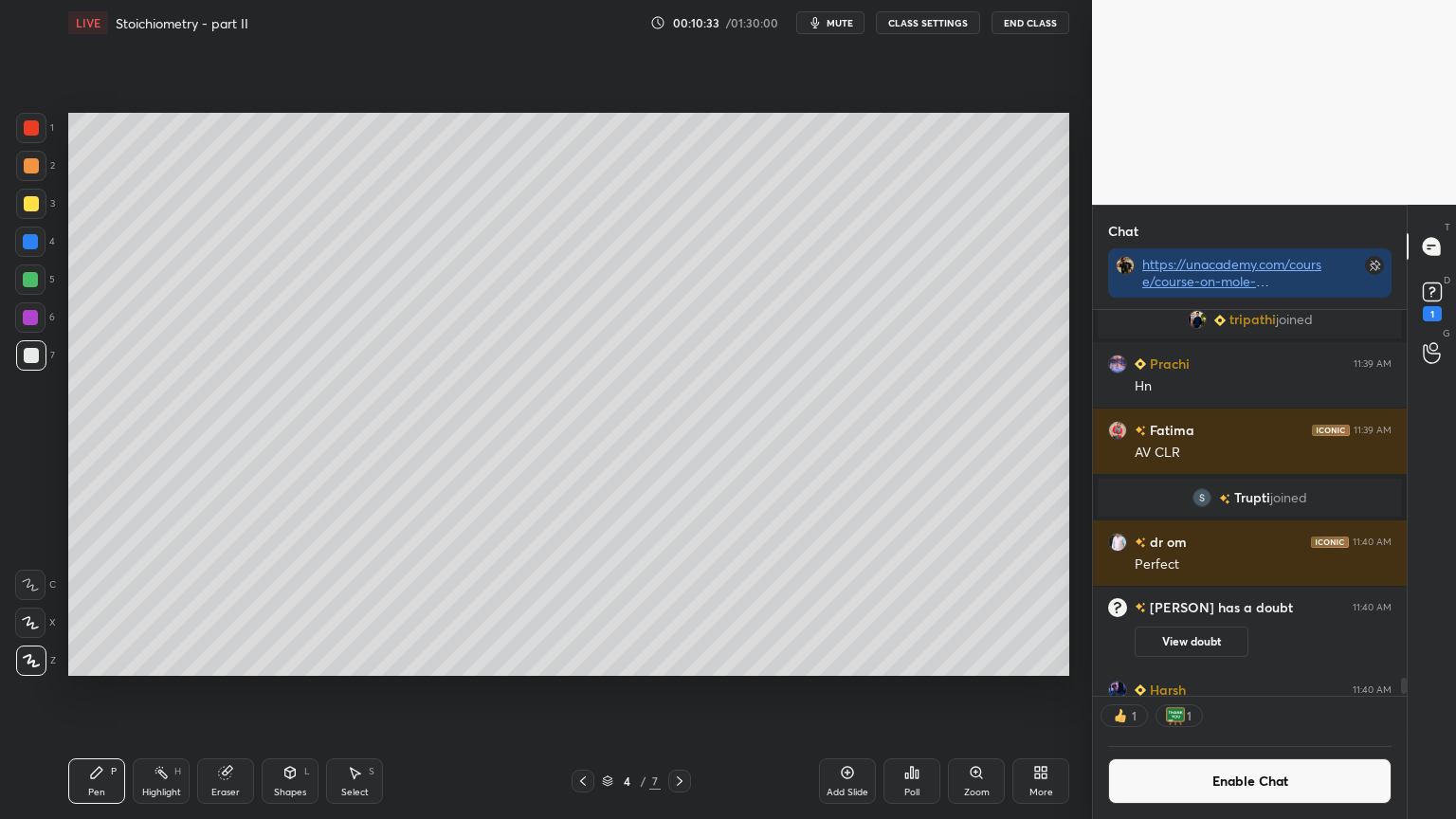 scroll, scrollTop: 6, scrollLeft: 6, axis: both 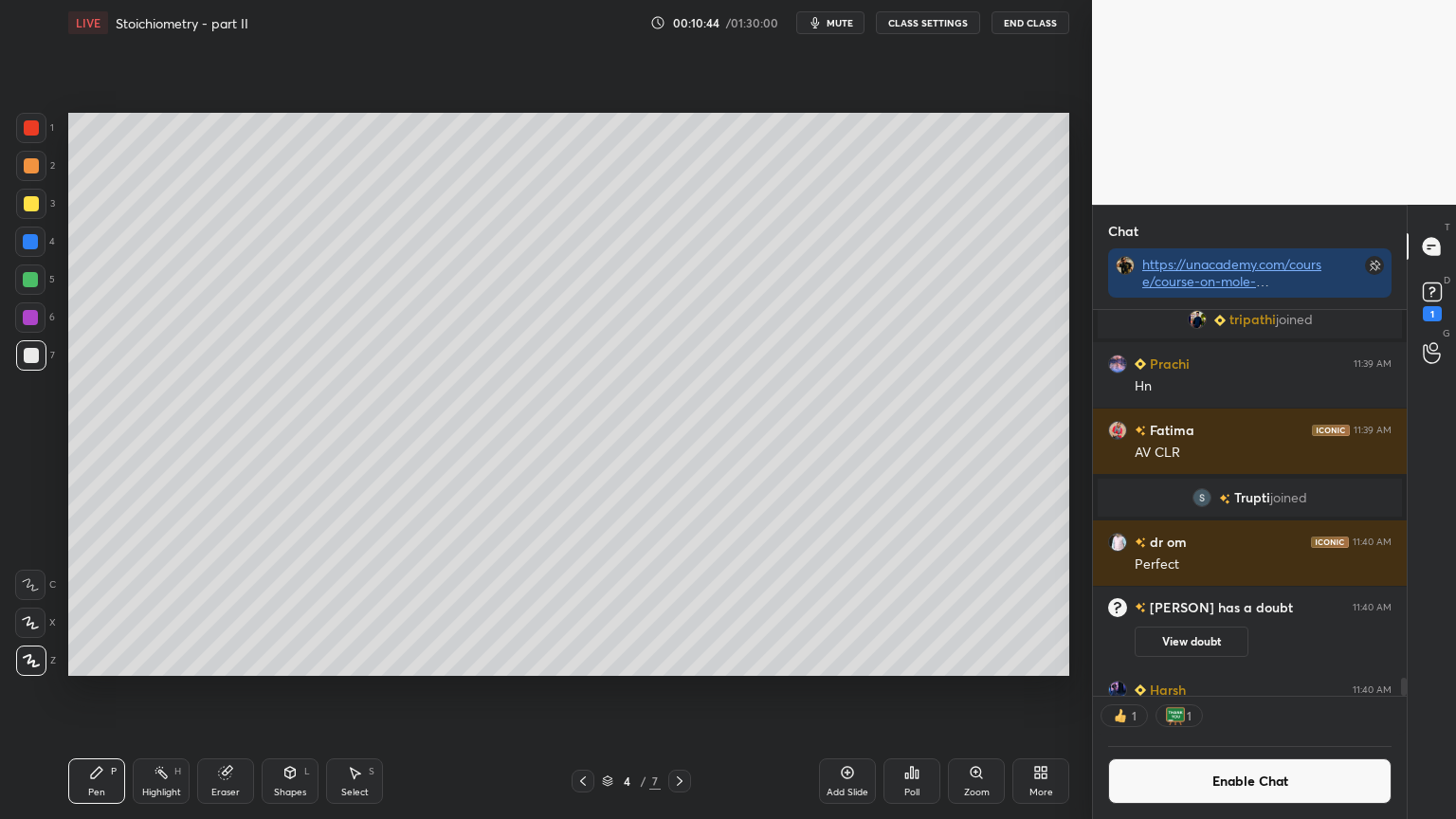 click 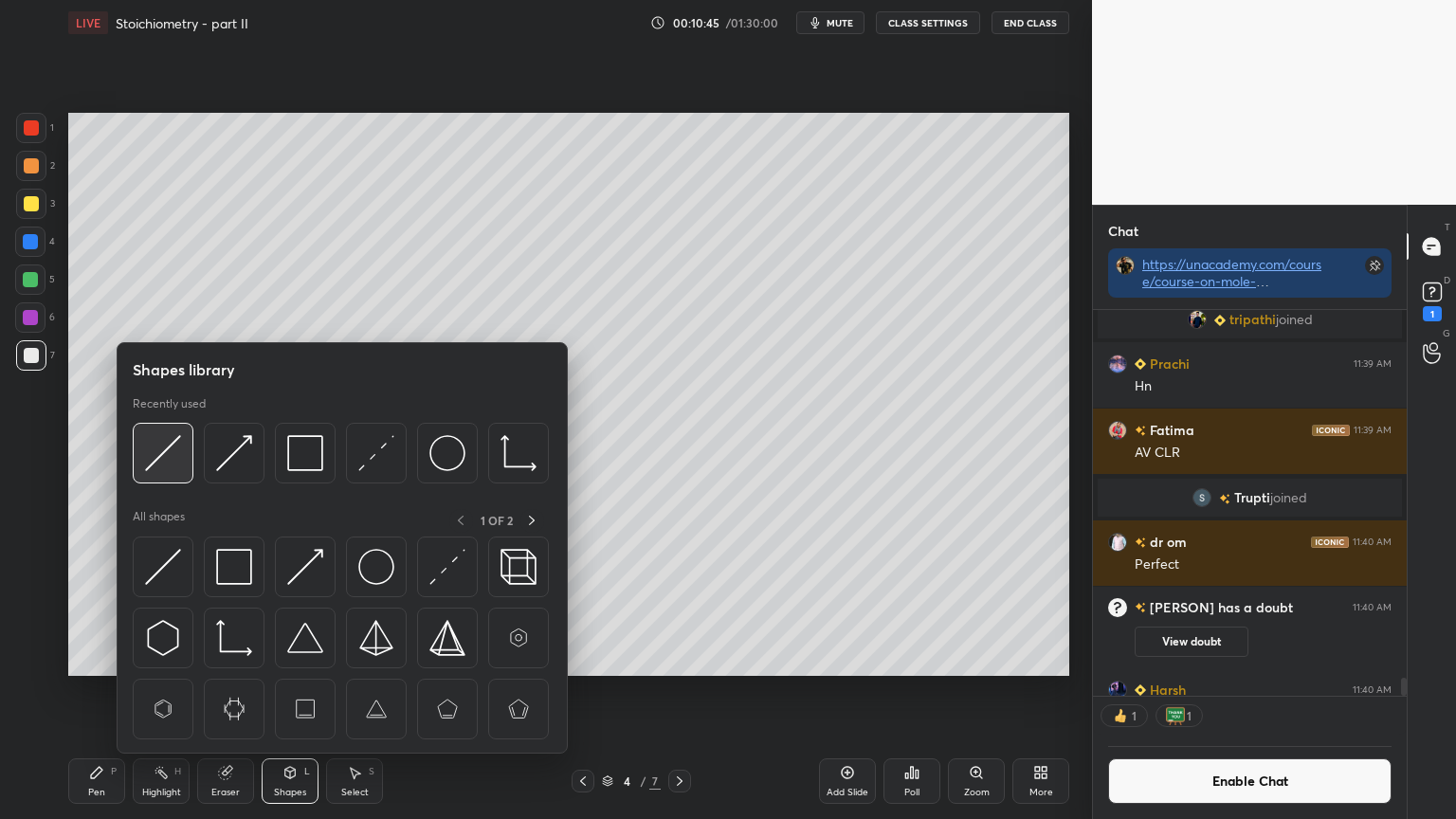 click at bounding box center (163, 453) 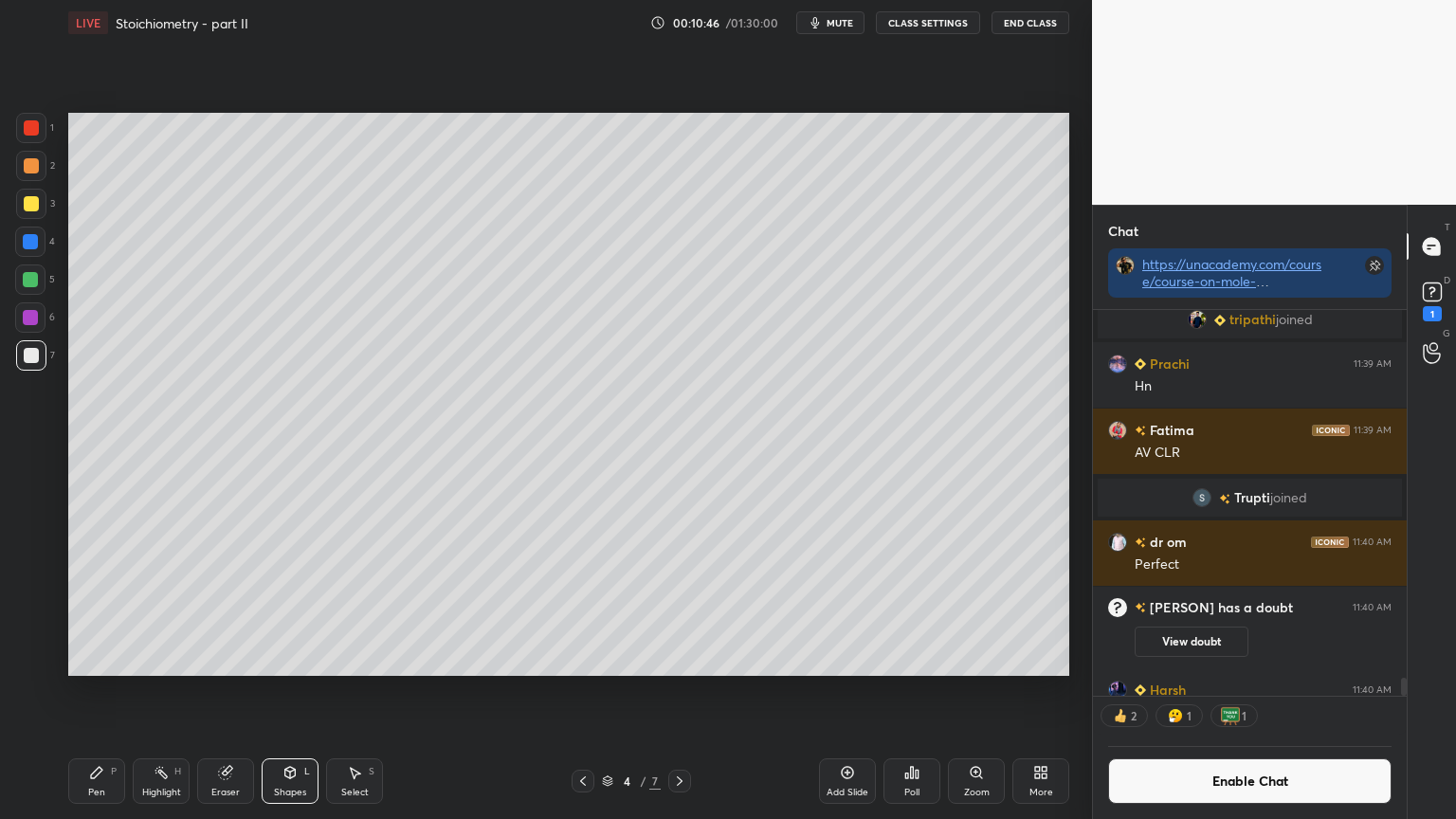 click on "Pen P" at bounding box center (97, 781) 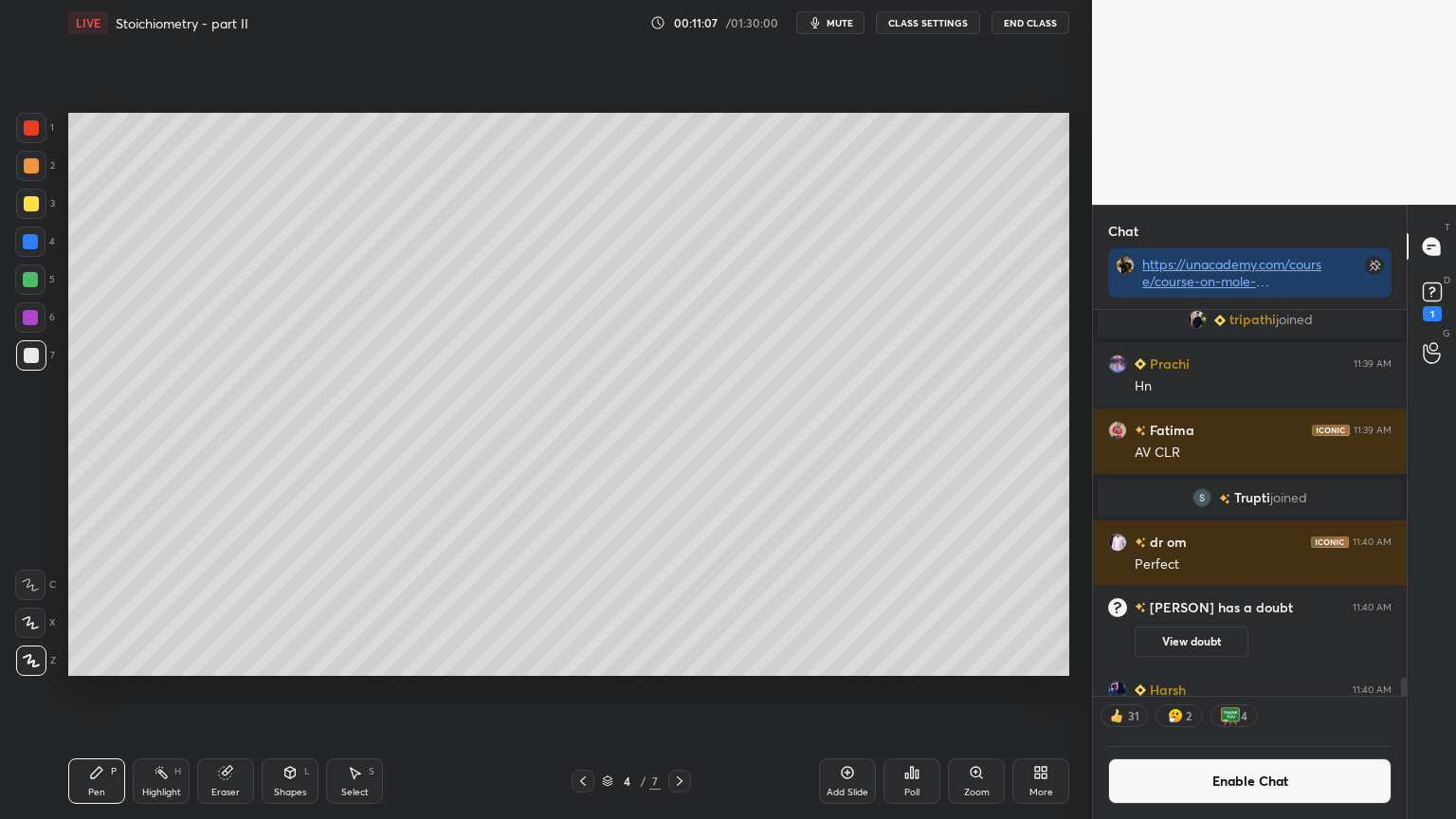 click on "Shapes" at bounding box center (290, 792) 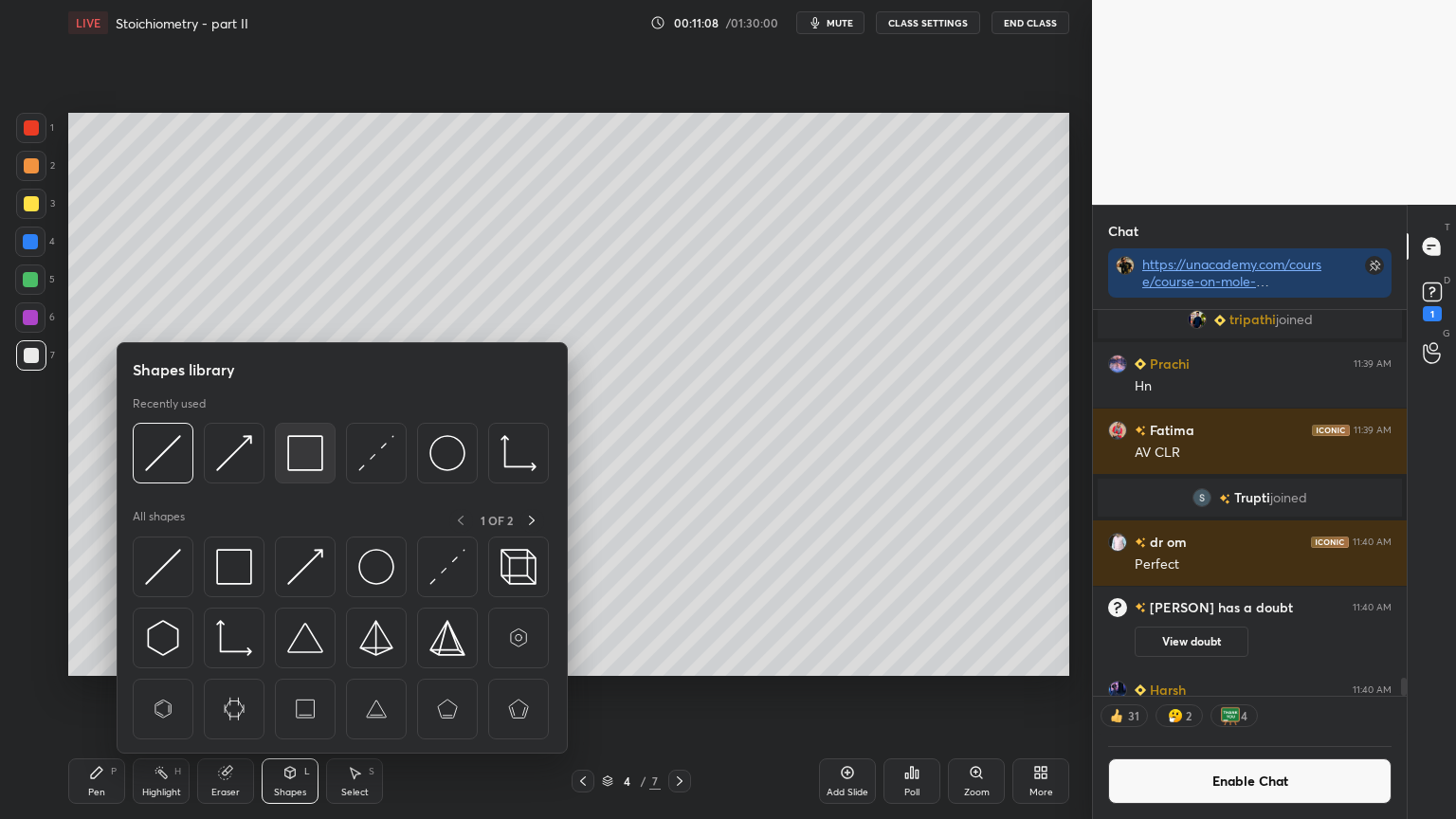 click at bounding box center [305, 453] 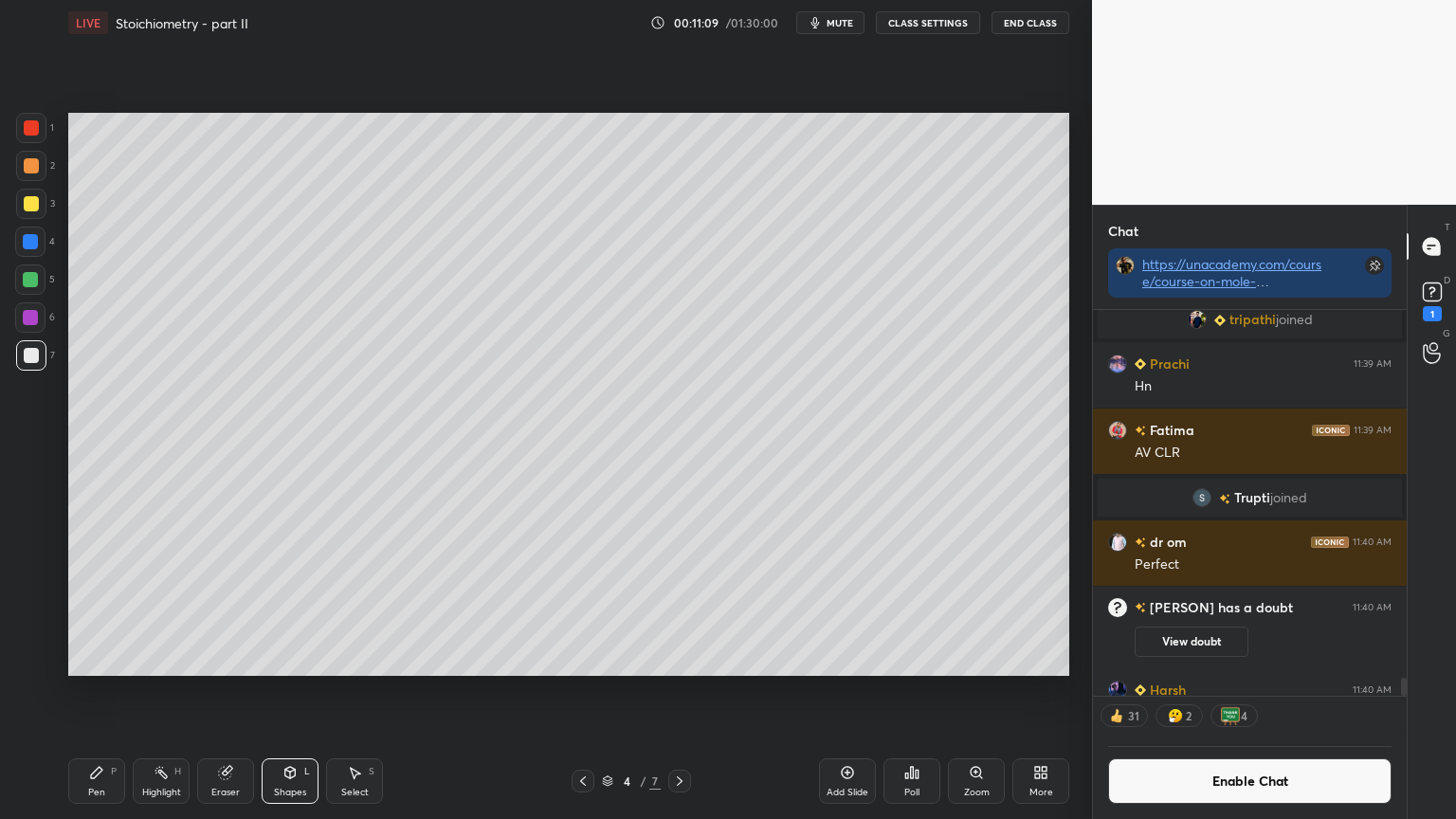 click at bounding box center [31, 204] 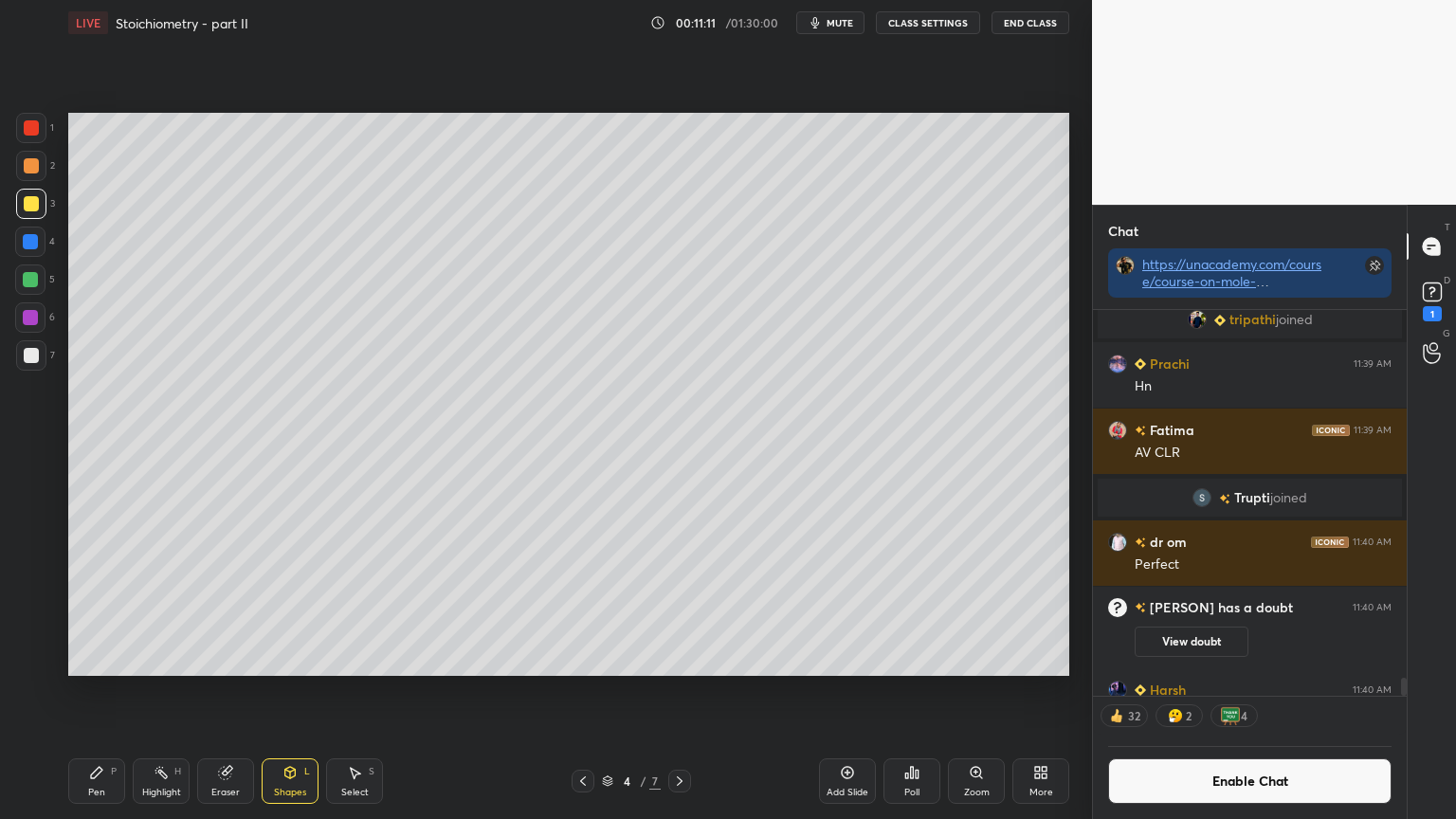 drag, startPoint x: 153, startPoint y: 785, endPoint x: 205, endPoint y: 701, distance: 98.792712 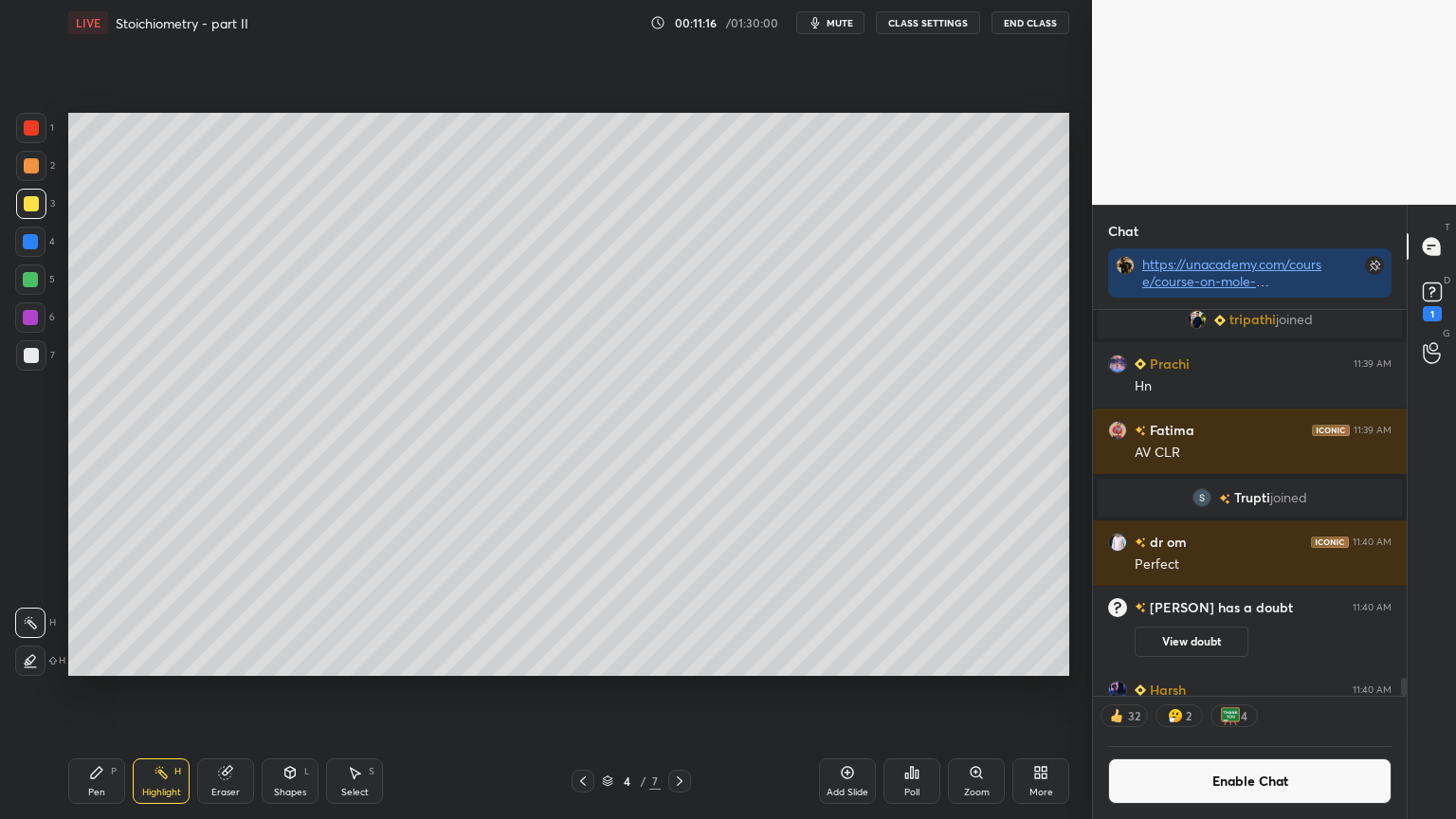 click on "Pen P" at bounding box center (97, 781) 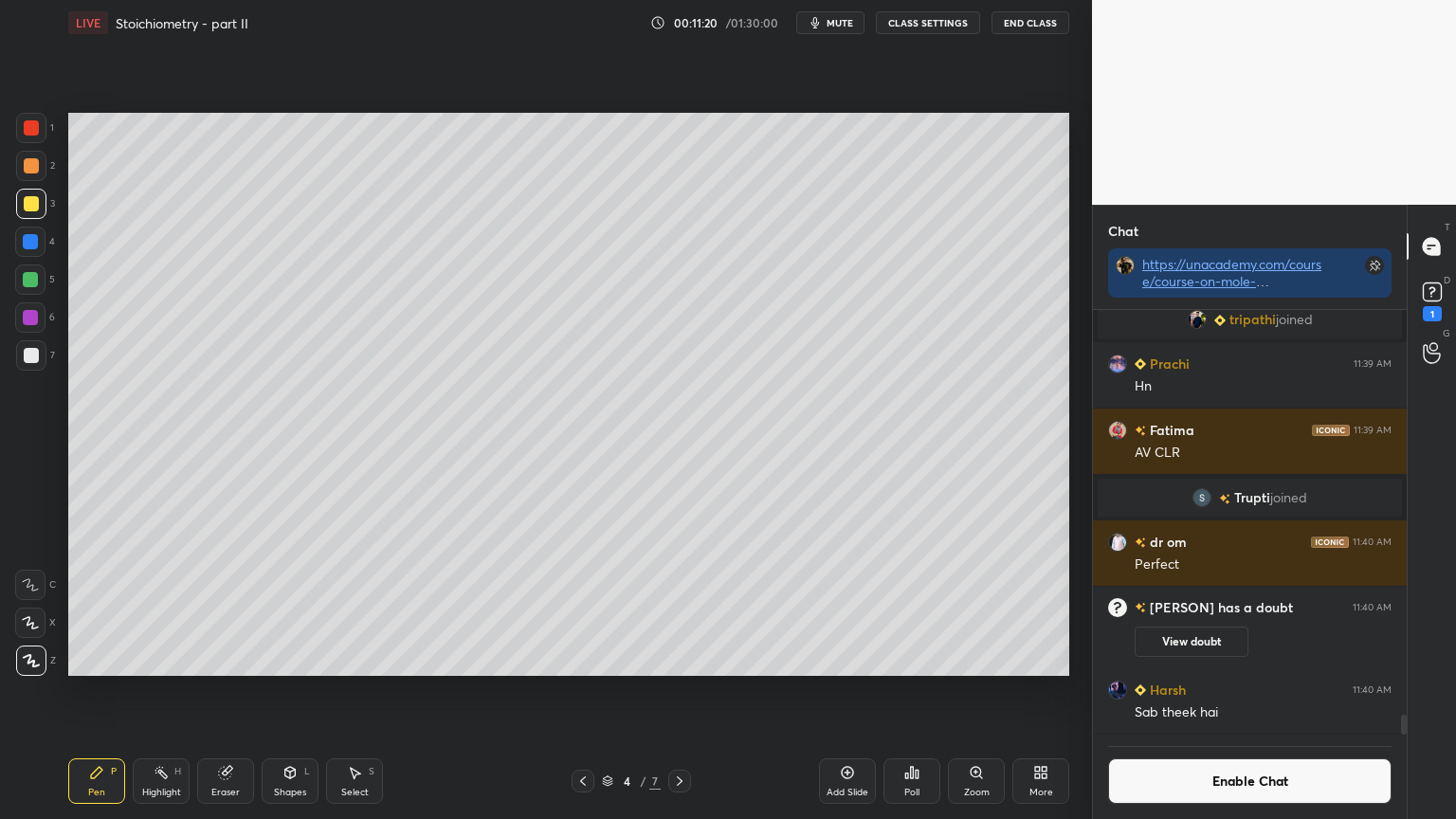 scroll, scrollTop: 6, scrollLeft: 6, axis: both 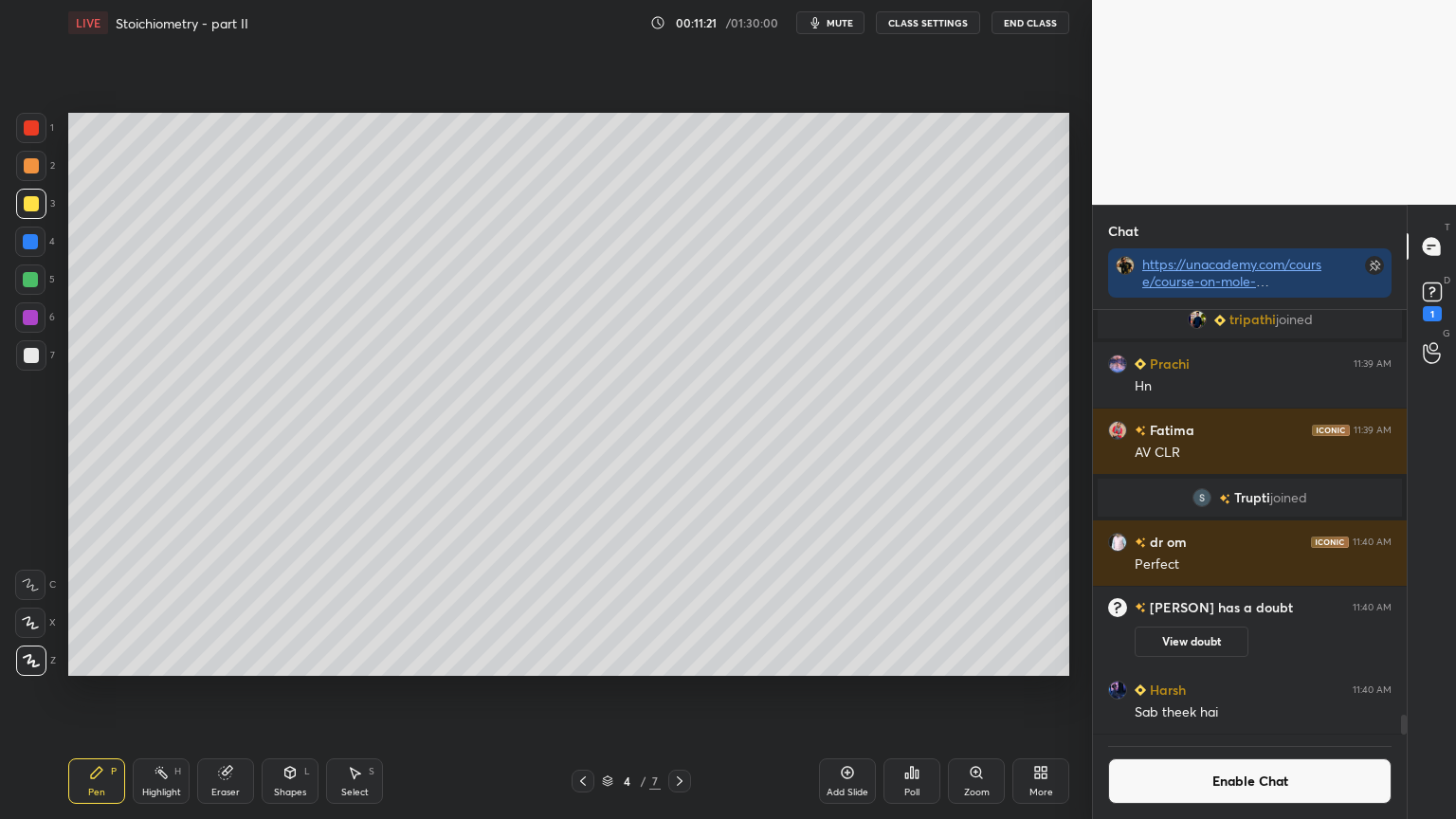 click on "Highlight H" at bounding box center [161, 781] 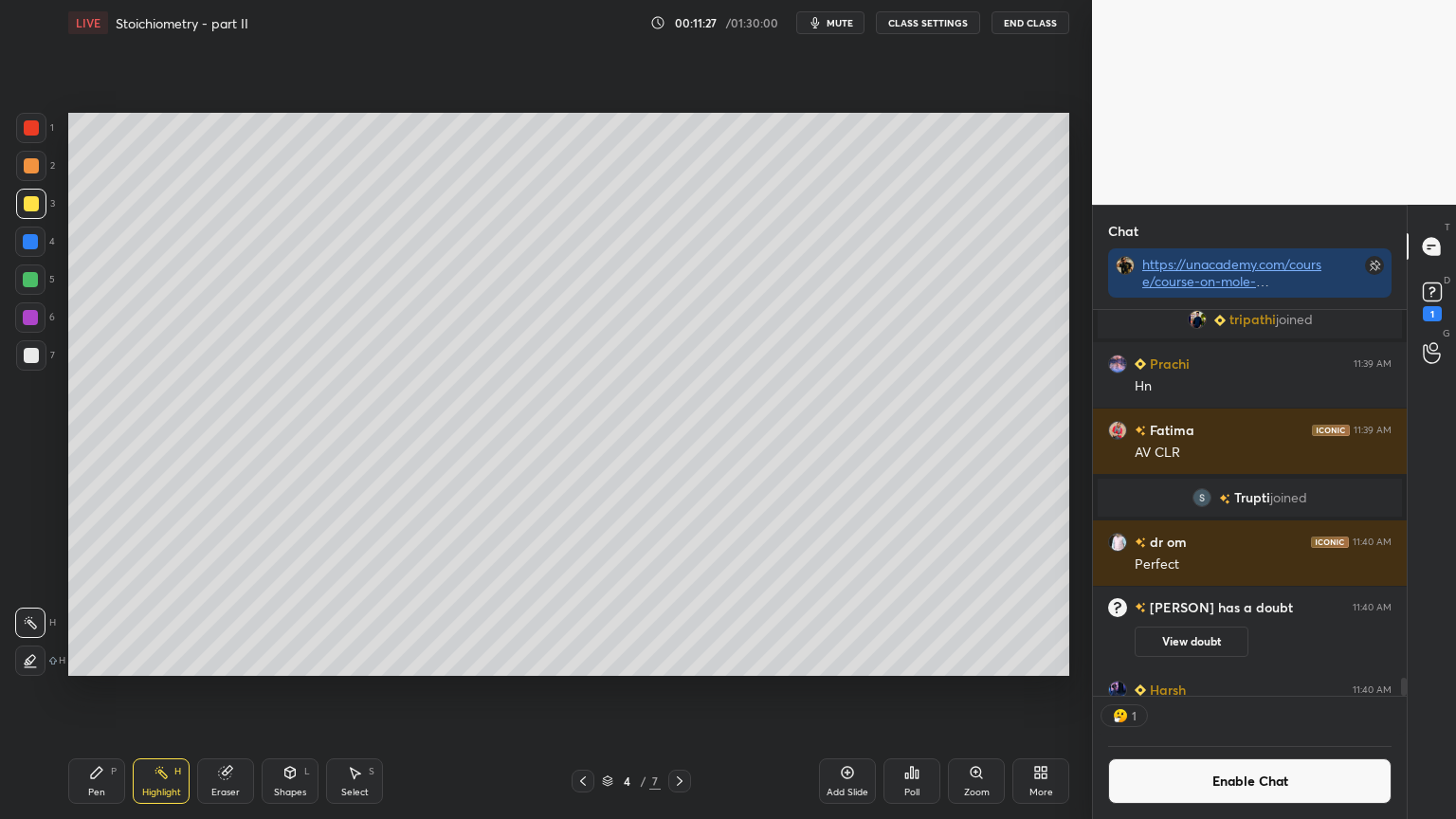 scroll, scrollTop: 380, scrollLeft: 308, axis: both 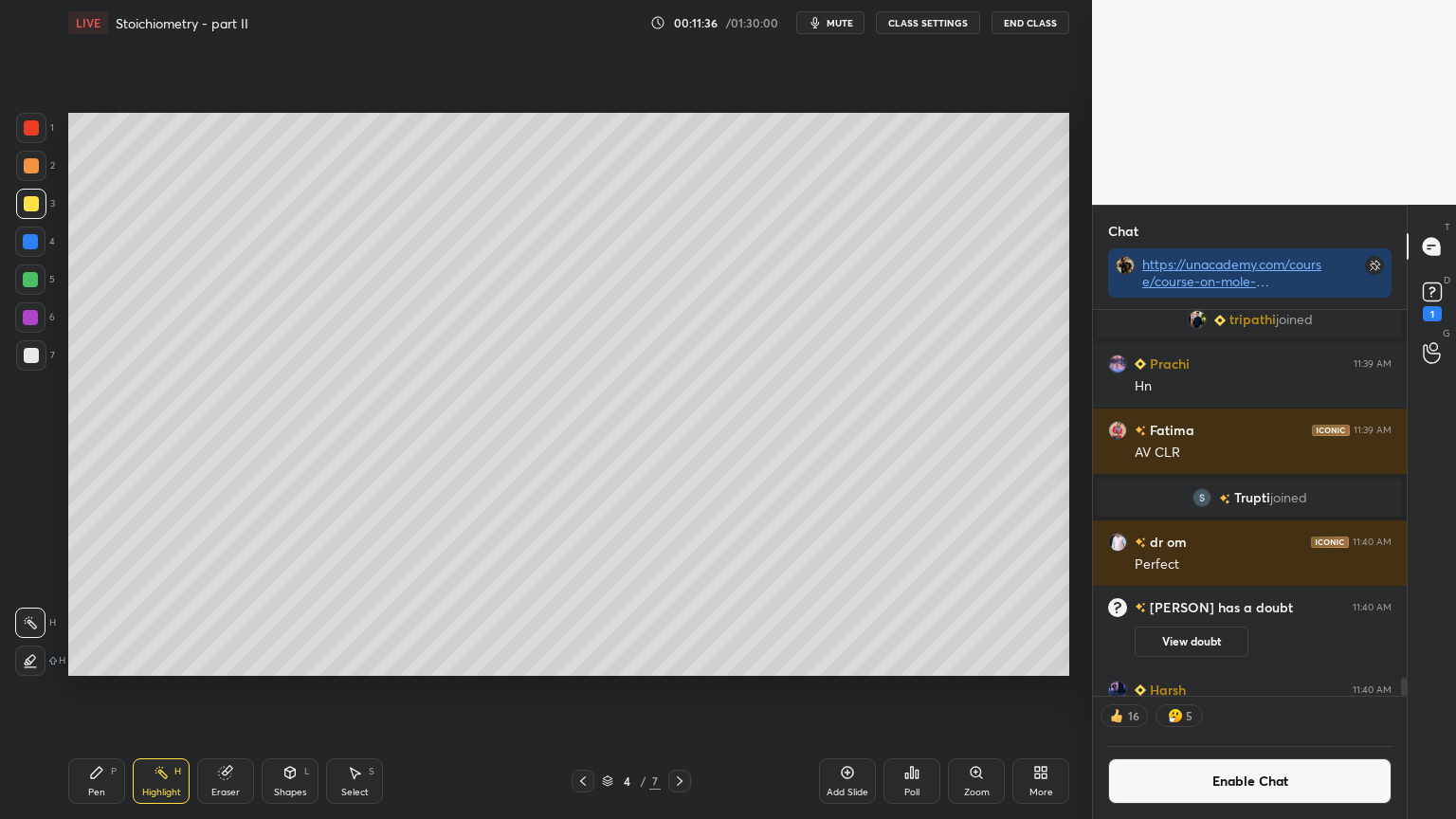 click on "Add Slide" at bounding box center [847, 781] 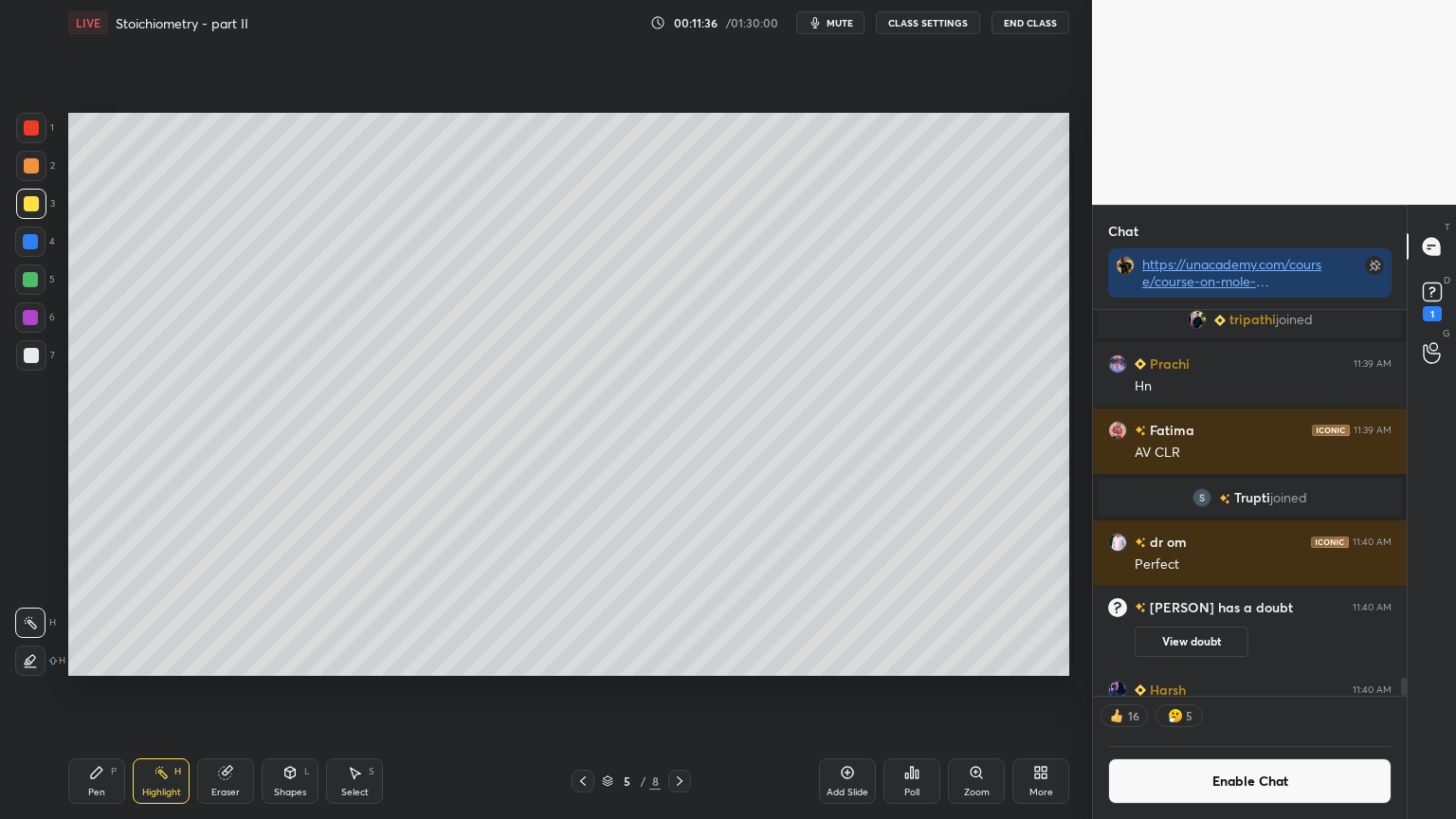 click on "Pen" at bounding box center [97, 792] 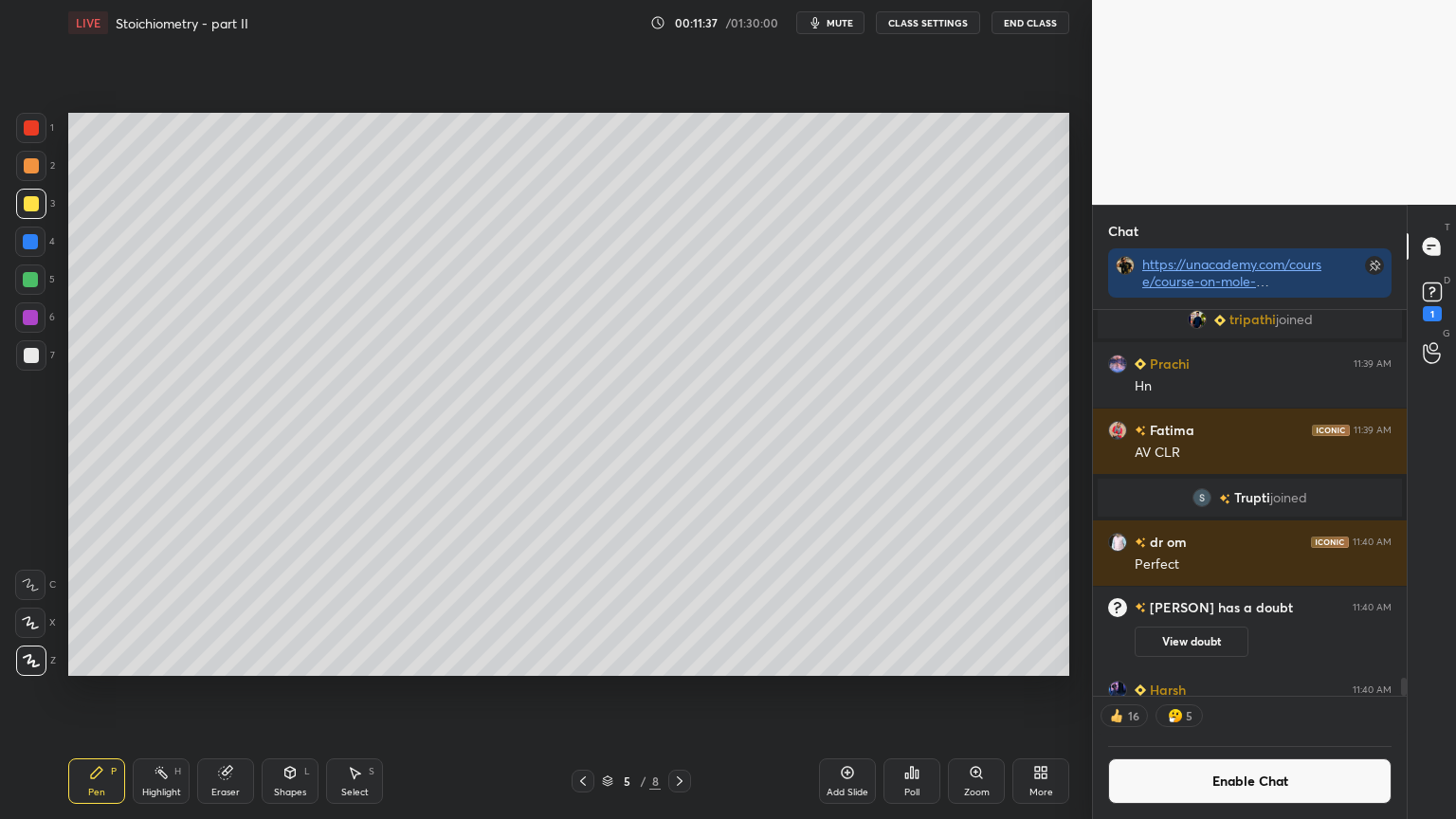 click at bounding box center [31, 166] 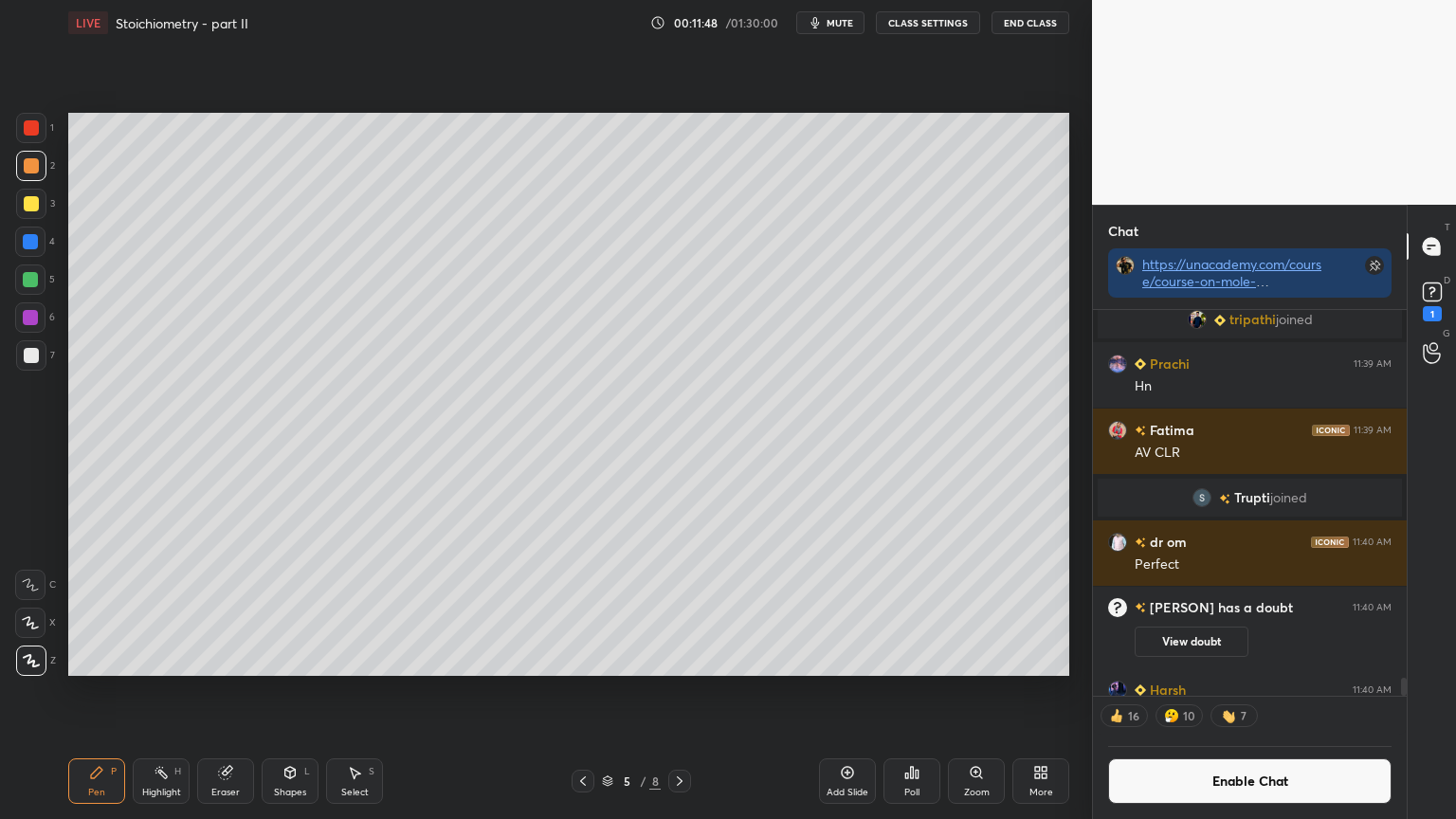 click on "Shapes L" at bounding box center (290, 781) 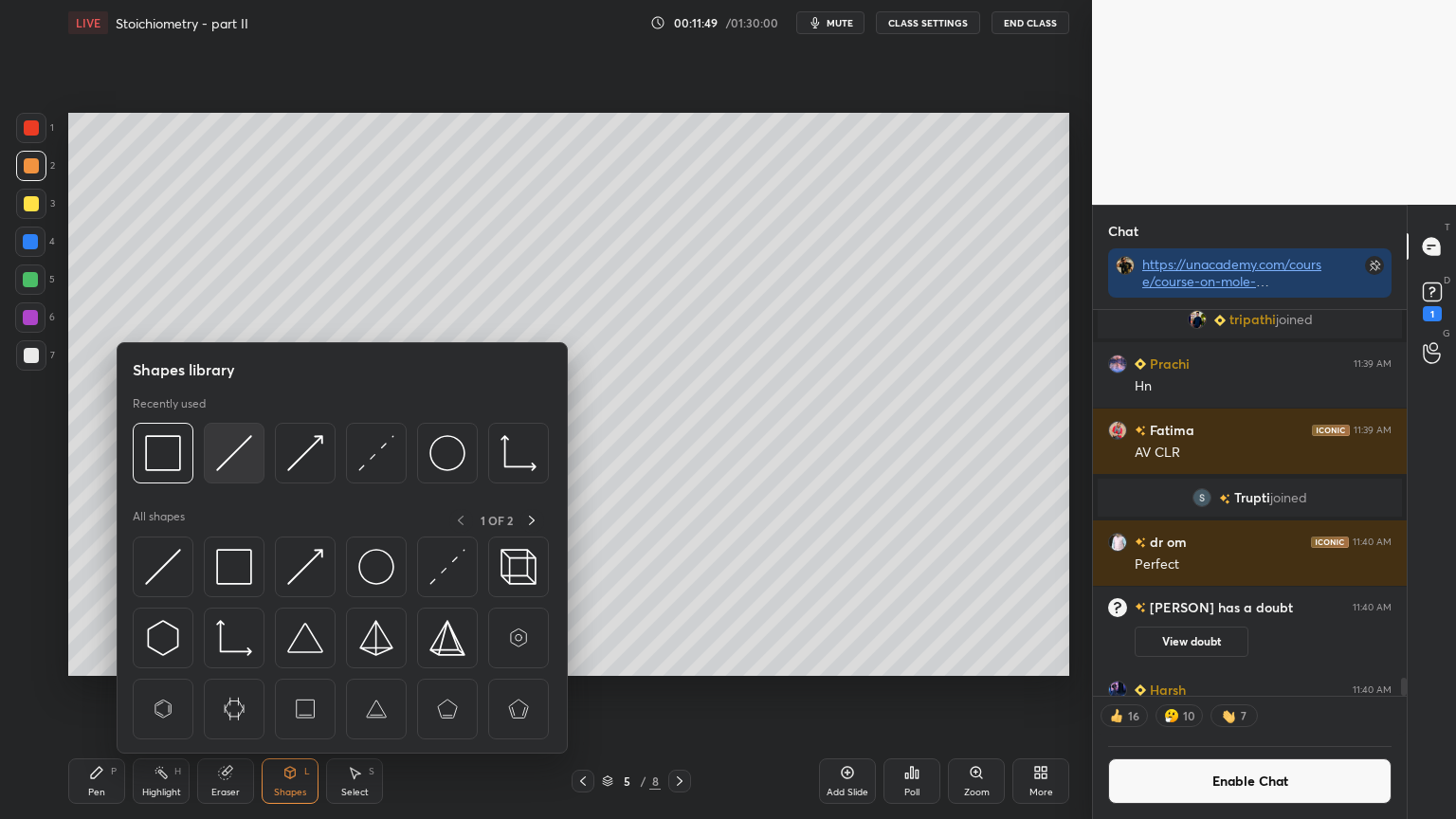 click at bounding box center (234, 453) 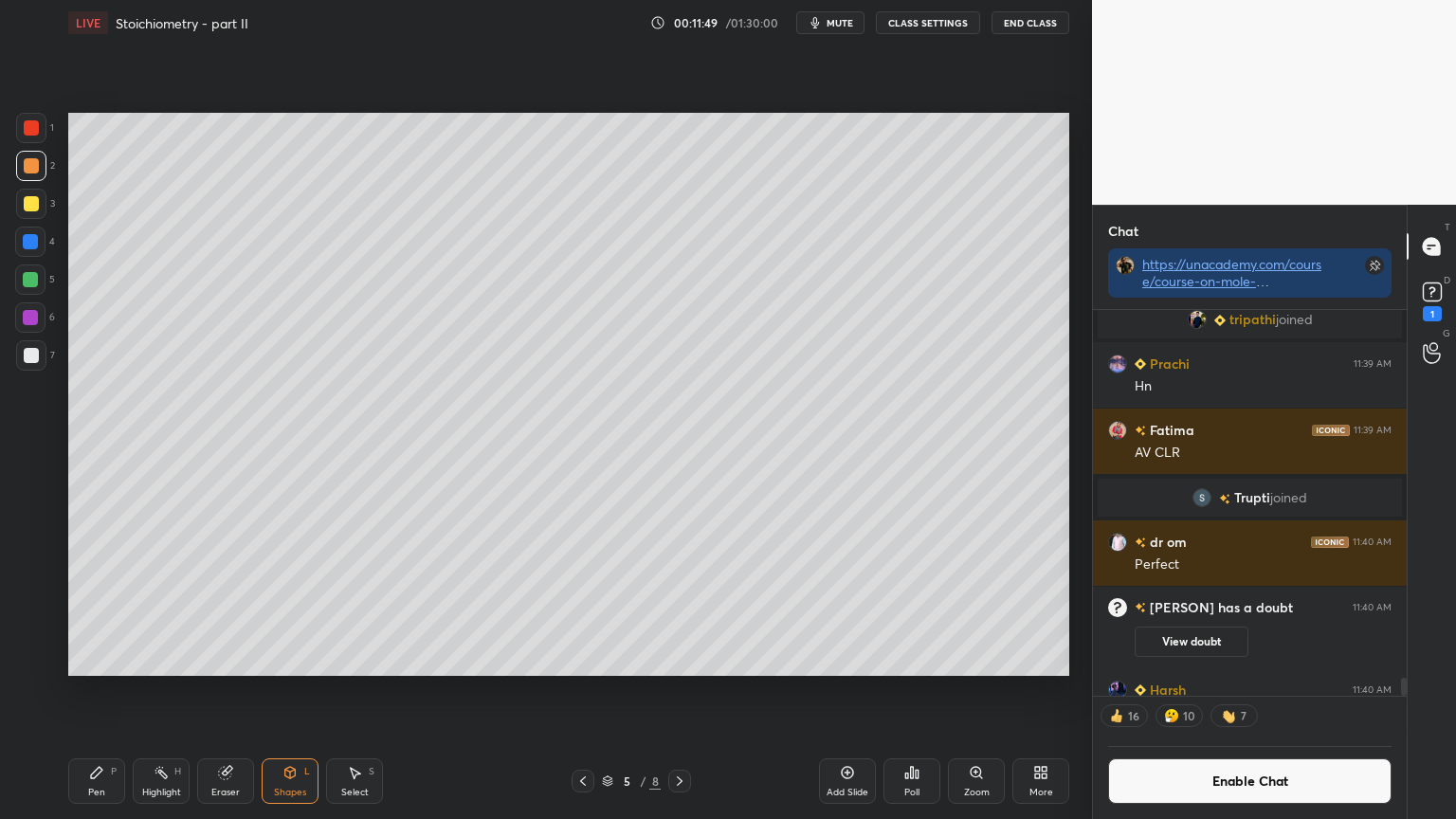 click on "1 2 3 4 5 6 7 C X Z C X Z E E Erase all   H H" at bounding box center [30, 394] 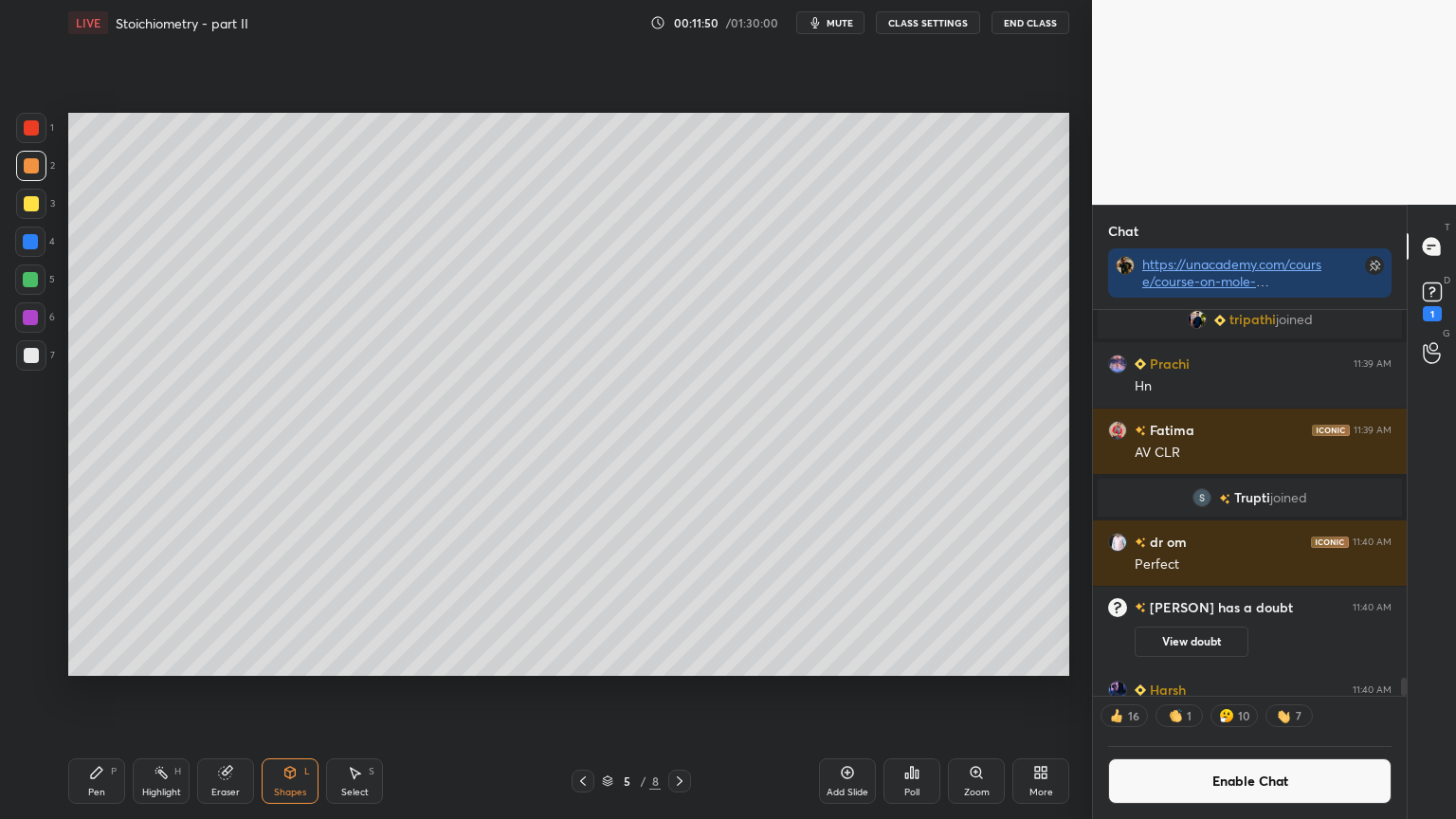 click at bounding box center [31, 355] 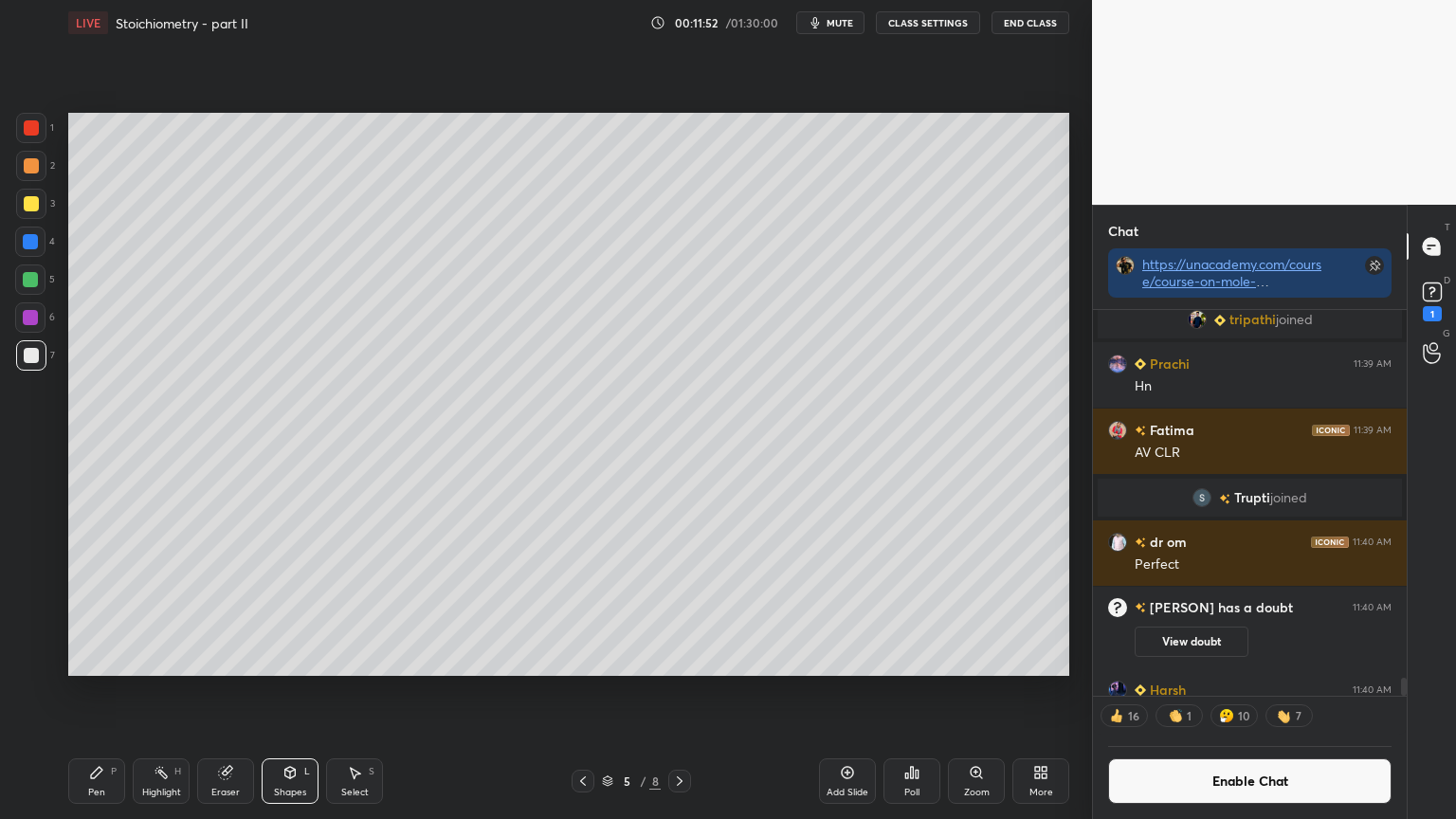 drag, startPoint x: 147, startPoint y: 777, endPoint x: 181, endPoint y: 762, distance: 37.16181 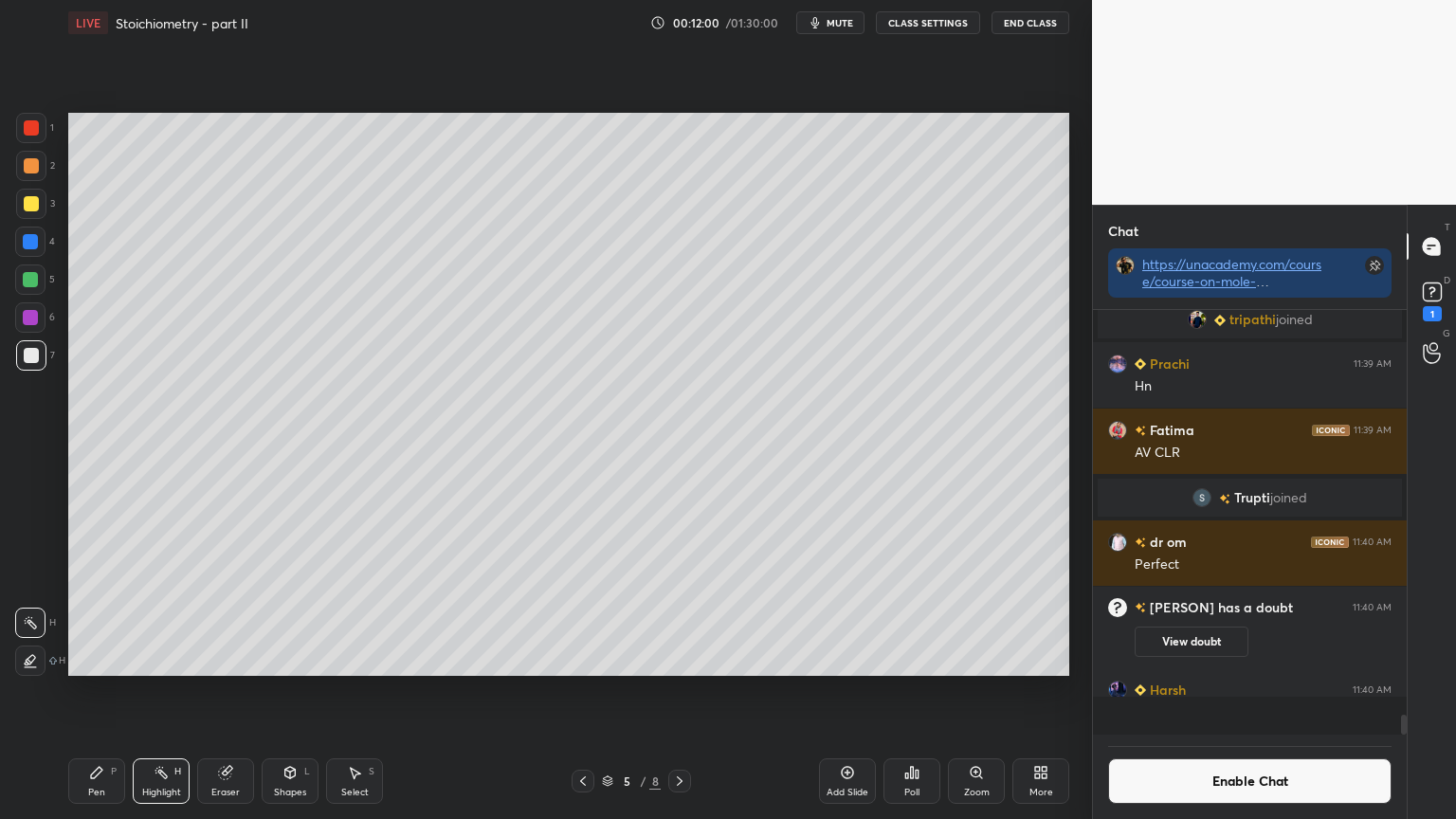scroll, scrollTop: 6, scrollLeft: 6, axis: both 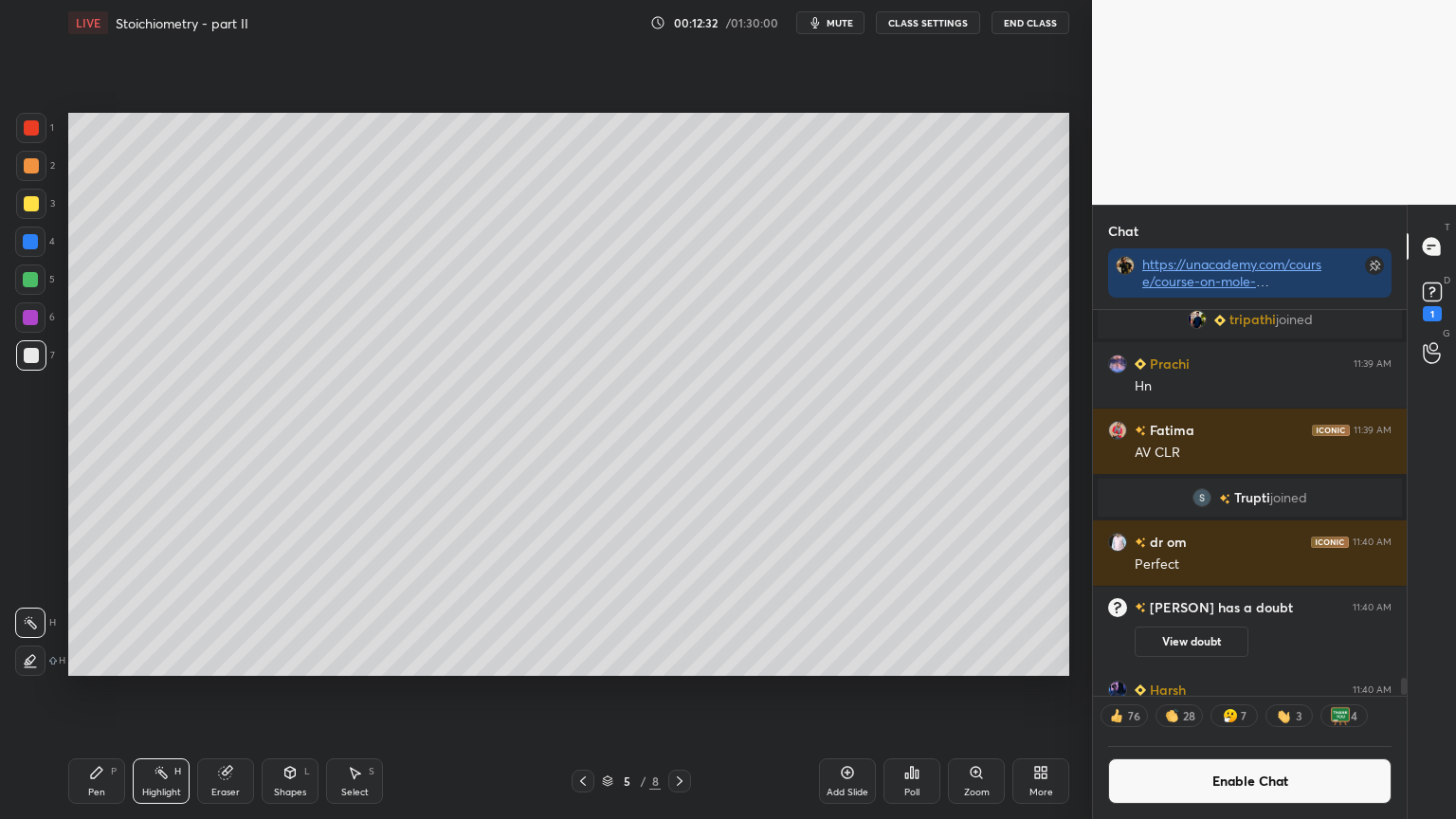 click on "H" at bounding box center (177, 772) 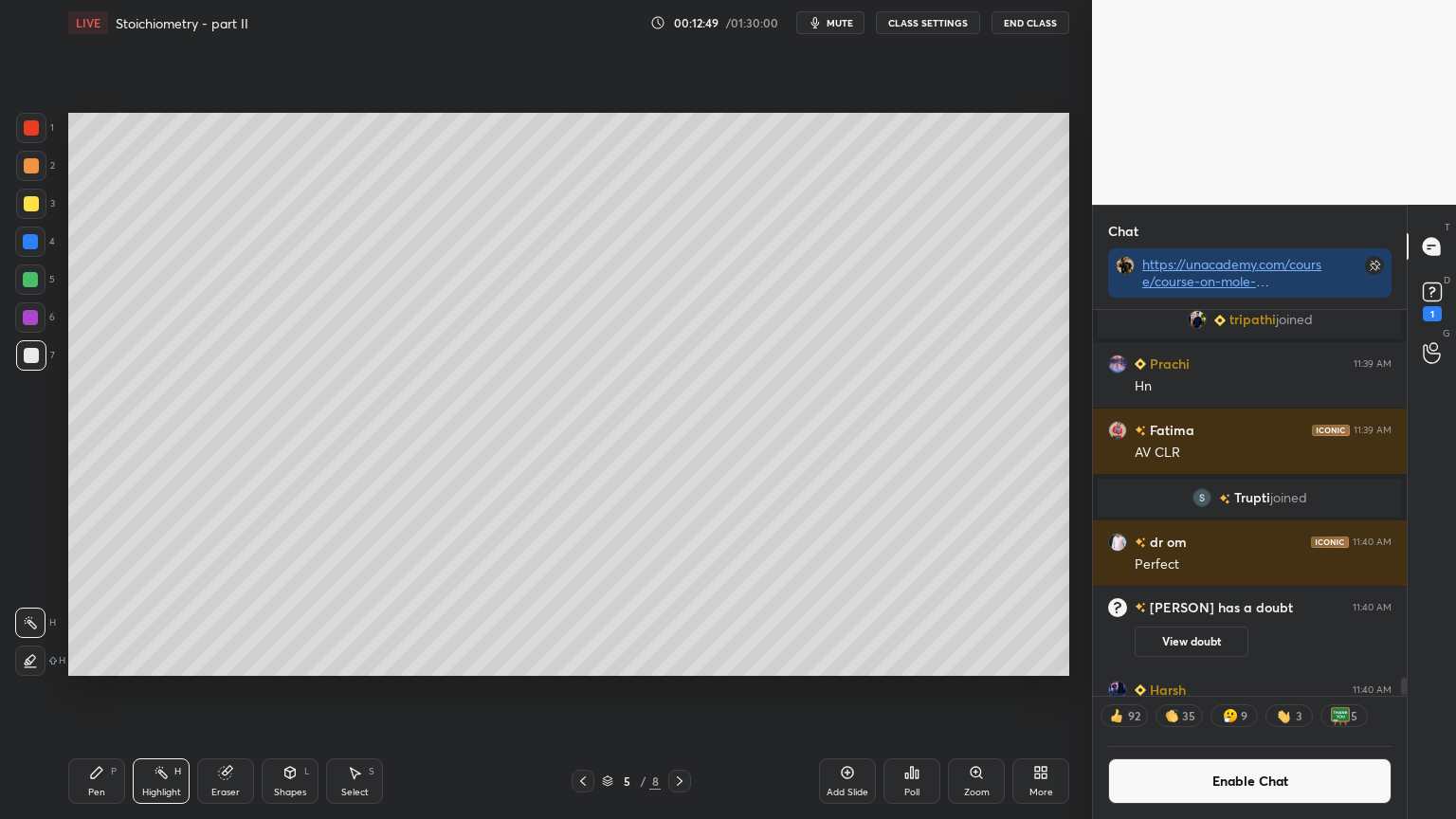 click on "Pen P" at bounding box center [97, 781] 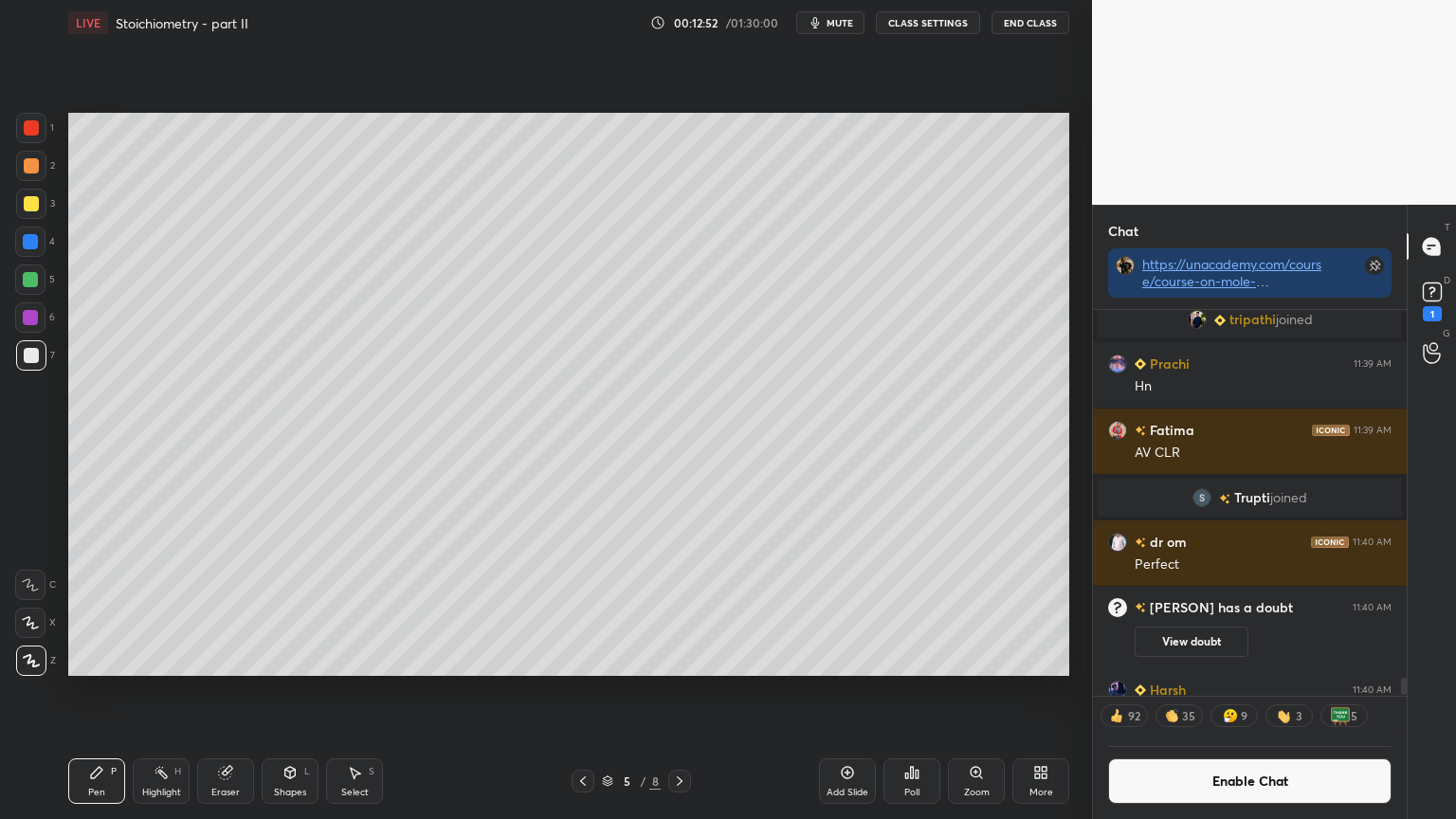 click on "Pen P" at bounding box center (97, 781) 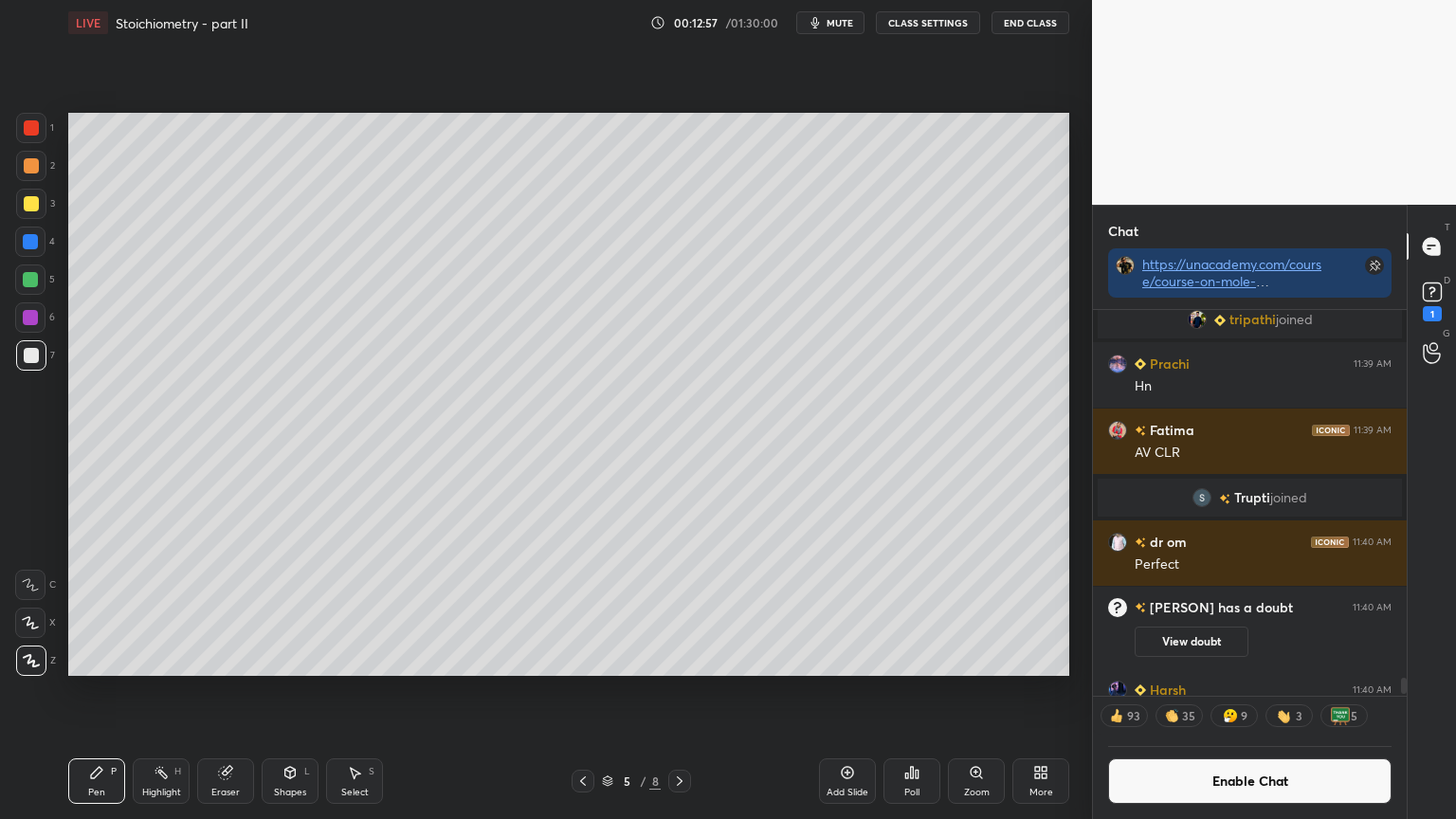 click on "Shapes L" at bounding box center [290, 781] 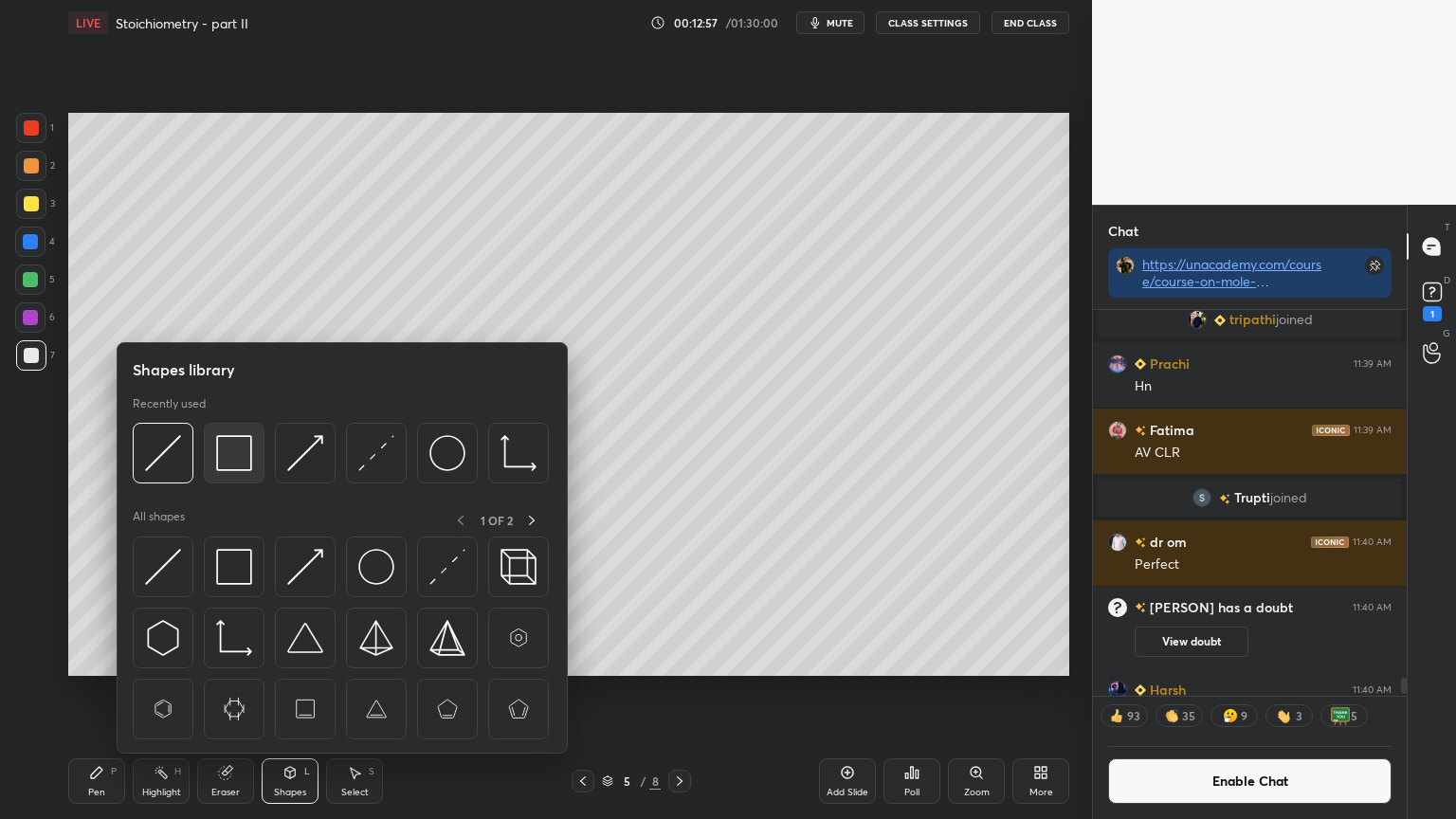 click at bounding box center [234, 453] 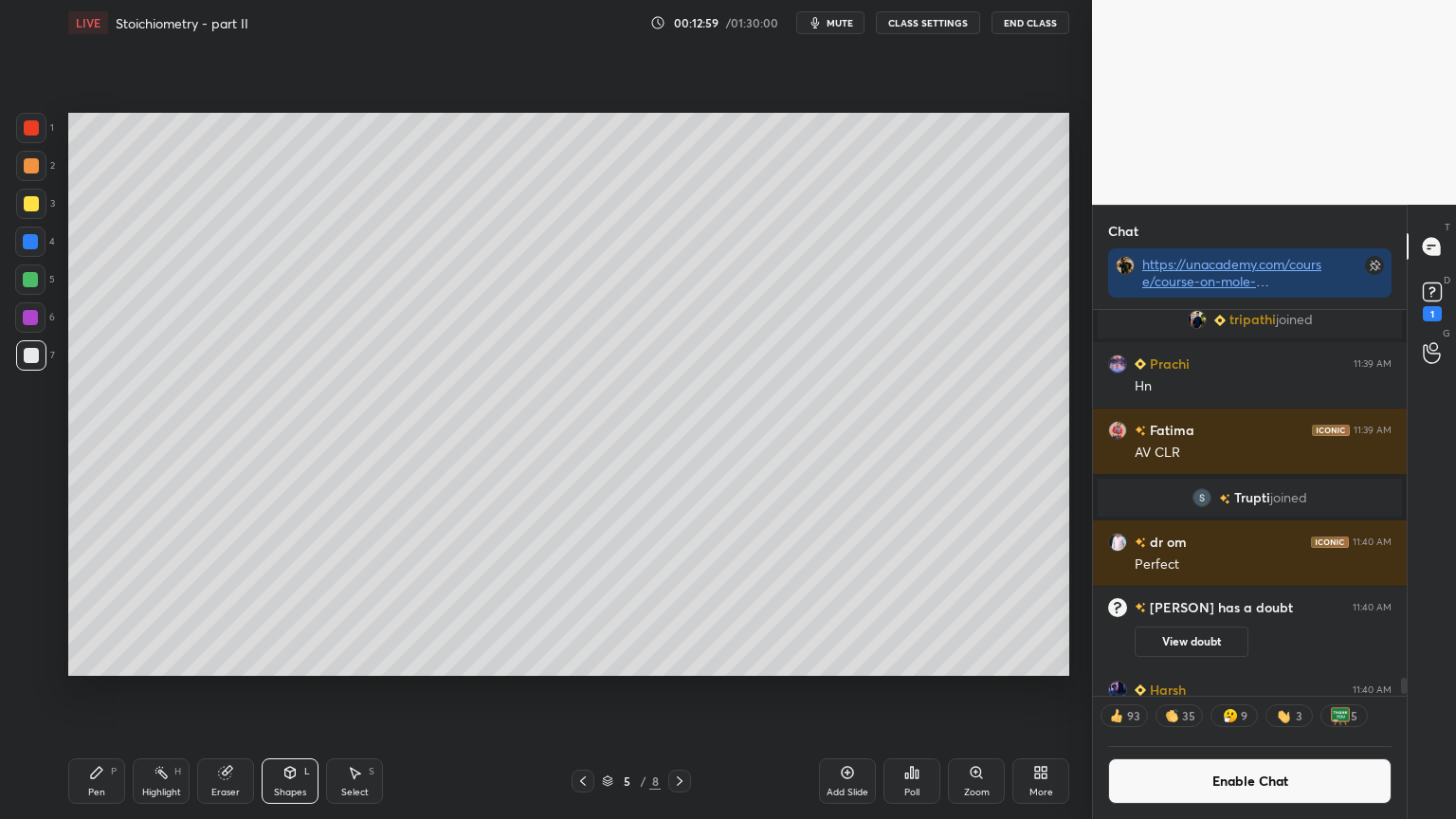 click on "Pen P" at bounding box center (97, 781) 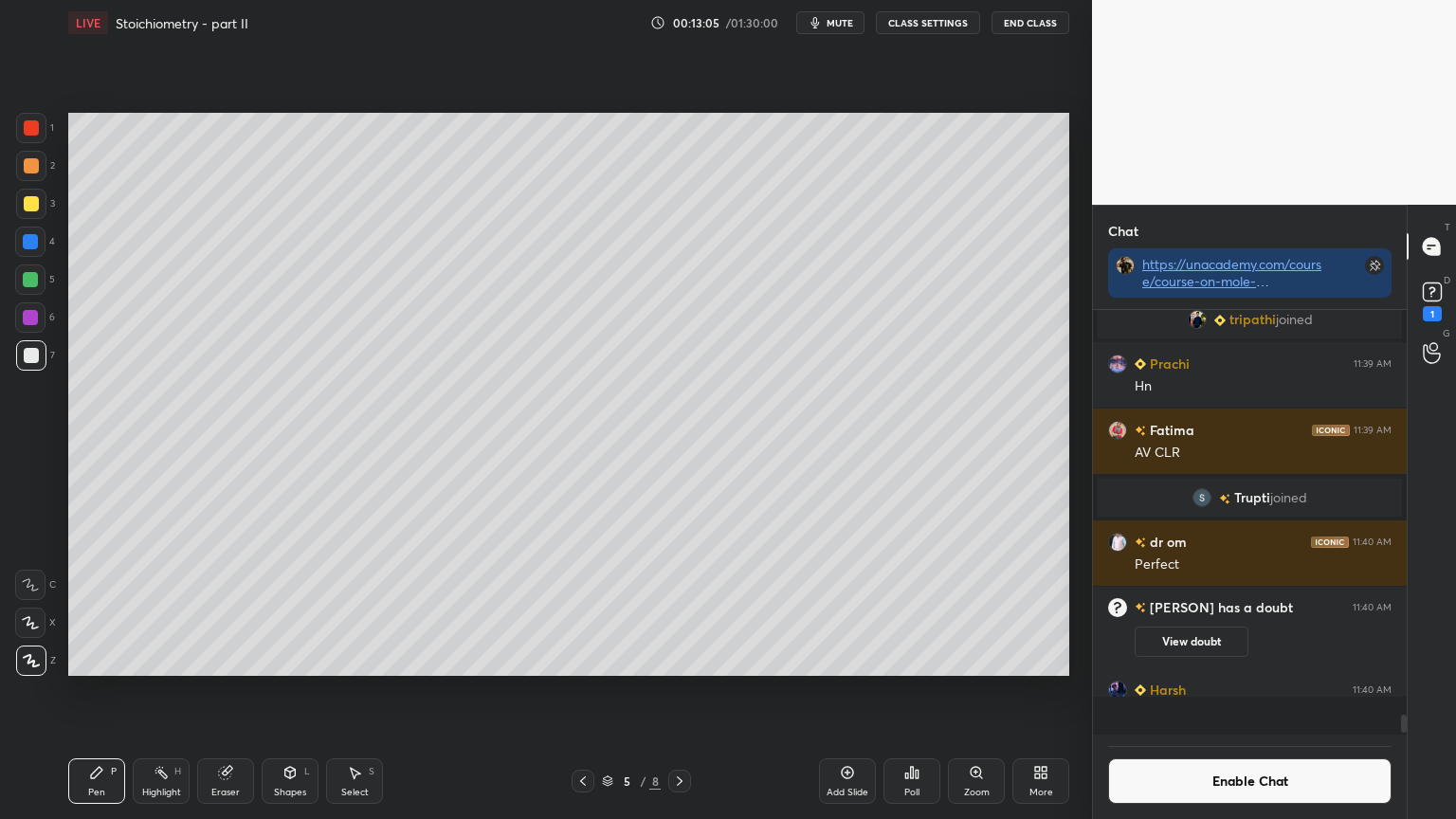 scroll, scrollTop: 6, scrollLeft: 6, axis: both 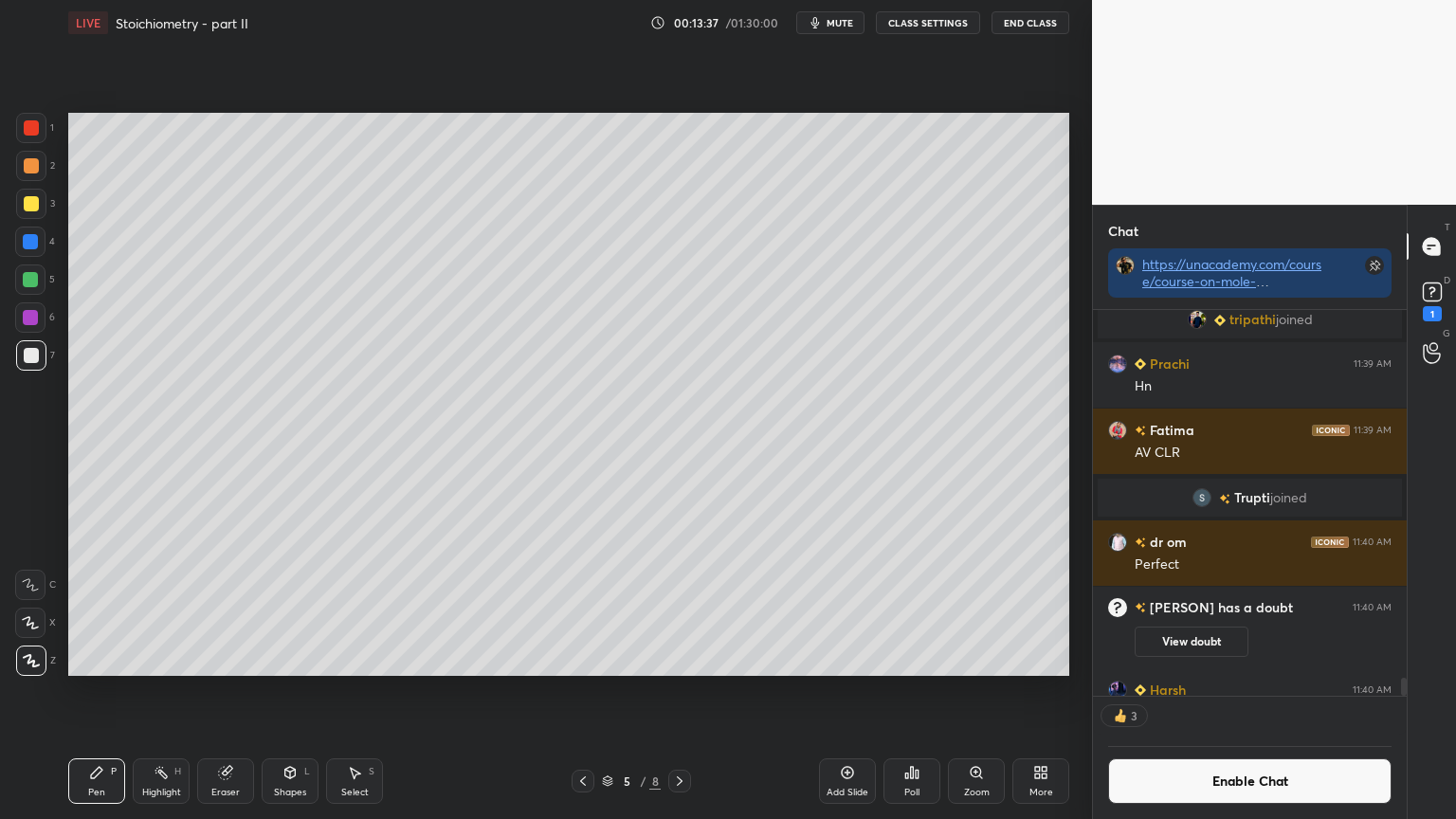 click on "Eraser" at bounding box center (226, 781) 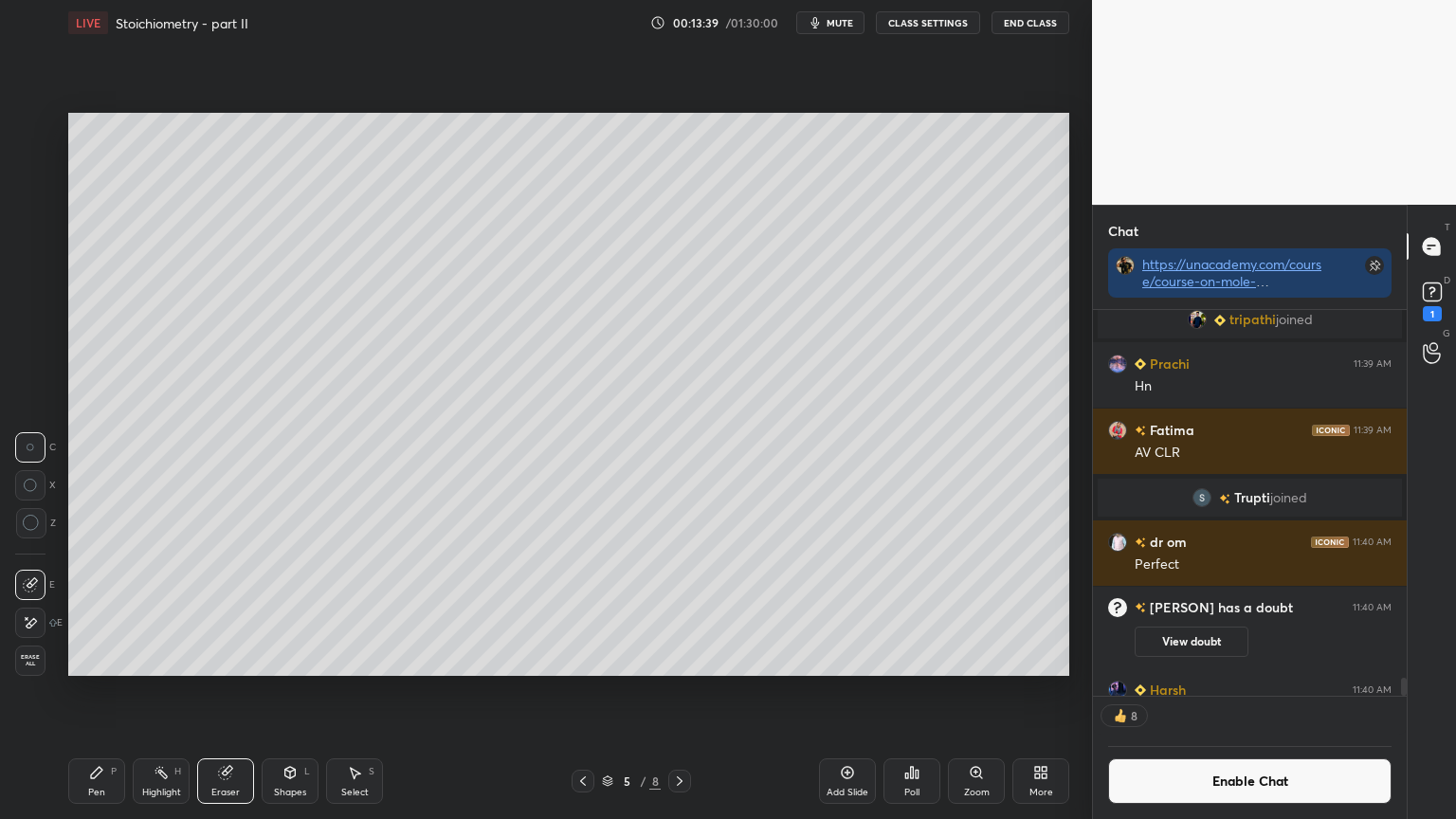 drag, startPoint x: 97, startPoint y: 789, endPoint x: 181, endPoint y: 685, distance: 133.6862 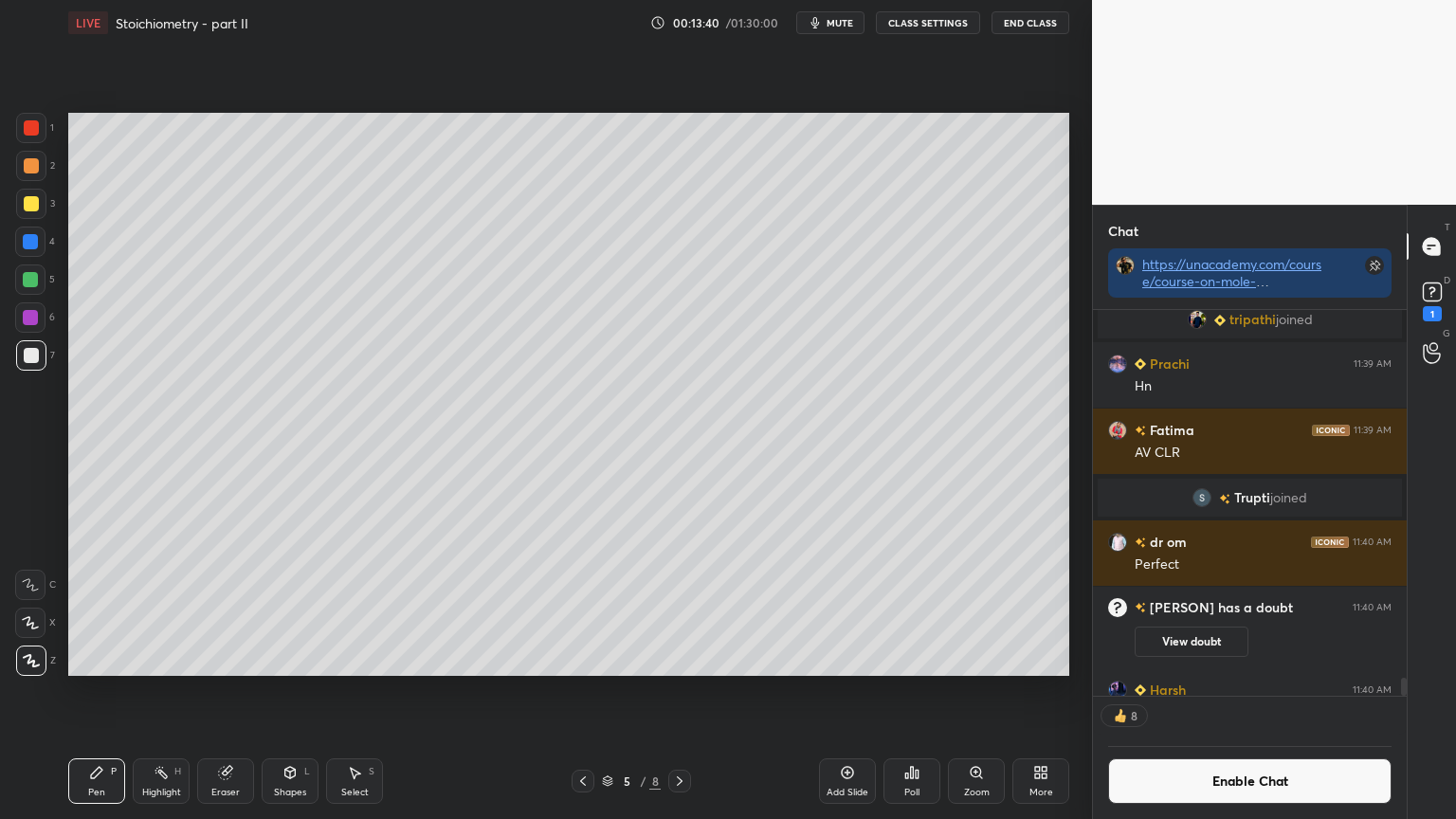 drag, startPoint x: 154, startPoint y: 792, endPoint x: 242, endPoint y: 718, distance: 114.97826 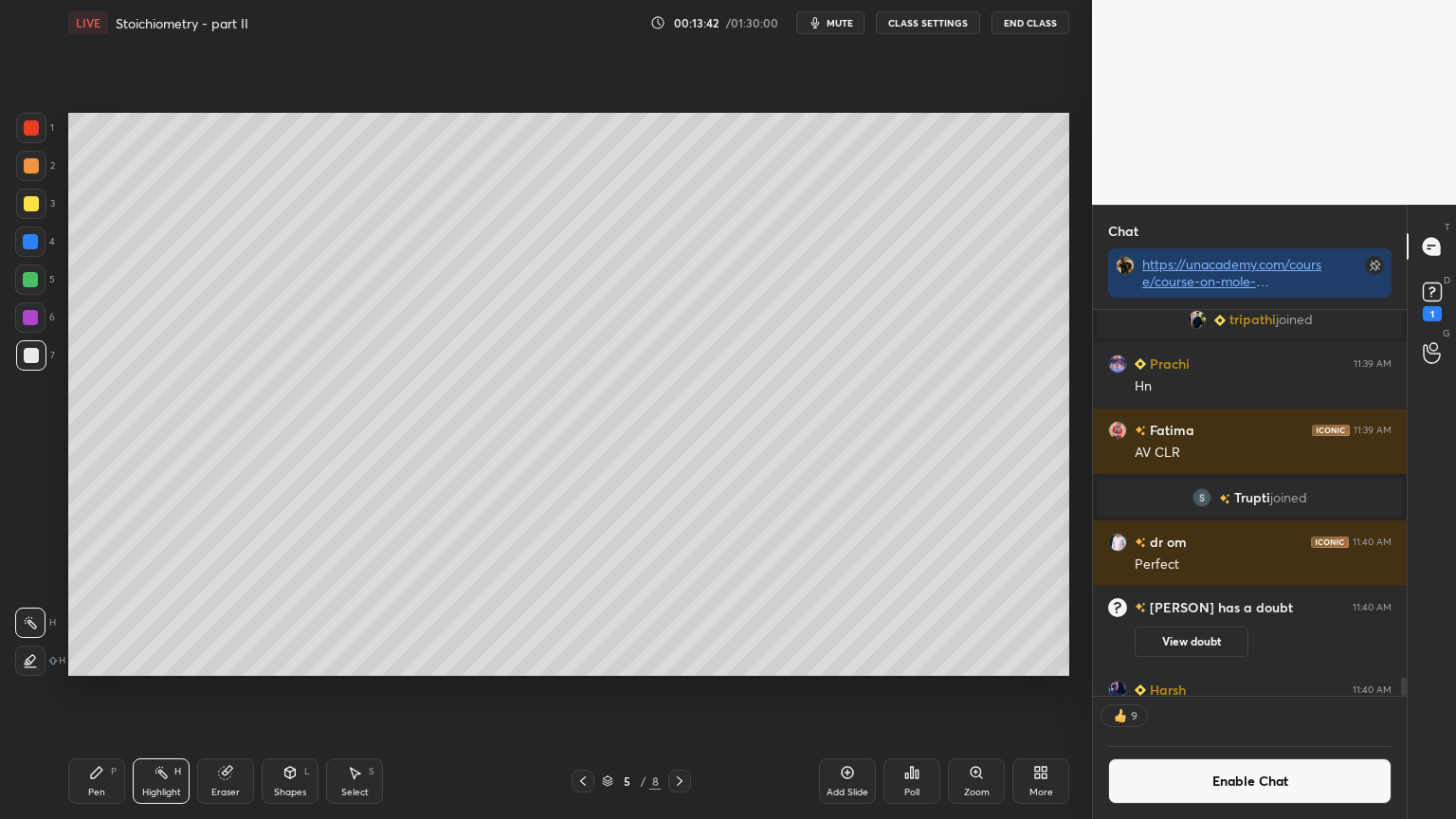 drag, startPoint x: 83, startPoint y: 785, endPoint x: 95, endPoint y: 758, distance: 29.546573 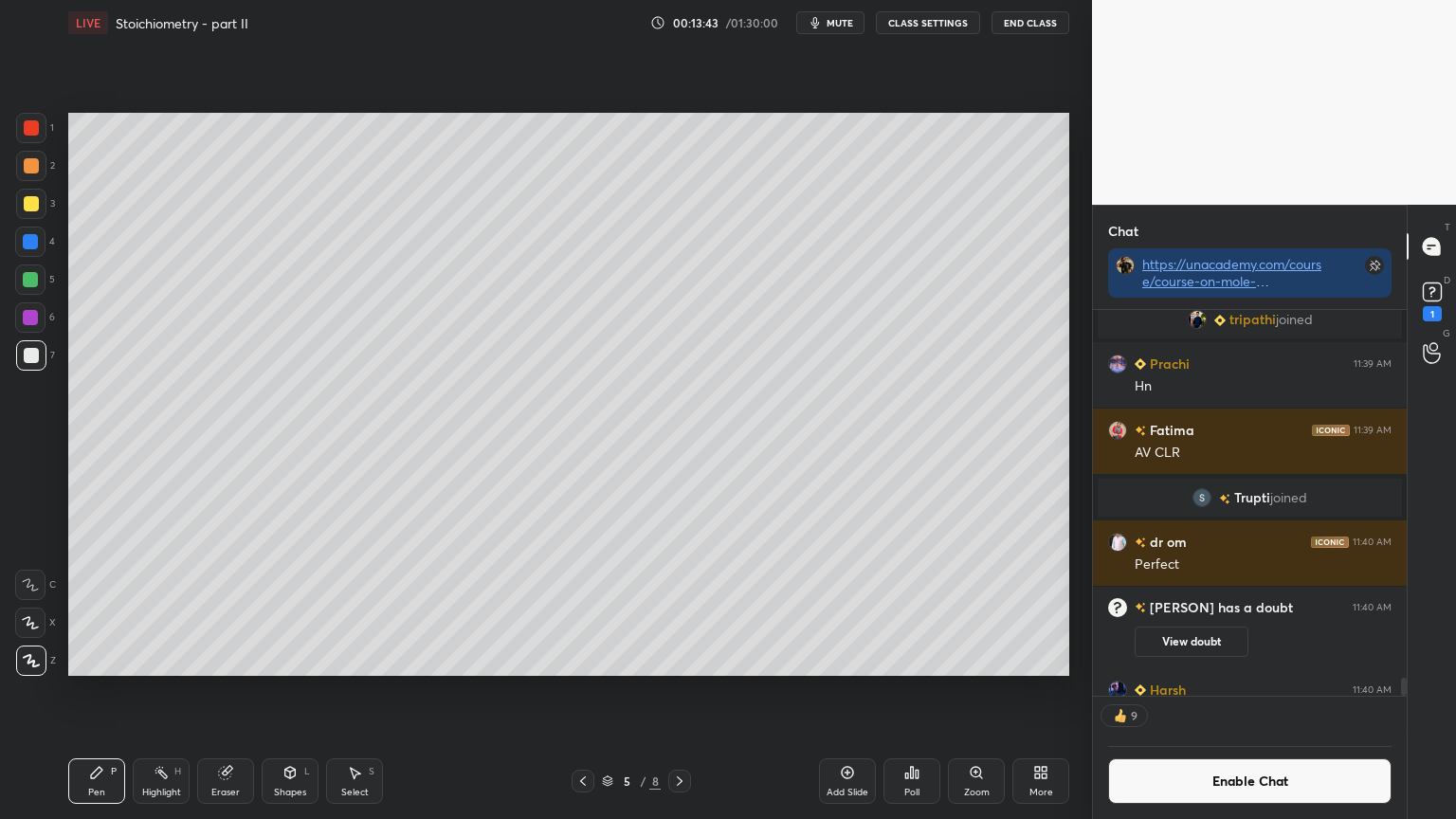 drag, startPoint x: 34, startPoint y: 209, endPoint x: 60, endPoint y: 227, distance: 31.622777 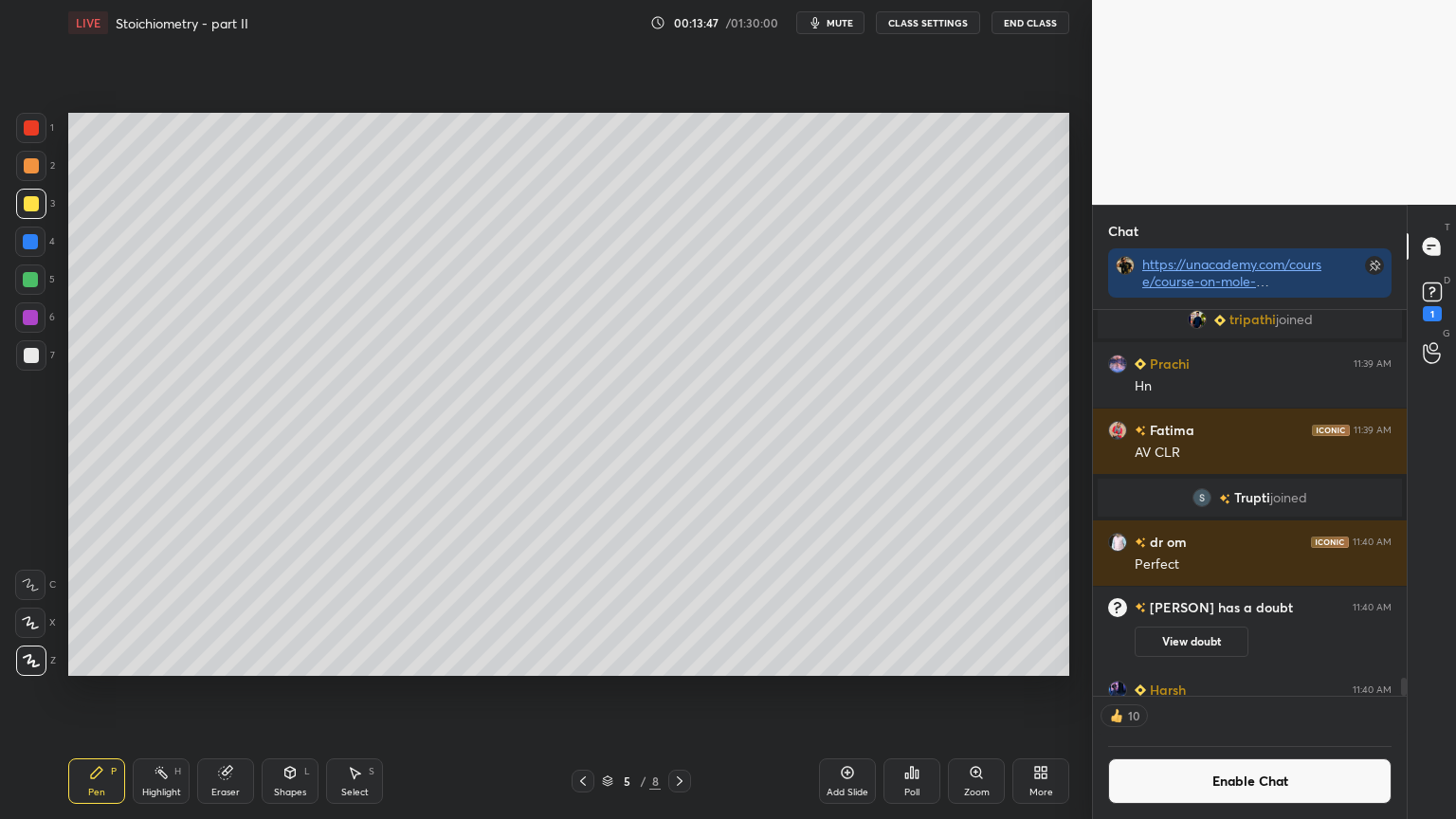 click on "H" at bounding box center (177, 772) 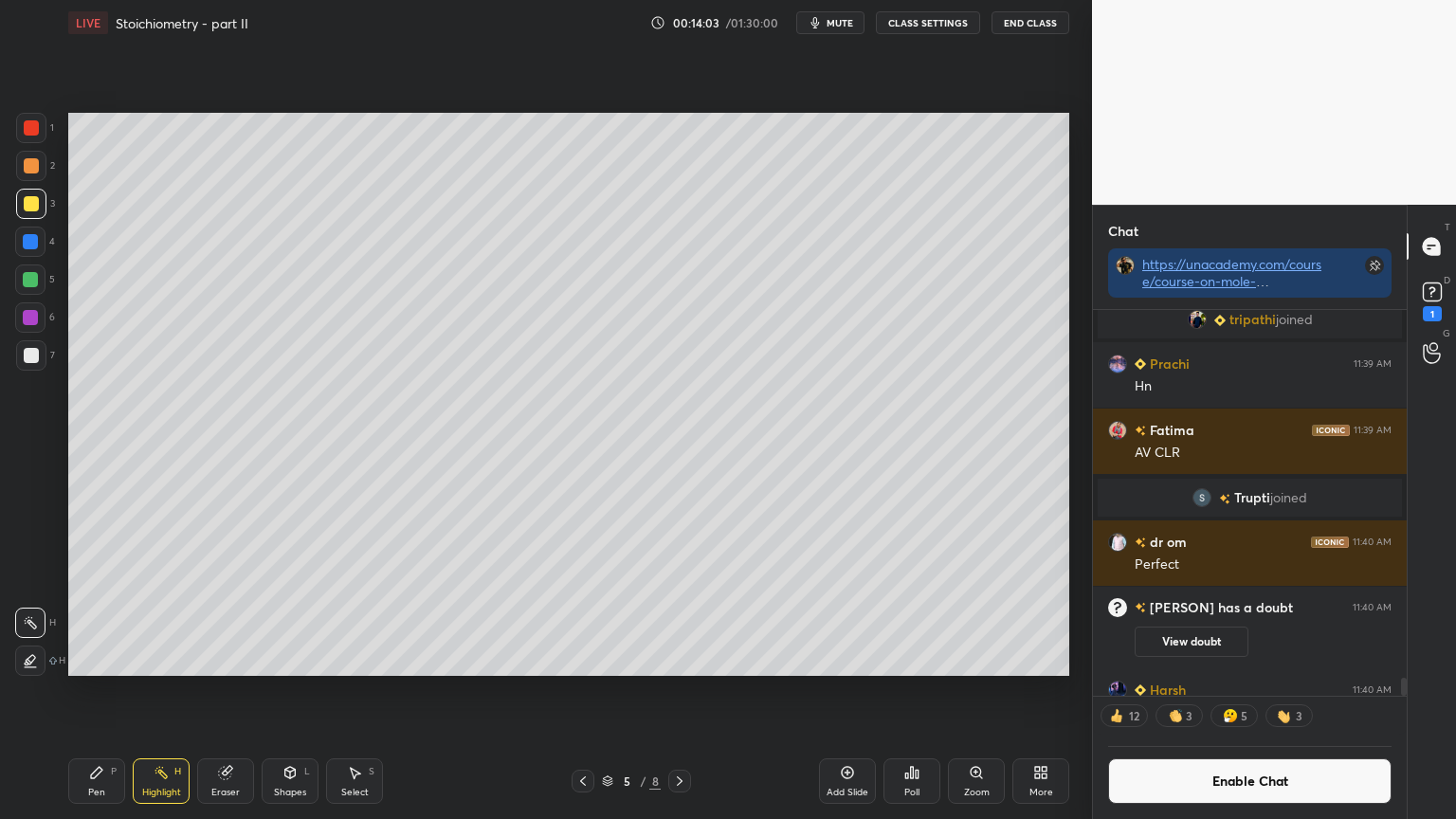 click on "Pen P" at bounding box center [97, 781] 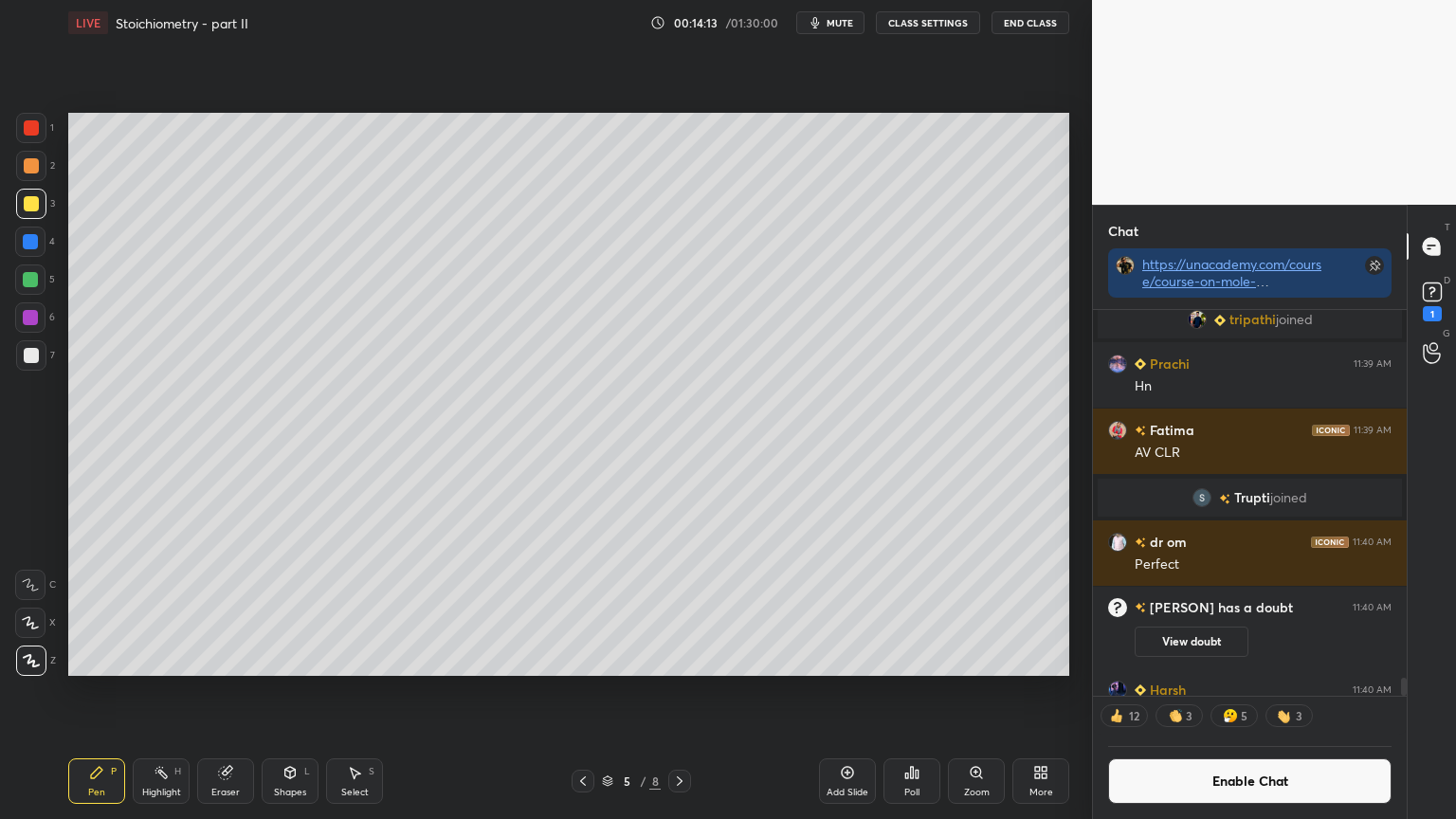 scroll, scrollTop: 6, scrollLeft: 6, axis: both 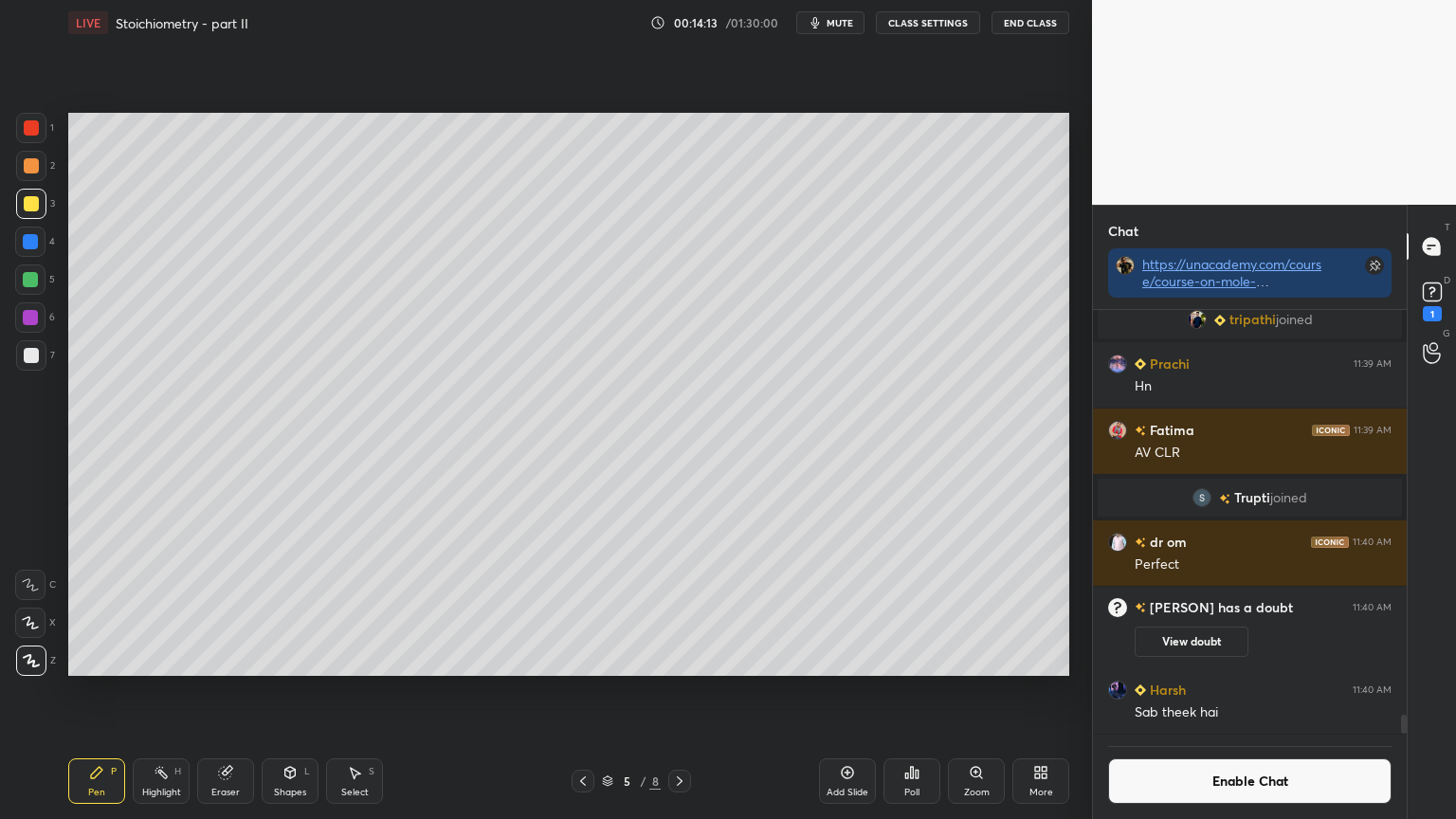 click on "Eraser" at bounding box center [226, 781] 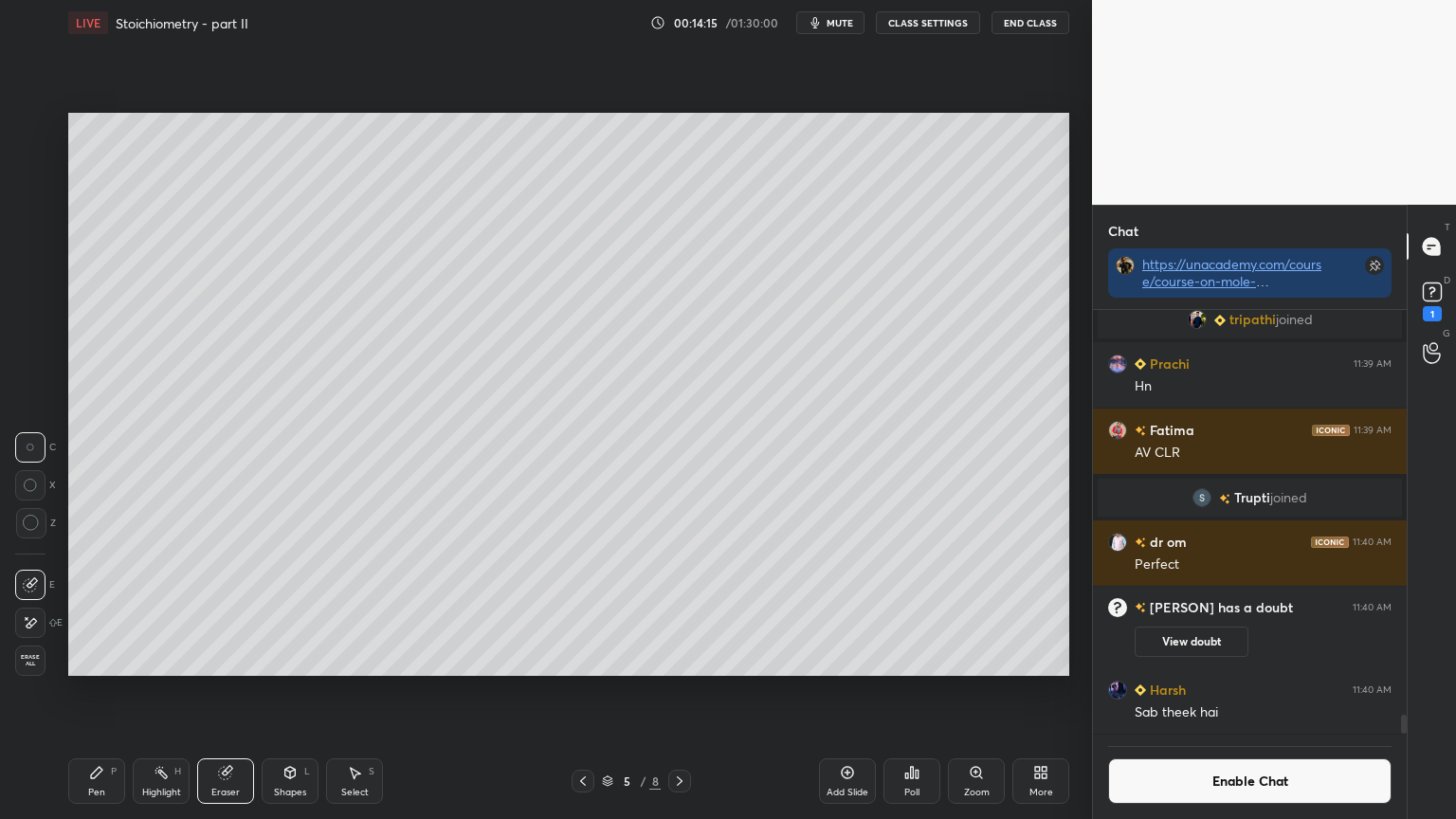 click on "Pen P" at bounding box center [97, 781] 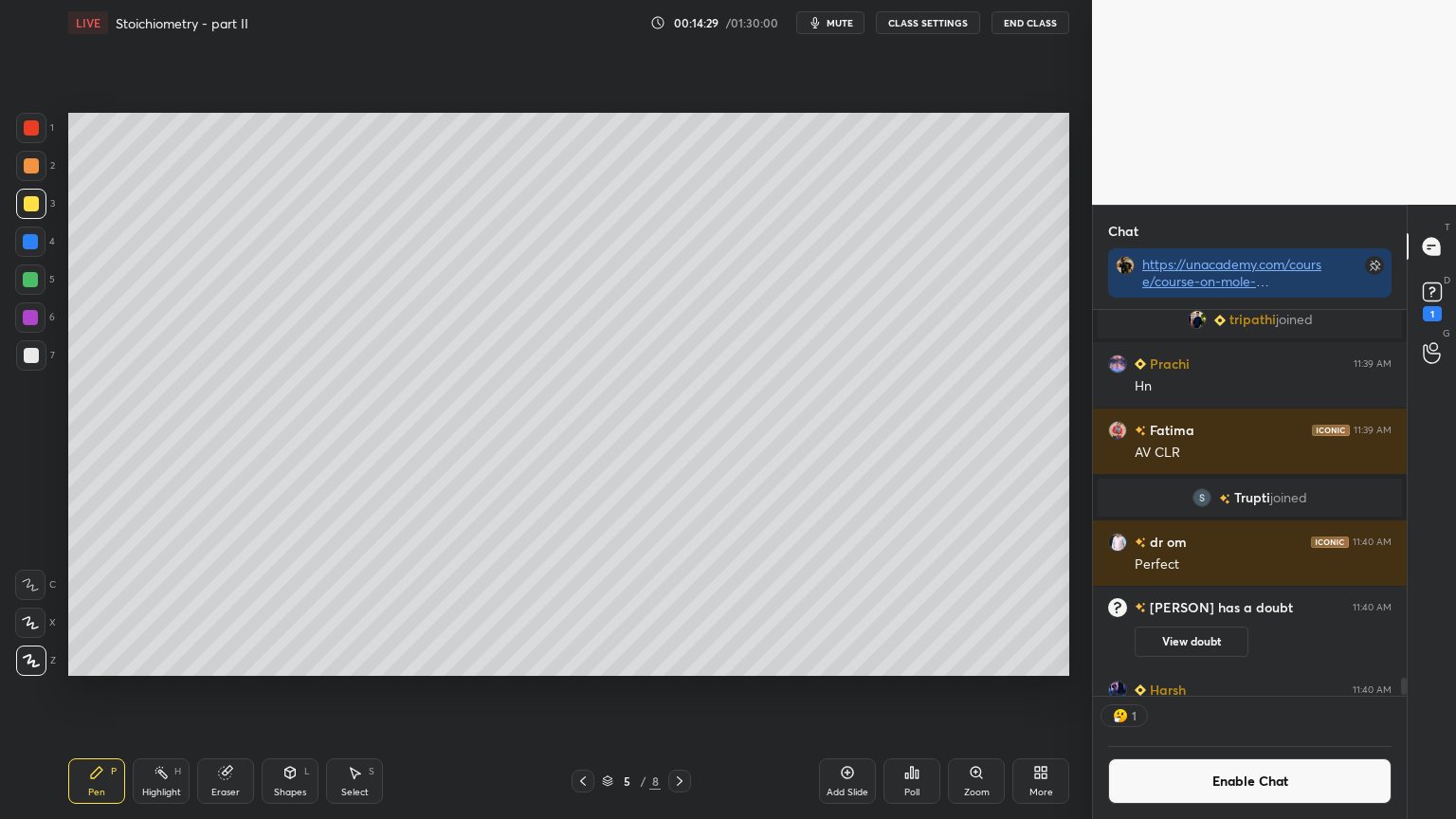 scroll, scrollTop: 380, scrollLeft: 308, axis: both 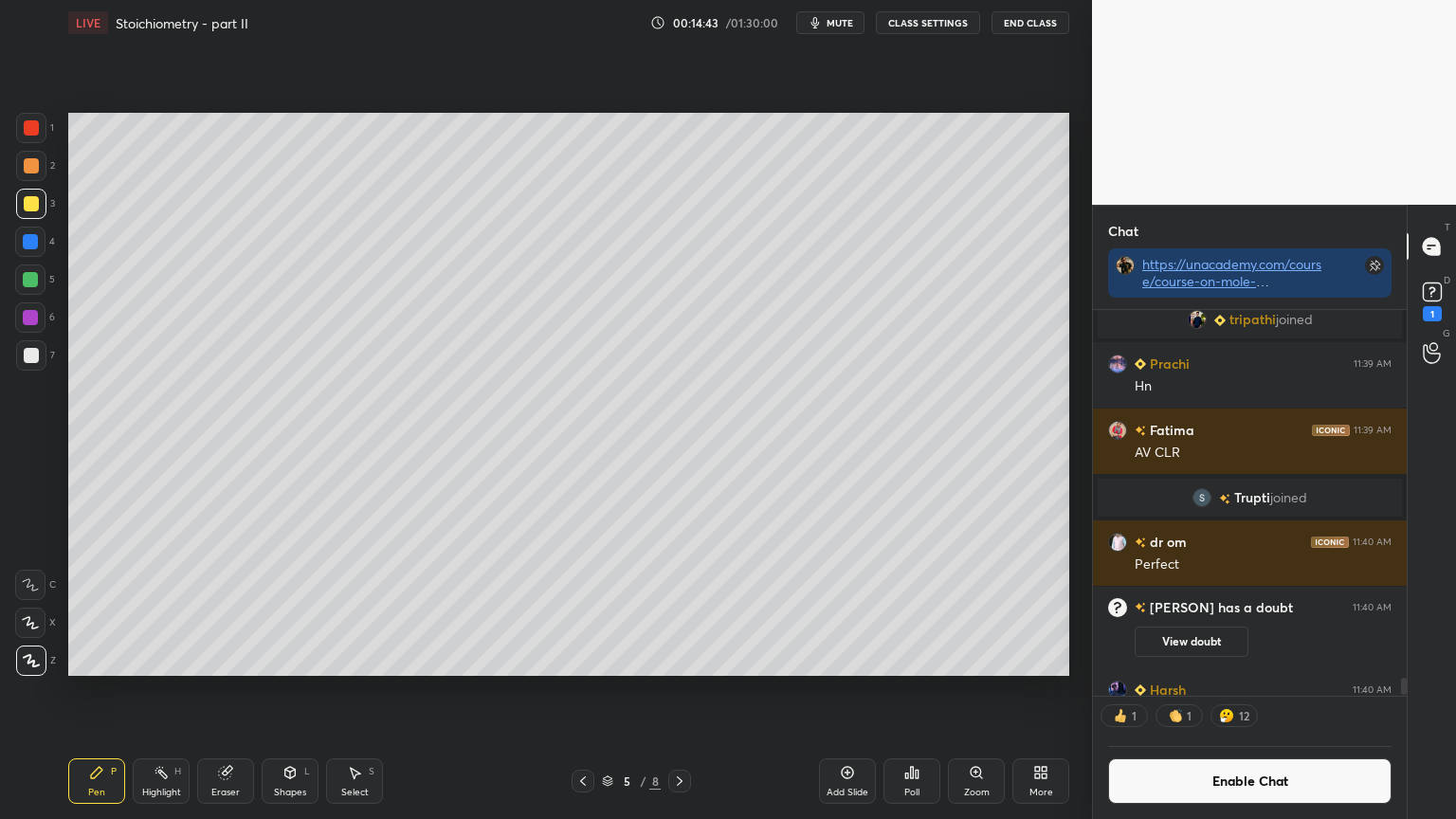 click on "mute" at bounding box center [840, 23] 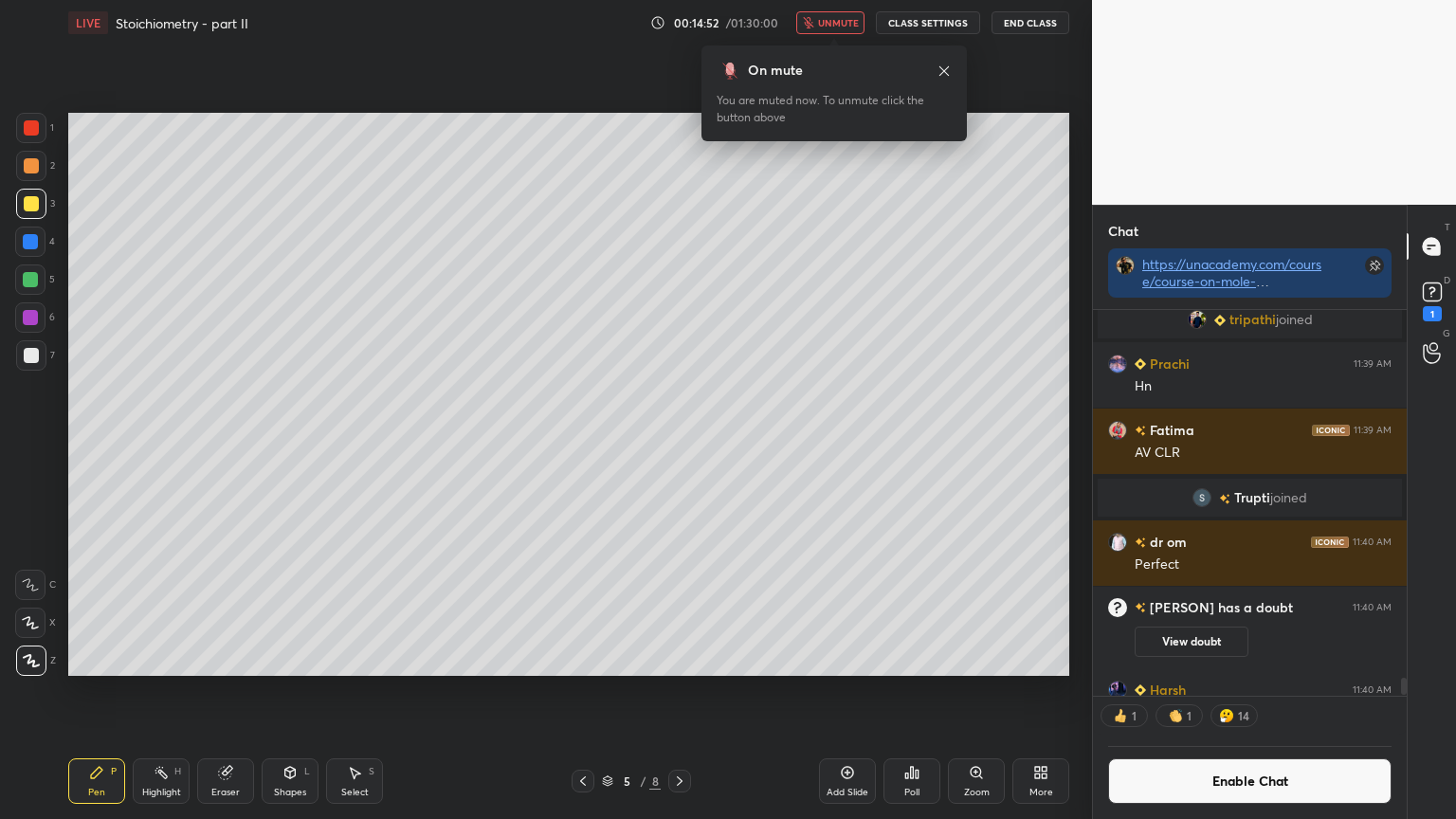 drag, startPoint x: 831, startPoint y: 23, endPoint x: 803, endPoint y: 28, distance: 28.442925 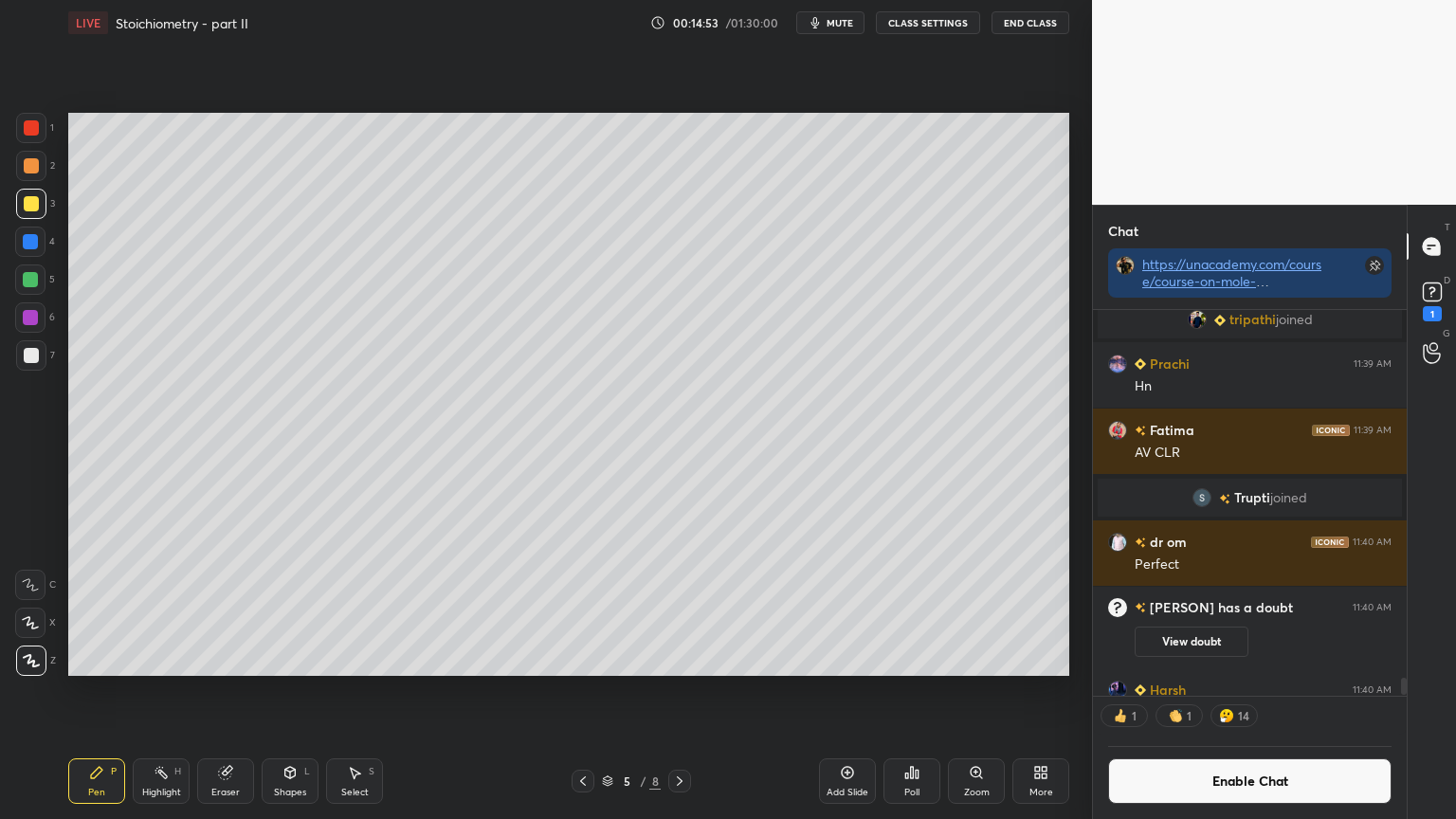 click on "Highlight" at bounding box center [161, 792] 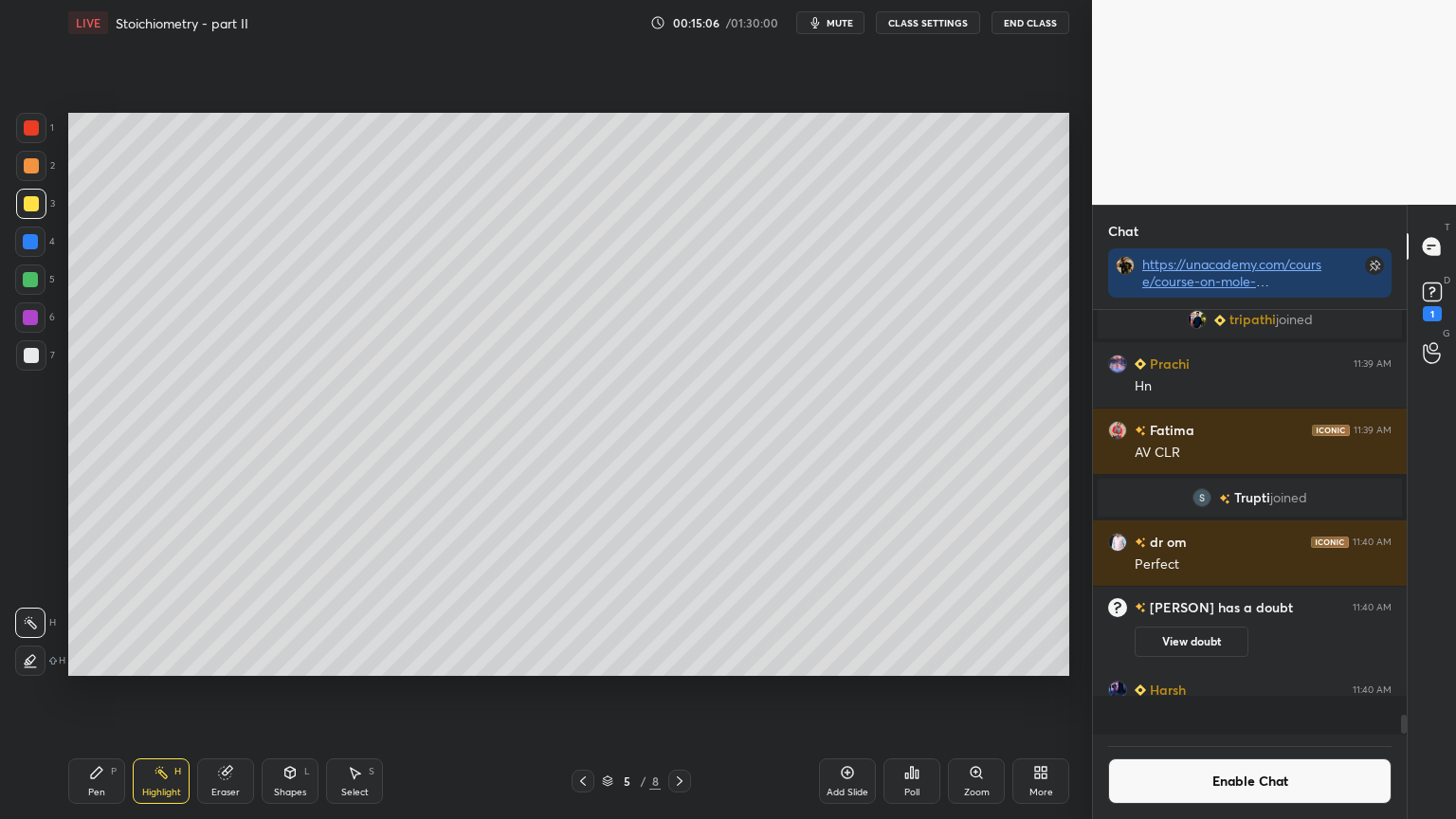 scroll, scrollTop: 6, scrollLeft: 6, axis: both 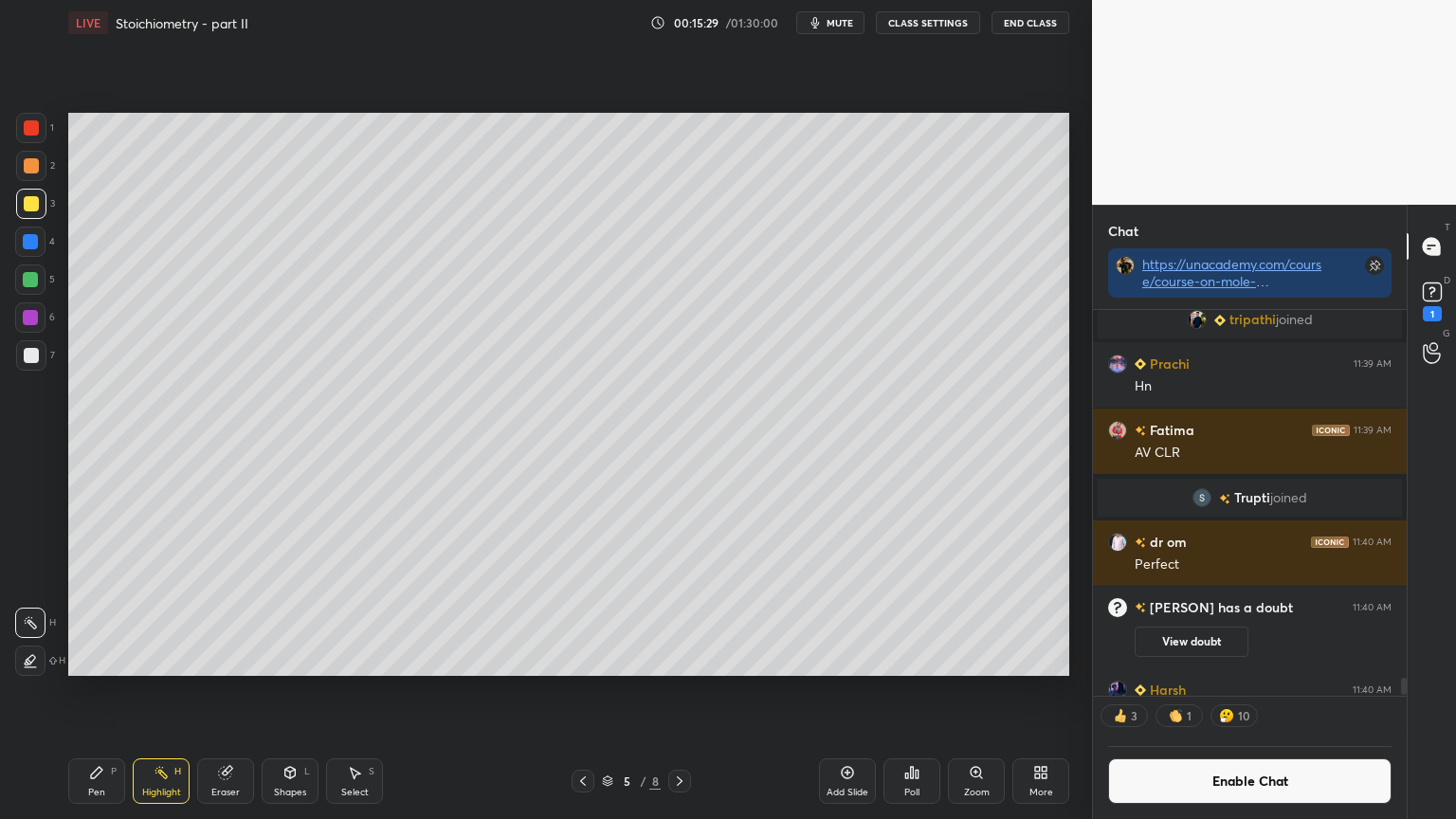 click 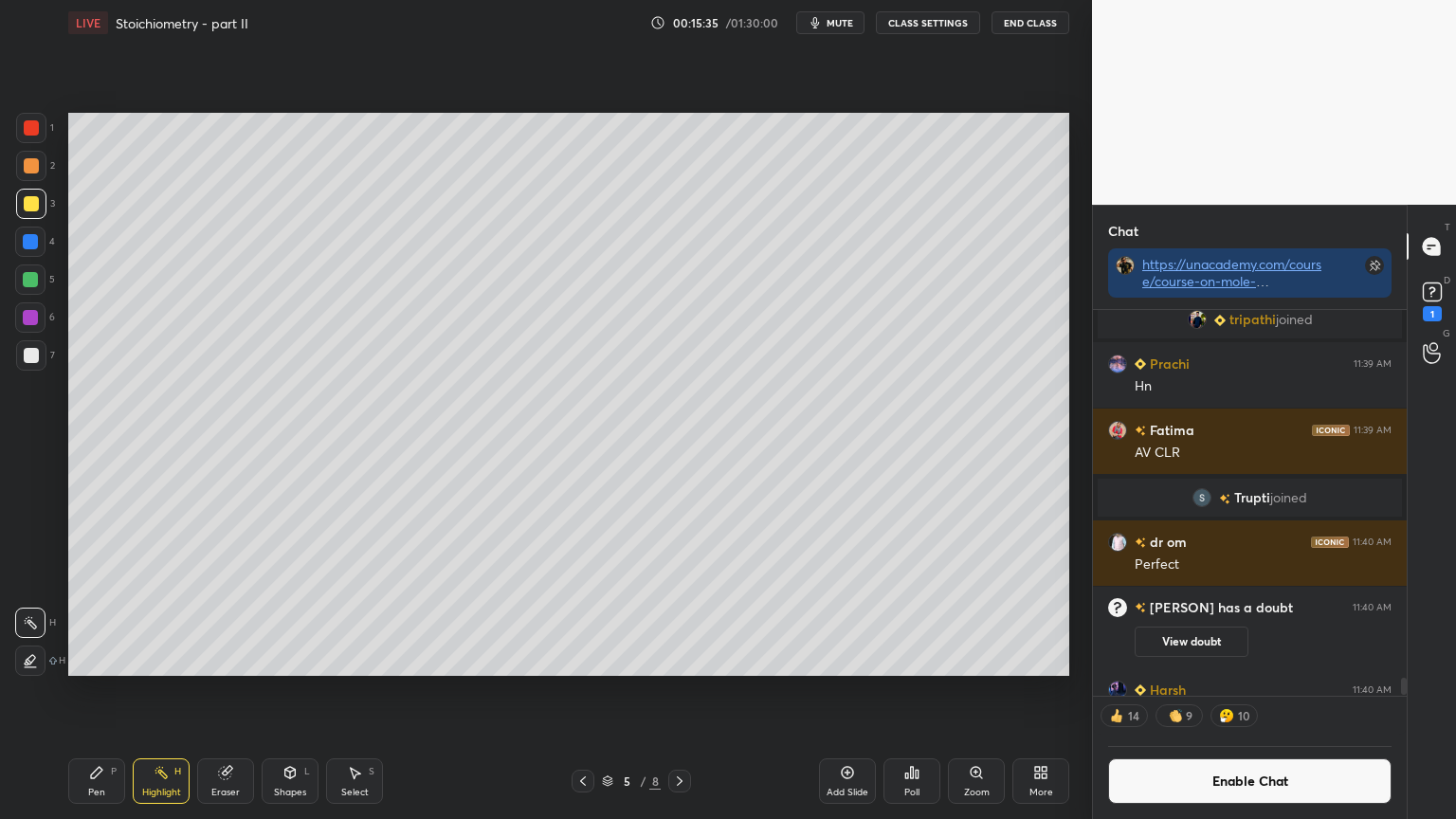 click on "Highlight H" at bounding box center [161, 781] 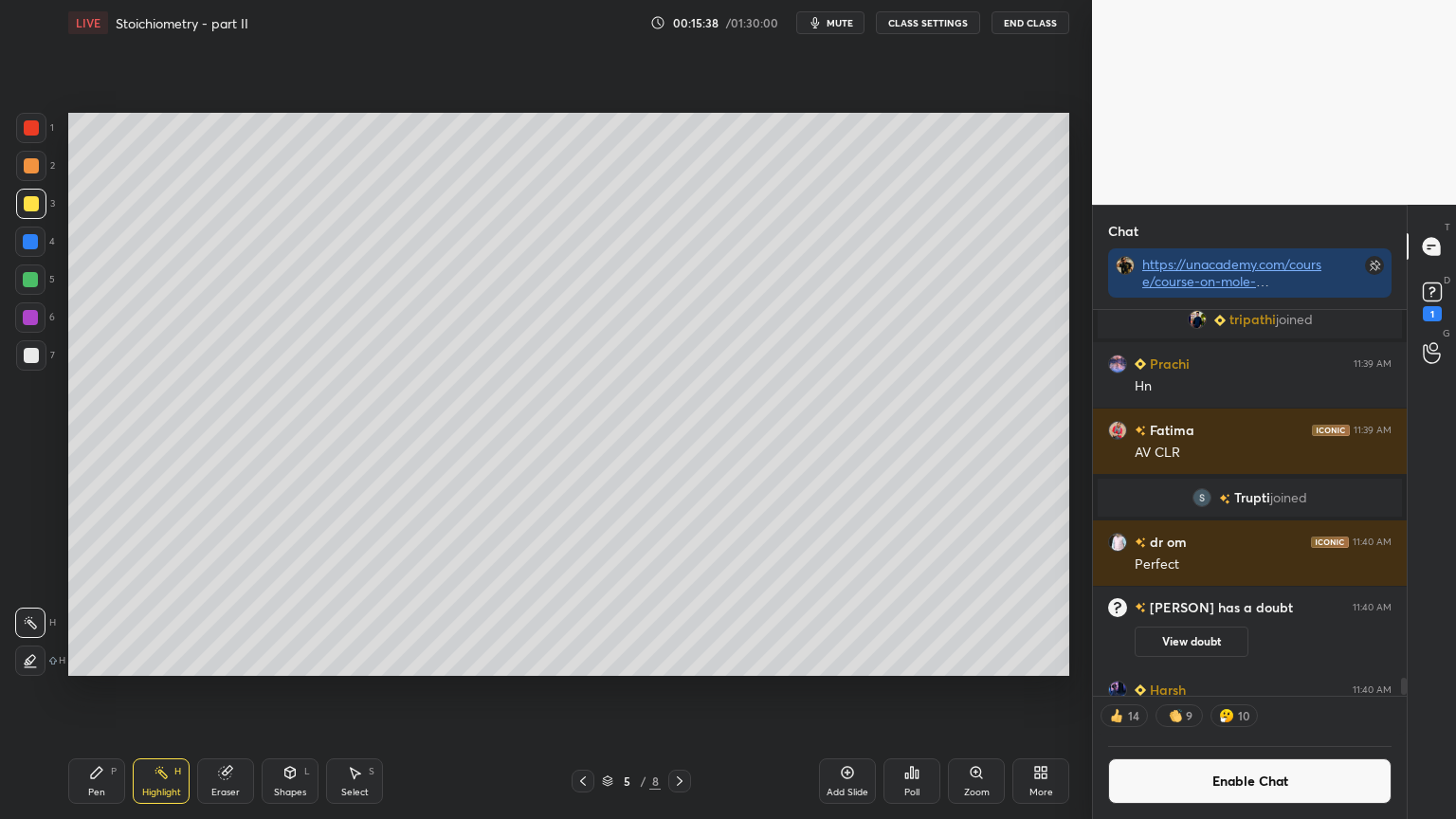 click on "Shapes L" at bounding box center (290, 781) 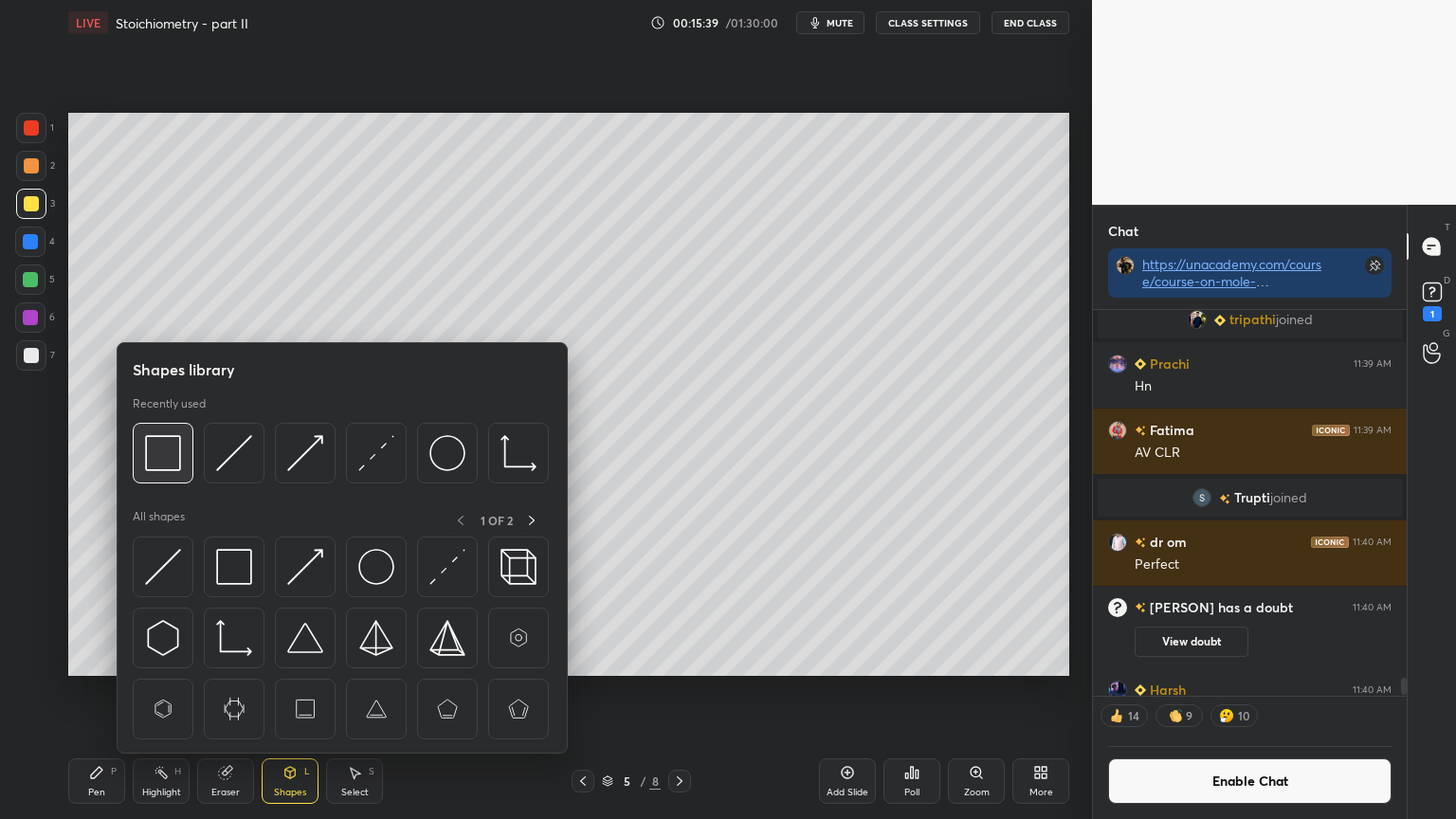 click at bounding box center (163, 453) 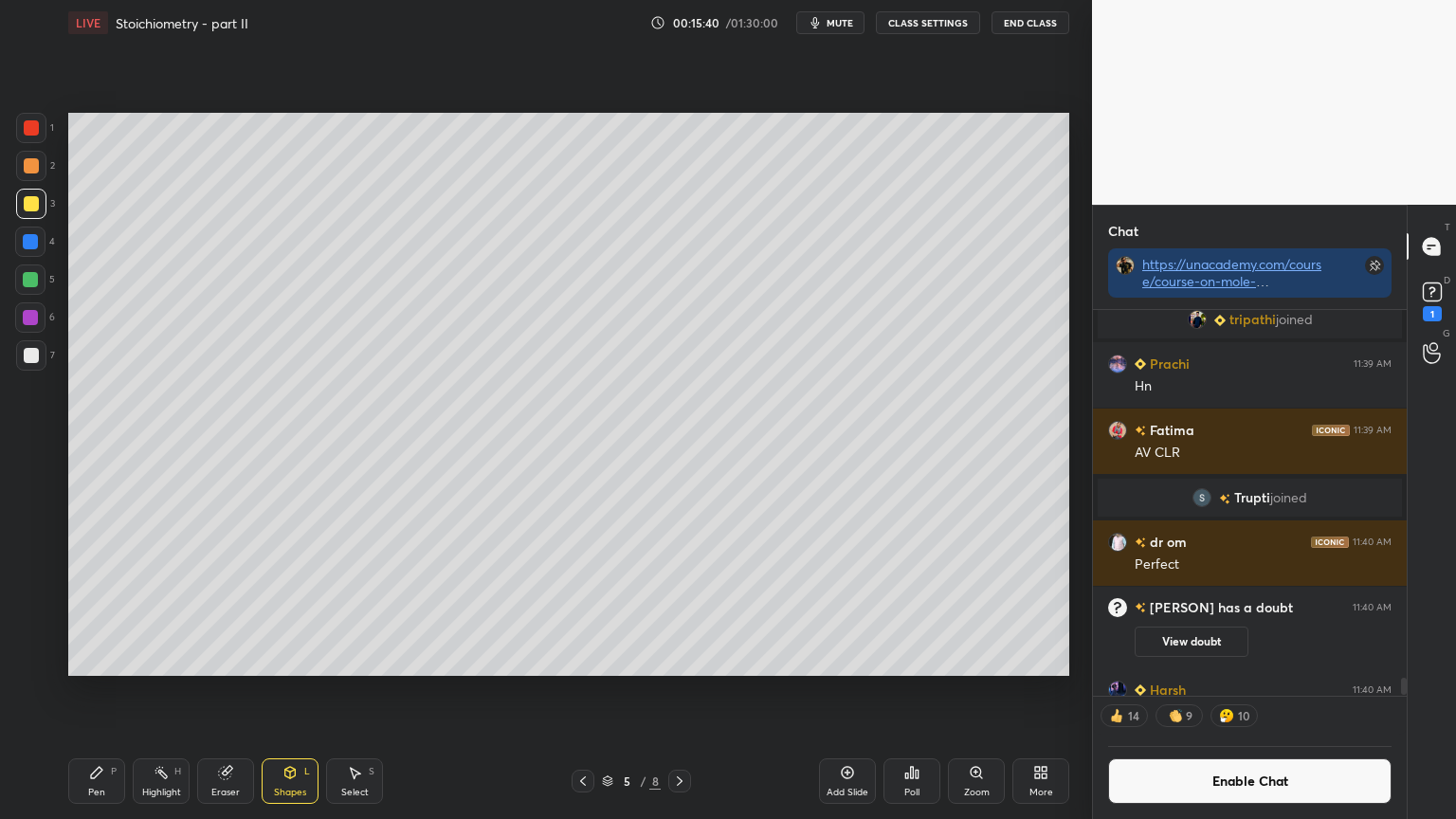 drag, startPoint x: 30, startPoint y: 358, endPoint x: 64, endPoint y: 426, distance: 76.02631 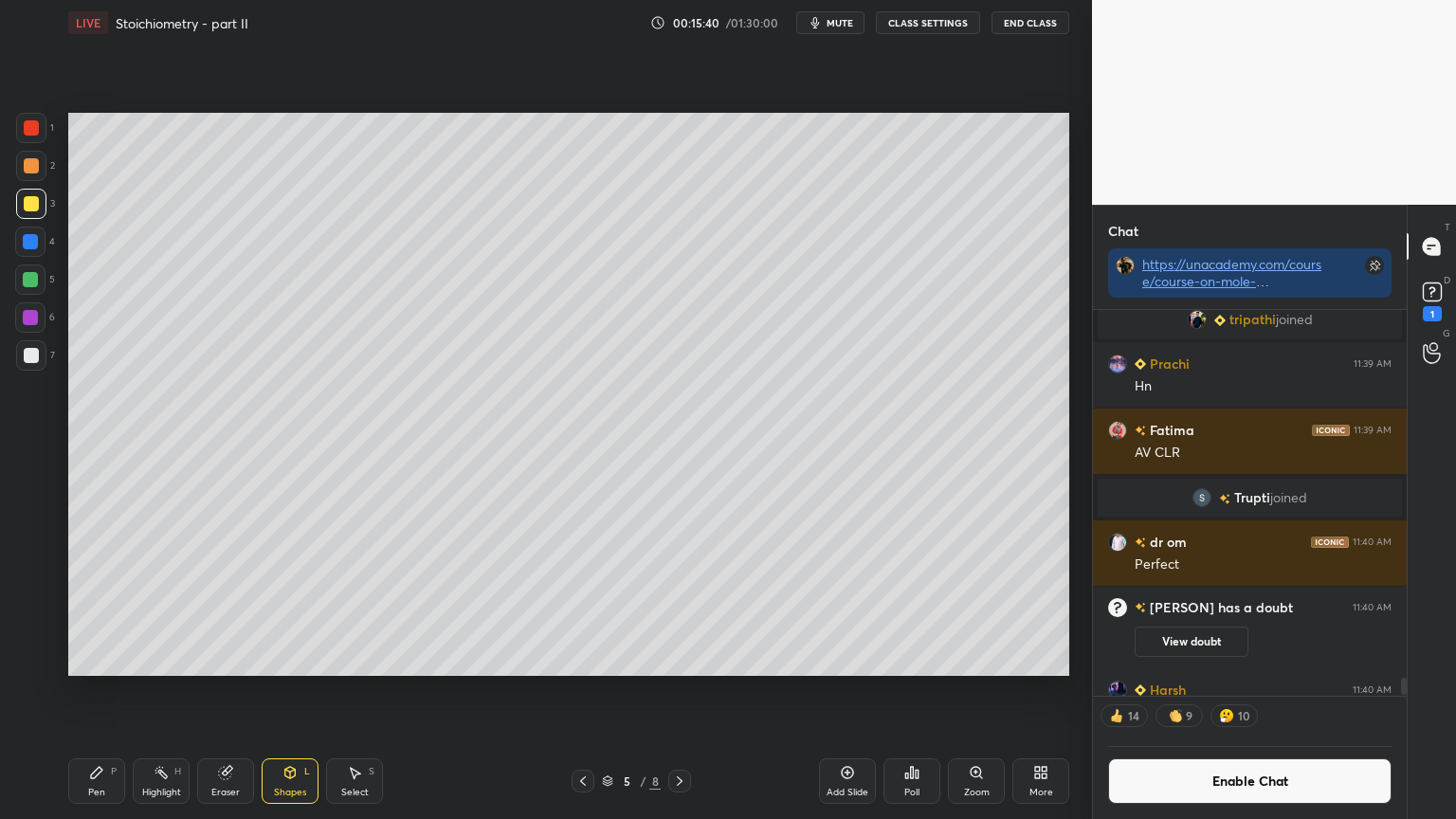 click at bounding box center (31, 355) 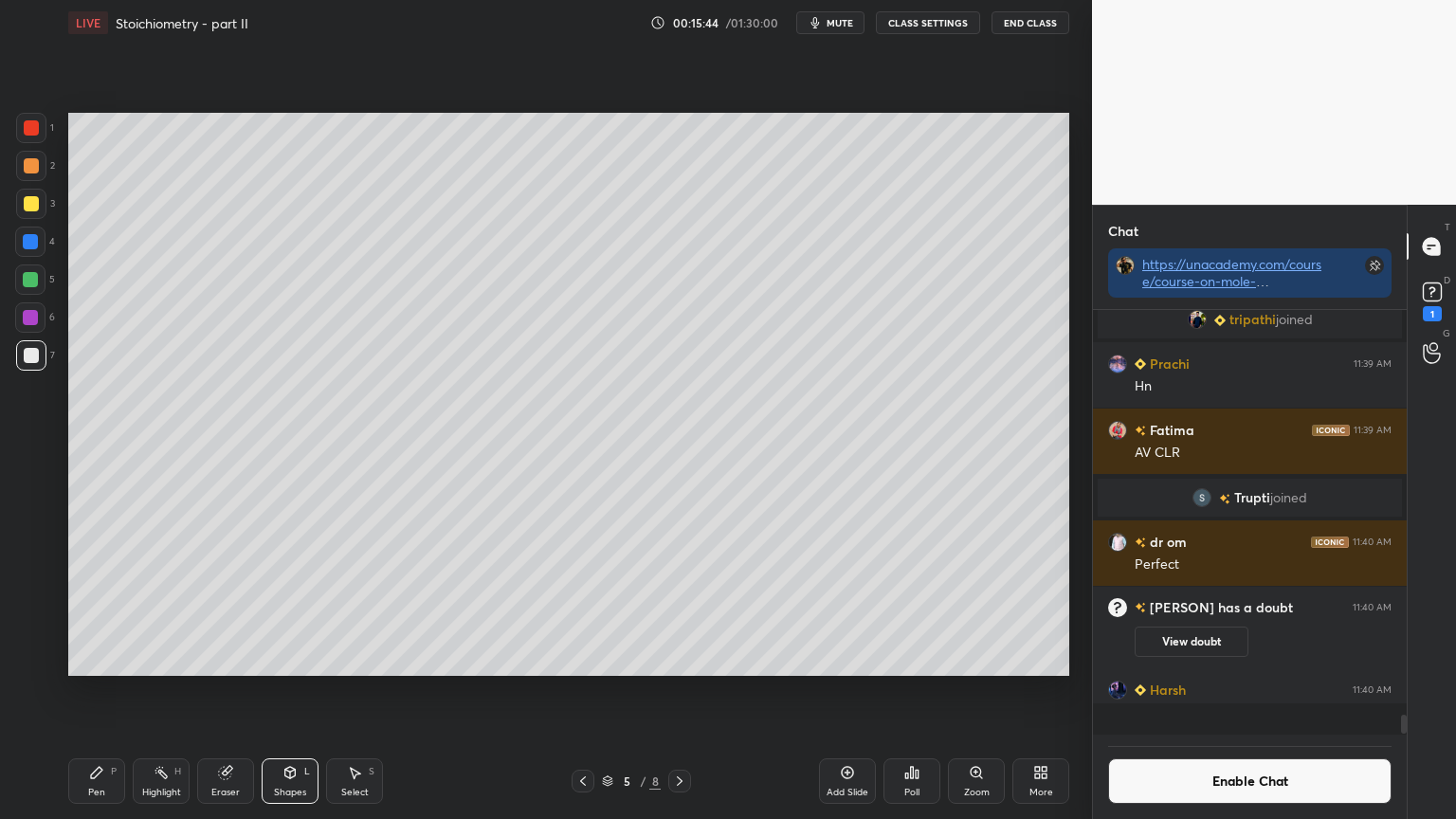 scroll, scrollTop: 6, scrollLeft: 6, axis: both 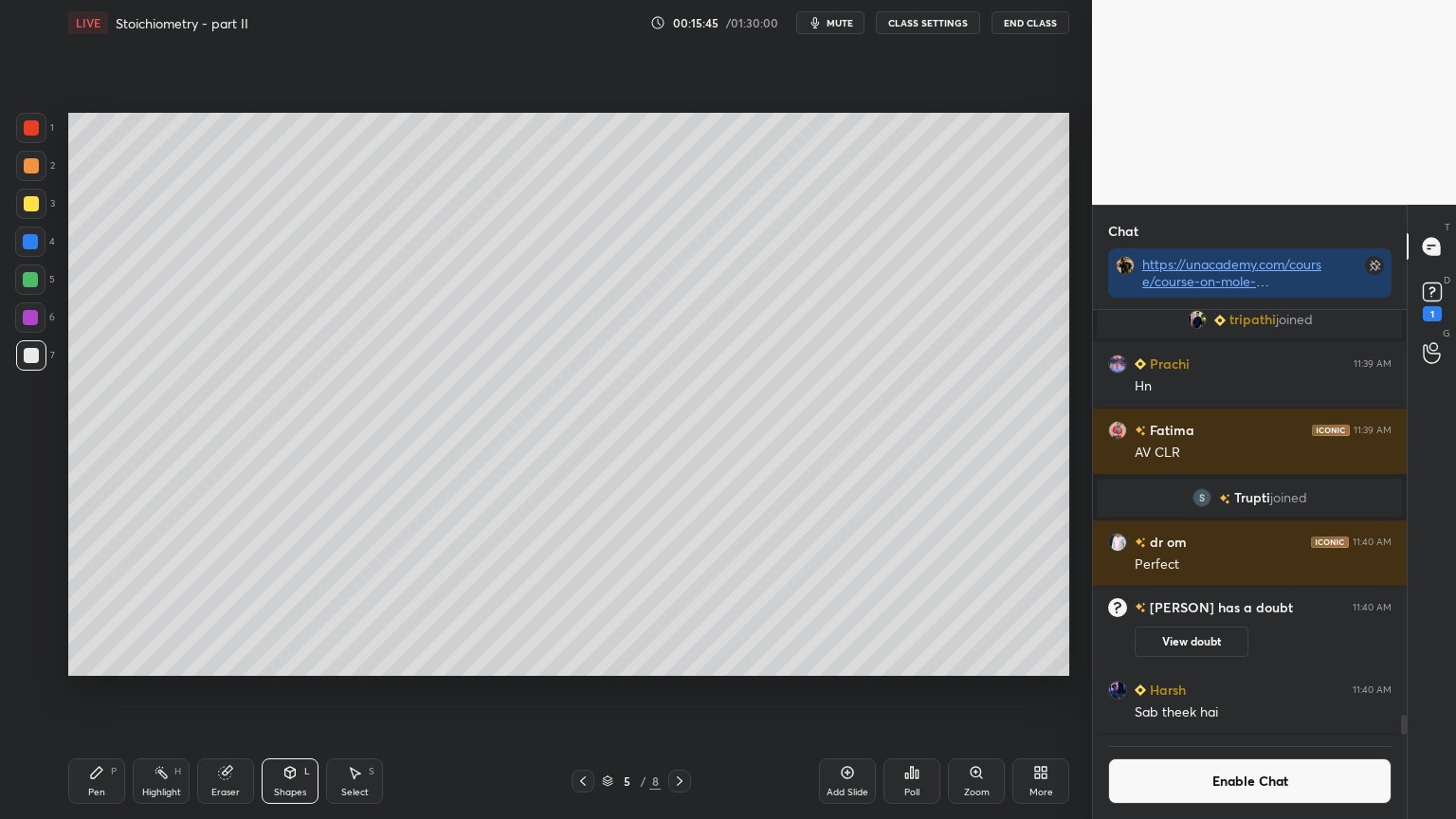 click on "Pen" at bounding box center [97, 792] 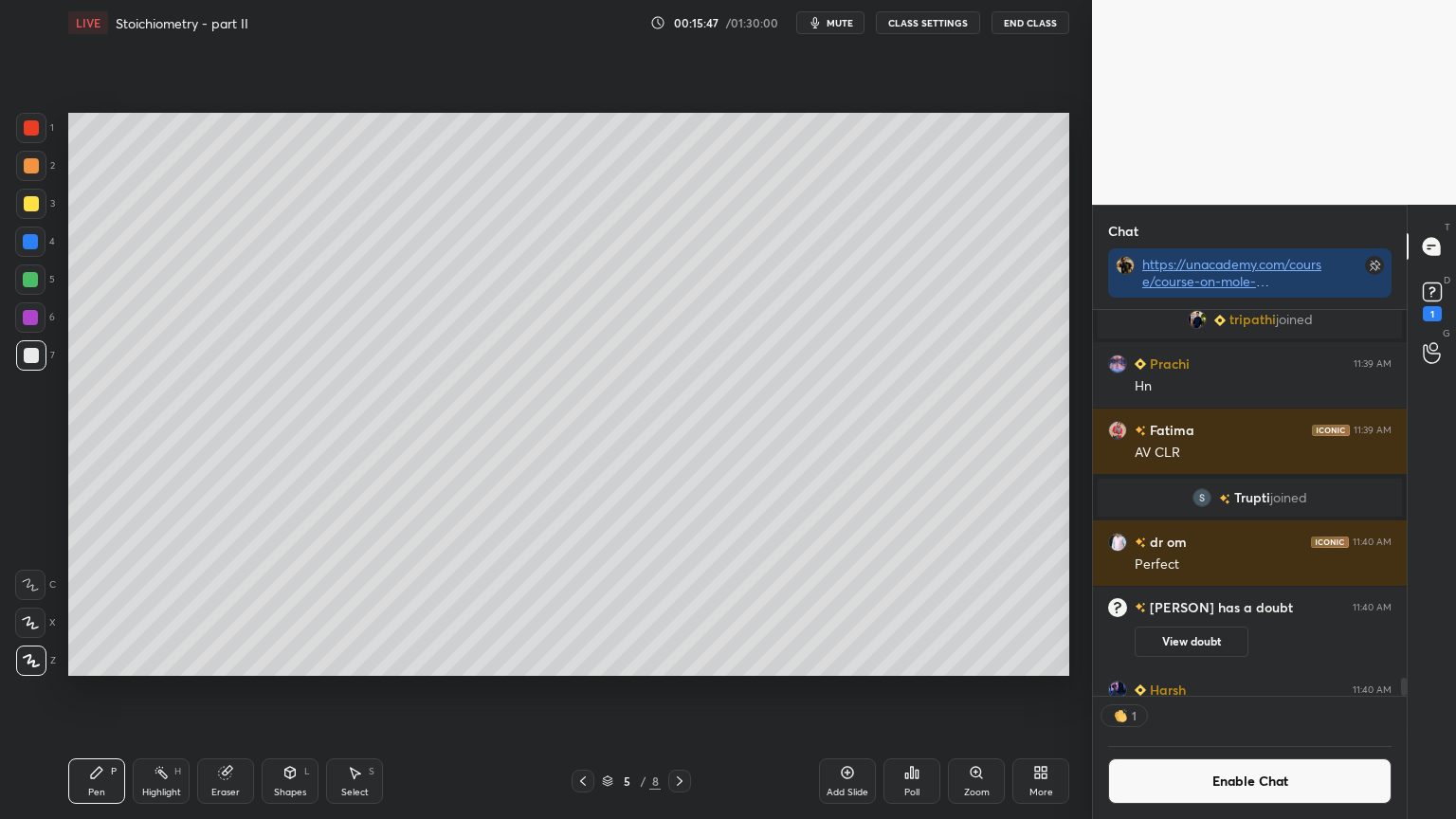 scroll, scrollTop: 380, scrollLeft: 308, axis: both 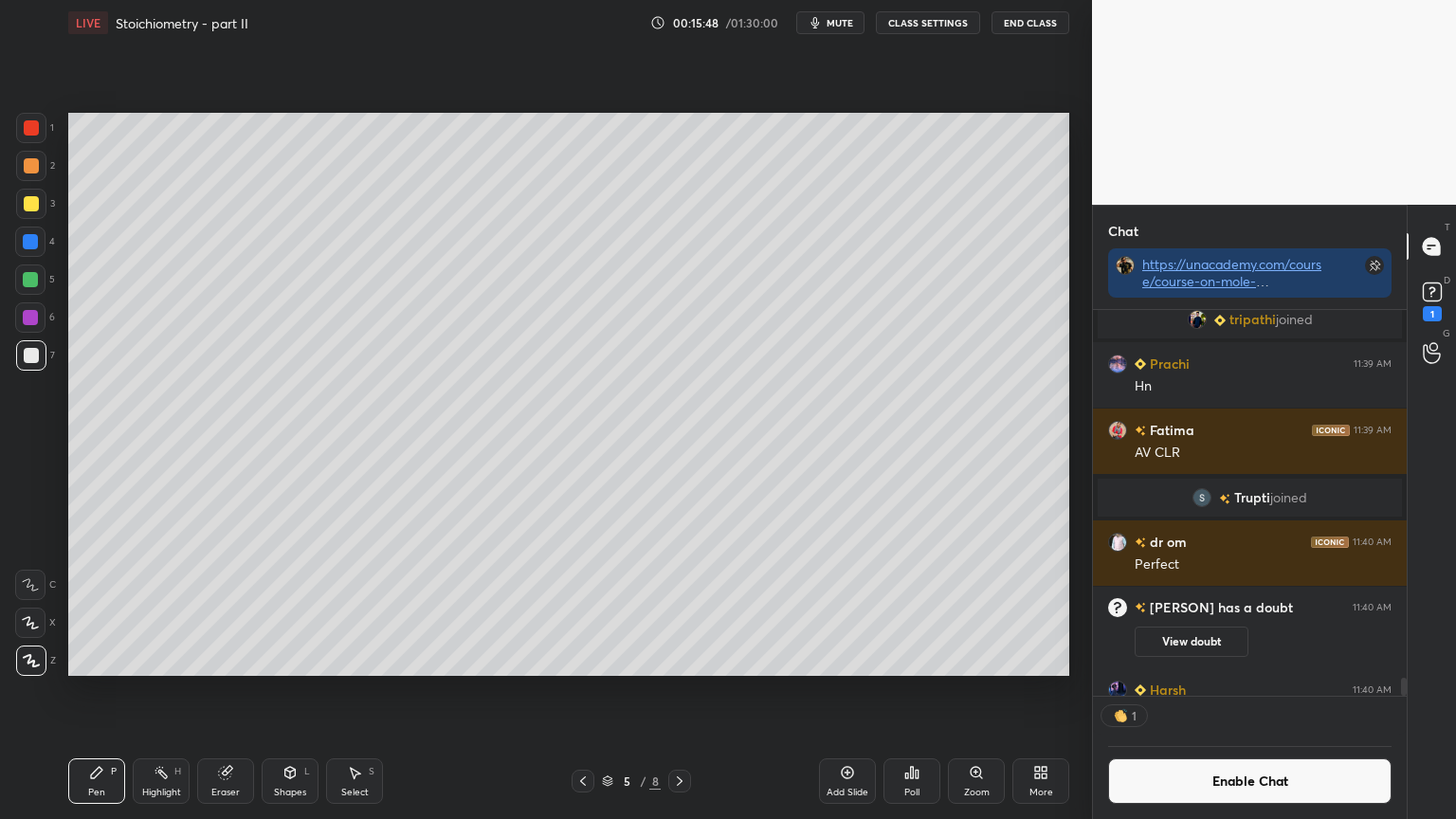 click on "Highlight H" at bounding box center [161, 781] 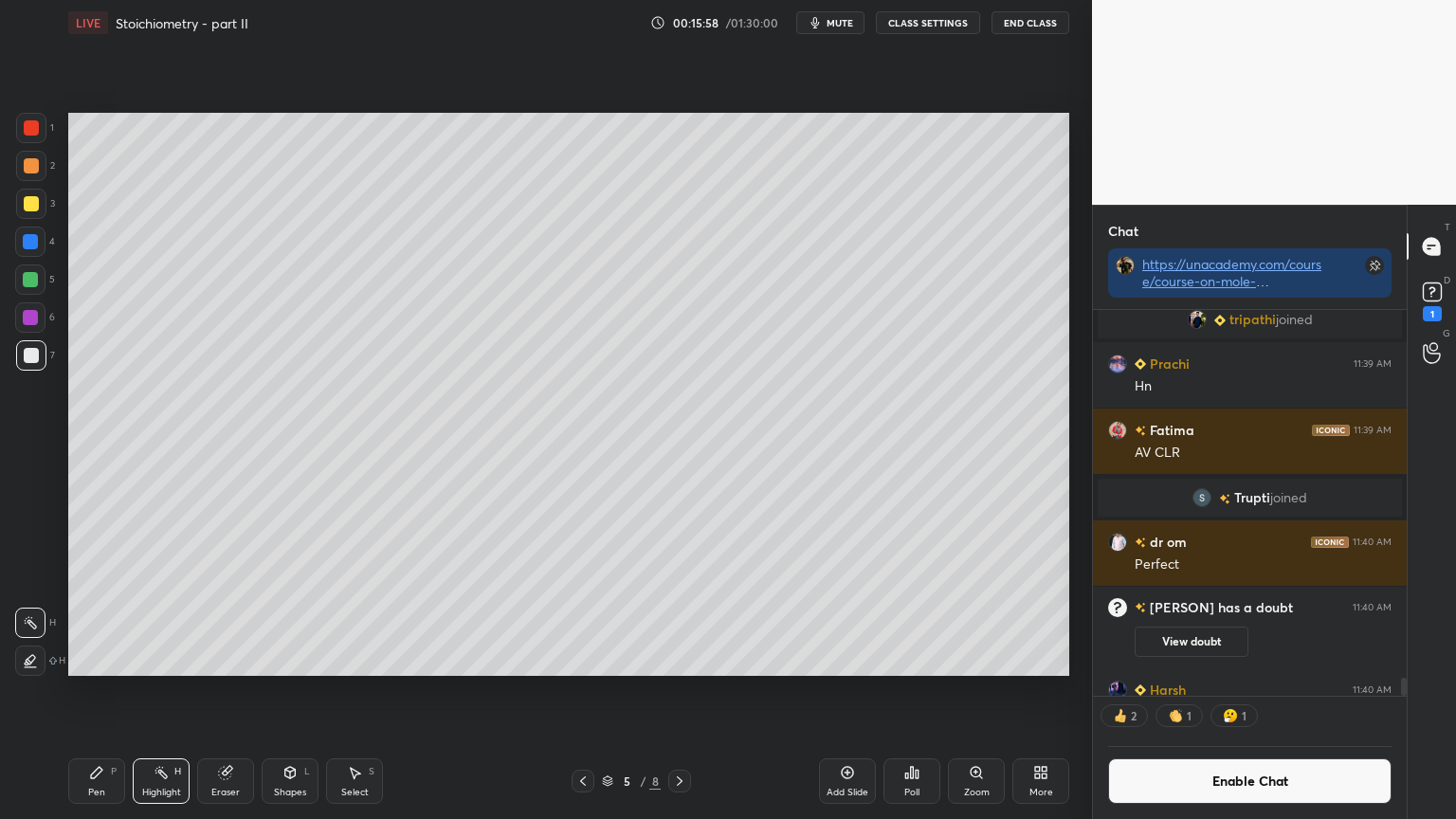 drag, startPoint x: 105, startPoint y: 783, endPoint x: 116, endPoint y: 751, distance: 33.837849 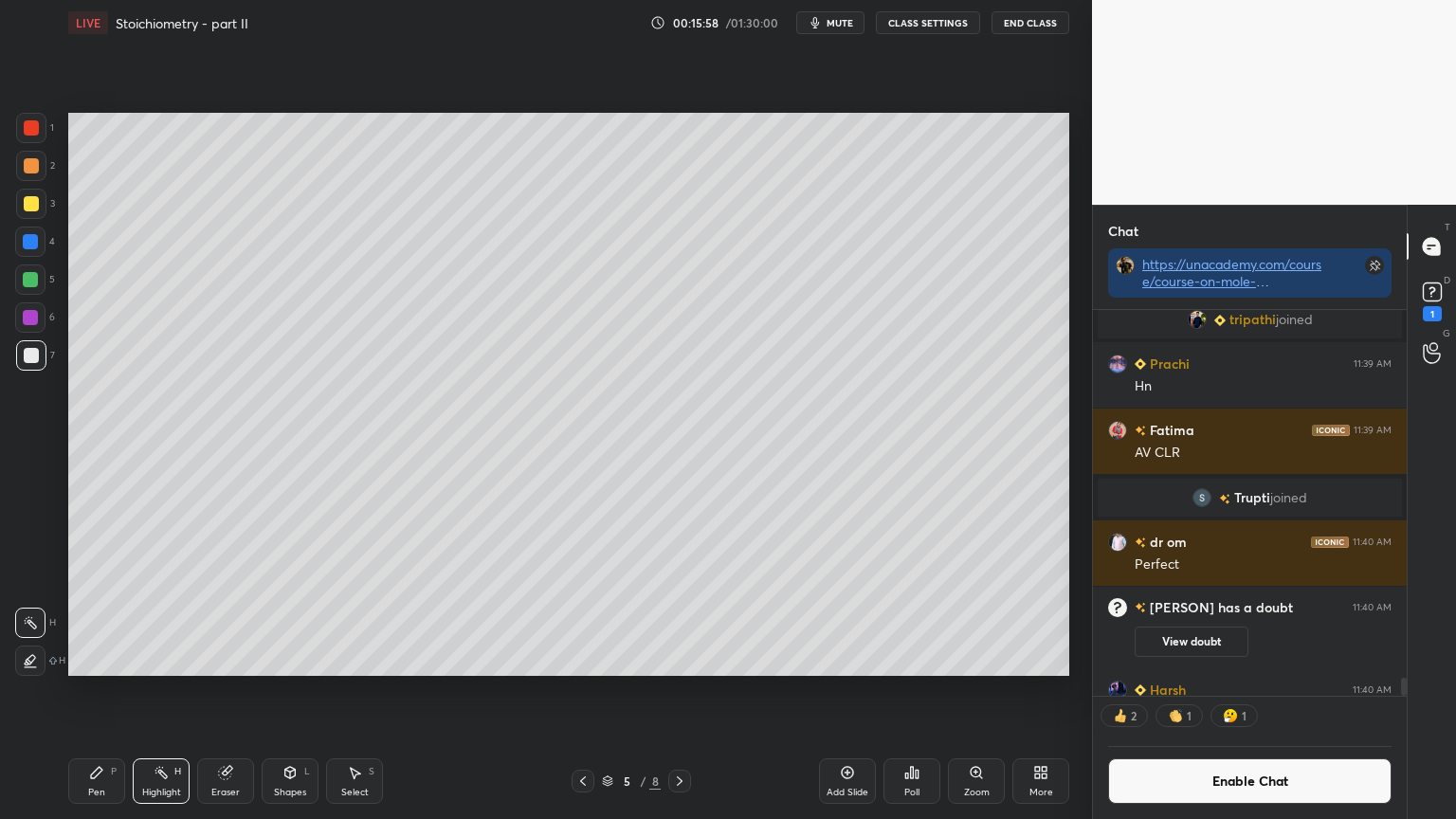 click on "Pen P" at bounding box center (97, 781) 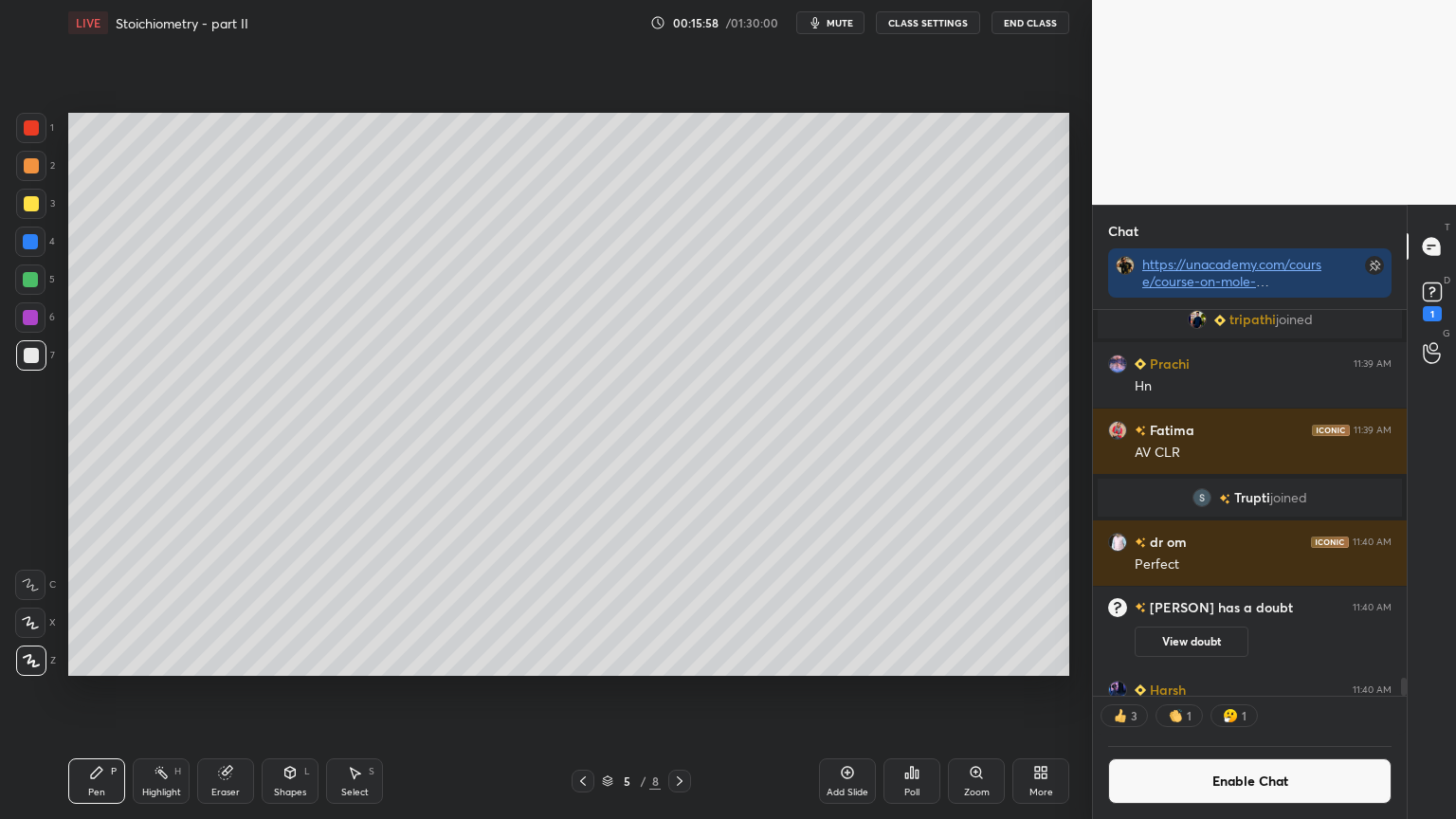drag, startPoint x: 30, startPoint y: 205, endPoint x: 49, endPoint y: 255, distance: 53.488316 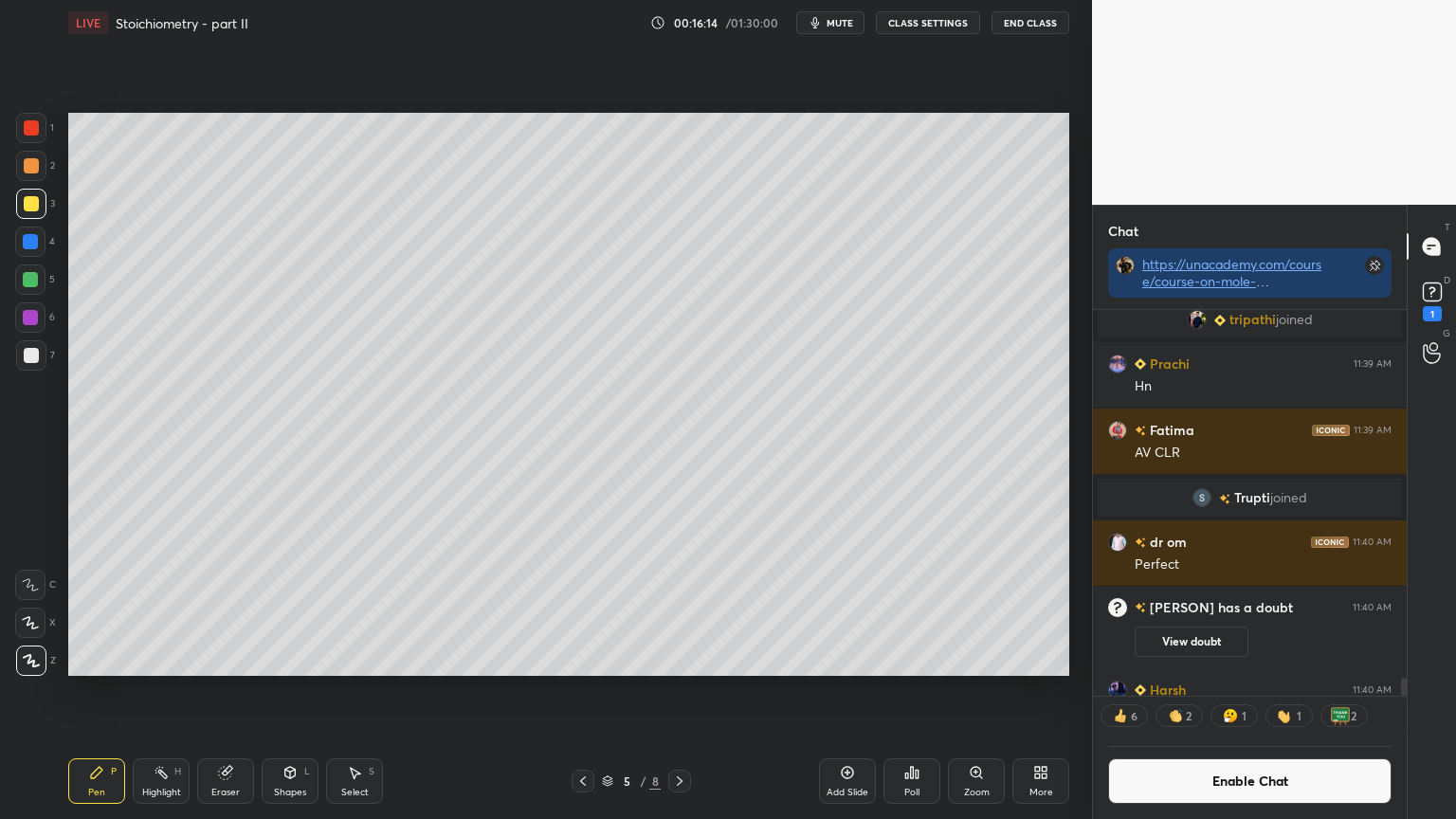 drag, startPoint x: 171, startPoint y: 781, endPoint x: 192, endPoint y: 751, distance: 36.61967 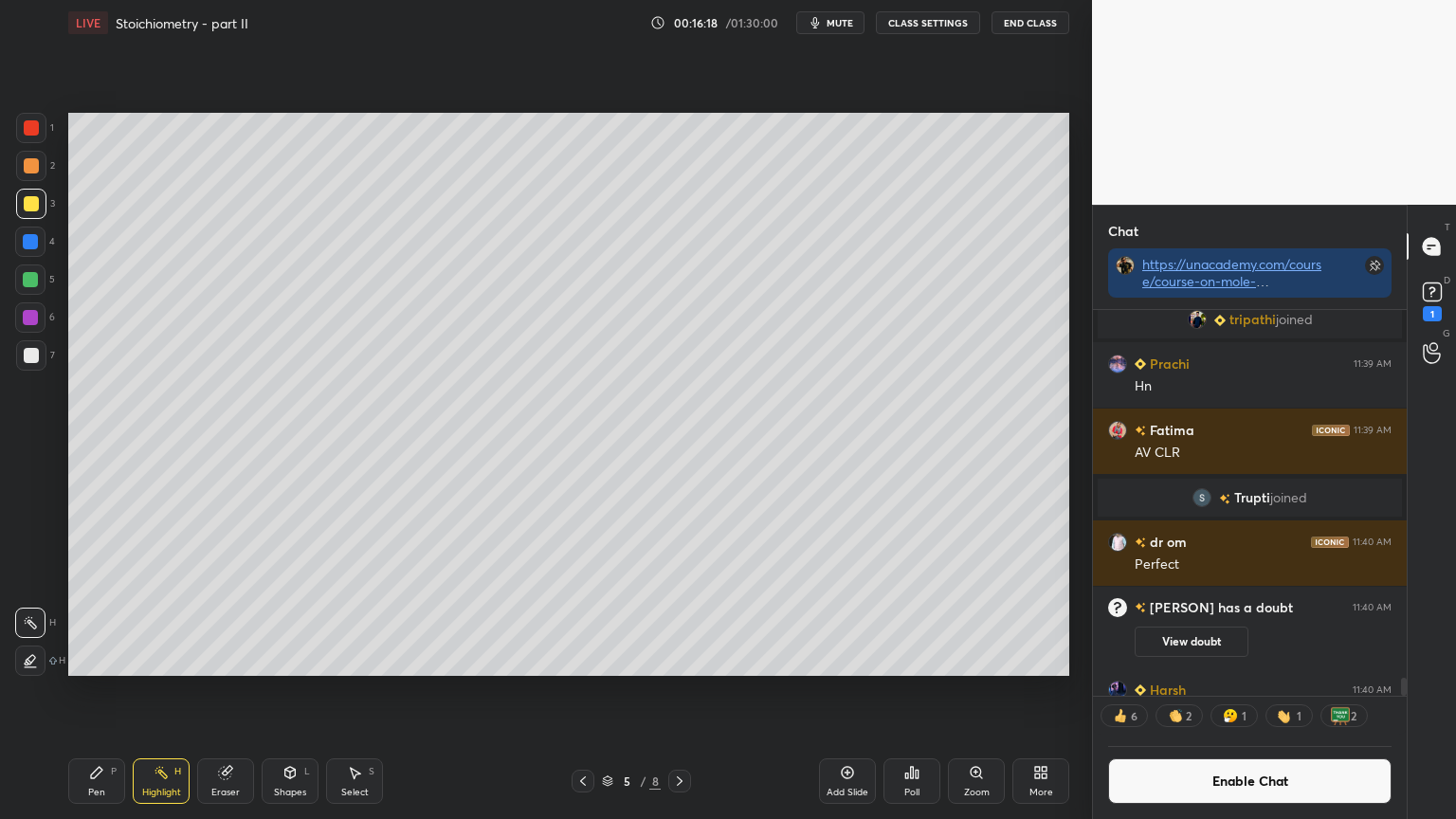 drag, startPoint x: 163, startPoint y: 770, endPoint x: 181, endPoint y: 685, distance: 86.88498 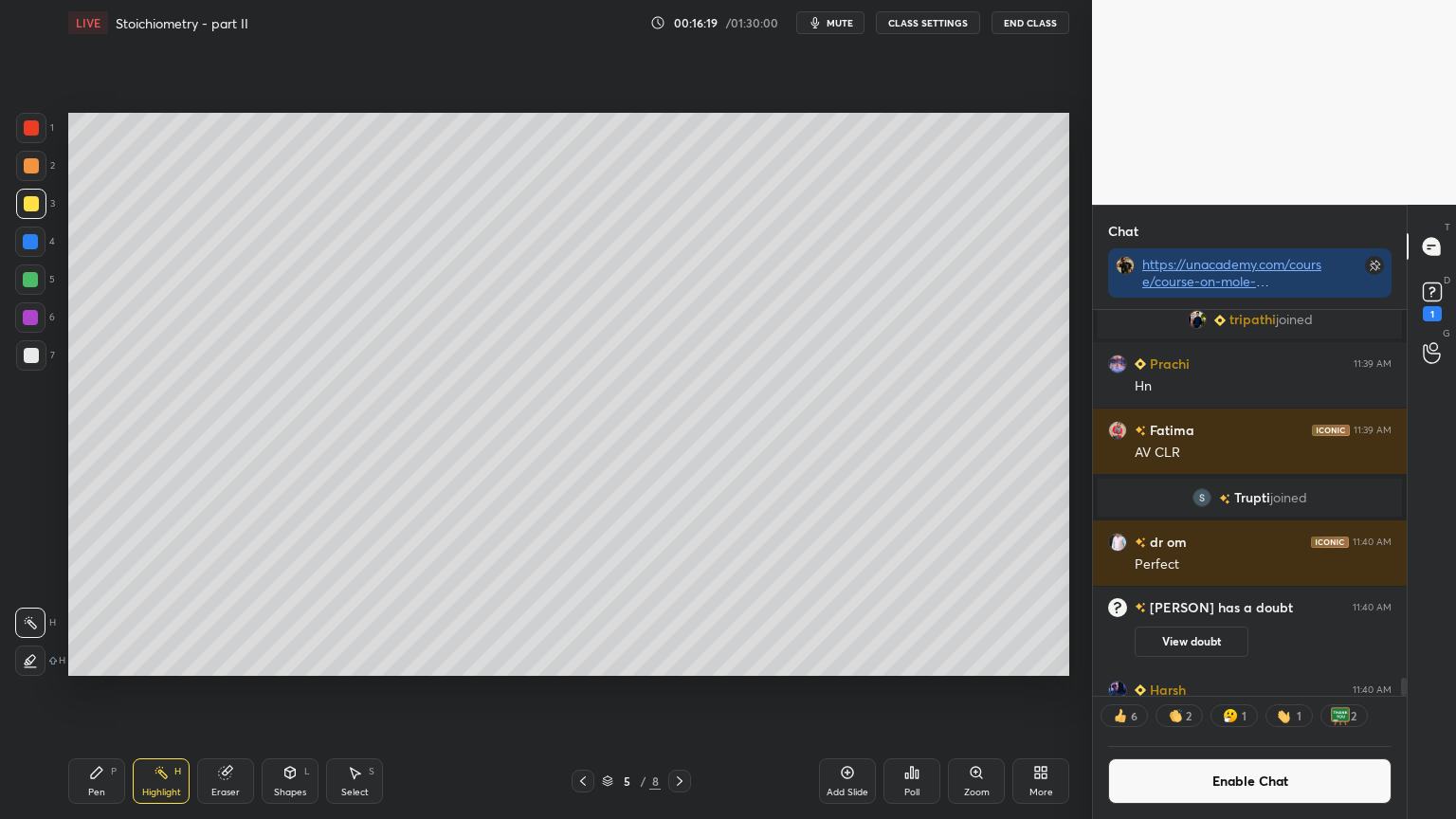 scroll, scrollTop: 6, scrollLeft: 6, axis: both 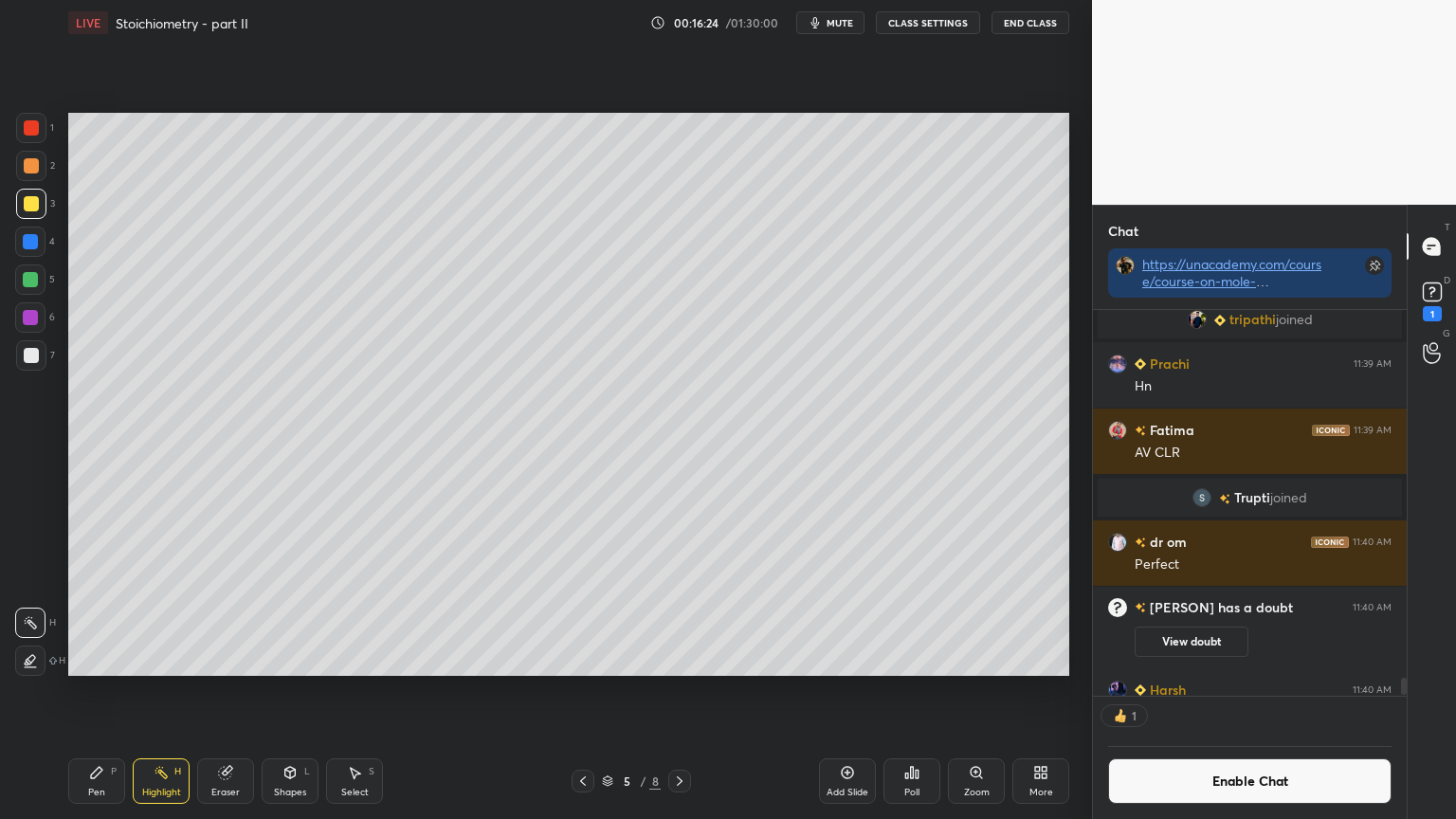 click on "Shapes" at bounding box center (290, 792) 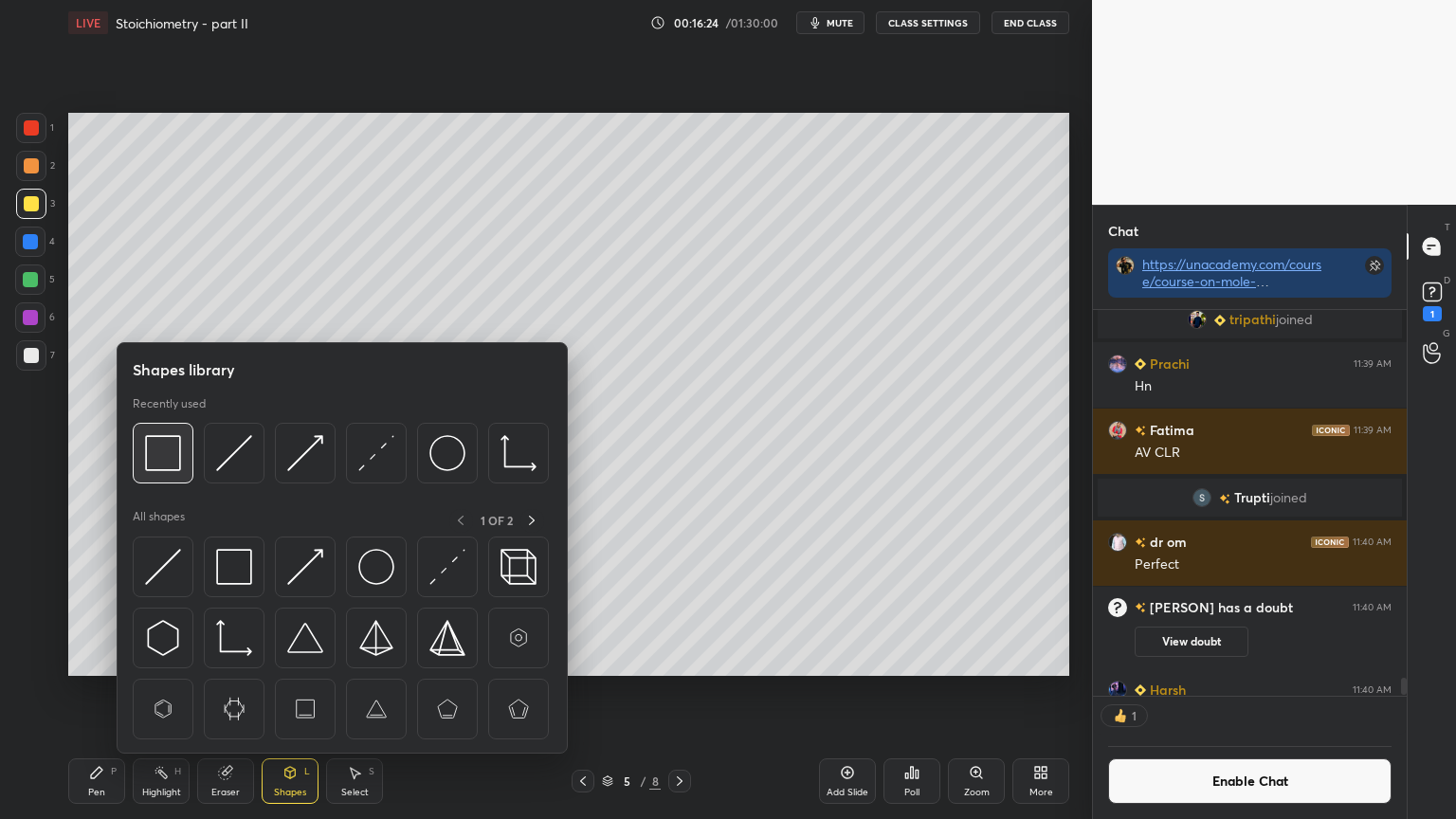 click at bounding box center [163, 453] 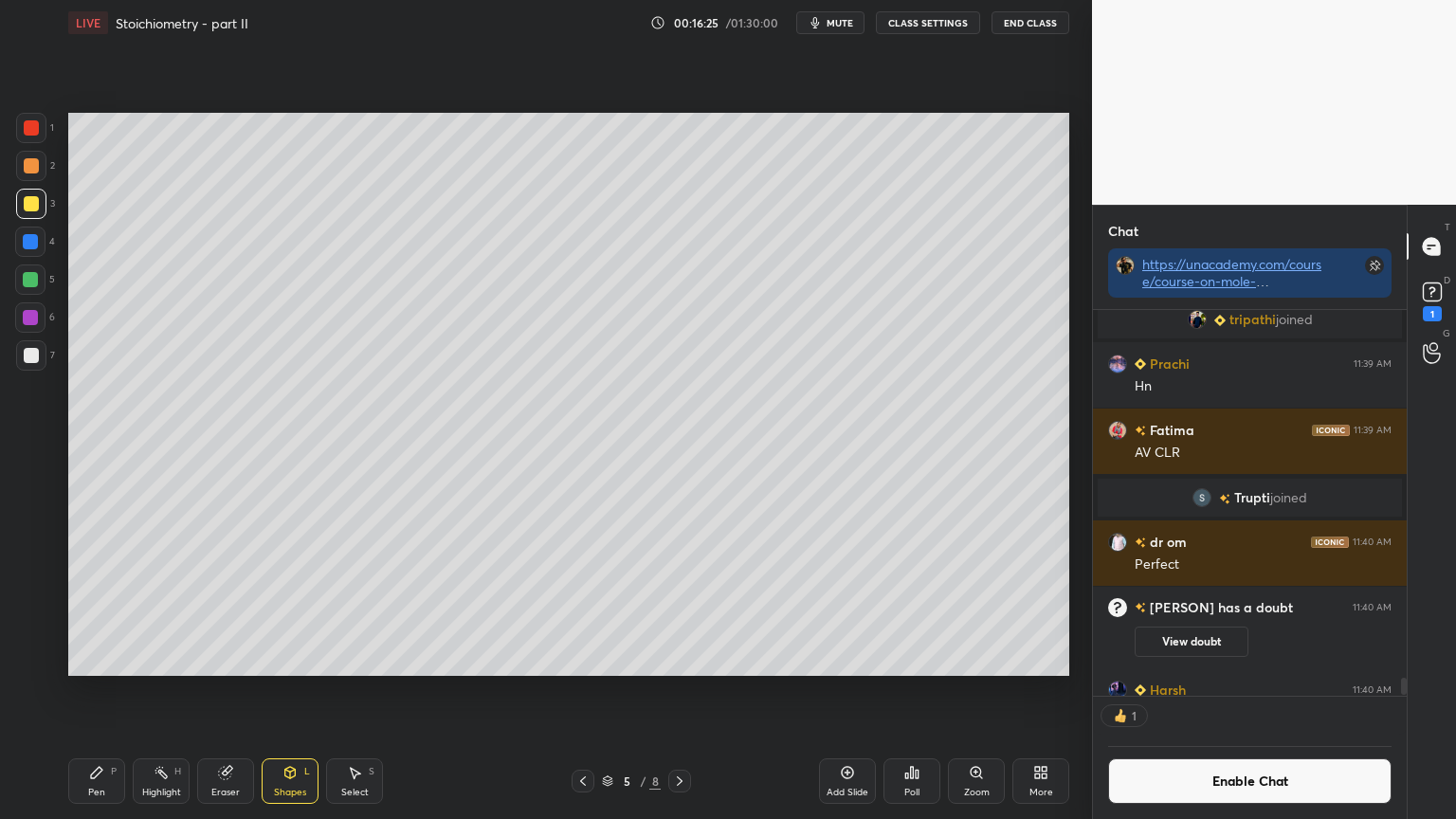 click at bounding box center (31, 355) 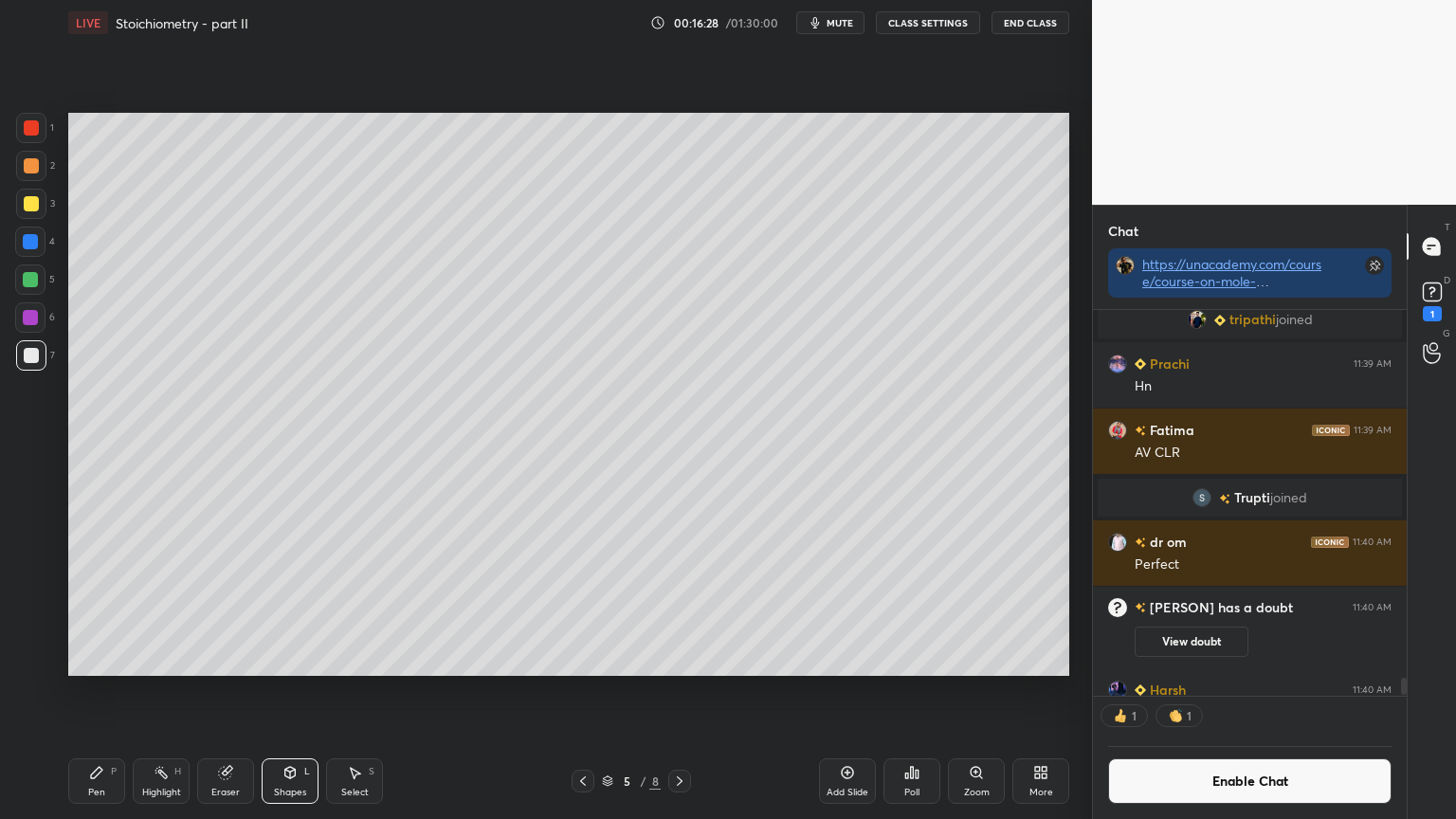 drag, startPoint x: 107, startPoint y: 791, endPoint x: 116, endPoint y: 775, distance: 18.35756 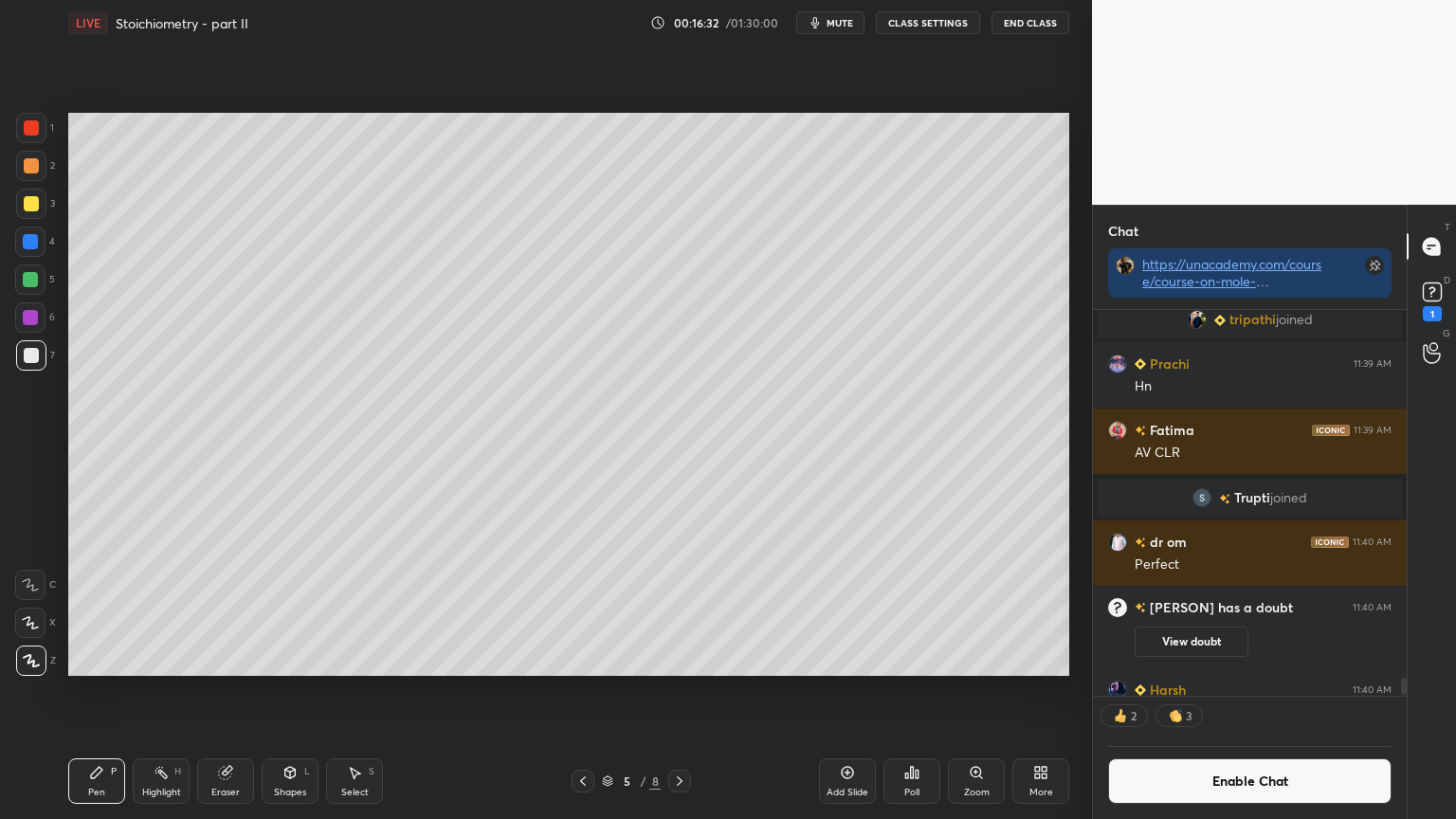 click on "Highlight H" at bounding box center (161, 781) 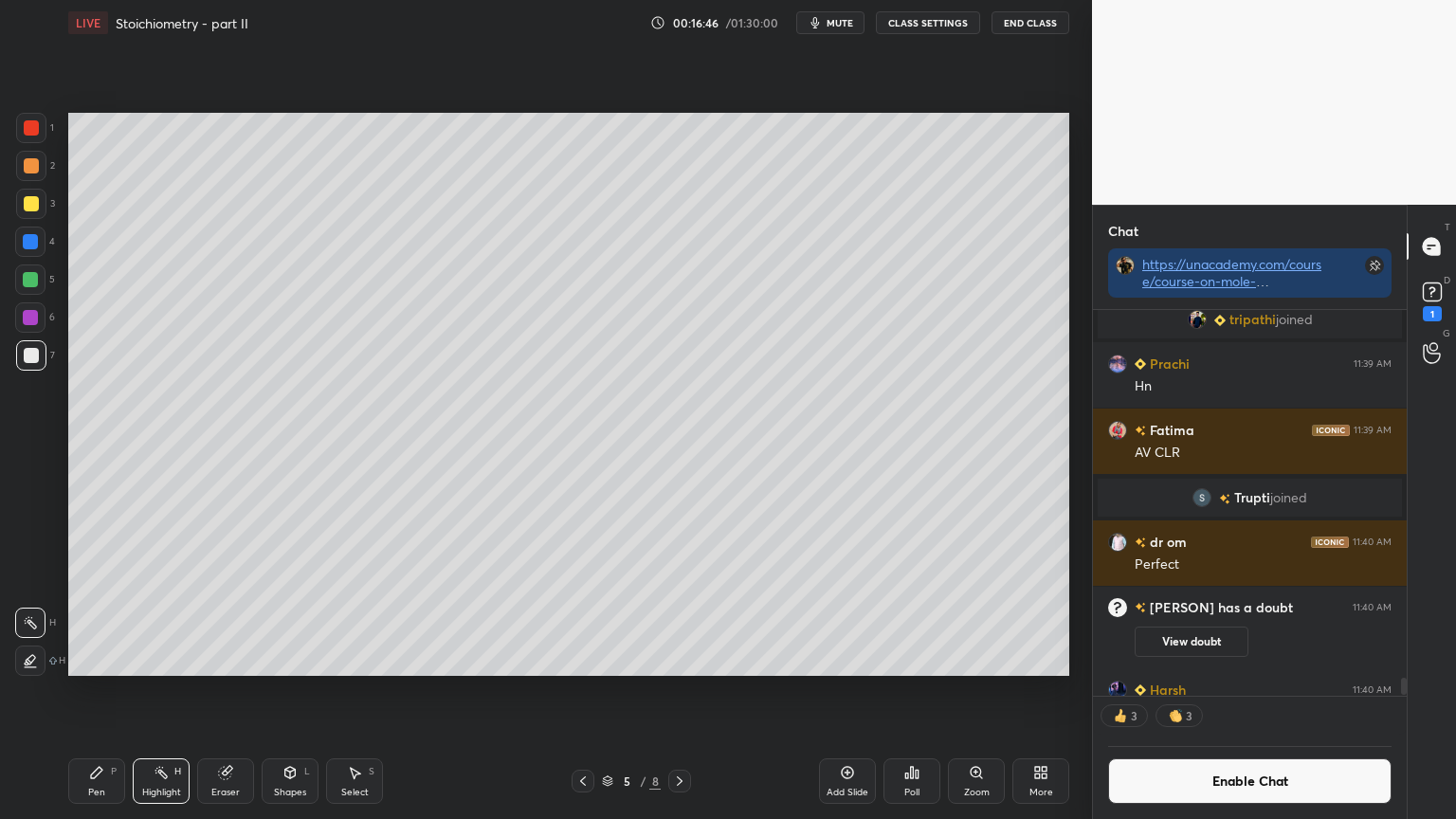 click on "Pen P" at bounding box center (97, 781) 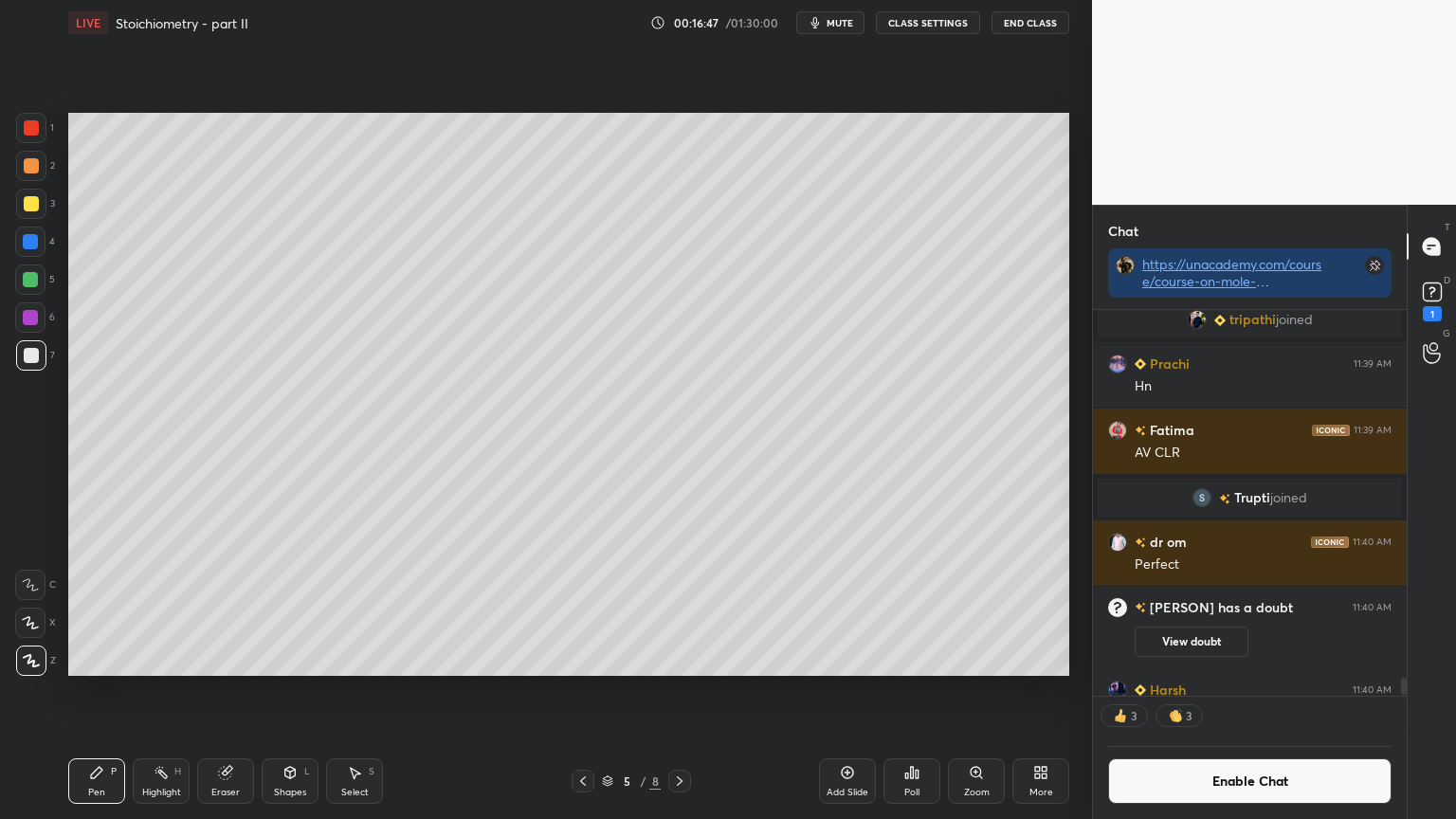 click on "Highlight H" at bounding box center [161, 781] 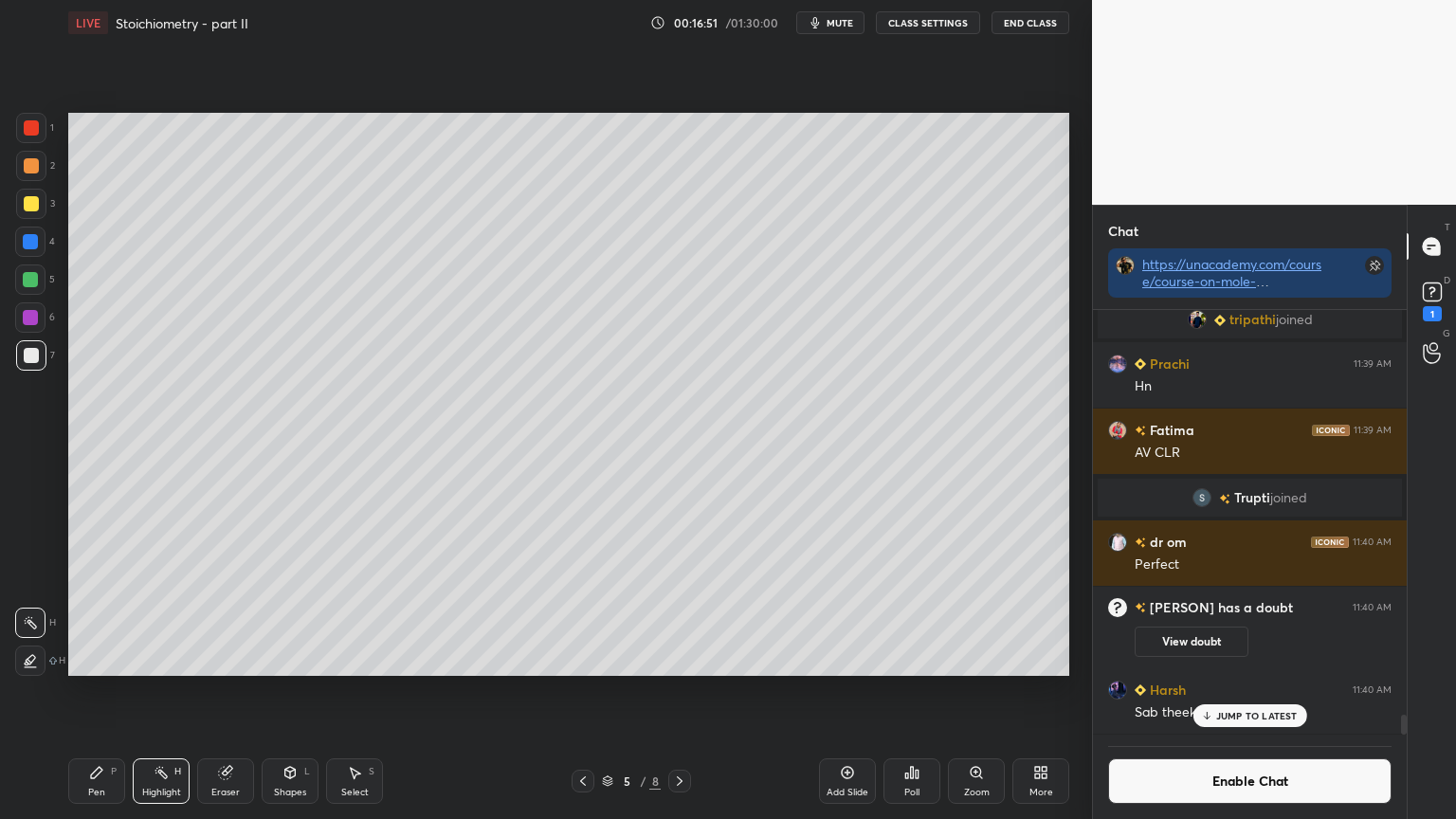 scroll, scrollTop: 6, scrollLeft: 6, axis: both 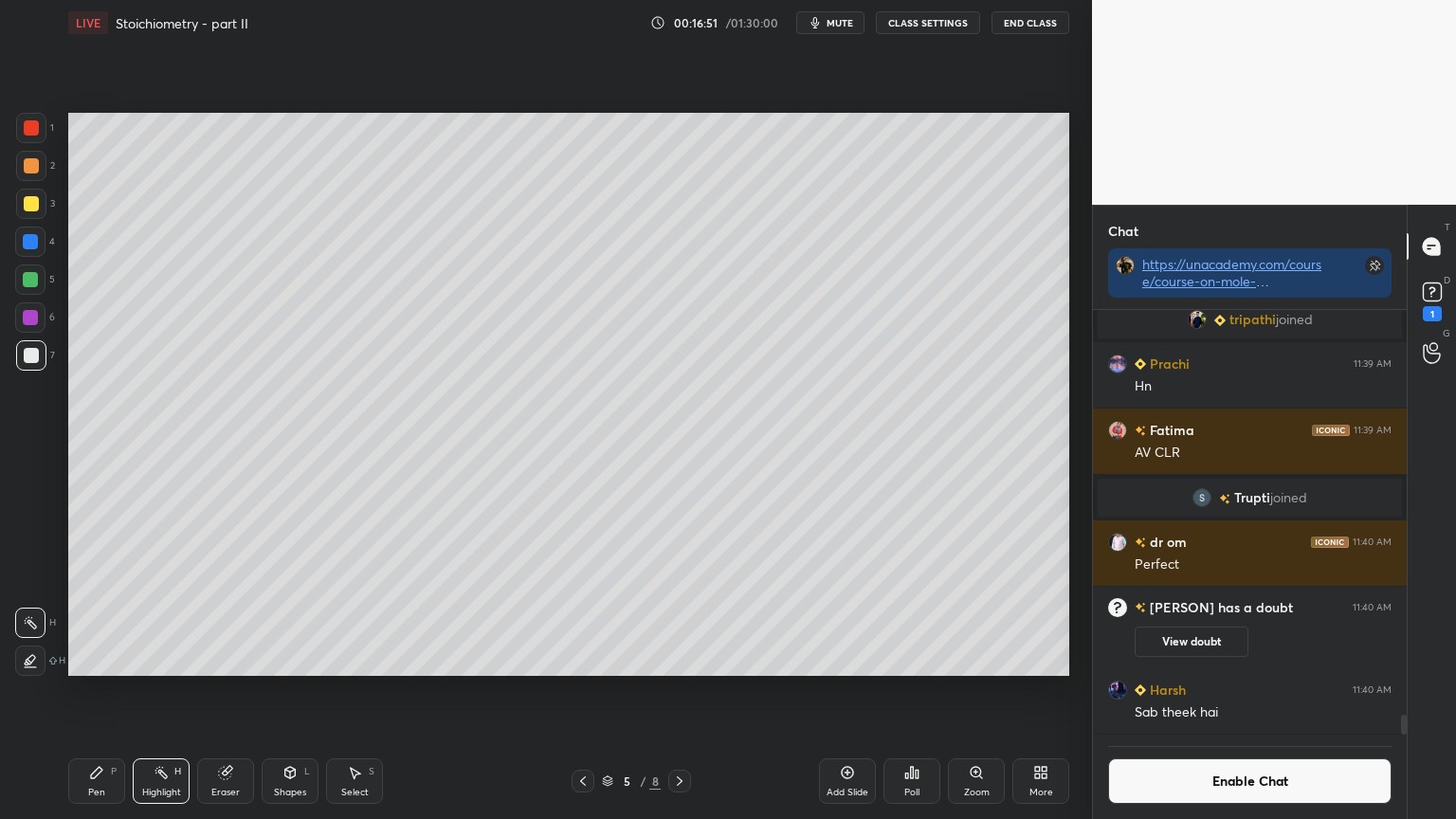 click on "Shapes L" at bounding box center [290, 781] 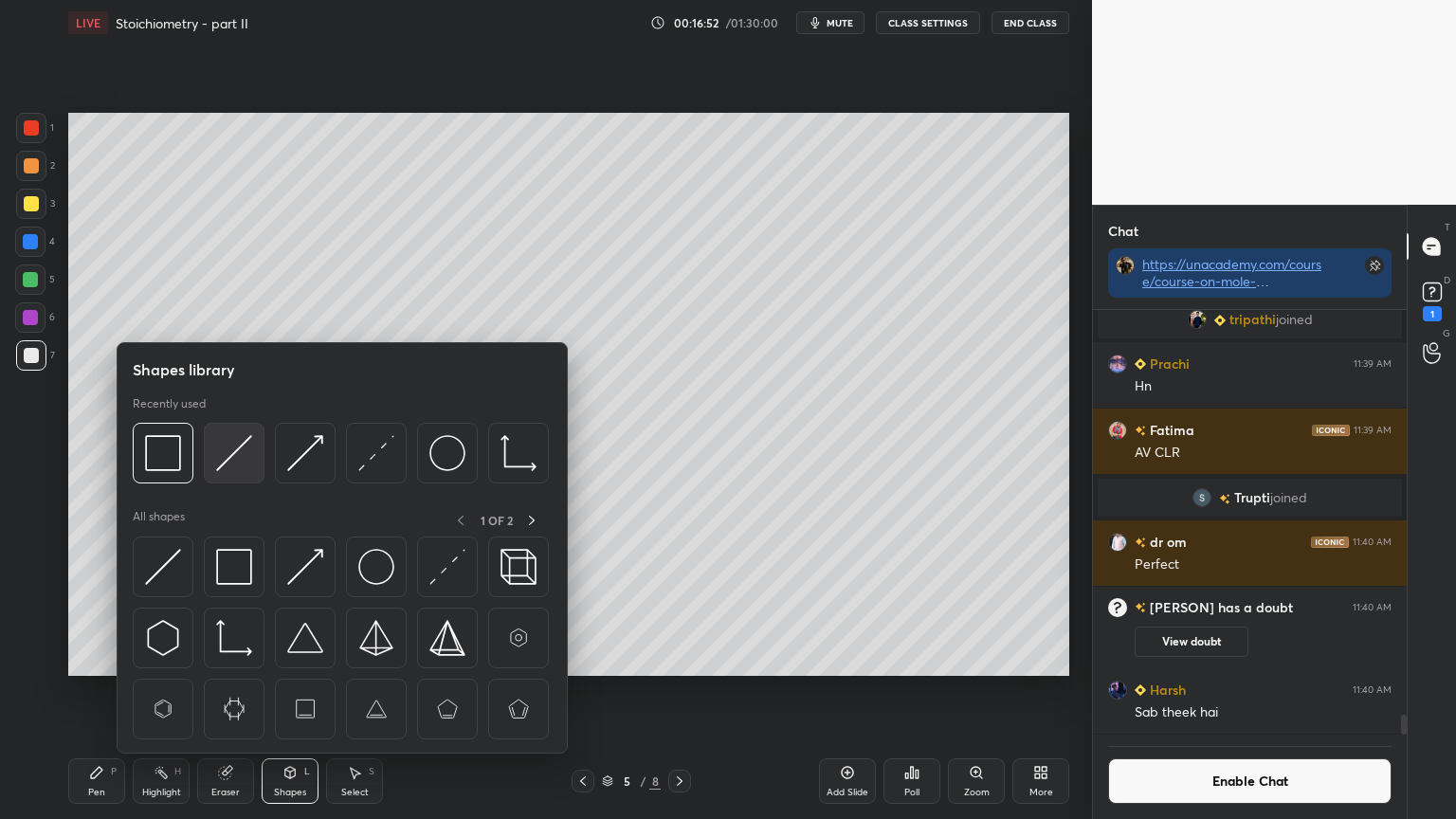 click at bounding box center [234, 453] 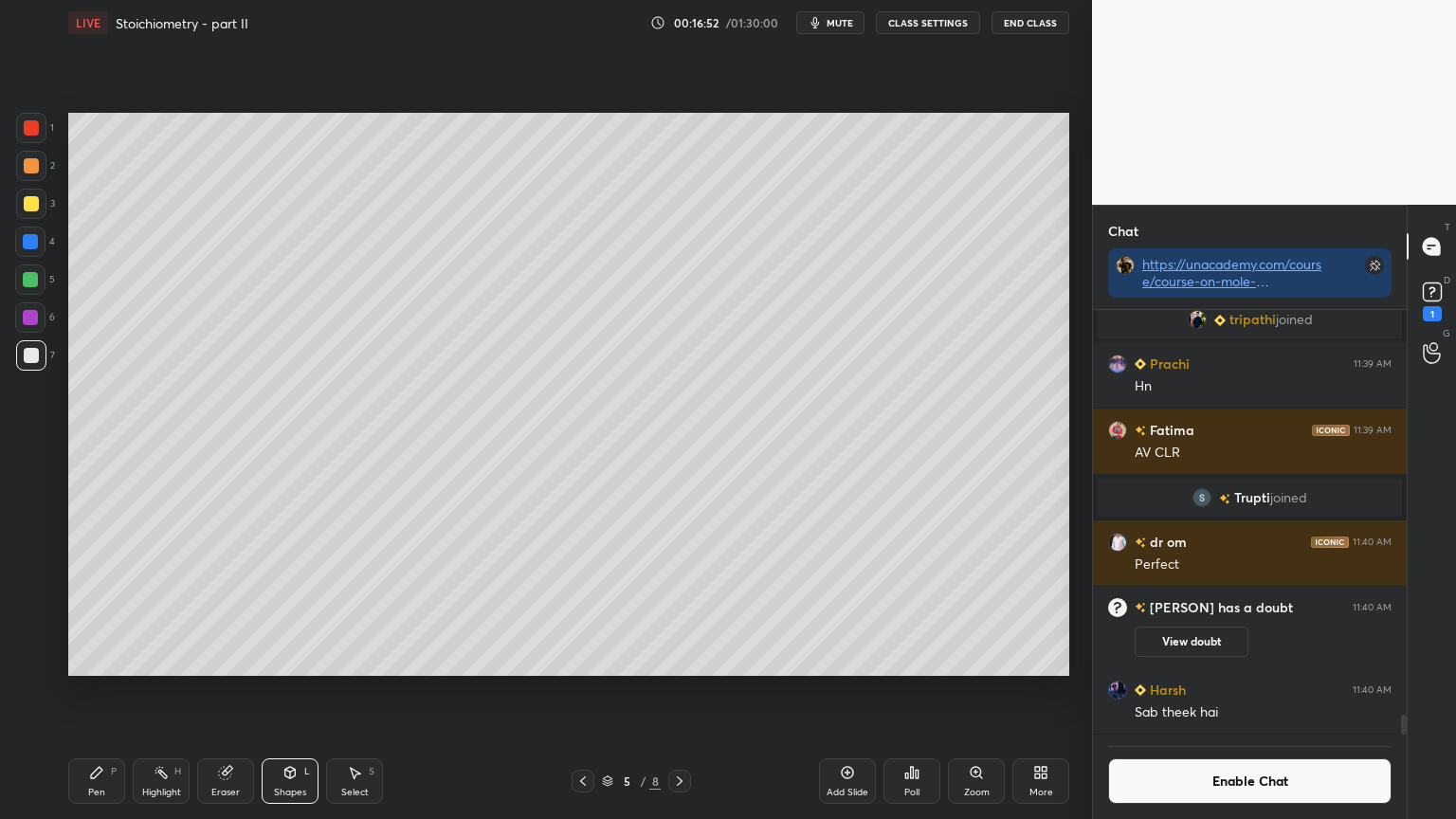 click at bounding box center [31, 128] 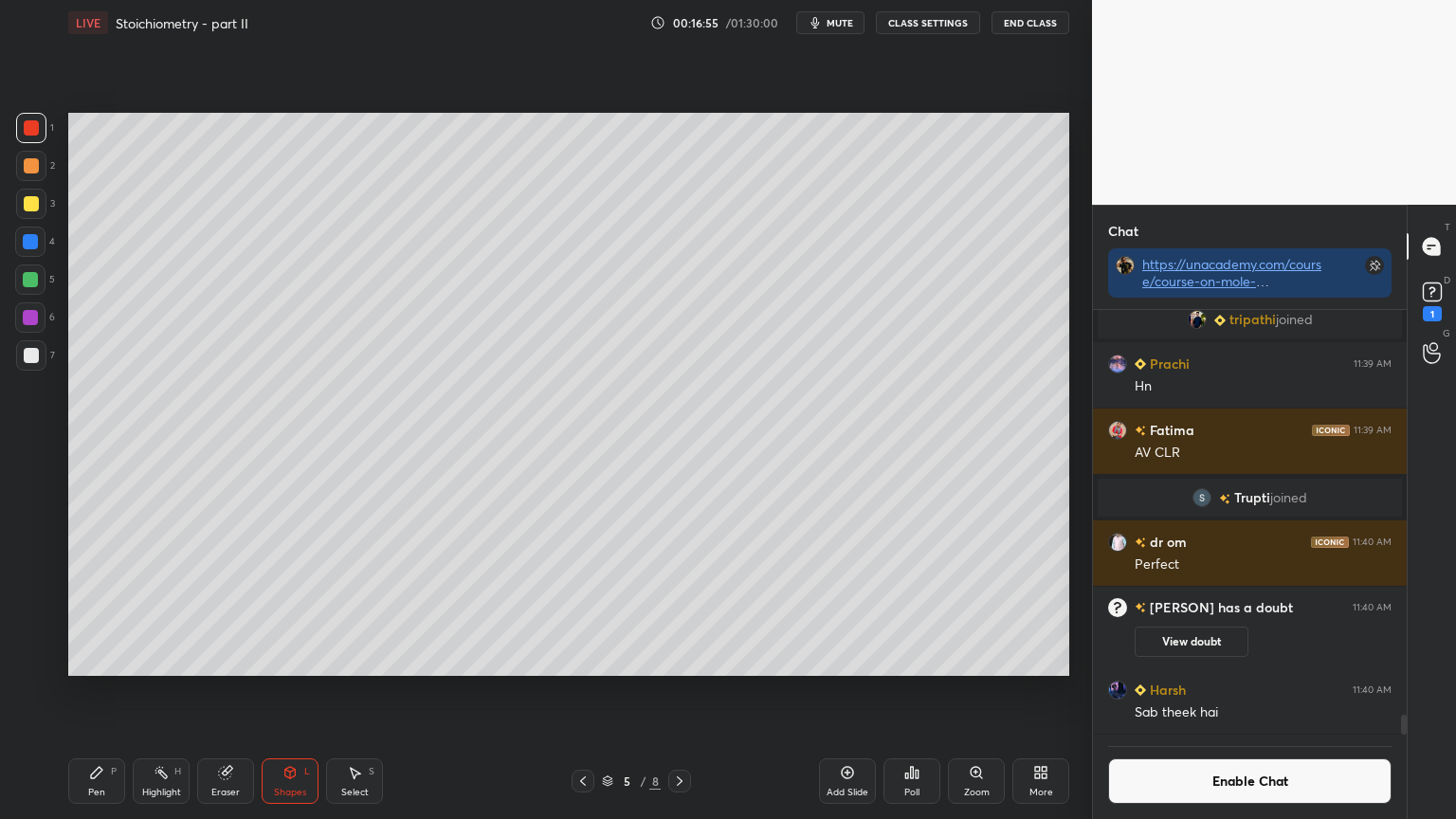click on "Pen" at bounding box center [97, 792] 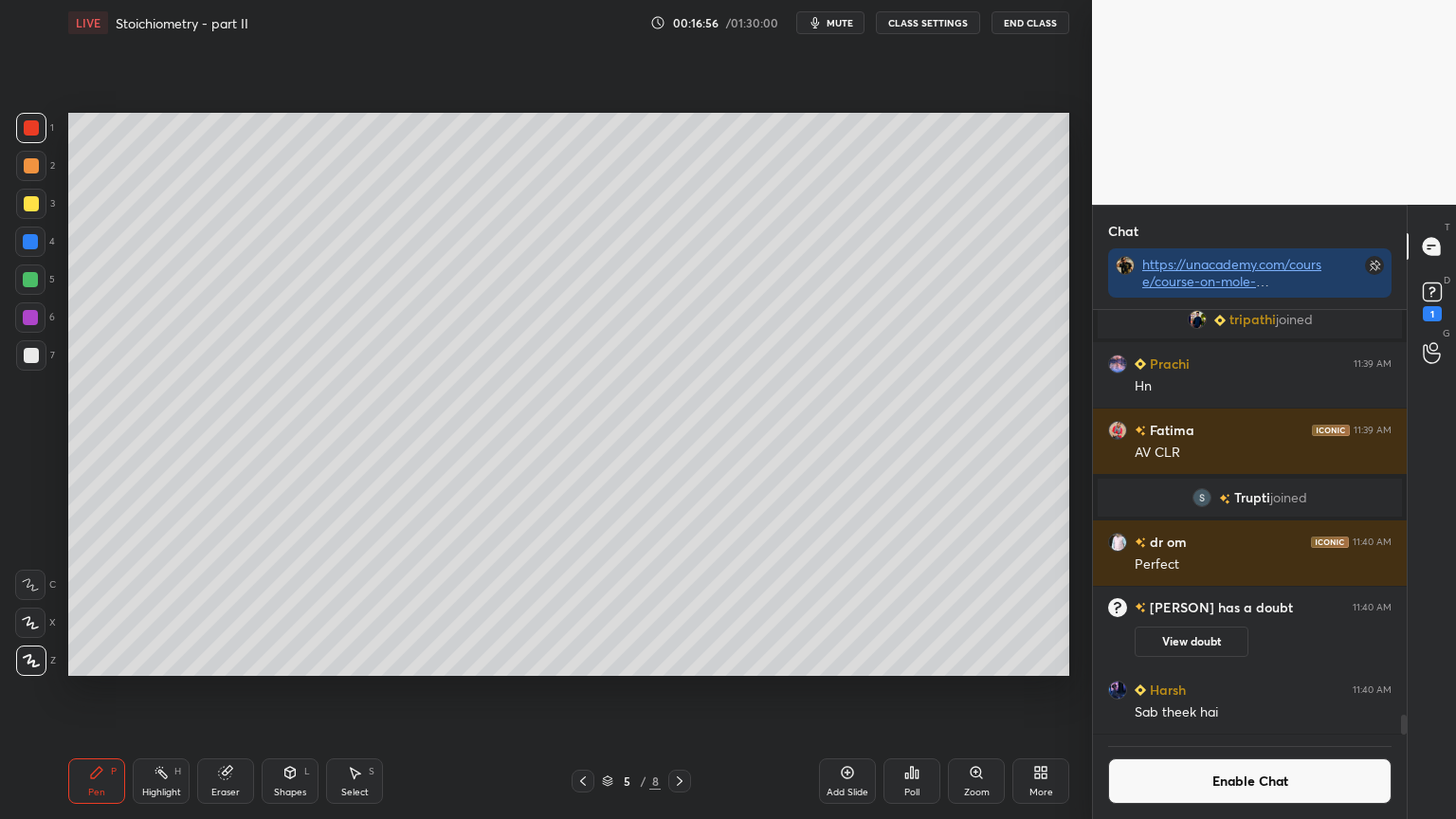 click at bounding box center (31, 204) 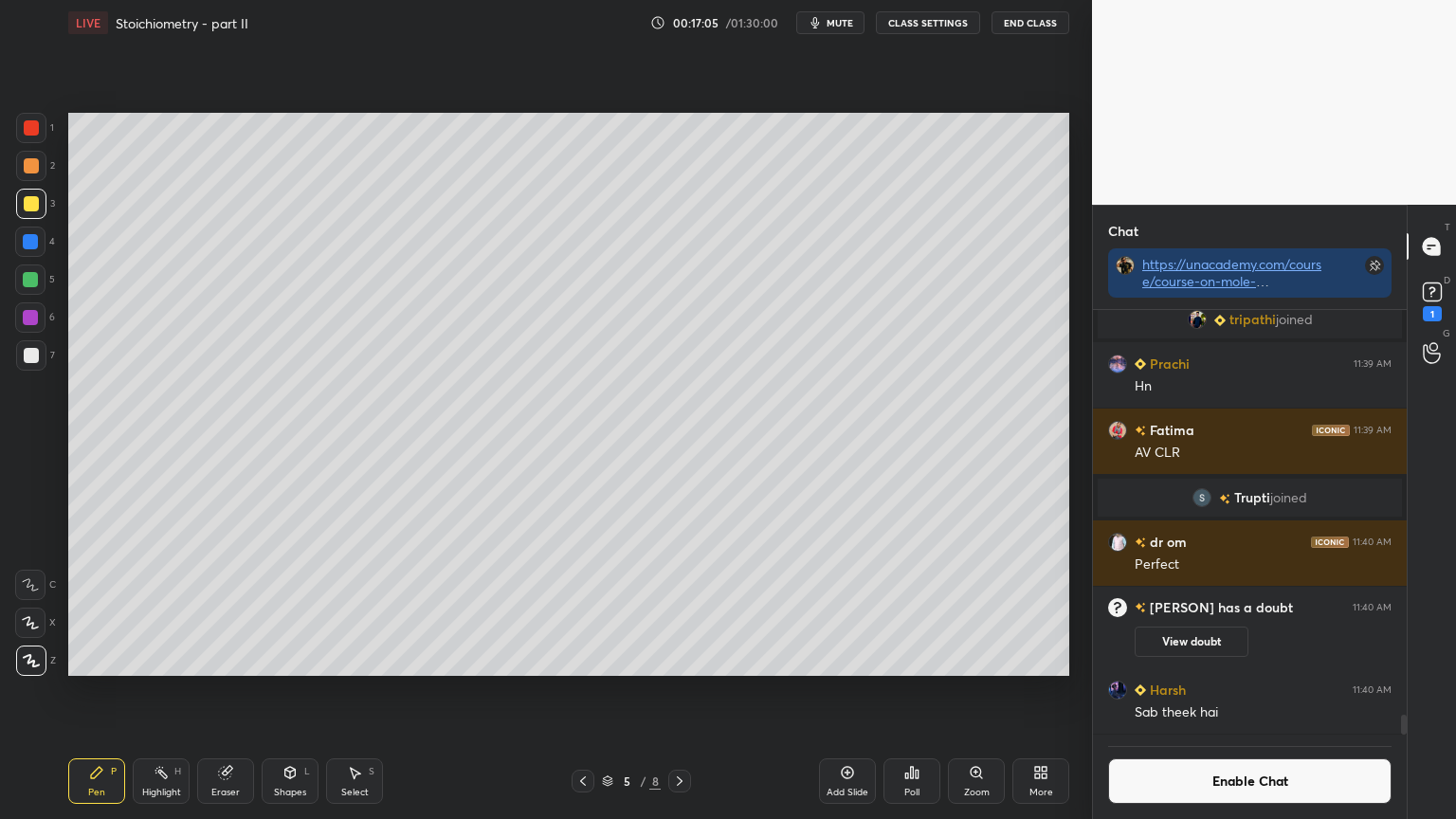 click on "Eraser" at bounding box center [226, 781] 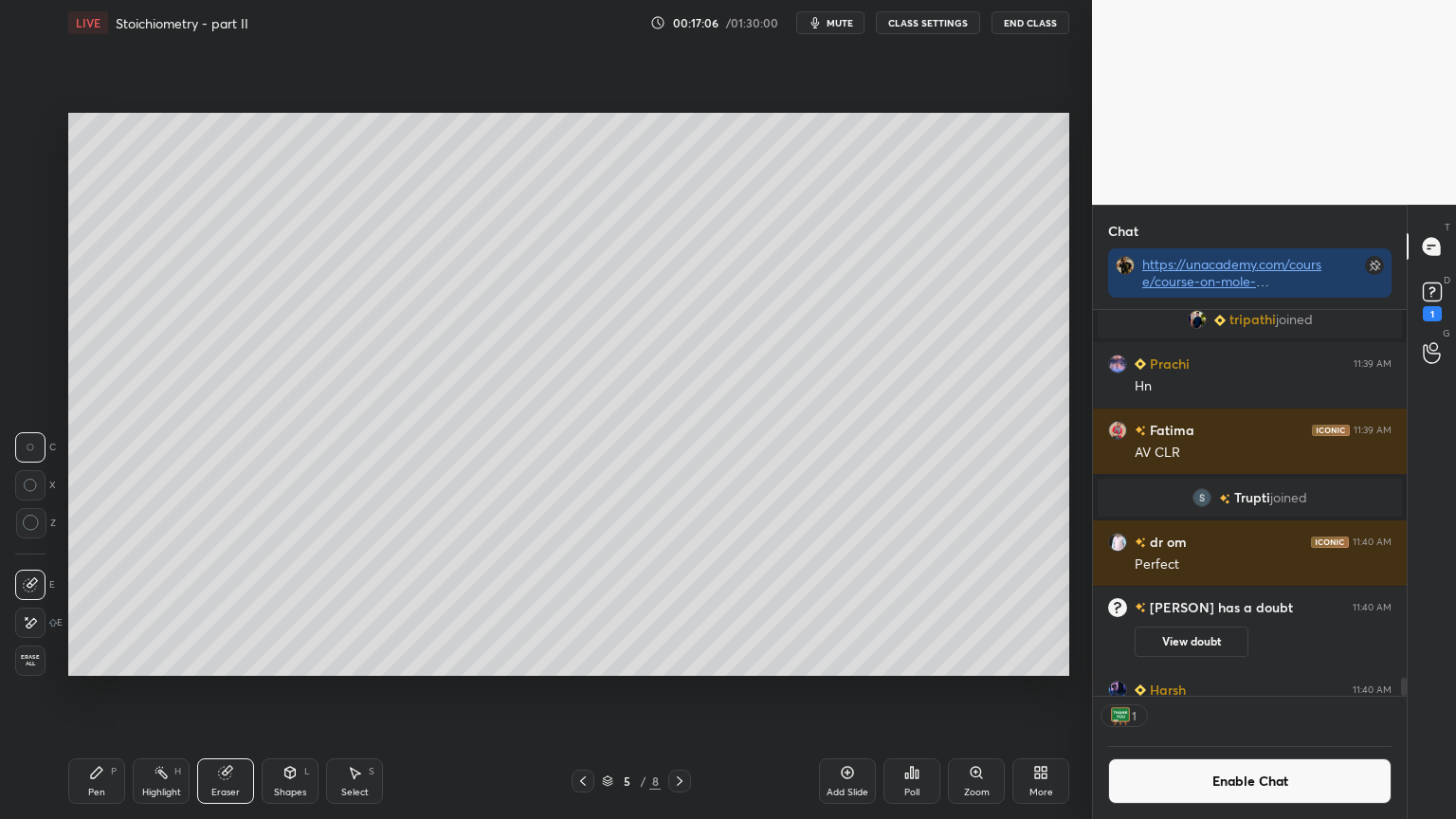 scroll, scrollTop: 380, scrollLeft: 308, axis: both 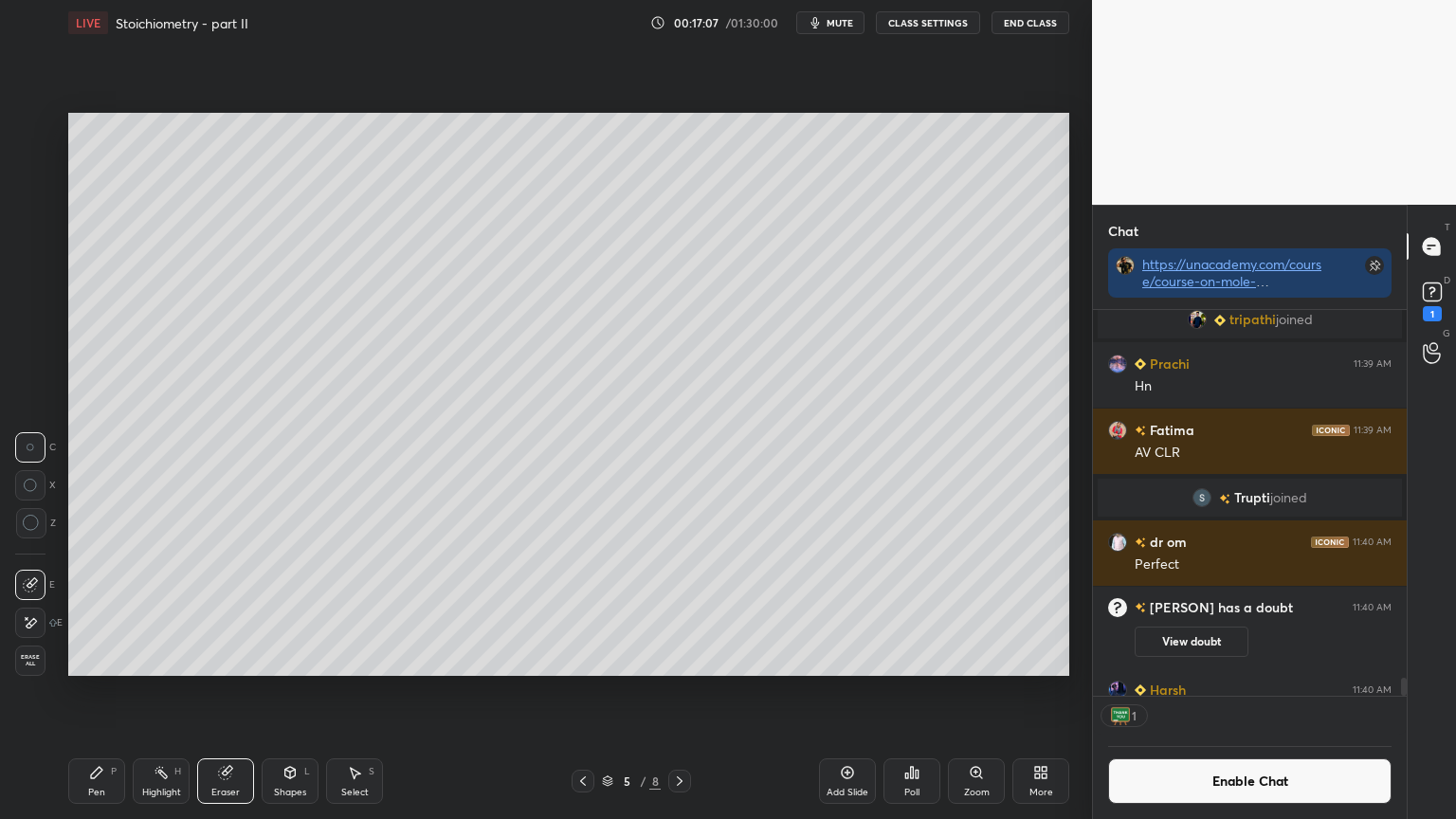 click 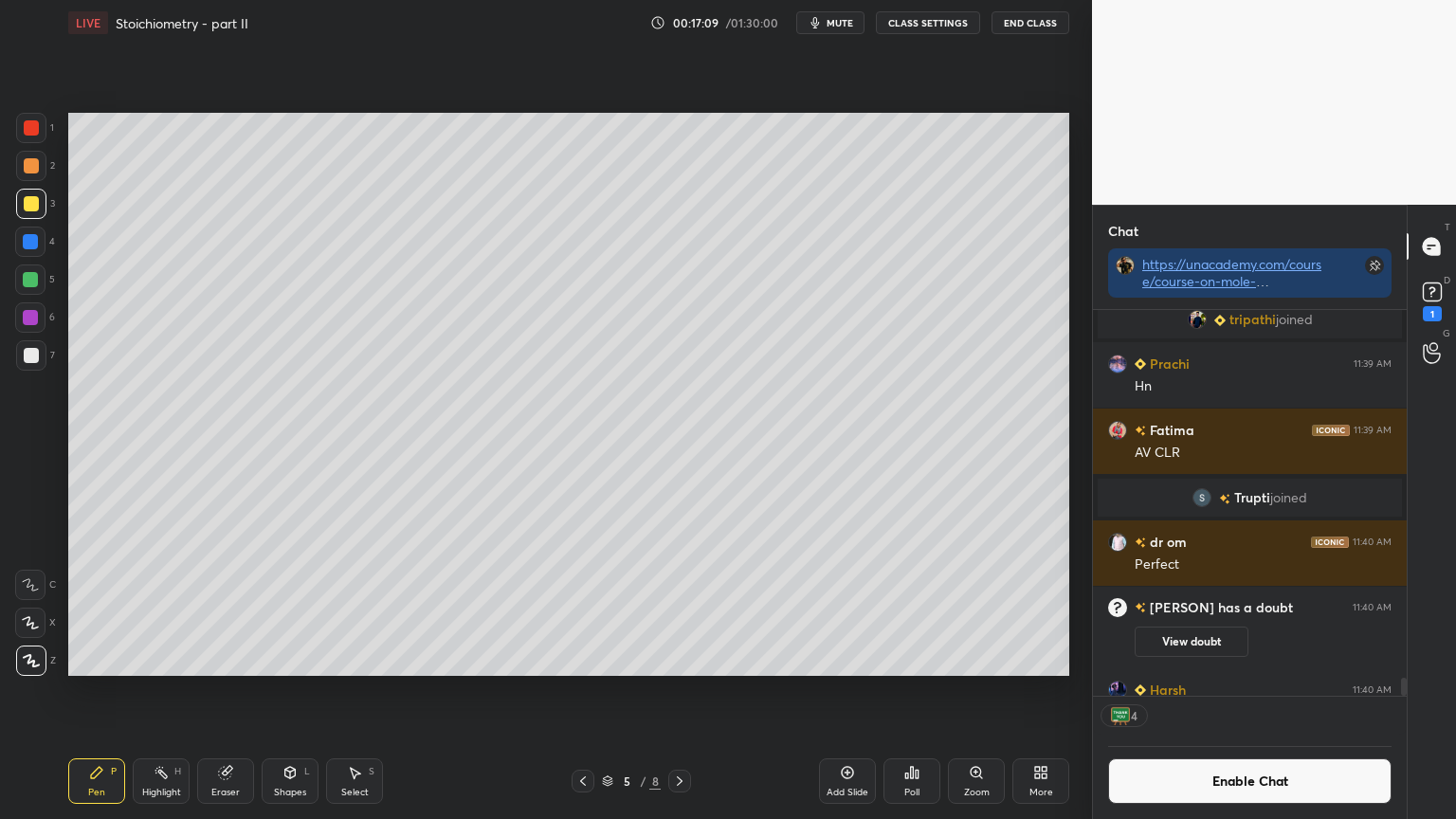 click on "Pen" at bounding box center (97, 792) 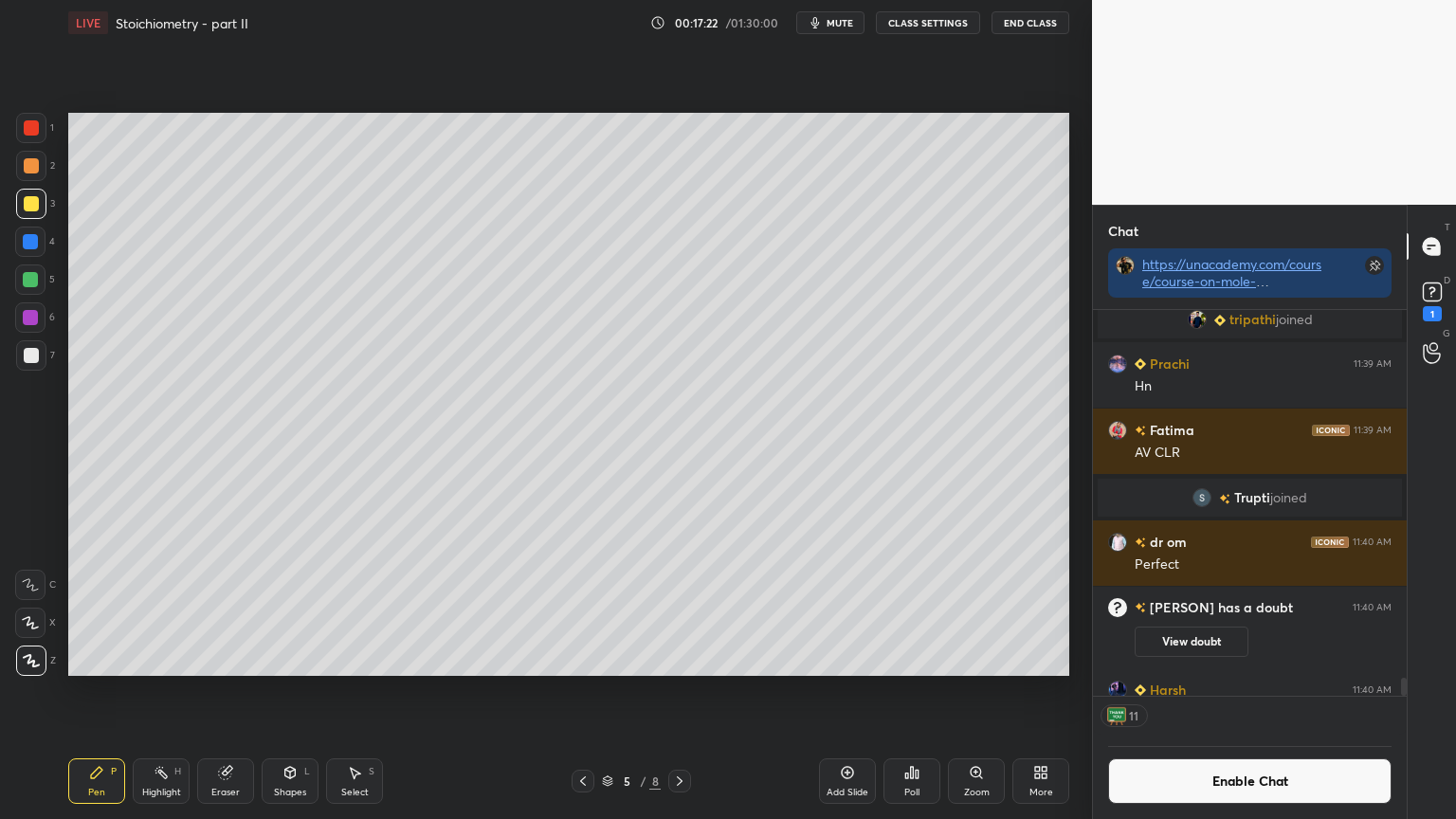 click on "Highlight" at bounding box center (161, 792) 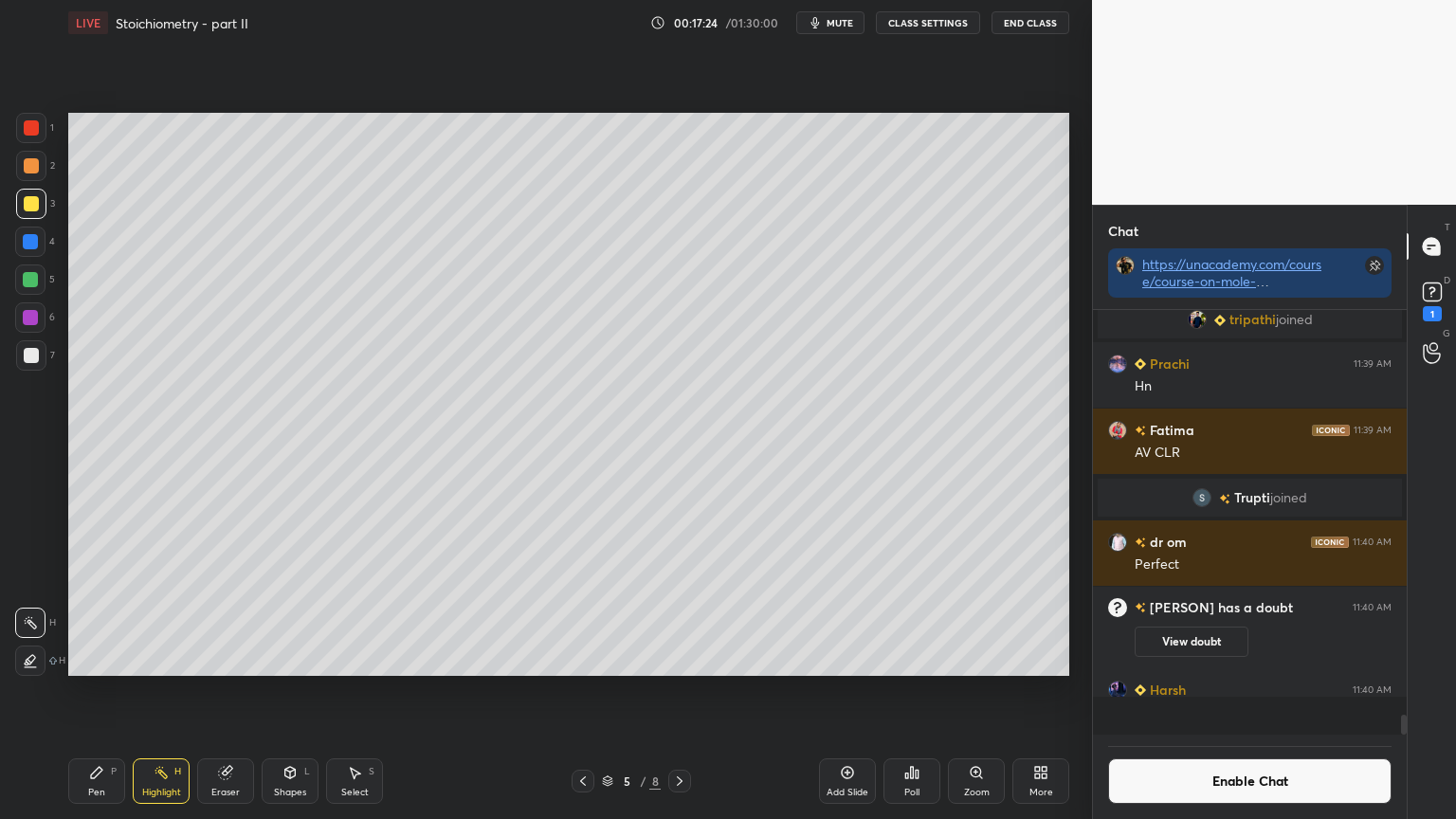 scroll, scrollTop: 6, scrollLeft: 6, axis: both 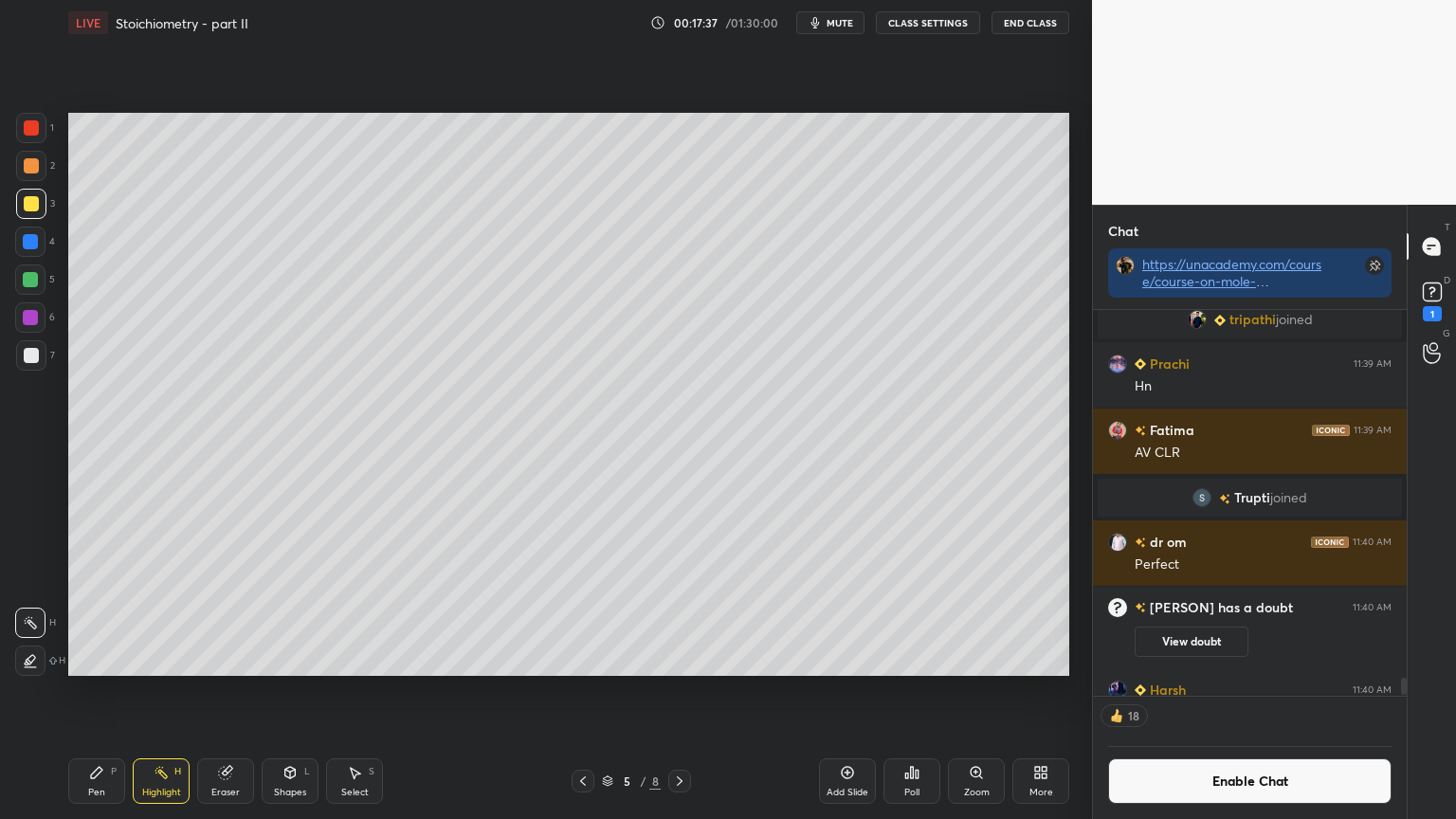 click on "Add Slide" at bounding box center [847, 781] 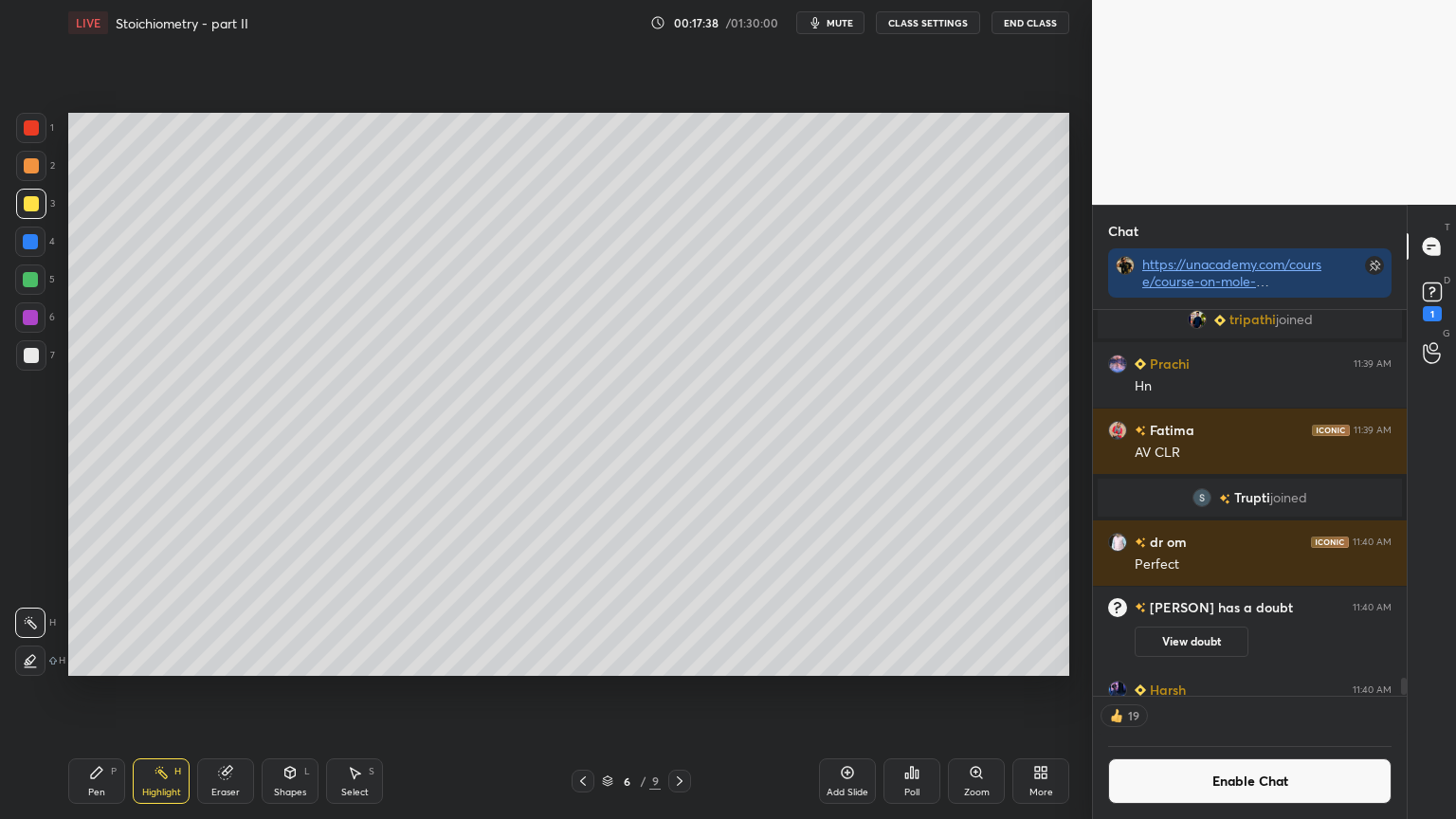 click on "Pen P" at bounding box center [97, 781] 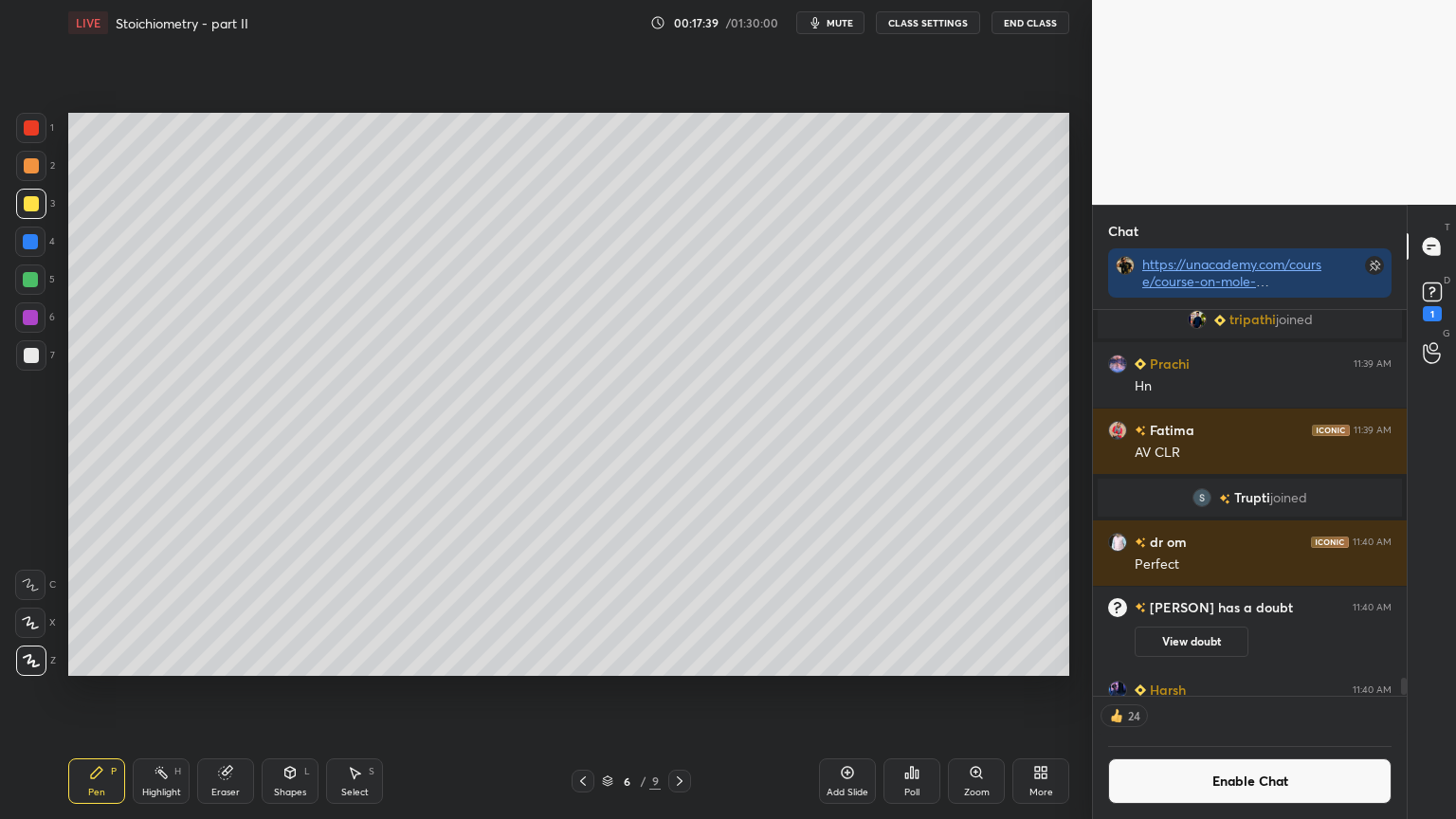 click at bounding box center [31, 166] 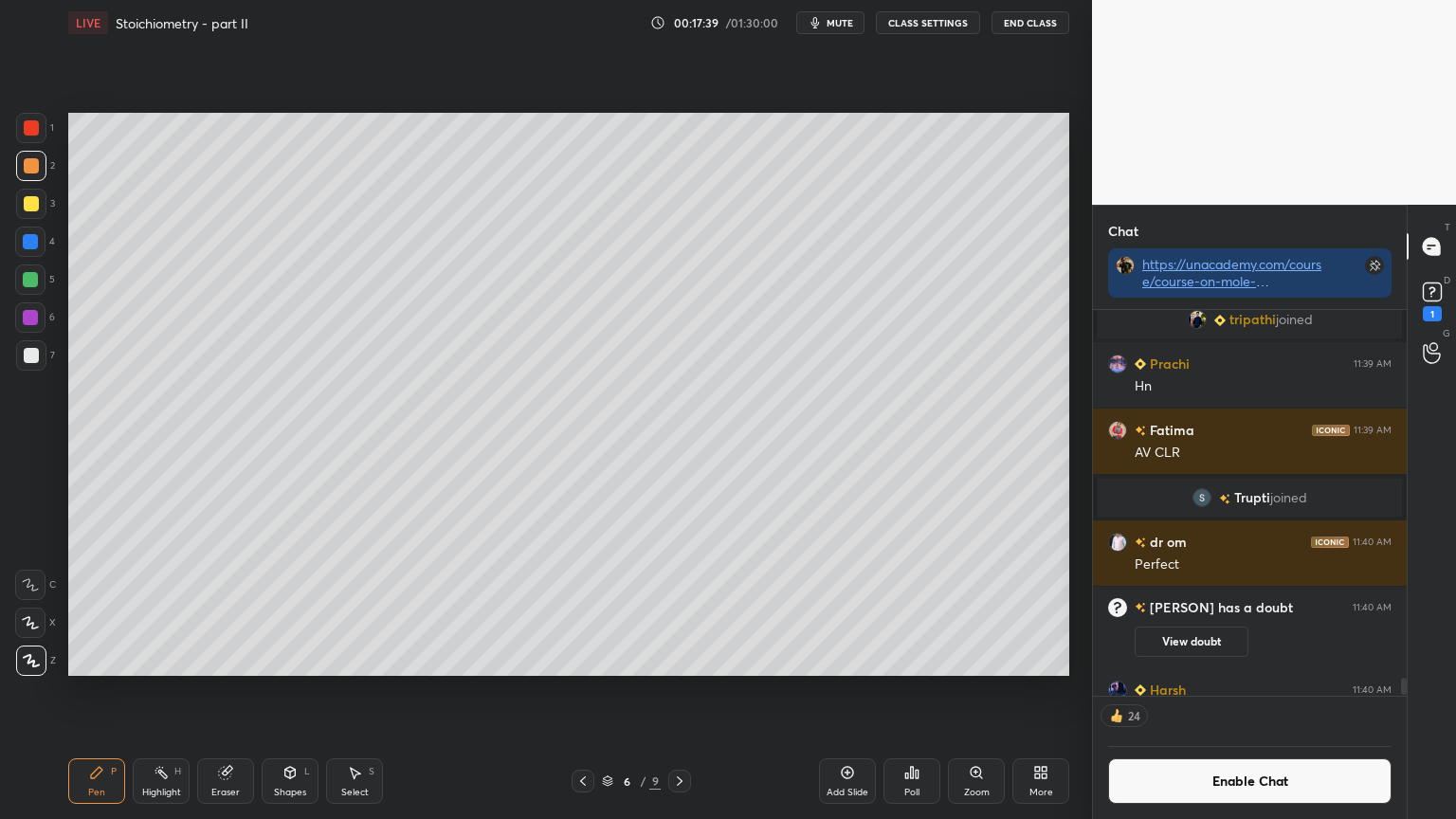 click at bounding box center [31, 128] 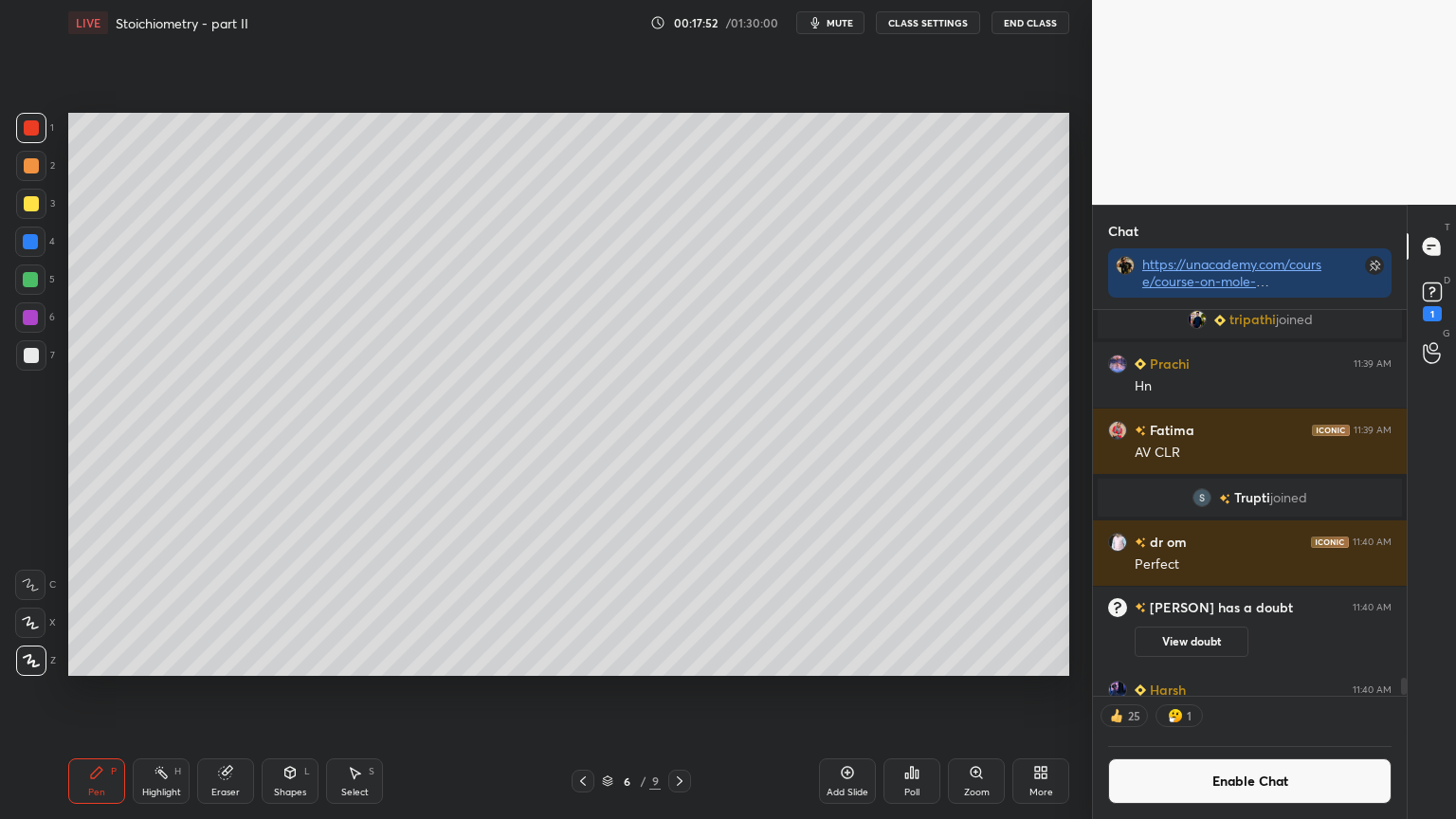 click at bounding box center (31, 355) 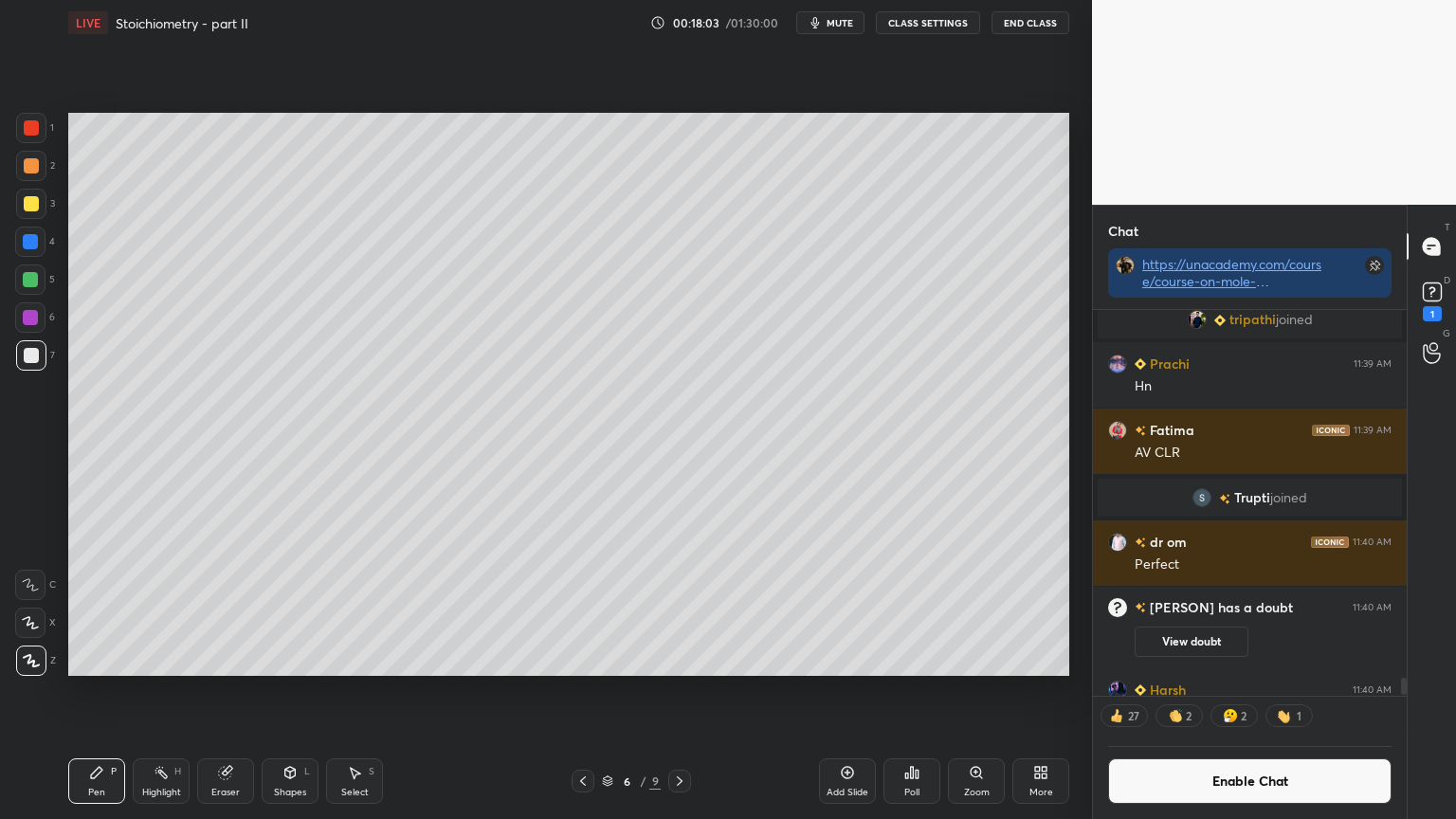 drag, startPoint x: 178, startPoint y: 786, endPoint x: 262, endPoint y: 693, distance: 125.3196 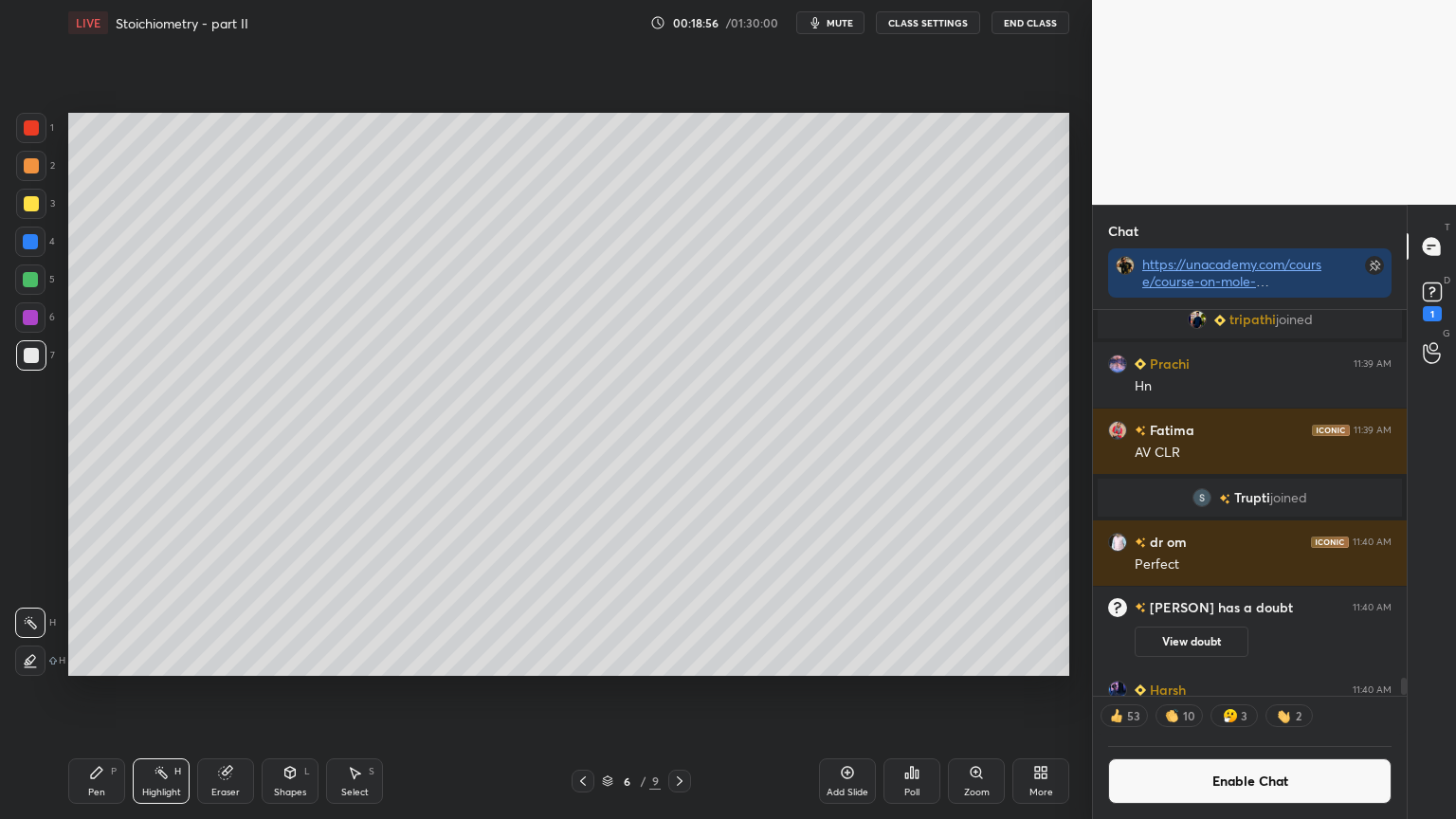 drag, startPoint x: 111, startPoint y: 785, endPoint x: 136, endPoint y: 765, distance: 32.01562 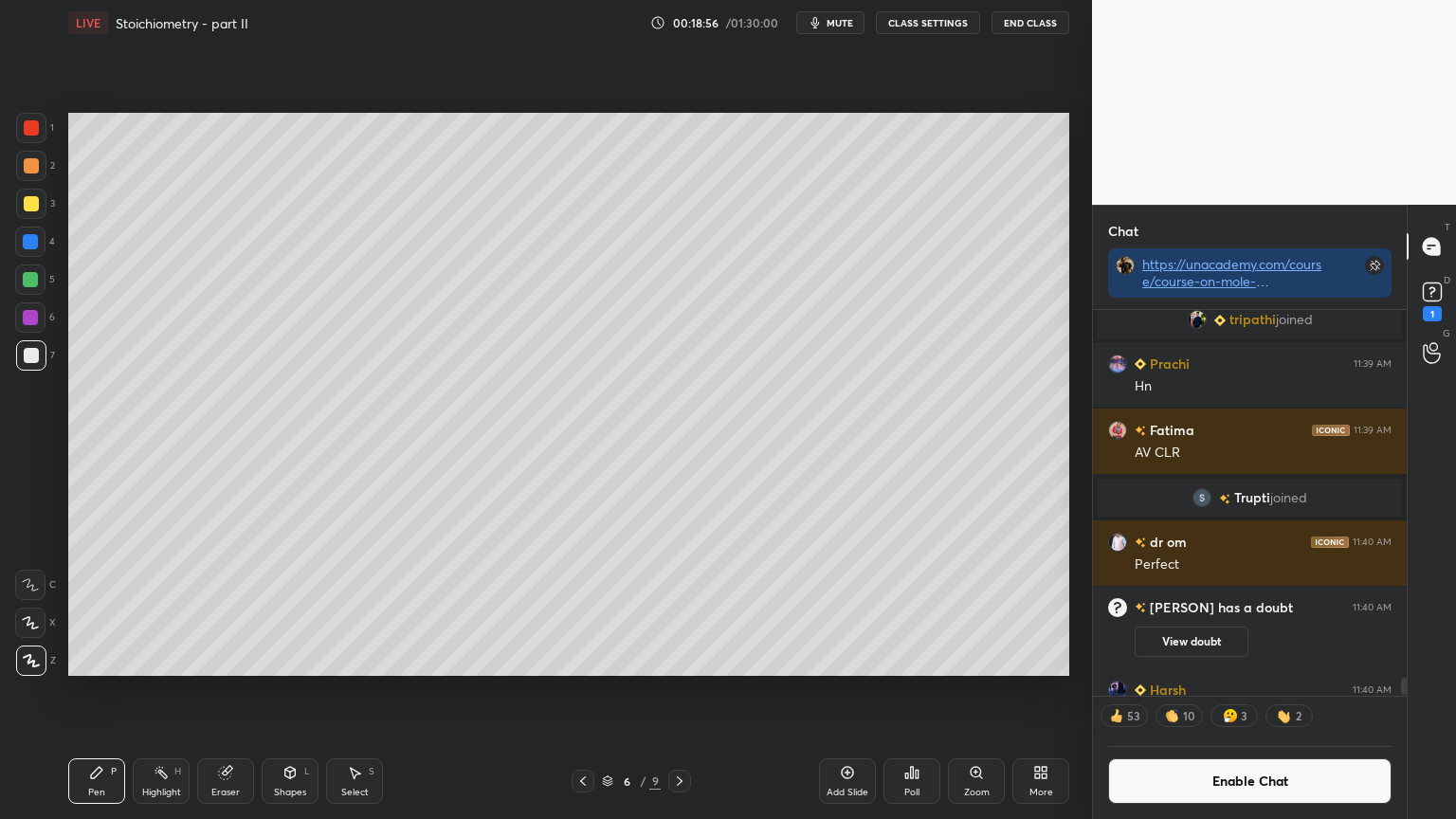 drag, startPoint x: 179, startPoint y: 780, endPoint x: 182, endPoint y: 761, distance: 19.23538 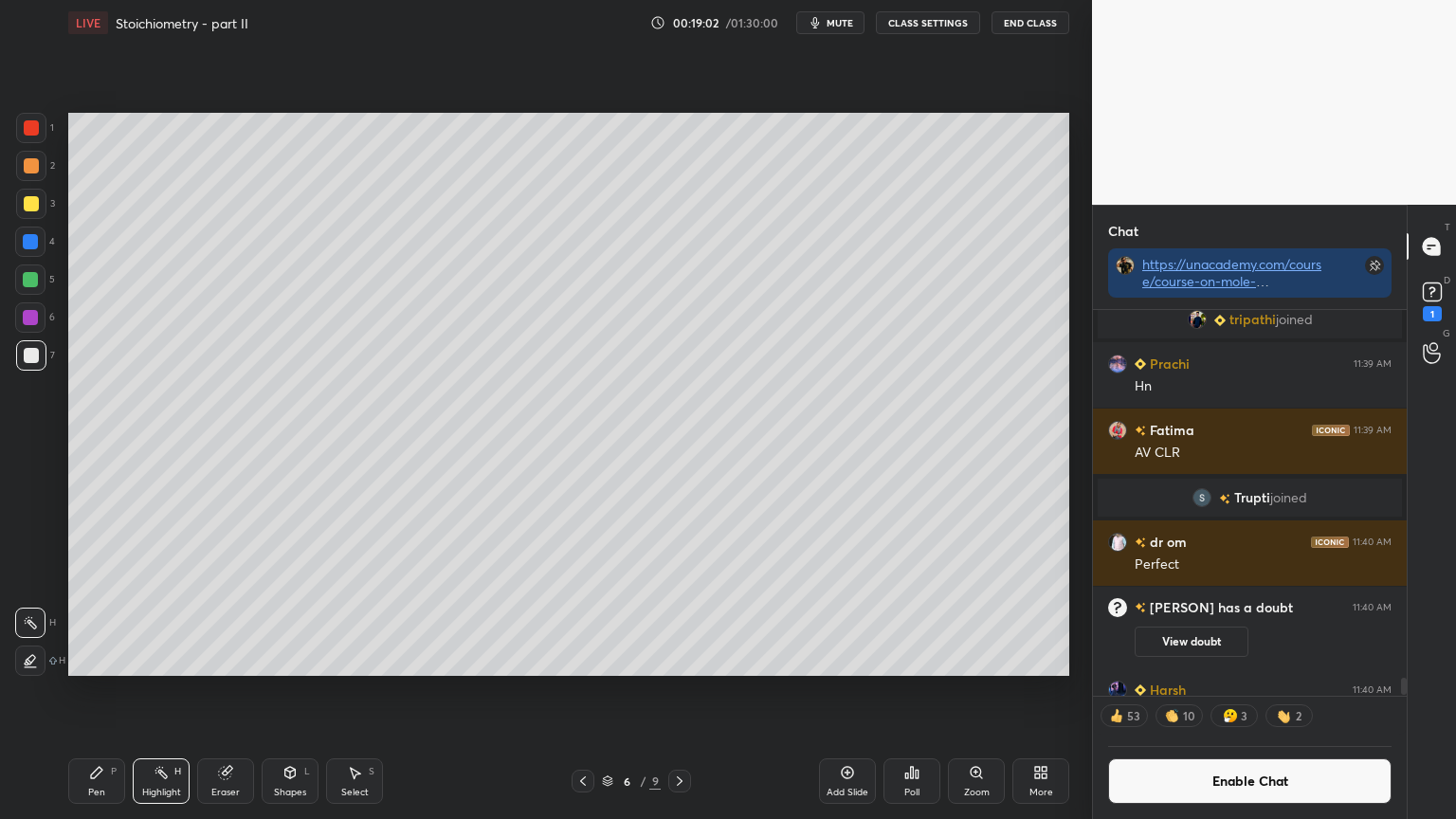 scroll, scrollTop: 6, scrollLeft: 6, axis: both 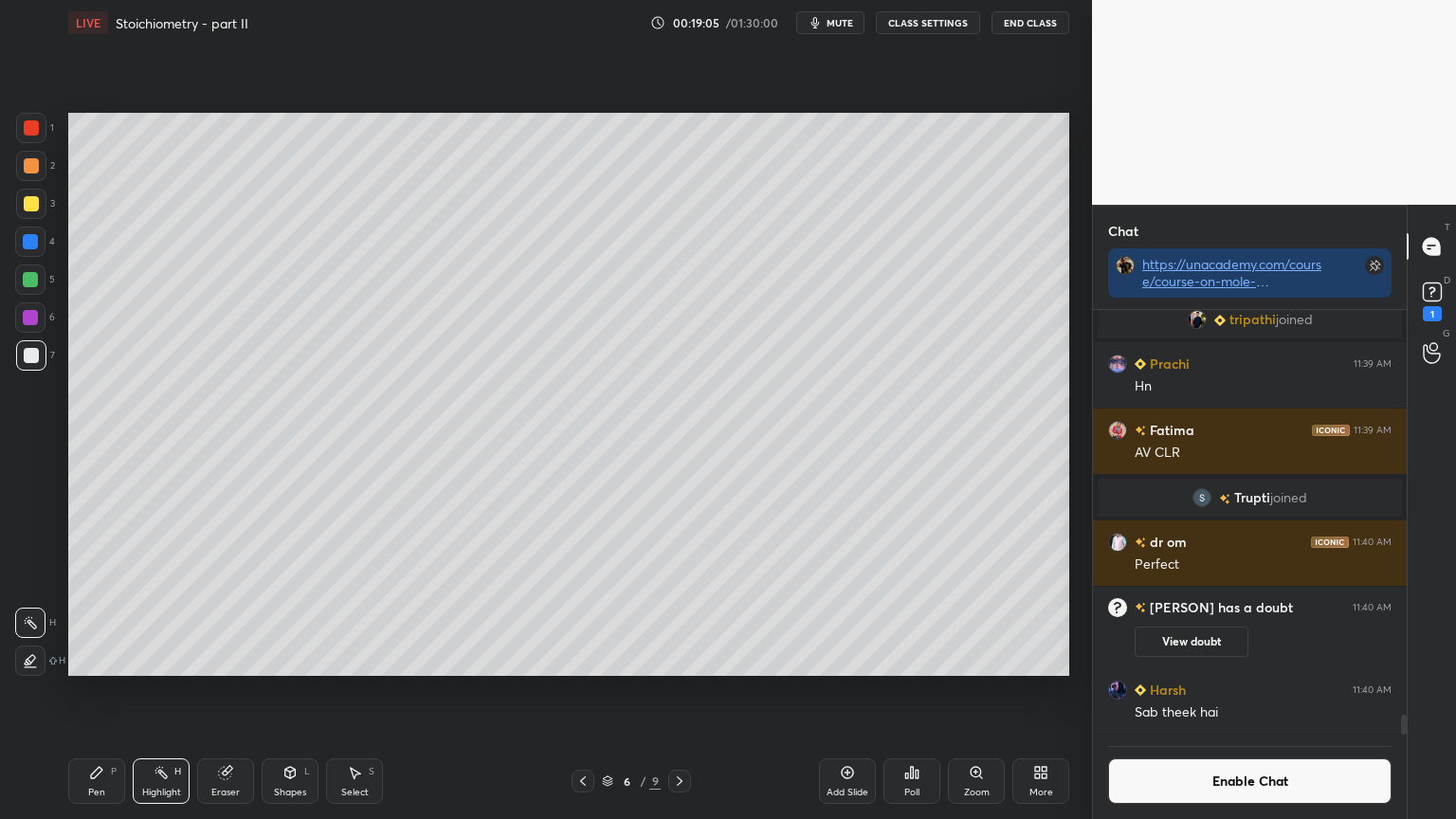 drag, startPoint x: 102, startPoint y: 780, endPoint x: 105, endPoint y: 770, distance: 10.440307 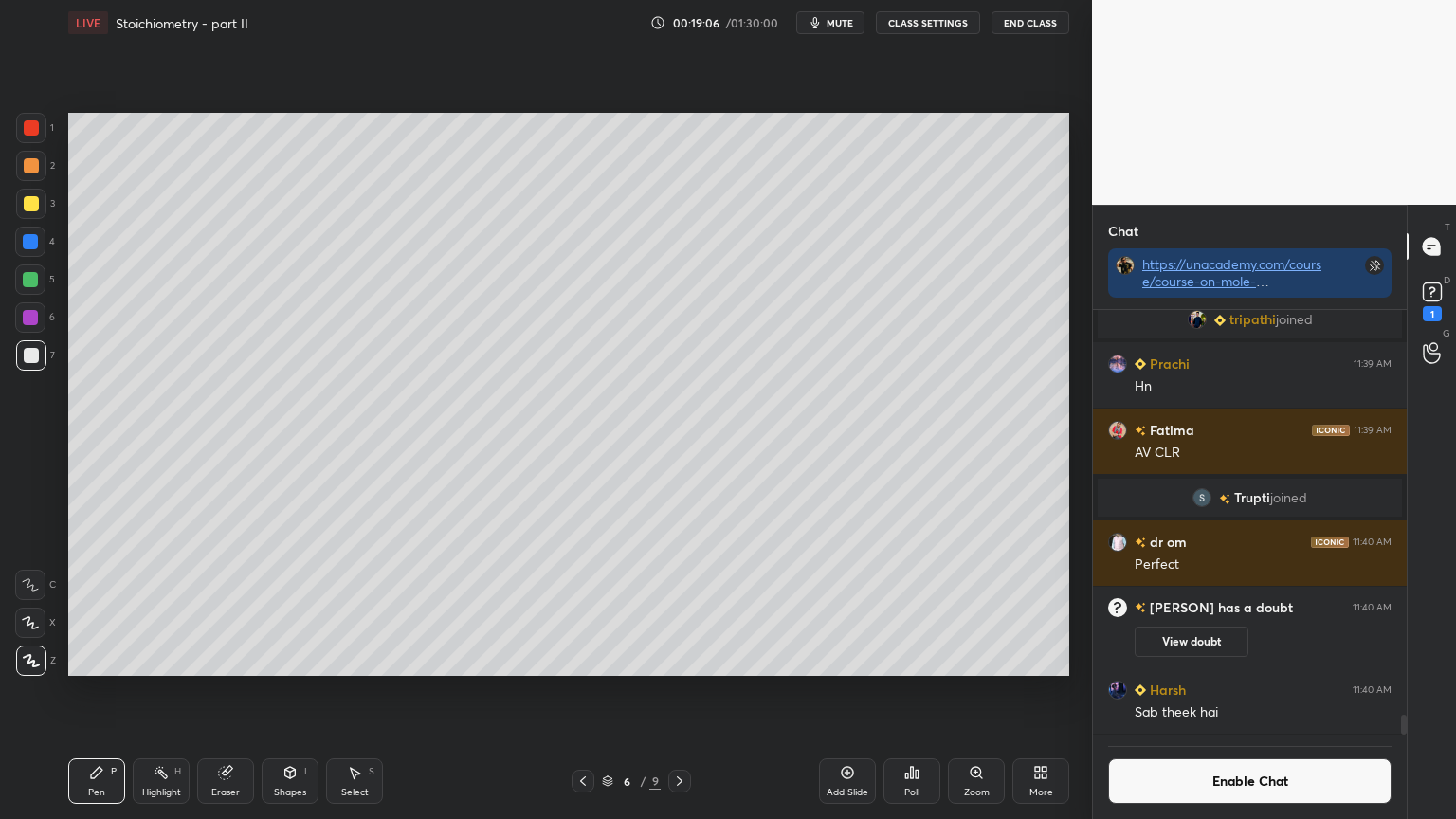 click at bounding box center (31, 355) 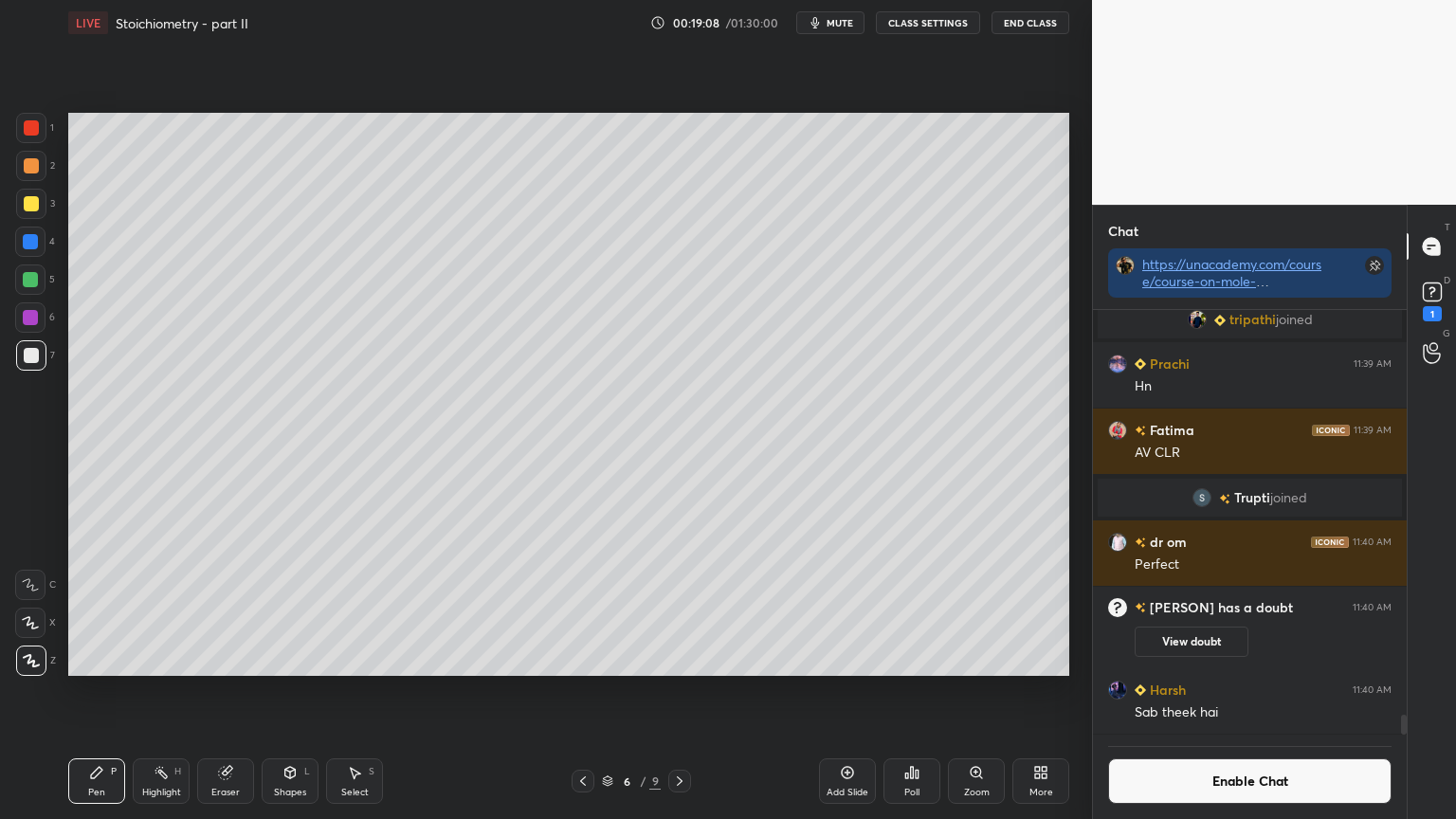 drag, startPoint x: 170, startPoint y: 785, endPoint x: 307, endPoint y: 698, distance: 162.28986 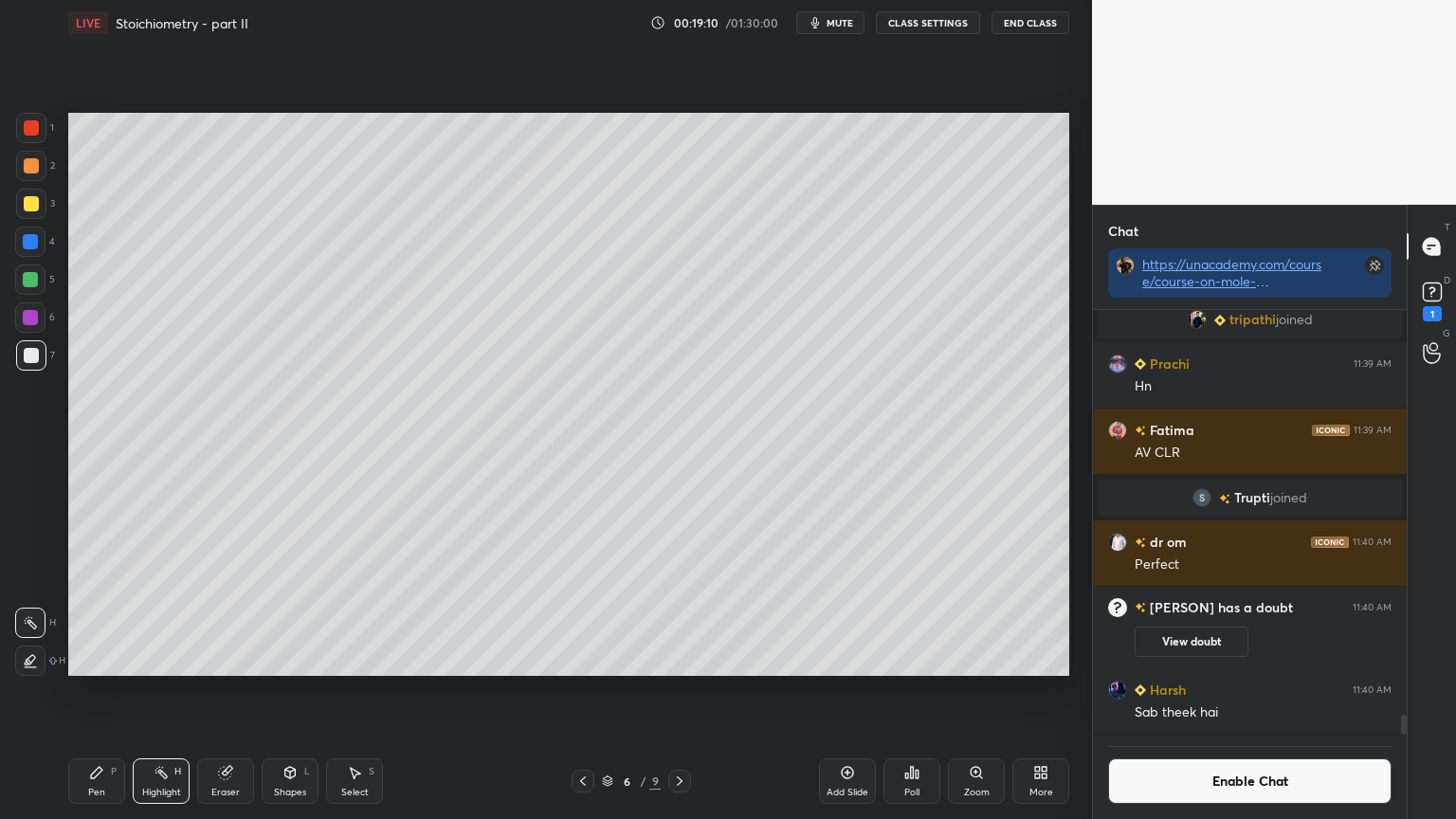 scroll, scrollTop: 380, scrollLeft: 308, axis: both 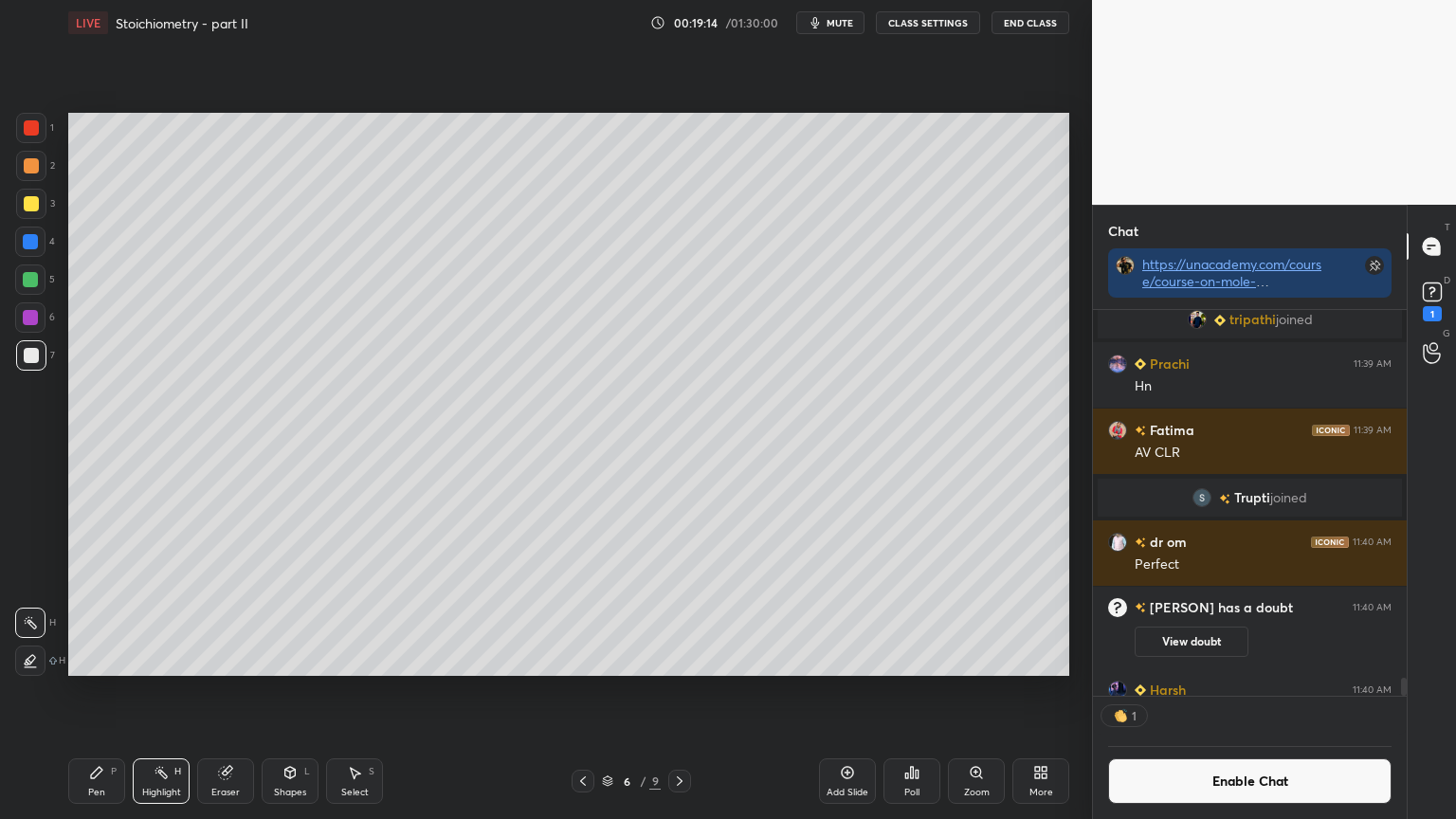 drag, startPoint x: 108, startPoint y: 777, endPoint x: 246, endPoint y: 697, distance: 159.51176 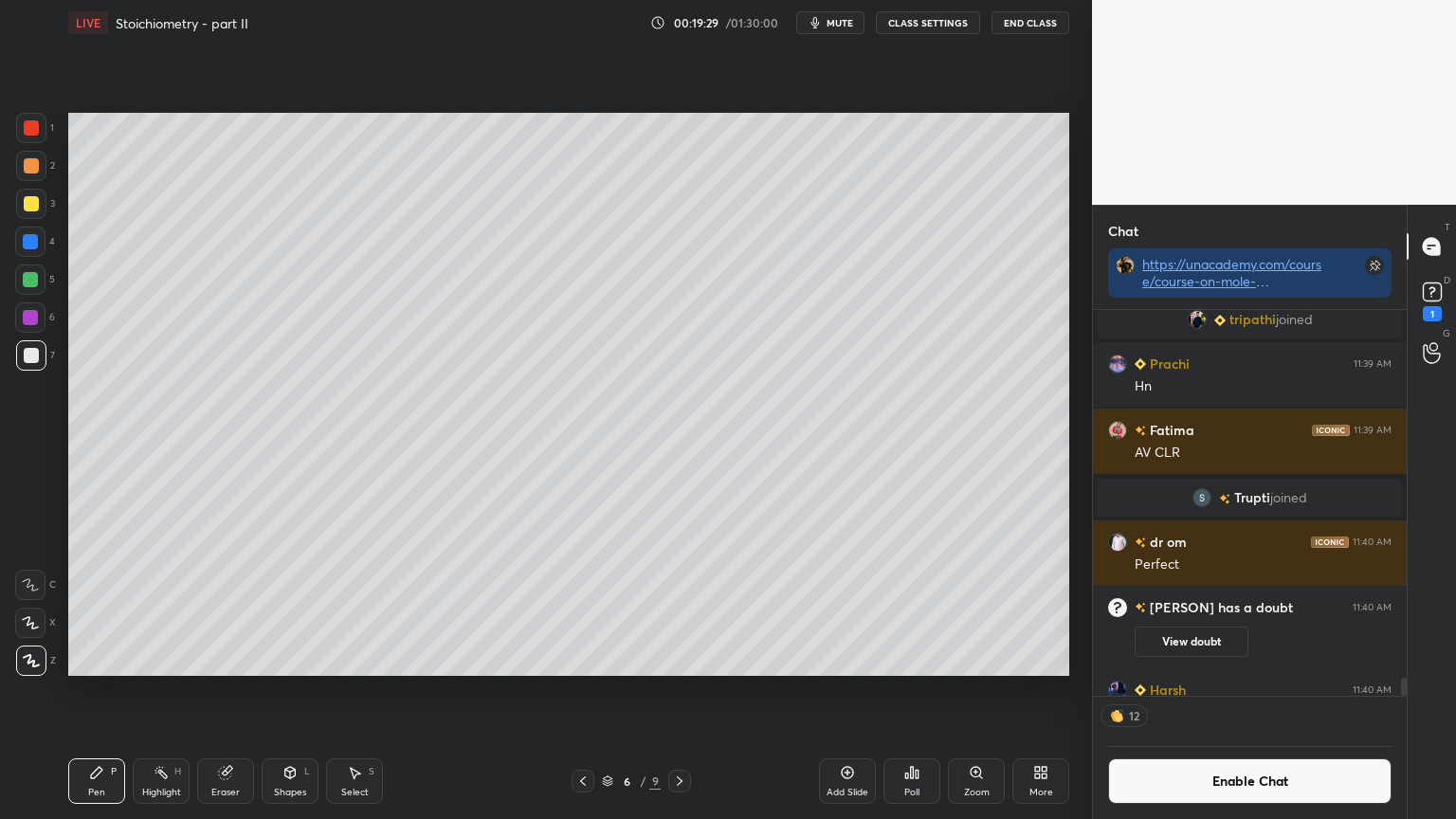 click on "Pen P" at bounding box center [97, 781] 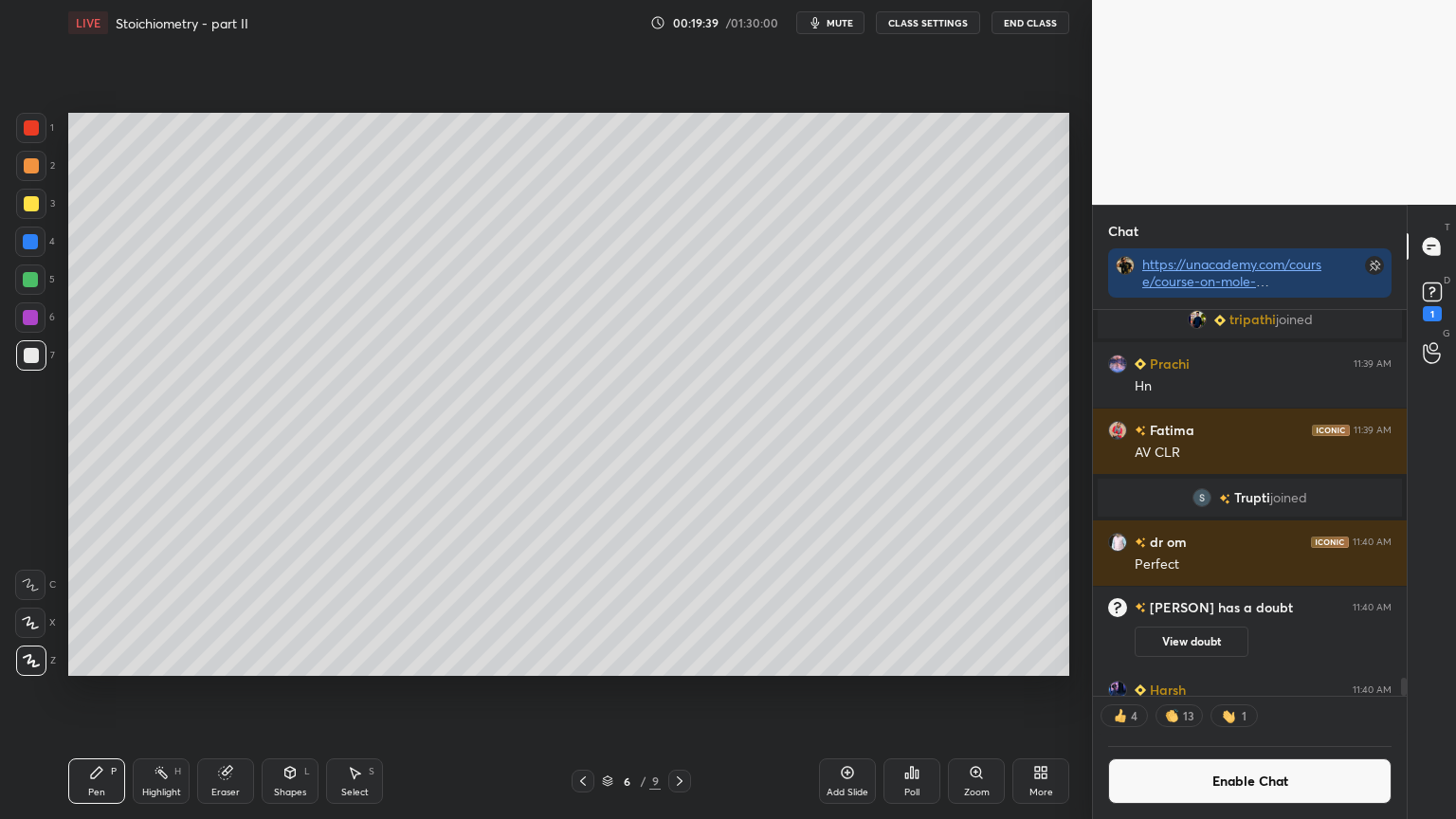 click on "Highlight" at bounding box center [161, 792] 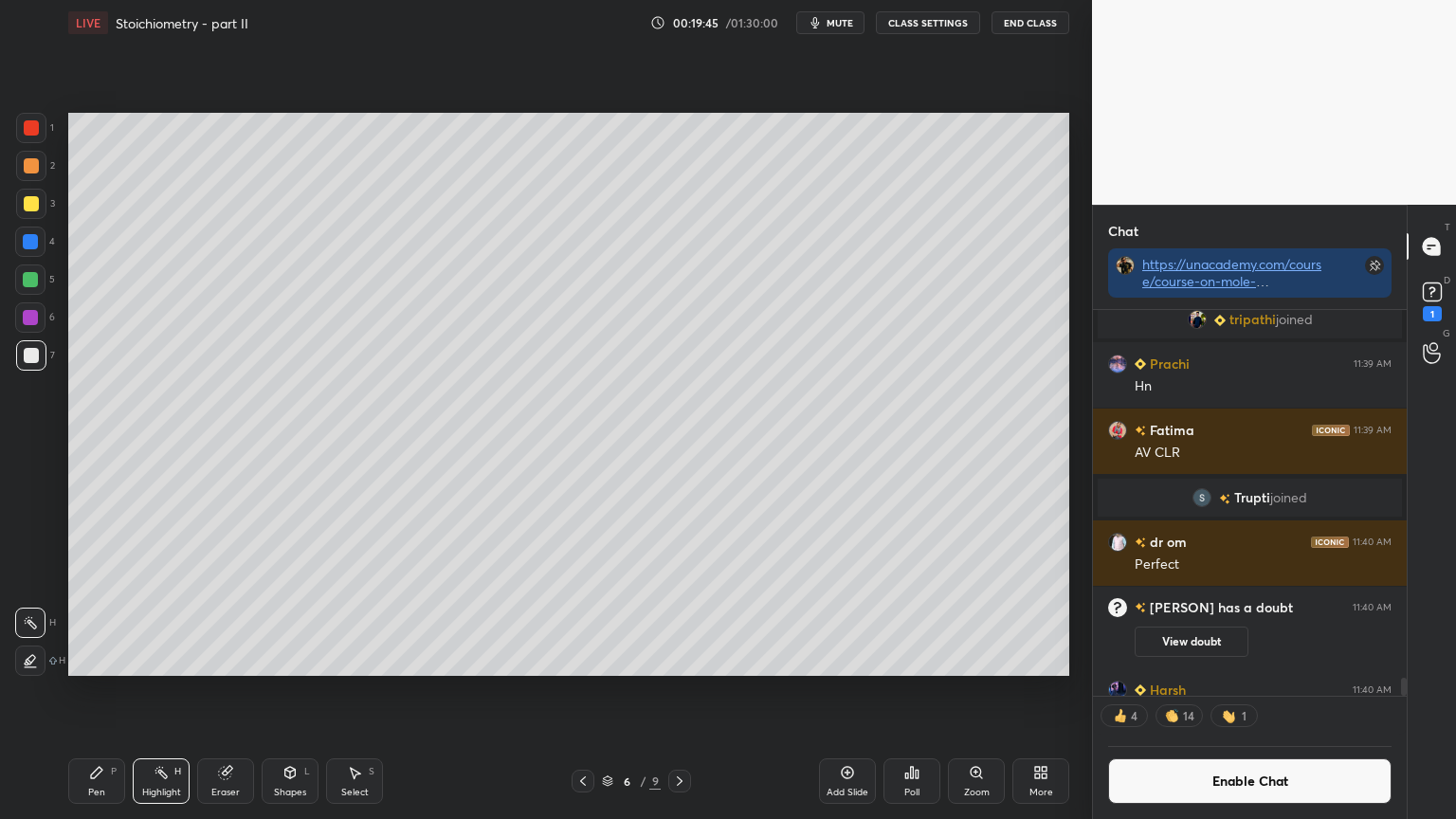 click on "Eraser" at bounding box center [226, 781] 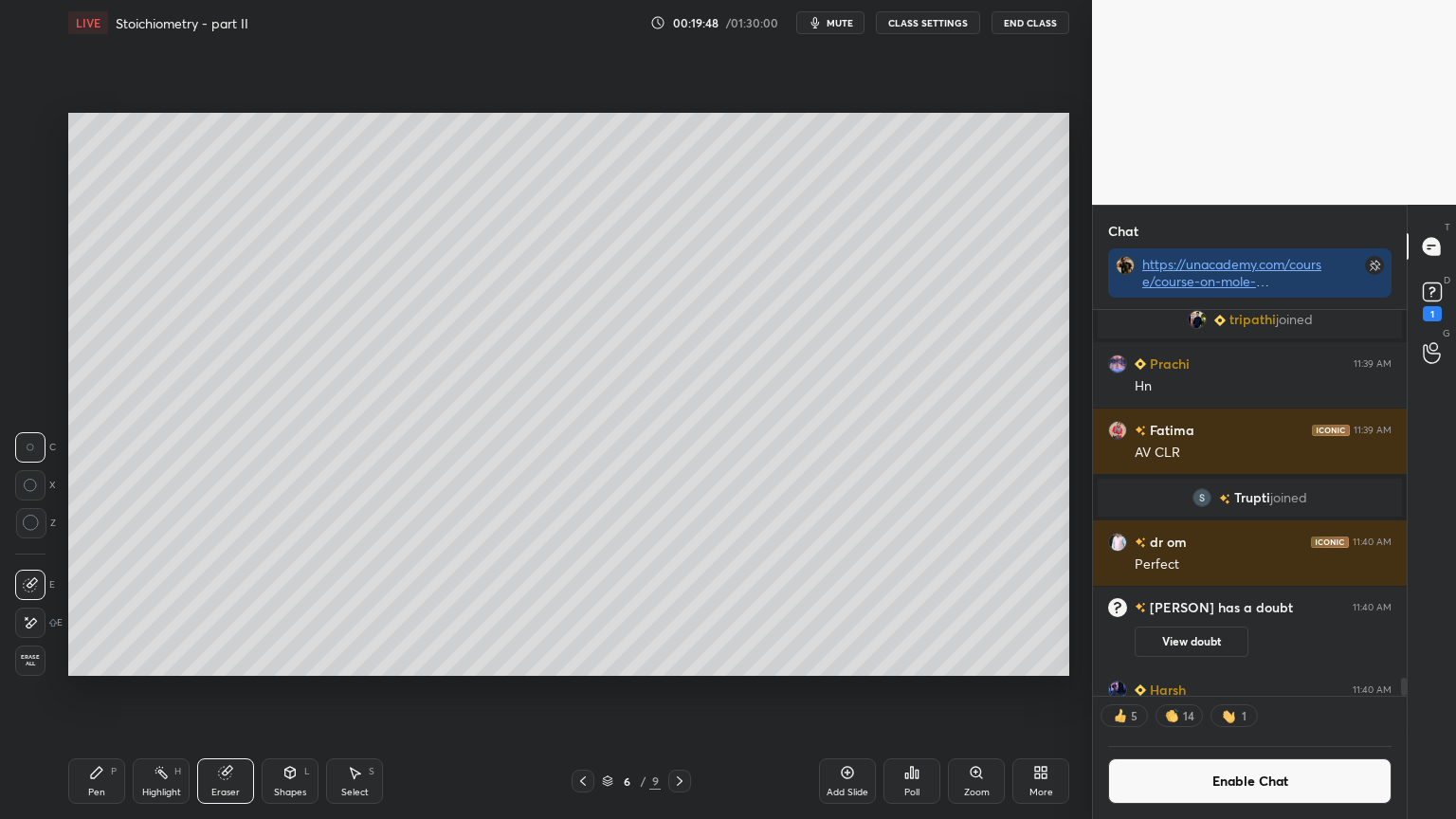 click on "Pen P" at bounding box center (97, 781) 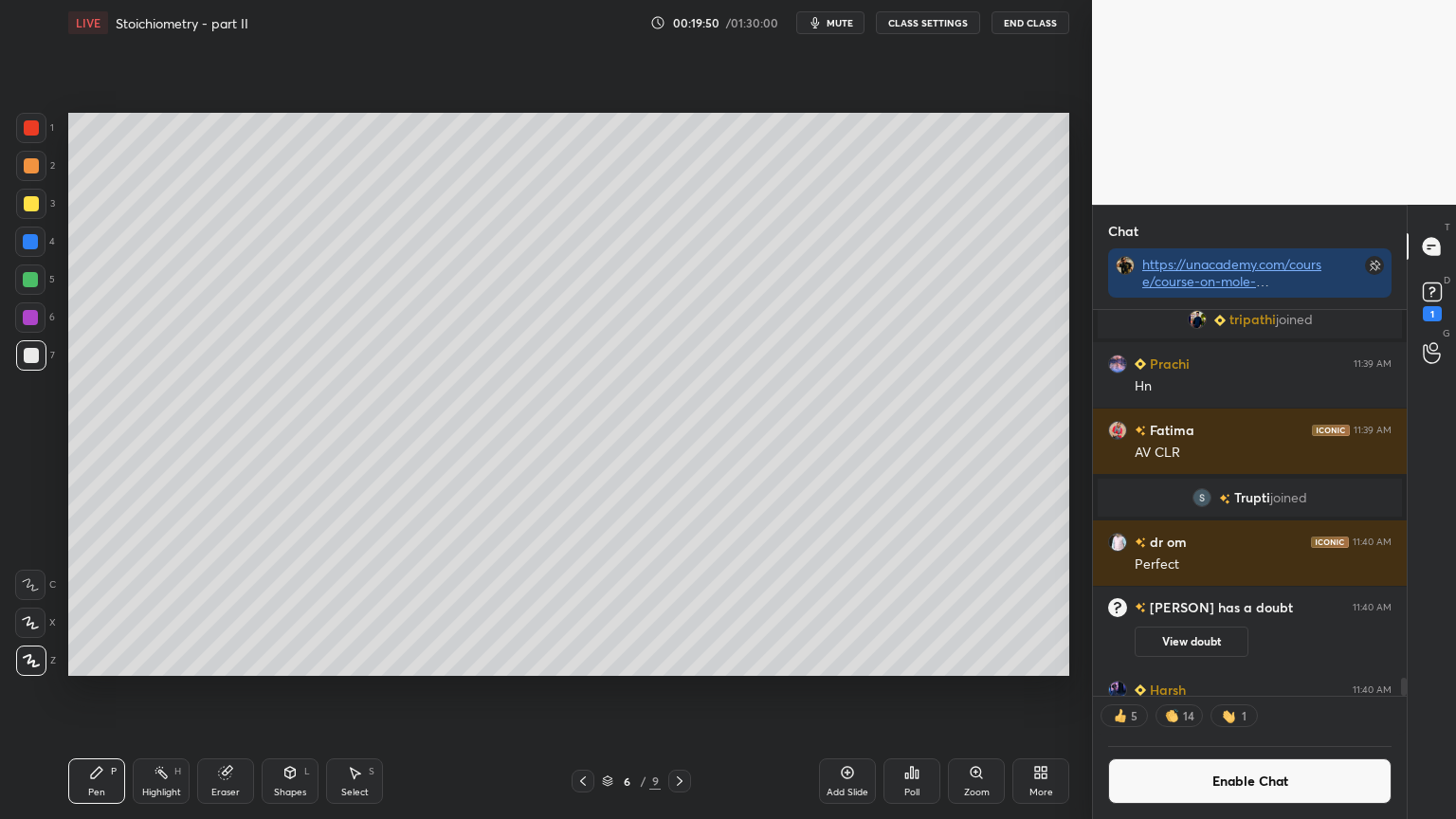drag, startPoint x: 154, startPoint y: 783, endPoint x: 169, endPoint y: 757, distance: 30.01666 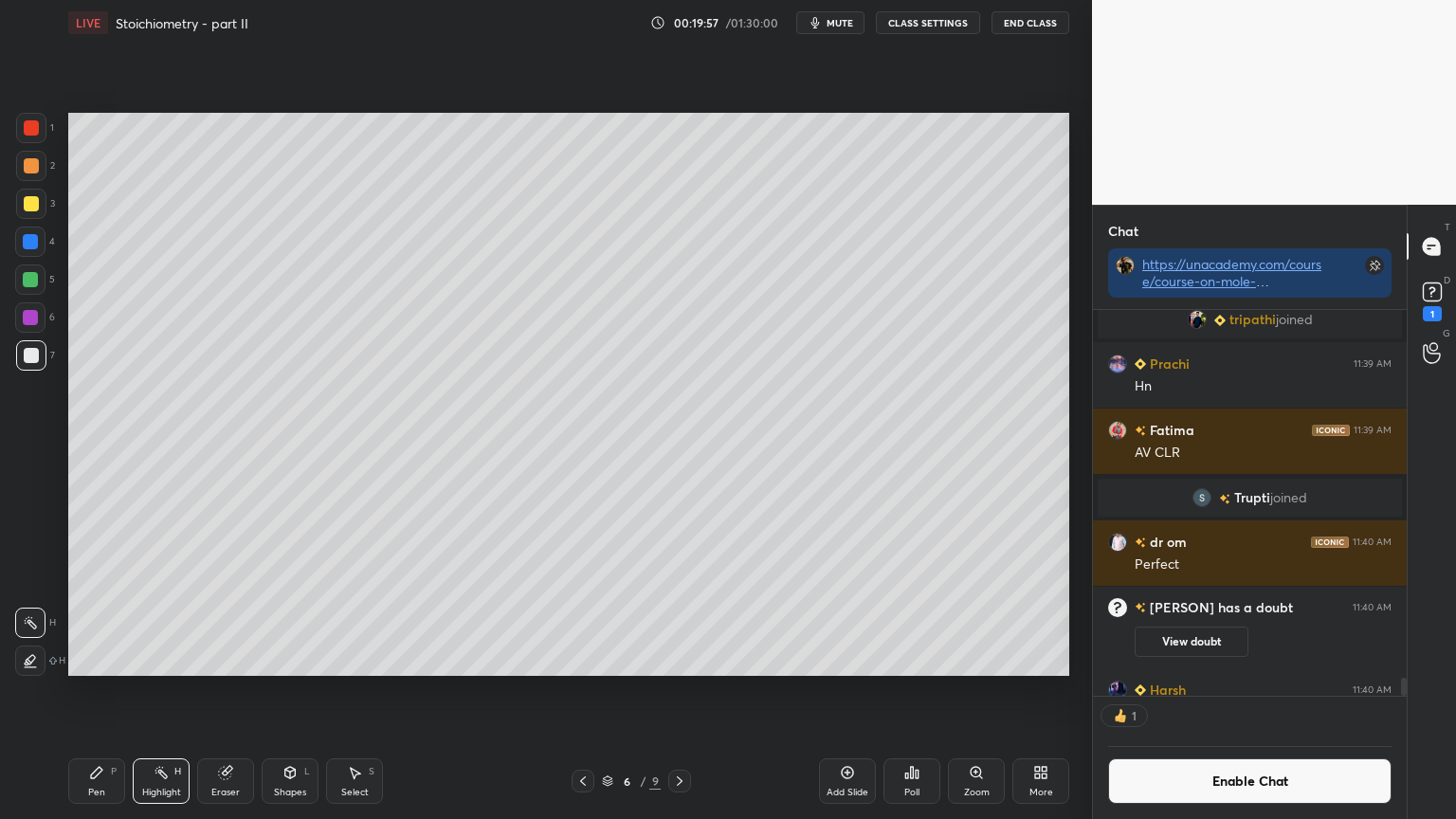 scroll, scrollTop: 8649, scrollLeft: 0, axis: vertical 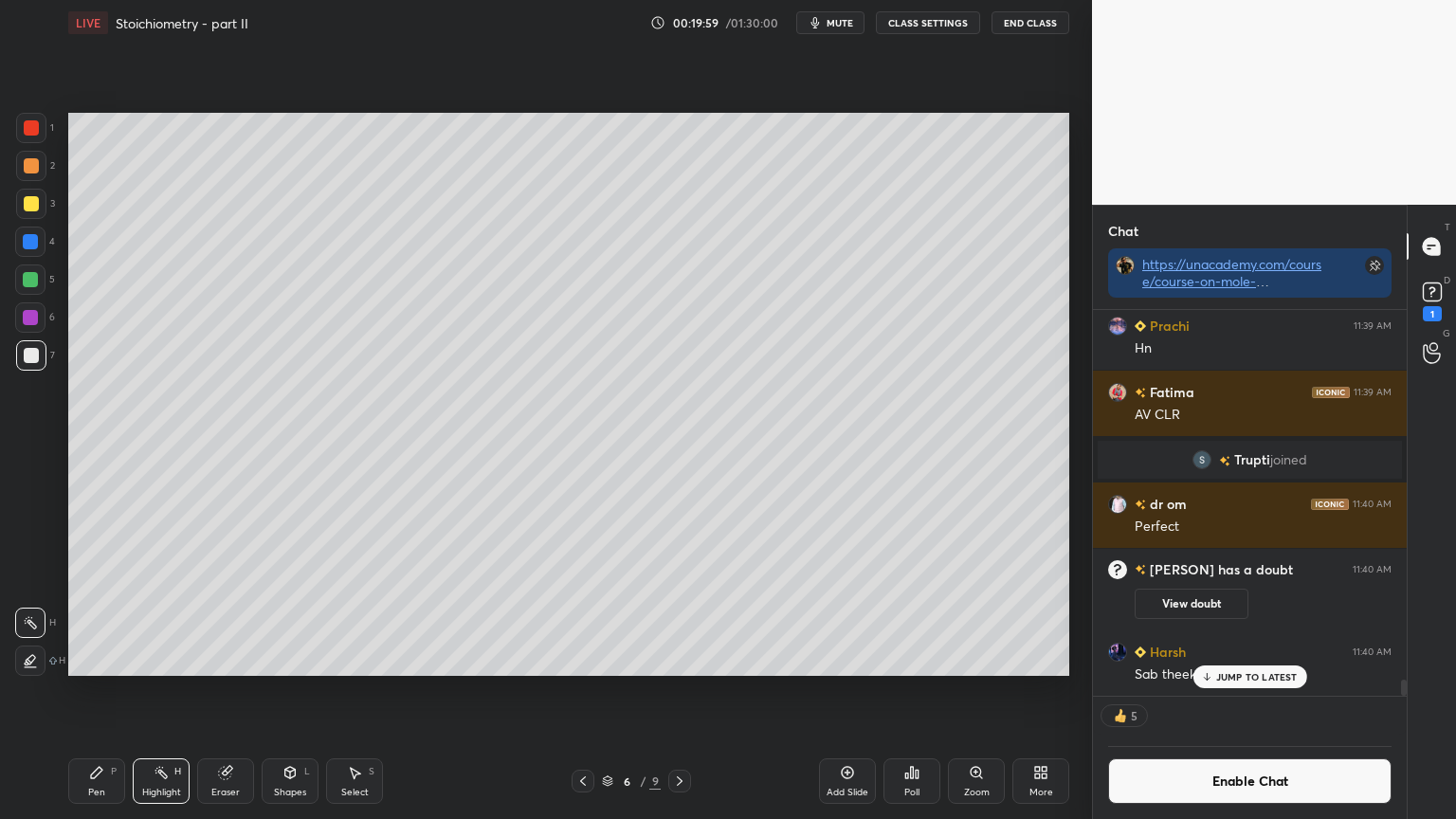 click on "Shapes L" at bounding box center (290, 781) 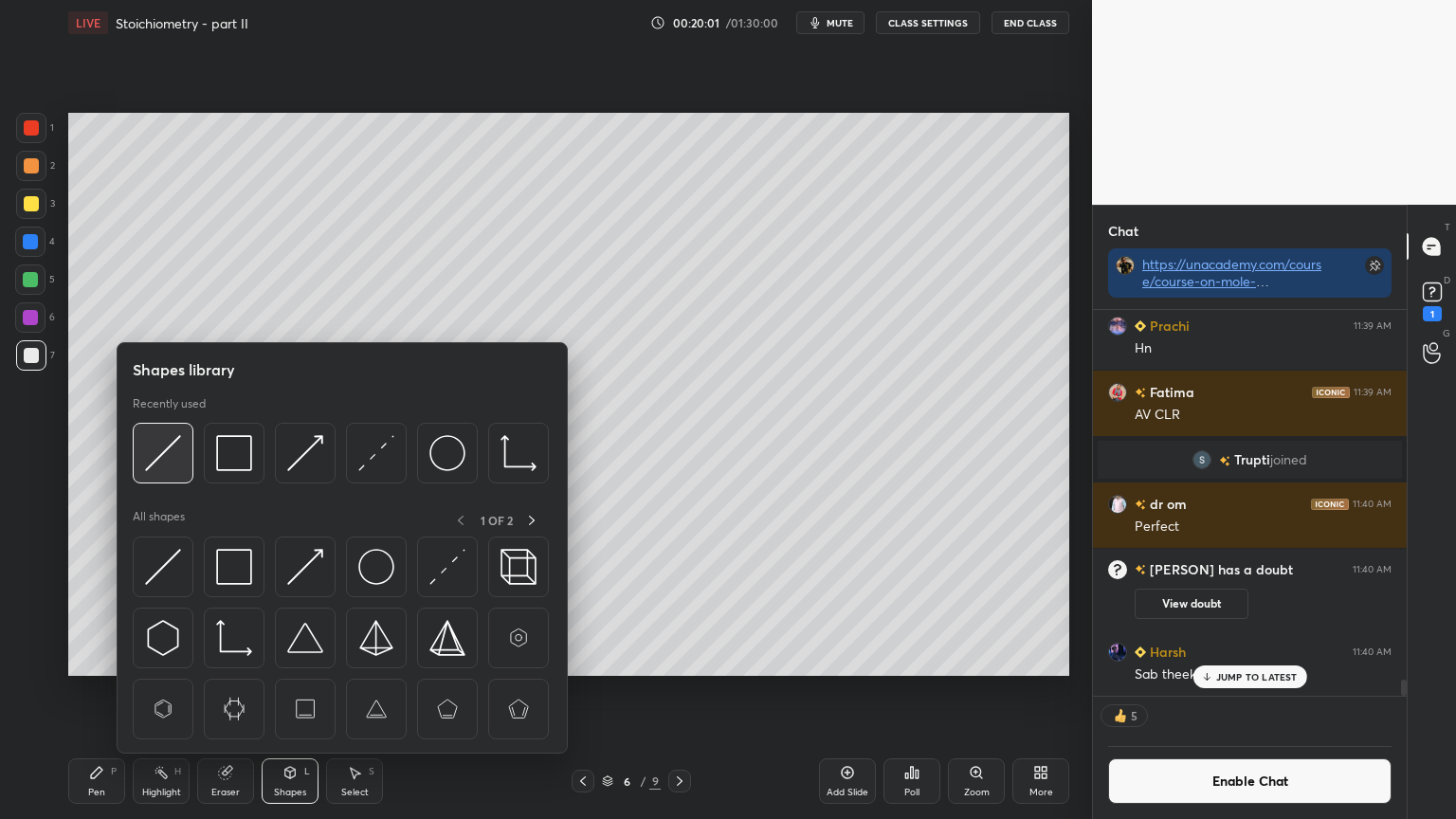 click at bounding box center (163, 453) 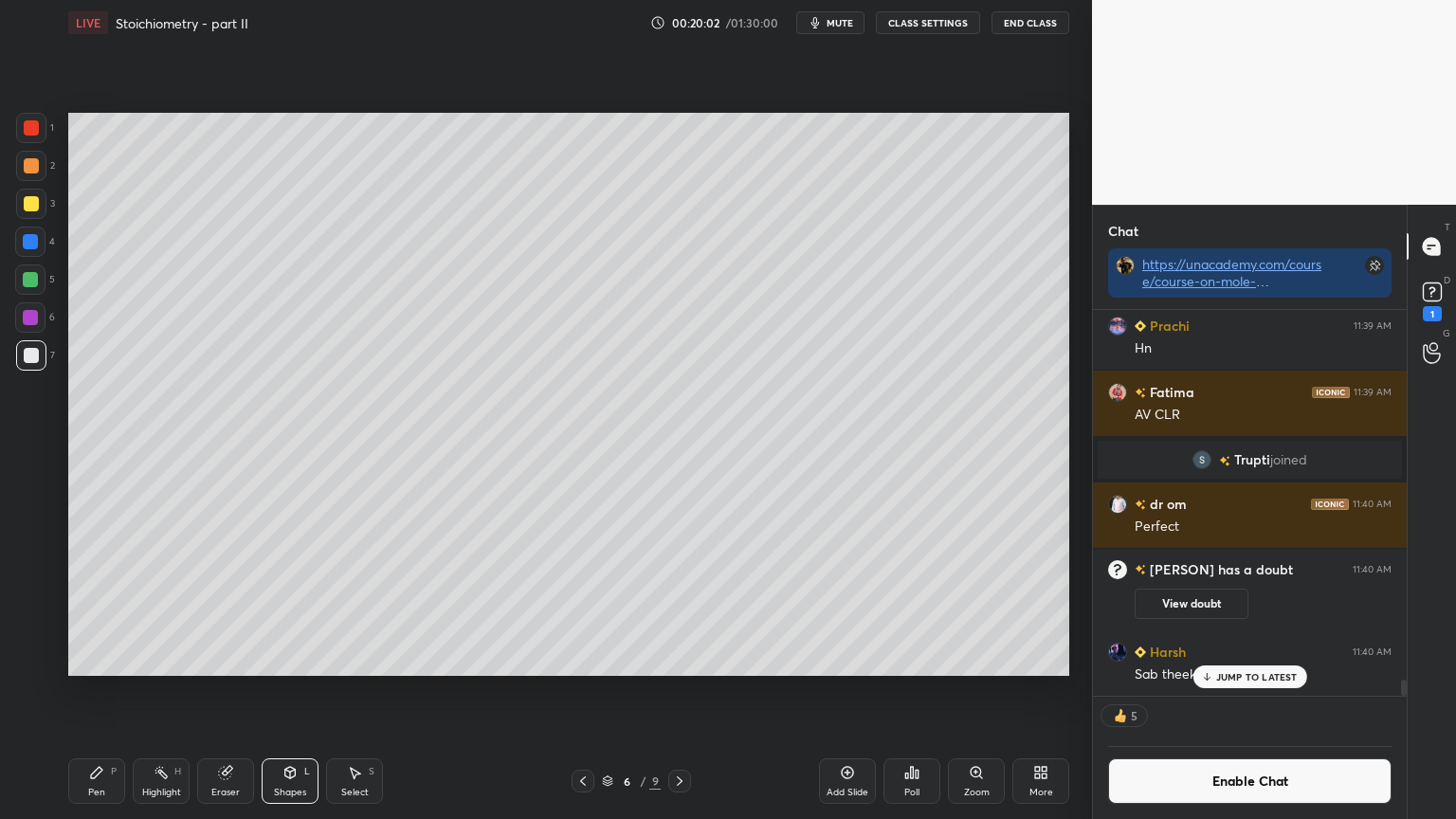 click at bounding box center [31, 204] 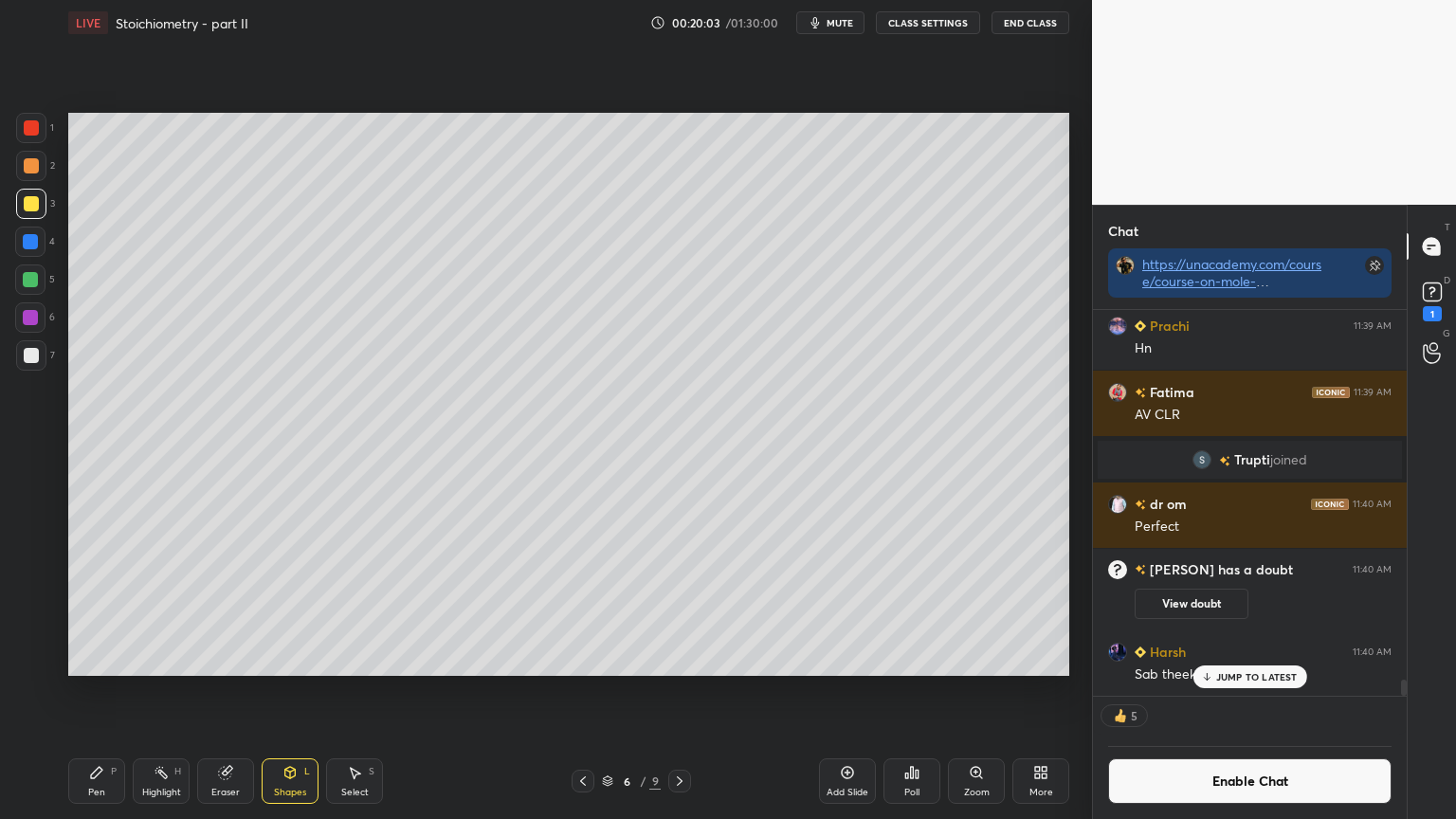 click on "Pen P" at bounding box center [97, 781] 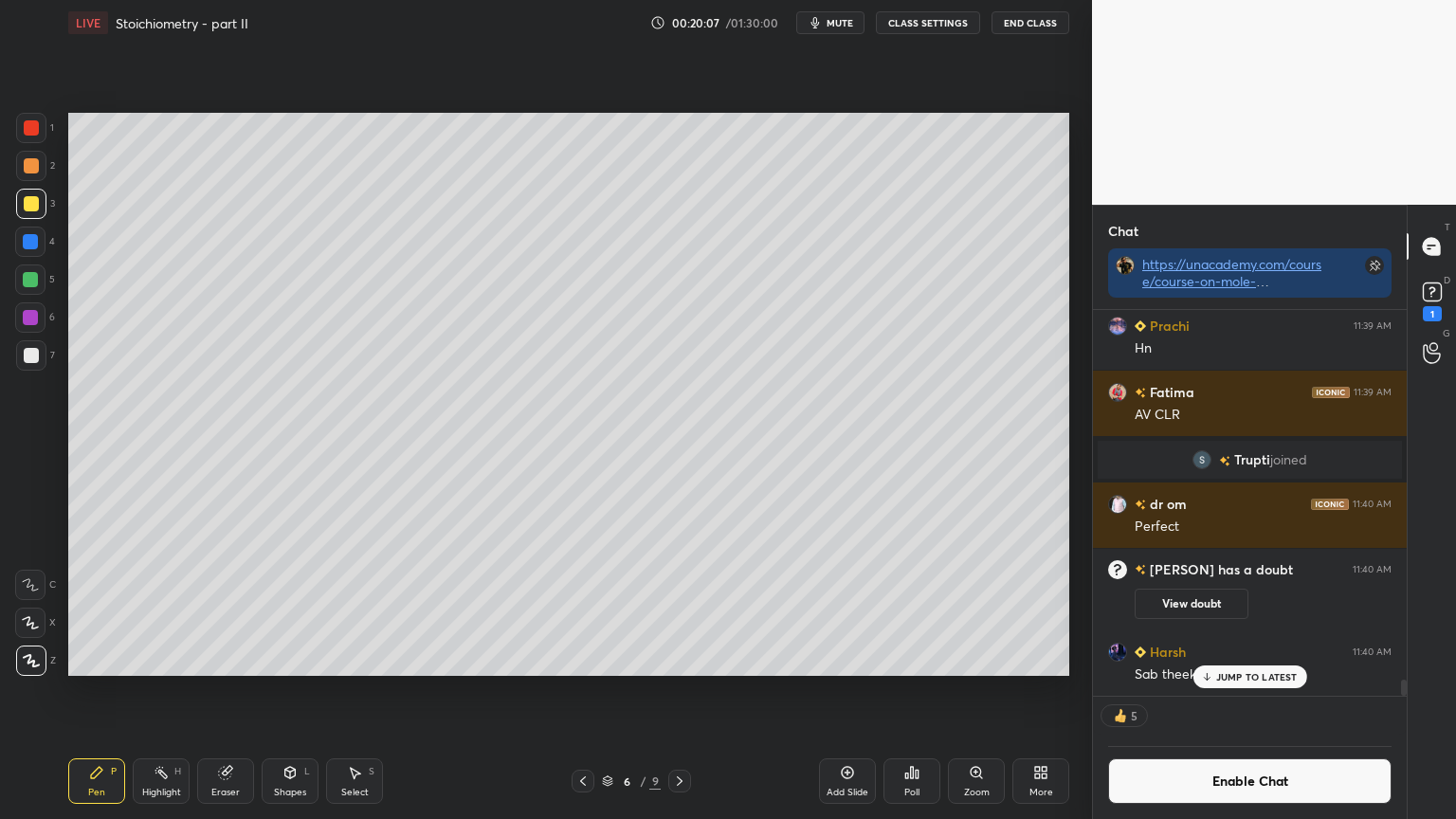 drag, startPoint x: 282, startPoint y: 790, endPoint x: 284, endPoint y: 756, distance: 34.058773 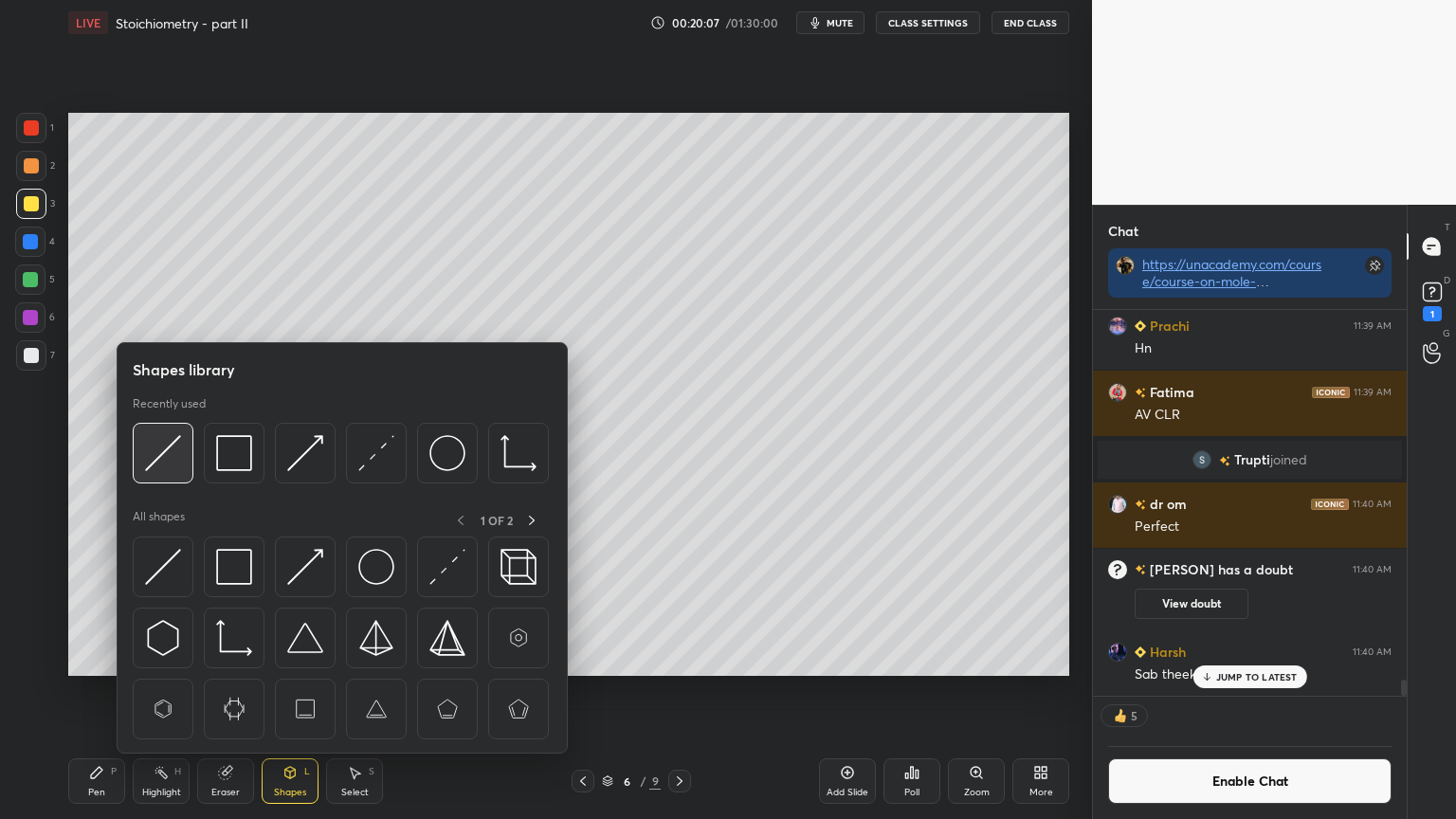 click at bounding box center [163, 453] 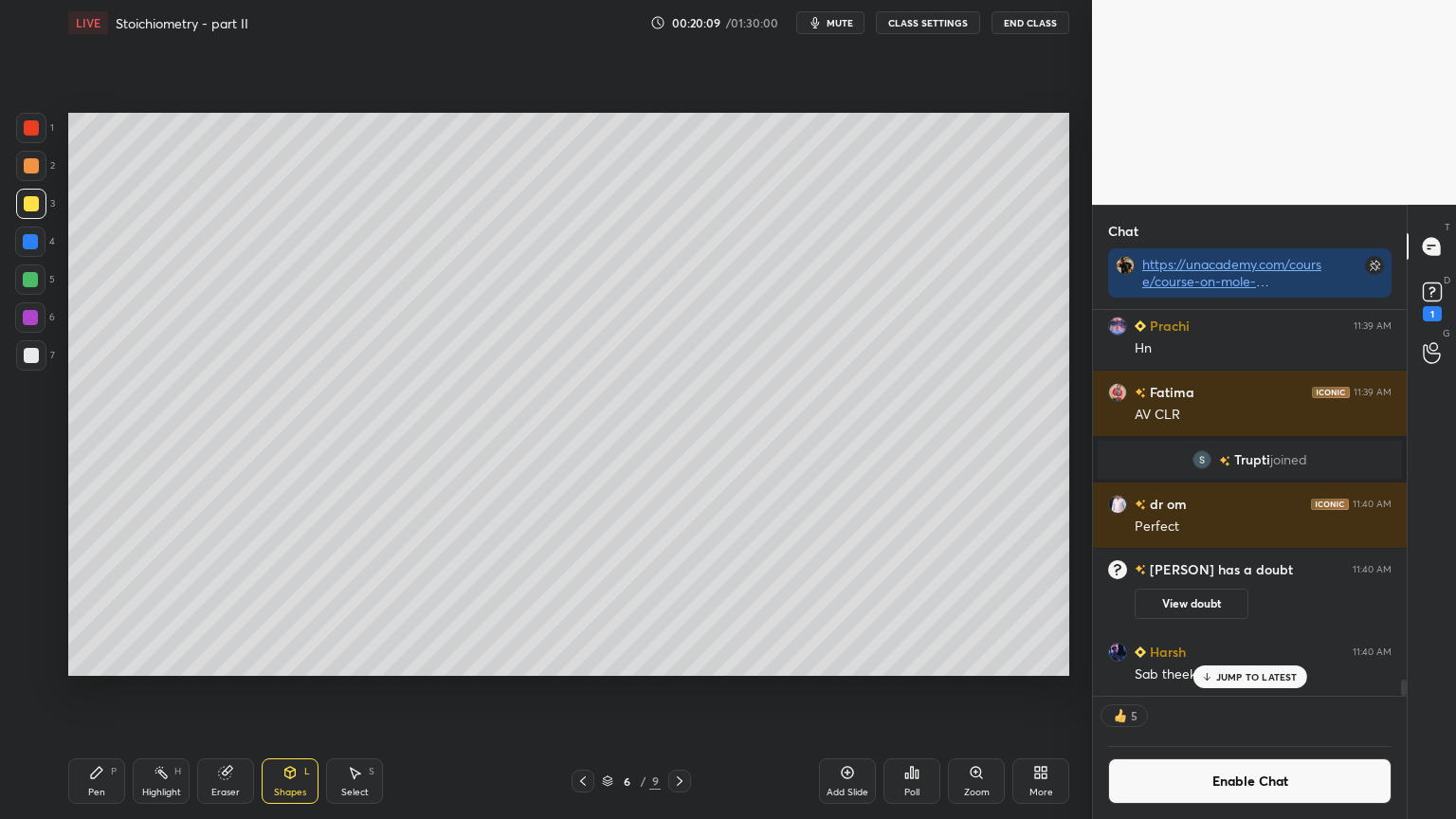 scroll, scrollTop: 6, scrollLeft: 6, axis: both 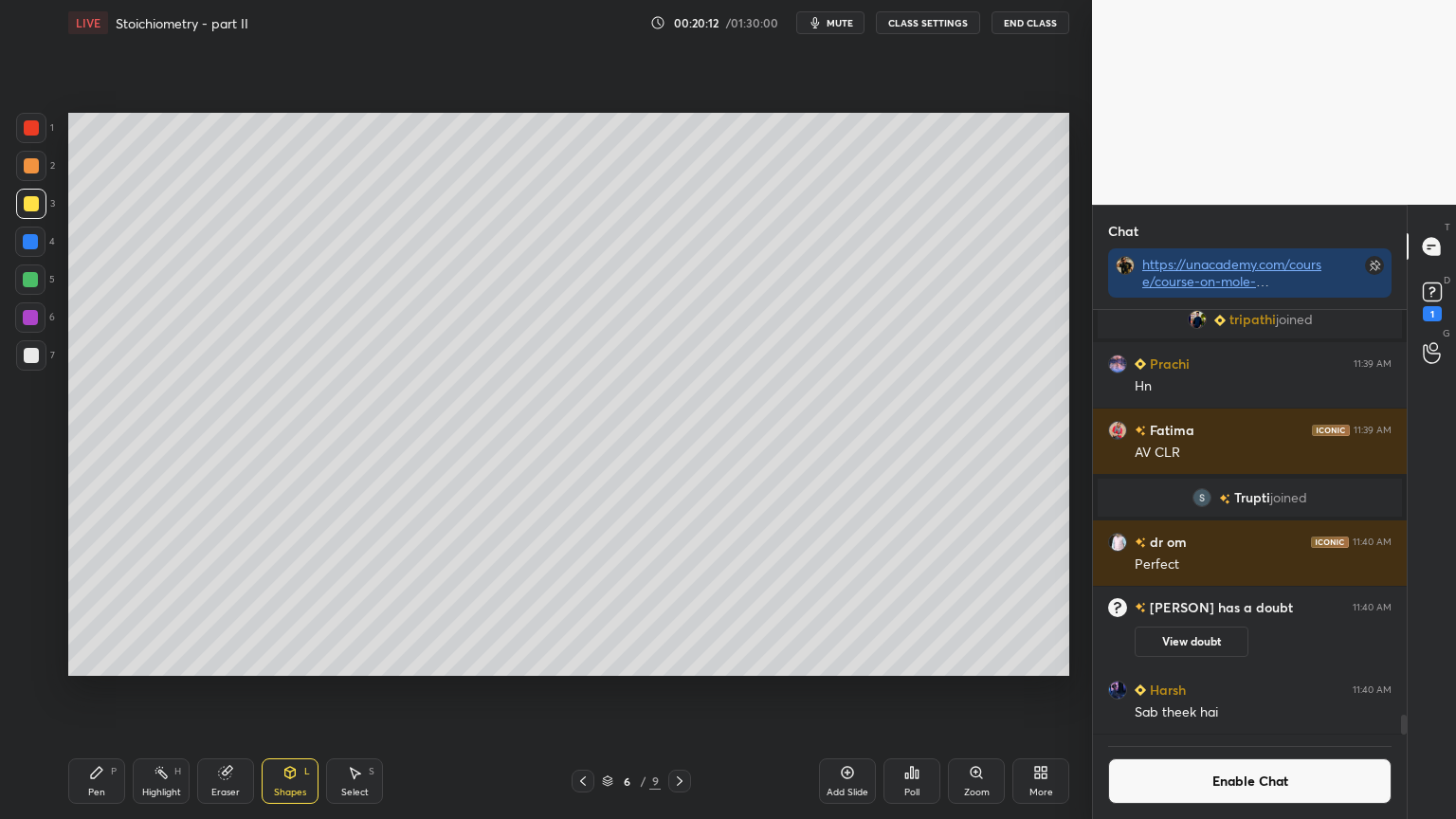 click on "Shapes L" at bounding box center (290, 781) 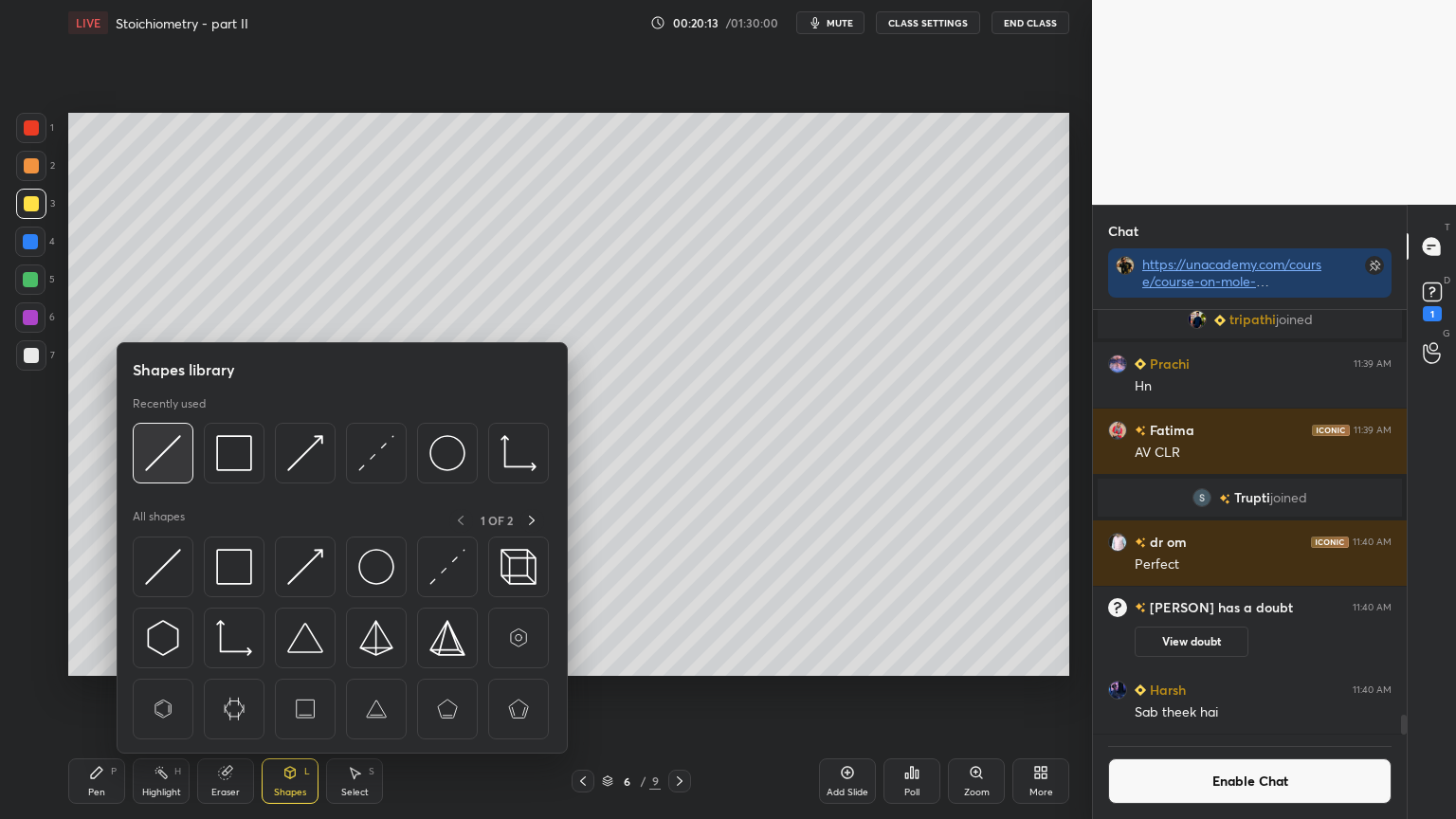 click at bounding box center [163, 453] 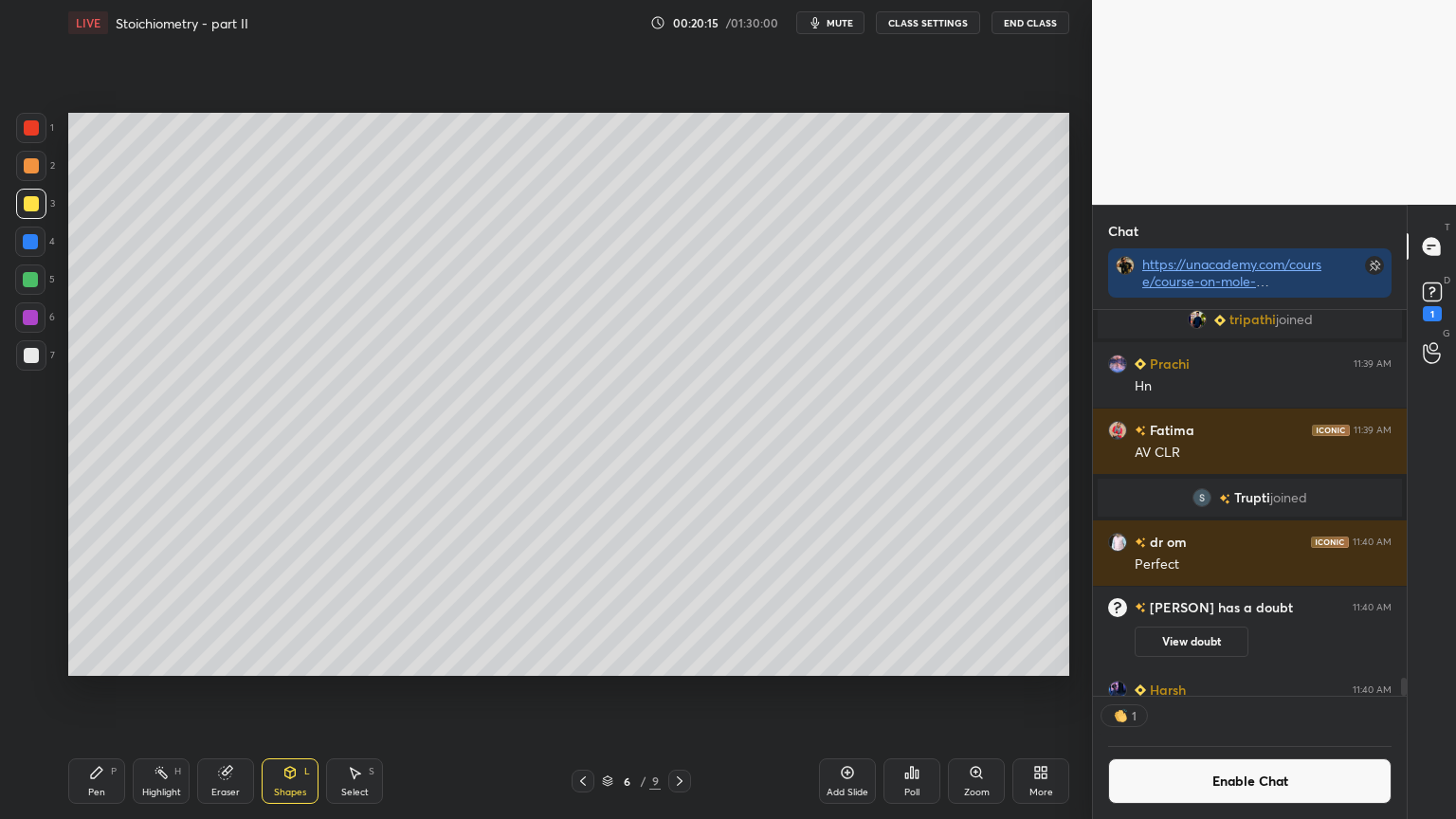 scroll, scrollTop: 380, scrollLeft: 308, axis: both 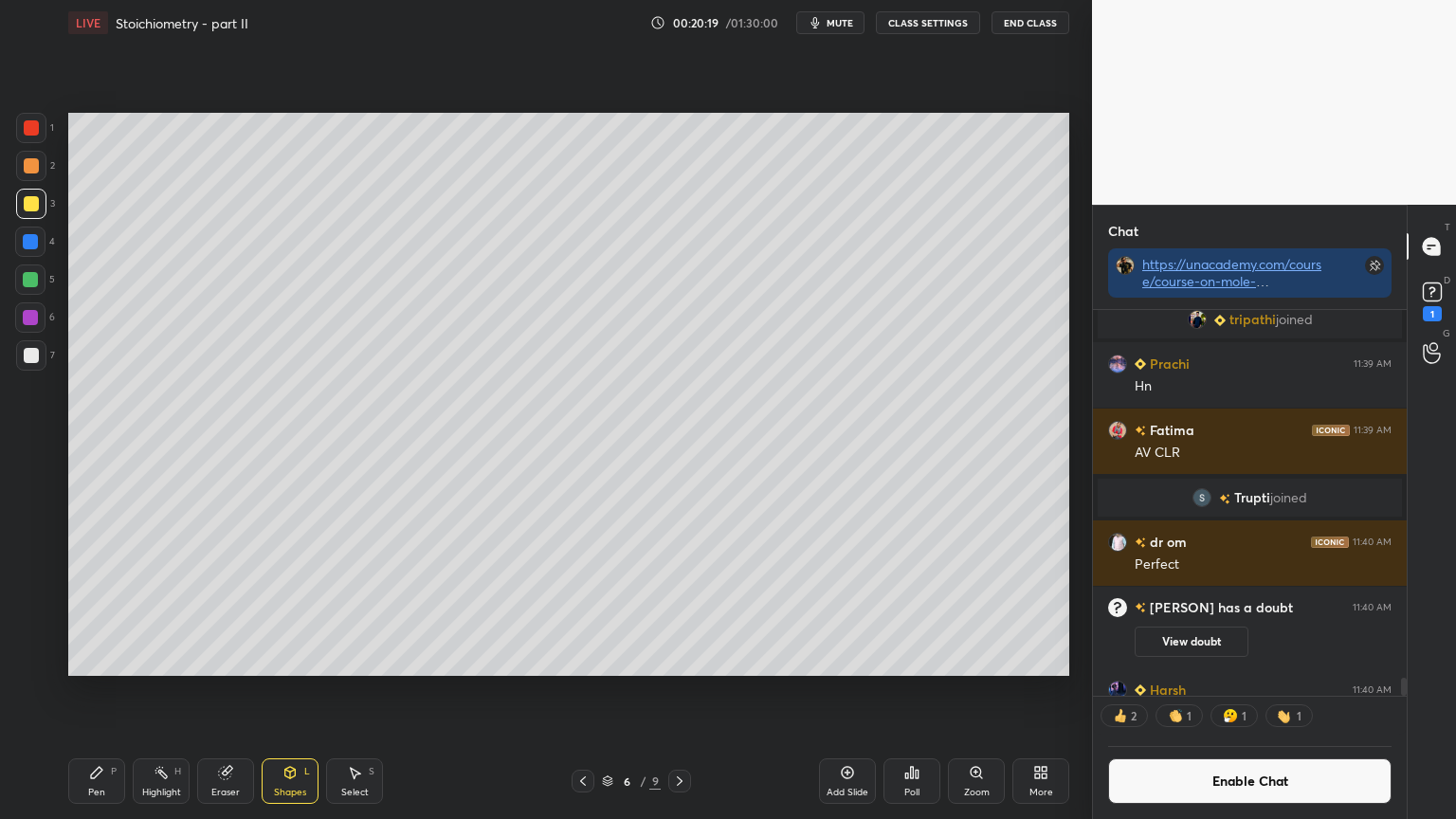 drag, startPoint x: 64, startPoint y: 785, endPoint x: 83, endPoint y: 774, distance: 21.954498 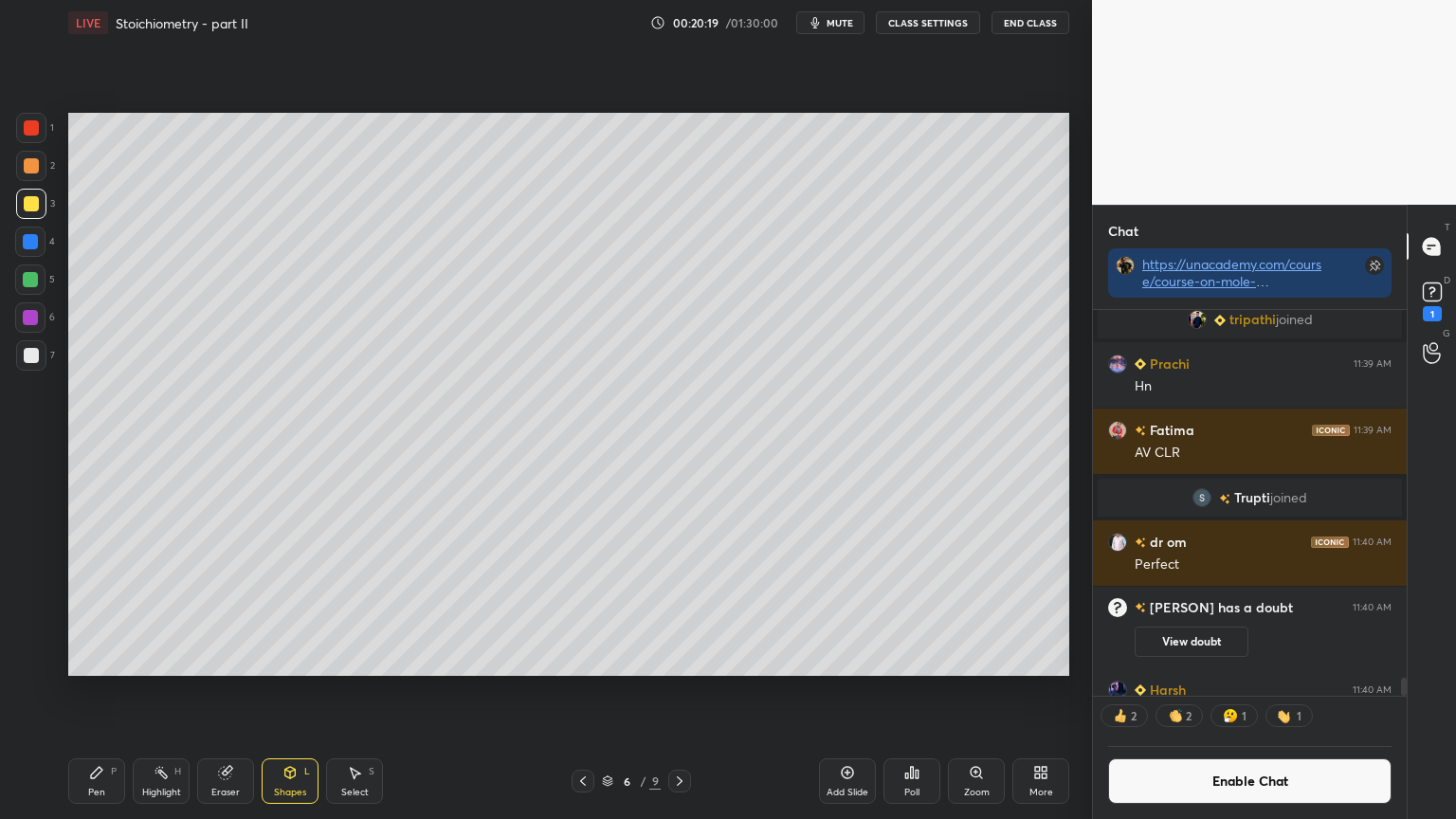 click on "Pen P" at bounding box center (97, 781) 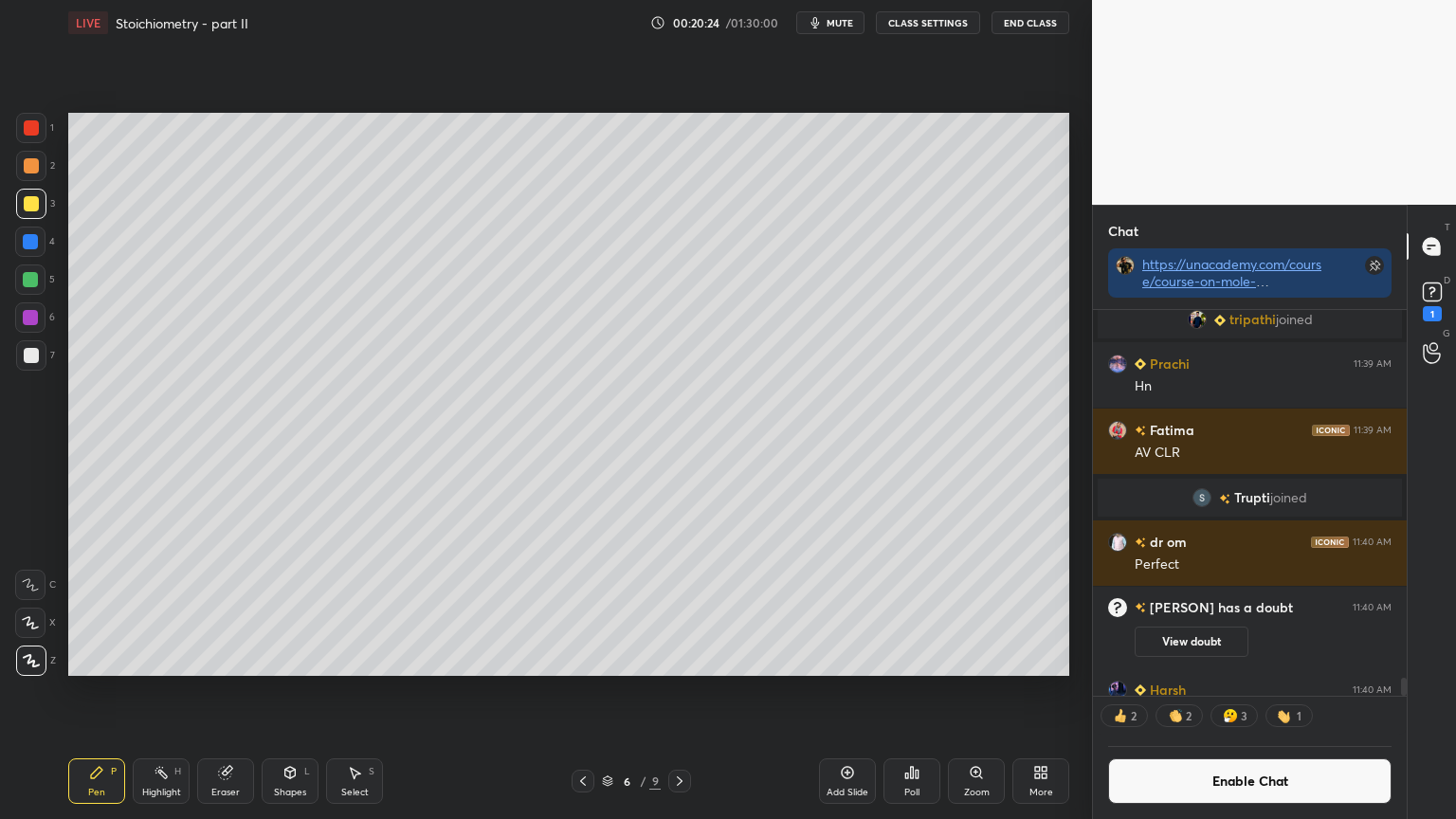 click on "Highlight" at bounding box center (161, 792) 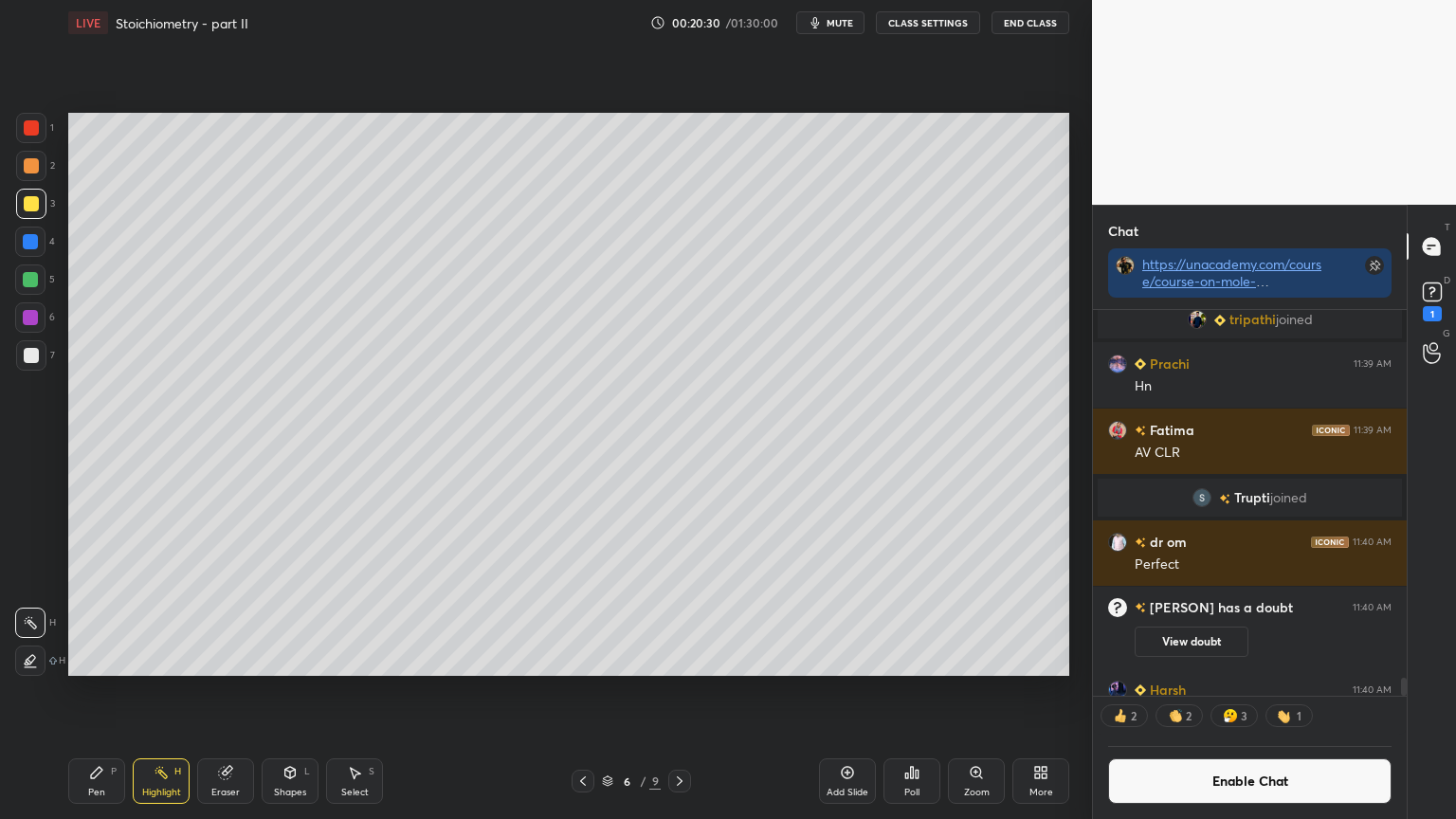 scroll, scrollTop: 6, scrollLeft: 6, axis: both 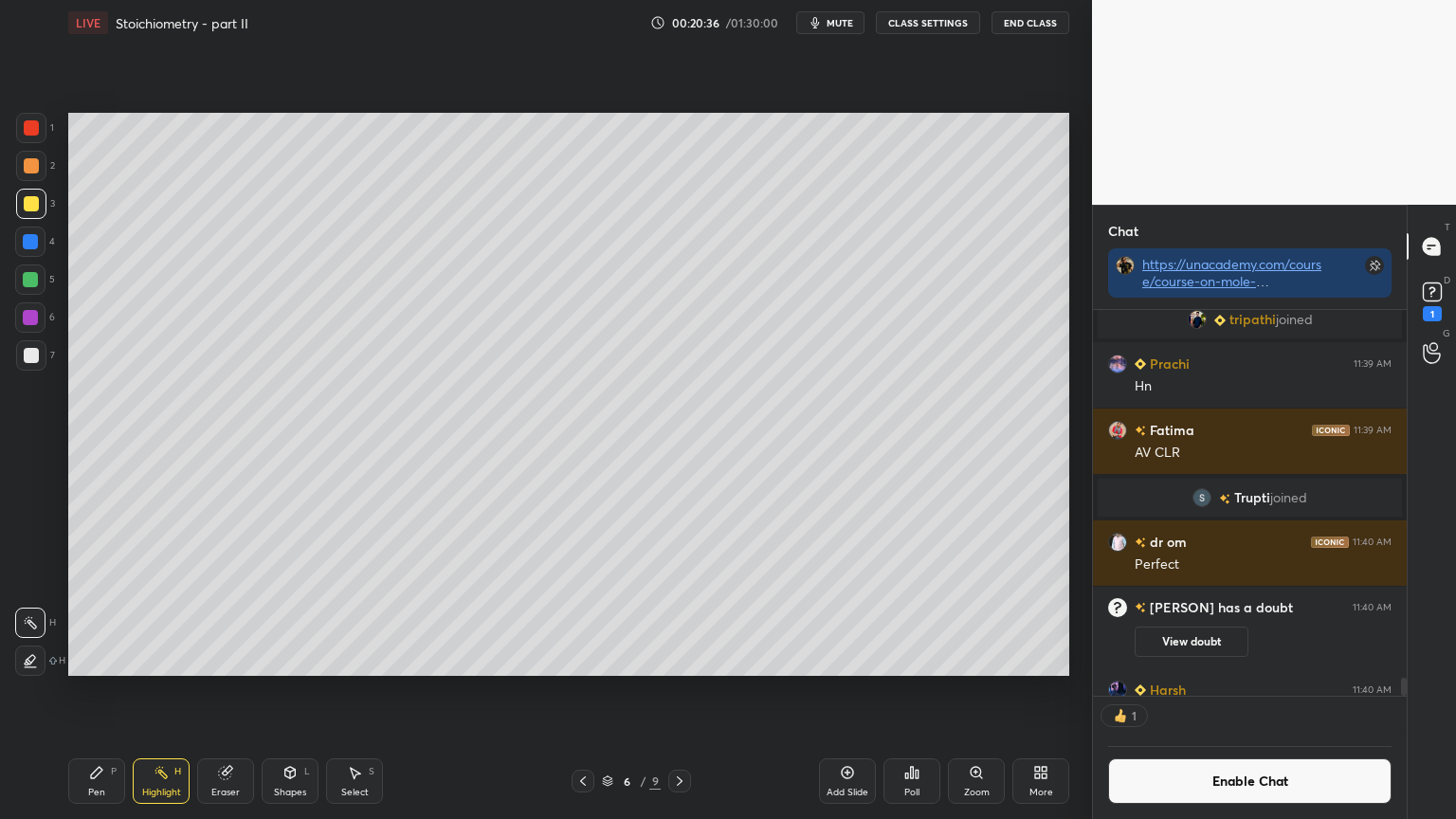 click on "Pen P" at bounding box center (97, 781) 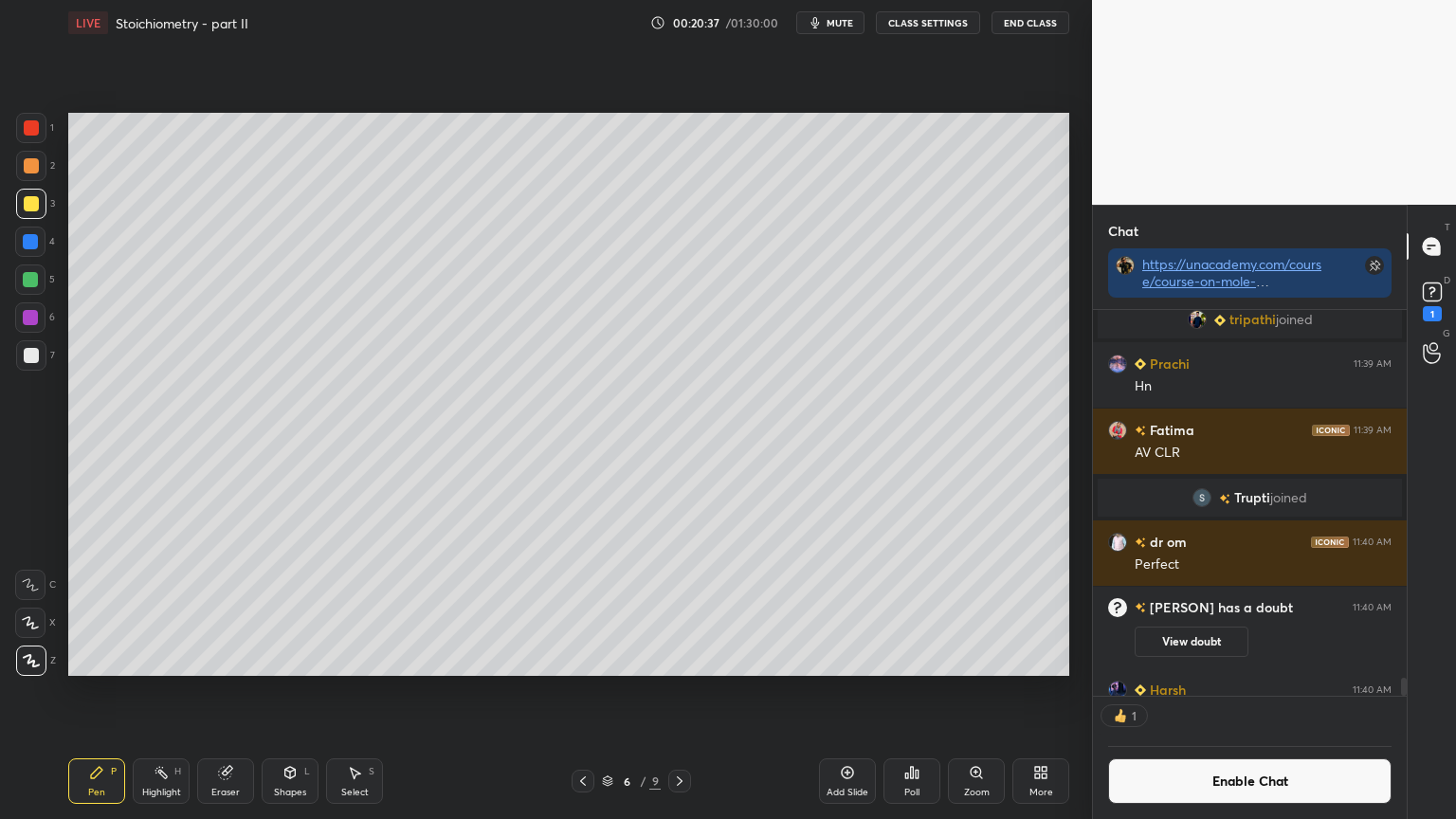 click at bounding box center [31, 128] 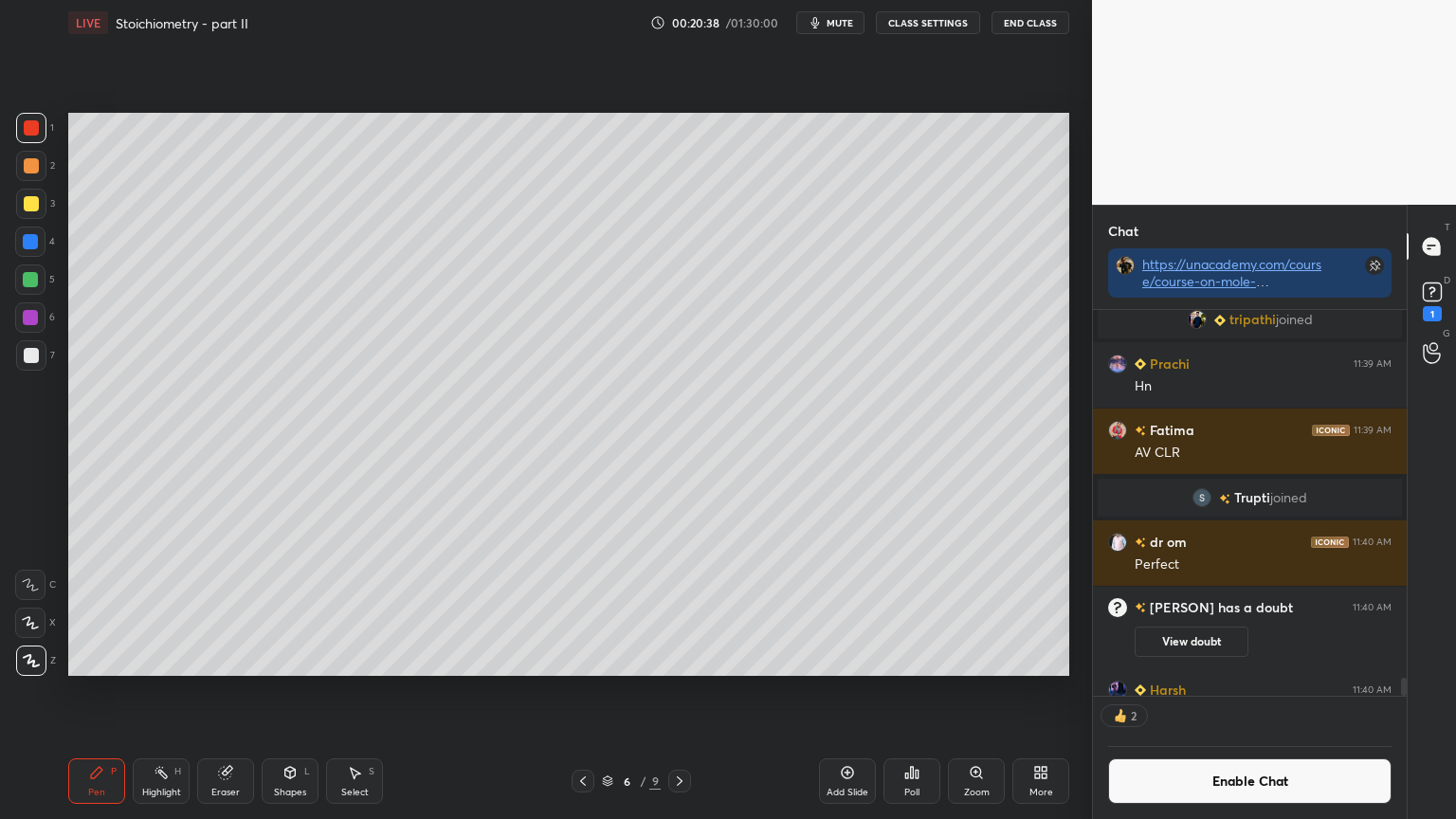 click on "Highlight H" at bounding box center (161, 781) 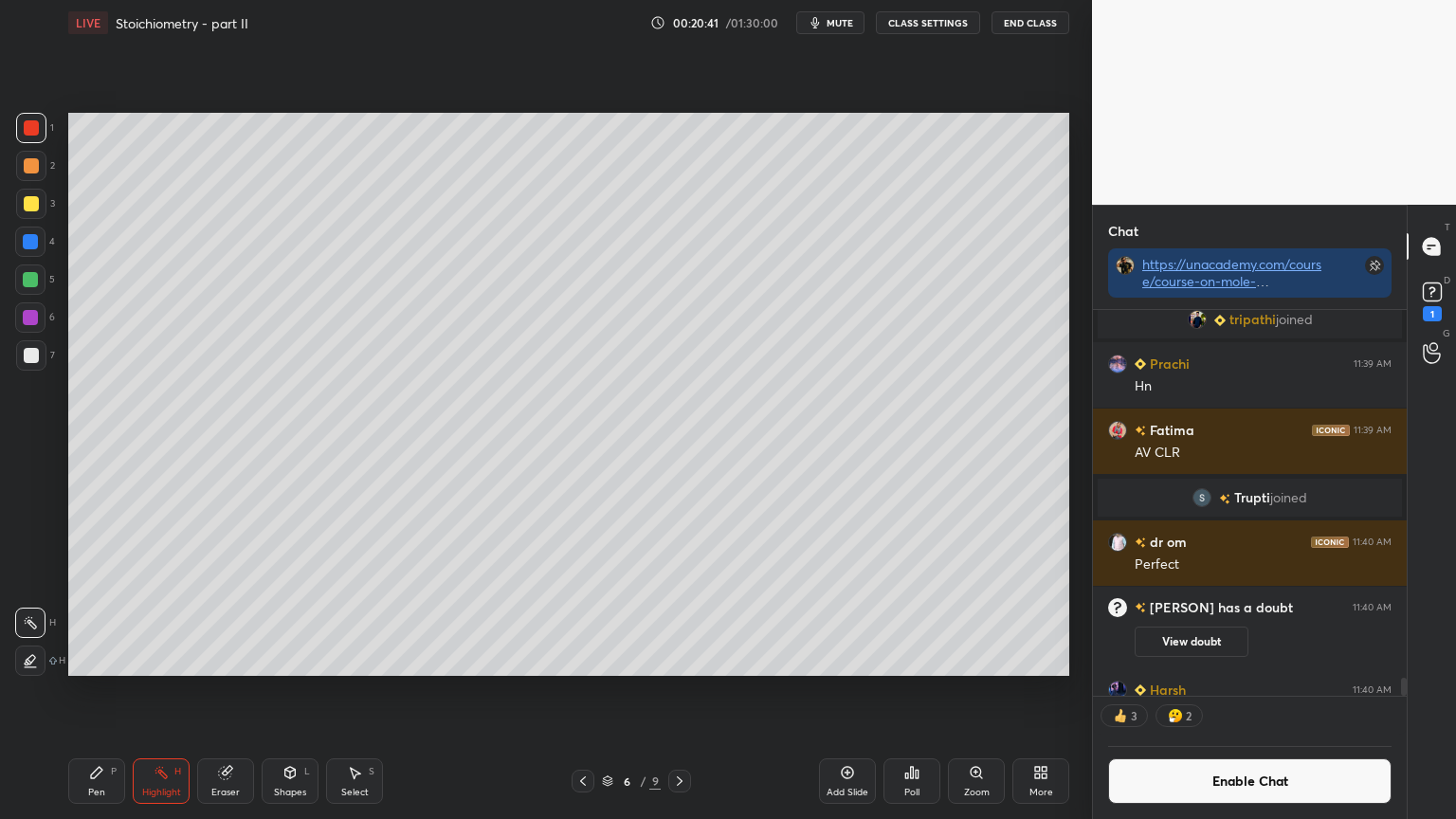 drag, startPoint x: 80, startPoint y: 781, endPoint x: 93, endPoint y: 764, distance: 21.400935 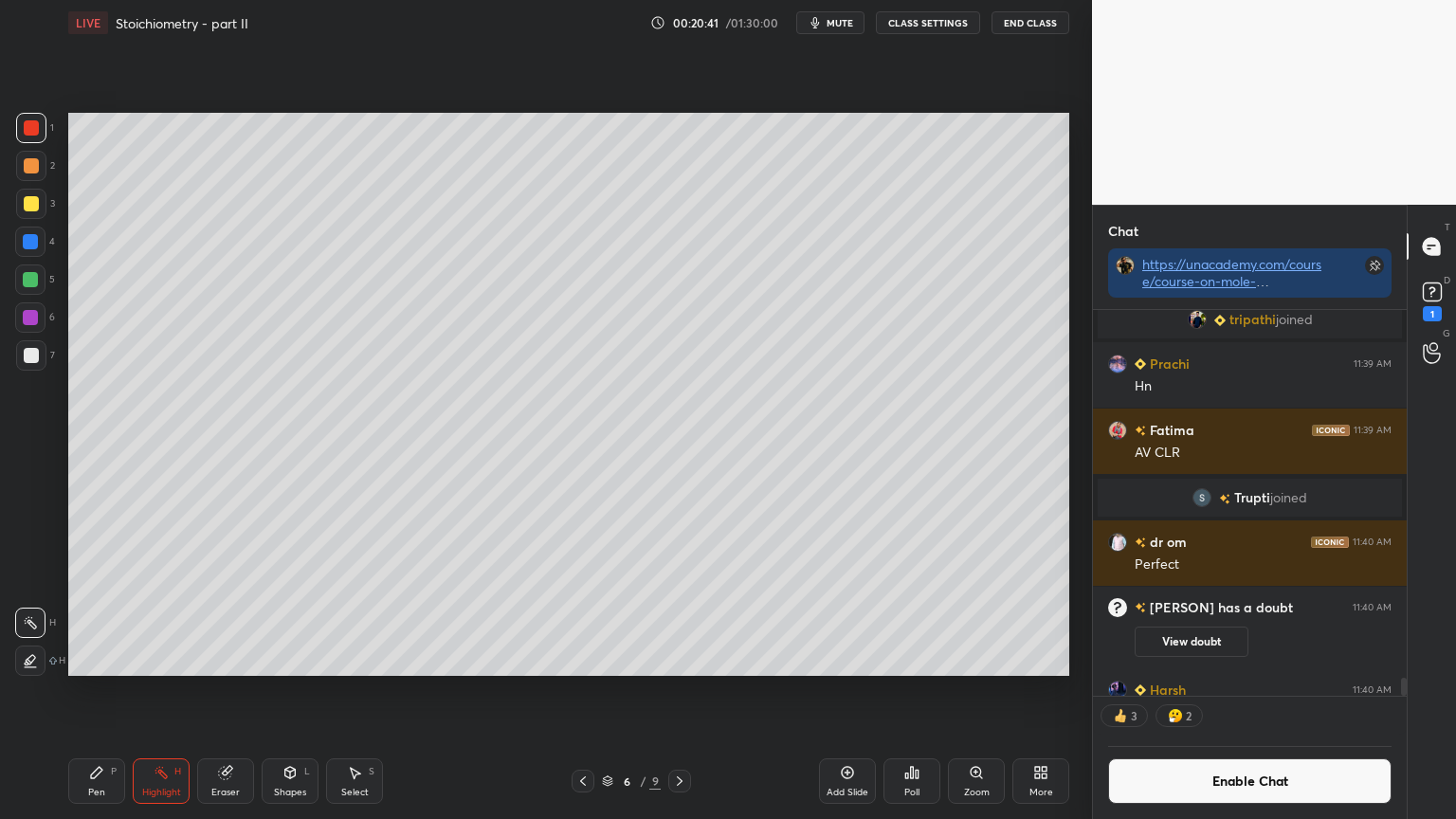 click on "Pen P" at bounding box center (97, 781) 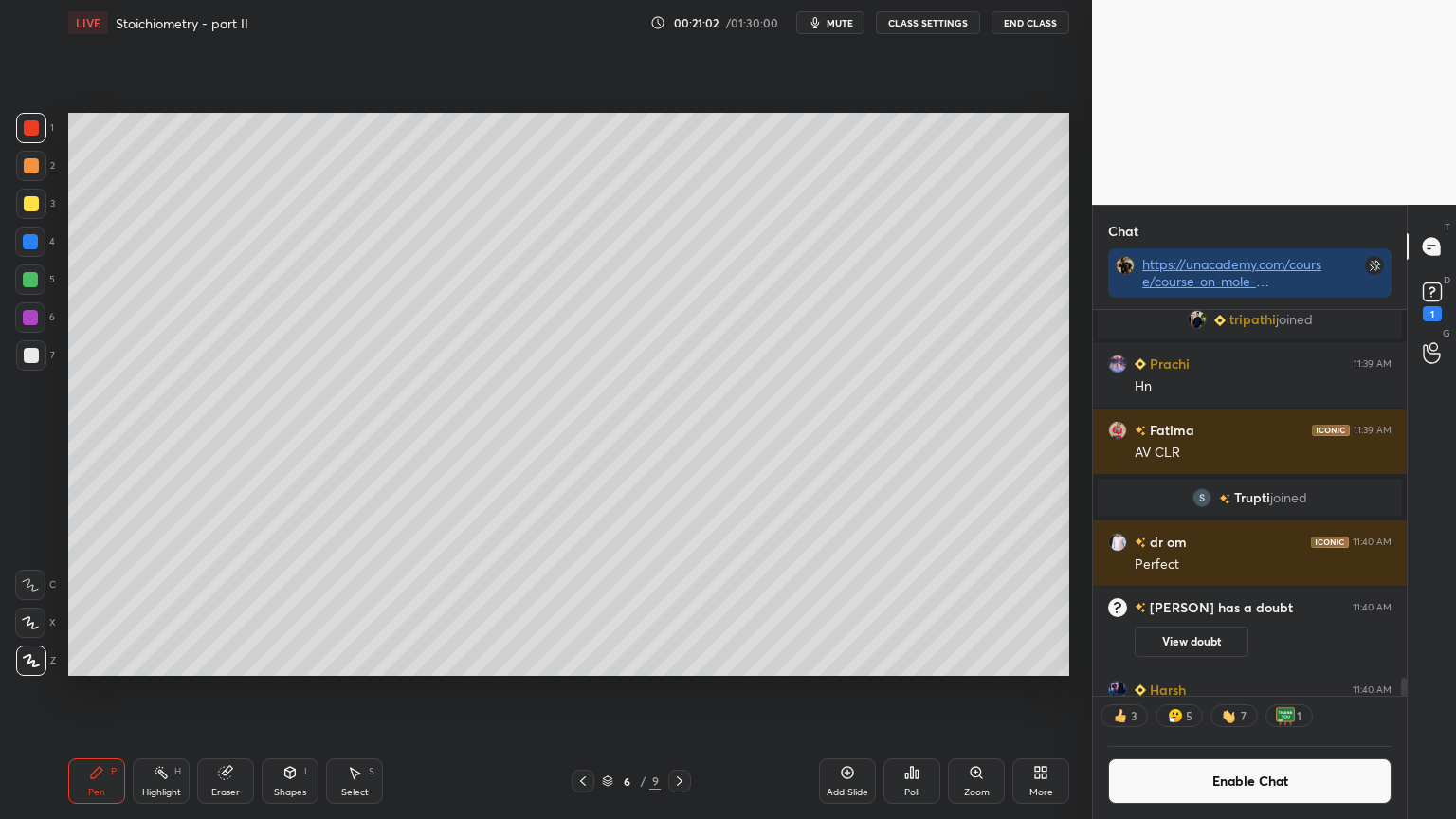 drag, startPoint x: 181, startPoint y: 780, endPoint x: 188, endPoint y: 749, distance: 31.780497 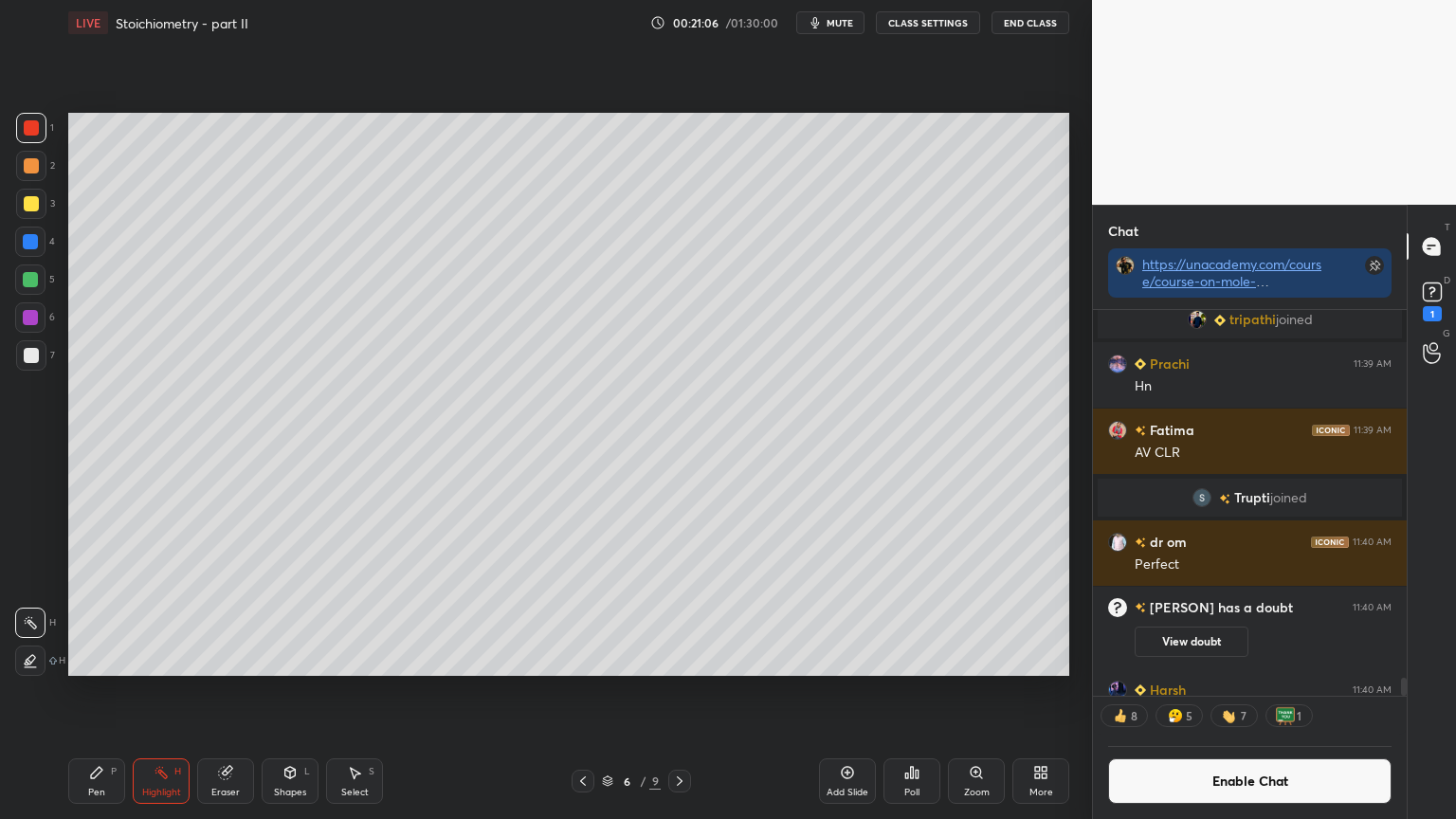 drag, startPoint x: 847, startPoint y: 784, endPoint x: 614, endPoint y: 733, distance: 238.5162 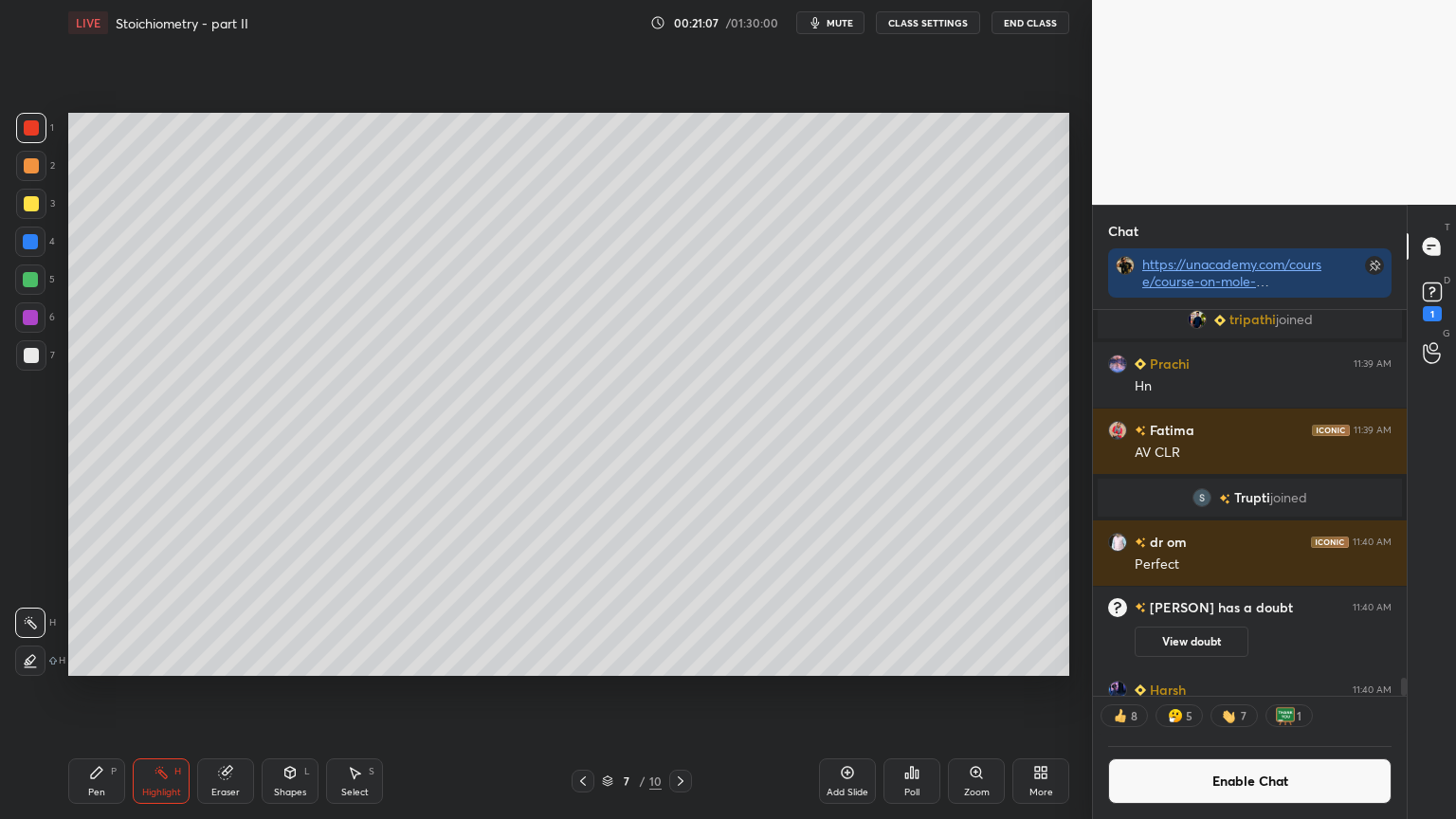click 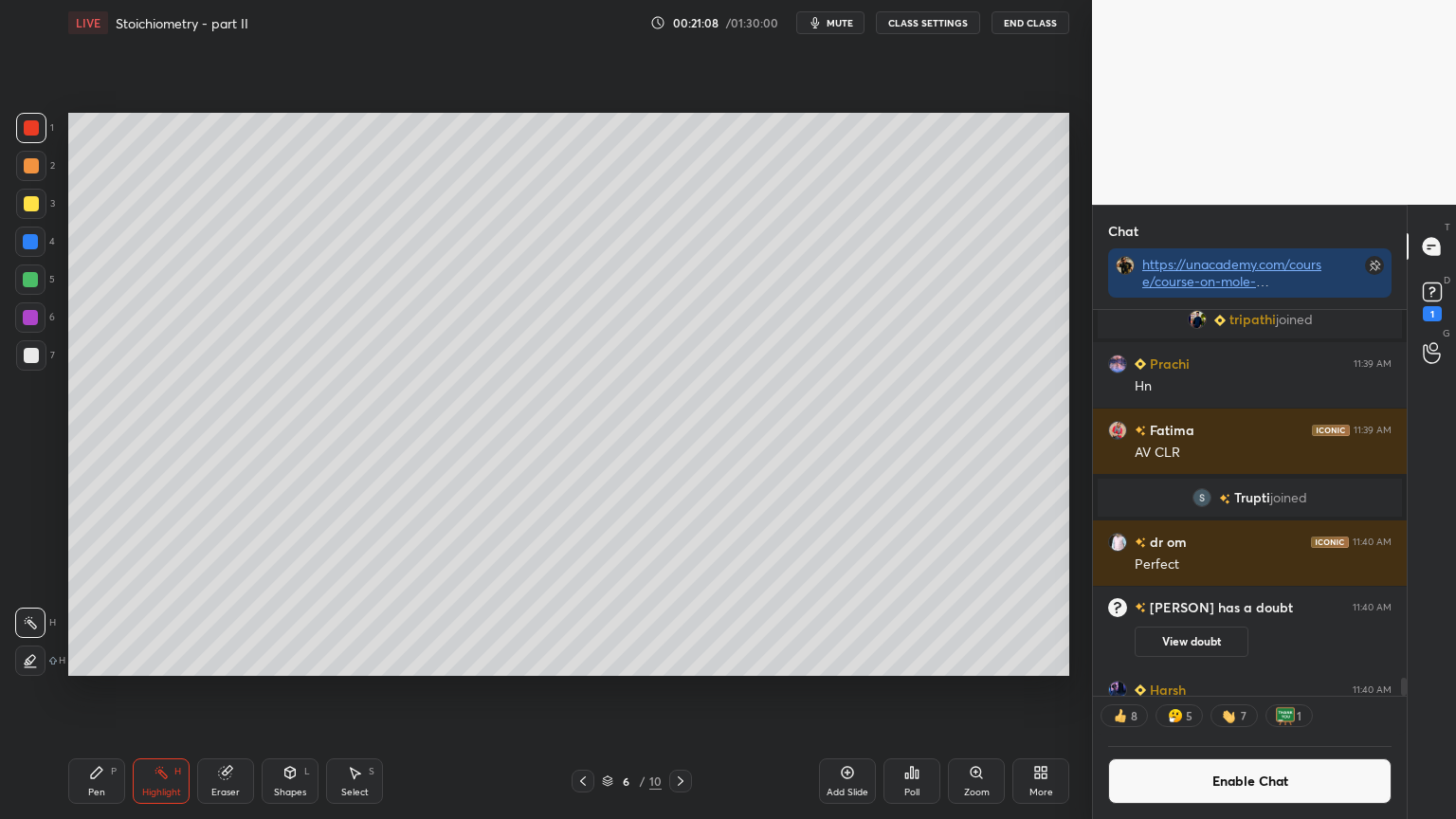 click 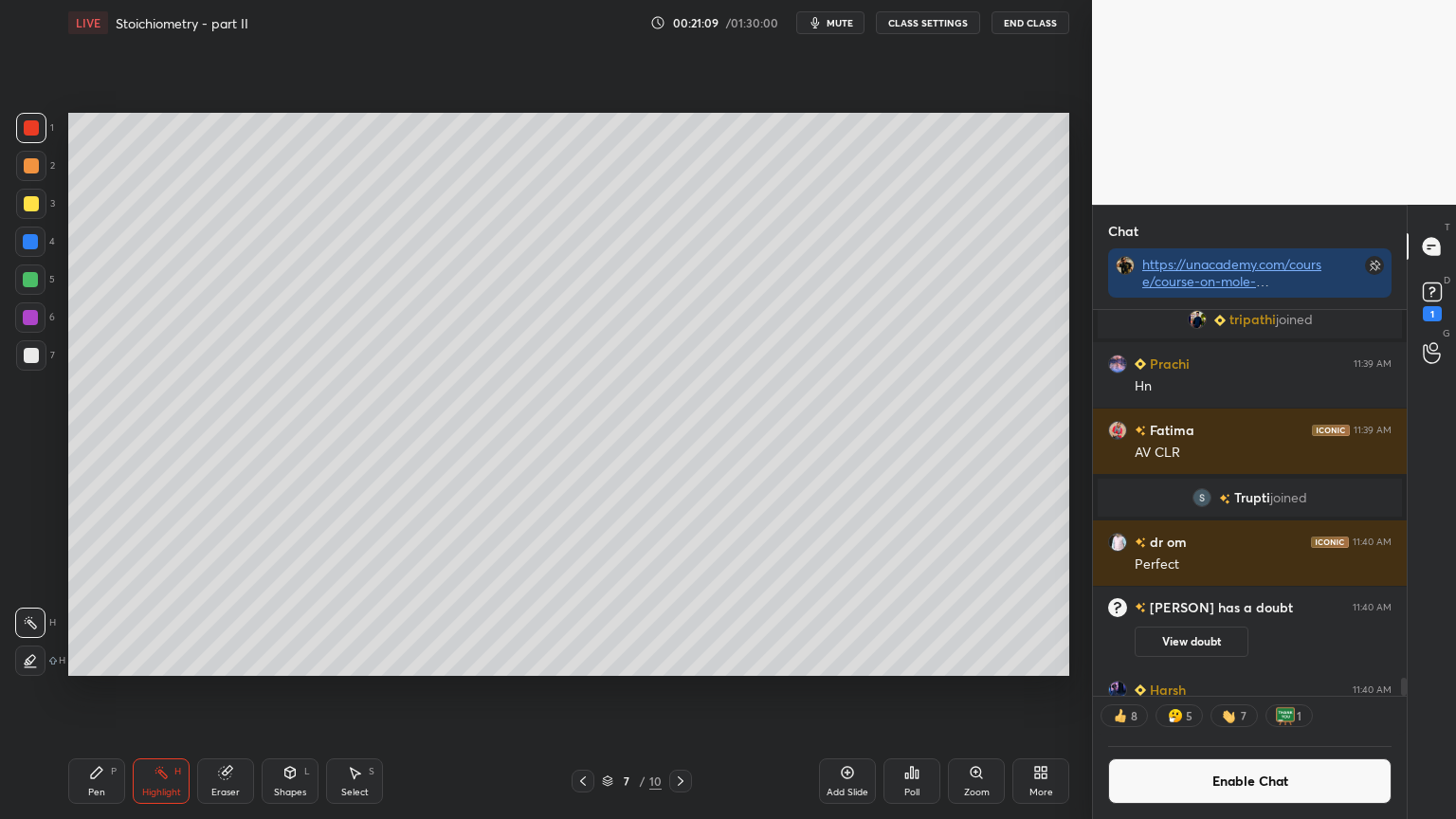 click on "Pen" at bounding box center (97, 792) 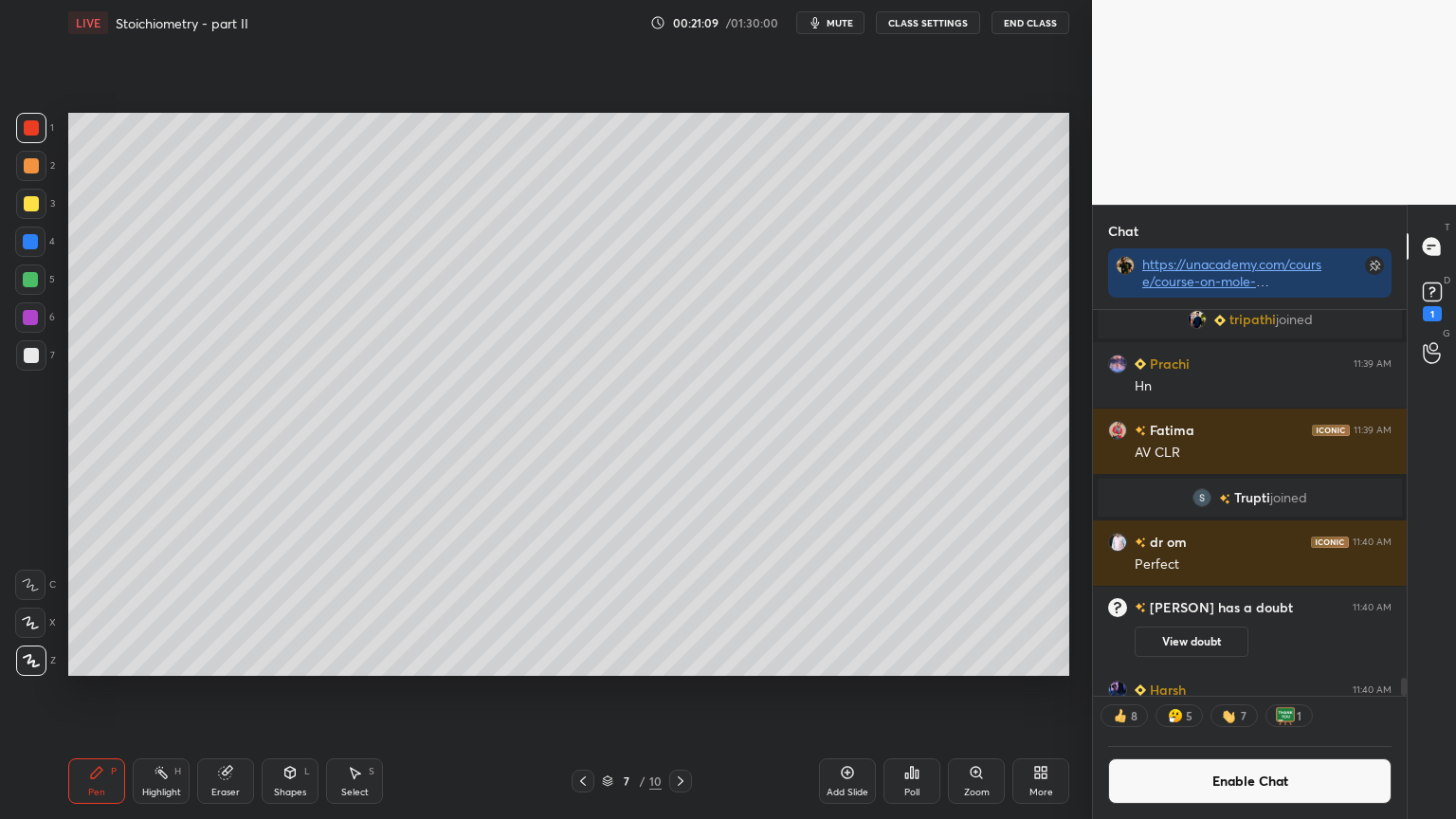 click at bounding box center (31, 166) 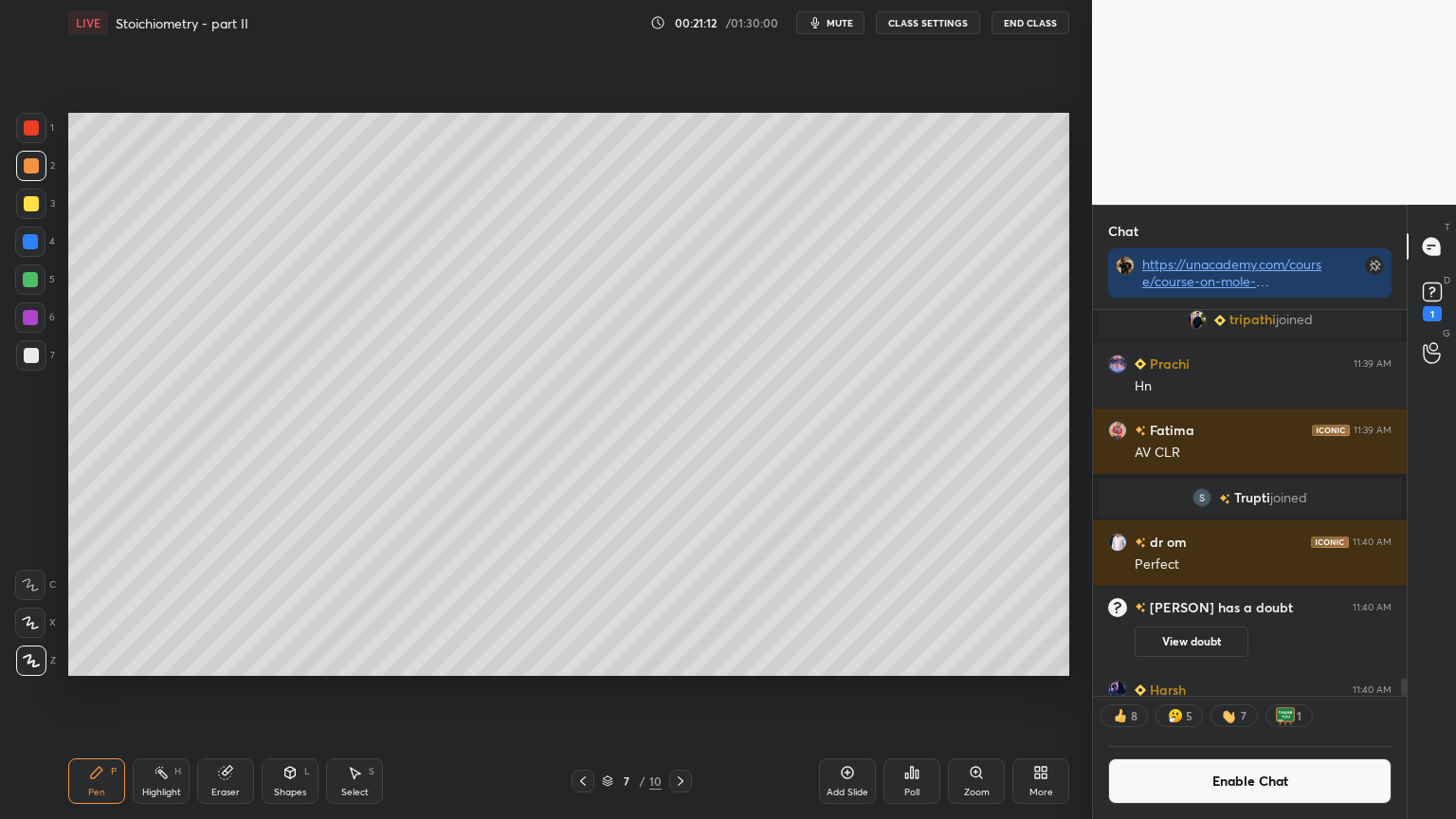 drag, startPoint x: 30, startPoint y: 356, endPoint x: 32, endPoint y: 347, distance: 9.219544 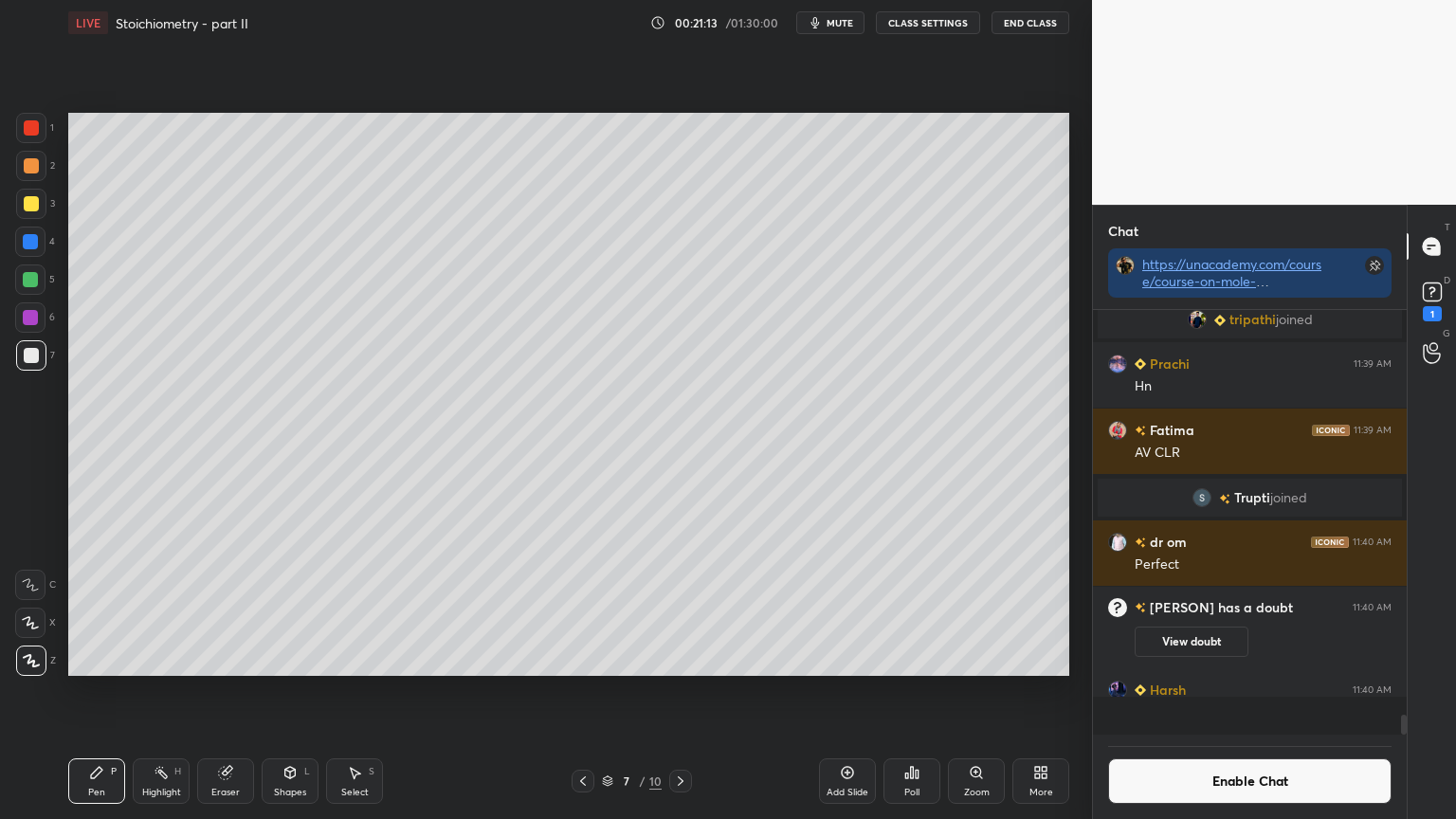 scroll, scrollTop: 6, scrollLeft: 6, axis: both 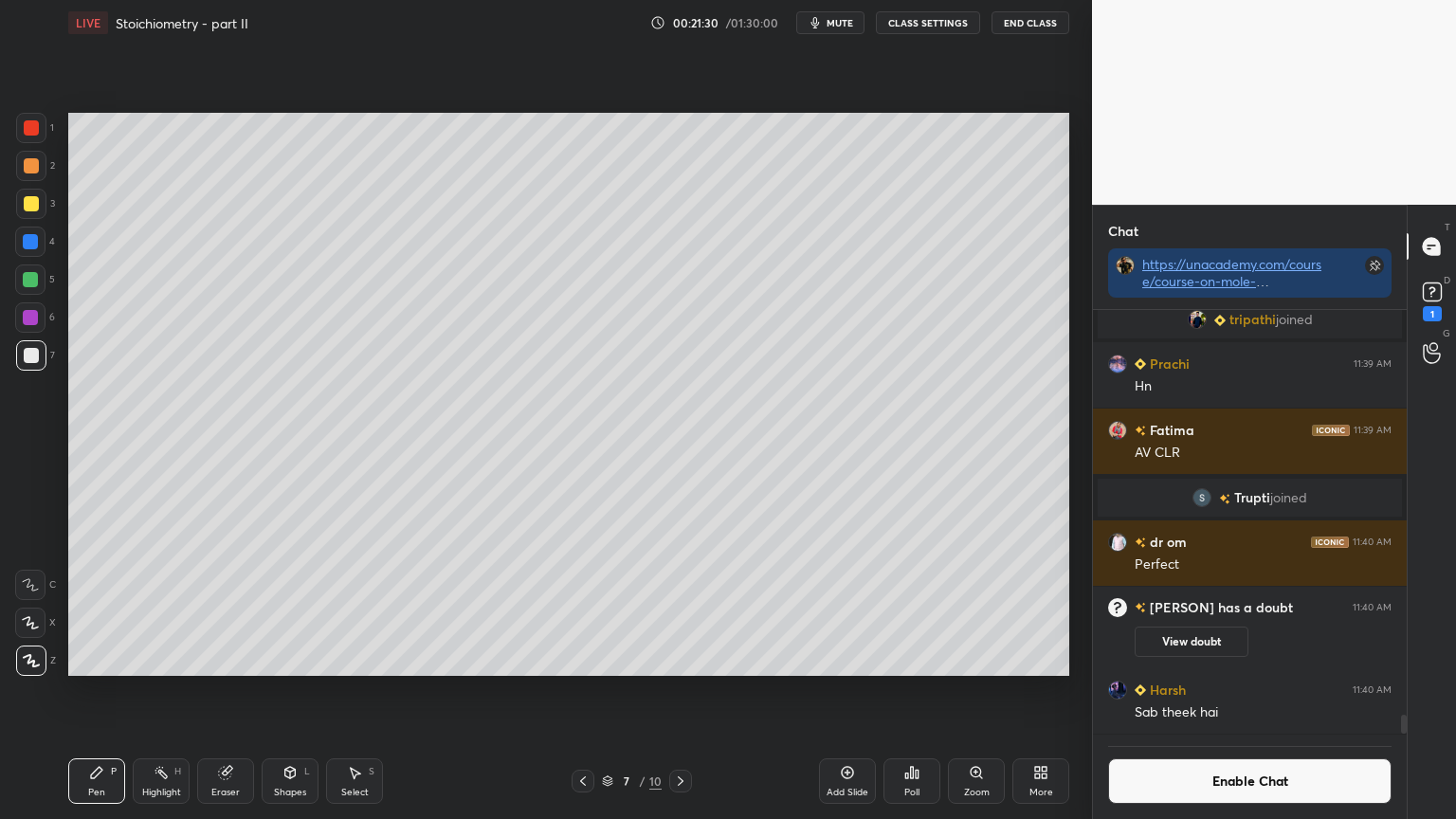 click at bounding box center (31, 204) 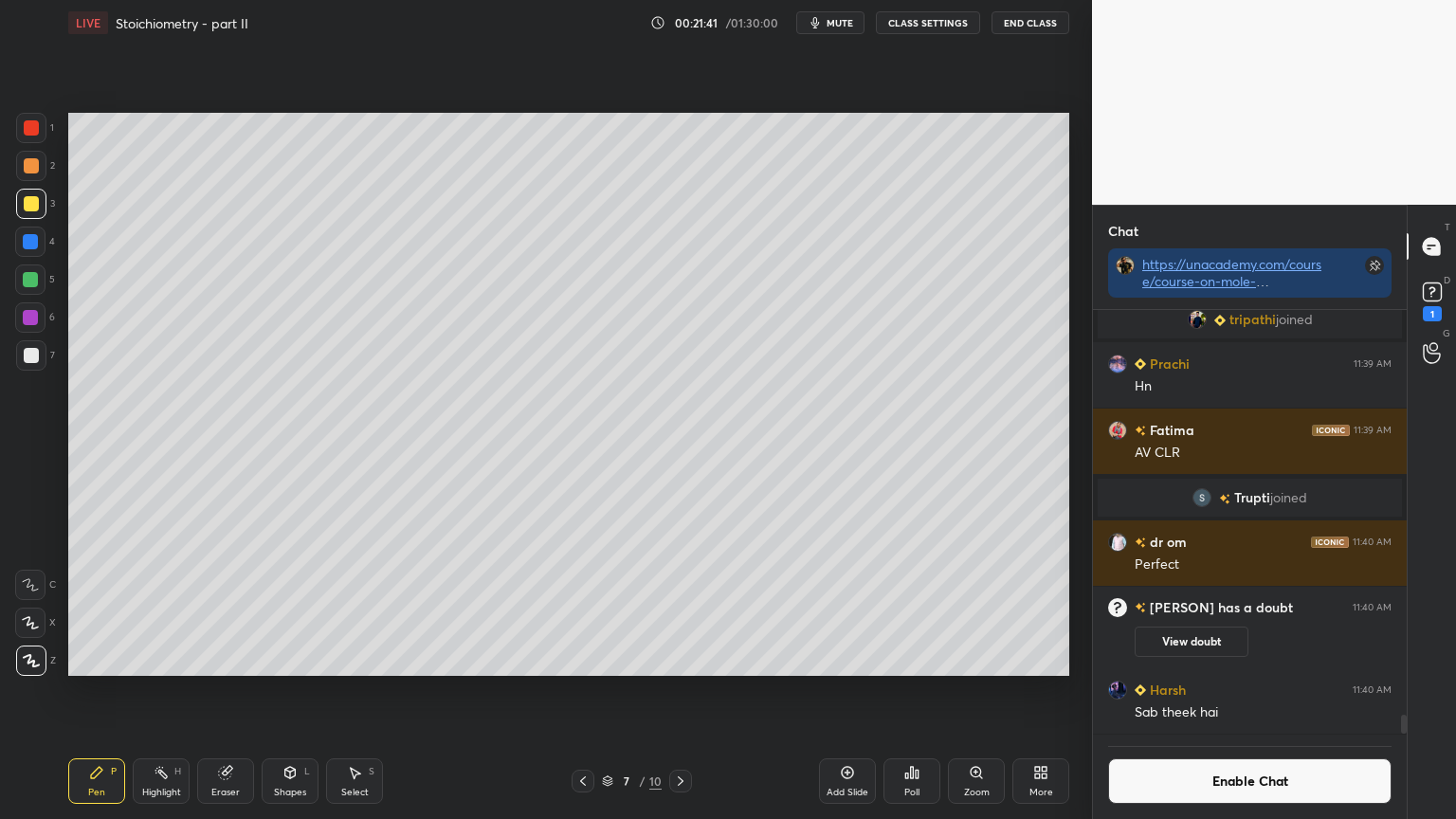 drag, startPoint x: 167, startPoint y: 783, endPoint x: 209, endPoint y: 699, distance: 93.91486 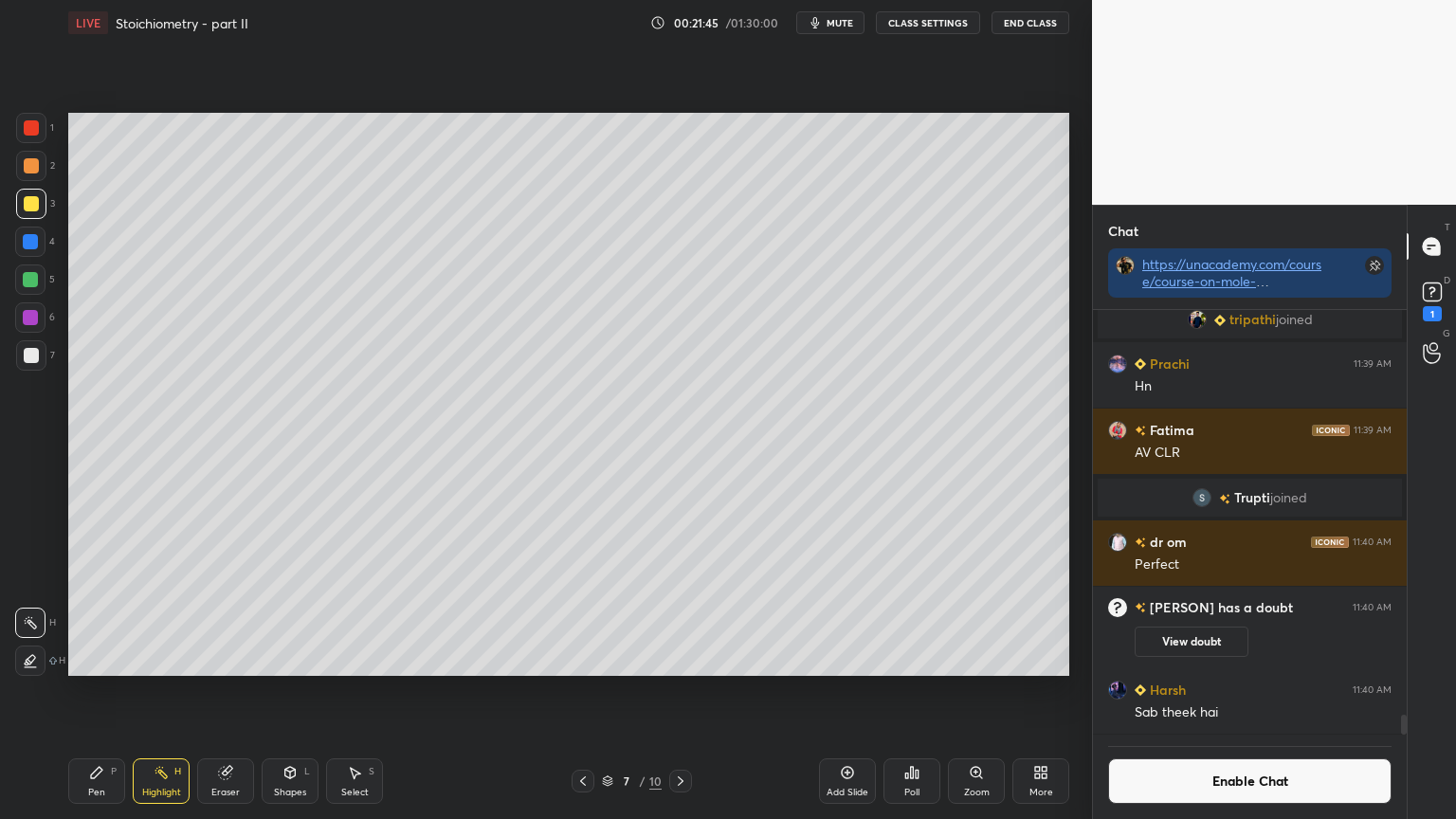 drag, startPoint x: 100, startPoint y: 777, endPoint x: 126, endPoint y: 738, distance: 46.872167 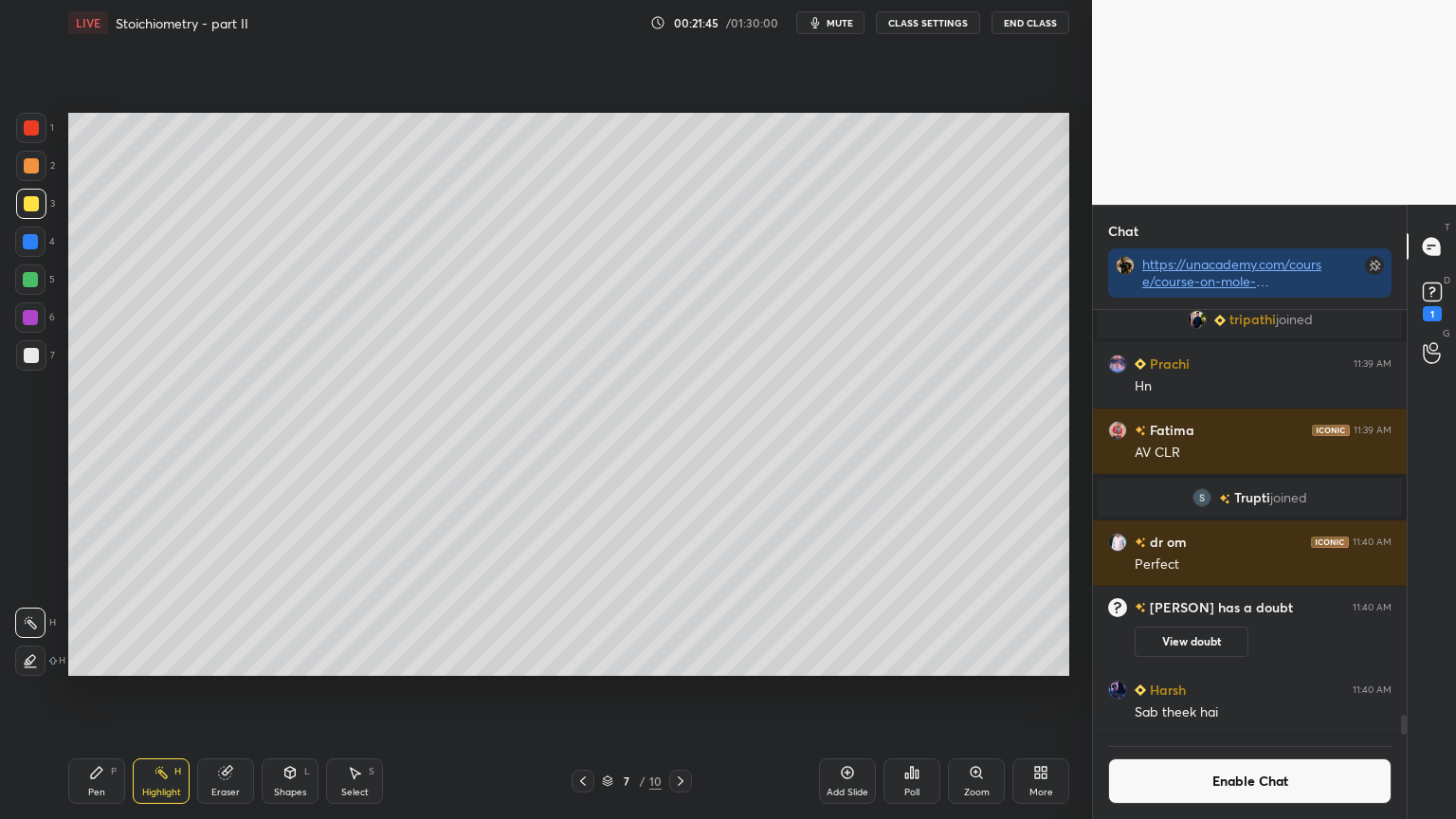 click 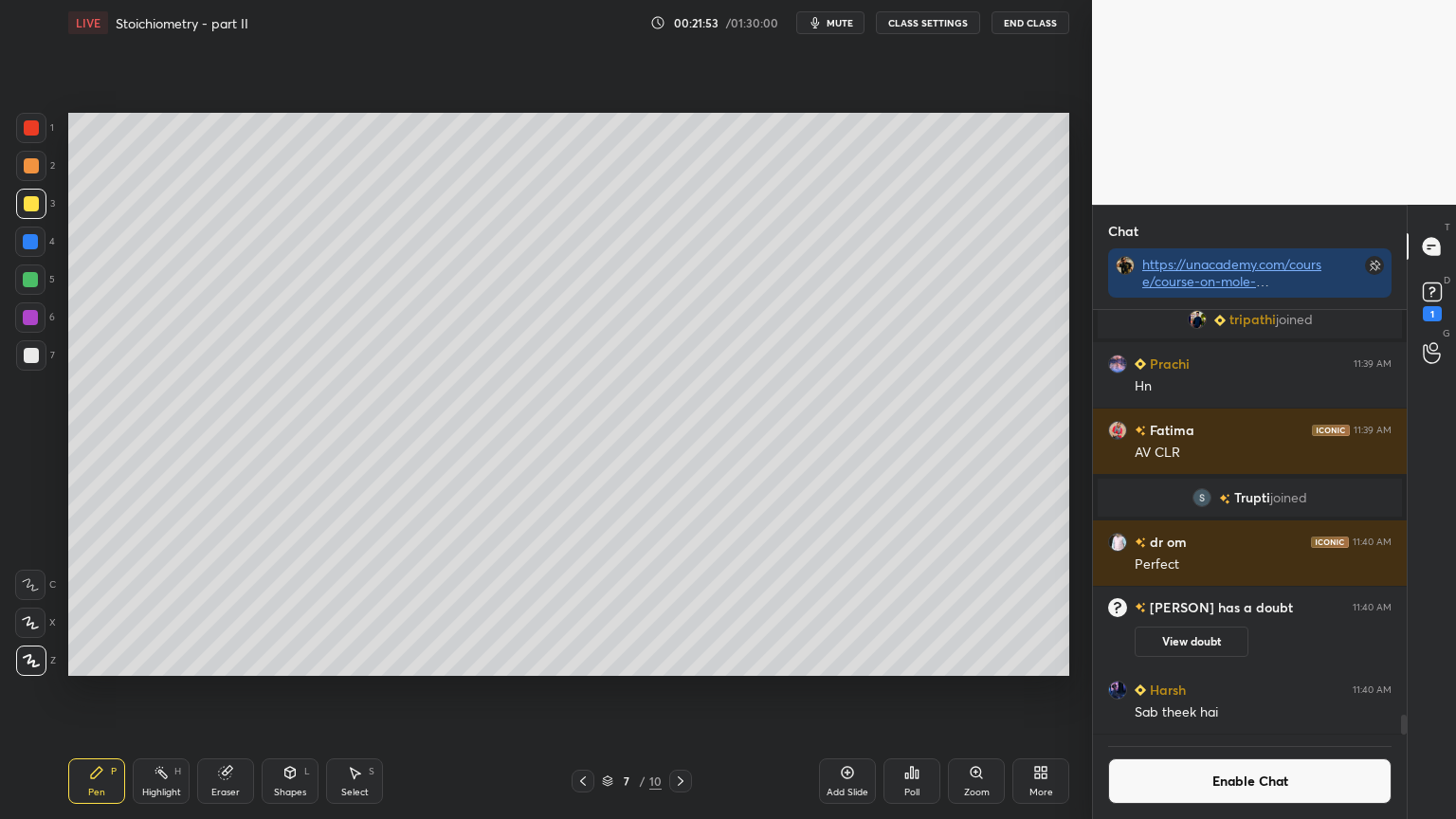click on "Highlight H" at bounding box center [161, 781] 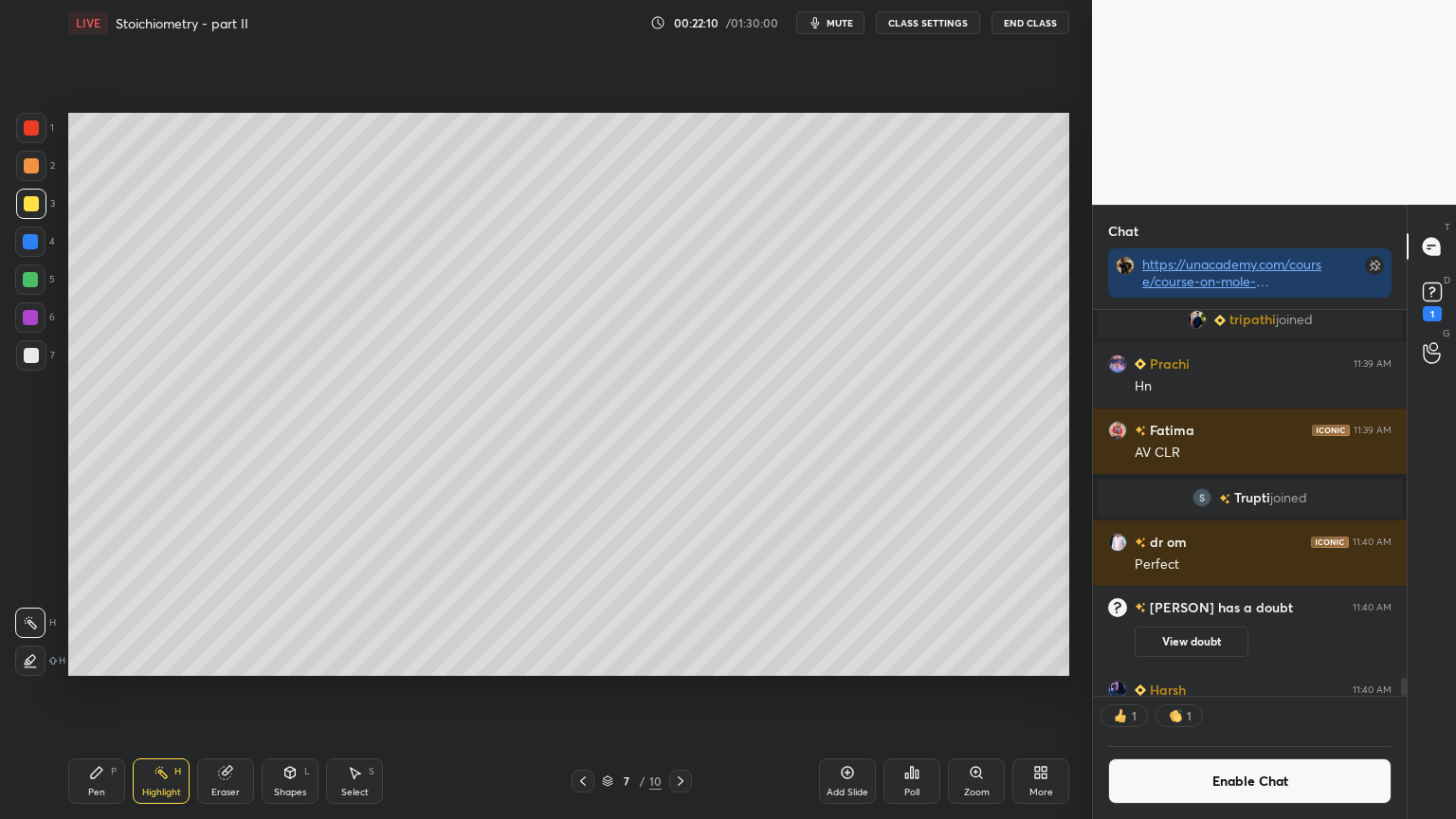 scroll, scrollTop: 380, scrollLeft: 308, axis: both 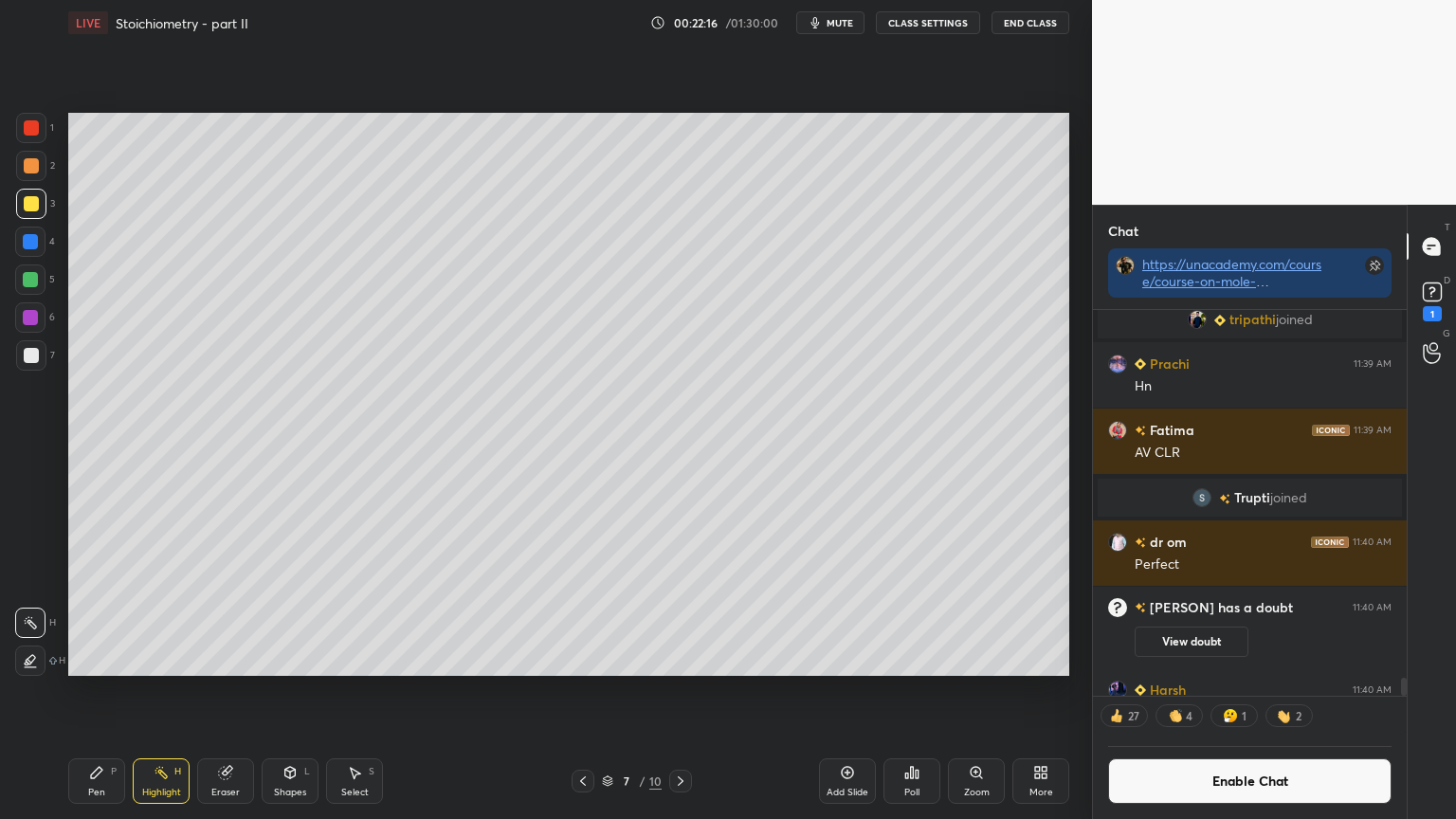 drag, startPoint x: 108, startPoint y: 784, endPoint x: 172, endPoint y: 781, distance: 64.07027 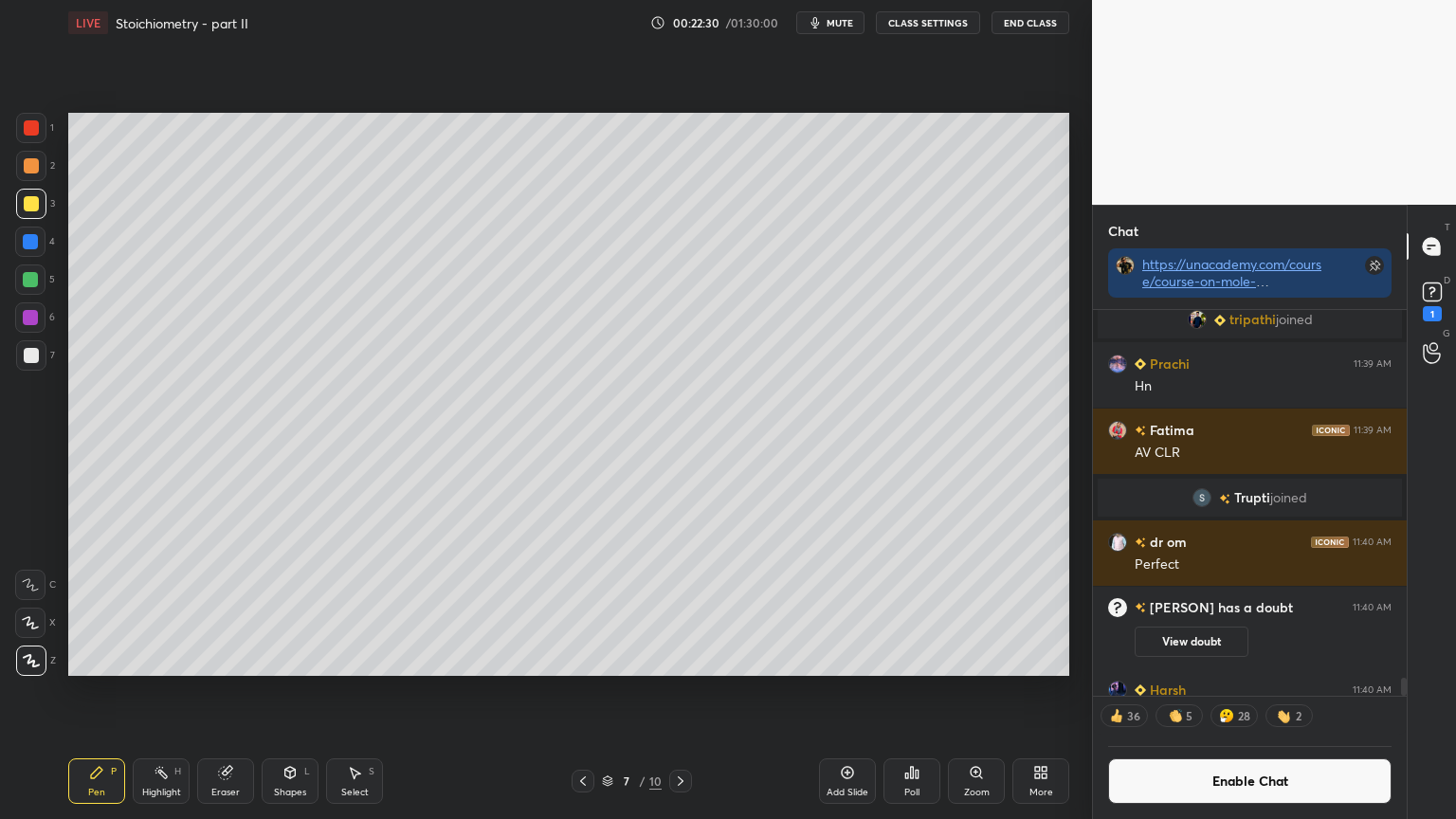 drag, startPoint x: 170, startPoint y: 785, endPoint x: 181, endPoint y: 768, distance: 20.248457 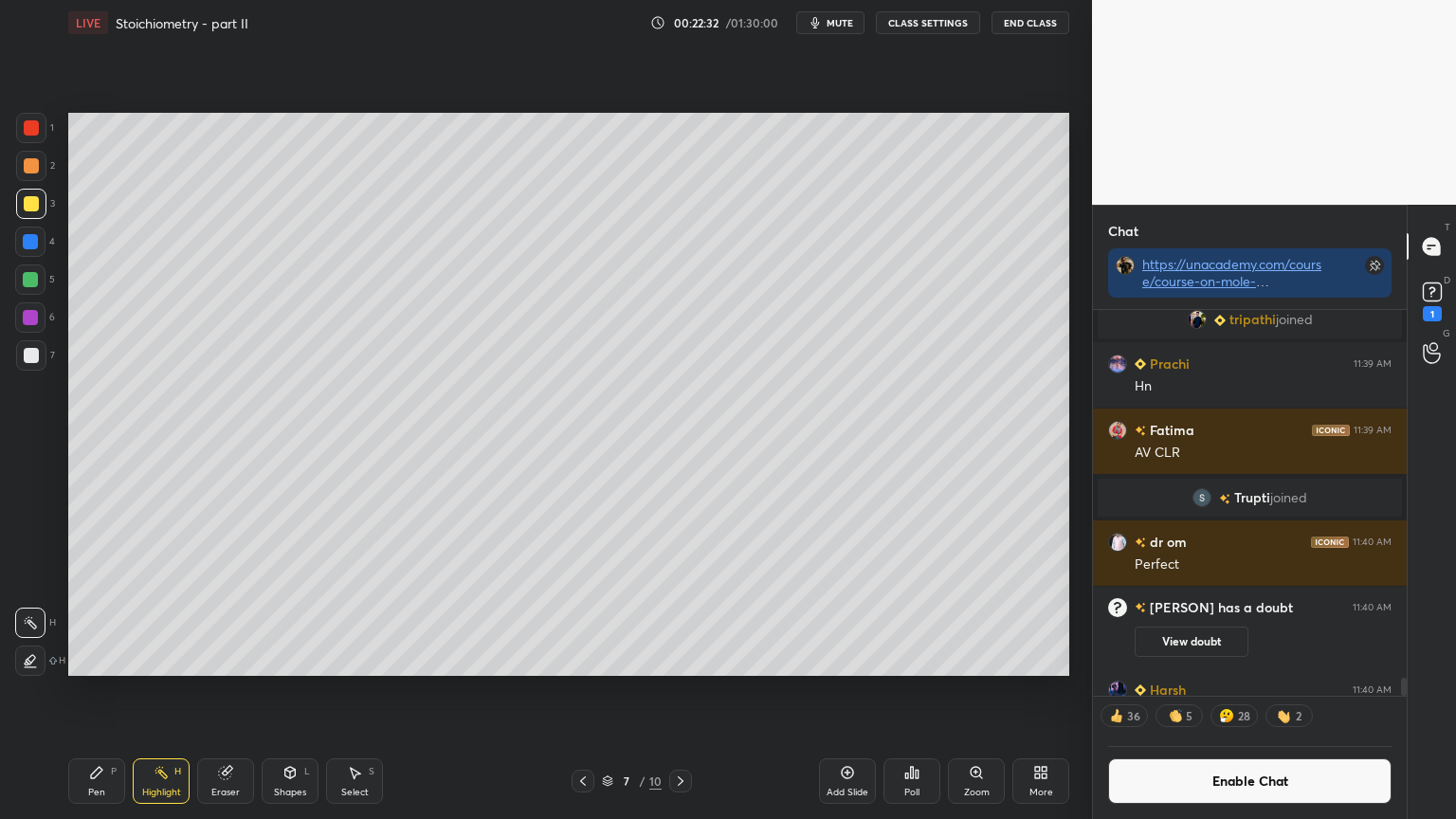 click on "Setting up your live class Poll for   secs No correct answer Start poll" at bounding box center (569, 394) 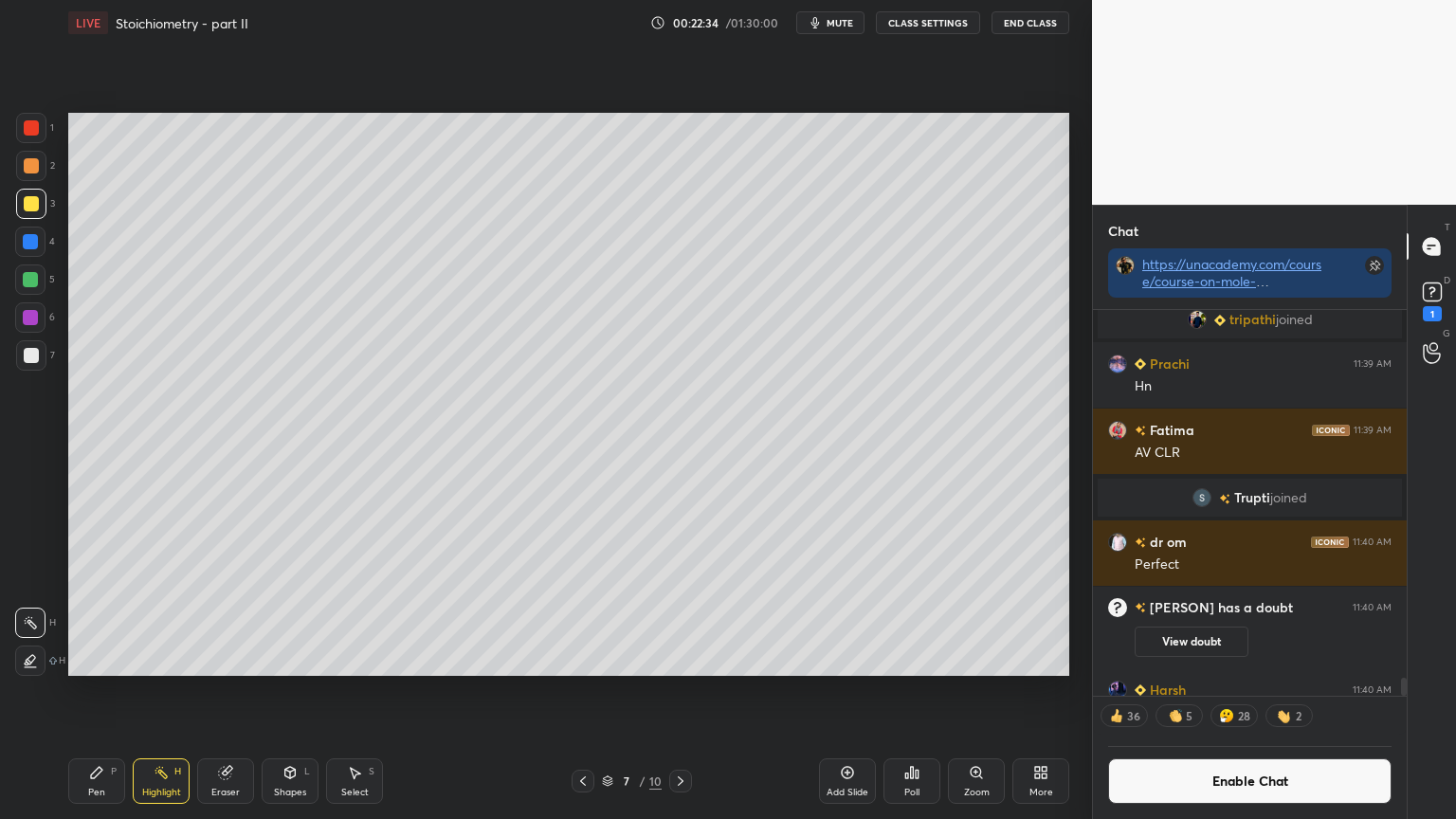 scroll, scrollTop: 6, scrollLeft: 6, axis: both 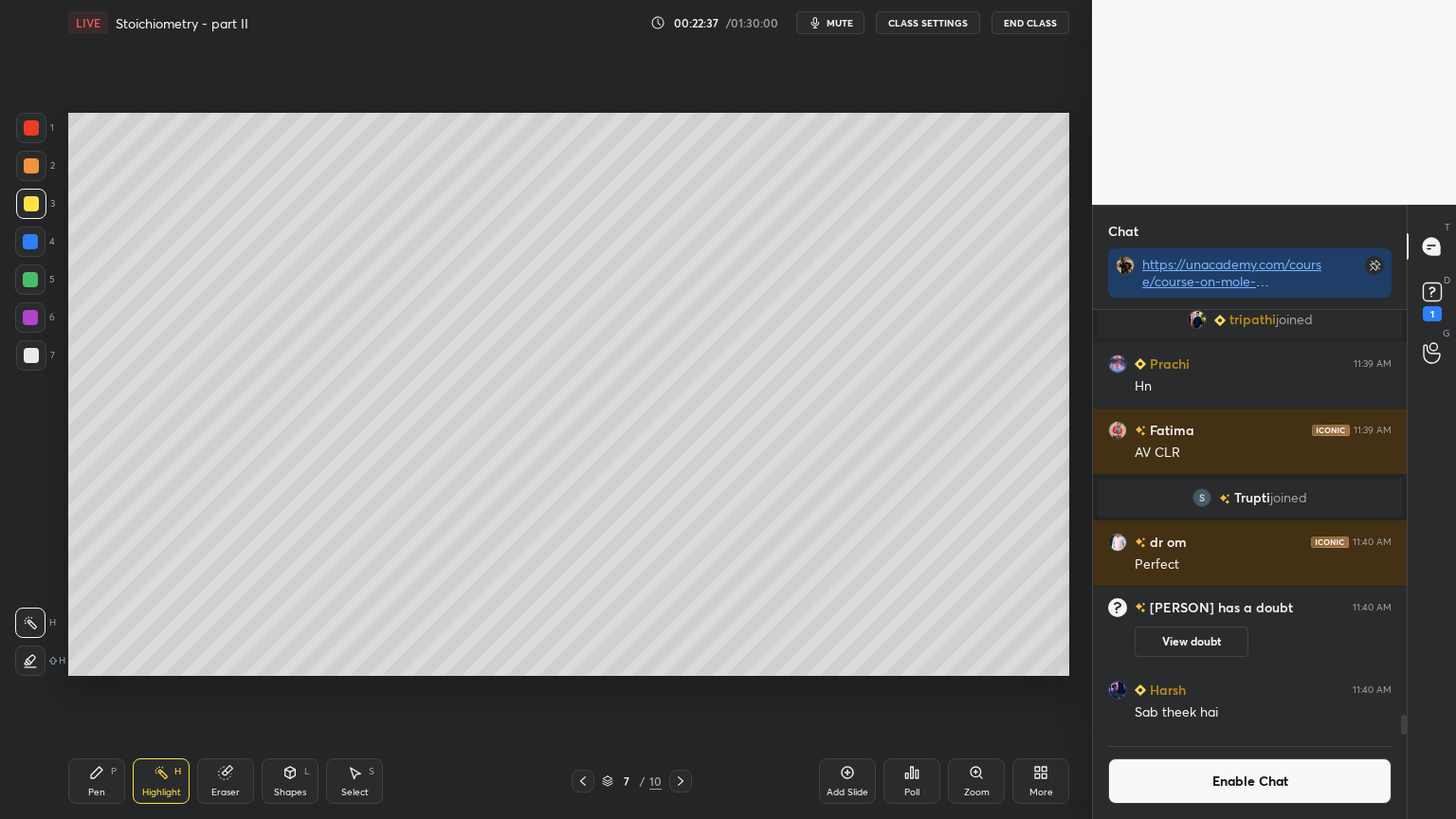 click on "Shapes L" at bounding box center [290, 781] 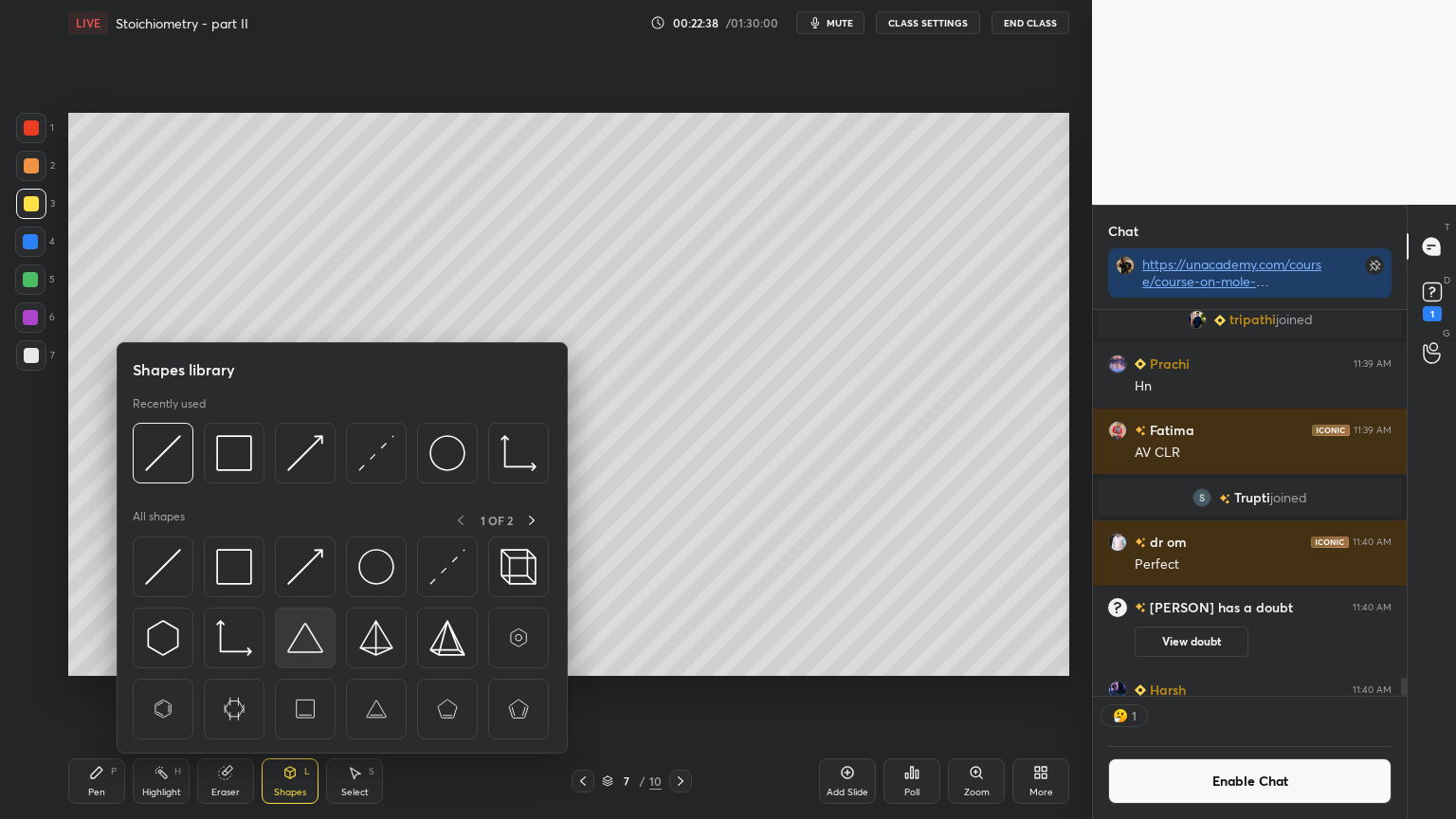 scroll, scrollTop: 391, scrollLeft: 308, axis: both 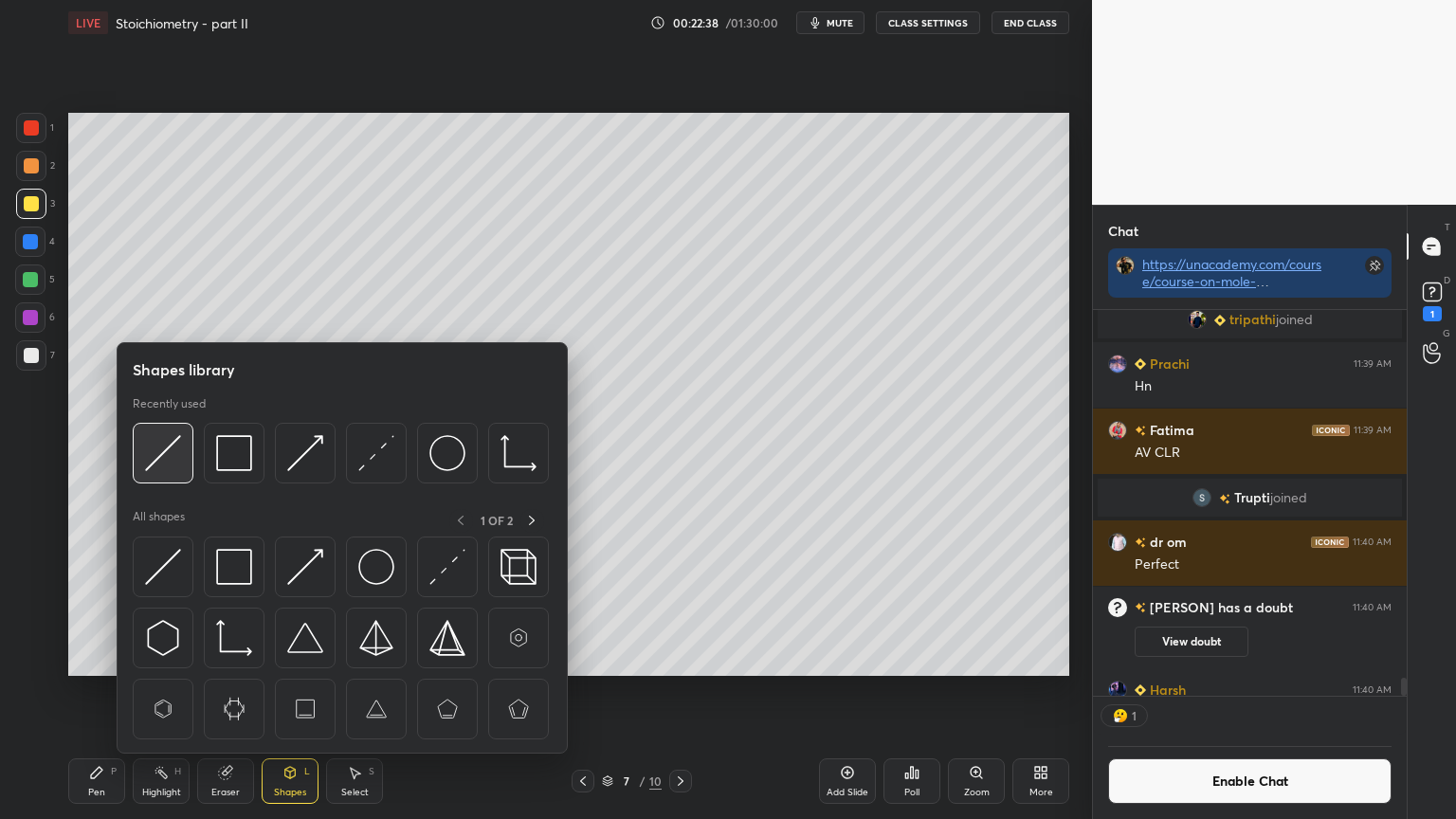 click at bounding box center [163, 453] 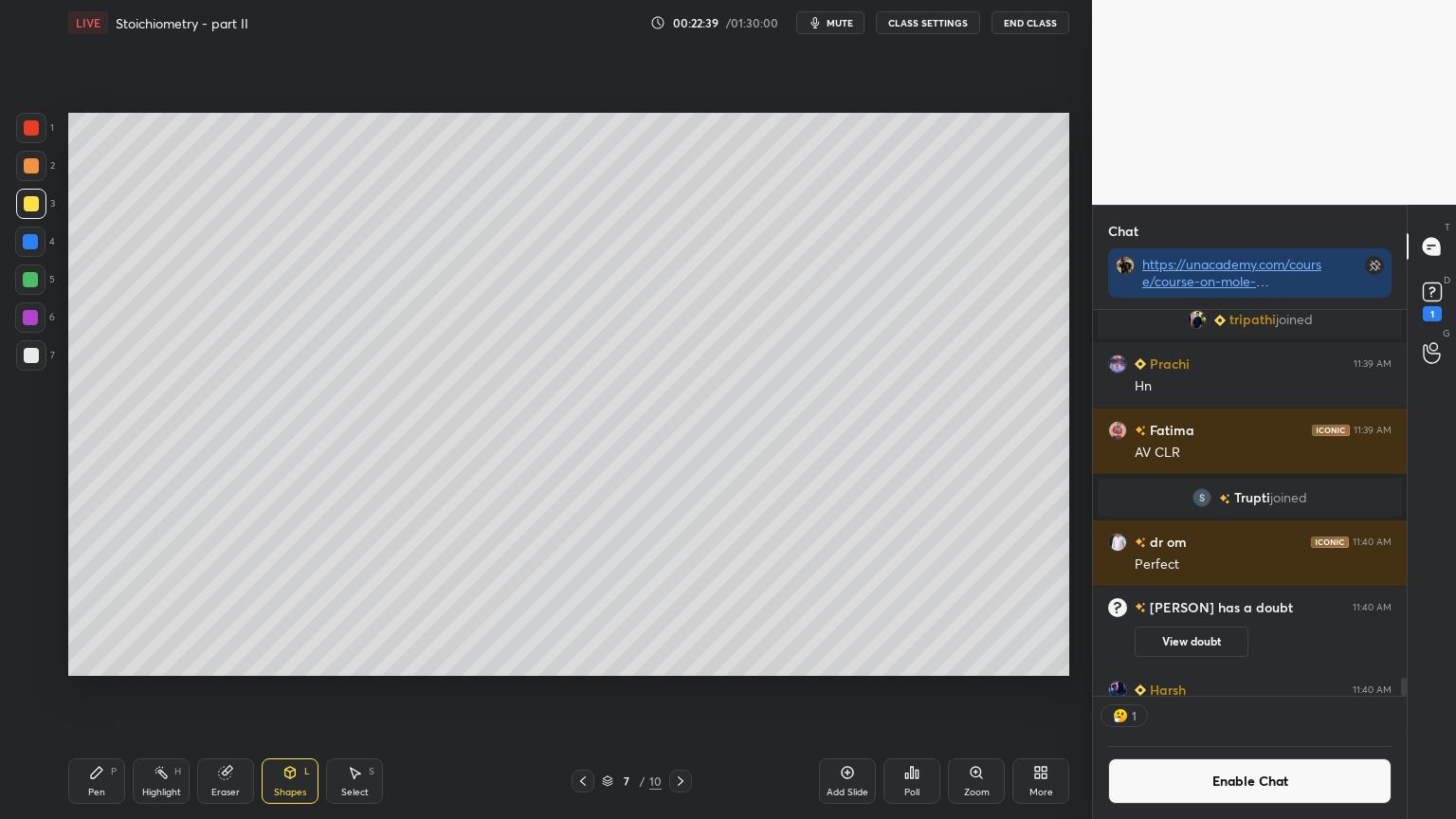click at bounding box center [30, 280] 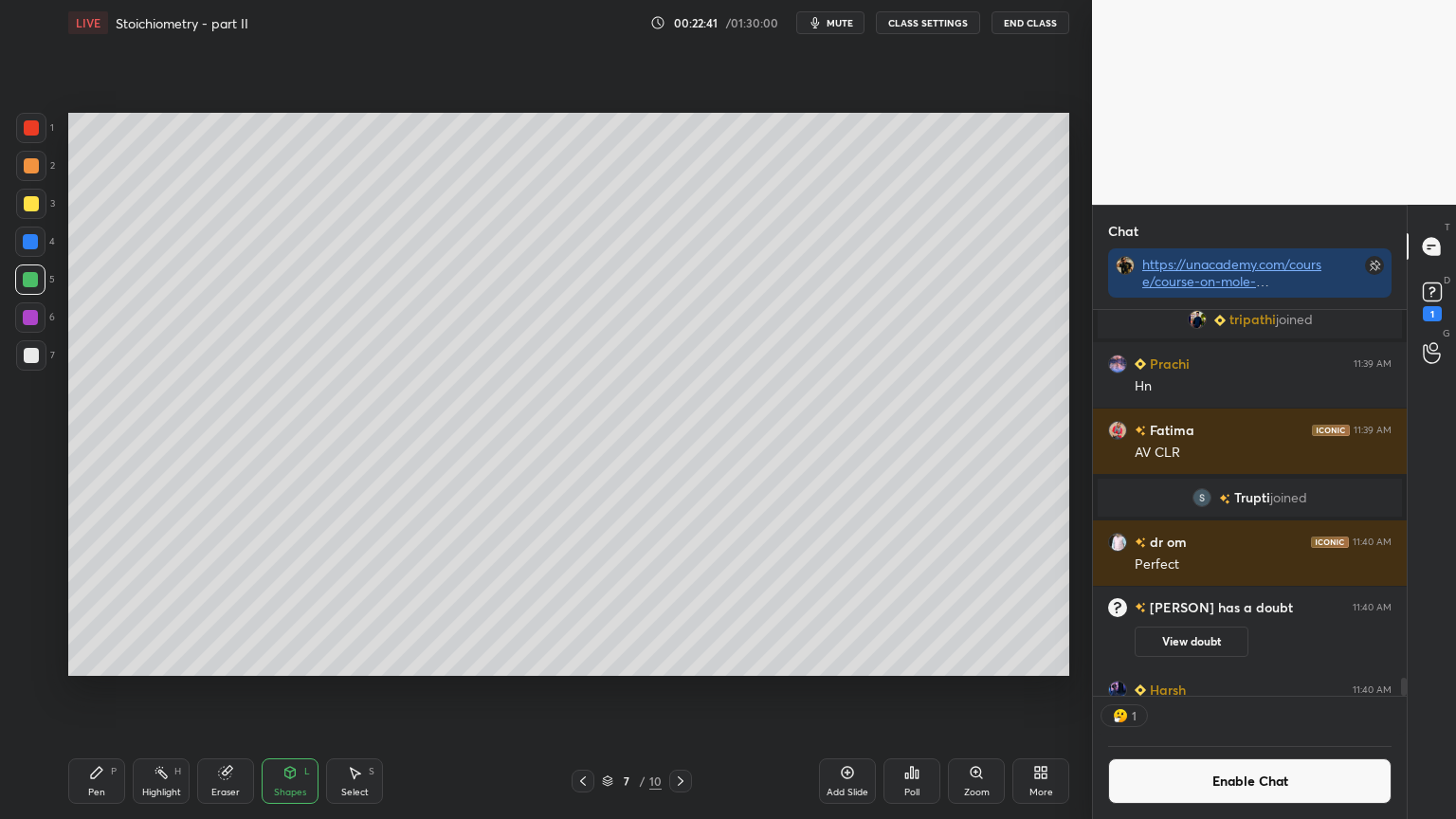drag, startPoint x: 92, startPoint y: 790, endPoint x: 82, endPoint y: 739, distance: 51.971146 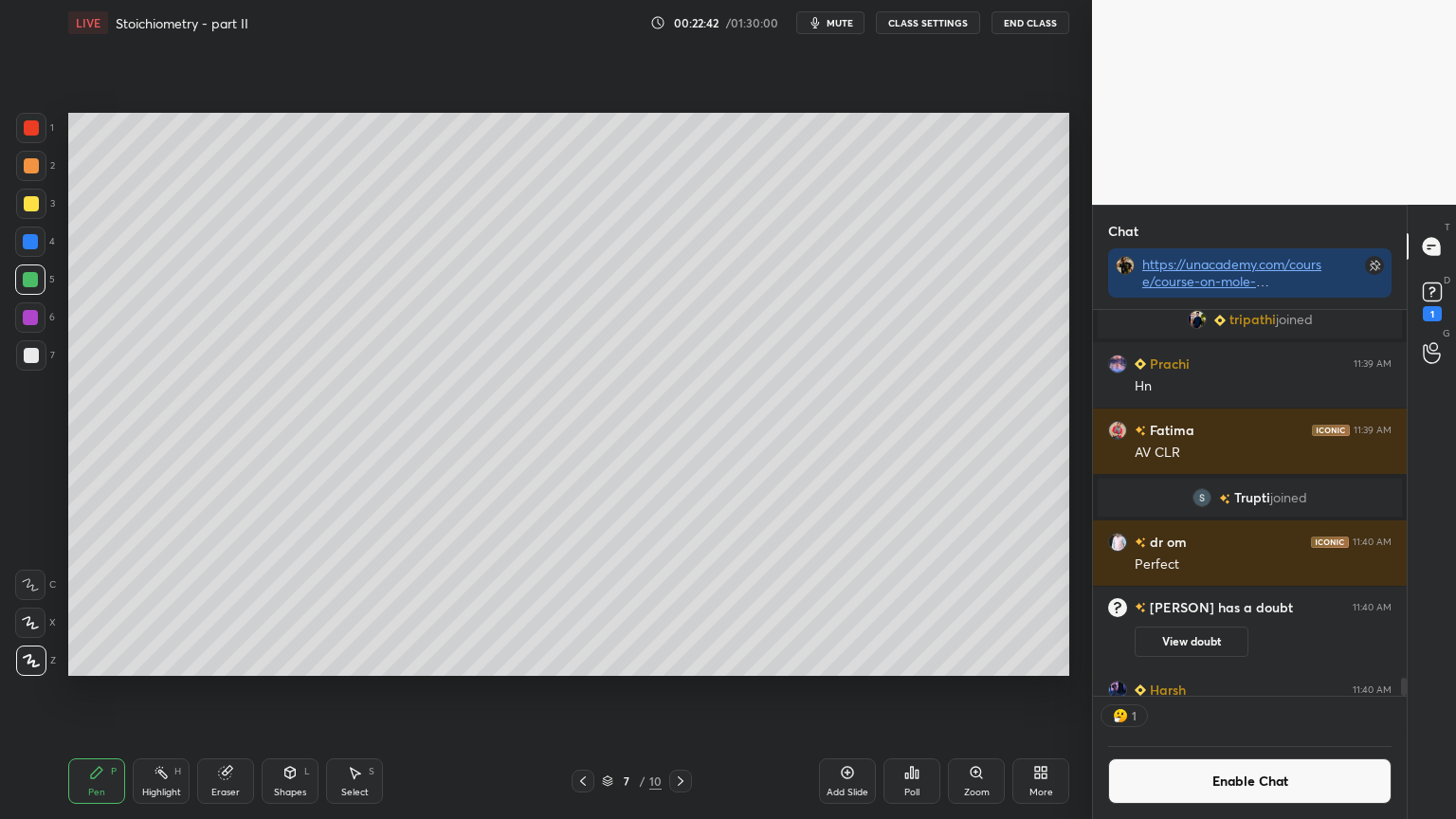 click at bounding box center (31, 355) 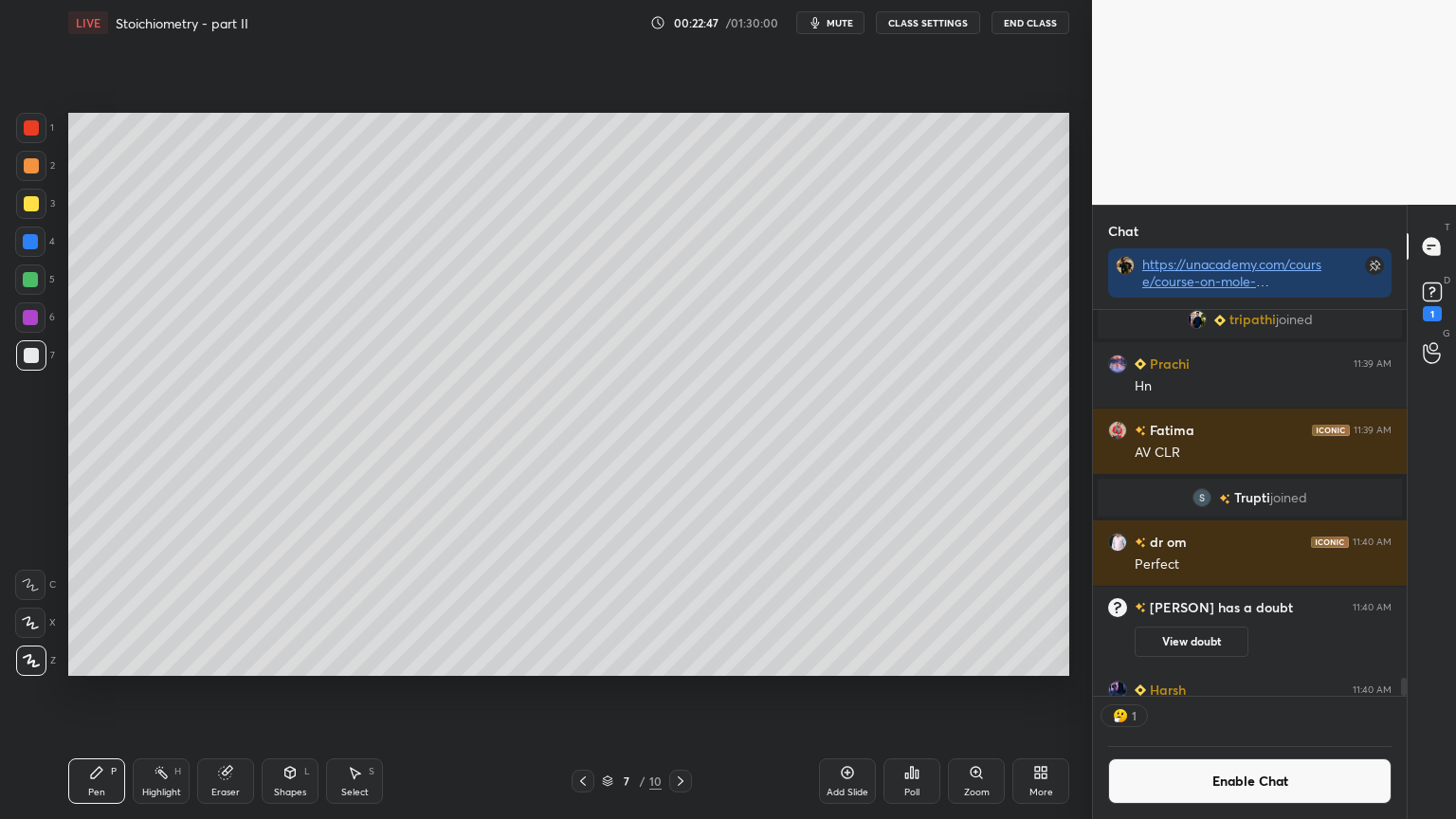 click on "Enable Chat" at bounding box center (1249, 781) 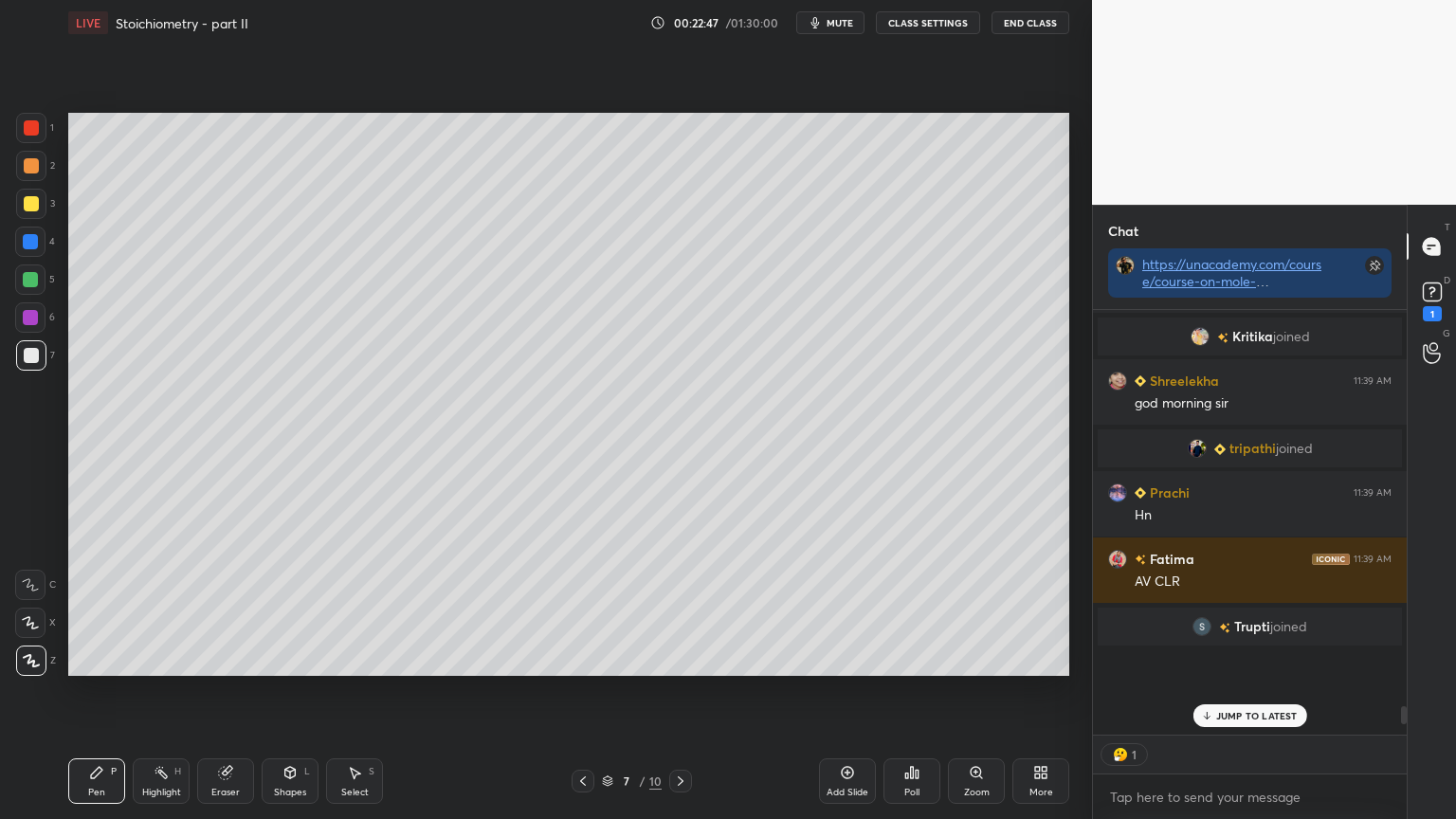 scroll, scrollTop: 6, scrollLeft: 6, axis: both 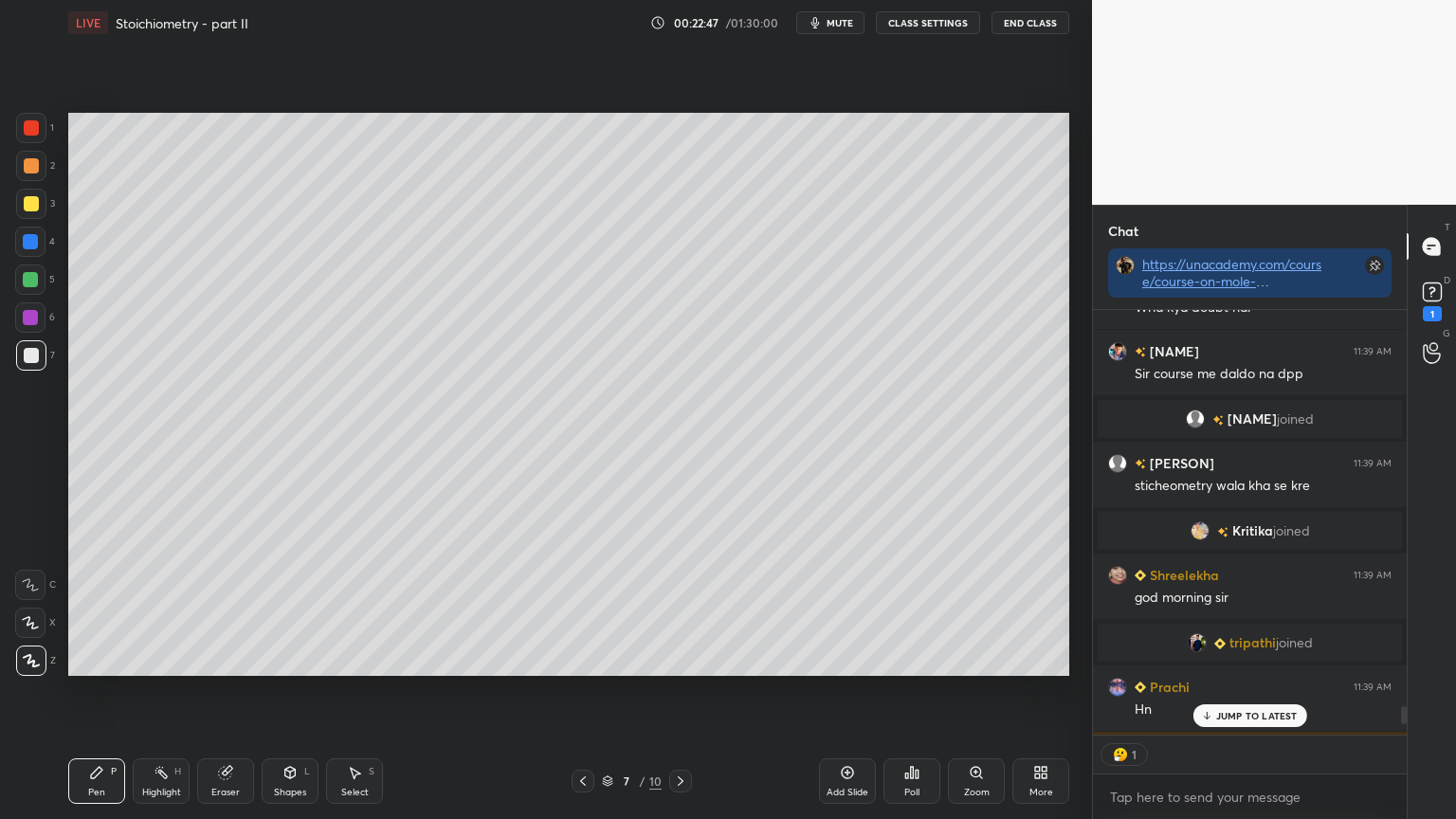 click on "JUMP TO LATEST" at bounding box center (1249, 716) 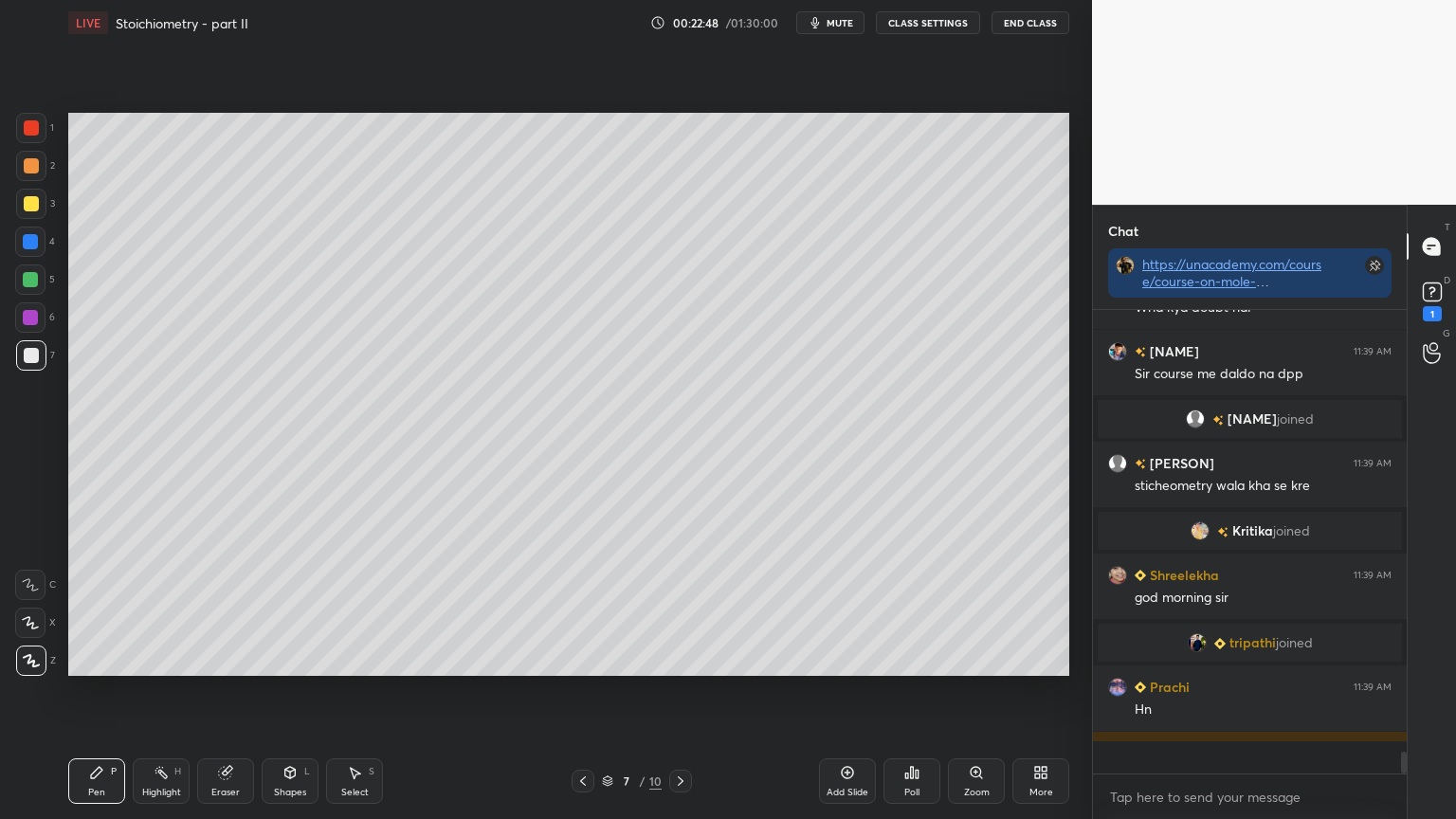 scroll, scrollTop: 8572, scrollLeft: 0, axis: vertical 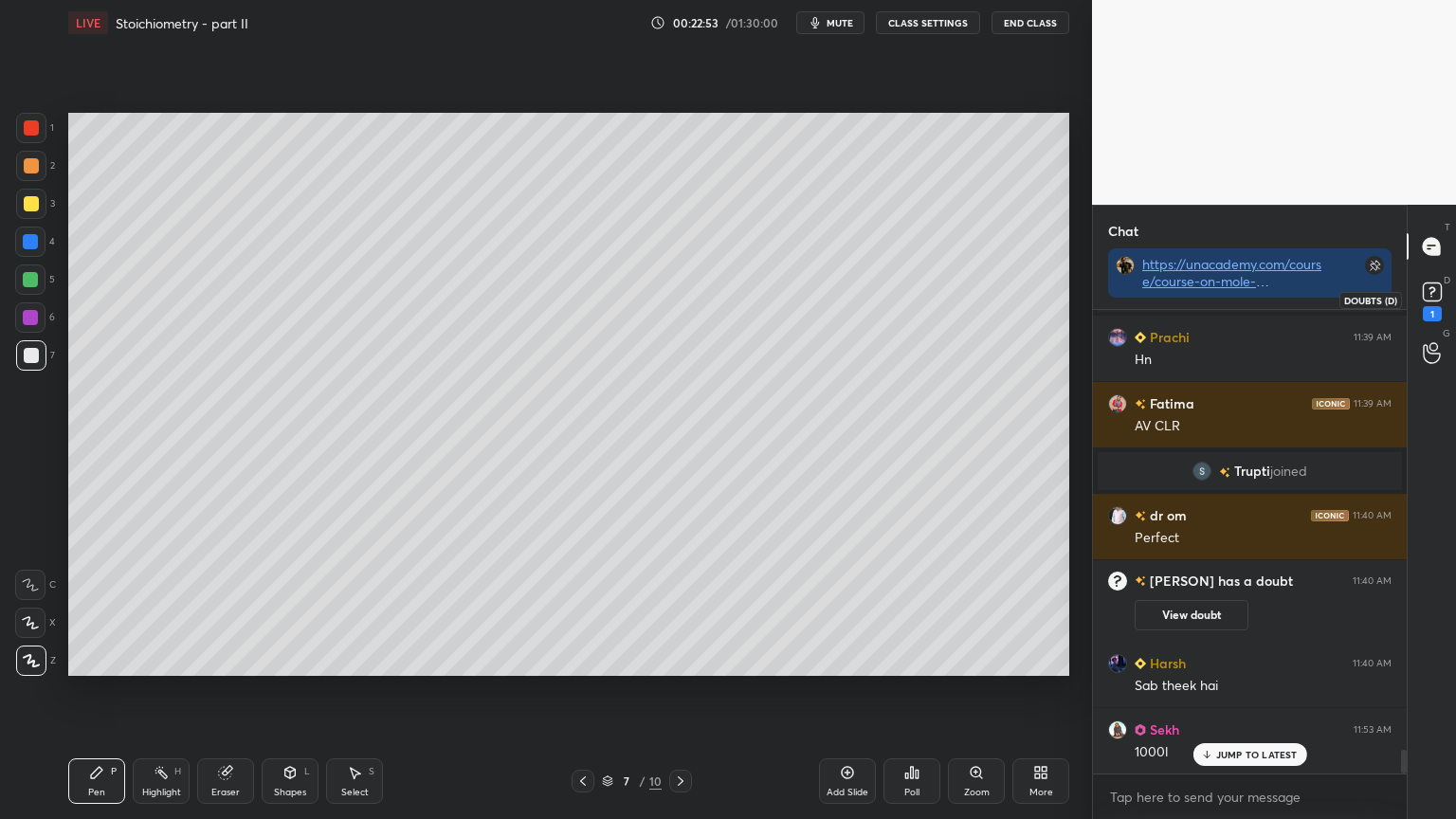 drag, startPoint x: 1438, startPoint y: 313, endPoint x: 1423, endPoint y: 353, distance: 42.72002 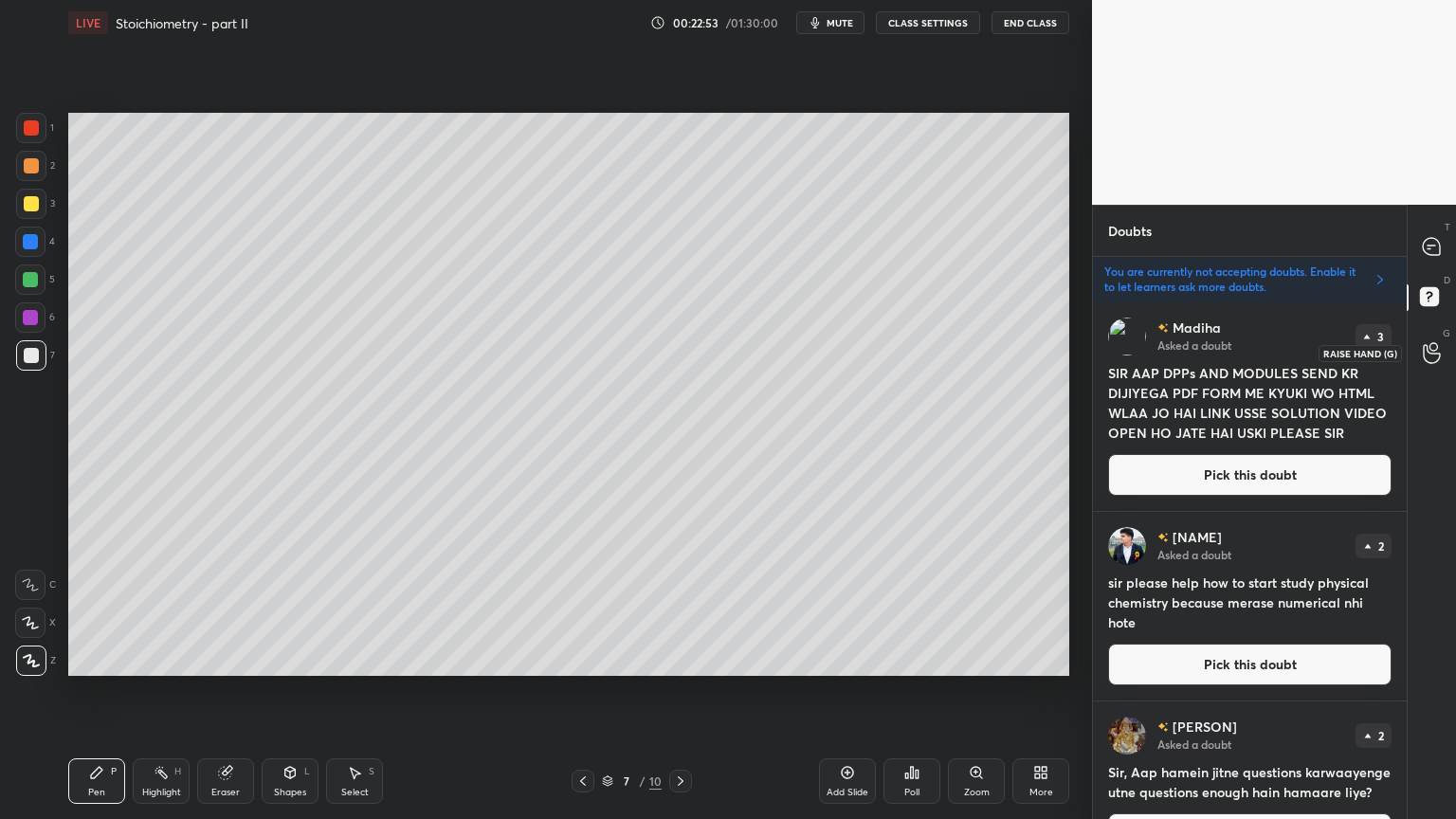 scroll, scrollTop: 6, scrollLeft: 6, axis: both 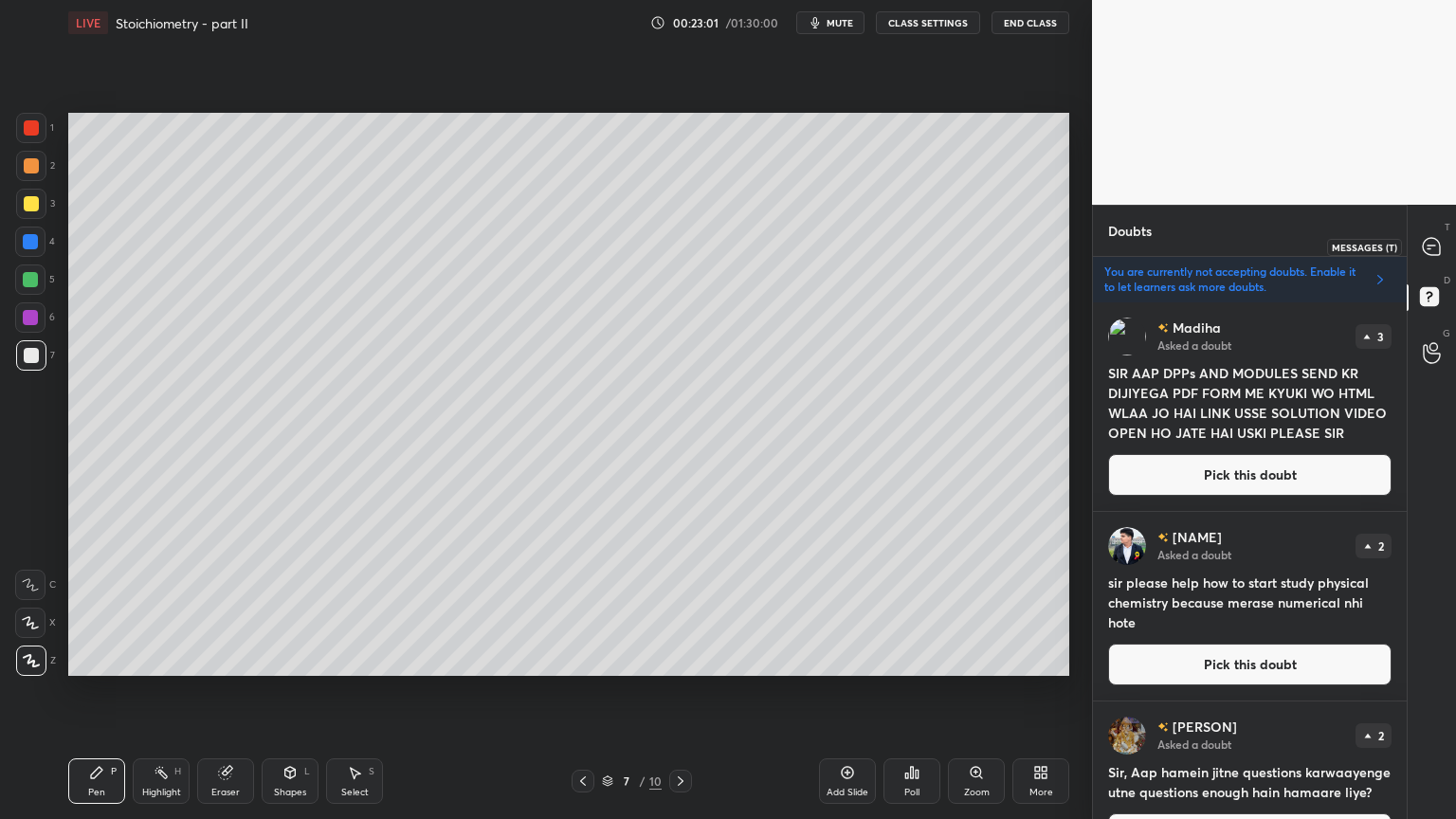 click 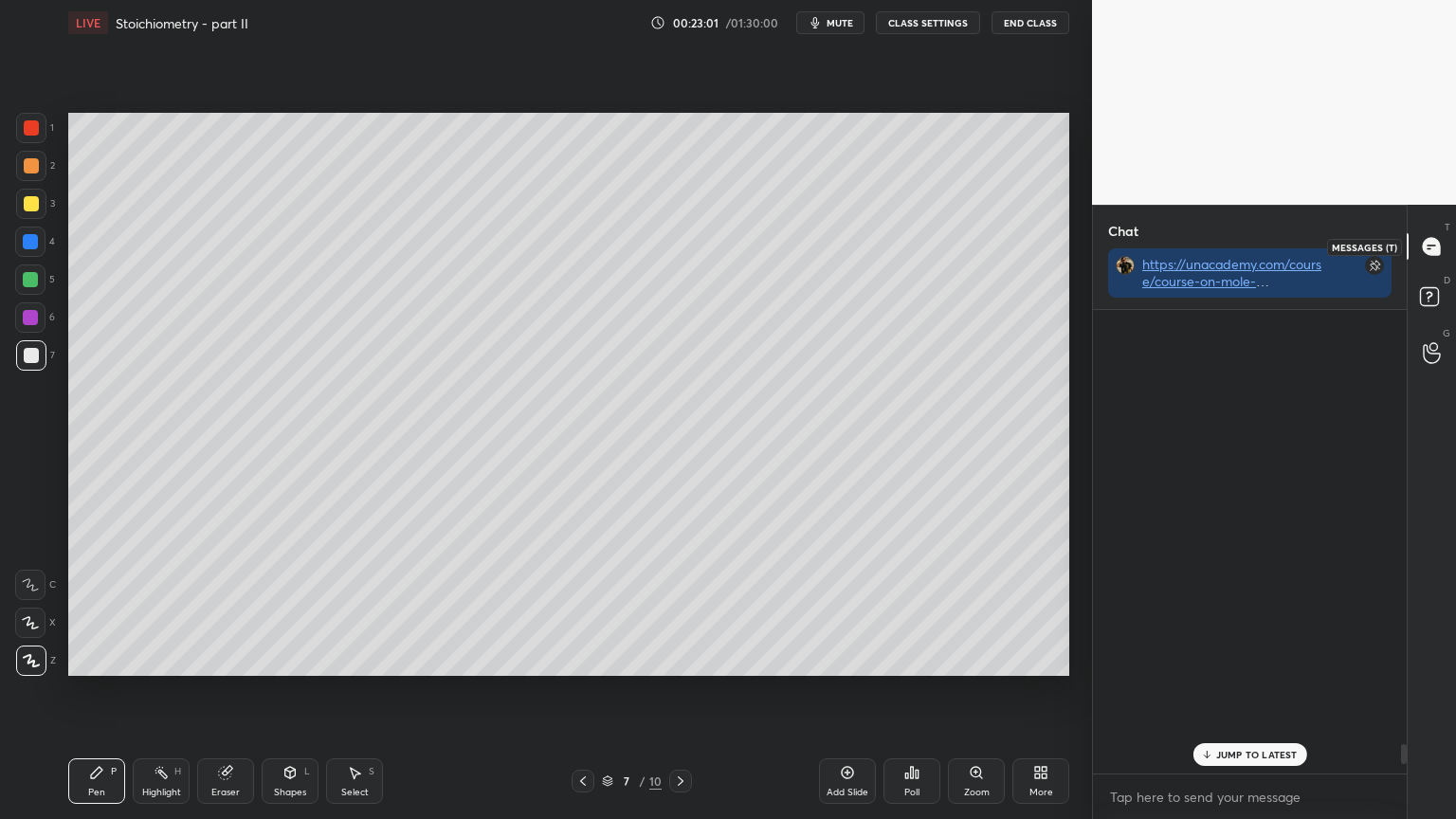 scroll, scrollTop: 9923, scrollLeft: 0, axis: vertical 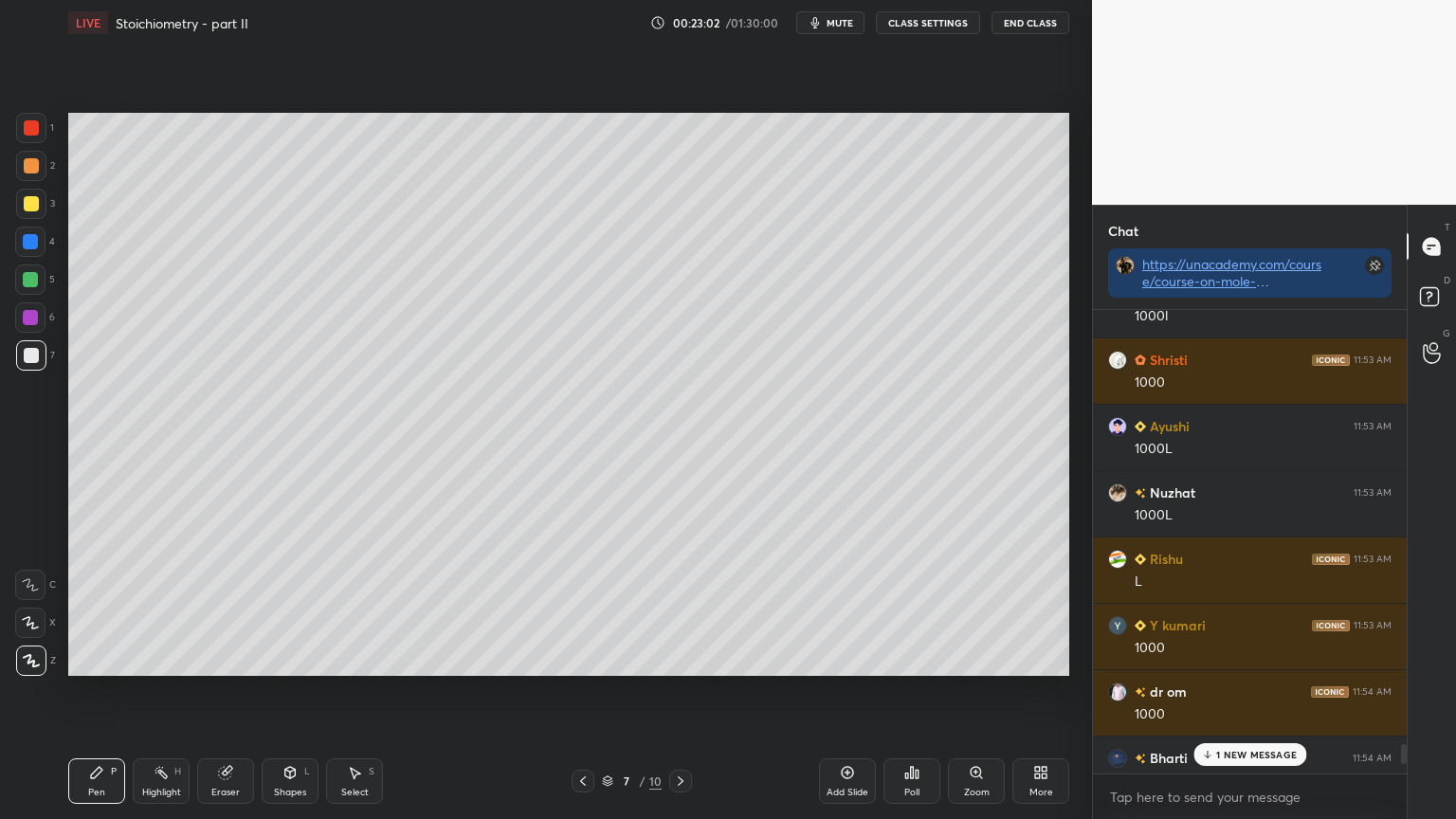 click on "1 NEW MESSAGE" at bounding box center (1256, 755) 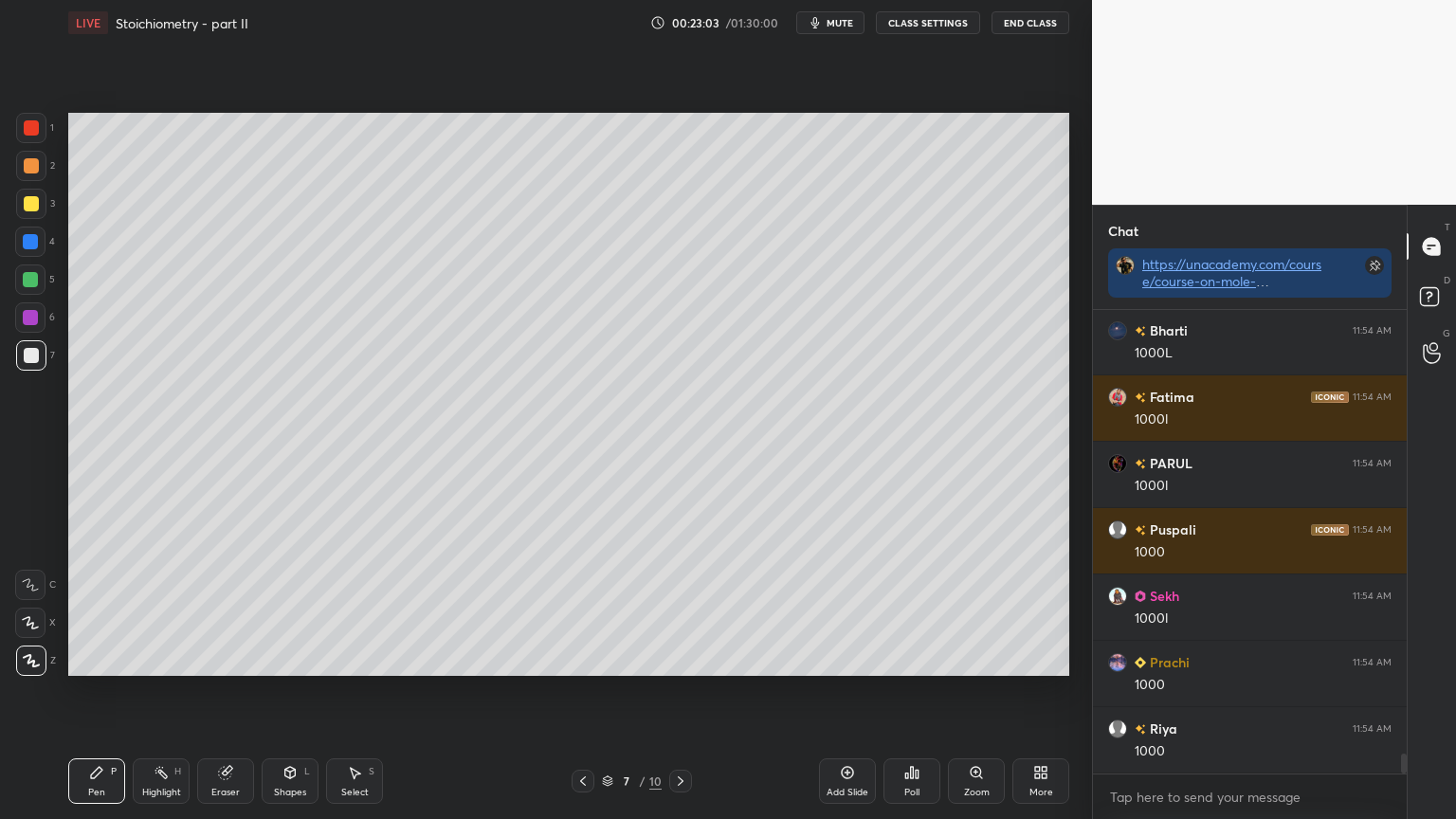 scroll, scrollTop: 10416, scrollLeft: 0, axis: vertical 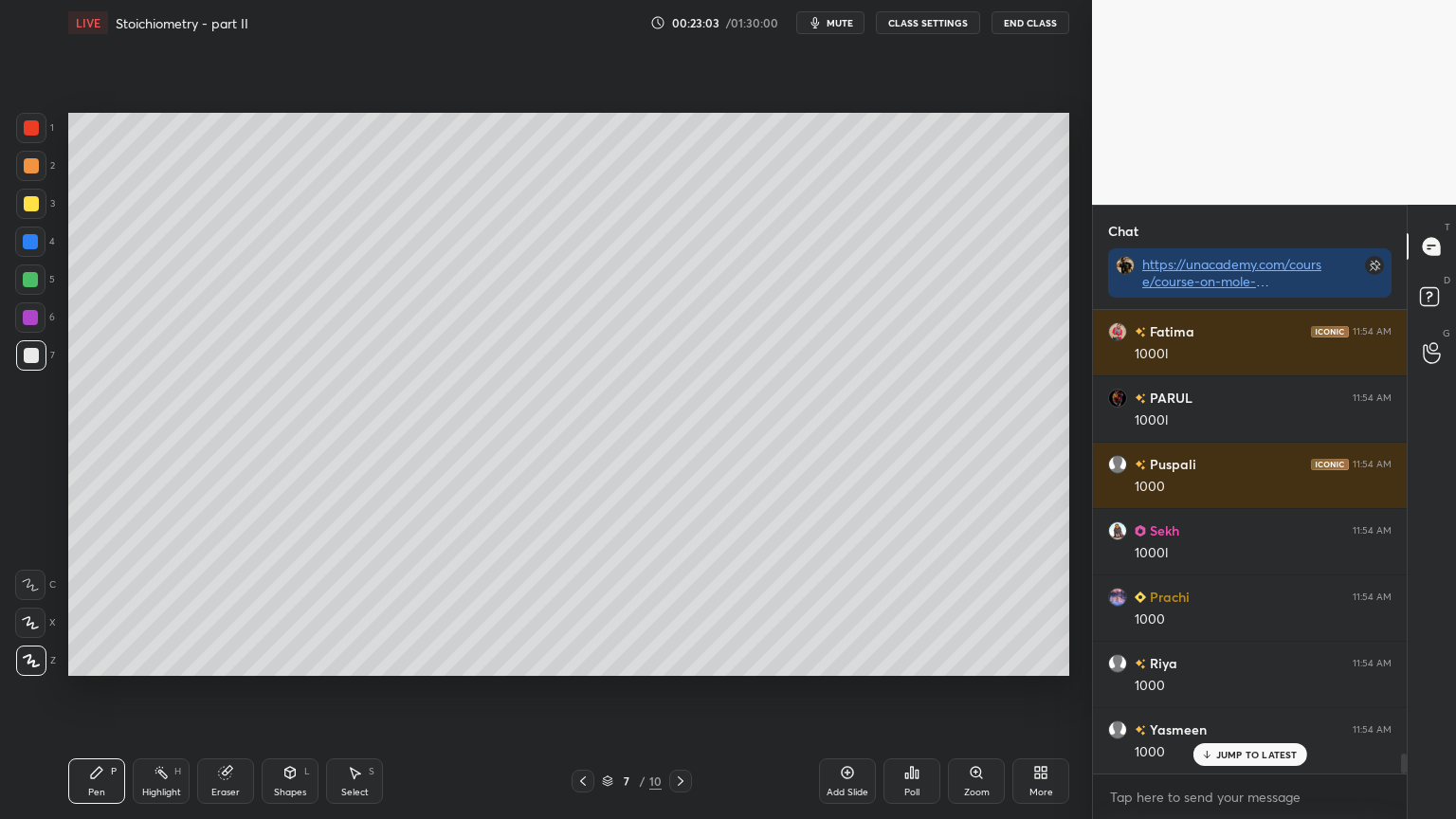 click on "Pen" at bounding box center (97, 792) 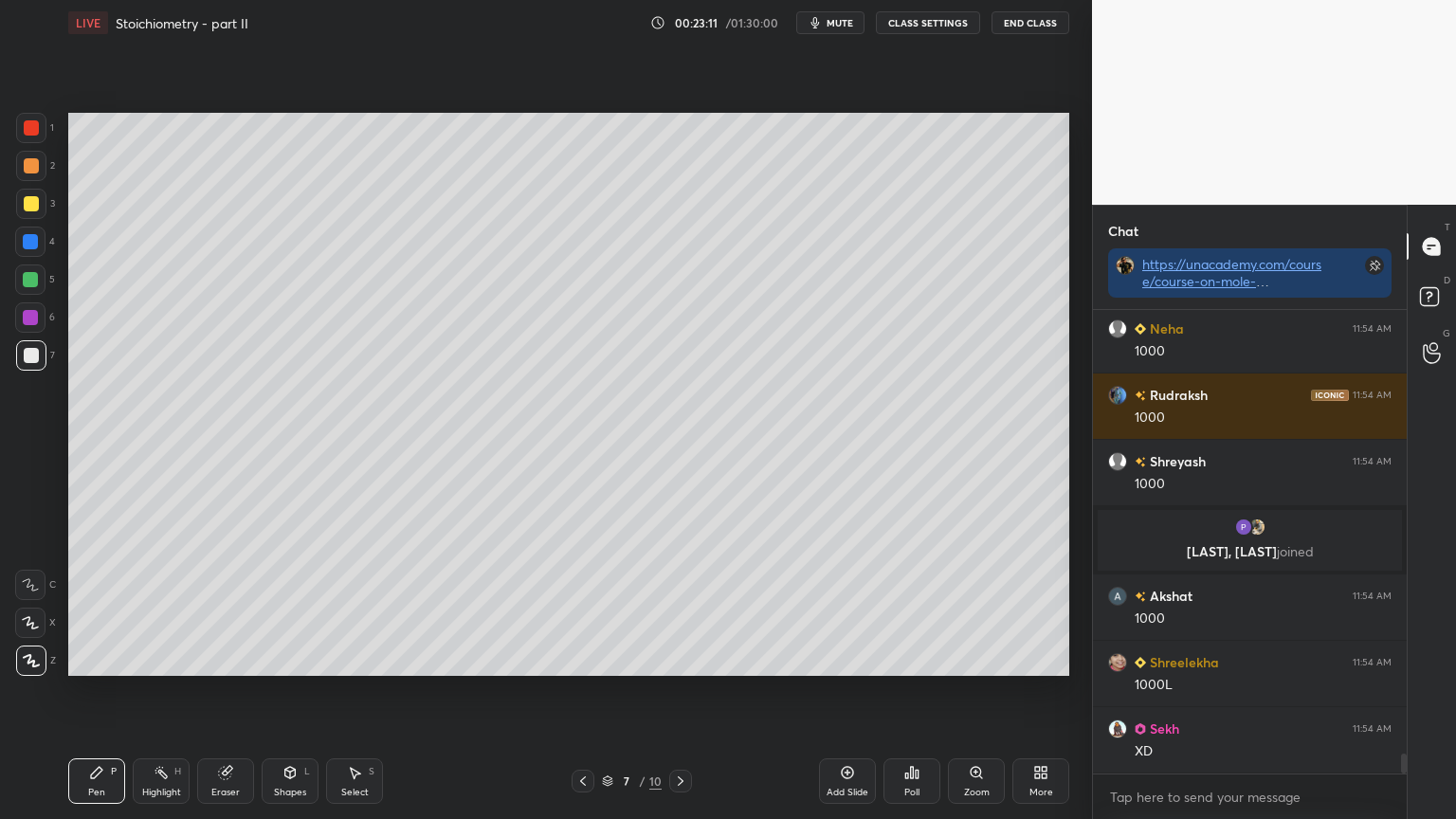 scroll, scrollTop: 10268, scrollLeft: 0, axis: vertical 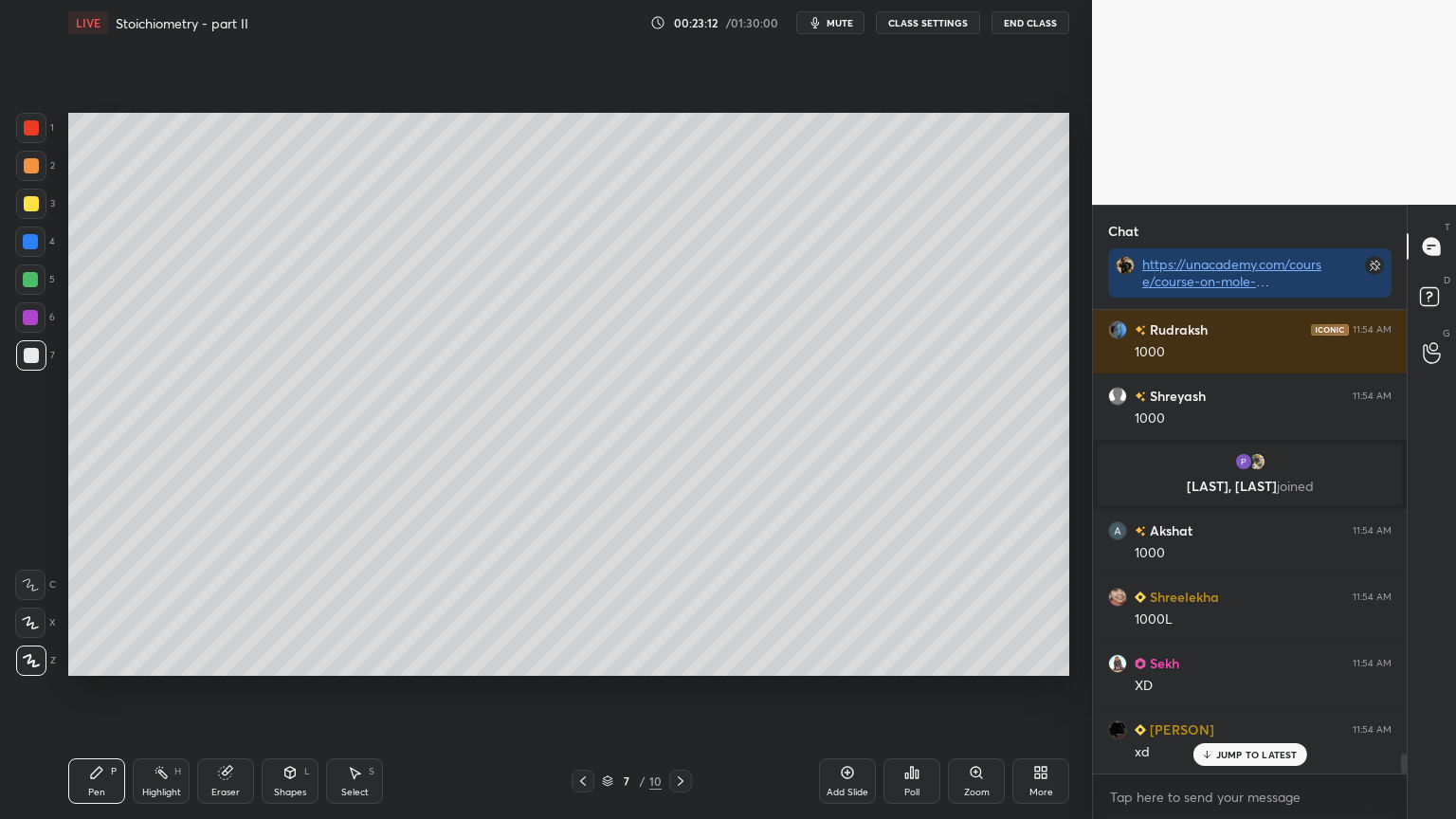 click on "Eraser" at bounding box center [226, 792] 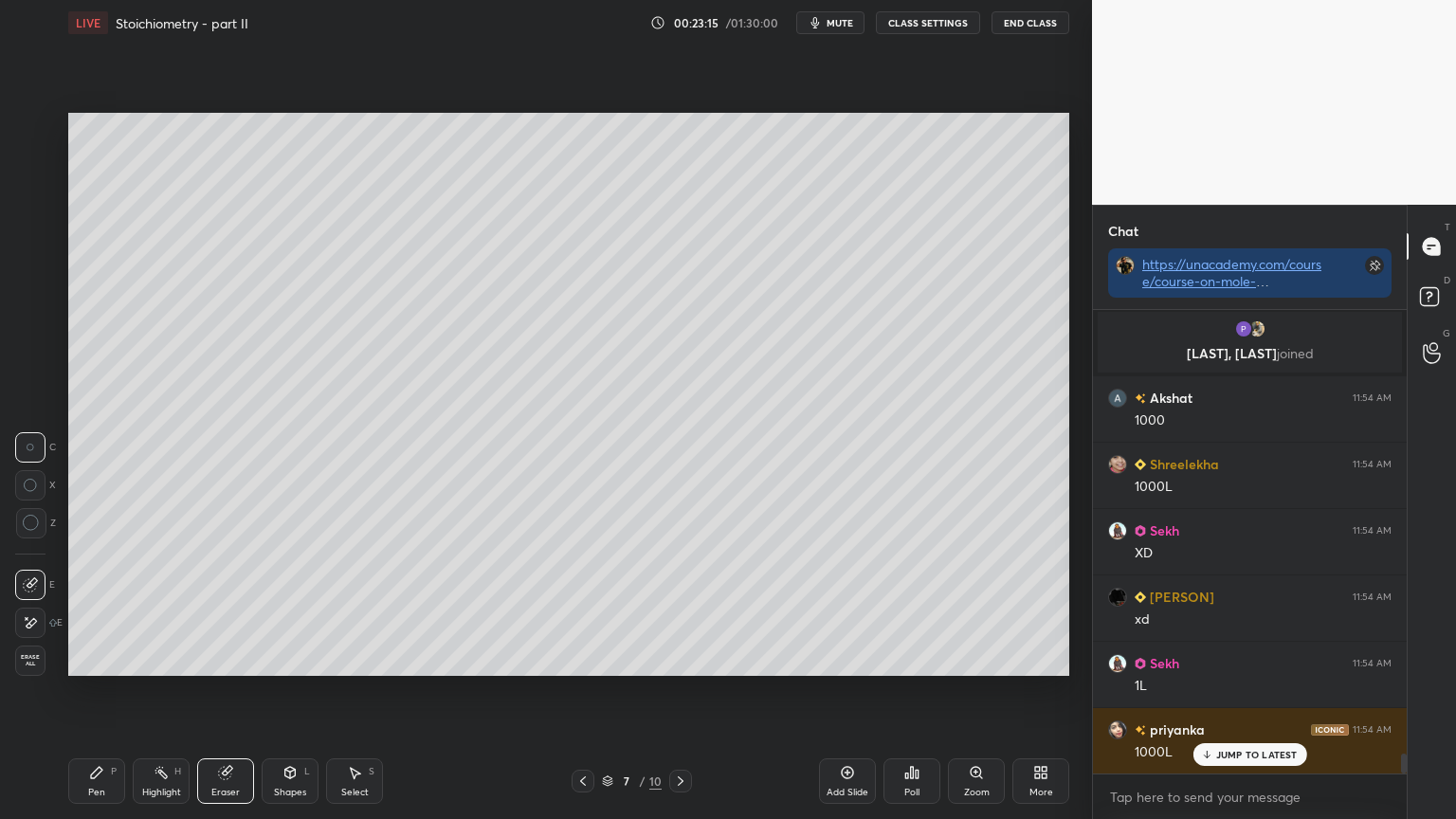 click on "Pen" at bounding box center (97, 792) 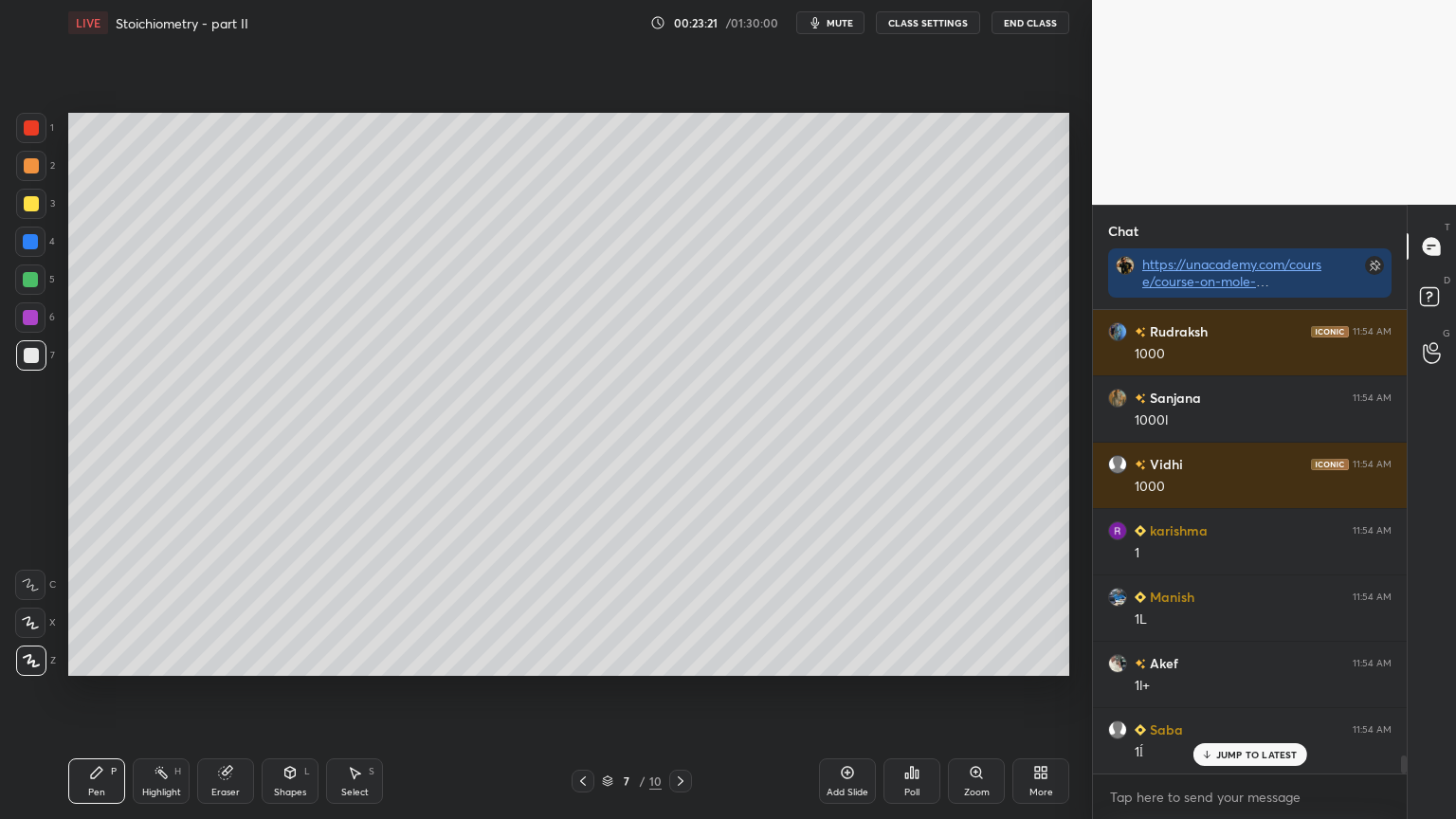 scroll, scrollTop: 11595, scrollLeft: 0, axis: vertical 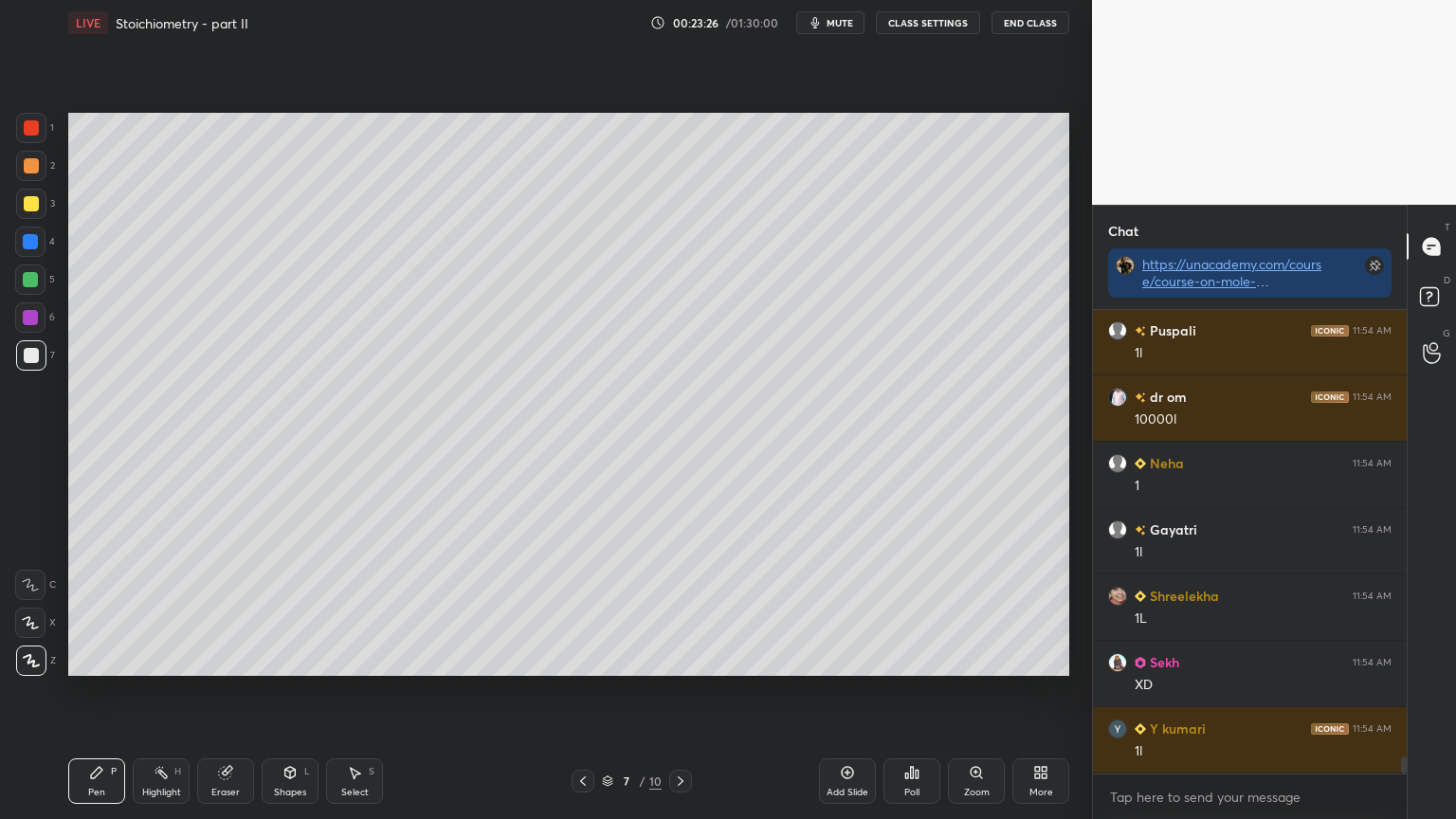 click 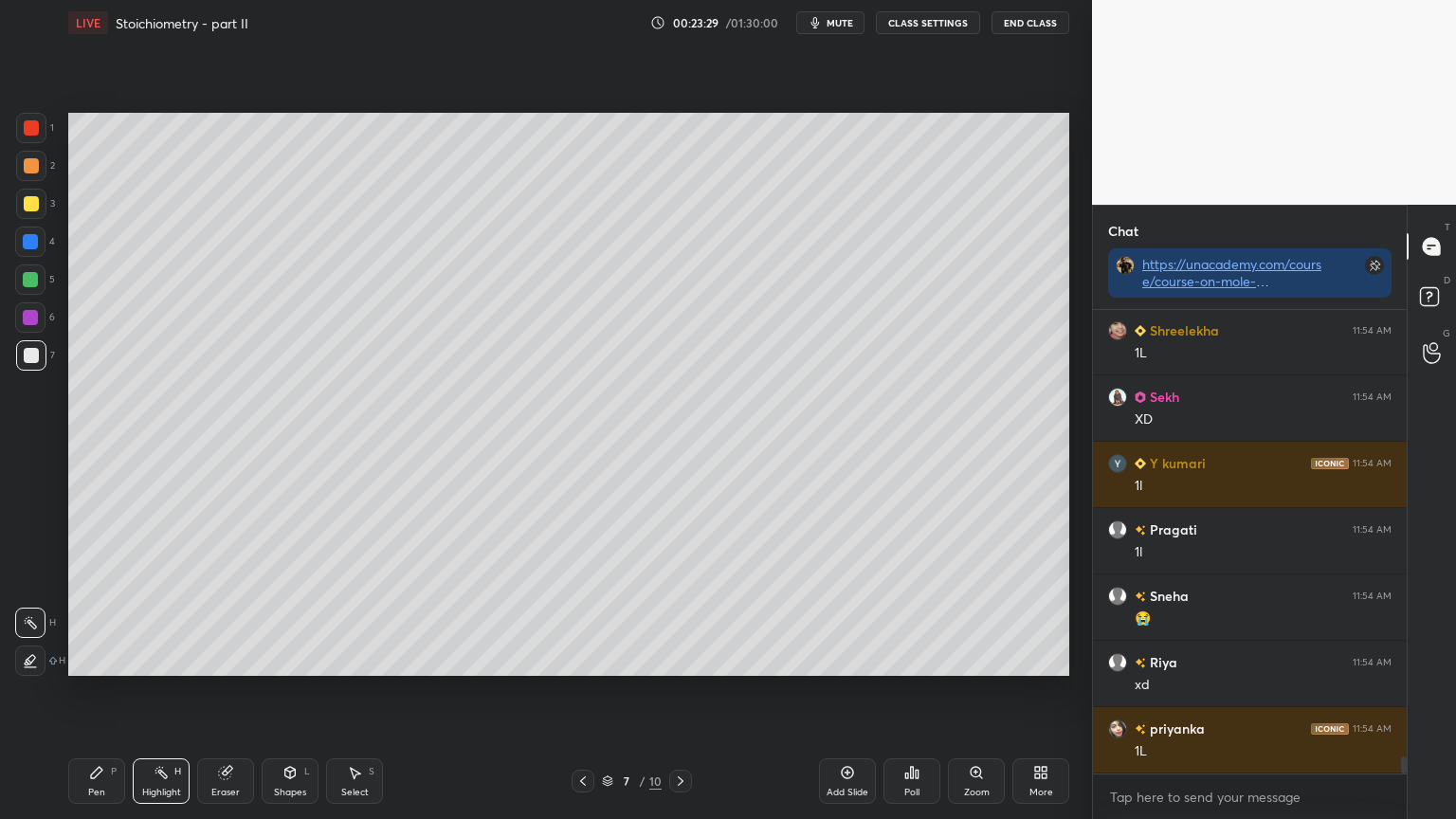 click on "Pen P" at bounding box center (97, 781) 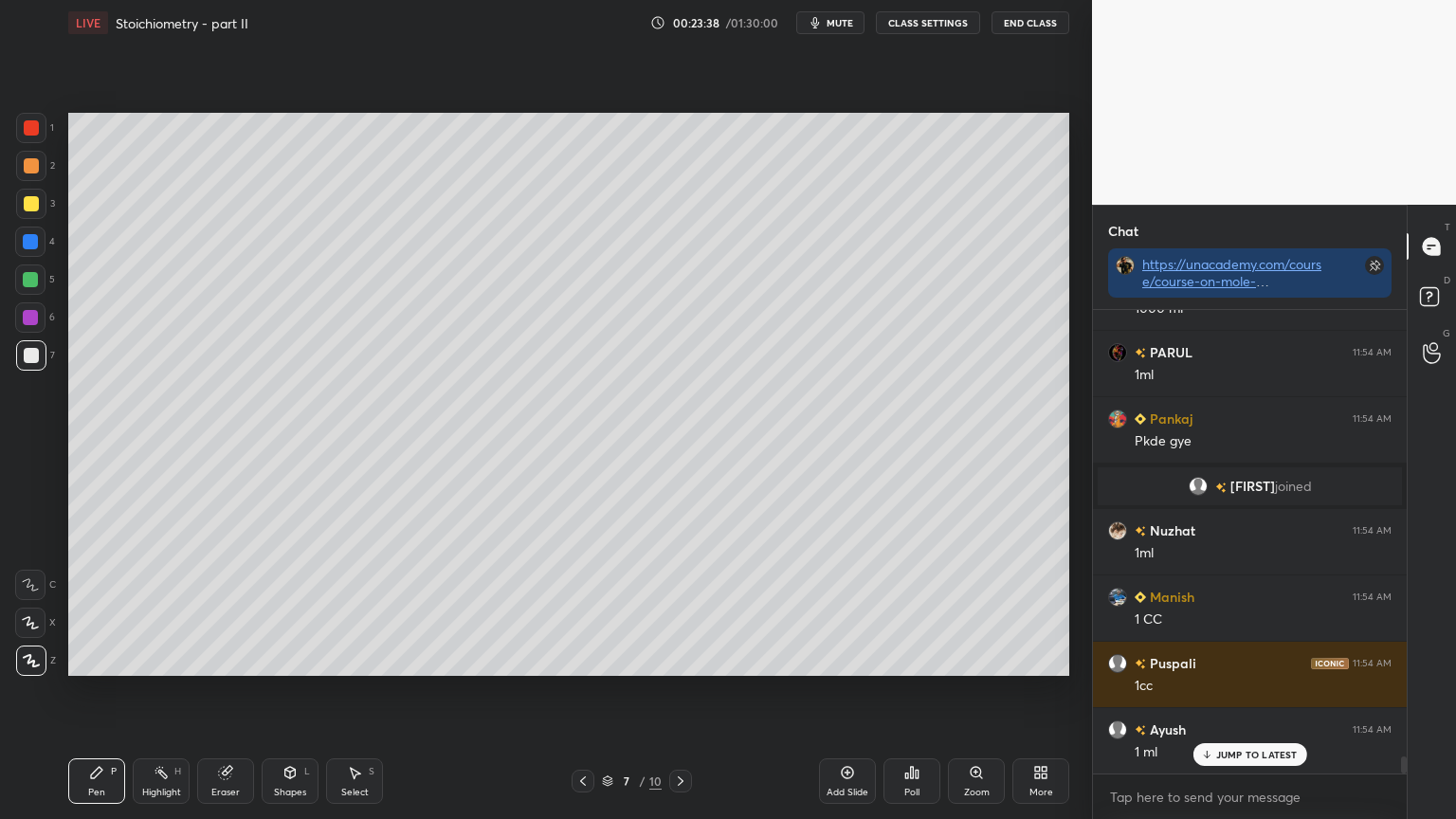 drag, startPoint x: 159, startPoint y: 783, endPoint x: 163, endPoint y: 771, distance: 12.649111 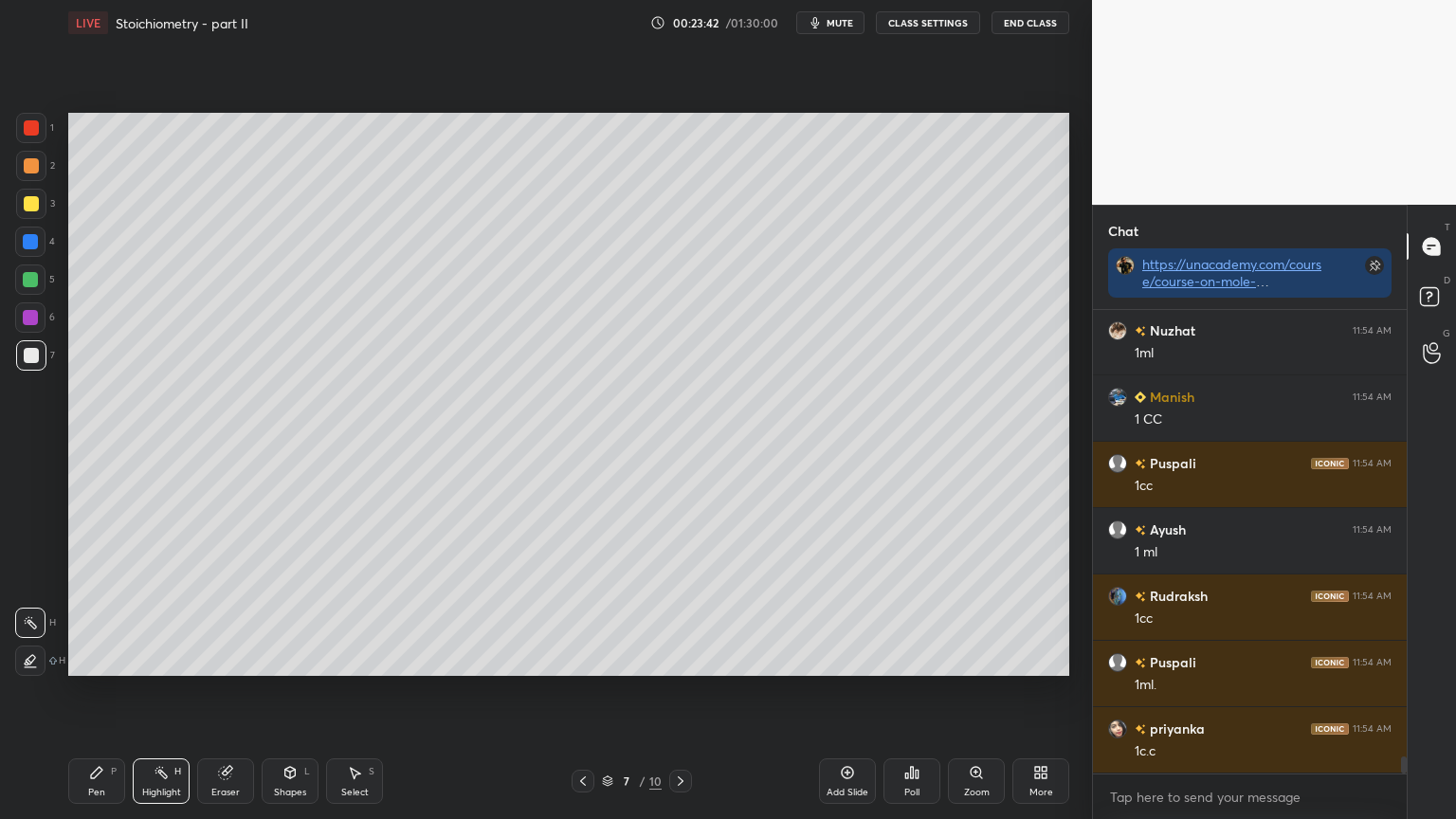 click on "Pen P" at bounding box center (97, 781) 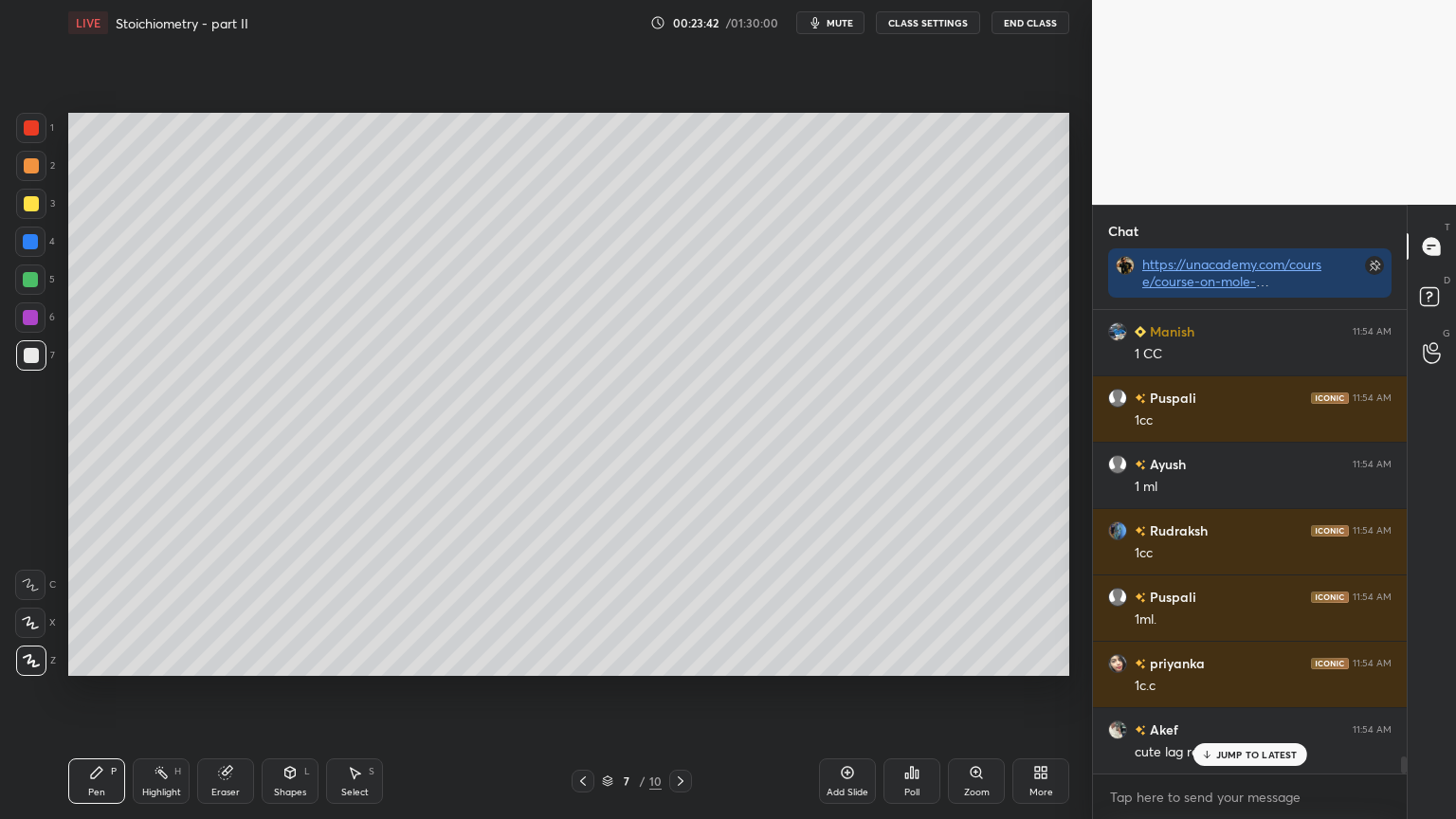 drag, startPoint x: 27, startPoint y: 126, endPoint x: 58, endPoint y: 133, distance: 31.780497 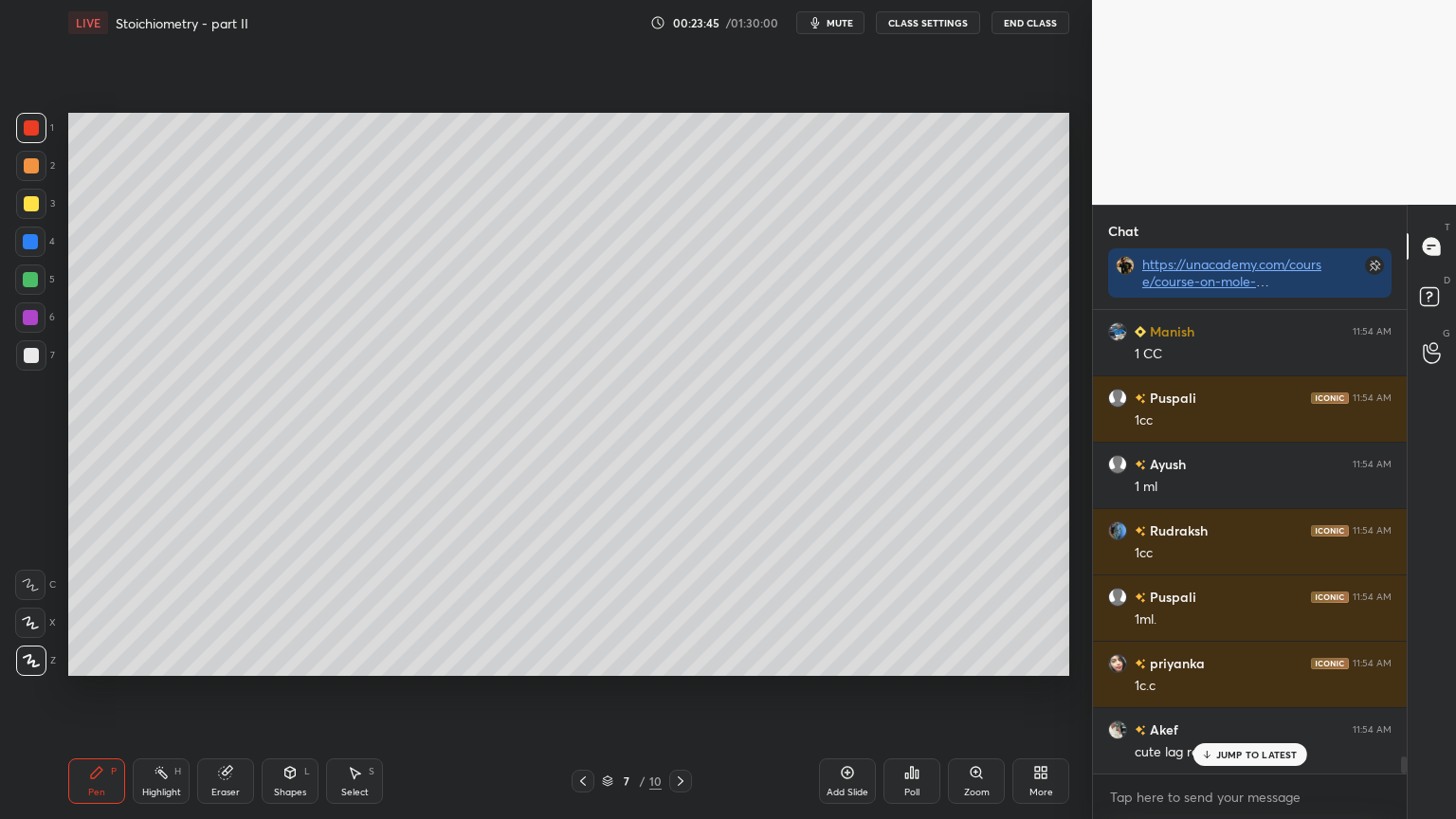click on "CLASS SETTINGS" at bounding box center [928, 23] 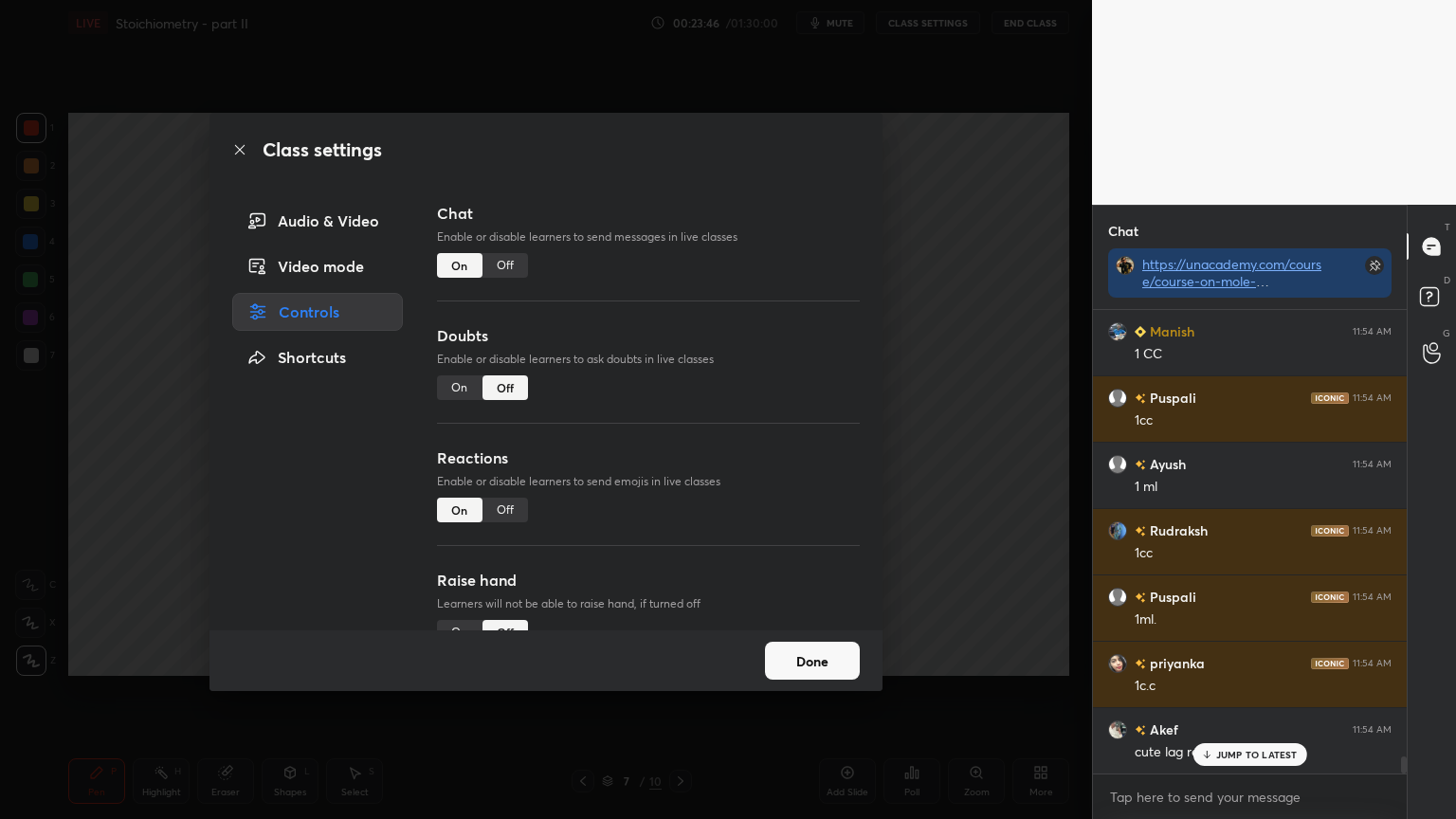 click on "Off" at bounding box center [505, 265] 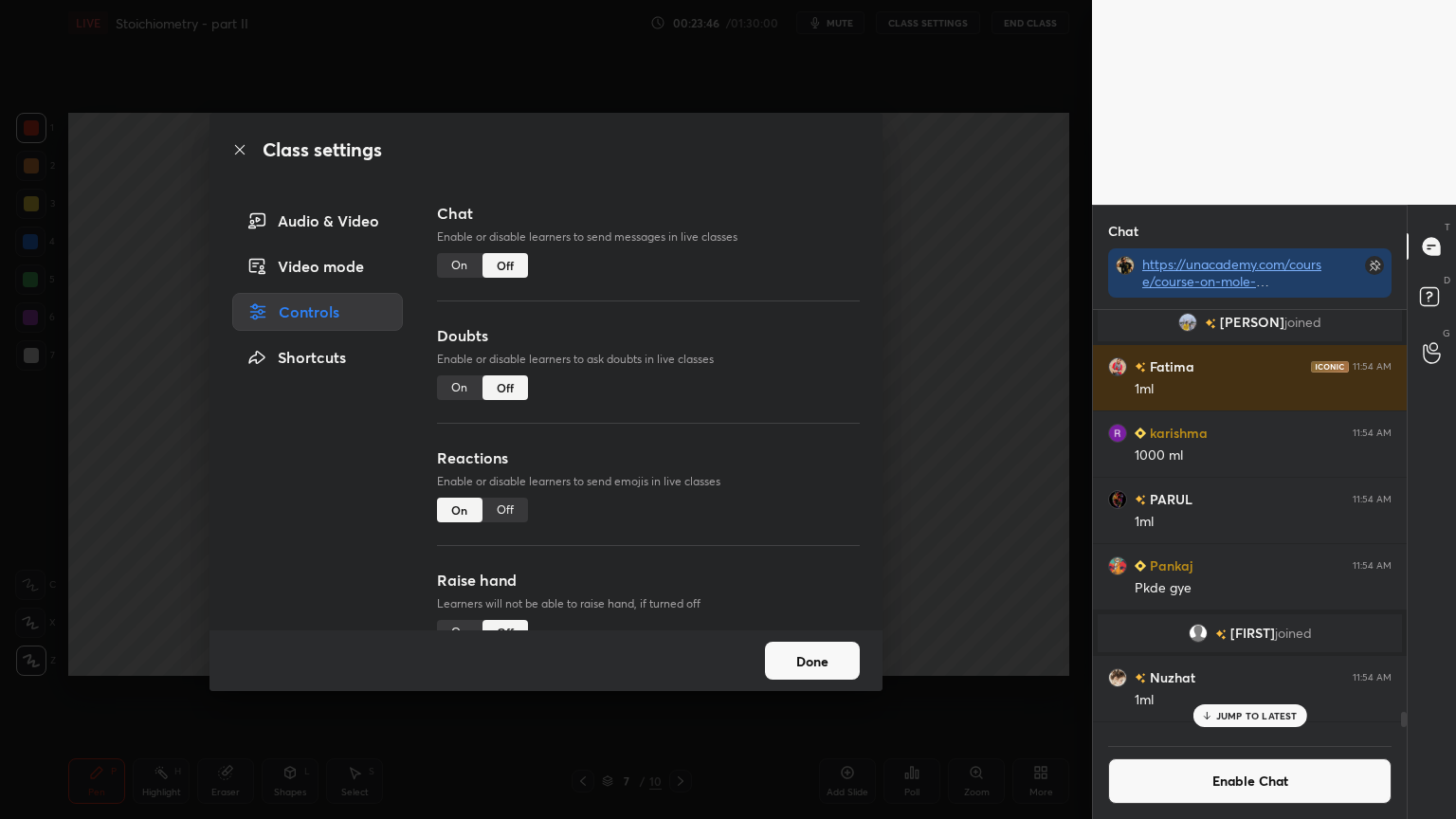 click on "Class settings Audio & Video Video mode Controls Shortcuts Chat Enable or disable learners to send messages in live classes On Off Doubts Enable or disable learners to ask doubts in live classes On Off Reactions Enable or disable learners to send emojis in live classes On Off Raise hand Learners will not be able to raise hand, if turned off On Off Poll Prediction Enable or disable poll prediction in case of a question on the slide On Off Done" at bounding box center [546, 410] 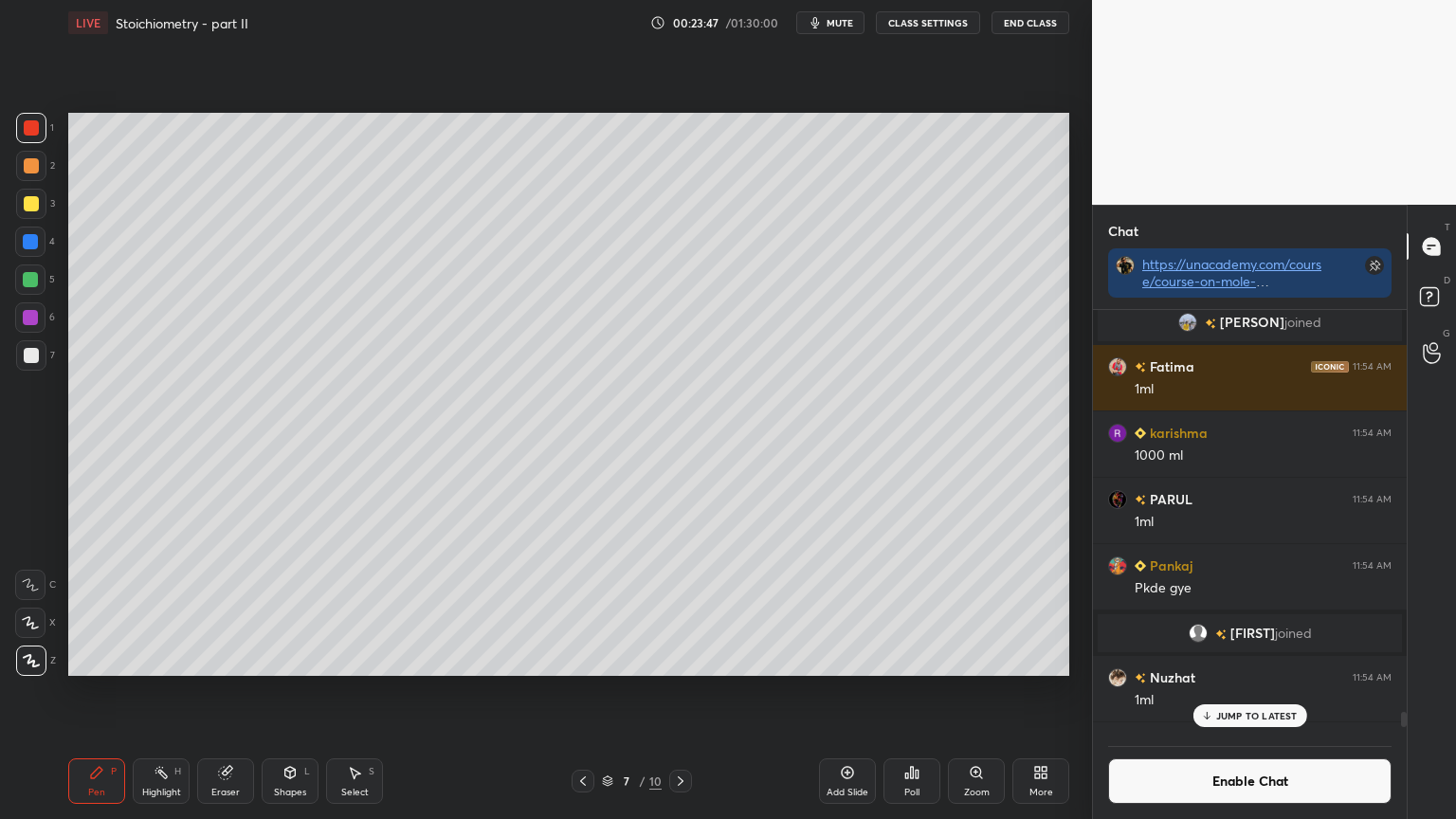 click on "Pen P" at bounding box center [97, 781] 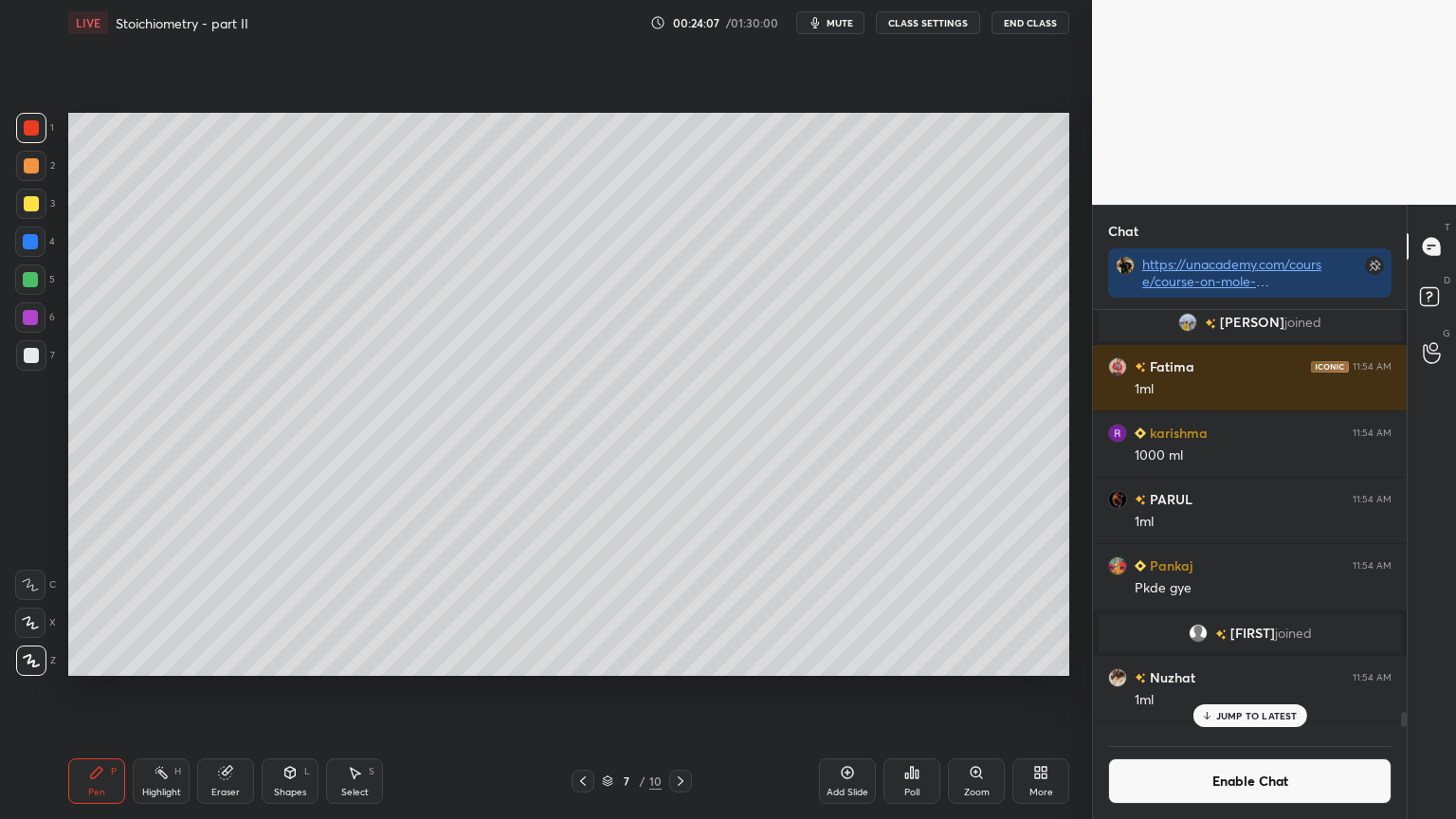 drag, startPoint x: 852, startPoint y: 786, endPoint x: 821, endPoint y: 785, distance: 31.01612 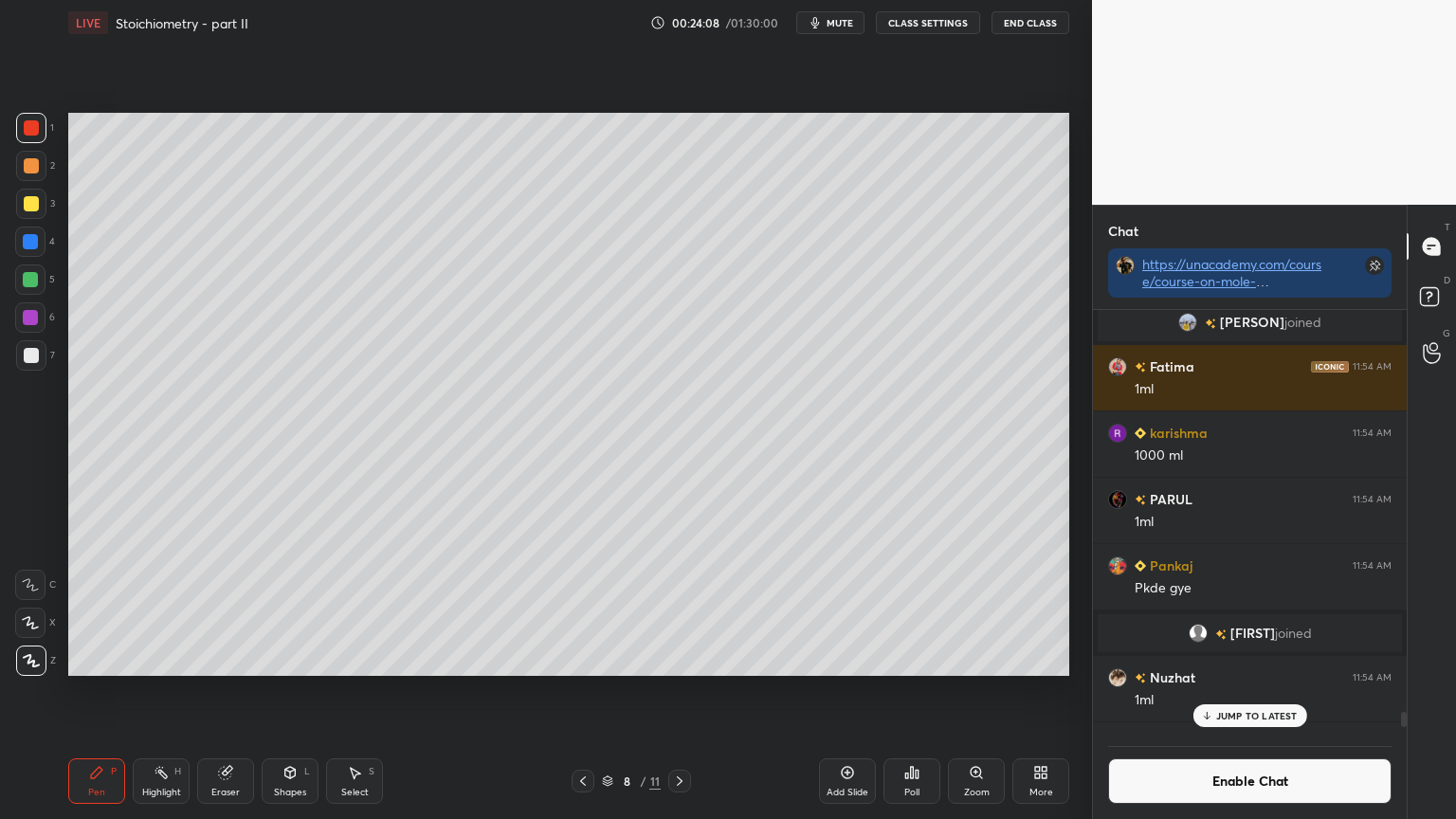 click on "Pen P" at bounding box center [97, 781] 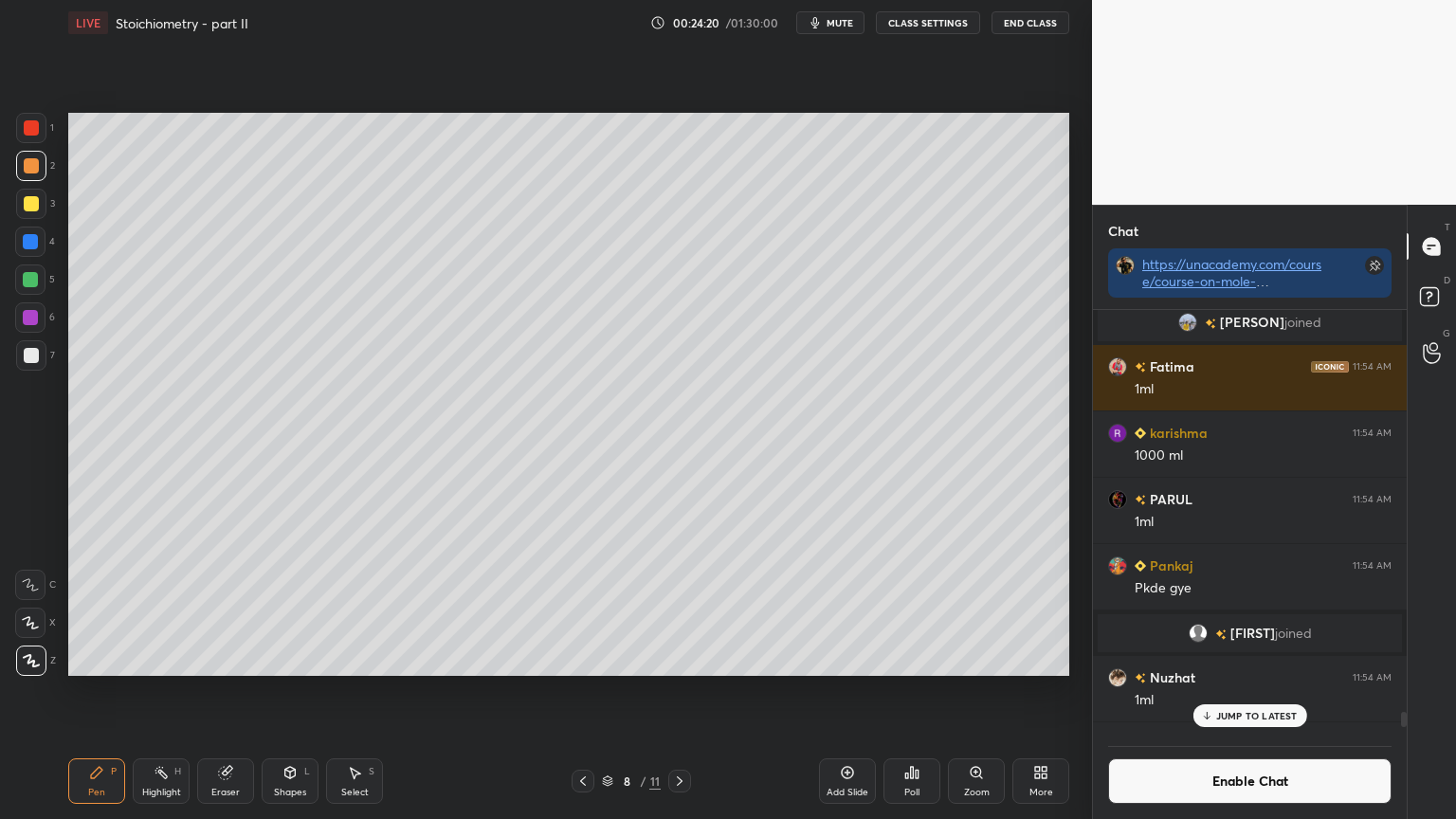 click on "Shapes" at bounding box center (290, 792) 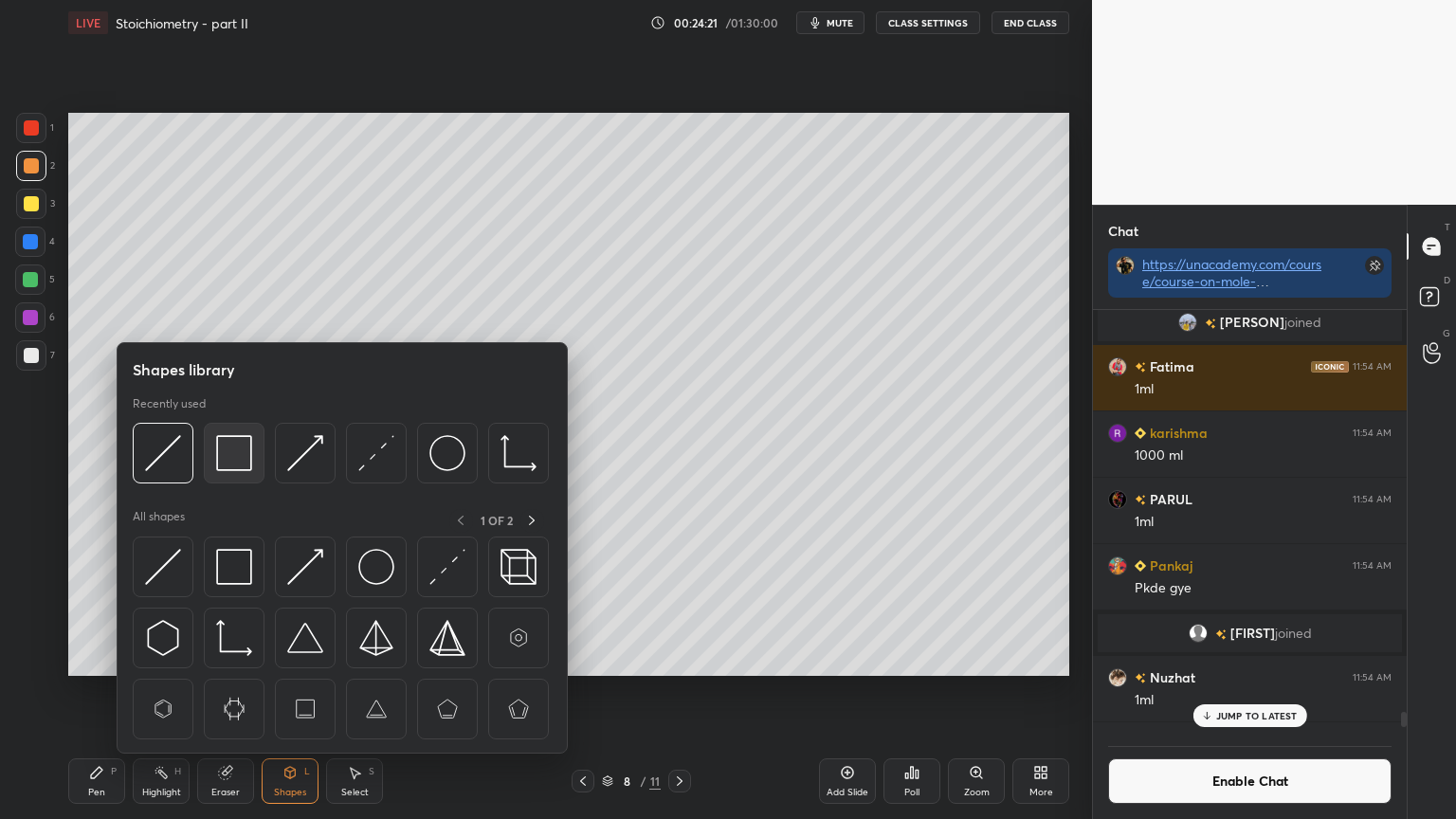 click at bounding box center (234, 453) 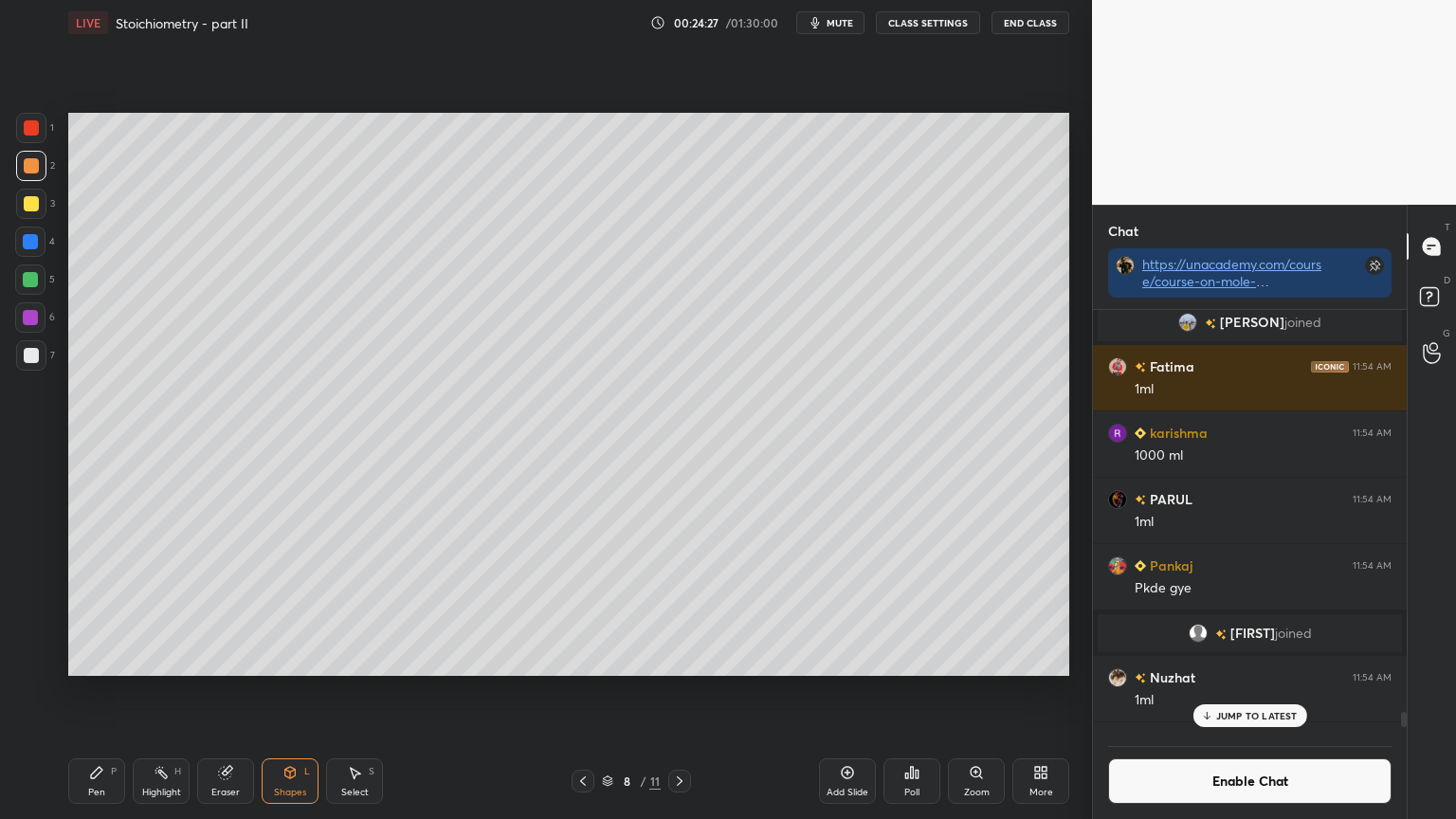 click on "Pen P" at bounding box center (97, 781) 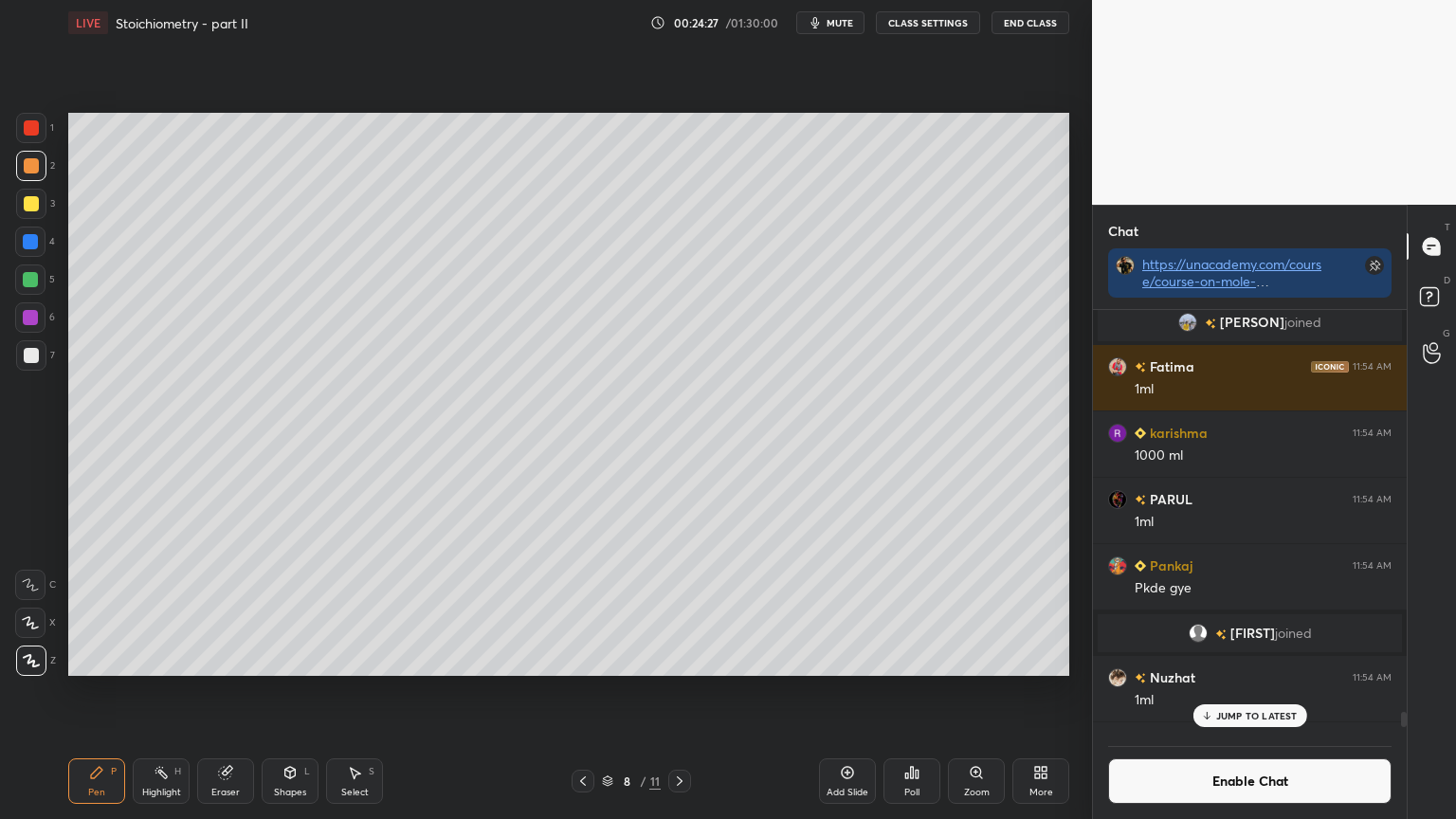 drag, startPoint x: 175, startPoint y: 790, endPoint x: 216, endPoint y: 755, distance: 53.9073 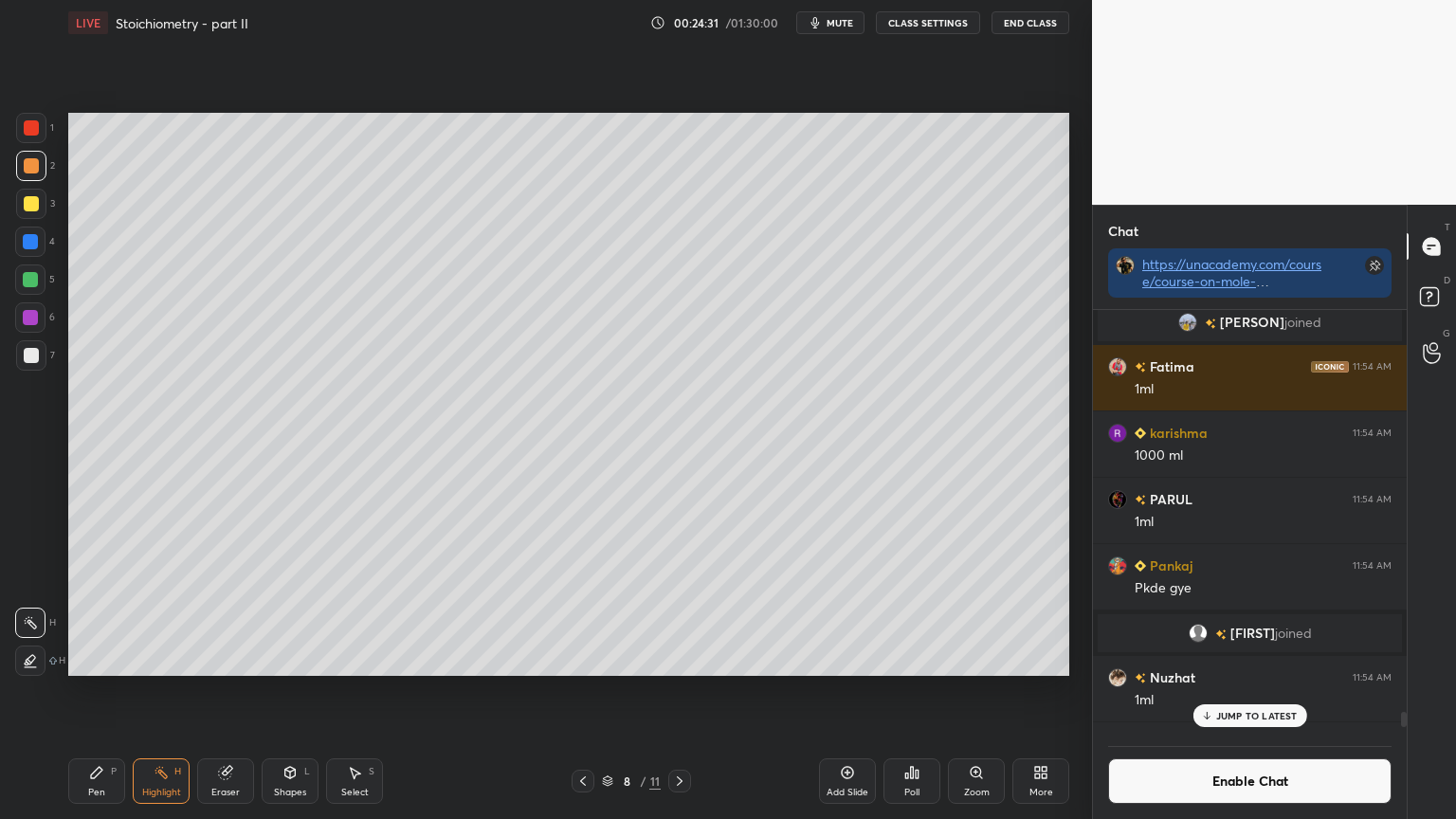 drag, startPoint x: 99, startPoint y: 784, endPoint x: 151, endPoint y: 709, distance: 91.26336 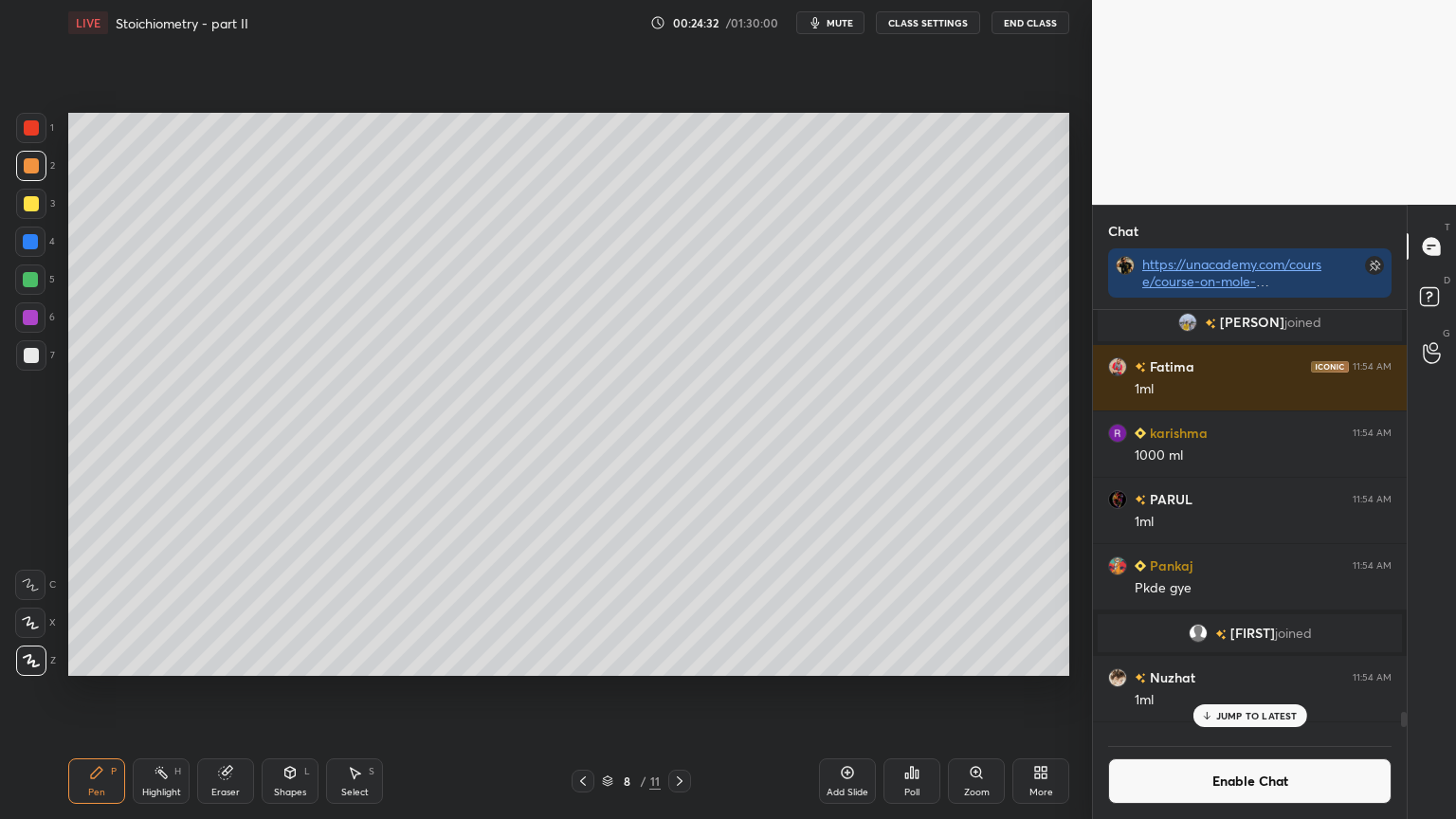 click at bounding box center (31, 355) 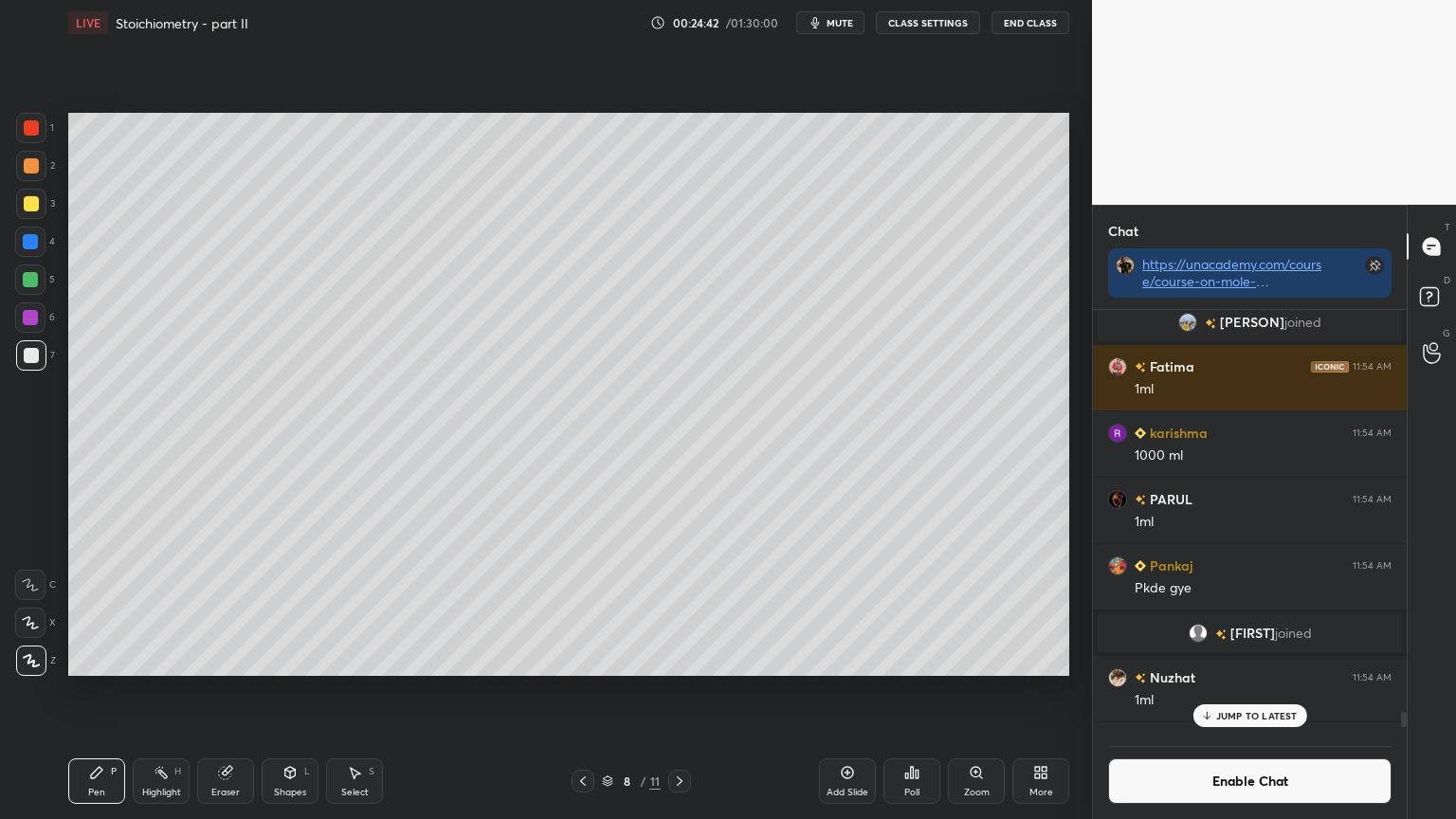 click on "Highlight H" at bounding box center [161, 781] 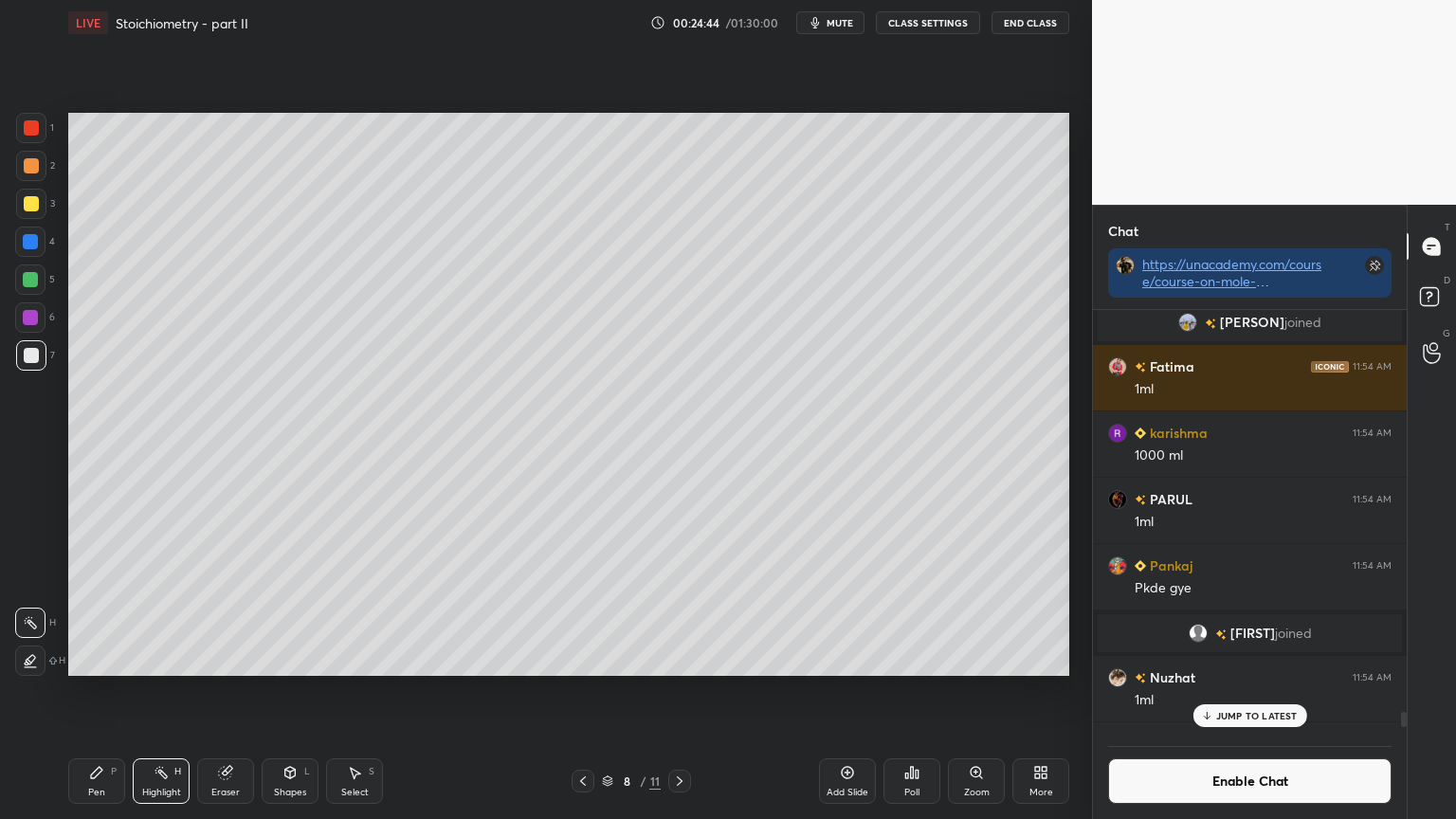click 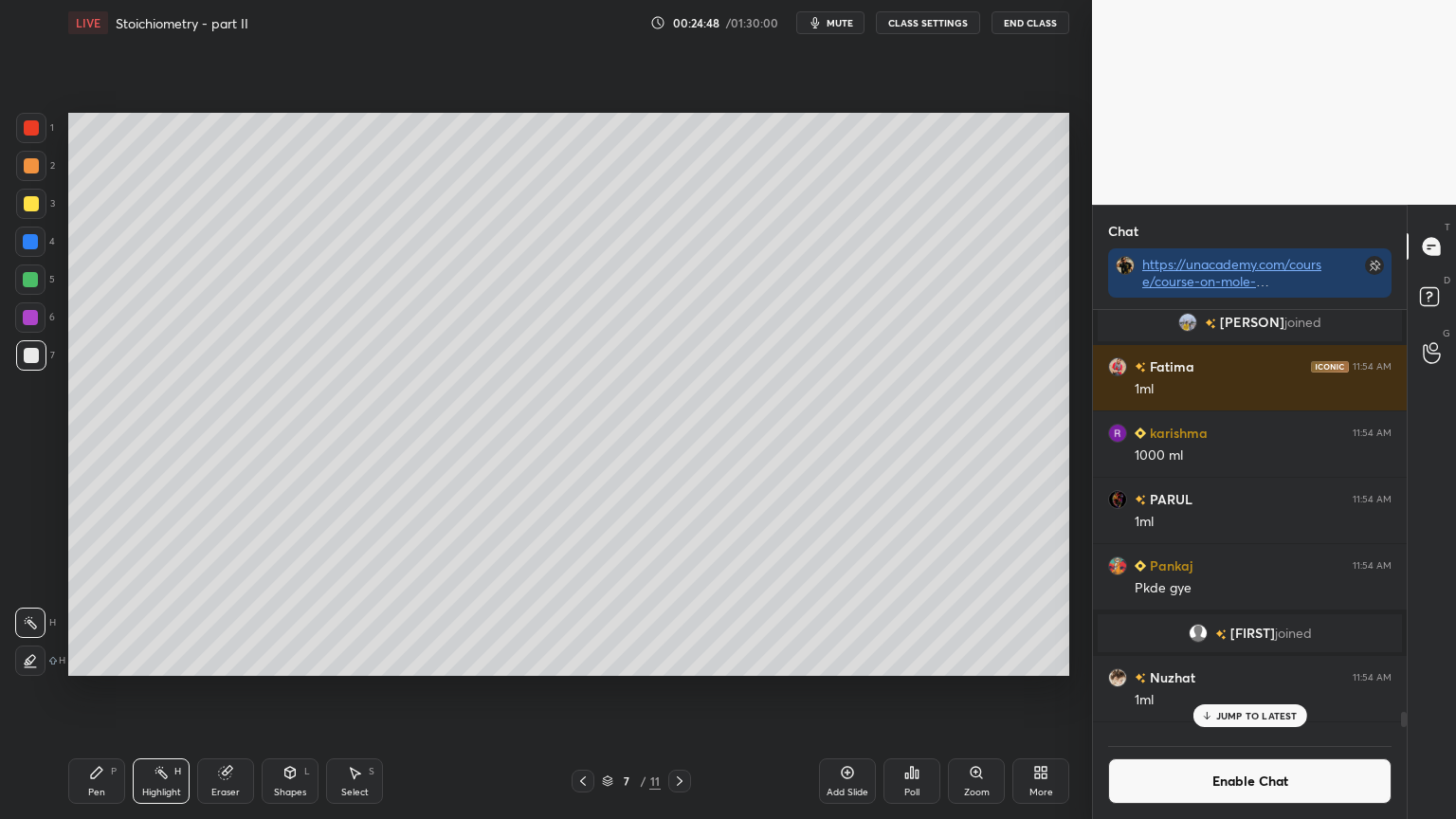 click 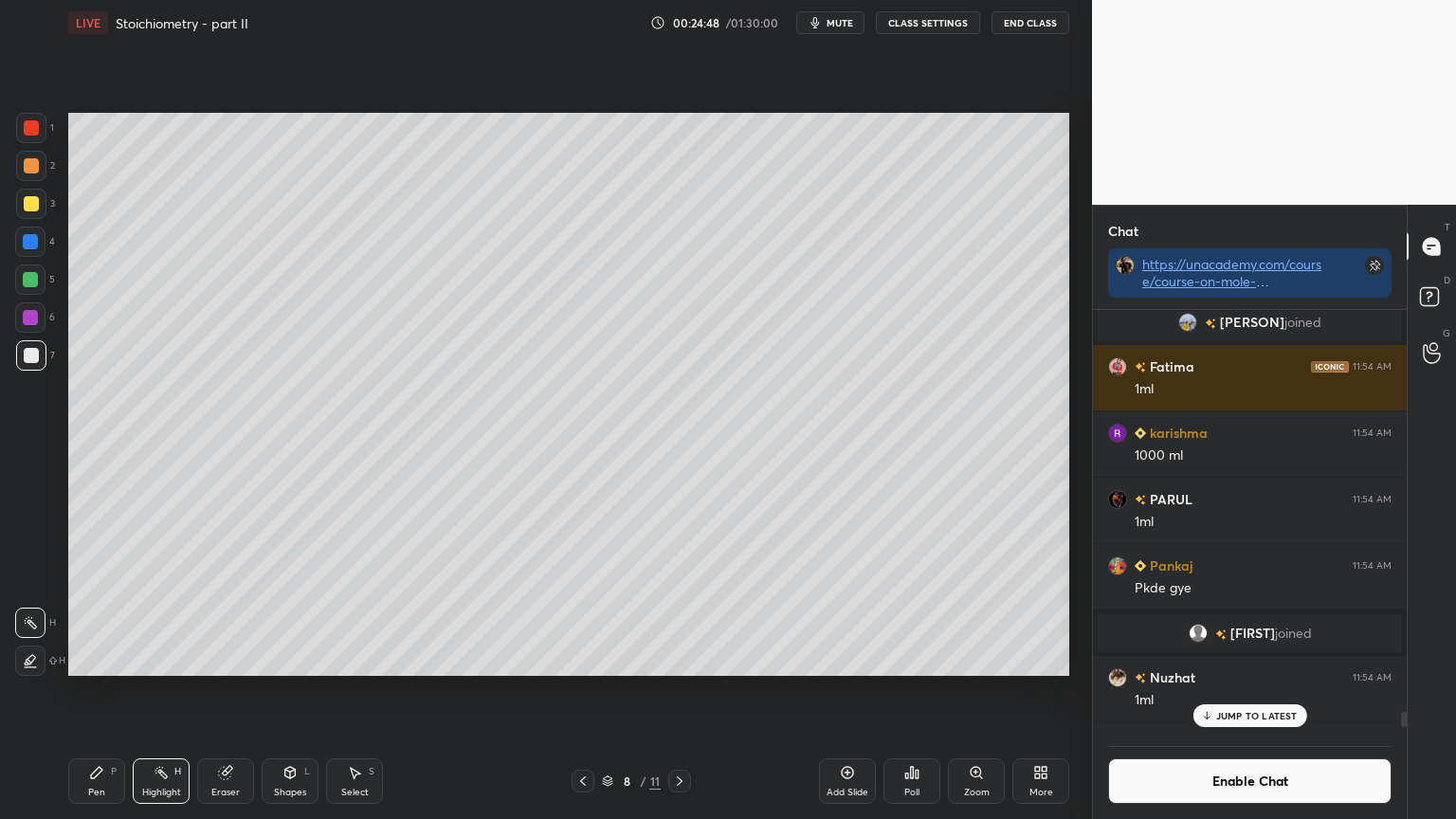 click on "Pen P" at bounding box center [97, 781] 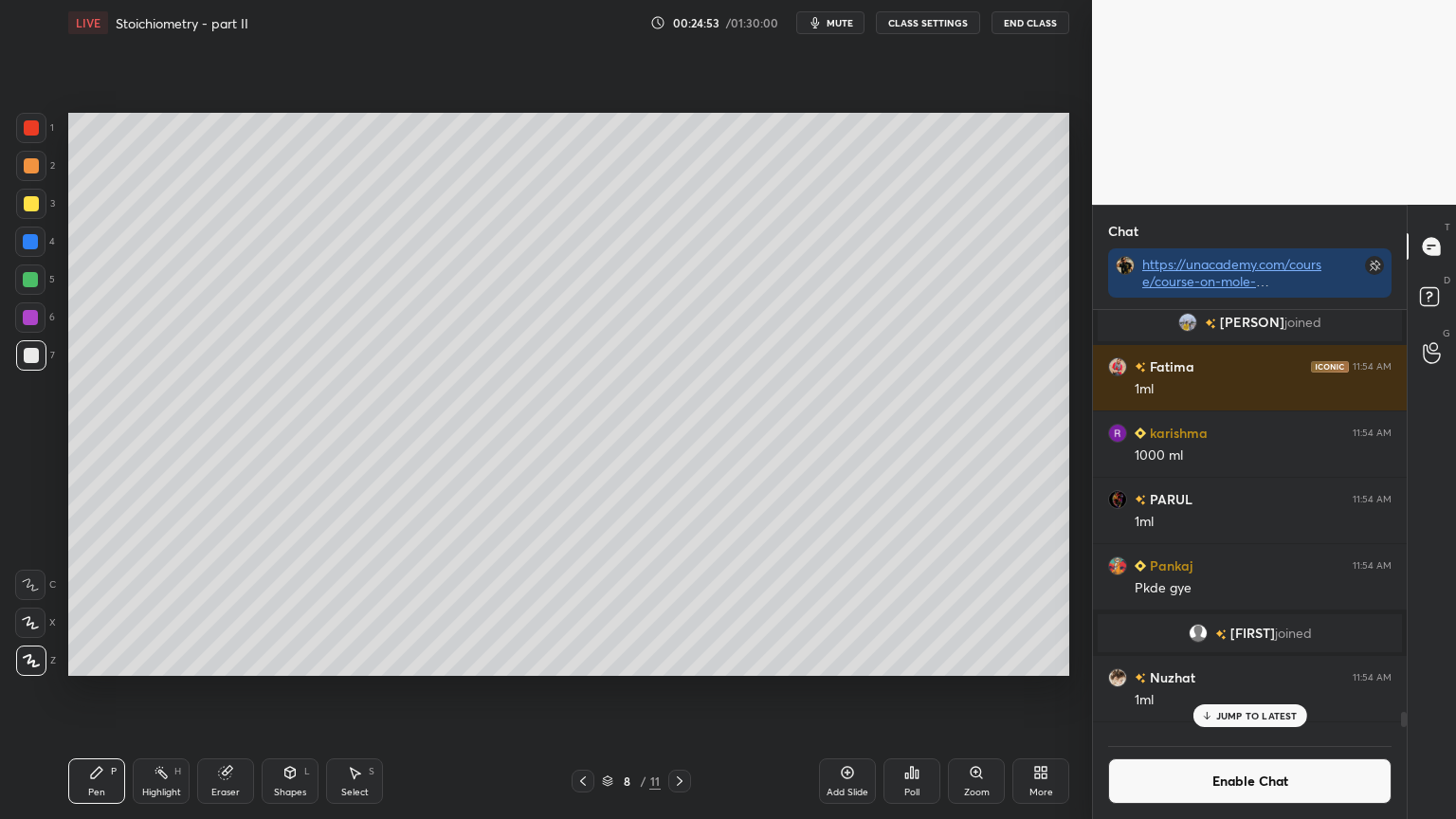 drag, startPoint x: 143, startPoint y: 786, endPoint x: 178, endPoint y: 746, distance: 53.15073 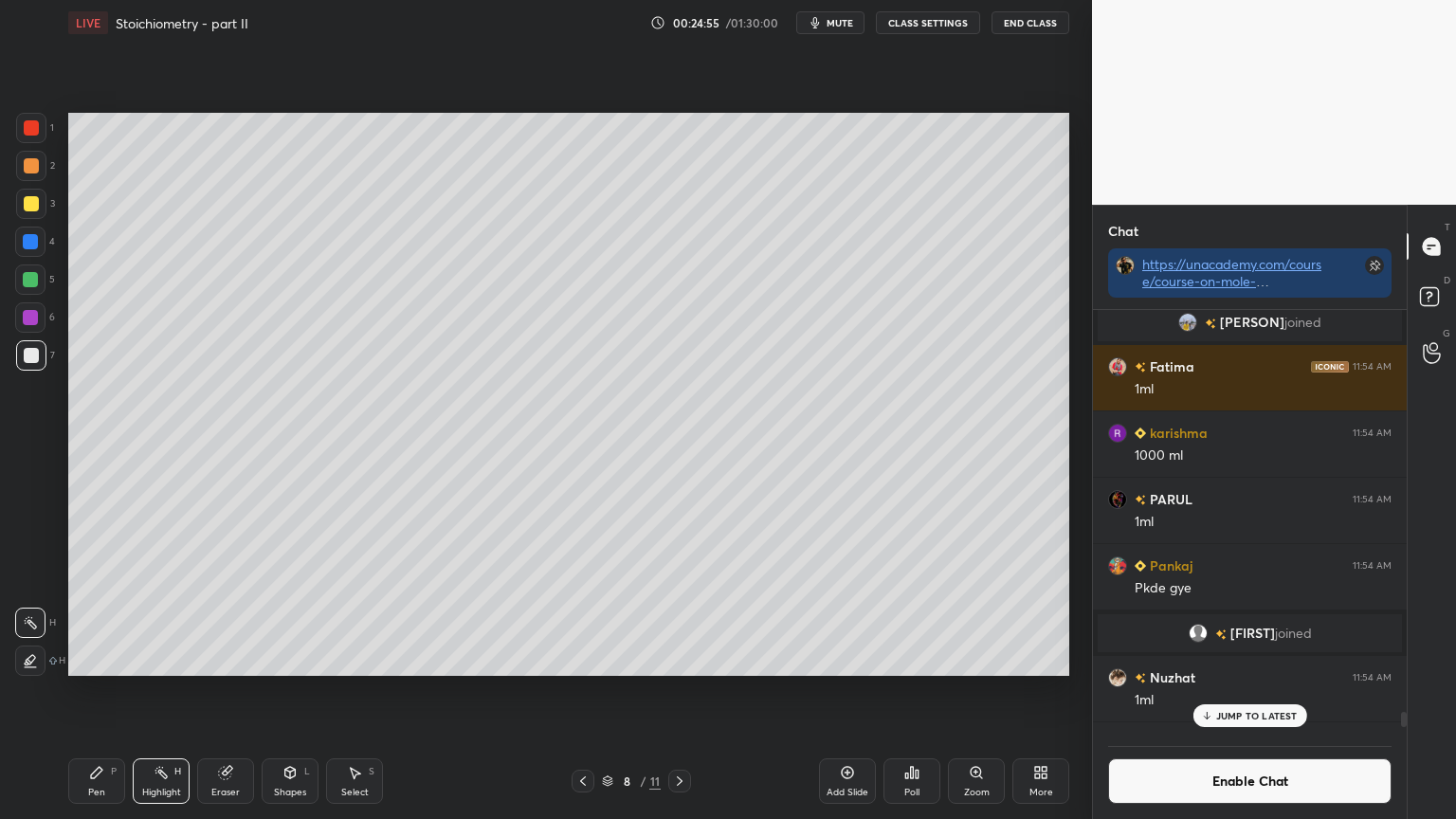 drag, startPoint x: 581, startPoint y: 779, endPoint x: 583, endPoint y: 769, distance: 10.19804 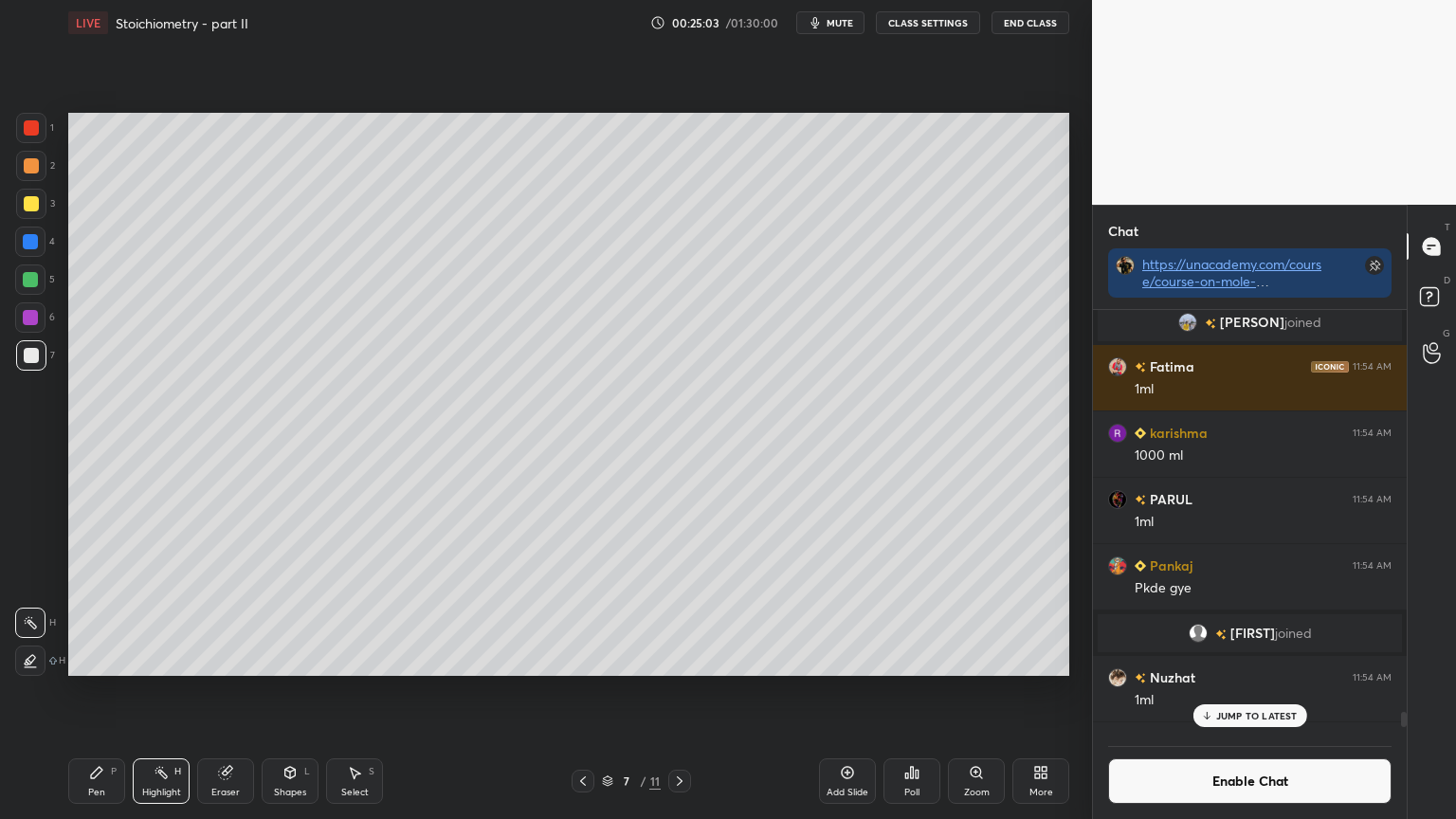 drag, startPoint x: 682, startPoint y: 781, endPoint x: 646, endPoint y: 785, distance: 36.22154 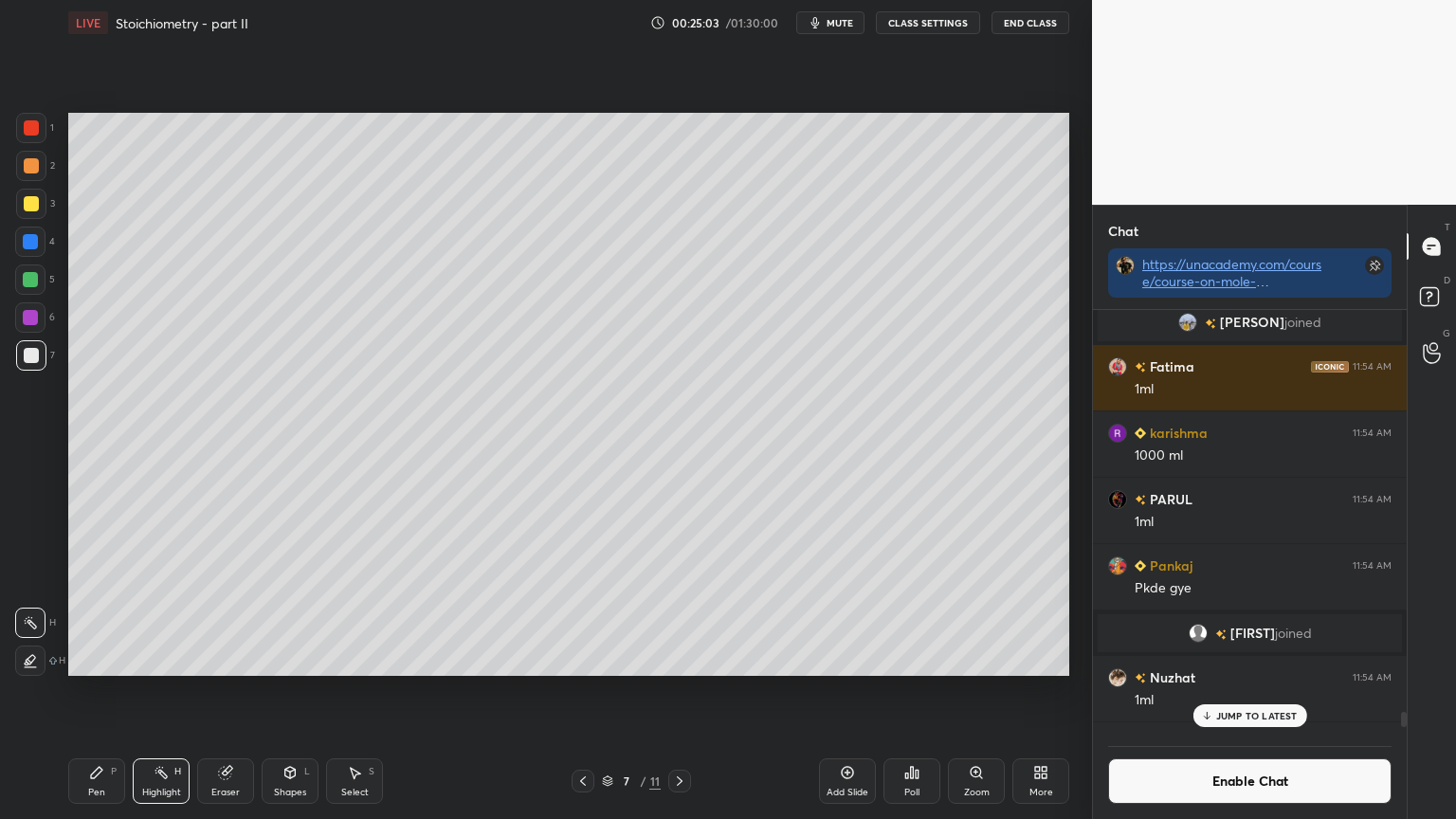 click 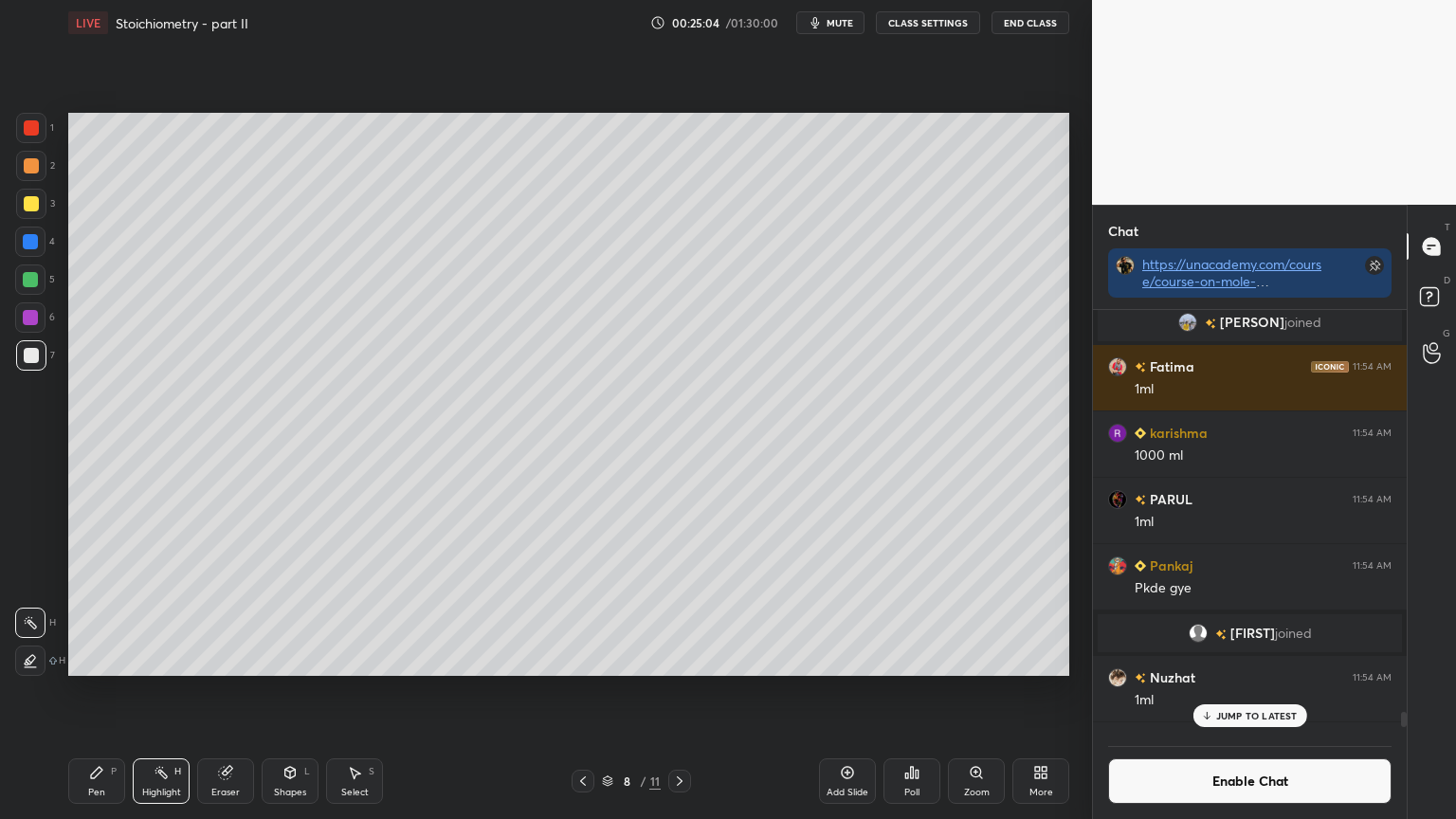 click on "Pen" at bounding box center (97, 792) 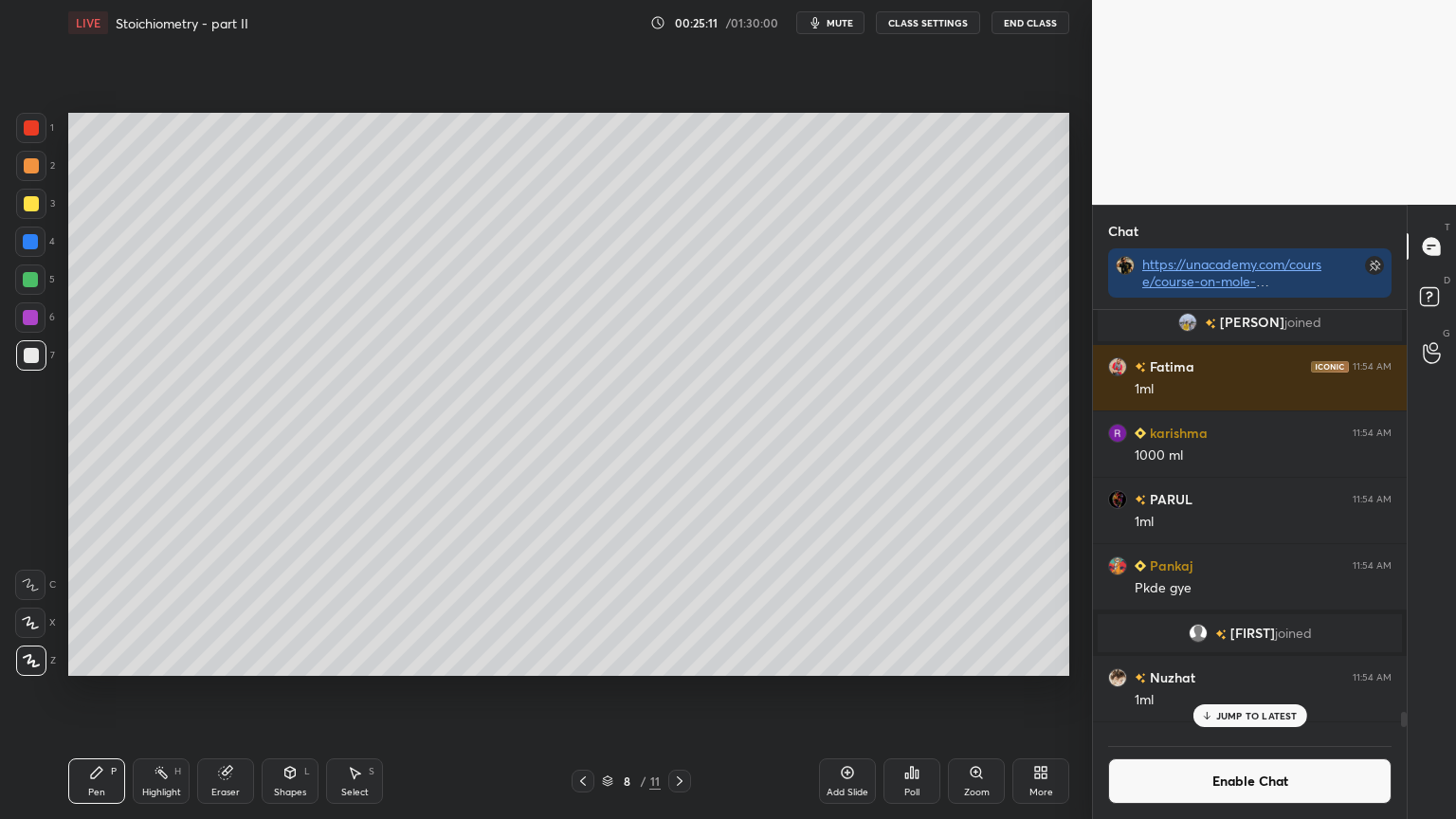 drag, startPoint x: 142, startPoint y: 785, endPoint x: 147, endPoint y: 774, distance: 12 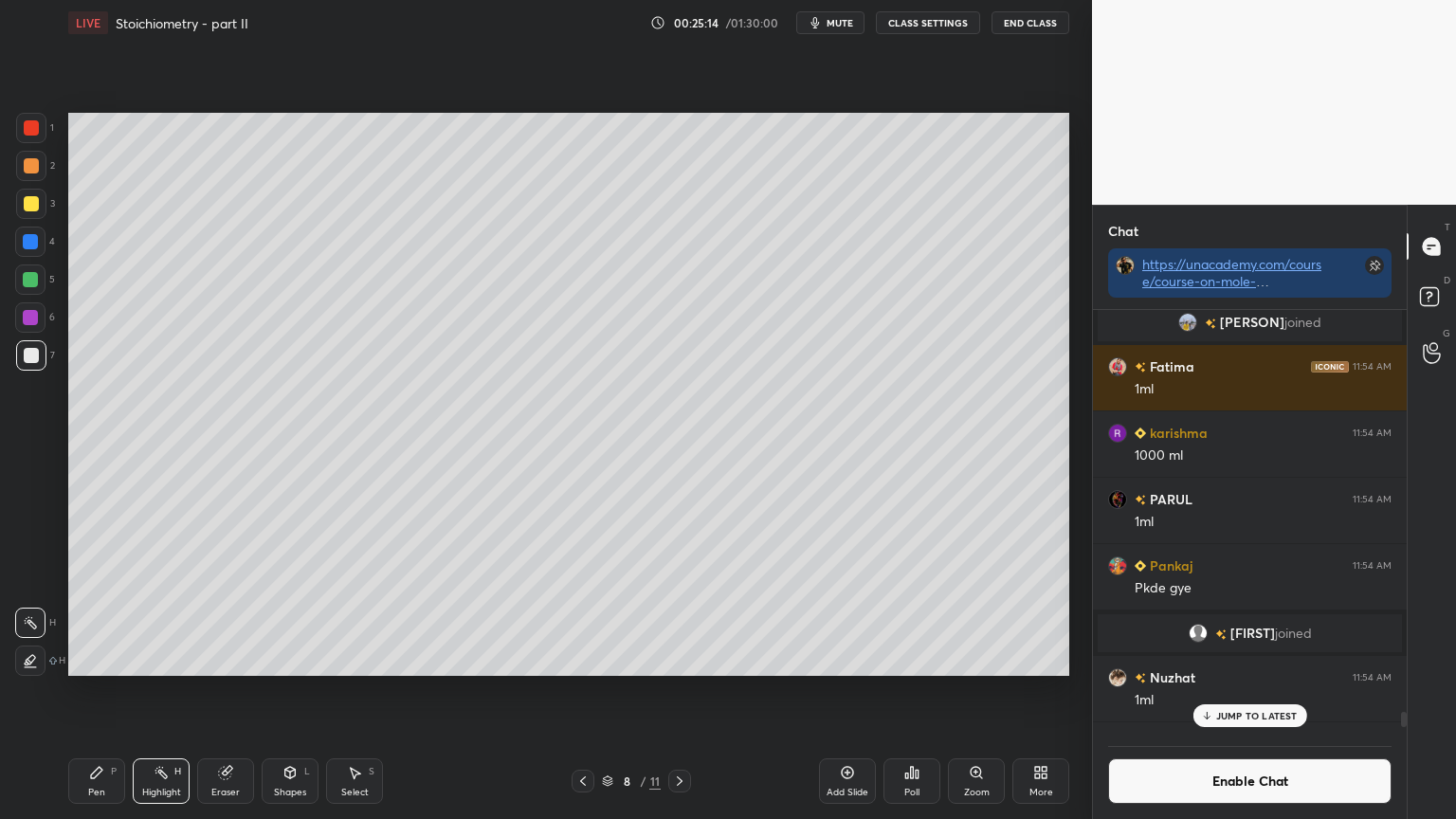 drag, startPoint x: 85, startPoint y: 783, endPoint x: 163, endPoint y: 698, distance: 115.36464 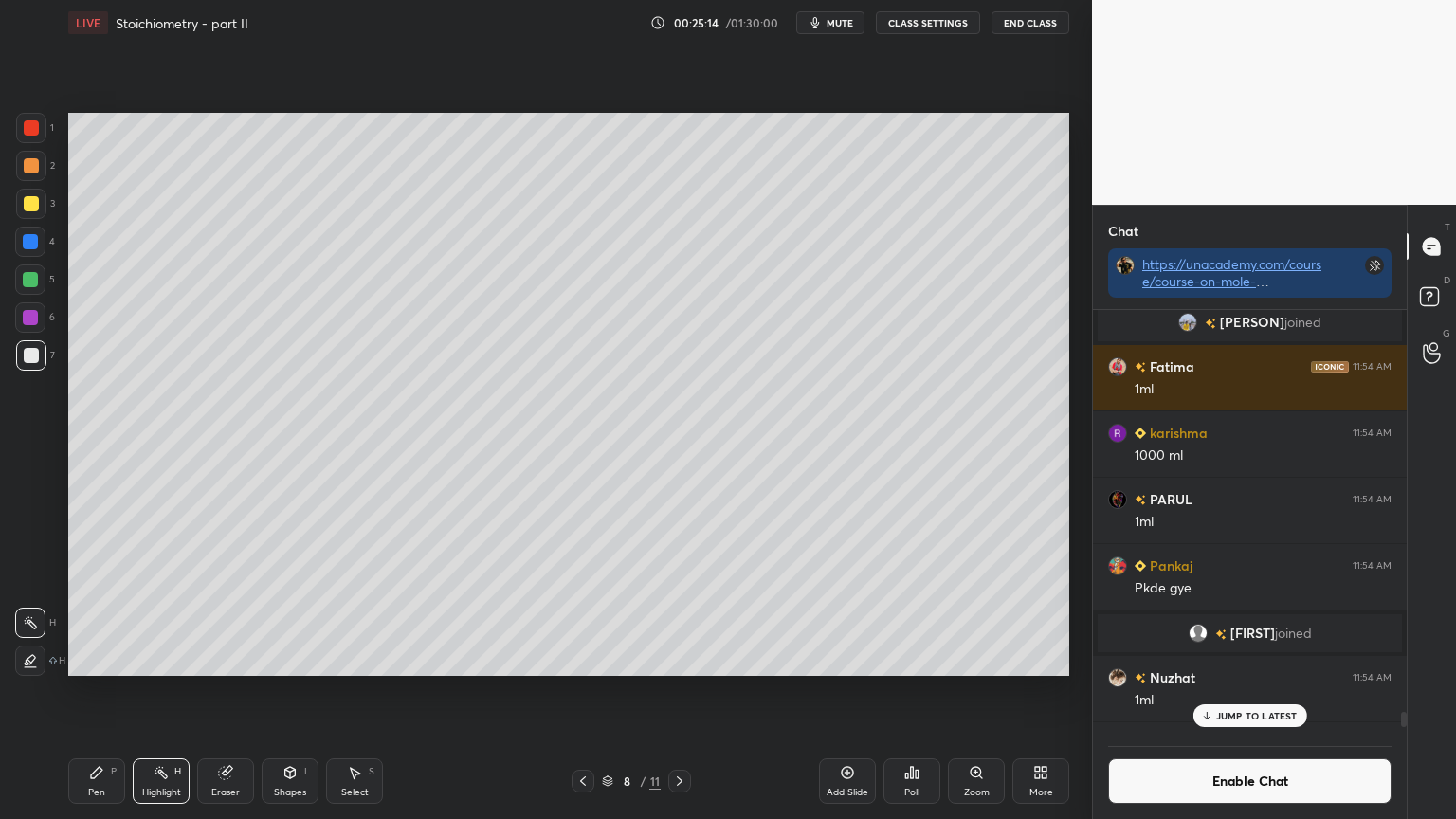click on "Pen P" at bounding box center (97, 781) 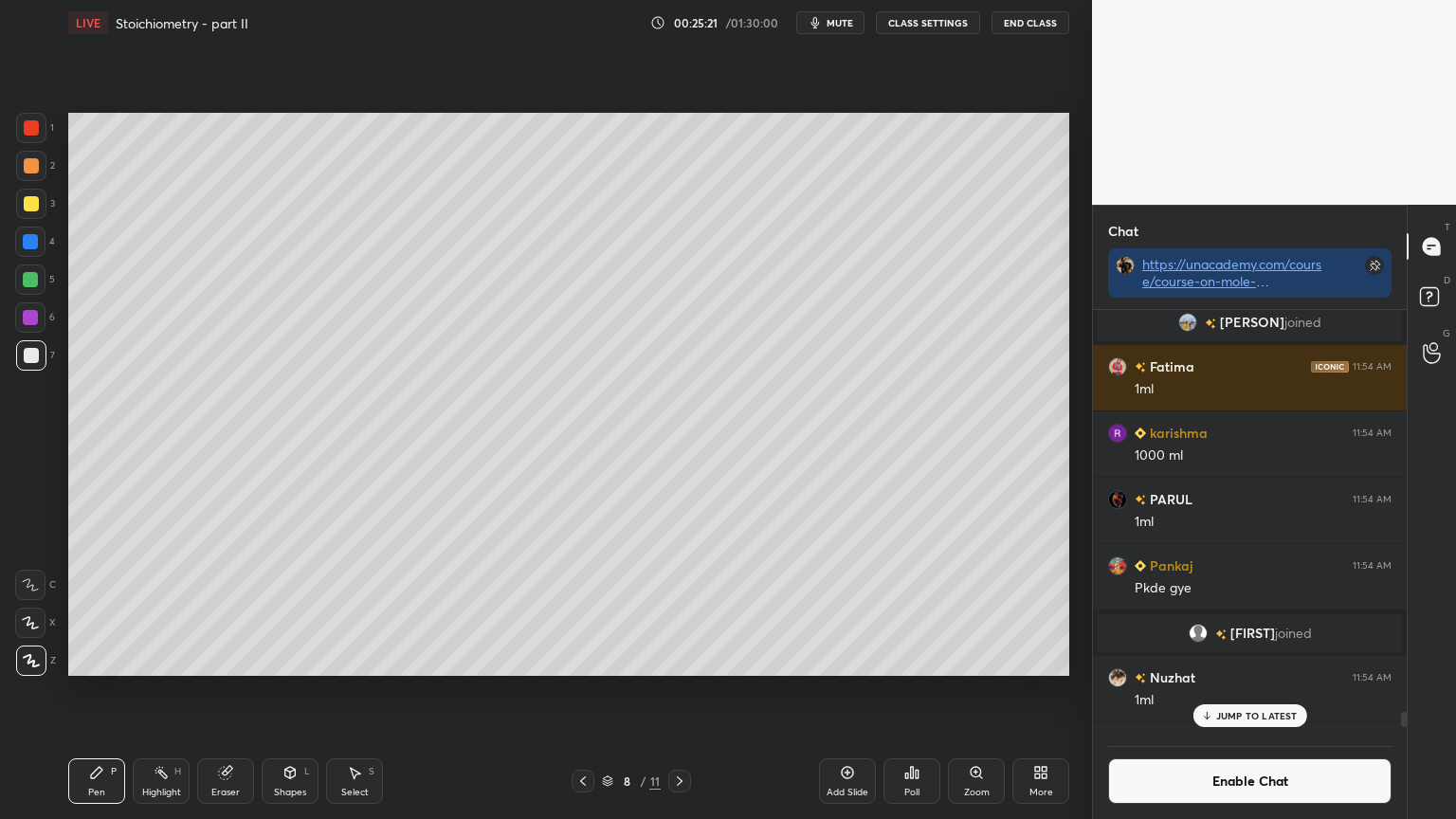 drag, startPoint x: 170, startPoint y: 780, endPoint x: 186, endPoint y: 739, distance: 44.011362 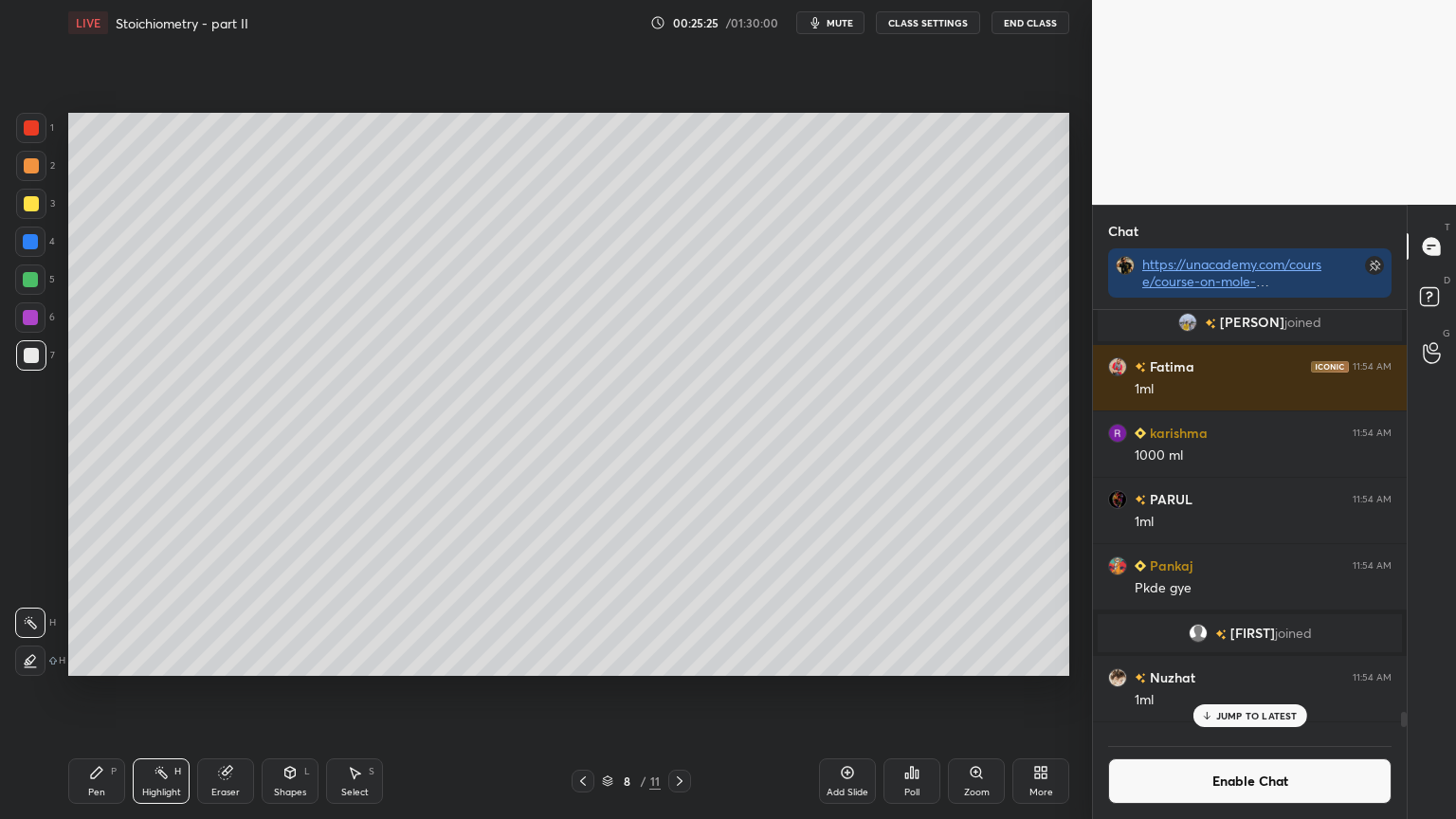 click on "Highlight H" at bounding box center [161, 781] 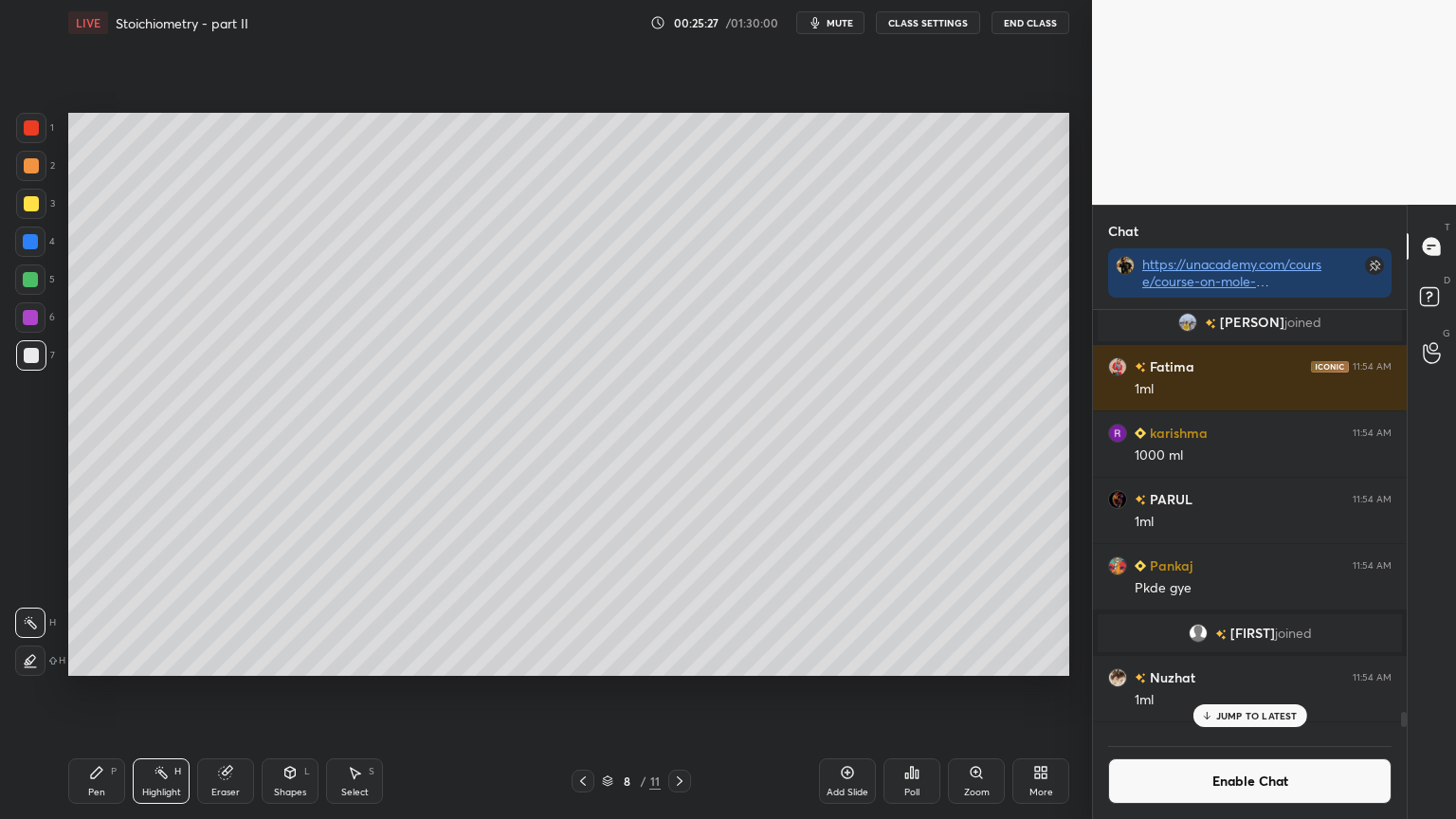drag, startPoint x: 101, startPoint y: 791, endPoint x: 111, endPoint y: 781, distance: 14.142136 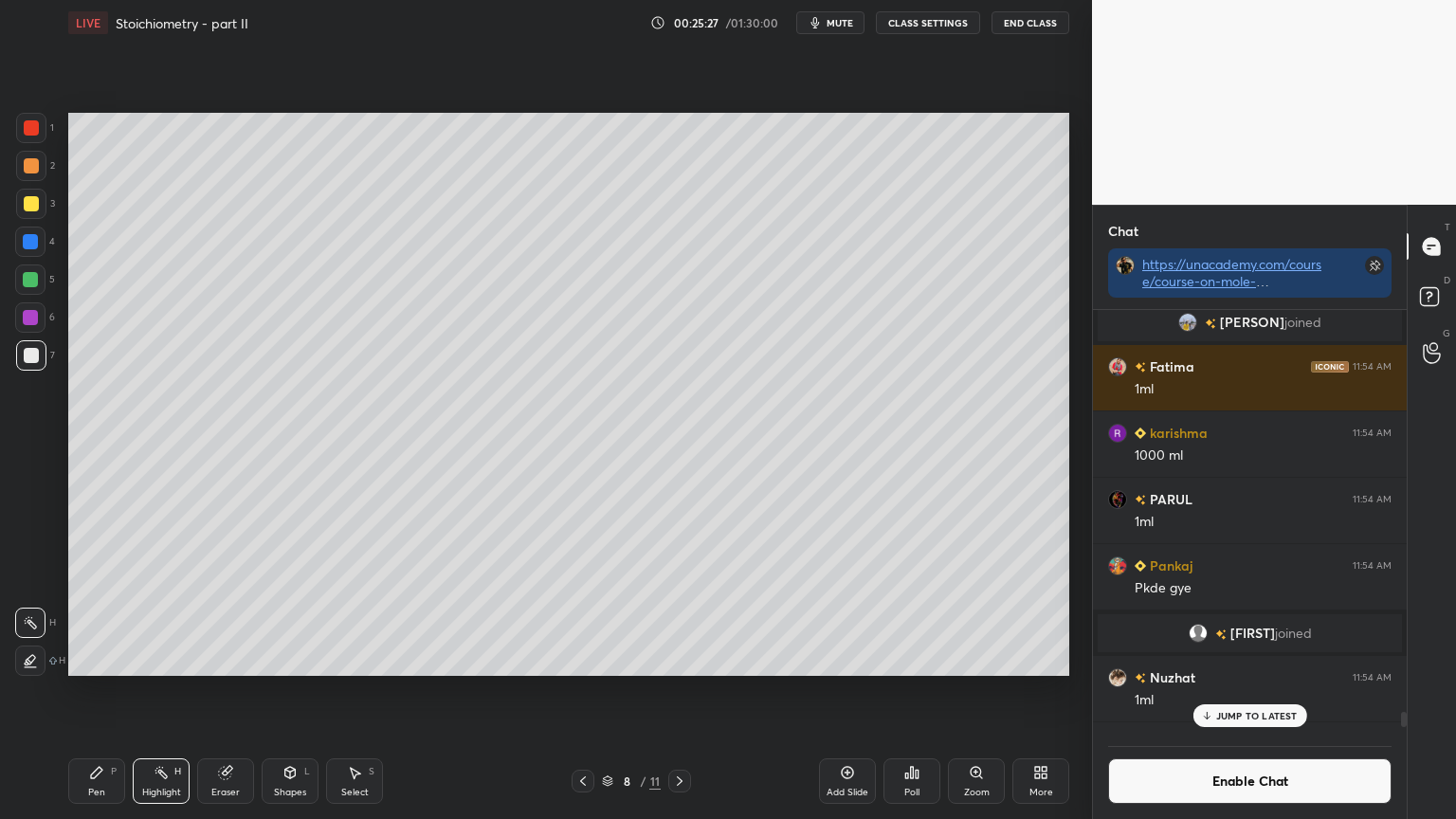 click on "Pen P" at bounding box center [97, 781] 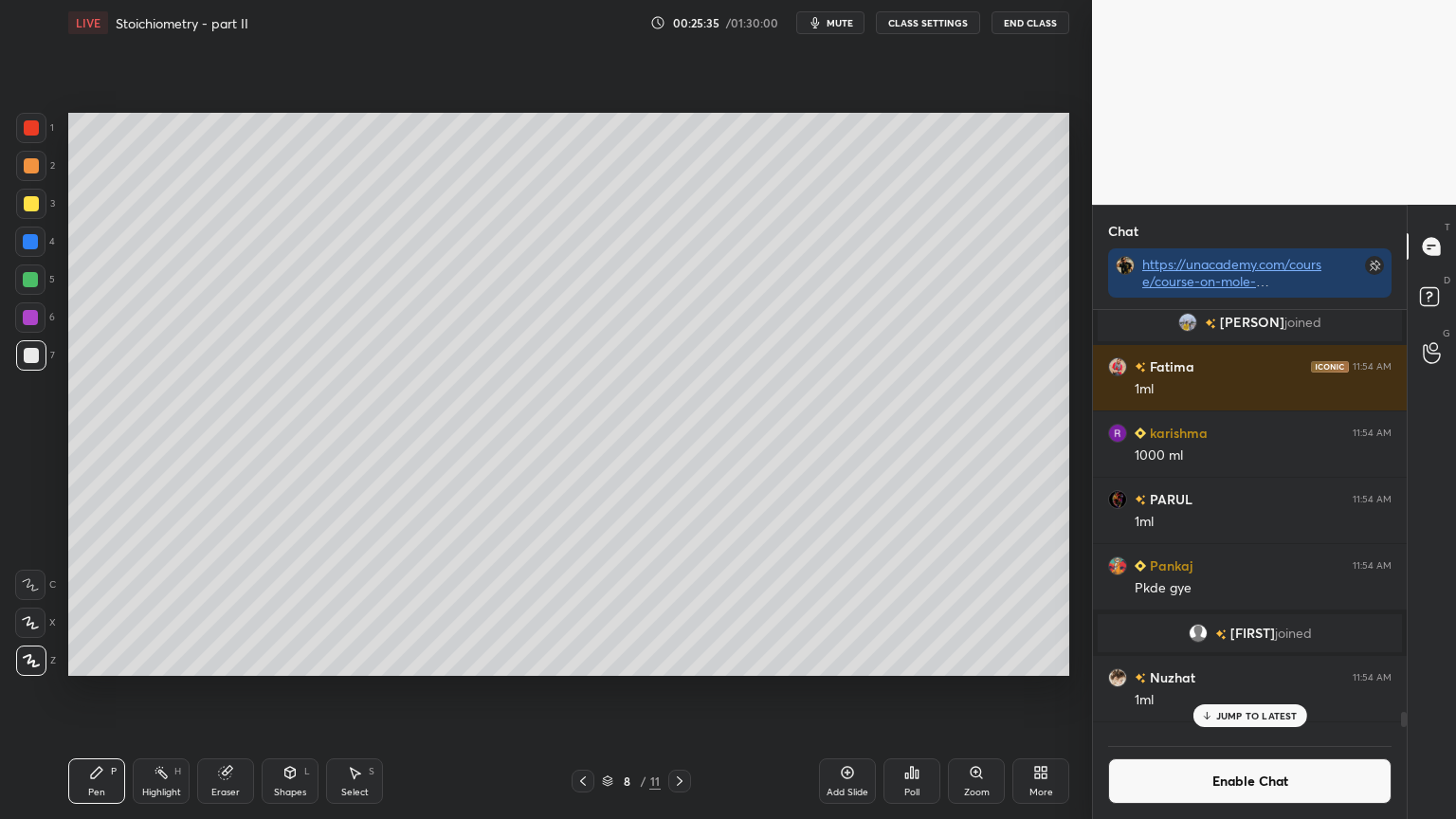 click 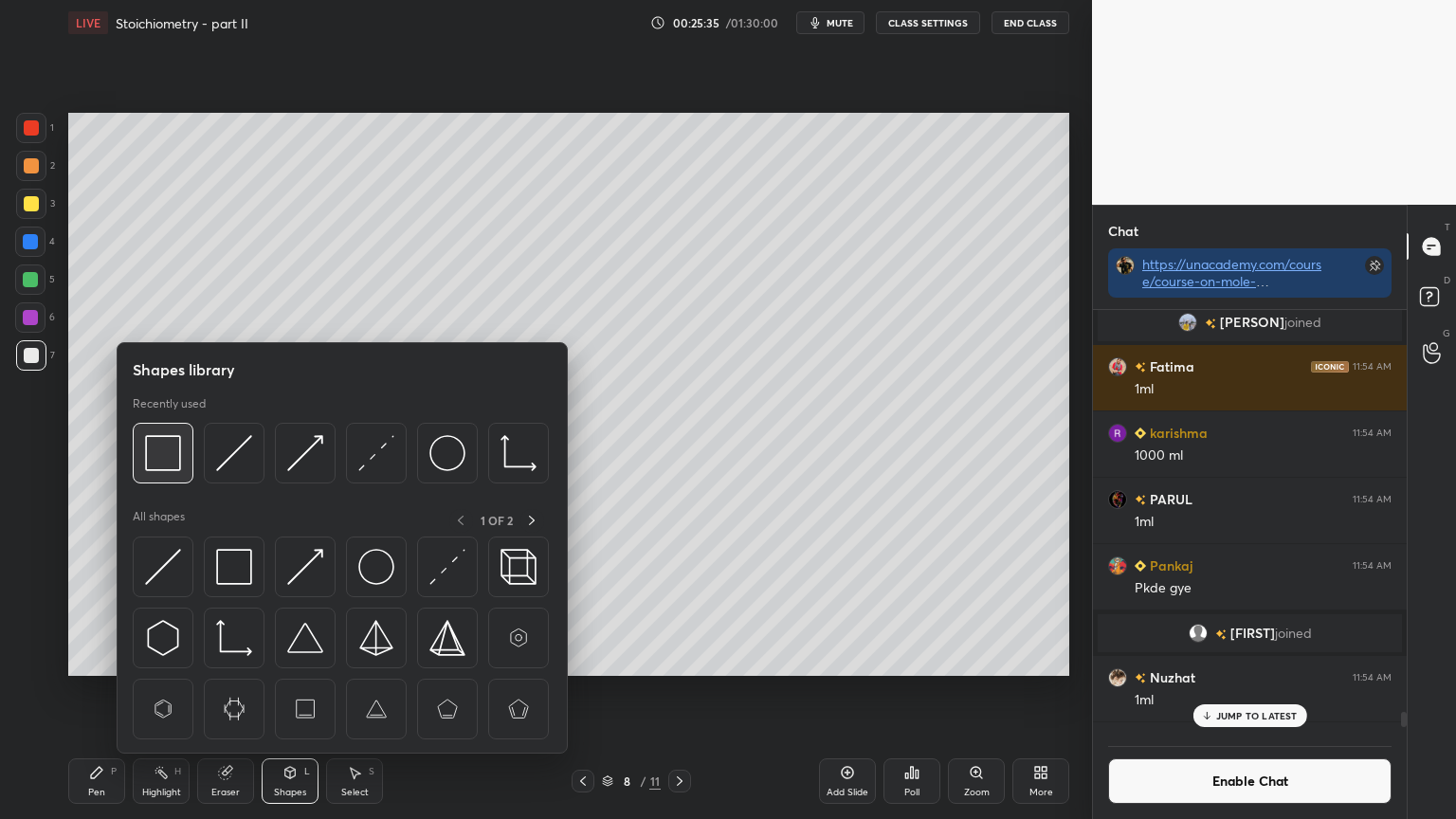 click at bounding box center (163, 453) 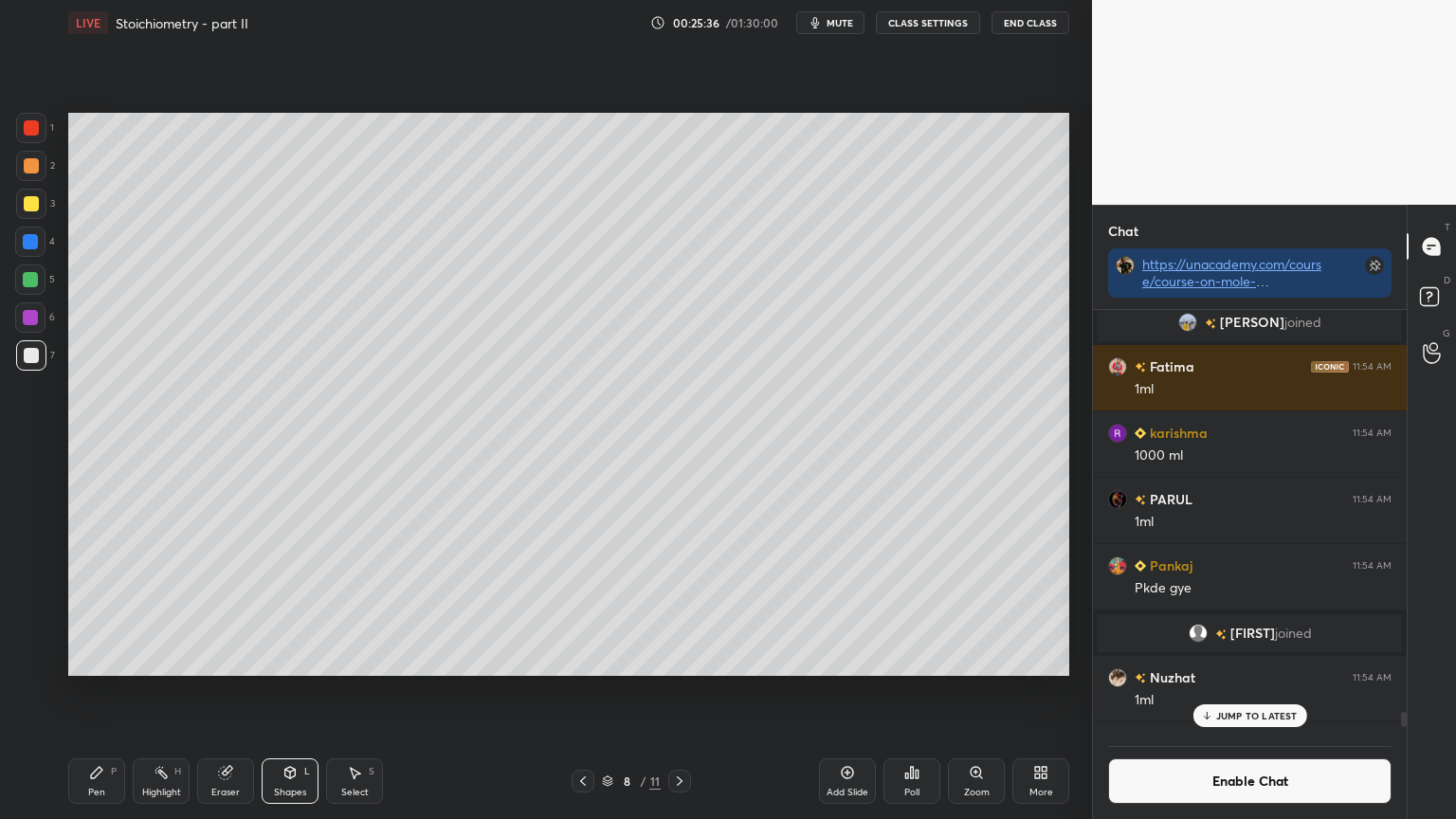 drag, startPoint x: 19, startPoint y: 130, endPoint x: 49, endPoint y: 173, distance: 52.4309 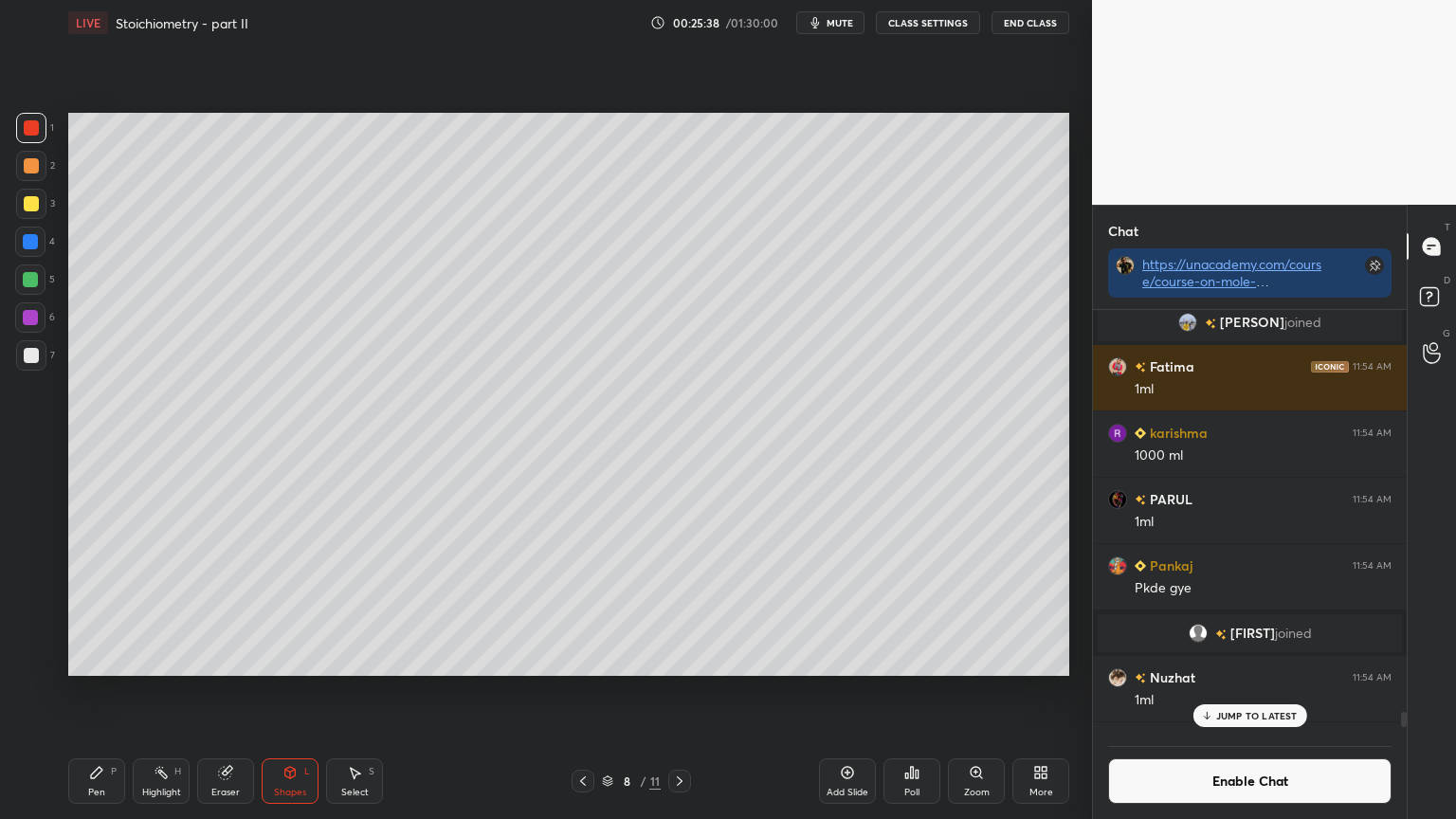 click on "Highlight H" at bounding box center (161, 781) 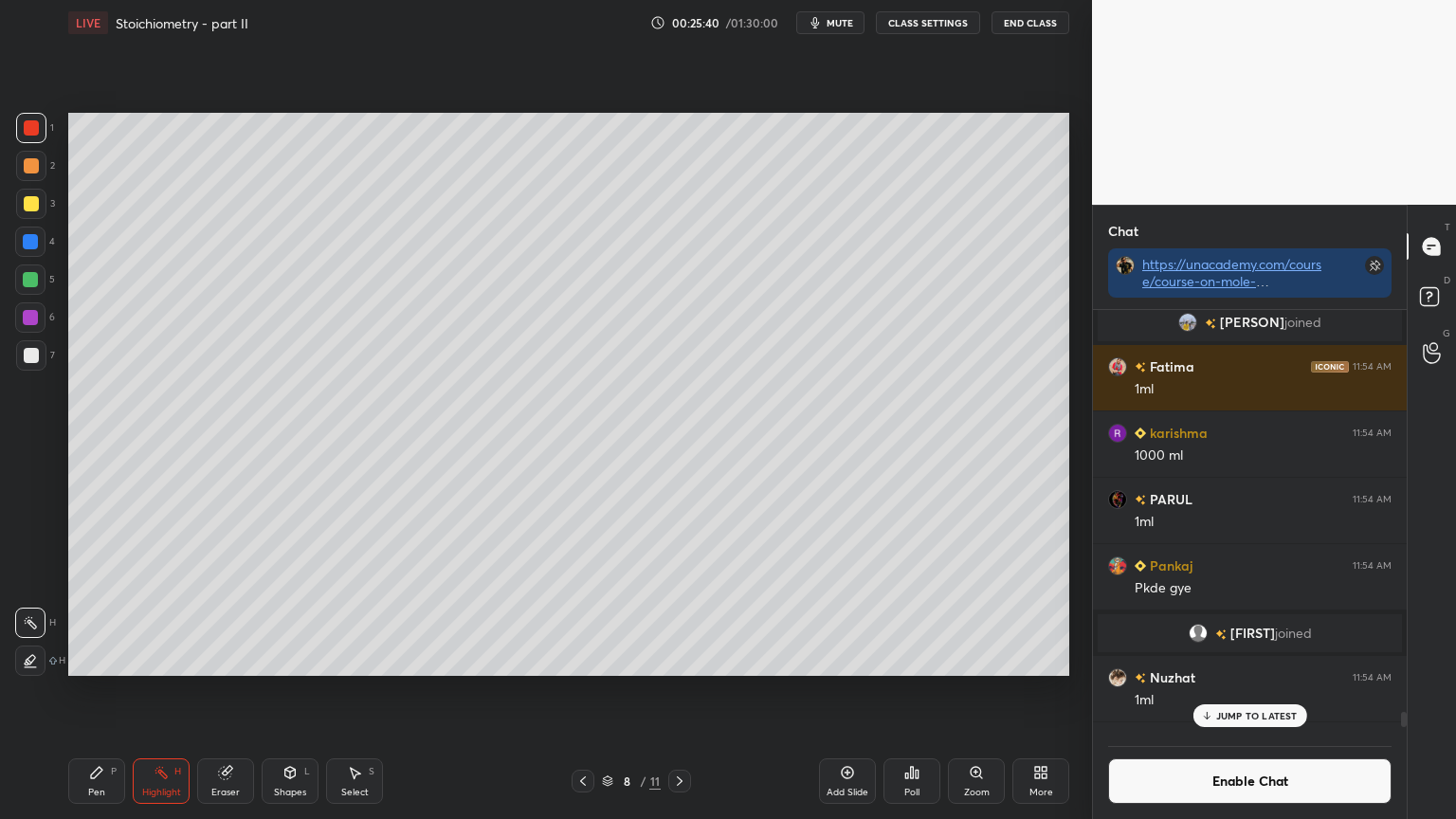 drag, startPoint x: 1269, startPoint y: 713, endPoint x: 1250, endPoint y: 710, distance: 19.23538 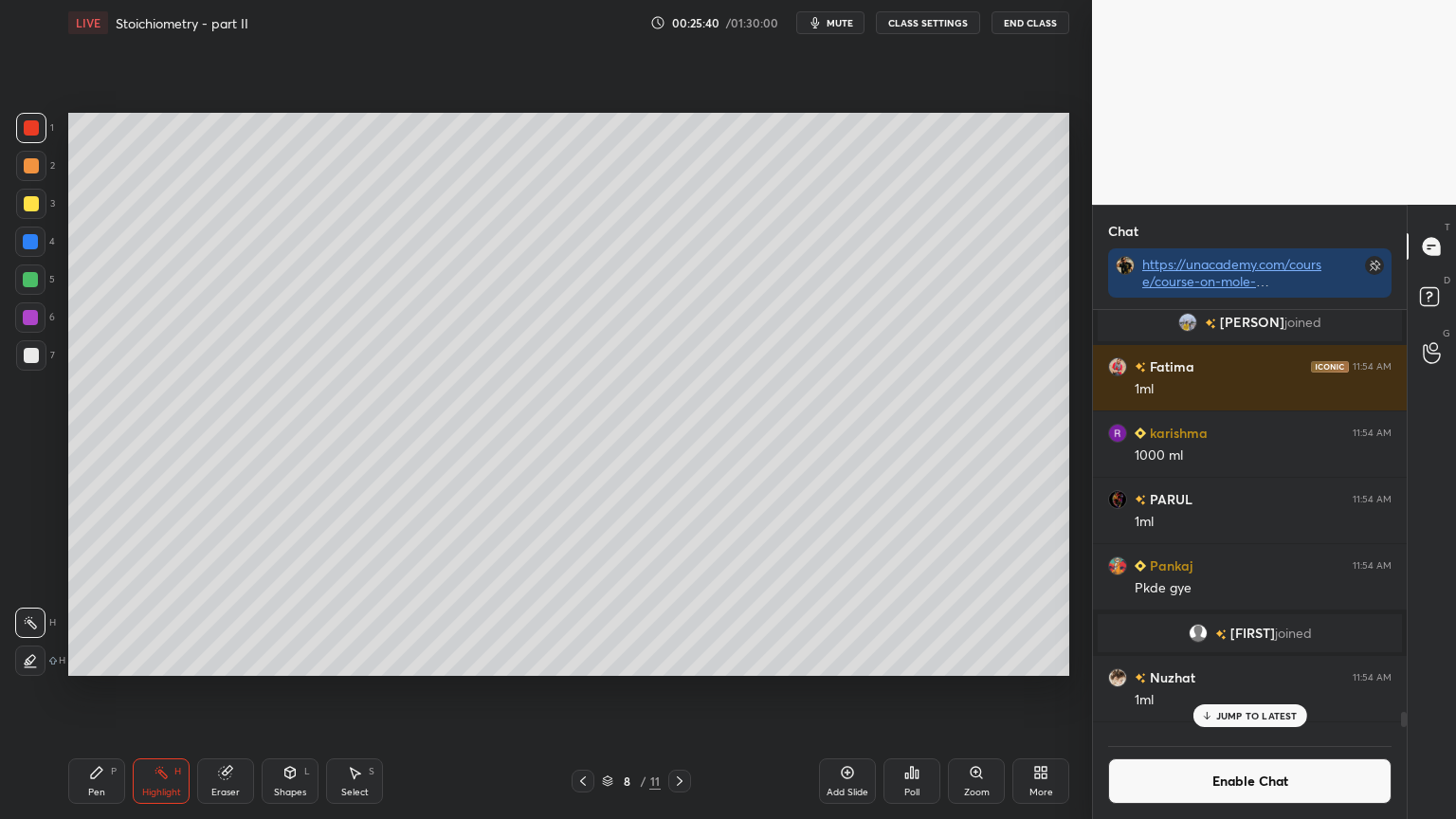 click on "JUMP TO LATEST" at bounding box center [1257, 716] 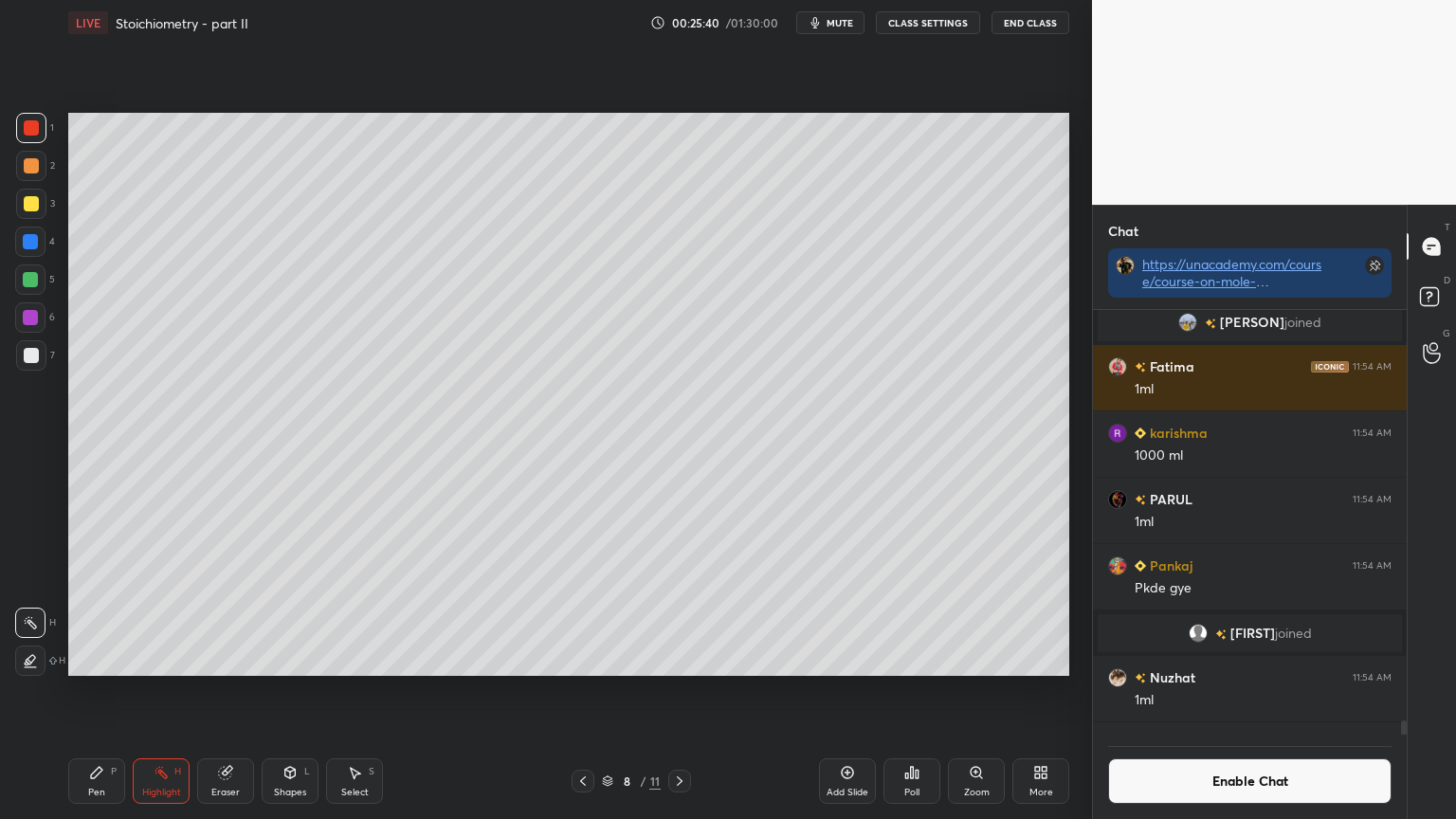 scroll, scrollTop: 12359, scrollLeft: 0, axis: vertical 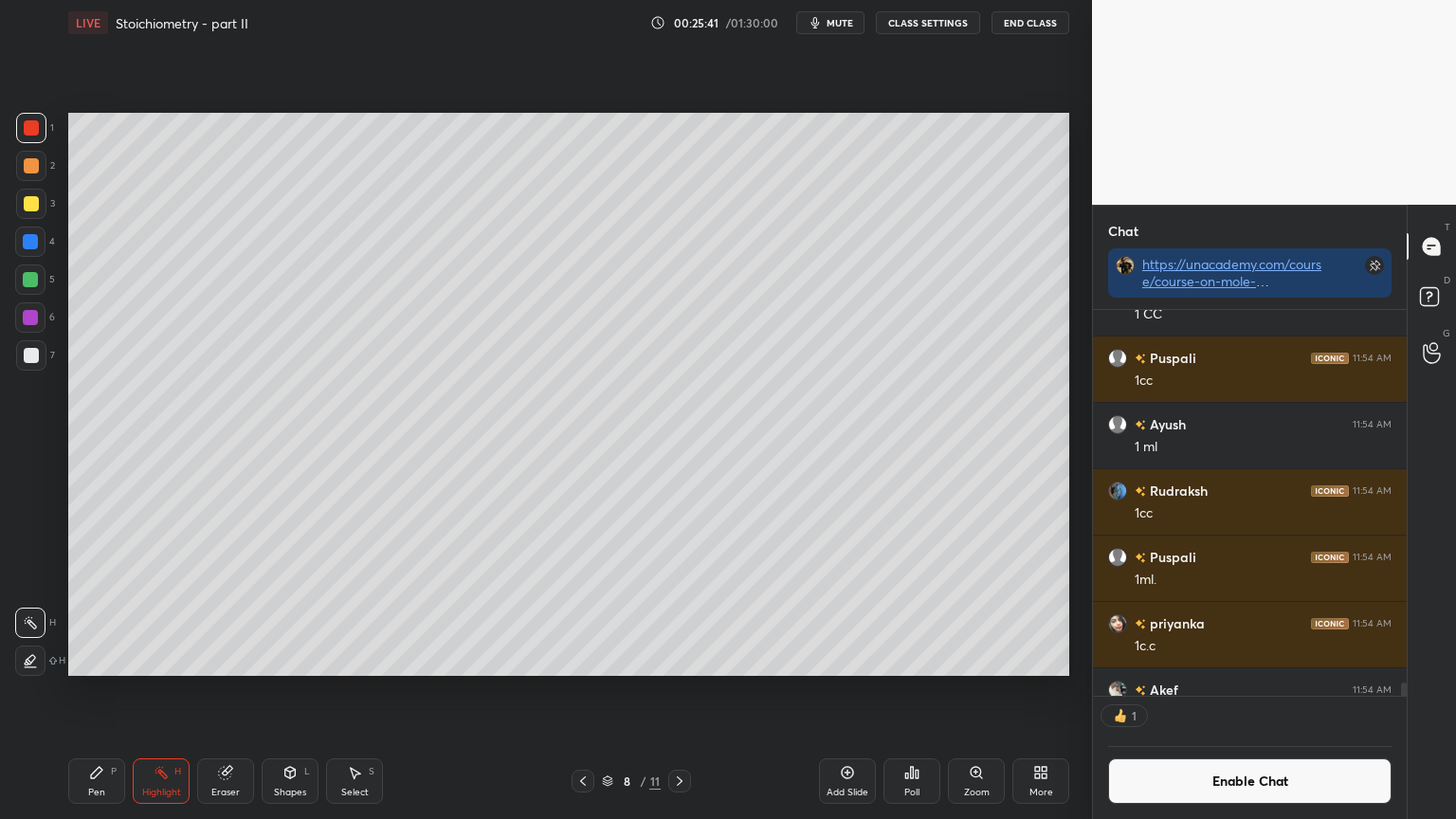 click 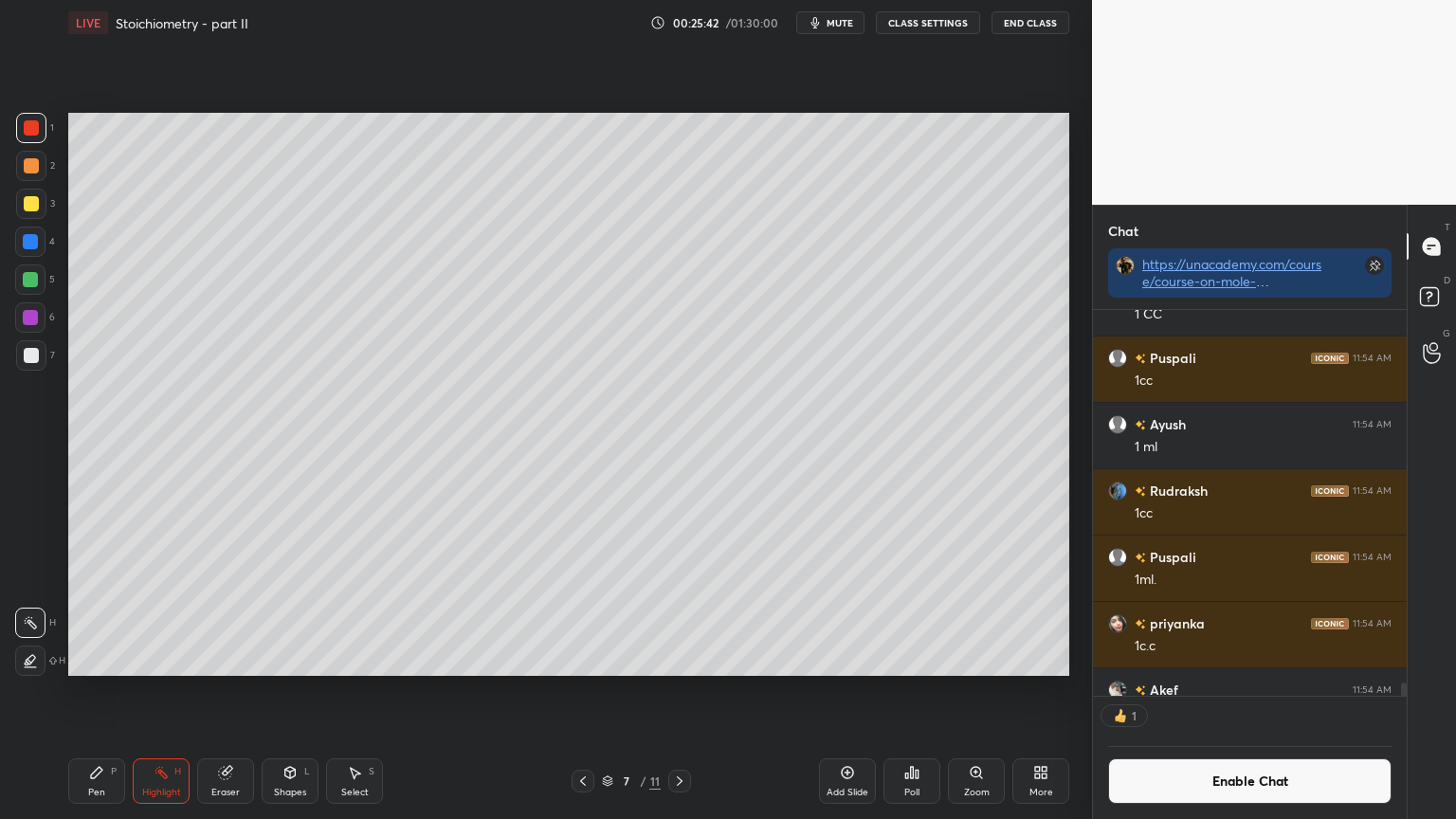 click at bounding box center (583, 781) 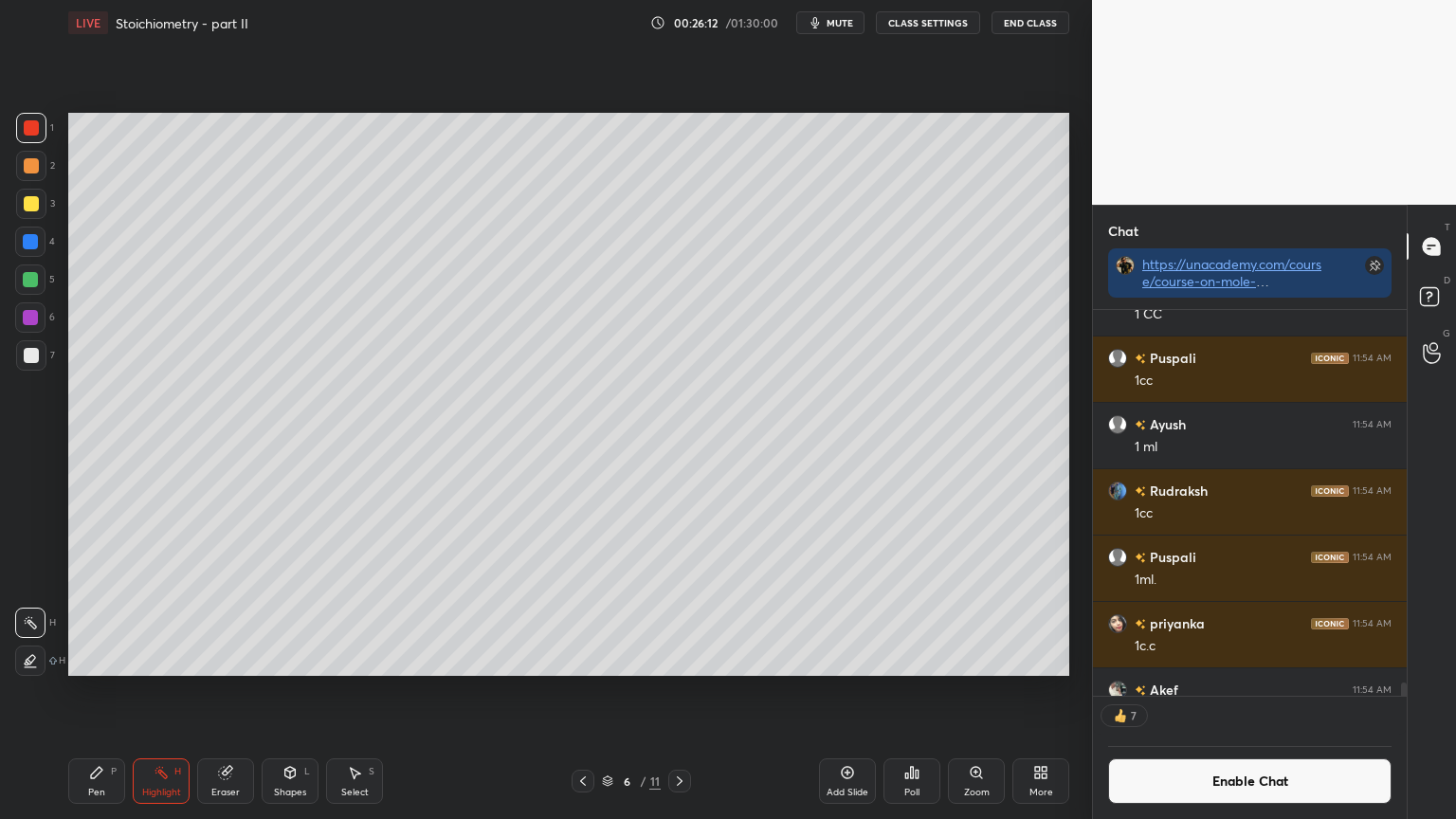 scroll, scrollTop: 6, scrollLeft: 6, axis: both 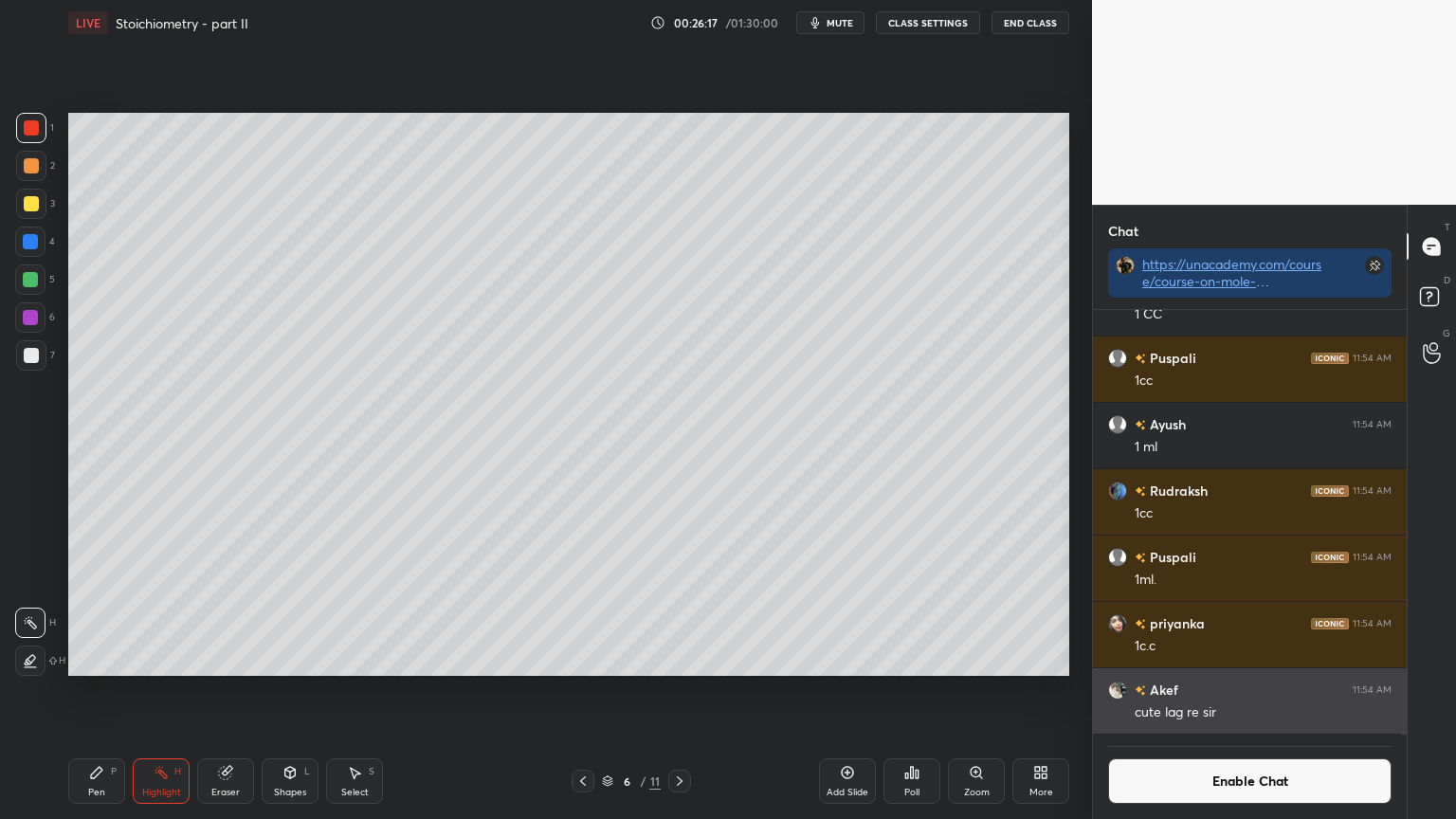 click at bounding box center [1118, 690] 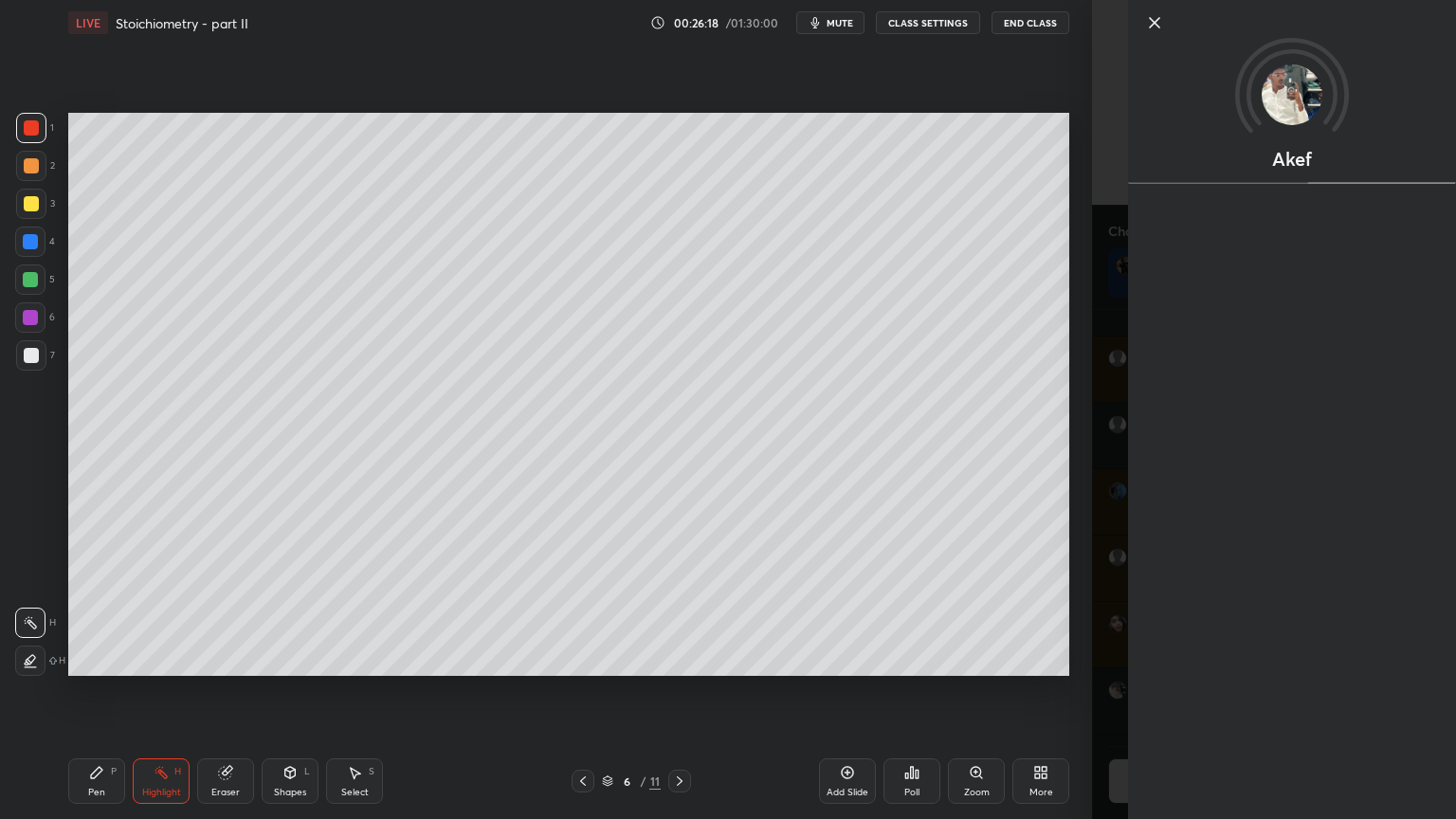 click on "Setting up your live class Poll for   secs No correct answer Start poll" at bounding box center [569, 394] 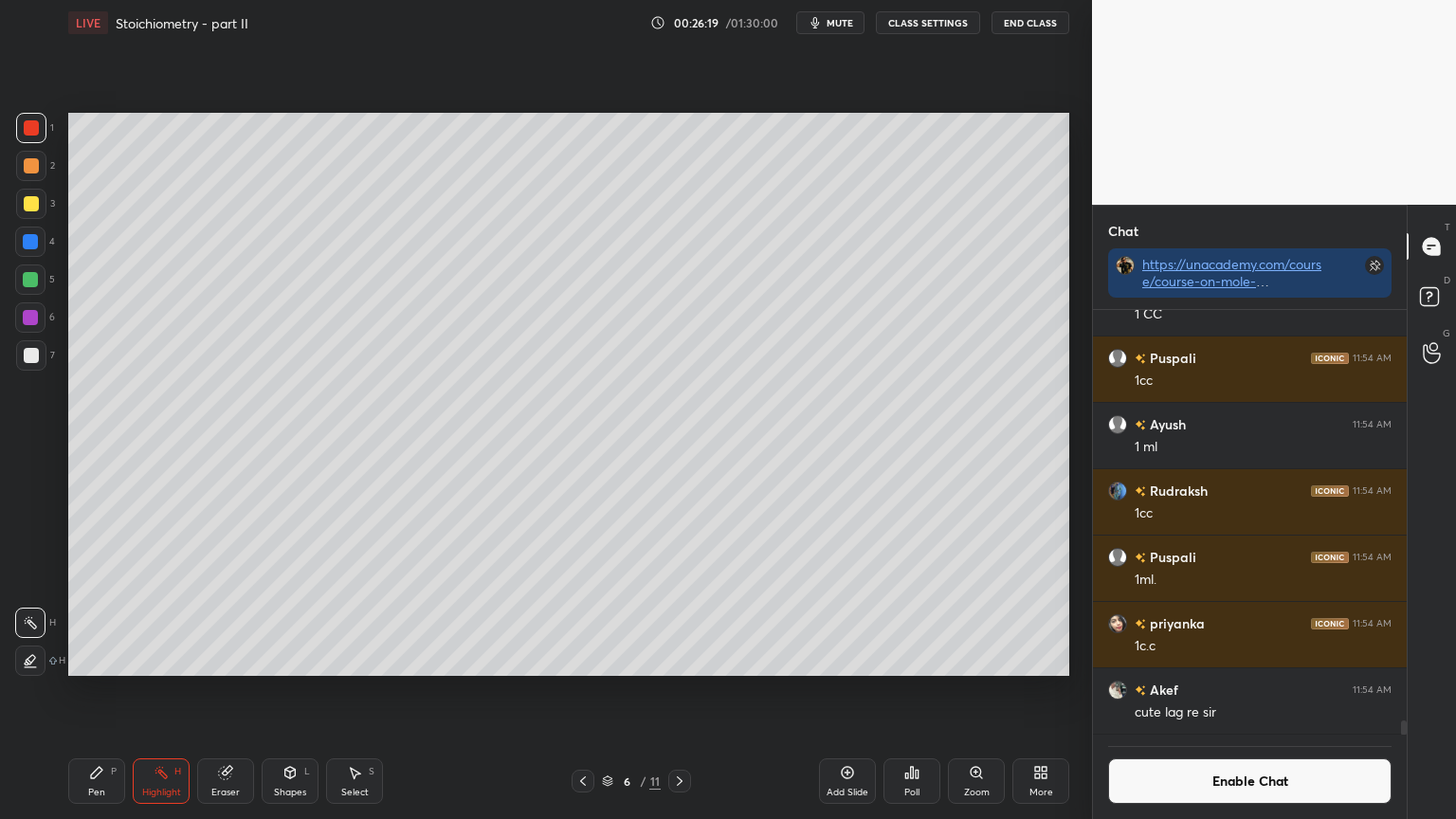 click on "Enable Chat" at bounding box center (1249, 781) 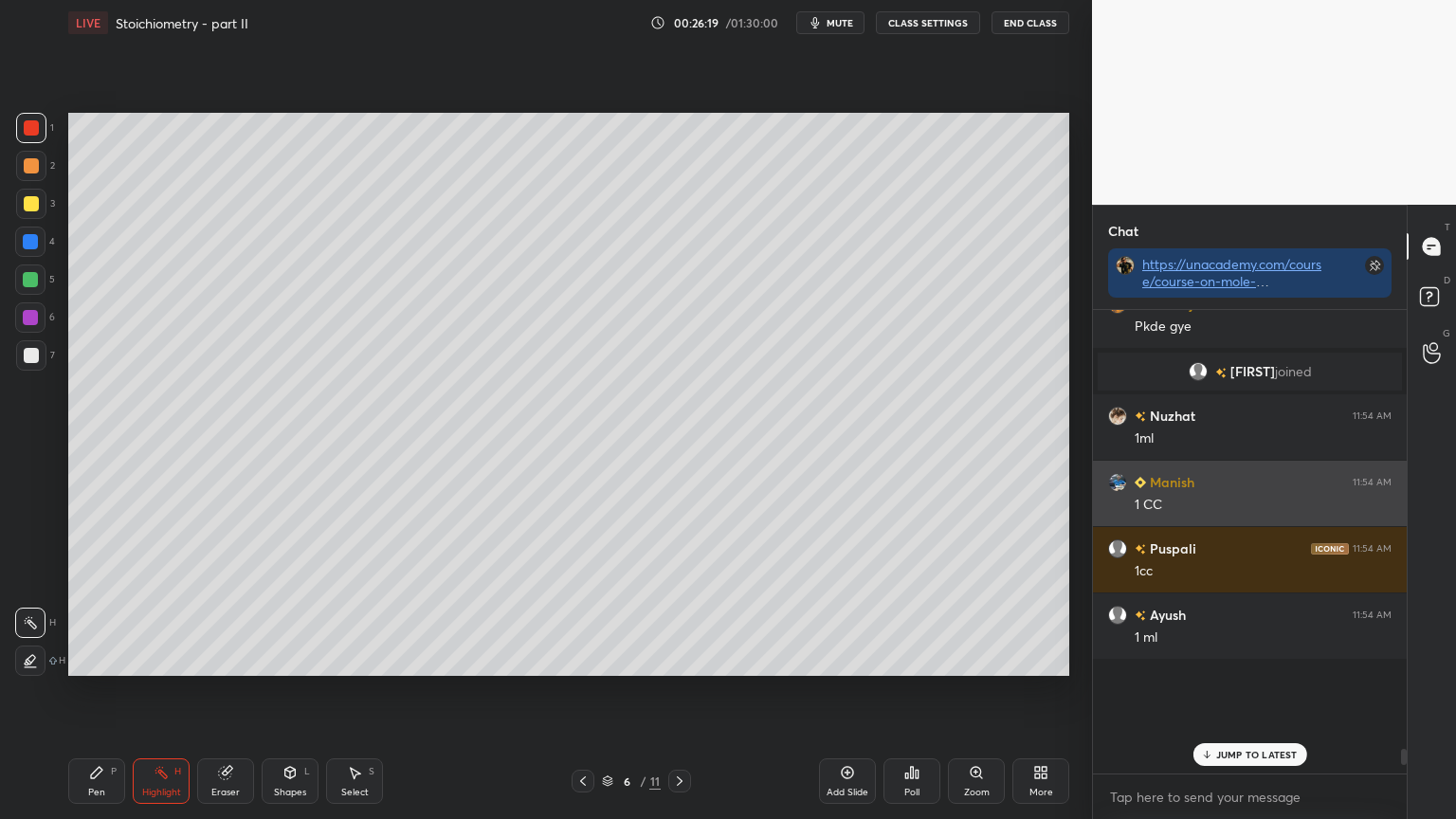 scroll, scrollTop: 6, scrollLeft: 6, axis: both 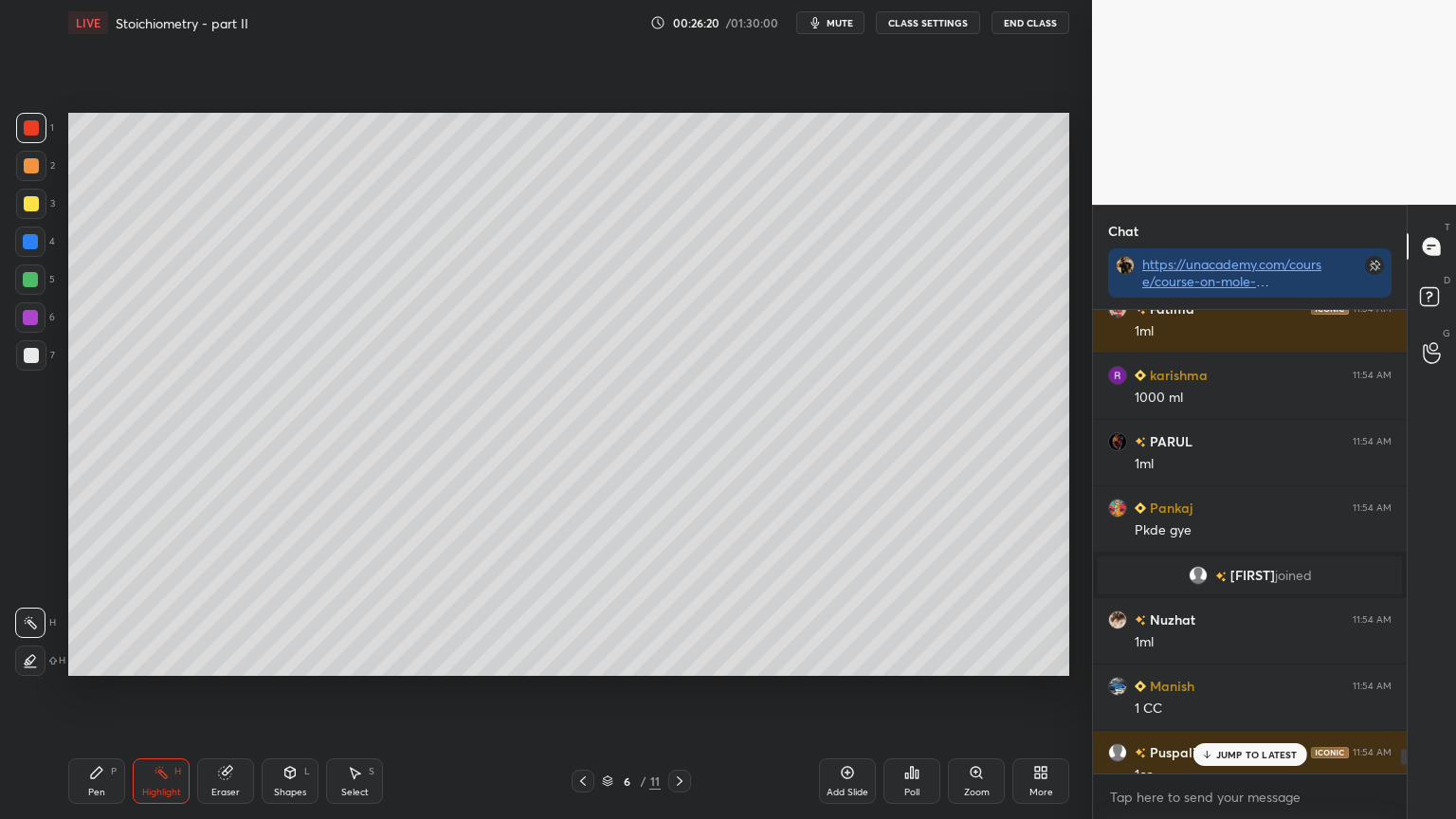 click on "JUMP TO LATEST" at bounding box center (1257, 755) 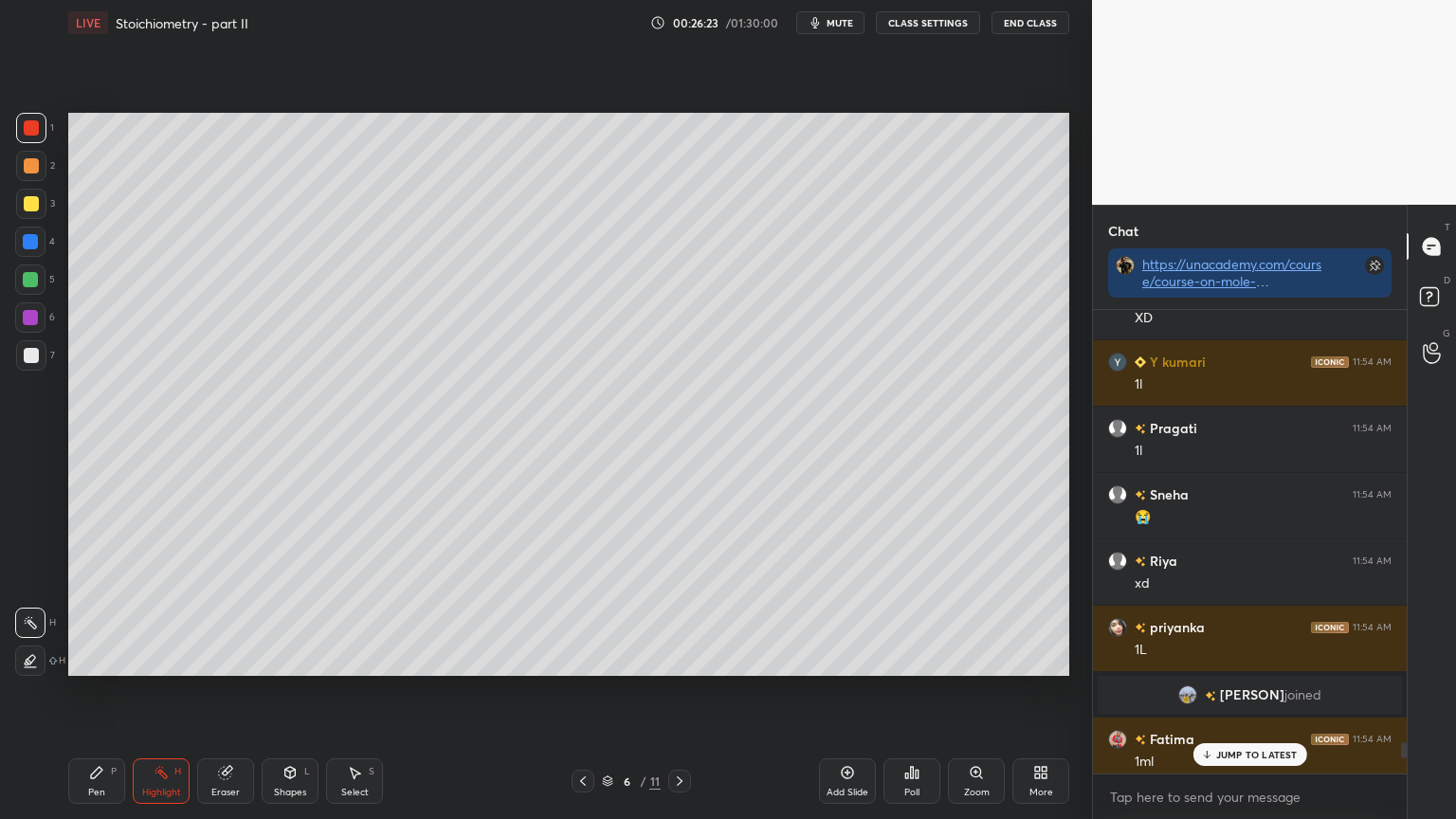 scroll, scrollTop: 11621, scrollLeft: 0, axis: vertical 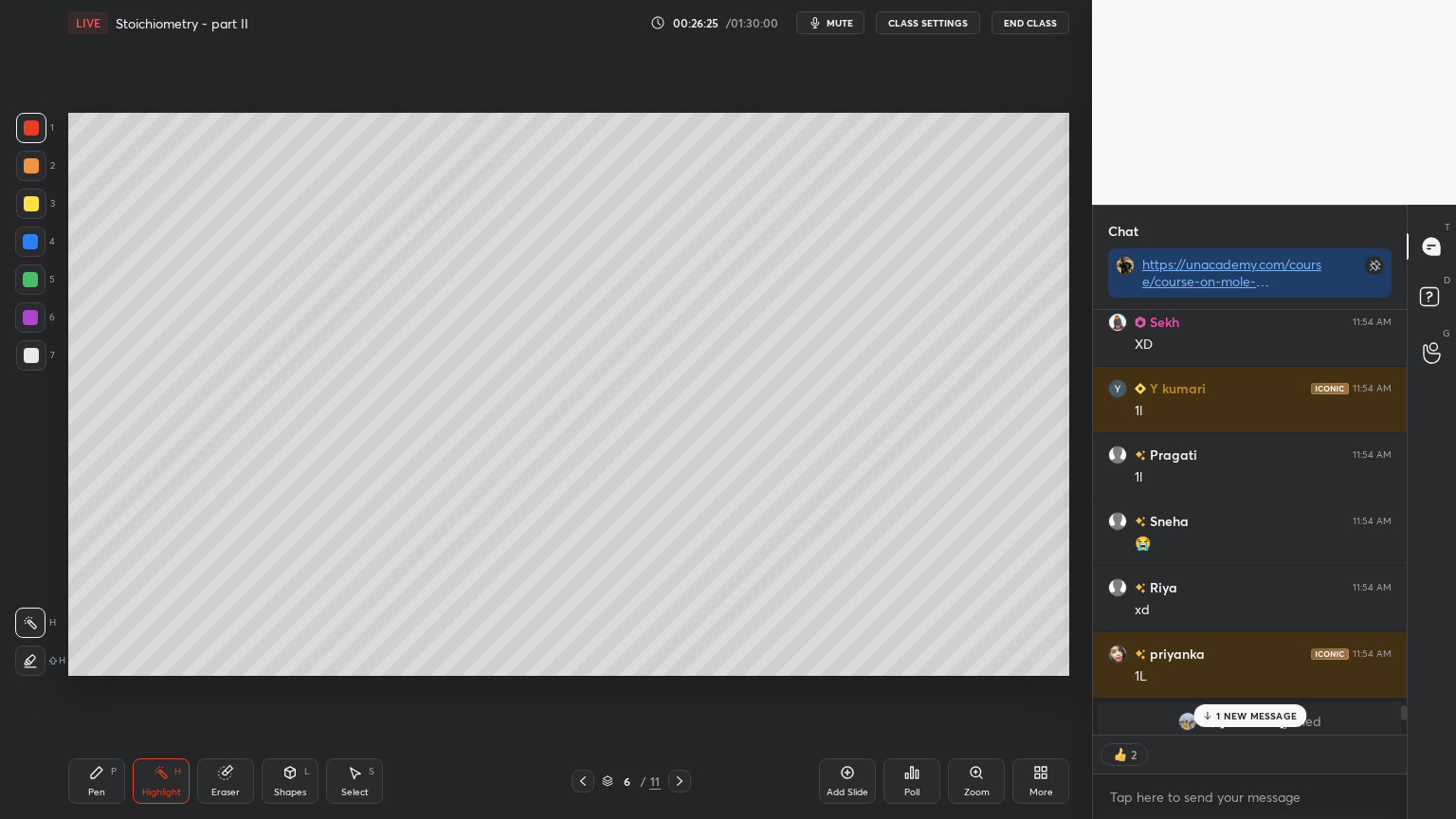 drag, startPoint x: 1403, startPoint y: 762, endPoint x: 1405, endPoint y: 738, distance: 24.083189 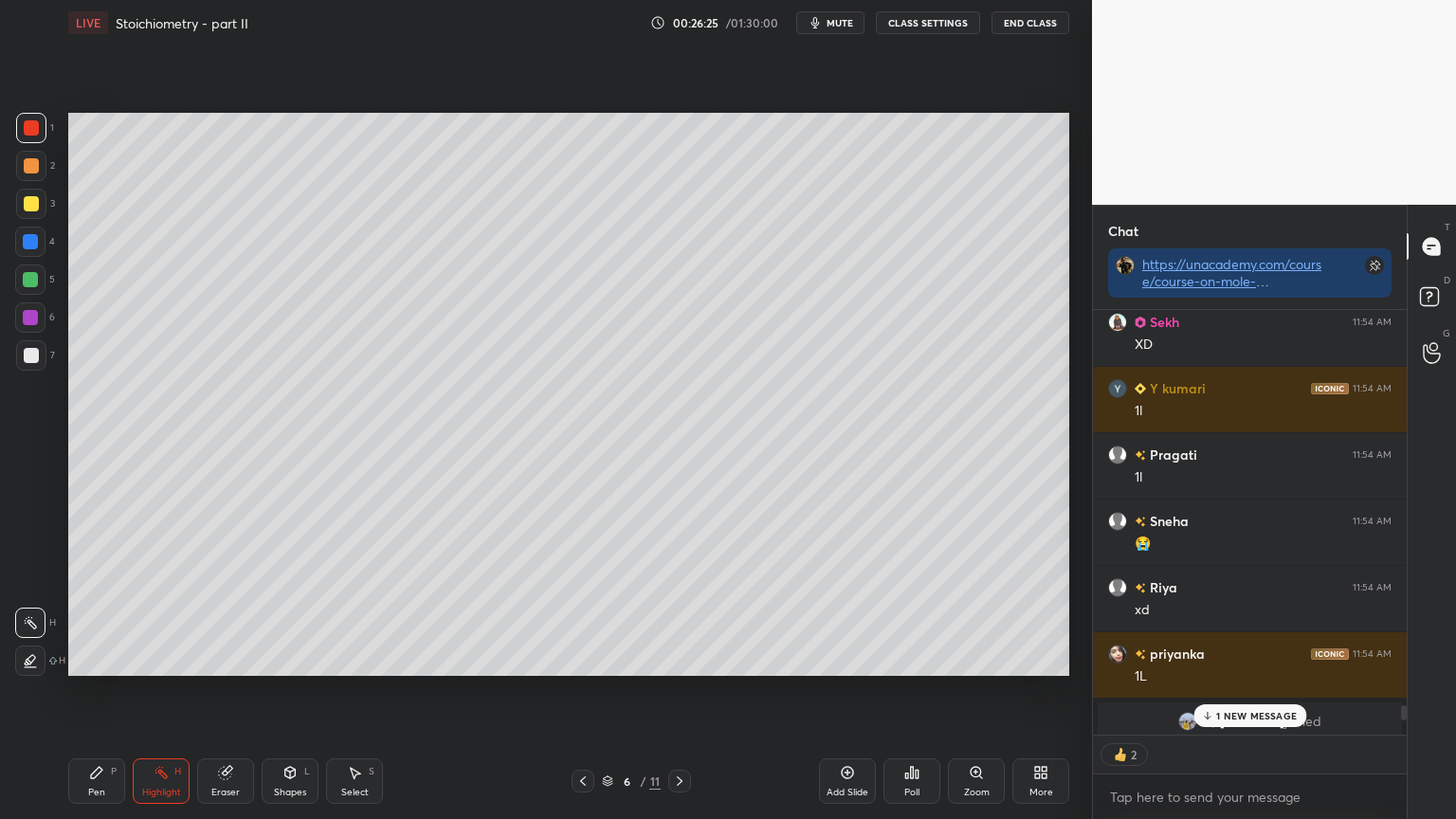 click on "Chat https://unacademy.com/course/course-on-mole-concept/ST7BDER4 [PERSON] 11:54 AM 1 [PERSON] 11:54 AM 1 [PERSON] 11:54 AM 1l [PERSON] 11:54 AM 1l+ [PERSON] 11:54 AM 1ĺ [PERSON] 11:54 AM 1l [PERSON] 11:54 AM 10000l [PERSON] 11:54 AM 1 [PERSON] 11:54 AM 1l [PERSON] 11:54 AM 1L [PERSON] 11:54 AM XD Y [PERSON] 11:54 AM 1l [PERSON] 11:54 AM 1l [PERSON] 11:54 AM 😭 [PERSON] 11:54 AM xd [PERSON] 11:54 AM 1L [PERSON]  joined [PERSON] 11:54 AM 1ml 1 NEW MESSAGE 2 Enable hand raising Enable raise hand to speak to learners. Once enabled, chat will be turned off temporarily. Enable x   [PERSON] Asked a doubt 3 SIR AAP DPPs AND MODULES SEND KR DIJIYEGA PDF FORM ME KYUKI WO HTML WLAA JO HAI LINK USSE SOLUTION VIDEO  OPEN HO JATE HAI USKI PLEASE SIR Pick this doubt [PERSON] Asked a doubt 2 sir please help how to start study physical chemistry because merase numerical nhi hote Pick this doubt [PERSON] Sant... Asked a doubt 2 Sir, Aap hamein jitne questions karwaayenge utne questions enough hain hamaare liye? Pick this doubt [PERSON] Asked a doubt 2 Enable Got it" at bounding box center [1274, 512] 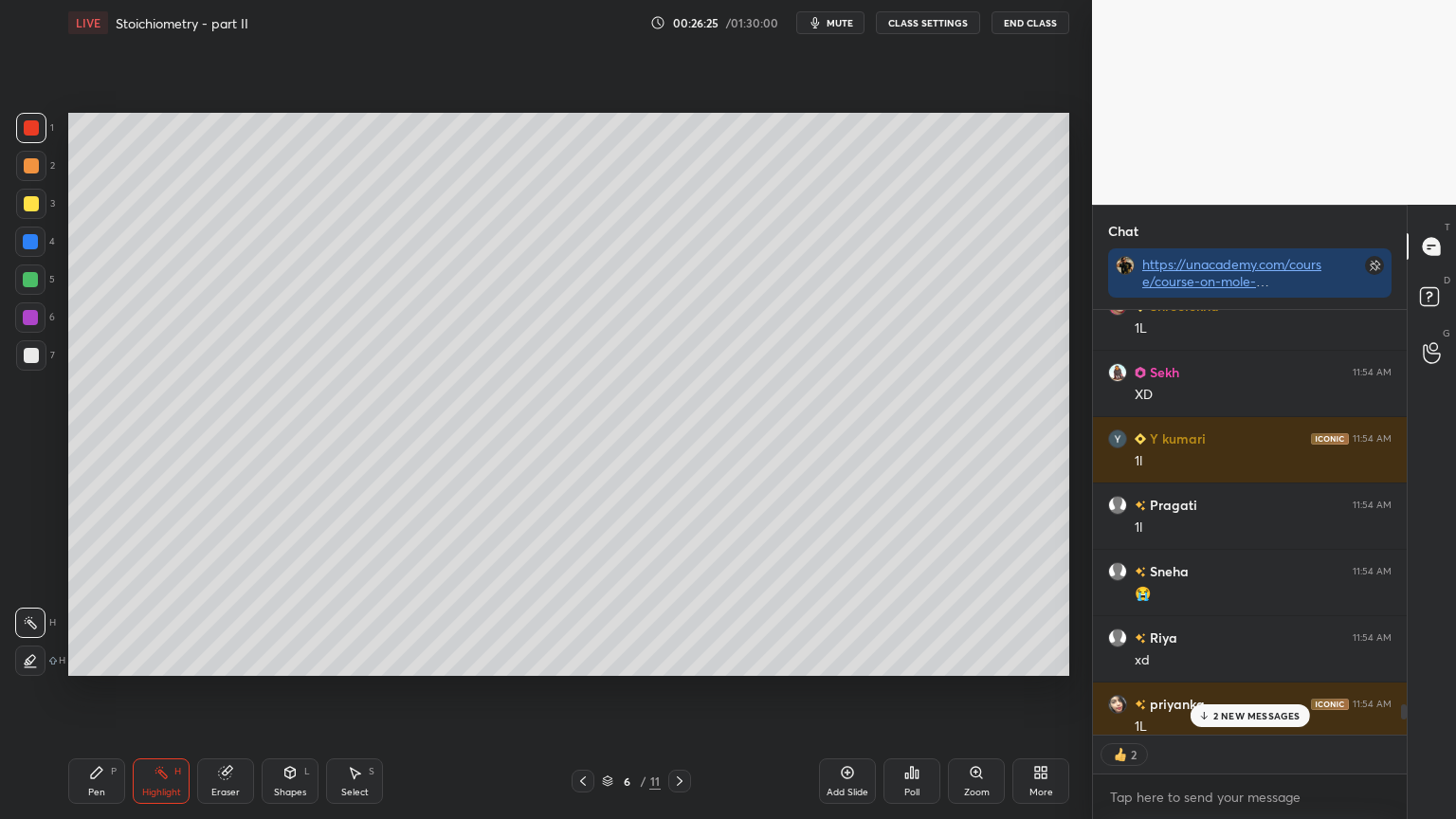 click on "2 NEW MESSAGES" at bounding box center [1257, 716] 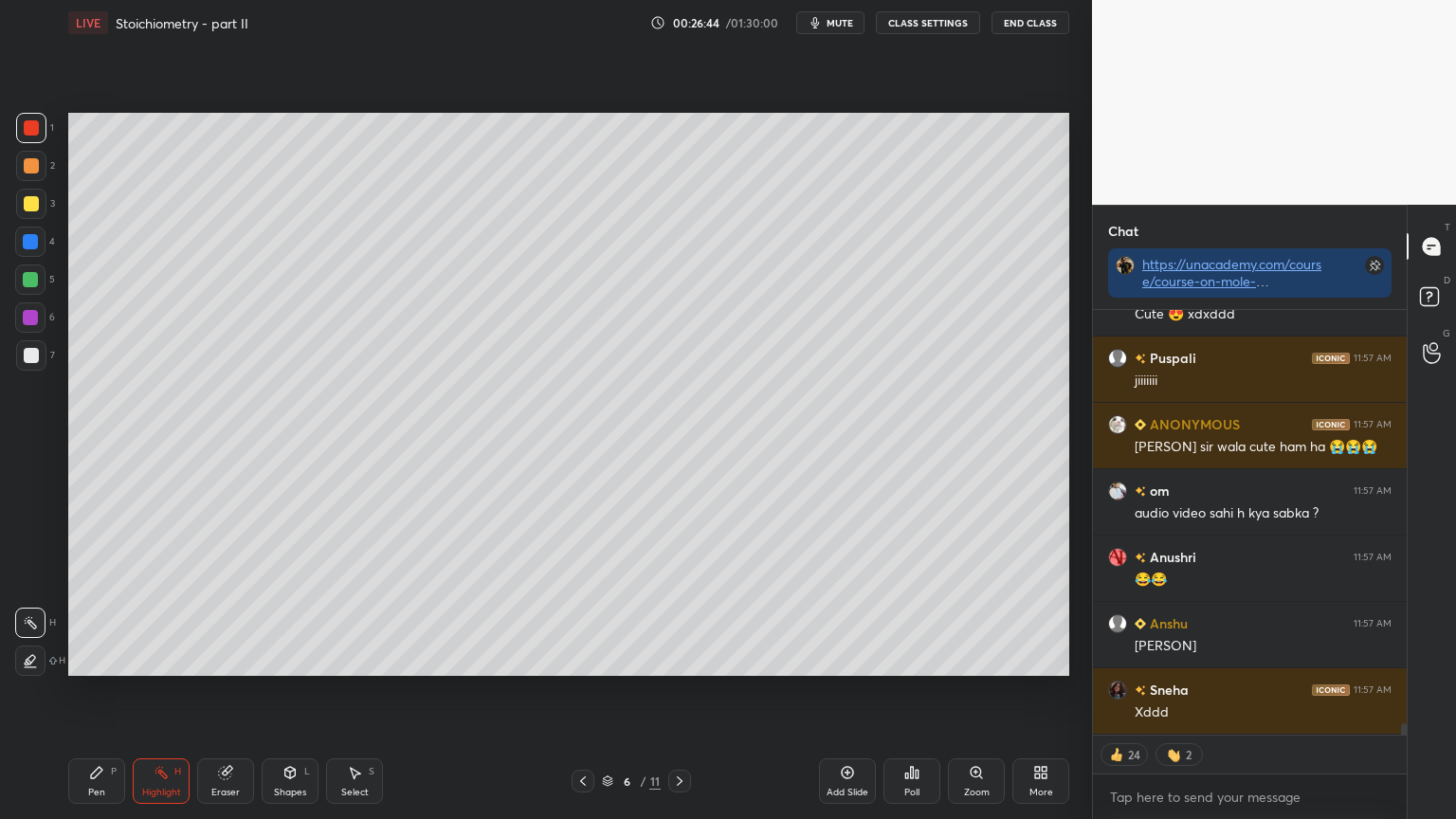 scroll, scrollTop: 14863, scrollLeft: 0, axis: vertical 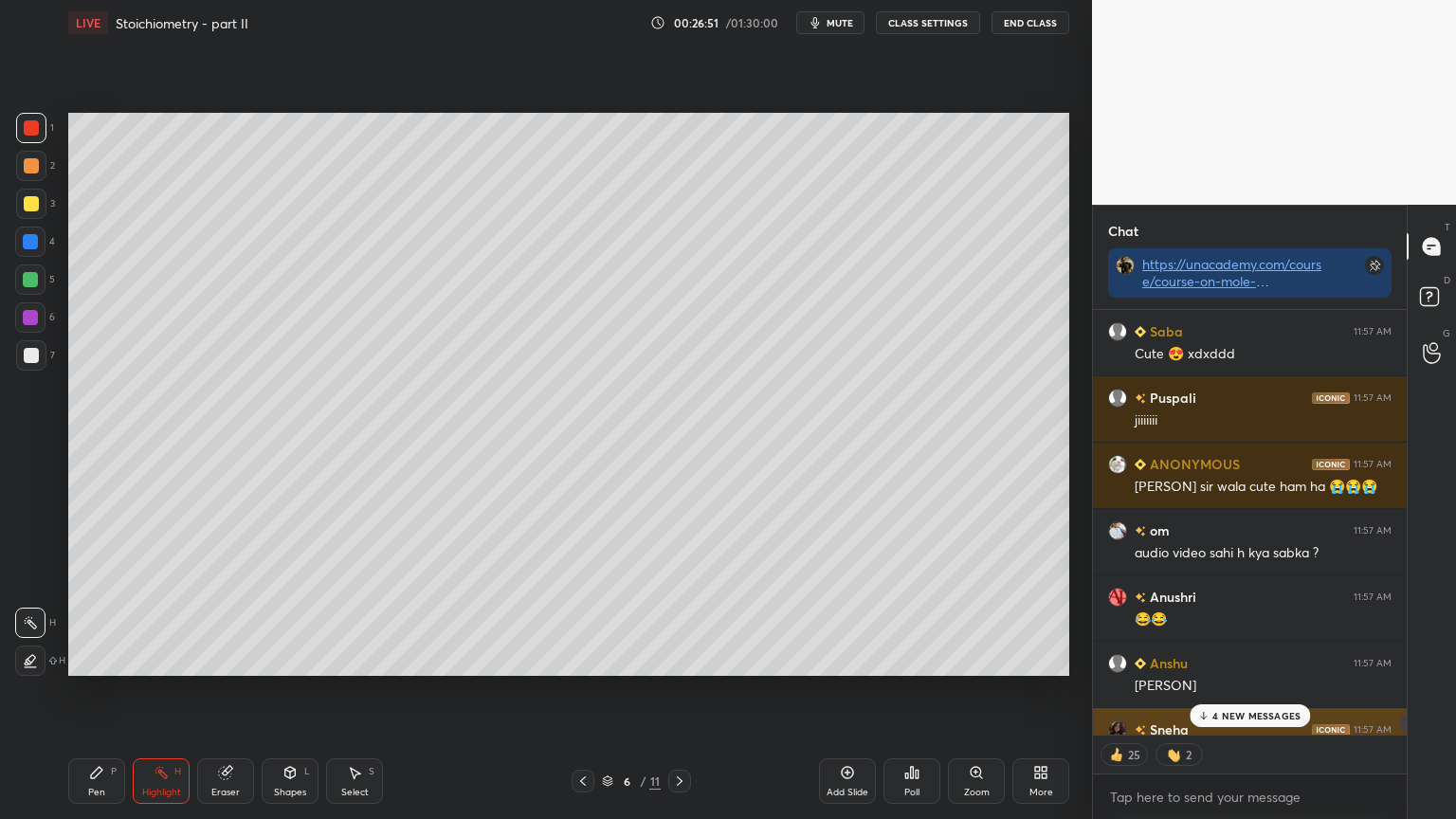 drag, startPoint x: 1405, startPoint y: 726, endPoint x: 1321, endPoint y: 719, distance: 84.291162 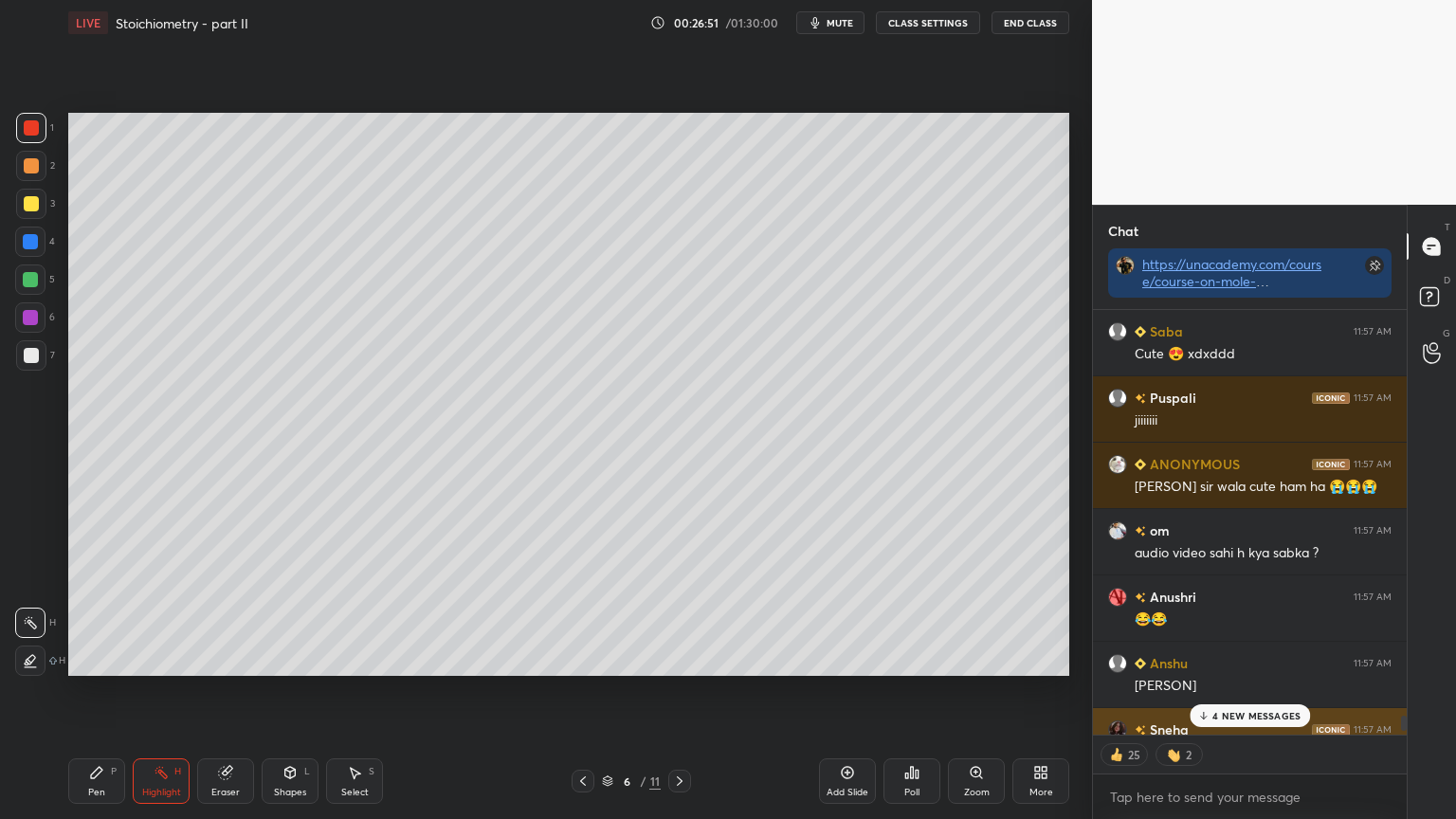 click on "Chat https://unacademy.com/course/course-on-mole-concept/ST7BDER4 [FIRST] [LAST] 11:57 AM xdd [FIRST] [LAST] 11:57 AM Xd [FIRST] [LAST] 11:57 AM xd [FIRST] [LAST] 11:57 AM xxddxdx [FIRST] [LAST] 11:57 AM xdd [FIRST] [LAST] 11:57 AM 😆😆 [FIRST] [LAST] 11:57 AM xd [FIRST]  joined [FIRST] [LAST] 11:57 AM 😭🎀 [FIRST] [LAST] 11:57 AM 🤣🤣🤣🤣 [FIRST] [LAST] 11:57 AM Cute 😍 xdxddd [FIRST] [LAST] 11:57 AM jiiiiiii ANONYMOUS 11:57 AM Pj sir wala cute ham ha 😭😭😭 [FIRST] [LAST] 11:57 AM audio video sahi h kya sabka ? [FIRST] [LAST] 11:57 AM 😂😂 [FIRST] [LAST] [FIRST] [LAST] 11:57 AM Xddd [FIRST] [LAST] 11:57 AM 2nd conversion cal wala sir 4 NEW MESSAGES 25 2 Enable hand raising Enable raise hand to speak to learners. Once enabled, chat will be turned off temporarily. Enable x   [FIRST] Asked a doubt 3 SIR AAP DPPs AND MODULES SEND KR DIJIYEGA PDF FORM ME KYUKI WO HTML WLAA JO HAI LINK USSE SOLUTION VIDEO  OPEN HO JATE HAI USKI PLEASE SIR Pick this doubt [FIRST] Asked a doubt 2 sir please help how to start study physical chemistry because merase numerical nhi hote Pick this doubt [FIRST] [LAST]... Asked a doubt" at bounding box center (1274, 512) 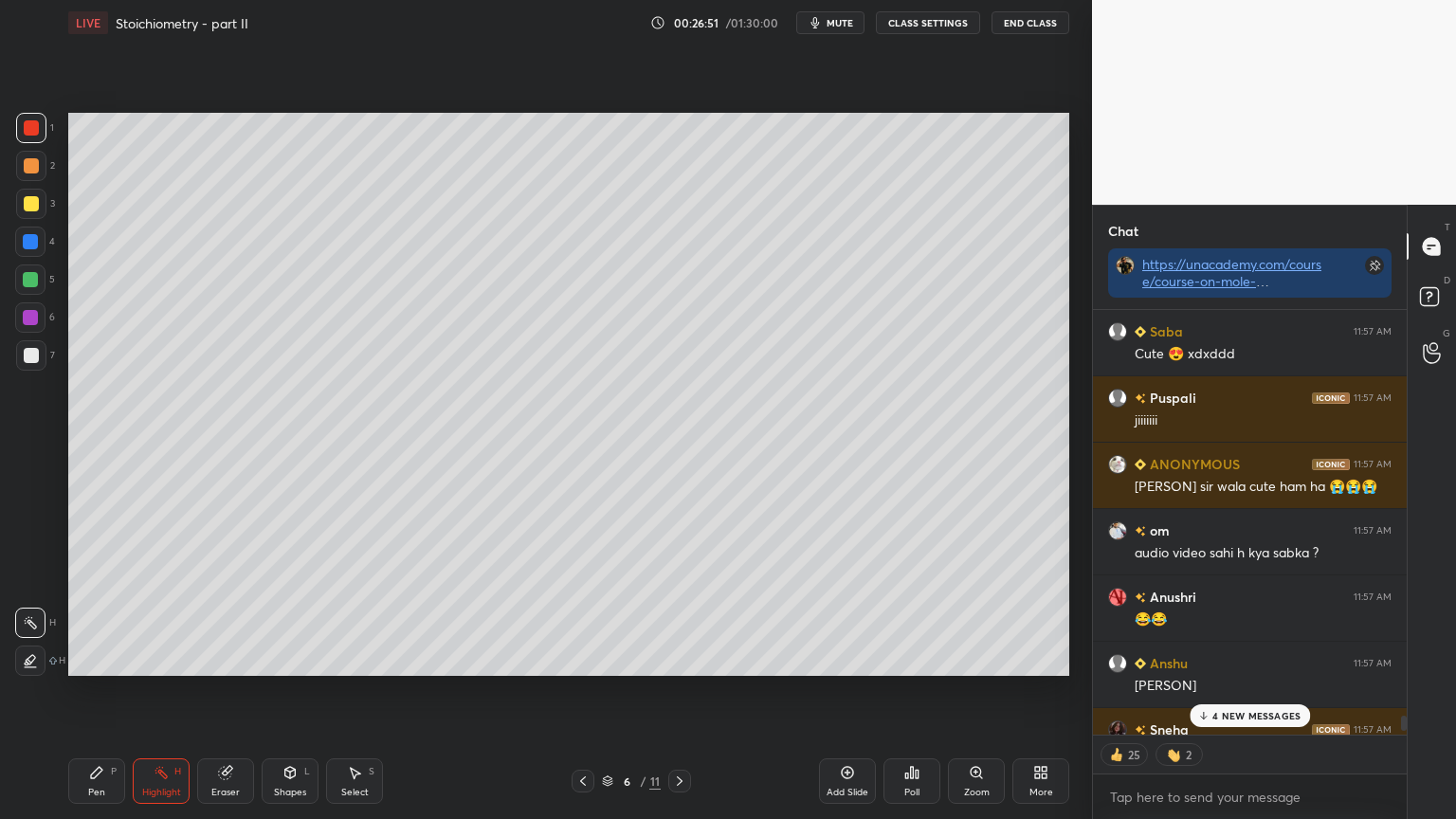 click on "4 NEW MESSAGES" at bounding box center (1256, 716) 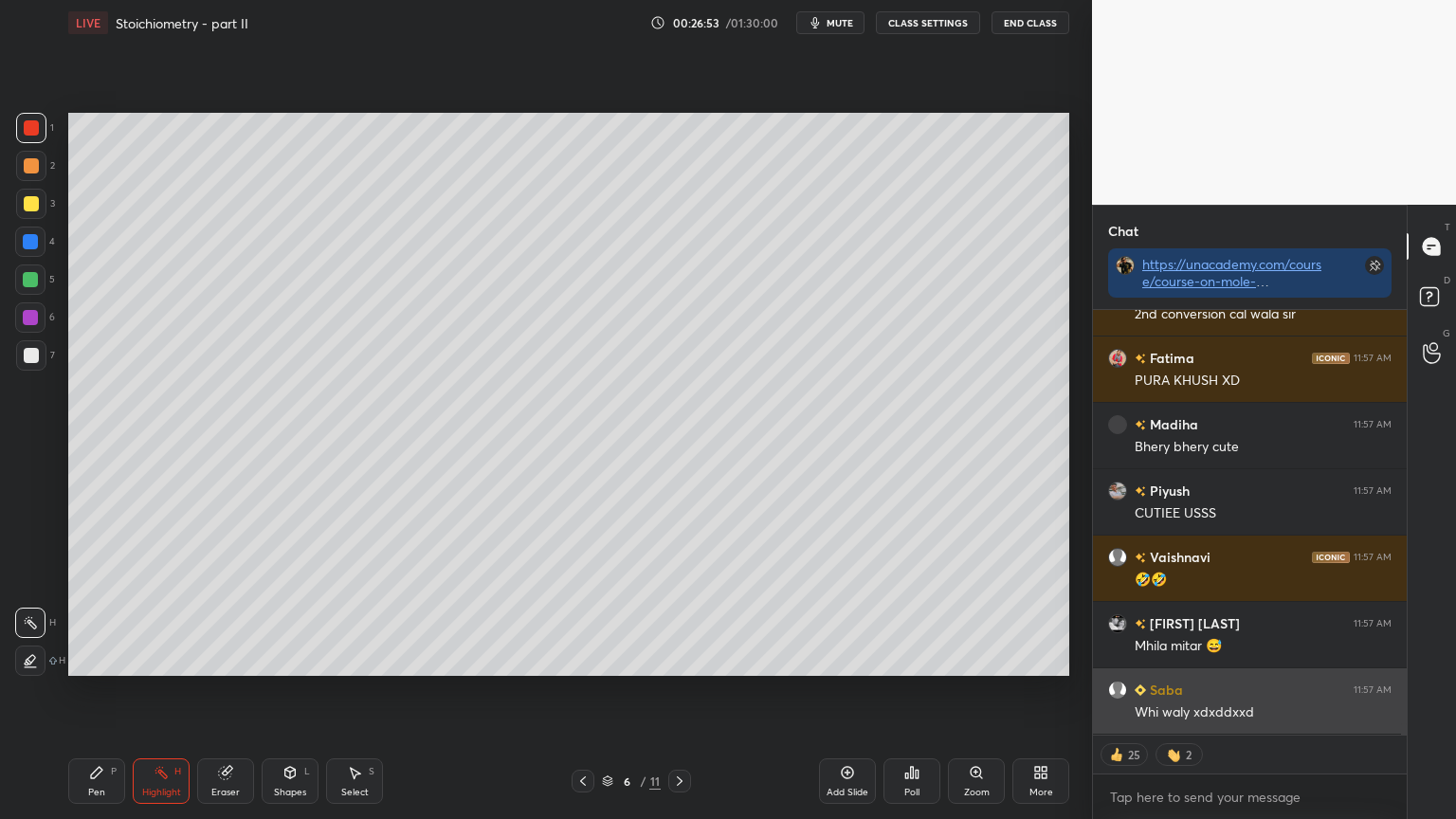 scroll, scrollTop: 15328, scrollLeft: 0, axis: vertical 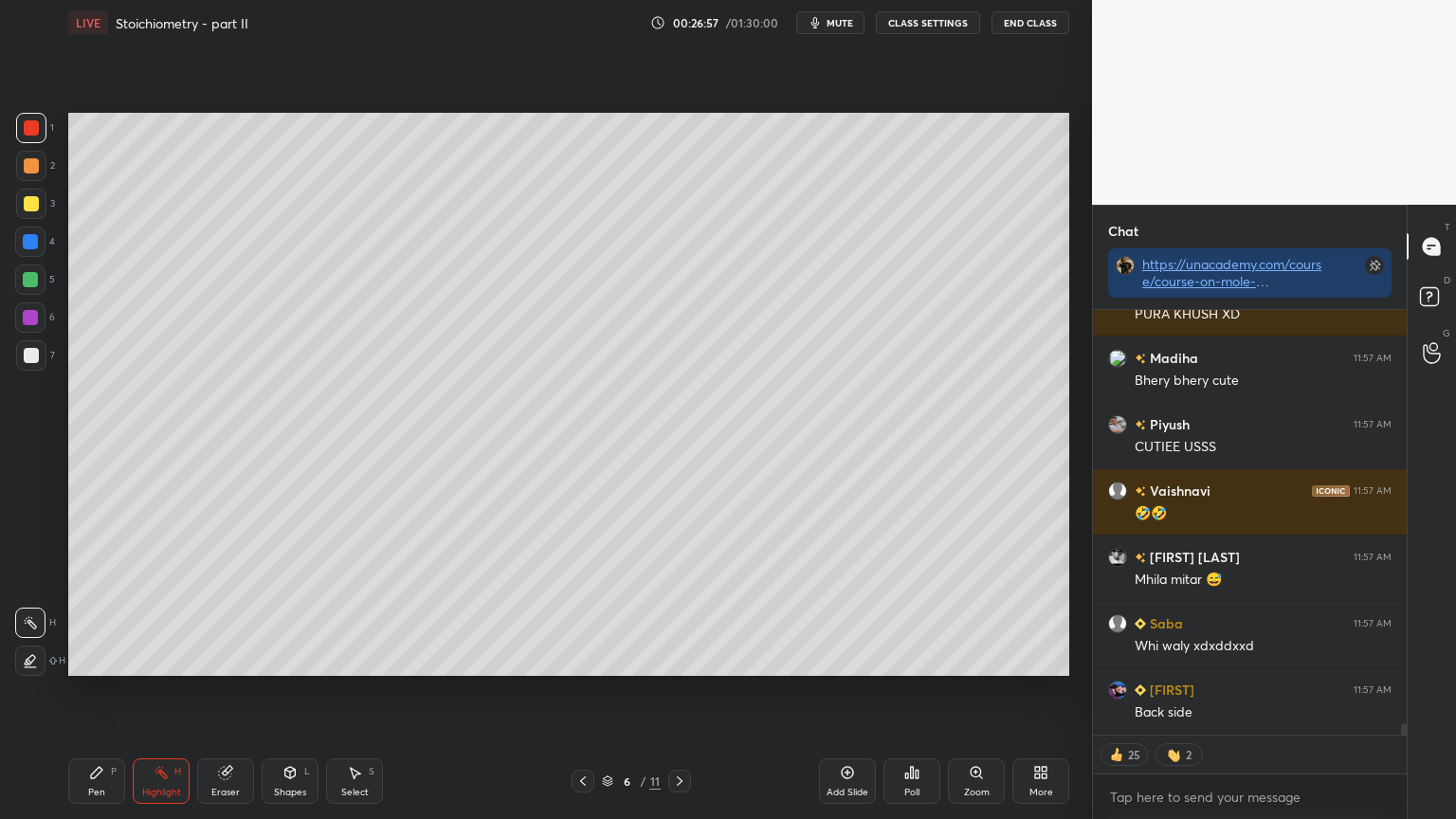 click on "CLASS SETTINGS" at bounding box center [928, 23] 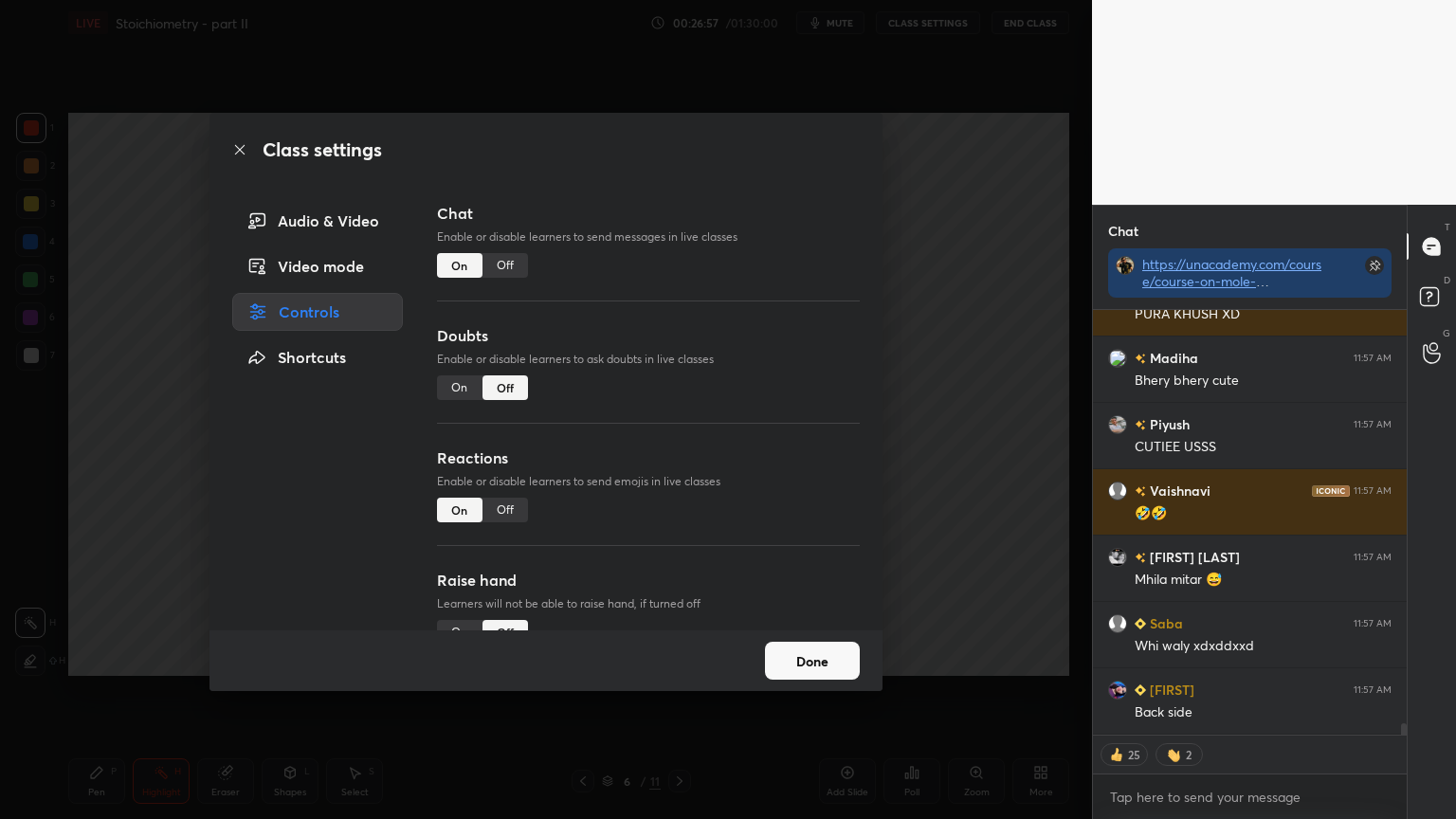 scroll, scrollTop: 15394, scrollLeft: 0, axis: vertical 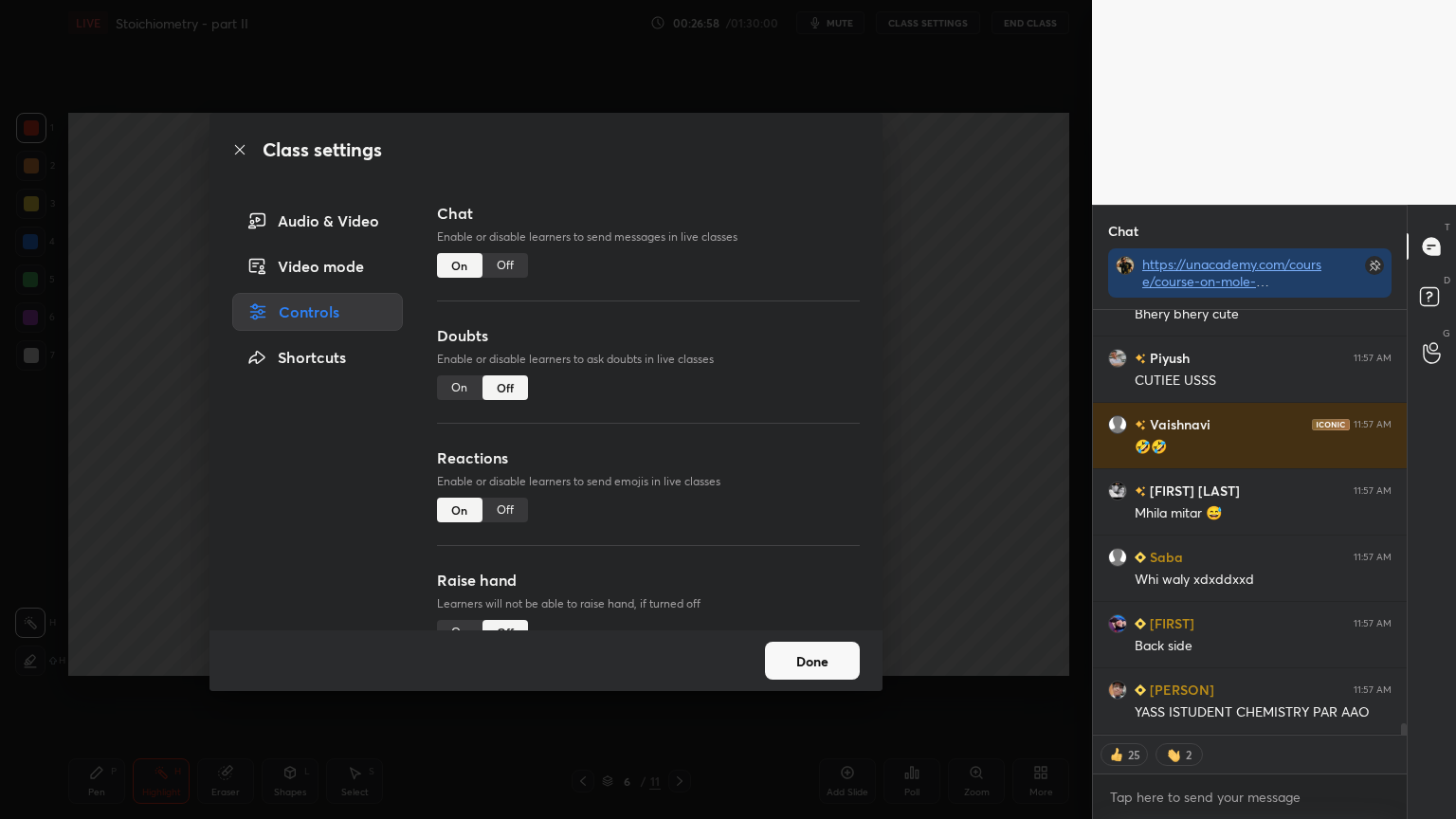type on "x" 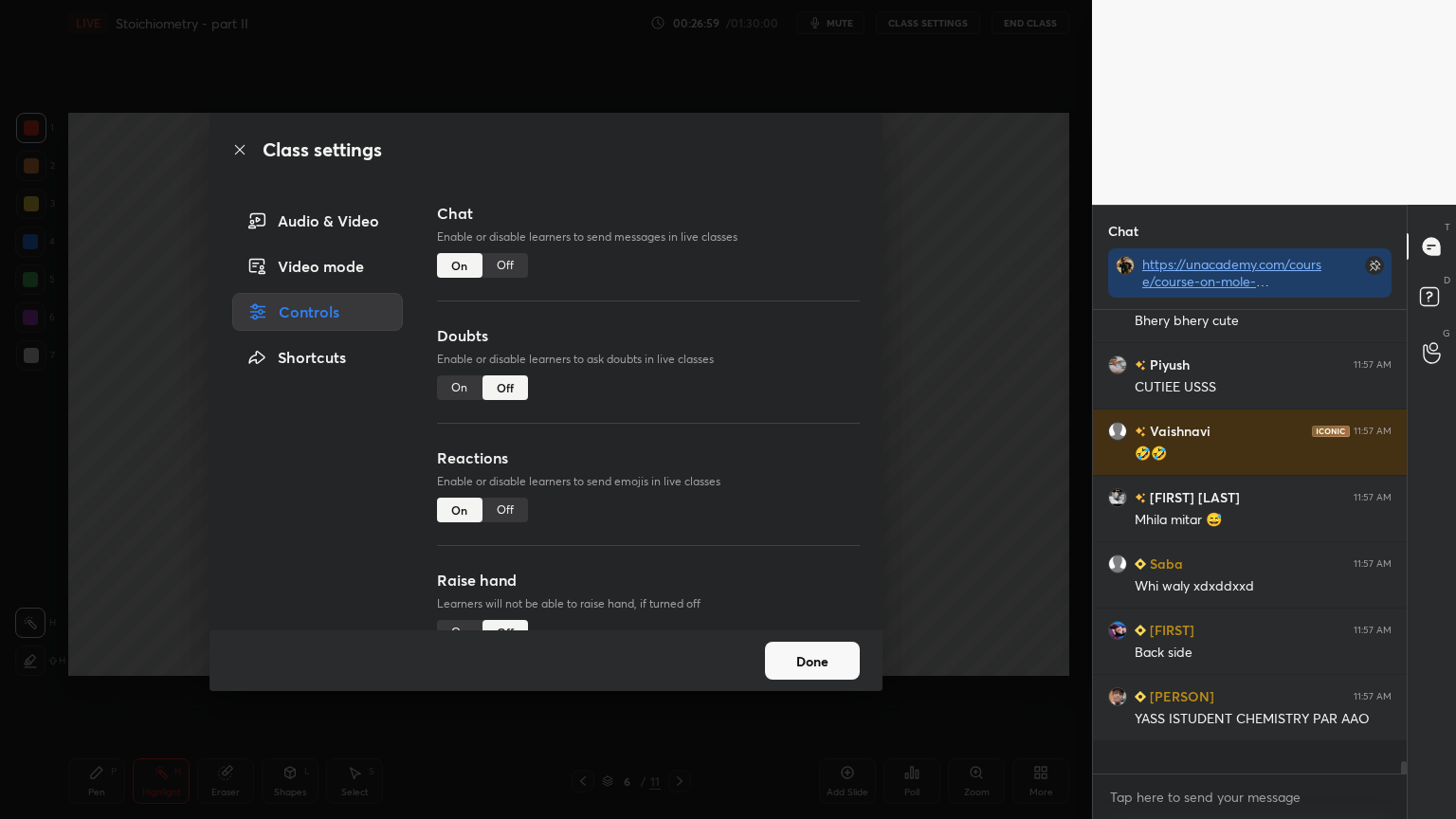 scroll, scrollTop: 6, scrollLeft: 6, axis: both 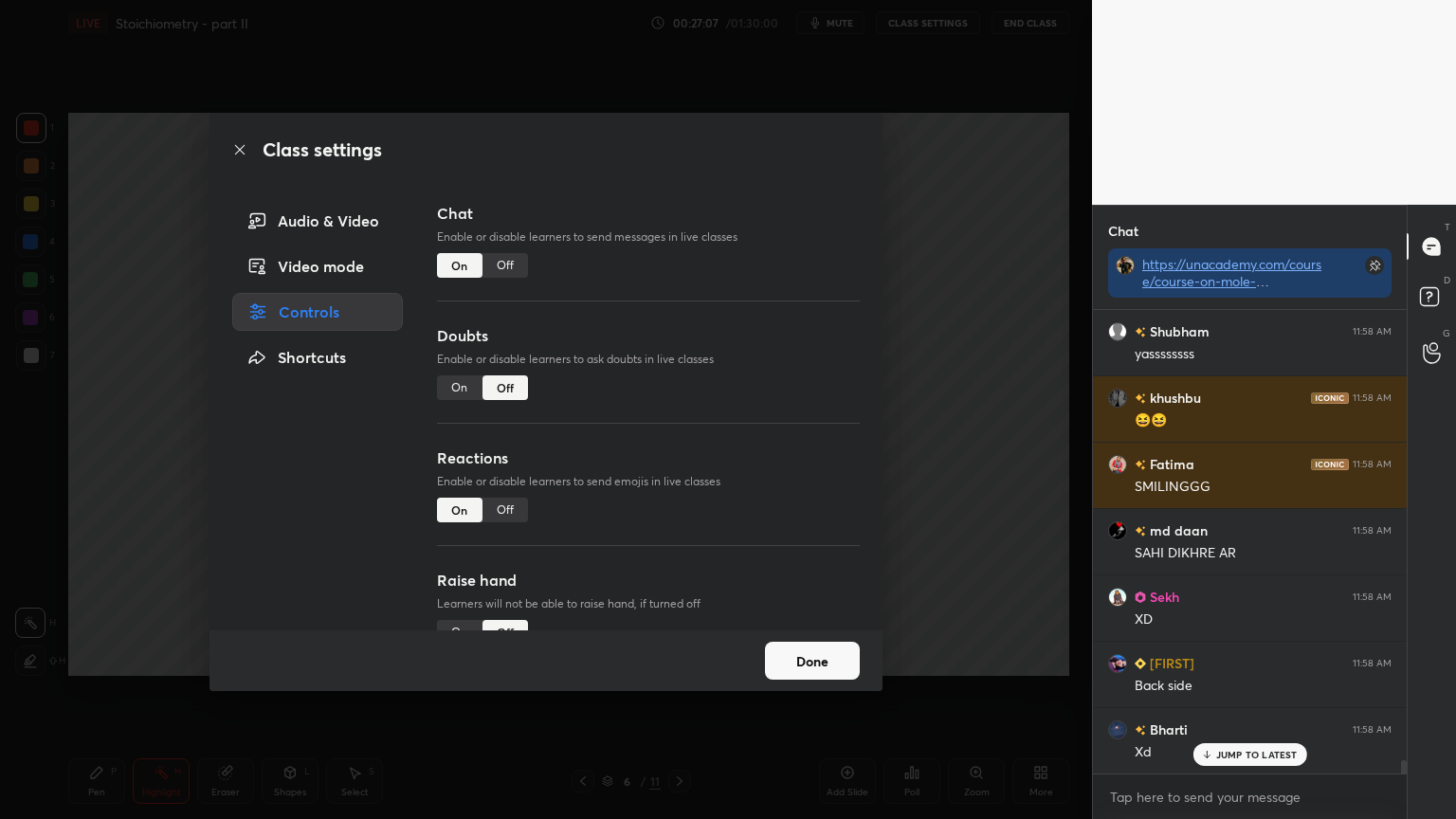 drag, startPoint x: 510, startPoint y: 265, endPoint x: 857, endPoint y: 339, distance: 354.80276 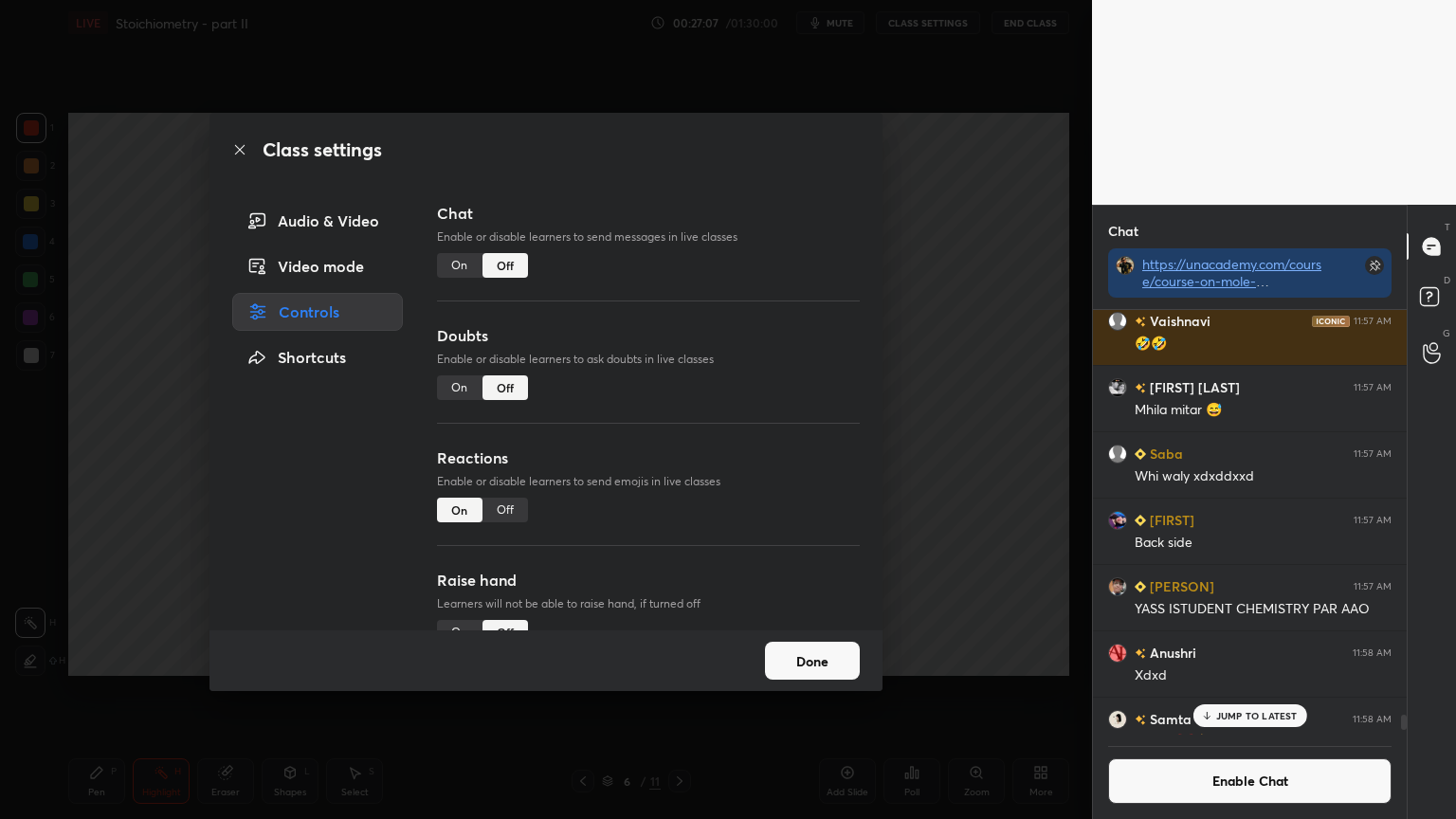 click on "Class settings Audio & Video Video mode Controls Shortcuts Chat Enable or disable learners to send messages in live classes On Off Doubts Enable or disable learners to ask doubts in live classes On Off Reactions Enable or disable learners to send emojis in live classes On Off Raise hand Learners will not be able to raise hand, if turned off On Off Poll Prediction Enable or disable poll prediction in case of a question on the slide On Off Done" at bounding box center (546, 410) 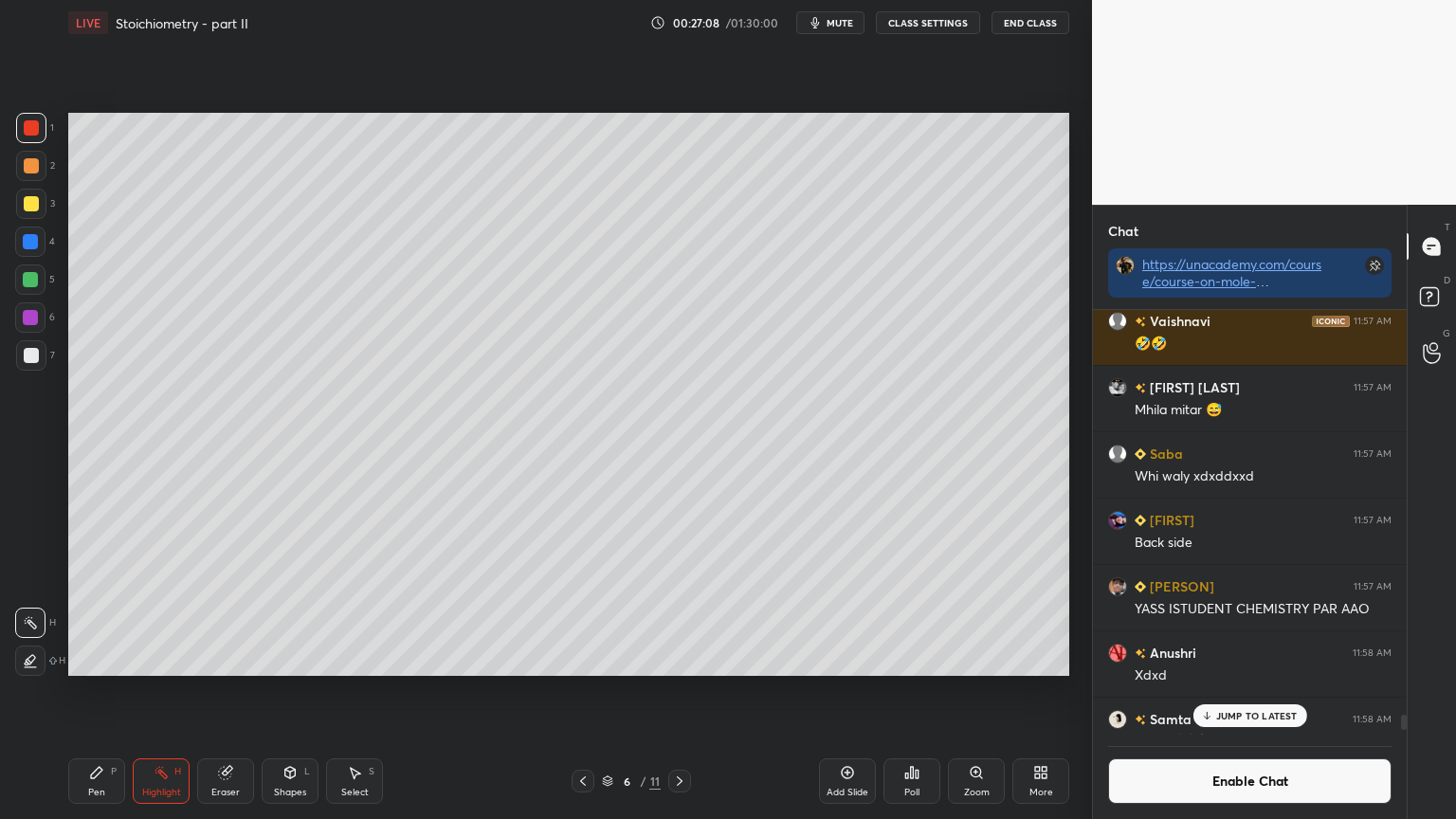 click on "Highlight H" at bounding box center (161, 781) 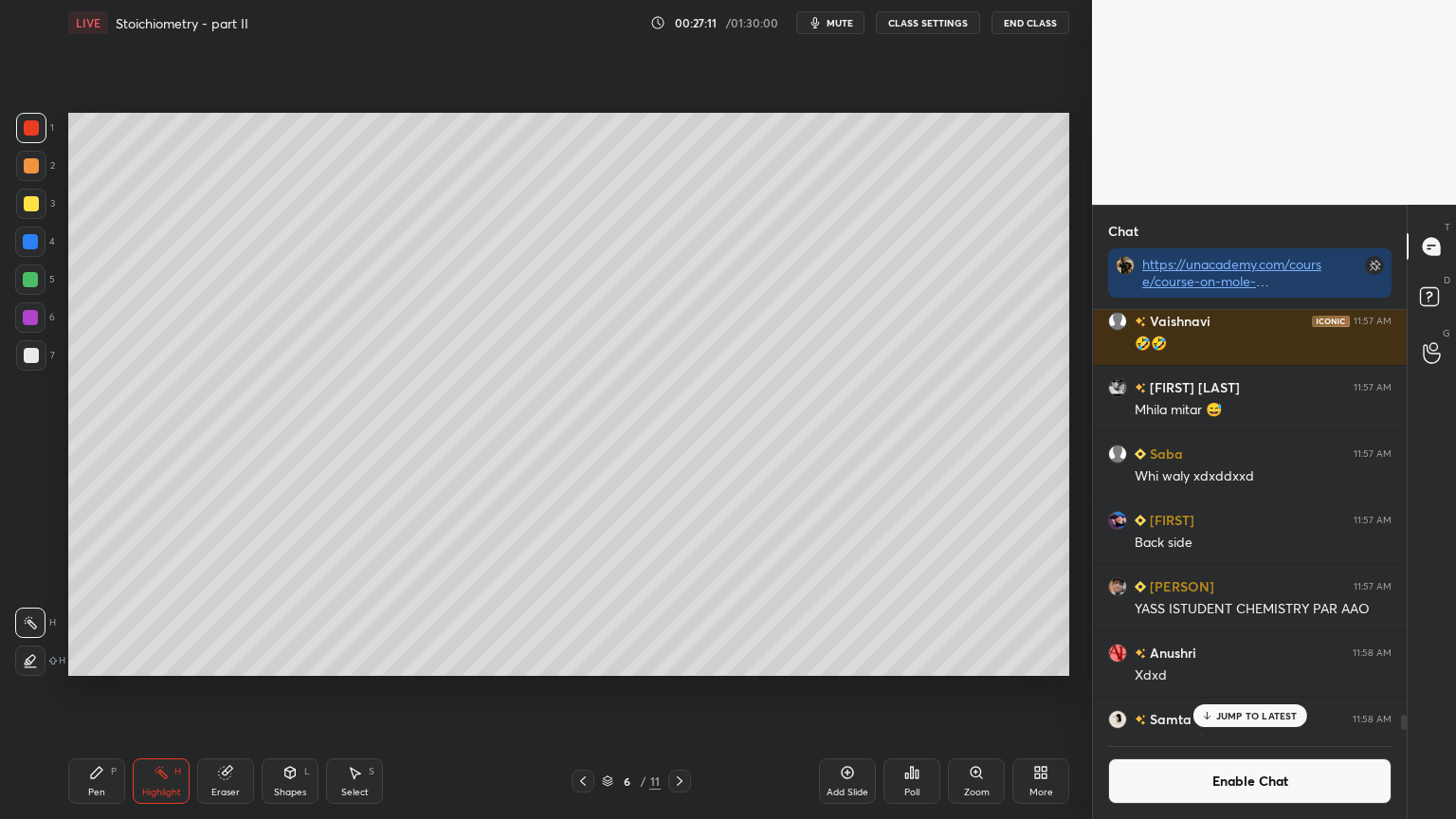 click on "JUMP TO LATEST" at bounding box center [1257, 716] 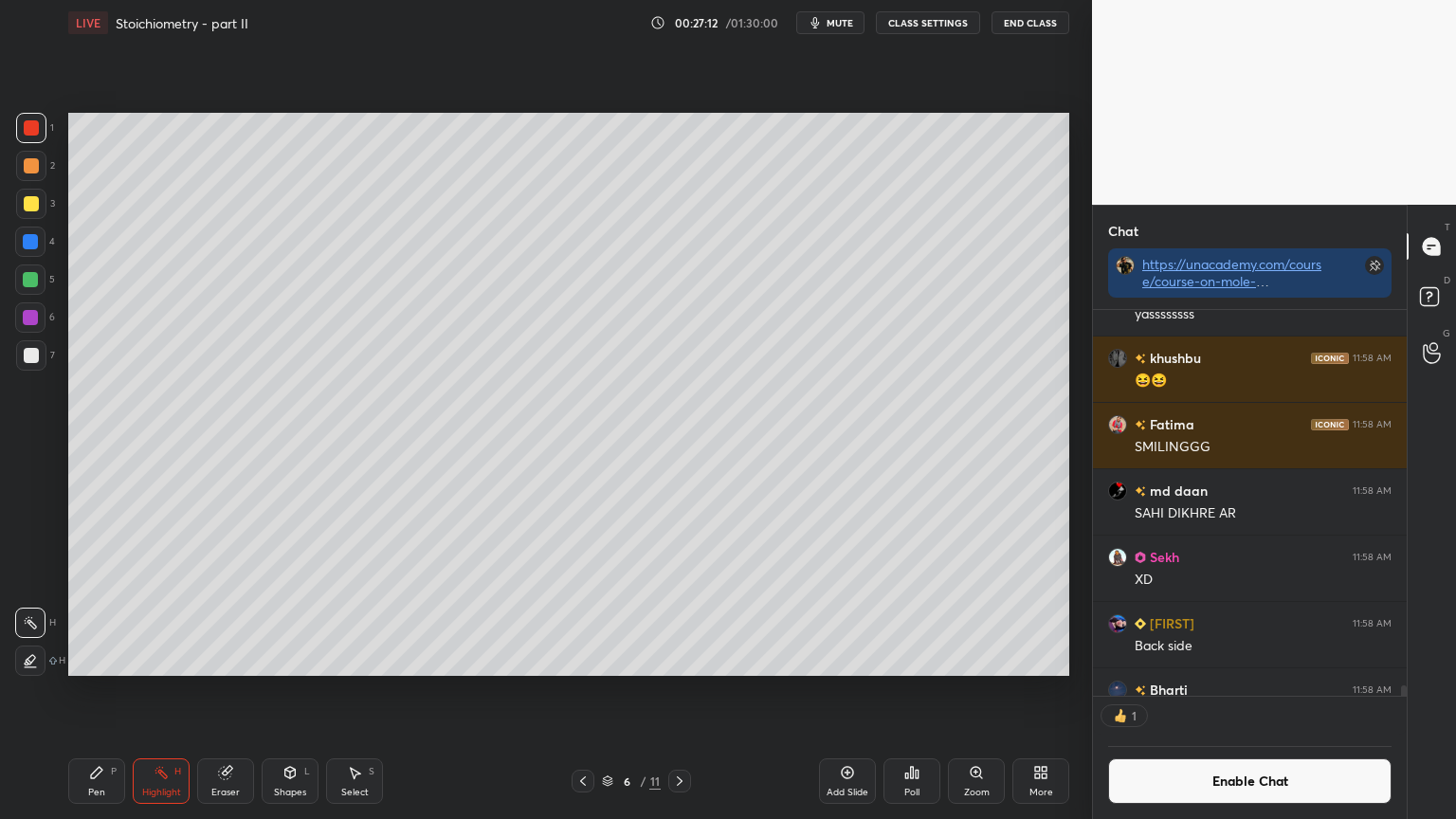 click on "Enable Chat" at bounding box center (1249, 781) 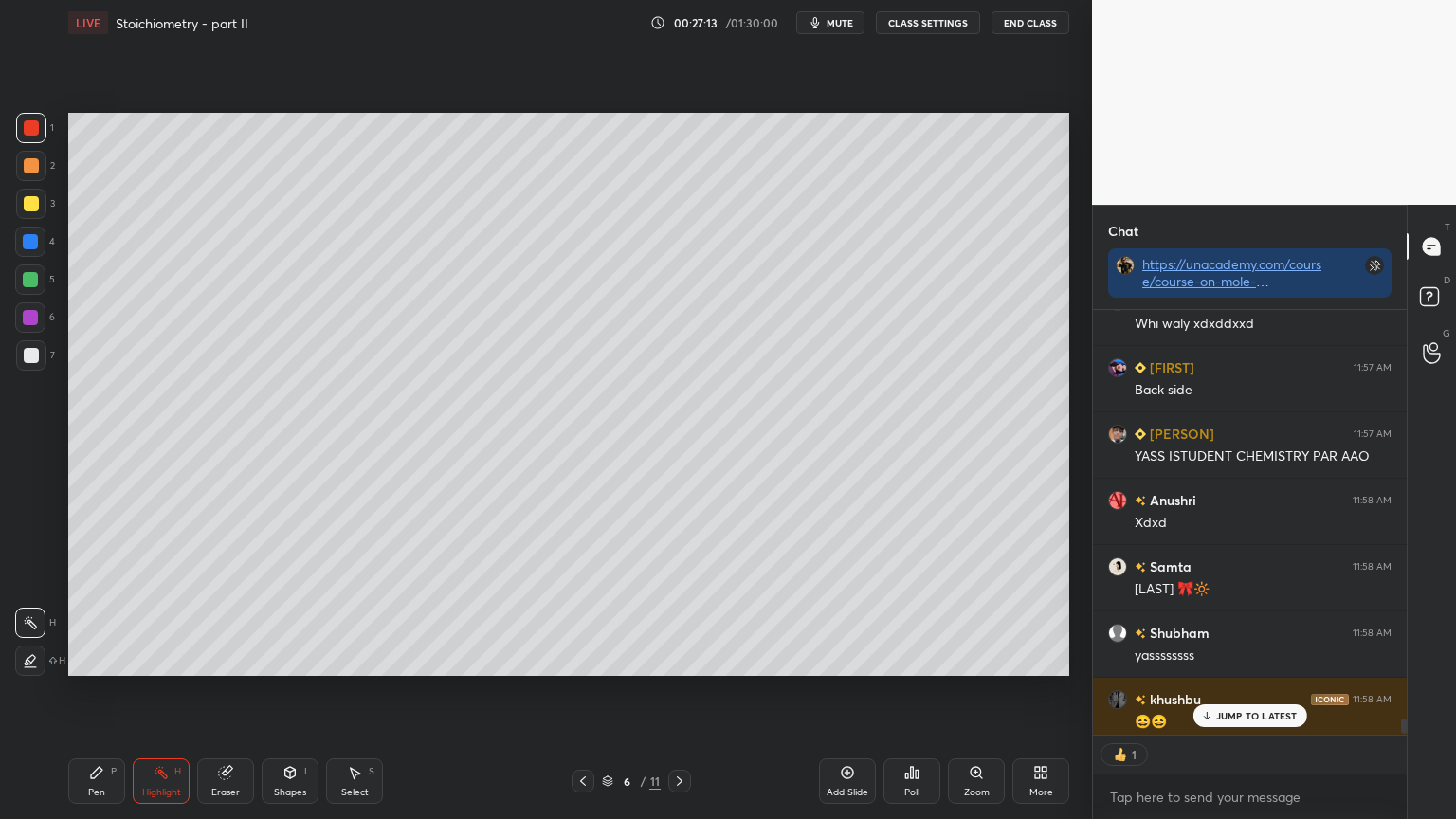 click on "JUMP TO LATEST" at bounding box center [1249, 716] 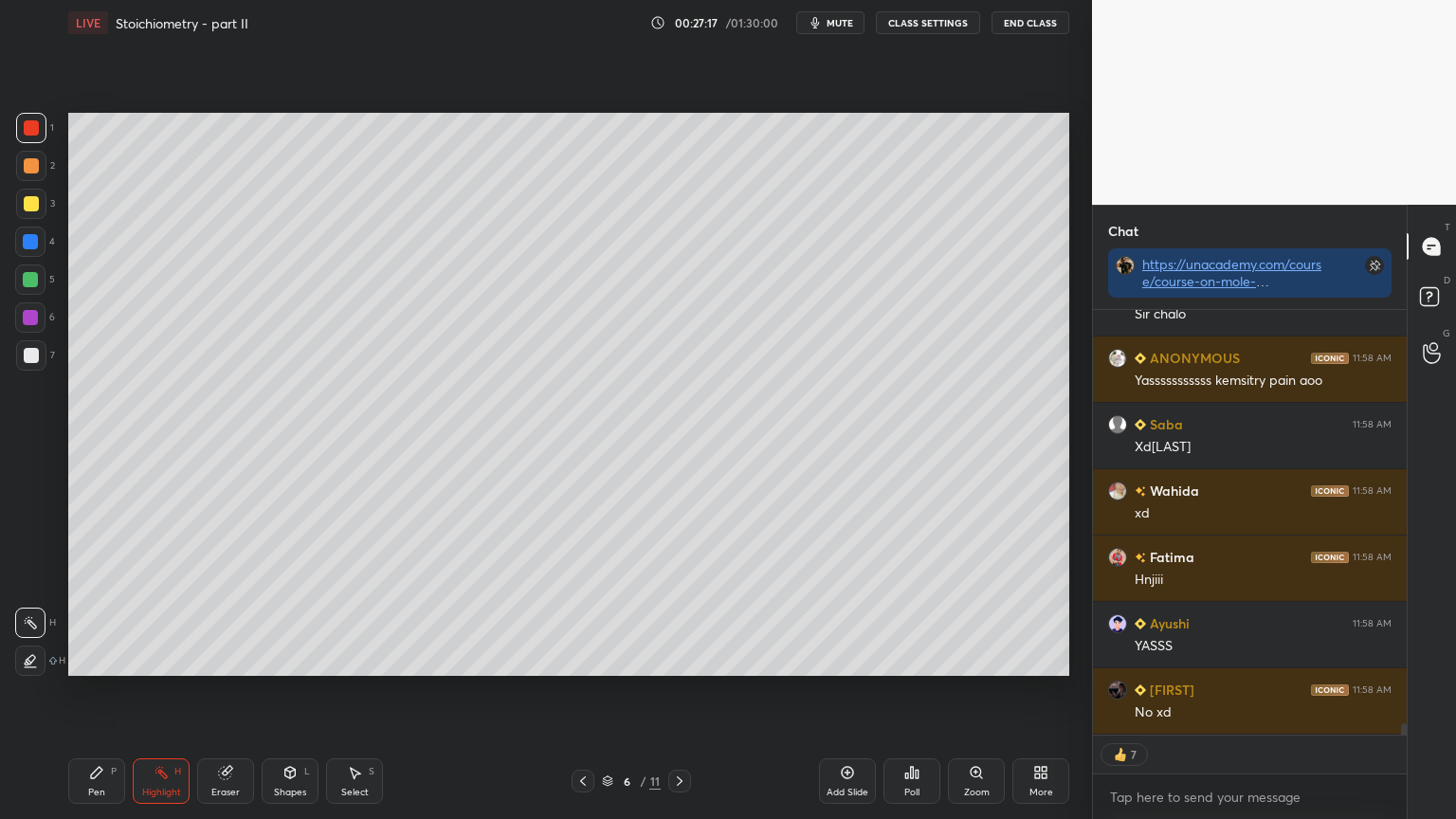 click 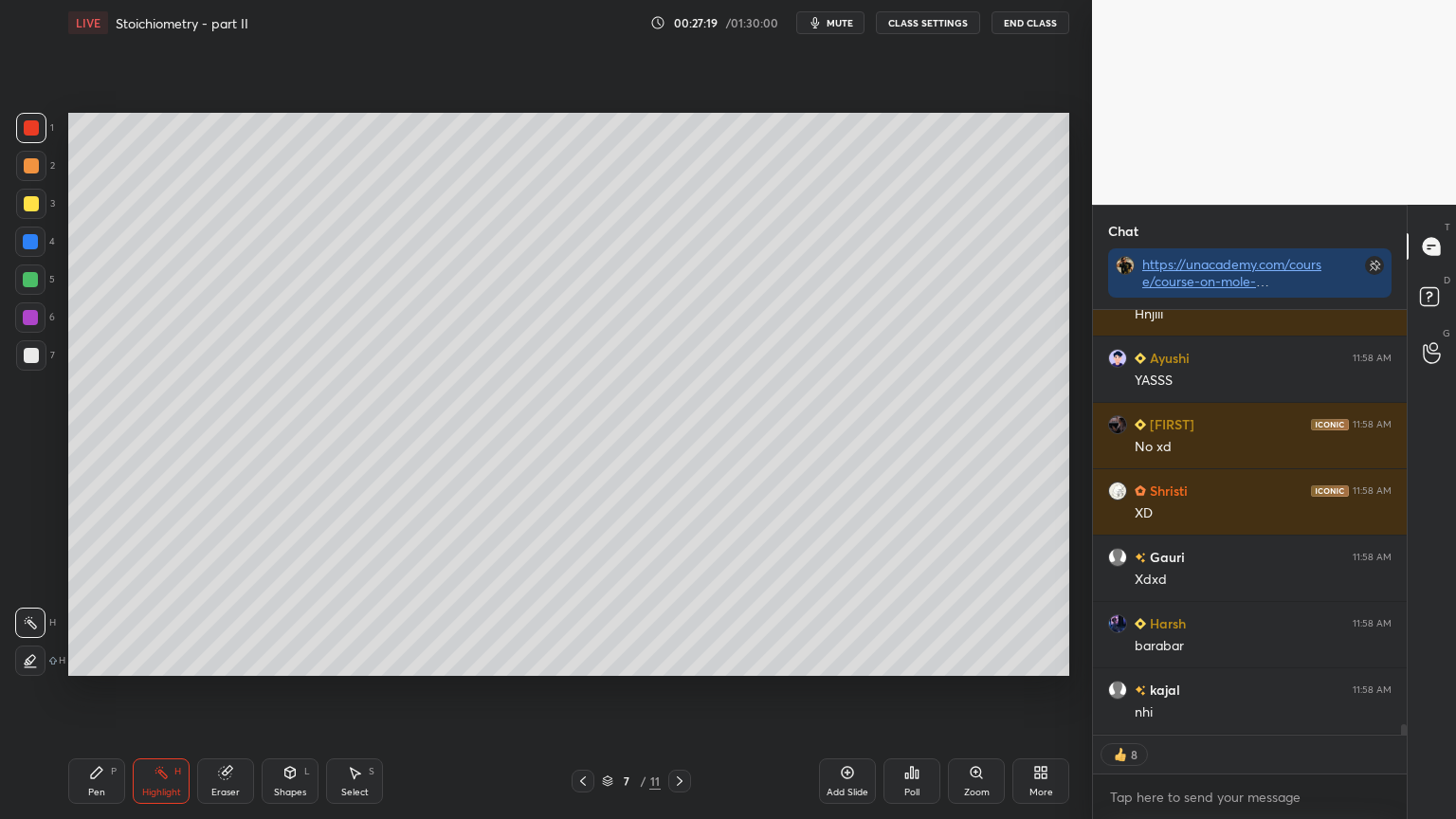 click 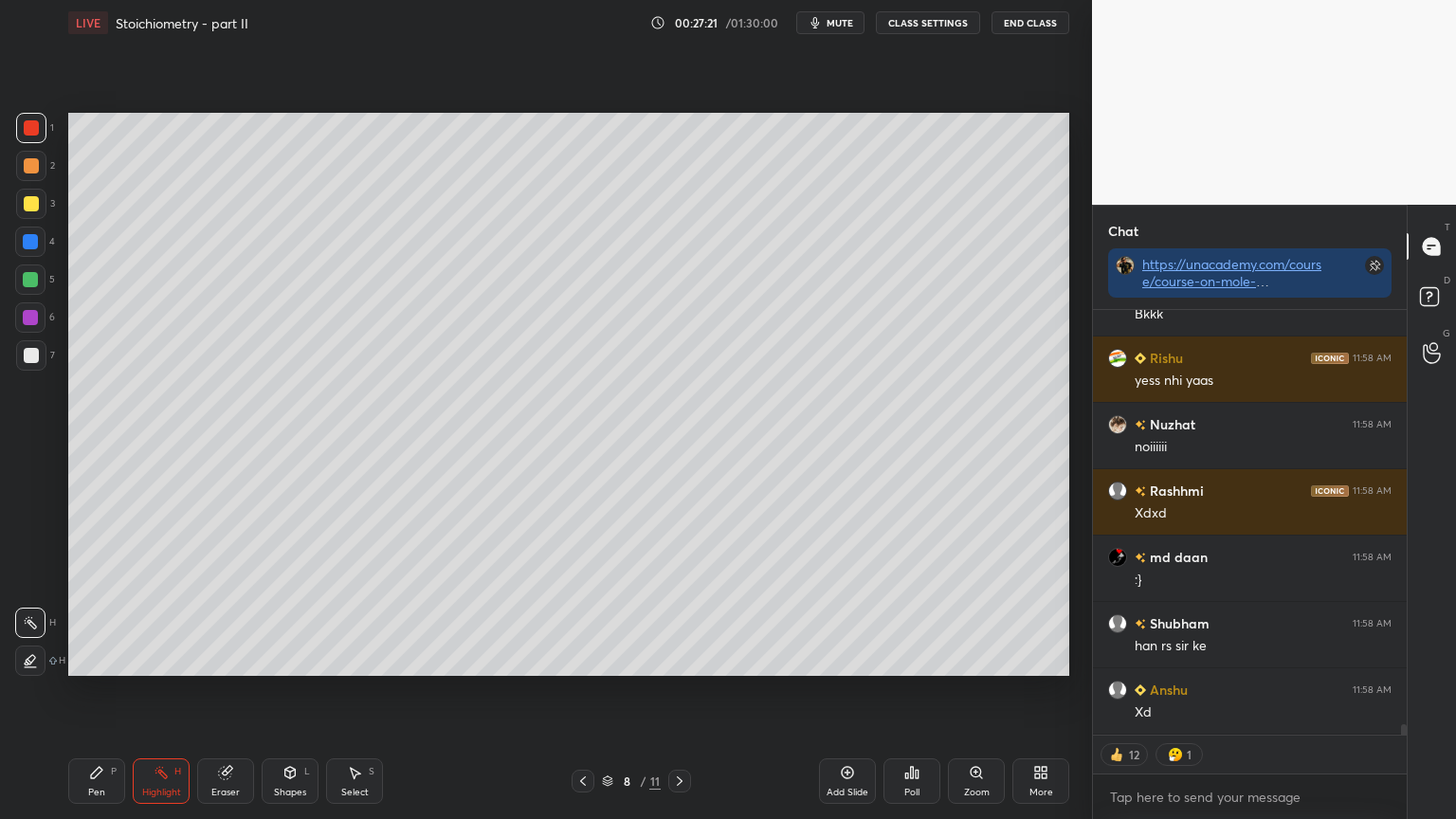 click 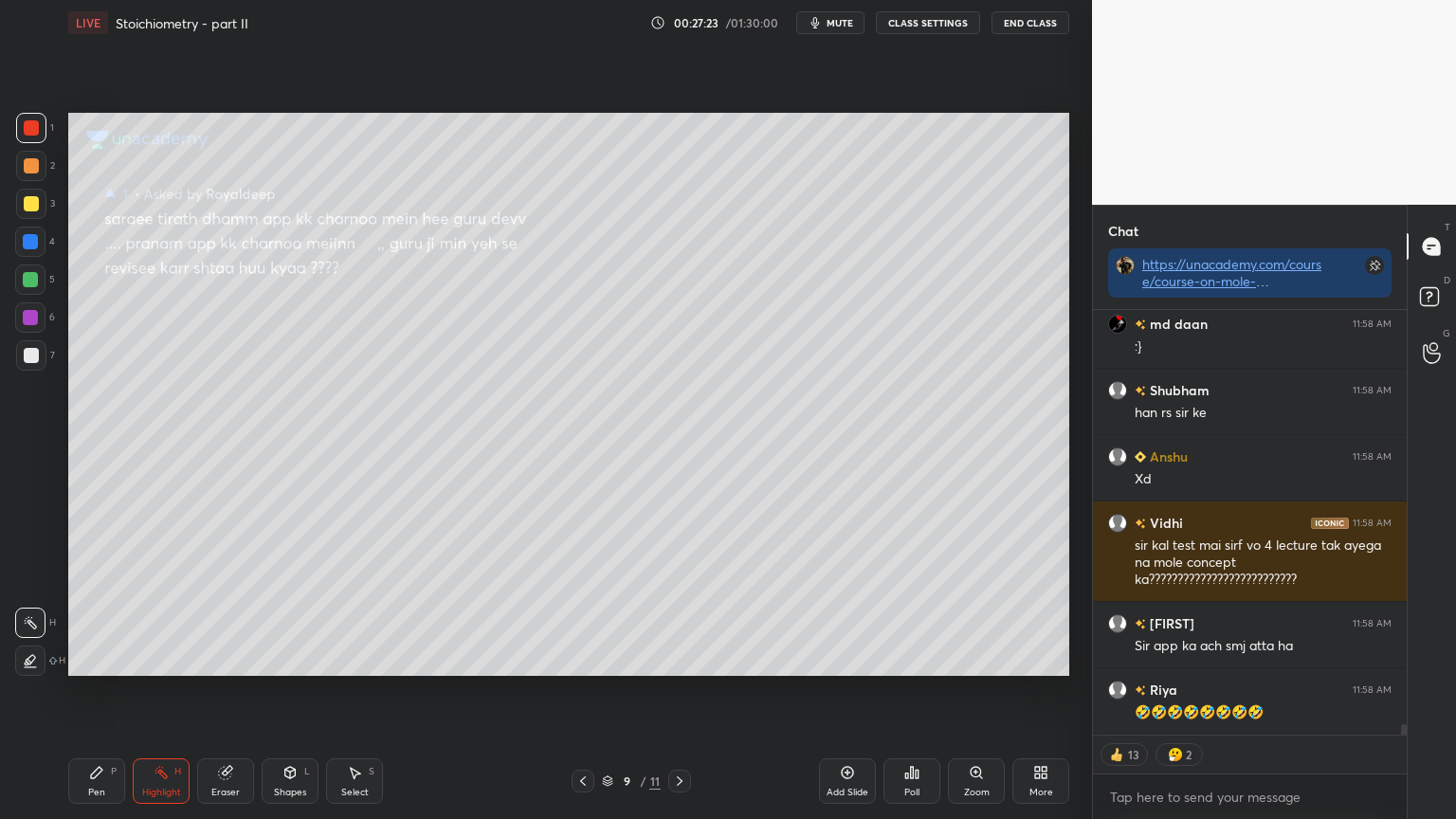 click 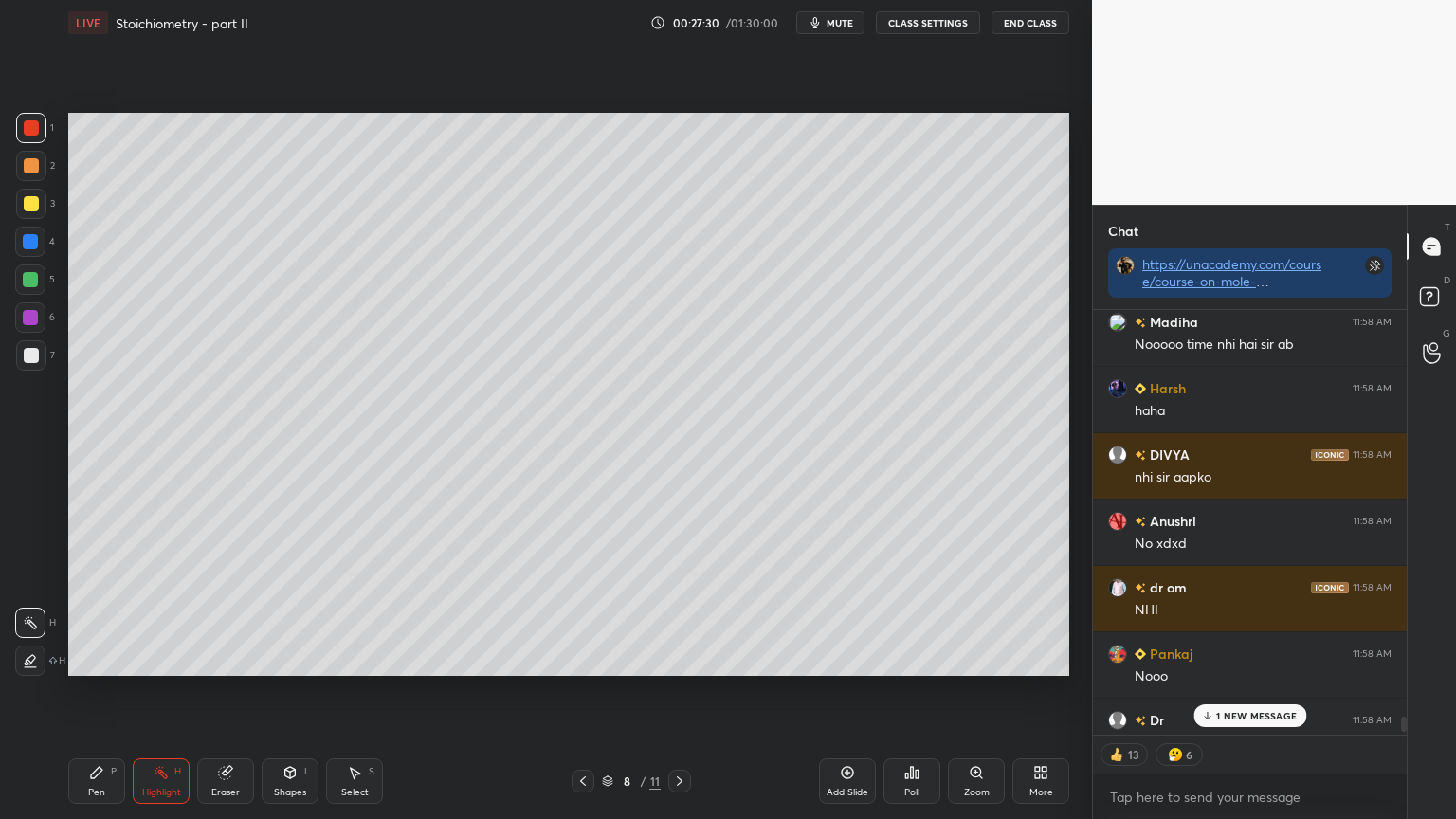 click on "[FIRST]" at bounding box center [1274, 512] 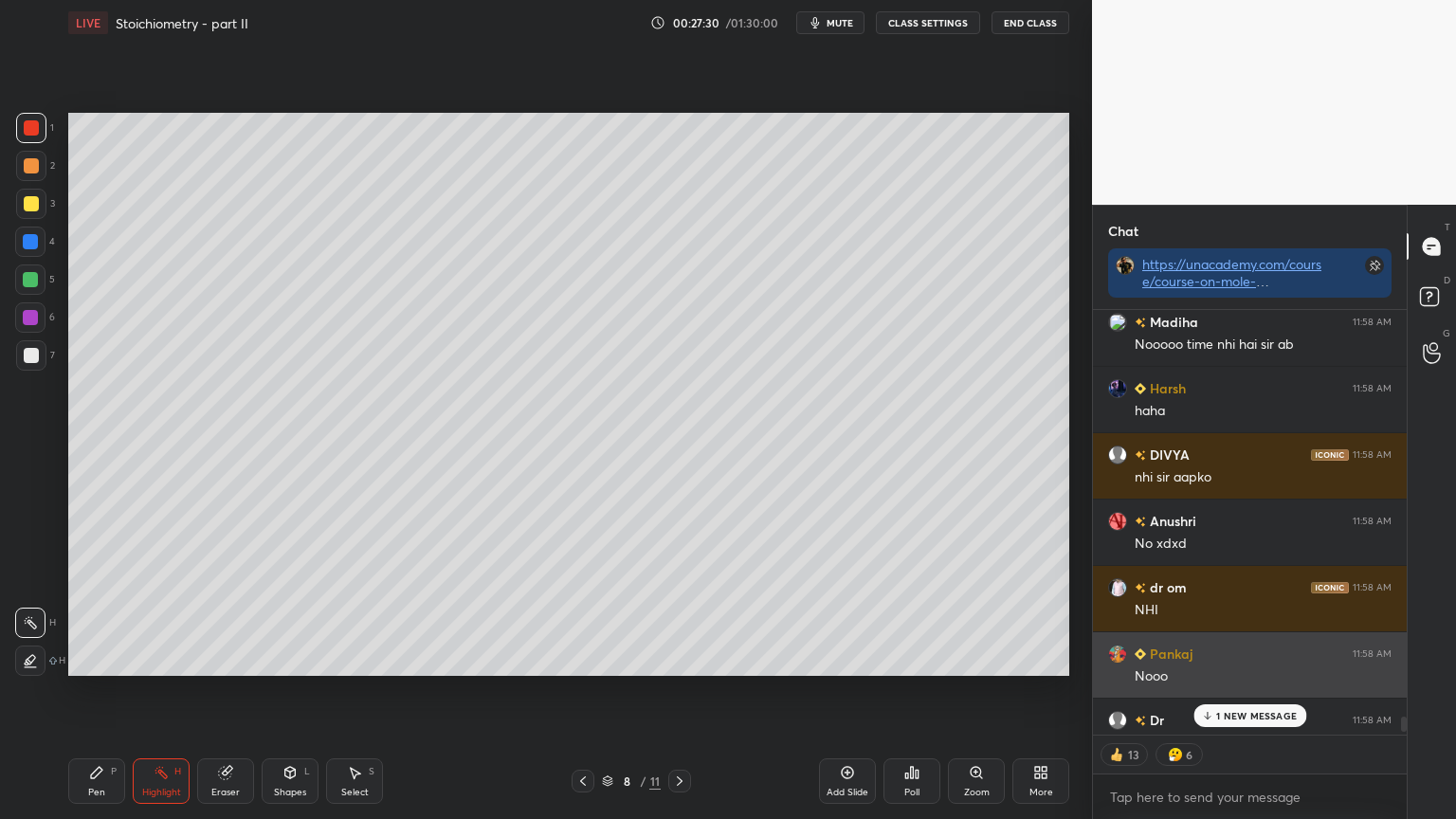 type on "x" 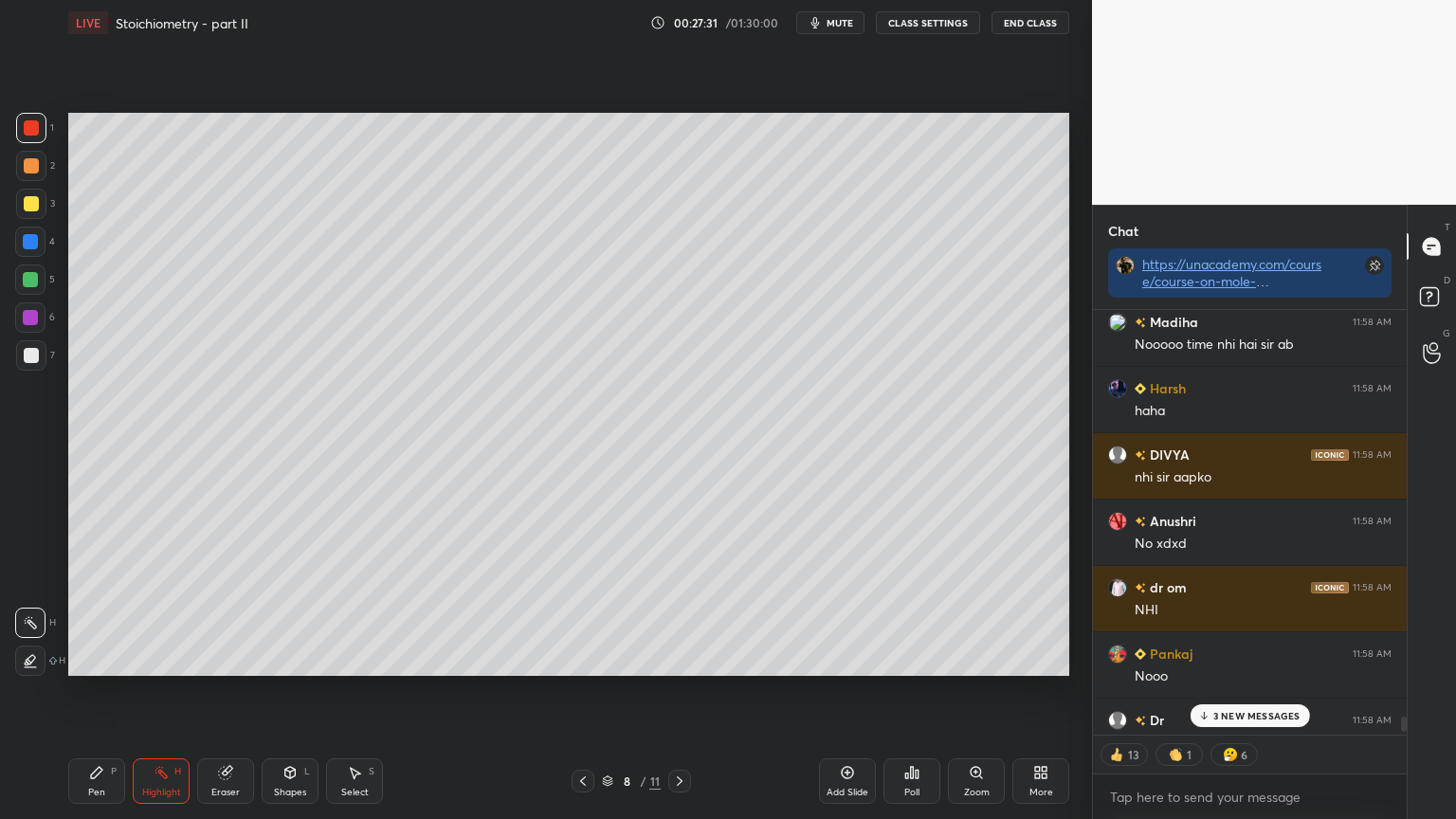 click on "CLASS SETTINGS" at bounding box center [928, 23] 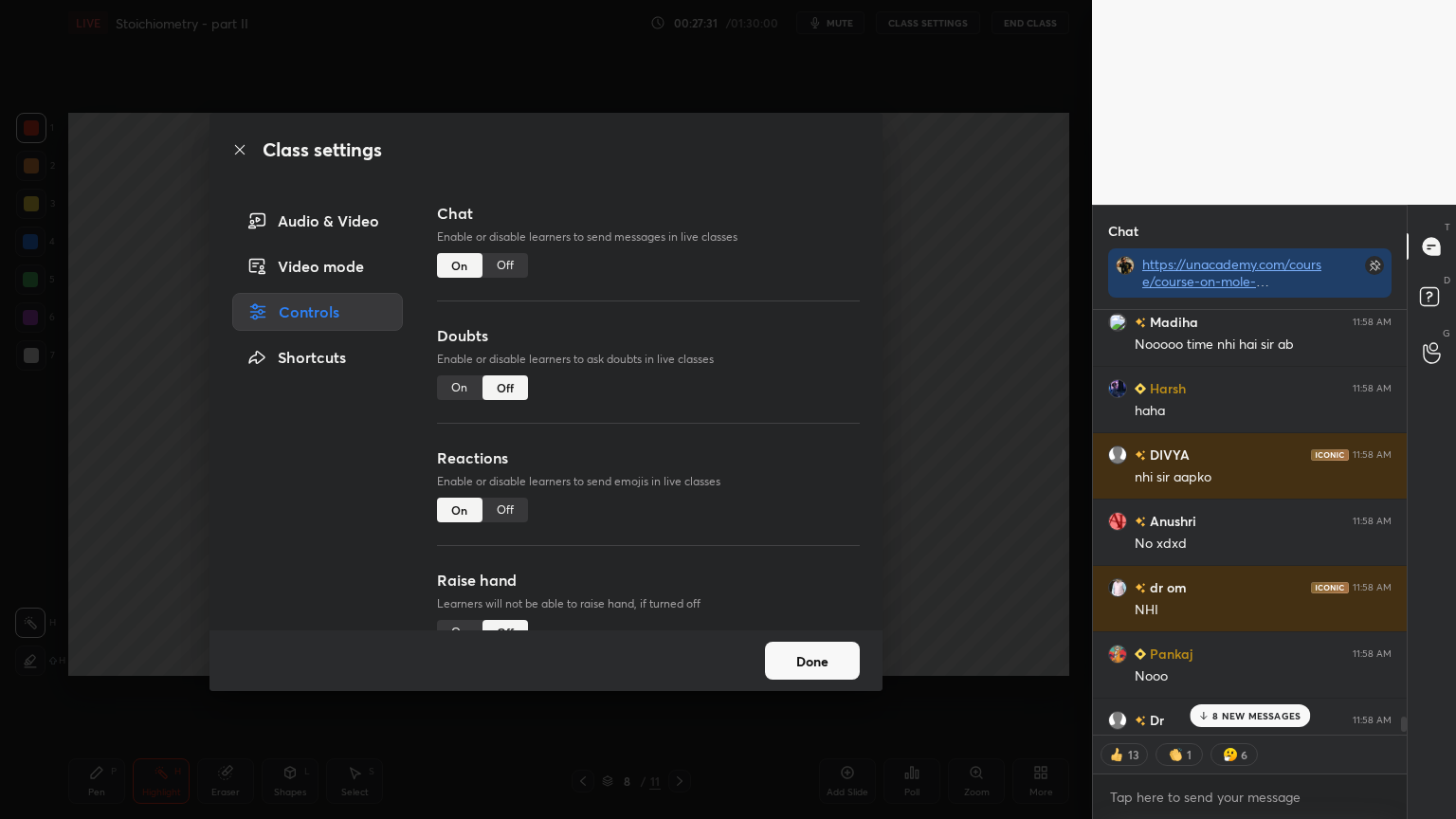 click on "Off" at bounding box center [505, 265] 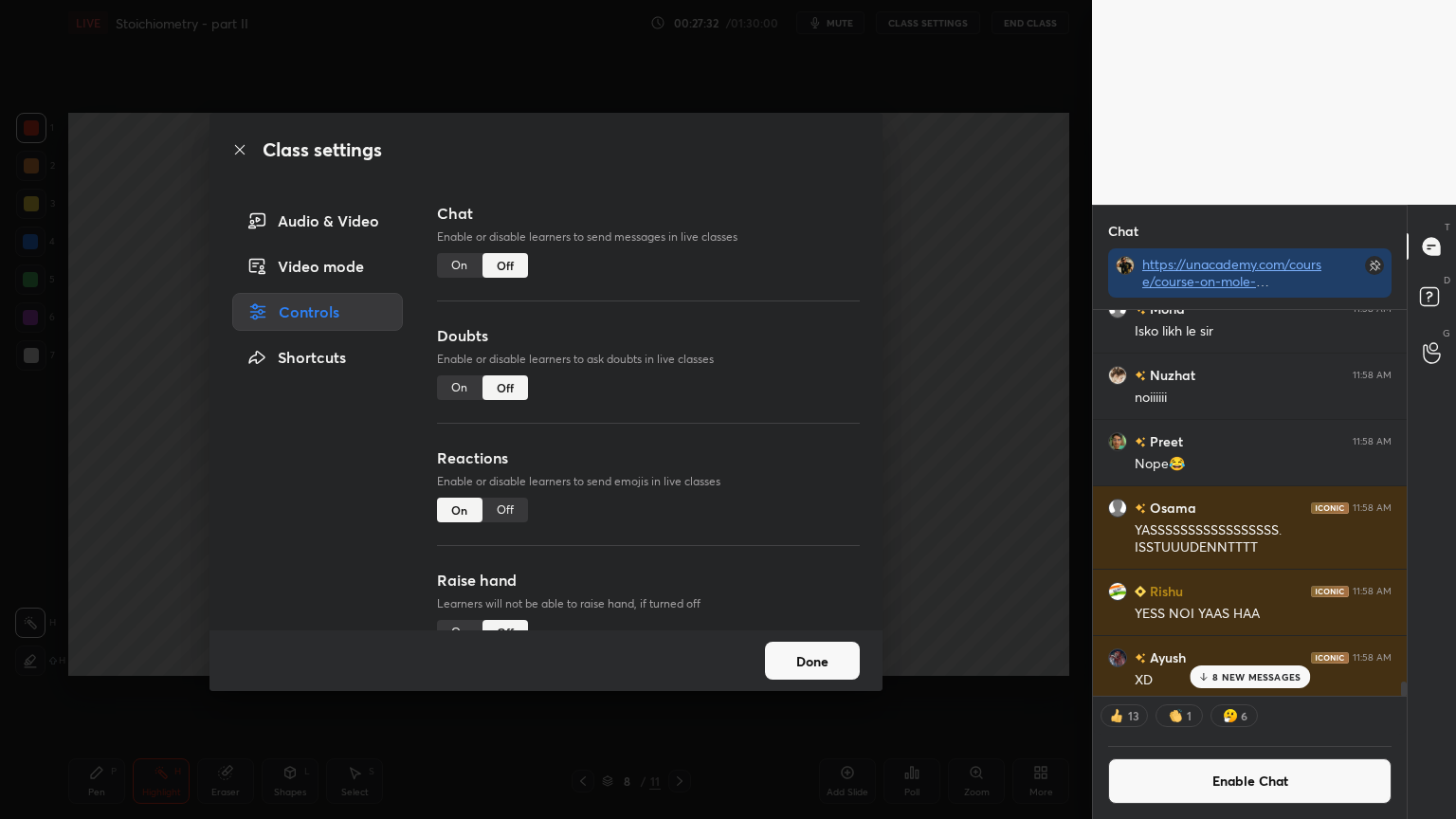click on "Class settings Audio & Video Video mode Controls Shortcuts Chat Enable or disable learners to send messages in live classes On Off Doubts Enable or disable learners to ask doubts in live classes On Off Reactions Enable or disable learners to send emojis in live classes On Off Raise hand Learners will not be able to raise hand, if turned off On Off Poll Prediction Enable or disable poll prediction in case of a question on the slide On Off Done" at bounding box center [546, 410] 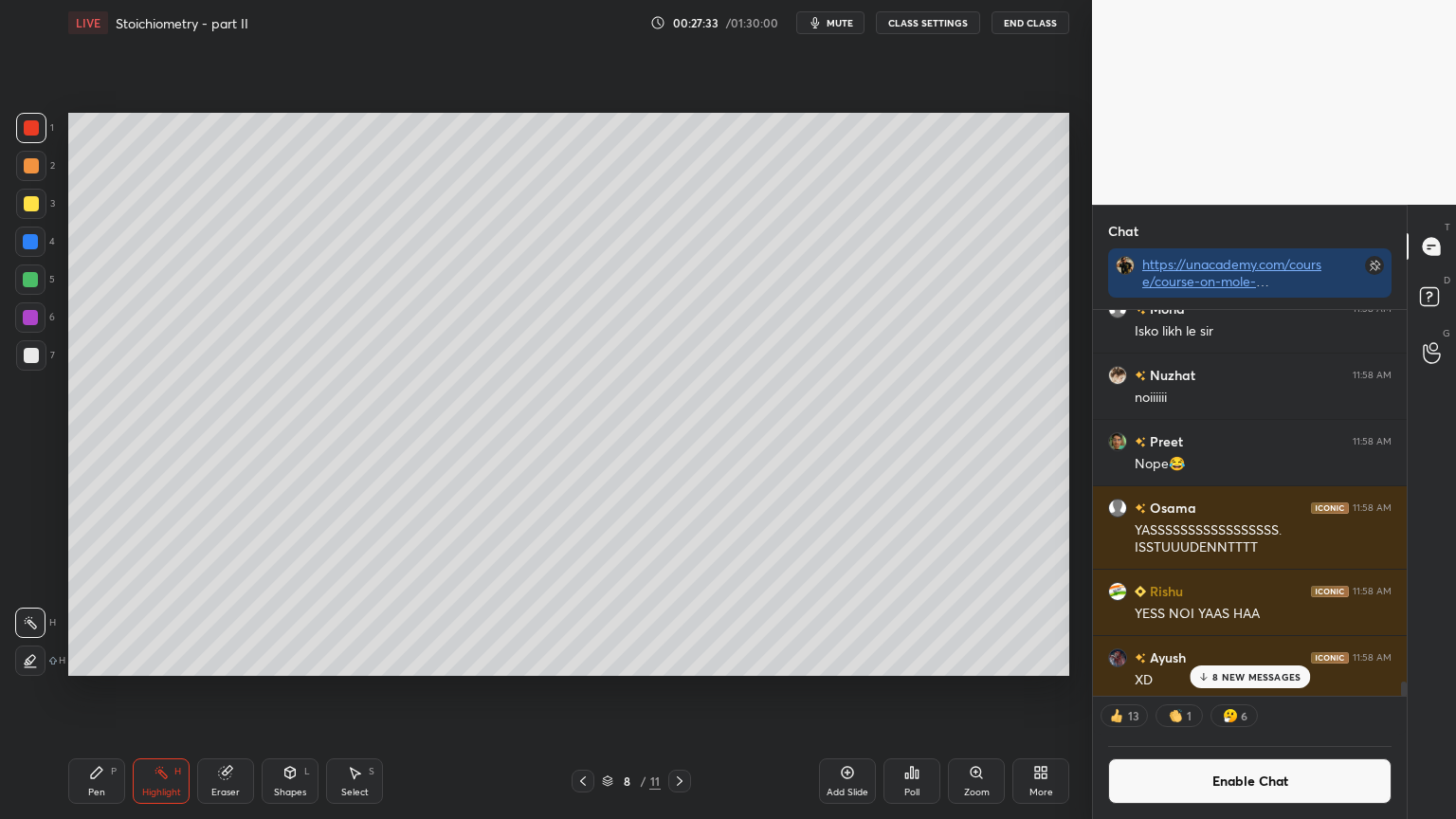 click on "Highlight H" at bounding box center (161, 781) 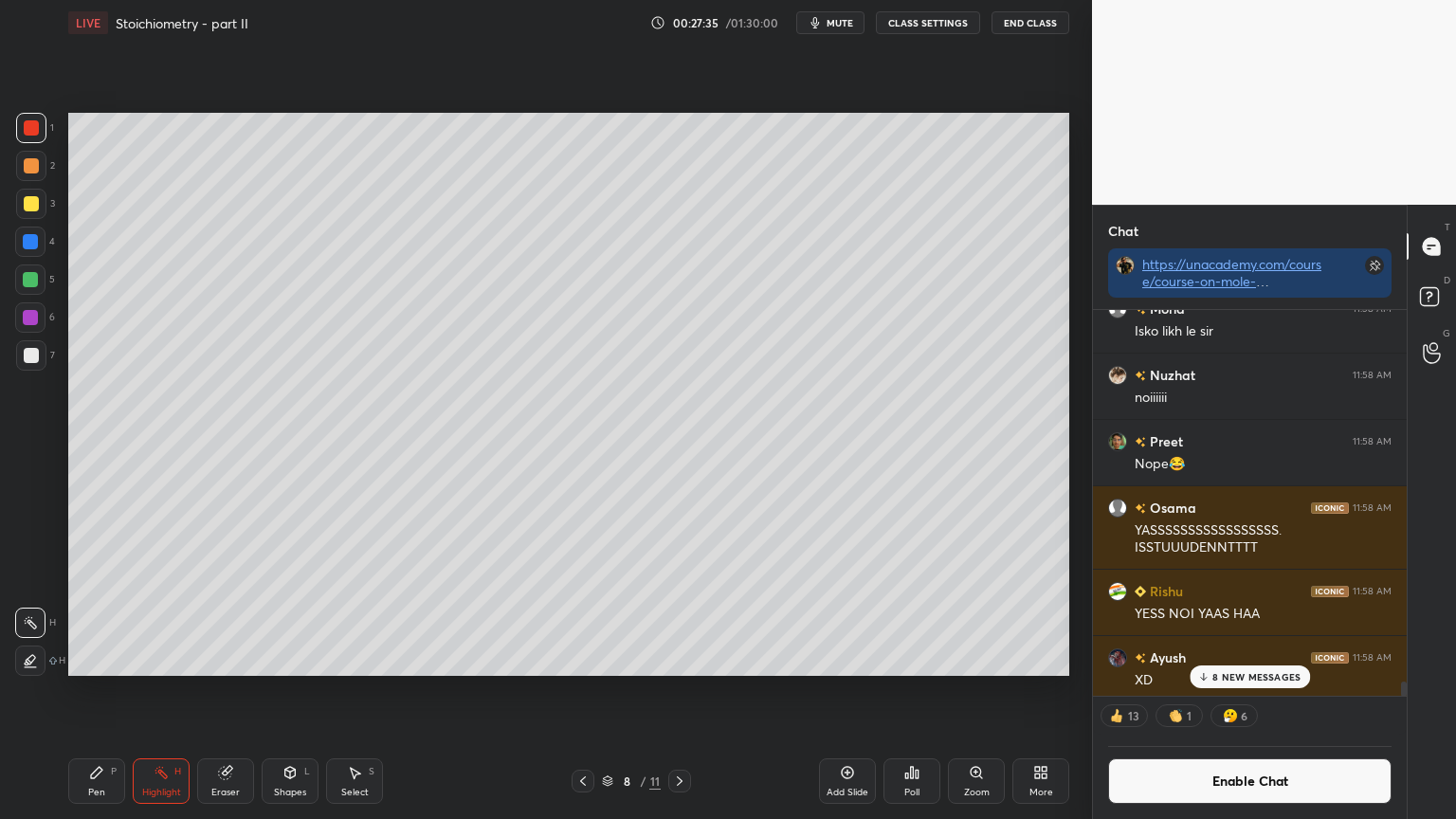 click 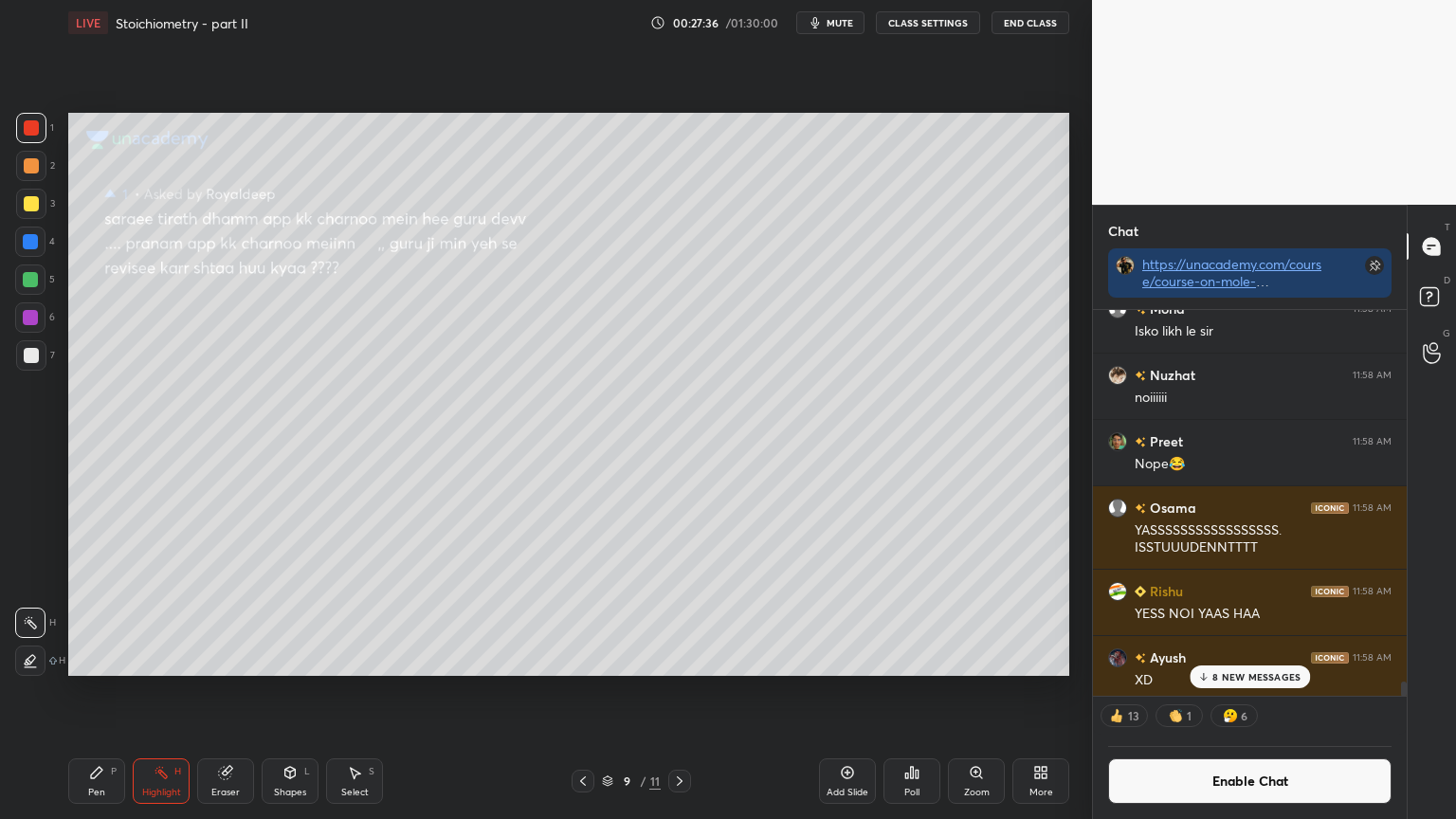 click 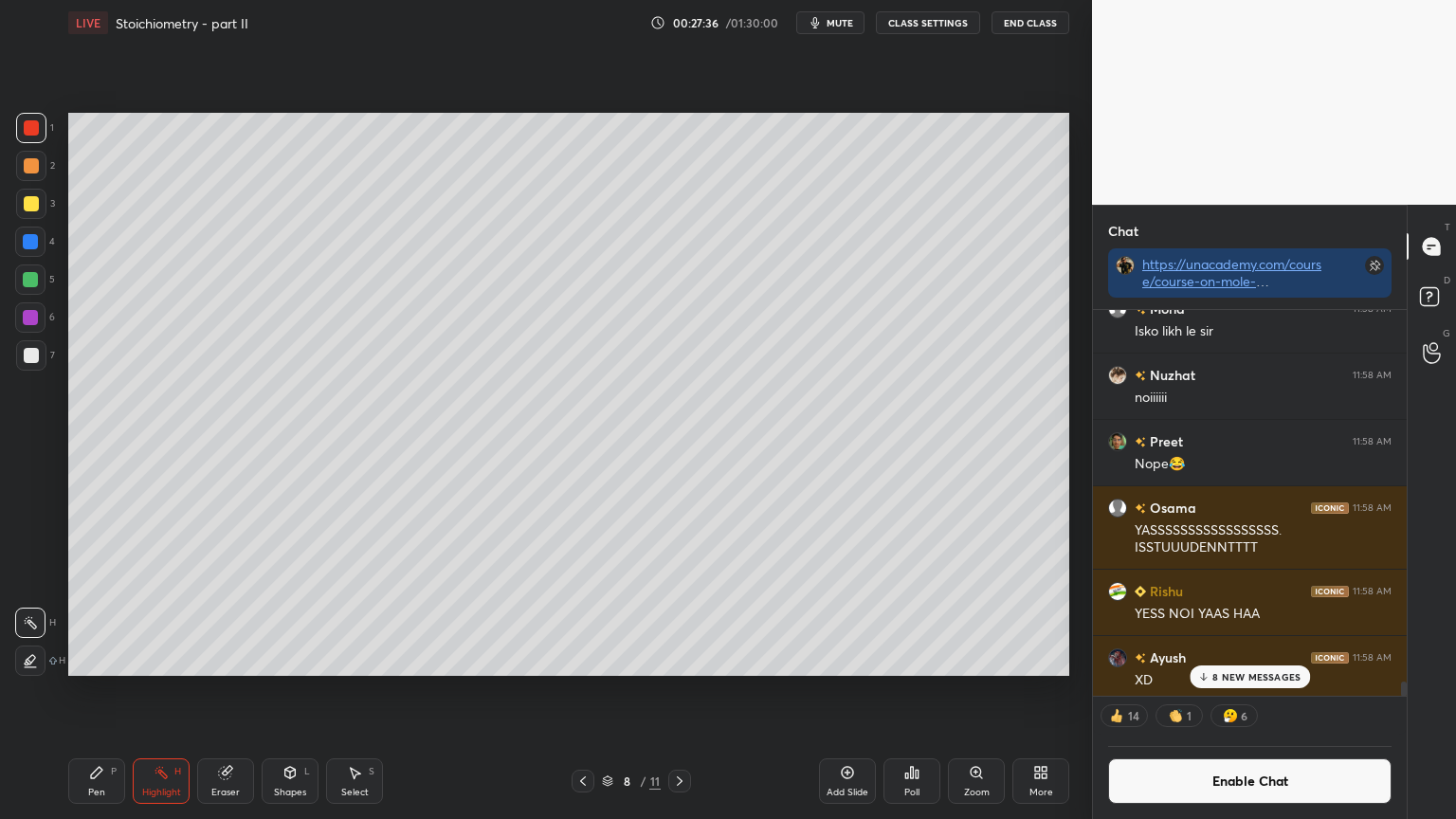 click on "Add Slide" at bounding box center (847, 781) 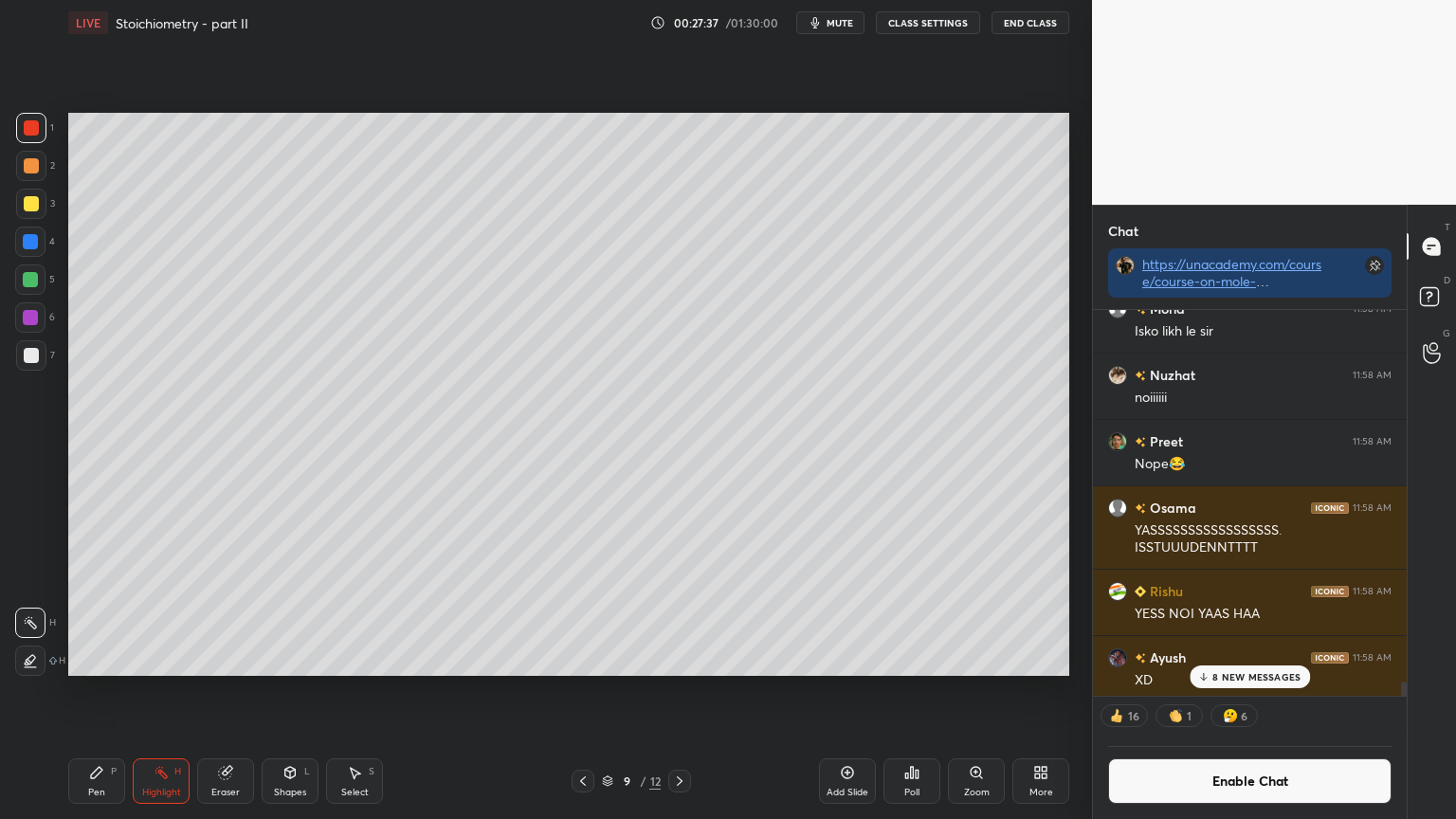 drag, startPoint x: 103, startPoint y: 781, endPoint x: 106, endPoint y: 772, distance: 9.486833 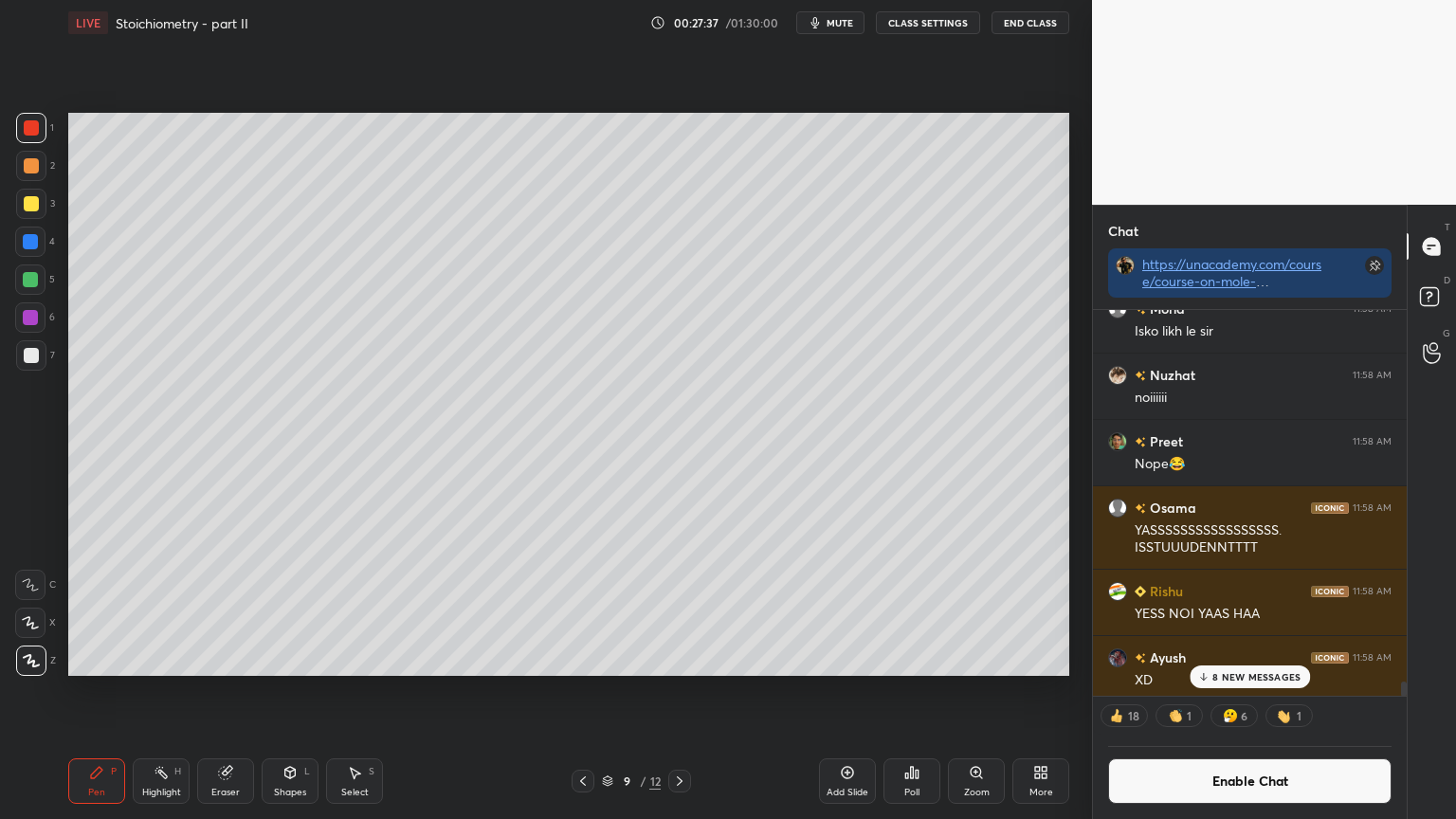 drag, startPoint x: 28, startPoint y: 167, endPoint x: 64, endPoint y: 166, distance: 36.01389 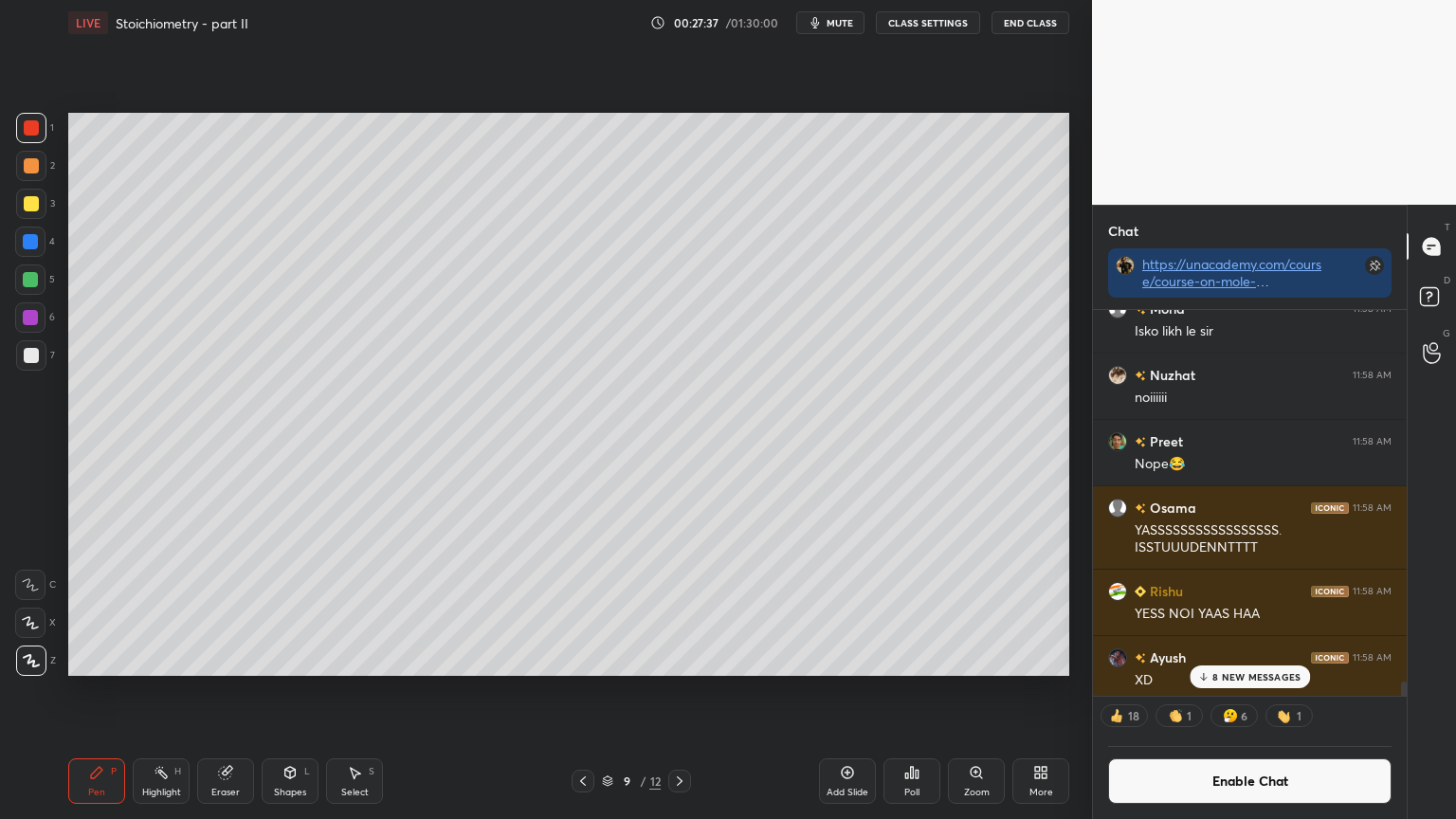 click at bounding box center [31, 166] 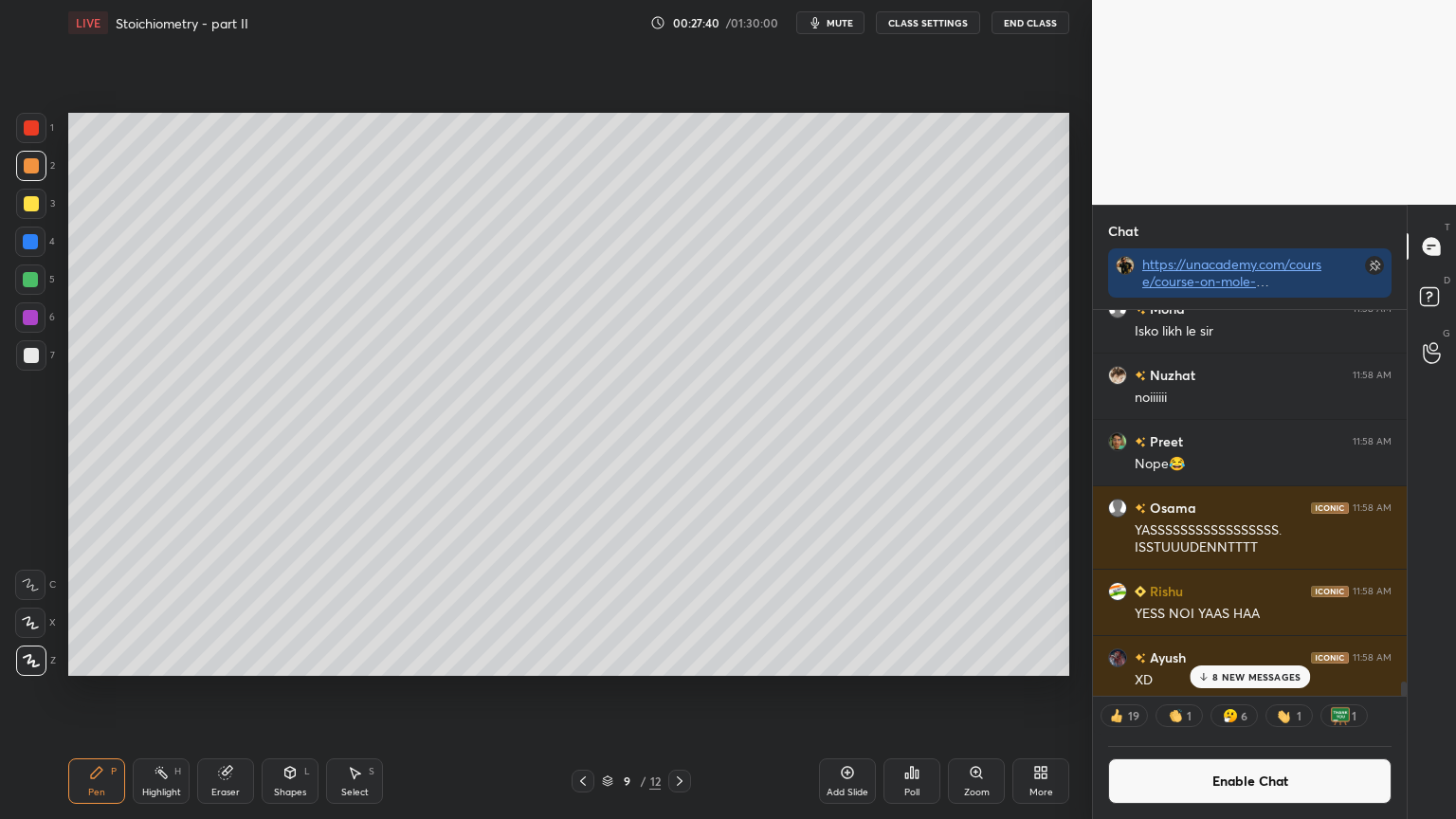 click at bounding box center [31, 355] 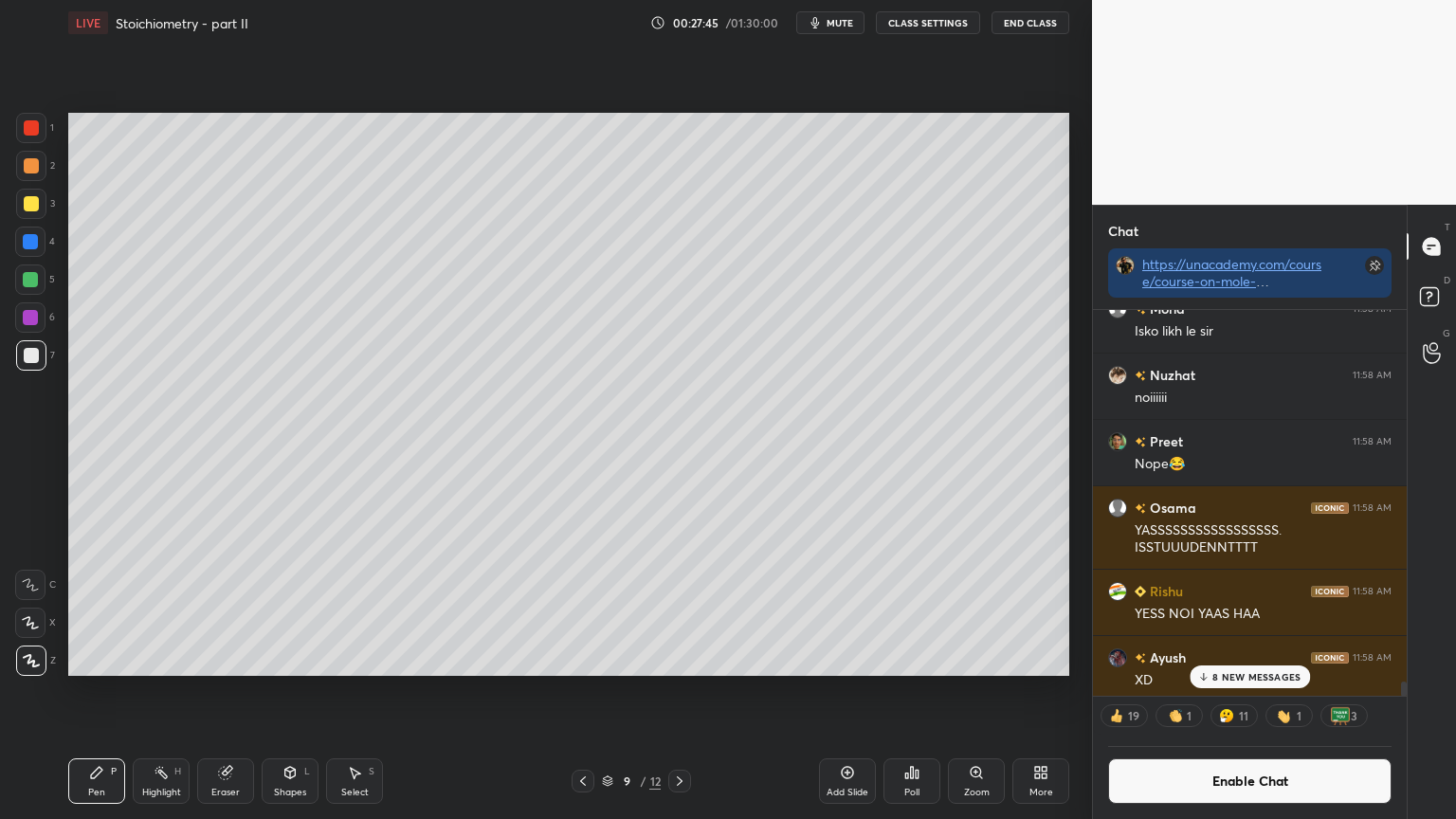 drag, startPoint x: 163, startPoint y: 783, endPoint x: 171, endPoint y: 769, distance: 16 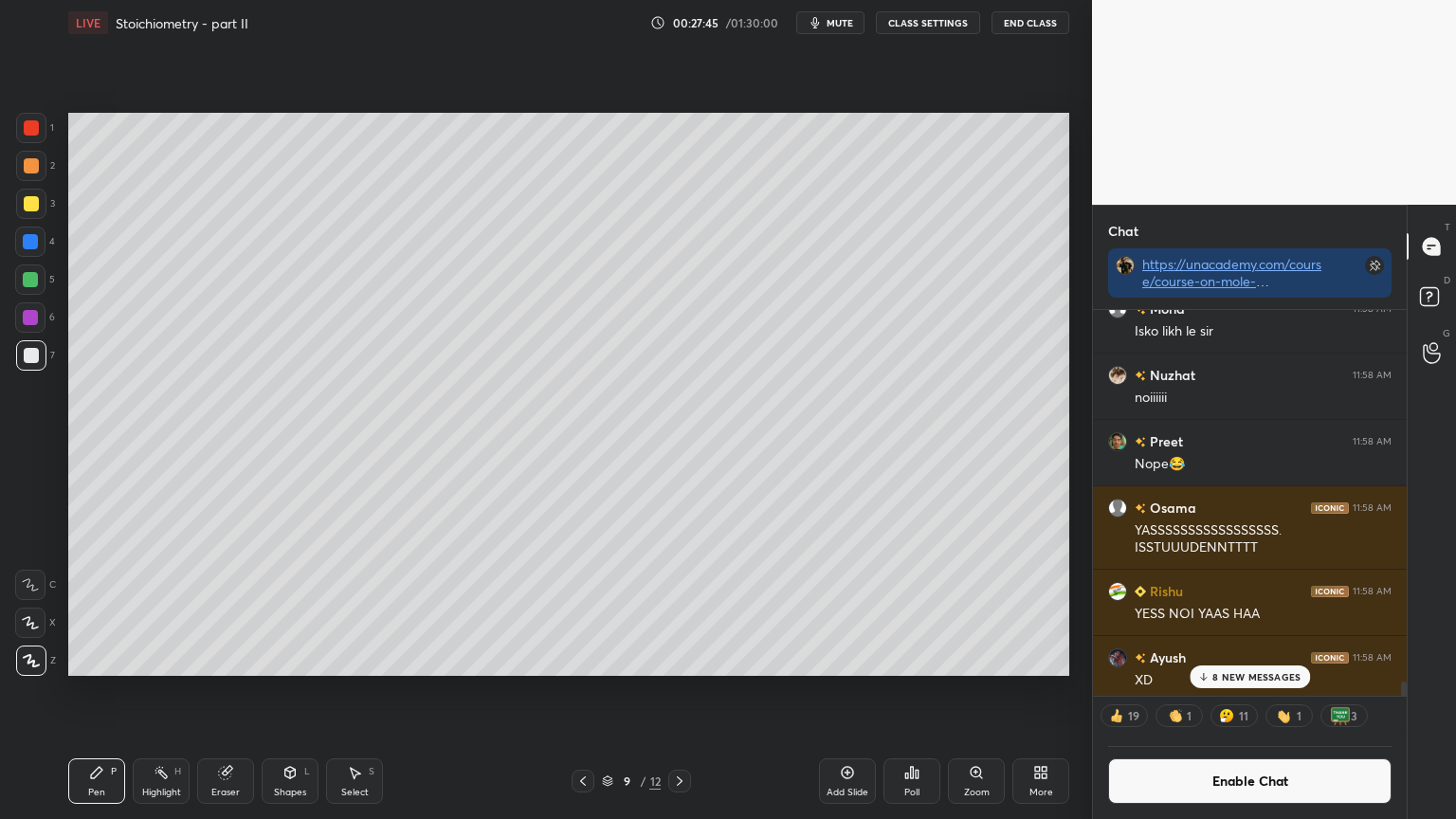 click on "Highlight H" at bounding box center (161, 781) 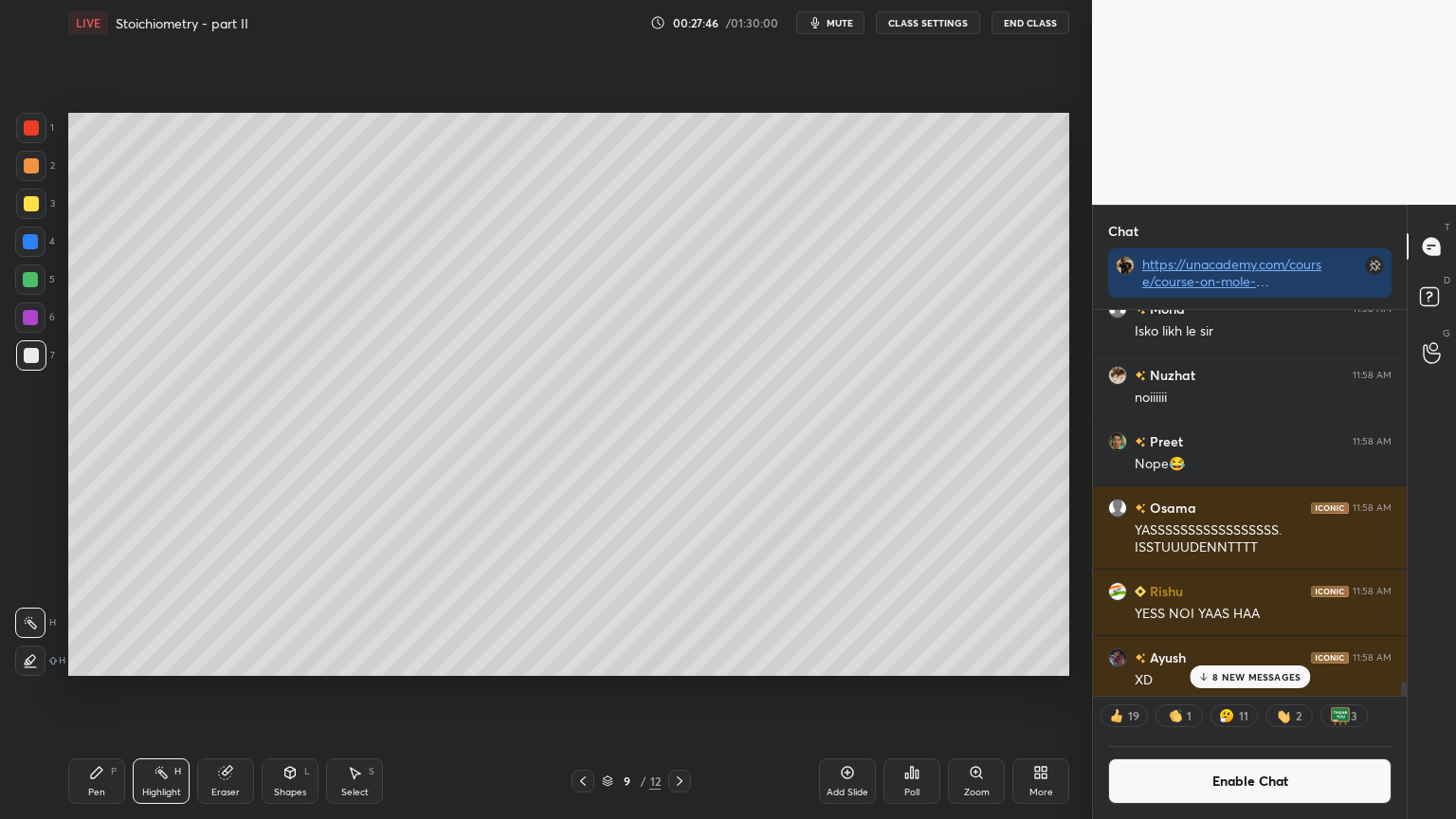 click on "Pen P" at bounding box center [97, 781] 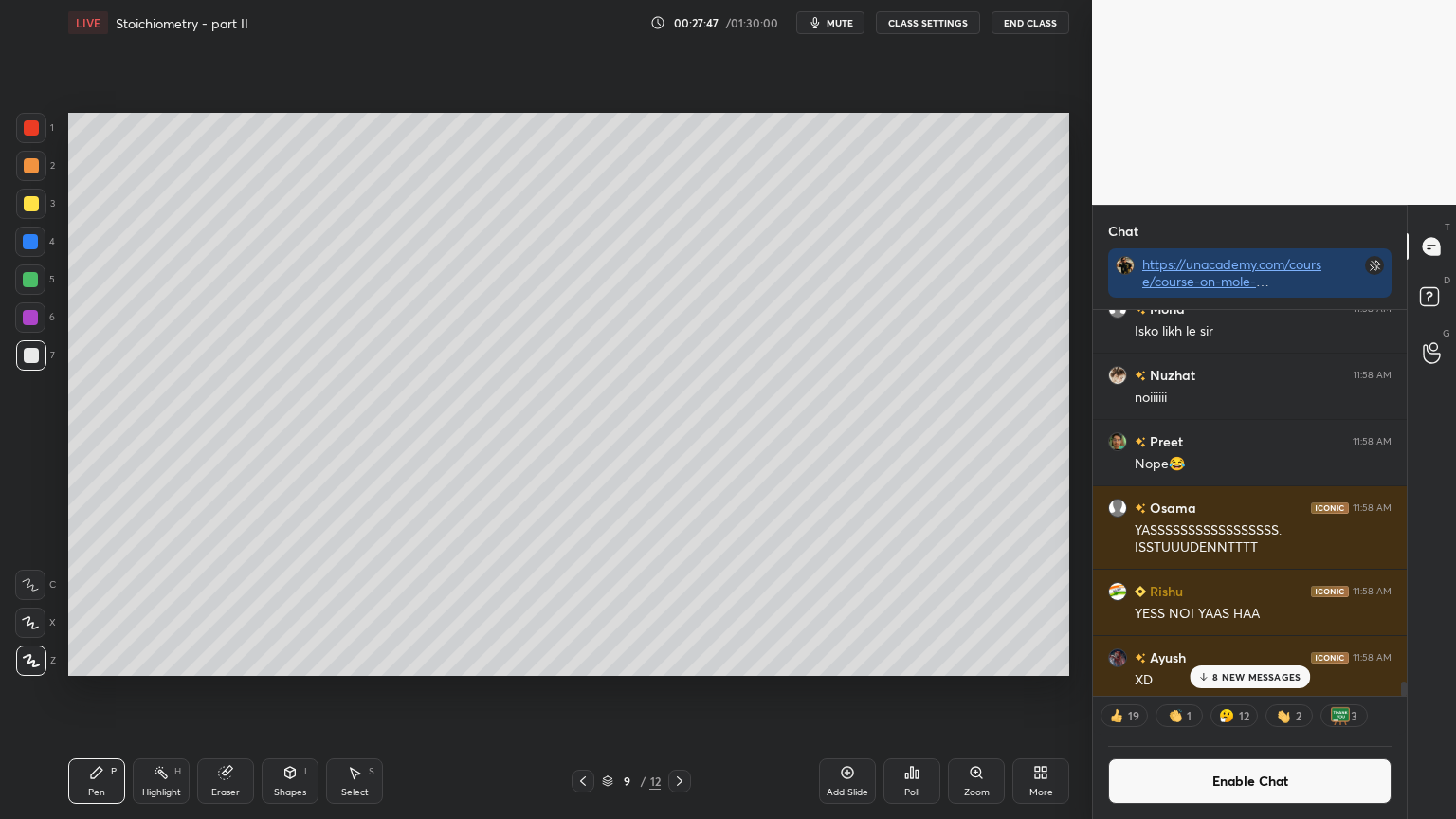 click at bounding box center (31, 166) 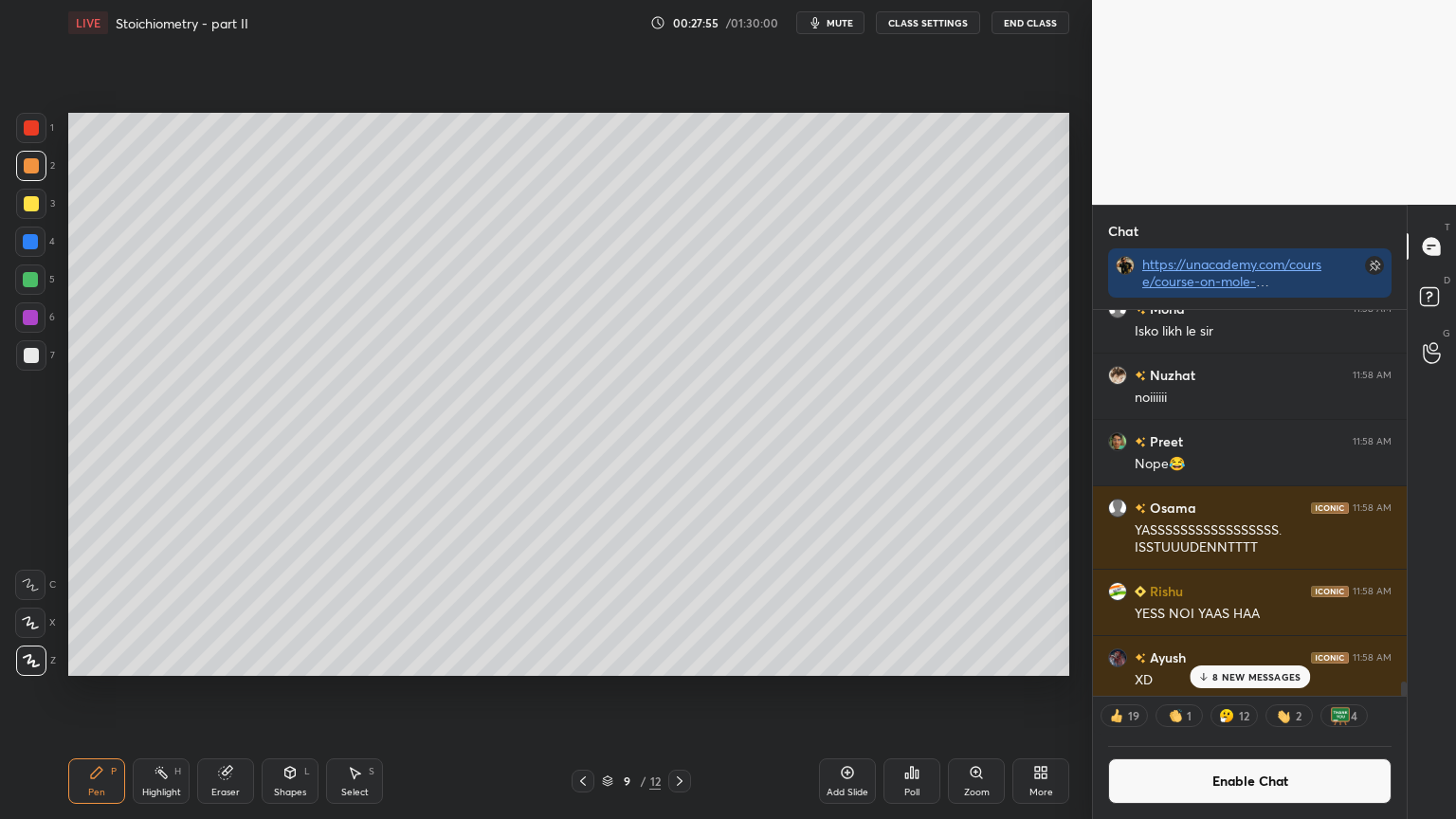 click on "Pen P" at bounding box center (97, 781) 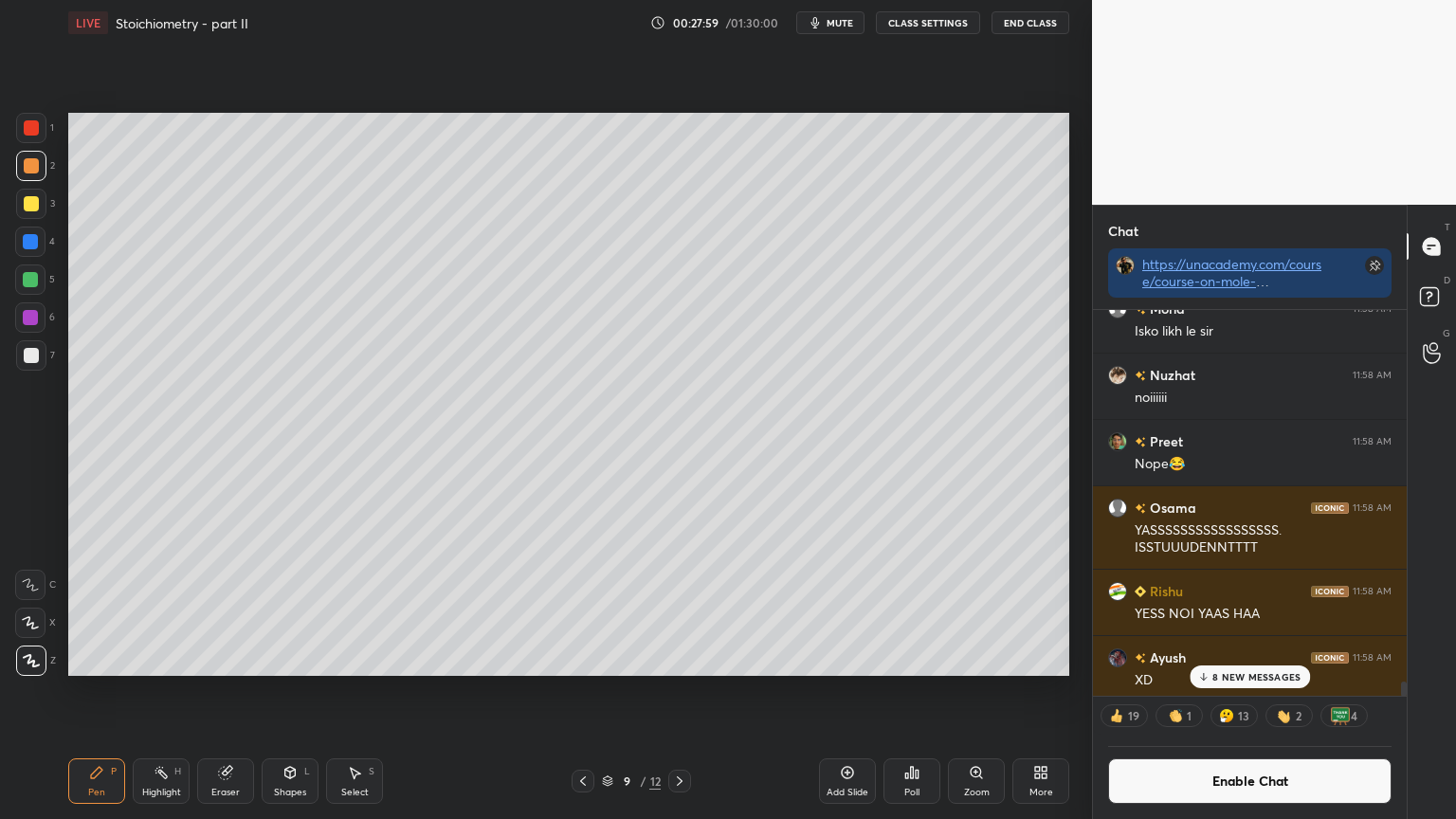click on "Eraser" at bounding box center [226, 792] 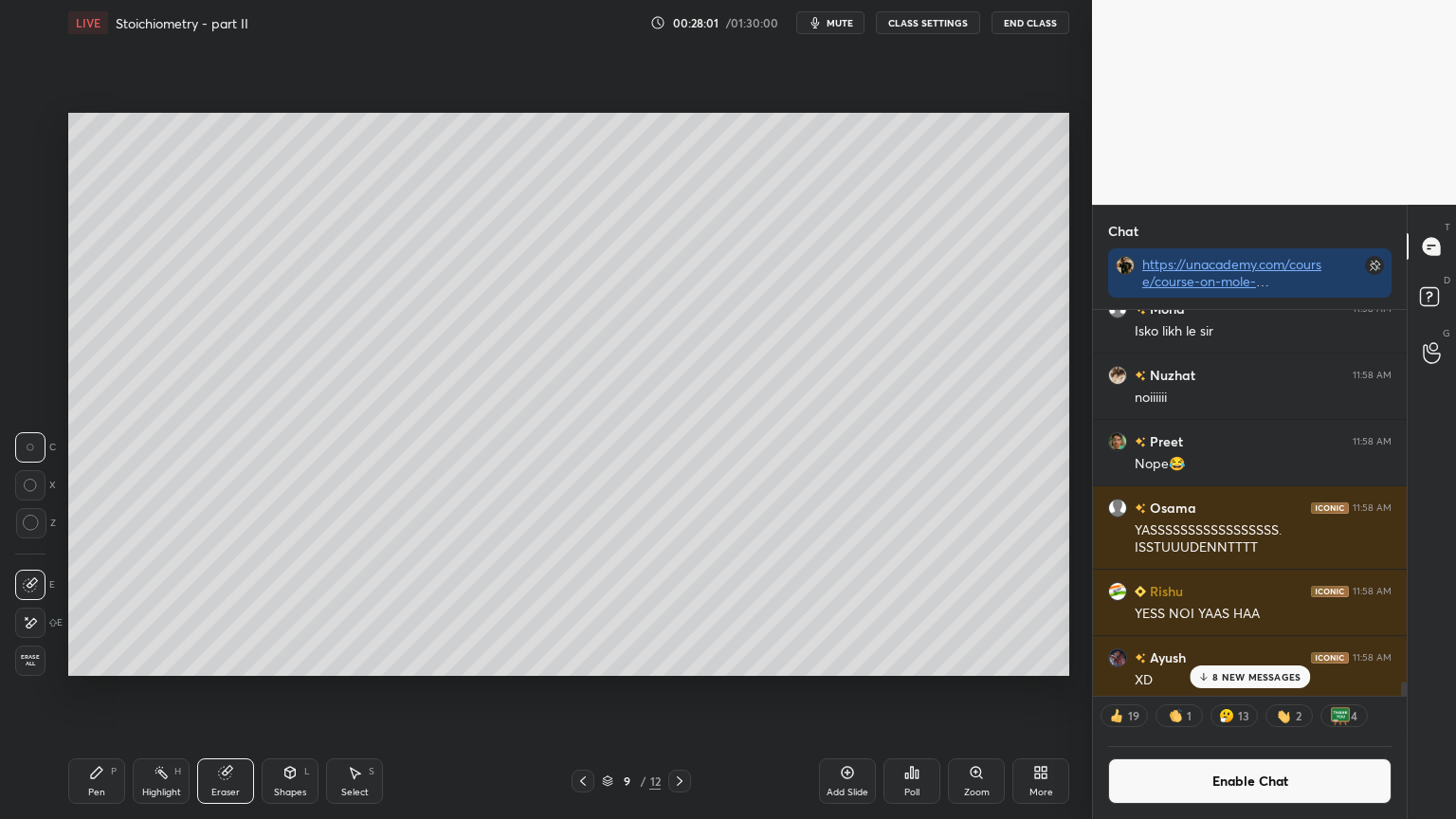 click on "Pen P" at bounding box center (97, 781) 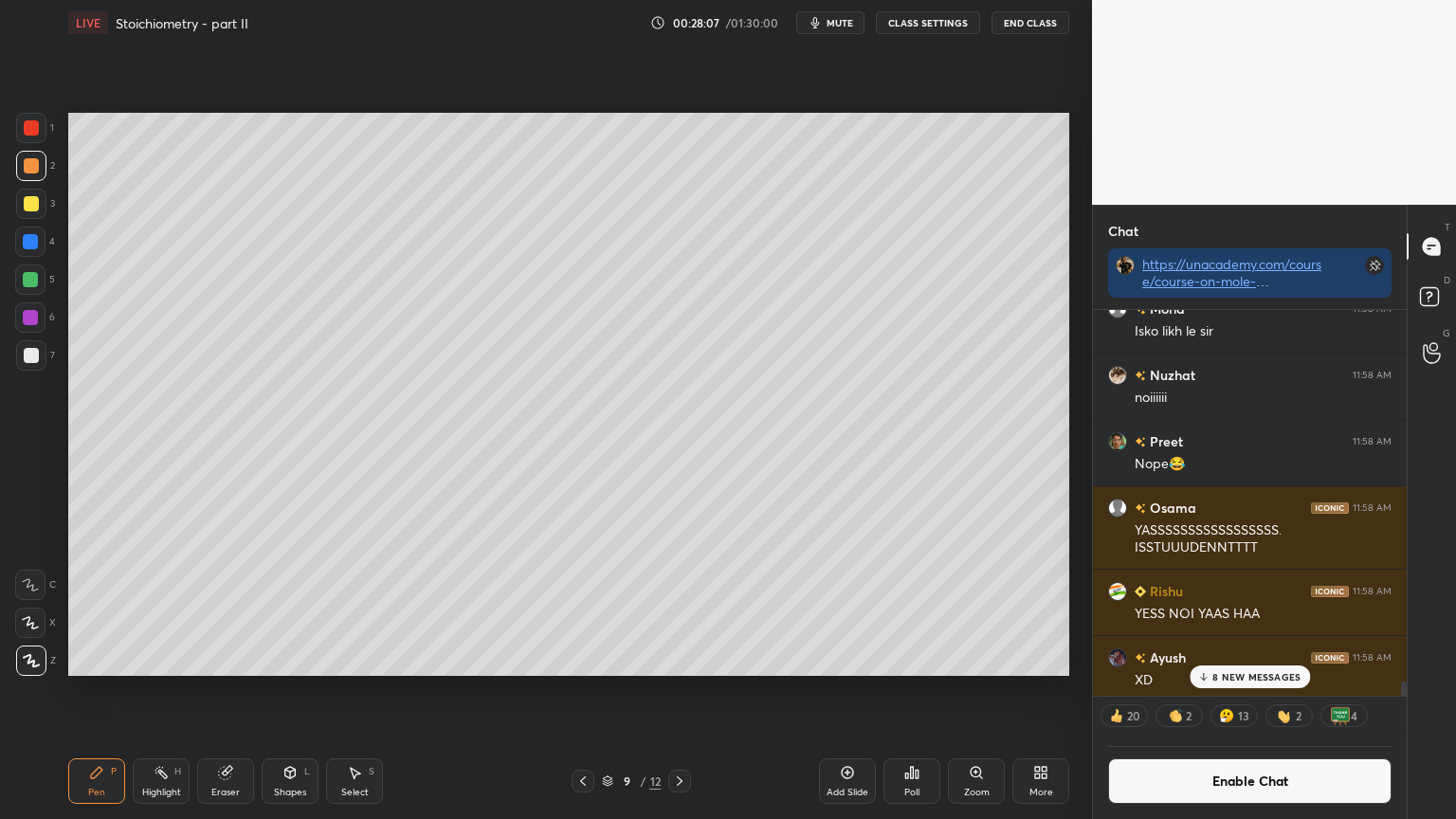 drag, startPoint x: 85, startPoint y: 791, endPoint x: 121, endPoint y: 762, distance: 46.227697 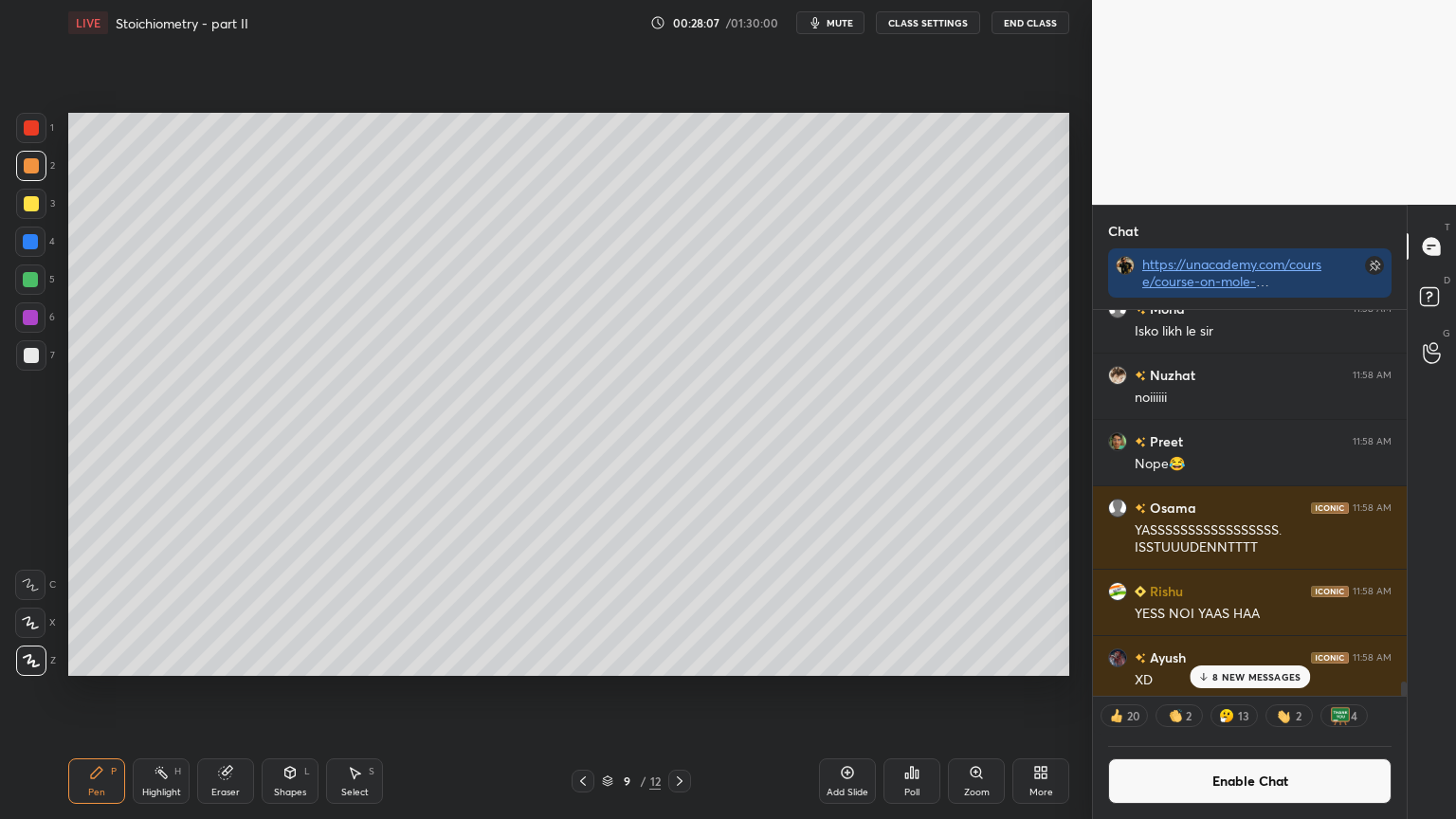click on "Pen P" at bounding box center (97, 781) 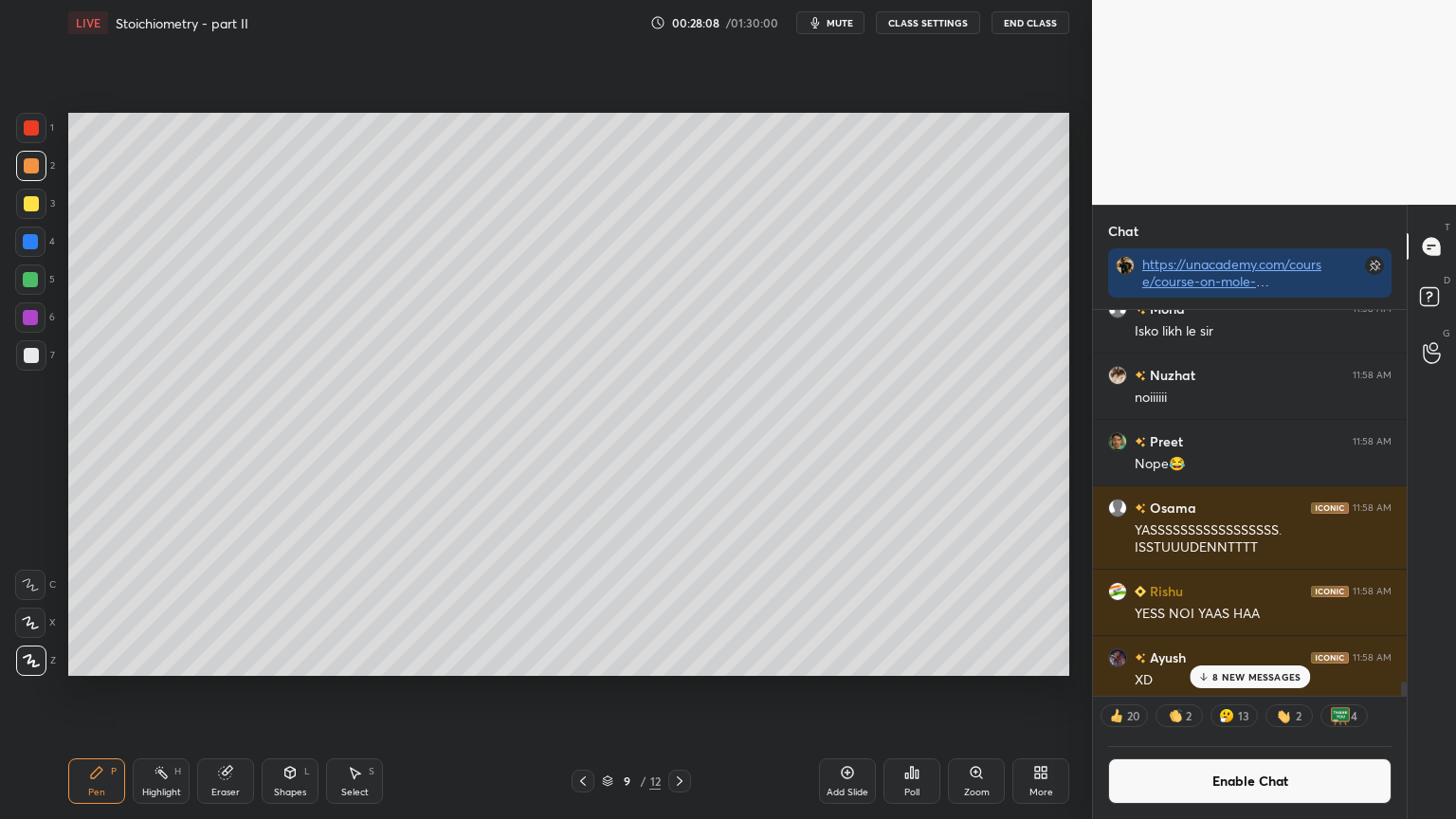 click at bounding box center [31, 355] 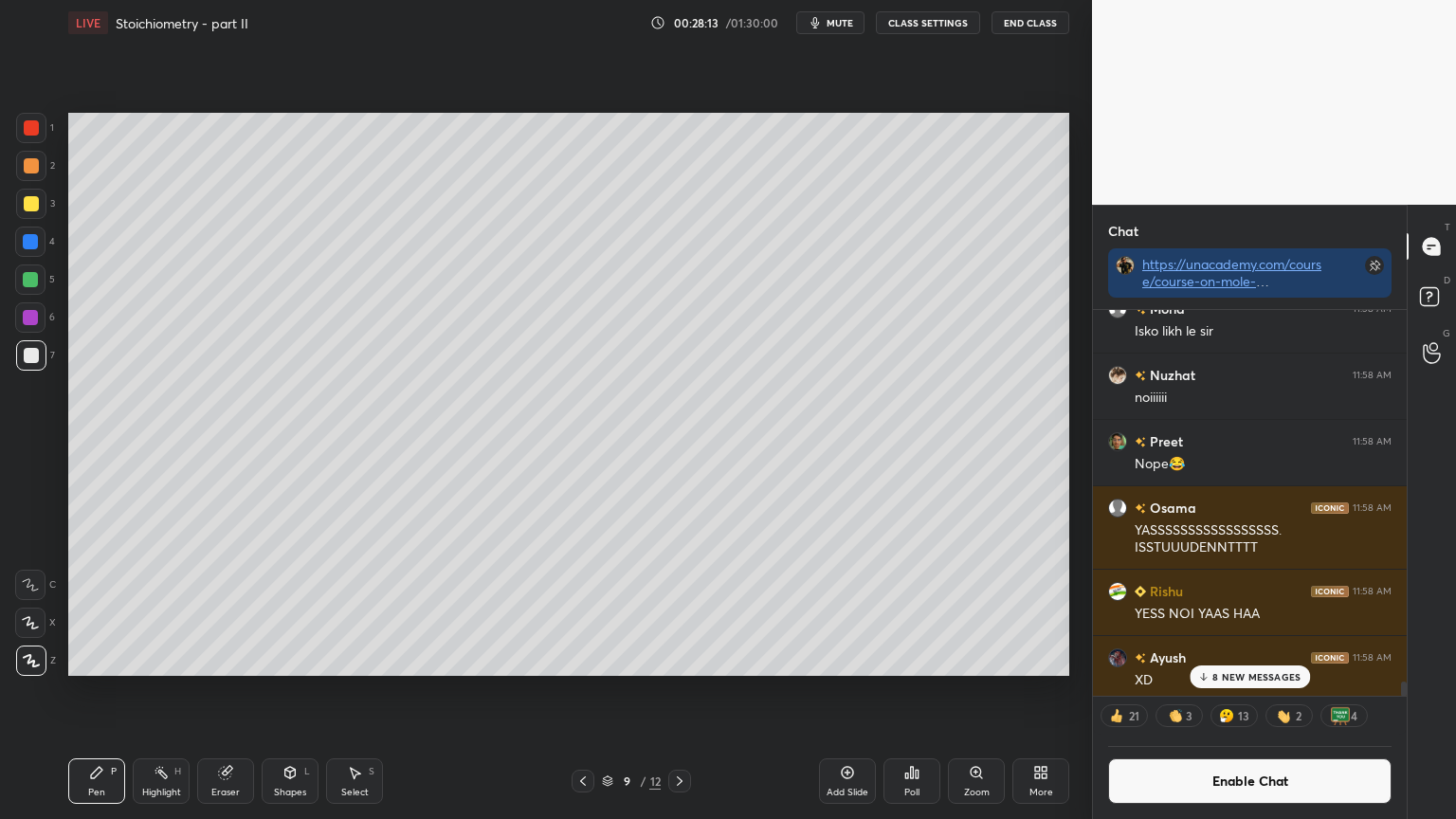 click at bounding box center (31, 204) 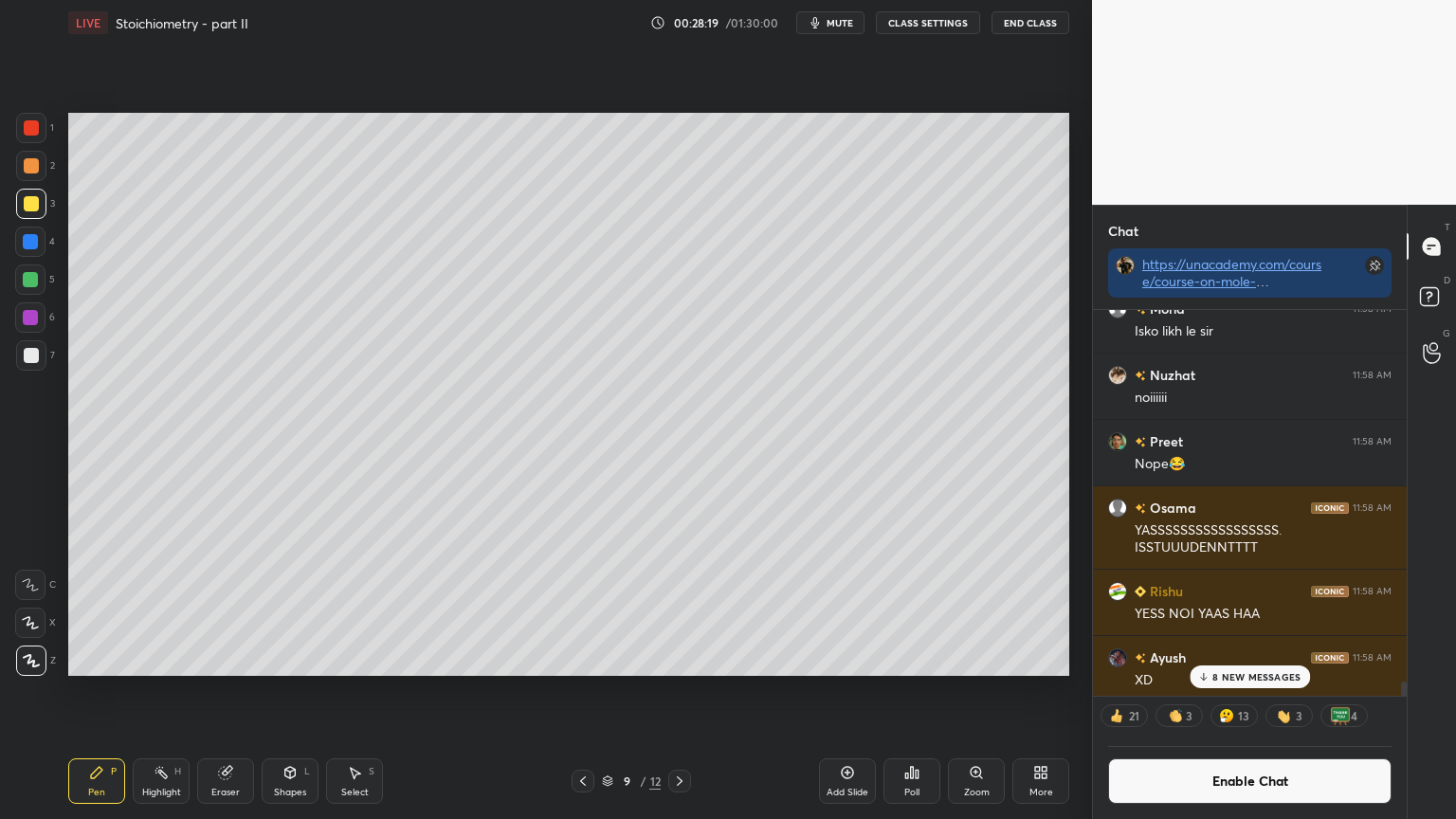 click at bounding box center [31, 355] 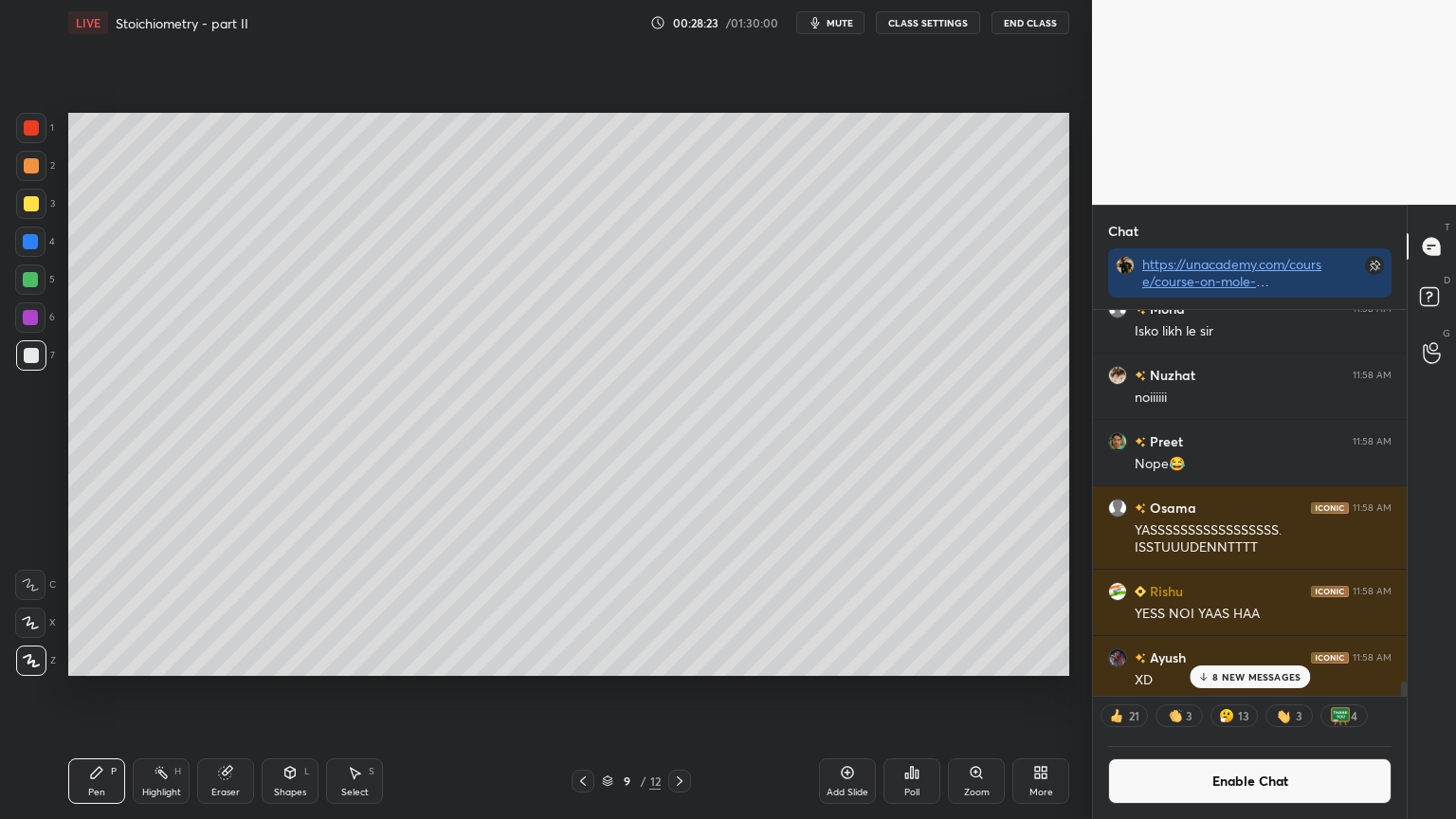 click at bounding box center (30, 242) 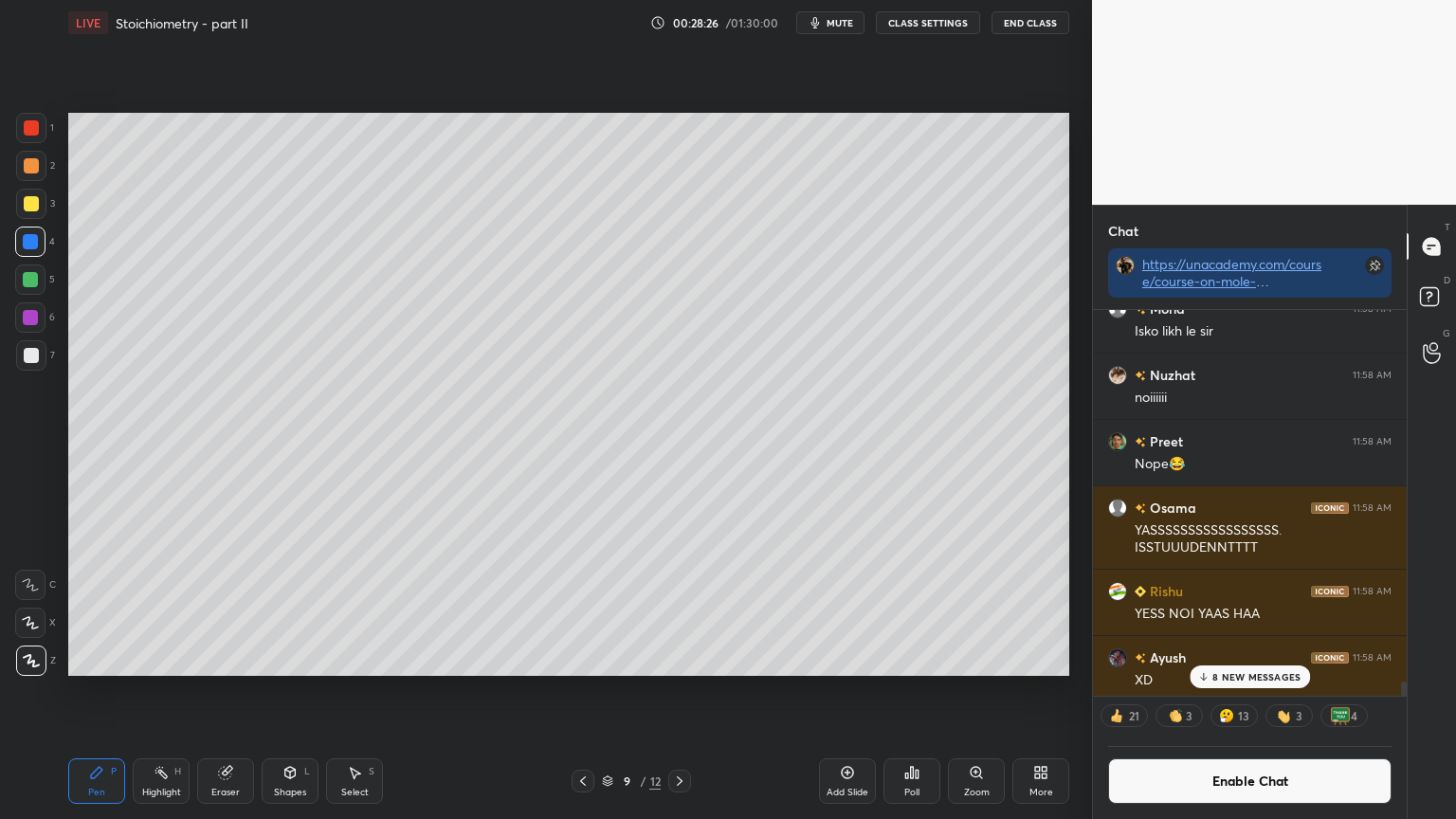 scroll, scrollTop: 6, scrollLeft: 6, axis: both 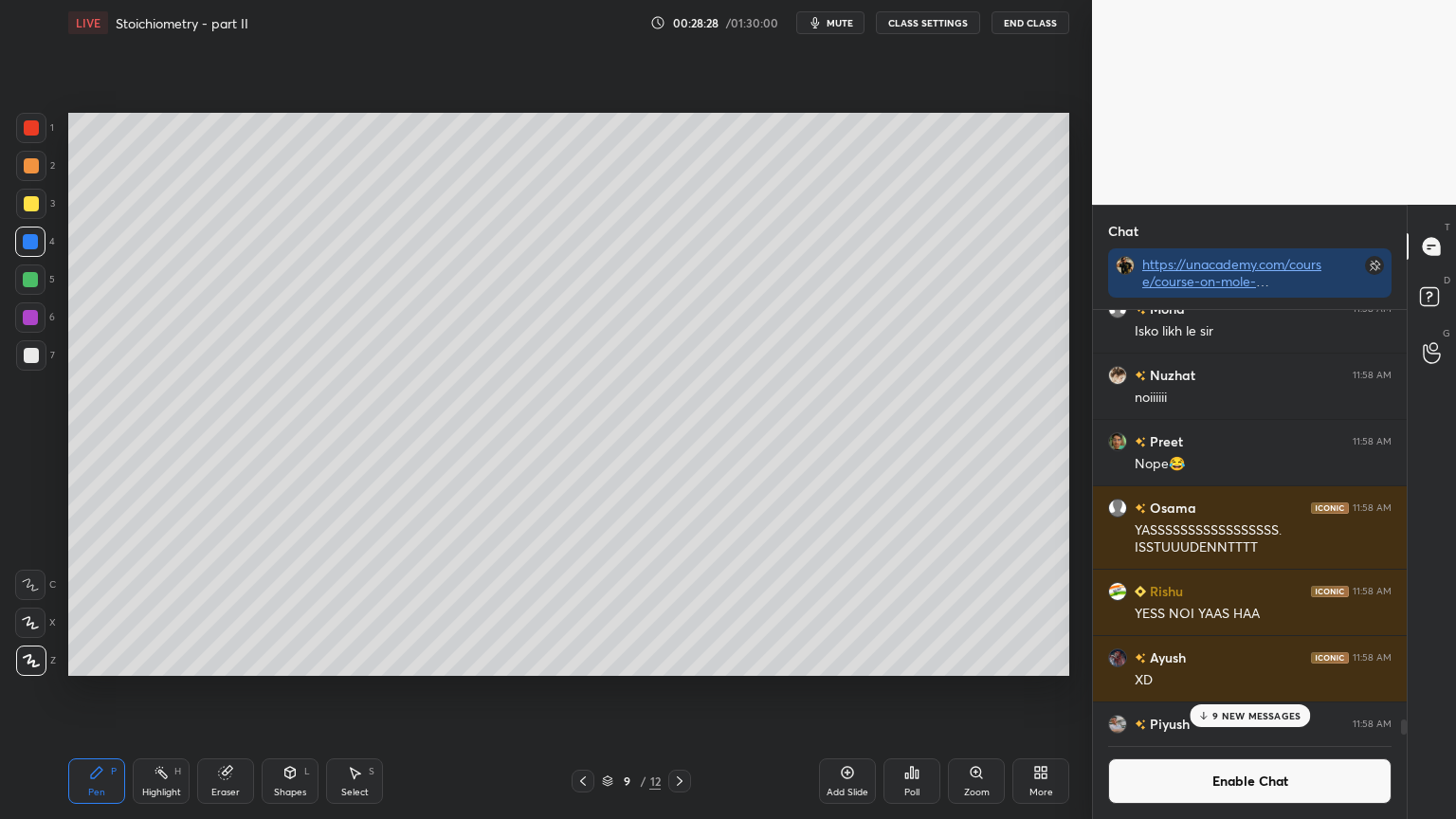 click on "Shapes" at bounding box center [290, 792] 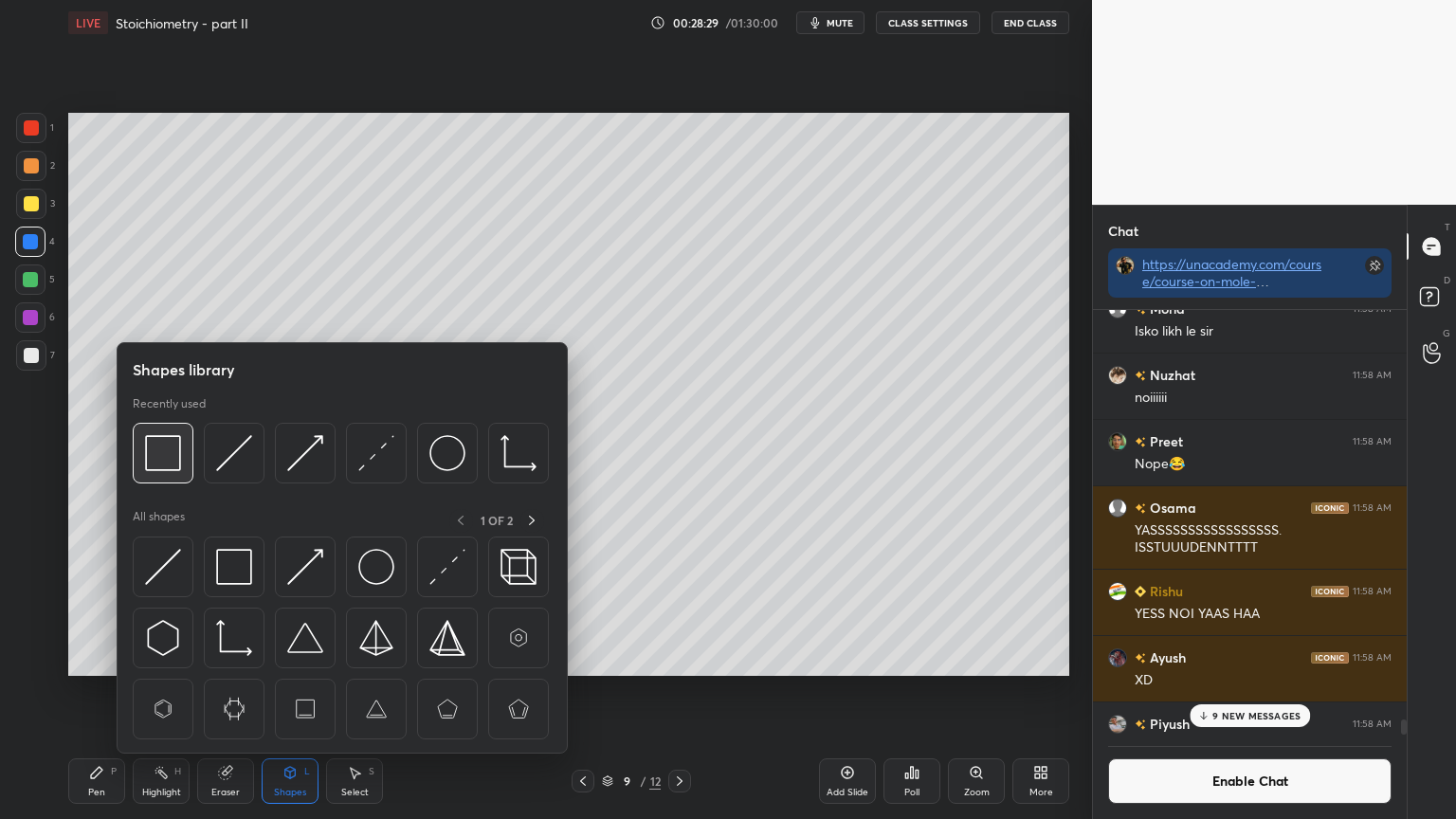 click at bounding box center [163, 453] 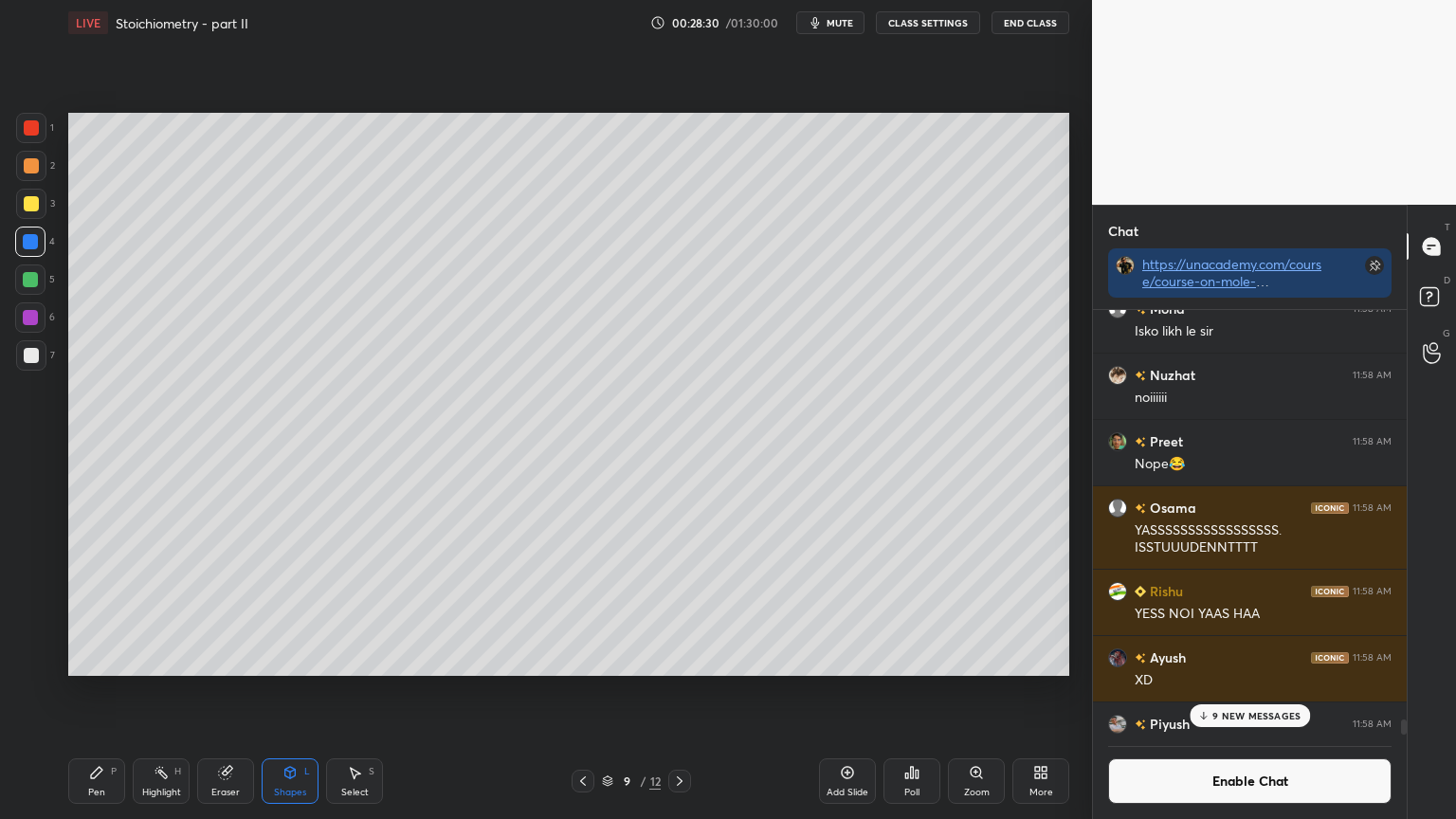 click on "Pen P" at bounding box center (97, 781) 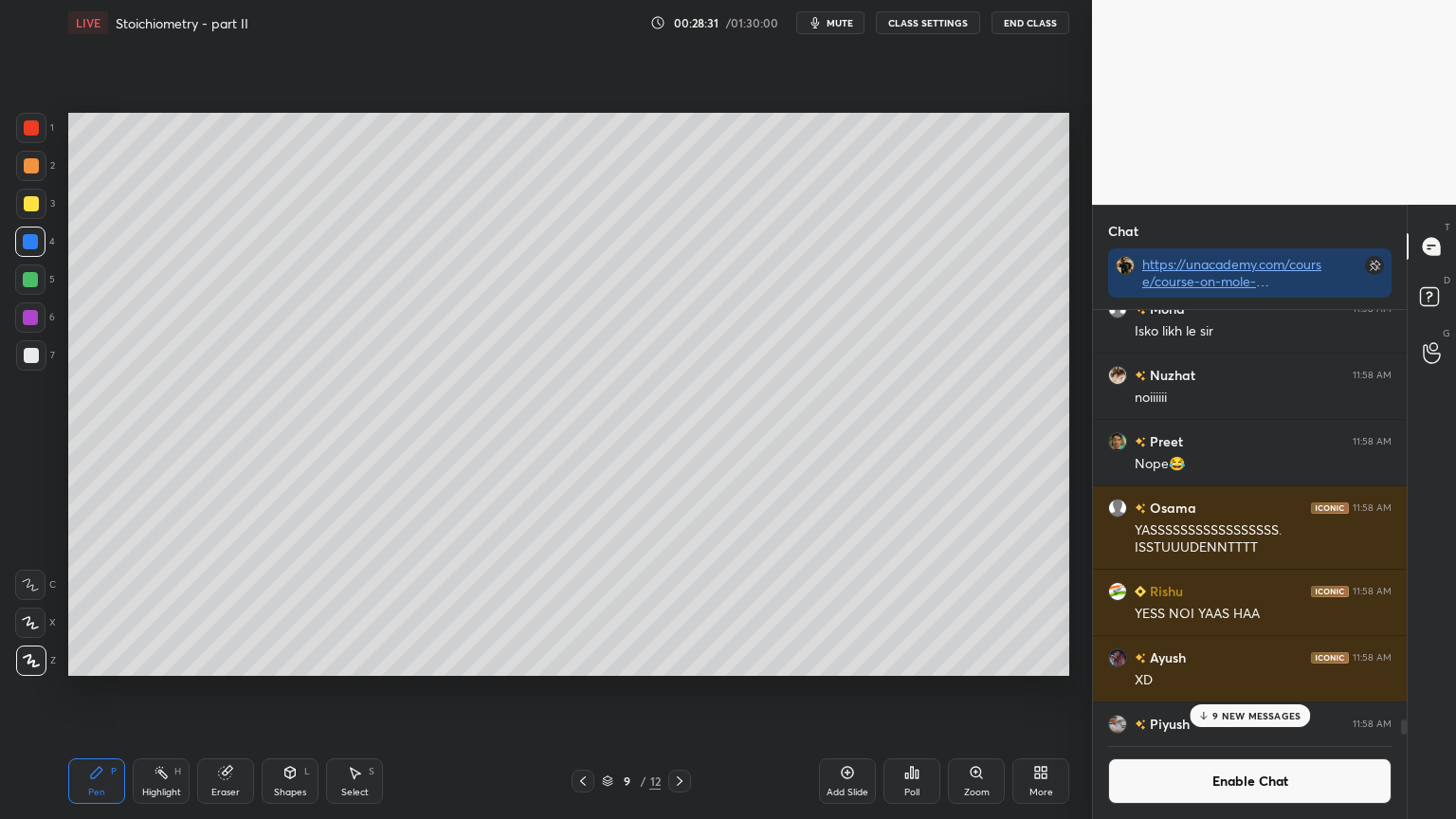 drag, startPoint x: 32, startPoint y: 208, endPoint x: 63, endPoint y: 478, distance: 271.7738 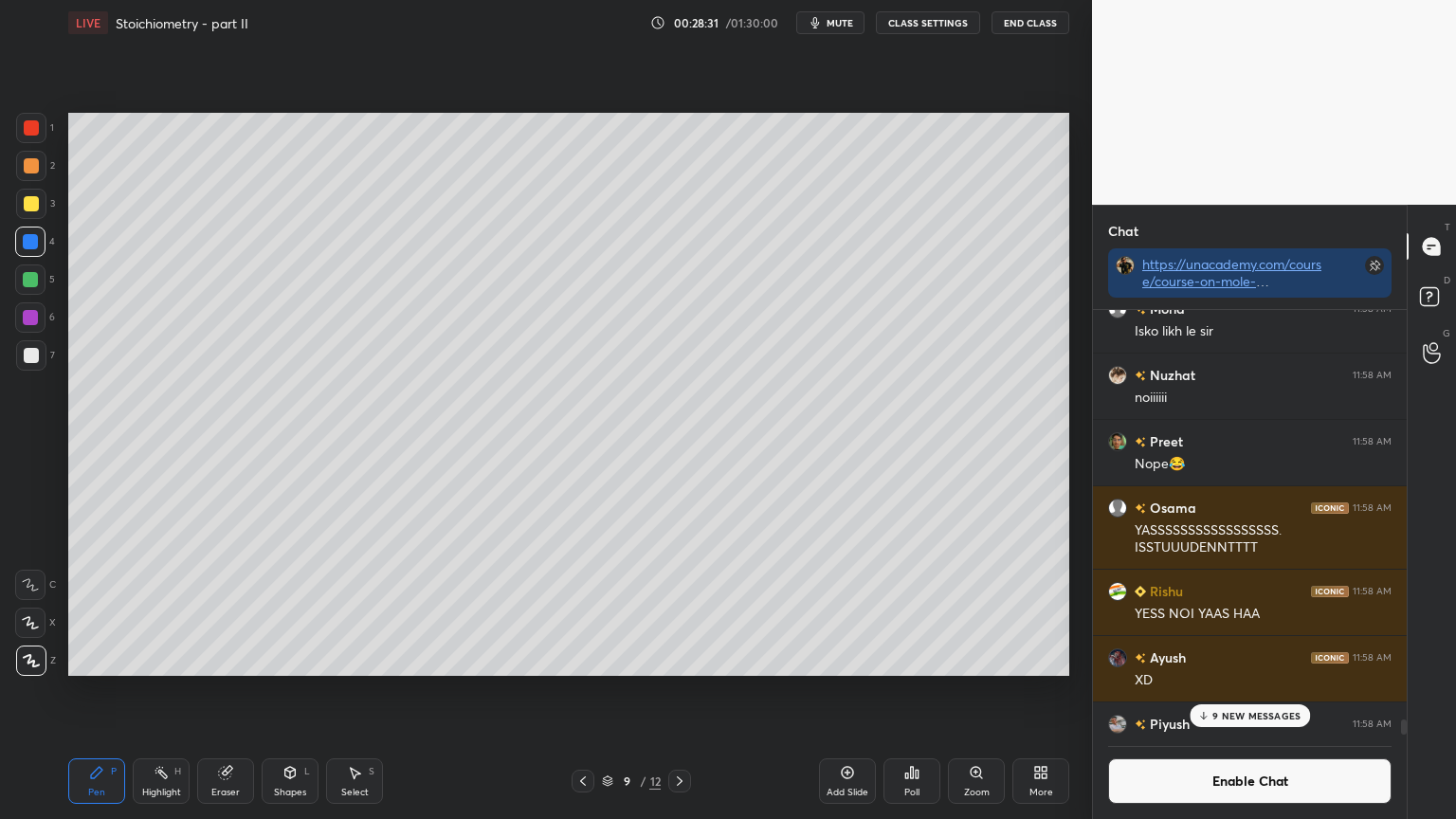 click at bounding box center (31, 204) 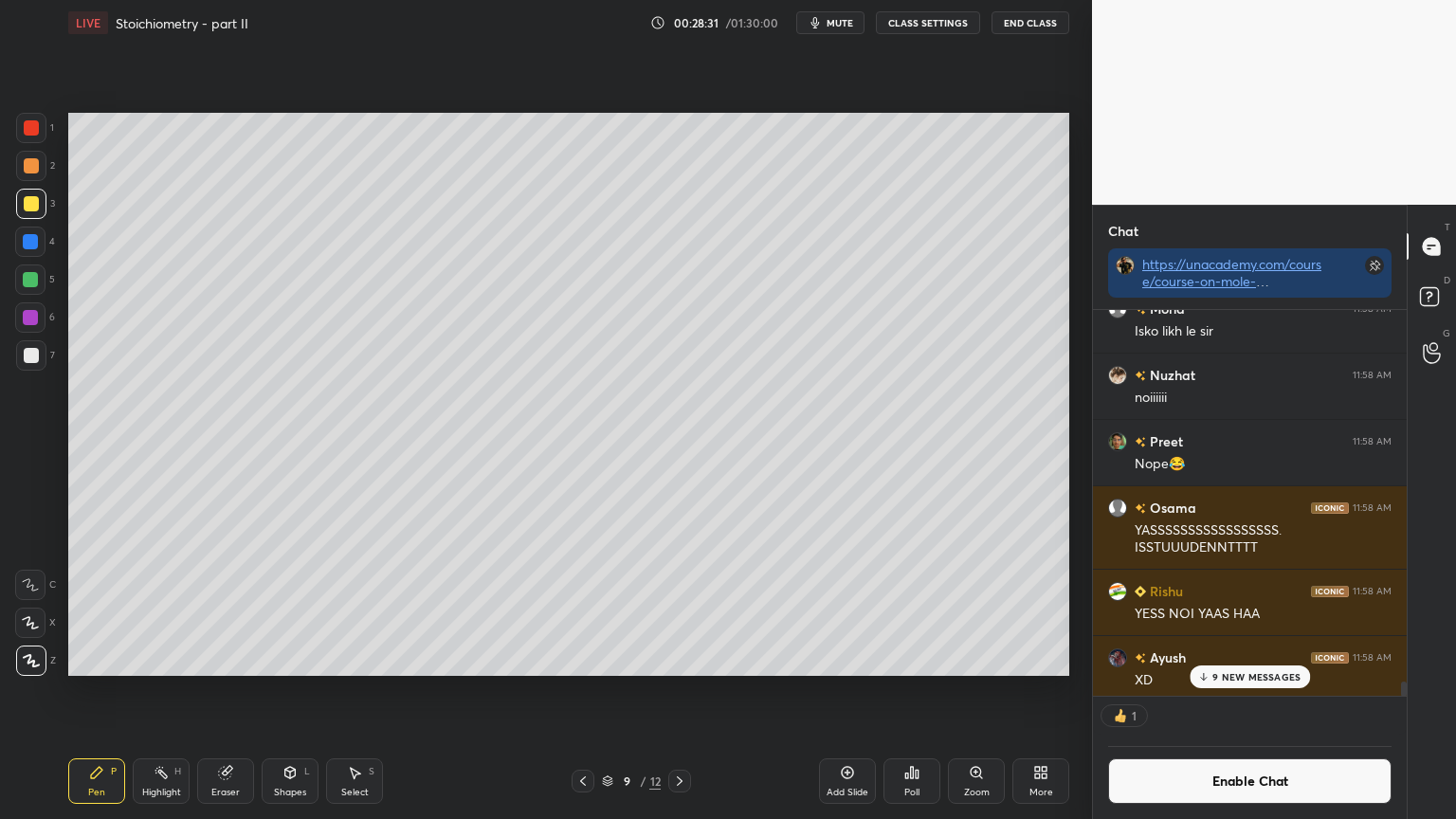 scroll, scrollTop: 380, scrollLeft: 308, axis: both 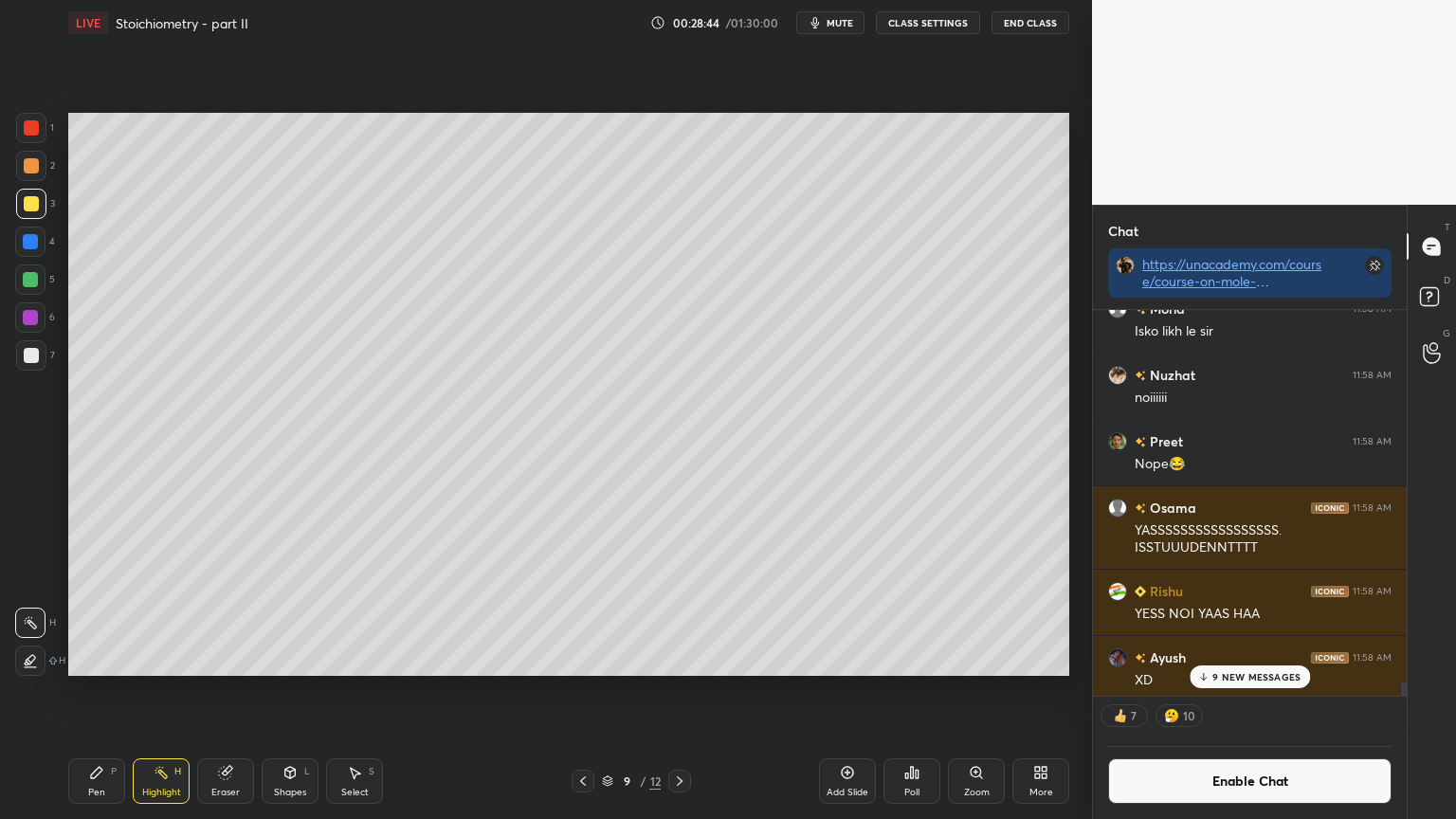 drag, startPoint x: 87, startPoint y: 792, endPoint x: 95, endPoint y: 767, distance: 26.248809 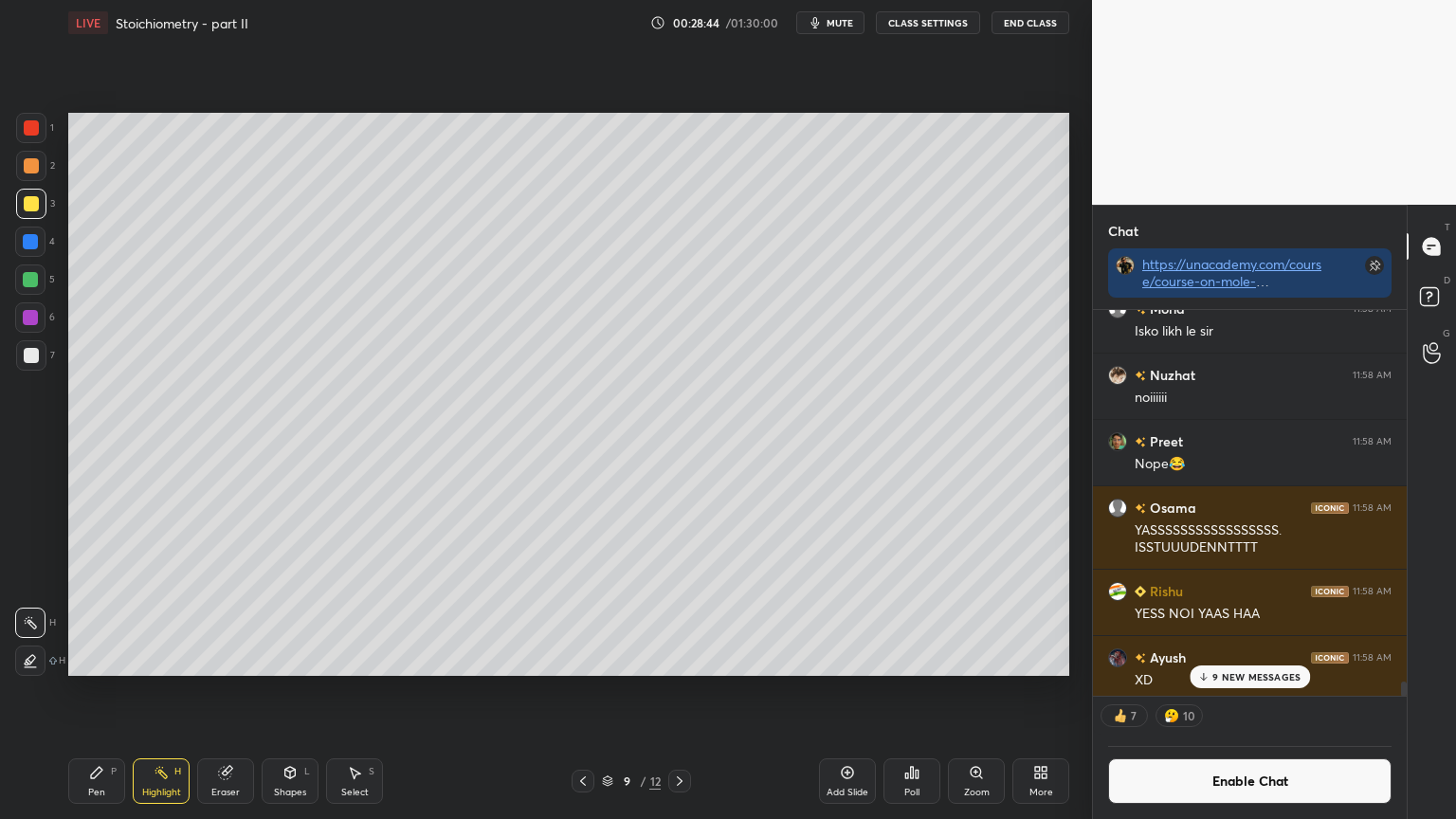 click on "Pen P" at bounding box center (97, 781) 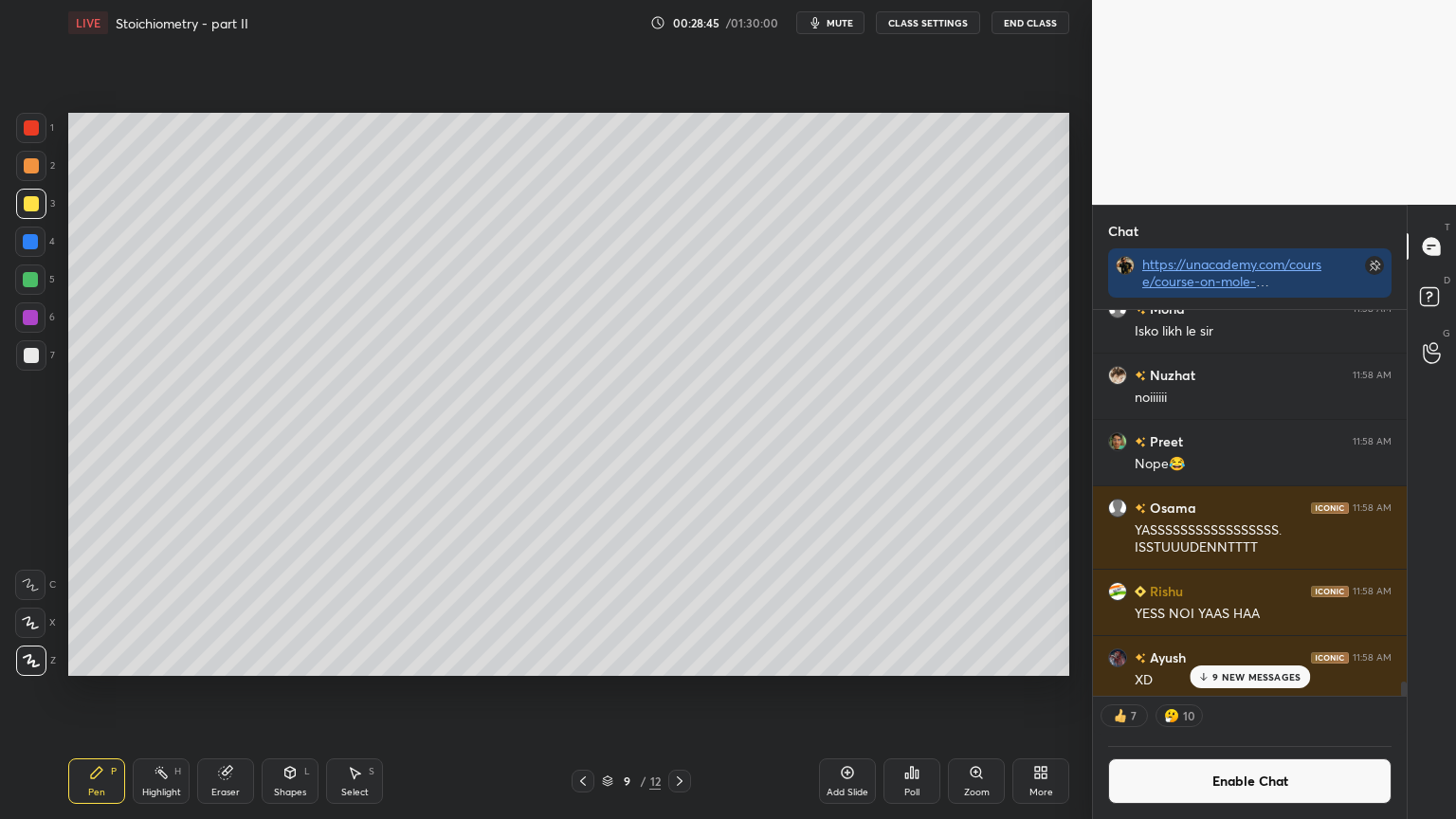 click at bounding box center (31, 355) 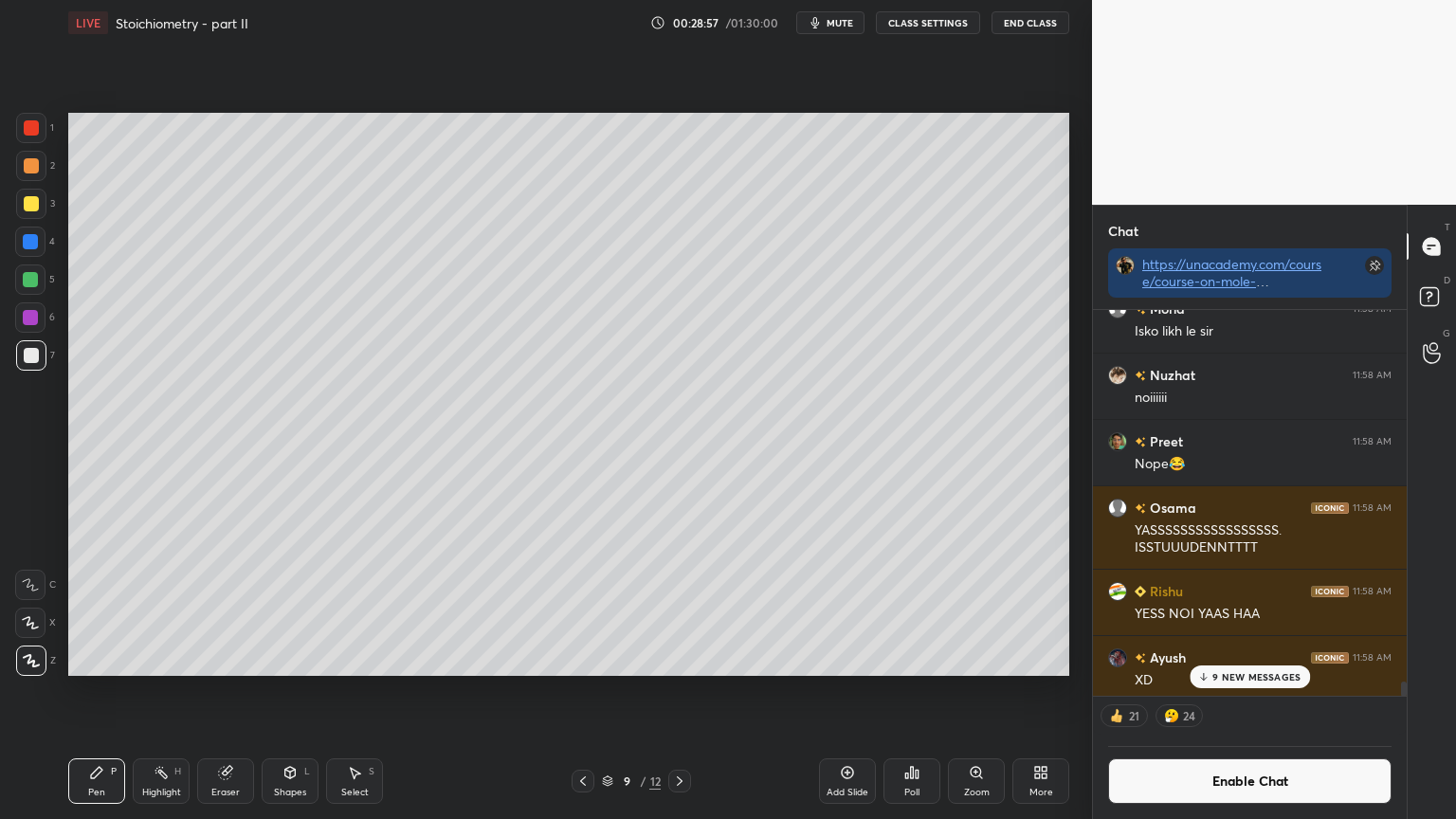 click on "Highlight H" at bounding box center (161, 781) 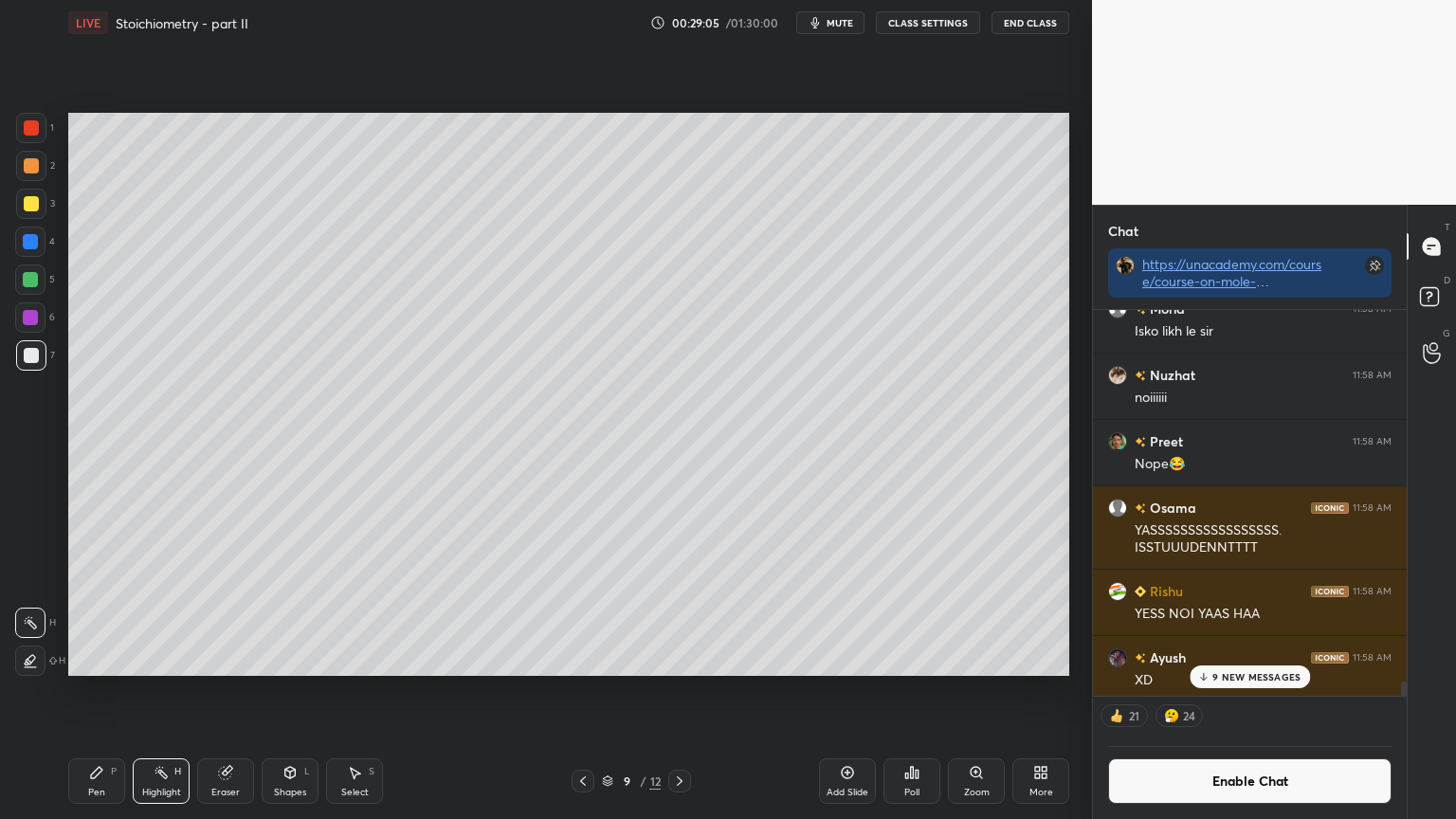 click on "Pen" at bounding box center (97, 792) 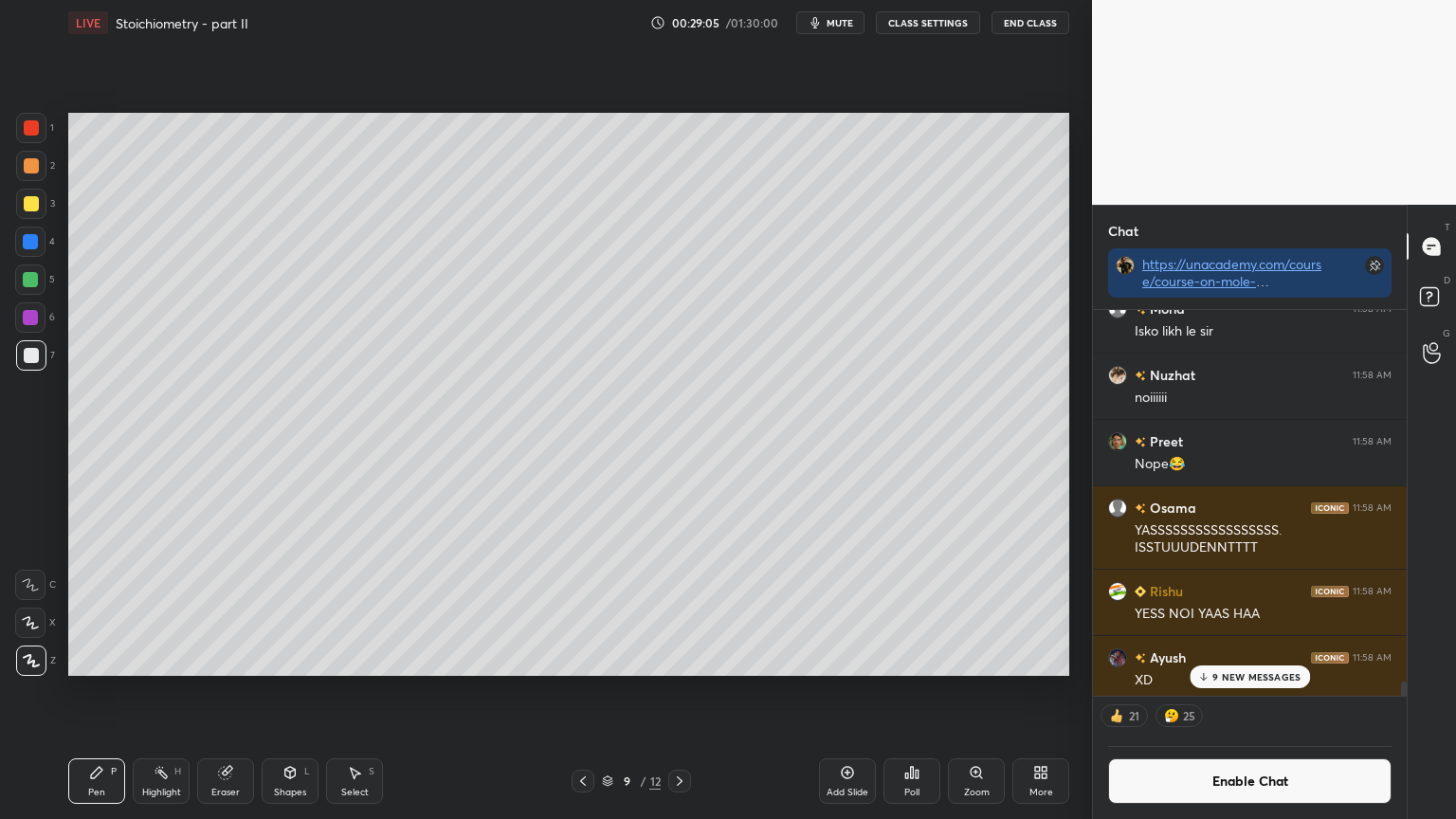 click at bounding box center (31, 355) 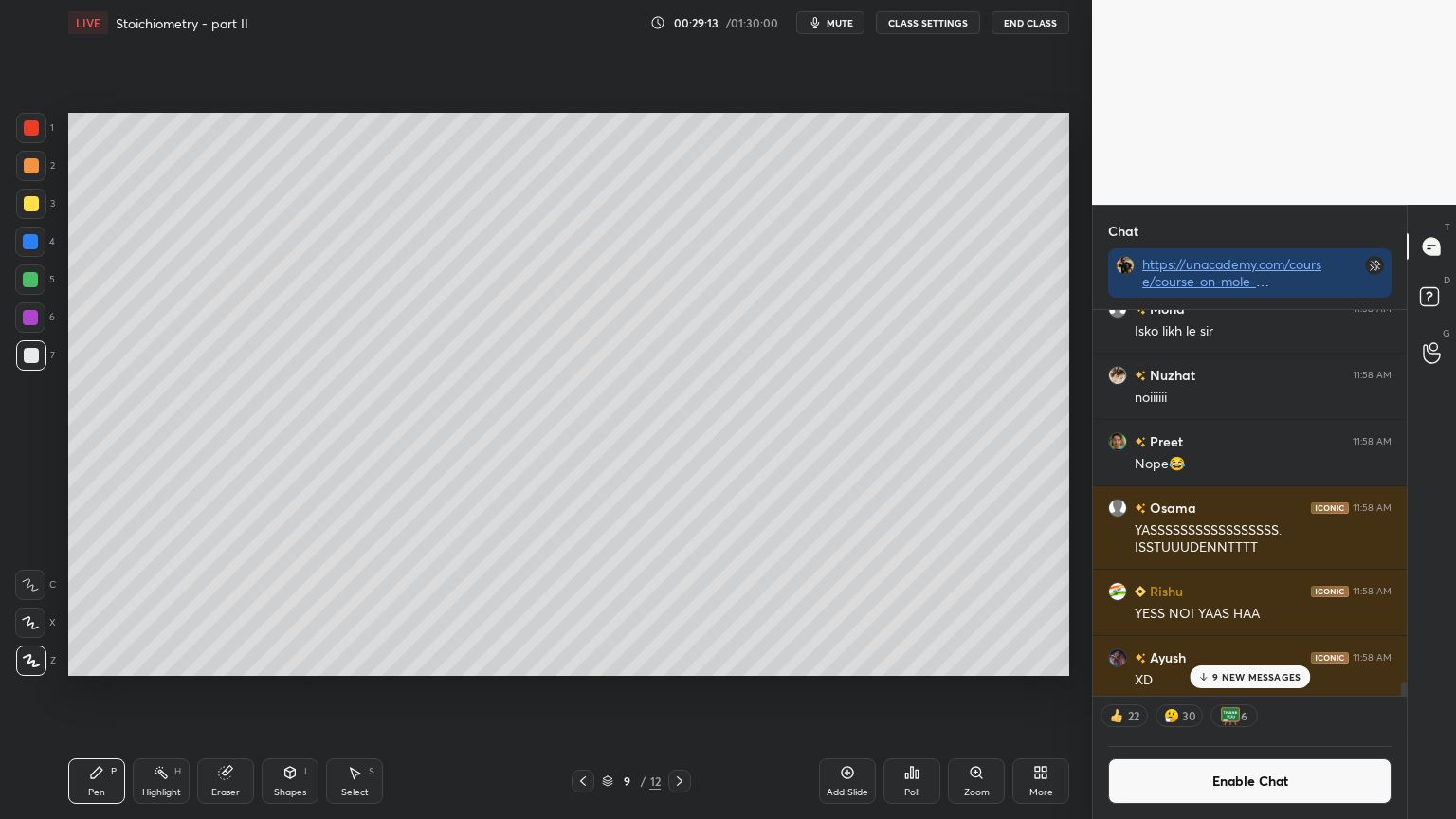 click on "9 NEW MESSAGES" at bounding box center (1256, 677) 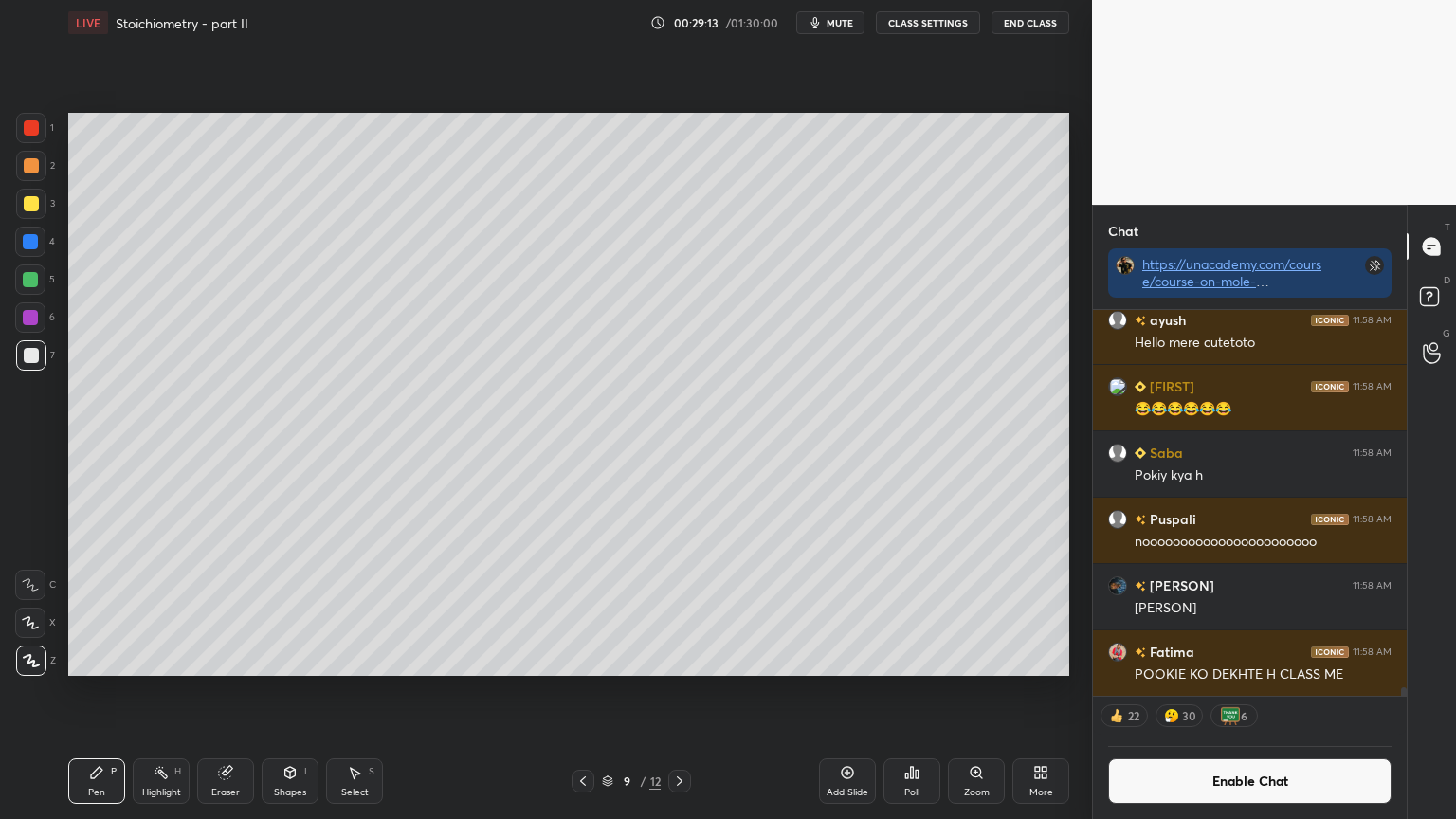 click on "Enable Chat" at bounding box center [1249, 781] 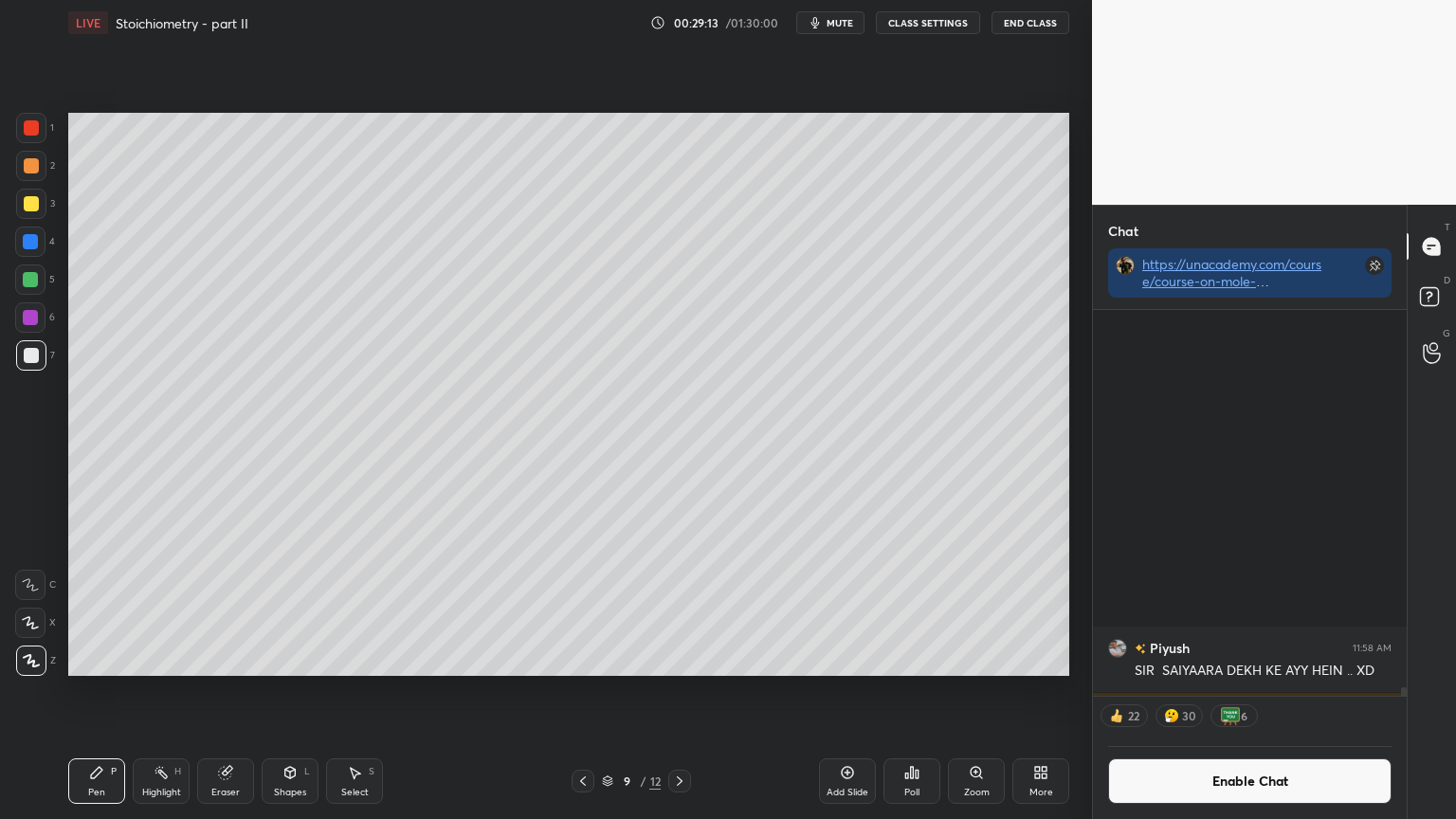 scroll, scrollTop: 6, scrollLeft: 6, axis: both 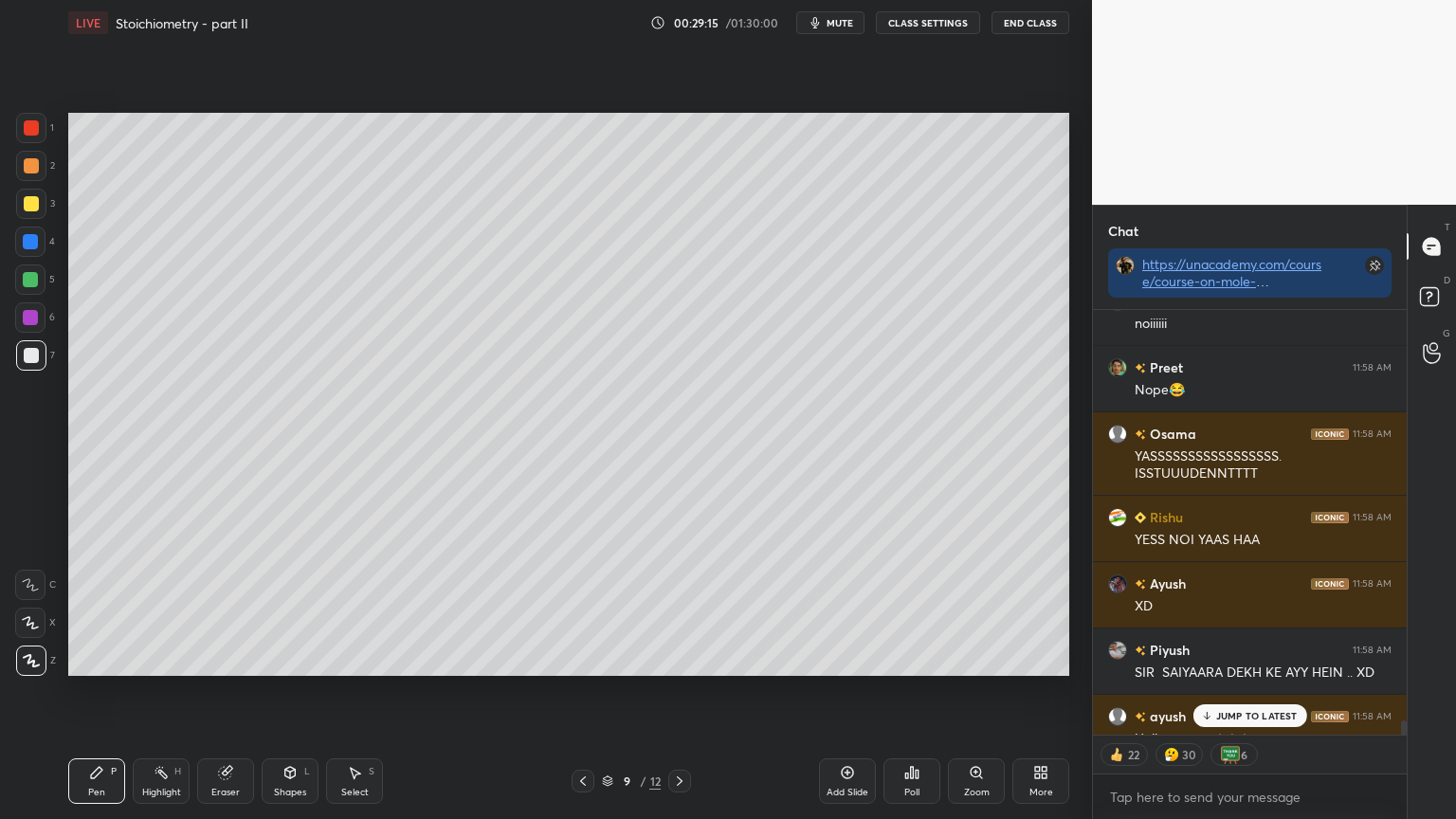 click on "JUMP TO LATEST" at bounding box center (1257, 716) 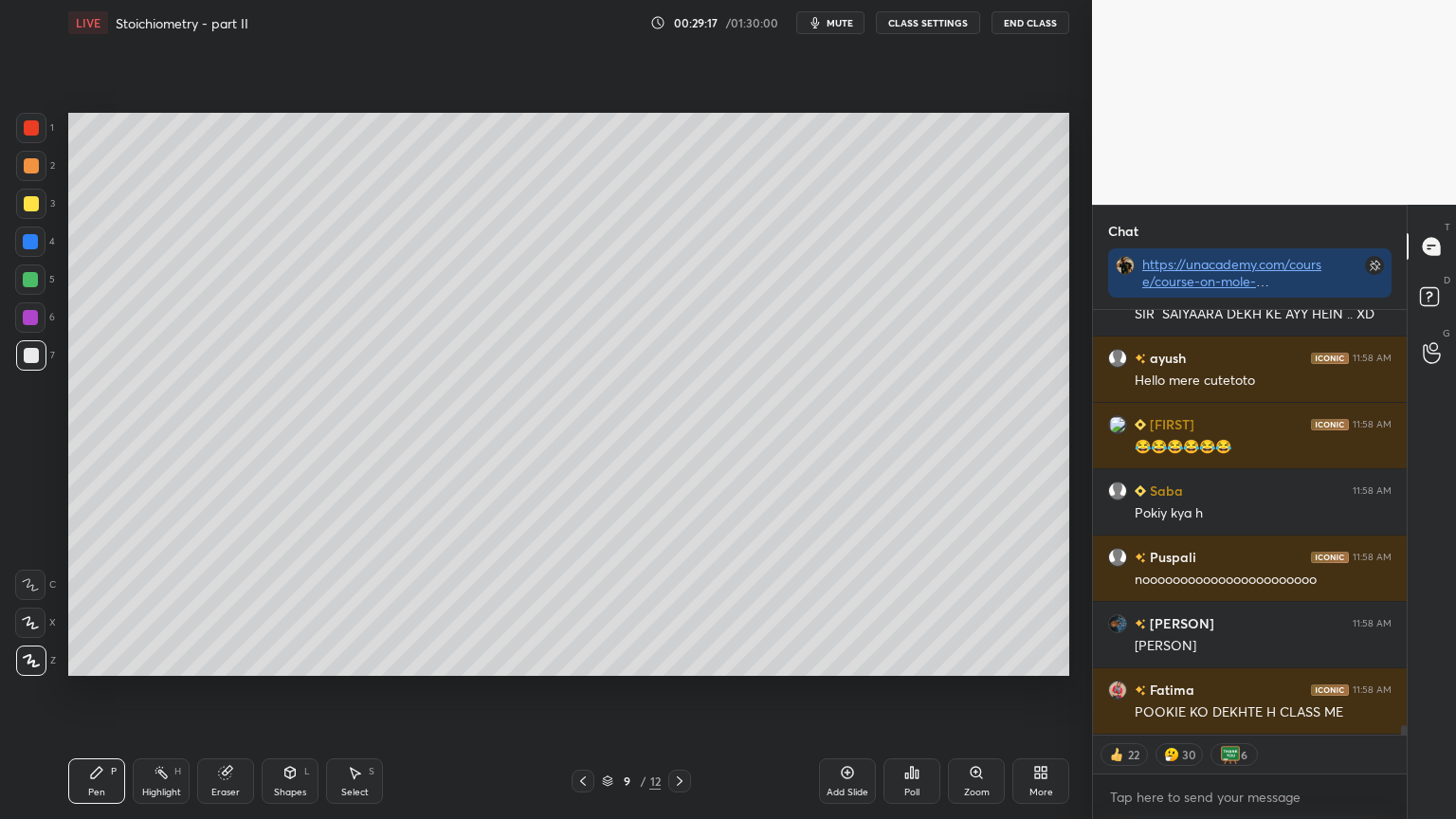 scroll, scrollTop: 18086, scrollLeft: 0, axis: vertical 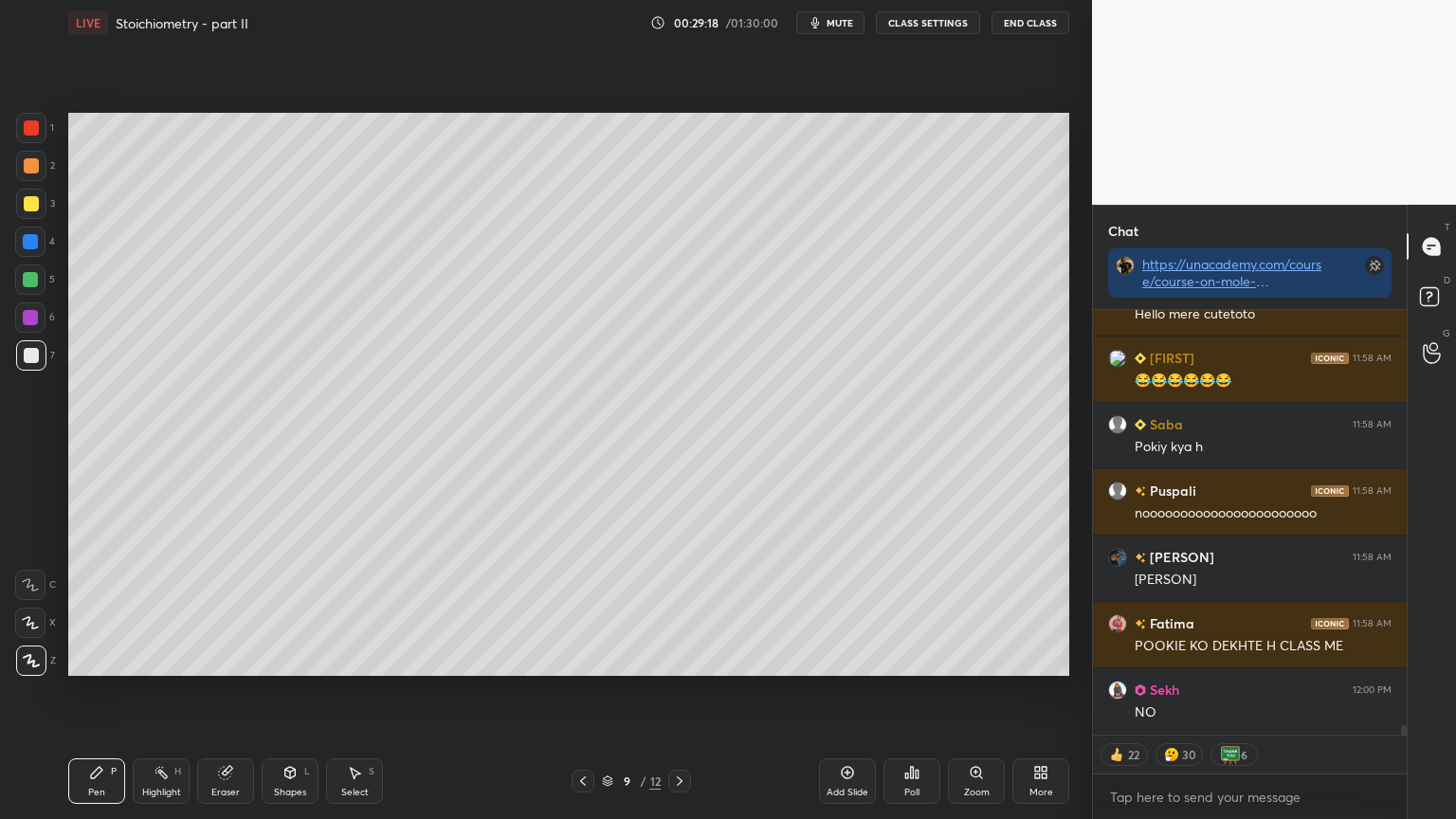 click on "Shapes" at bounding box center [290, 792] 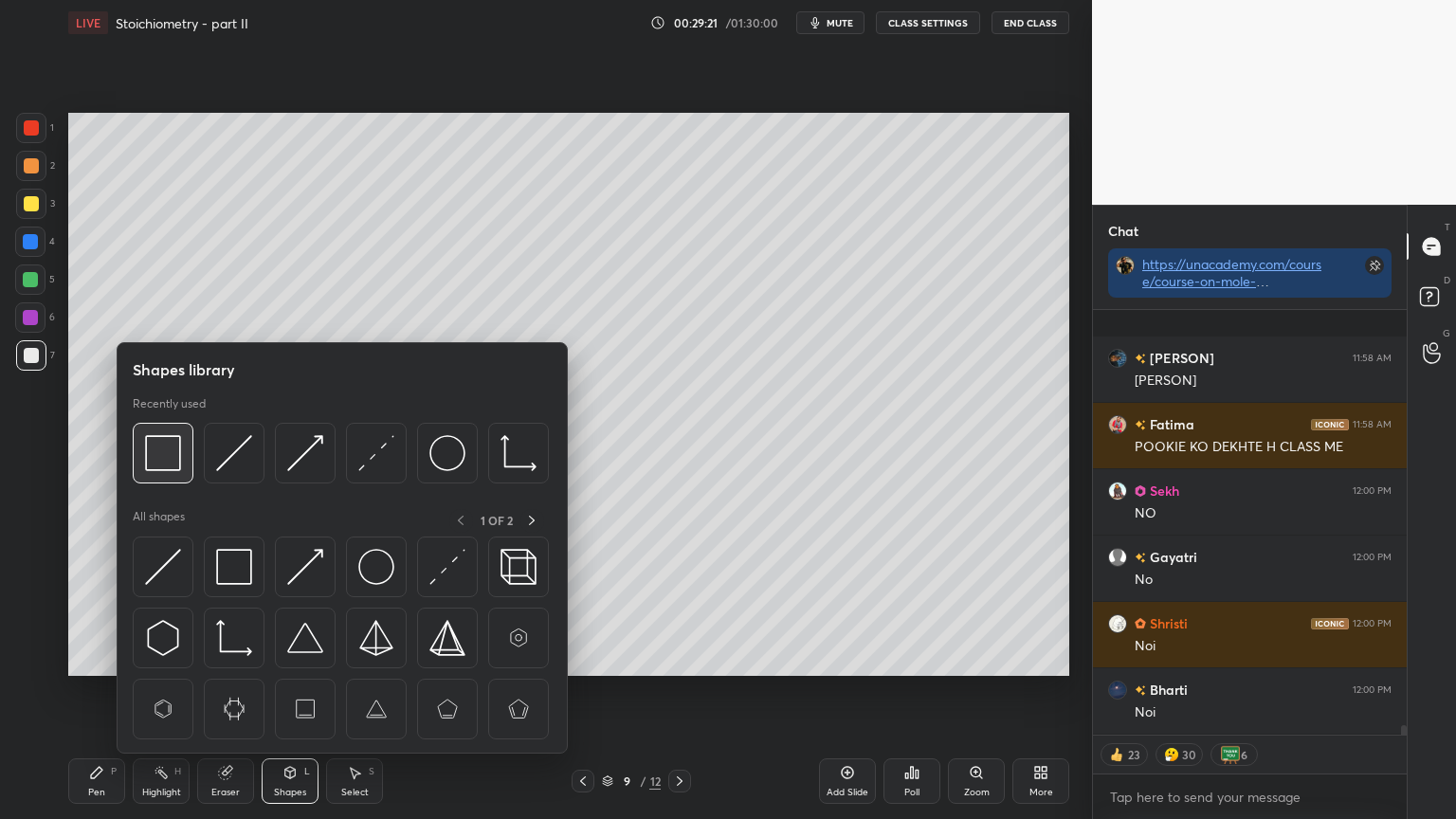 scroll, scrollTop: 18397, scrollLeft: 0, axis: vertical 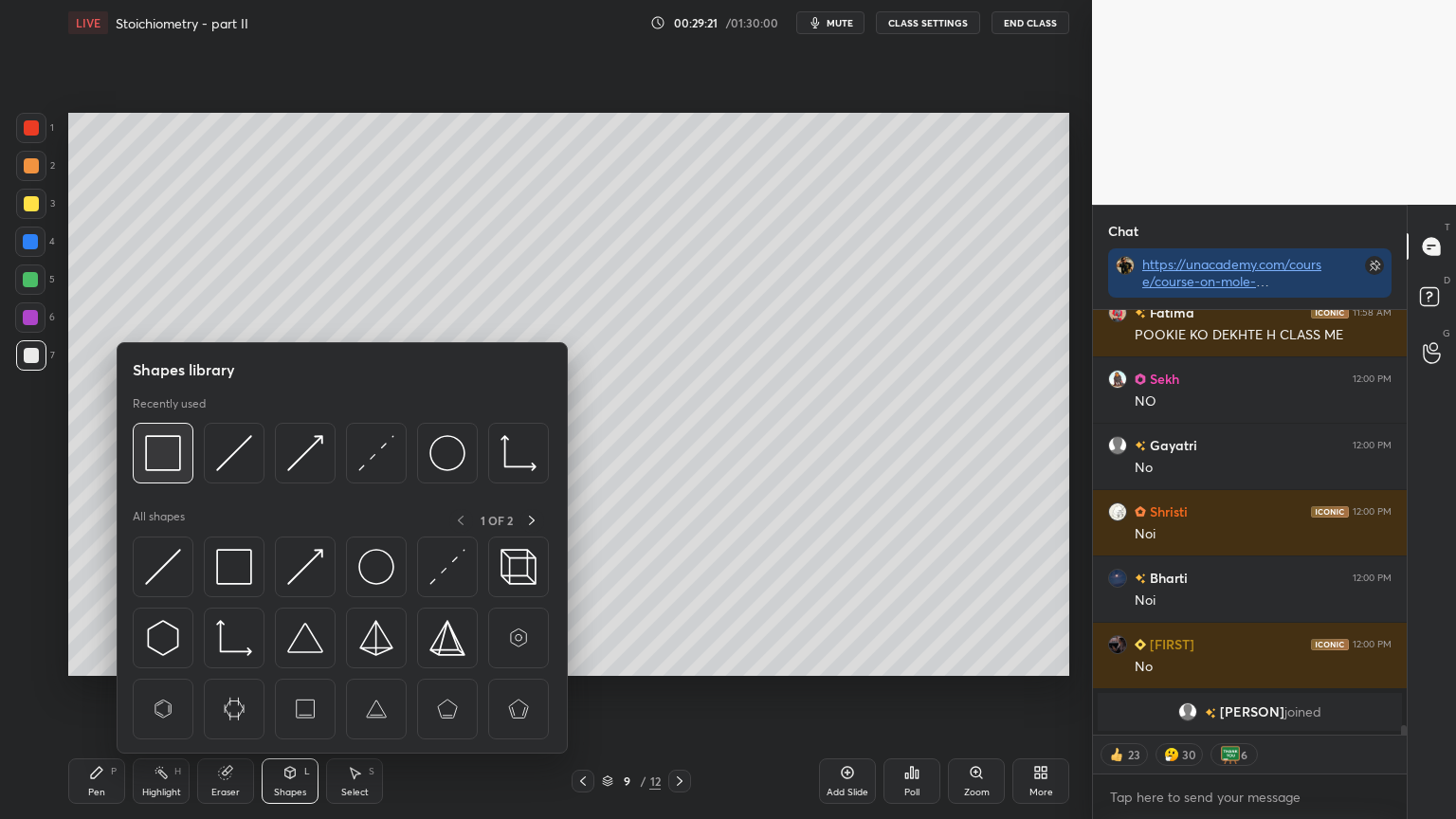 click at bounding box center (163, 453) 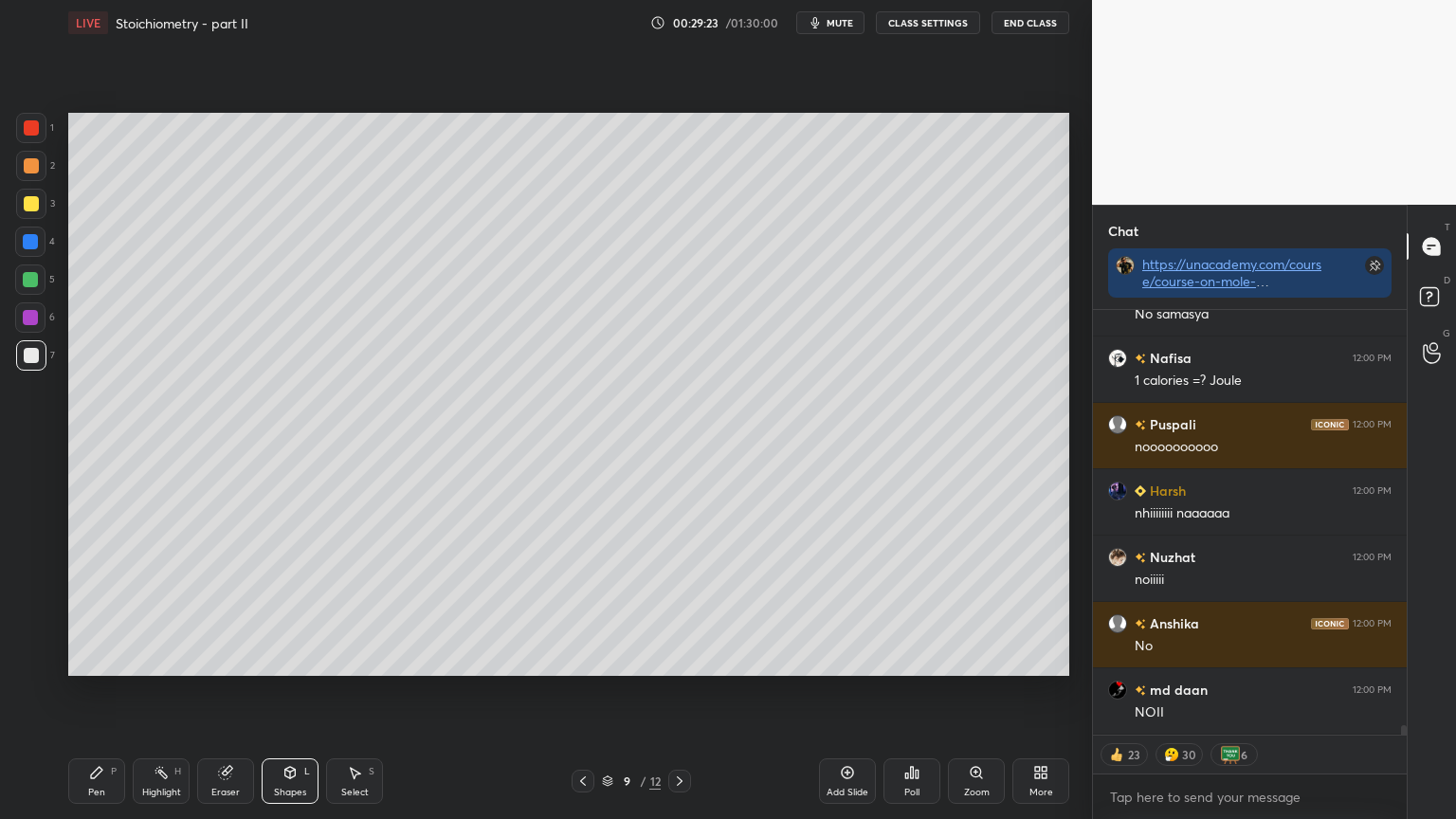 click on "Highlight" at bounding box center (161, 792) 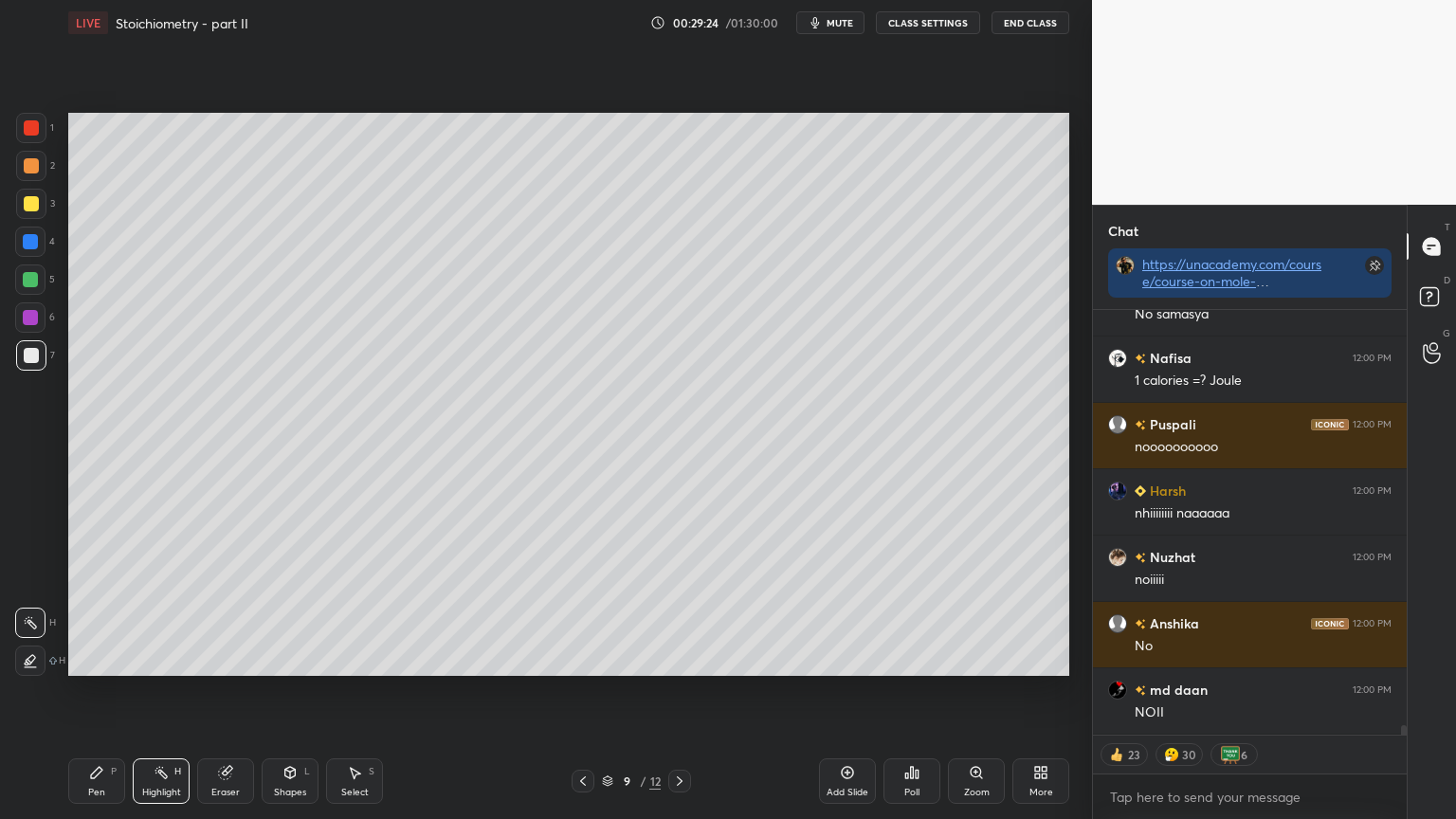 scroll, scrollTop: 18693, scrollLeft: 0, axis: vertical 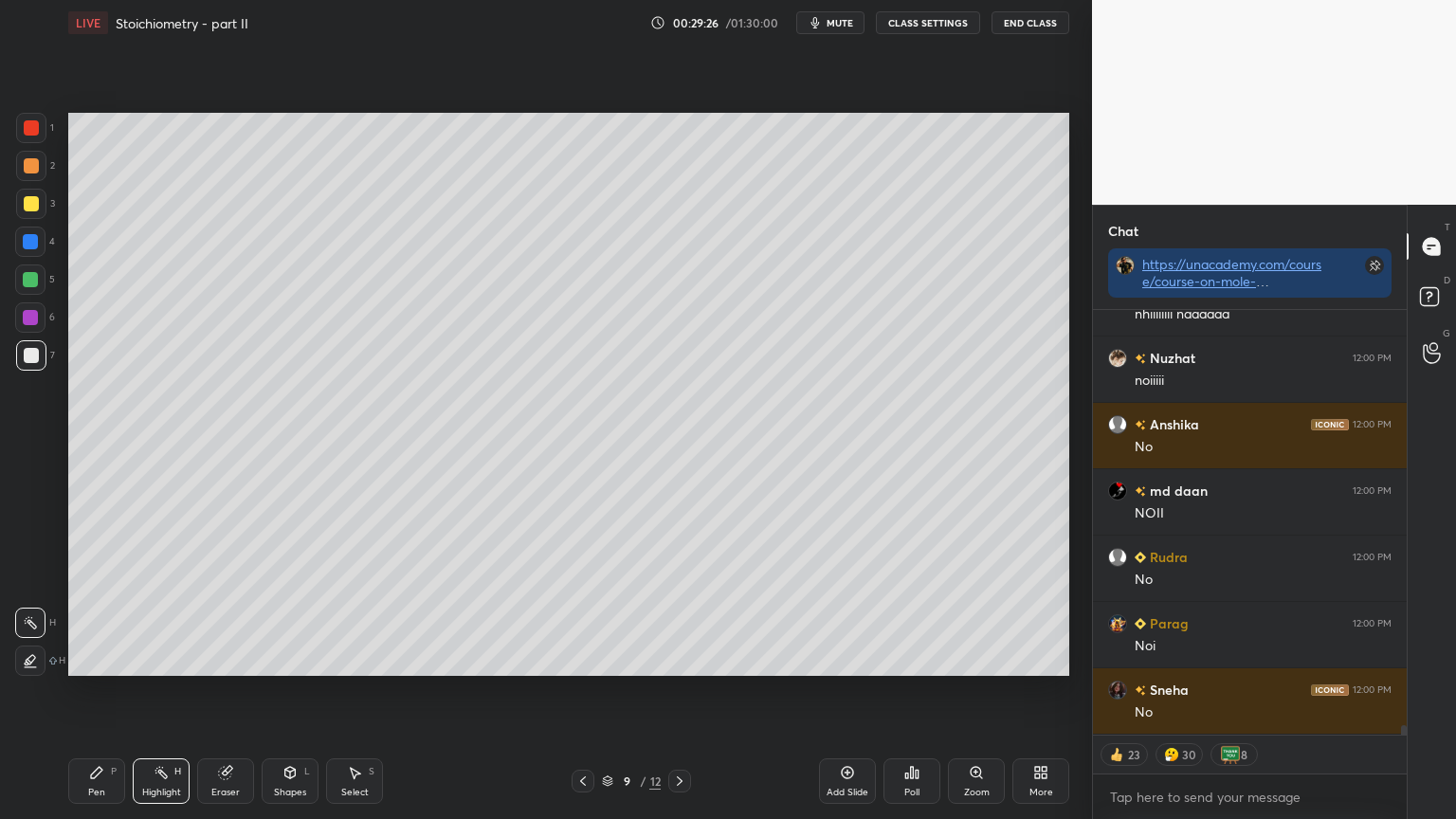 click on "Highlight H" at bounding box center [161, 781] 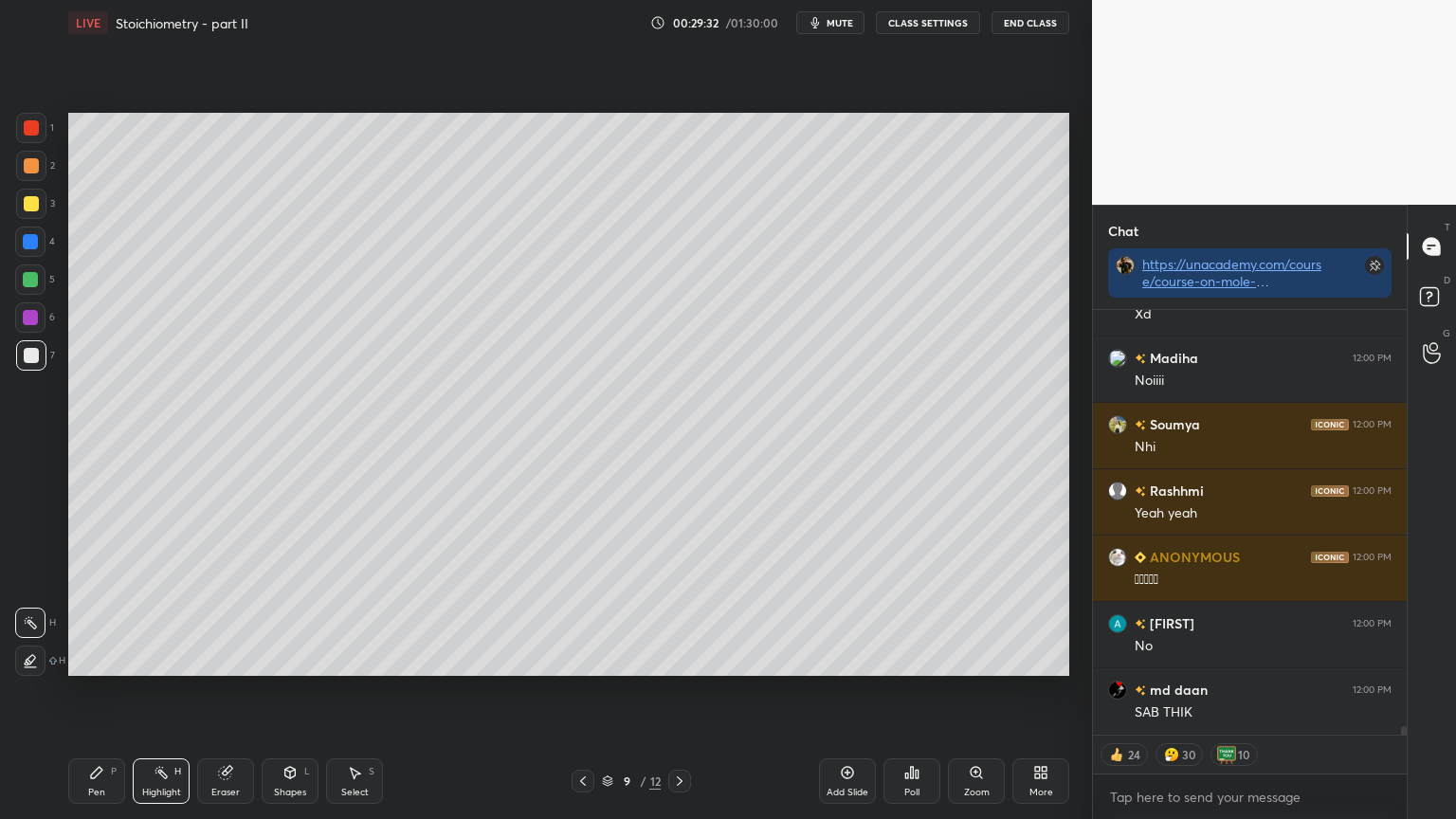 scroll, scrollTop: 19821, scrollLeft: 0, axis: vertical 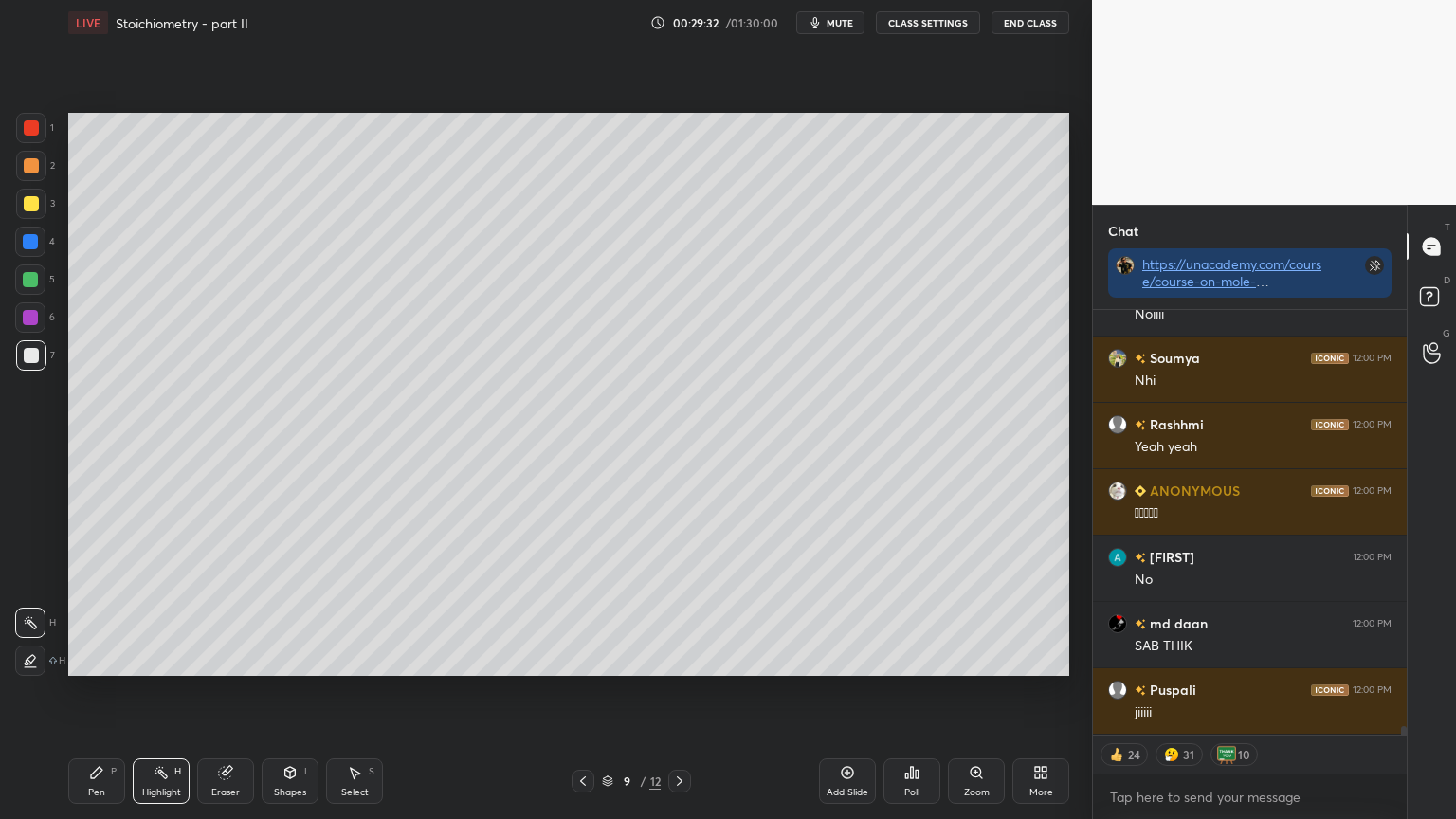 click on "CLASS SETTINGS" at bounding box center (928, 23) 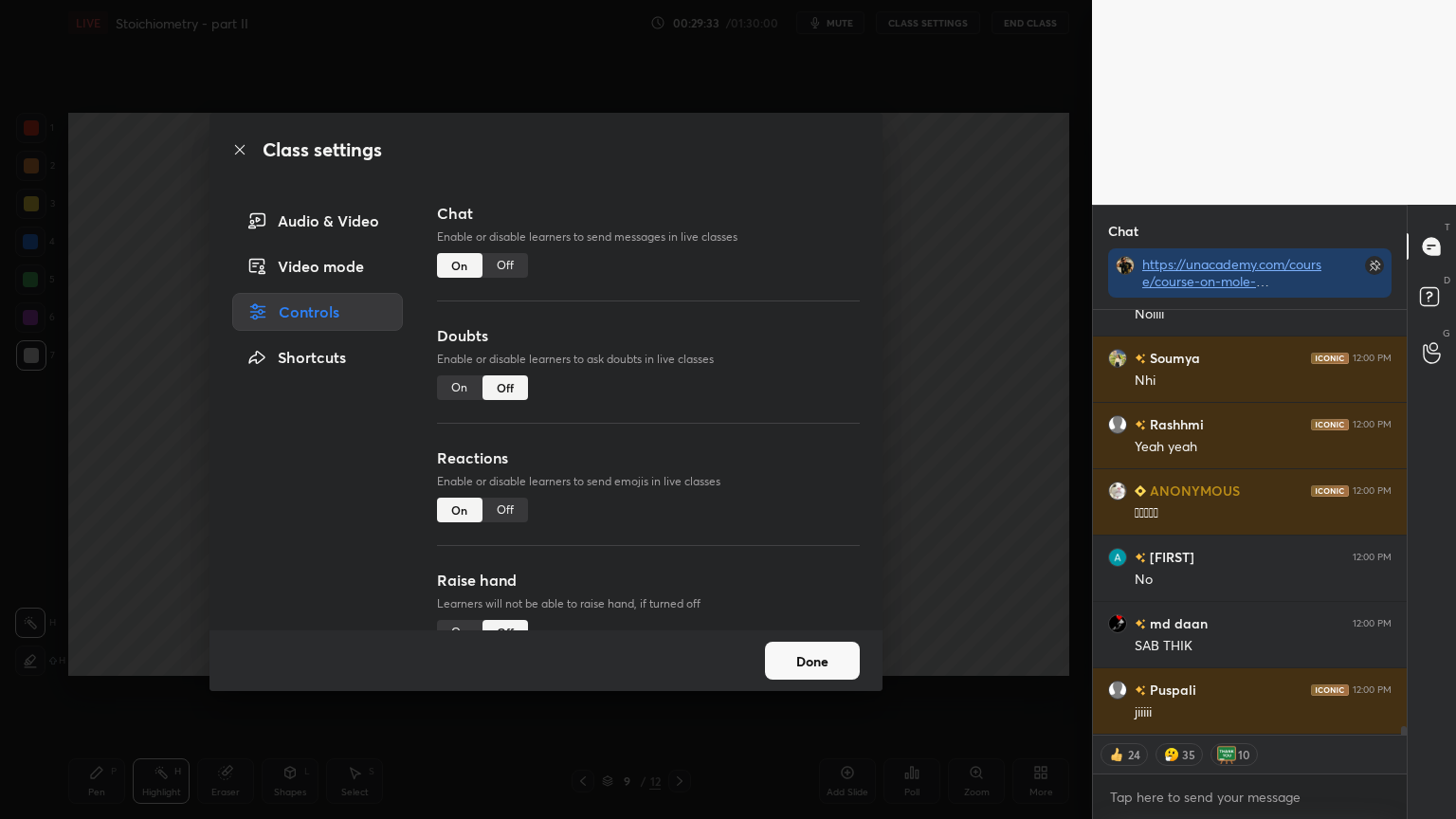 type on "x" 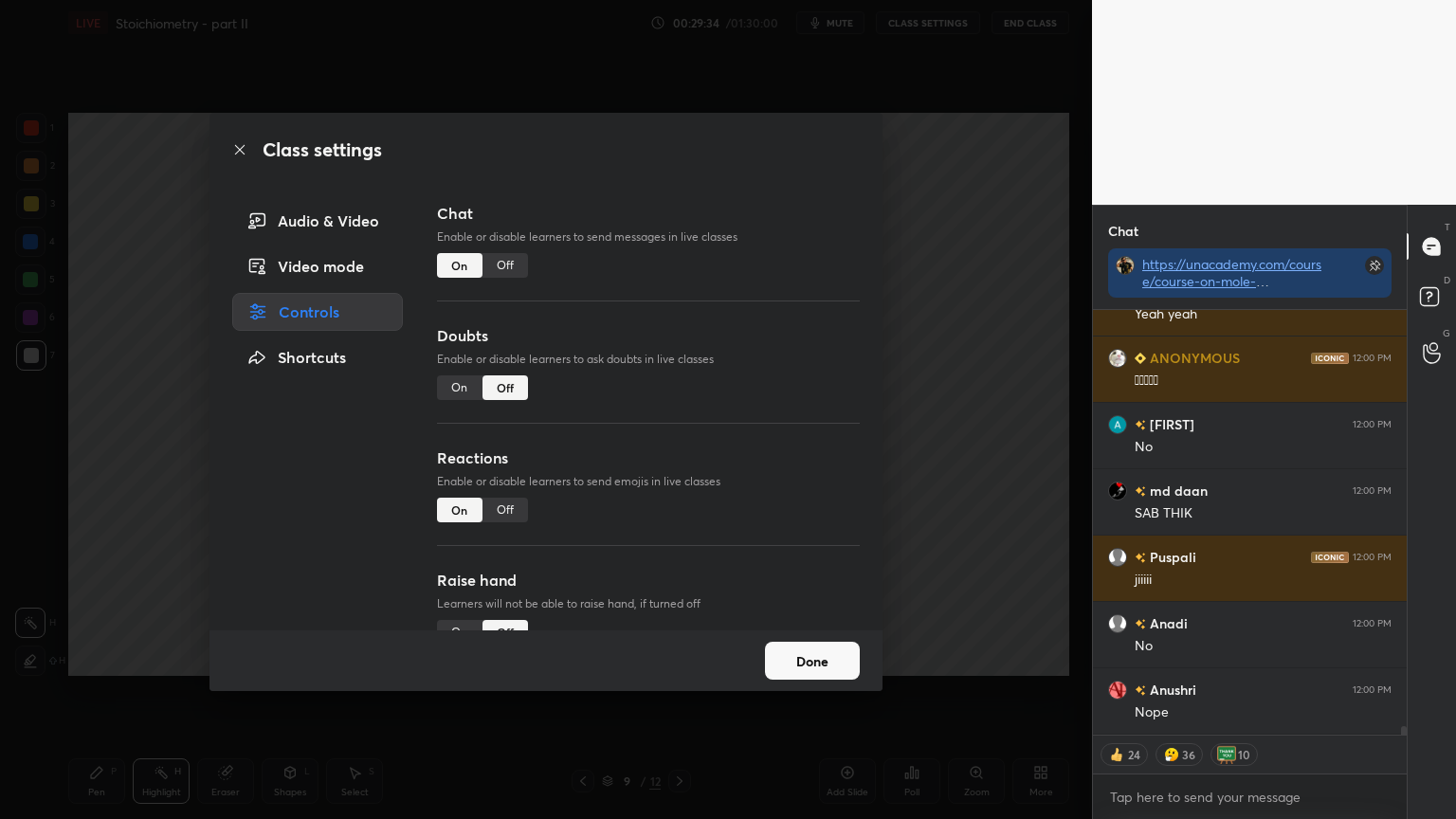 click on "Off" at bounding box center [505, 265] 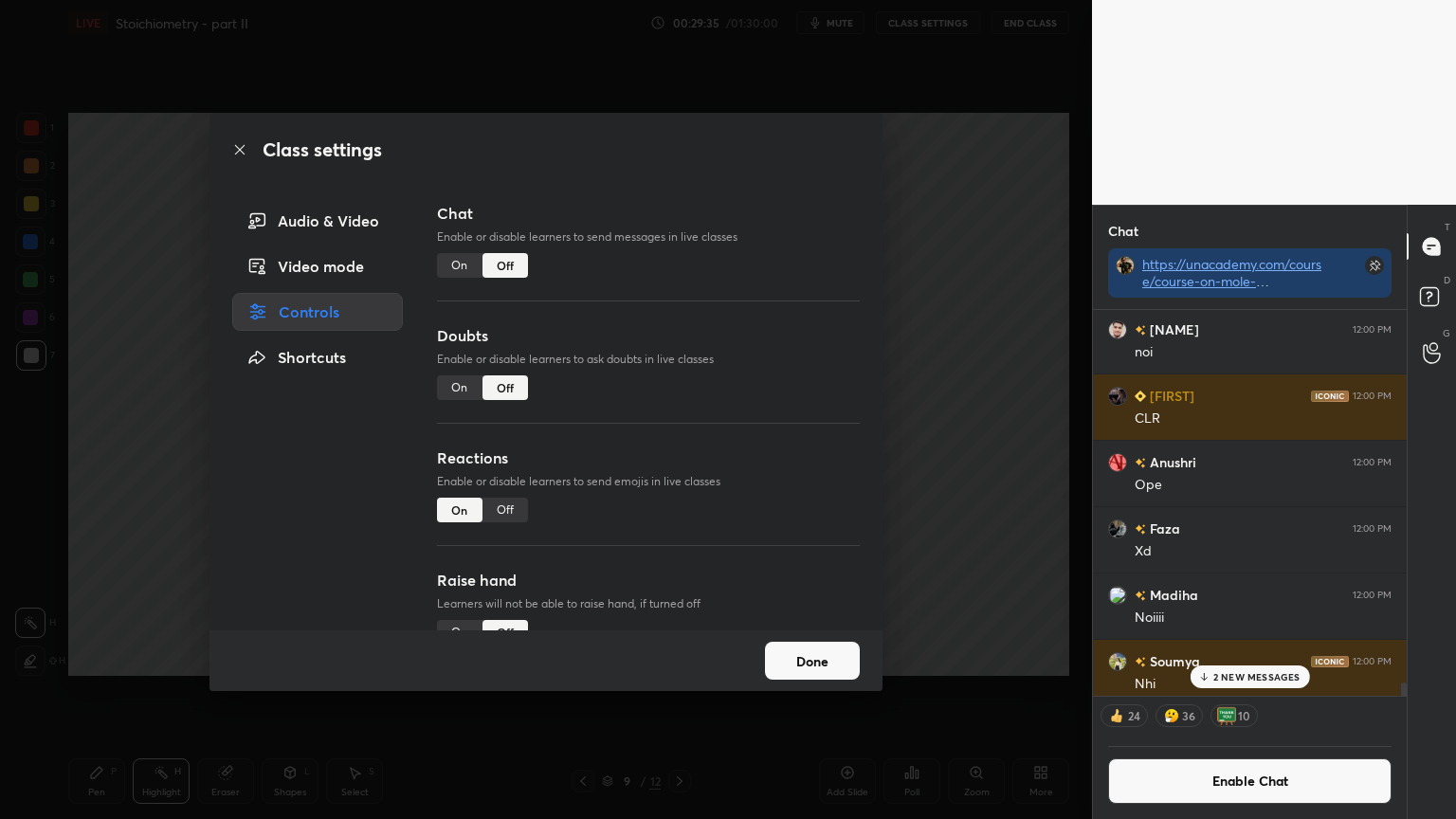 click on "Class settings Audio & Video Video mode Controls Shortcuts Chat Enable or disable learners to send messages in live classes On Off Doubts Enable or disable learners to ask doubts in live classes On Off Reactions Enable or disable learners to send emojis in live classes On Off Raise hand Learners will not be able to raise hand, if turned off On Off Poll Prediction Enable or disable poll prediction in case of a question on the slide On Off Done" at bounding box center [546, 410] 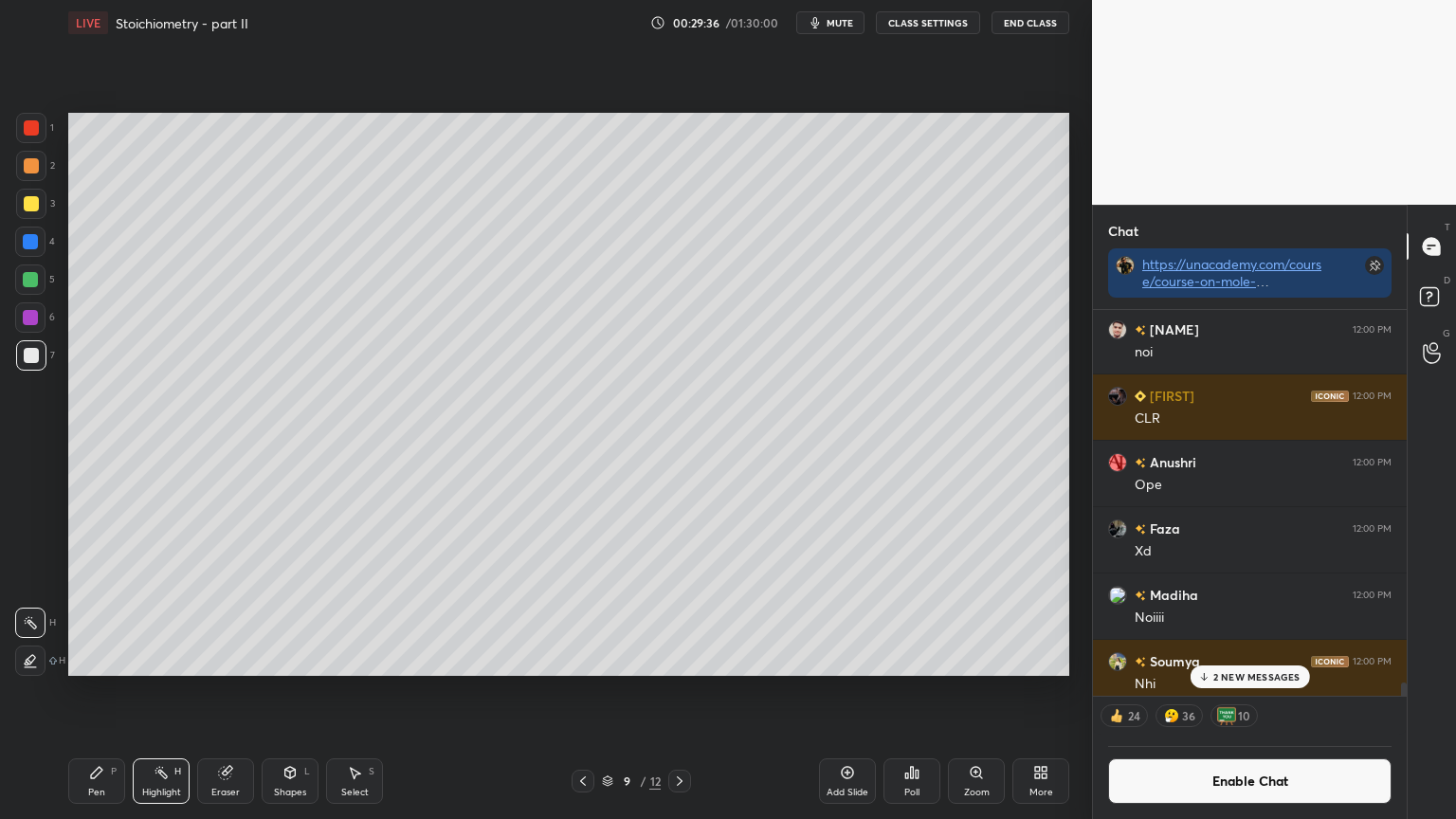 click on "Add Slide" at bounding box center [847, 781] 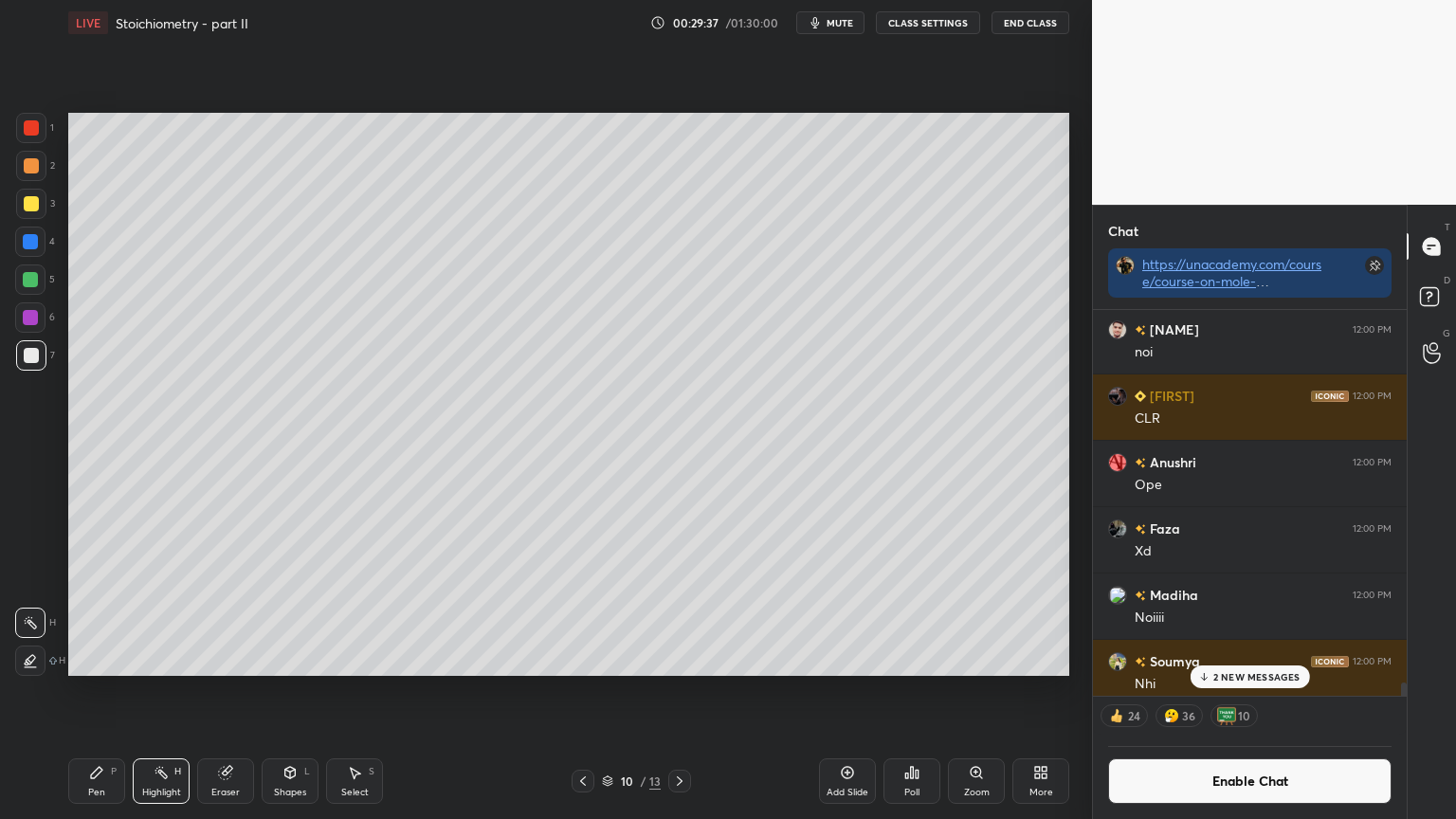 click on "Pen P" at bounding box center [97, 781] 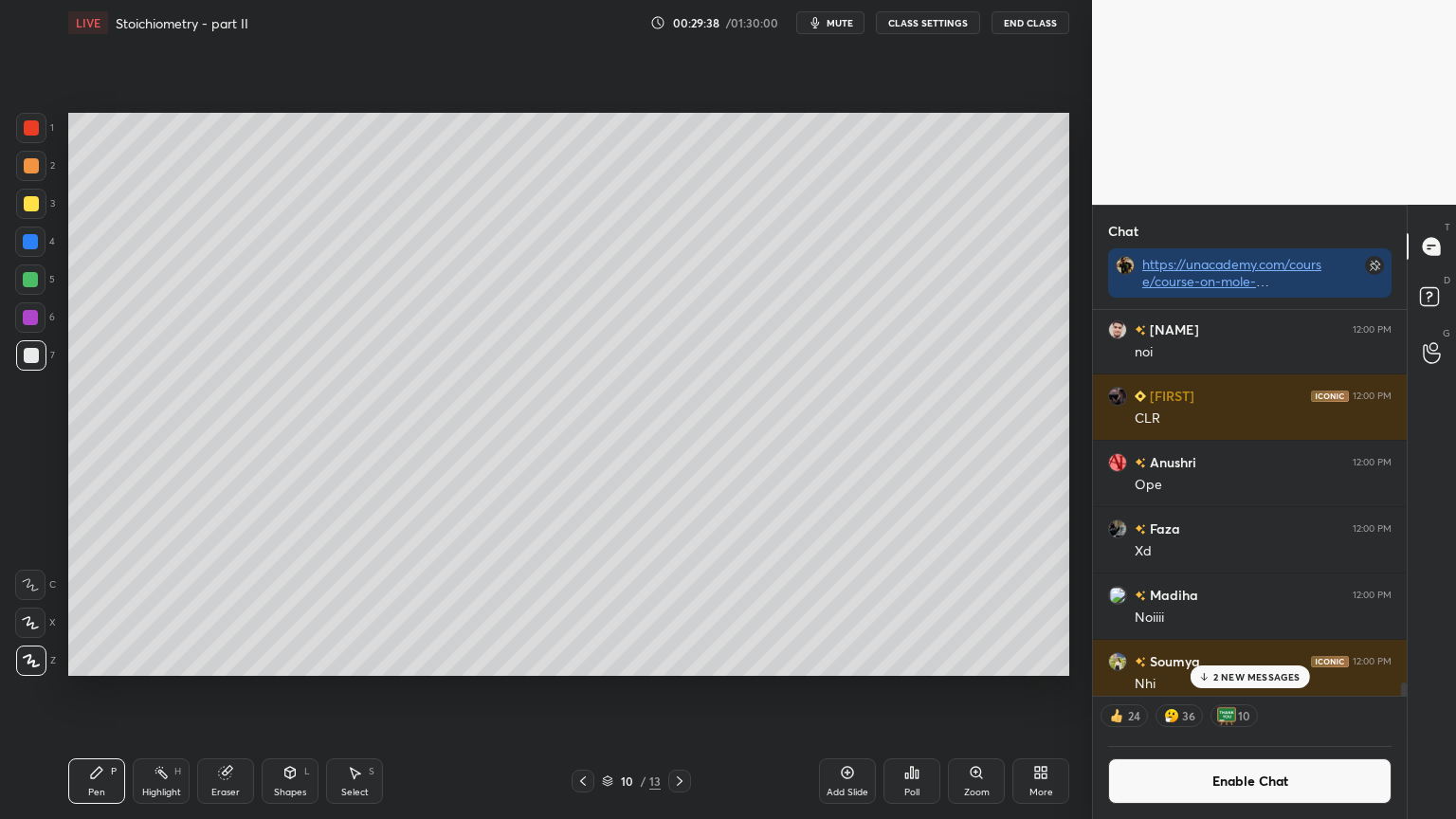 click at bounding box center [31, 128] 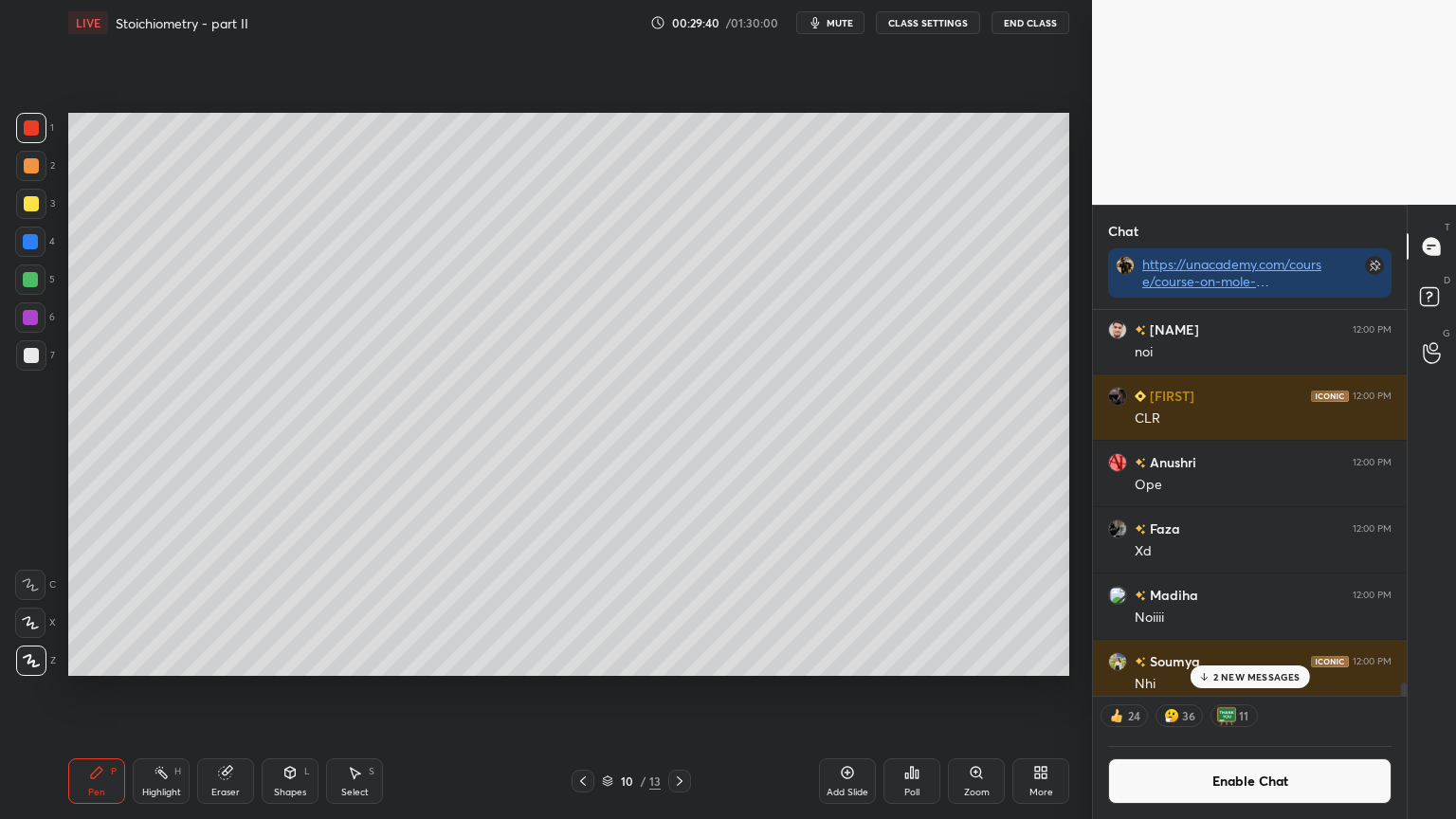 click 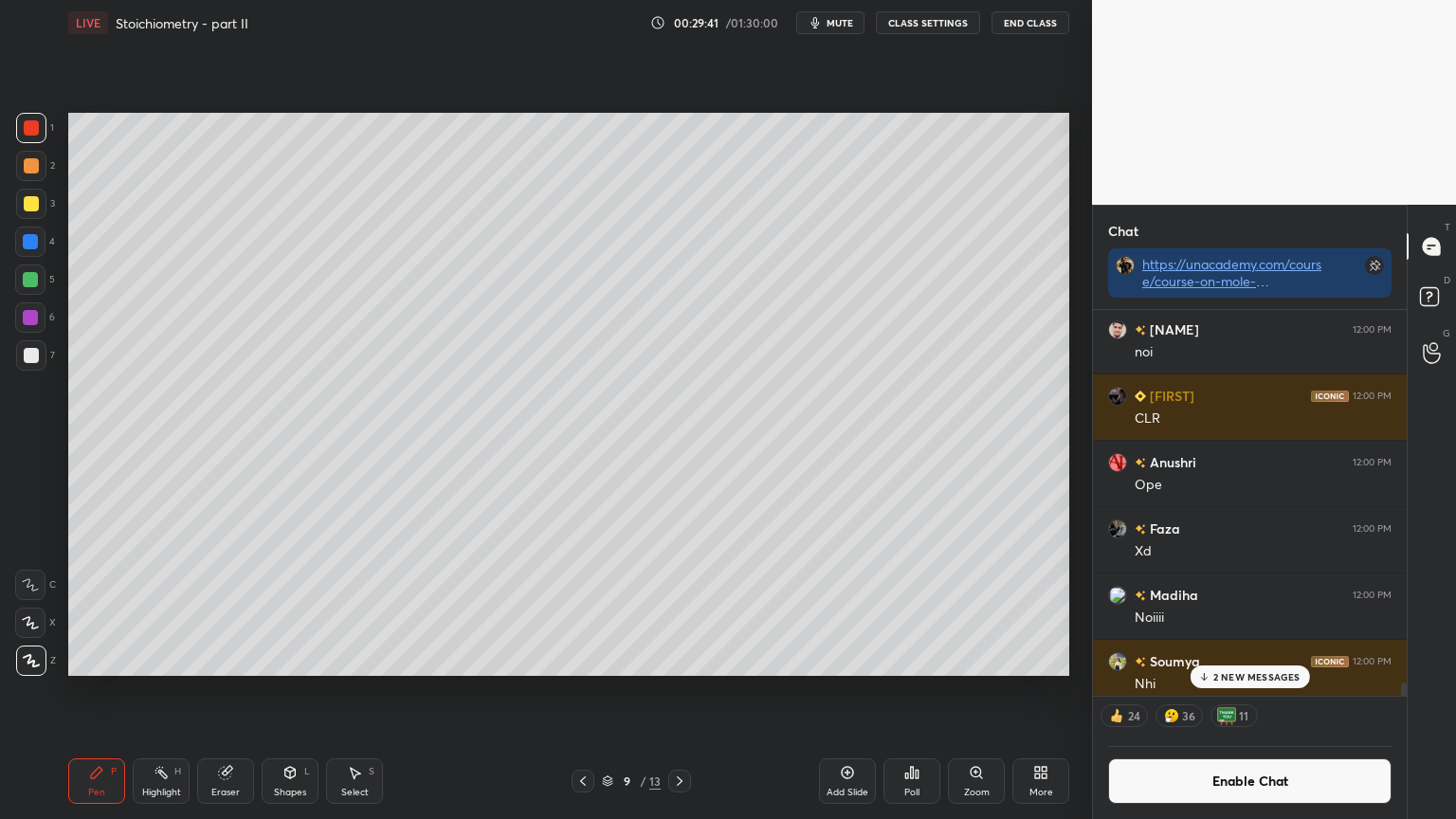 click 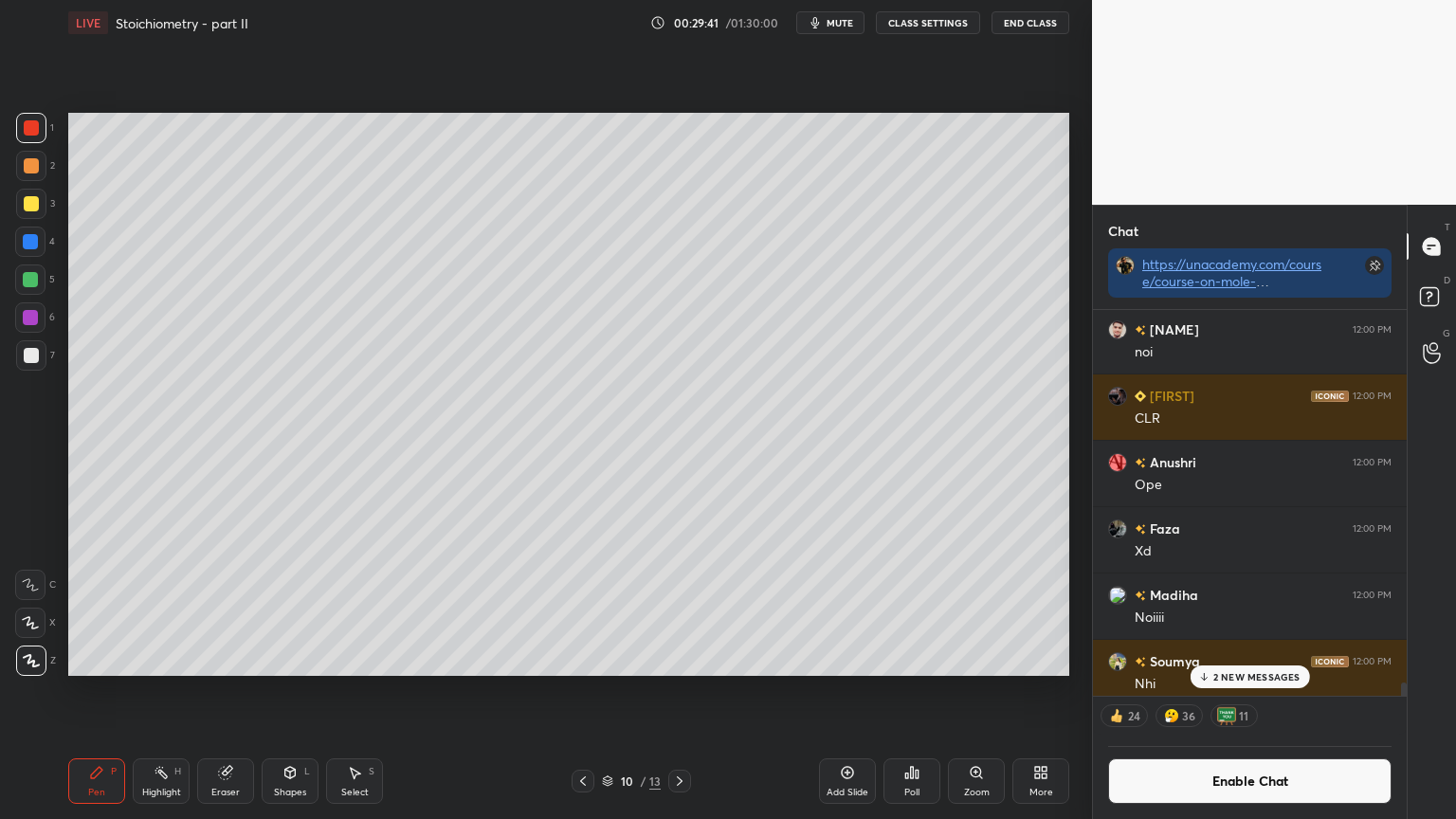 click on "Pen P" at bounding box center [97, 781] 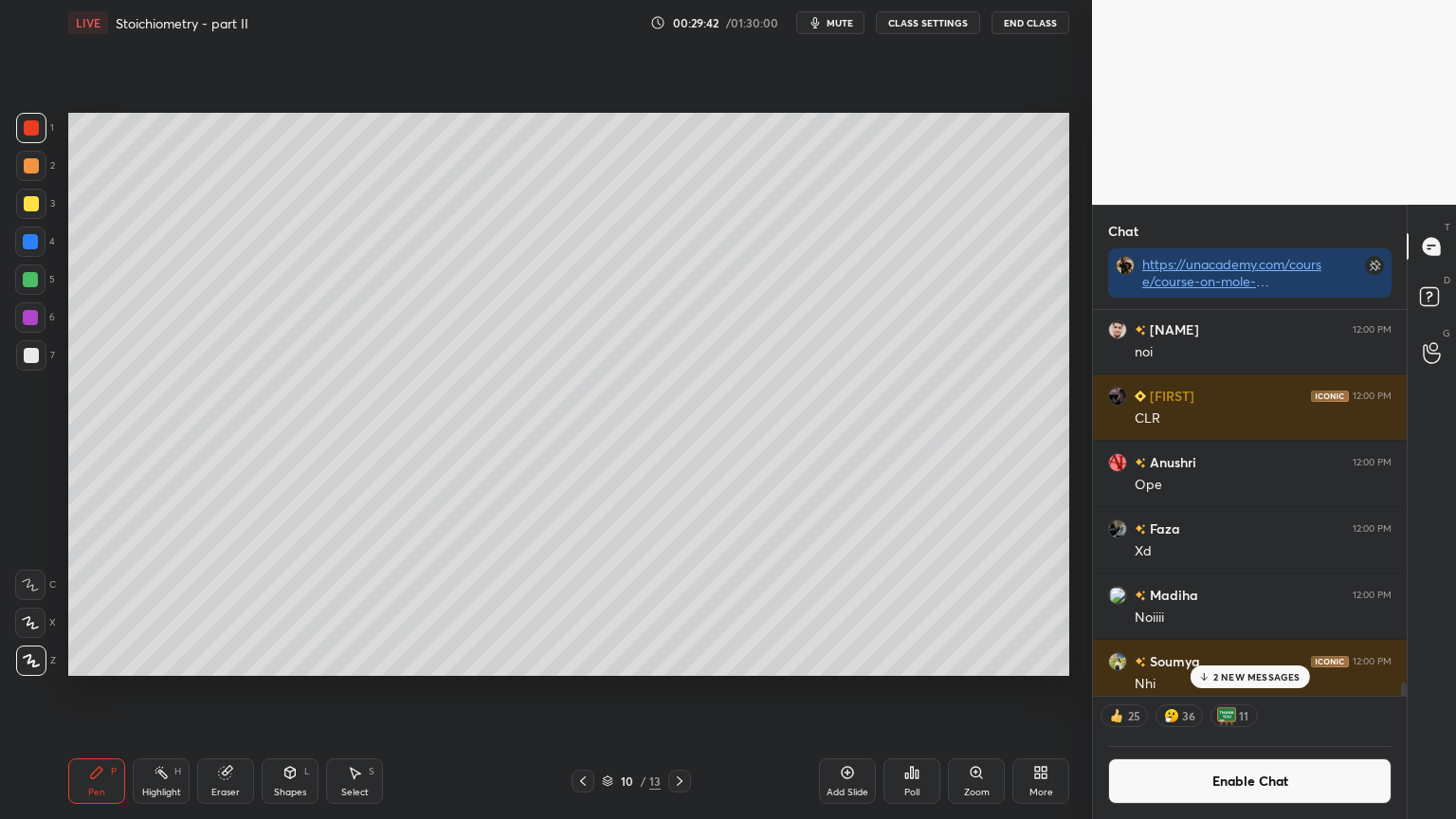 click at bounding box center (31, 166) 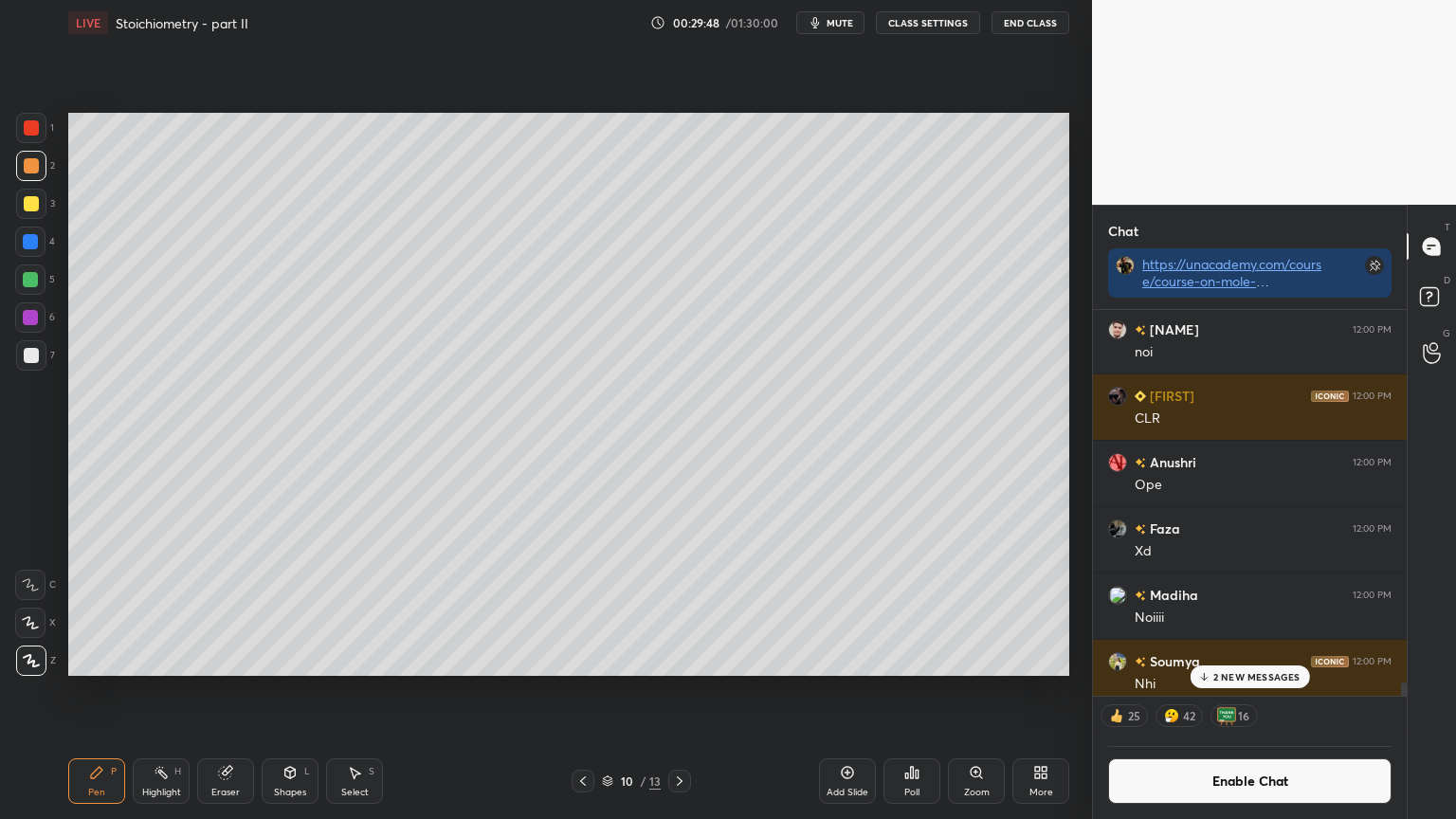 click on "Shapes L" at bounding box center [290, 781] 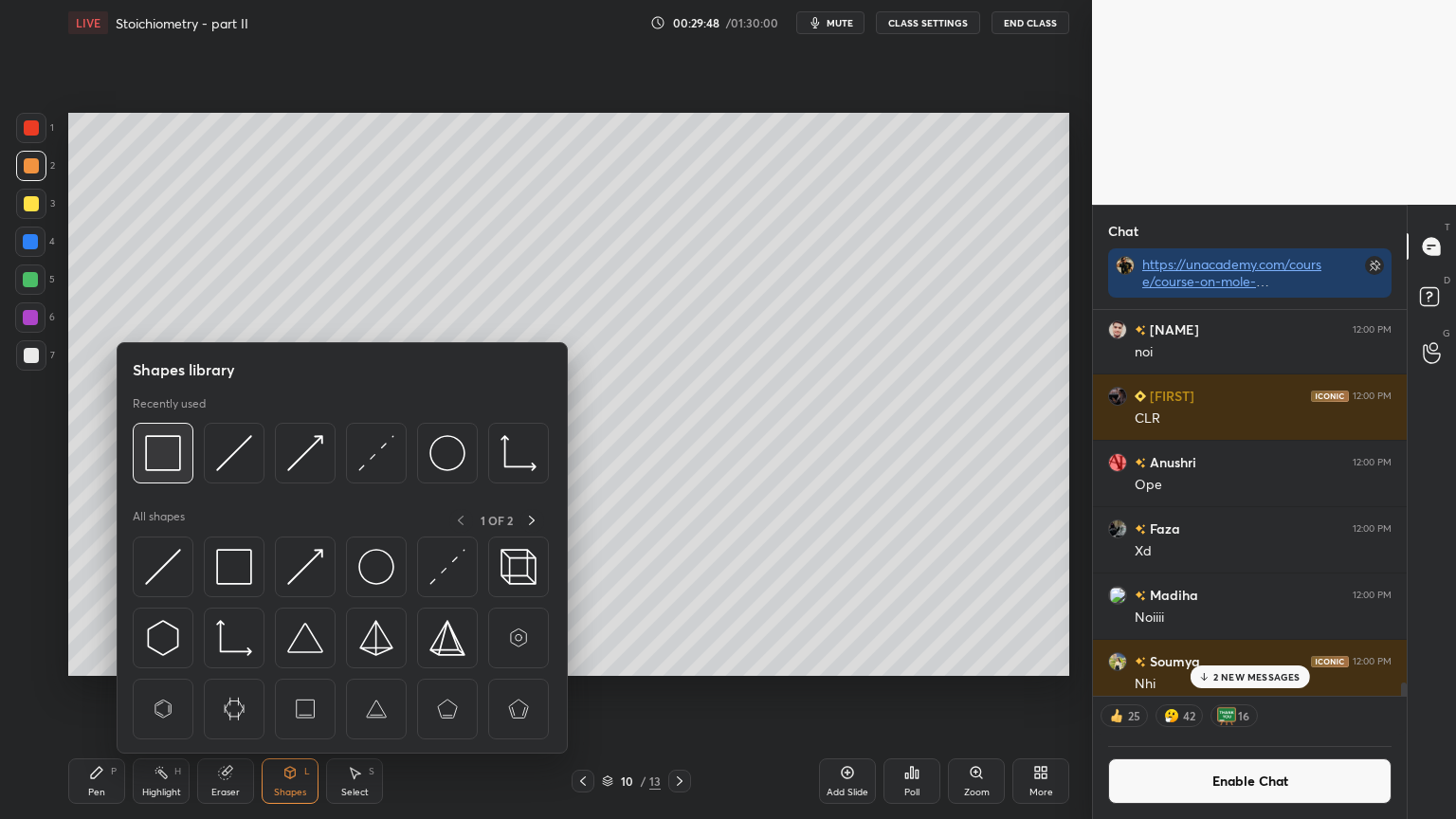 click at bounding box center (163, 453) 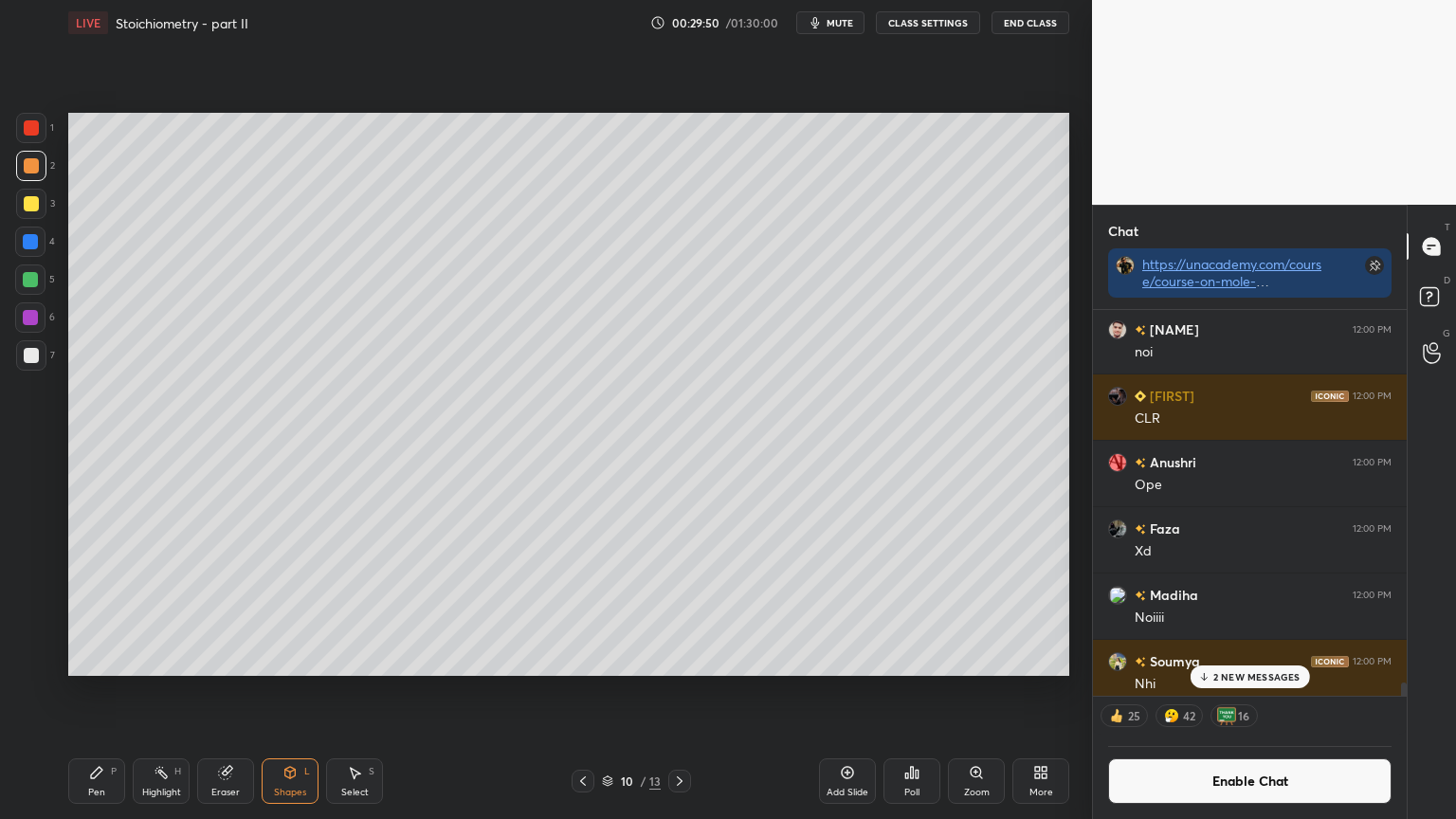 drag, startPoint x: 91, startPoint y: 788, endPoint x: 87, endPoint y: 758, distance: 30.265 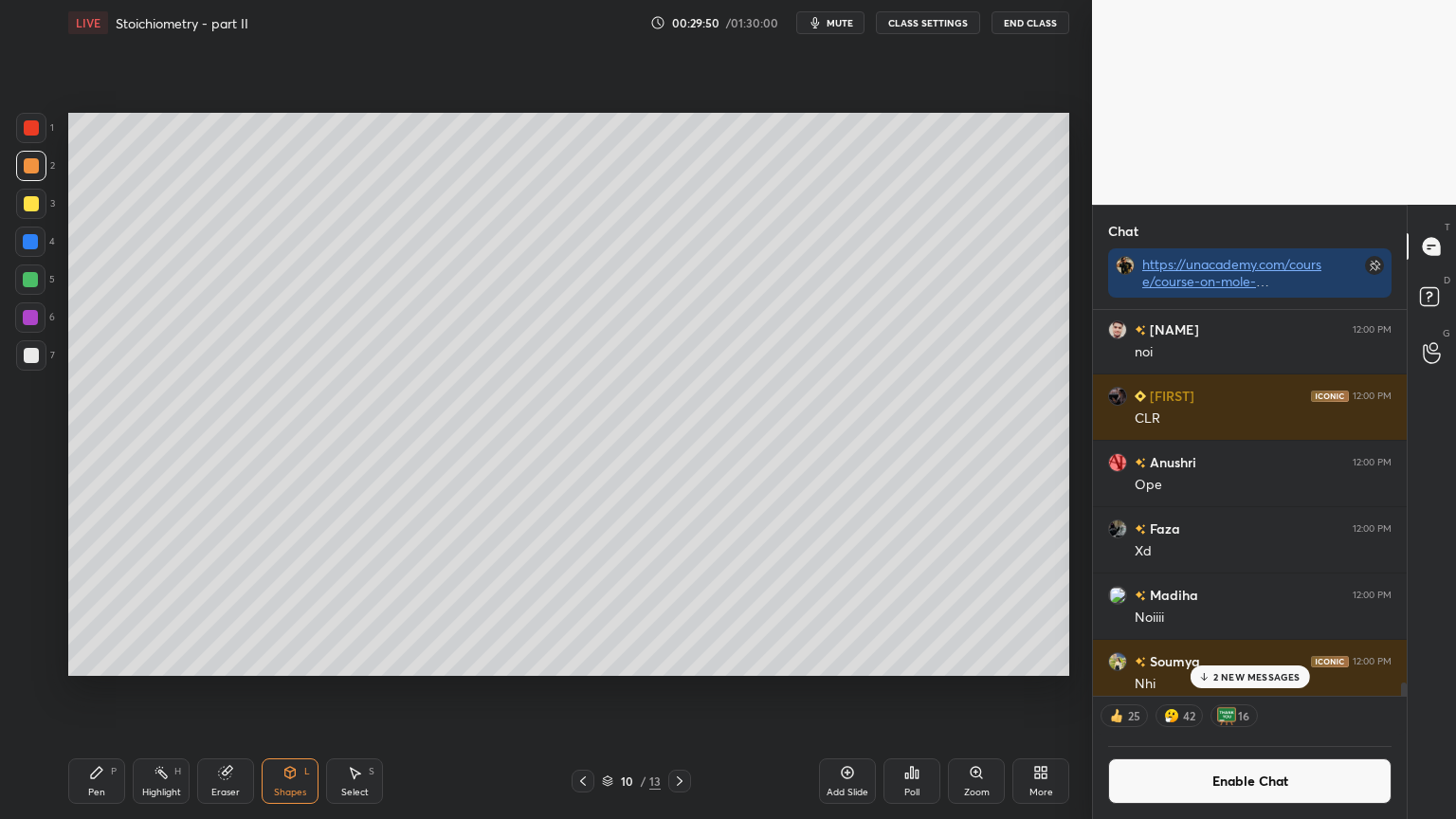 click on "Pen P" at bounding box center [97, 781] 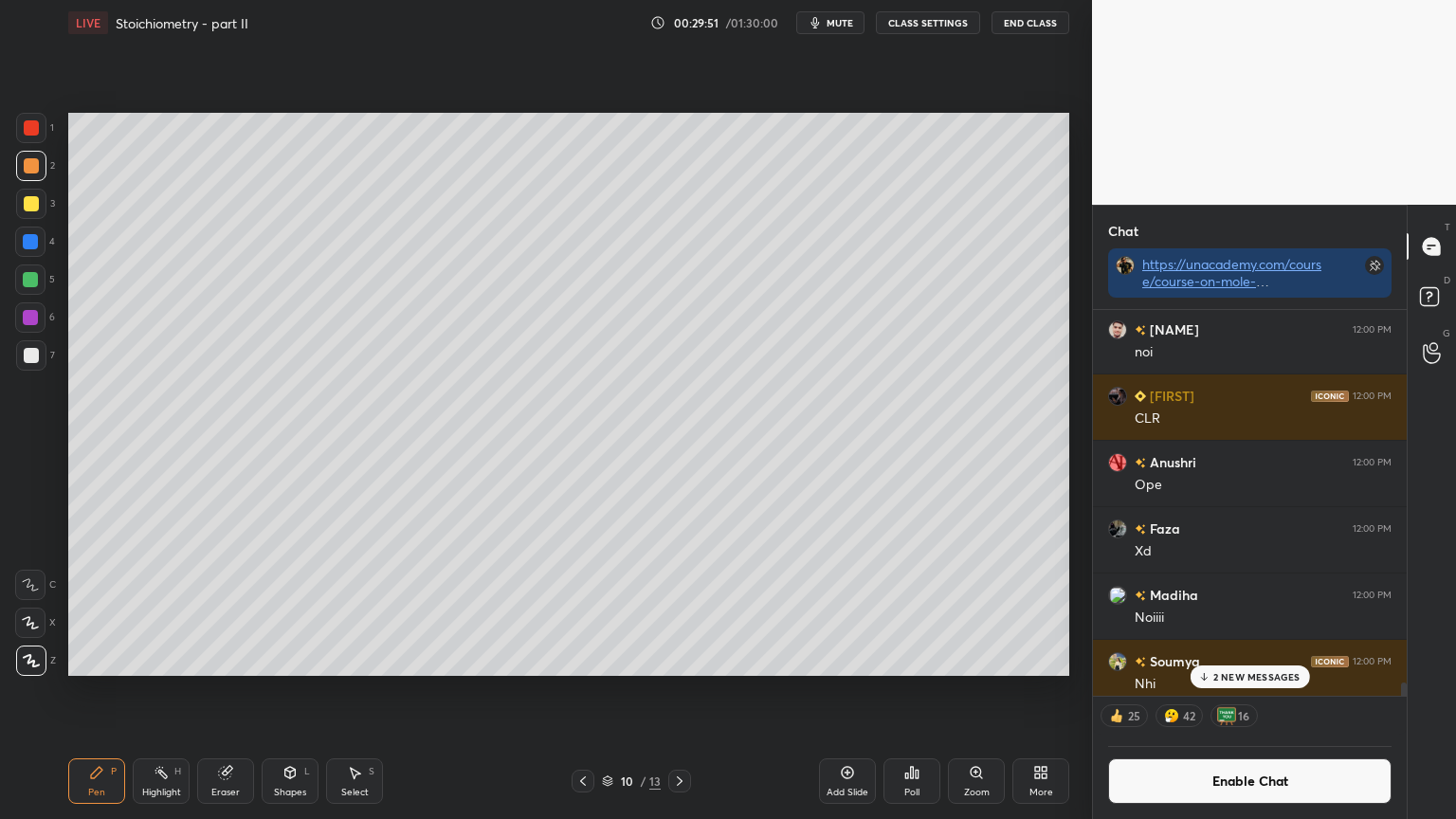 click at bounding box center [31, 355] 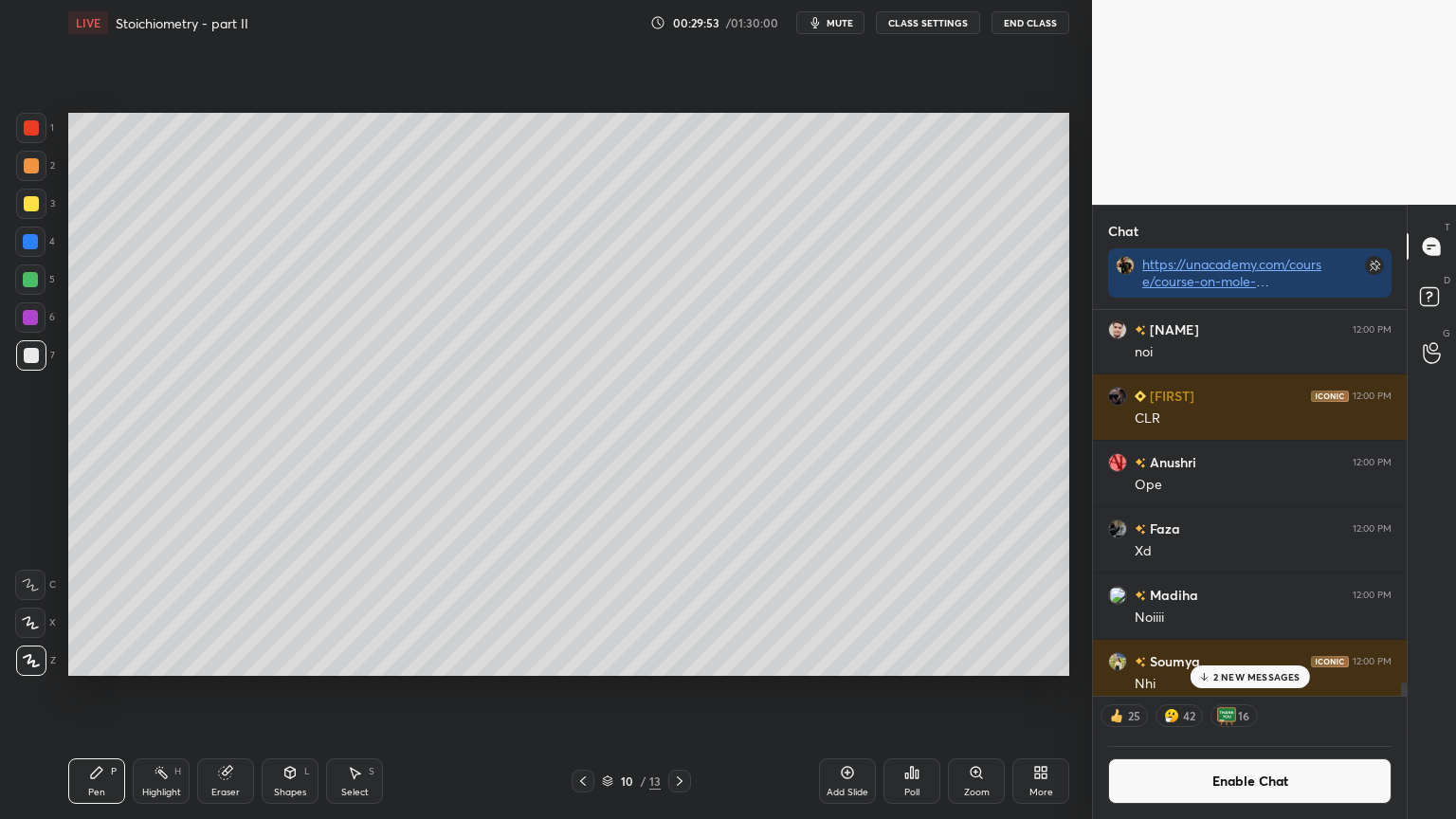 scroll, scrollTop: 0, scrollLeft: 0, axis: both 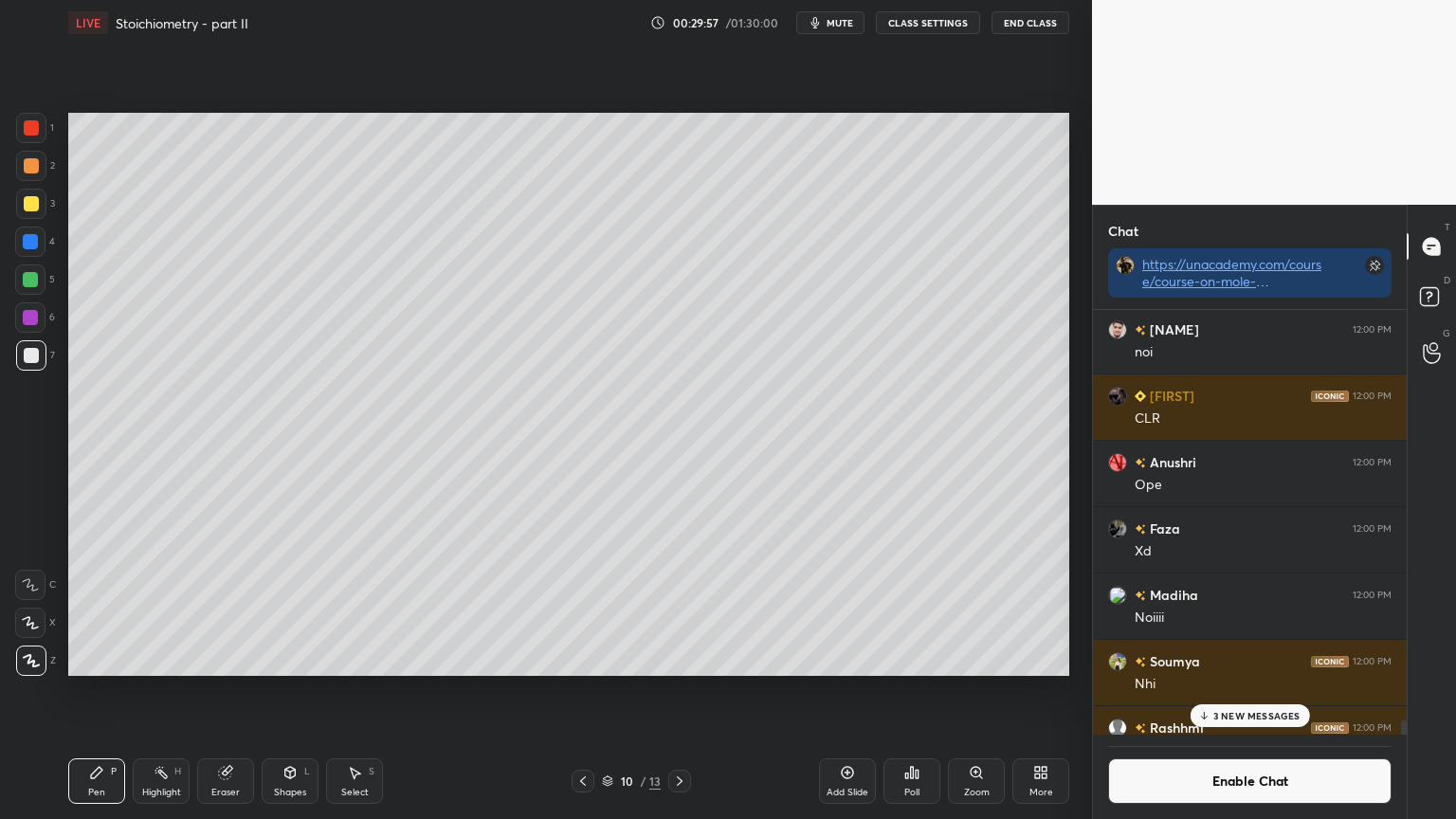 click on "Highlight H" at bounding box center (161, 781) 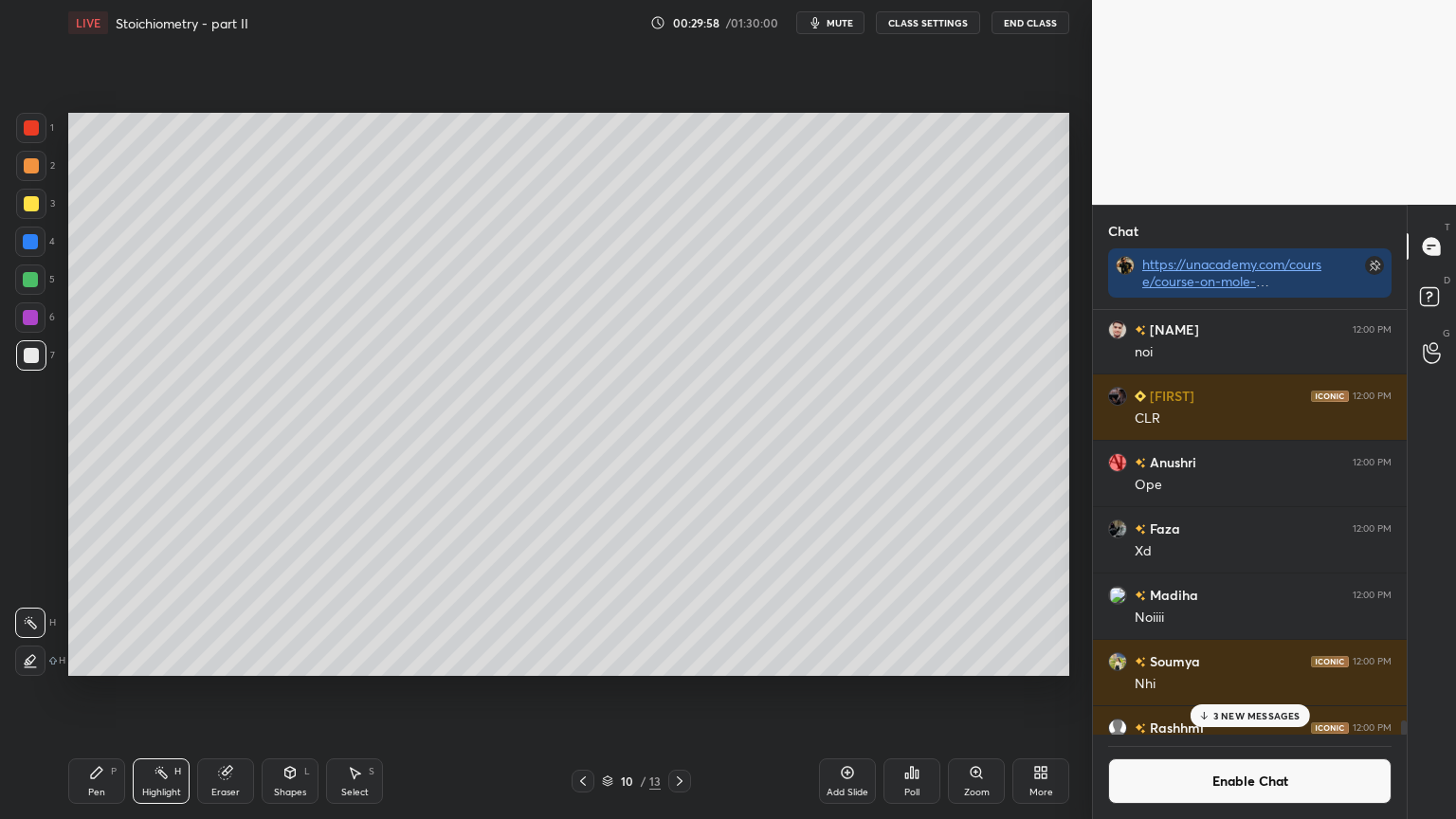 scroll, scrollTop: 380, scrollLeft: 308, axis: both 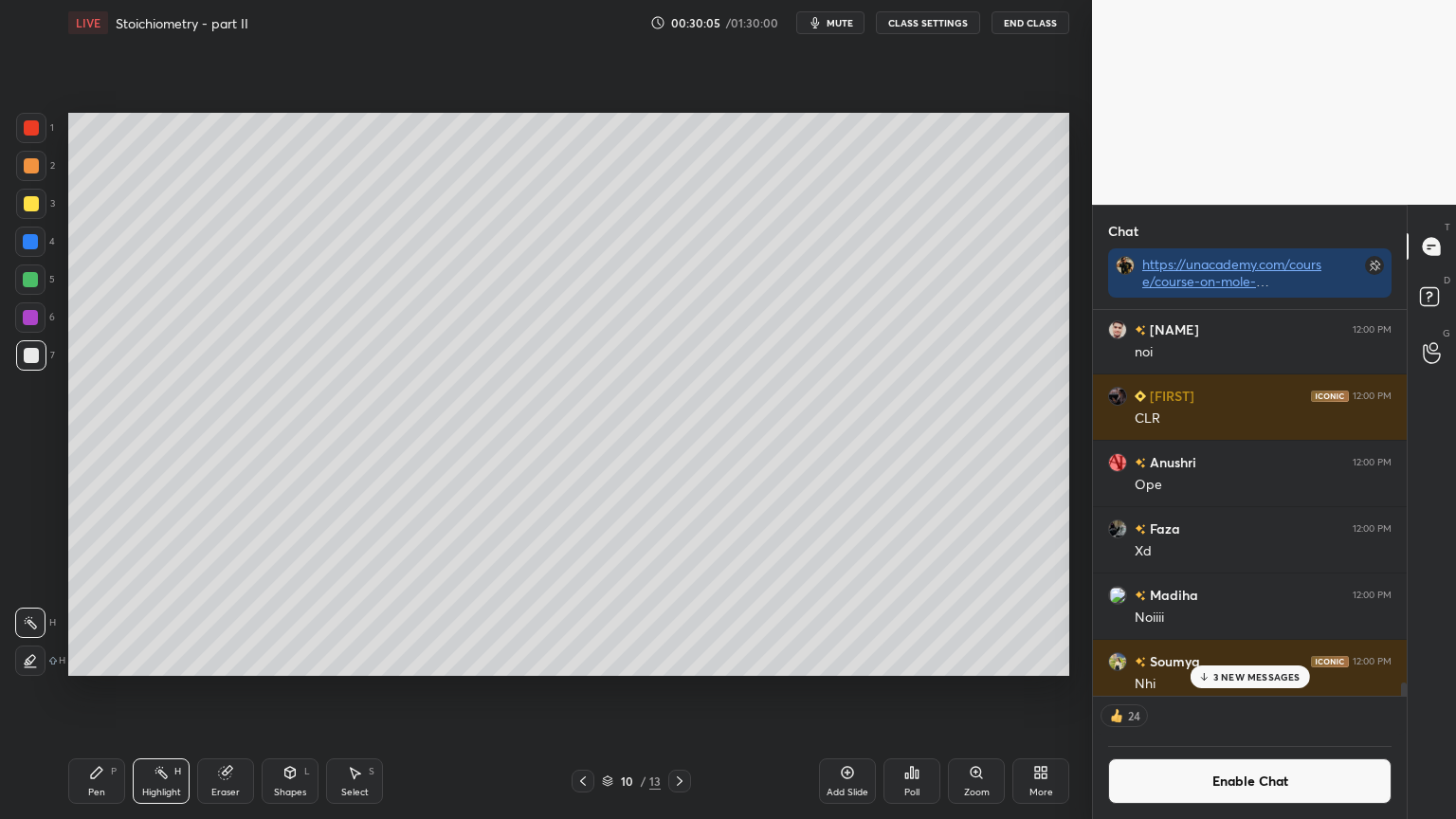 click on "3 NEW MESSAGES" at bounding box center (1257, 677) 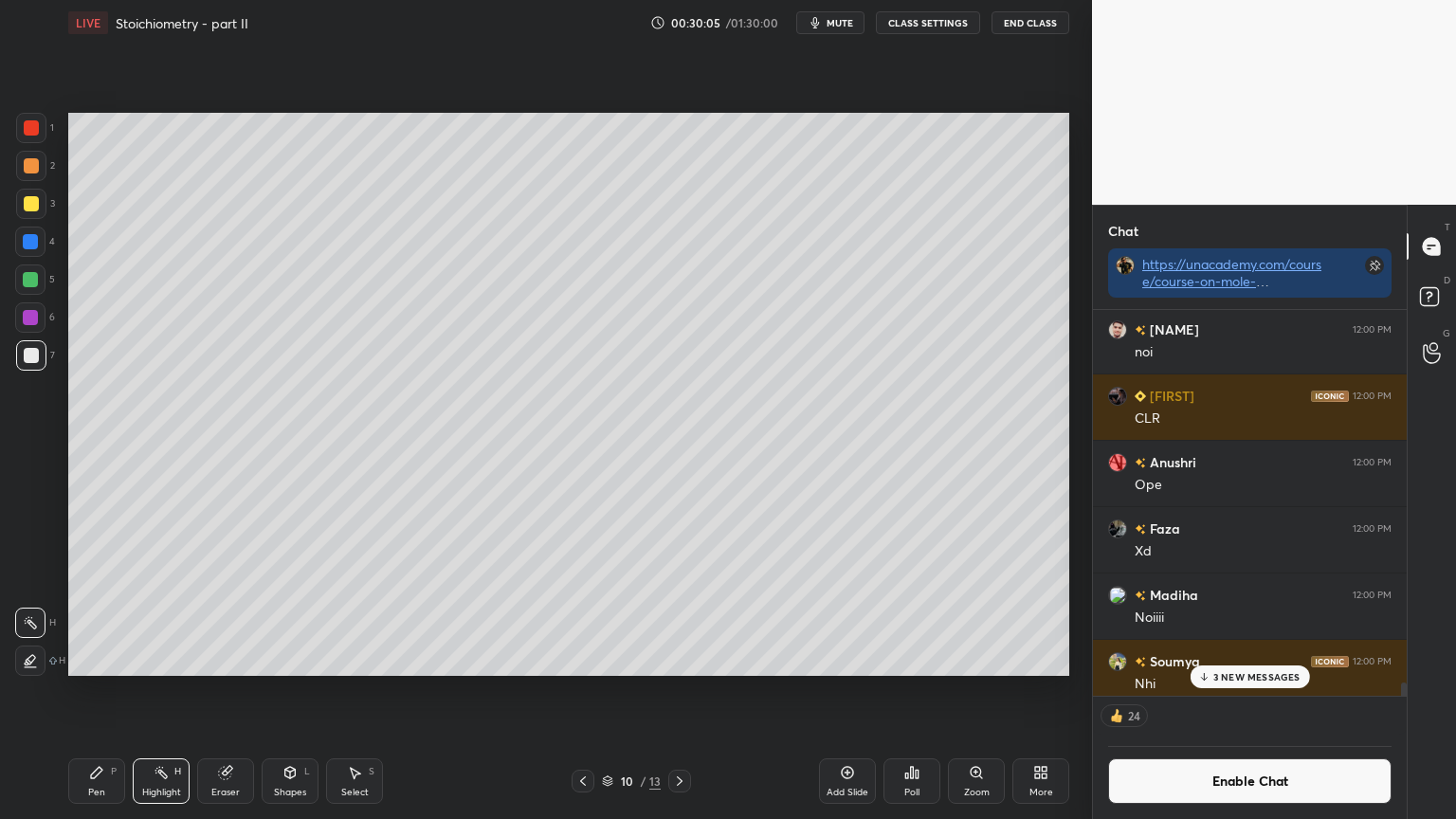 scroll, scrollTop: 19804, scrollLeft: 0, axis: vertical 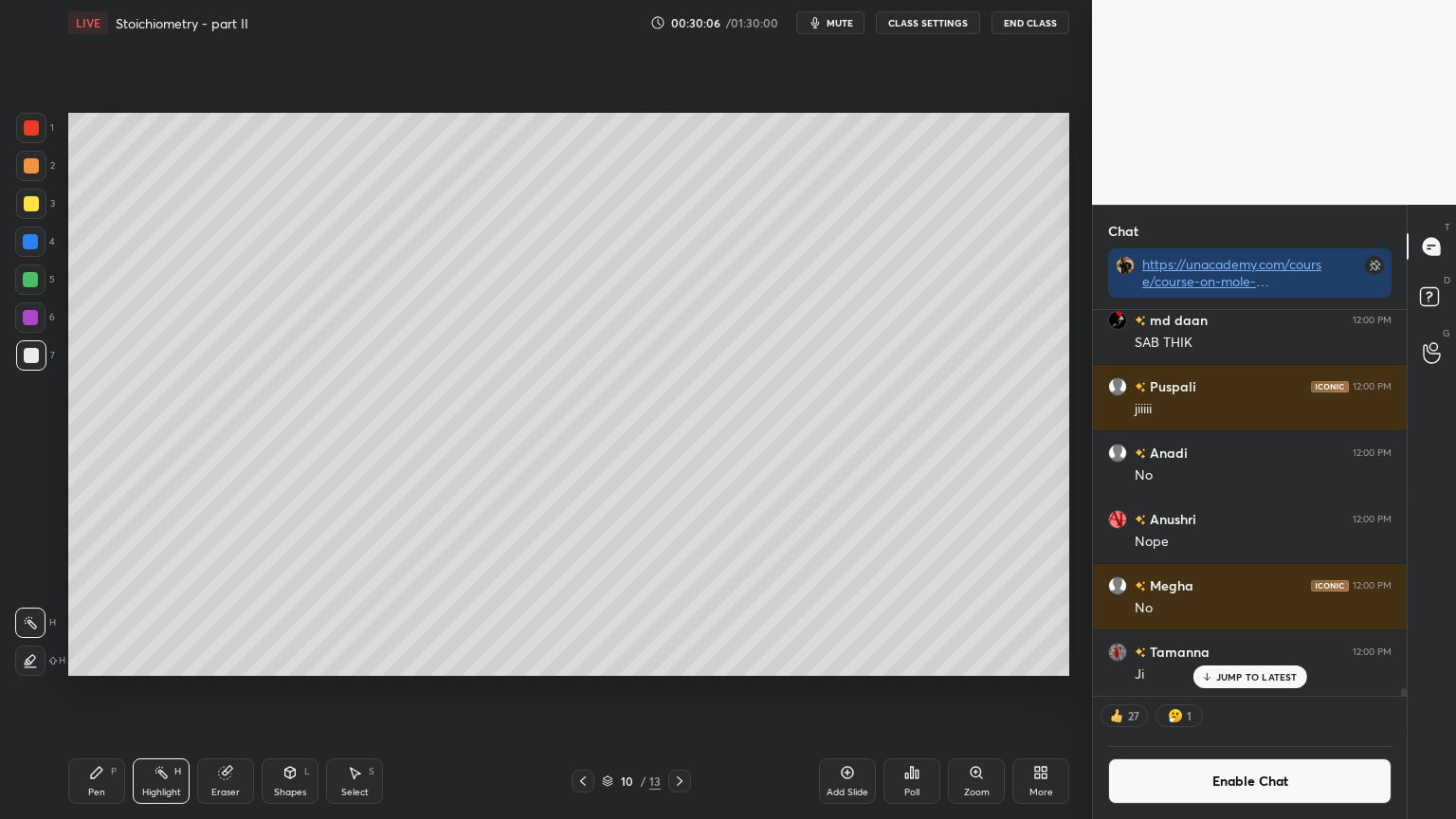 drag, startPoint x: 91, startPoint y: 789, endPoint x: 265, endPoint y: 764, distance: 175.7868 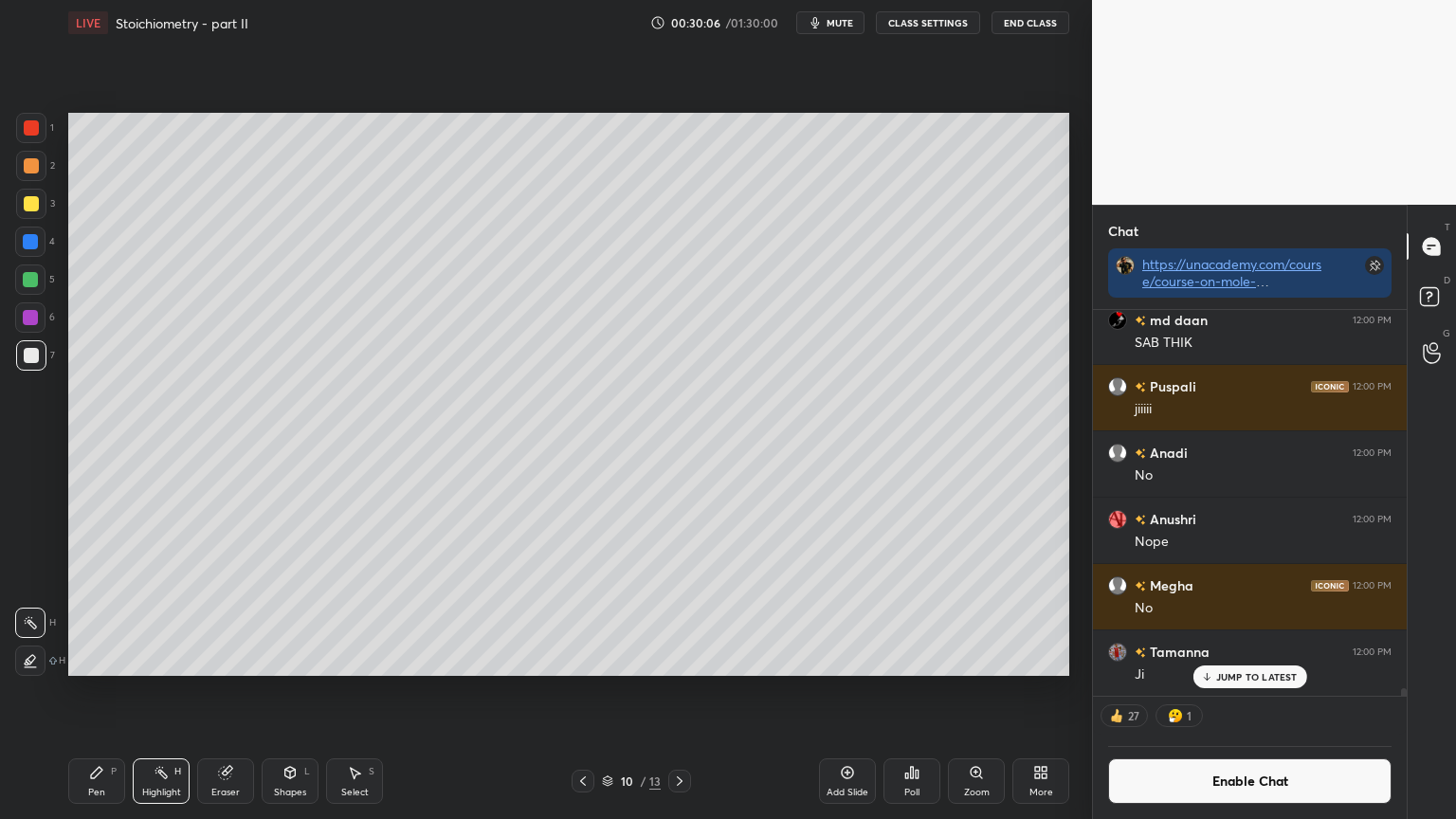 click on "Pen" at bounding box center [97, 792] 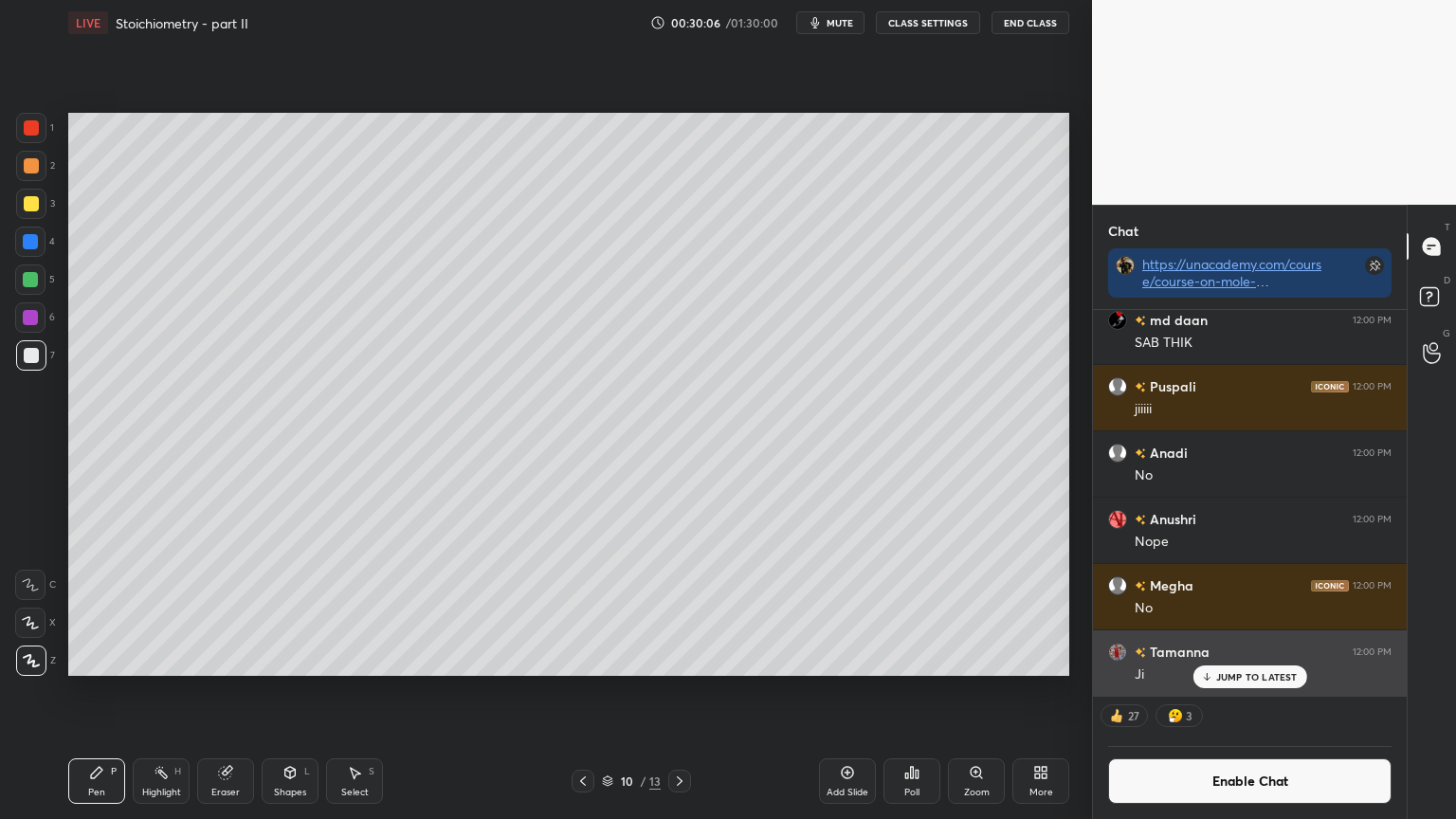 click on "JUMP TO LATEST" at bounding box center (1257, 677) 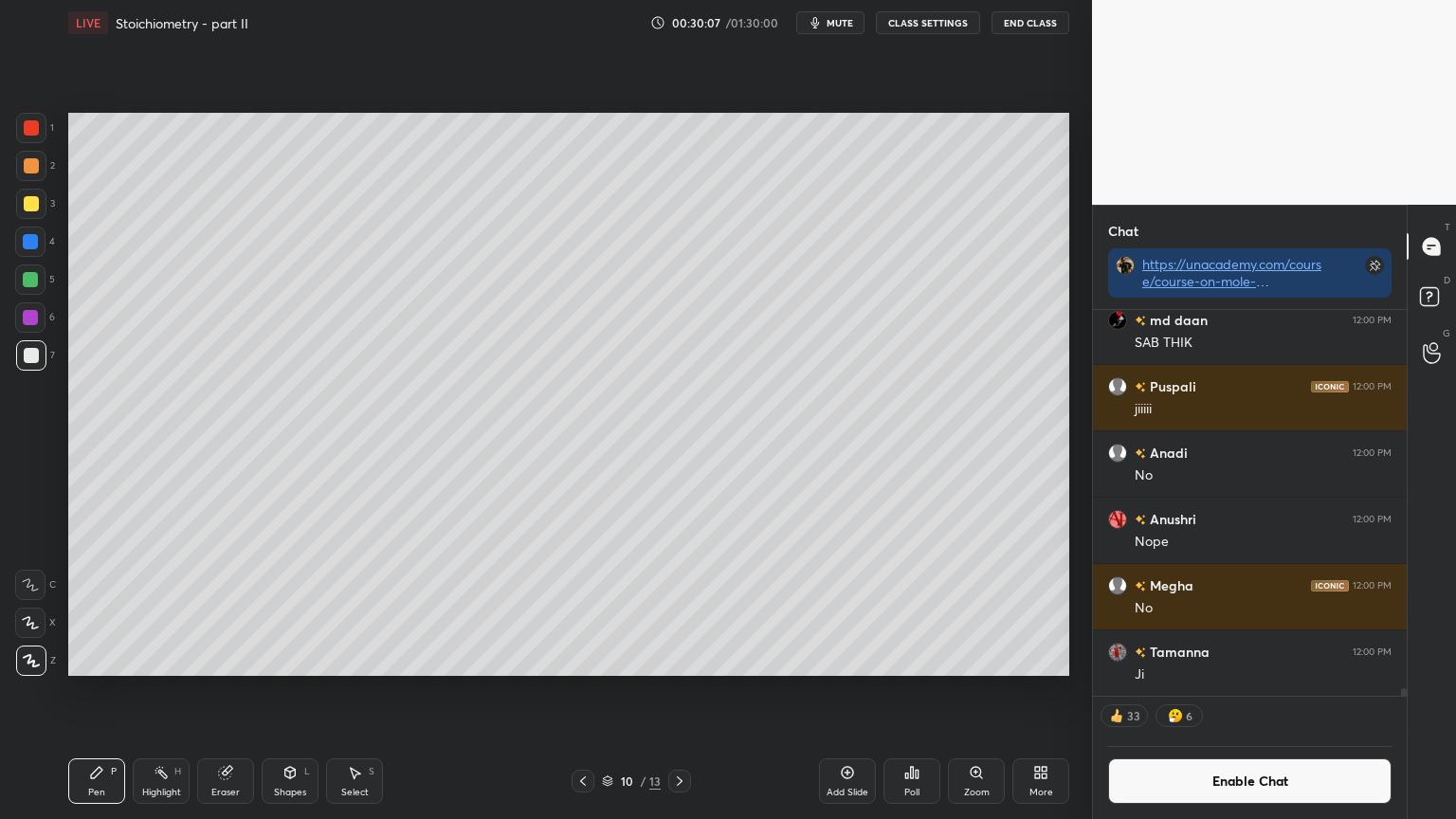 click on "Pen P" at bounding box center [97, 781] 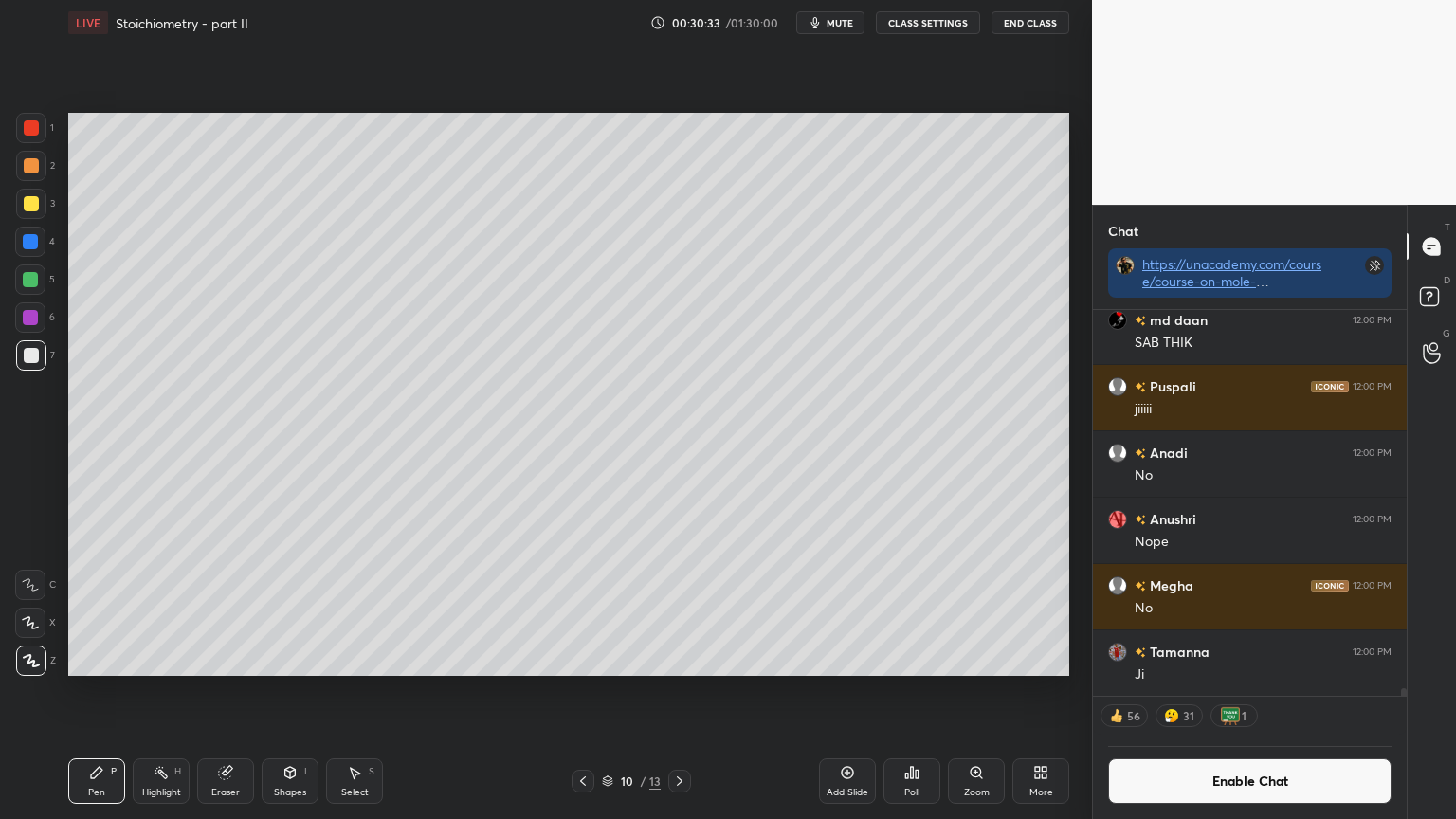 click at bounding box center [31, 128] 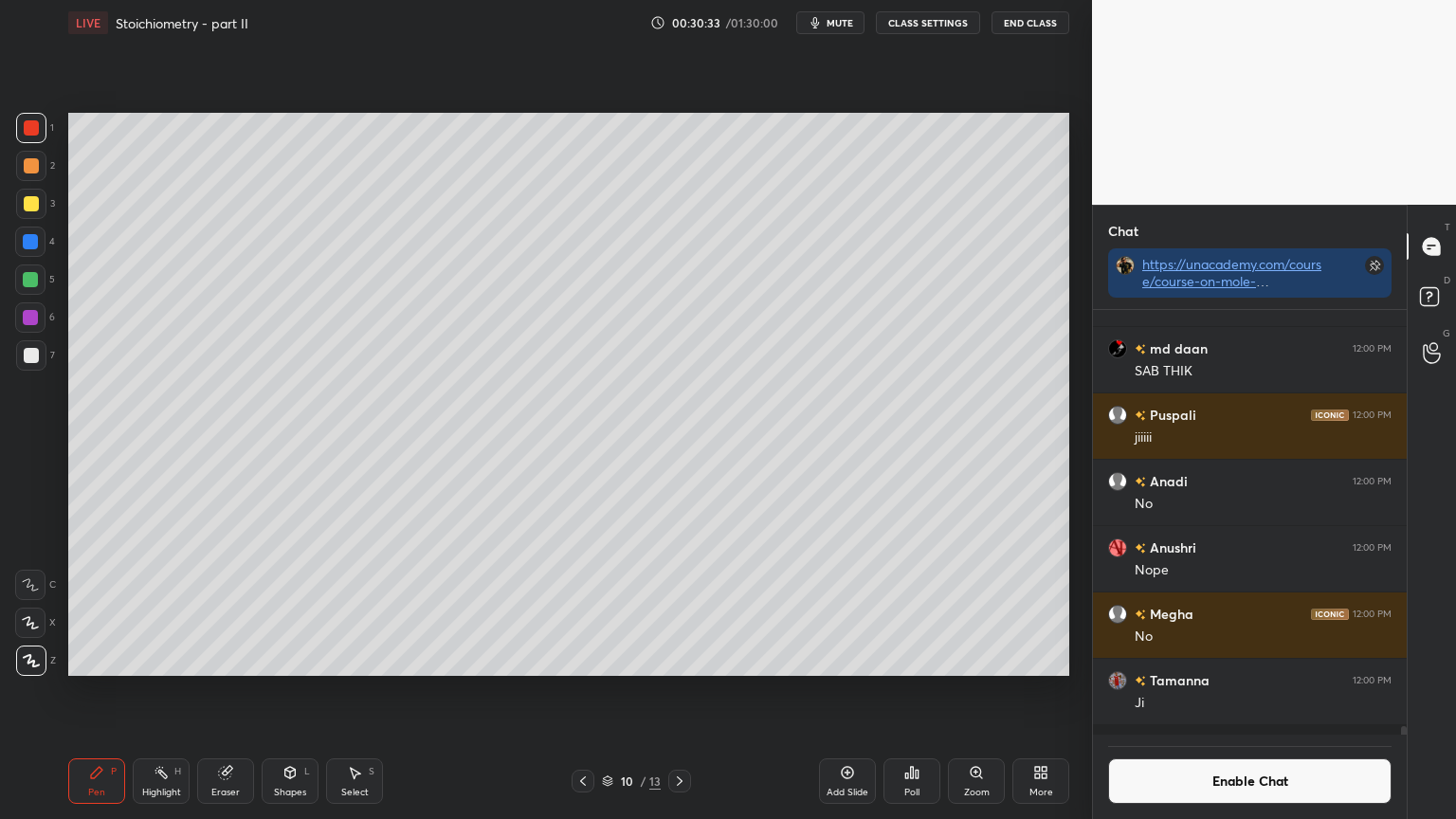 scroll, scrollTop: 6, scrollLeft: 6, axis: both 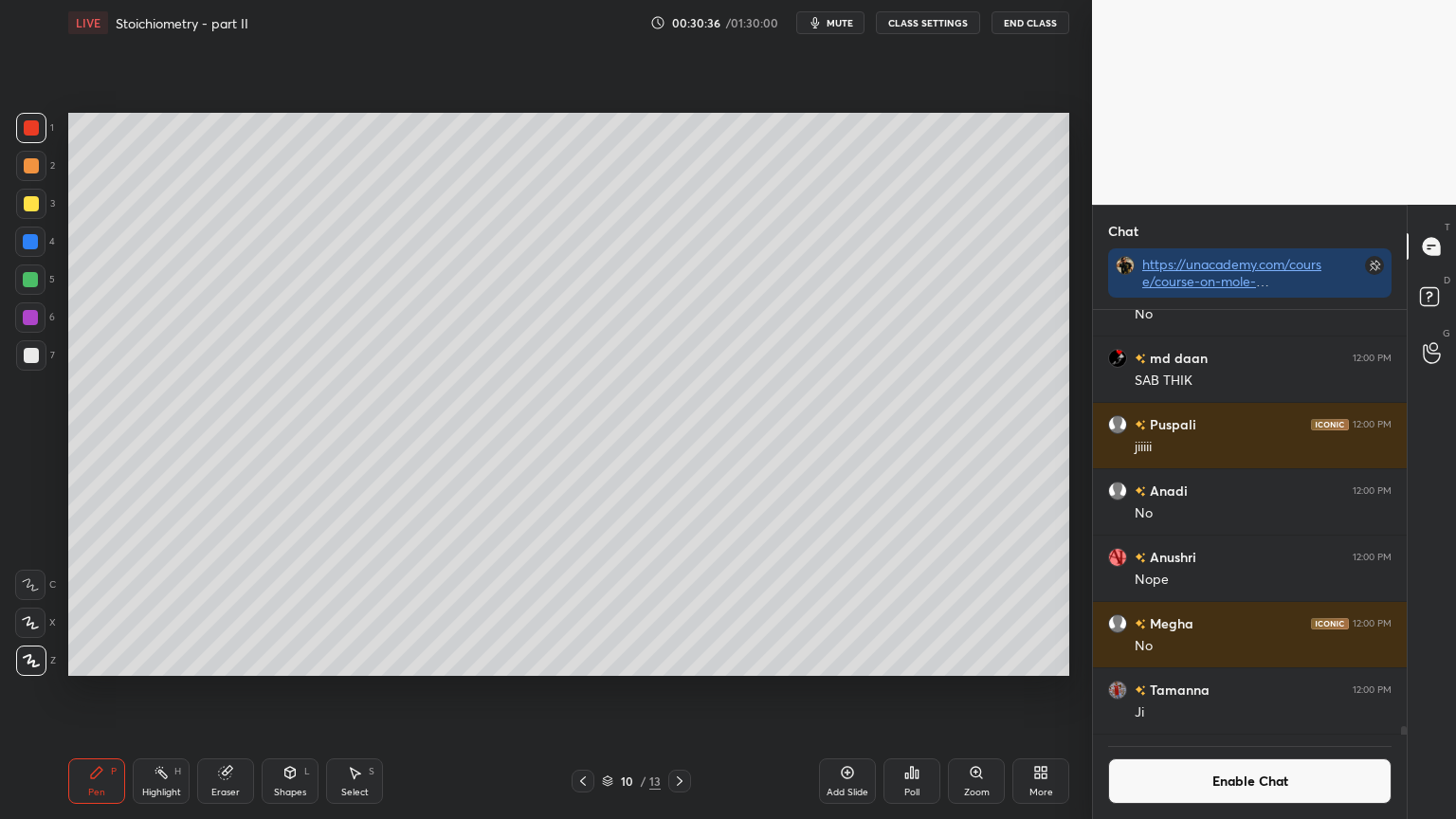 click on "Pen P" at bounding box center [97, 781] 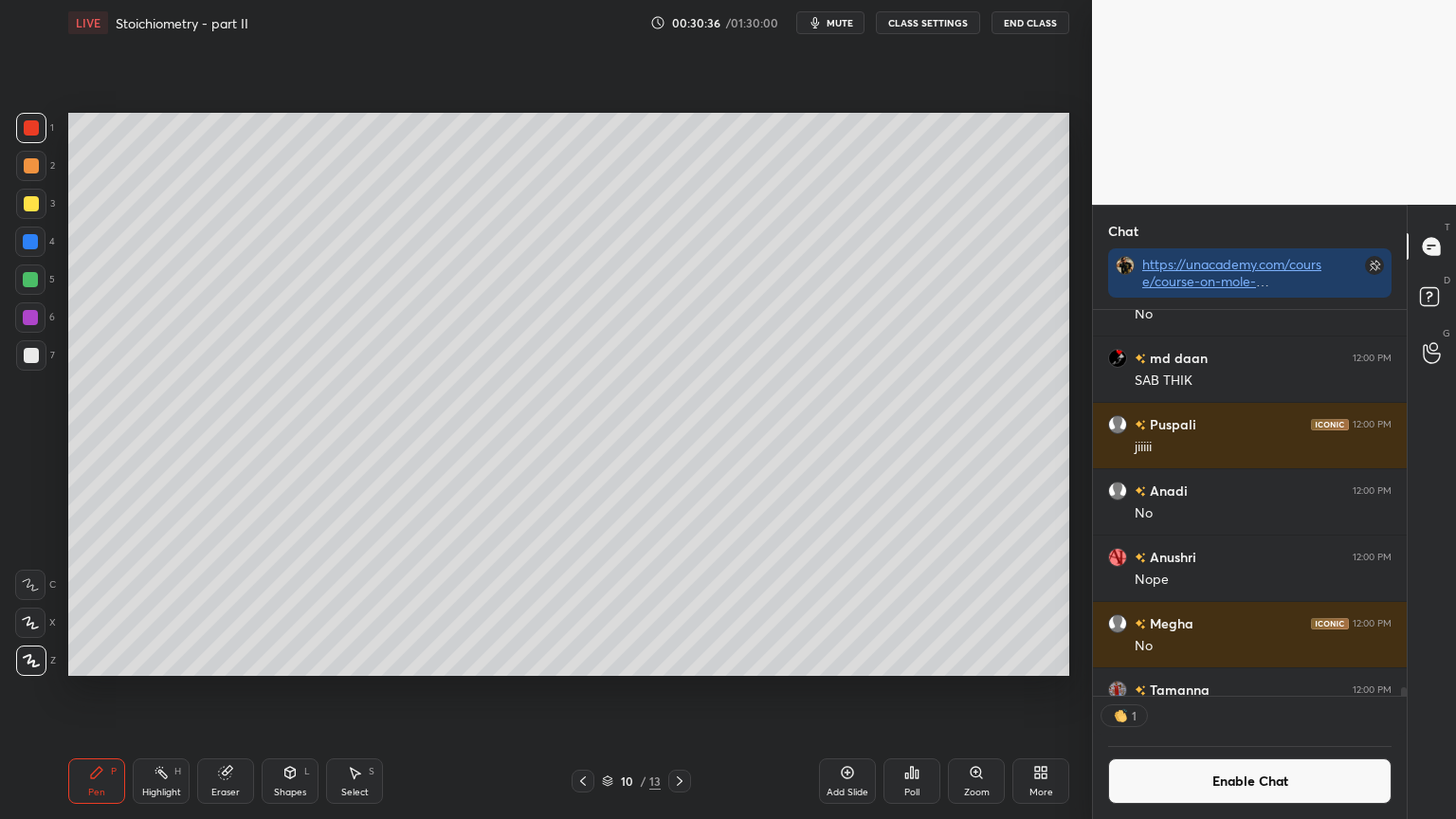 scroll, scrollTop: 6, scrollLeft: 6, axis: both 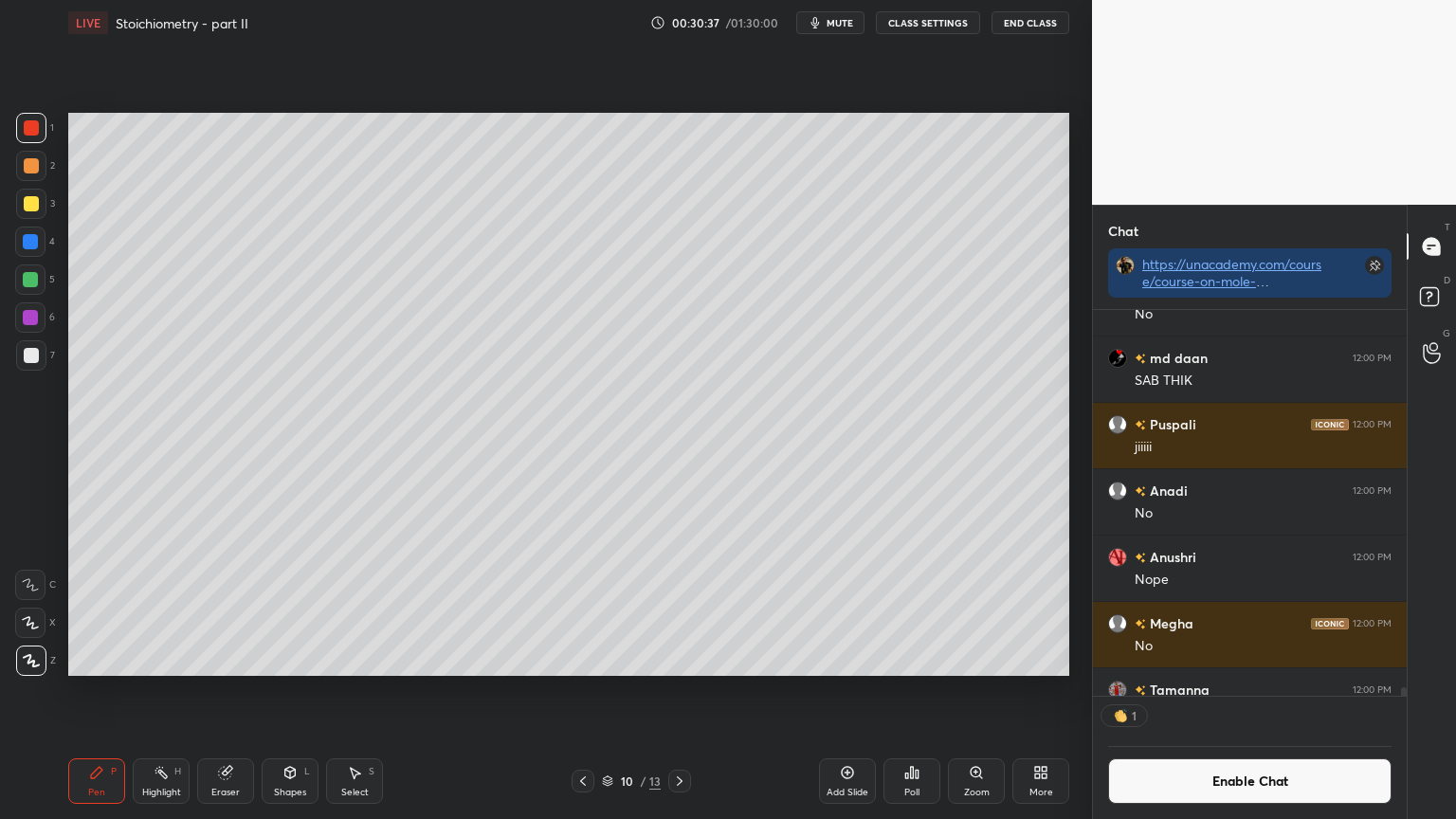 drag, startPoint x: 30, startPoint y: 352, endPoint x: 48, endPoint y: 344, distance: 19.697716 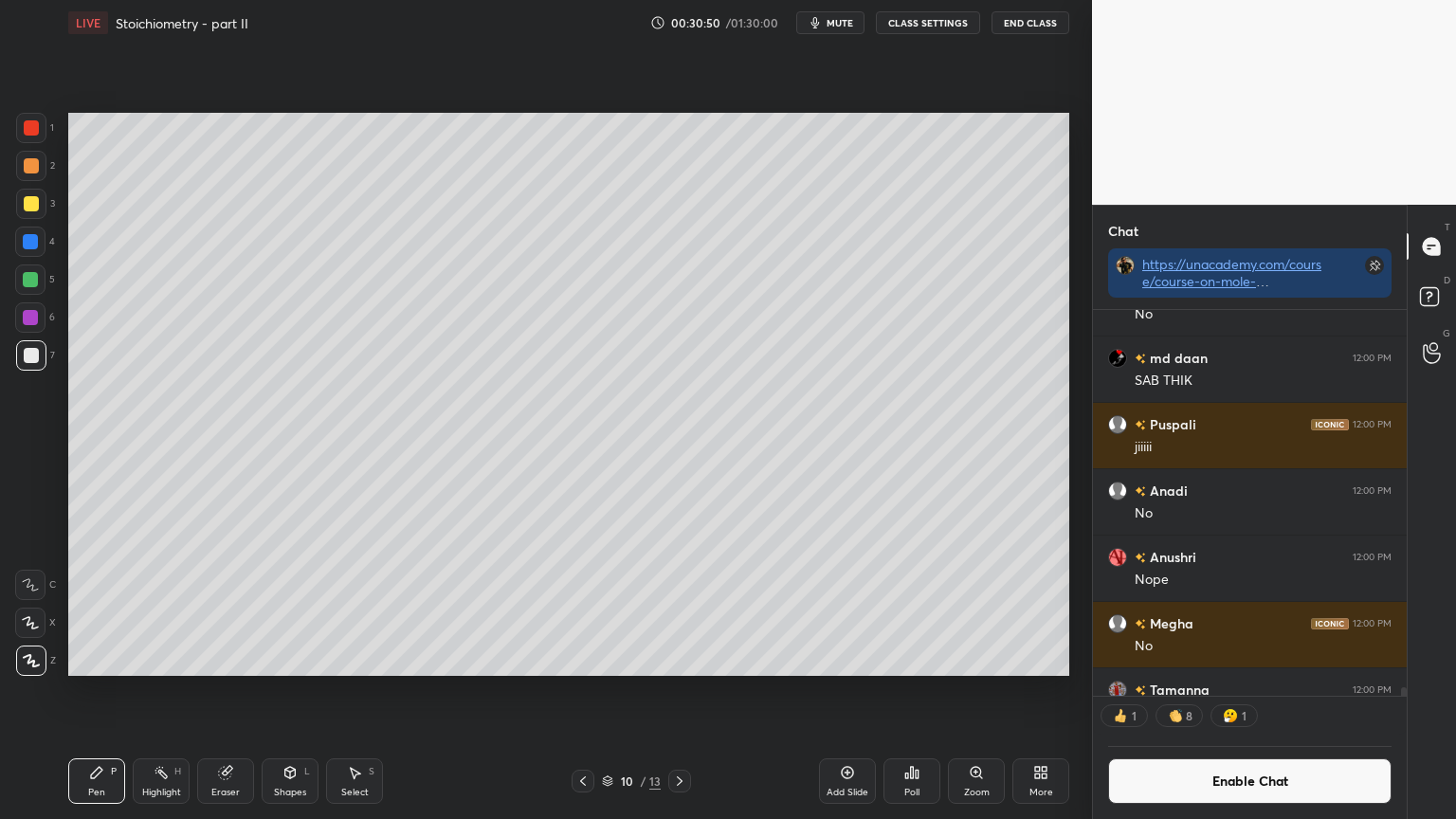 click on "Shapes" at bounding box center (290, 792) 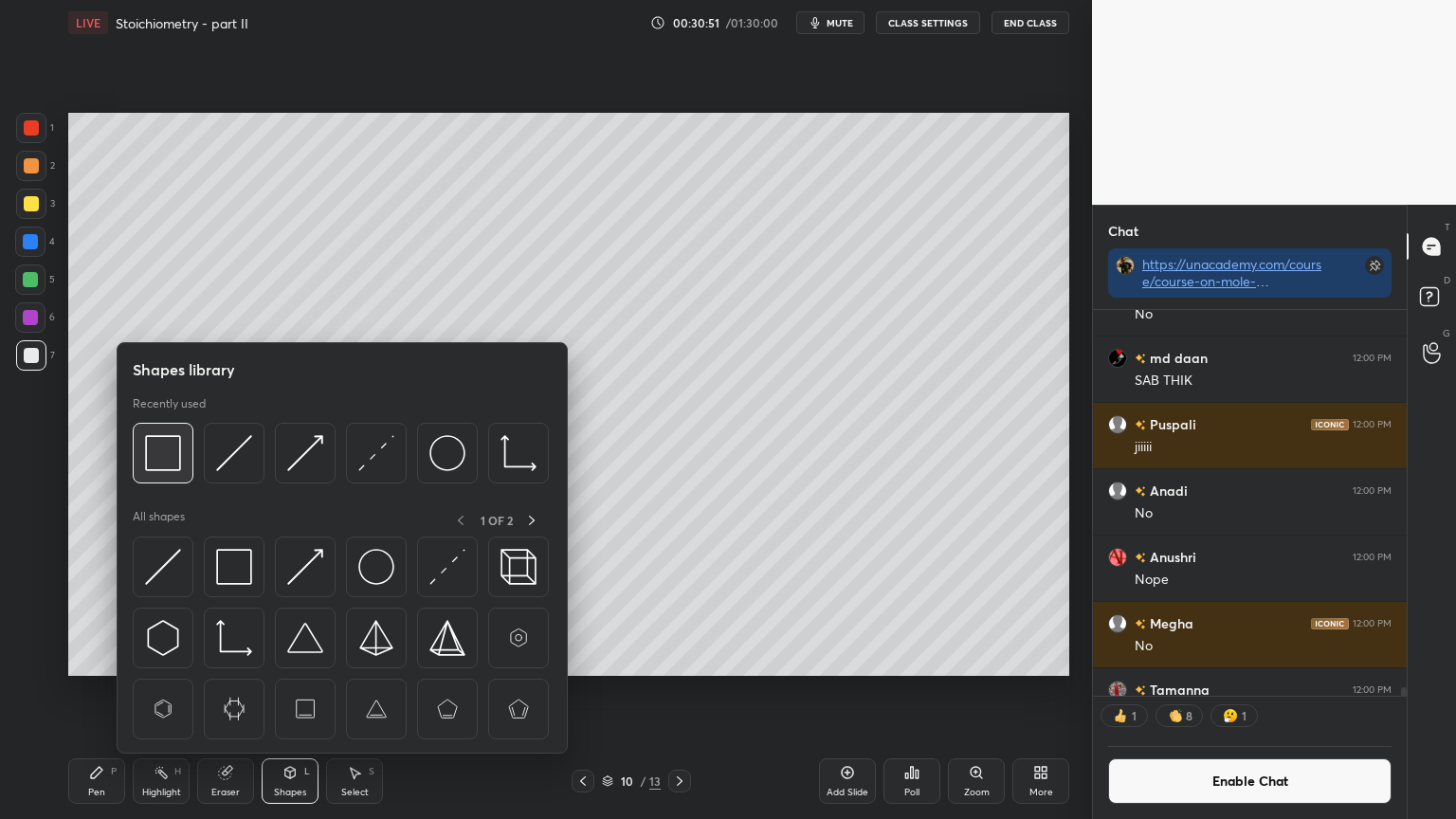 click at bounding box center [163, 453] 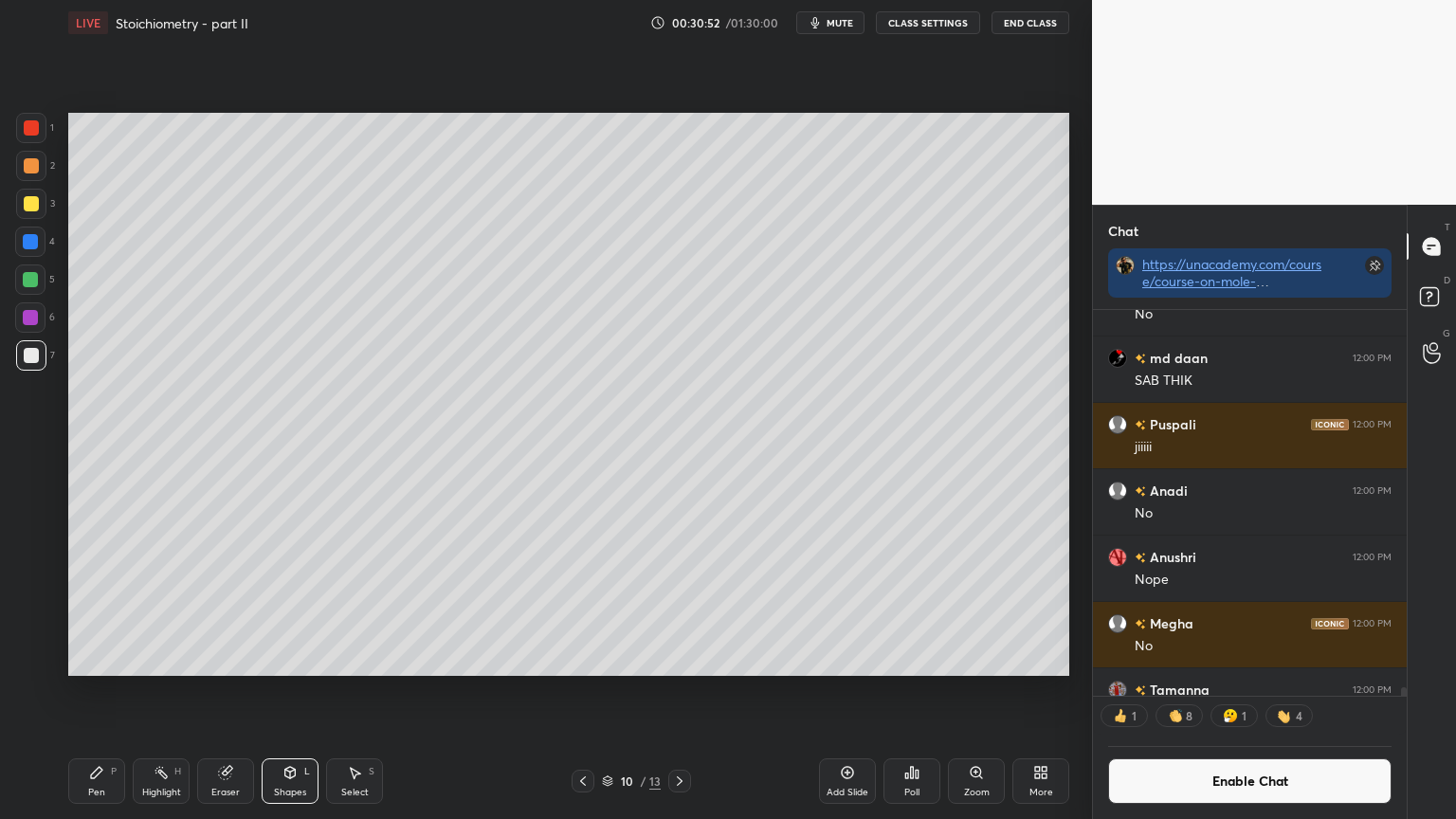 drag, startPoint x: 159, startPoint y: 781, endPoint x: 185, endPoint y: 683, distance: 101.39033 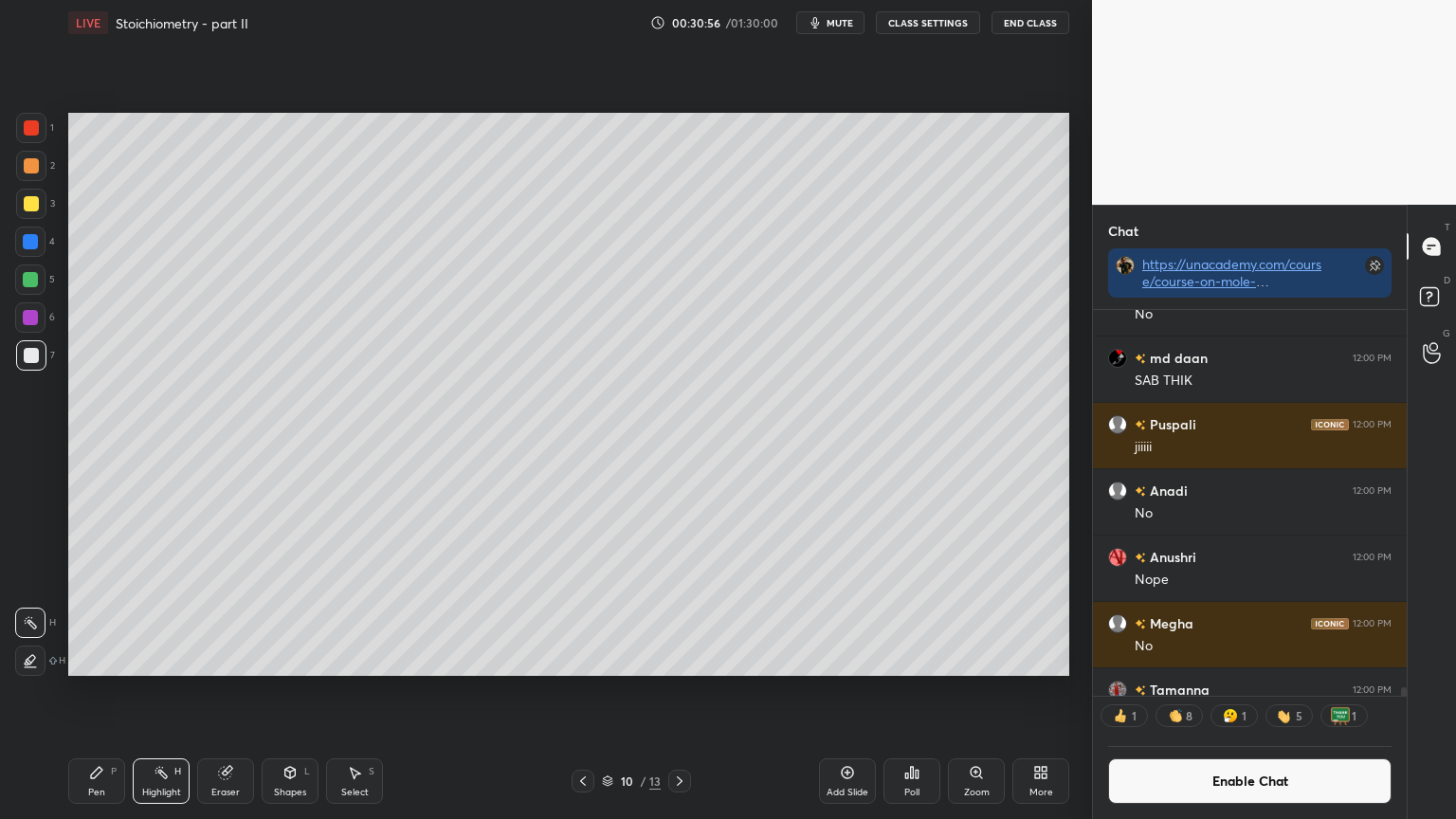 click on "Shapes L" at bounding box center [290, 781] 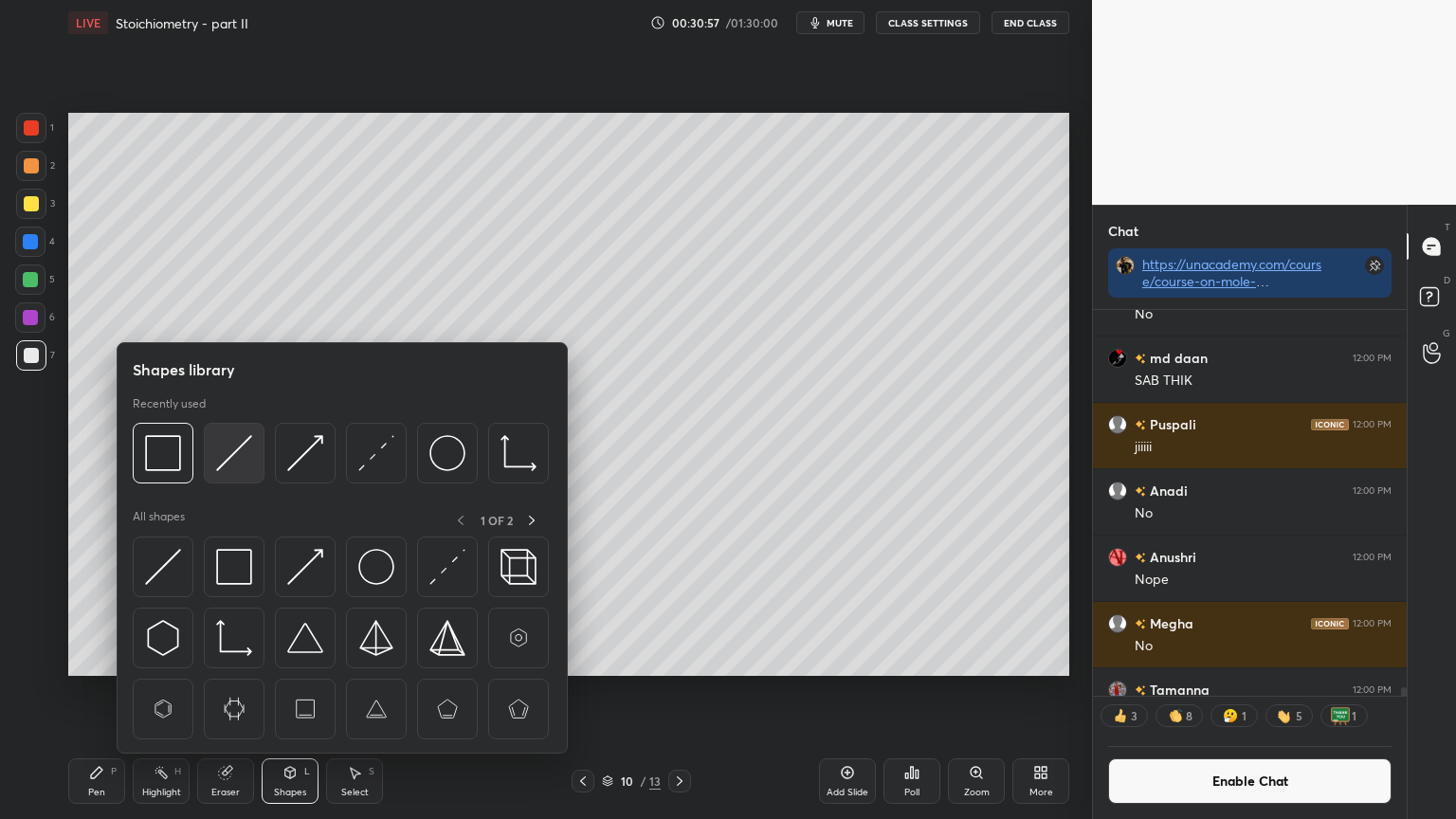 click at bounding box center (234, 453) 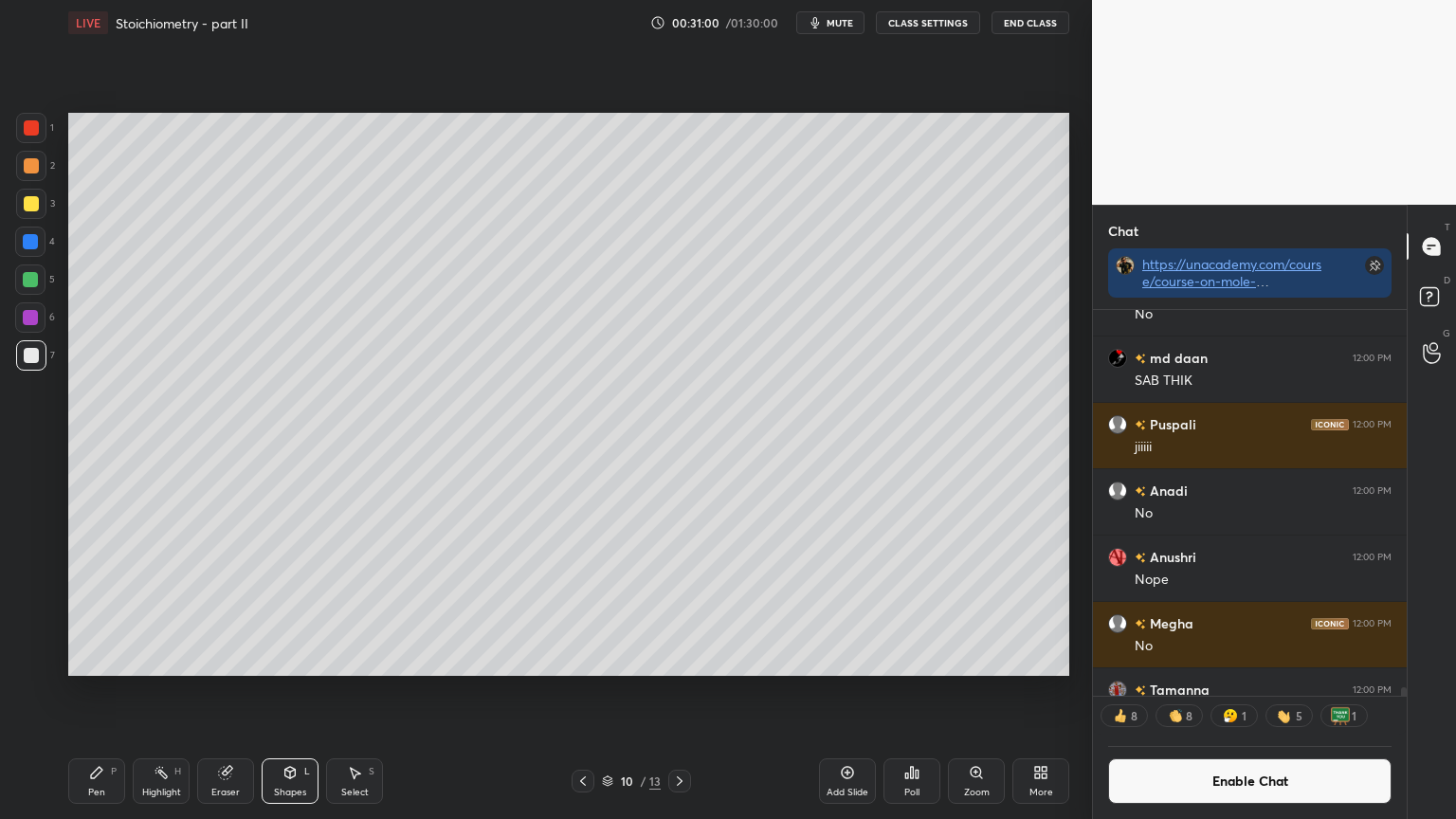 click on "Pen P" at bounding box center (97, 781) 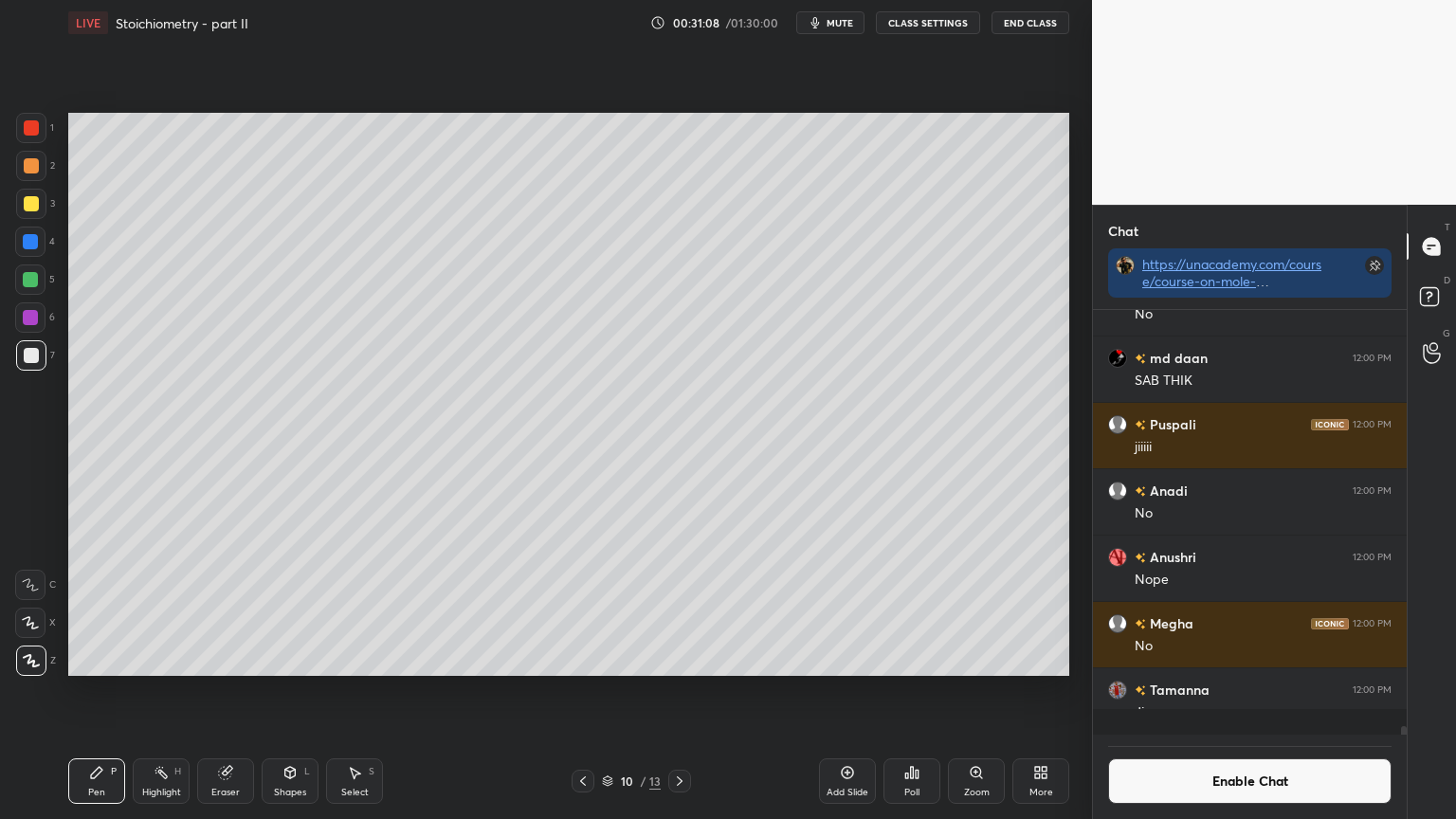 scroll, scrollTop: 6, scrollLeft: 6, axis: both 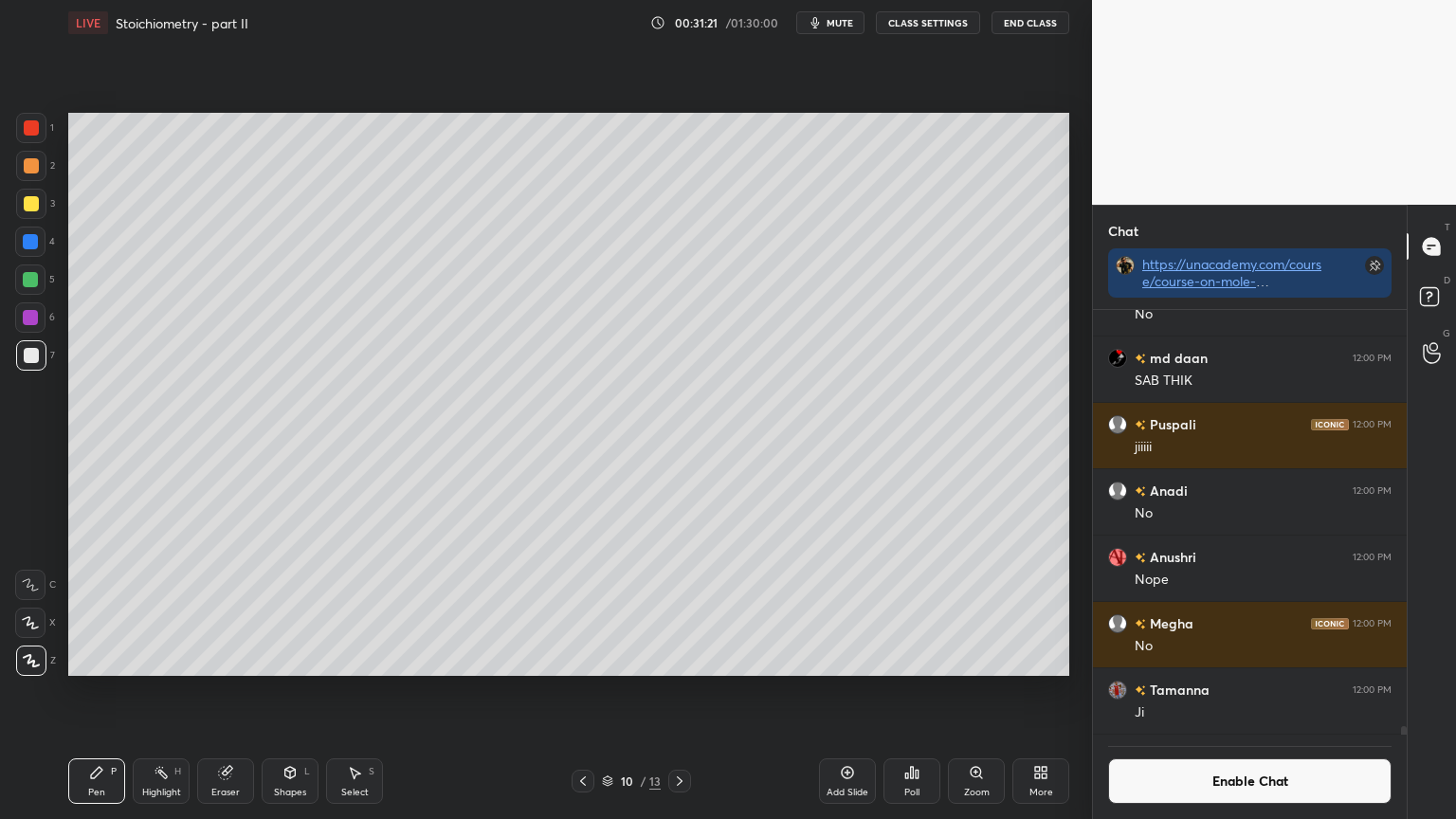 click at bounding box center (31, 204) 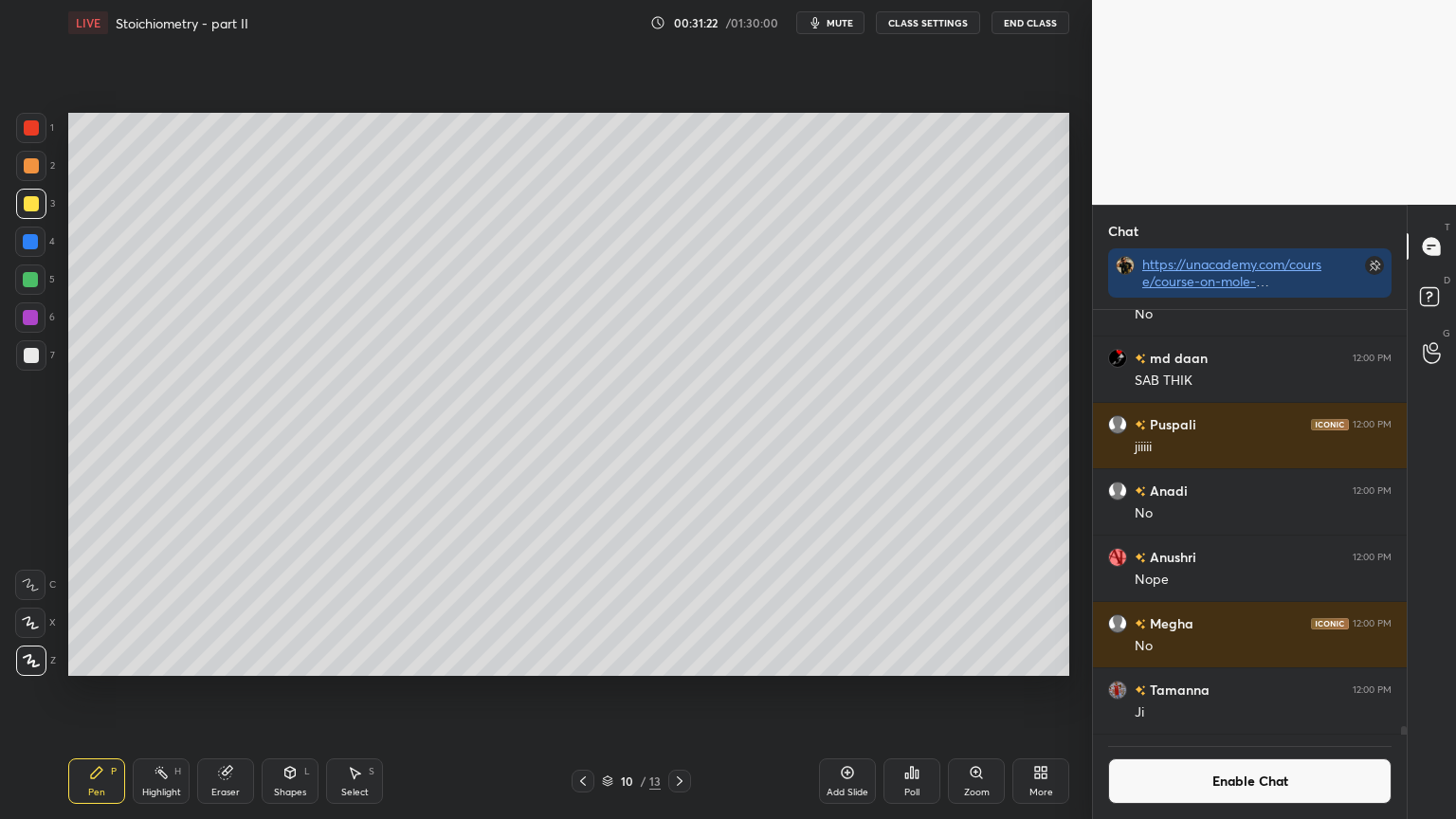 click on "Shapes L" at bounding box center (290, 781) 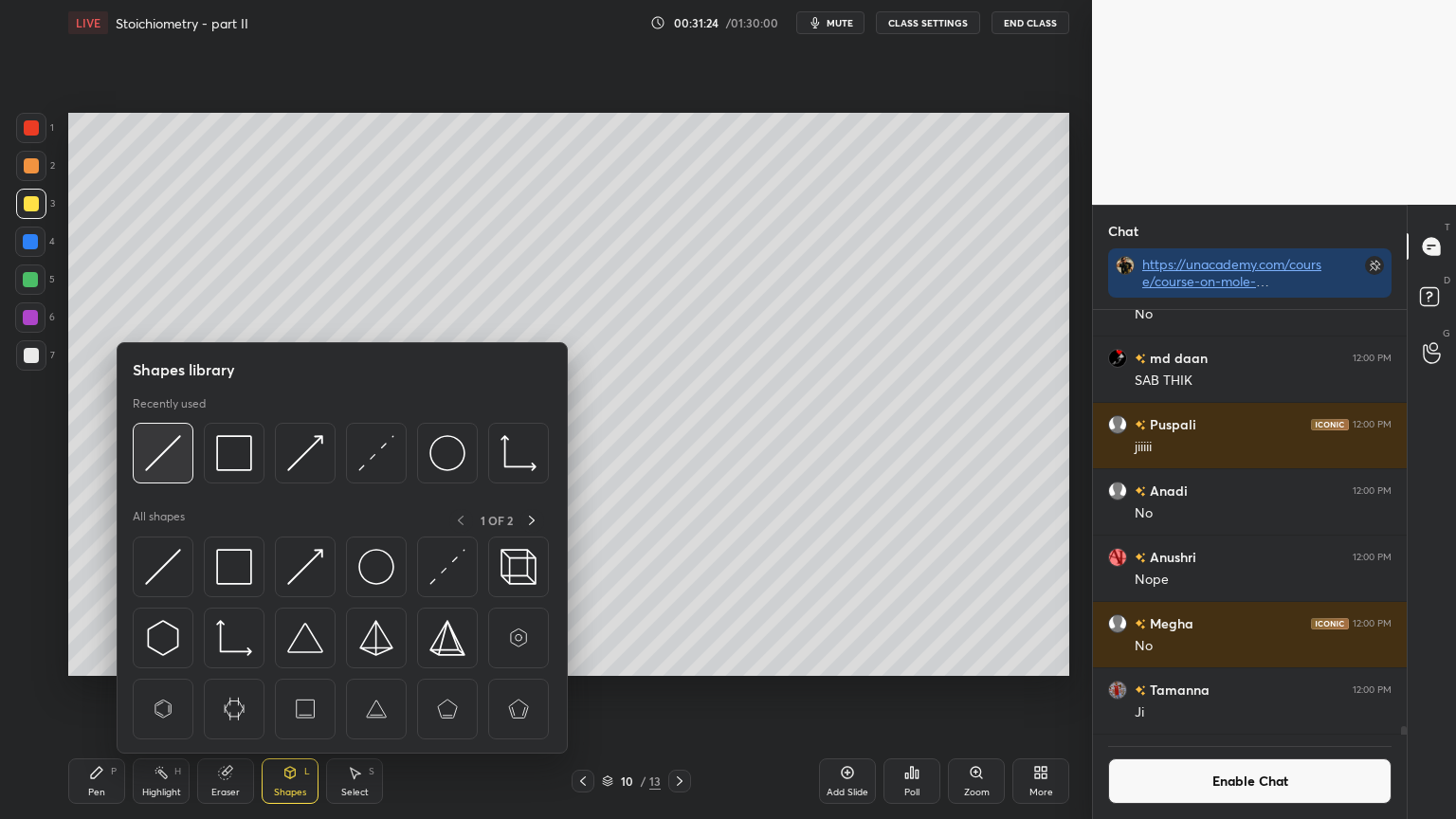 click at bounding box center (163, 453) 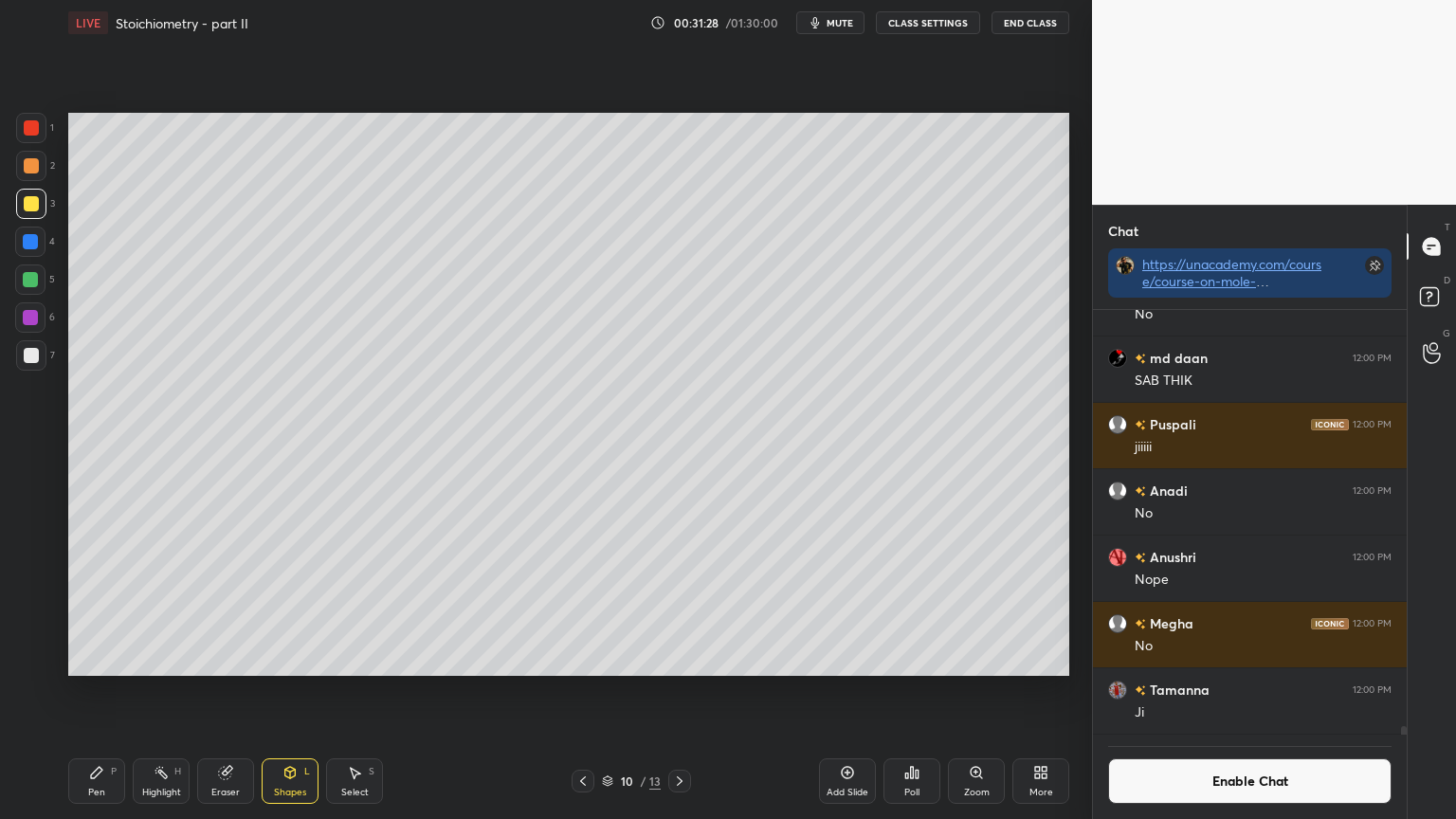 click on "Pen" at bounding box center (97, 792) 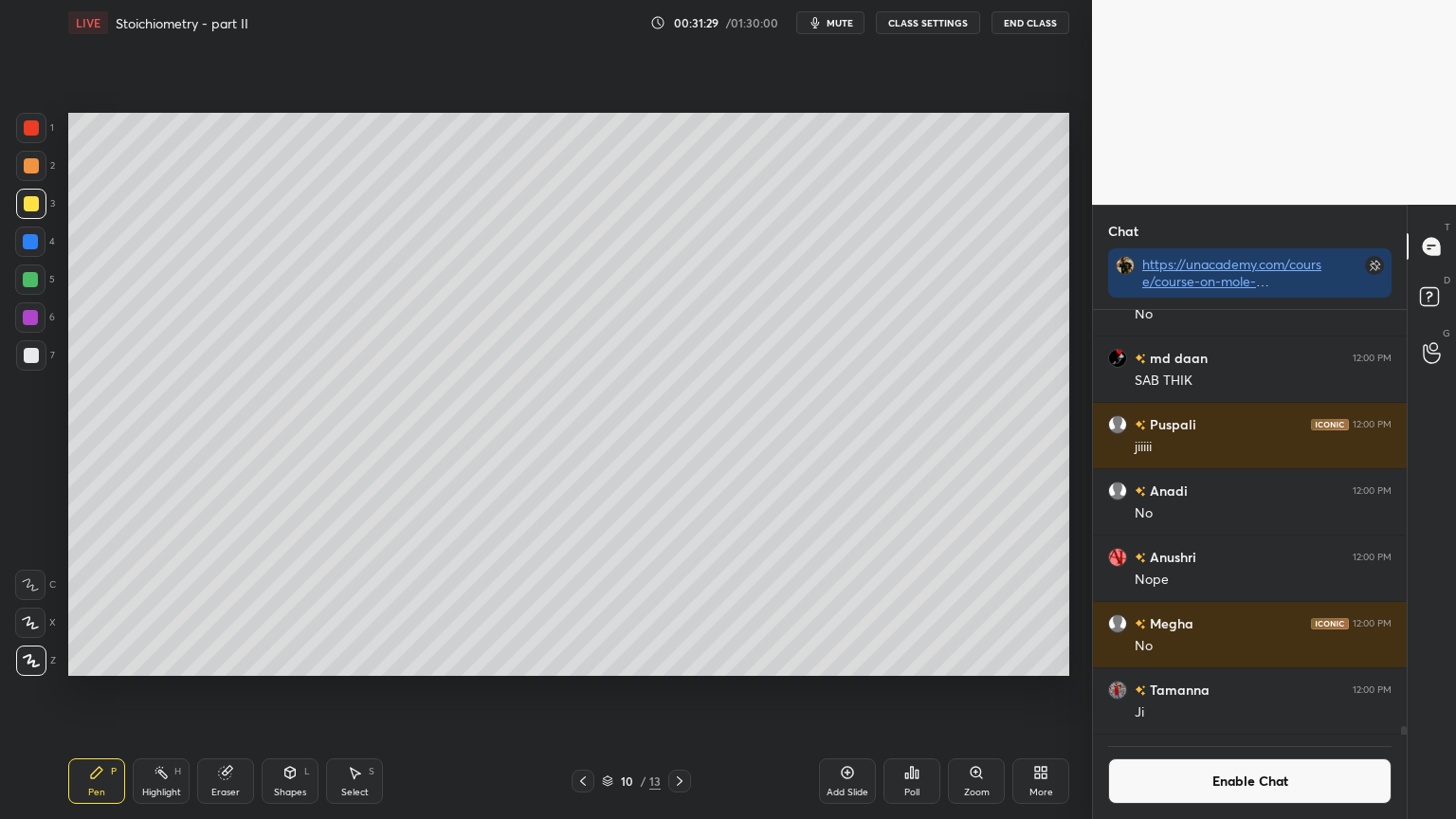 click on "Highlight H" at bounding box center [161, 781] 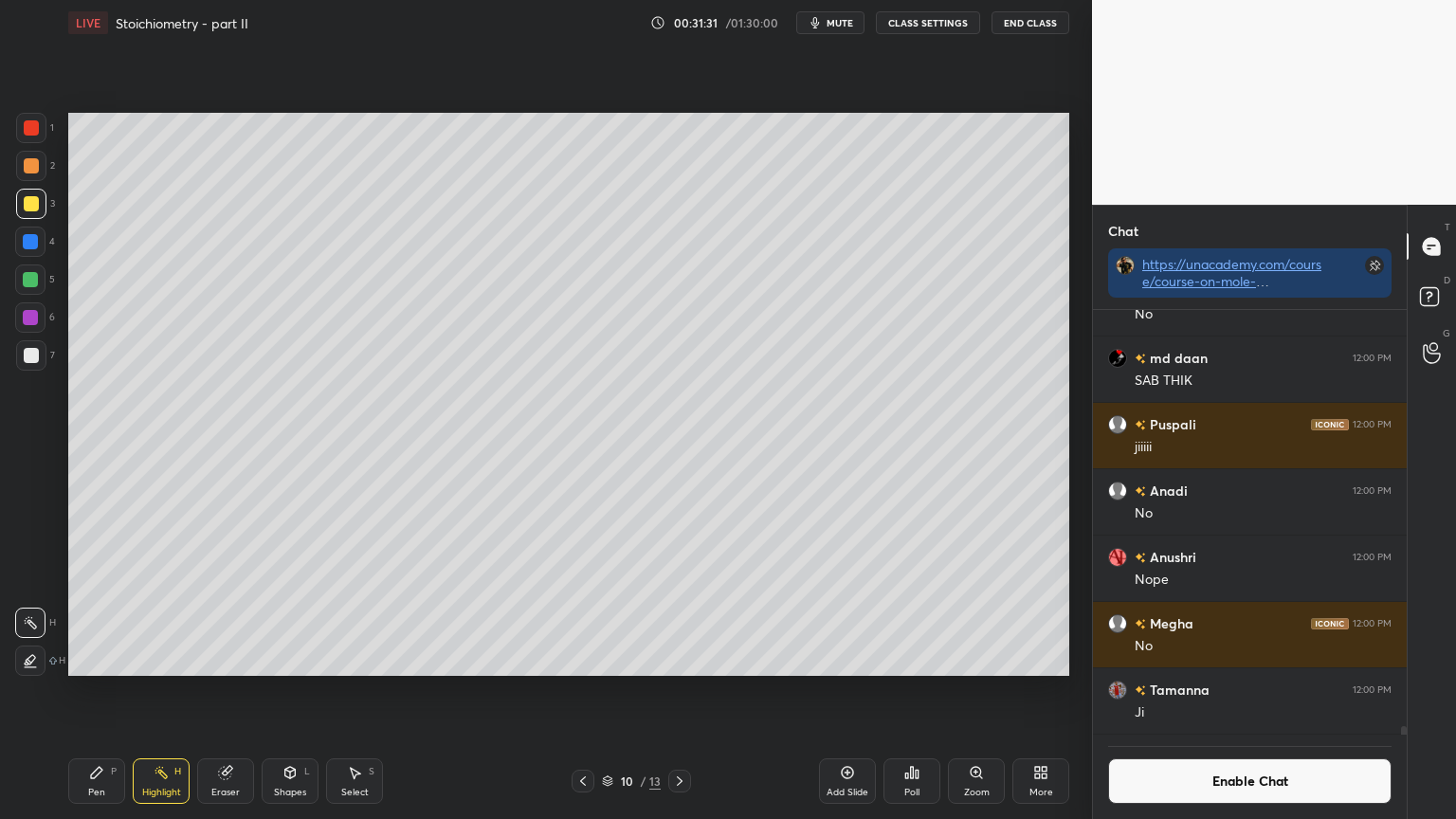 click on "Pen" at bounding box center [97, 792] 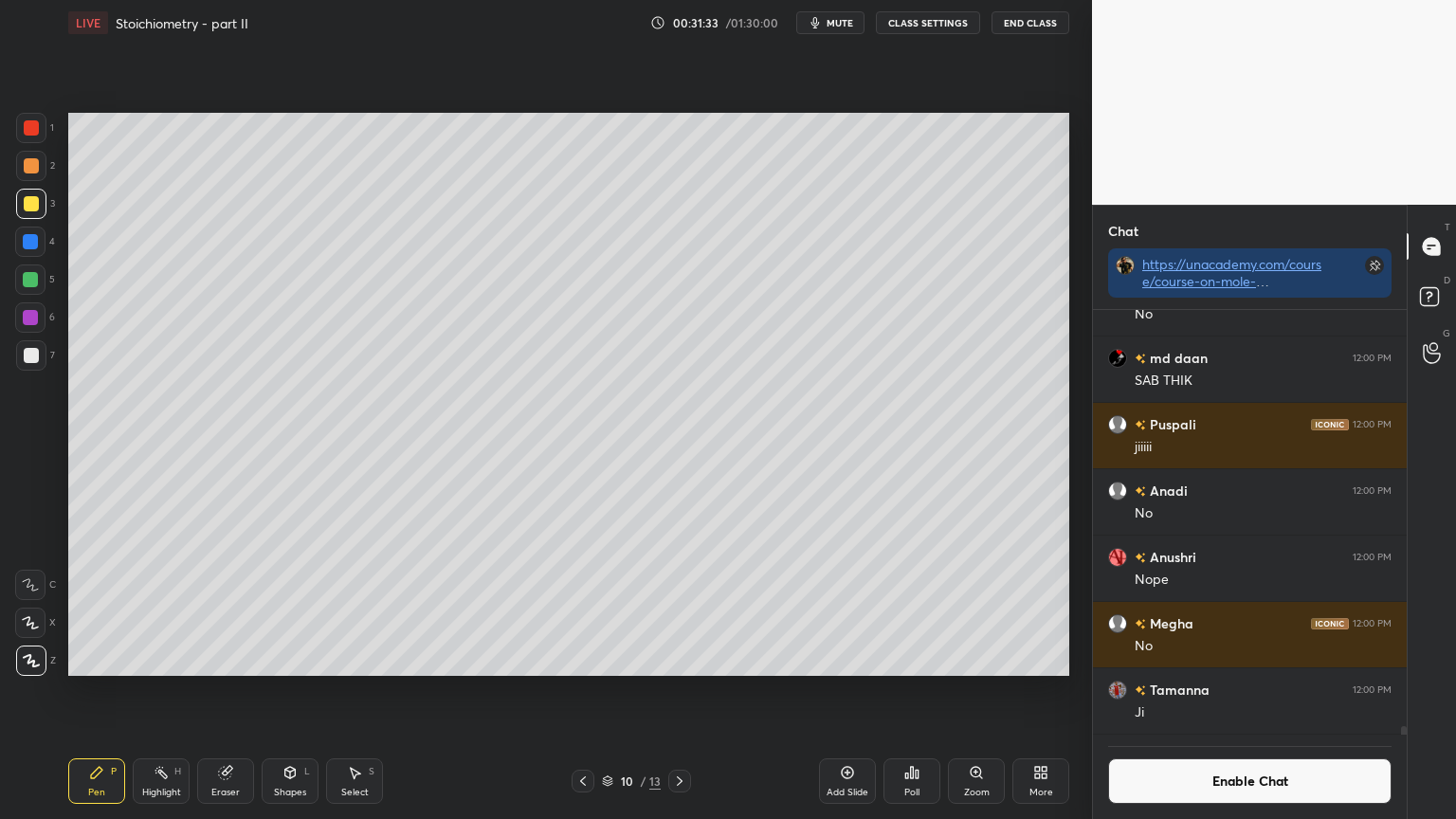scroll, scrollTop: 380, scrollLeft: 308, axis: both 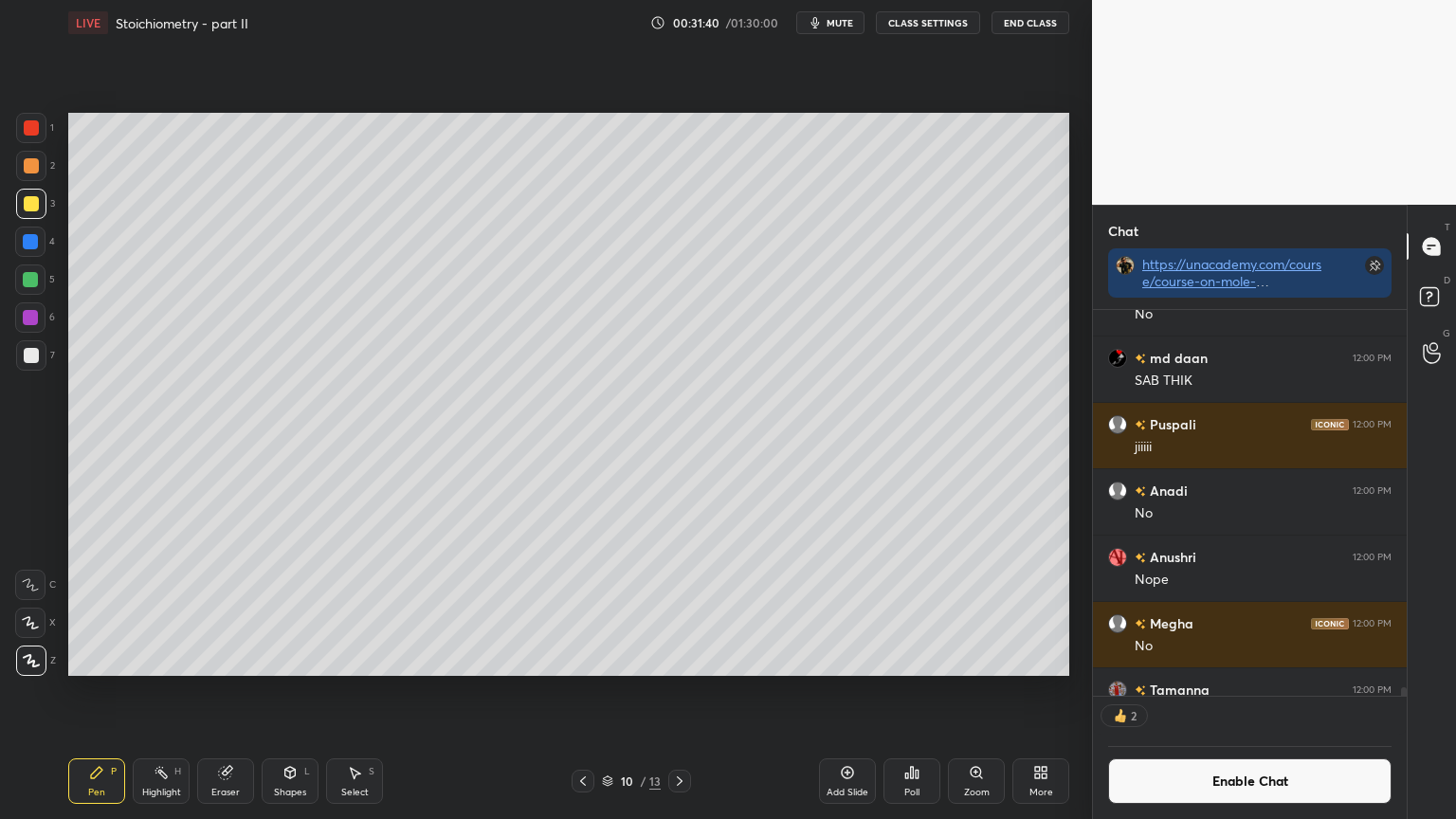 drag, startPoint x: 99, startPoint y: 781, endPoint x: 182, endPoint y: 717, distance: 104.80935 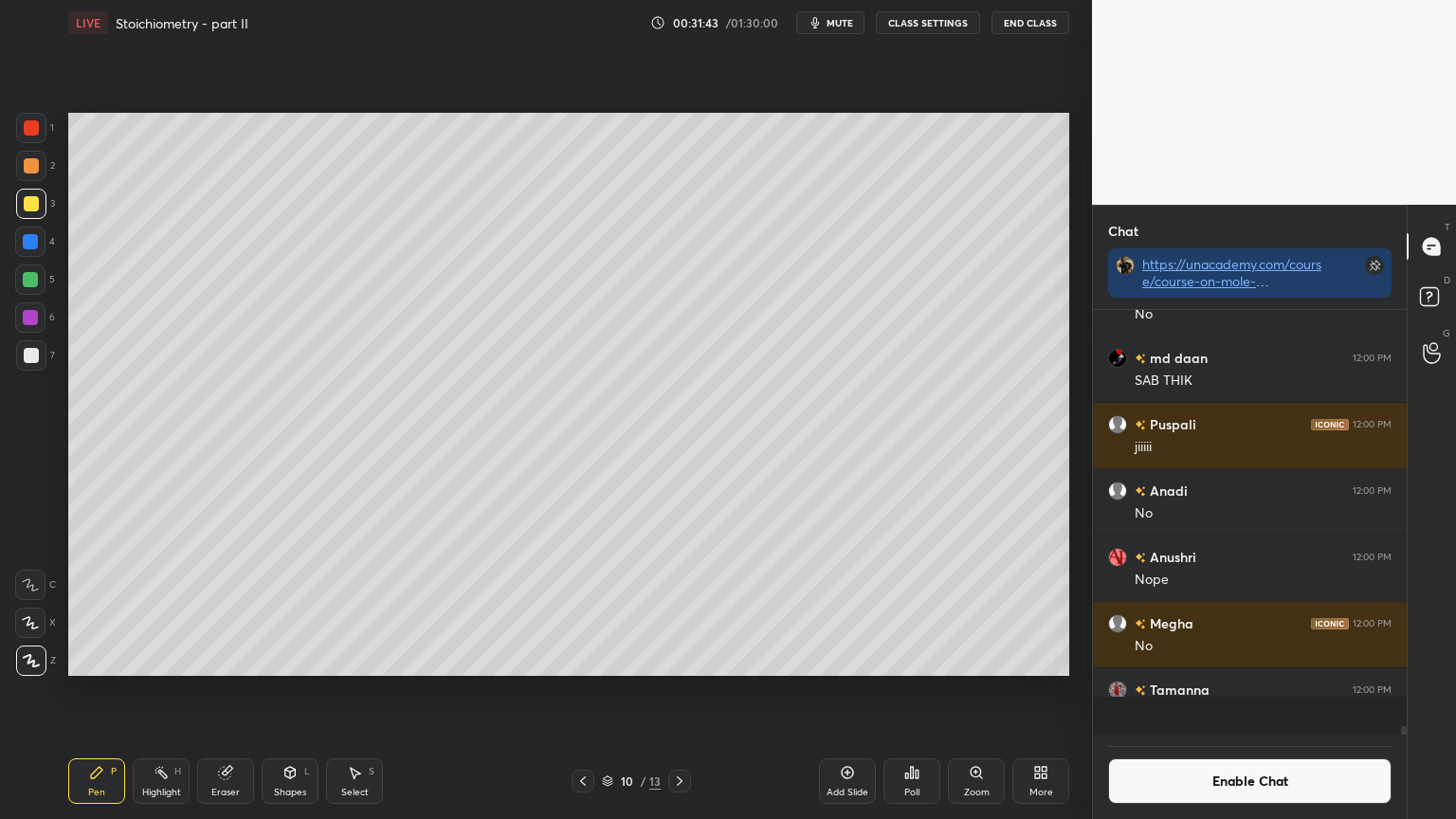 scroll, scrollTop: 6, scrollLeft: 6, axis: both 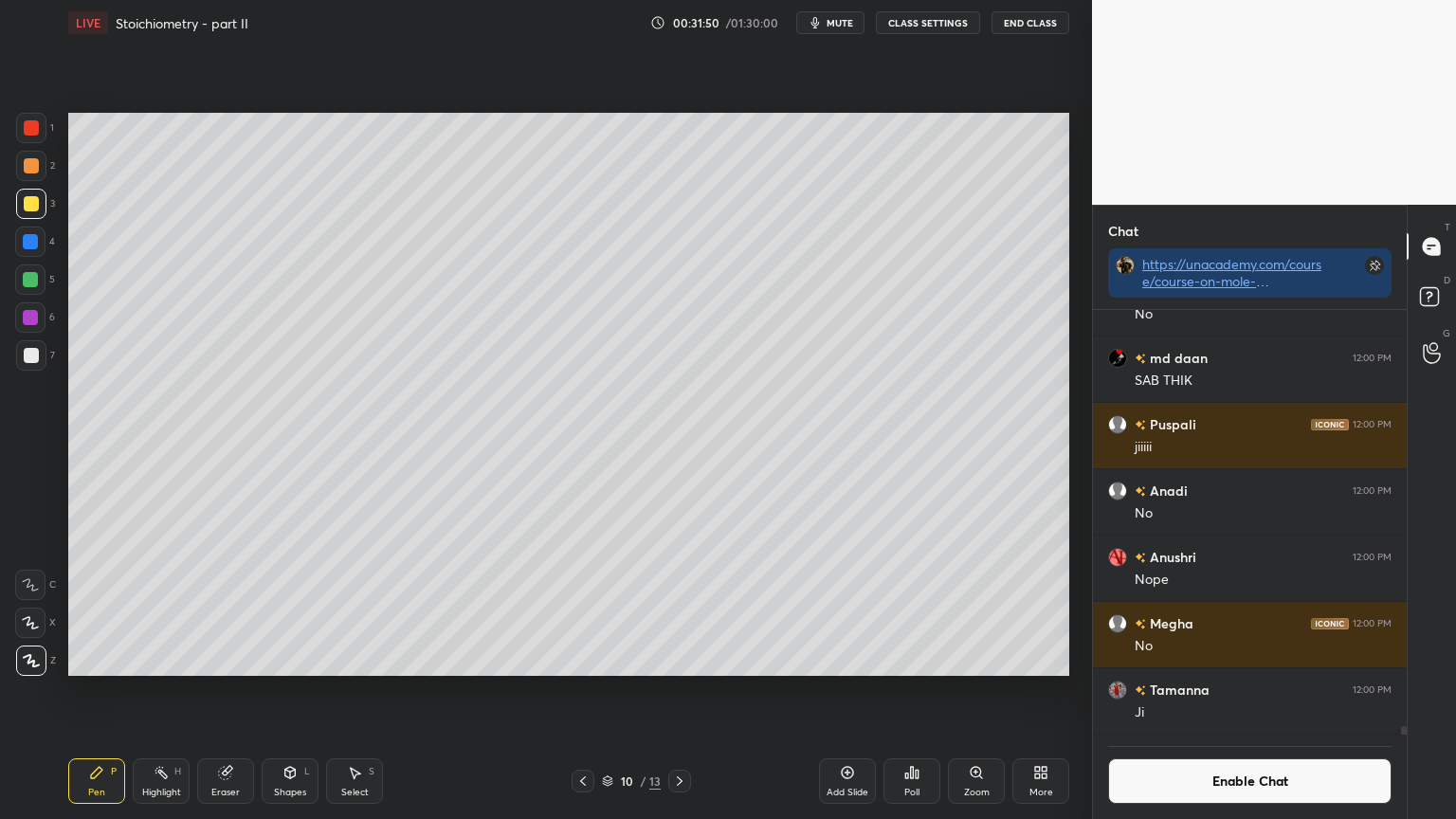 drag, startPoint x: 83, startPoint y: 790, endPoint x: 91, endPoint y: 713, distance: 77.414469 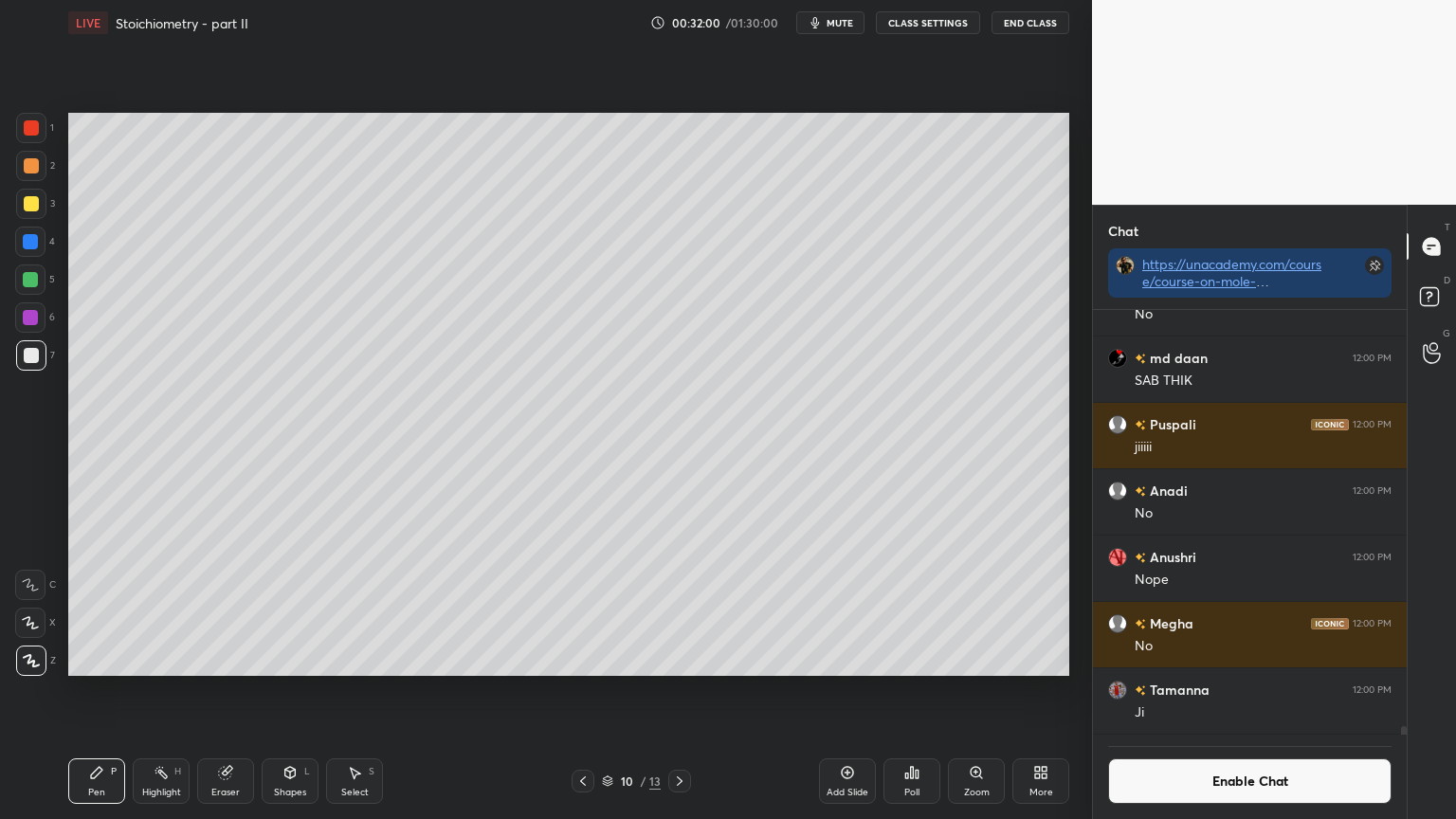 click on "Shapes L" at bounding box center [290, 781] 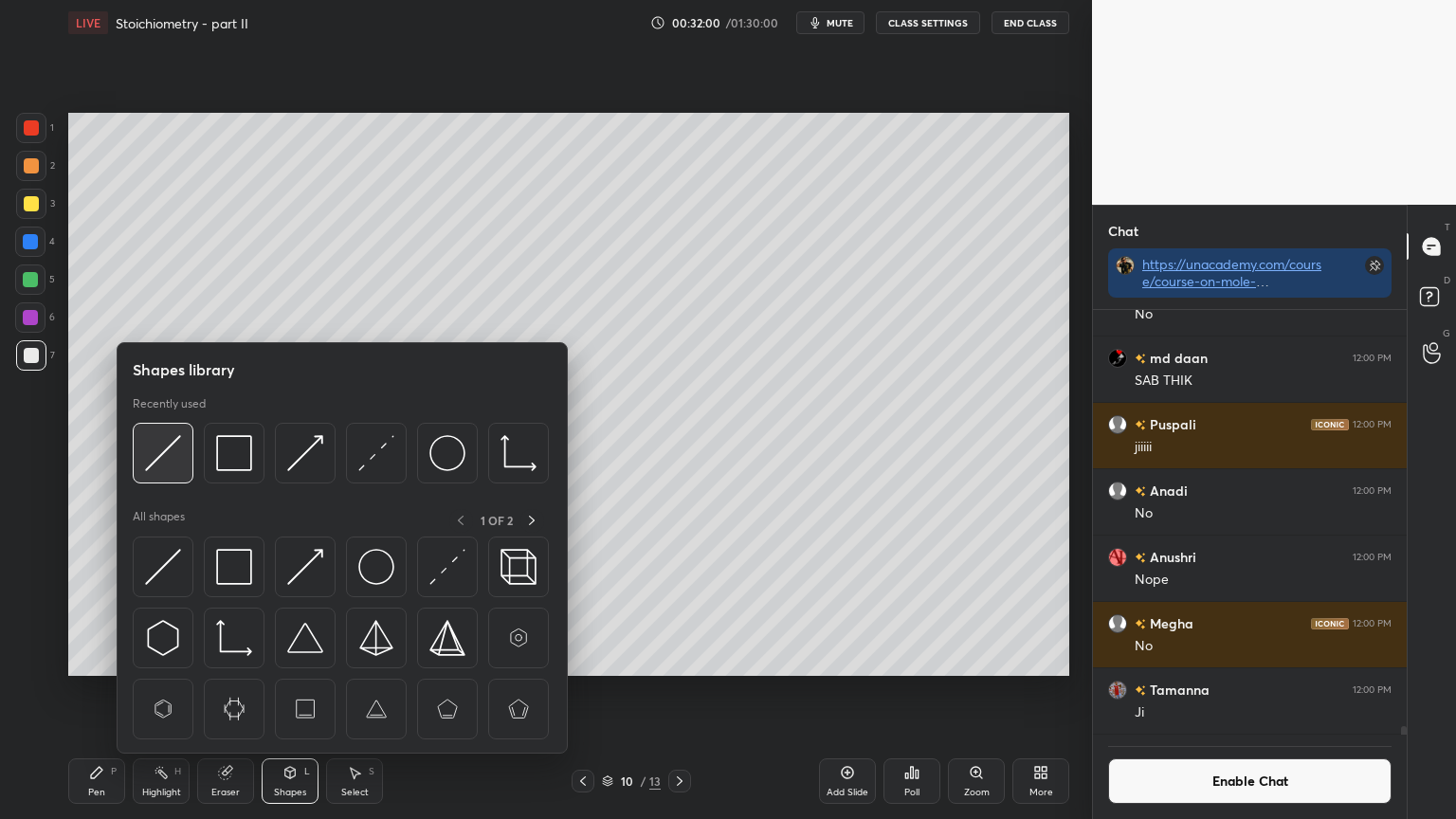 click at bounding box center (163, 453) 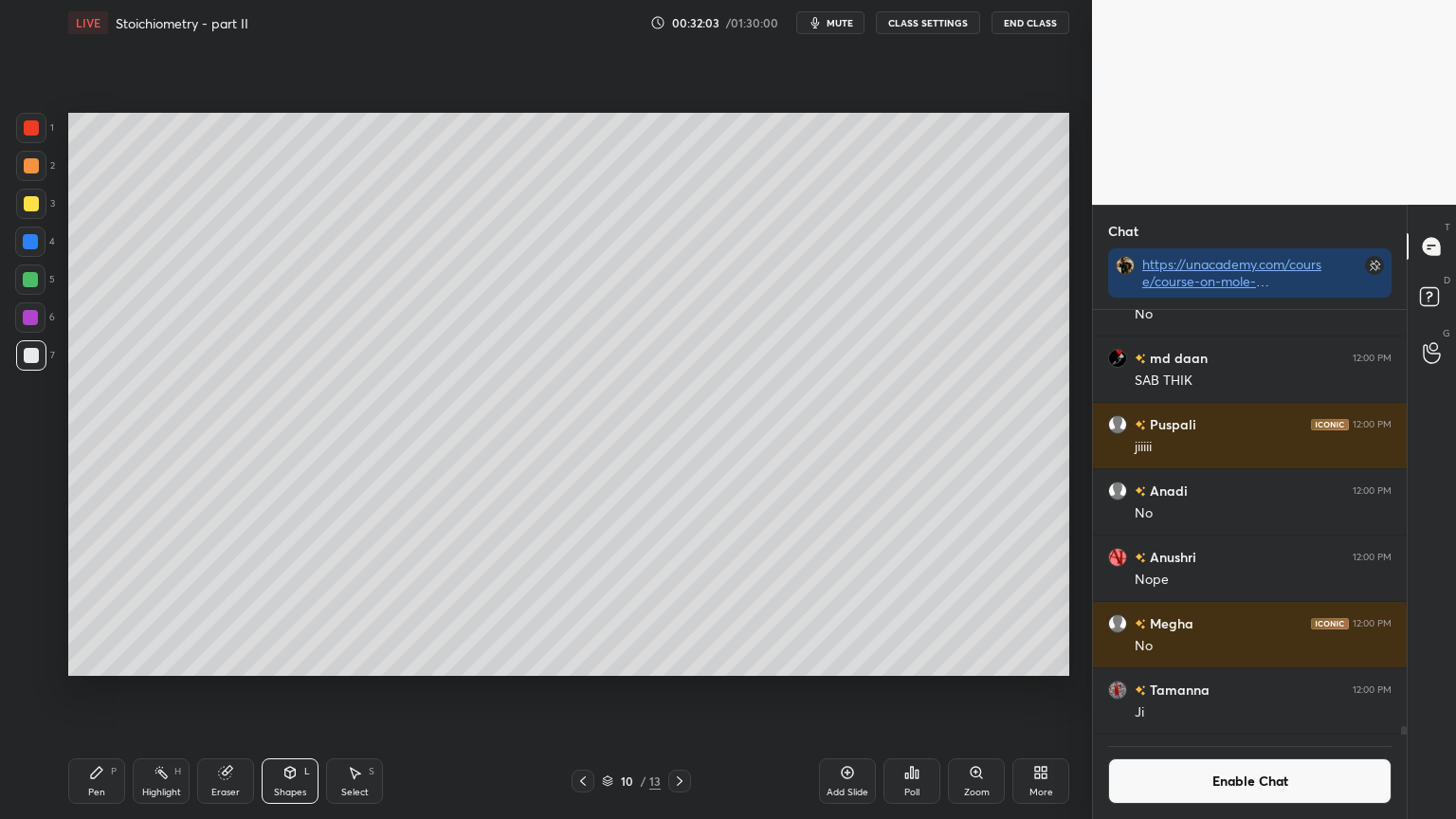 click on "Highlight H" at bounding box center [161, 781] 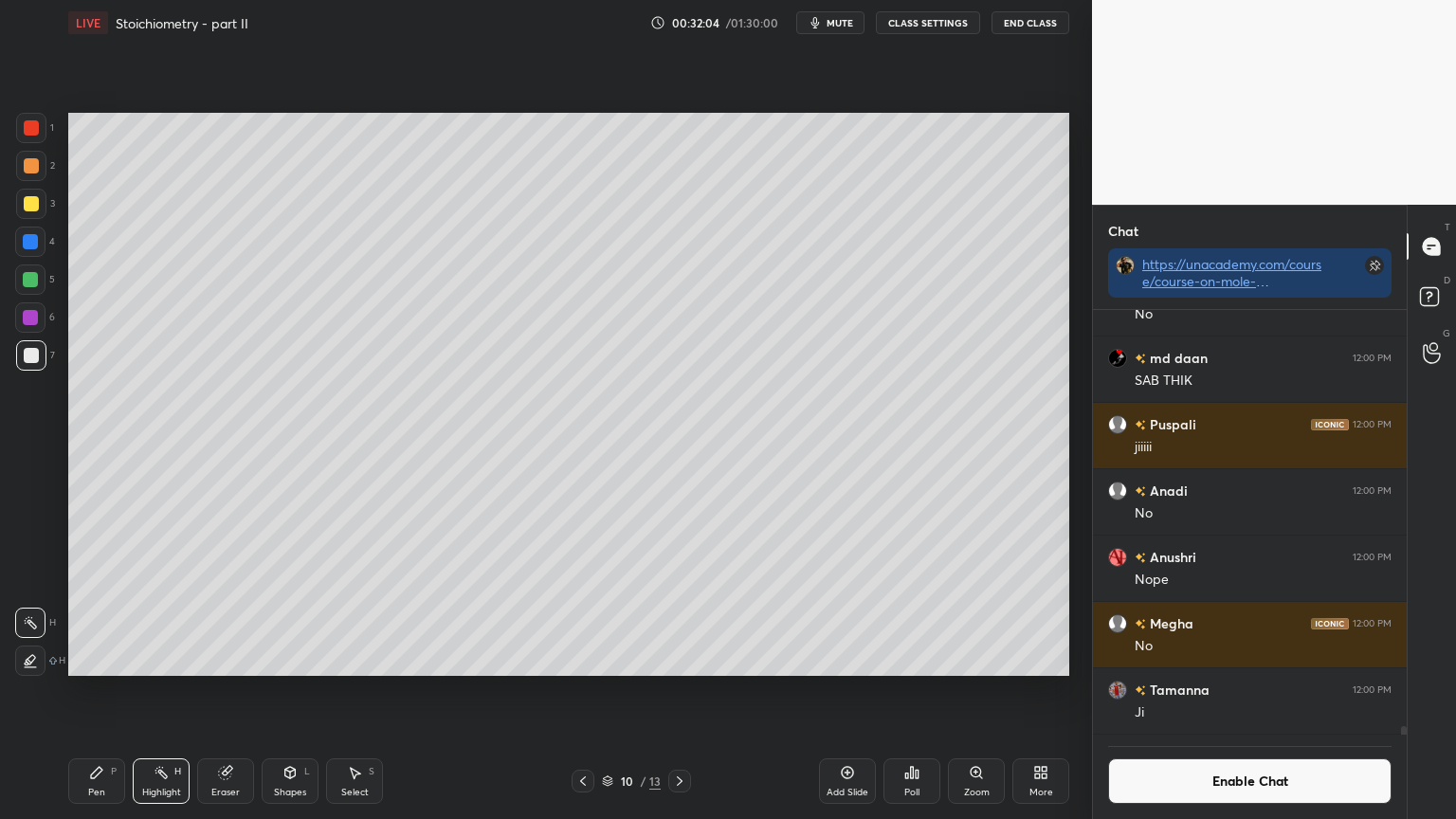 drag, startPoint x: 101, startPoint y: 800, endPoint x: 126, endPoint y: 763, distance: 44.654227 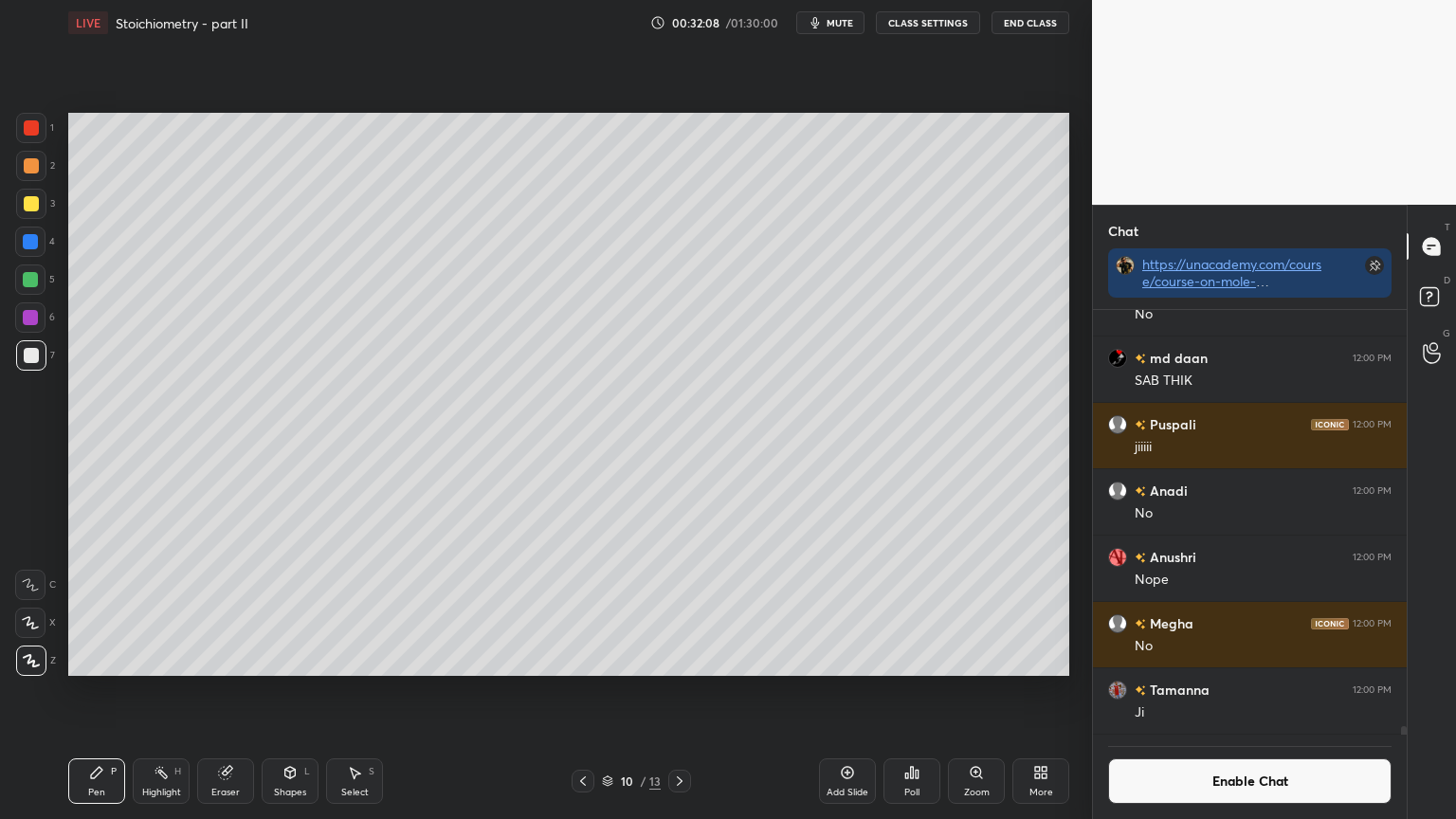 click on "Eraser" at bounding box center (226, 792) 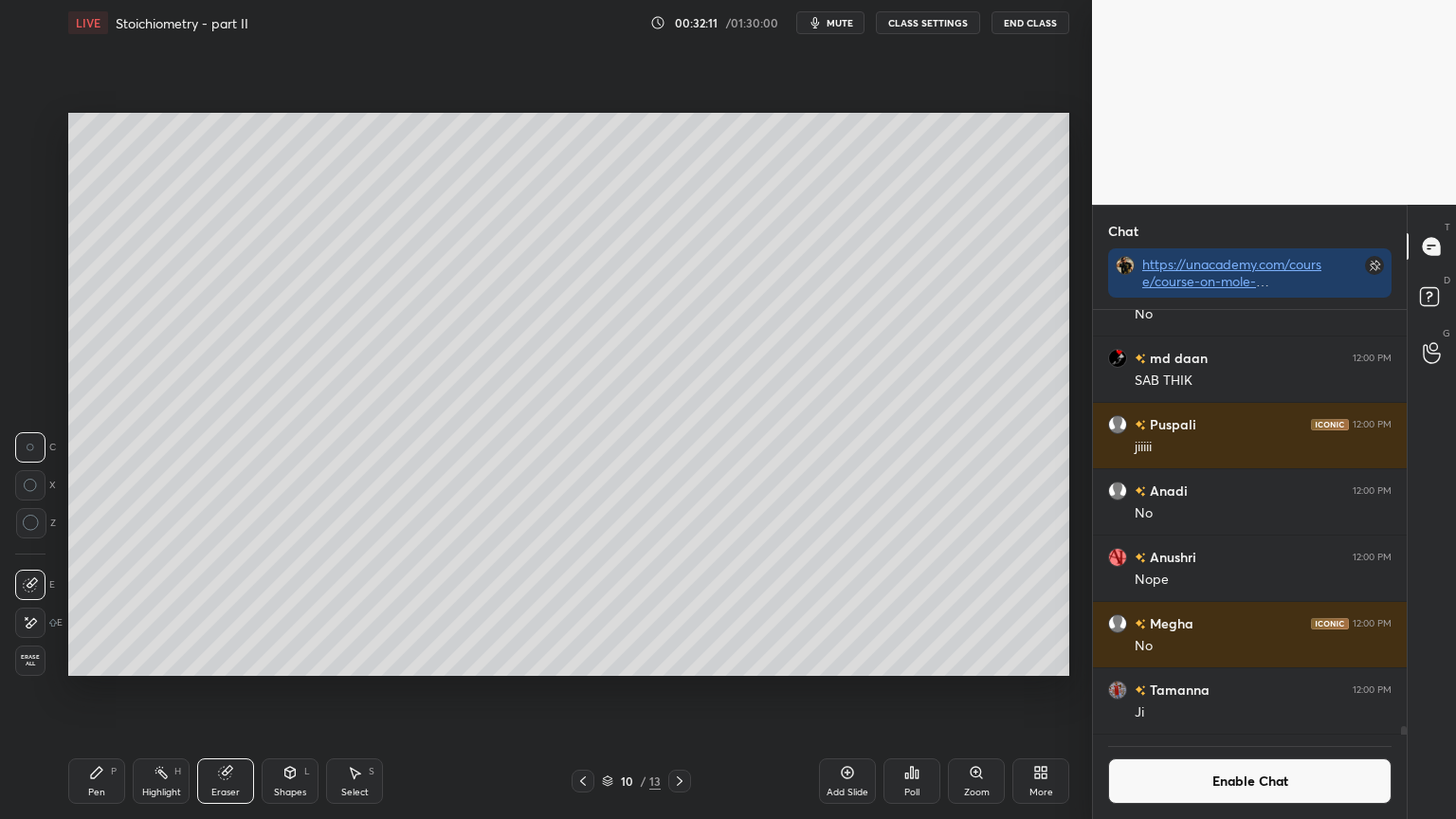 drag, startPoint x: 109, startPoint y: 783, endPoint x: 187, endPoint y: 723, distance: 98.40732 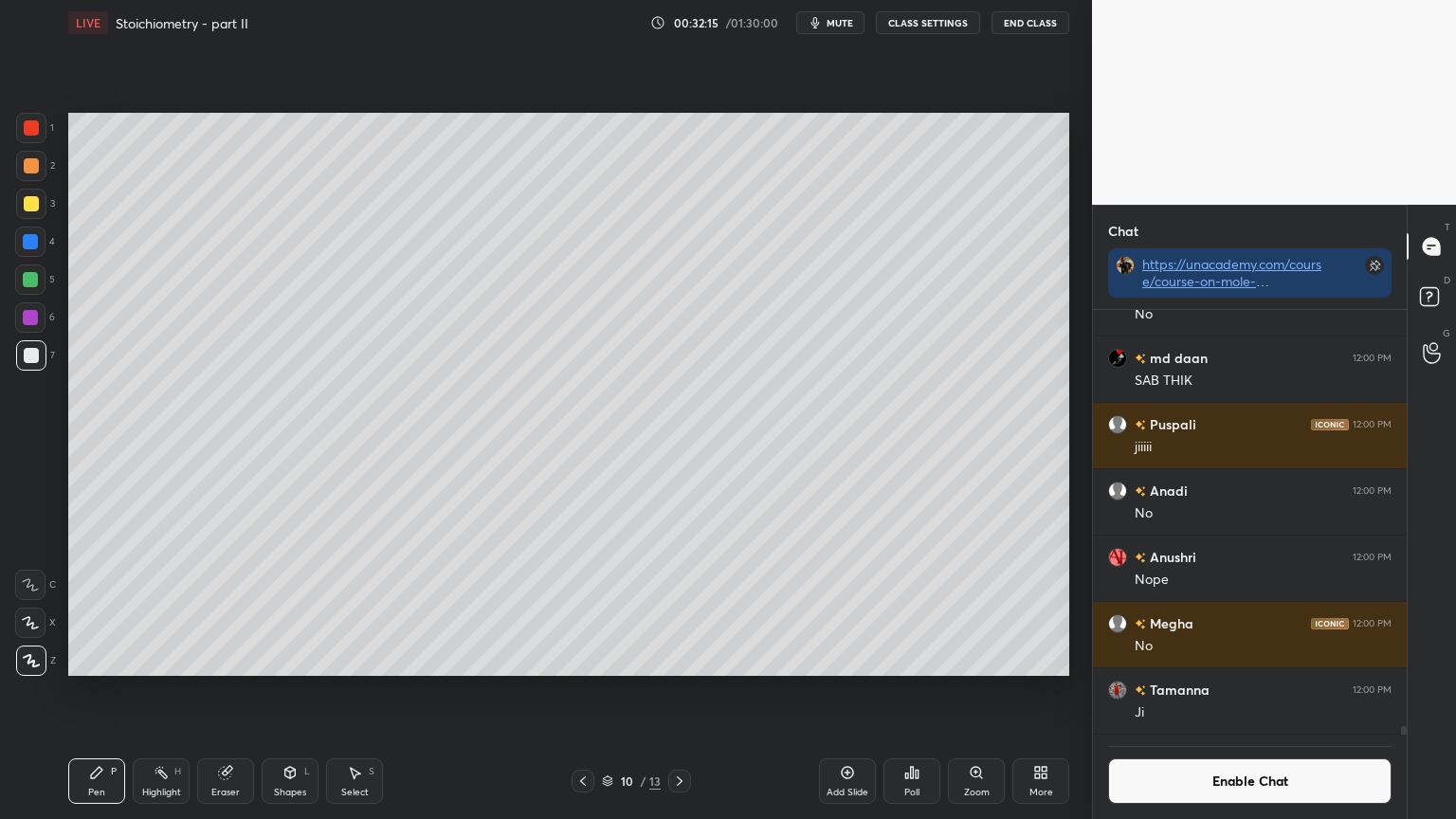 click at bounding box center [31, 204] 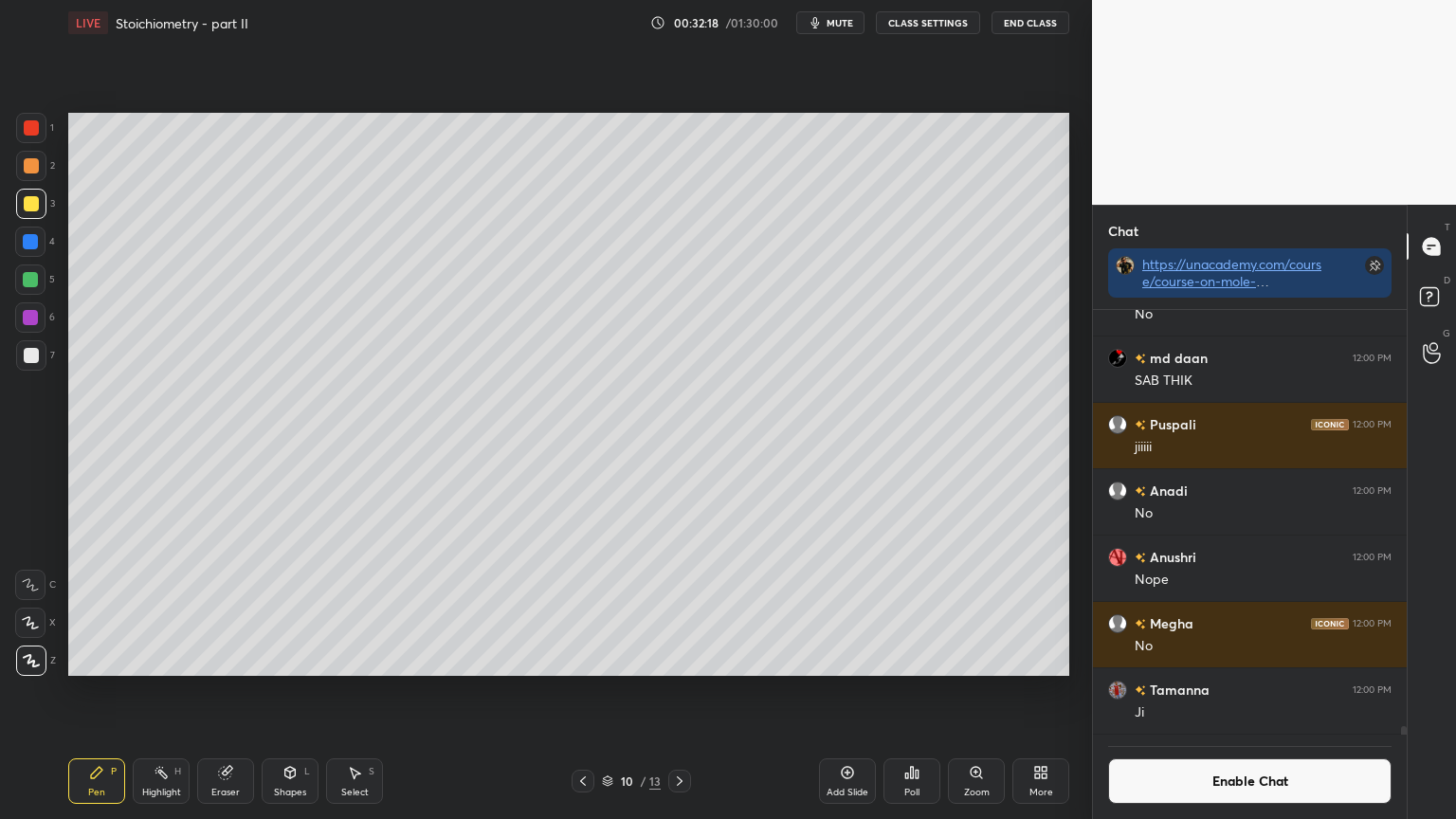 click on "Shapes" at bounding box center (290, 792) 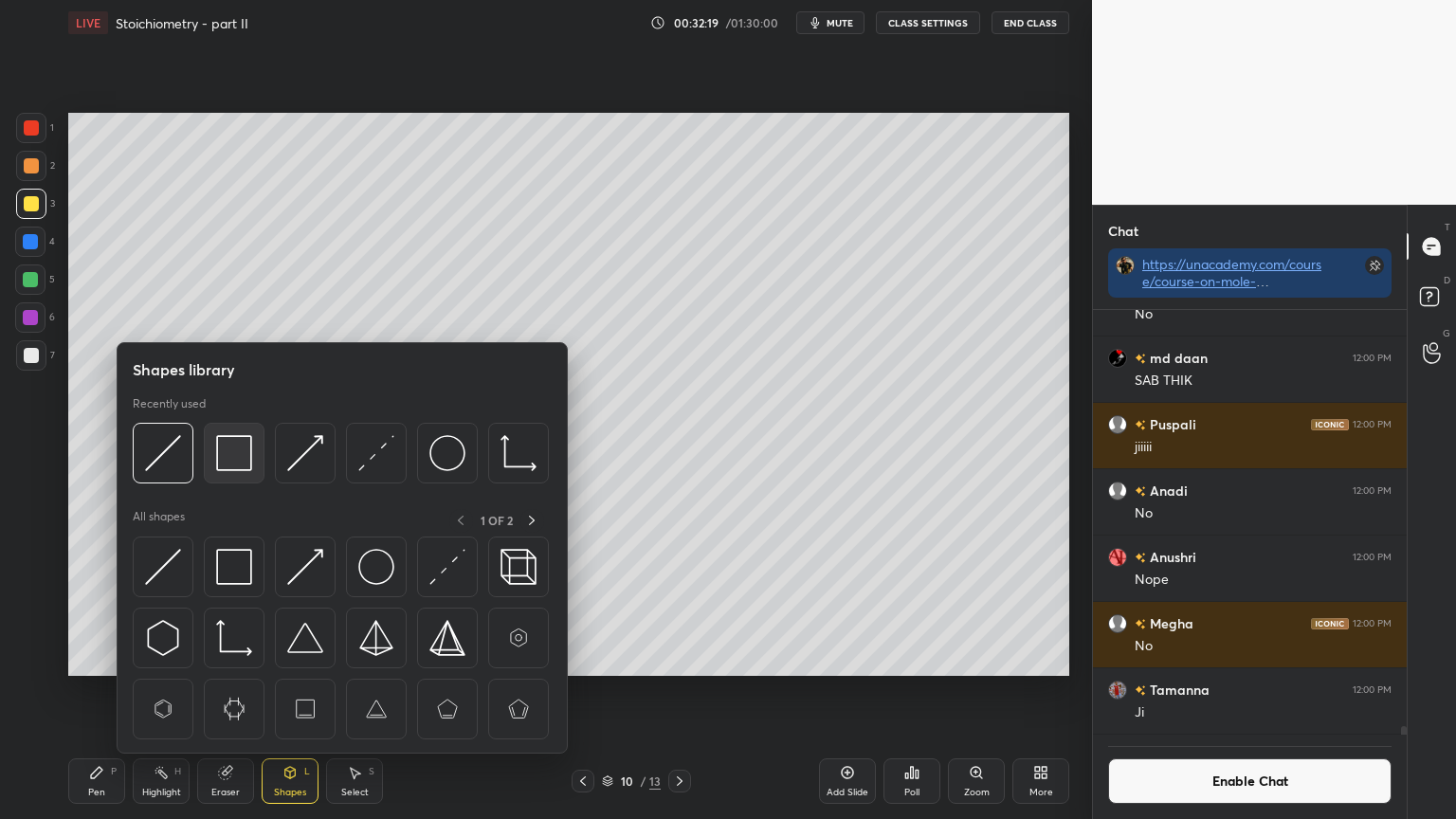 click at bounding box center (234, 453) 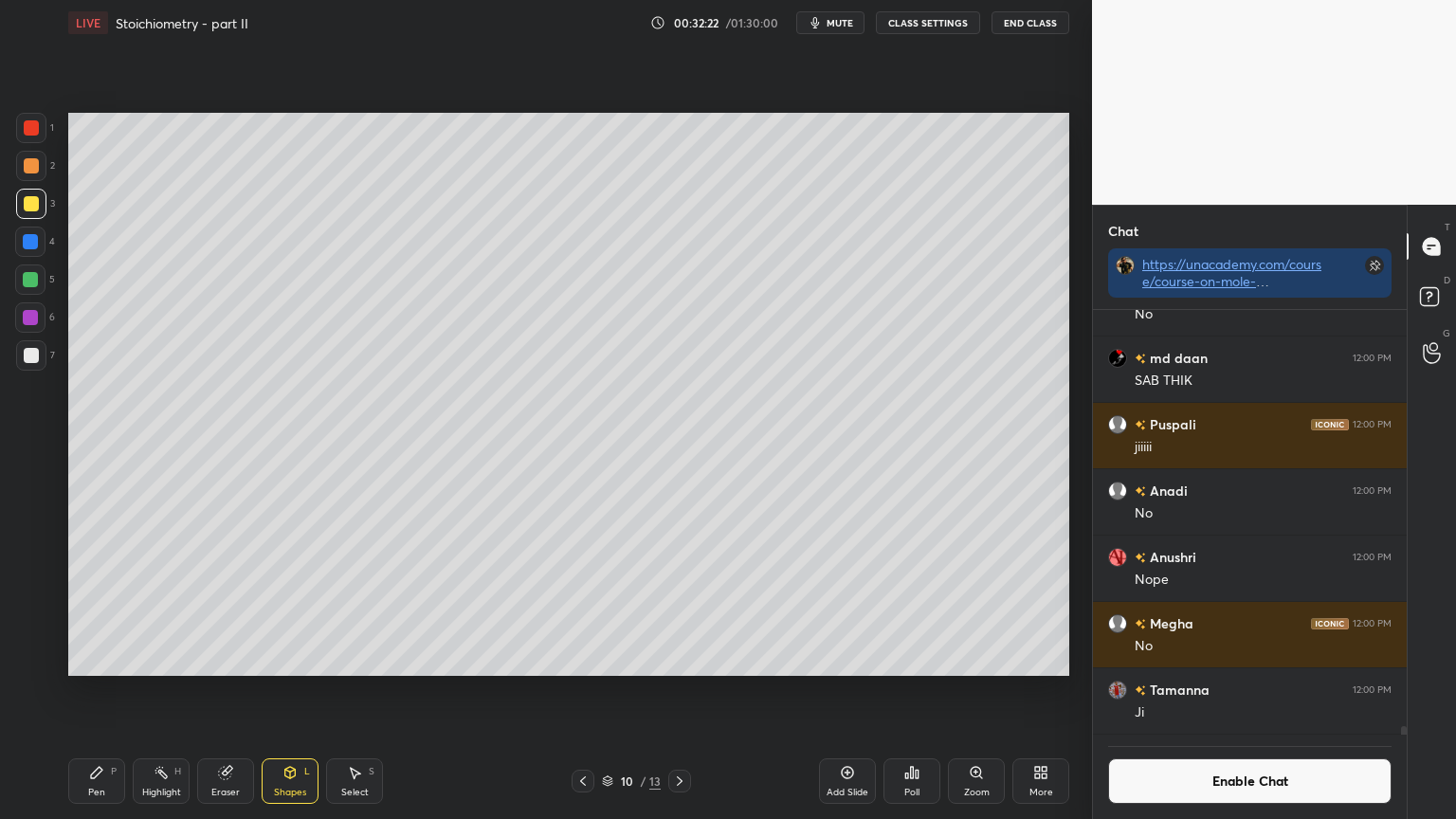 click on "Highlight H" at bounding box center (161, 781) 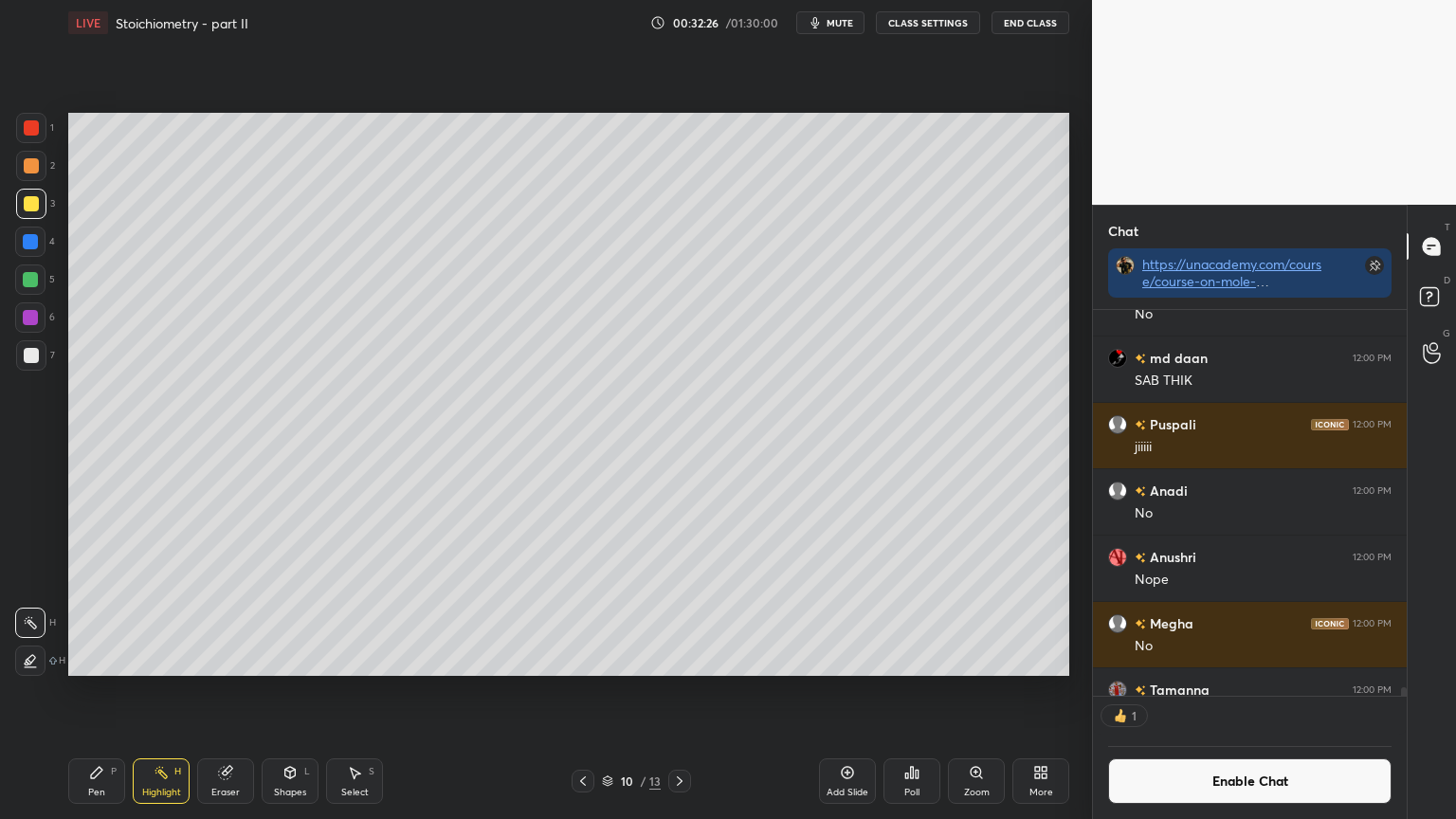 scroll, scrollTop: 380, scrollLeft: 308, axis: both 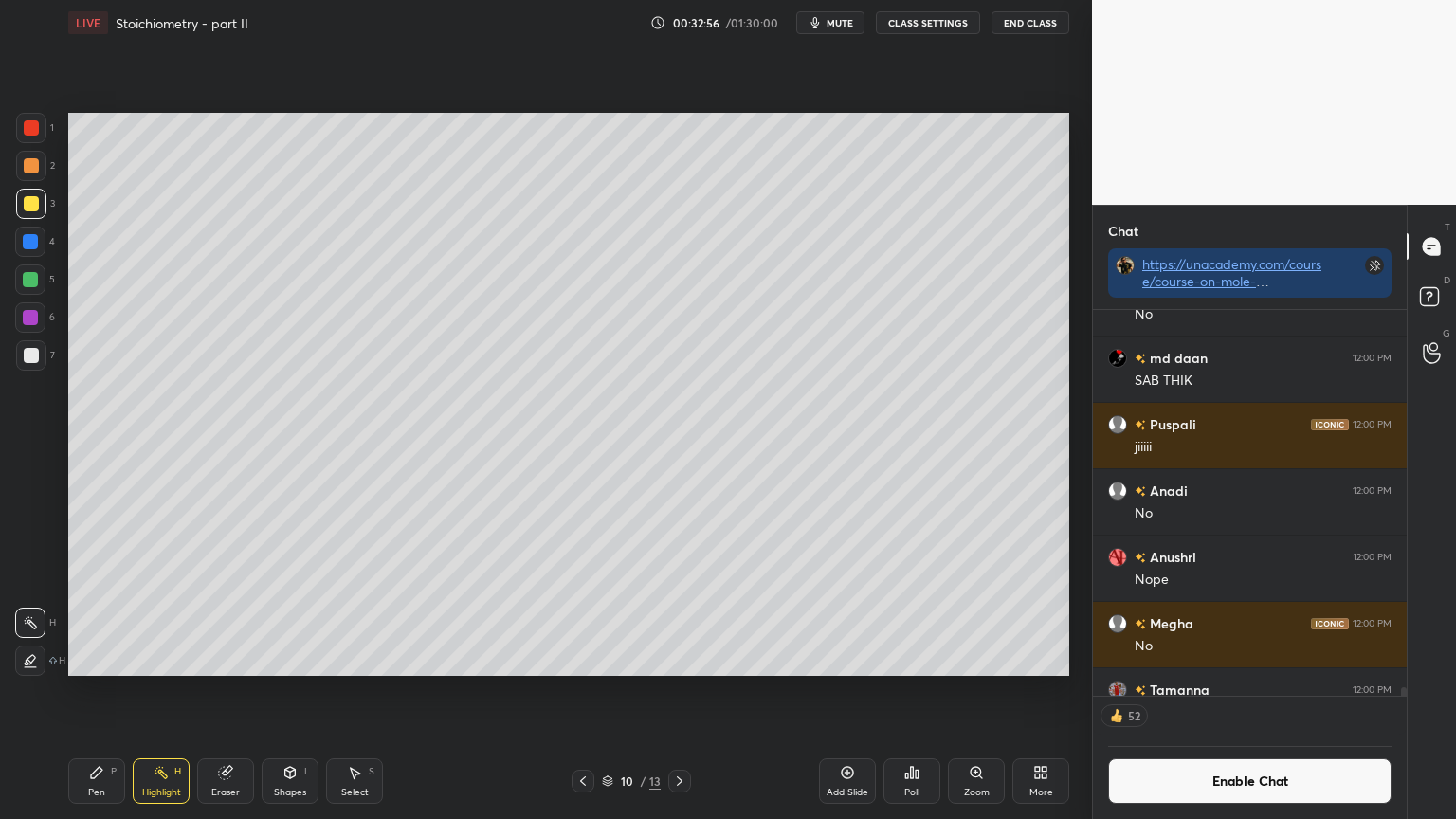 click on "Add Slide" at bounding box center (847, 792) 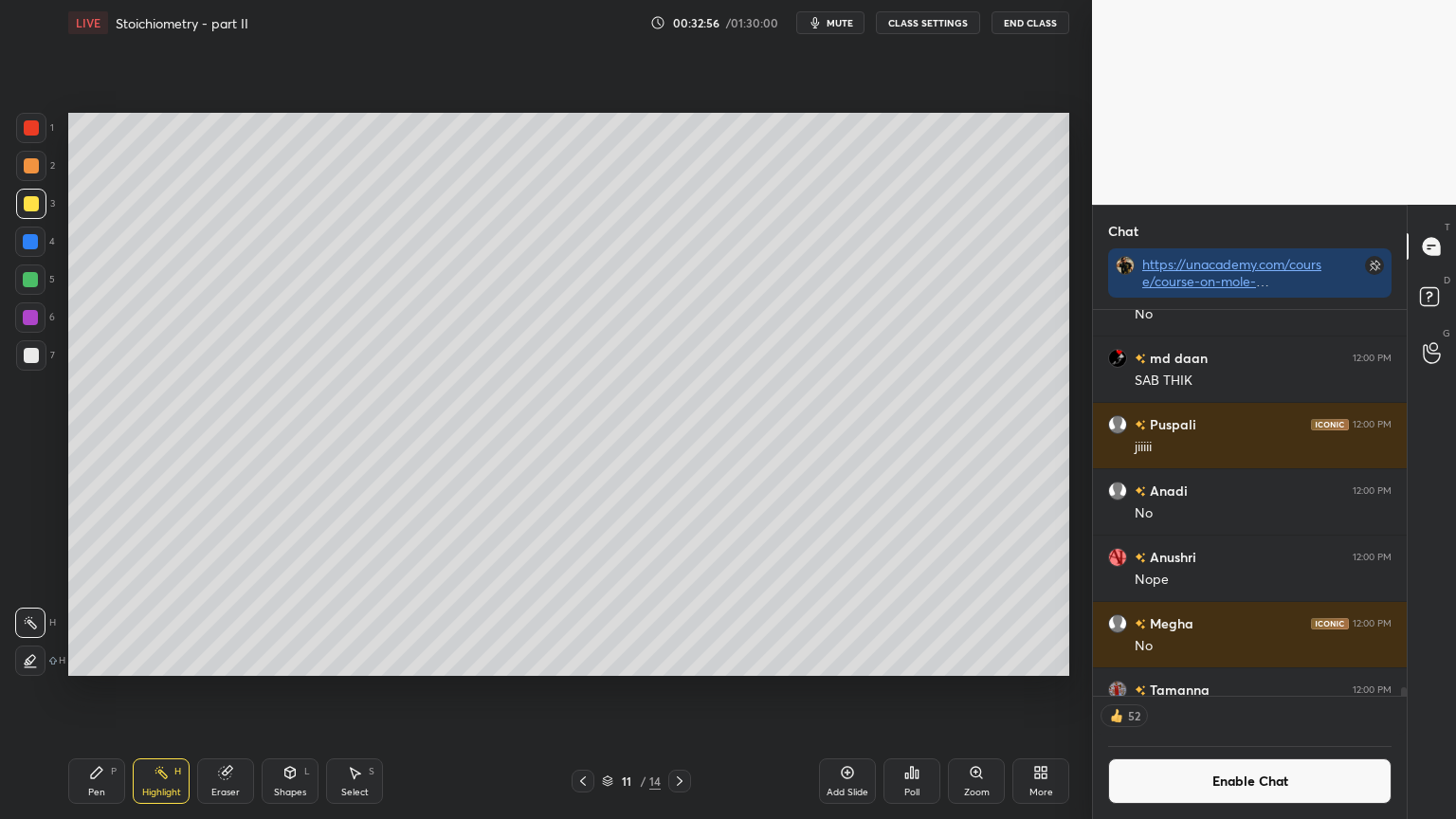 click on "Pen P" at bounding box center [97, 781] 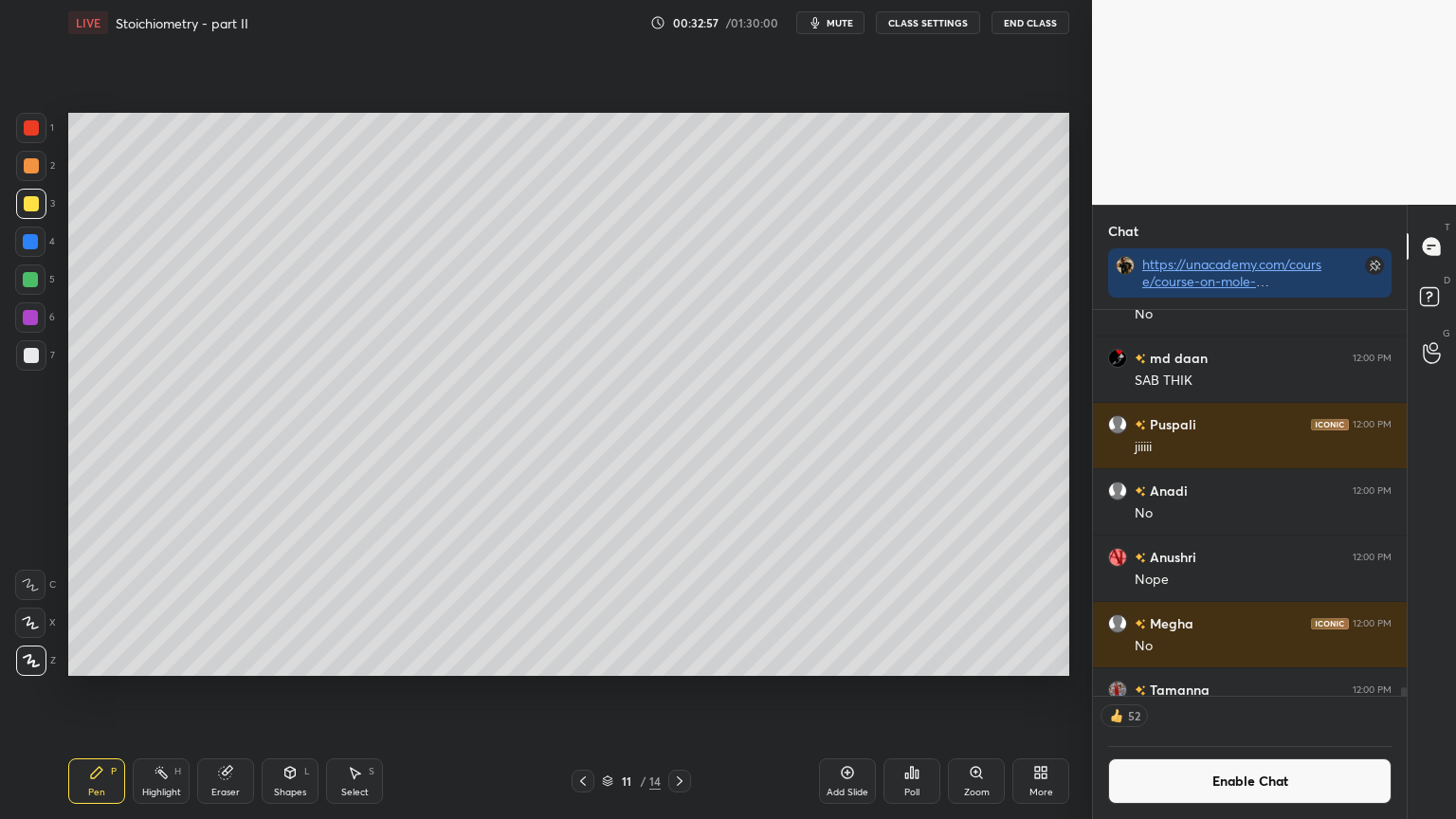 click at bounding box center [31, 166] 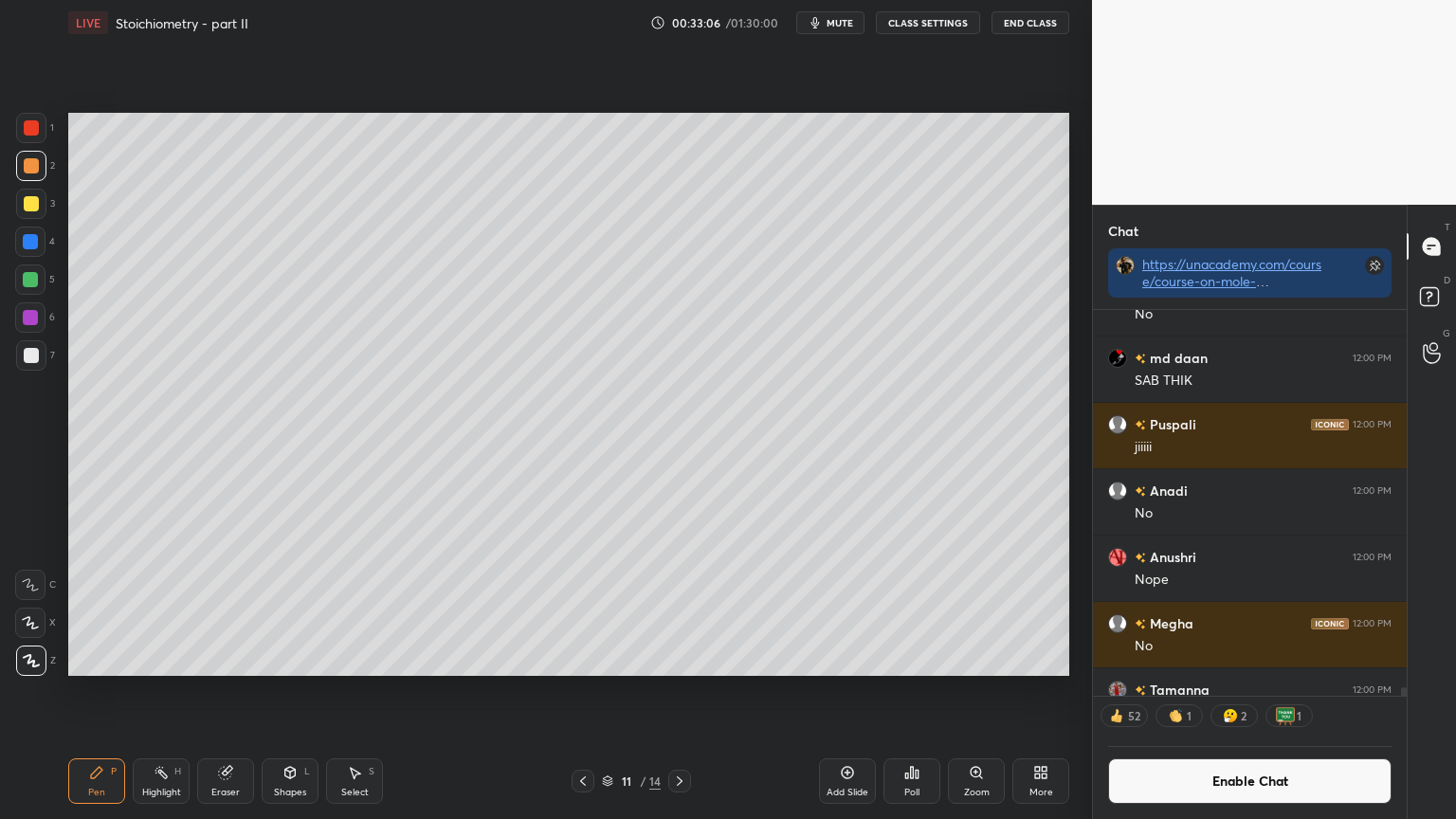 click on "Shapes L" at bounding box center [290, 781] 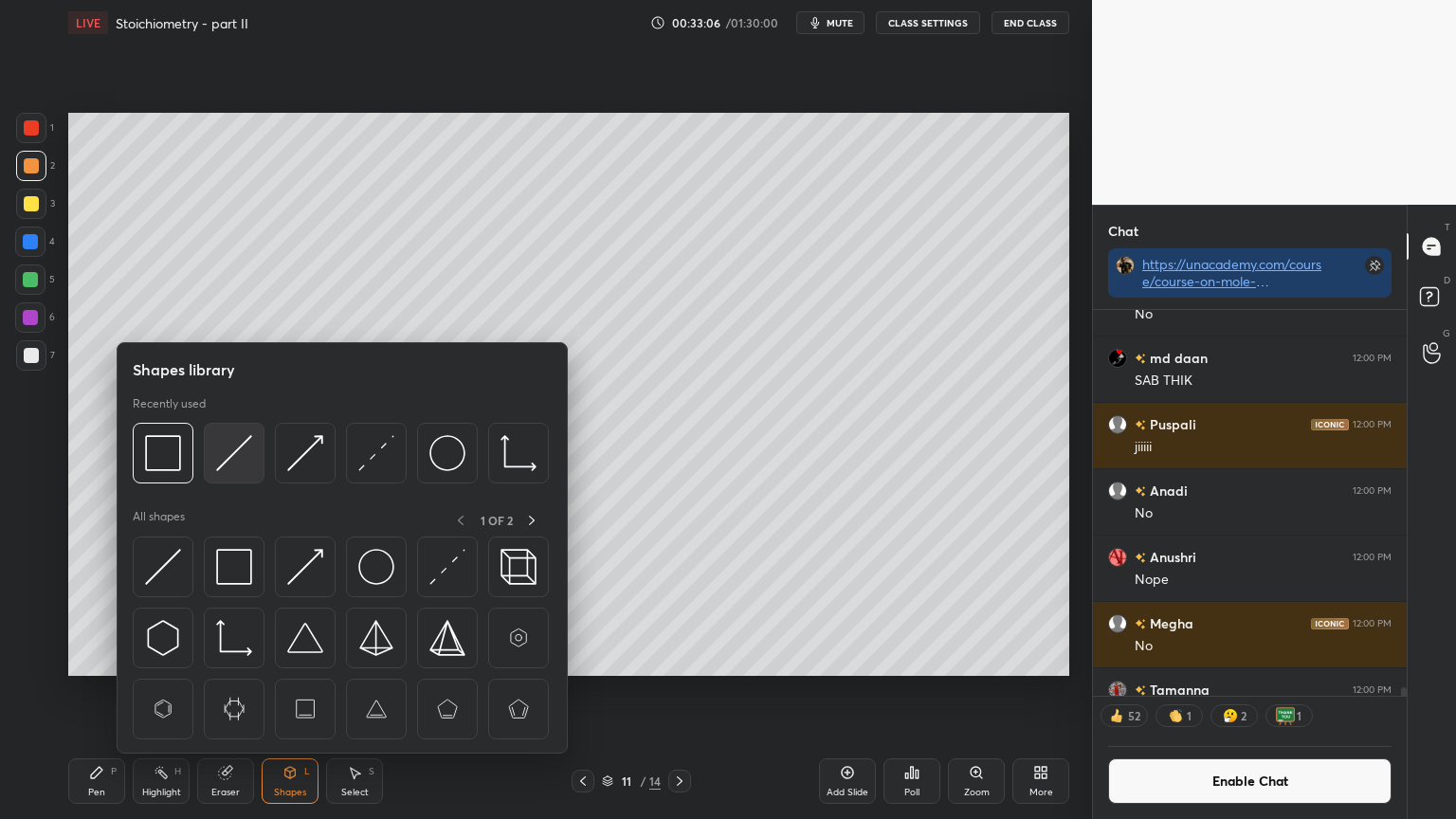 click at bounding box center [234, 453] 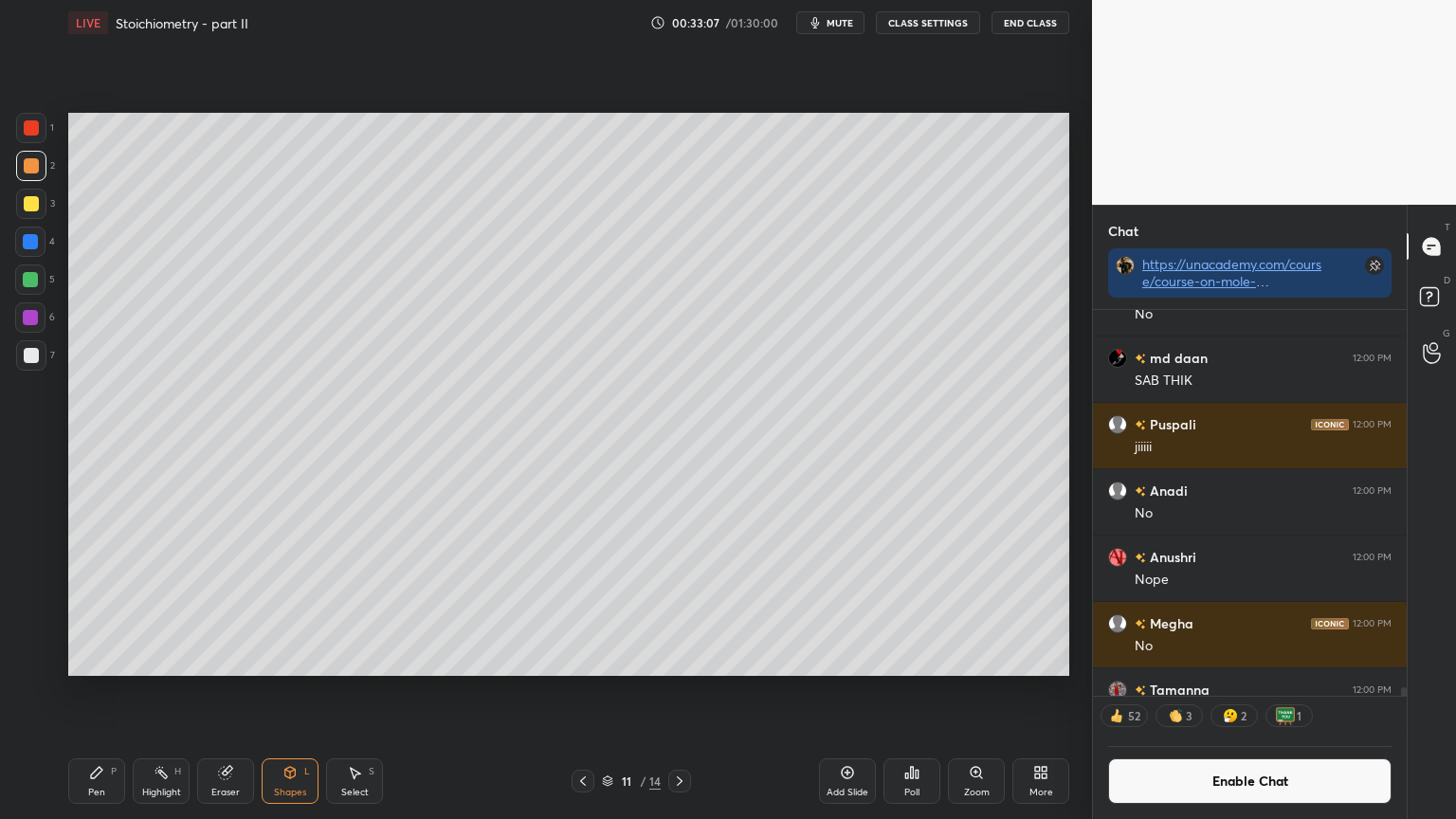 click at bounding box center [31, 355] 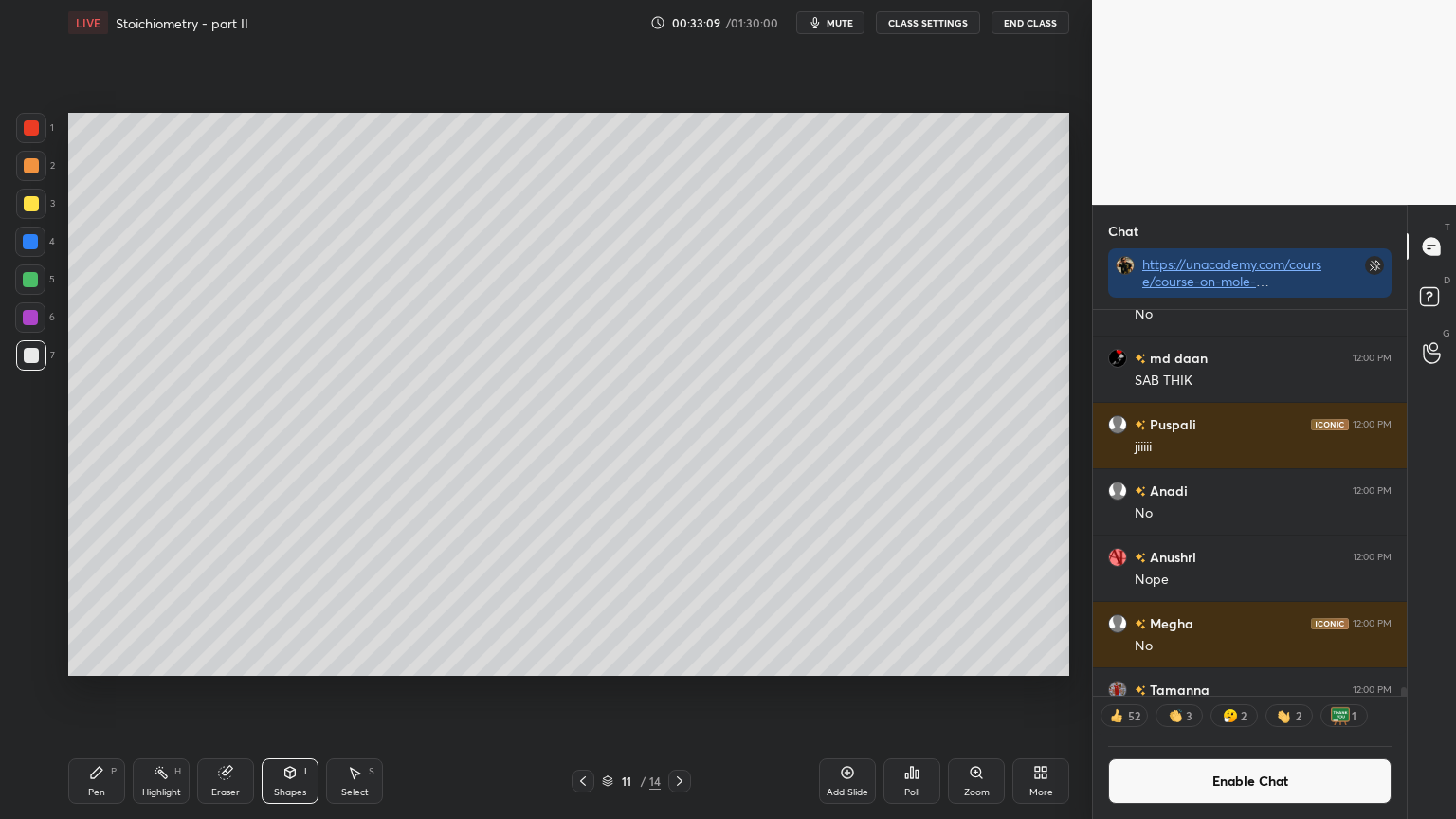 click on "Pen P" at bounding box center [97, 781] 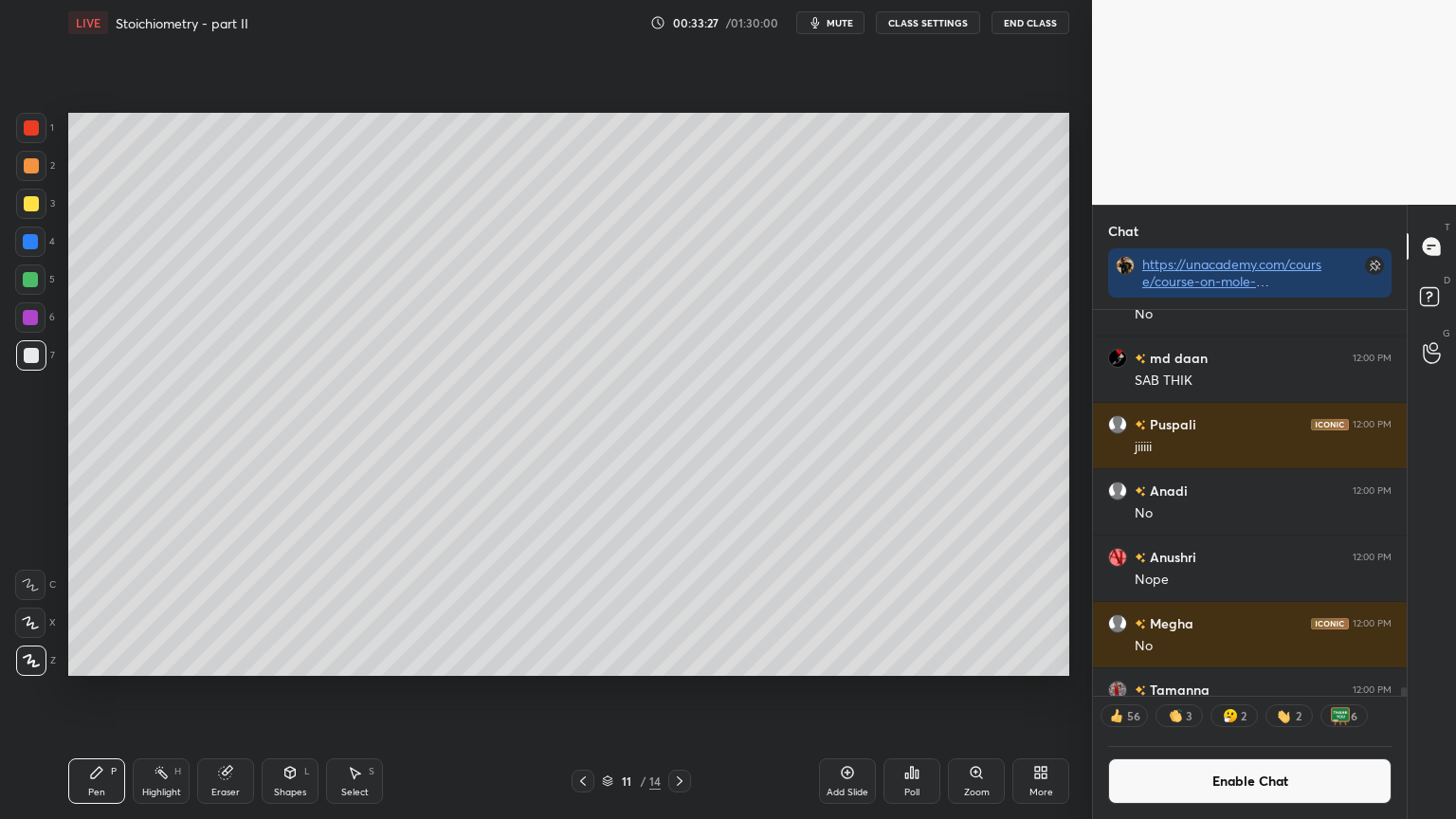 drag, startPoint x: 288, startPoint y: 781, endPoint x: 302, endPoint y: 756, distance: 28.653098 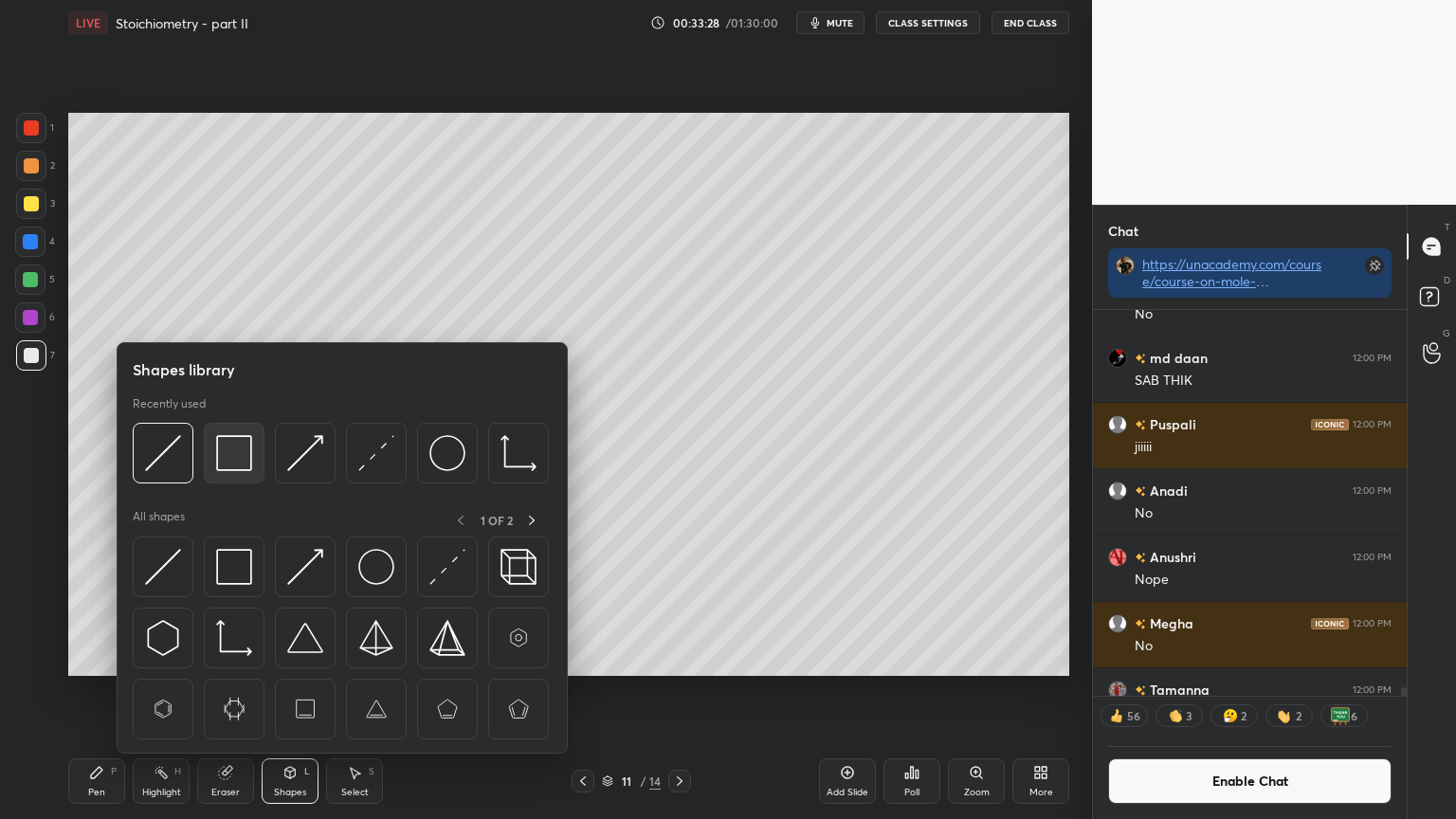 click at bounding box center [234, 453] 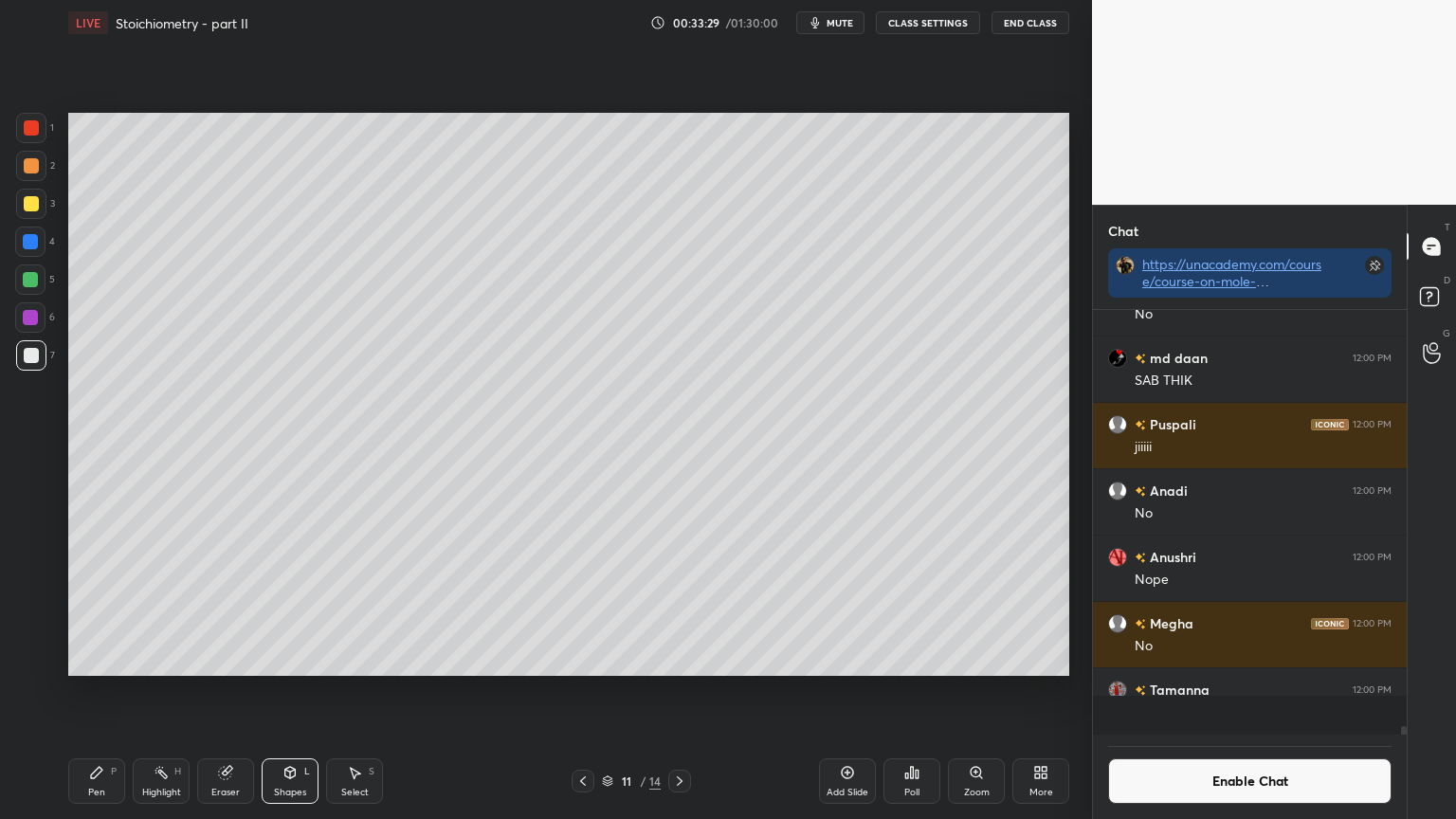 scroll, scrollTop: 6, scrollLeft: 6, axis: both 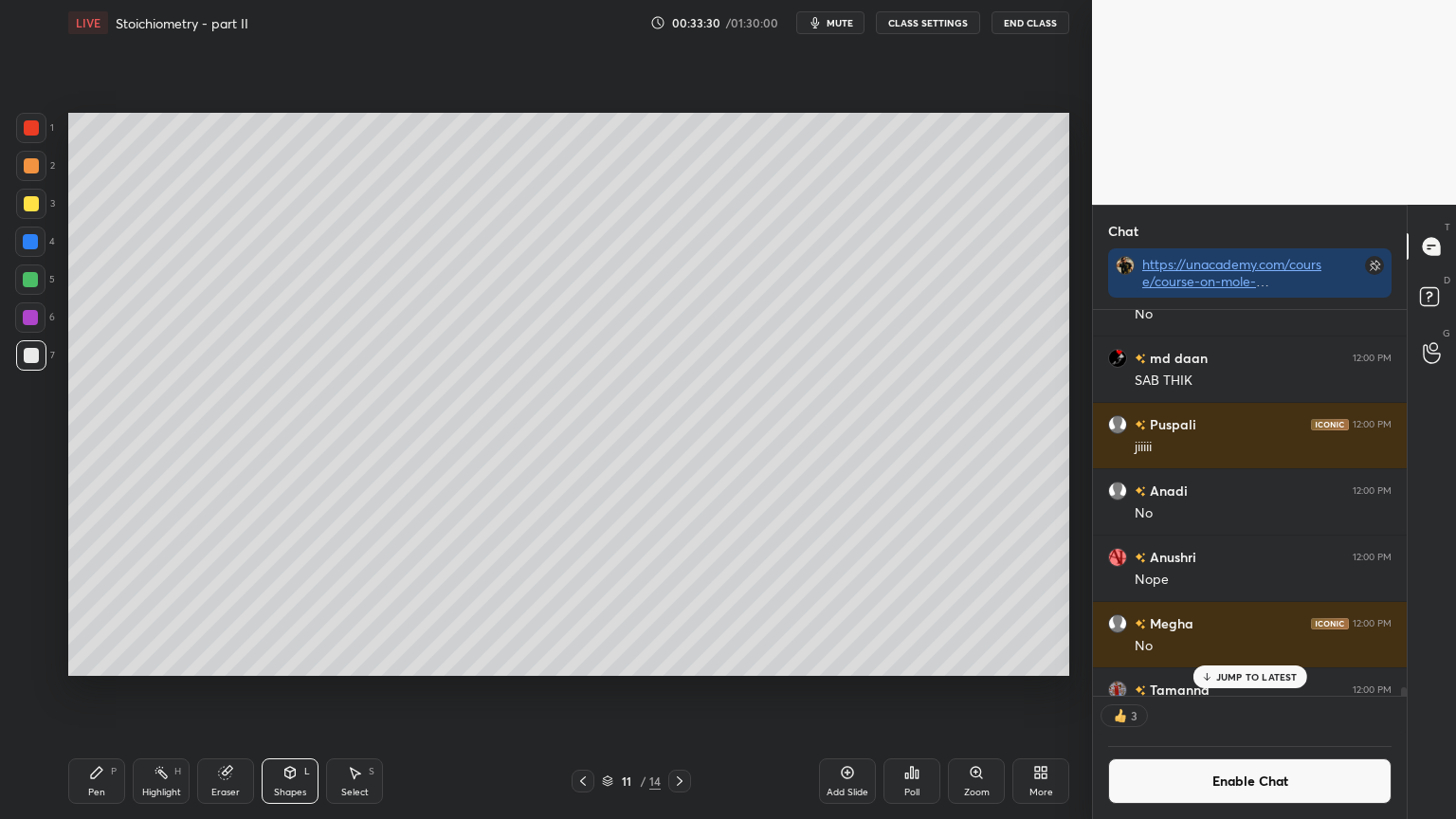 click on "Highlight H" at bounding box center (161, 781) 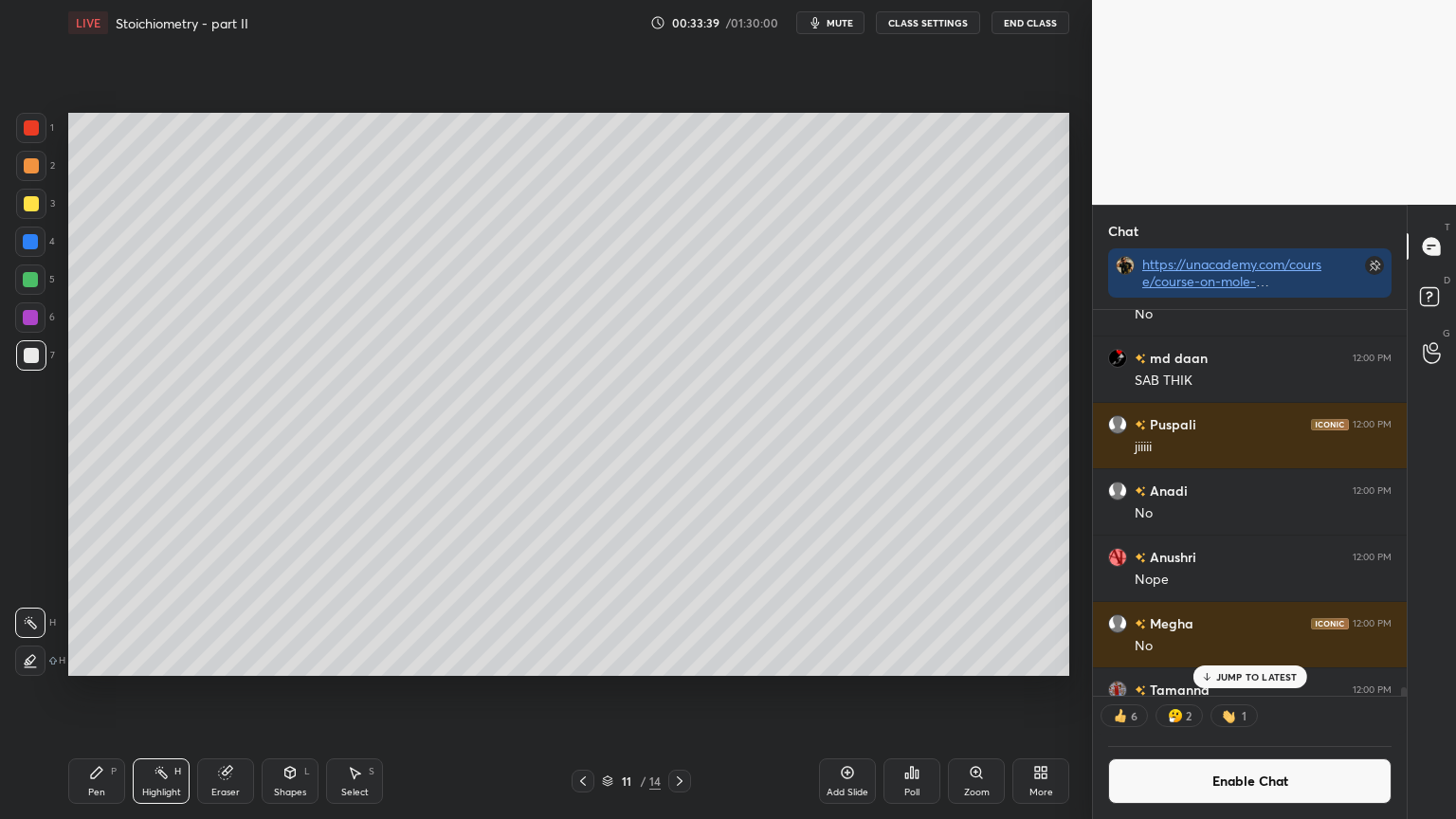 click on "Shapes L" at bounding box center (290, 781) 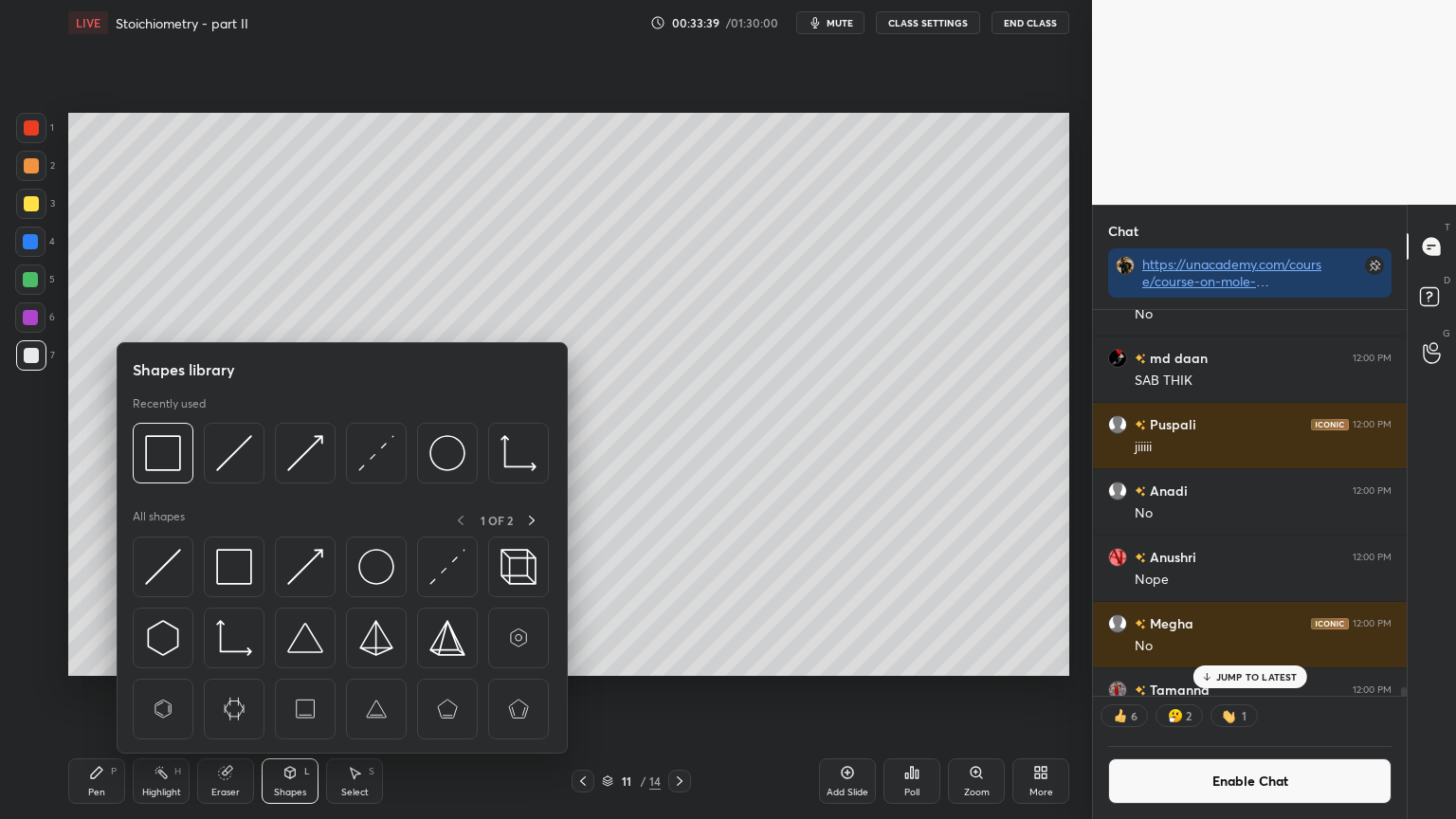 click on "Shapes" at bounding box center (290, 792) 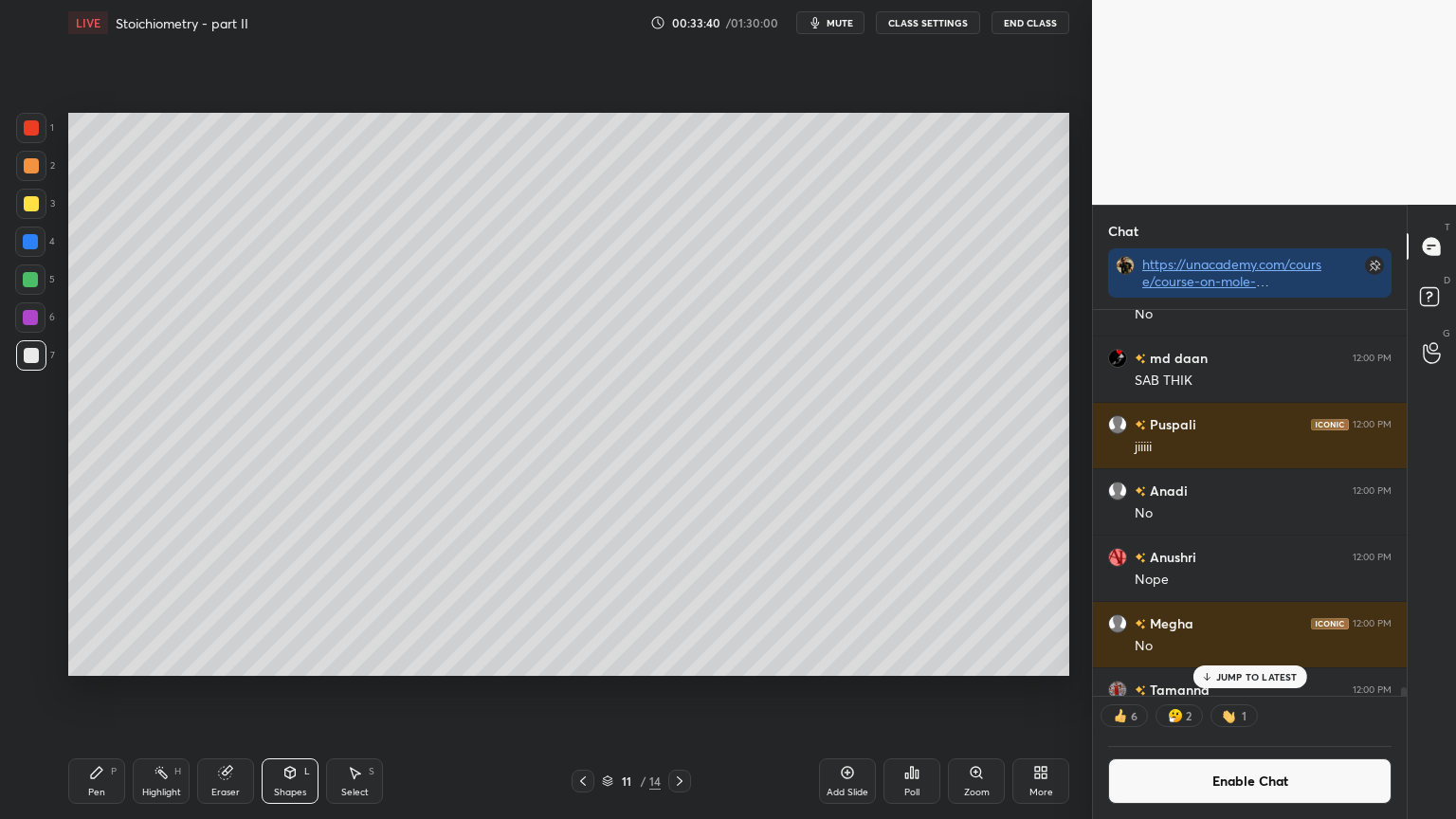 click 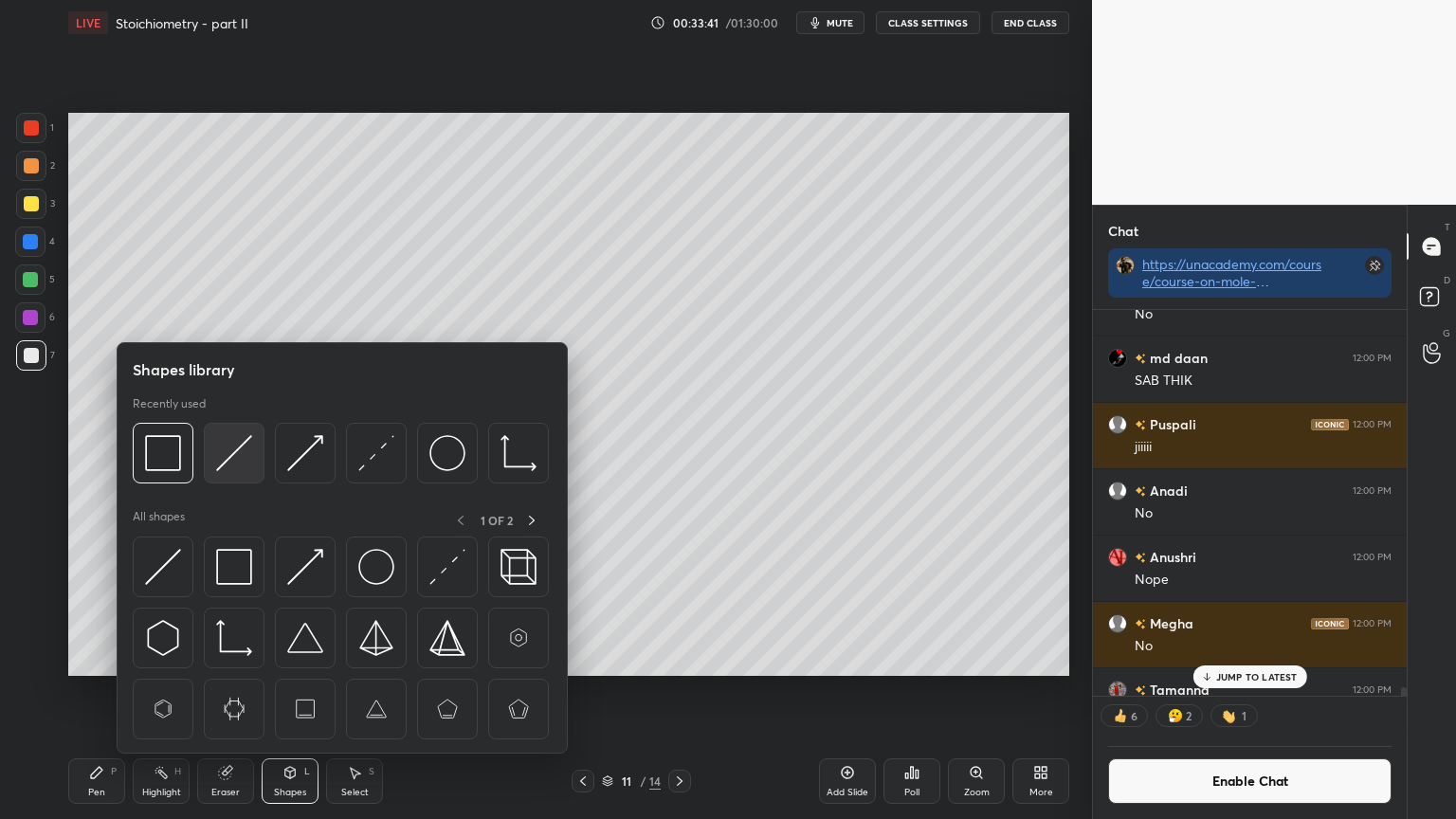 click at bounding box center [234, 453] 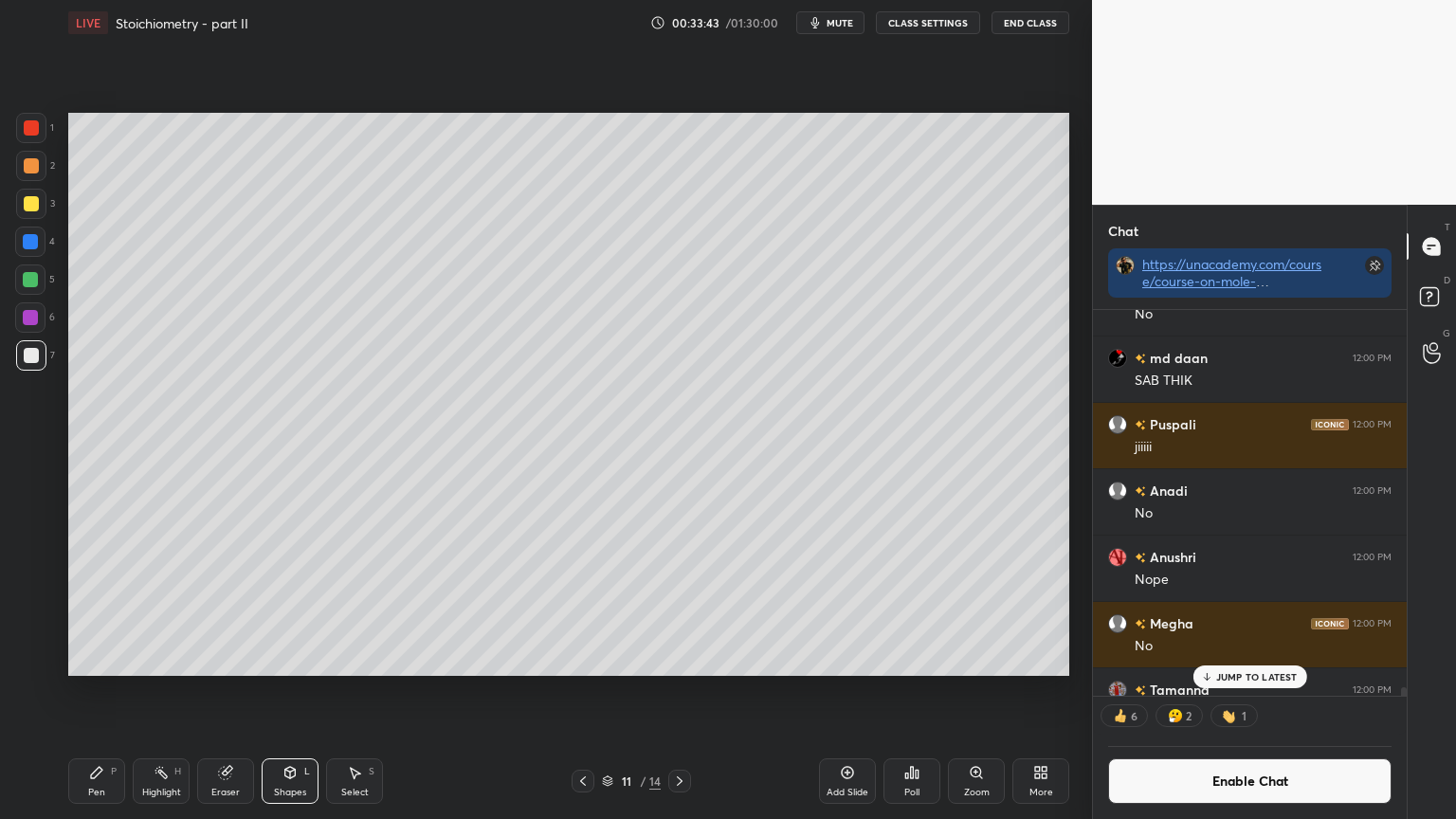 click on "Pen P" at bounding box center (97, 781) 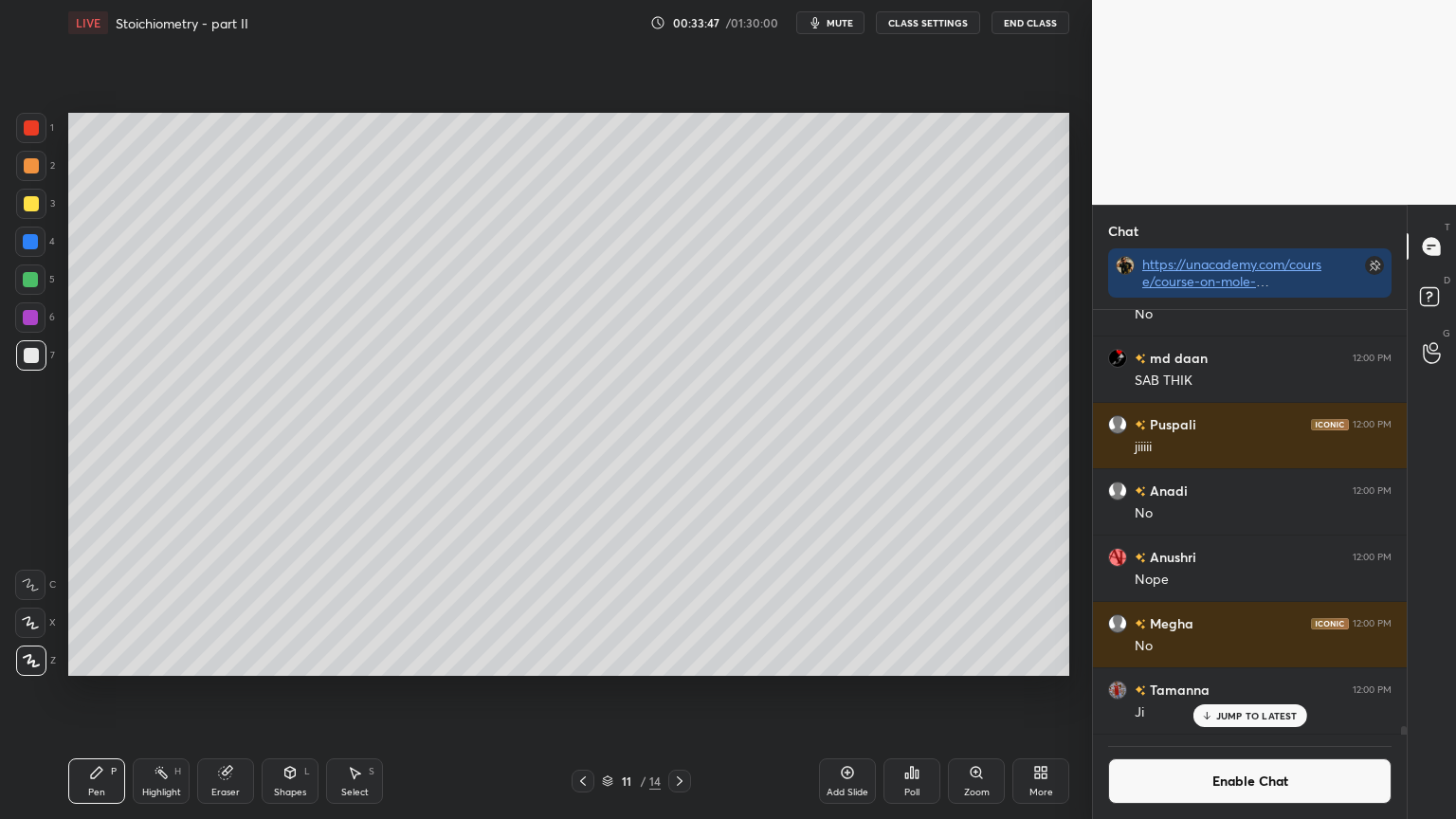 scroll, scrollTop: 6, scrollLeft: 6, axis: both 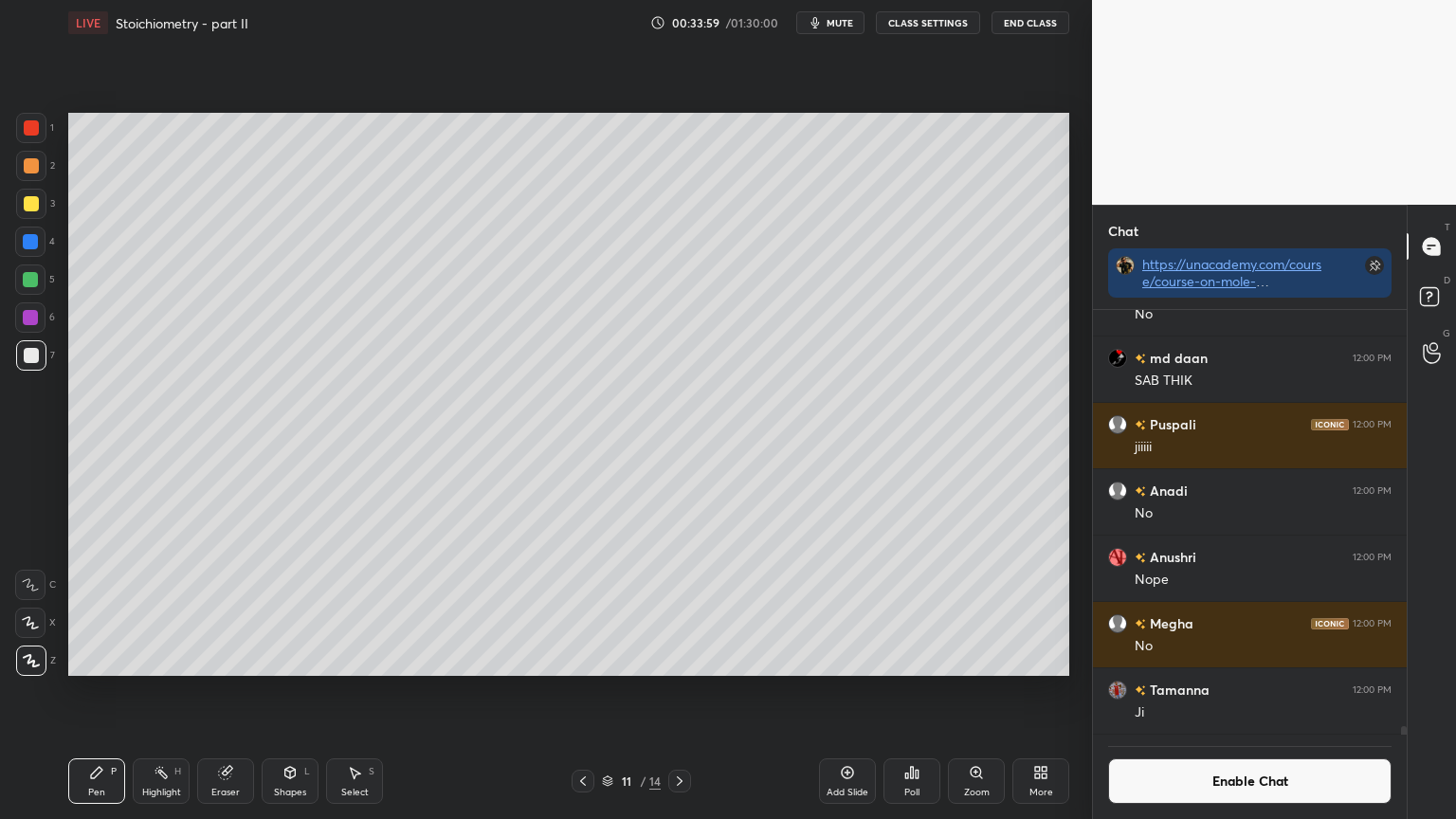 click at bounding box center [31, 166] 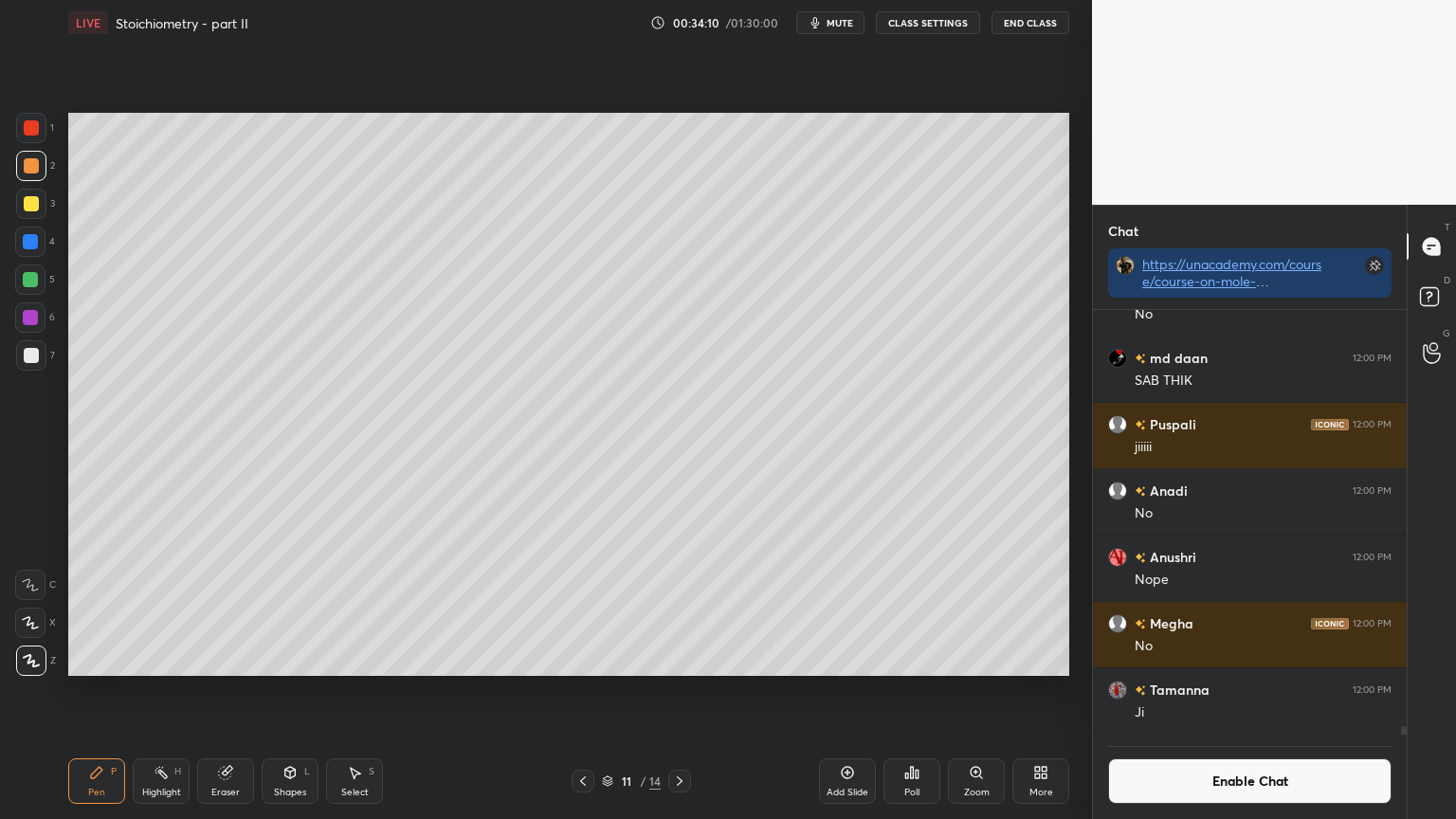 click on "Shapes" at bounding box center (290, 792) 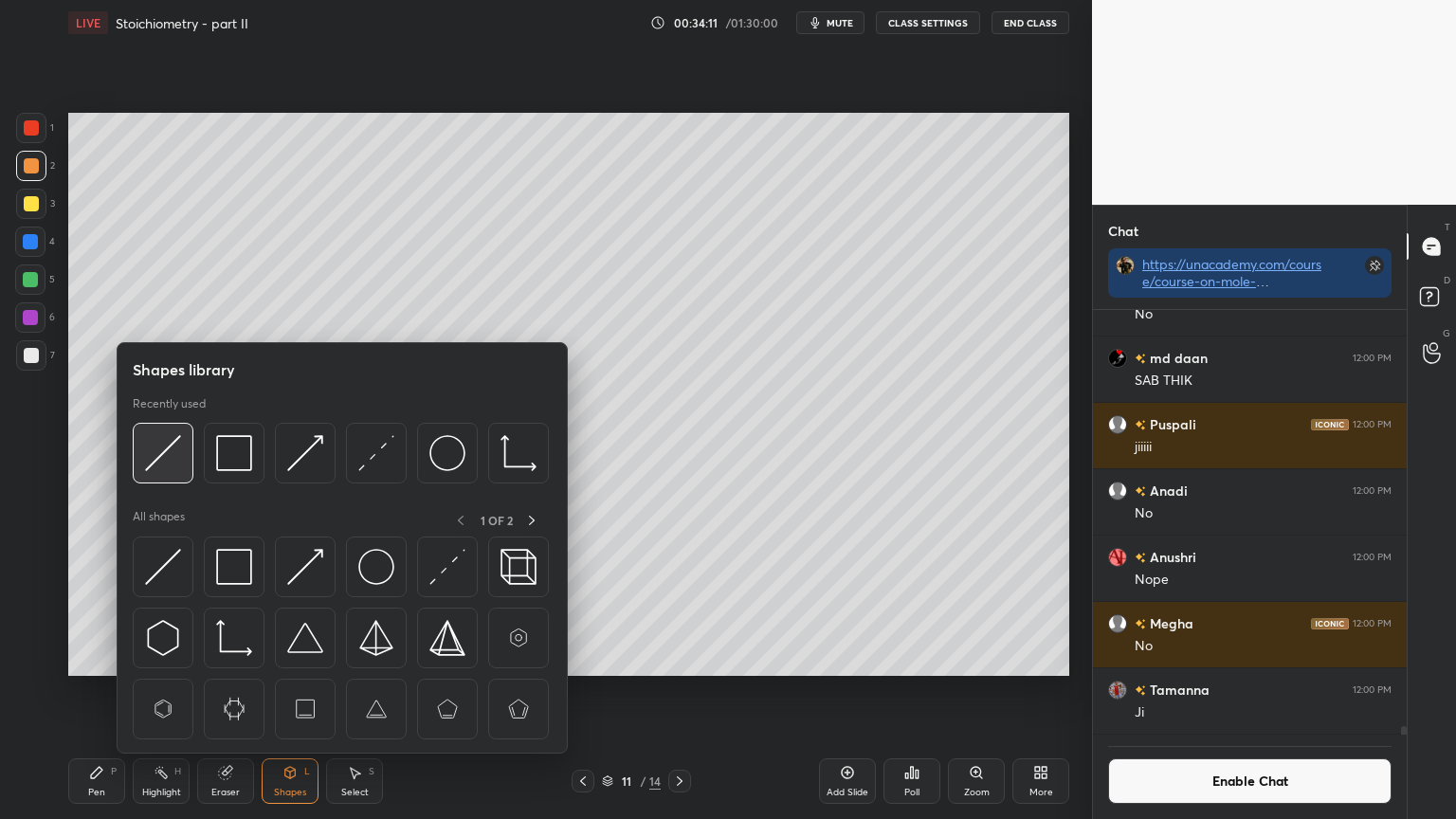 click at bounding box center [163, 453] 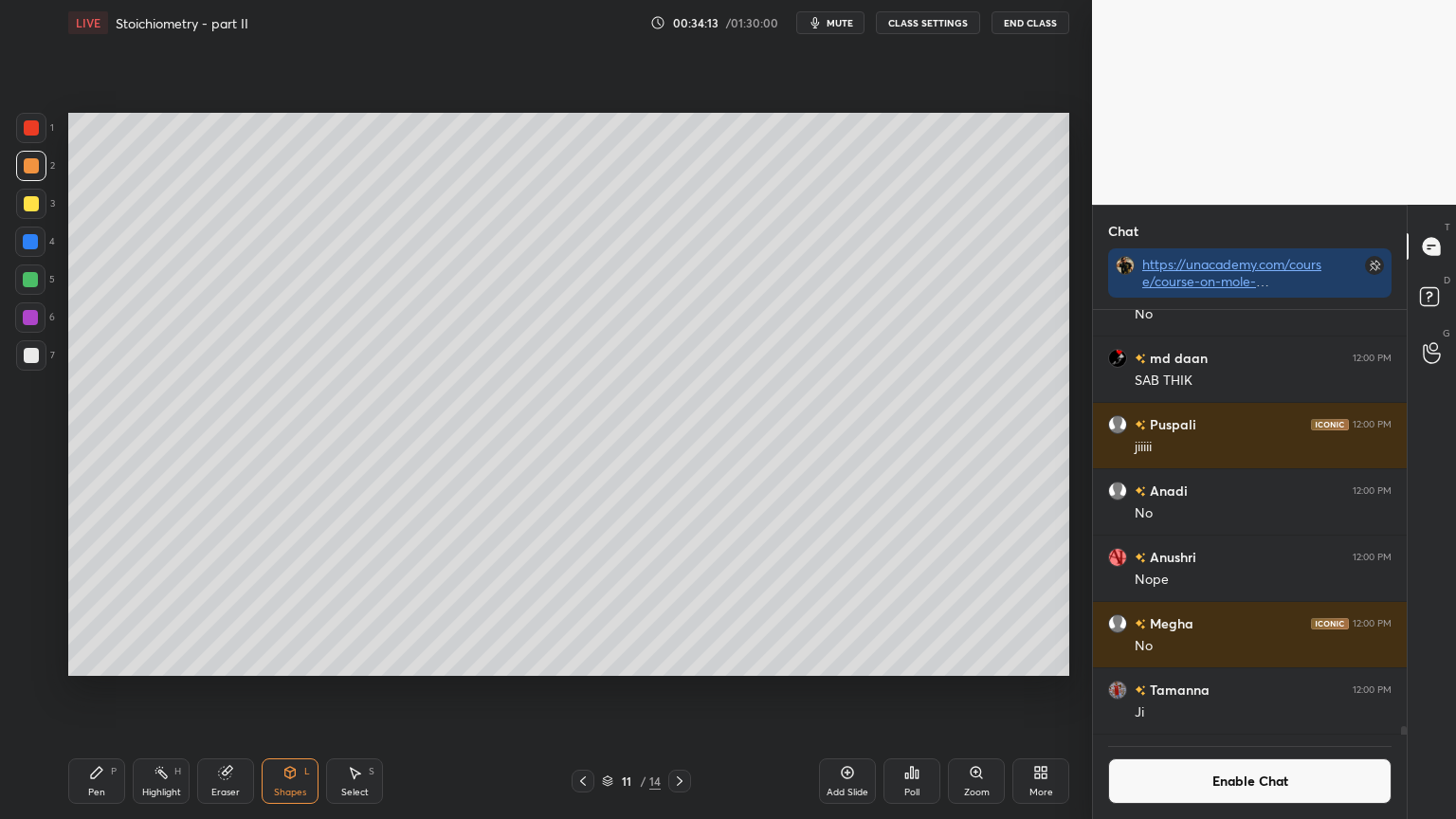 drag, startPoint x: 115, startPoint y: 770, endPoint x: 135, endPoint y: 745, distance: 32.01562 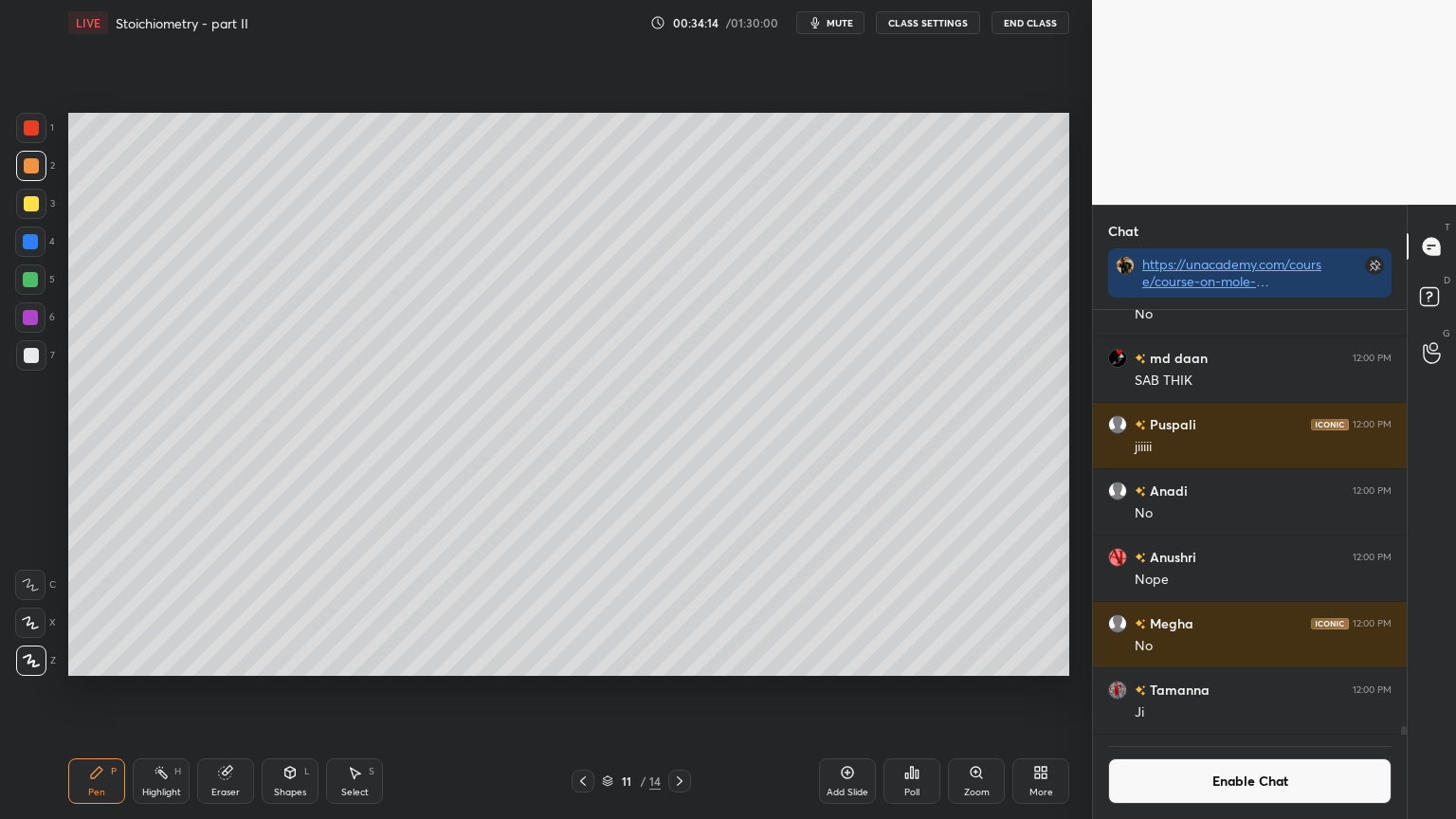 click at bounding box center [31, 355] 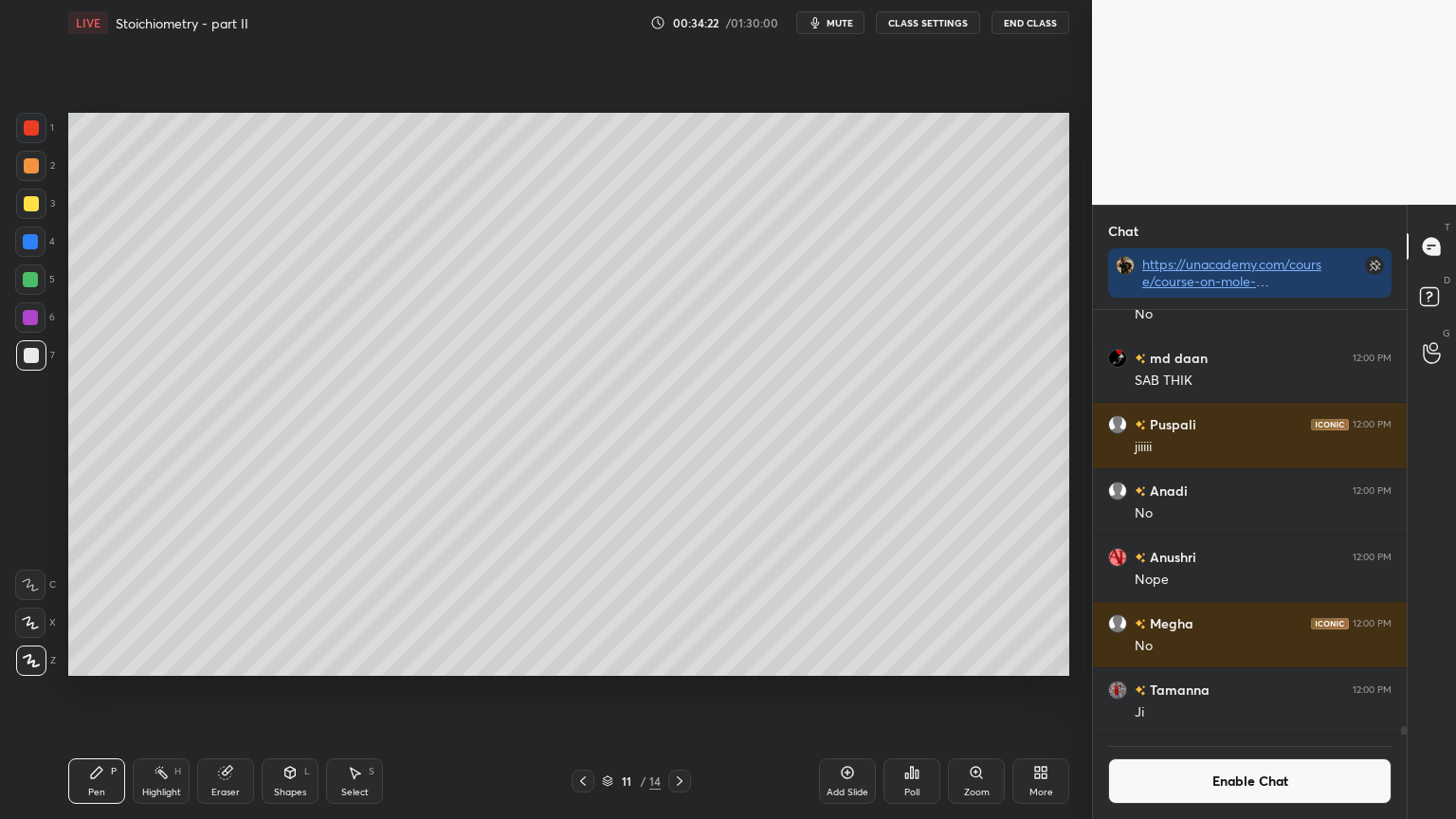click on "Pen" at bounding box center (97, 792) 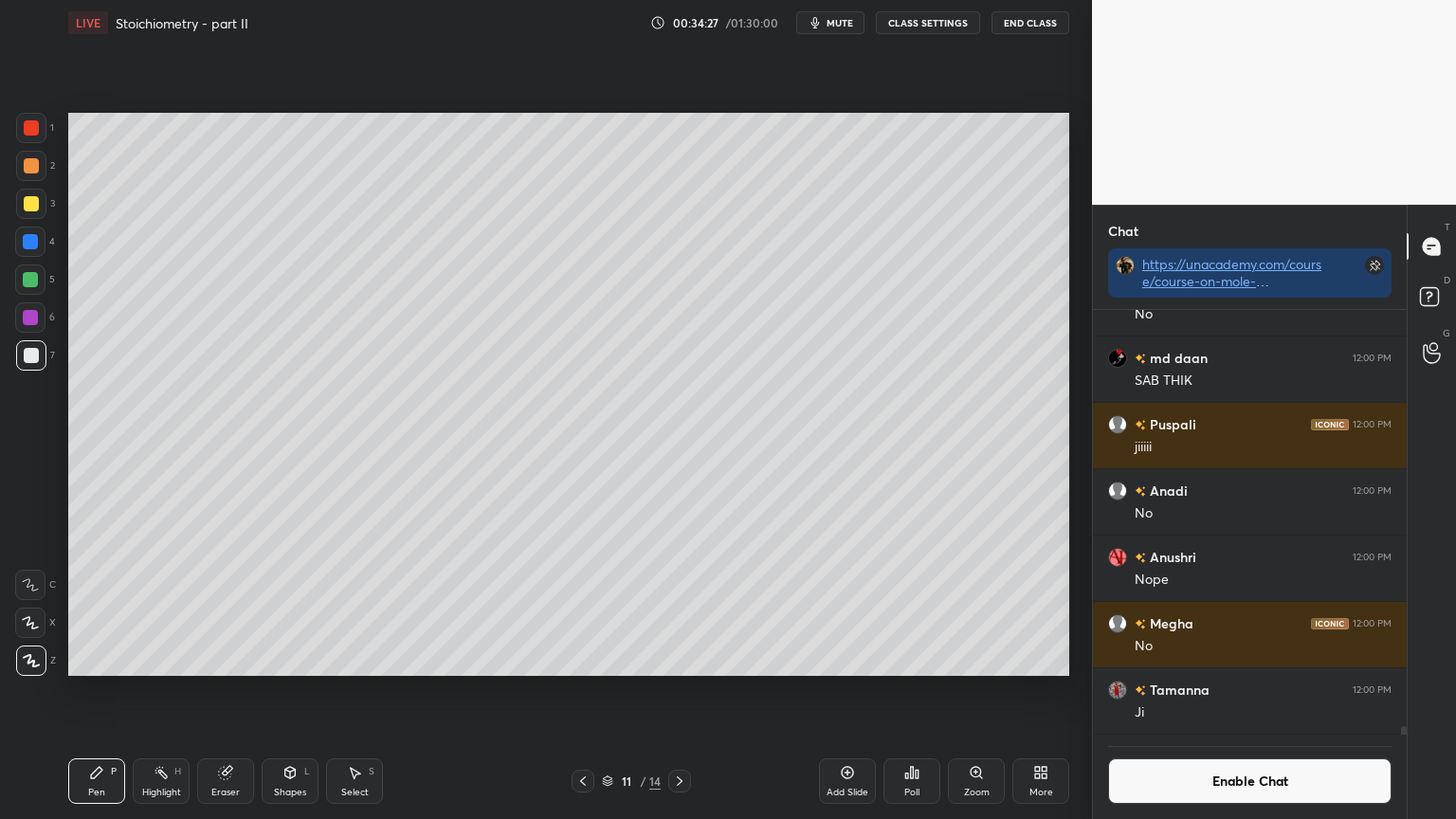 drag, startPoint x: 173, startPoint y: 780, endPoint x: 249, endPoint y: 724, distance: 94.40339 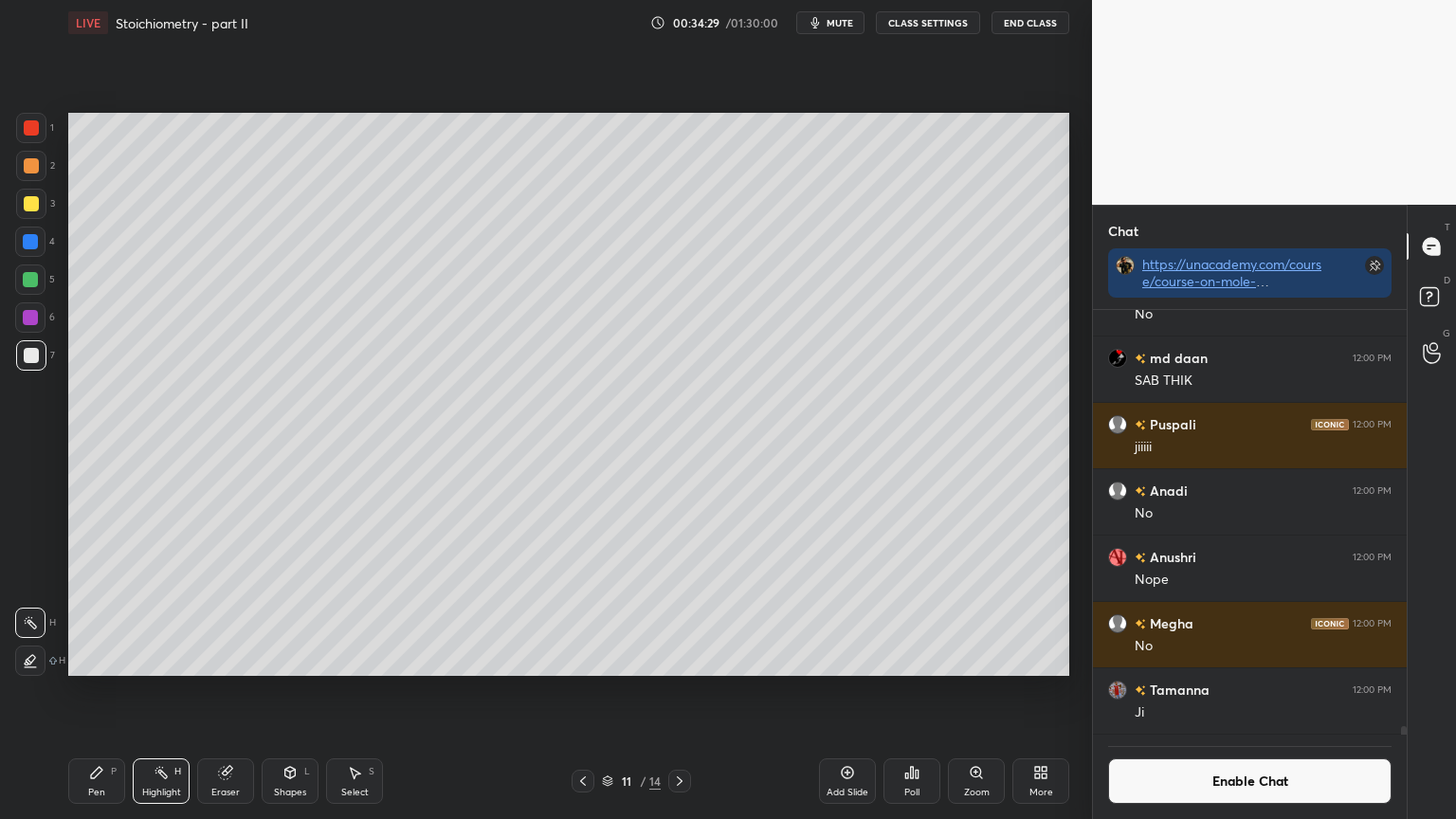 click on "Pen P" at bounding box center [97, 781] 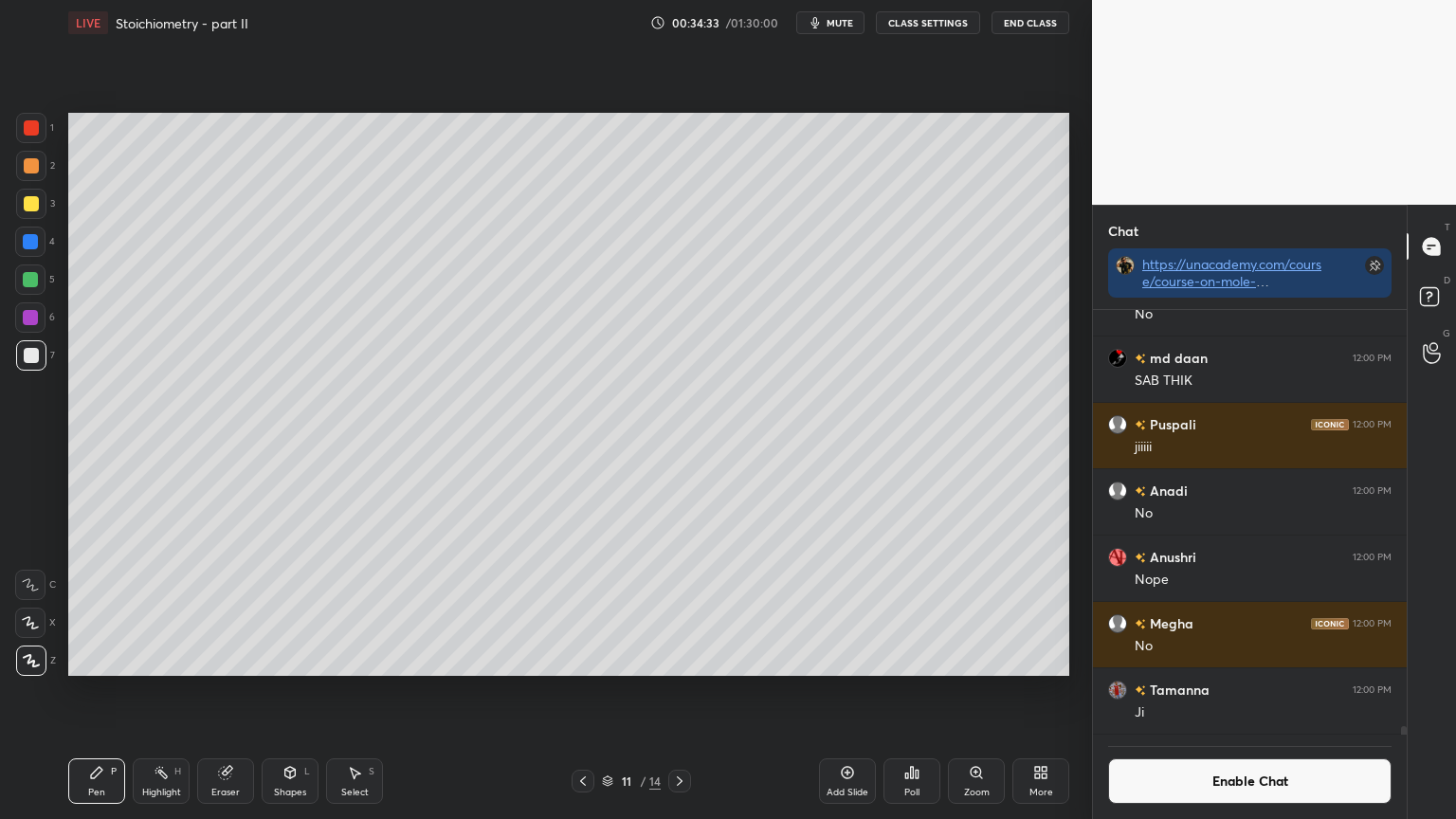 click on "Shapes L" at bounding box center (290, 781) 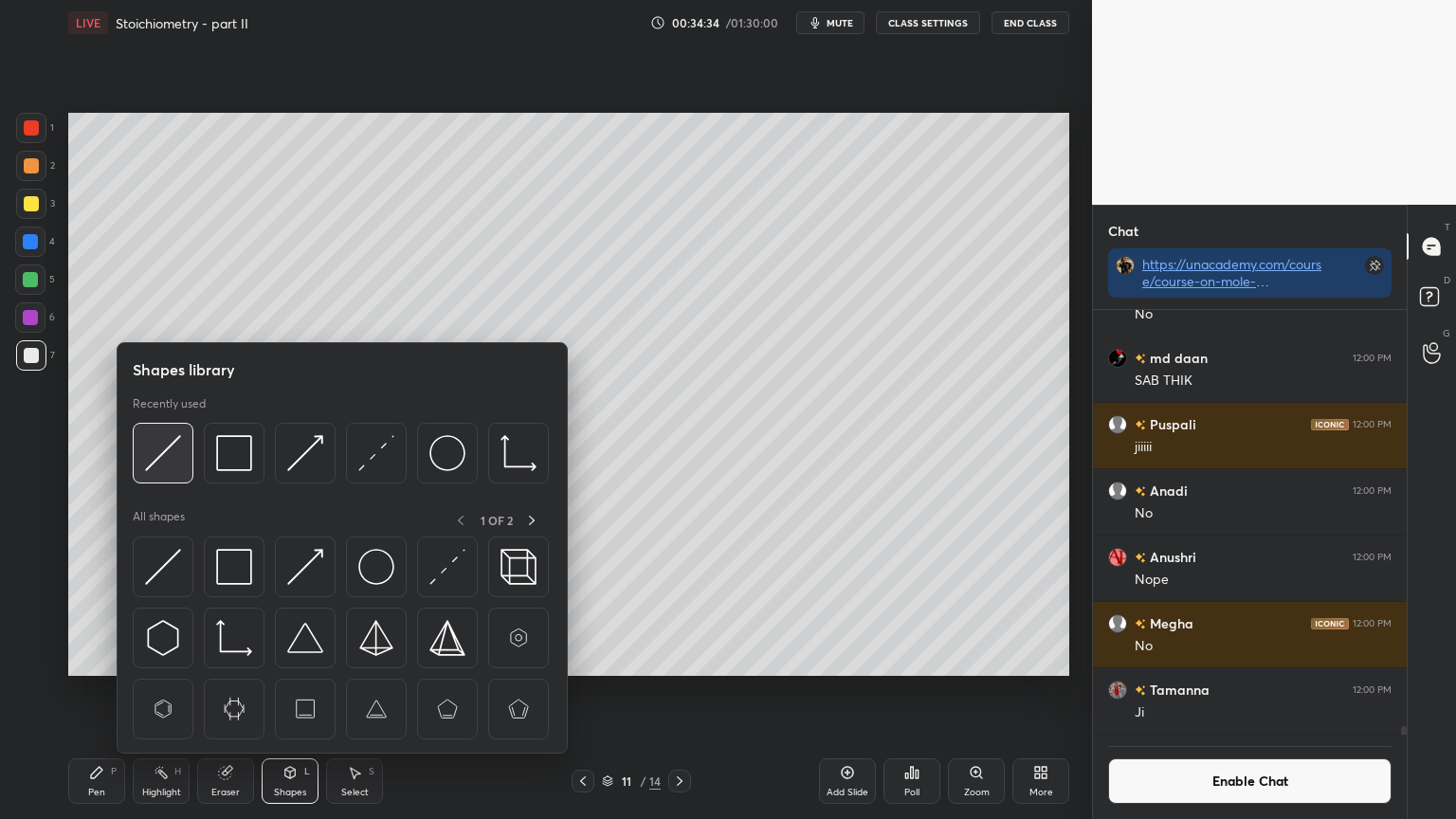 click at bounding box center (163, 453) 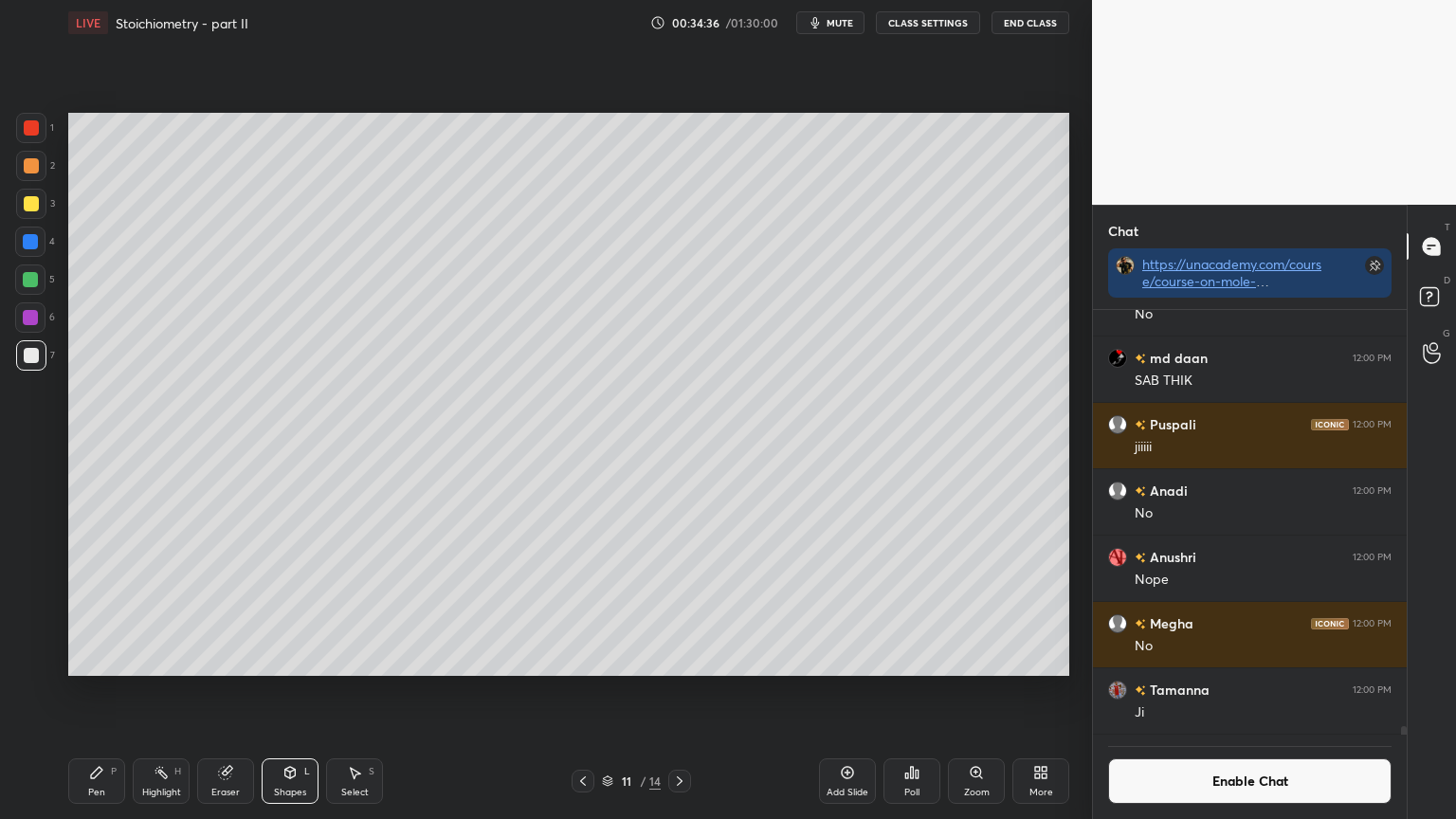 click on "Highlight H" at bounding box center (161, 781) 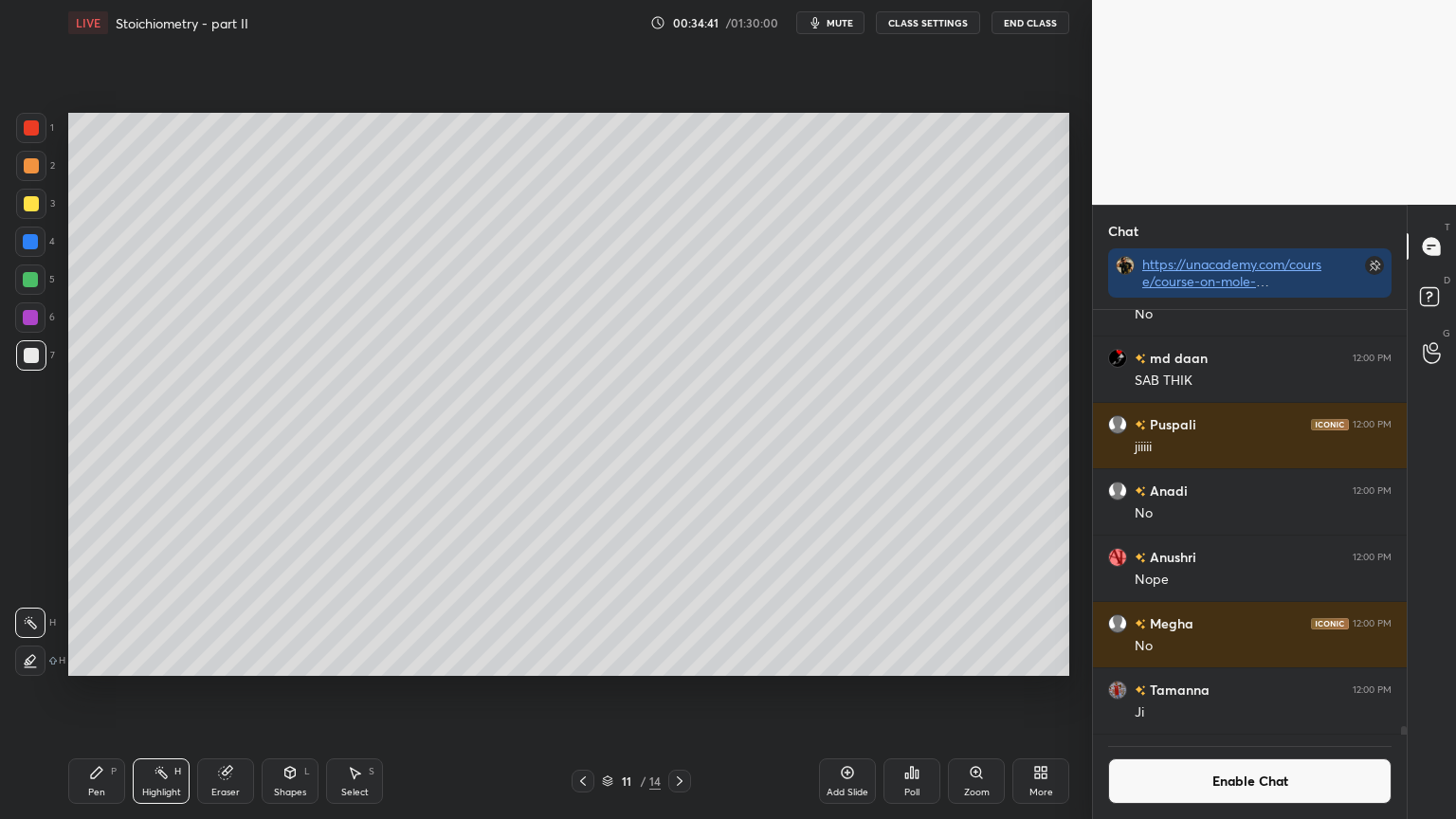 click 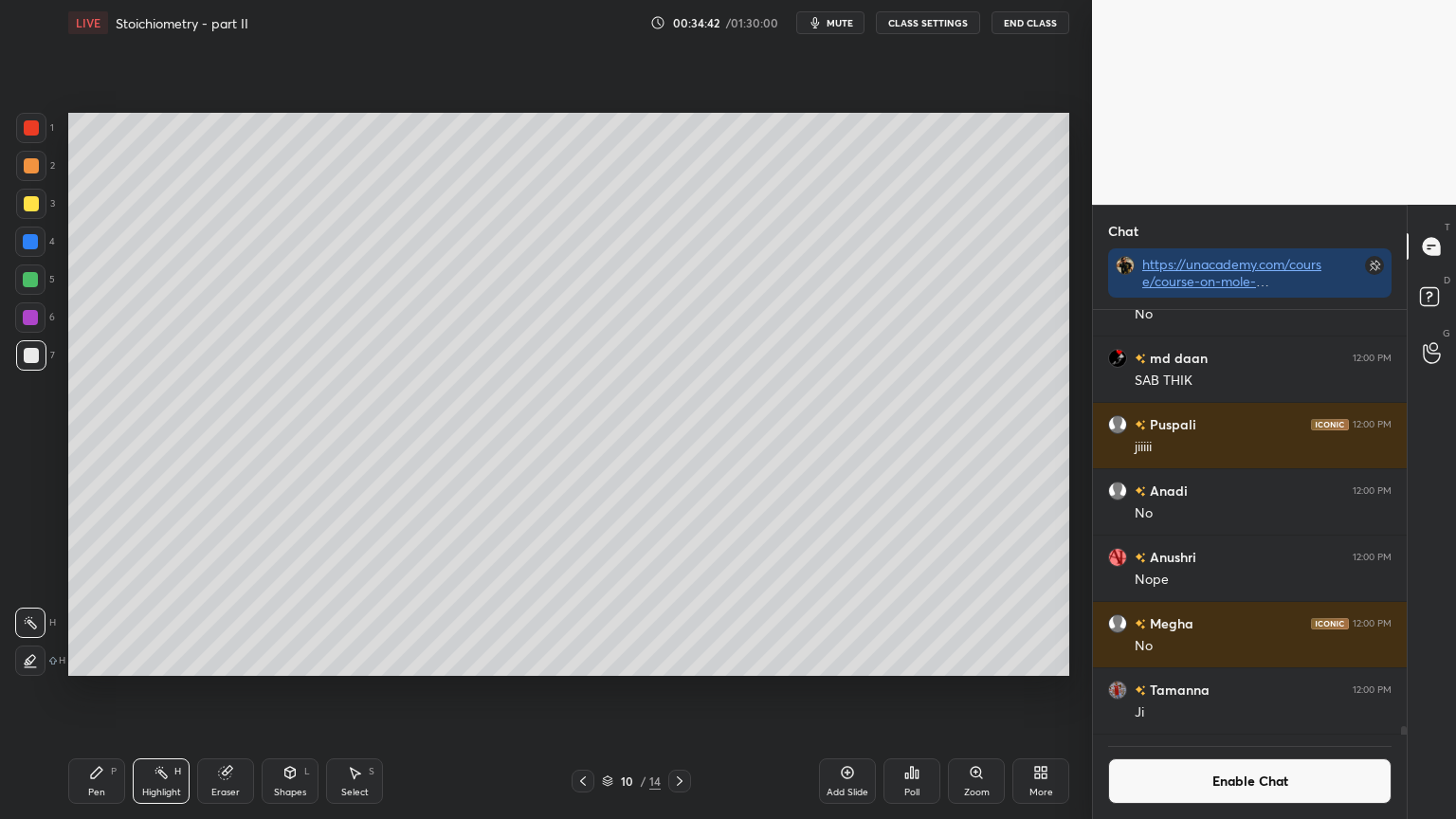 click 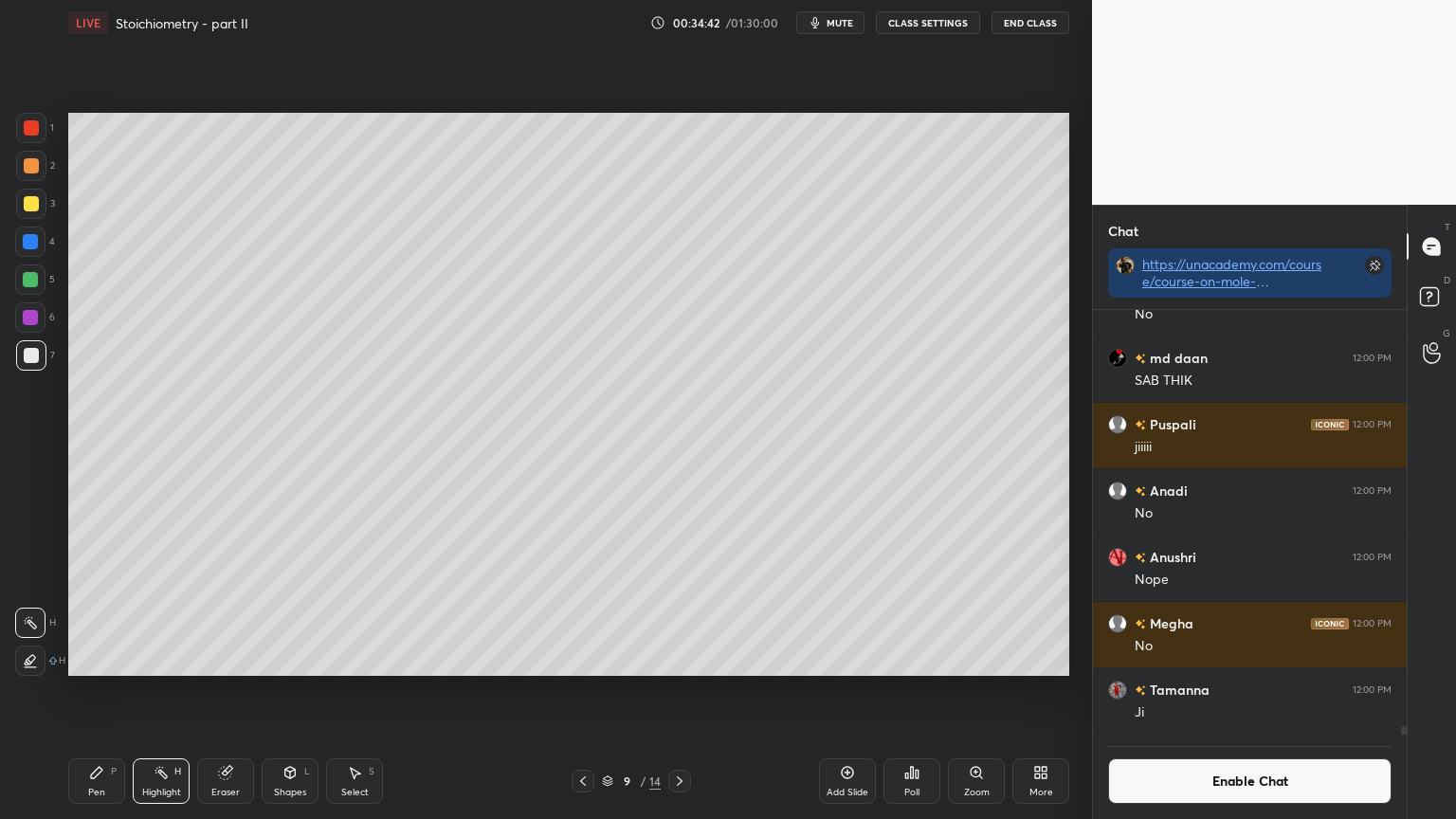 click 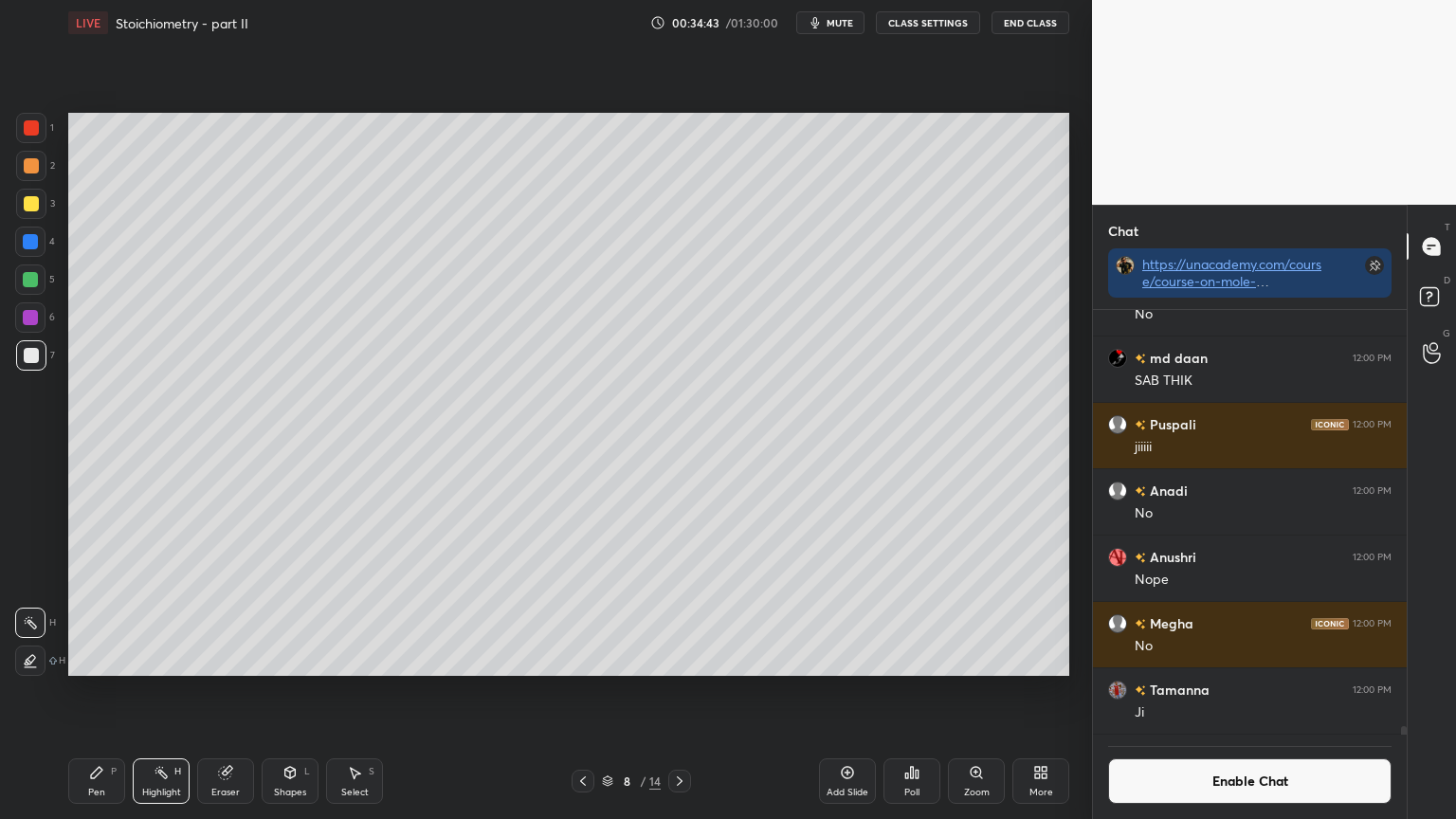 click 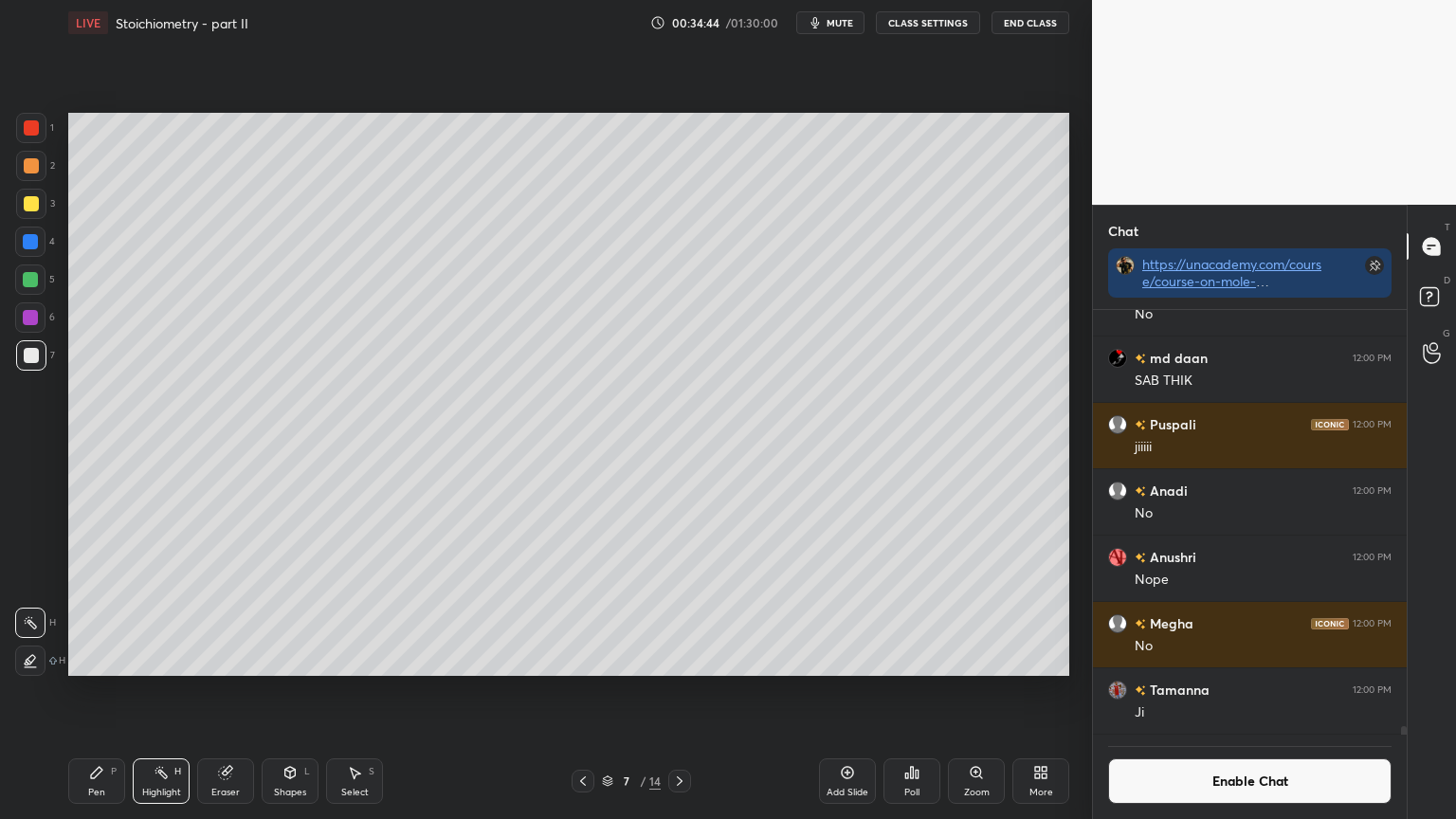 click 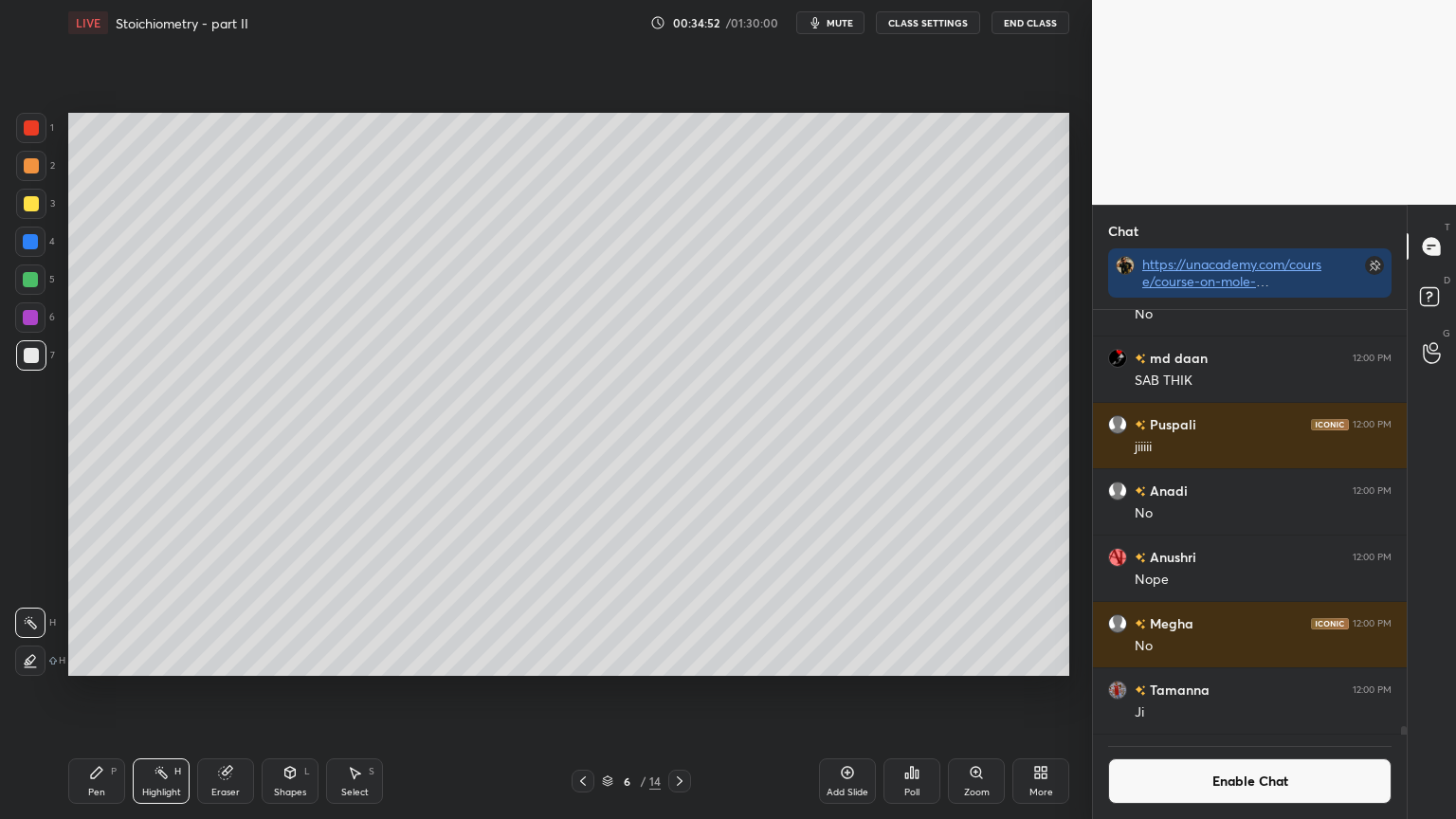 scroll, scrollTop: 380, scrollLeft: 308, axis: both 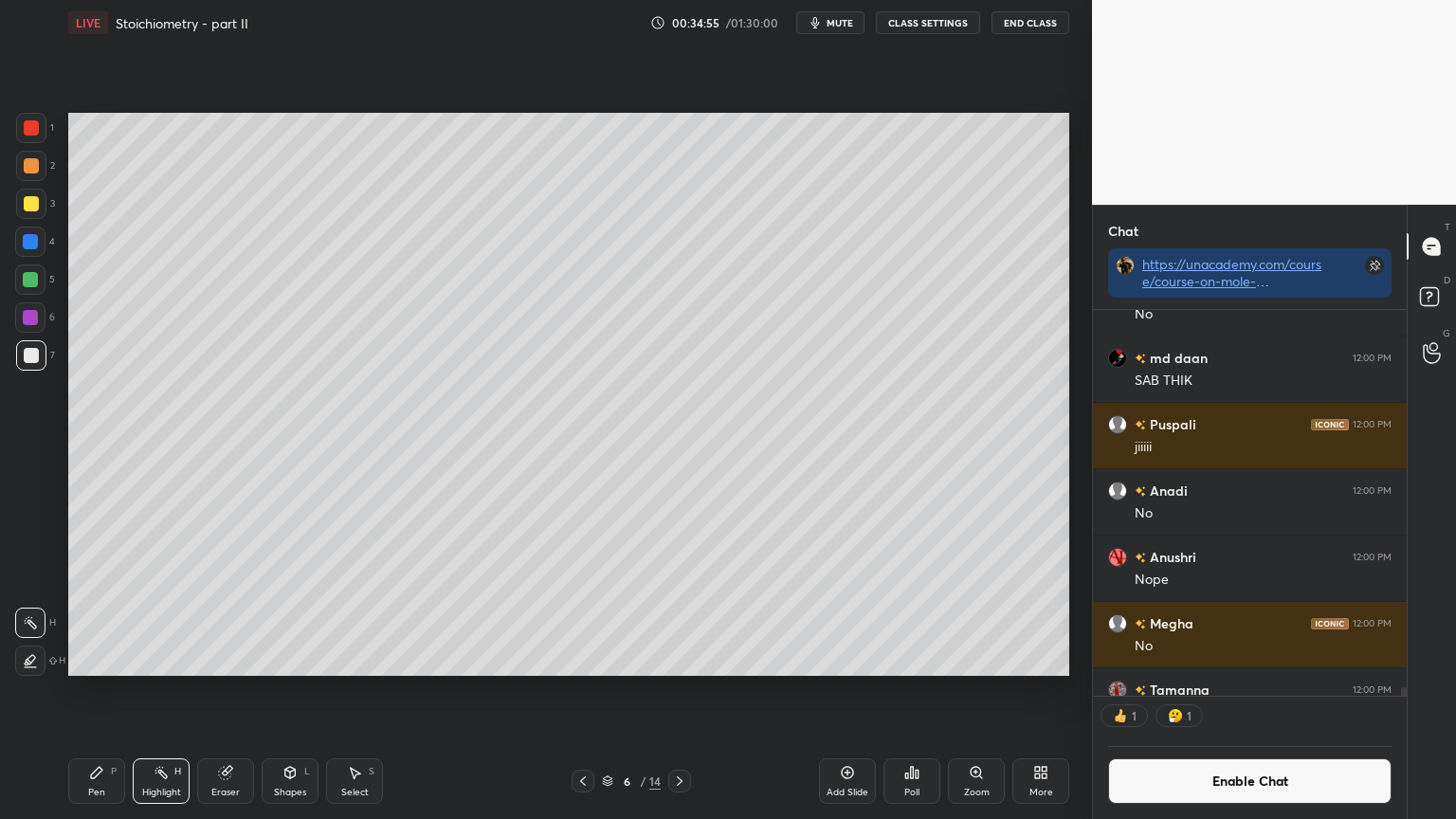 click 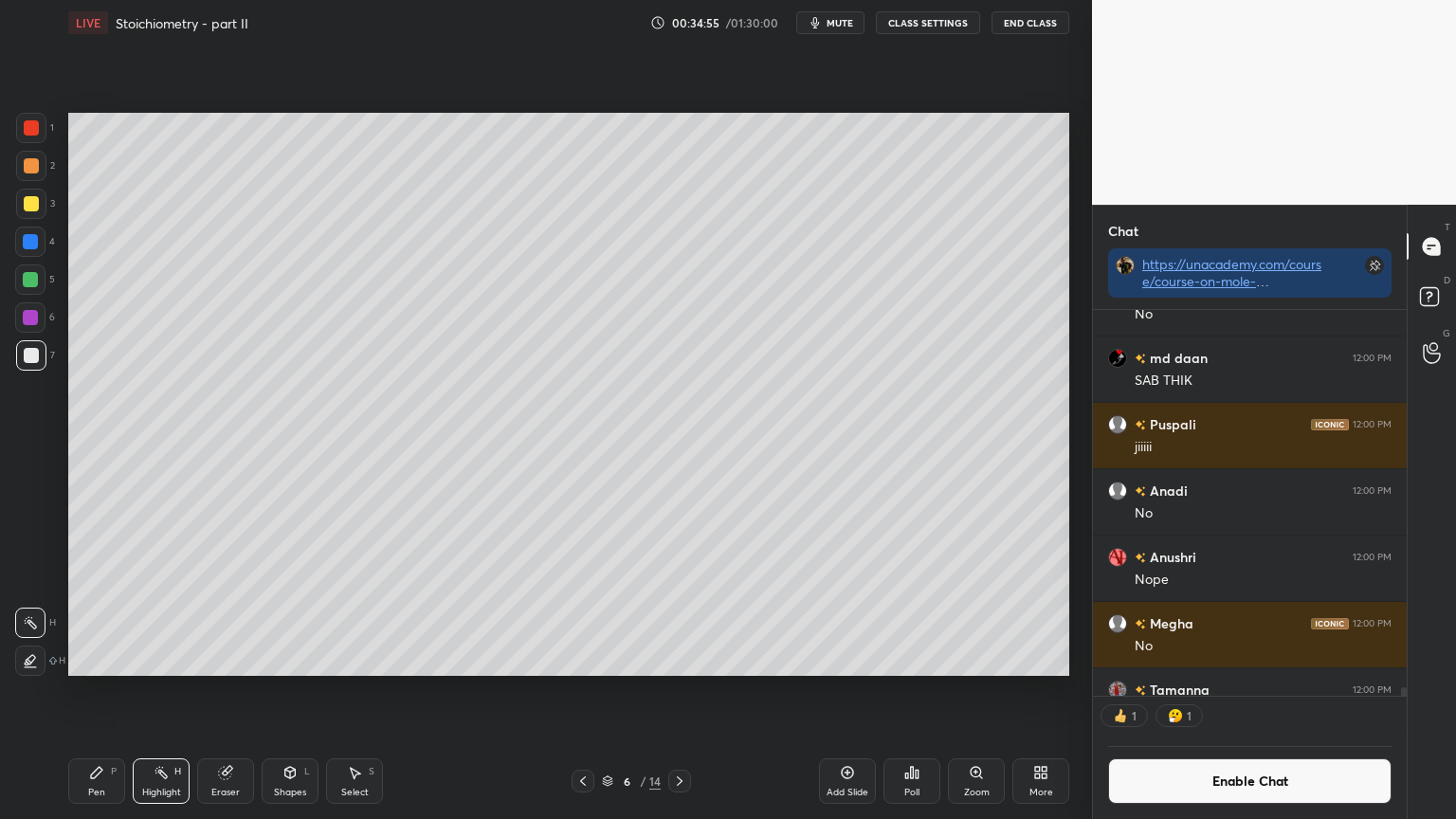 click 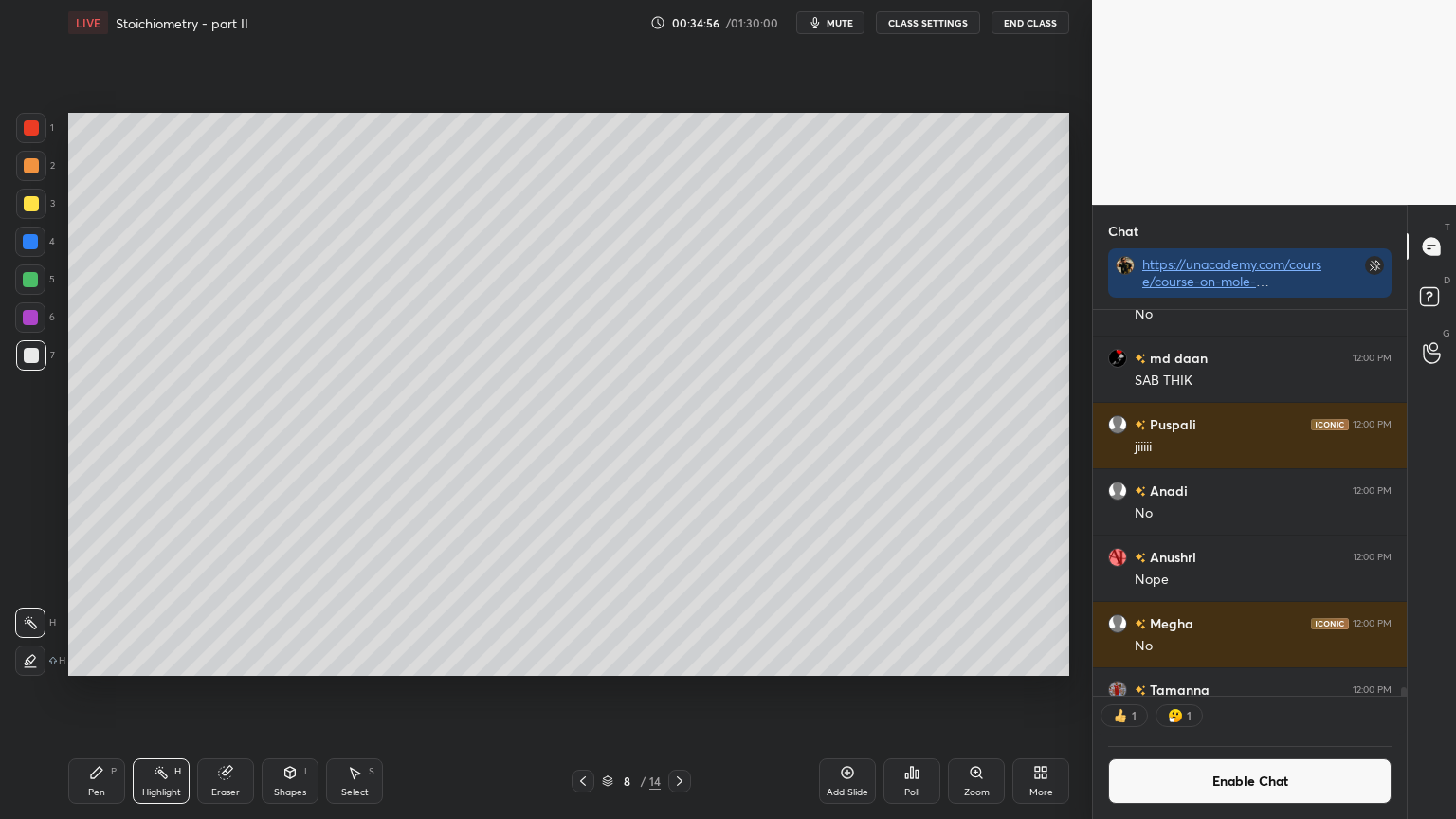 click 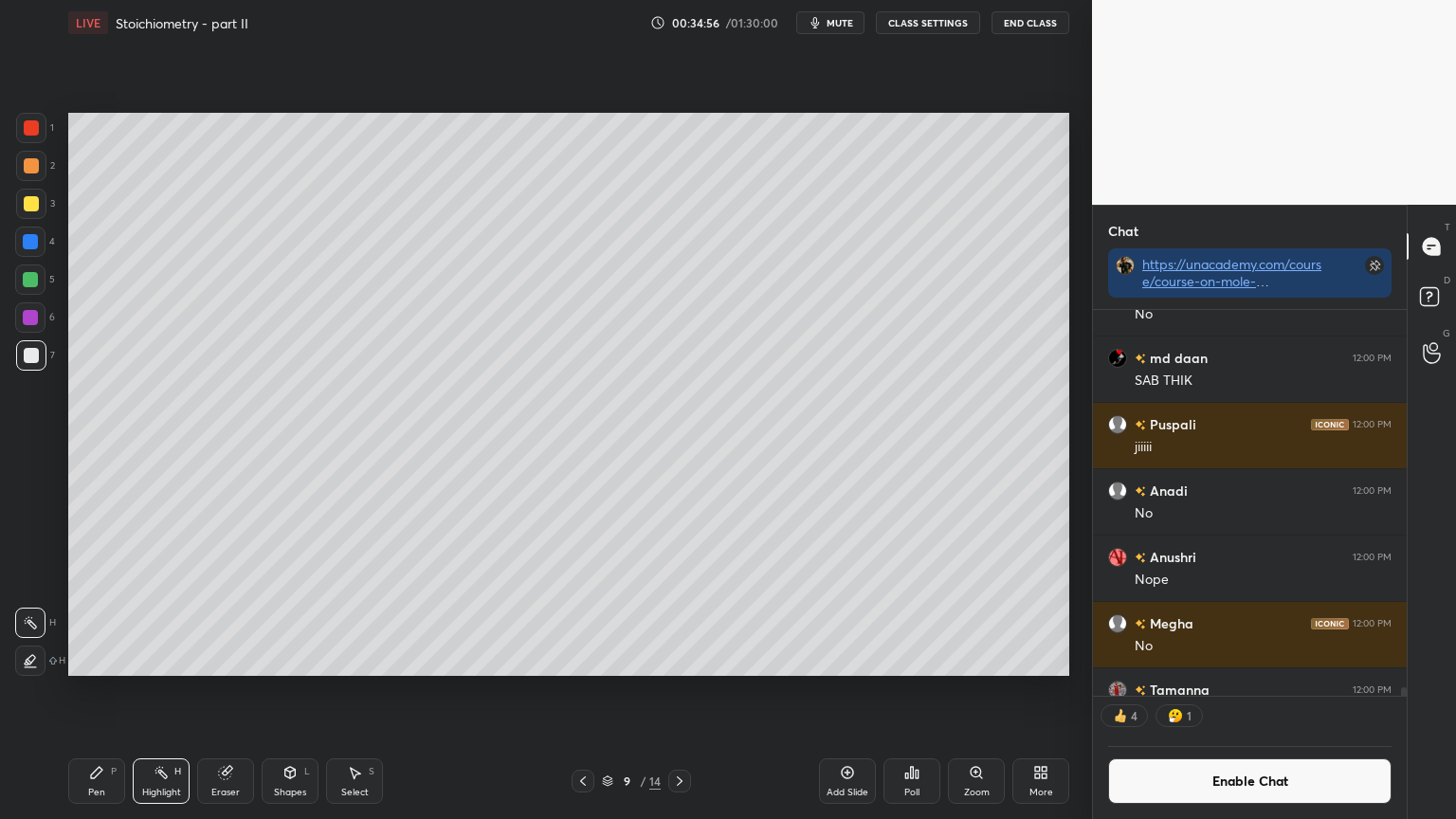 click 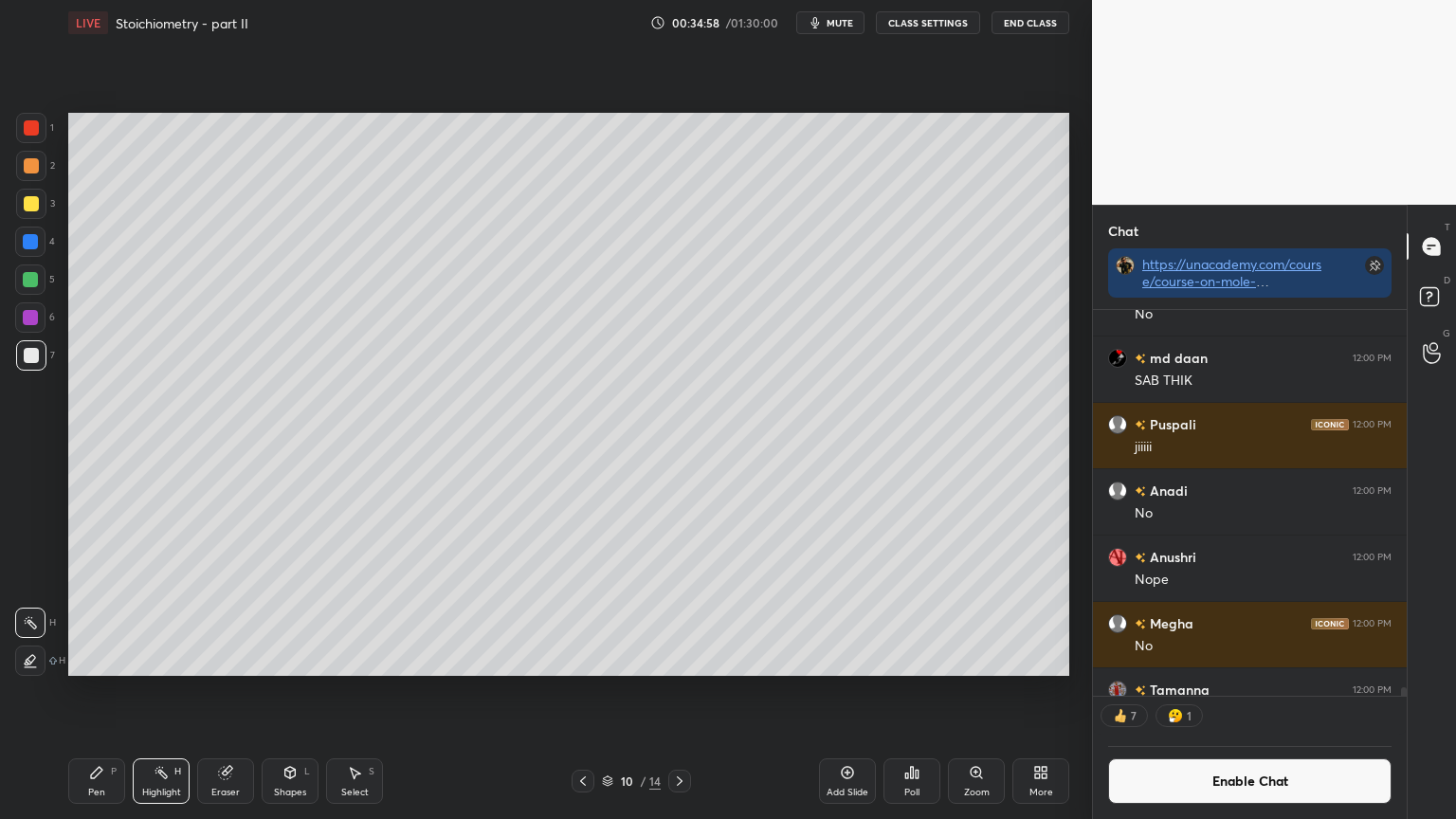 click 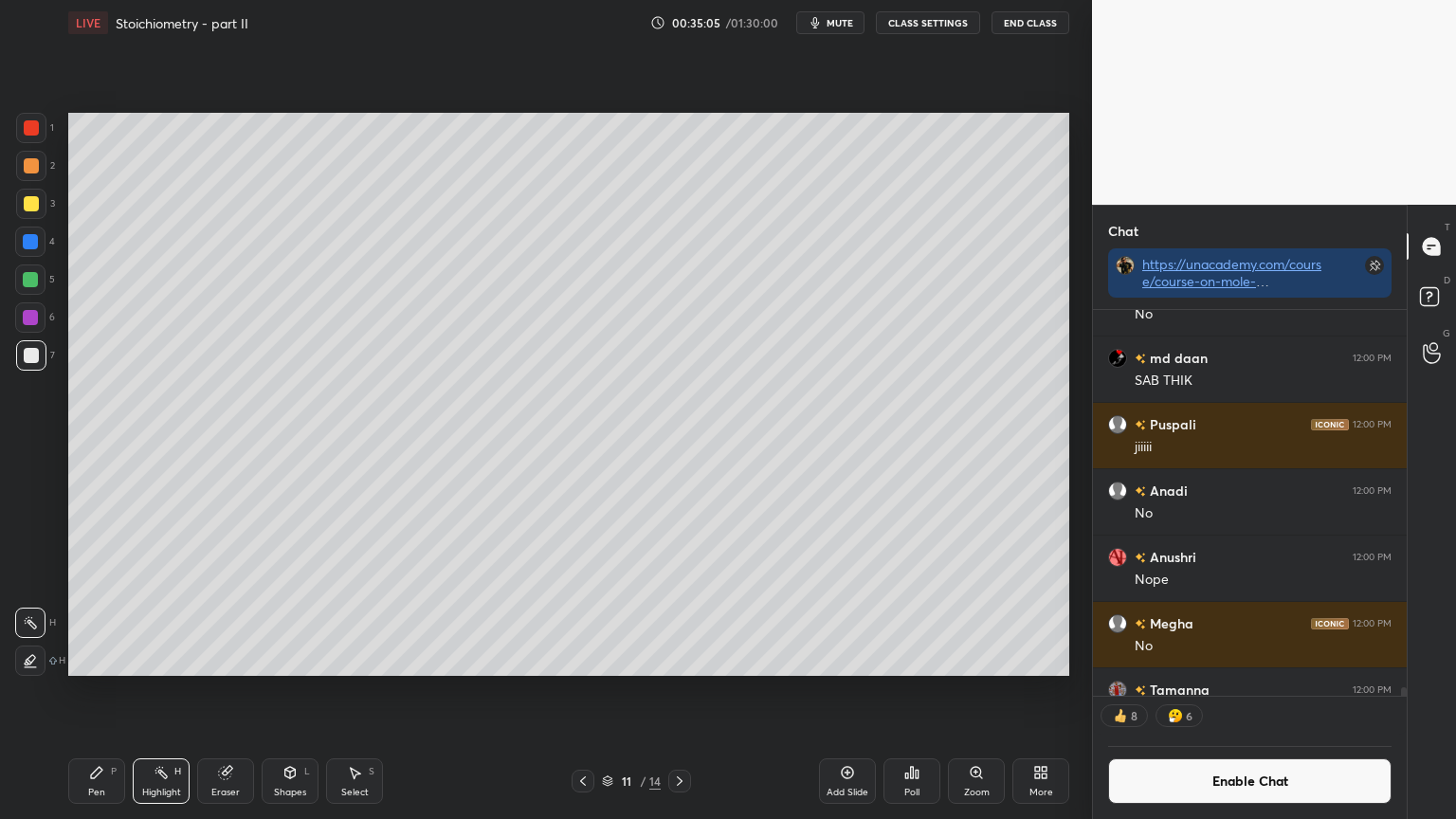 click on "Pen P" at bounding box center (97, 781) 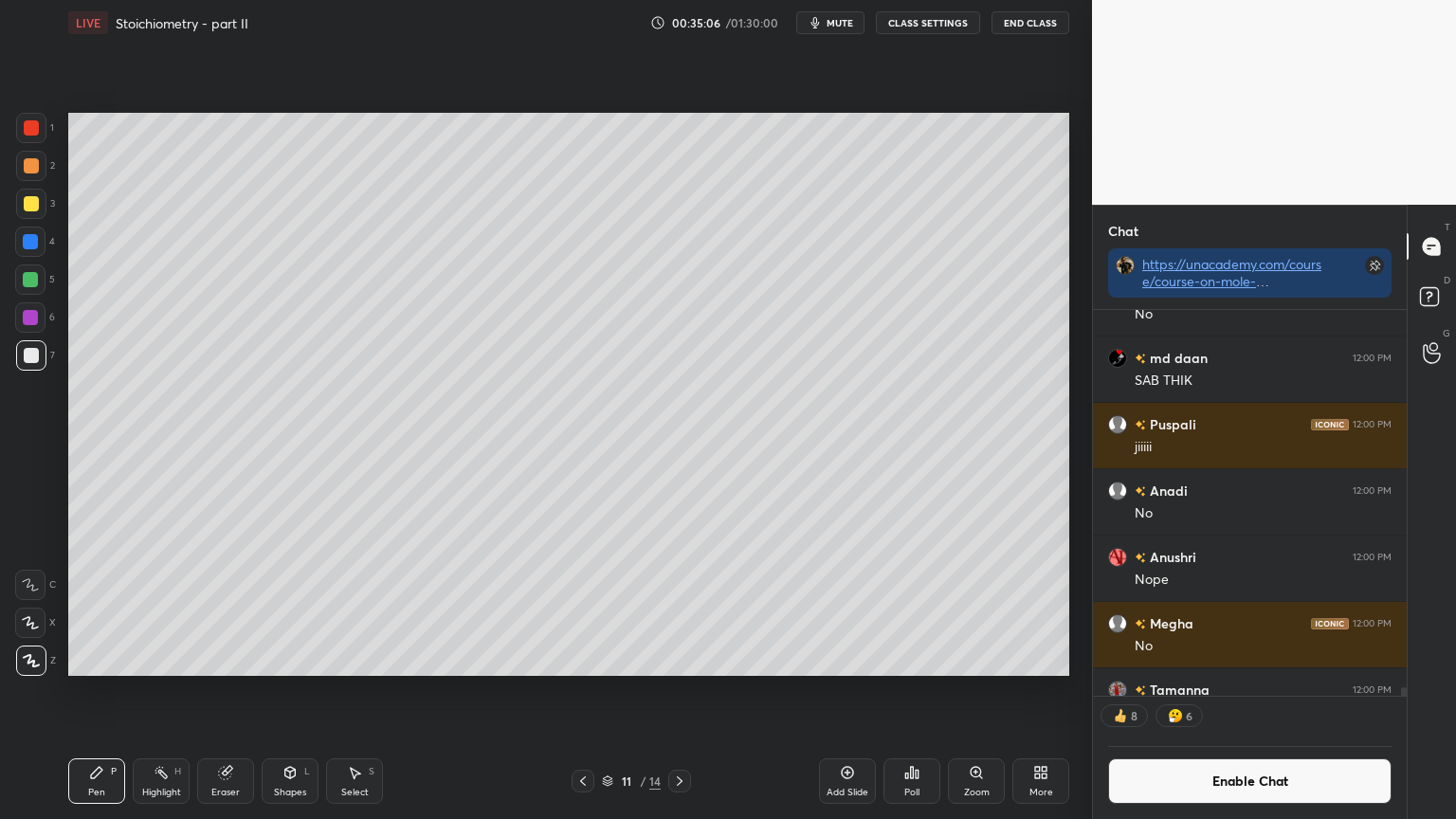 drag, startPoint x: 37, startPoint y: 197, endPoint x: 60, endPoint y: 265, distance: 71.7844 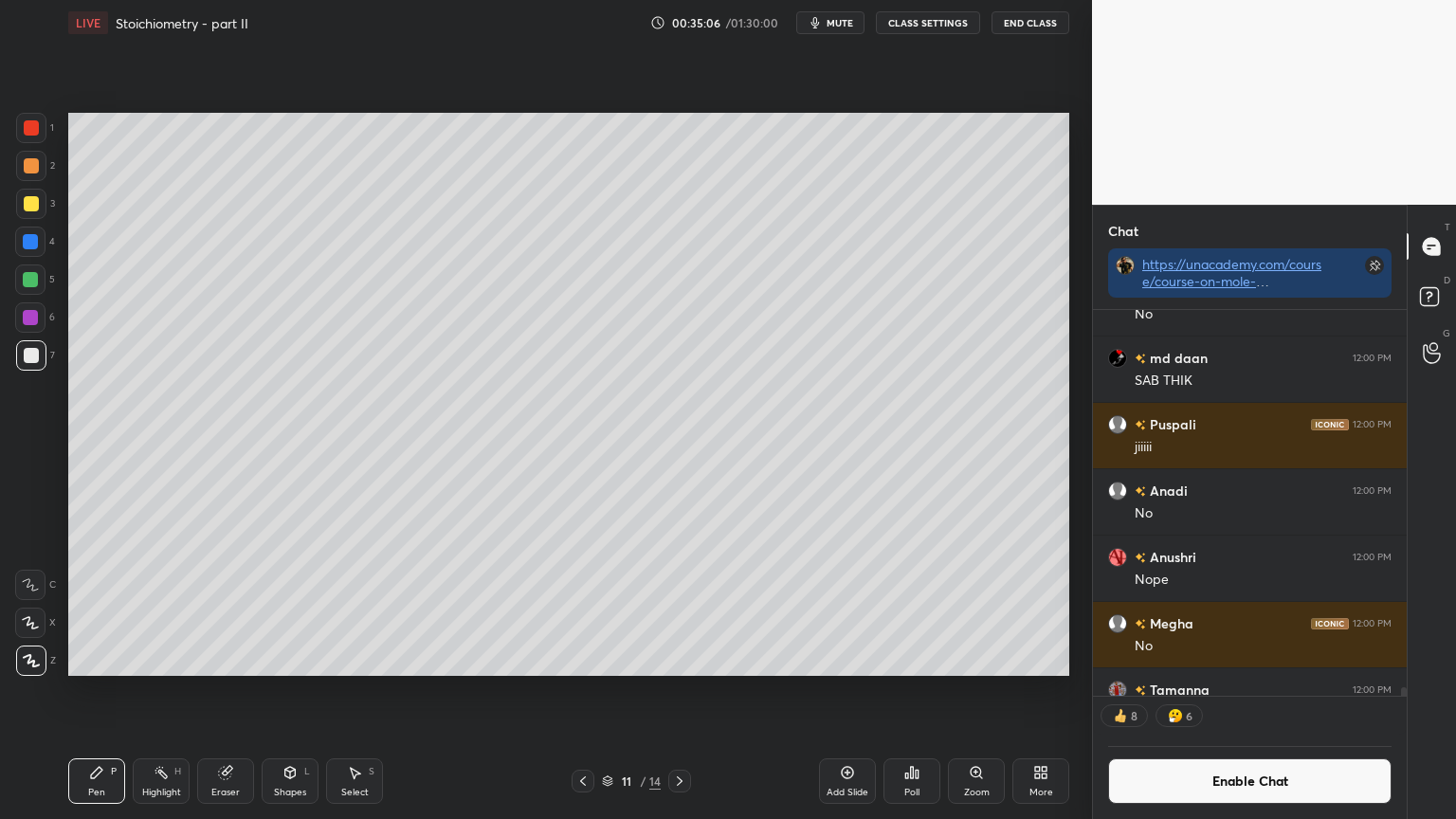 click at bounding box center (31, 204) 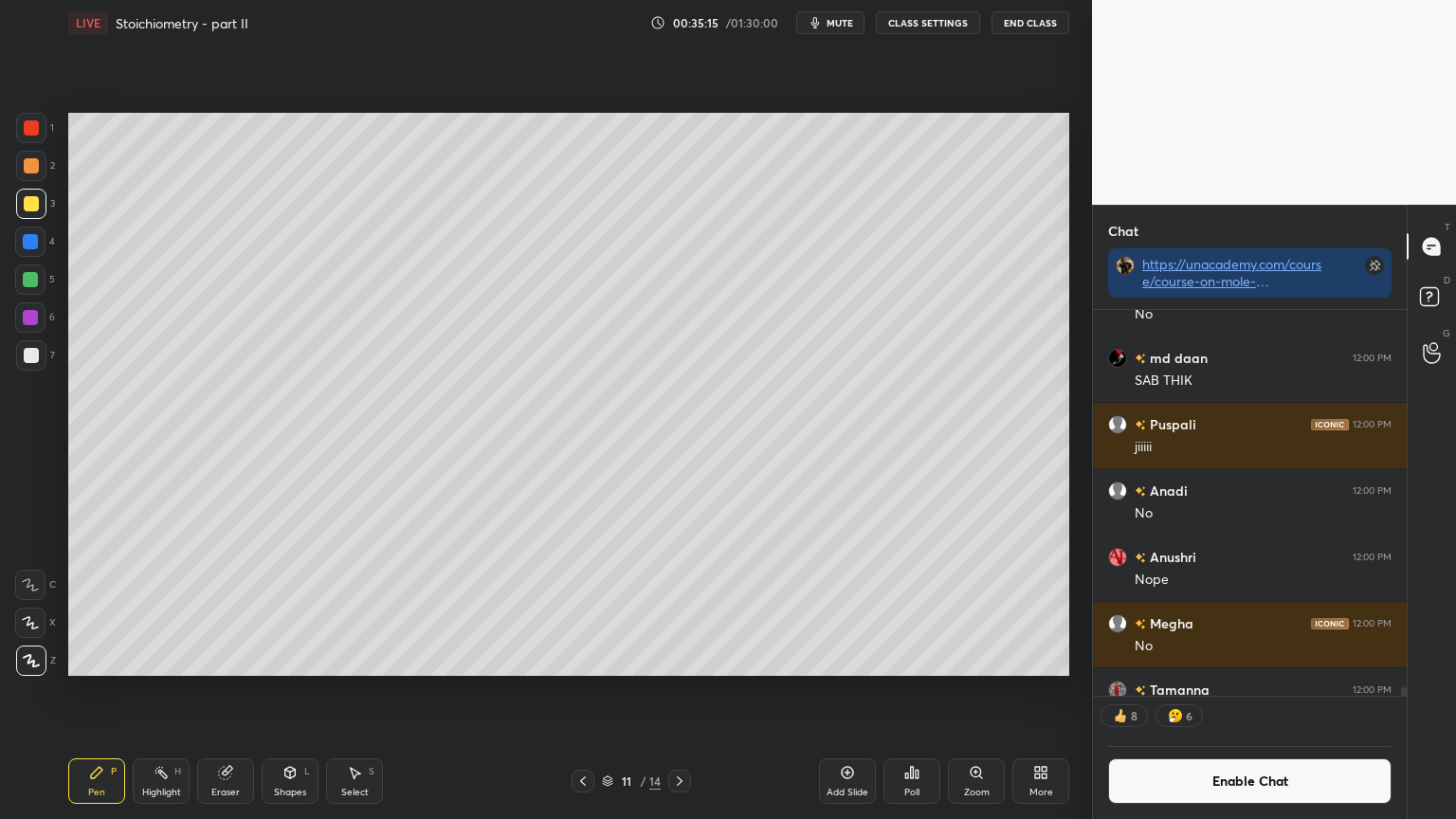 scroll, scrollTop: 6, scrollLeft: 6, axis: both 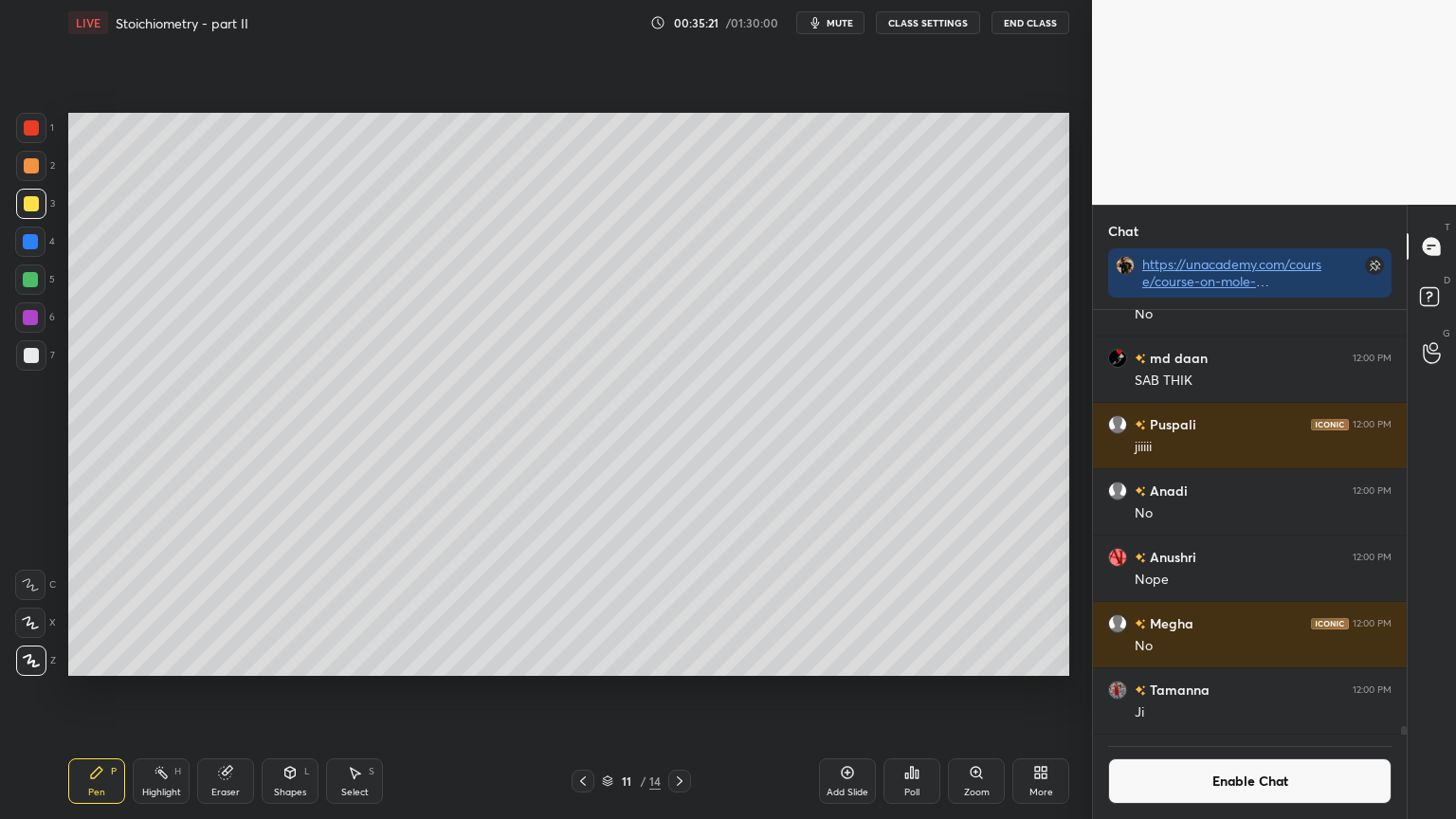 drag, startPoint x: 216, startPoint y: 798, endPoint x: 245, endPoint y: 686, distance: 115.69356 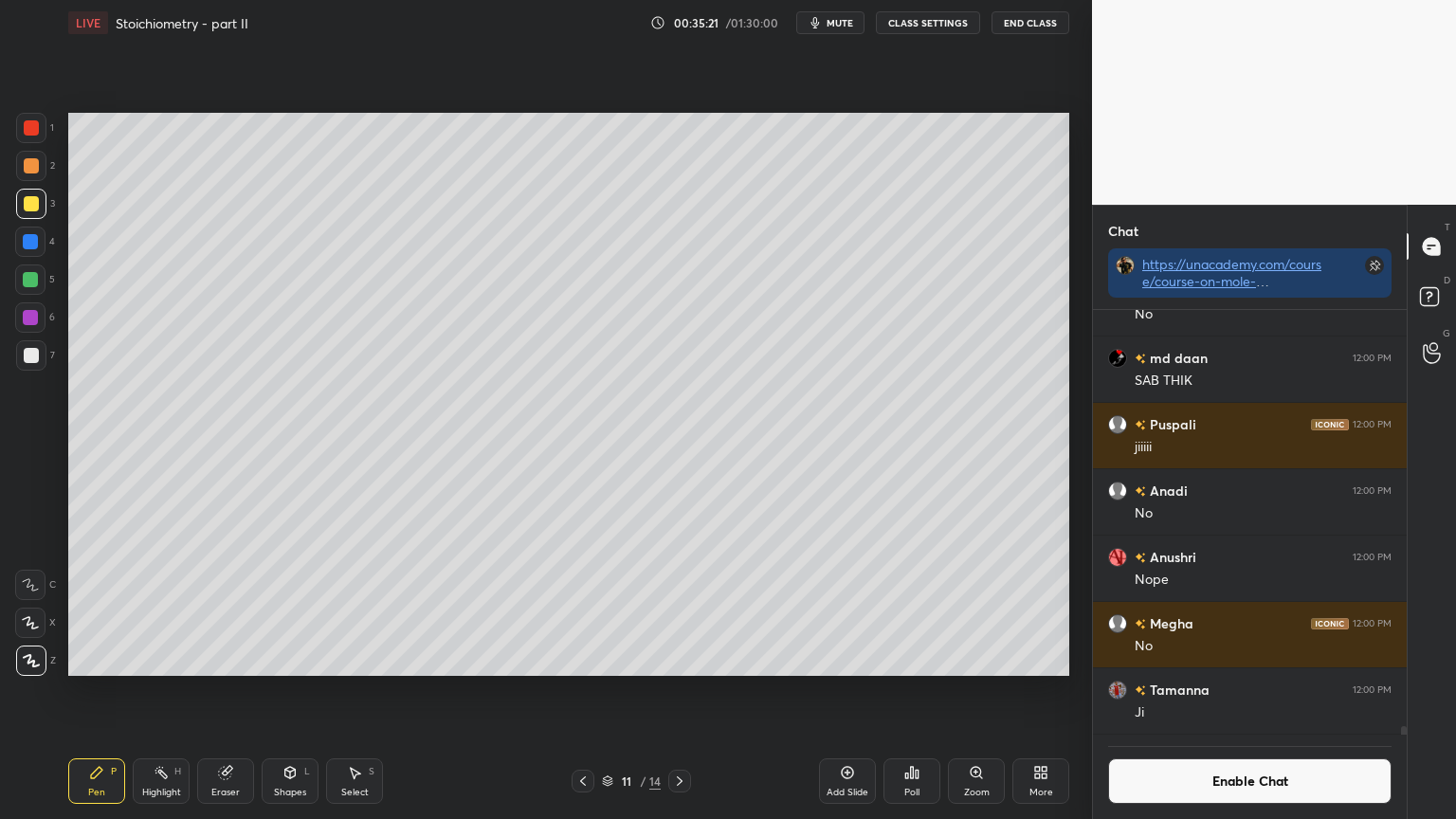 click on "Eraser" at bounding box center [226, 781] 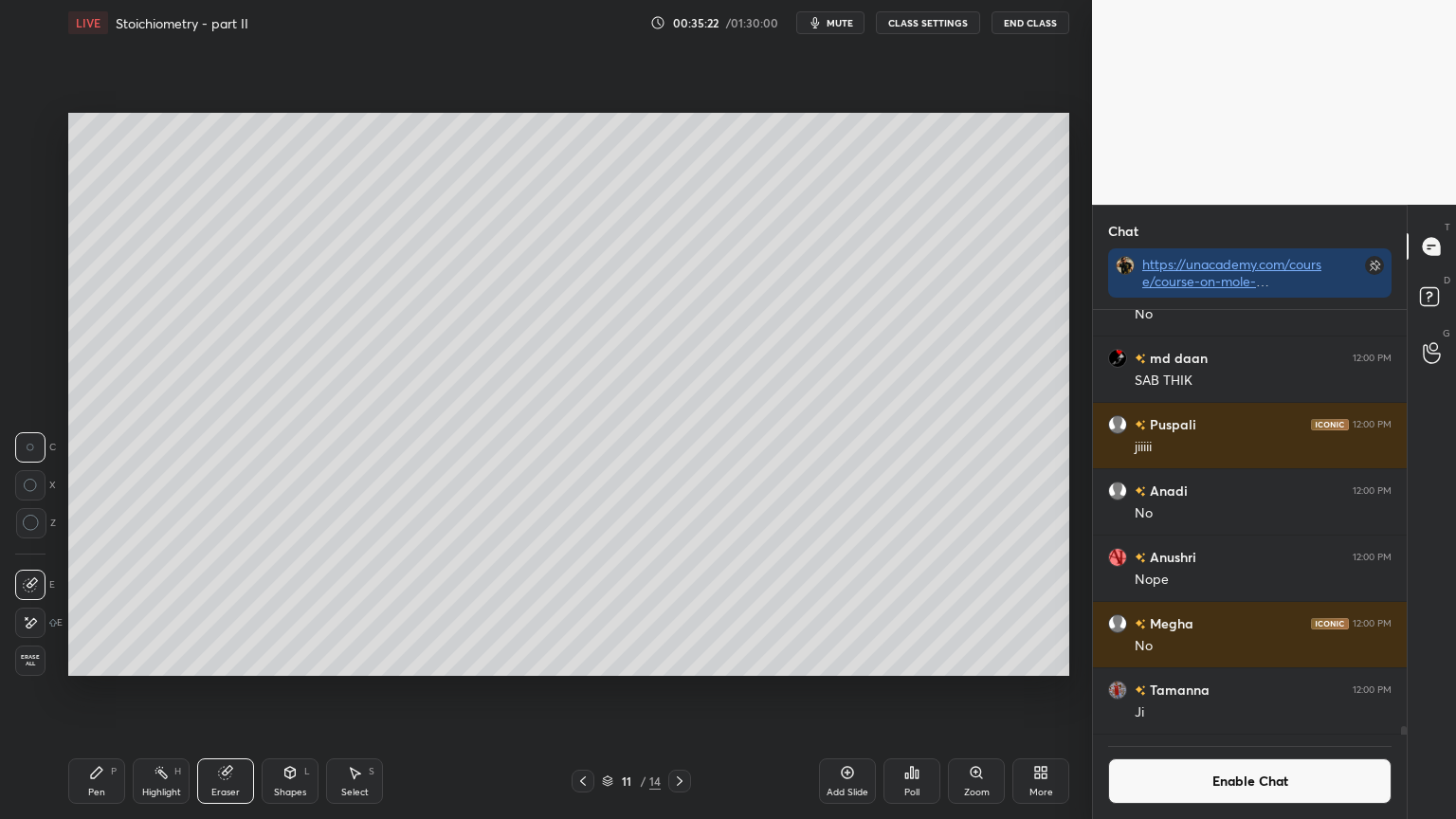 click on "Pen P" at bounding box center (97, 781) 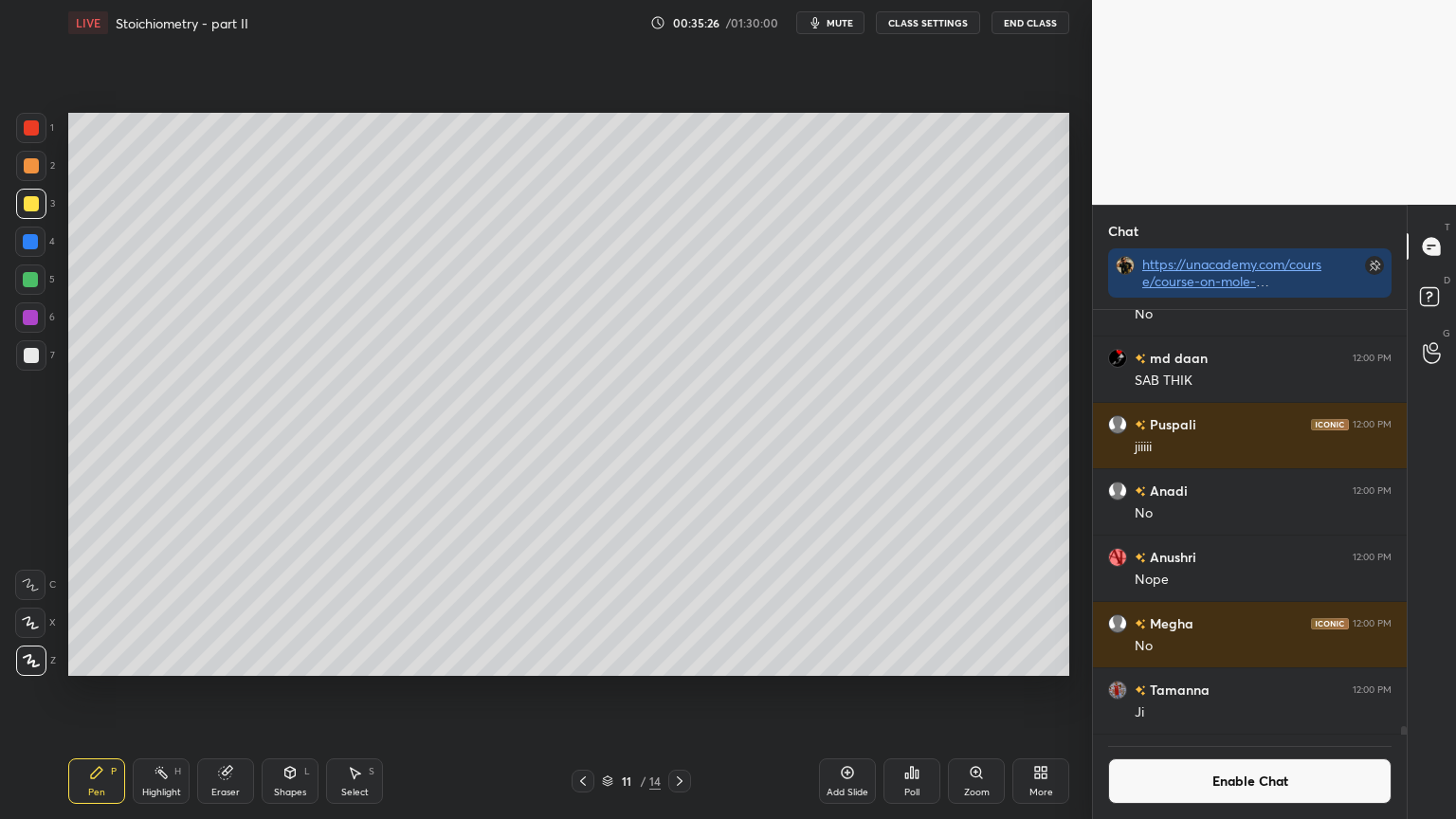 click 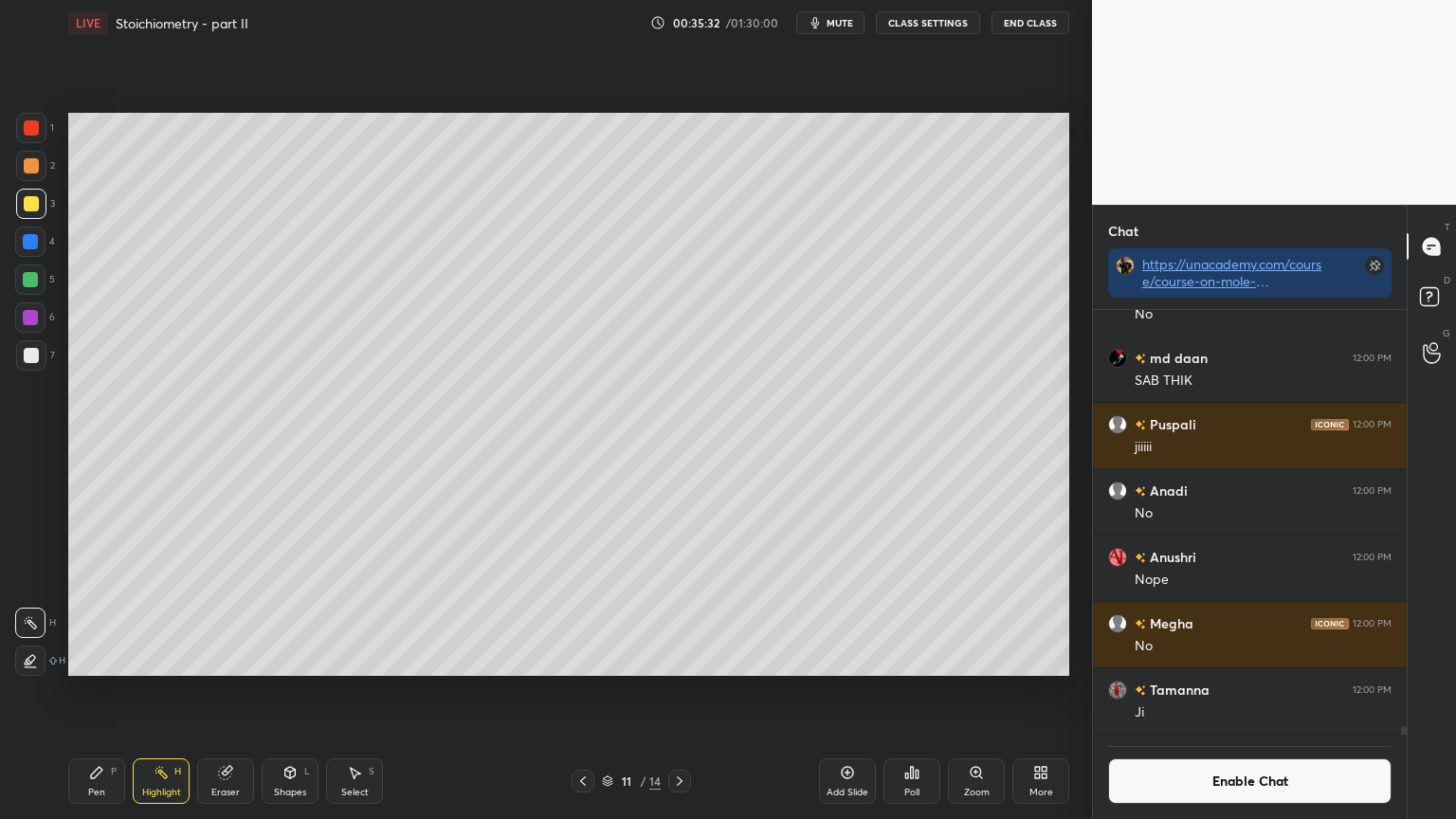 click on "Pen P" at bounding box center [97, 781] 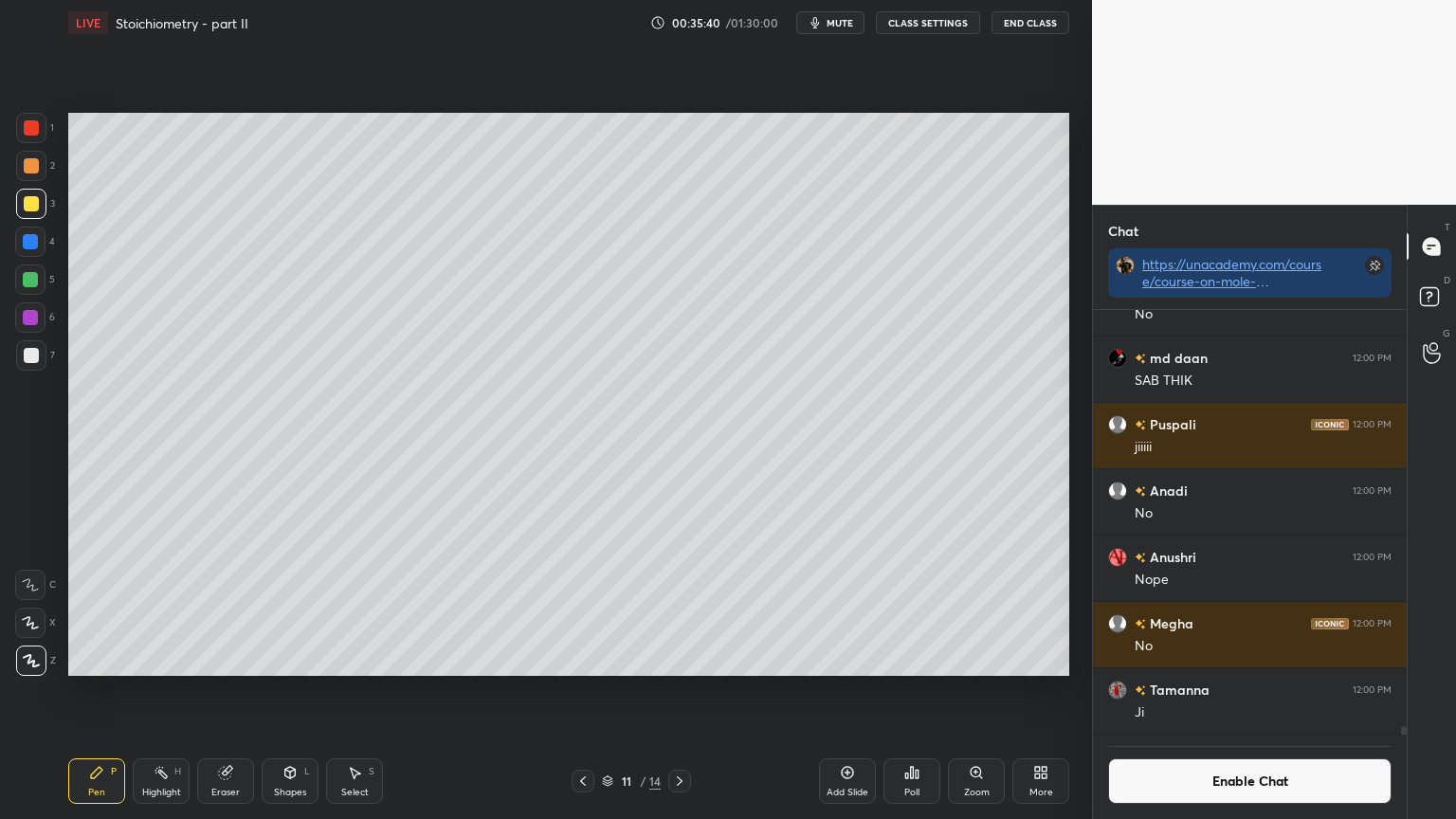 drag, startPoint x: 284, startPoint y: 783, endPoint x: 283, endPoint y: 767, distance: 16.03122 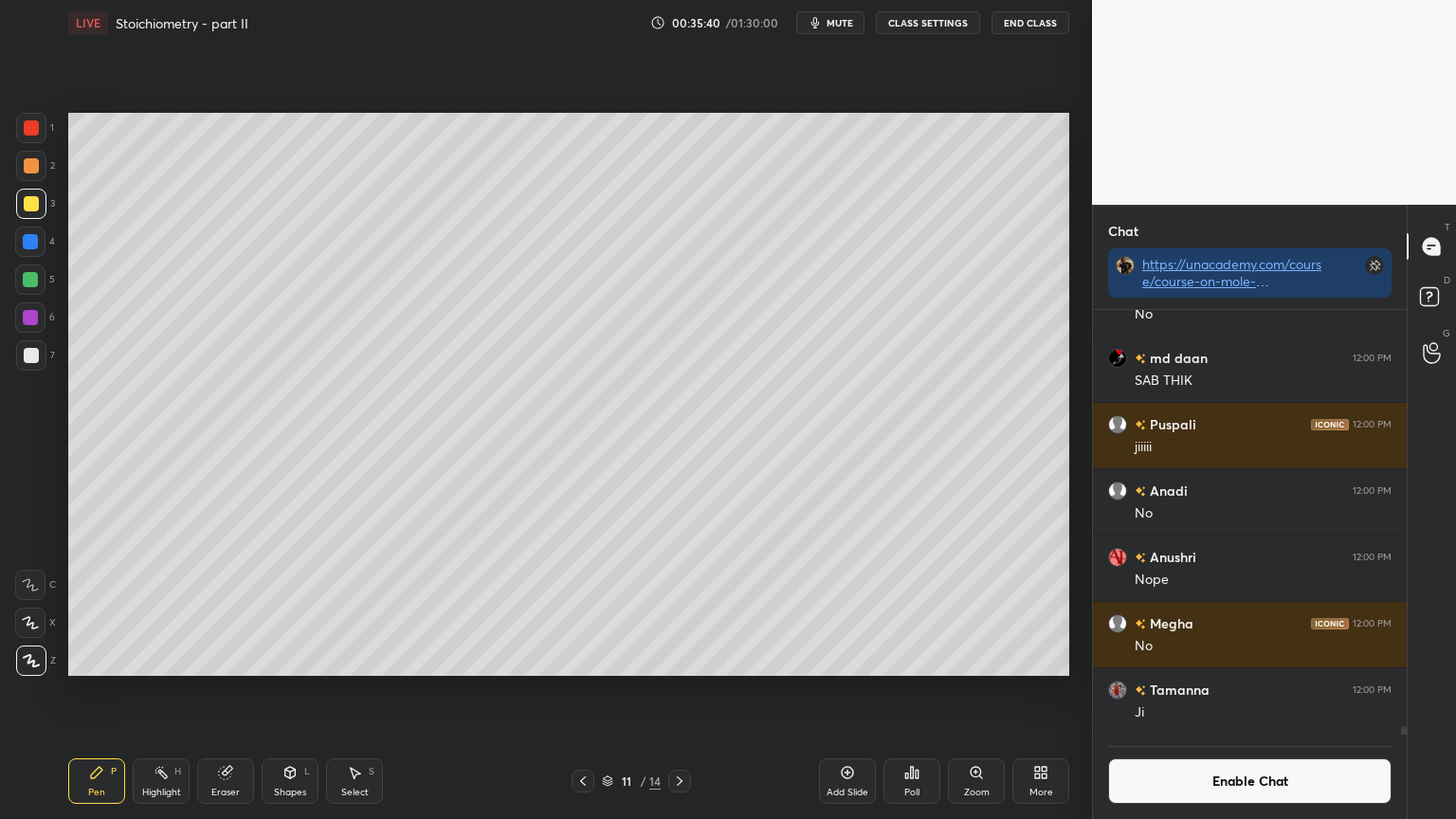 click on "Shapes L" at bounding box center (290, 781) 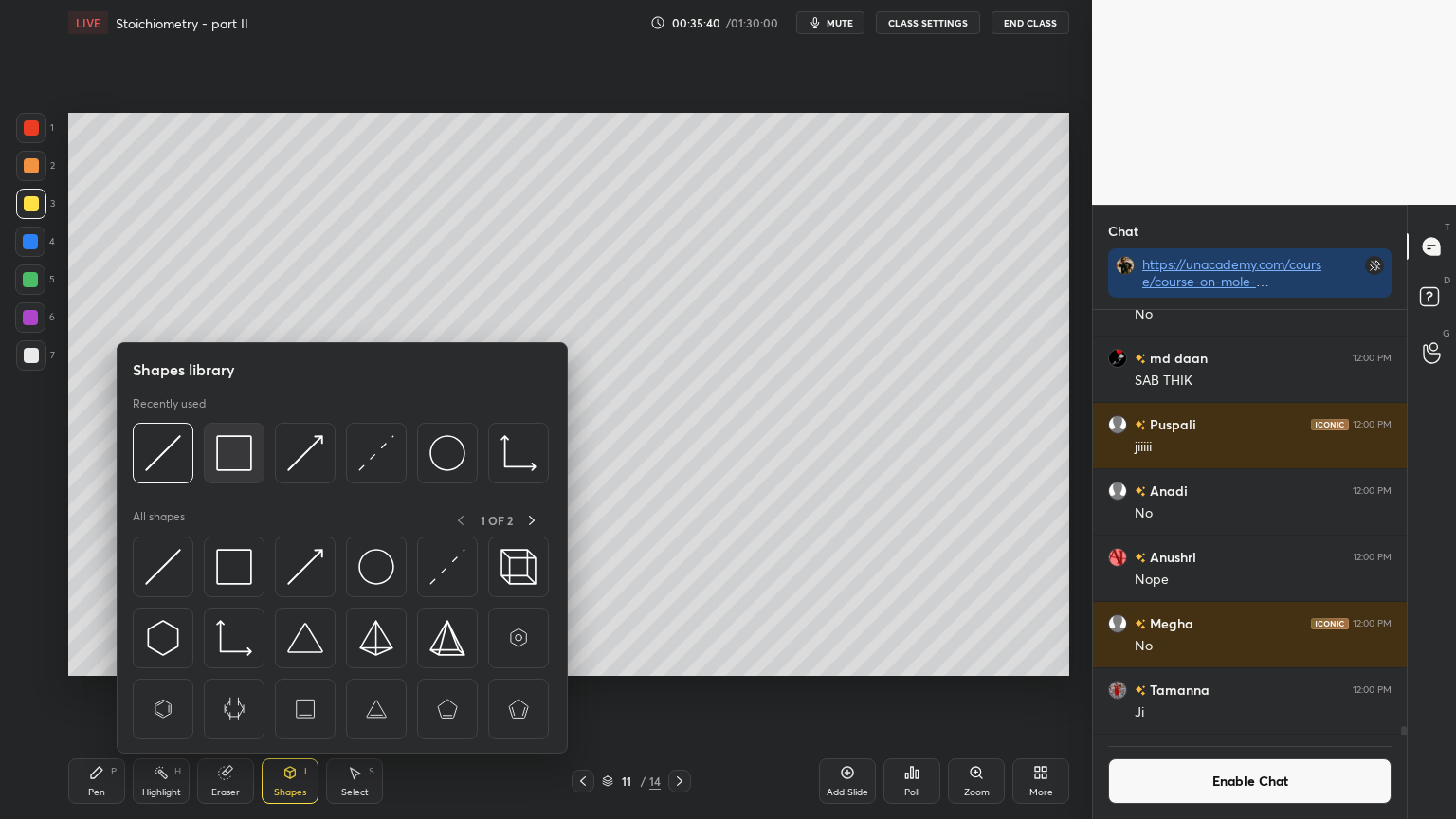 click at bounding box center (234, 453) 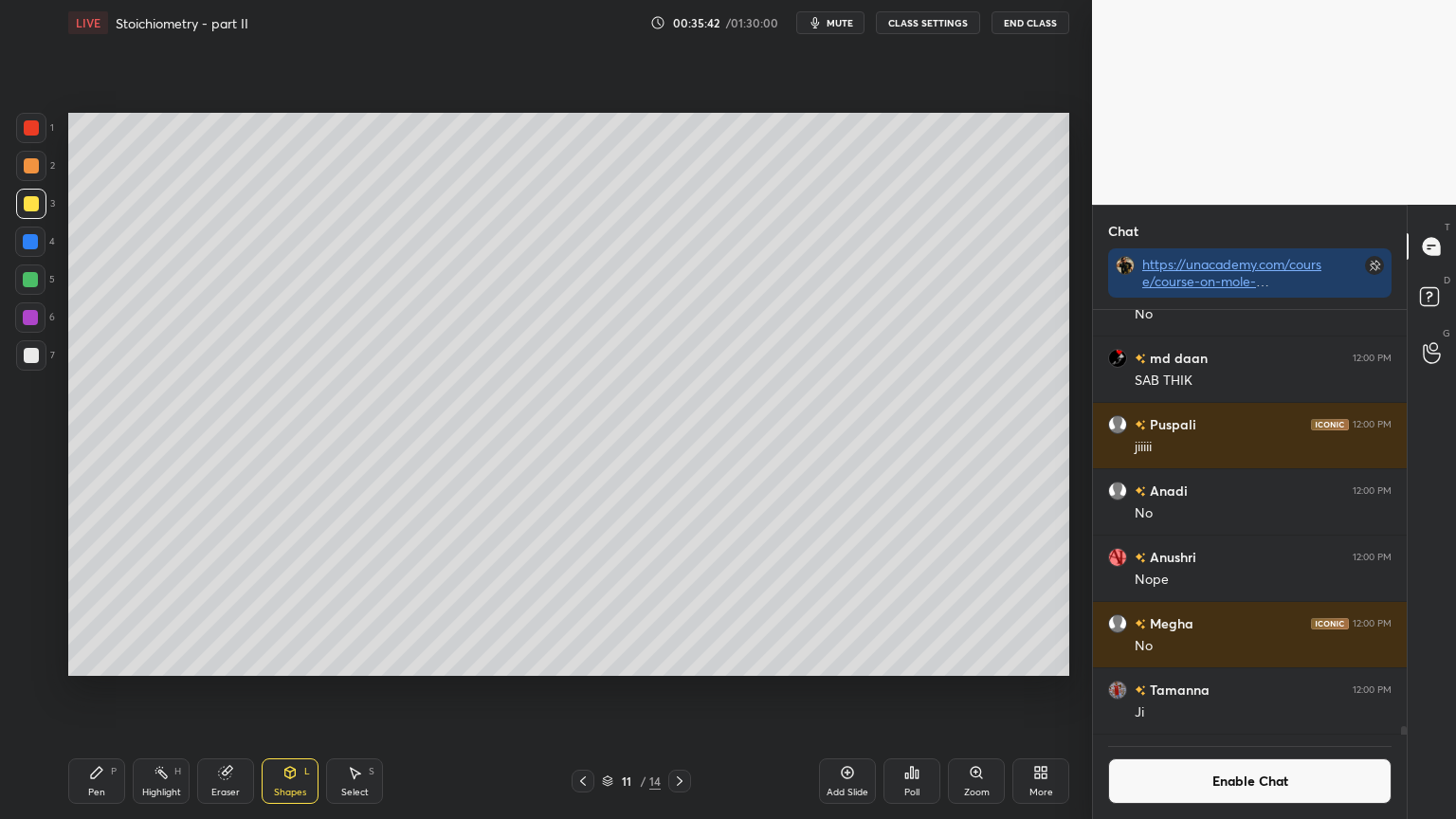 click on "Highlight H" at bounding box center [161, 781] 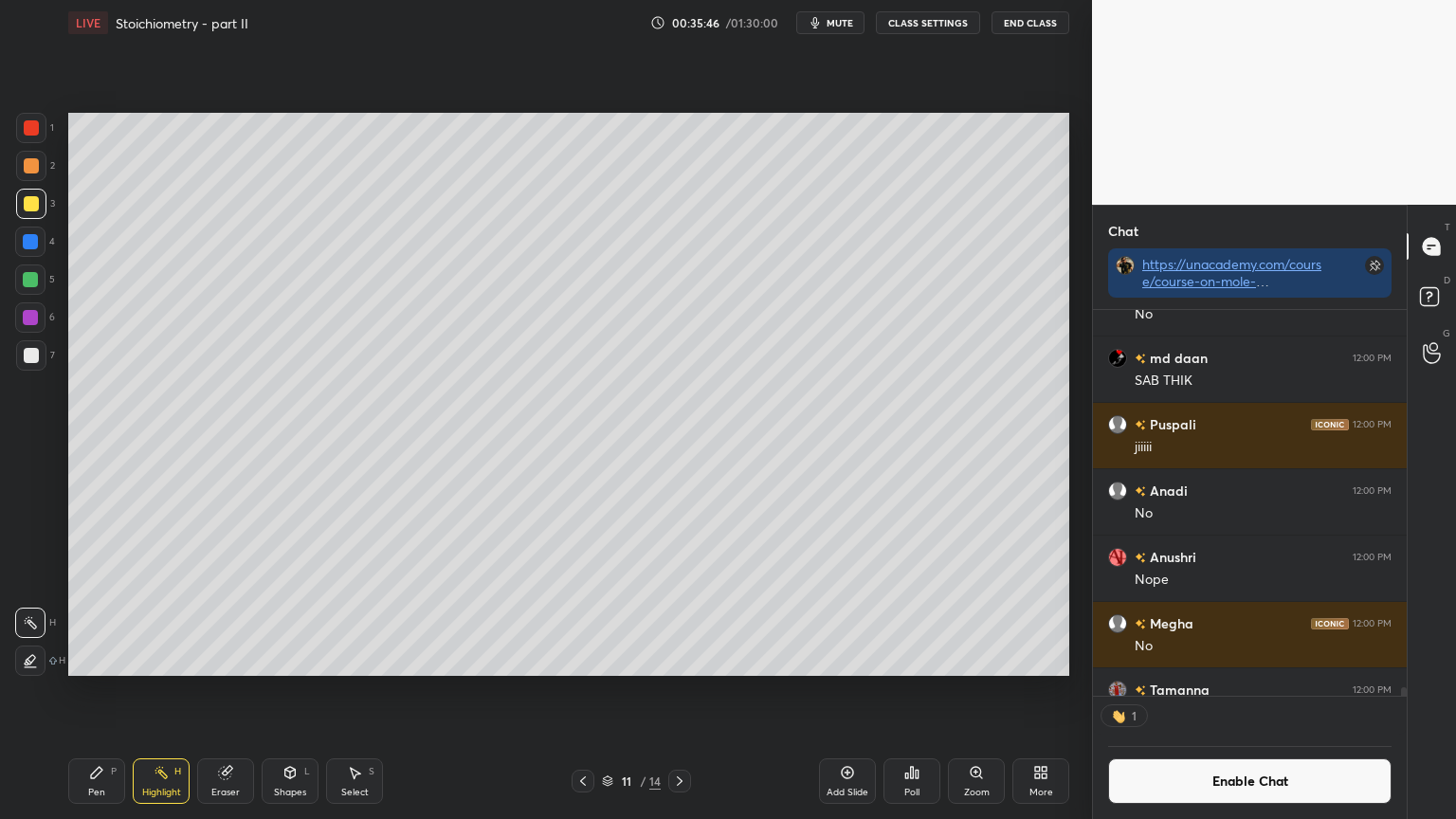 scroll, scrollTop: 380, scrollLeft: 308, axis: both 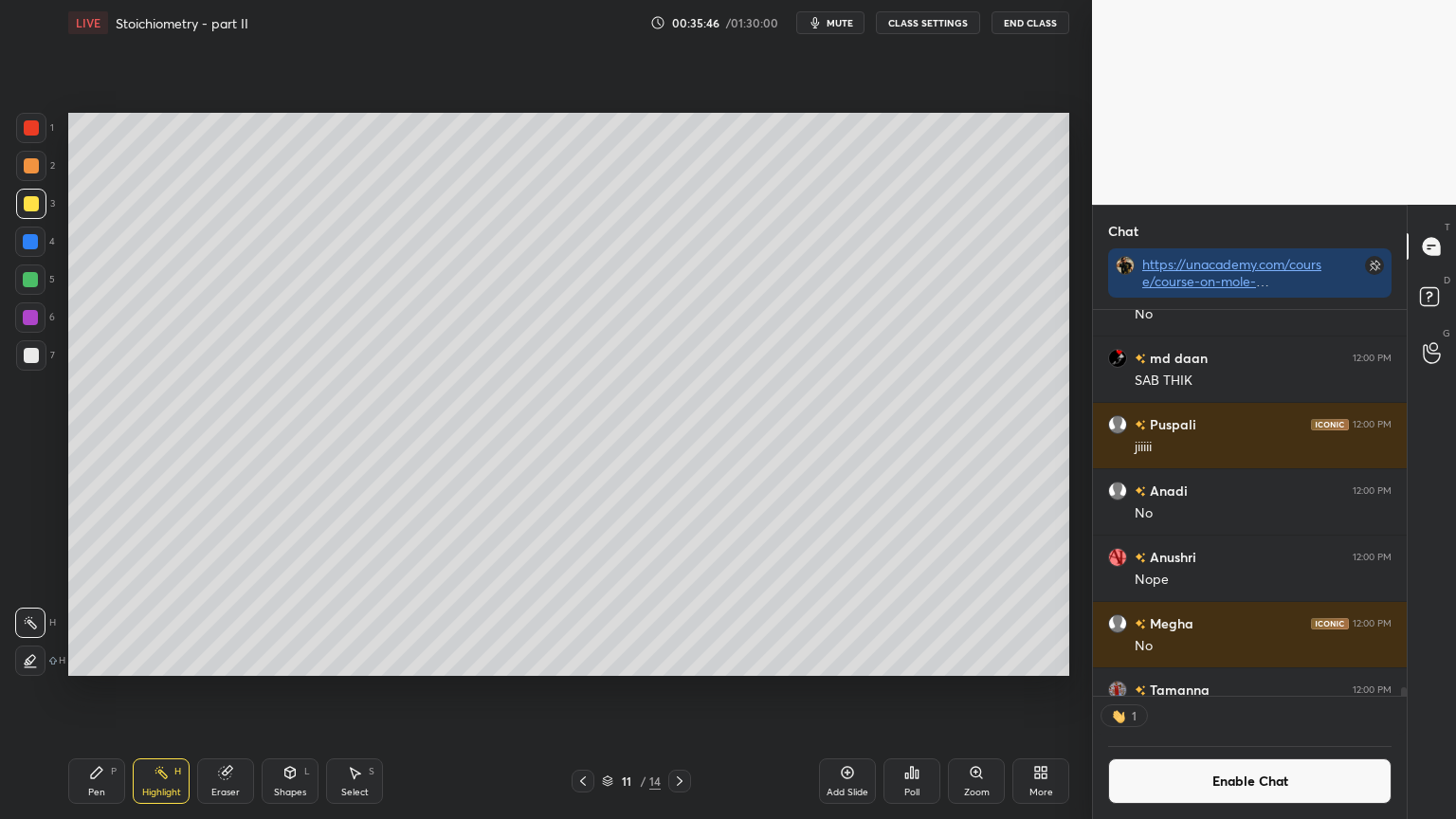 click on "Pen" at bounding box center [97, 792] 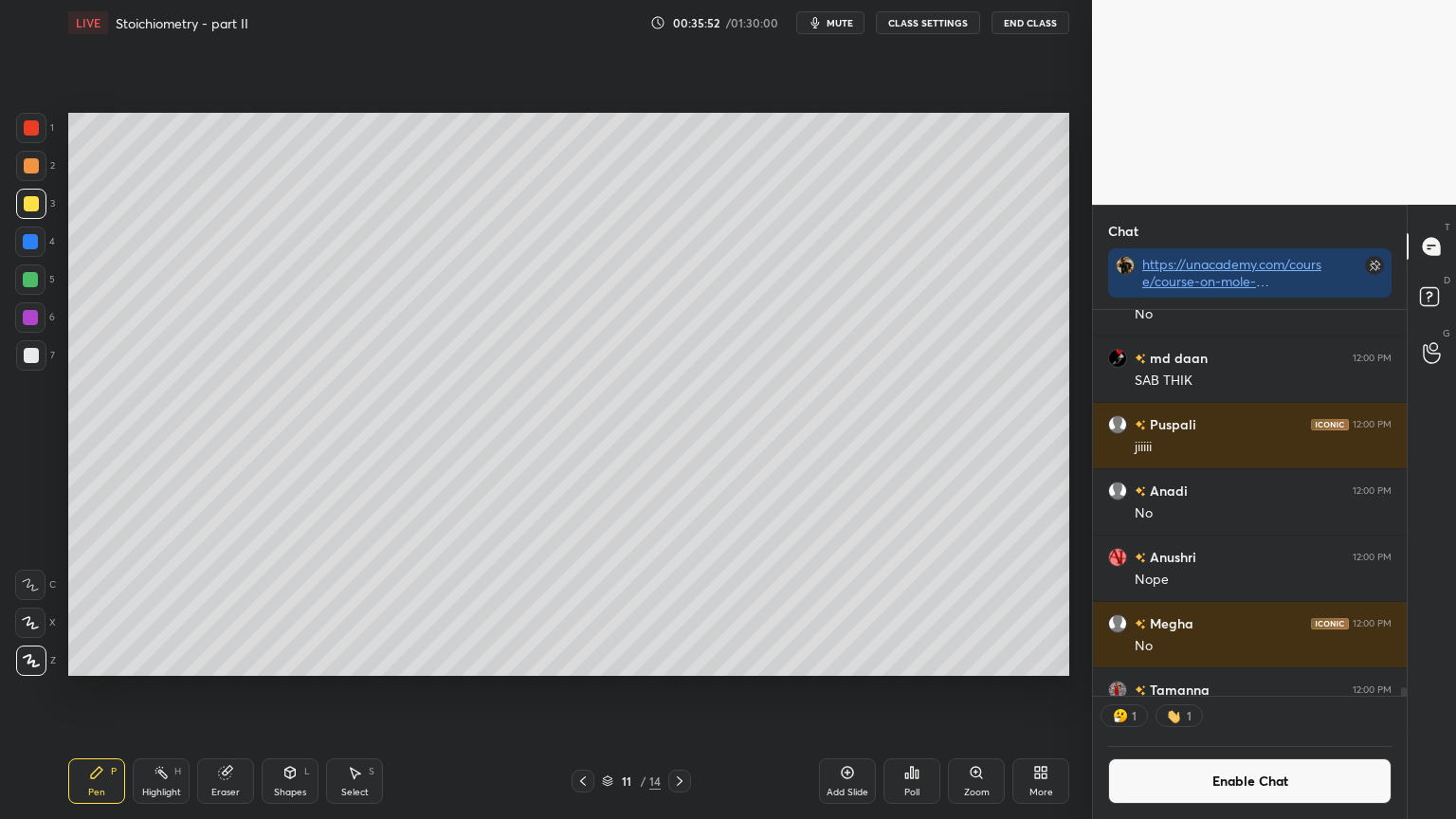 click on "Highlight H" at bounding box center [161, 781] 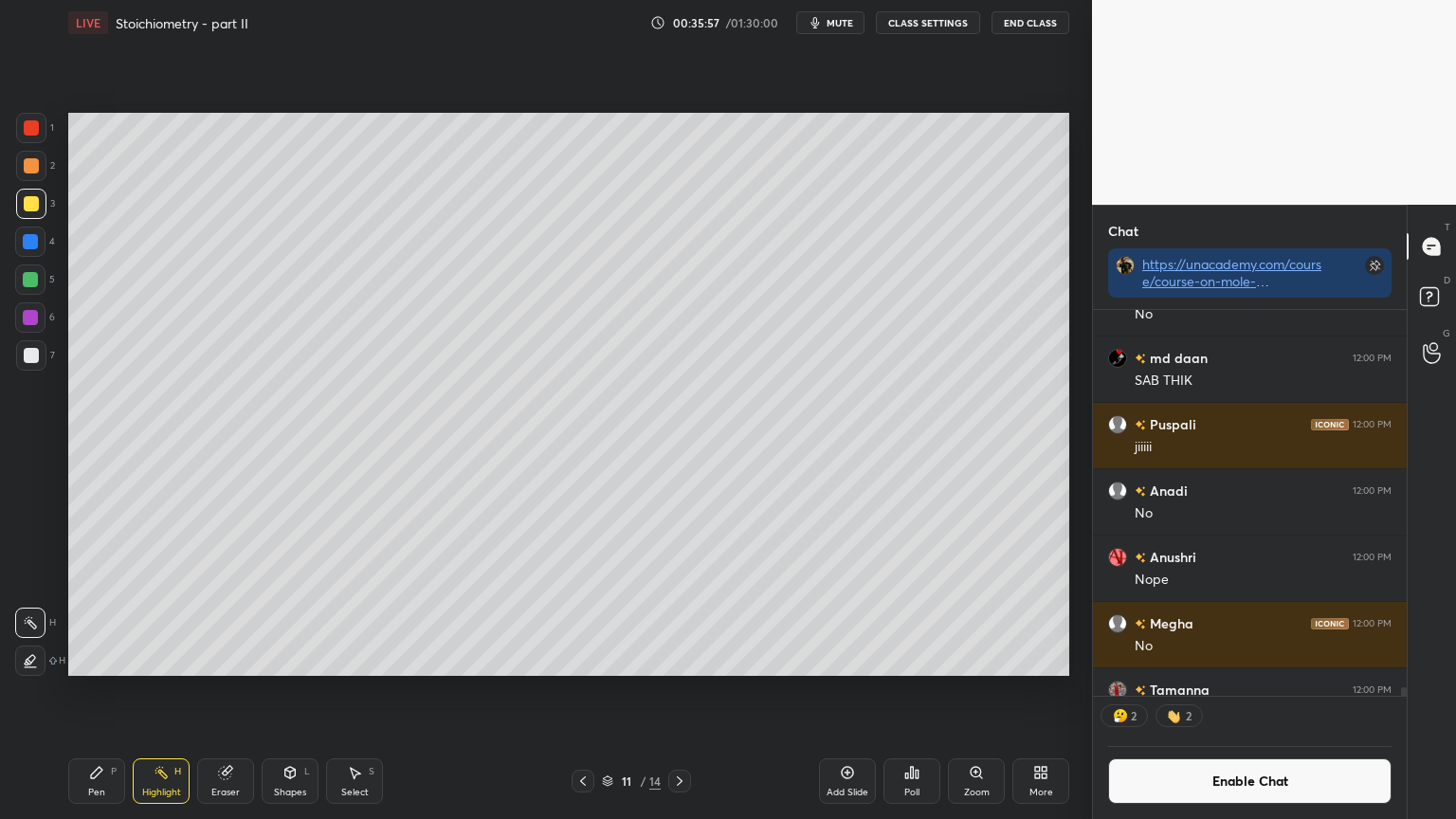 drag, startPoint x: 121, startPoint y: 776, endPoint x: 162, endPoint y: 752, distance: 47.50789 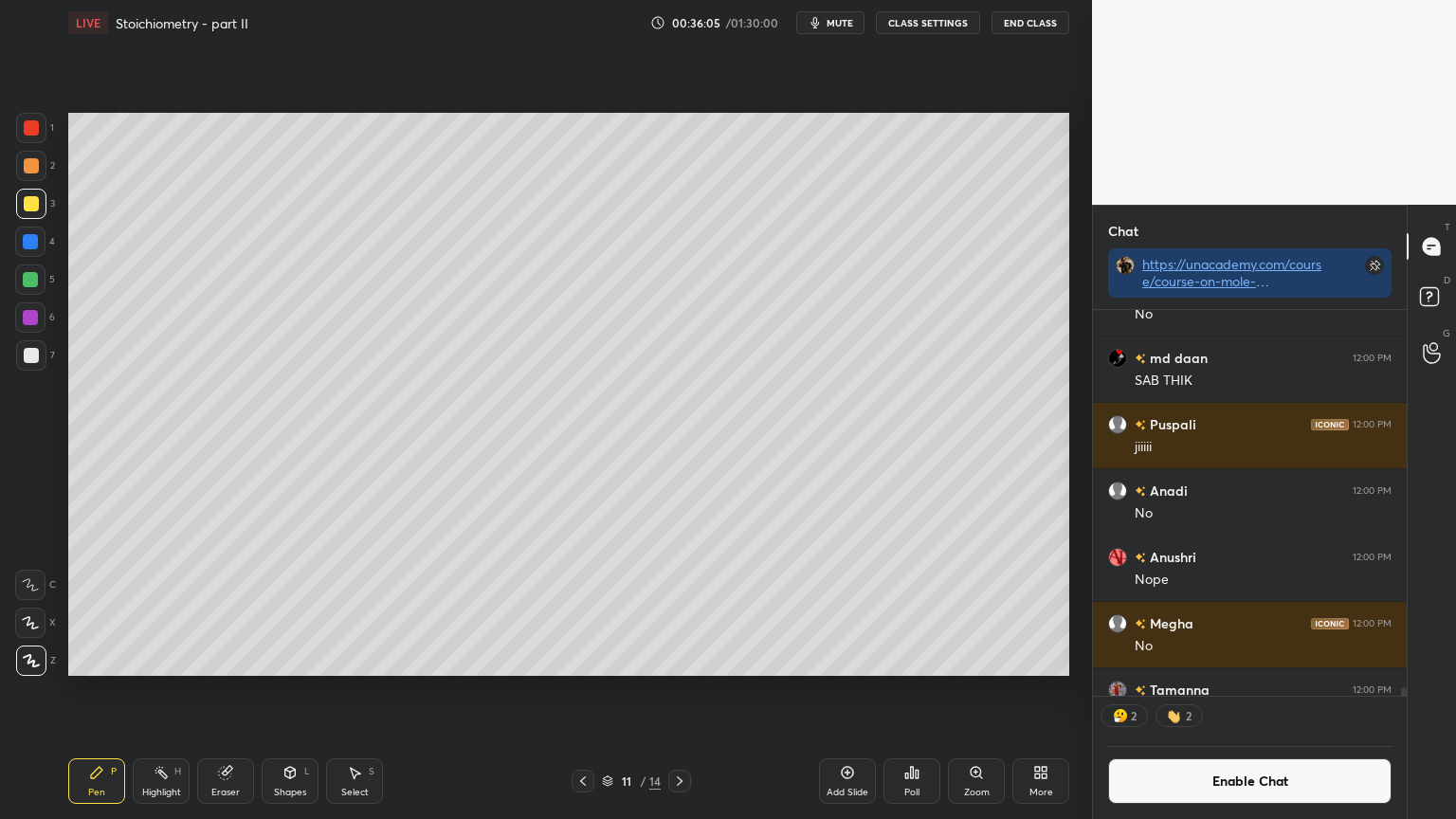 click on "Shapes L" at bounding box center (290, 781) 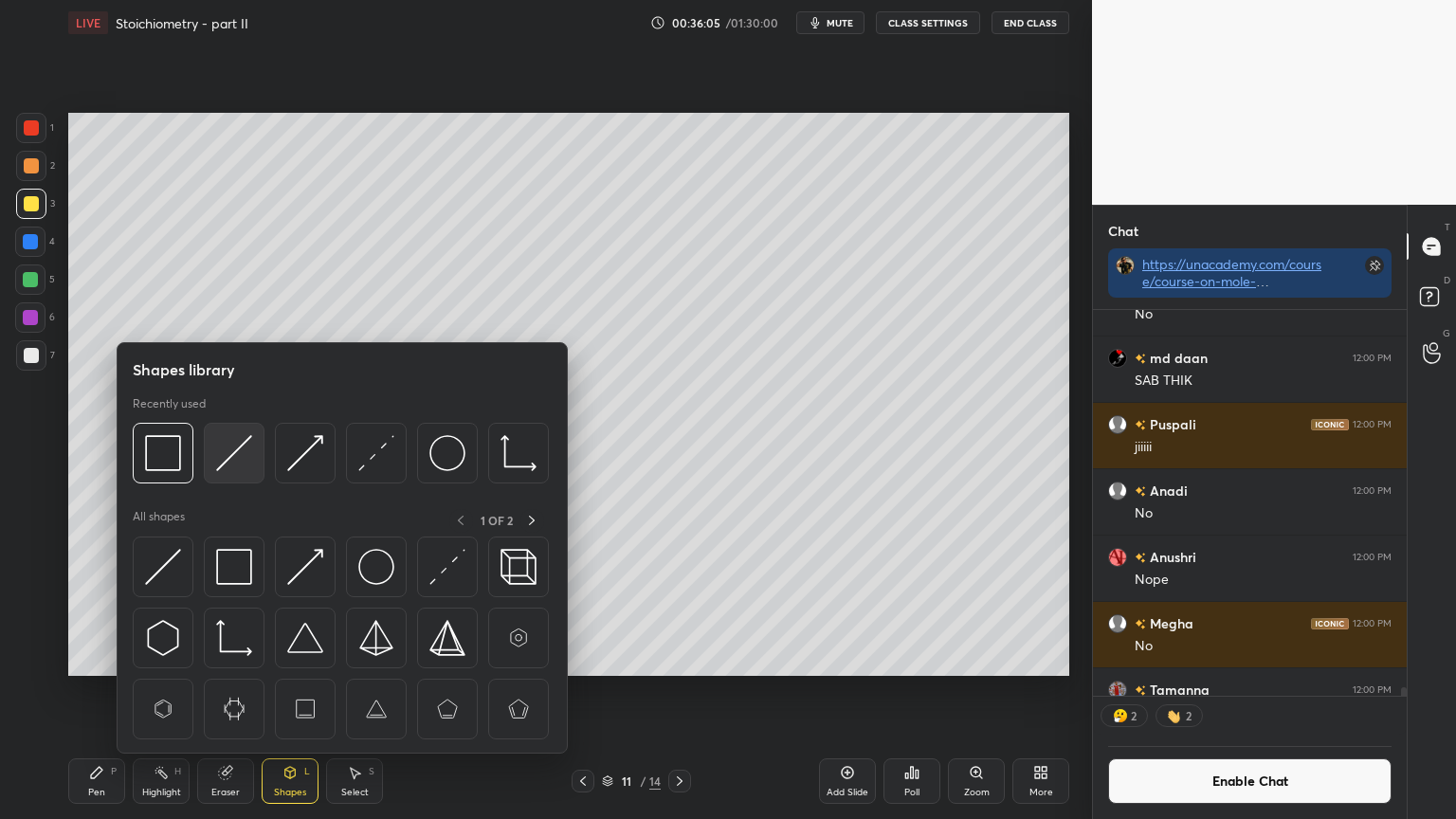 scroll, scrollTop: 0, scrollLeft: 0, axis: both 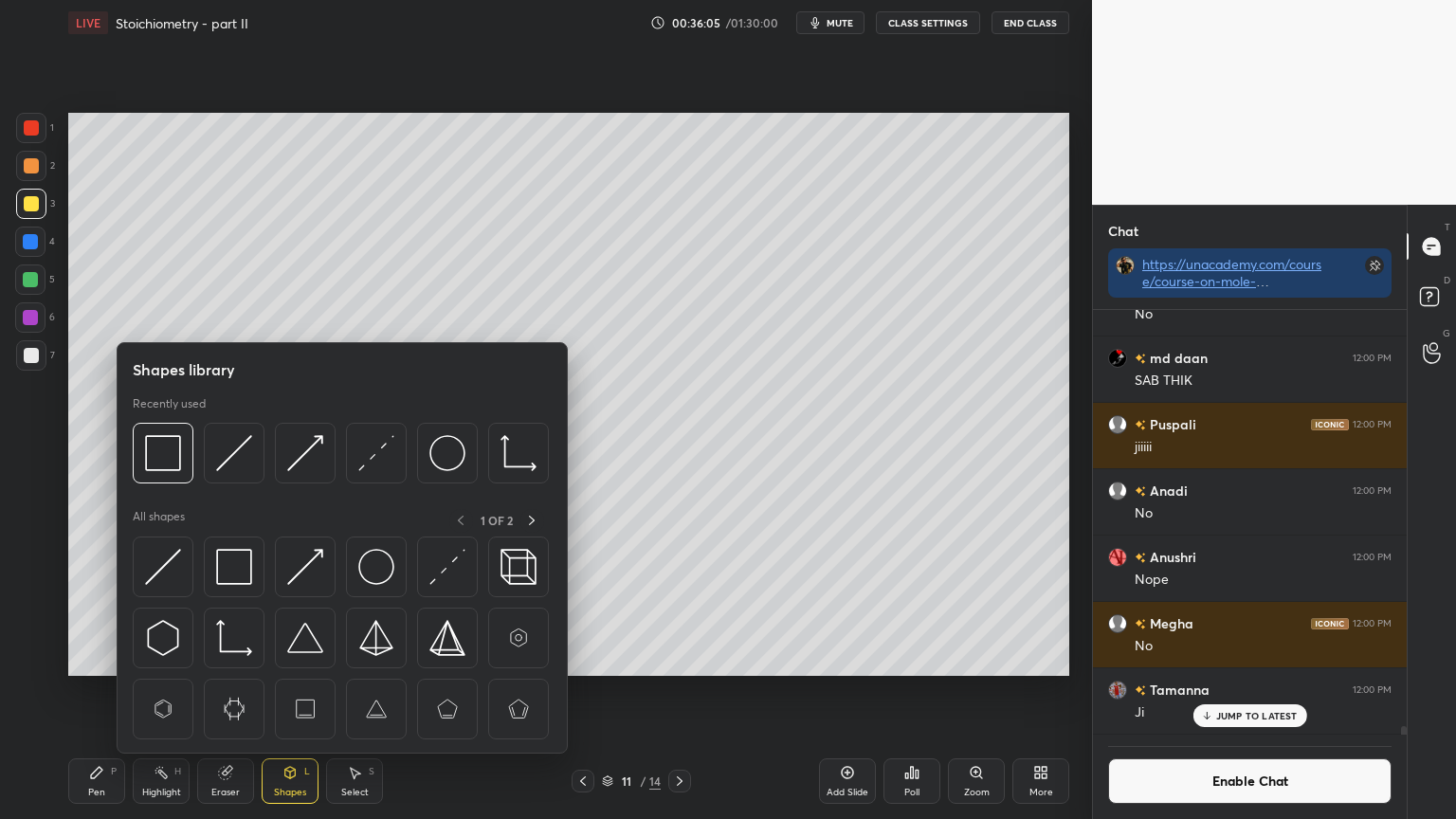 click at bounding box center [340, 458] 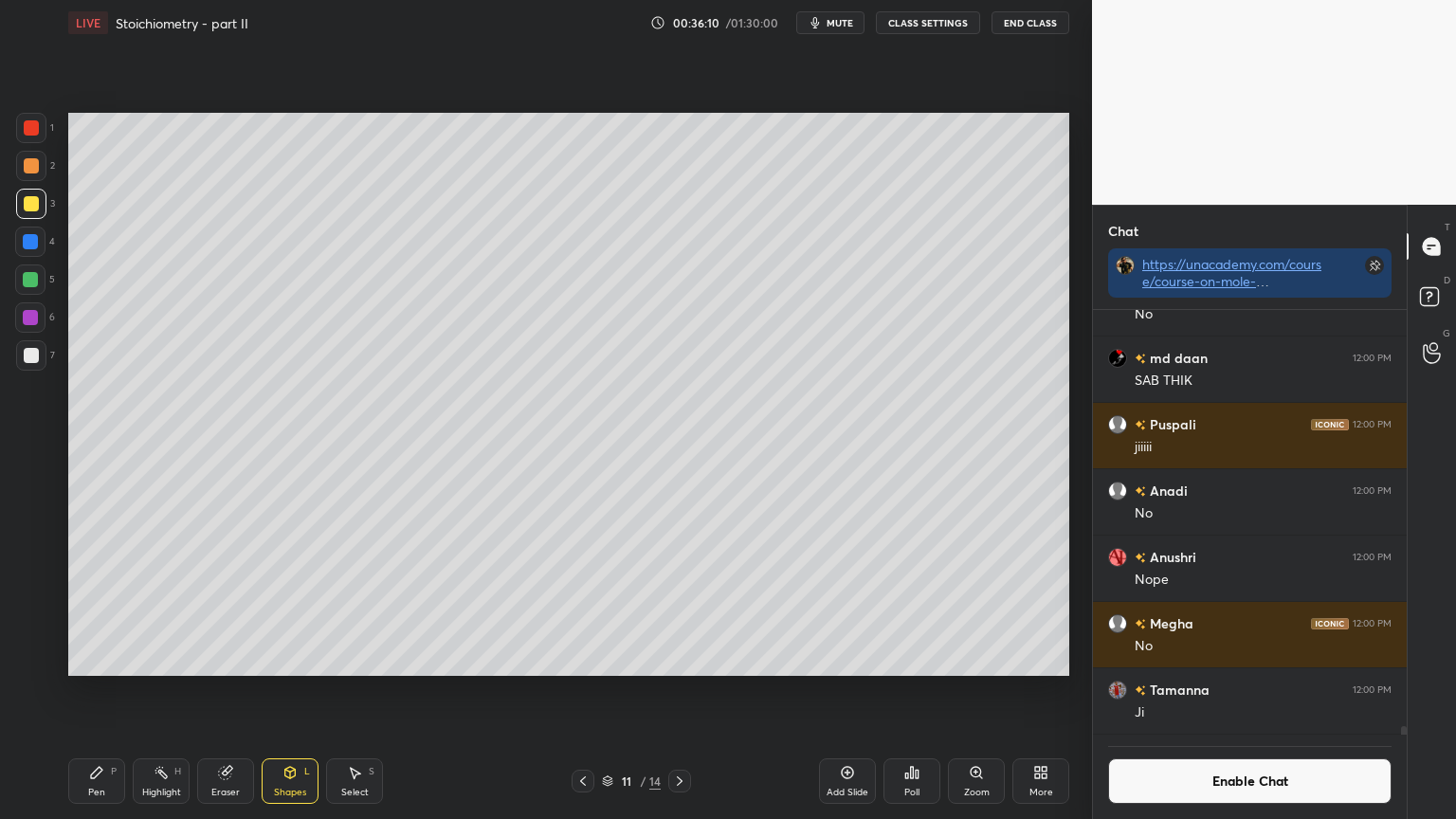 click on "Highlight H" at bounding box center [161, 781] 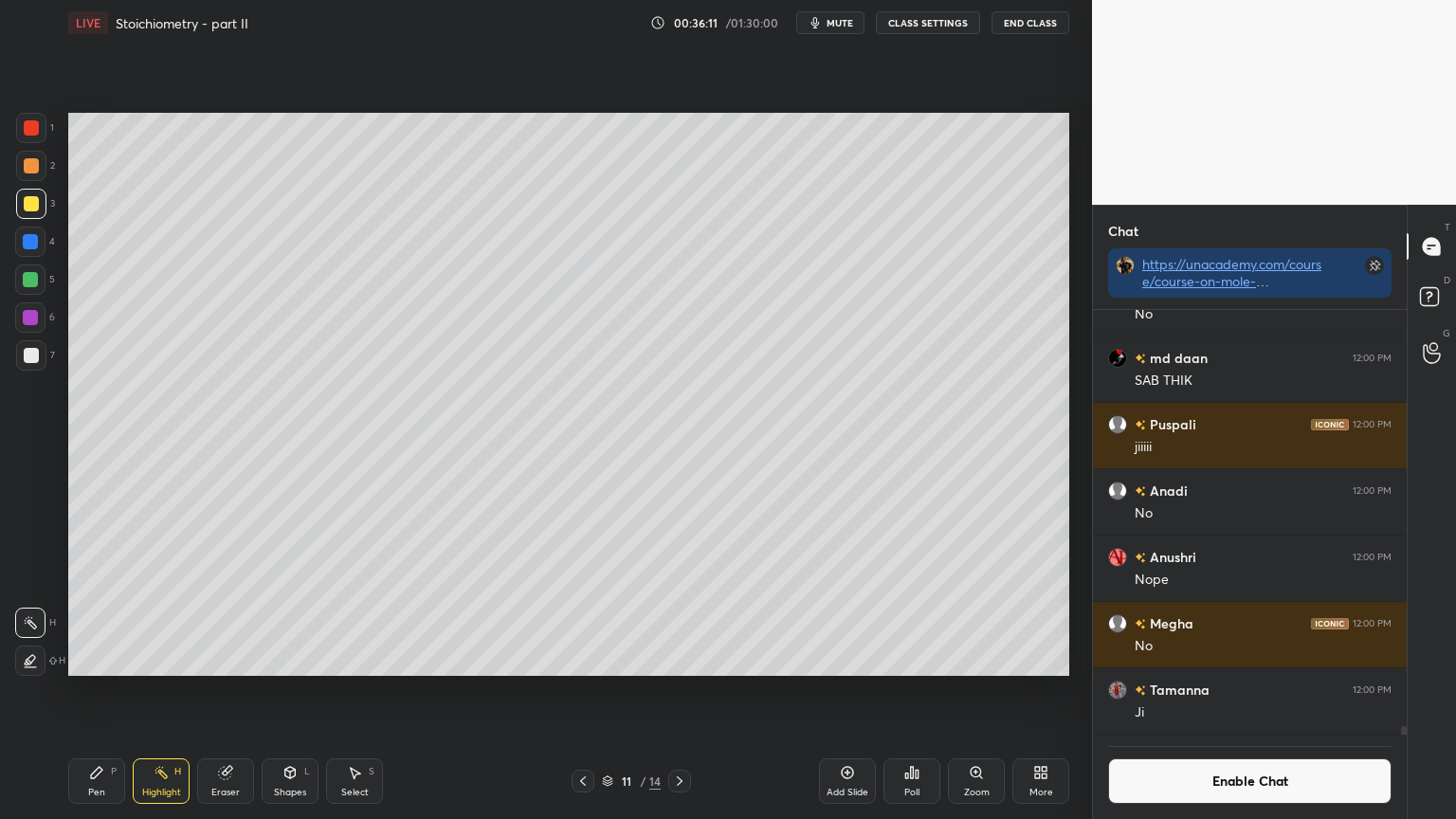 scroll, scrollTop: 380, scrollLeft: 308, axis: both 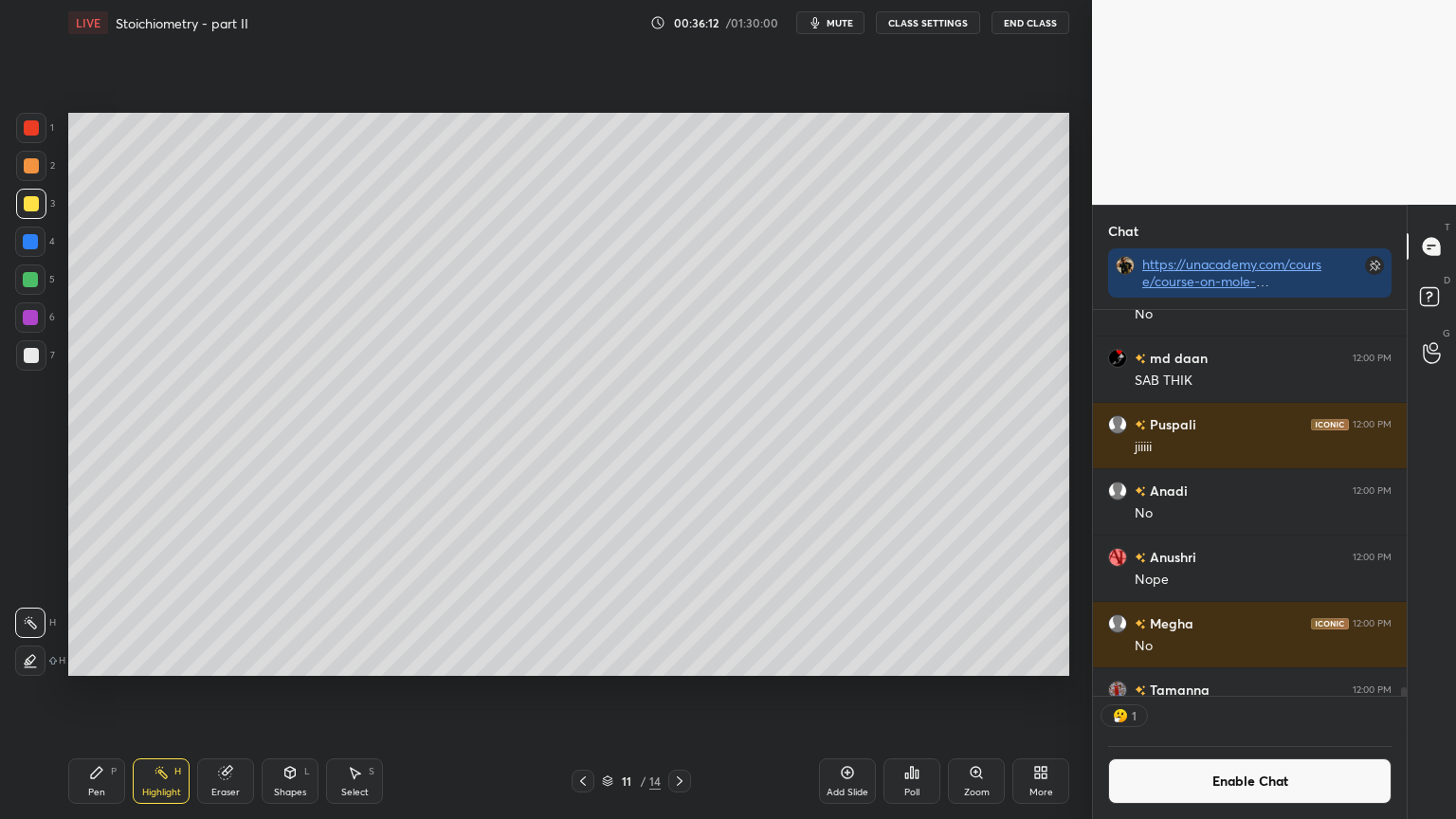 click at bounding box center [583, 781] 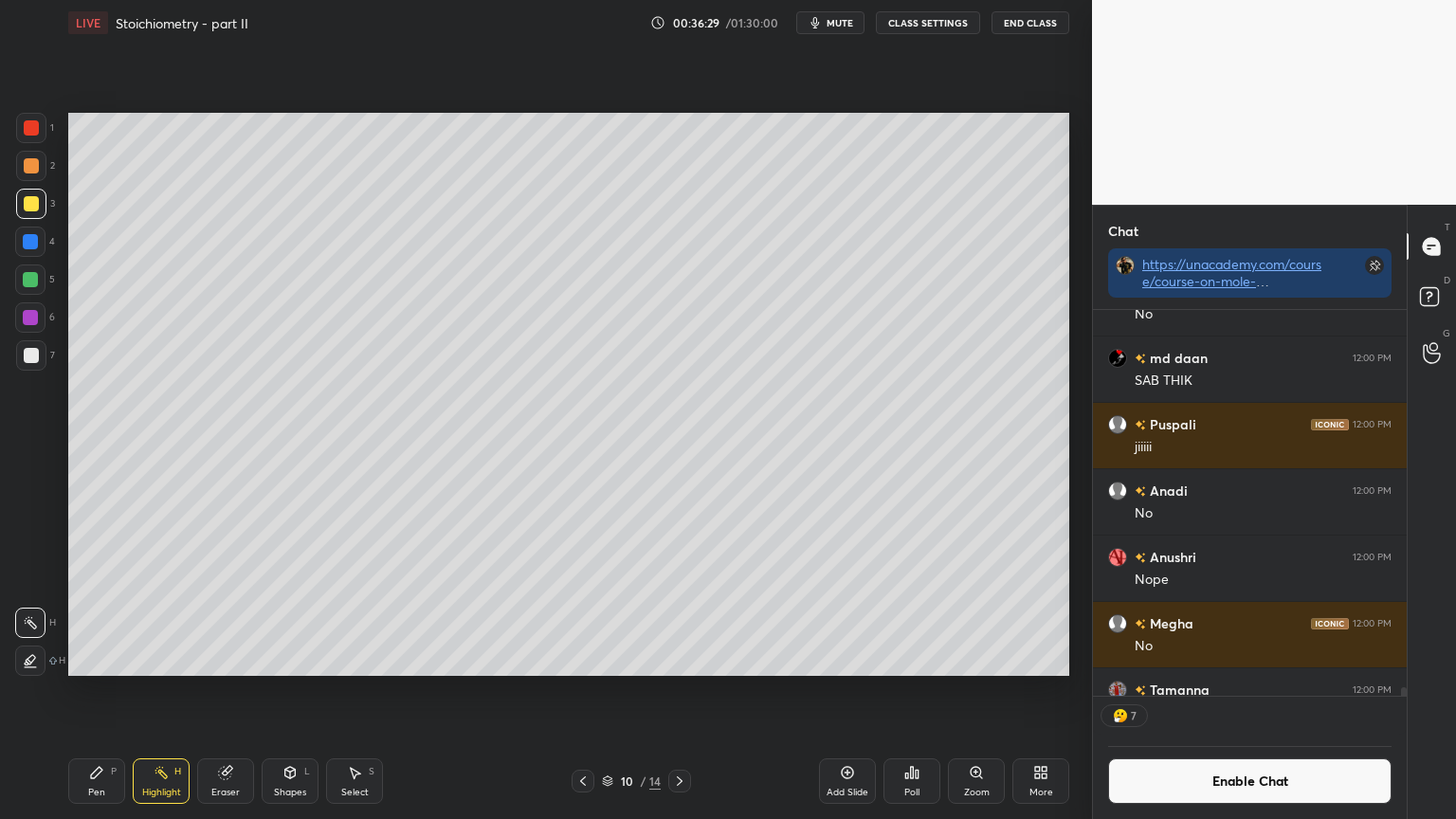 click 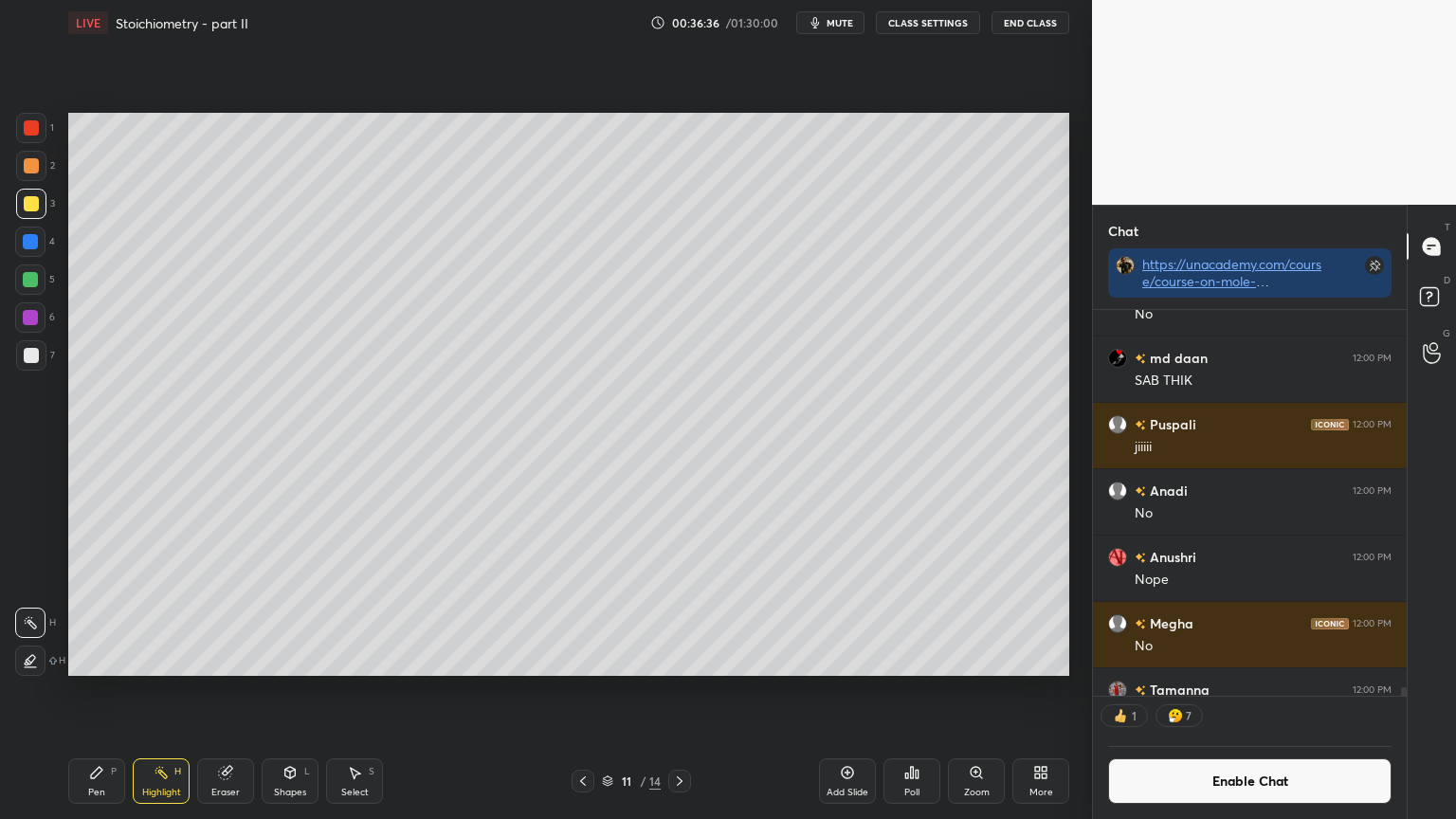 click 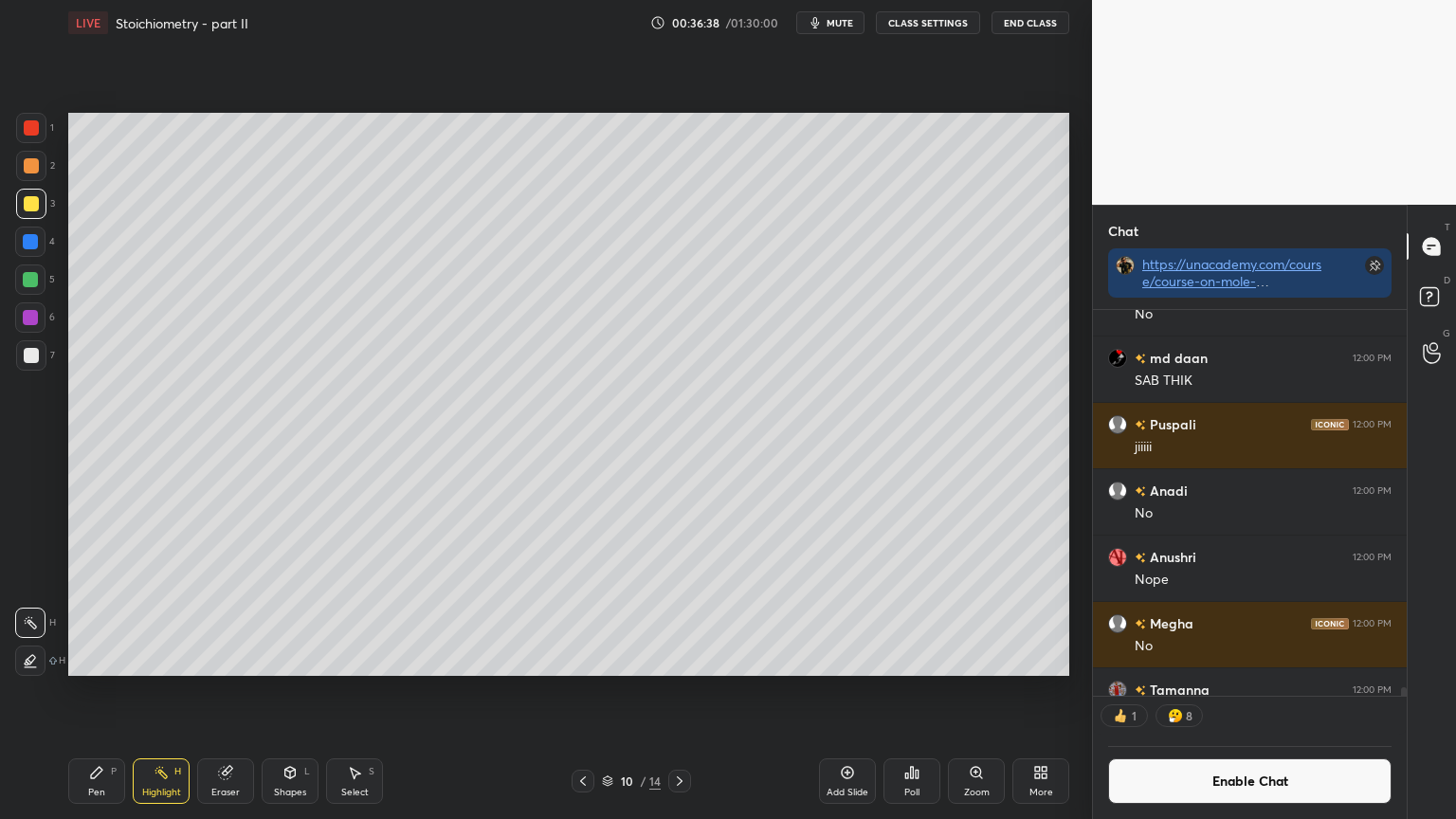 click 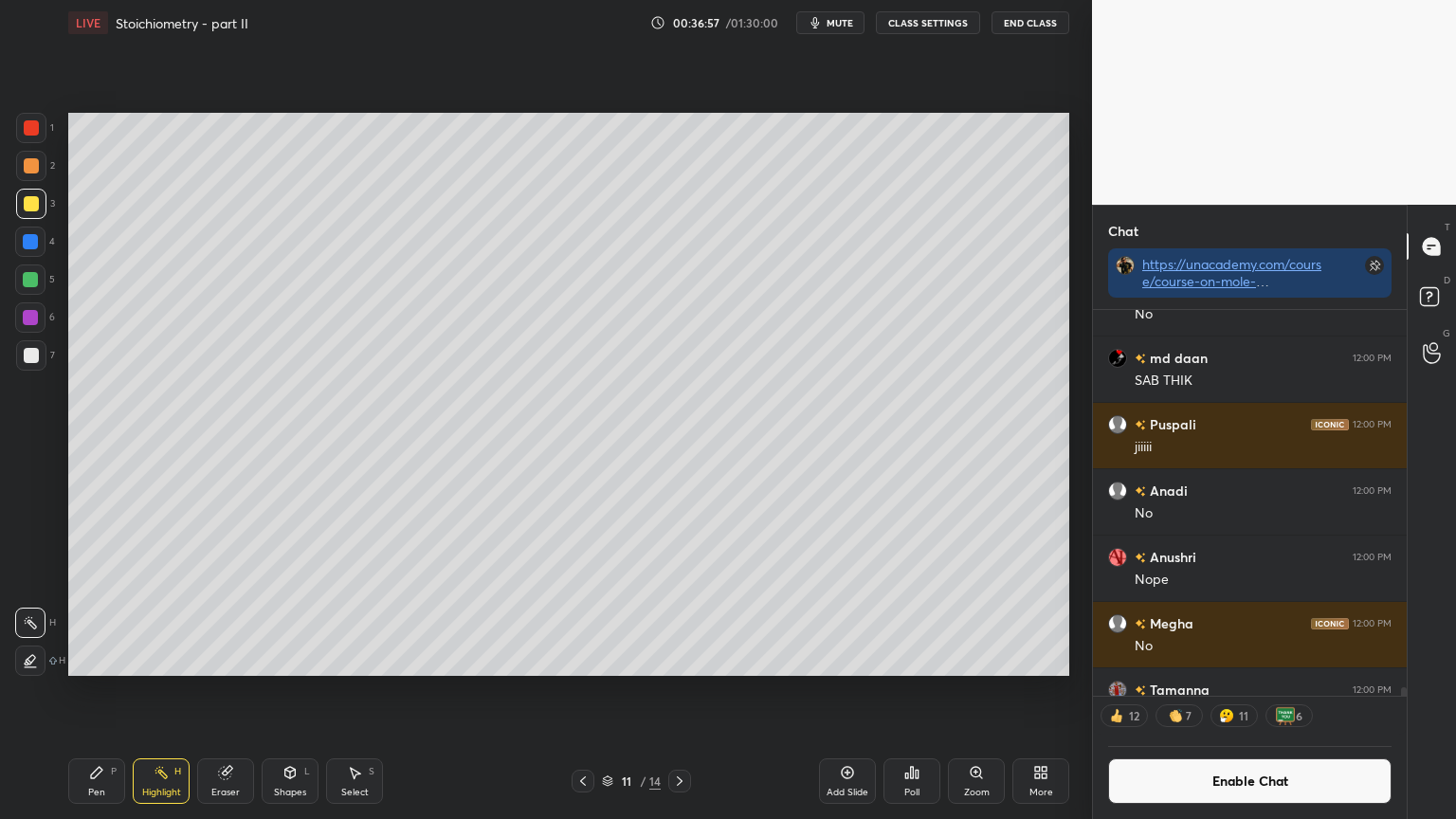 click 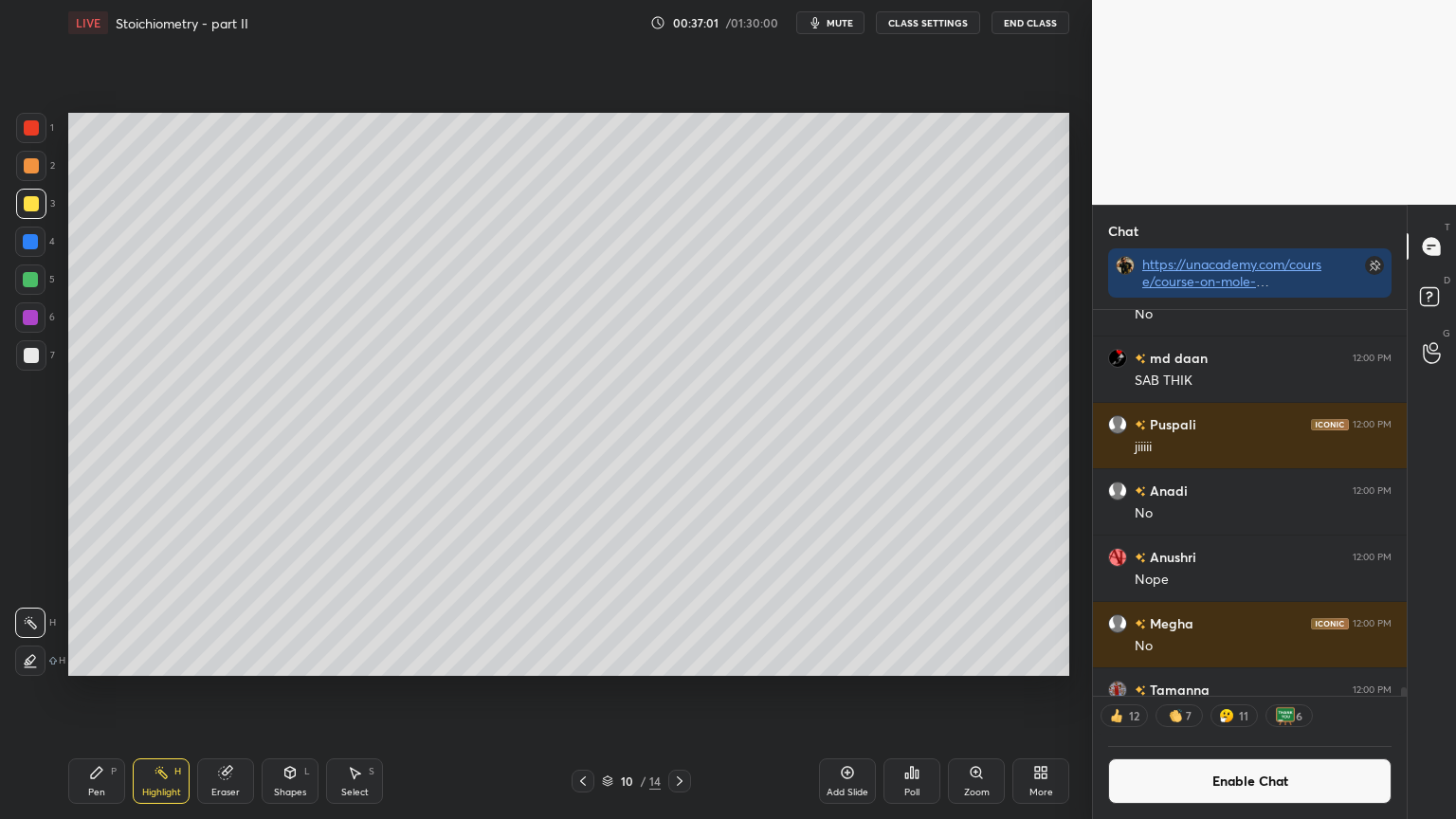 drag, startPoint x: 679, startPoint y: 778, endPoint x: 693, endPoint y: 679, distance: 99.985 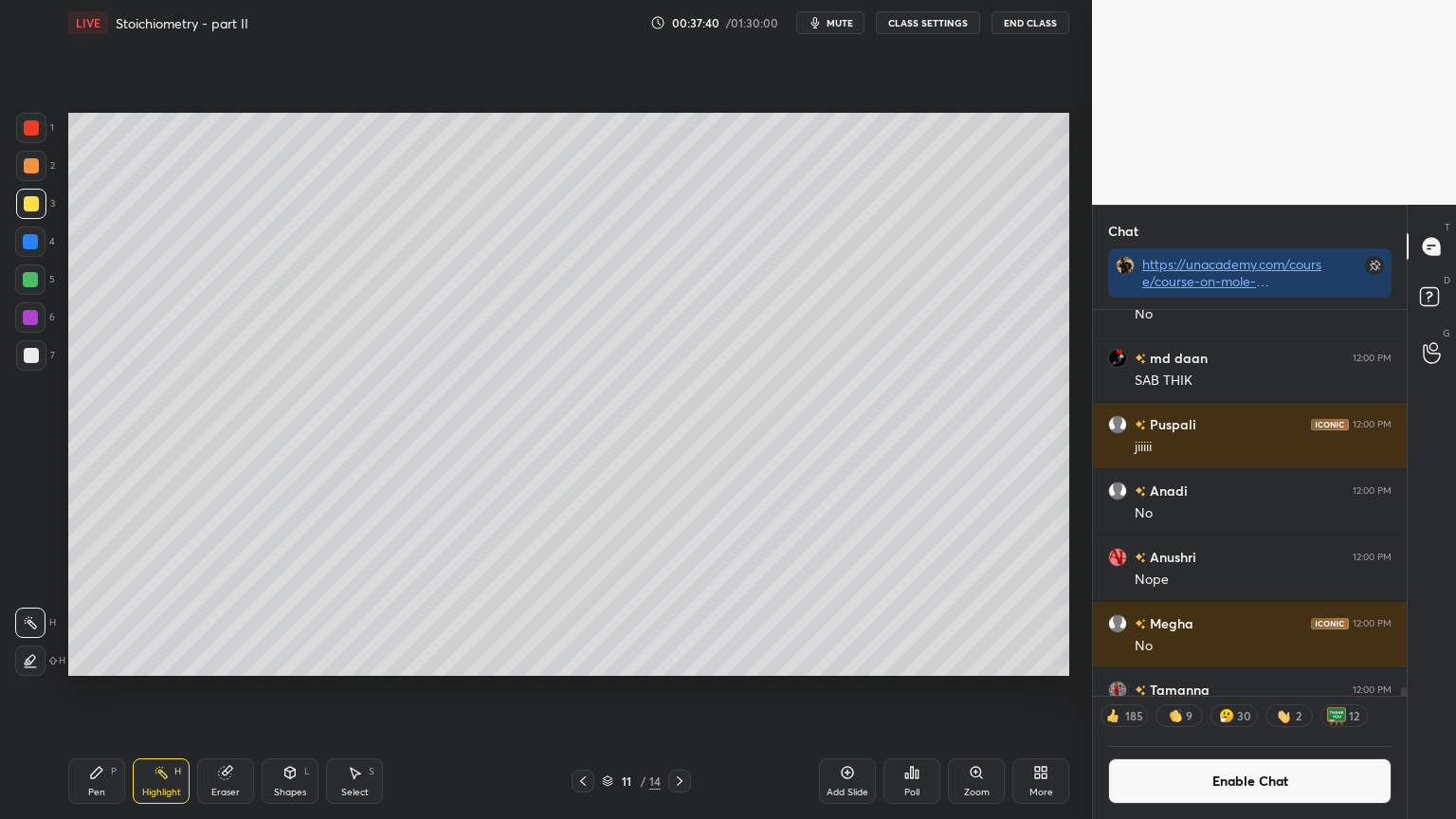 click on "Enable Chat" at bounding box center [1249, 781] 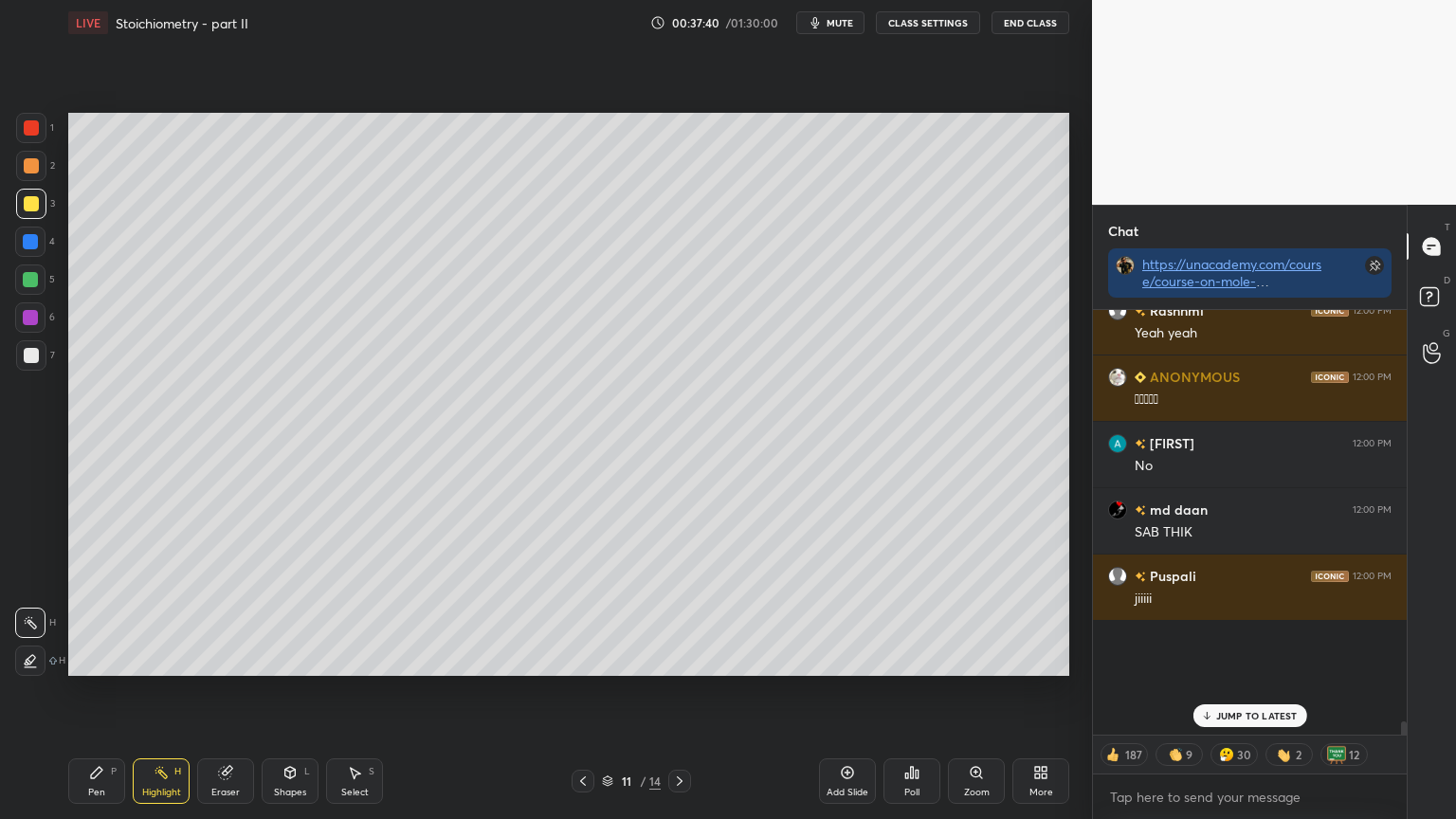 scroll, scrollTop: 6, scrollLeft: 6, axis: both 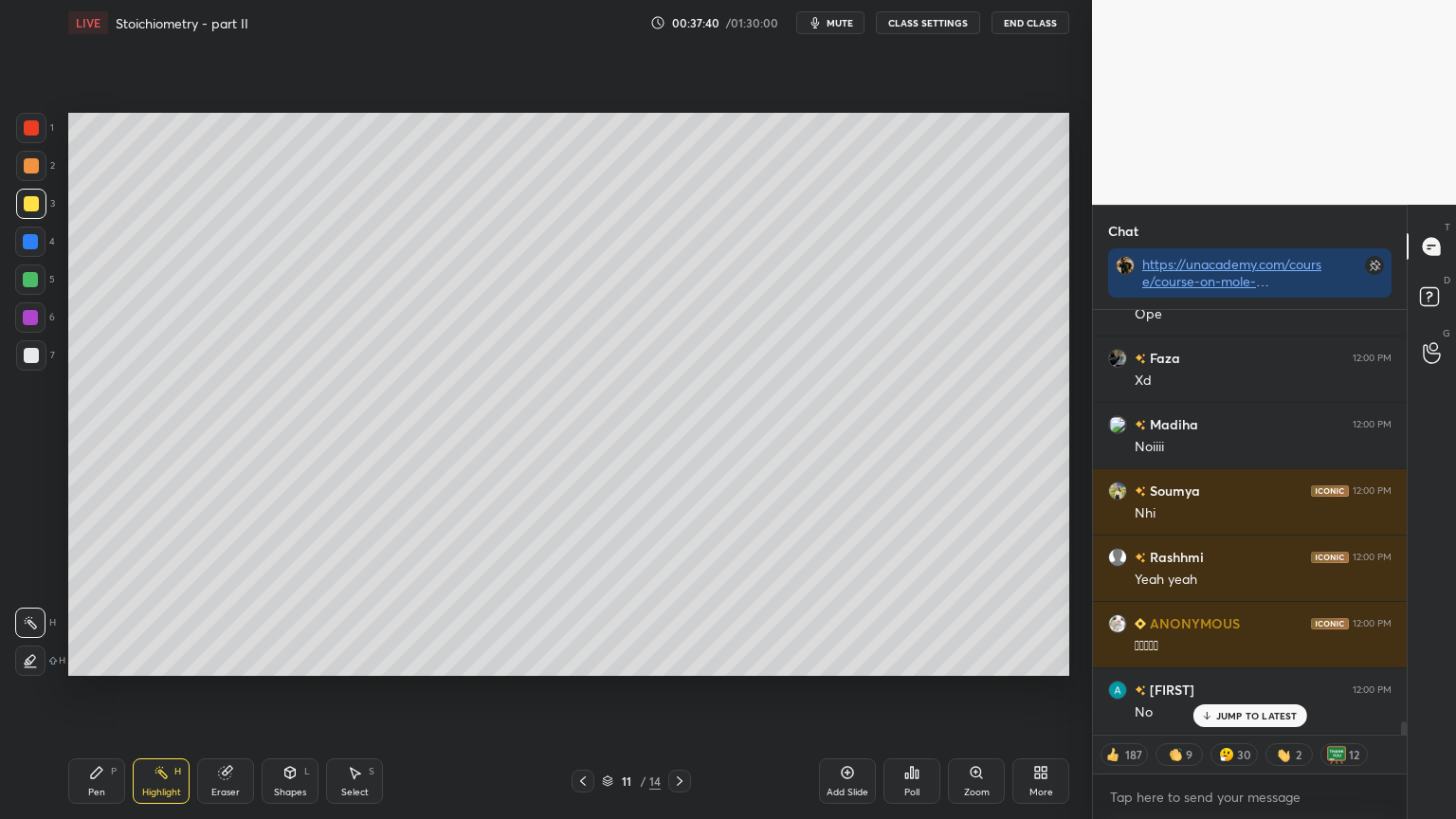 click on "JUMP TO LATEST" at bounding box center [1257, 716] 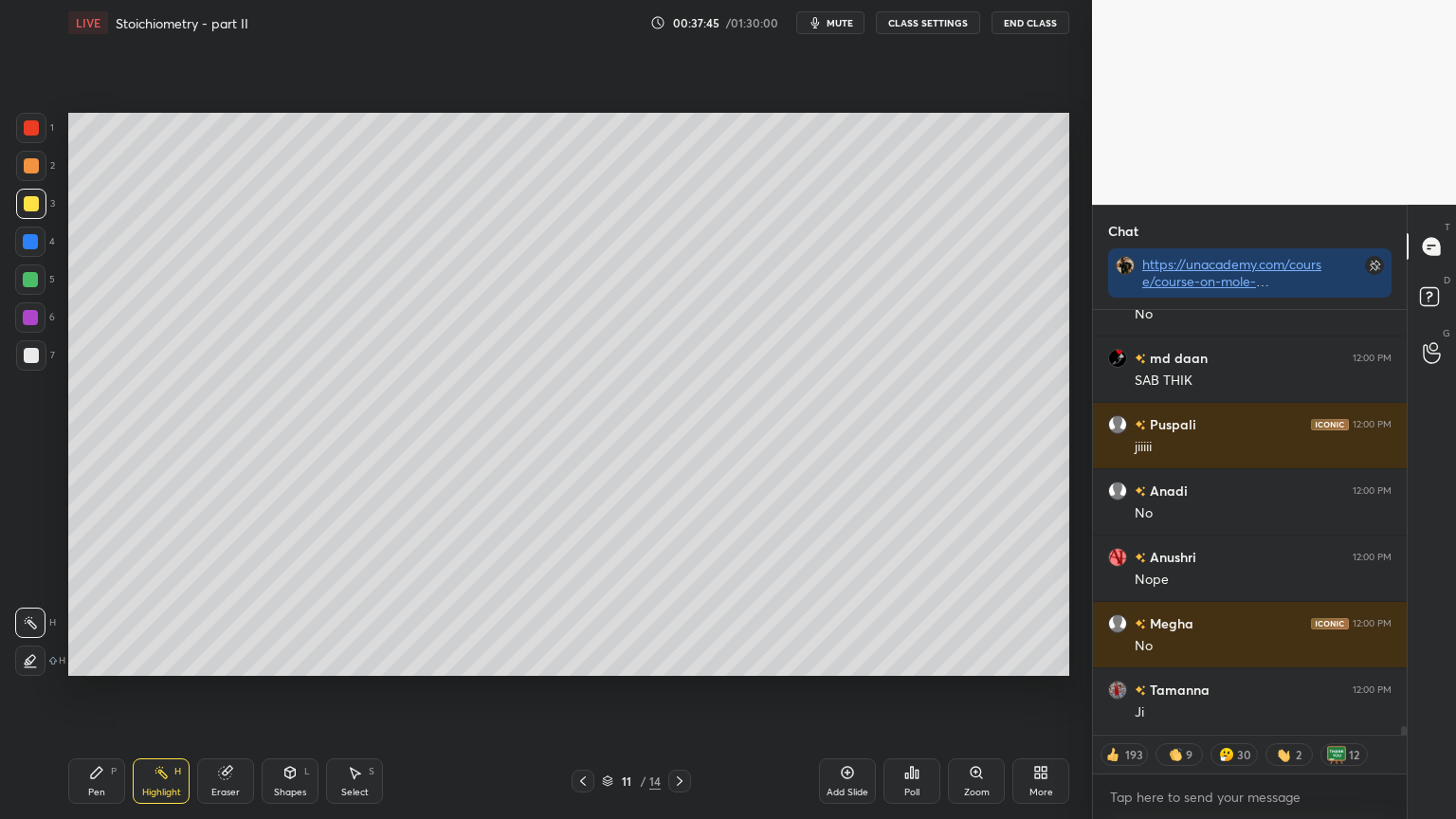 scroll, scrollTop: 19794, scrollLeft: 0, axis: vertical 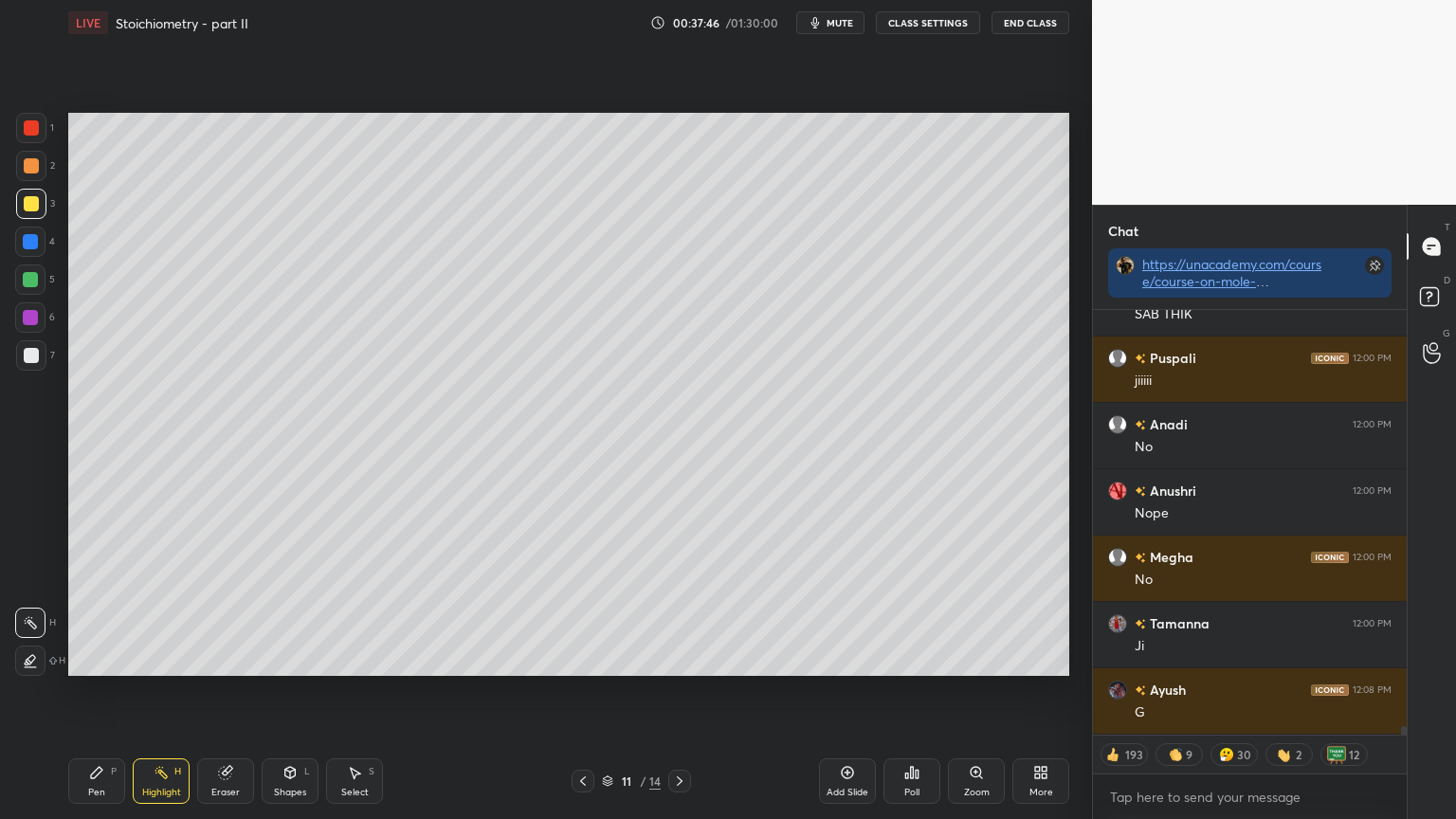 click on "Add Slide" at bounding box center (847, 781) 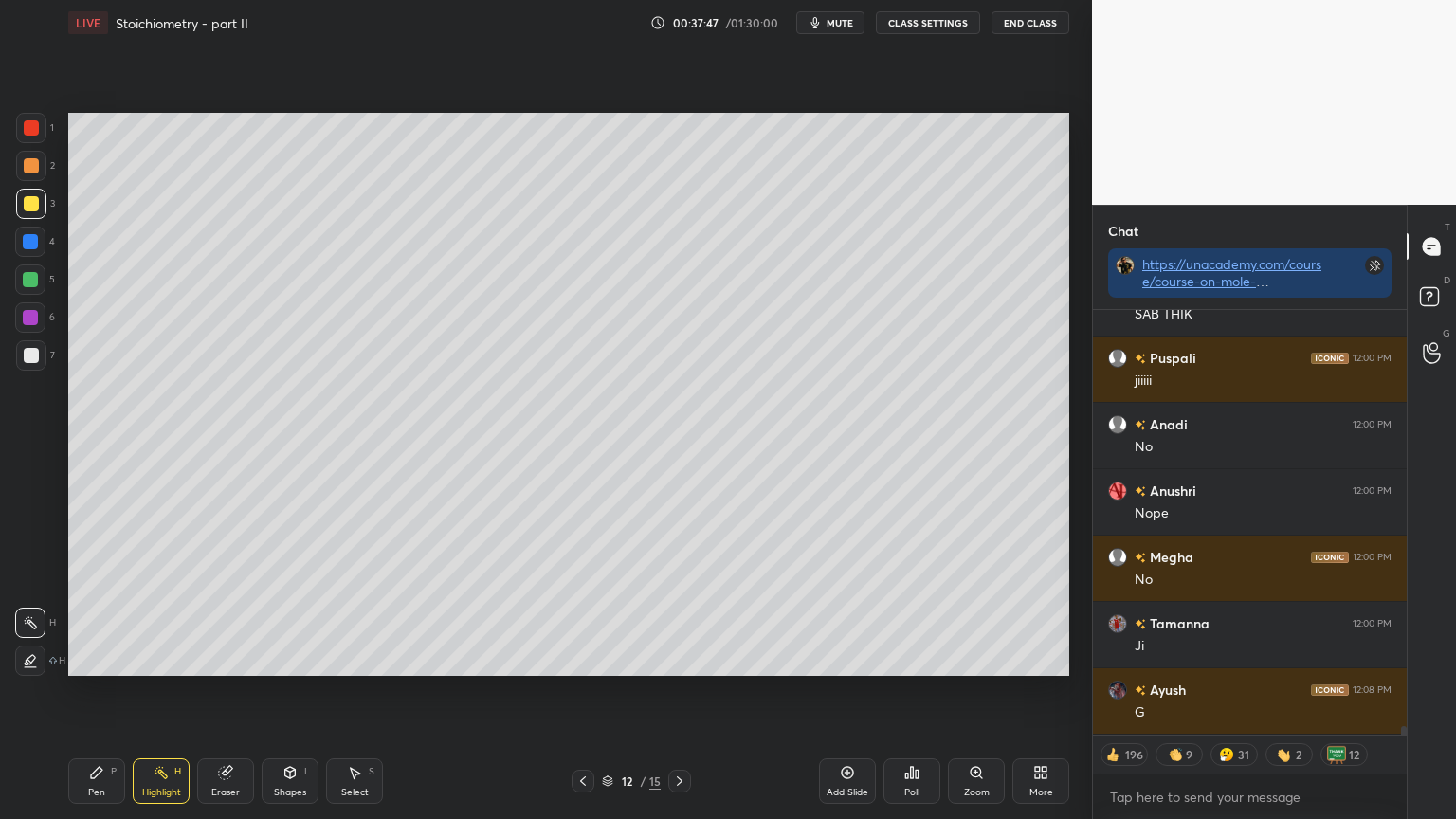 click on "Pen P" at bounding box center (97, 781) 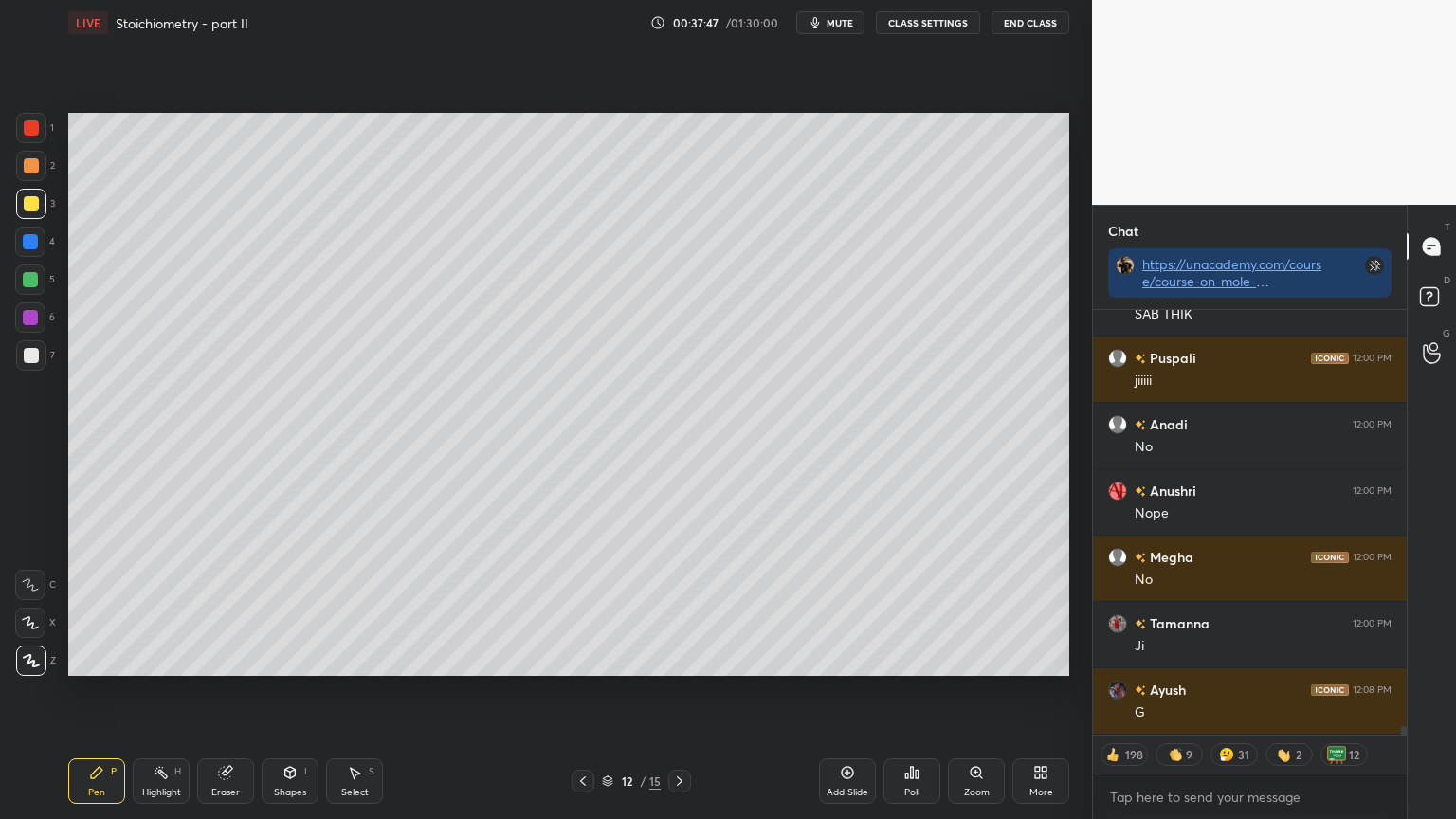 drag, startPoint x: 34, startPoint y: 125, endPoint x: 63, endPoint y: 155, distance: 41.725292 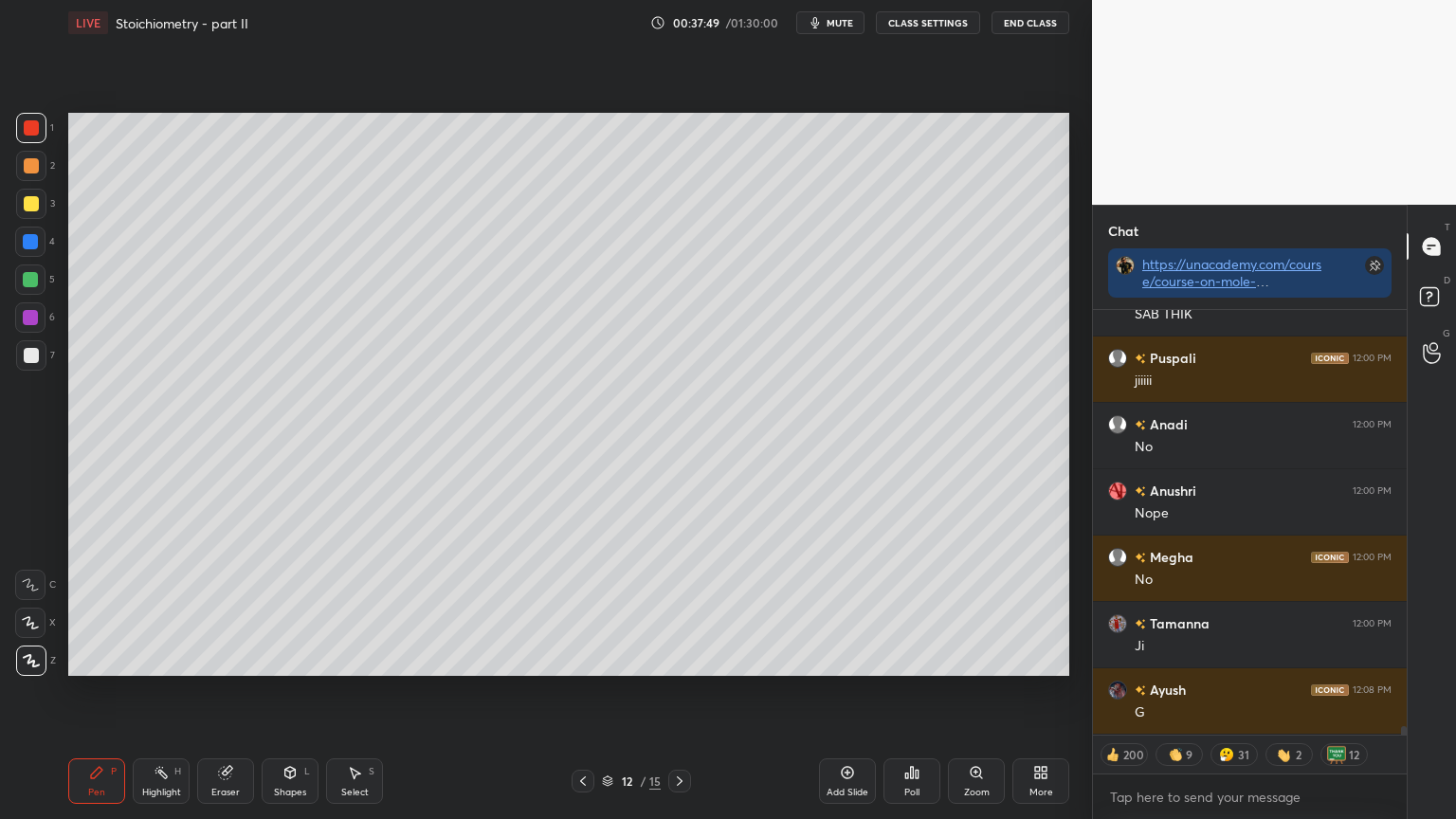 click at bounding box center [31, 166] 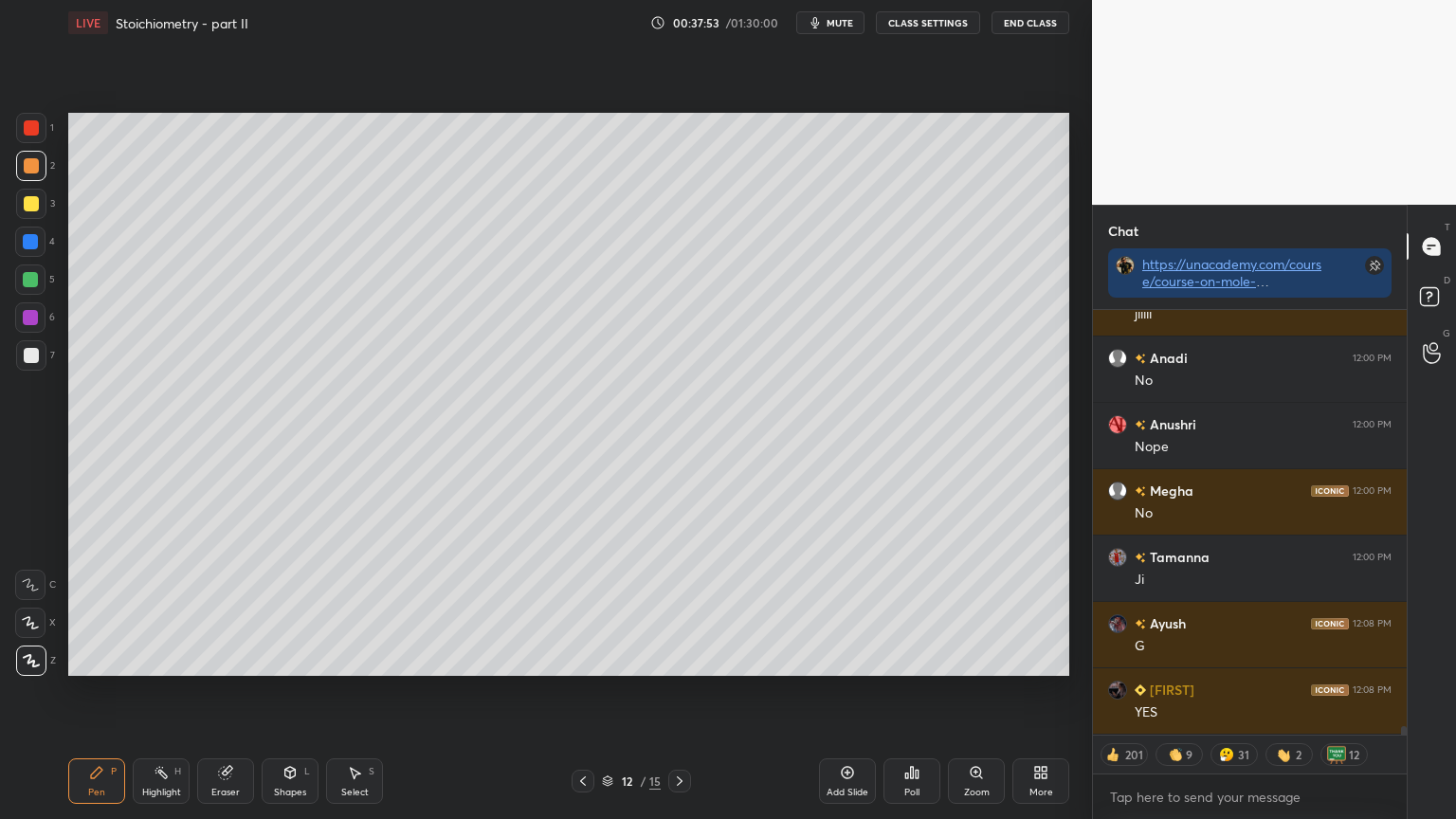 scroll, scrollTop: 19927, scrollLeft: 0, axis: vertical 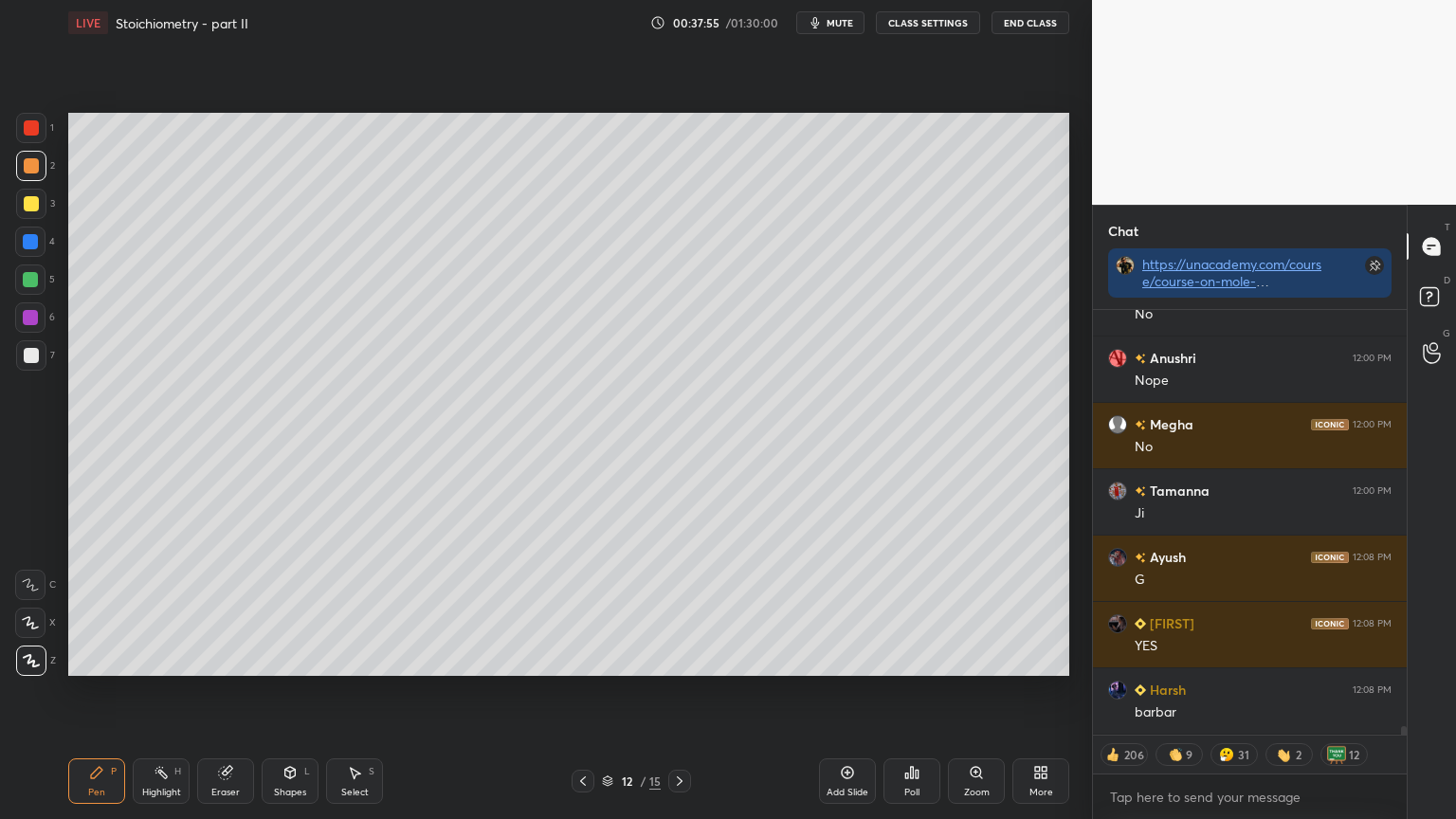 type on "x" 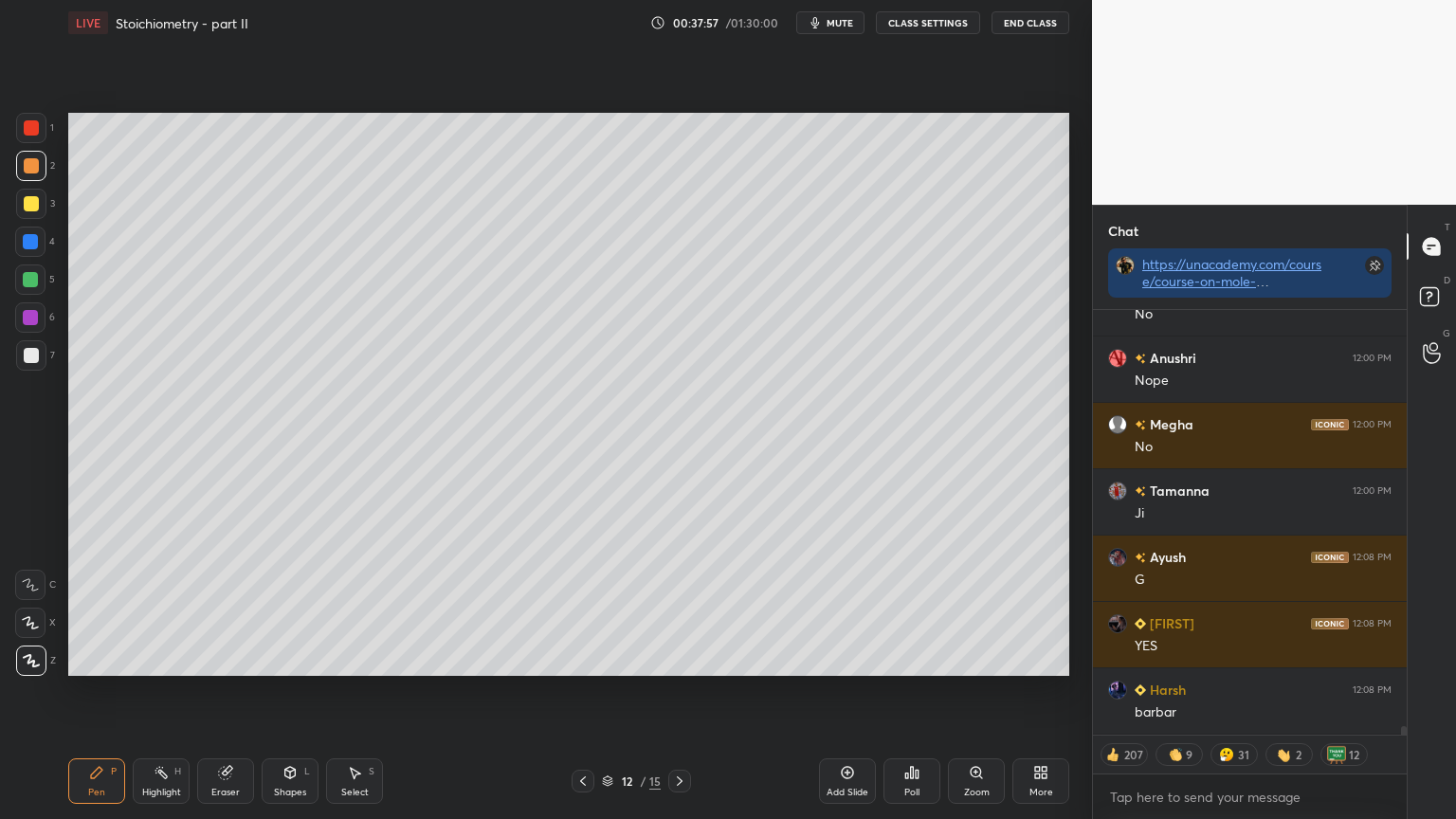click on "CLASS SETTINGS" at bounding box center (928, 23) 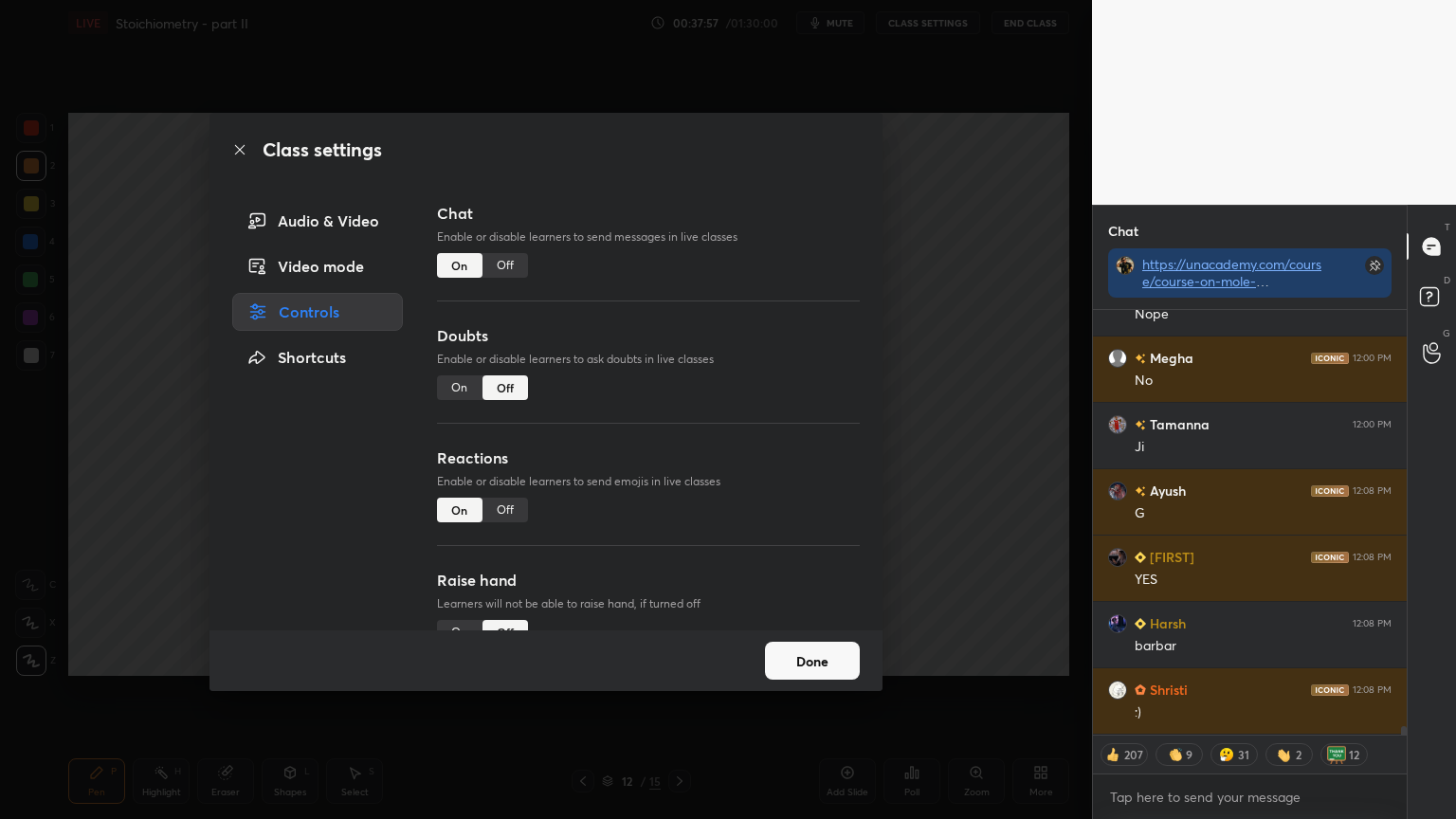 click on "Off" at bounding box center (505, 265) 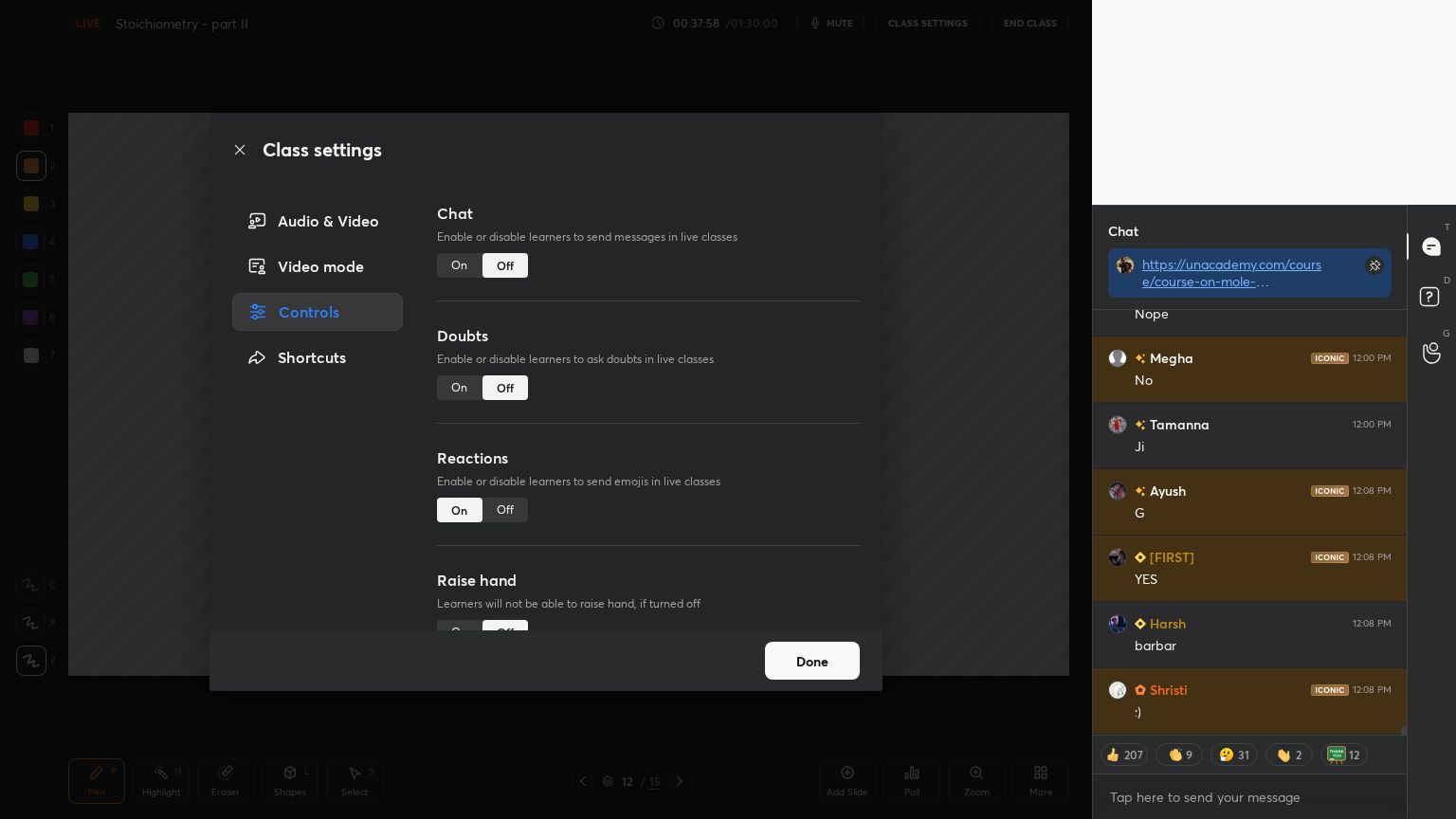 scroll, scrollTop: 19520, scrollLeft: 0, axis: vertical 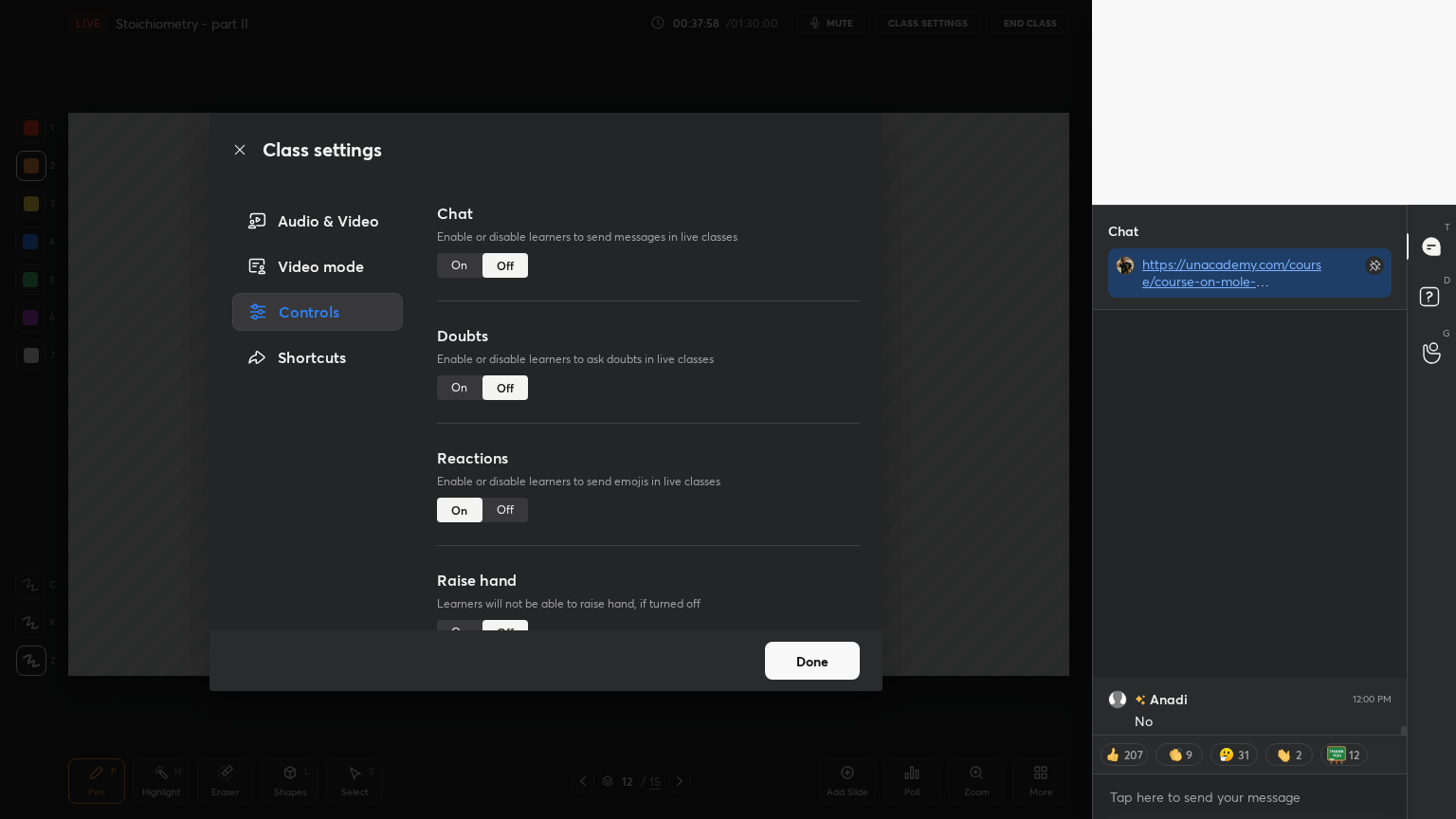drag, startPoint x: 910, startPoint y: 311, endPoint x: 889, endPoint y: 307, distance: 21.37756 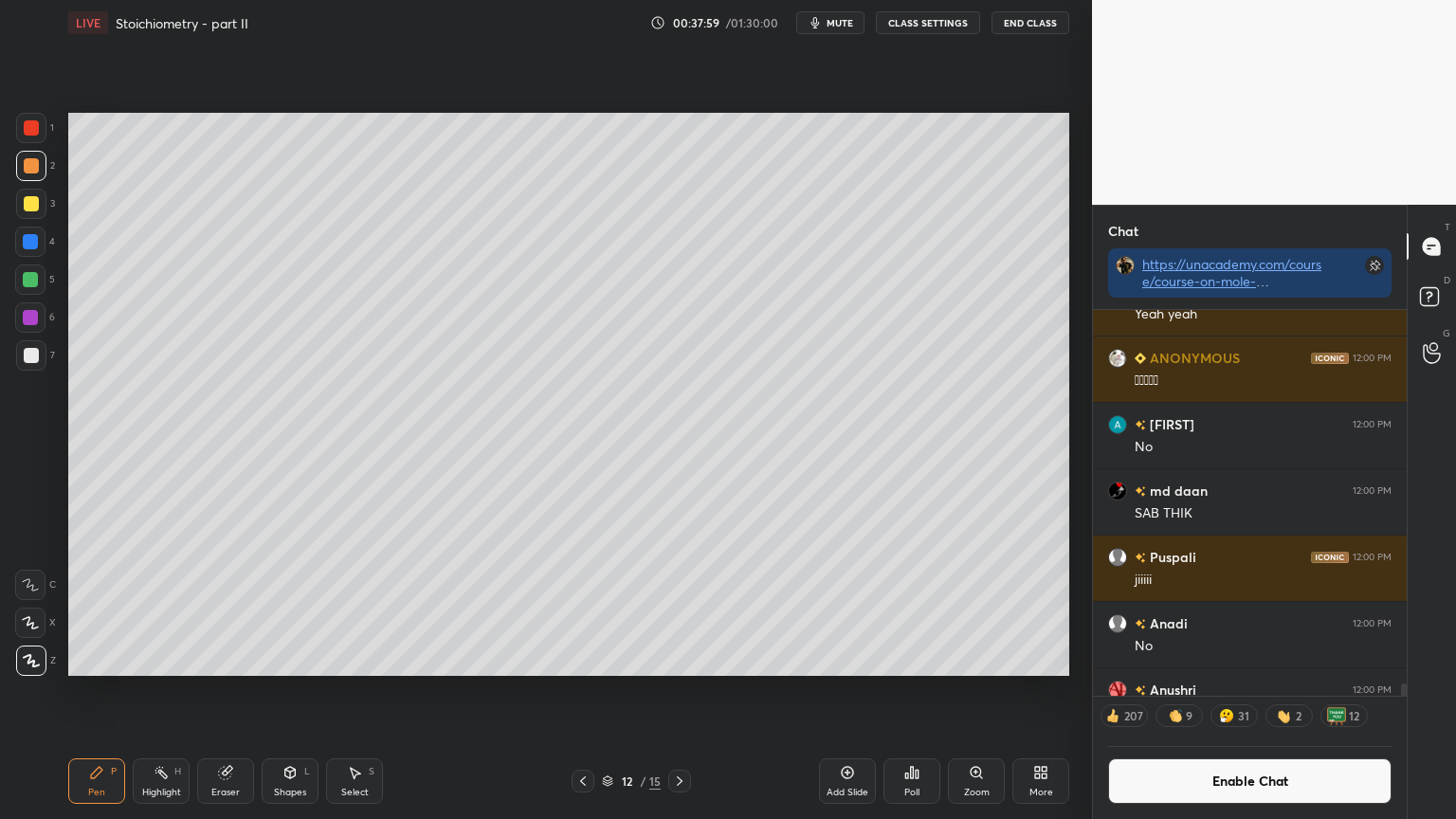 click on "Pen P Highlight H Eraser Shapes L Select S" at bounding box center (256, 781) 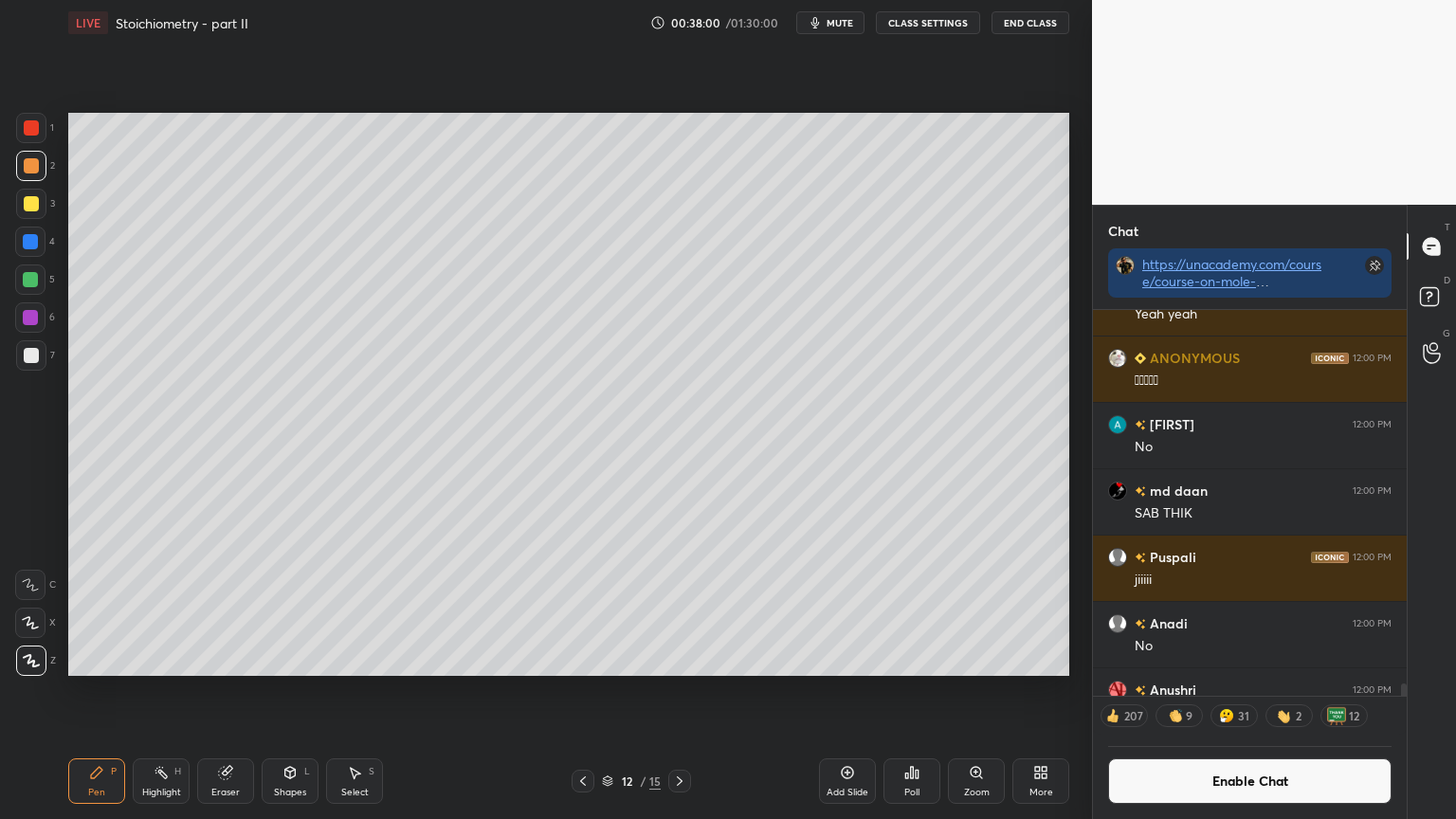 click 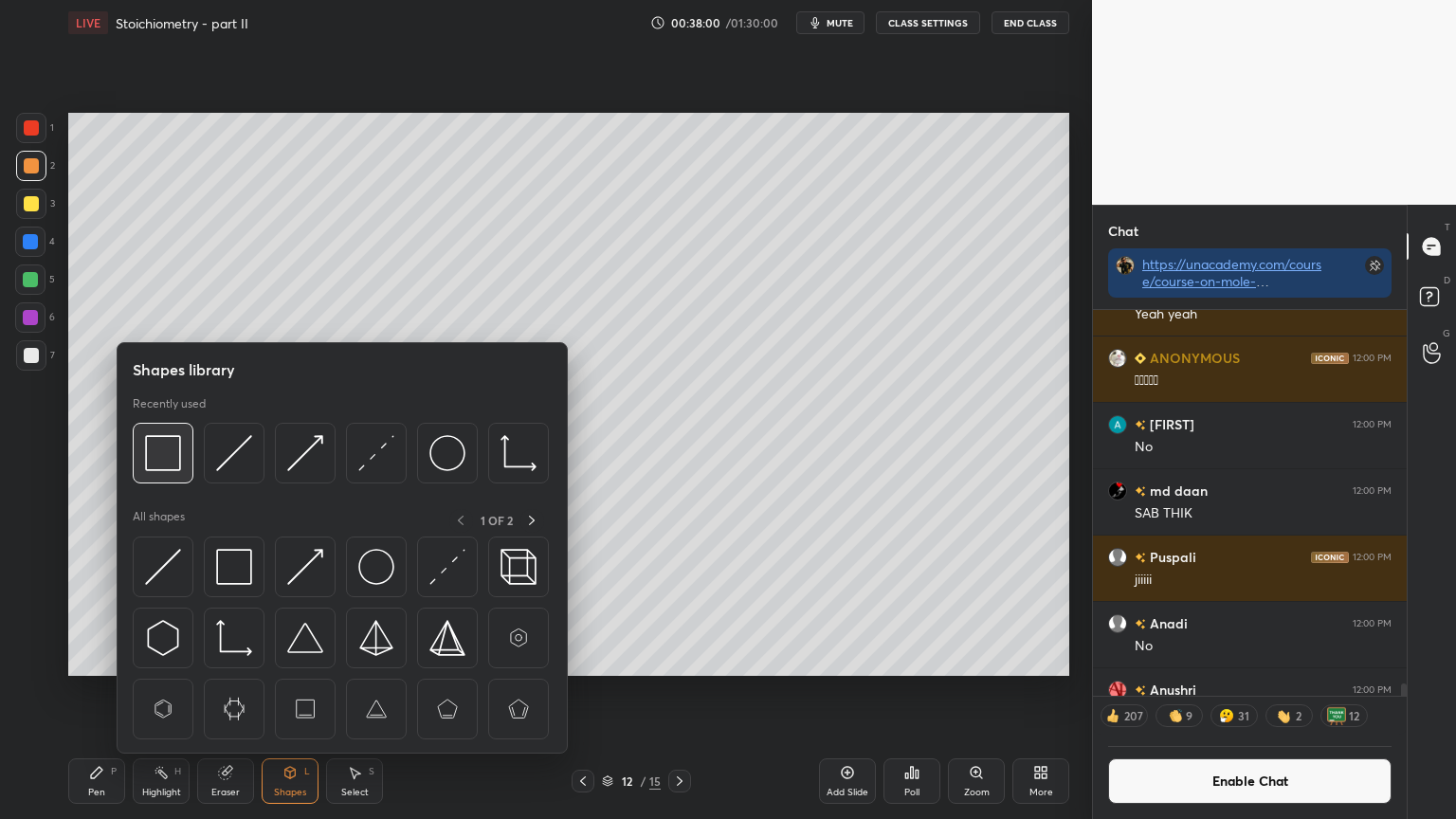 click at bounding box center (163, 453) 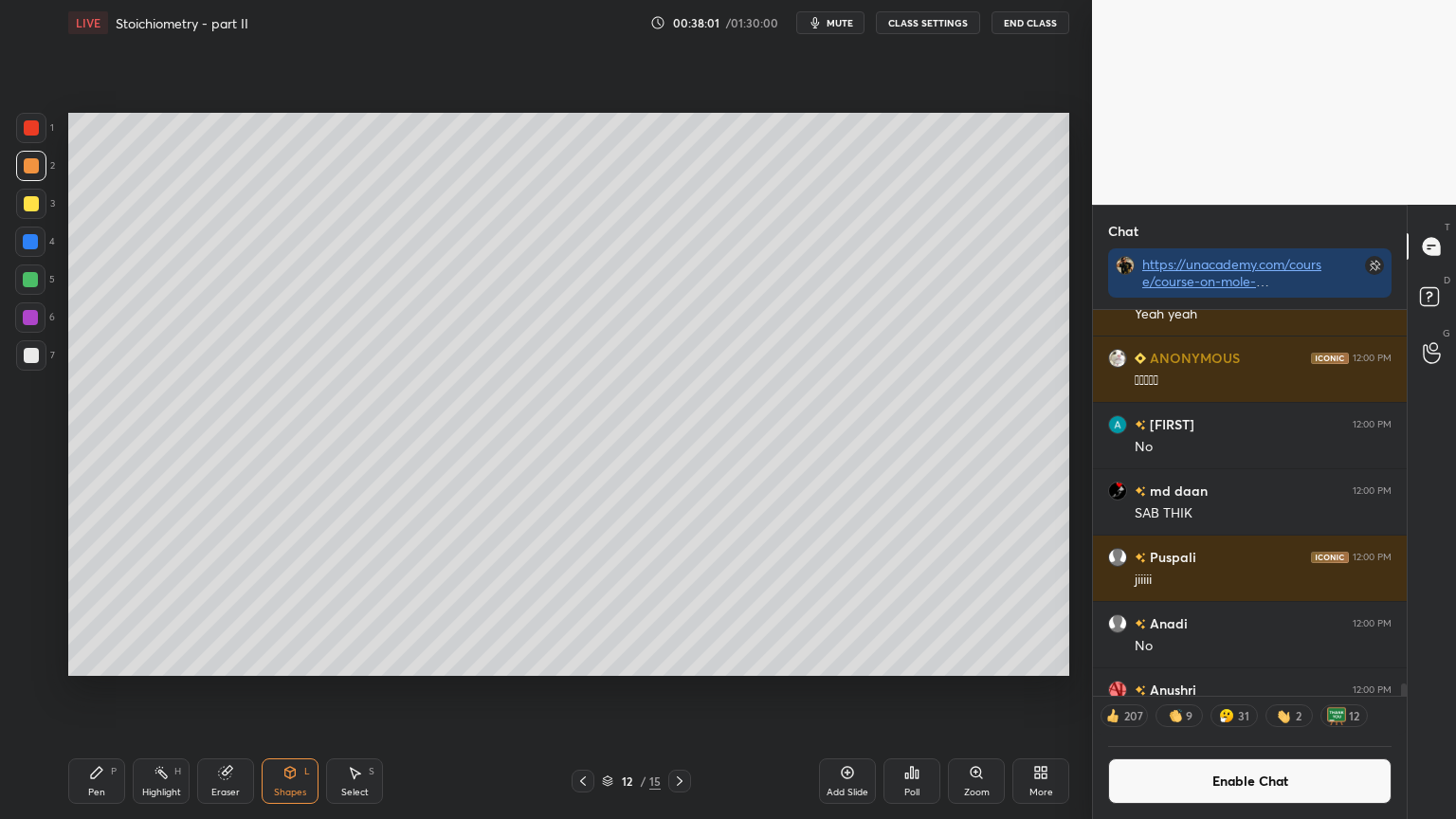 click at bounding box center (31, 355) 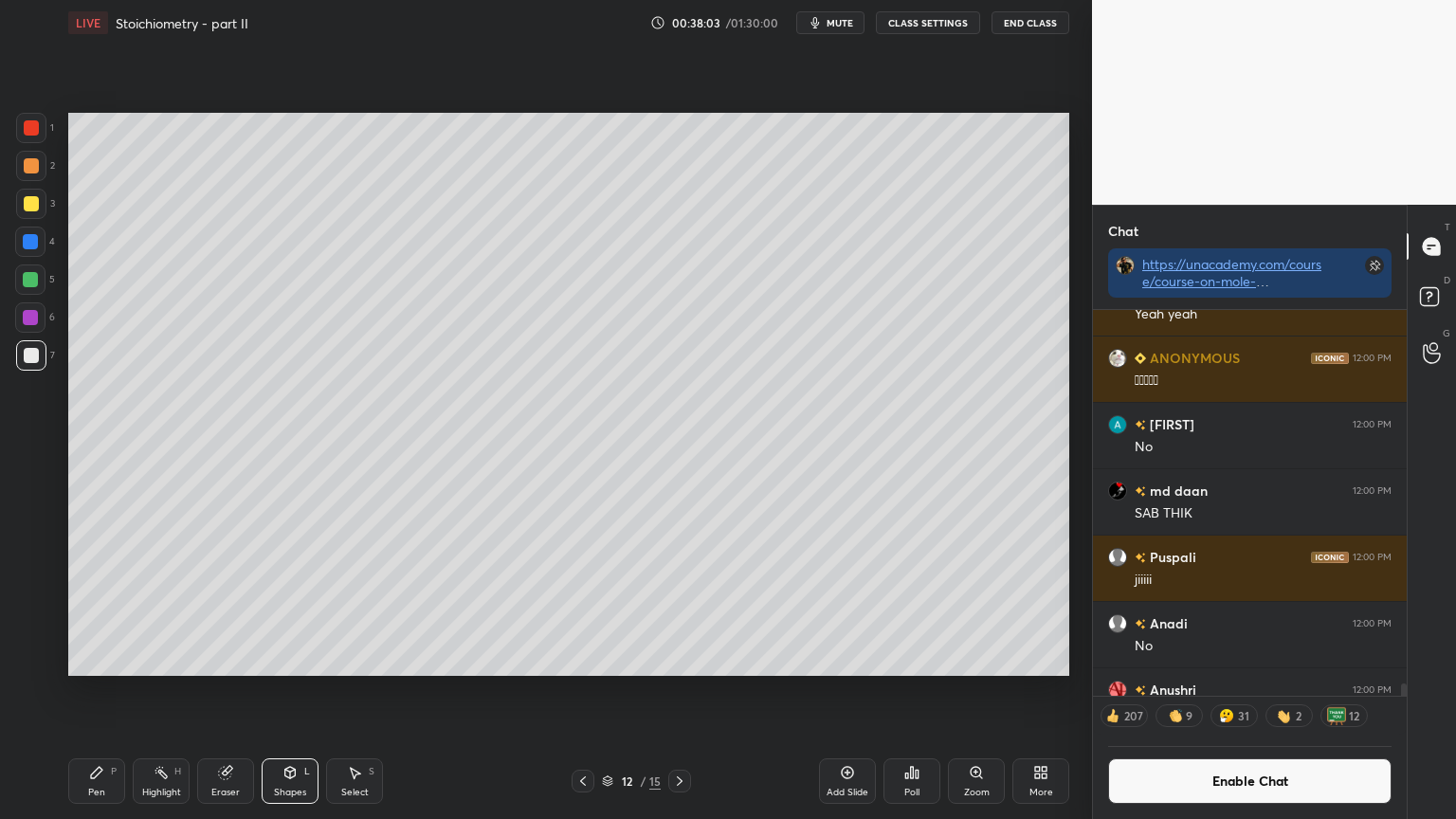 drag, startPoint x: 102, startPoint y: 785, endPoint x: 108, endPoint y: 776, distance: 10.816654 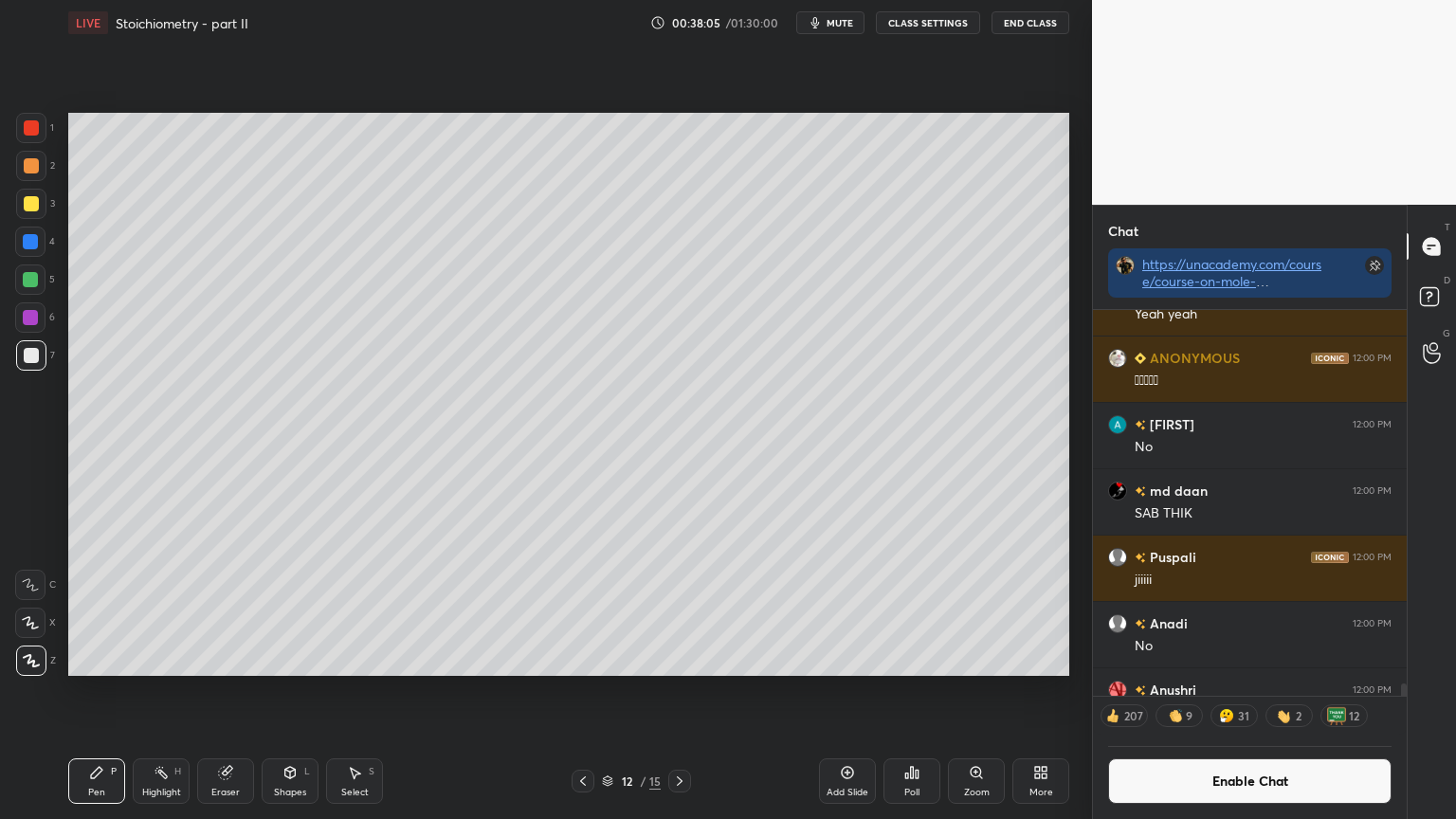 scroll, scrollTop: 6, scrollLeft: 6, axis: both 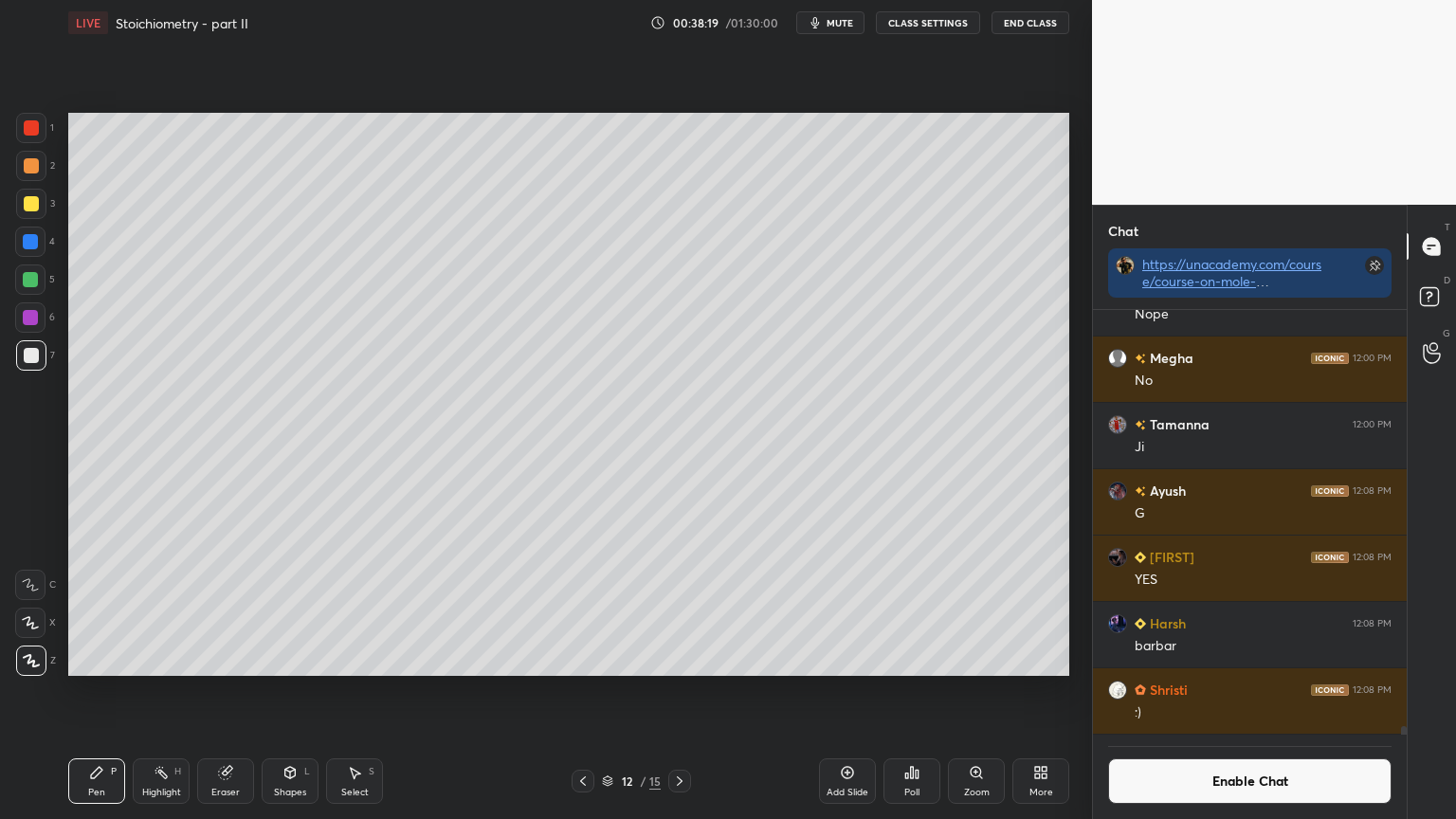 click at bounding box center [31, 204] 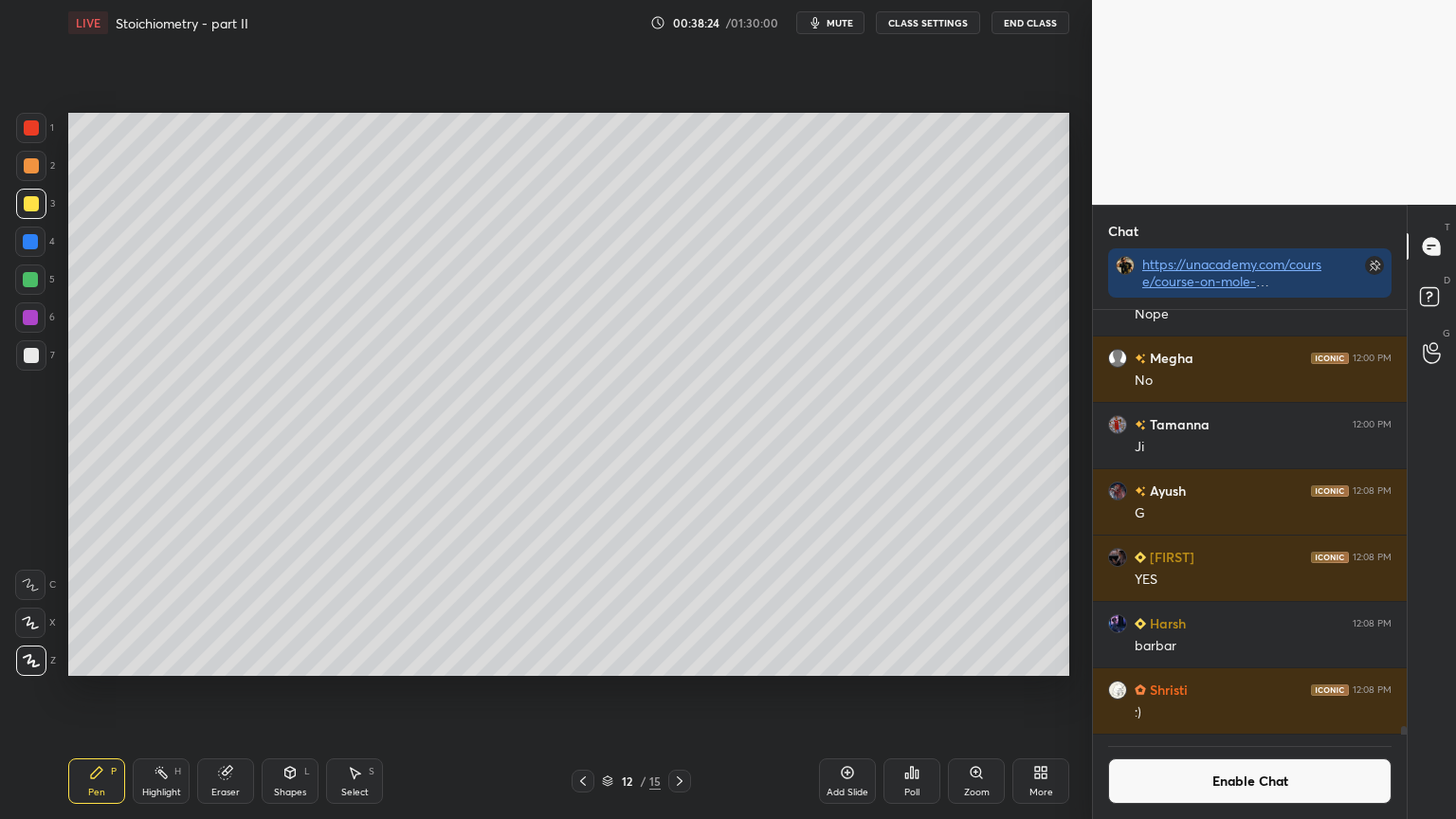click on "Shapes" at bounding box center (290, 792) 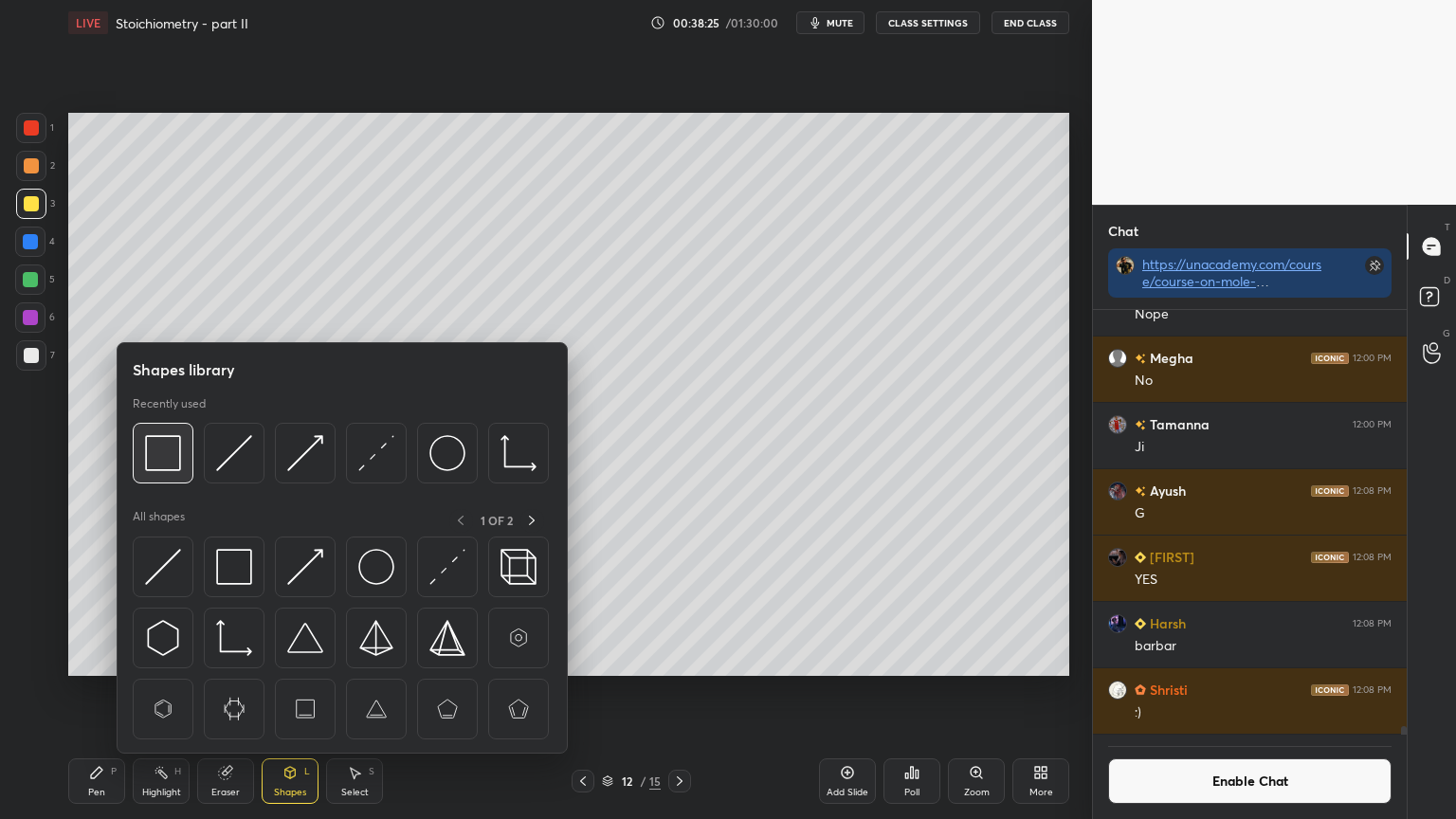 click at bounding box center [163, 453] 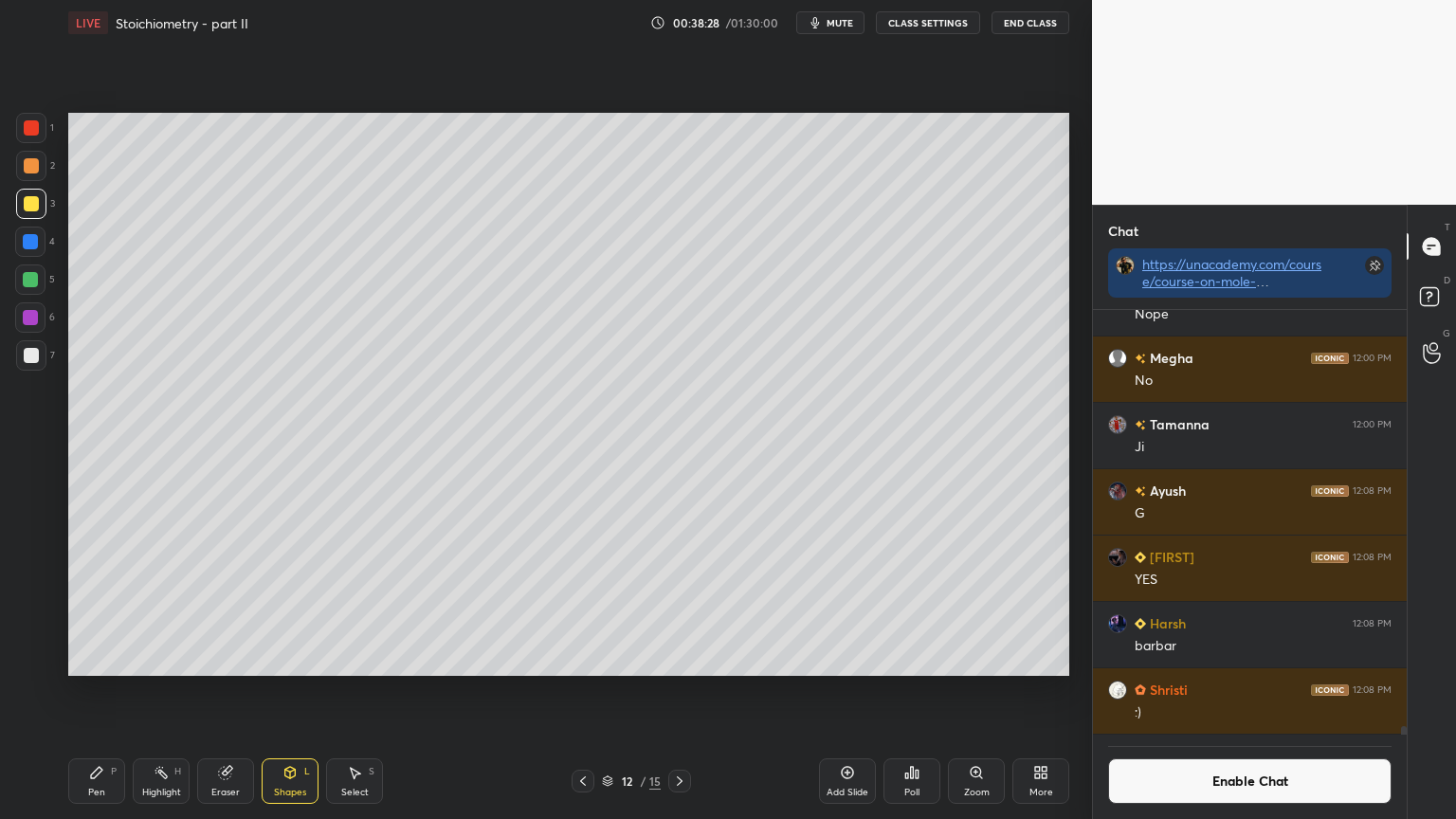 scroll, scrollTop: 380, scrollLeft: 308, axis: both 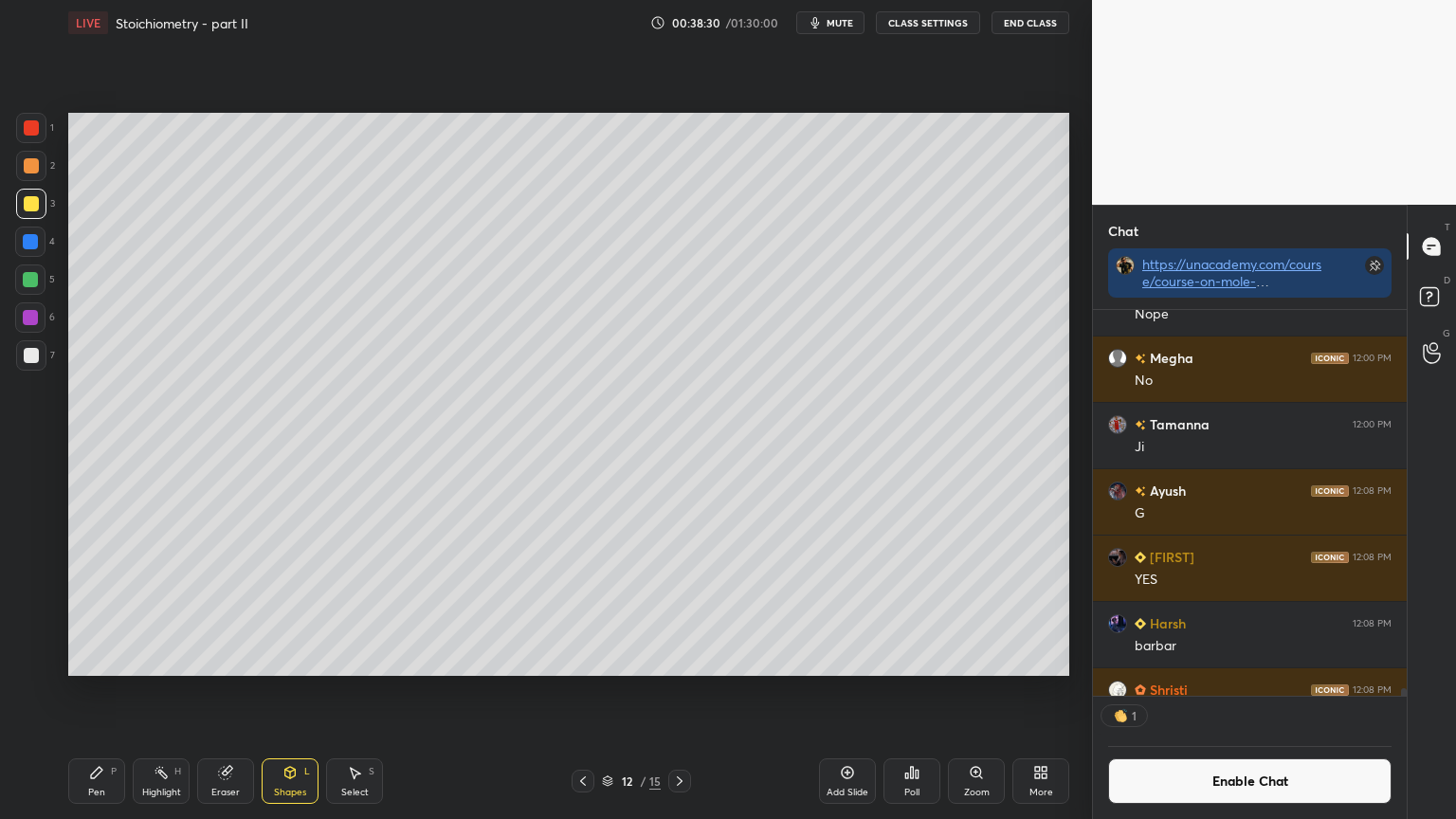 click on "Pen" at bounding box center [97, 792] 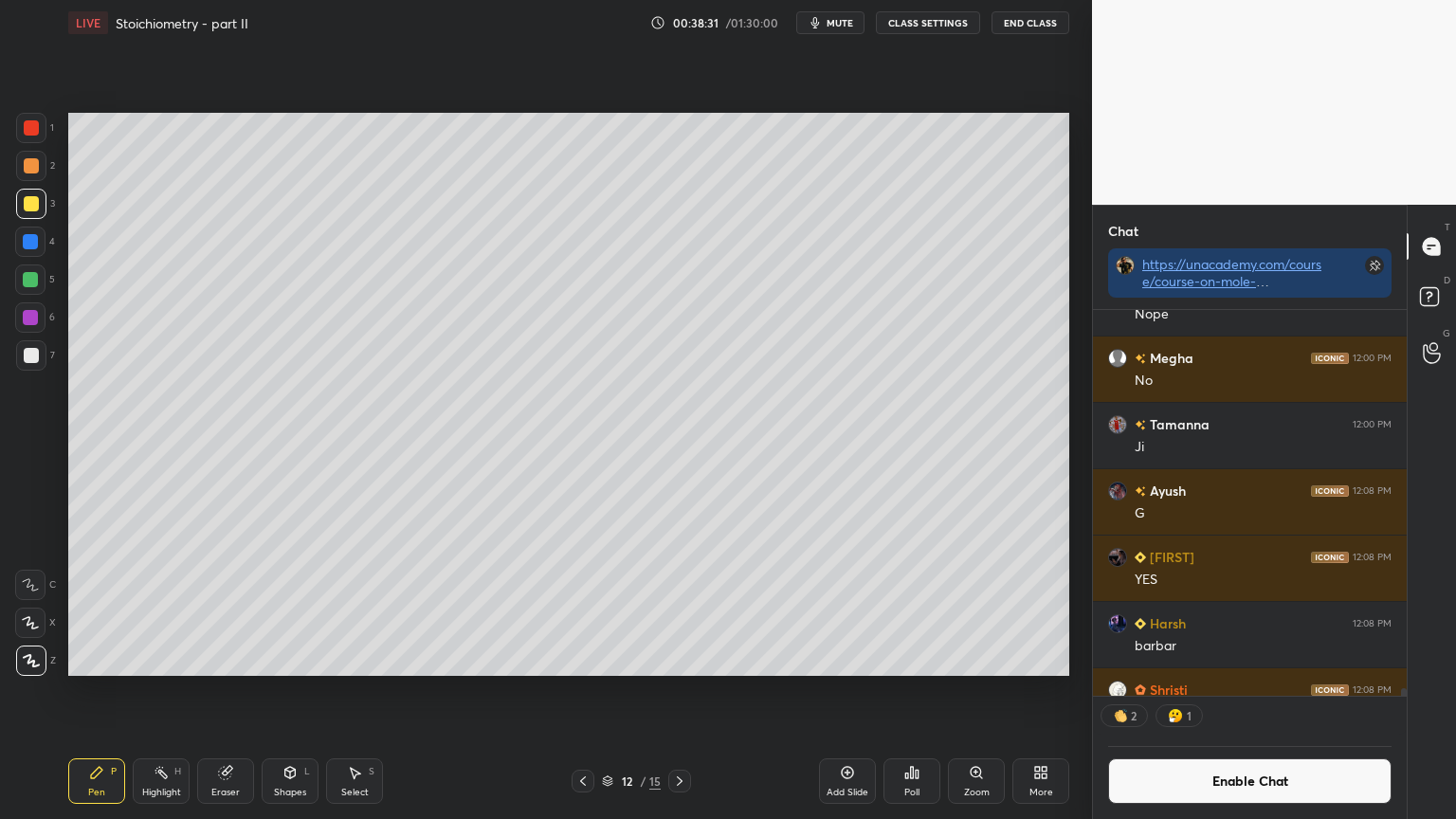 click at bounding box center (31, 355) 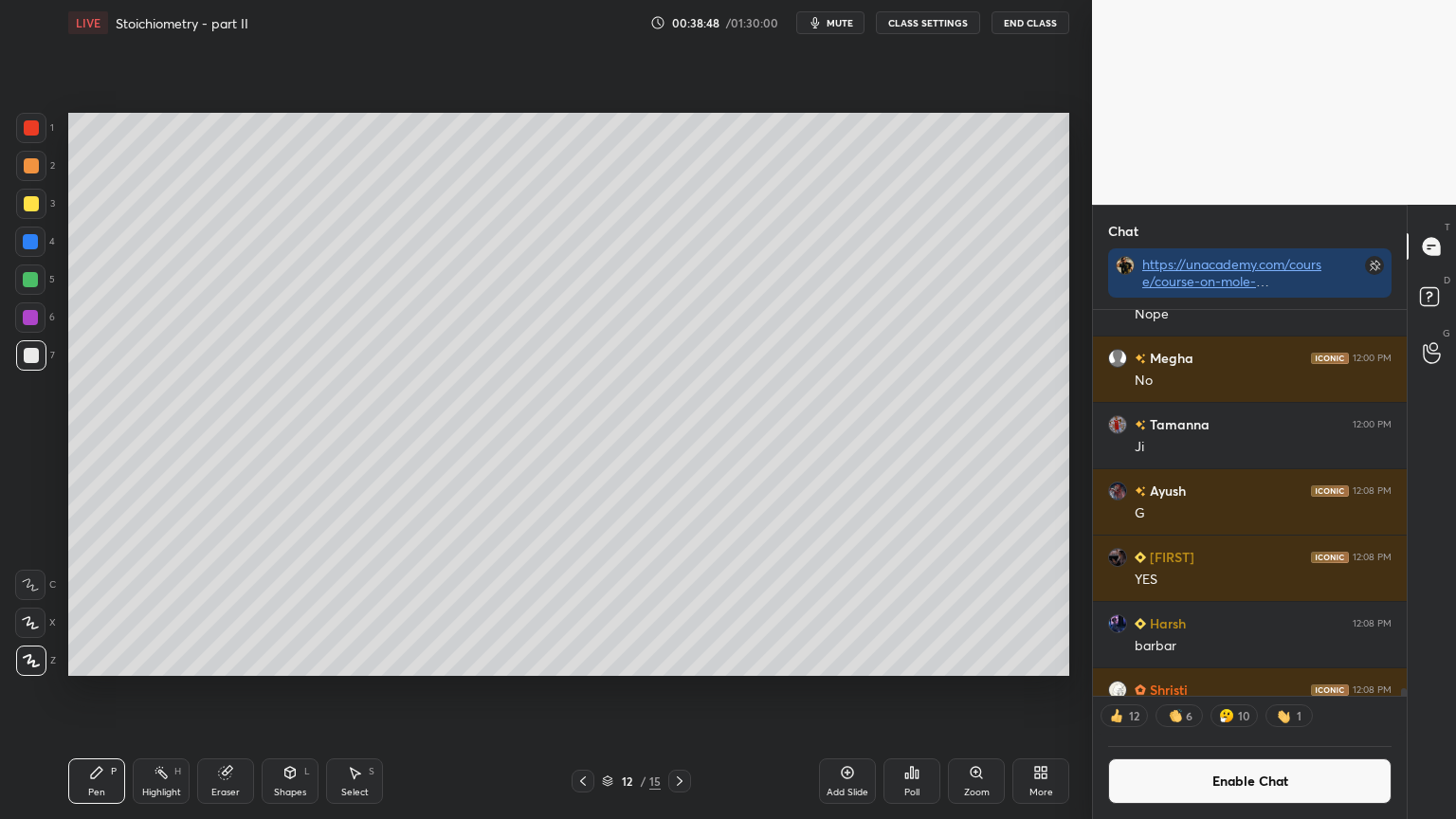 click on "Highlight" at bounding box center (161, 792) 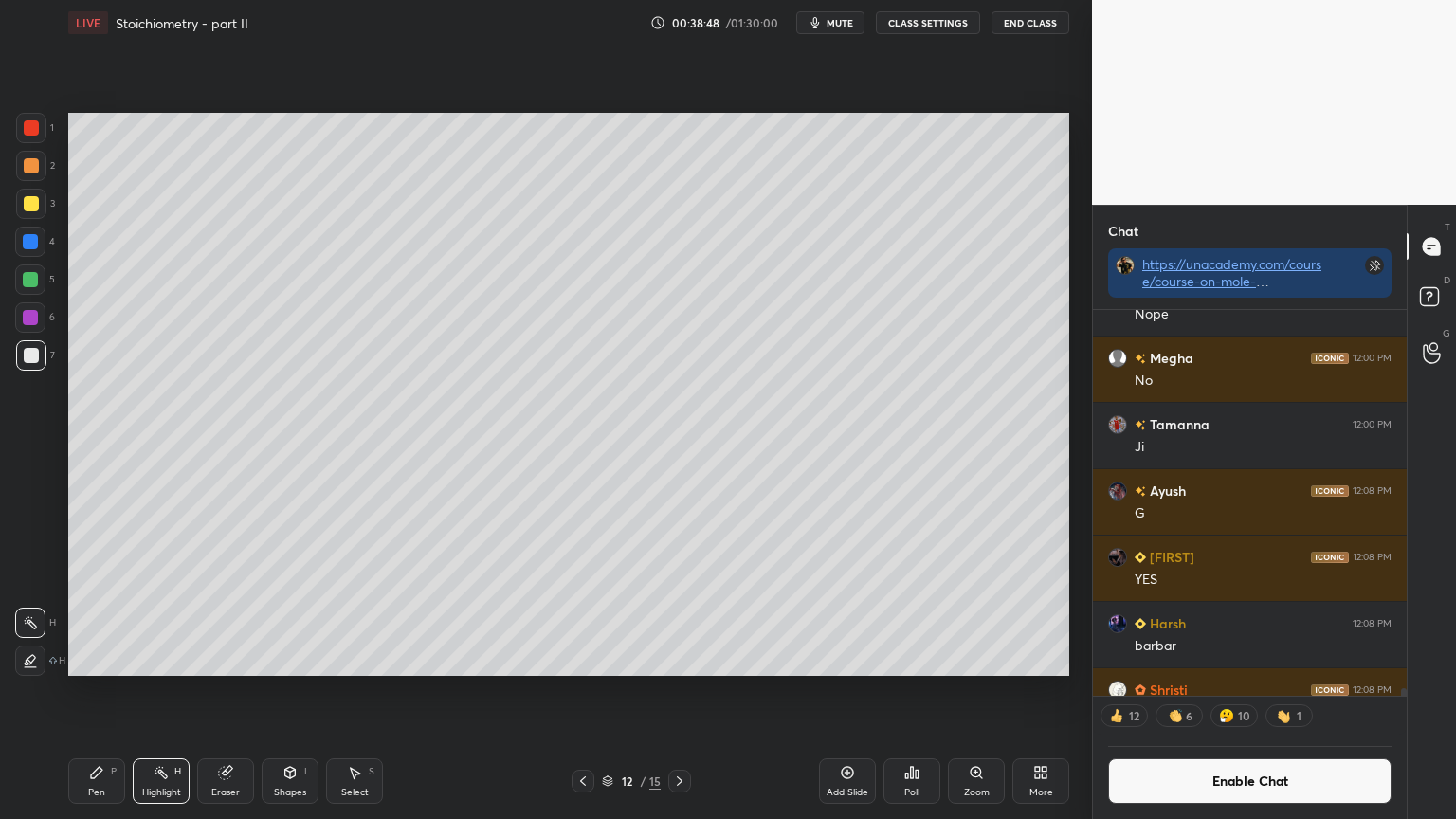 click on "Pen" at bounding box center (97, 792) 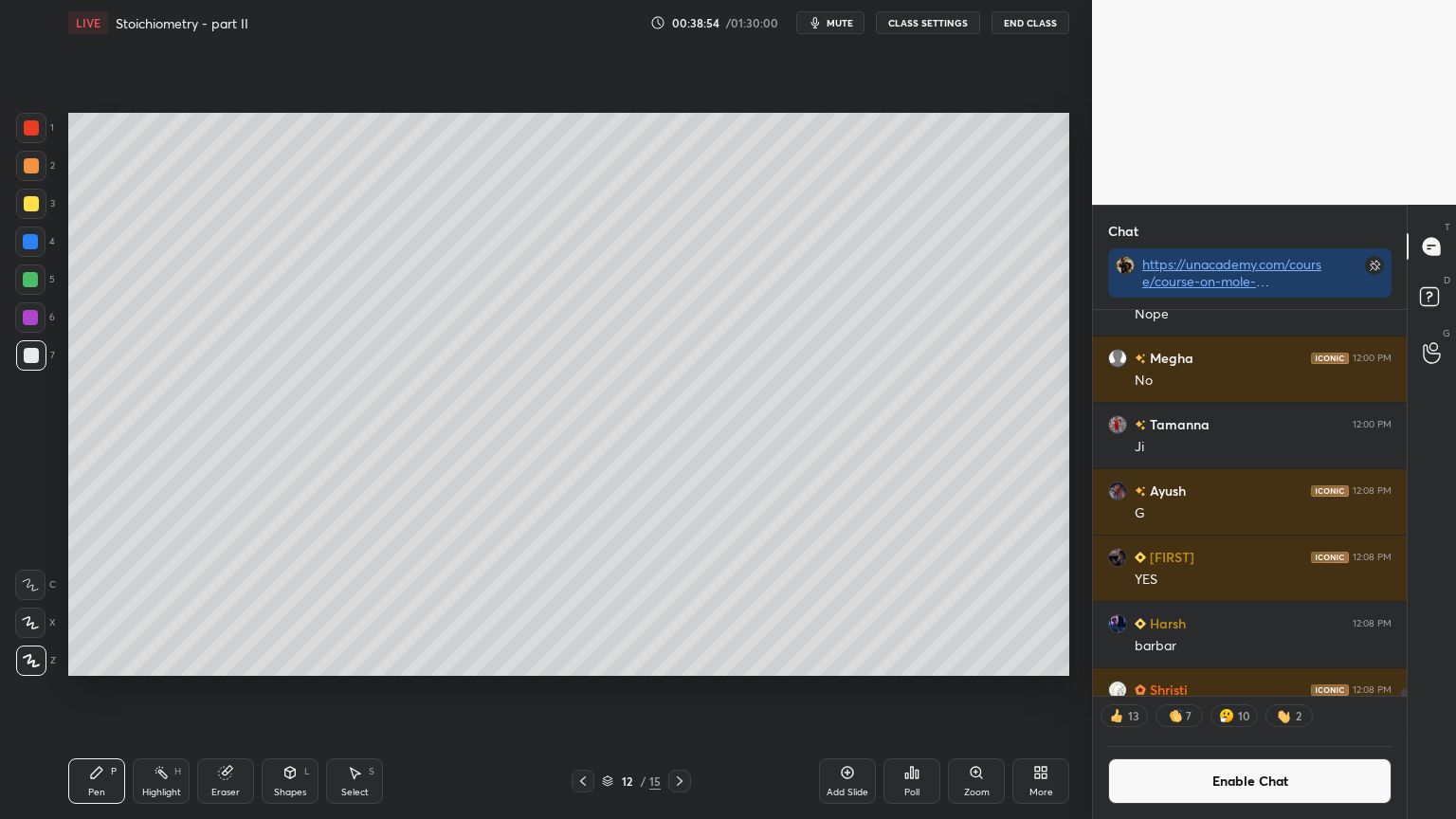 click on "Highlight H" at bounding box center [161, 781] 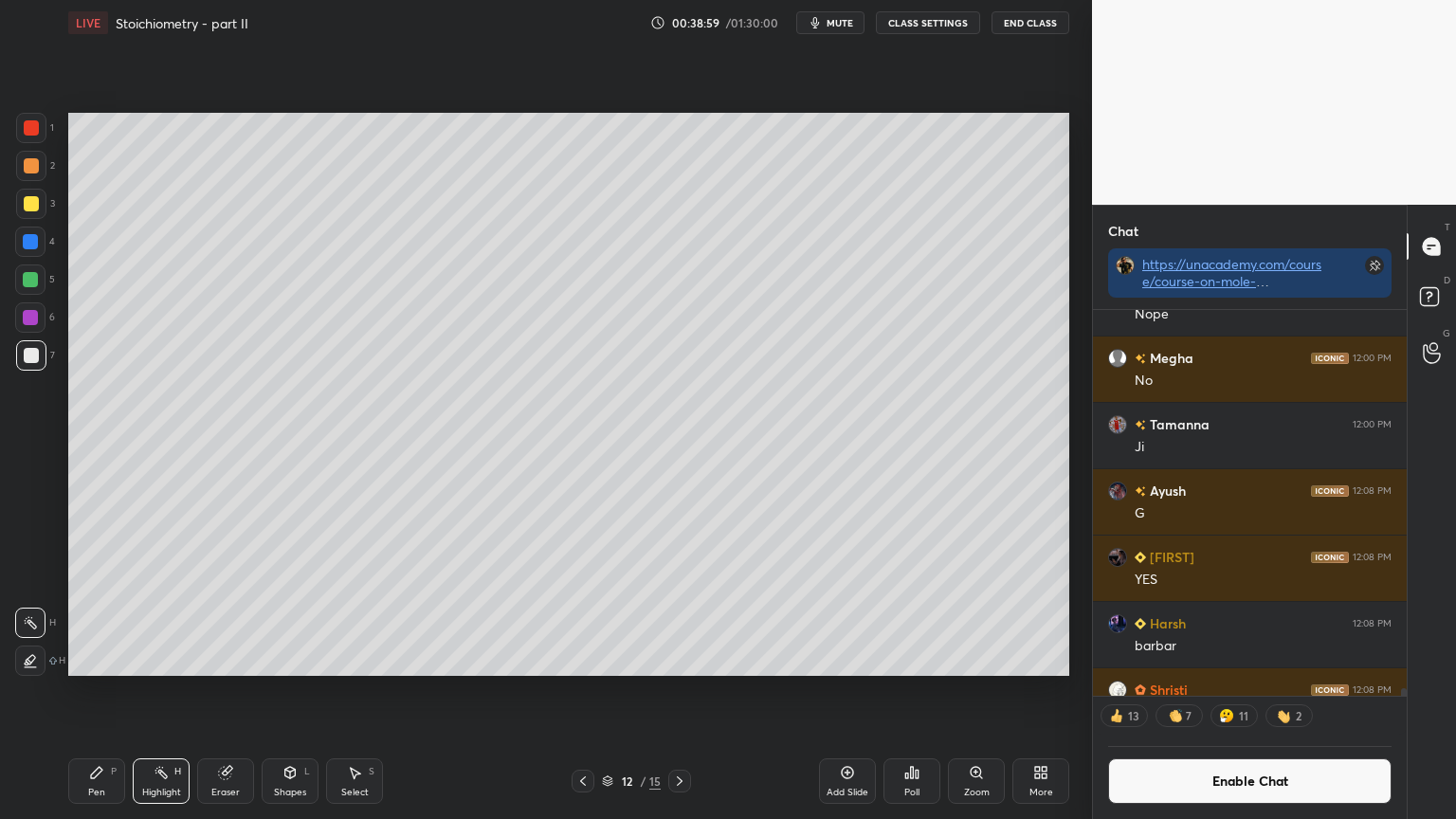 drag, startPoint x: 102, startPoint y: 774, endPoint x: 114, endPoint y: 737, distance: 38.897301 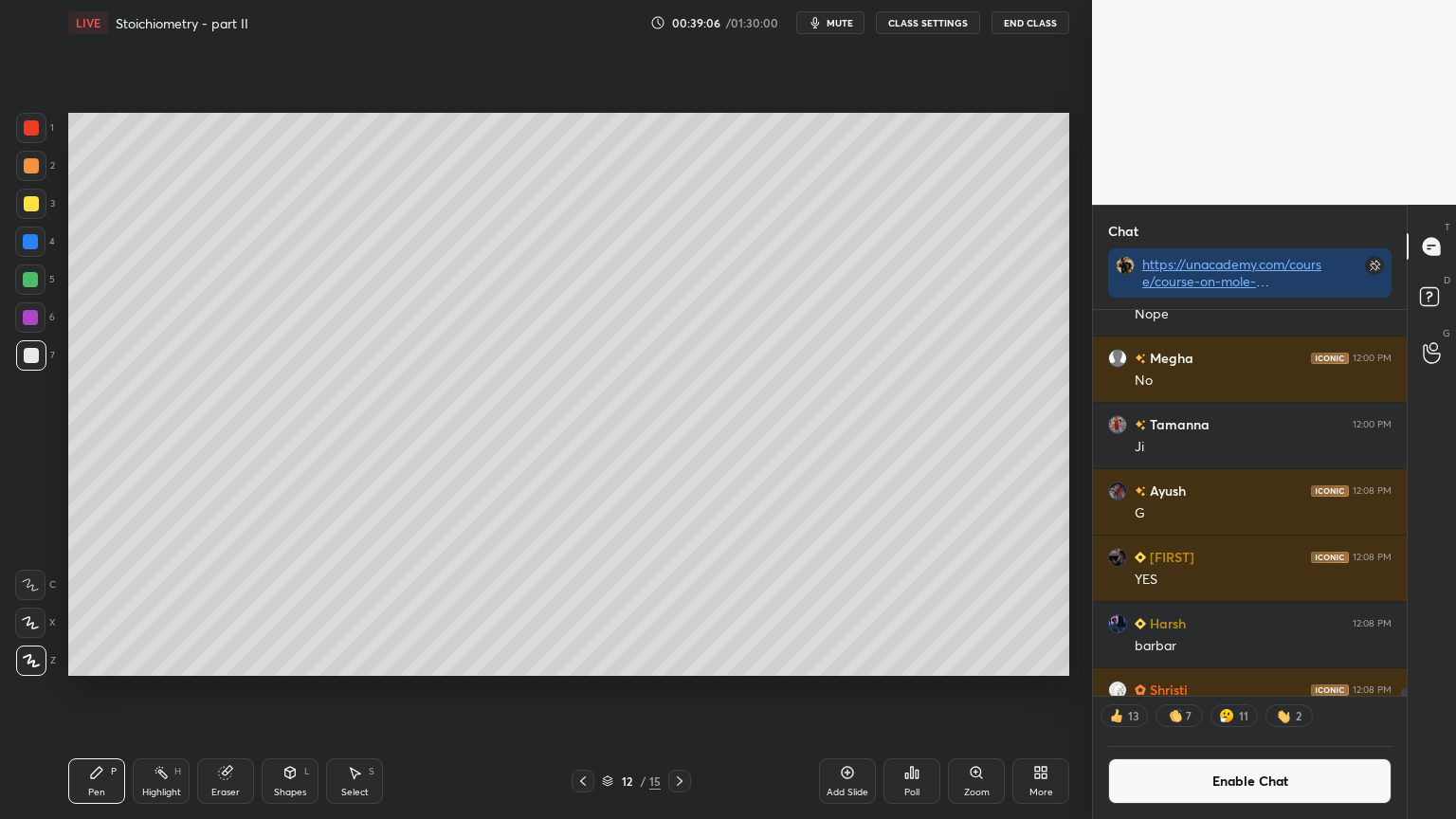 click on "Shapes" at bounding box center (290, 792) 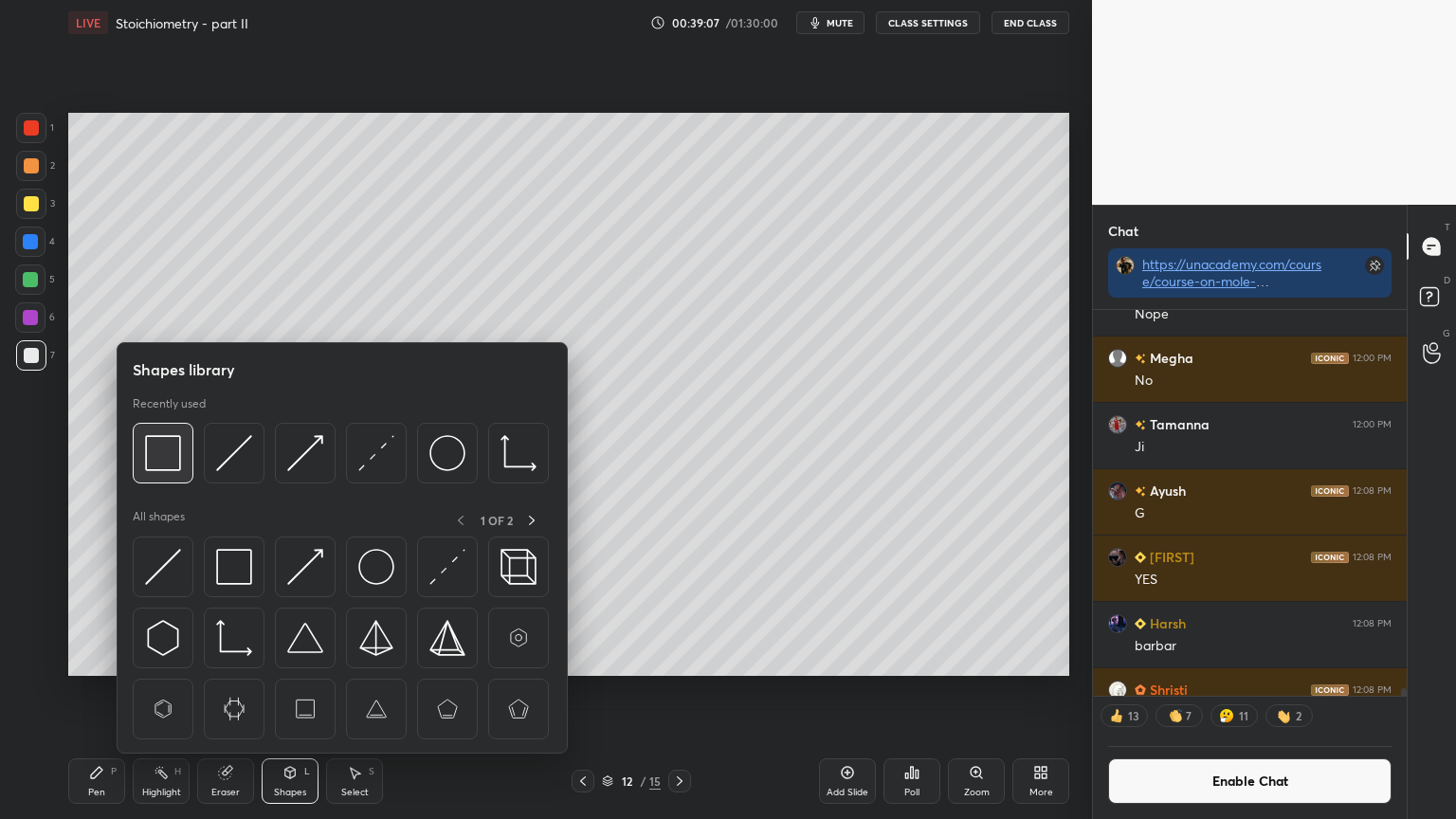 click at bounding box center (163, 453) 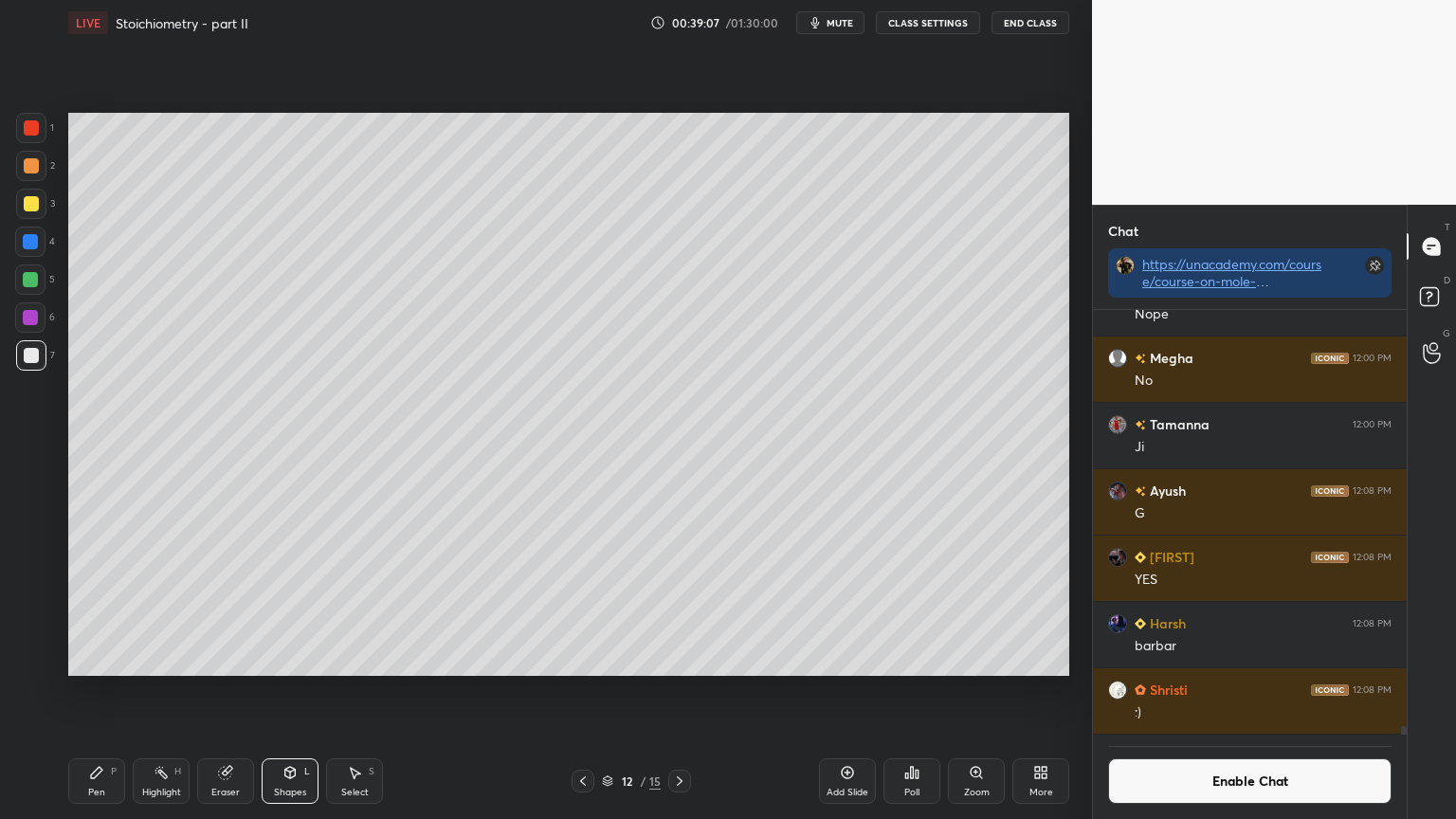 scroll, scrollTop: 19918, scrollLeft: 0, axis: vertical 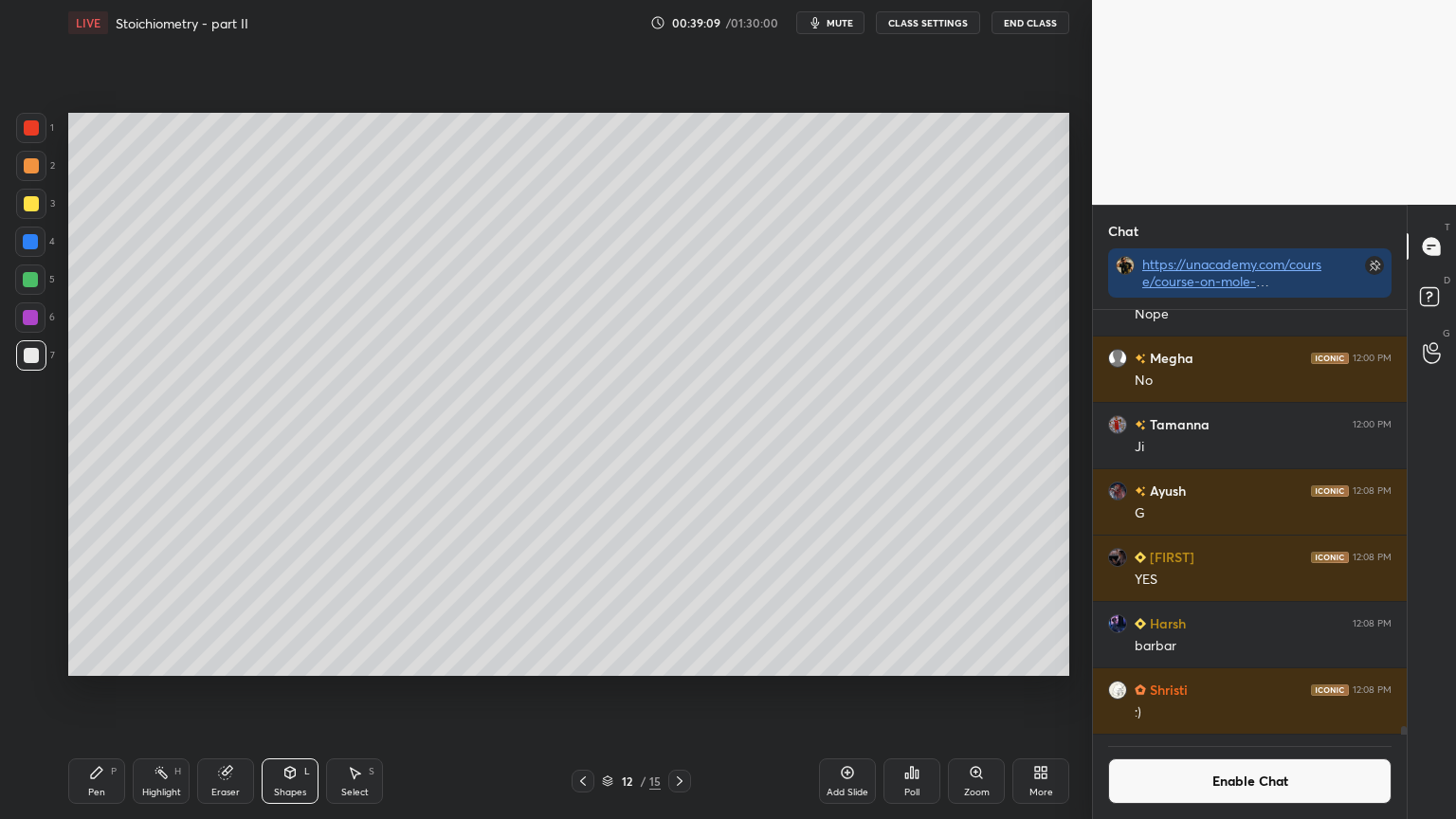 click on "Highlight H" at bounding box center [161, 781] 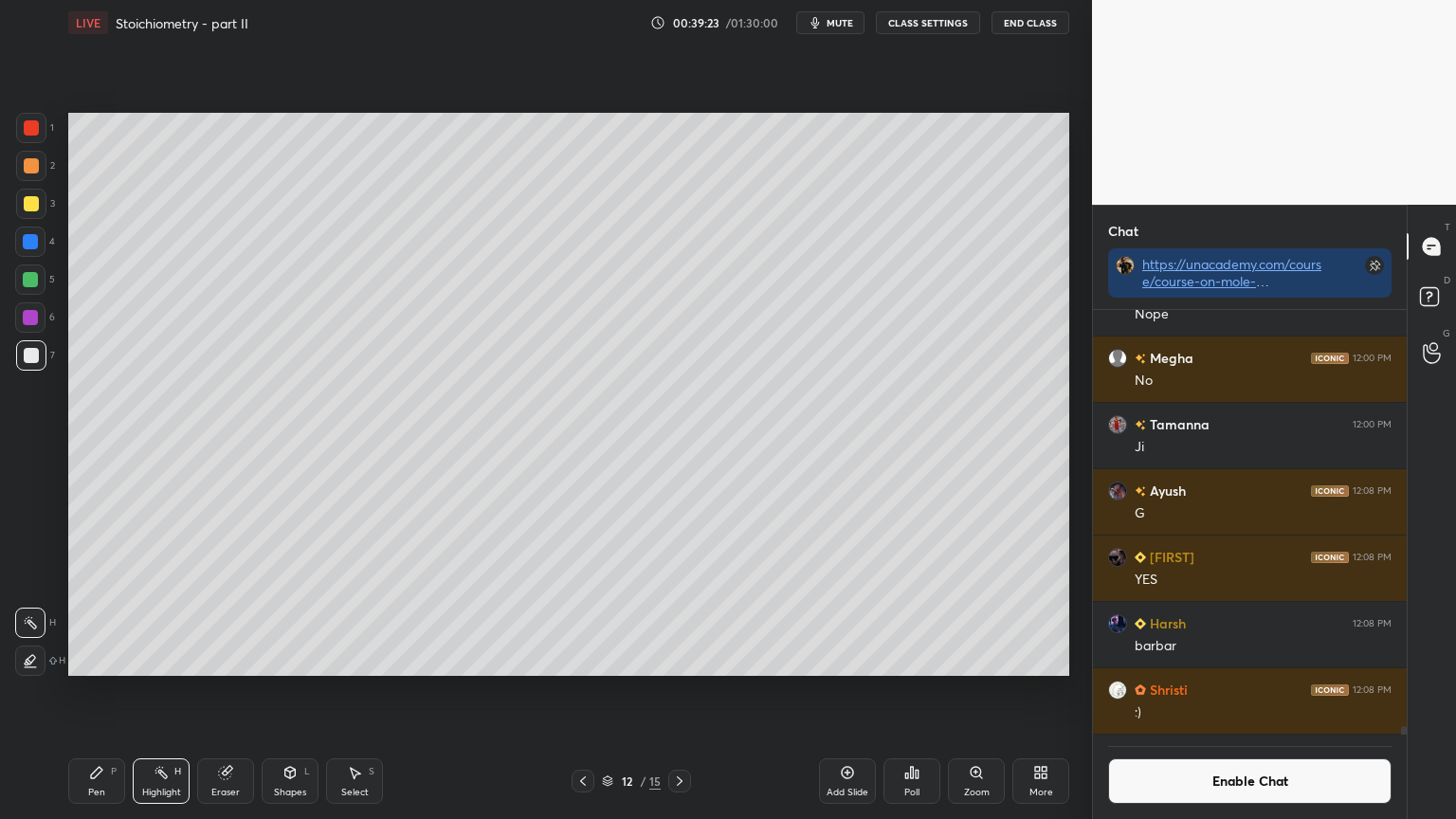 click on "Shapes L" at bounding box center (290, 781) 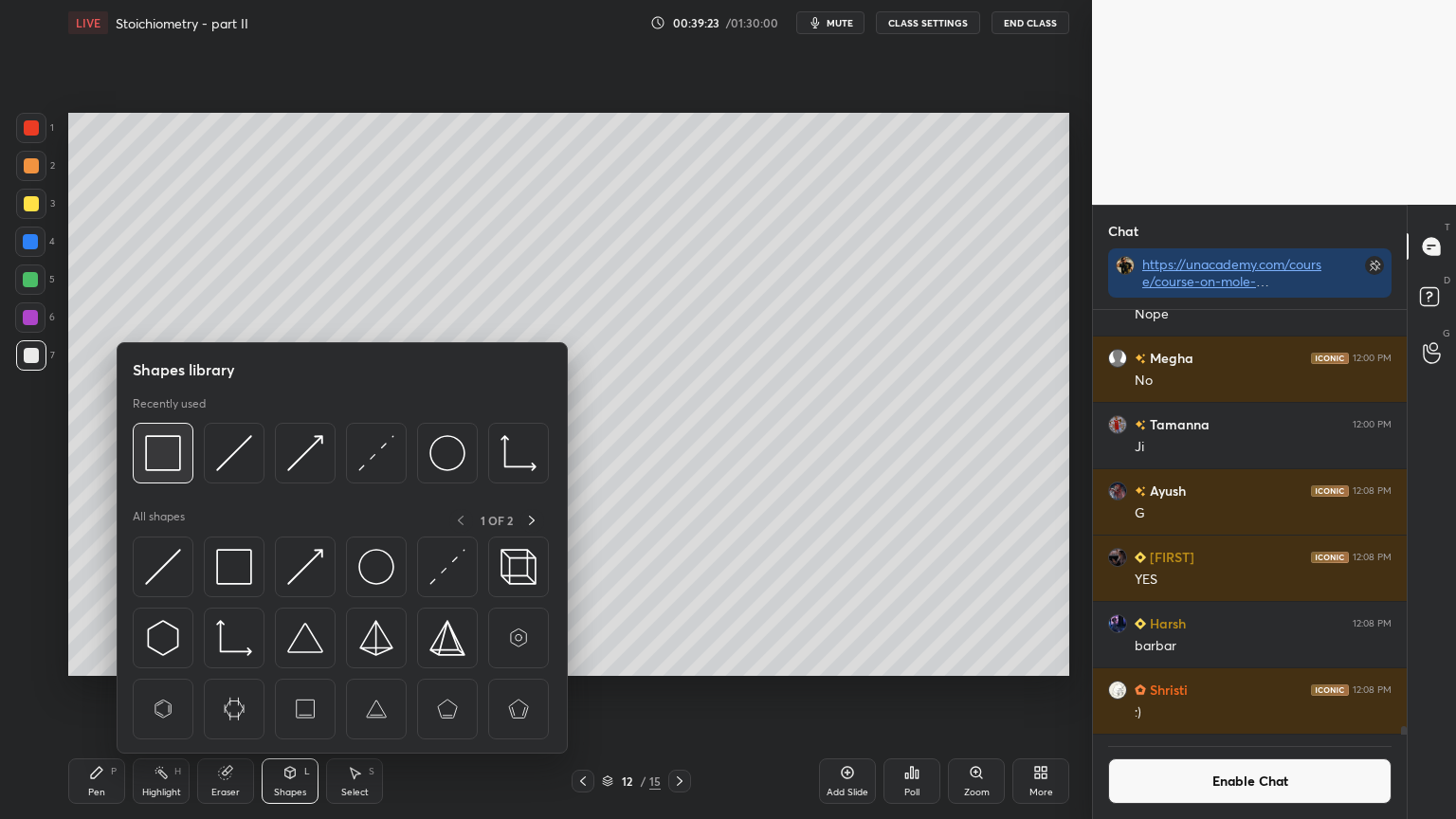 click at bounding box center (163, 453) 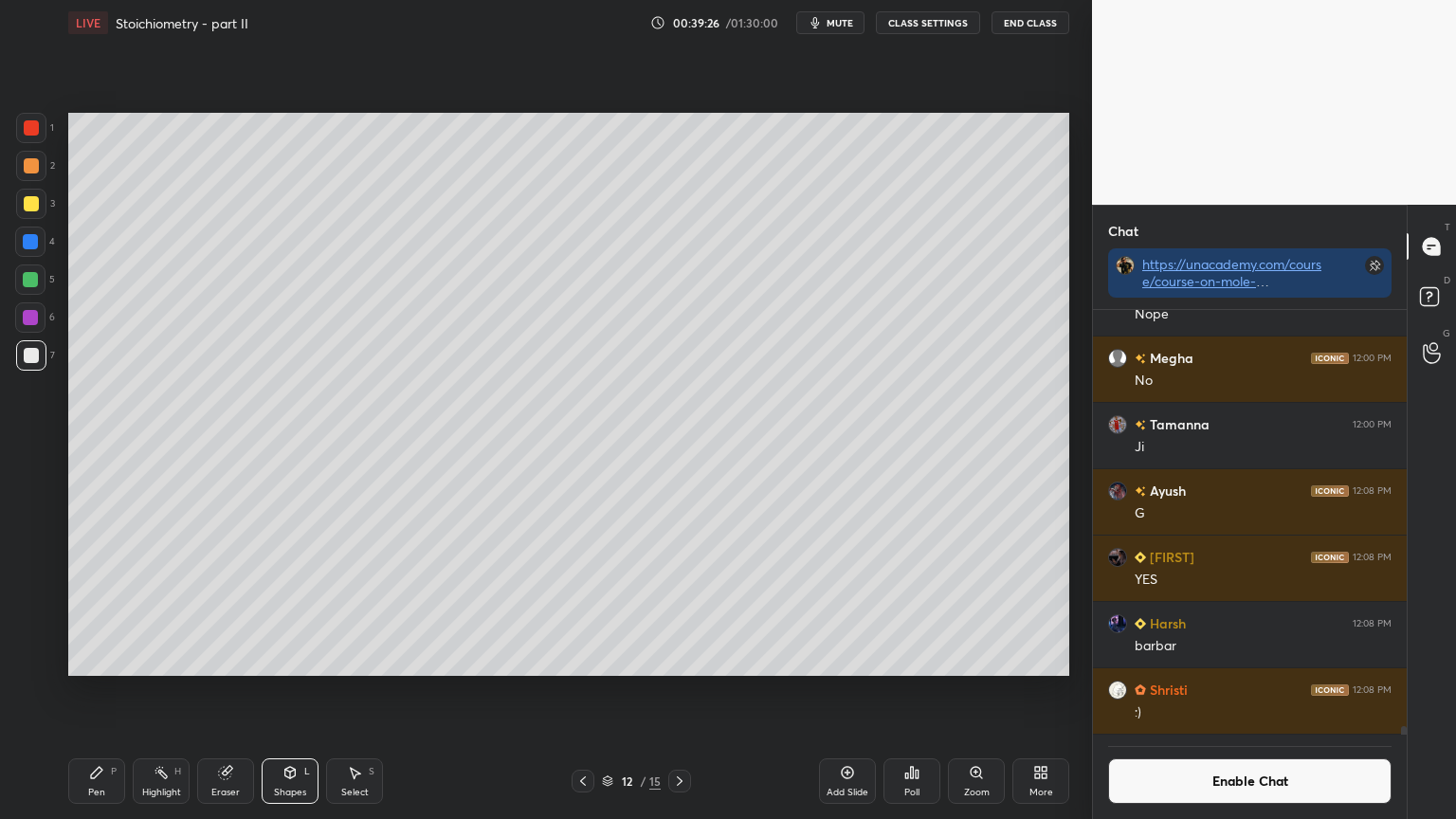 click on "Pen" at bounding box center [97, 792] 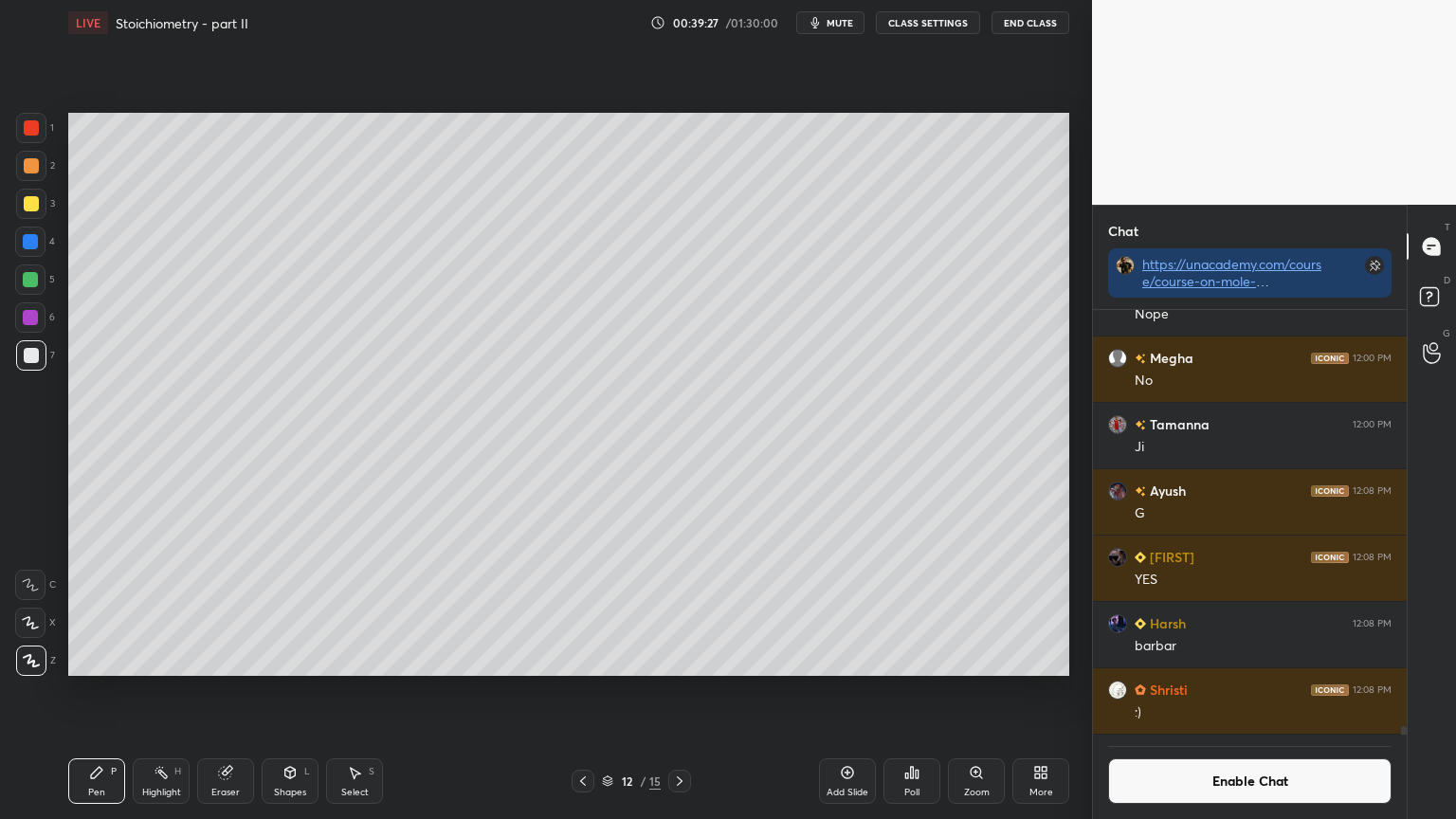 drag, startPoint x: 25, startPoint y: 159, endPoint x: 22, endPoint y: 173, distance: 14.317821 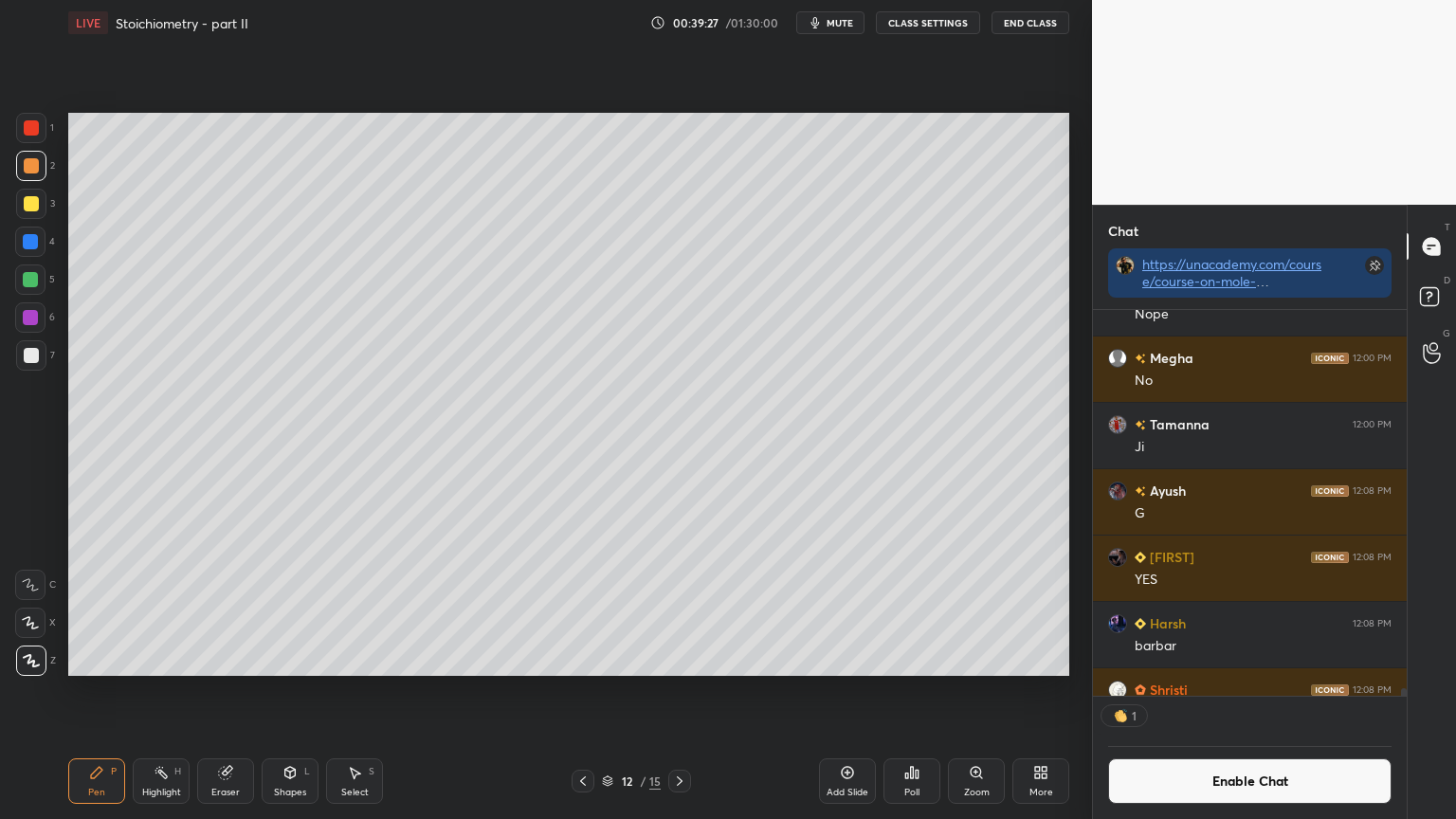 scroll, scrollTop: 380, scrollLeft: 308, axis: both 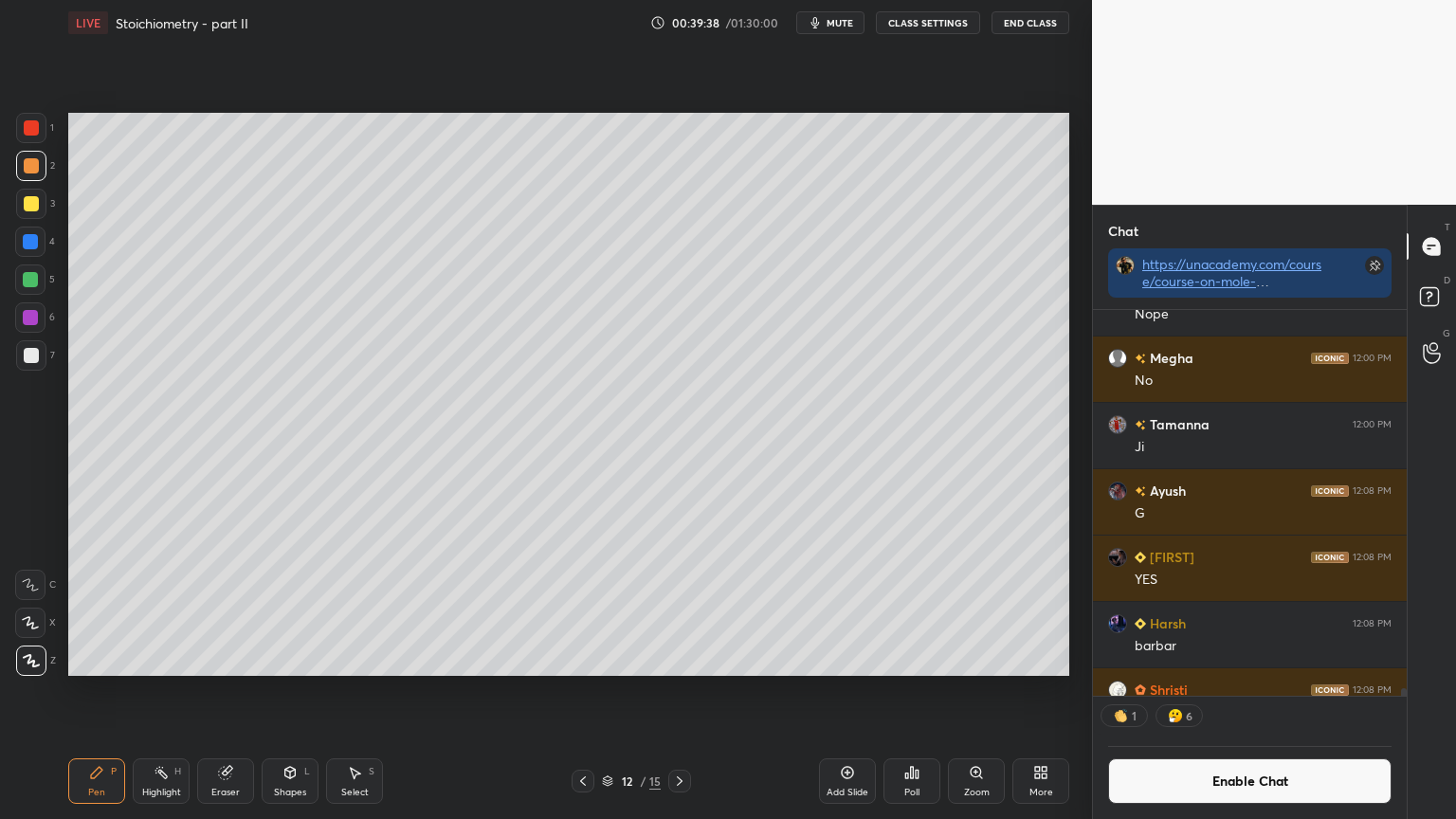 click at bounding box center [31, 355] 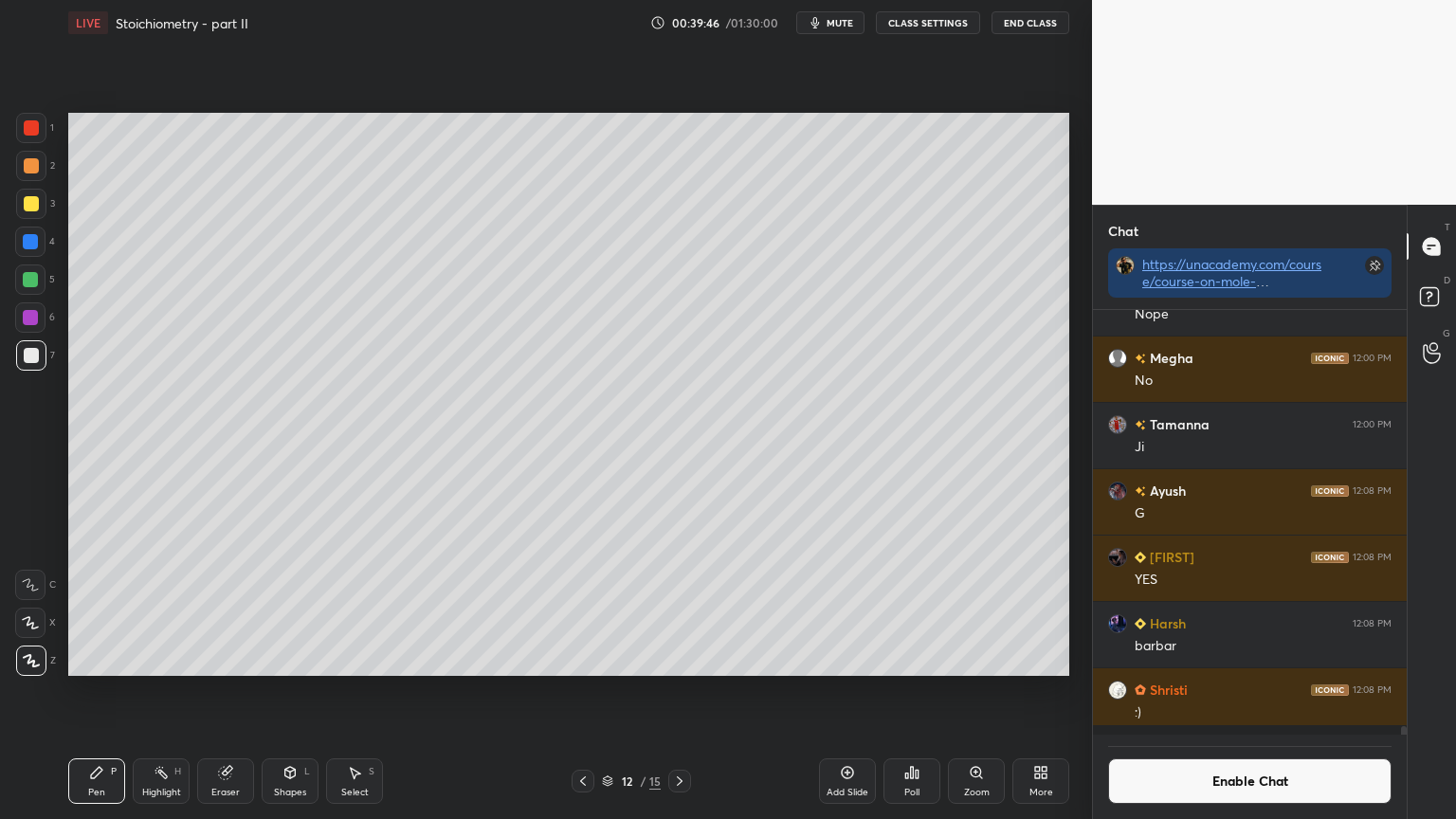 scroll, scrollTop: 6, scrollLeft: 6, axis: both 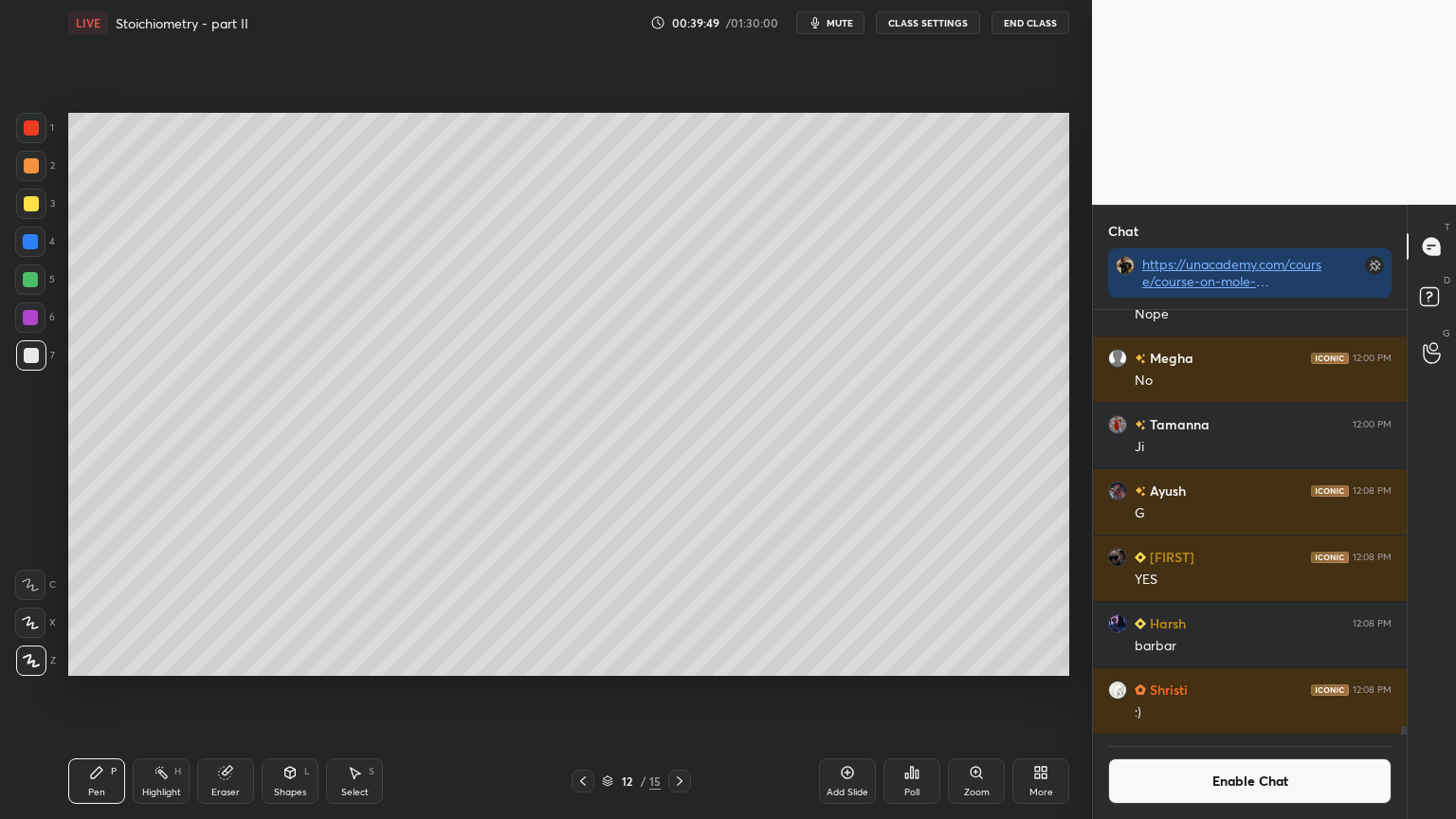click 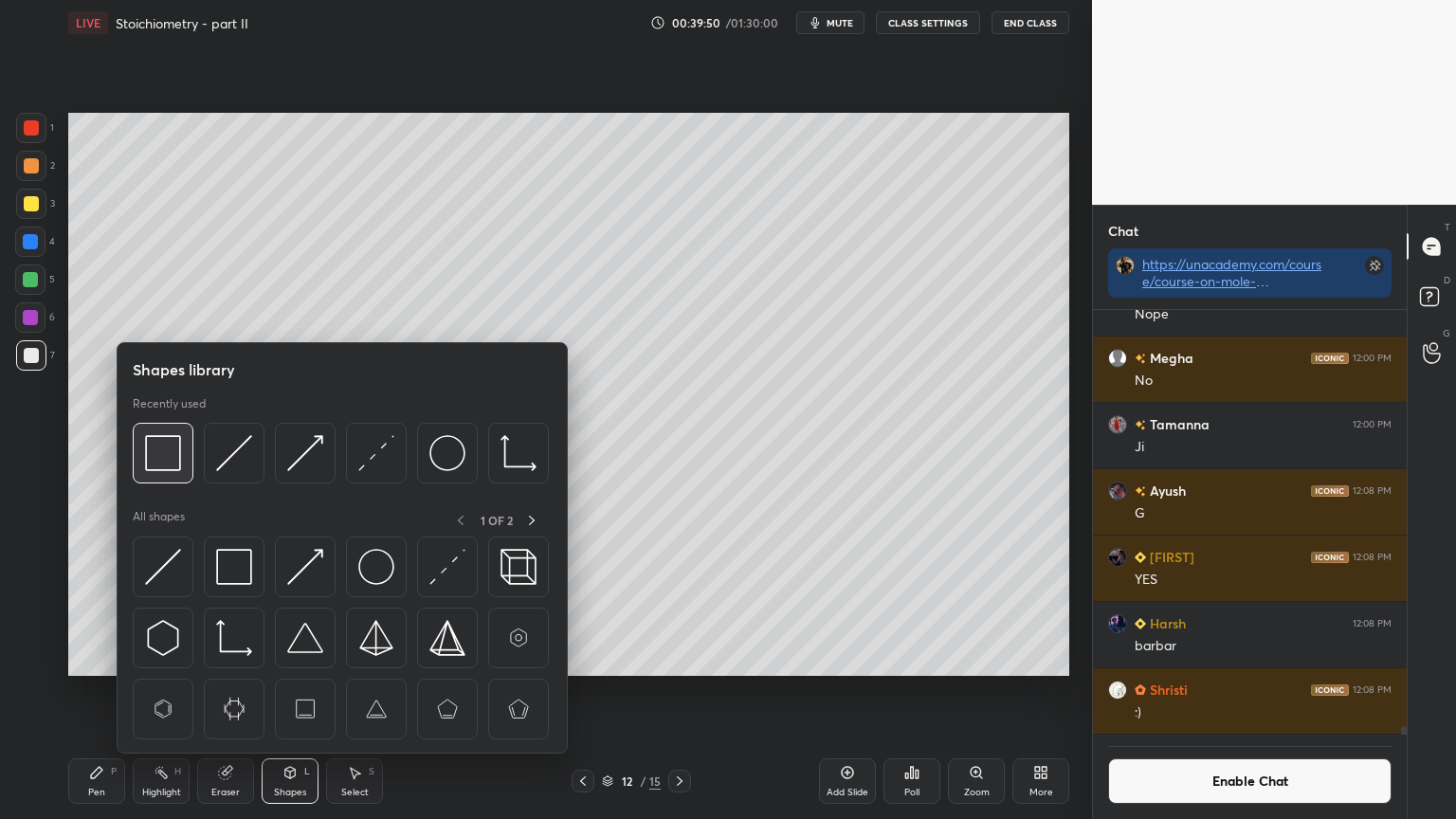 click at bounding box center (163, 453) 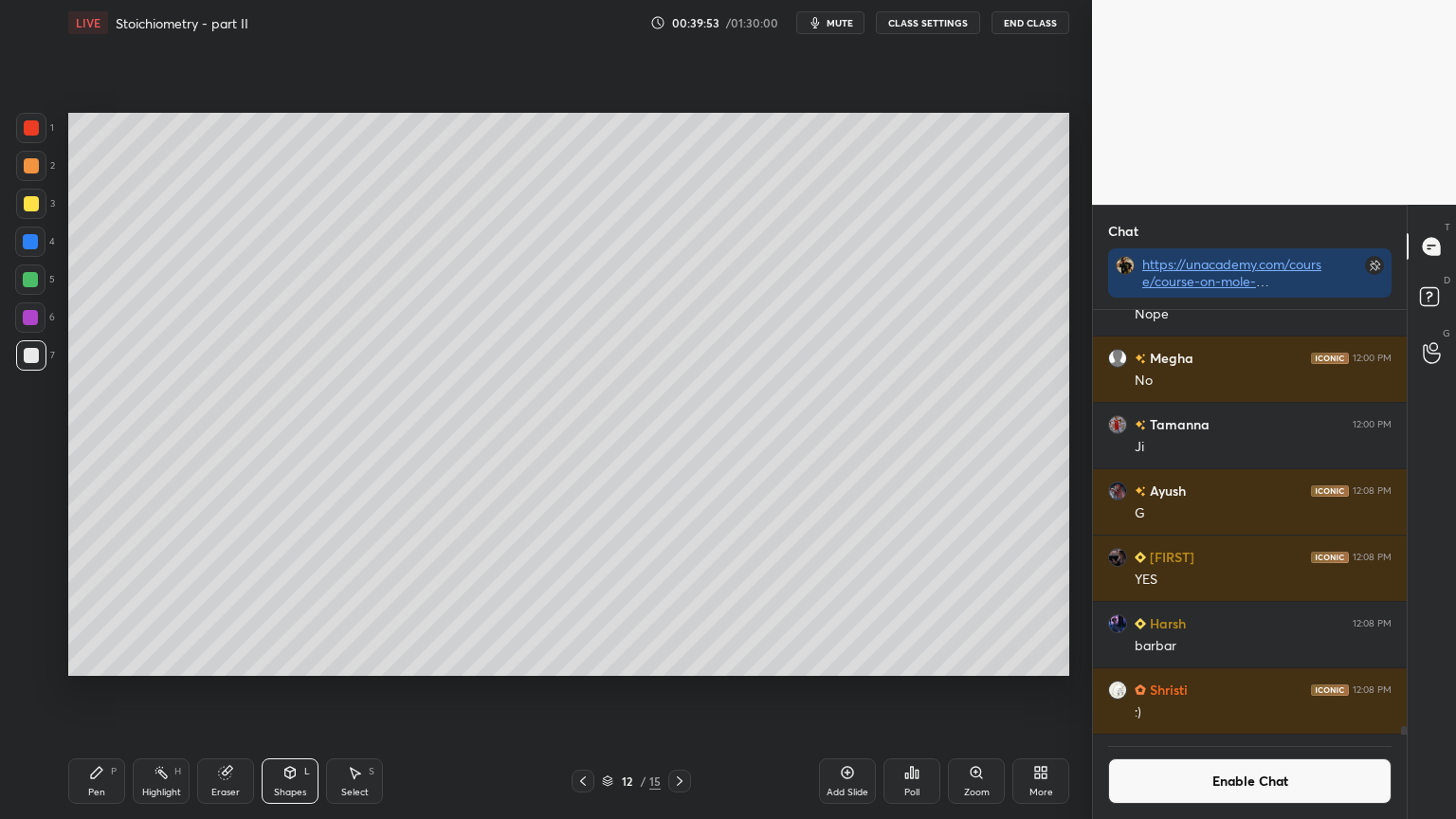 click on "Shapes L" at bounding box center [290, 781] 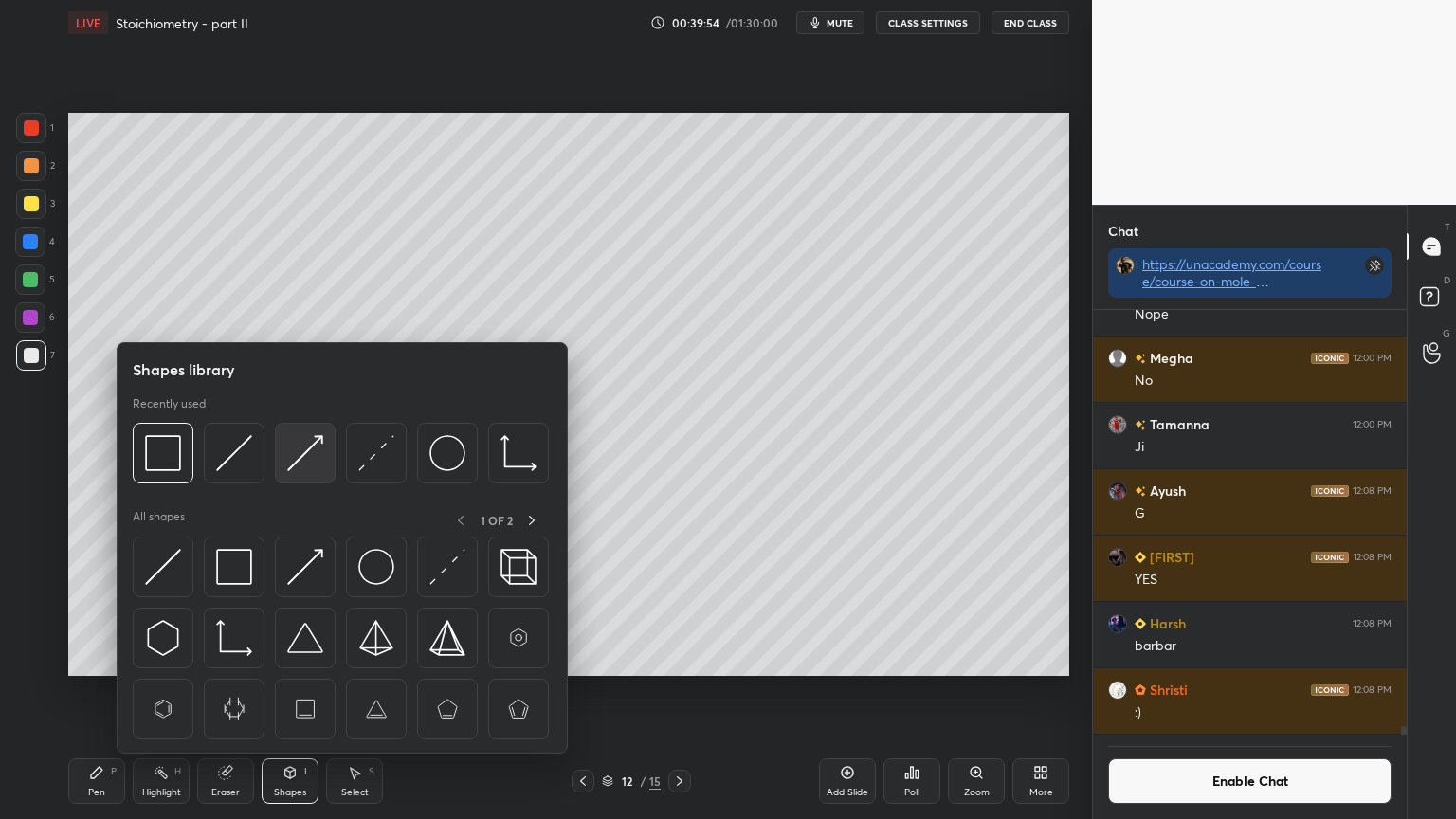 click at bounding box center [305, 453] 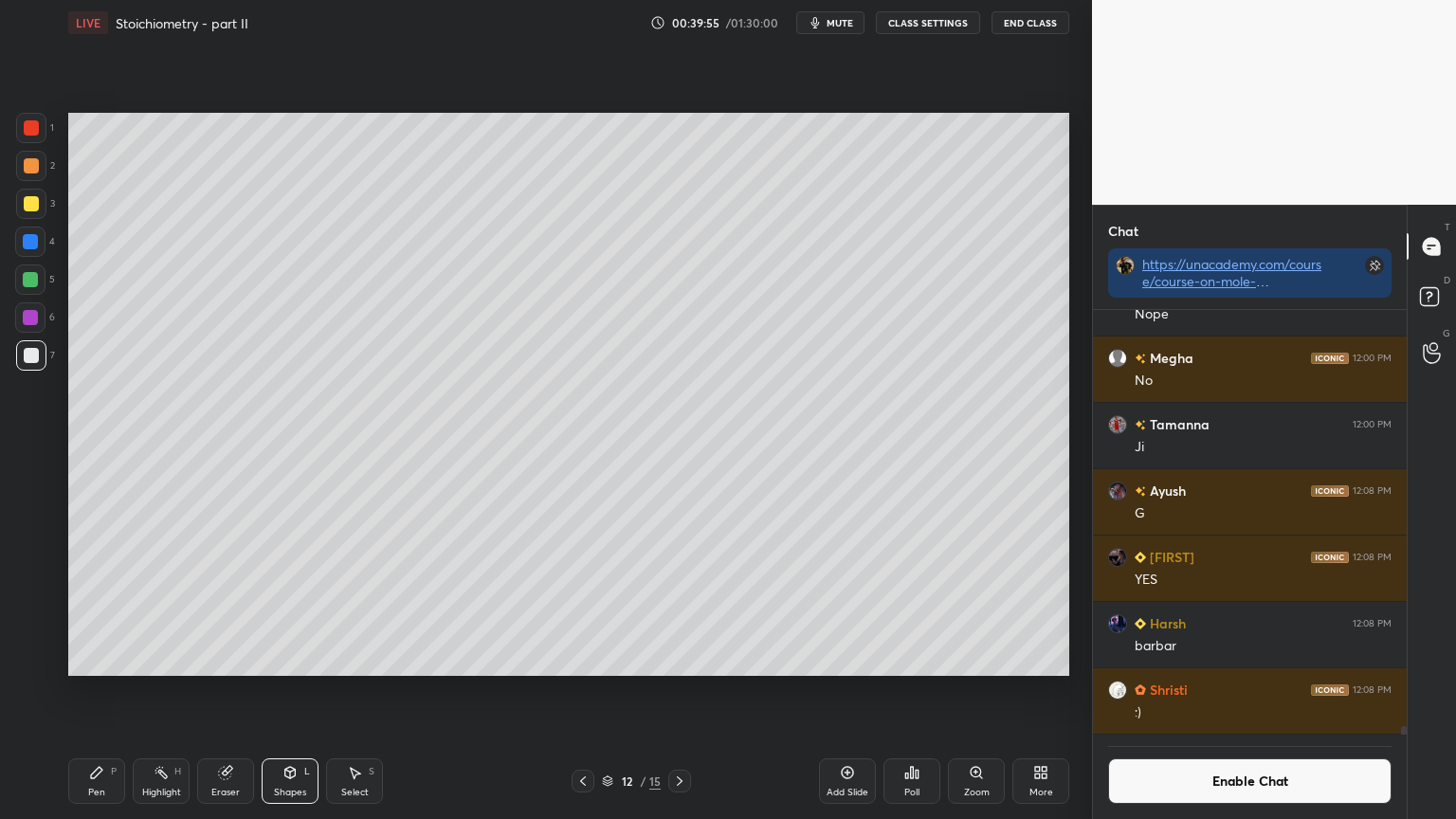 click at bounding box center [31, 204] 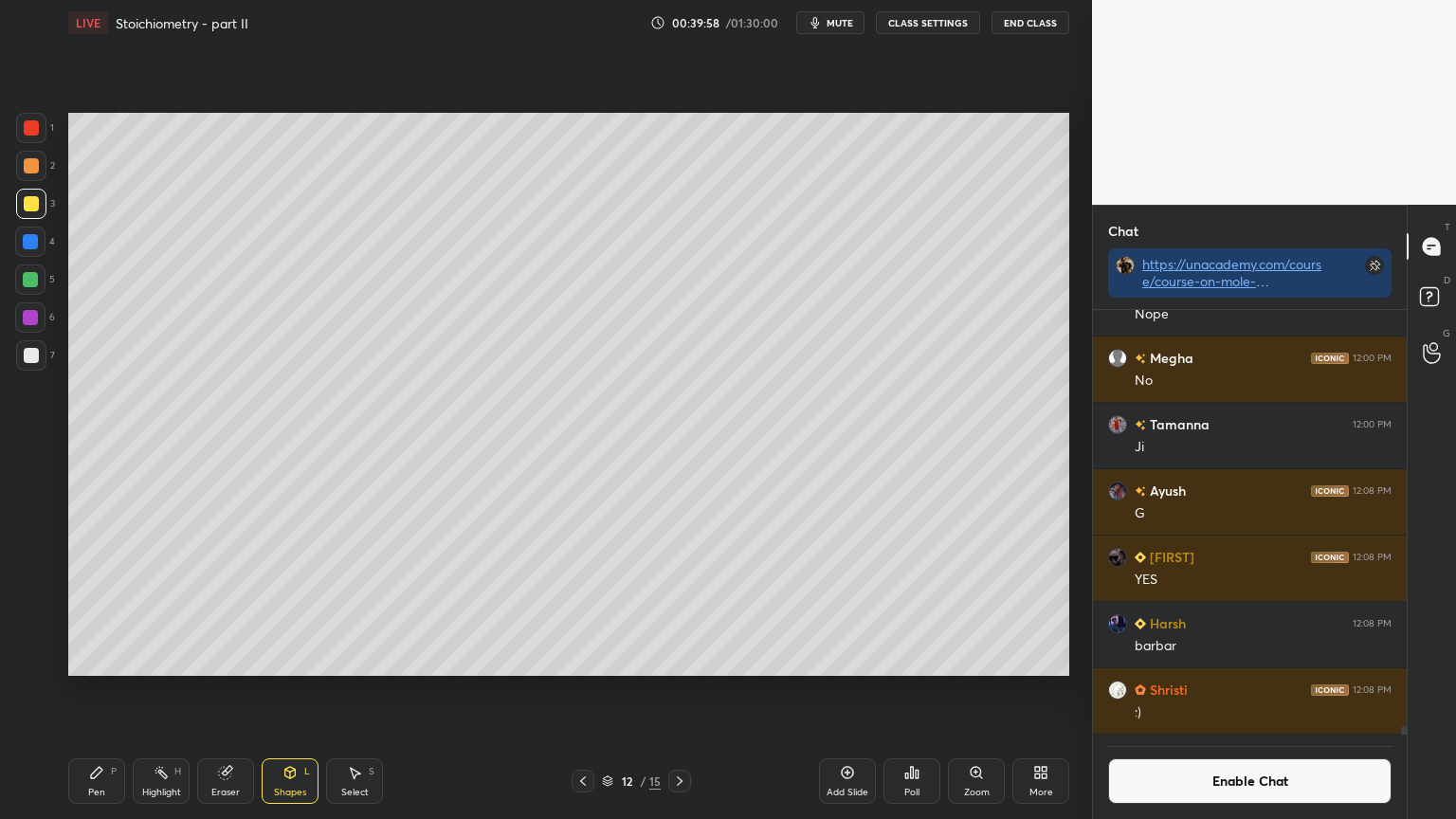 click on "Pen P" at bounding box center [97, 781] 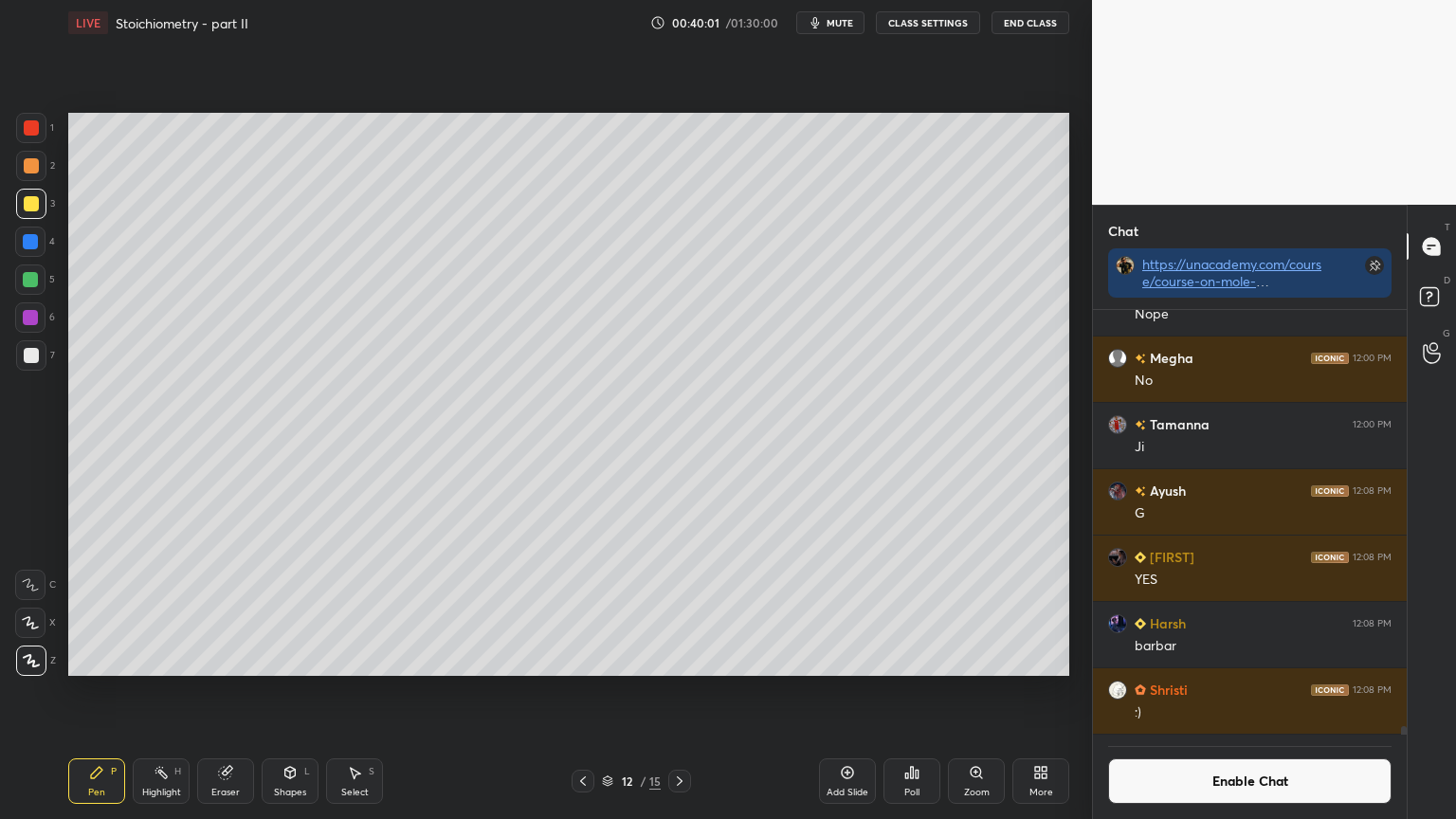 click on "Highlight H" at bounding box center [161, 781] 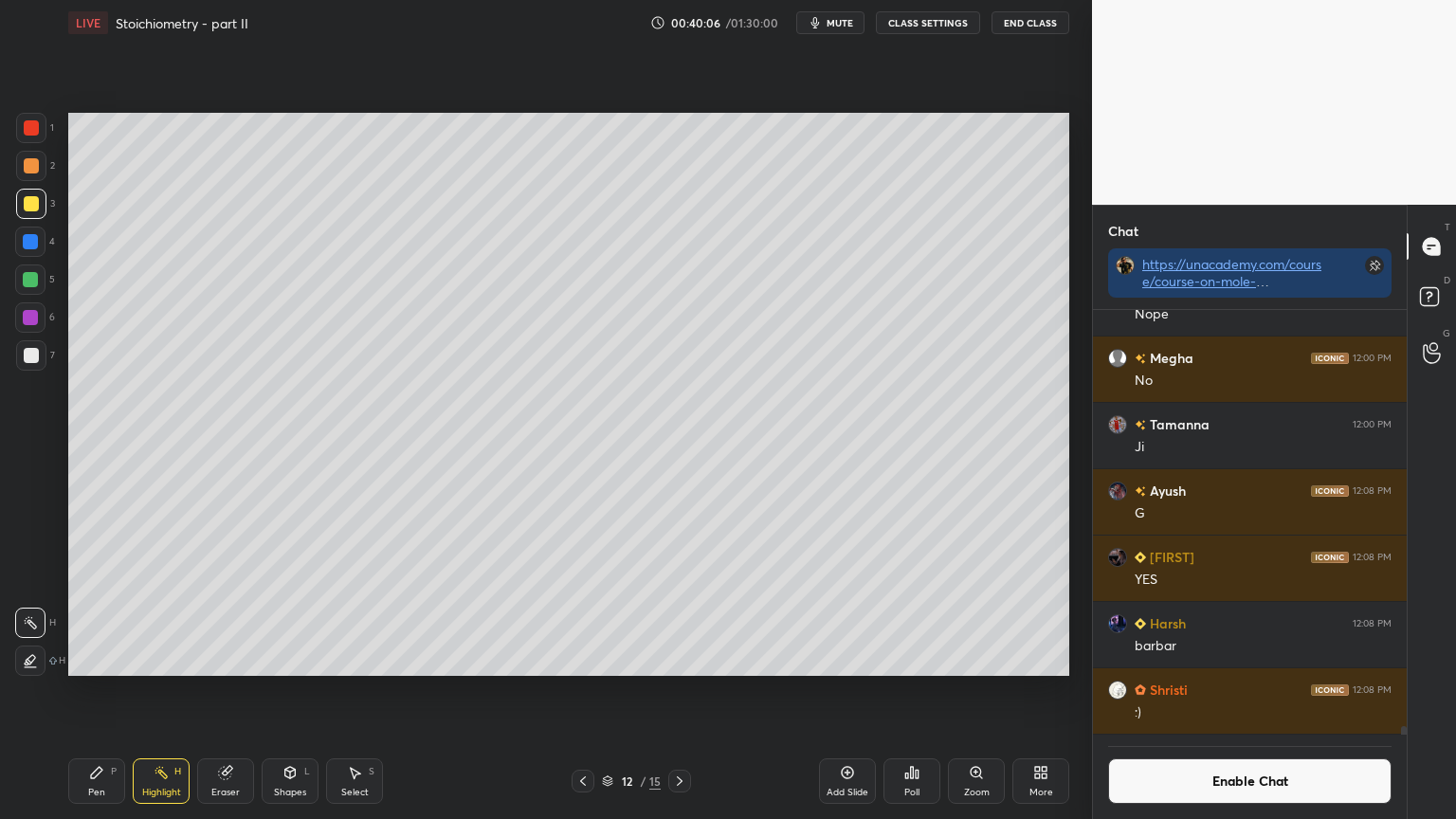 drag, startPoint x: 295, startPoint y: 780, endPoint x: 292, endPoint y: 755, distance: 25.179357 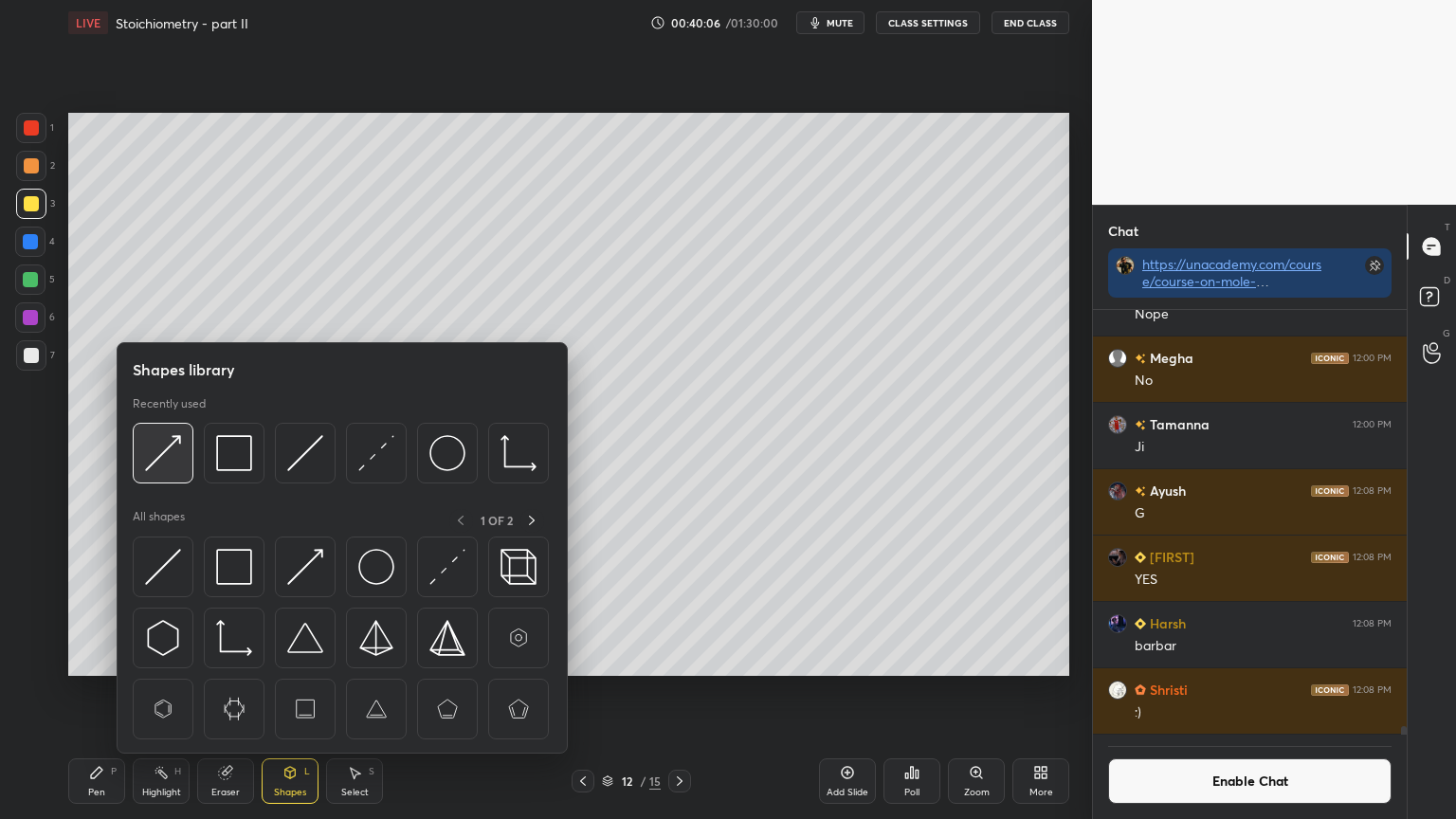 click at bounding box center [163, 453] 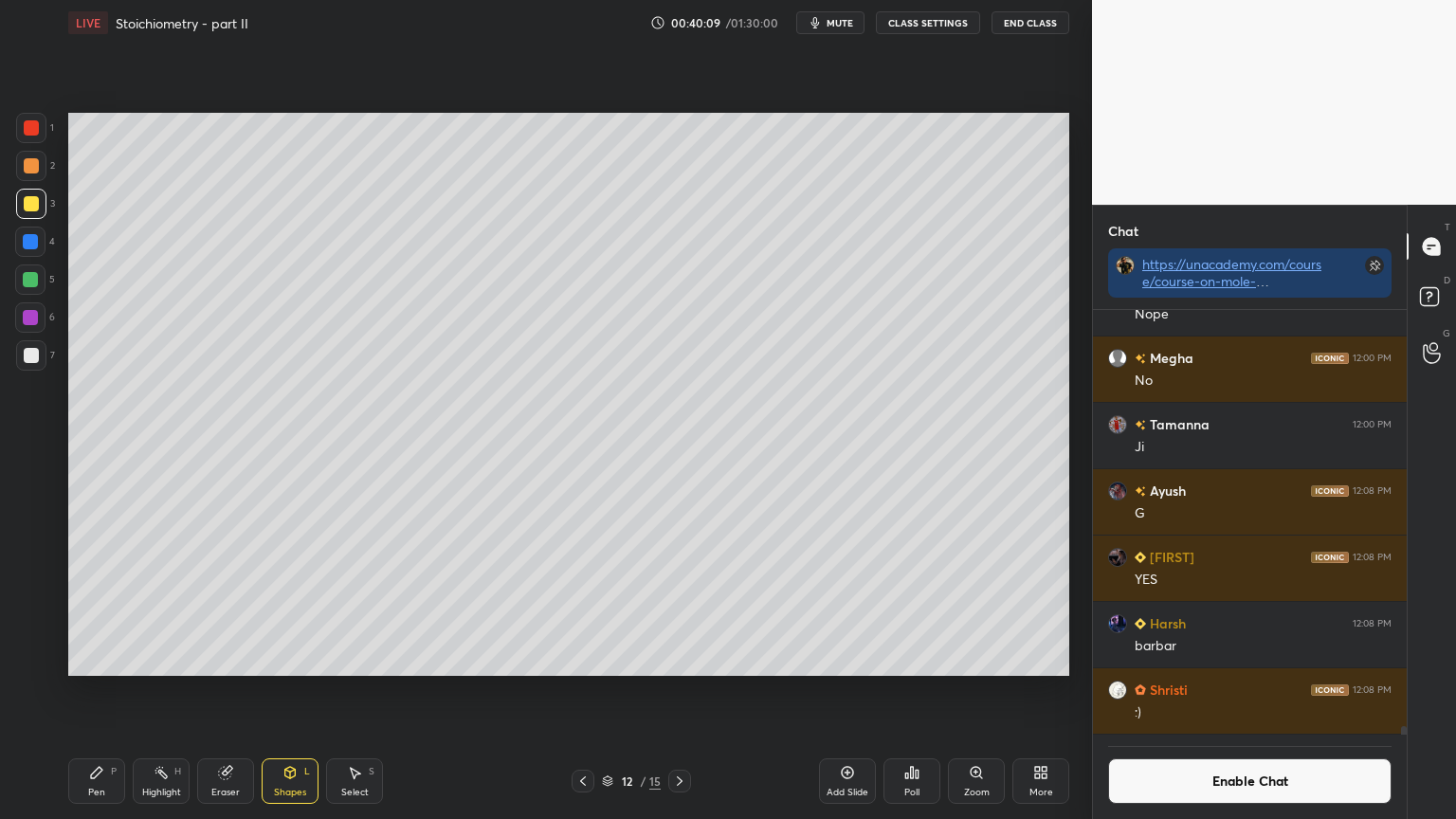 click on "Pen P" at bounding box center [97, 781] 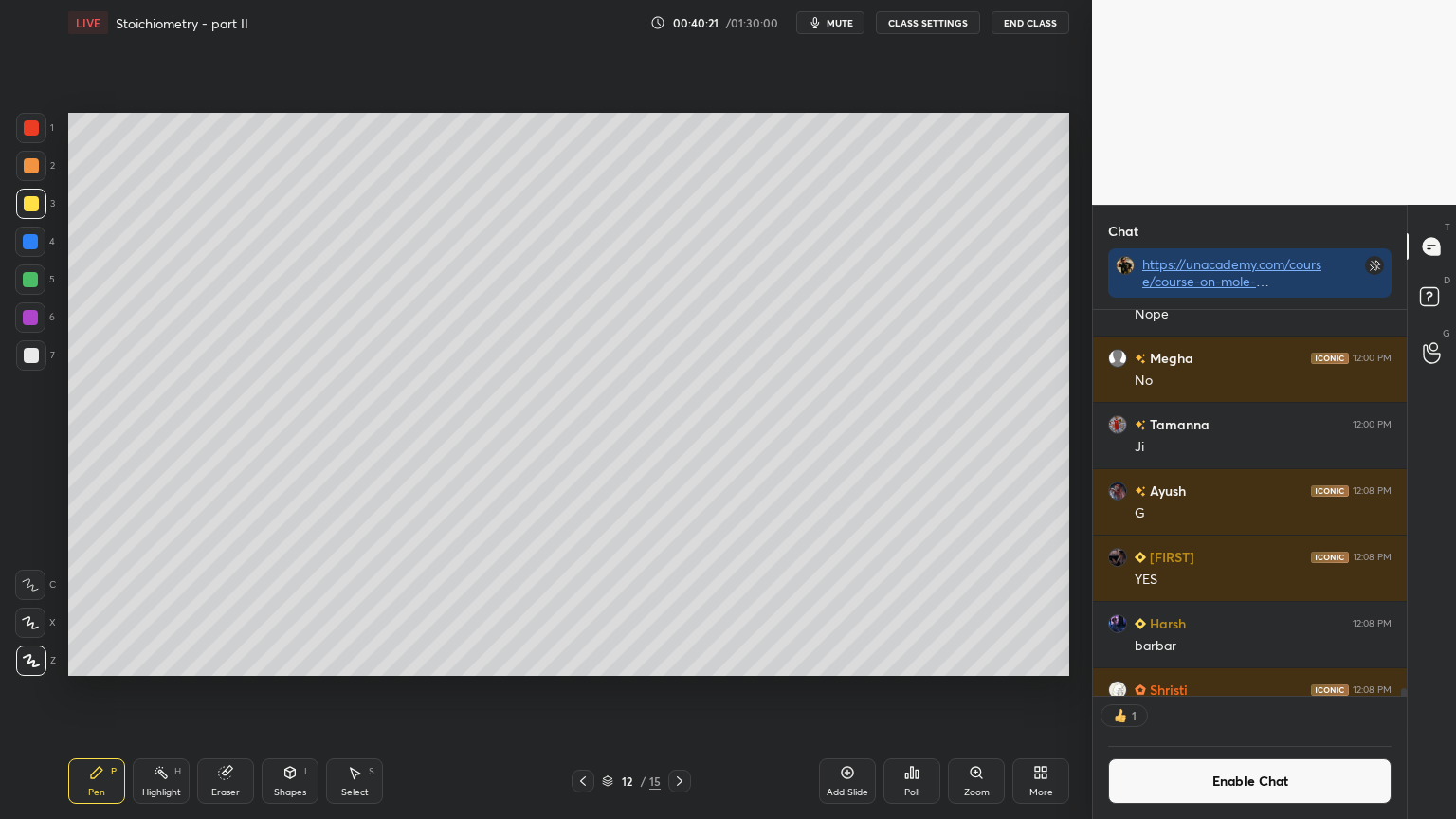 scroll, scrollTop: 380, scrollLeft: 308, axis: both 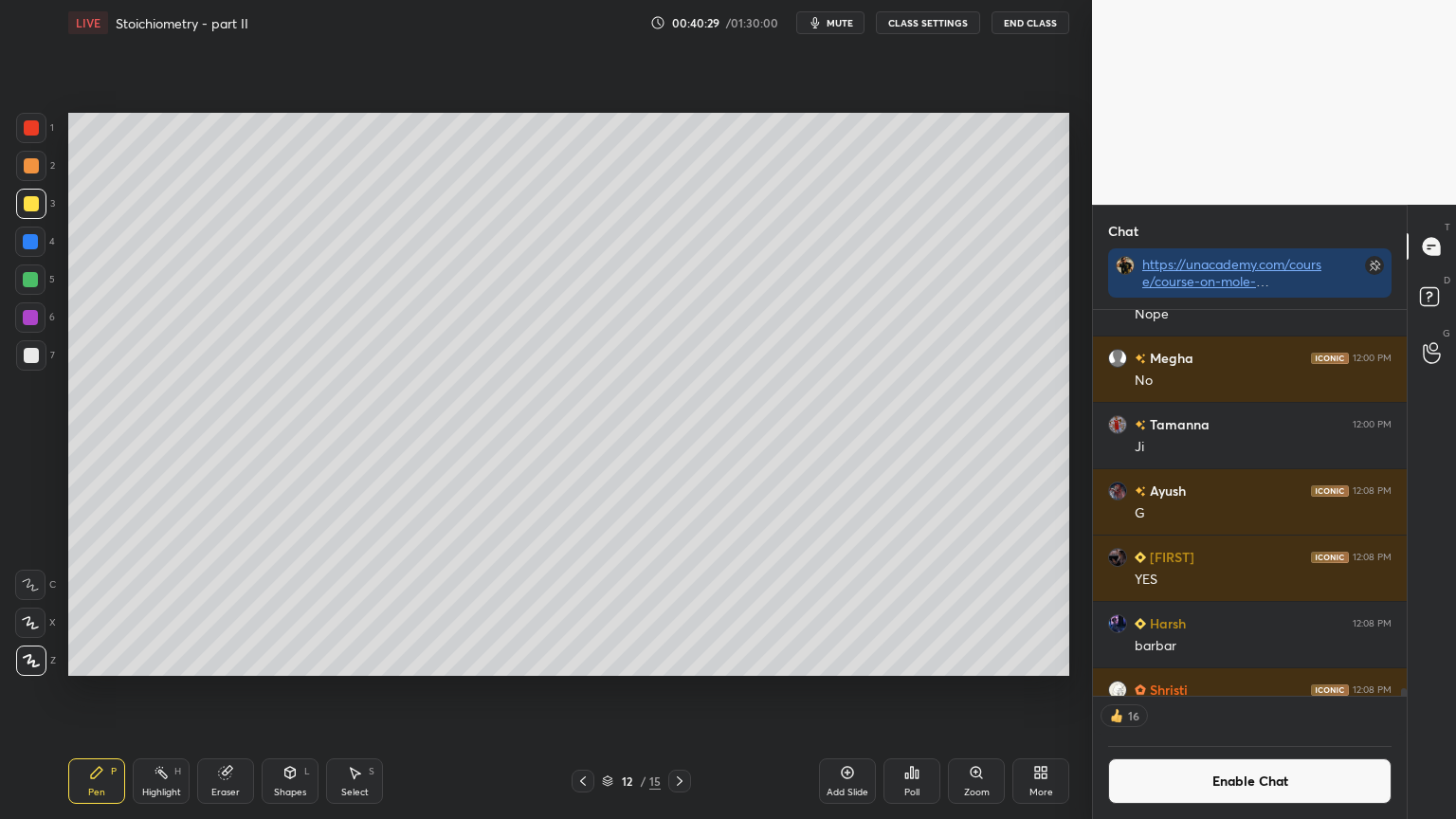 click on "Highlight" at bounding box center (161, 792) 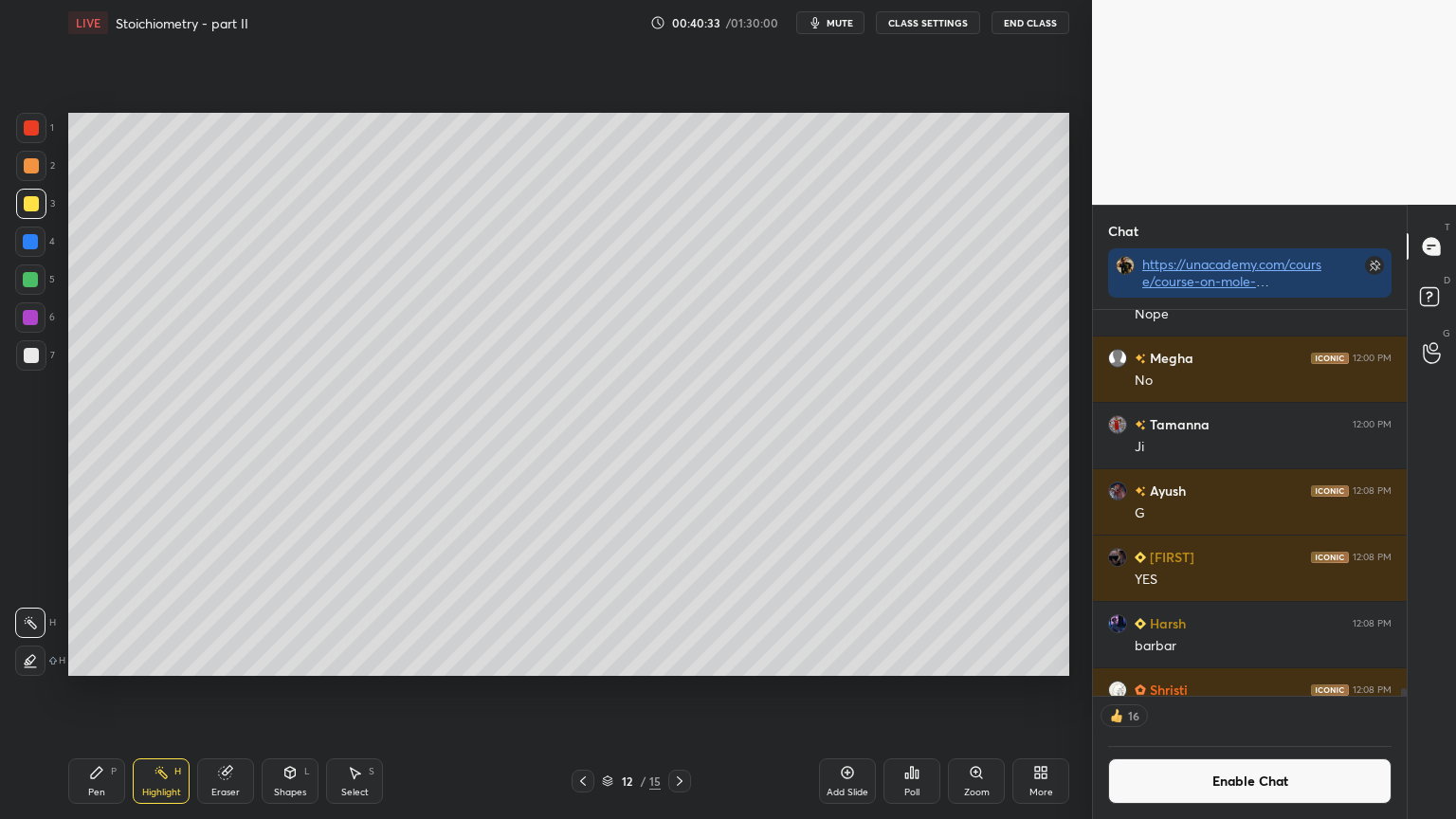 click 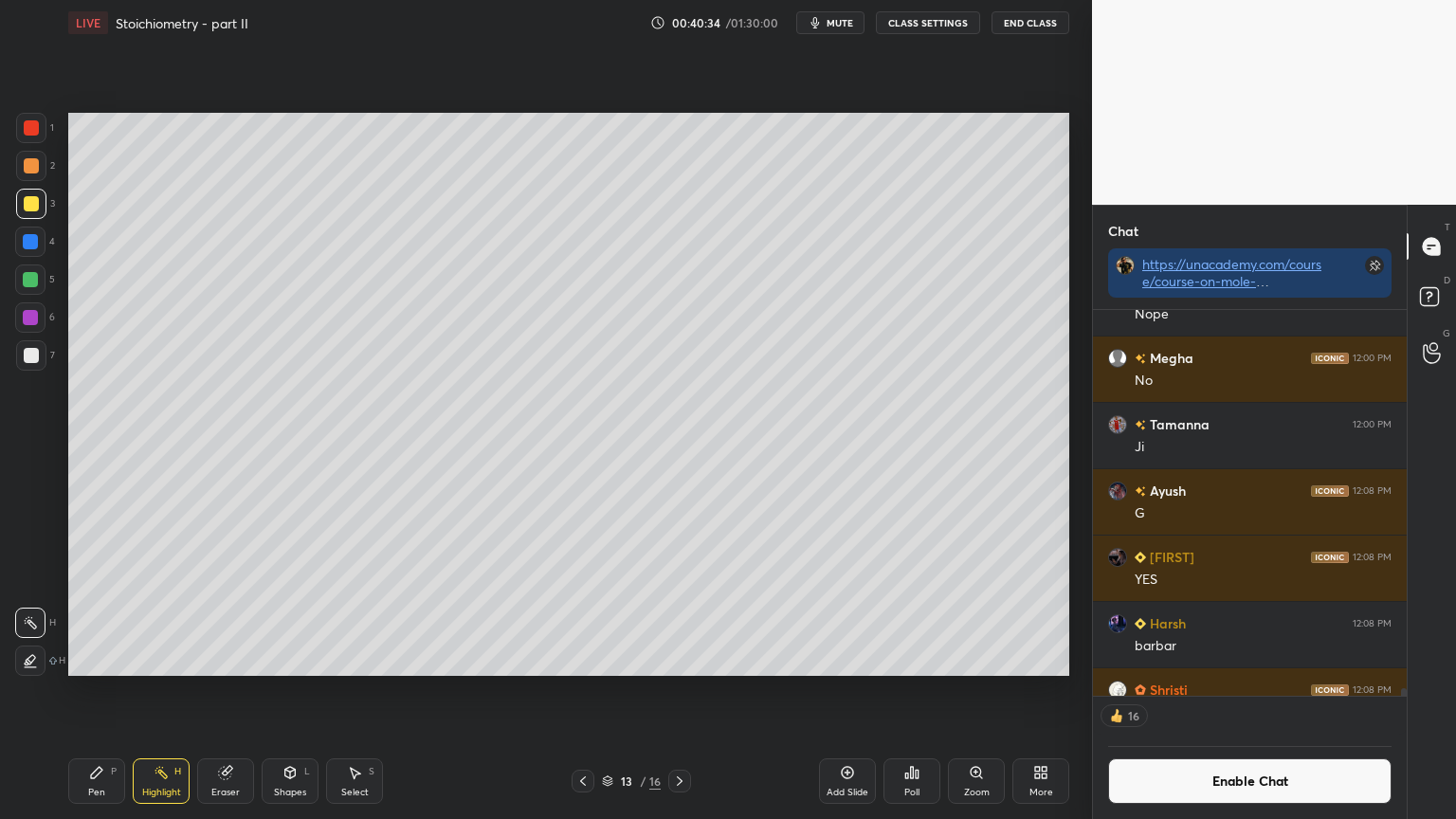 click on "Pen P" at bounding box center (97, 781) 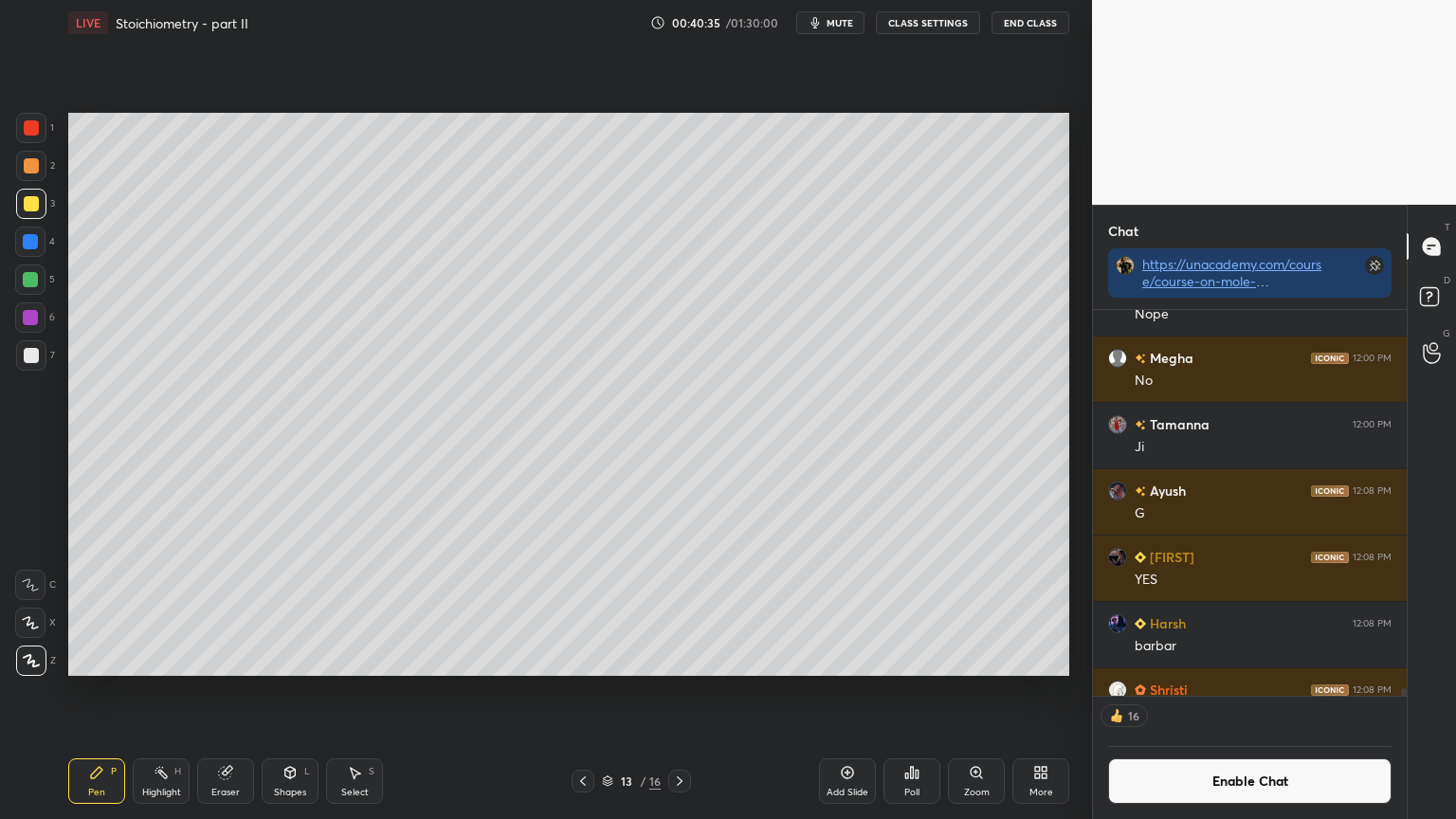 click at bounding box center [31, 128] 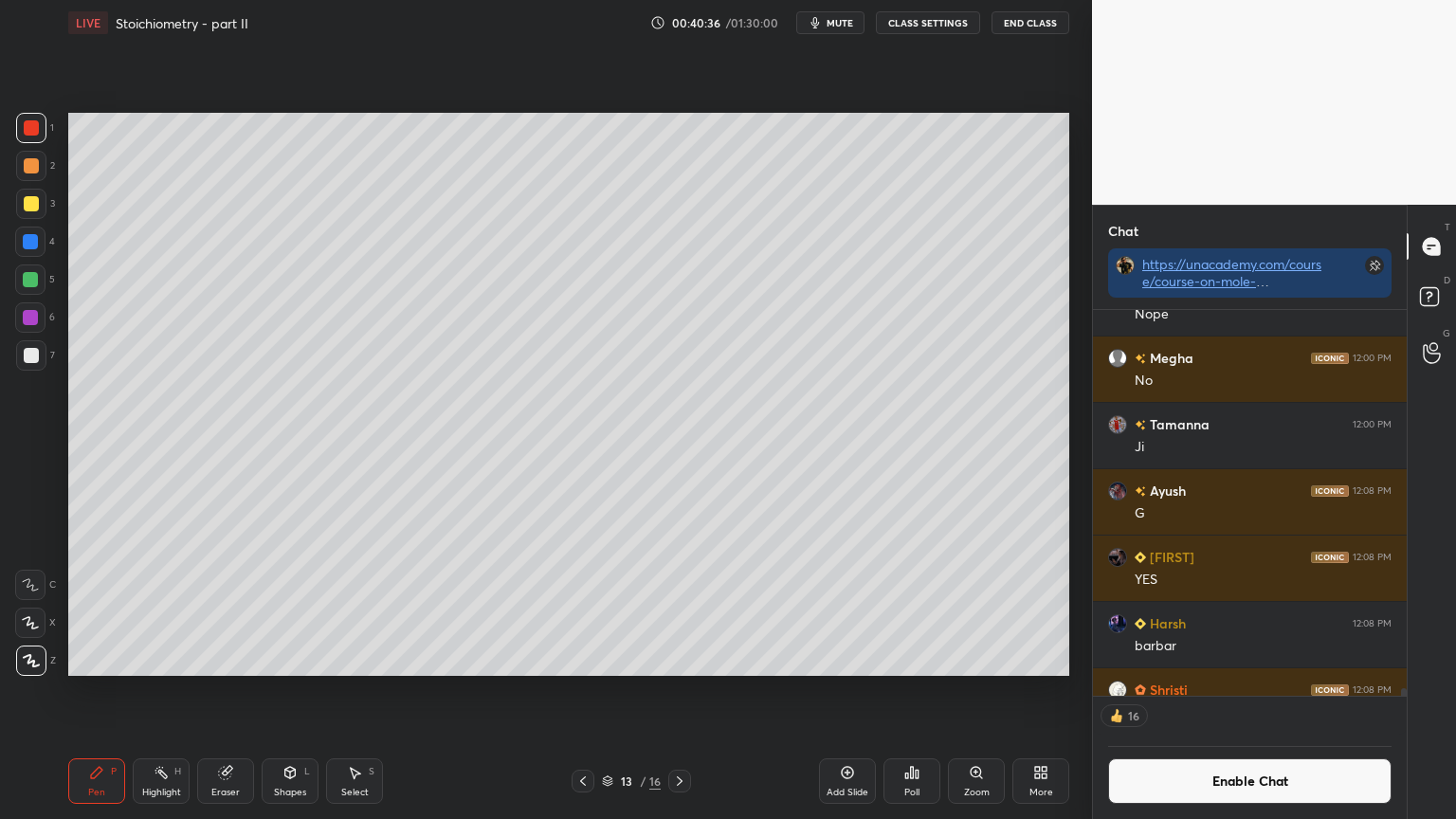 scroll, scrollTop: 6, scrollLeft: 6, axis: both 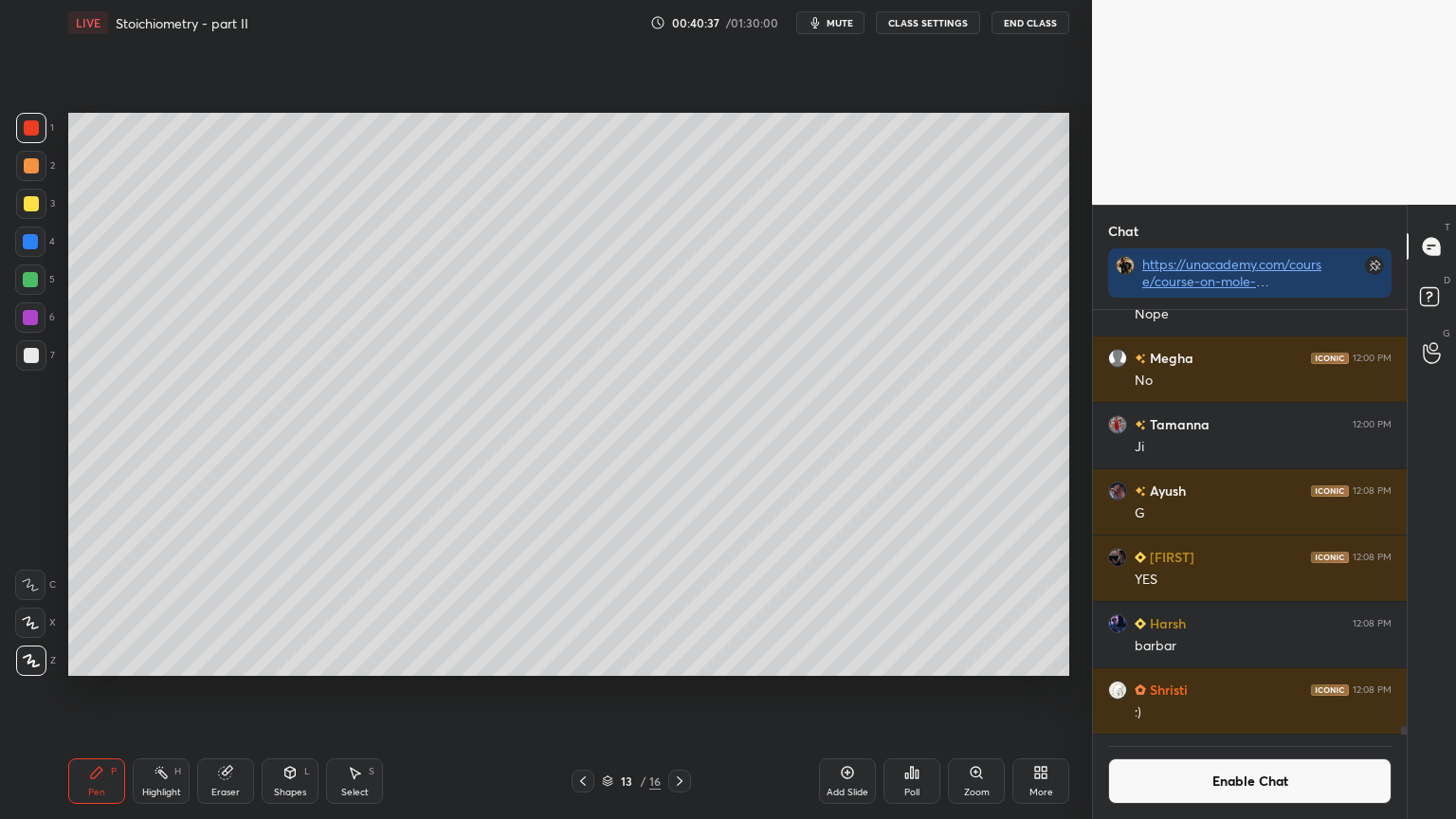 click at bounding box center (31, 166) 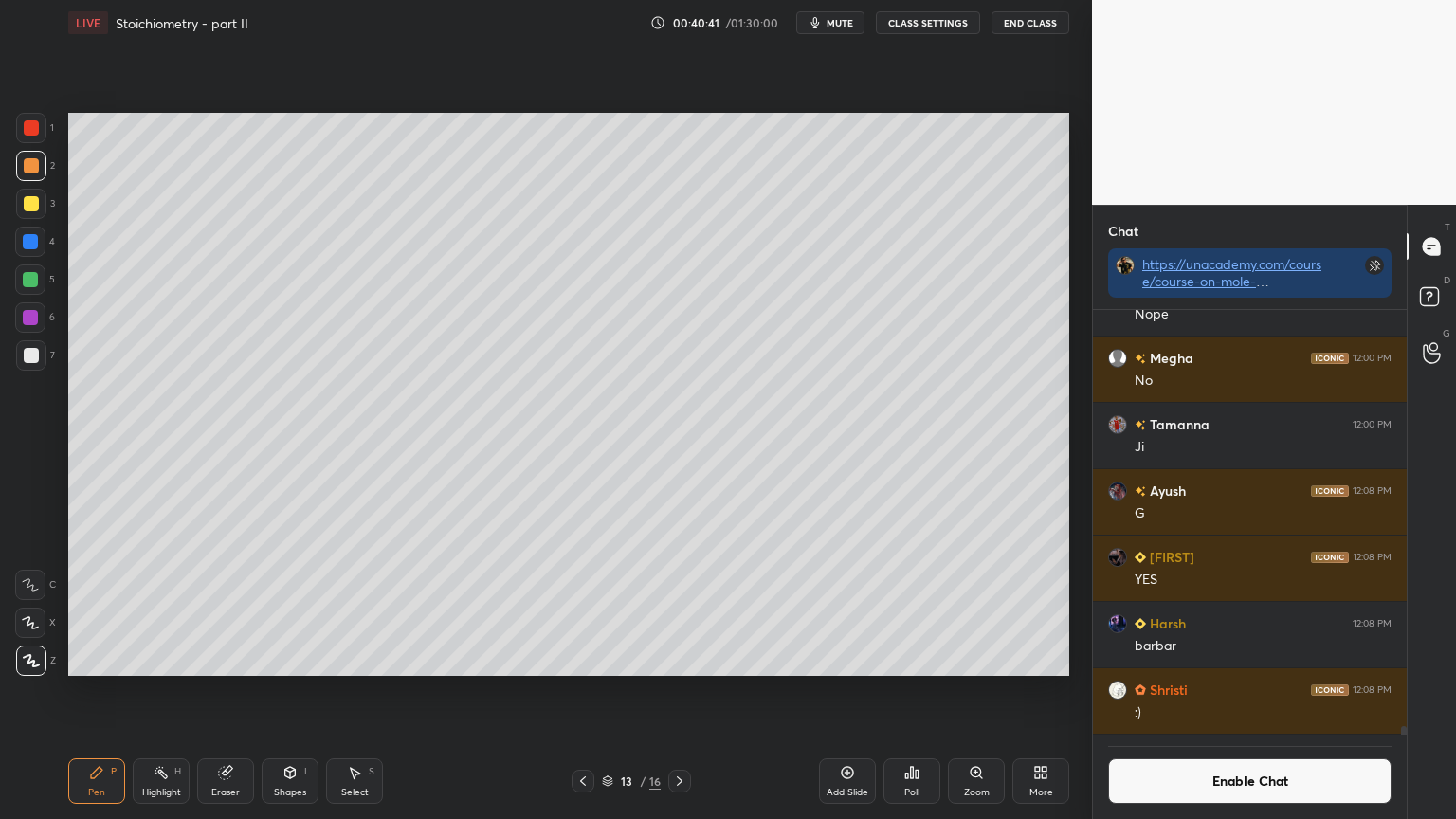scroll, scrollTop: 380, scrollLeft: 308, axis: both 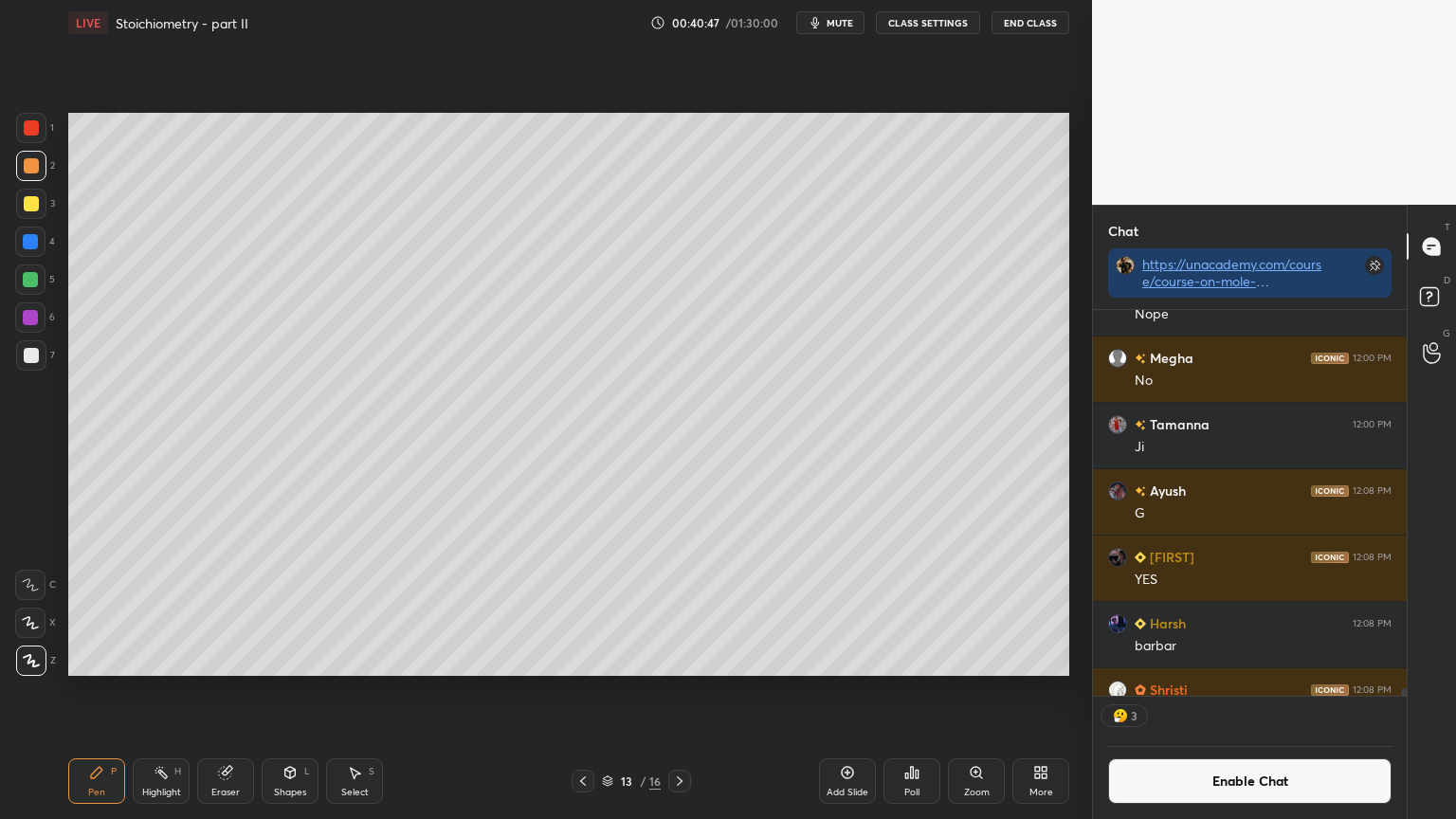 drag, startPoint x: 38, startPoint y: 355, endPoint x: 63, endPoint y: 360, distance: 25.495098 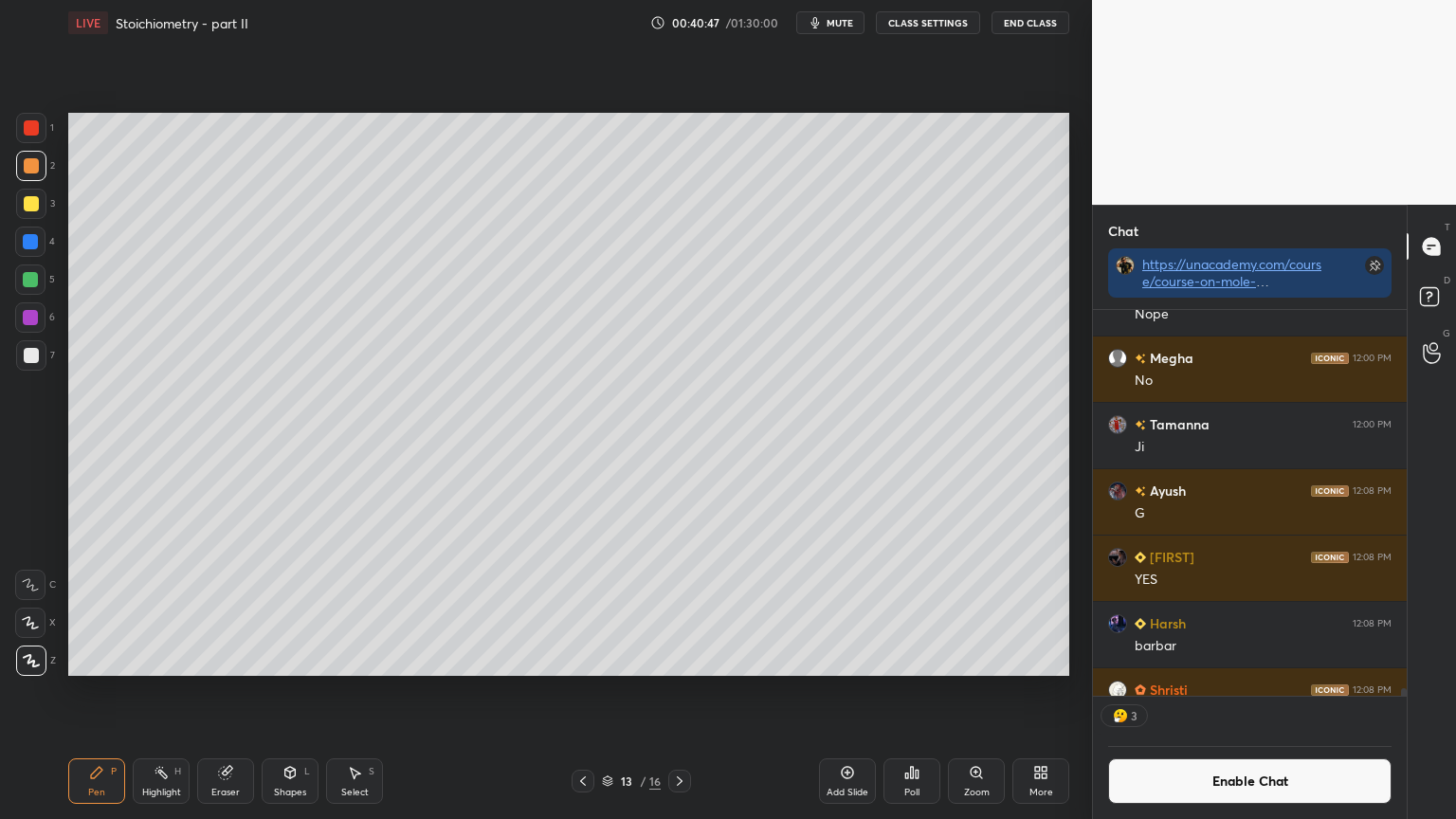 click on "7" at bounding box center (35, 355) 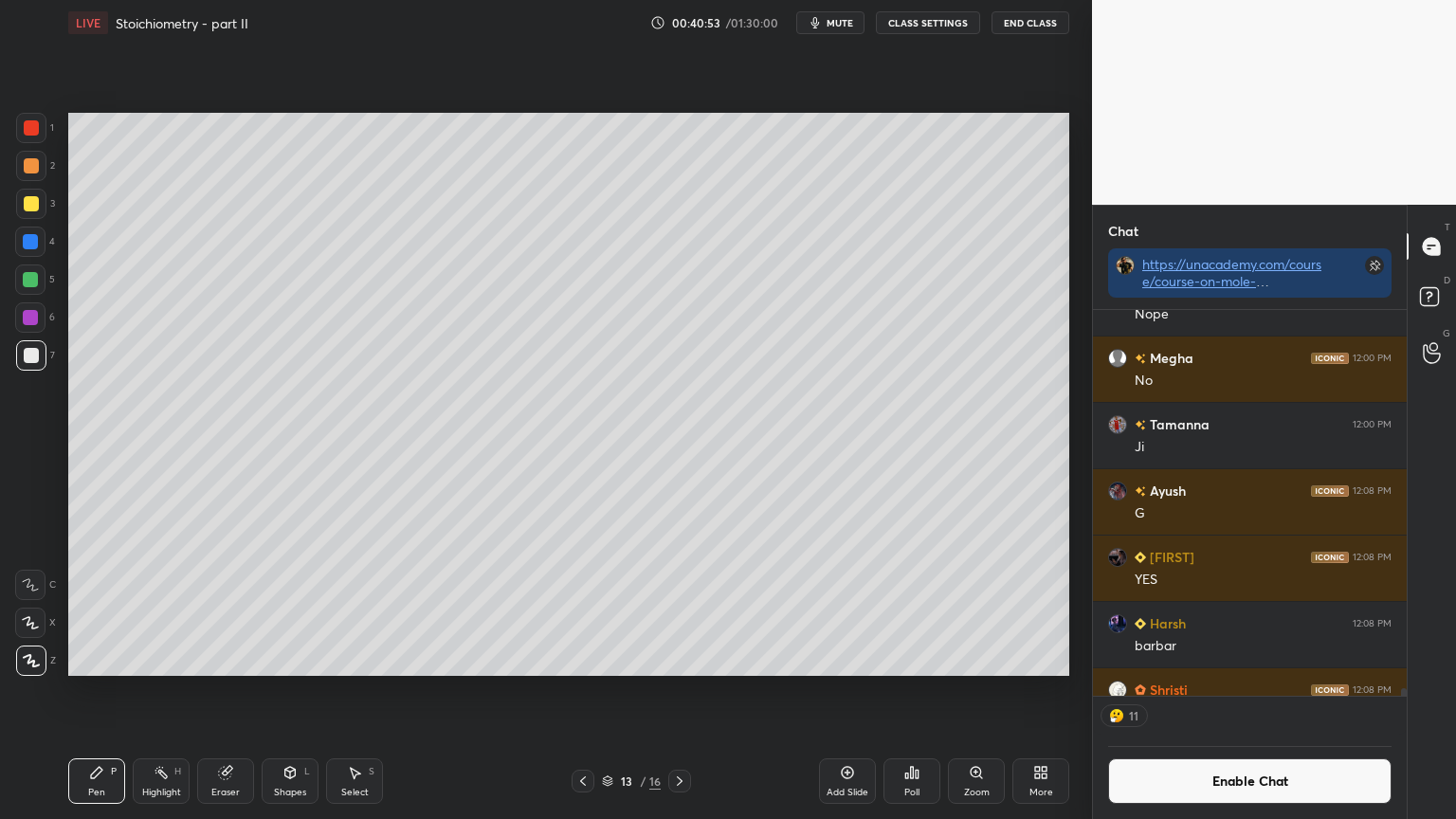 click on "Shapes L" at bounding box center [290, 781] 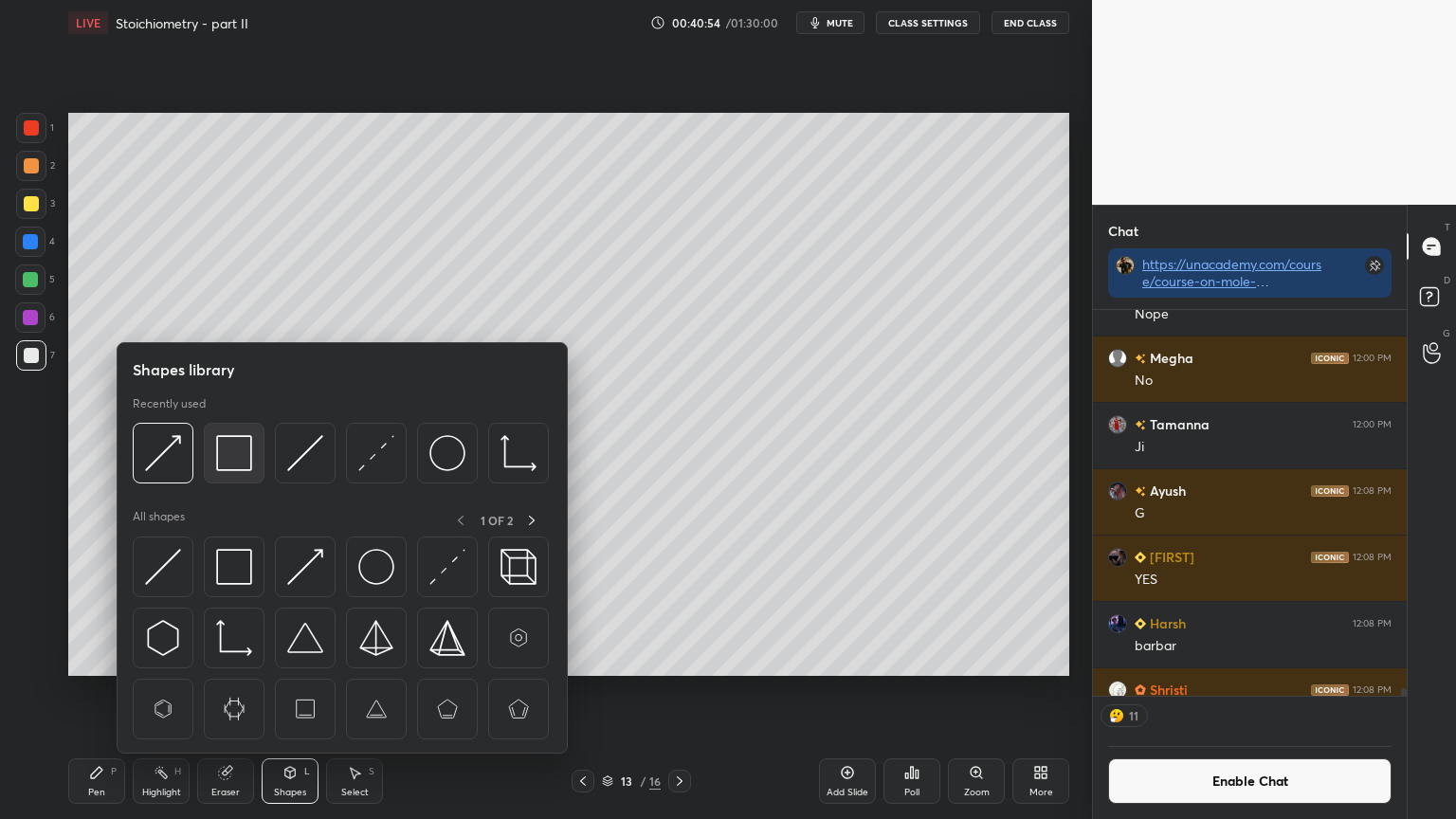 click at bounding box center [234, 453] 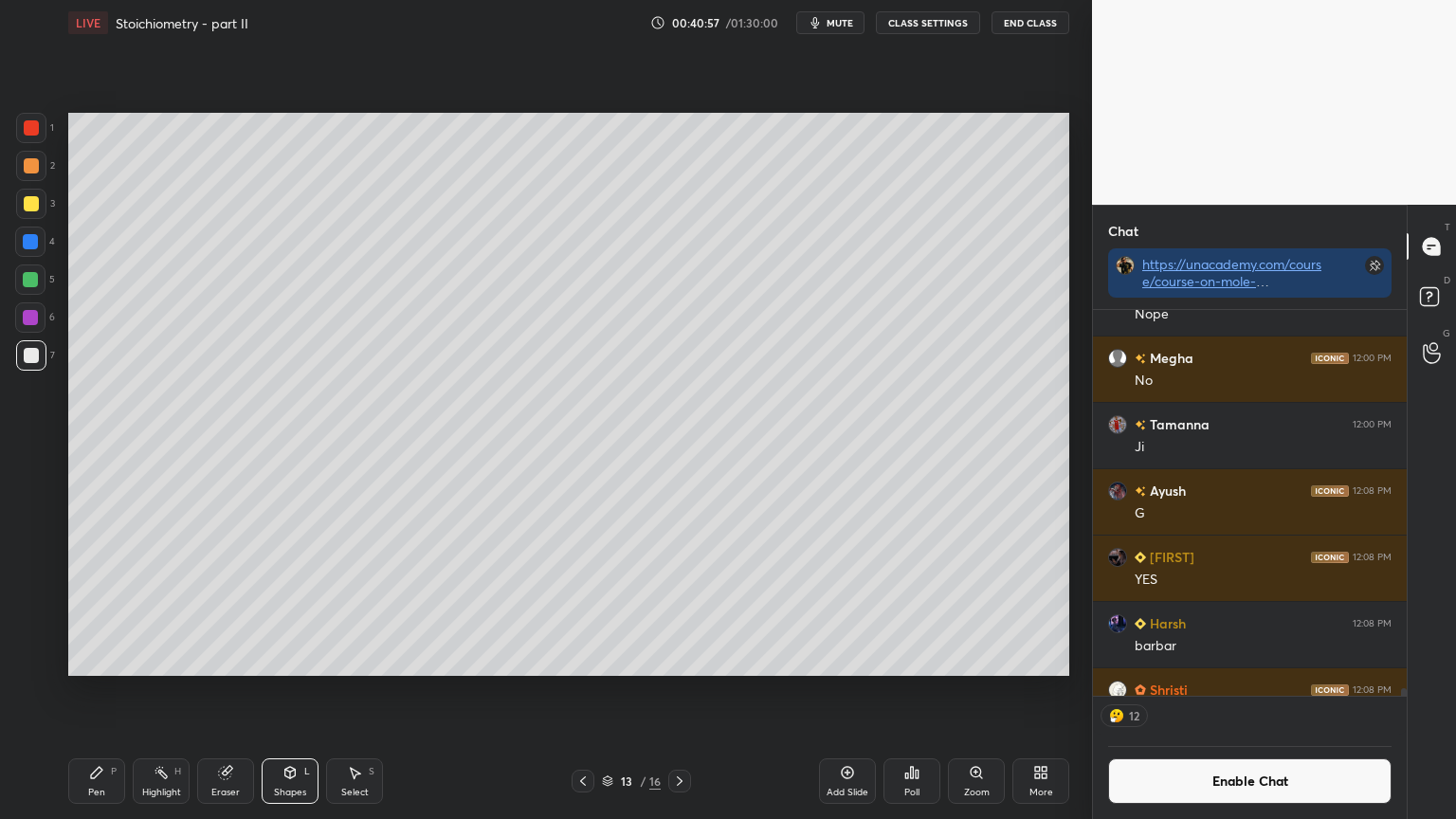 click on "Shapes L" at bounding box center [290, 781] 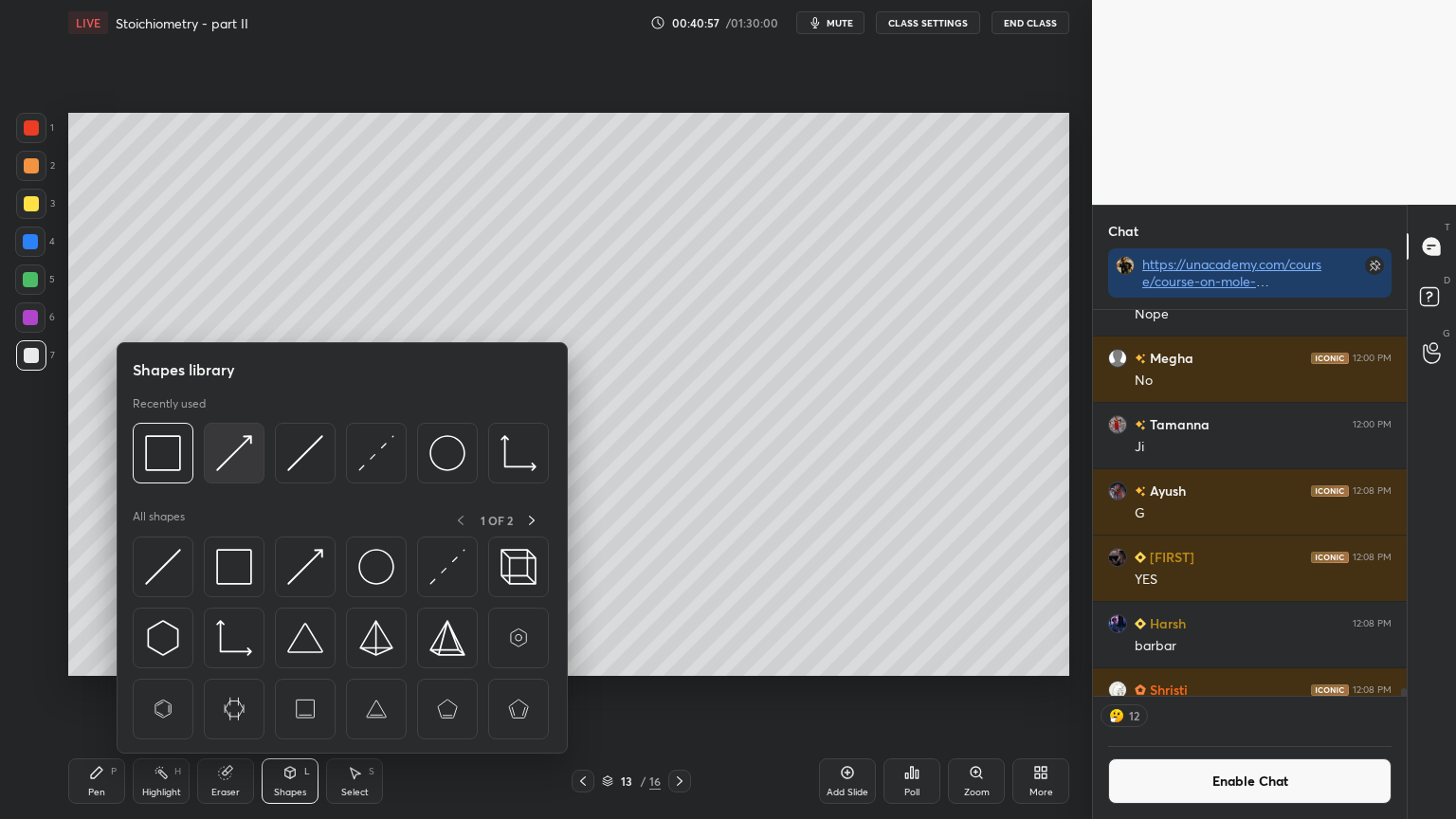 click at bounding box center (234, 453) 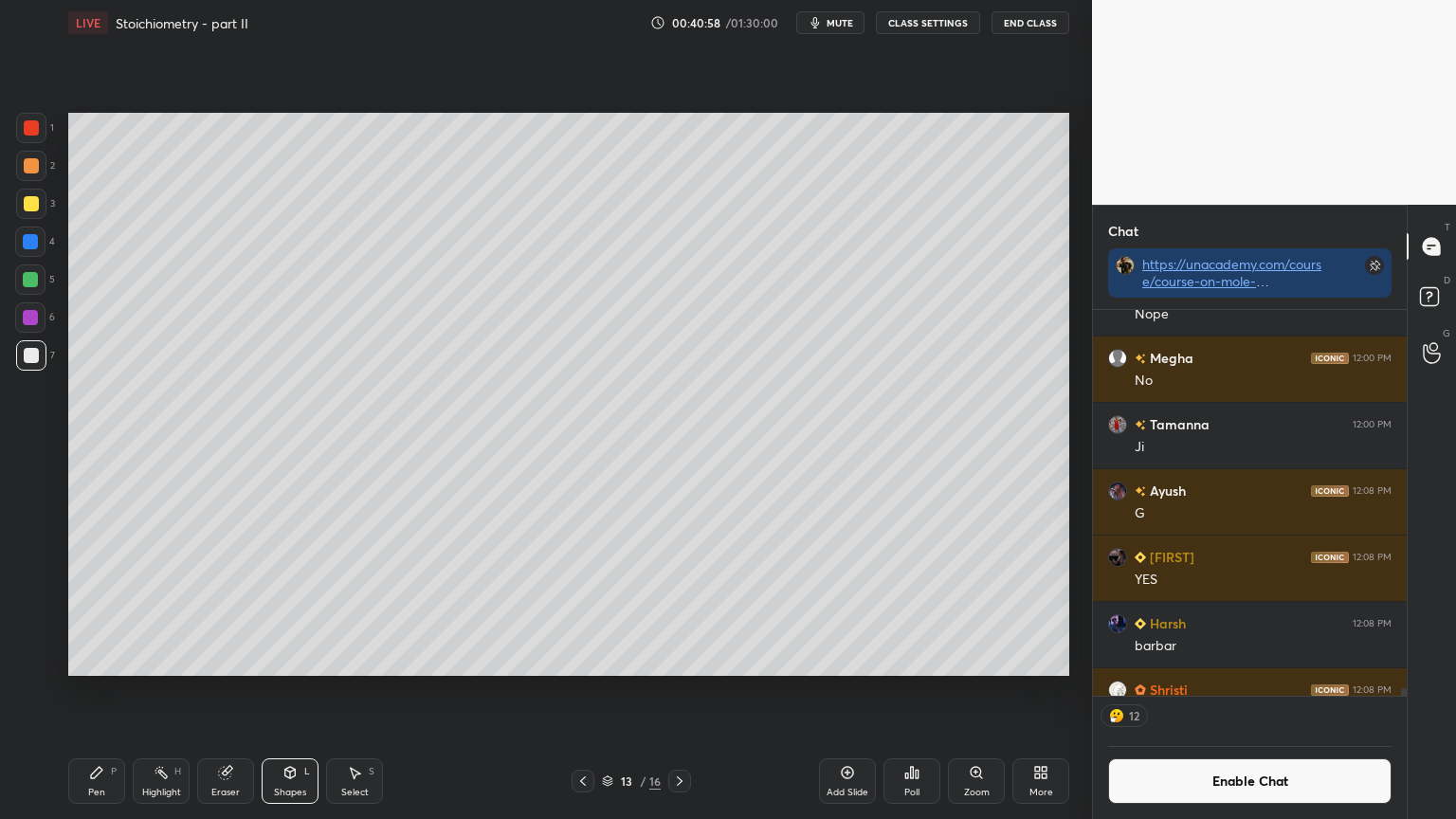 click at bounding box center [31, 204] 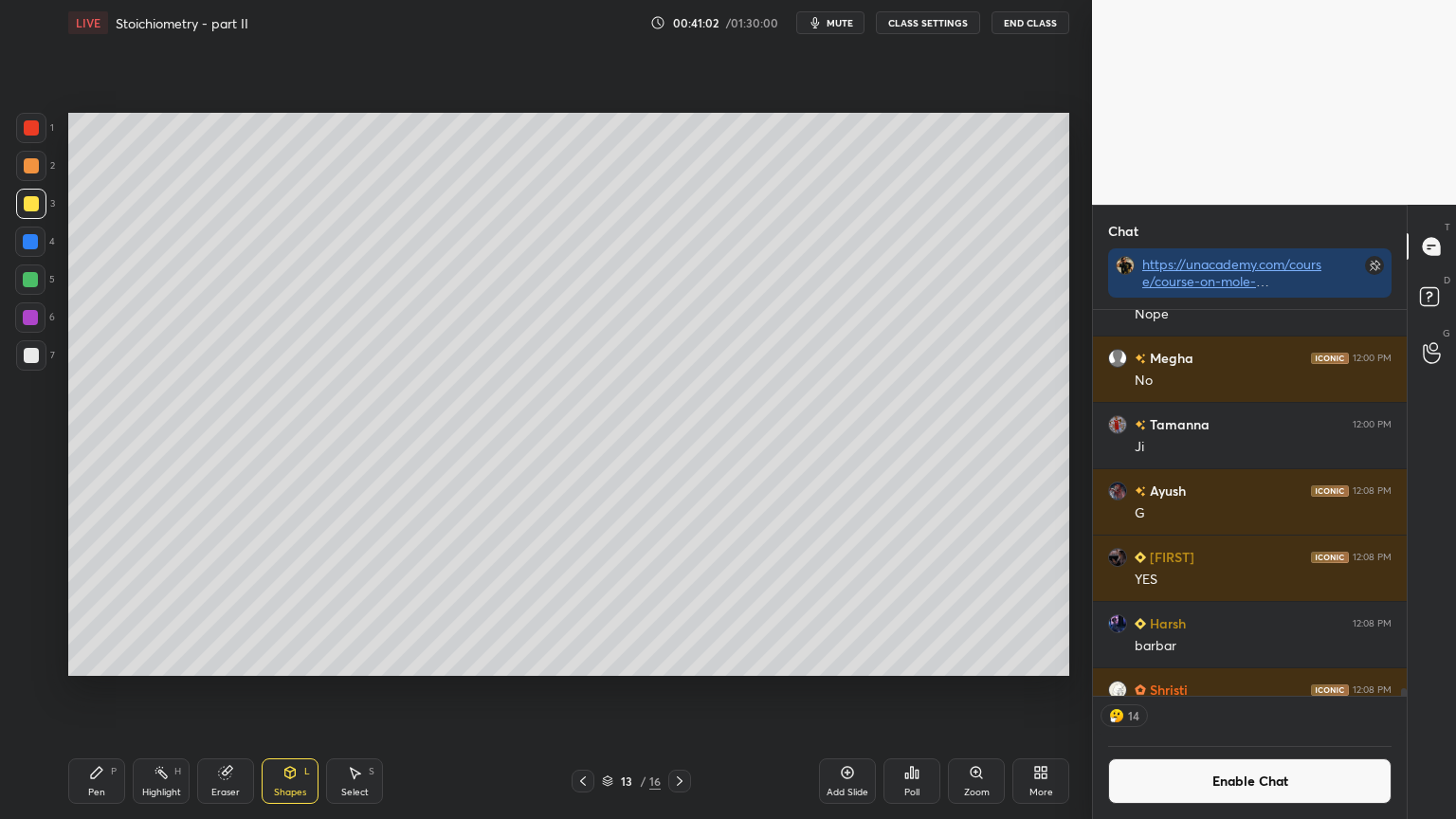 click on "Pen P" at bounding box center [97, 781] 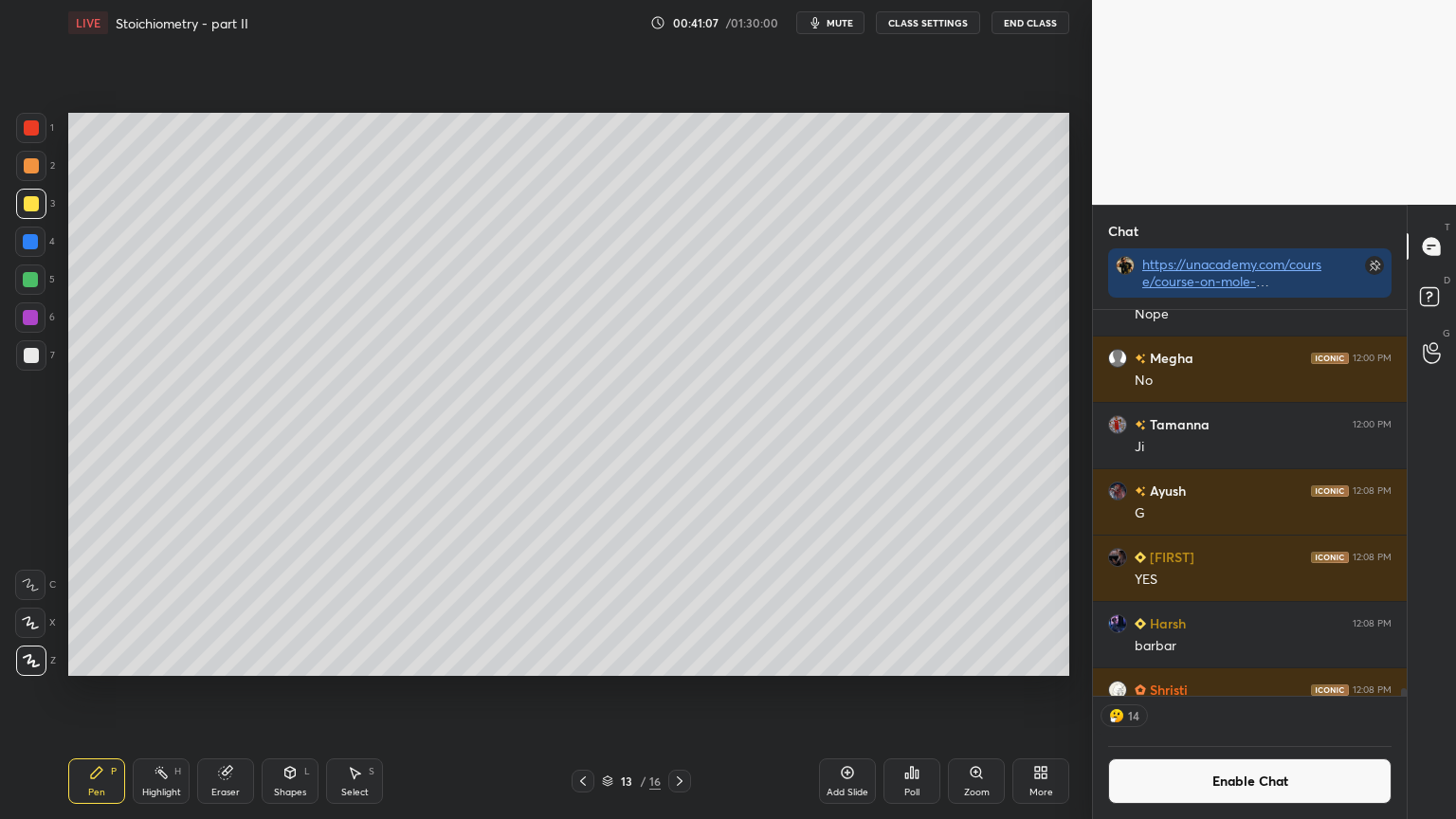 click on "Highlight H" at bounding box center (161, 781) 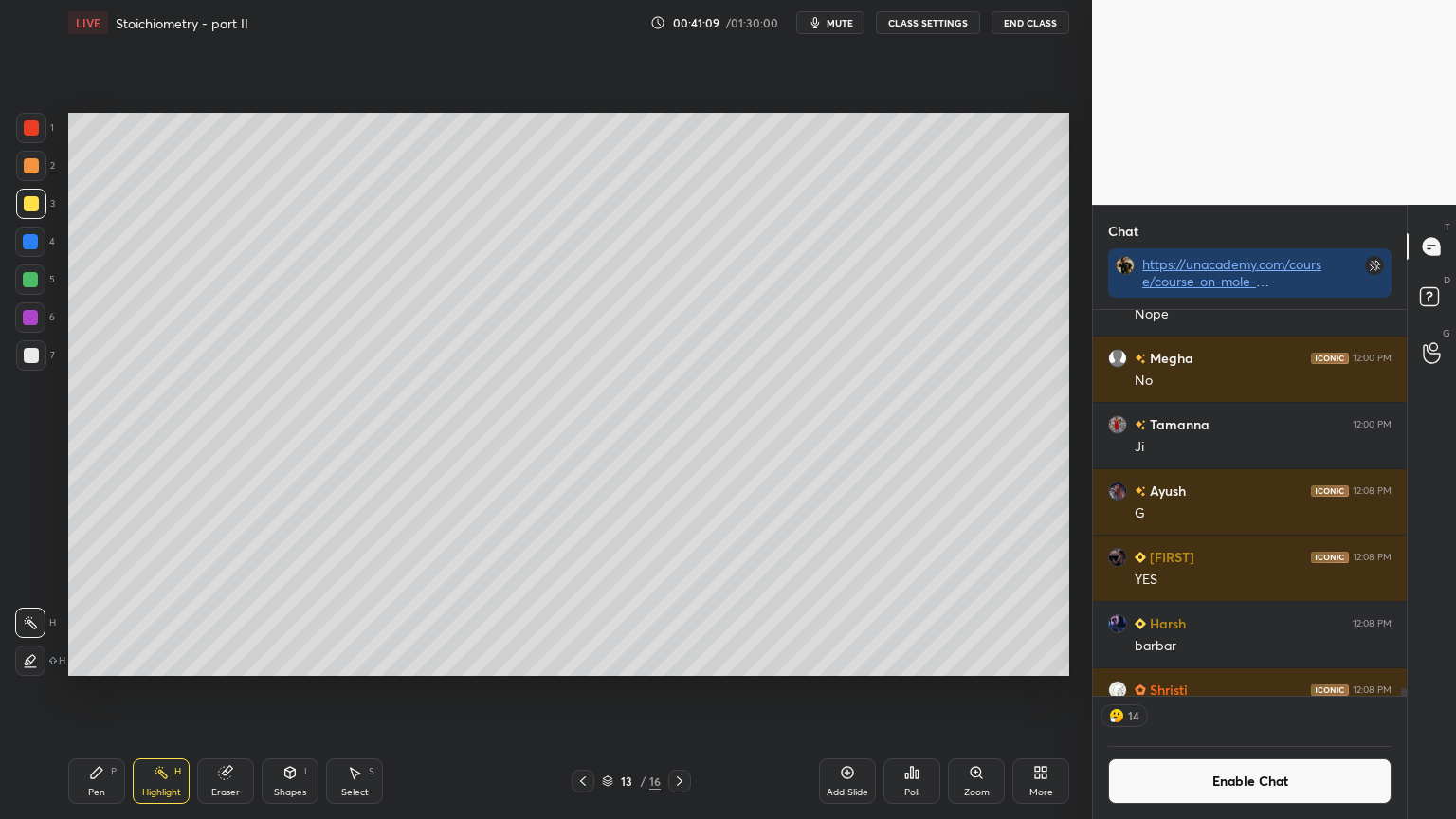 click 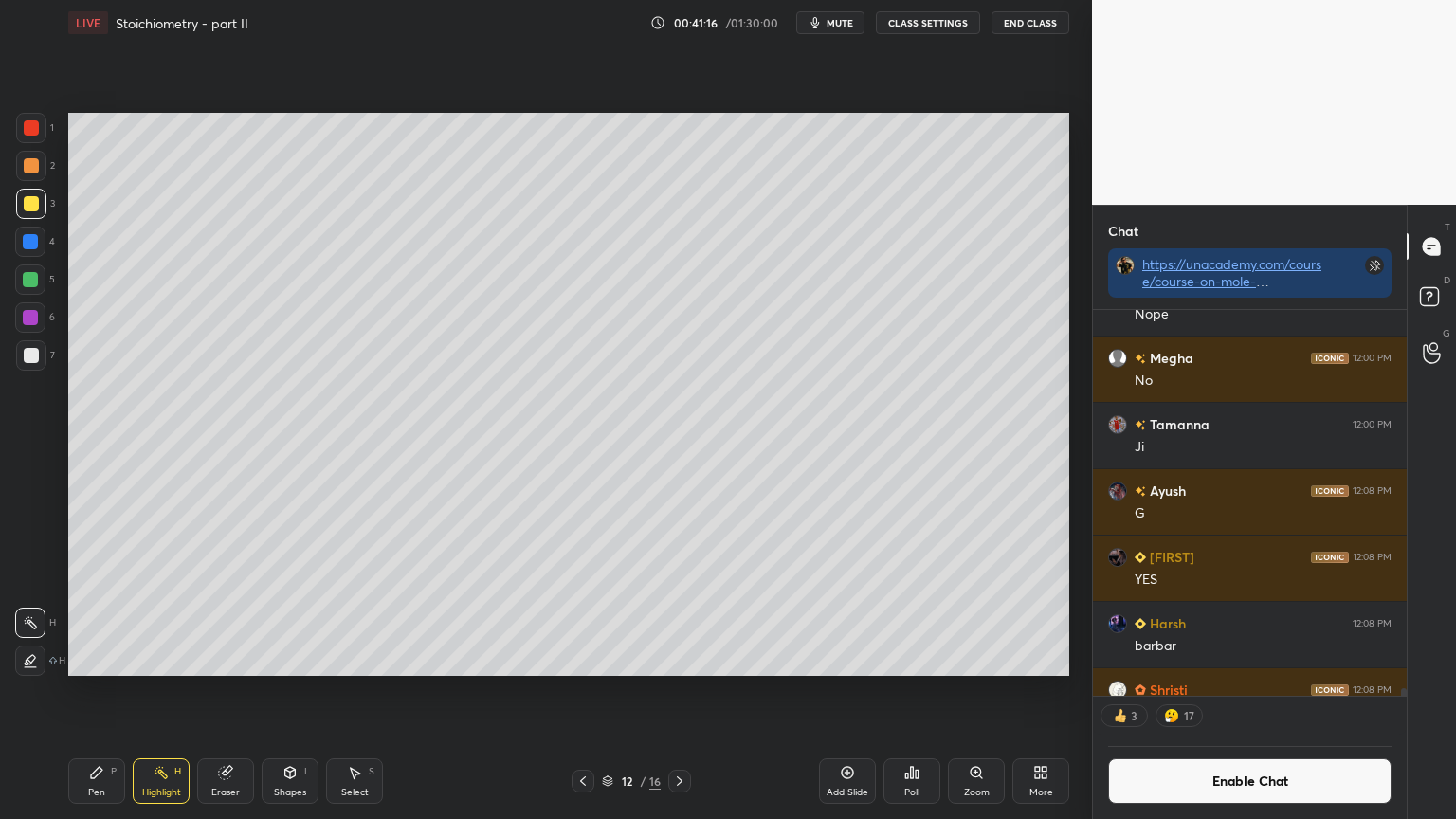 click 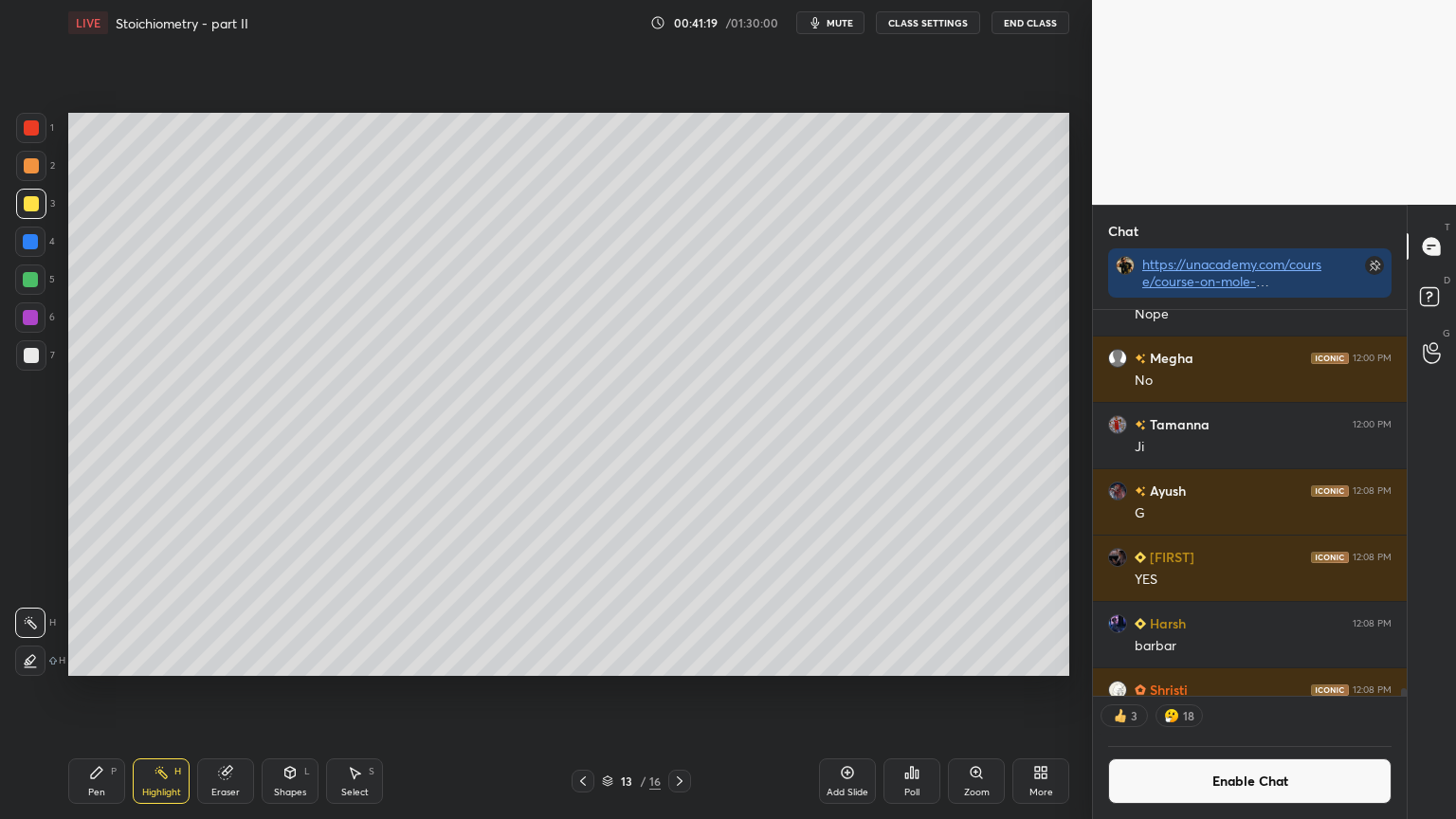 click on "Pen P" at bounding box center (97, 781) 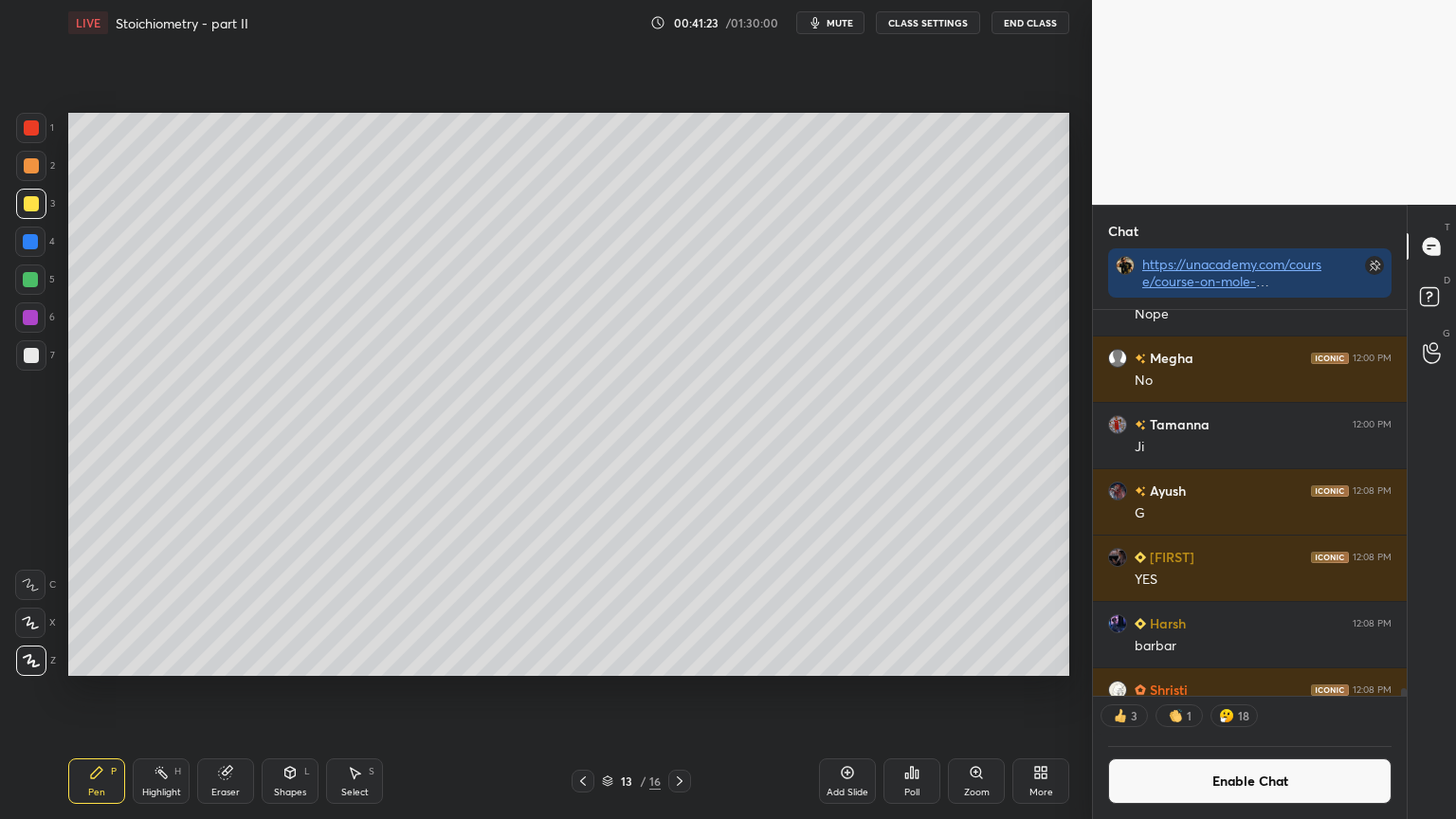 click on "Highlight" at bounding box center [161, 792] 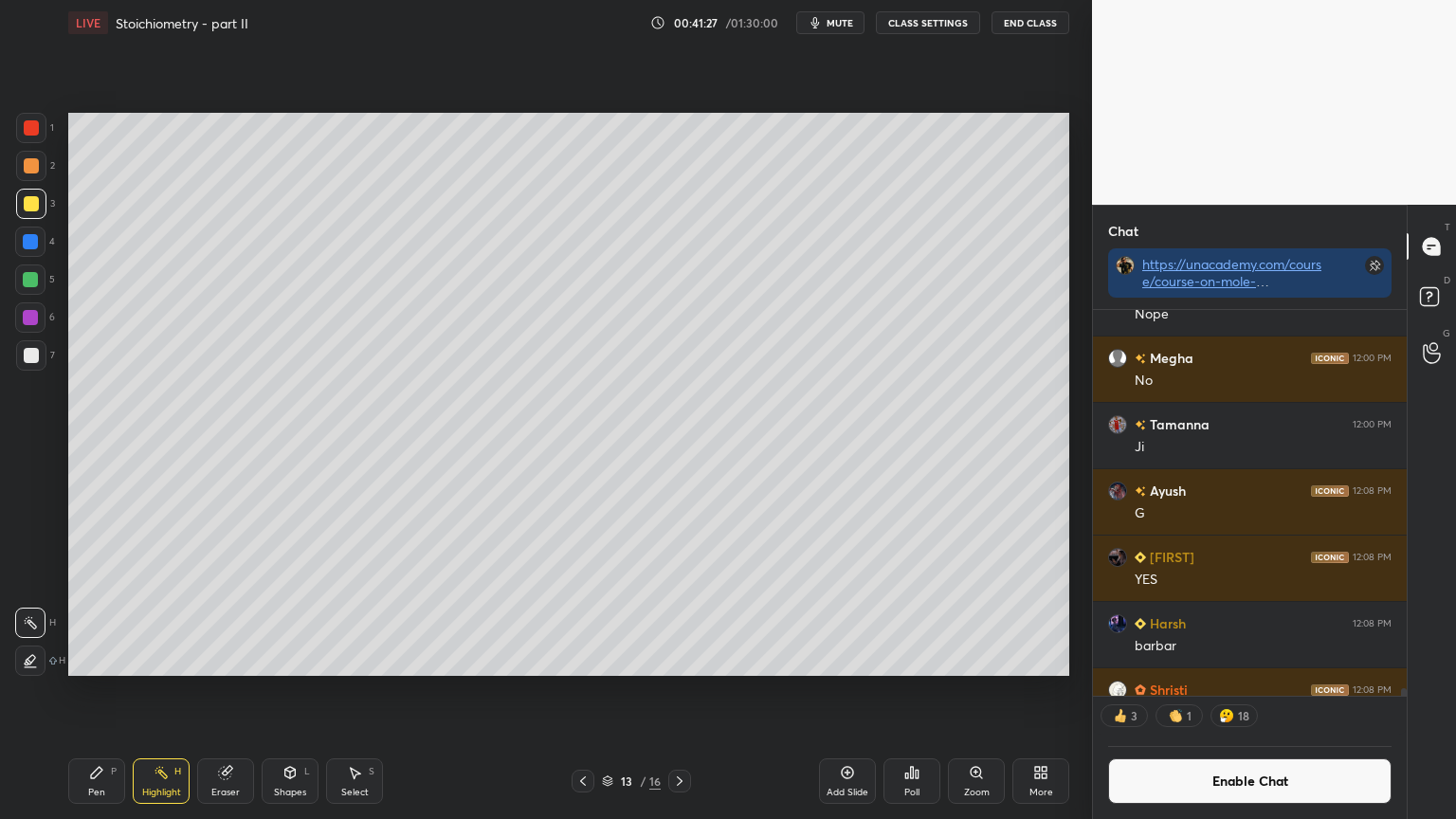 click on "Pen" at bounding box center (97, 792) 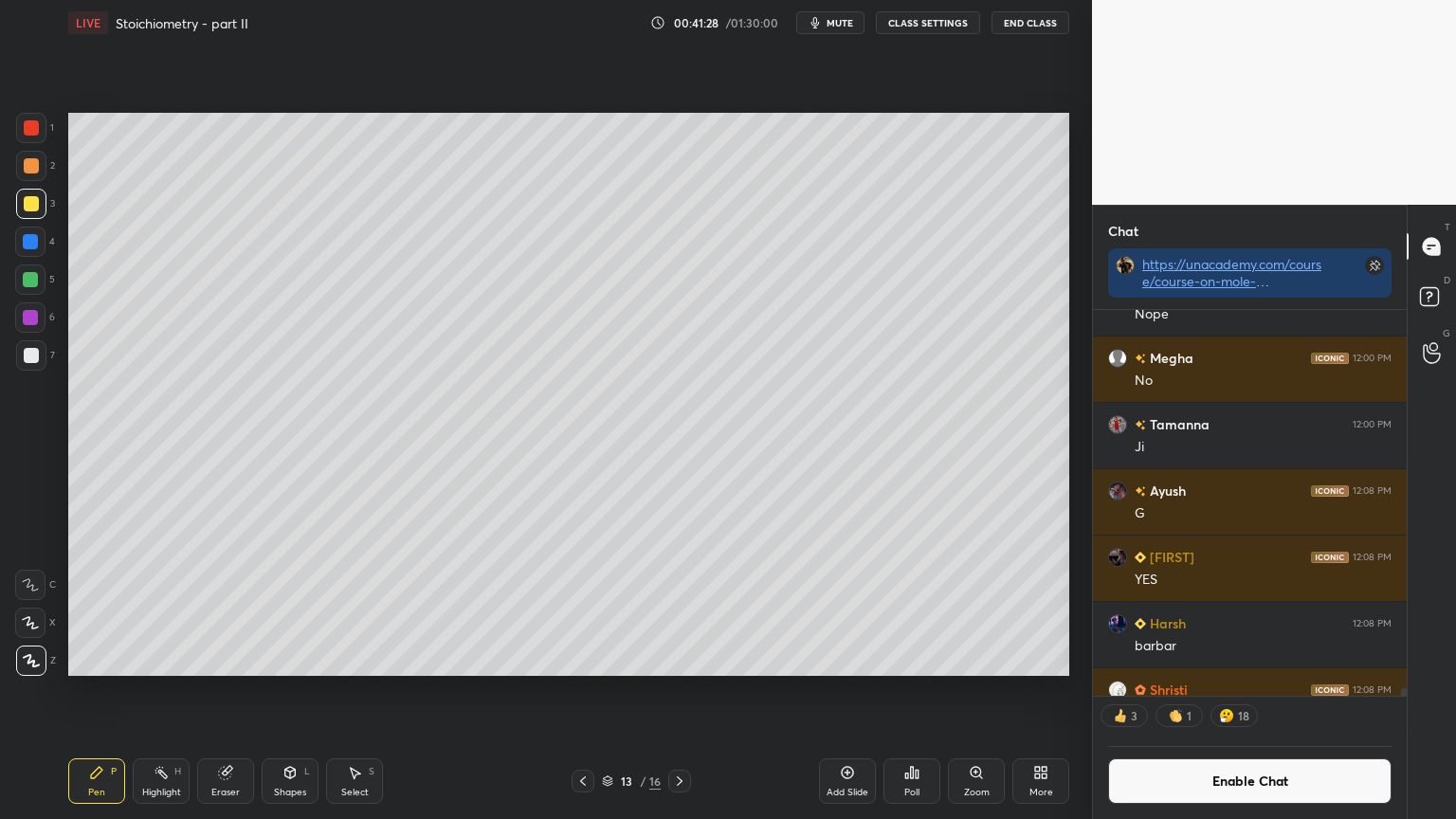 click at bounding box center (30, 242) 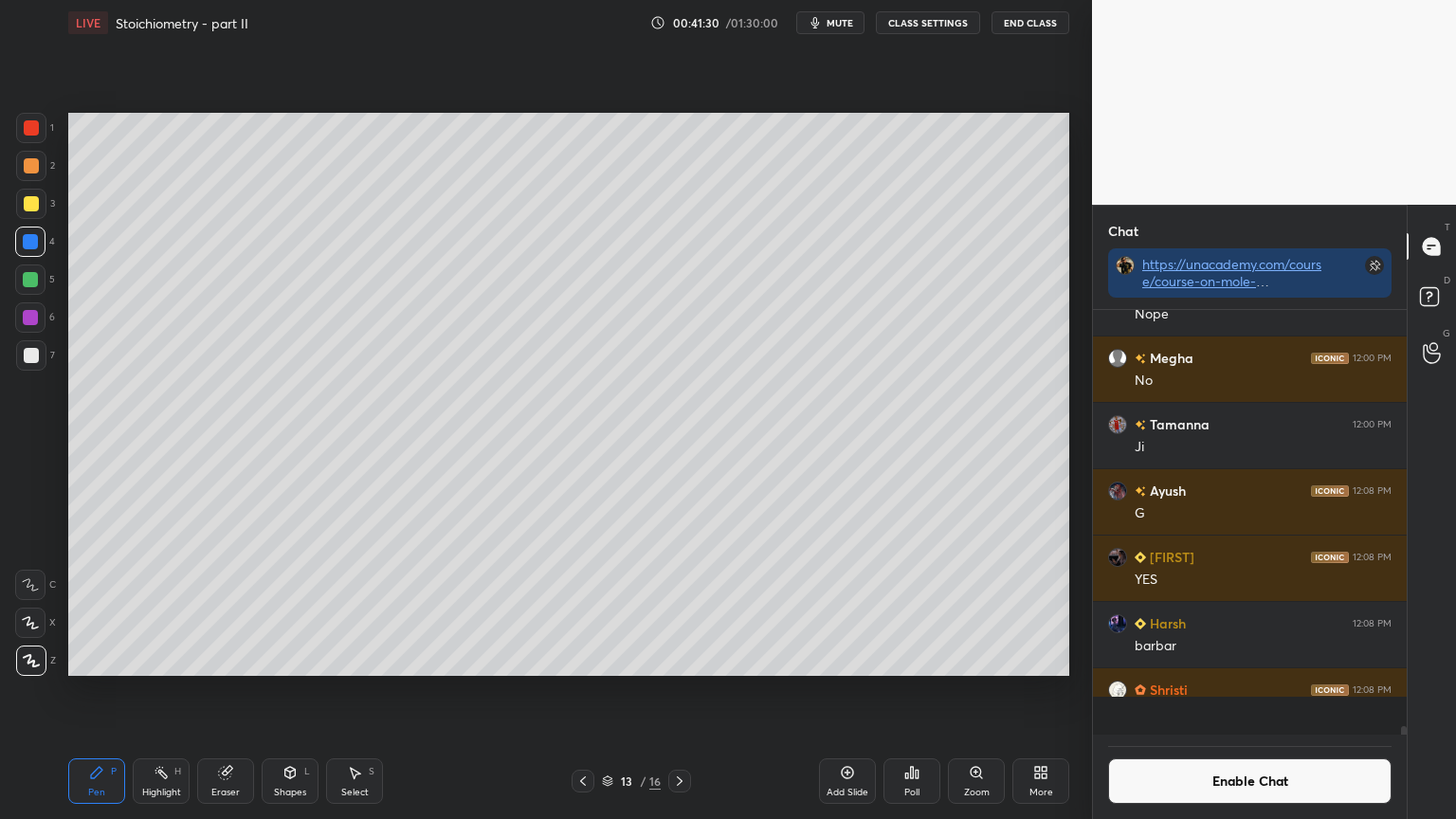scroll, scrollTop: 6, scrollLeft: 6, axis: both 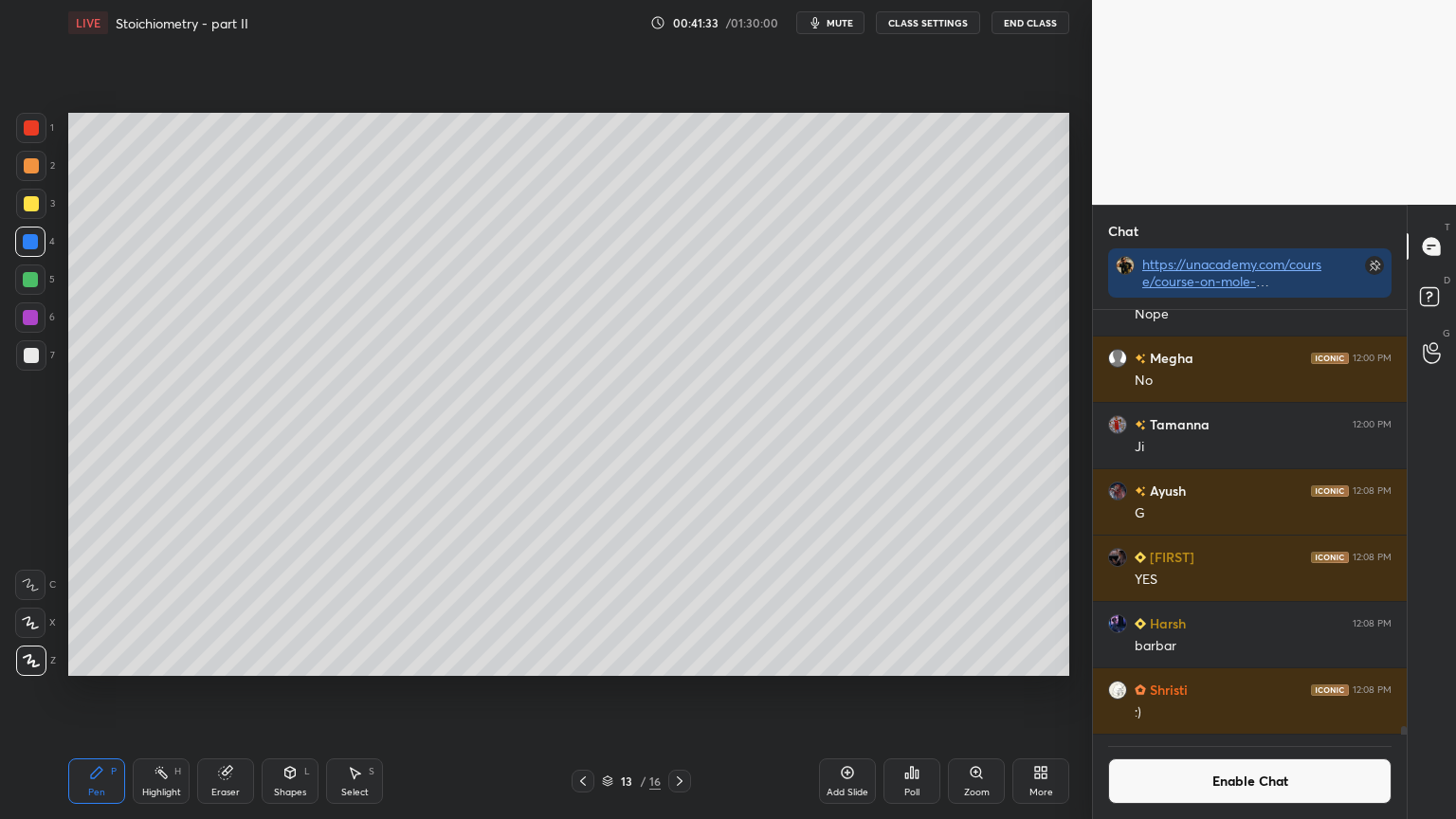 drag, startPoint x: 177, startPoint y: 781, endPoint x: 184, endPoint y: 692, distance: 89.27486 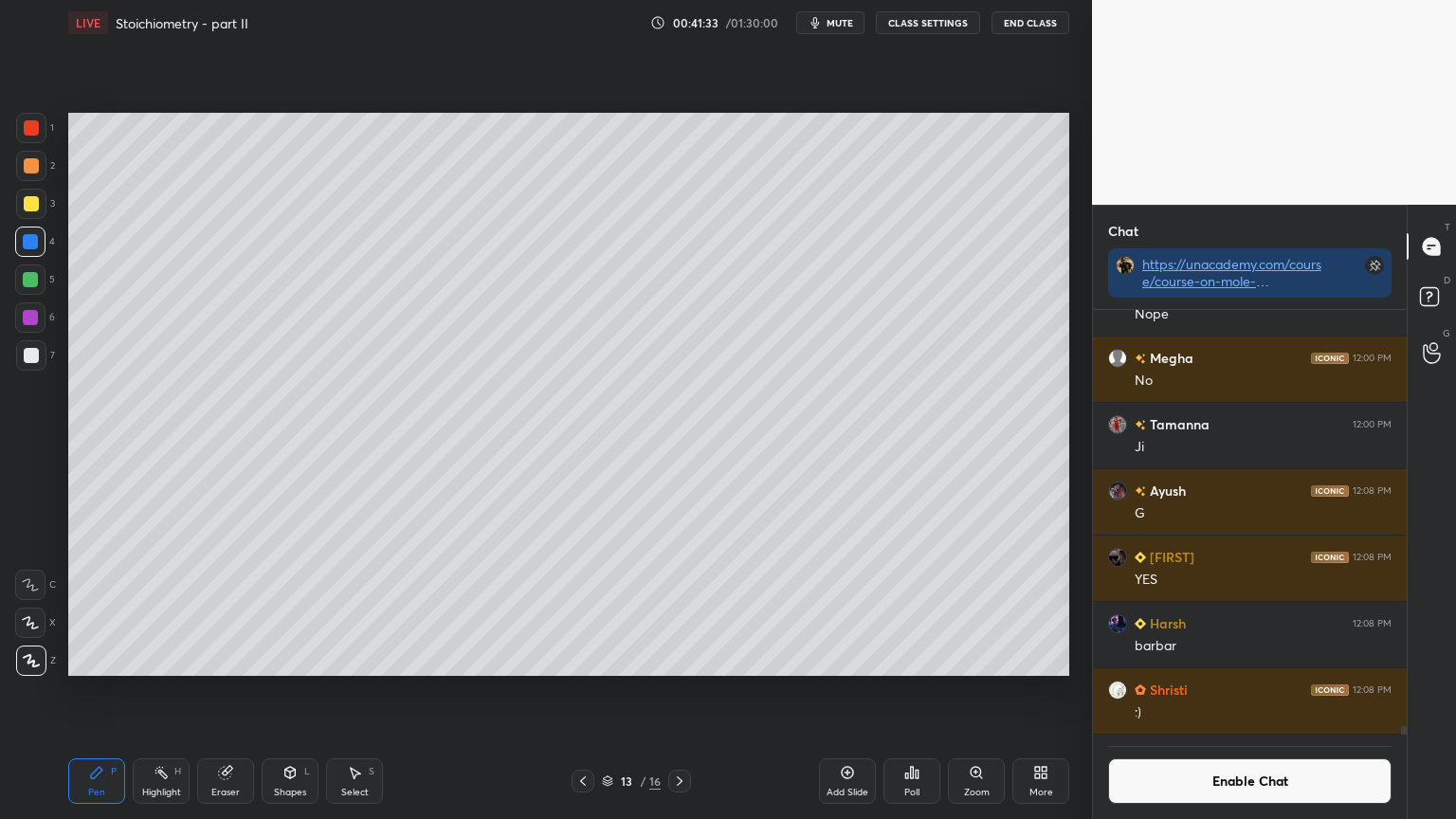 click on "Highlight H" at bounding box center (161, 781) 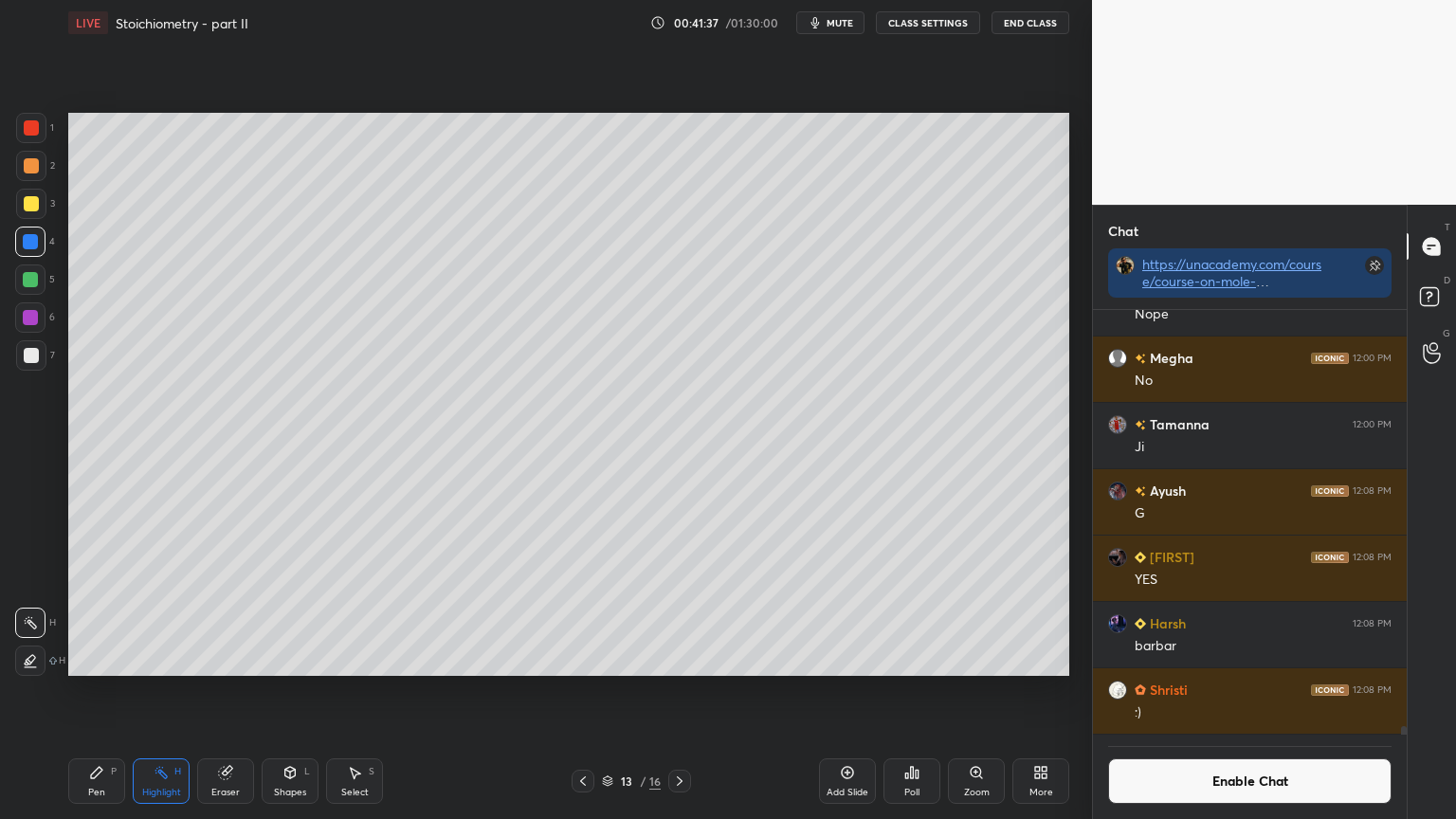 click on "Enable Chat" at bounding box center (1249, 781) 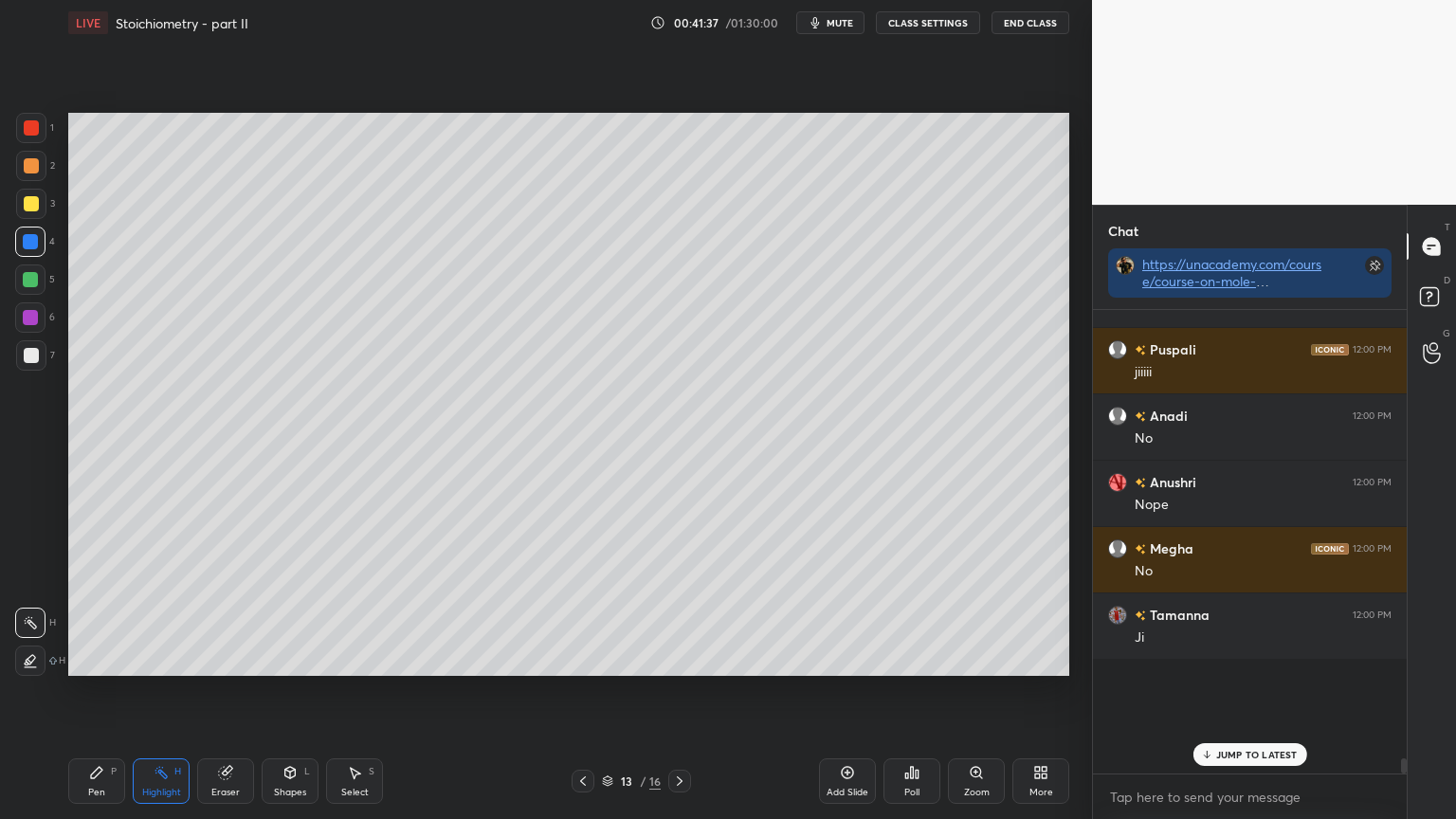 scroll, scrollTop: 6, scrollLeft: 6, axis: both 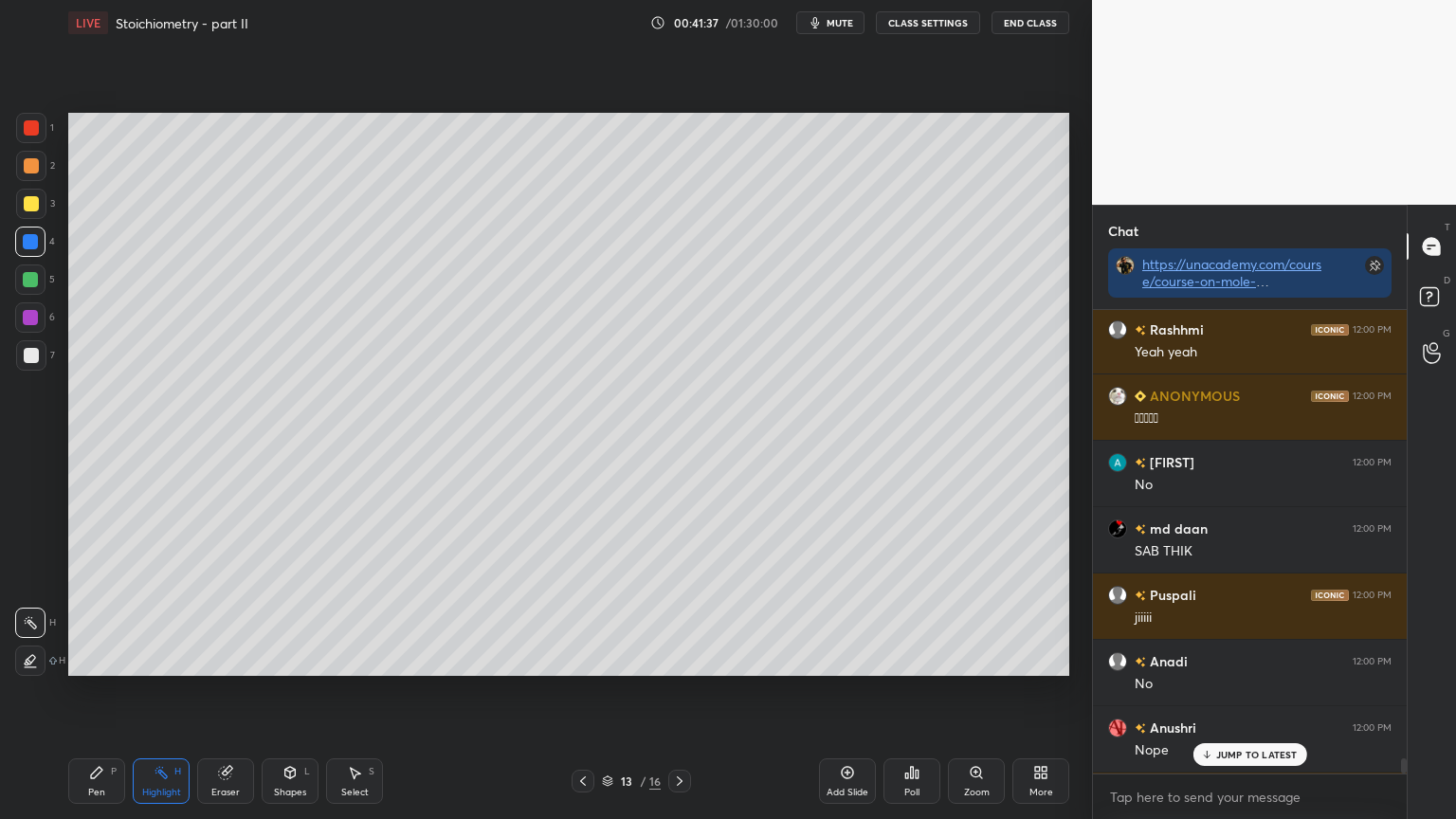 click on "JUMP TO LATEST" at bounding box center [1257, 755] 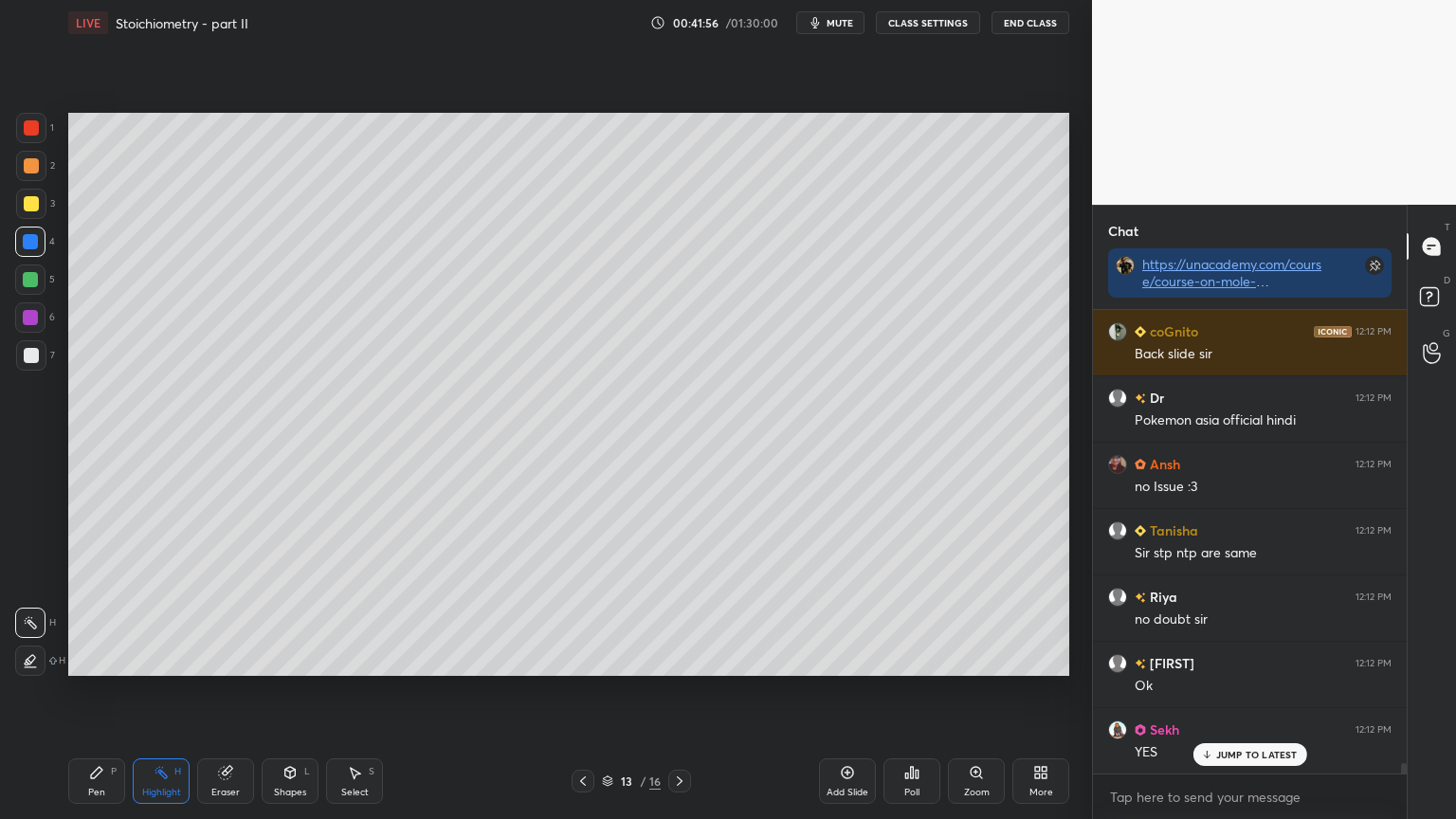 scroll, scrollTop: 20672, scrollLeft: 0, axis: vertical 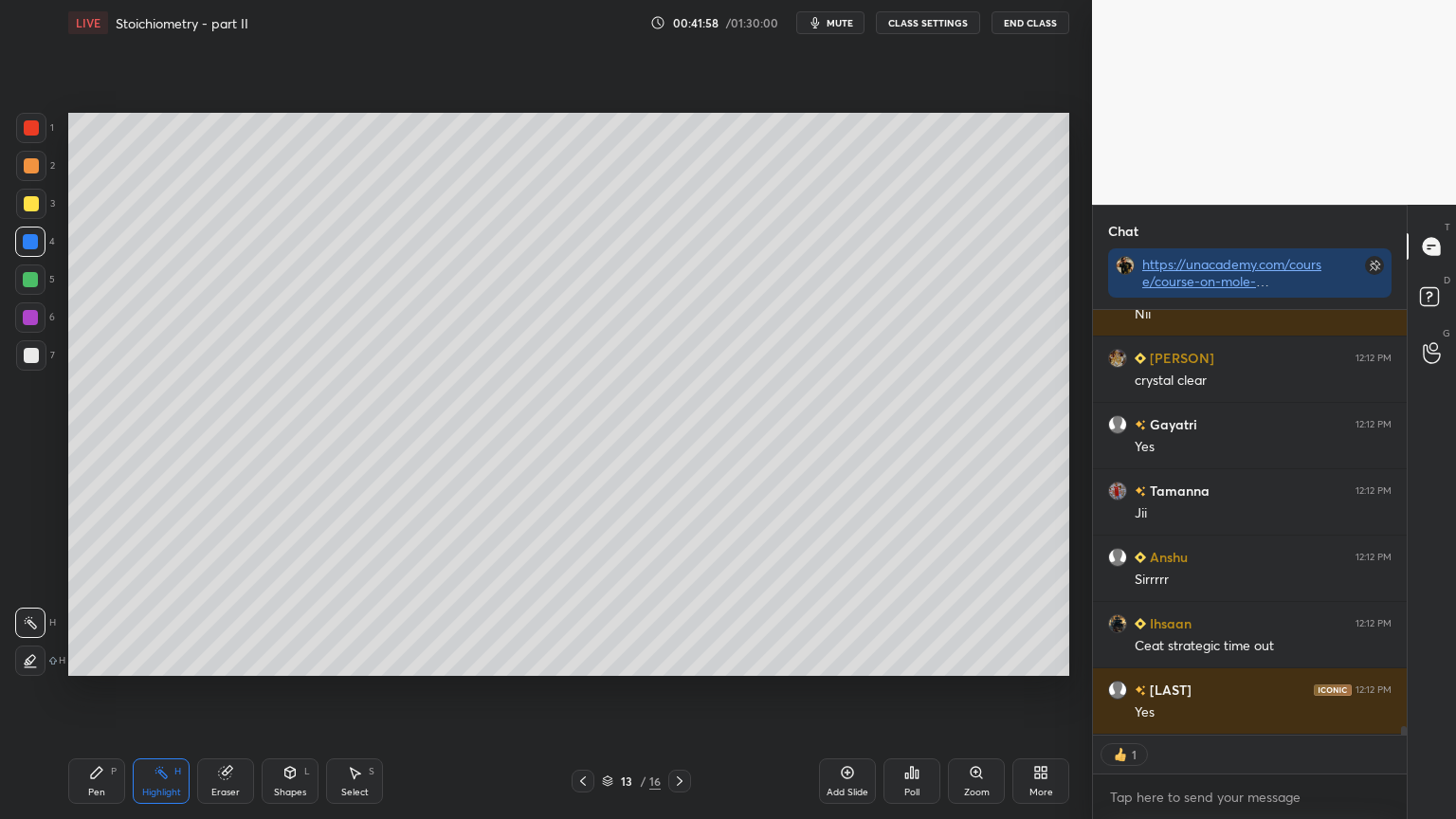 click at bounding box center [583, 781] 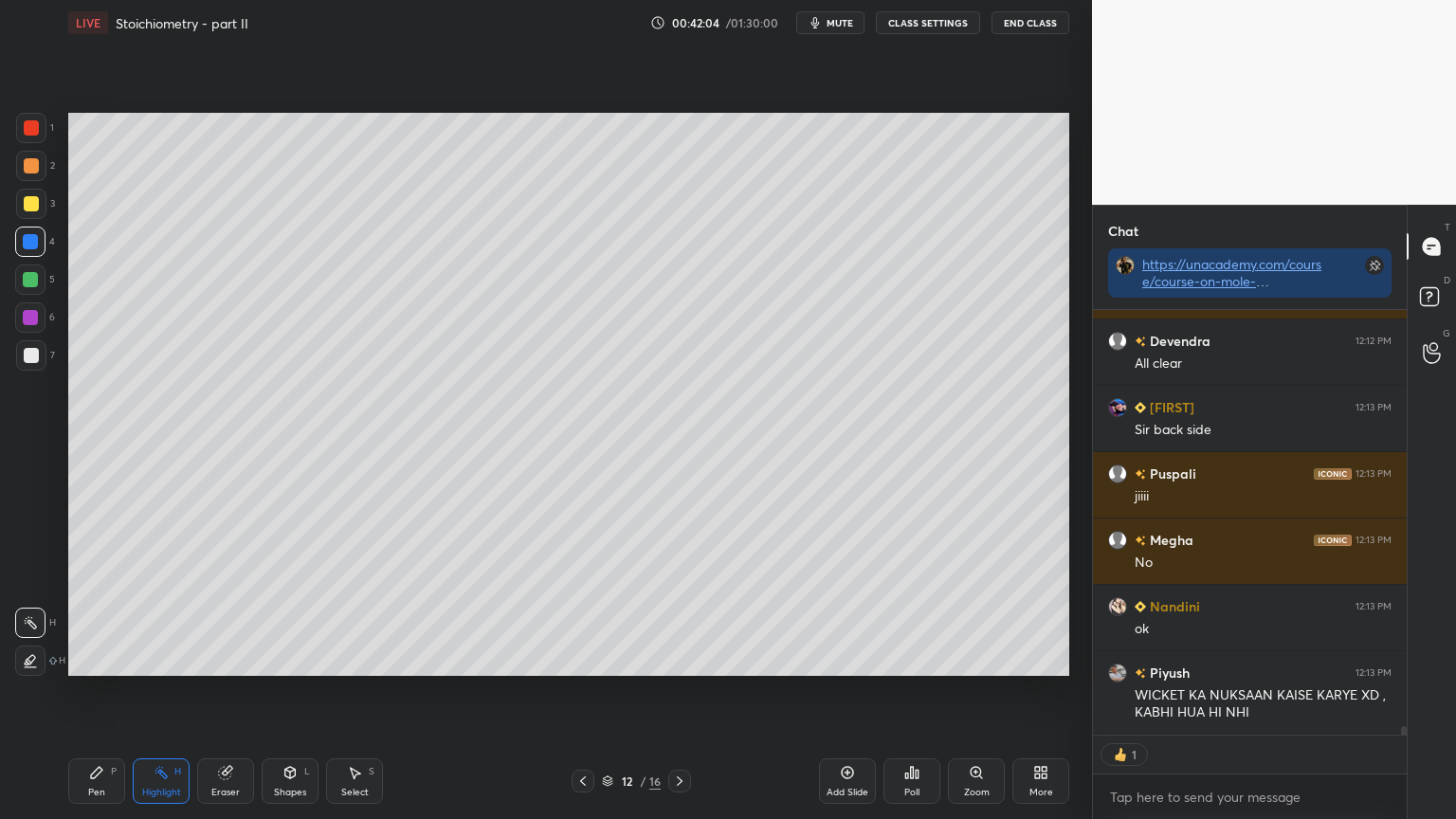 scroll, scrollTop: 21592, scrollLeft: 0, axis: vertical 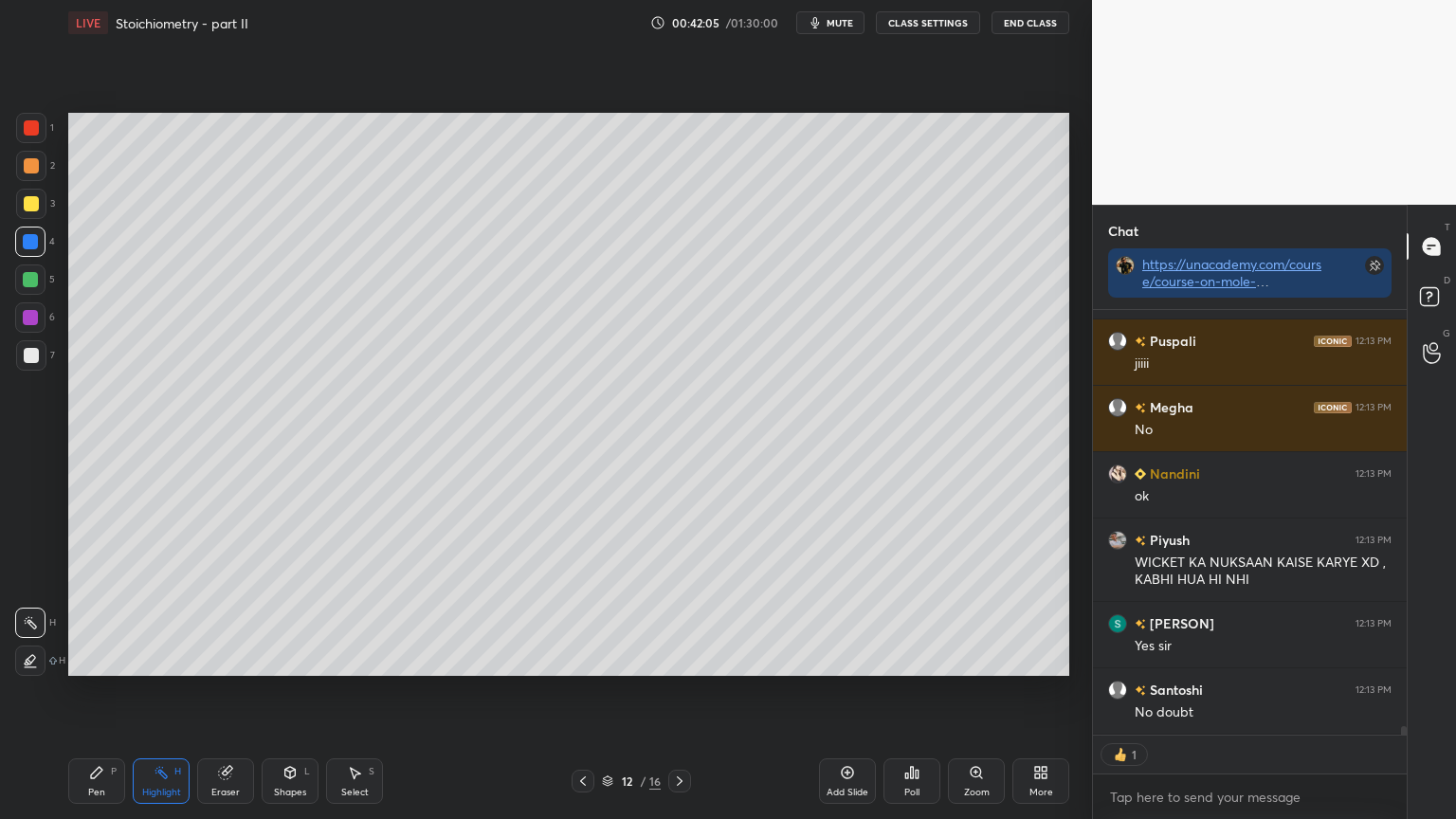click 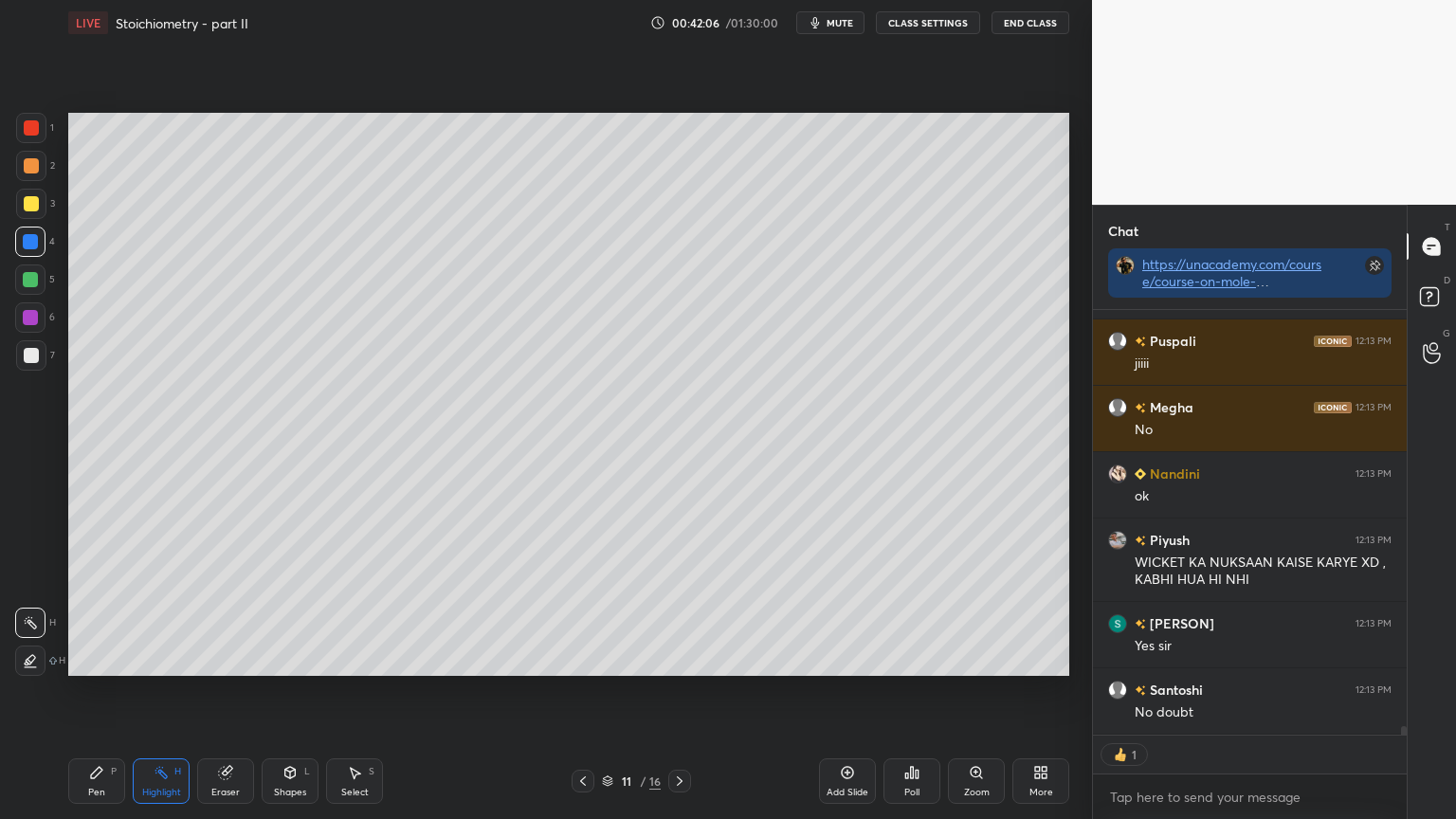 click on "Highlight H" at bounding box center [161, 781] 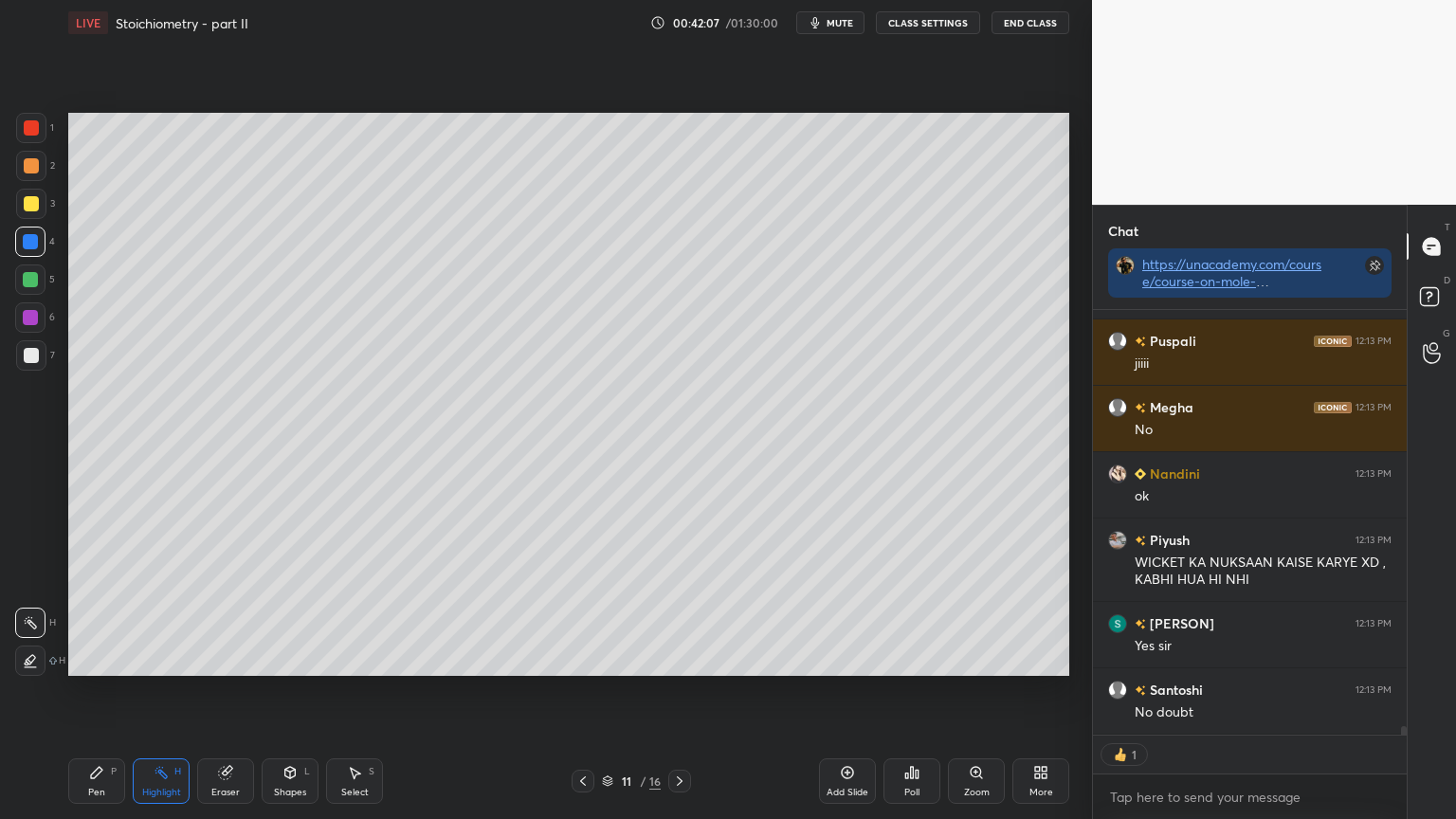 scroll, scrollTop: 7, scrollLeft: 6, axis: both 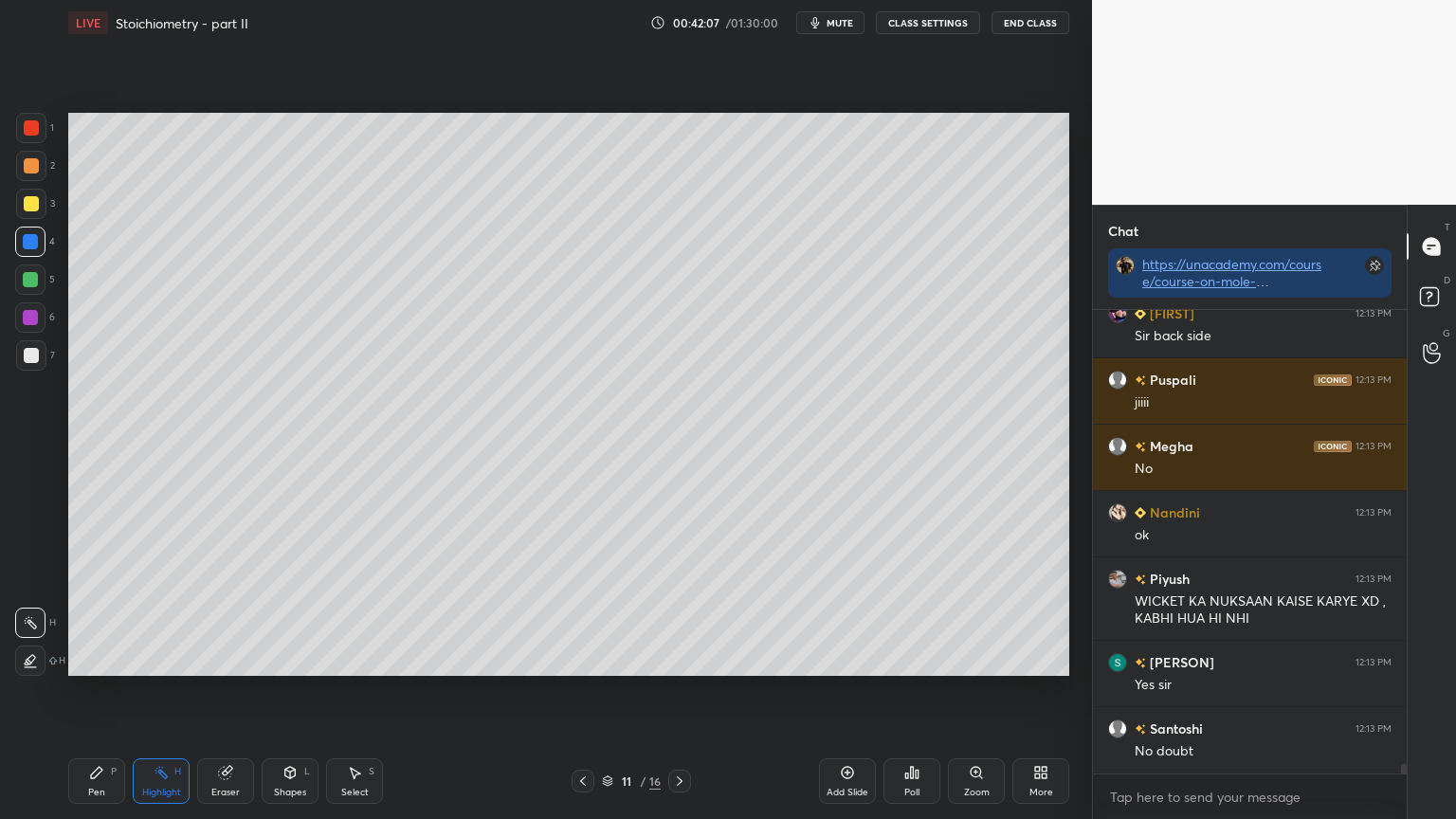 click 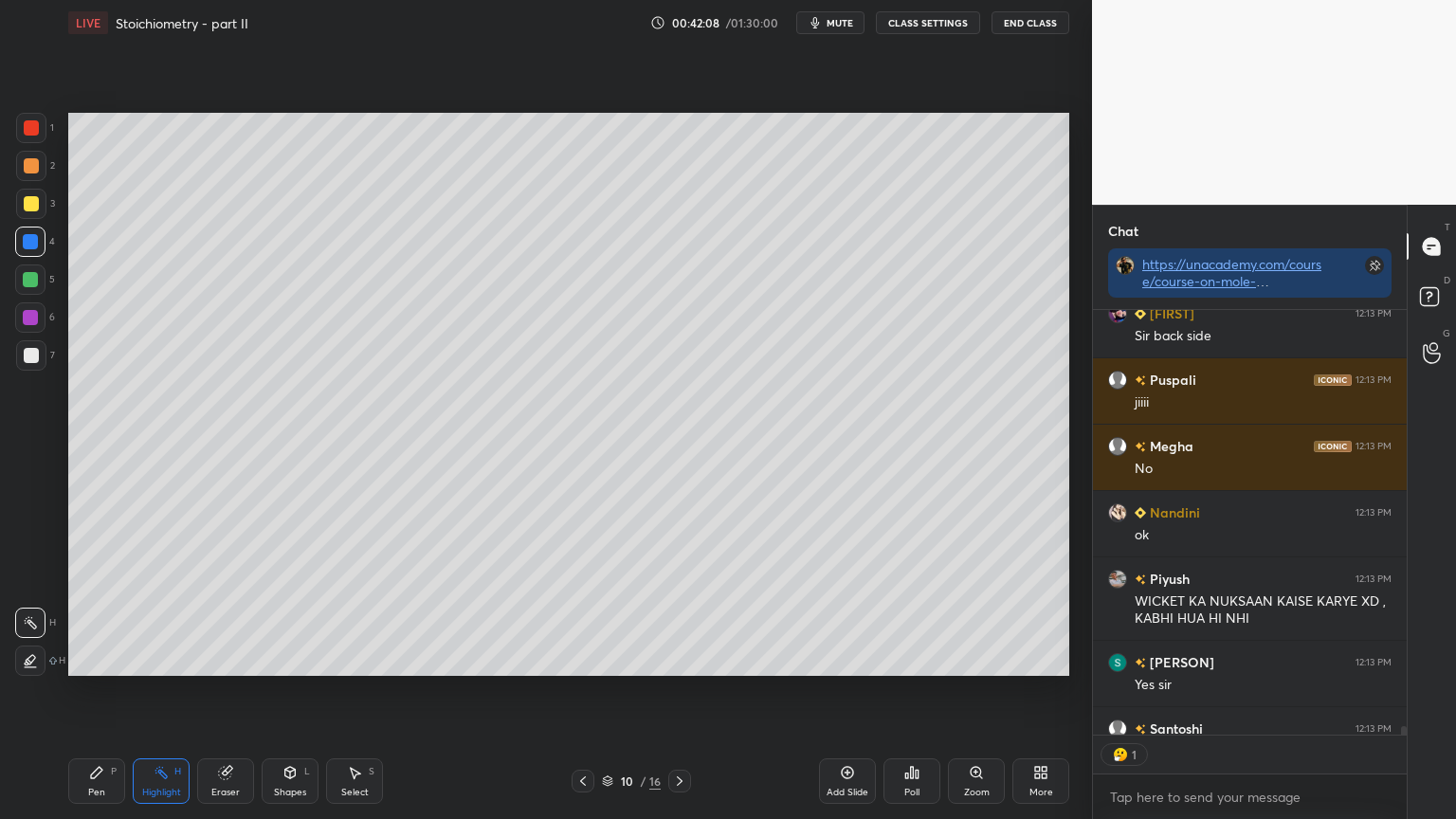scroll, scrollTop: 6, scrollLeft: 6, axis: both 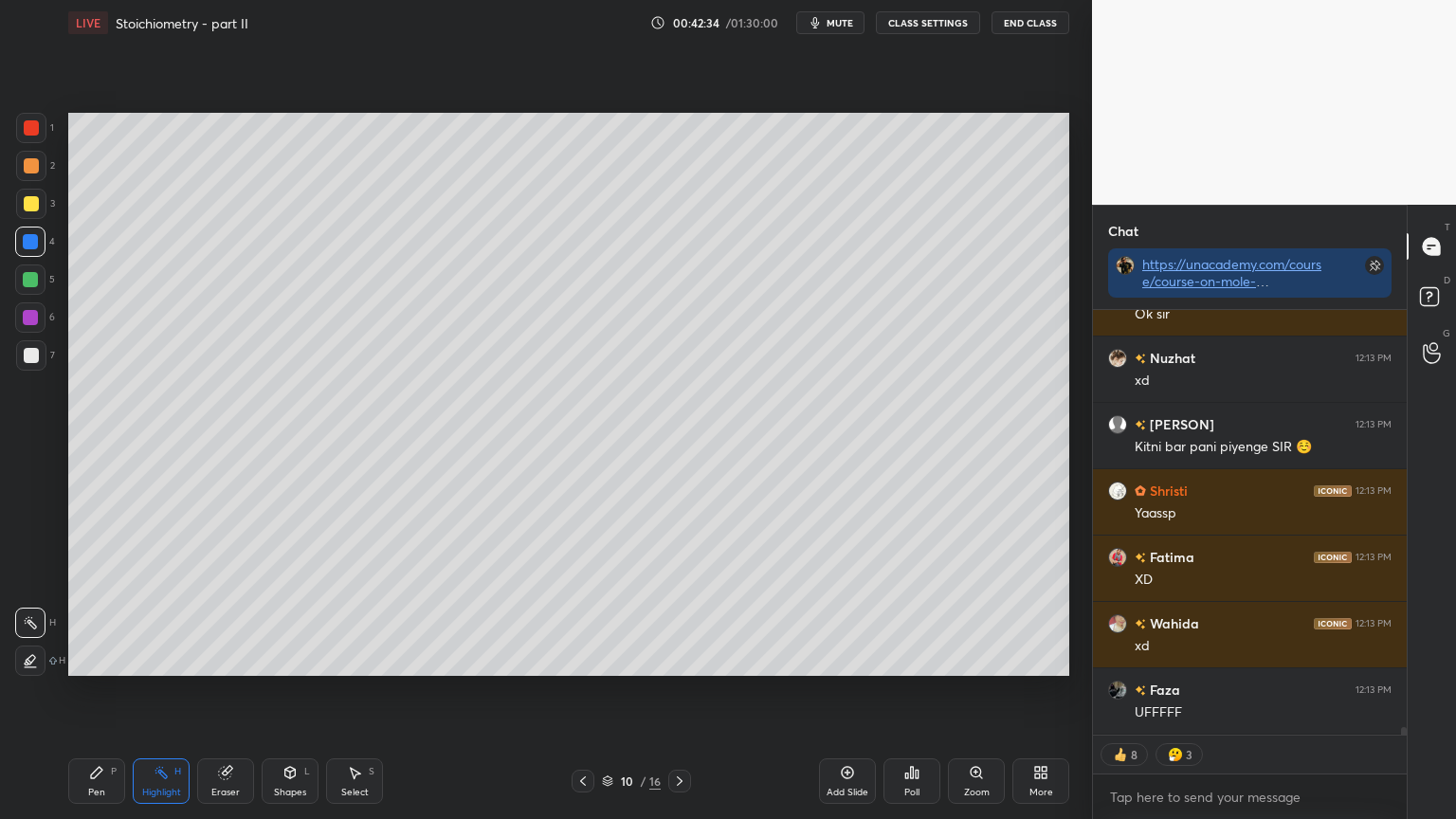 click 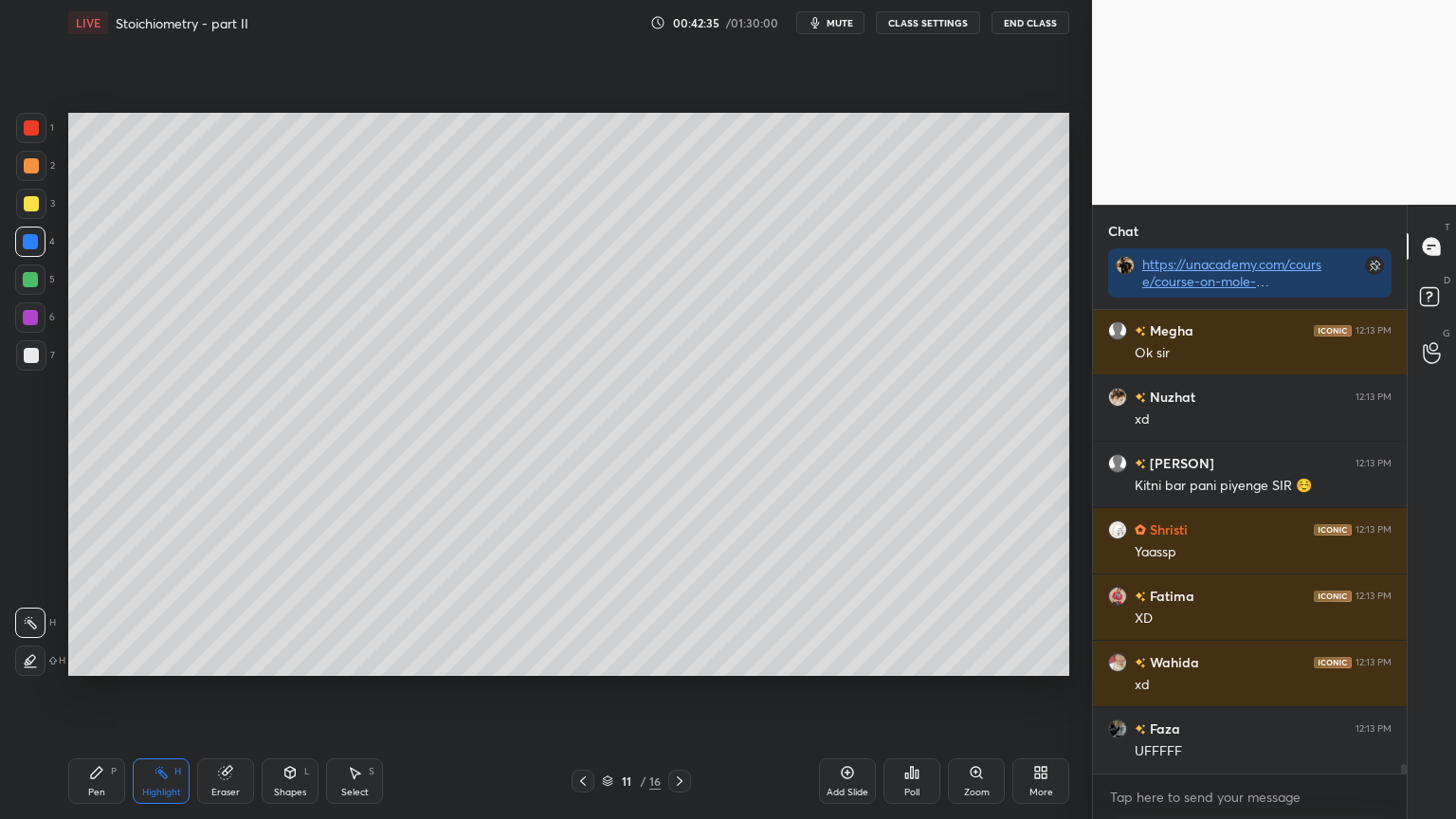 click 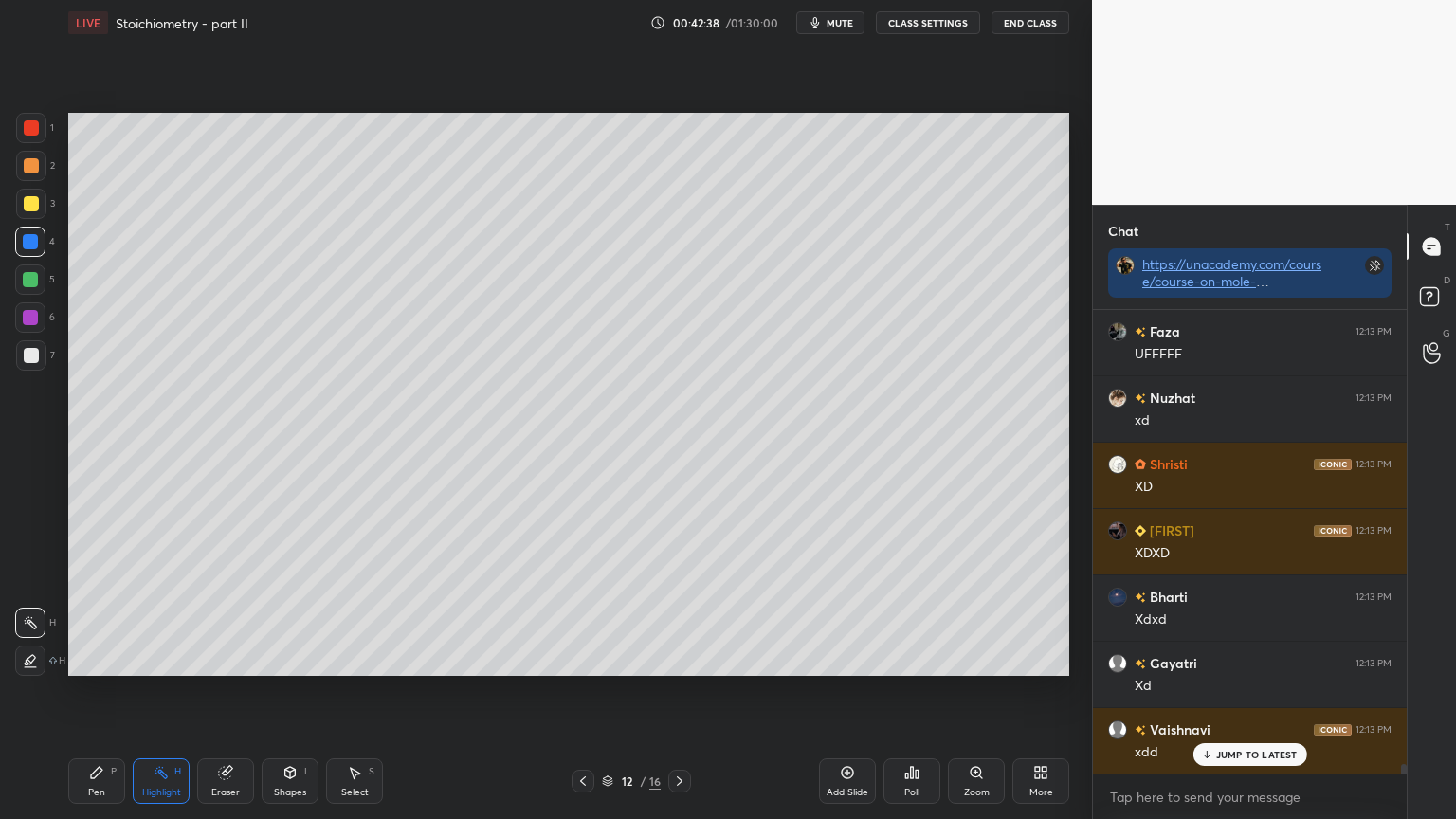 click 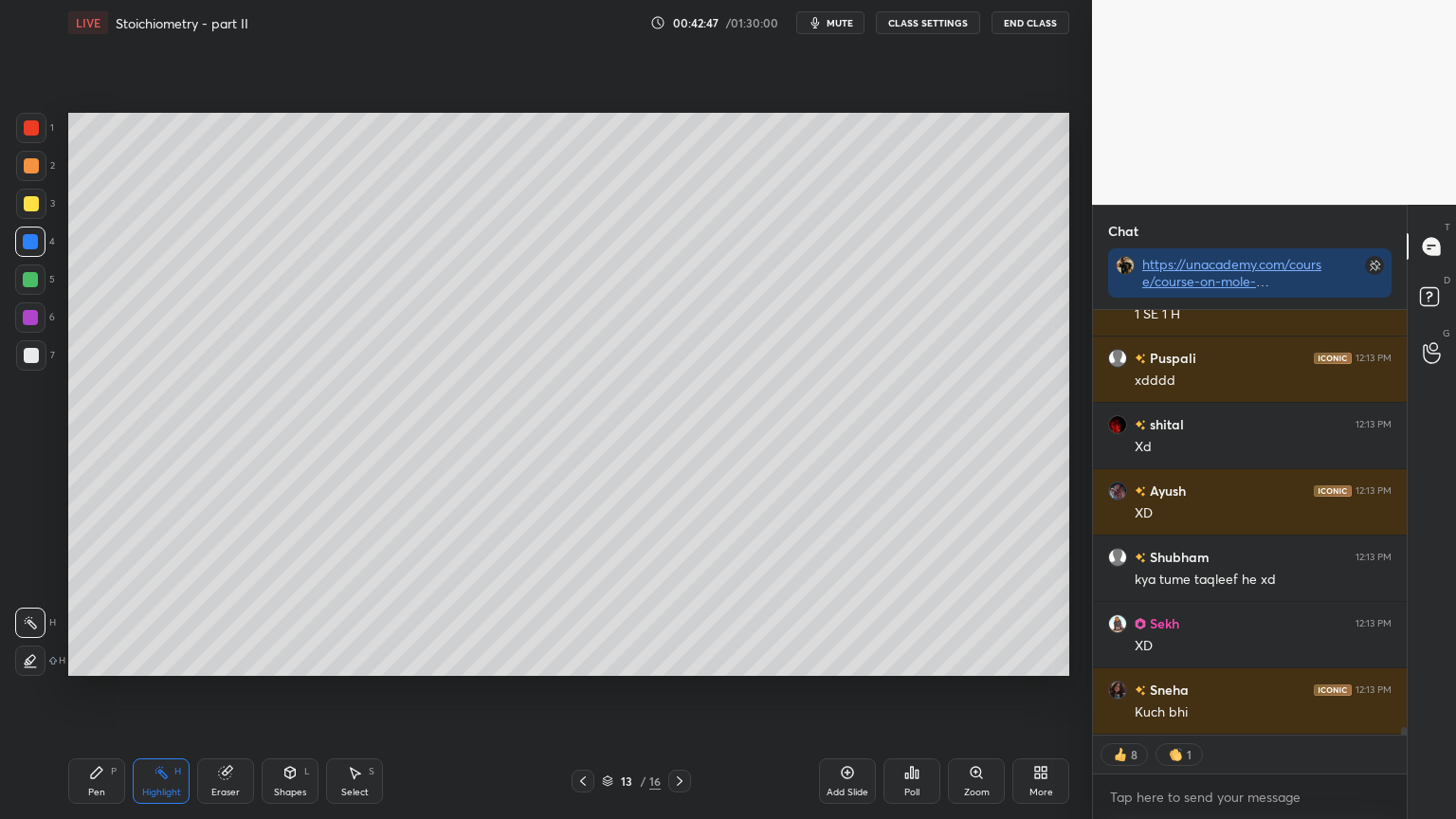 drag, startPoint x: 680, startPoint y: 778, endPoint x: 695, endPoint y: 786, distance: 17 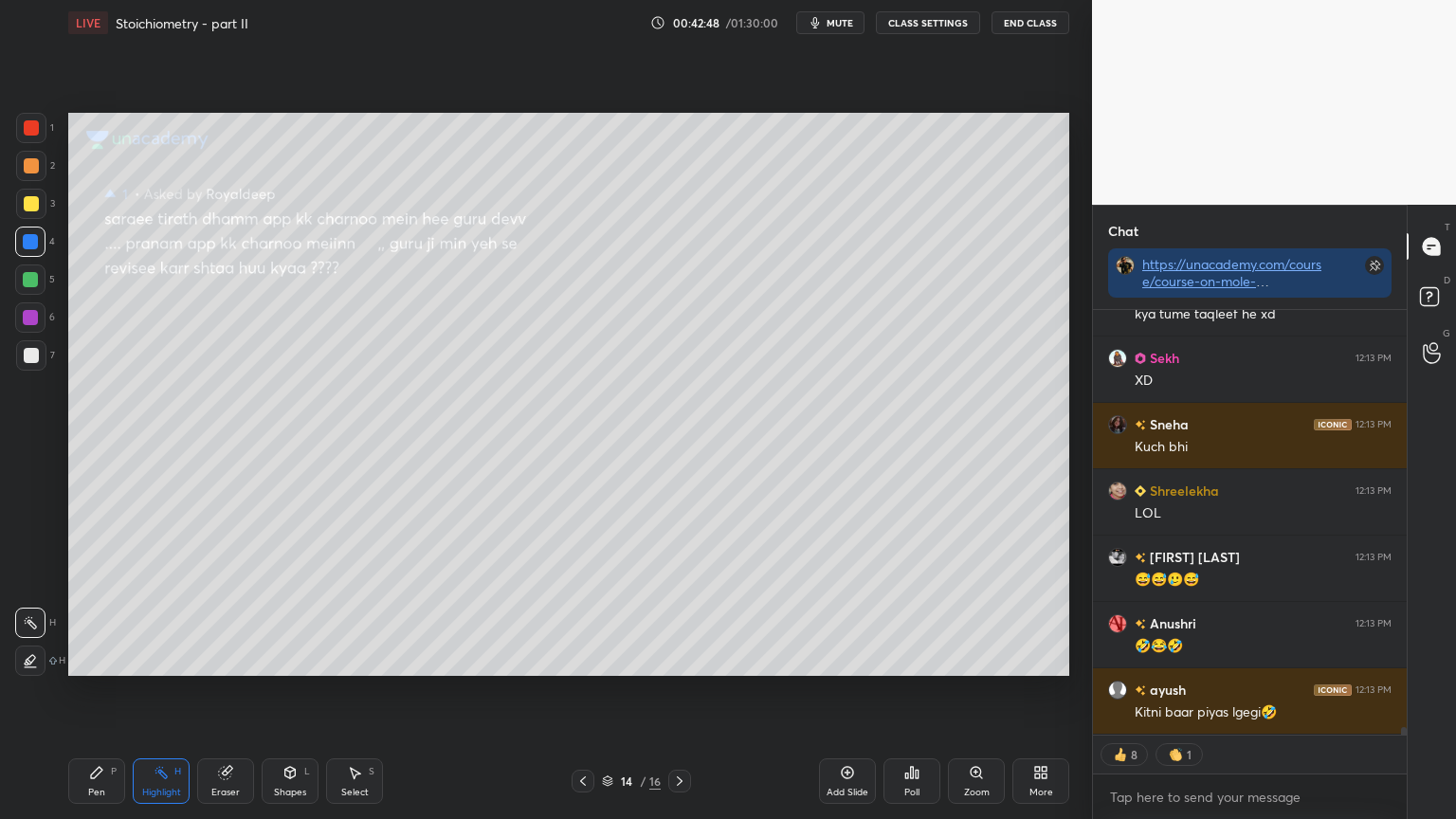 drag, startPoint x: 584, startPoint y: 776, endPoint x: 606, endPoint y: 781, distance: 22.561028 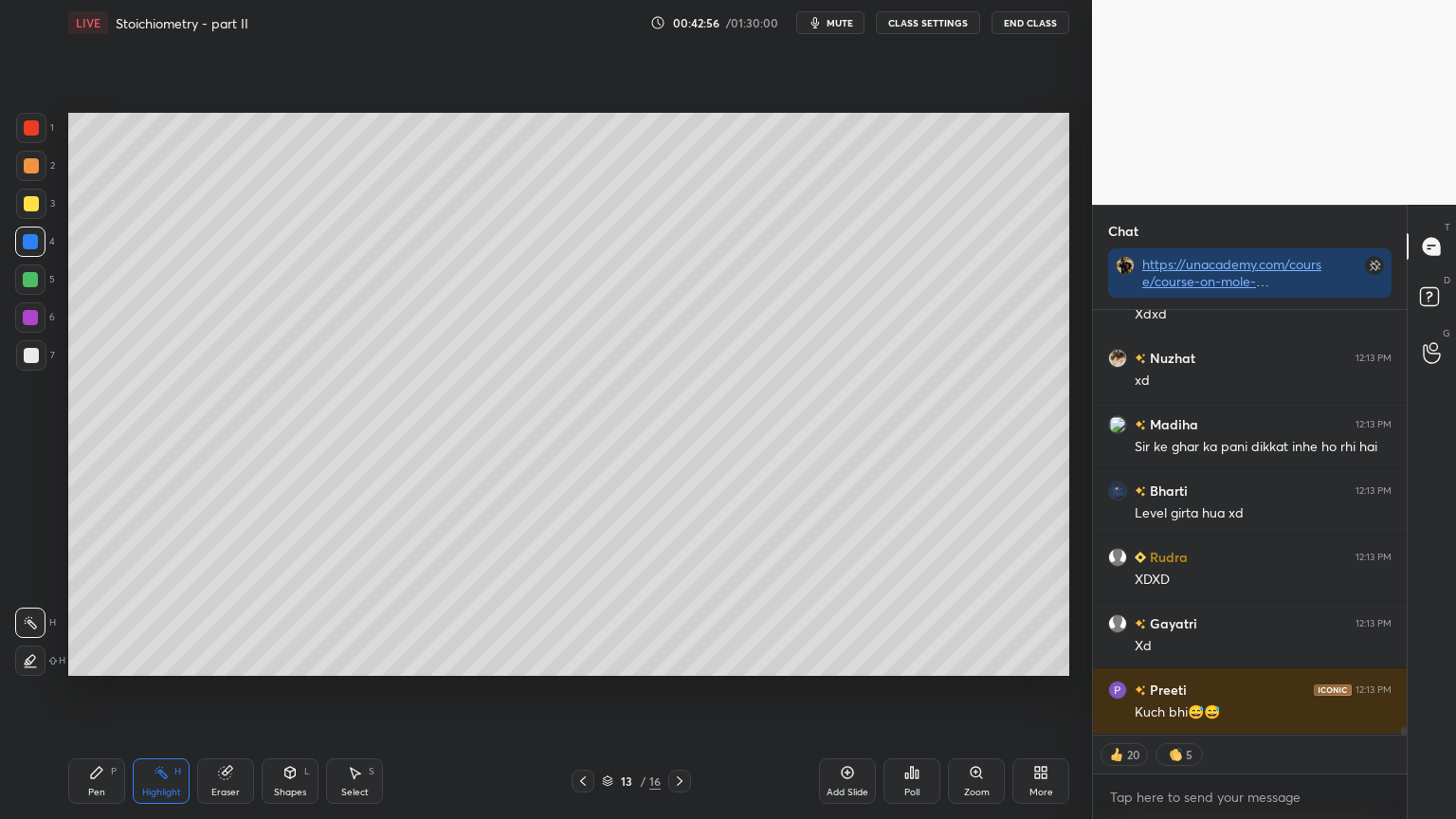 click on "CLASS SETTINGS" at bounding box center (928, 23) 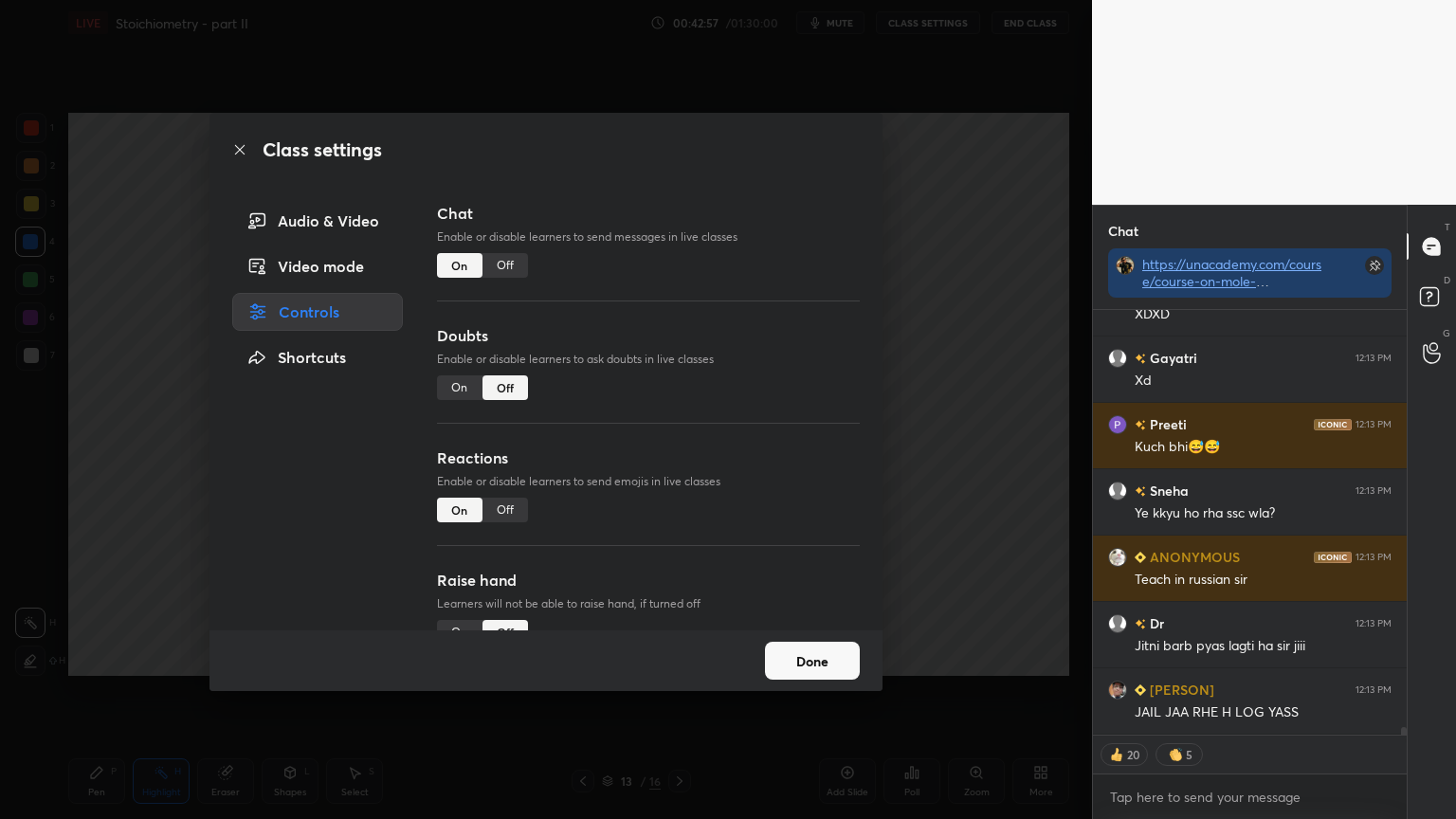 type on "x" 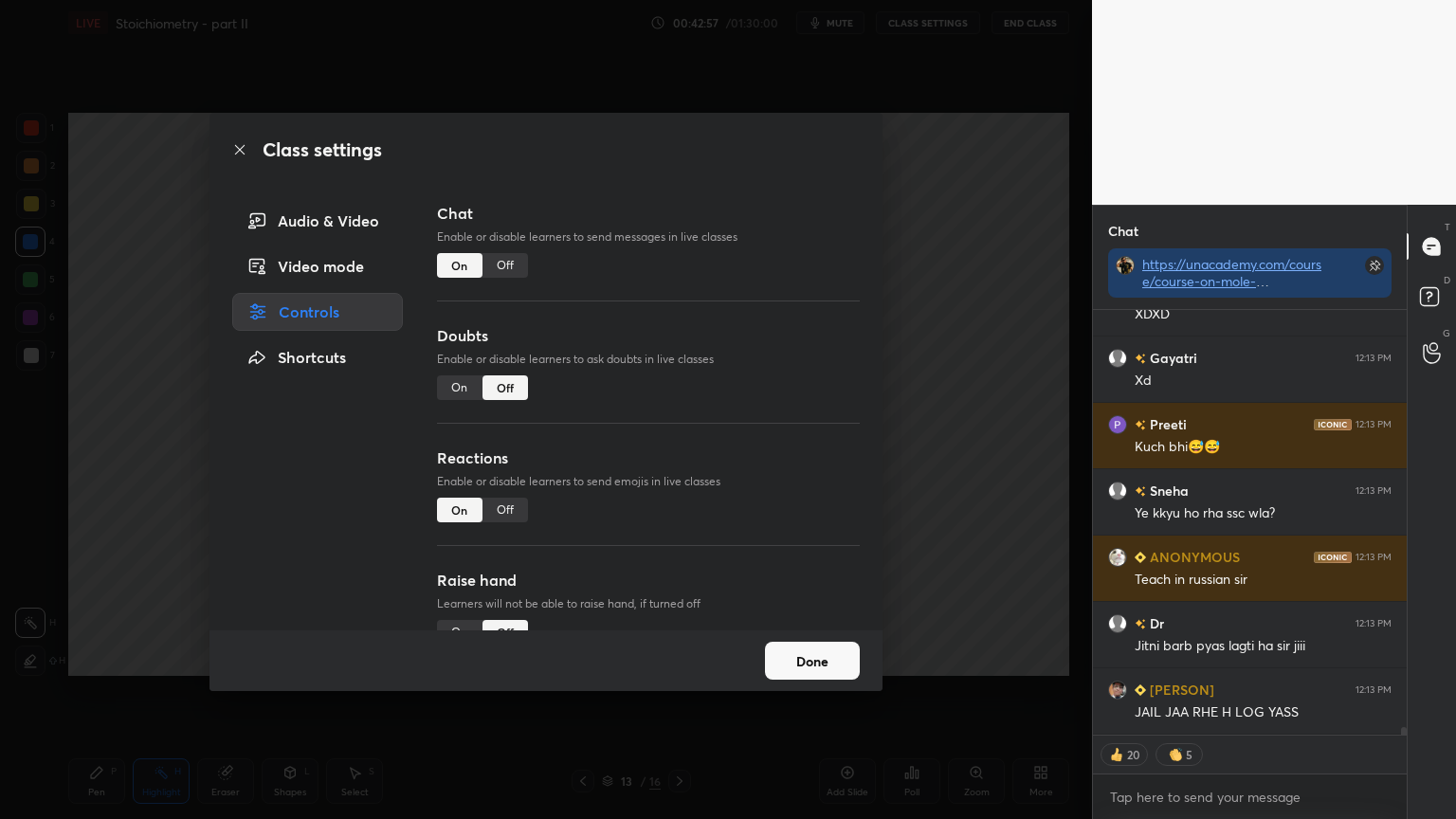 click on "Off" at bounding box center (505, 265) 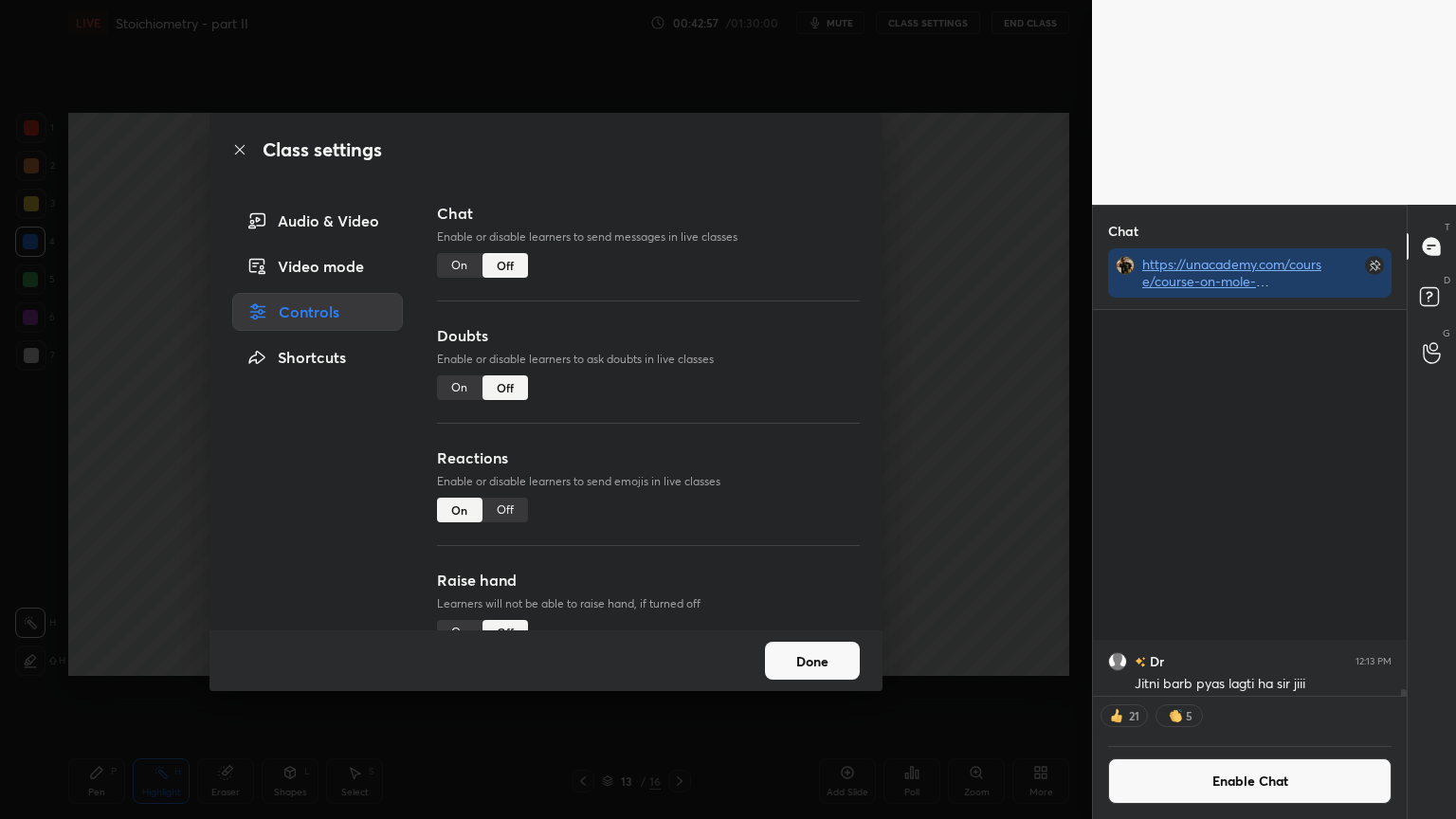 click on "Class settings Audio & Video Video mode Controls Shortcuts Chat Enable or disable learners to send messages in live classes On Off Doubts Enable or disable learners to ask doubts in live classes On Off Reactions Enable or disable learners to send emojis in live classes On Off Raise hand Learners will not be able to raise hand, if turned off On Off Poll Prediction Enable or disable poll prediction in case of a question on the slide On Off Done" at bounding box center (546, 410) 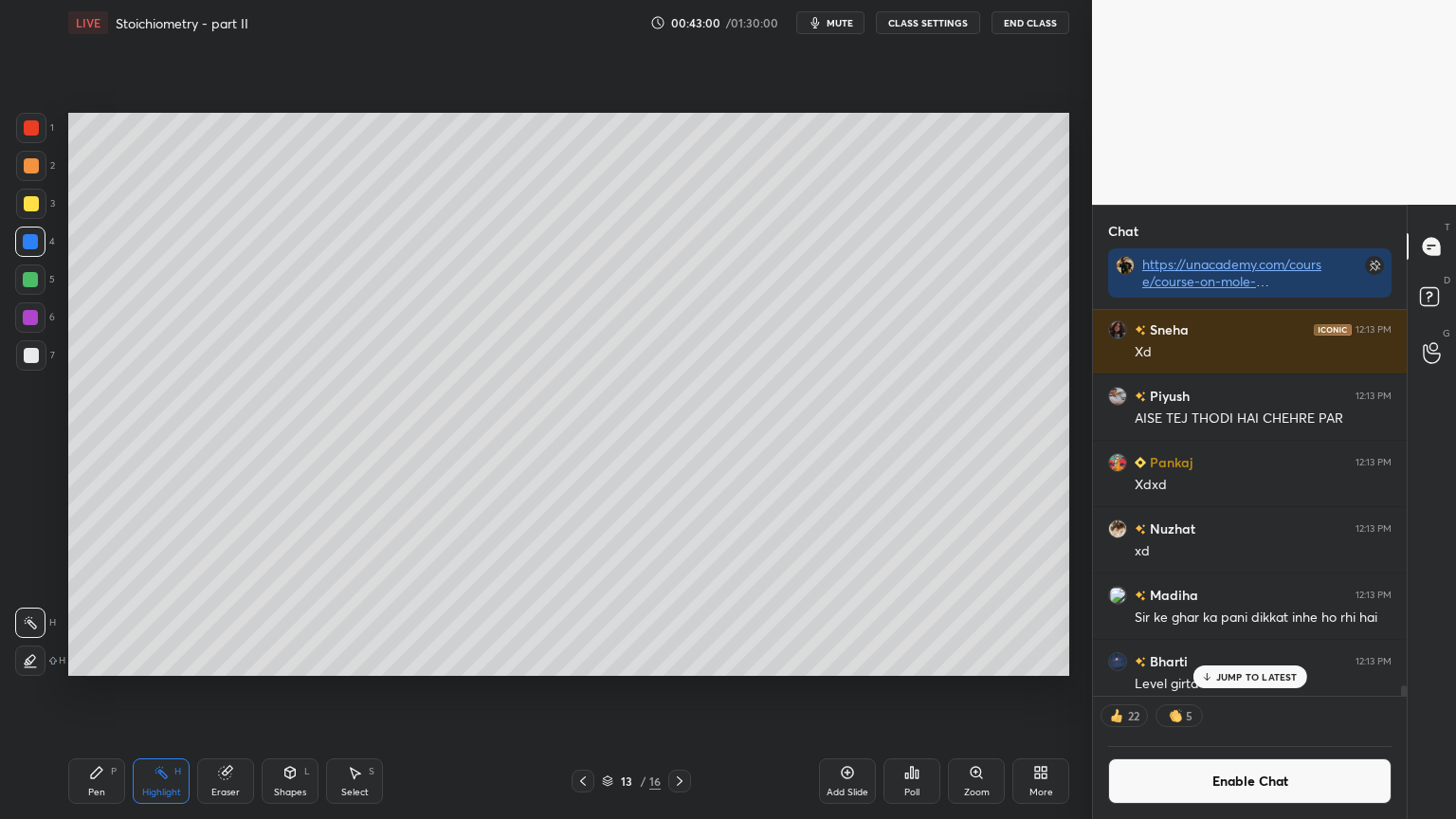 click on "Pen" at bounding box center (97, 792) 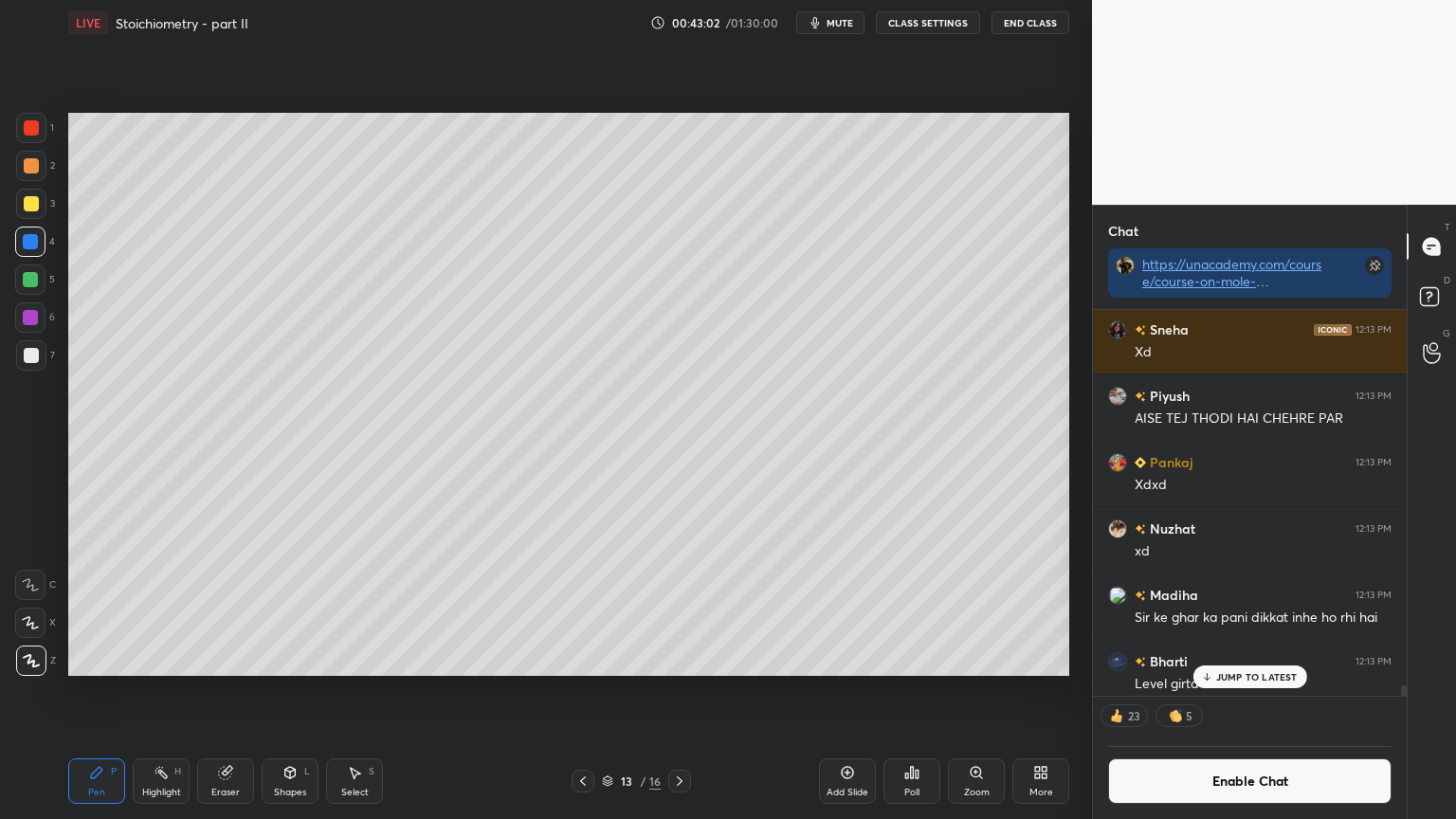 drag, startPoint x: 849, startPoint y: 781, endPoint x: 779, endPoint y: 786, distance: 70.178344 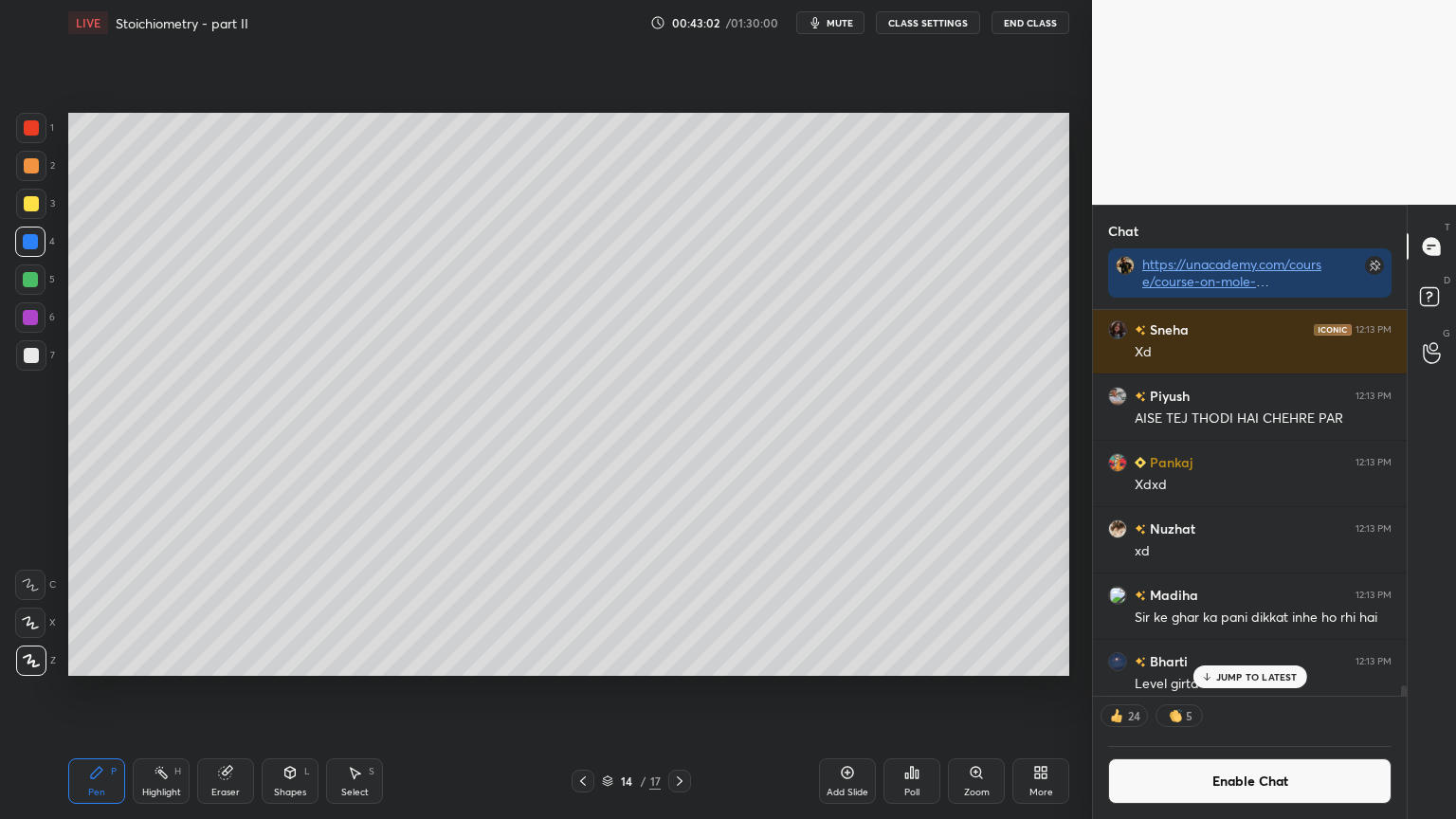 click on "Pen P" at bounding box center (97, 781) 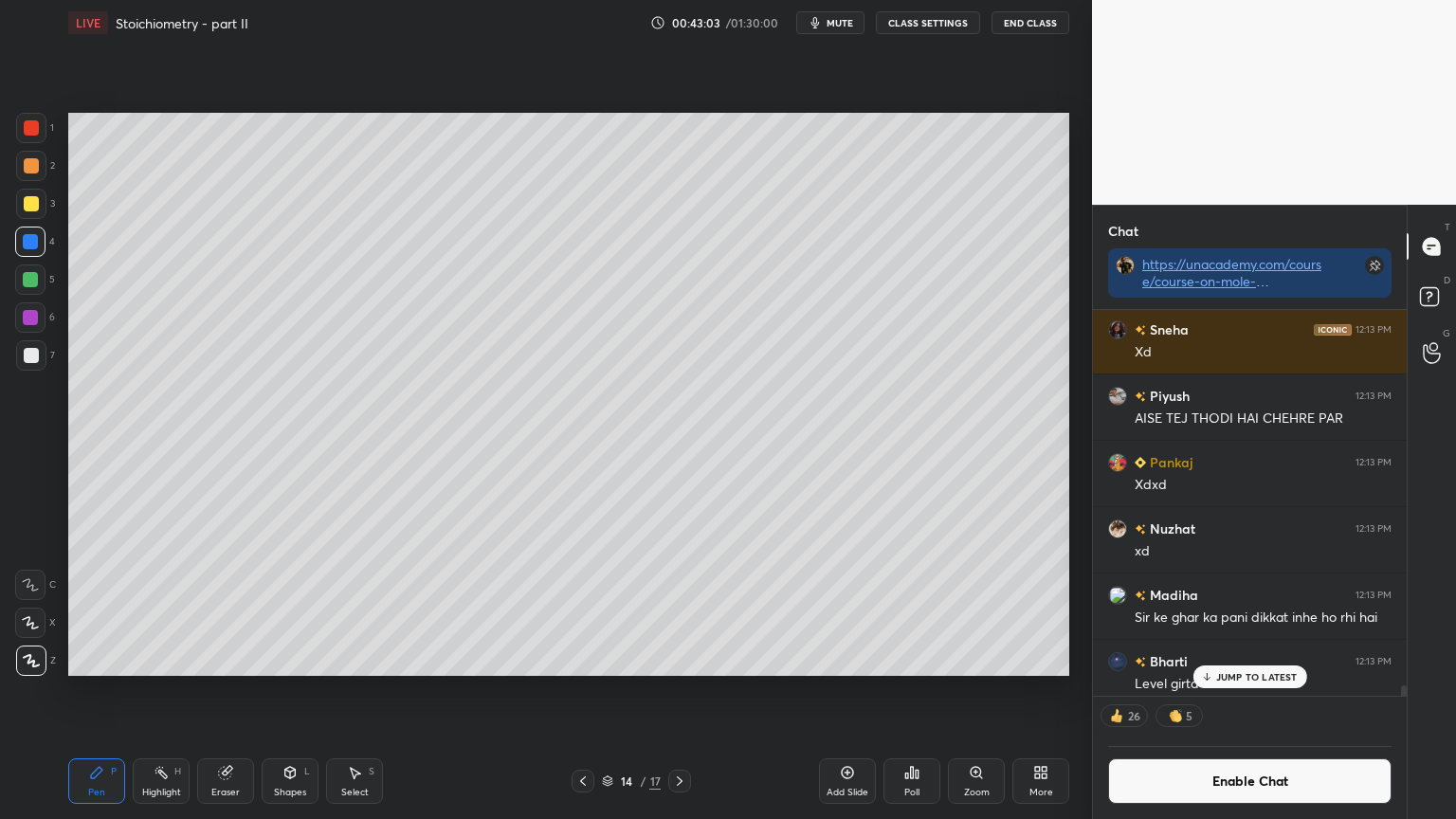 click on "1 2 3 4 5 6 7" at bounding box center [35, 246] 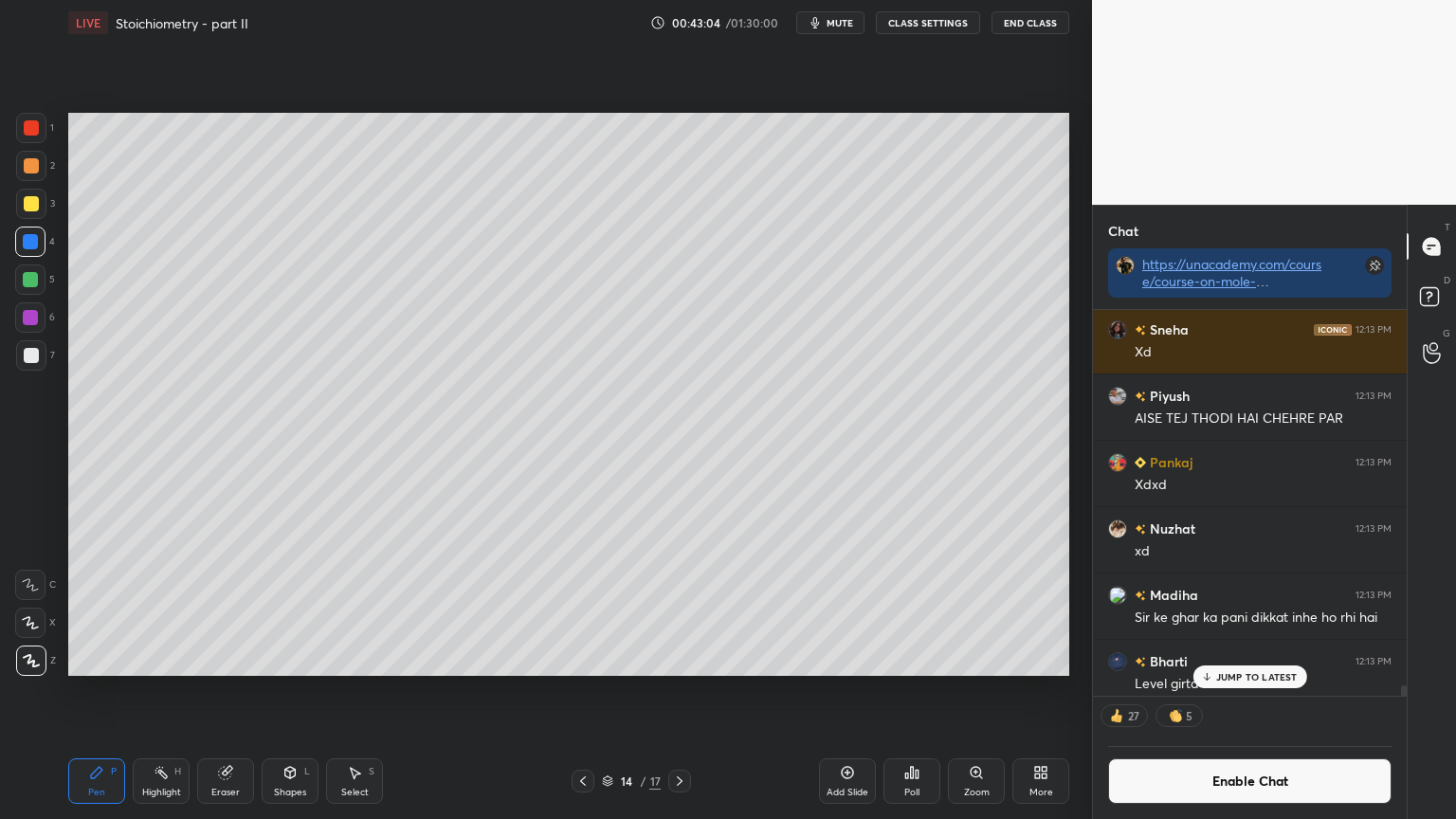 click at bounding box center (31, 128) 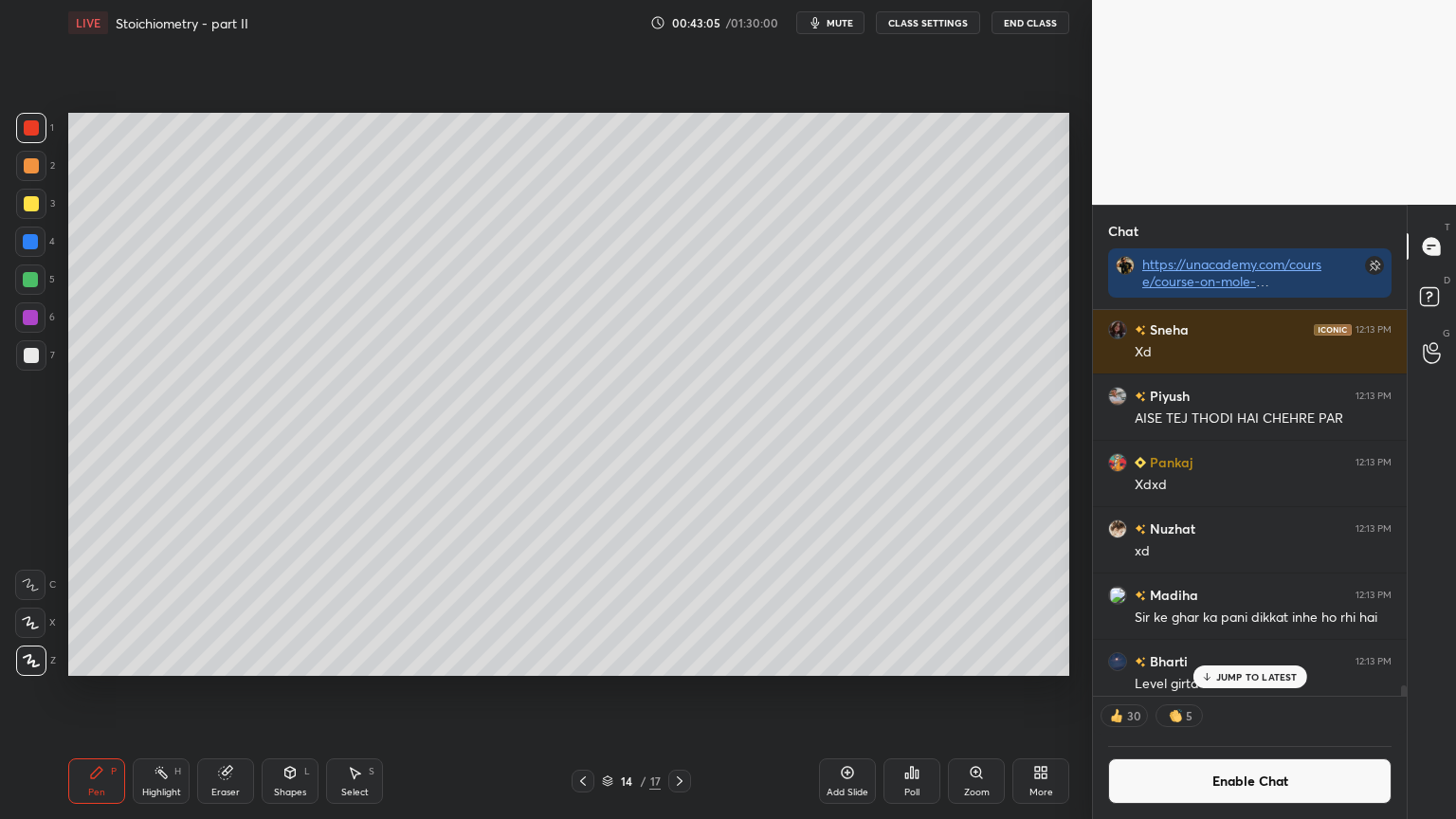 click at bounding box center (31, 166) 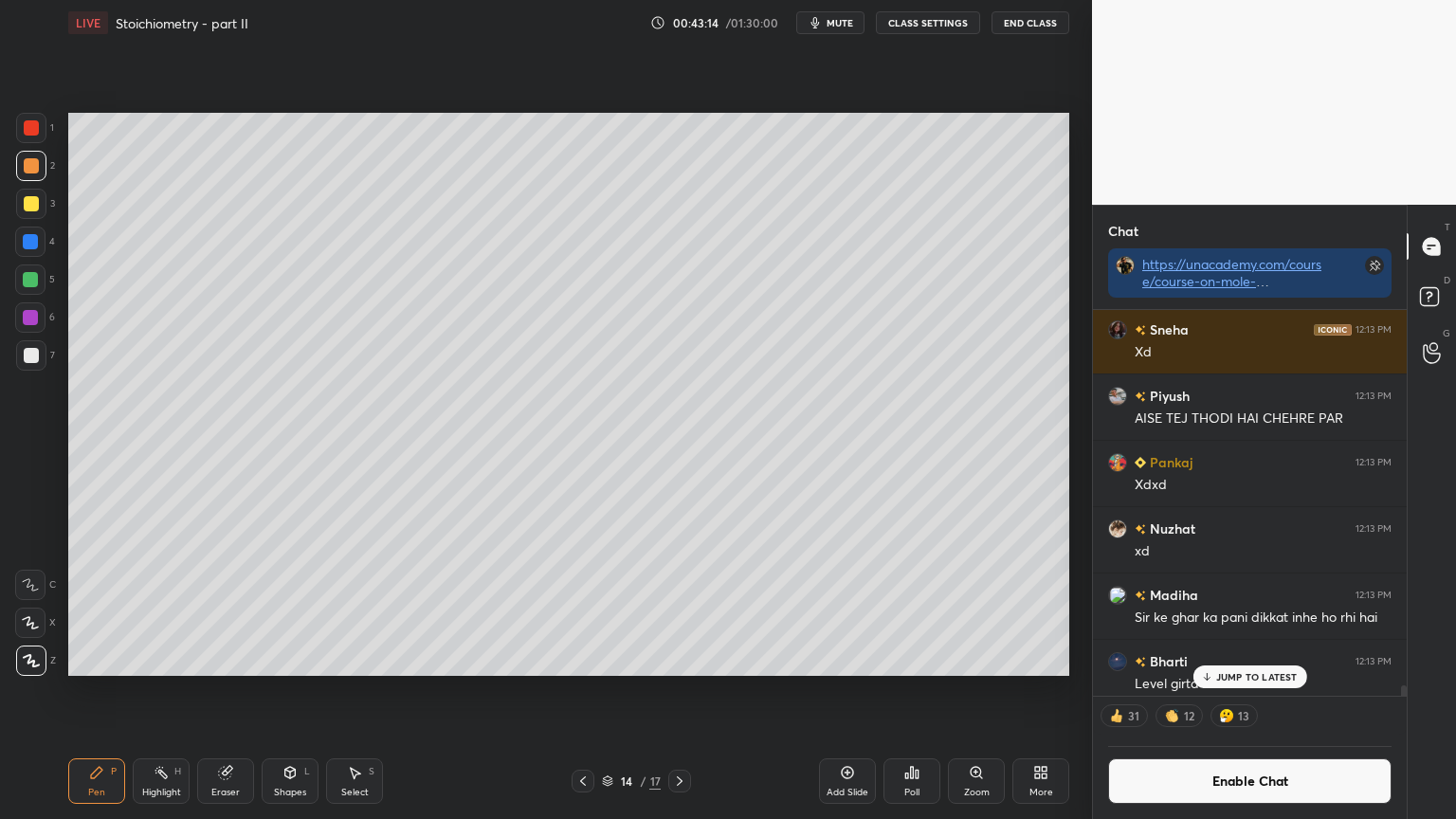click on "Shapes L" at bounding box center [290, 781] 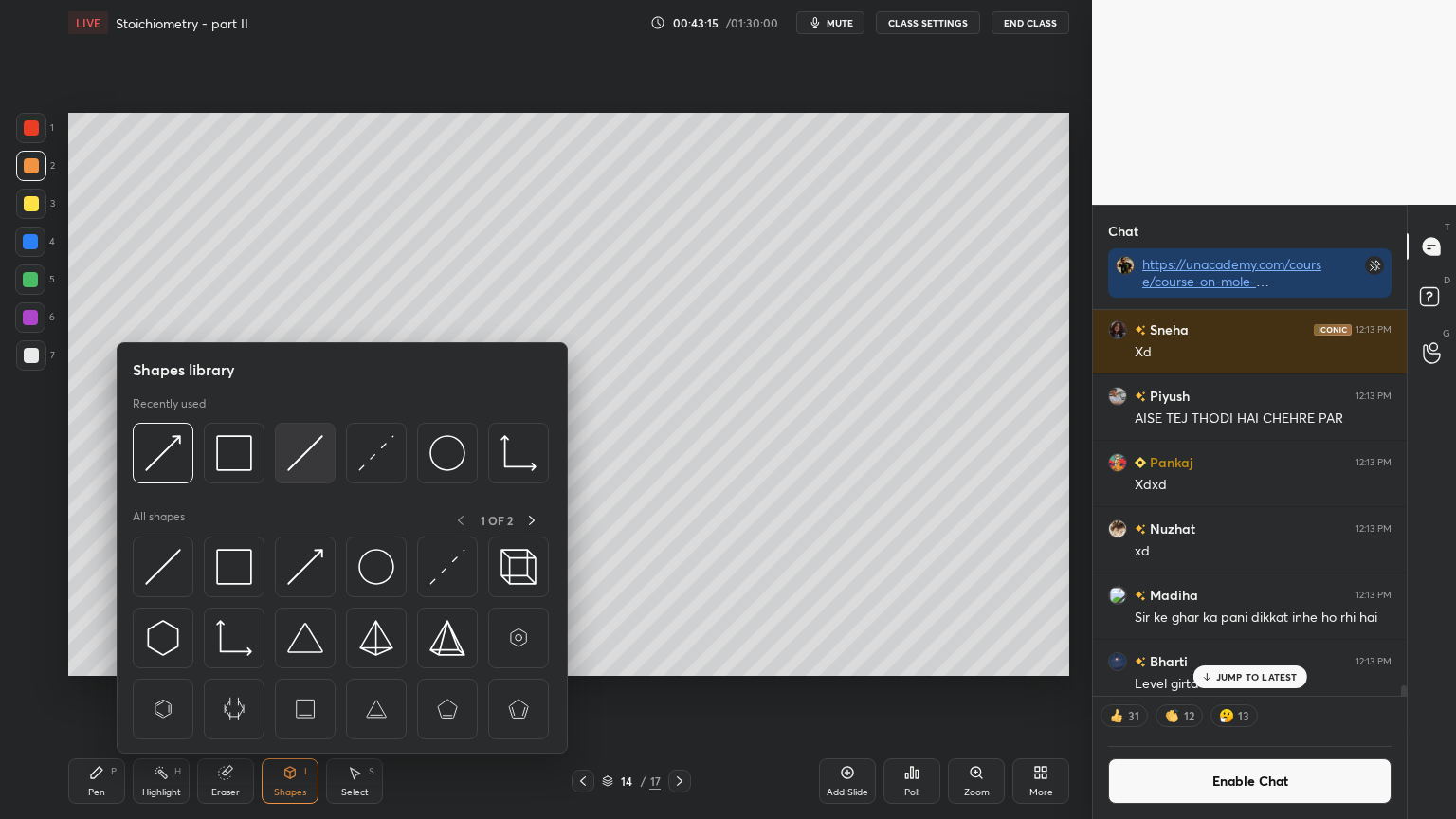click at bounding box center (305, 453) 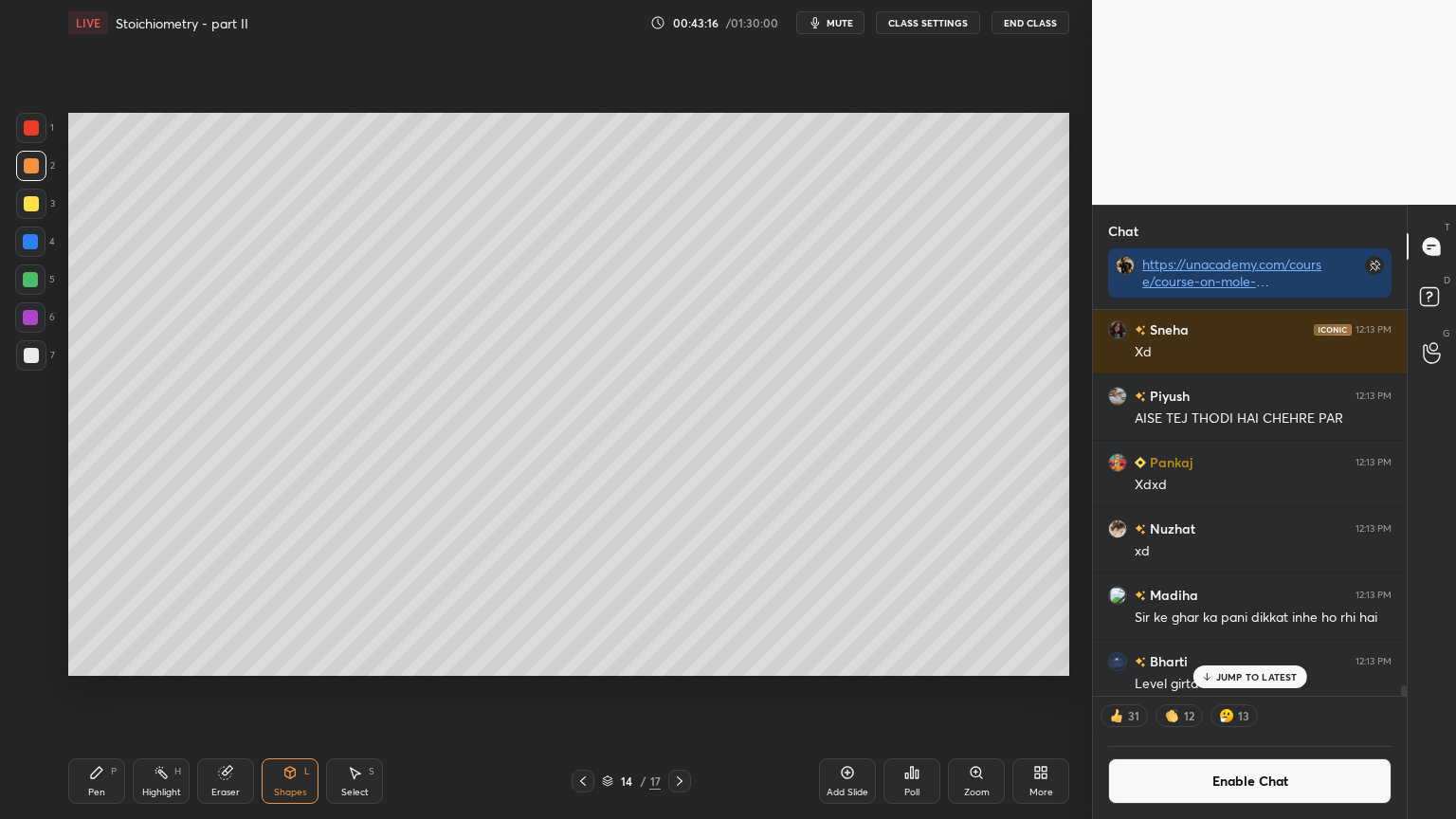 click at bounding box center [31, 355] 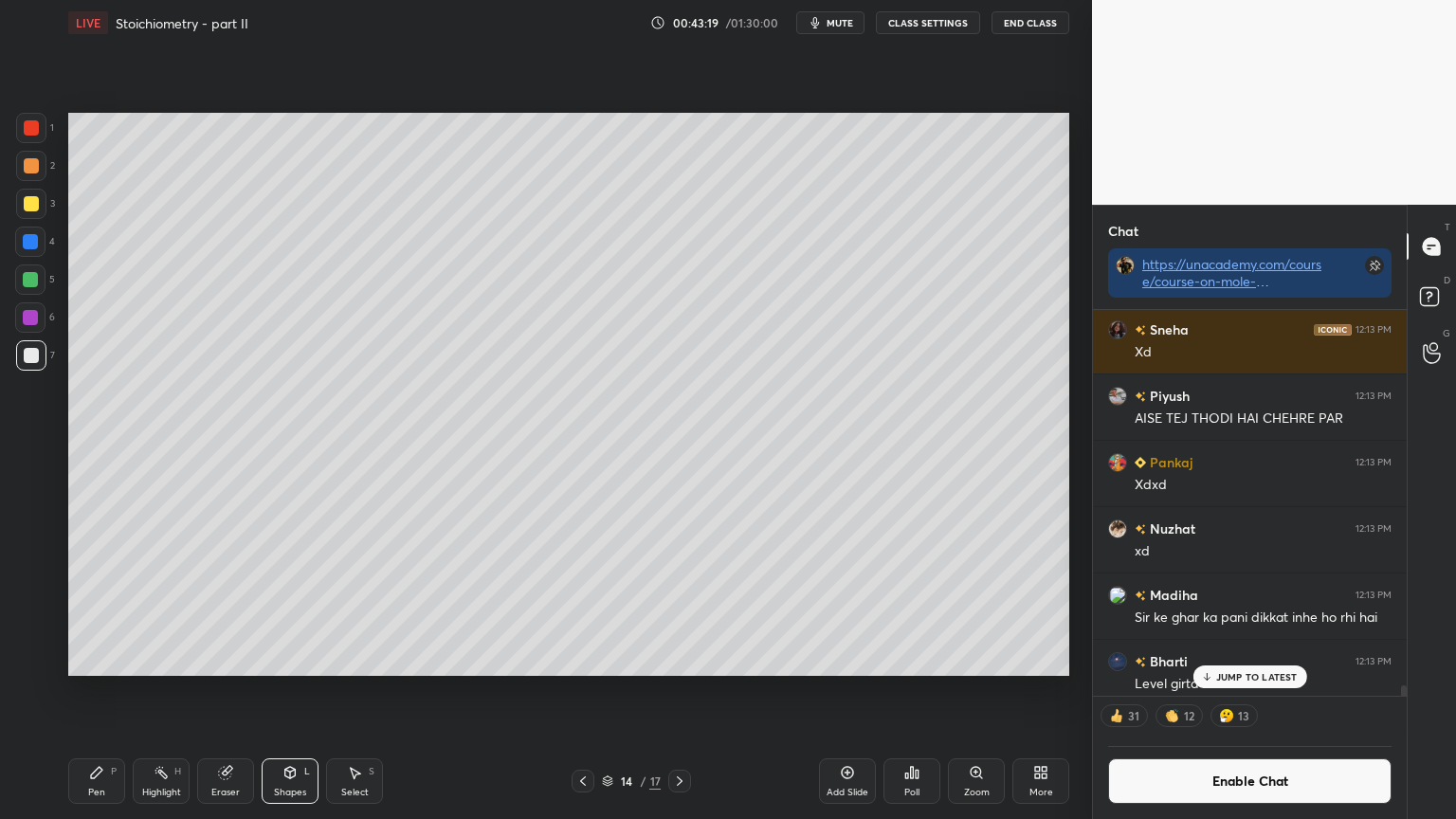 click on "JUMP TO LATEST" at bounding box center [1249, 677] 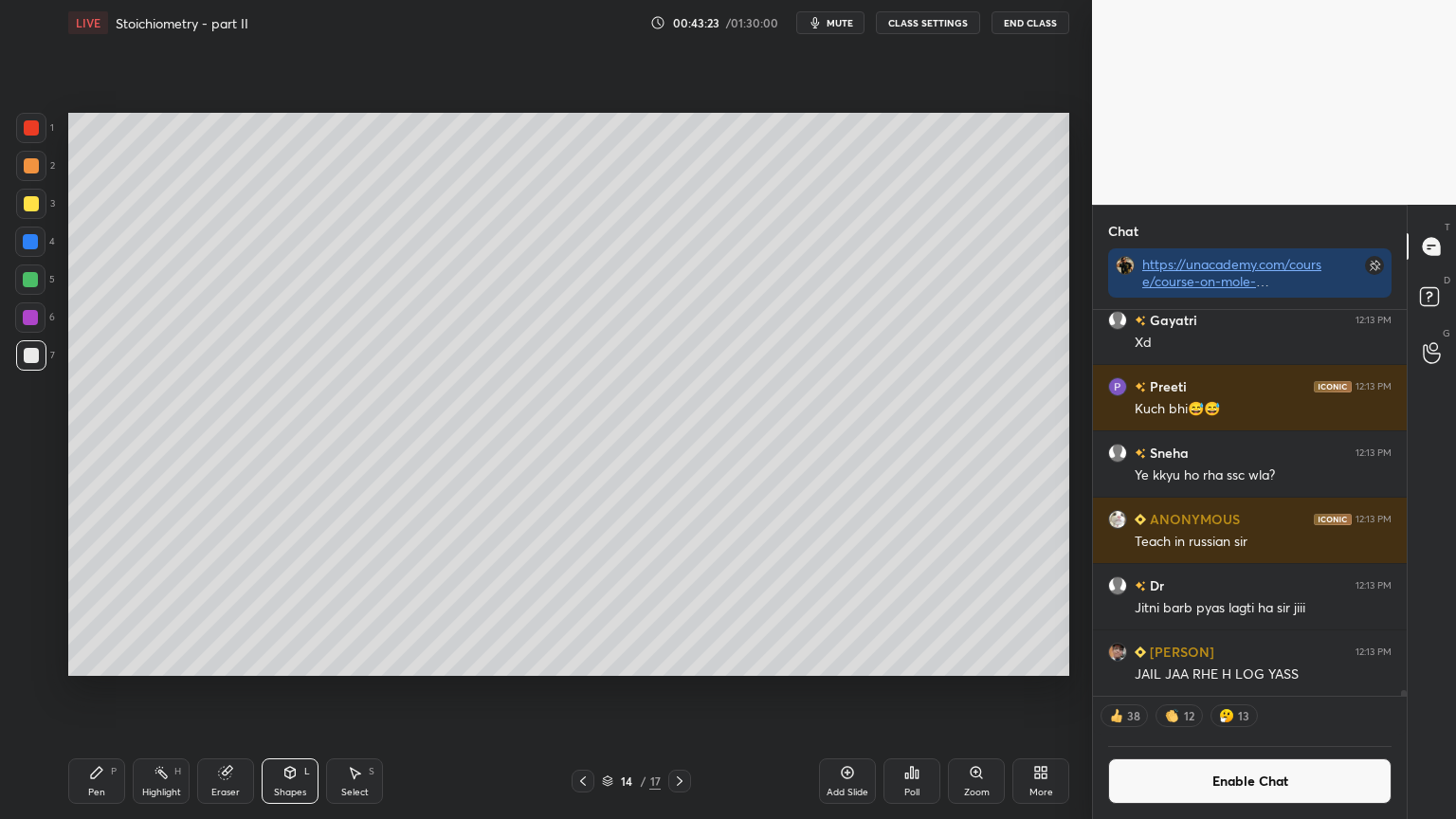 click on "Enable Chat" at bounding box center [1249, 781] 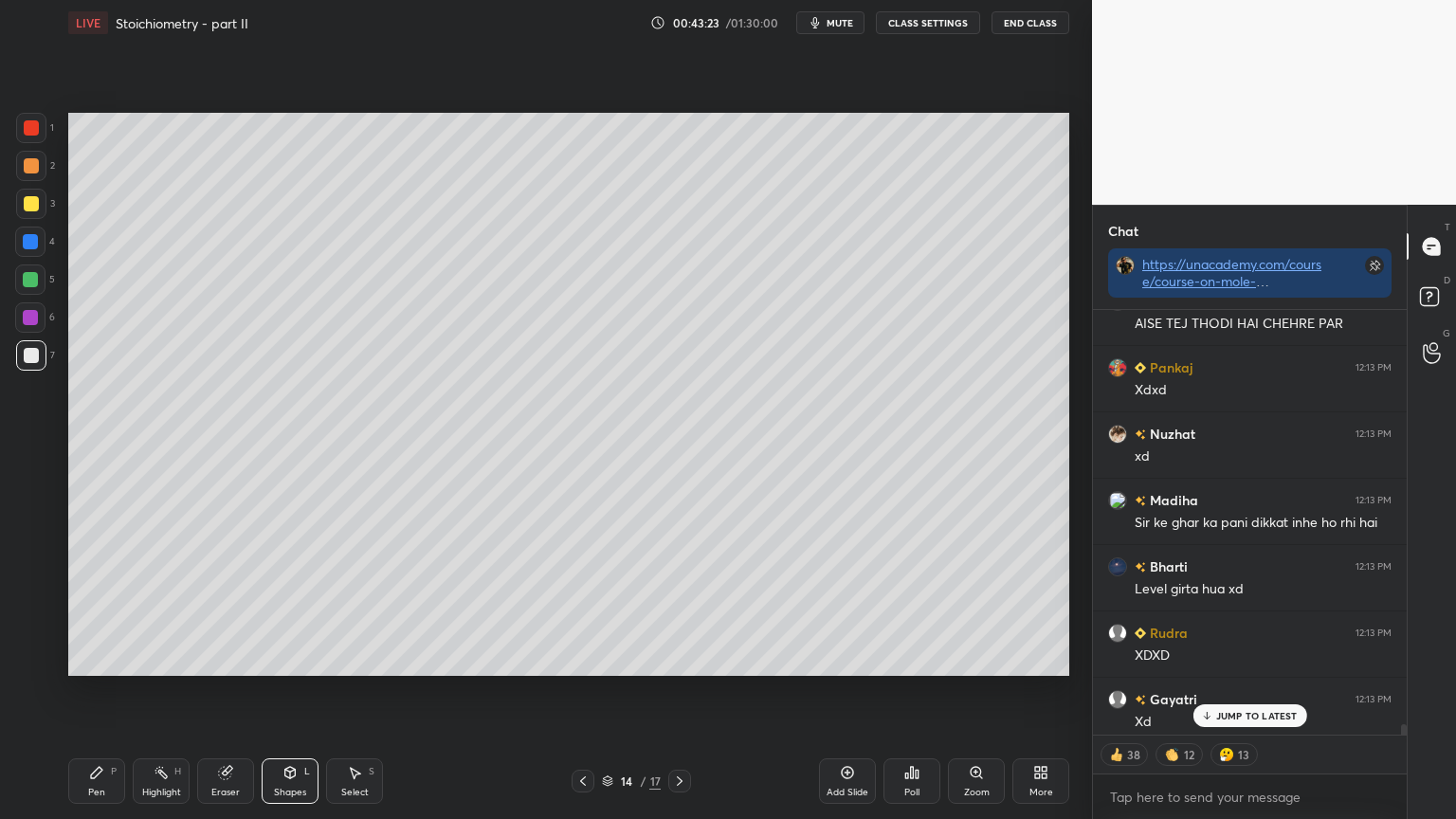 click on "JUMP TO LATEST" at bounding box center [1257, 716] 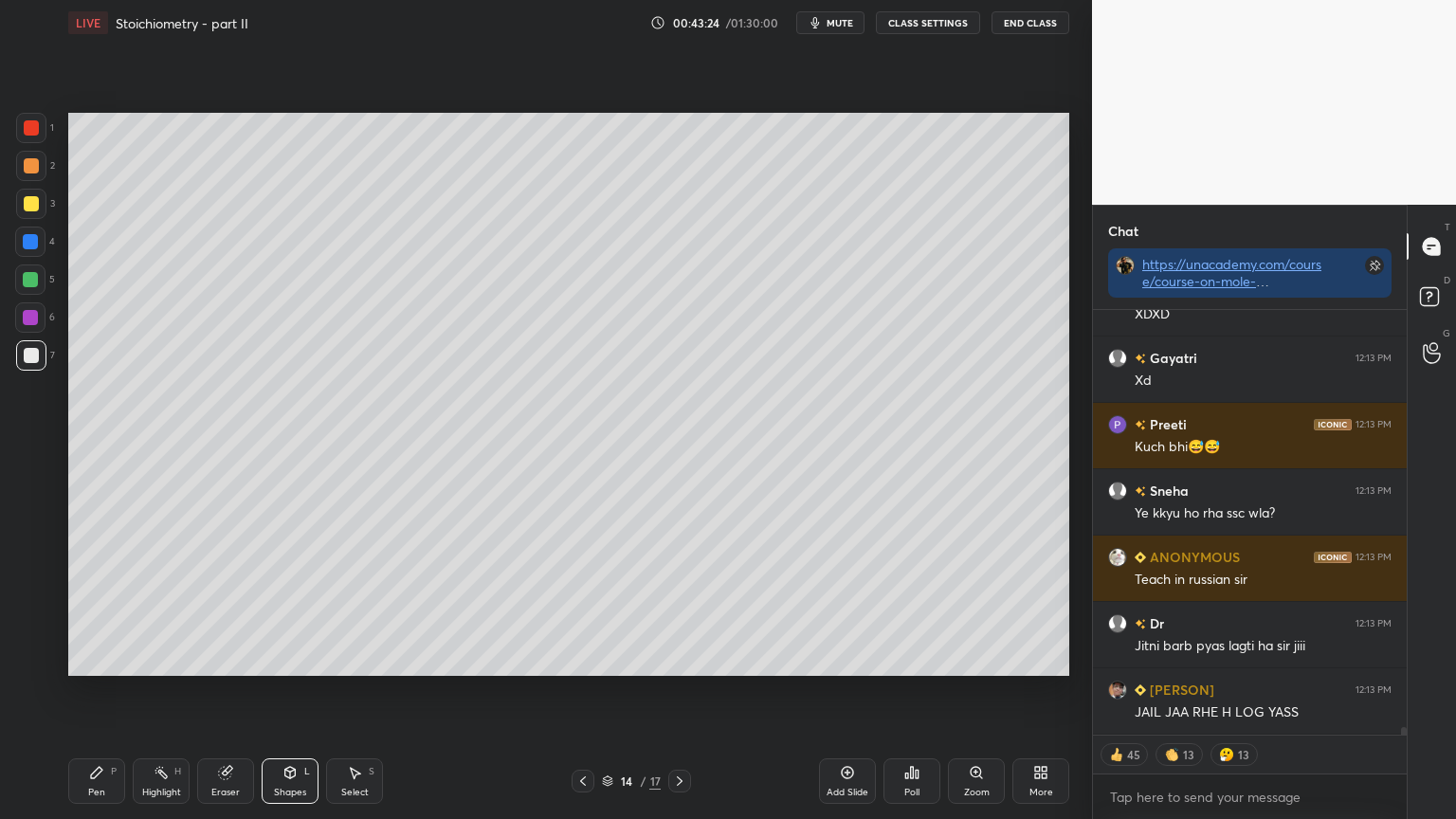 click on "Pen P" at bounding box center [97, 781] 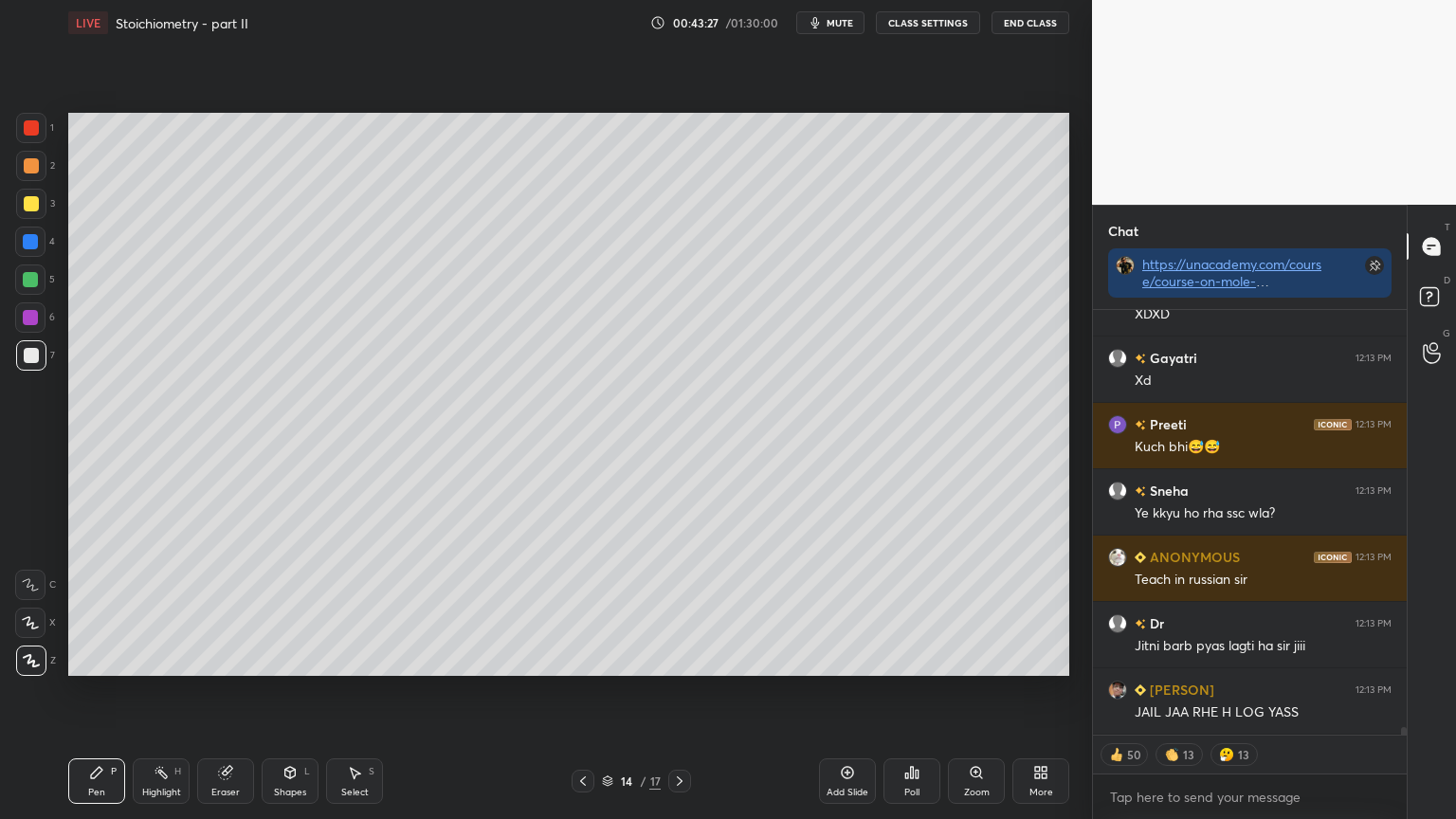 click at bounding box center [31, 204] 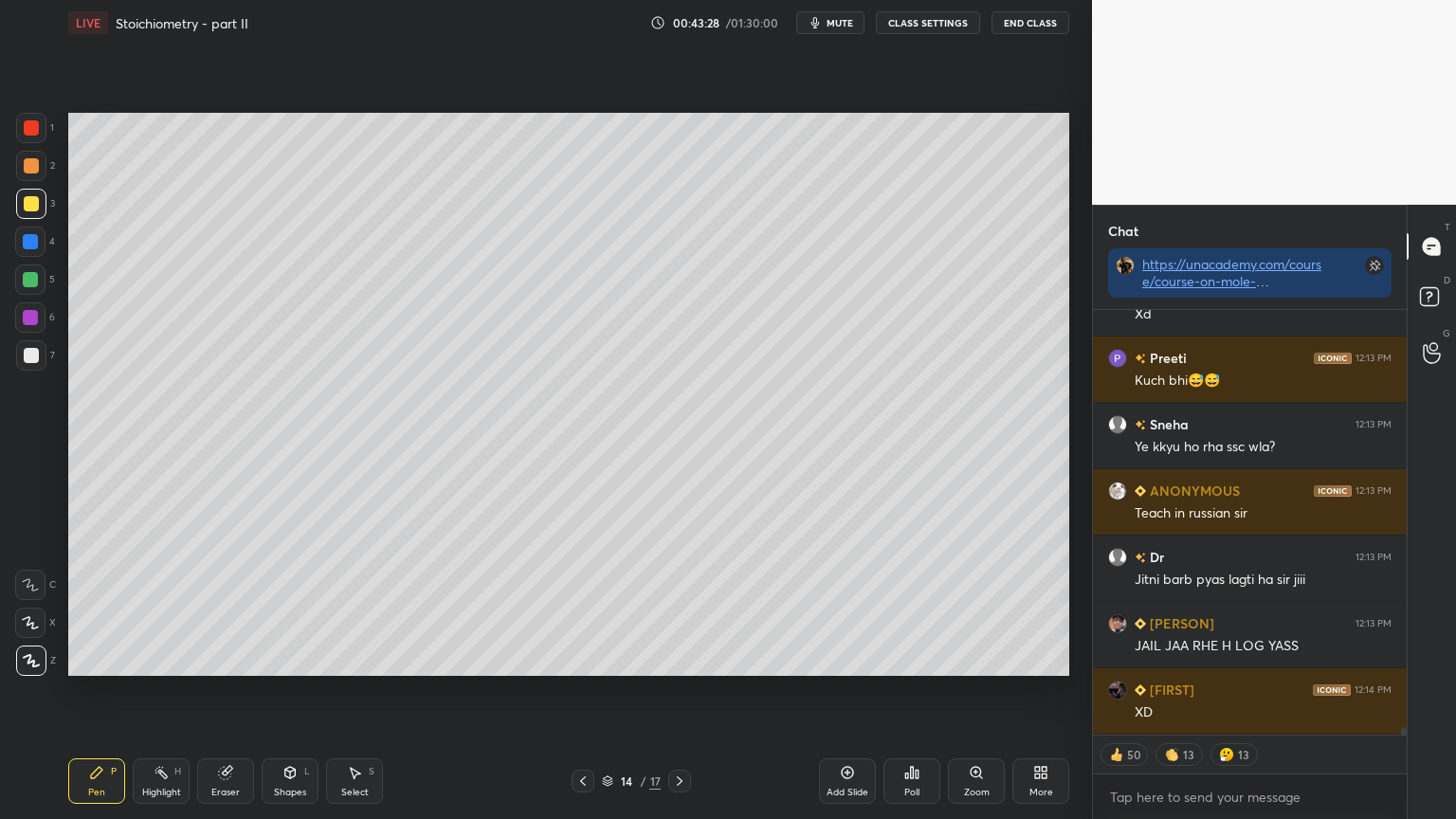 click on "CLASS SETTINGS" at bounding box center [928, 23] 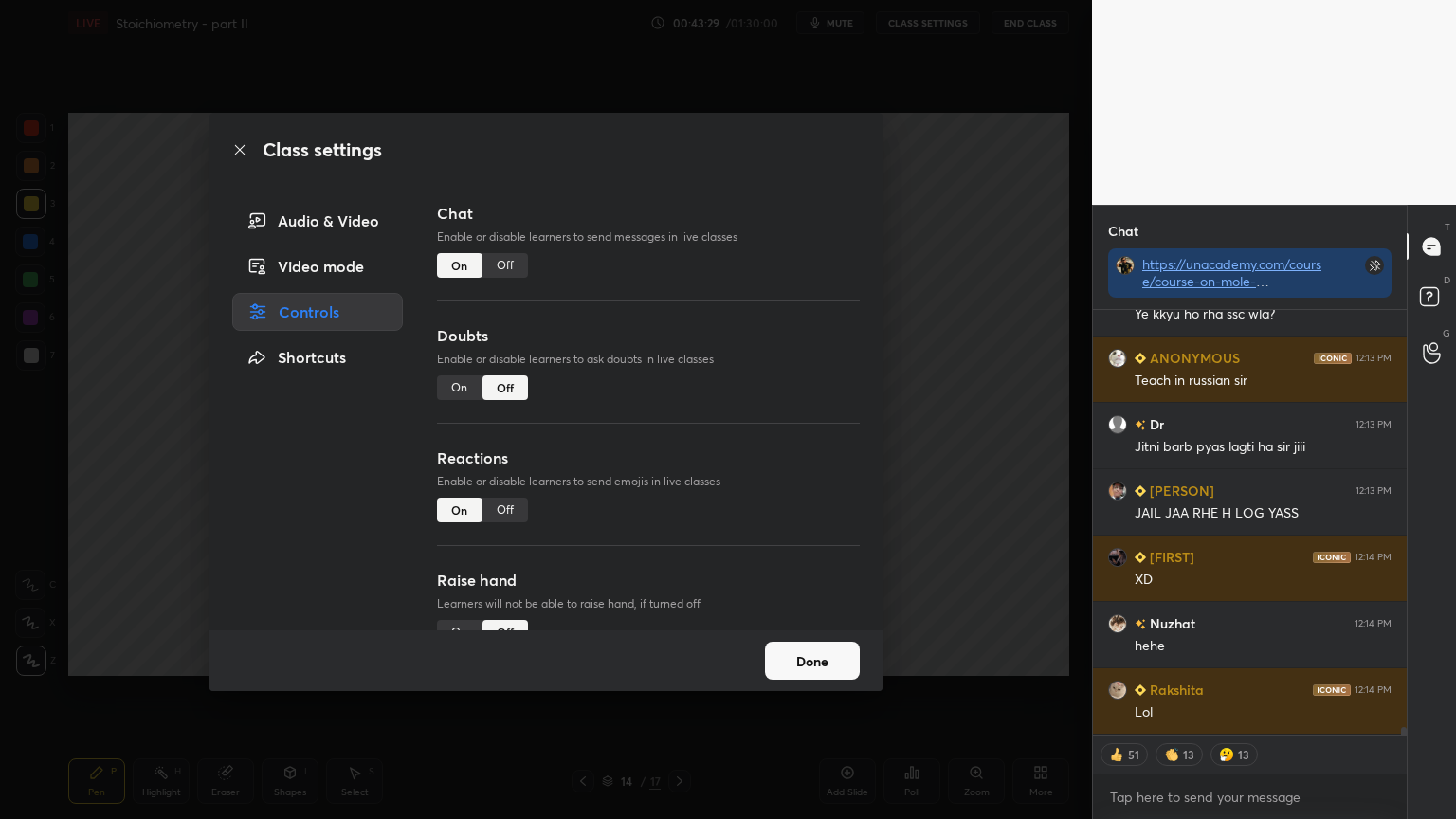 type on "x" 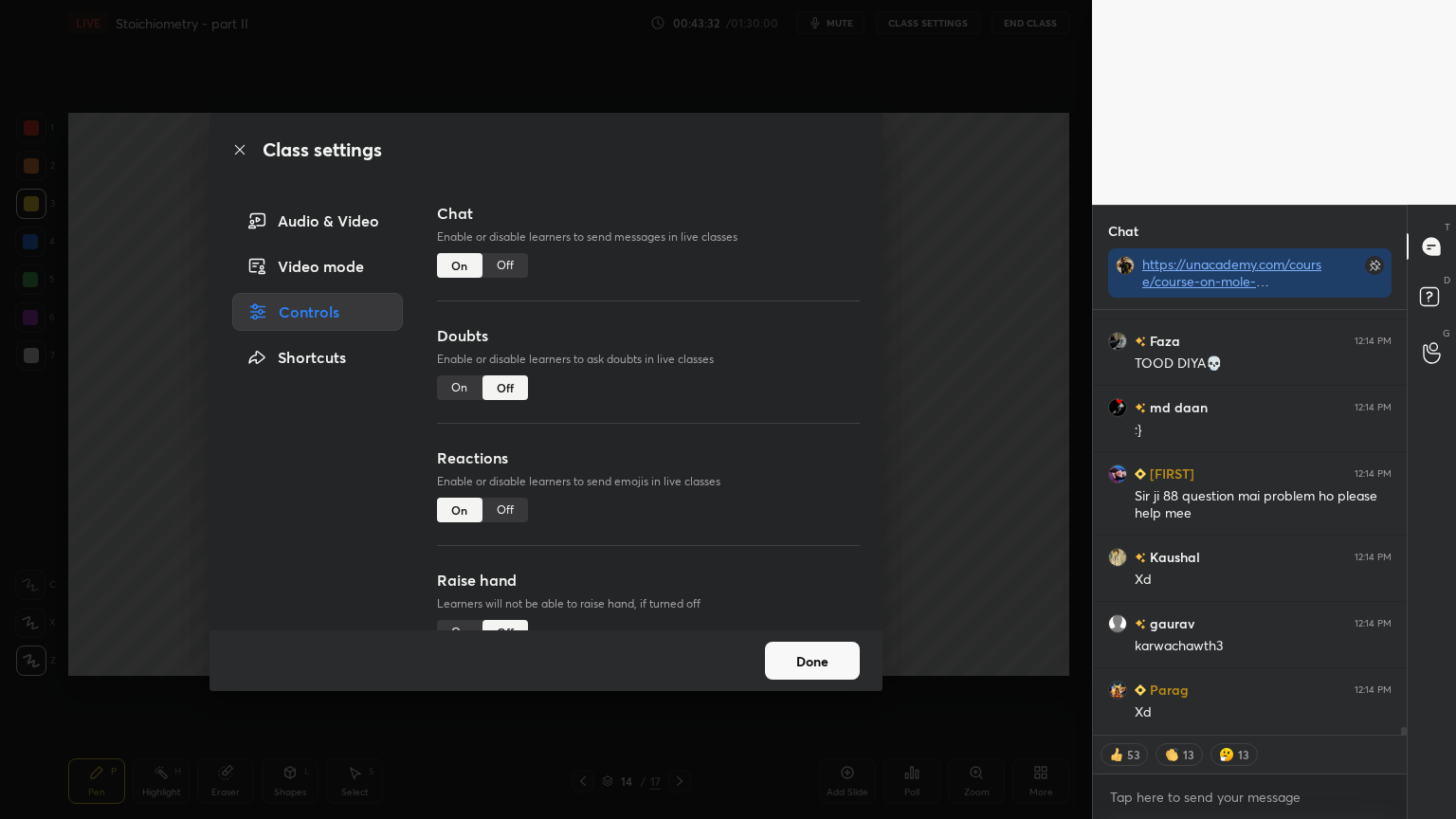 click on "Off" at bounding box center [505, 265] 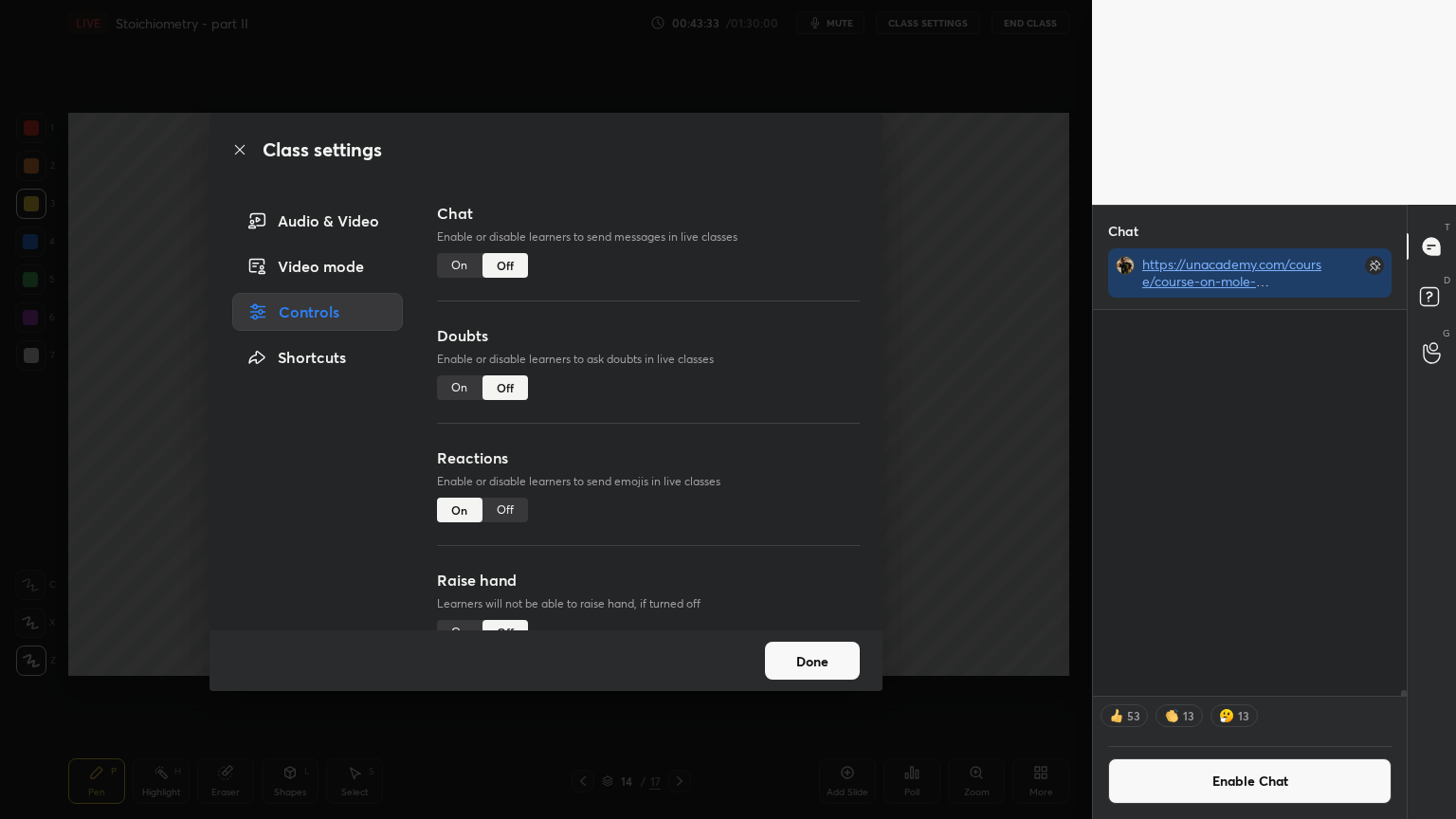 click on "Class settings Audio & Video Video mode Controls Shortcuts Chat Enable or disable learners to send messages in live classes On Off Doubts Enable or disable learners to ask doubts in live classes On Off Reactions Enable or disable learners to send emojis in live classes On Off Raise hand Learners will not be able to raise hand, if turned off On Off Poll Prediction Enable or disable poll prediction in case of a question on the slide On Off Done" at bounding box center [546, 410] 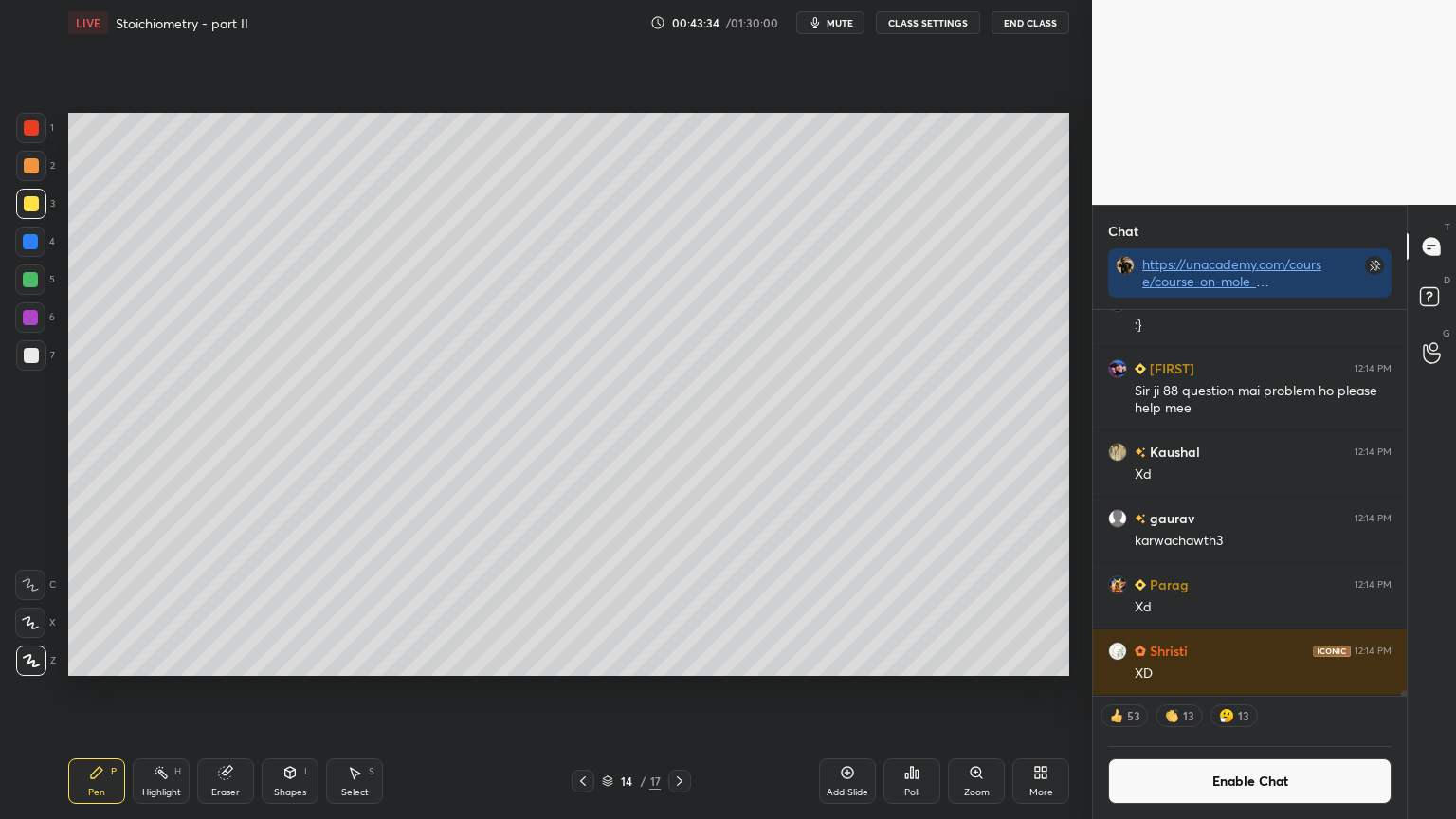 click on "Pen P" at bounding box center (97, 781) 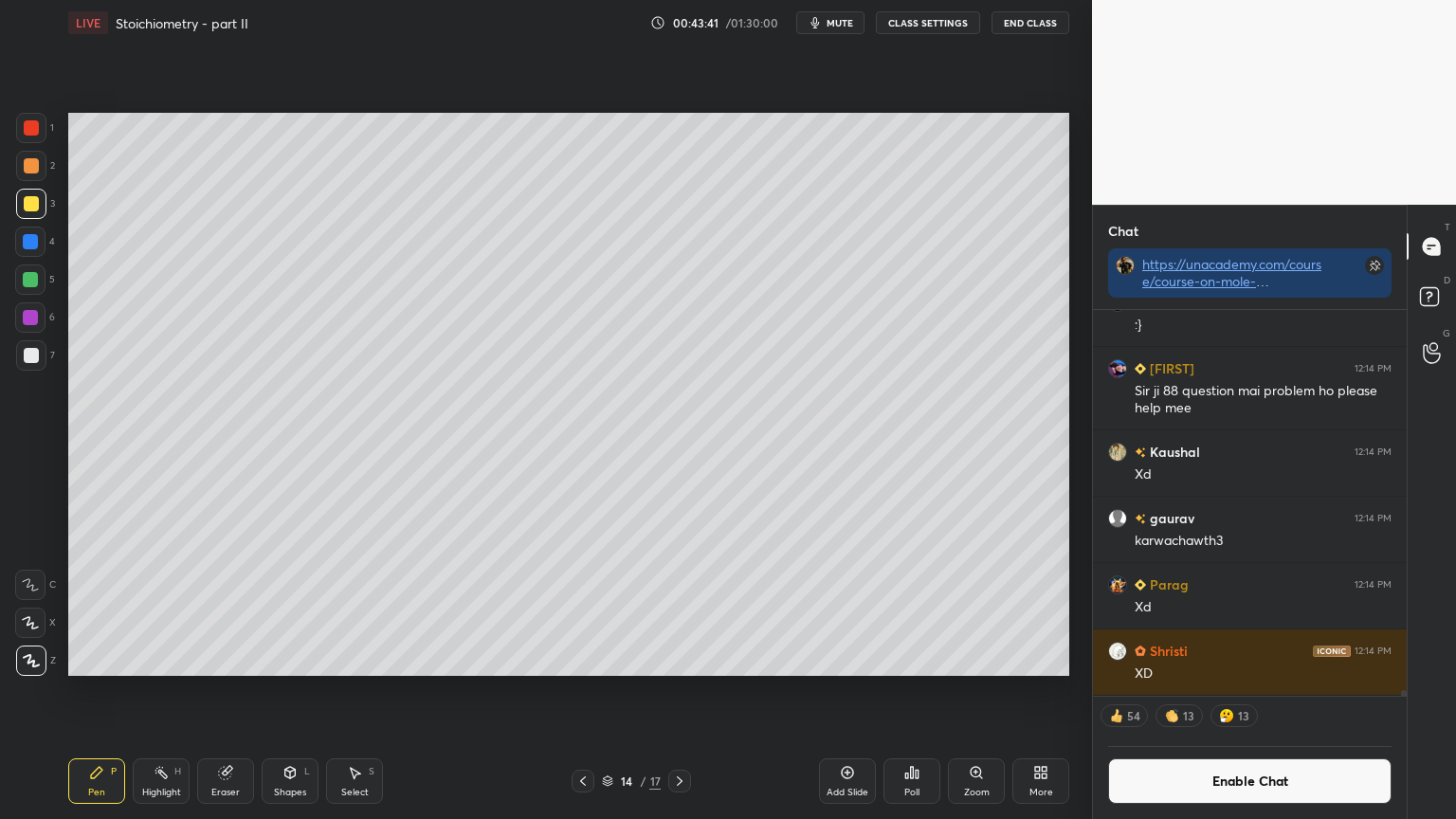 click on "Pen P" at bounding box center (97, 781) 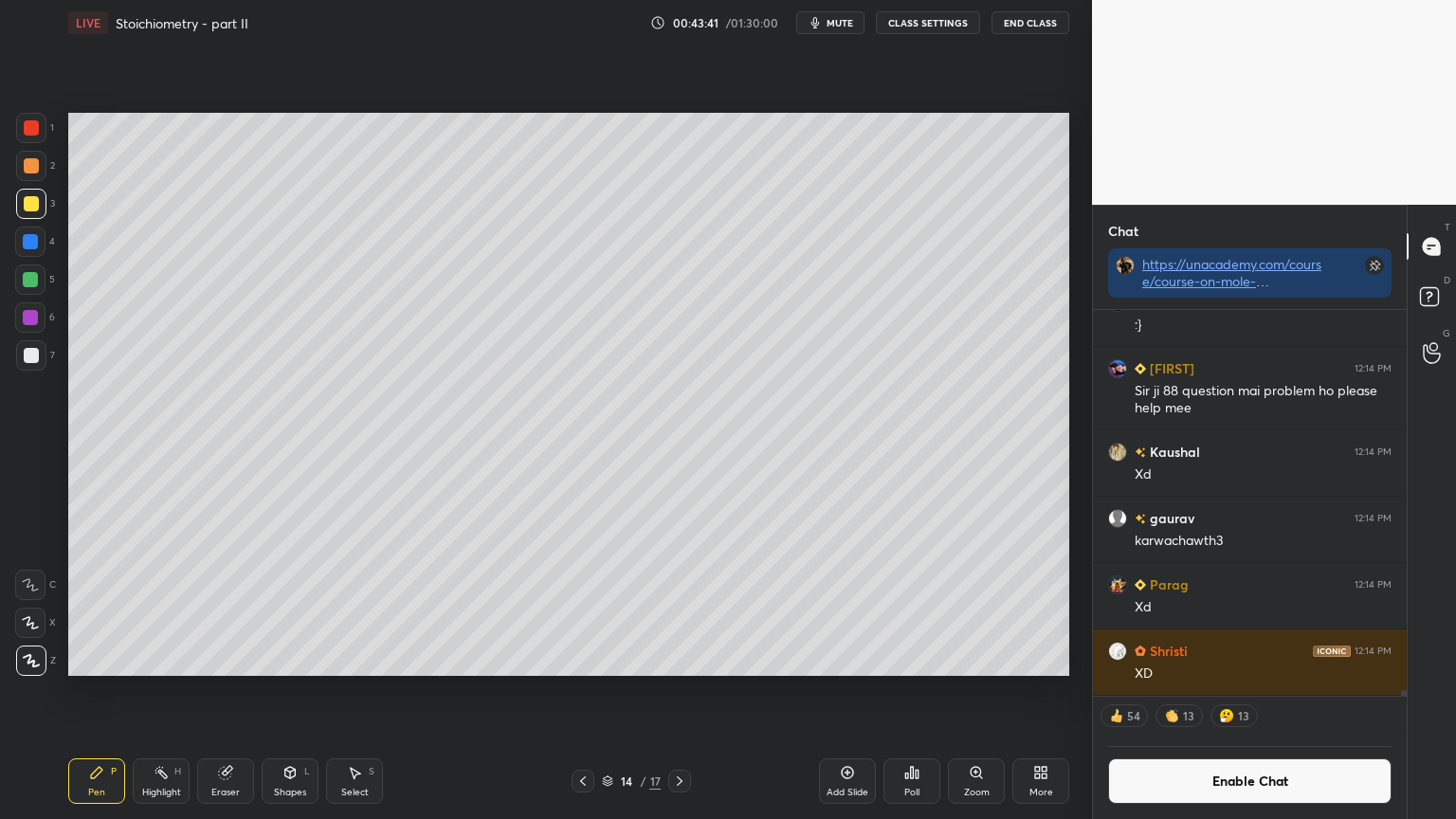 click at bounding box center [31, 355] 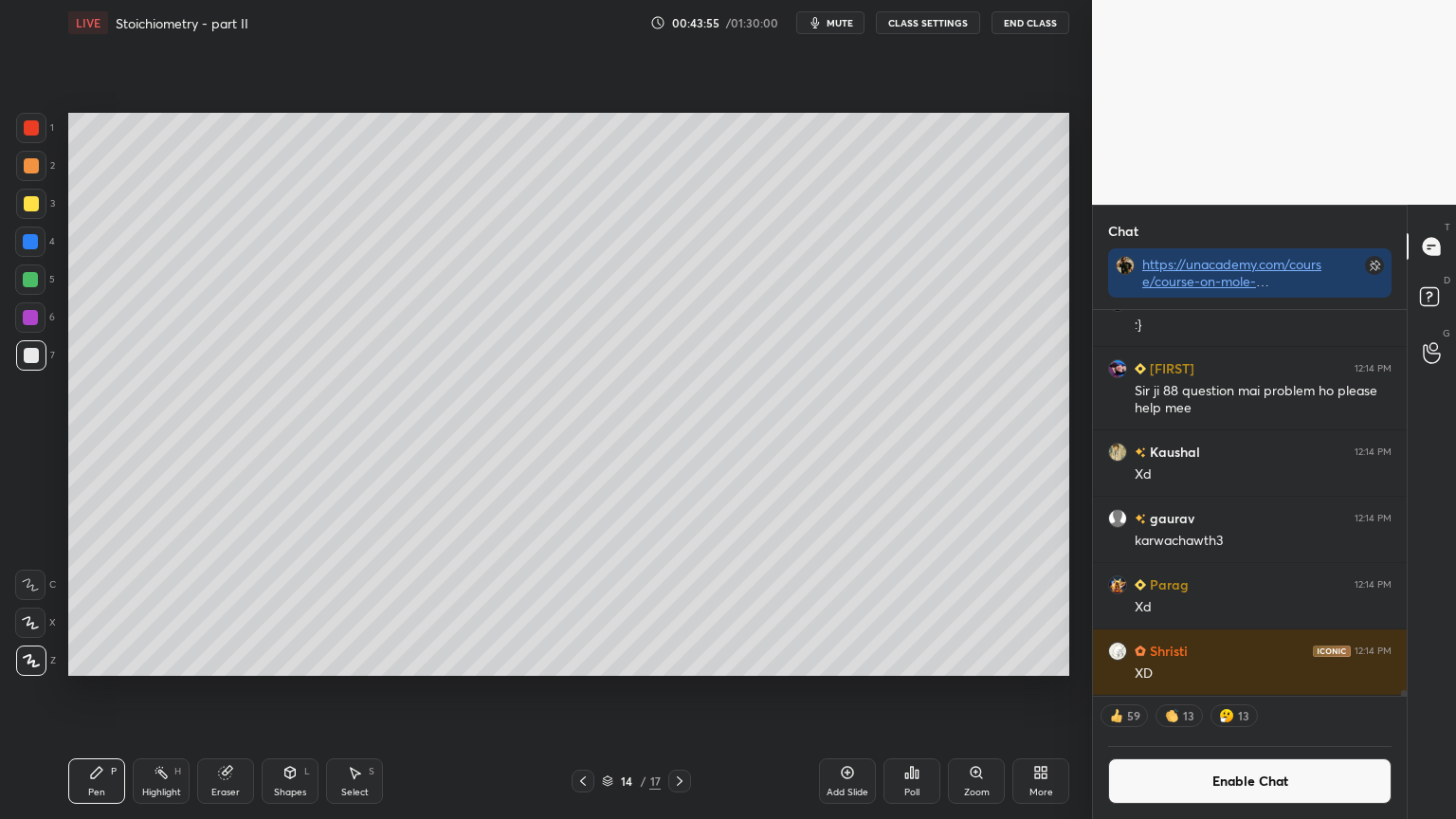 click on "Shapes" at bounding box center [290, 792] 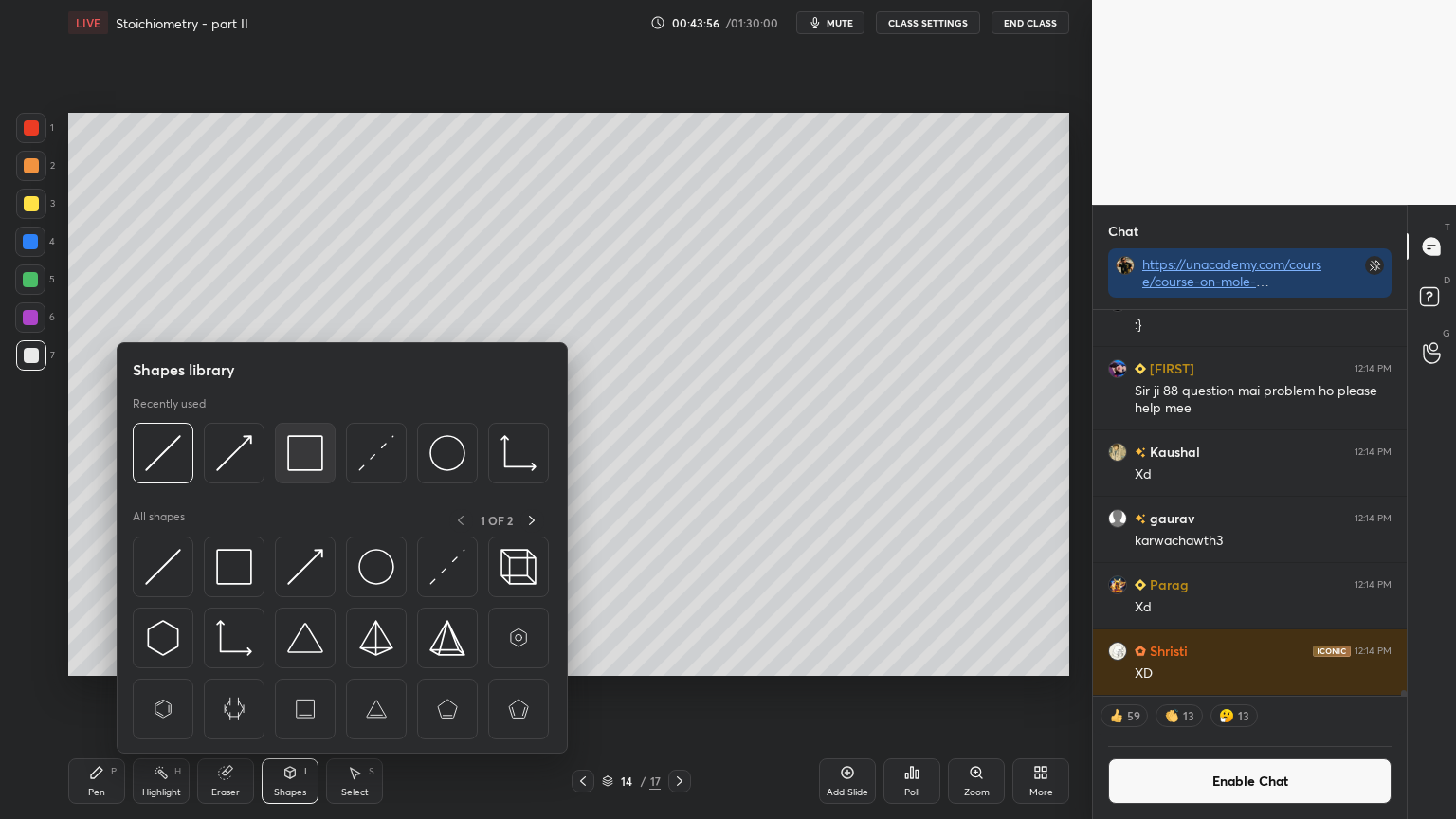 click at bounding box center (305, 453) 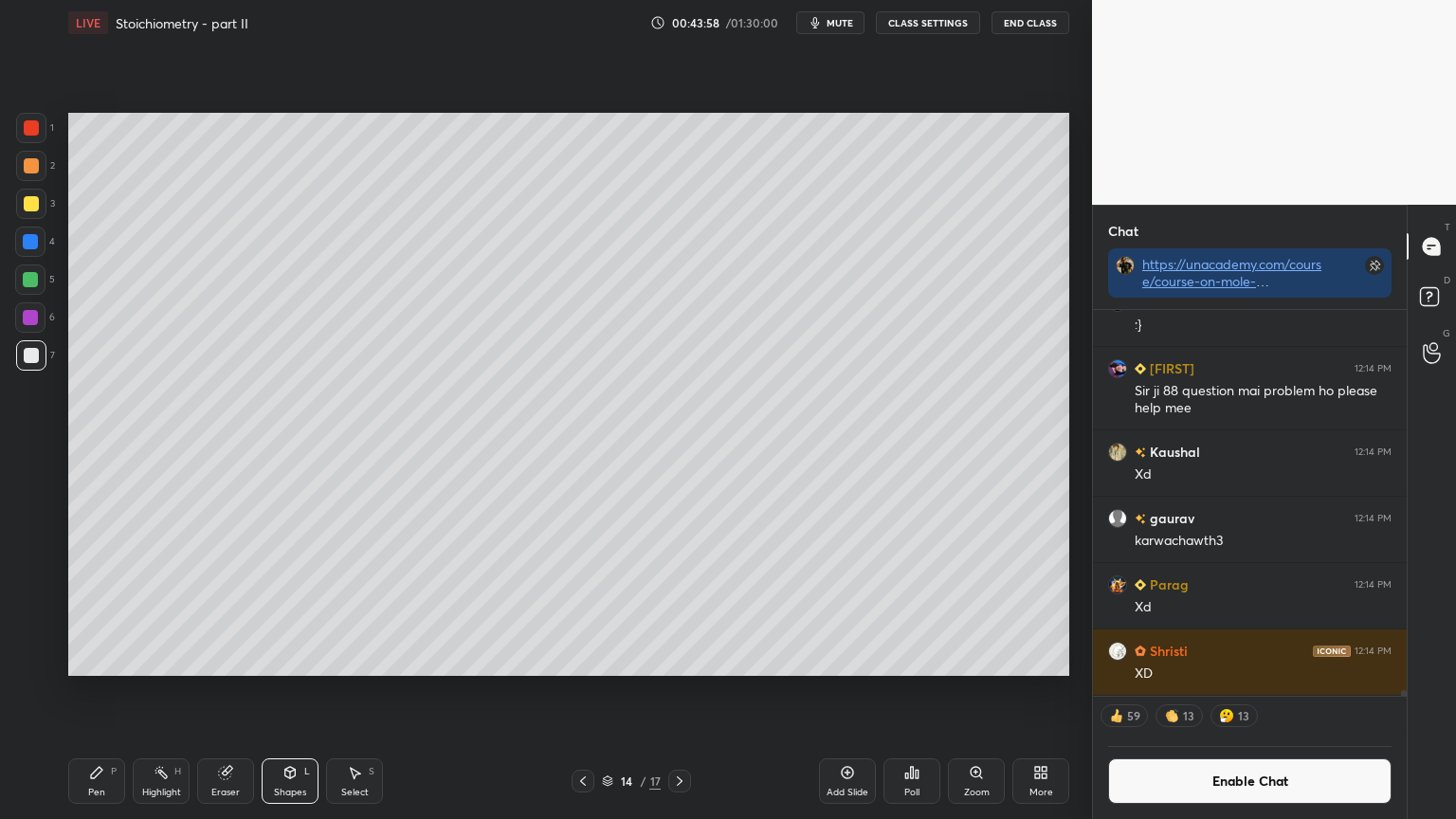 click on "Highlight H" at bounding box center (161, 781) 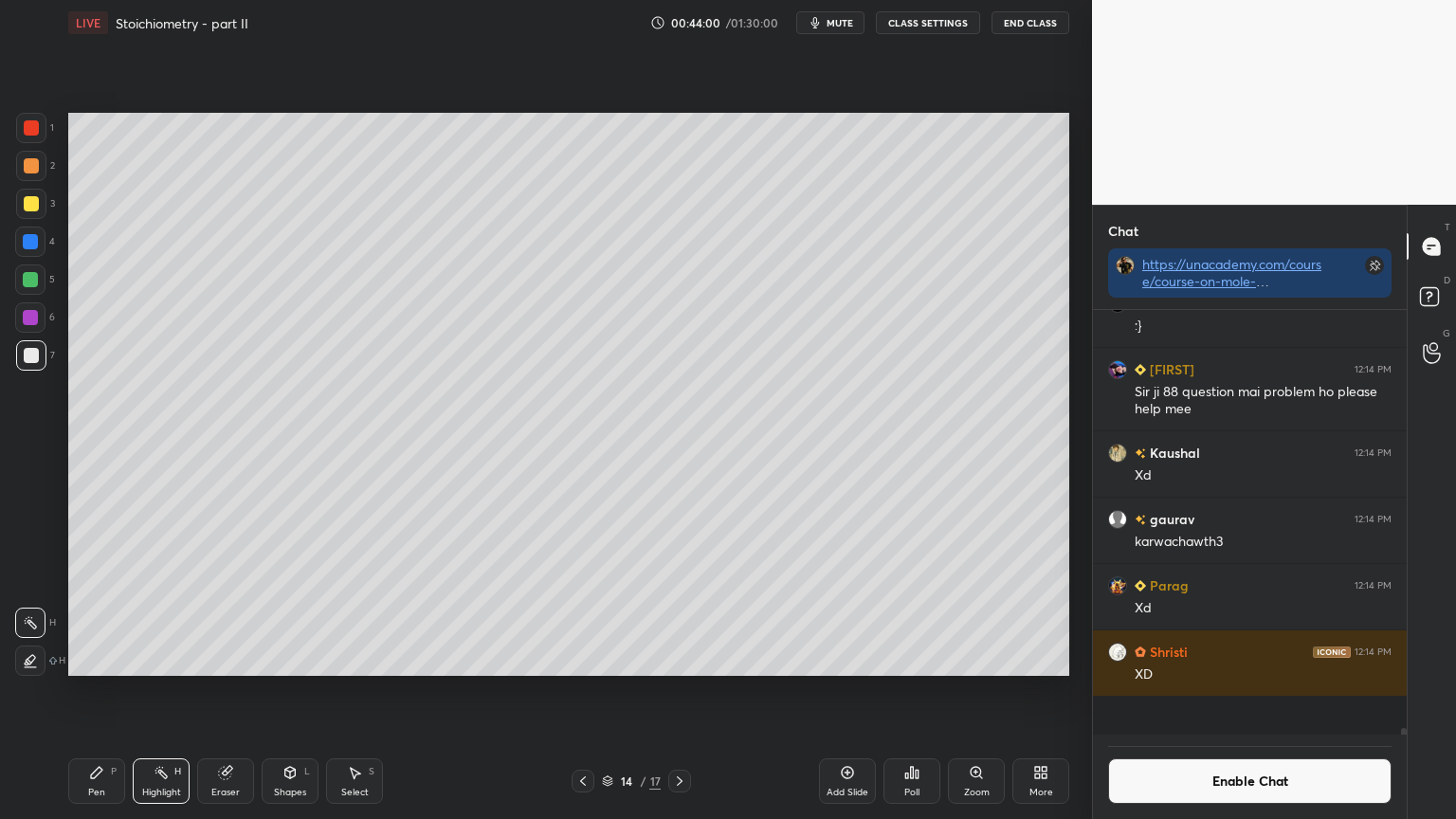 scroll, scrollTop: 6, scrollLeft: 6, axis: both 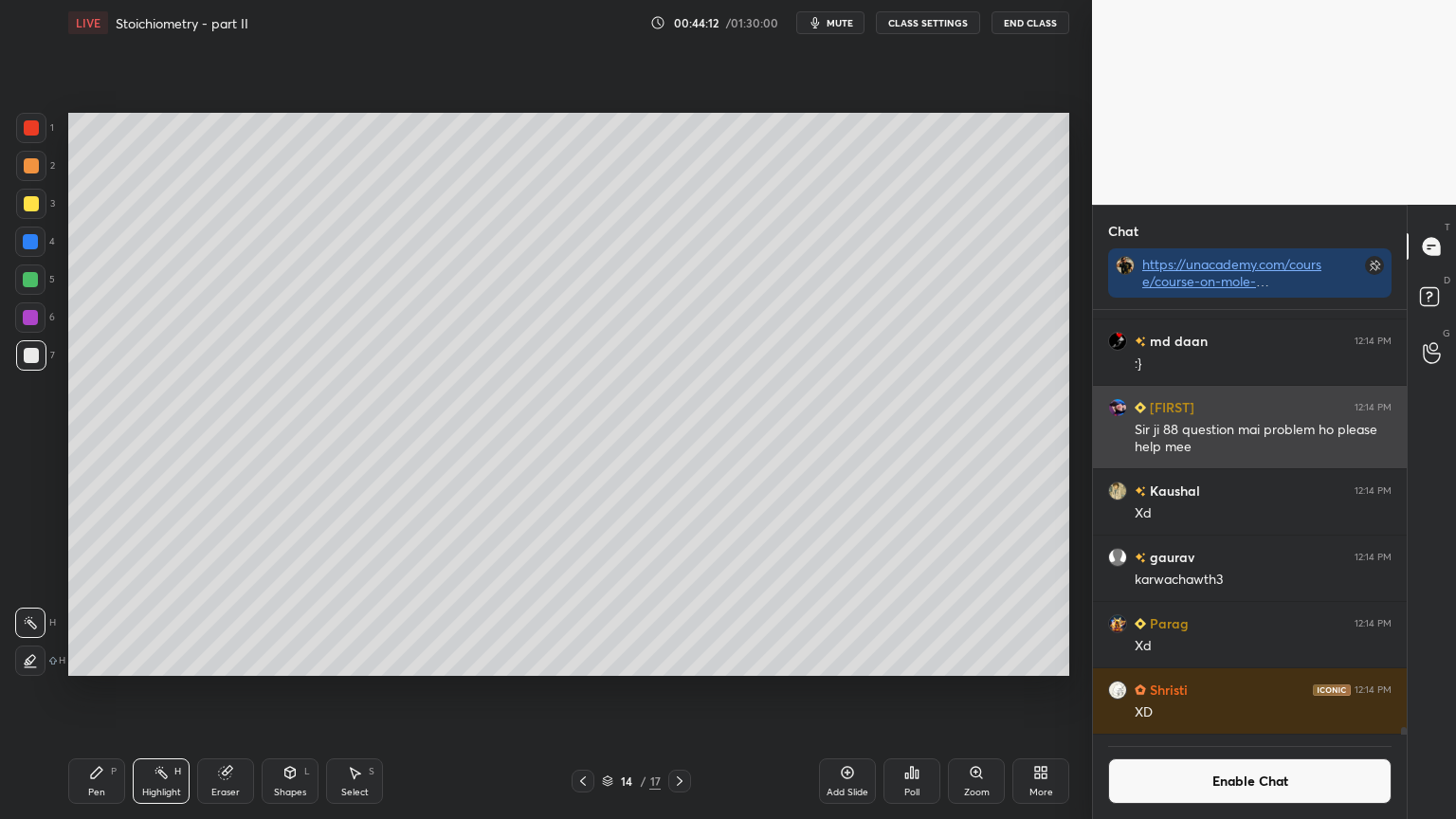 click at bounding box center (1118, 408) 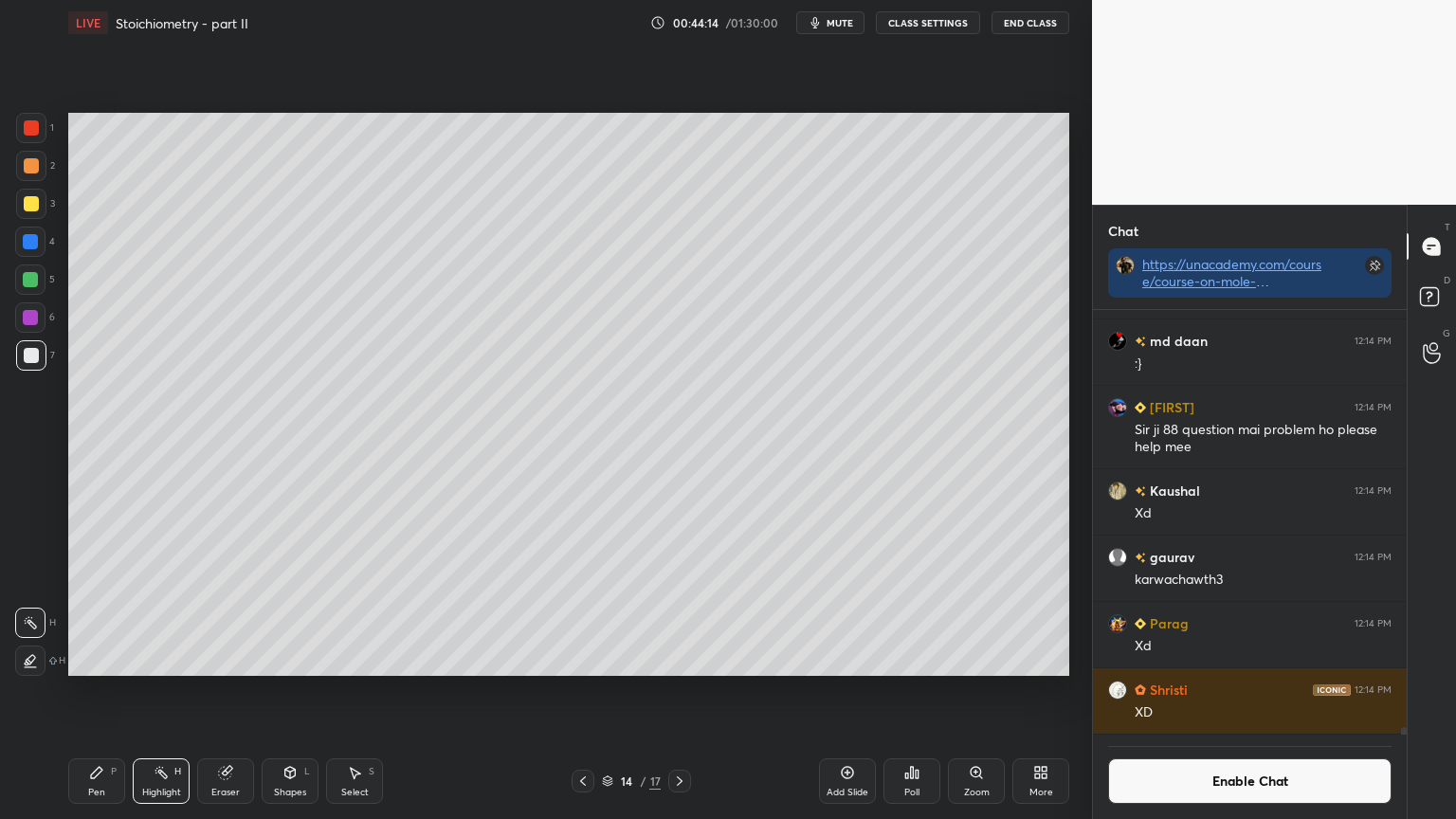 click on "Shapes" at bounding box center [290, 792] 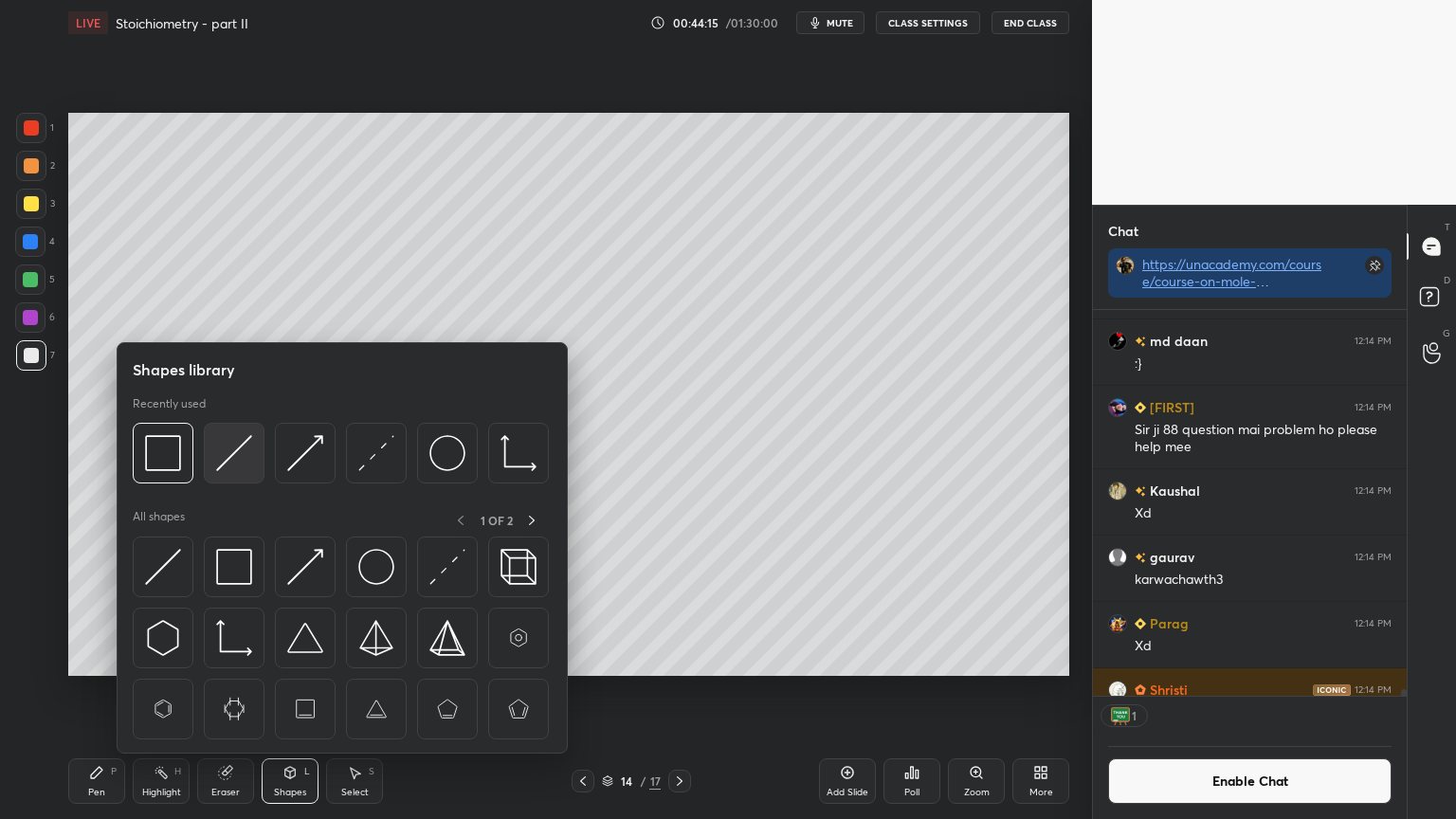 scroll, scrollTop: 380, scrollLeft: 308, axis: both 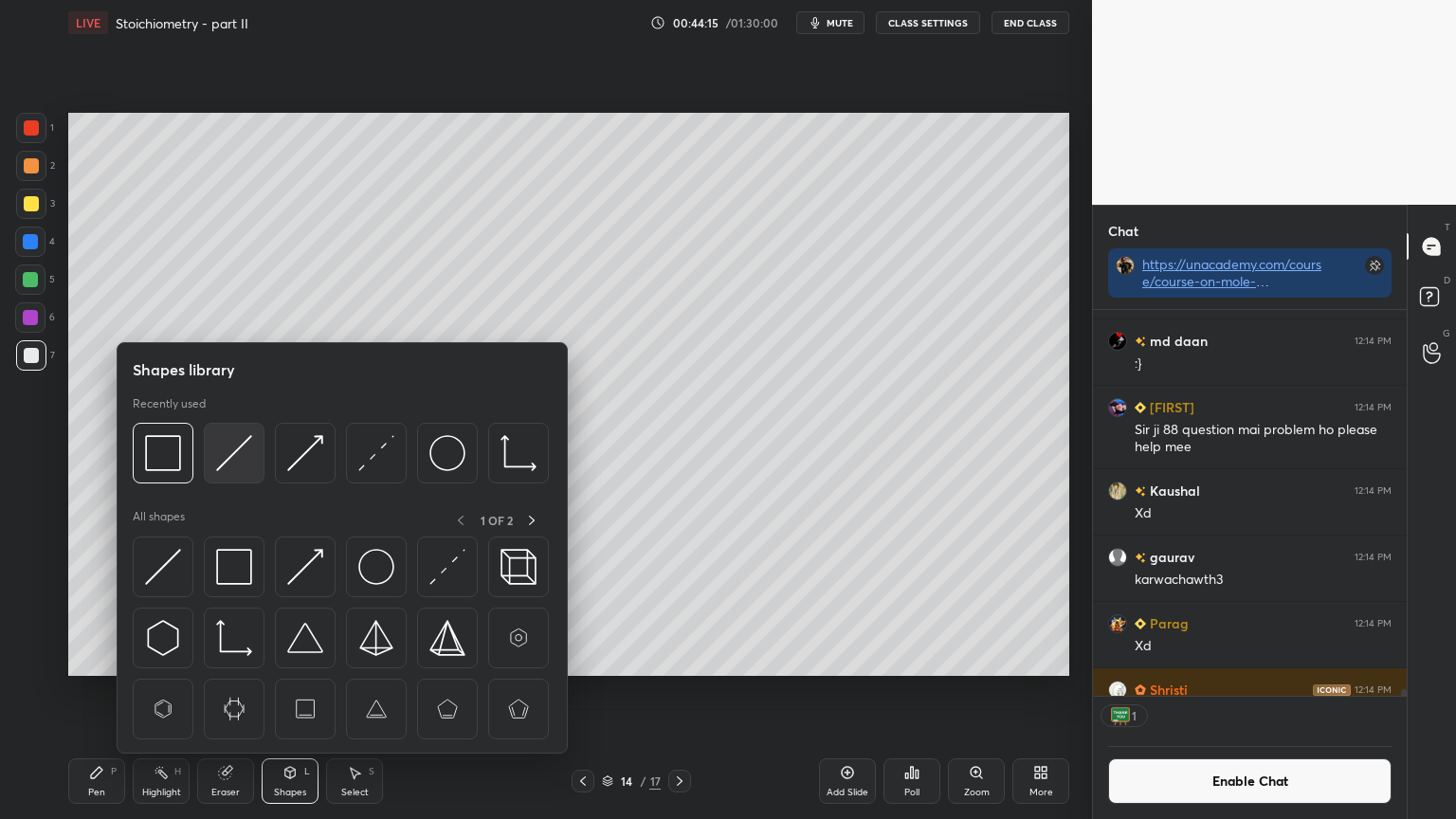 click at bounding box center [234, 453] 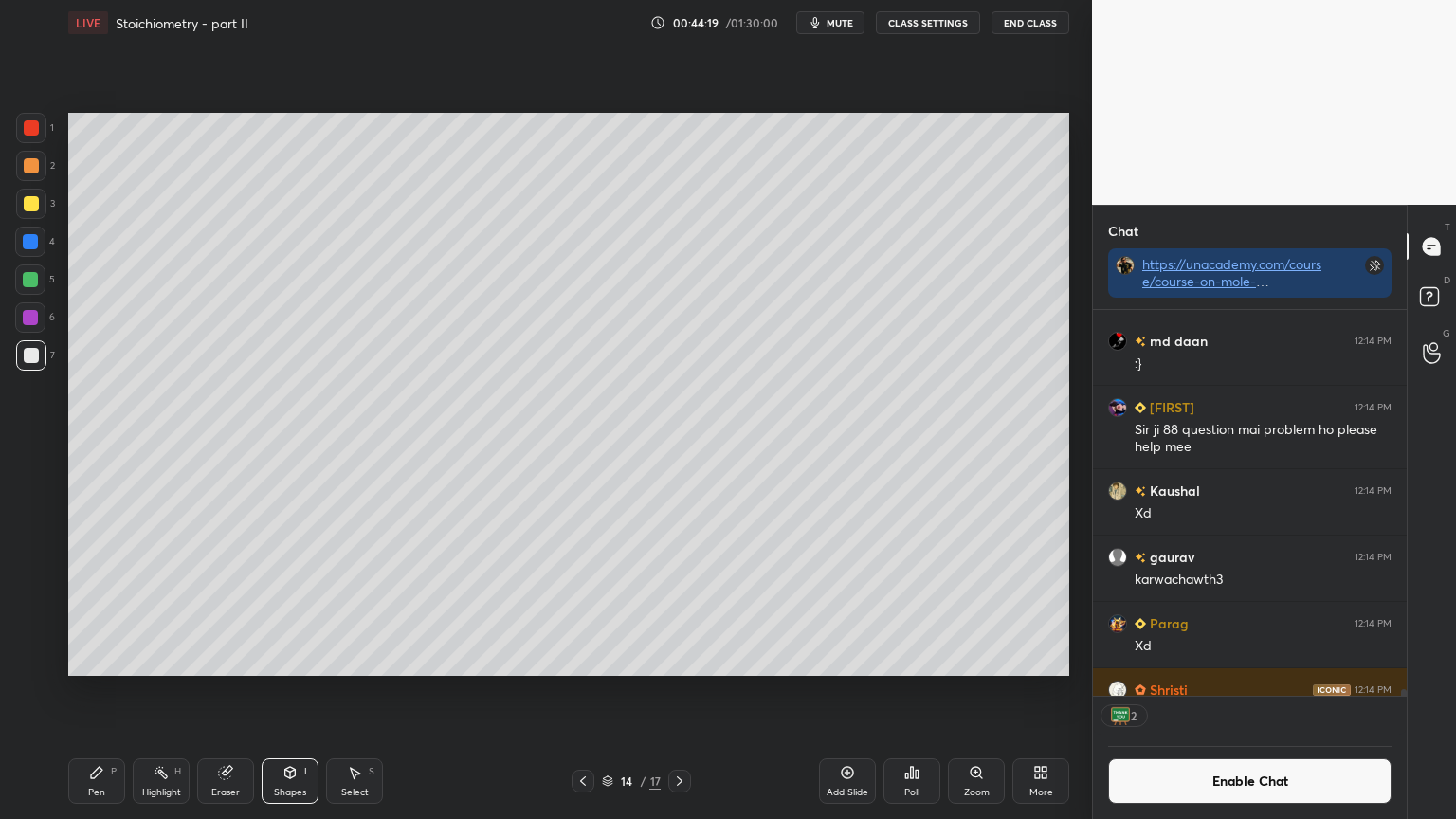 click on "Highlight" at bounding box center [161, 792] 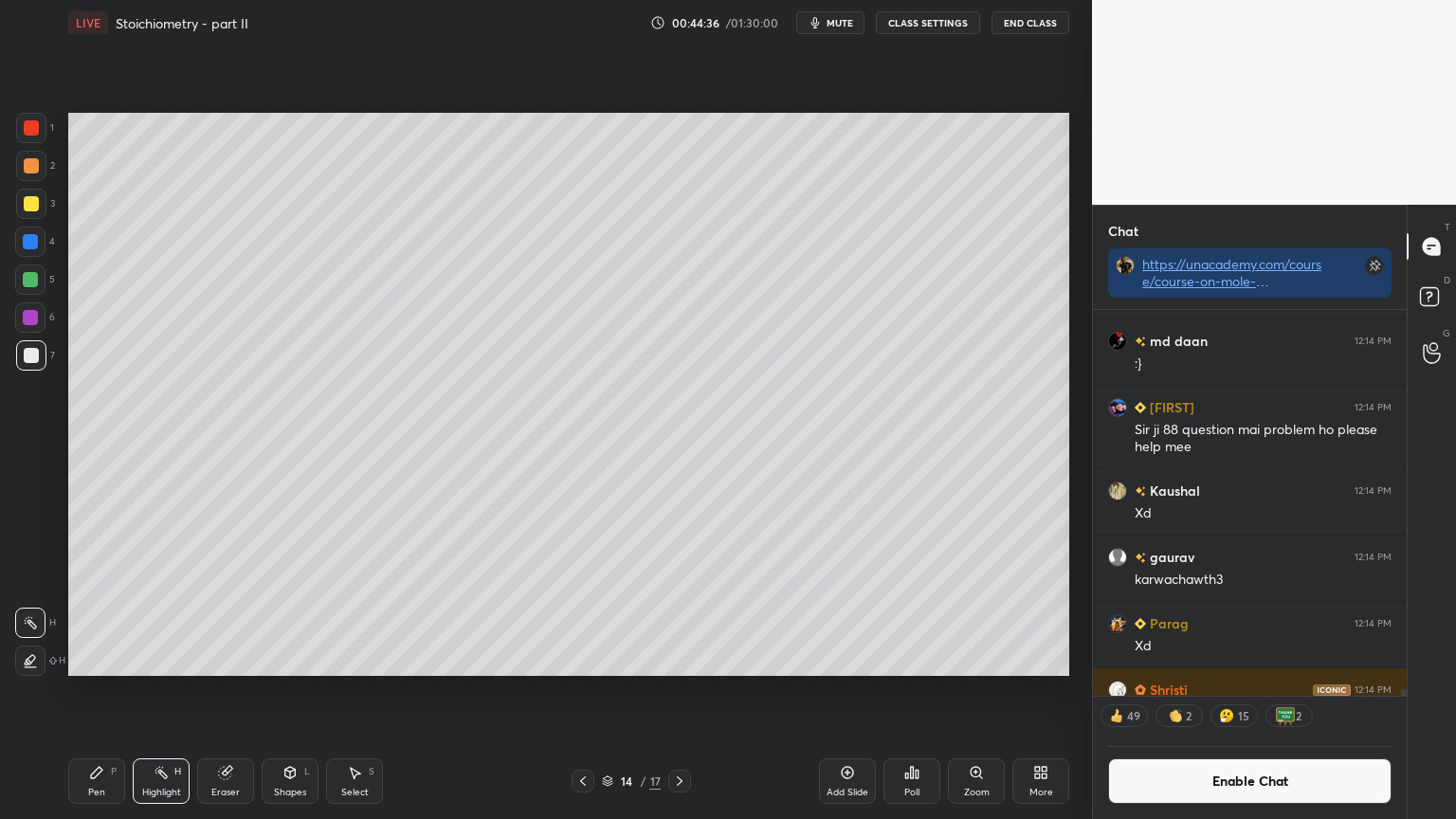 click on "Enable Chat" at bounding box center (1249, 781) 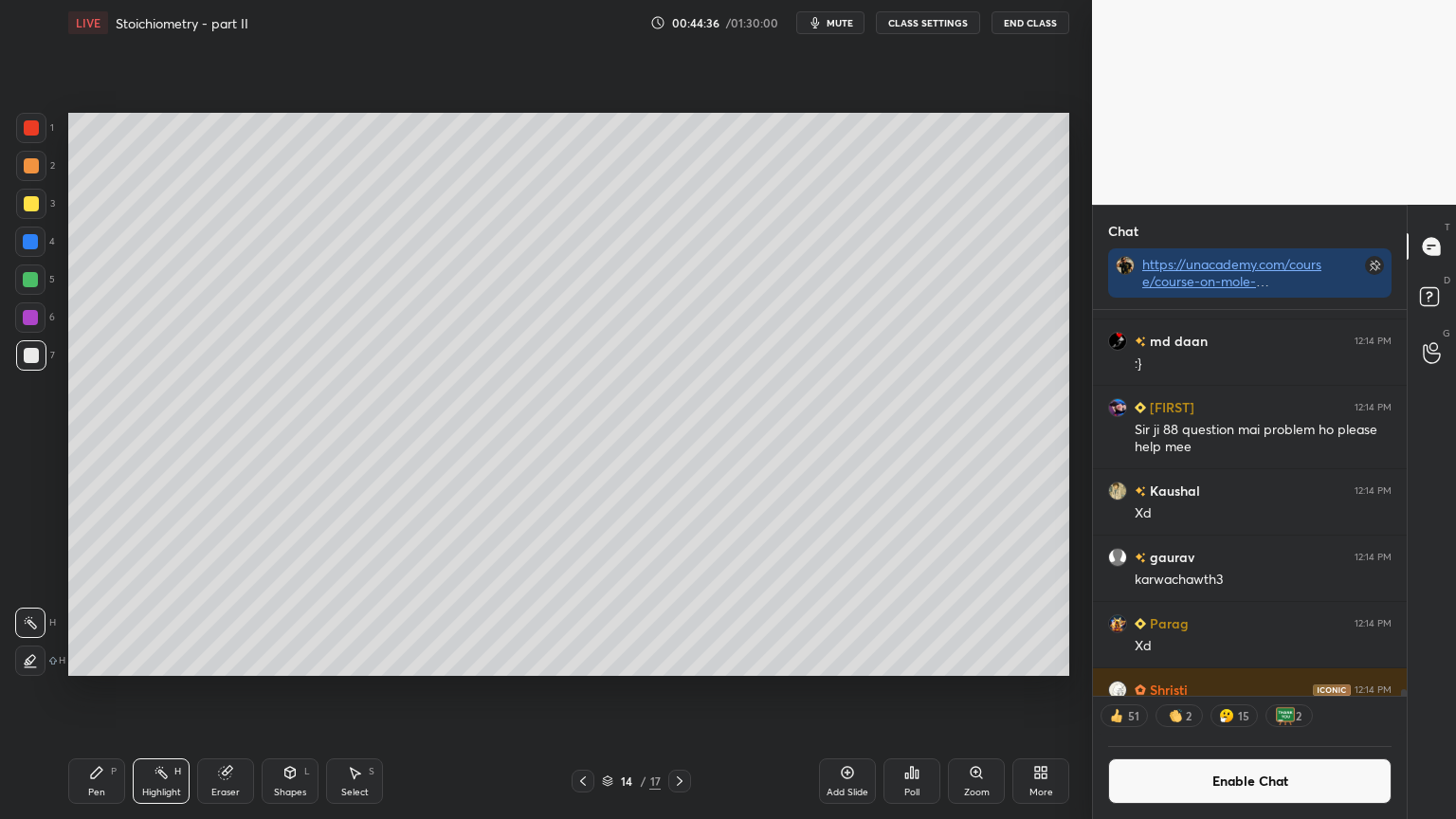 scroll, scrollTop: 6, scrollLeft: 6, axis: both 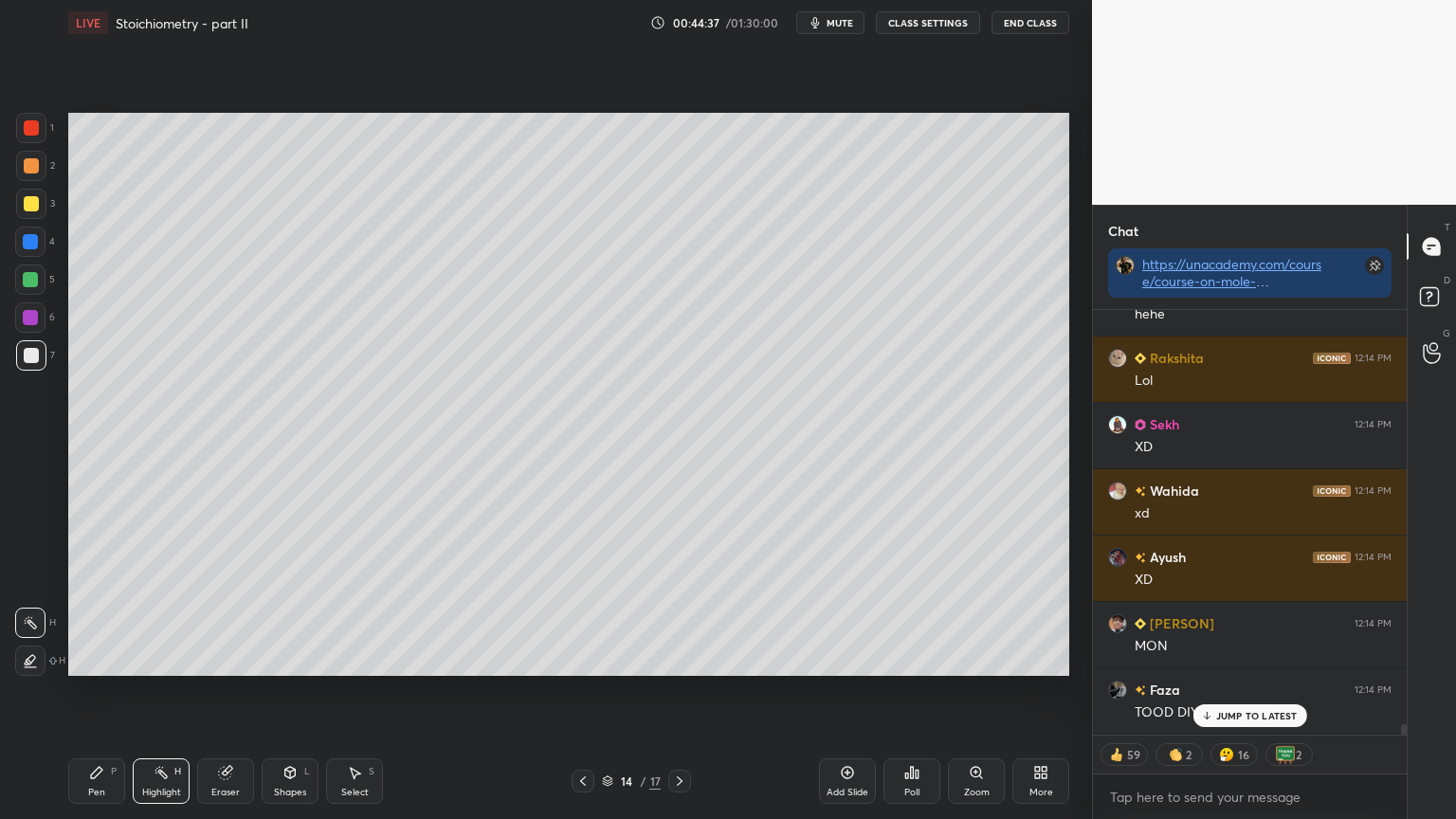 click on "JUMP TO LATEST" at bounding box center [1257, 716] 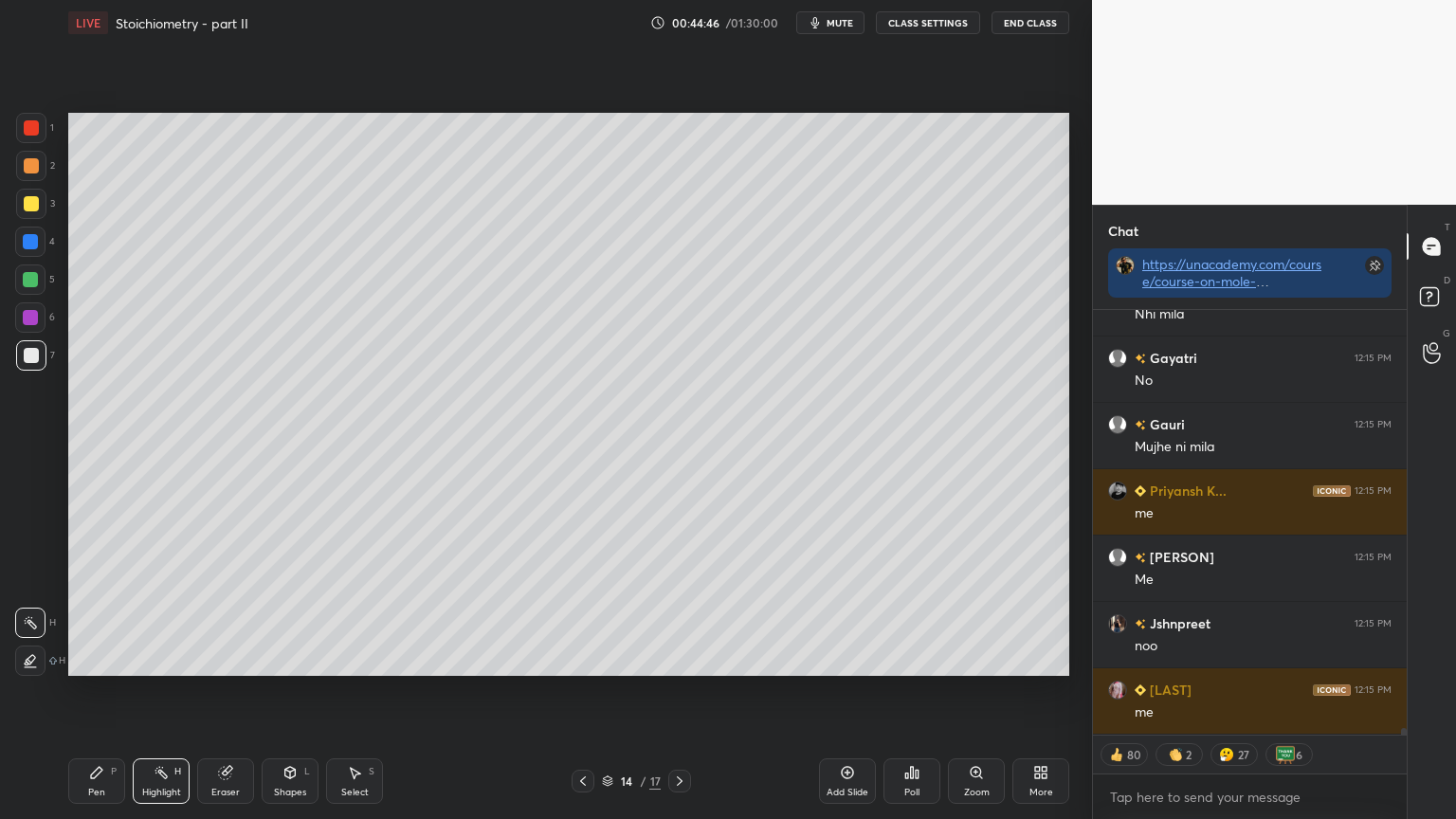 scroll, scrollTop: 26217, scrollLeft: 0, axis: vertical 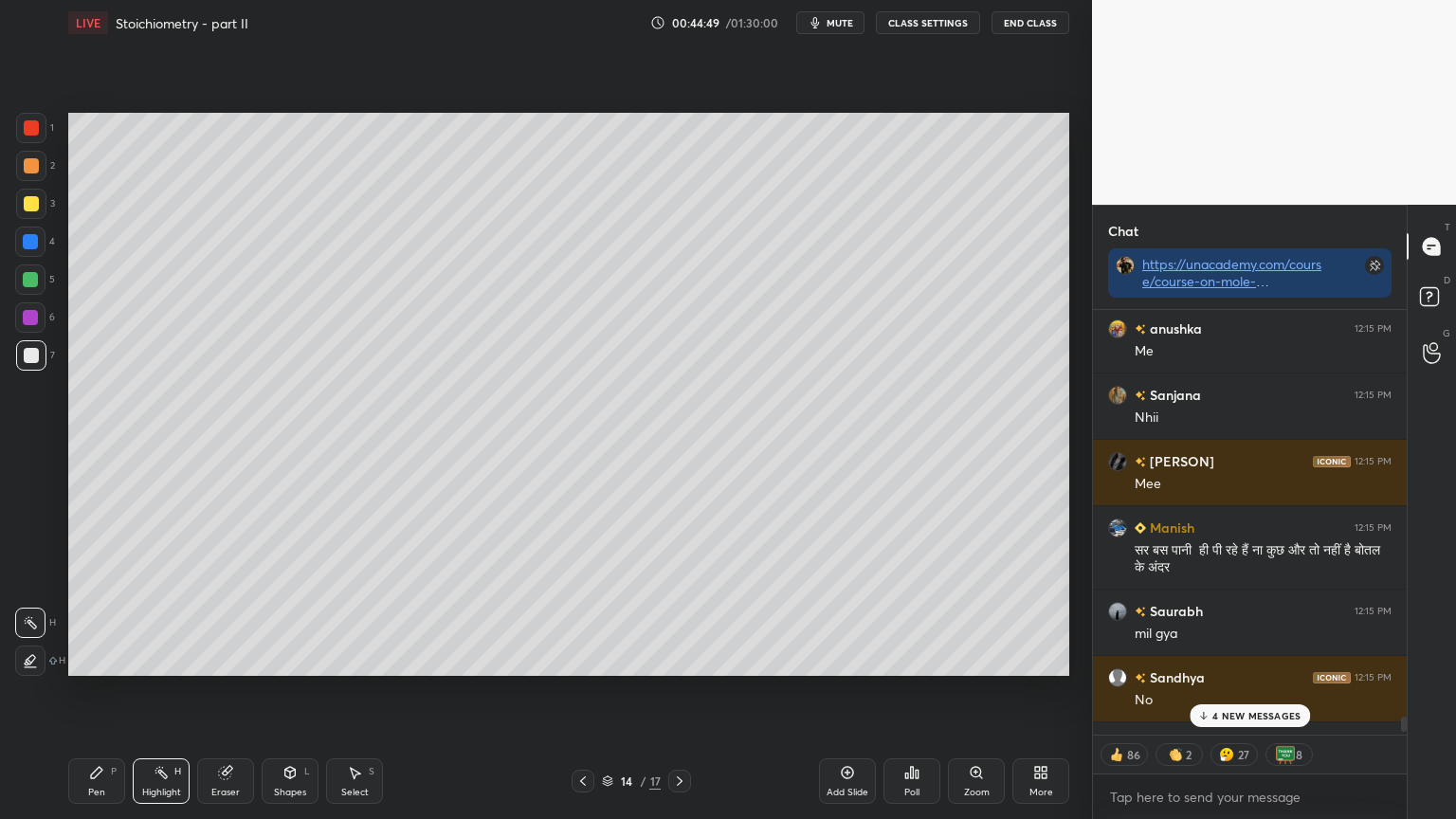 drag, startPoint x: 1403, startPoint y: 732, endPoint x: 1406, endPoint y: 720, distance: 12.369317 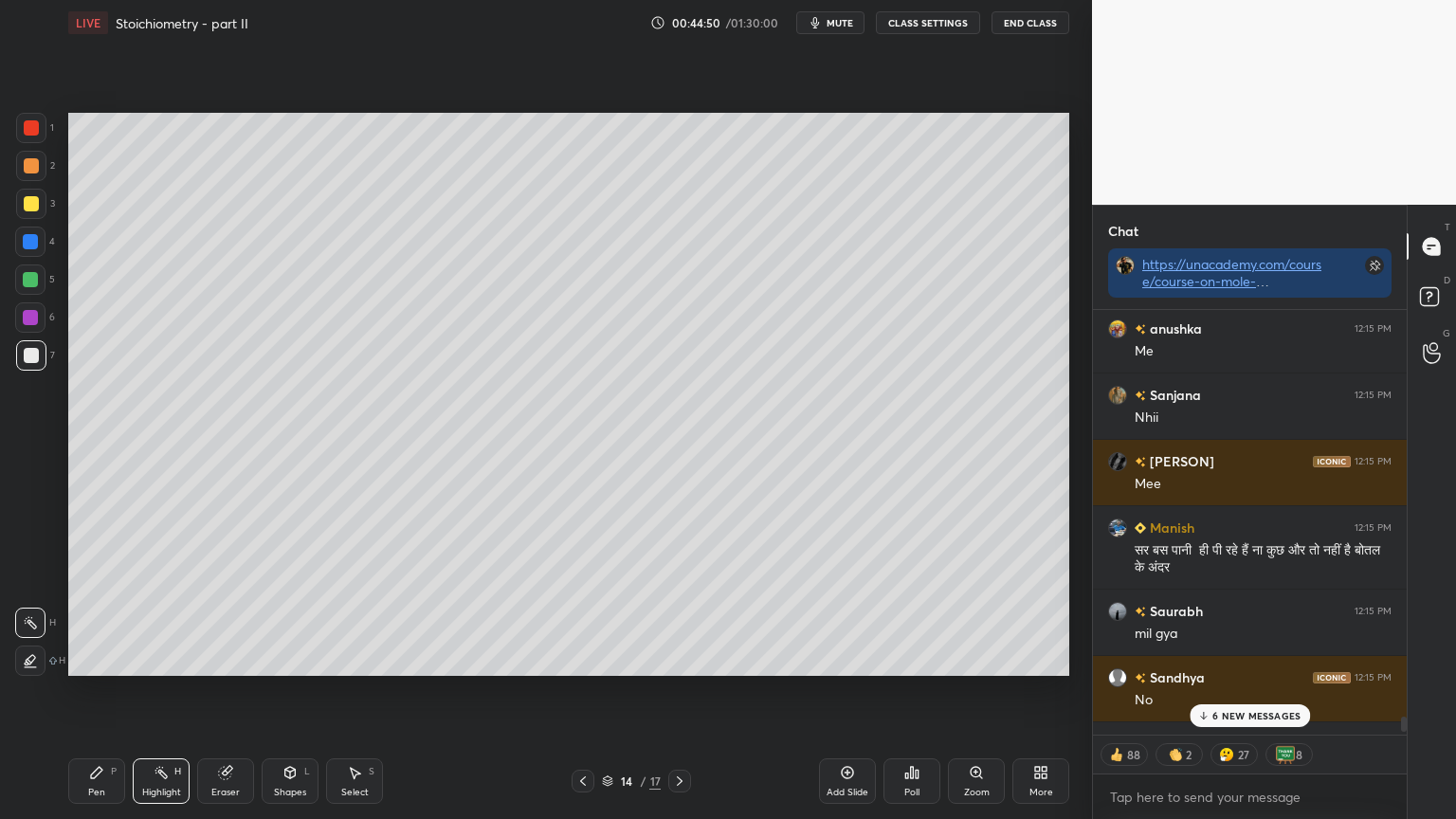 click on "6 NEW MESSAGES" at bounding box center [1256, 716] 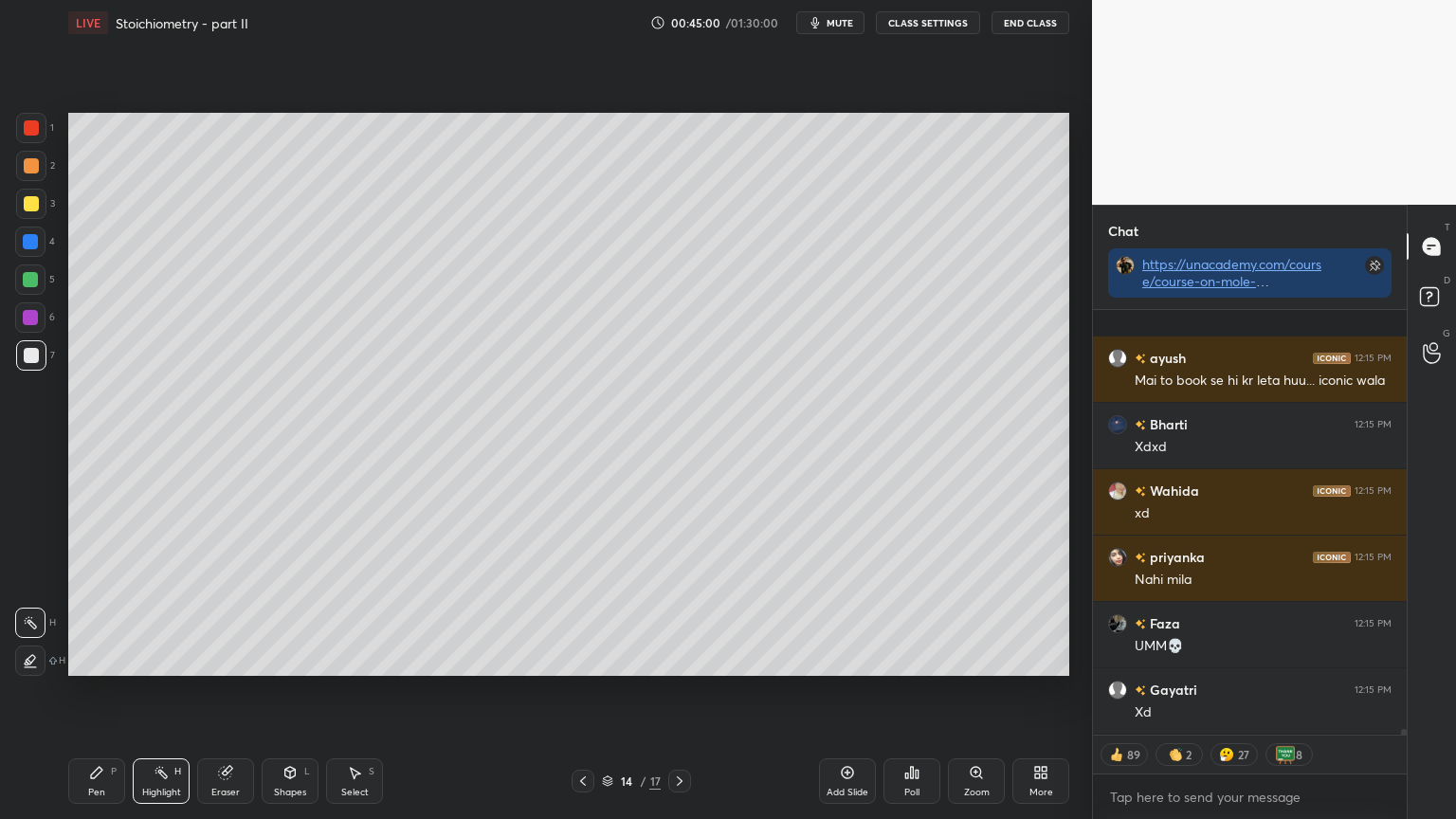 scroll, scrollTop: 28906, scrollLeft: 0, axis: vertical 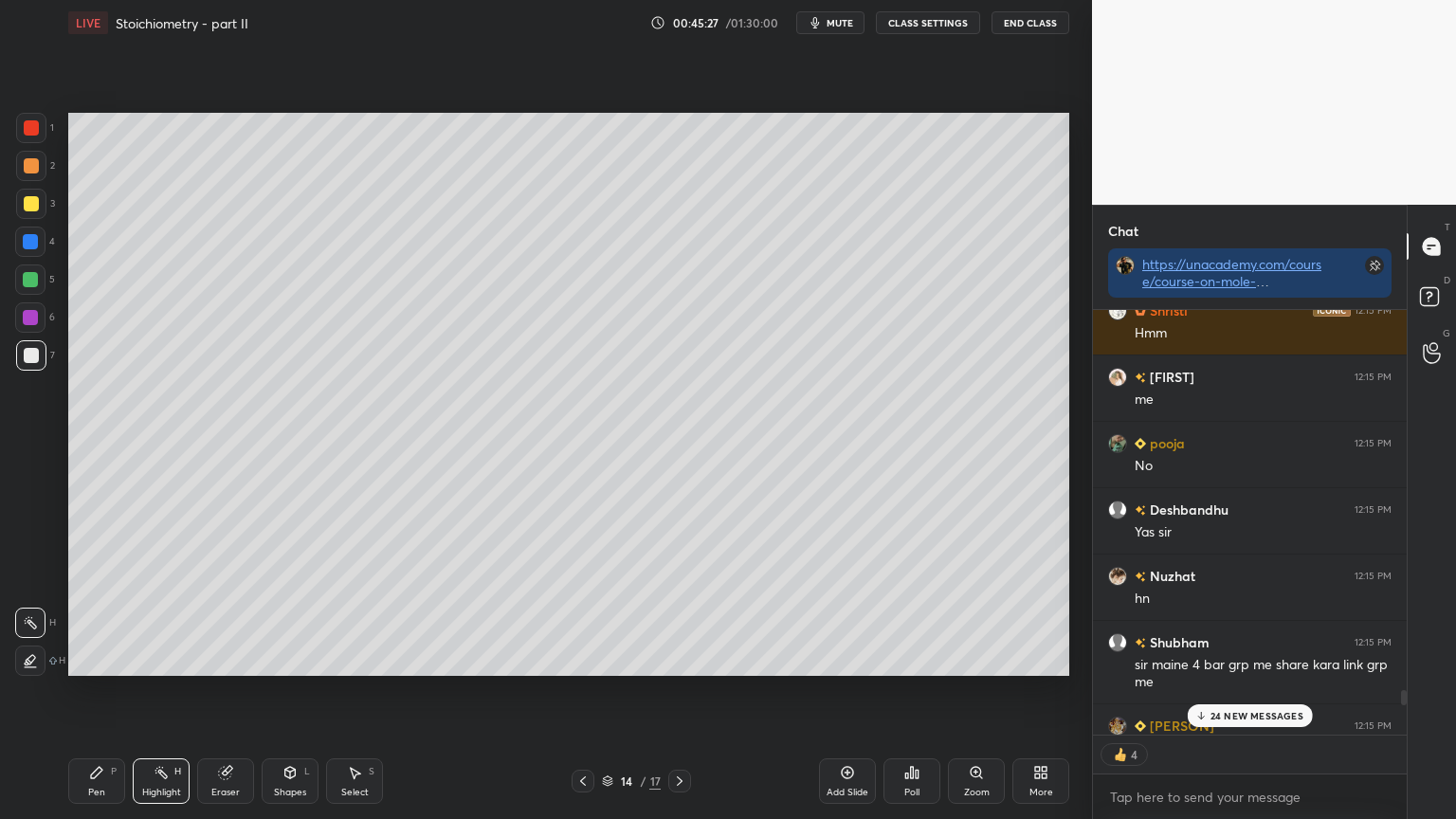 drag, startPoint x: 1403, startPoint y: 770, endPoint x: 1397, endPoint y: 744, distance: 26.683328 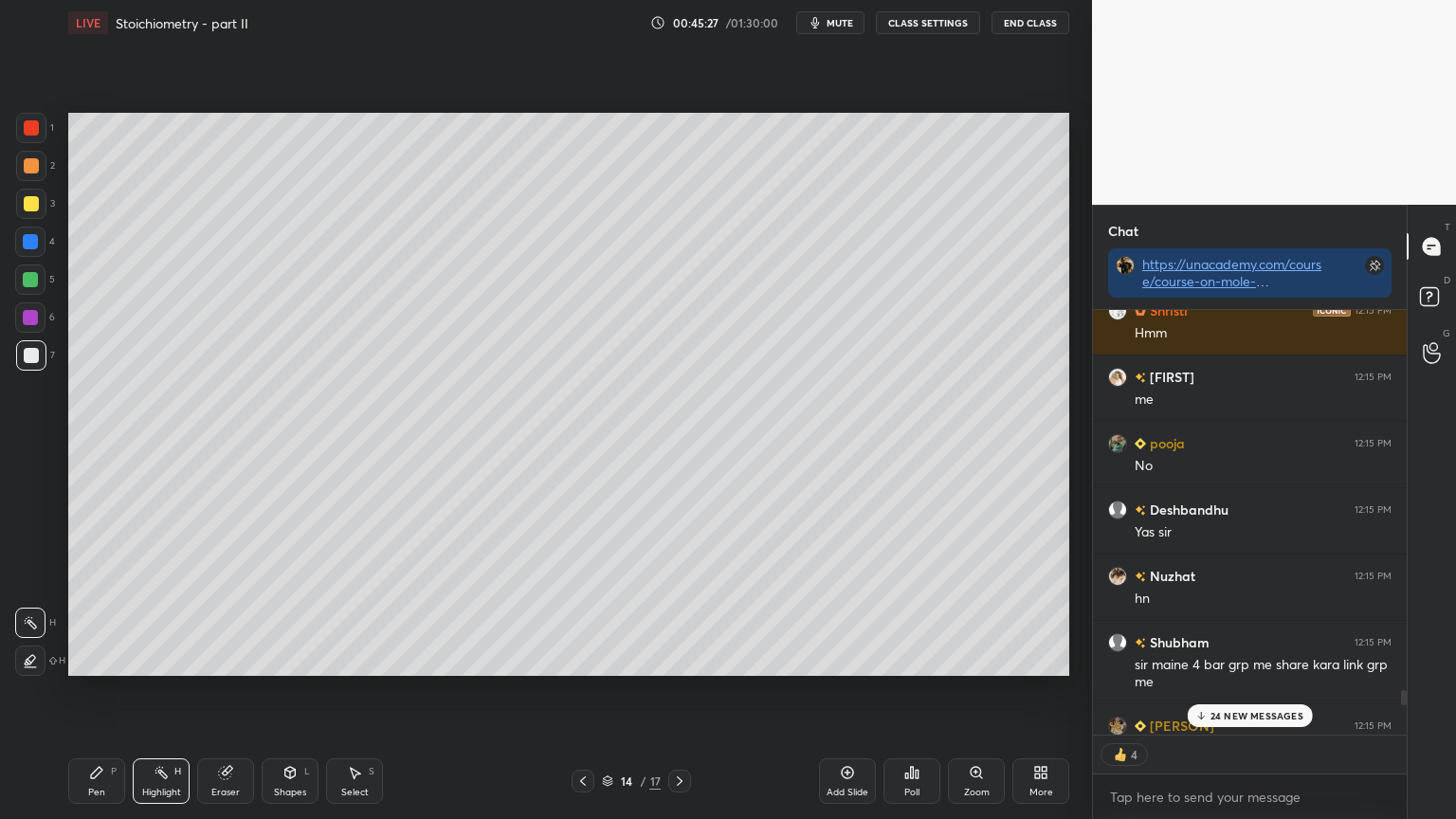 click on "[PERSON] 12:15 PM YES [PERSON] 12:15 PM muje nahi milya [PERSON] 12:15 PM Yess [PERSON] 12:15 PM Nahi mila [PERSON] 12:15 PM Yes sir [PERSON] 12:15 PM Yesss [PERSON] 12:15 PM nhi [PERSON] 12:15 PM mee [PERSON] 12:15 PM NOOO [PERSON] 12:15 PM nhi milaa [PERSON] 12:15 PM Hmm [PERSON] 12:15 PM me [PERSON] 12:15 PM No [PERSON] 12:15 PM Yas sir [PERSON] 12:15 PM hn [PERSON] 12:15 PM sir maine 4 bar grp me share kara link grp me [PERSON] 12:15 PM nhi mila [PERSON] 12:15 PM Yes 24 NEW MESSAGES 4 Enable hand raising Enable raise hand to speak to learners. Once enabled, chat will be turned off temporarily. Enable x" at bounding box center [1249, 564] 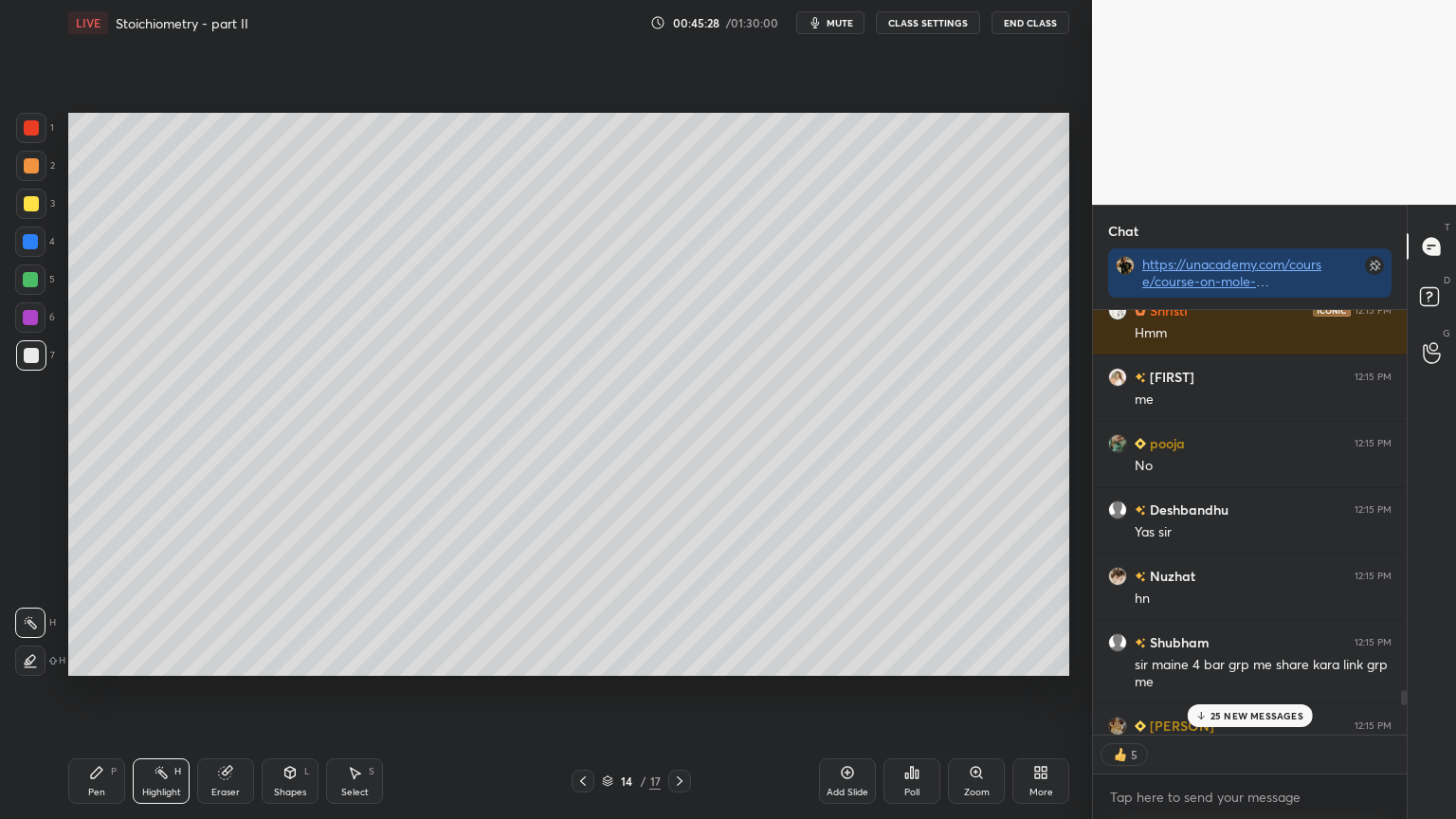 click on "25 NEW MESSAGES" at bounding box center (1257, 716) 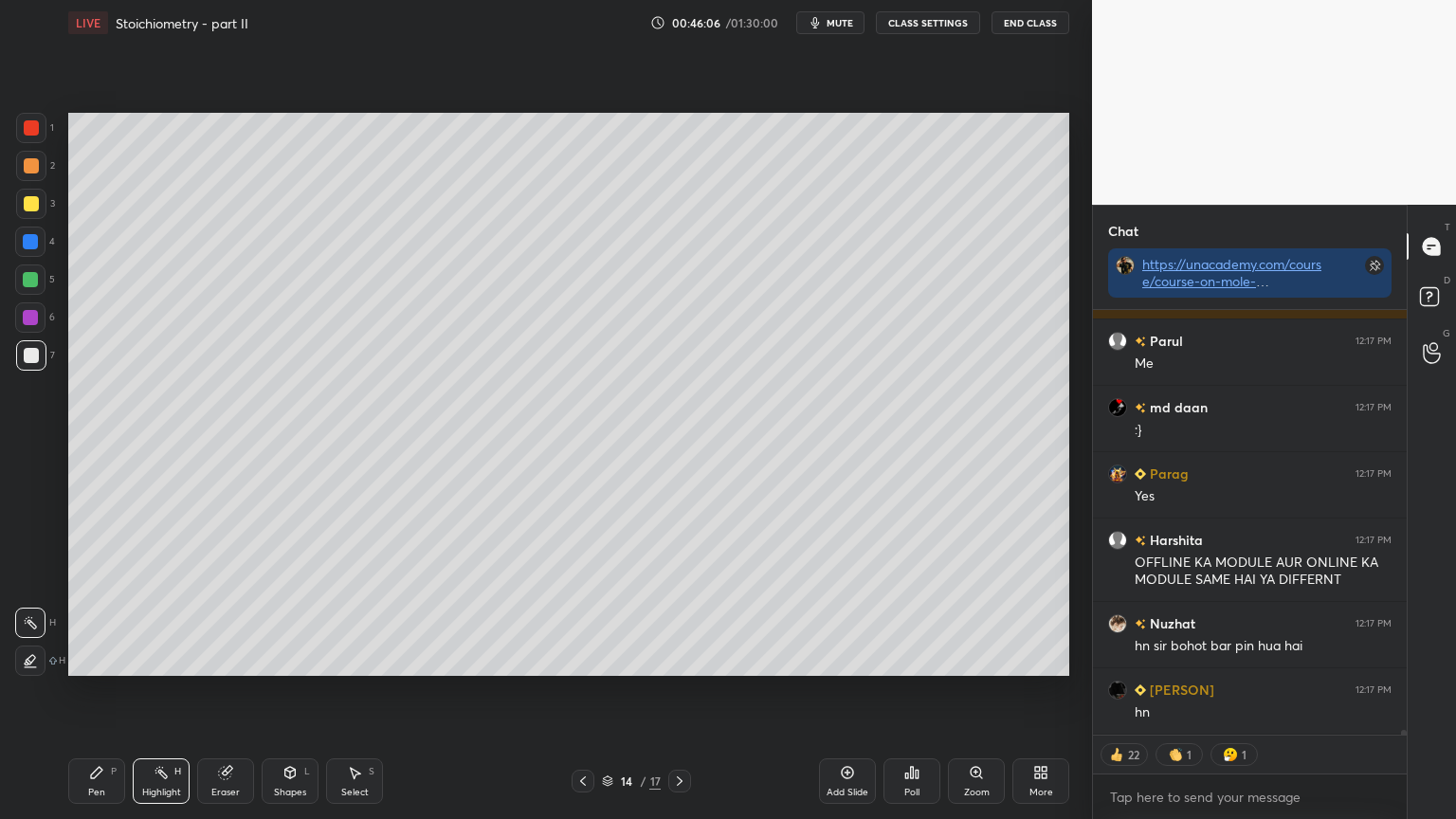 click 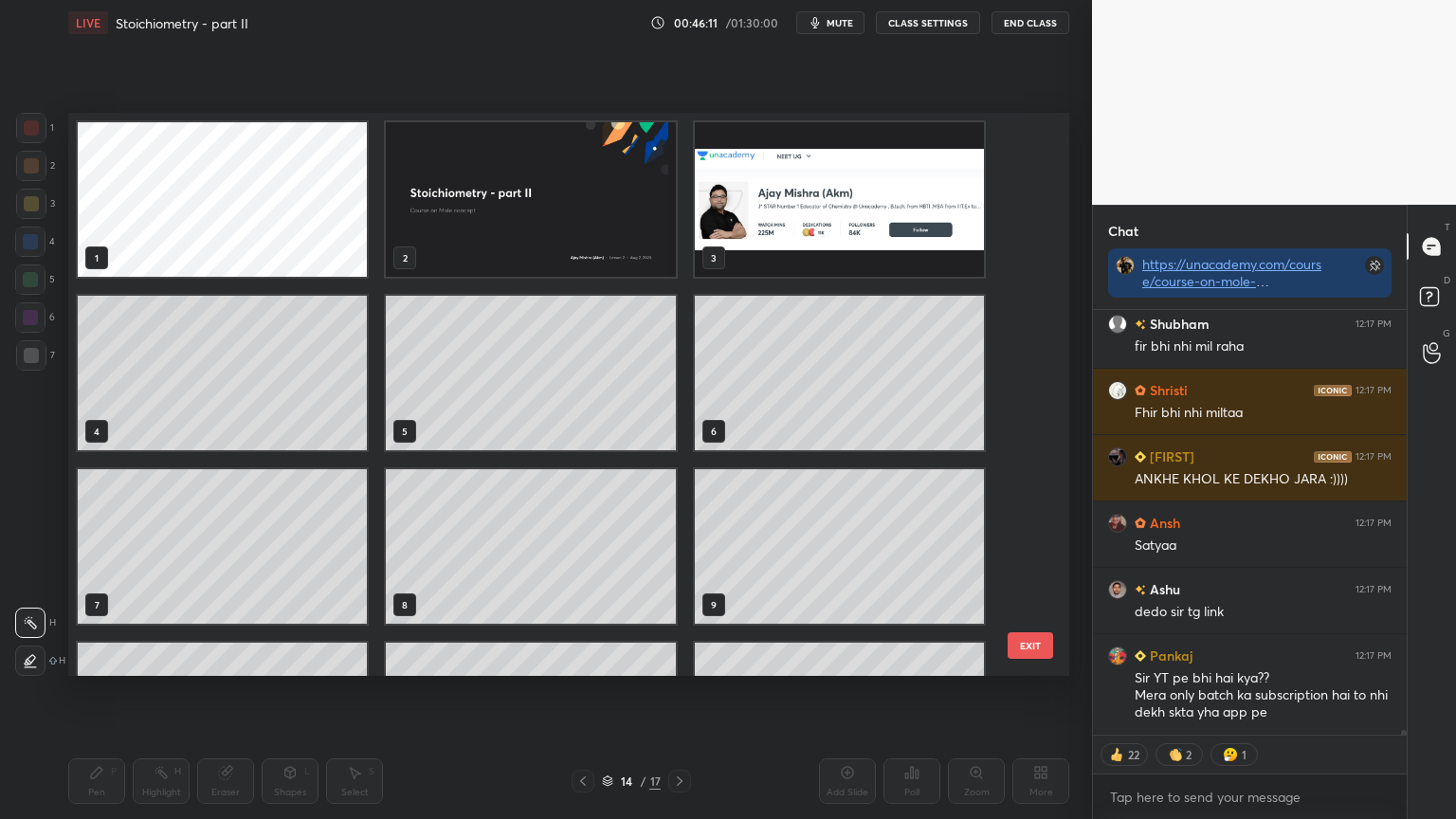 click at bounding box center [530, 199] 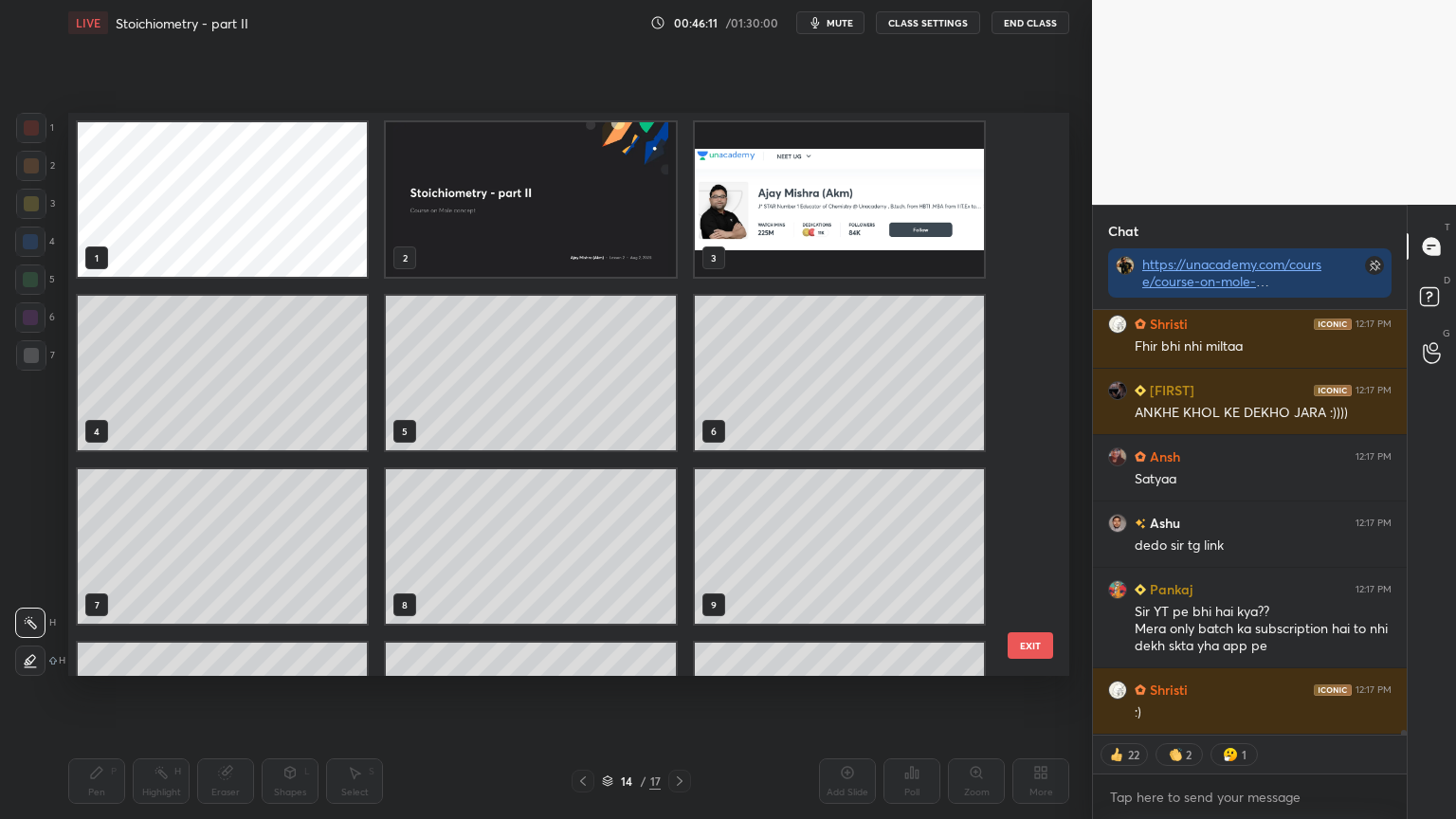 click at bounding box center (530, 199) 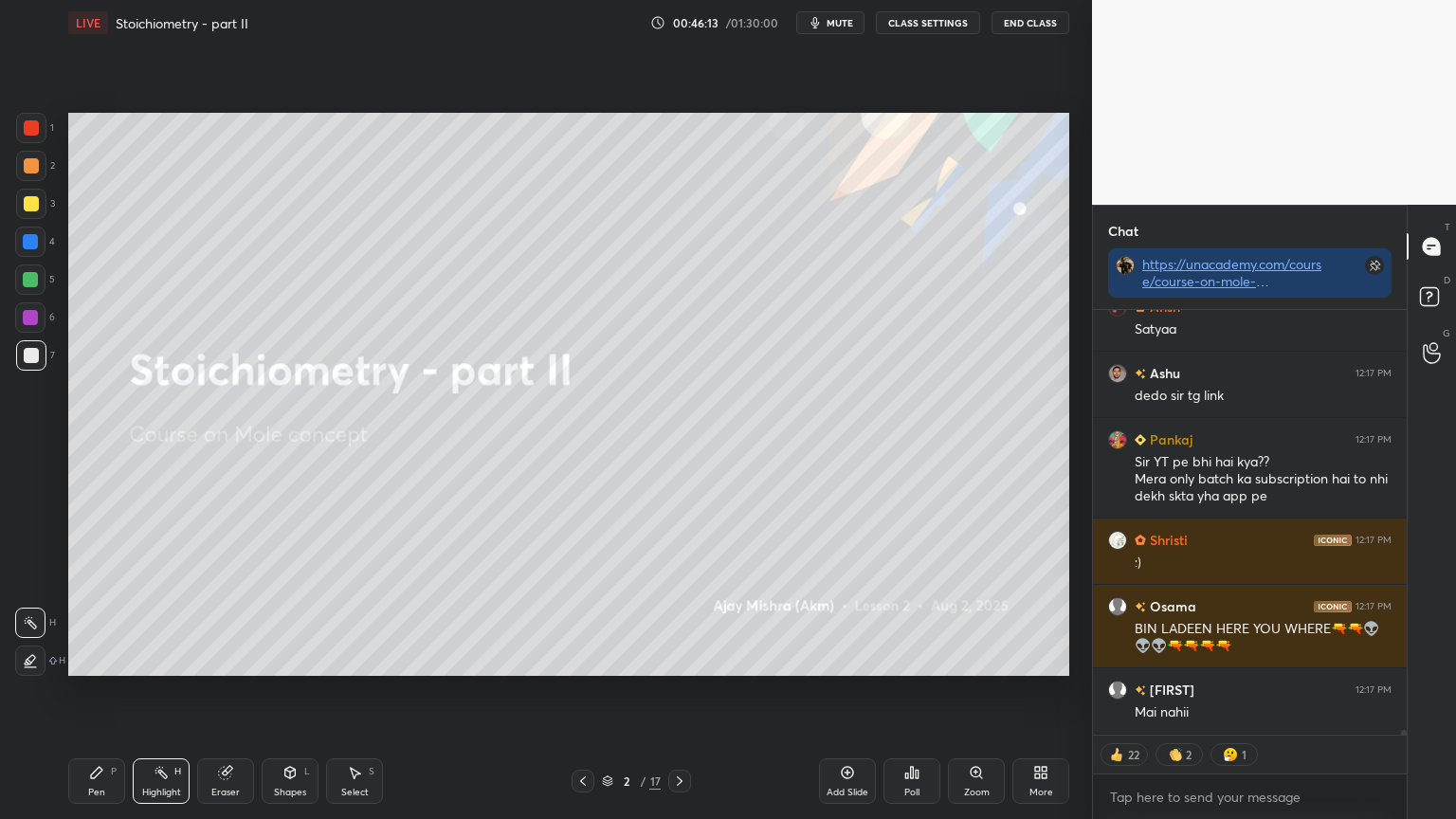 click 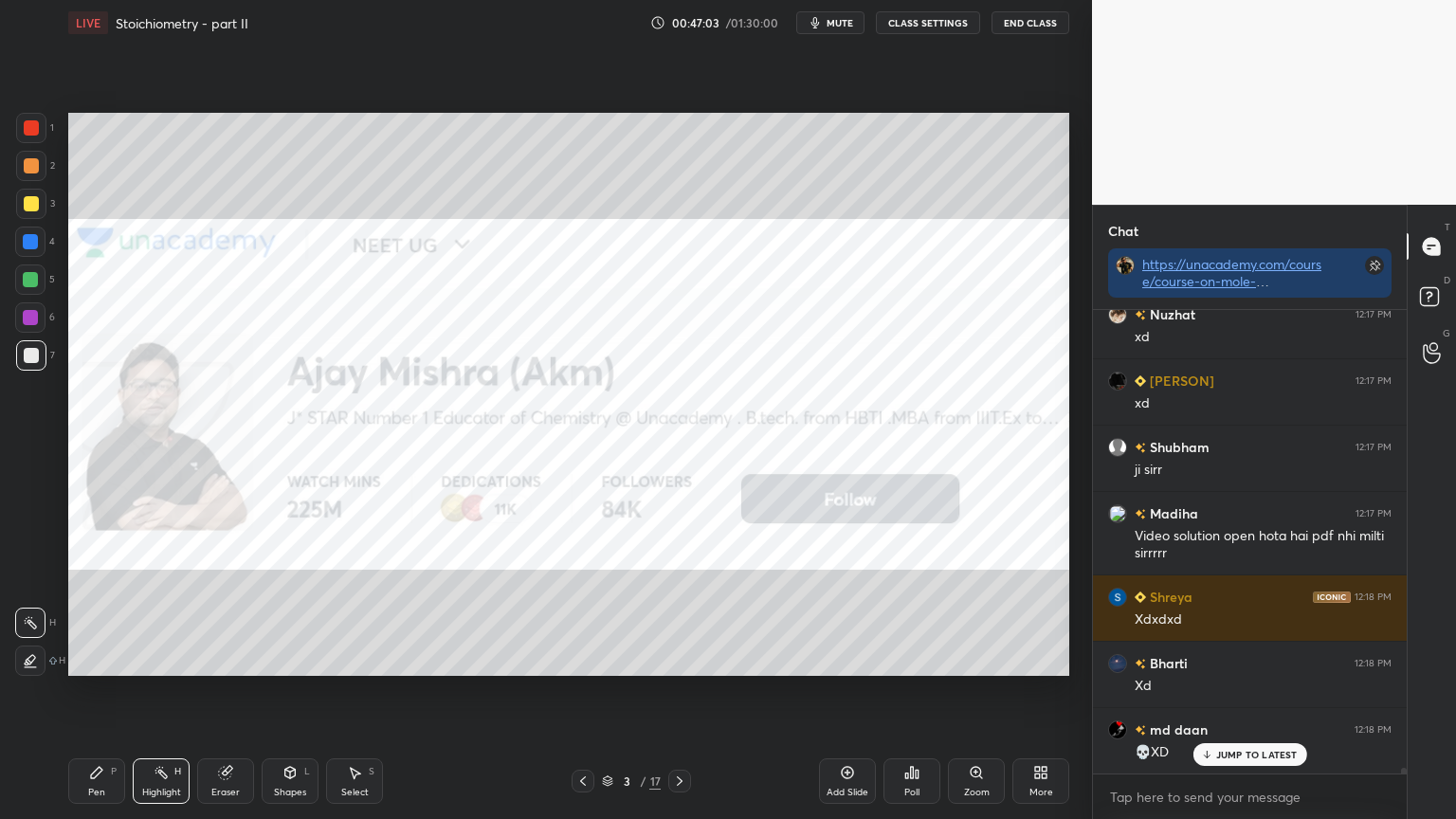 click 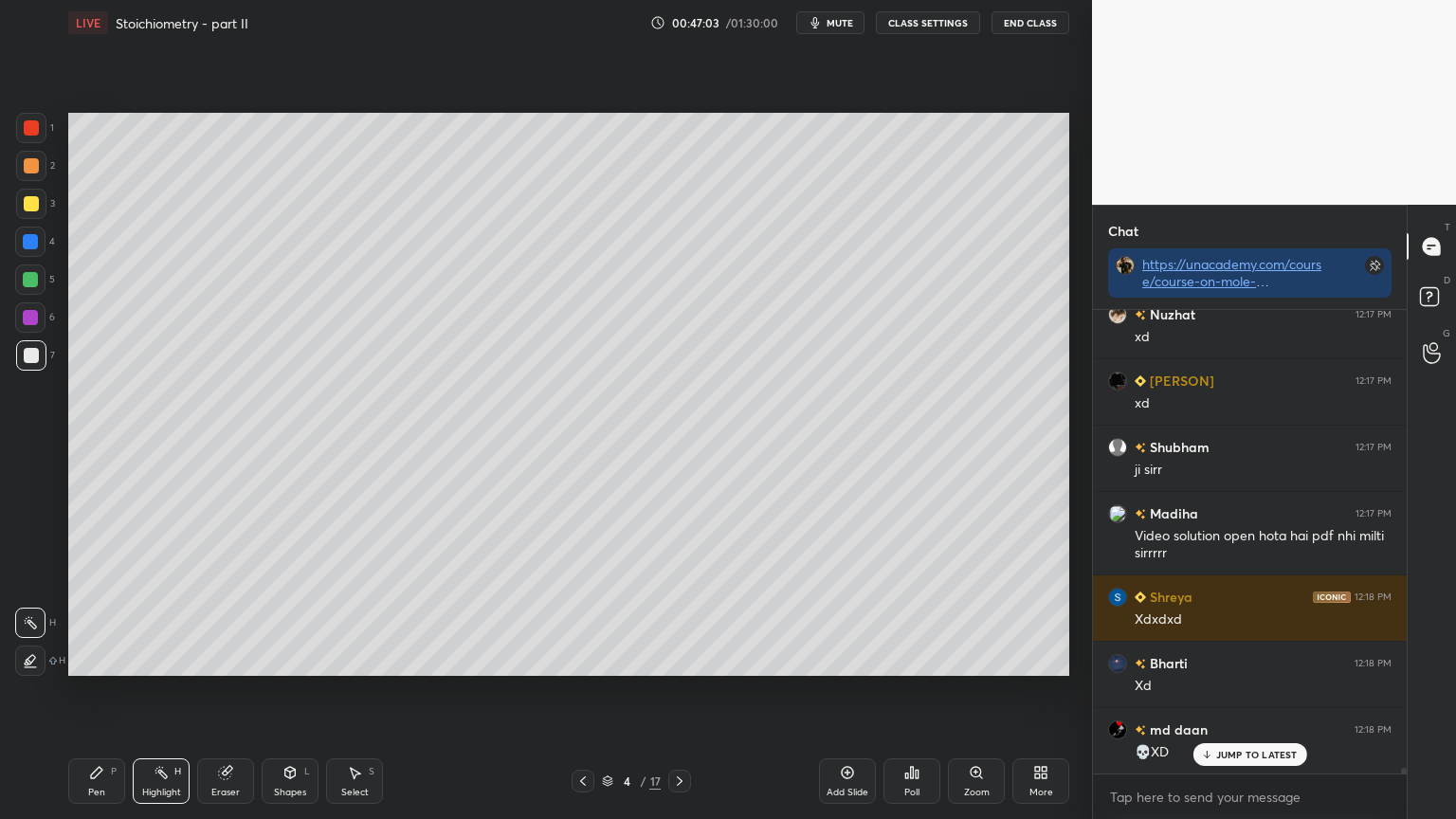 click 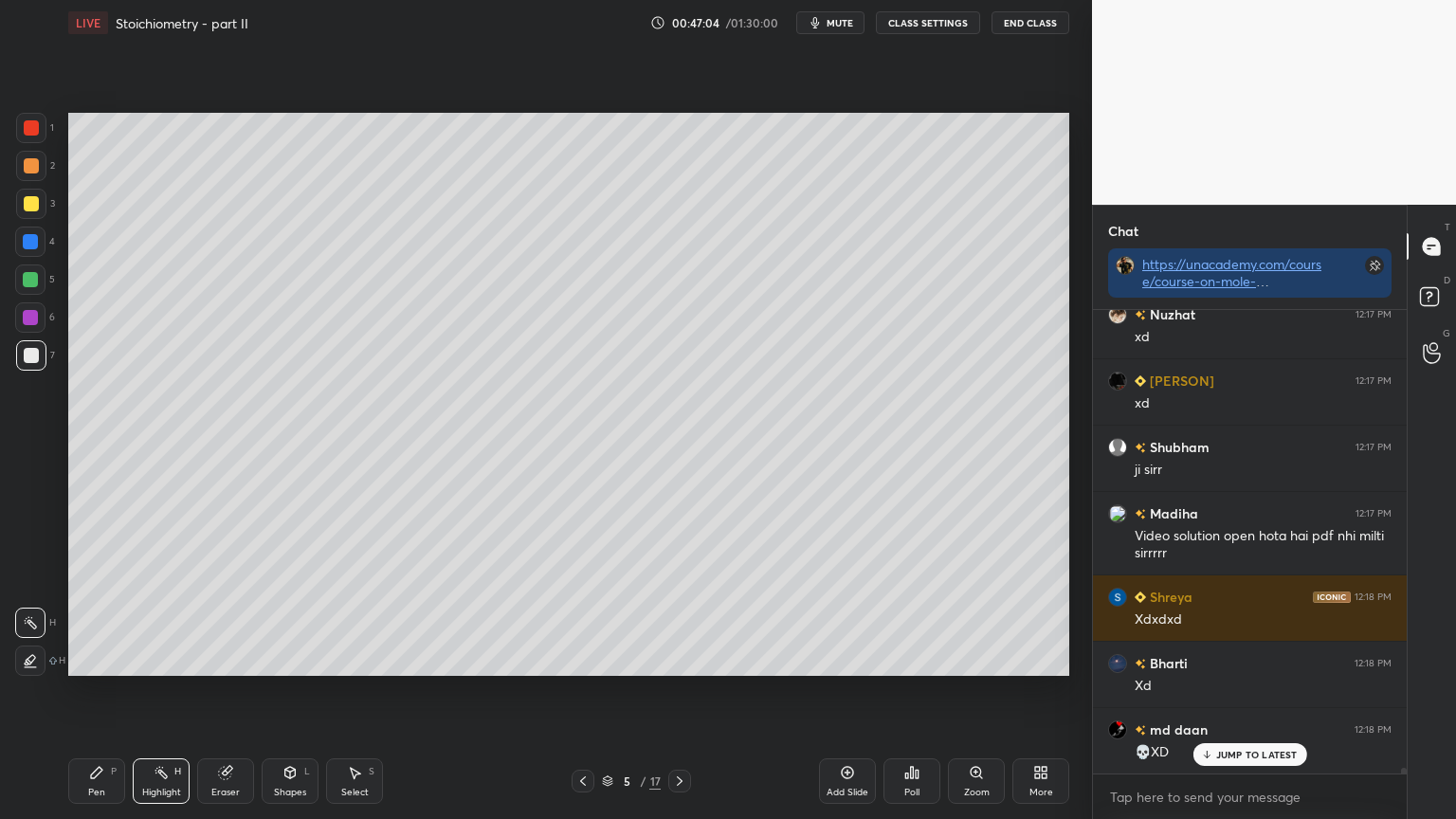 click 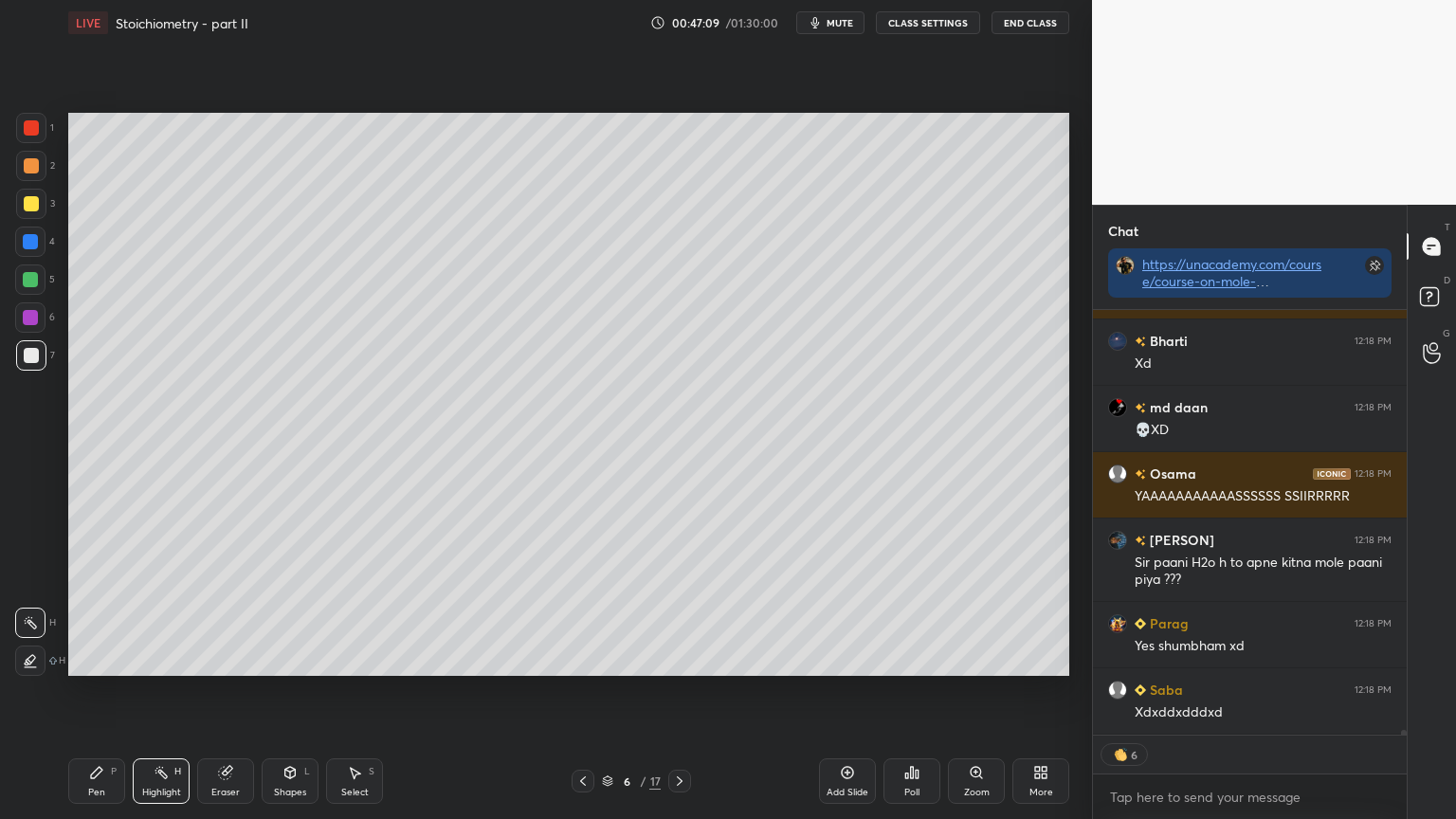 click 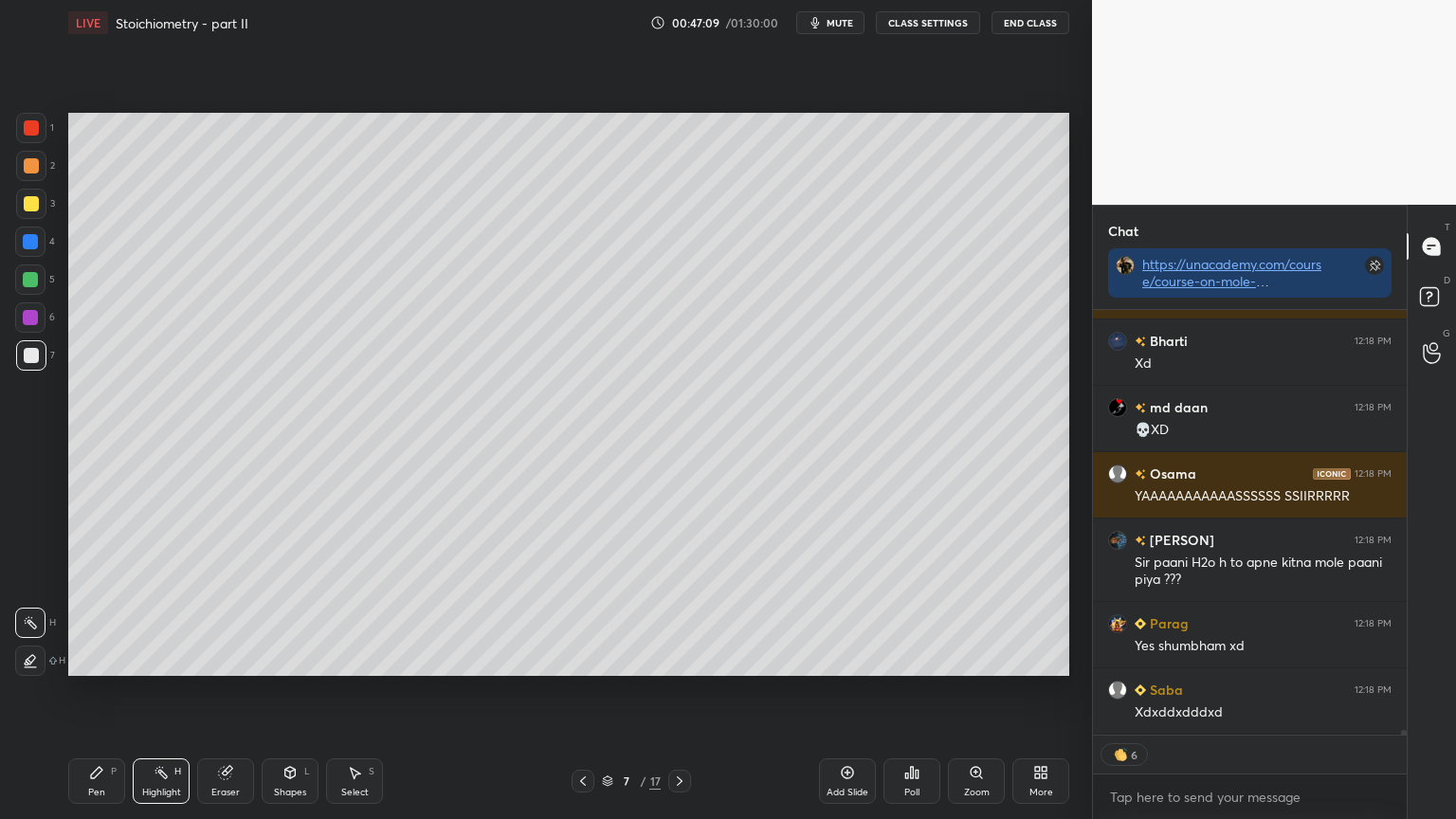 click 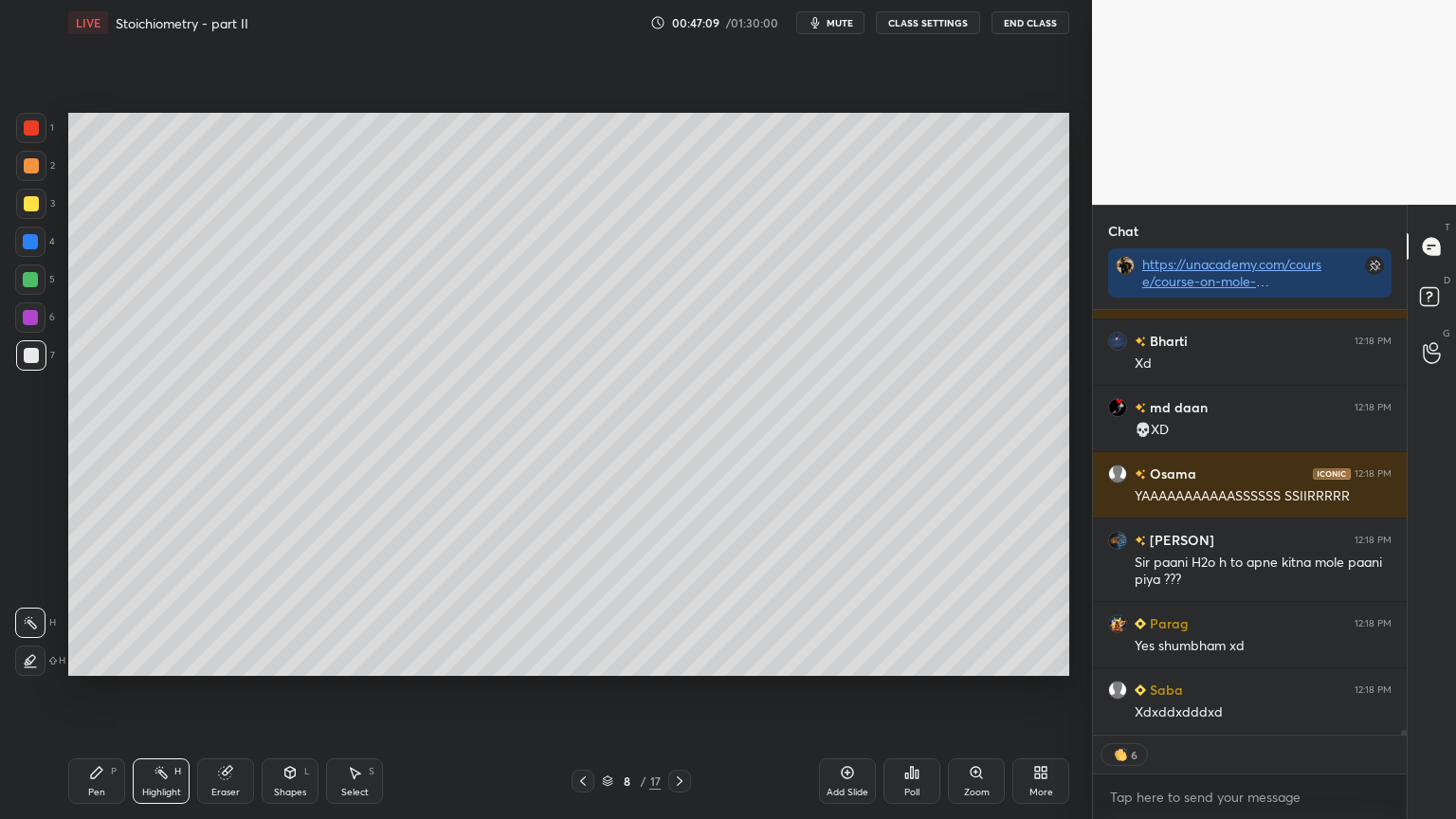 click 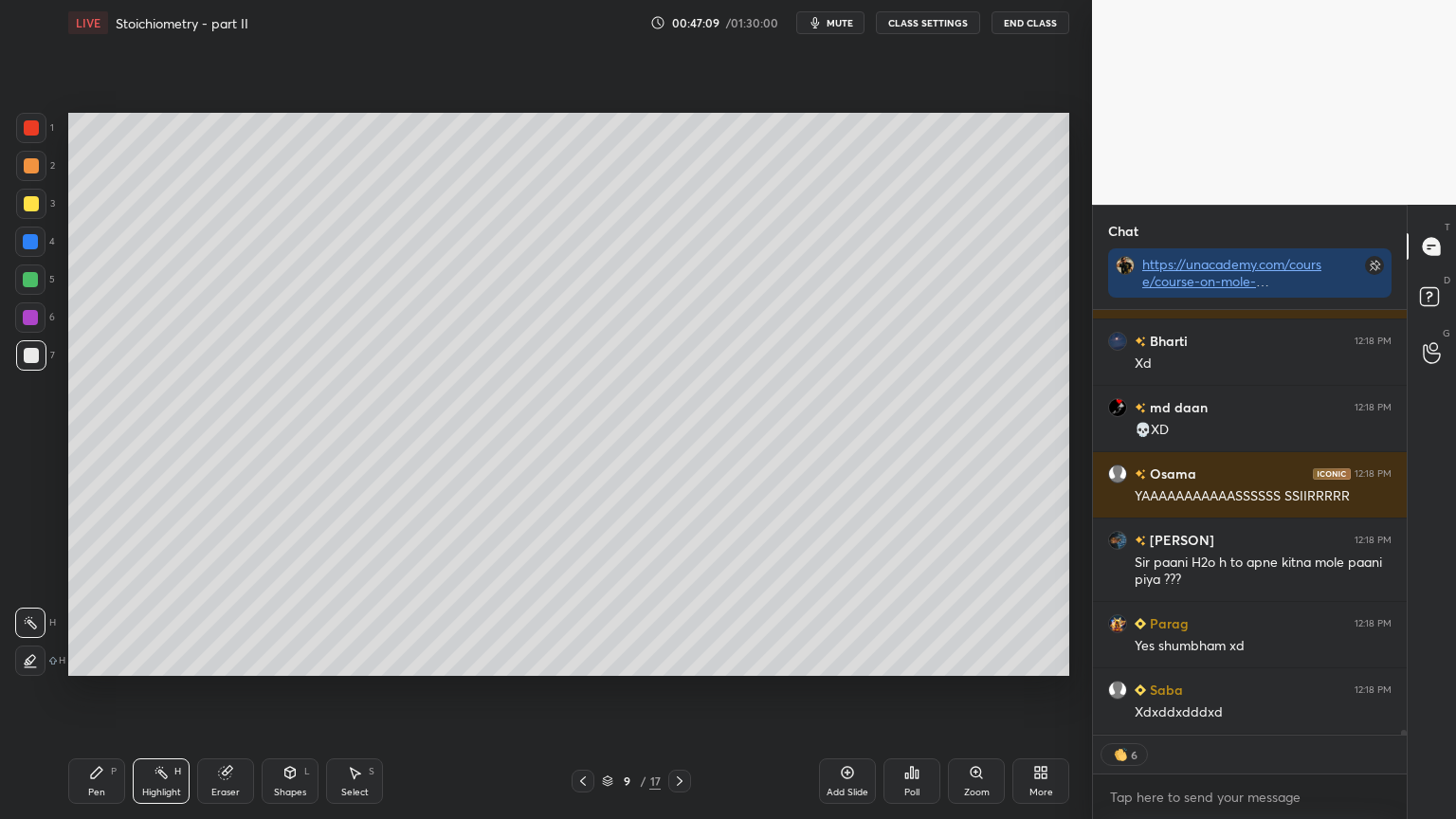 click 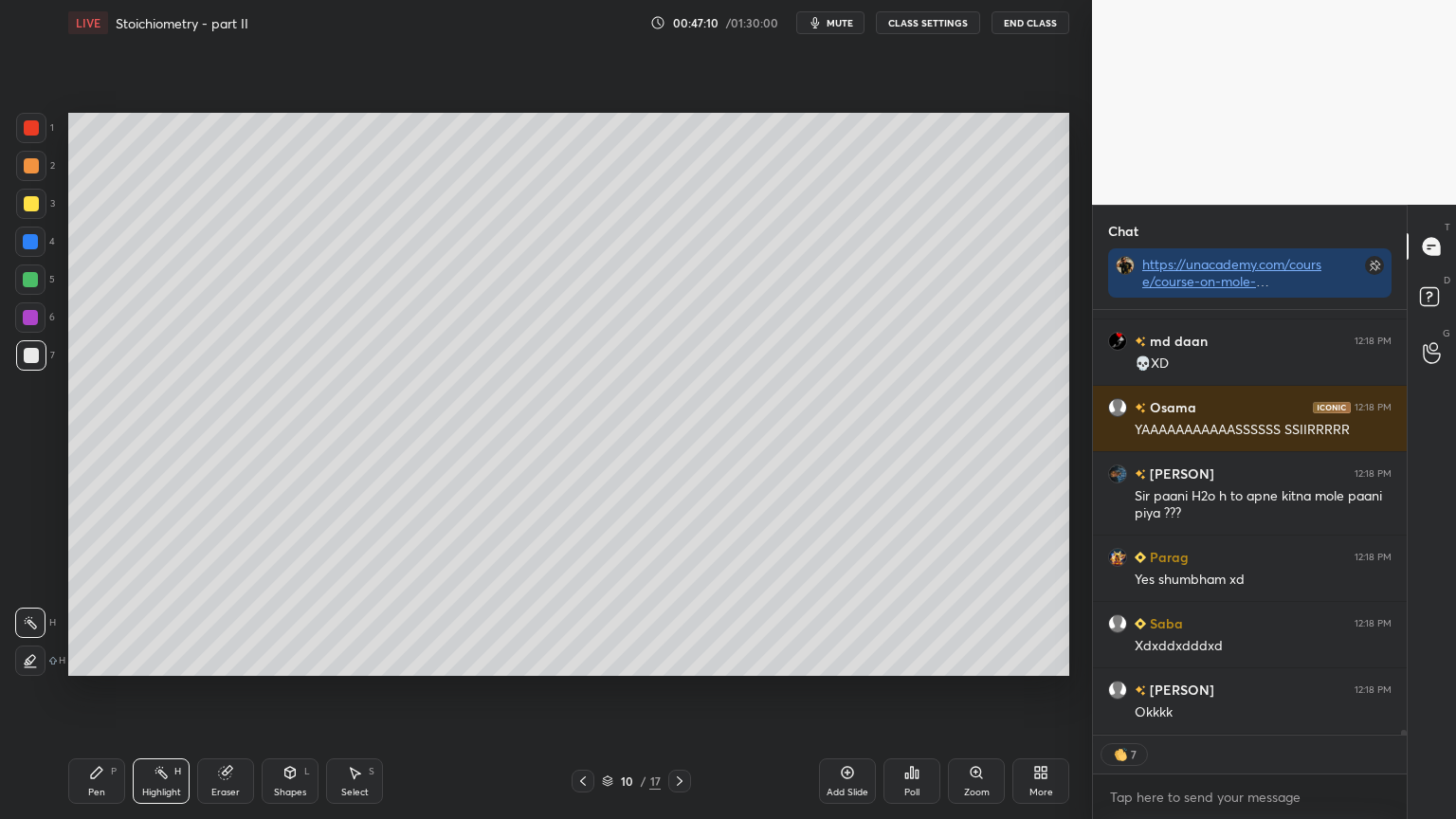 click 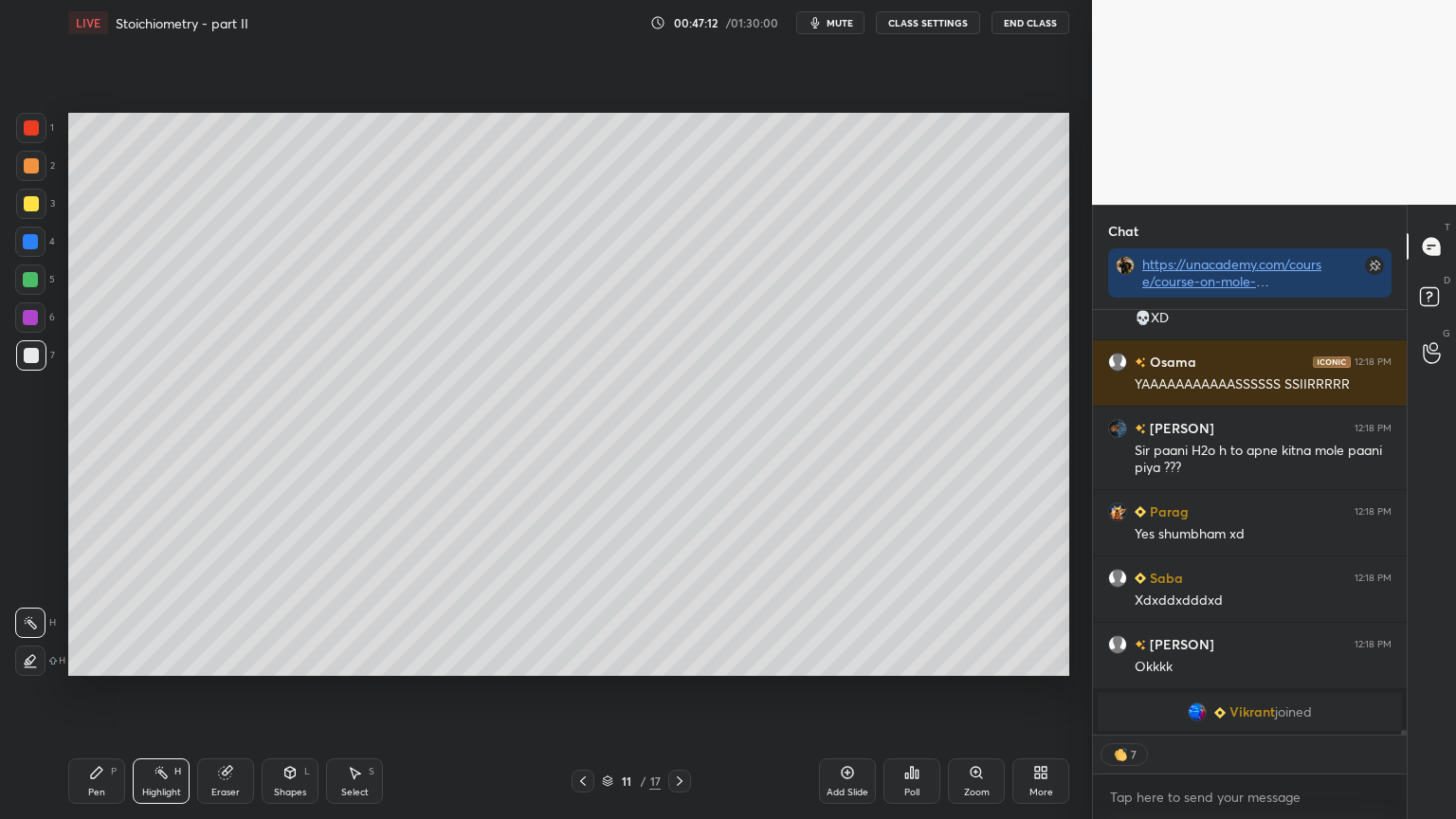 click 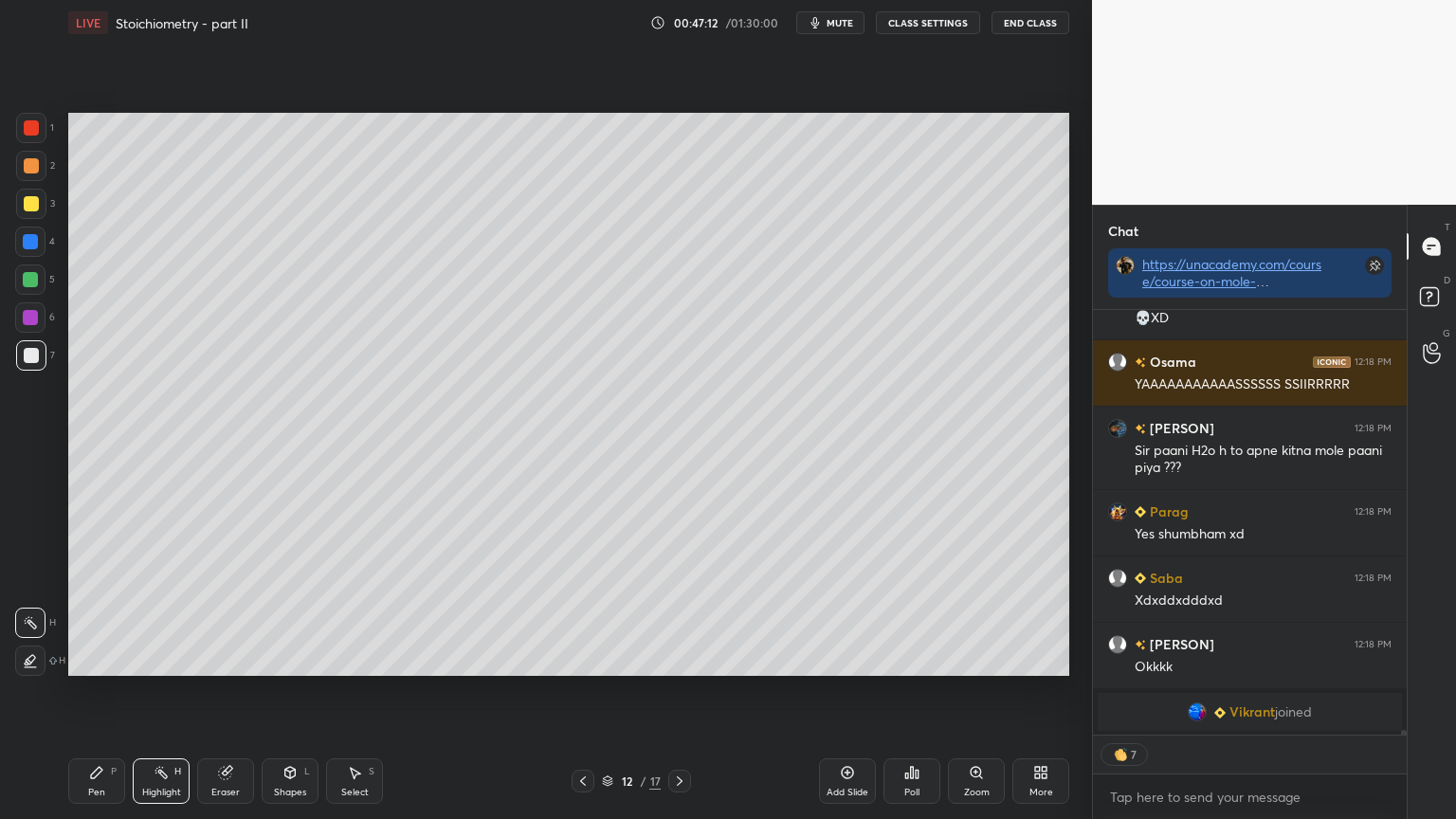 click 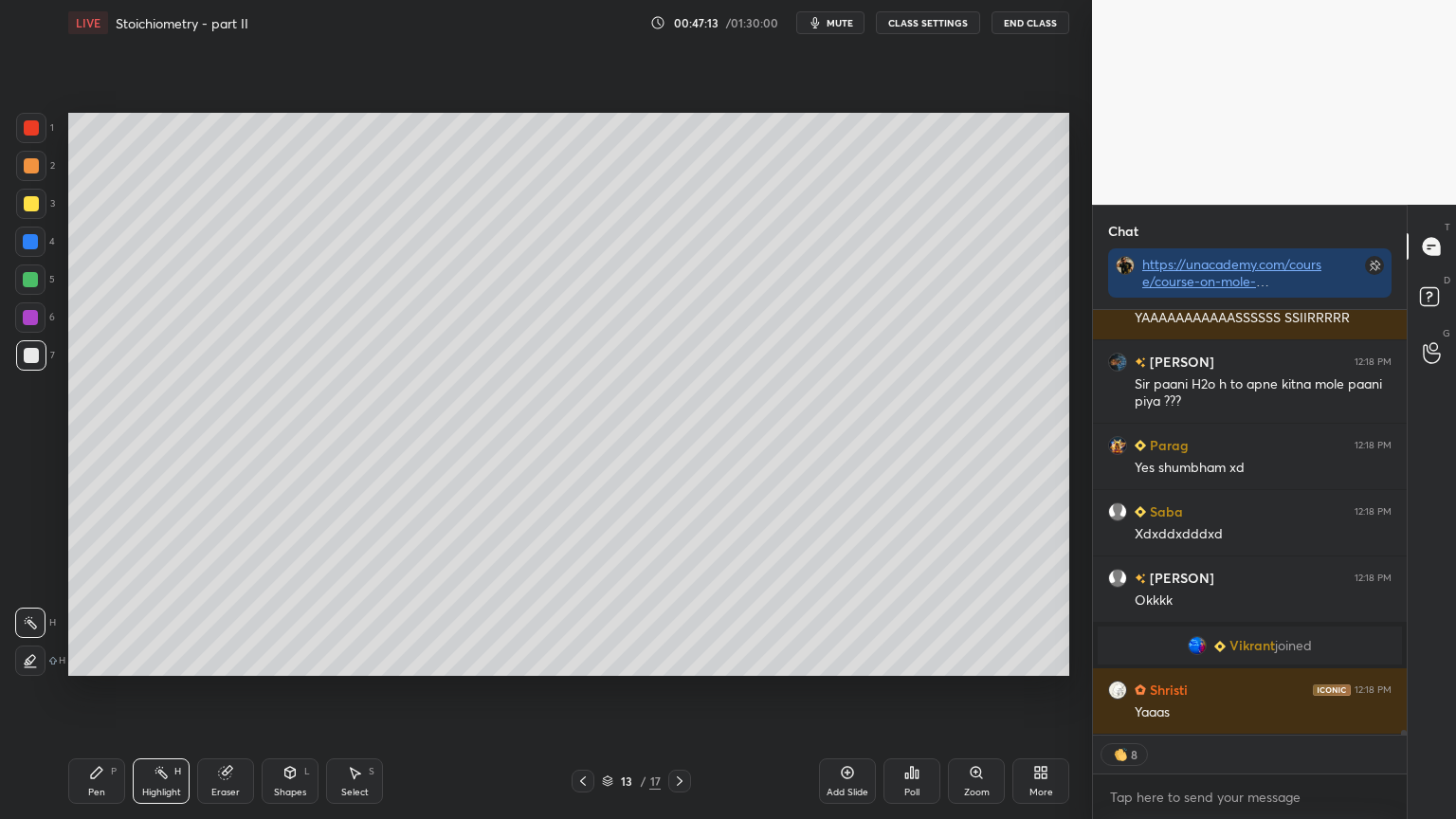 click 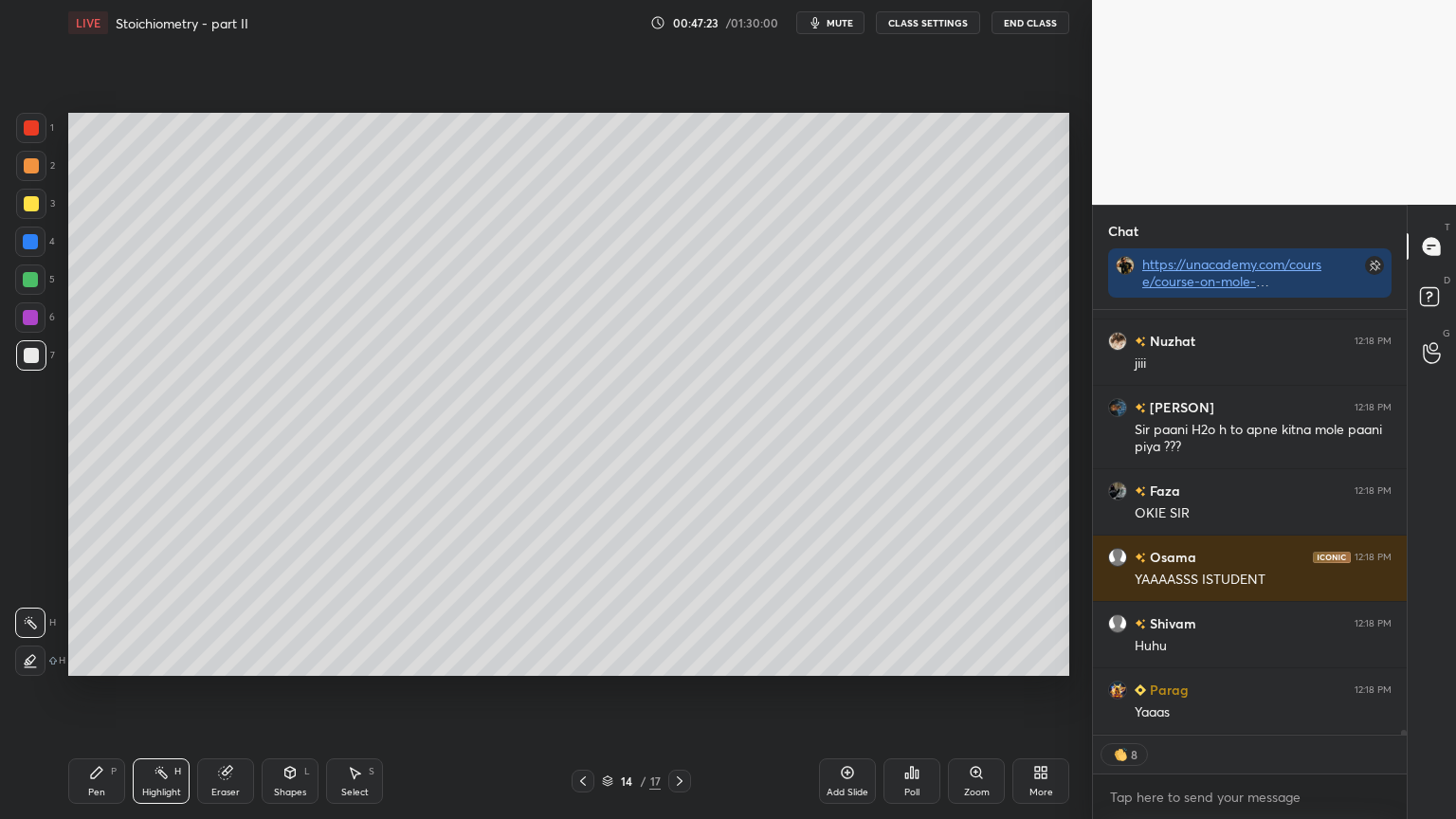 type on "x" 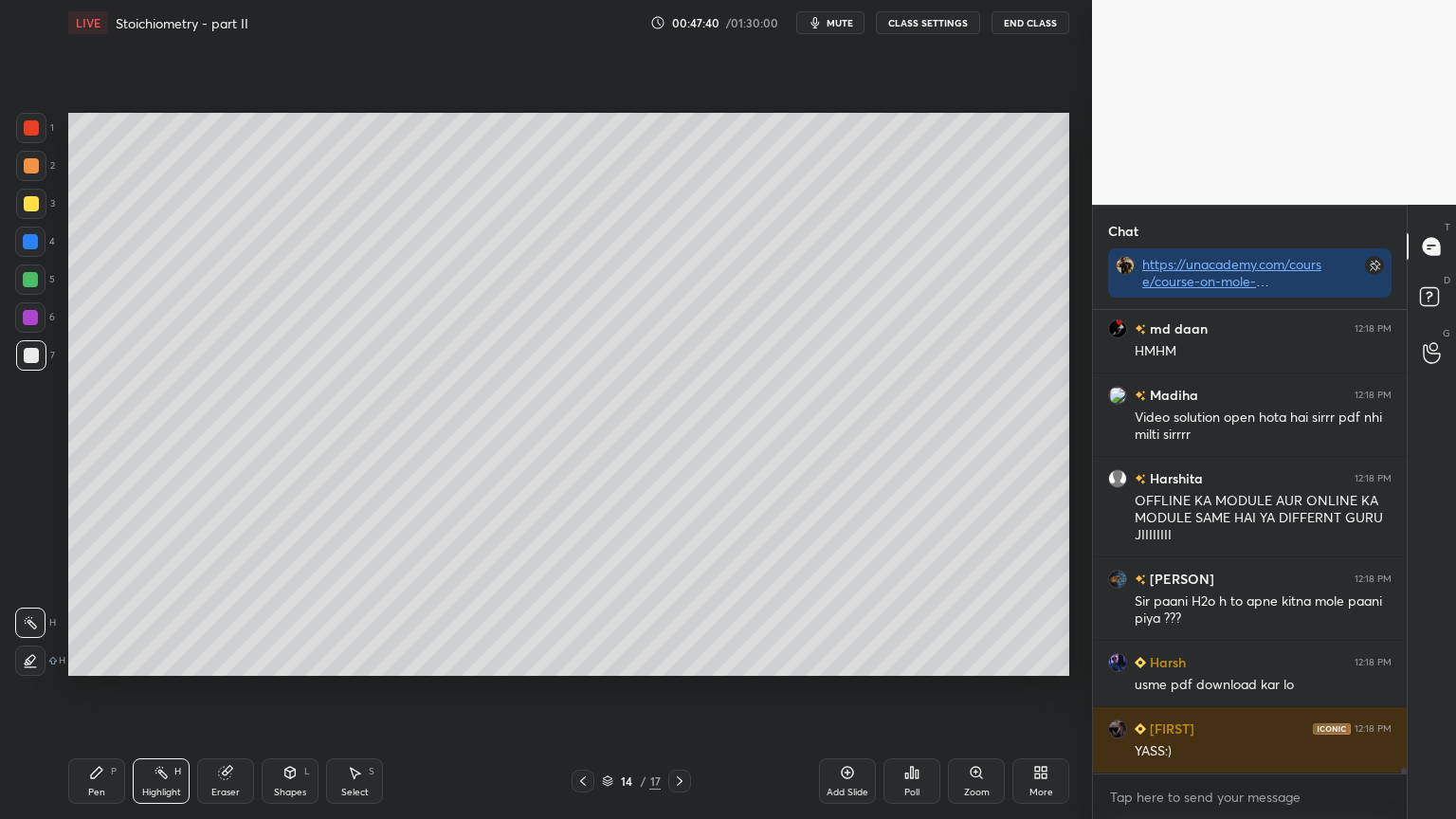 click on "CLASS SETTINGS" at bounding box center (928, 23) 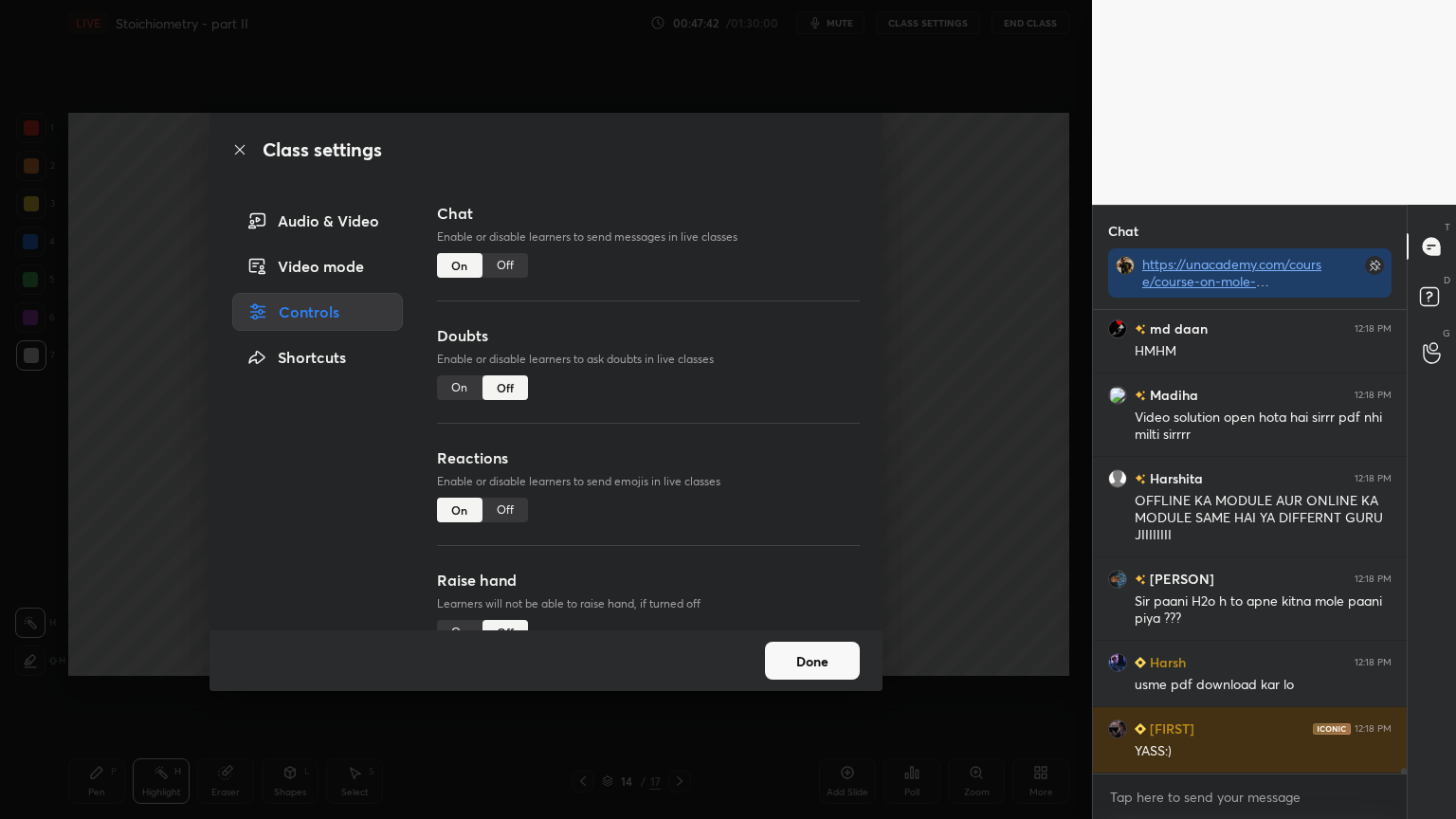 click on "Off" at bounding box center [505, 265] 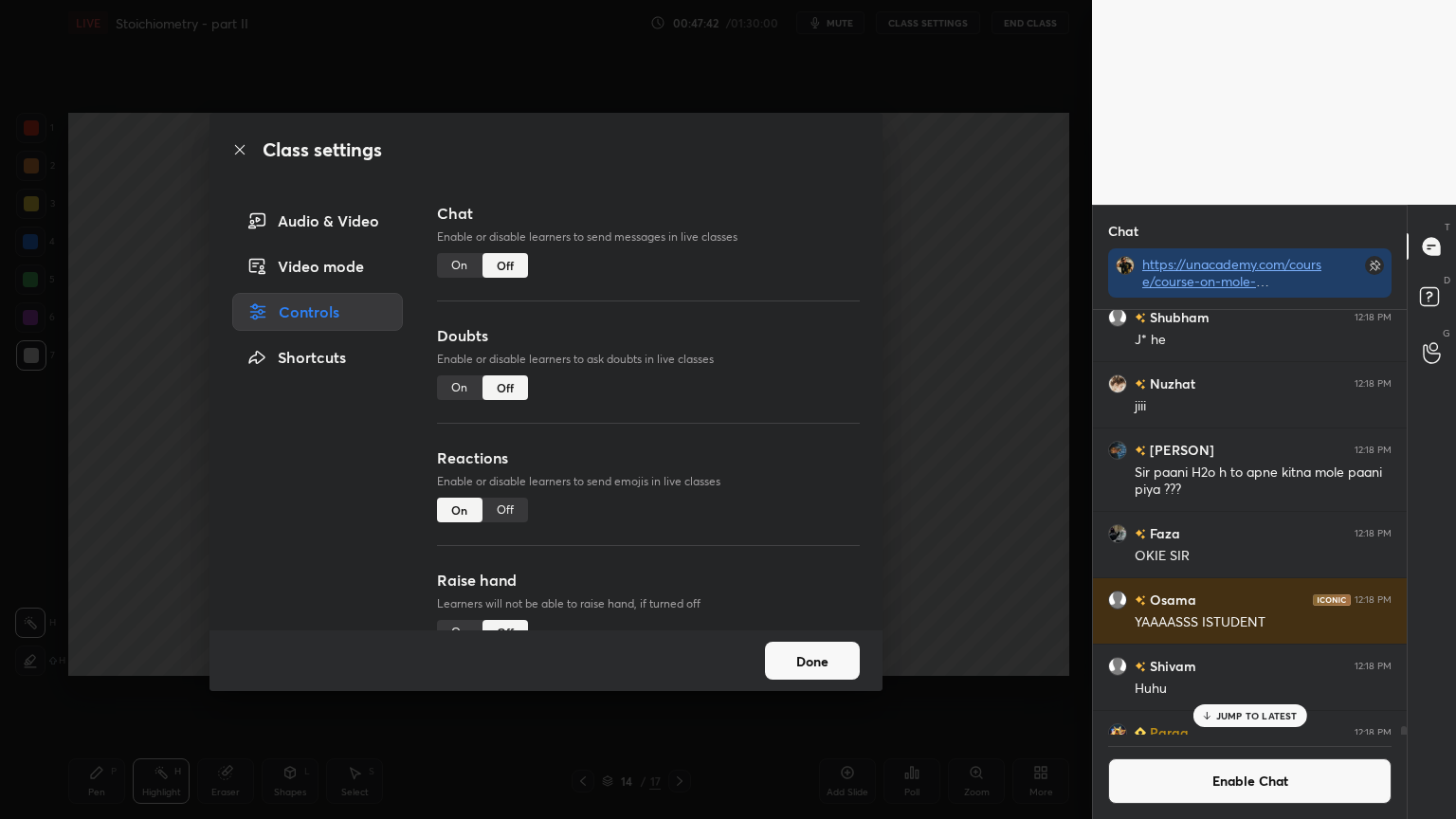 click on "Class settings Audio & Video Video mode Controls Shortcuts Chat Enable or disable learners to send messages in live classes On Off Doubts Enable or disable learners to ask doubts in live classes On Off Reactions Enable or disable learners to send emojis in live classes On Off Raise hand Learners will not be able to raise hand, if turned off On Off Poll Prediction Enable or disable poll prediction in case of a question on the slide On Off Done" at bounding box center [546, 410] 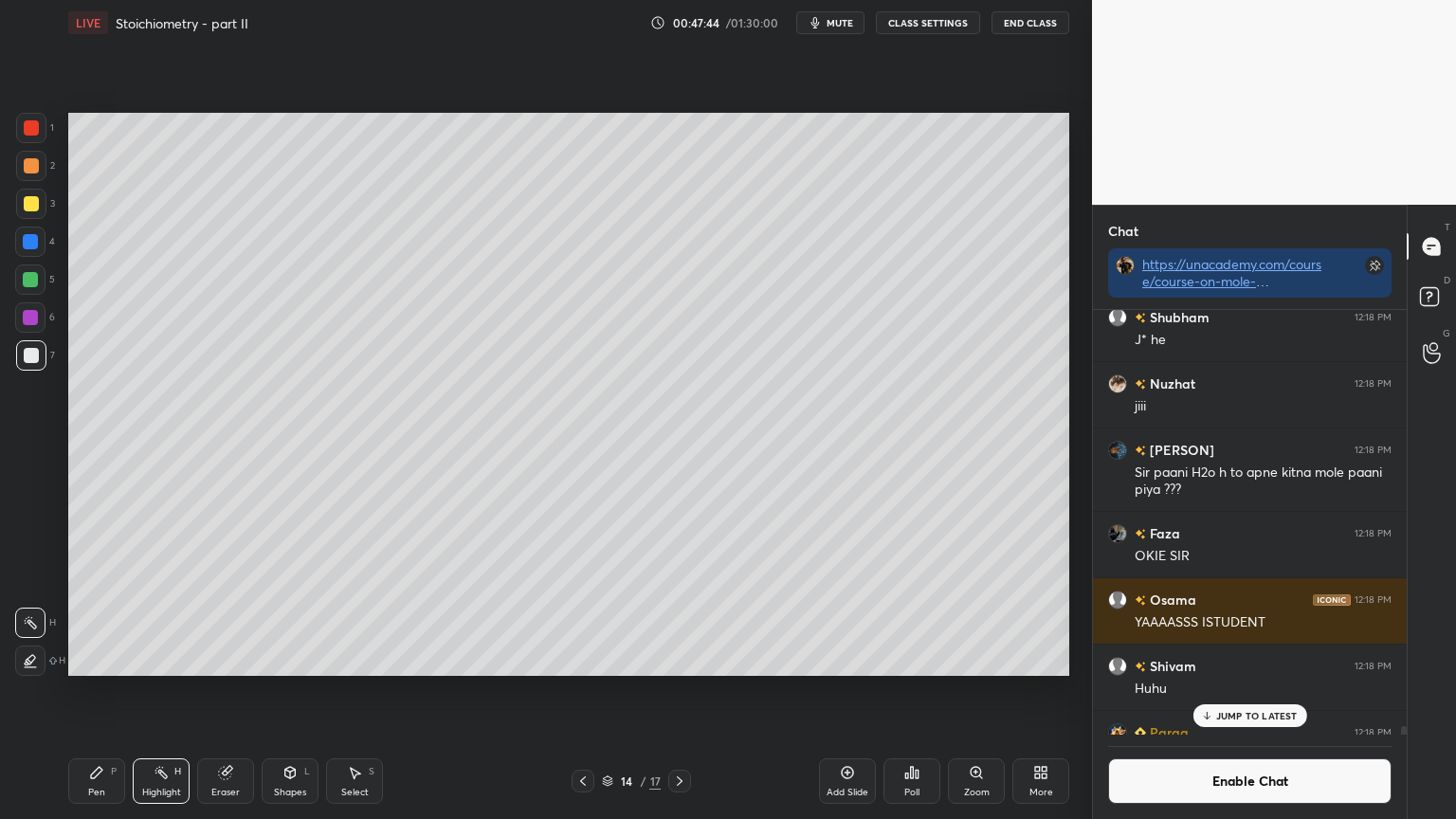click on "Pen P" at bounding box center [97, 781] 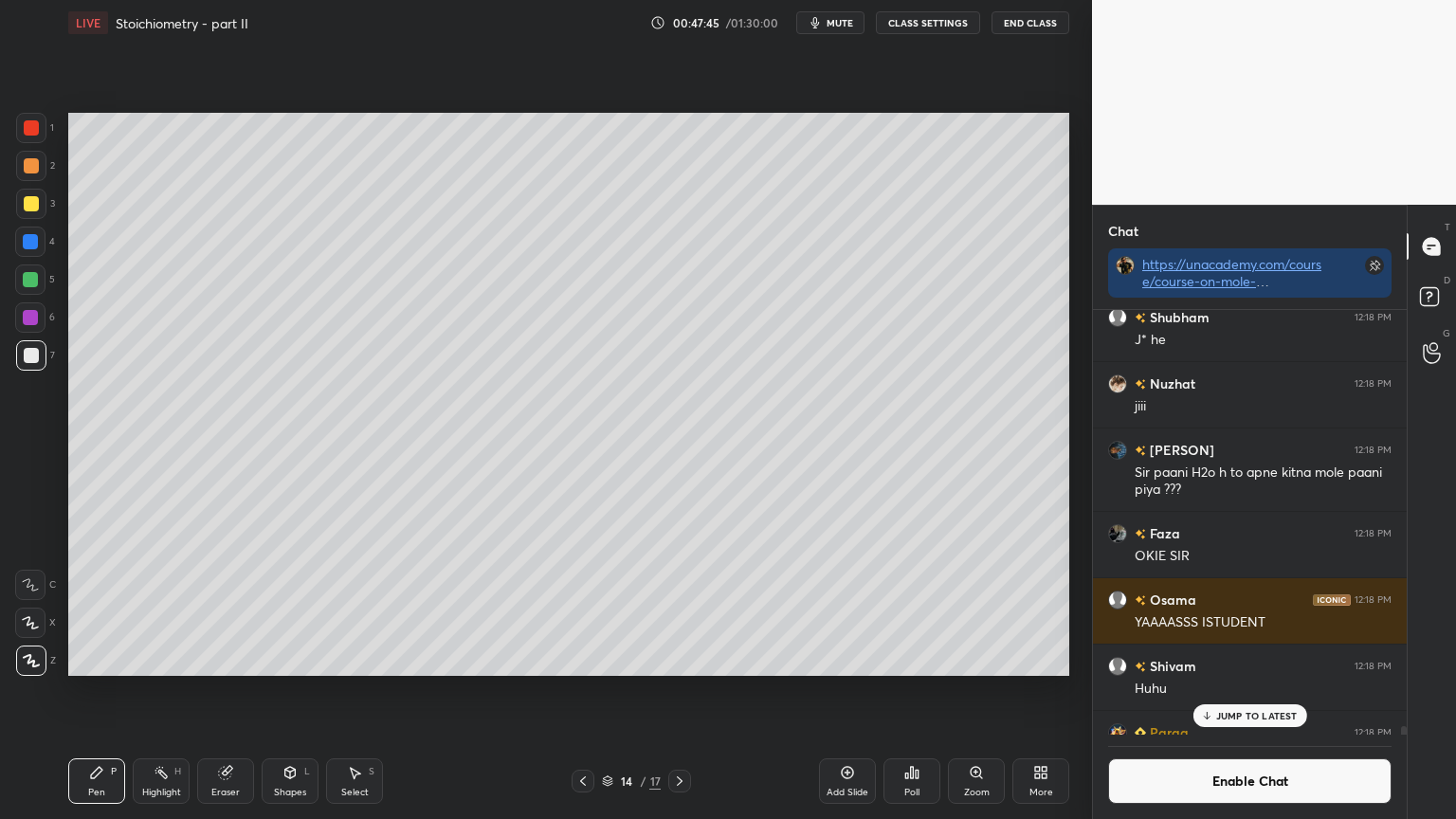 click at bounding box center [31, 204] 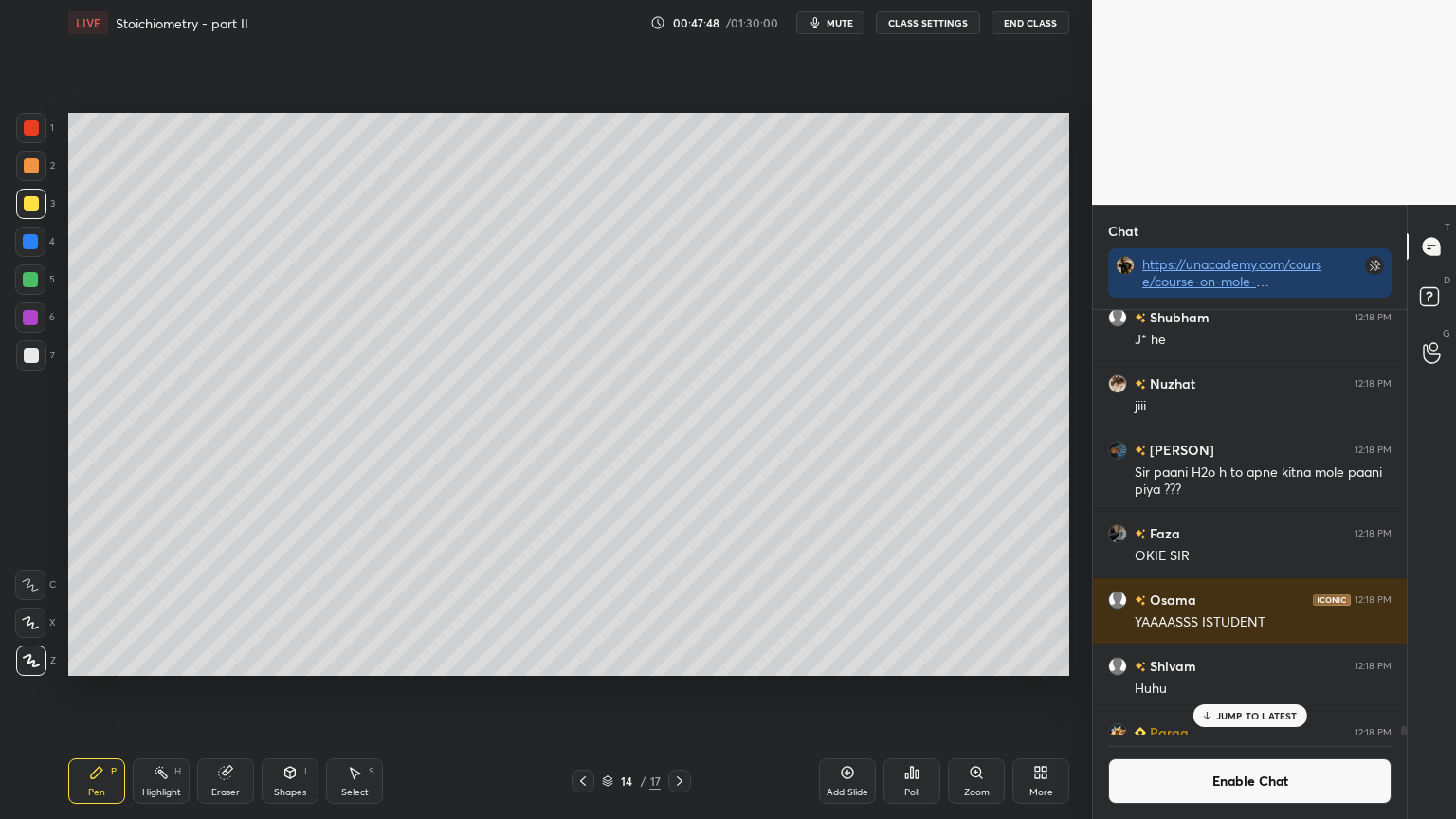click on "JUMP TO LATEST" at bounding box center (1257, 716) 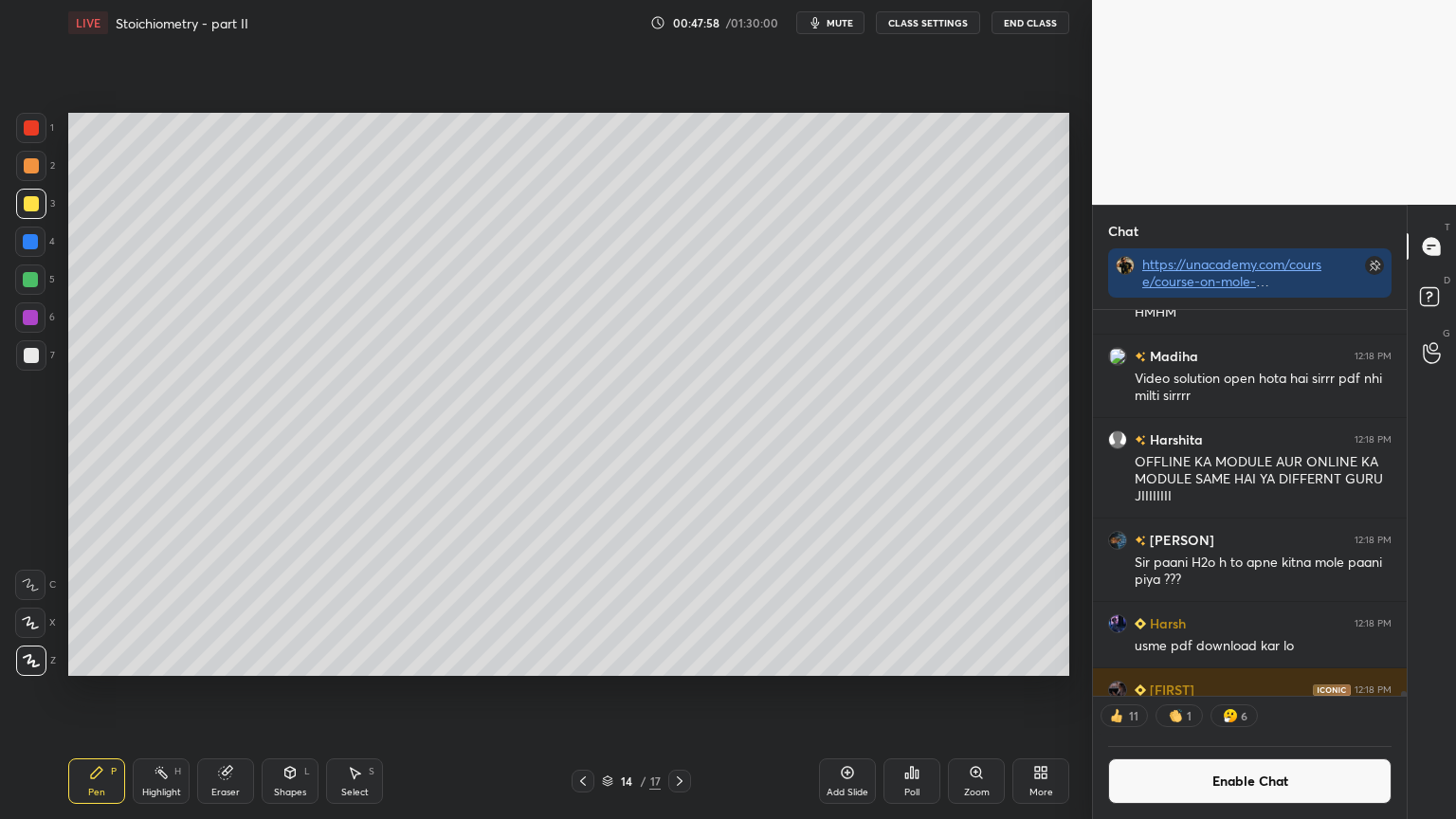 click on "Highlight H" at bounding box center [161, 781] 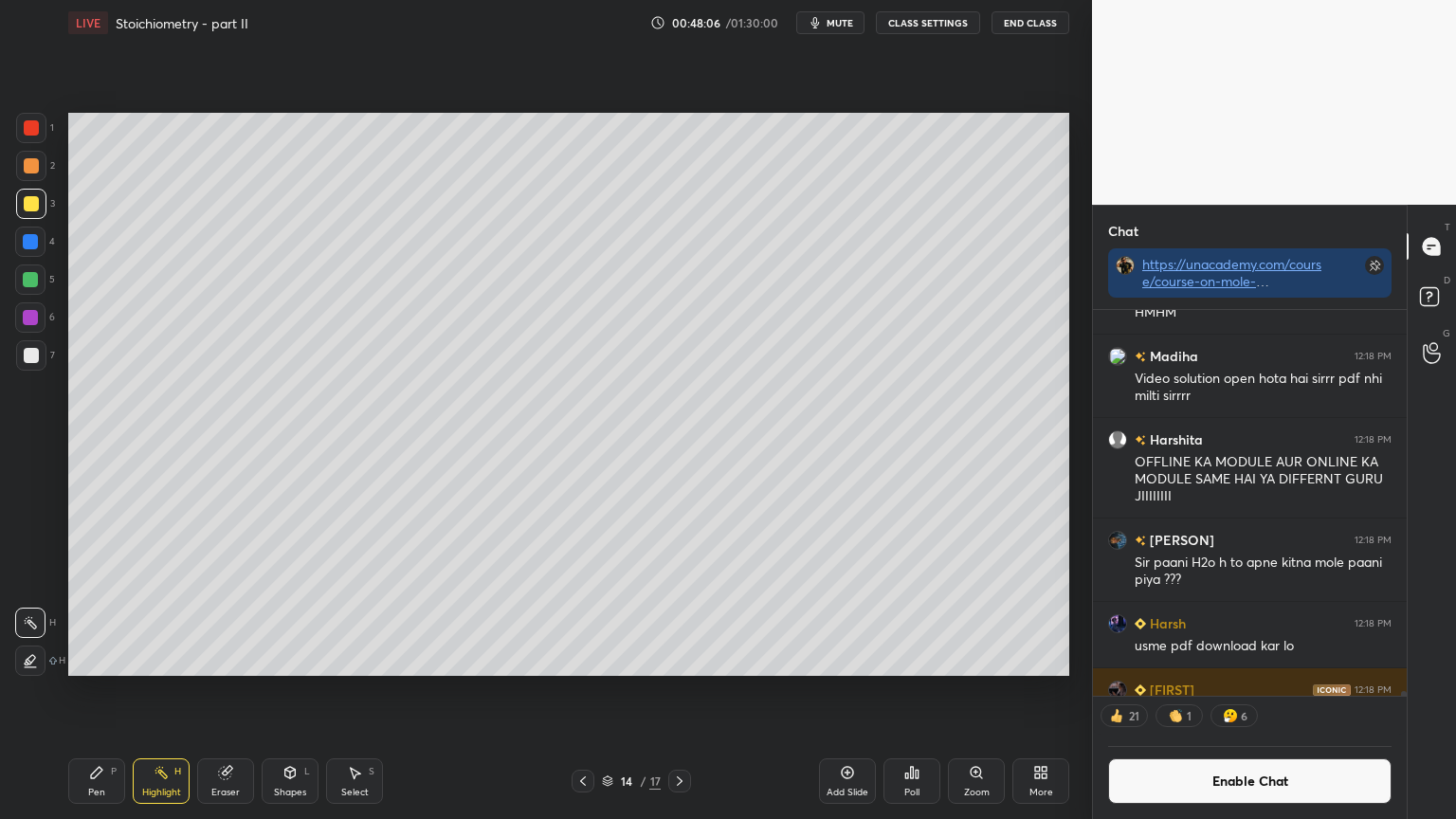 click on "Highlight" at bounding box center [161, 792] 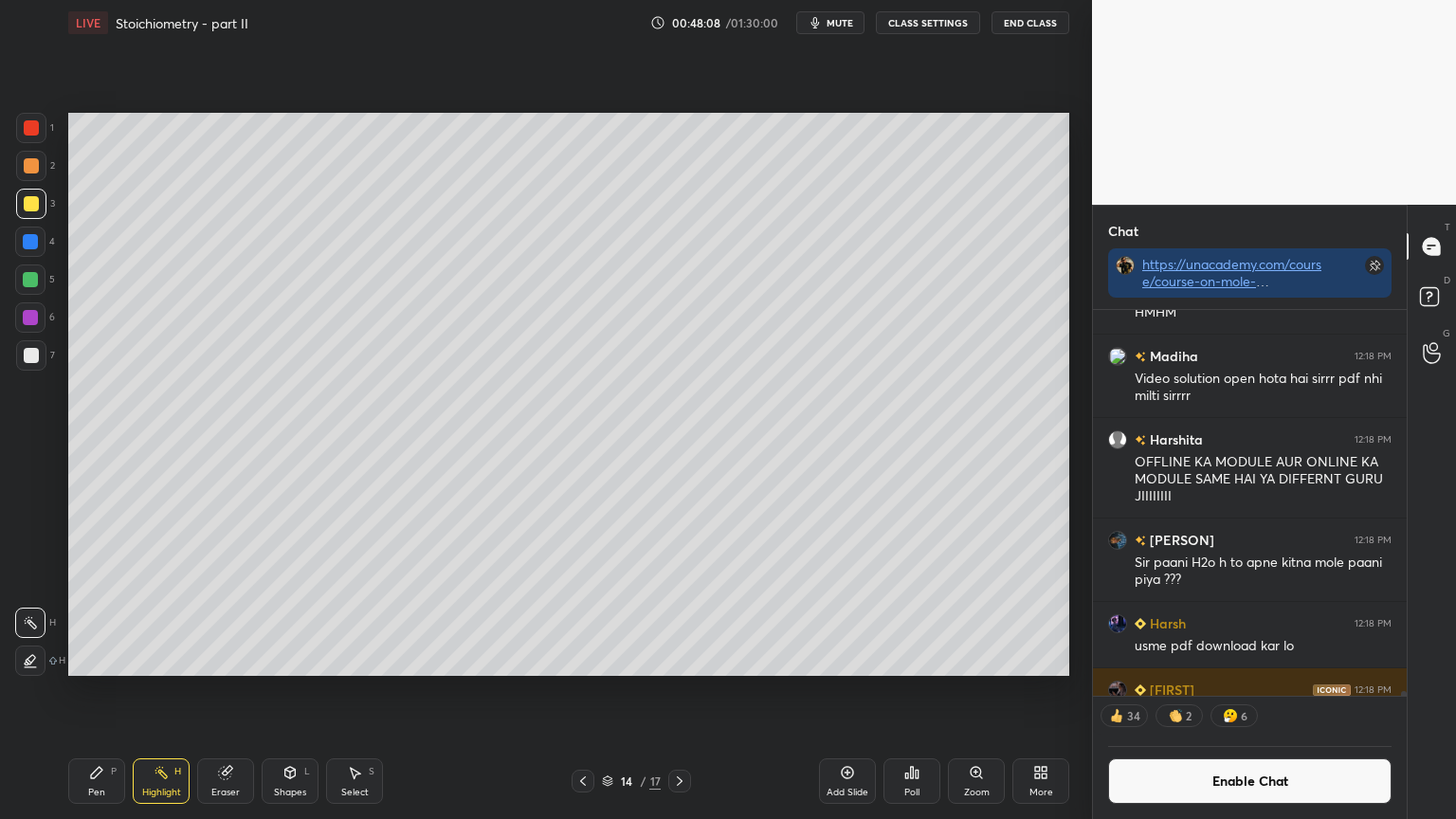 click on "Highlight" at bounding box center (161, 792) 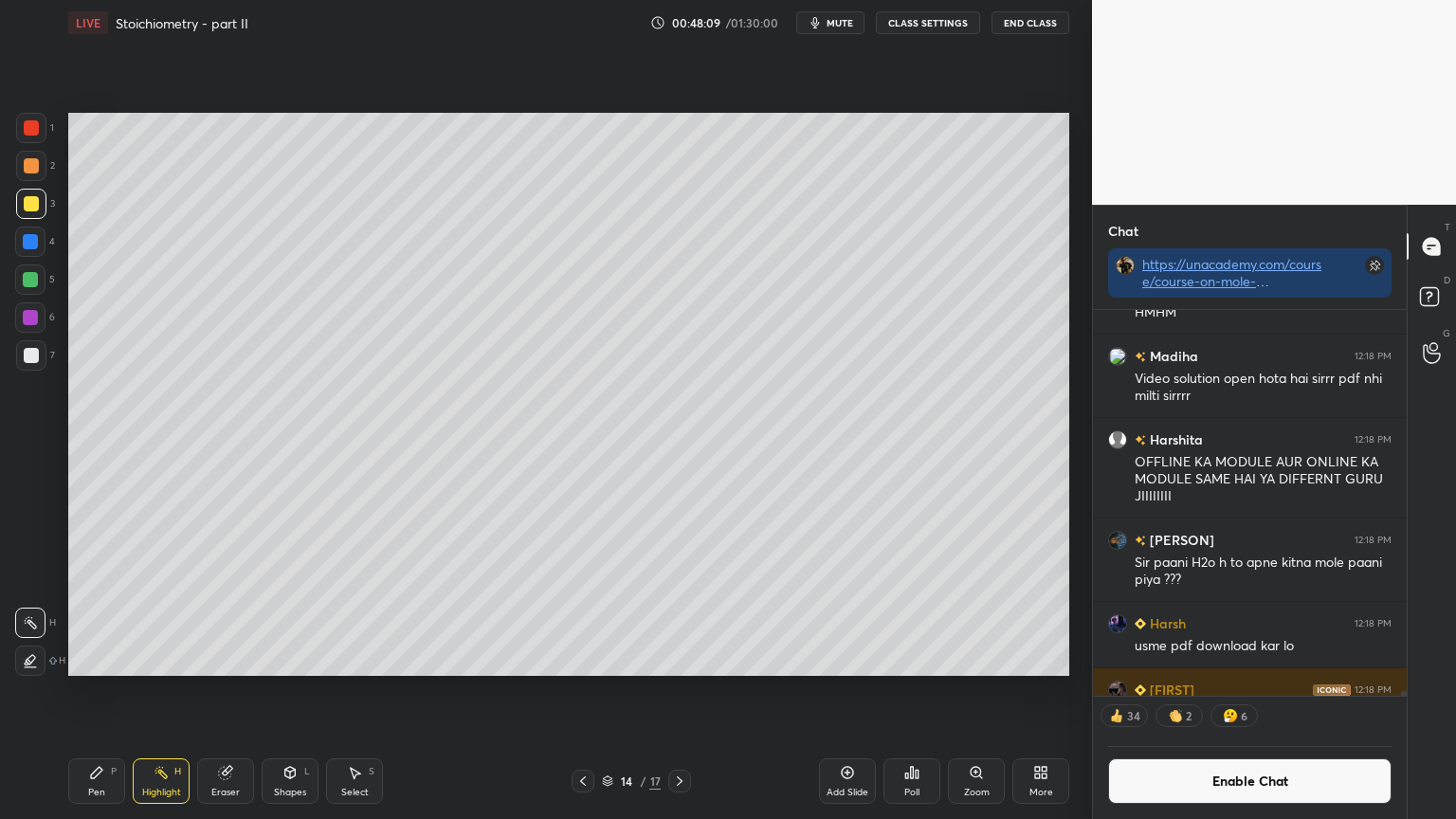 click on "Pen" at bounding box center [97, 792] 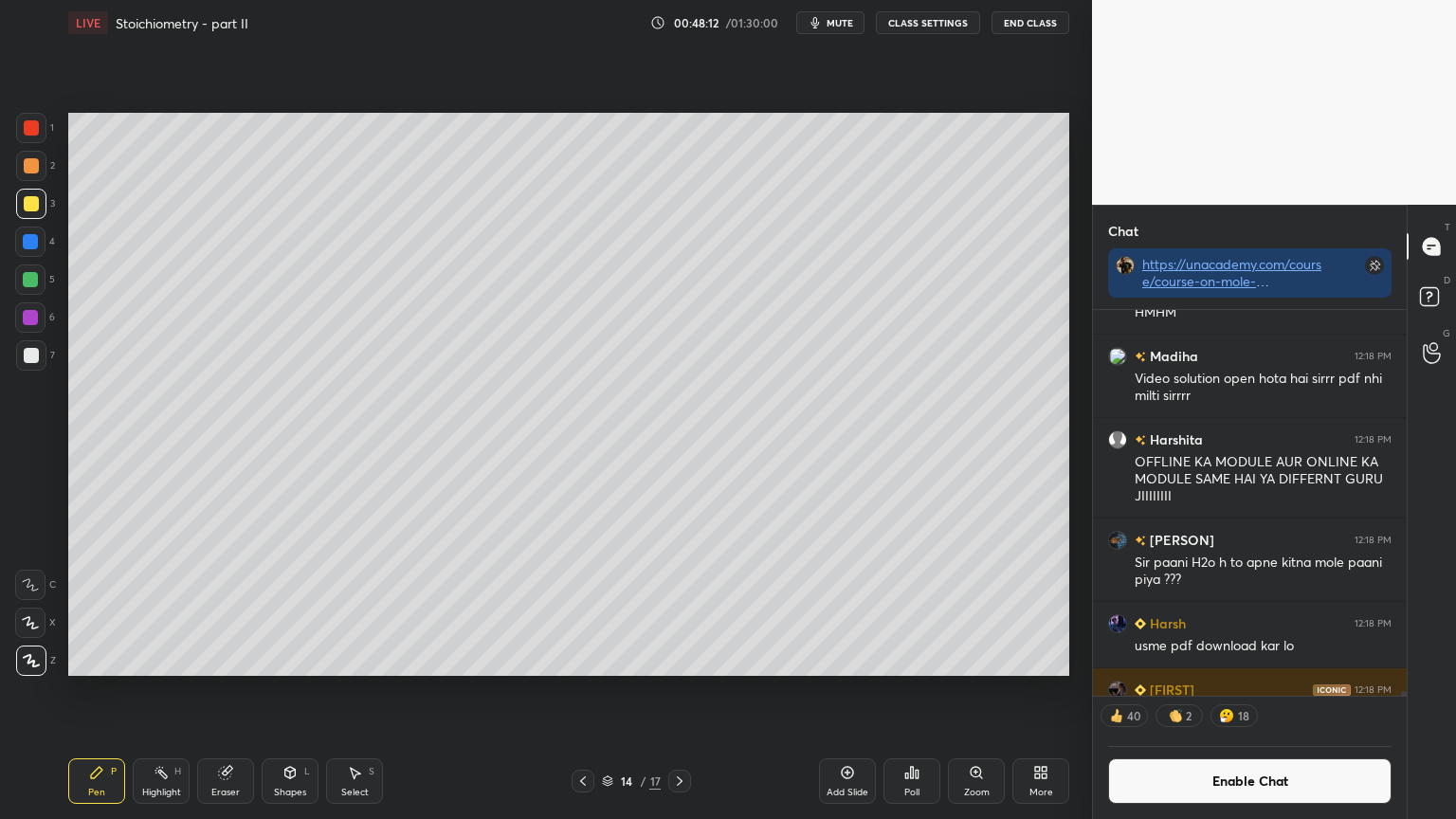 click on "Highlight H" at bounding box center [161, 781] 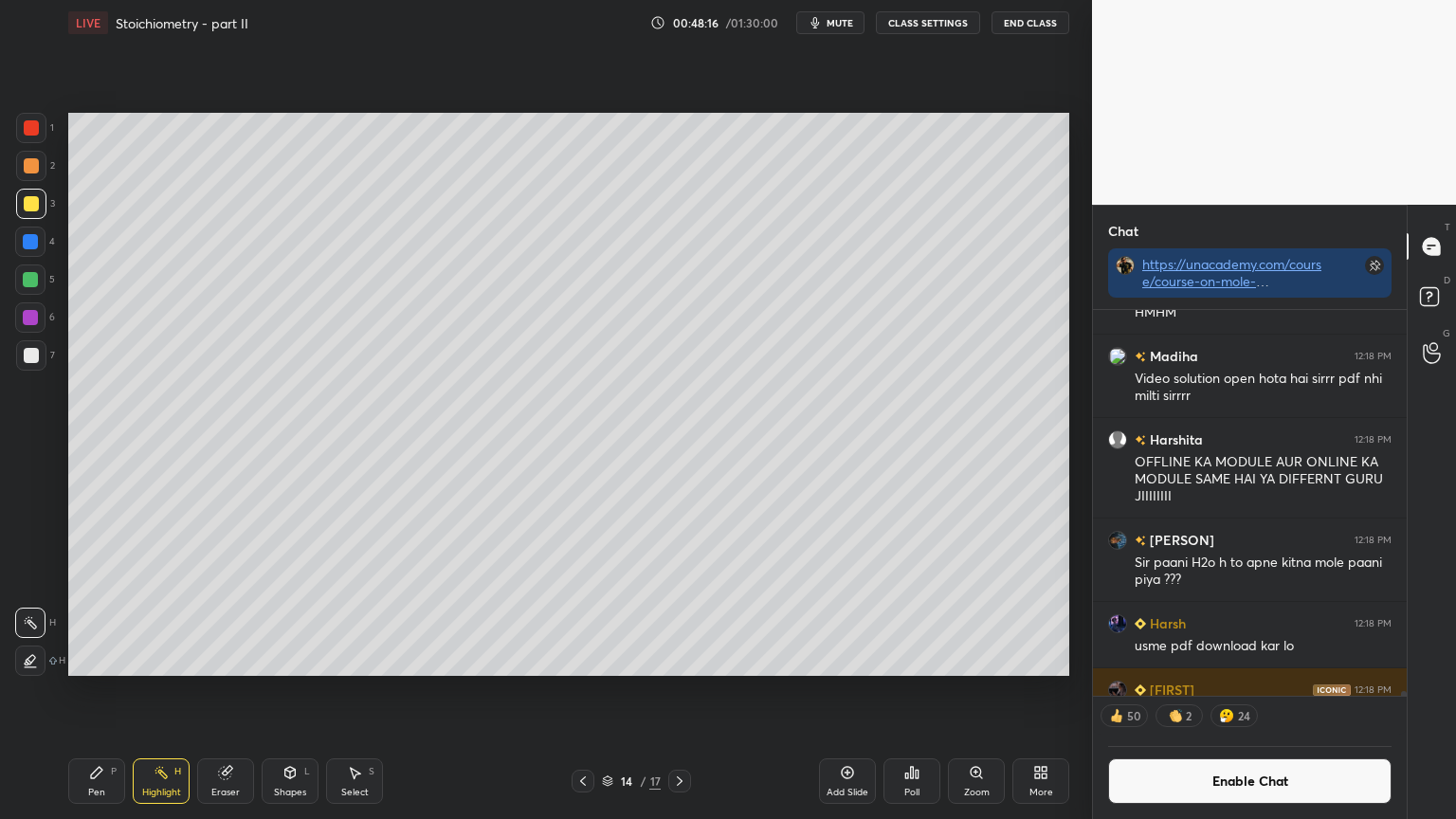 click on "Enable Chat" at bounding box center [1249, 781] 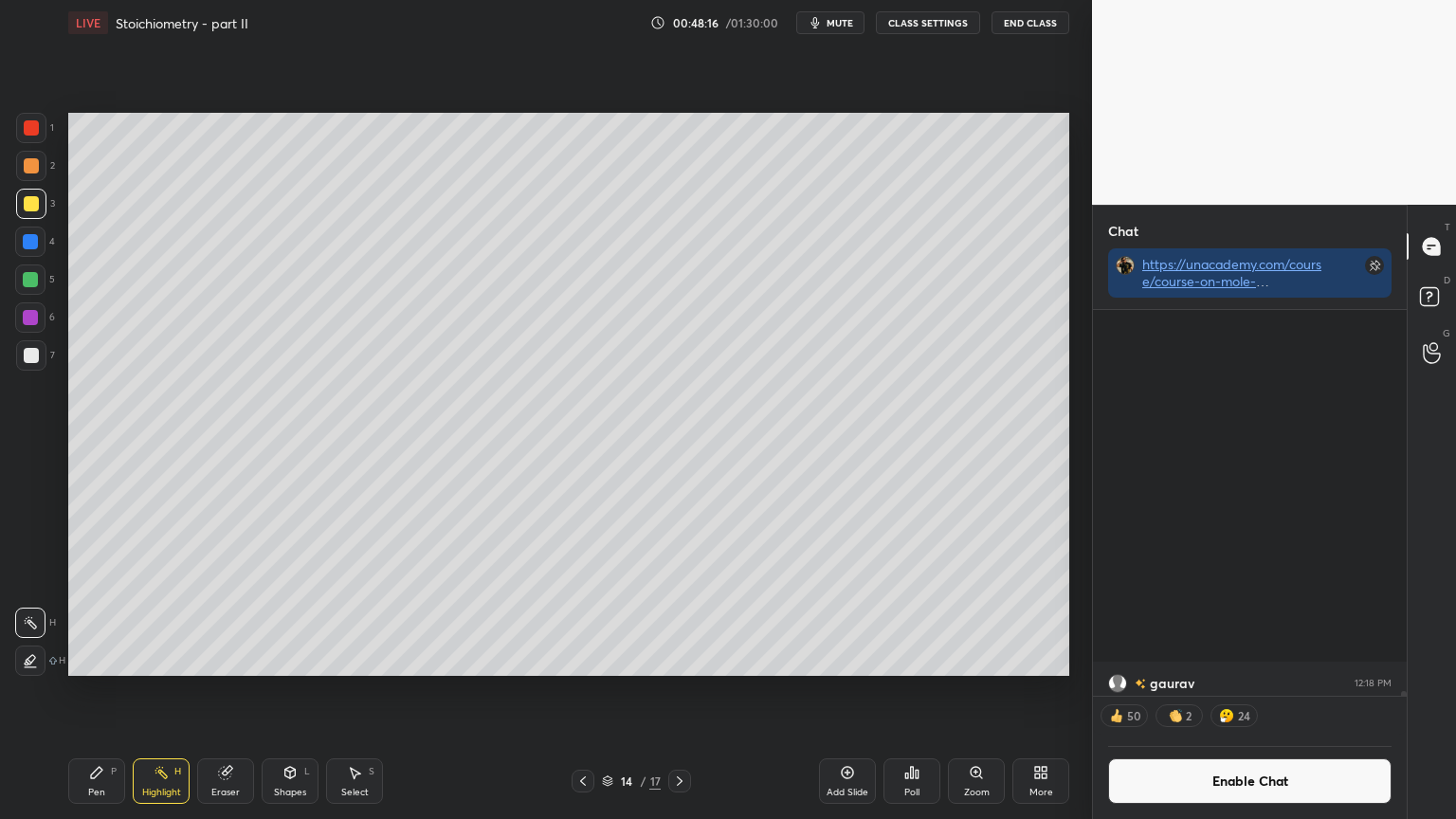scroll, scrollTop: 6, scrollLeft: 6, axis: both 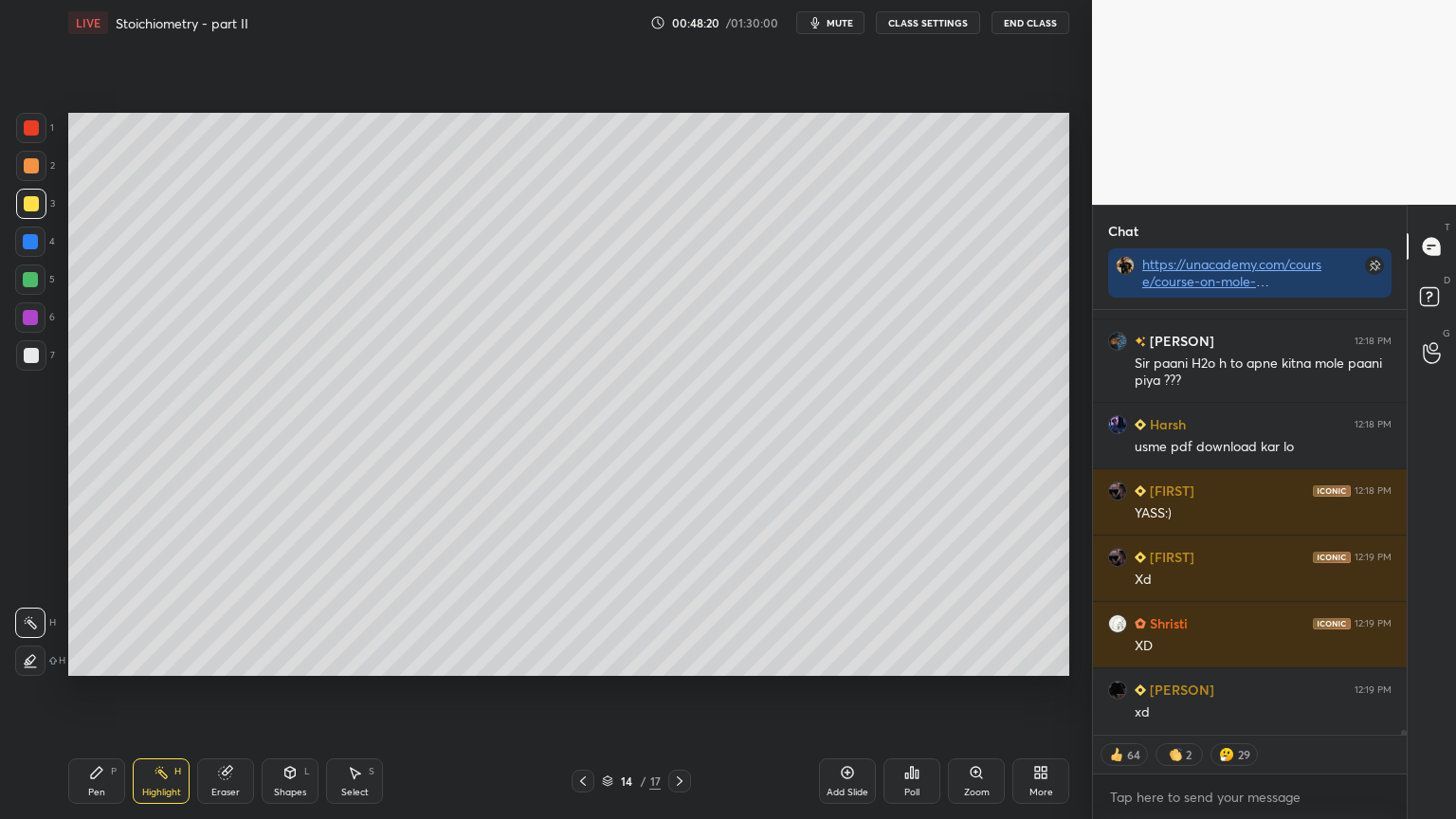 click on "Pen" at bounding box center [97, 792] 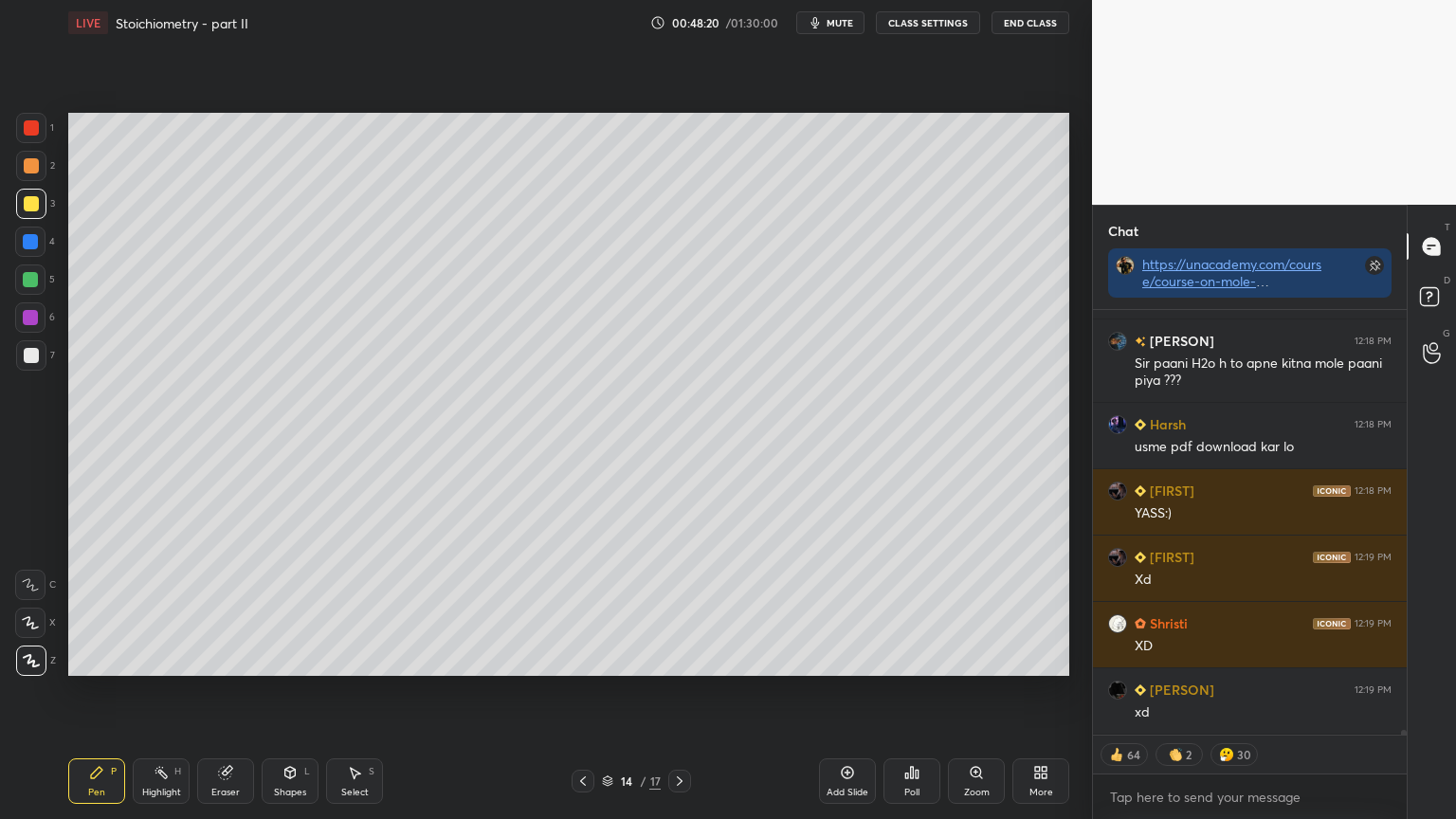 click on "Highlight H" at bounding box center [161, 781] 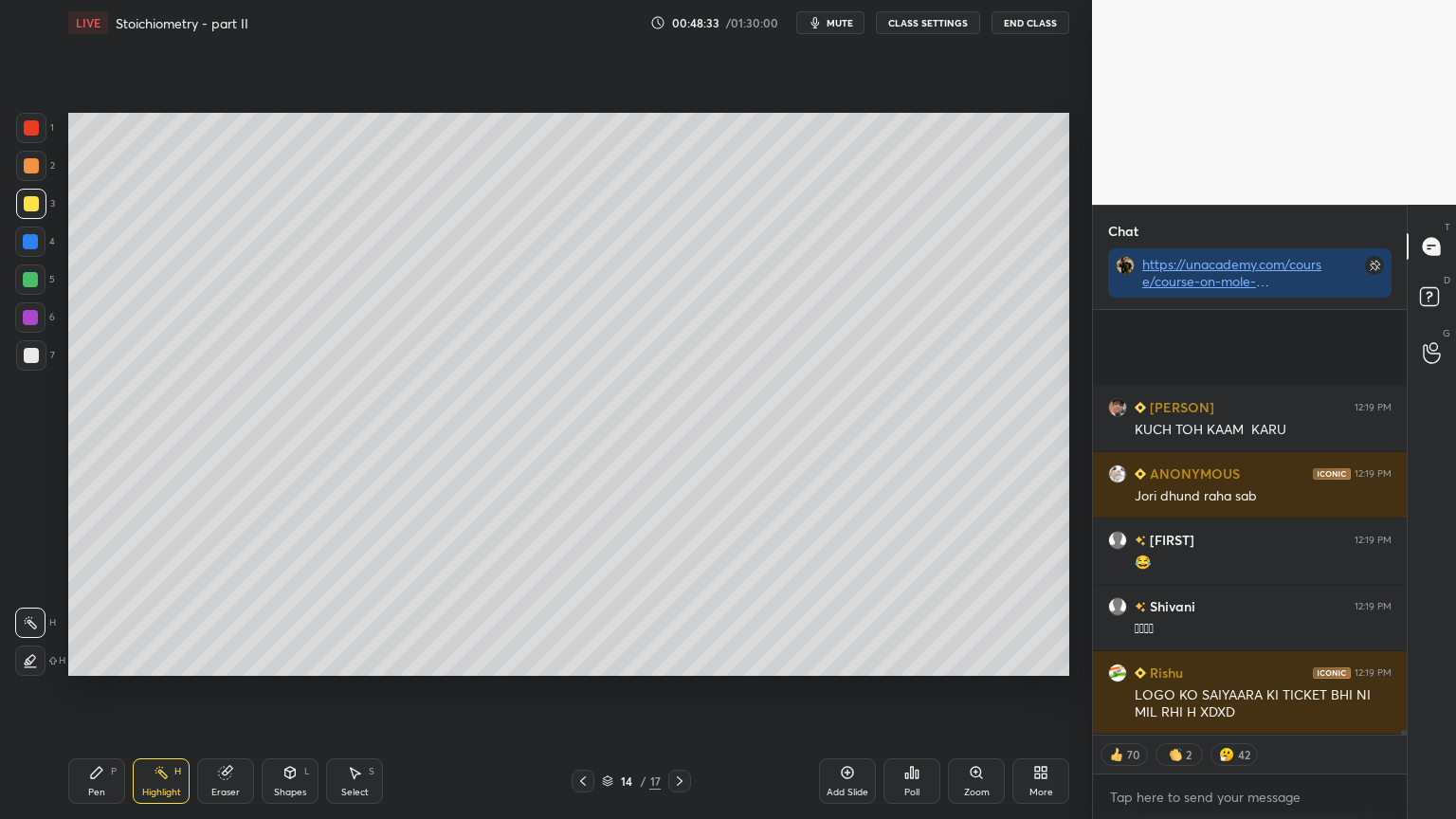 scroll, scrollTop: 39335, scrollLeft: 0, axis: vertical 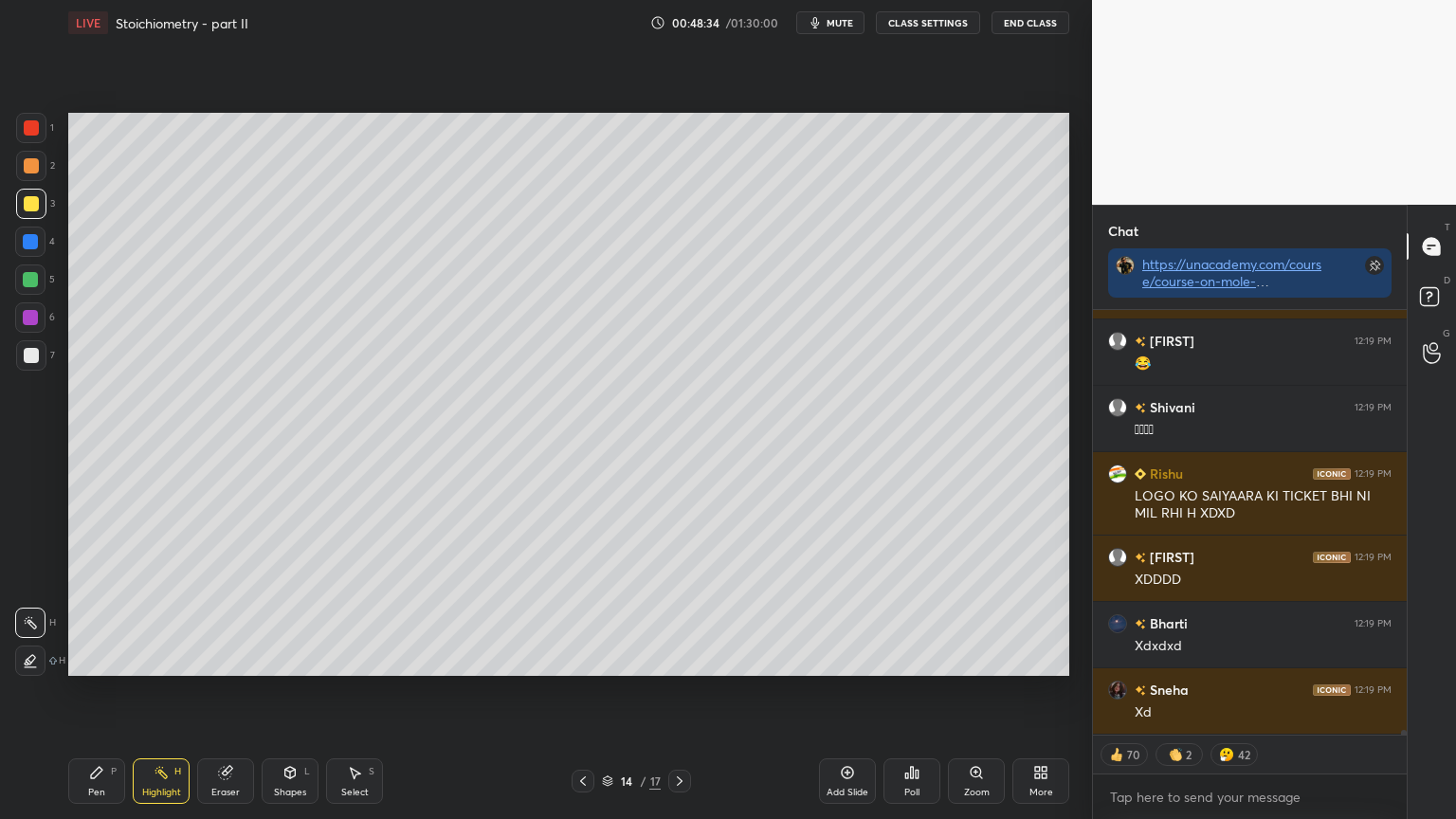 click on "Pen" at bounding box center [97, 792] 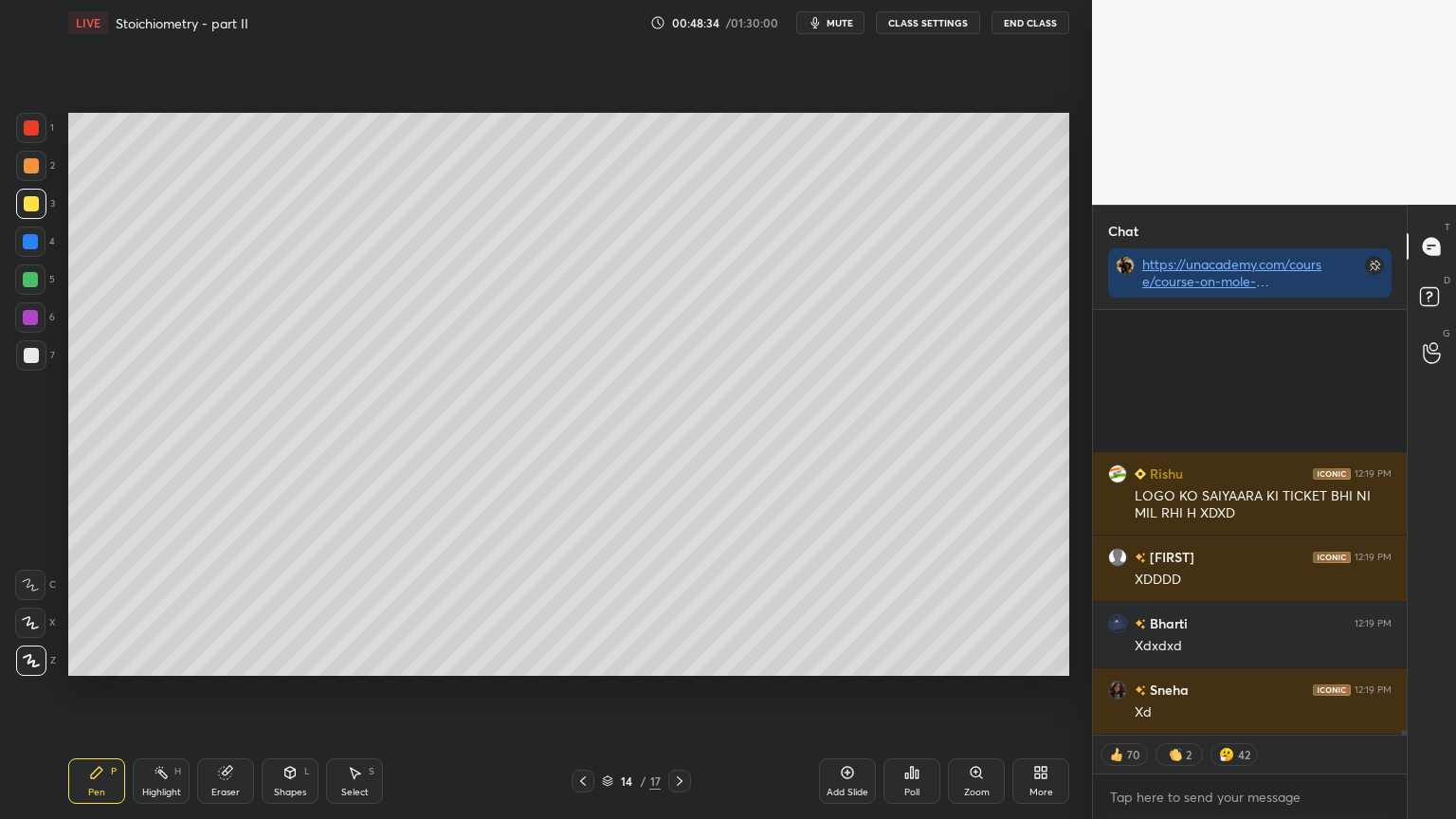 scroll, scrollTop: 39600, scrollLeft: 0, axis: vertical 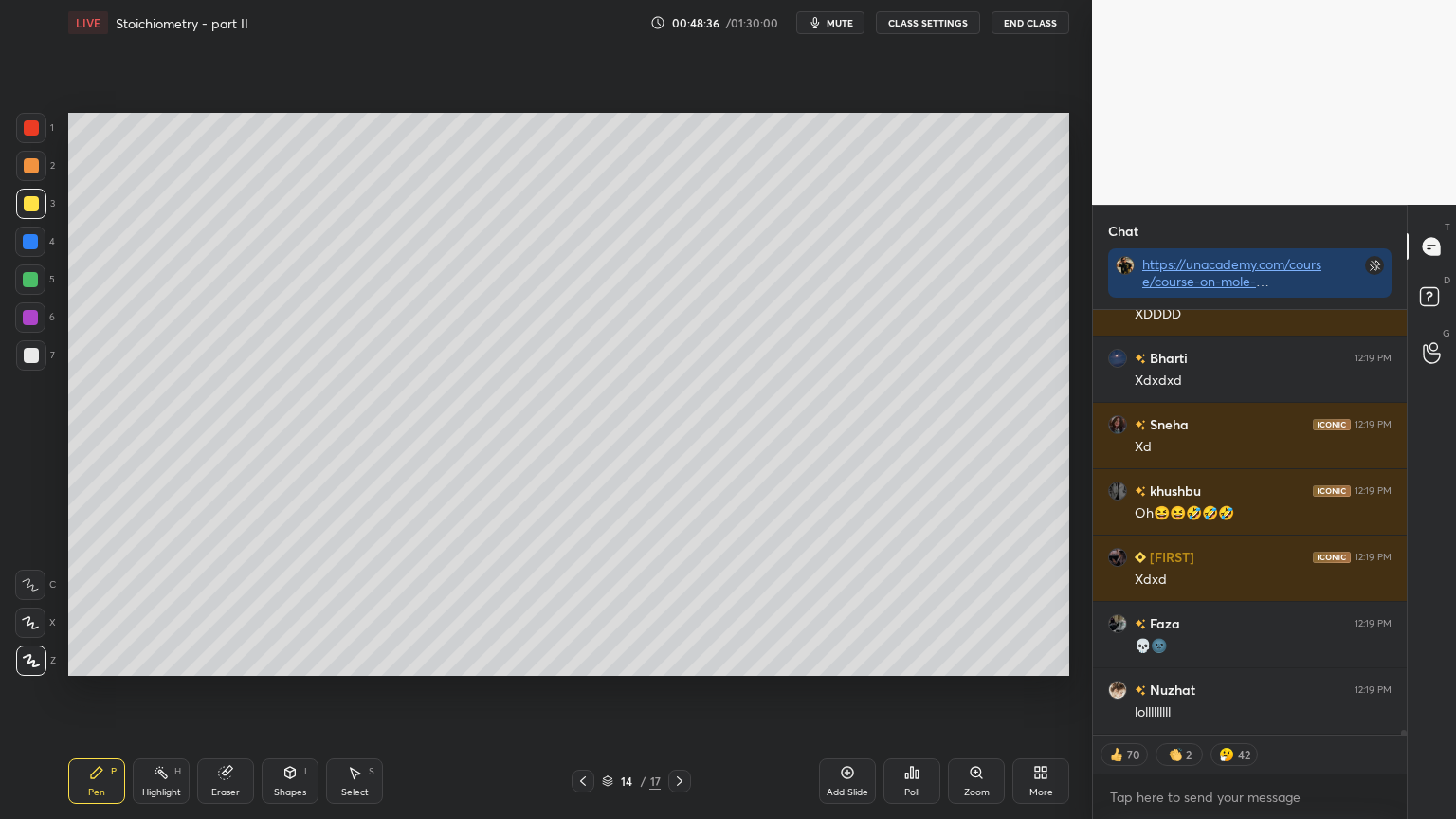 type on "x" 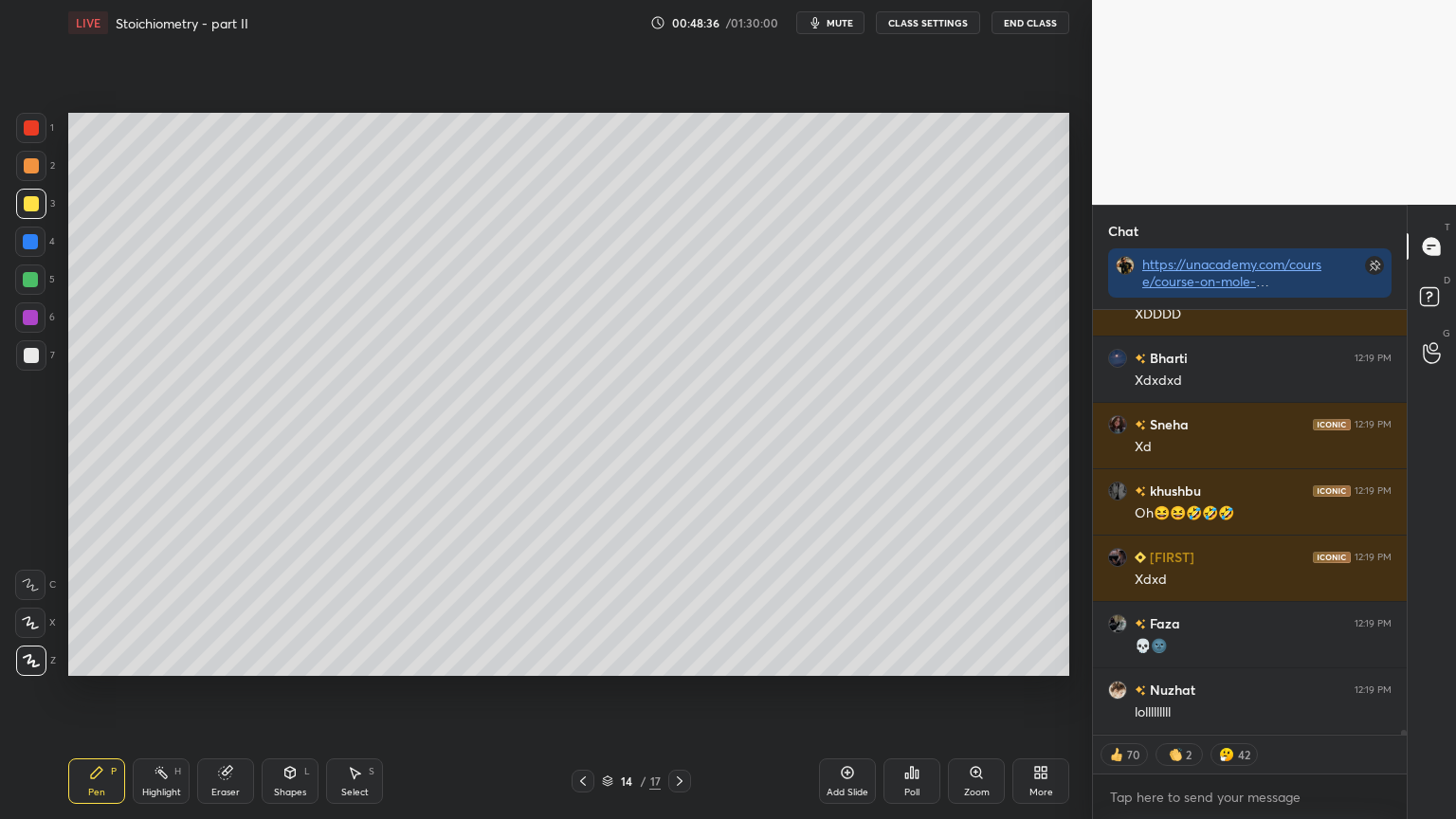 scroll, scrollTop: 39725, scrollLeft: 0, axis: vertical 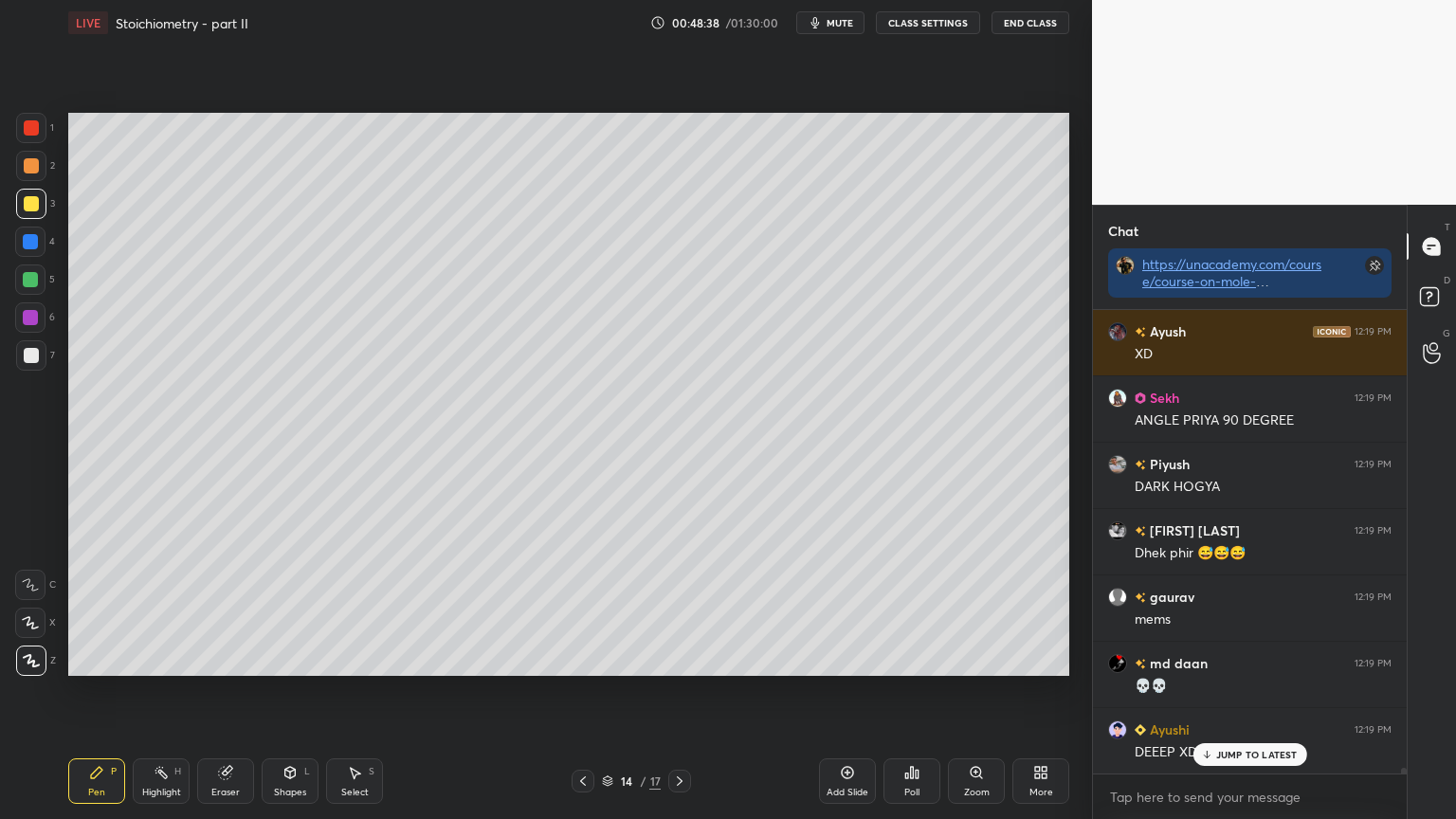click on "CLASS SETTINGS" at bounding box center (928, 23) 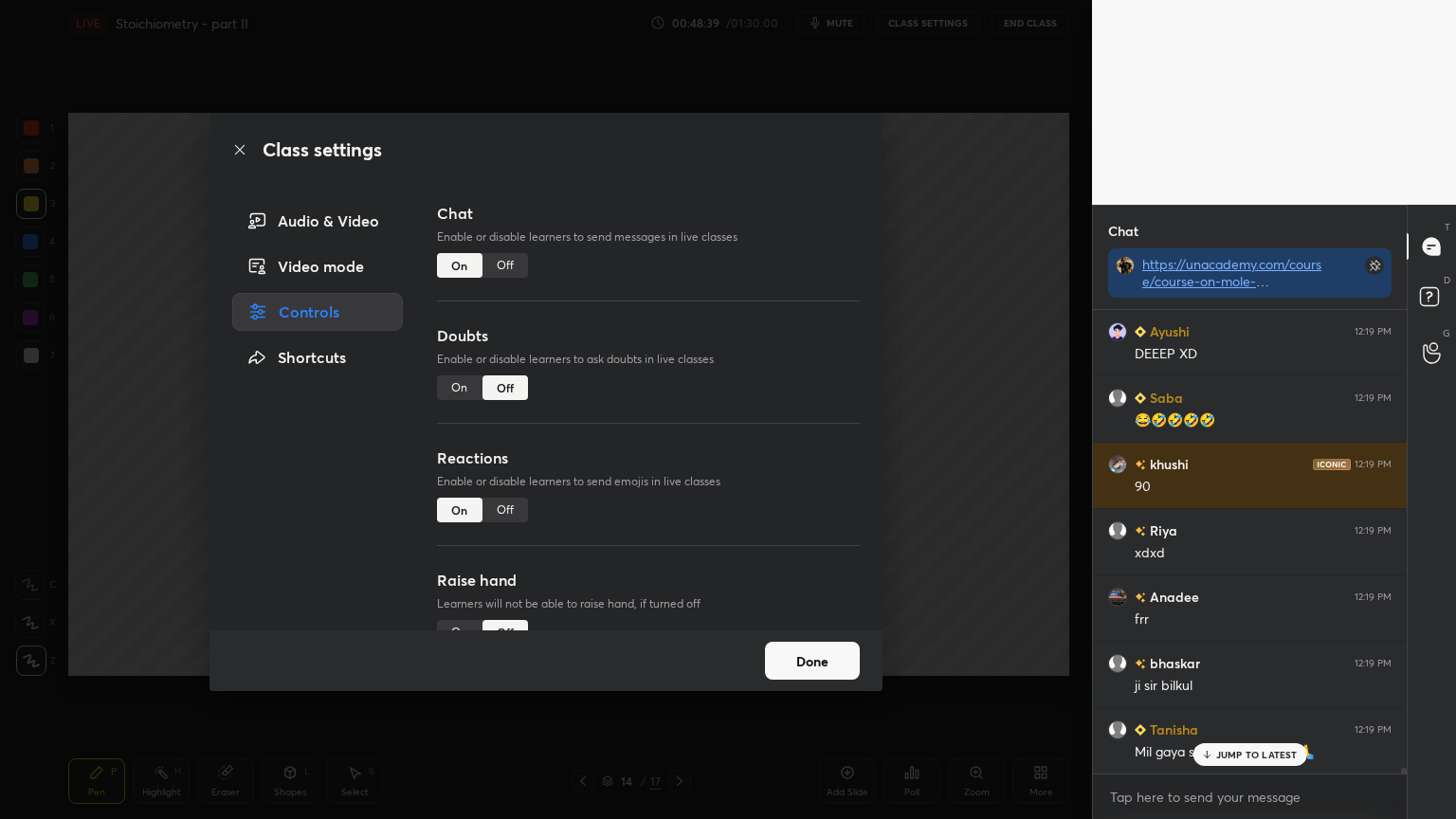 drag, startPoint x: 505, startPoint y: 260, endPoint x: 591, endPoint y: 260, distance: 86 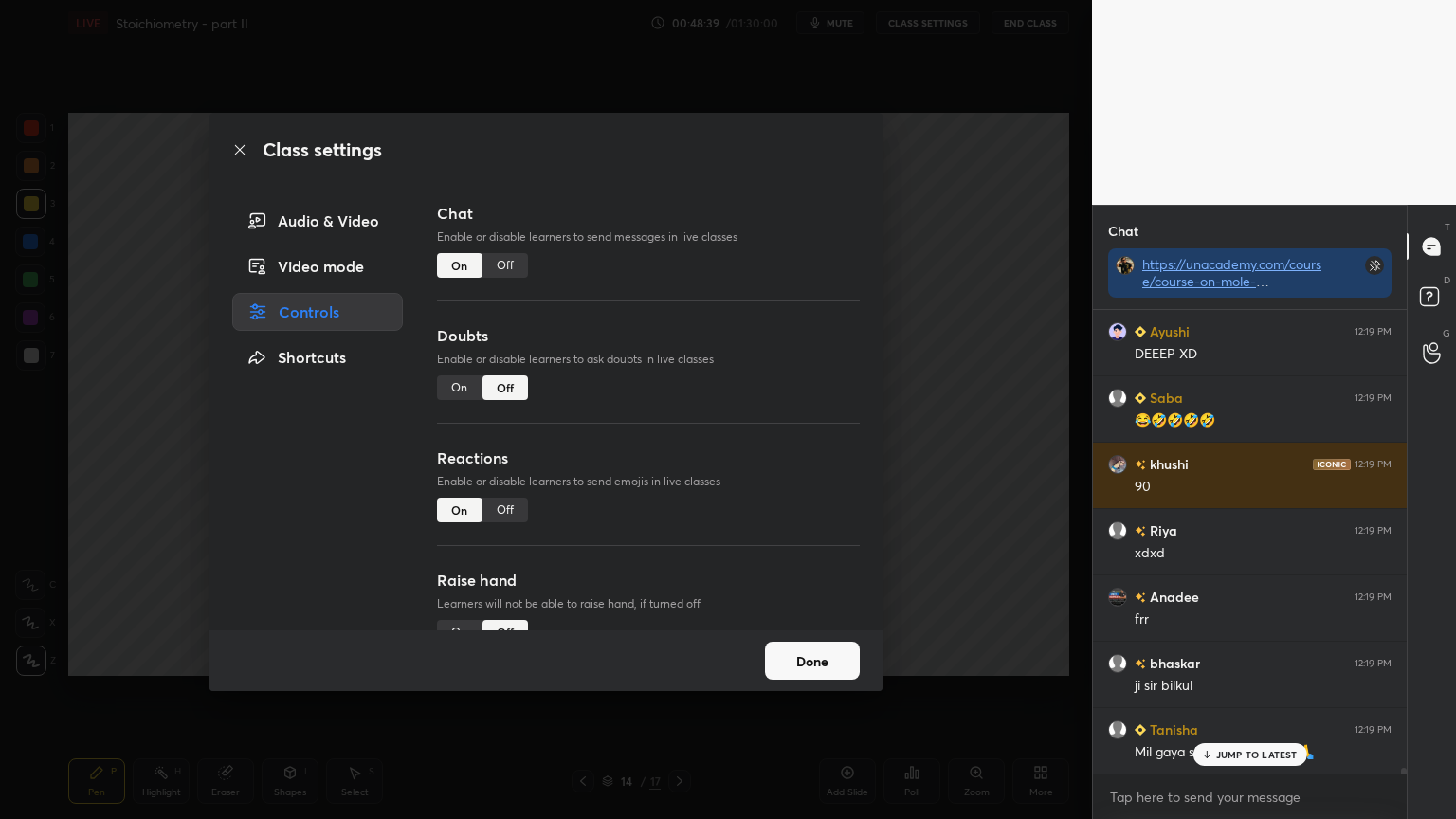 click on "Off" at bounding box center [505, 265] 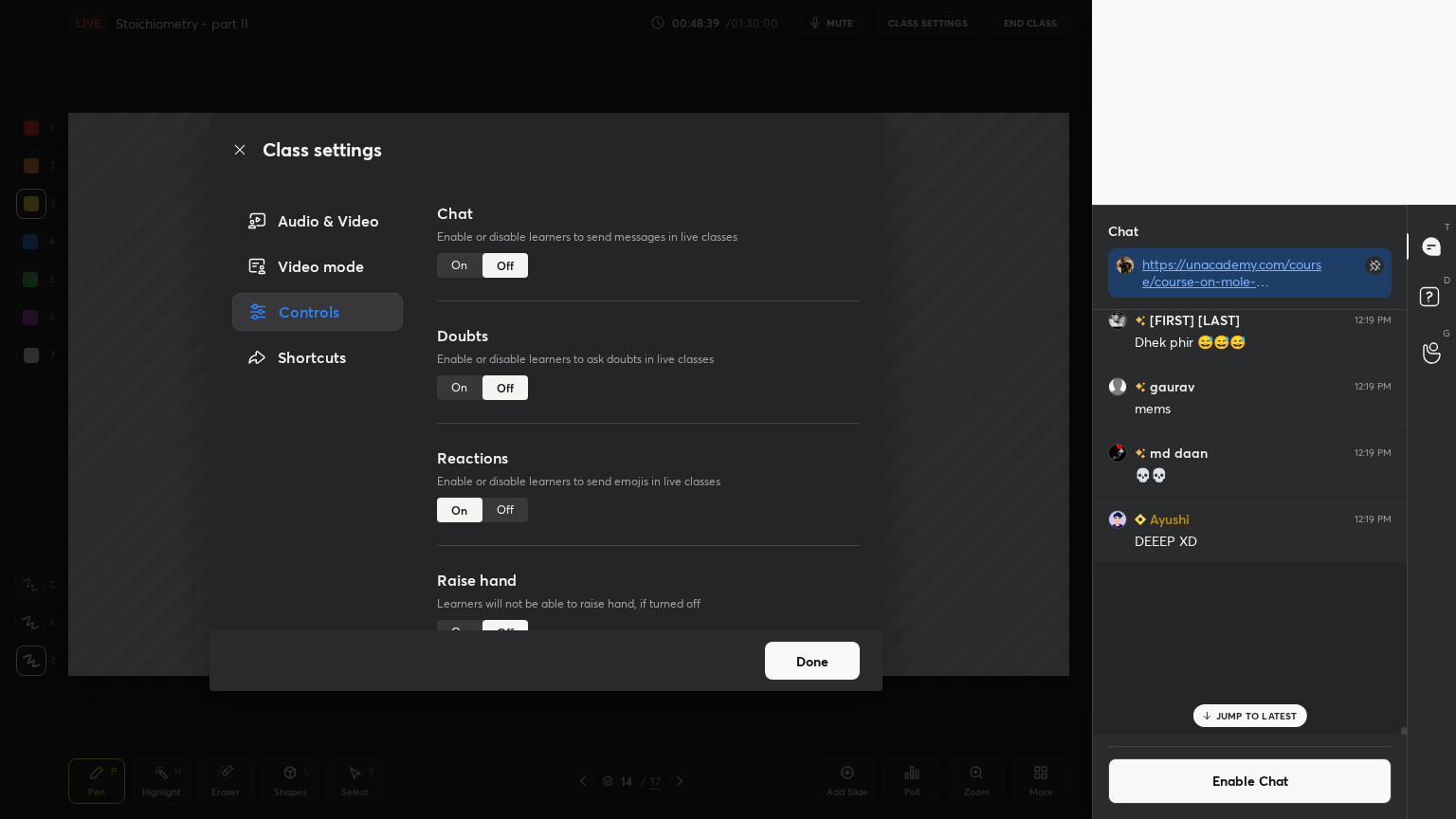 scroll, scrollTop: 38733, scrollLeft: 0, axis: vertical 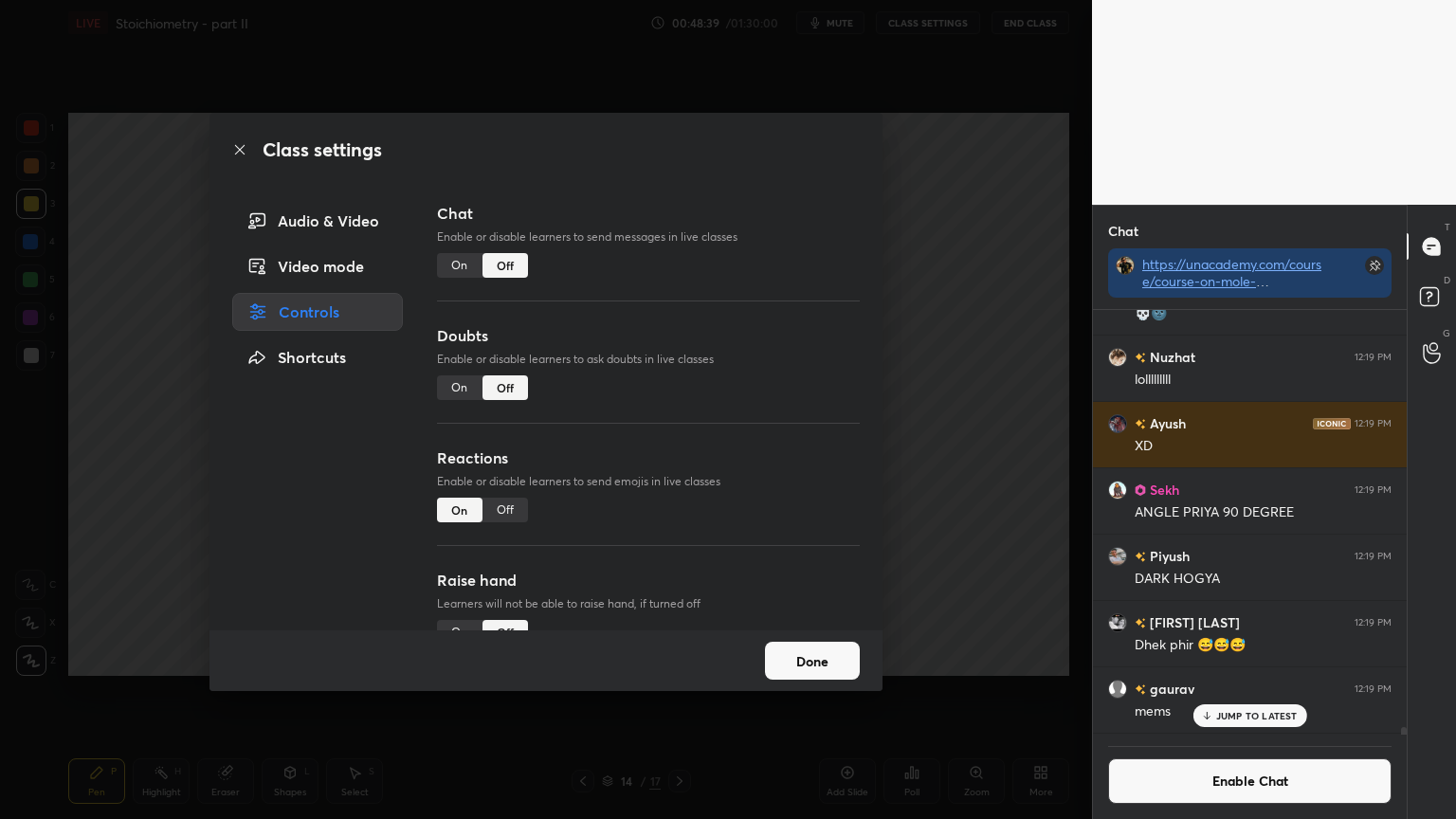 click on "Class settings Audio & Video Video mode Controls Shortcuts Chat Enable or disable learners to send messages in live classes On Off Doubts Enable or disable learners to ask doubts in live classes On Off Reactions Enable or disable learners to send emojis in live classes On Off Raise hand Learners will not be able to raise hand, if turned off On Off Poll Prediction Enable or disable poll prediction in case of a question on the slide On Off Done" at bounding box center [546, 410] 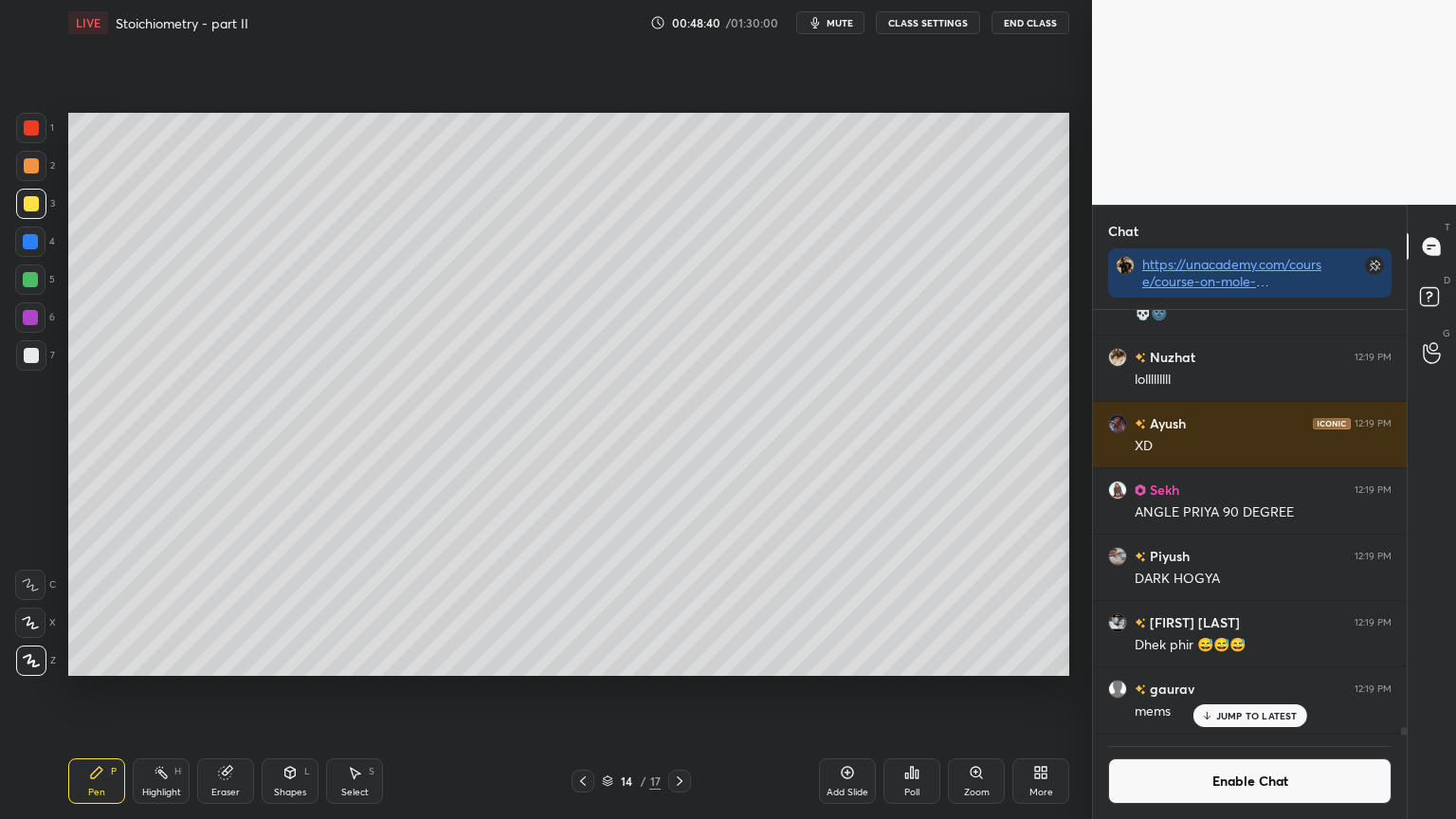 click on "Pen P" at bounding box center [97, 781] 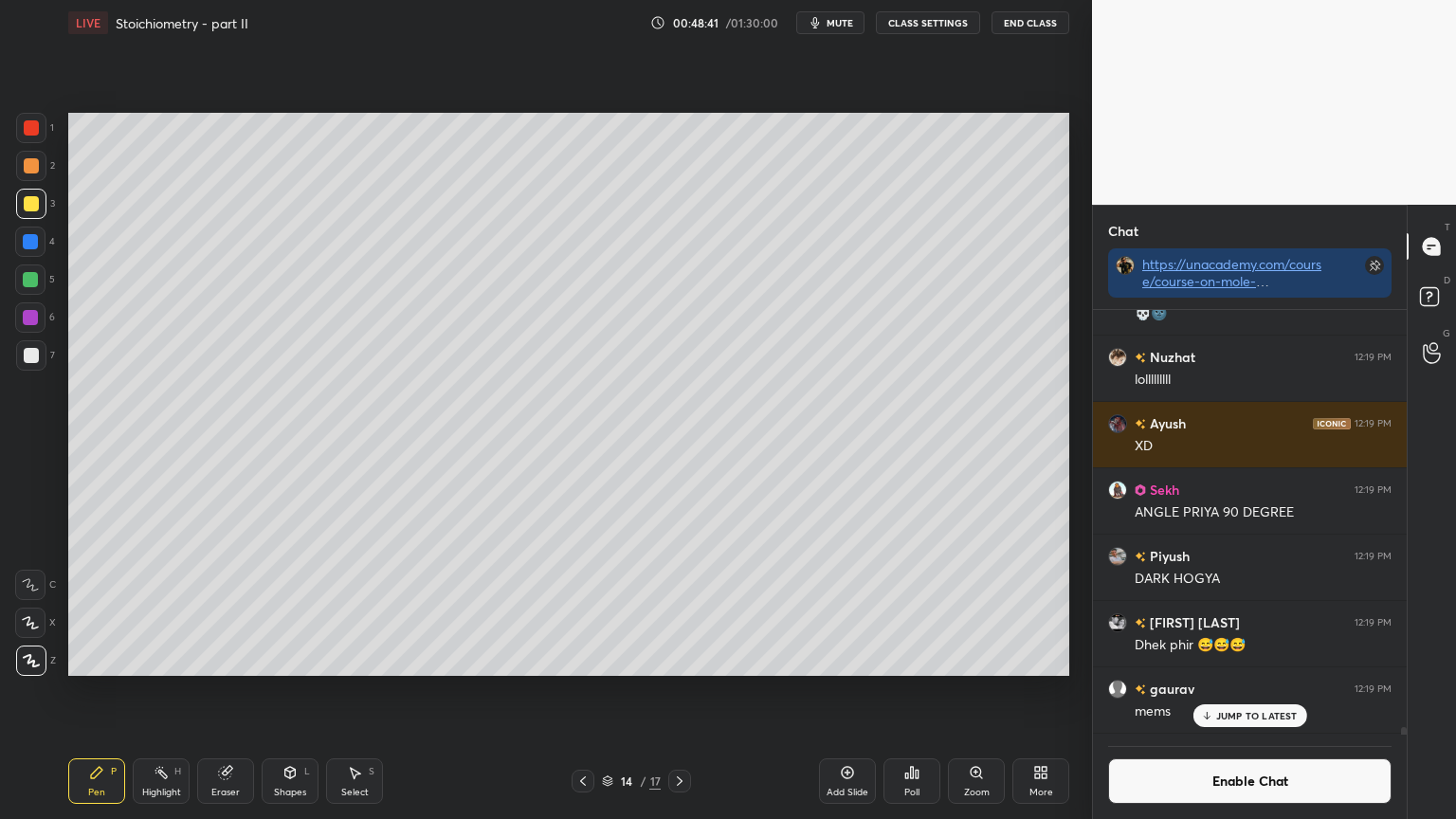 click at bounding box center [31, 355] 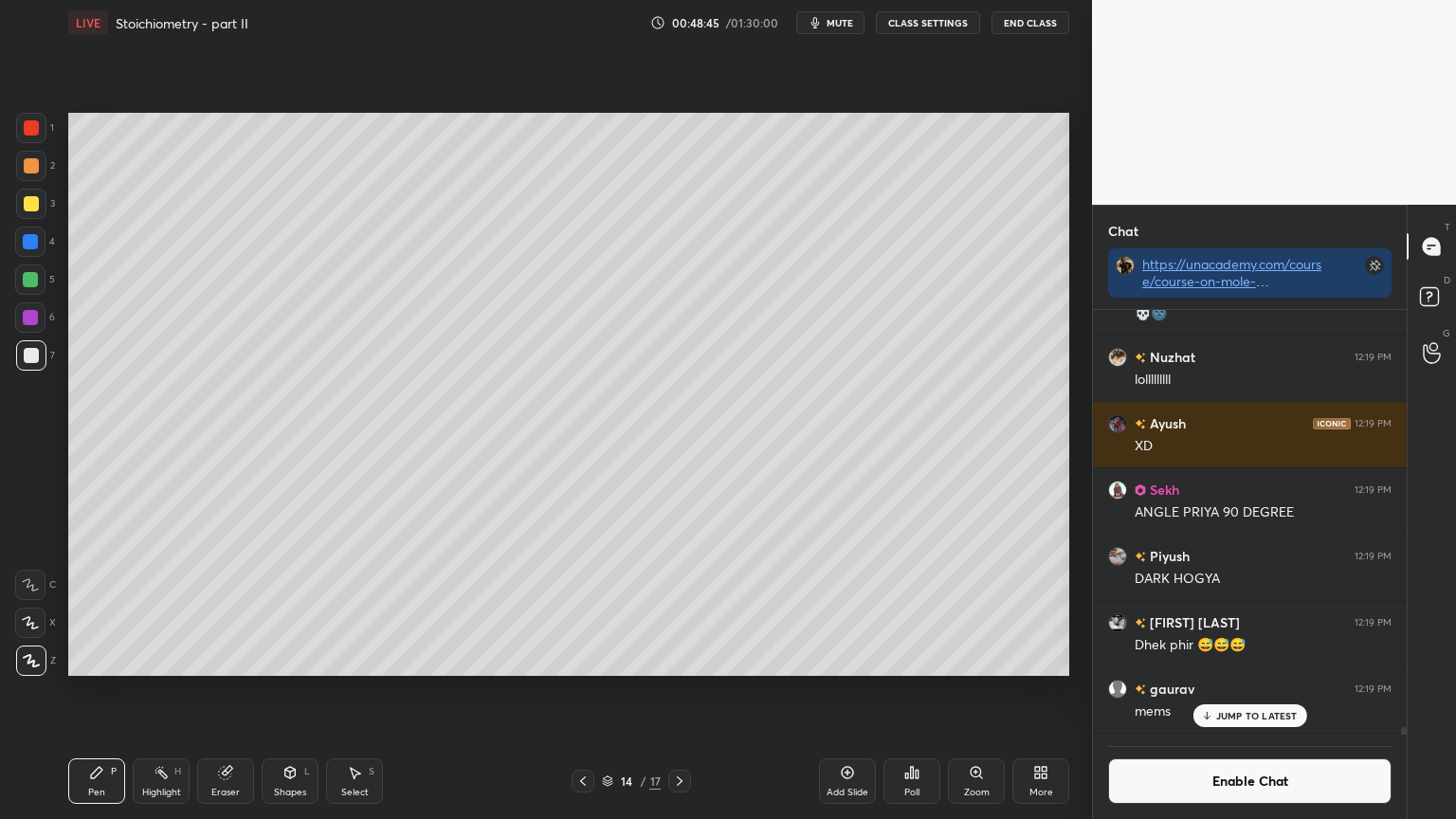click on "Highlight H" at bounding box center (161, 781) 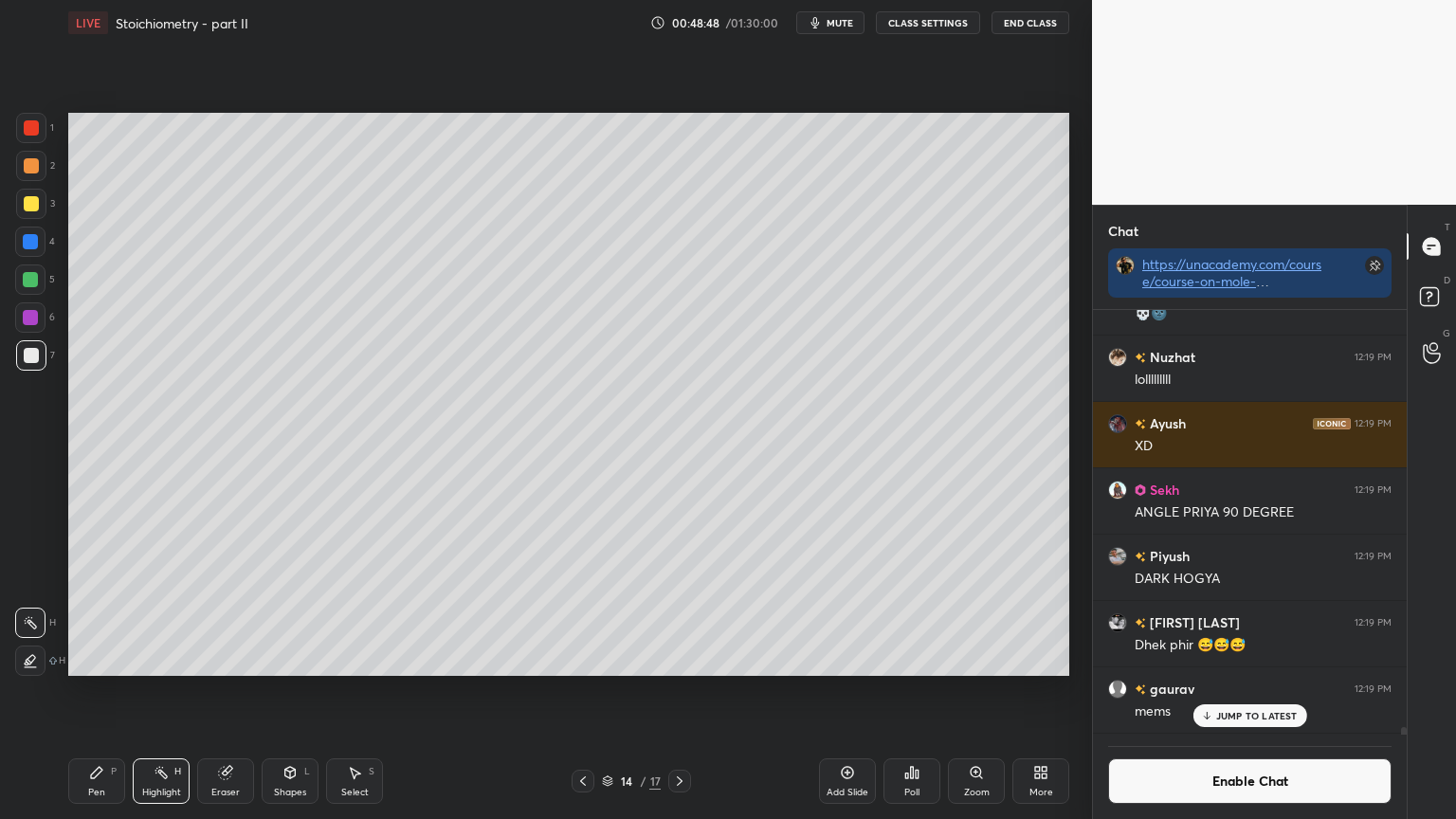 scroll, scrollTop: 380, scrollLeft: 308, axis: both 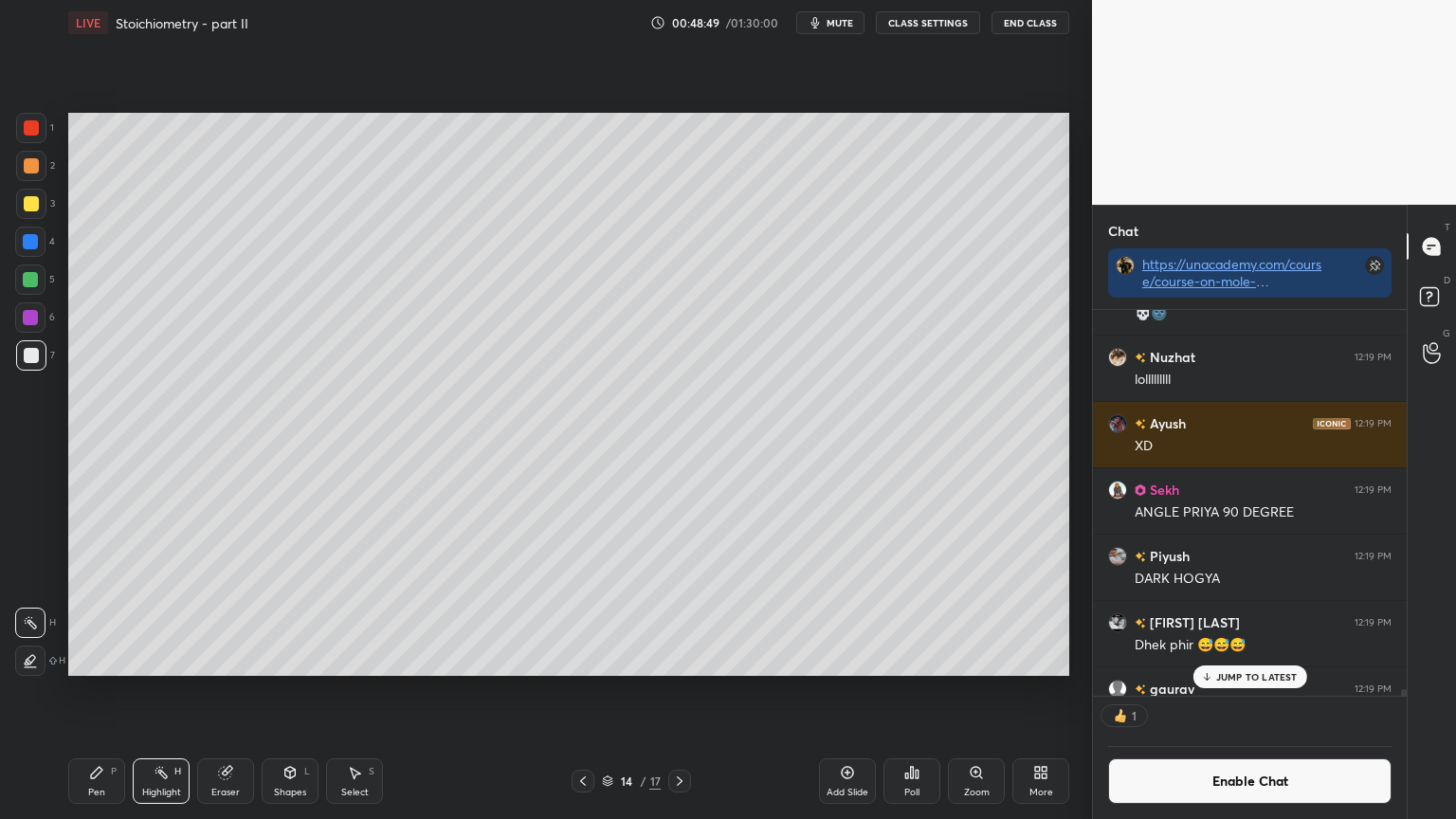 click on "JUMP TO LATEST" at bounding box center [1249, 677] 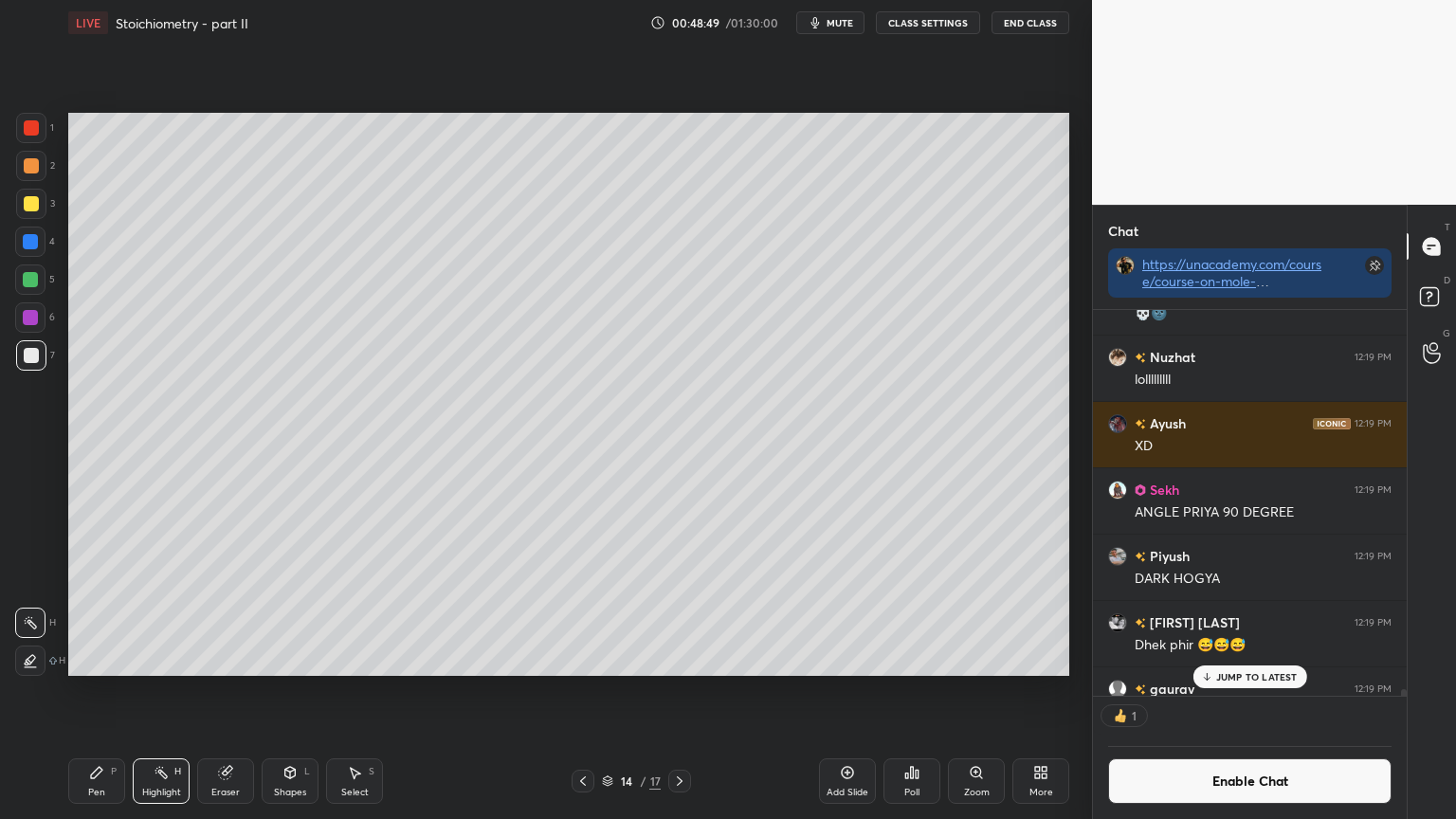 scroll, scrollTop: 39301, scrollLeft: 0, axis: vertical 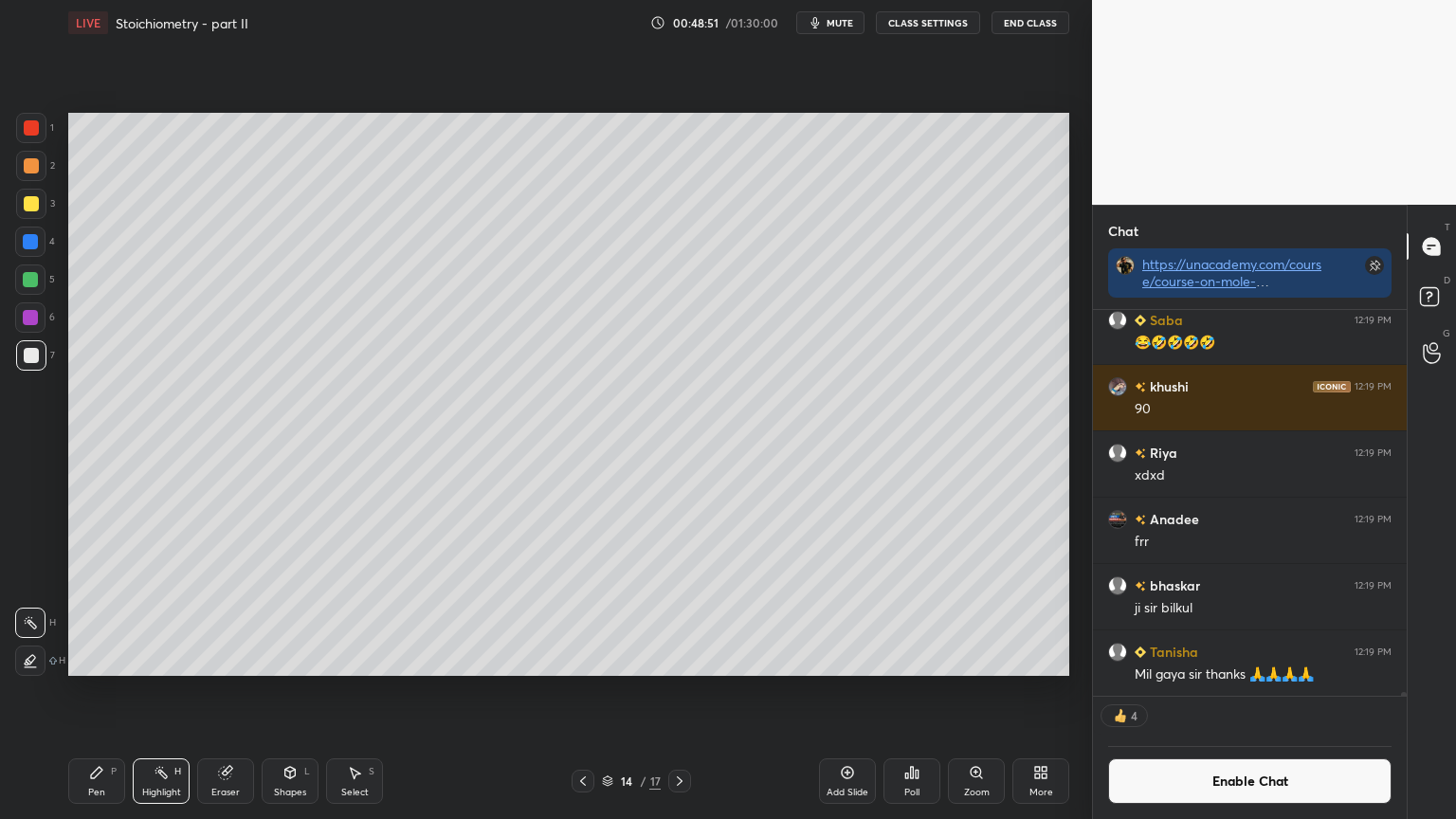 click on "Pen P" at bounding box center [97, 781] 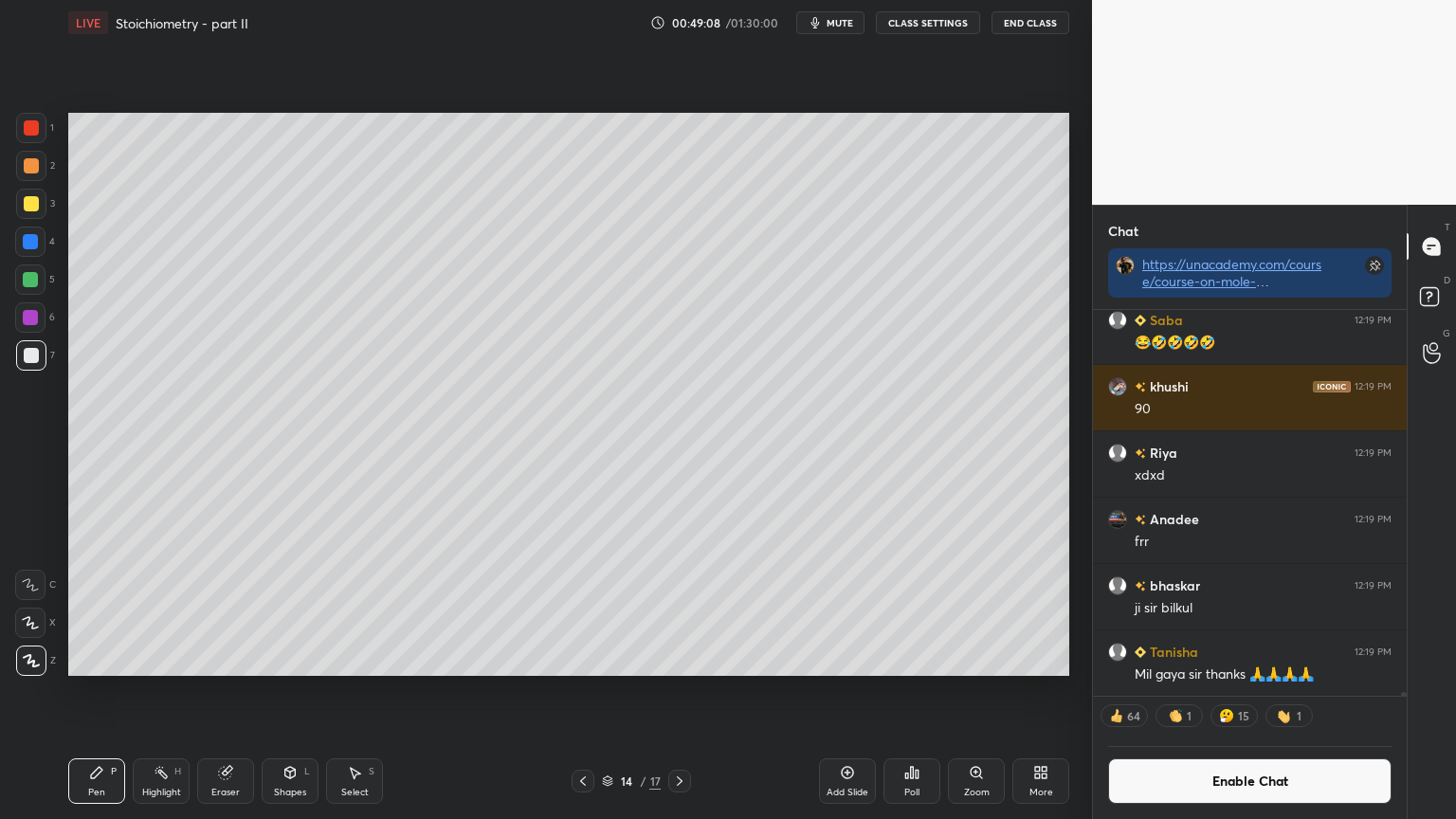 click on "Highlight" at bounding box center [161, 792] 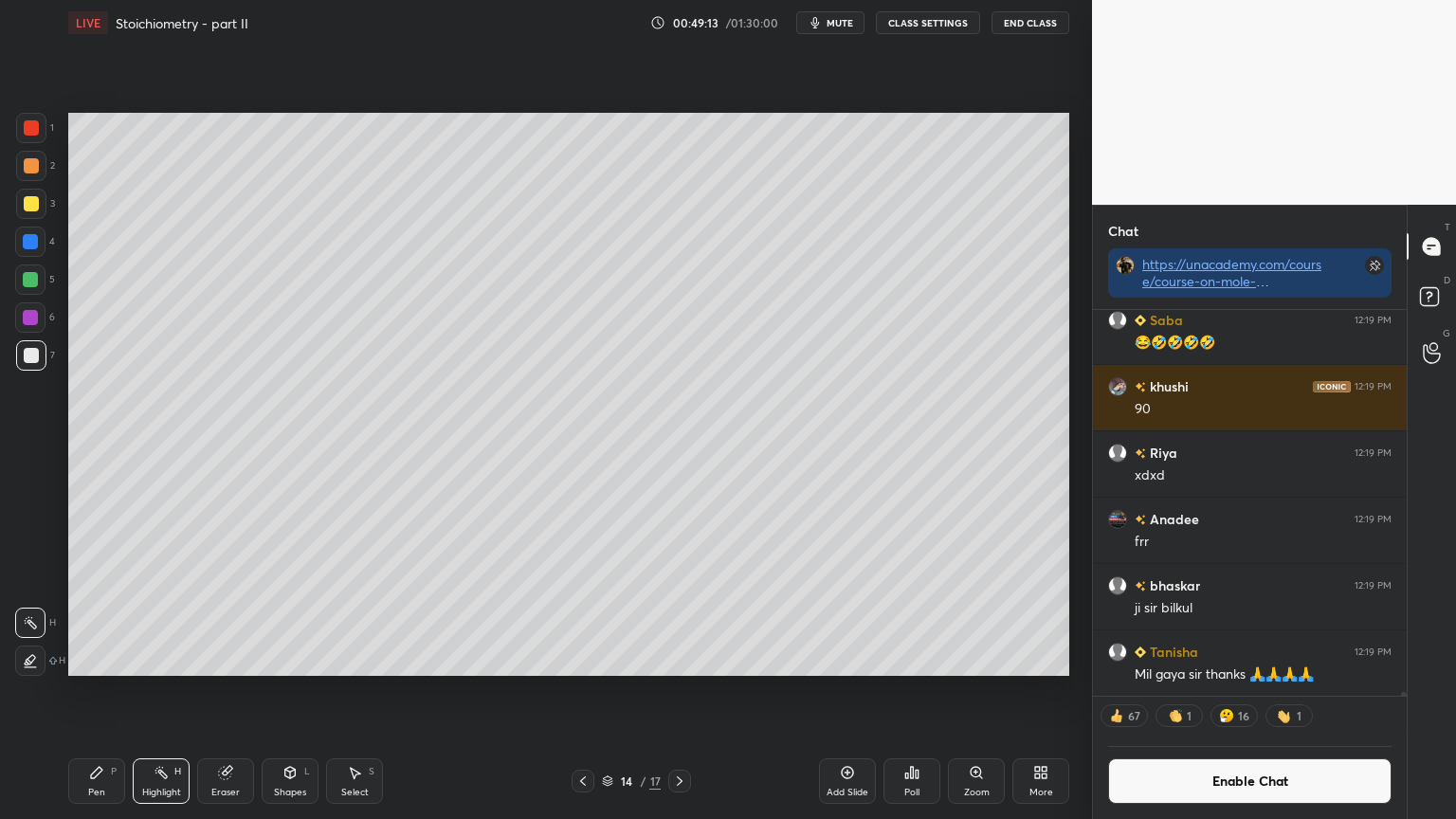 drag, startPoint x: 79, startPoint y: 782, endPoint x: 184, endPoint y: 683, distance: 144.31216 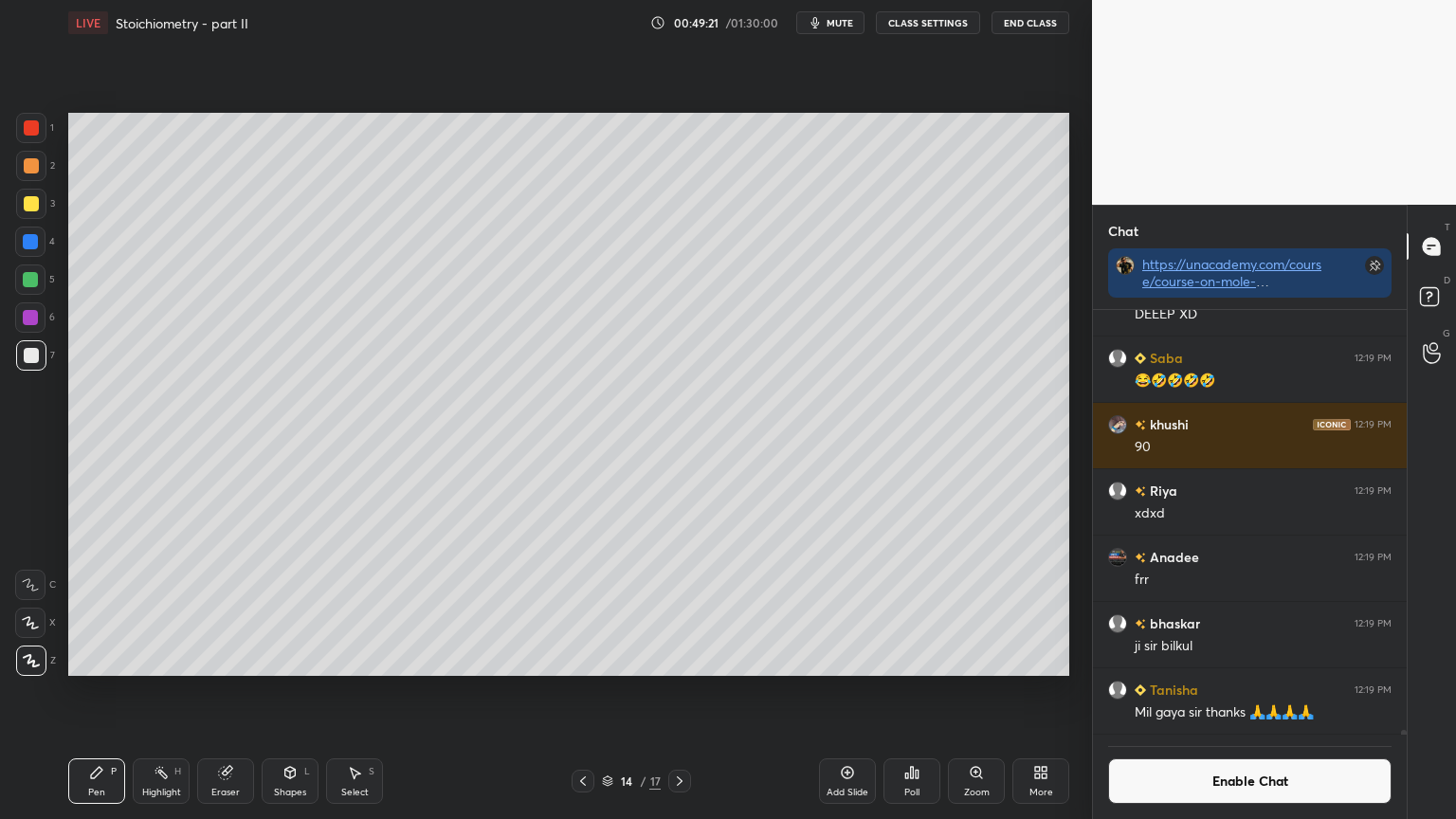 scroll, scrollTop: 6, scrollLeft: 6, axis: both 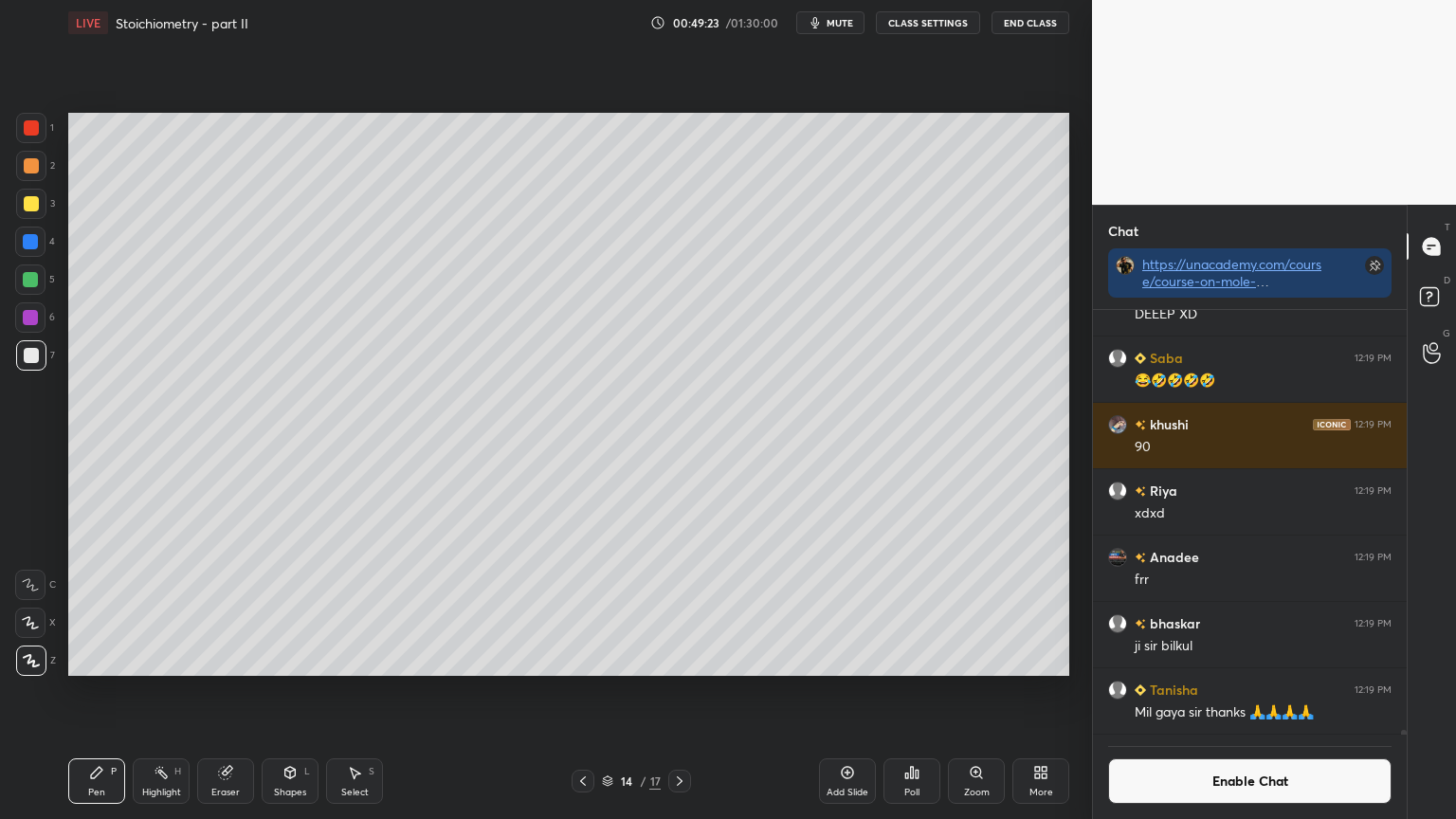 drag, startPoint x: 149, startPoint y: 785, endPoint x: 155, endPoint y: 715, distance: 70.256672 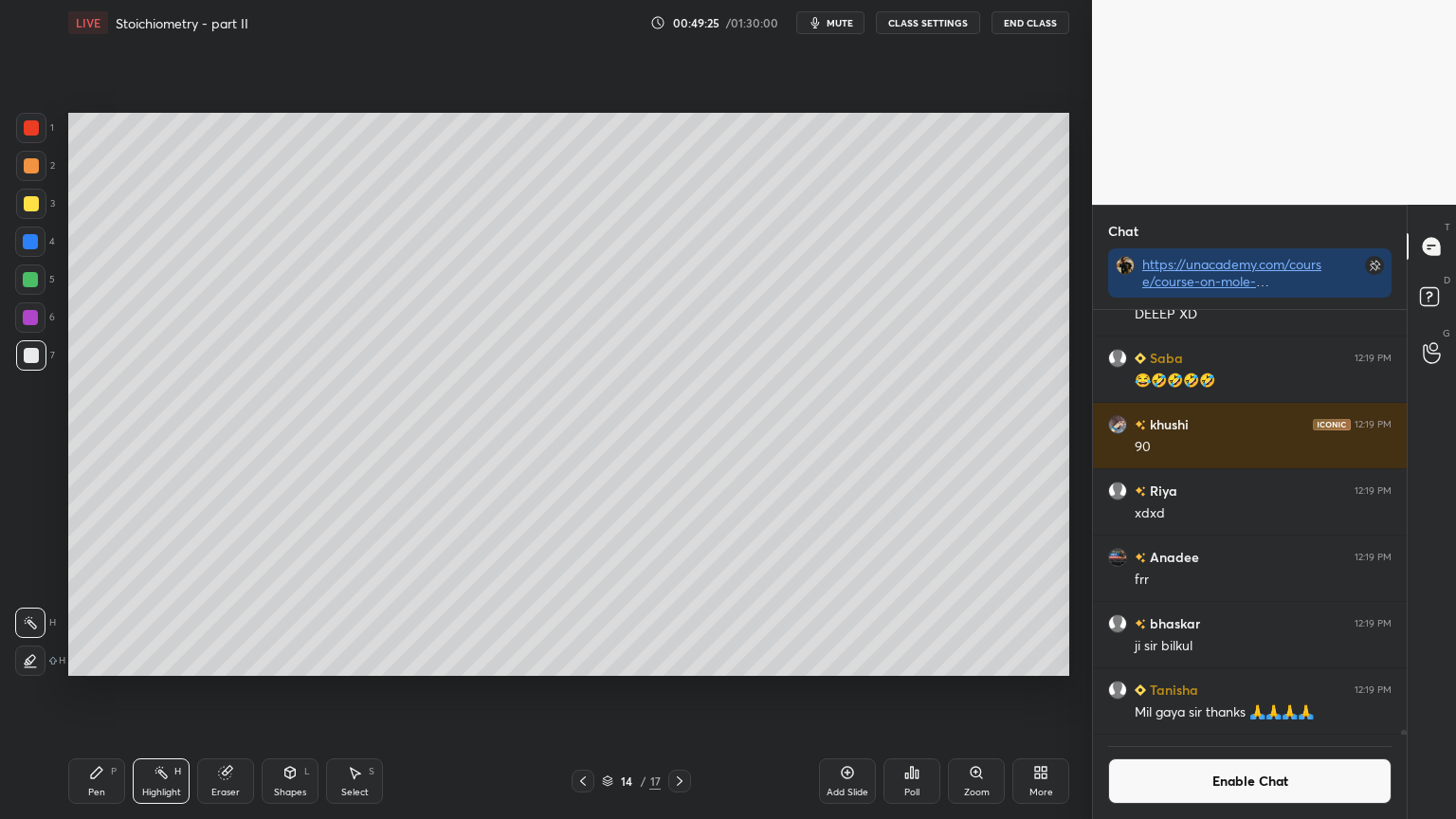 drag, startPoint x: 95, startPoint y: 785, endPoint x: 213, endPoint y: 682, distance: 156.63014 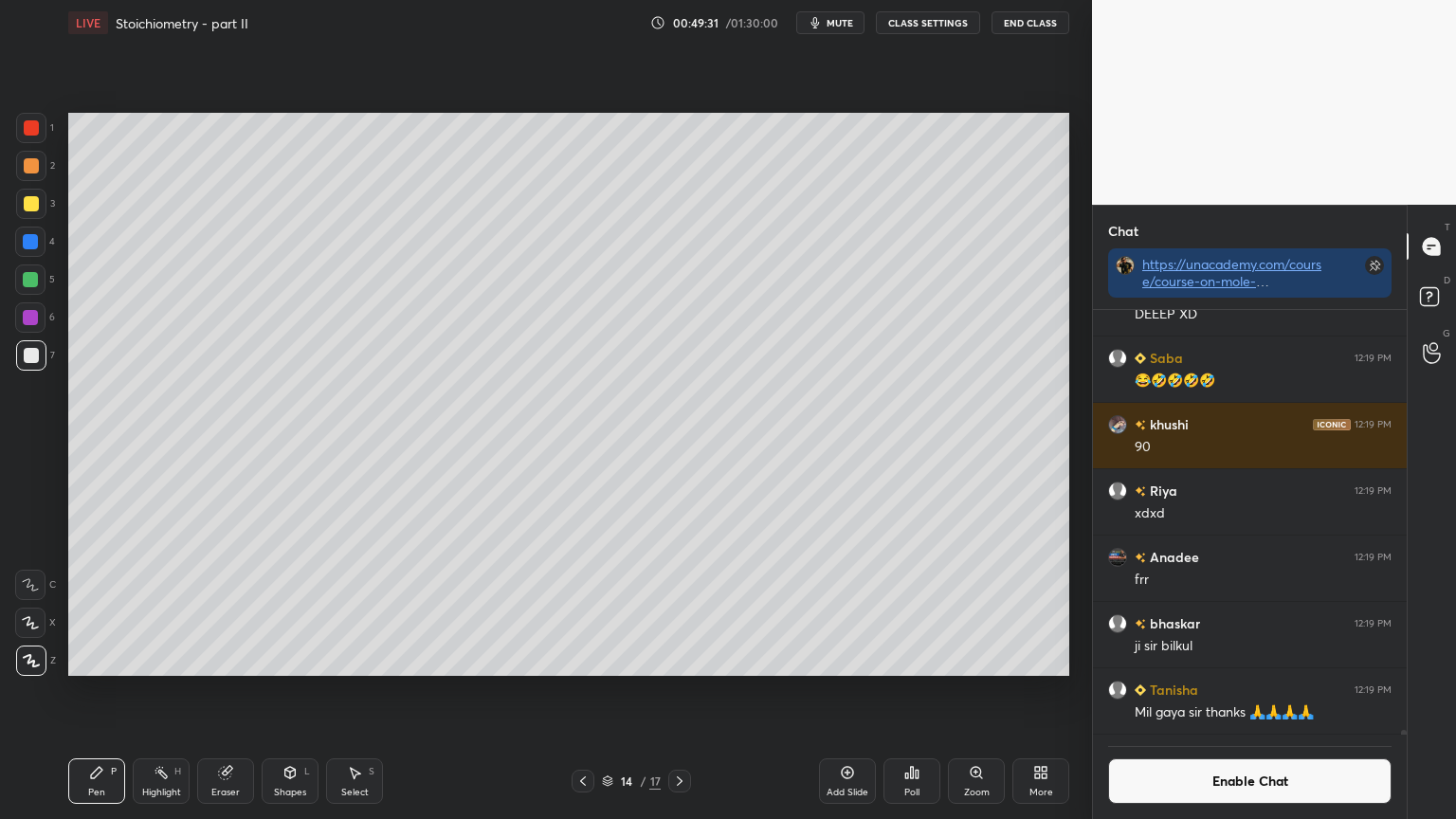 scroll, scrollTop: 380, scrollLeft: 308, axis: both 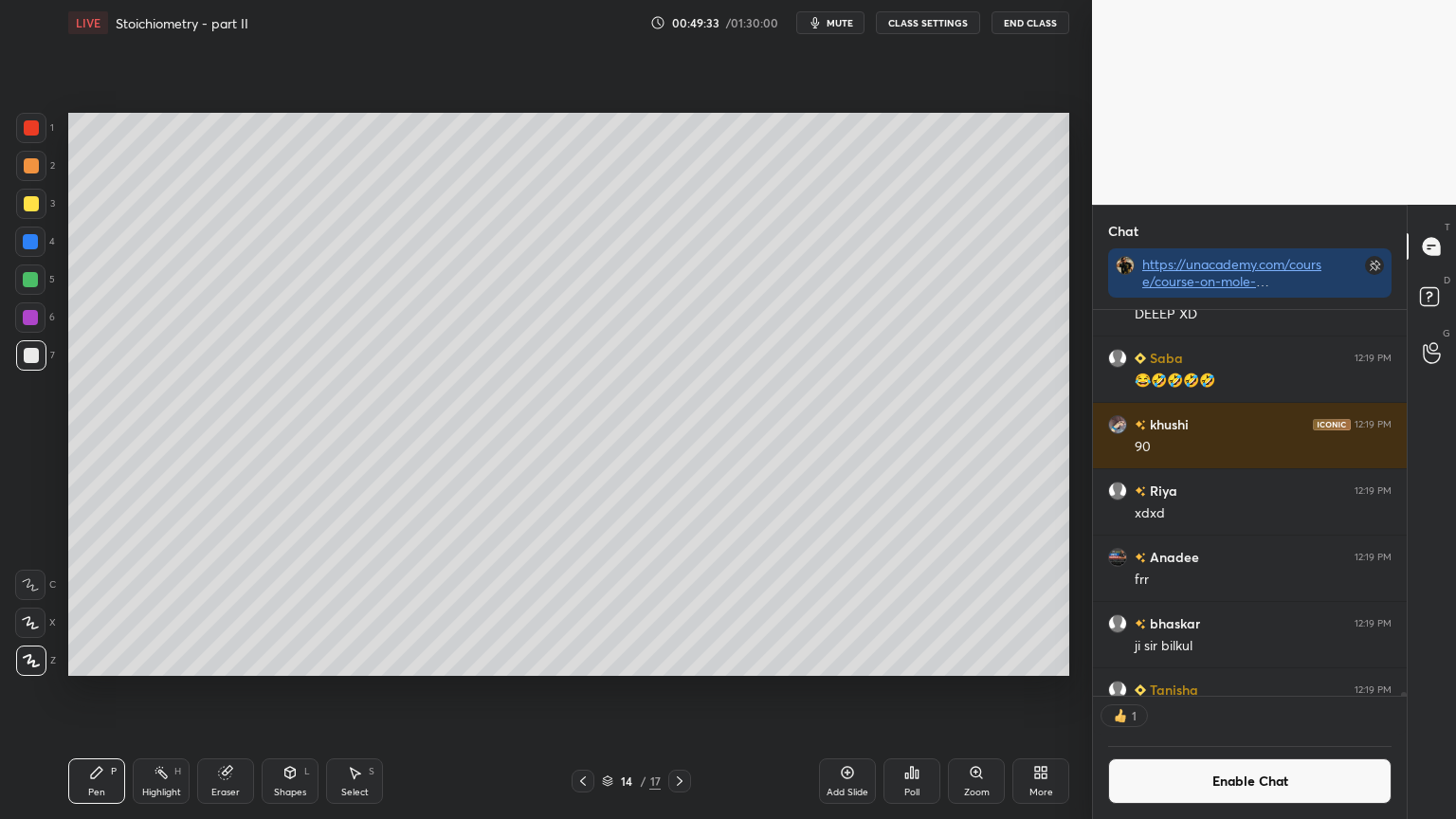 click on "Shapes" at bounding box center (290, 792) 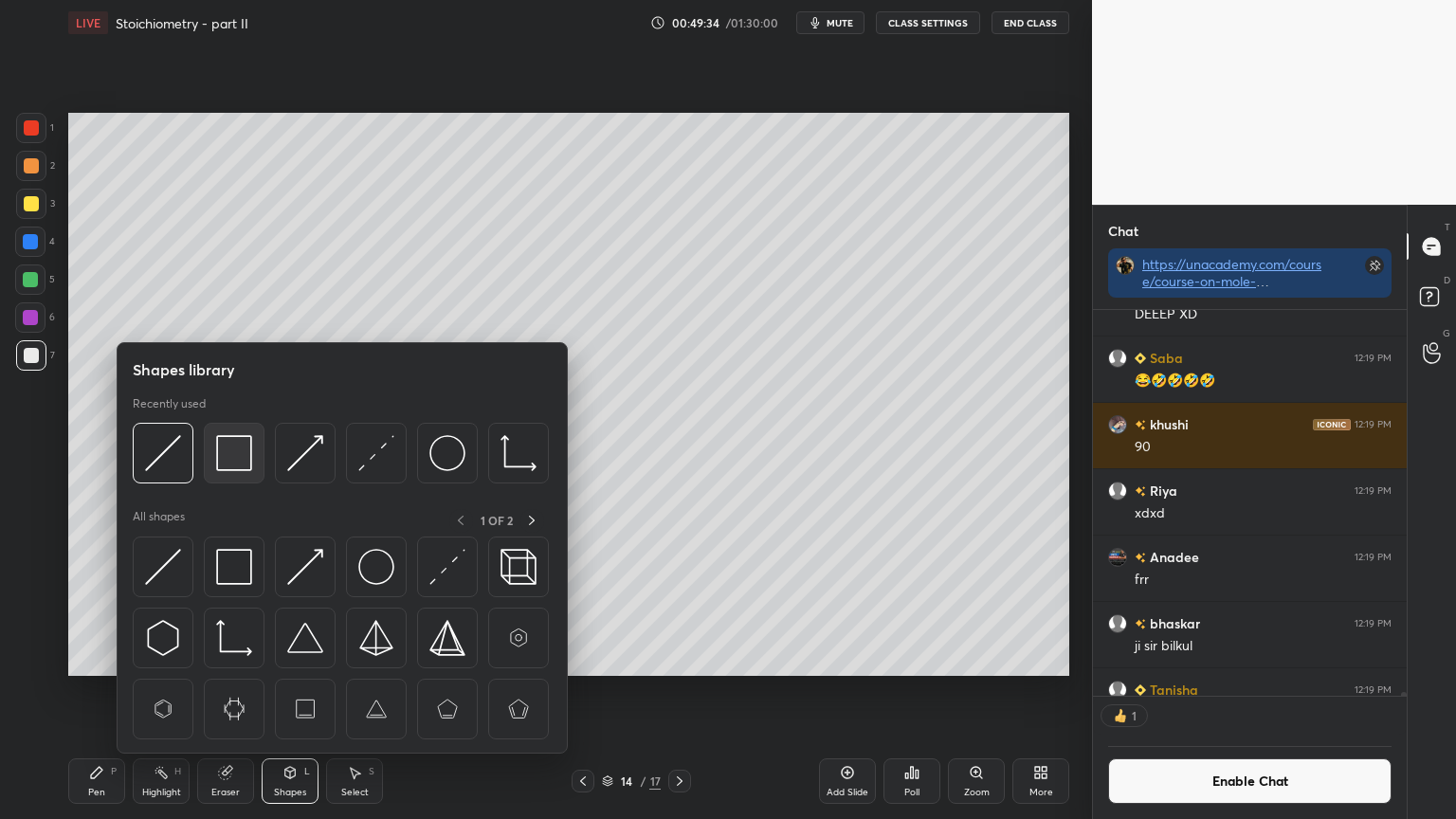 click at bounding box center (234, 453) 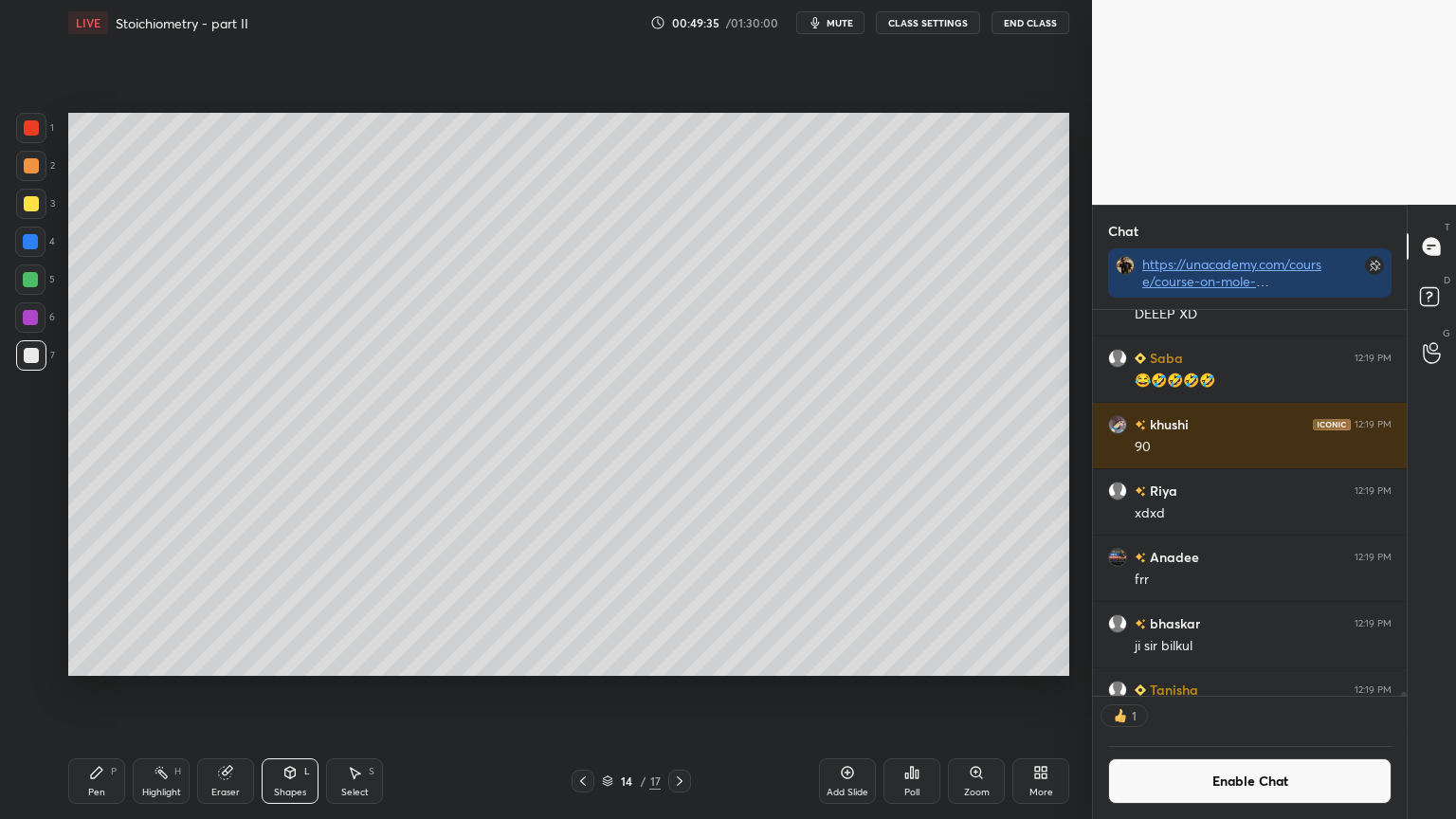 click on "1 2 3 4 5 6 7 C X Z C X Z E E Erase all H H LIVE Stoichiometry - part II 00:49:35 / 01:30:00 mute CLASS SETTINGS End Class Setting up your live class Poll for secs No correct answer Start poll Back Stoichiometry - part II • L2 of Course on Mole concept Ajay Mishra (Akm) Pen P Highlight H Eraser Shapes L Select S 14 / 17 Add Slide Poll Zoom More" at bounding box center [538, 410] 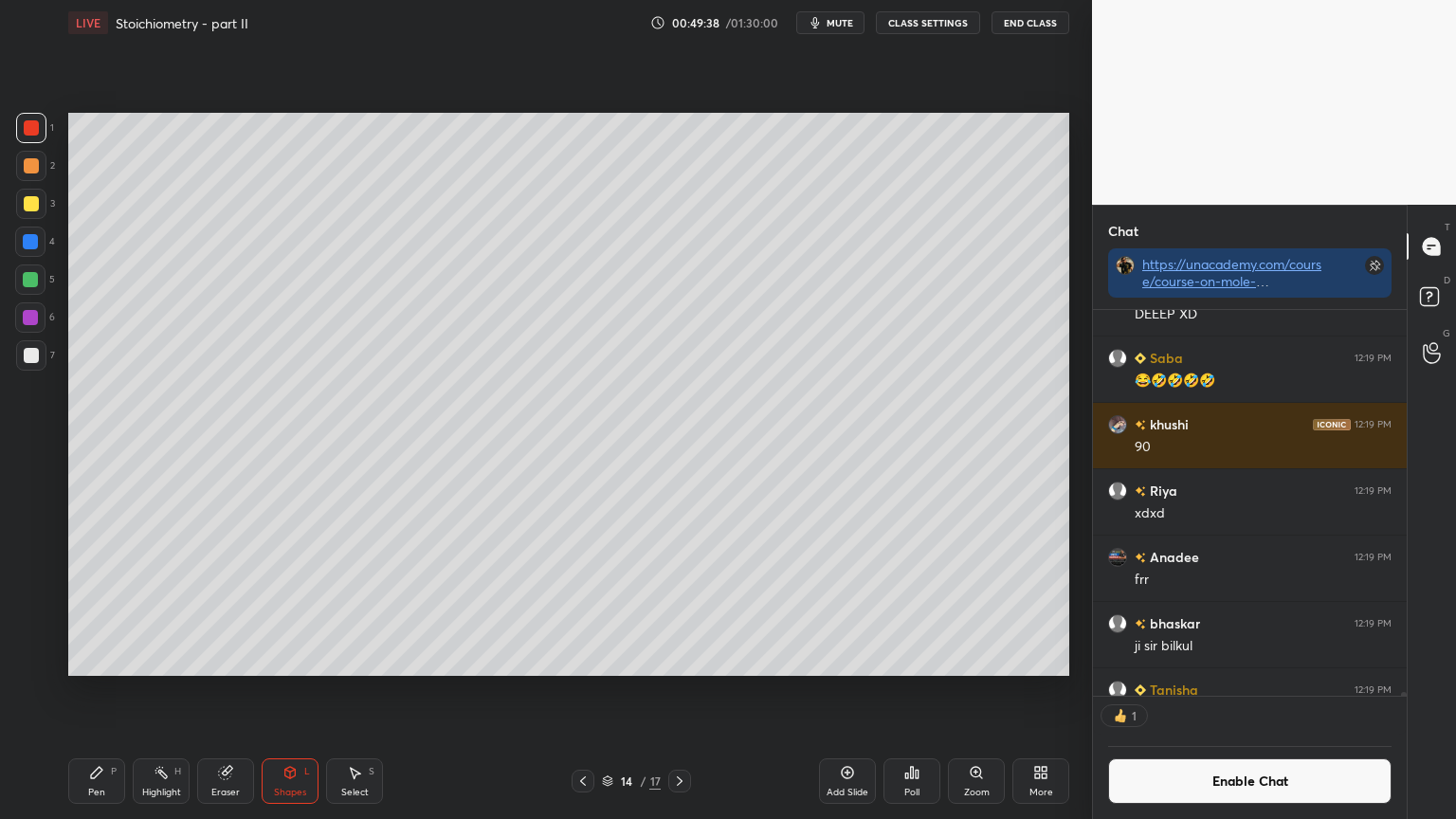 drag, startPoint x: 68, startPoint y: 782, endPoint x: 145, endPoint y: 774, distance: 77.41447 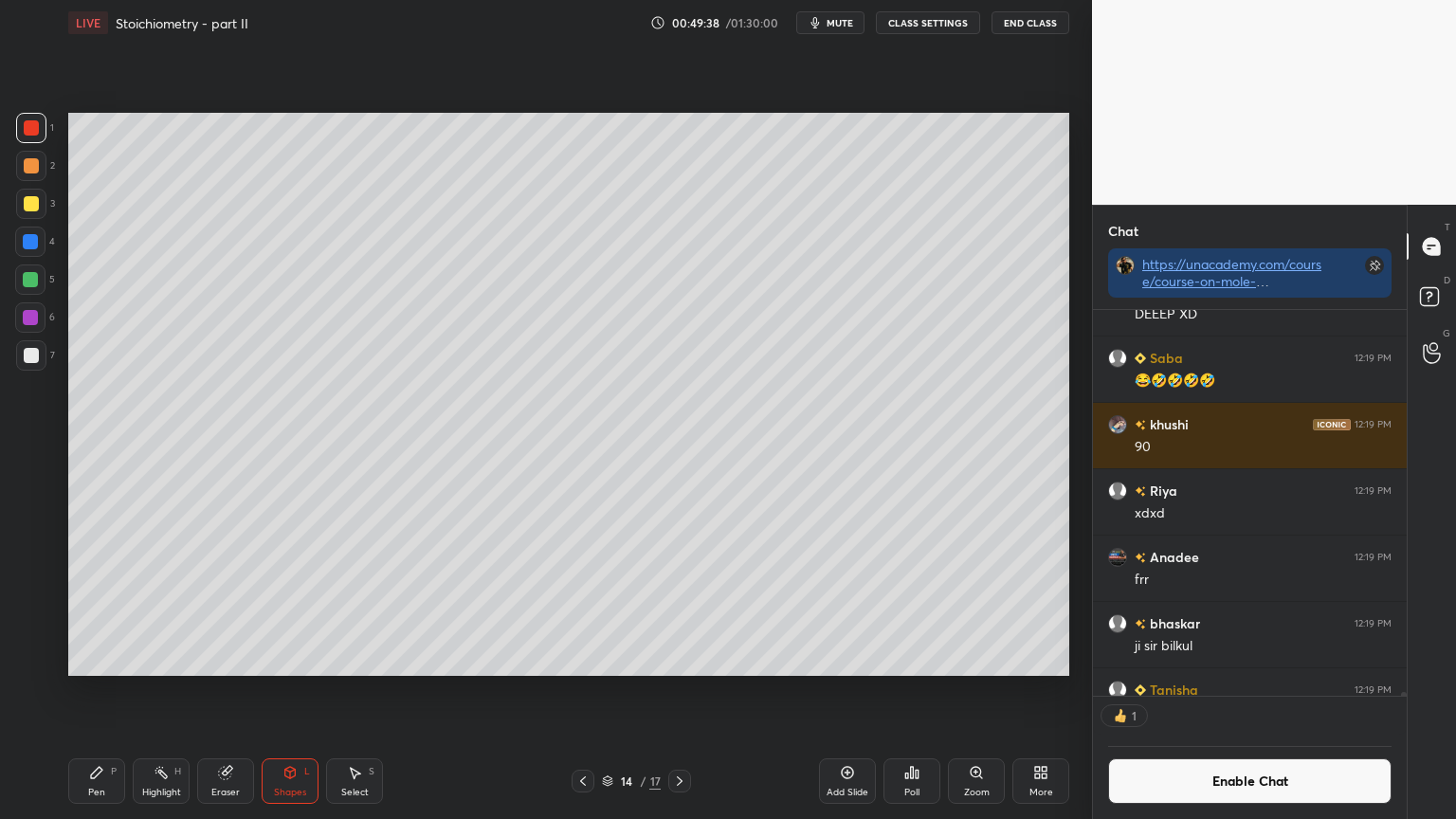 click on "Pen P" at bounding box center (97, 781) 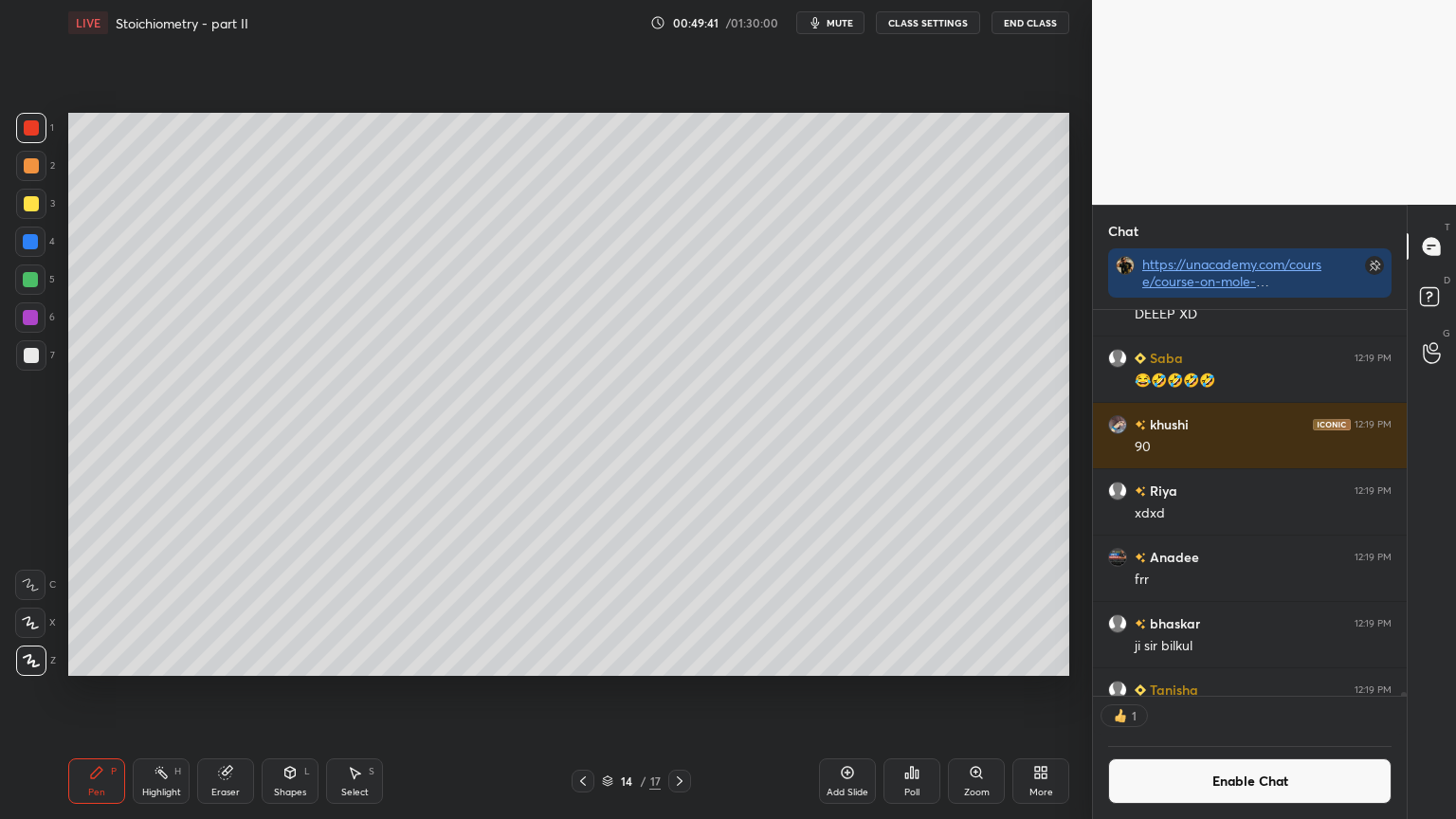 scroll, scrollTop: 6, scrollLeft: 6, axis: both 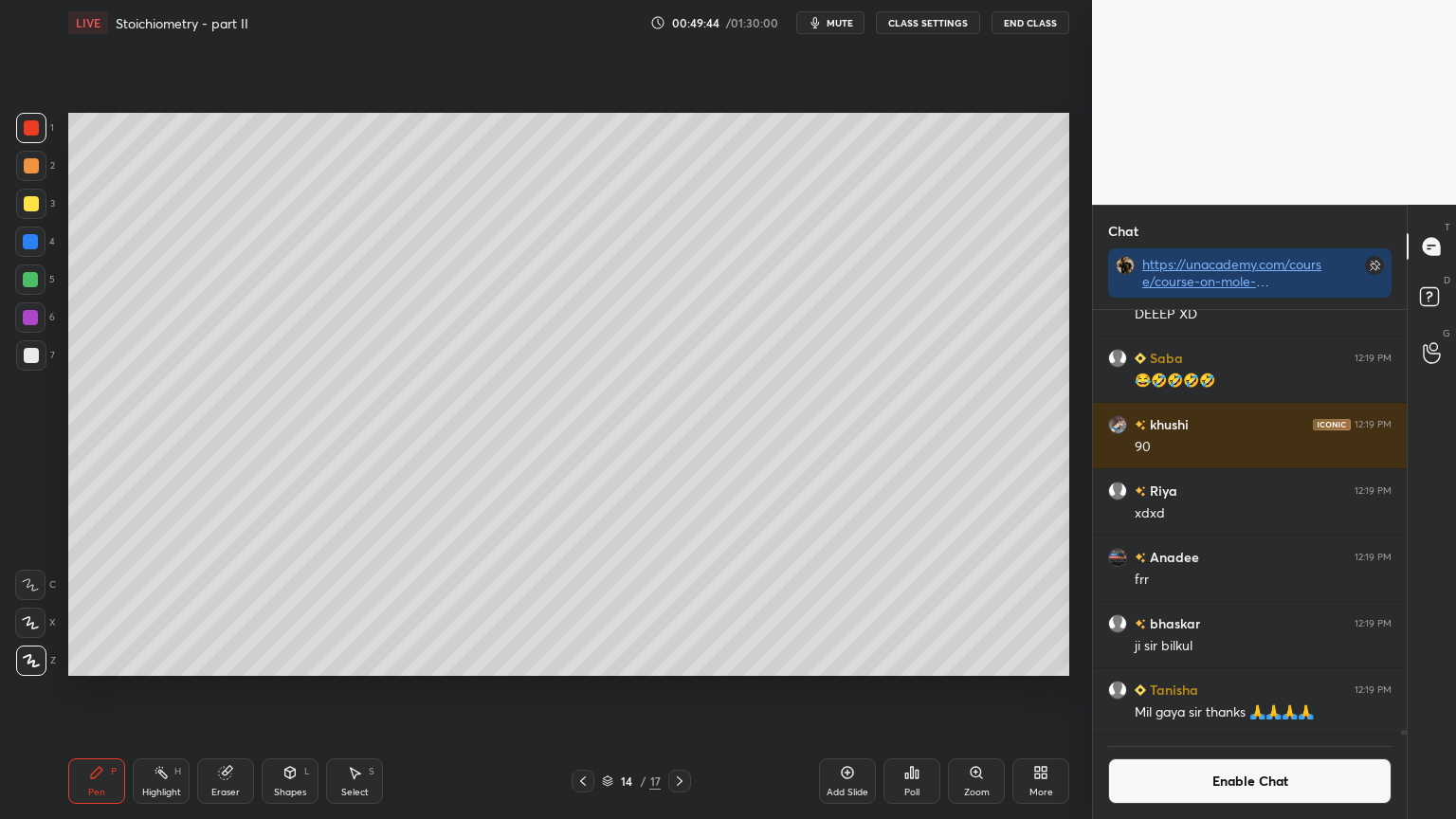 click on "Highlight H" at bounding box center (161, 781) 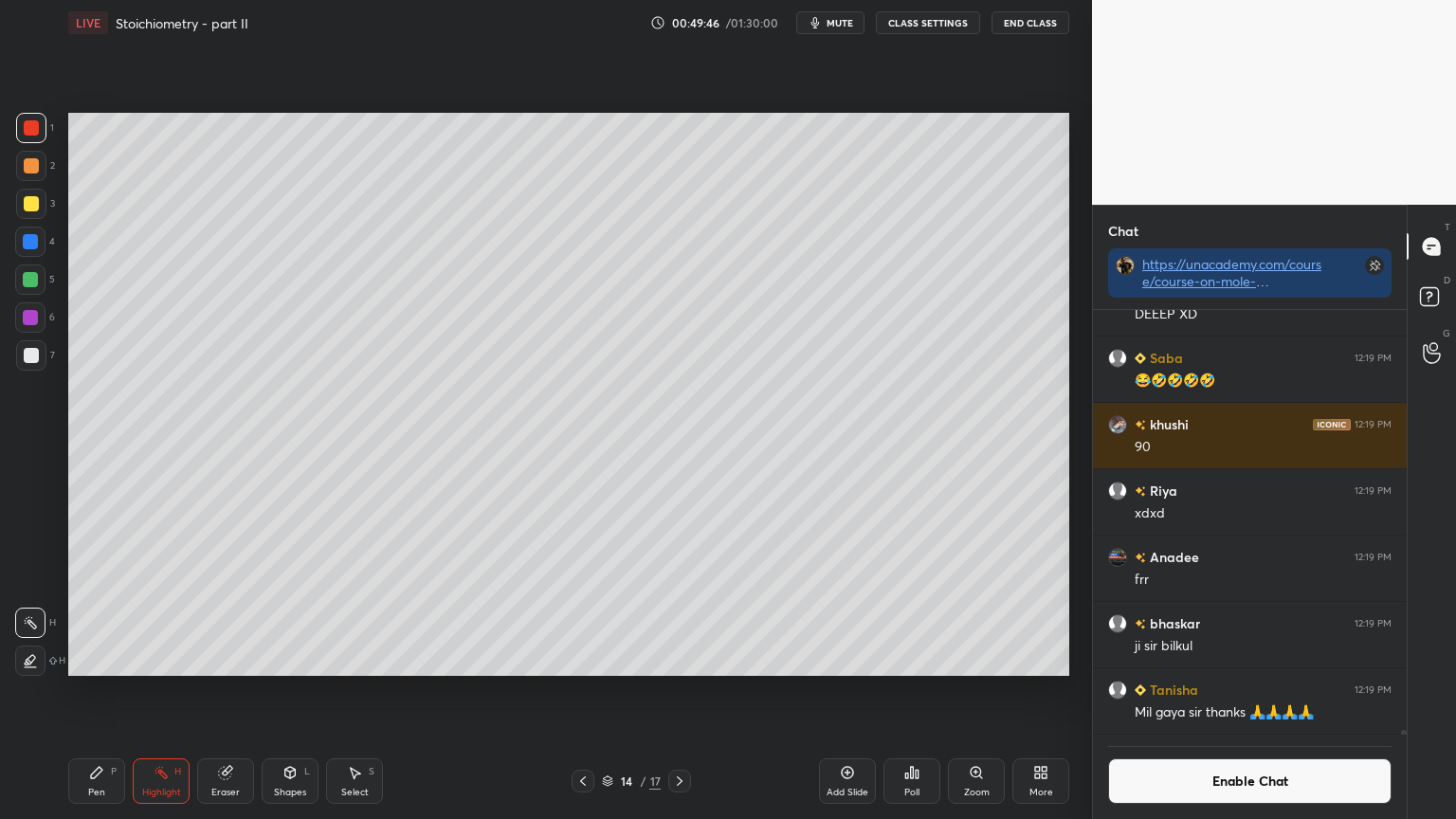 drag, startPoint x: 85, startPoint y: 789, endPoint x: 136, endPoint y: 739, distance: 71.42129 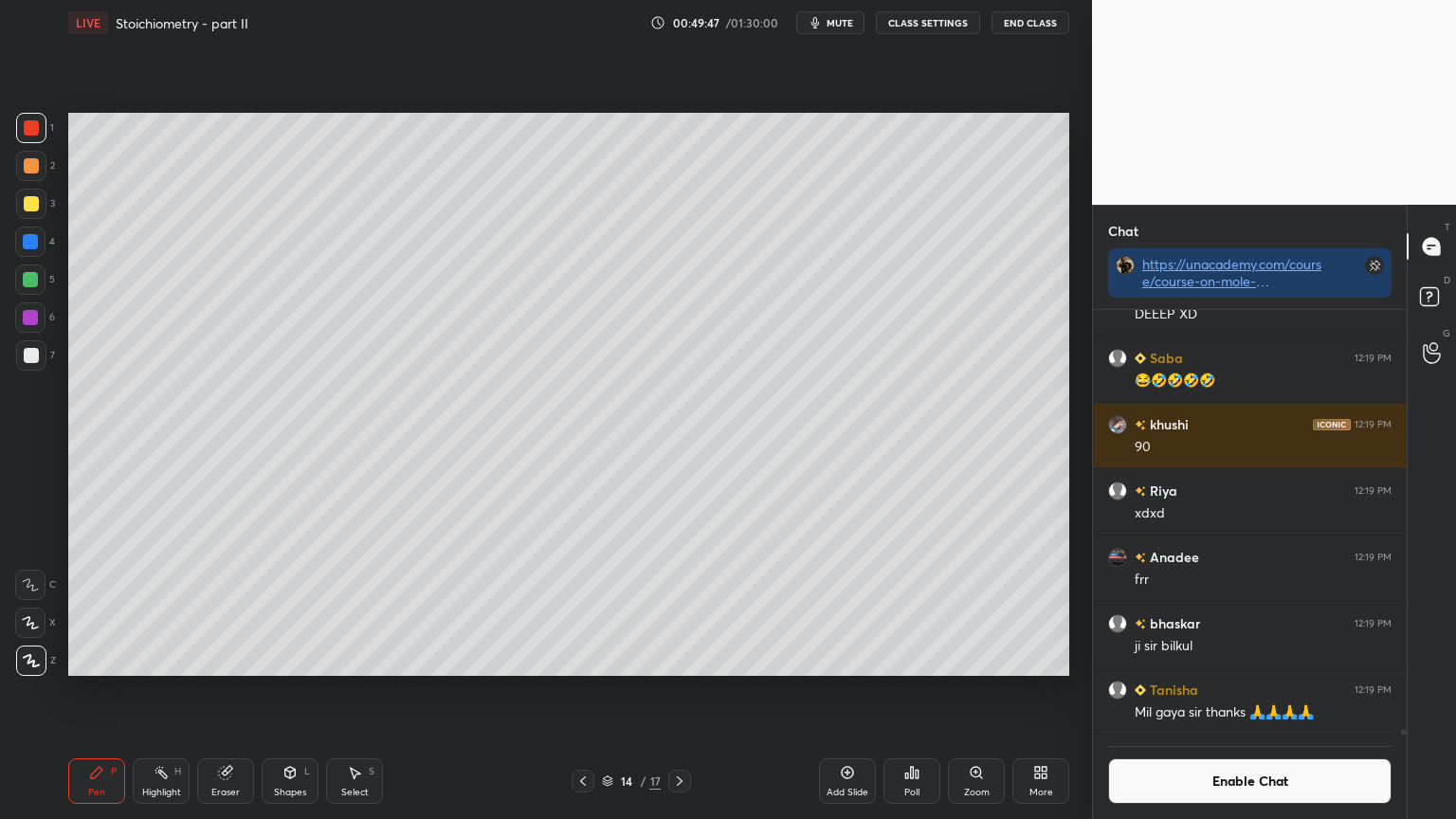 click at bounding box center (31, 355) 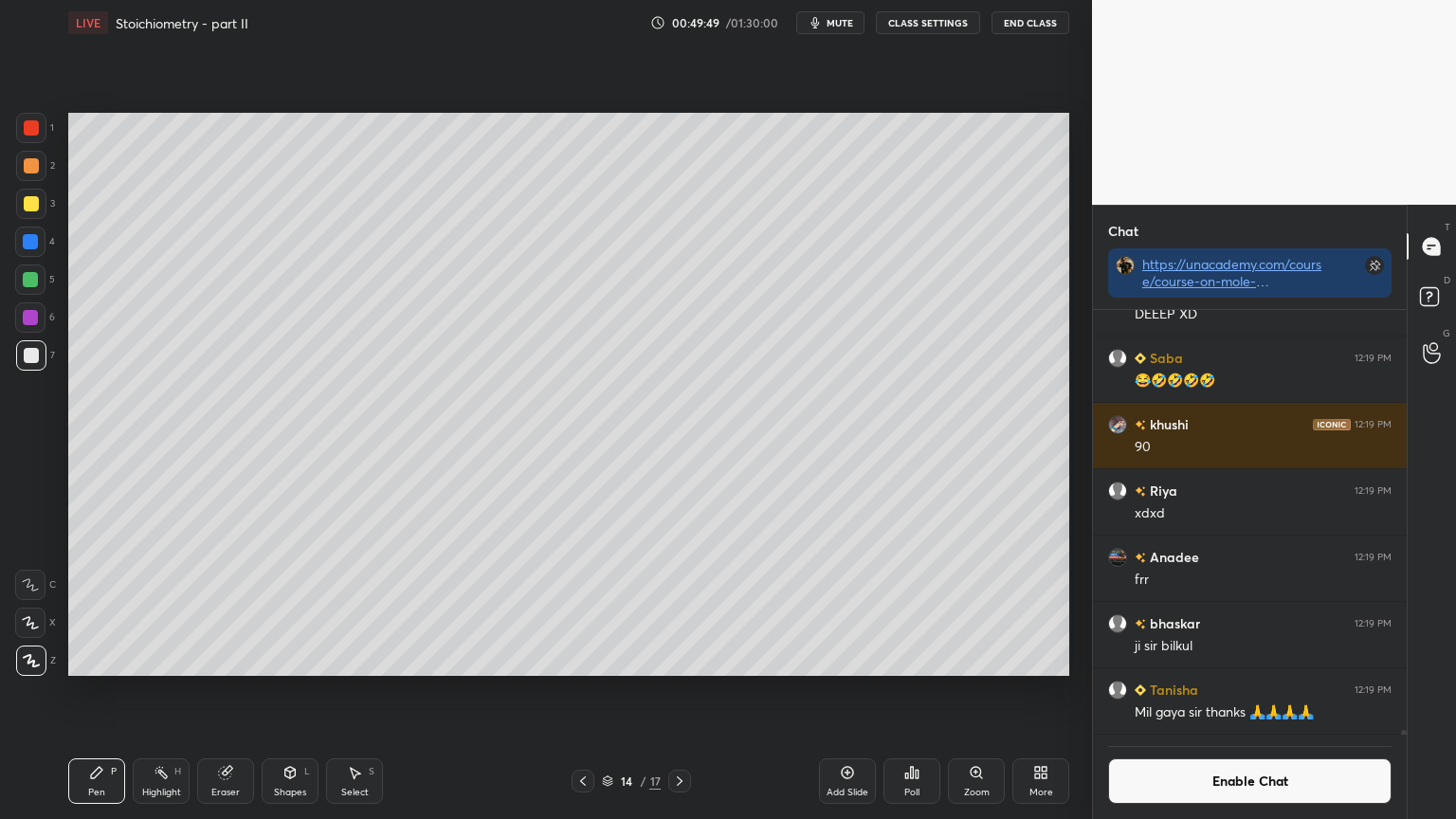 click at bounding box center [30, 242] 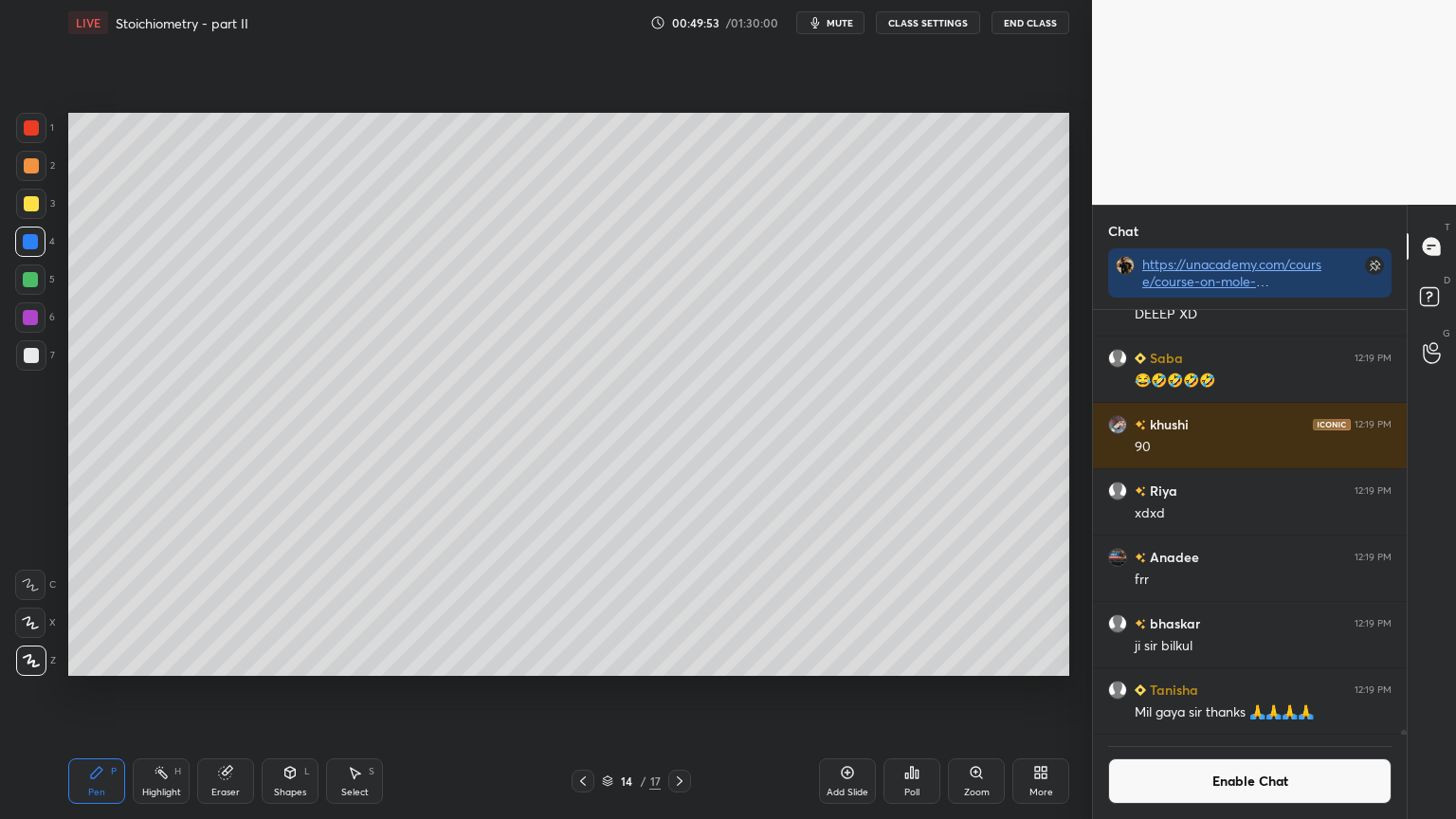 scroll, scrollTop: 380, scrollLeft: 308, axis: both 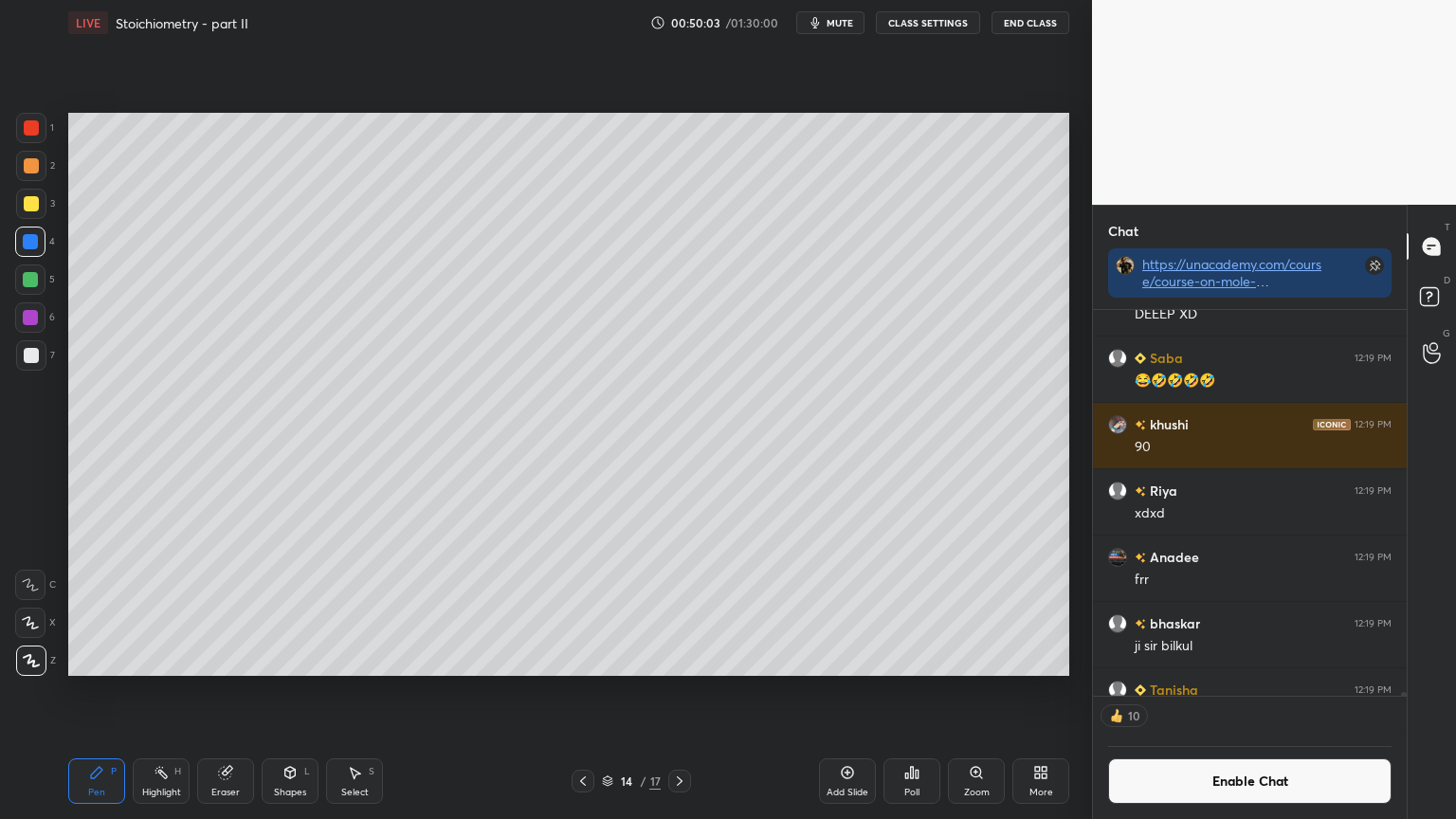 click on "Highlight H" at bounding box center [161, 781] 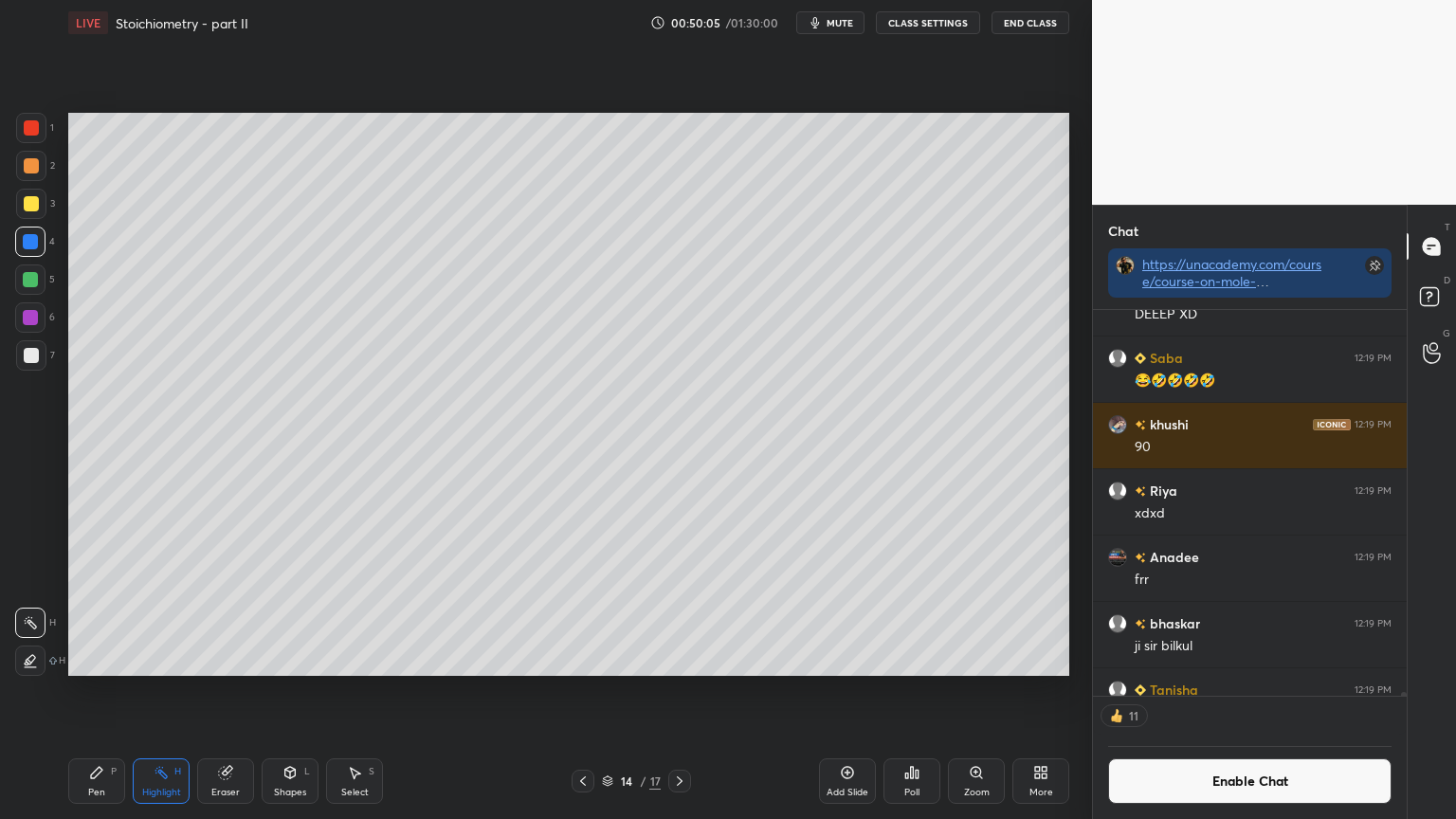 click on "Pen P" at bounding box center (97, 781) 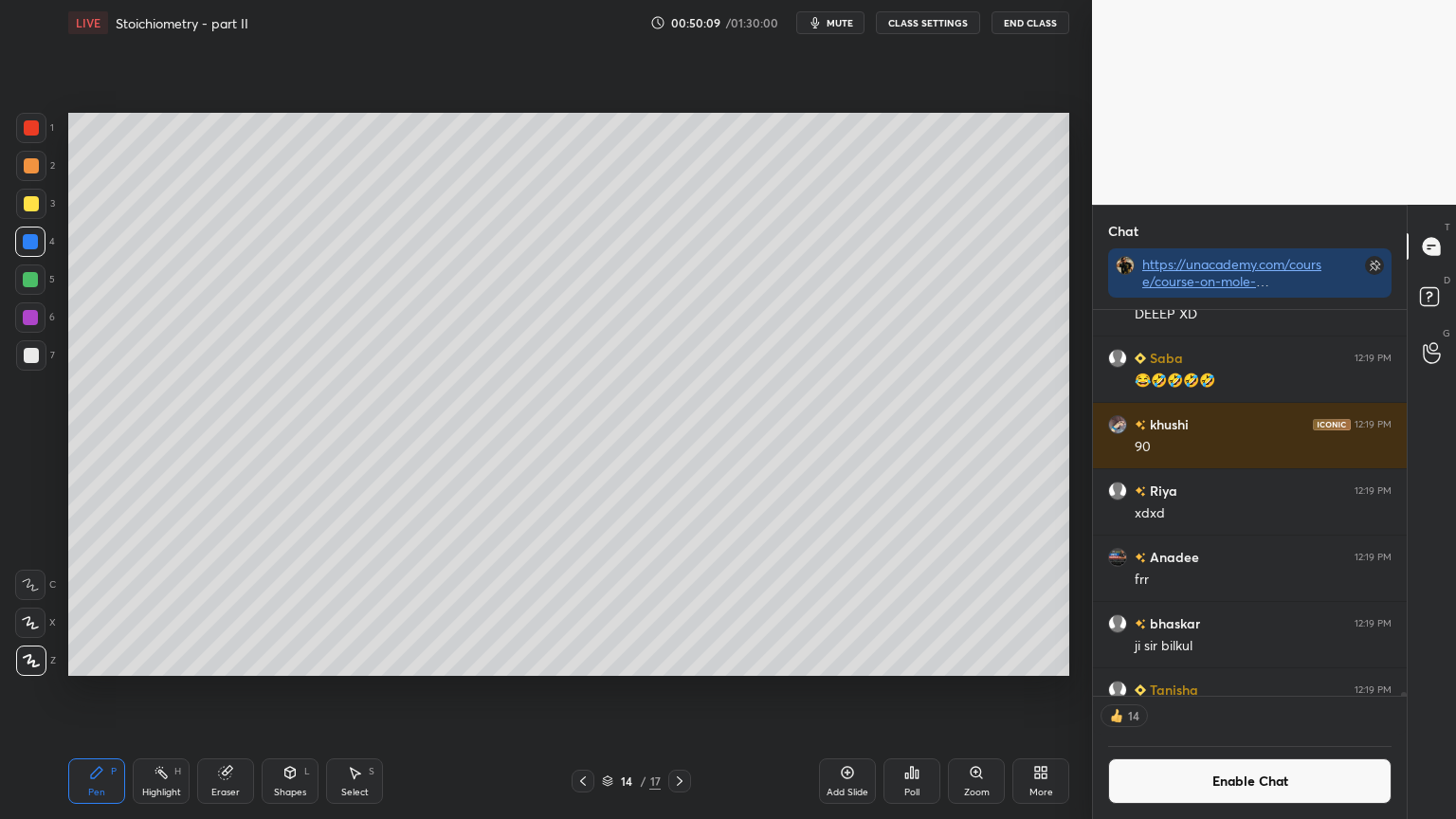 click on "Highlight H" at bounding box center [161, 781] 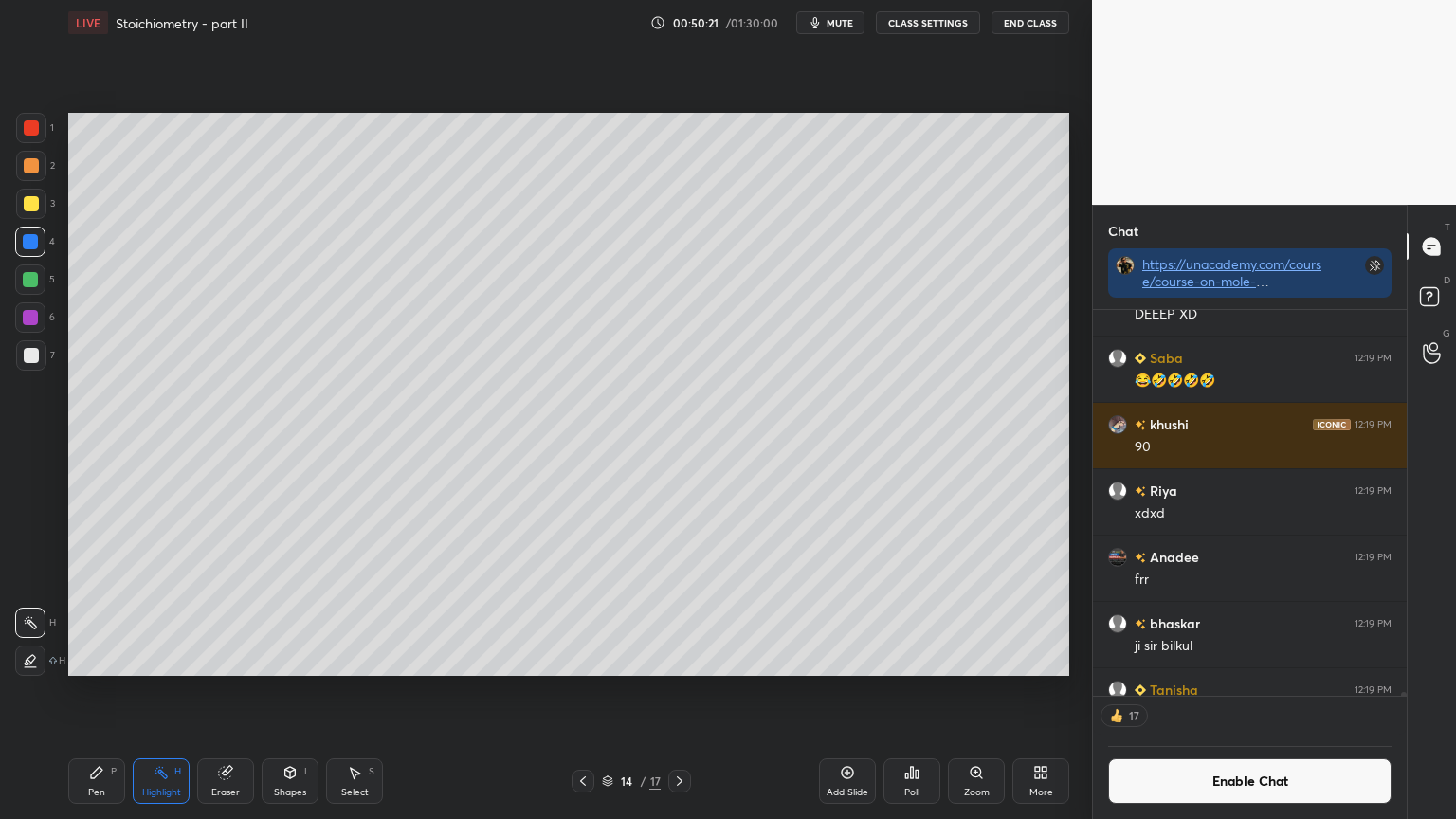 click on "Enable Chat" at bounding box center [1249, 781] 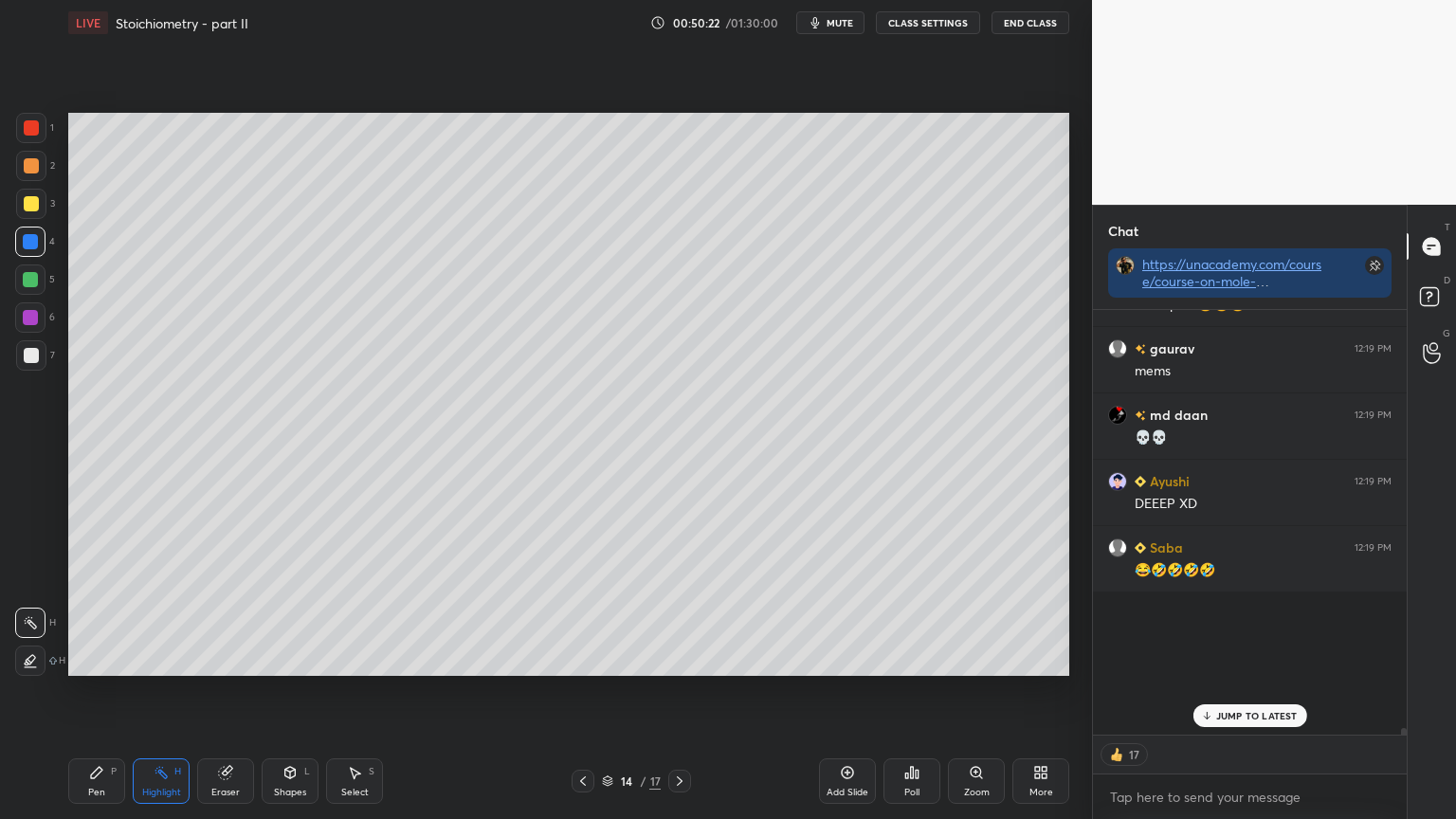 scroll, scrollTop: 6, scrollLeft: 6, axis: both 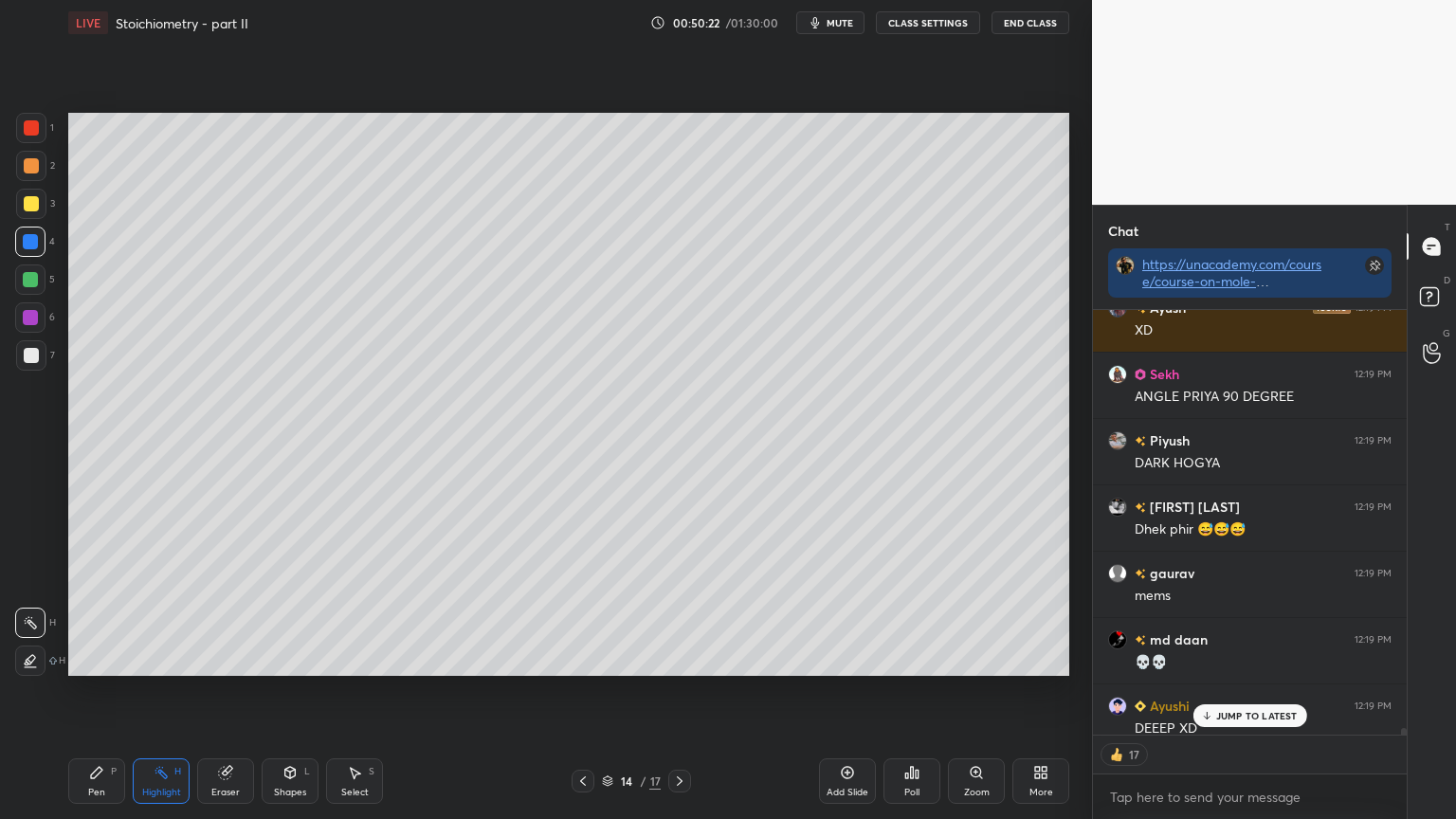 click on "JUMP TO LATEST" at bounding box center (1257, 716) 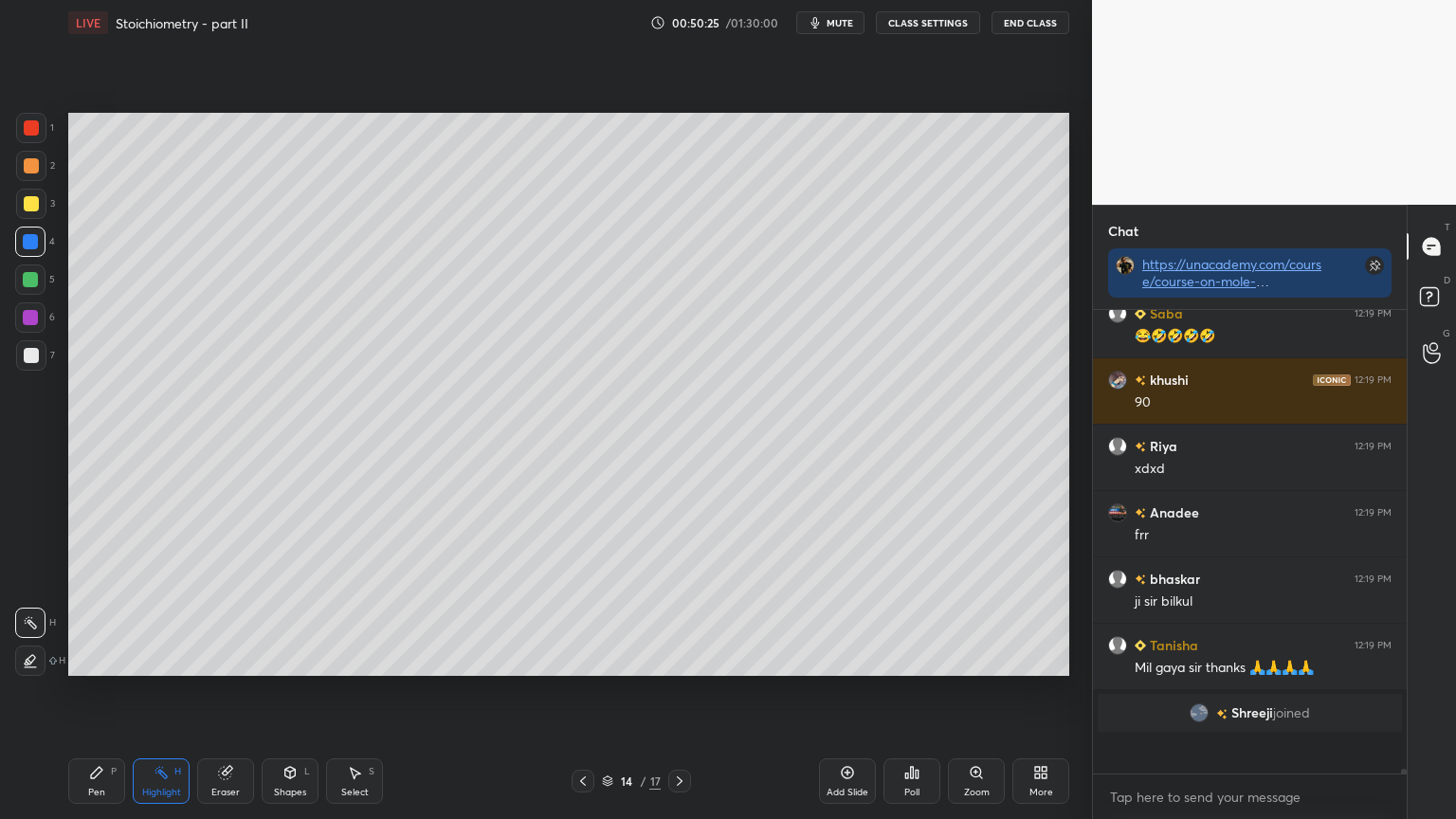 scroll, scrollTop: 6, scrollLeft: 6, axis: both 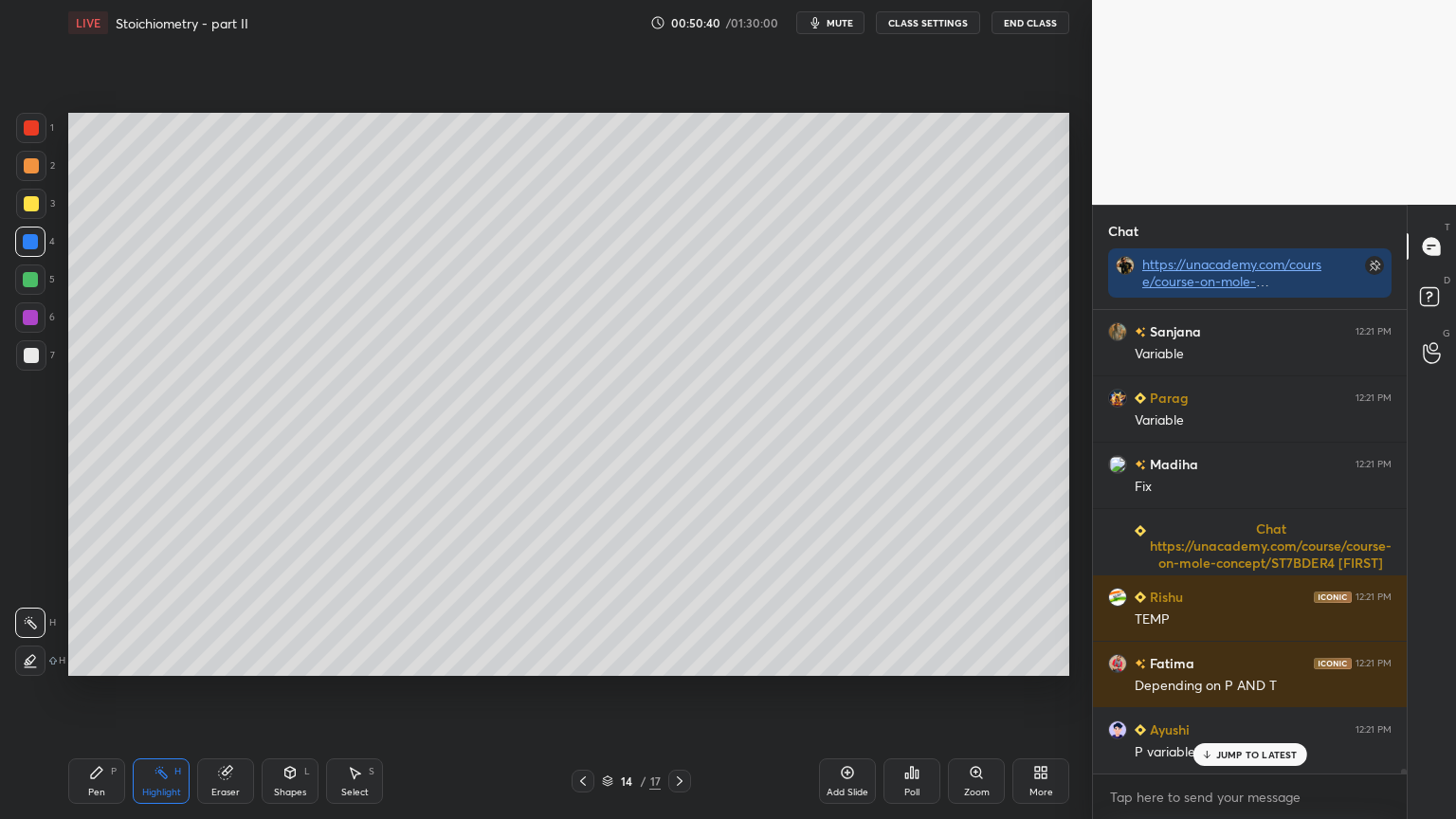 click on "Highlight H" at bounding box center [161, 781] 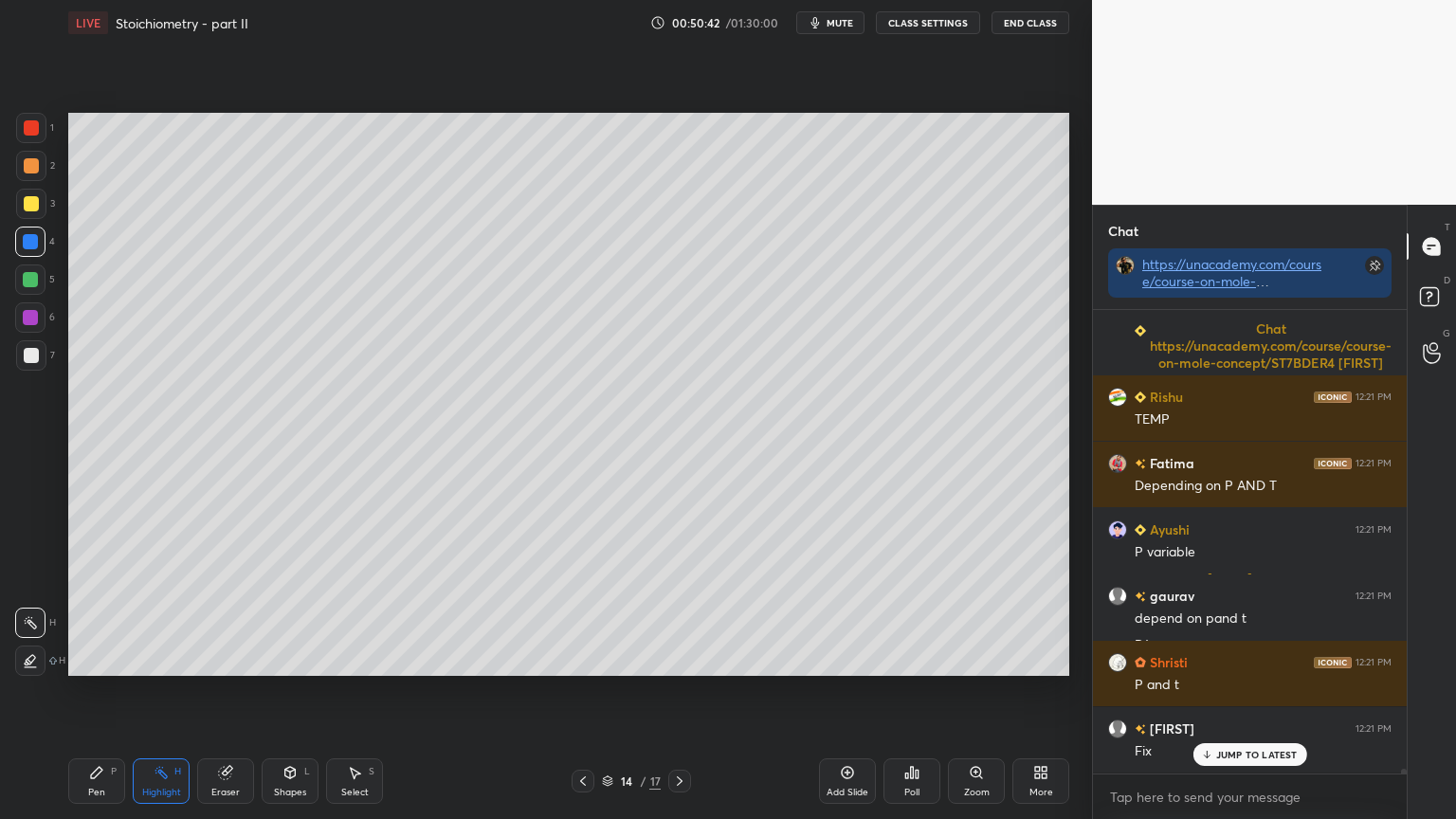 scroll, scrollTop: 41420, scrollLeft: 0, axis: vertical 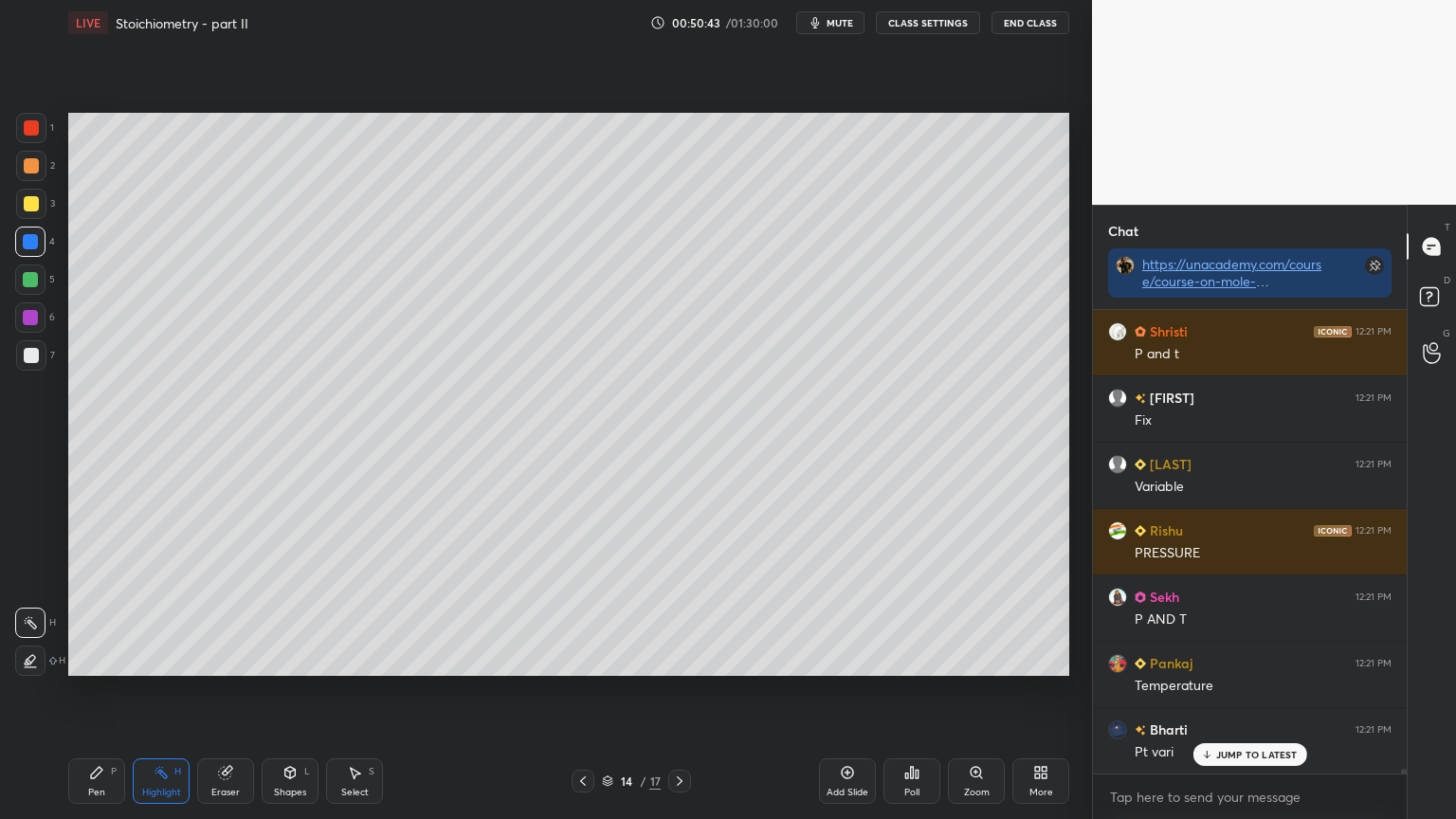 click at bounding box center (31, 355) 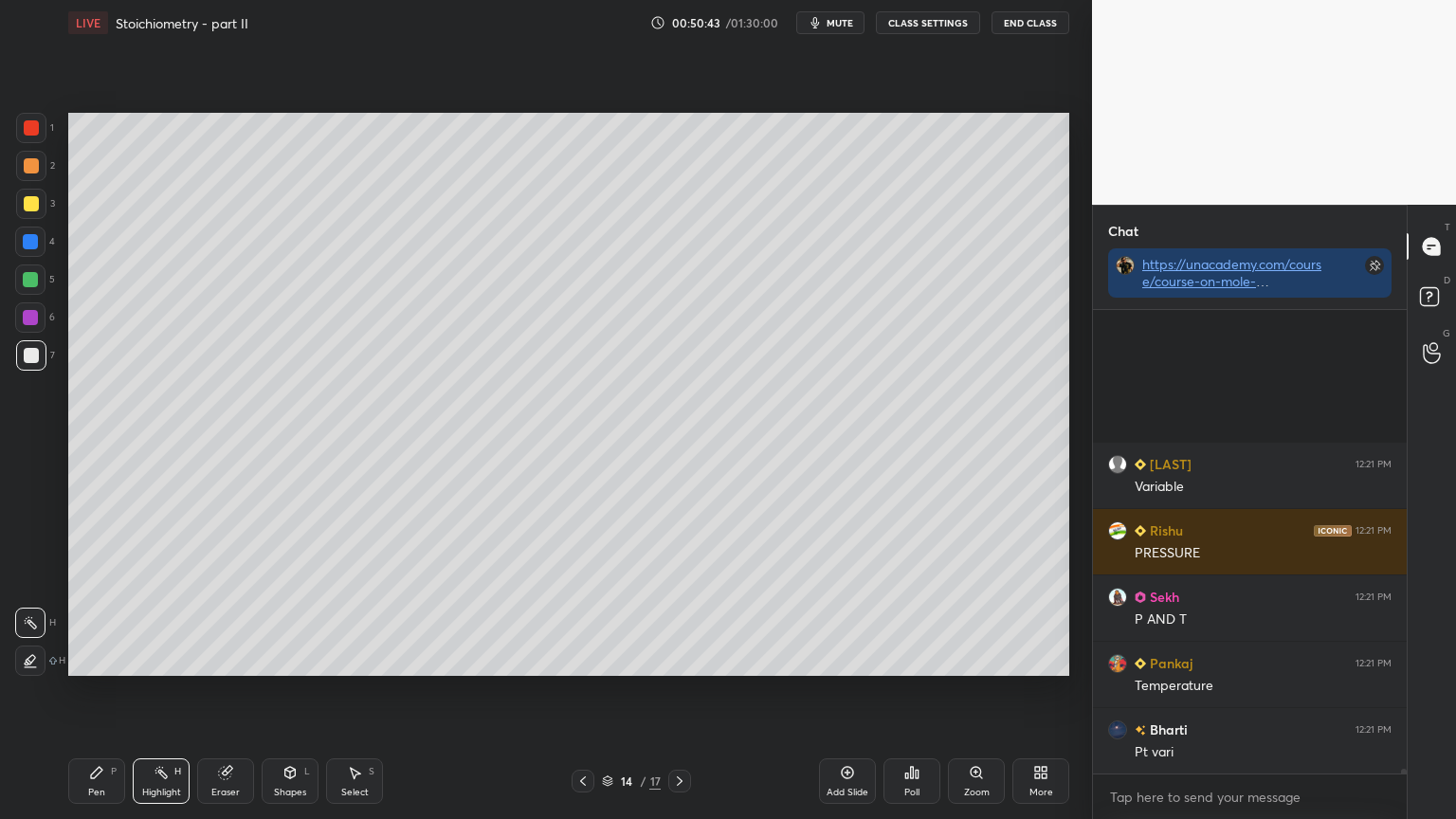 scroll, scrollTop: 41620, scrollLeft: 0, axis: vertical 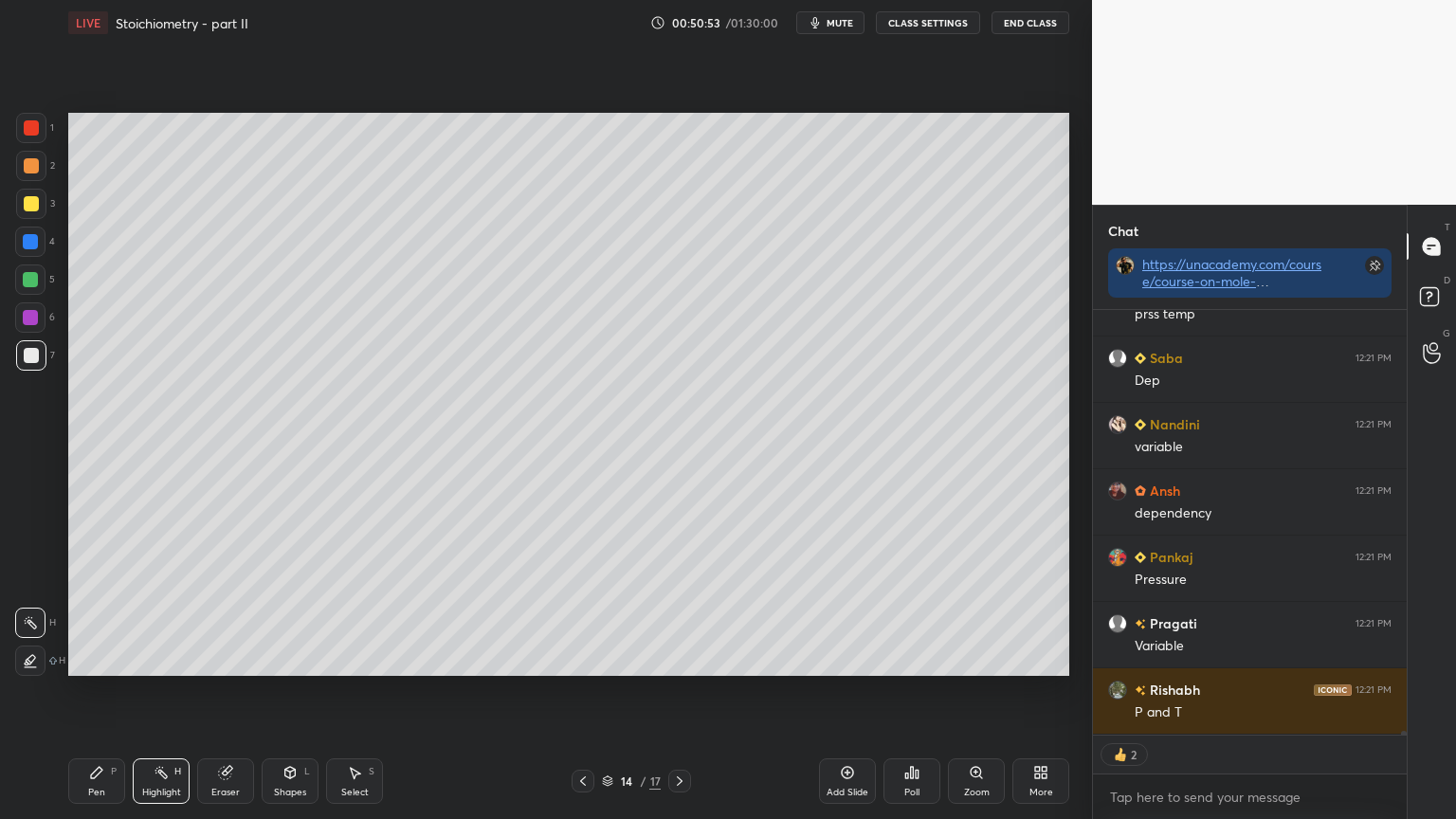 click on "Pen P" at bounding box center (97, 781) 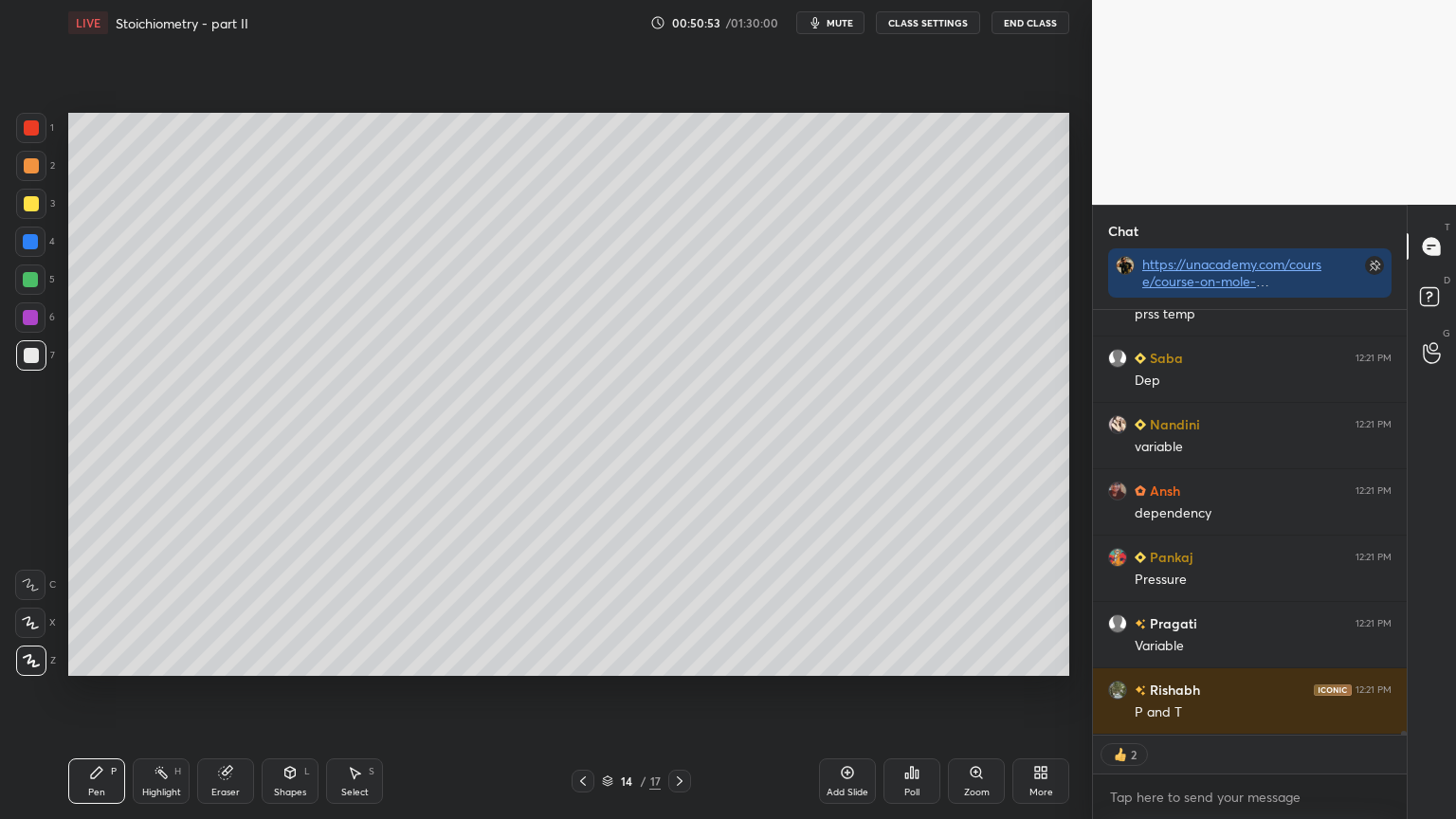 click at bounding box center (31, 204) 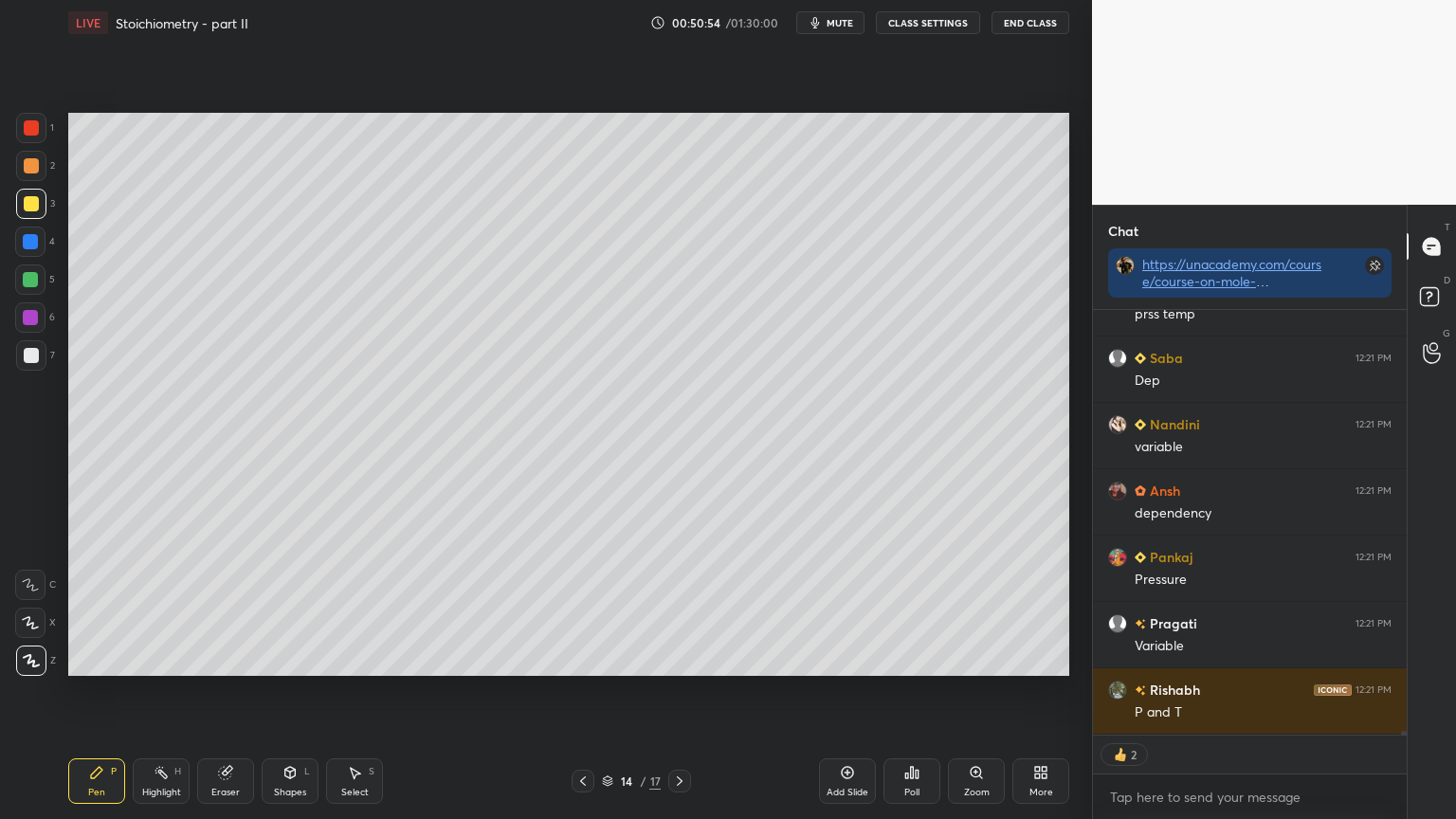 scroll, scrollTop: 42235, scrollLeft: 0, axis: vertical 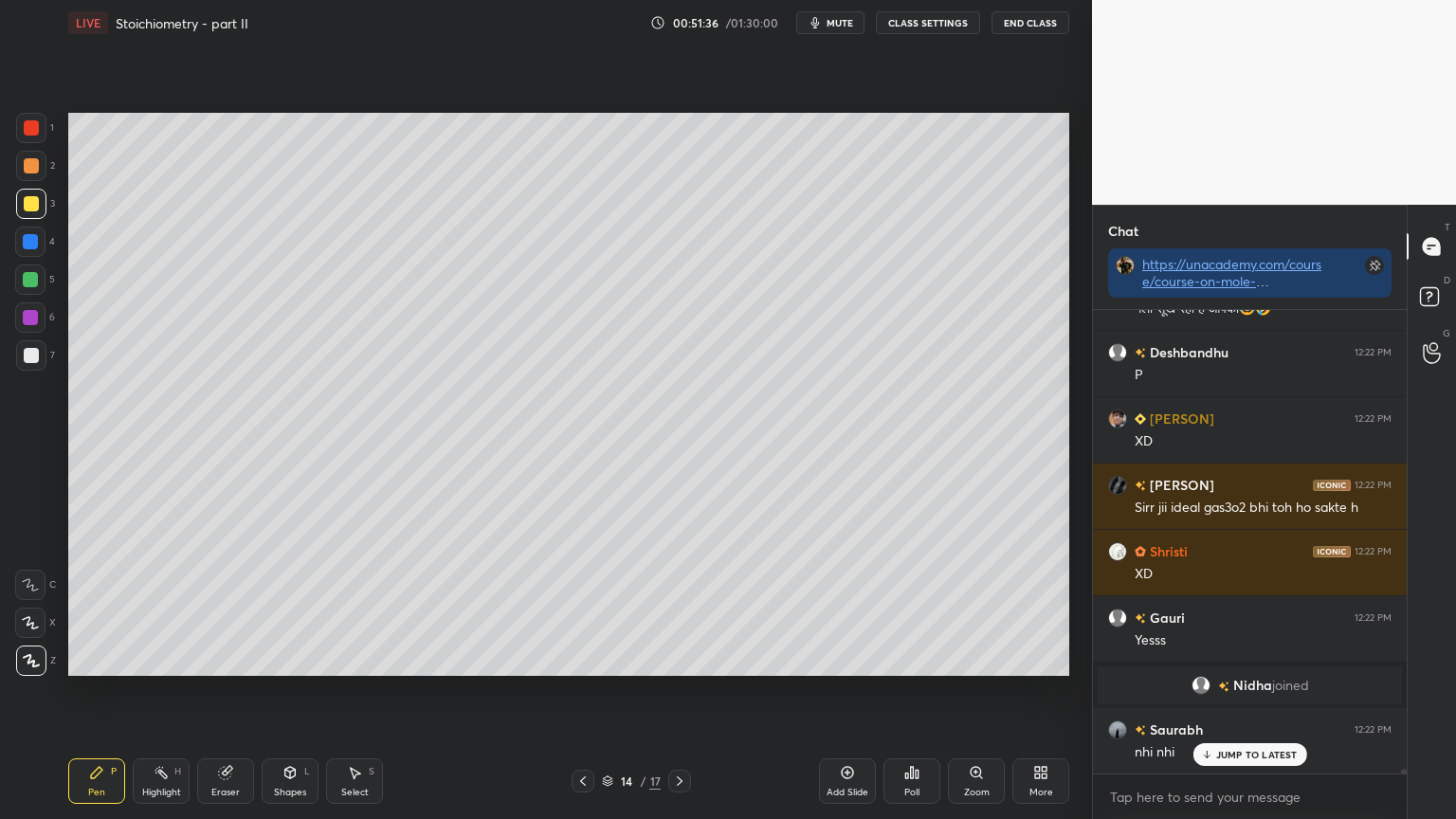 drag, startPoint x: 163, startPoint y: 780, endPoint x: 193, endPoint y: 739, distance: 50.803543 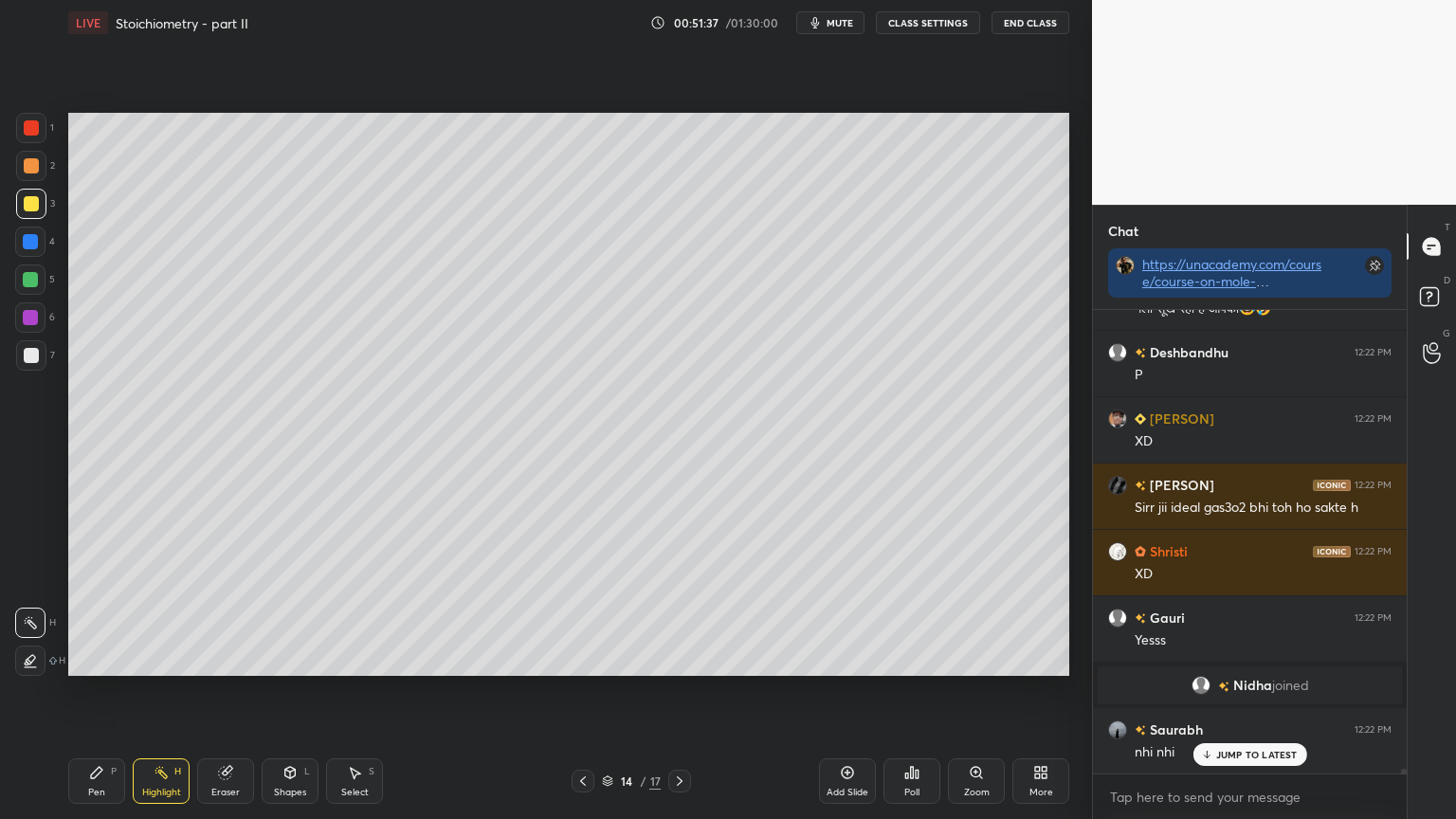 scroll, scrollTop: 6, scrollLeft: 6, axis: both 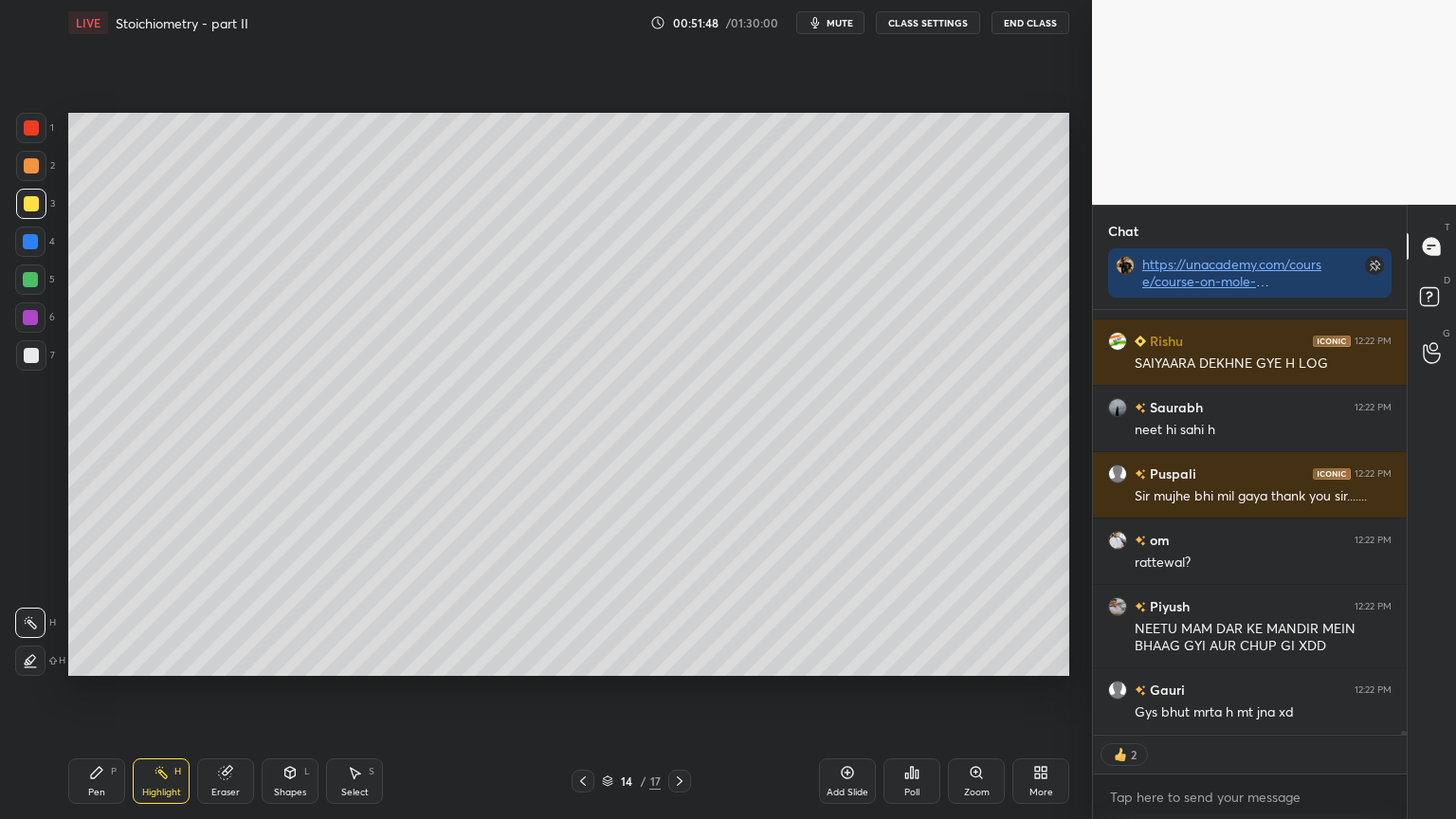 type on "x" 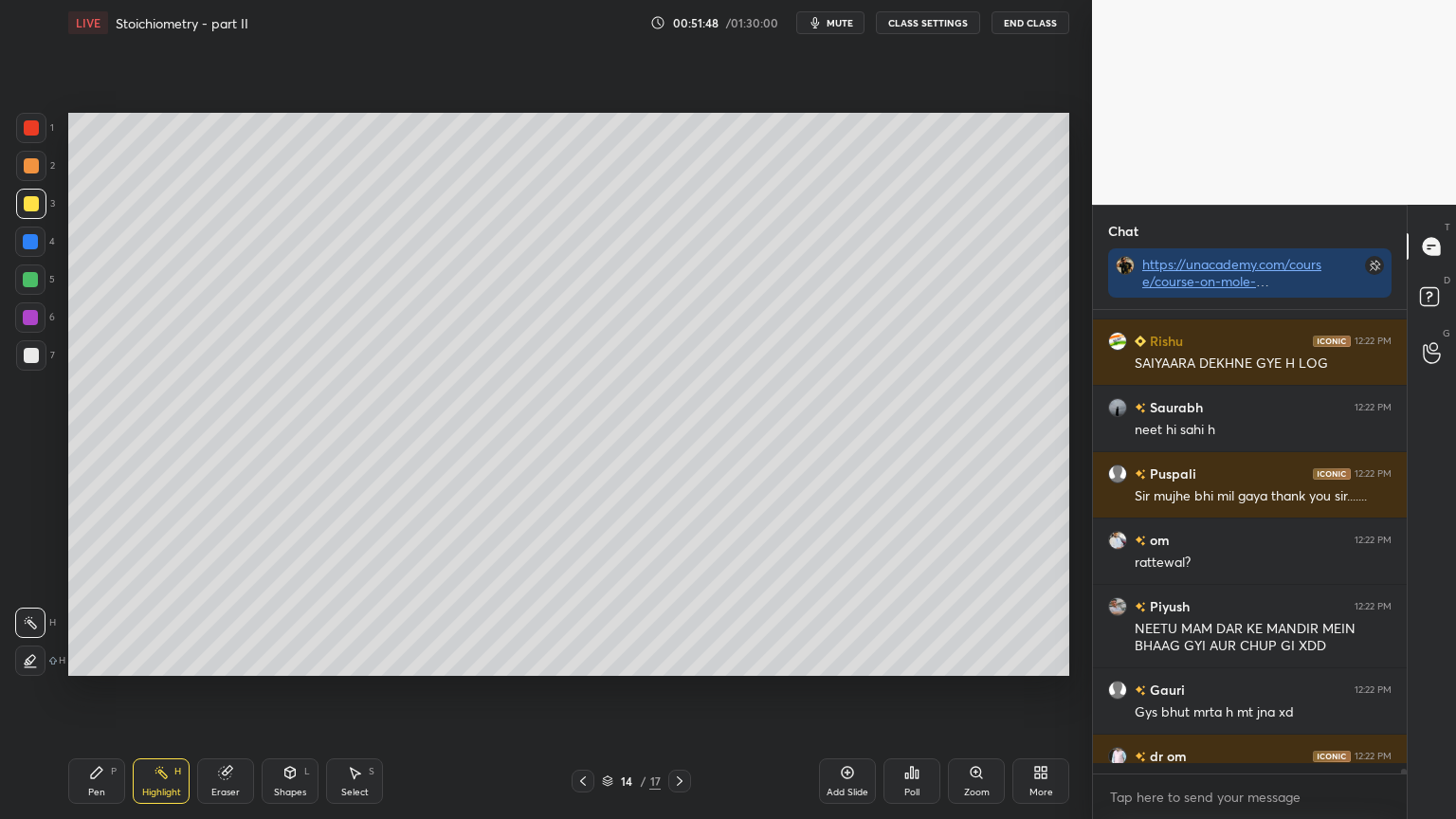 scroll, scrollTop: 42925, scrollLeft: 0, axis: vertical 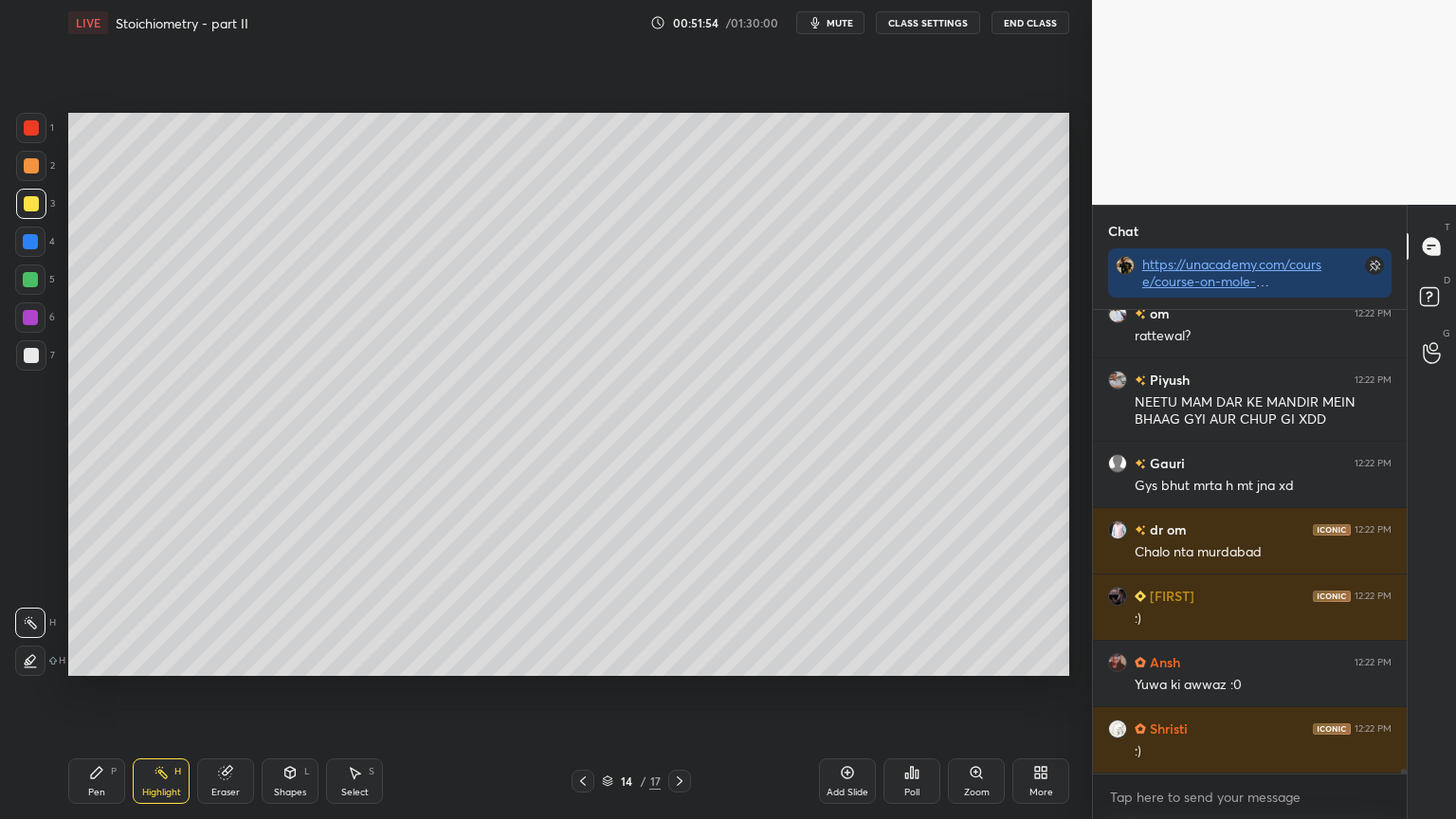 click on "CLASS SETTINGS" at bounding box center (928, 23) 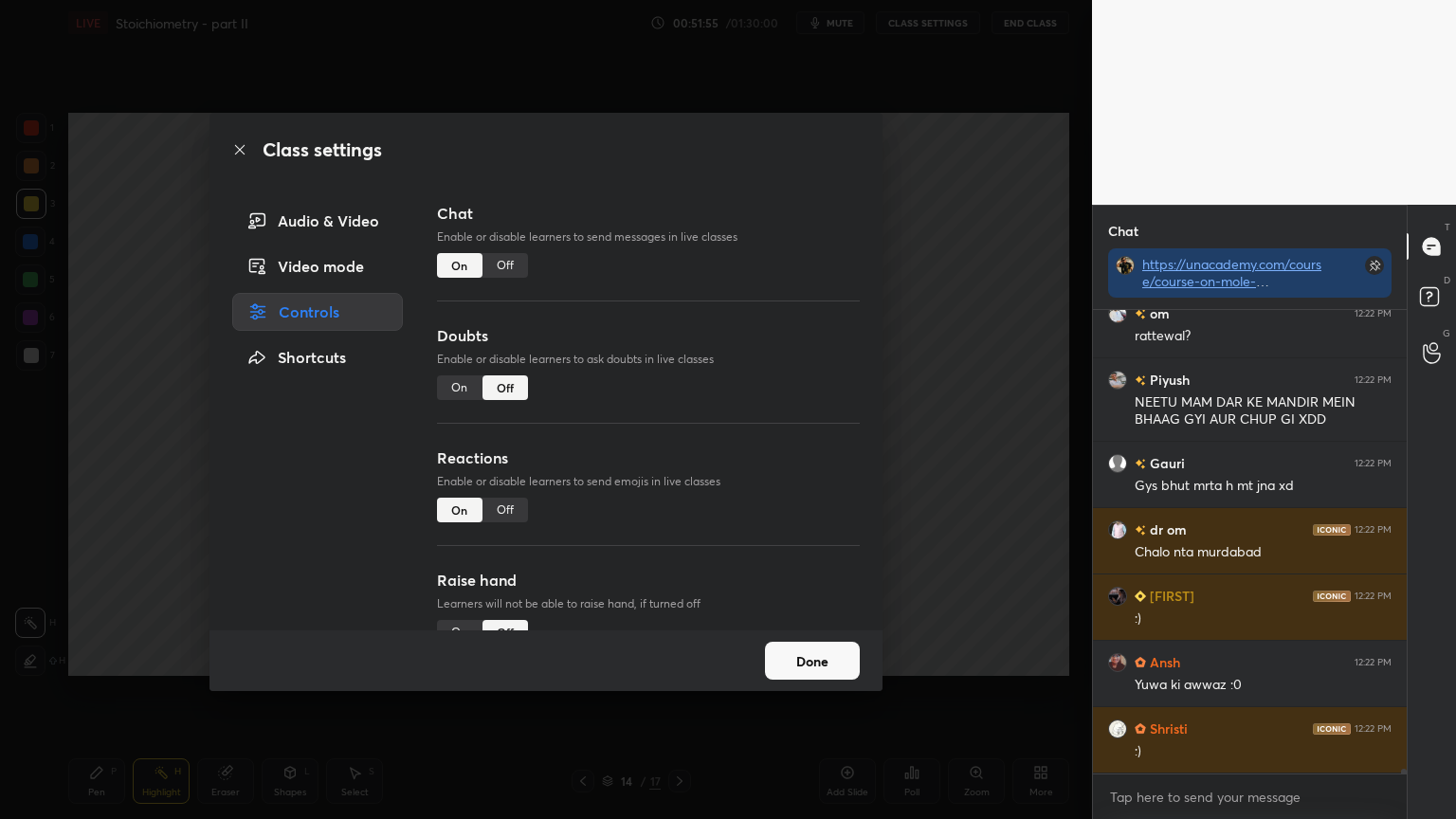 scroll, scrollTop: 43103, scrollLeft: 0, axis: vertical 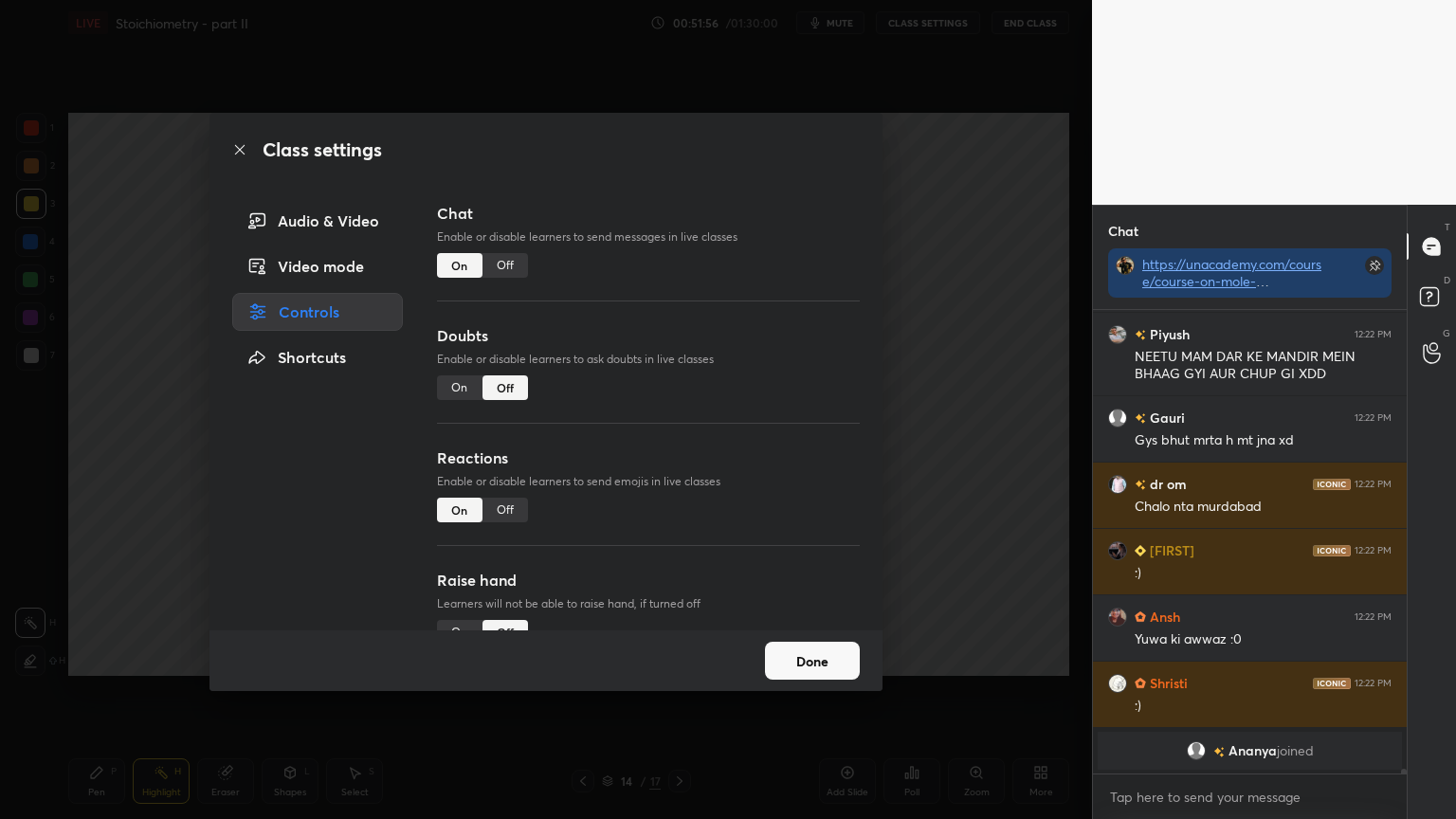 click on "Off" at bounding box center [505, 265] 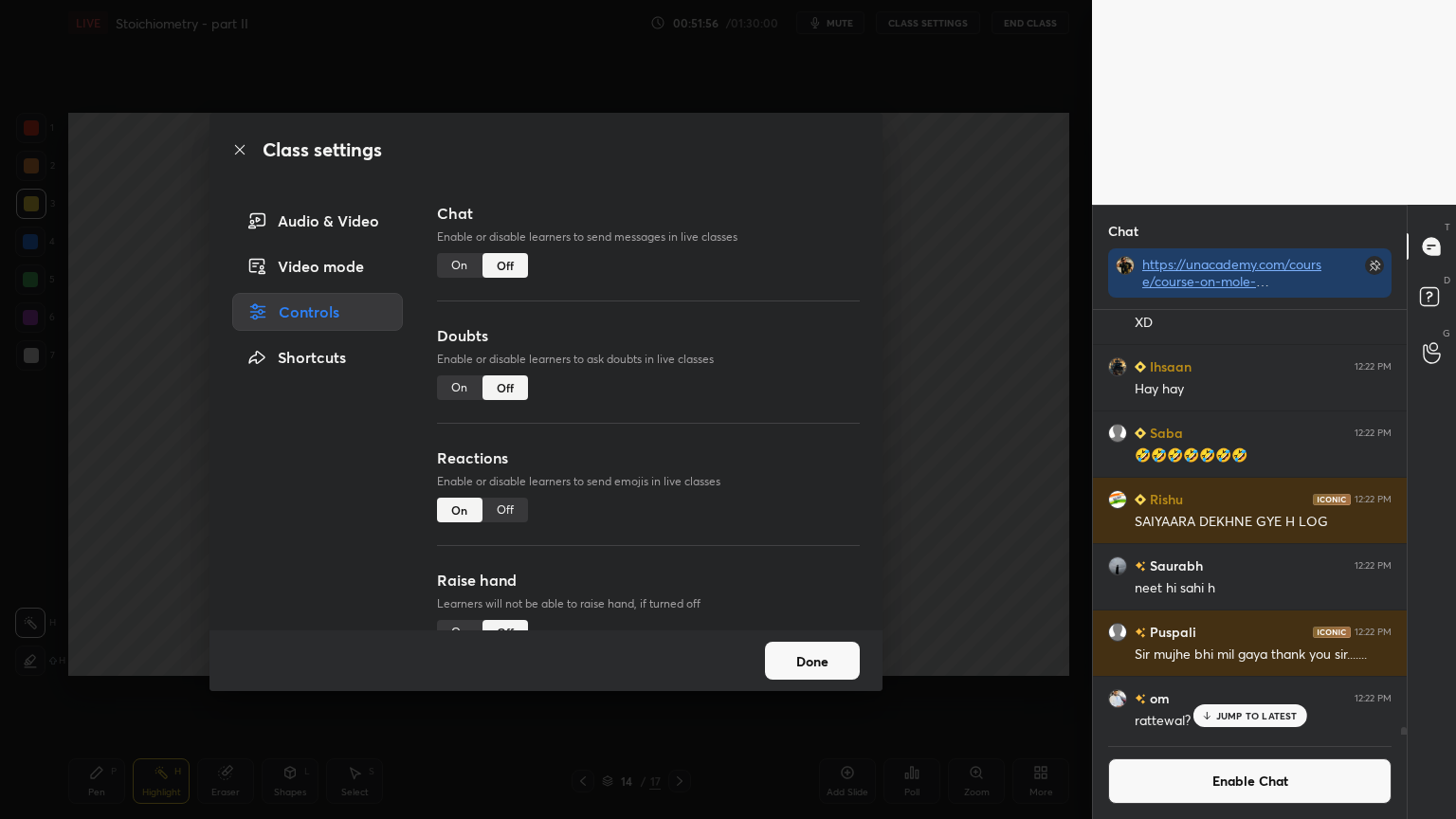 click on "Class settings Audio & Video Video mode Controls Shortcuts Chat Enable or disable learners to send messages in live classes On Off Doubts Enable or disable learners to ask doubts in live classes On Off Reactions Enable or disable learners to send emojis in live classes On Off Raise hand Learners will not be able to raise hand, if turned off On Off Poll Prediction Enable or disable poll prediction in case of a question on the slide On Off Done" at bounding box center (546, 410) 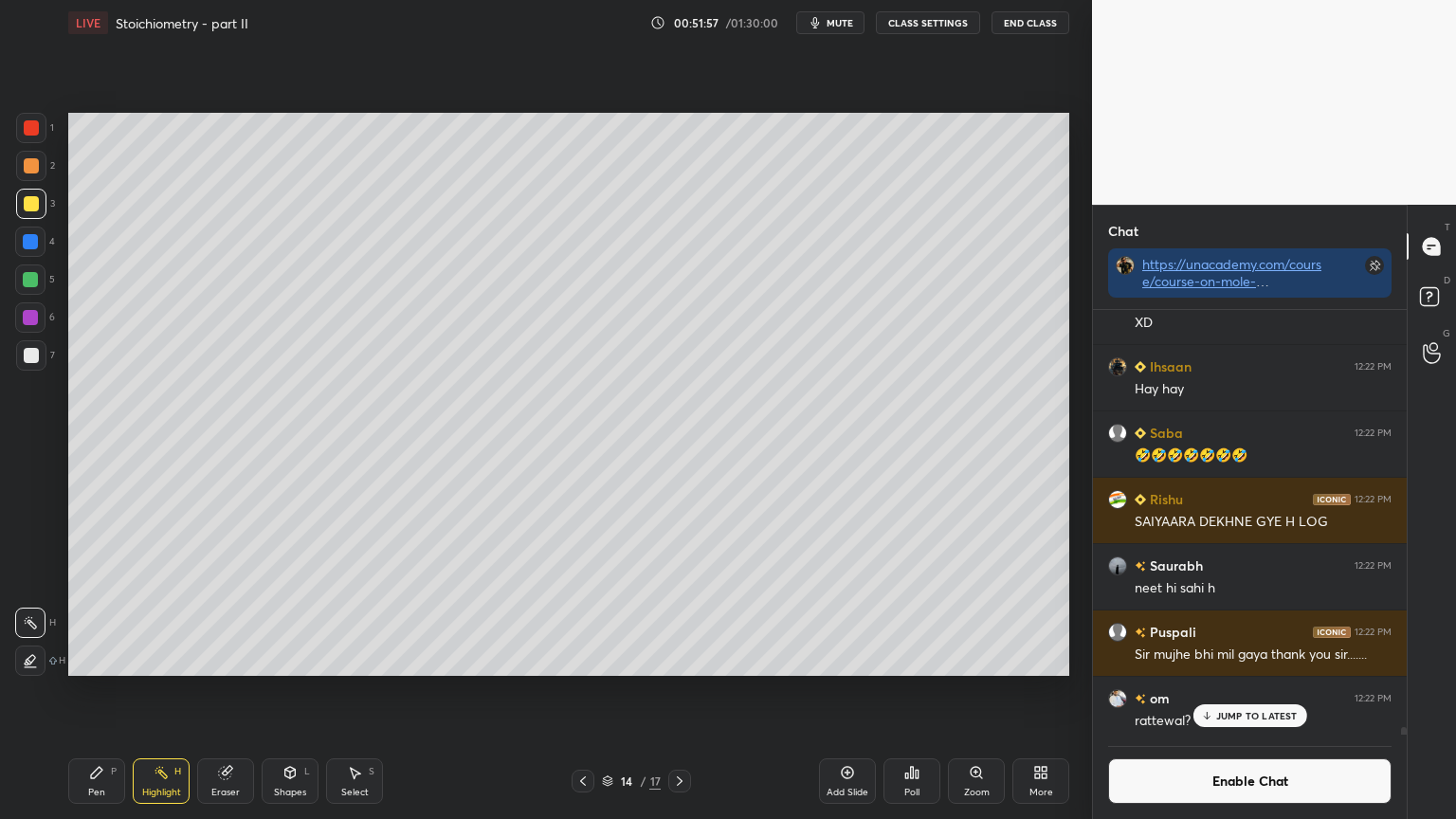 click on "Add Slide" at bounding box center [847, 781] 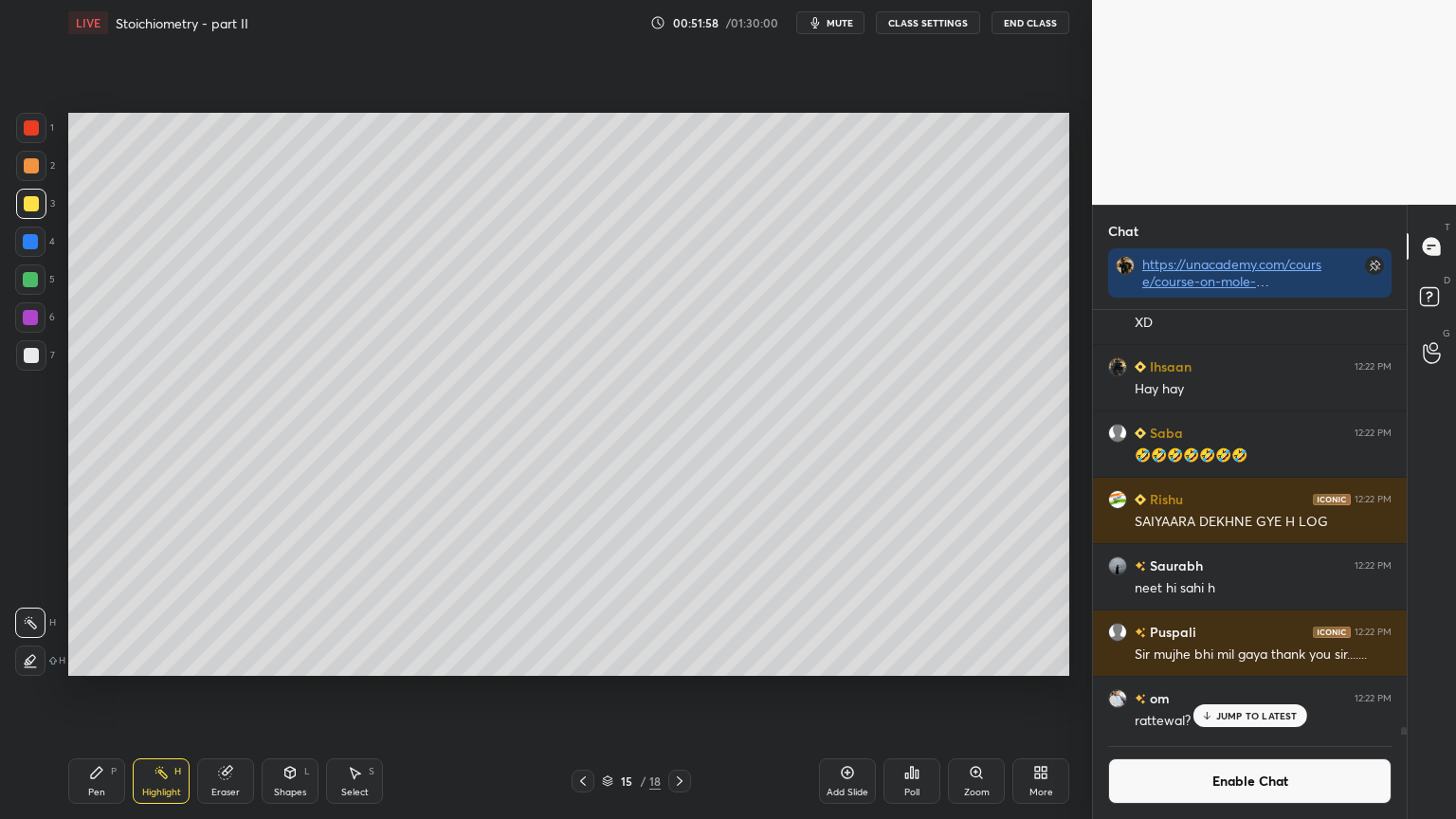 click on "Pen" at bounding box center (97, 792) 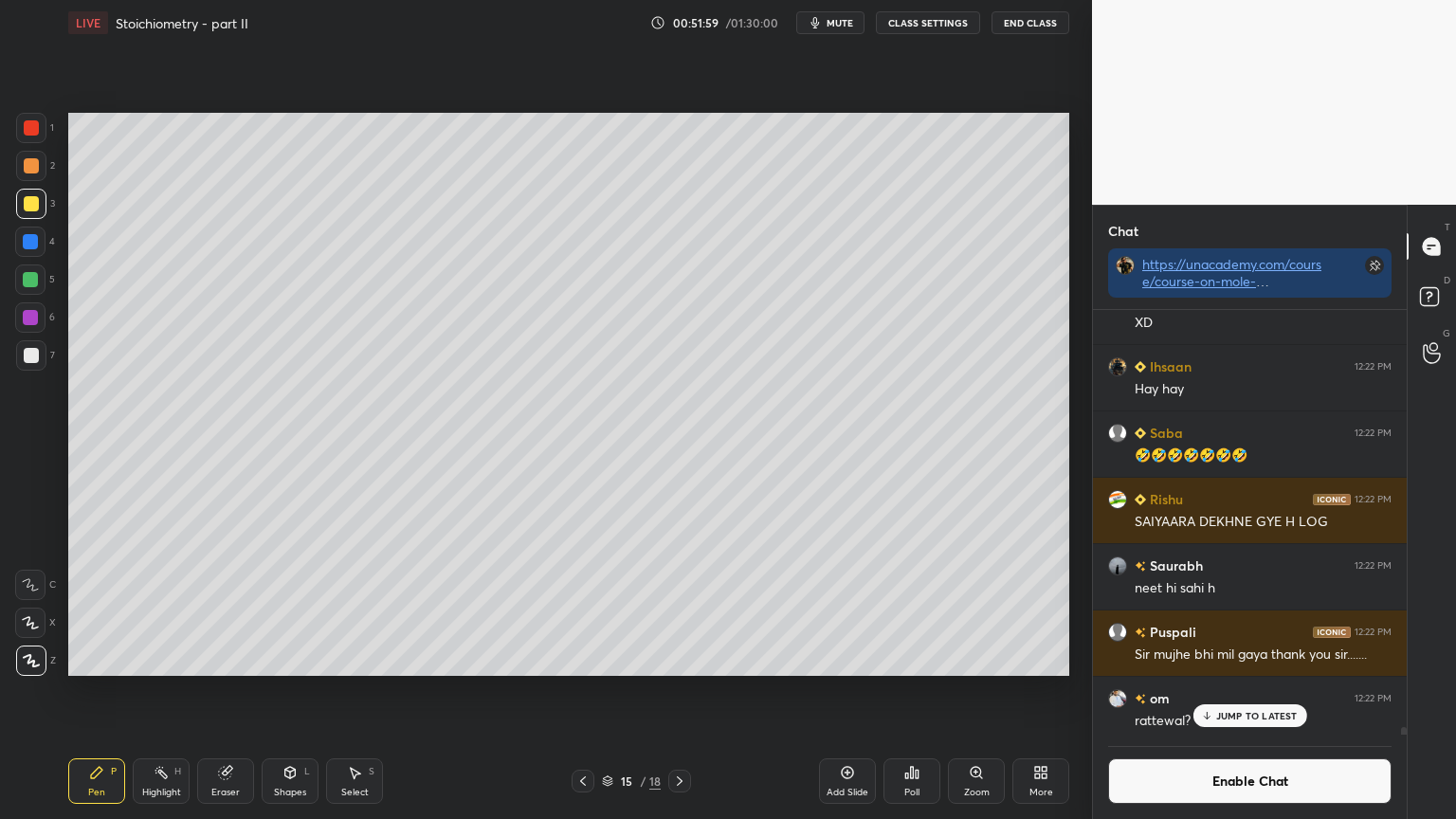drag, startPoint x: 33, startPoint y: 162, endPoint x: 63, endPoint y: 157, distance: 30.413813 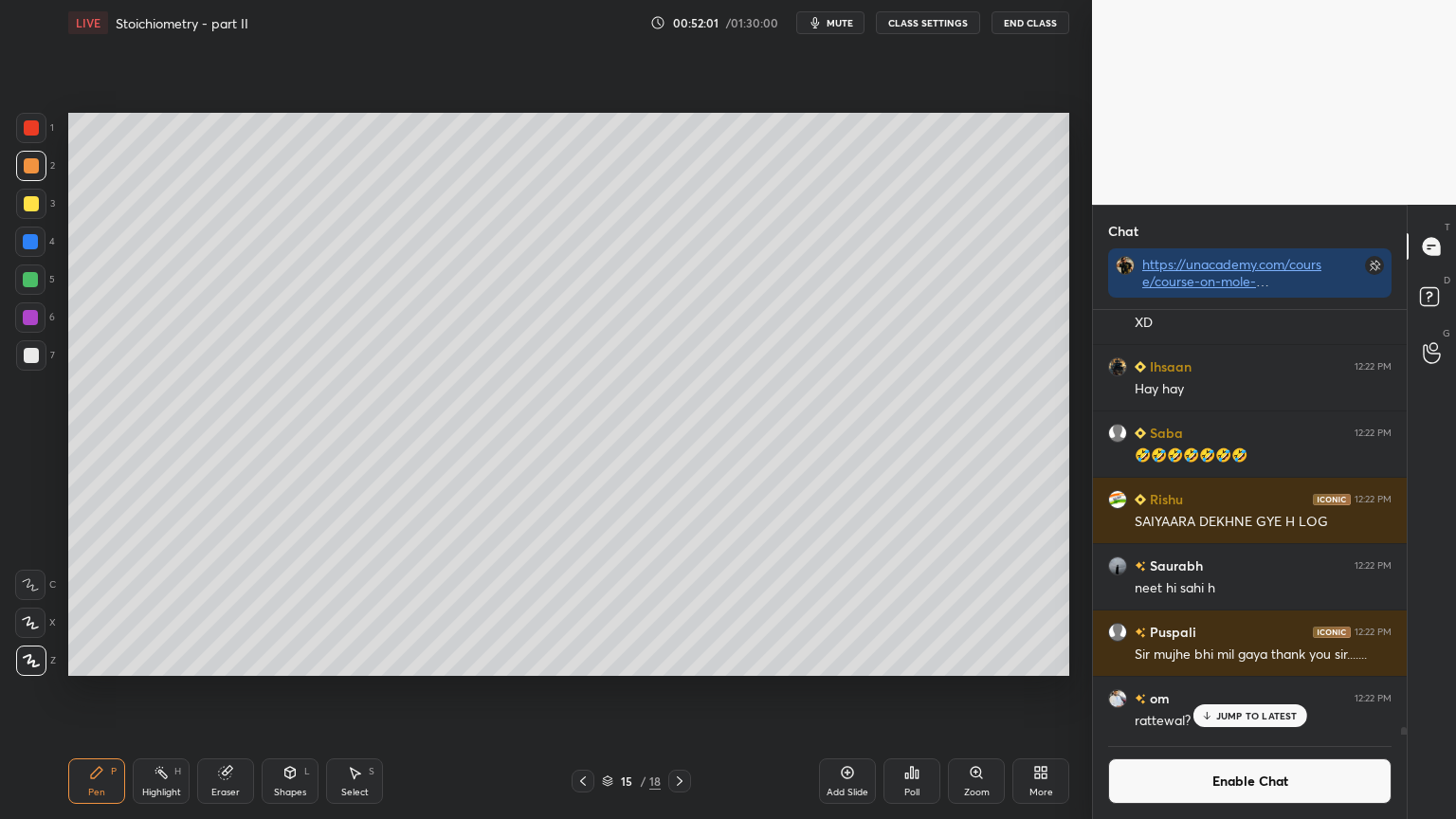 click at bounding box center (31, 355) 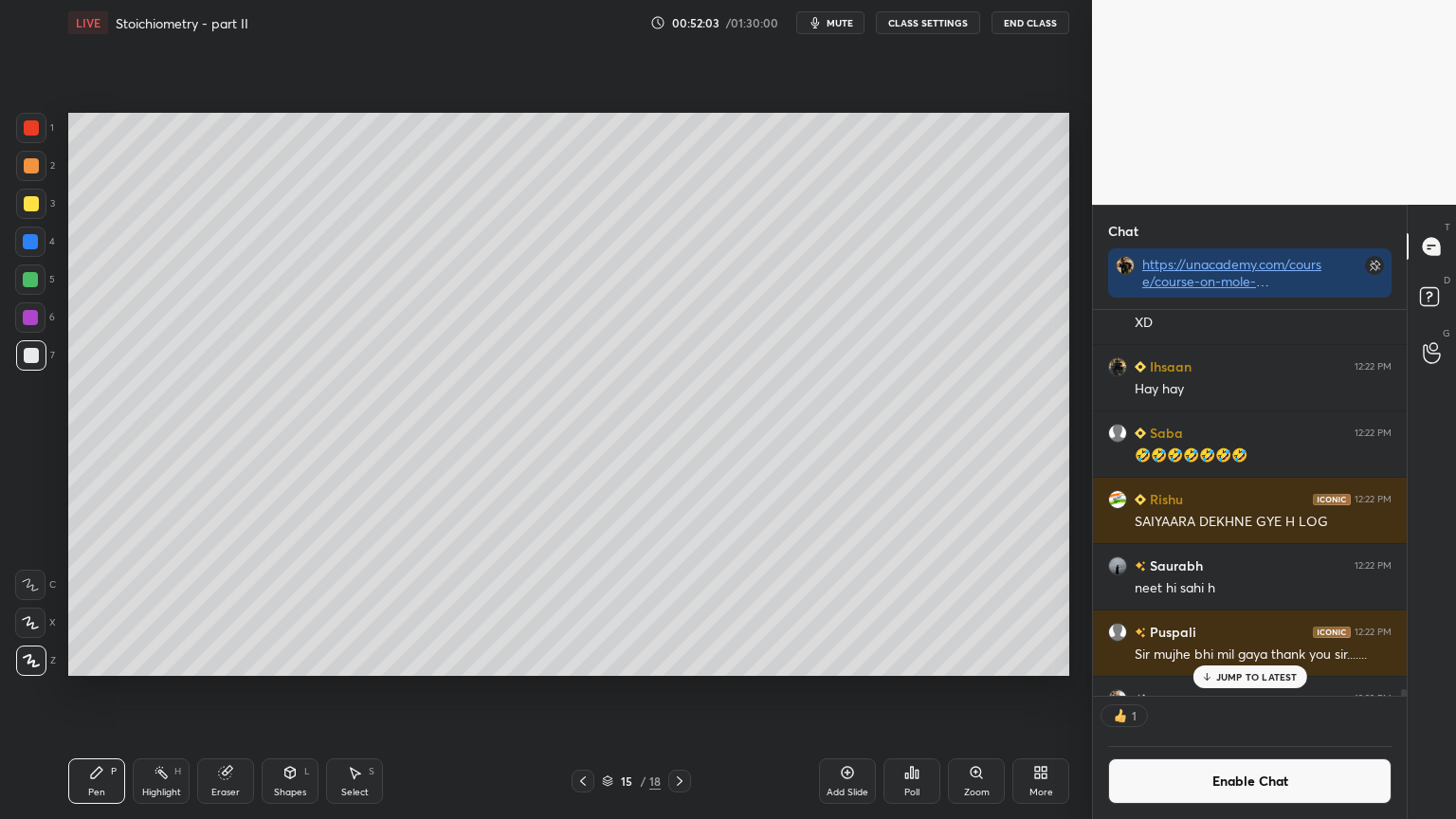 scroll, scrollTop: 391, scrollLeft: 308, axis: both 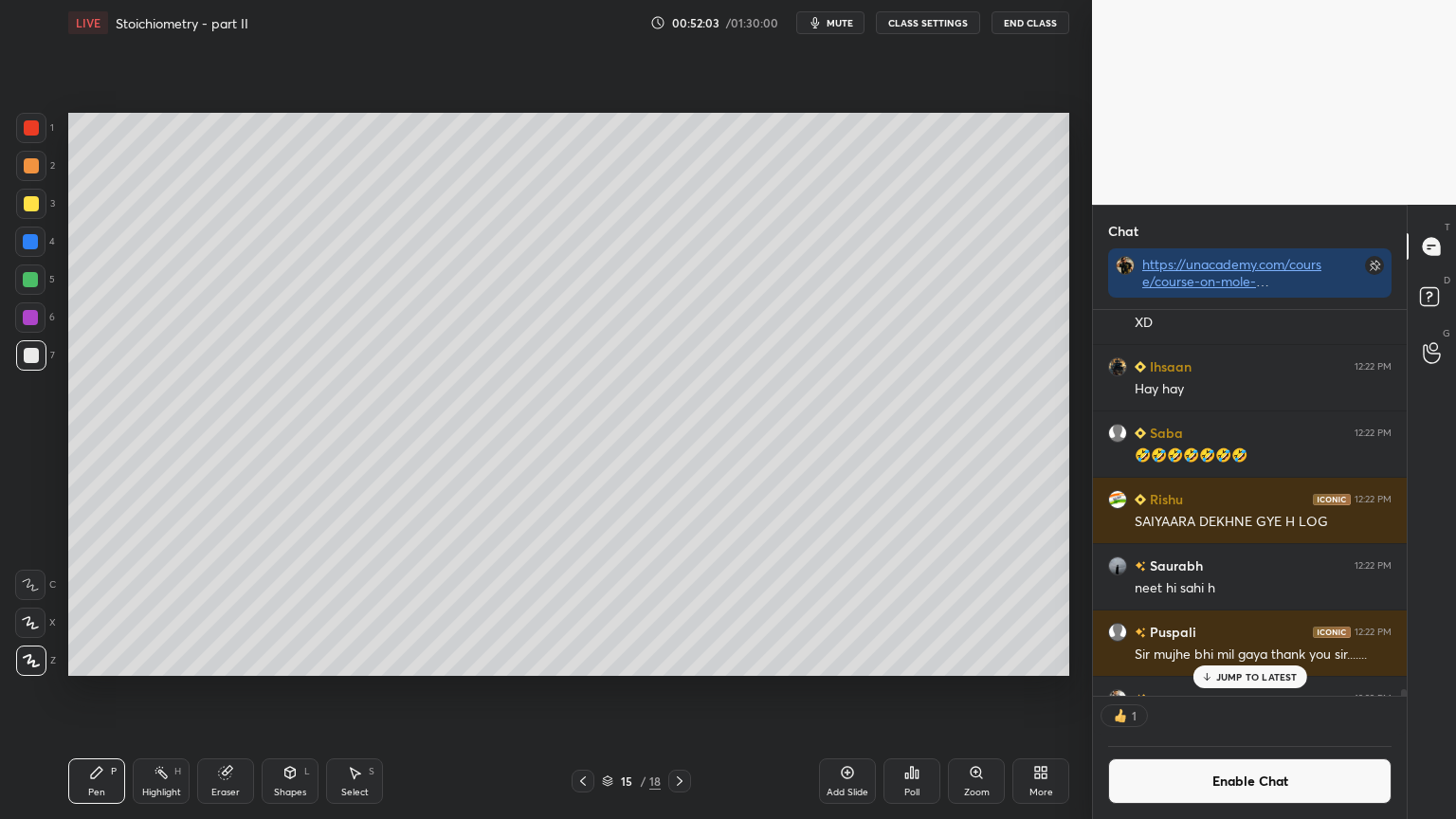 click at bounding box center [31, 128] 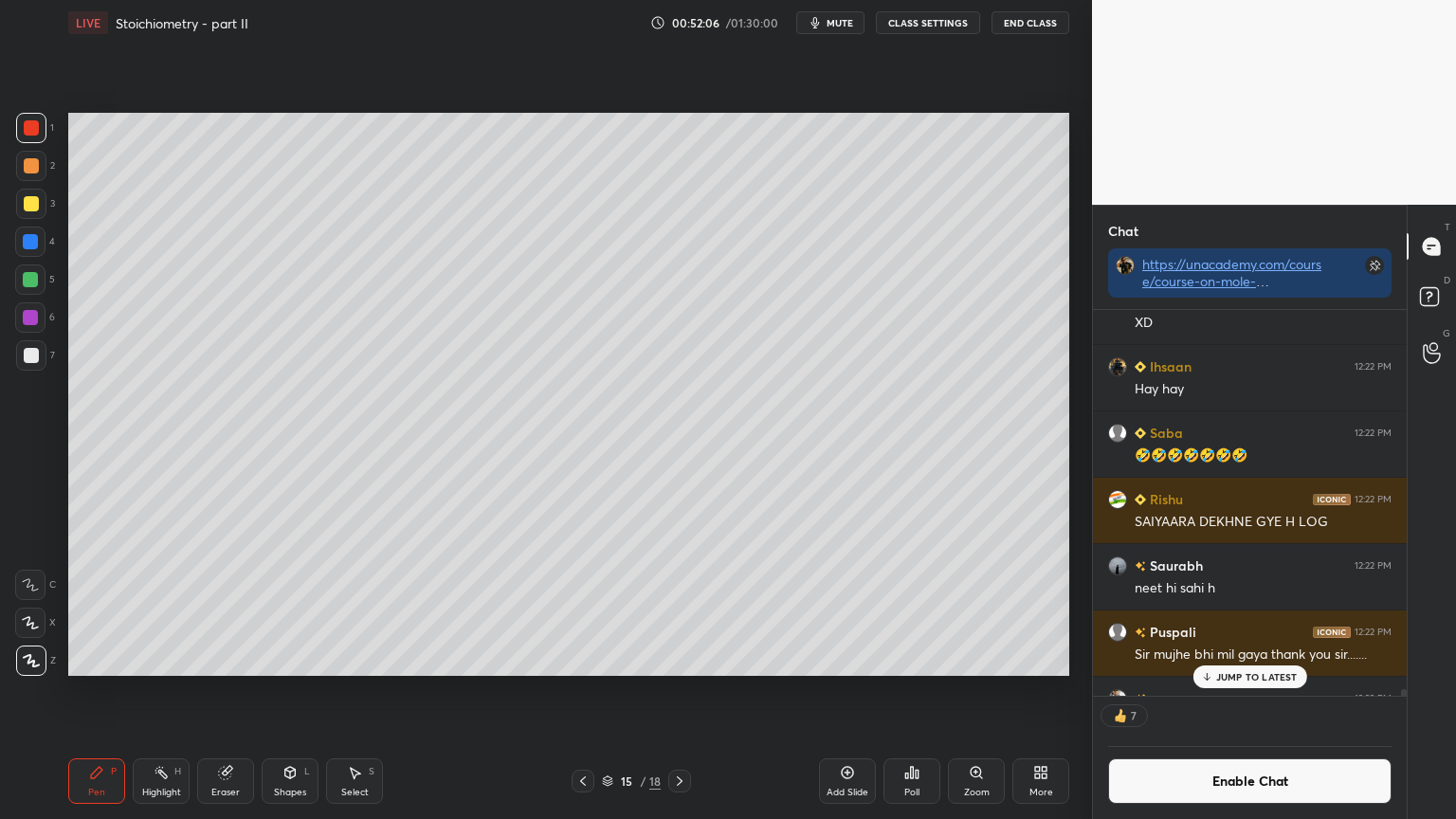 click 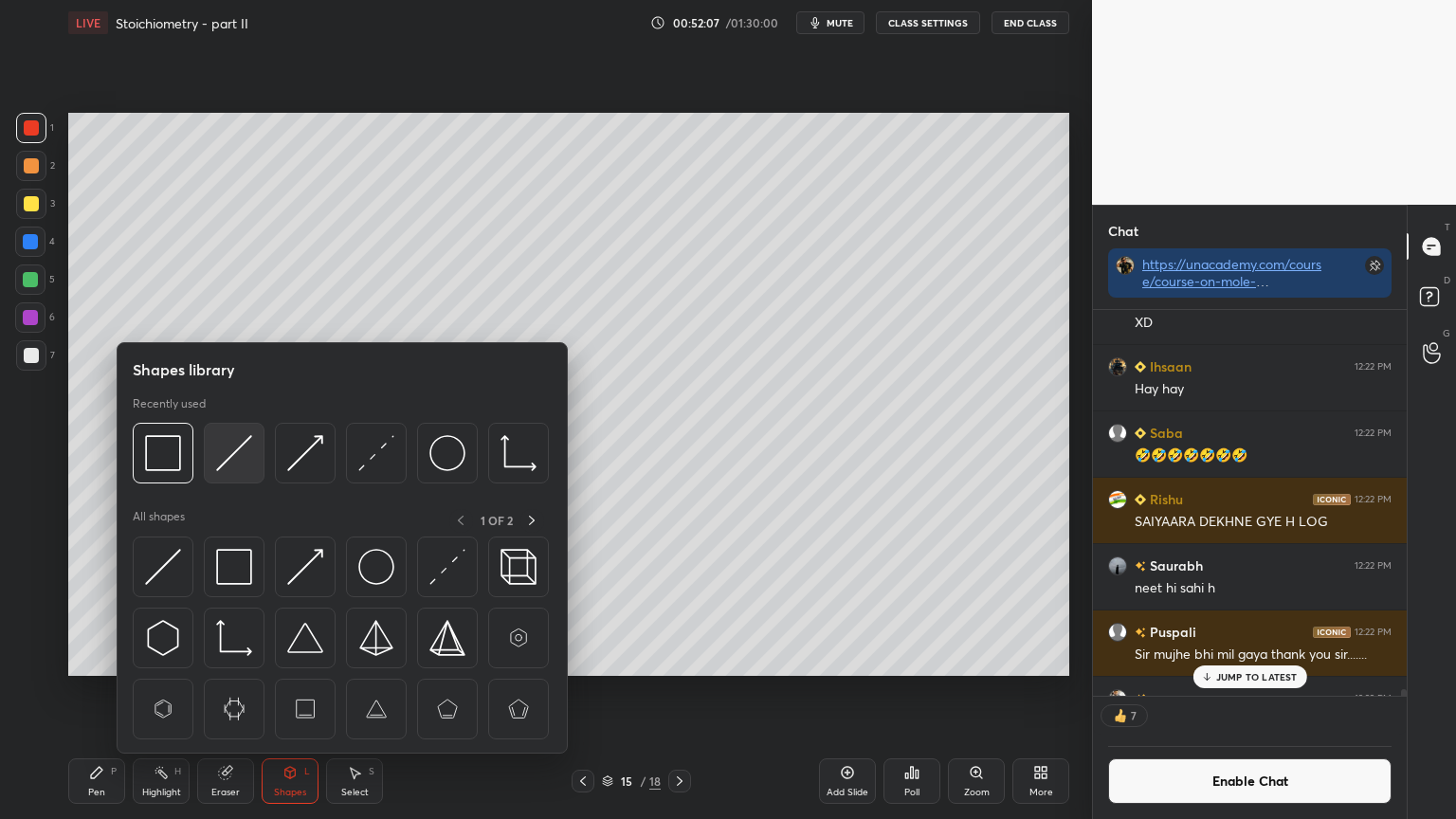 click at bounding box center [234, 453] 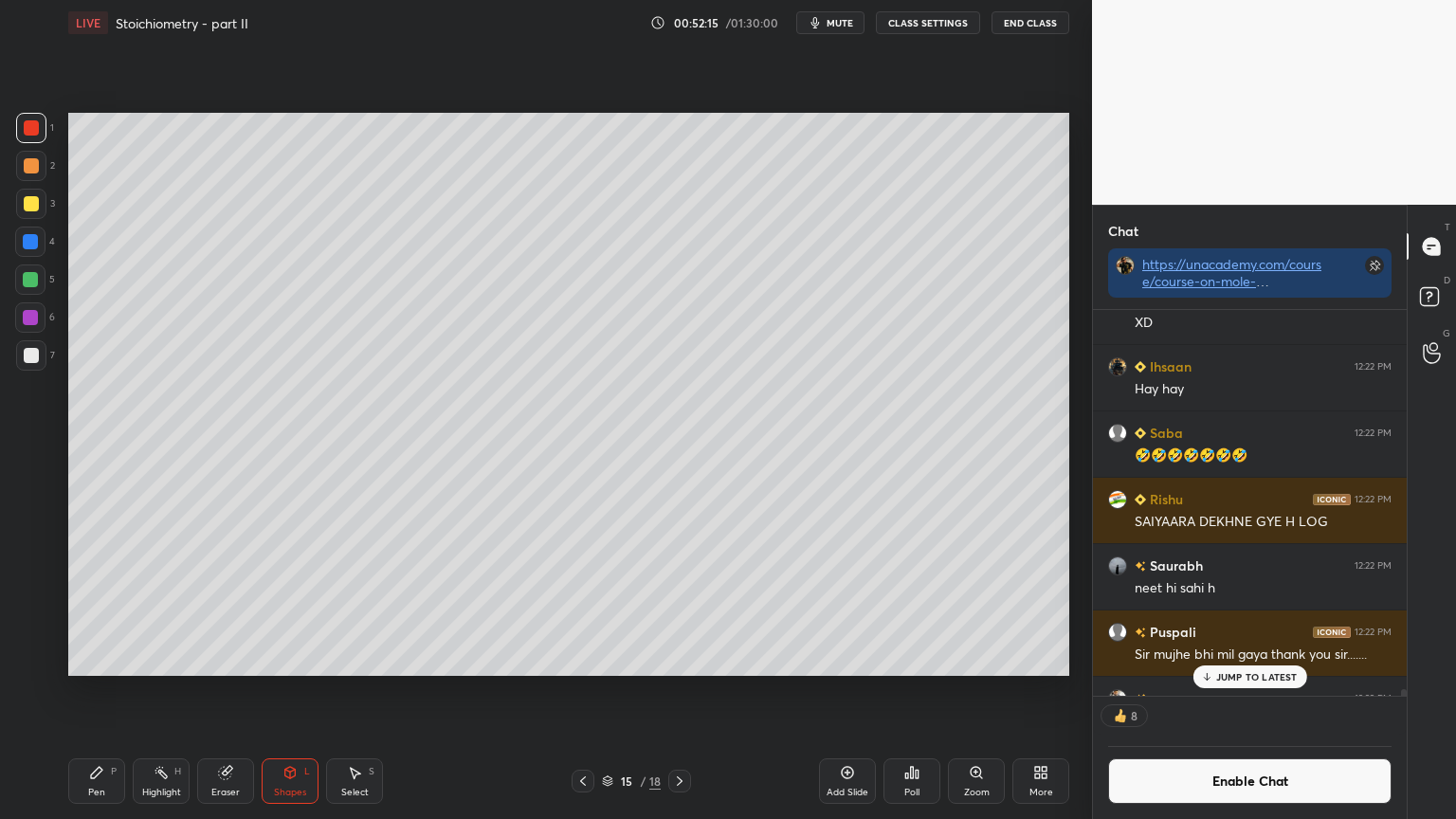 click on "Pen P" at bounding box center [97, 781] 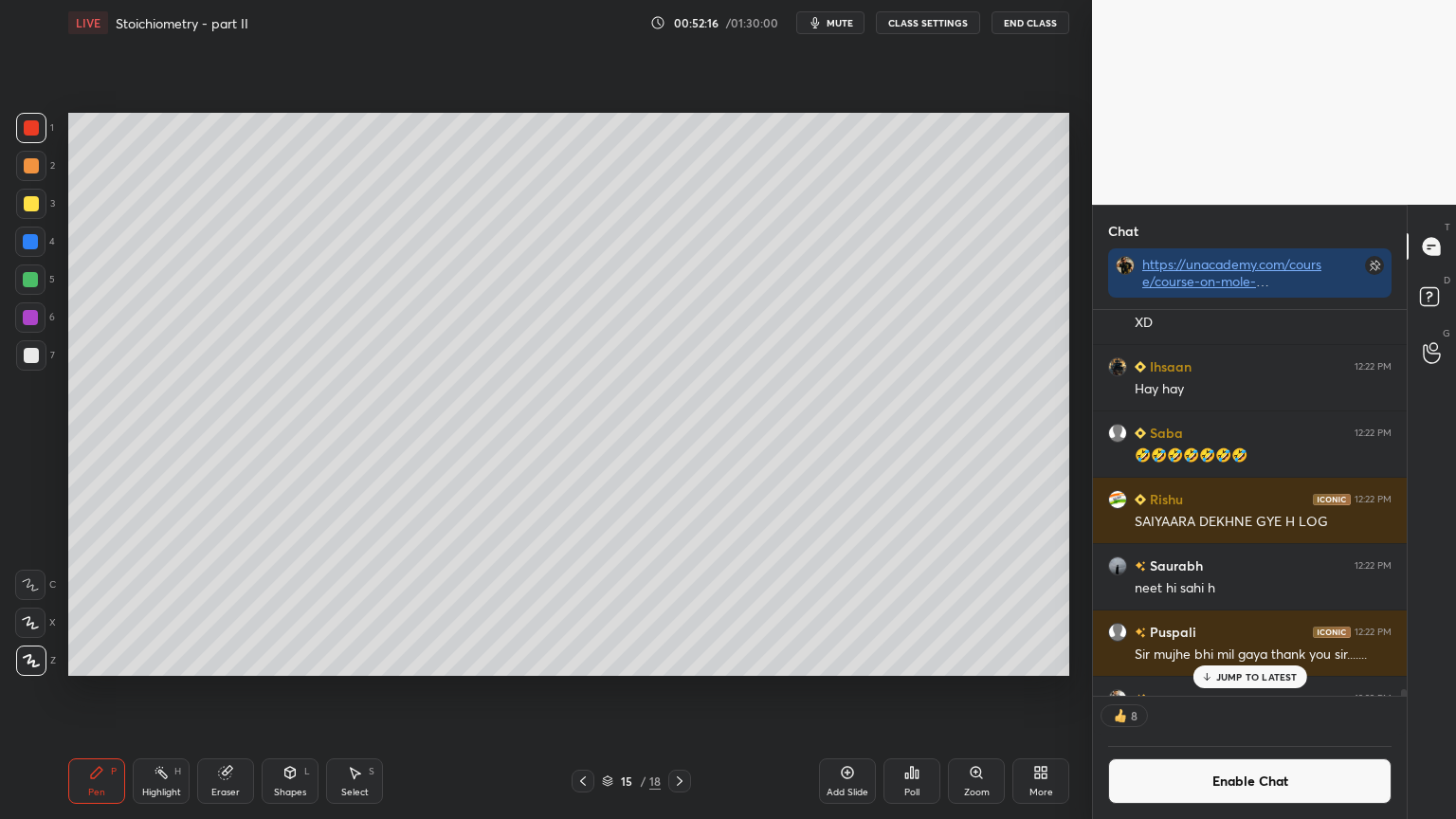 click on "JUMP TO LATEST" at bounding box center [1257, 677] 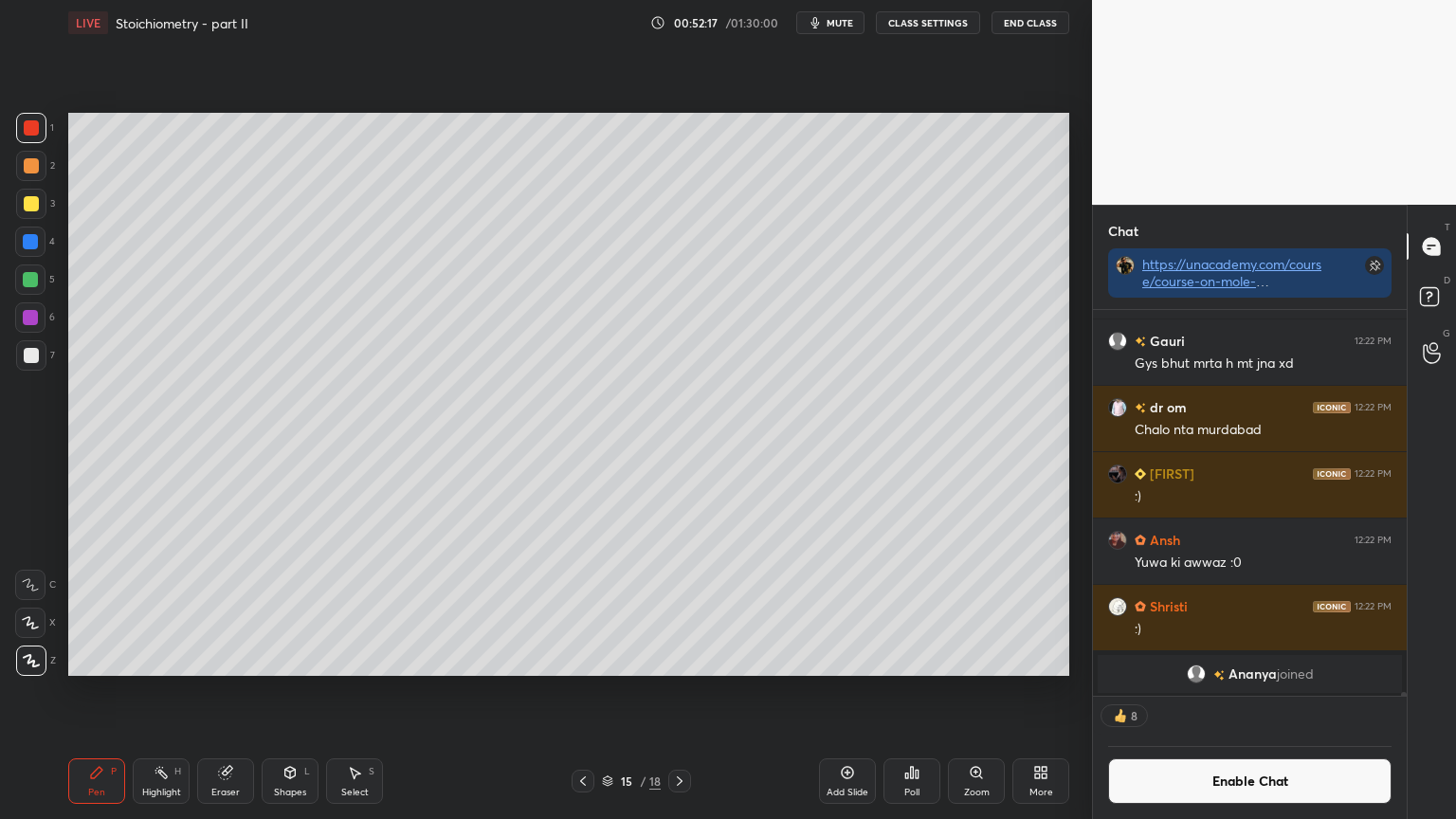 drag, startPoint x: 1265, startPoint y: 788, endPoint x: 1256, endPoint y: 773, distance: 17.49286 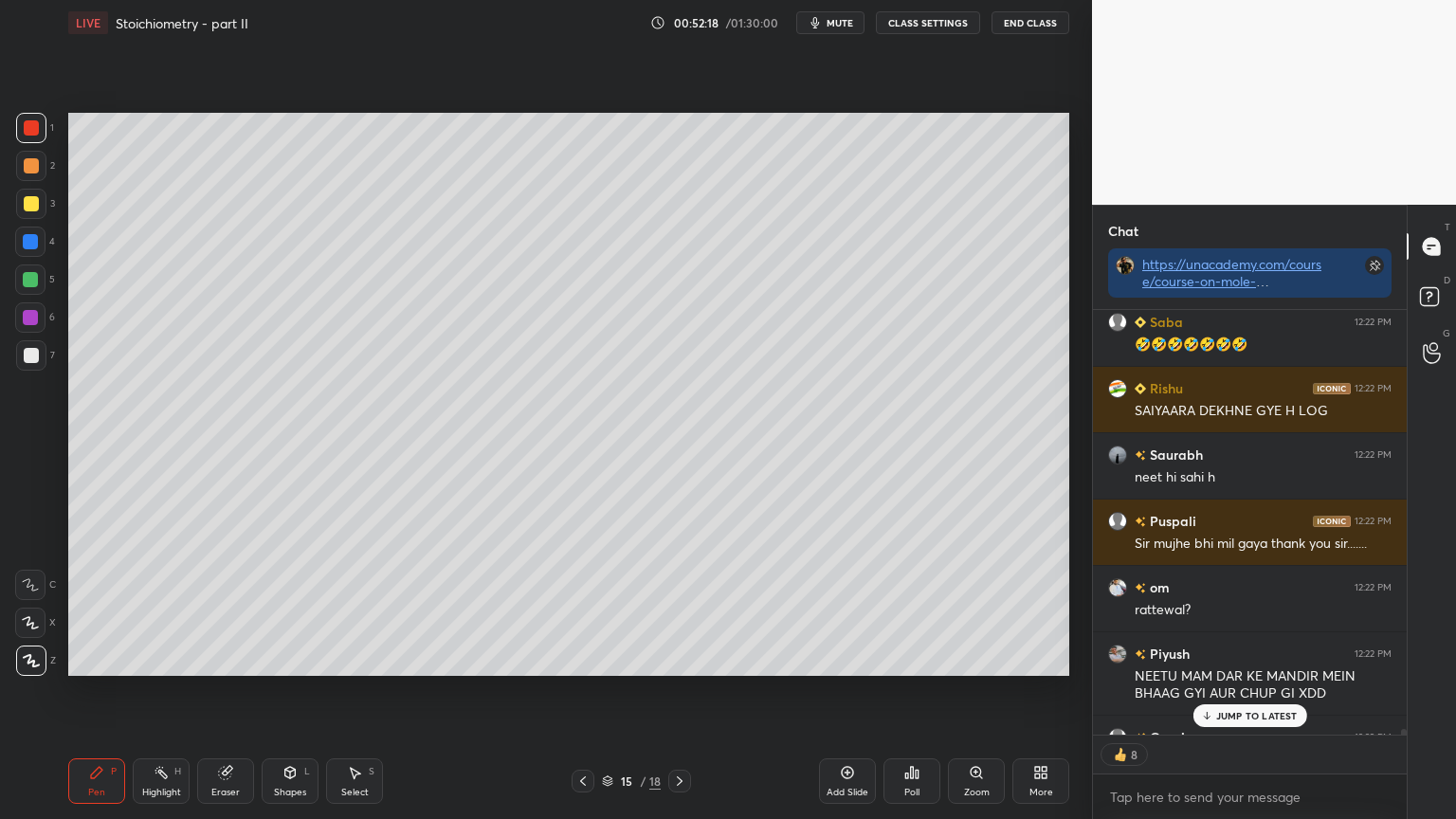 click on "JUMP TO LATEST" at bounding box center [1257, 716] 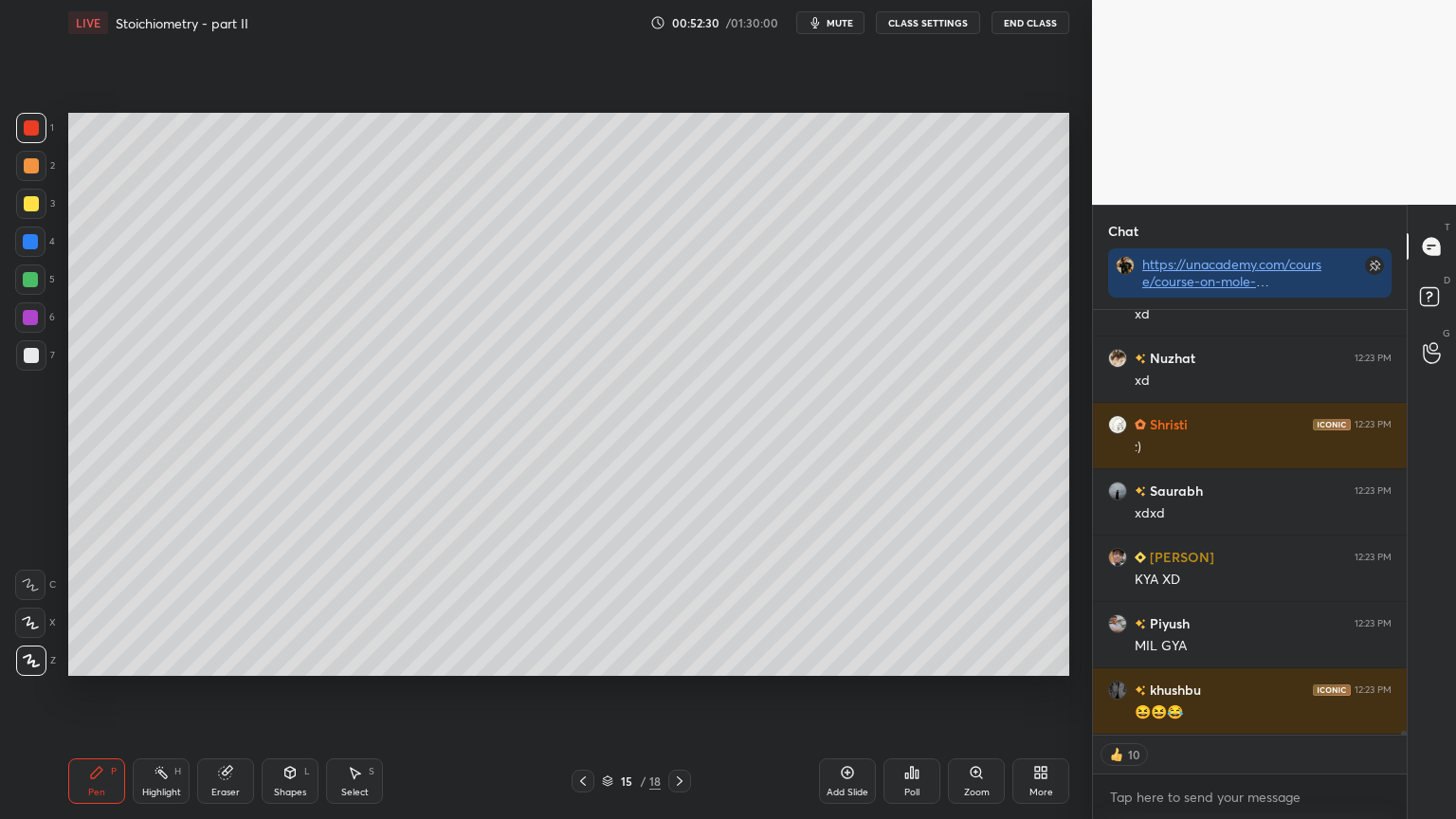 drag, startPoint x: 1403, startPoint y: 732, endPoint x: 1399, endPoint y: 746, distance: 14.56022 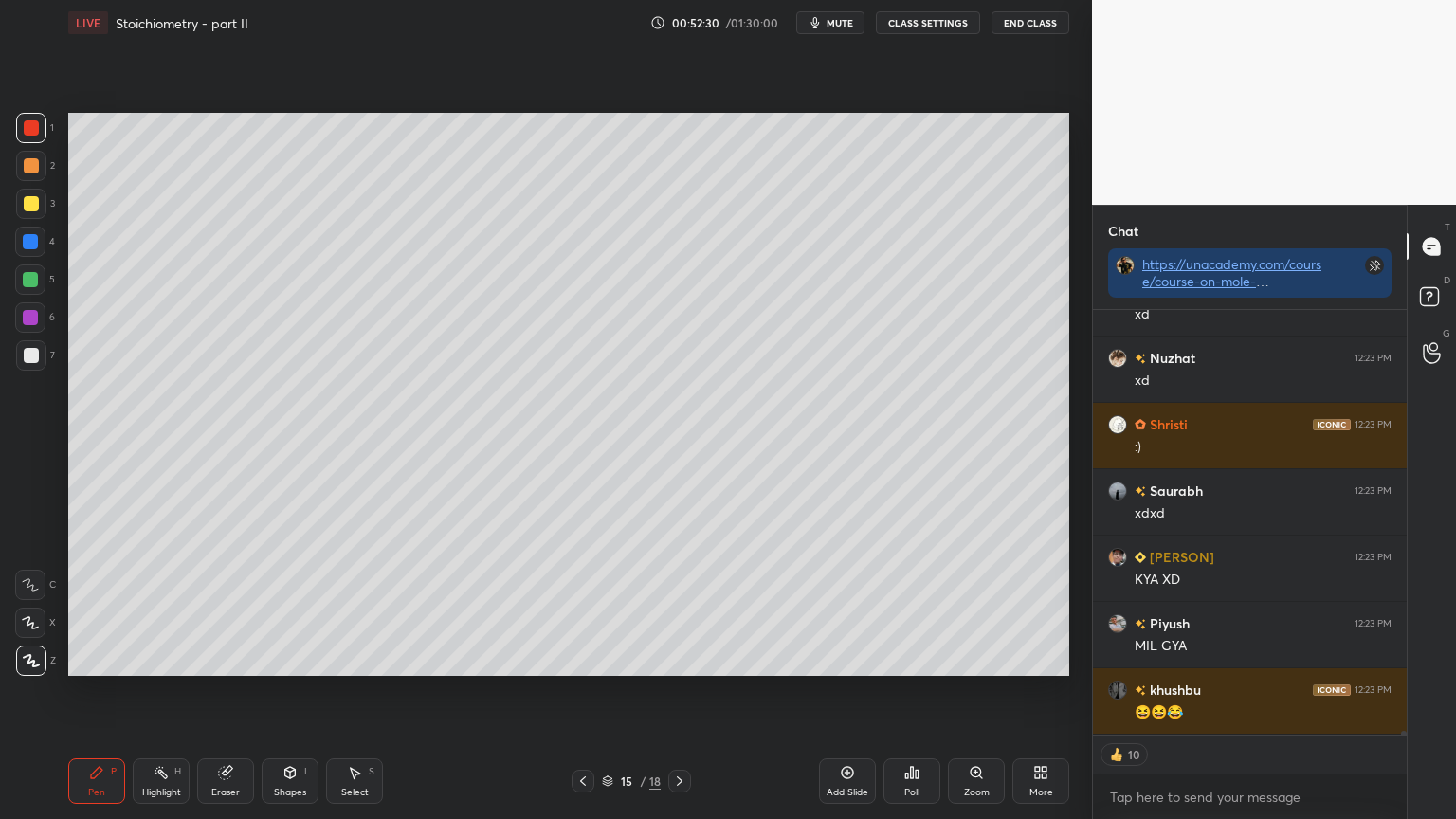 click on "[NAME] 12:23 PM mil gaya sir [NAME] 12:23 PM xd [NAME] 12:23 PM xd [NAME] 12:23 PM :) [NAME] 12:23 PM xdxd [NAME] 12:23 PM KYA XD [NAME] 12:23 PM MIL GYA [NAME] 12:23 PM 😆😆😂 JUMP TO LATEST 10 Enable hand raising Enable raise hand to speak to learners. Once enabled, chat will be turned off temporarily. Enable x" at bounding box center (1249, 564) 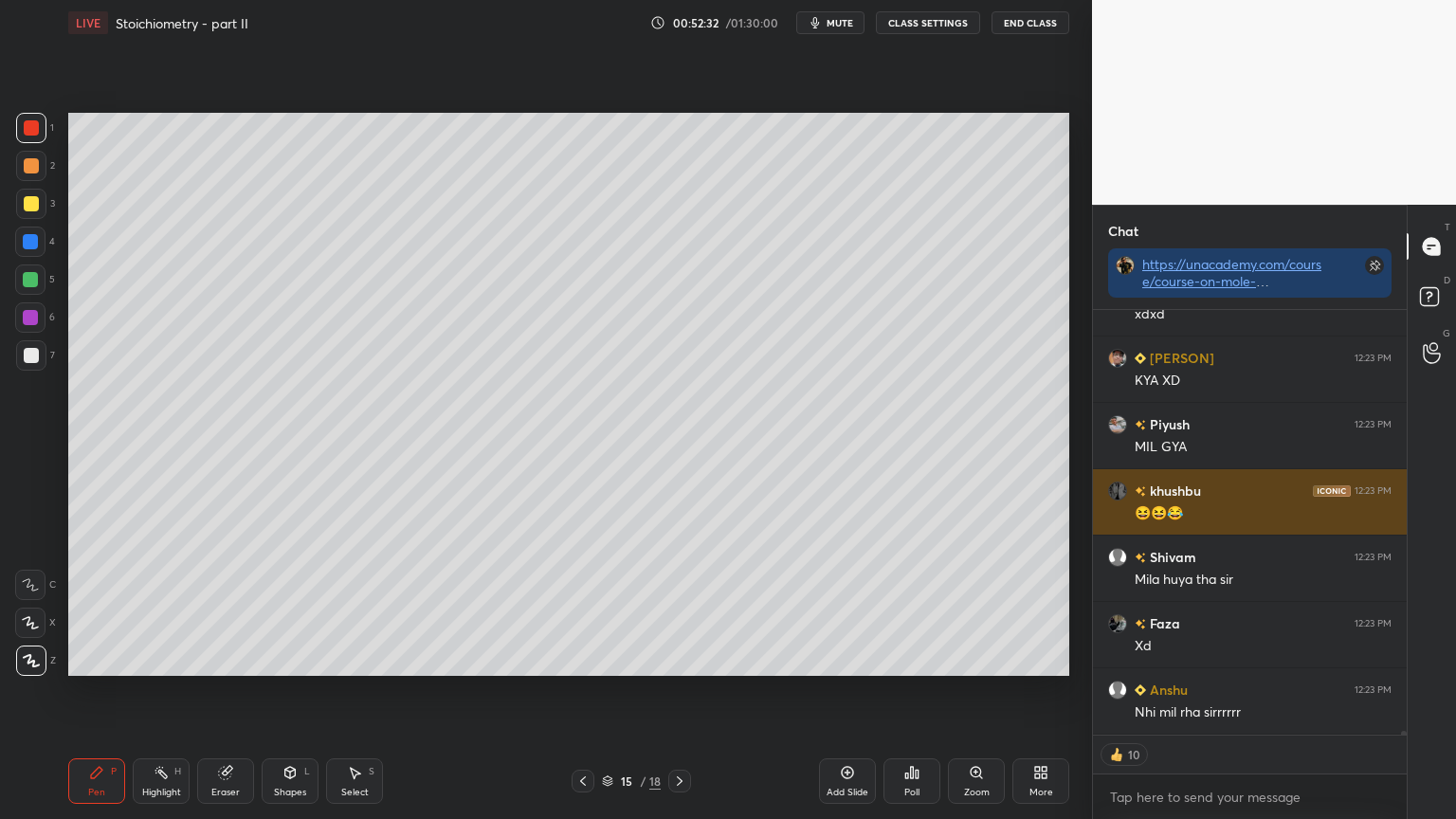 type on "x" 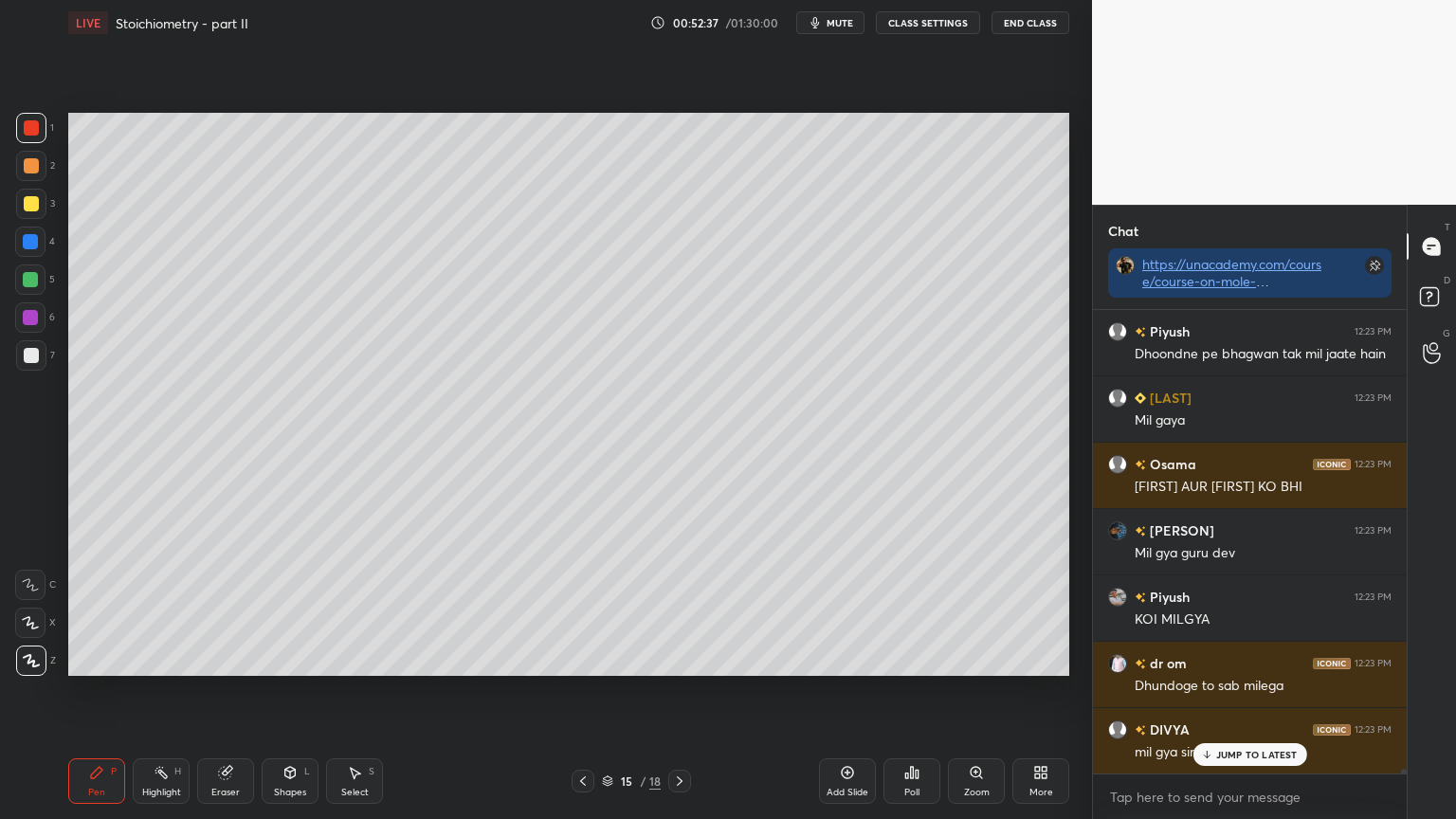 click on "CLASS SETTINGS" at bounding box center (928, 23) 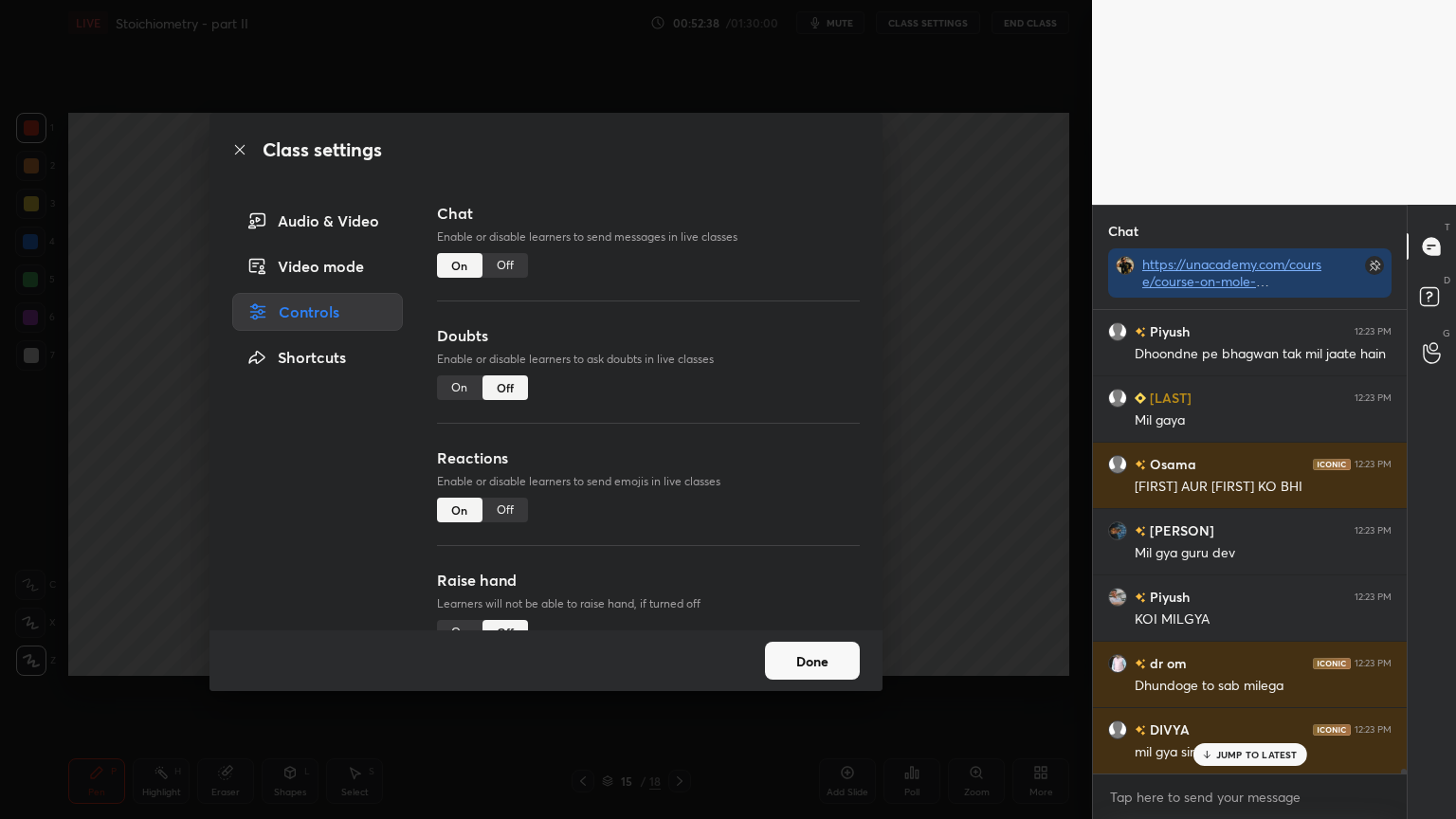 drag, startPoint x: 518, startPoint y: 264, endPoint x: 761, endPoint y: 311, distance: 247.50354 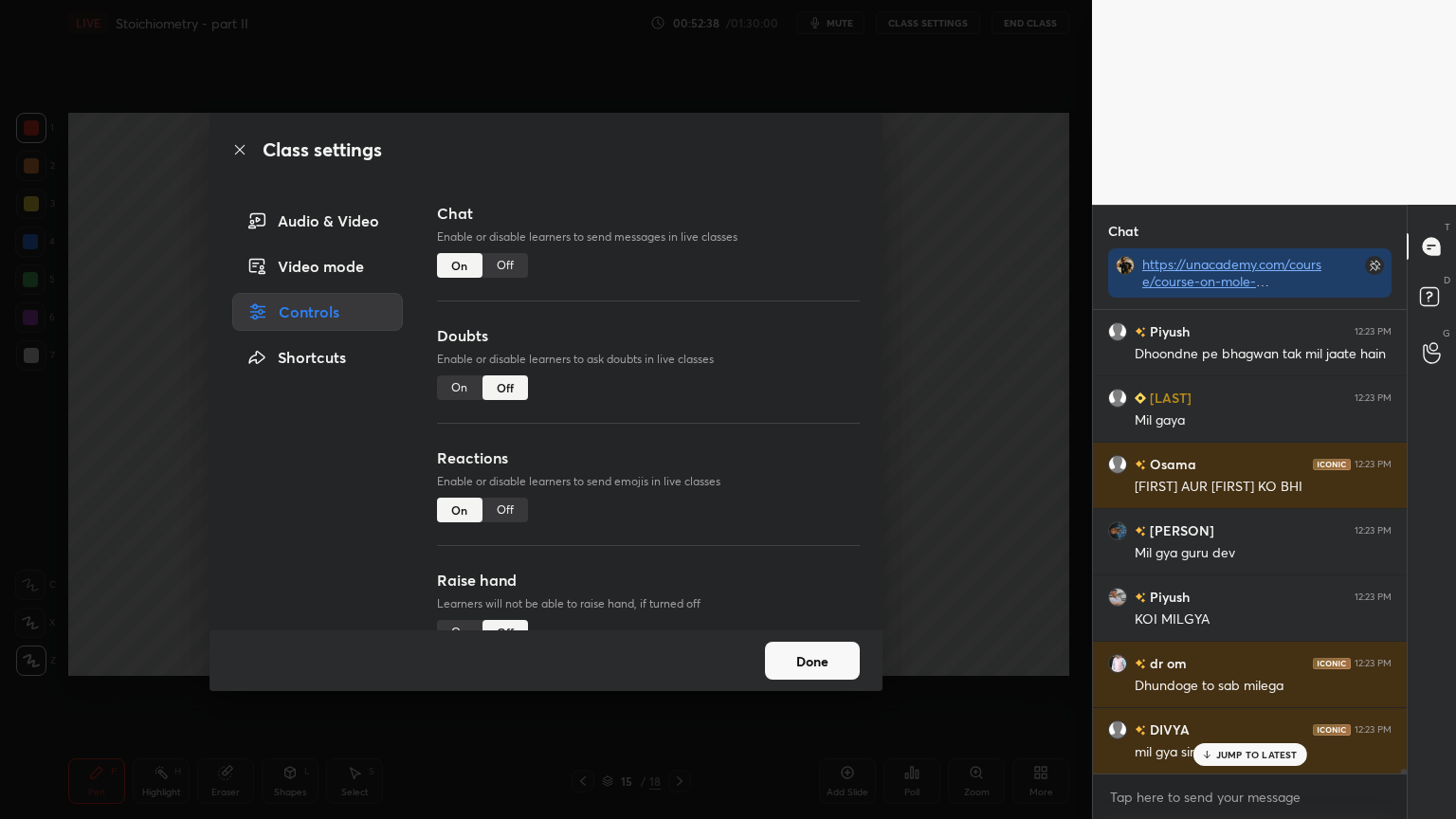 click on "Off" at bounding box center (505, 265) 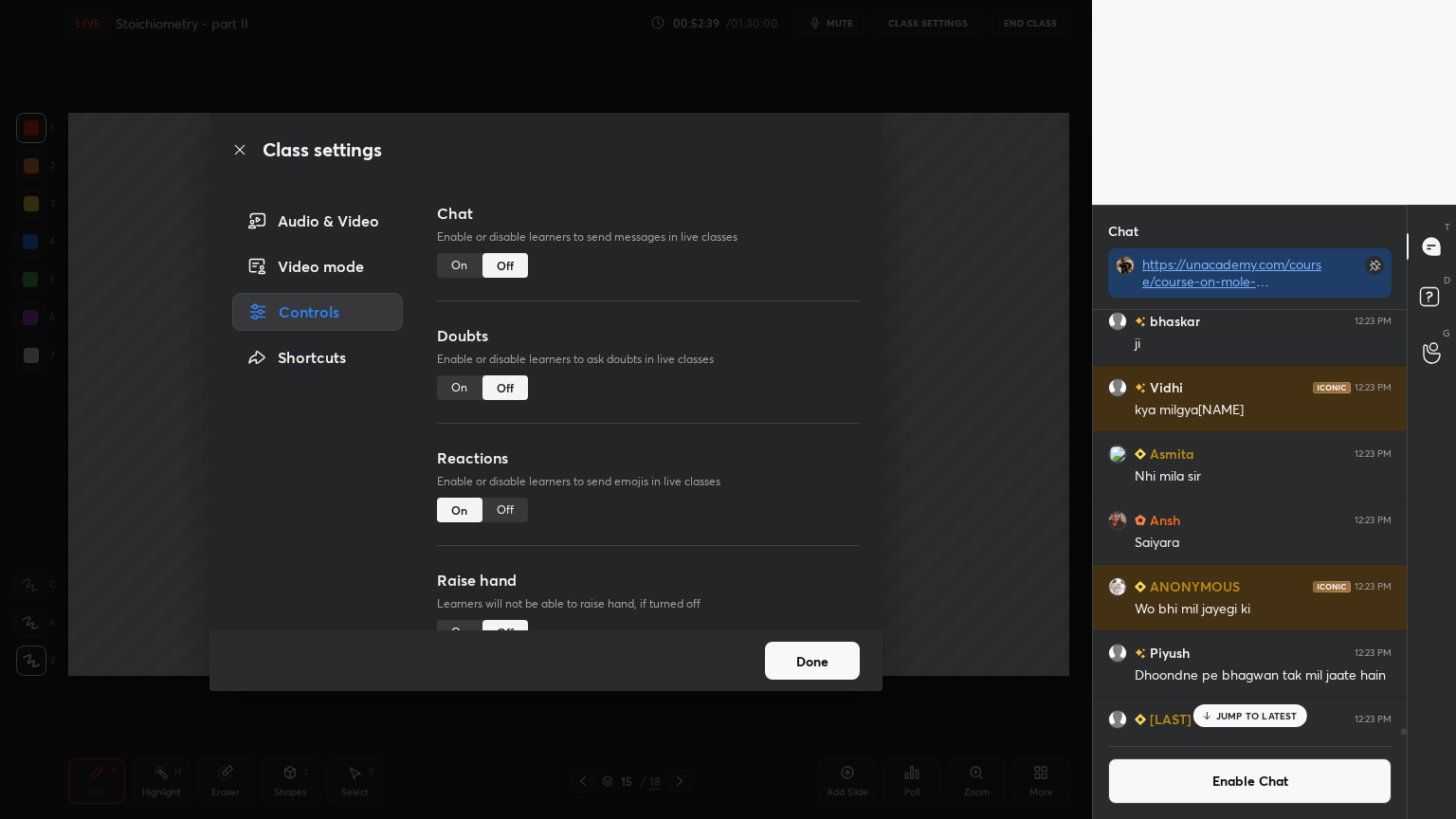 drag, startPoint x: 990, startPoint y: 372, endPoint x: 970, endPoint y: 364, distance: 21.540659 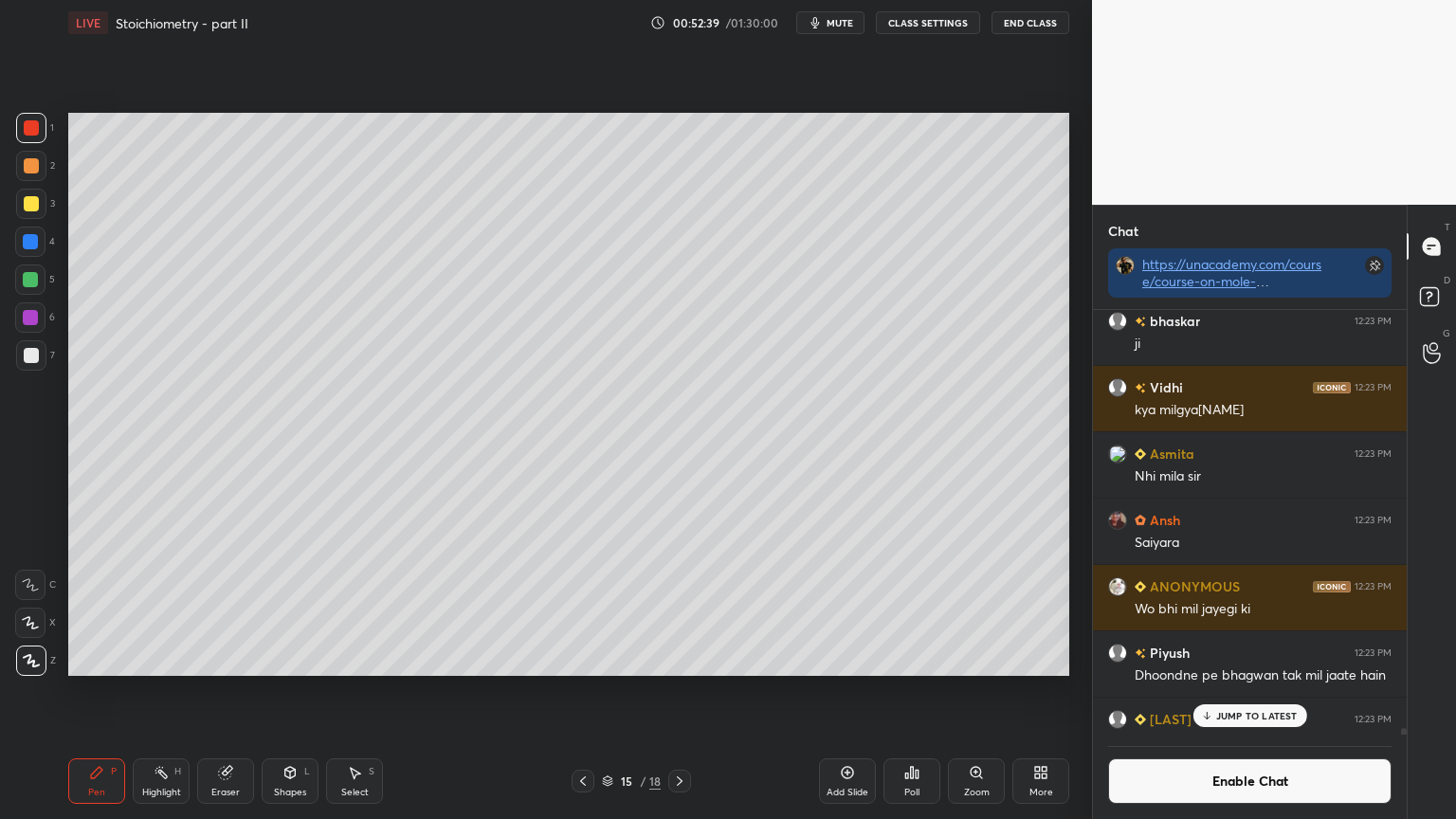 drag, startPoint x: 95, startPoint y: 778, endPoint x: 107, endPoint y: 758, distance: 23.323808 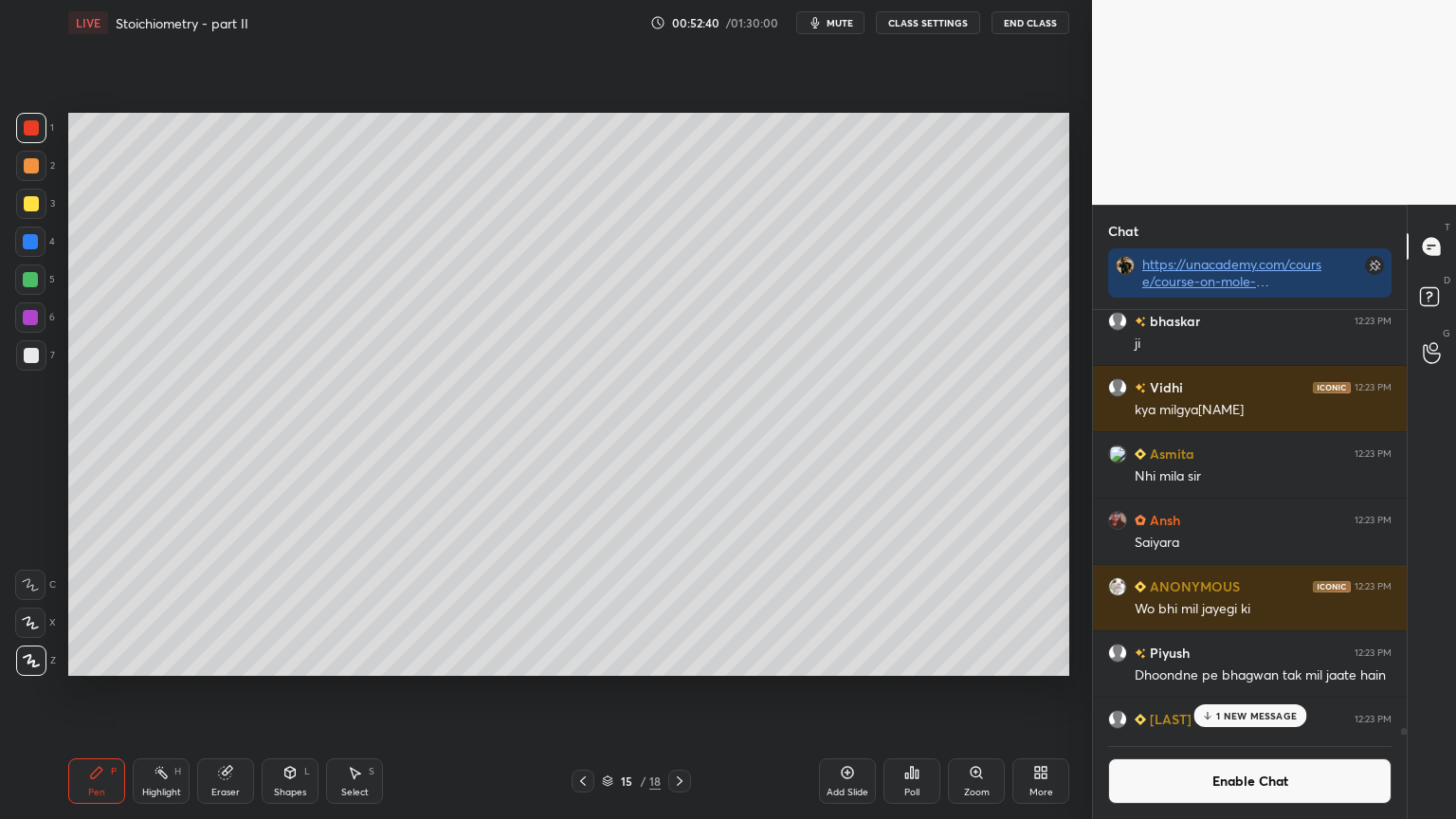 click at bounding box center (31, 355) 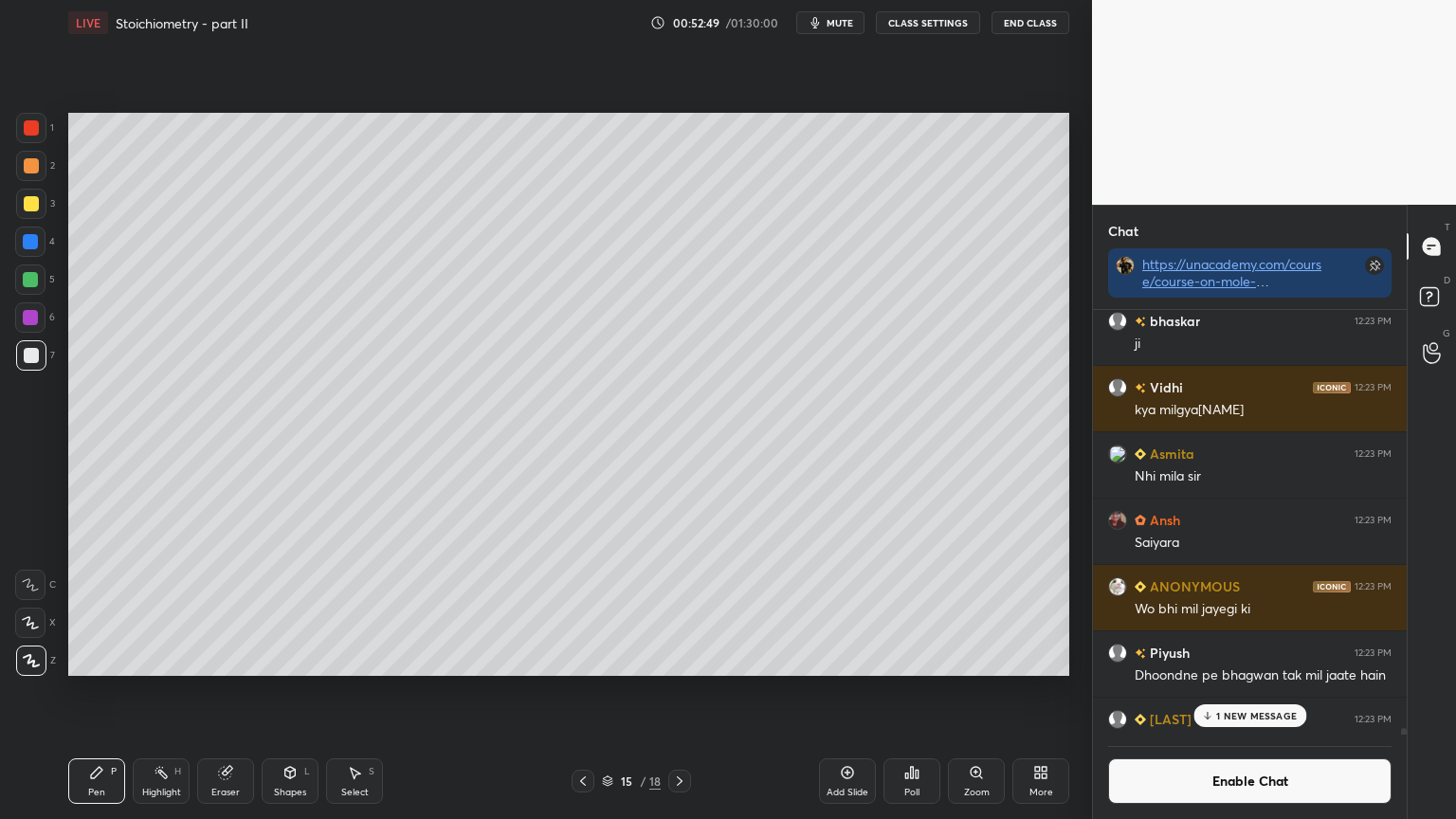 click on "1 NEW MESSAGE" at bounding box center (1256, 716) 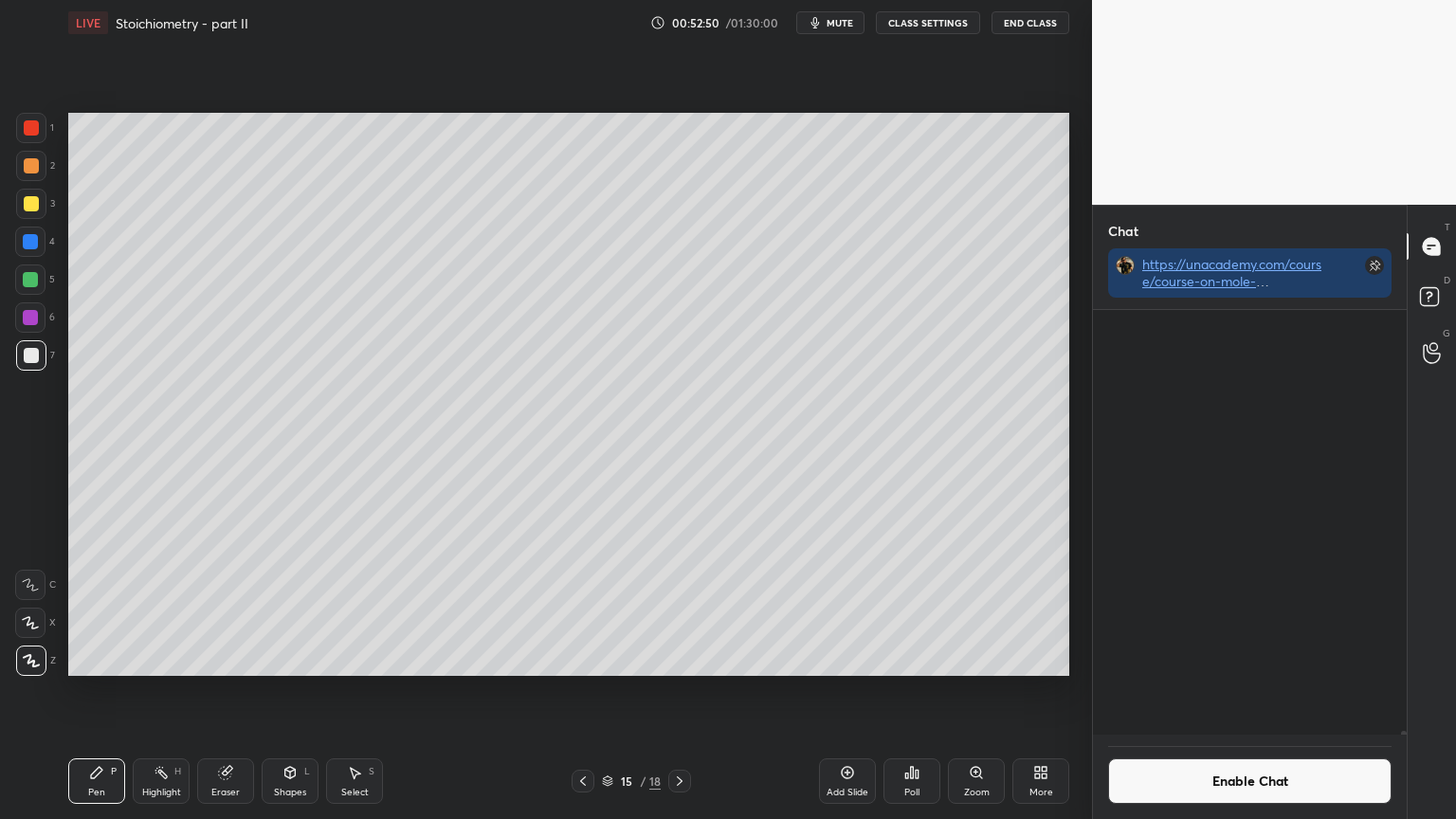 scroll, scrollTop: 44270, scrollLeft: 0, axis: vertical 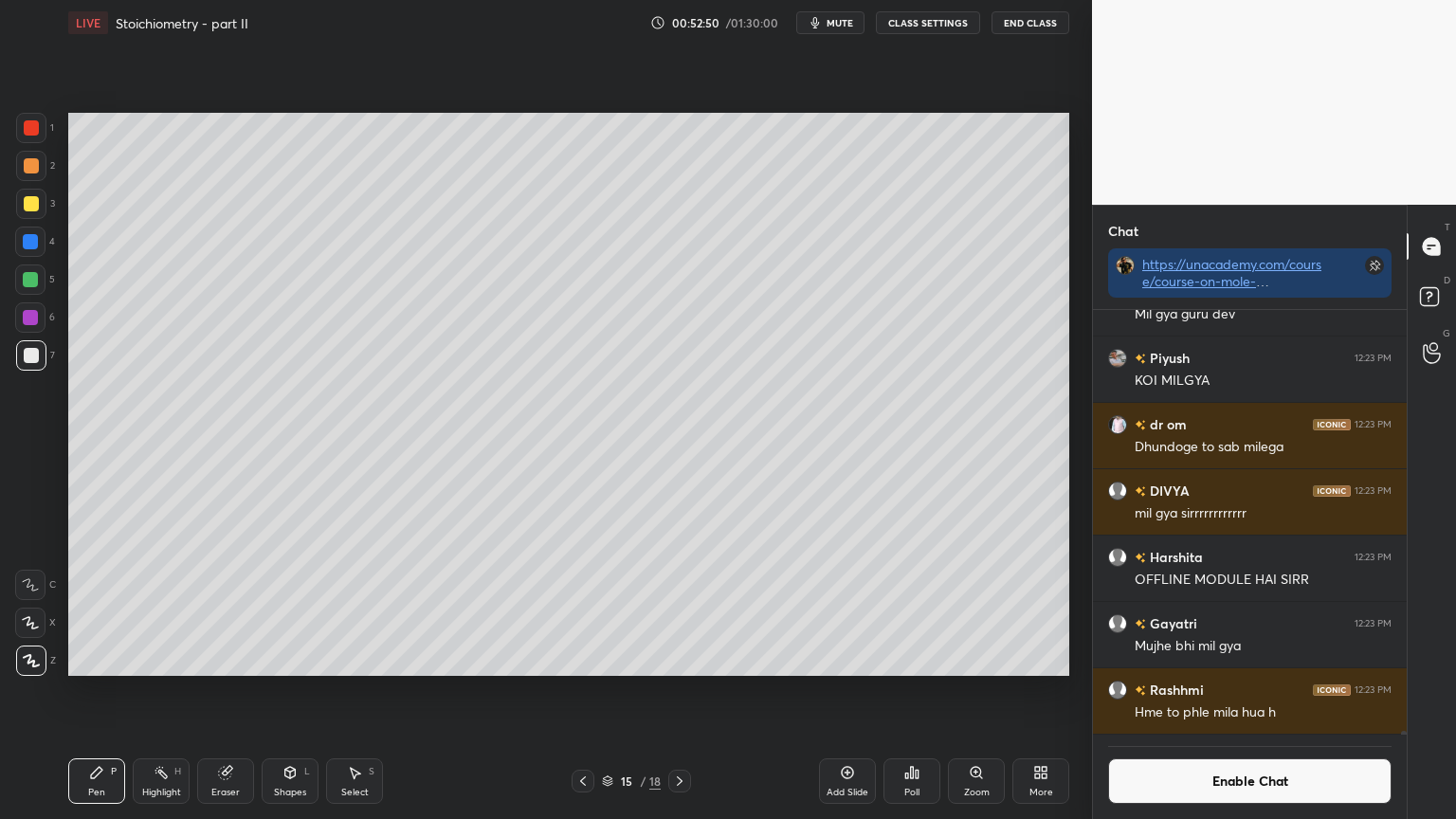 click on "Enable Chat" at bounding box center (1249, 781) 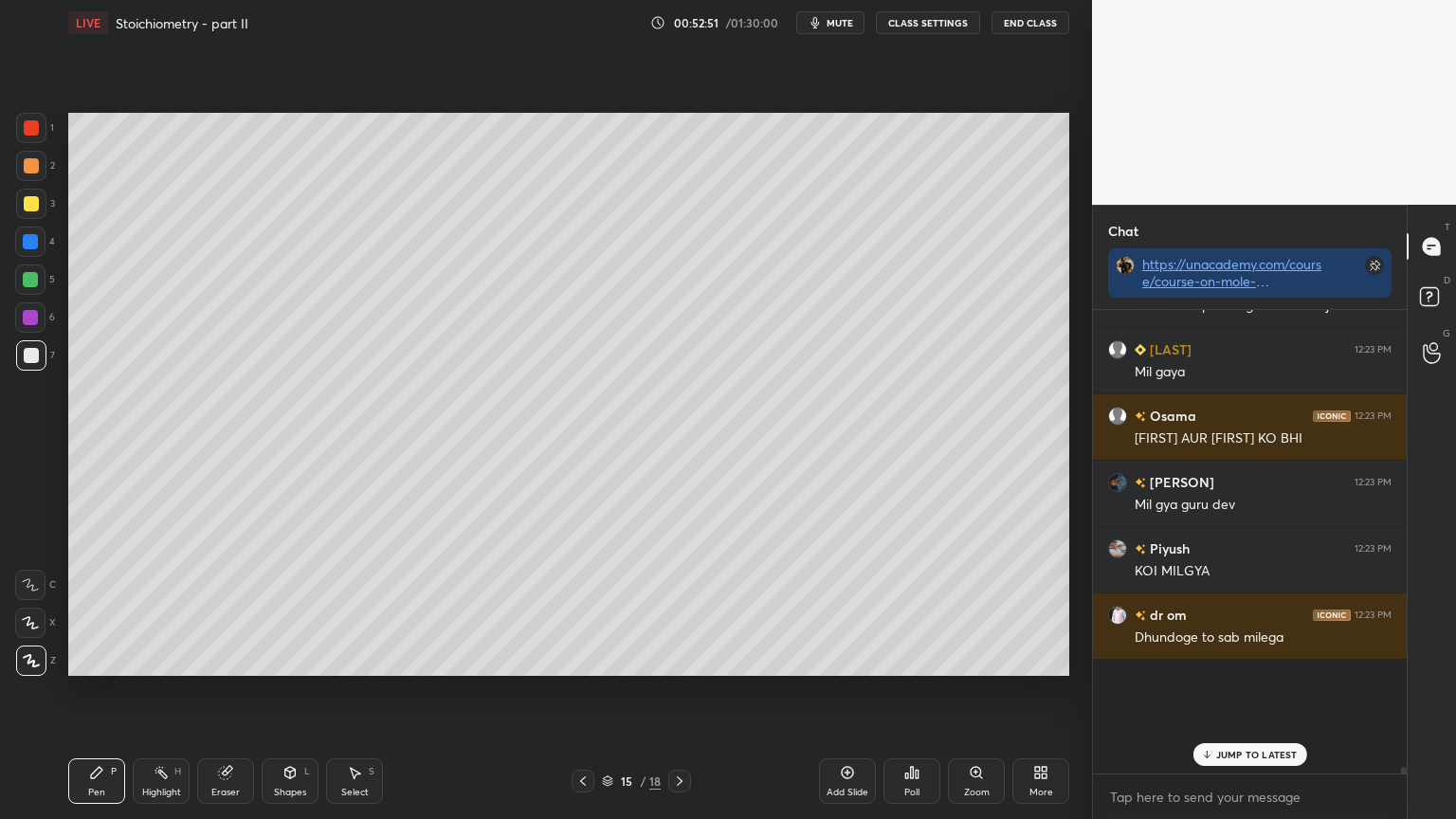 scroll, scrollTop: 6, scrollLeft: 6, axis: both 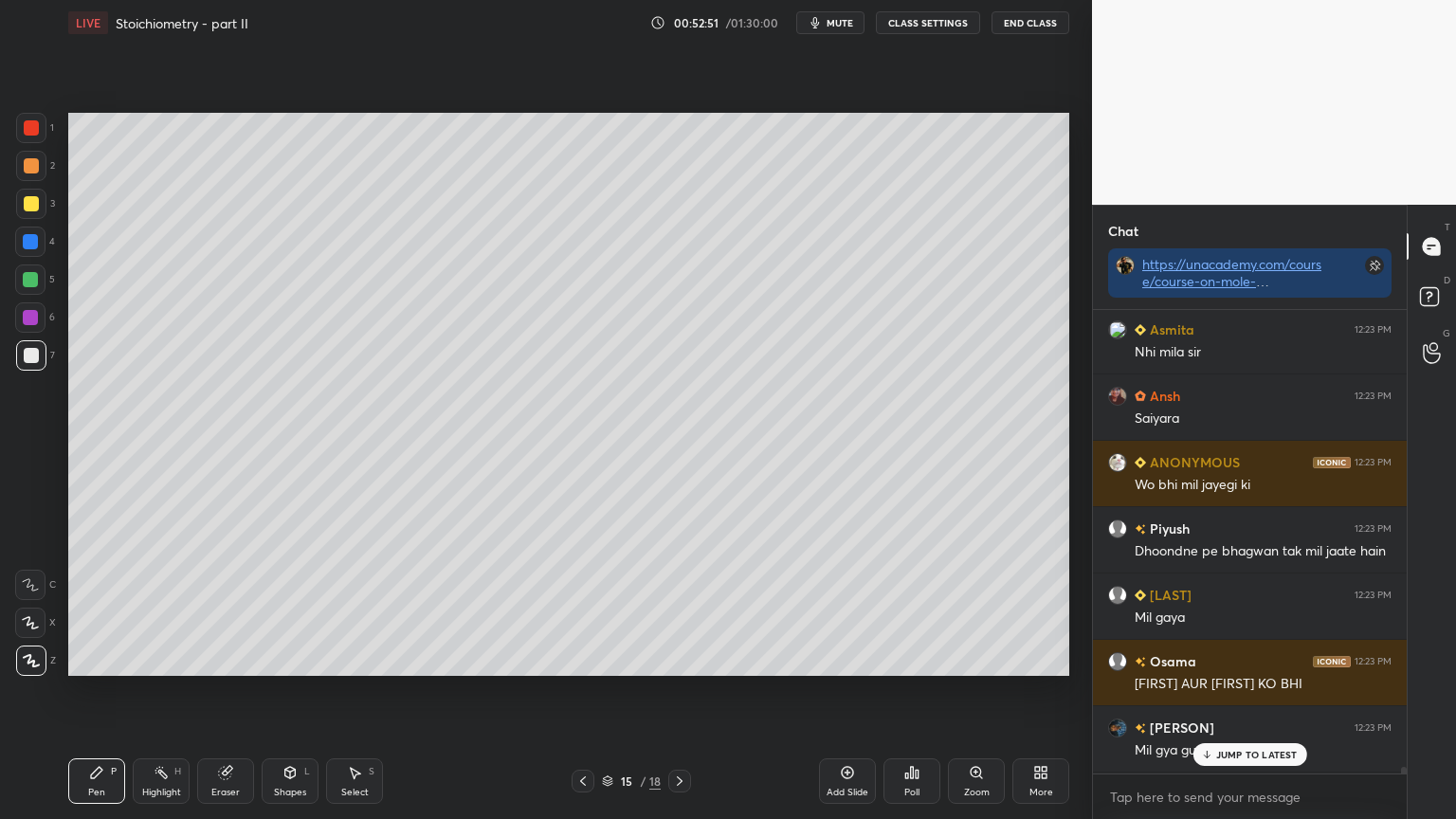 click on "JUMP TO LATEST" at bounding box center [1249, 755] 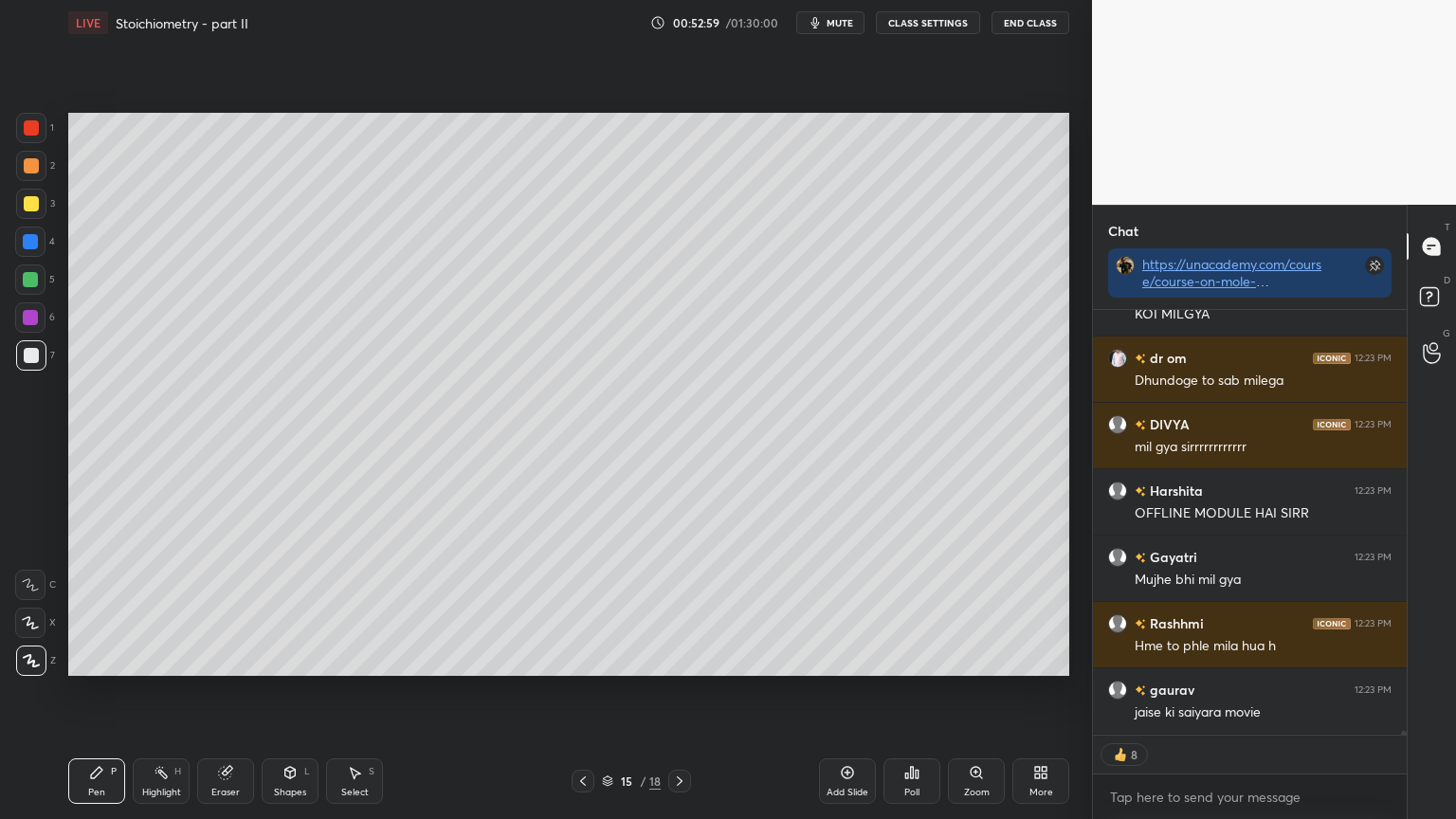 scroll, scrollTop: 44364, scrollLeft: 0, axis: vertical 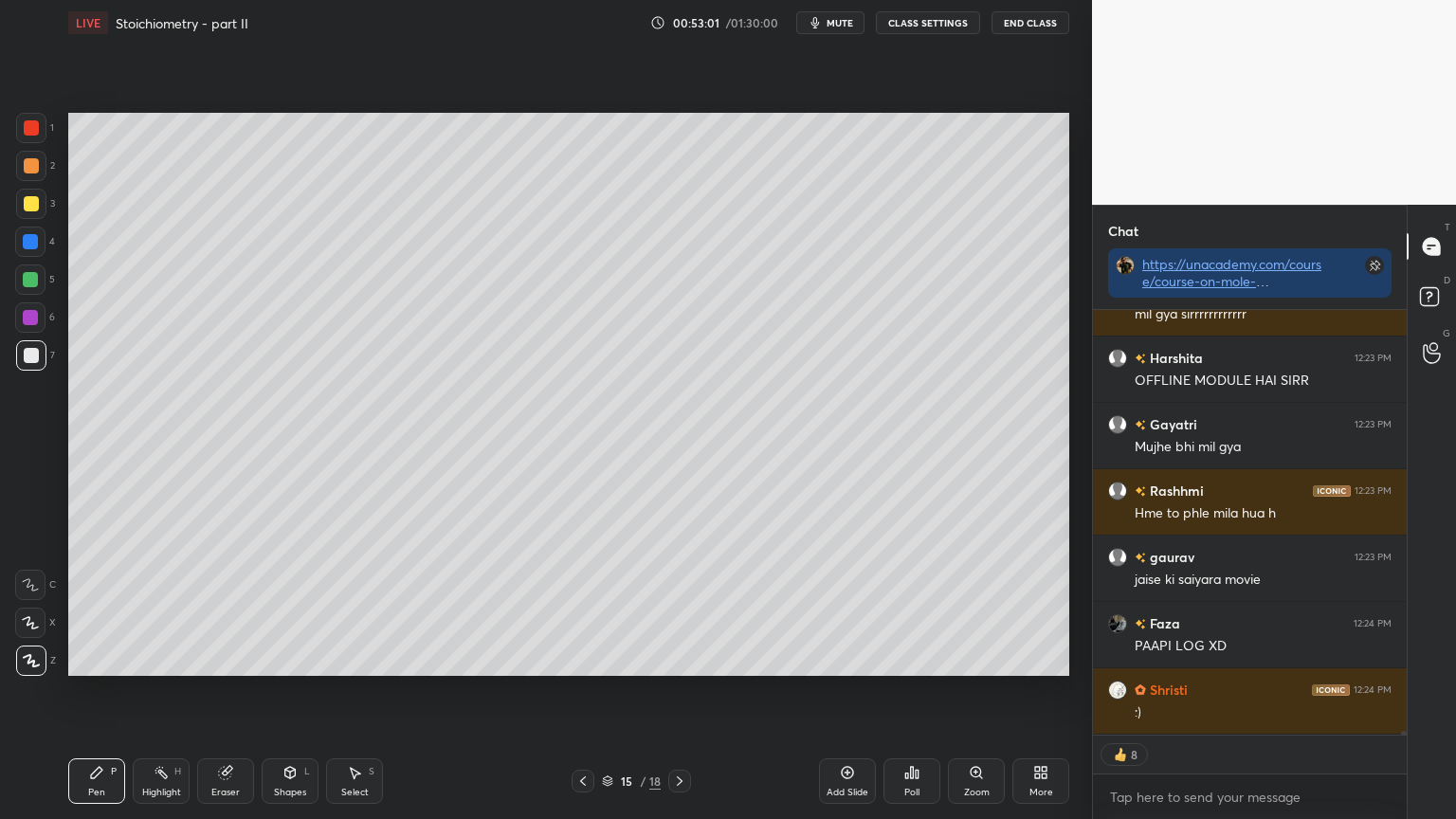 click on "Pen P" at bounding box center [97, 781] 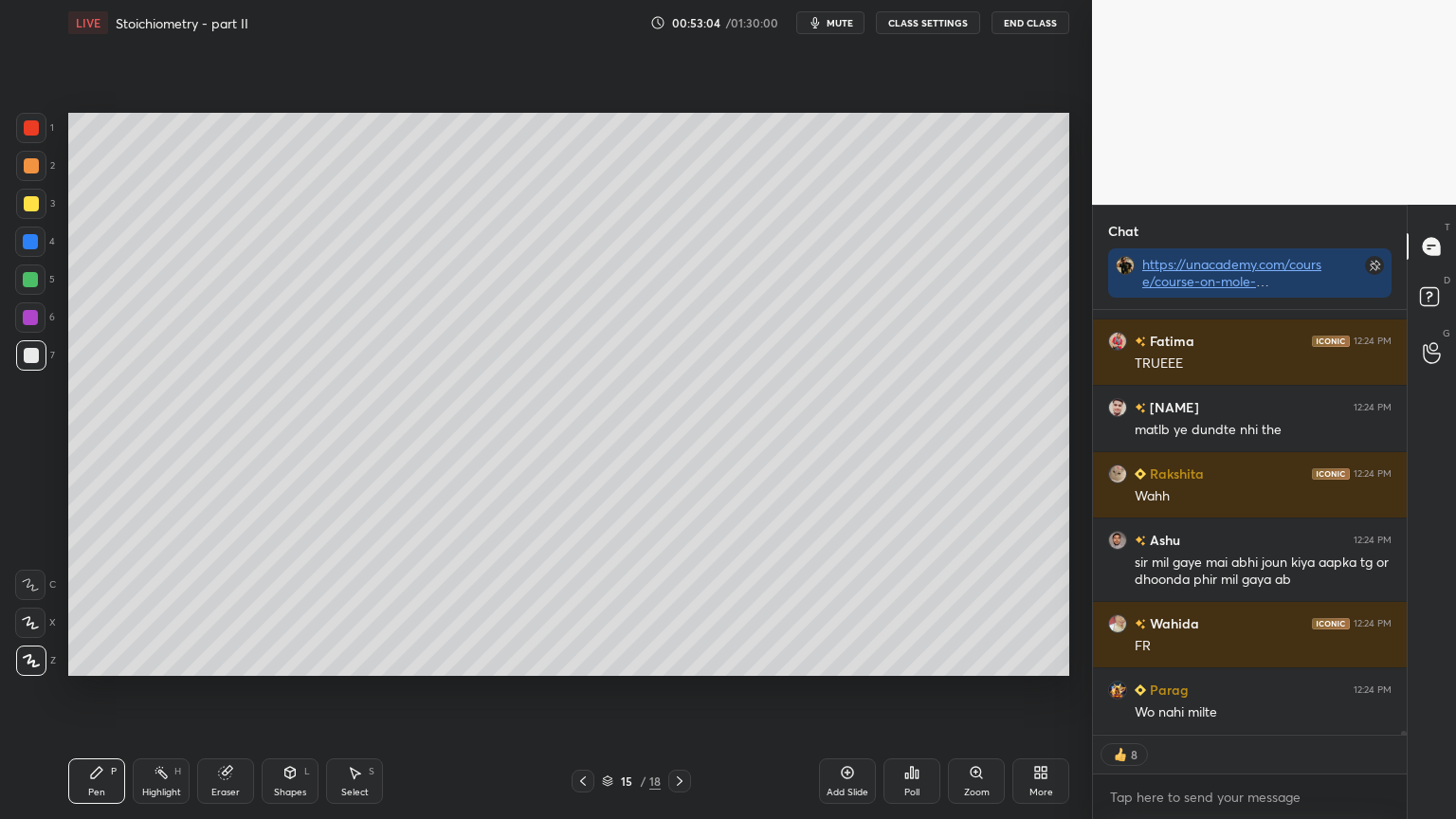 click on "Highlight H" at bounding box center [161, 781] 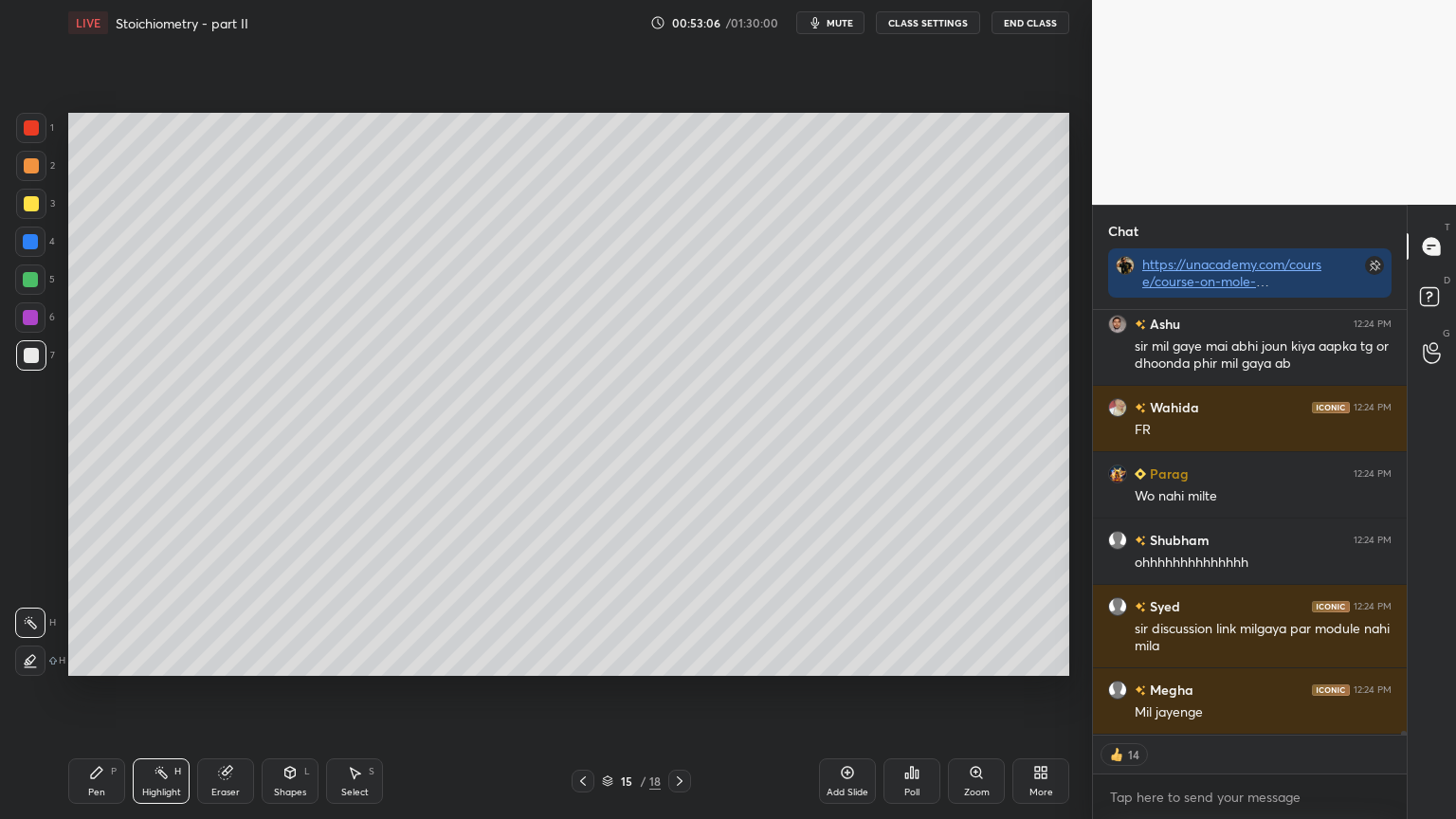 click on "Pen" at bounding box center [97, 792] 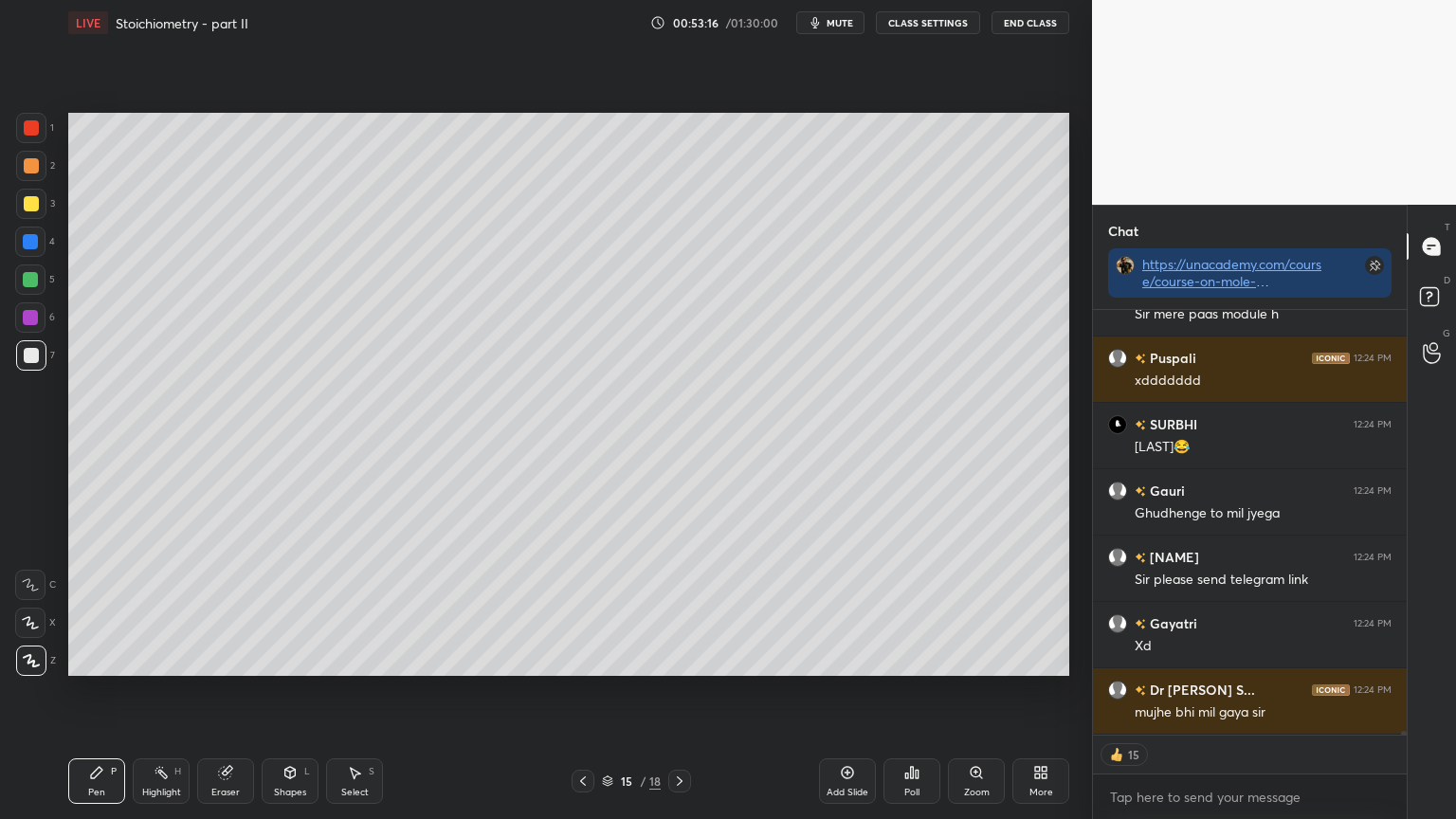 click on "Highlight" at bounding box center [161, 792] 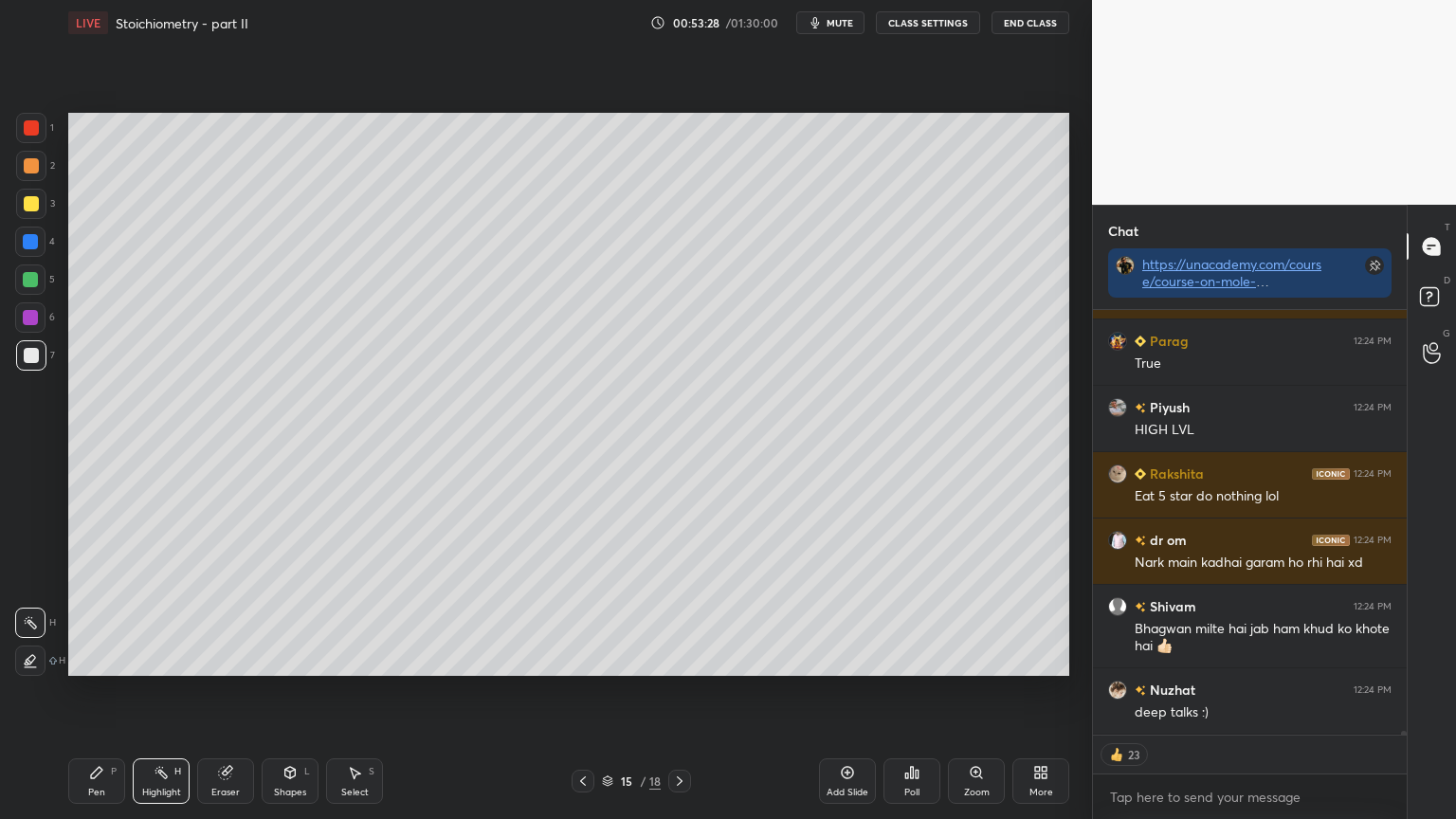 click on "Pen" at bounding box center (97, 792) 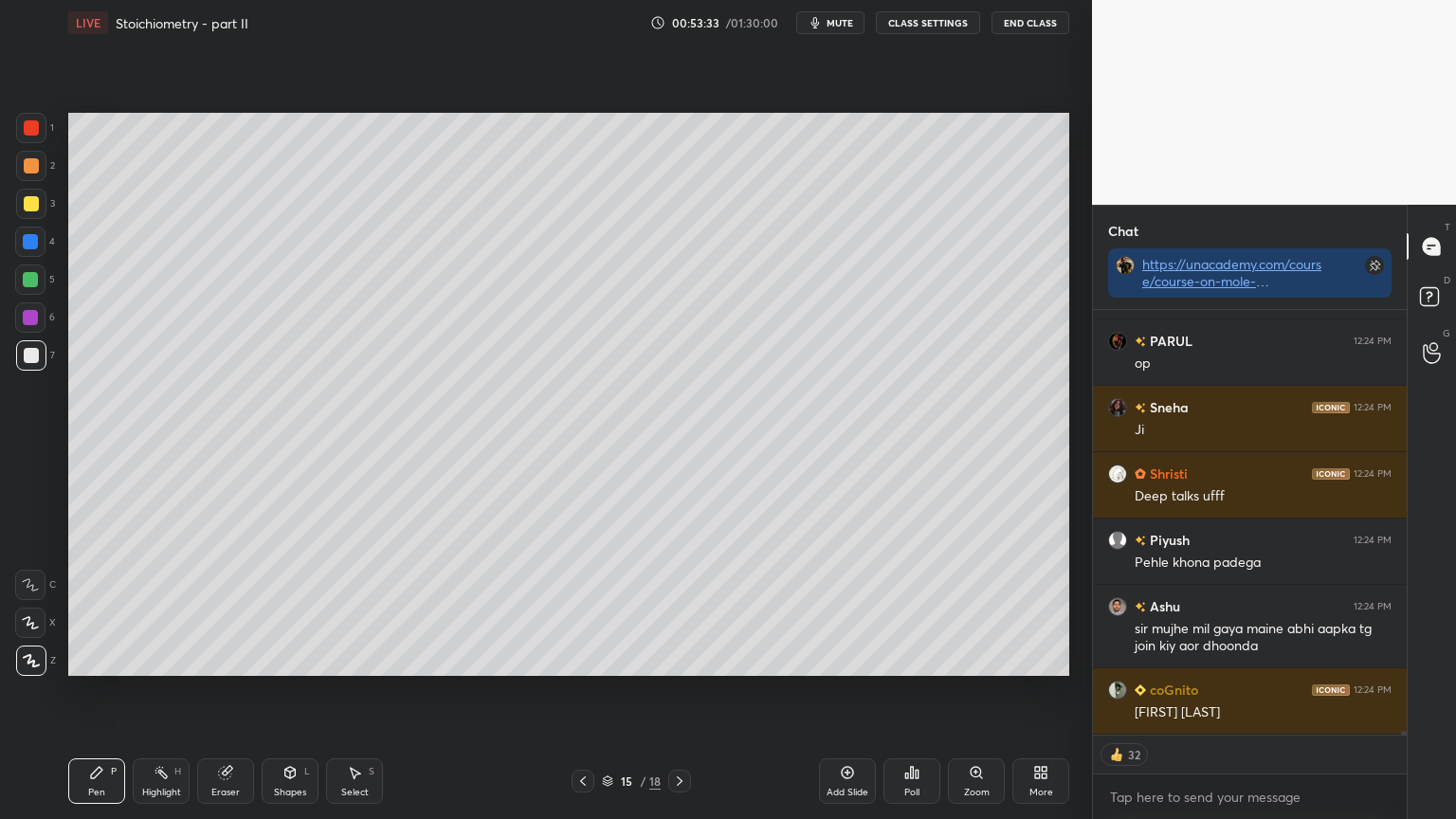 click on "P" at bounding box center [114, 772] 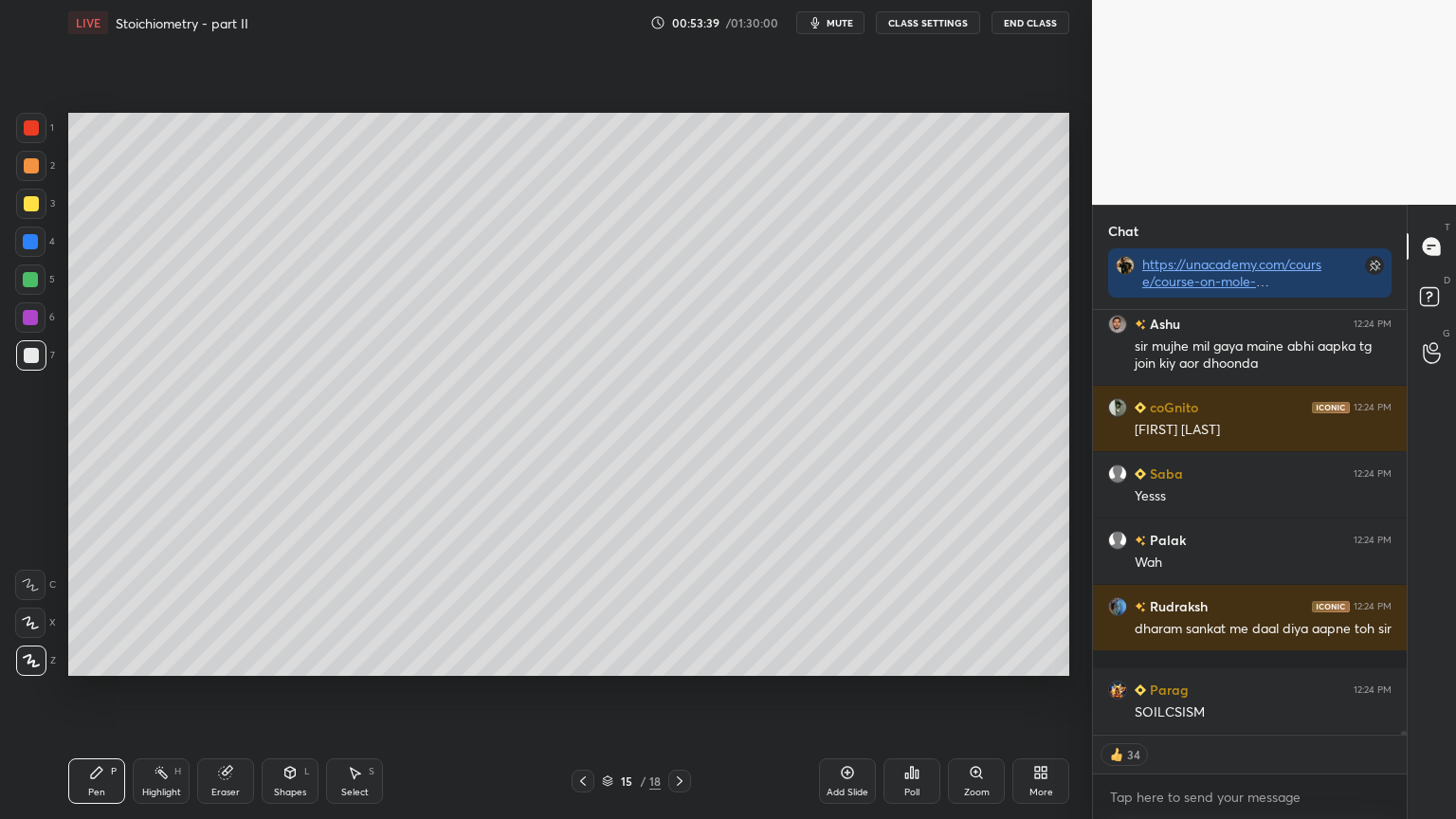 type on "x" 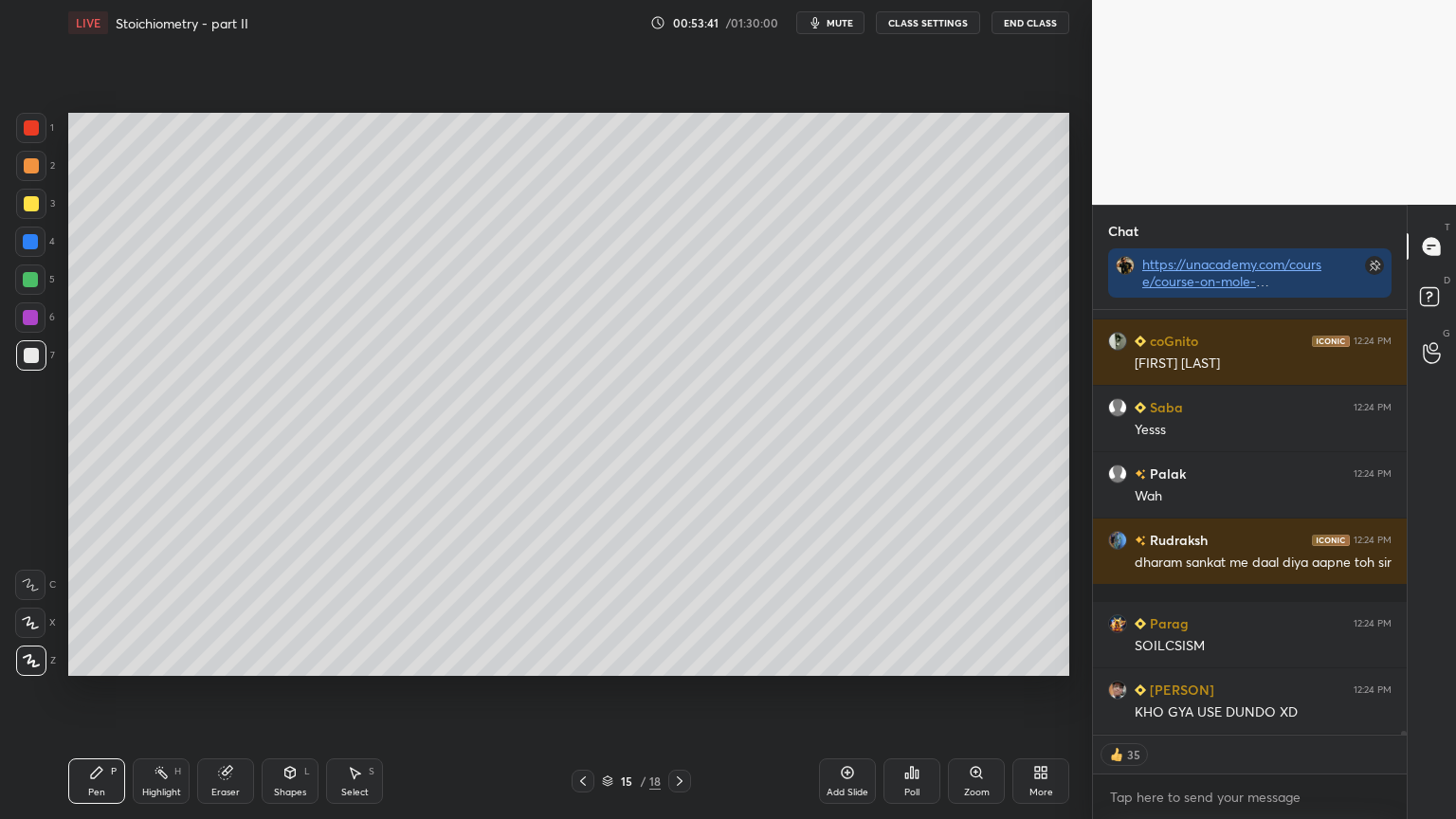 click on "CLASS SETTINGS" at bounding box center (928, 23) 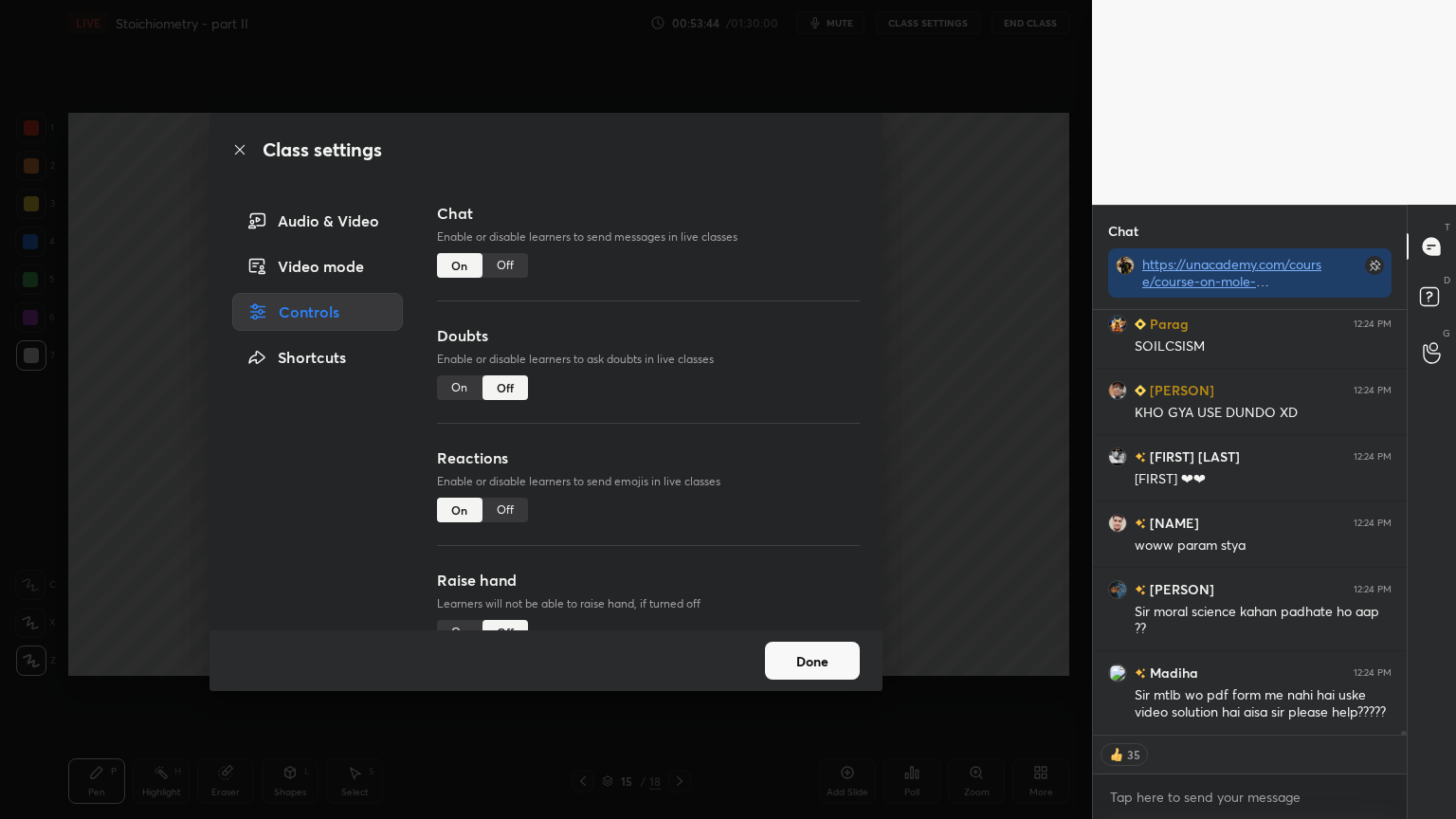 click on "Off" at bounding box center [505, 265] 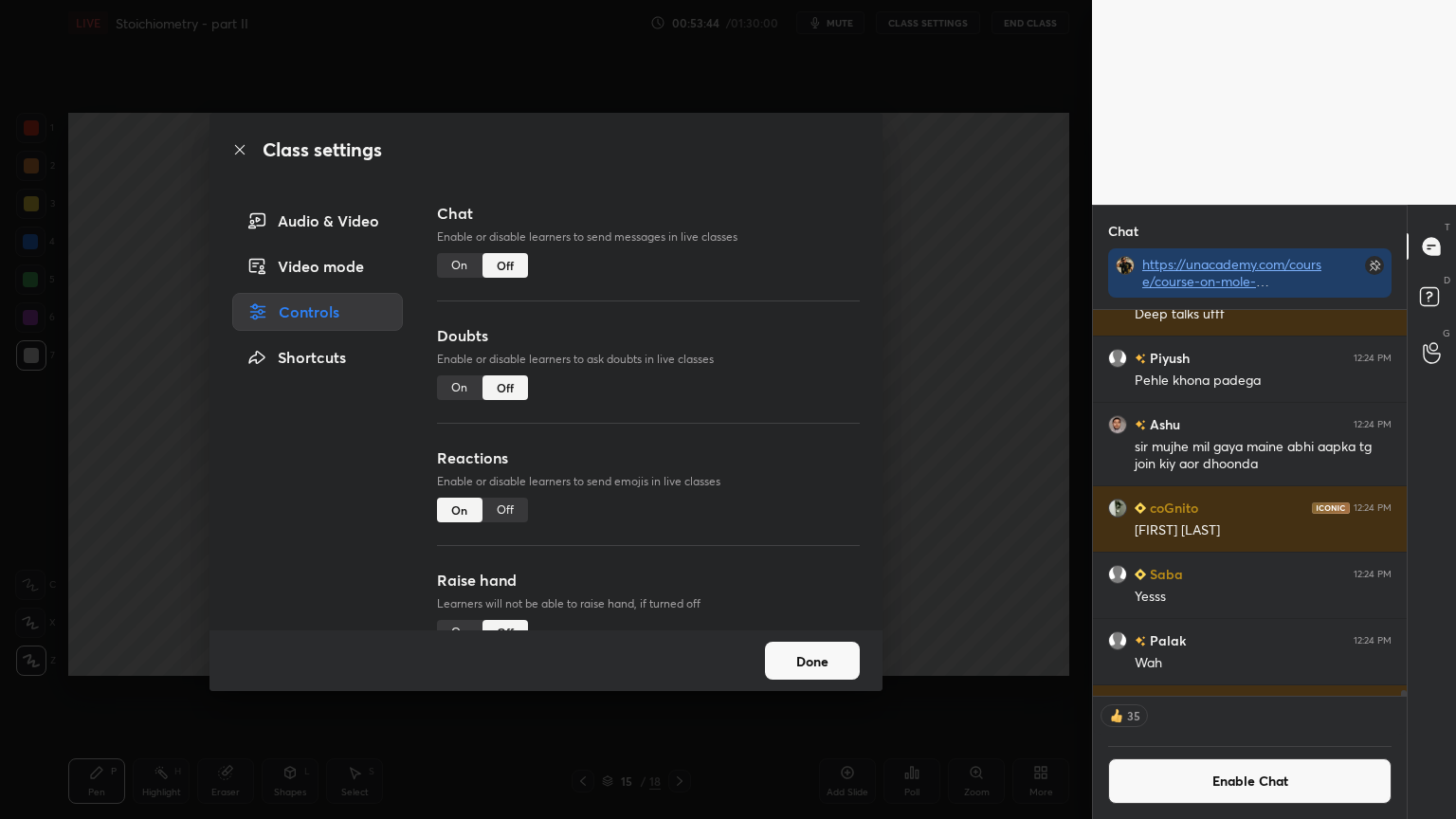click on "Class settings Audio & Video Video mode Controls Shortcuts Chat Enable or disable learners to send messages in live classes On Off Doubts Enable or disable learners to ask doubts in live classes On Off Reactions Enable or disable learners to send emojis in live classes On Off Raise hand Learners will not be able to raise hand, if turned off On Off Poll Prediction Enable or disable poll prediction in case of a question on the slide On Off Done" at bounding box center [546, 410] 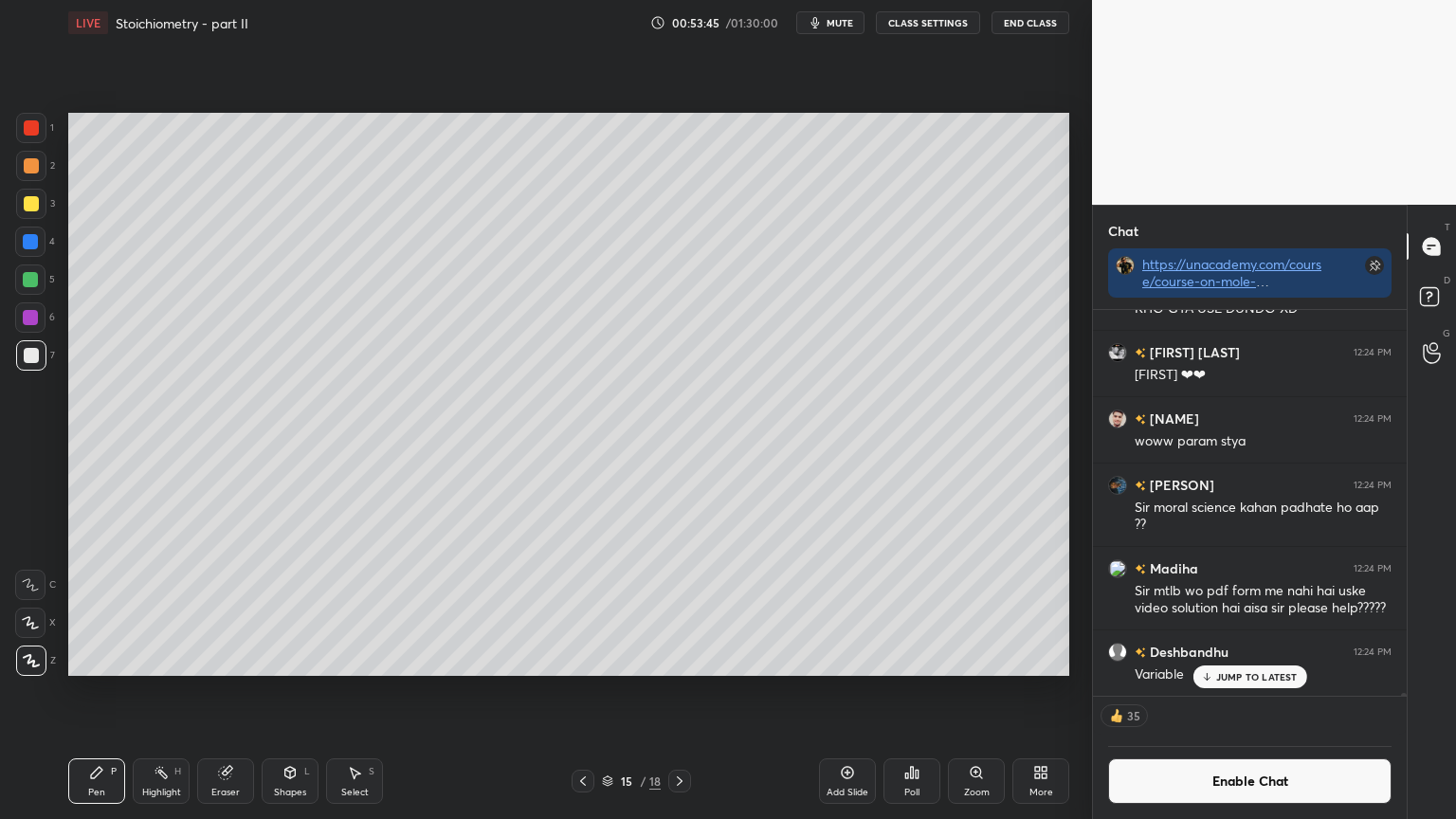 click on "Pen P" at bounding box center (97, 781) 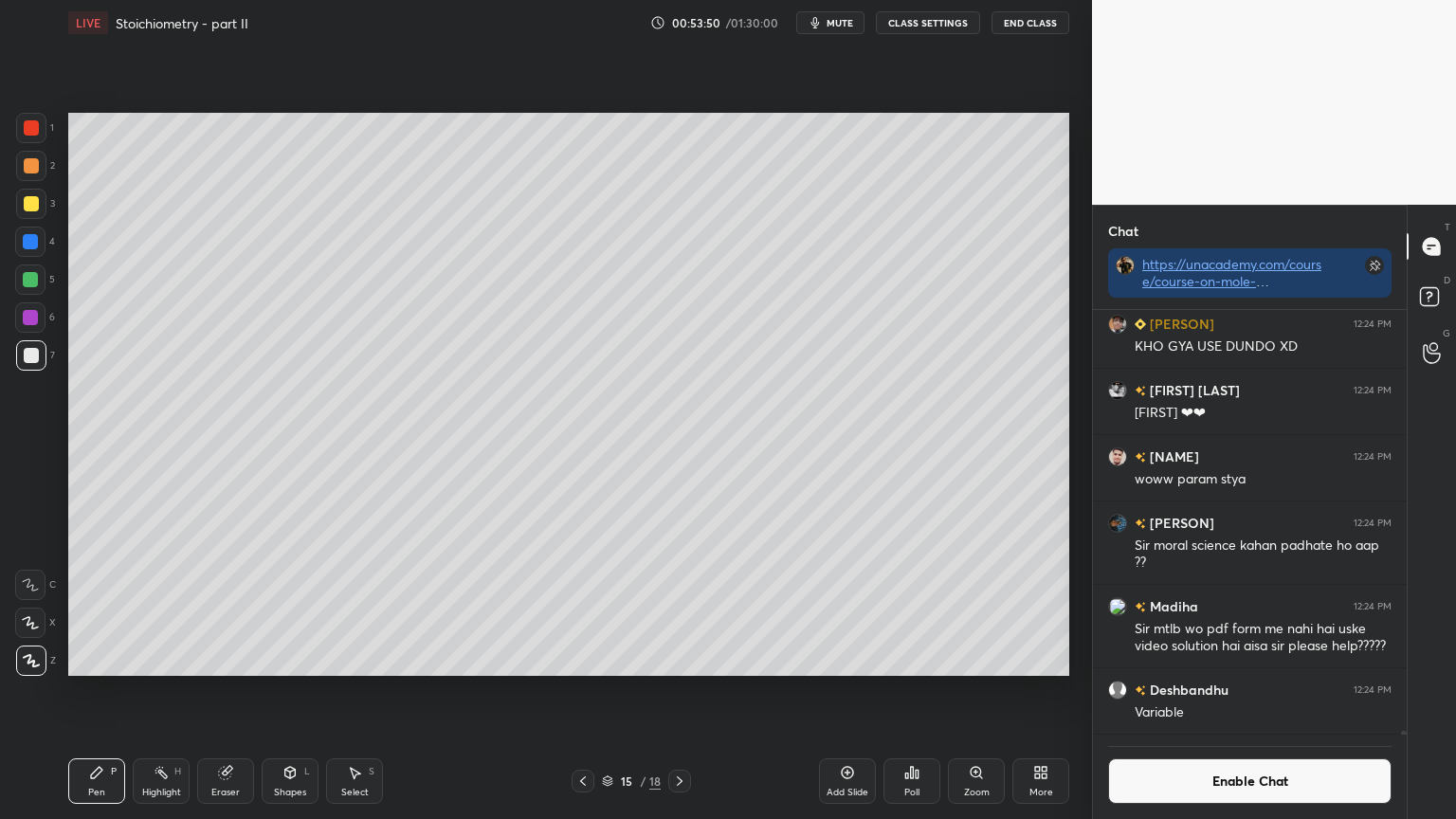 click on "Shapes" at bounding box center [290, 792] 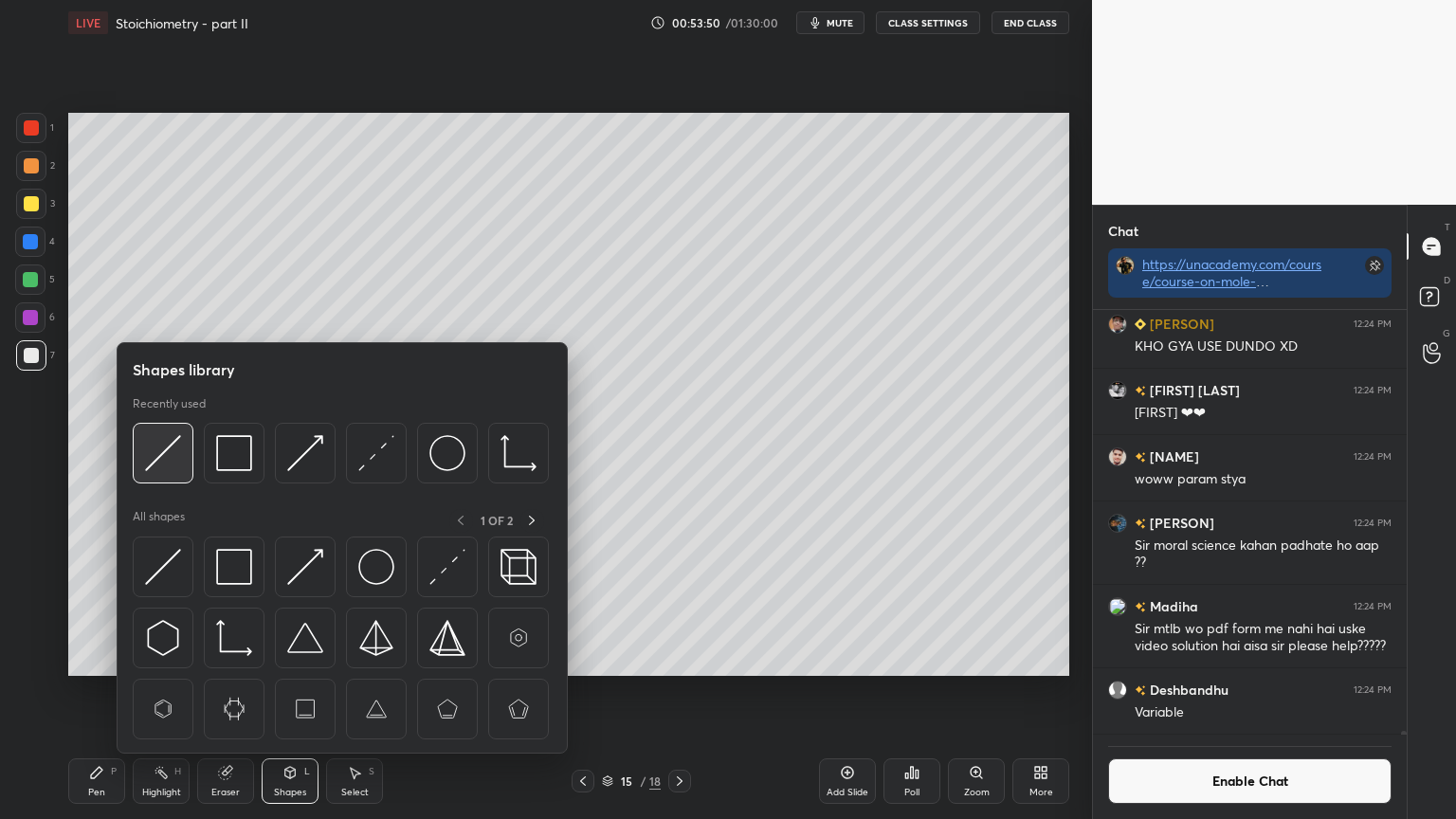 click at bounding box center (163, 453) 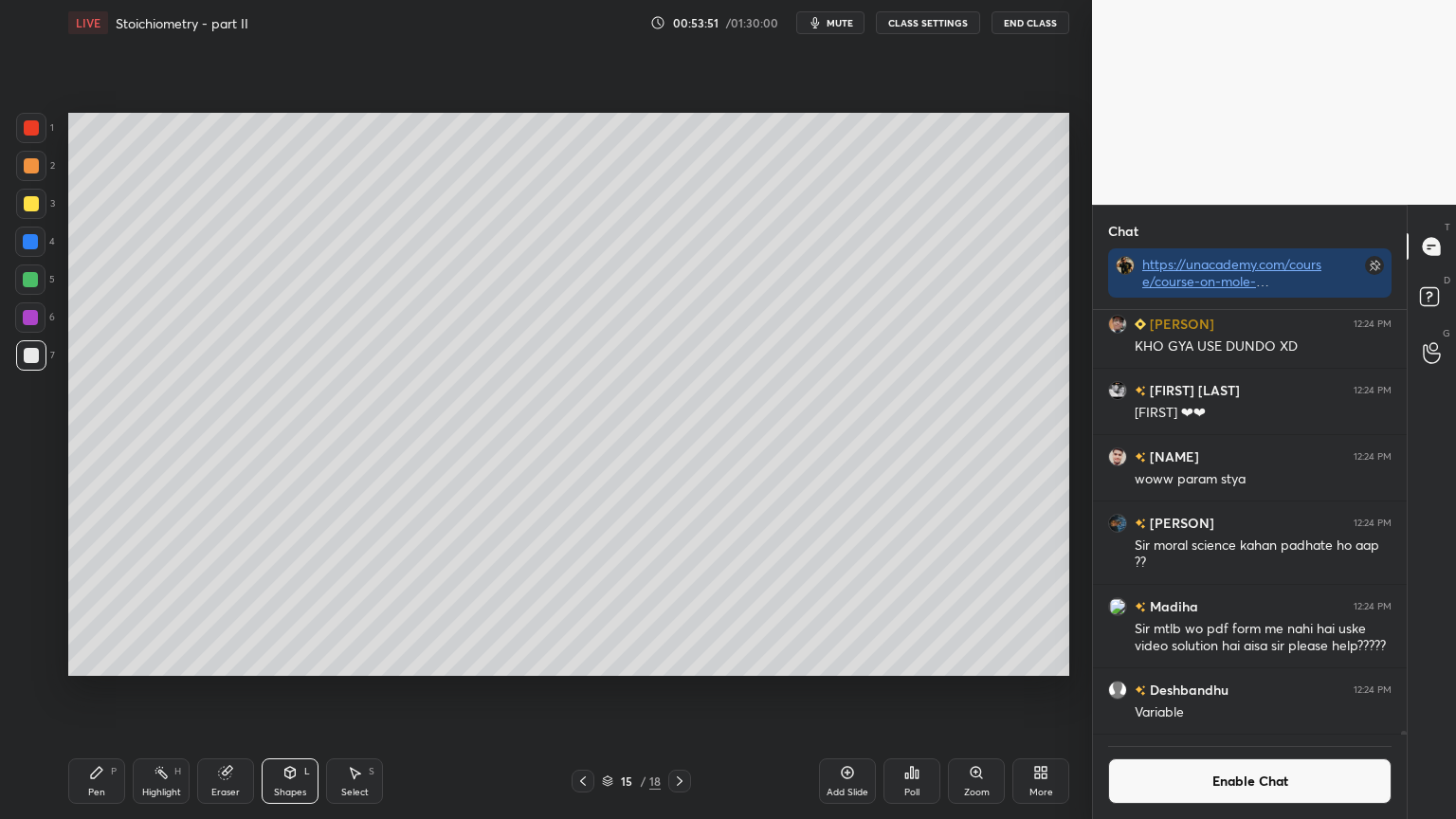 click at bounding box center [31, 166] 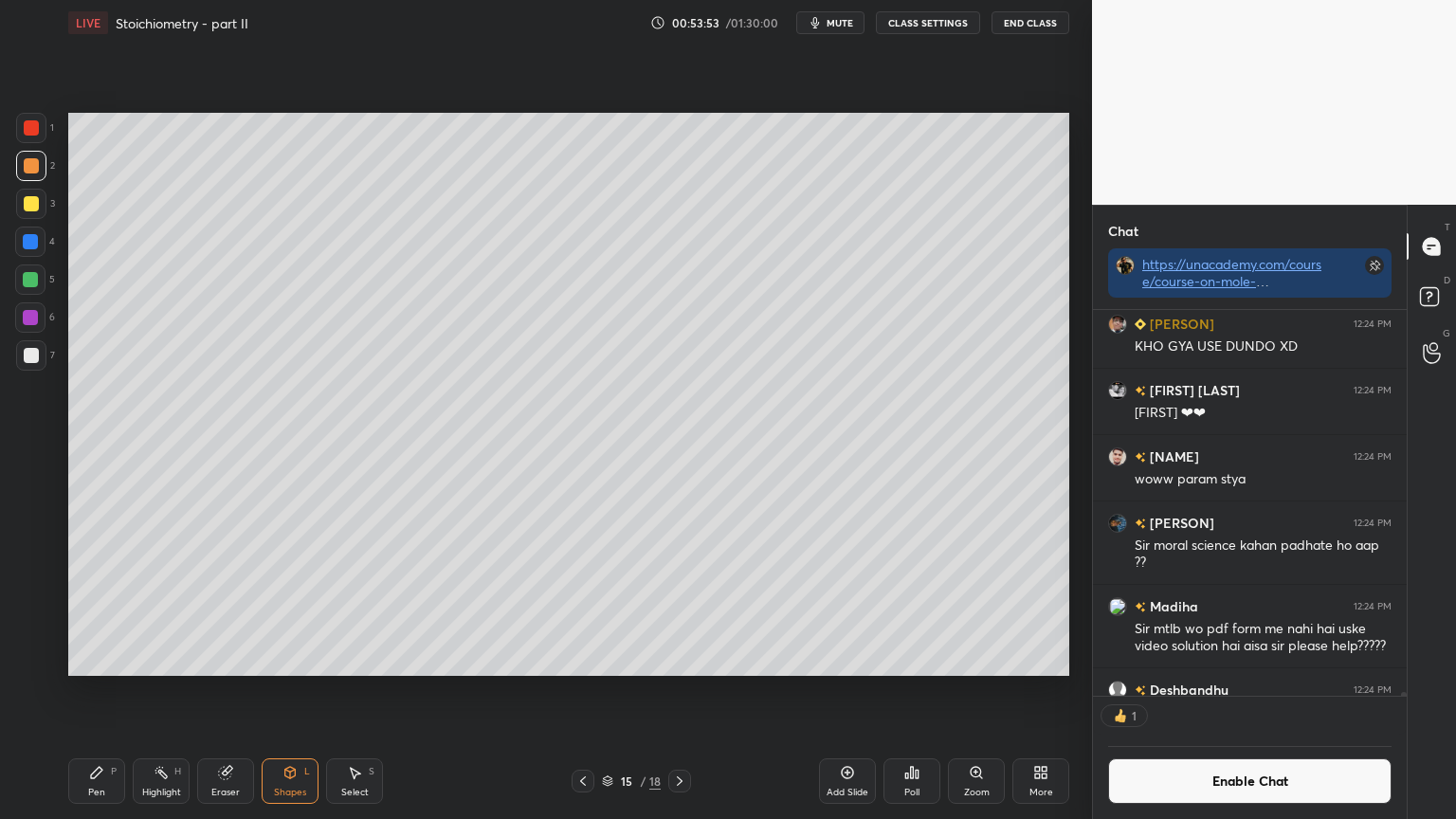click 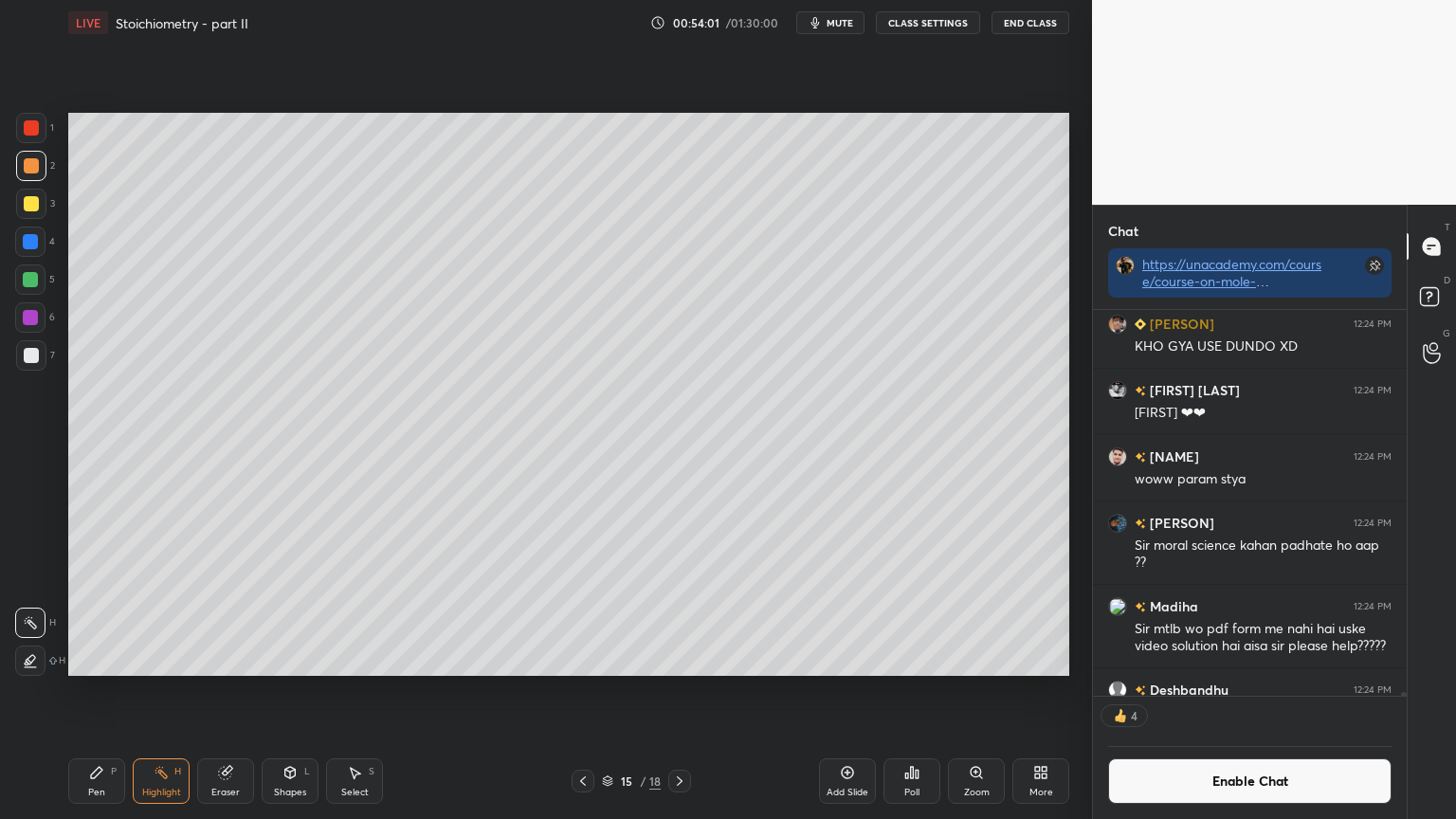click on "Pen P" at bounding box center (97, 781) 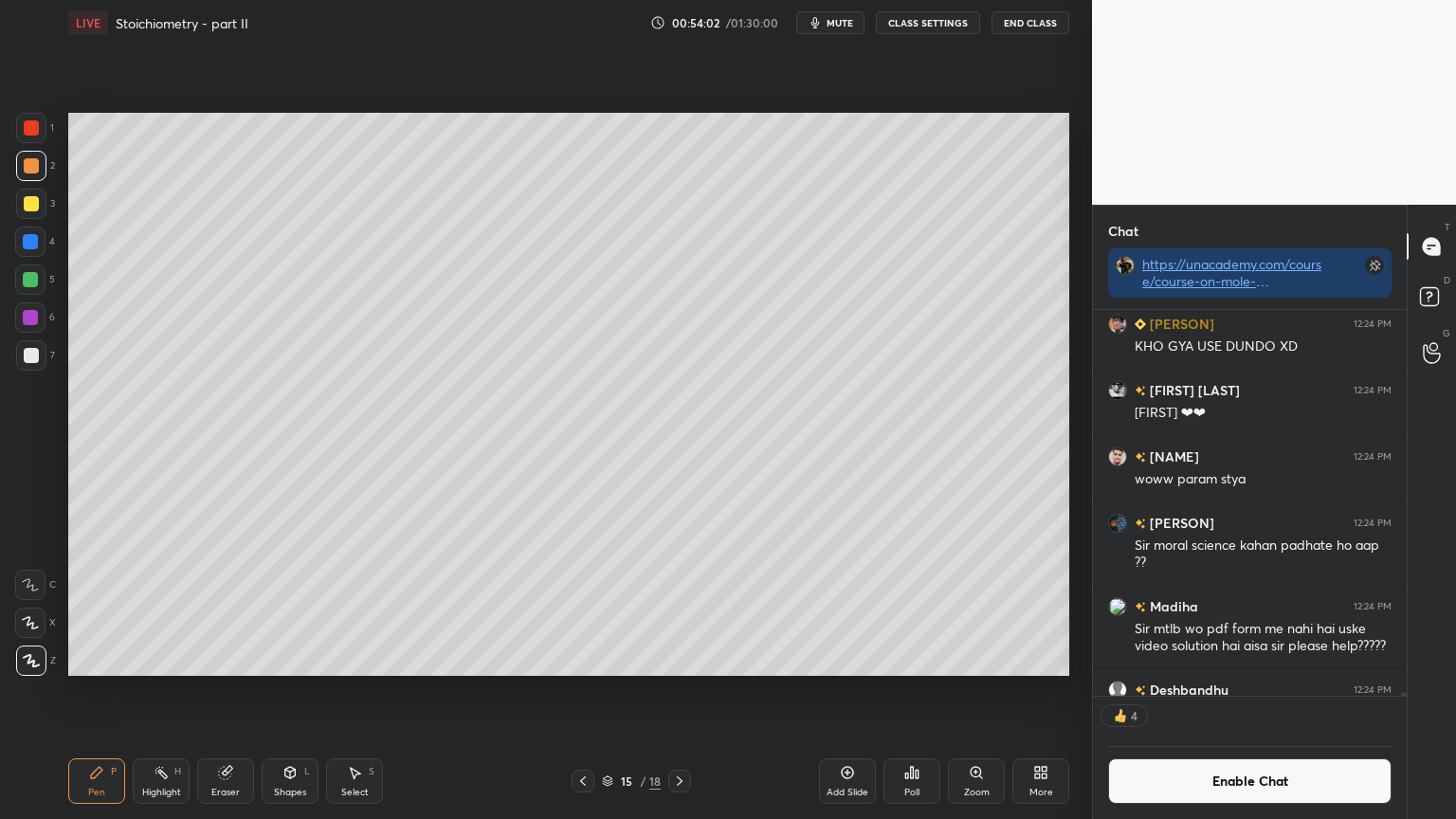 click at bounding box center (31, 355) 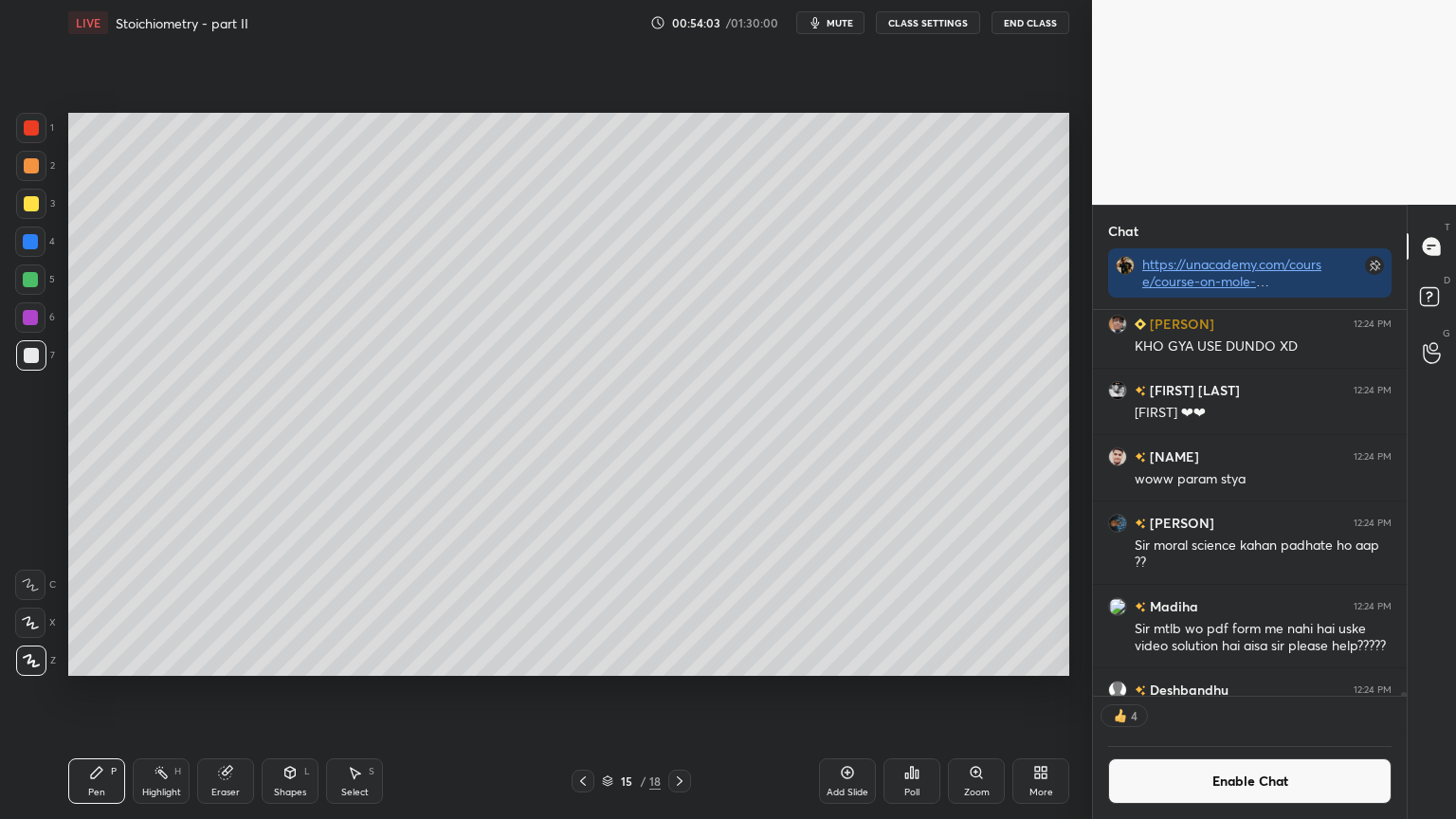 click at bounding box center [31, 204] 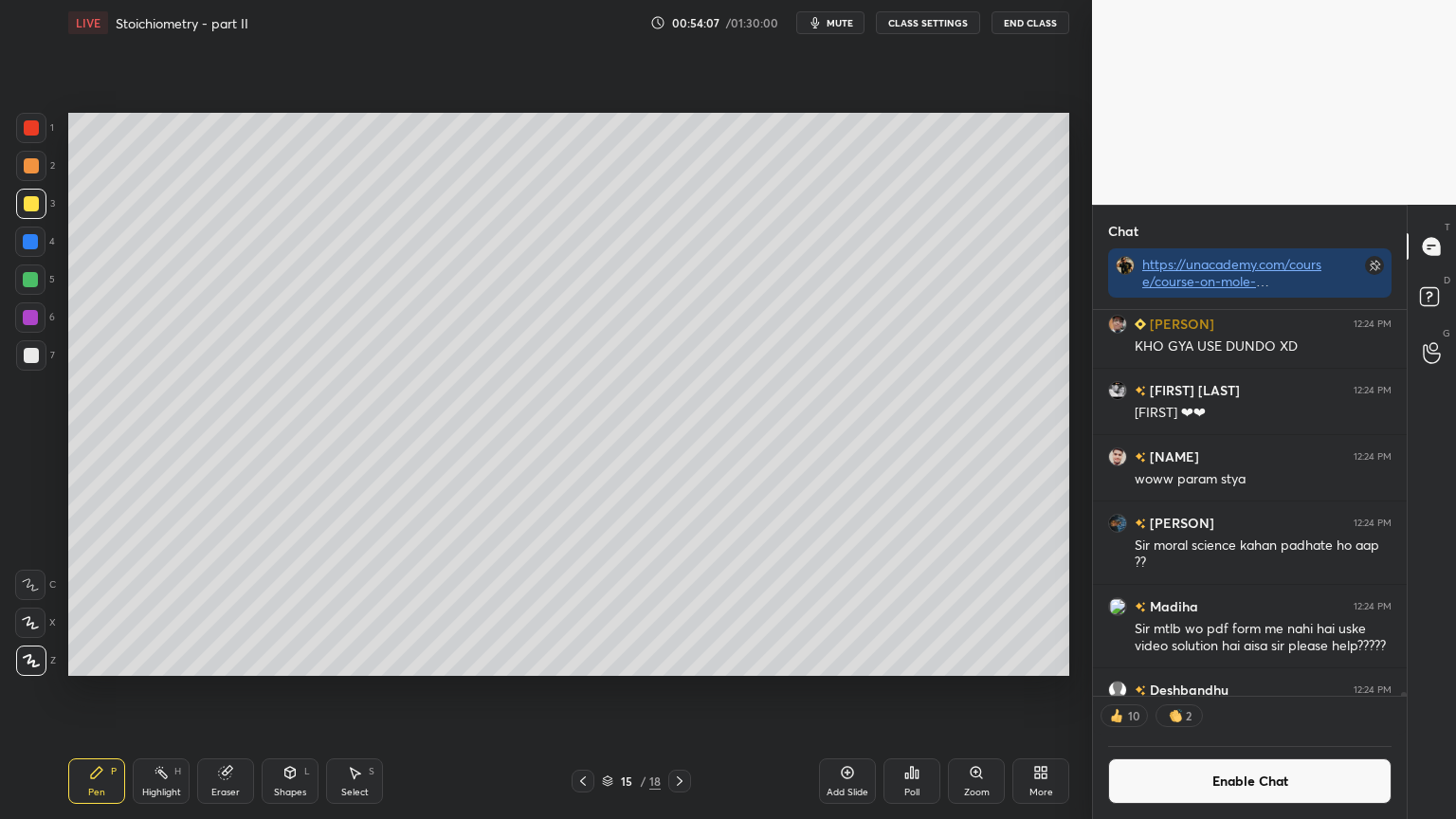 drag, startPoint x: 159, startPoint y: 785, endPoint x: 228, endPoint y: 695, distance: 113.40635 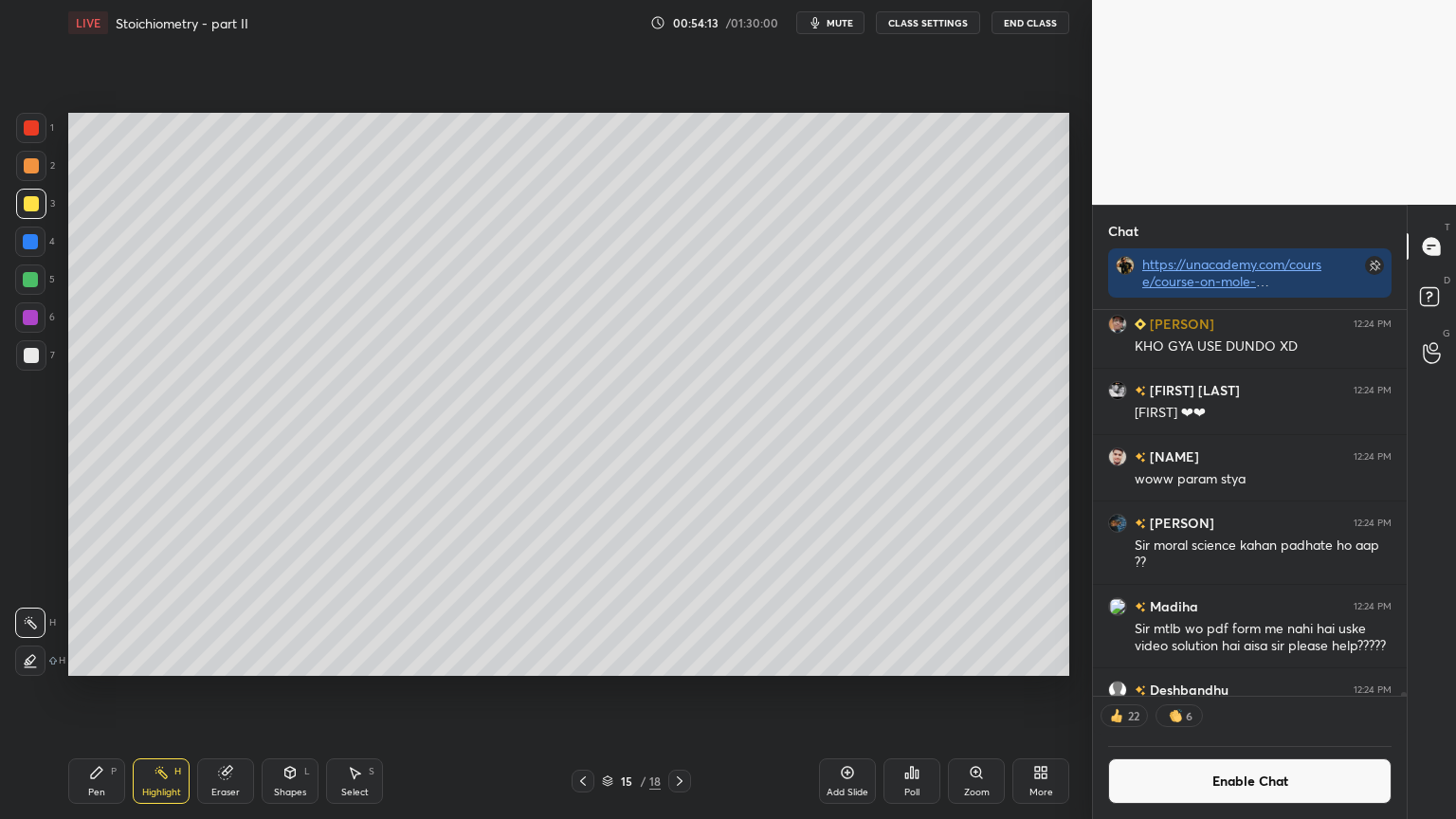 drag, startPoint x: 95, startPoint y: 781, endPoint x: 109, endPoint y: 758, distance: 26.925824 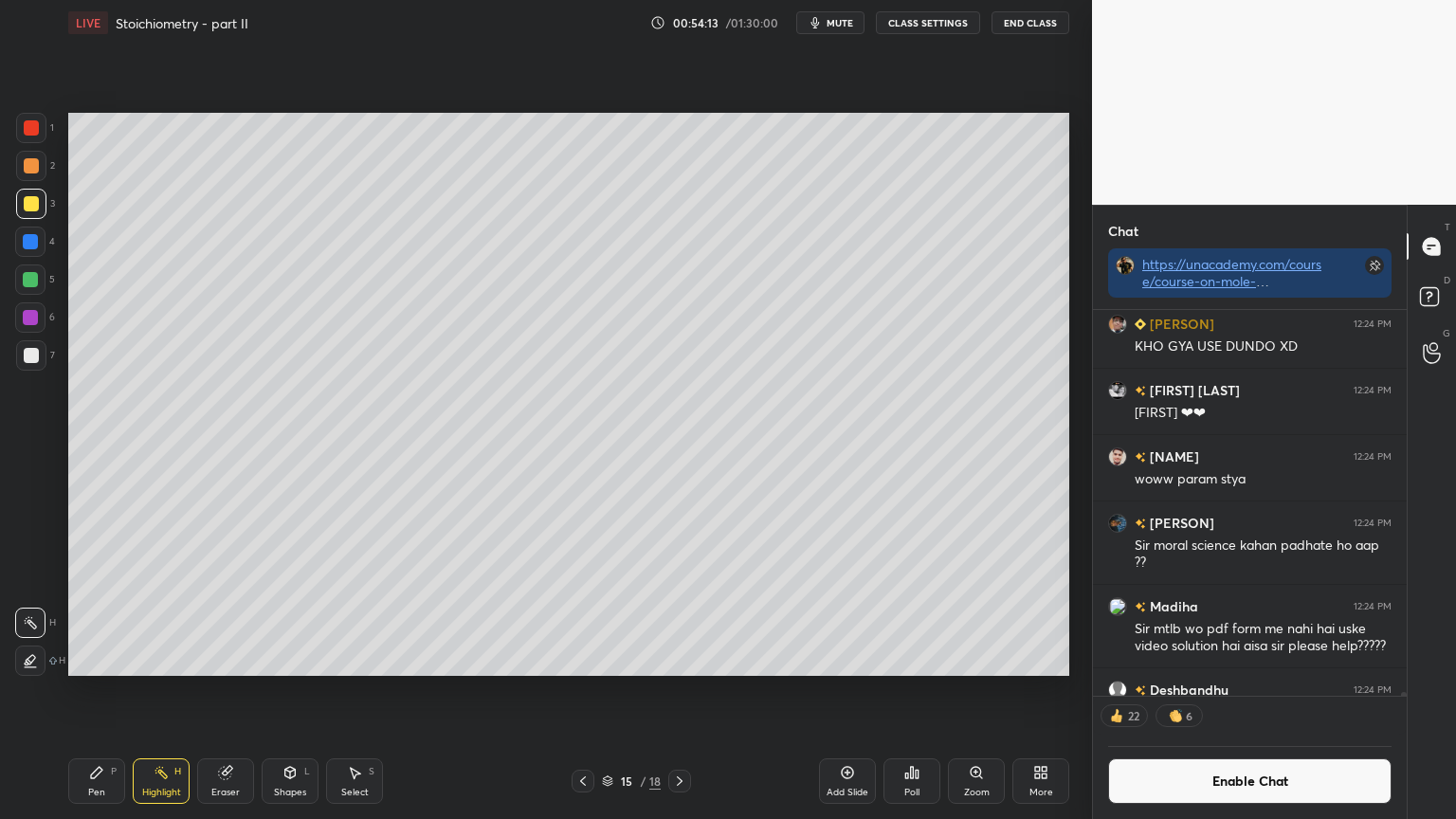 click on "Pen P" at bounding box center [97, 781] 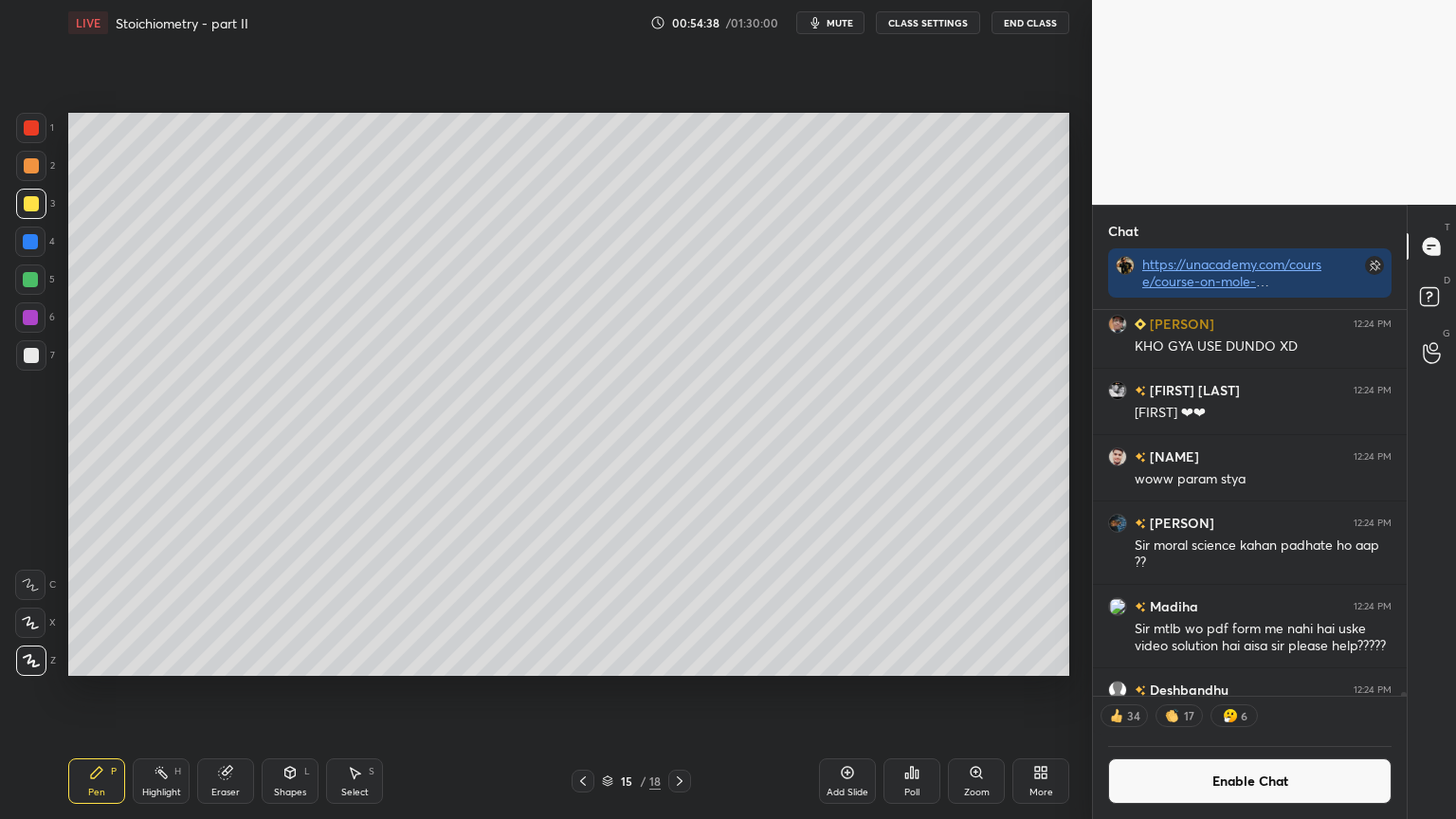 click at bounding box center [31, 355] 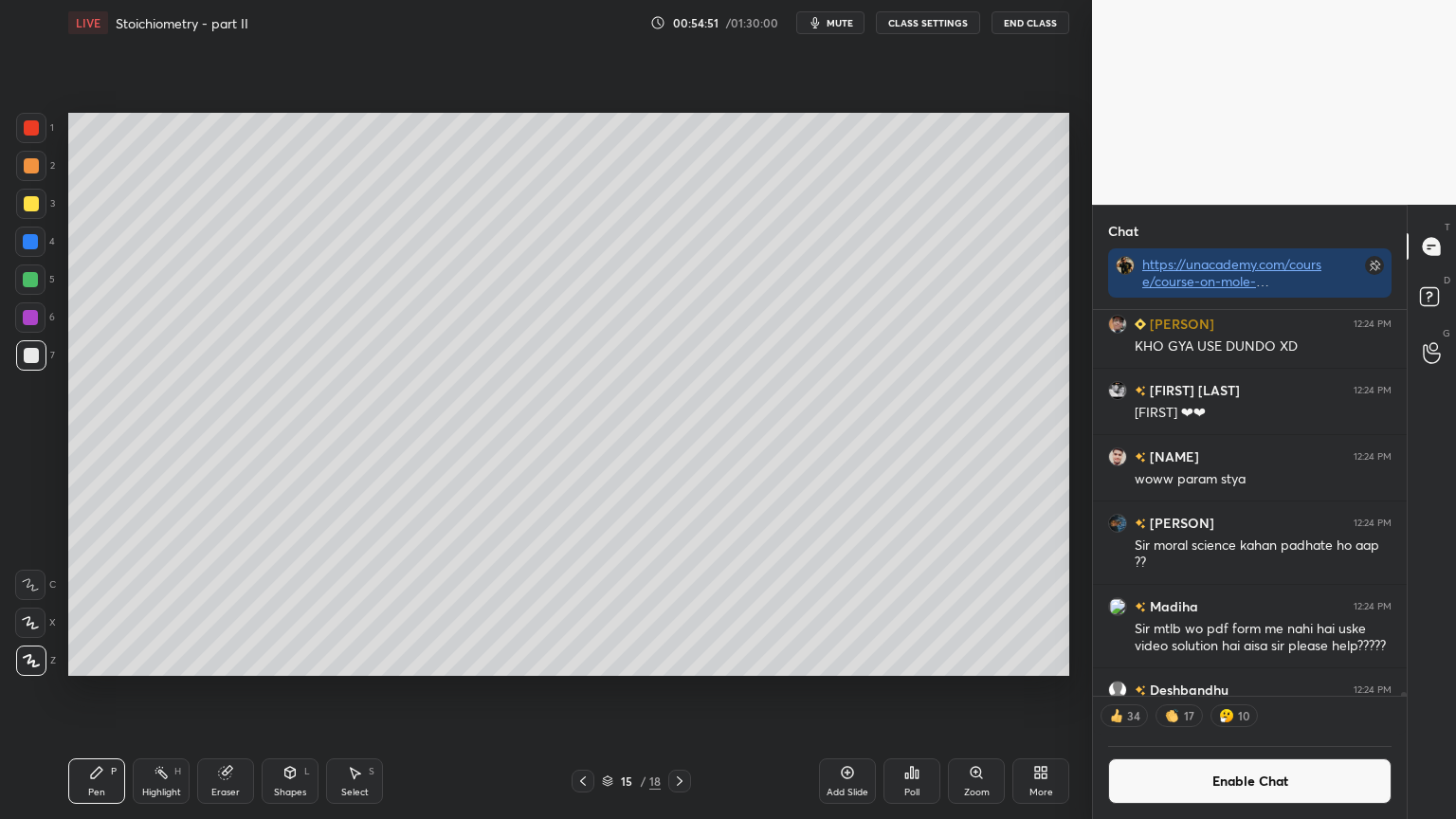 scroll, scrollTop: 6, scrollLeft: 6, axis: both 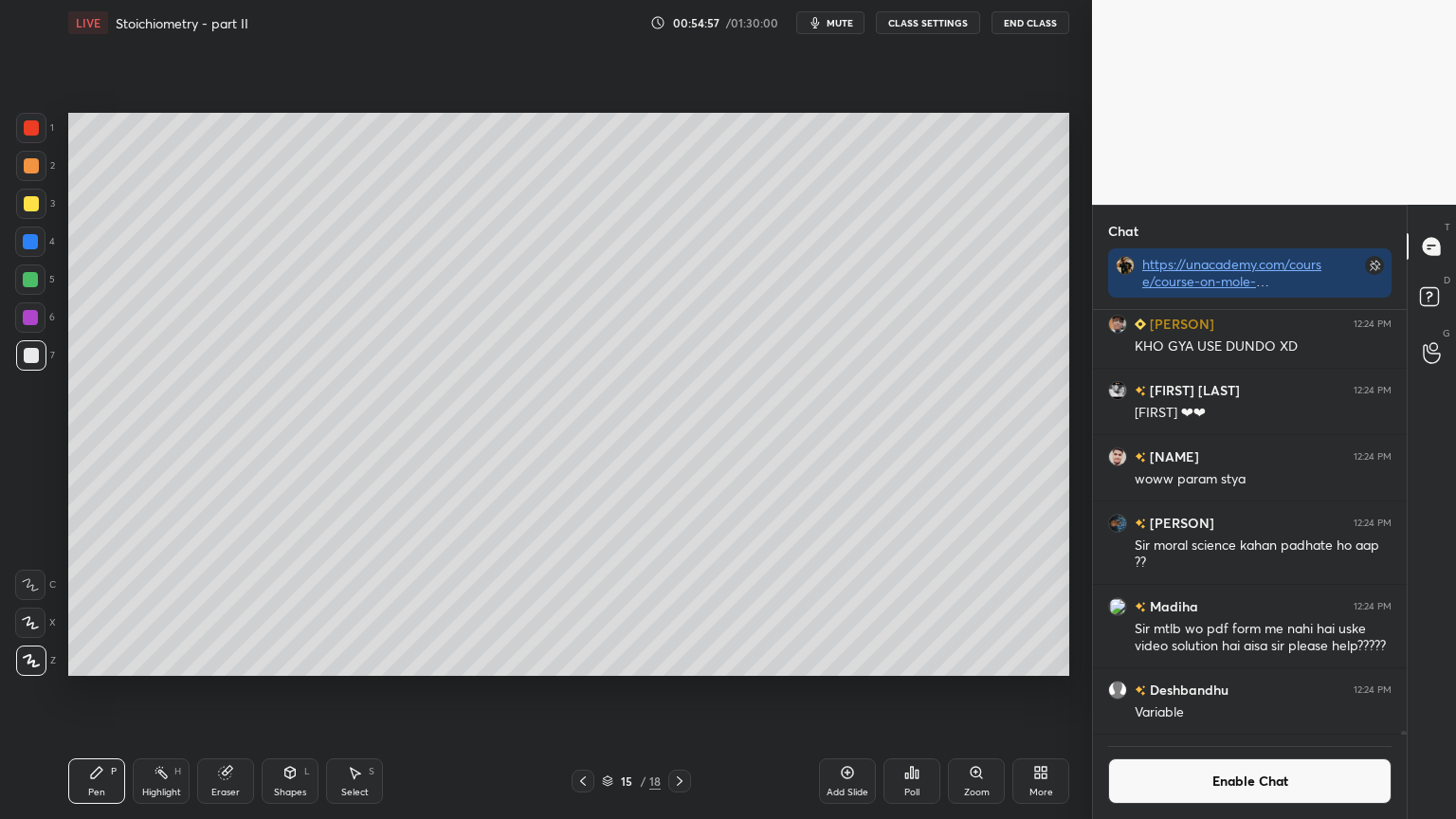 click at bounding box center [31, 204] 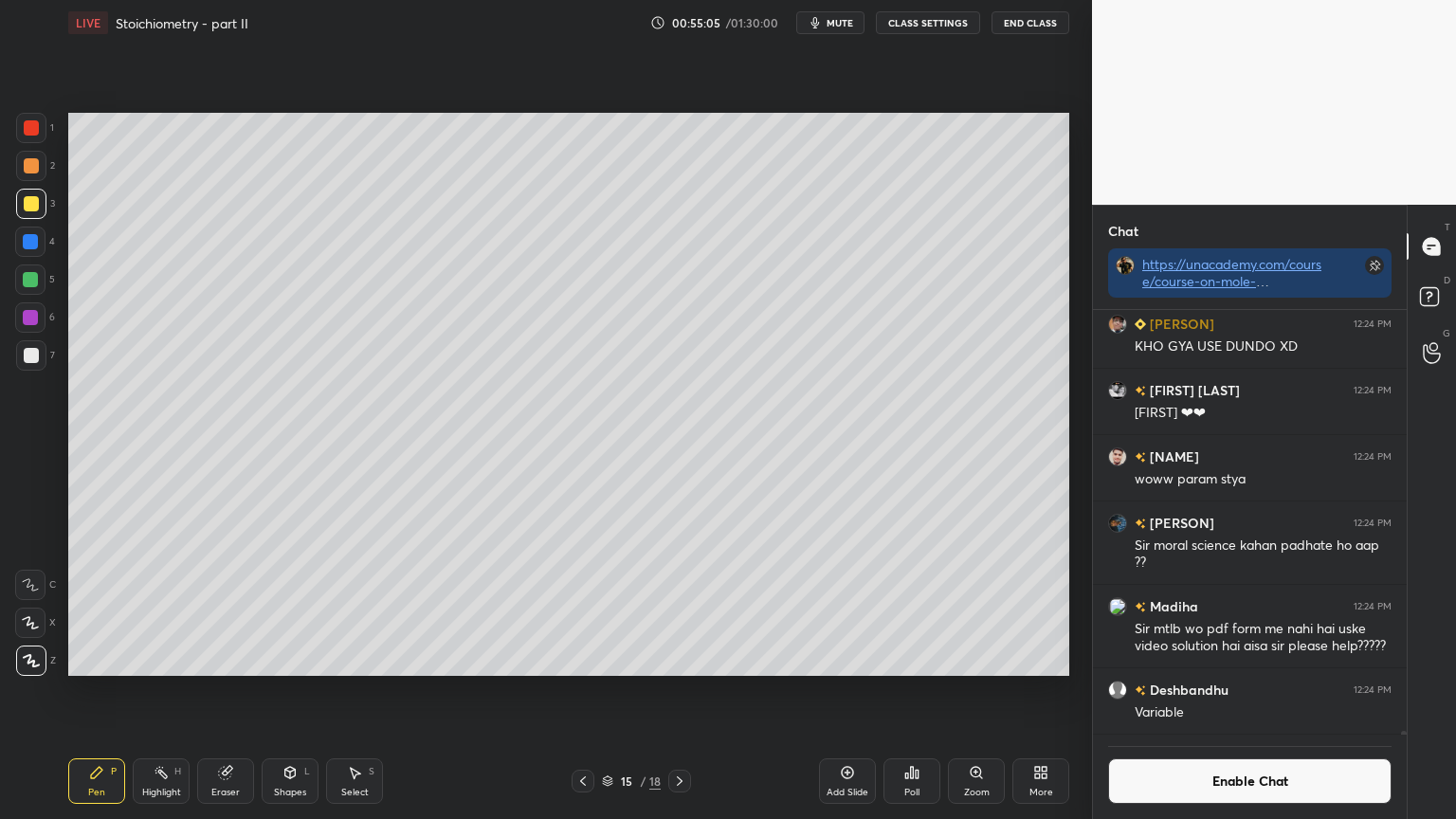 click at bounding box center [31, 128] 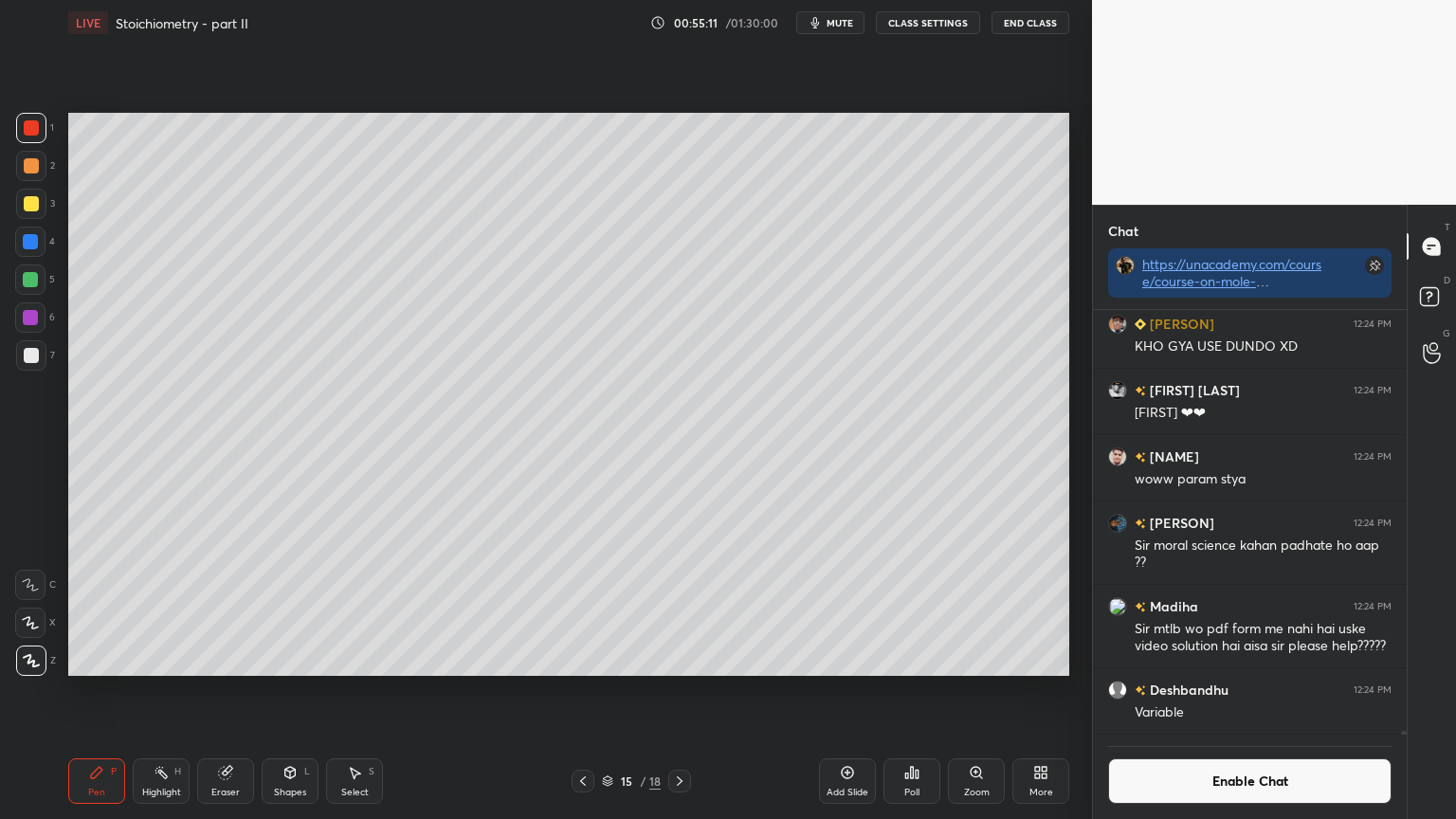 click on "1 2 3 4 5 6 7 C X Z C X Z E E Erase all   H H" at bounding box center [30, 394] 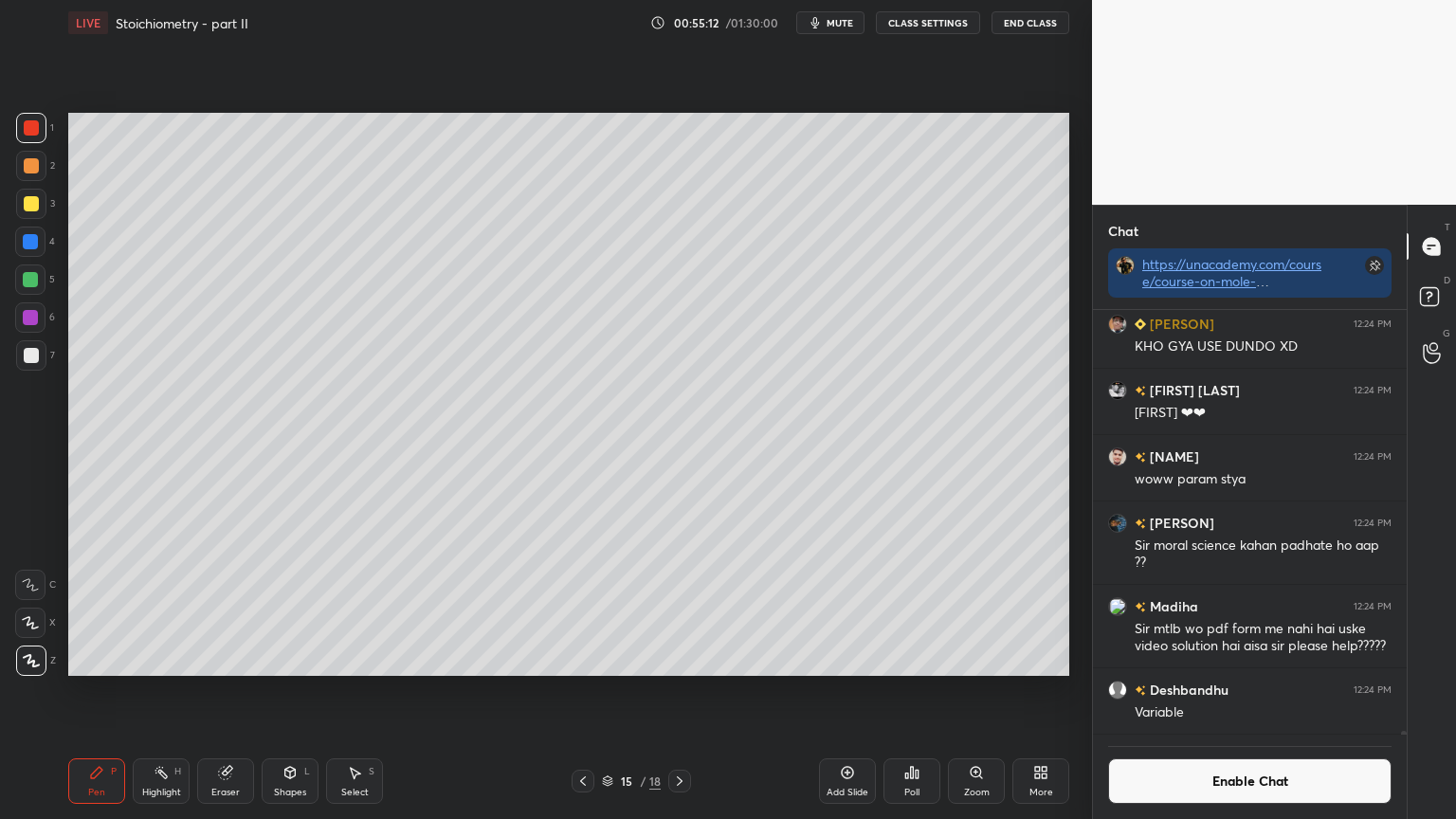 drag, startPoint x: 30, startPoint y: 206, endPoint x: 49, endPoint y: 239, distance: 38.078866 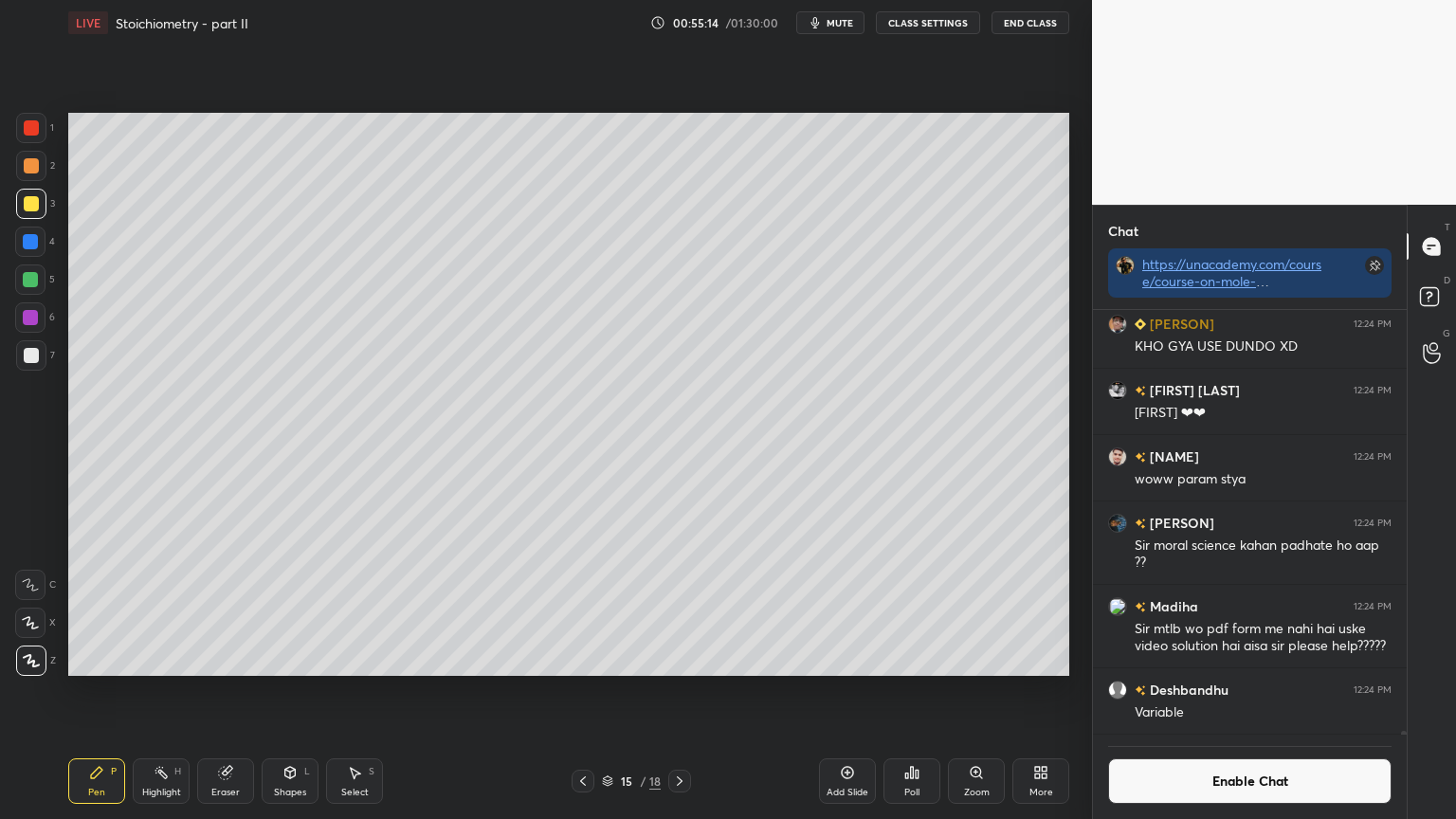drag, startPoint x: 97, startPoint y: 784, endPoint x: 127, endPoint y: 734, distance: 58.30952 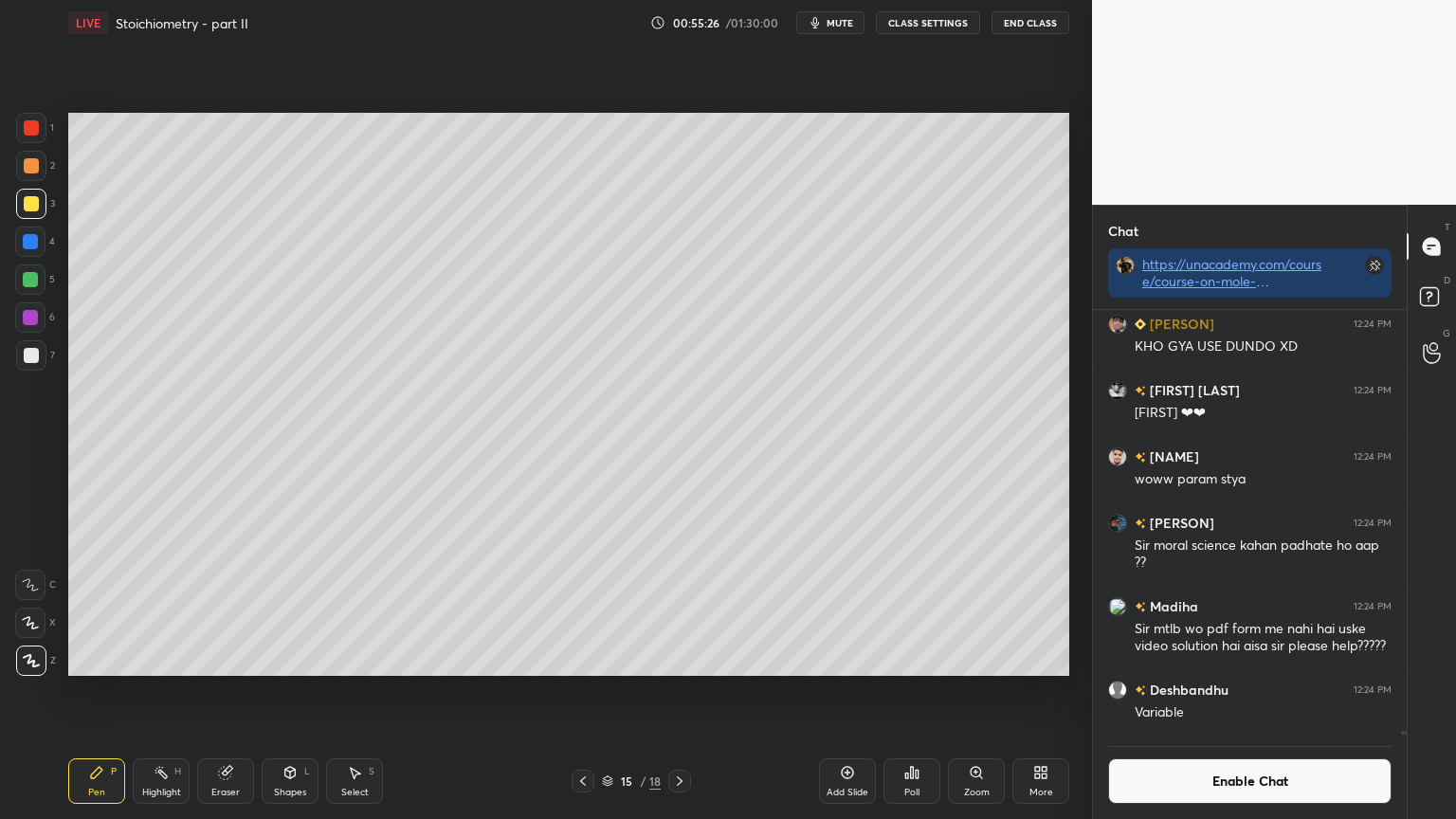 click on "Shapes" at bounding box center [290, 792] 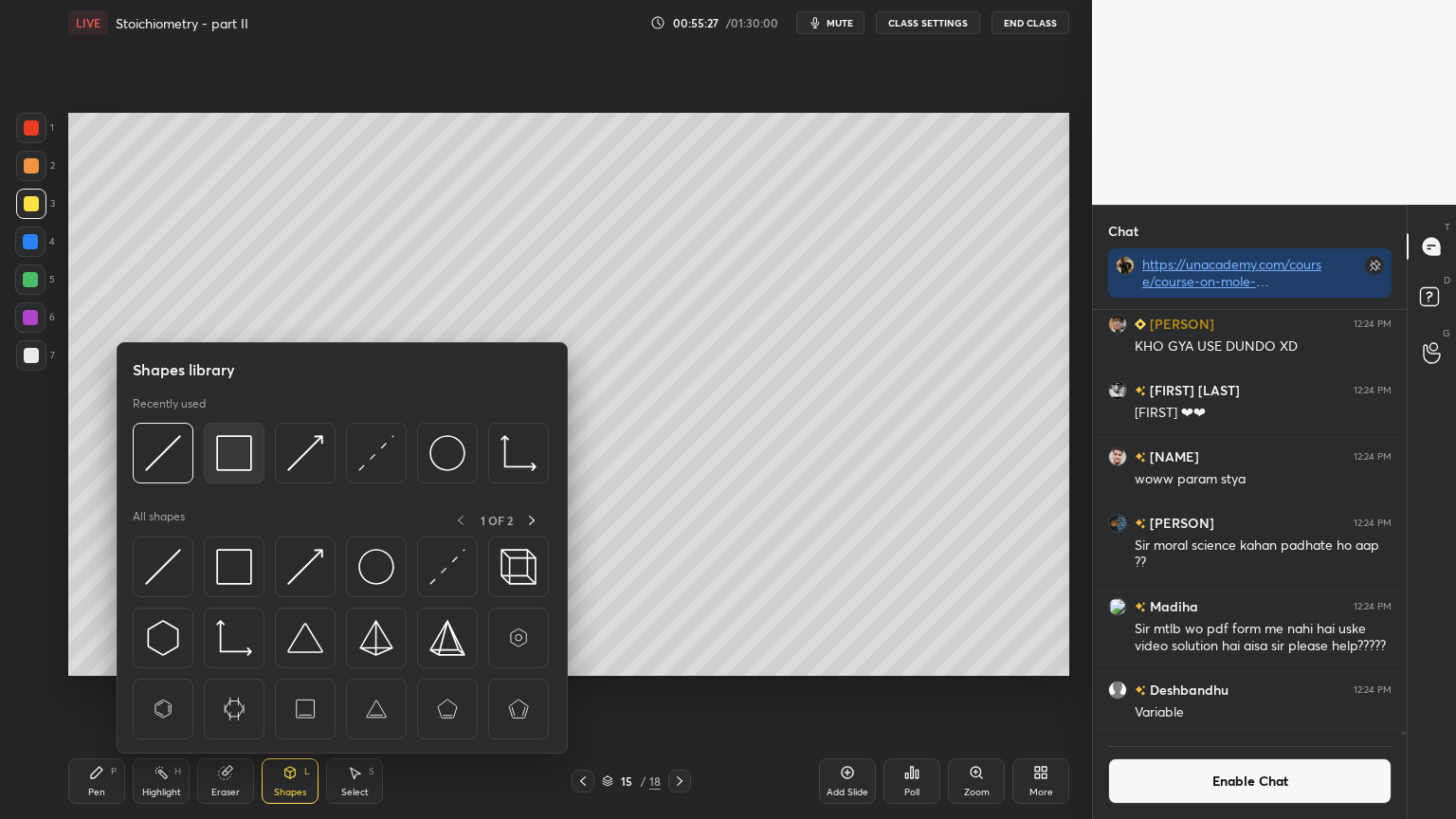 click at bounding box center (234, 453) 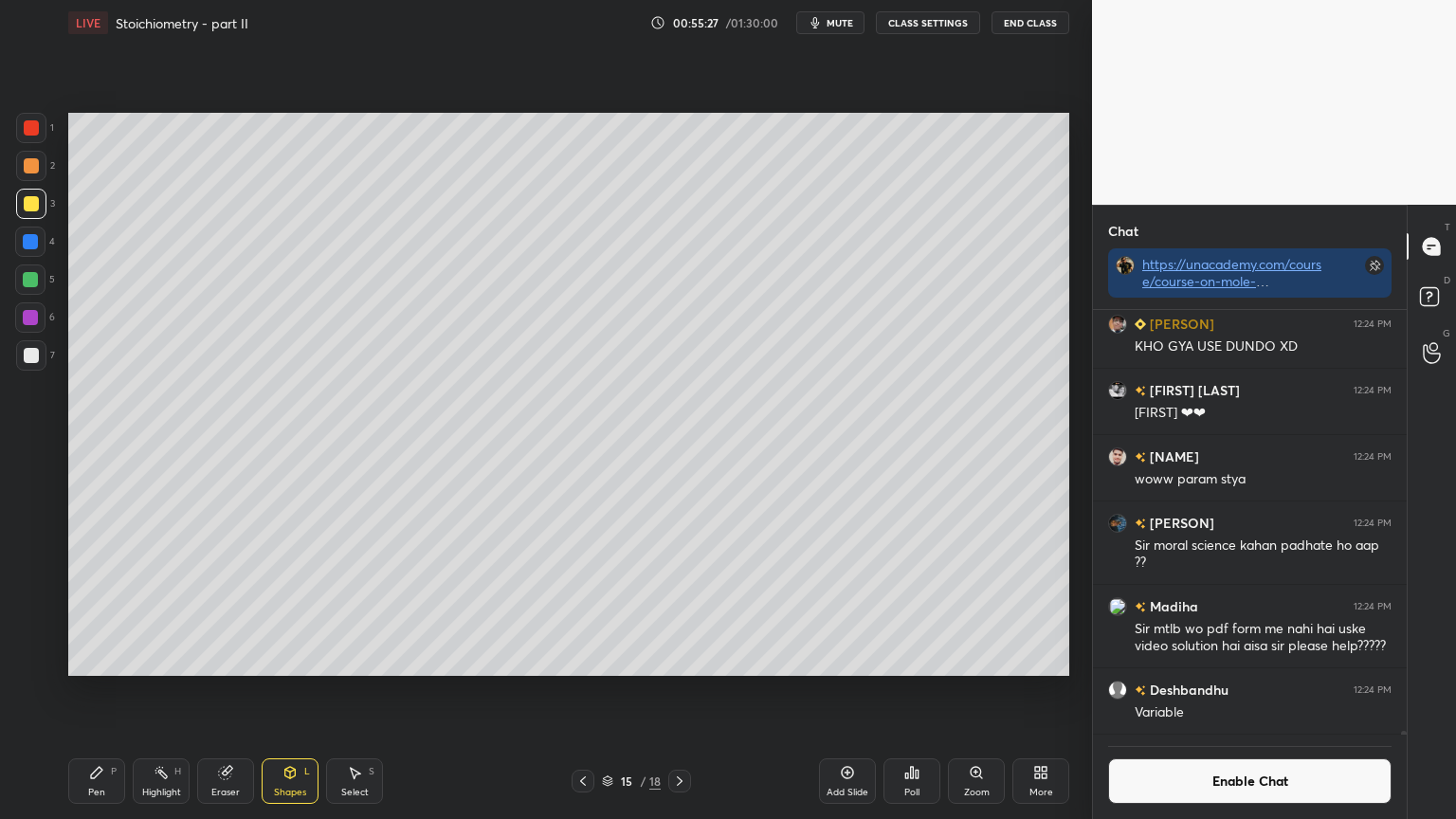 click at bounding box center (31, 355) 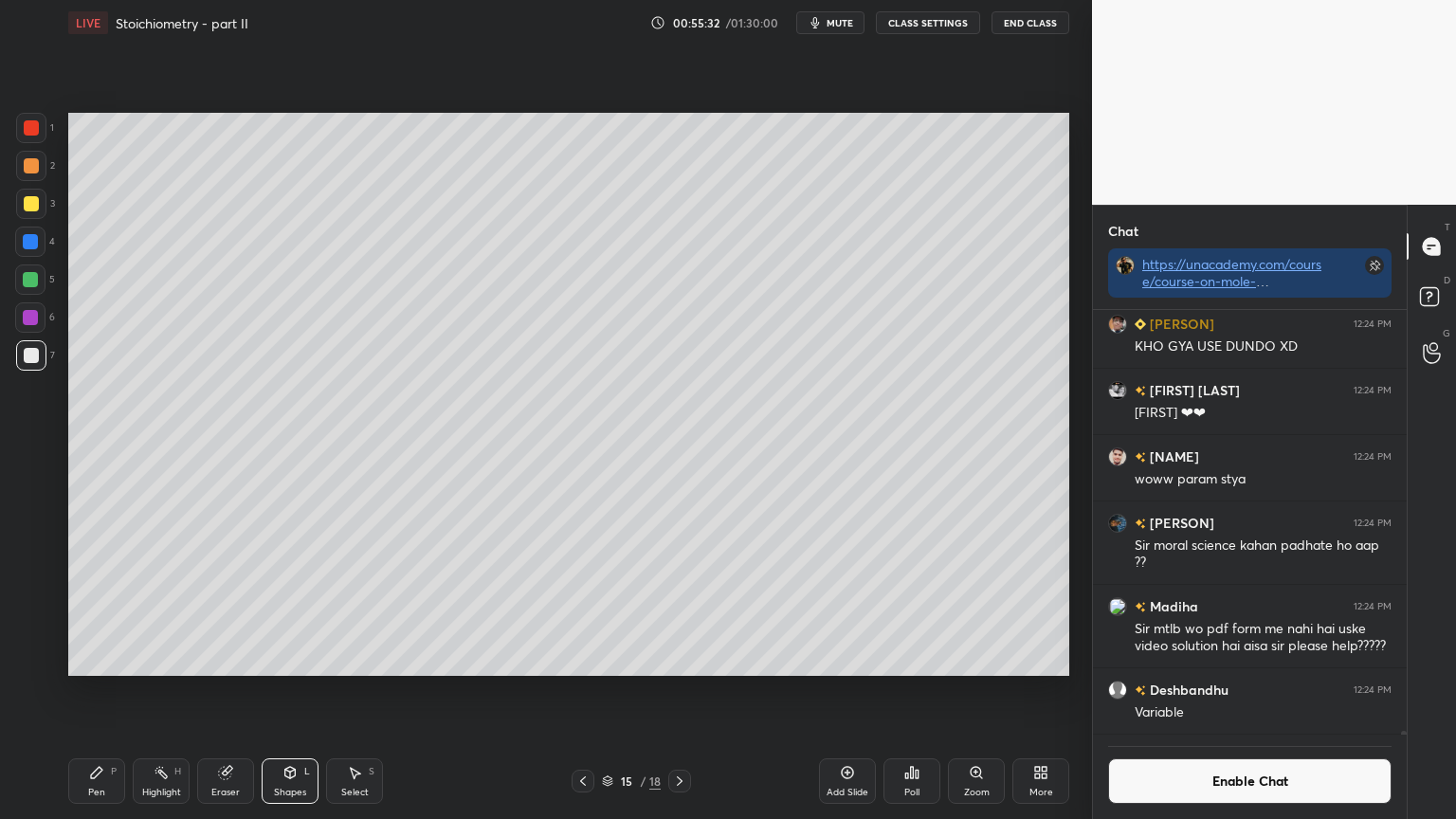 click on "Highlight H" at bounding box center [161, 781] 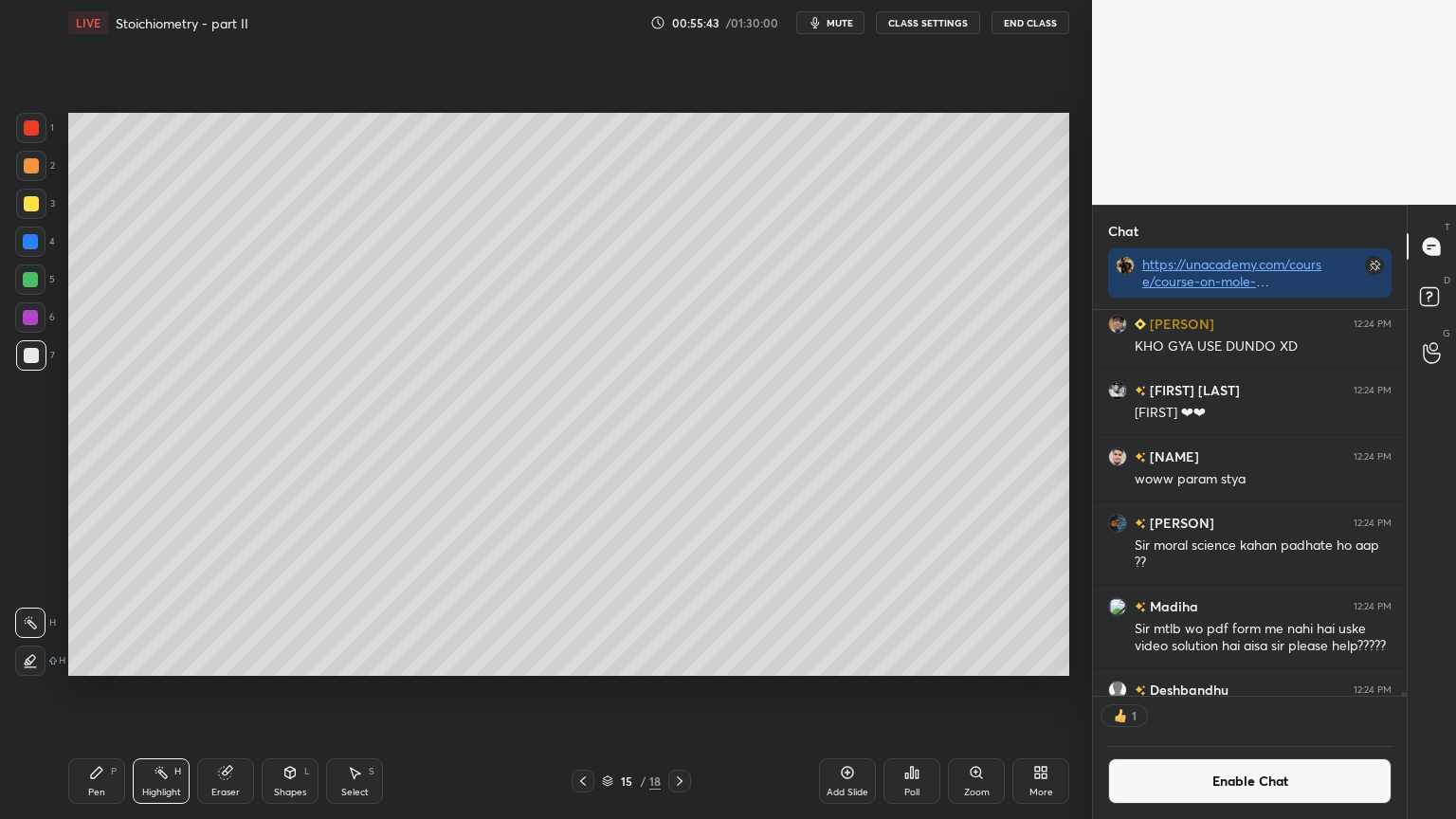 scroll, scrollTop: 380, scrollLeft: 308, axis: both 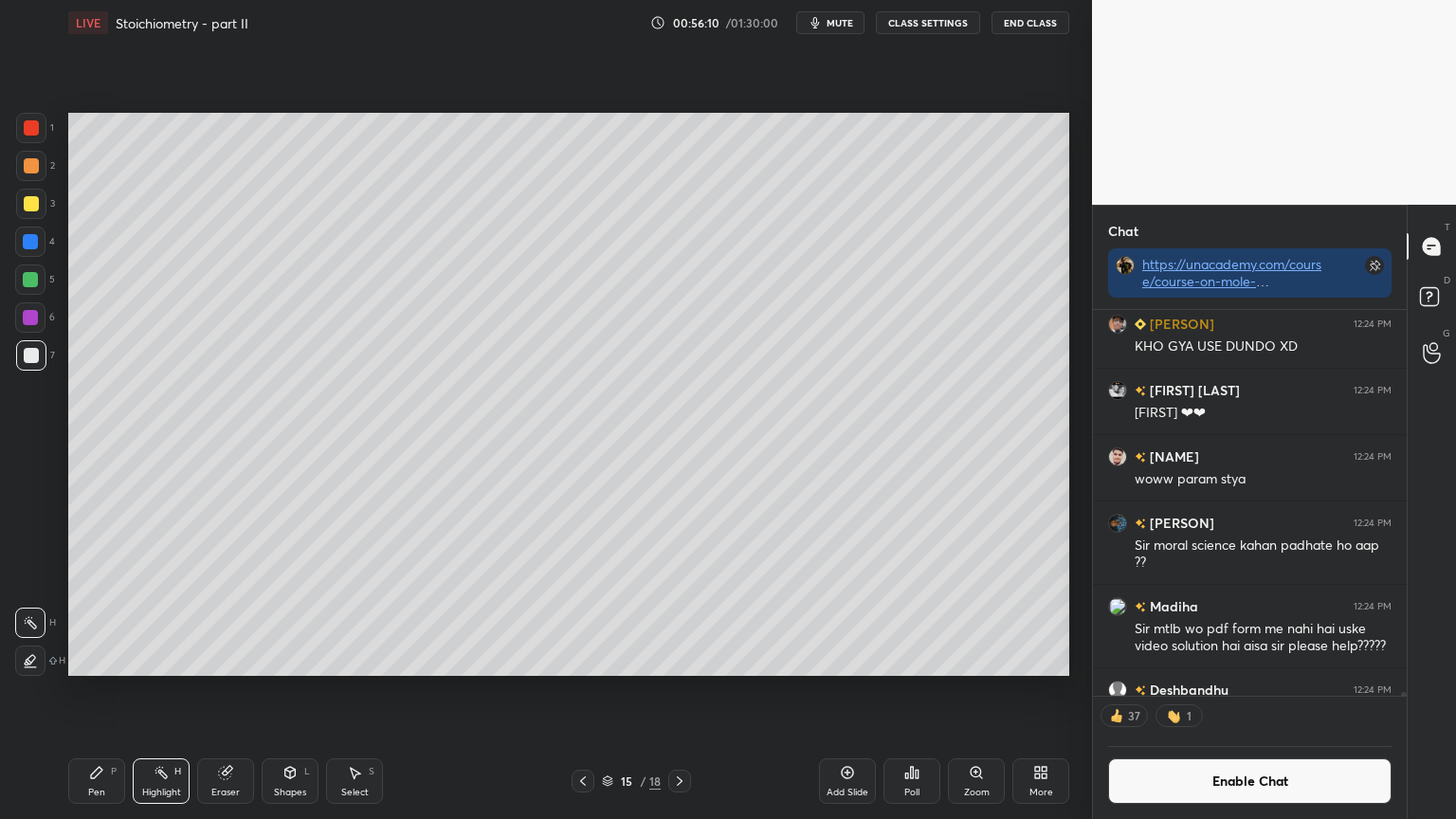drag, startPoint x: 847, startPoint y: 798, endPoint x: 555, endPoint y: 755, distance: 295.15 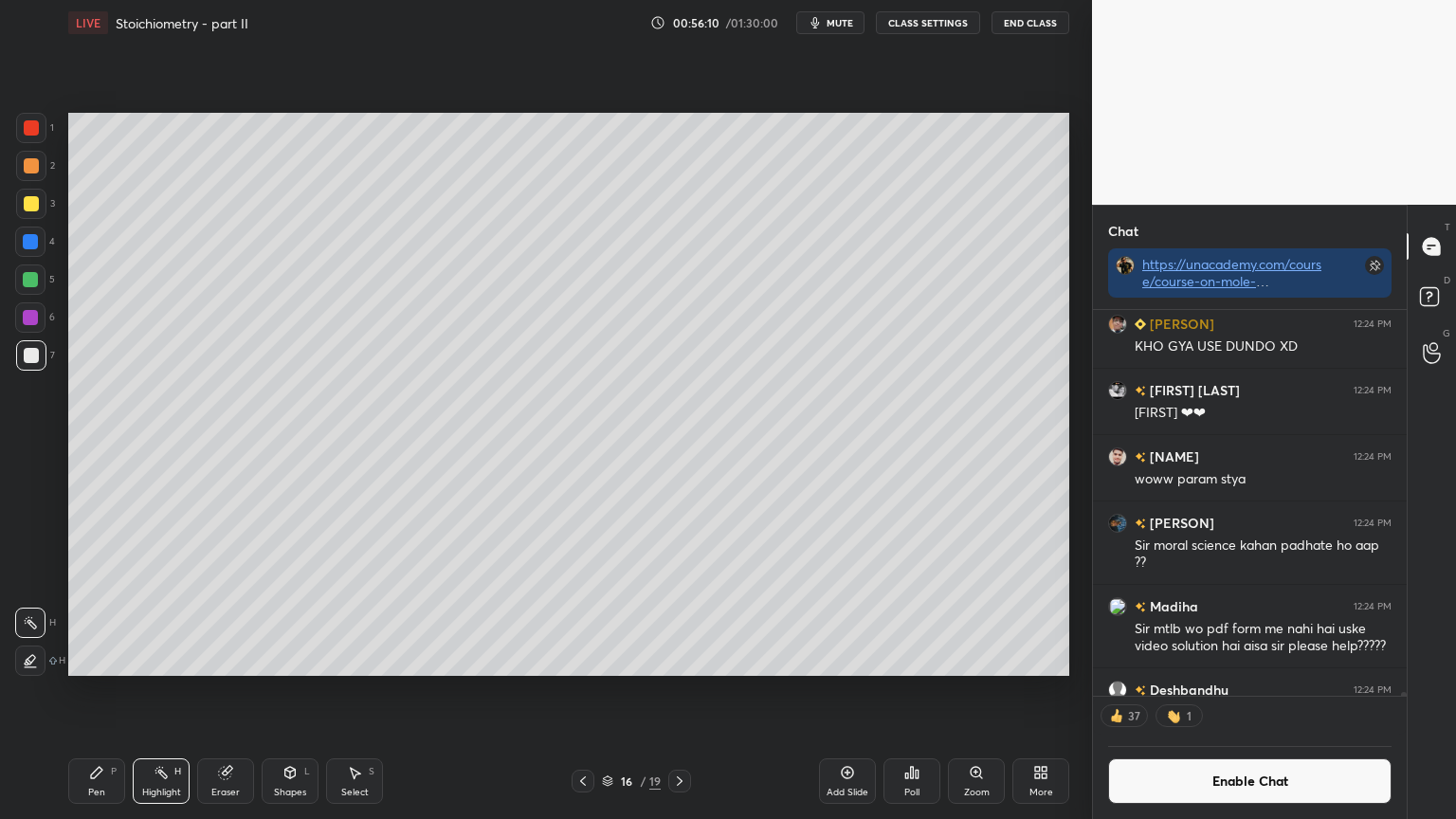 click on "Pen" at bounding box center [97, 792] 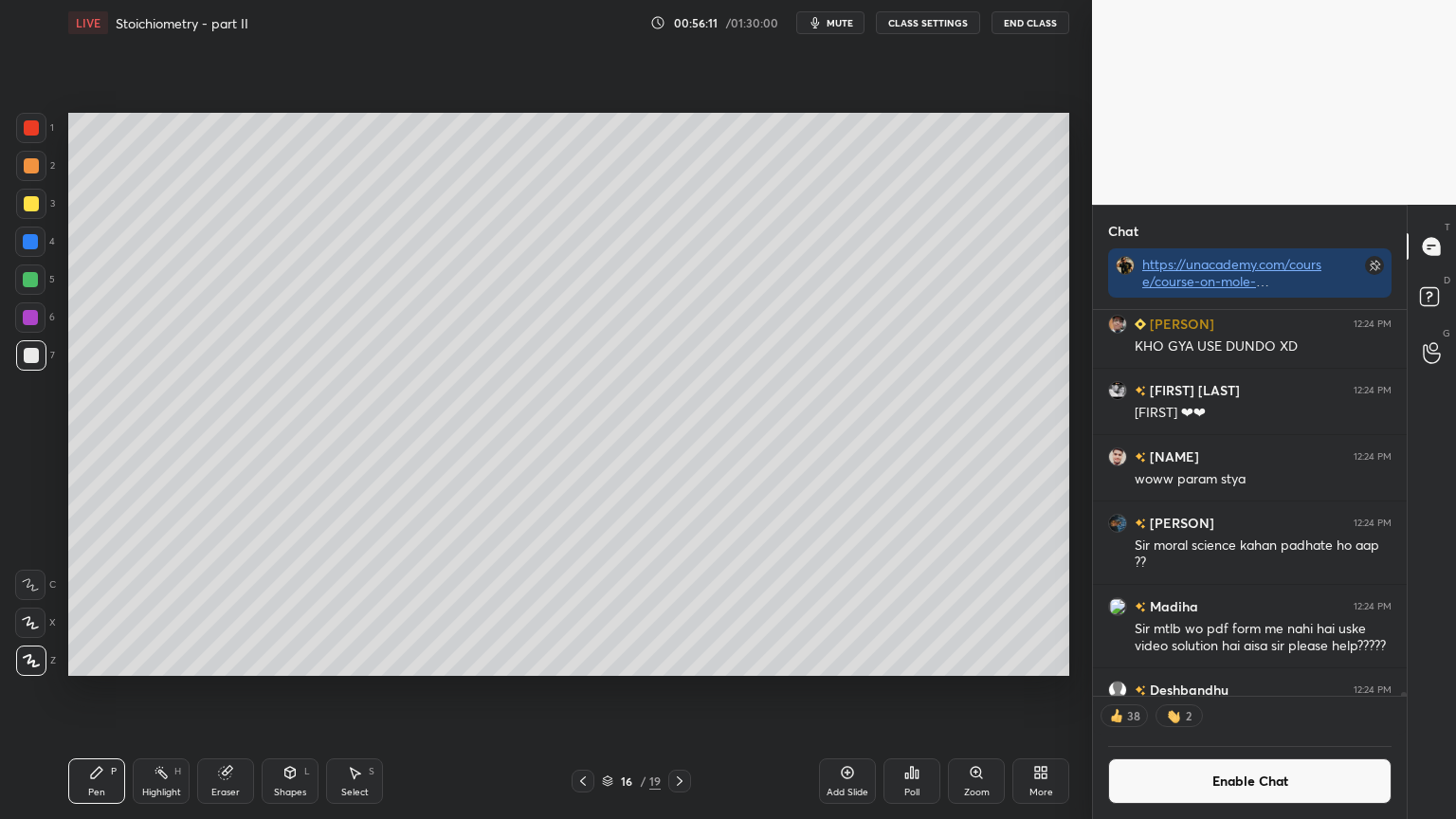 click at bounding box center [31, 128] 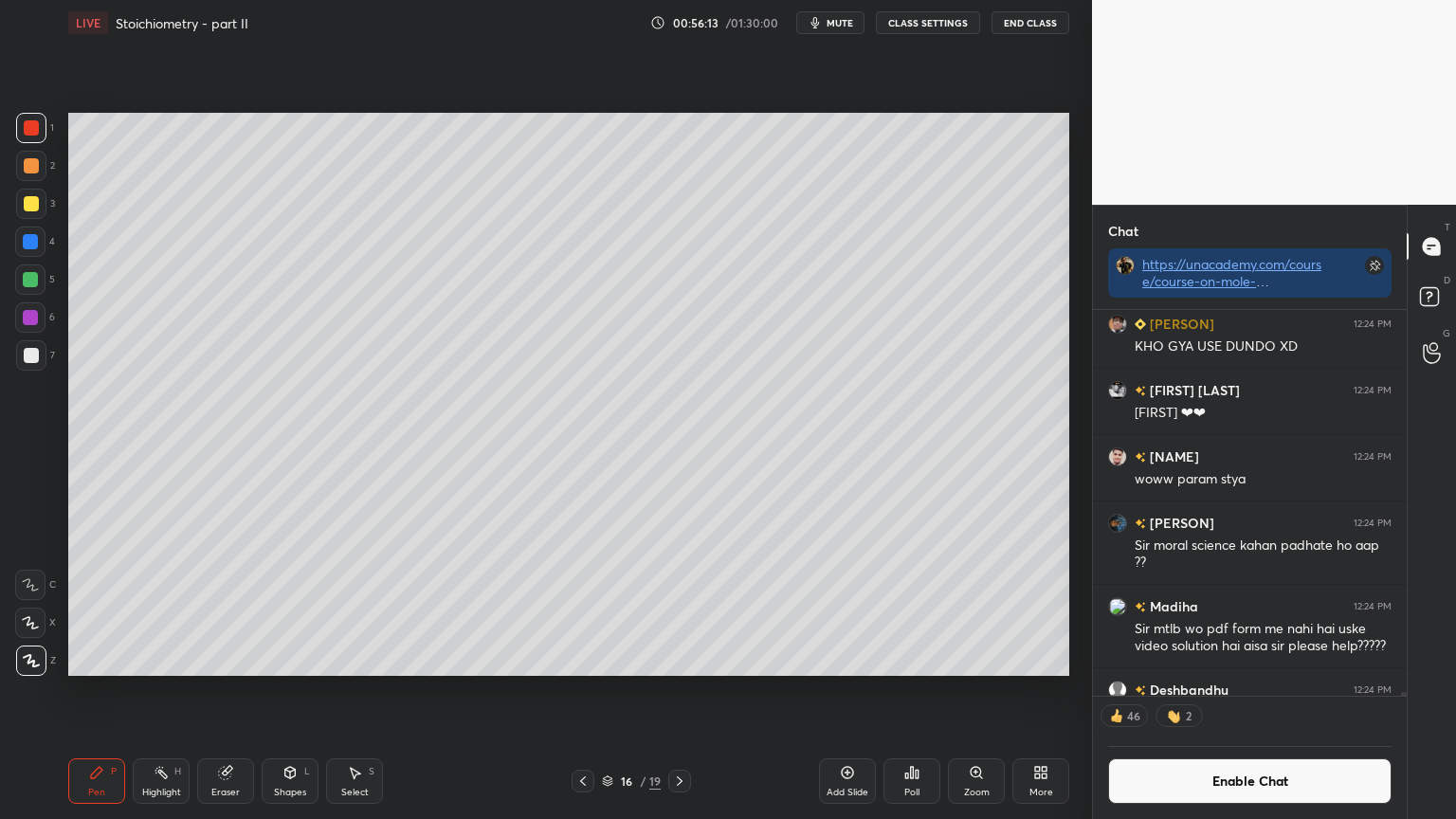 click on "Eraser" at bounding box center (226, 781) 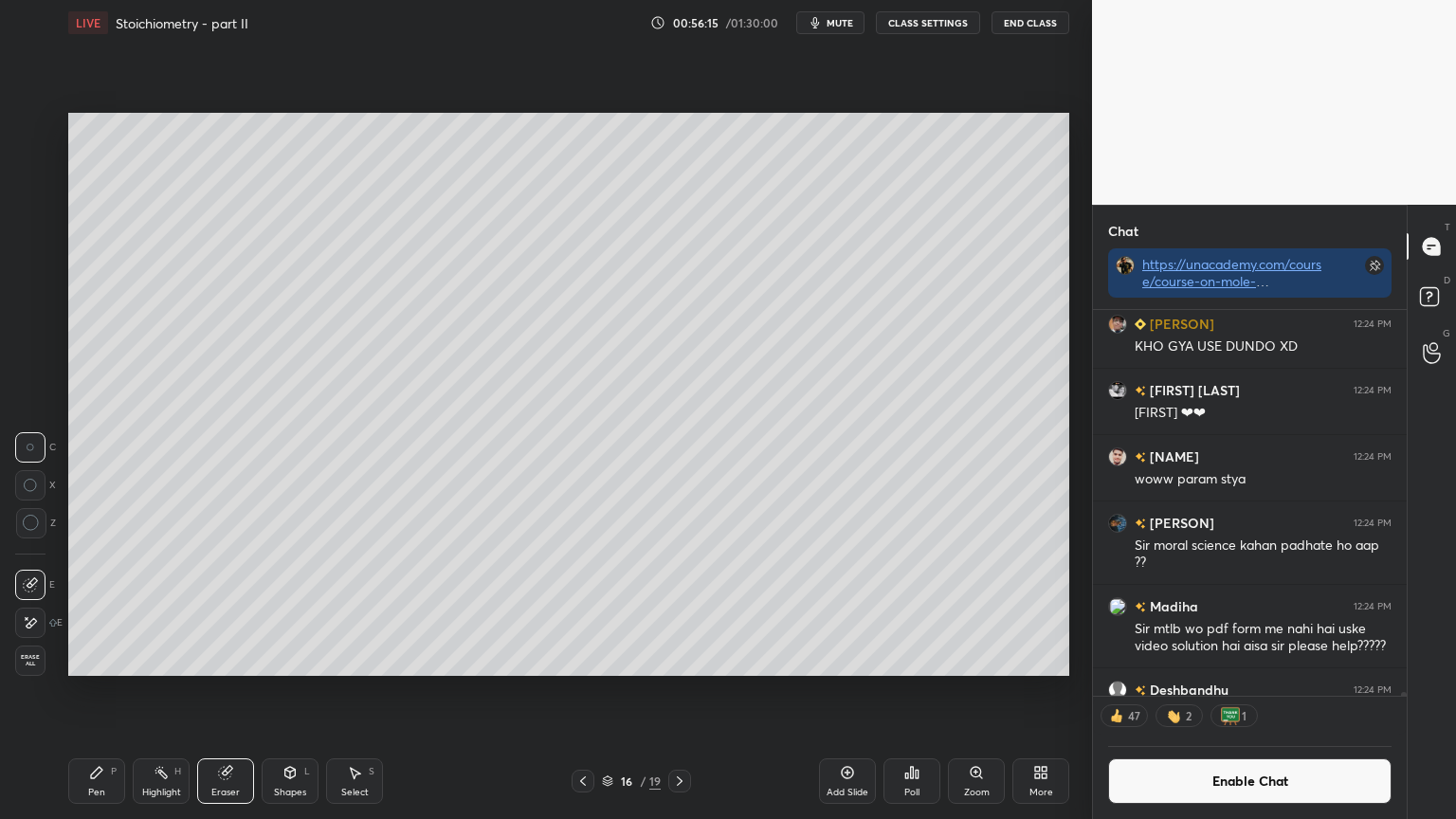 click on "Pen" at bounding box center [97, 792] 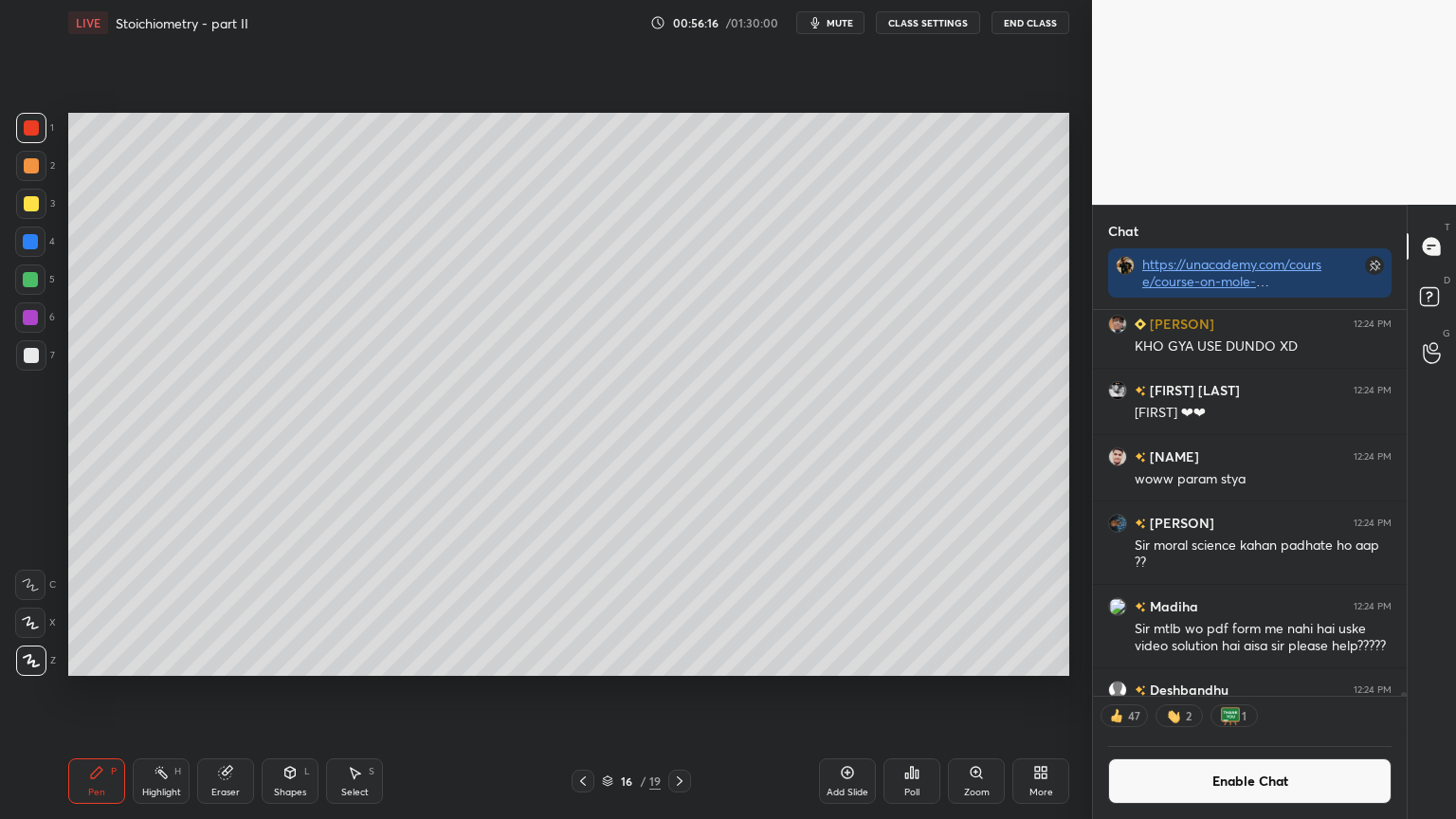 click at bounding box center [31, 166] 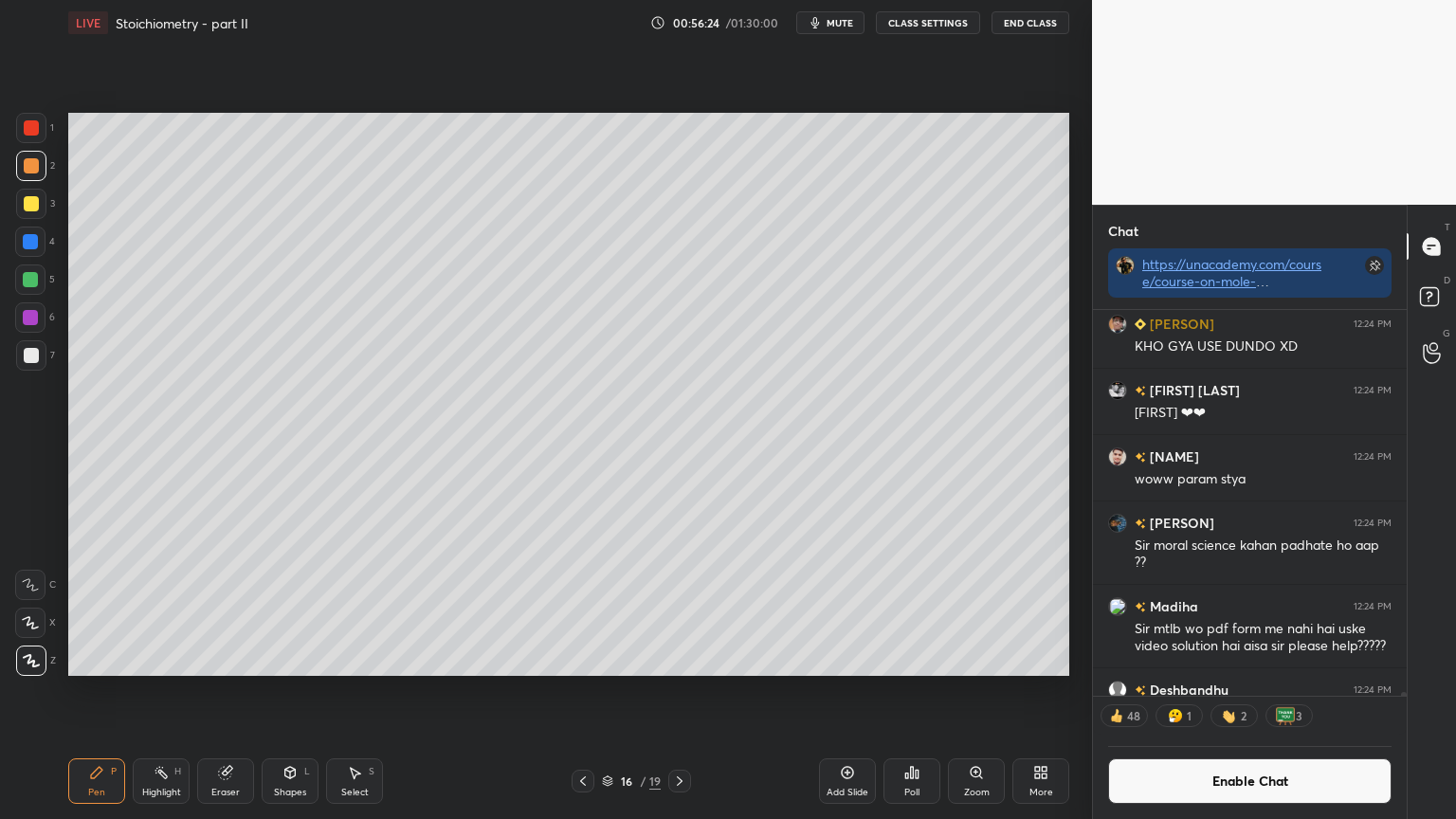 click 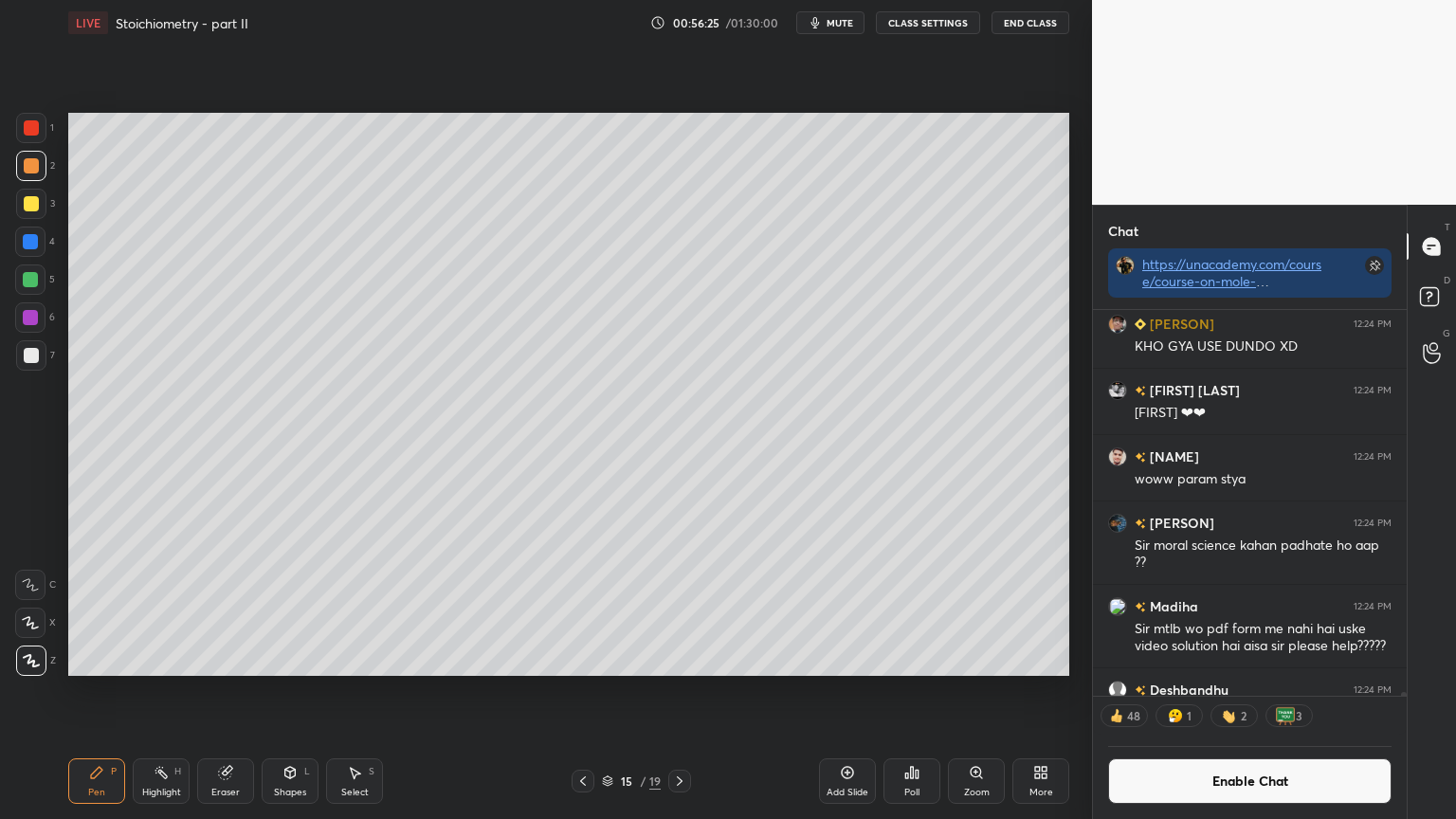 drag, startPoint x: 188, startPoint y: 783, endPoint x: 189, endPoint y: 771, distance: 12.041595 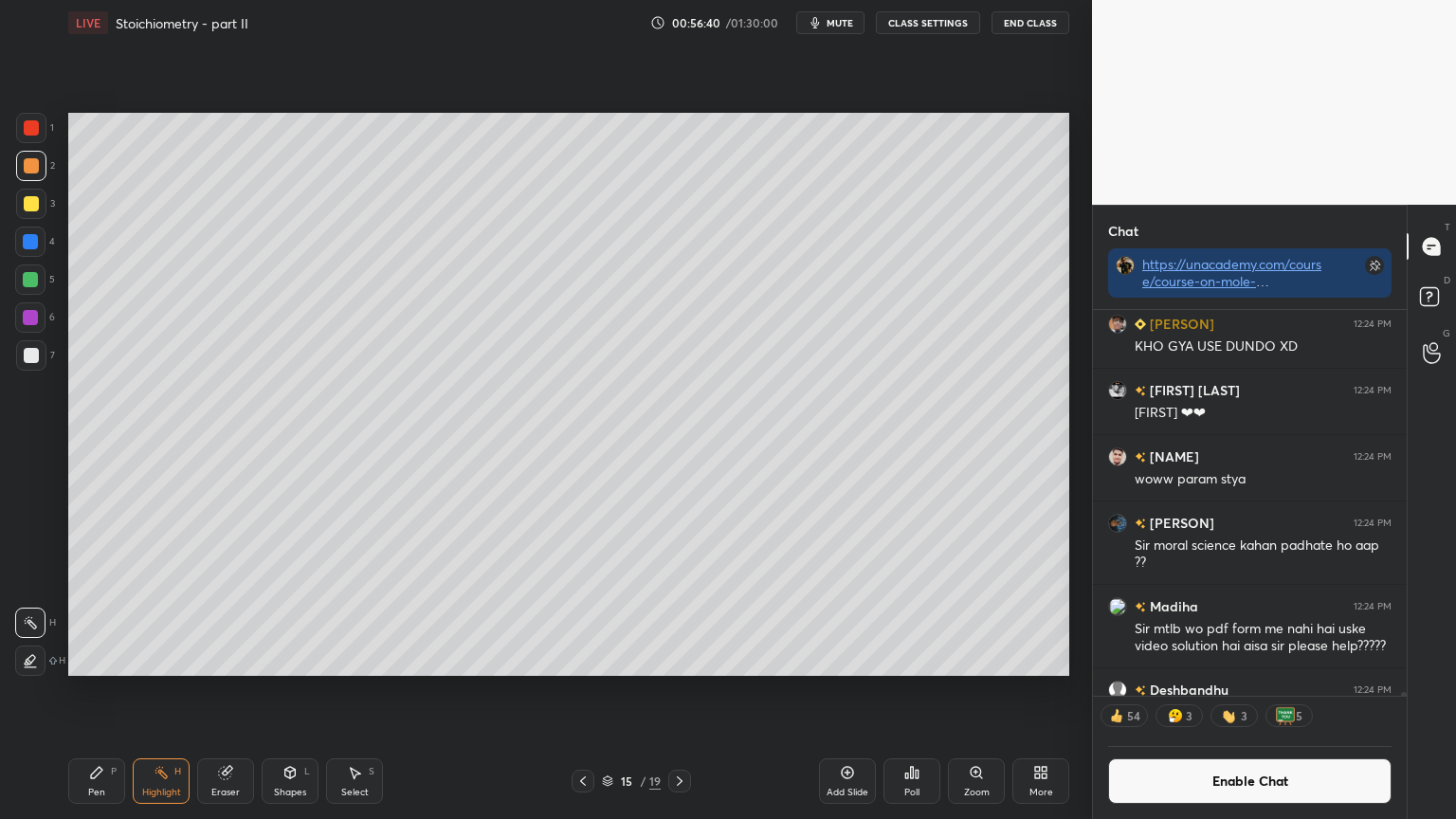 click at bounding box center [680, 781] 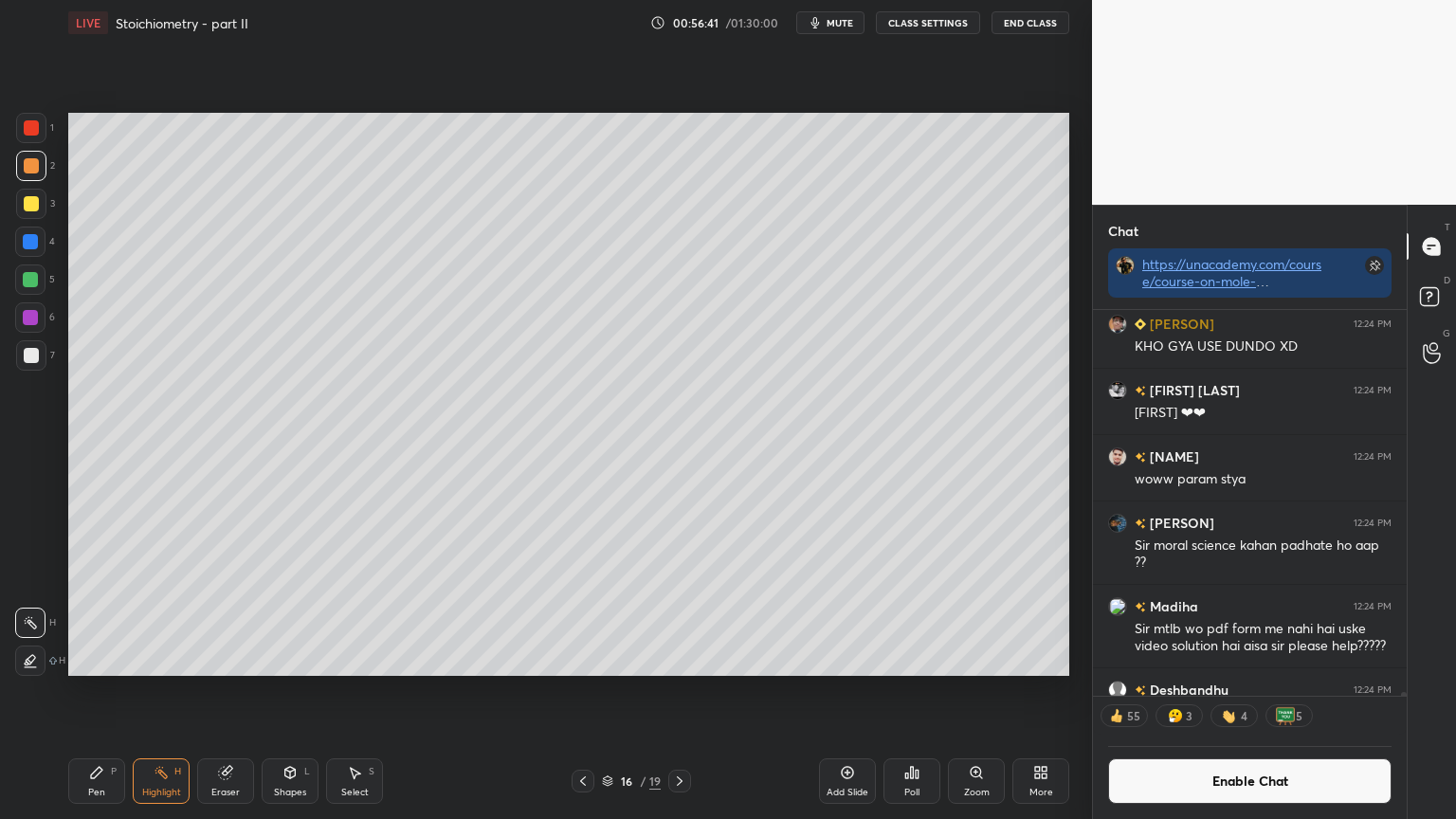 drag, startPoint x: 118, startPoint y: 774, endPoint x: 110, endPoint y: 763, distance: 13.601471 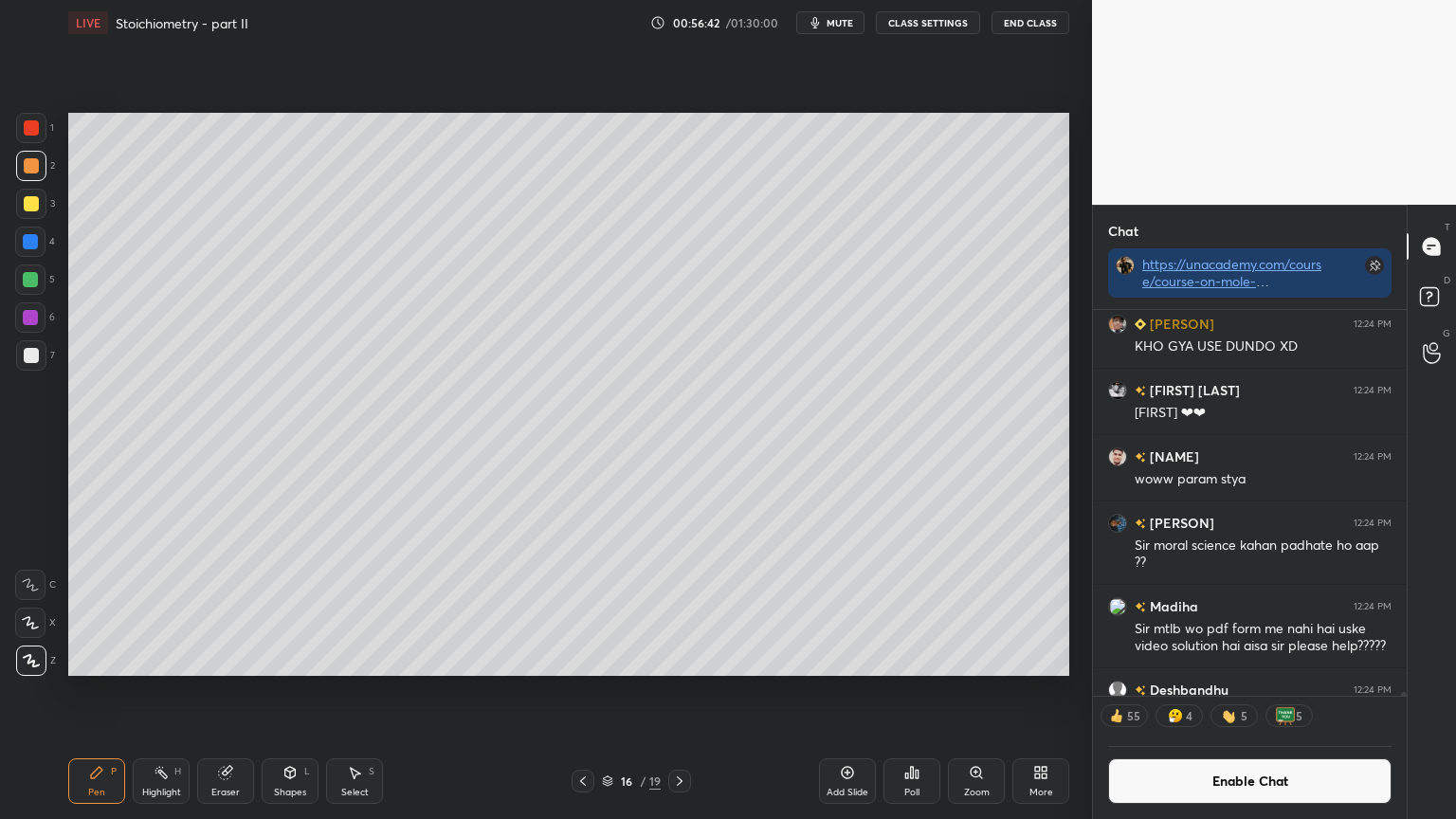 drag, startPoint x: 46, startPoint y: 130, endPoint x: 60, endPoint y: 152, distance: 26.07681 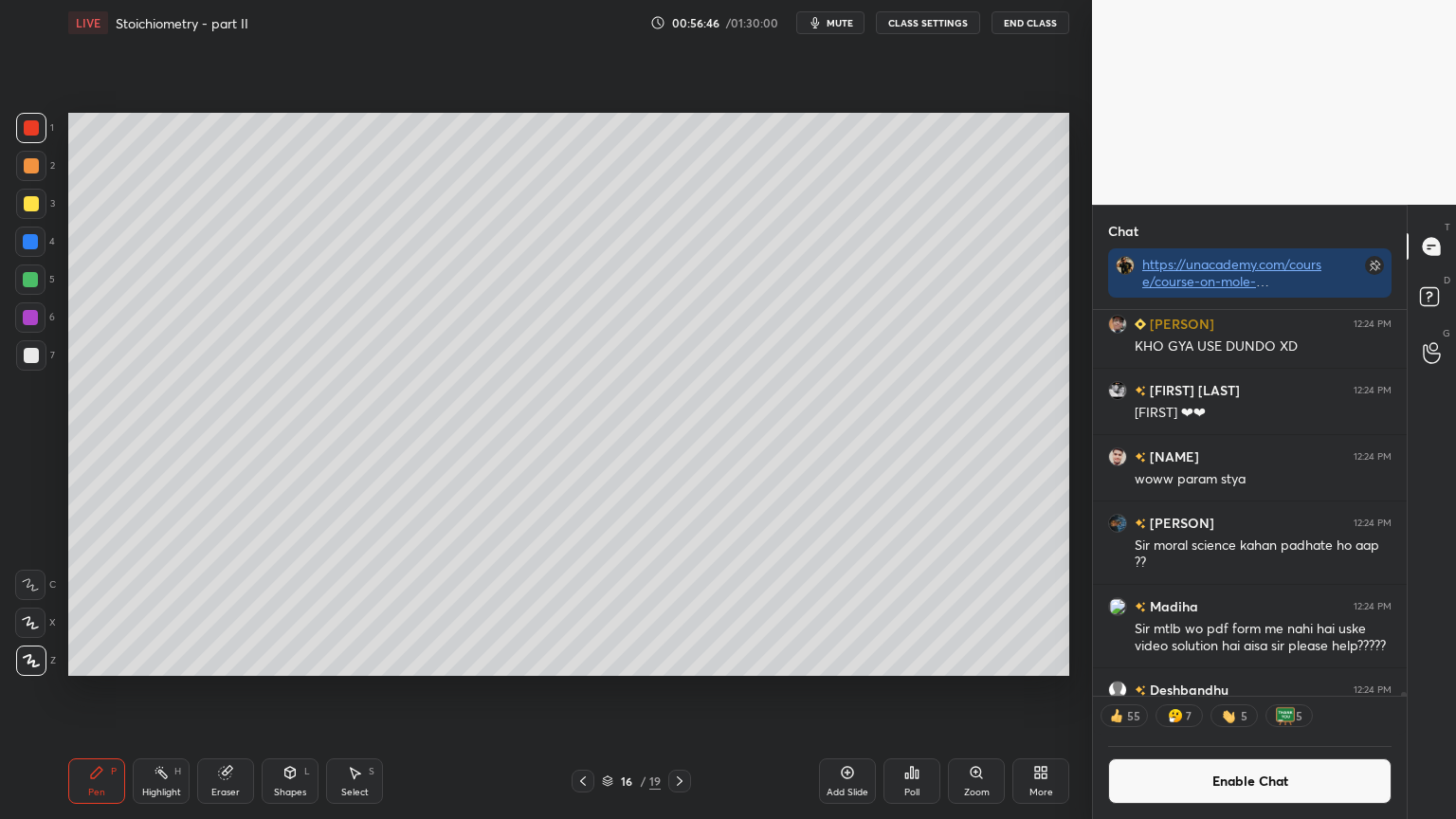 click at bounding box center (31, 355) 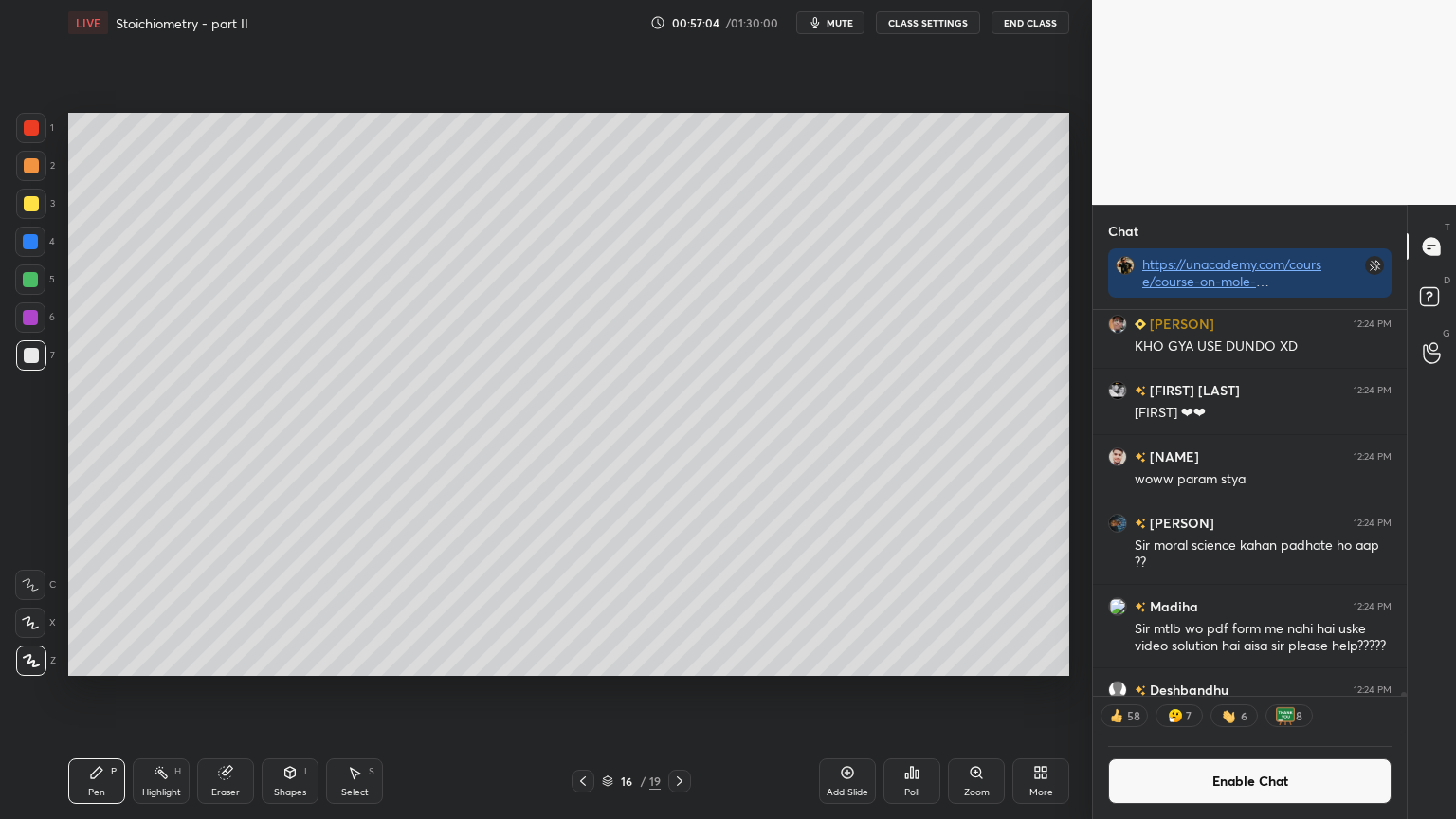 click at bounding box center (31, 128) 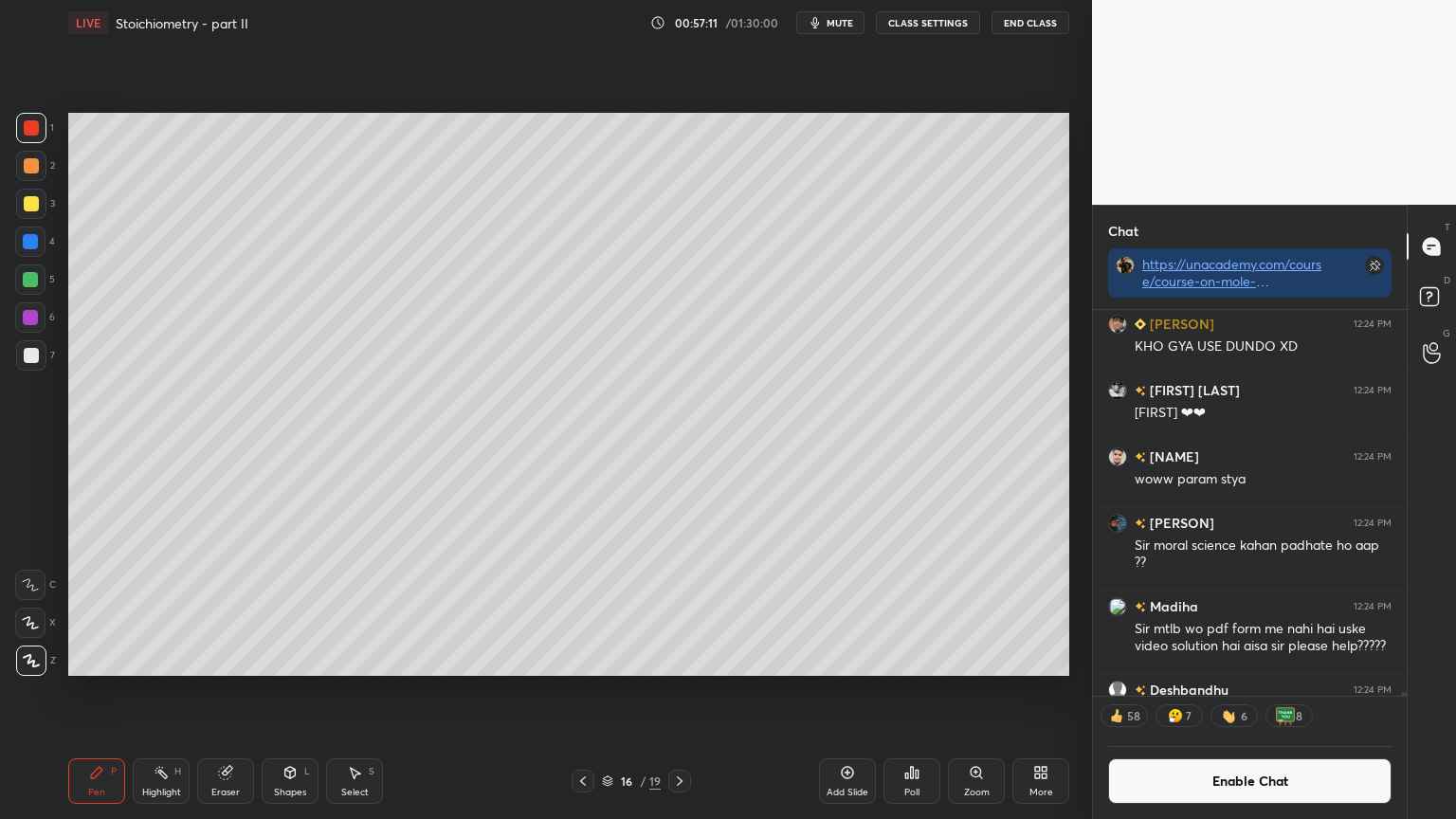 click on "Pen P" at bounding box center [97, 781] 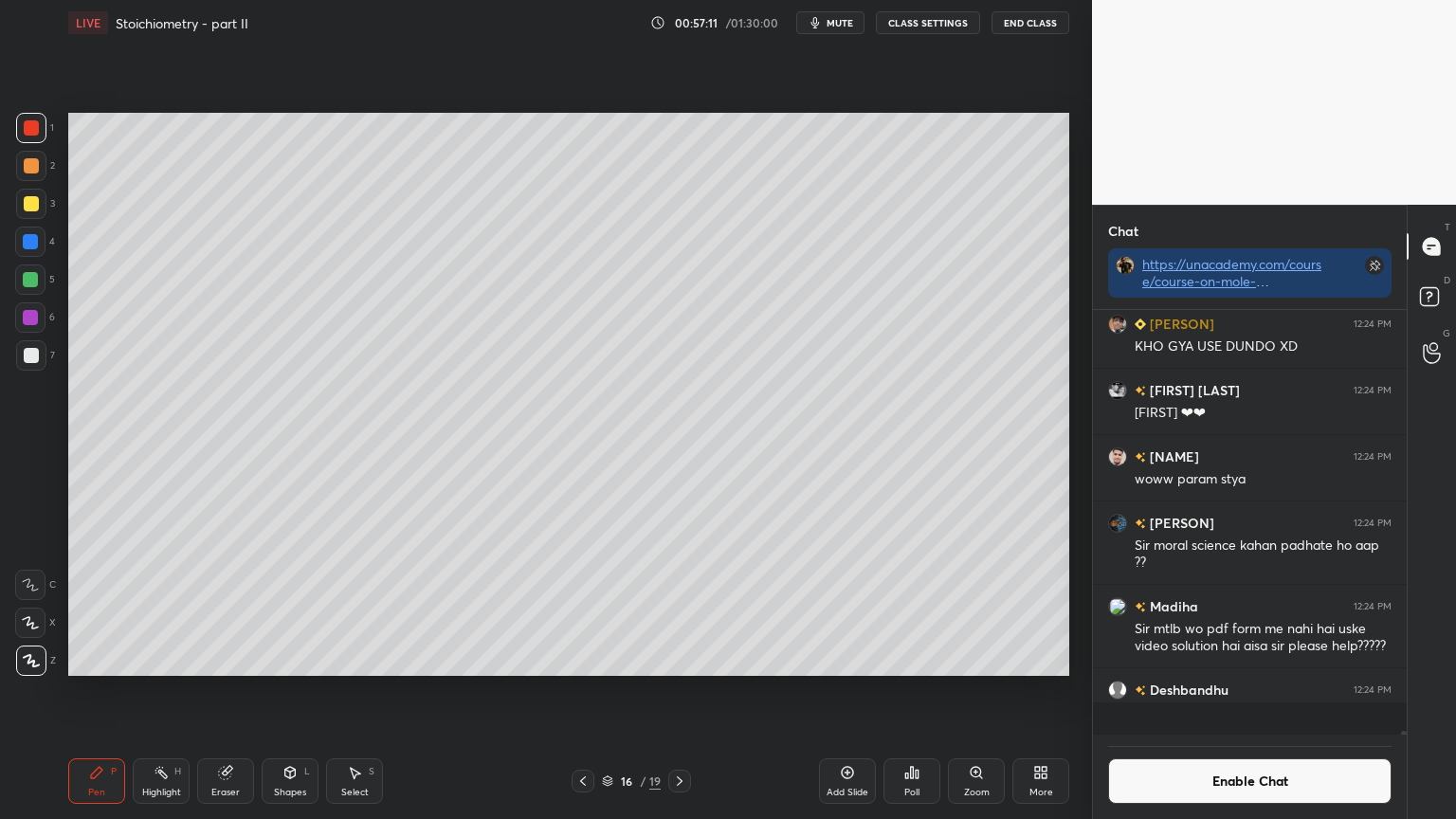 scroll, scrollTop: 7, scrollLeft: 6, axis: both 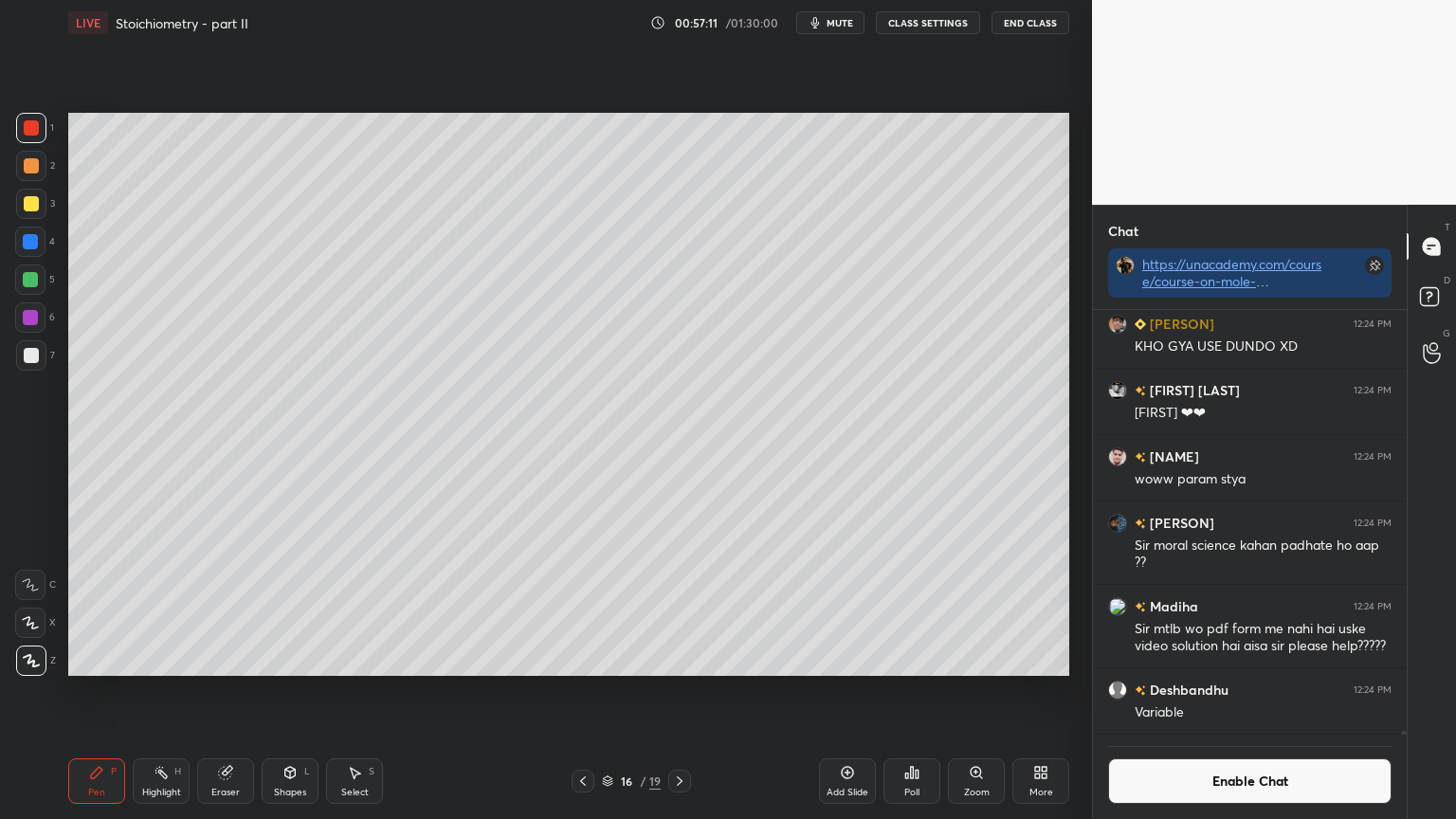 drag, startPoint x: 41, startPoint y: 359, endPoint x: 51, endPoint y: 354, distance: 11.18034 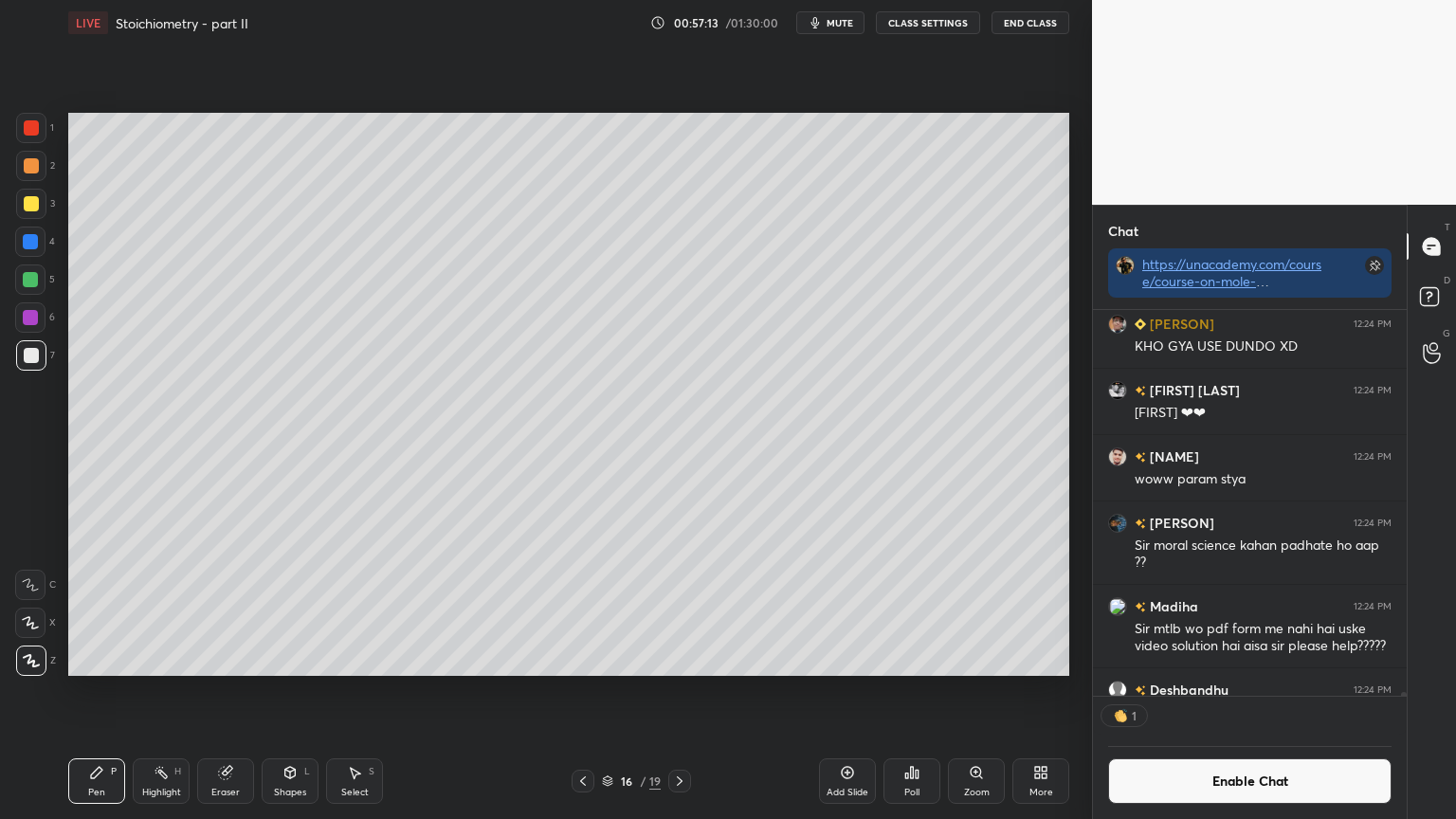 scroll, scrollTop: 380, scrollLeft: 308, axis: both 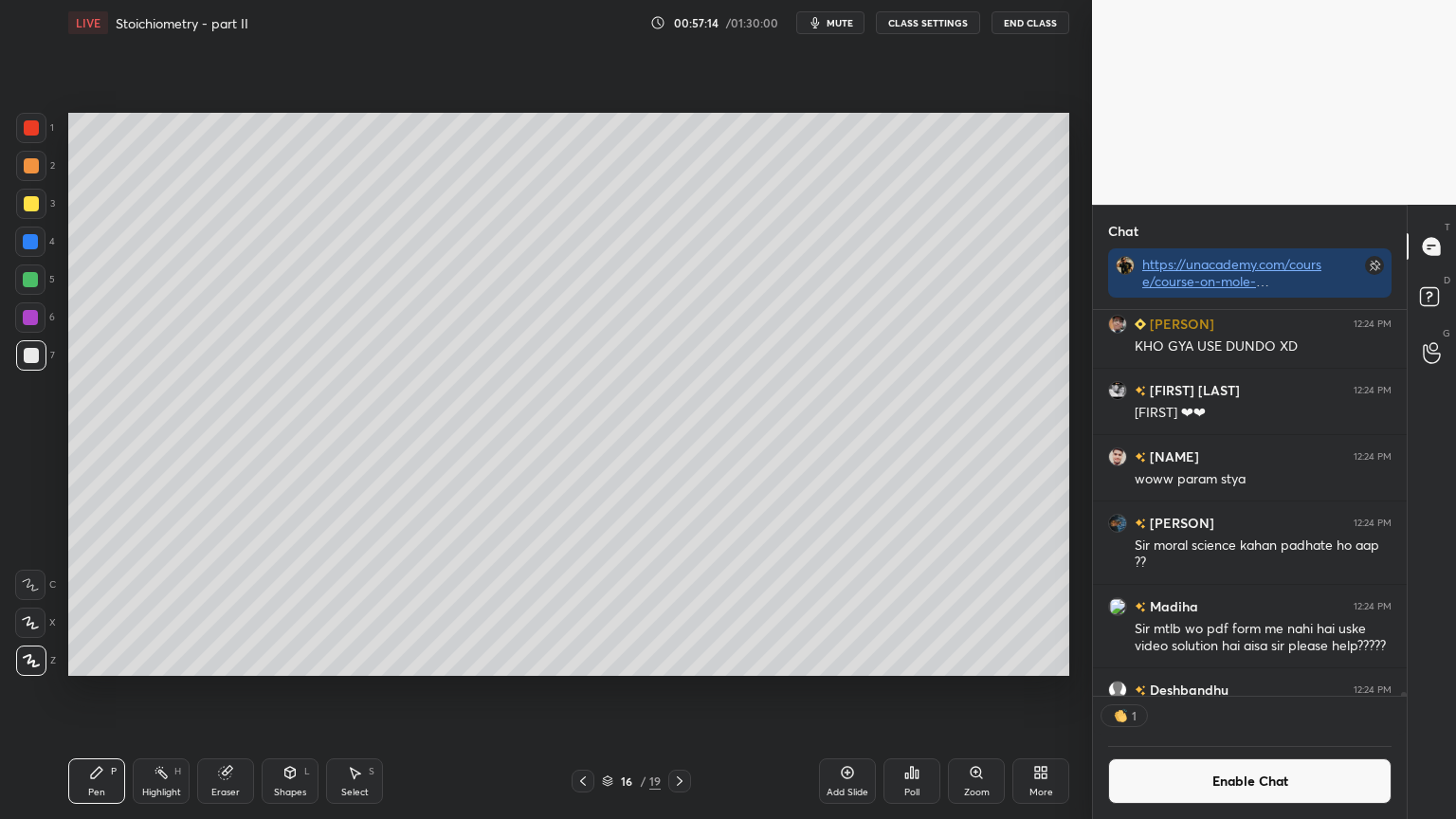 click on "Shapes L" at bounding box center [290, 781] 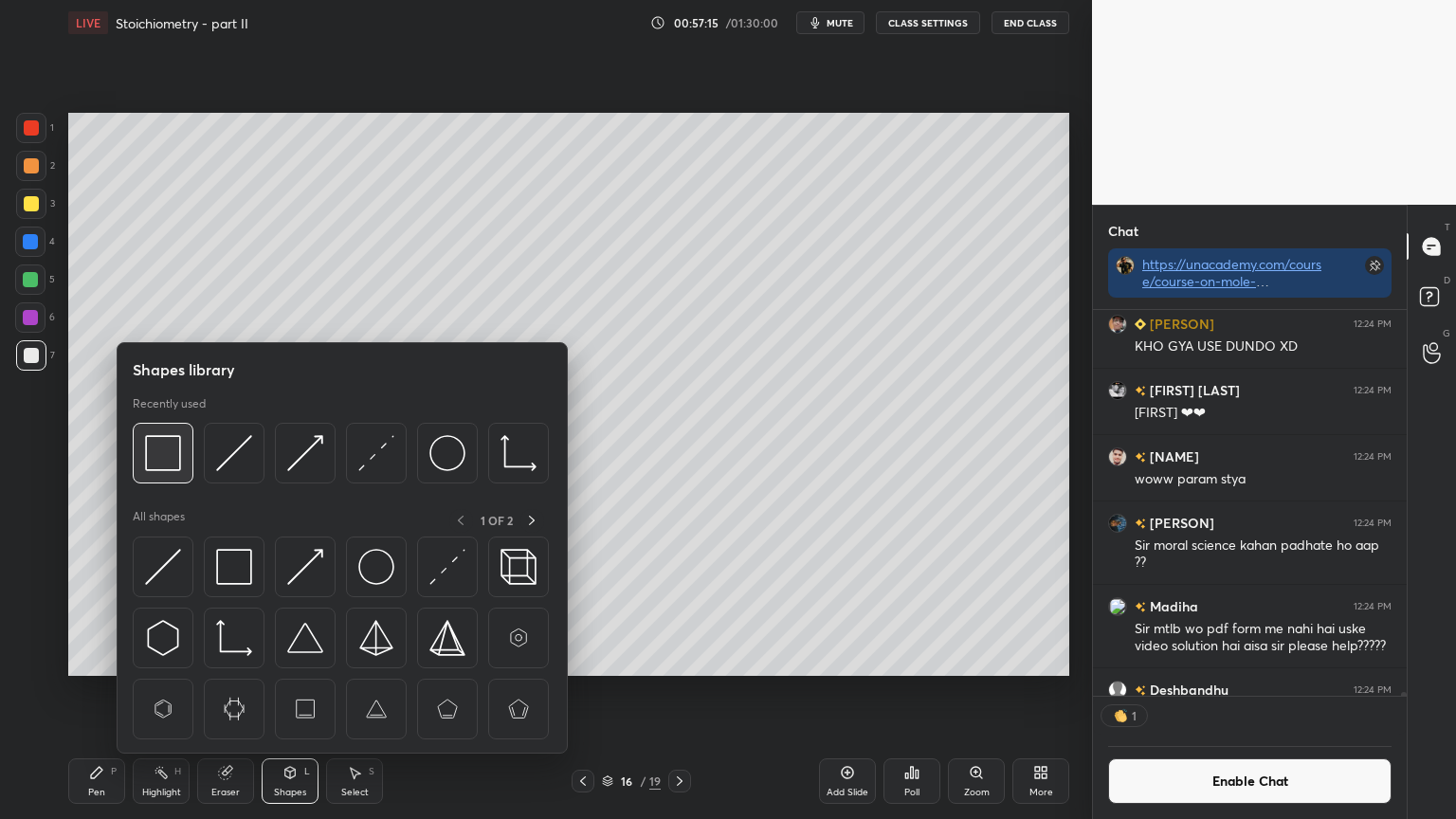 click at bounding box center [163, 453] 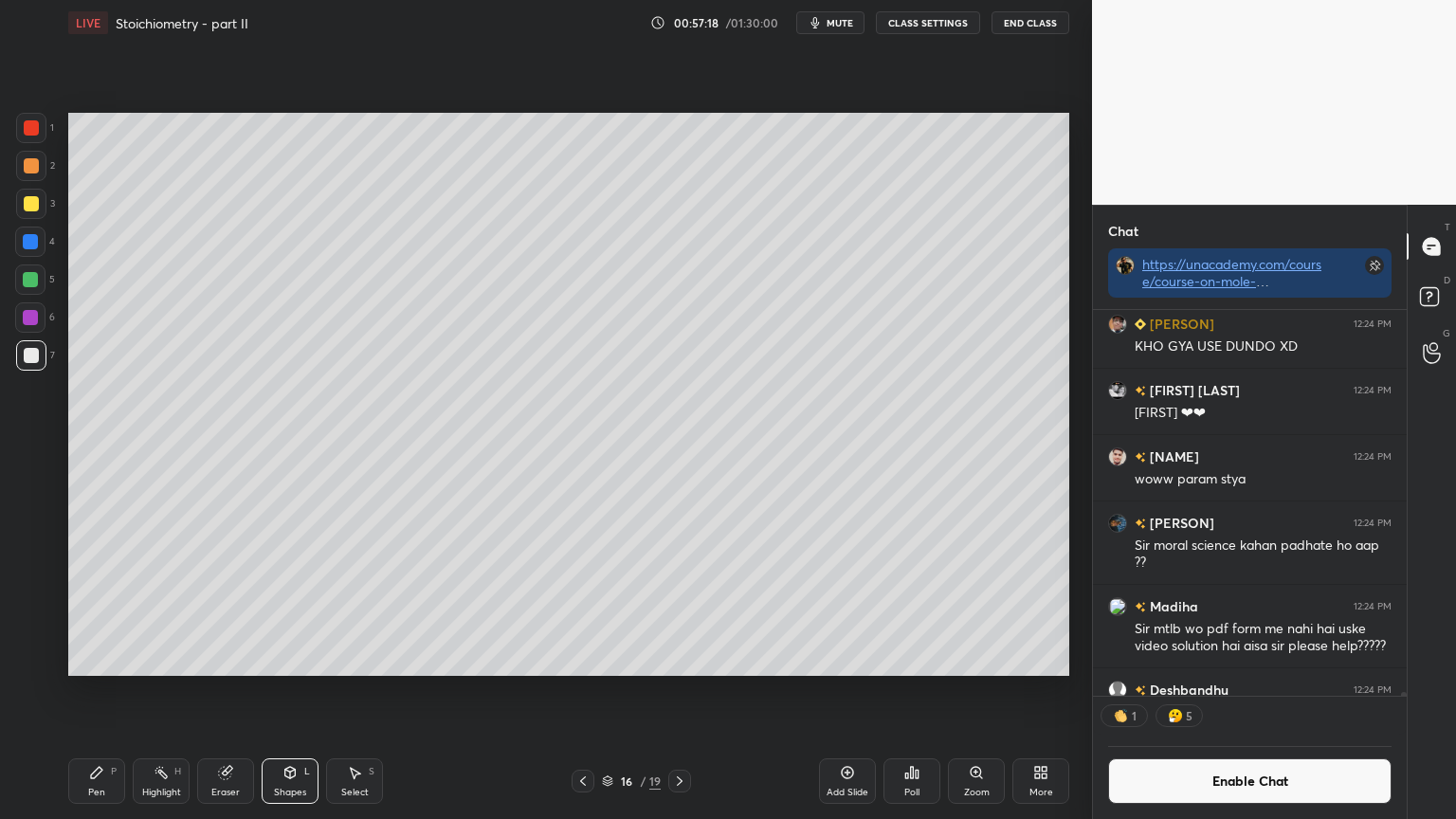 click 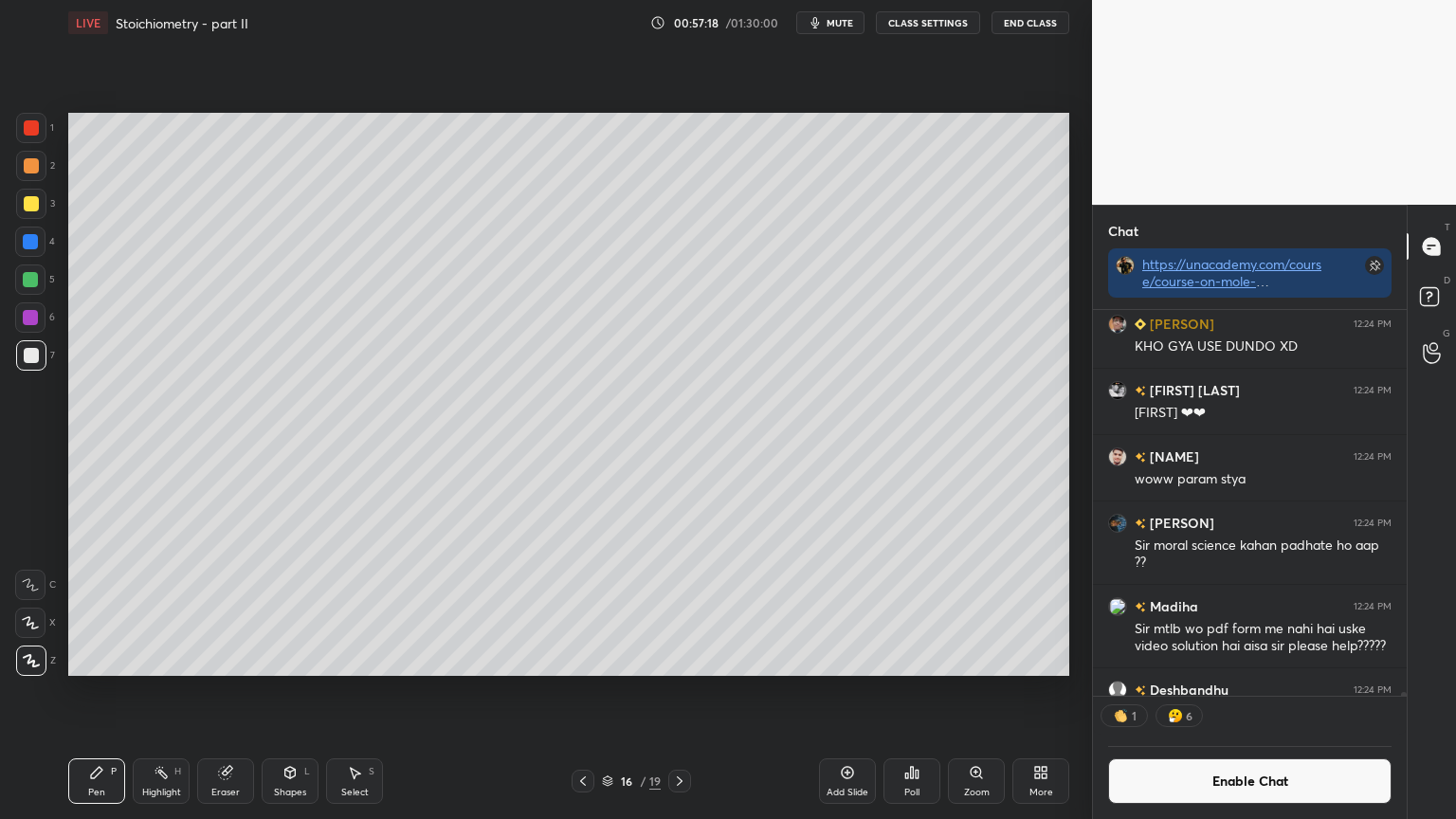 click at bounding box center [31, 204] 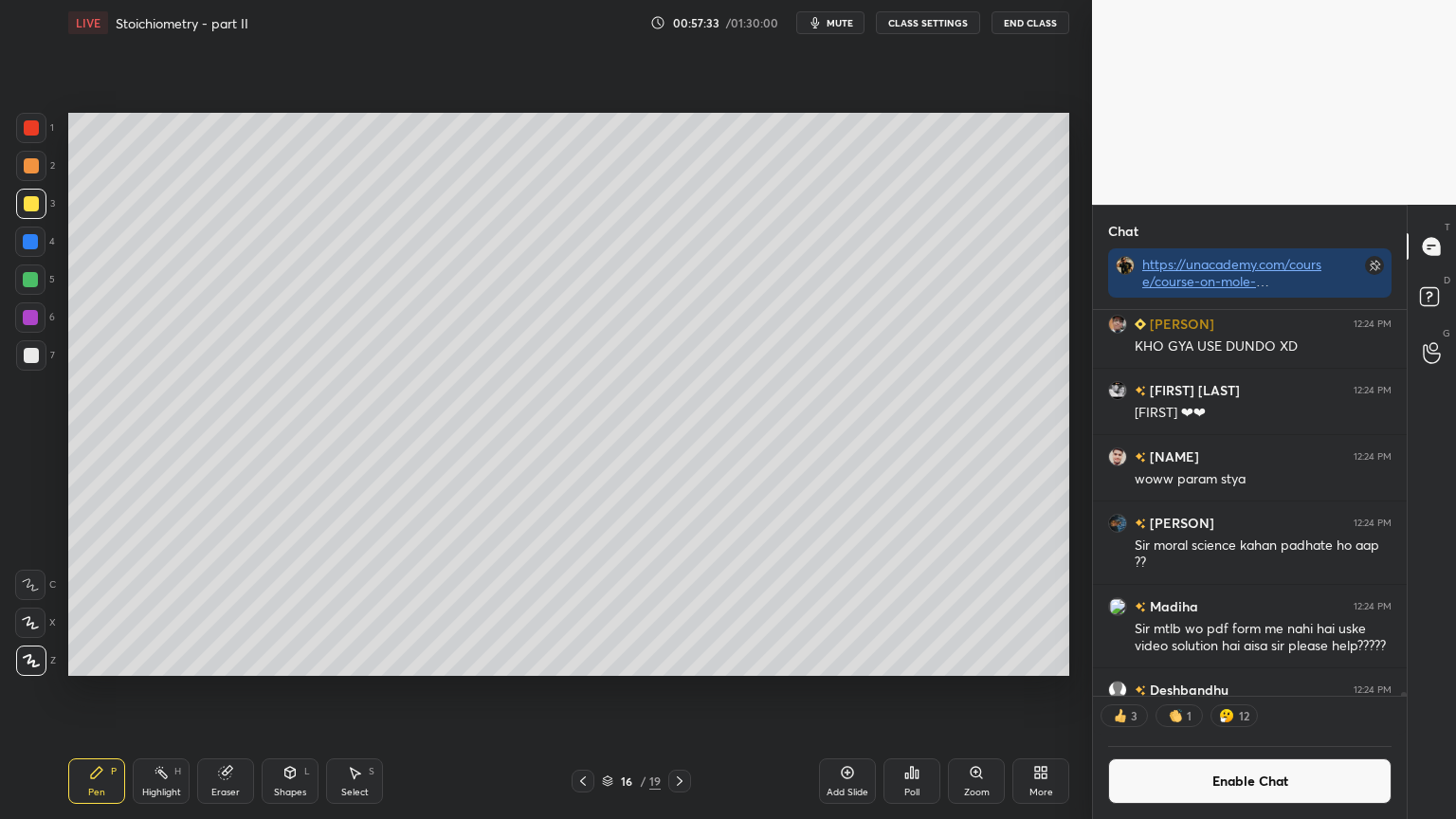 click on "Highlight" at bounding box center [161, 792] 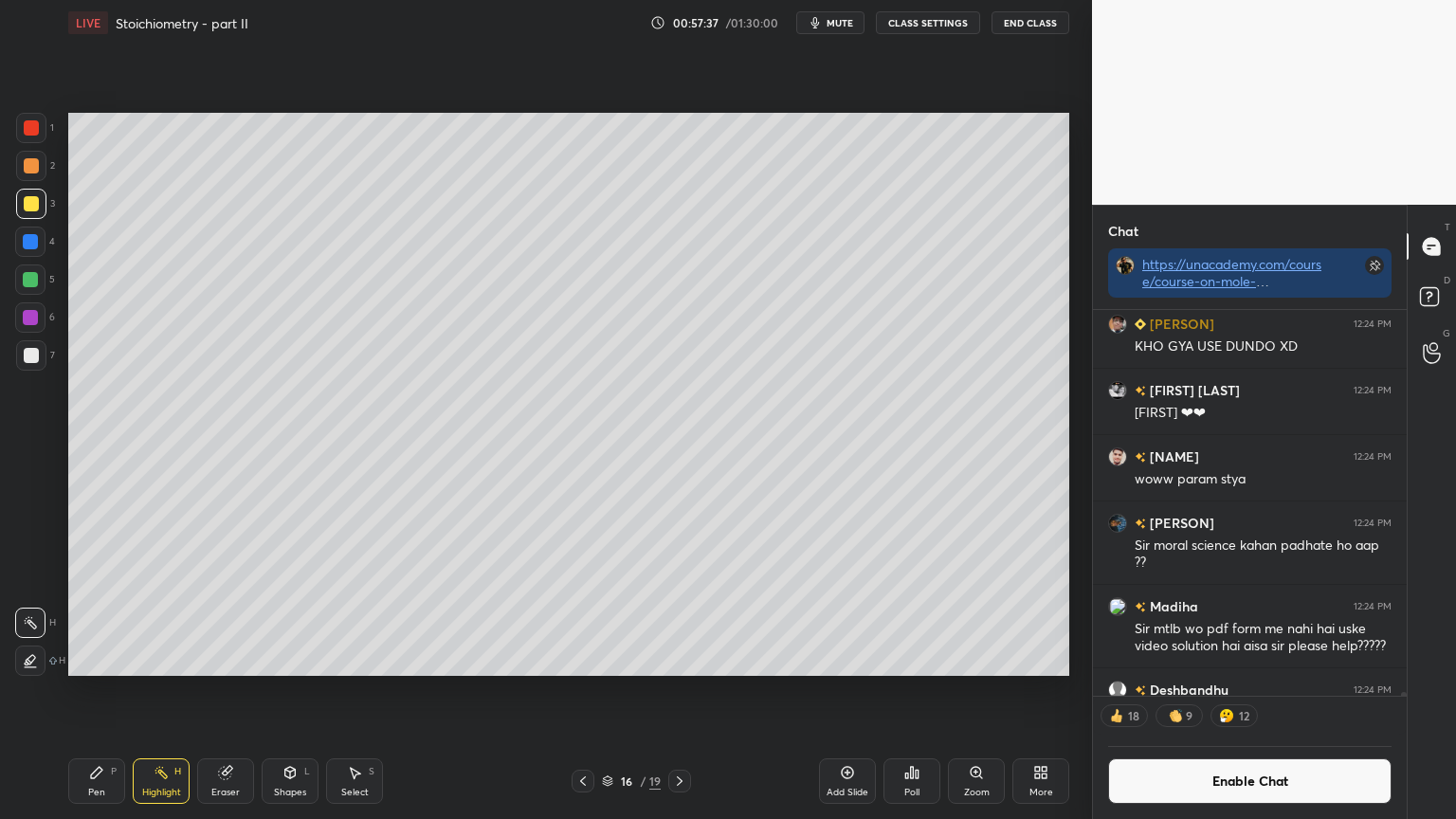 click on "Shapes L" at bounding box center (290, 781) 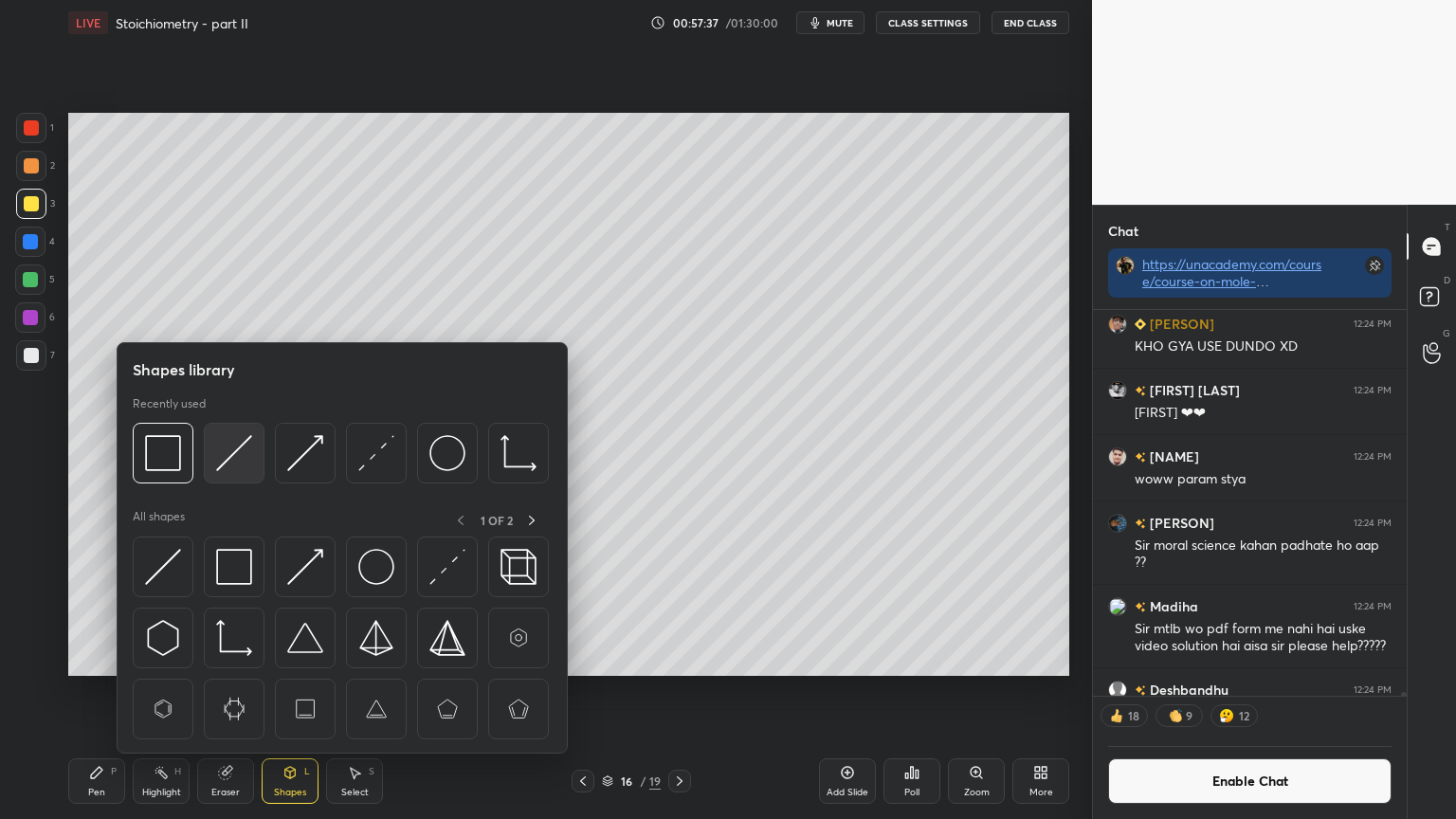 click at bounding box center [234, 453] 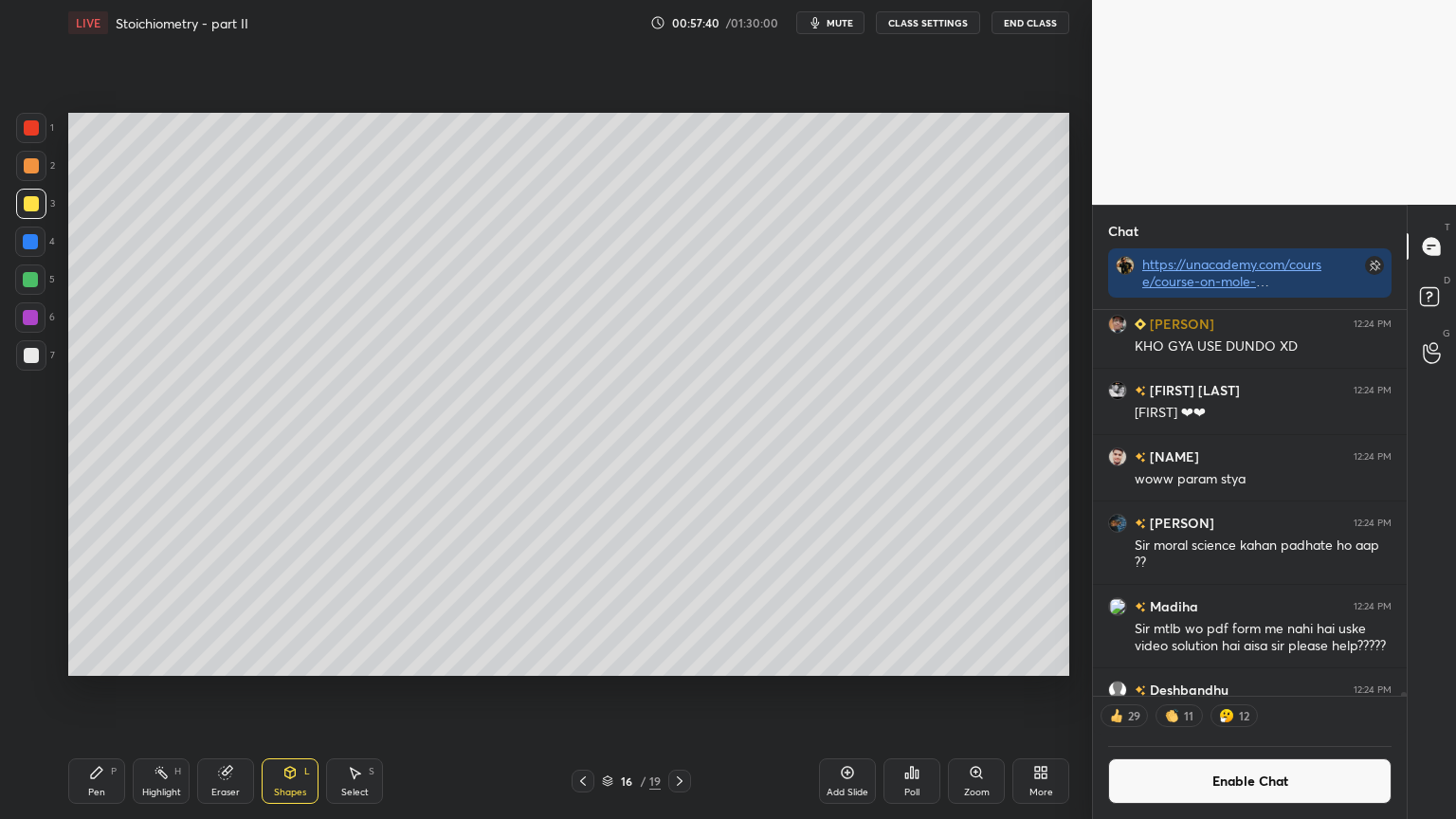 click on "Highlight H" at bounding box center [161, 781] 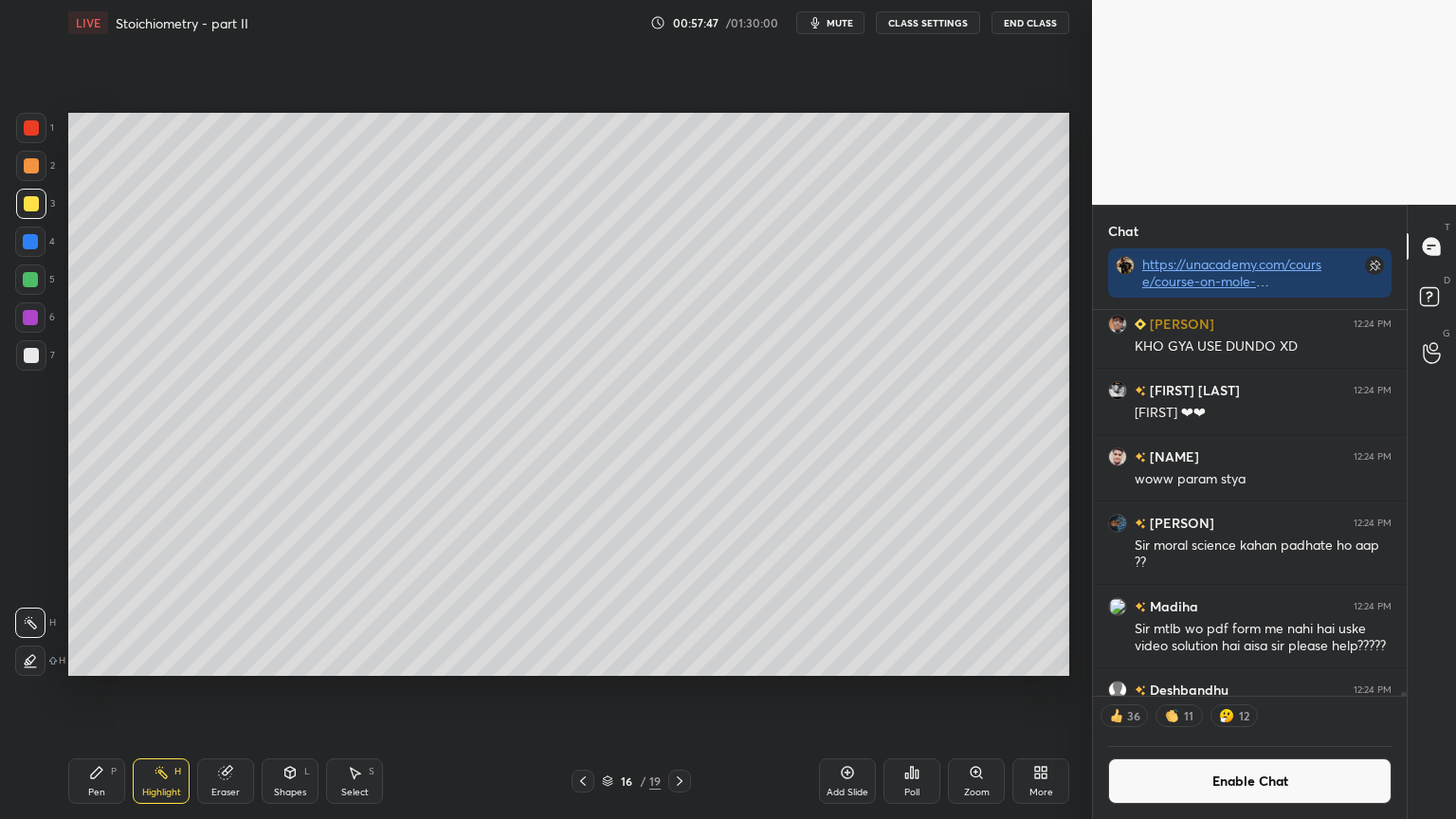drag, startPoint x: 102, startPoint y: 785, endPoint x: 114, endPoint y: 748, distance: 38.897301 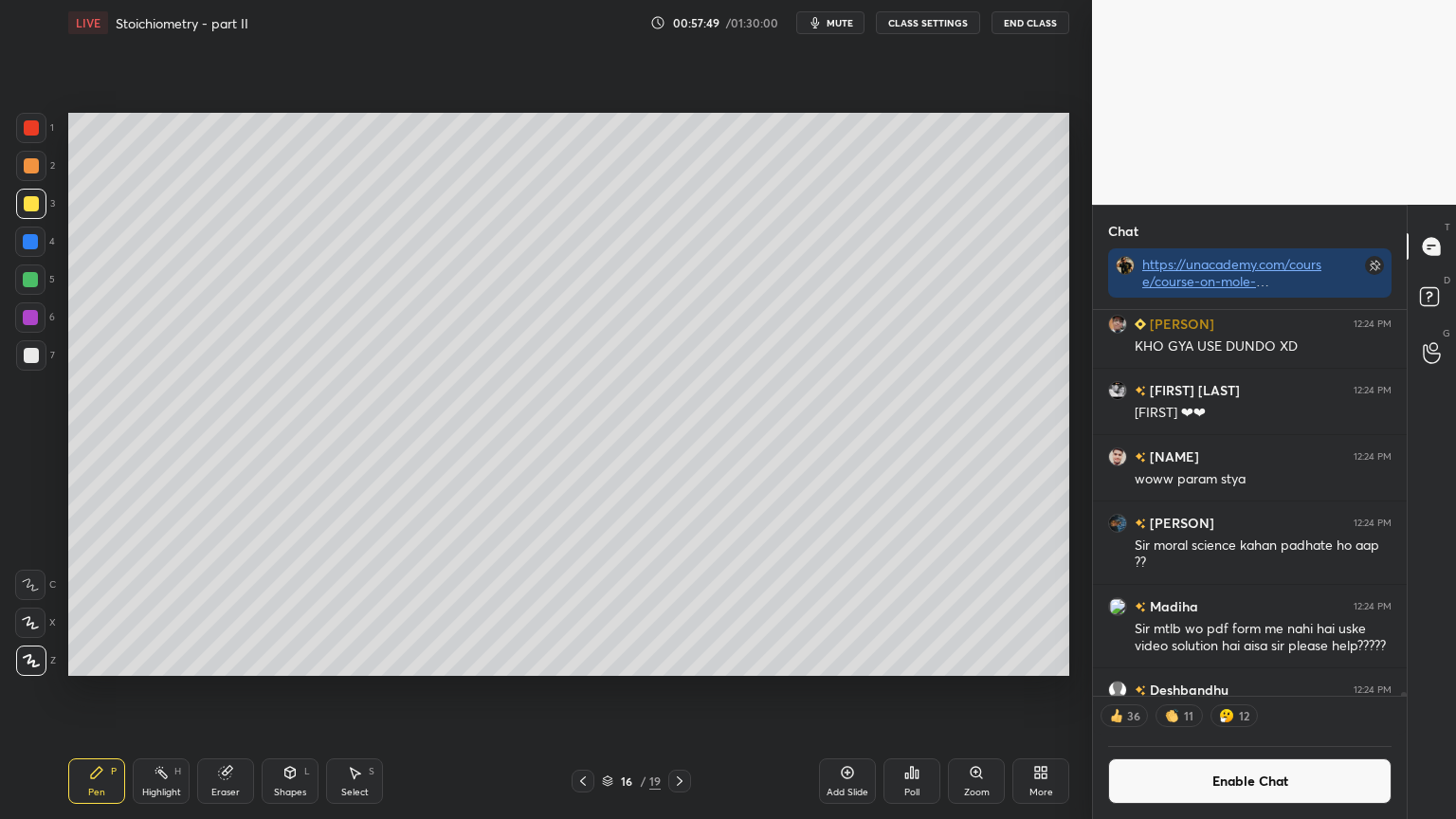 click at bounding box center [30, 280] 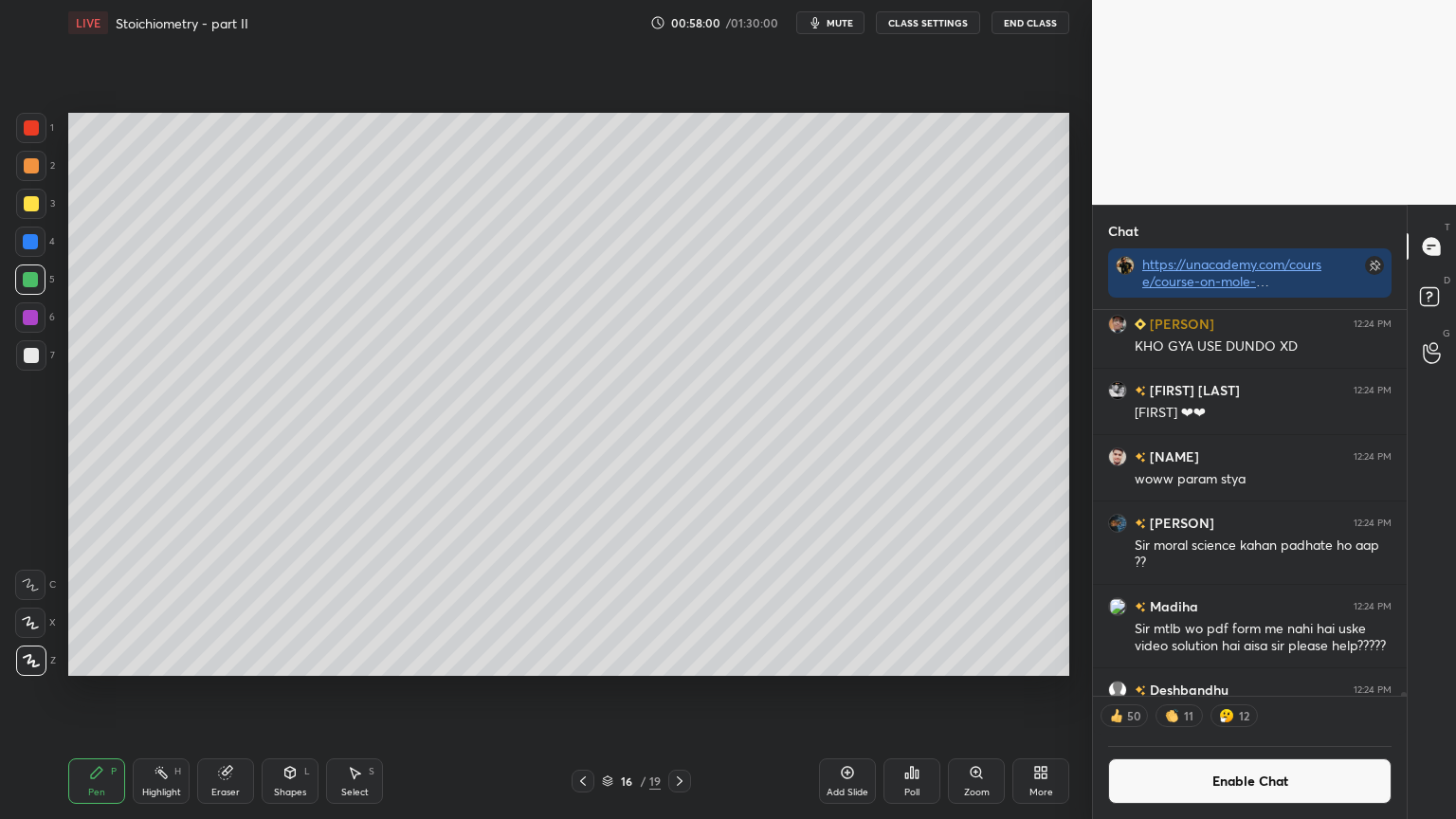 click at bounding box center (31, 355) 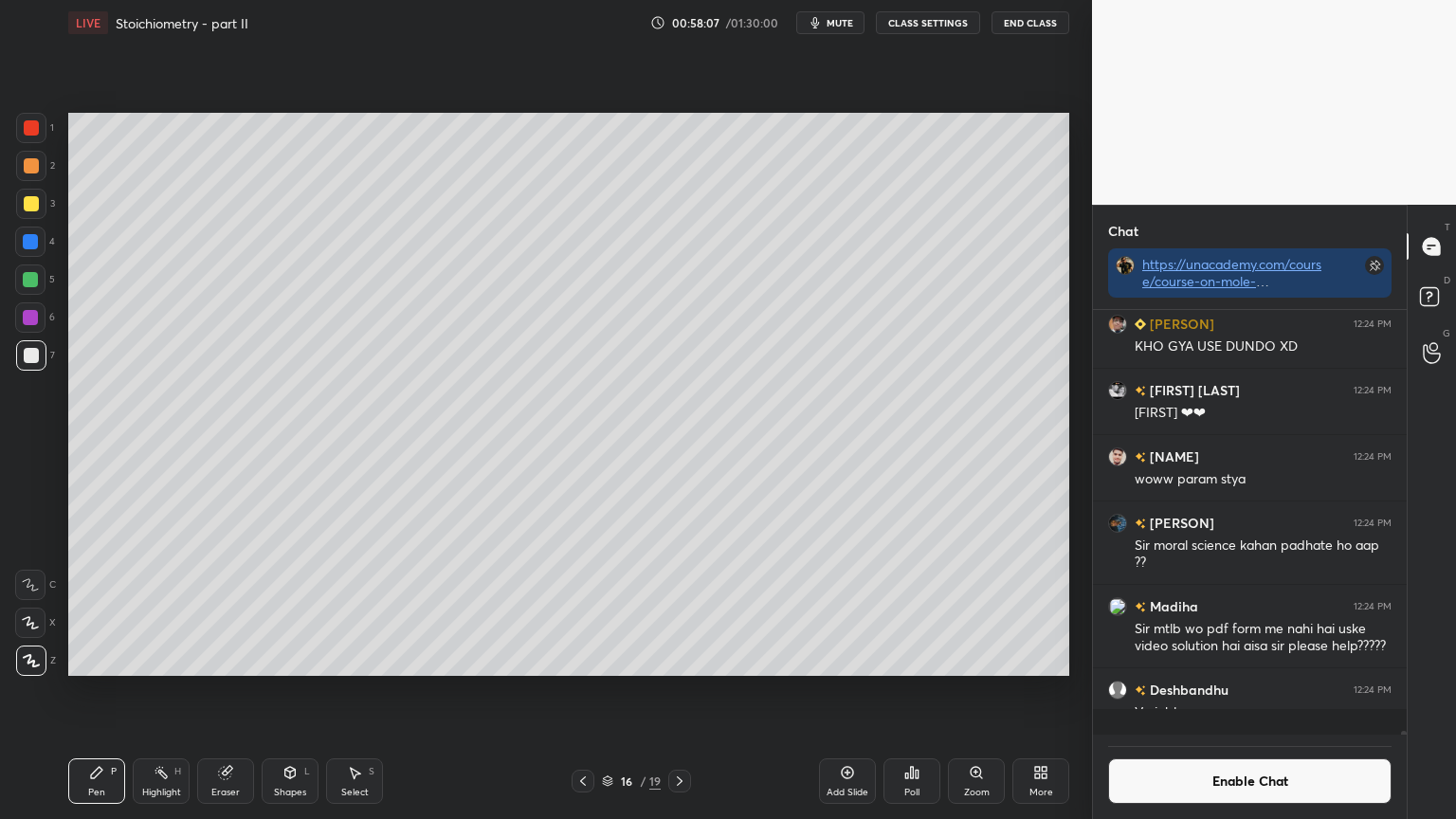 scroll, scrollTop: 6, scrollLeft: 6, axis: both 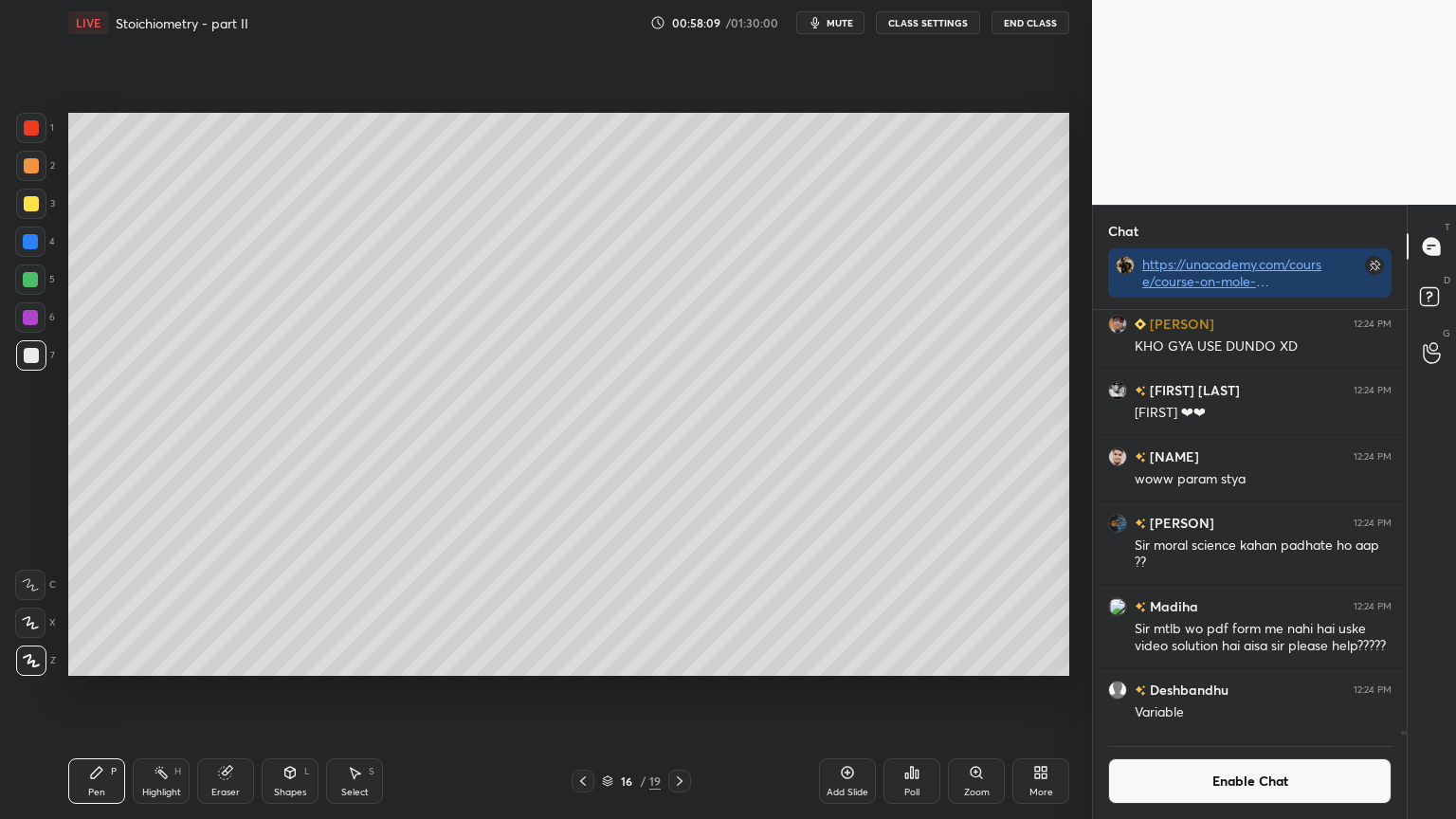 drag, startPoint x: 141, startPoint y: 782, endPoint x: 149, endPoint y: 774, distance: 11.313708 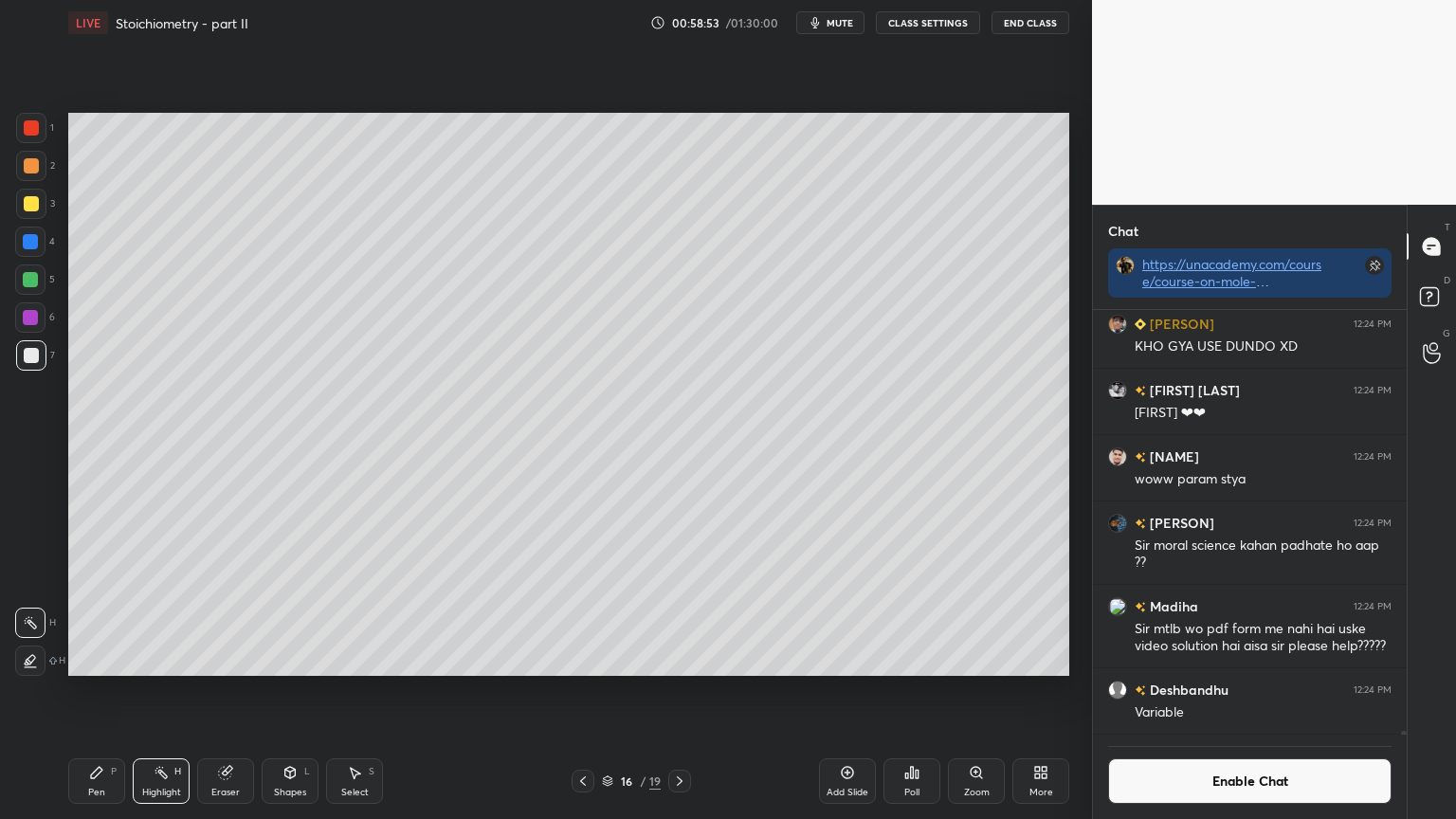 drag, startPoint x: 155, startPoint y: 782, endPoint x: 163, endPoint y: 770, distance: 14.422205 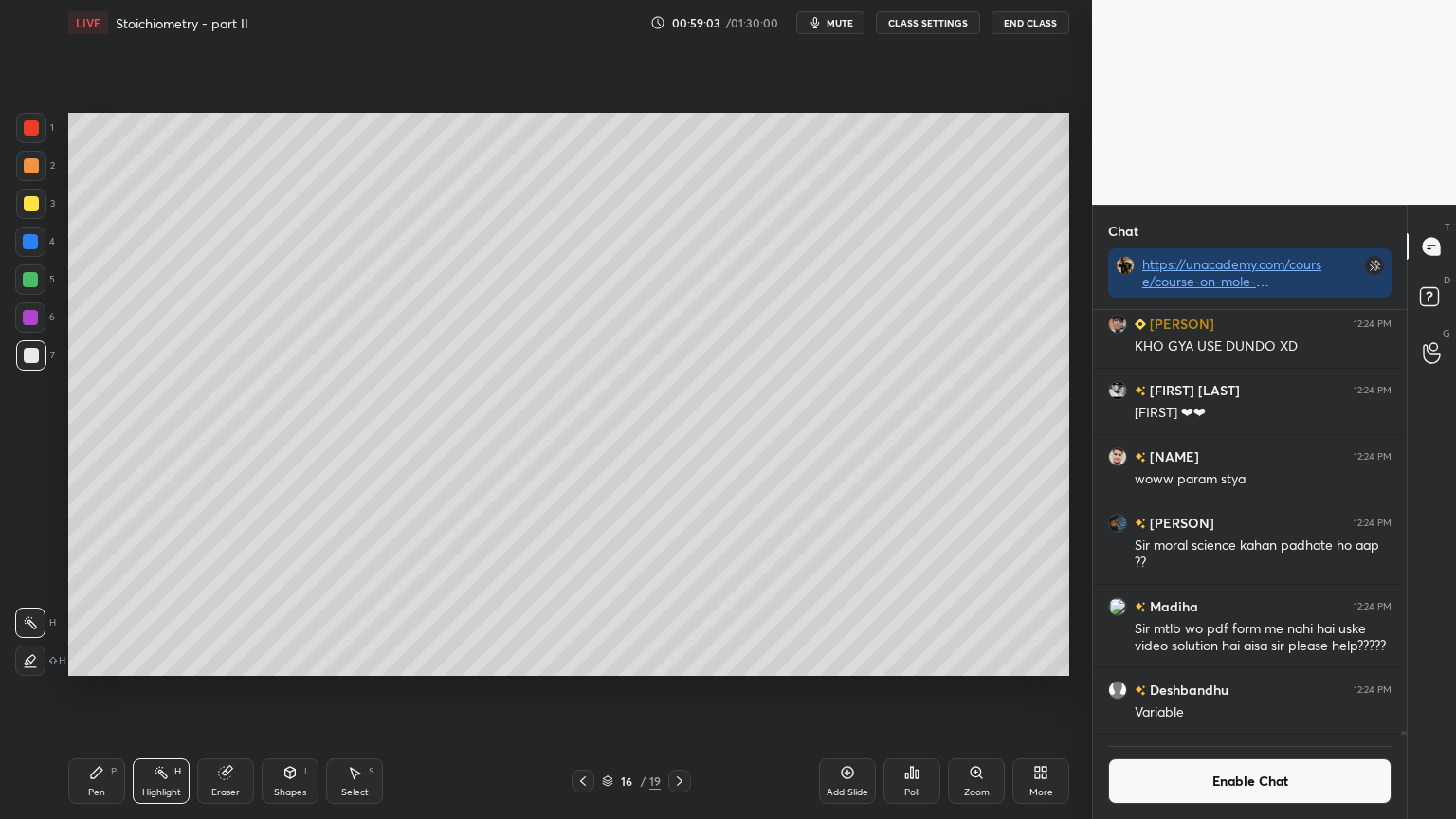 scroll, scrollTop: 381, scrollLeft: 308, axis: both 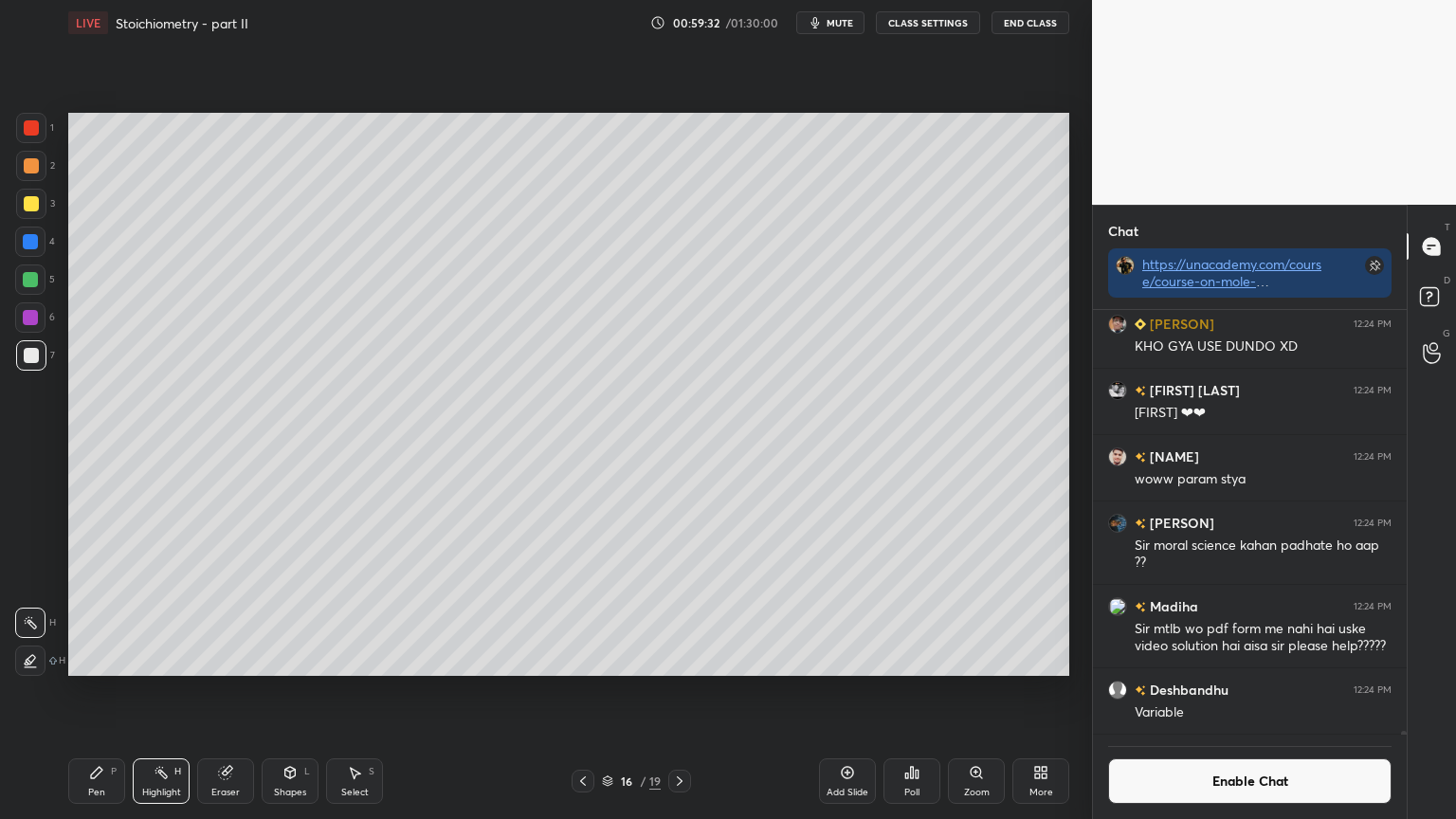 click 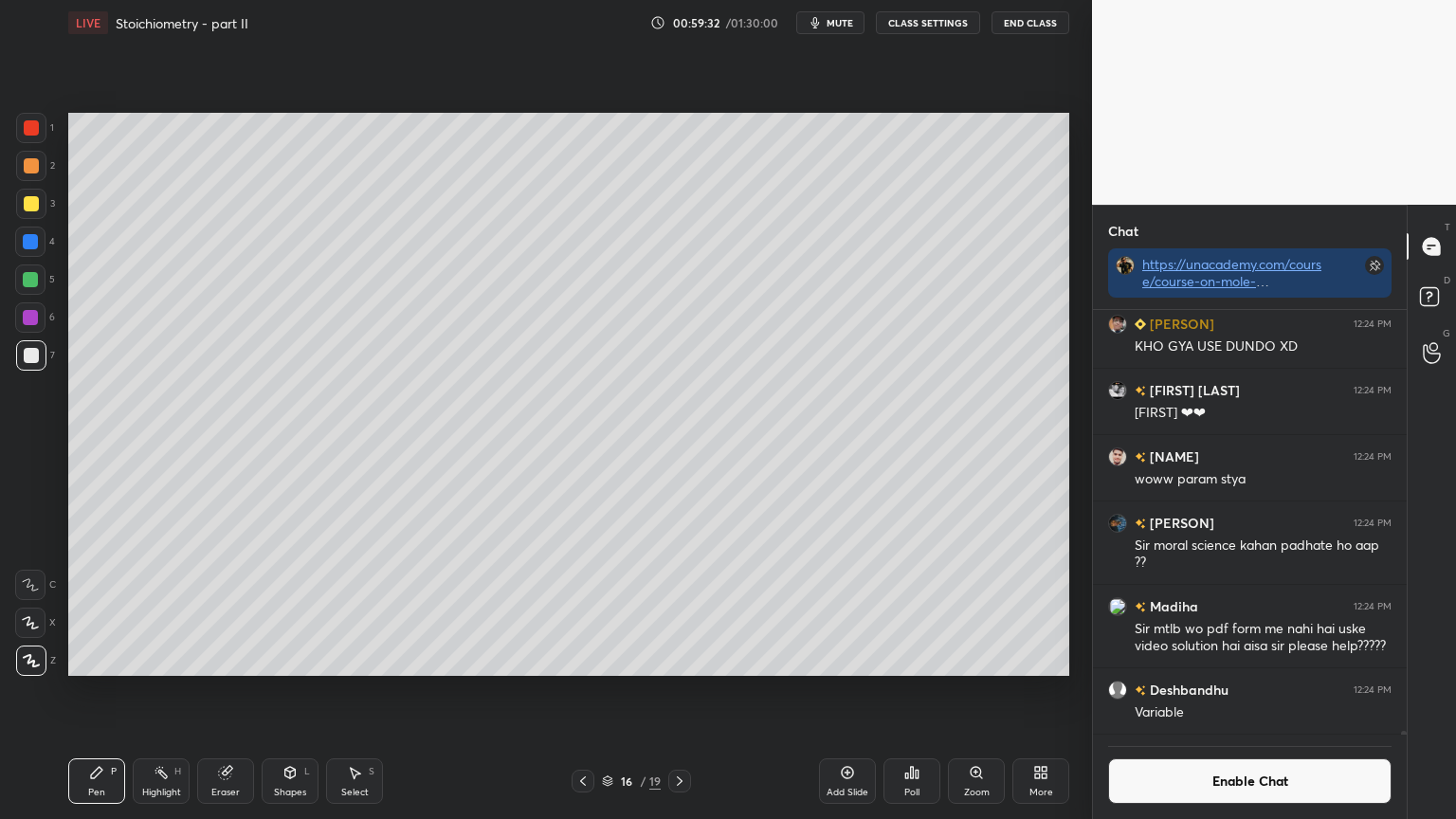 drag, startPoint x: 39, startPoint y: 366, endPoint x: 50, endPoint y: 390, distance: 26.400758 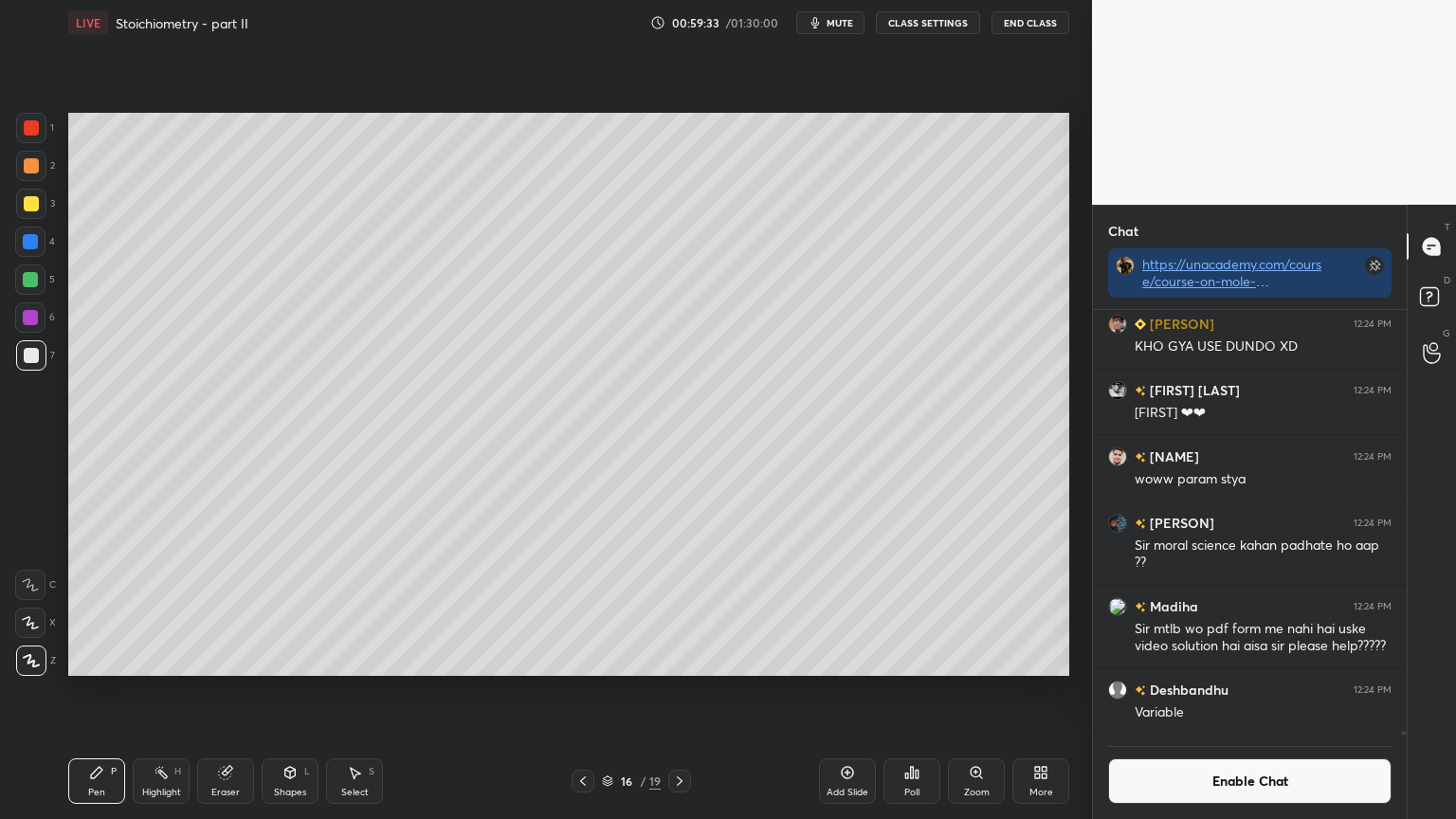 drag, startPoint x: 149, startPoint y: 784, endPoint x: 244, endPoint y: 677, distance: 143.087 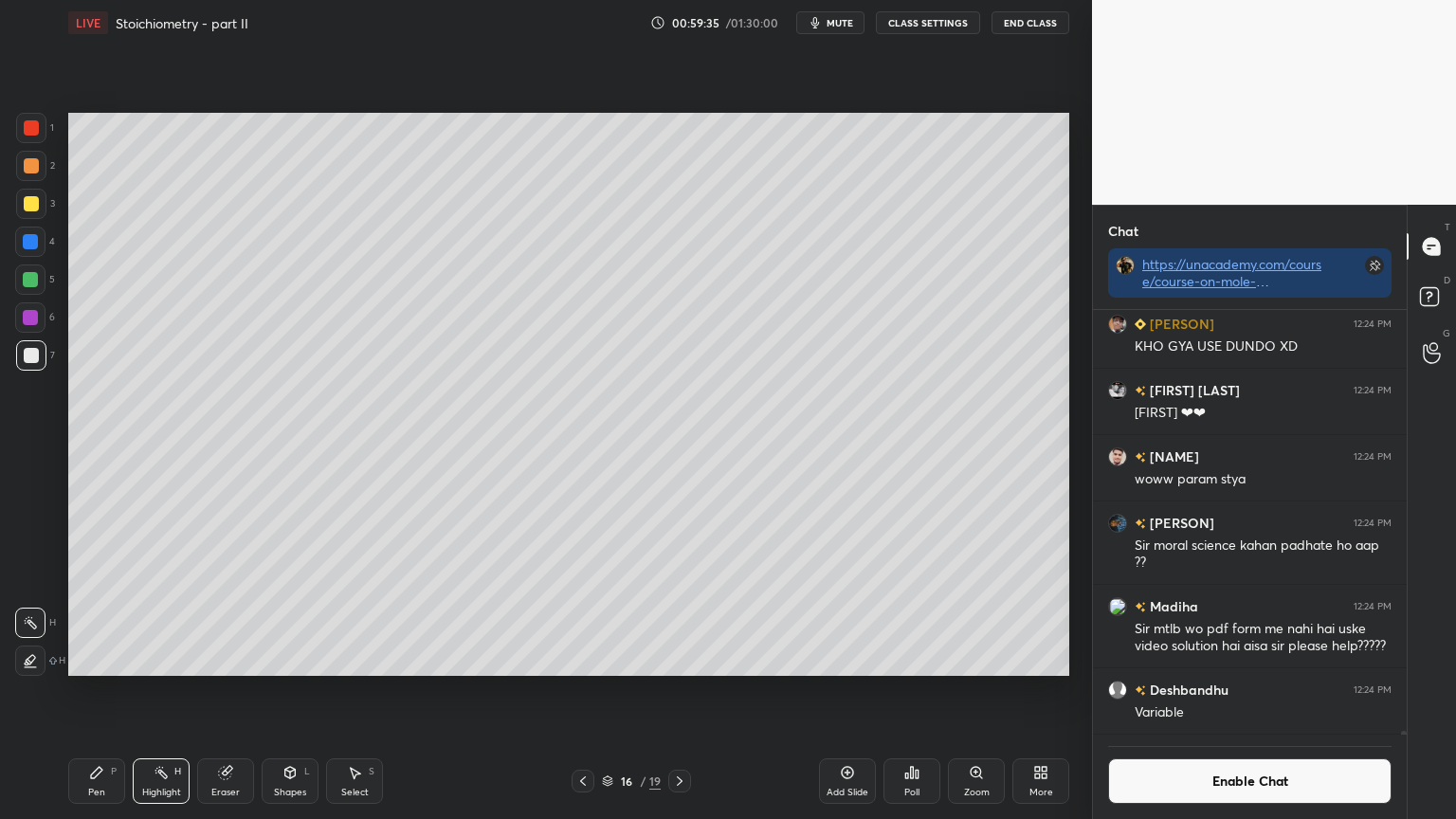 click on "Pen P" at bounding box center [97, 781] 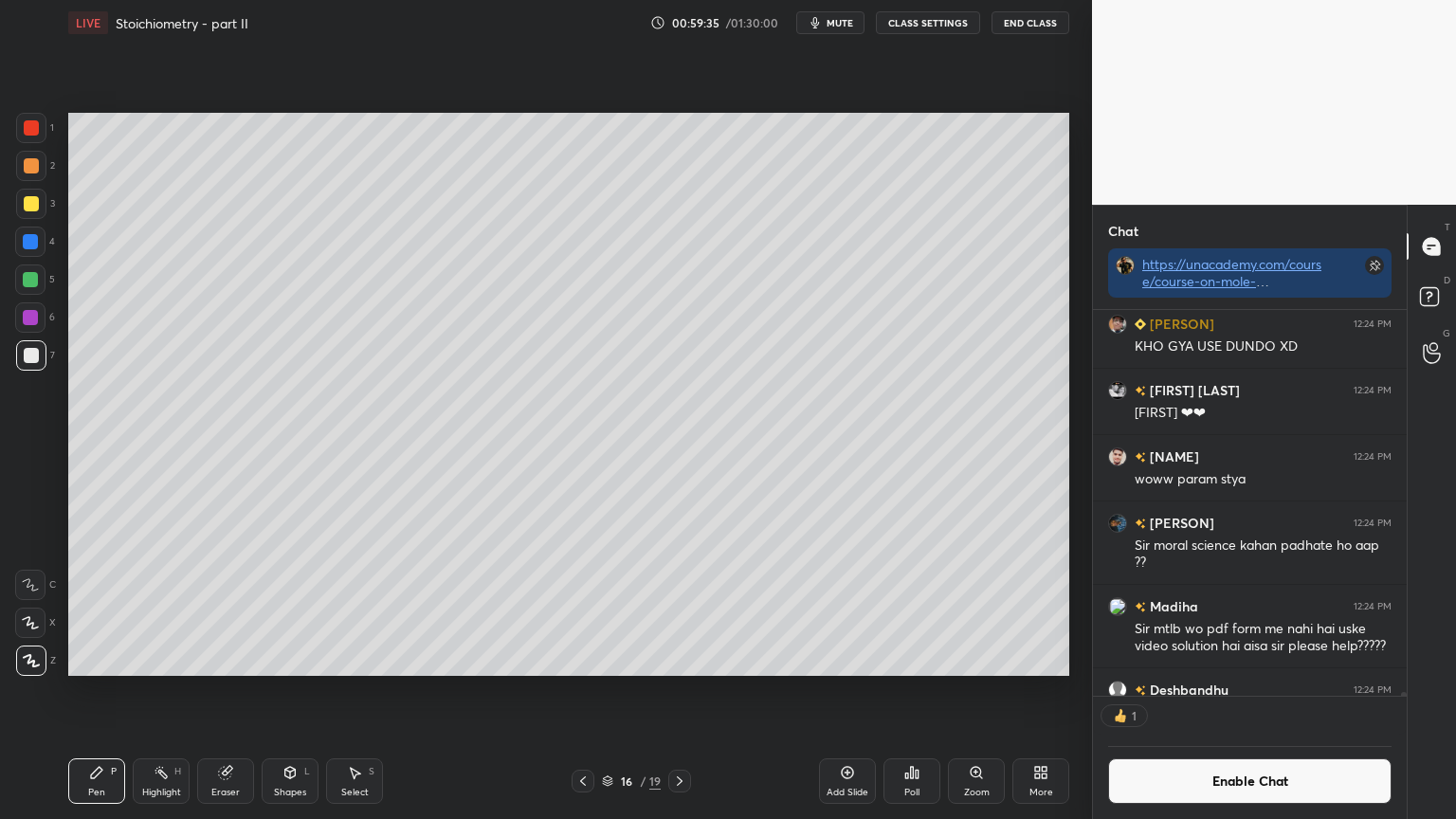 scroll, scrollTop: 6, scrollLeft: 6, axis: both 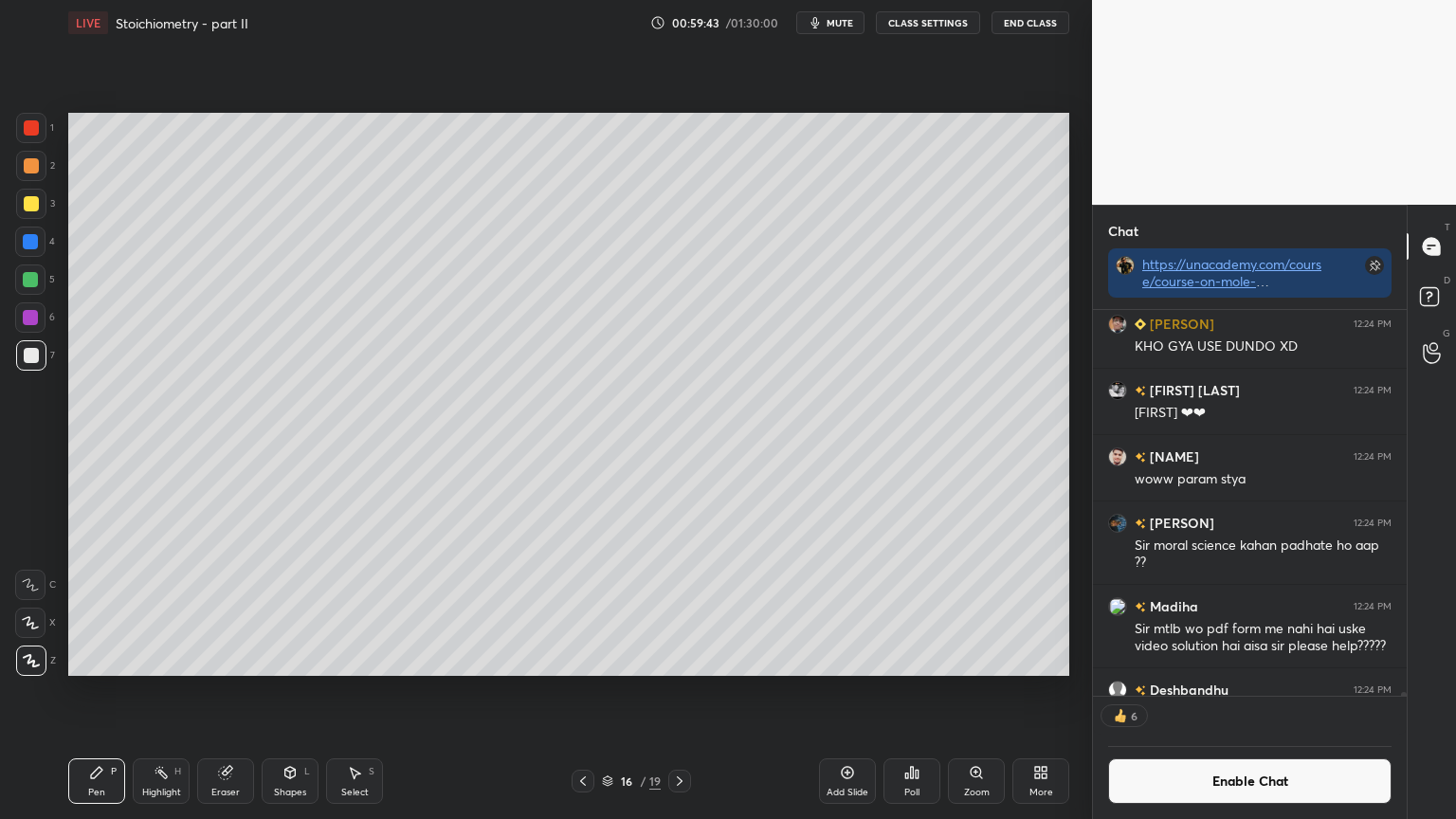 click on "Eraser" at bounding box center (226, 781) 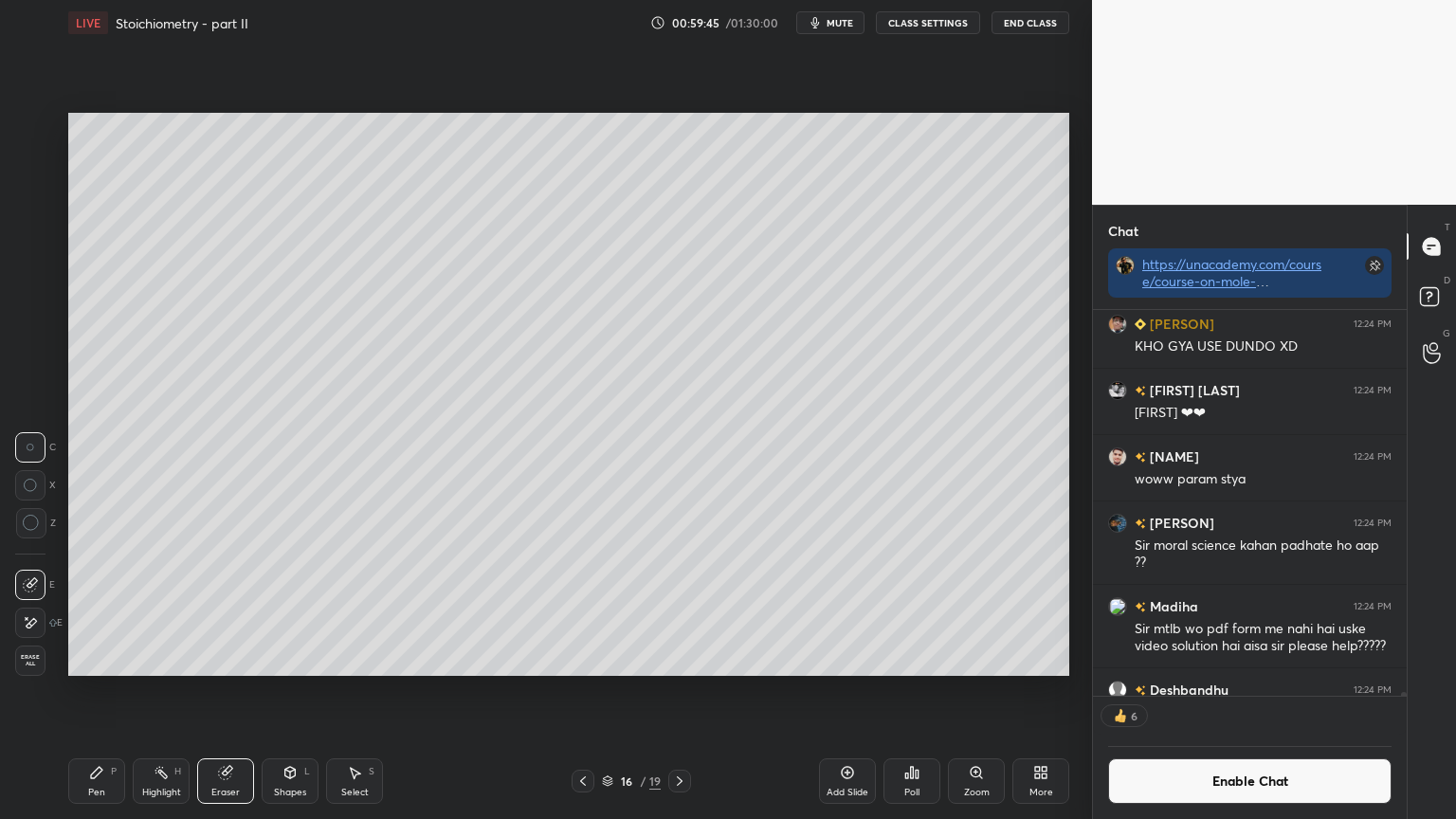 click on "Pen P" at bounding box center (97, 781) 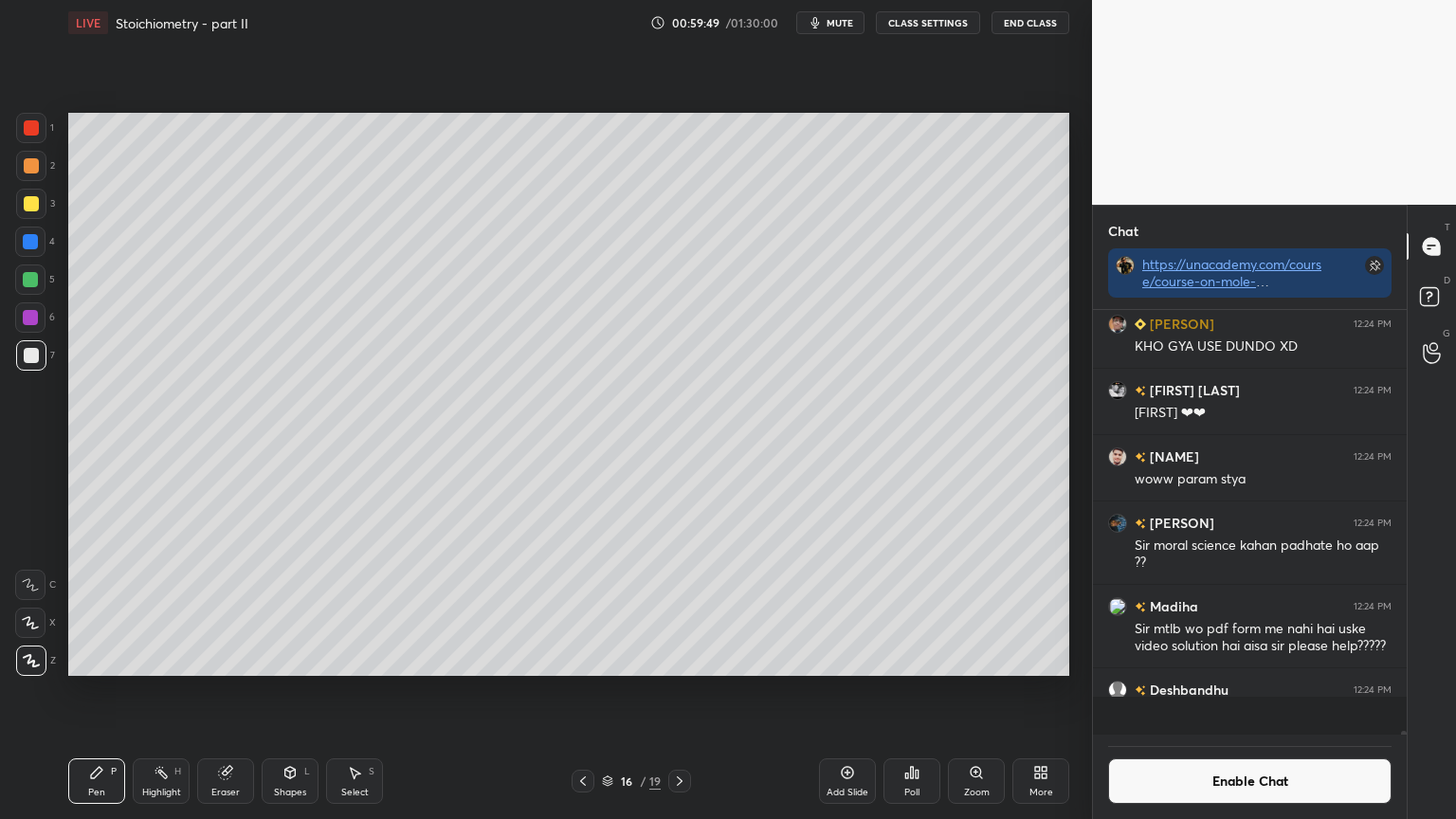 click on "Pen P" at bounding box center (97, 781) 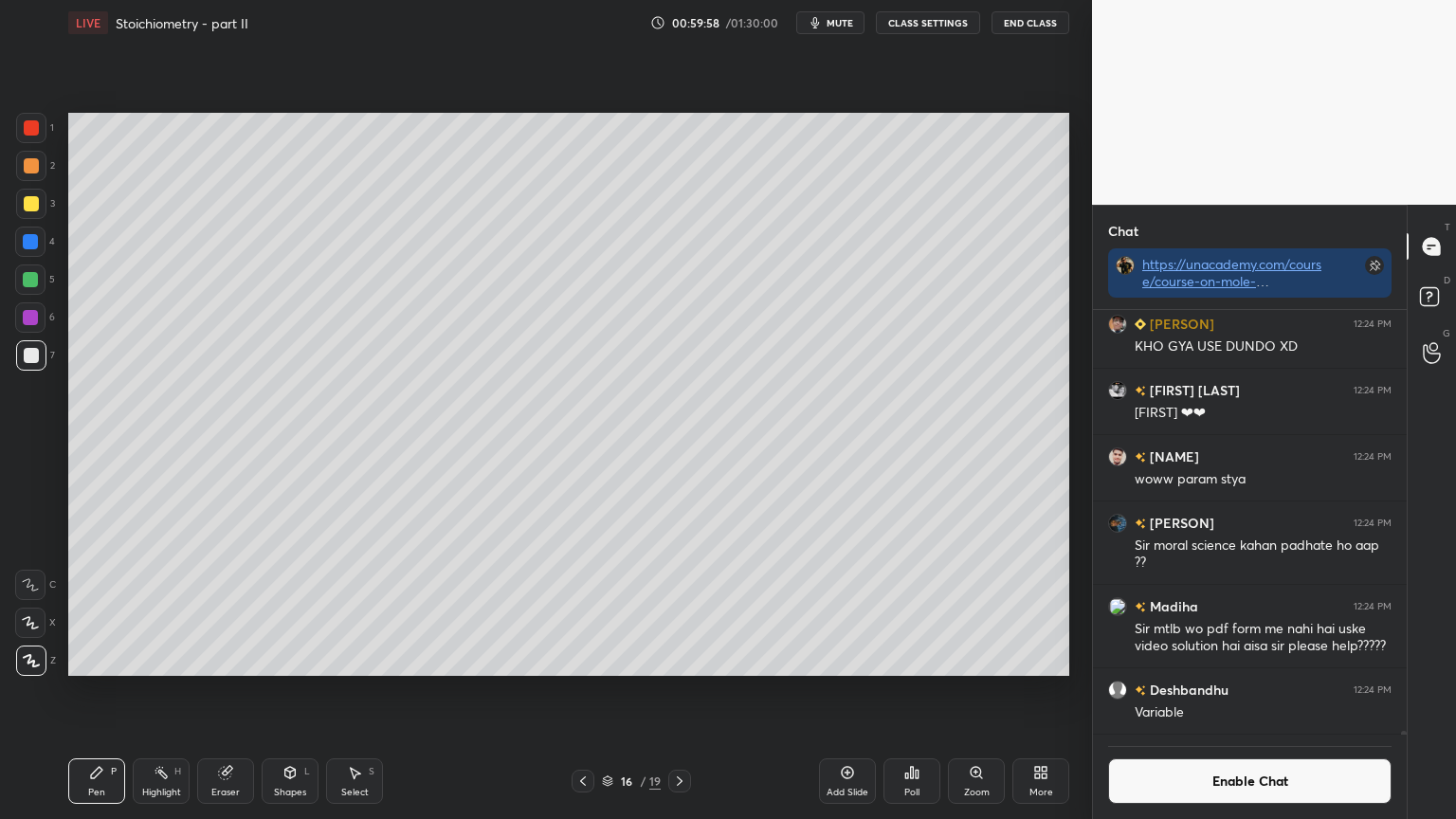 click on "Eraser" at bounding box center (226, 781) 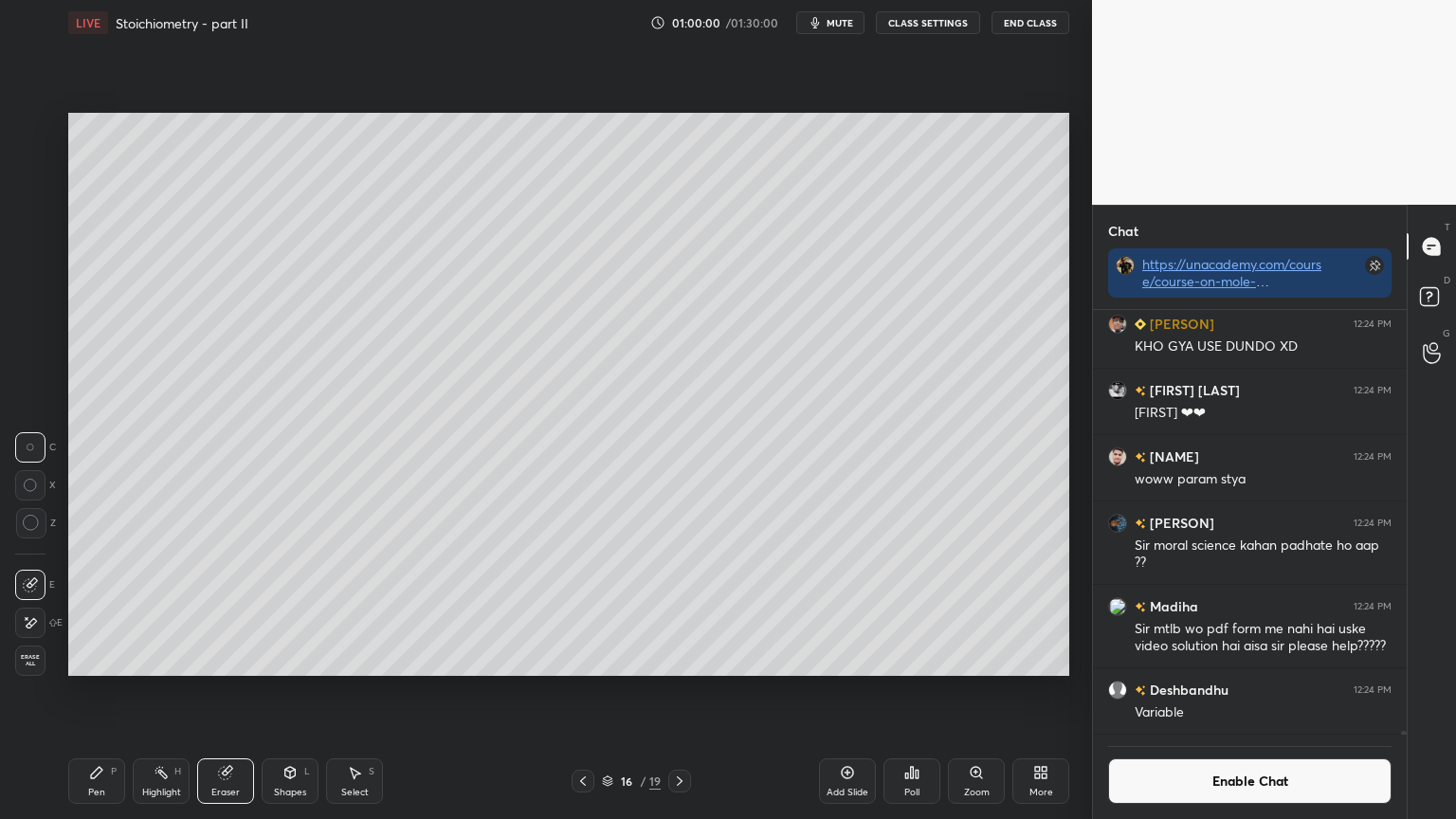 click on "Pen P" at bounding box center (97, 781) 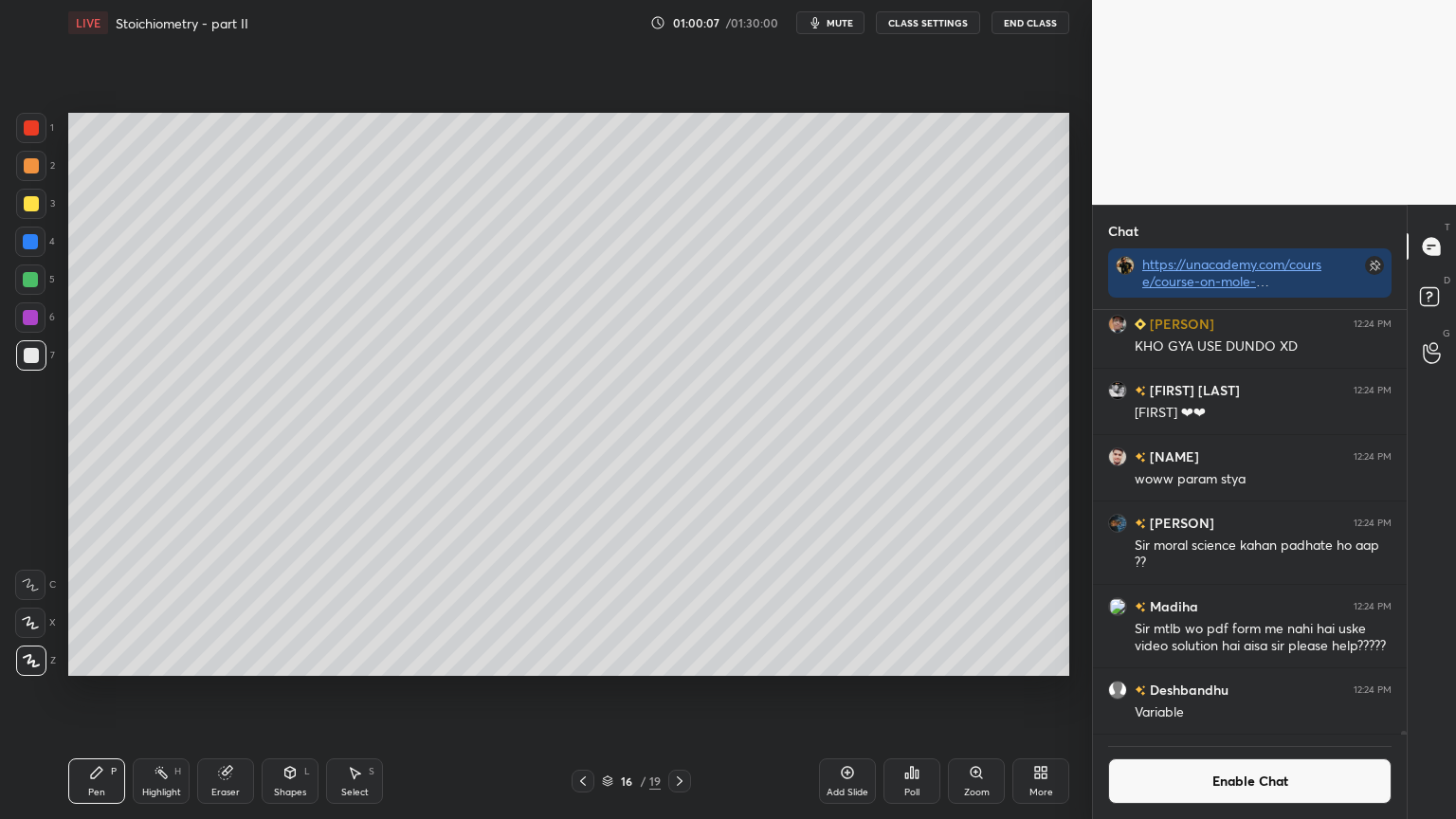 click at bounding box center (31, 128) 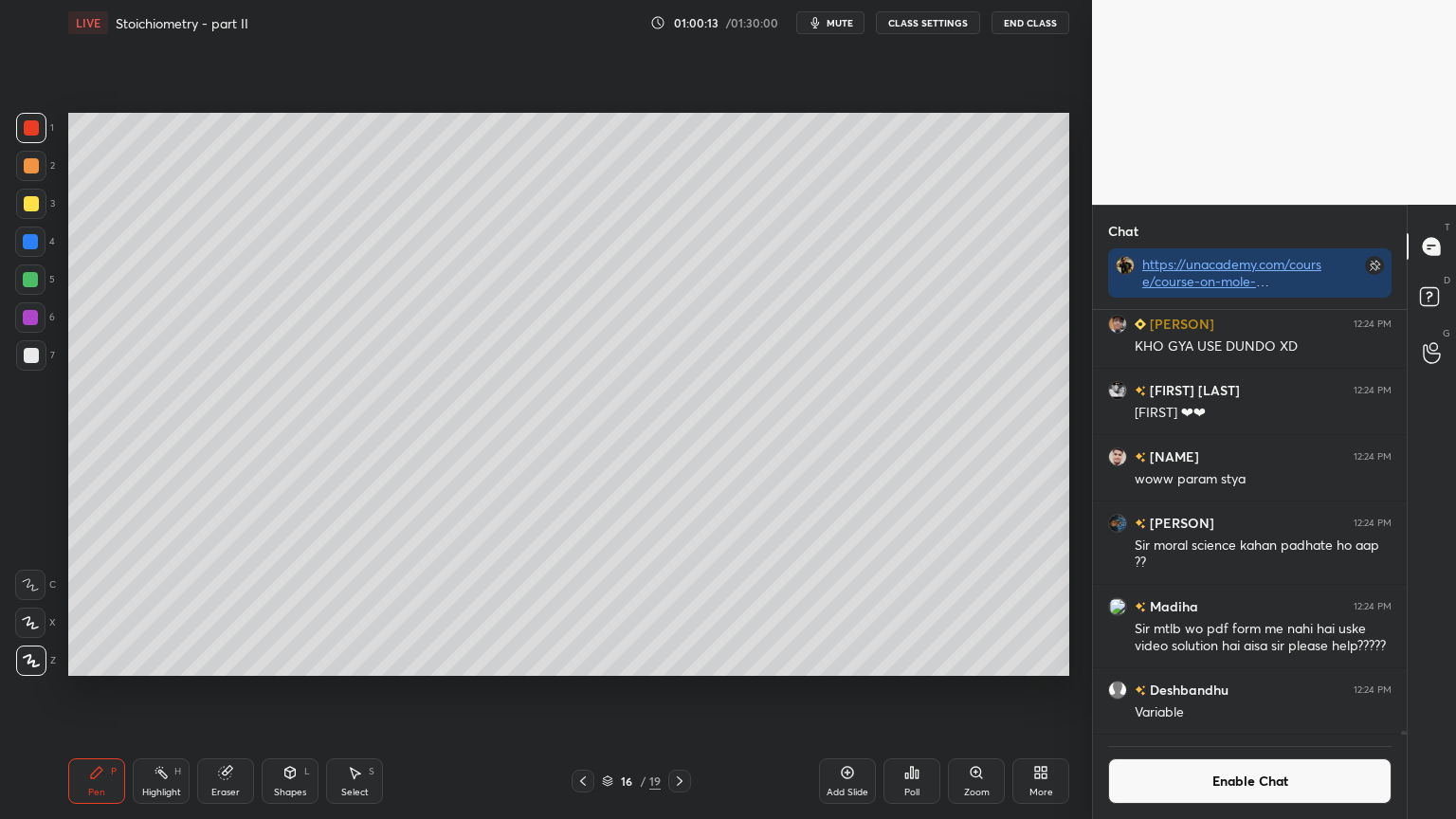 click 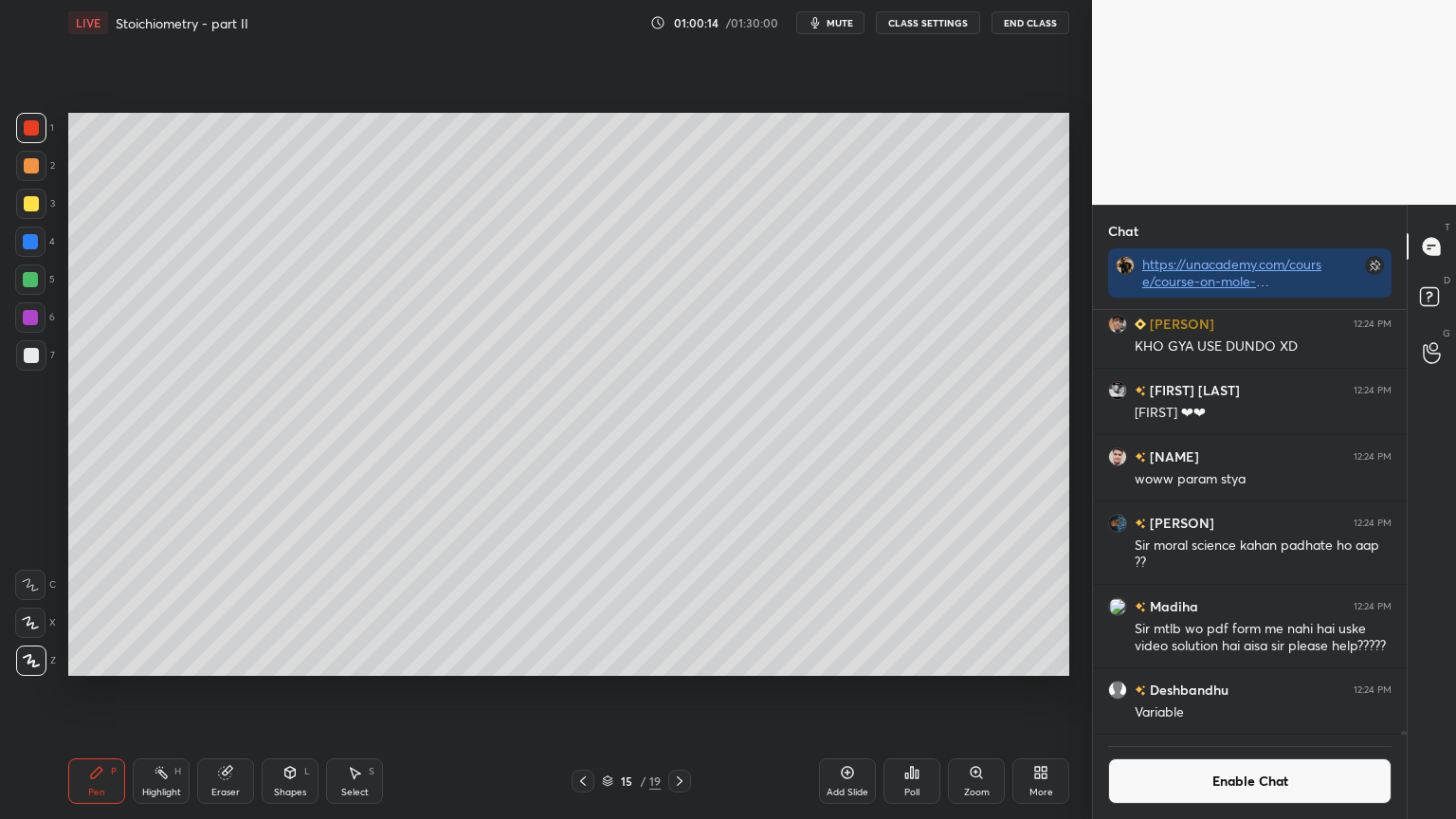 click on "Highlight H" at bounding box center [161, 781] 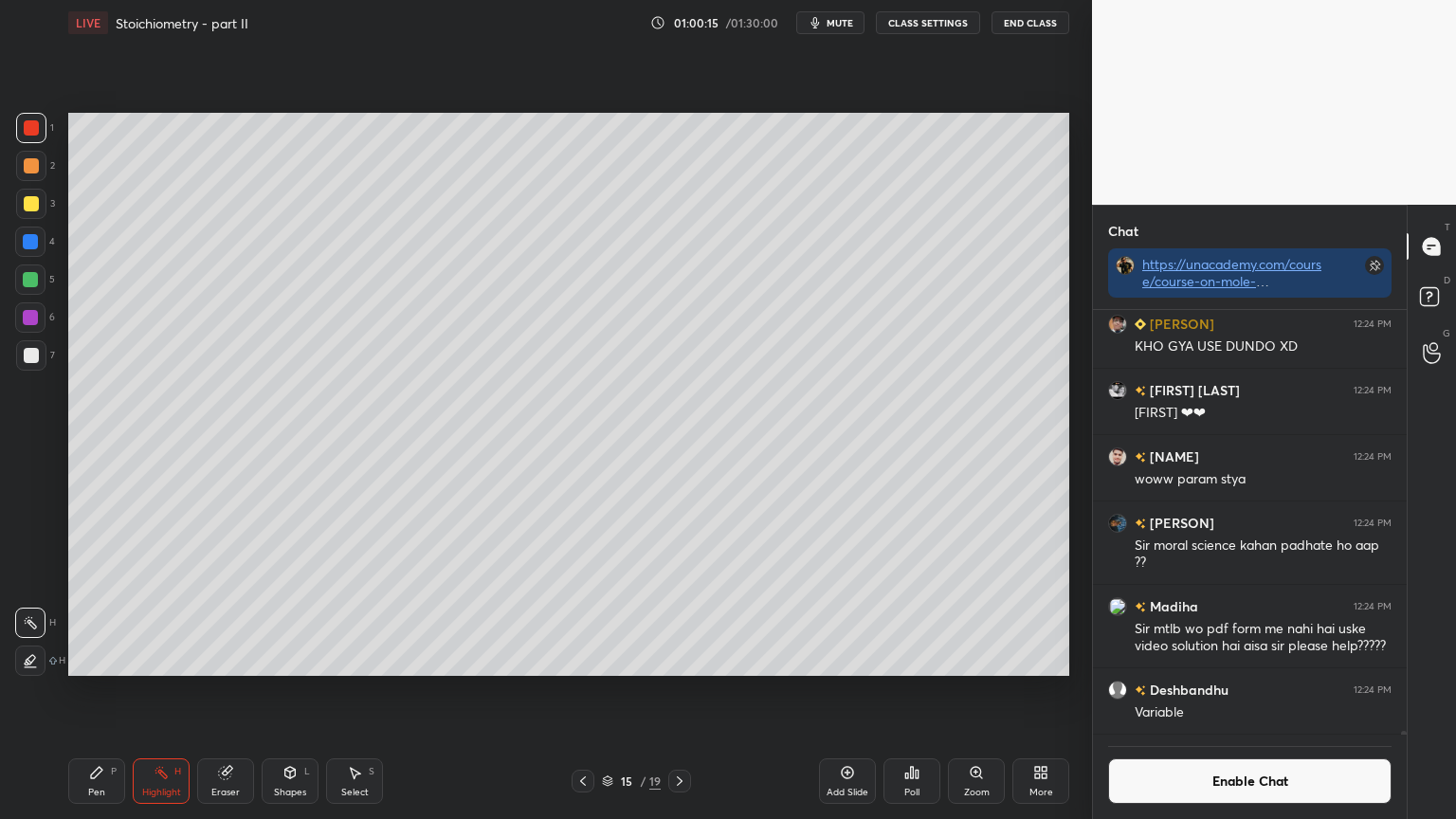 click 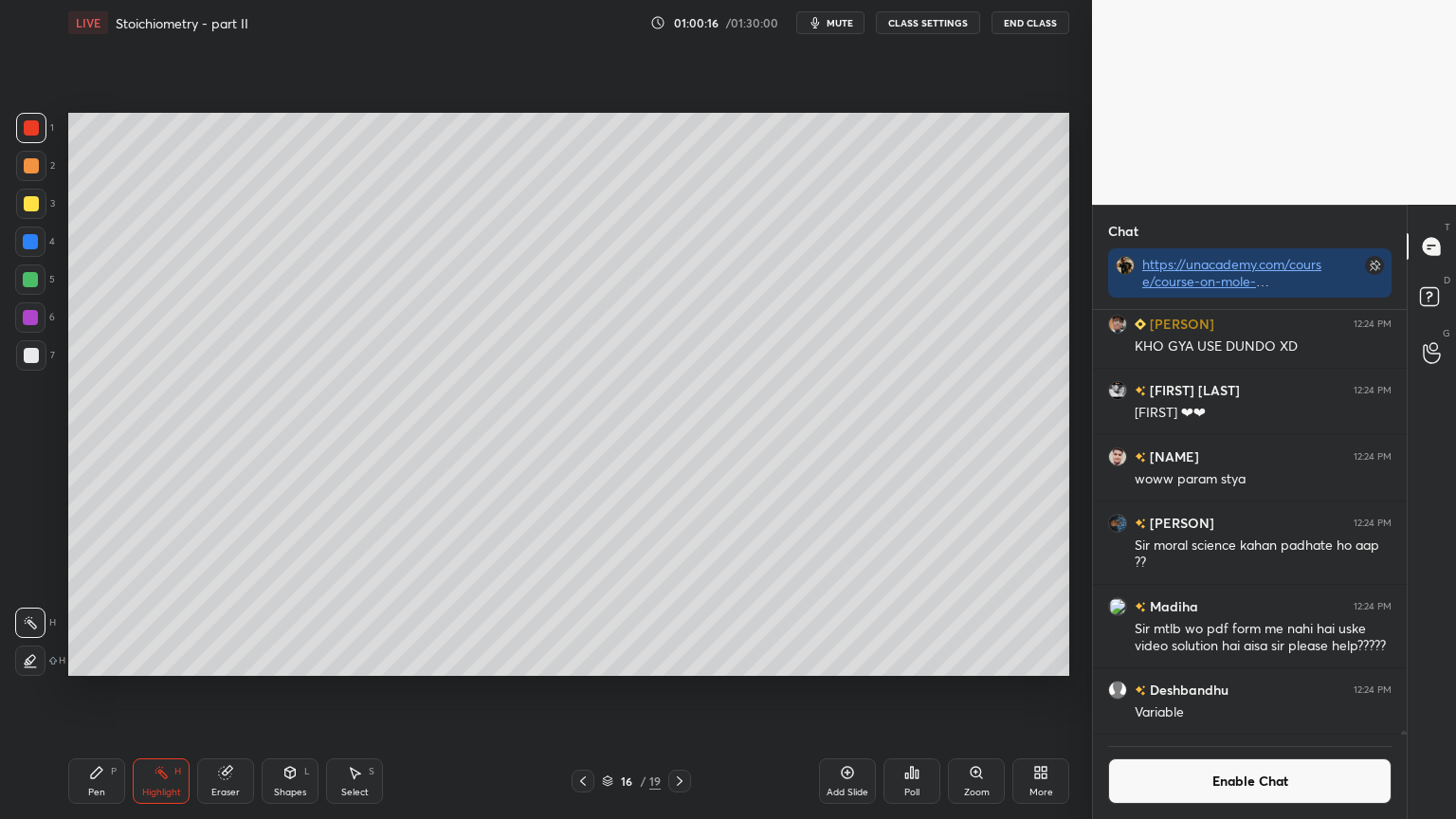 drag, startPoint x: 65, startPoint y: 792, endPoint x: 98, endPoint y: 753, distance: 51.088159 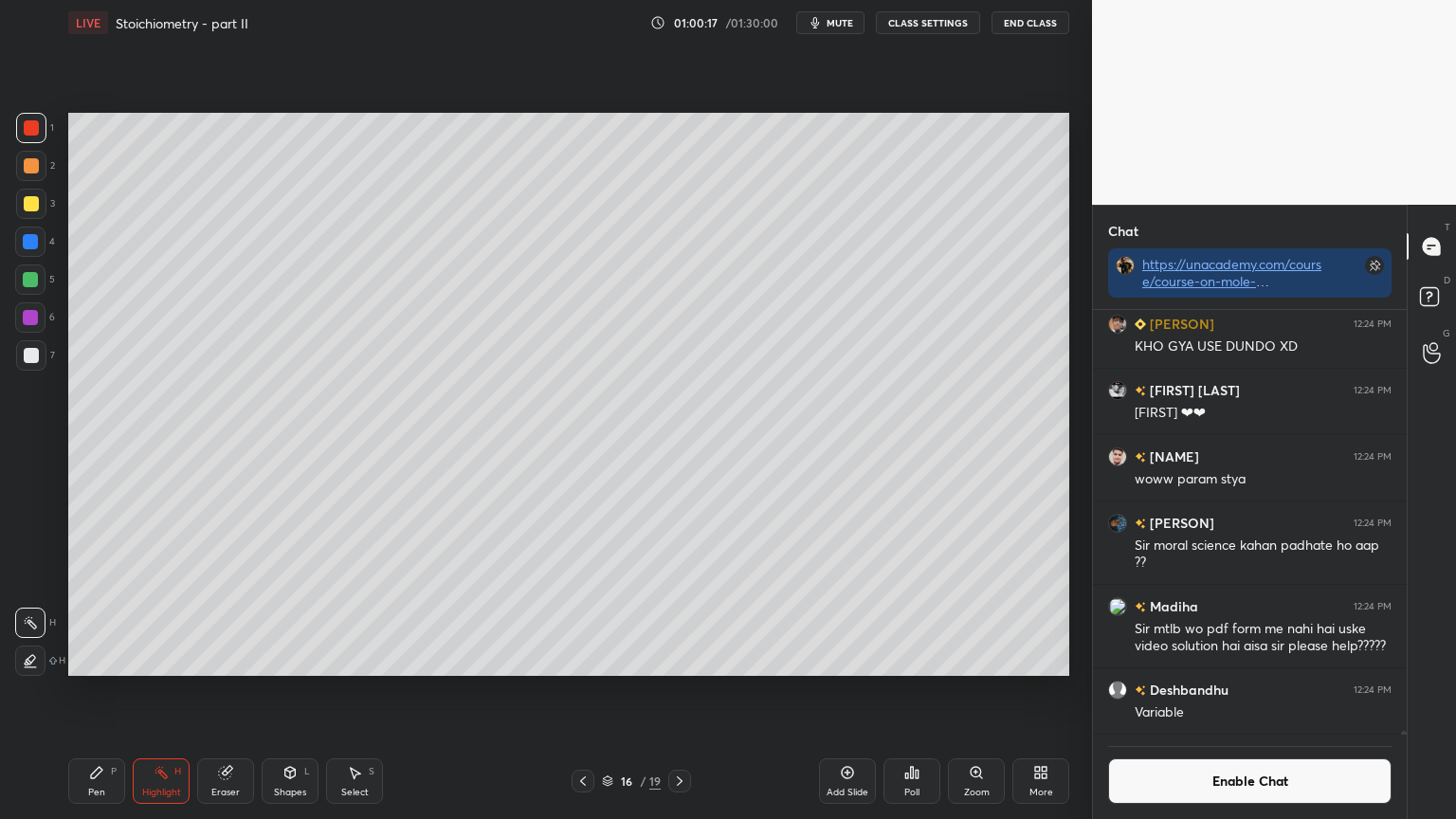 drag, startPoint x: 92, startPoint y: 762, endPoint x: 140, endPoint y: 784, distance: 52.801515 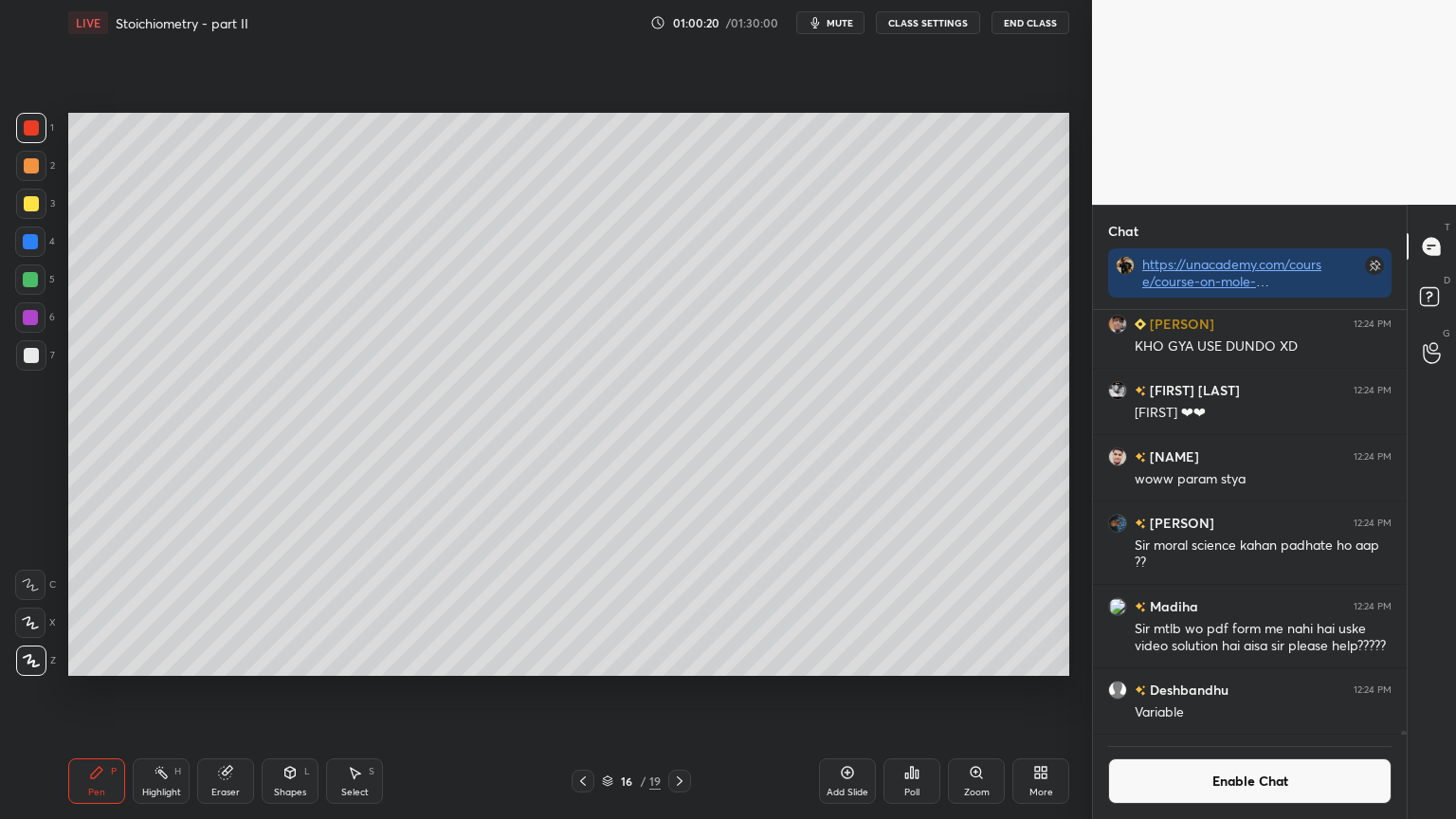 click at bounding box center [31, 204] 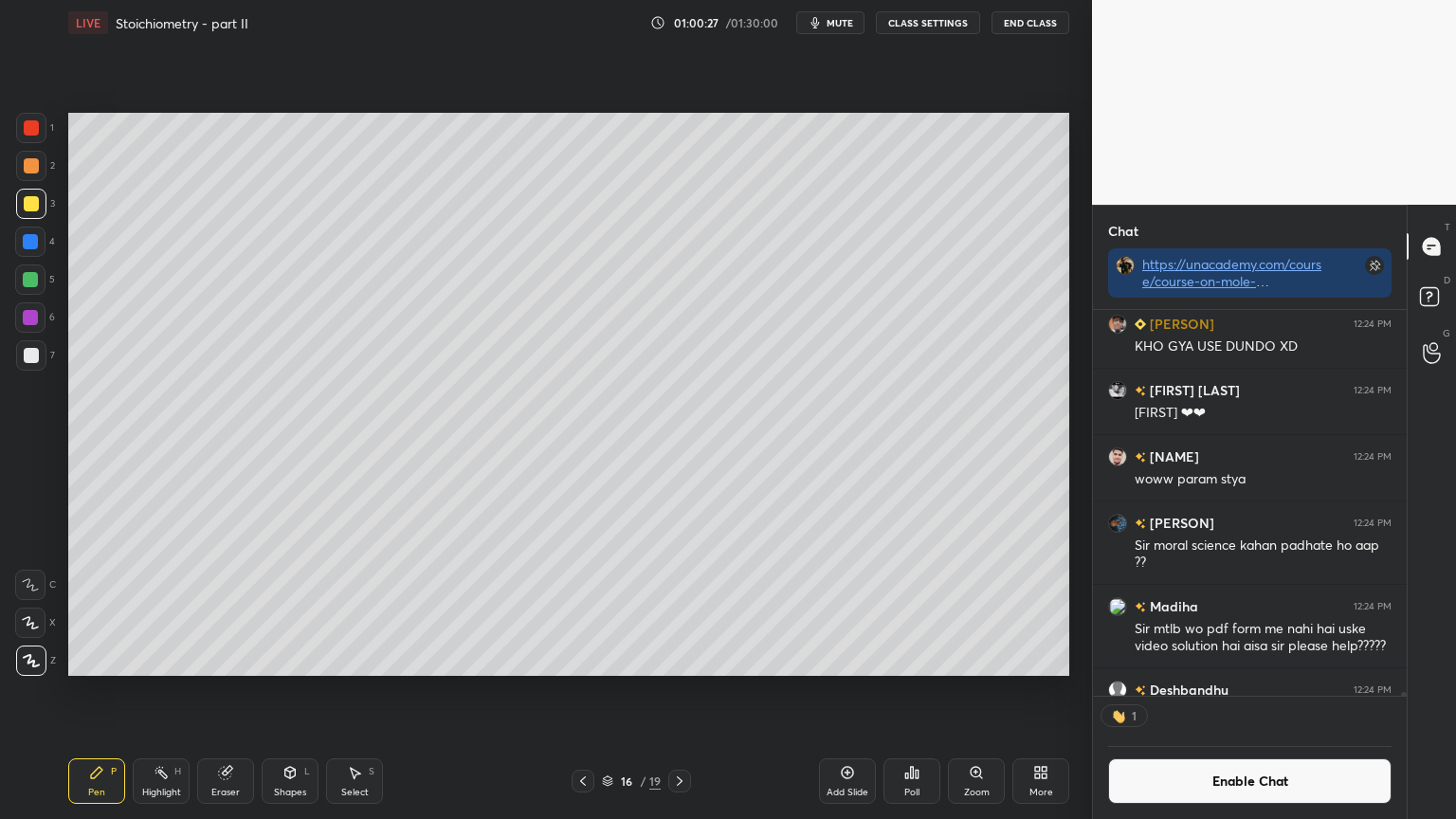 scroll, scrollTop: 380, scrollLeft: 308, axis: both 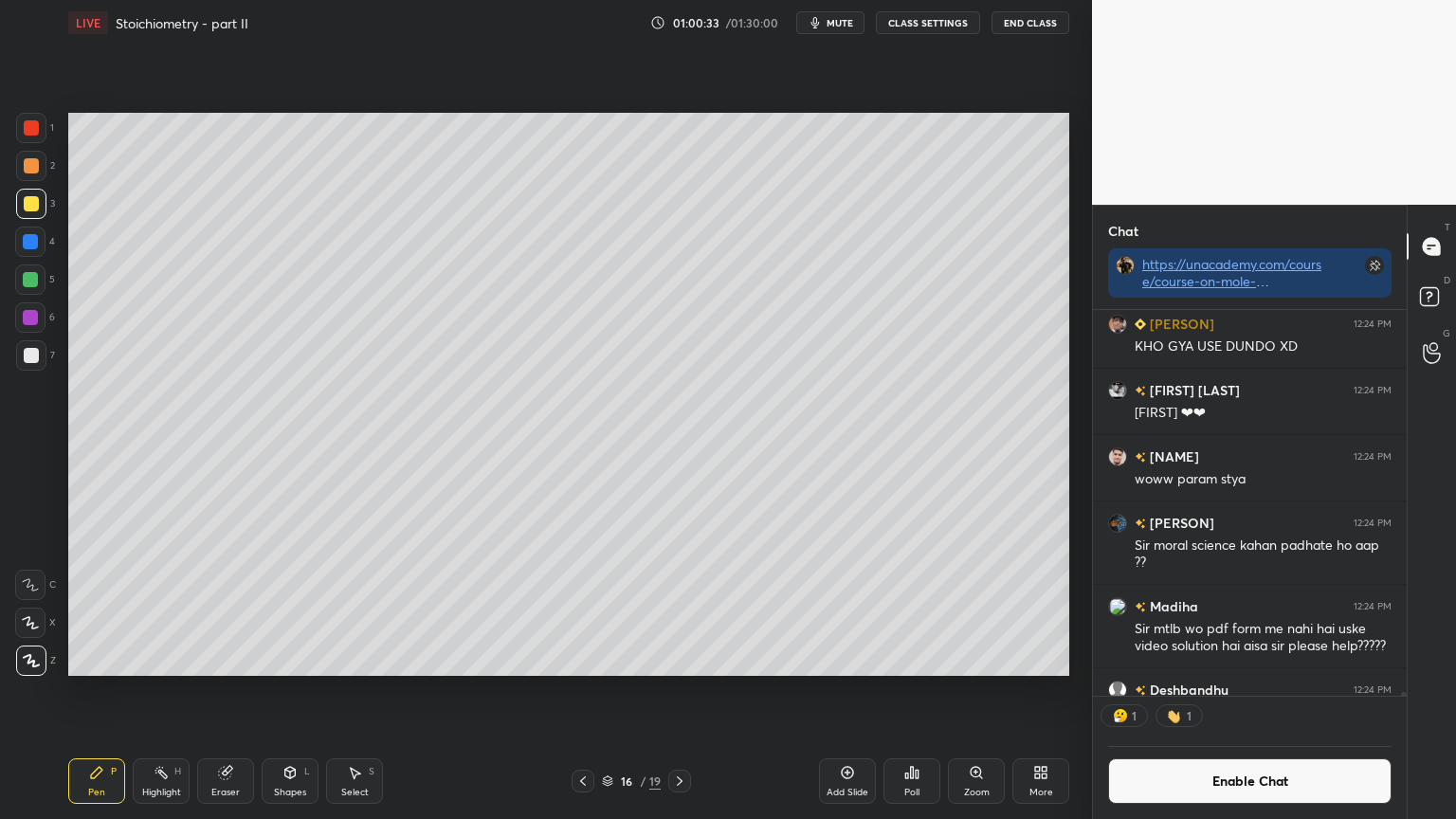 click on "Highlight H" at bounding box center (161, 781) 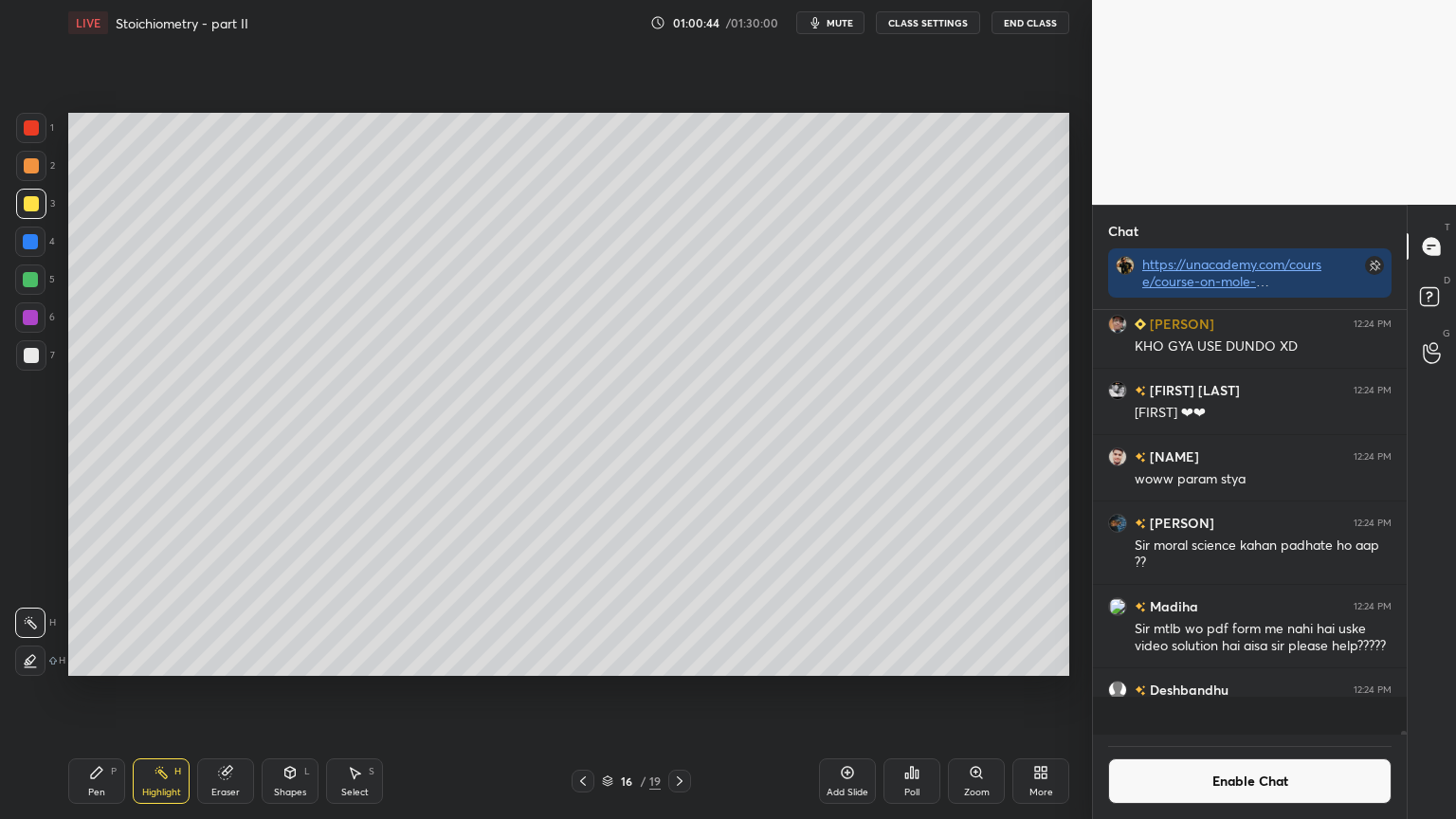 scroll, scrollTop: 6, scrollLeft: 6, axis: both 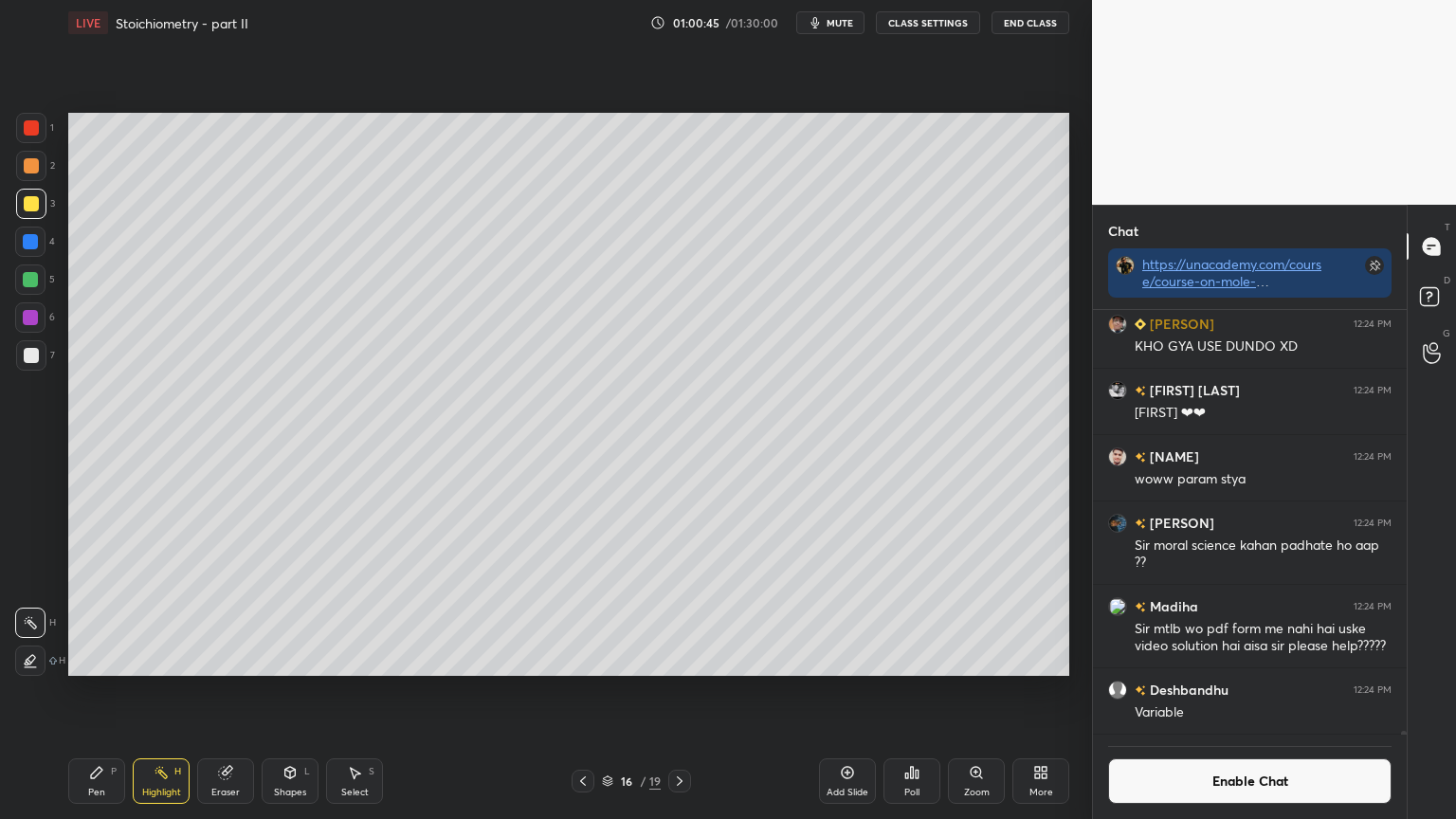 click on "Pen P" at bounding box center [97, 781] 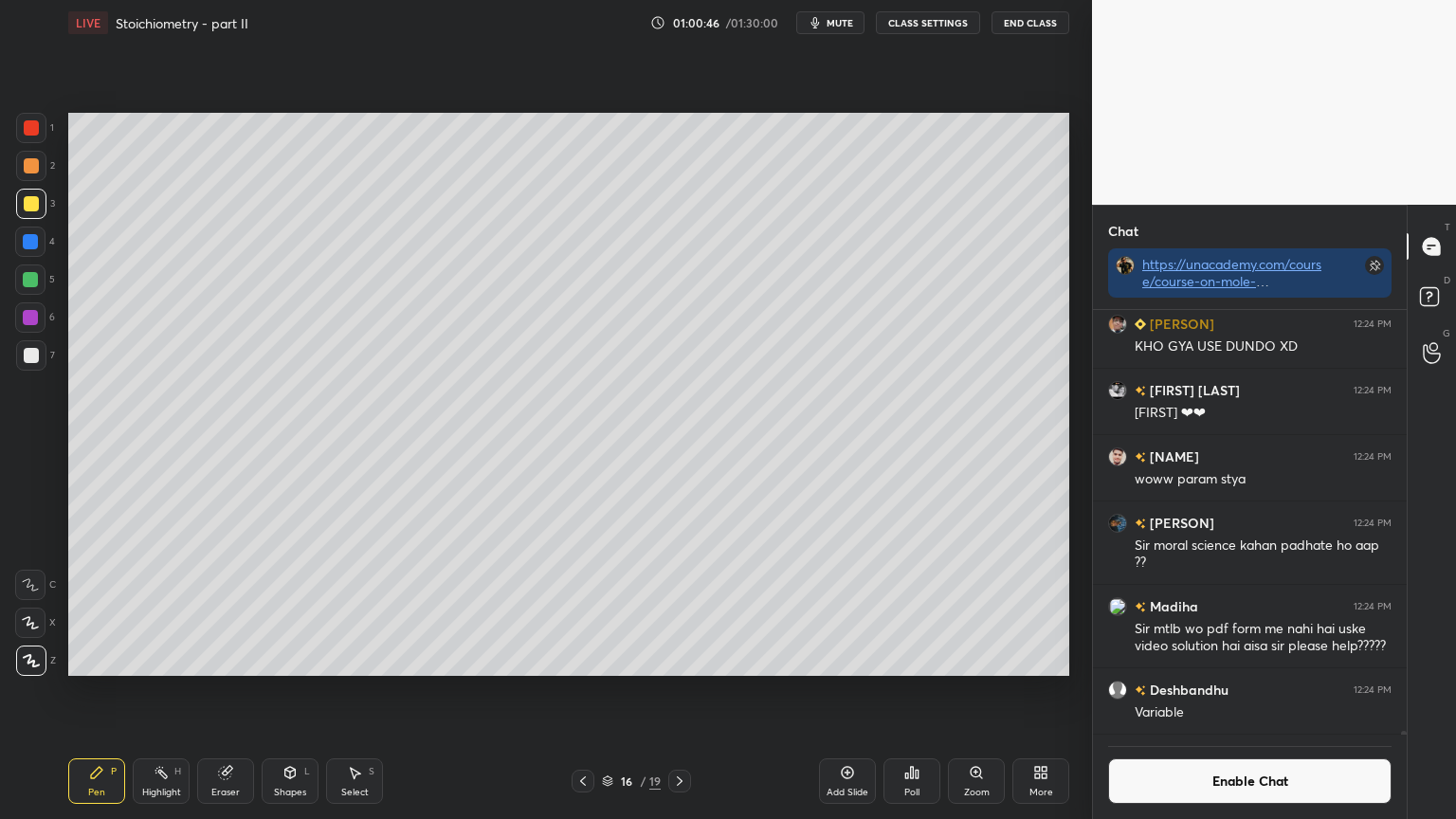 click on "7" at bounding box center [35, 355] 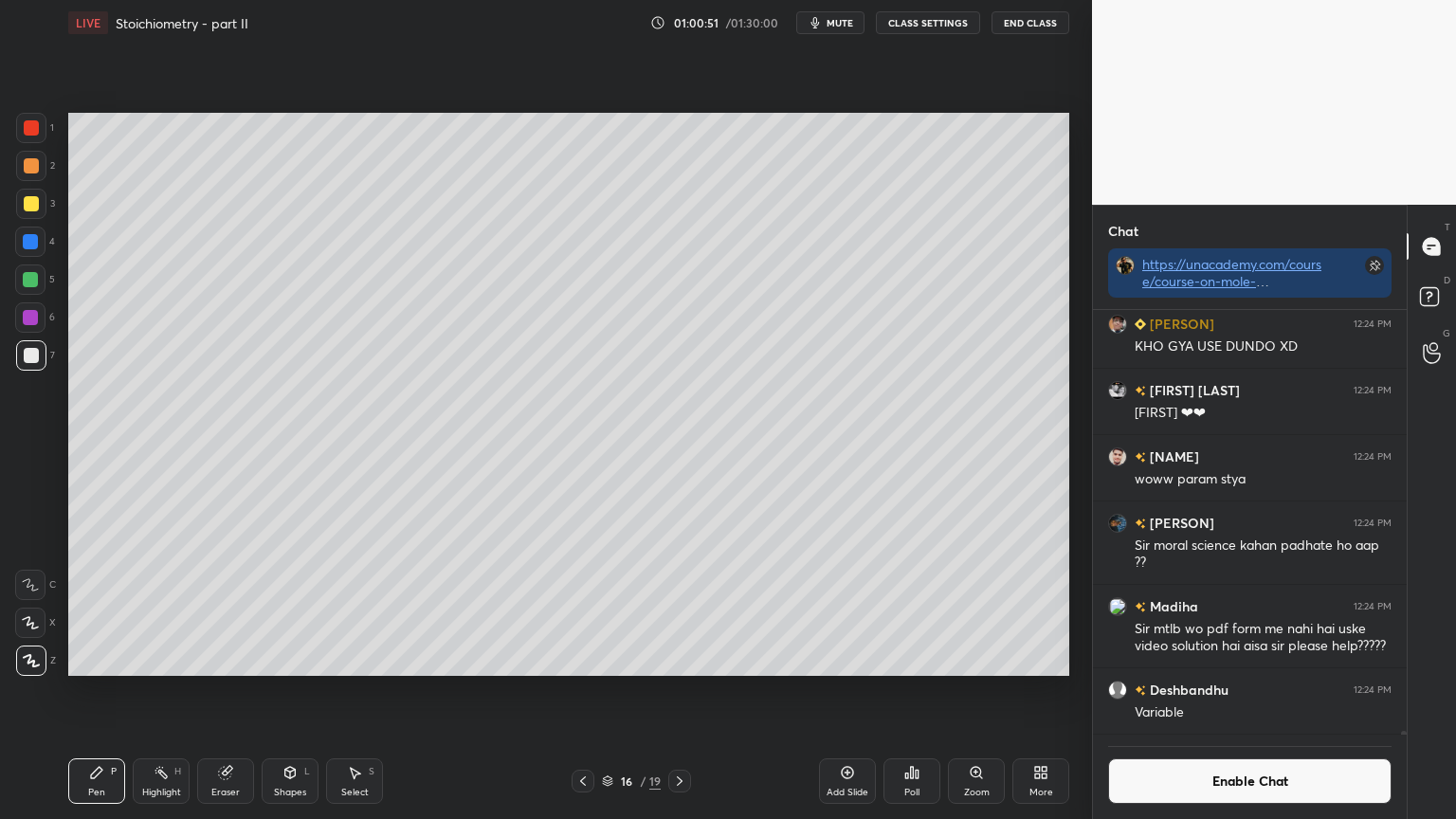 click on "Shapes L" at bounding box center [290, 781] 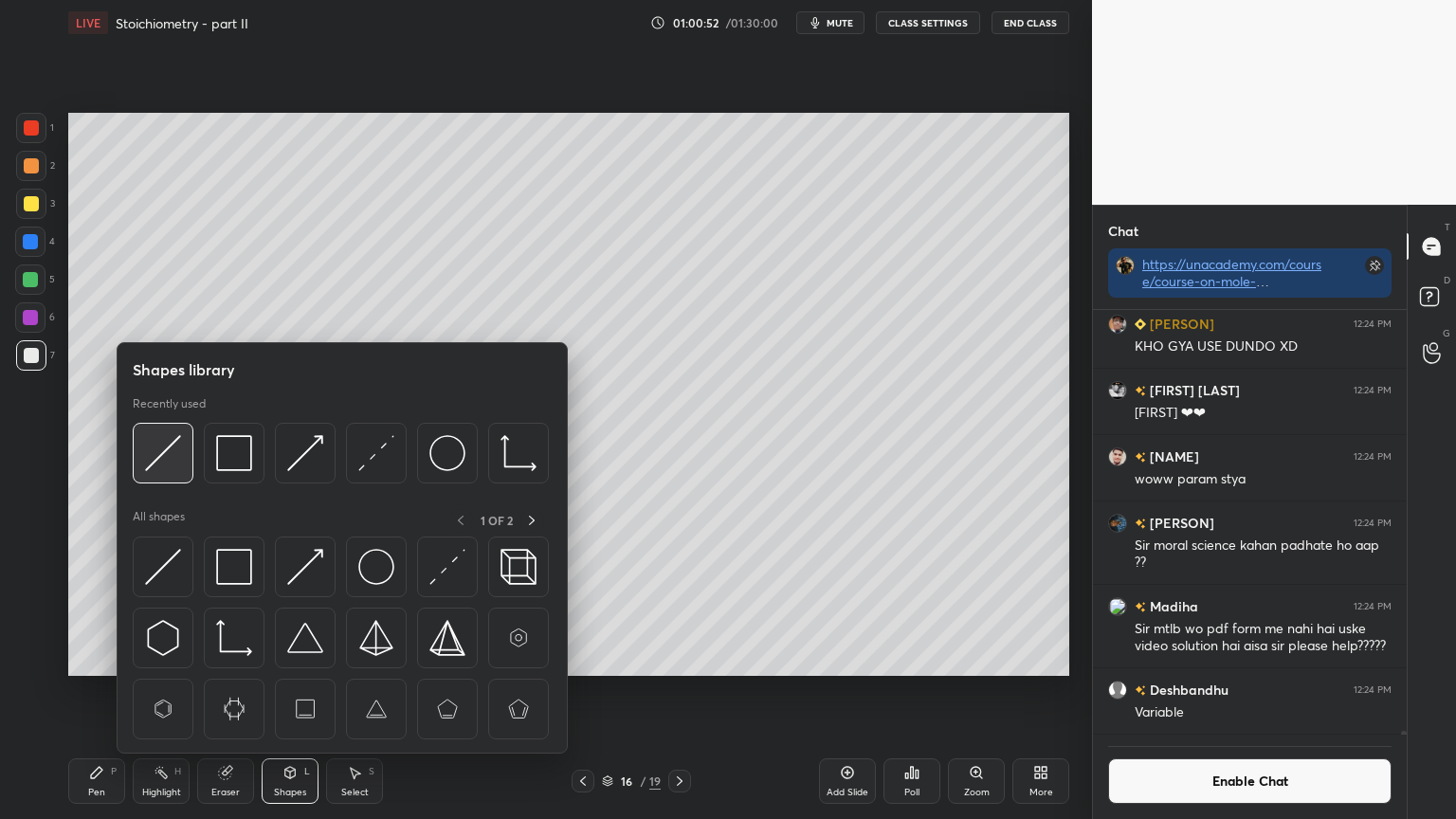 click at bounding box center [163, 453] 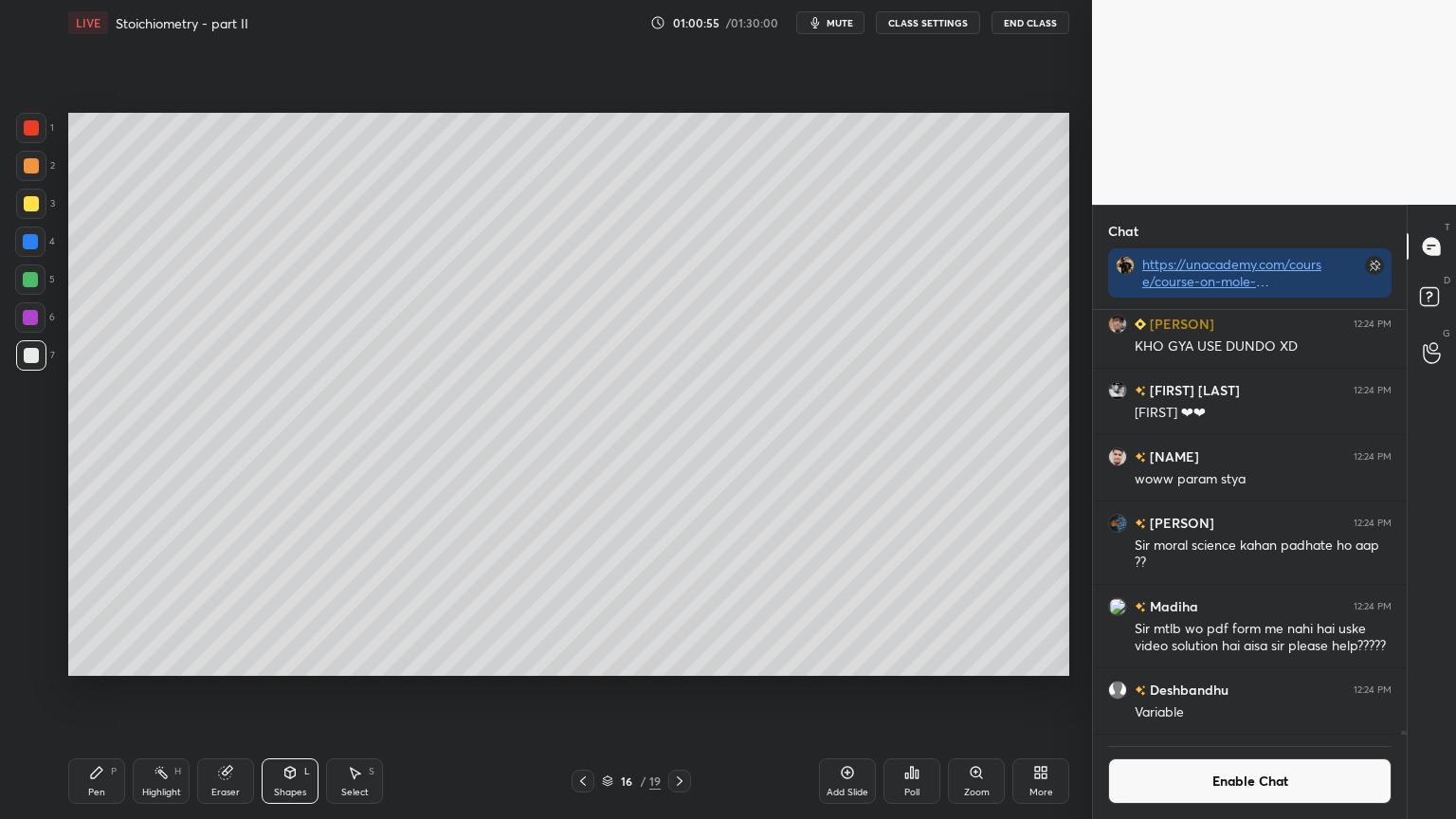 click on "Pen P" at bounding box center (97, 781) 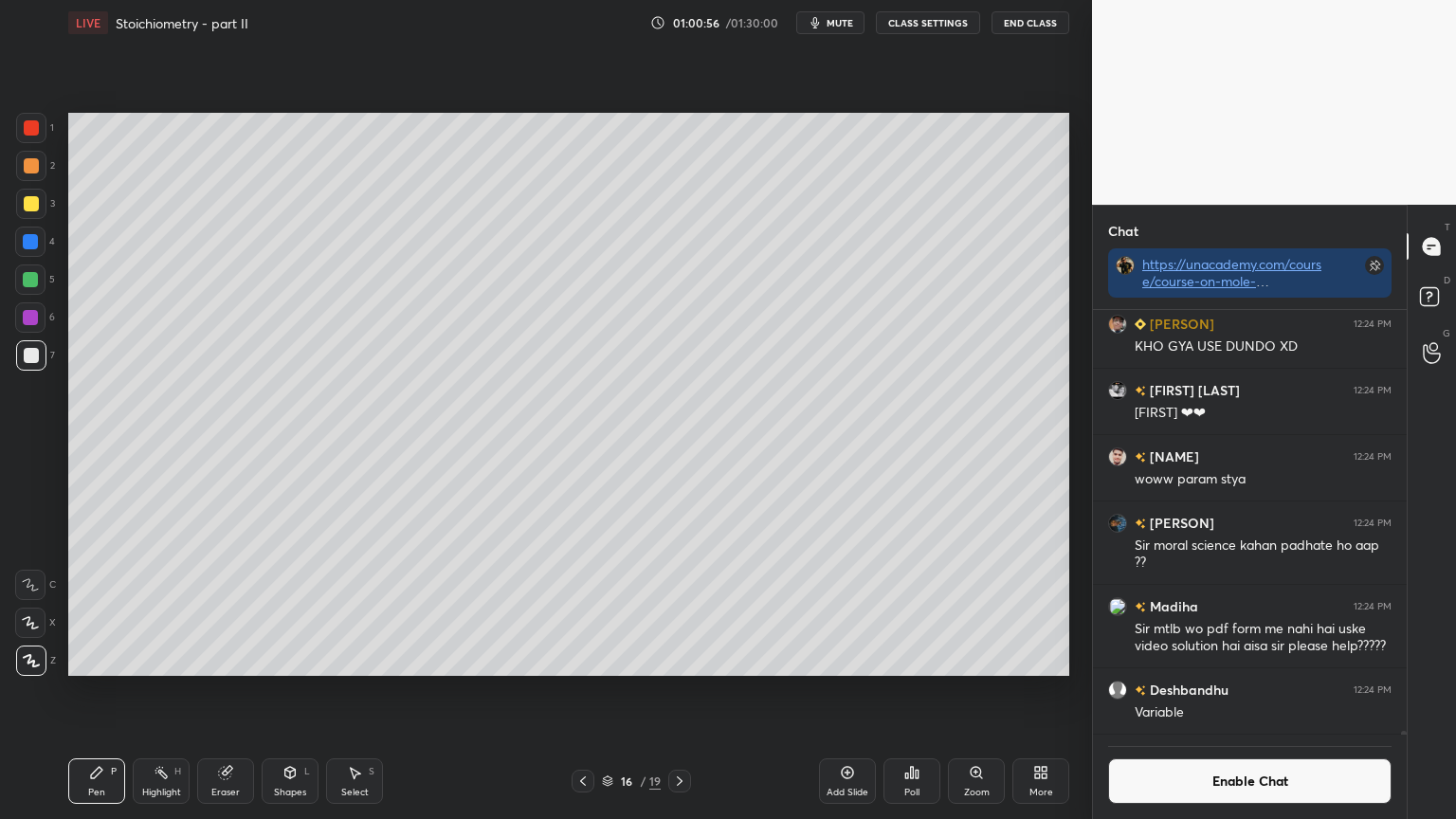 click at bounding box center (31, 128) 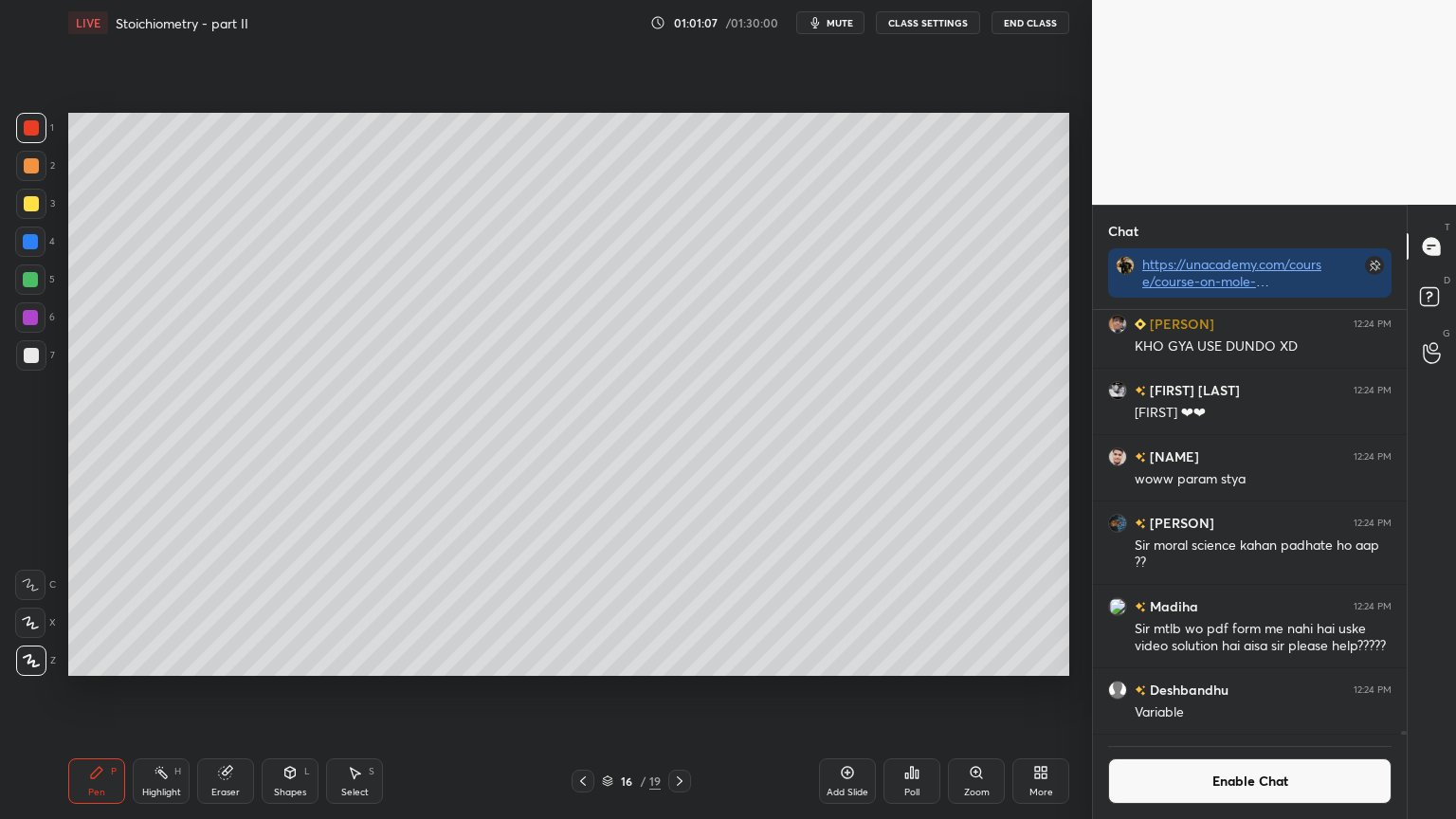 click at bounding box center [31, 355] 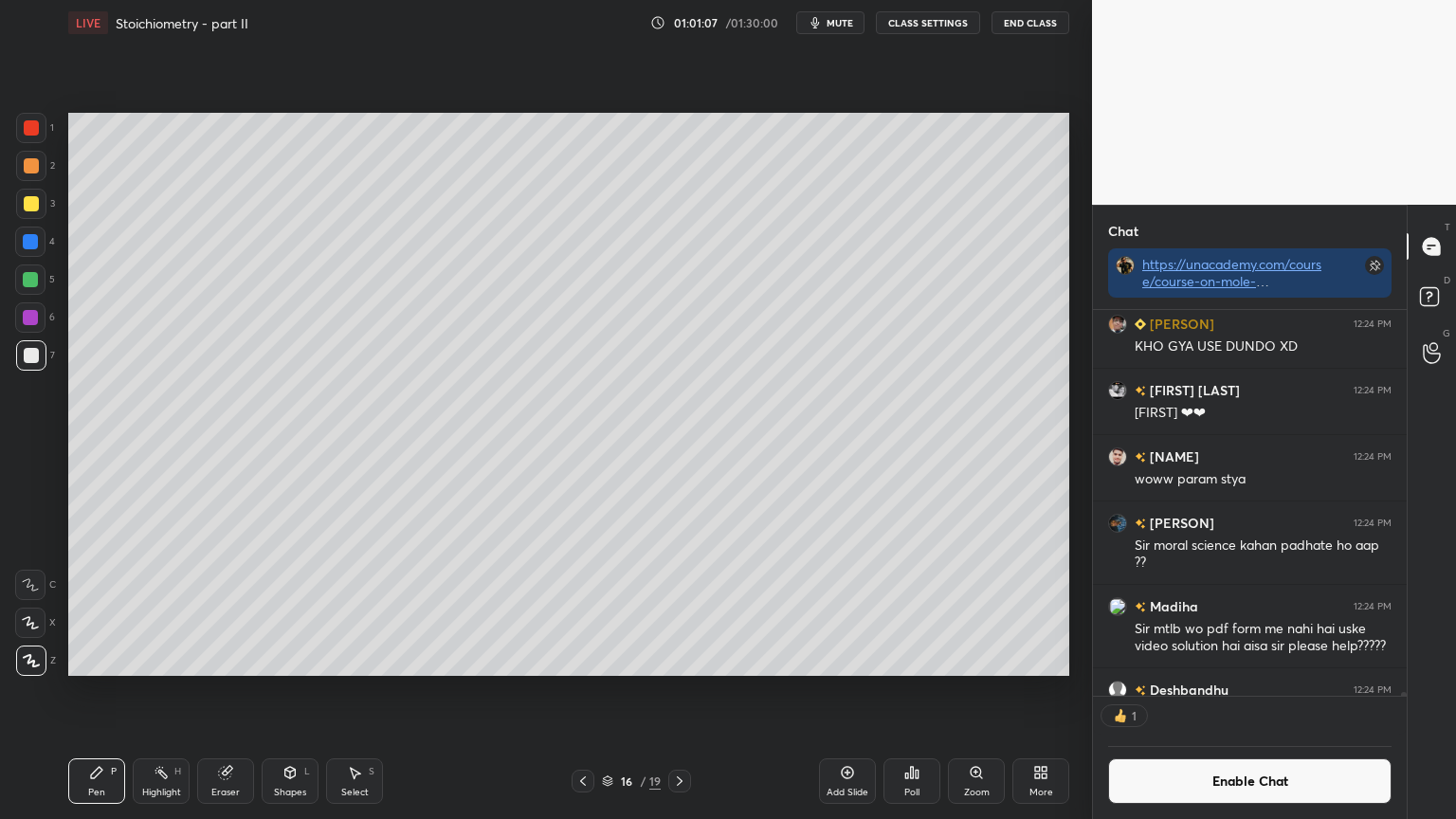 scroll, scrollTop: 6, scrollLeft: 6, axis: both 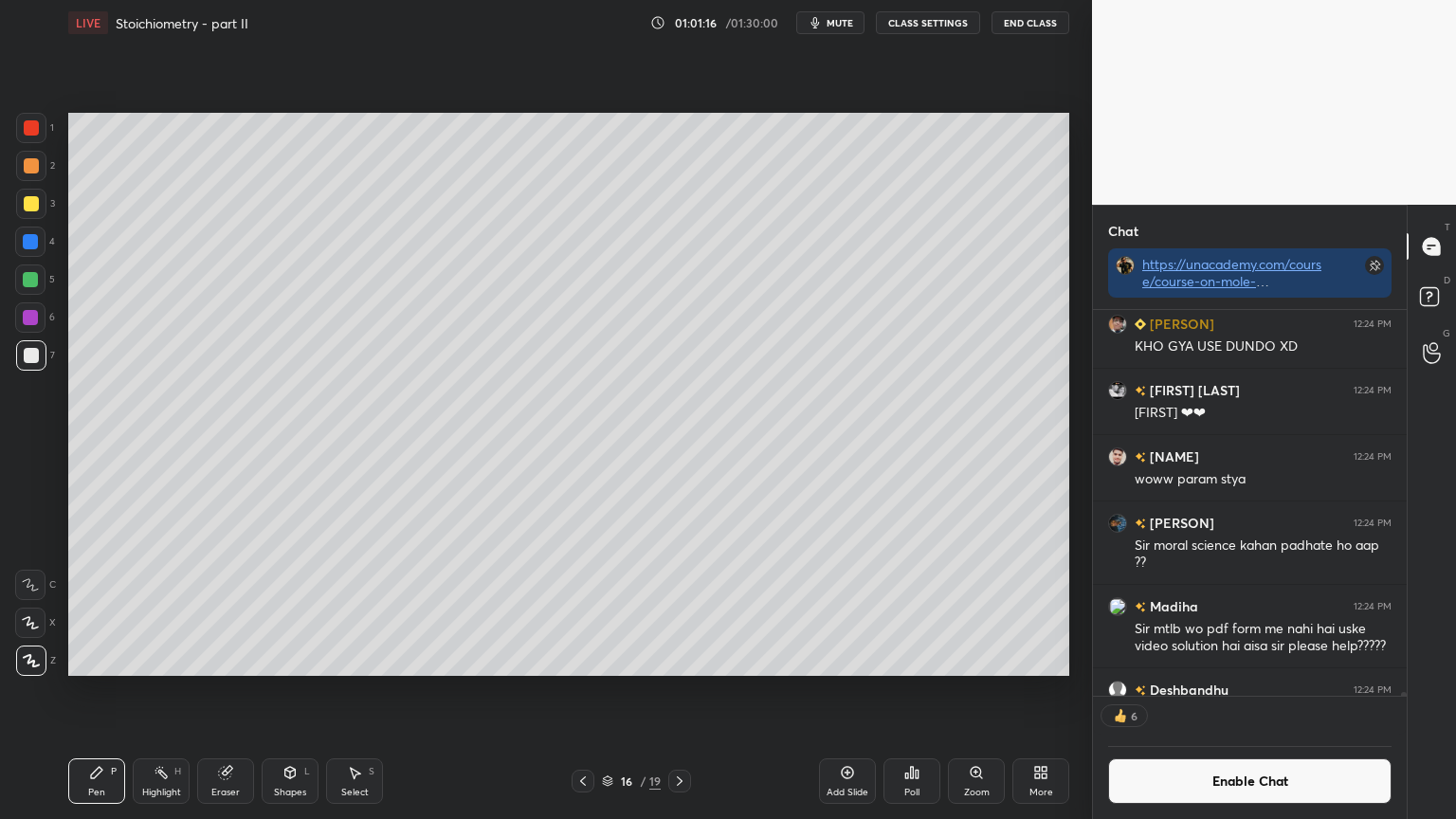 click on "Shapes L" at bounding box center [290, 781] 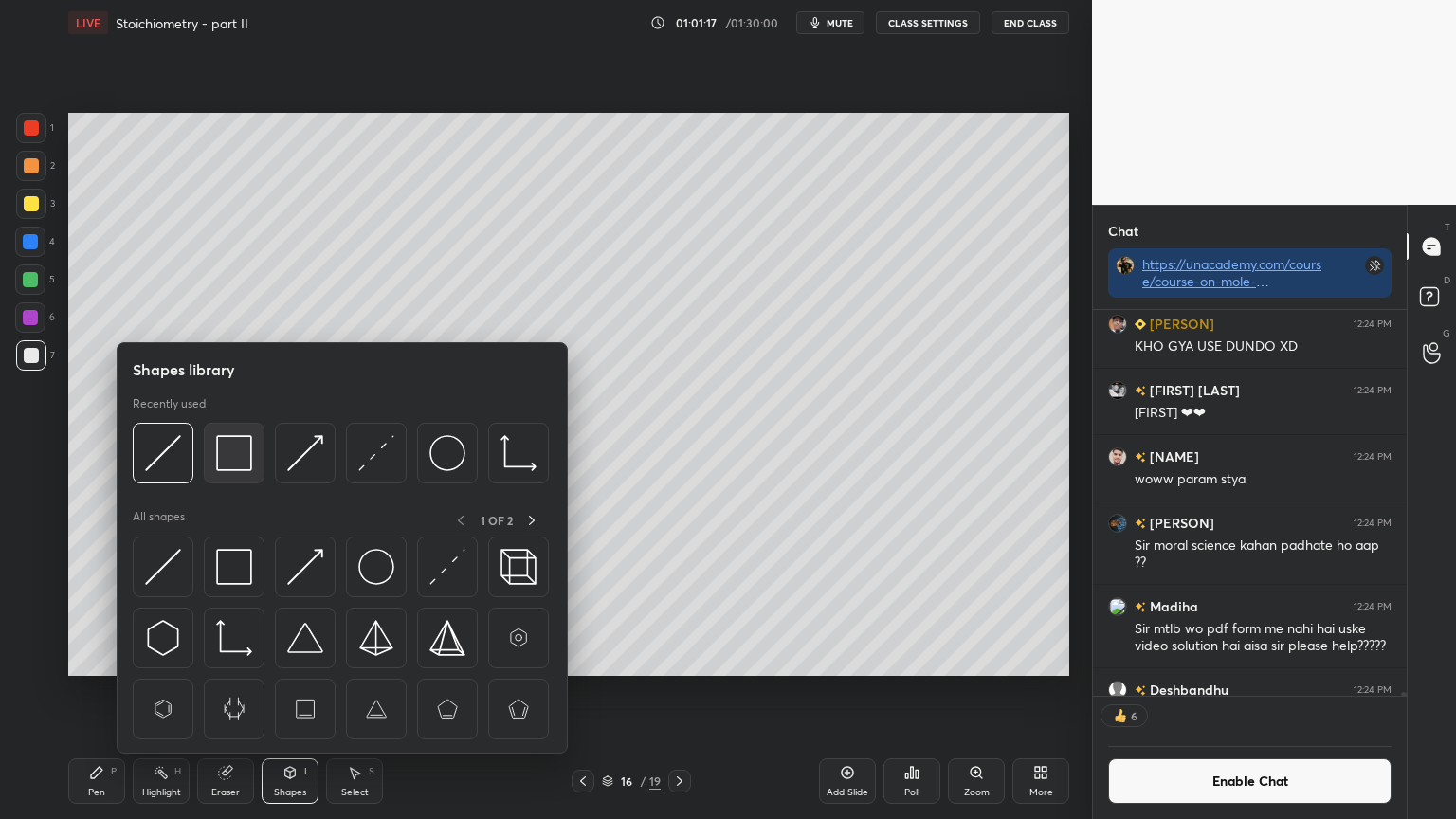 click at bounding box center [234, 453] 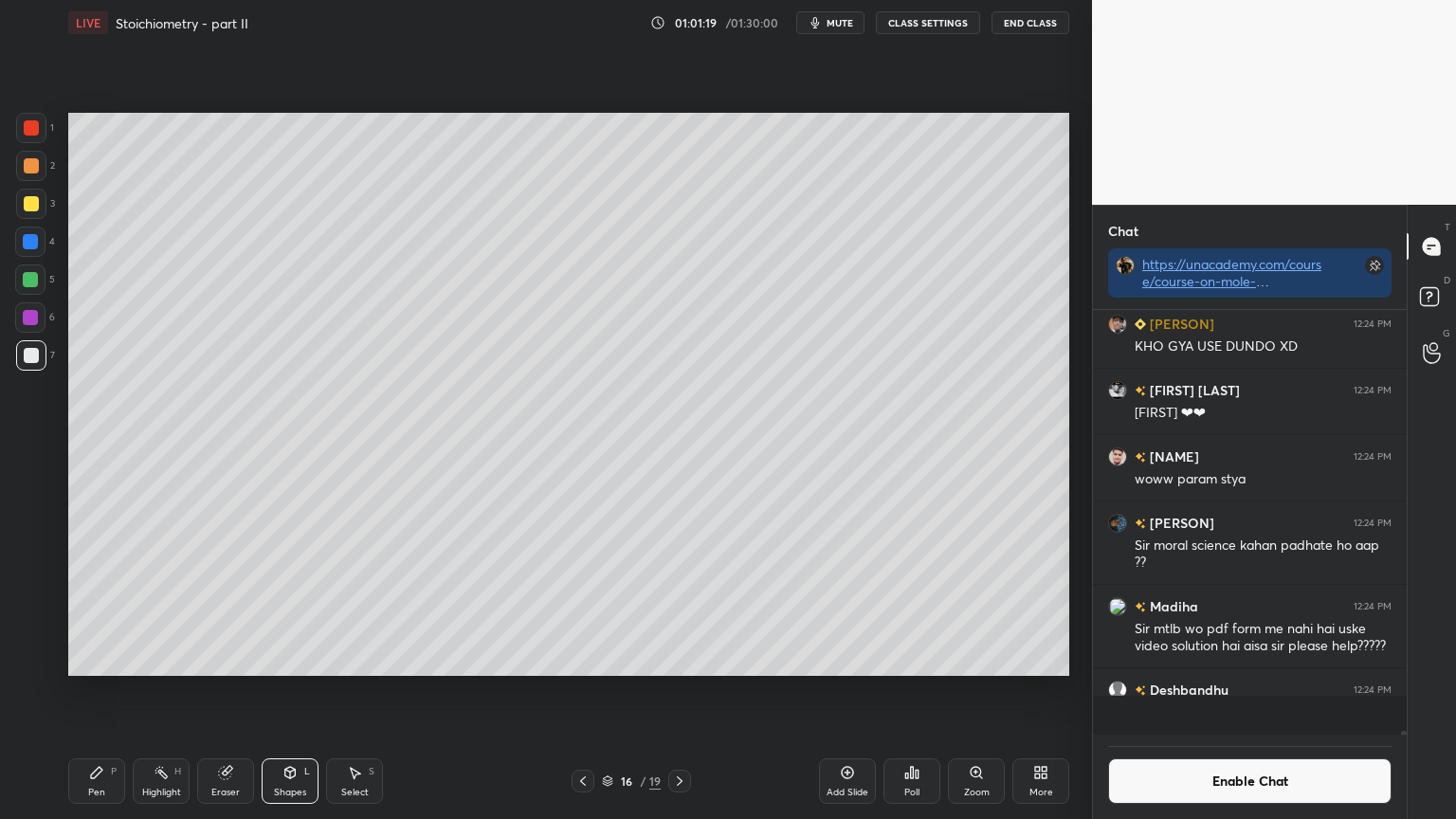scroll, scrollTop: 6, scrollLeft: 6, axis: both 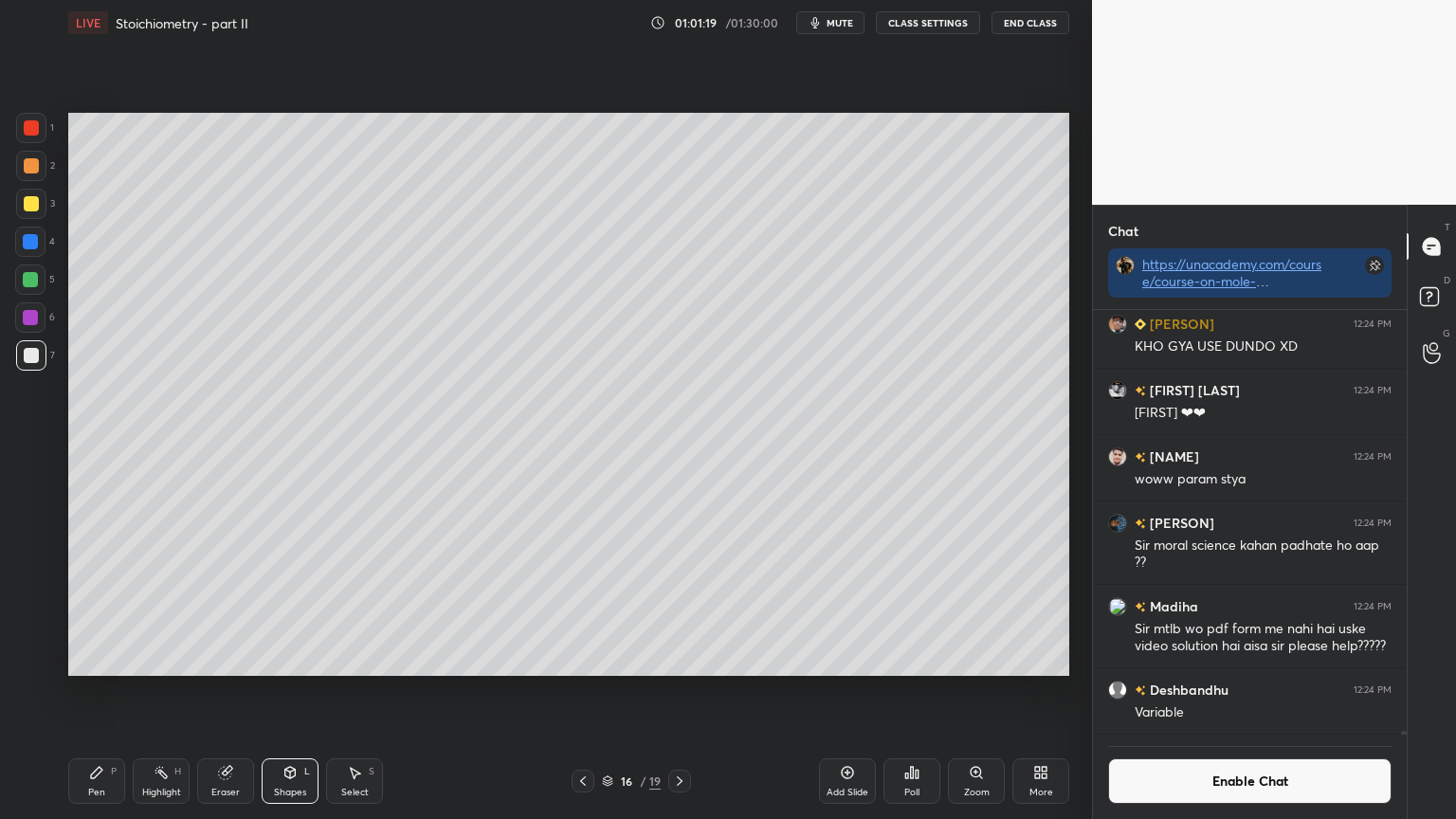 drag, startPoint x: 150, startPoint y: 781, endPoint x: 150, endPoint y: 770, distance: 11 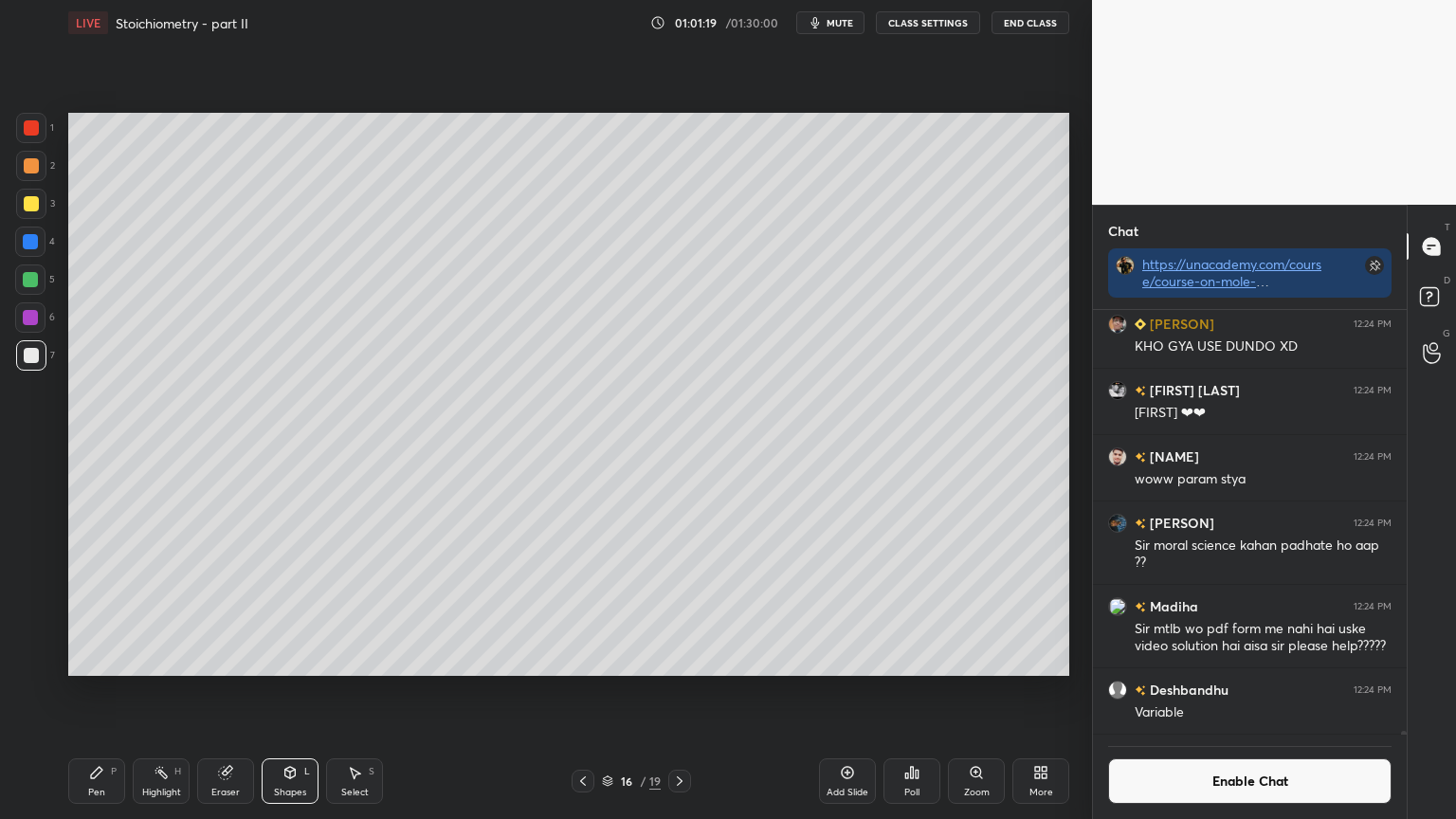 click on "Highlight H" at bounding box center (161, 781) 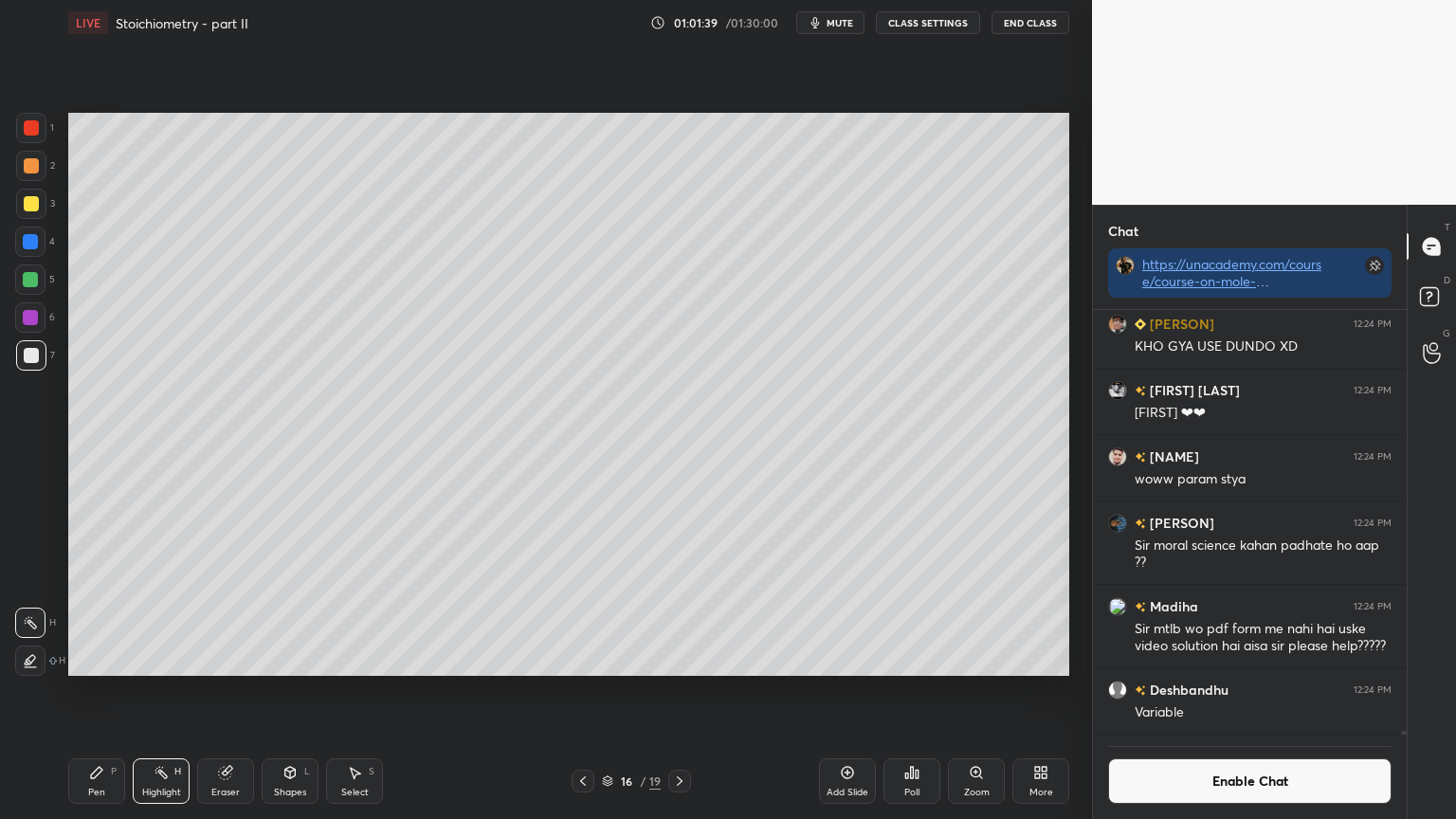 click on "Add Slide" at bounding box center (847, 781) 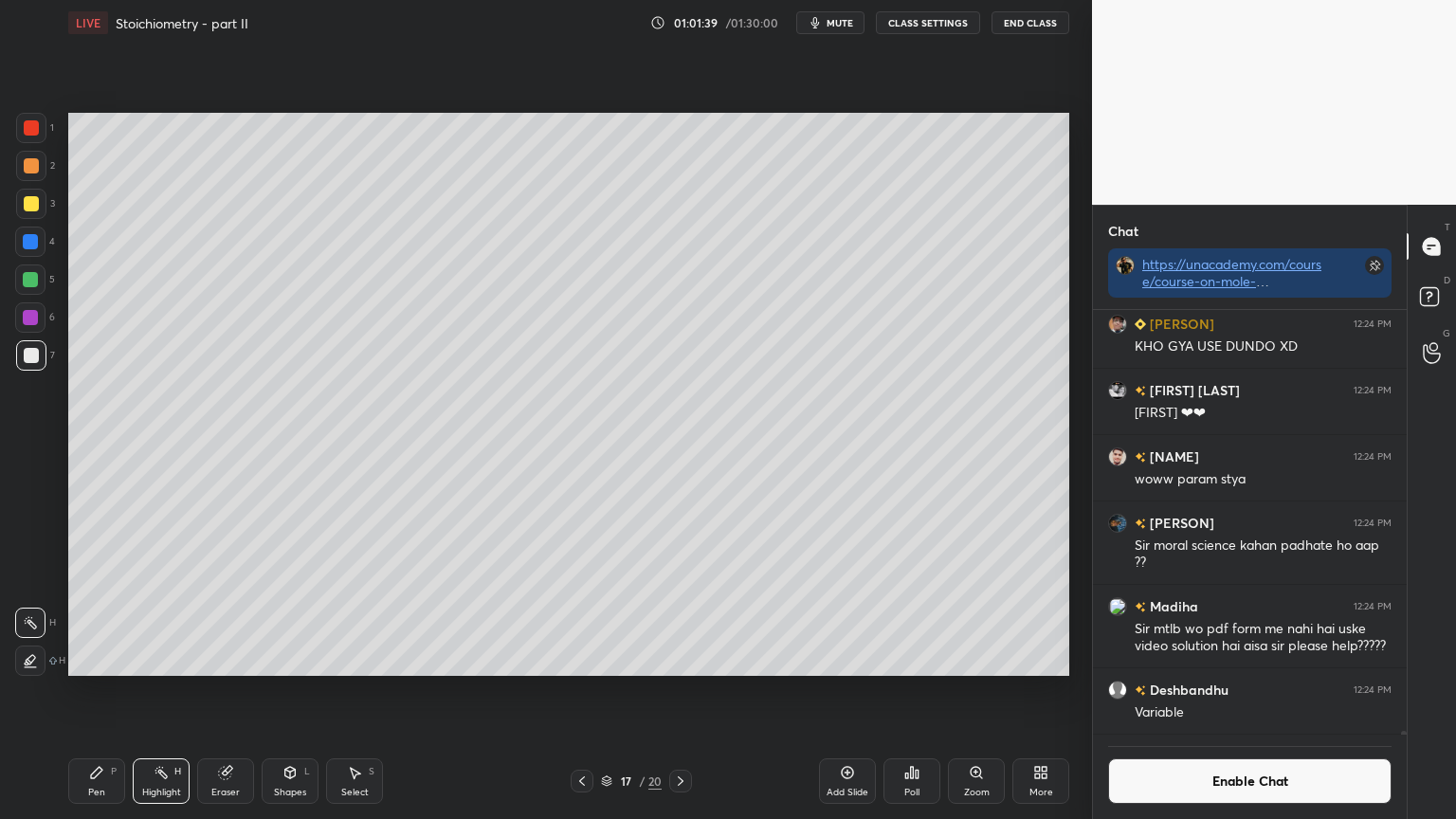 click on "Pen P" at bounding box center [97, 781] 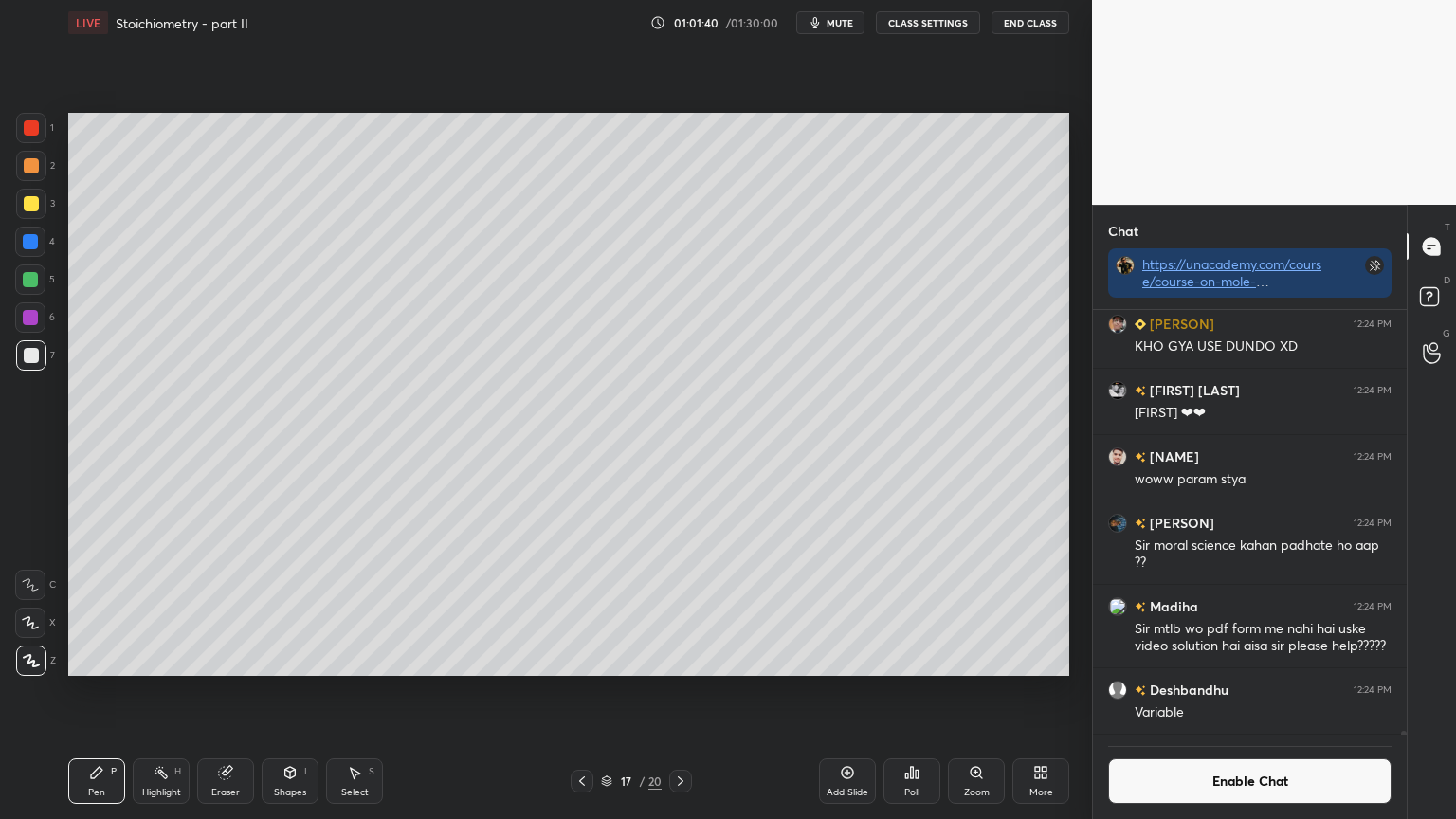 click at bounding box center (31, 166) 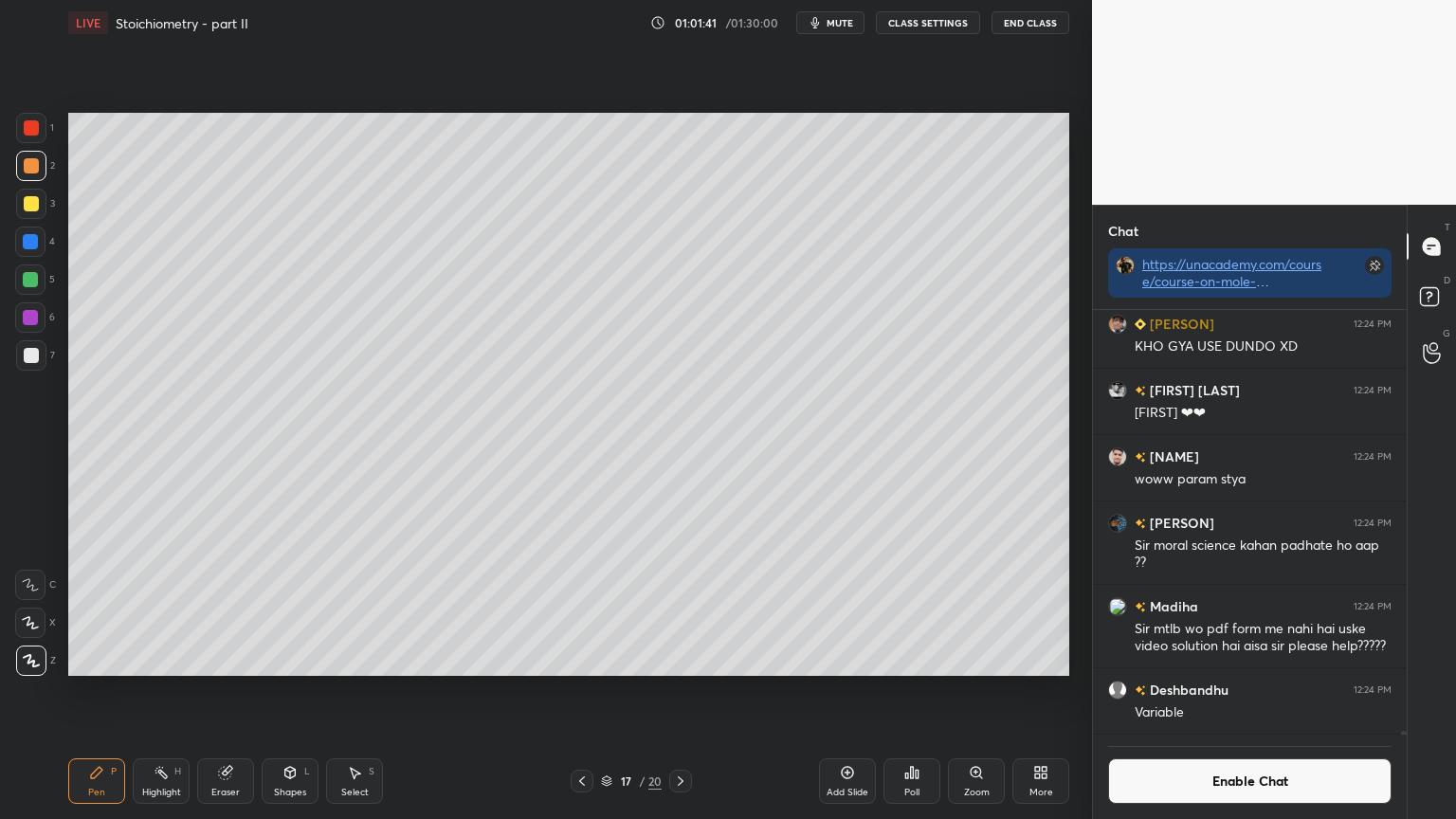 scroll, scrollTop: 380, scrollLeft: 308, axis: both 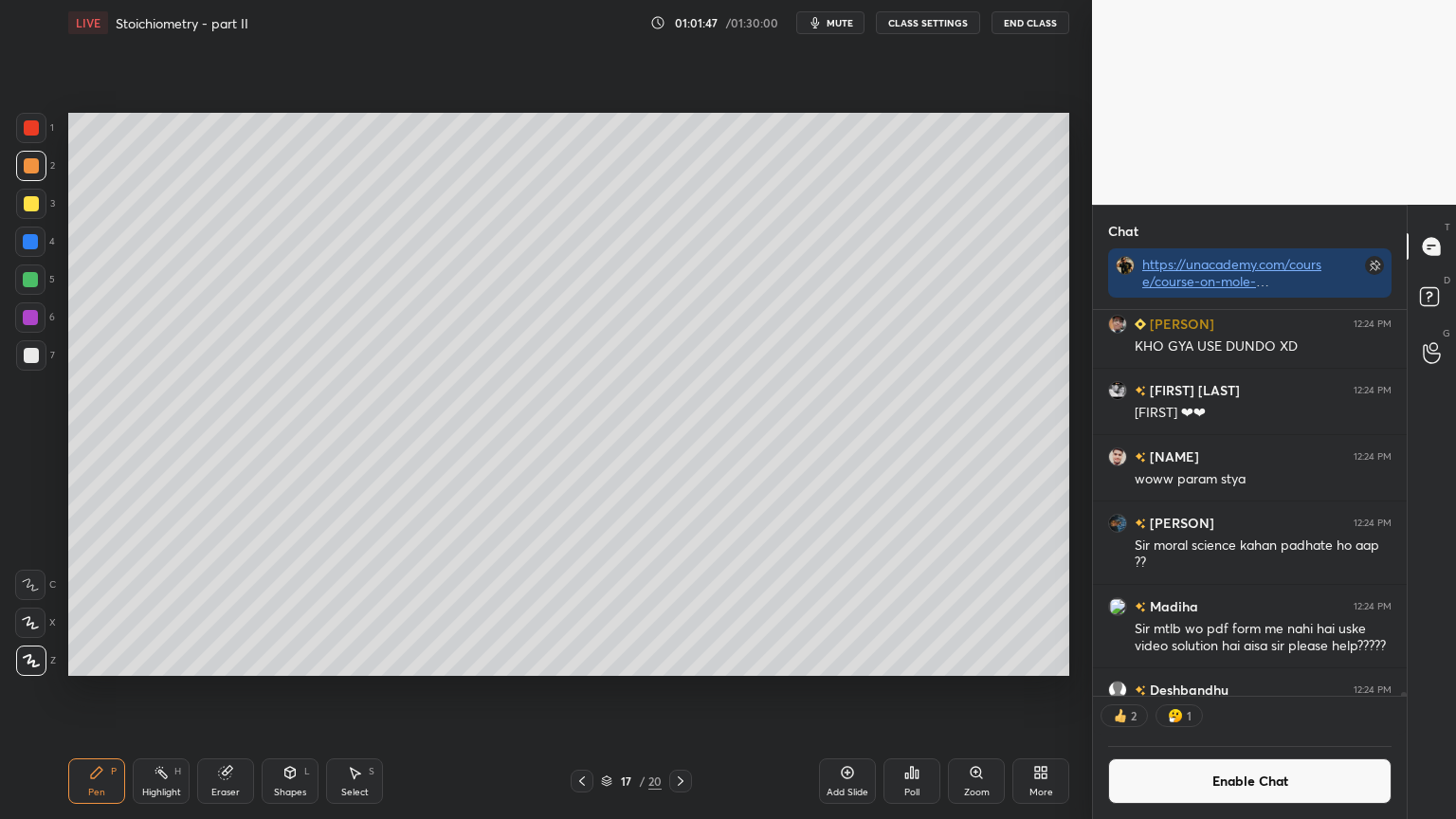 click on "Shapes L" at bounding box center [290, 781] 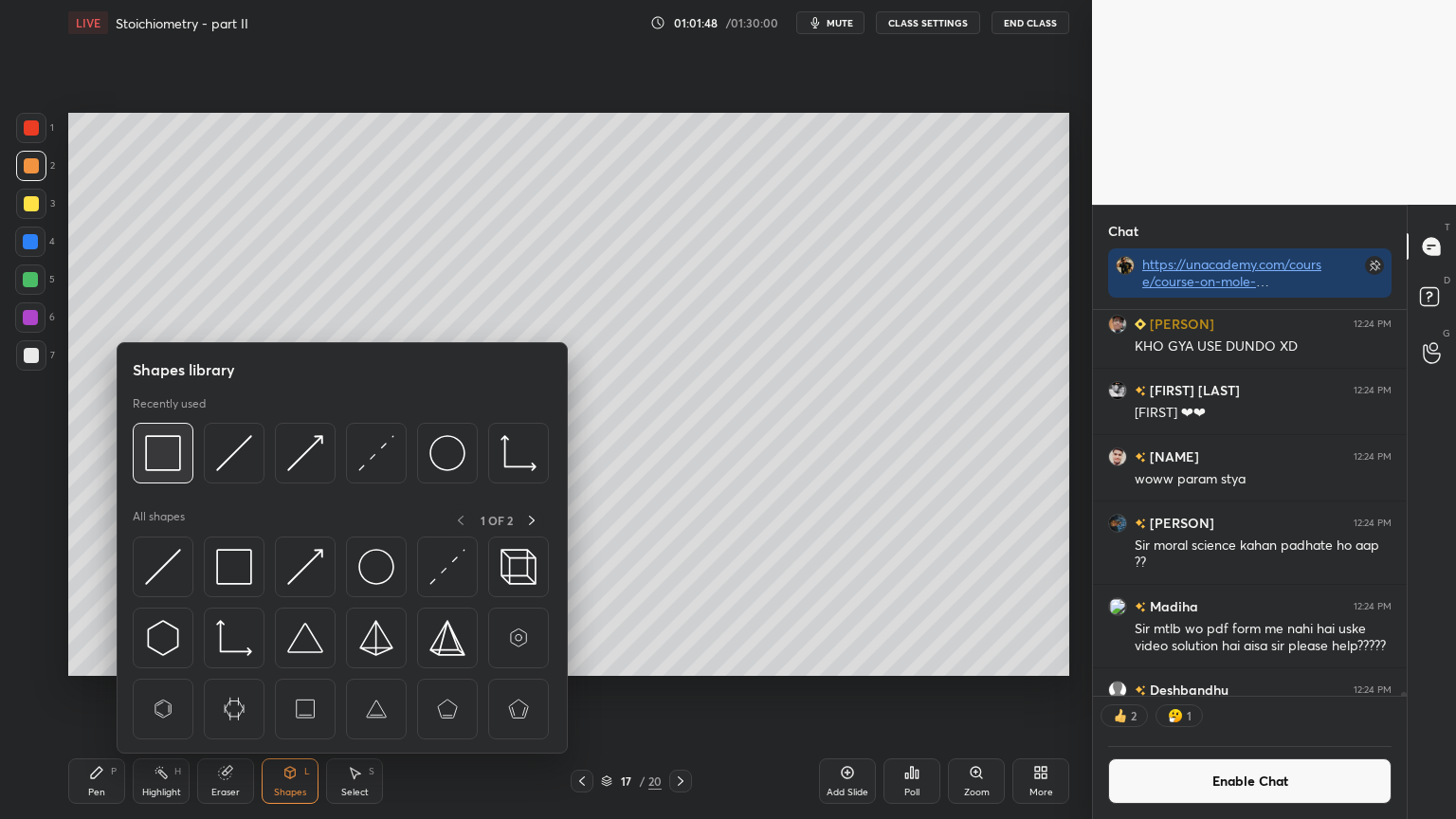 click at bounding box center (163, 453) 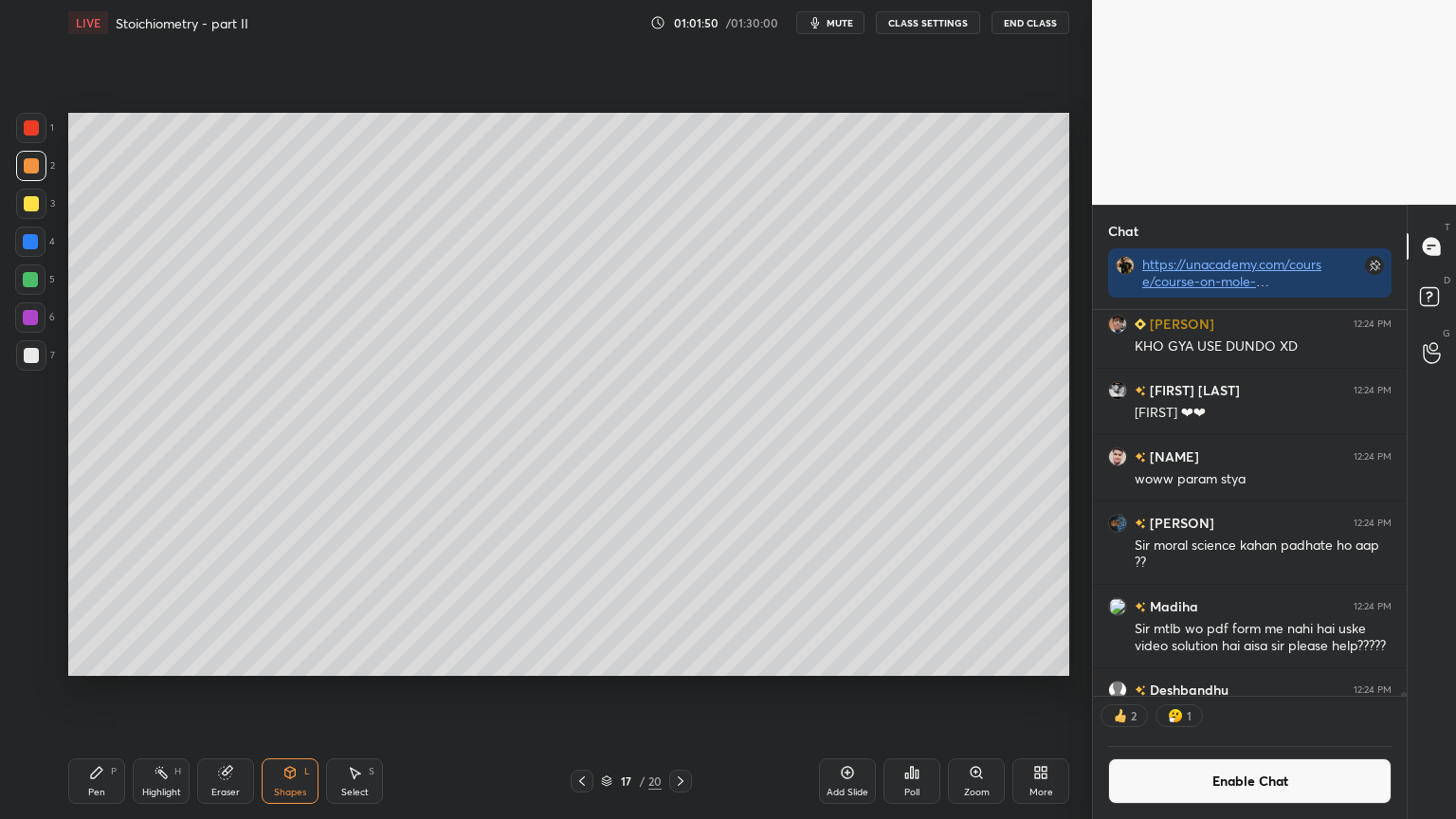 click on "Pen P" at bounding box center (97, 781) 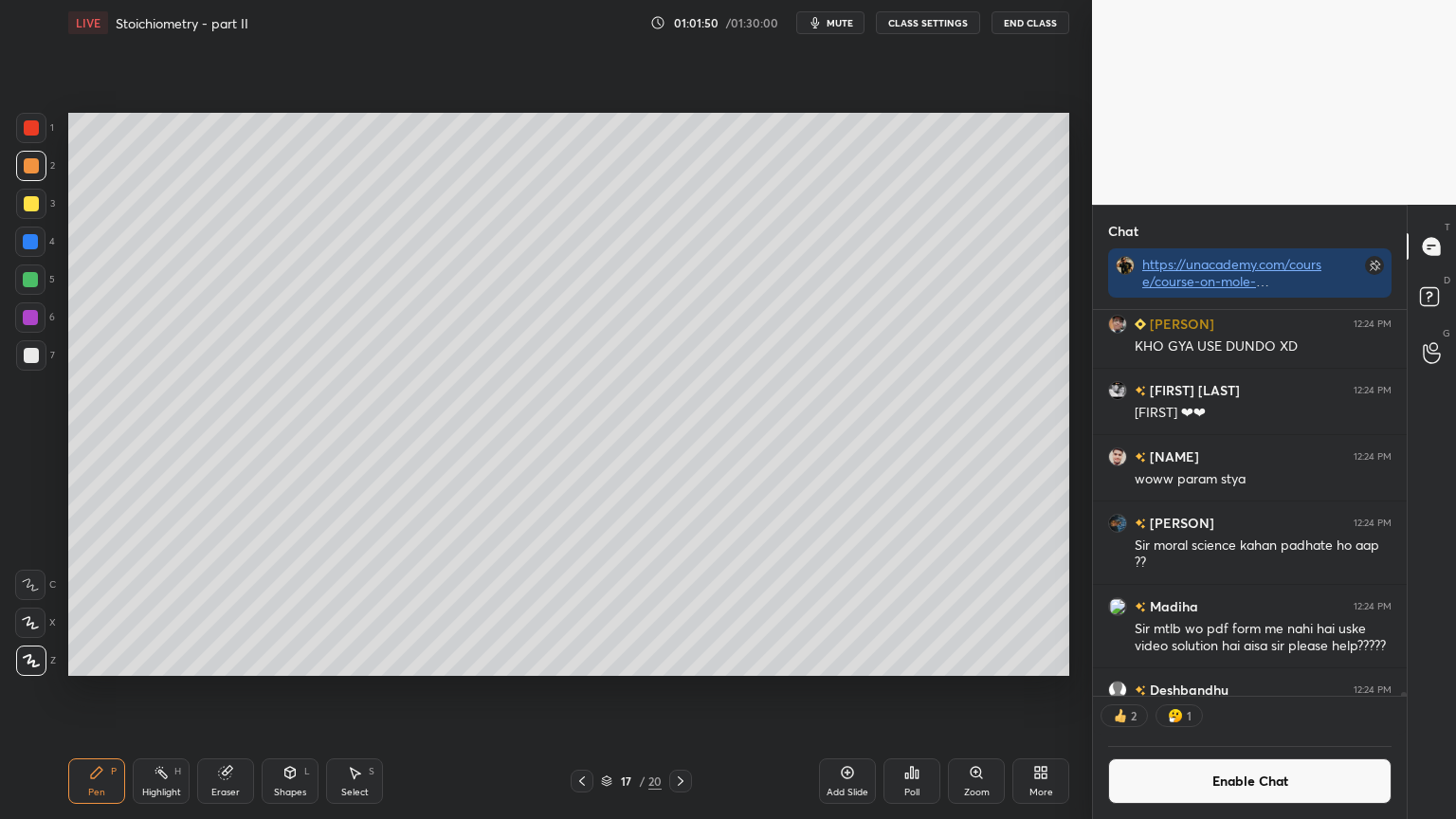 click at bounding box center [31, 355] 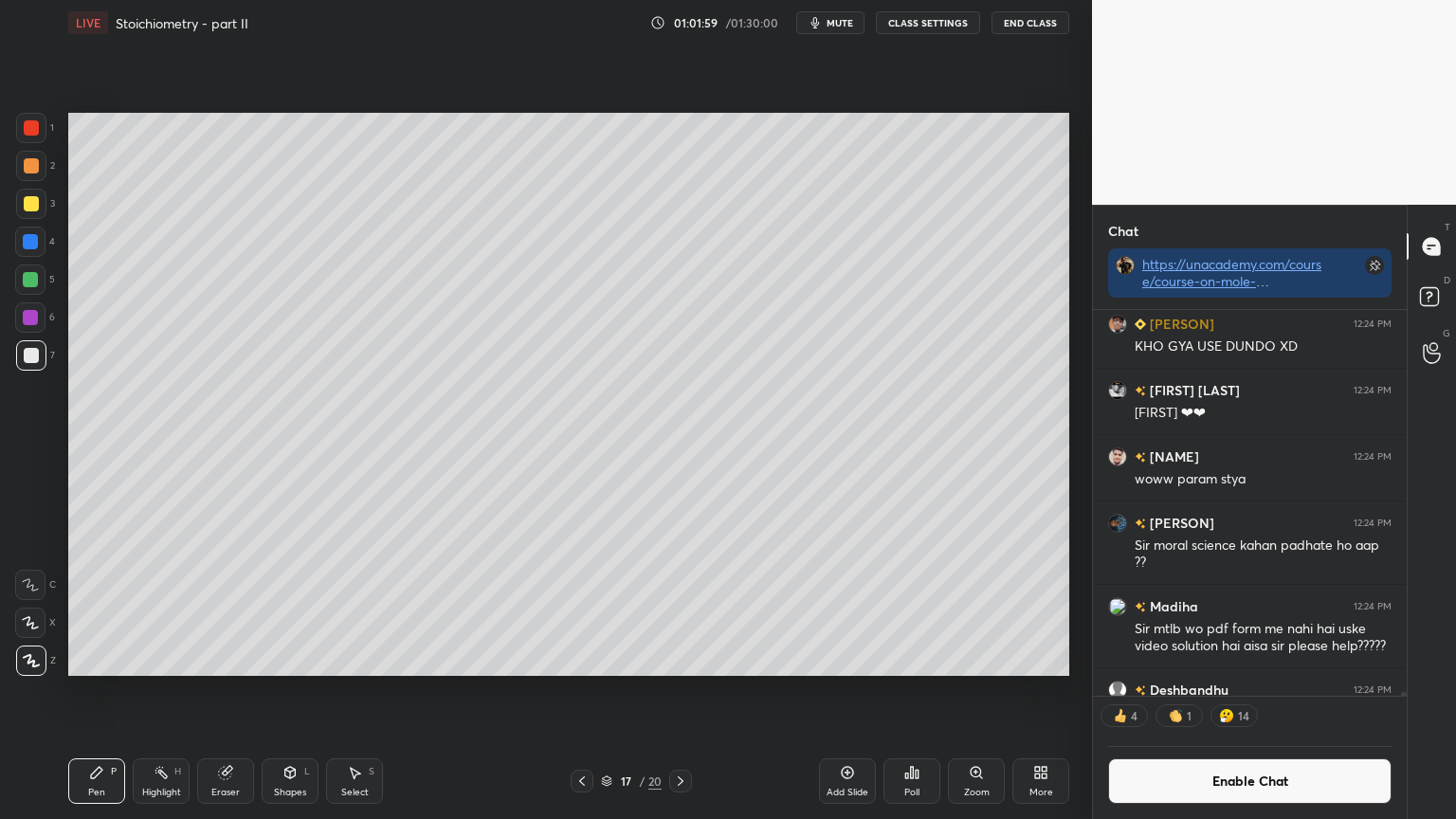 drag, startPoint x: 234, startPoint y: 778, endPoint x: 226, endPoint y: 690, distance: 88.36289 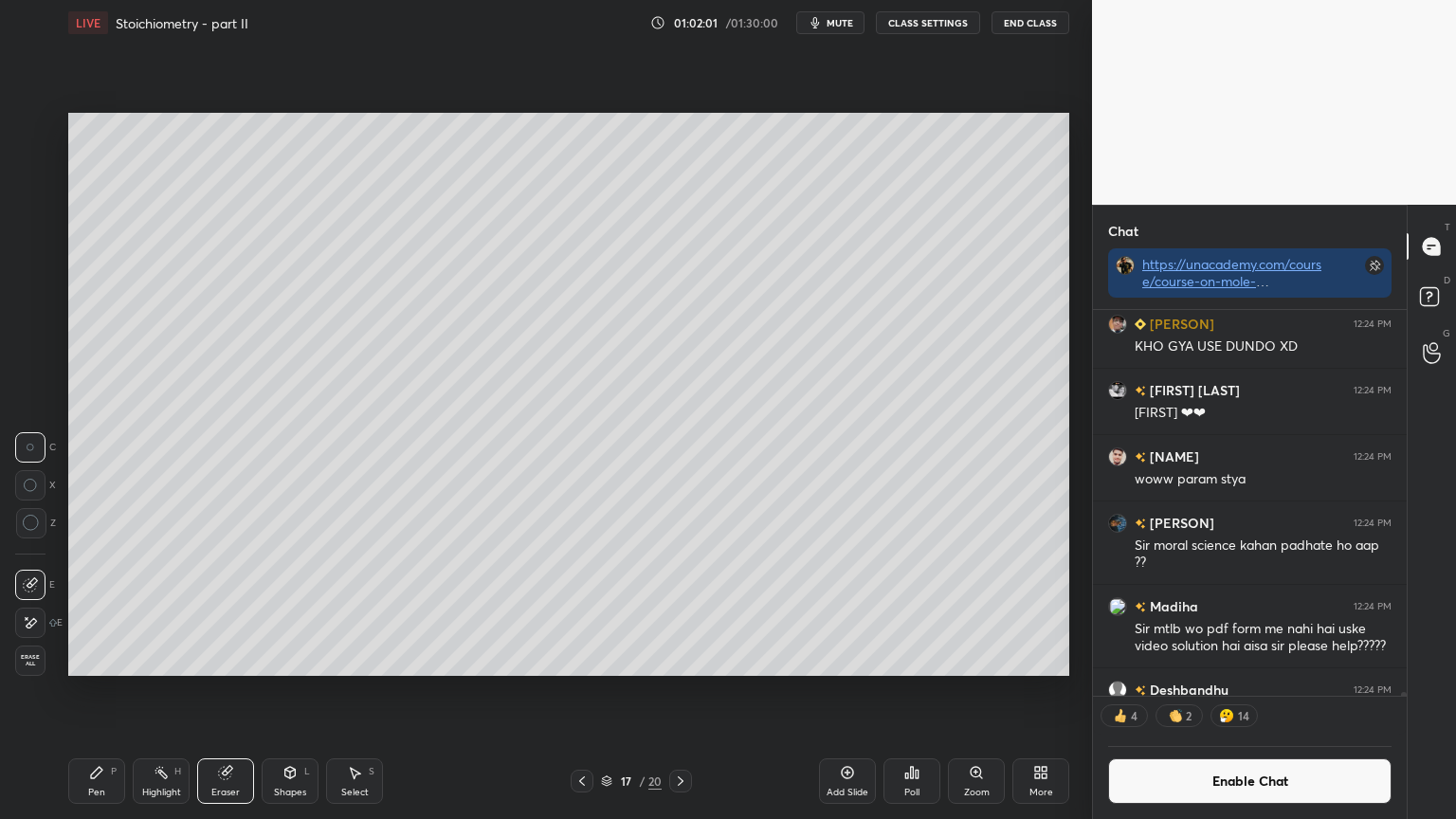click on "Pen P" at bounding box center [97, 781] 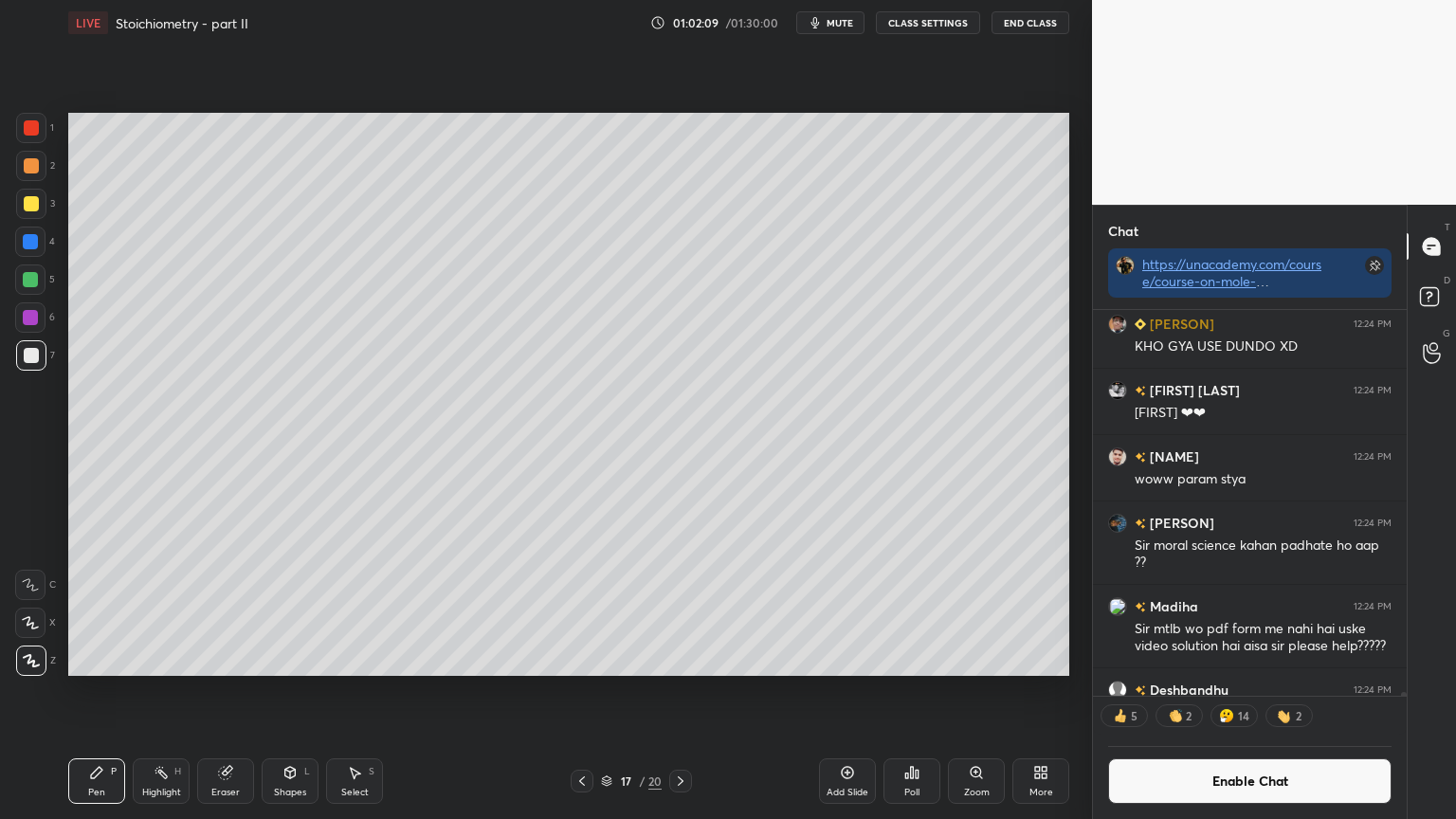 click at bounding box center [31, 128] 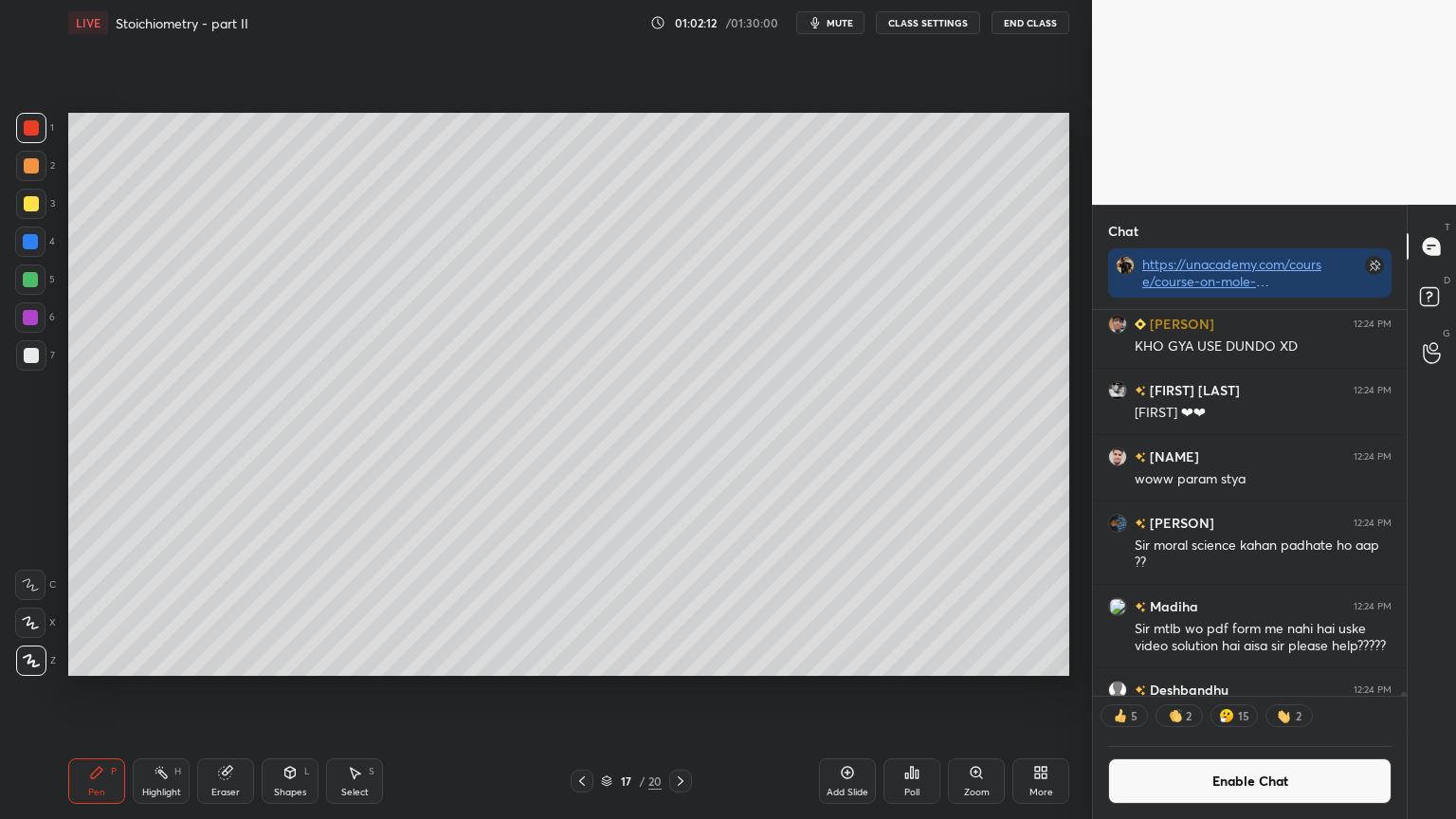 click at bounding box center (30, 242) 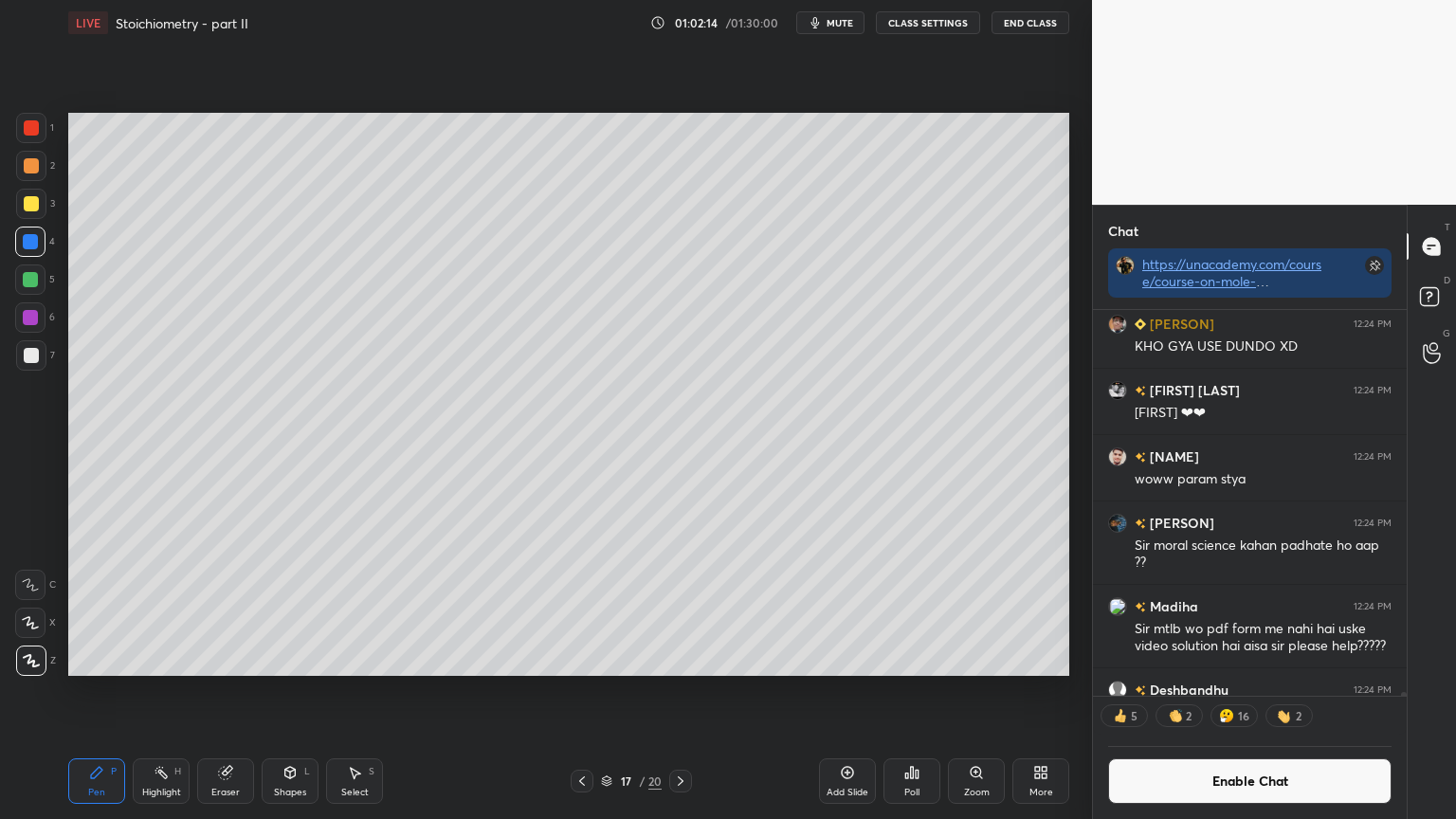 click on "Pen P" at bounding box center [97, 781] 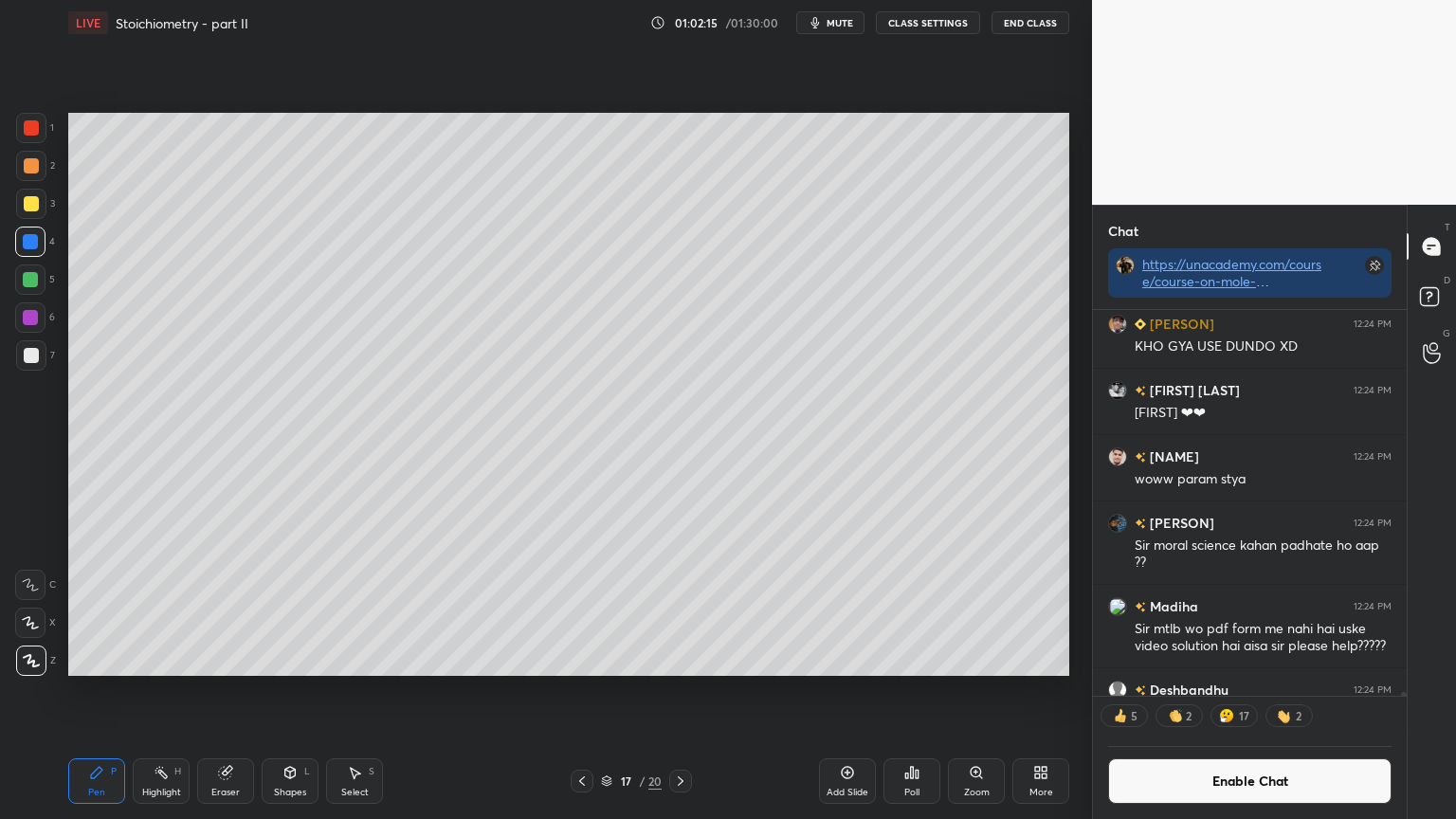 drag, startPoint x: 27, startPoint y: 360, endPoint x: 62, endPoint y: 368, distance: 35.90265 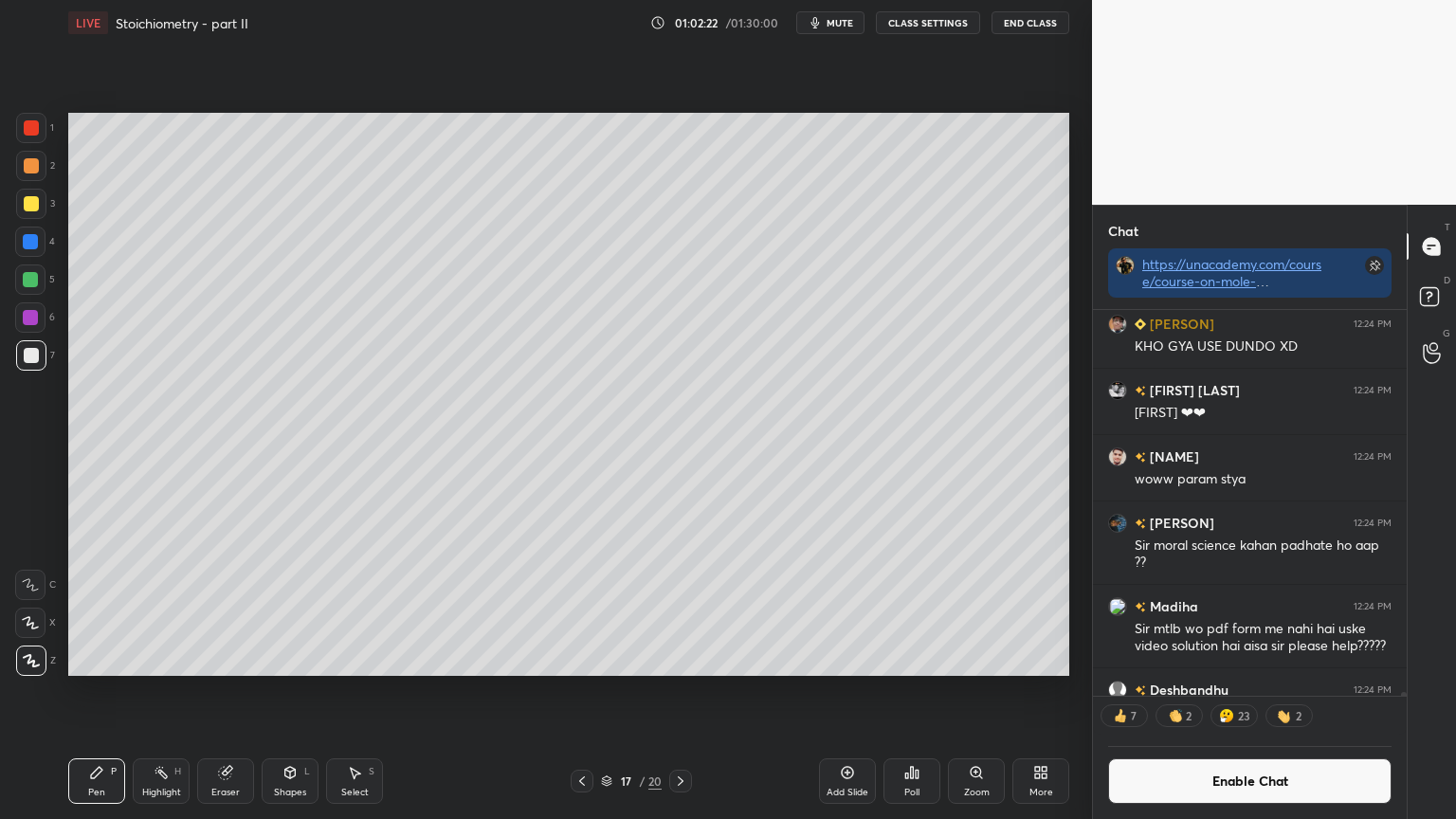click 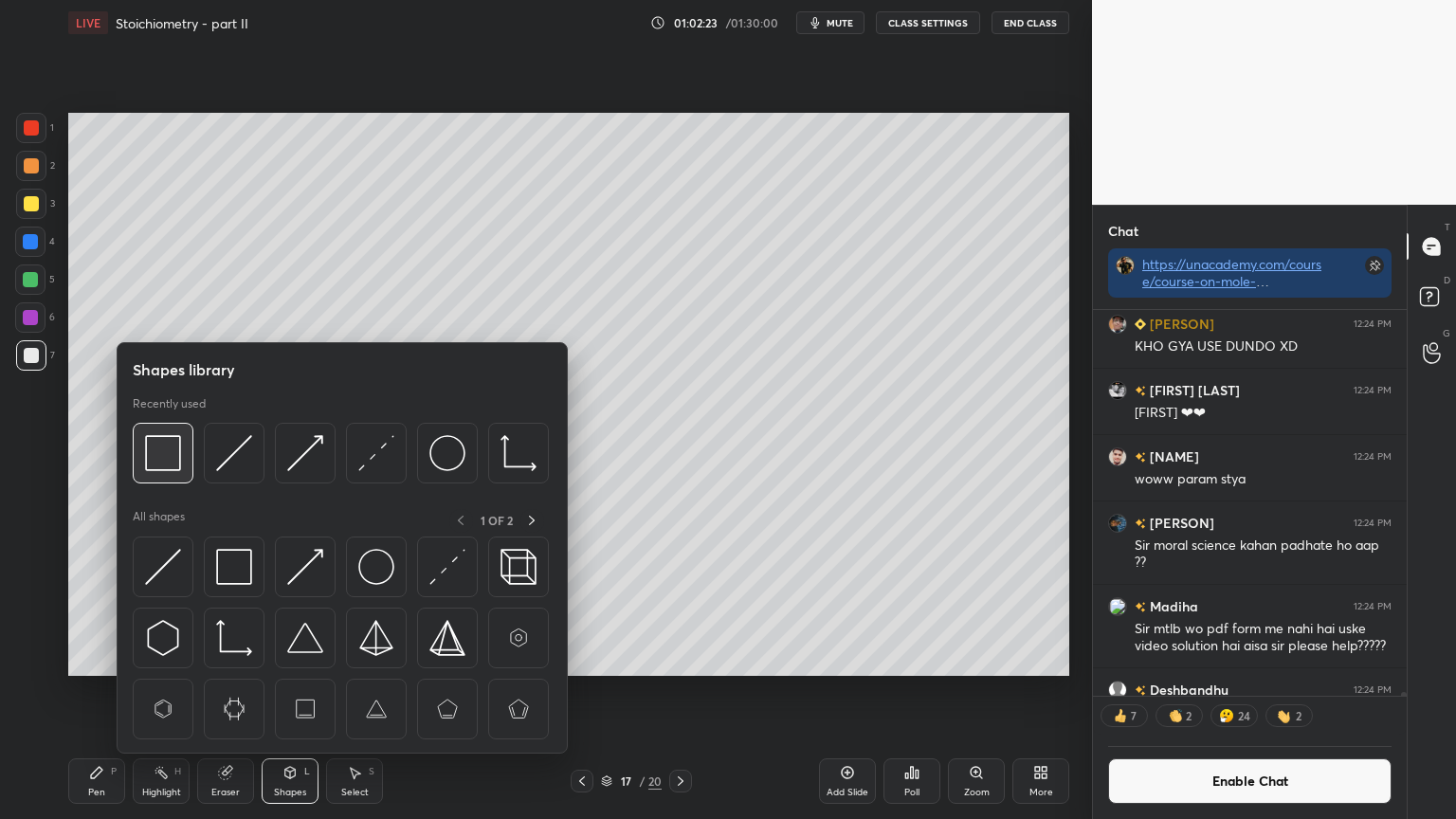 click at bounding box center (163, 453) 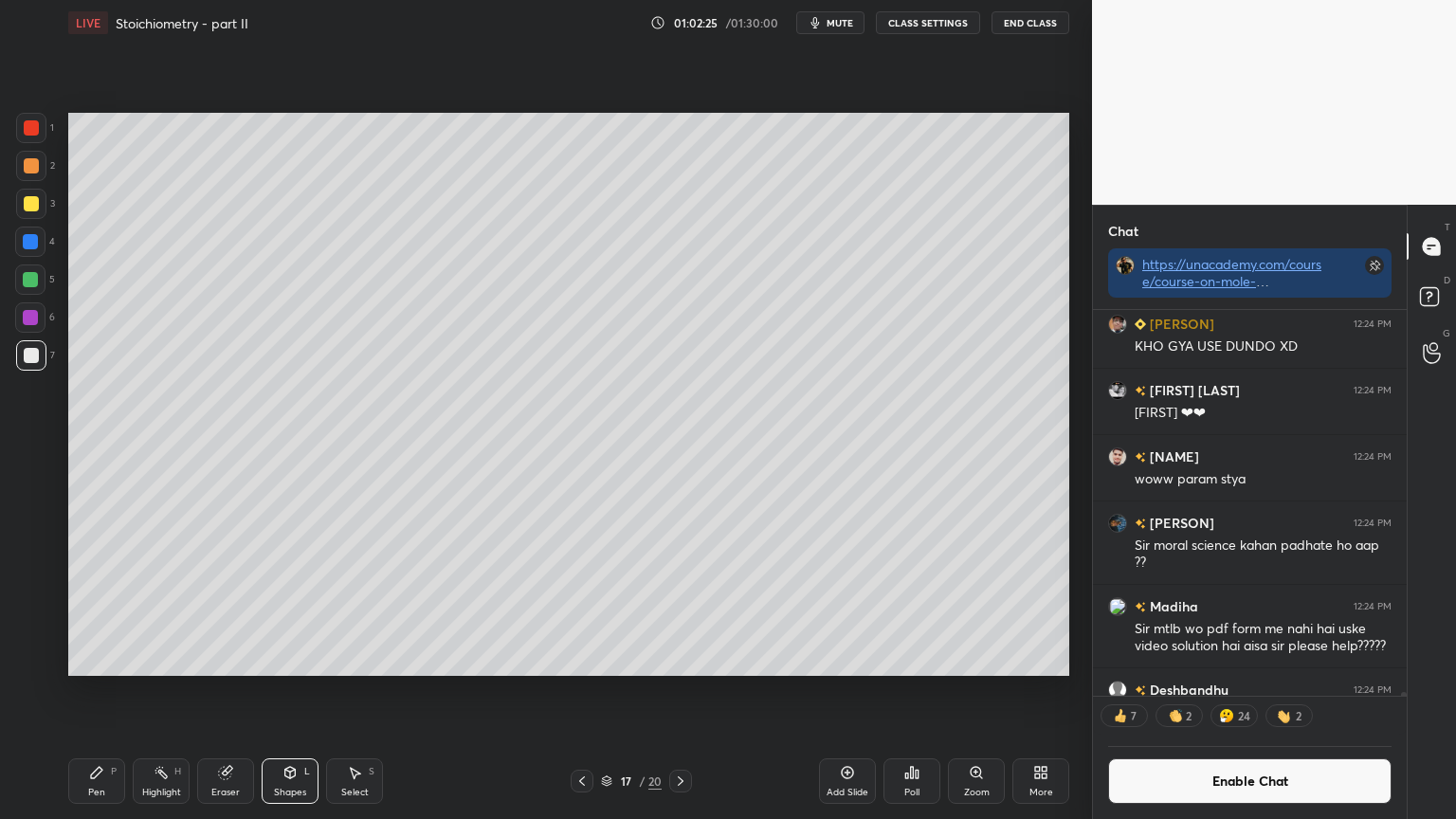click on "Highlight H" at bounding box center (161, 781) 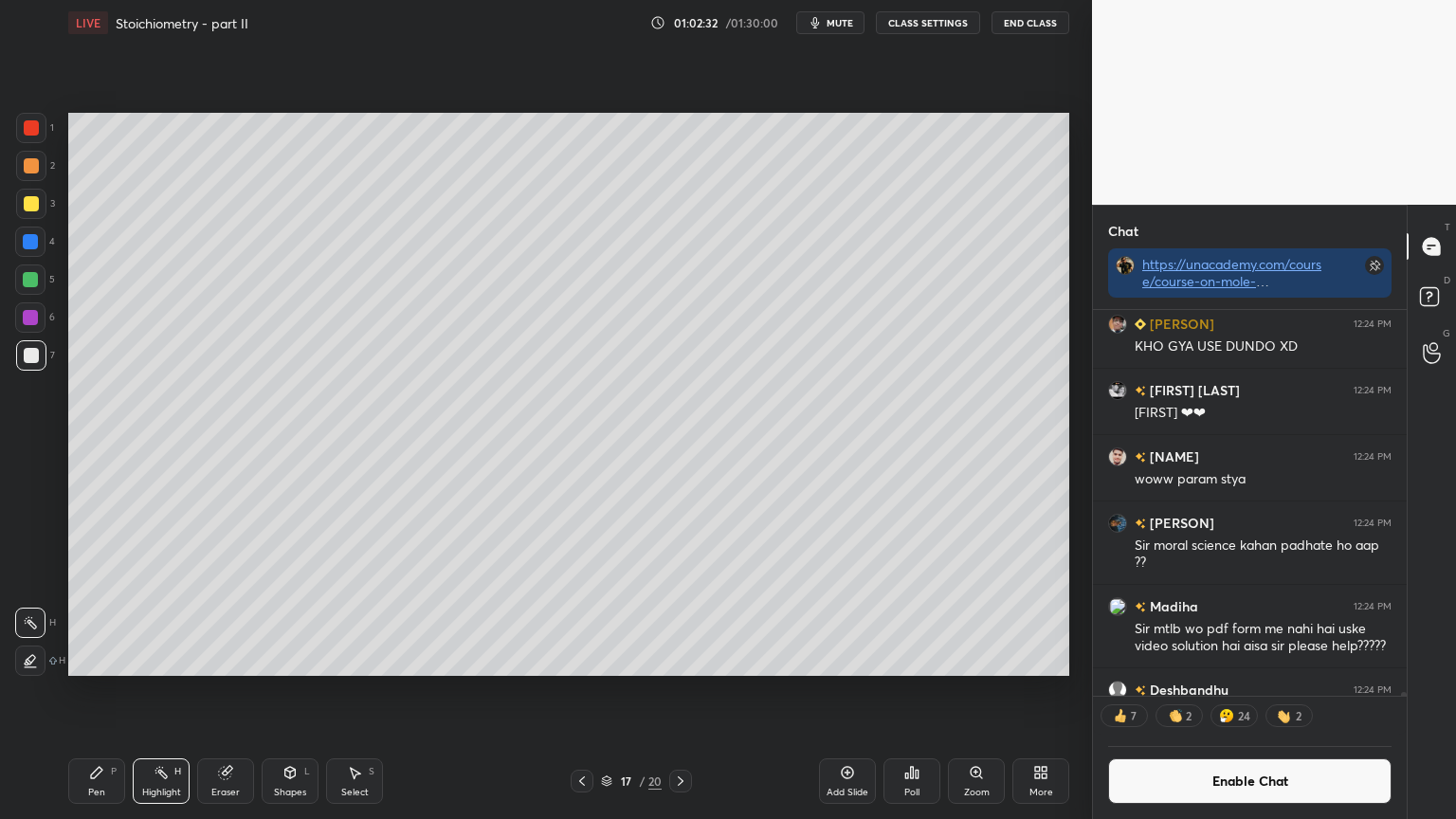 scroll, scrollTop: 6, scrollLeft: 6, axis: both 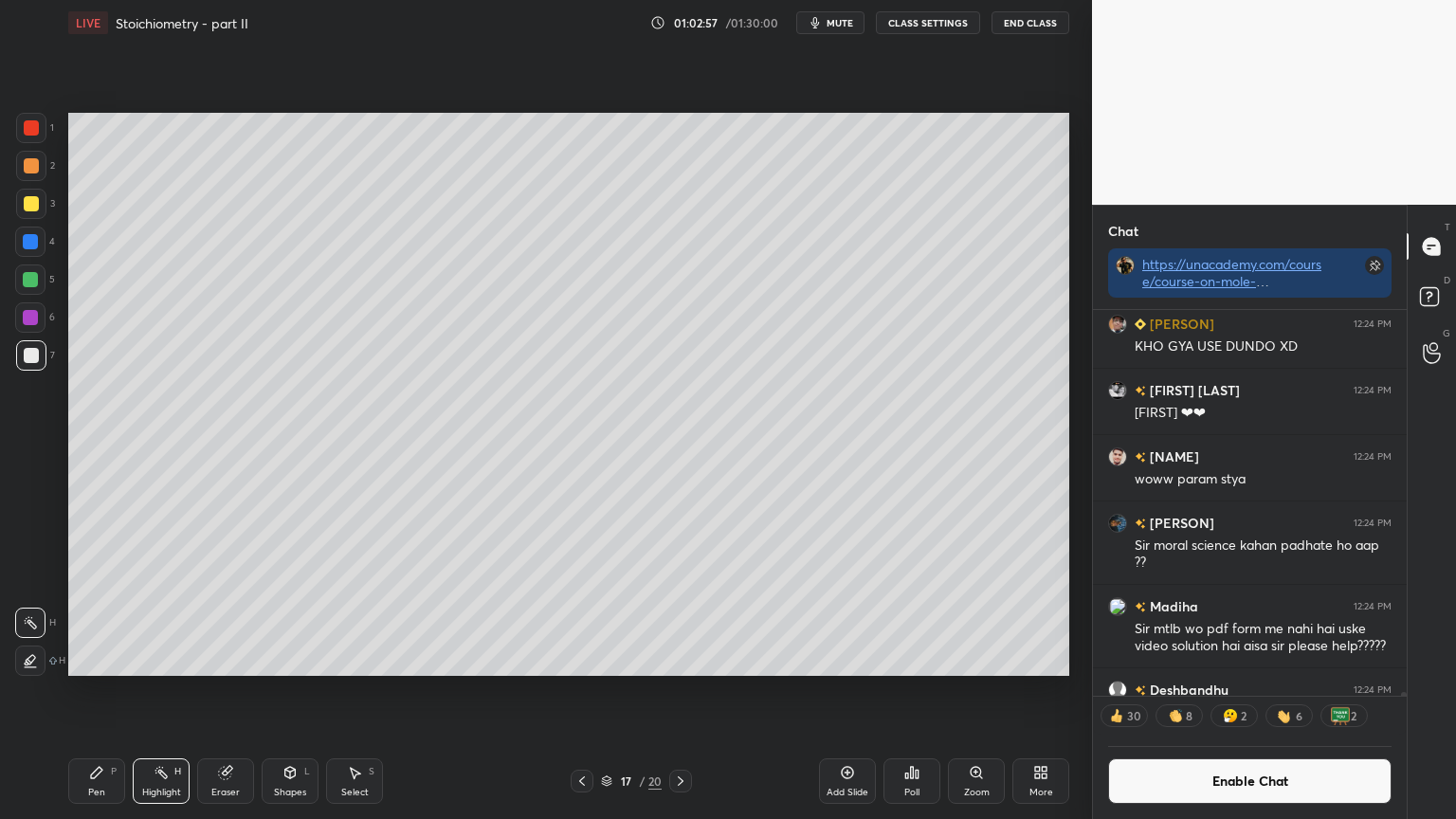 click 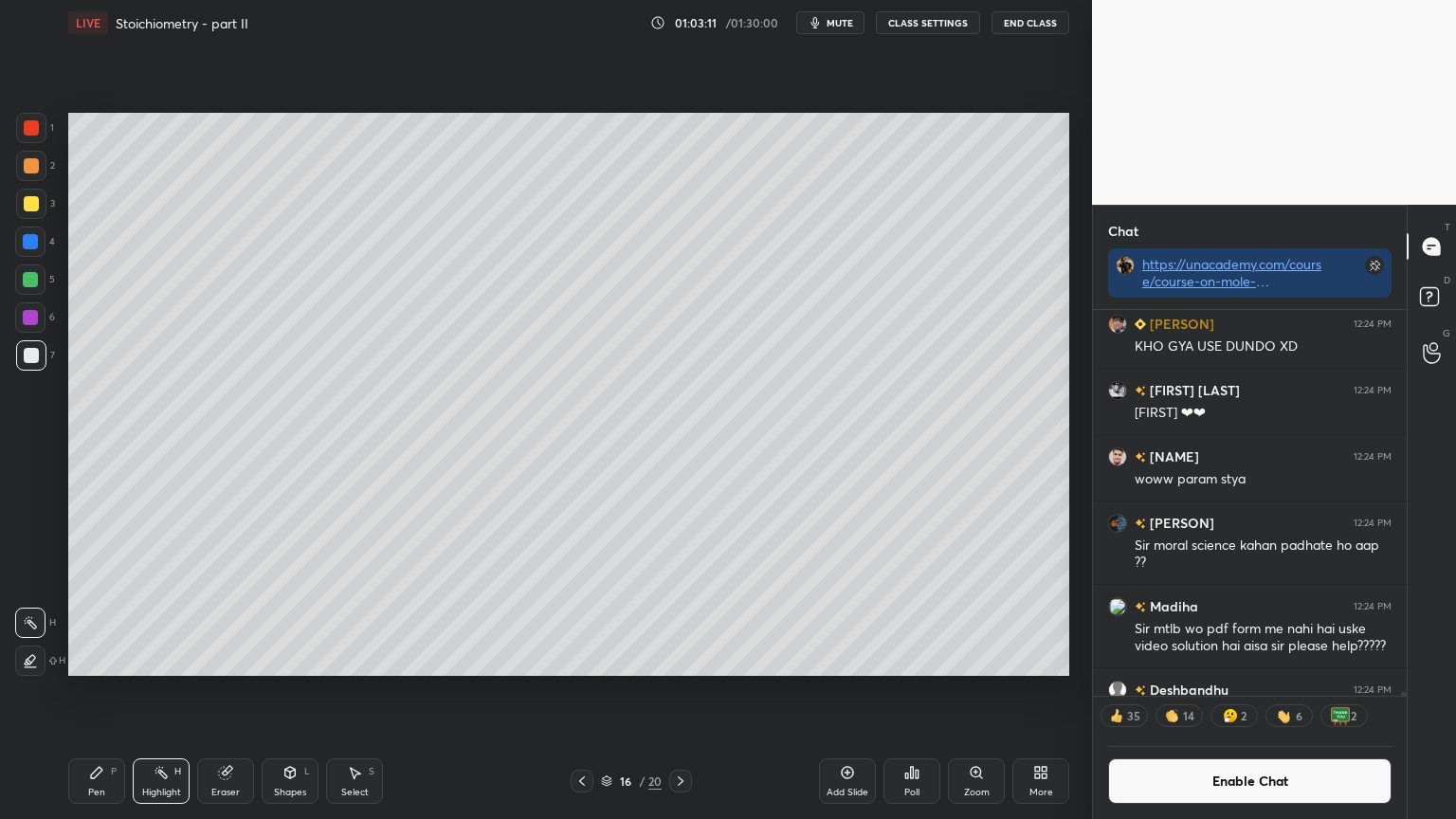 click 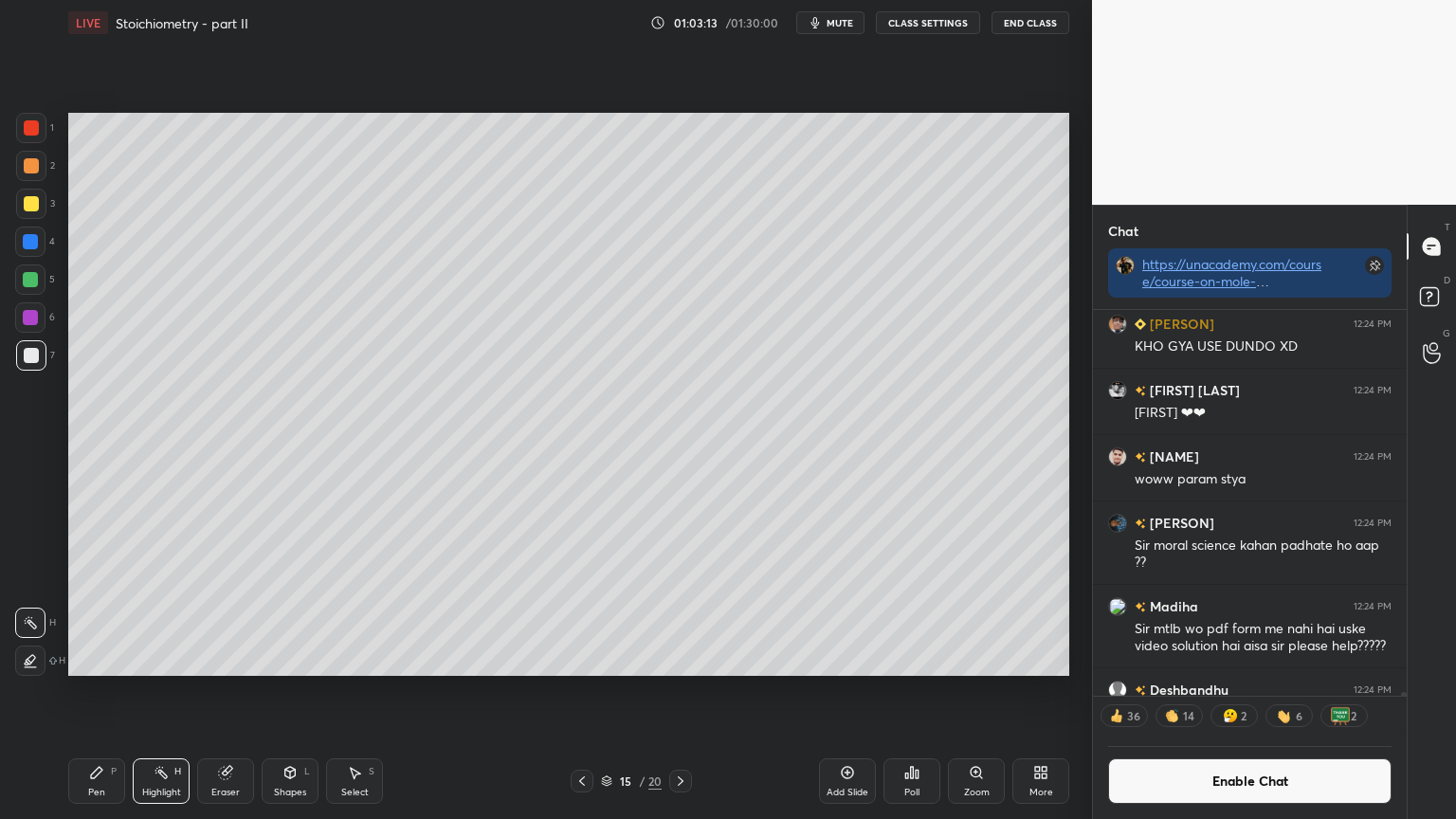click 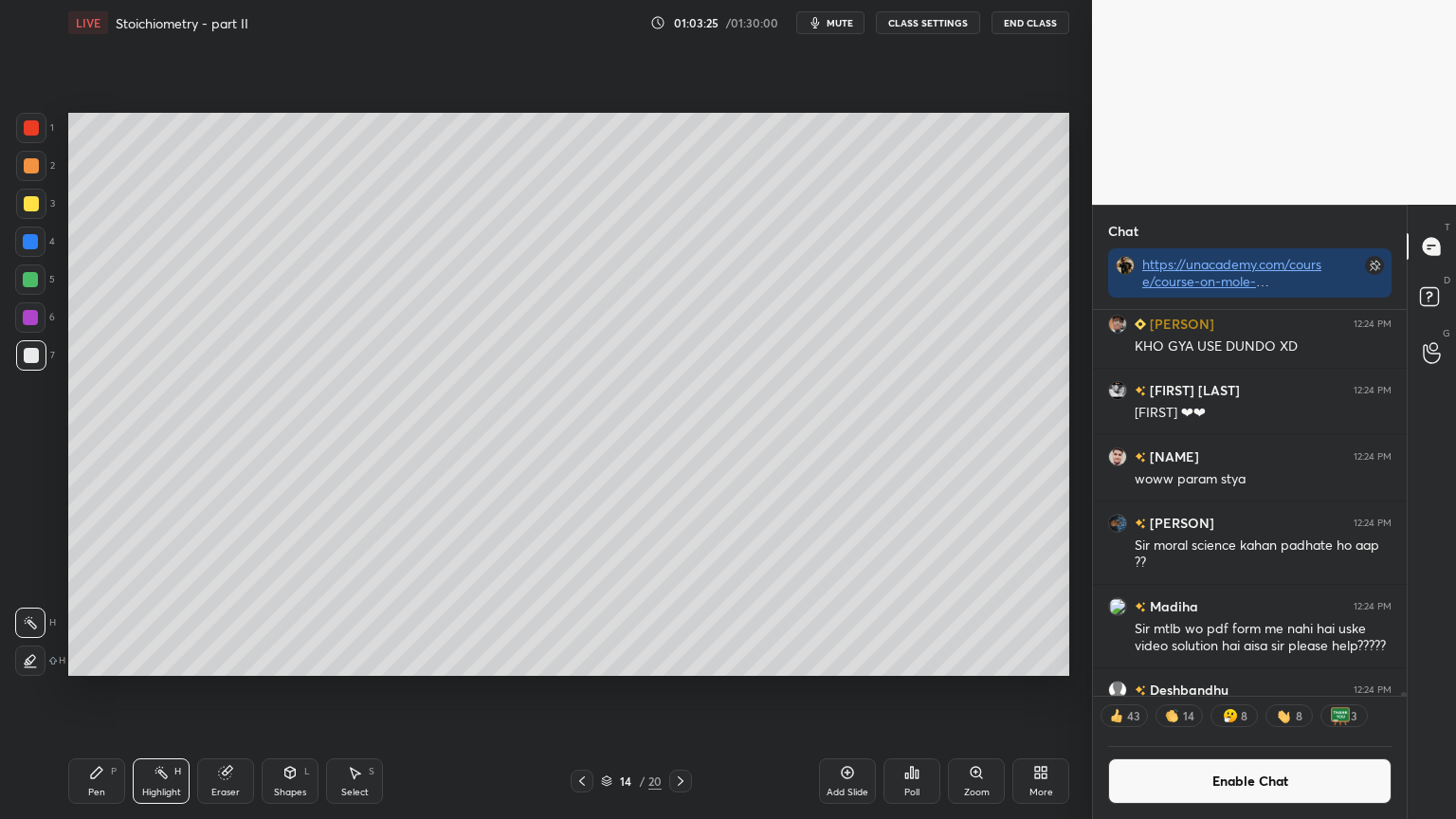 click at bounding box center [681, 781] 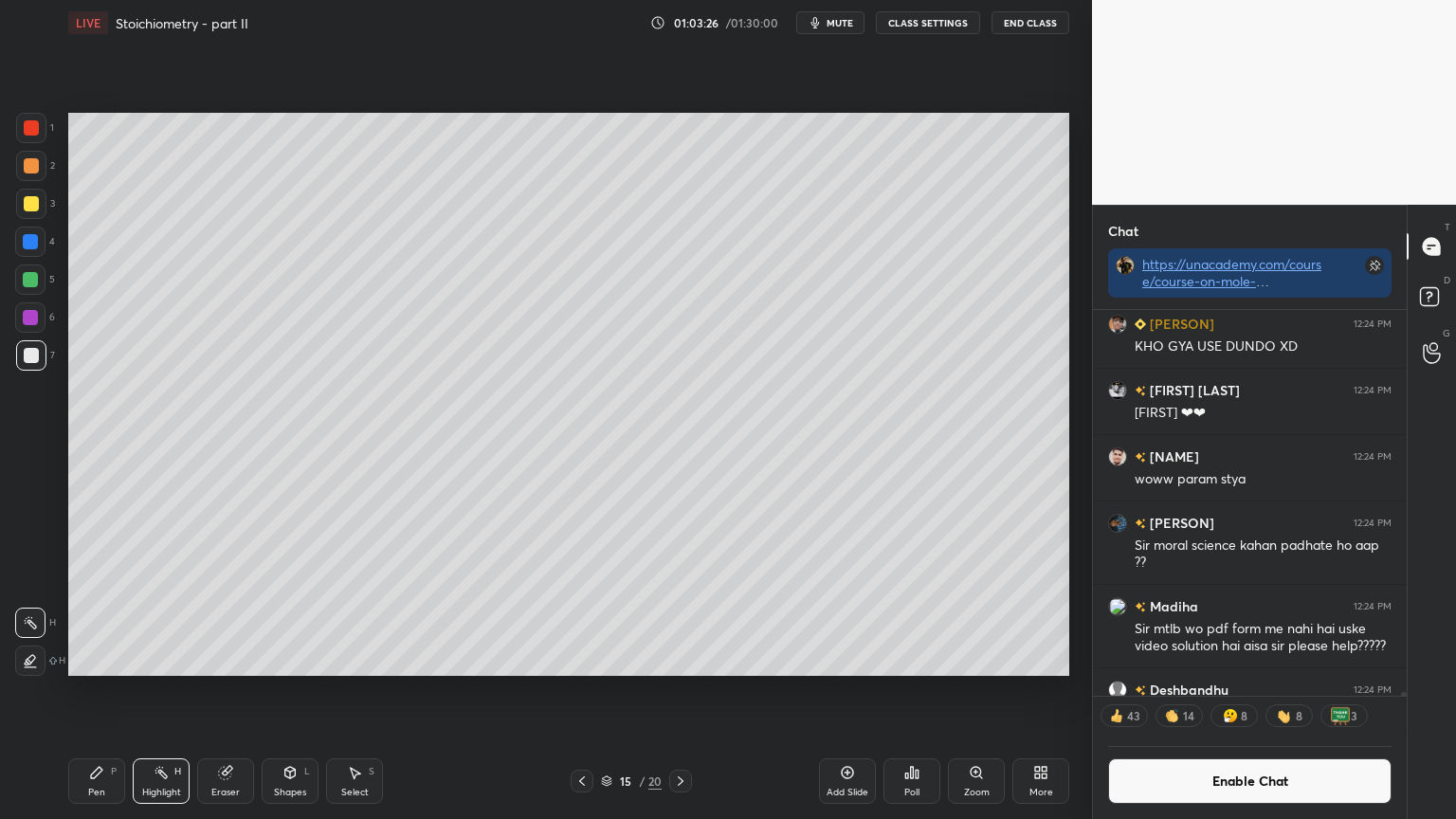drag, startPoint x: 683, startPoint y: 778, endPoint x: 719, endPoint y: 678, distance: 106.28264 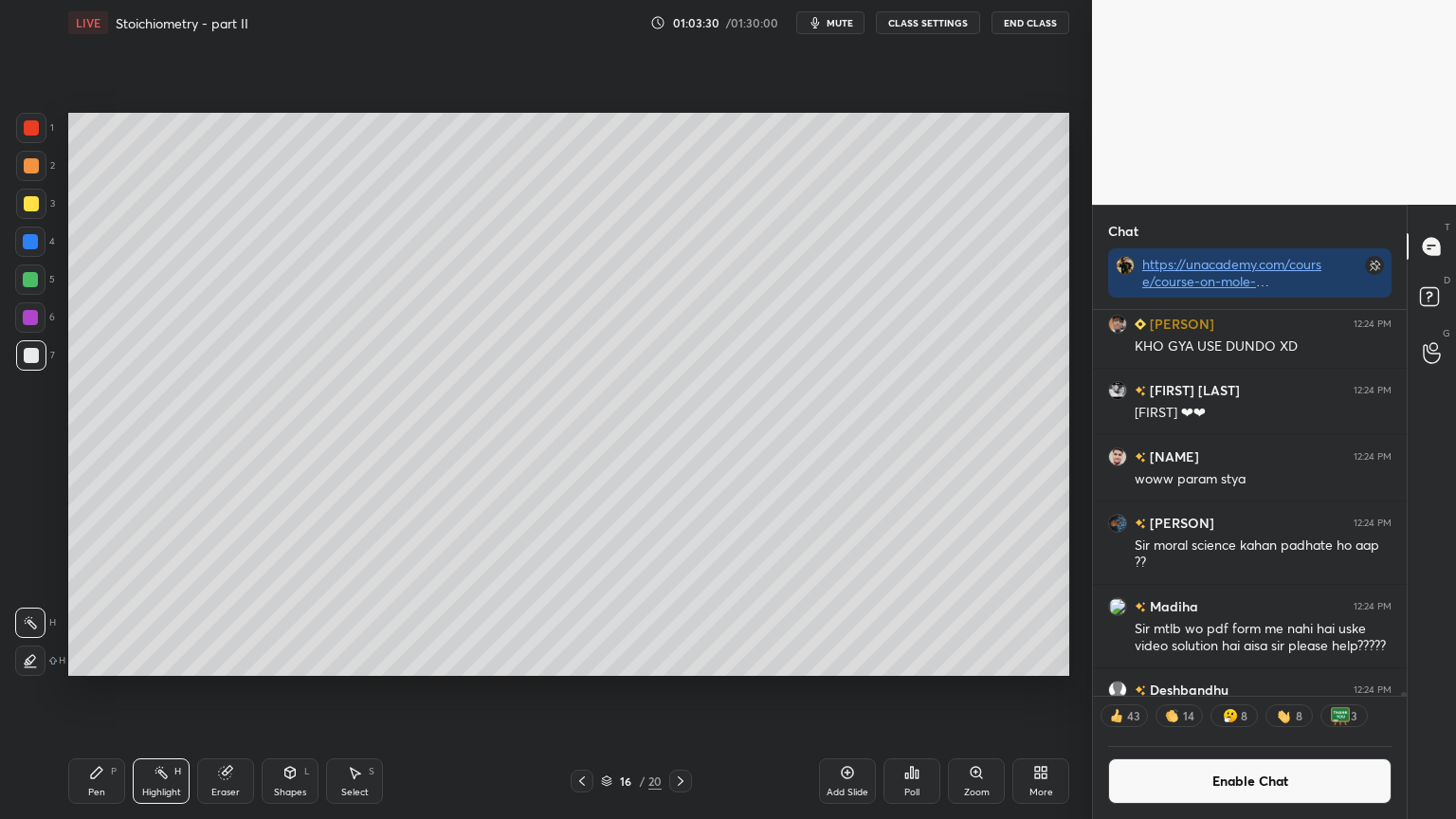 click at bounding box center (681, 781) 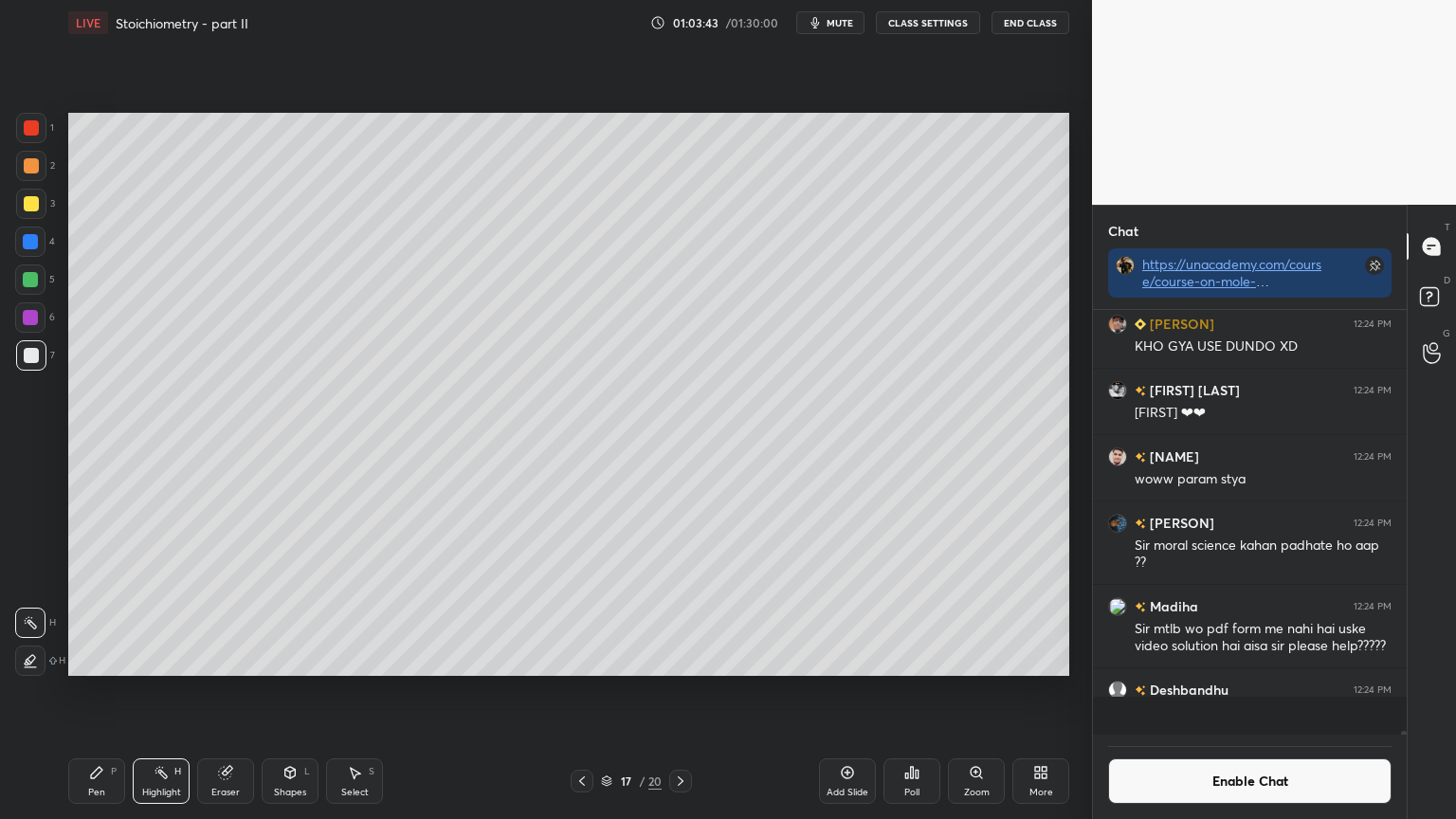 scroll, scrollTop: 6, scrollLeft: 6, axis: both 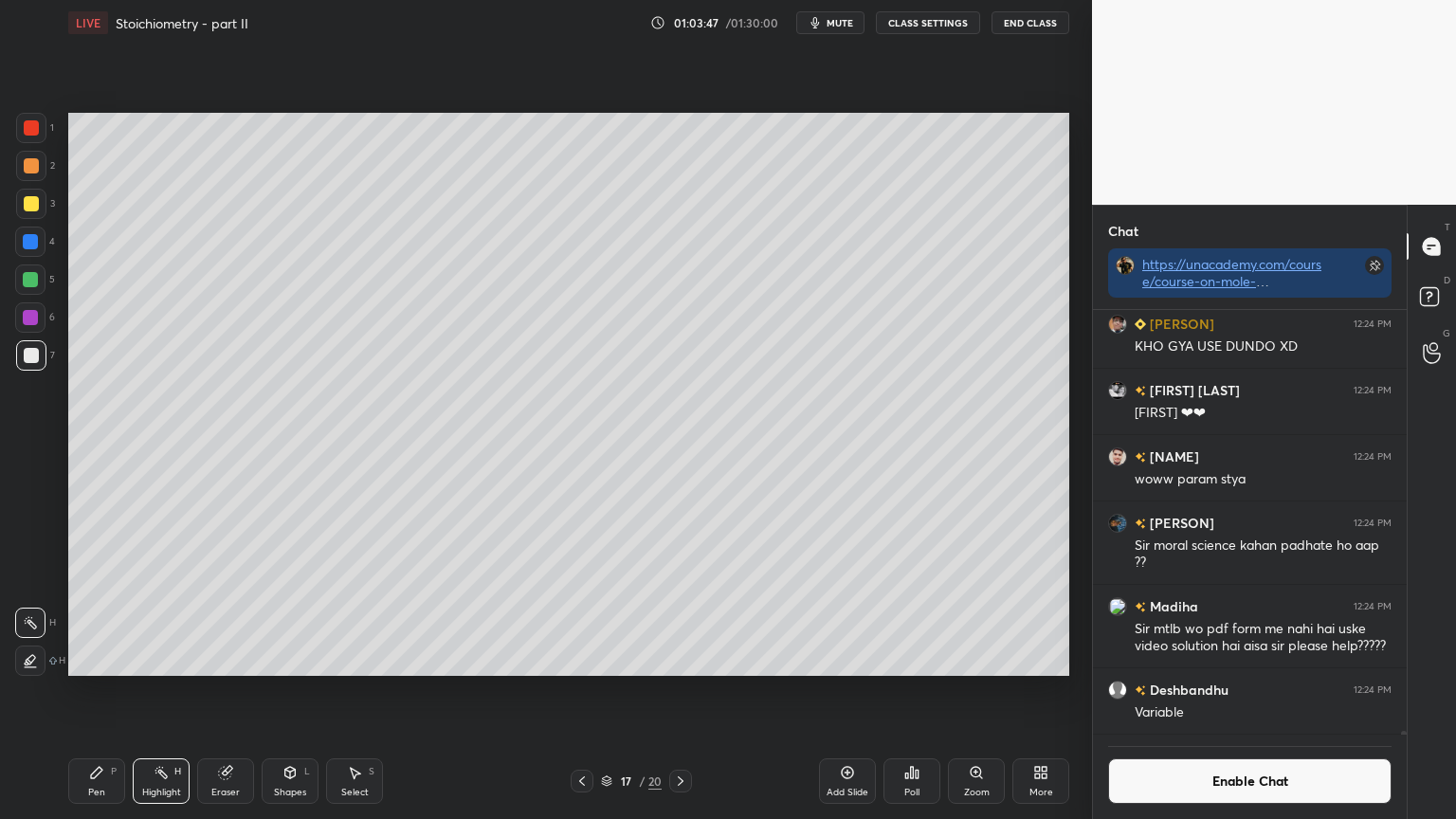 click on "Add Slide" at bounding box center [847, 792] 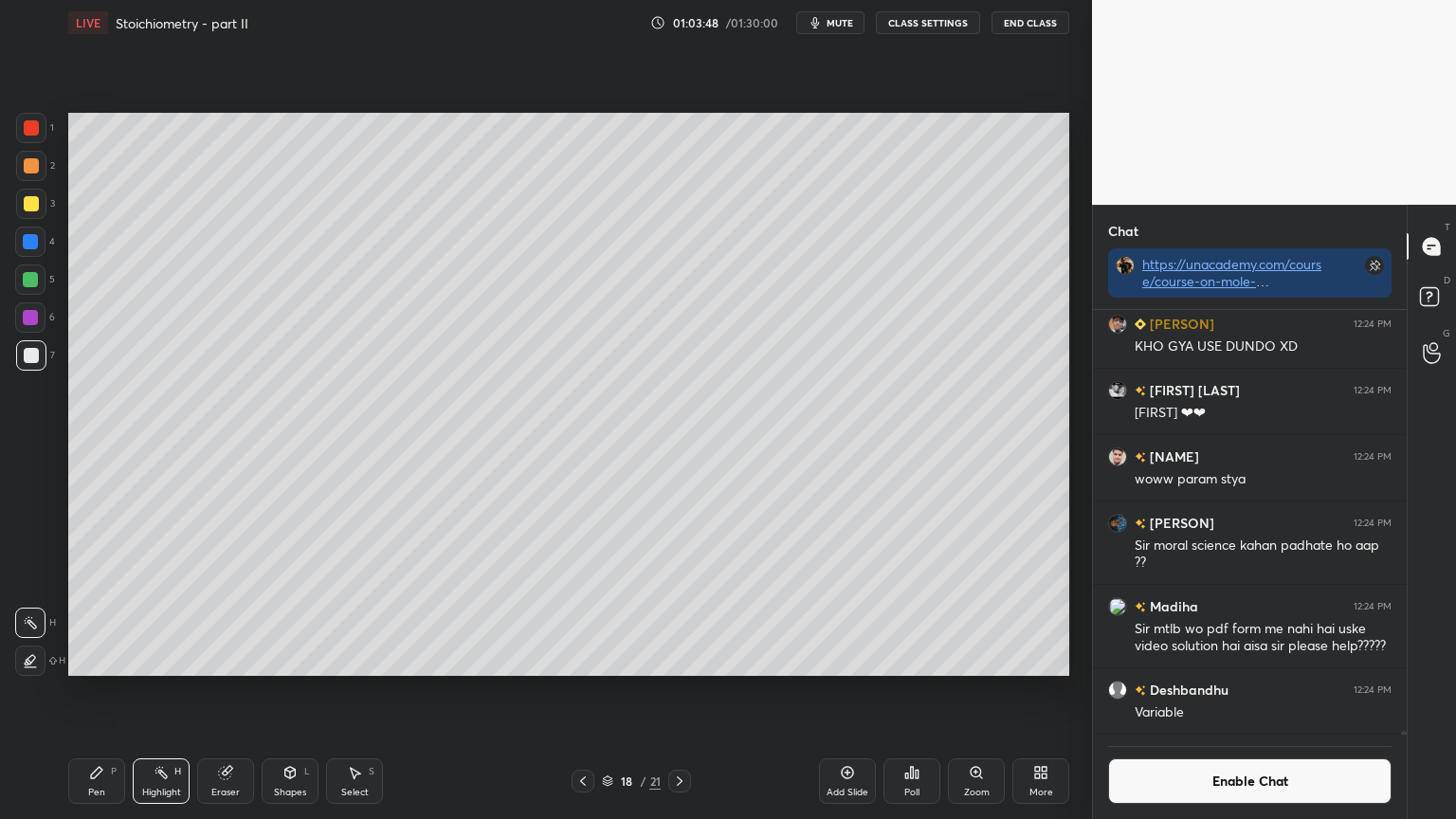 click on "Pen P" at bounding box center [97, 781] 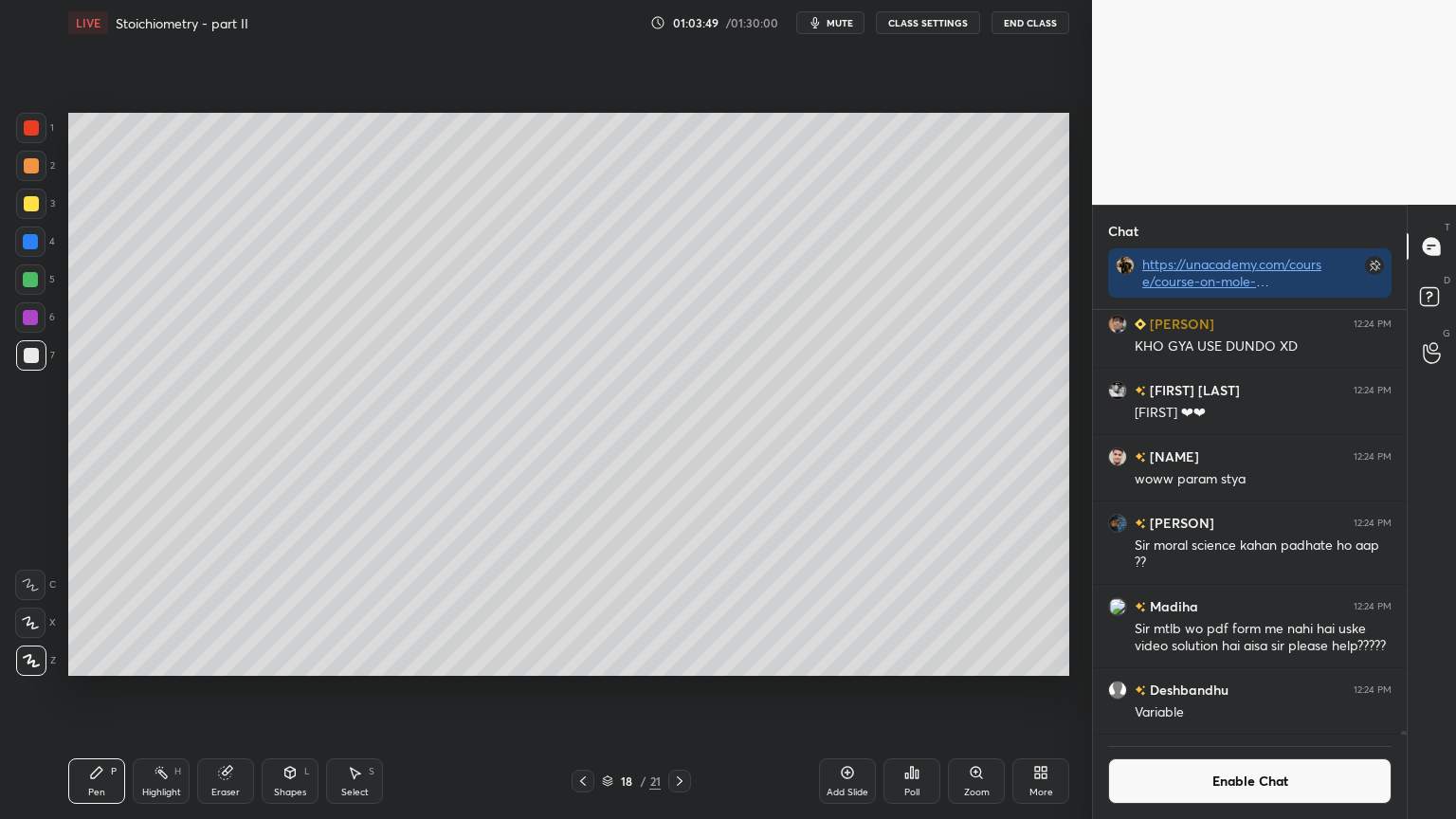 click at bounding box center [31, 166] 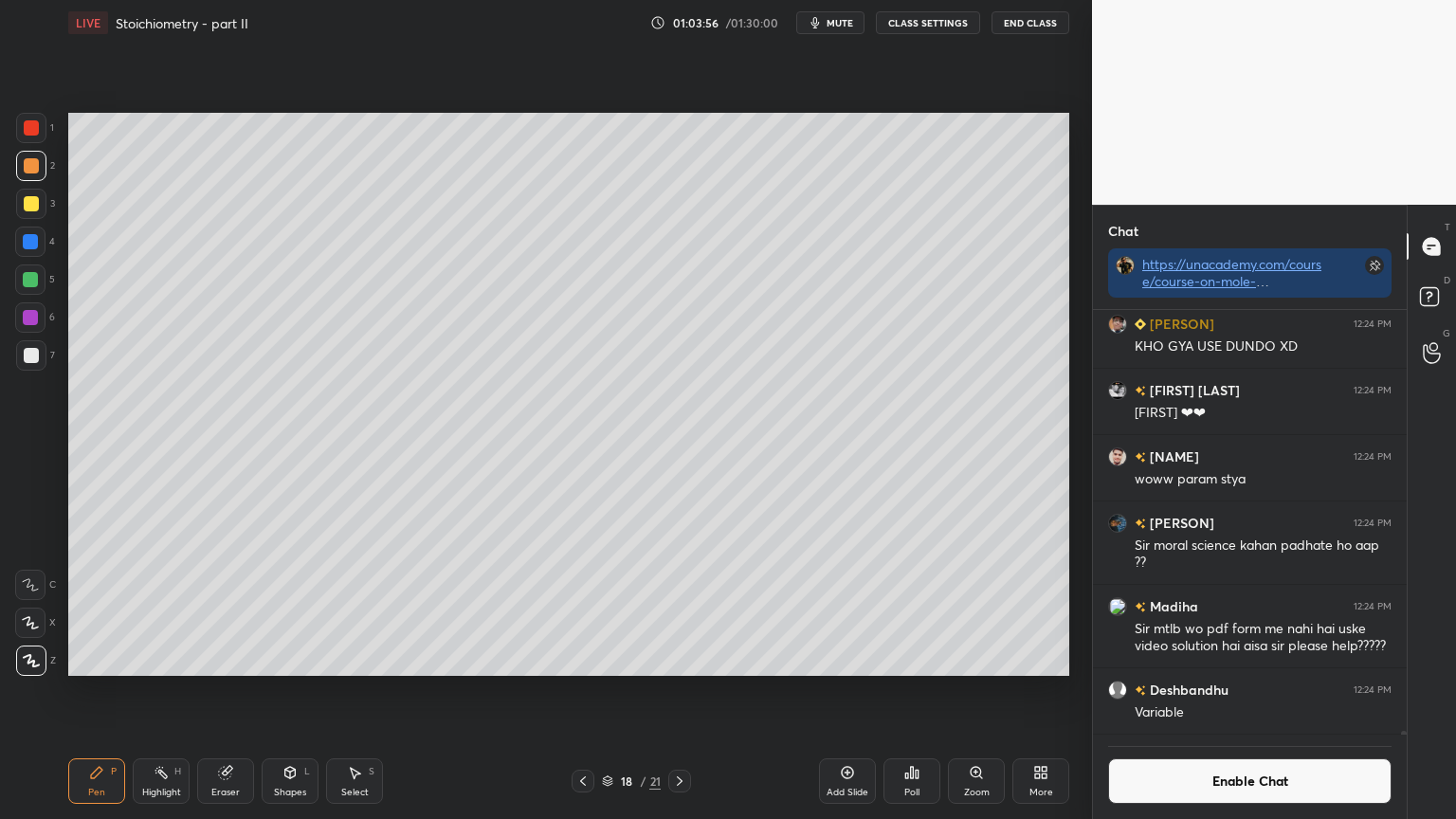 click at bounding box center [31, 355] 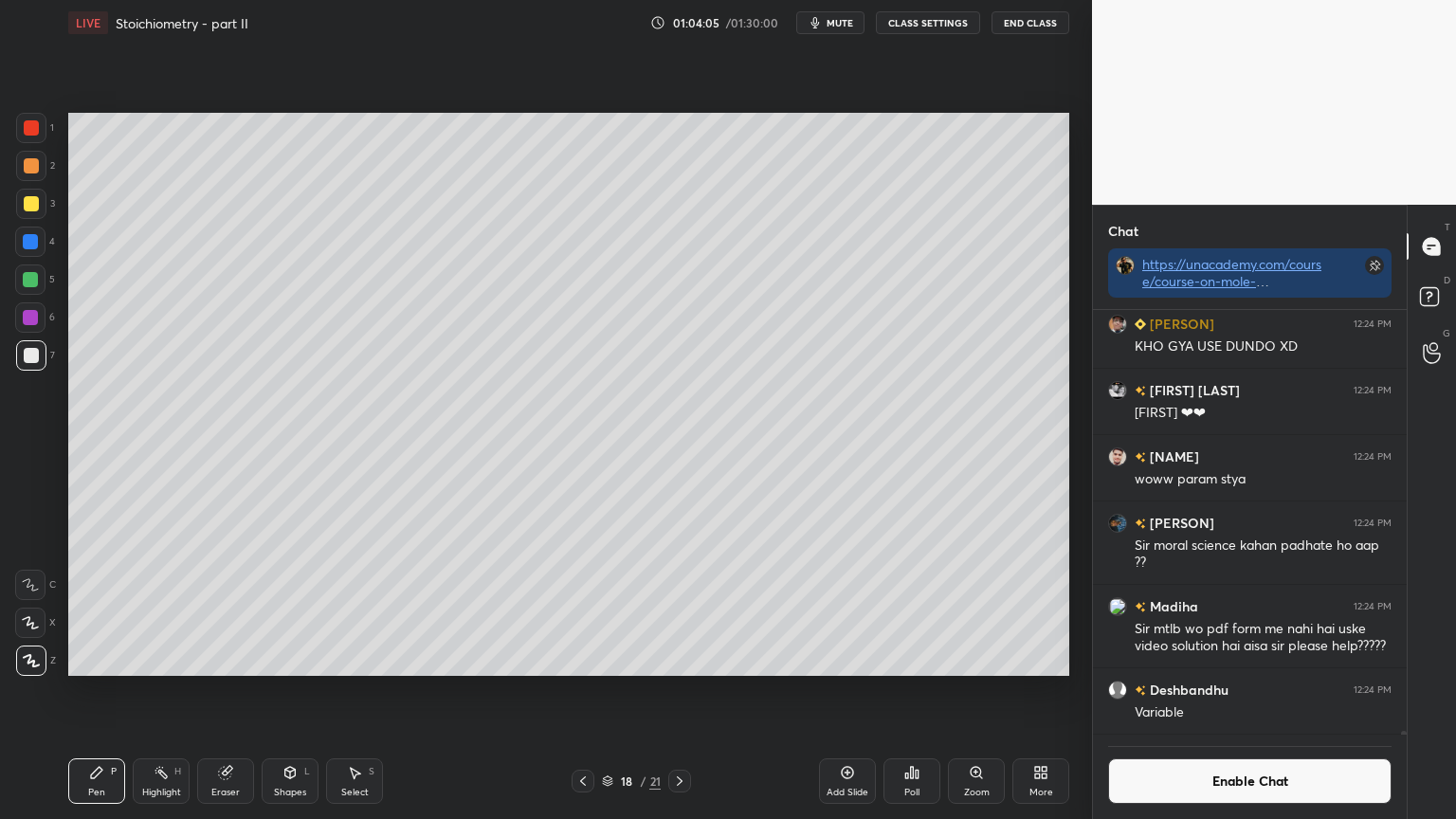 click at bounding box center [31, 204] 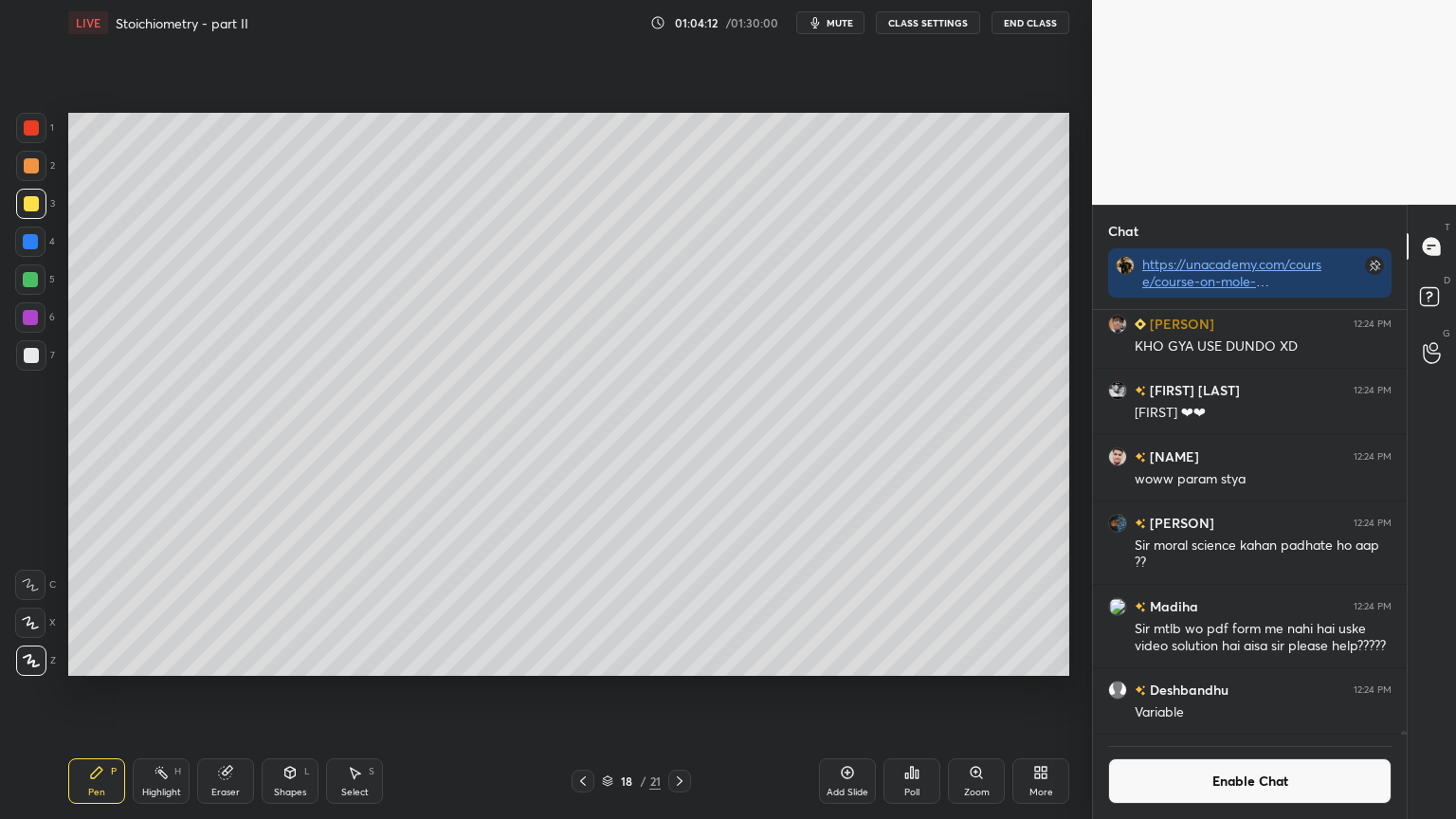 click at bounding box center (31, 355) 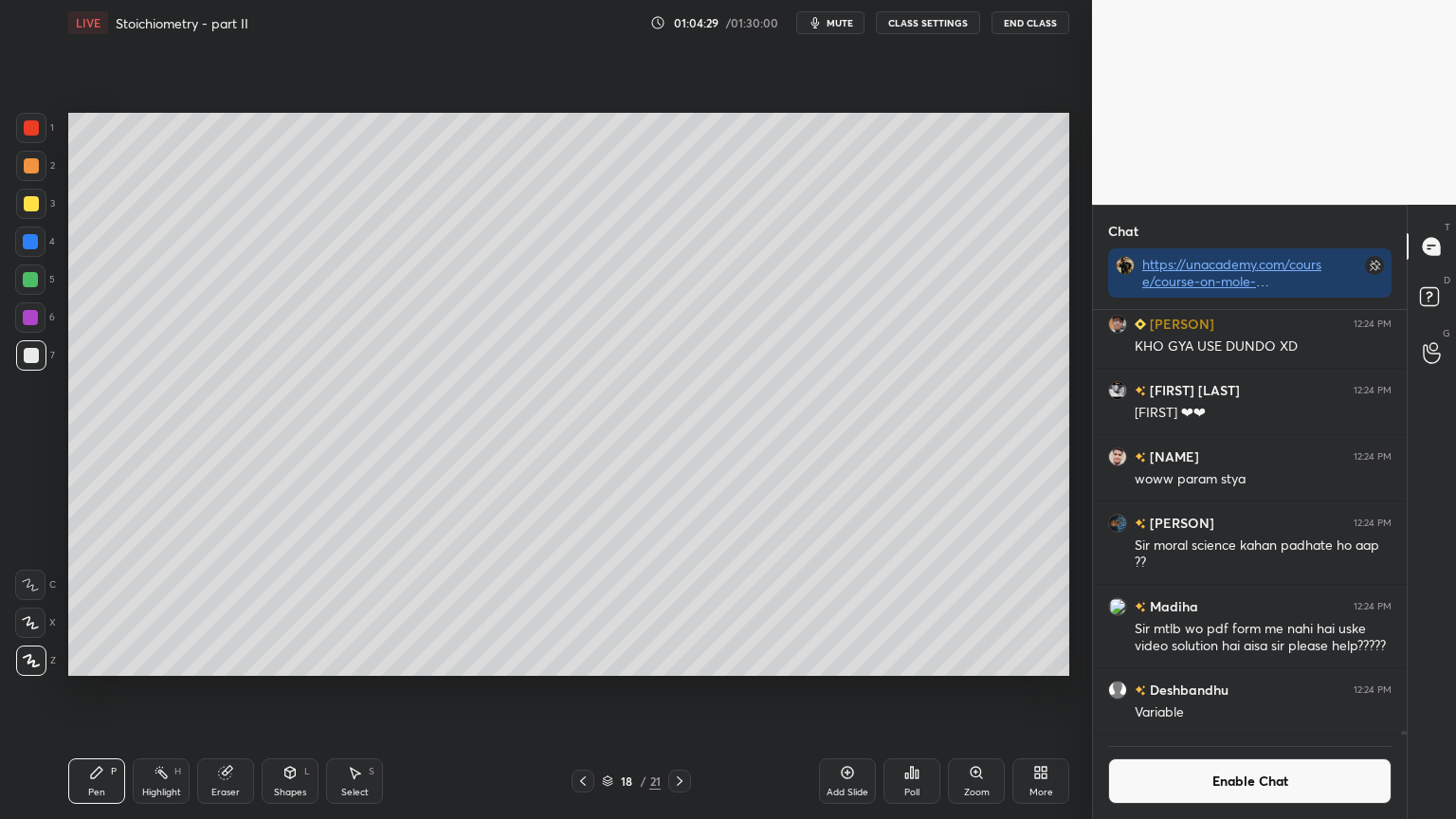 click on "mute" at bounding box center (840, 23) 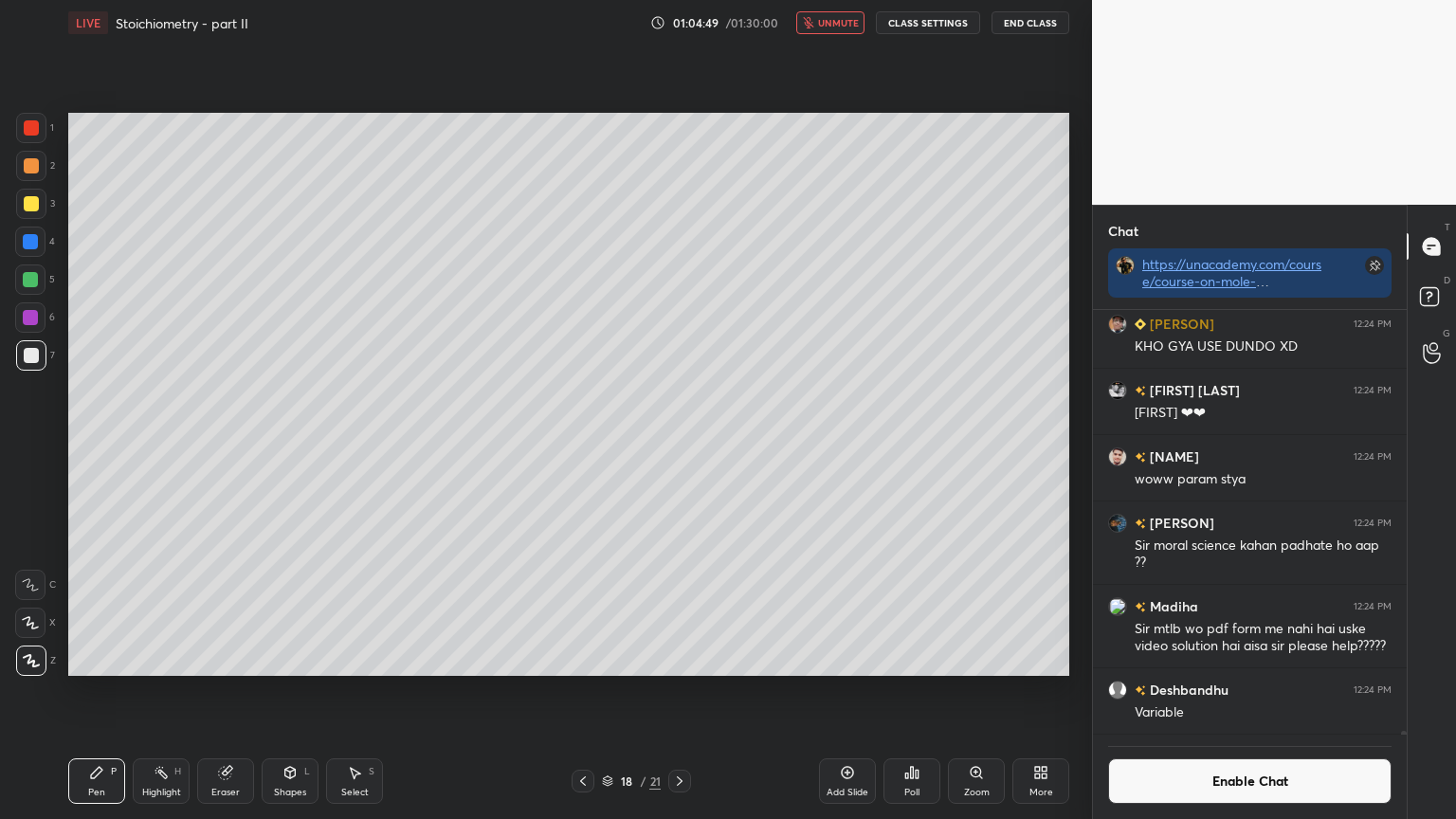 scroll, scrollTop: 381, scrollLeft: 308, axis: both 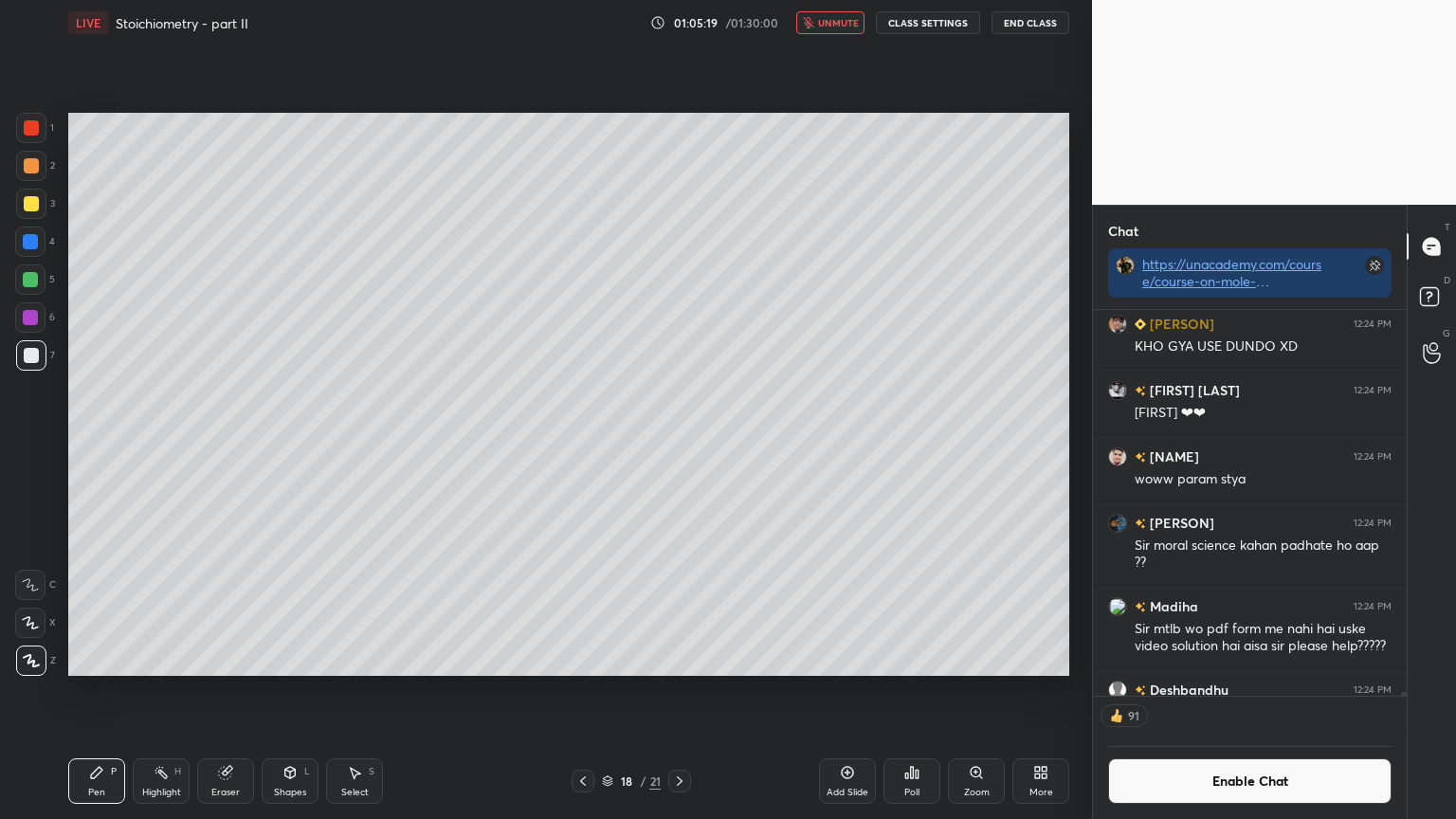 click on "Poll" at bounding box center [912, 781] 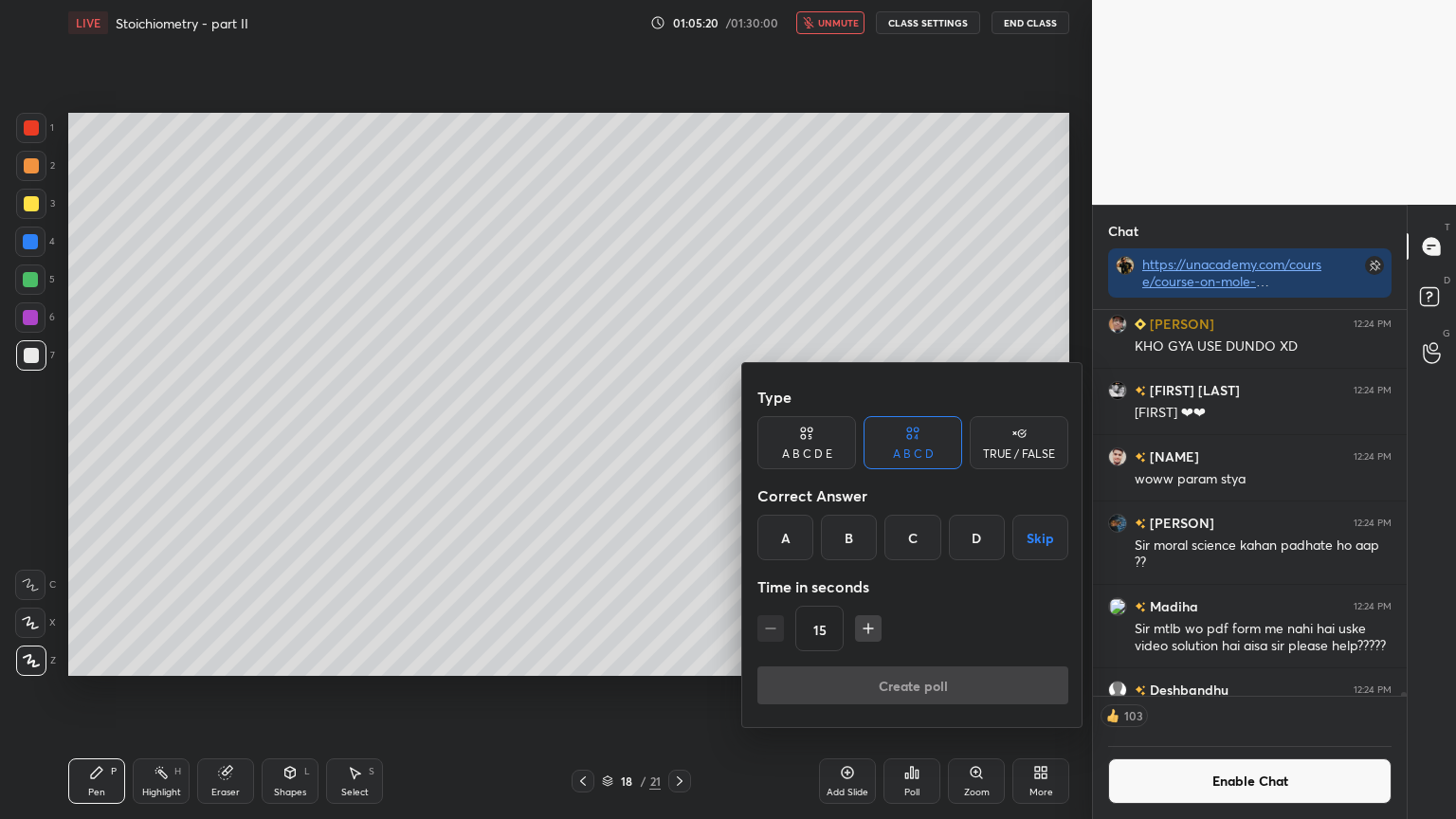 click at bounding box center (728, 410) 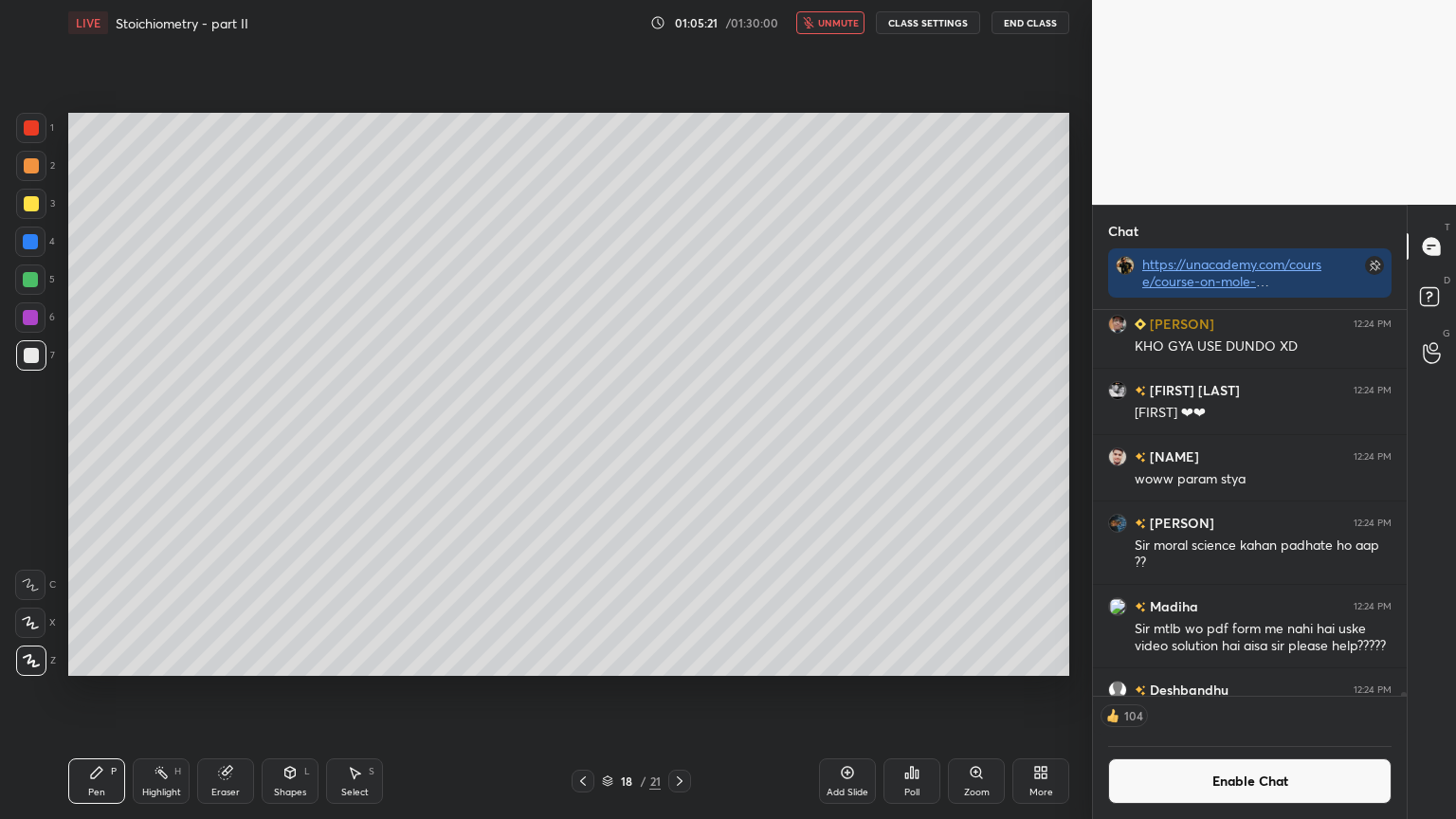 click on "unmute" at bounding box center (838, 23) 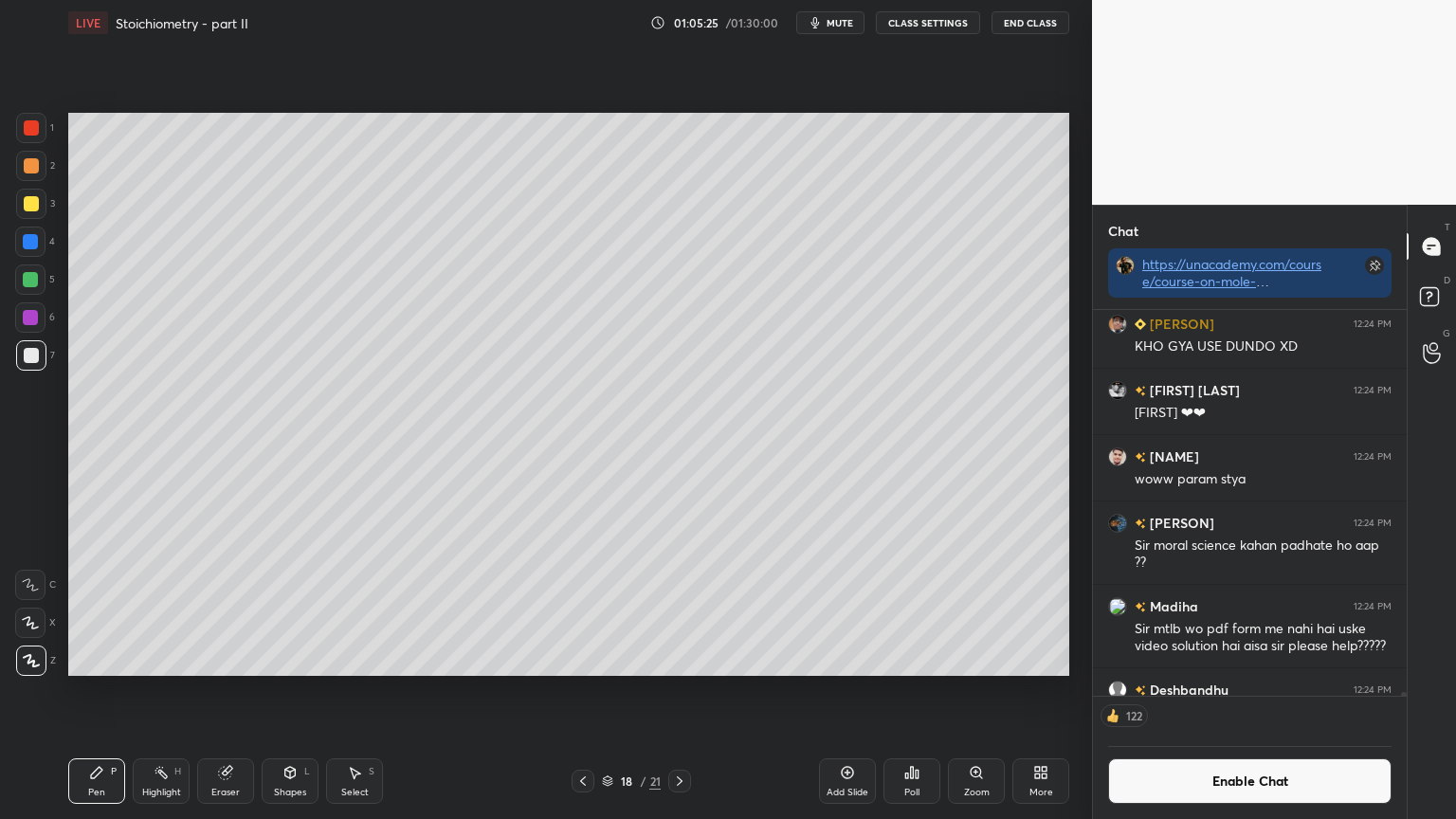 click on "Poll" at bounding box center (912, 792) 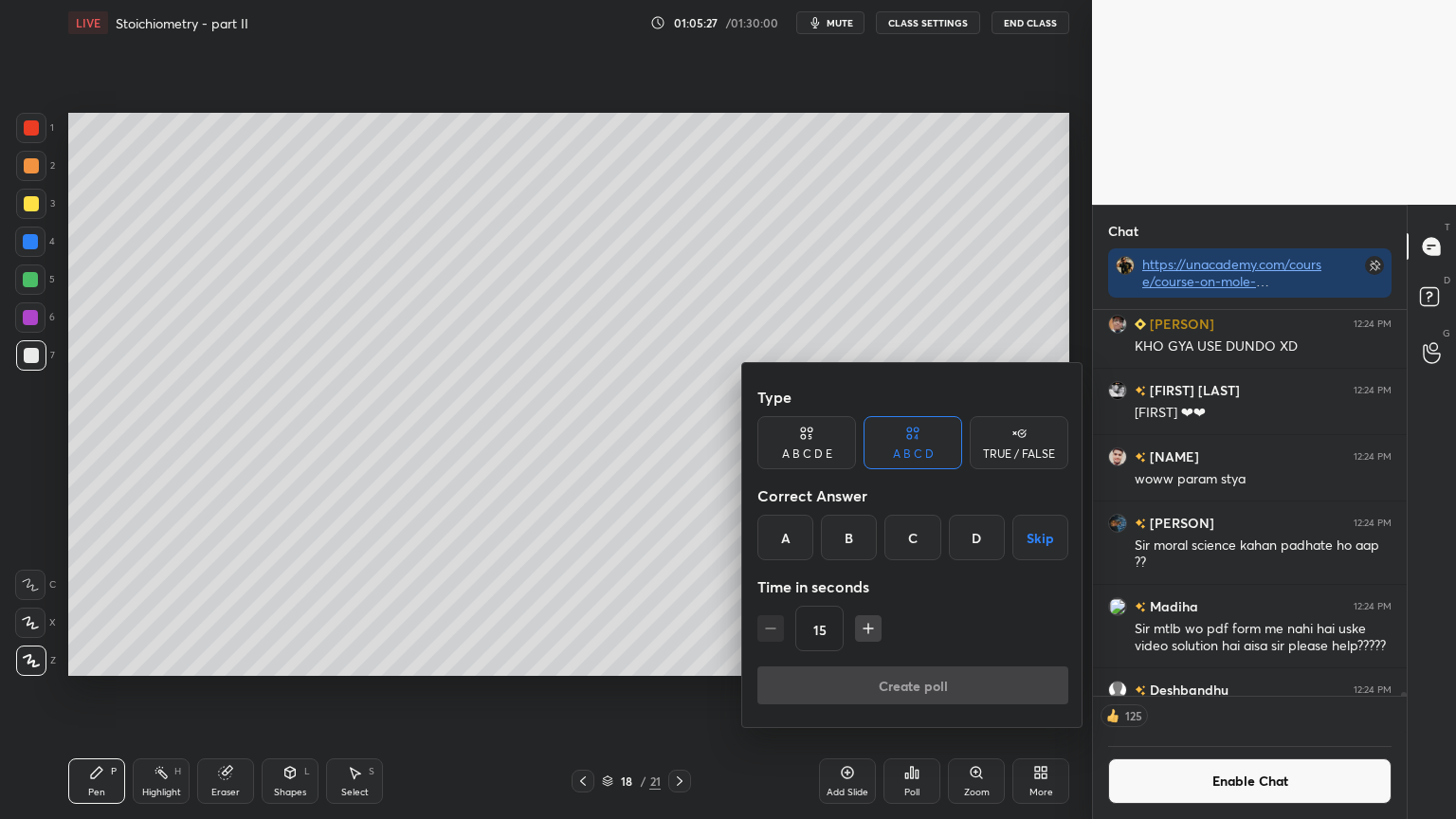 drag, startPoint x: 1218, startPoint y: 792, endPoint x: 1204, endPoint y: 787, distance: 14.866069 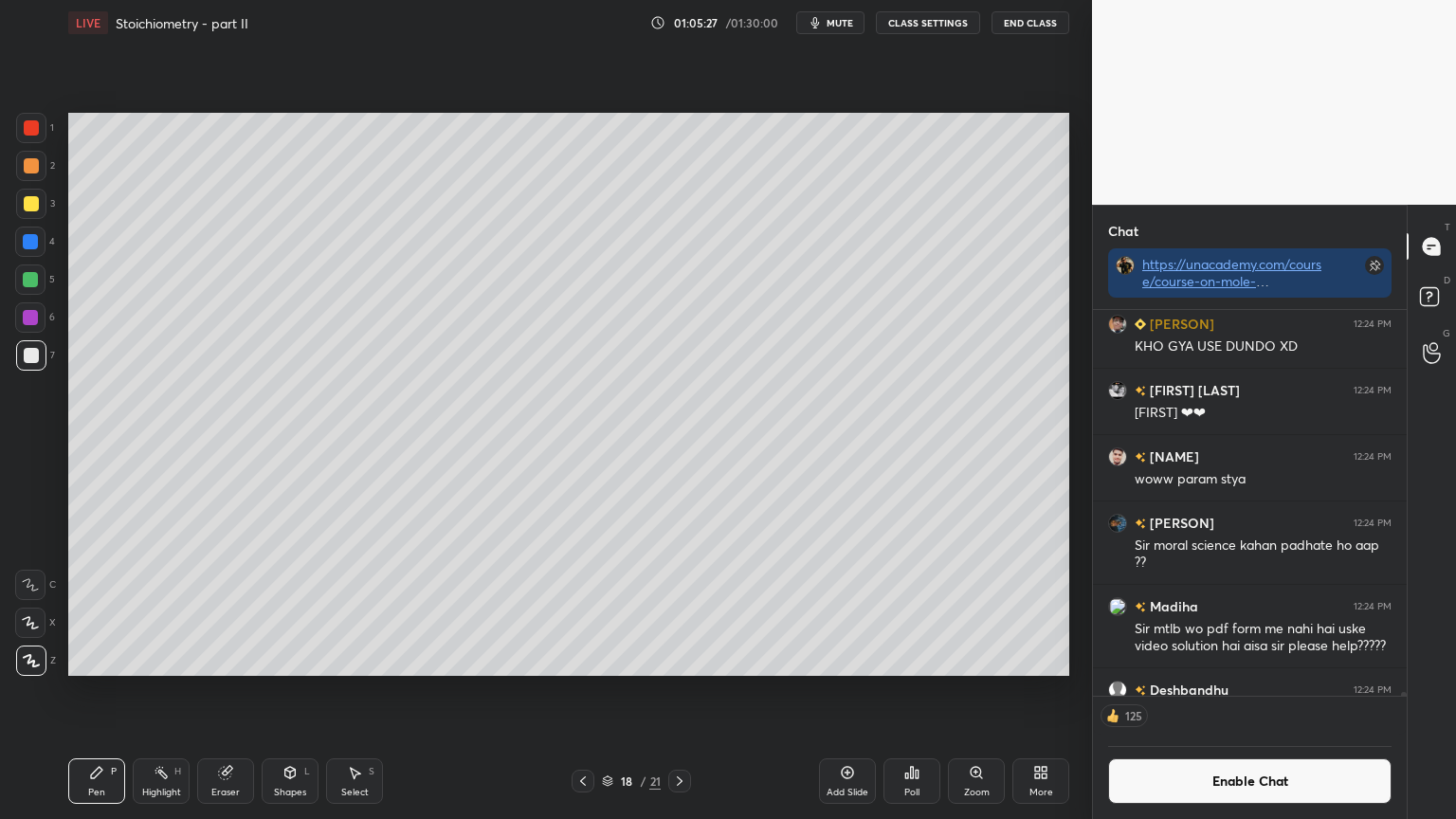 click on "Enable Chat" at bounding box center [1249, 781] 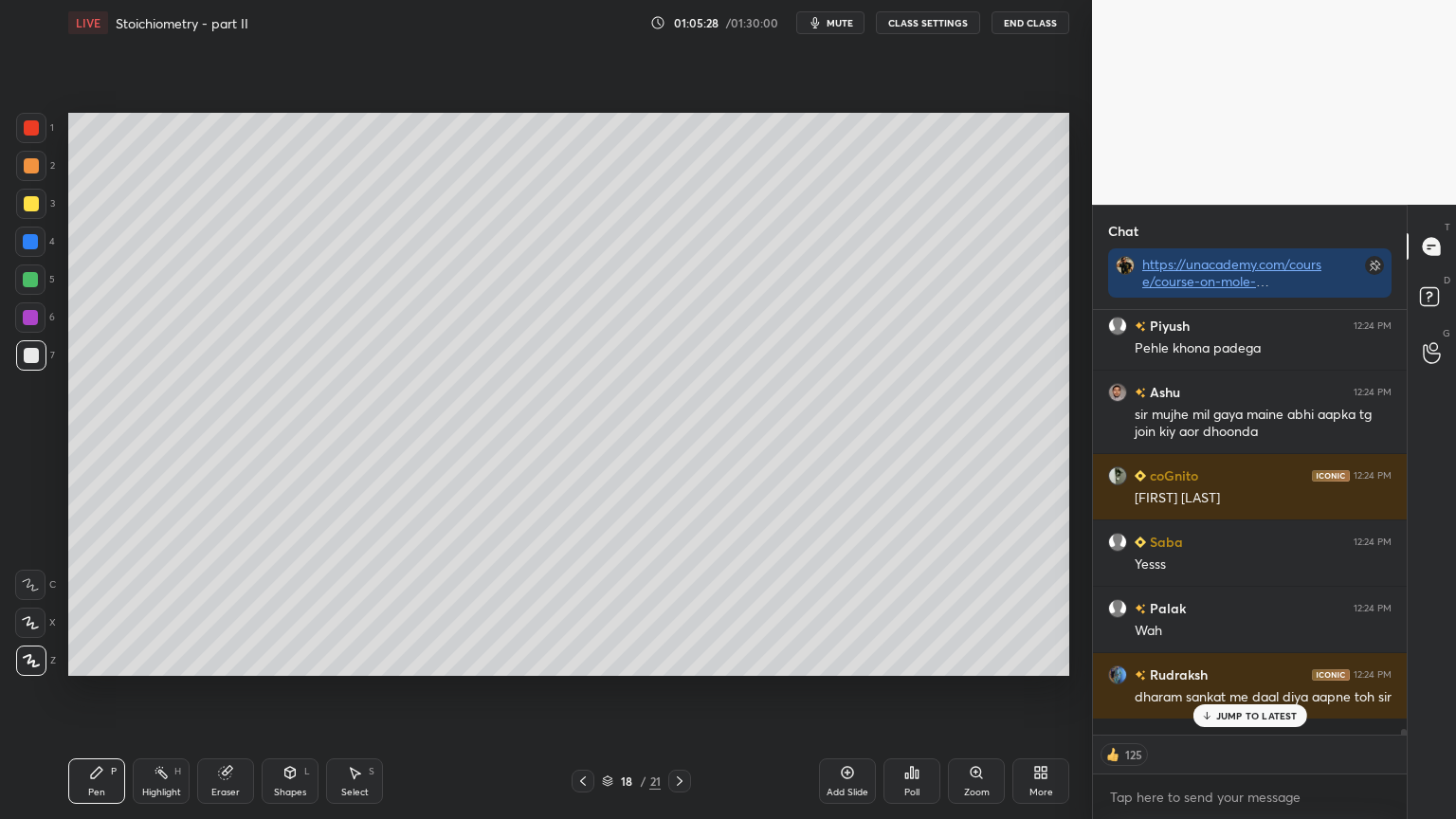 click on "Poll" at bounding box center (912, 781) 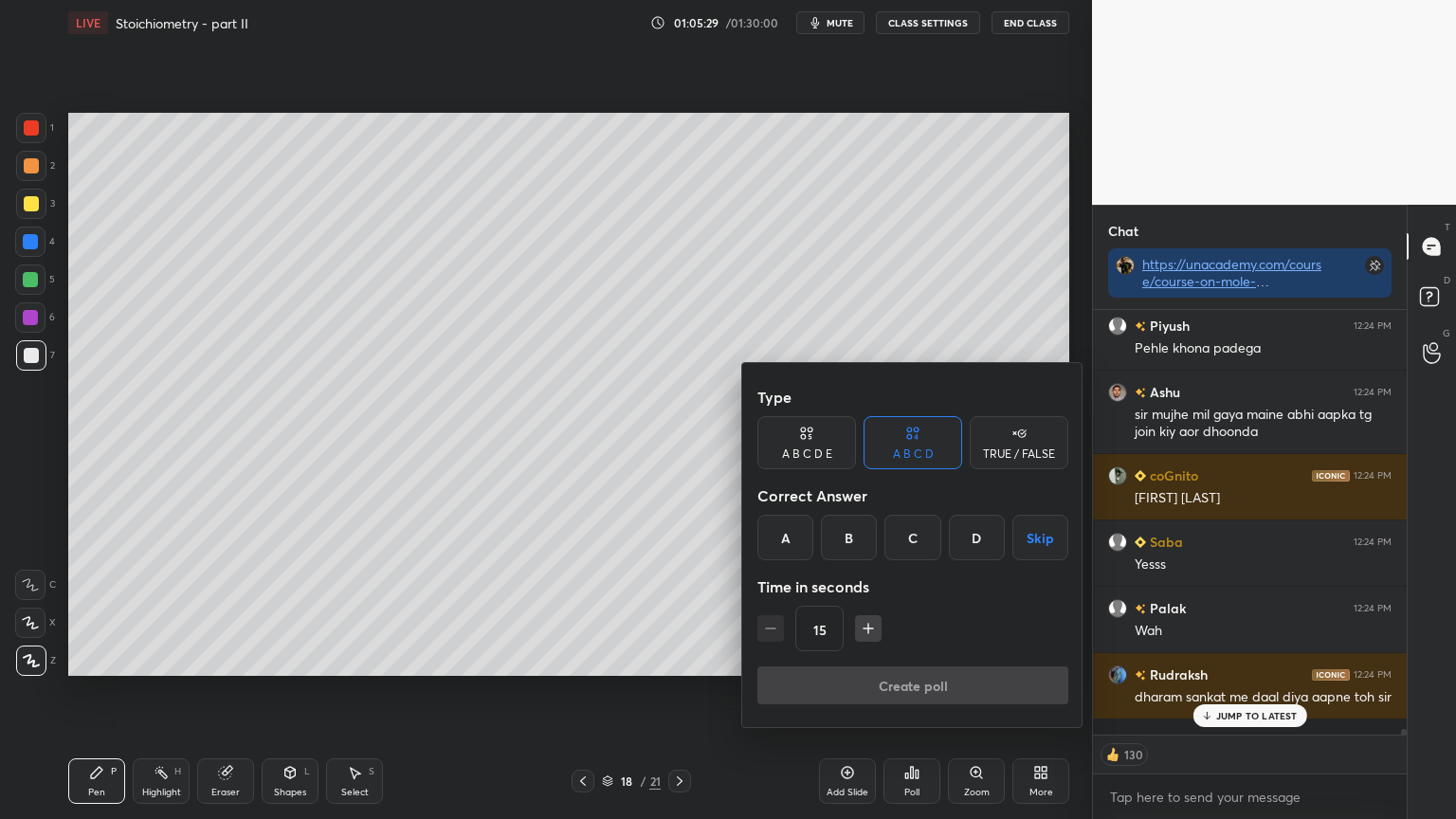 click on "D" at bounding box center (976, 537) 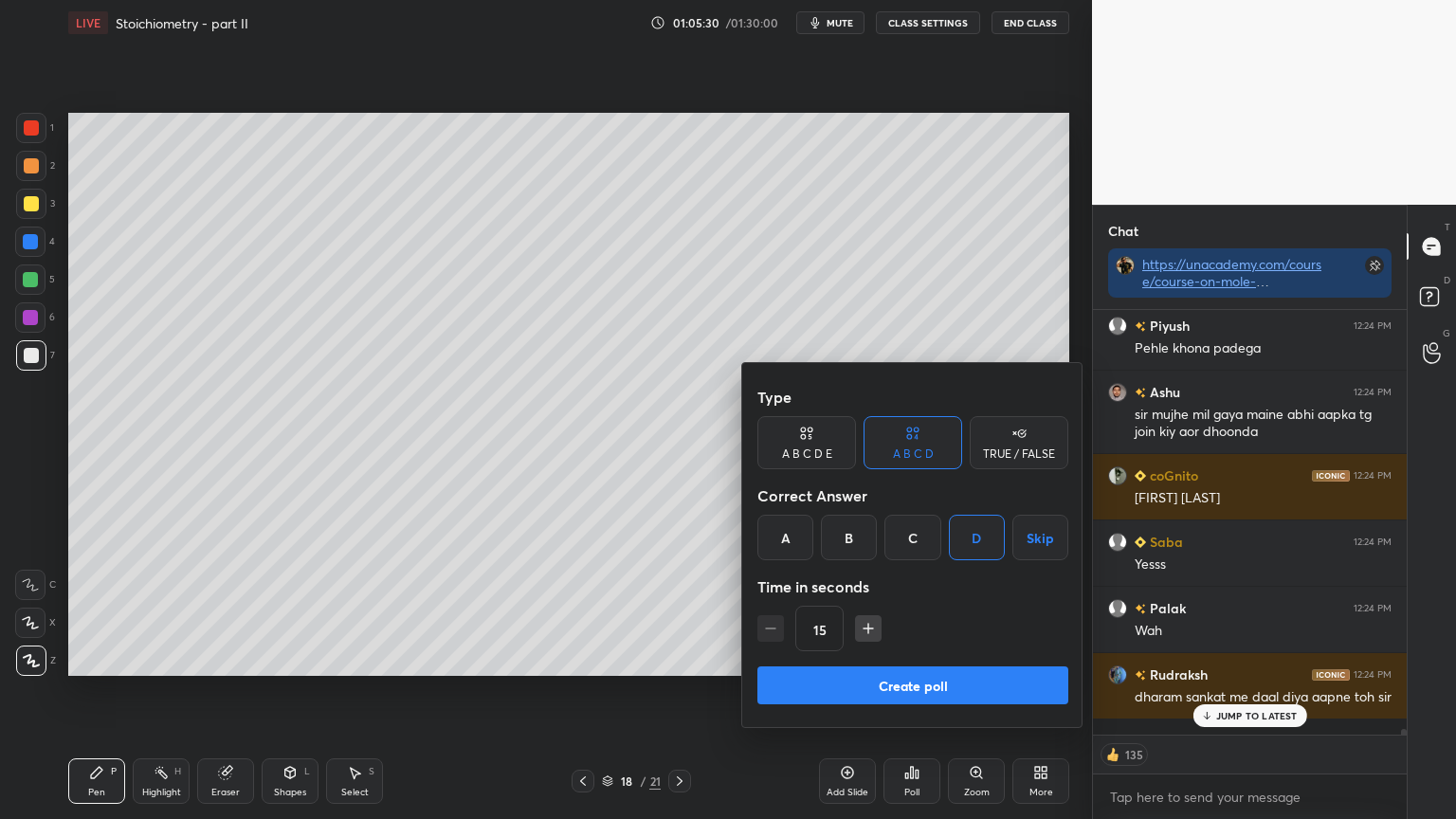 click on "Create poll" at bounding box center (913, 685) 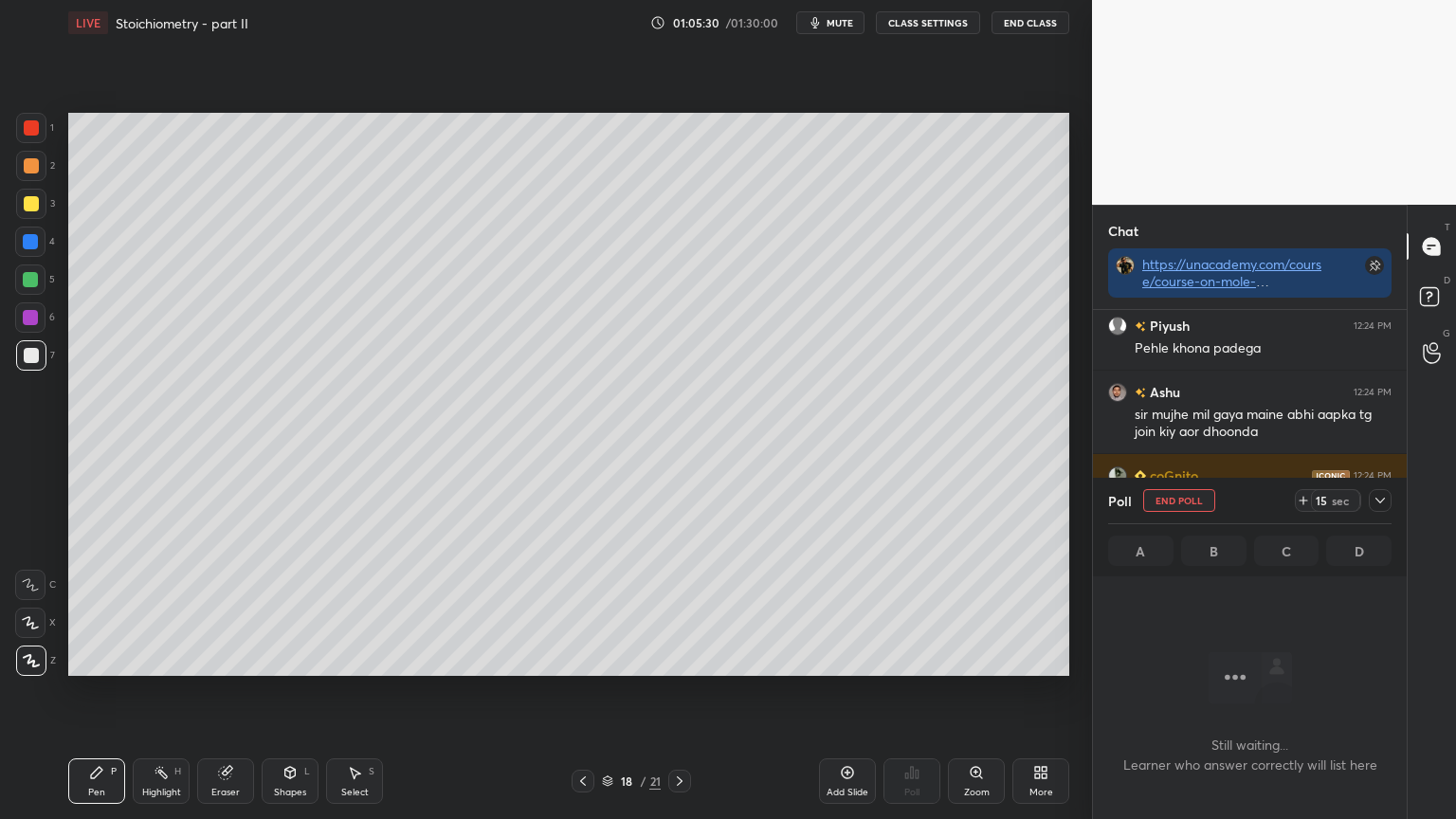 scroll, scrollTop: 321, scrollLeft: 308, axis: both 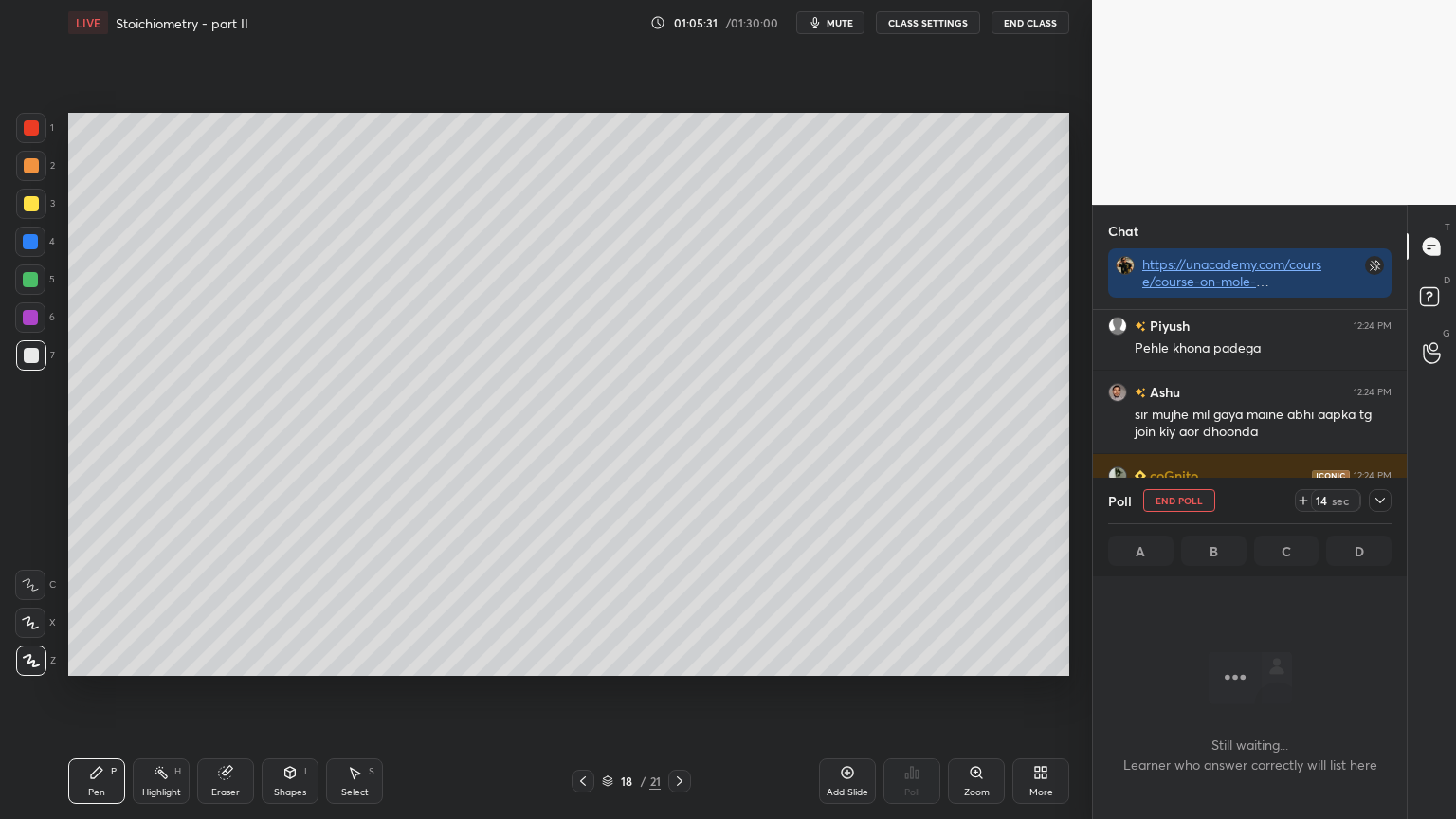 click 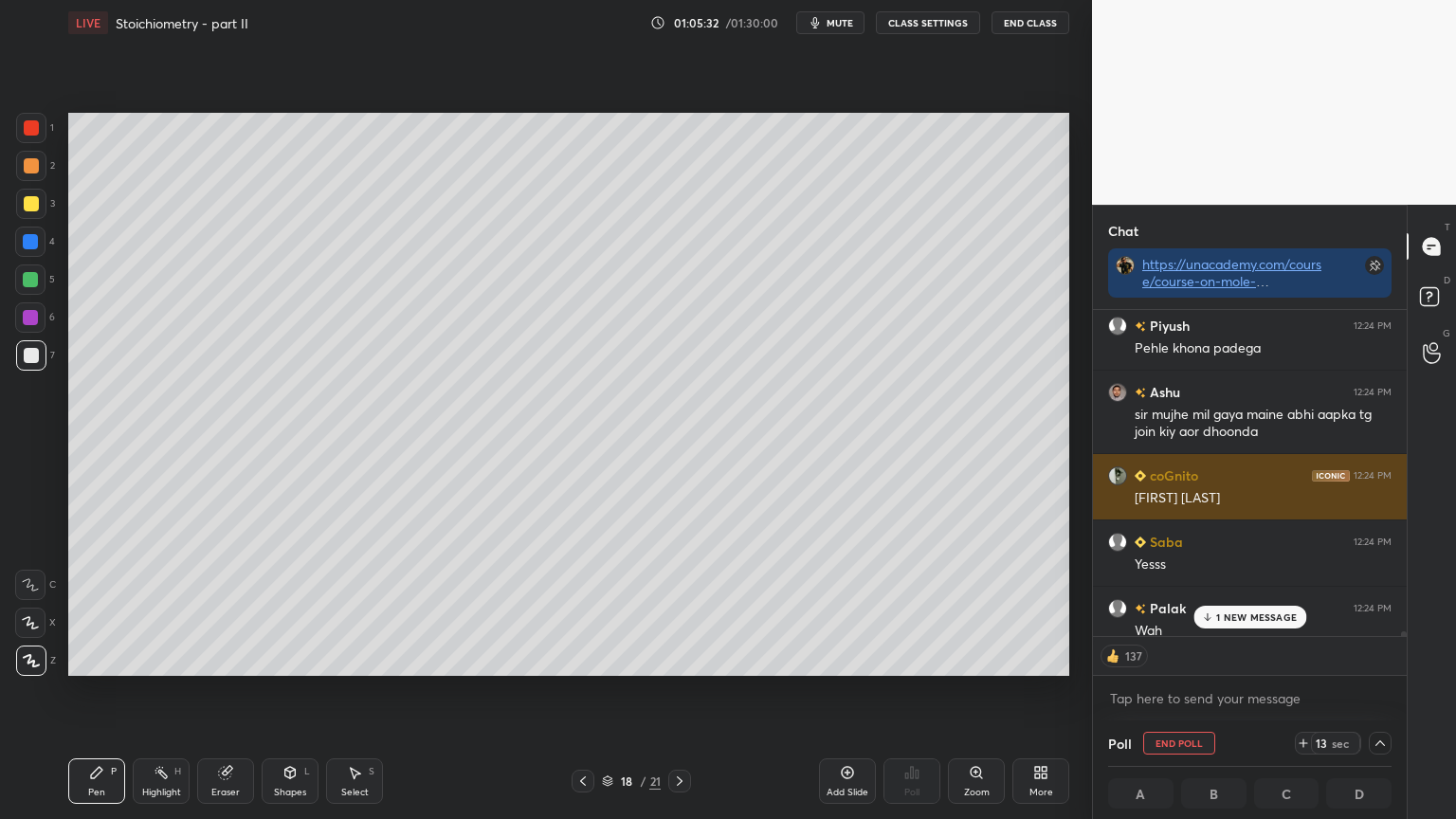 scroll, scrollTop: 0, scrollLeft: 6, axis: horizontal 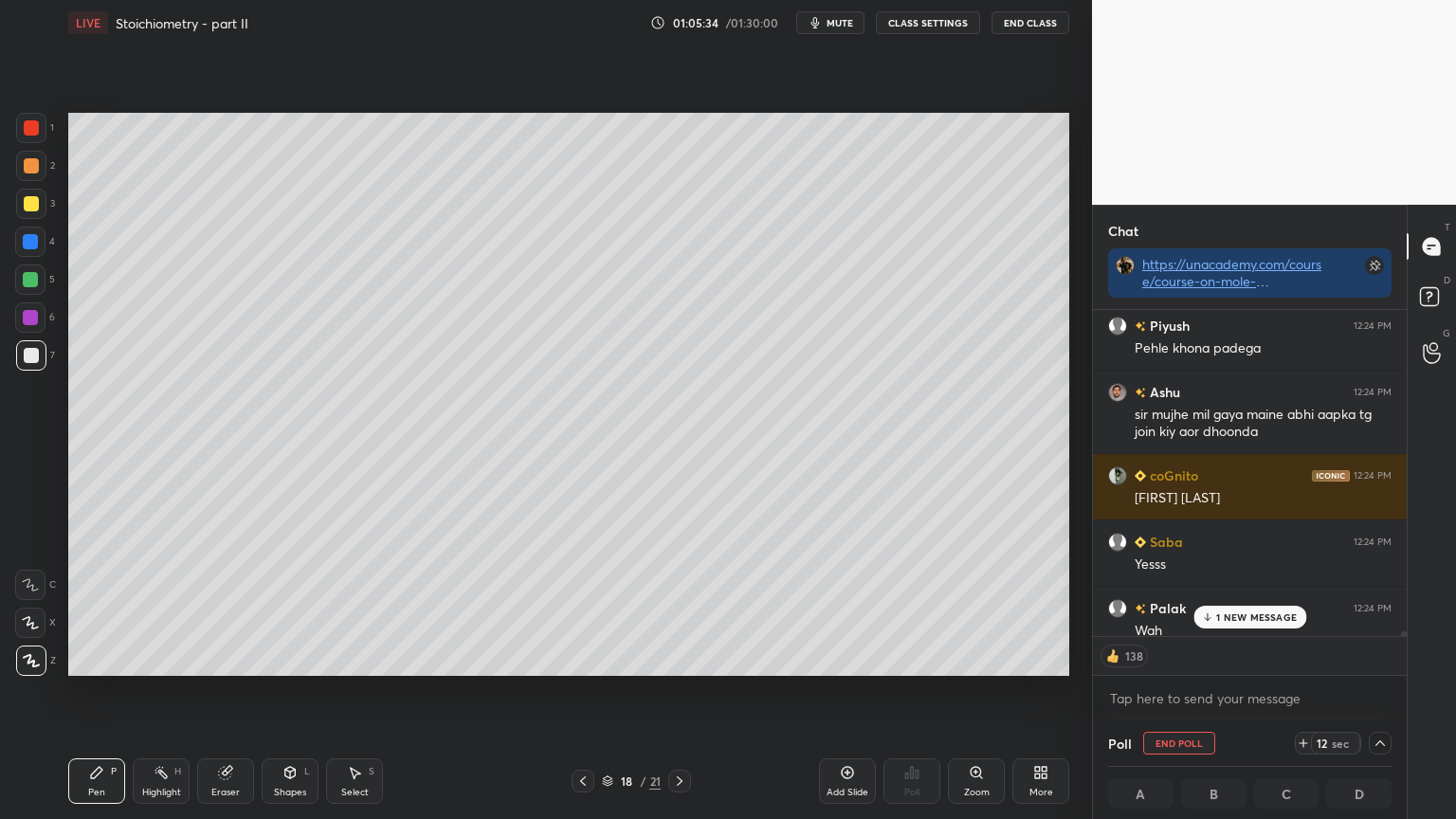 click on "1 NEW MESSAGE" at bounding box center (1249, 617) 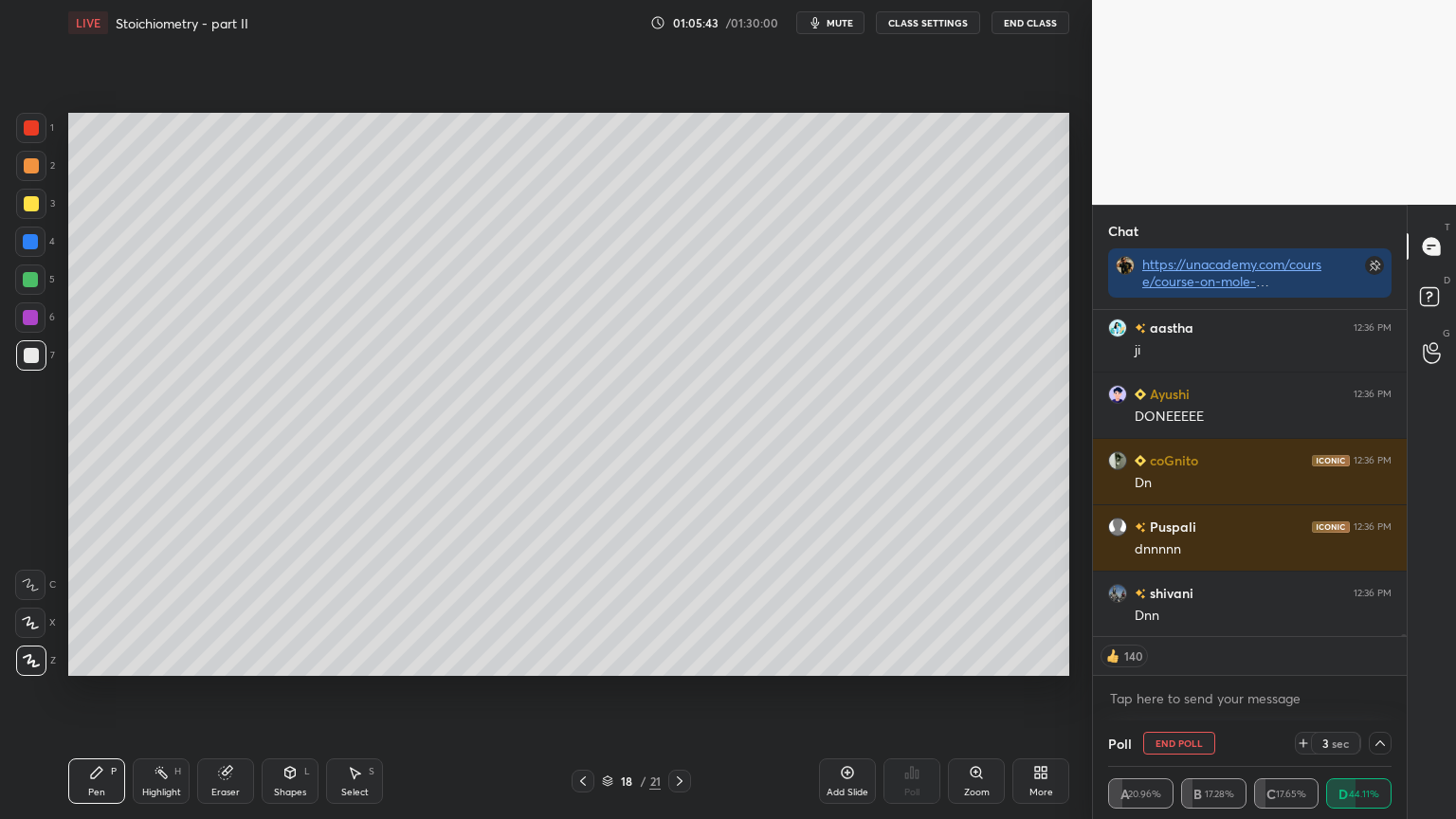 scroll, scrollTop: 48100, scrollLeft: 0, axis: vertical 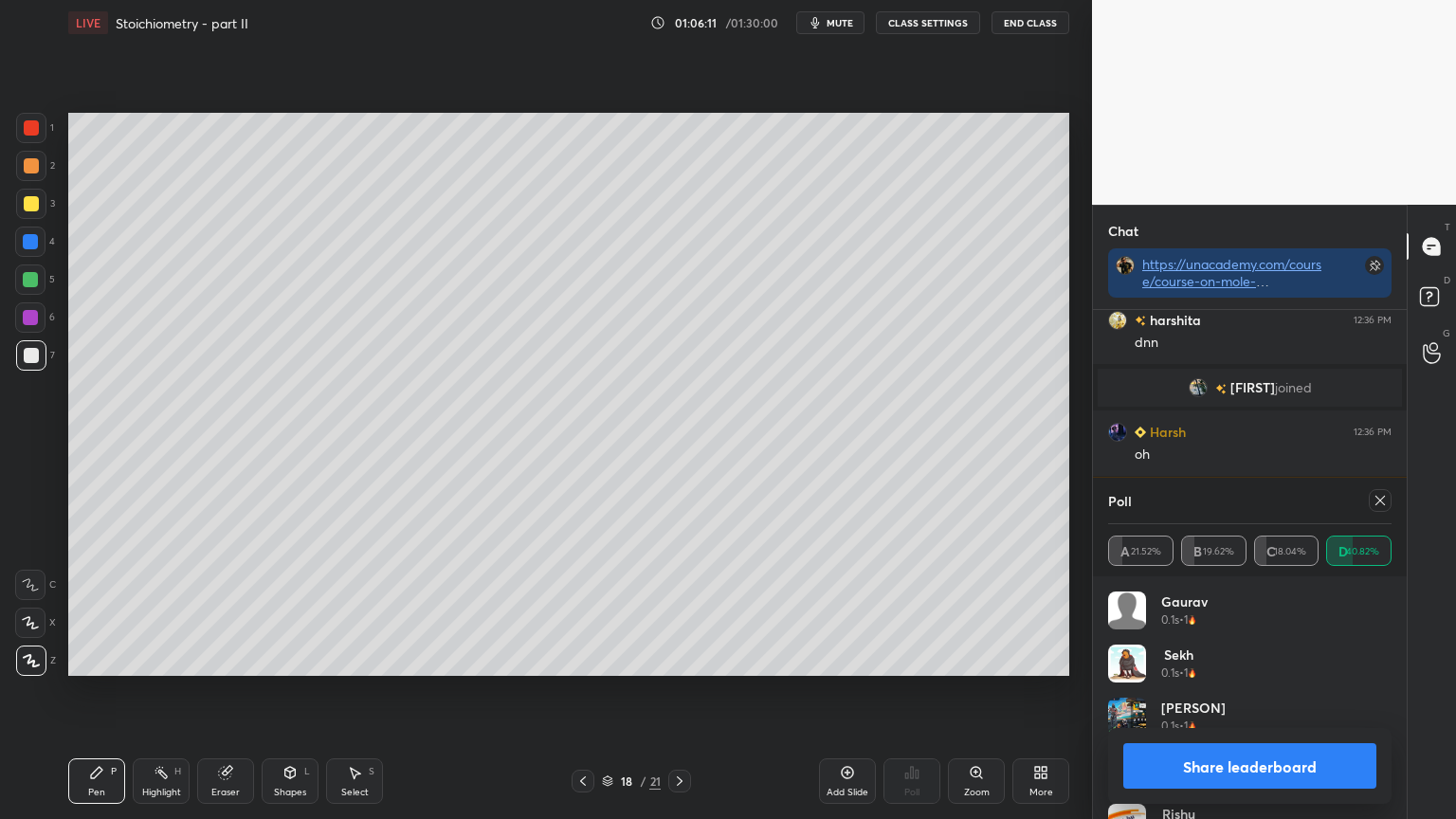 click on "Share leaderboard" at bounding box center [1249, 766] 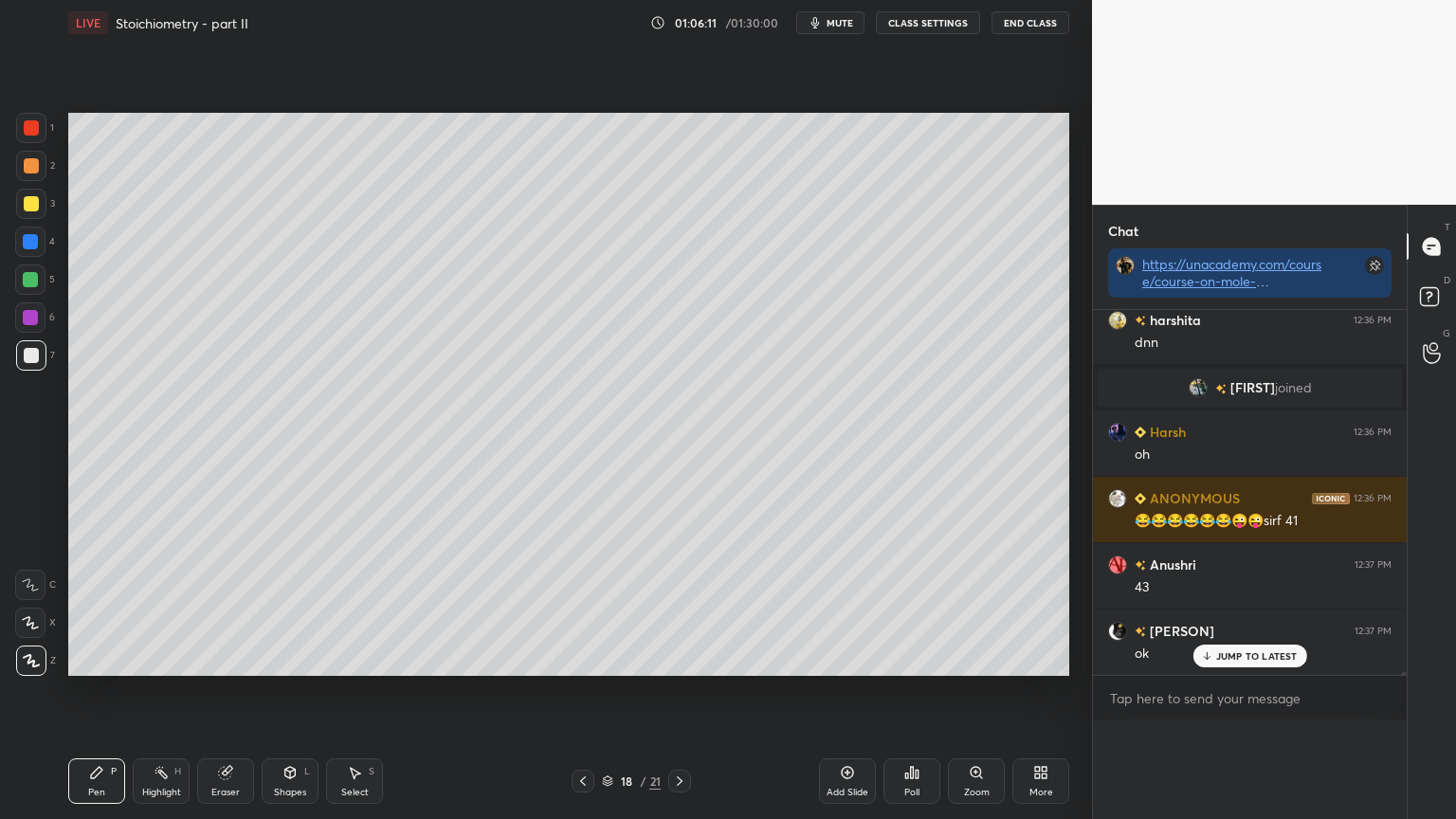 scroll, scrollTop: 52, scrollLeft: 278, axis: both 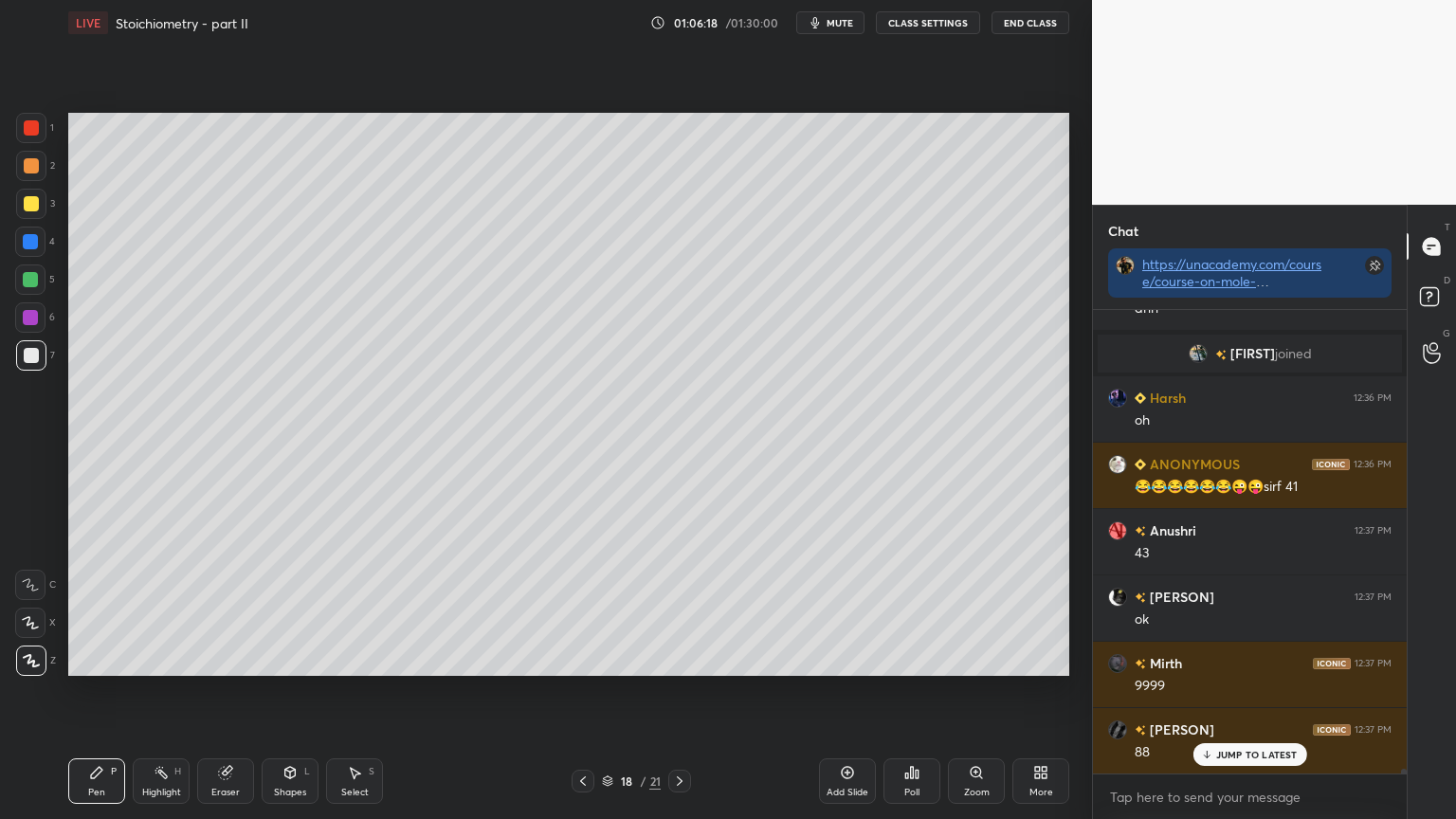 click on "Shapes L" at bounding box center (290, 781) 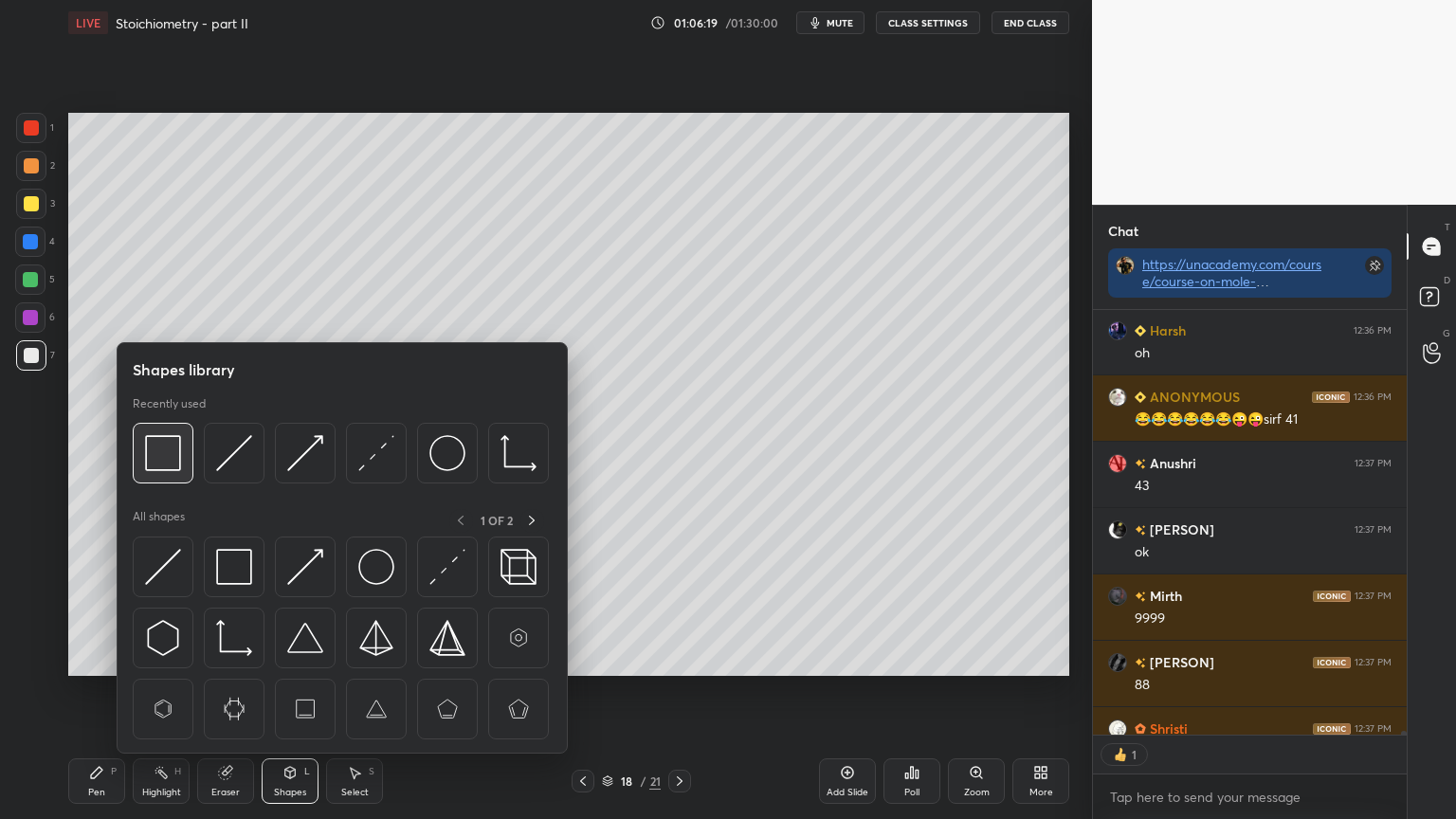 click at bounding box center (163, 453) 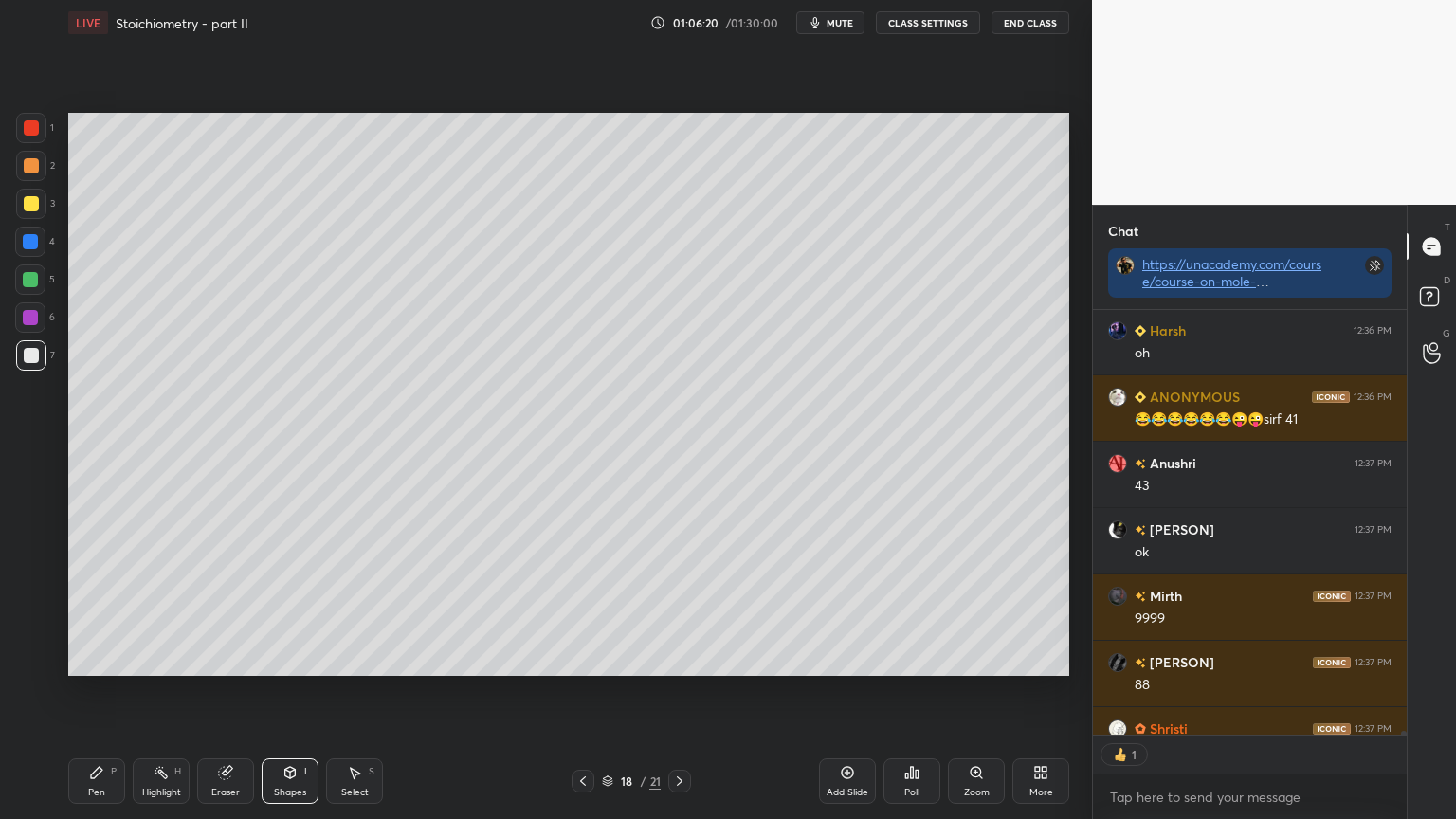 click at bounding box center (31, 204) 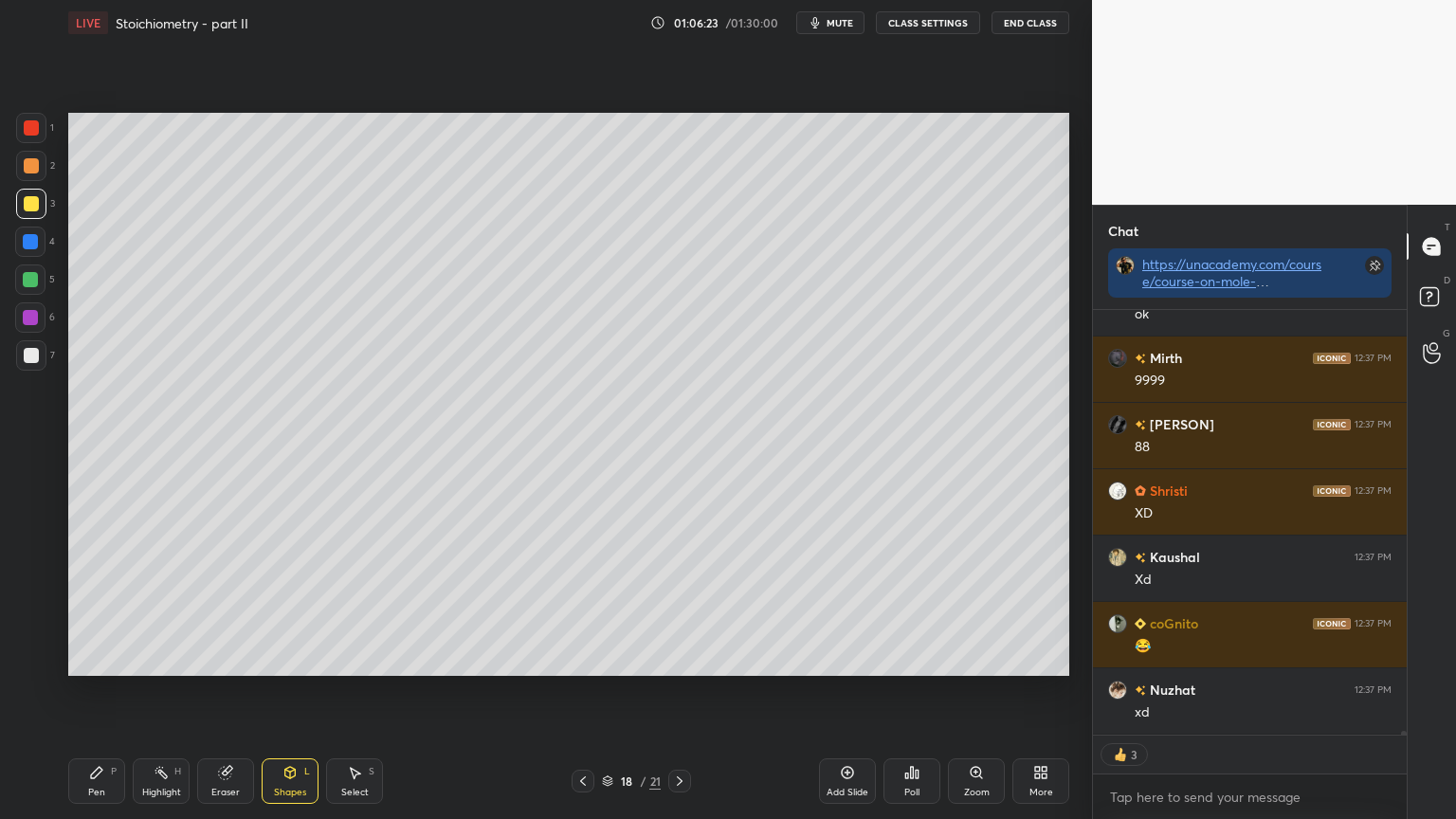 click on "Highlight H" at bounding box center (161, 781) 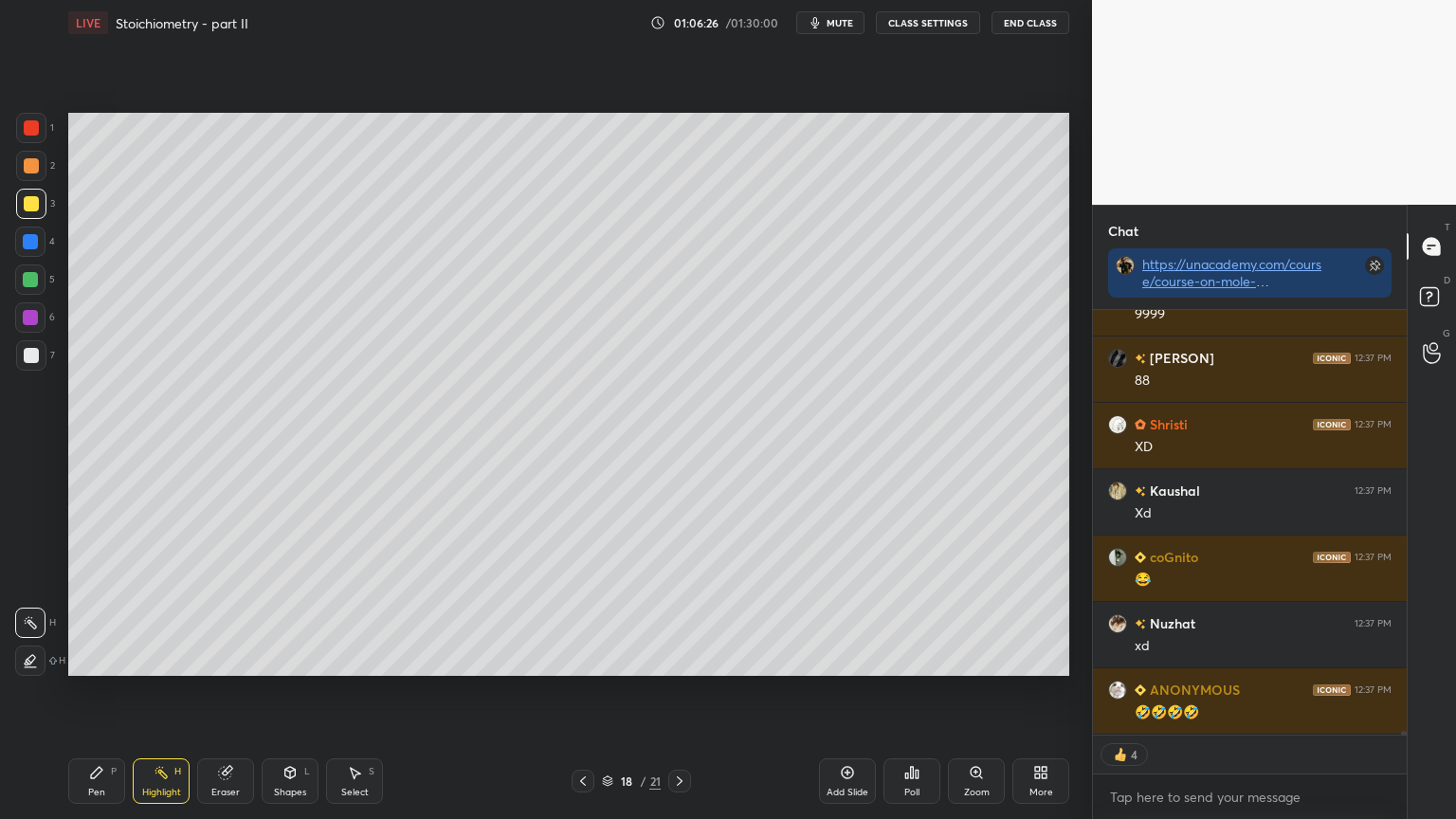 type on "x" 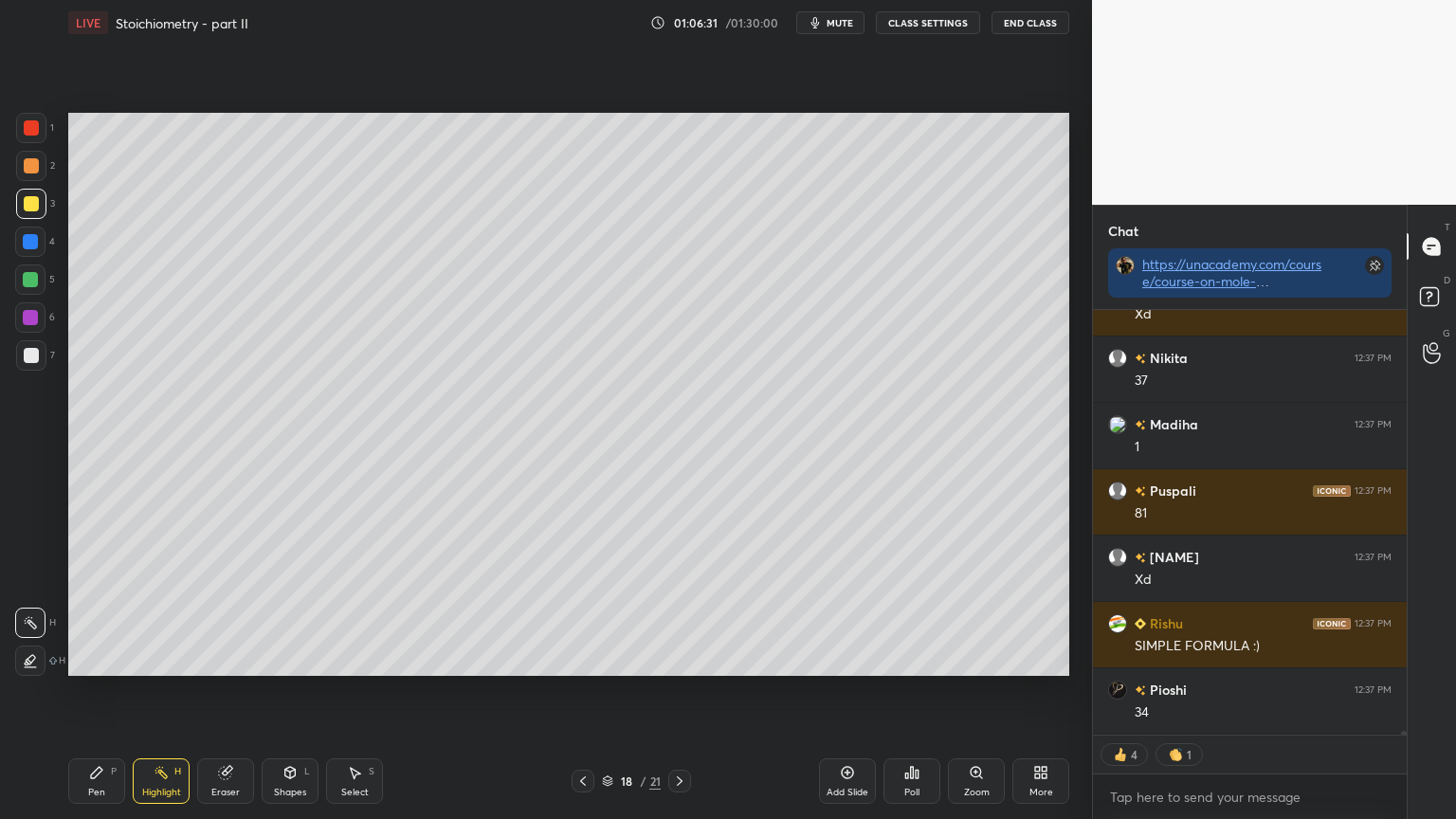 click on "CLASS SETTINGS" at bounding box center [928, 23] 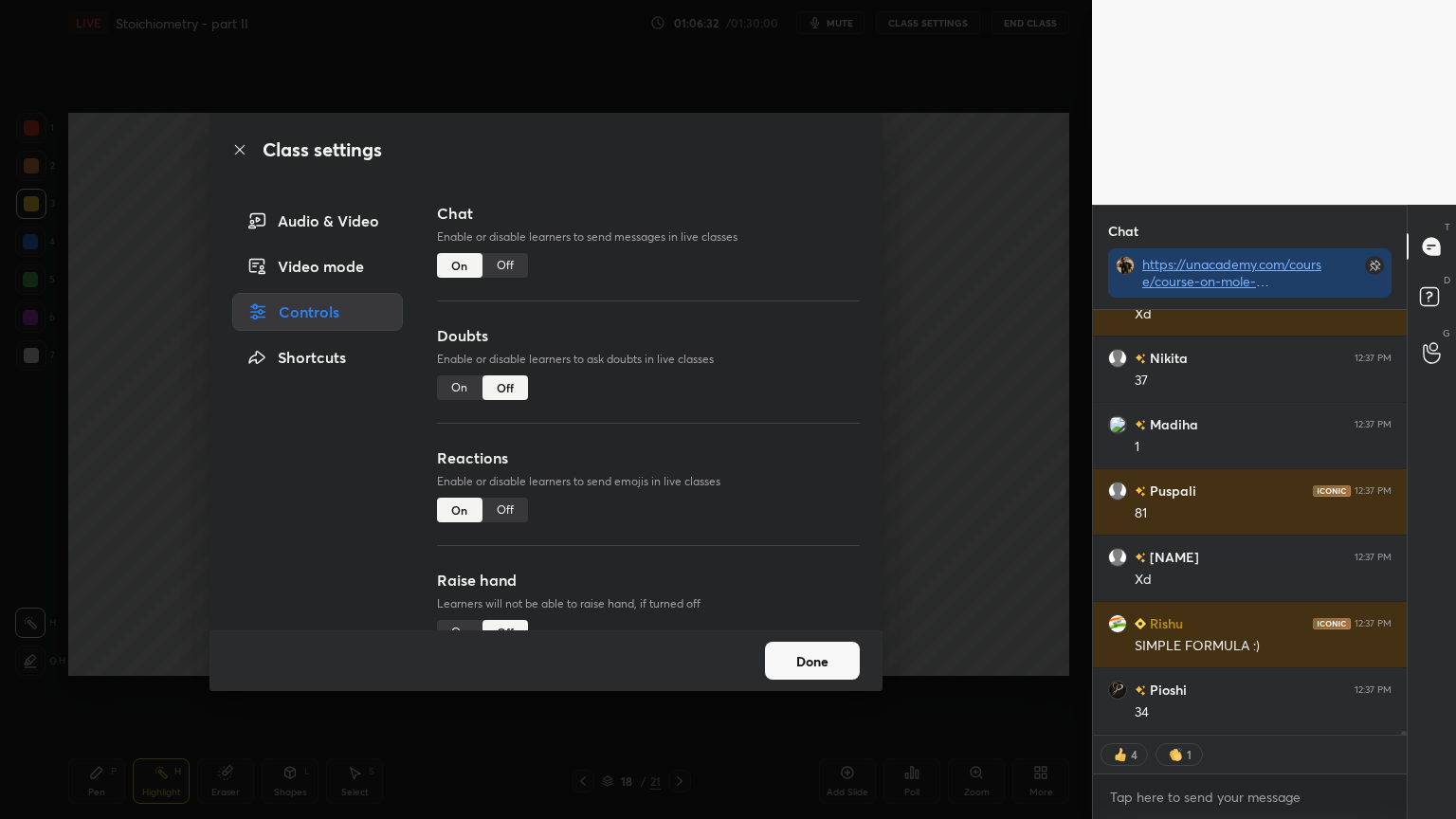 click on "Off" at bounding box center [505, 265] 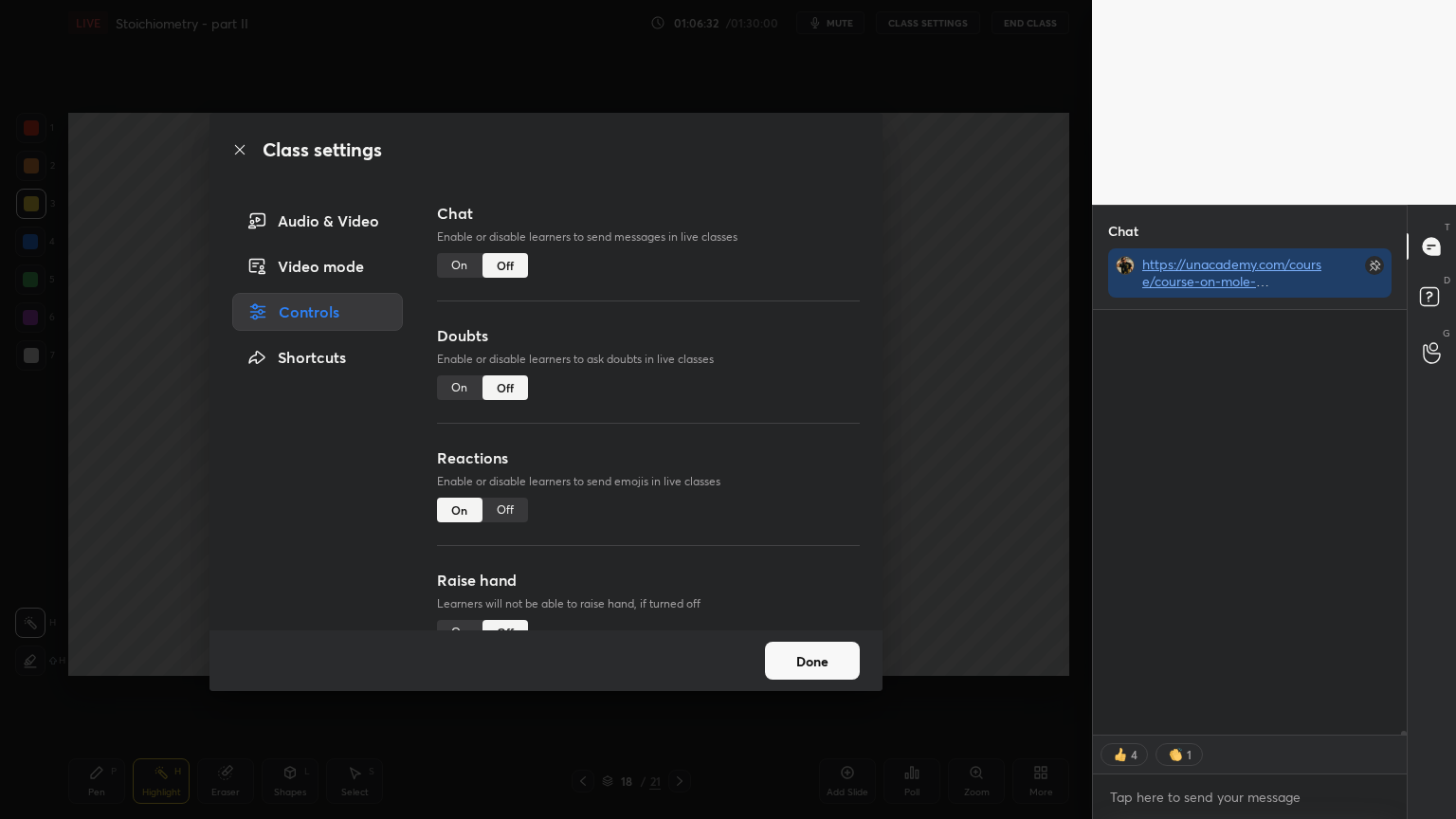 click on "Doubts" at bounding box center (648, 336) 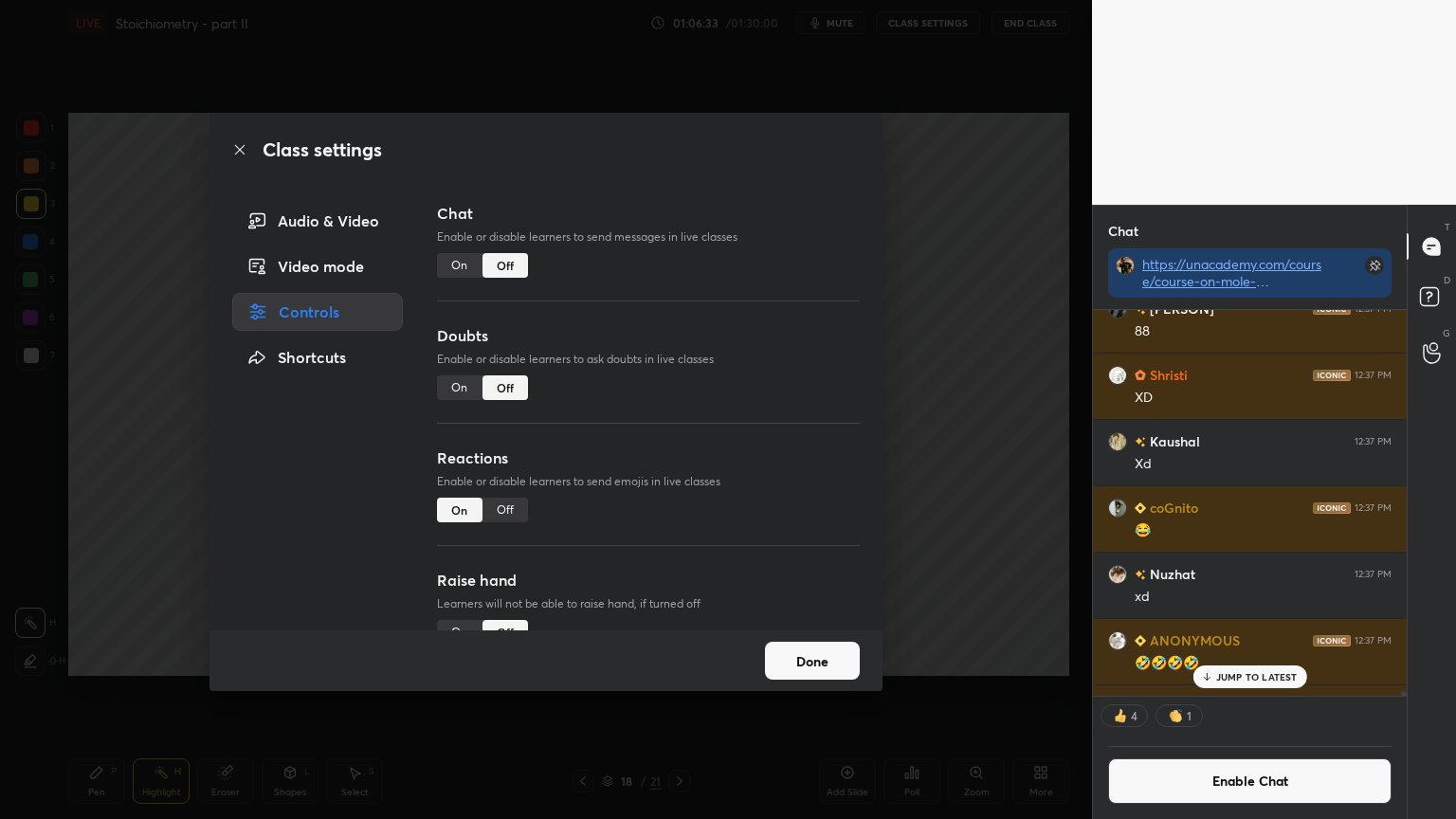 click on "Class settings Audio & Video Video mode Controls Shortcuts Chat Enable or disable learners to send messages in live classes On Off Doubts Enable or disable learners to ask doubts in live classes On Off Reactions Enable or disable learners to send emojis in live classes On Off Raise hand Learners will not be able to raise hand, if turned off On Off Poll Prediction Enable or disable poll prediction in case of a question on the slide On Off Done" at bounding box center (546, 410) 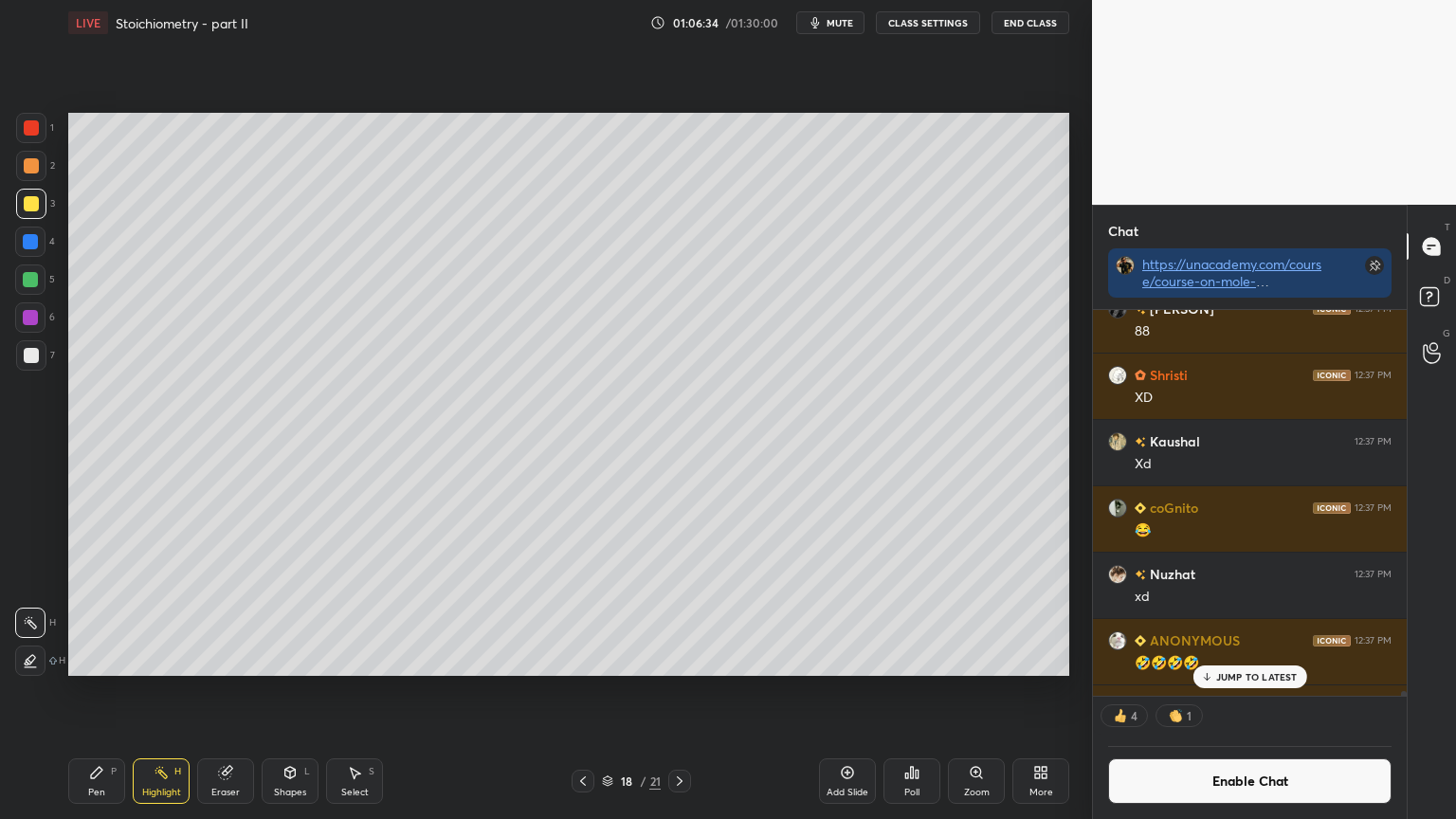 drag, startPoint x: 582, startPoint y: 787, endPoint x: 574, endPoint y: 744, distance: 43.737855 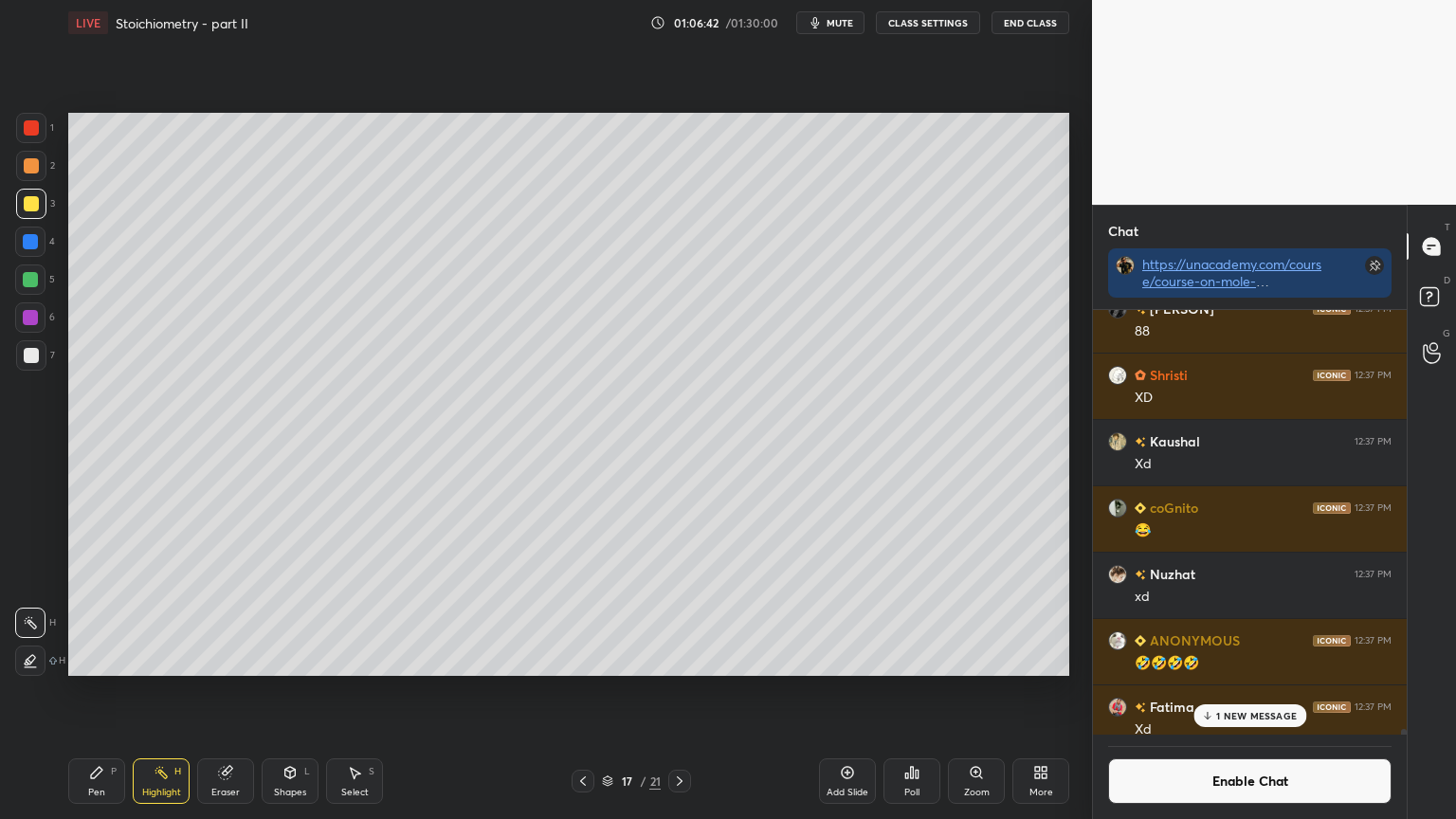 click 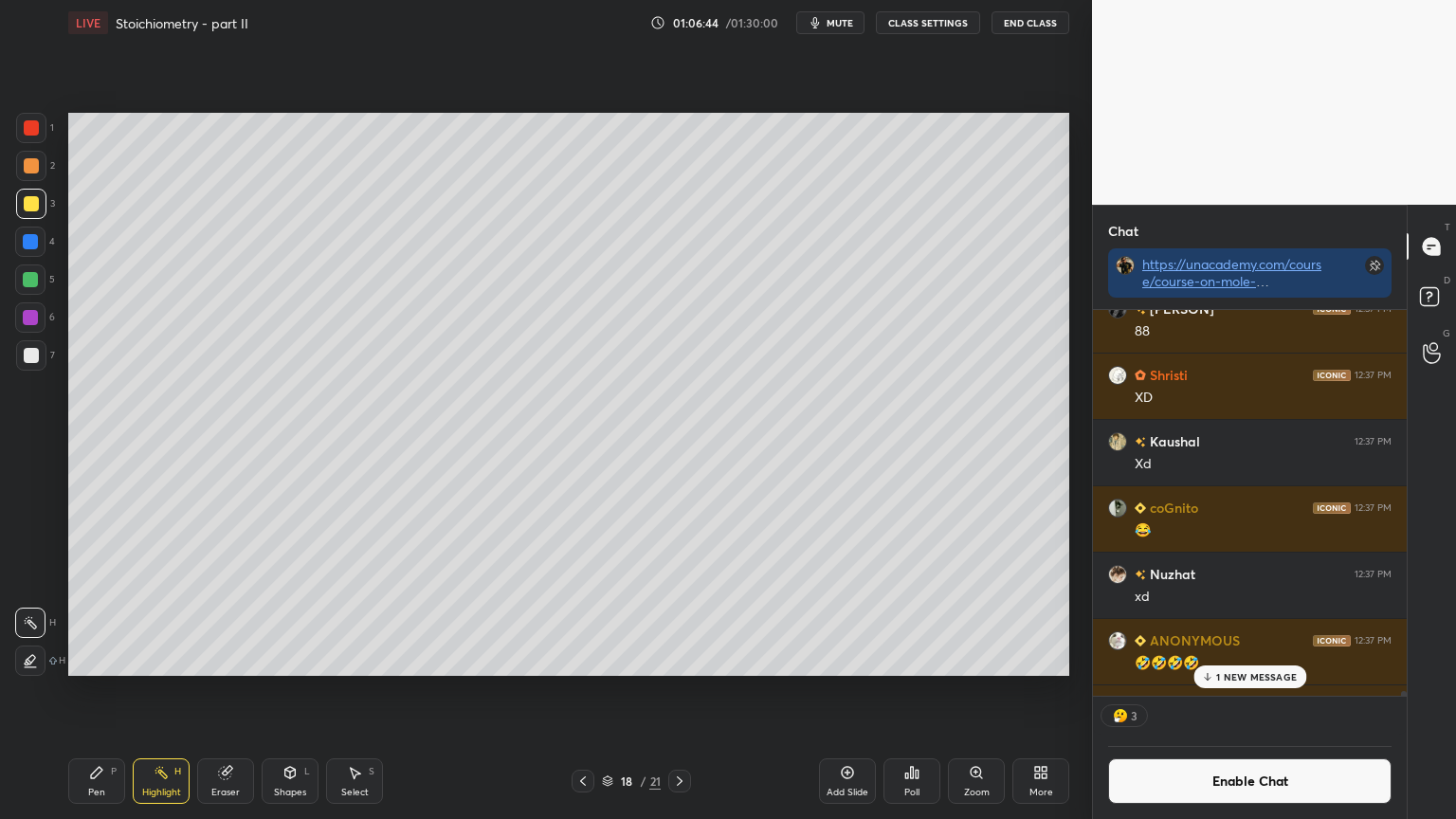 drag, startPoint x: 81, startPoint y: 782, endPoint x: 97, endPoint y: 767, distance: 21.931712 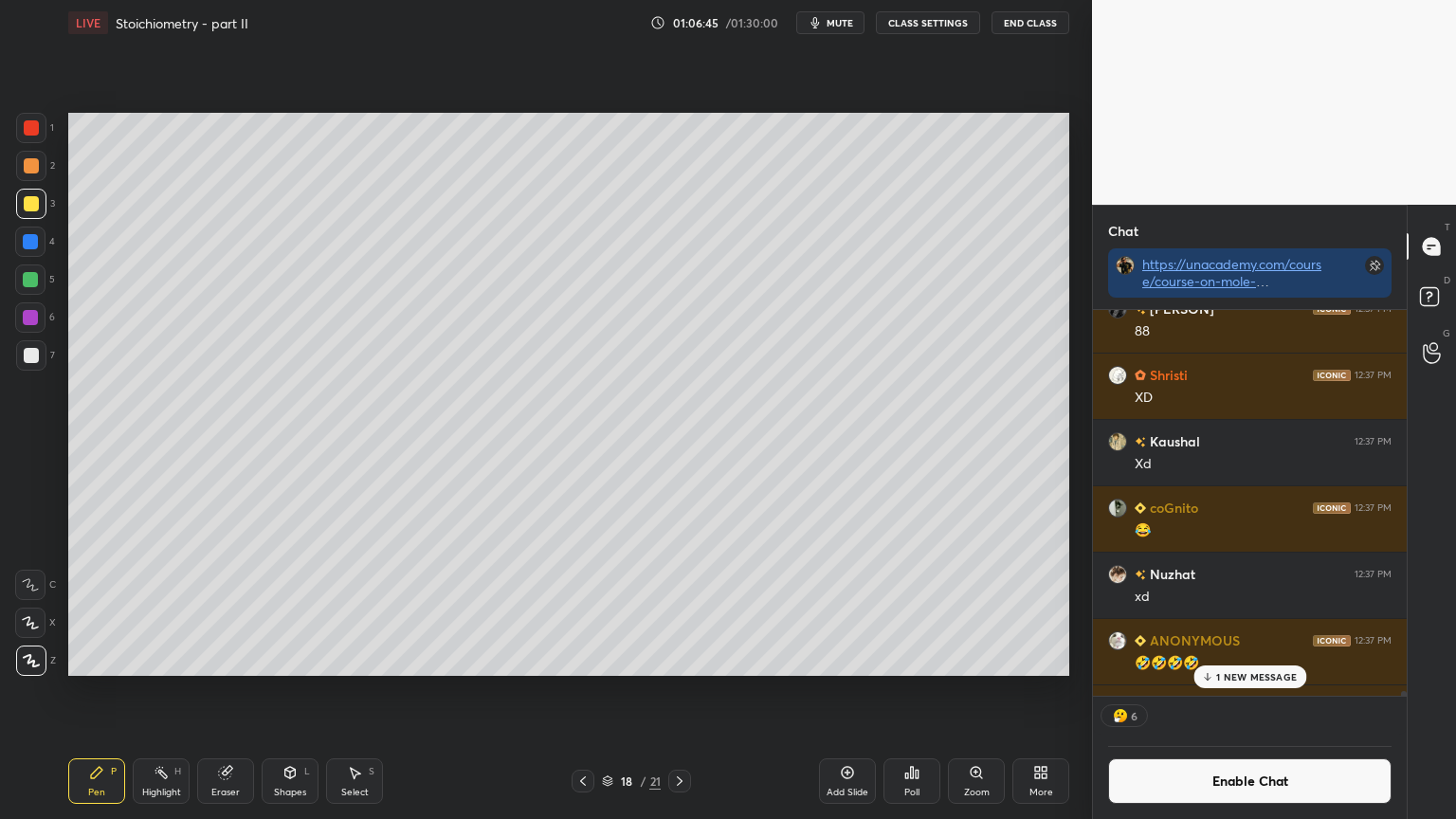 drag, startPoint x: 21, startPoint y: 348, endPoint x: 47, endPoint y: 342, distance: 26.683328 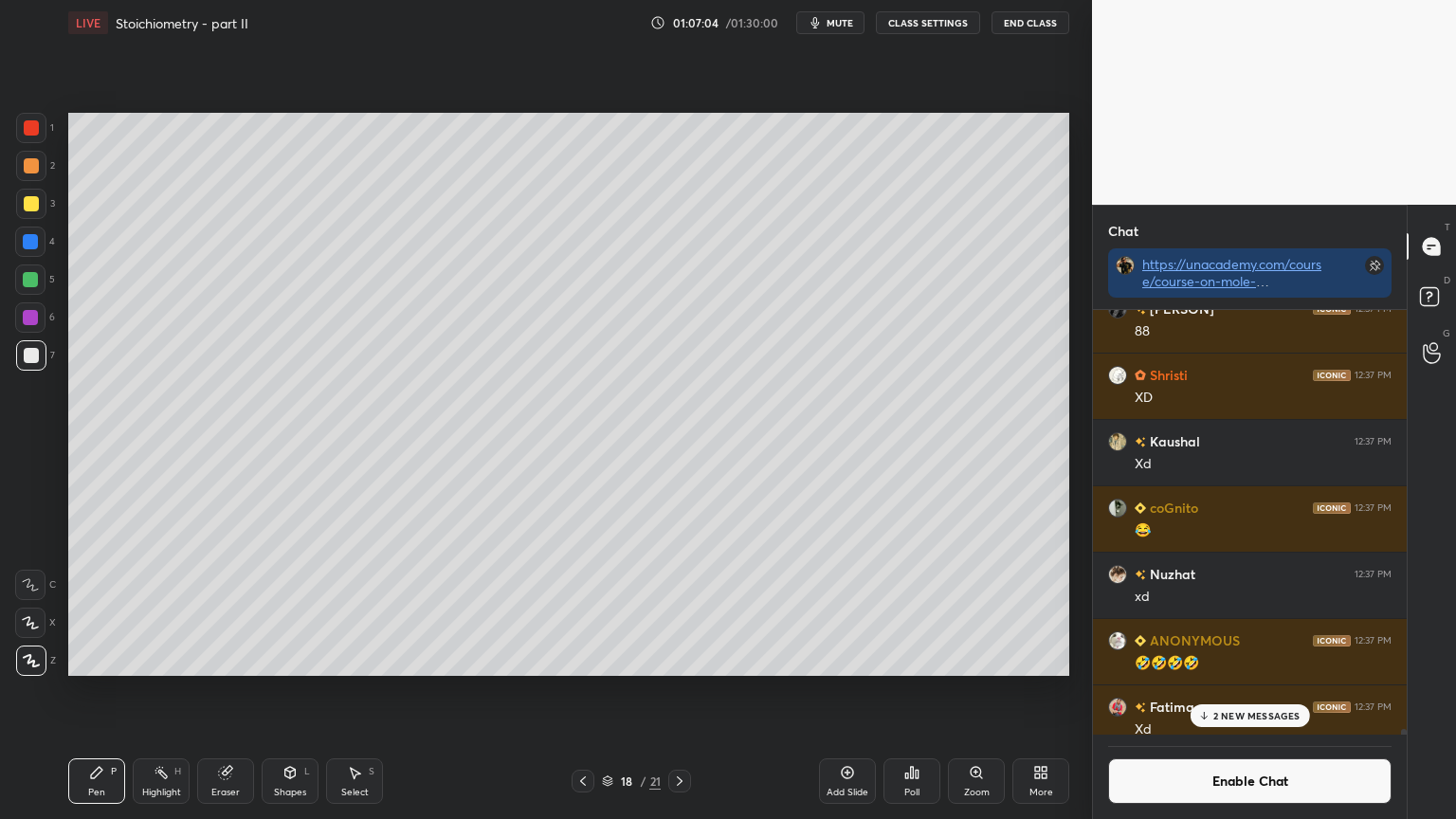 click 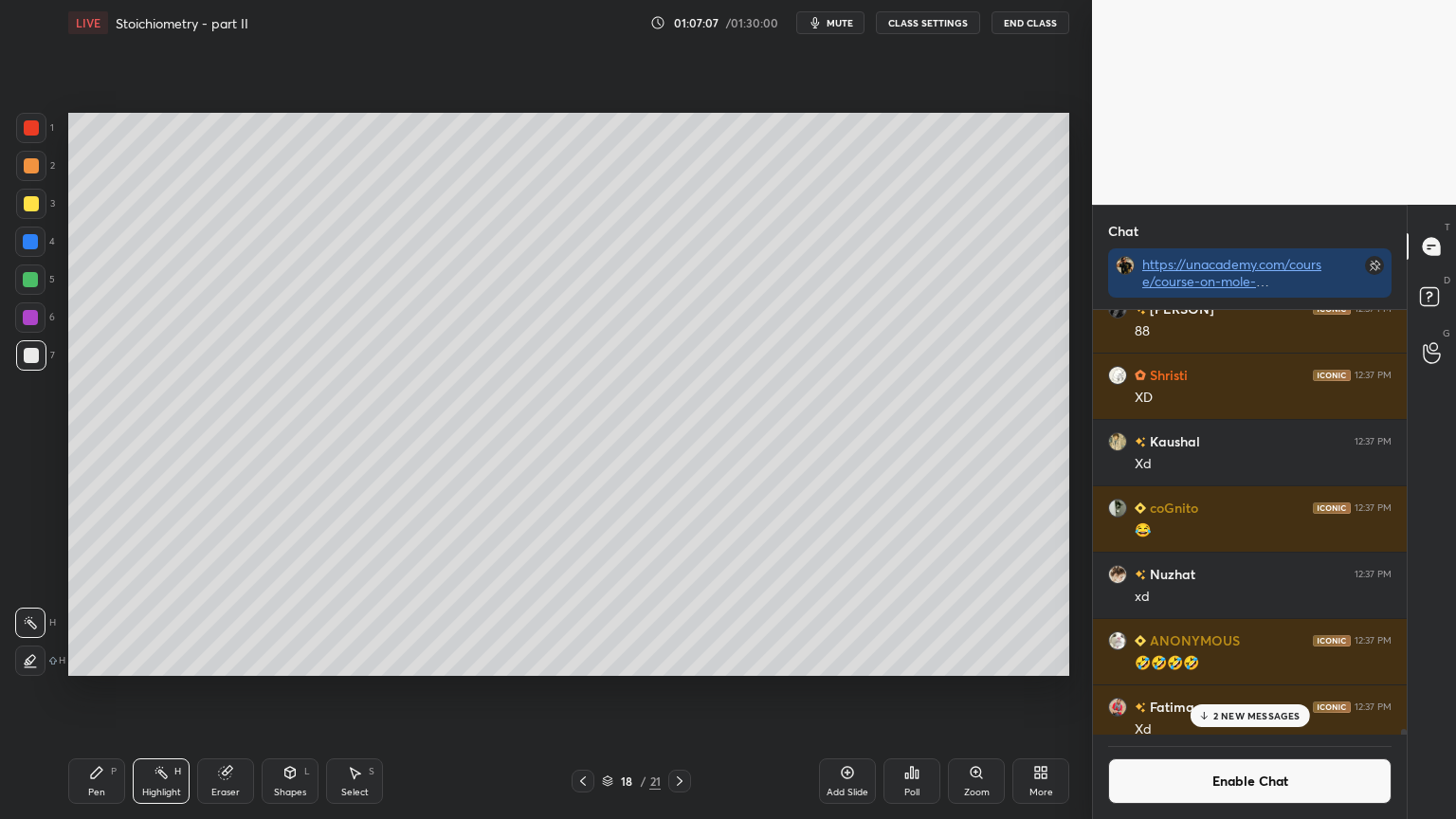 click on "Shapes L" at bounding box center [290, 781] 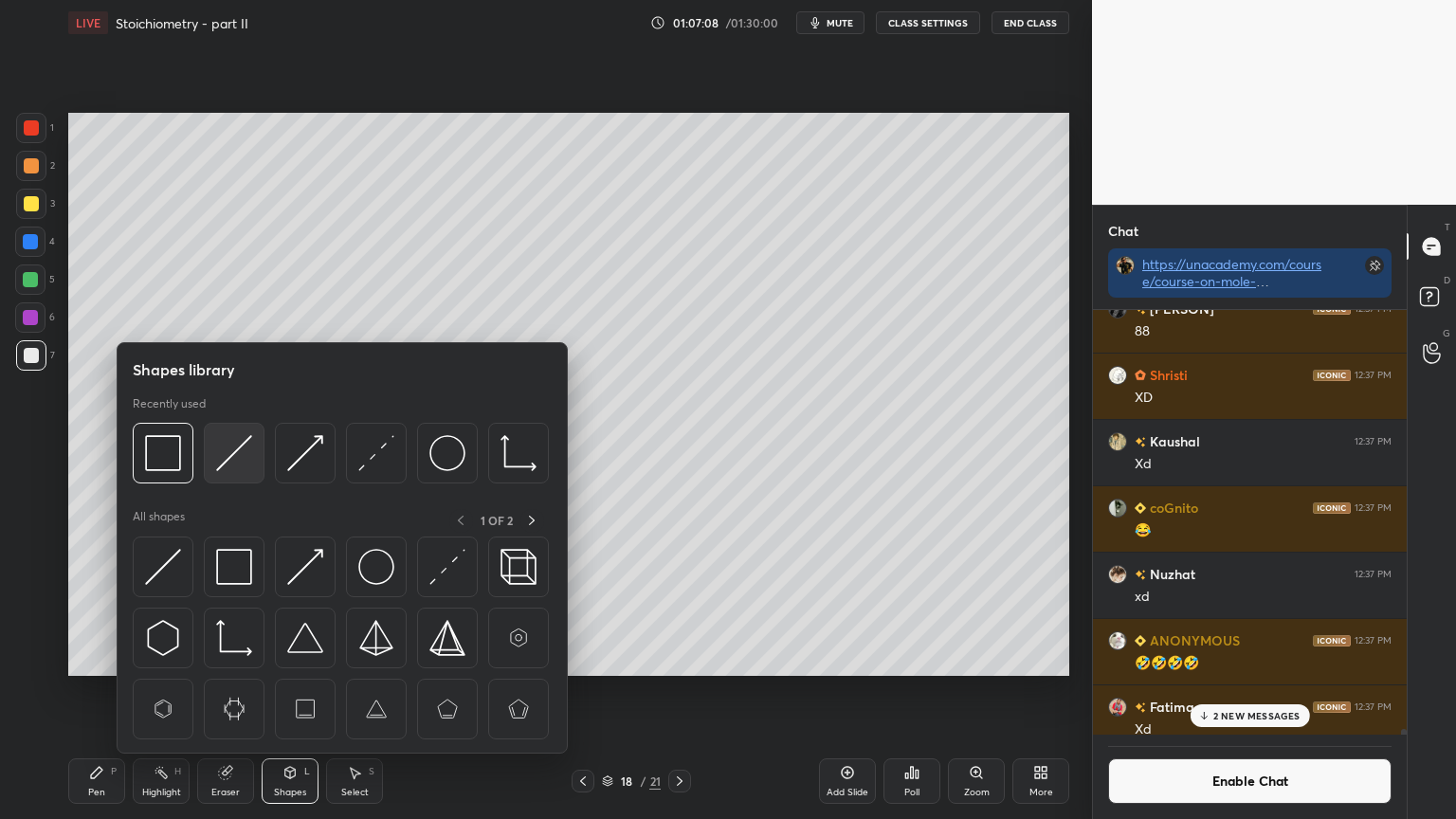 click at bounding box center [234, 453] 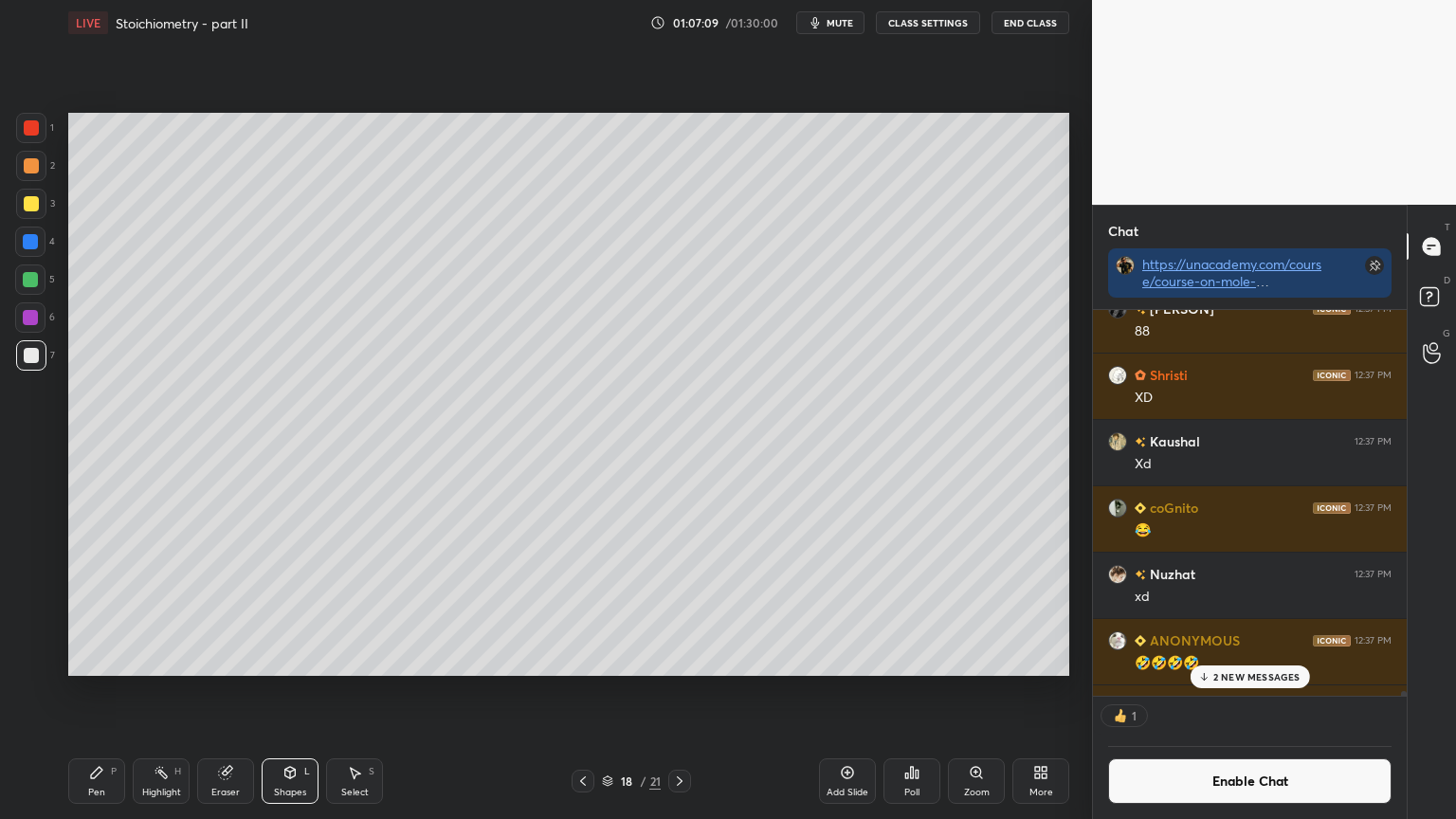 scroll, scrollTop: 380, scrollLeft: 308, axis: both 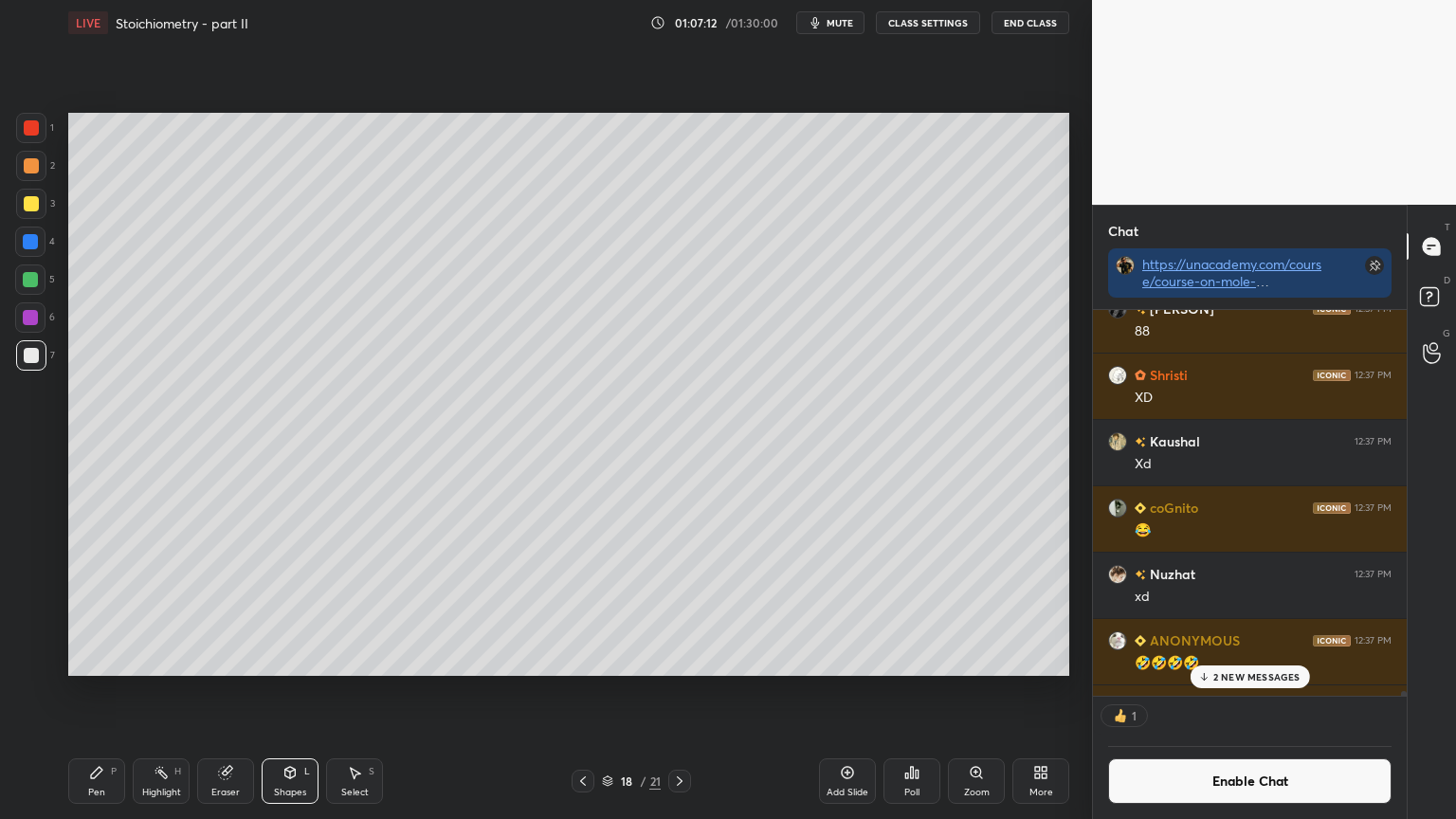 click on "Highlight H" at bounding box center (161, 781) 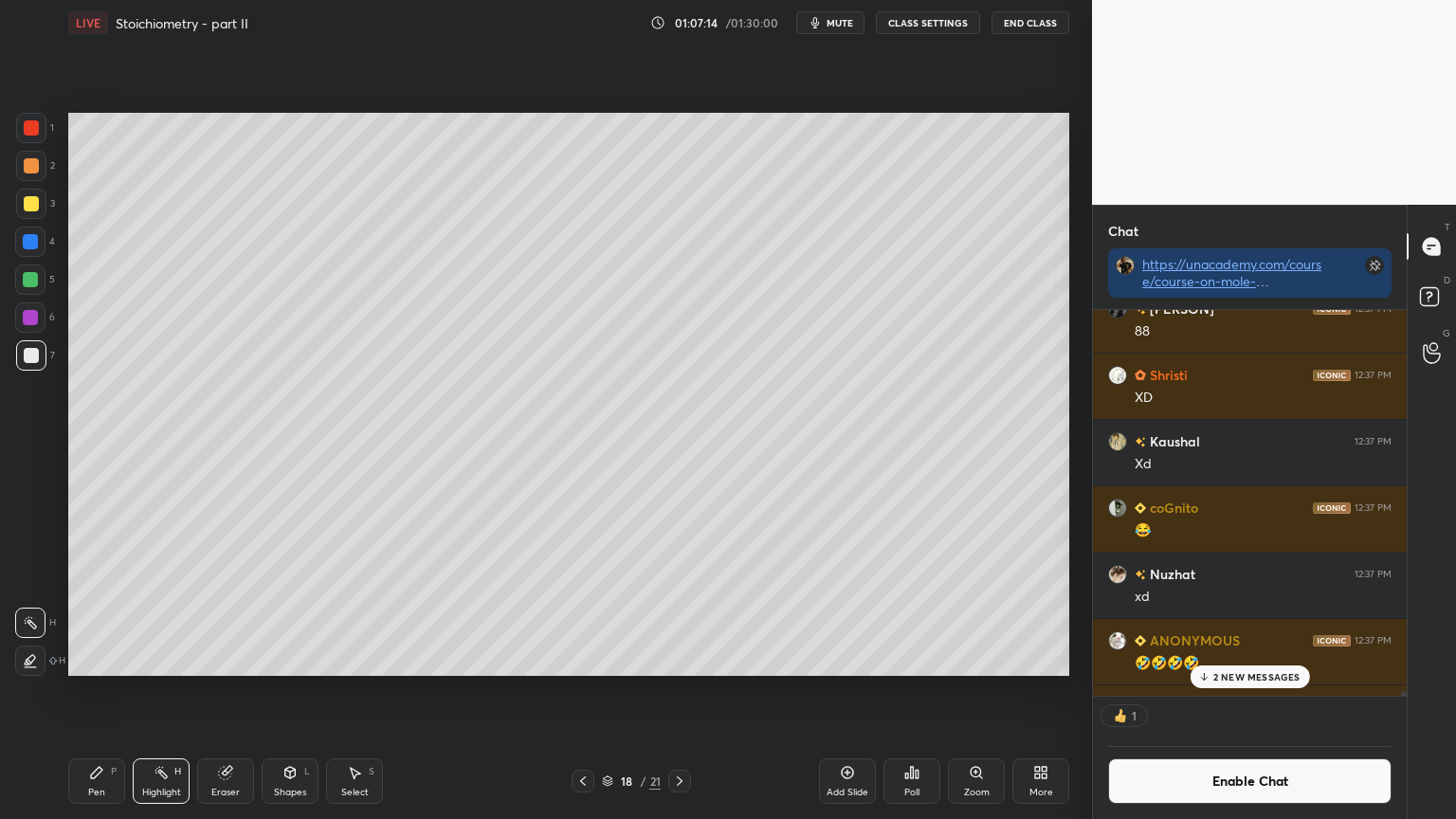 click on "Pen P" at bounding box center [97, 781] 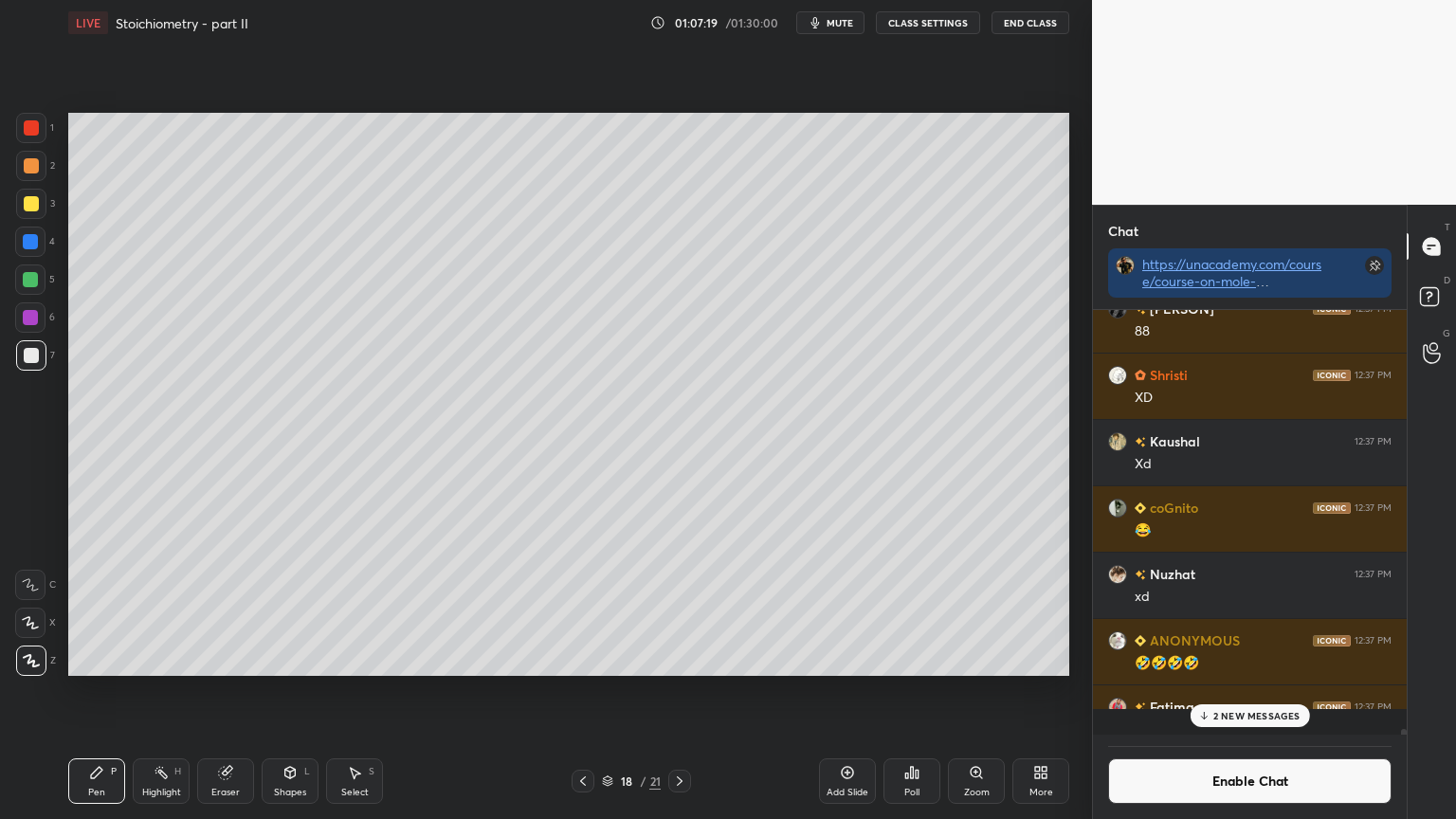 scroll, scrollTop: 6, scrollLeft: 6, axis: both 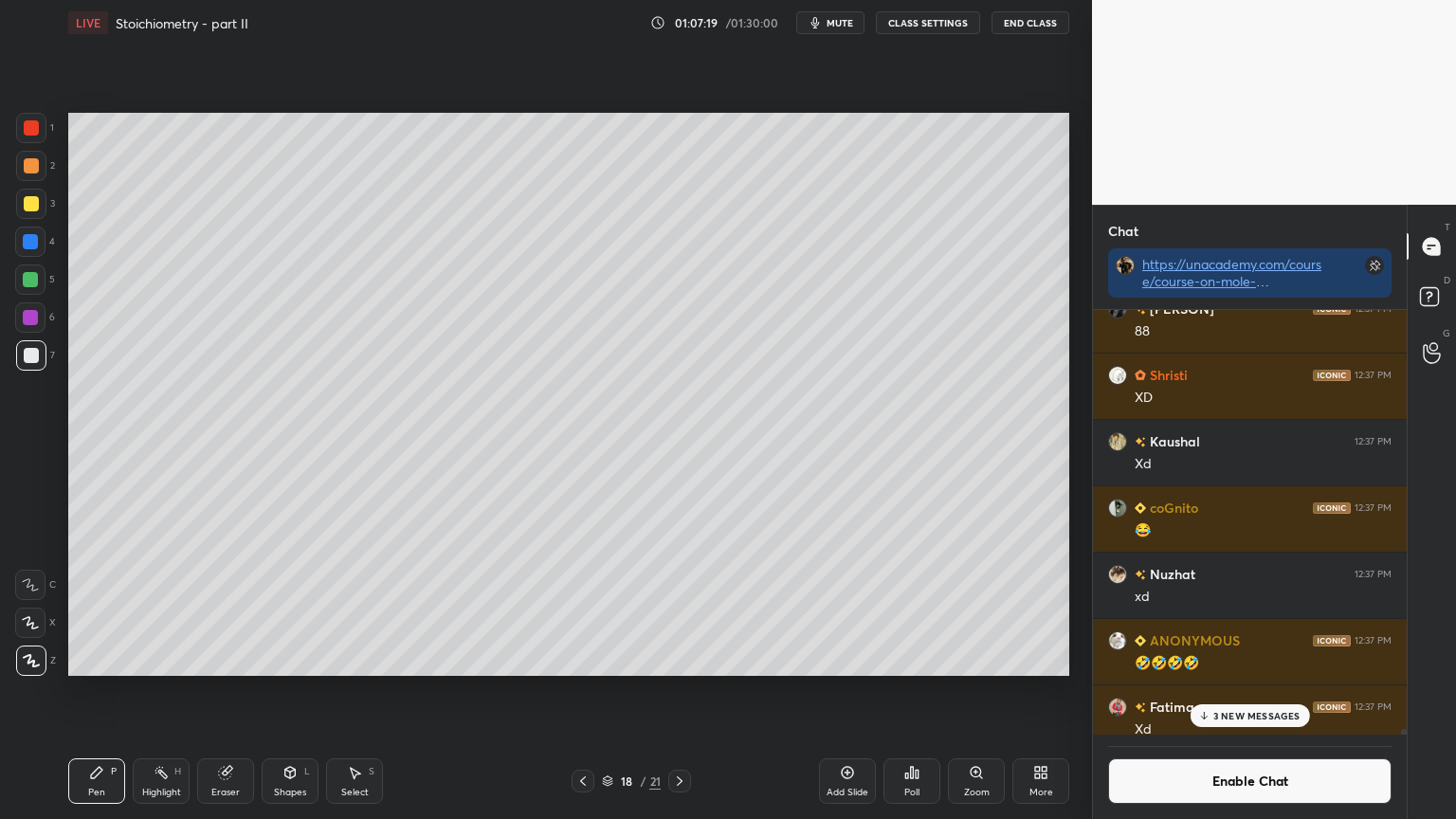click on "Eraser" at bounding box center (226, 792) 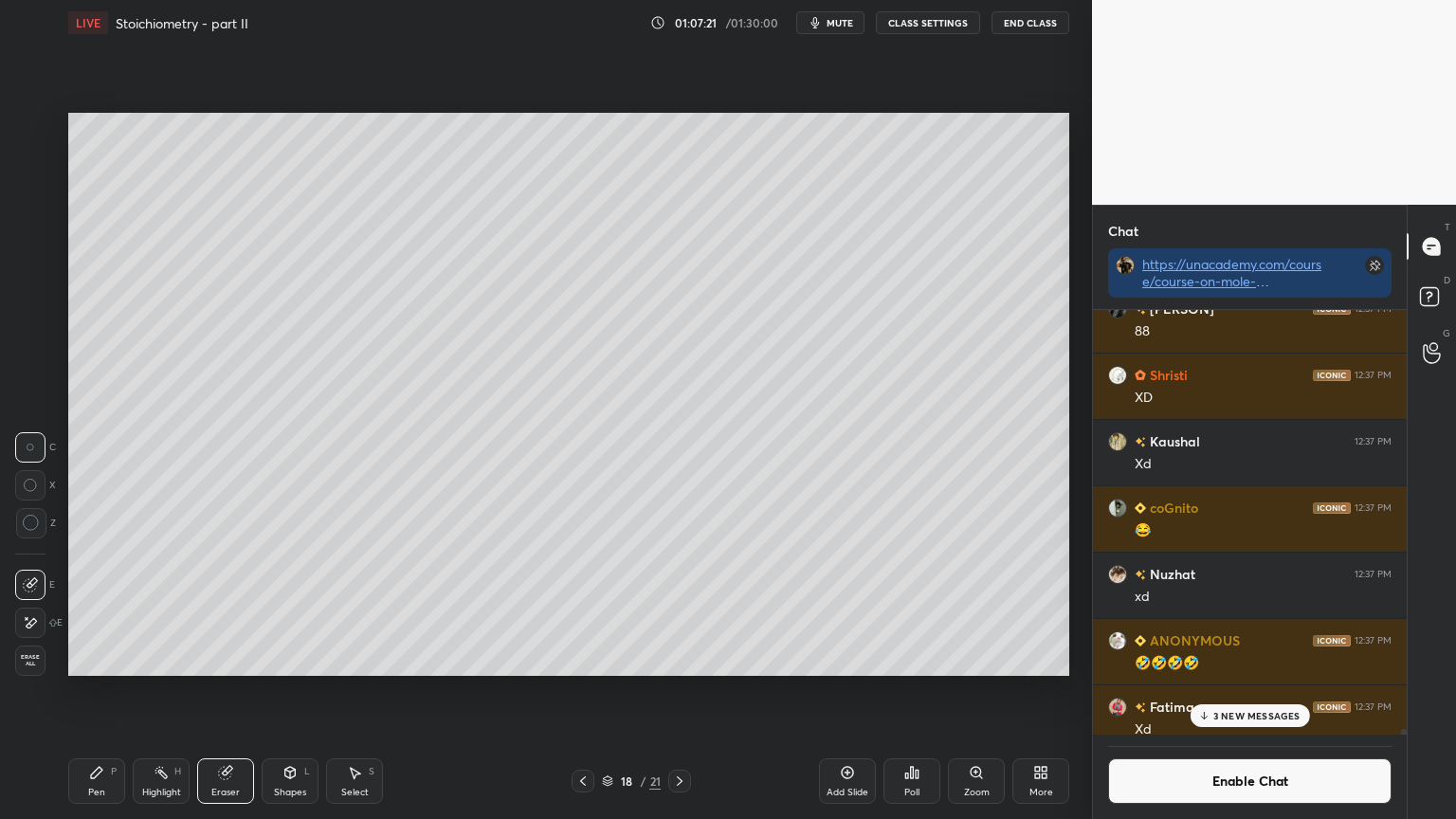 click on "Pen P" at bounding box center (97, 781) 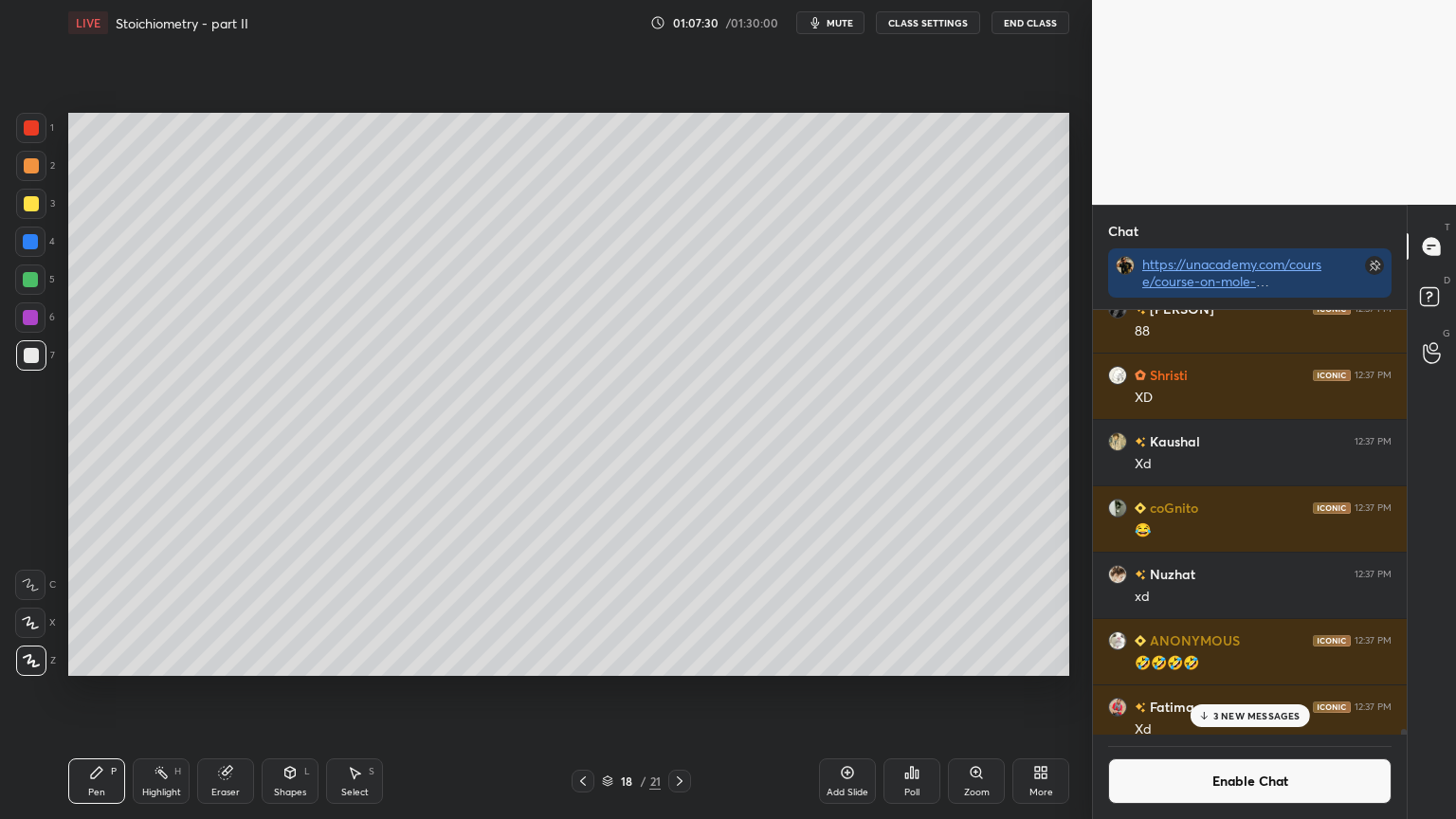 scroll, scrollTop: 380, scrollLeft: 308, axis: both 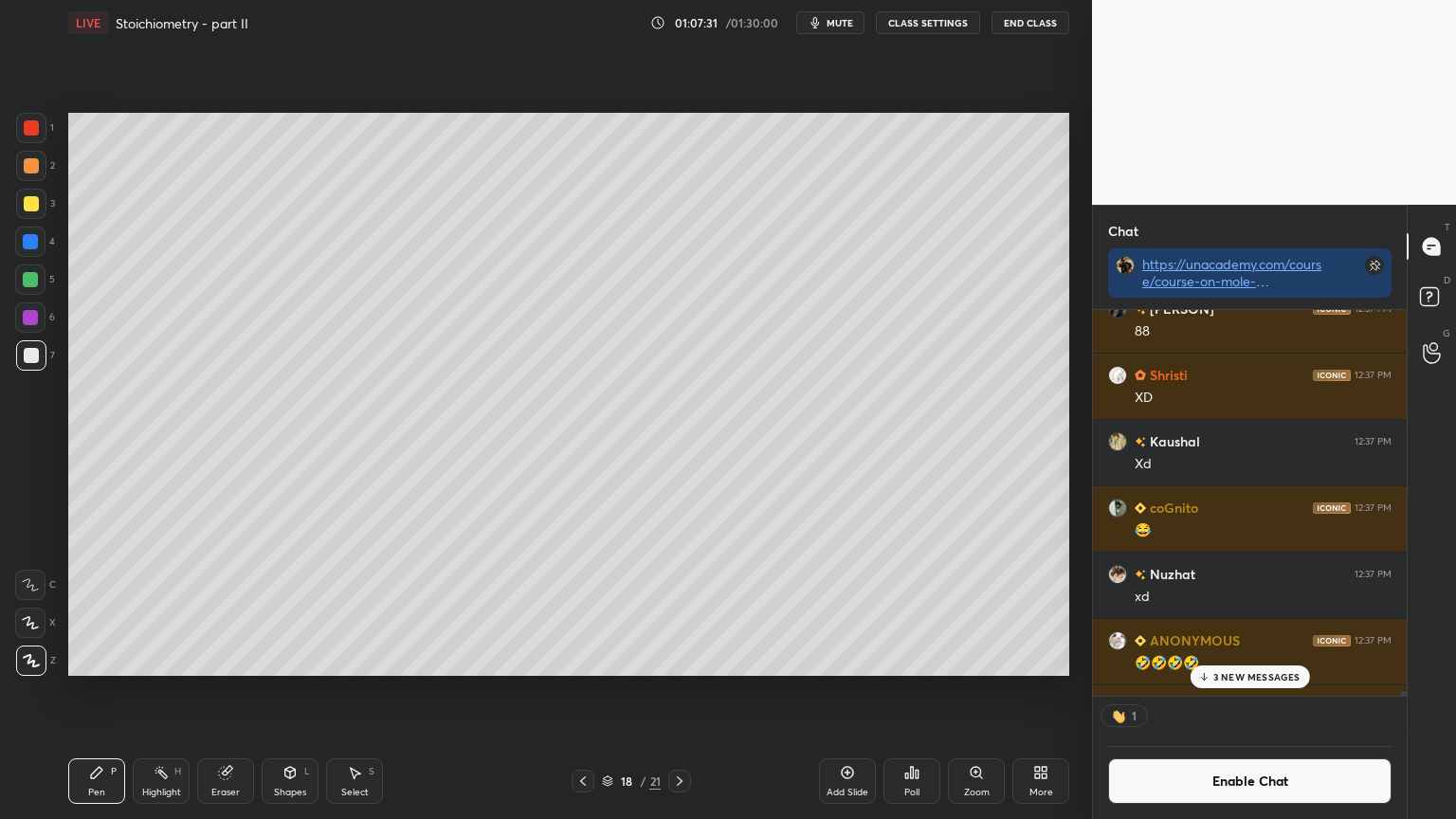 click at bounding box center (31, 204) 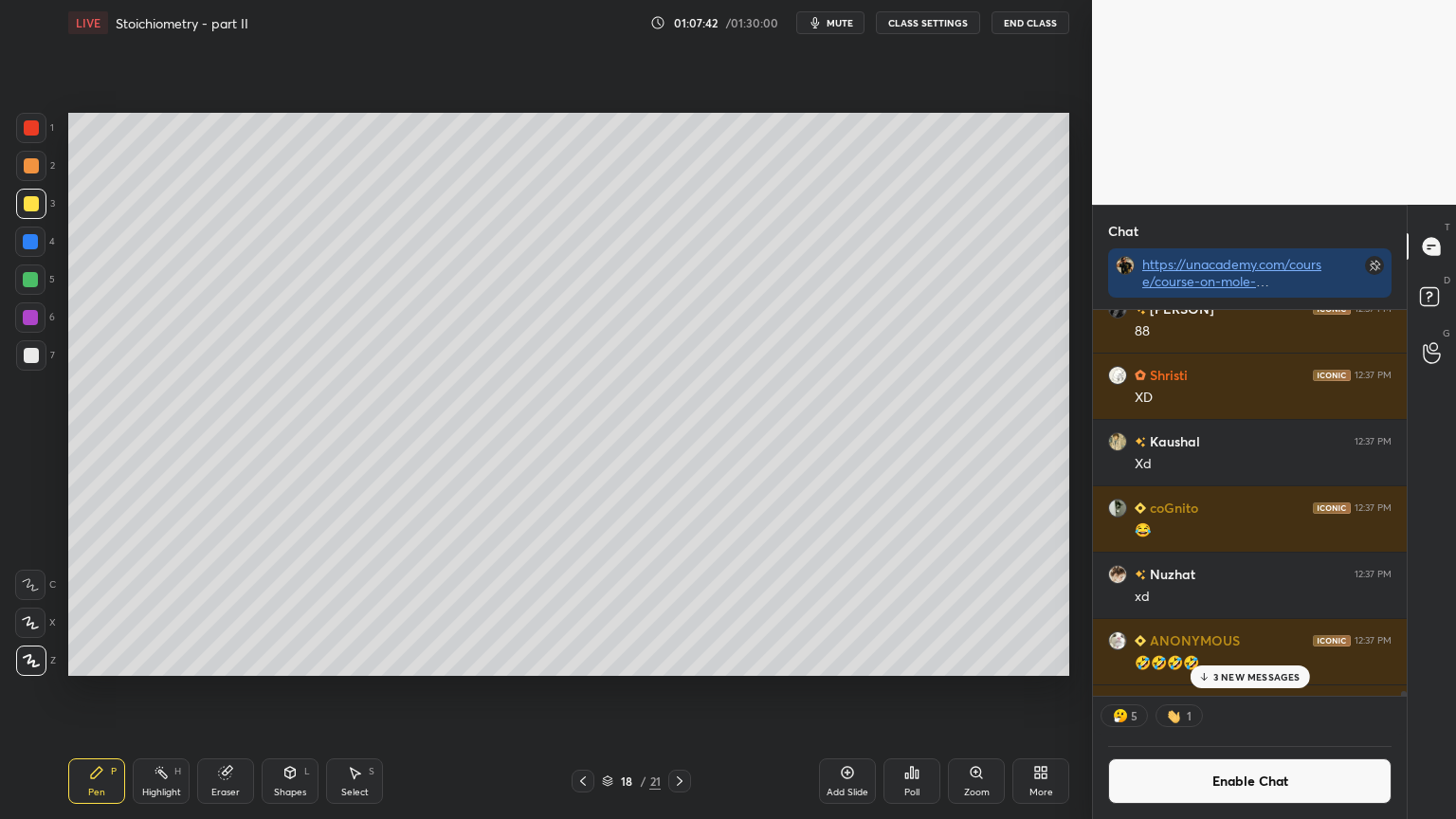 click on "Highlight H" at bounding box center [161, 781] 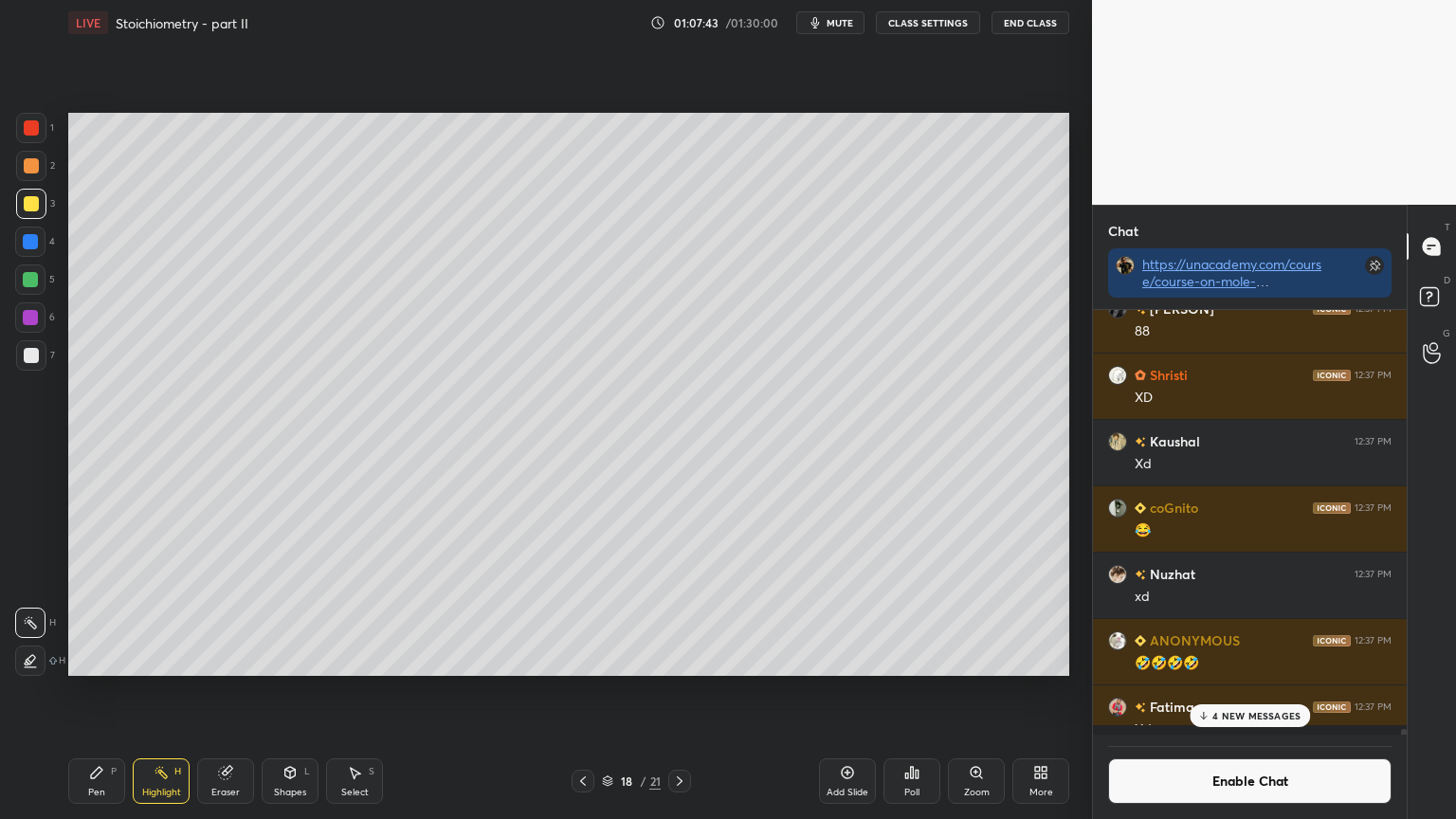 scroll, scrollTop: 6, scrollLeft: 6, axis: both 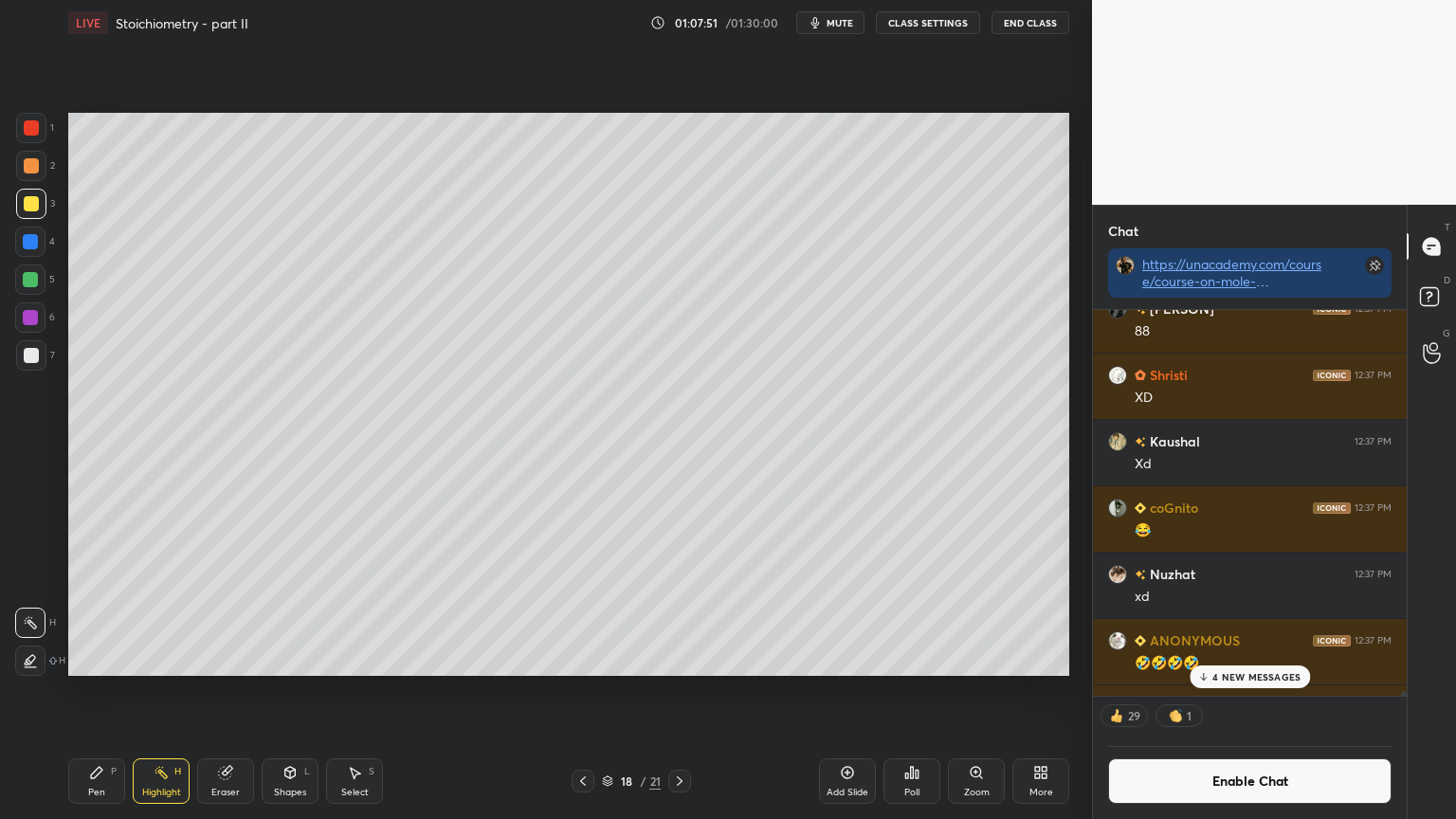 click on "4 NEW MESSAGES" at bounding box center (1249, 677) 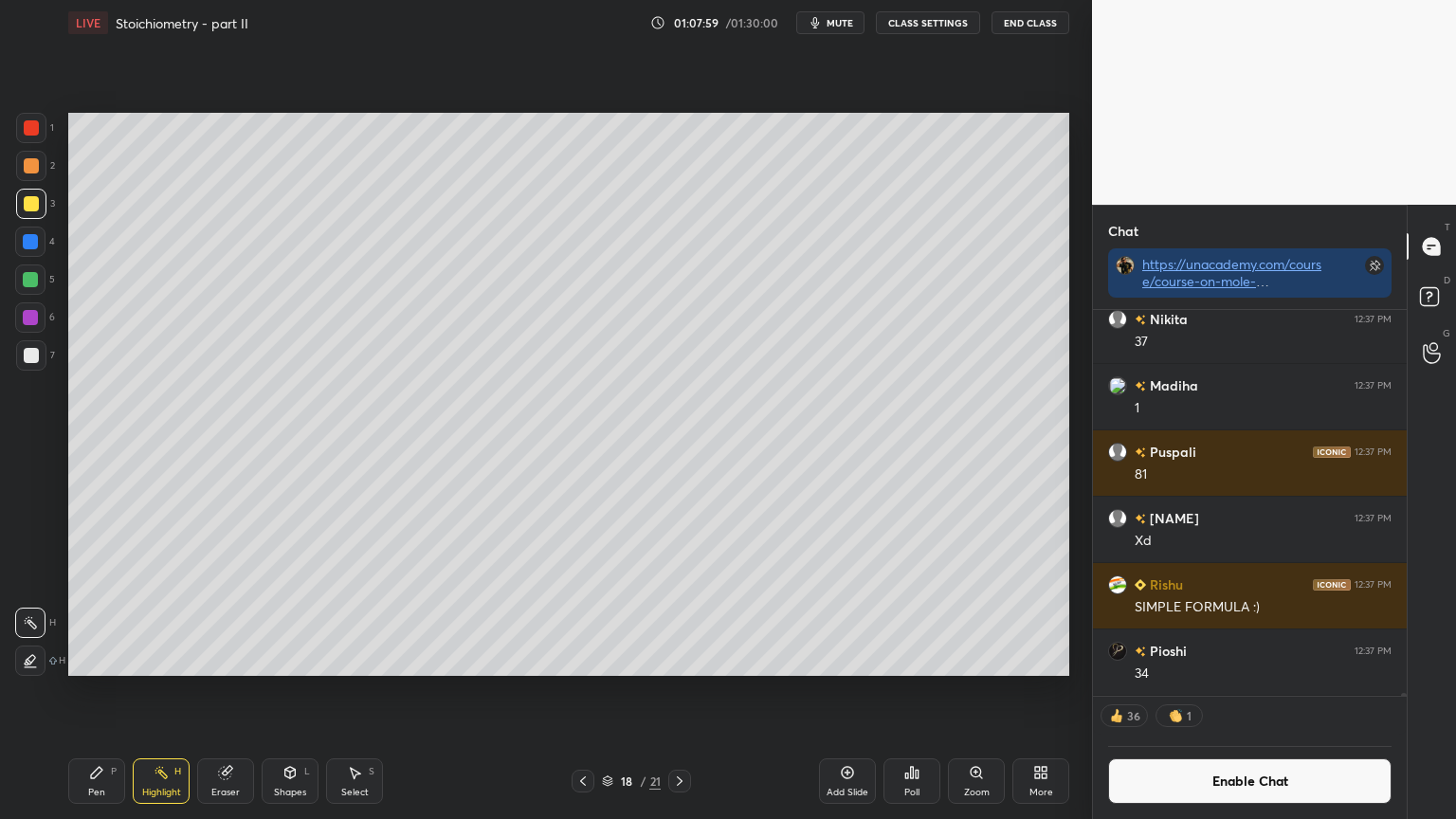 click 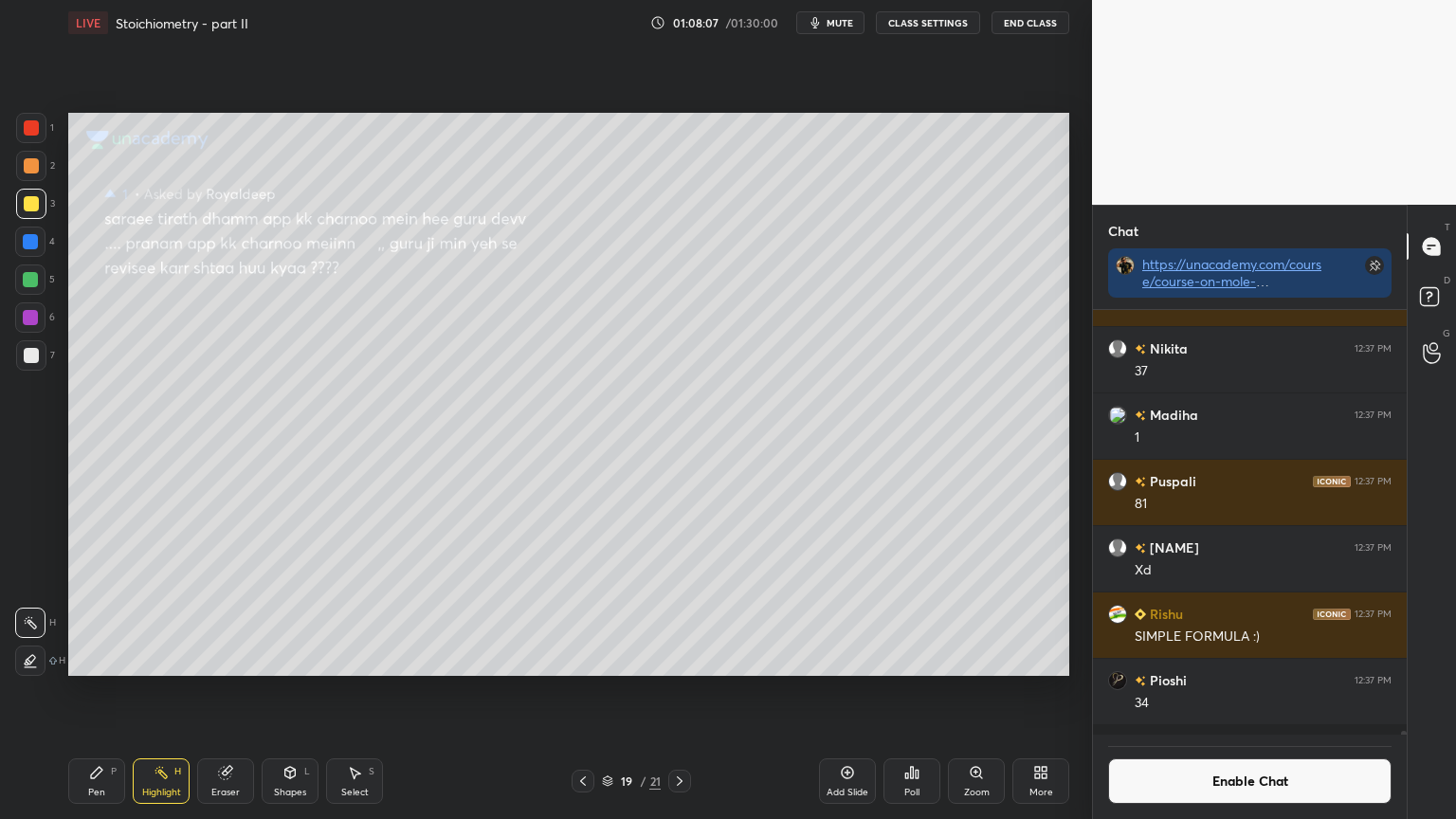 scroll, scrollTop: 6, scrollLeft: 6, axis: both 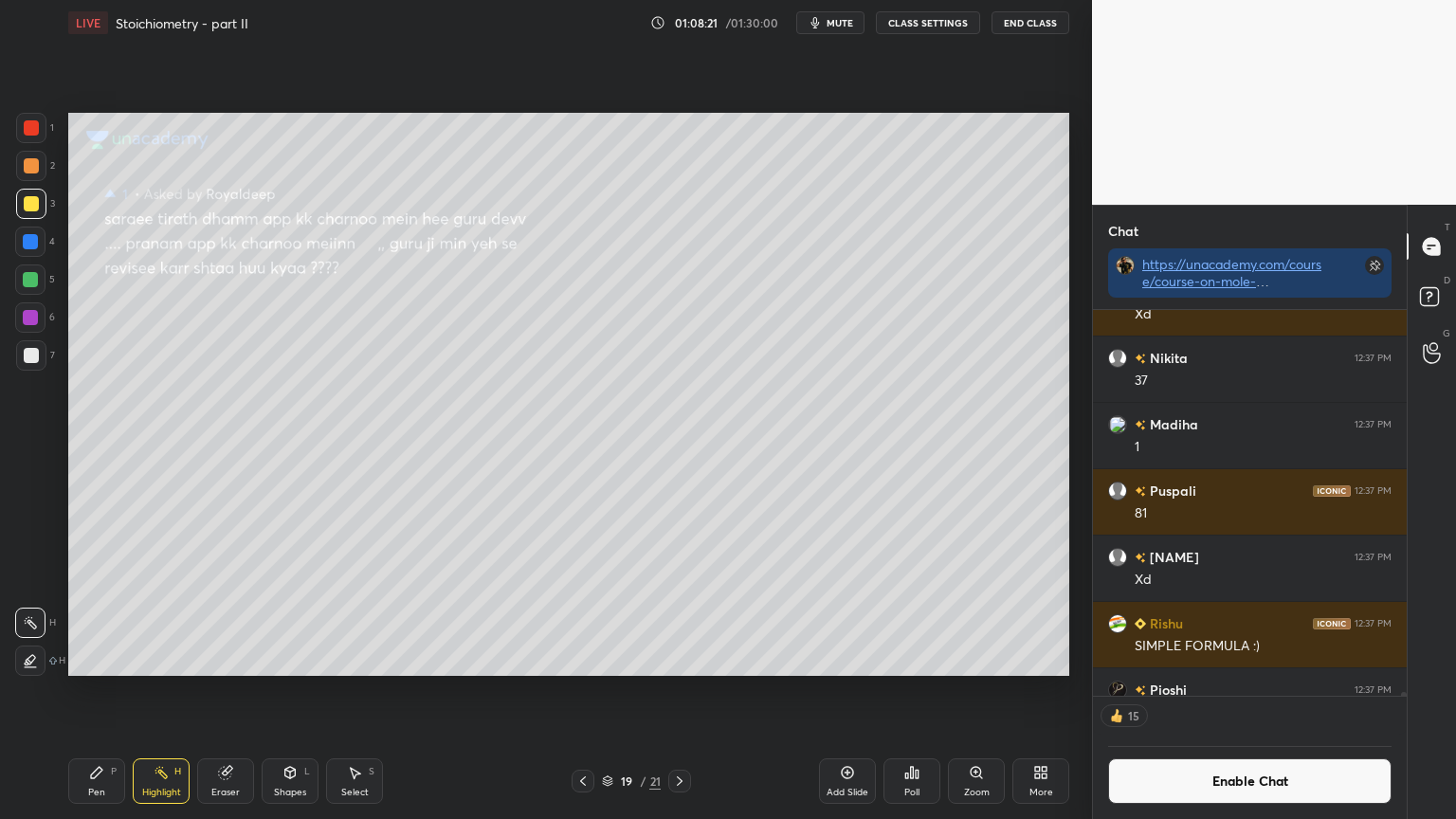 click 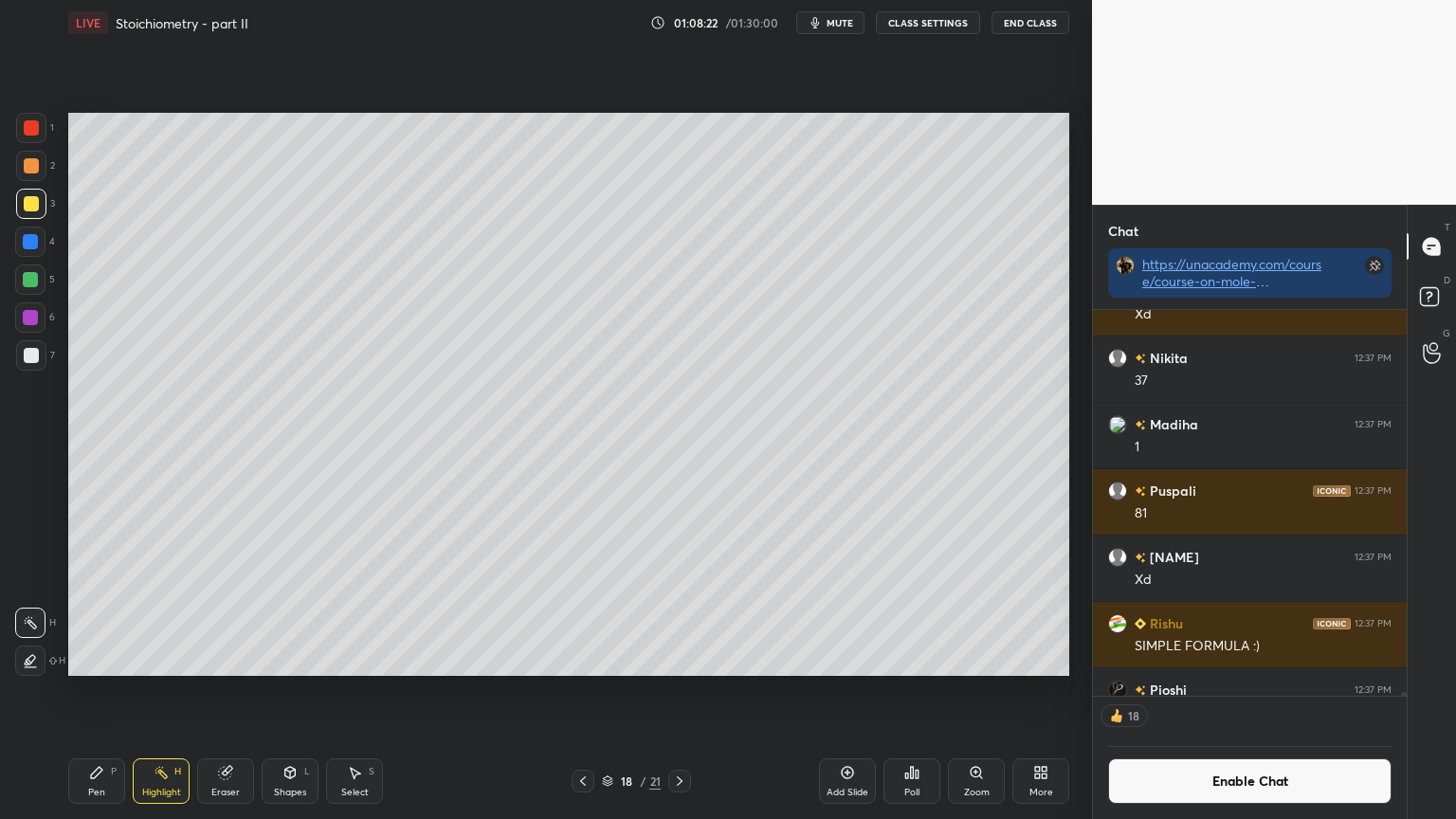 click on "Enable Chat" at bounding box center (1249, 781) 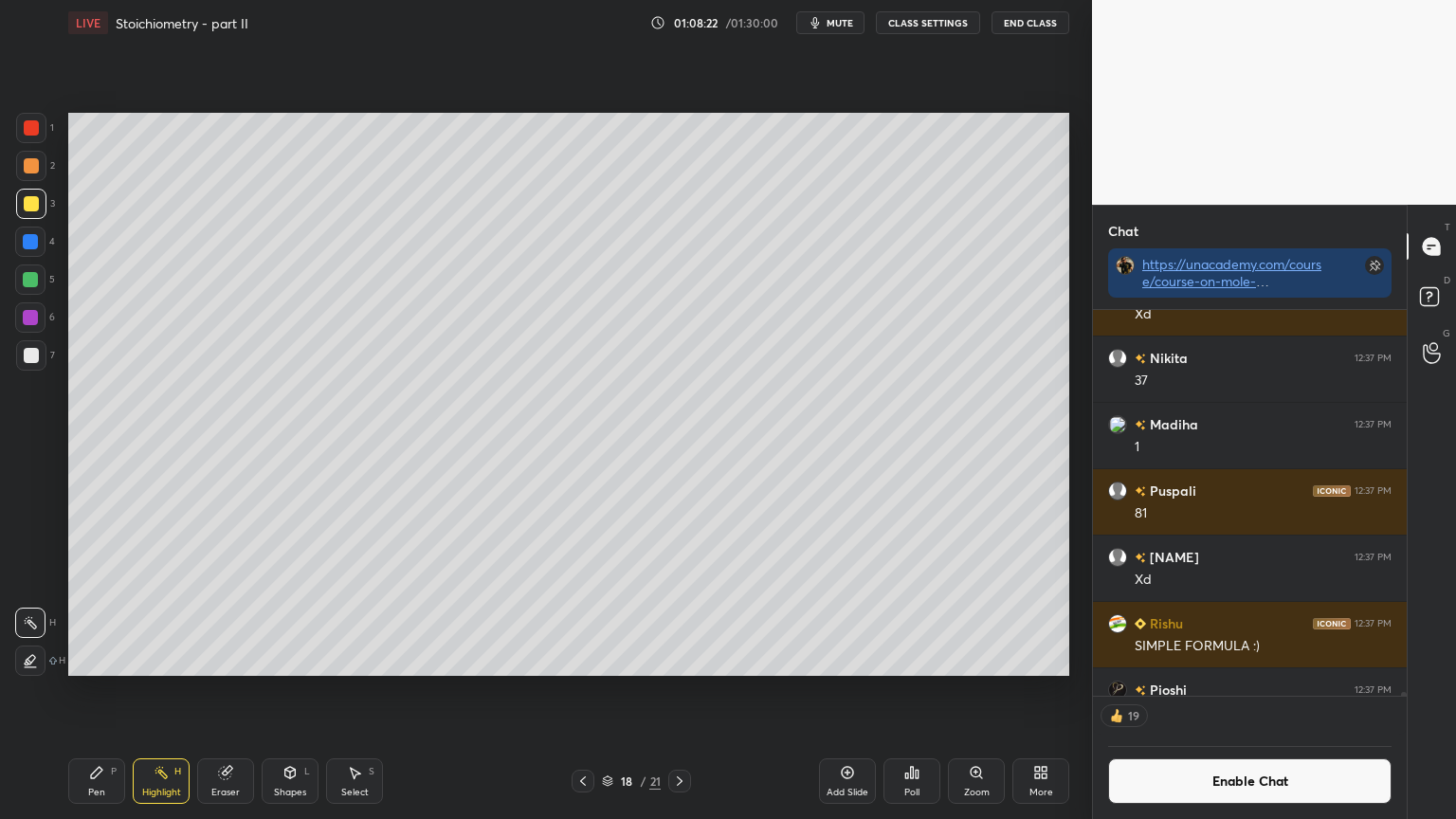 scroll, scrollTop: 6, scrollLeft: 6, axis: both 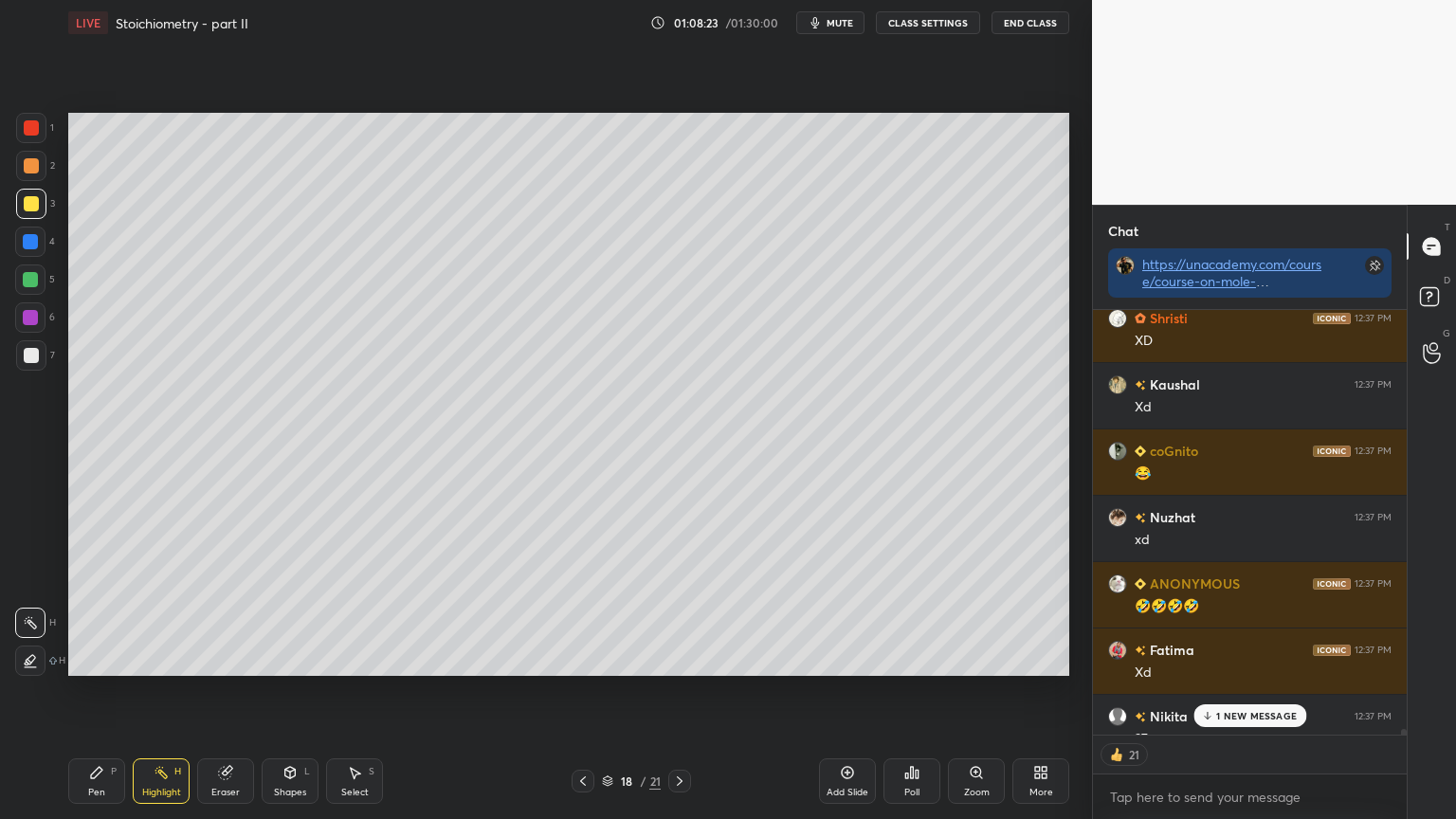click on "1 NEW MESSAGE" at bounding box center [1256, 716] 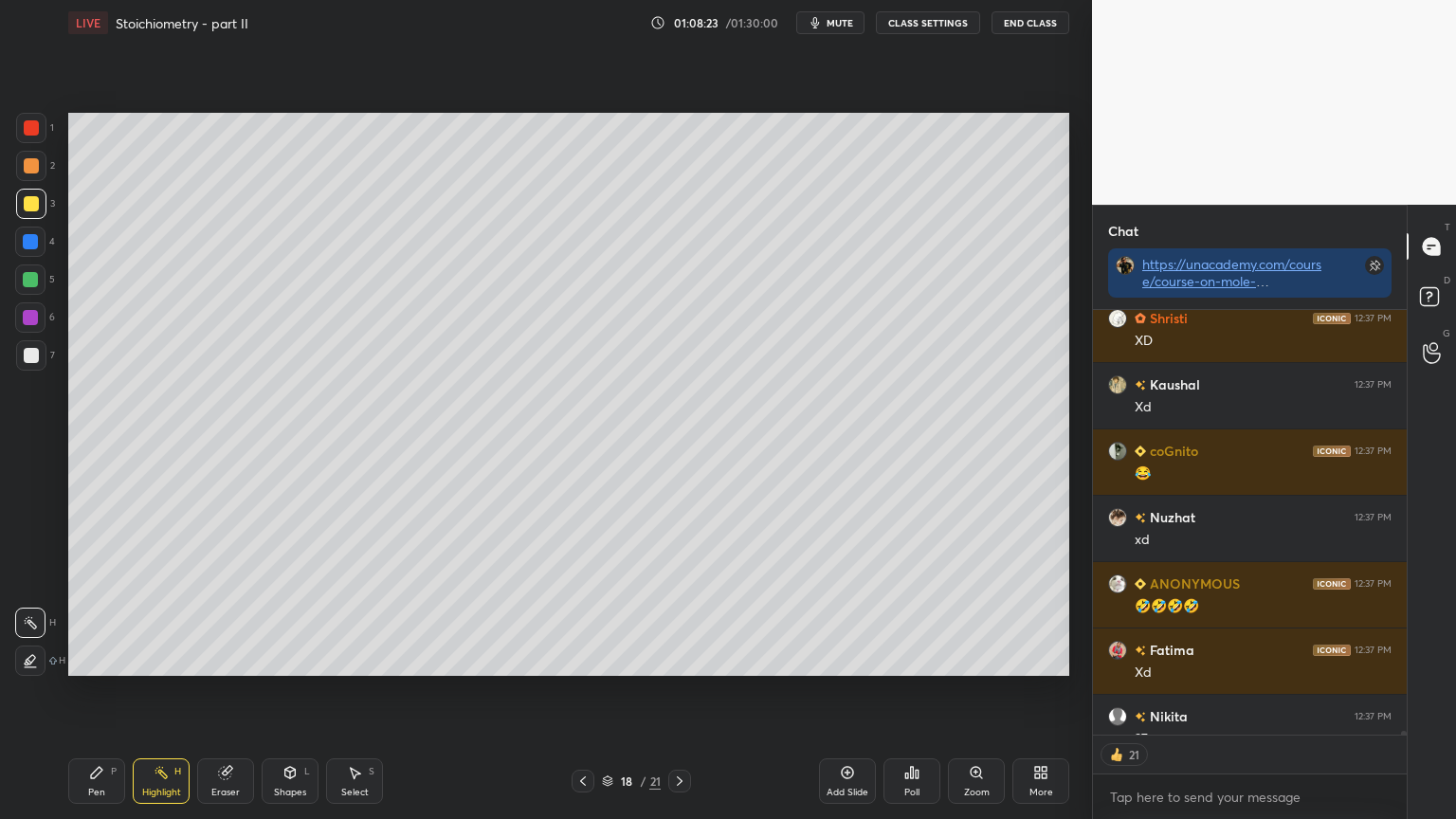 scroll, scrollTop: 48740, scrollLeft: 0, axis: vertical 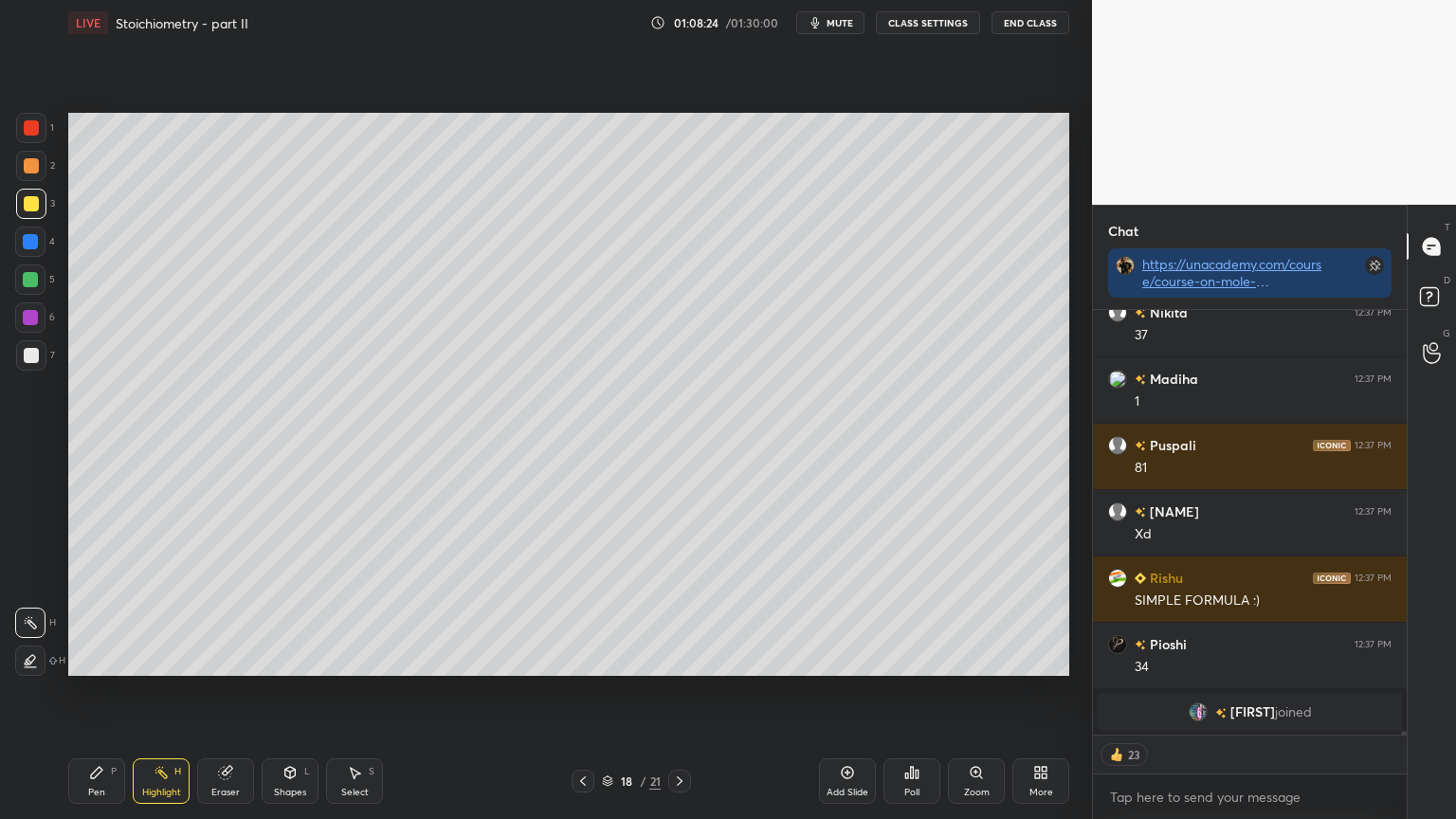click on "Highlight" at bounding box center (161, 792) 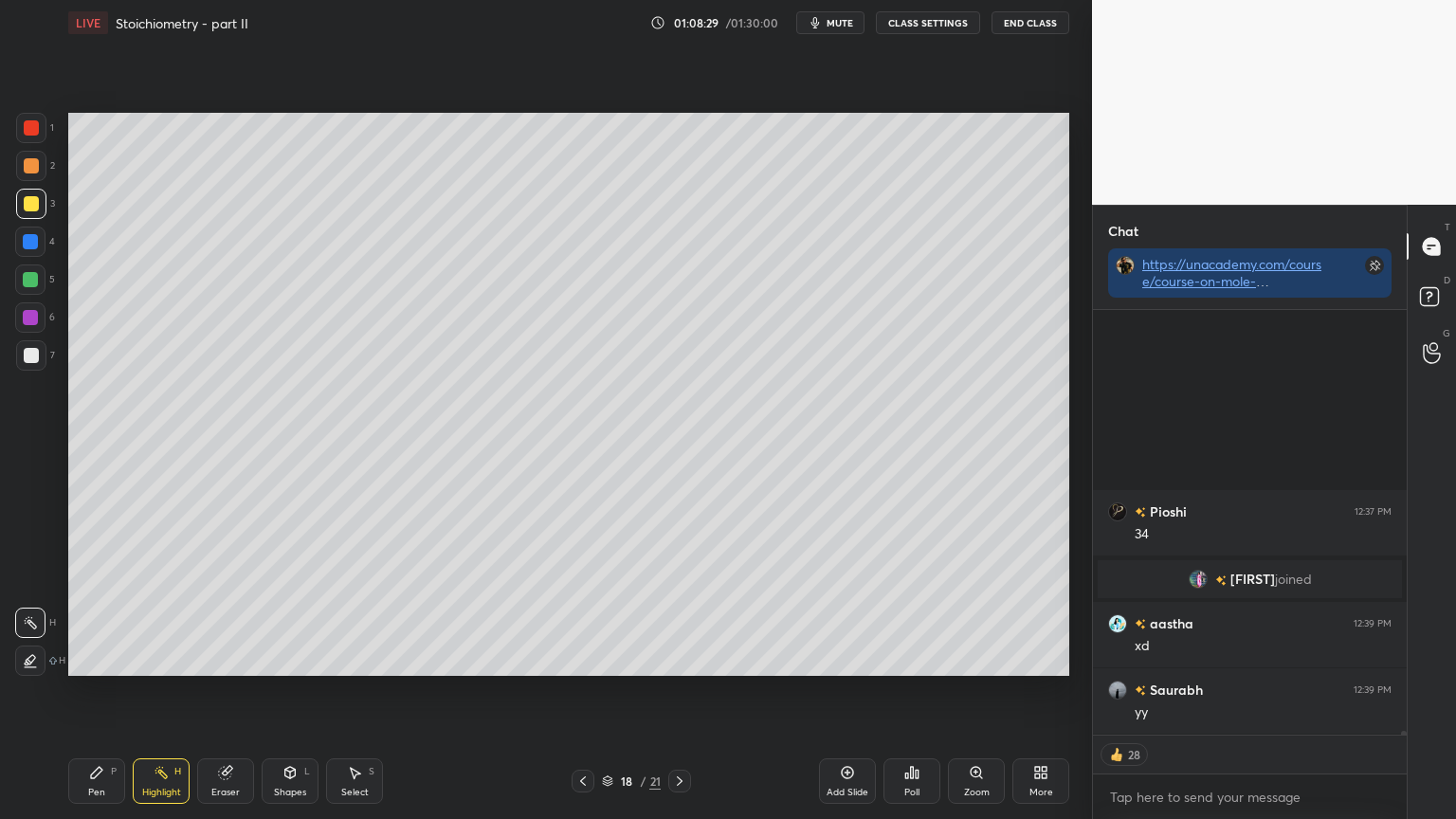 scroll, scrollTop: 49138, scrollLeft: 0, axis: vertical 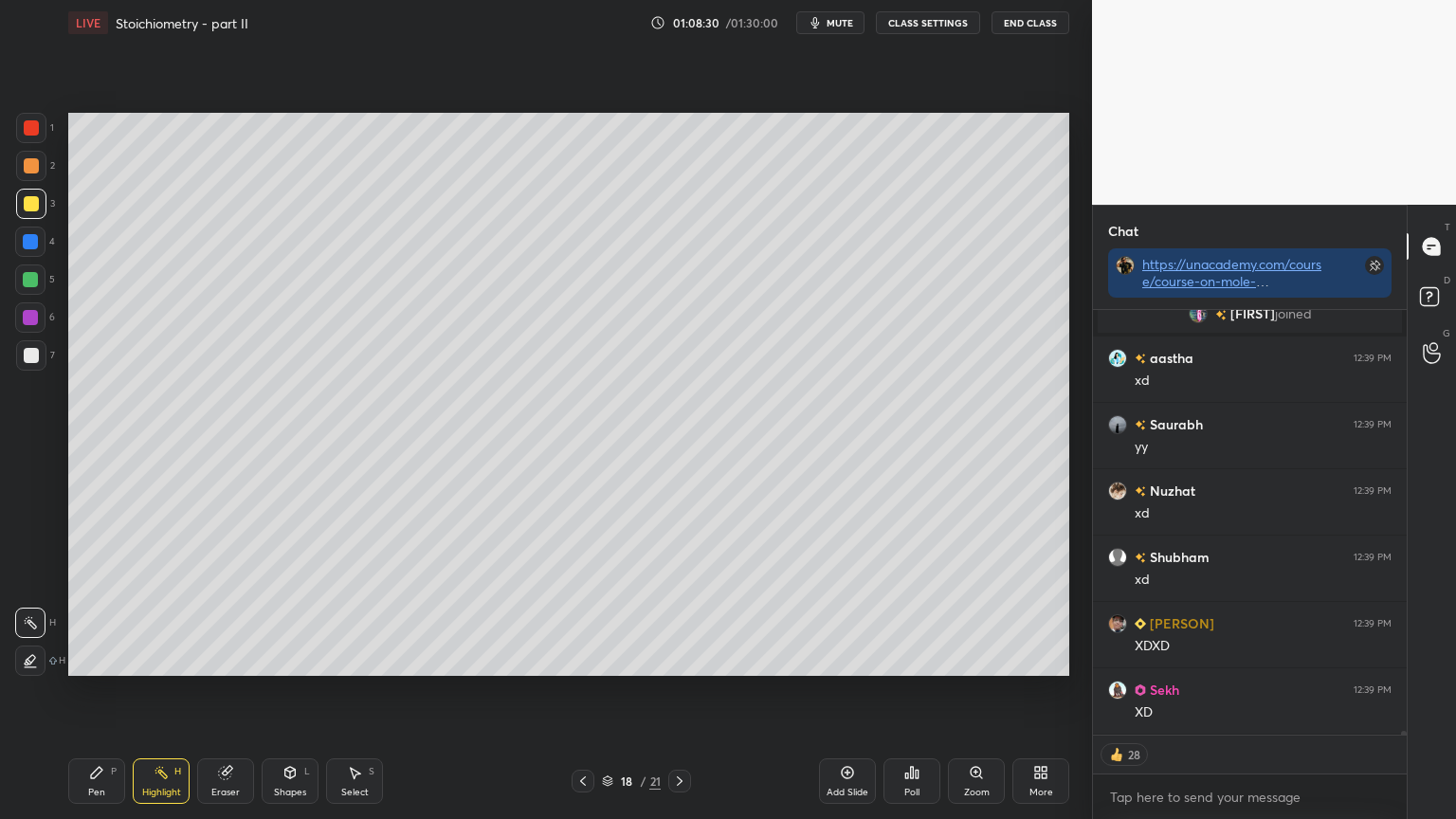 click 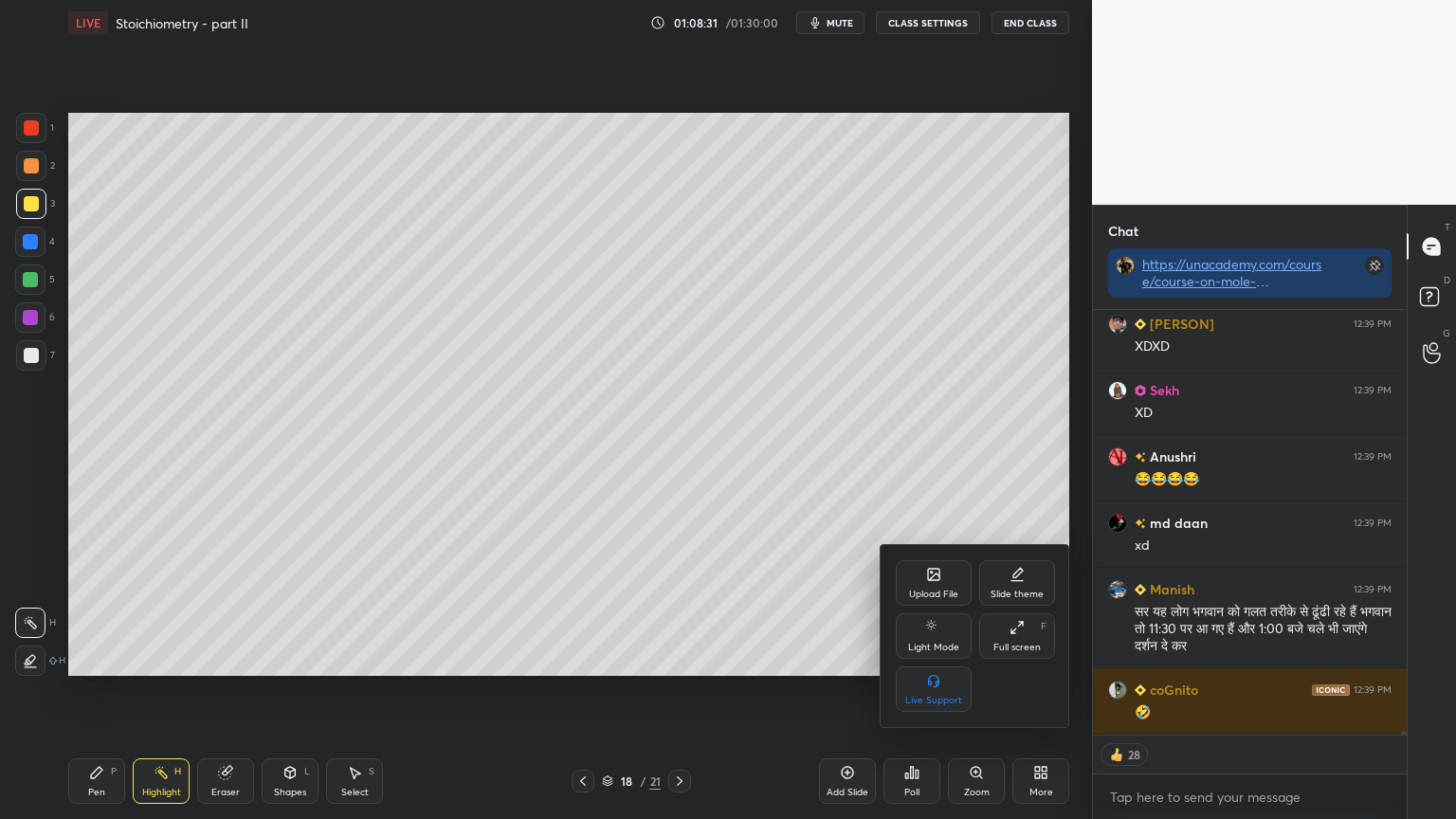 scroll, scrollTop: 49570, scrollLeft: 0, axis: vertical 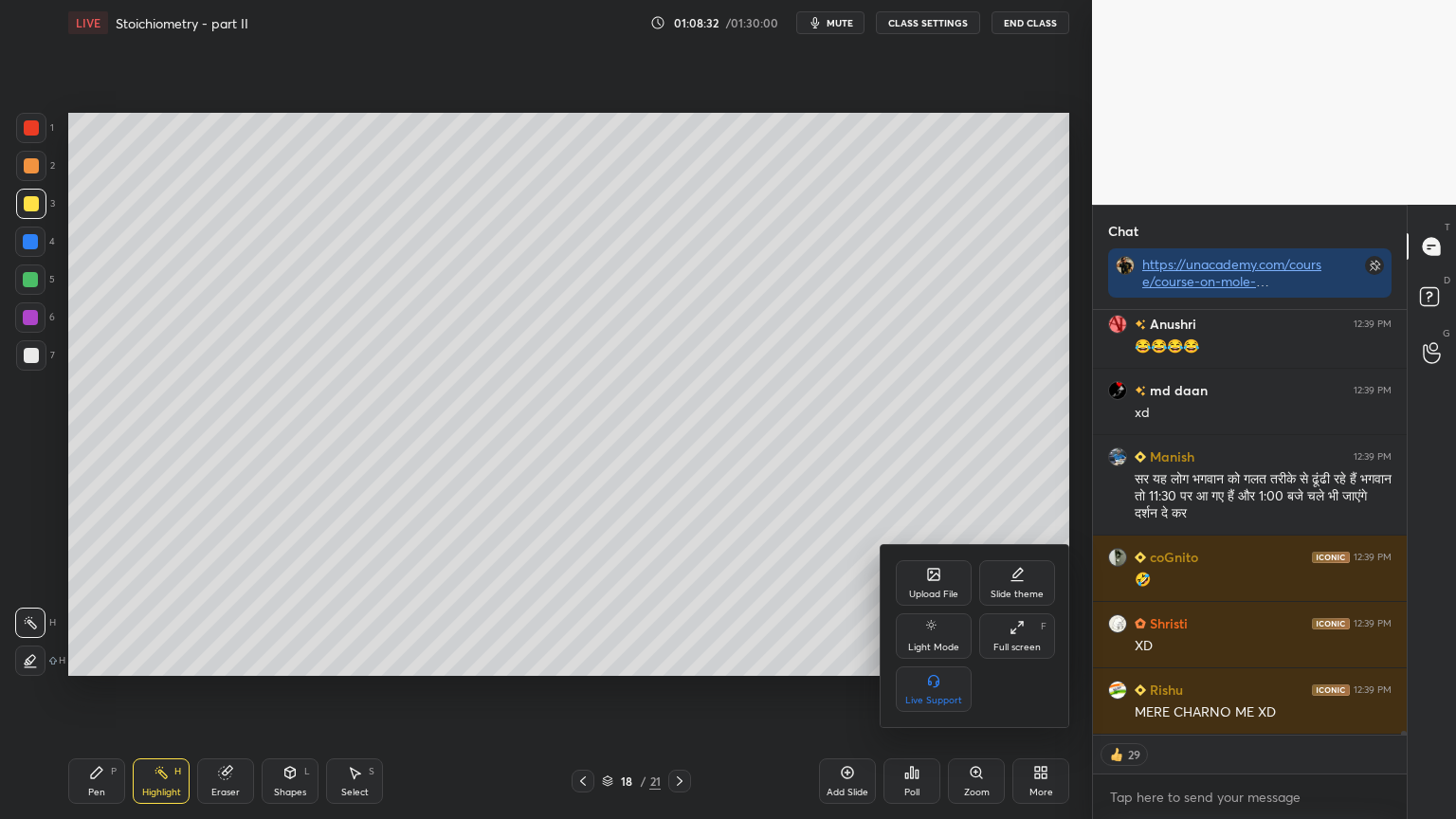click 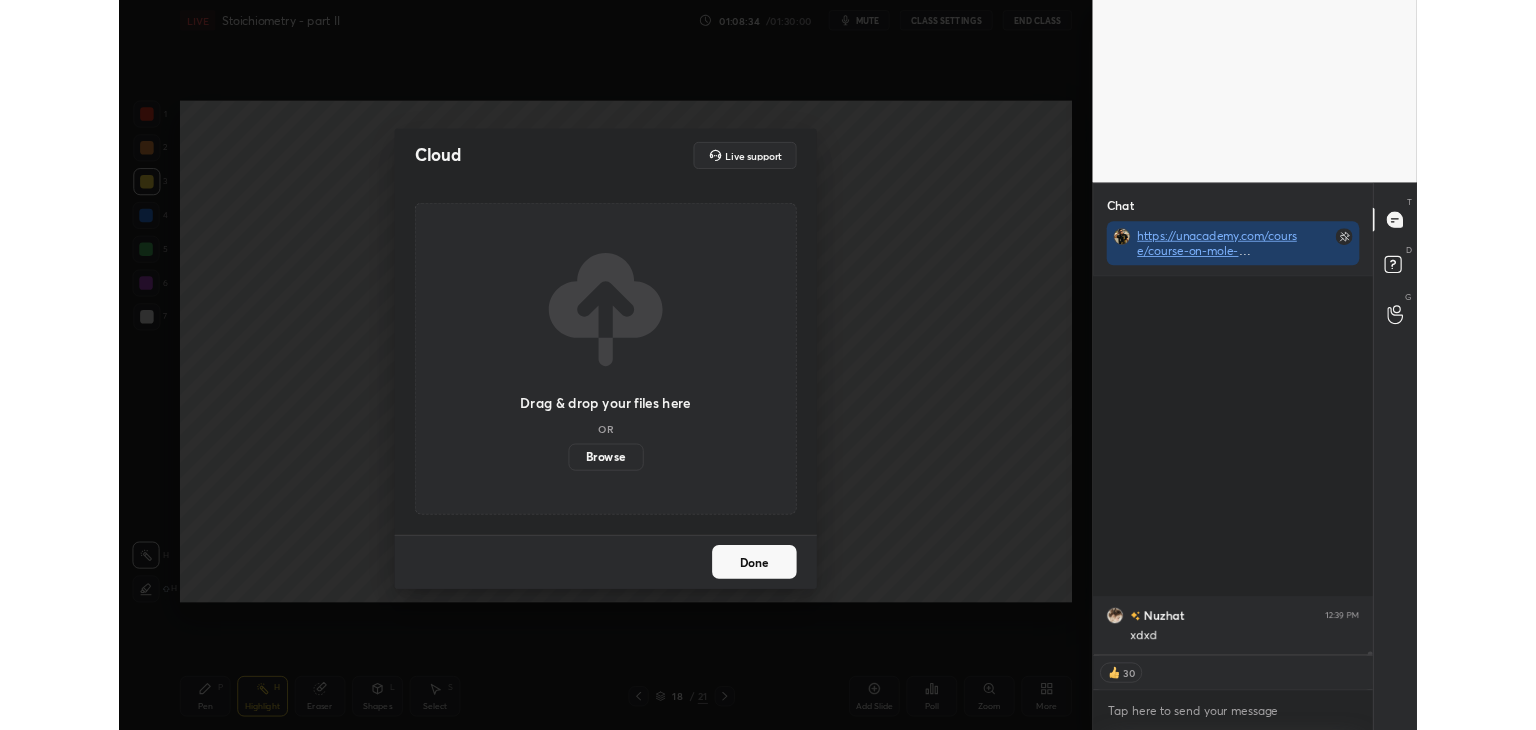 scroll, scrollTop: 53344, scrollLeft: 0, axis: vertical 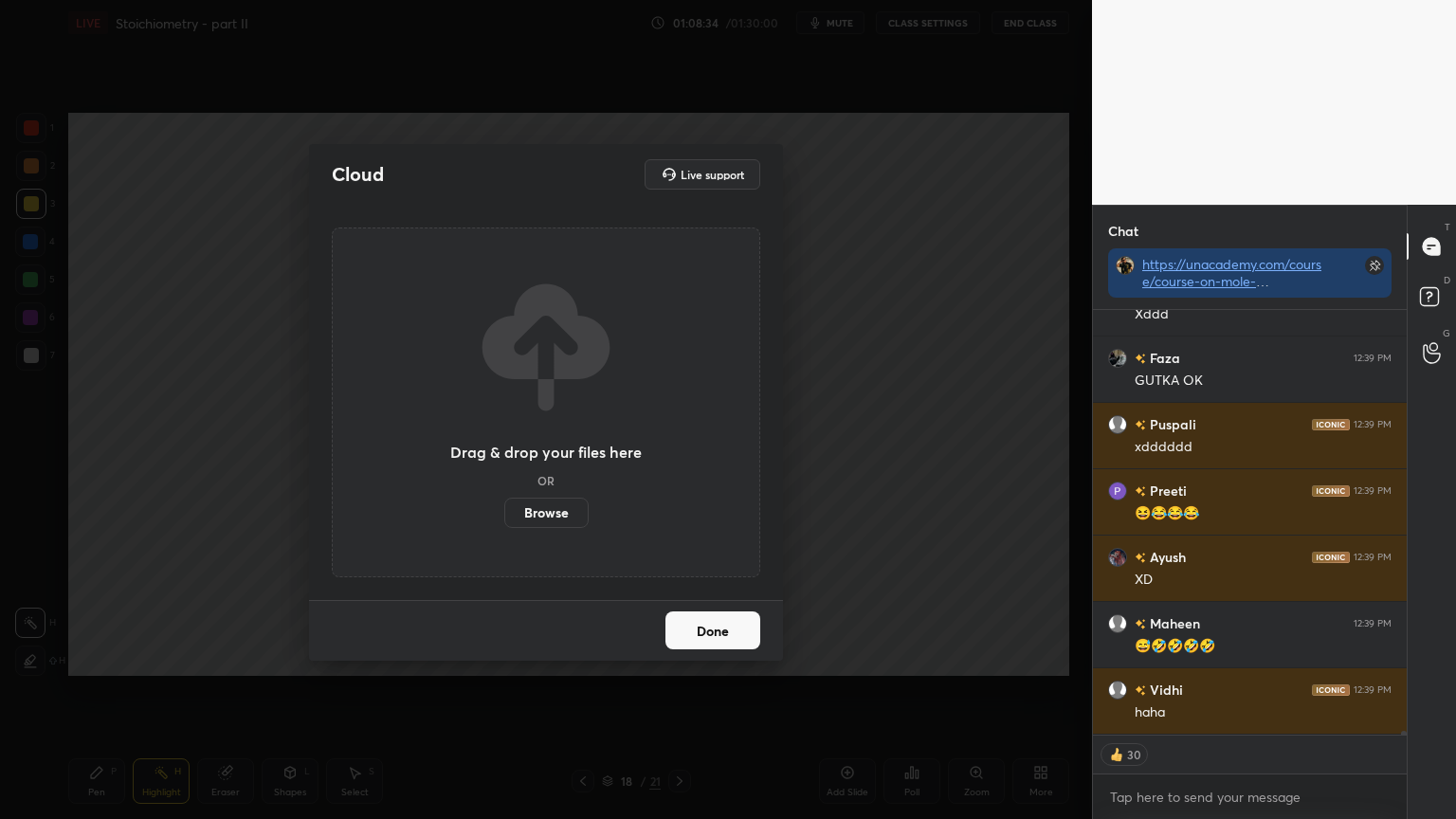 click on "Browse" at bounding box center (546, 513) 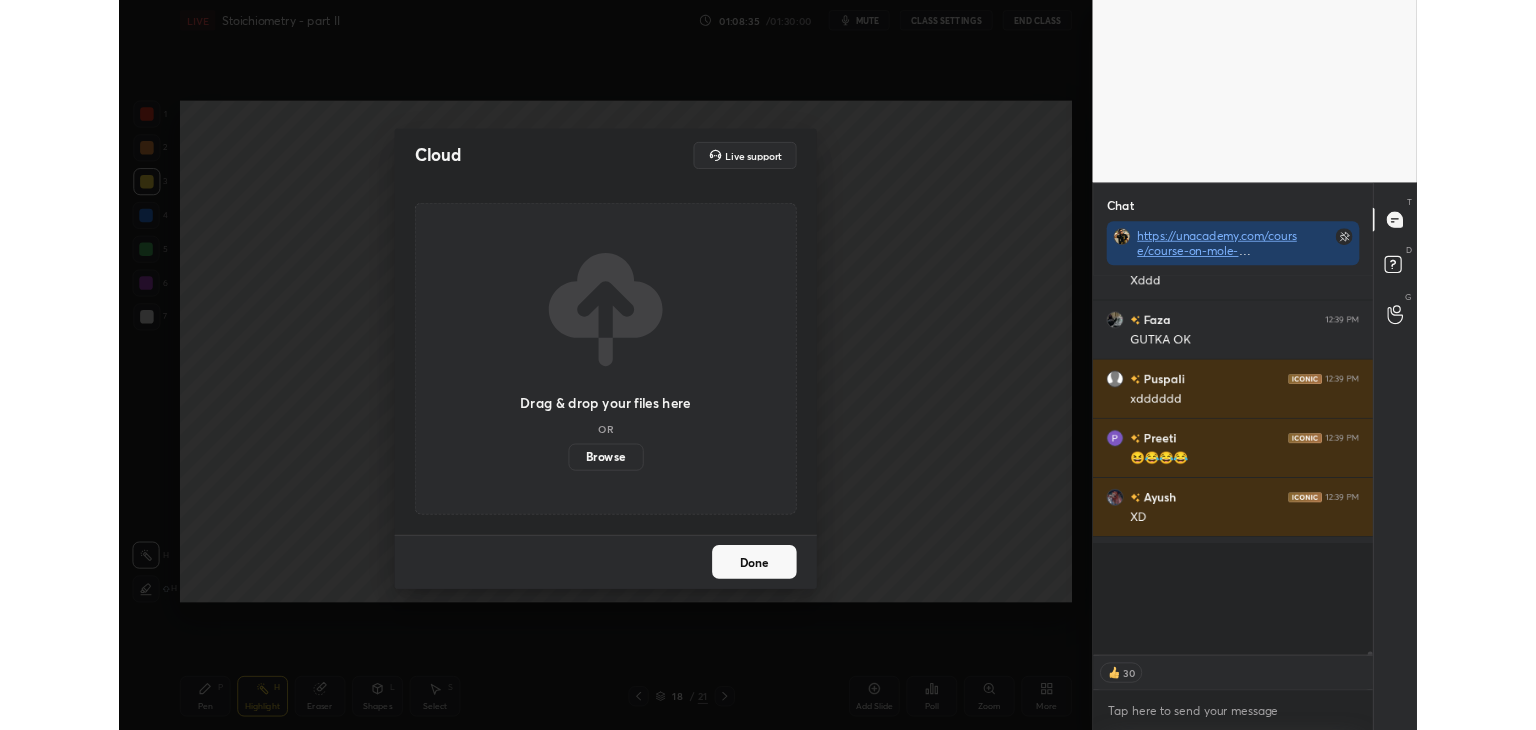 scroll, scrollTop: 602, scrollLeft: 1072, axis: both 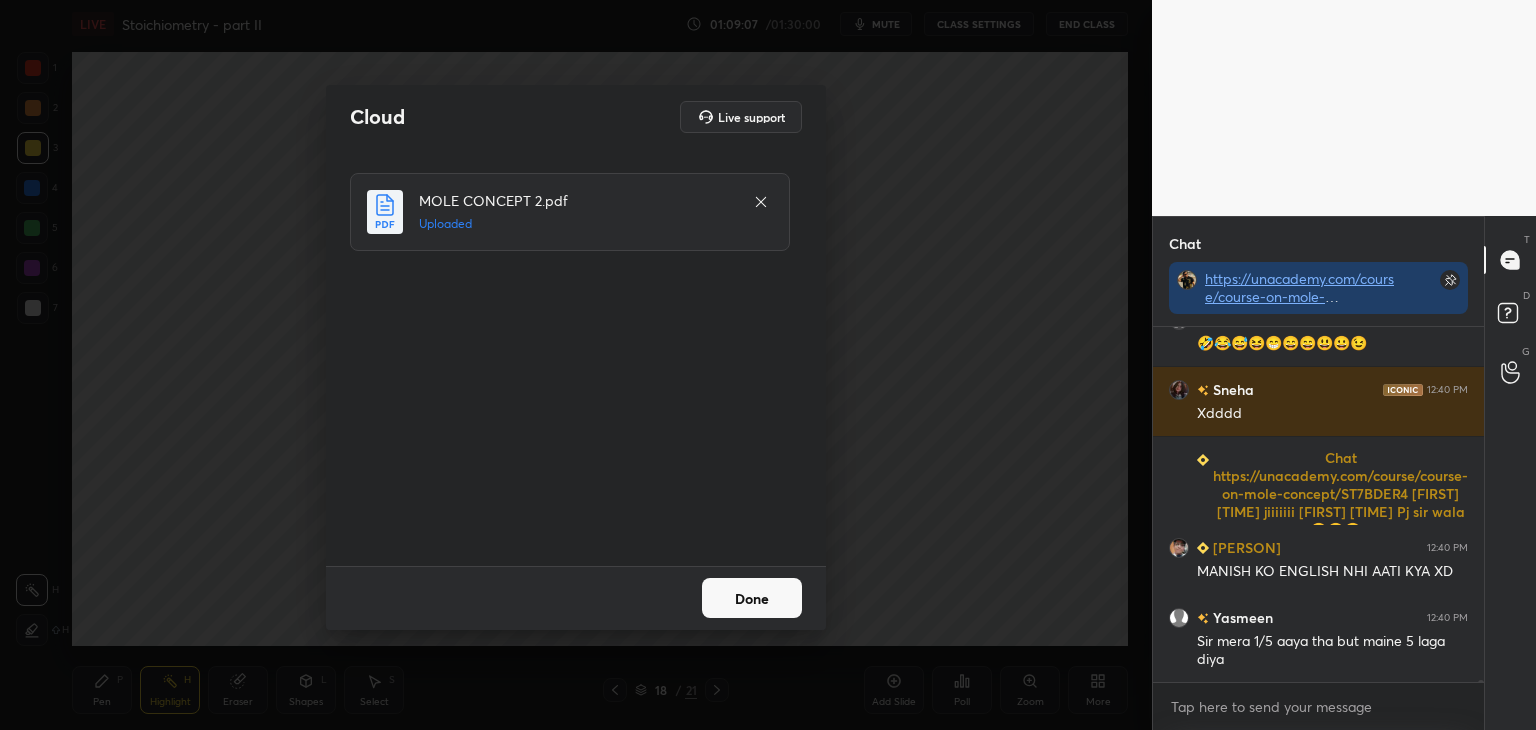 click on "Done" at bounding box center [752, 598] 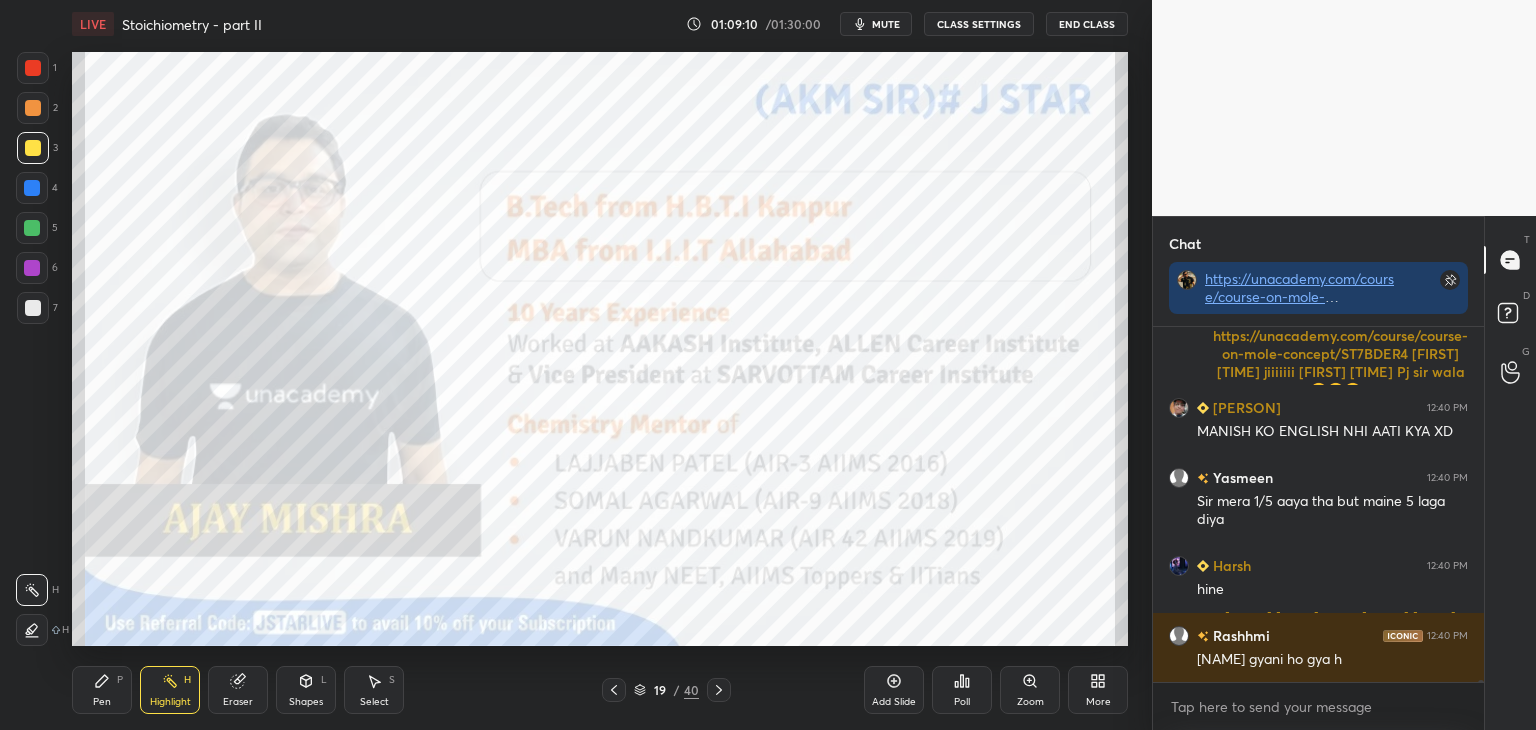 click on "LIVE Stoichiometry - part II 01:09:10 /  01:30:00 mute CLASS SETTINGS End Class Setting up your live class Poll for   secs No correct answer Start poll Back Stoichiometry - part II • L2 of Course on Mole concept [FIRST] [LAST] ([FIRST]) Pen P Highlight H Eraser Shapes L Select S 19 / 40 Add Slide Poll Zoom More" at bounding box center [600, 365] 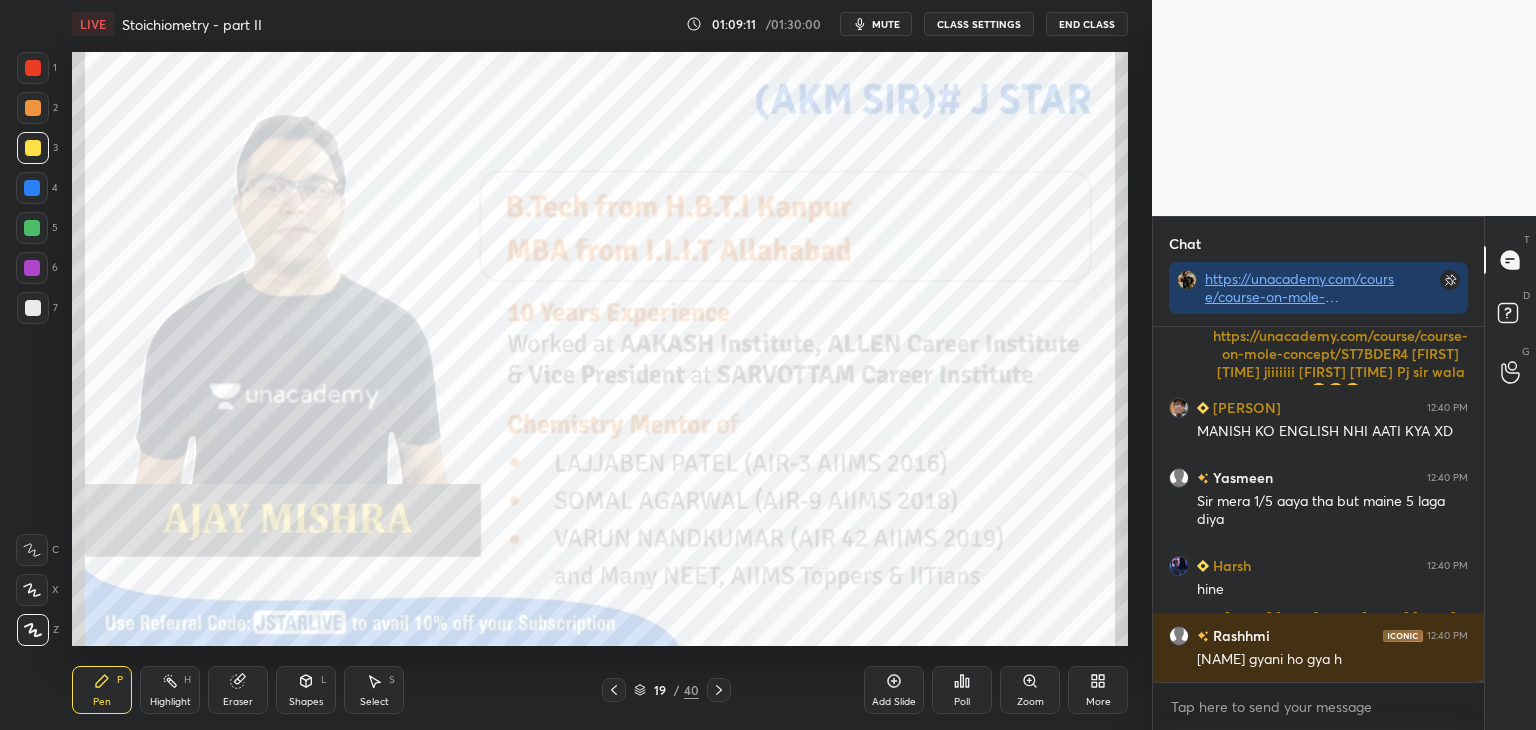 click at bounding box center [33, 308] 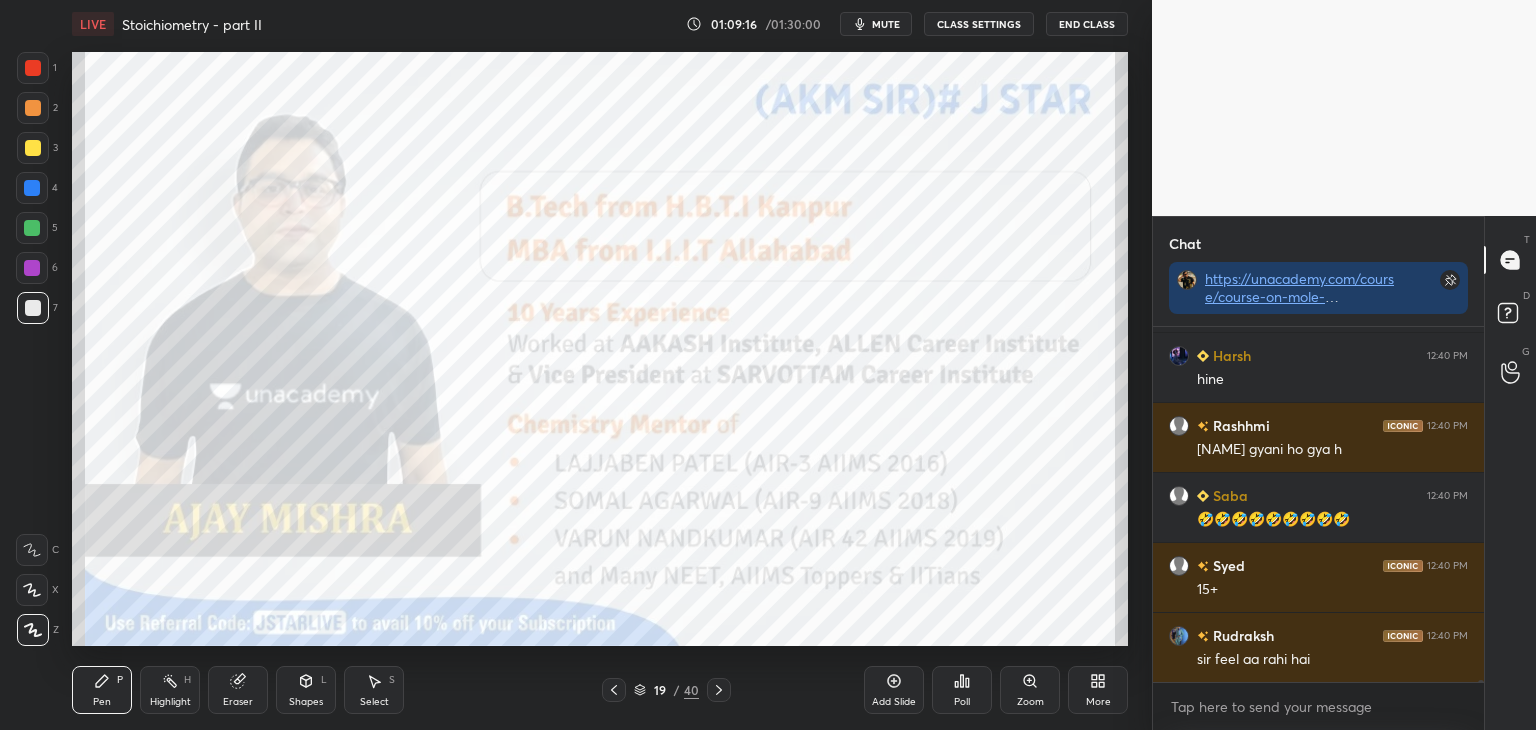 drag, startPoint x: 32, startPoint y: 58, endPoint x: 64, endPoint y: 125, distance: 74.24958 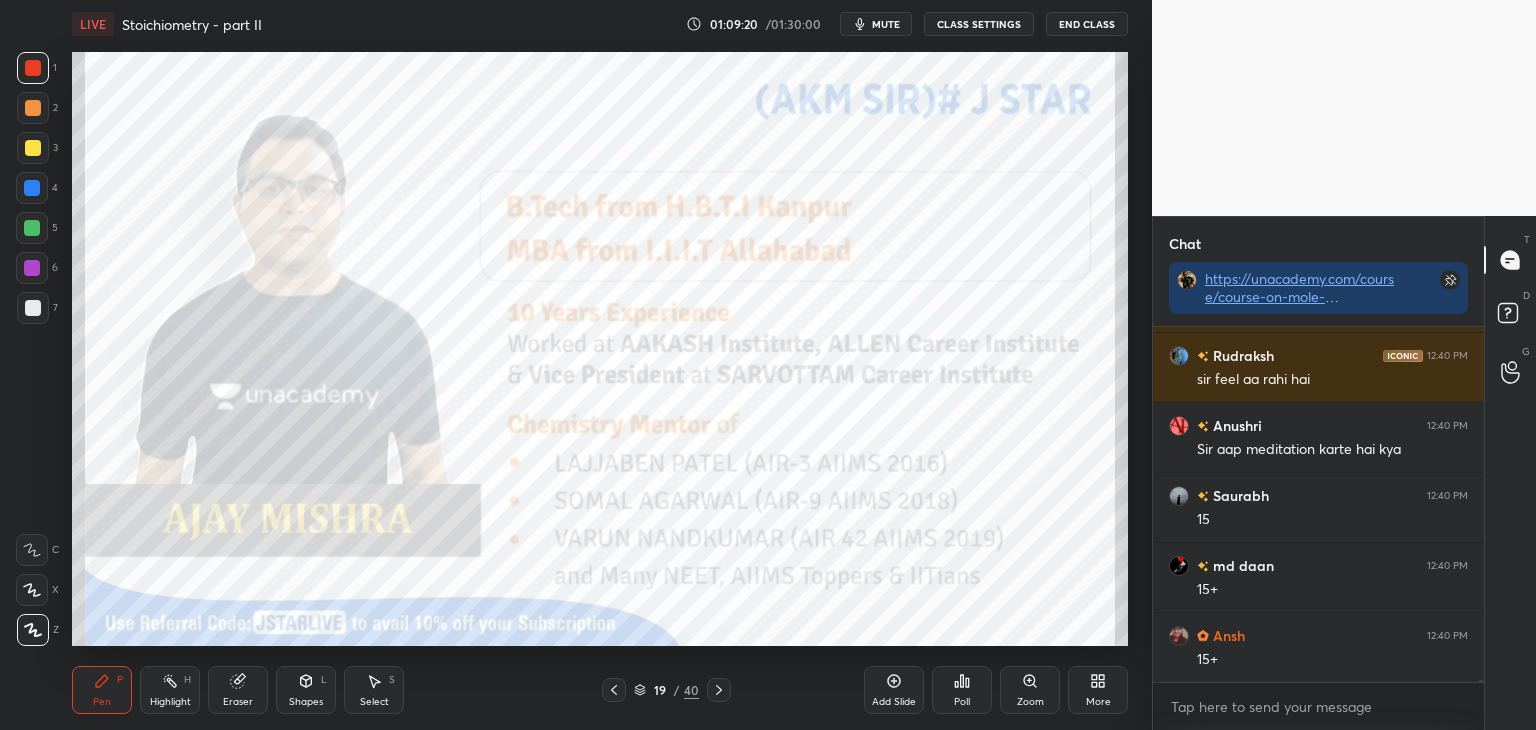 click 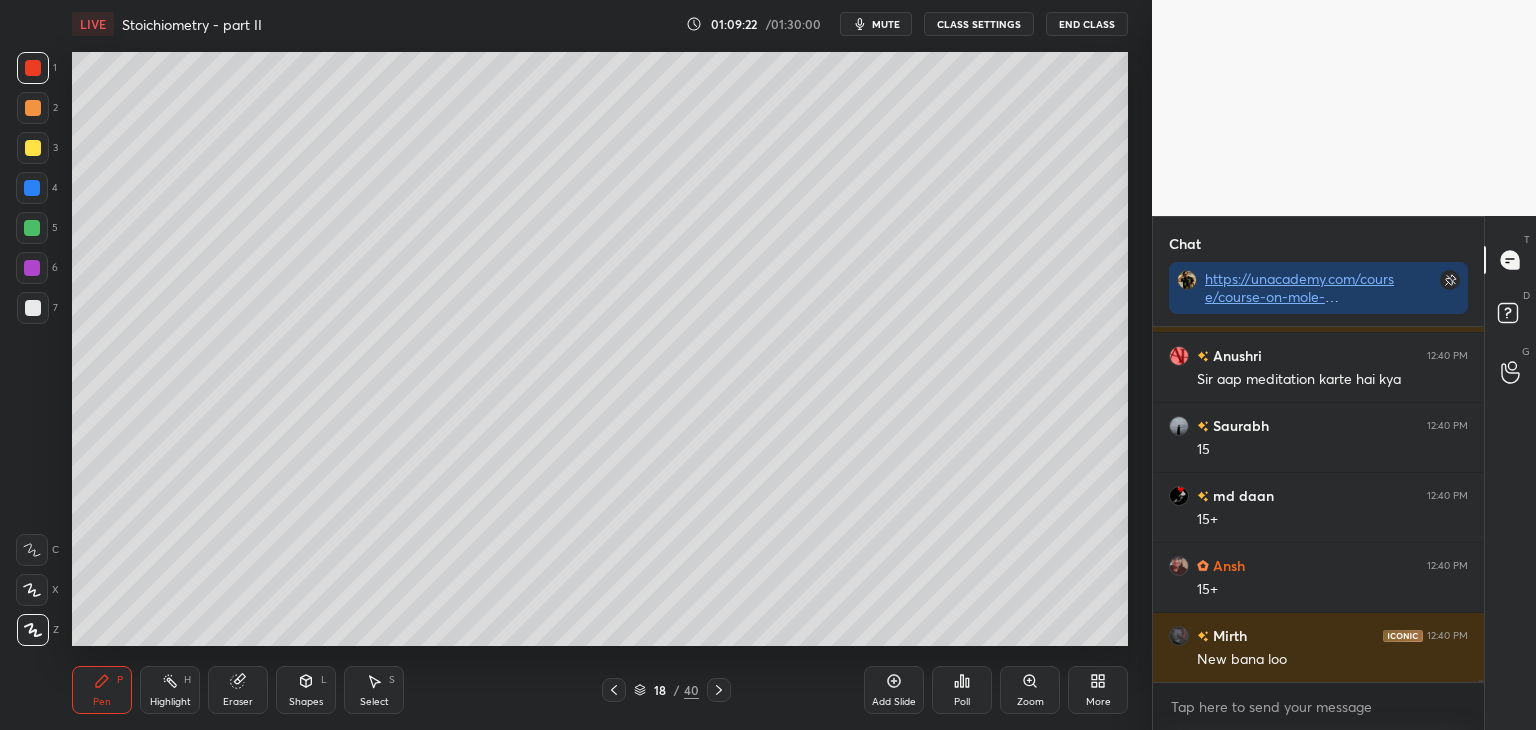 click 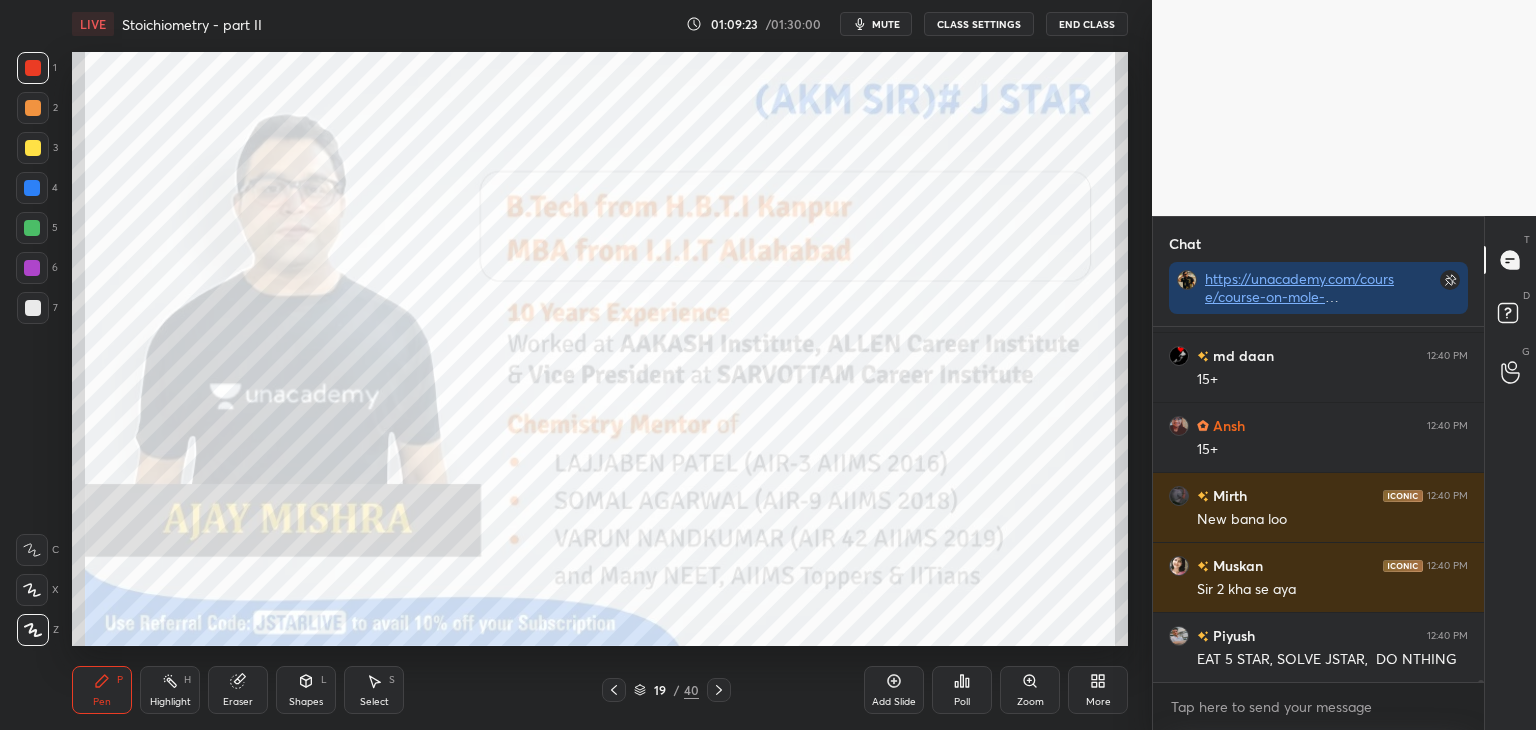 click 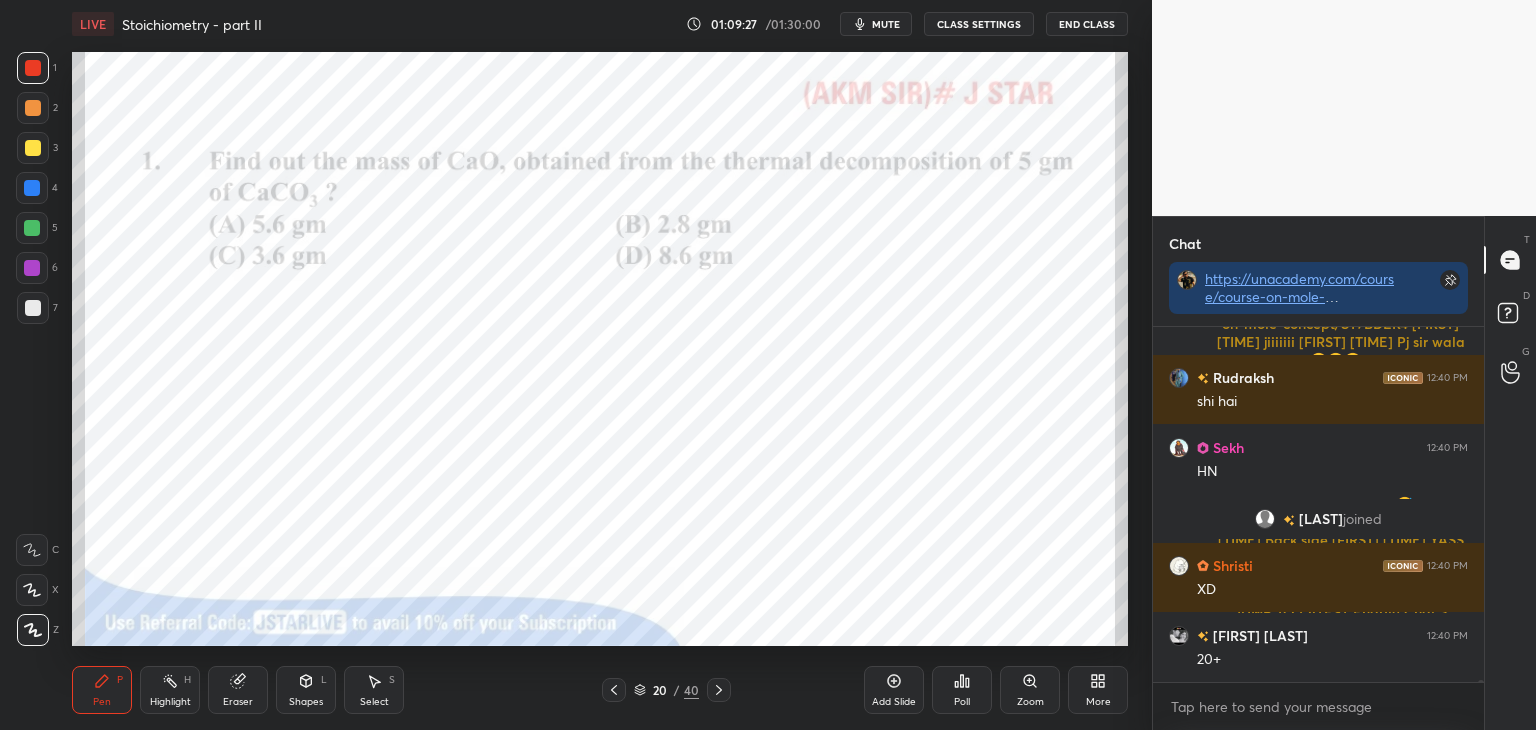 click 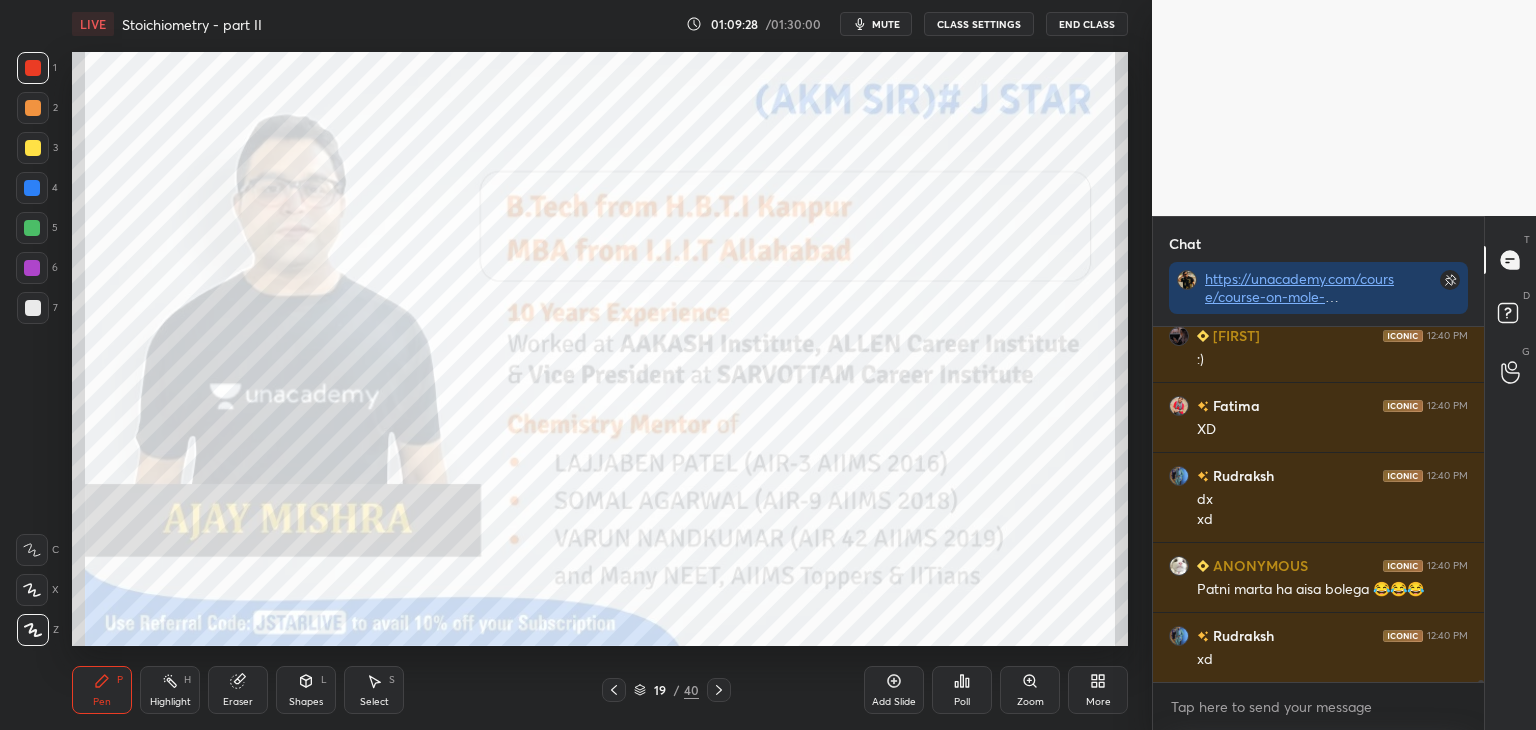 click 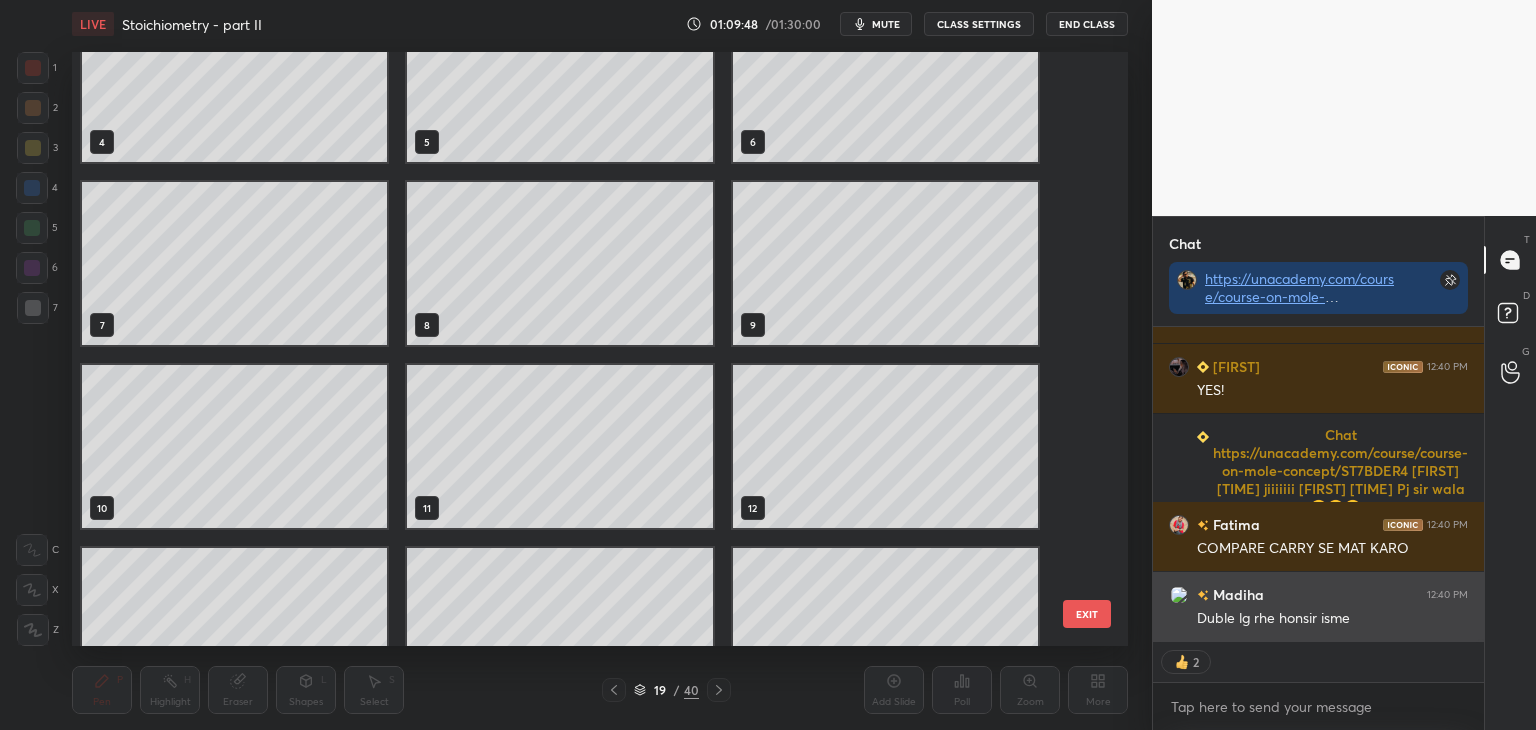 click on "om 12:40 PM abhi nyi controversy kr di h guruji ne
alg level pr Shristi 12:40 PM :) NANDINI 12:40 PM YES! Arjun 12:40 PM are sir wo khud ladka hai and usko ye bol diye ki pati gutka khaate hai Fatima 12:40 PM COMPARE CARRY SE MAT KARO Madiha 12:40 PM Duble lg rhe honsir isme" at bounding box center (1318, 484) 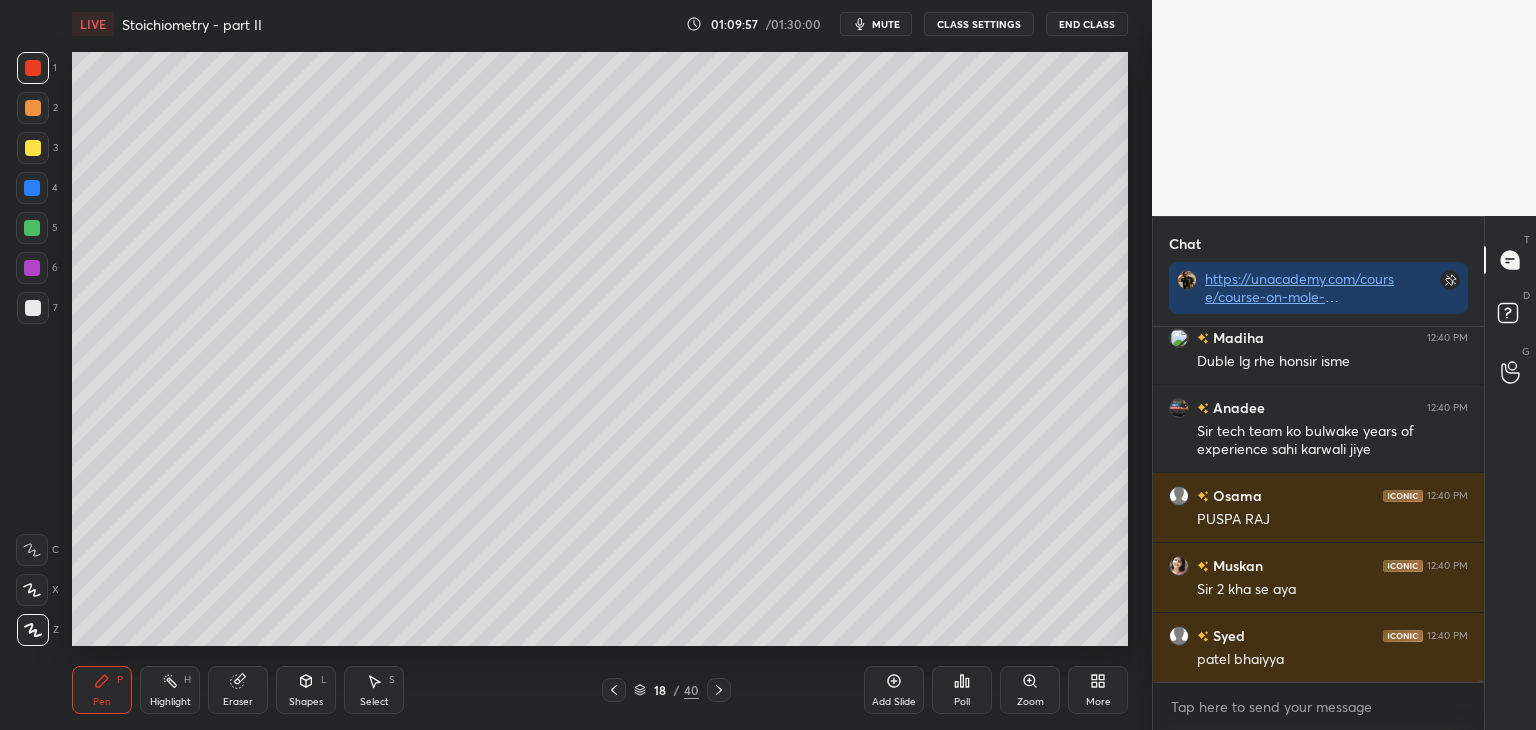 click on "More" at bounding box center (1098, 690) 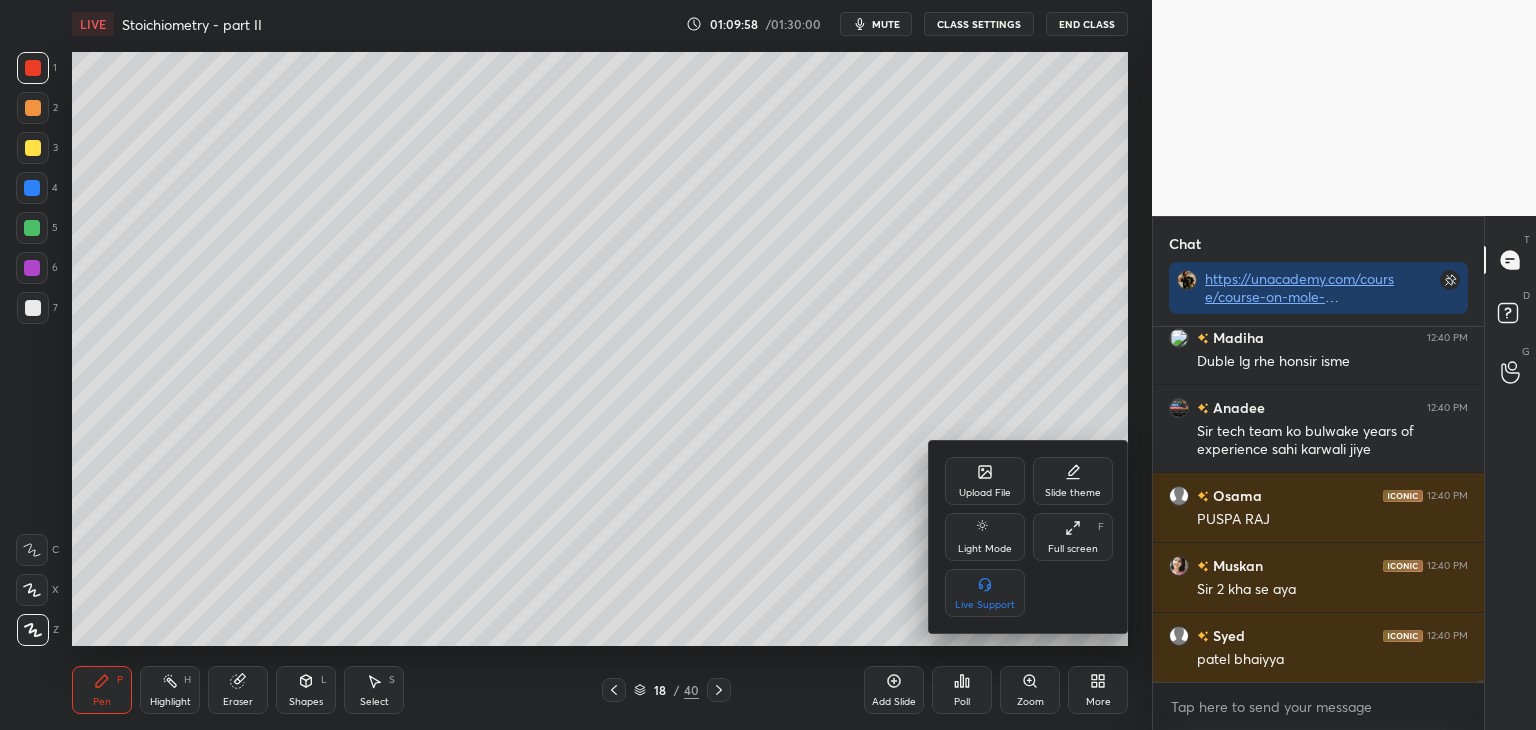 click on "Upload File" at bounding box center [985, 493] 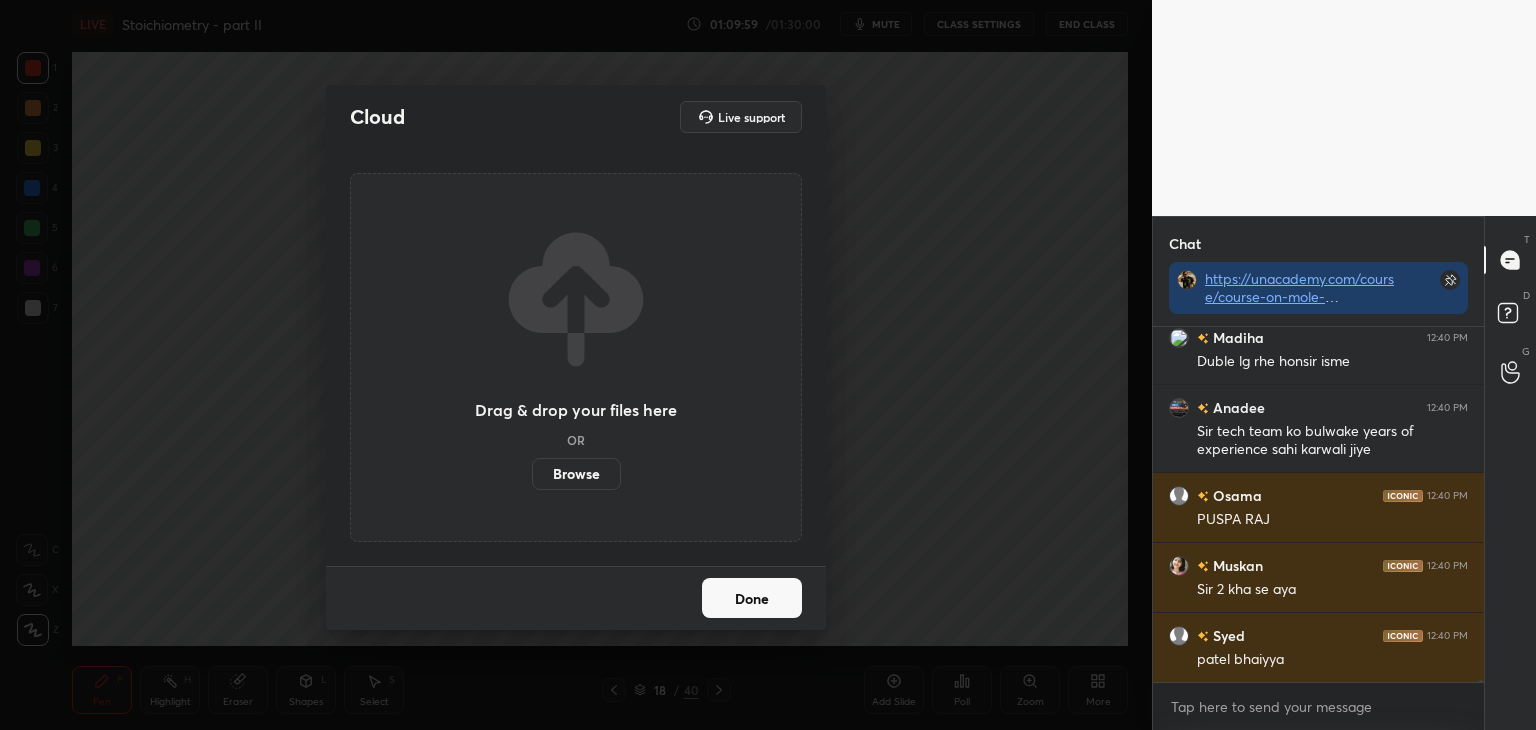 click on "Browse" at bounding box center [576, 474] 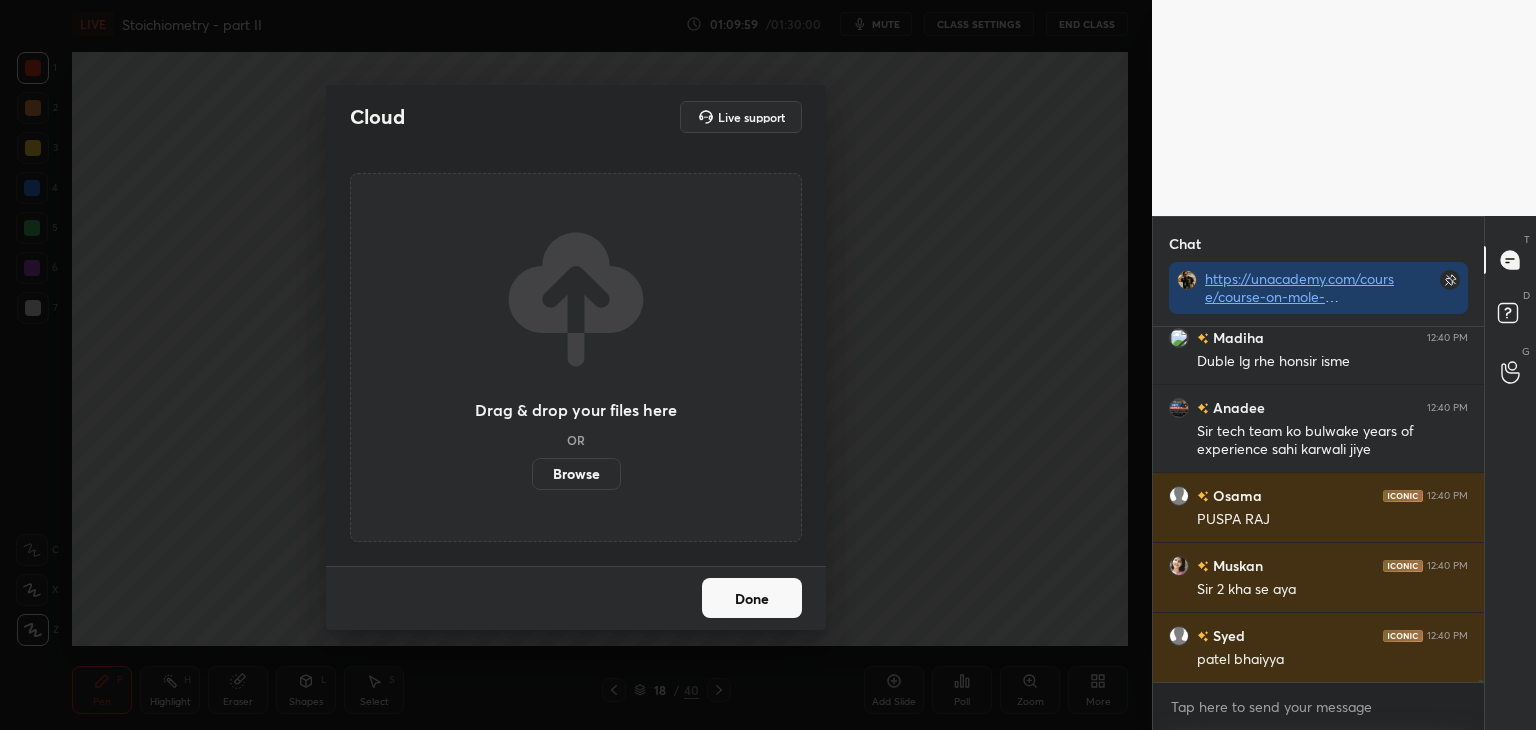 click on "Browse" at bounding box center [532, 474] 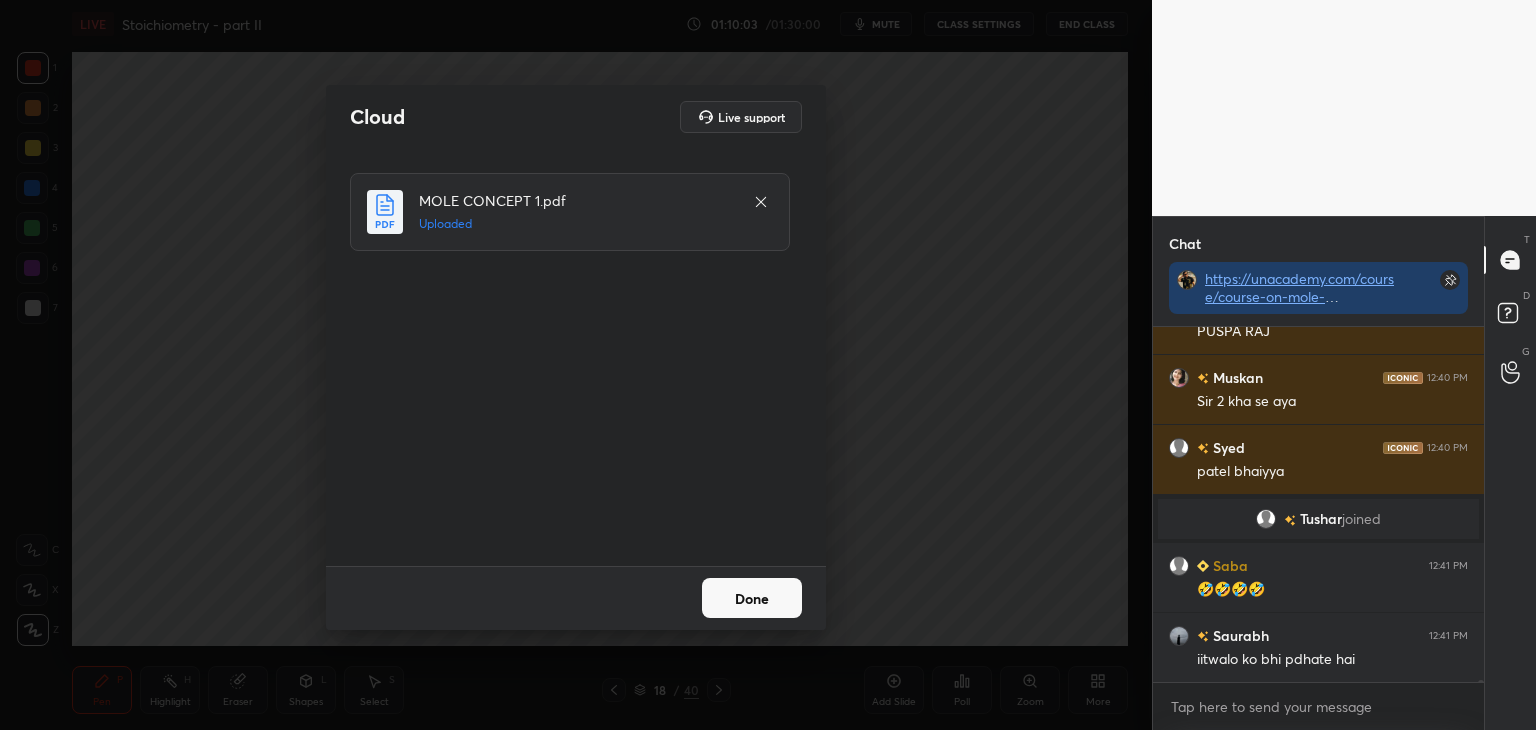 click on "Done" at bounding box center (752, 598) 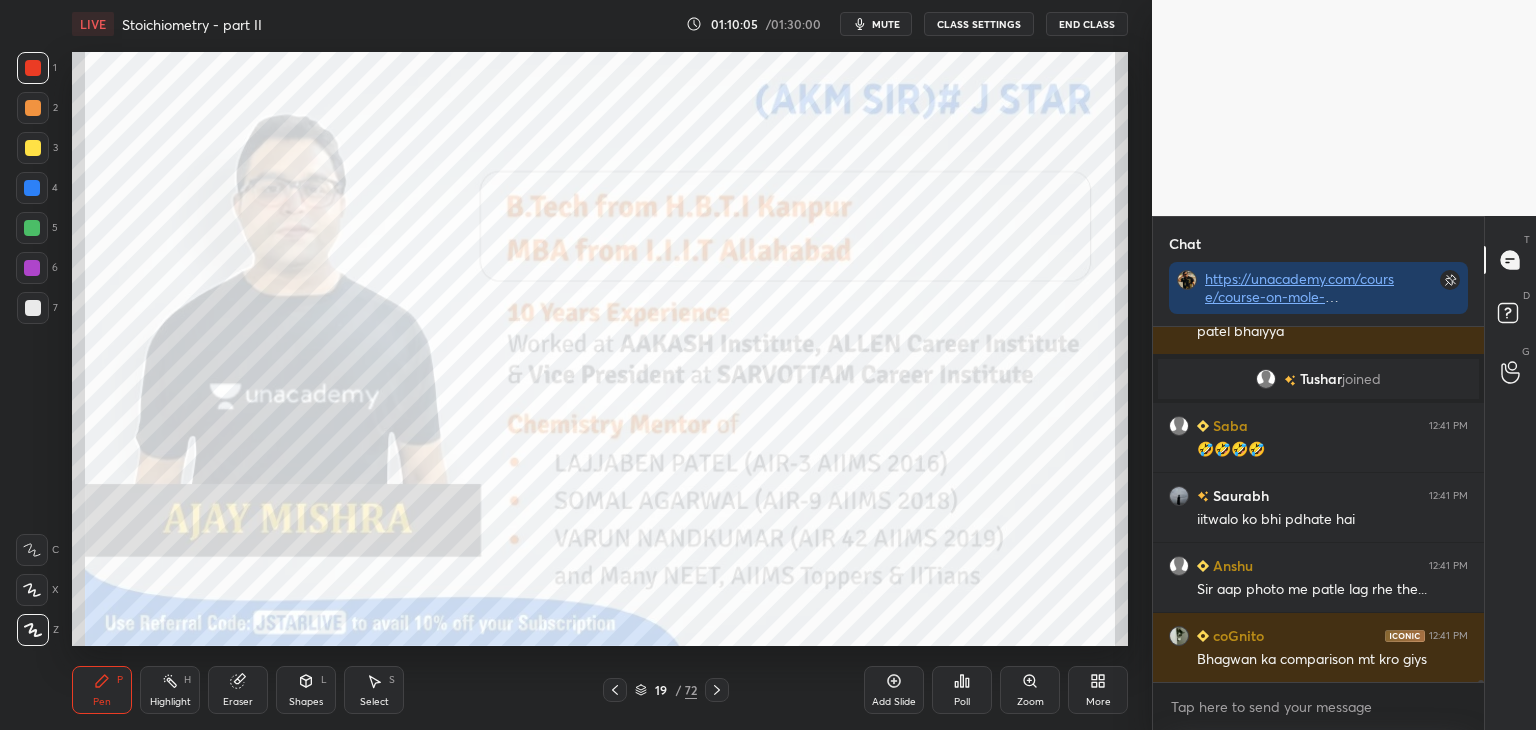 click on "Pen P" at bounding box center [102, 690] 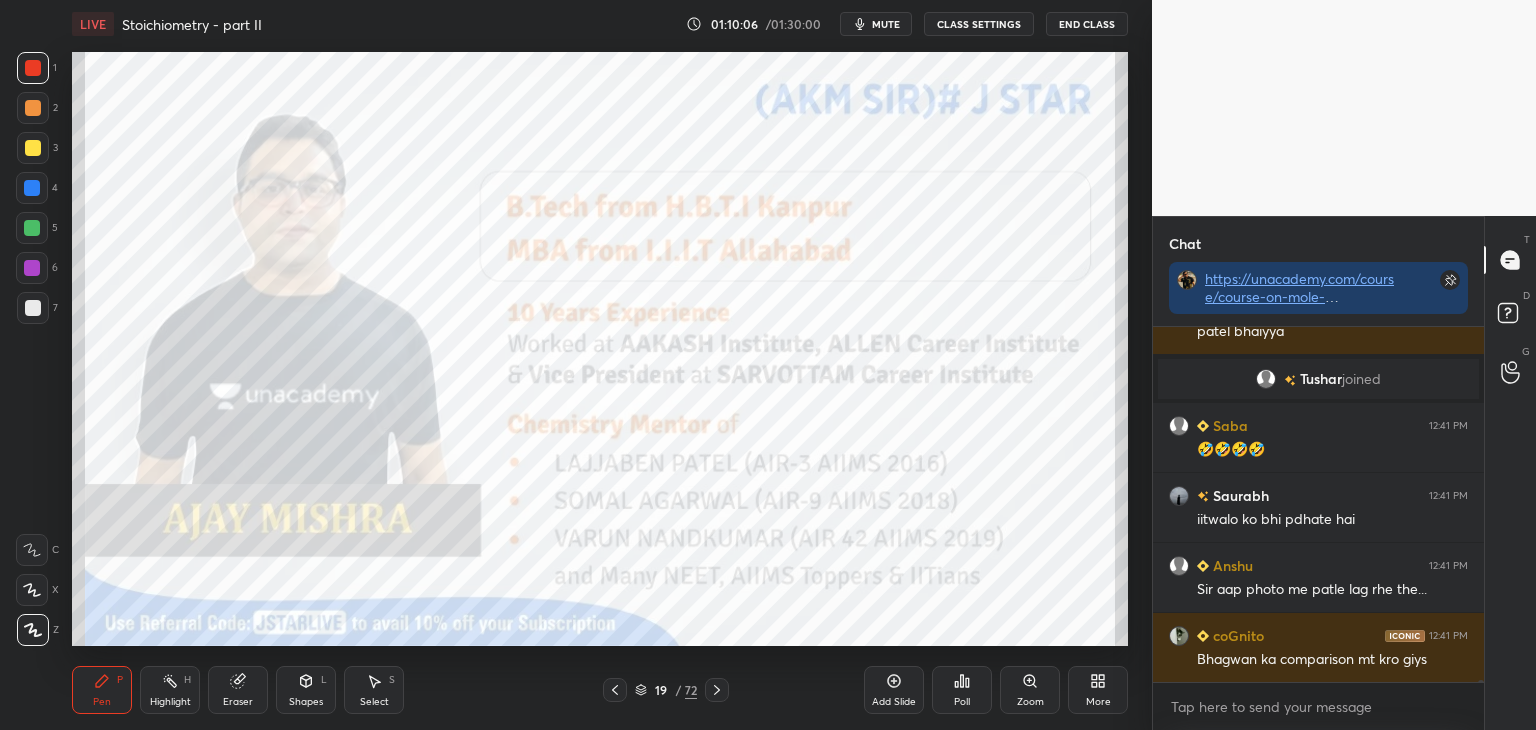 click at bounding box center [33, 308] 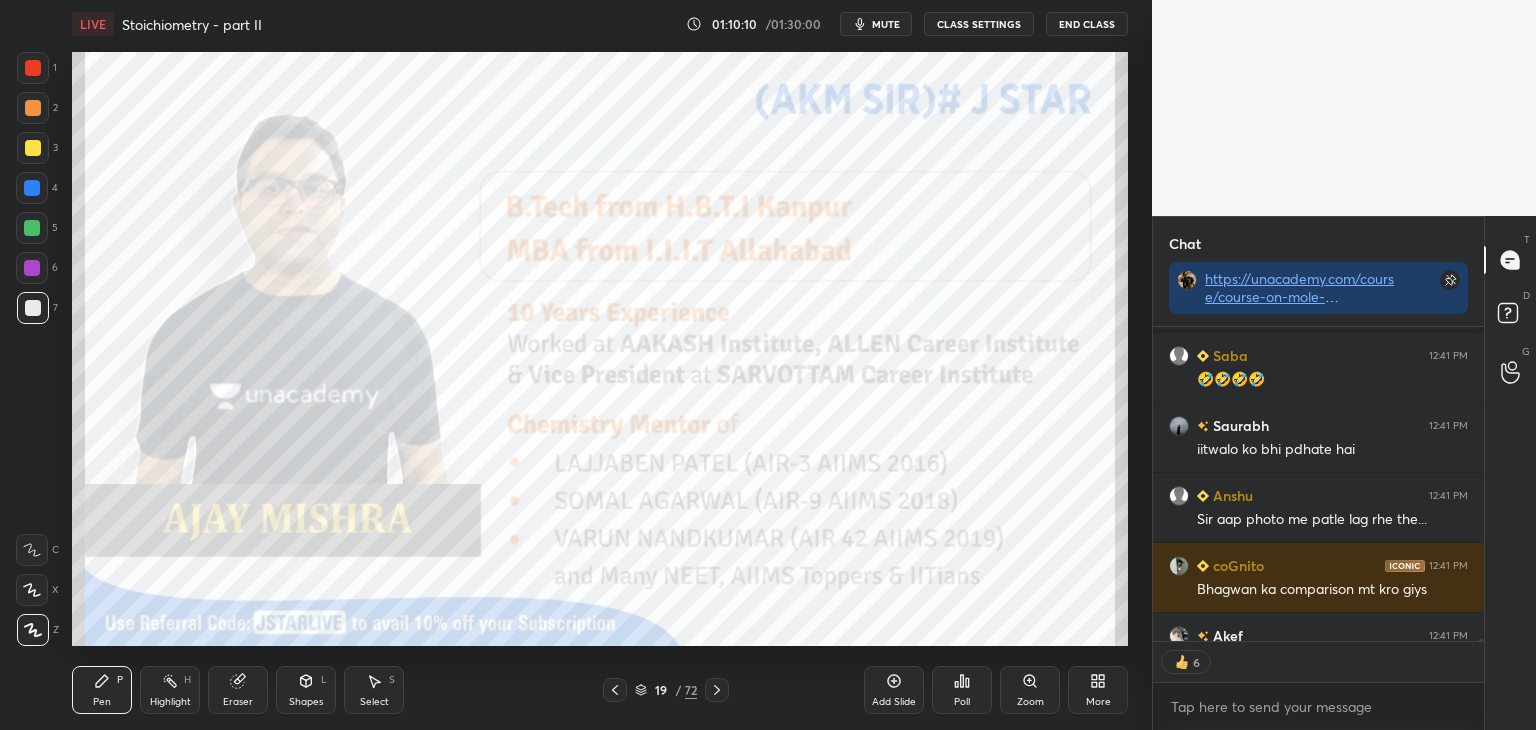 click at bounding box center [33, 68] 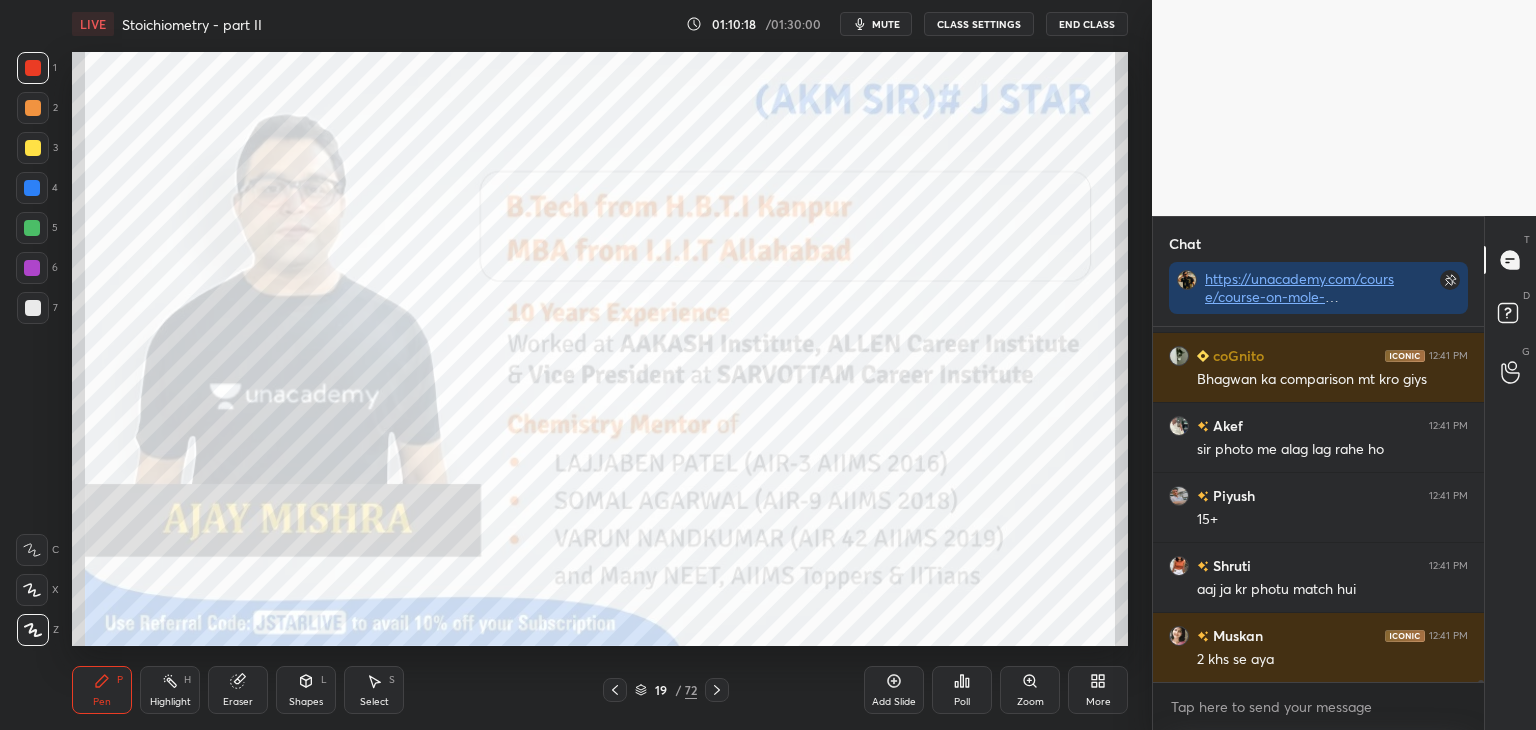 click on "More" at bounding box center (1098, 702) 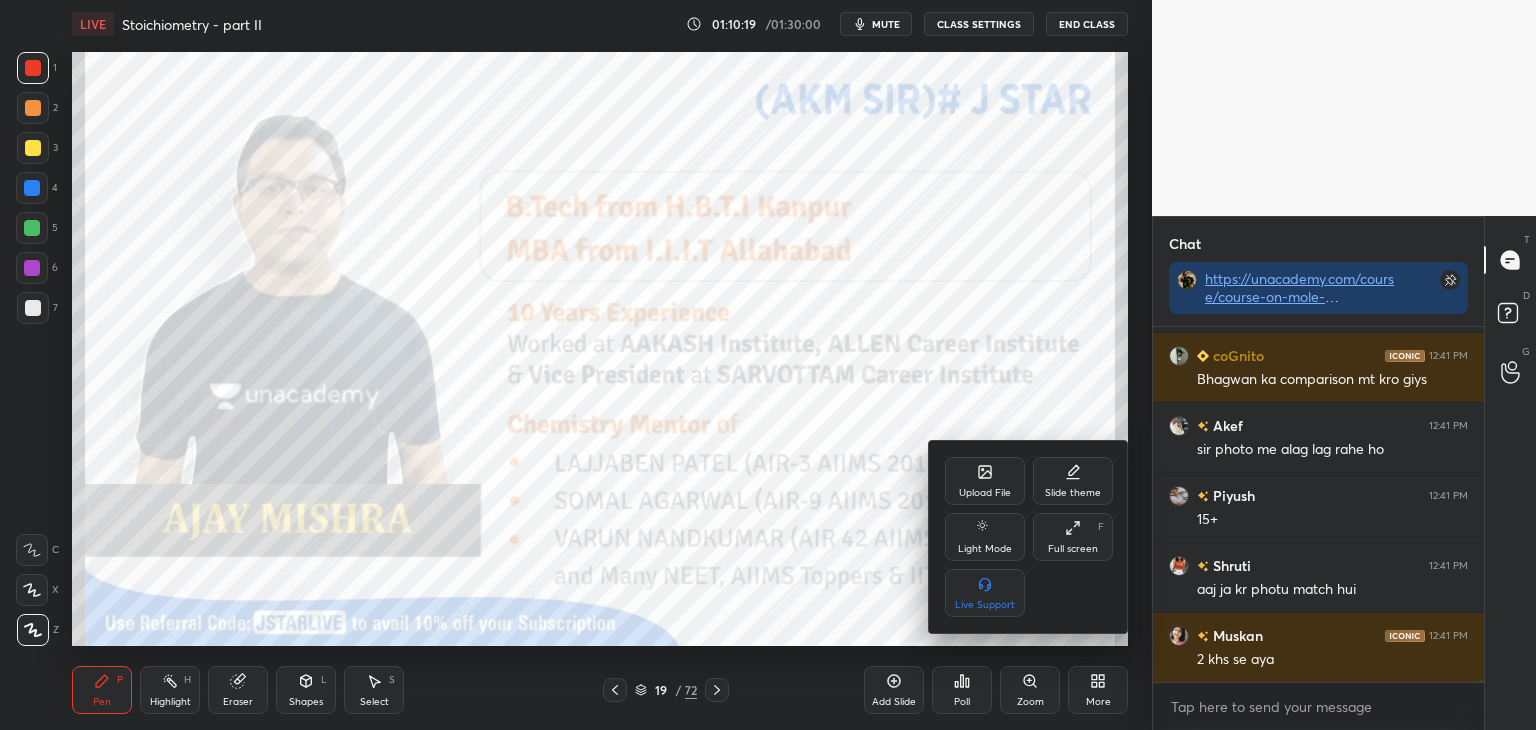 drag, startPoint x: 1080, startPoint y: 542, endPoint x: 1052, endPoint y: 632, distance: 94.254974 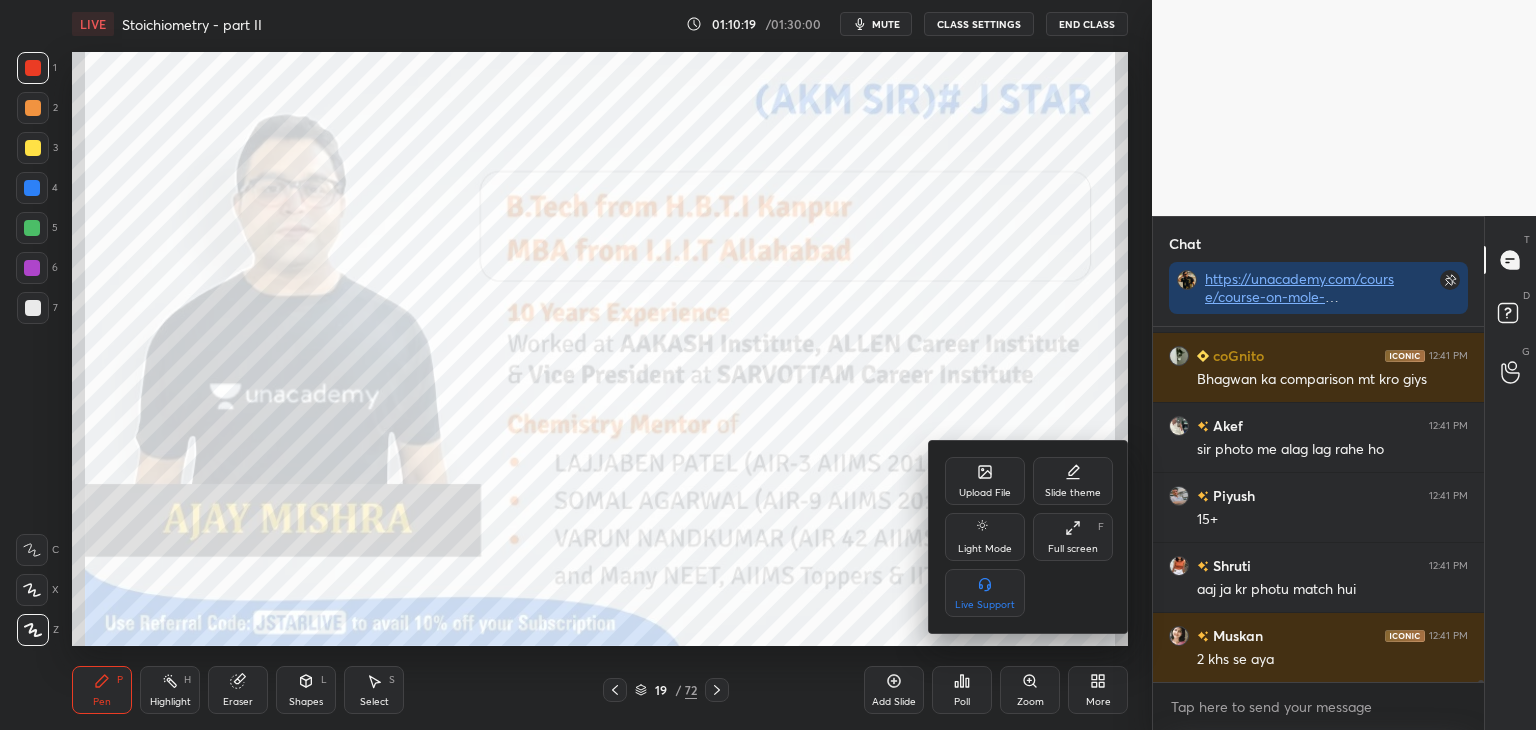 click on "Full screen" at bounding box center (1073, 549) 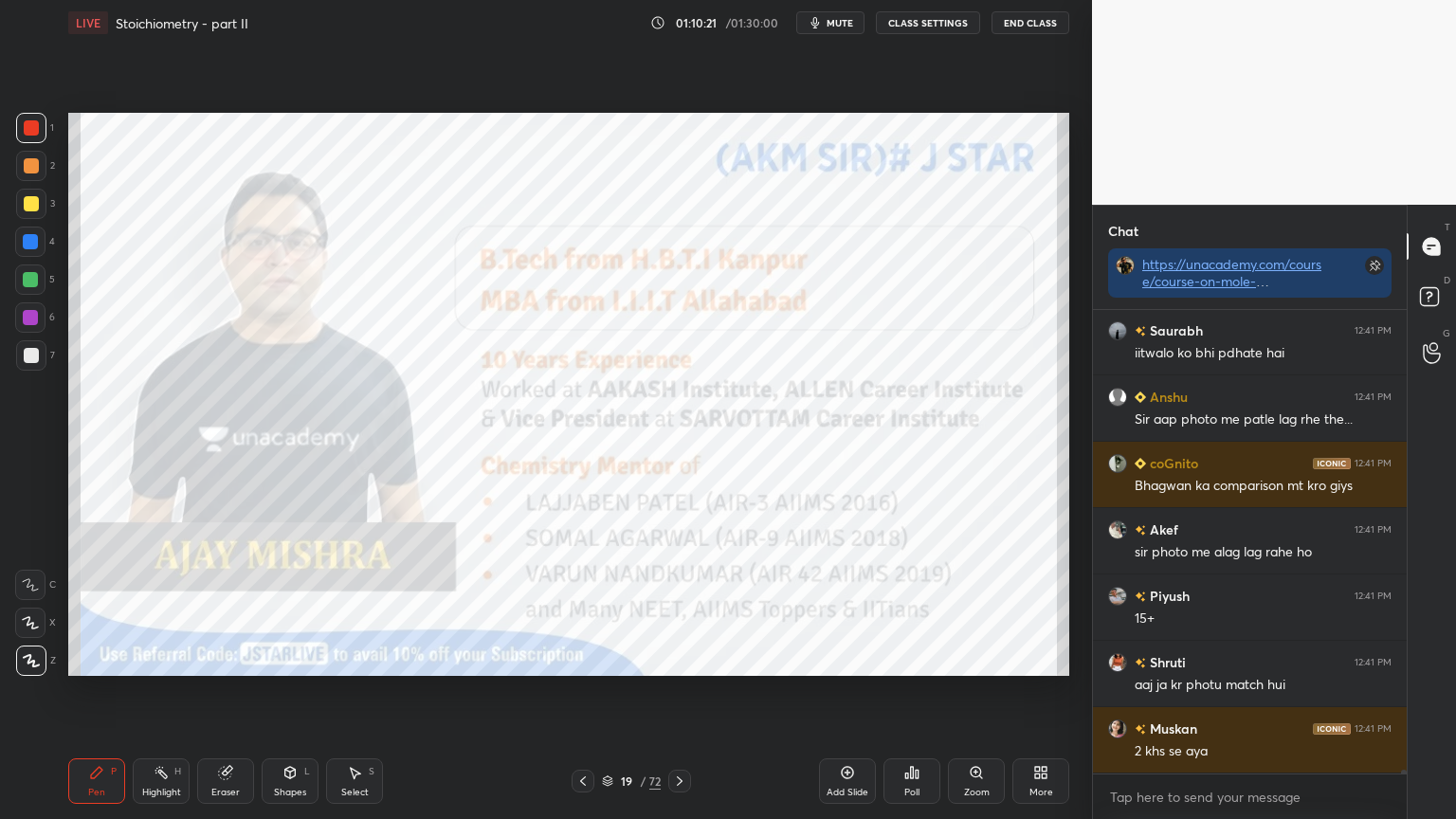 click 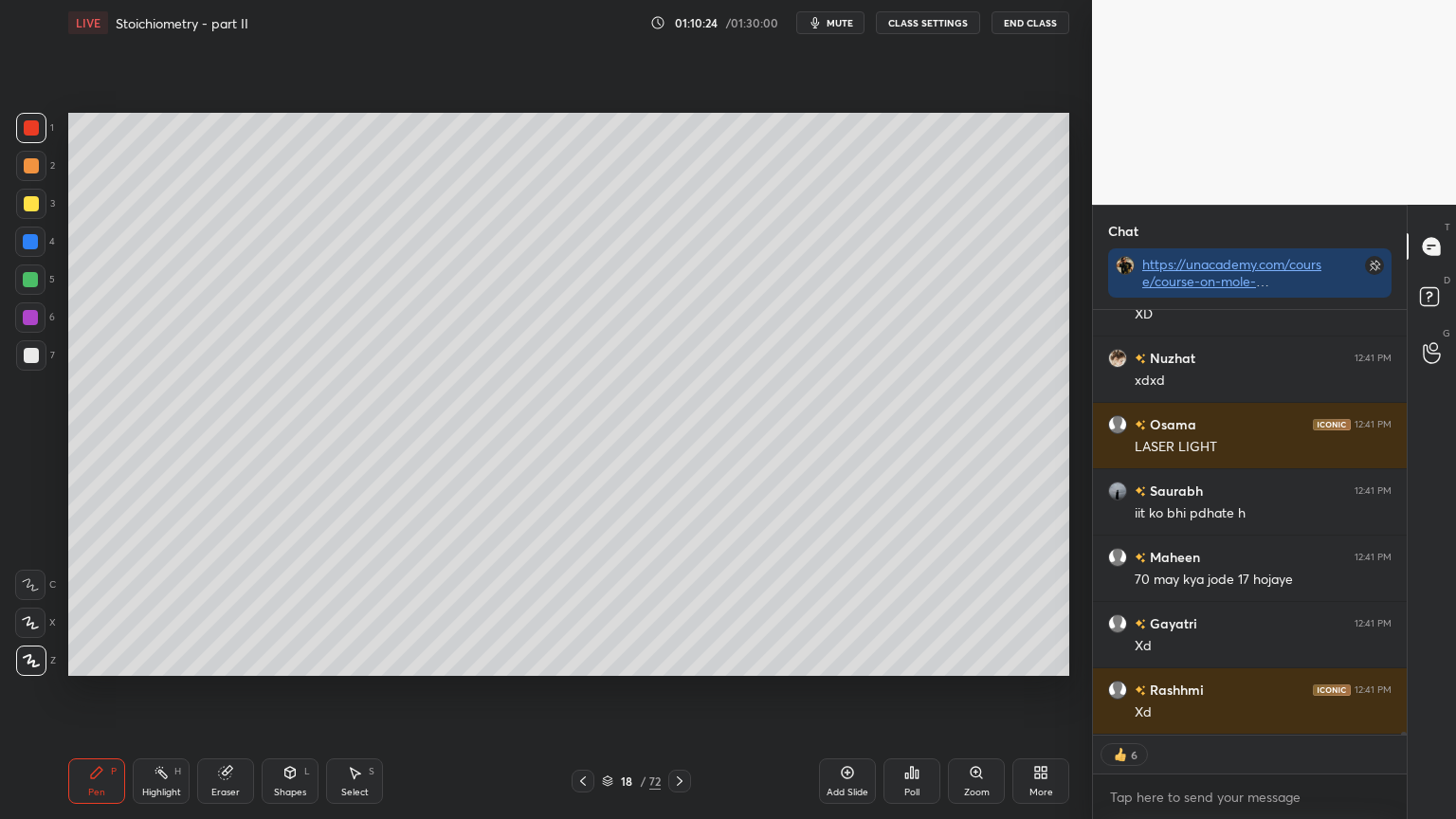 click 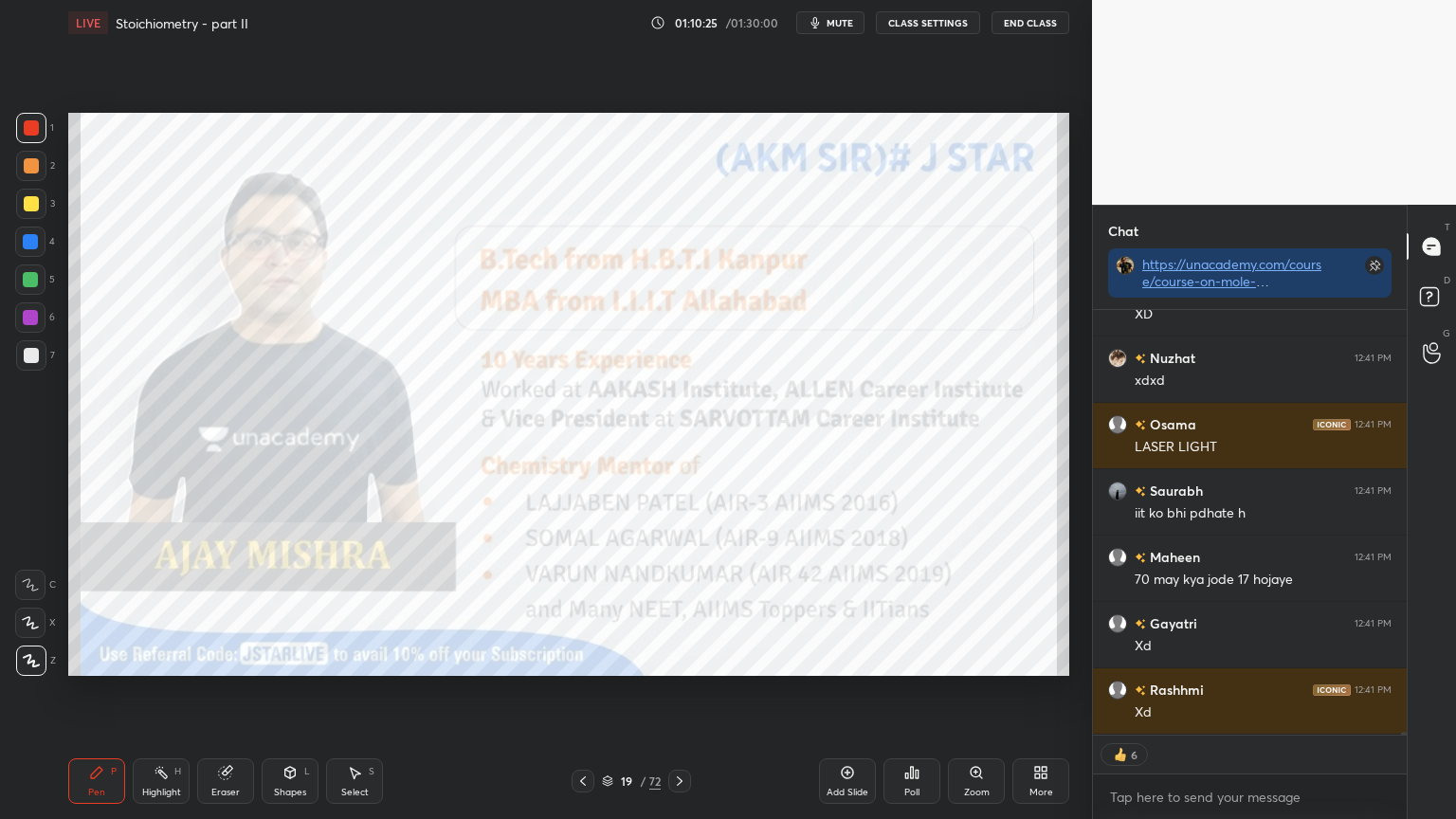 click 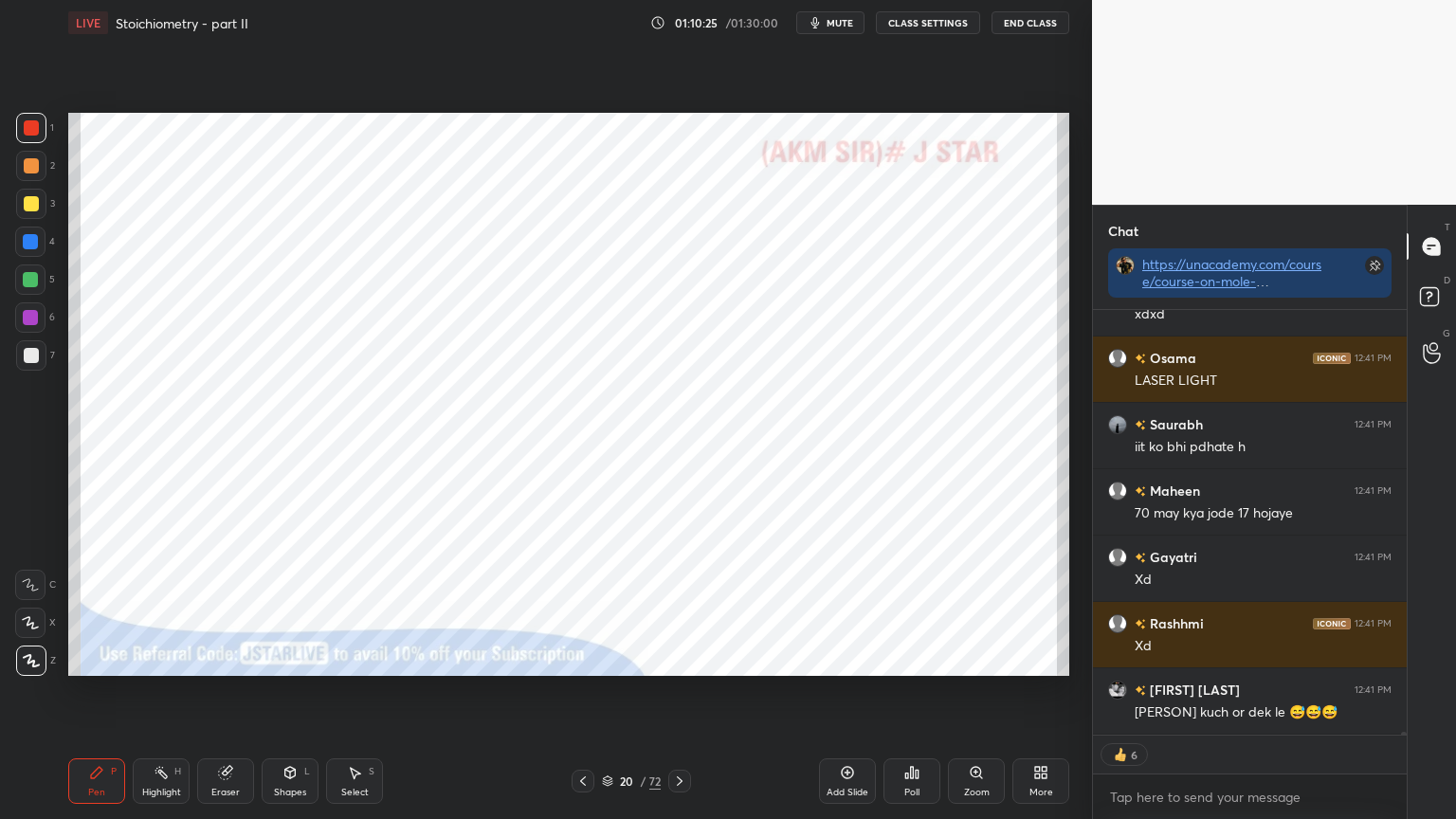 click 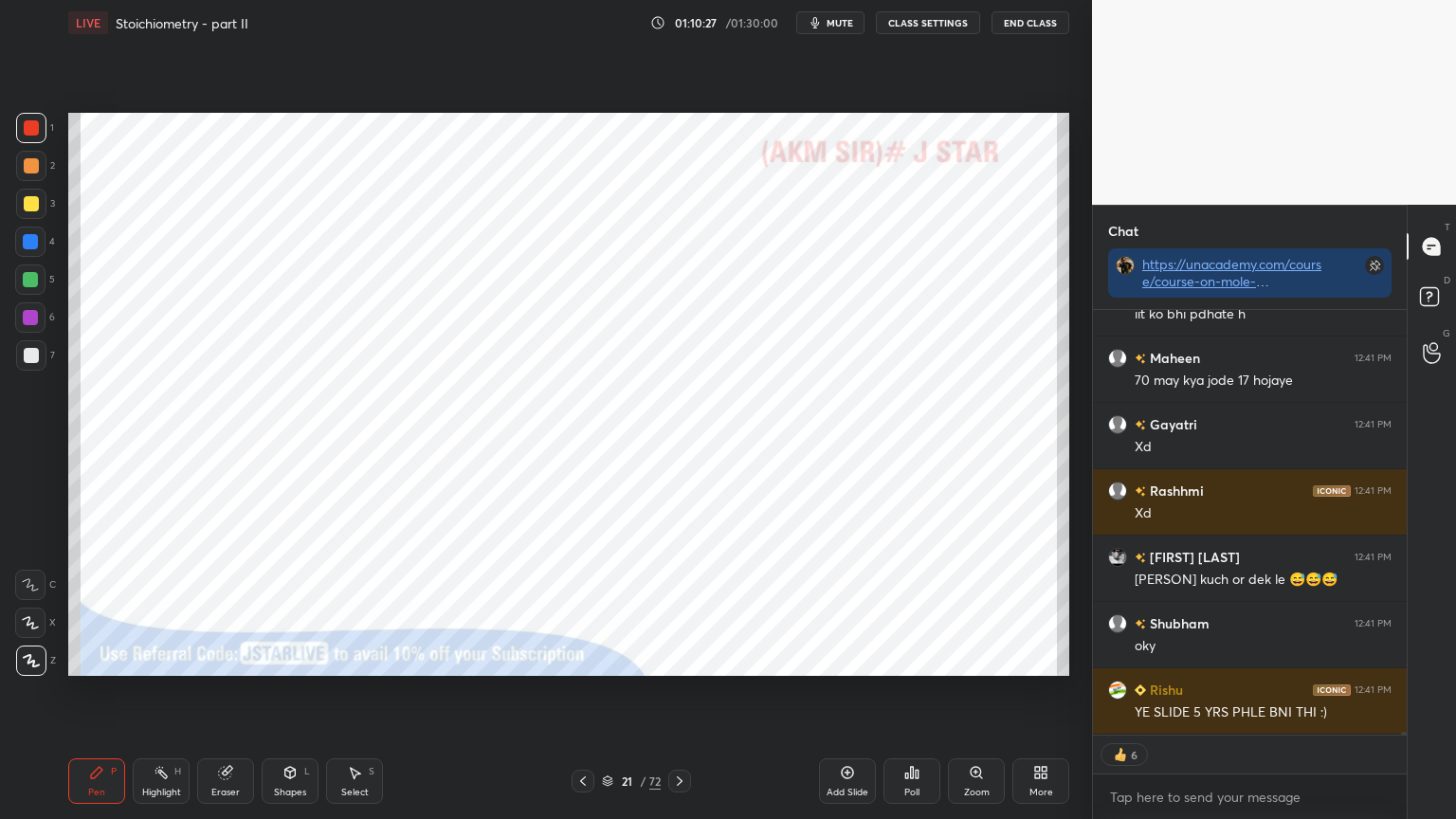 click 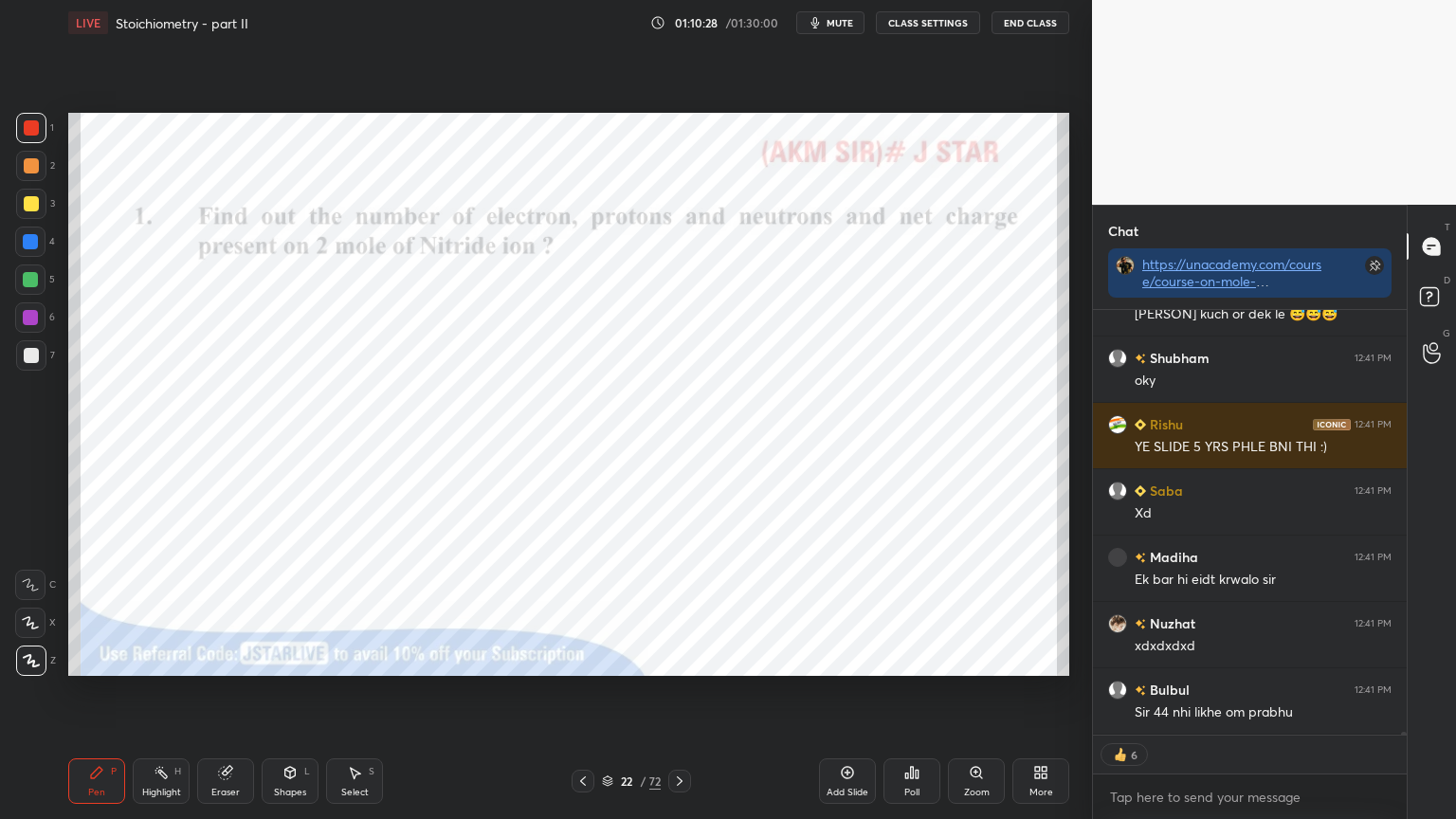 click 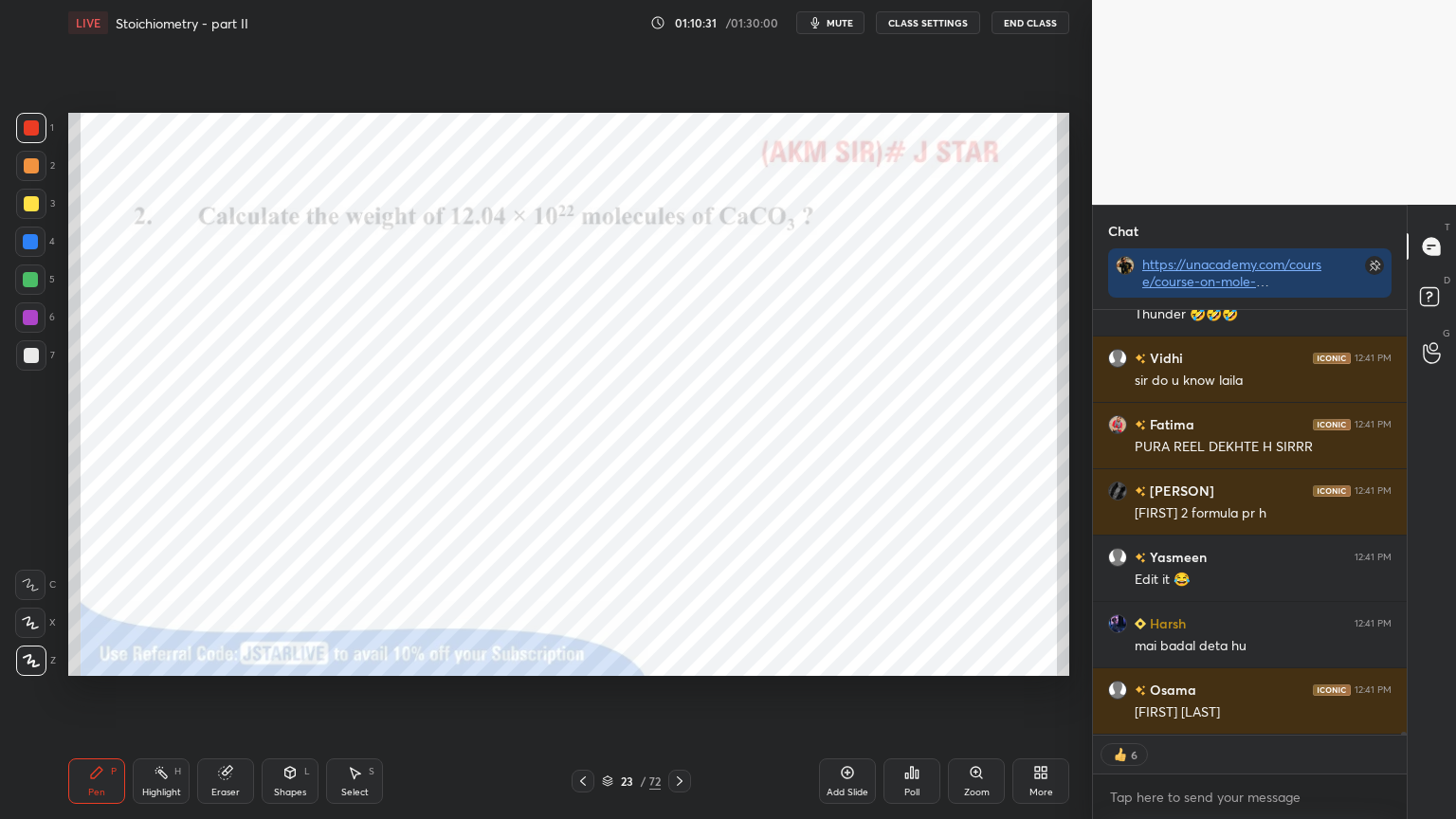 click 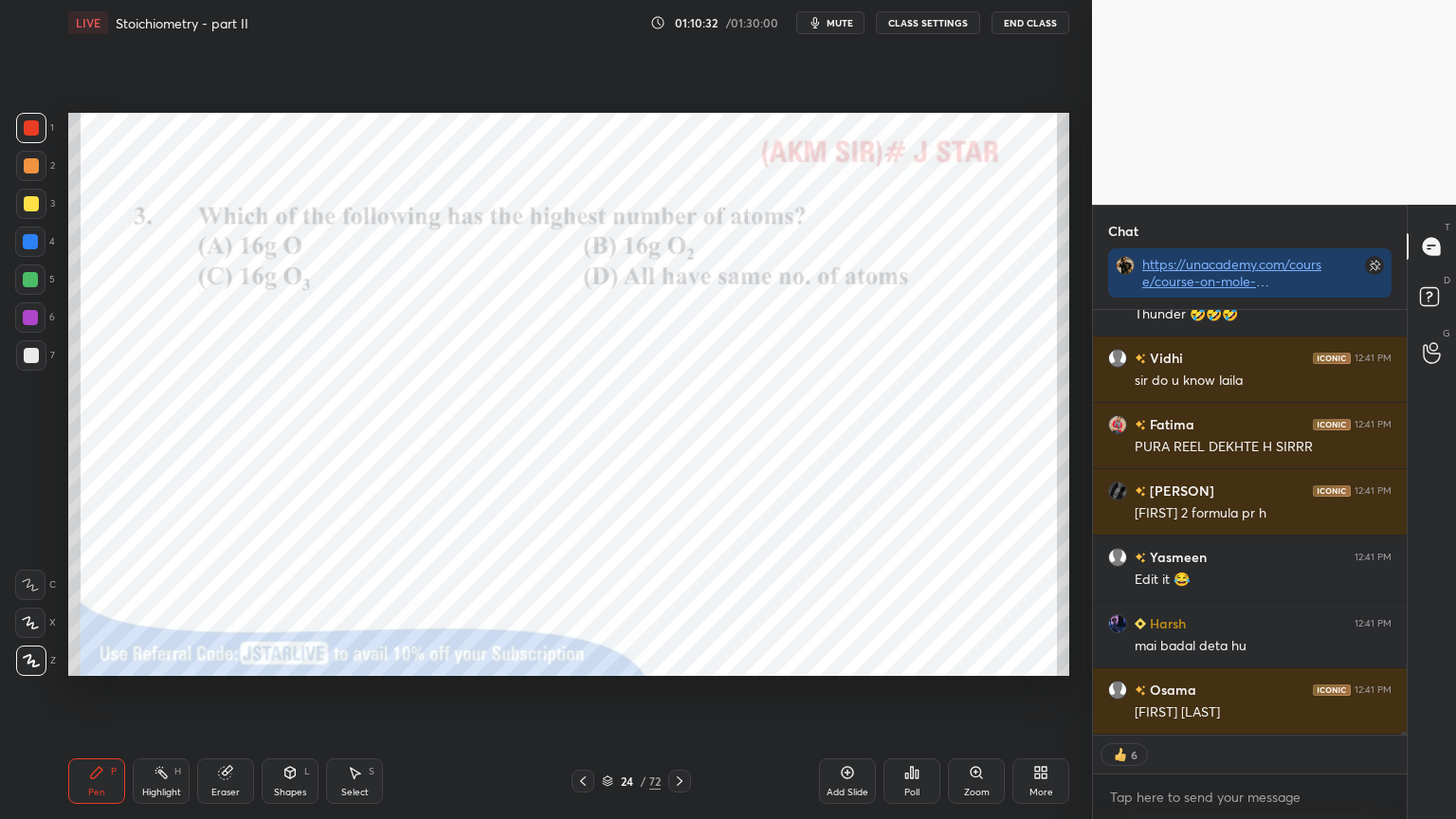 click 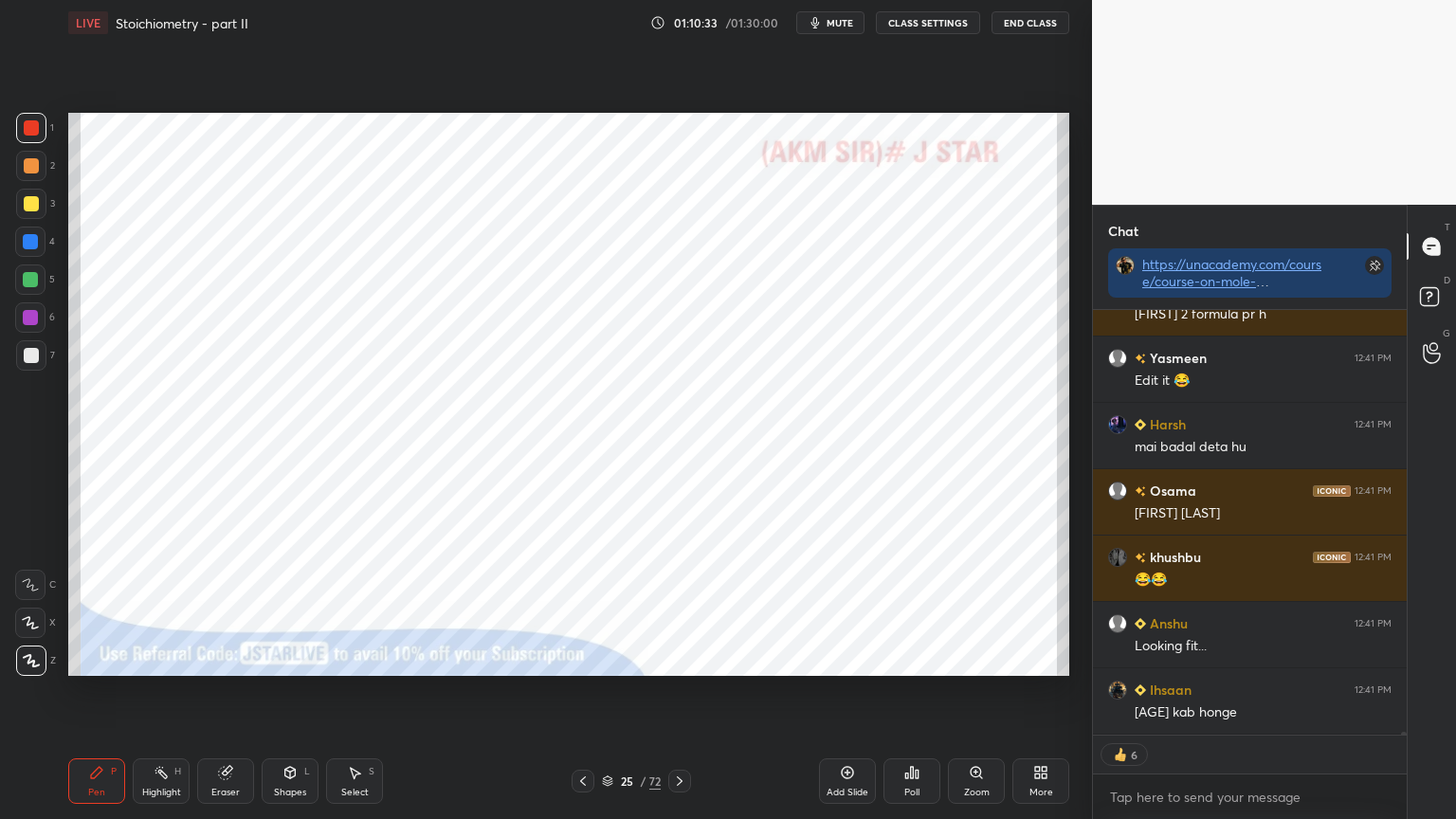 click 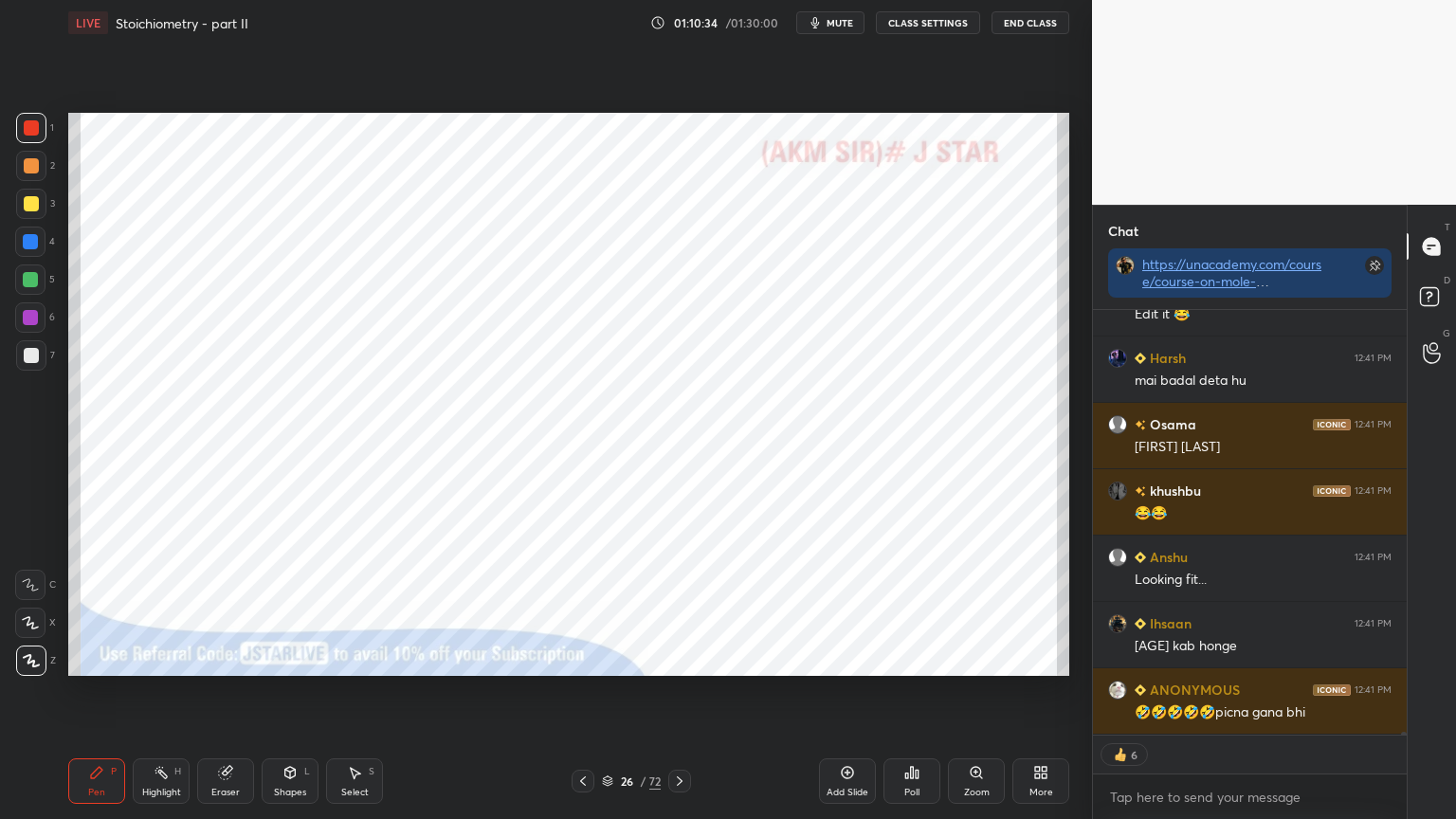 type on "x" 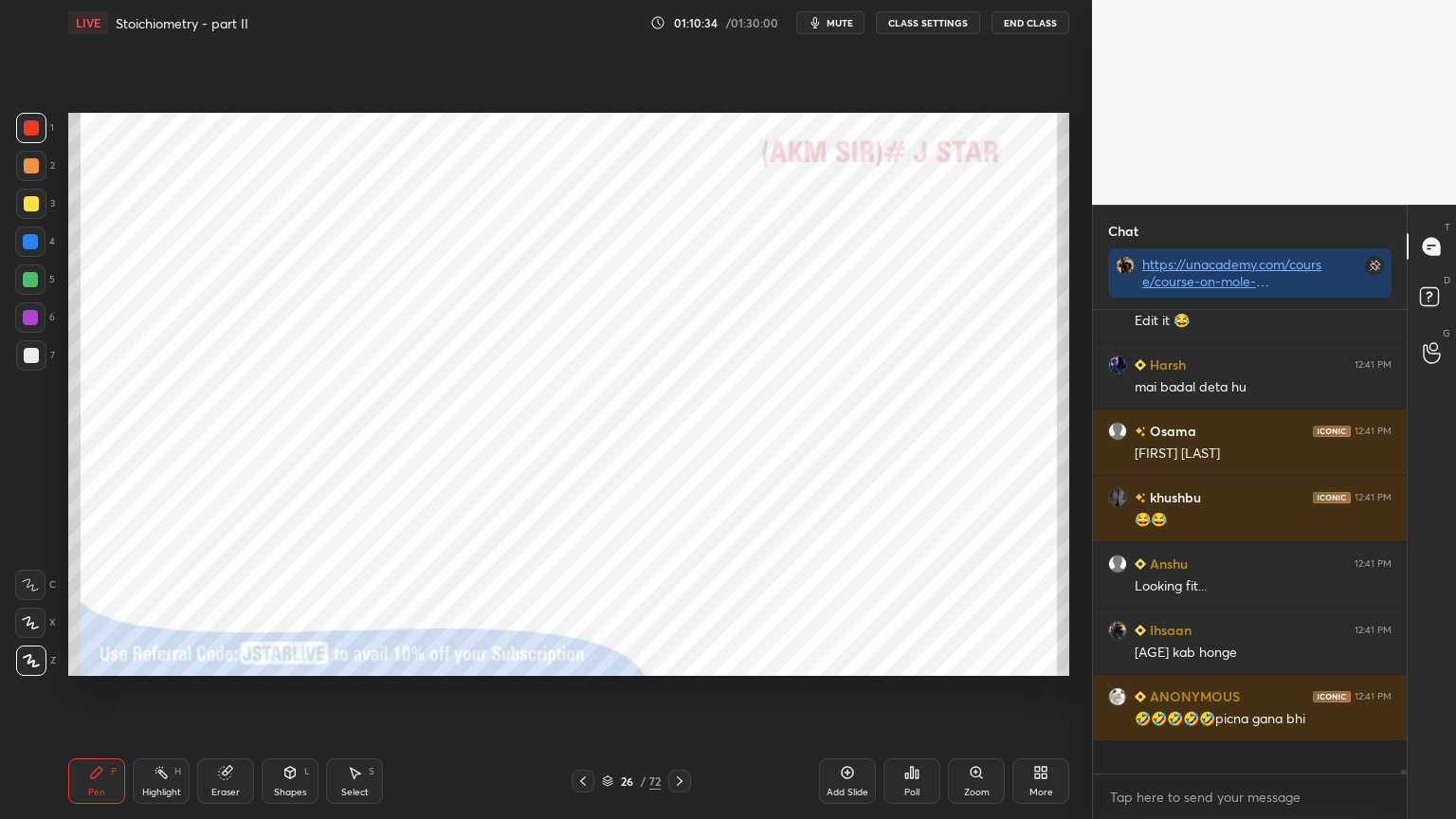 click 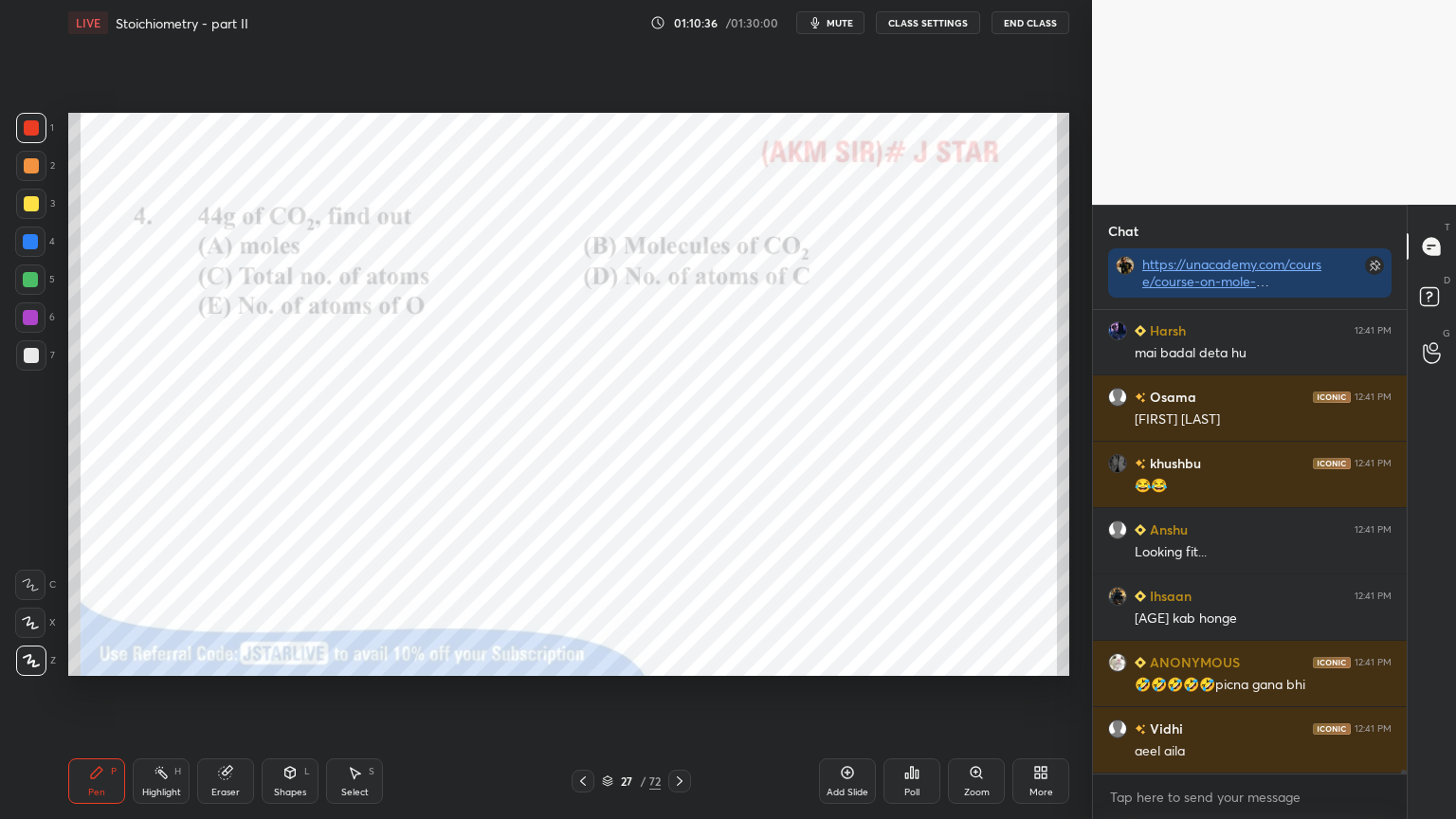 click 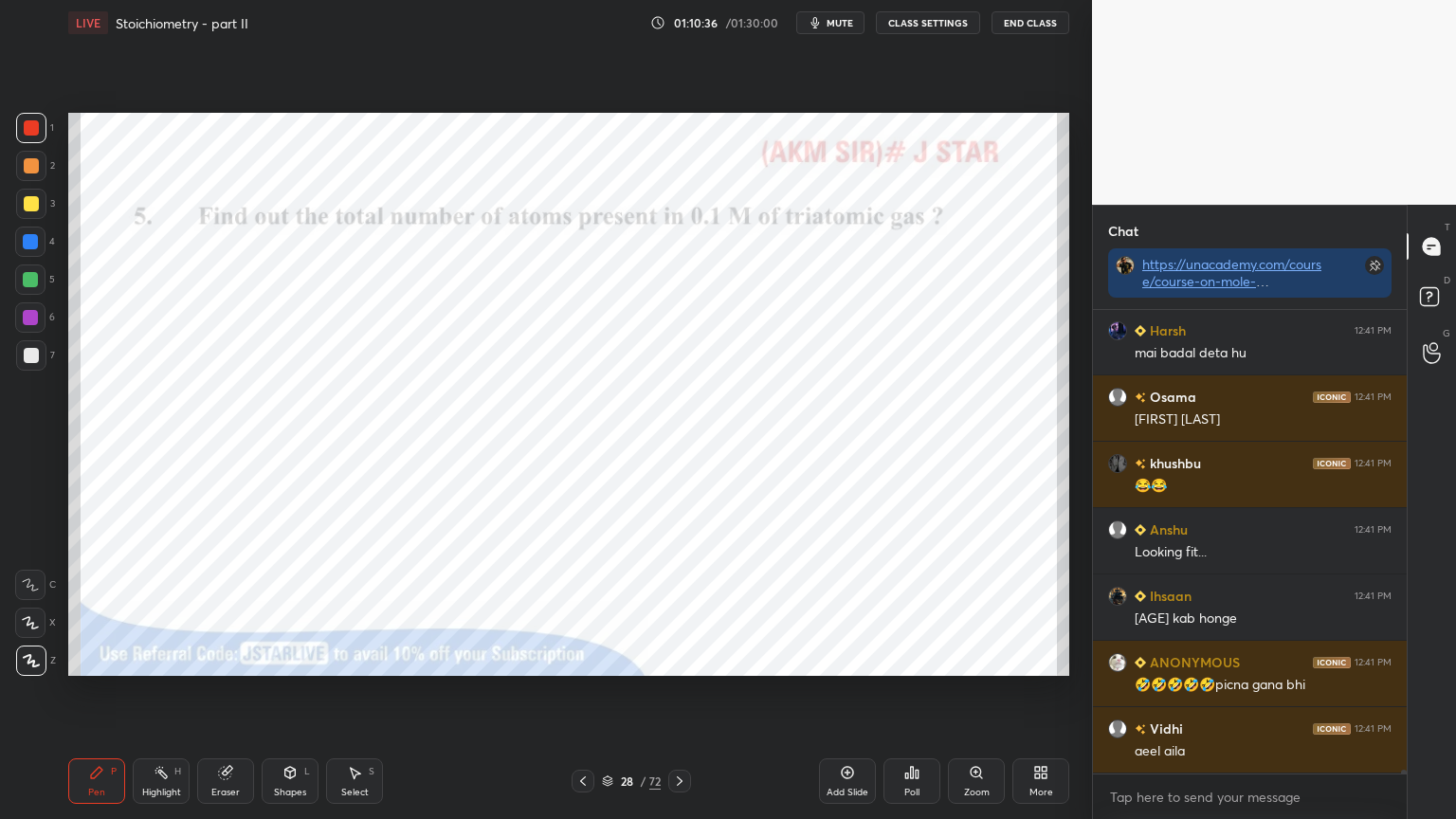 click 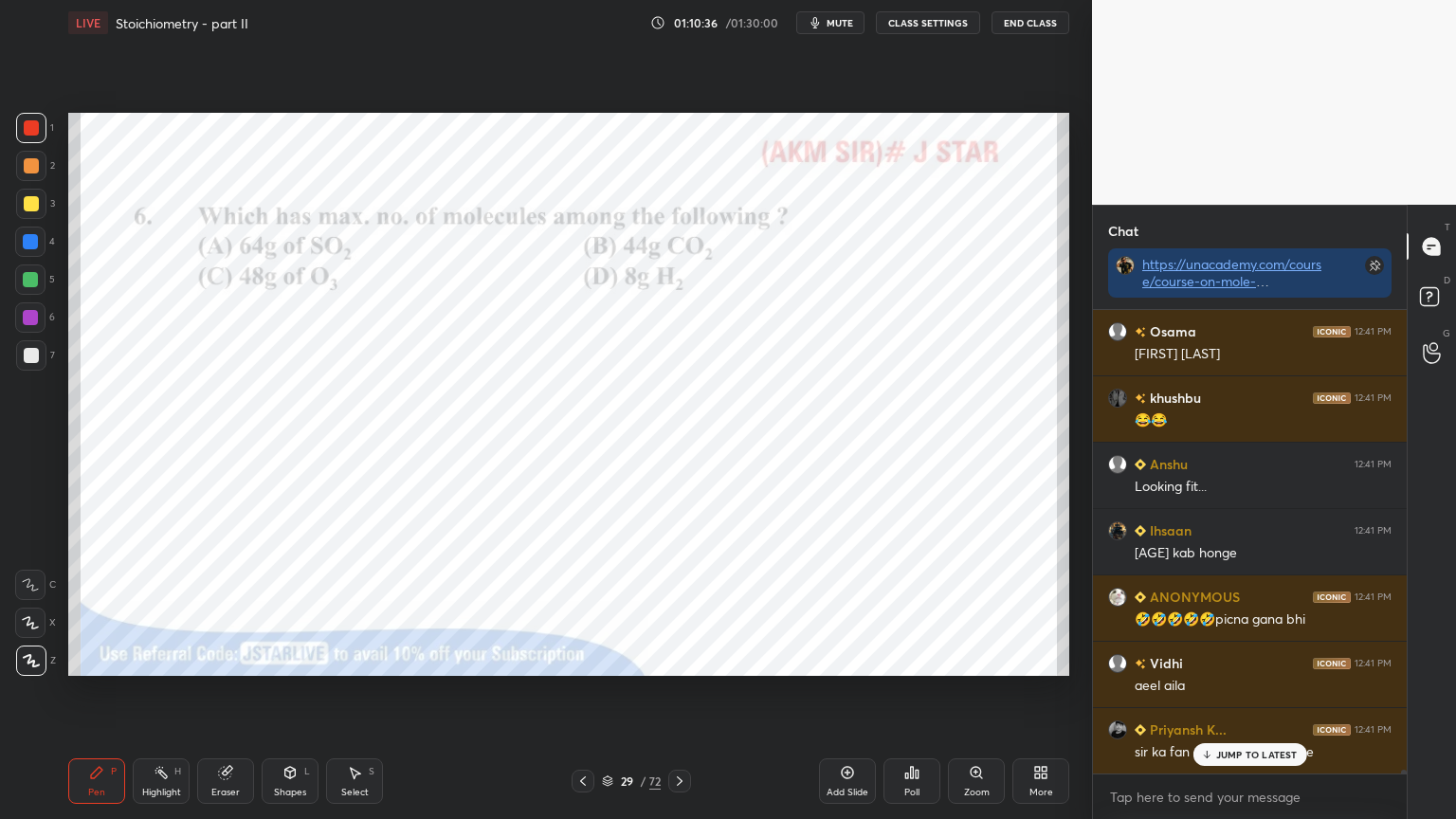 click 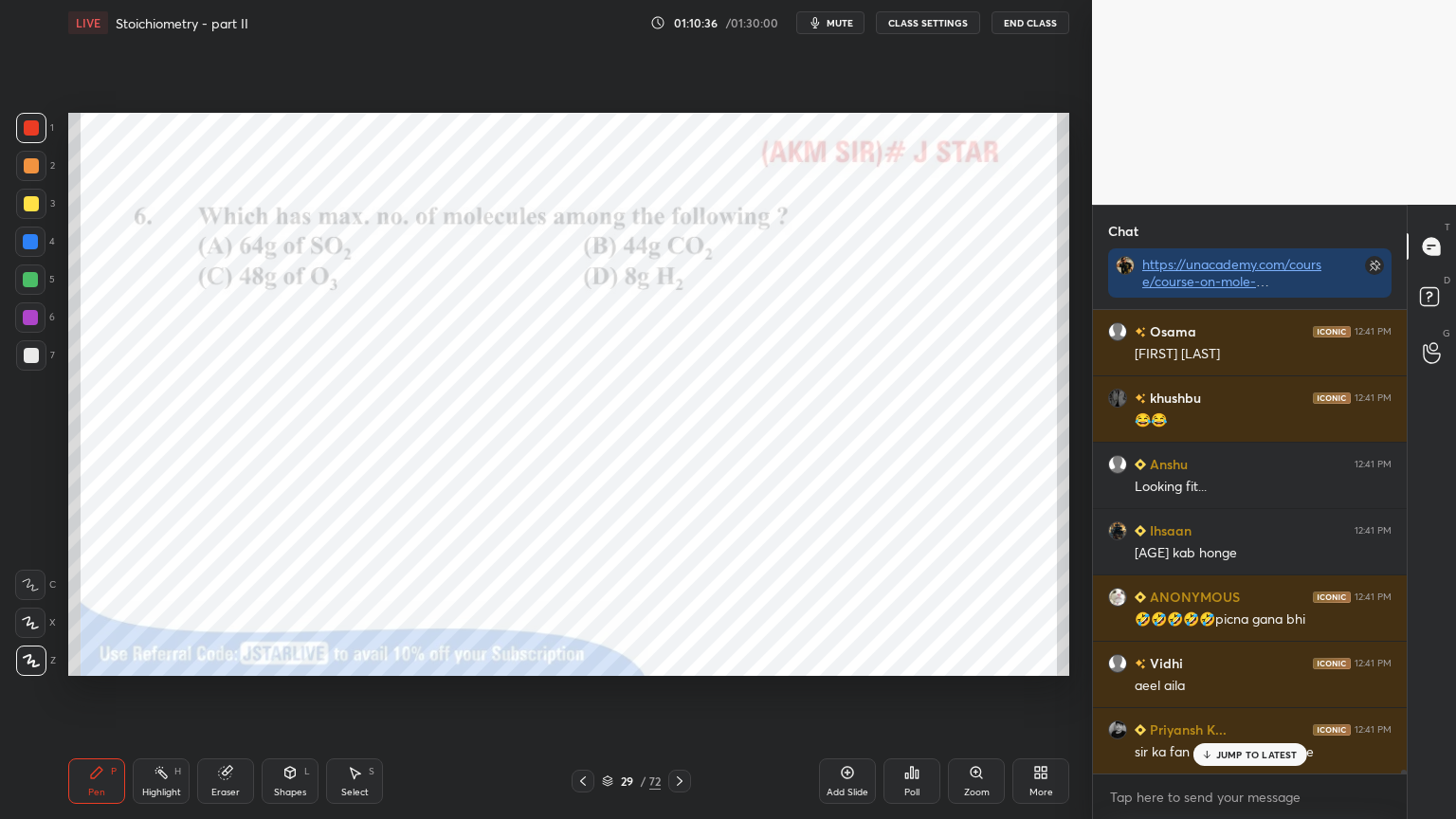 click 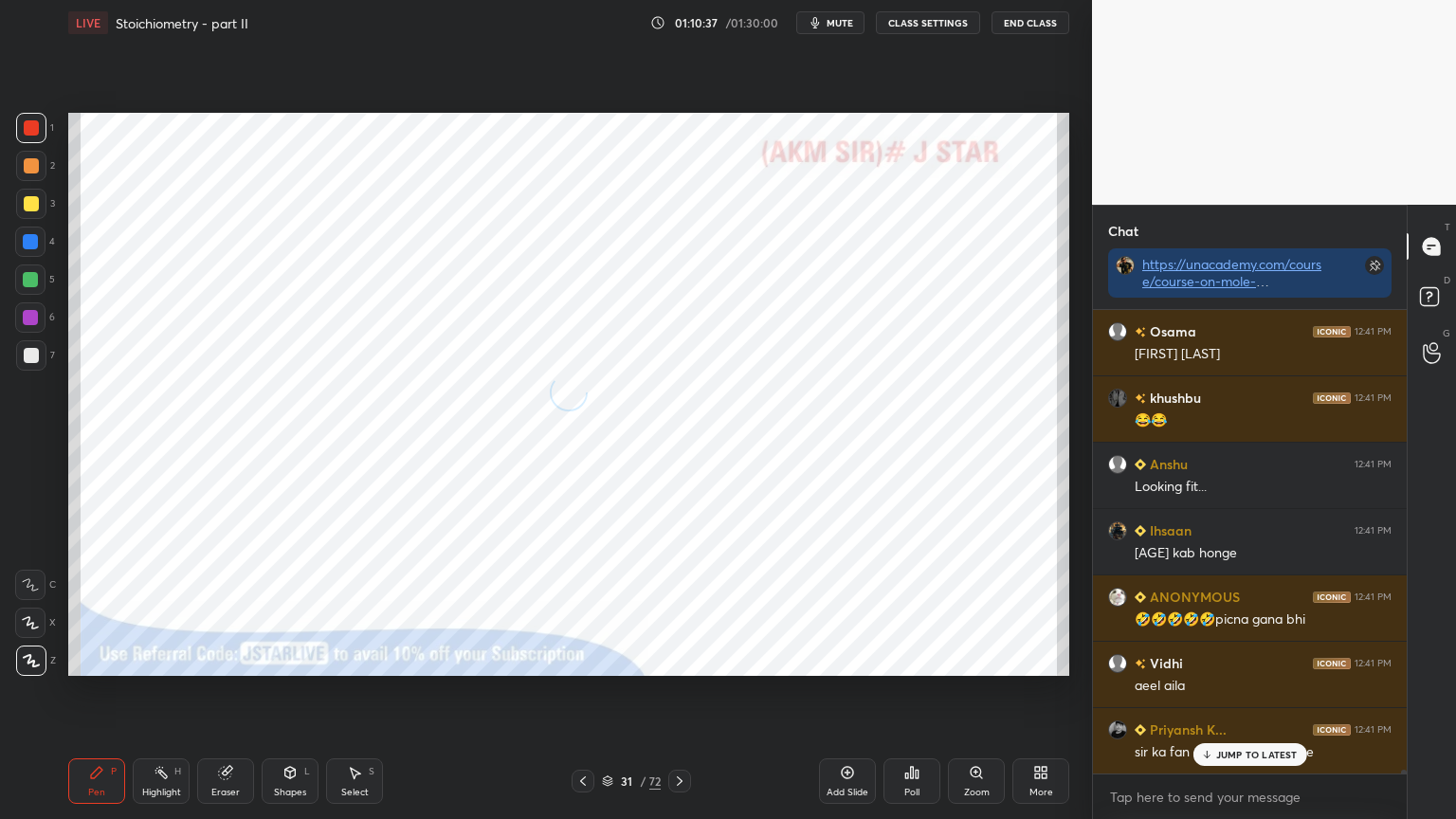 click 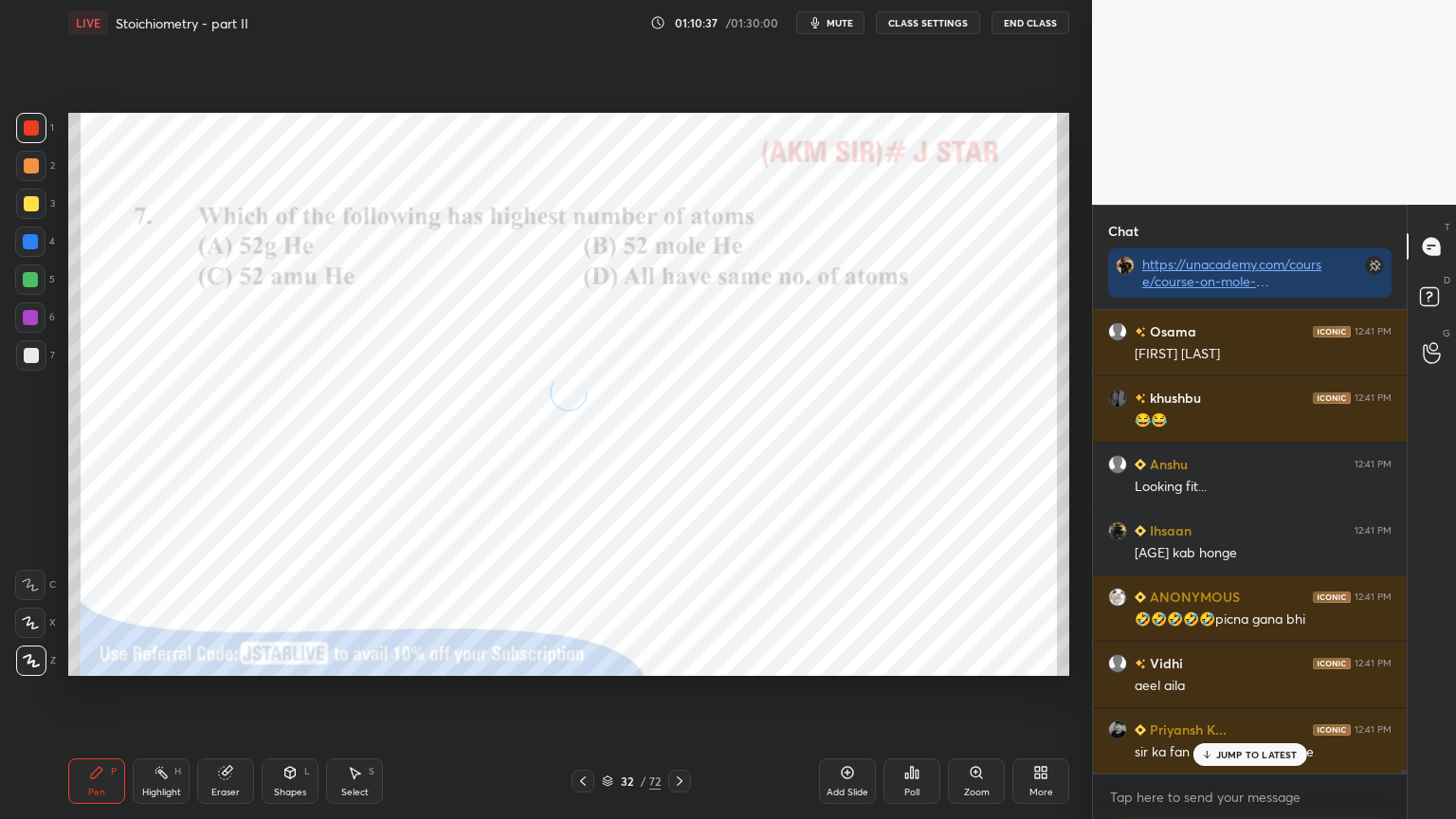 click 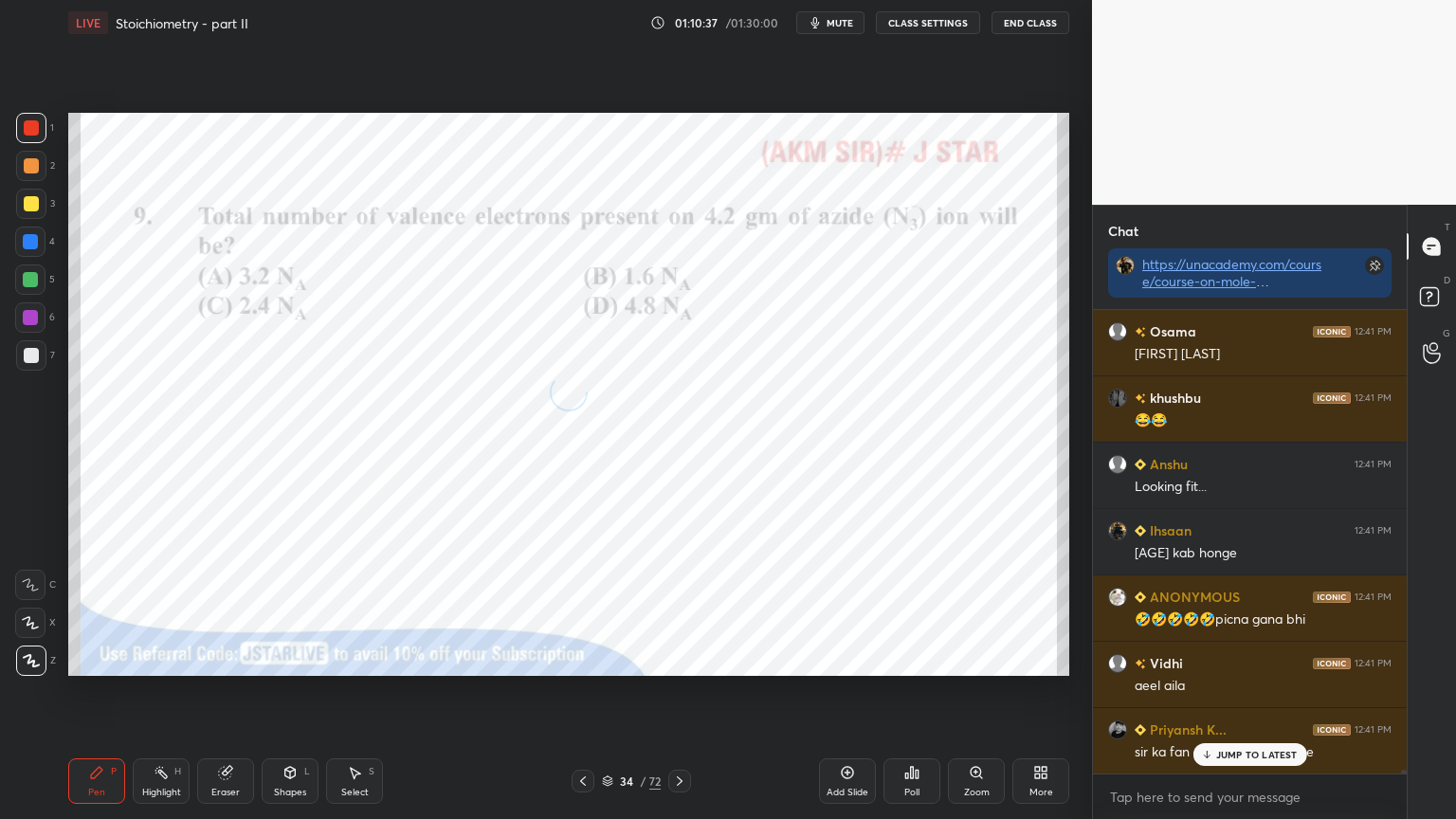 click 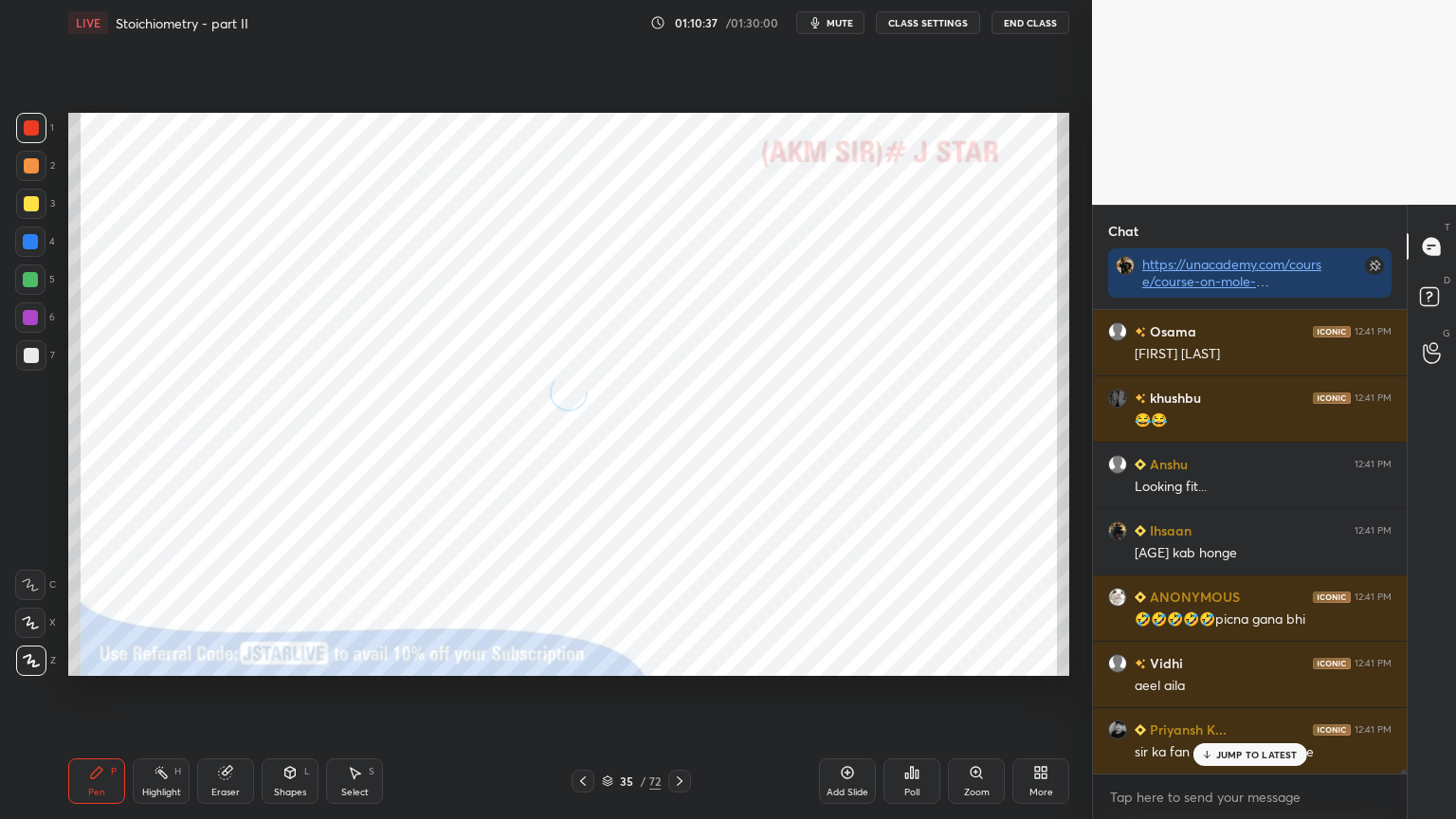 click 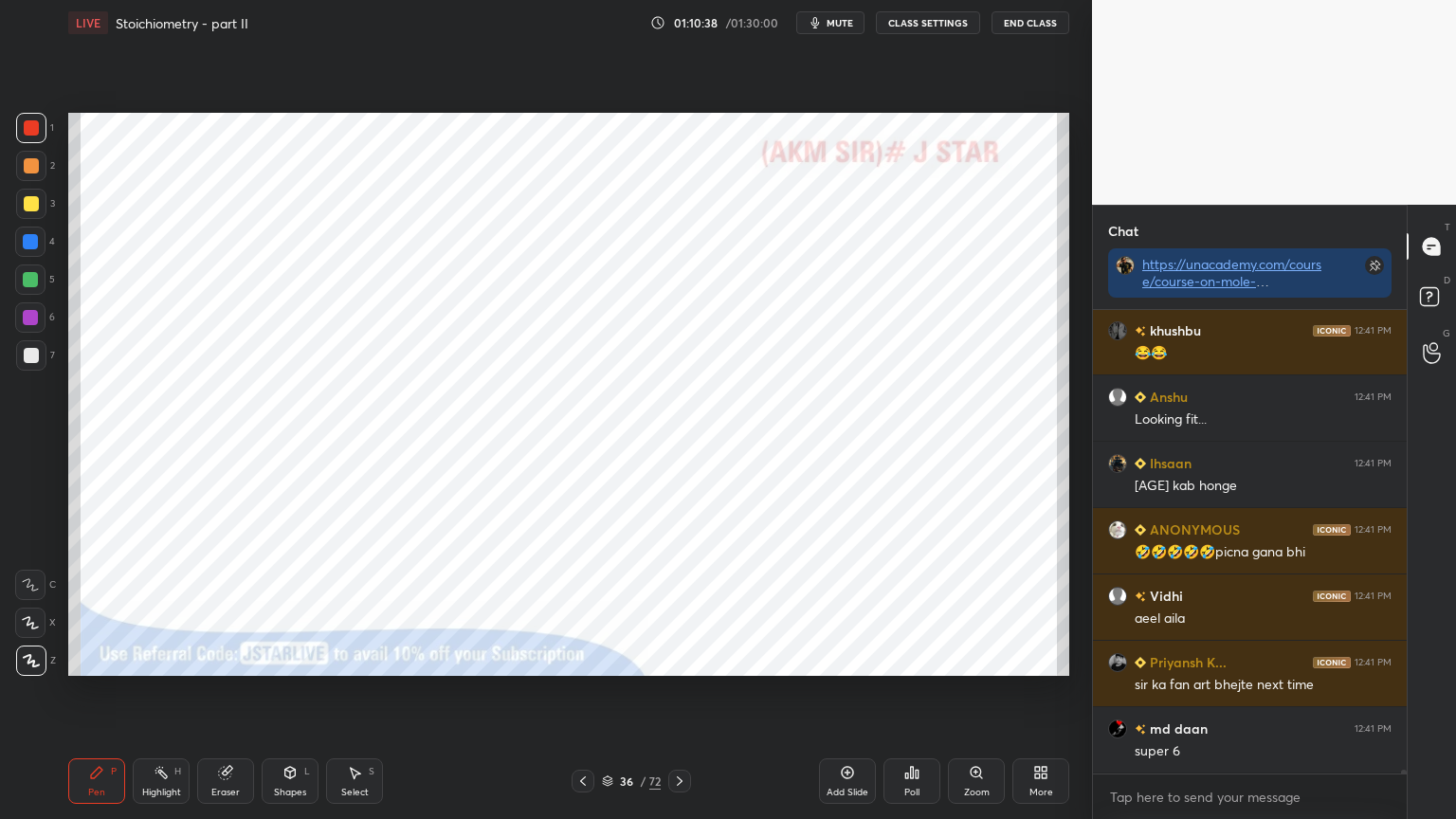 click 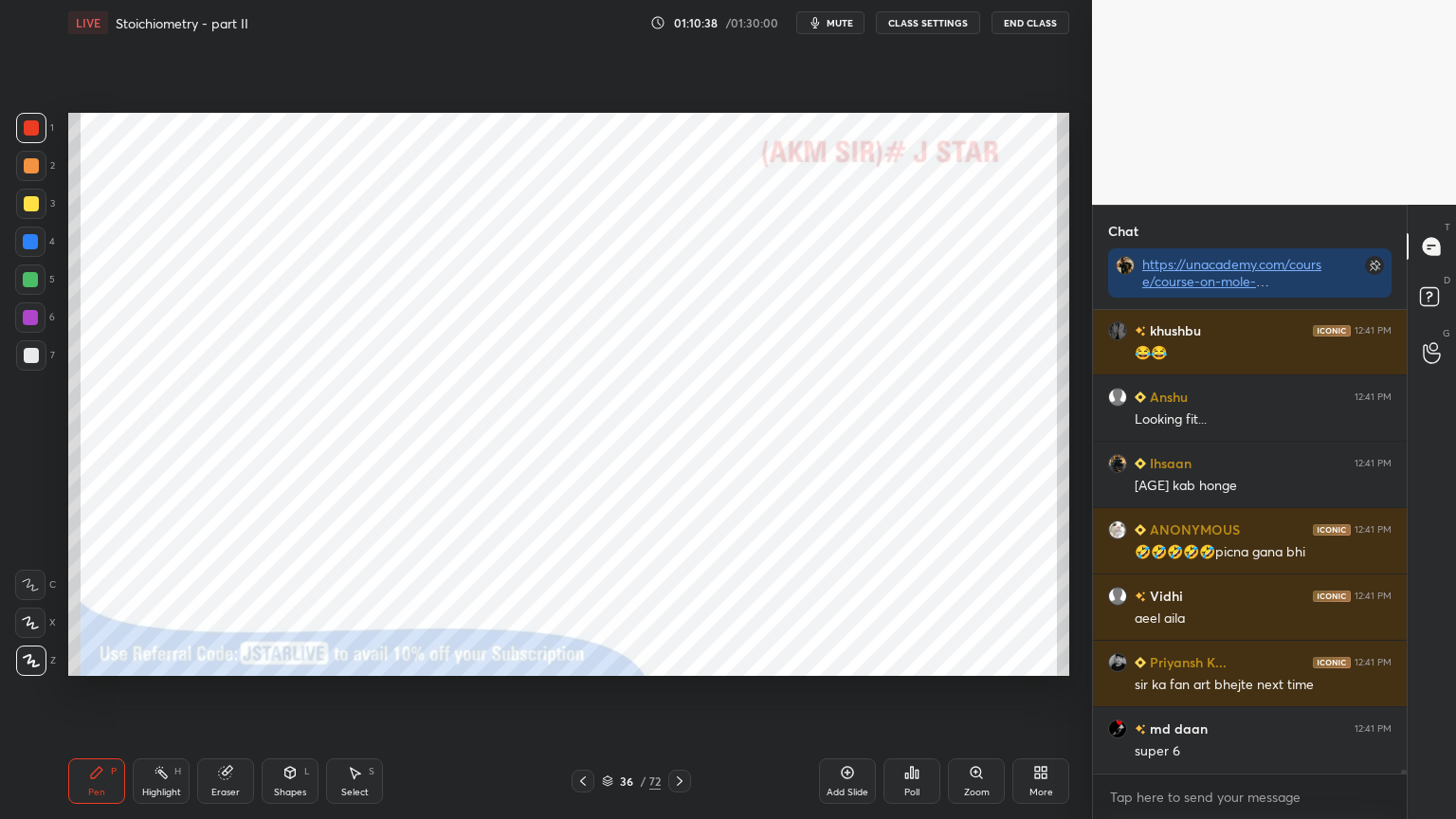 click 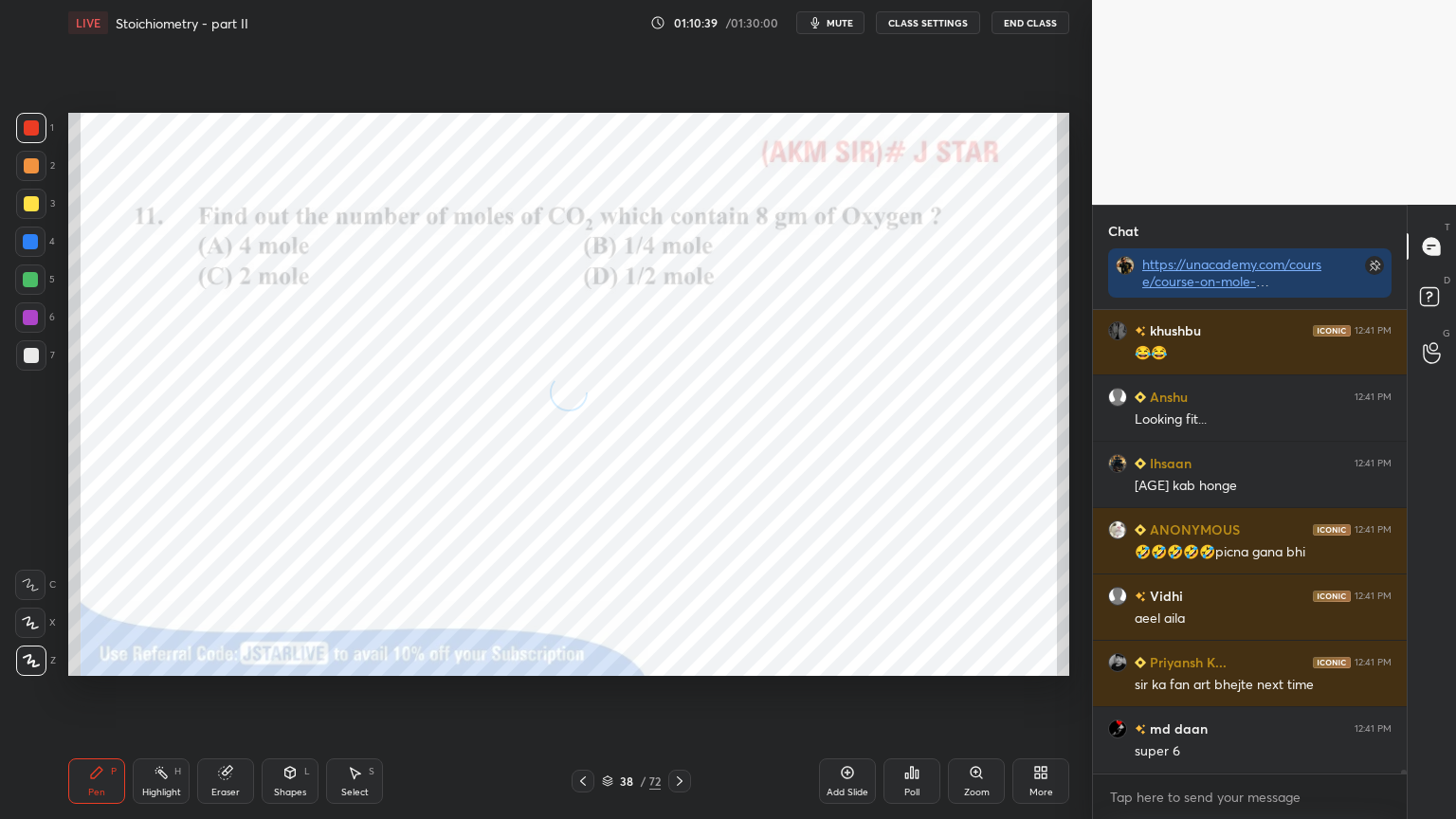 click 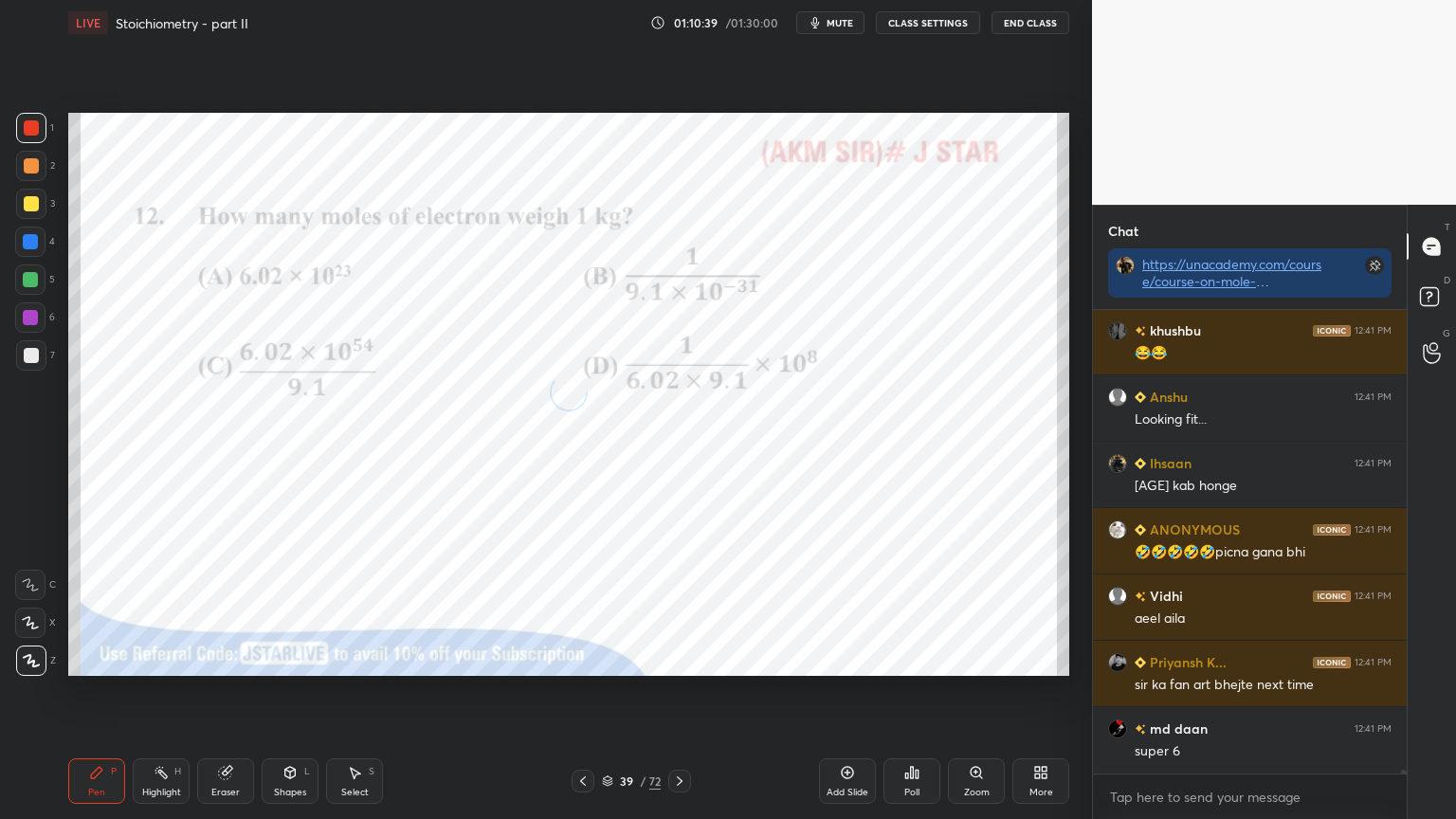 click 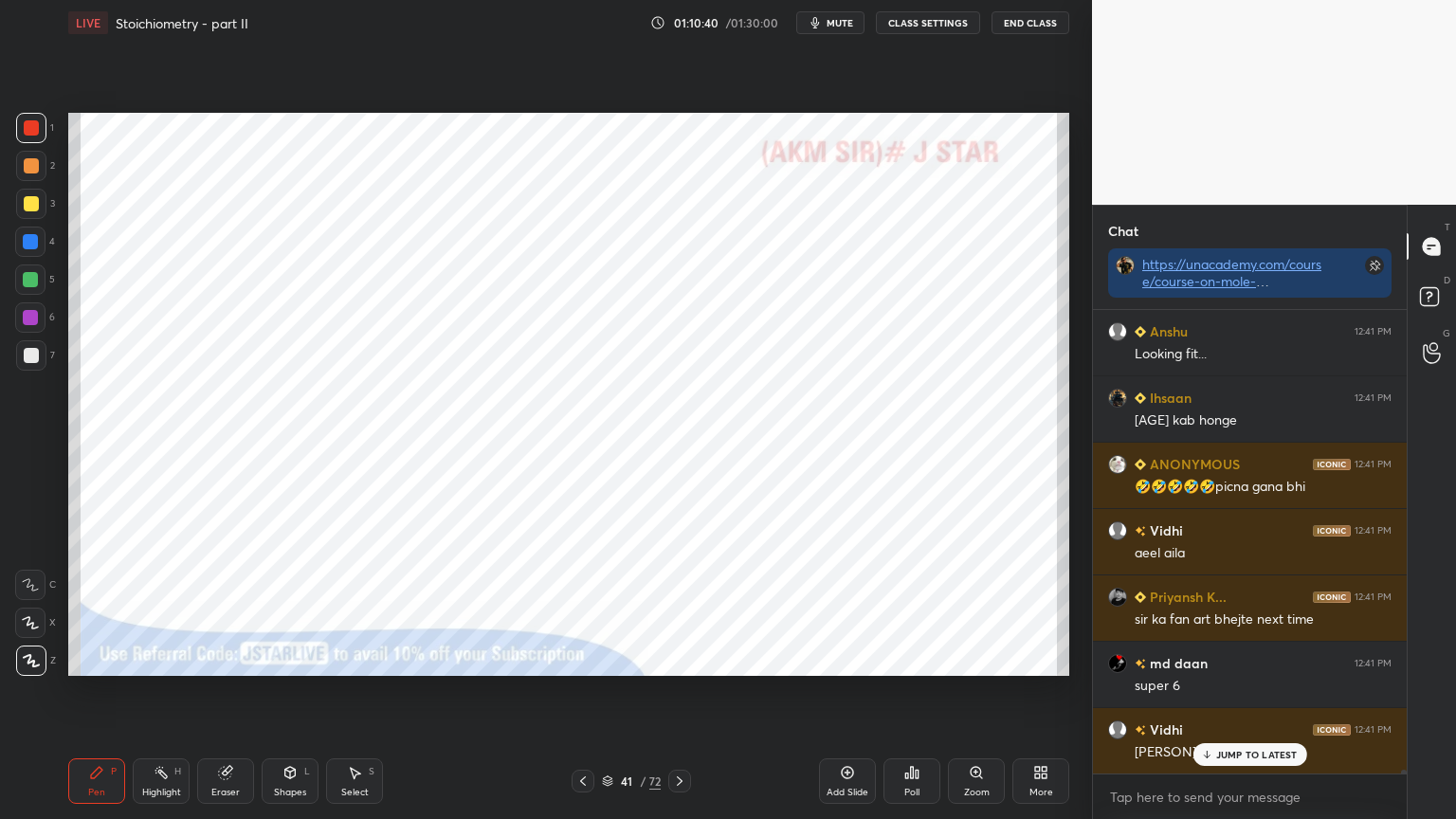 click 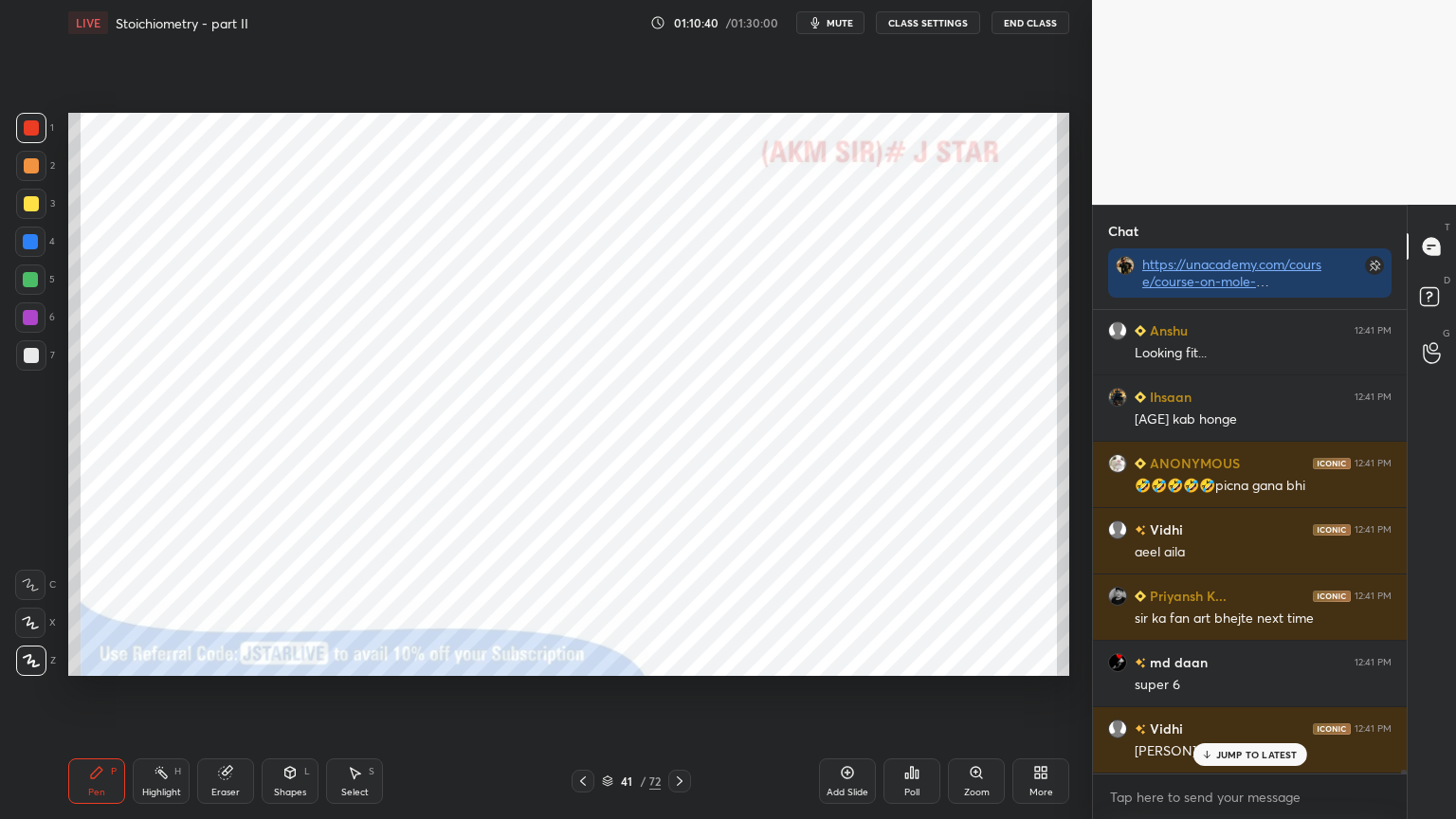 click 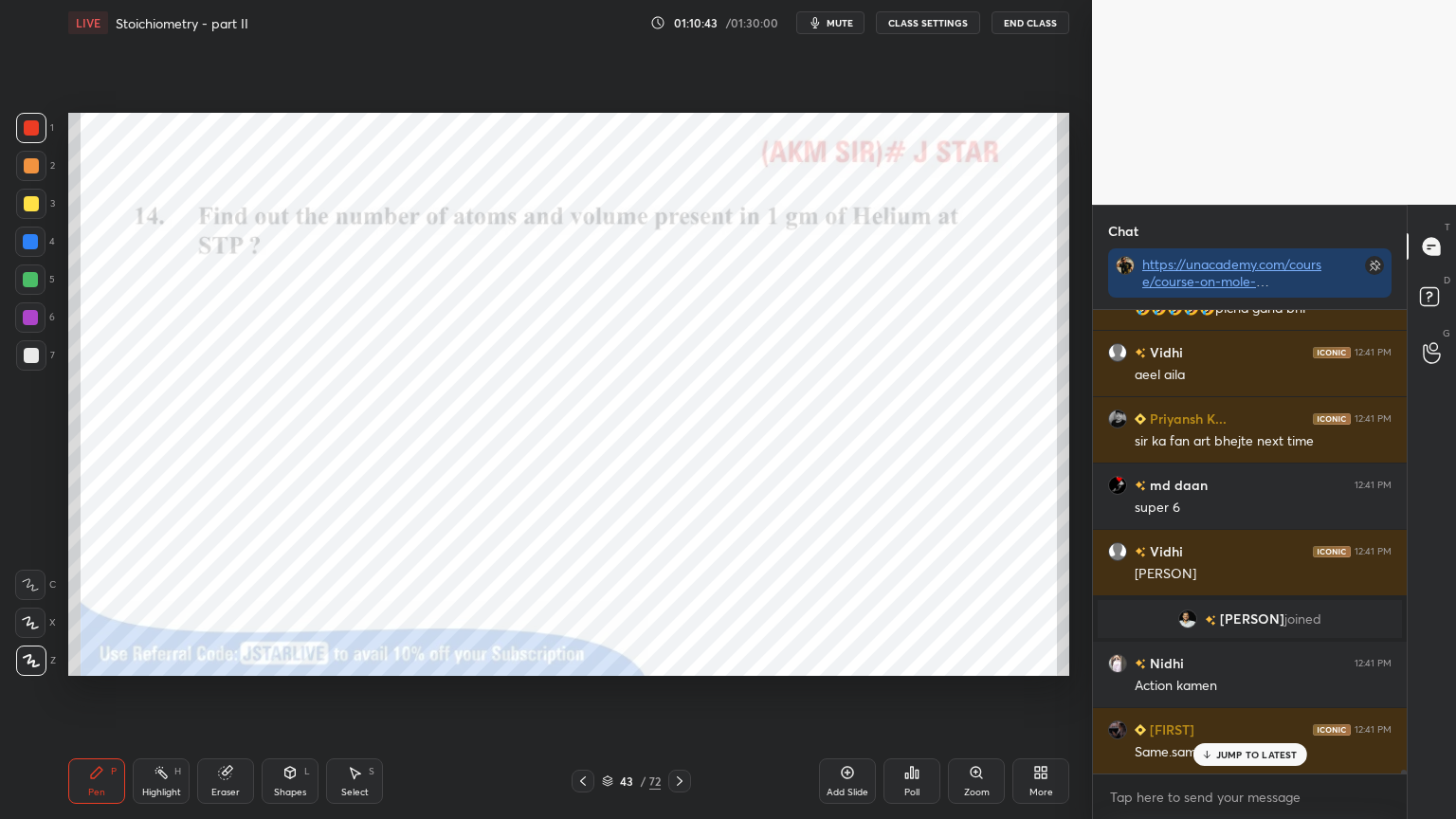 click on "Pen P" at bounding box center (97, 781) 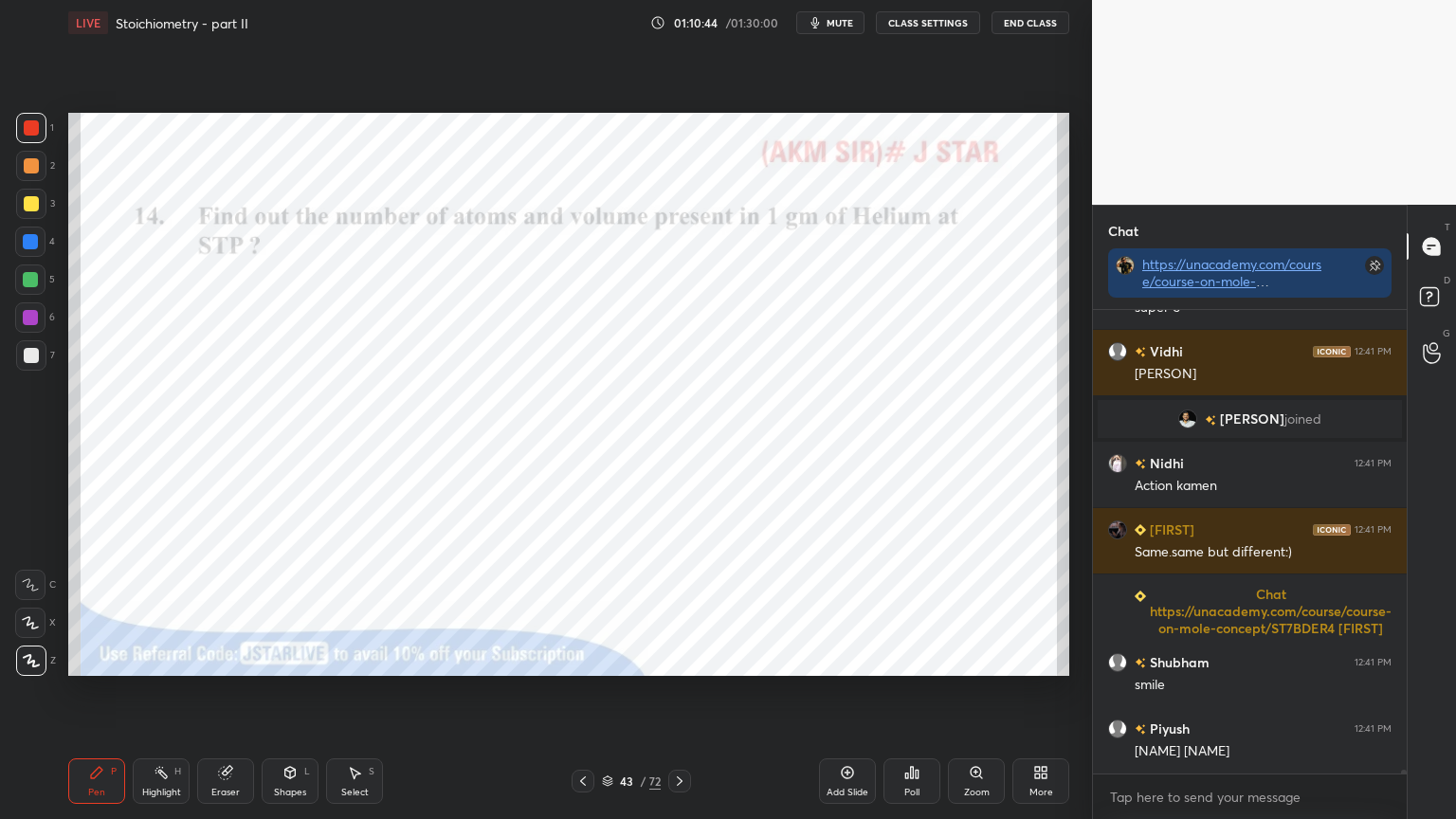 click at bounding box center [31, 128] 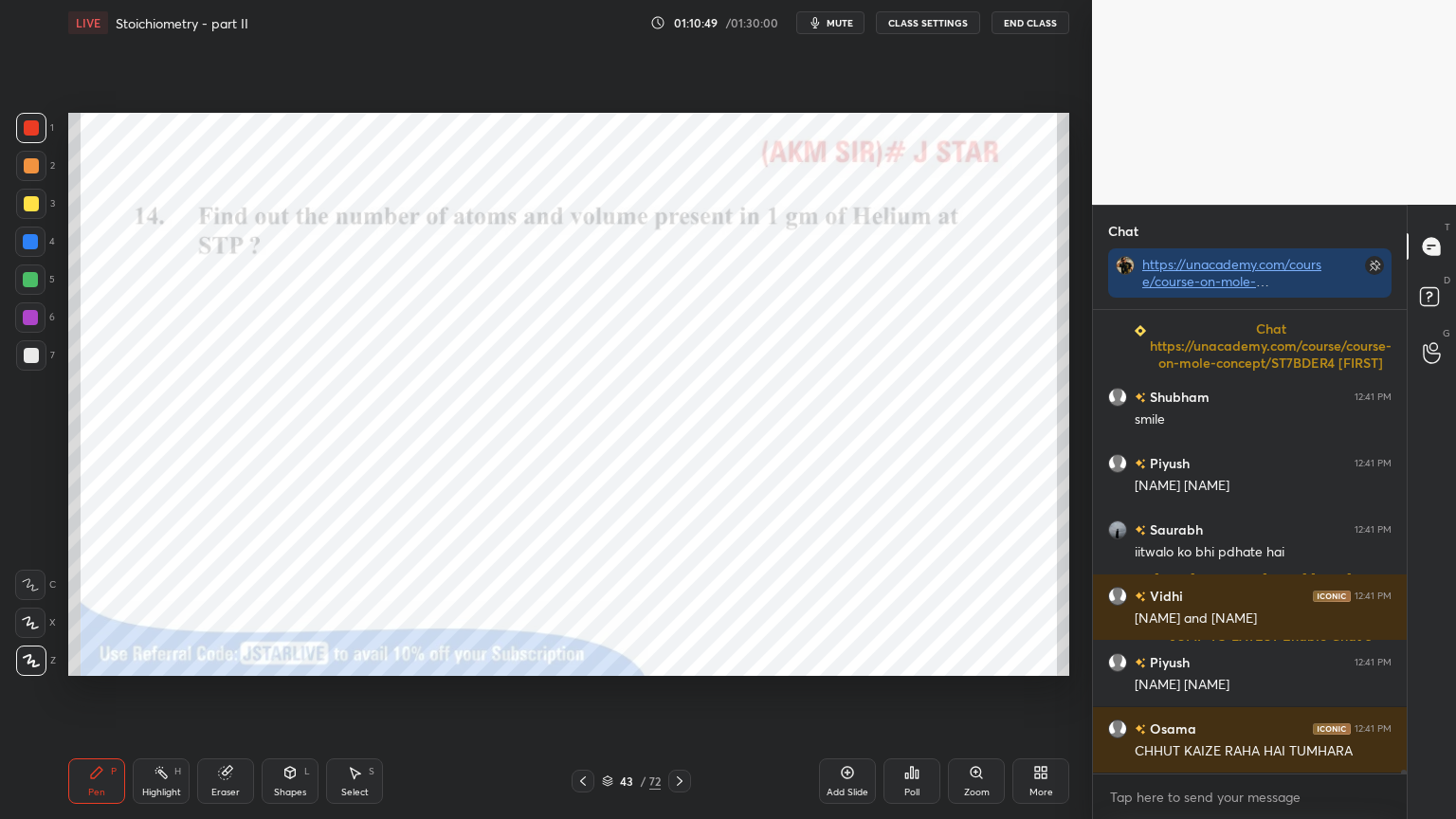 click on "CLASS SETTINGS" at bounding box center [928, 23] 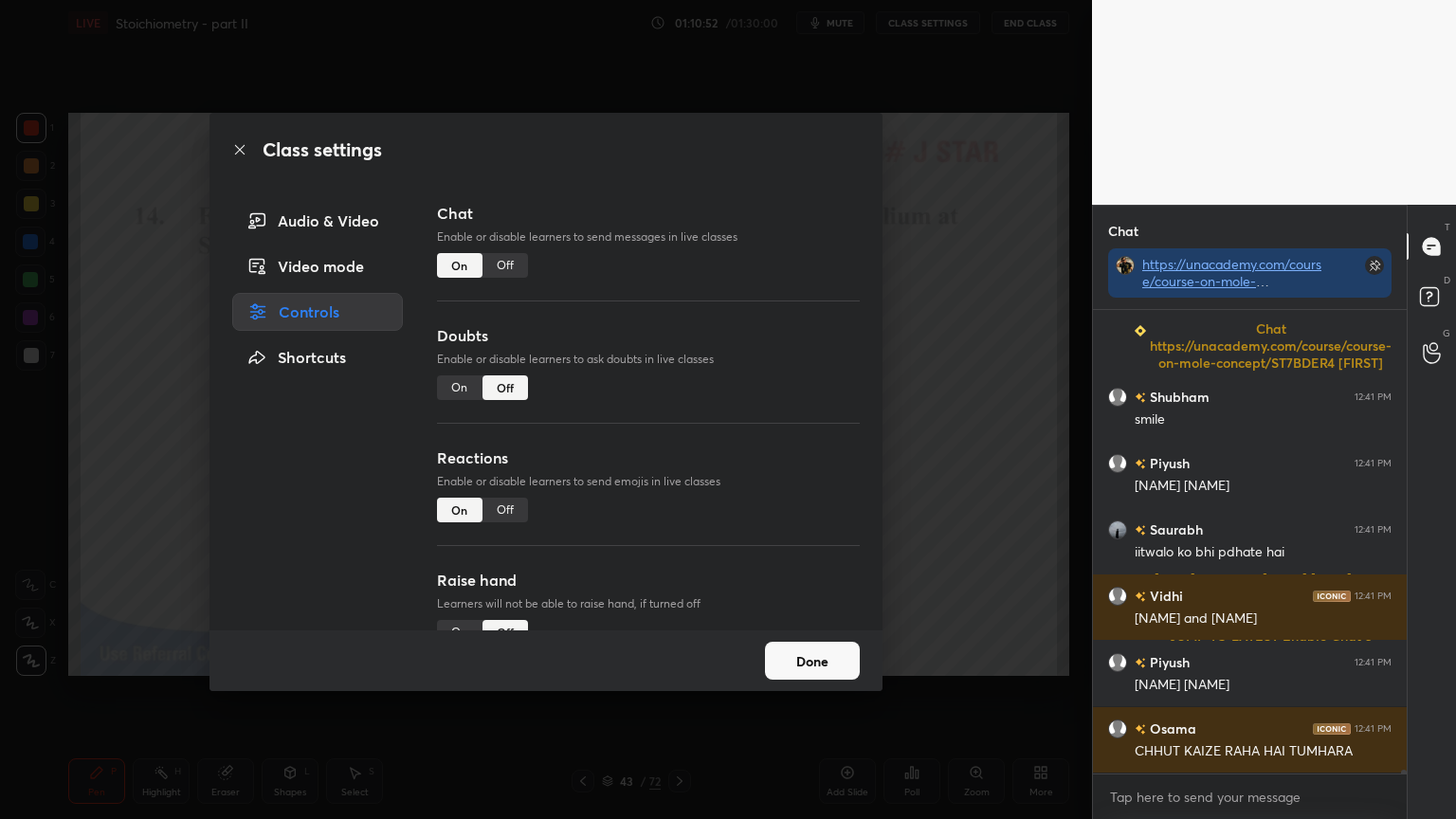 click on "Off" at bounding box center [505, 265] 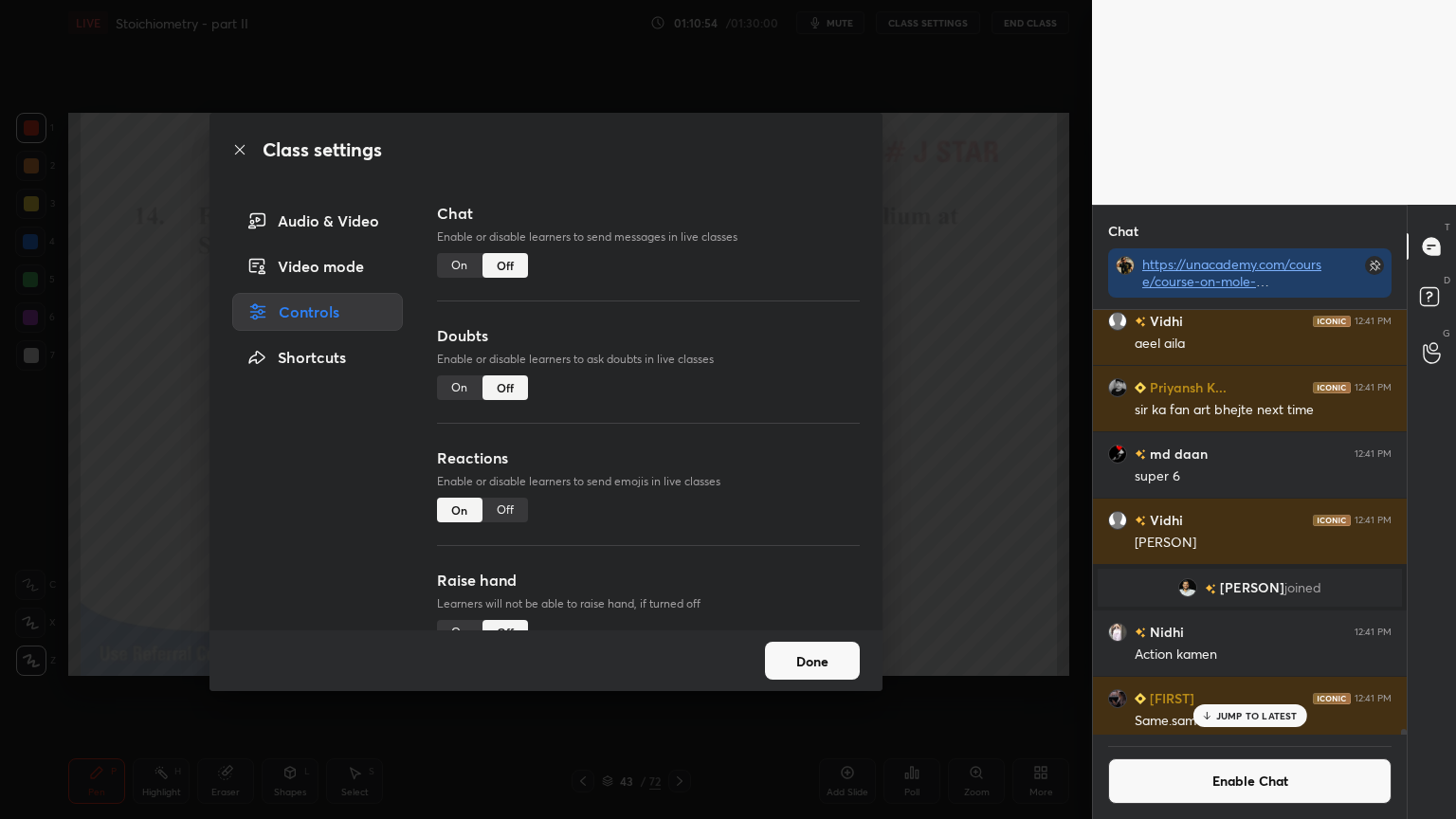 click on "JUMP TO LATEST" at bounding box center [1257, 716] 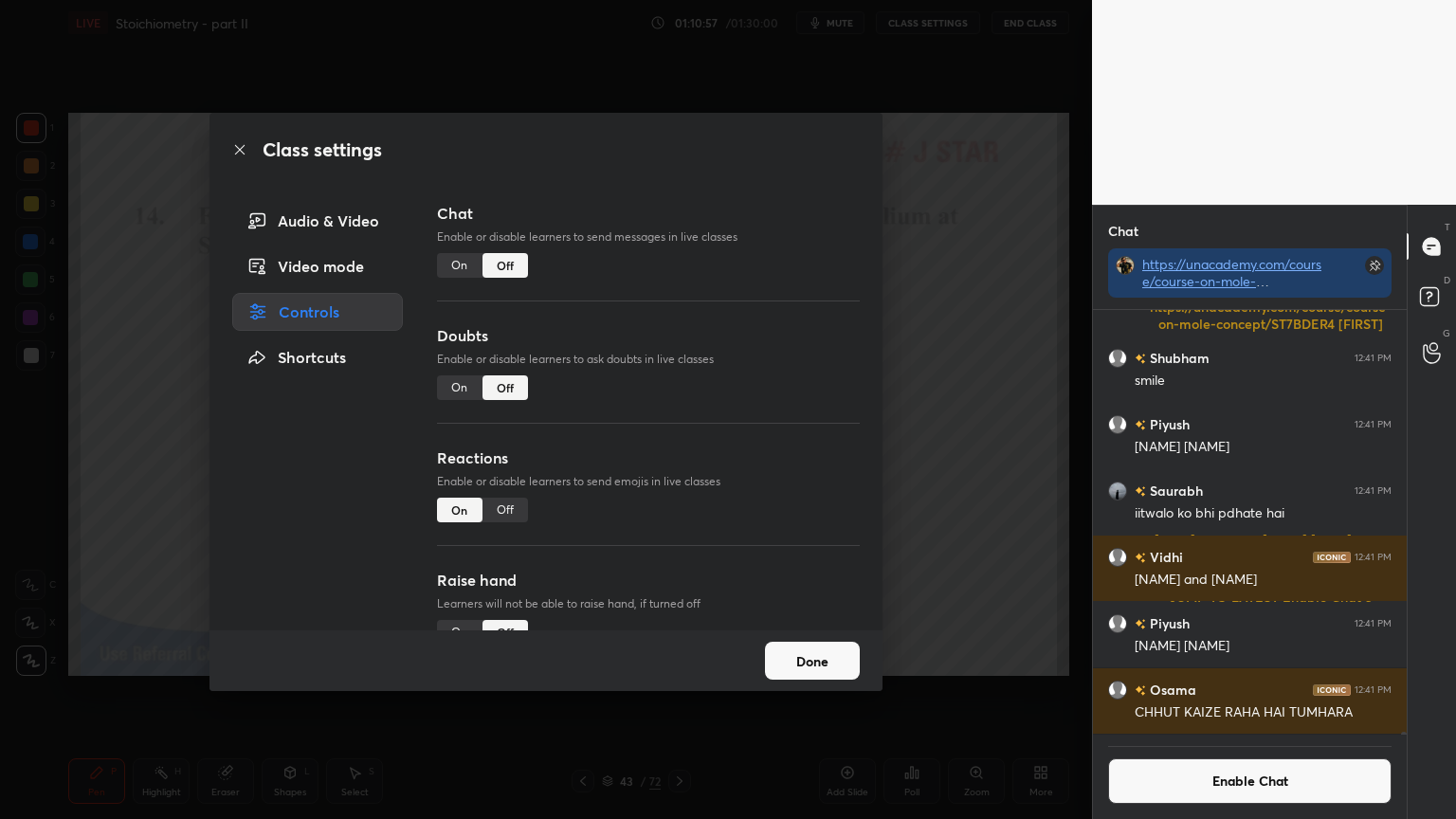 drag, startPoint x: 999, startPoint y: 512, endPoint x: 1037, endPoint y: 542, distance: 48.414874 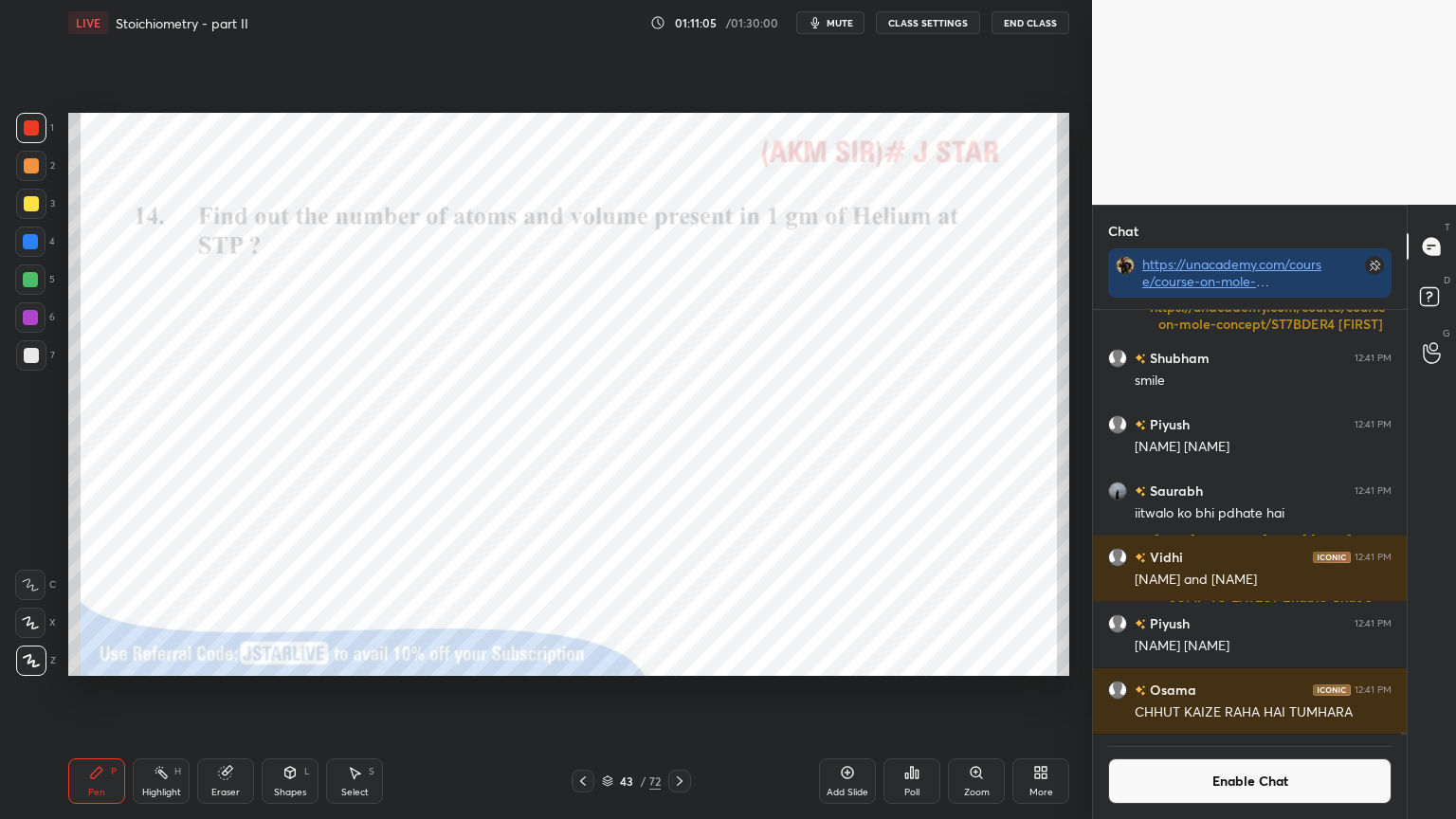 drag, startPoint x: 1401, startPoint y: 732, endPoint x: 1403, endPoint y: 709, distance: 23.086793 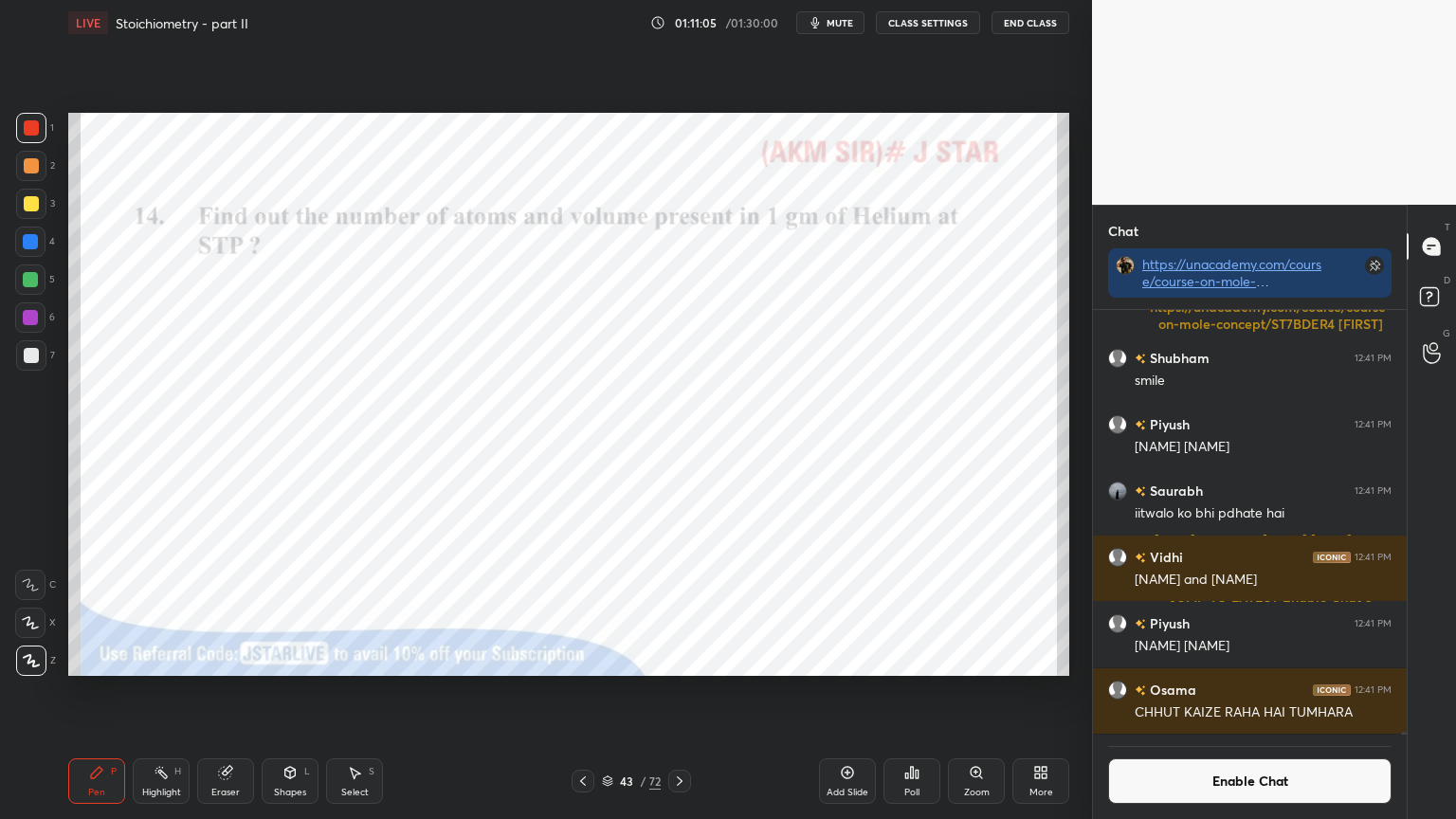 click at bounding box center [1401, 522] 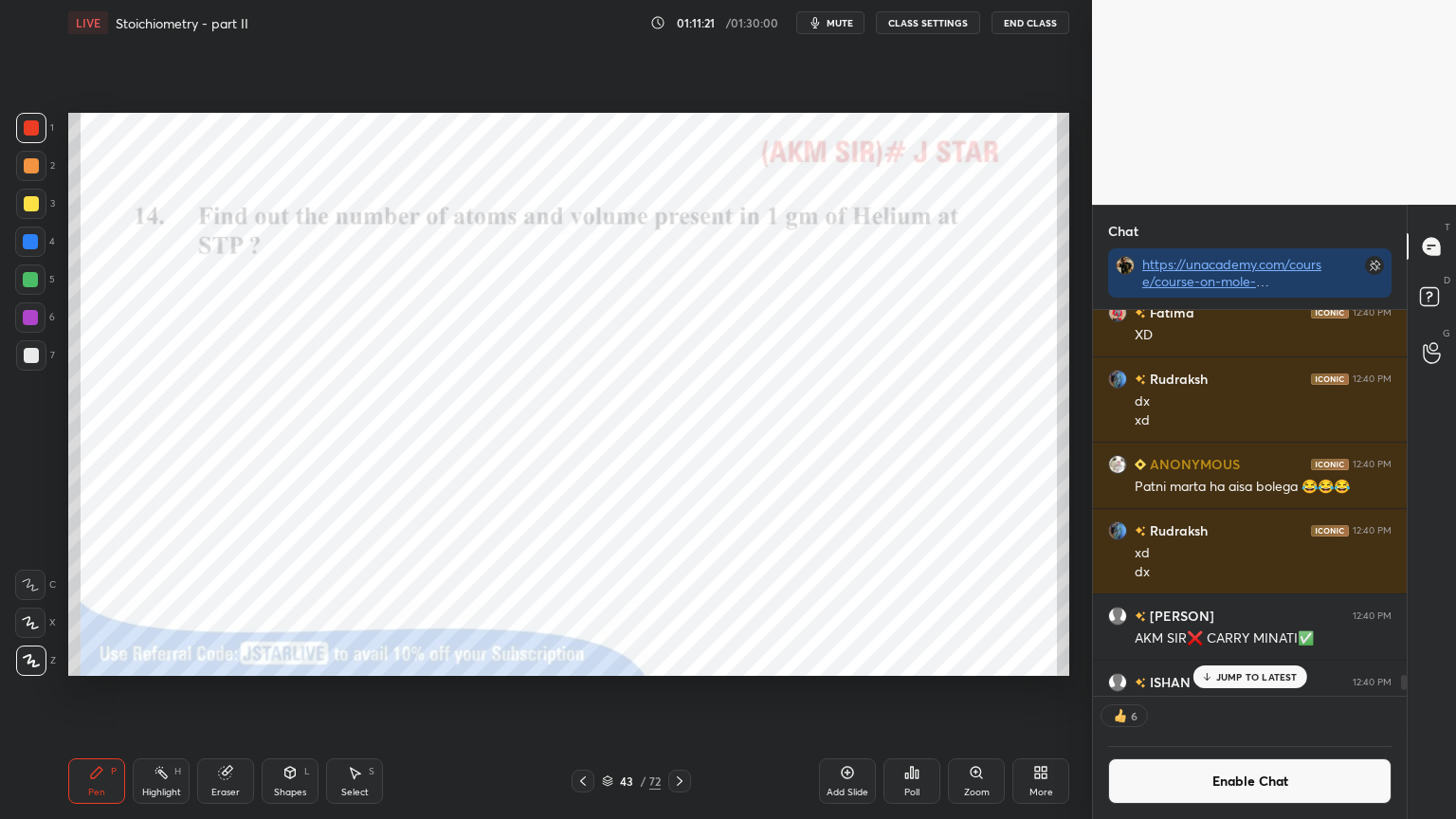 drag, startPoint x: 1403, startPoint y: 732, endPoint x: 1407, endPoint y: 702, distance: 30.265 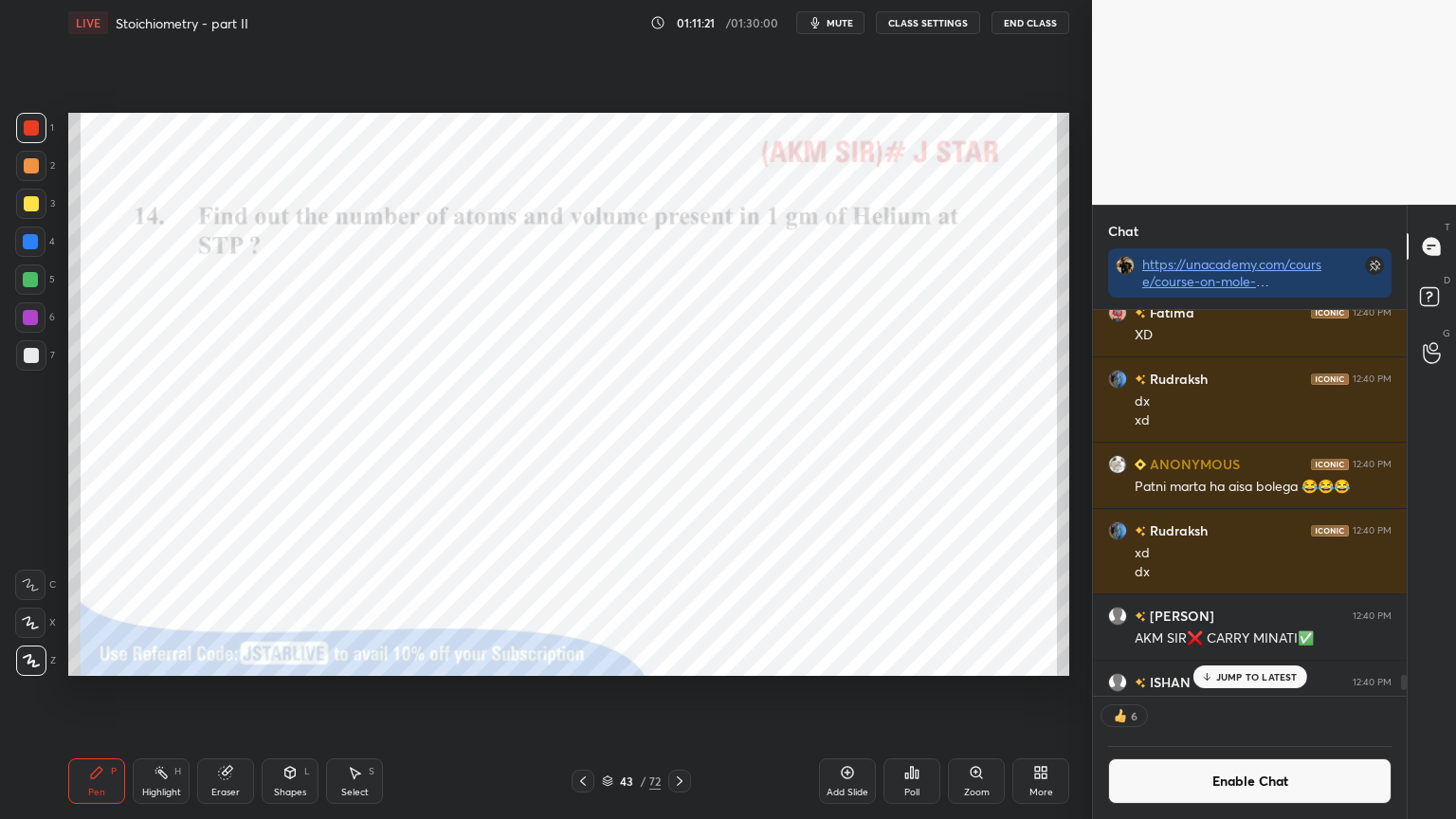 click on "[PERSON] 12:40 PM :) [PERSON] 12:40 PM XD [PERSON] 12:40 PM dx xd [PERSON] 12:40 PM Patni marta ha aisa bolega 😂😂😂 [PERSON] 12:40 PM xd dx [PERSON] 12:40 PM AKM SIR❌️ CARRY MINATI✅️ [PERSON] 12:40 PM xd [PERSON] 12:40 PM :) [PERSON] 12:40 PM xd [PERSON] 12:40 PM CHLO GUYS XD [PERSON] 12:40 PM 😆😆😆 [PERSON] 12:40 PM bde time baad [PERSON] 12:40 PM Sir 2 kha se aya [PERSON] K... 12:40 PM sabki  typing speed malum pad jati [PERSON] 12:40 PM Aap meditation karte hai kya [PERSON] 12:40 PM Par yeh kabhi nhi badlegaaaaaaaaa [PERSON] 12:40 PM koi aapse pyaar kyu krenga JUMP TO LATEST 6 Enable Chat" at bounding box center [1249, 564] 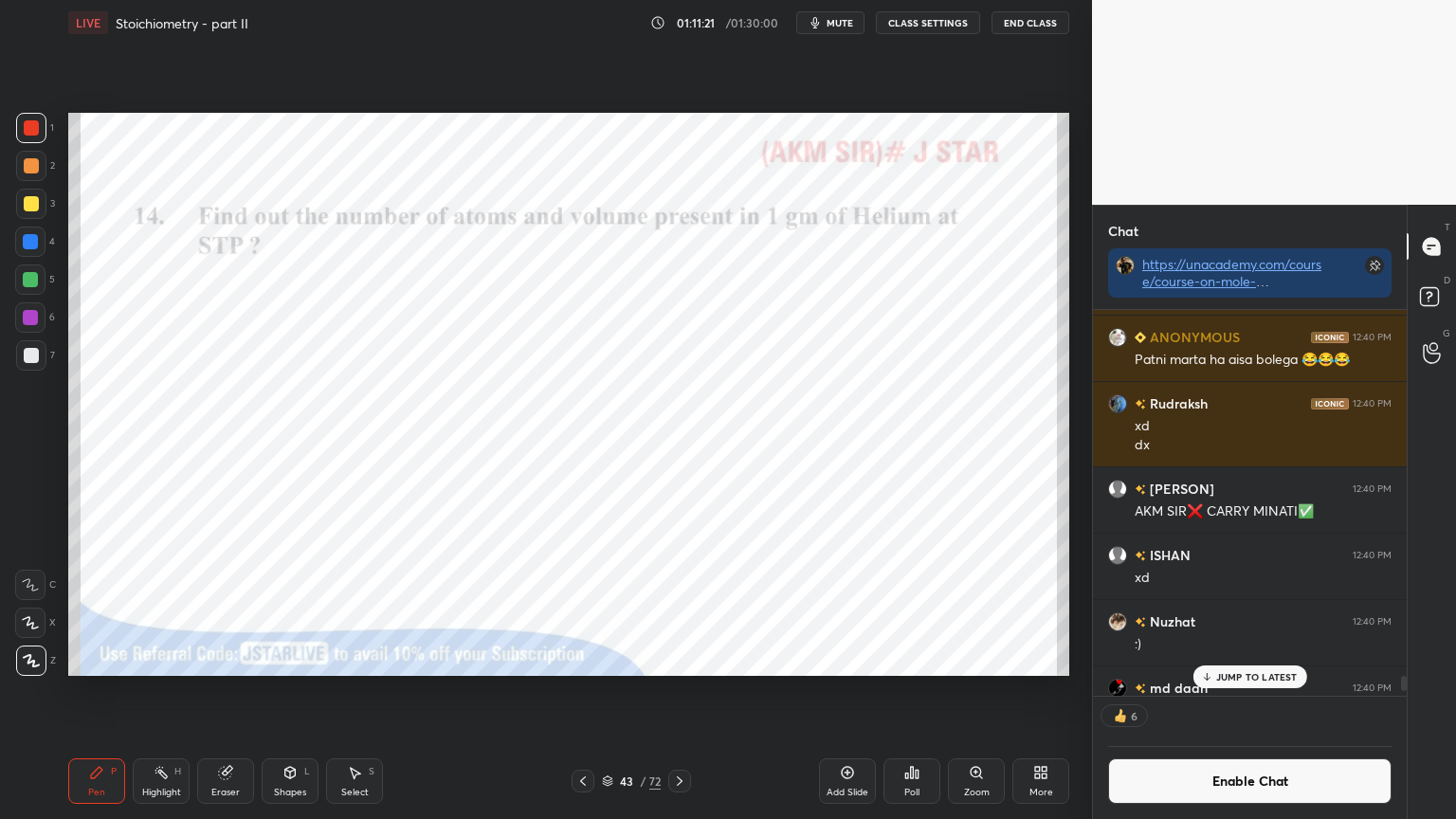 click on "JUMP TO LATEST" at bounding box center [1257, 677] 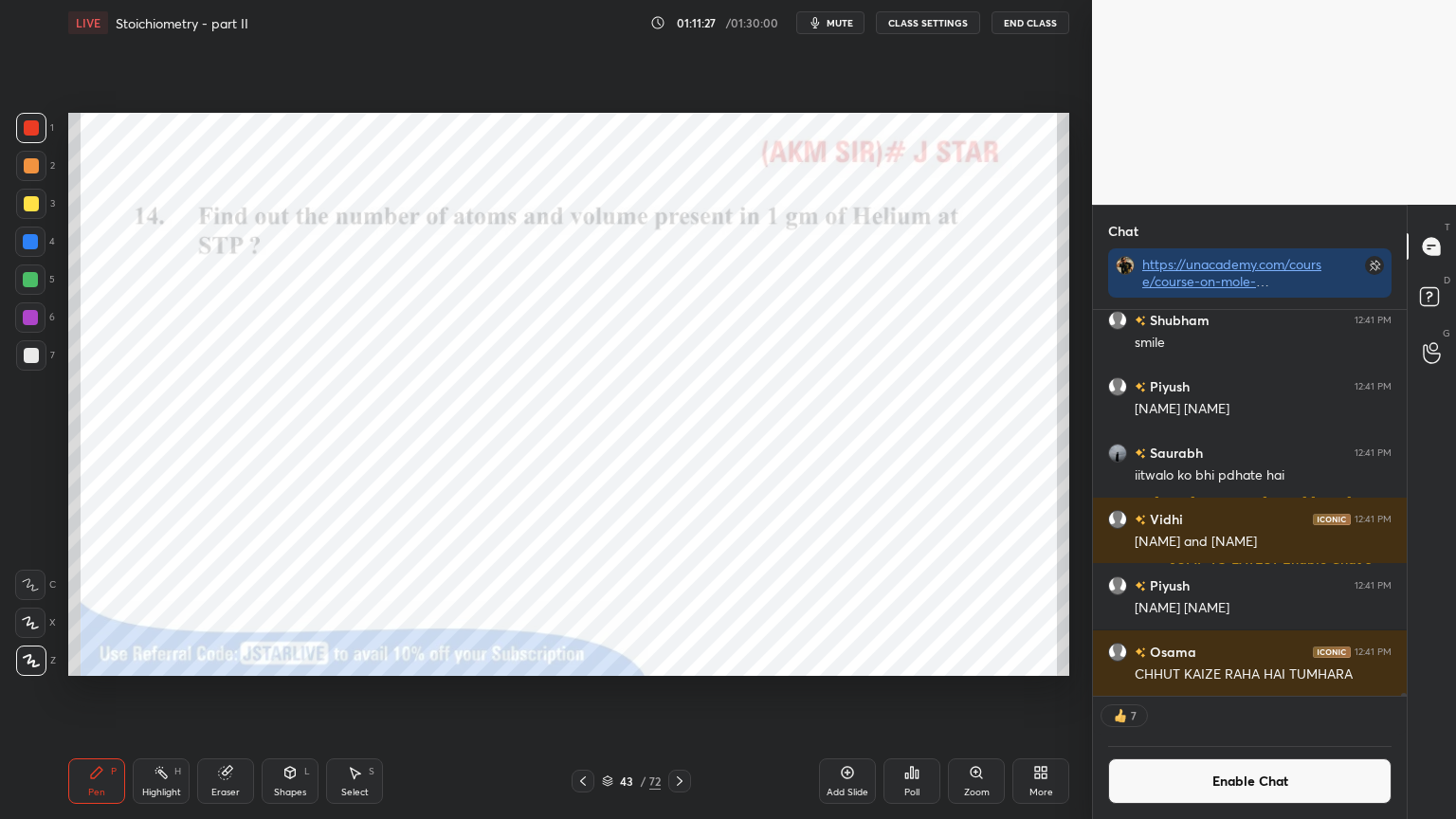 click on "Pen" at bounding box center [97, 792] 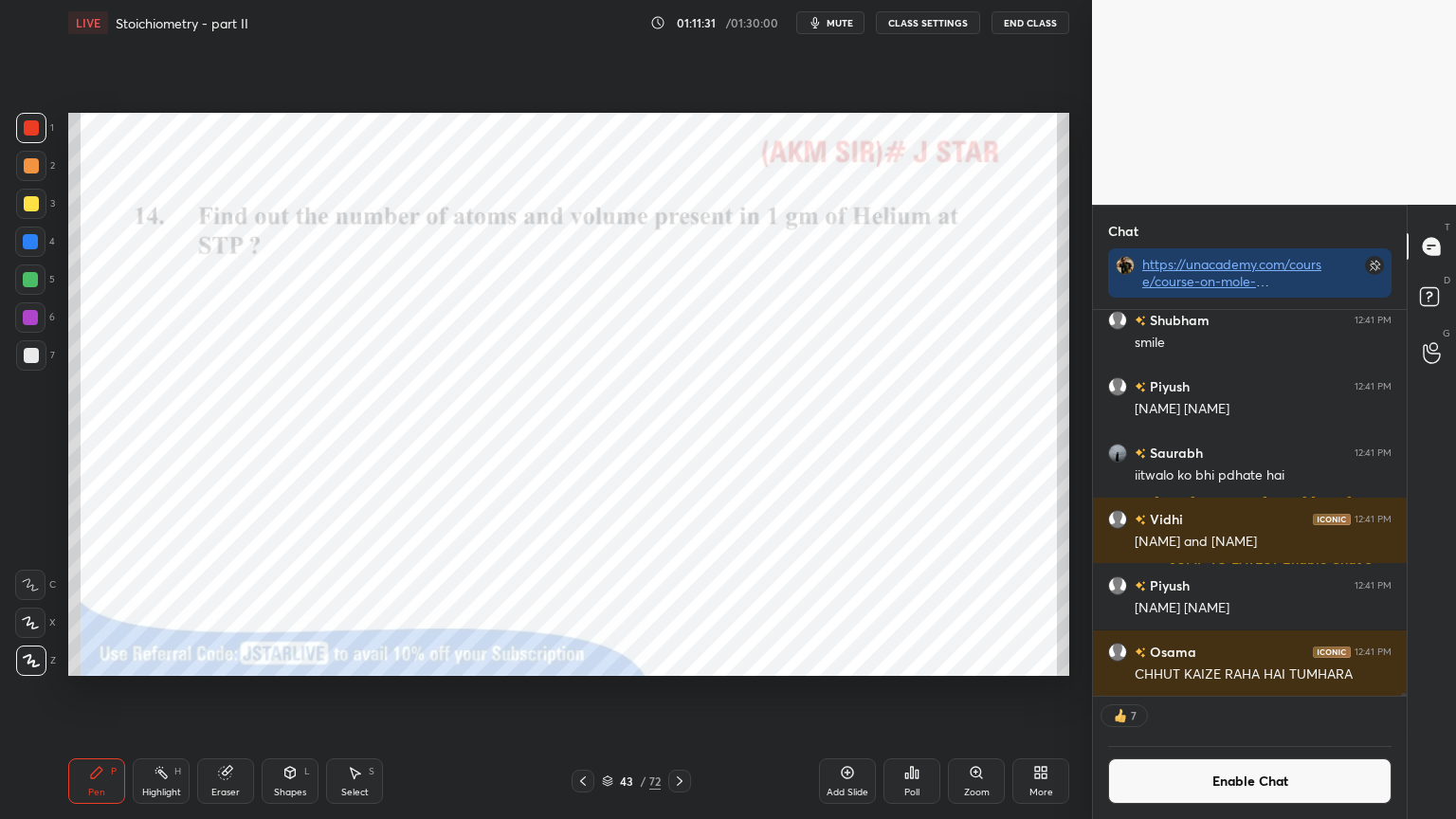 scroll, scrollTop: 6, scrollLeft: 6, axis: both 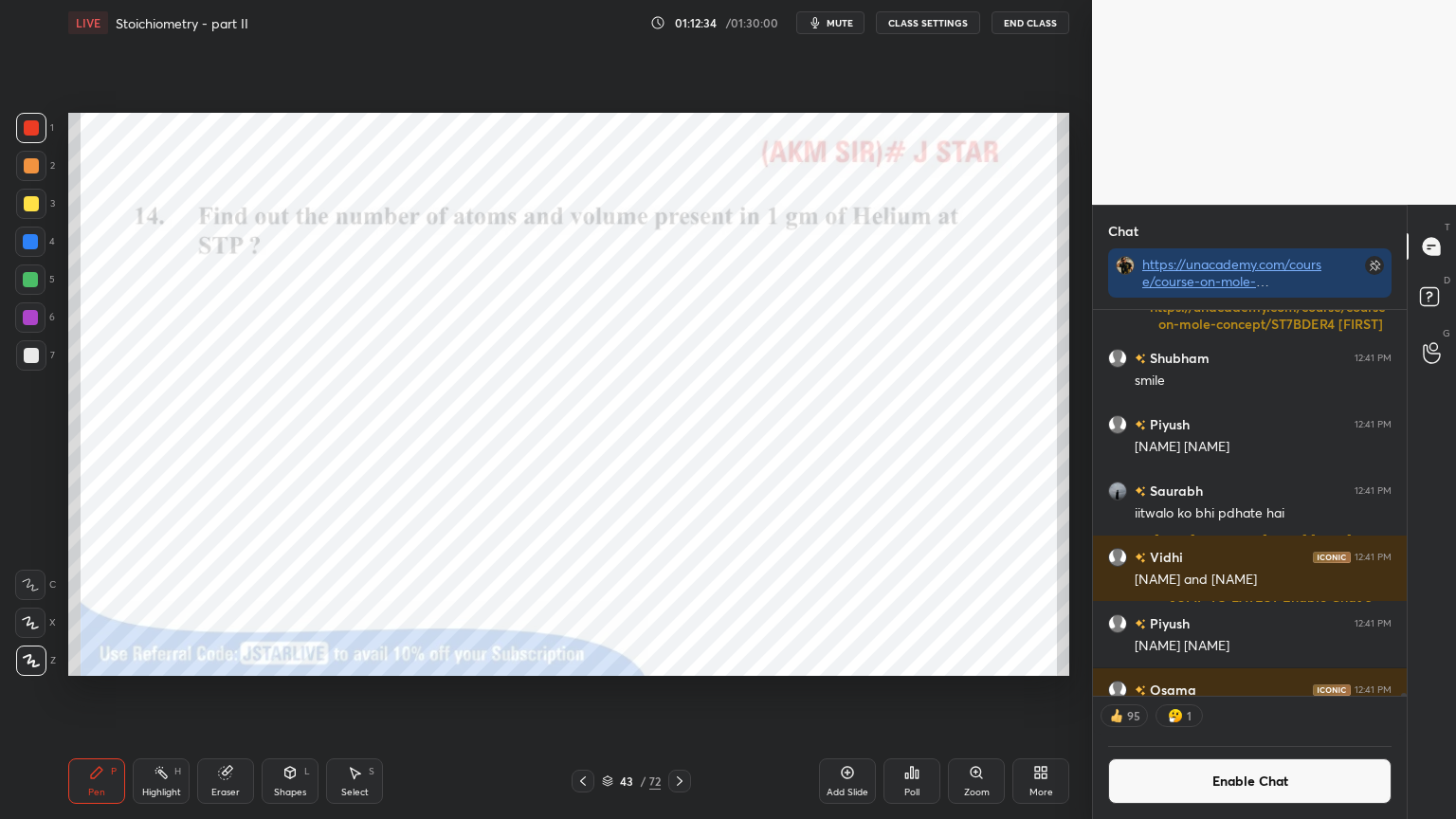 click on "Poll" at bounding box center [912, 781] 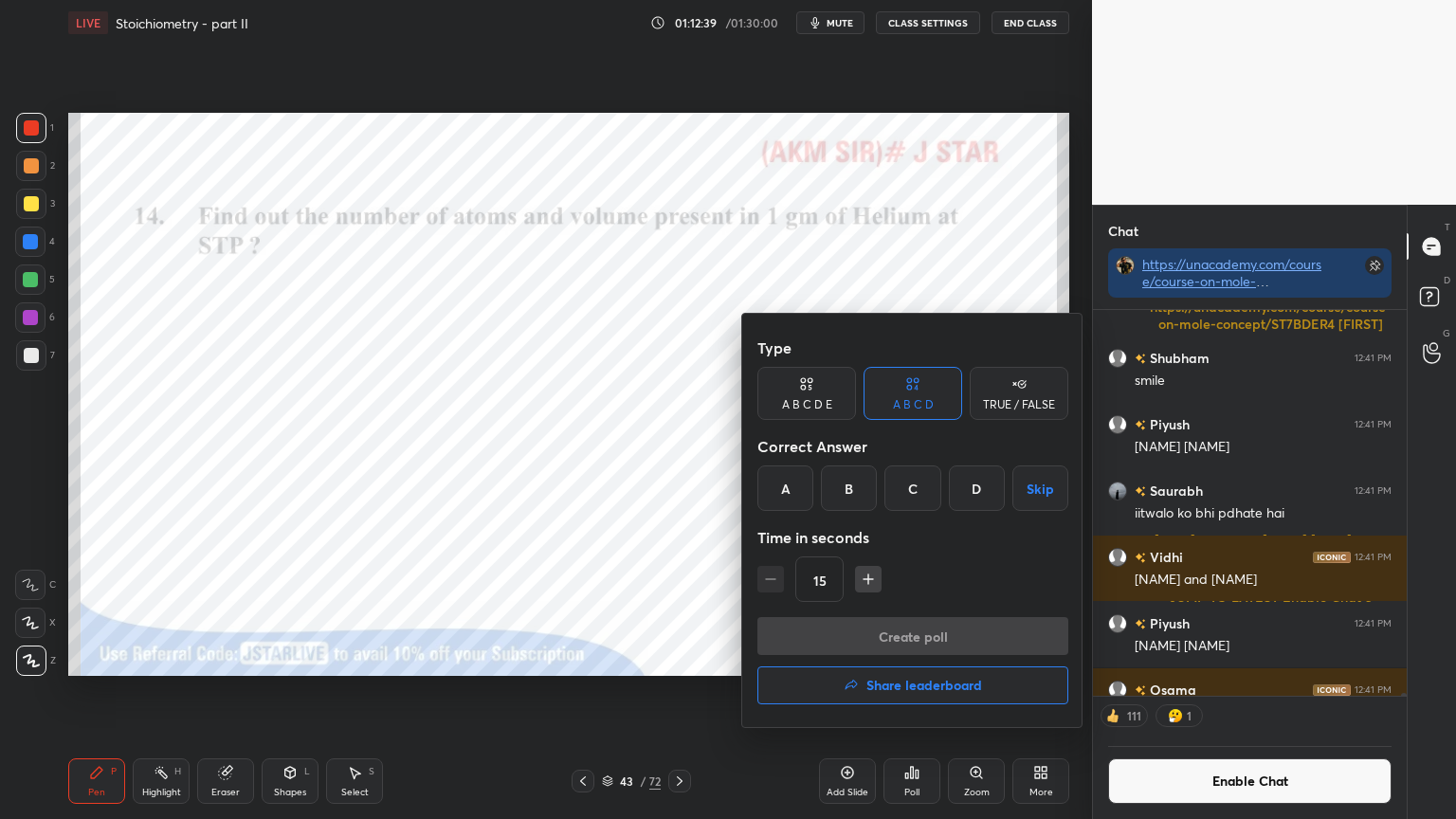 drag, startPoint x: 978, startPoint y: 491, endPoint x: 956, endPoint y: 620, distance: 130.86252 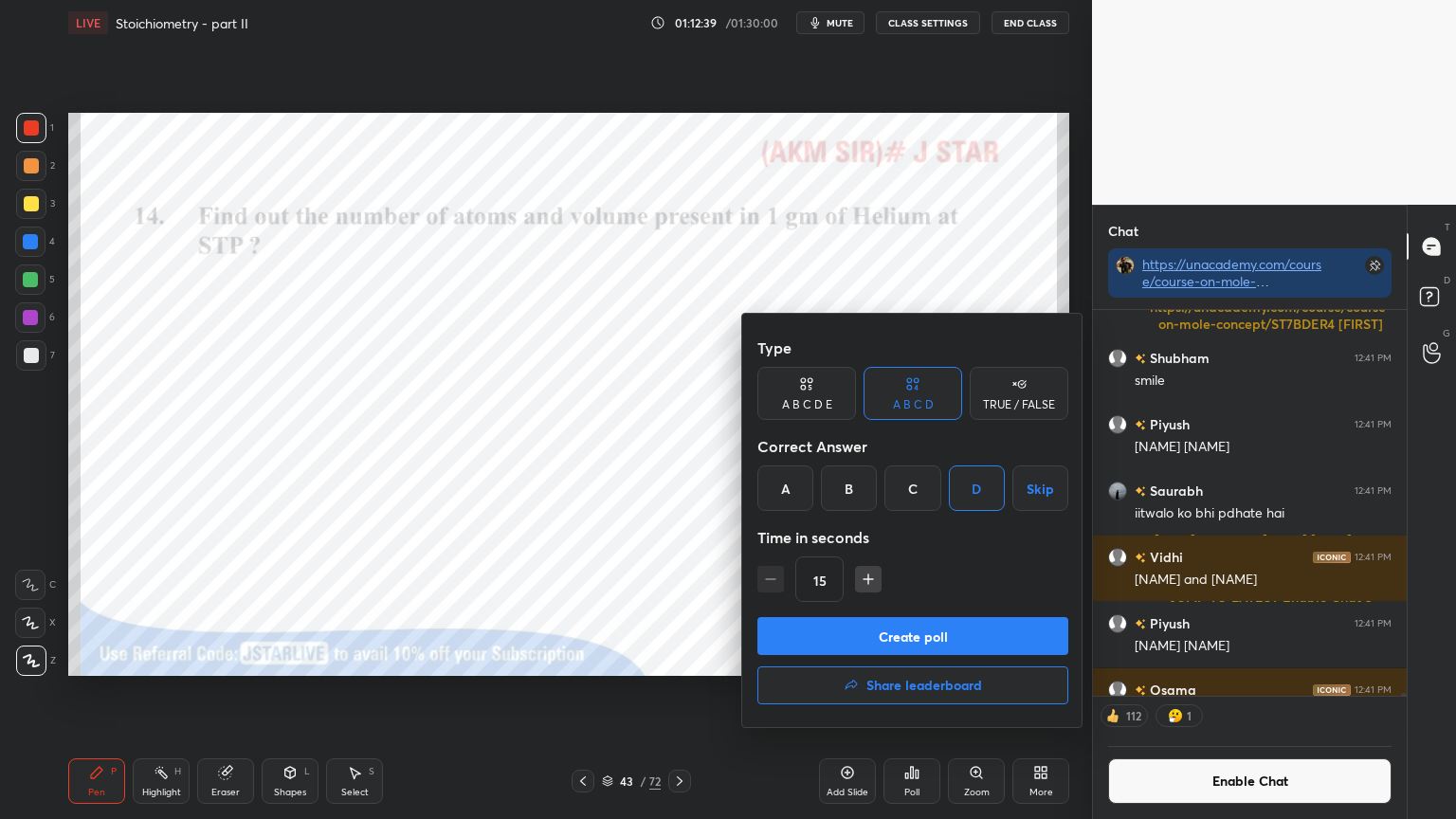 click on "Create poll" at bounding box center [913, 636] 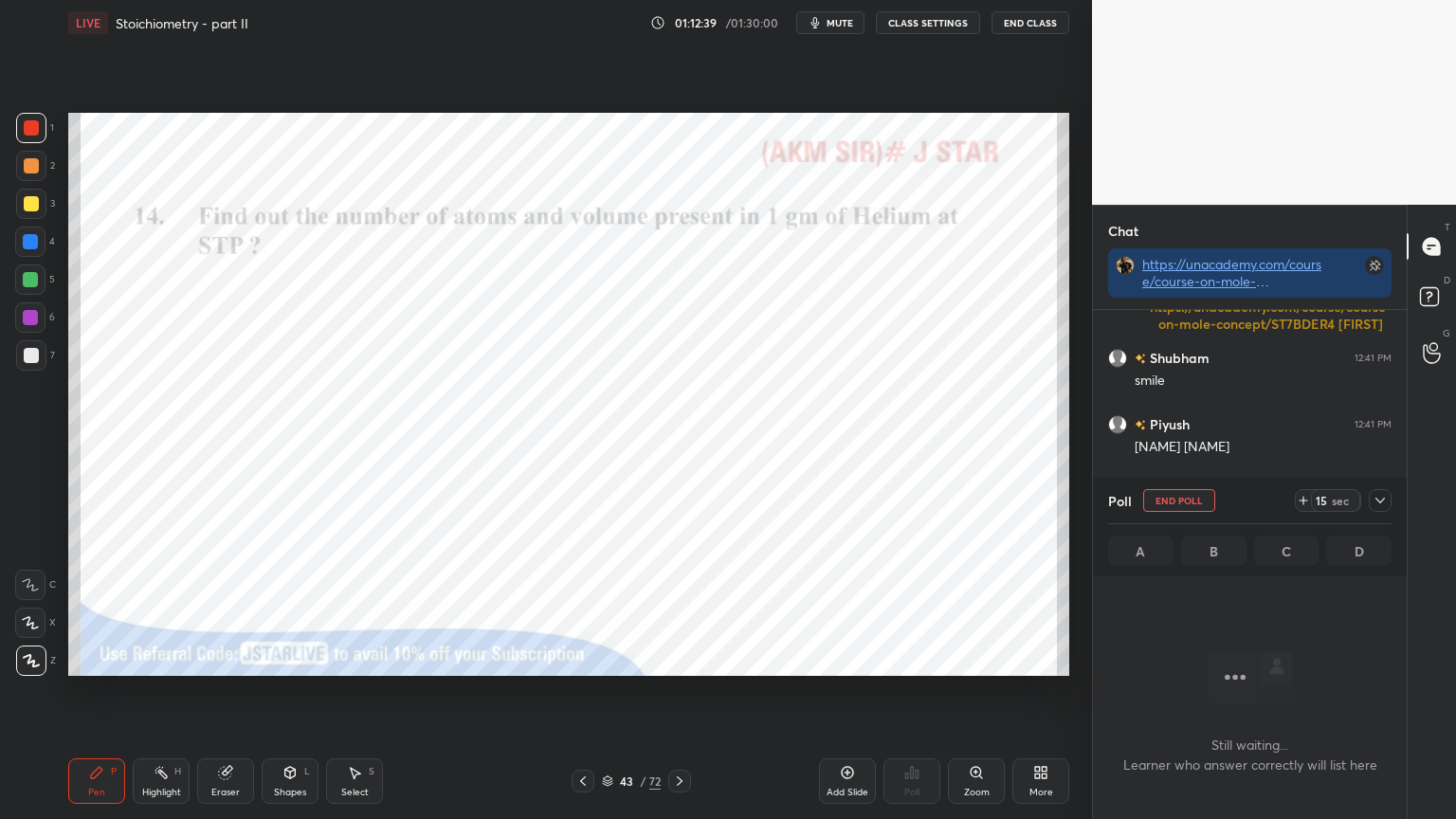 scroll, scrollTop: 292, scrollLeft: 308, axis: both 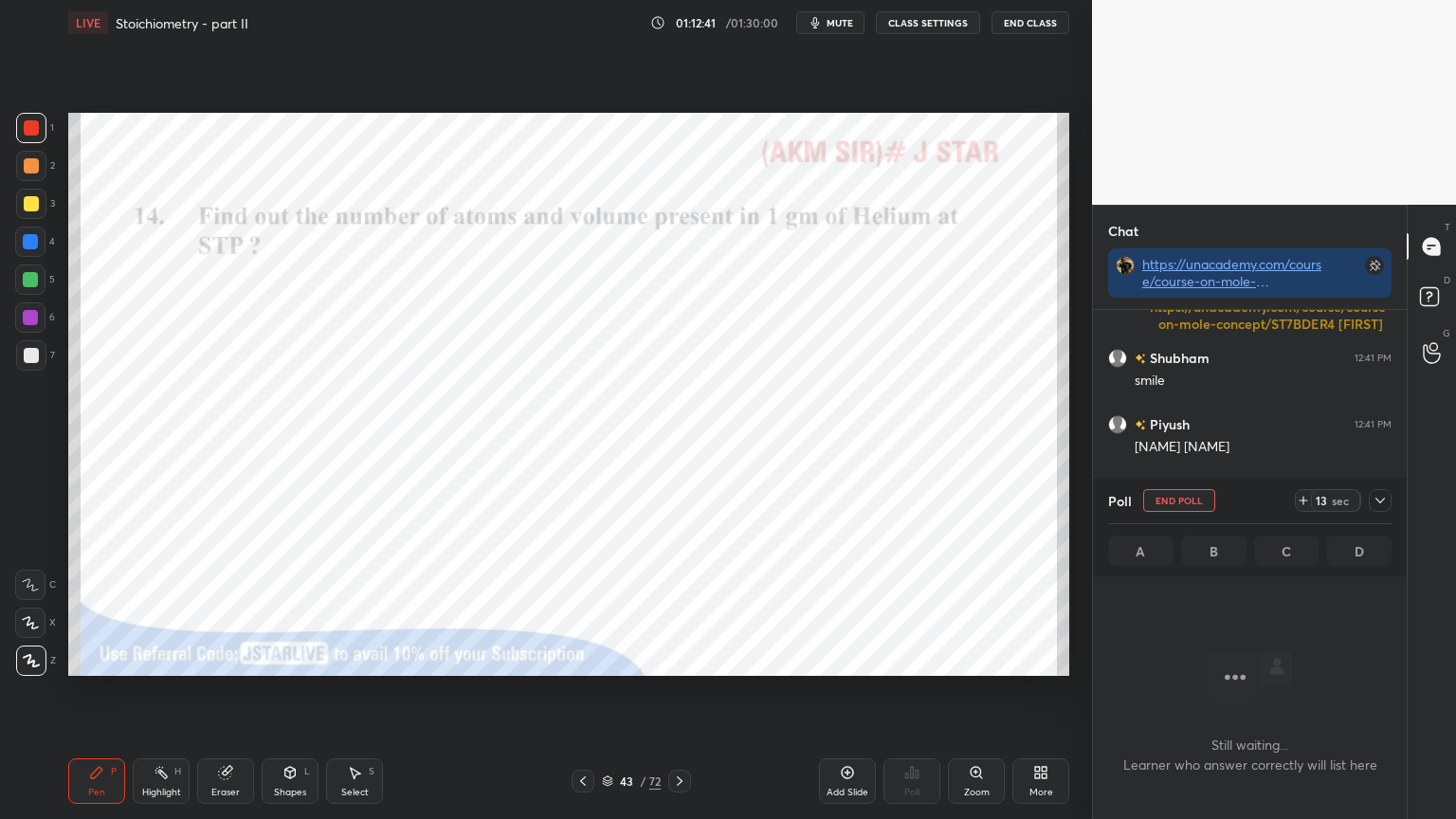 click on "mute" at bounding box center (830, 23) 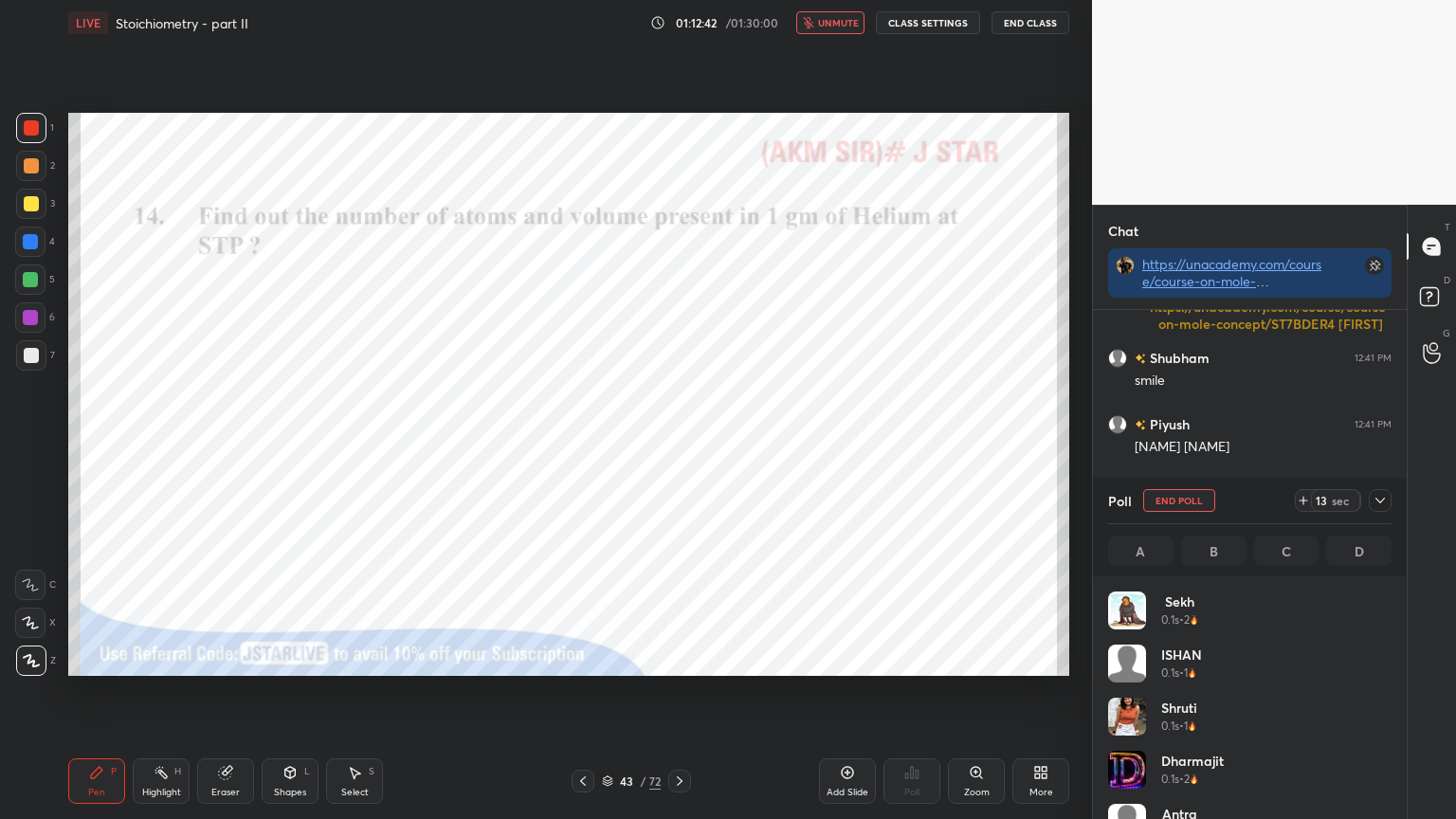 scroll, scrollTop: 6, scrollLeft: 6, axis: both 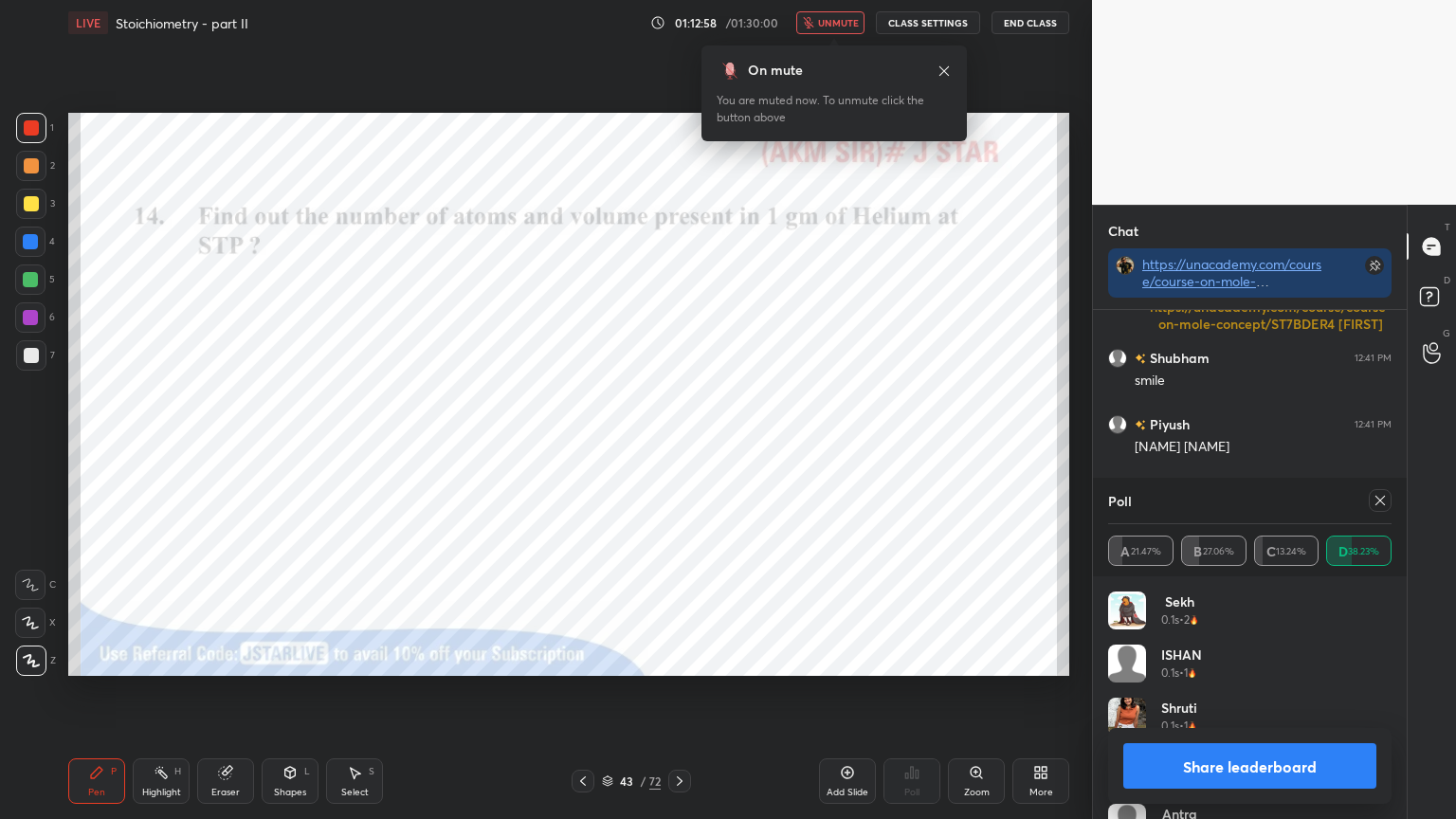 click on "unmute" at bounding box center (838, 23) 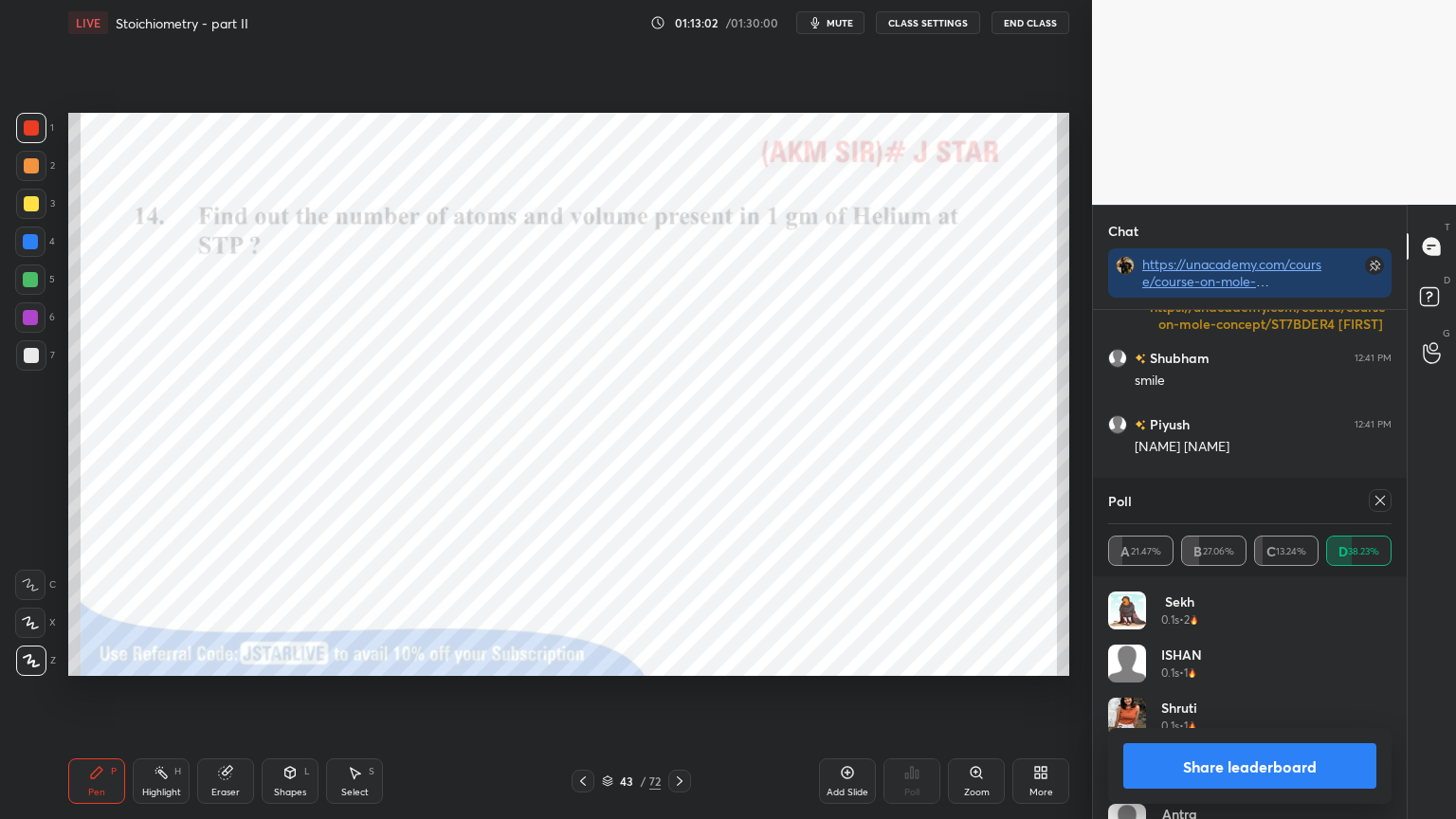 click on "Share leaderboard" at bounding box center [1249, 766] 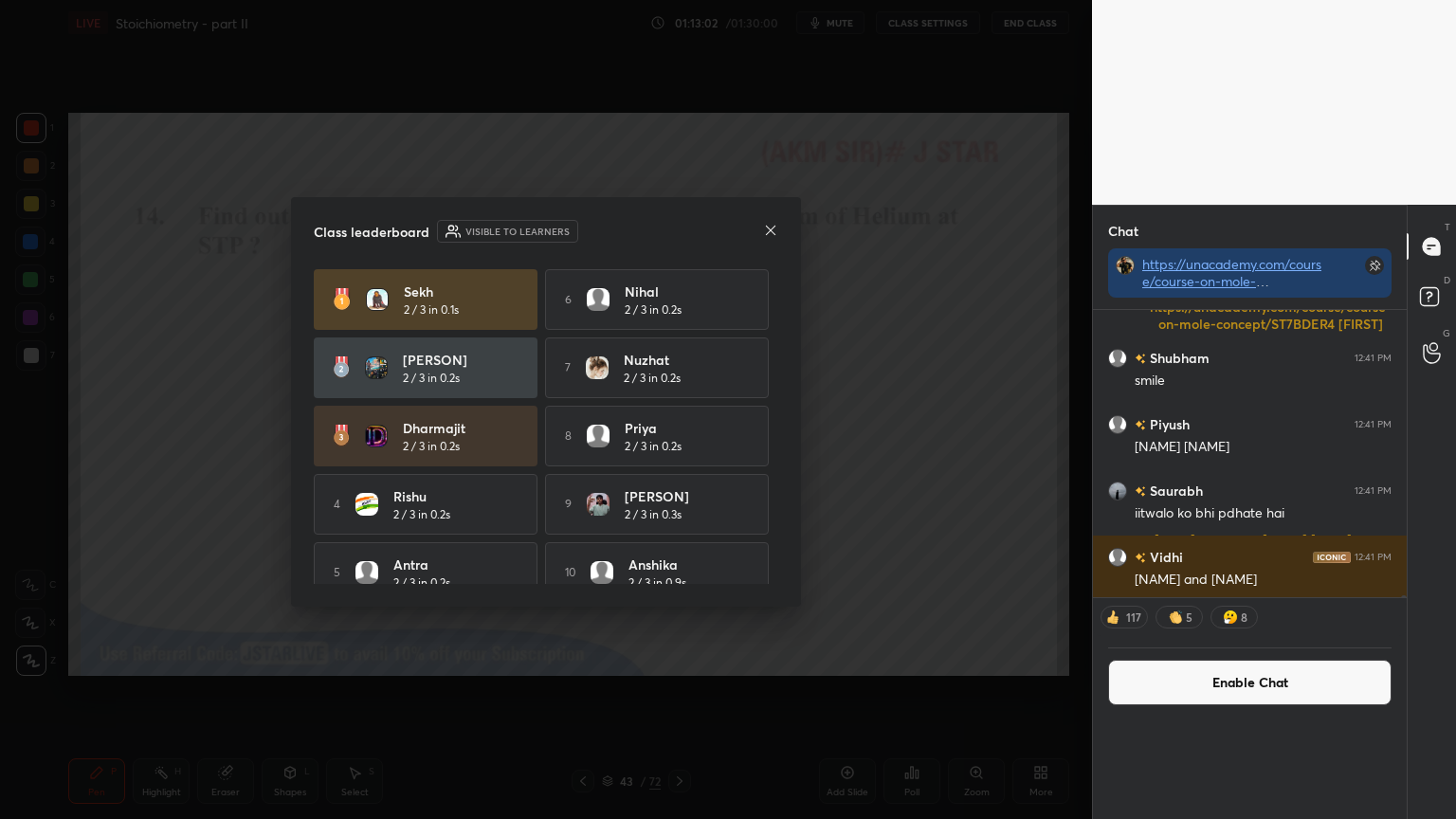 scroll, scrollTop: 52, scrollLeft: 278, axis: both 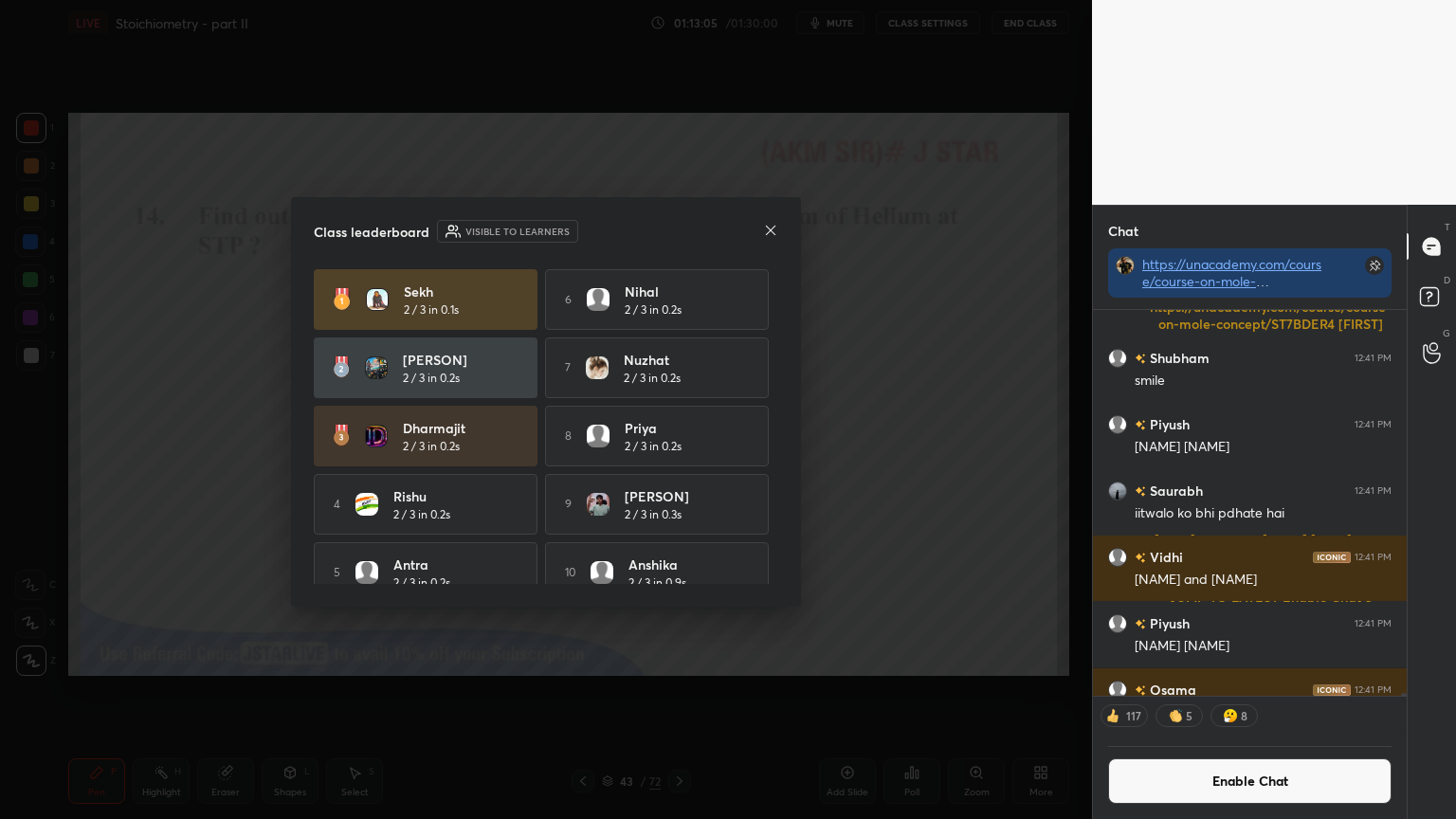 drag, startPoint x: 902, startPoint y: 540, endPoint x: 893, endPoint y: 544, distance: 9.848858 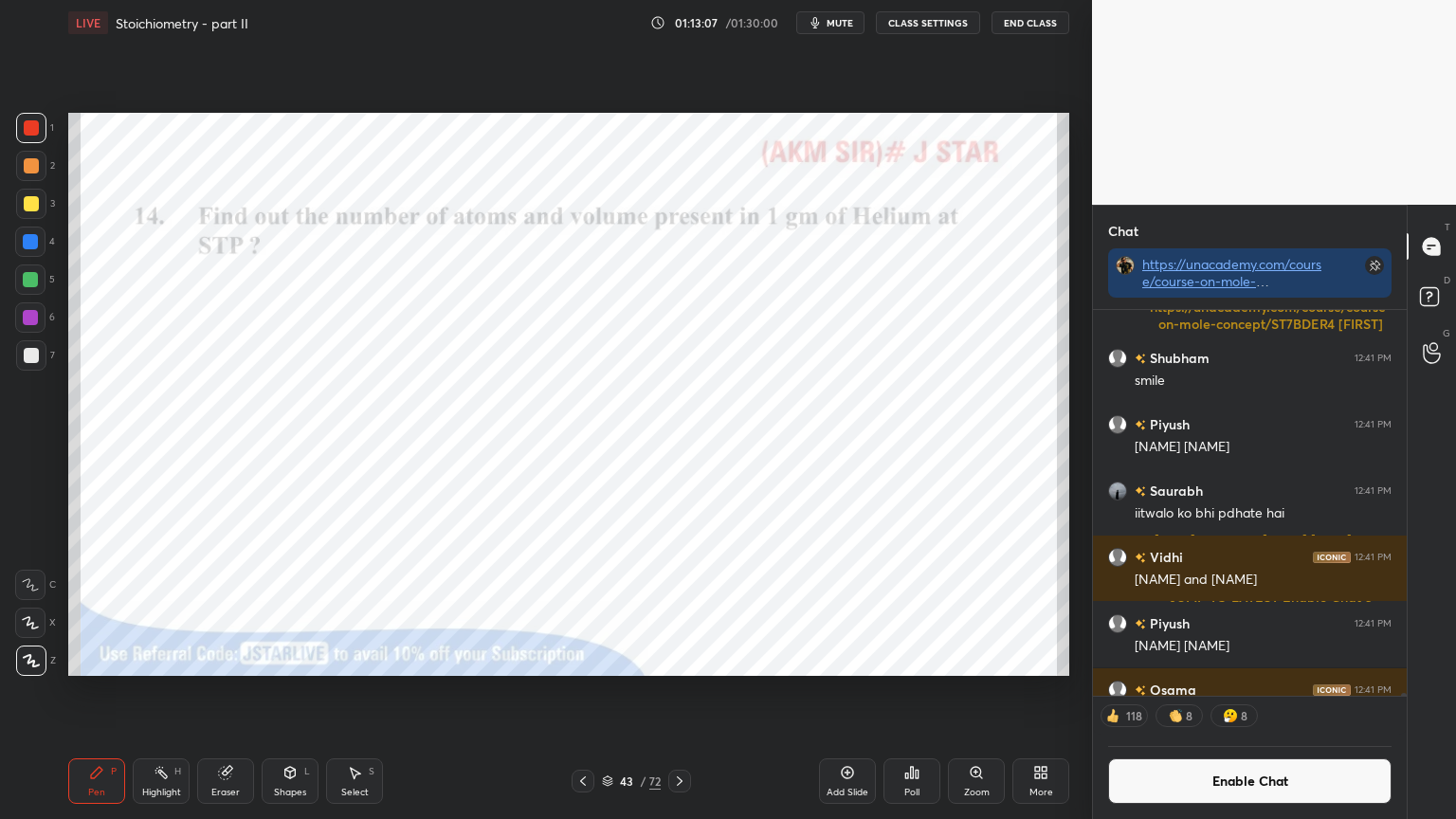 click on "Highlight H" at bounding box center [161, 781] 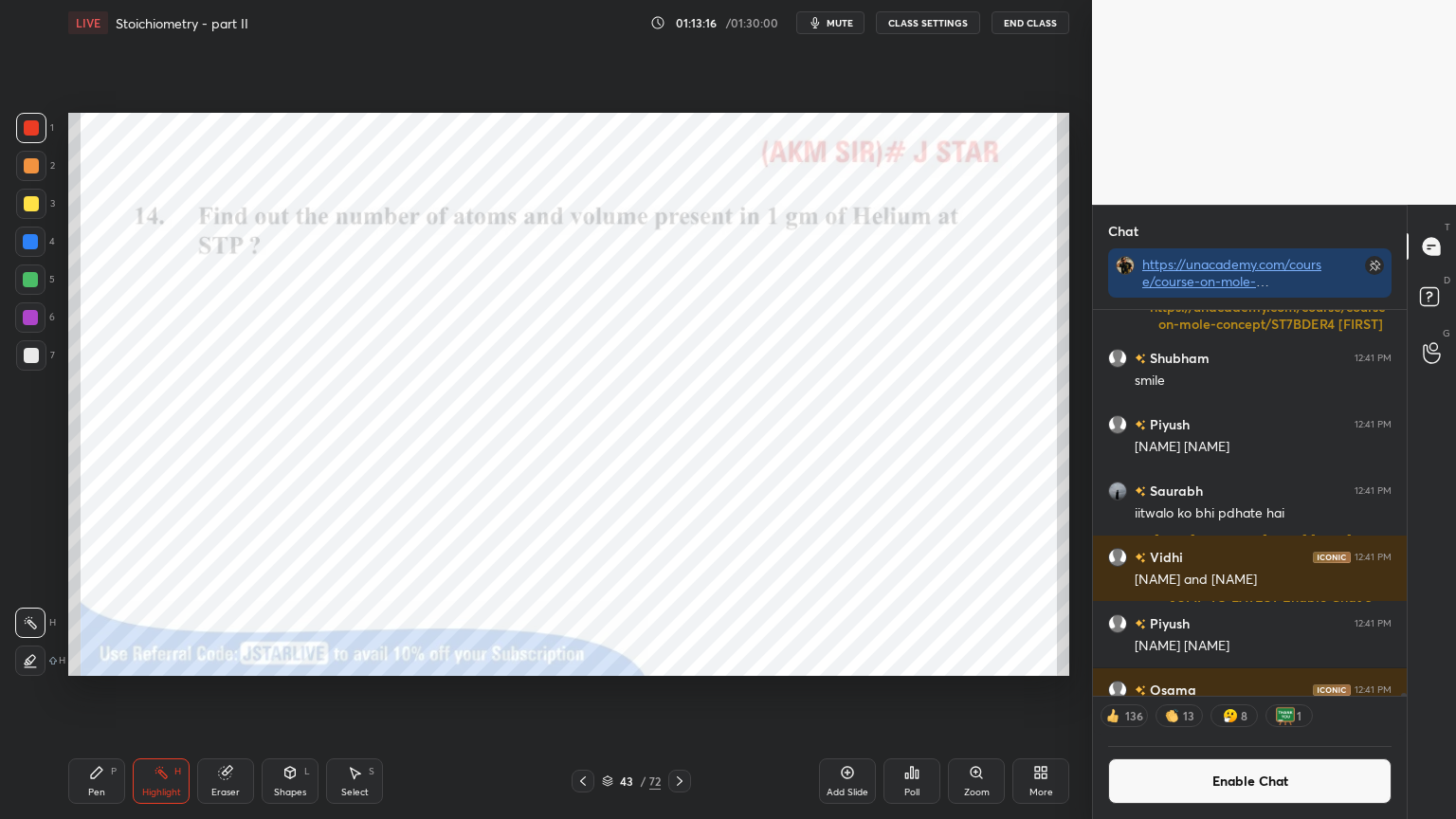 click 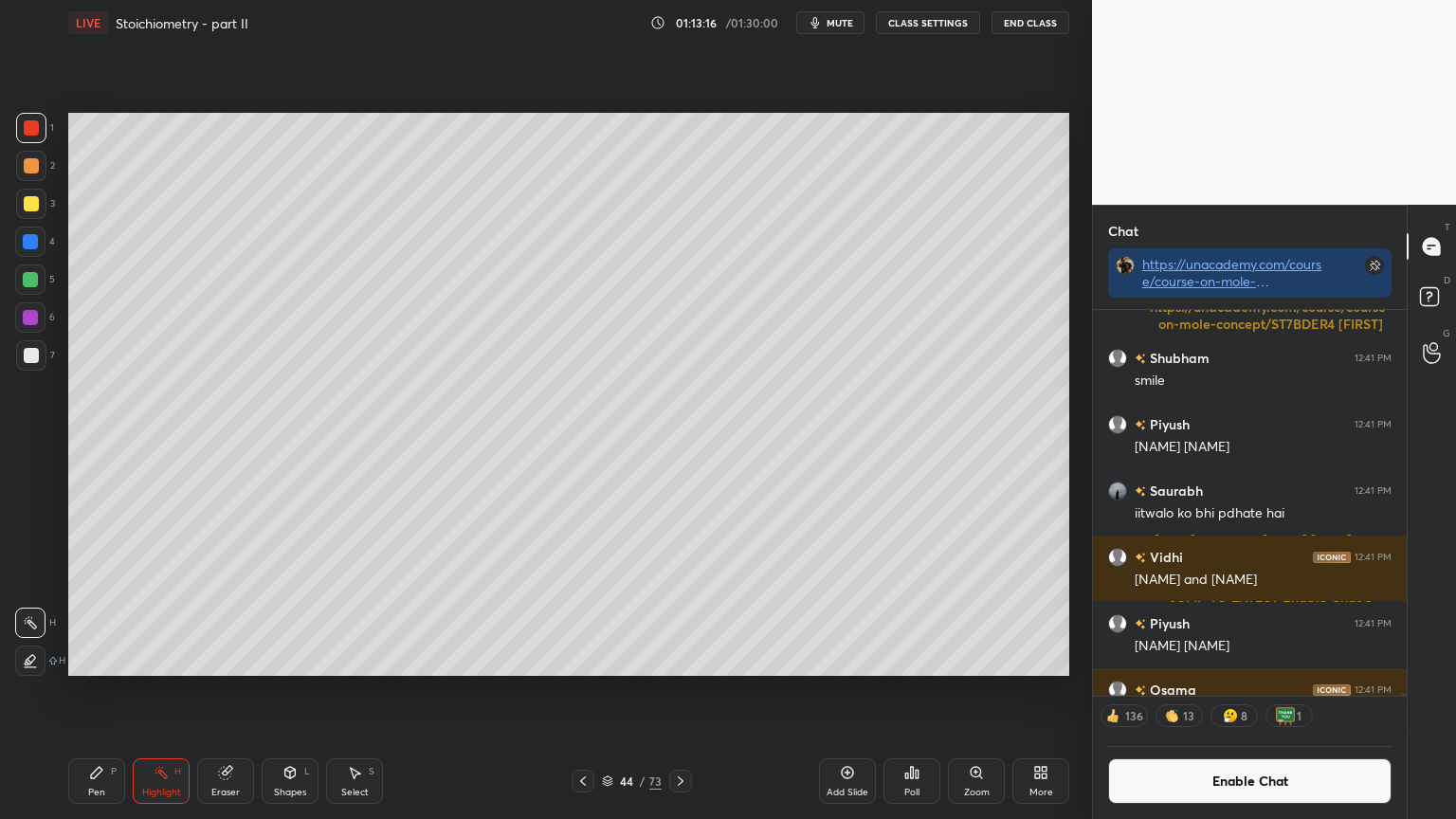 drag, startPoint x: 96, startPoint y: 776, endPoint x: 104, endPoint y: 747, distance: 30.083218 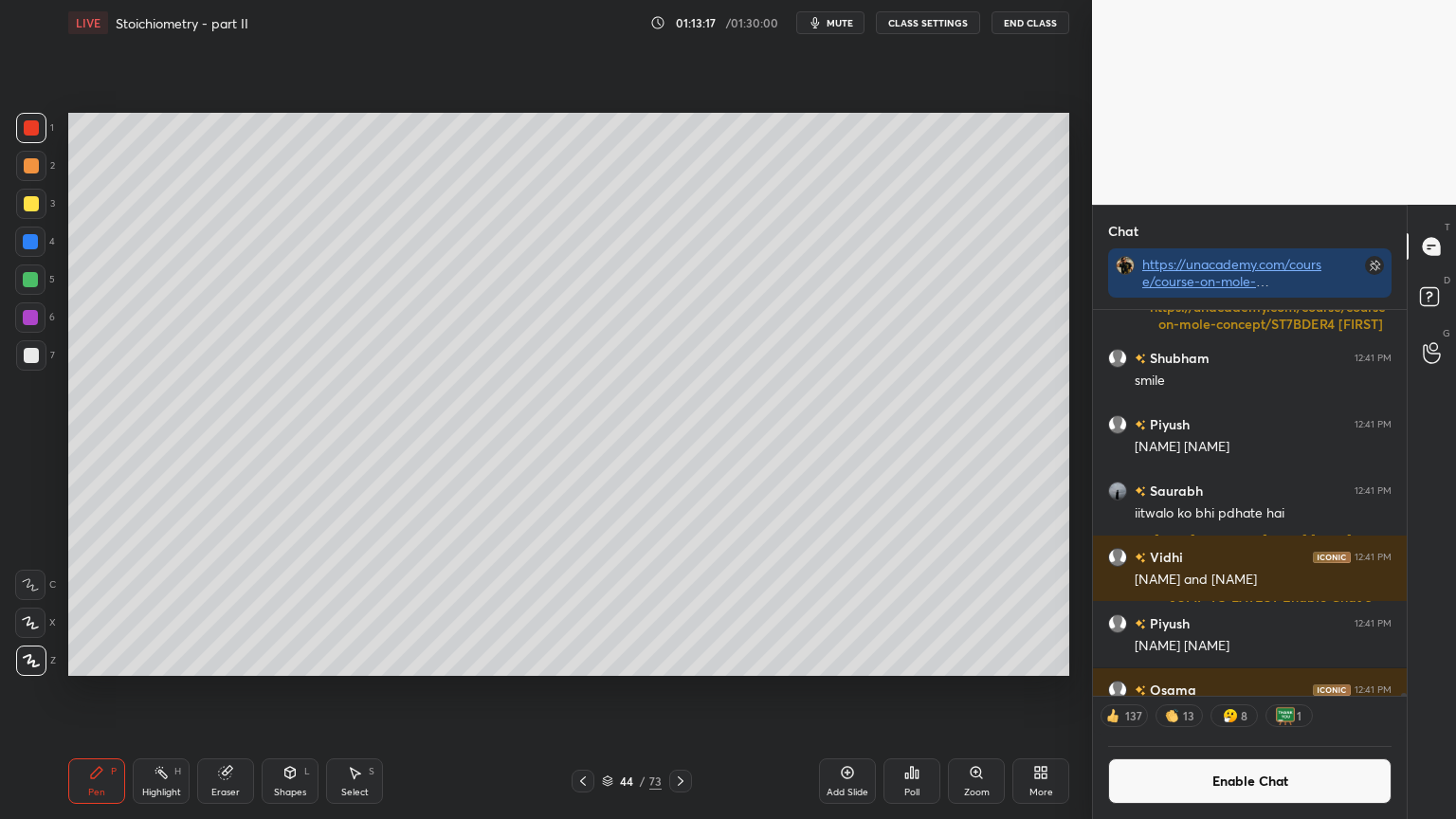 click at bounding box center [31, 166] 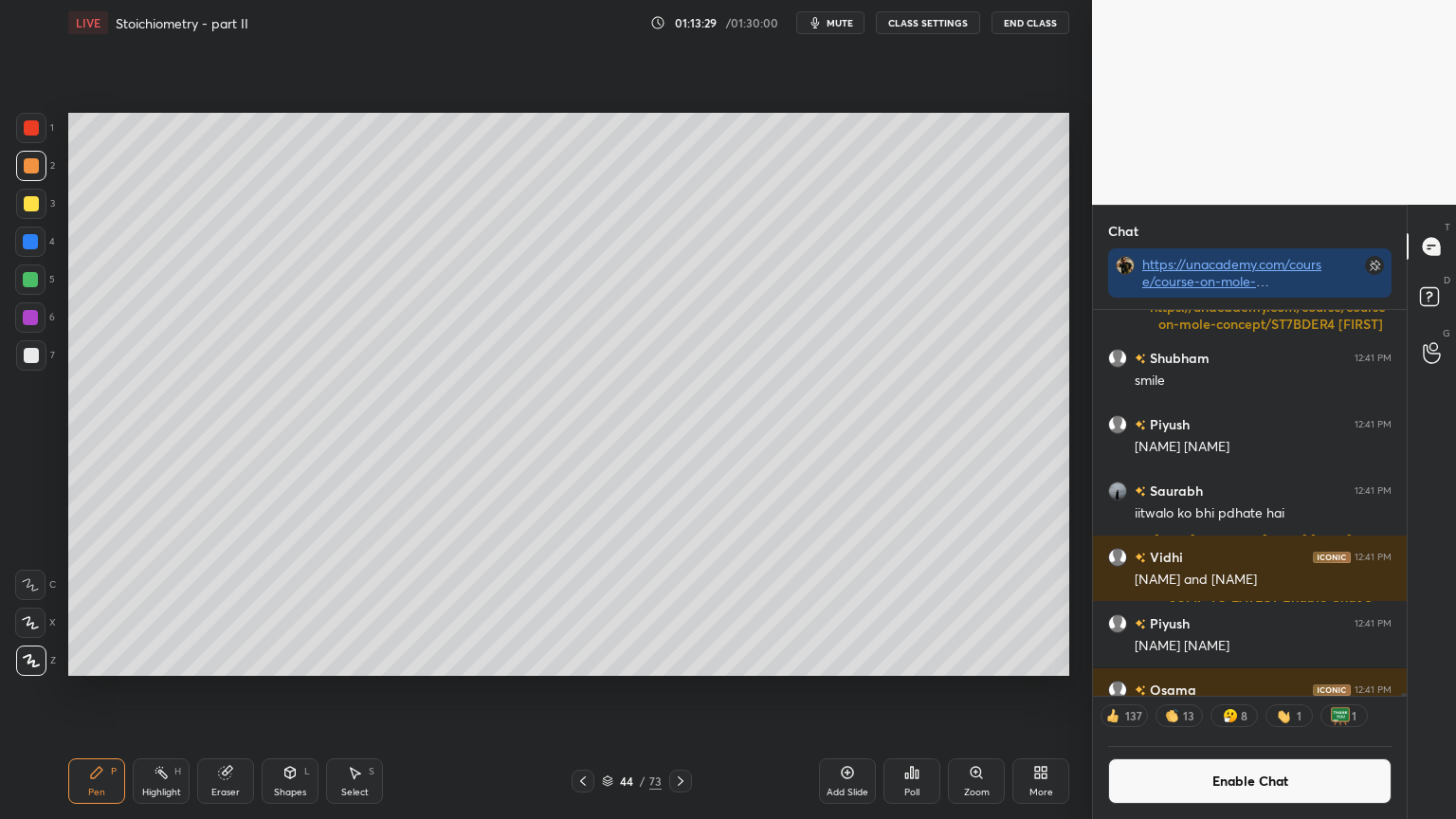 click at bounding box center [31, 355] 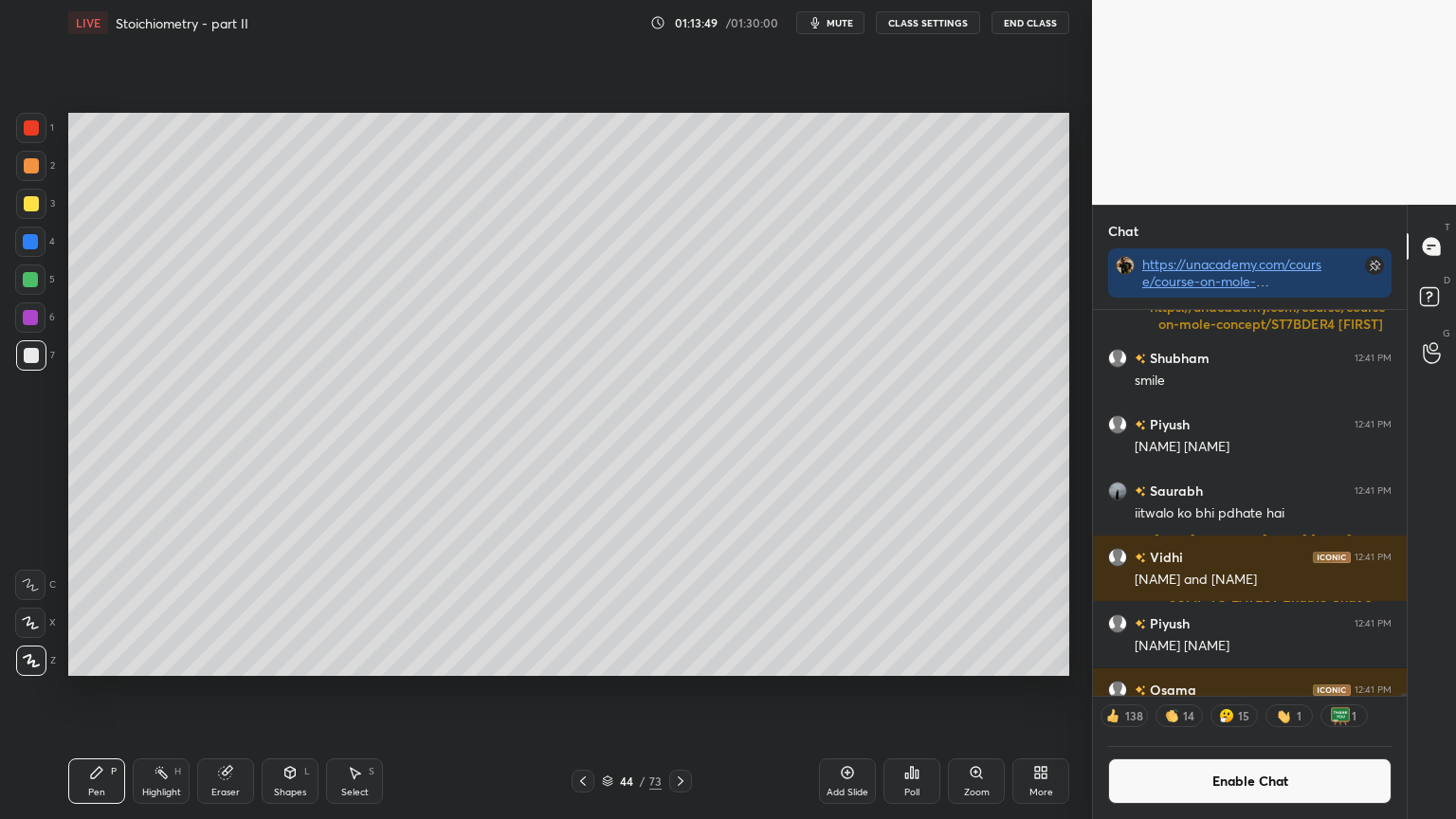 drag, startPoint x: 152, startPoint y: 796, endPoint x: 174, endPoint y: 681, distance: 117.08544 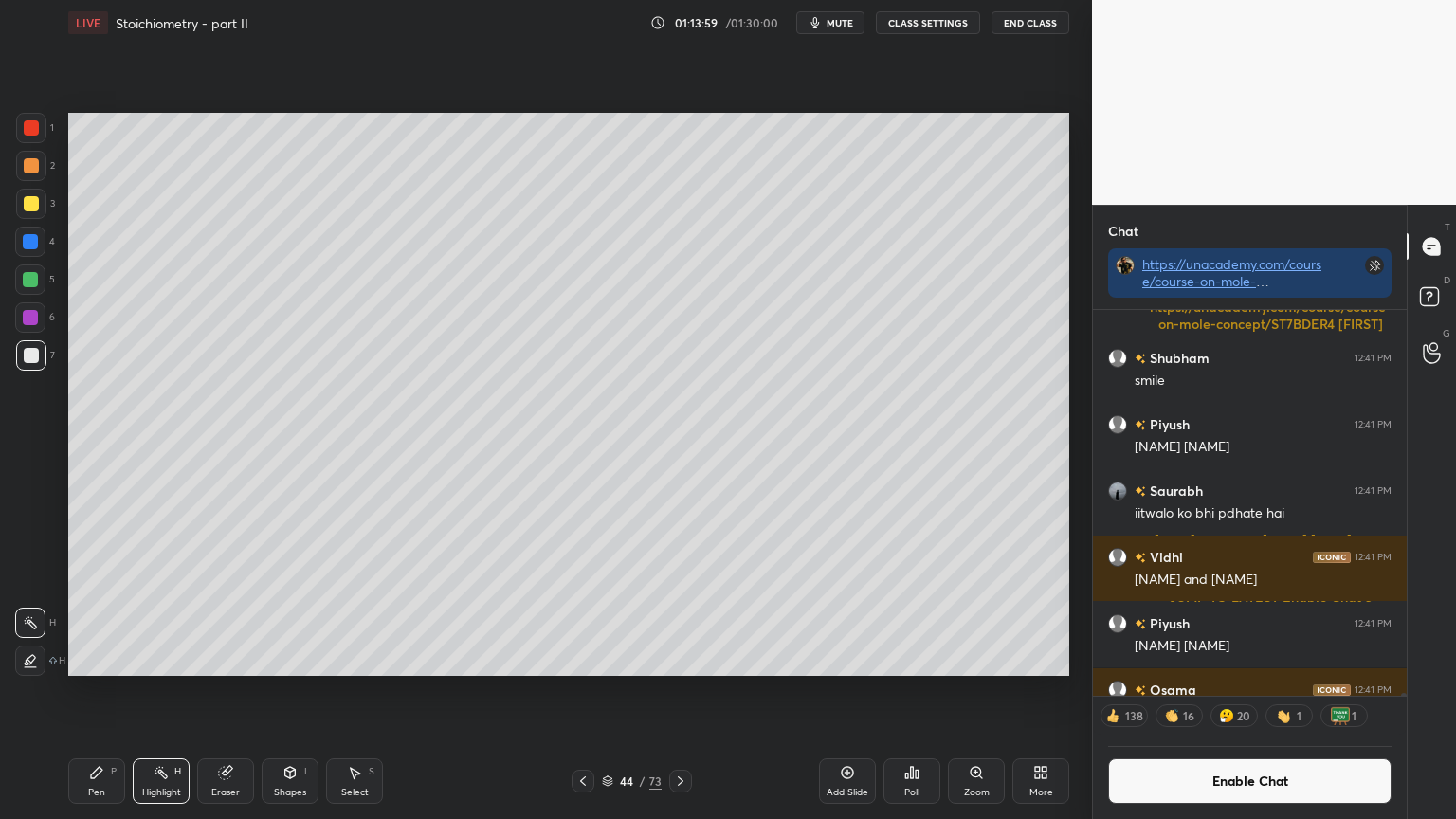 click 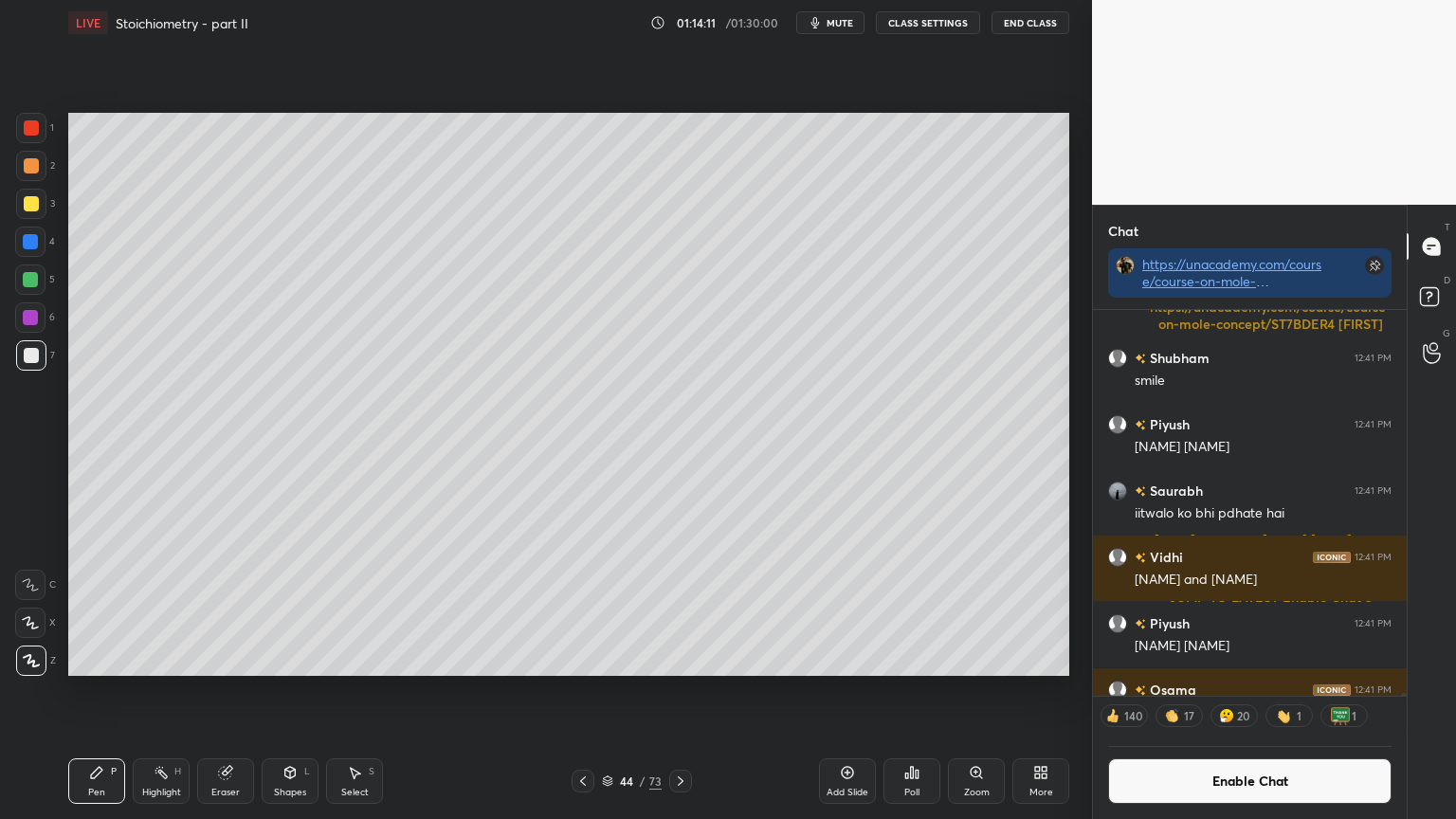 click on "Pen P Highlight H Eraser Shapes L Select S" at bounding box center (256, 781) 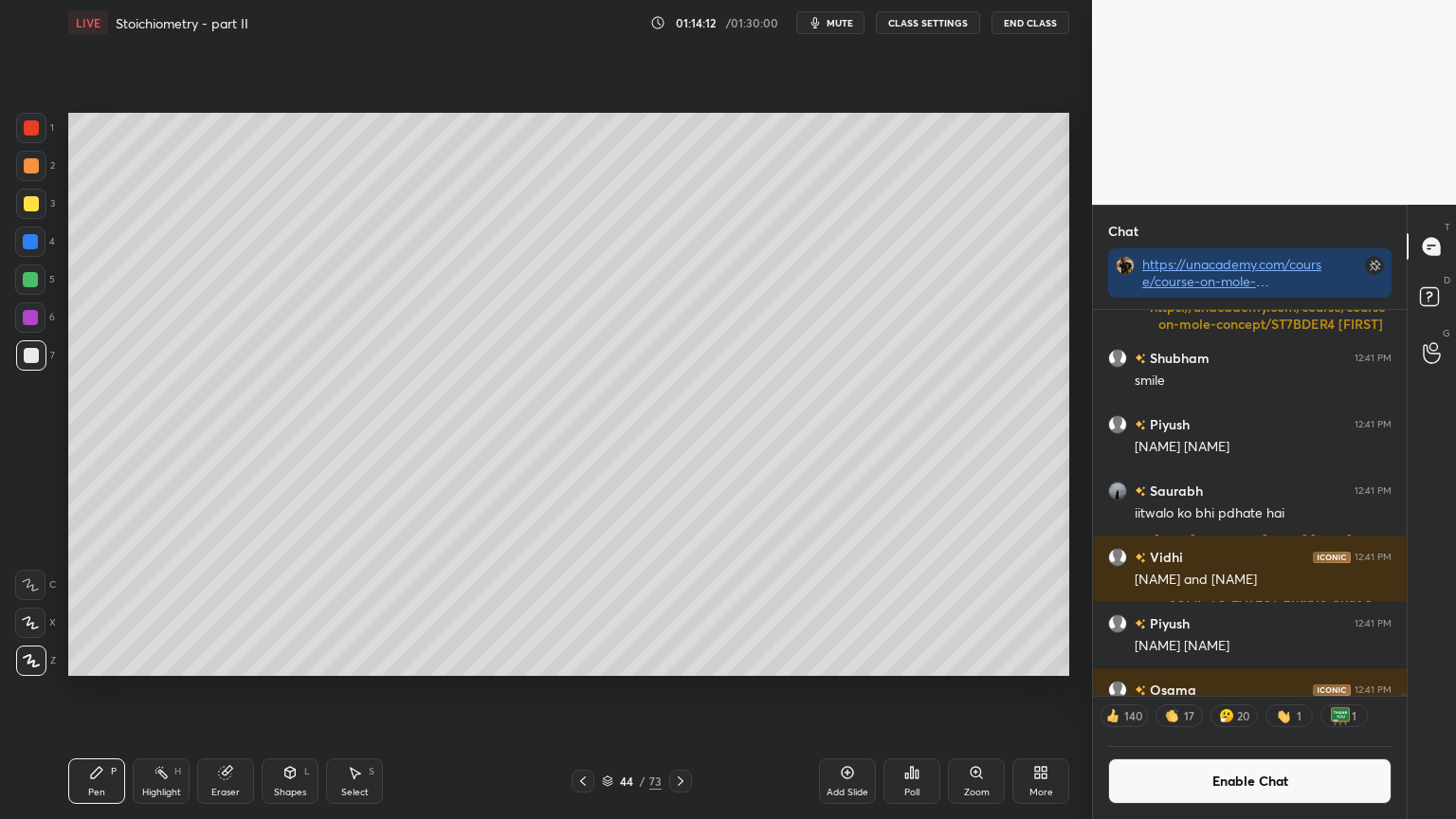 click on "Highlight H" at bounding box center (161, 781) 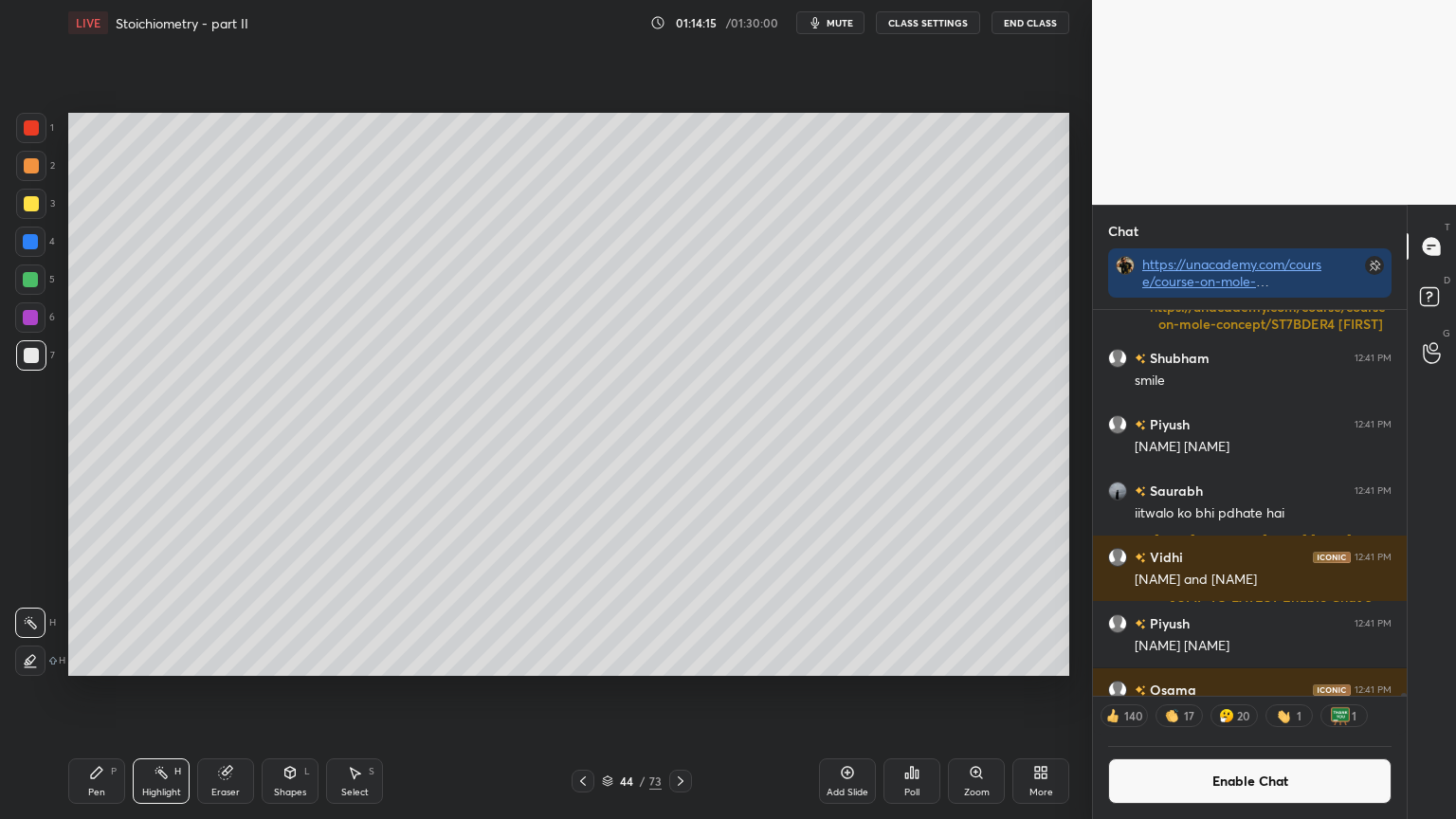 click on "Shapes" at bounding box center [290, 792] 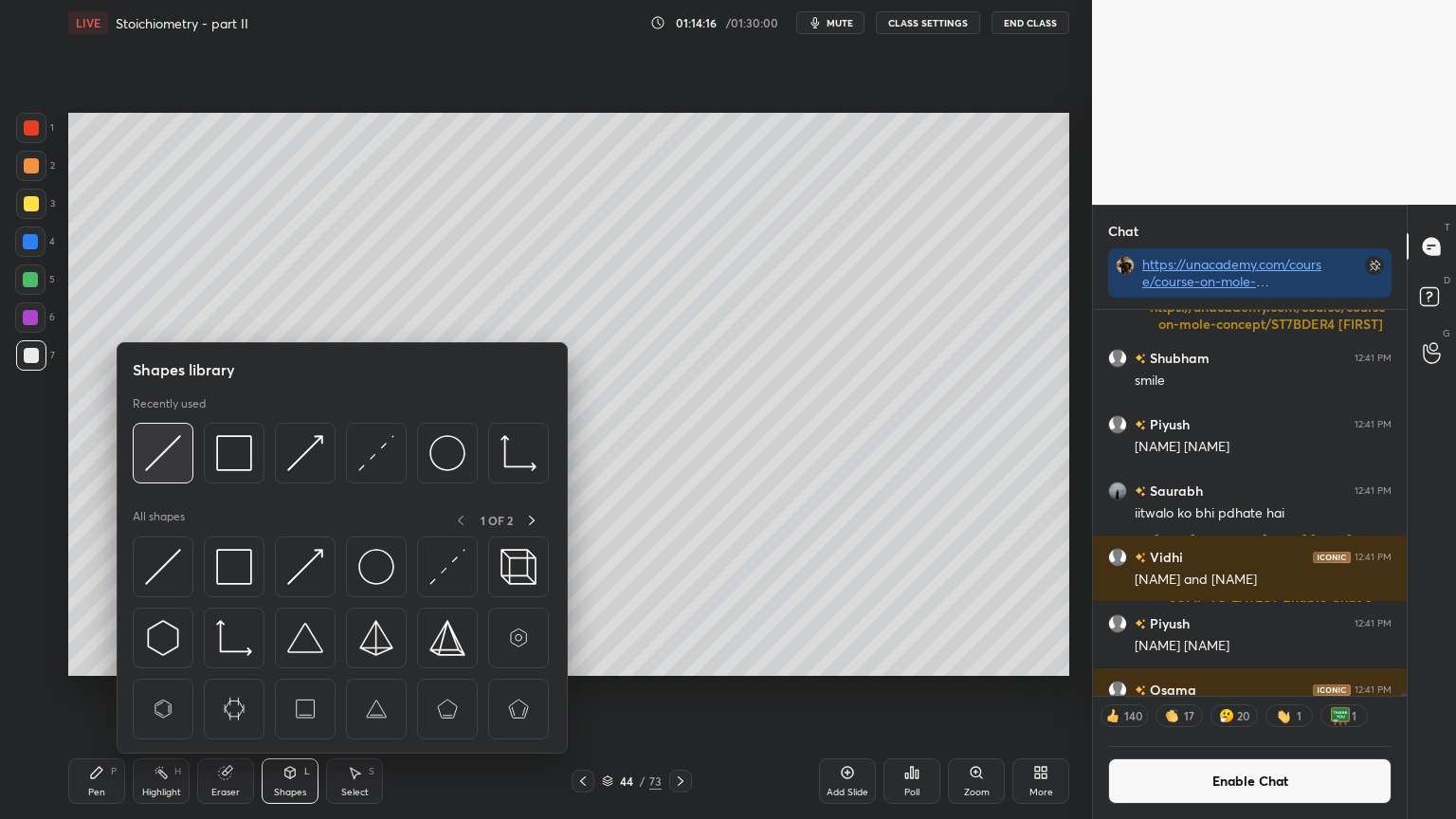 click at bounding box center [163, 453] 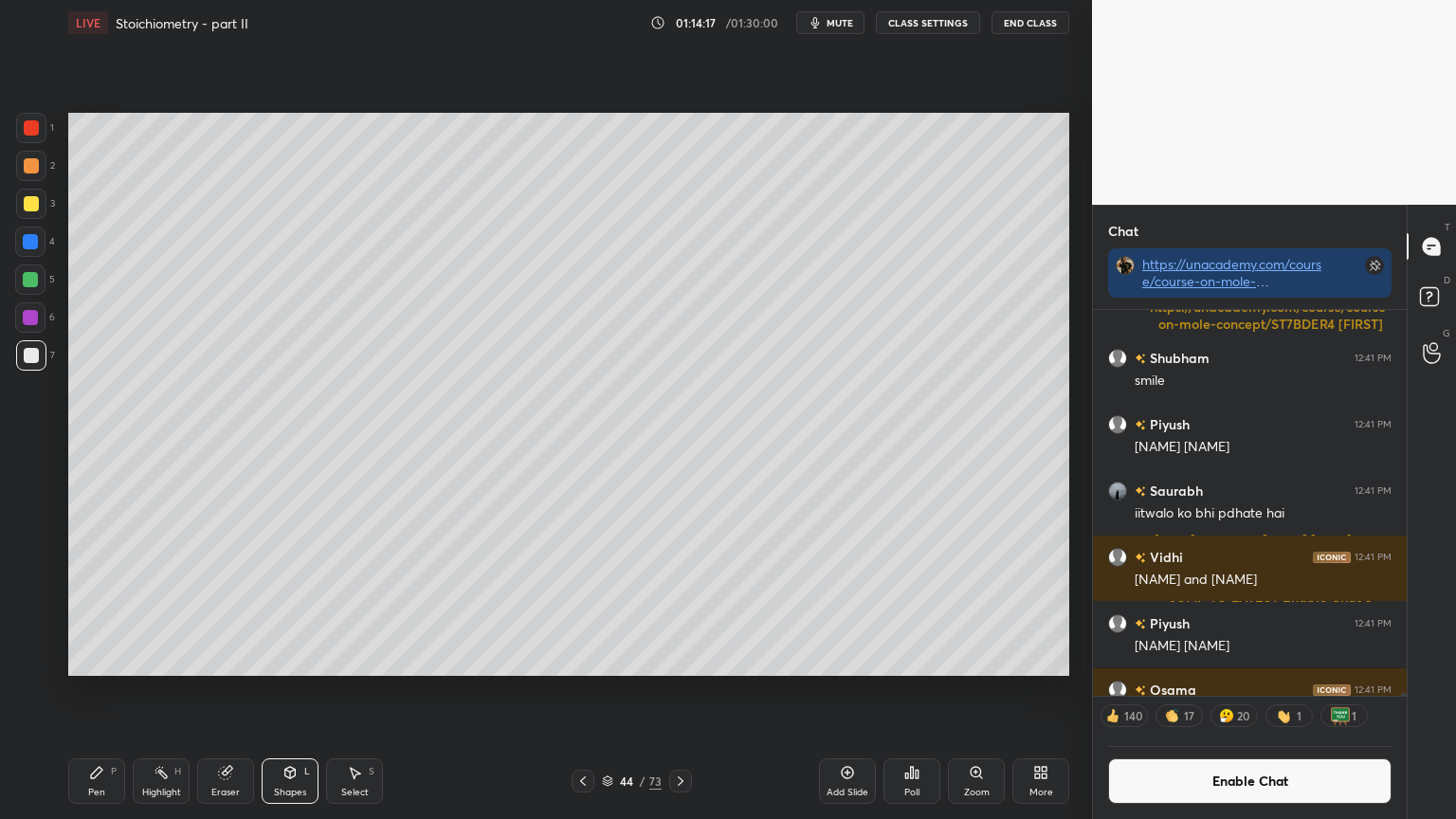 click at bounding box center (31, 166) 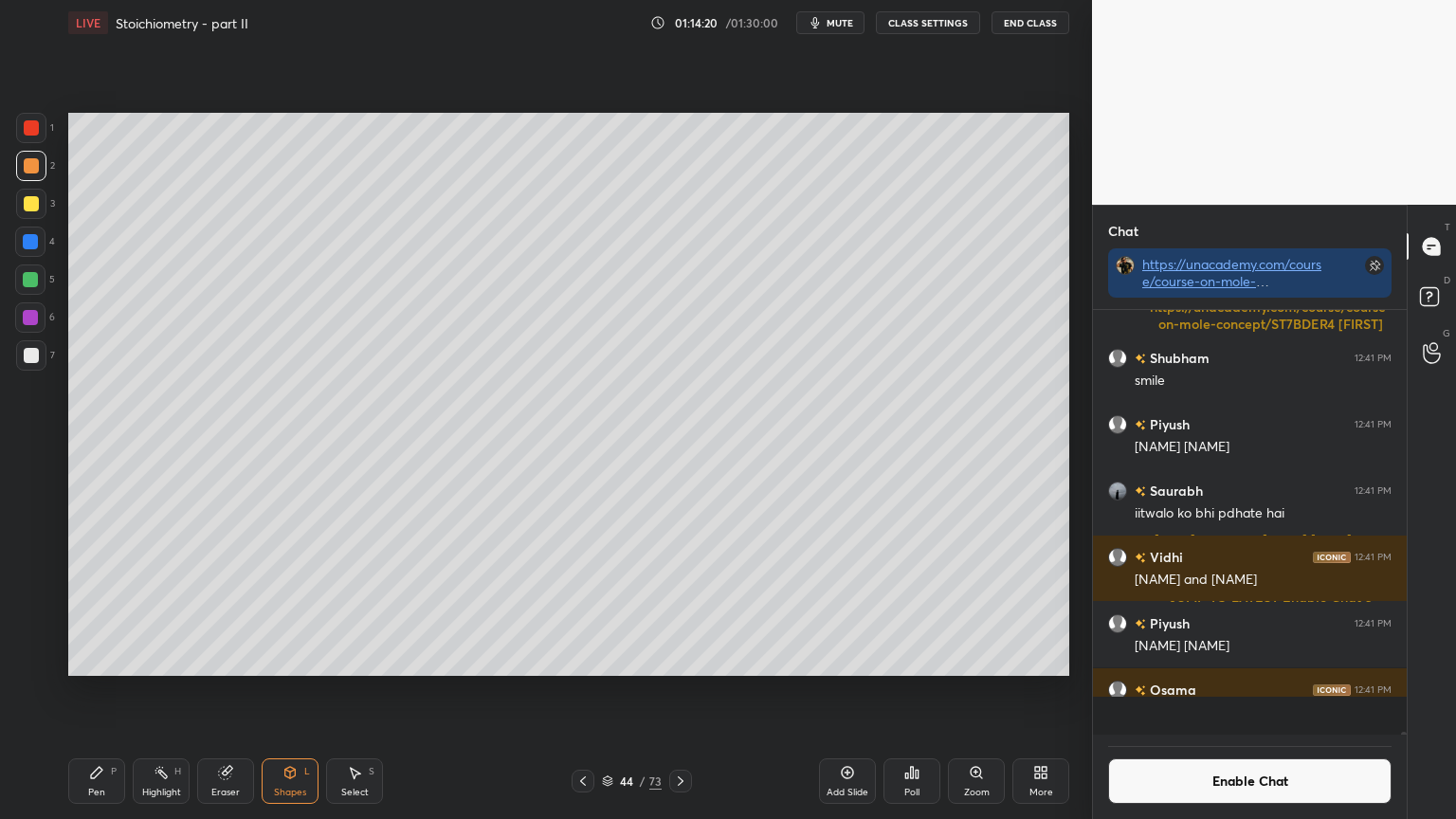 scroll, scrollTop: 6, scrollLeft: 6, axis: both 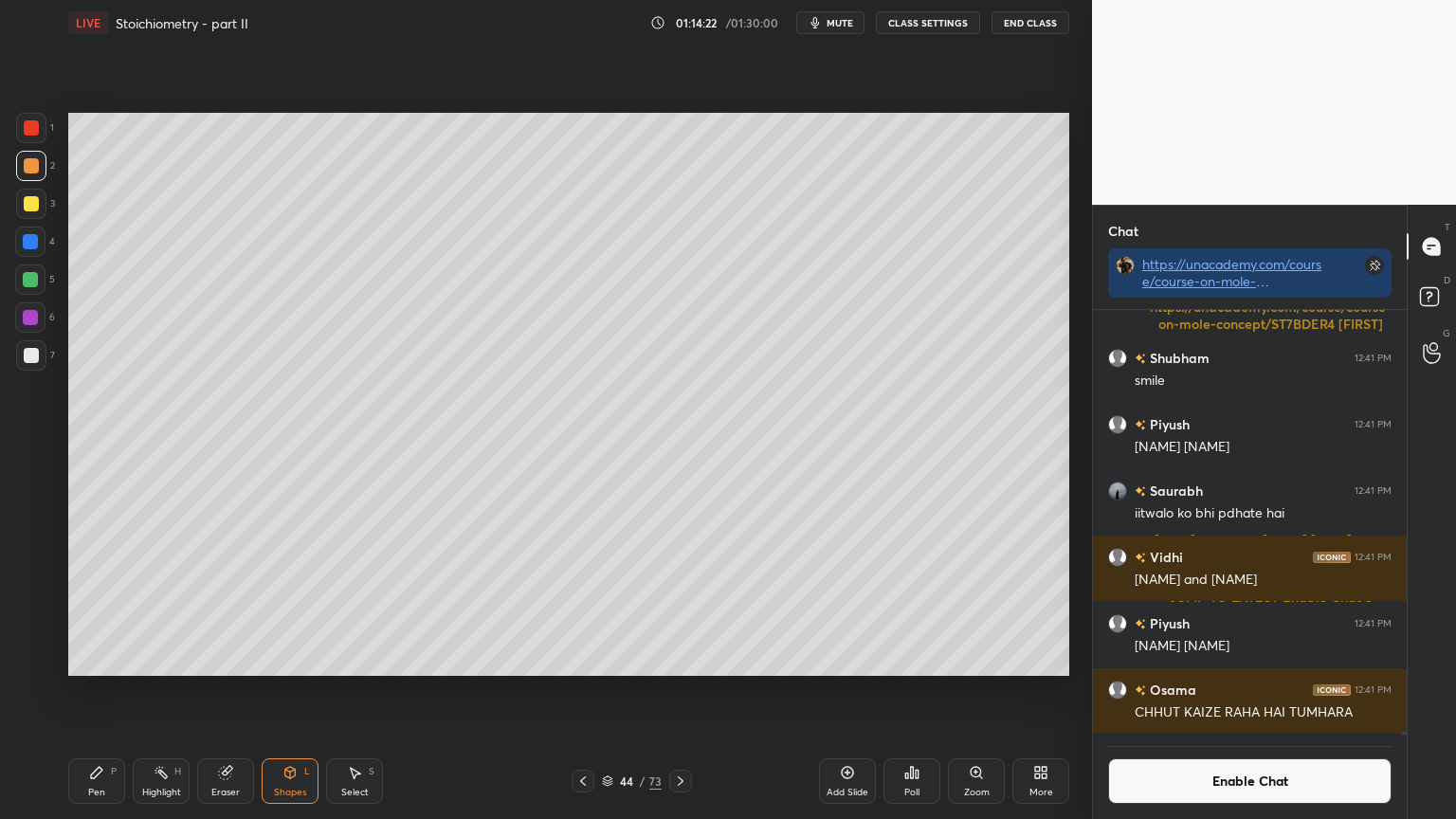 click on "Pen P" at bounding box center (97, 781) 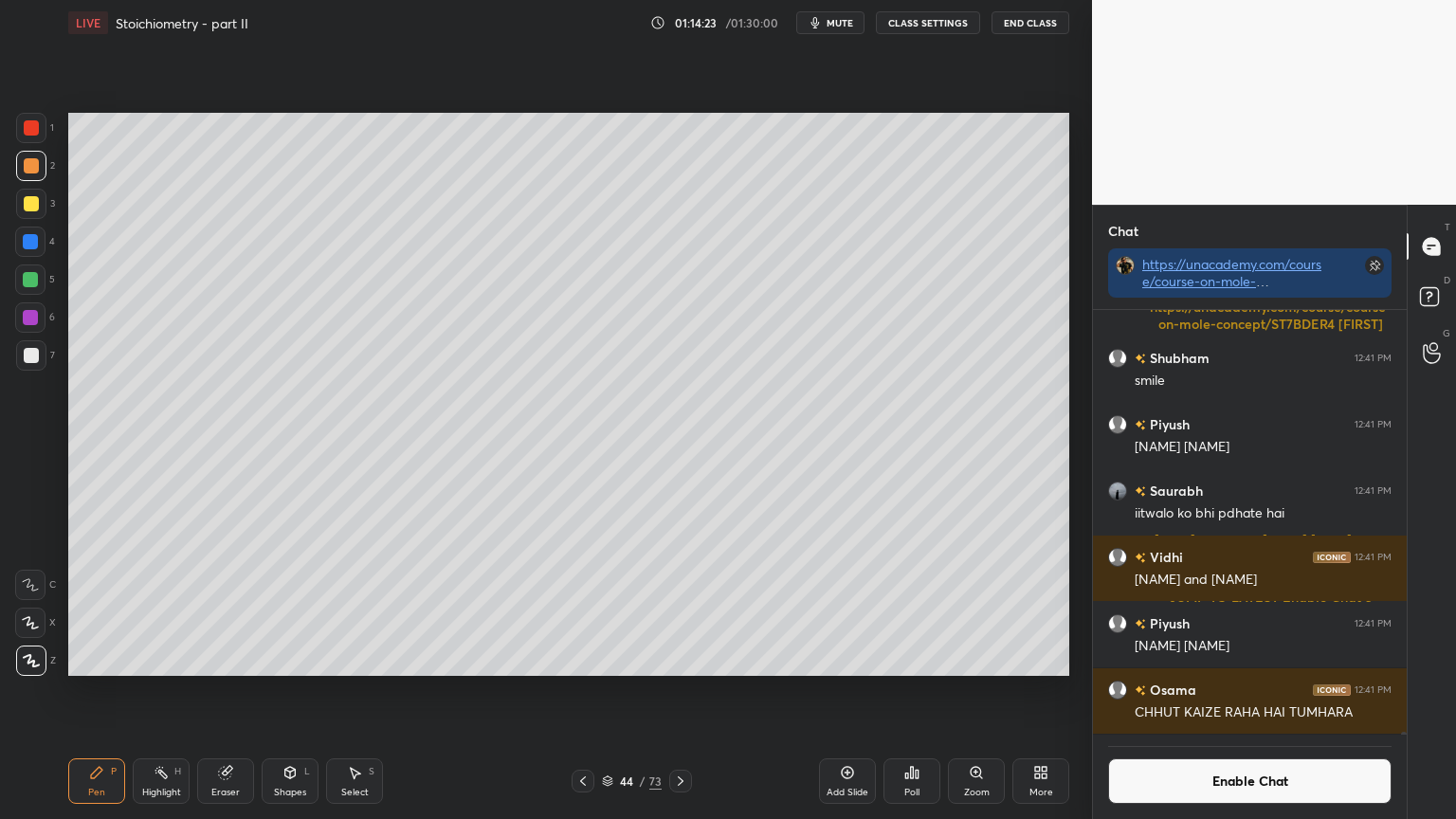 click 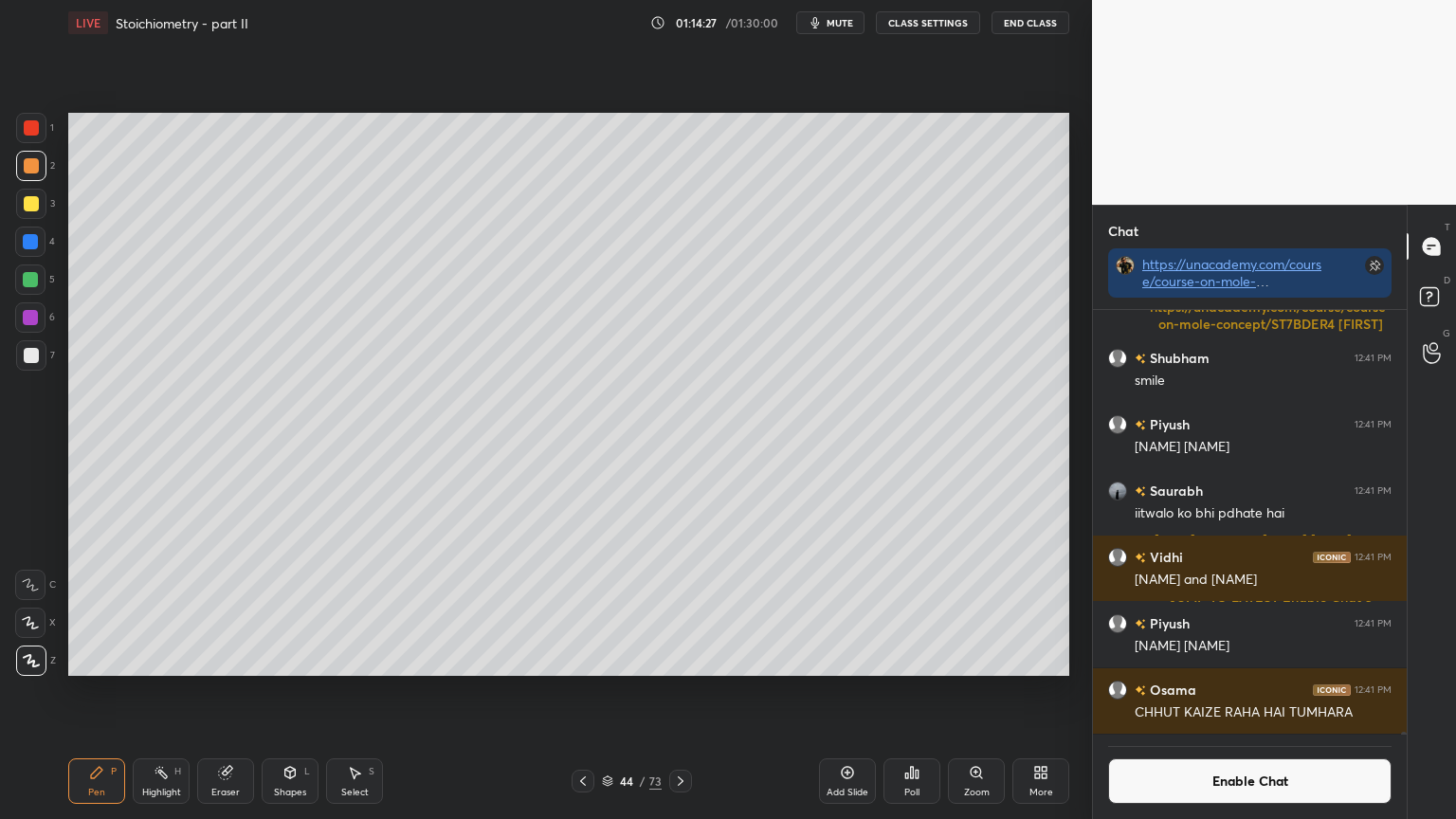 scroll, scrollTop: 380, scrollLeft: 308, axis: both 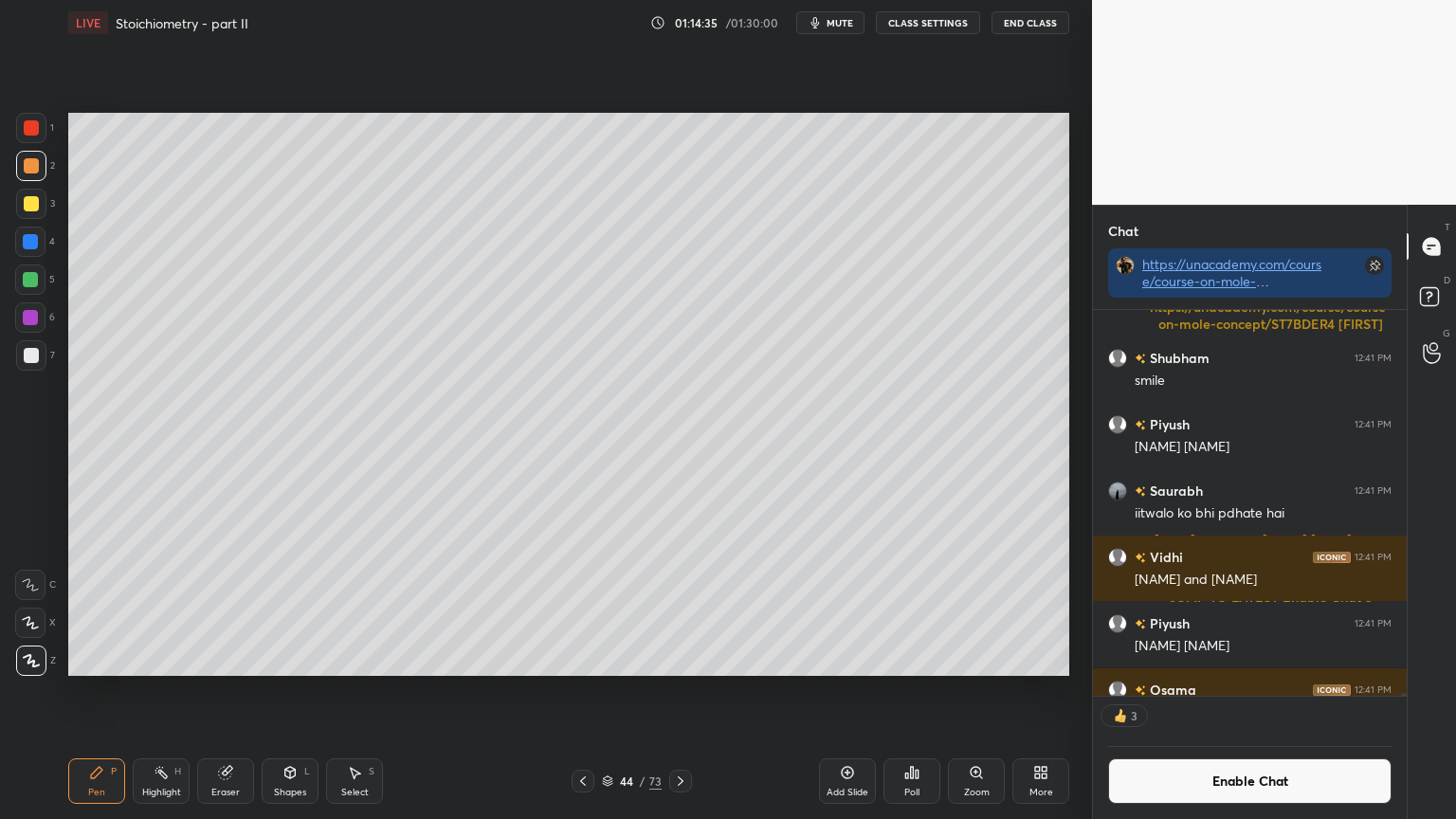 click 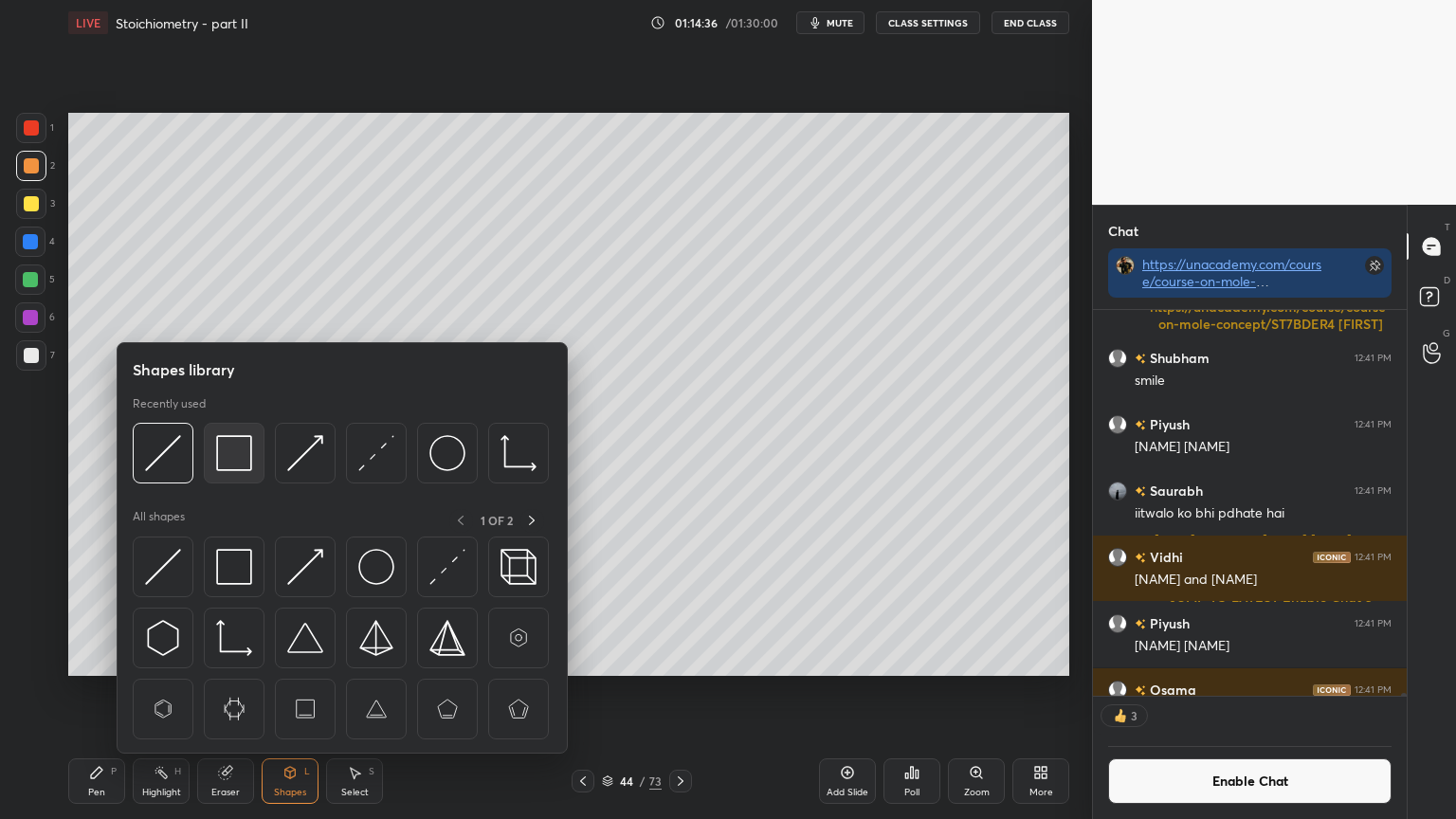 click at bounding box center [234, 453] 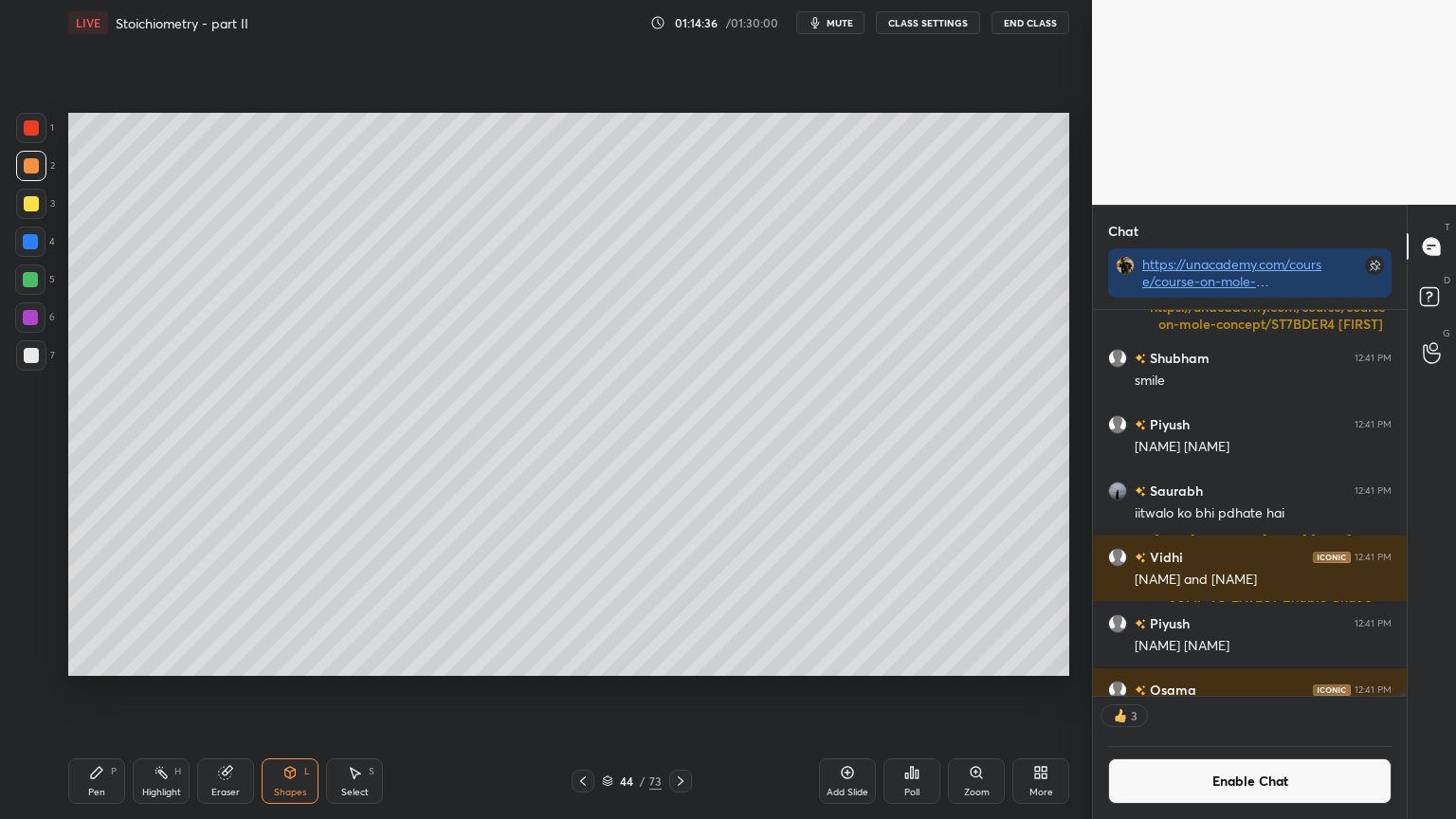 drag, startPoint x: 30, startPoint y: 209, endPoint x: 64, endPoint y: 224, distance: 37.16181 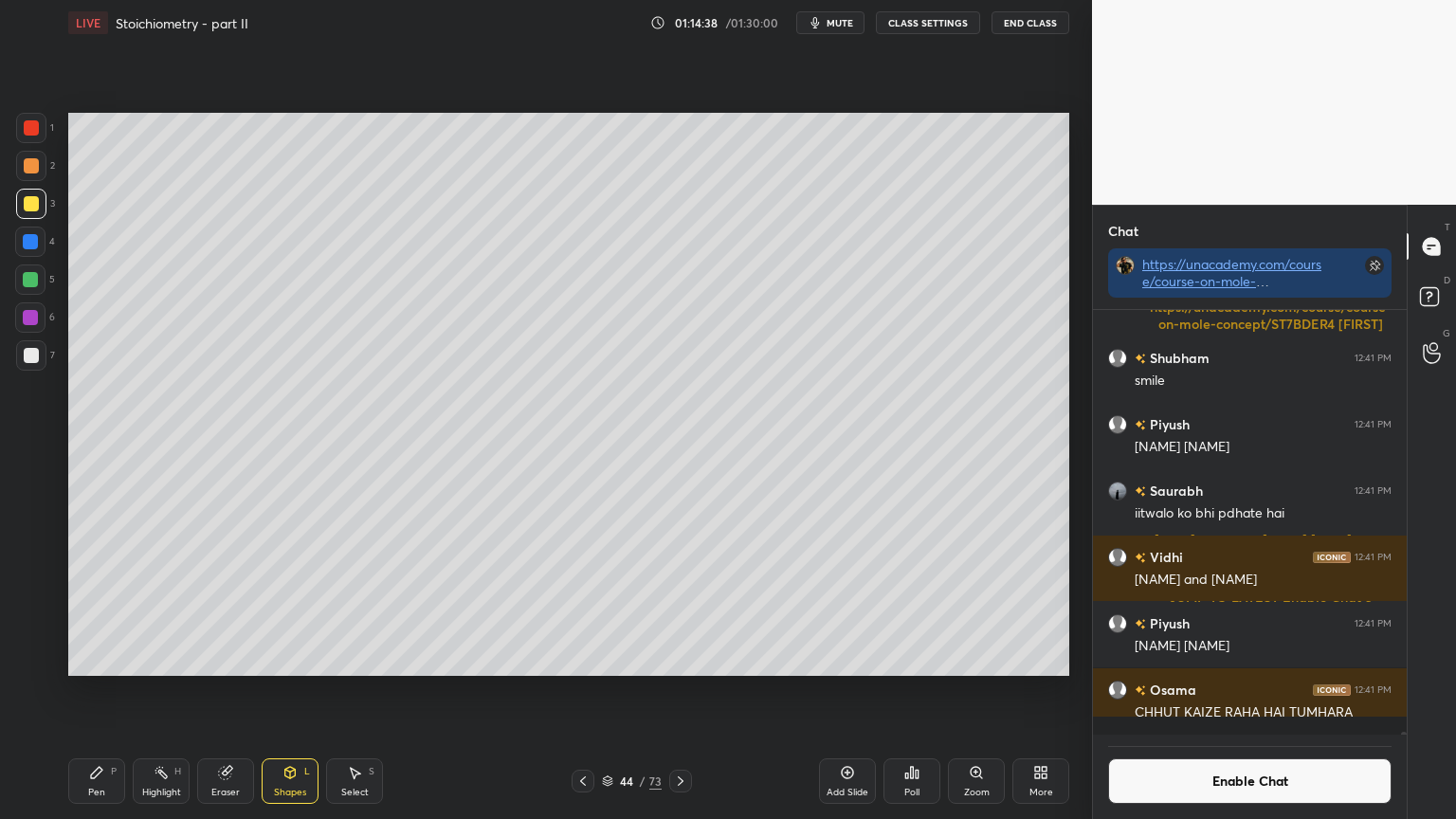 scroll, scrollTop: 6, scrollLeft: 6, axis: both 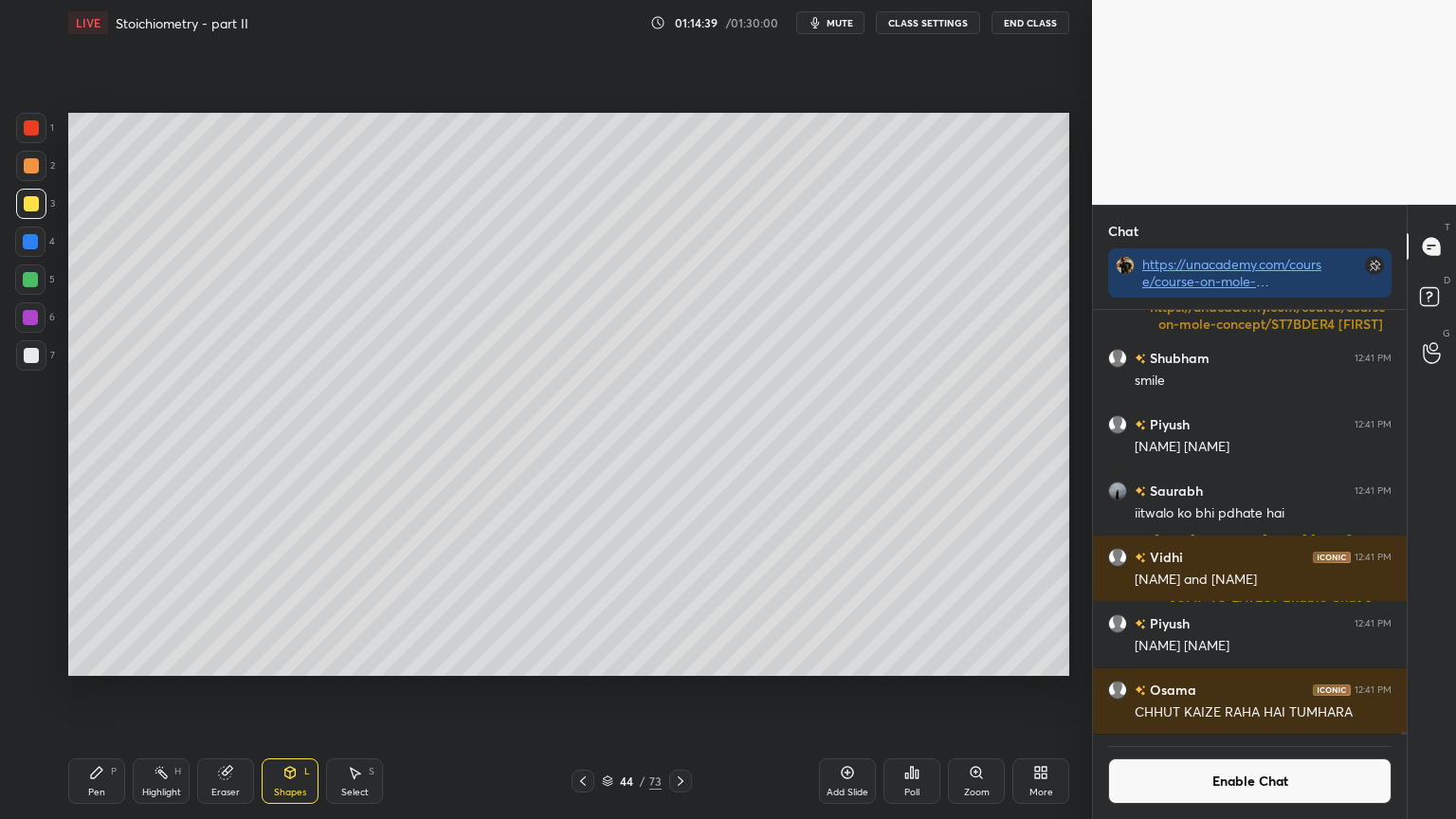 click 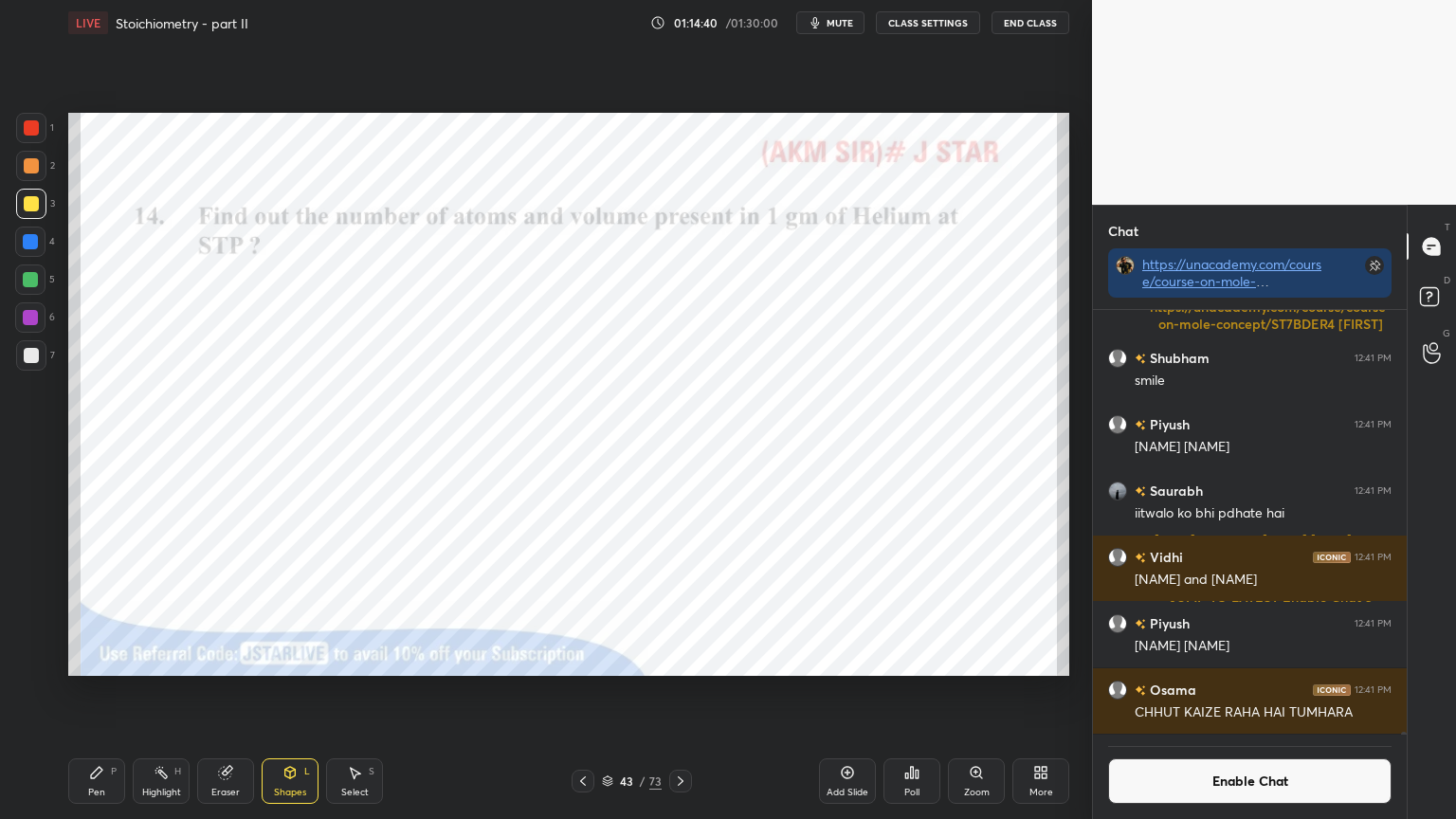 drag, startPoint x: 160, startPoint y: 779, endPoint x: 209, endPoint y: 691, distance: 100.72239 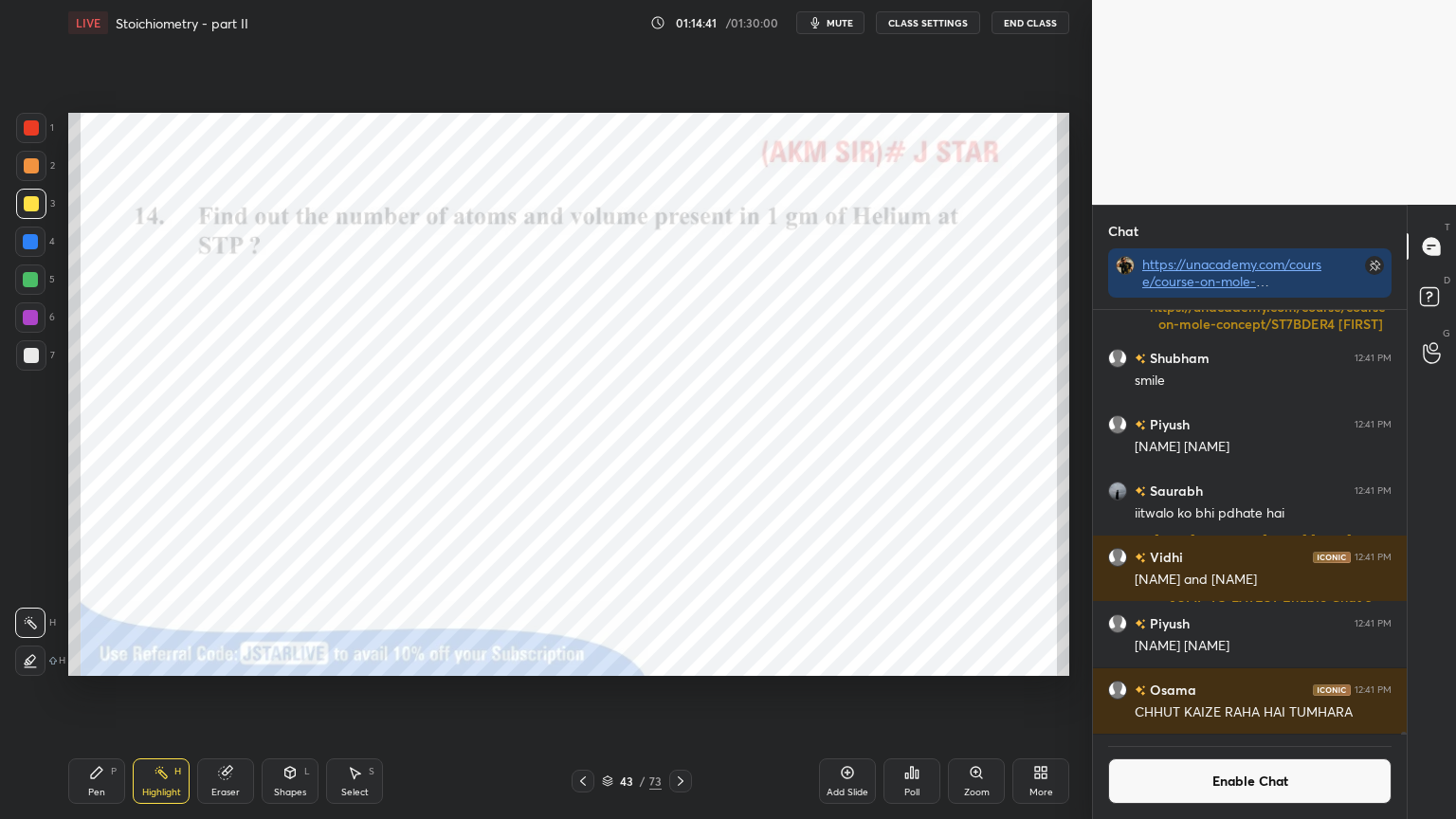 click on "P" at bounding box center (114, 772) 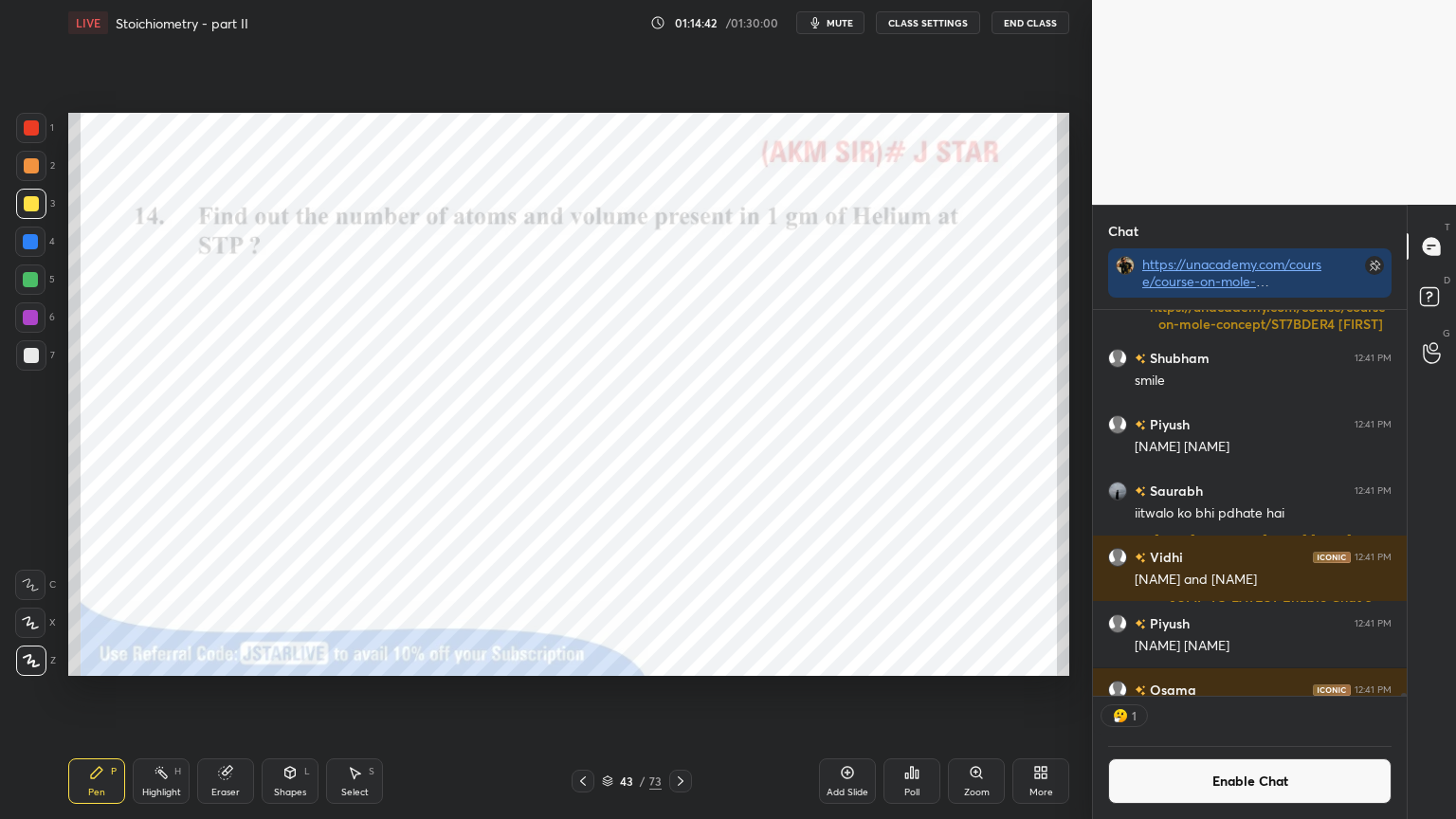 scroll, scrollTop: 380, scrollLeft: 308, axis: both 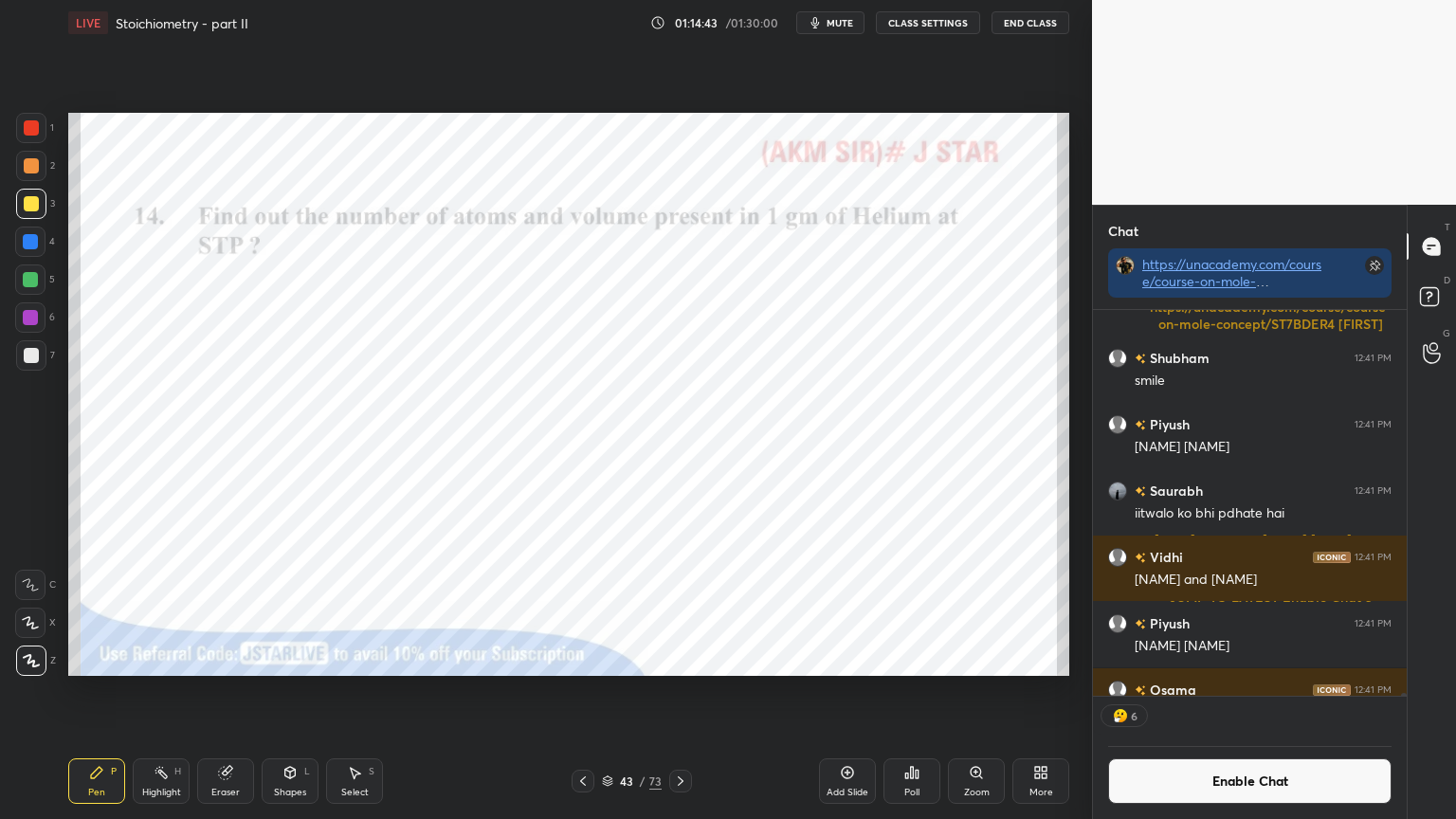 click at bounding box center [30, 318] 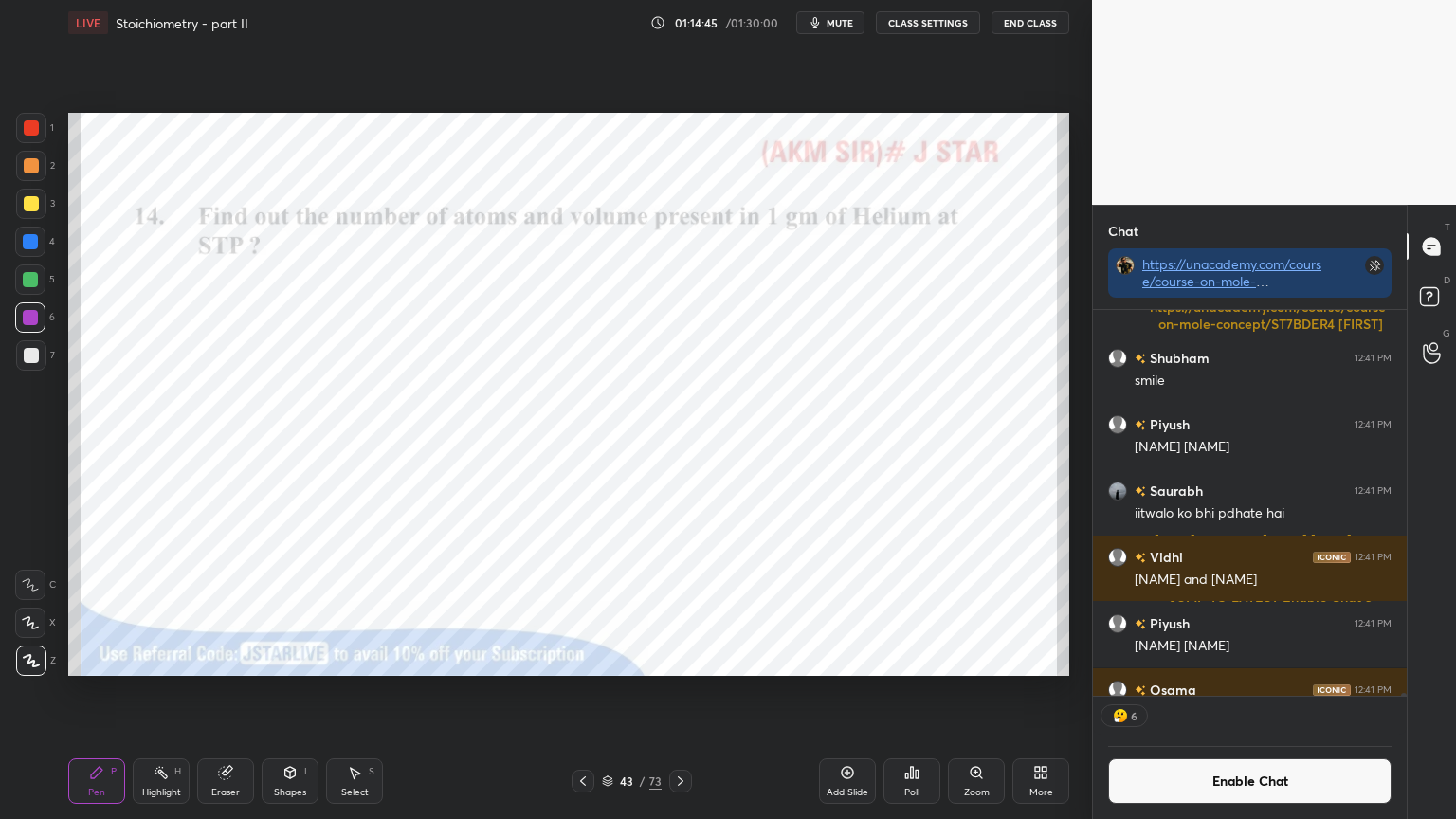 click on "43 / 73" at bounding box center (631, 781) 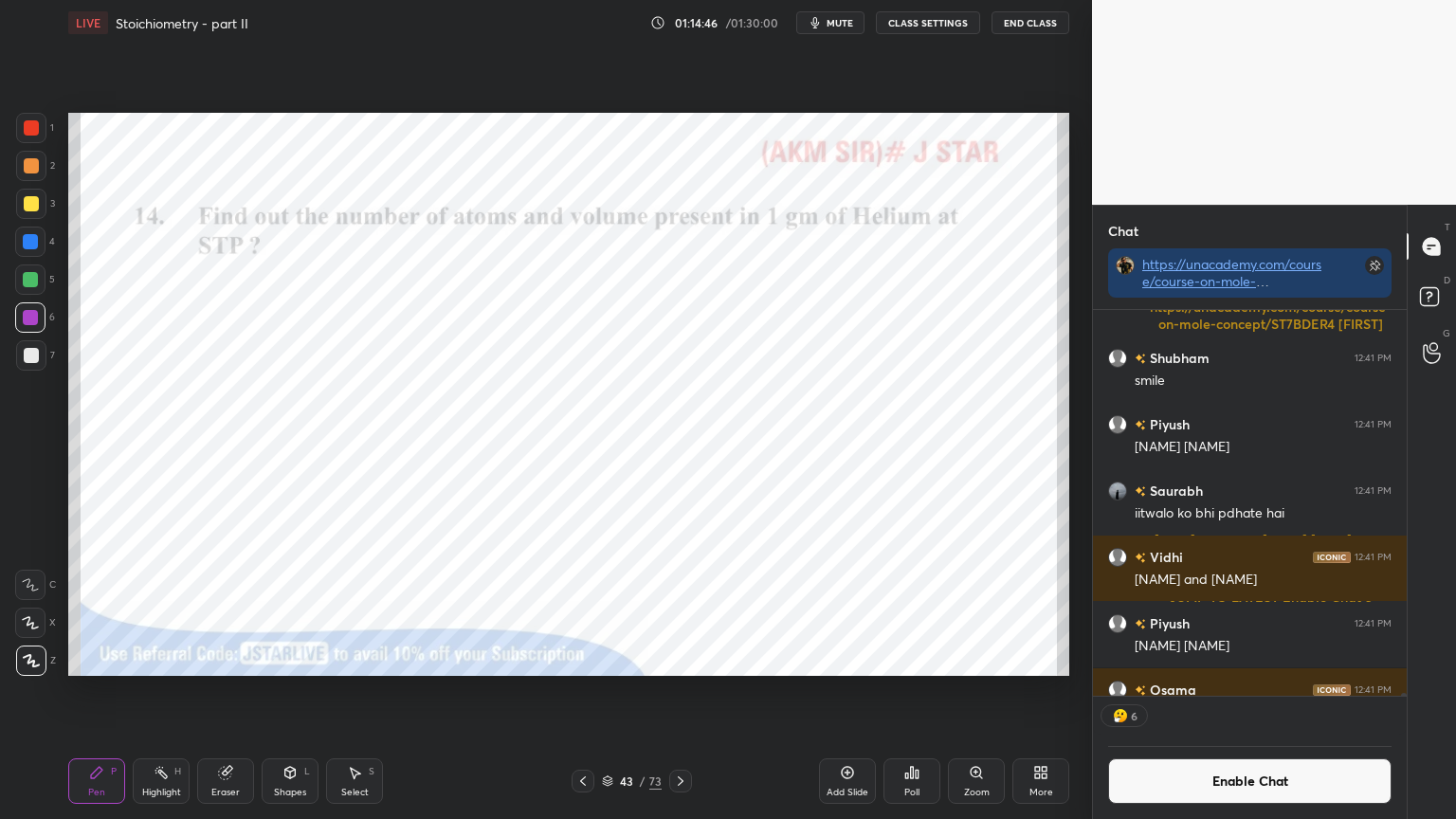 click 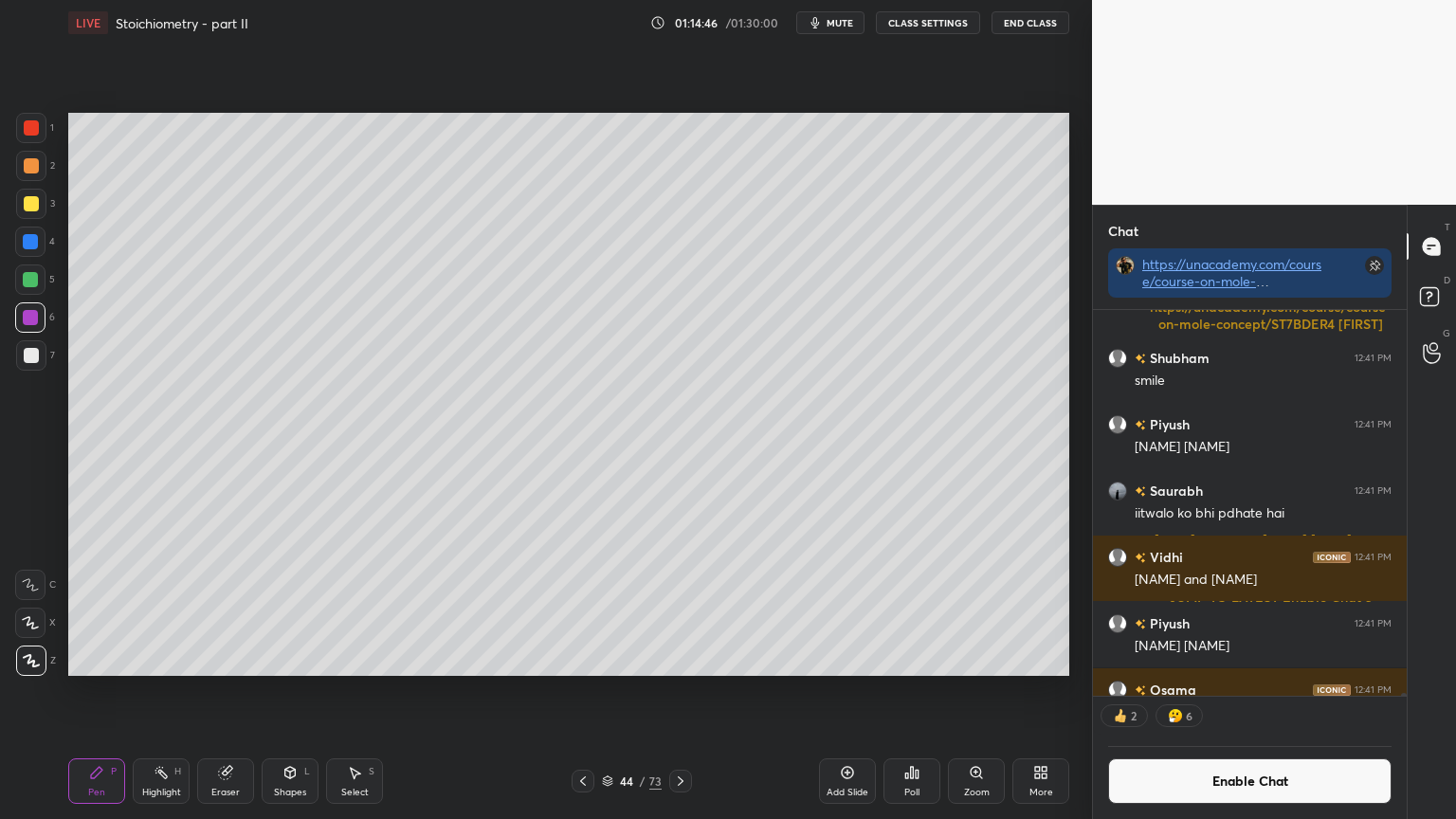 drag, startPoint x: 171, startPoint y: 789, endPoint x: 167, endPoint y: 777, distance: 12.649111 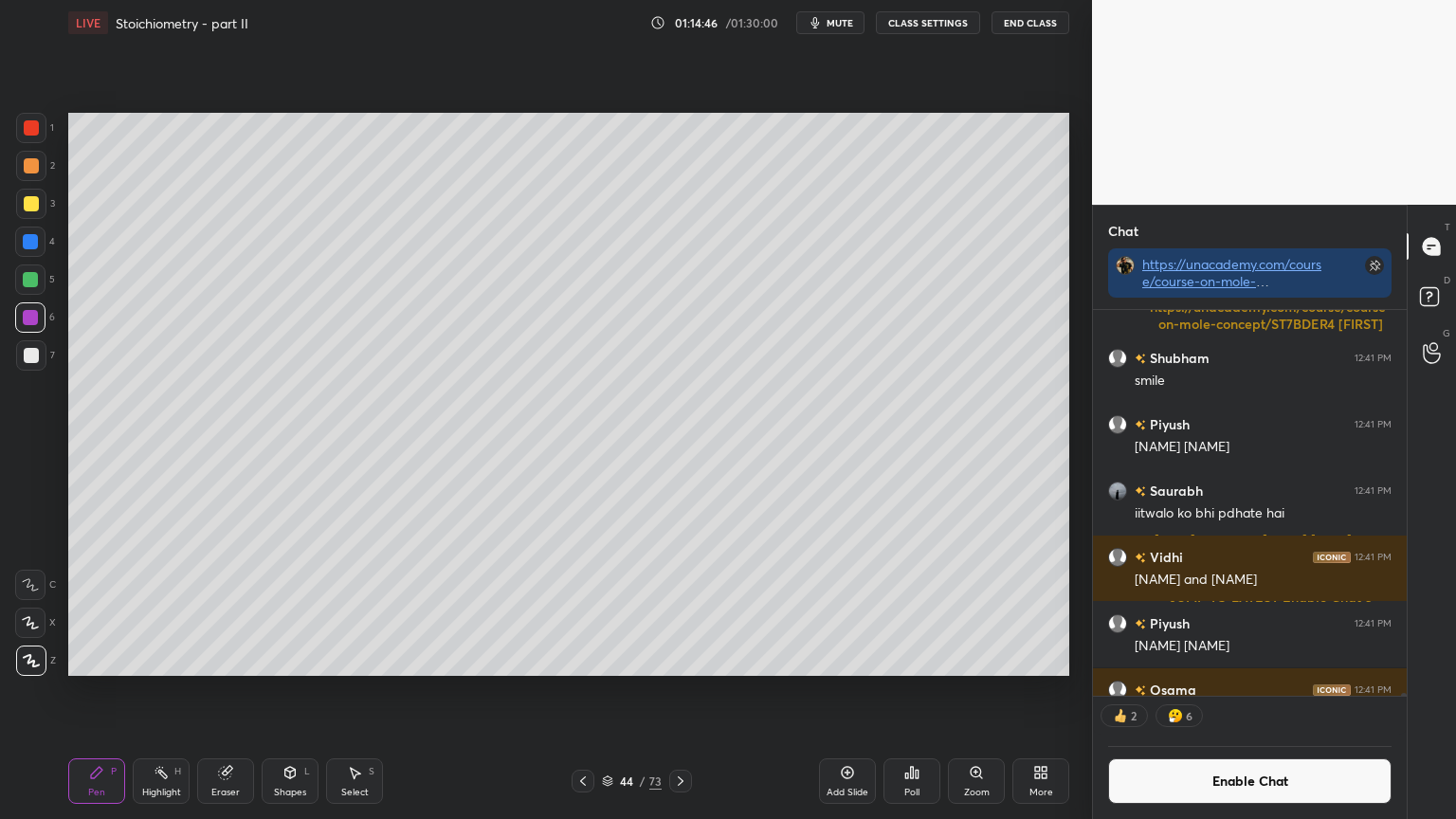 click on "Highlight H" at bounding box center [161, 781] 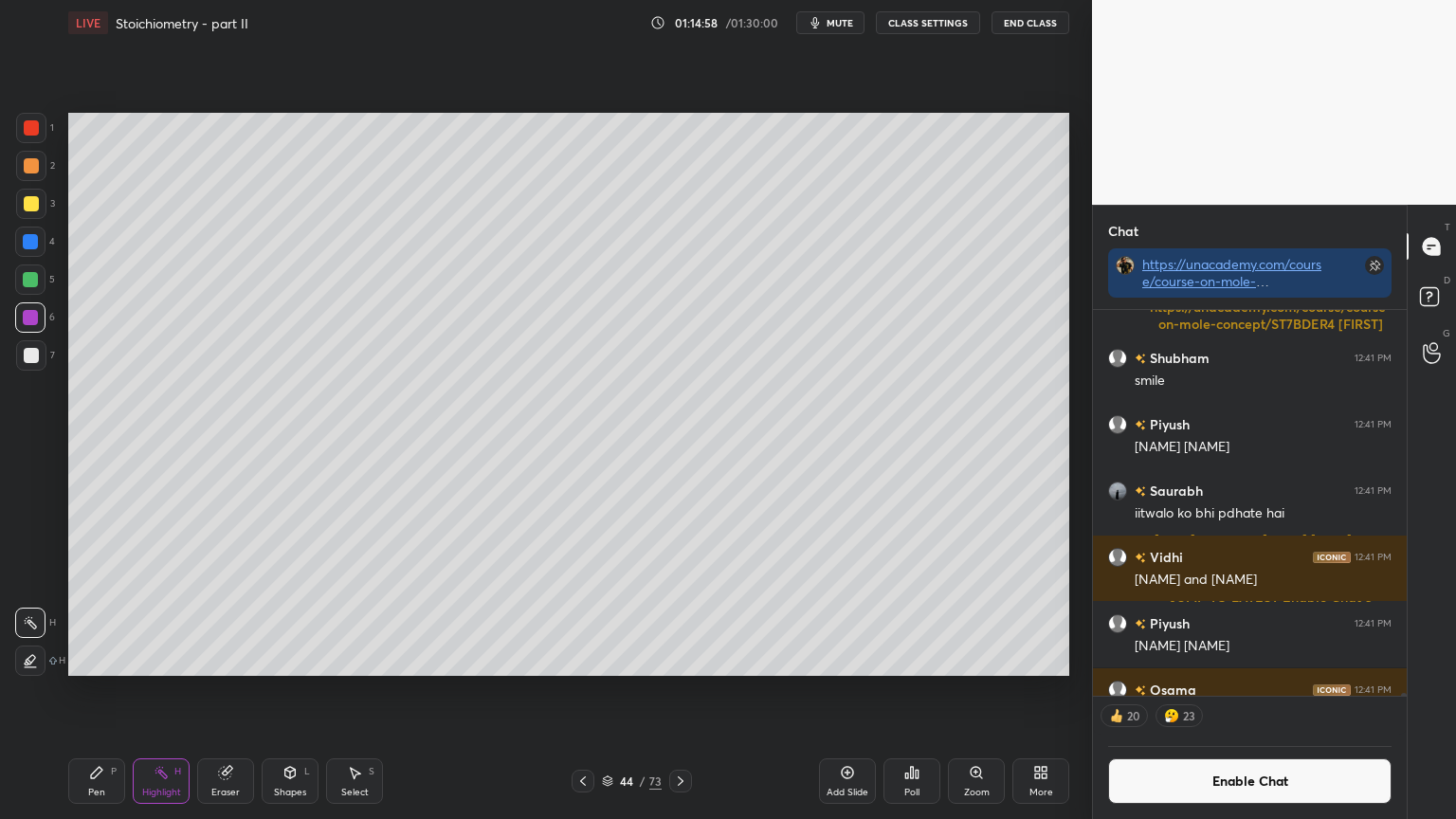click on "Enable Chat" at bounding box center [1249, 781] 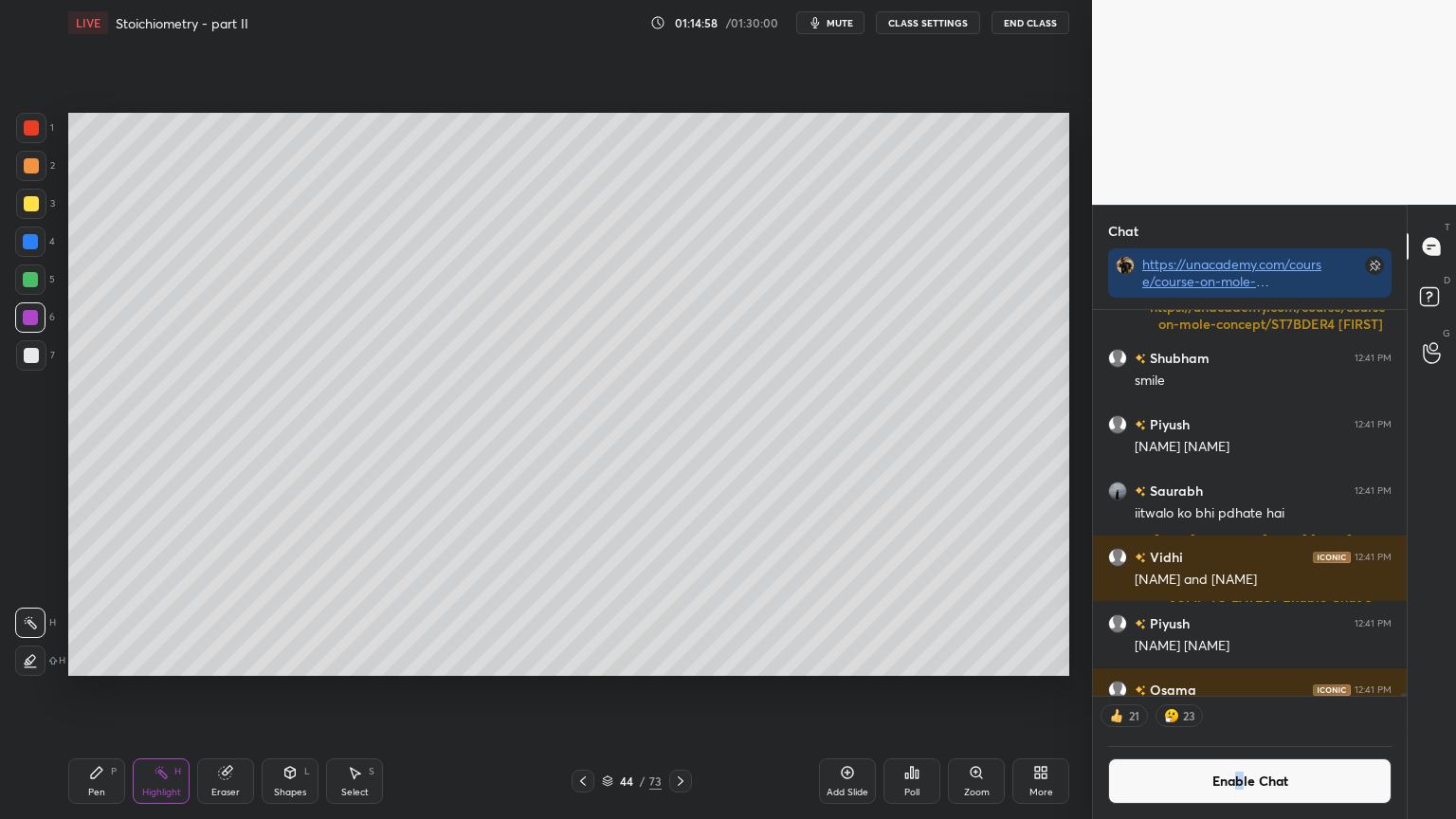 scroll, scrollTop: 6, scrollLeft: 6, axis: both 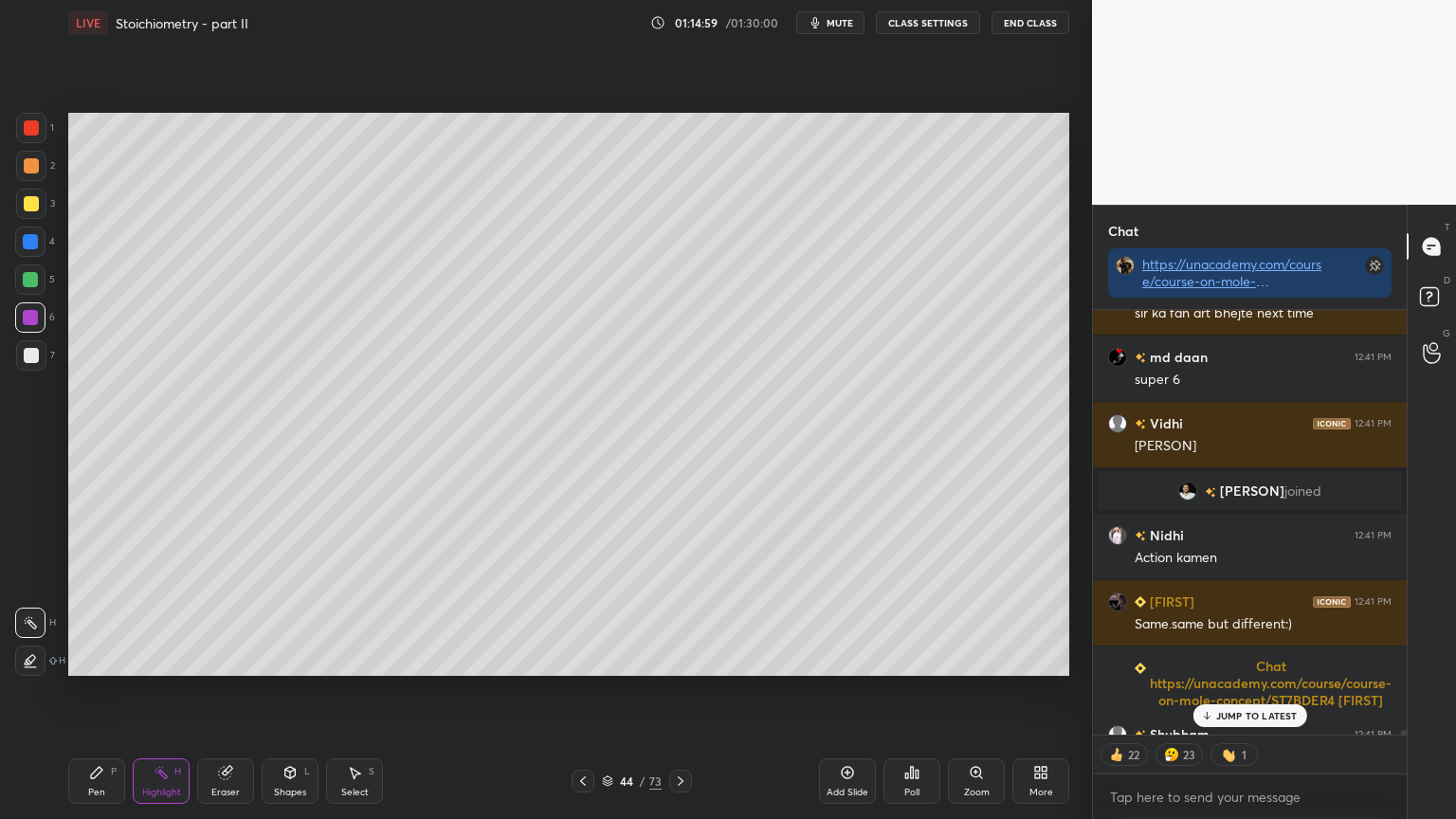 click on "JUMP TO LATEST" at bounding box center [1257, 716] 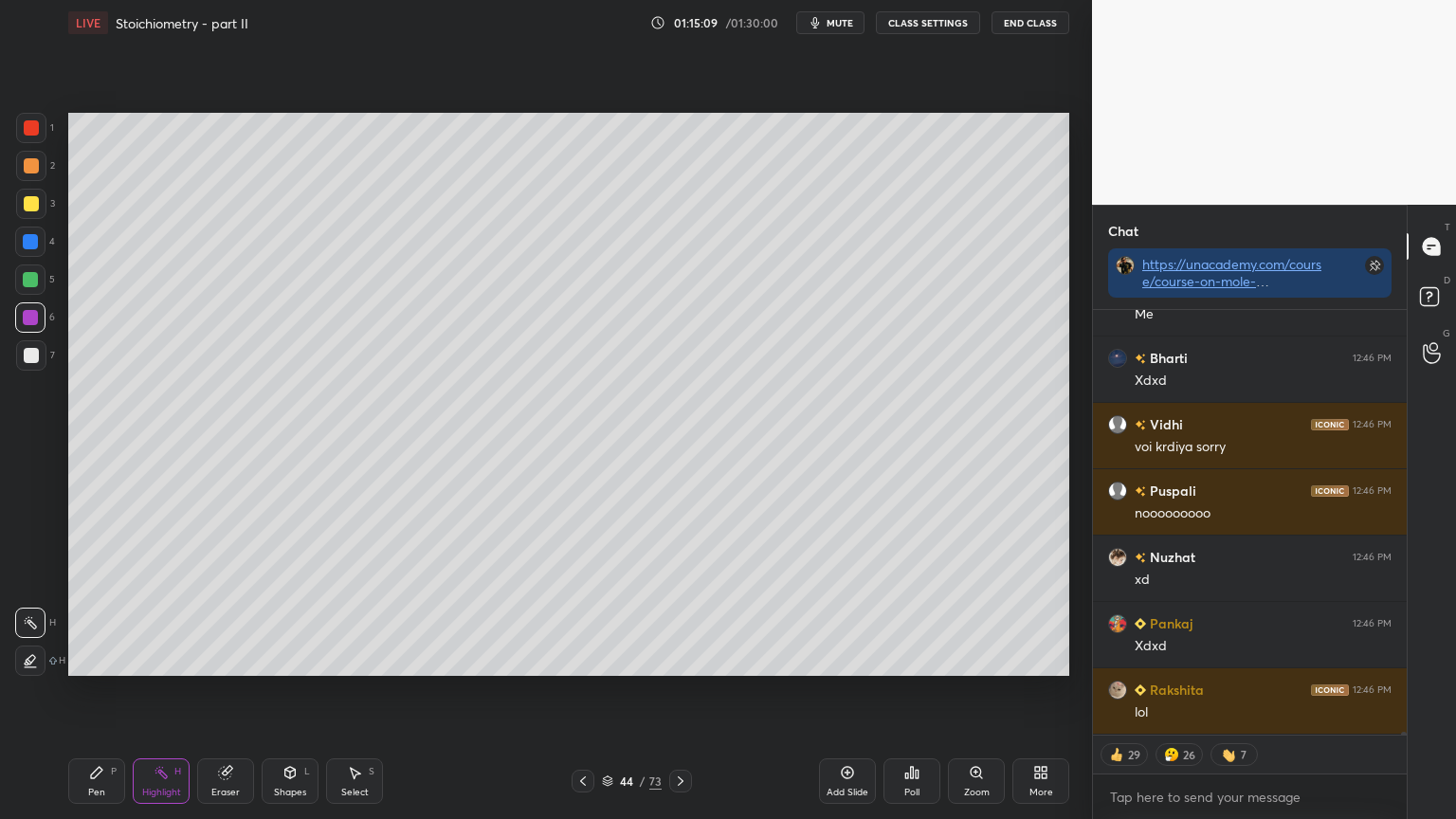 scroll, scrollTop: 57387, scrollLeft: 0, axis: vertical 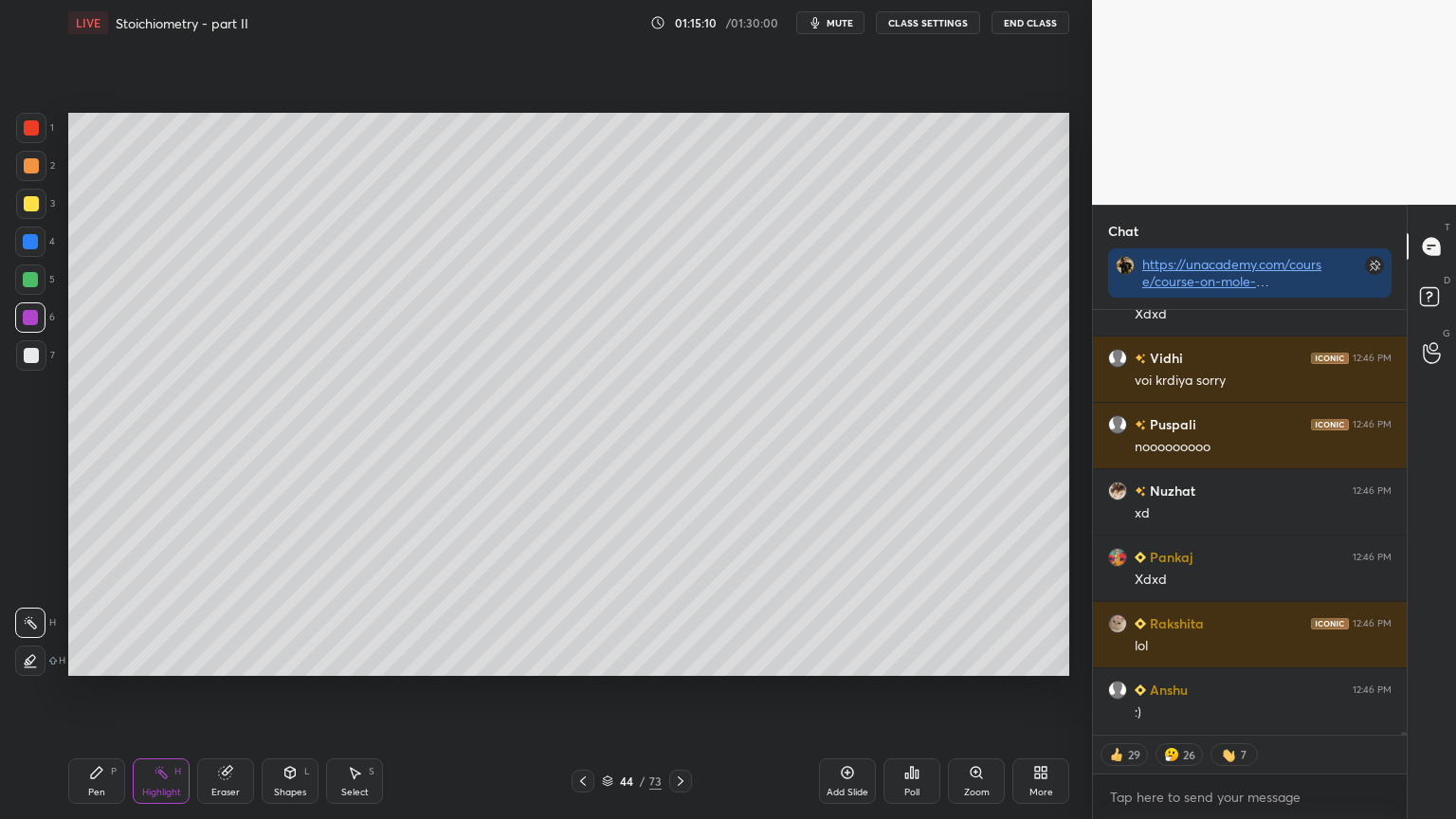 click 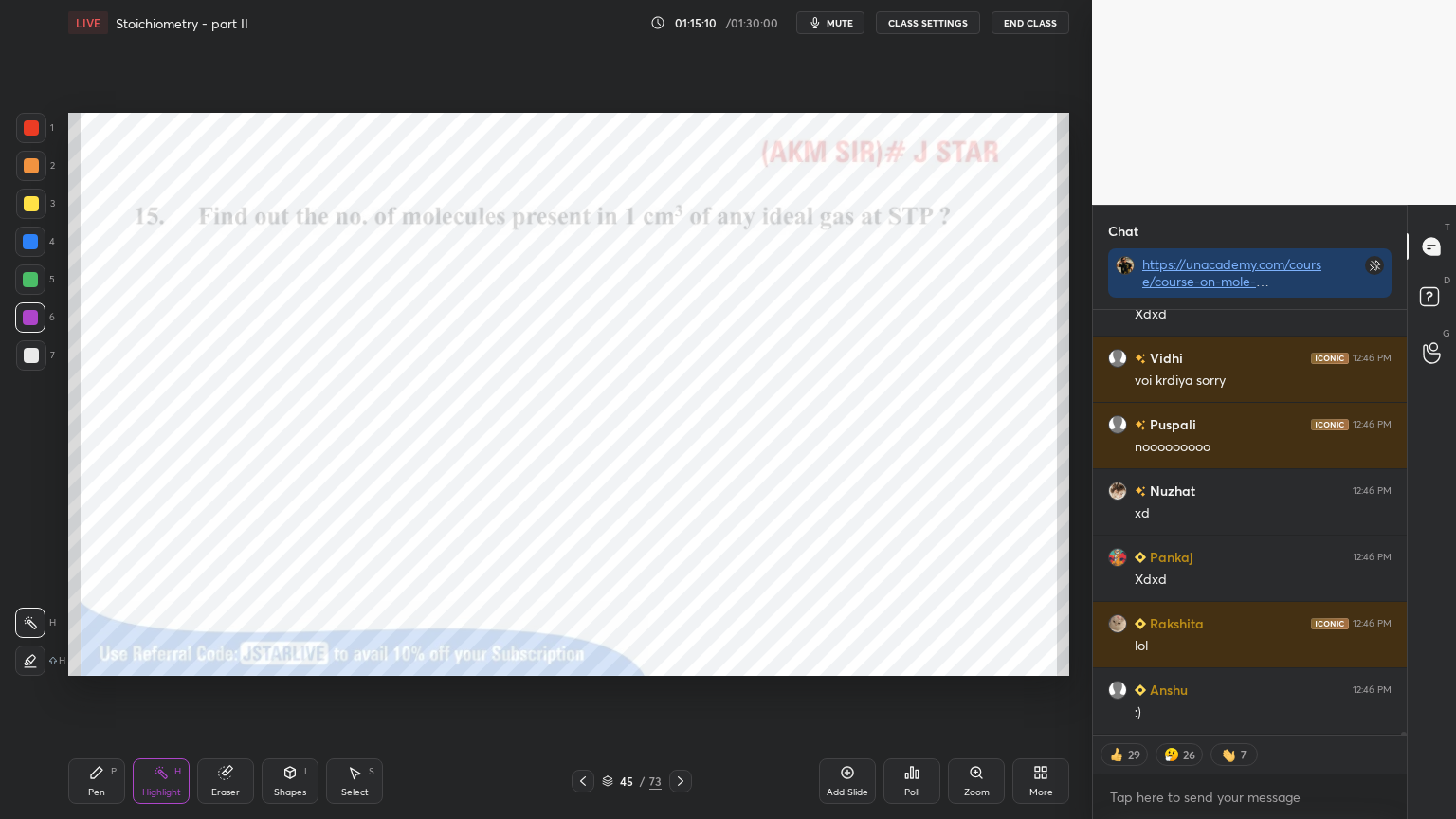 scroll, scrollTop: 57453, scrollLeft: 0, axis: vertical 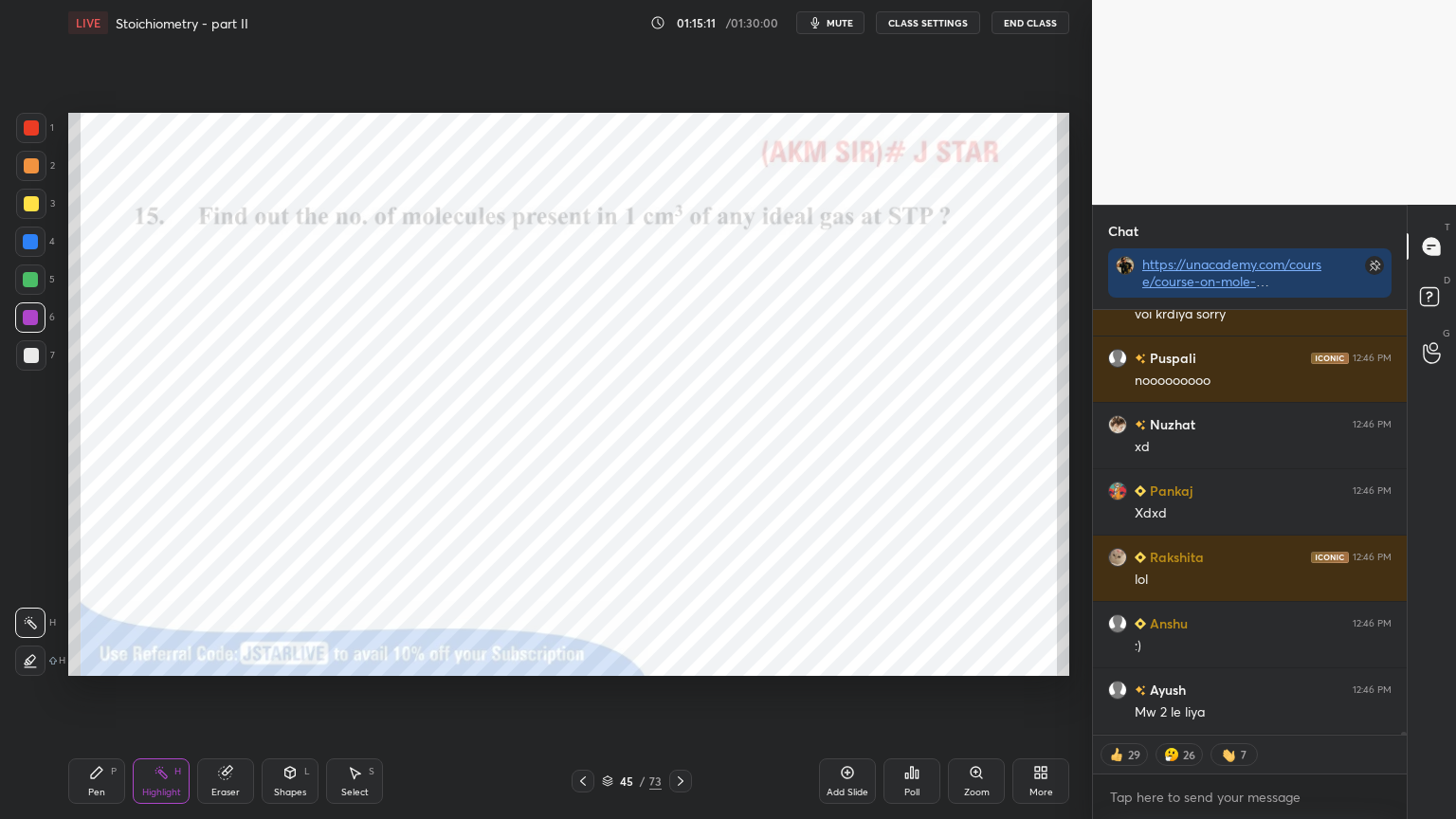 click on "Pen P" at bounding box center [97, 781] 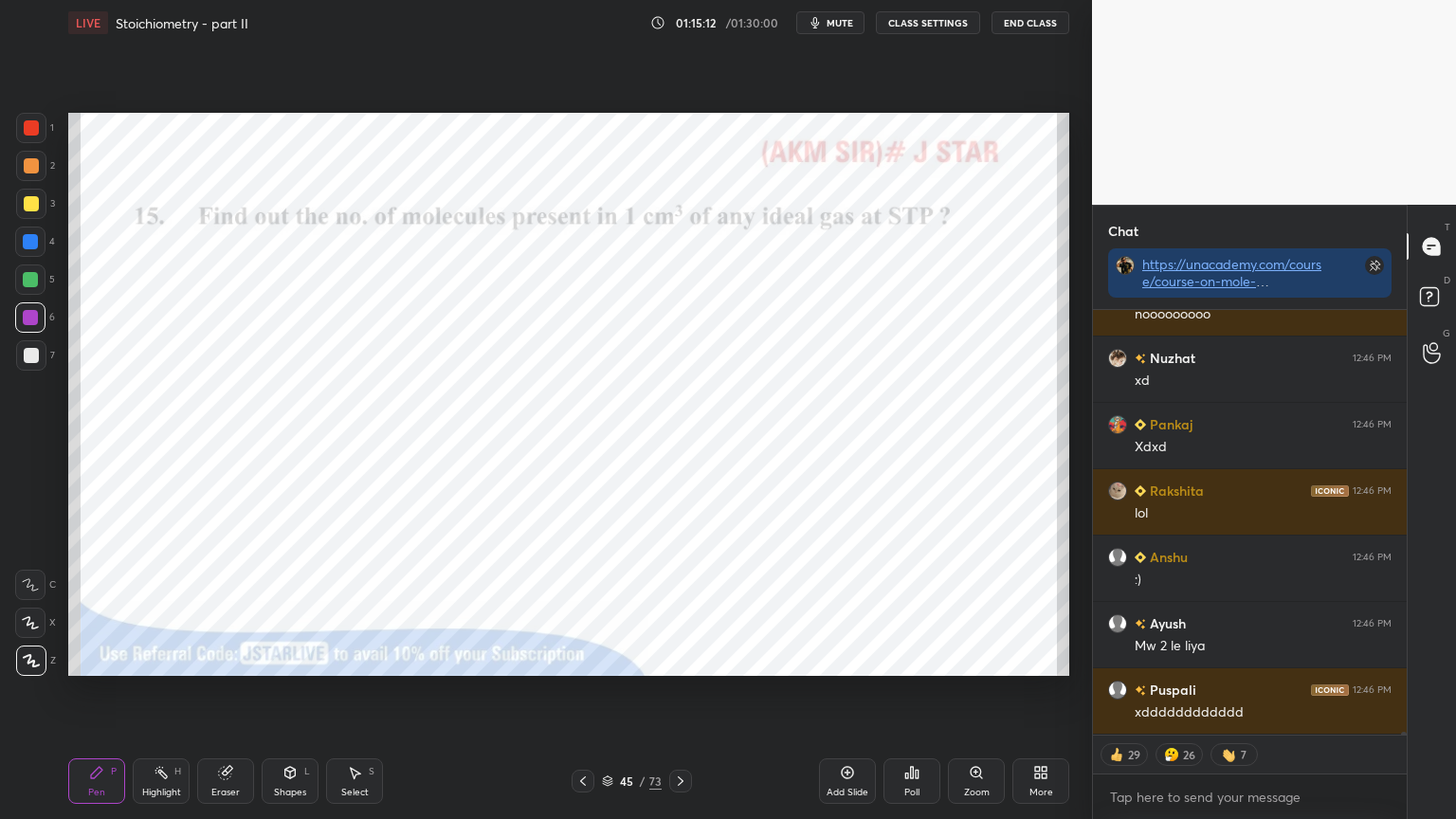 scroll, scrollTop: 57586, scrollLeft: 0, axis: vertical 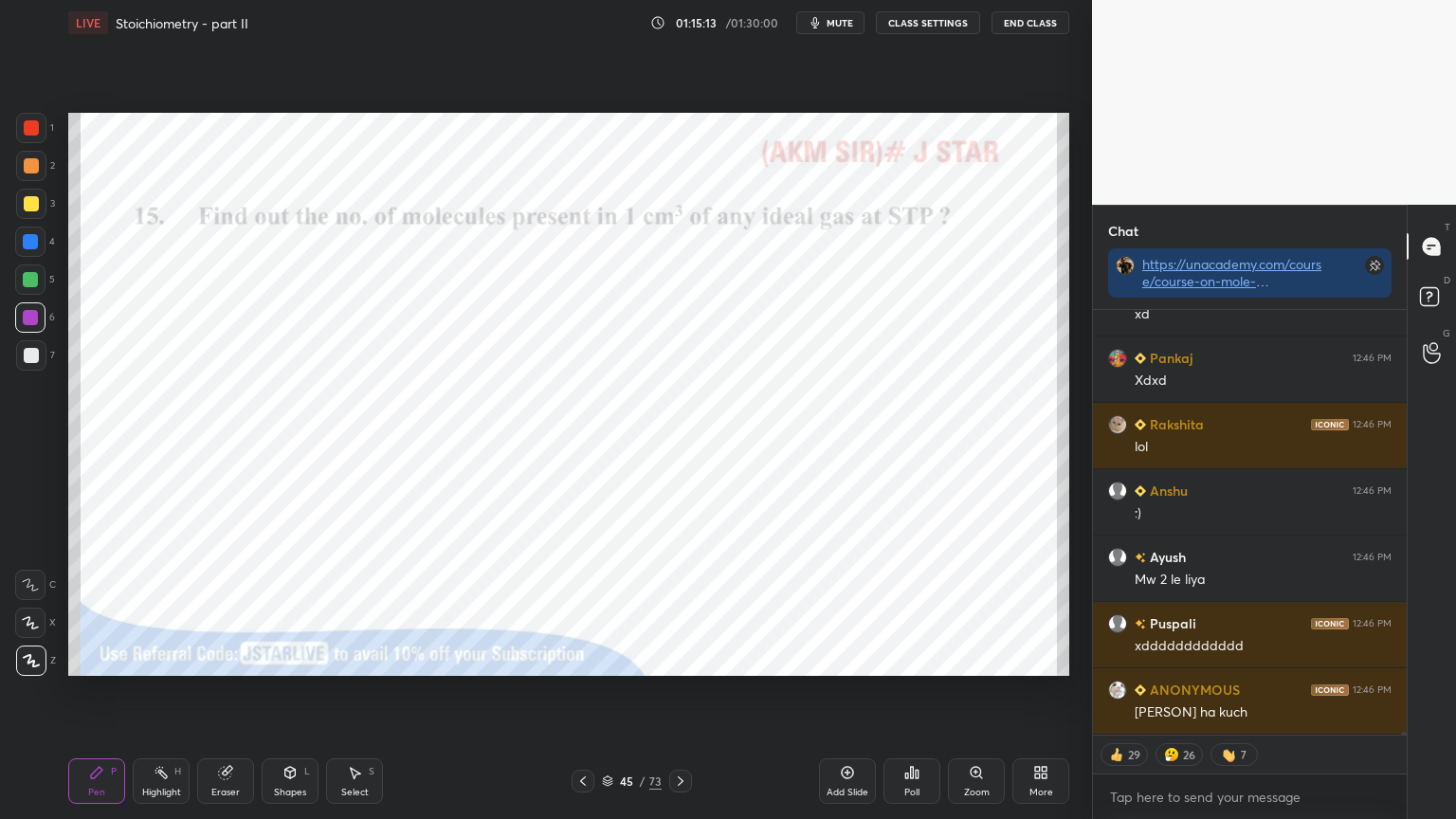 drag, startPoint x: 37, startPoint y: 125, endPoint x: 61, endPoint y: 138, distance: 27.294688 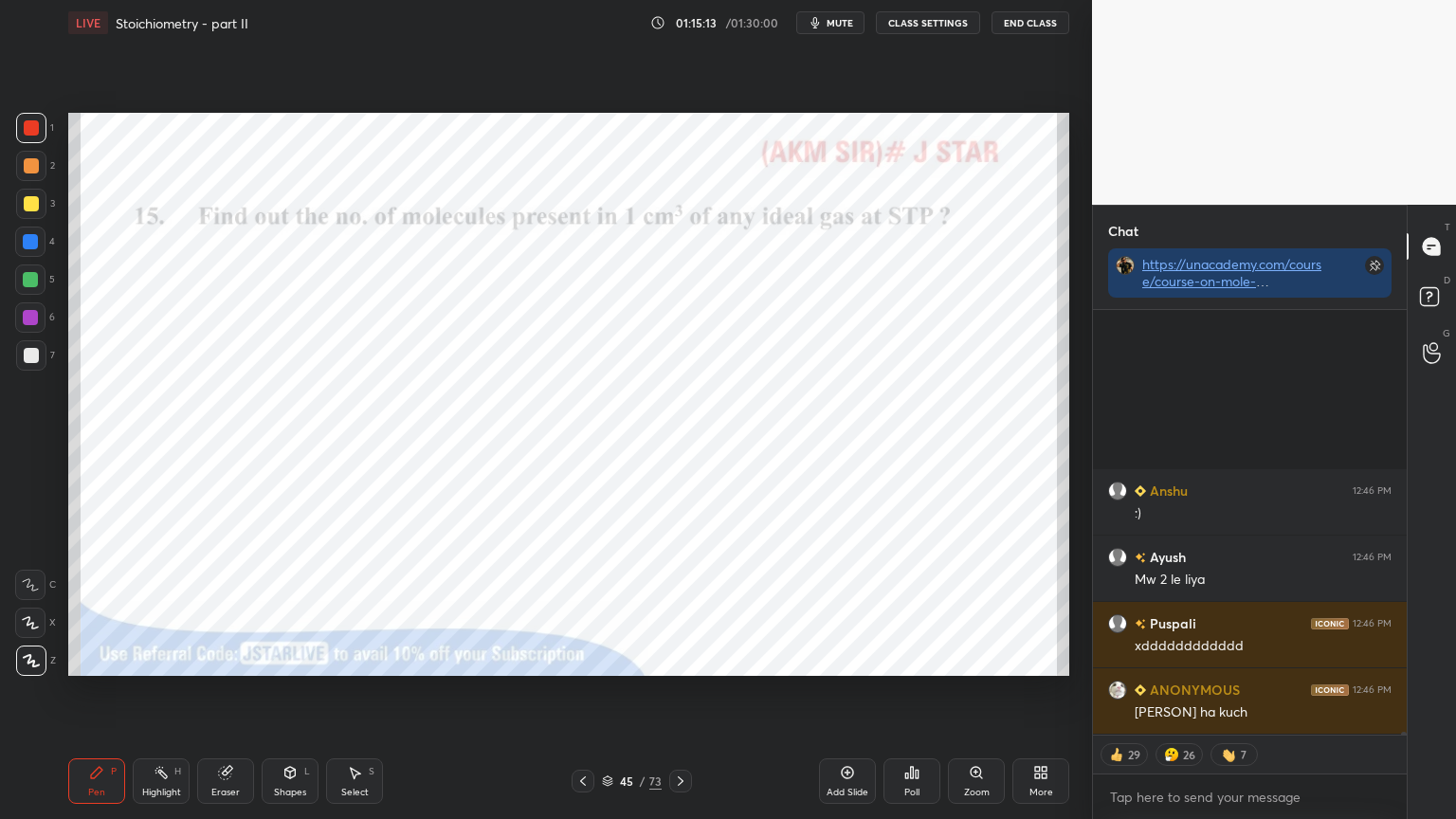 scroll, scrollTop: 57851, scrollLeft: 0, axis: vertical 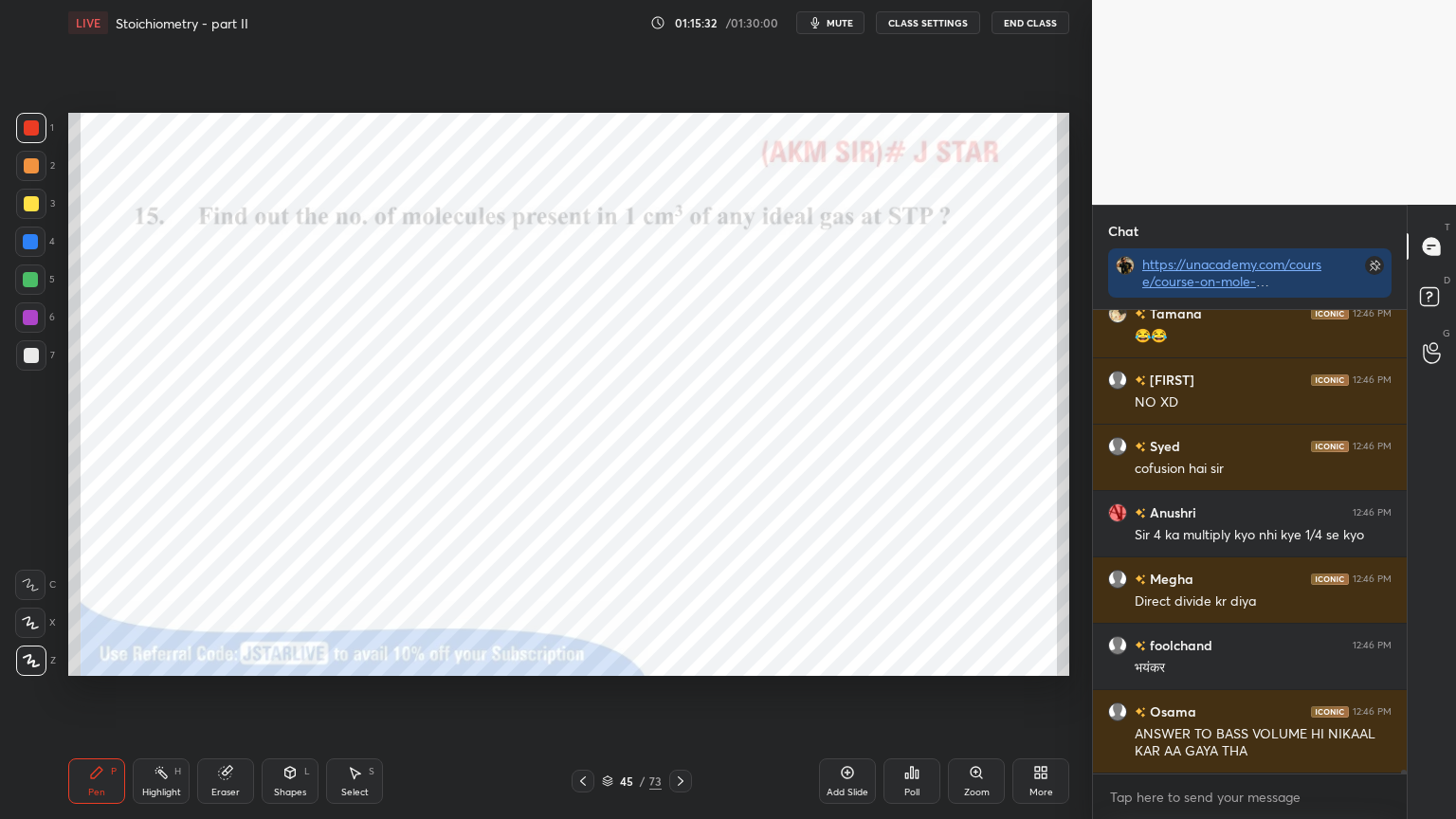 click at bounding box center (30, 242) 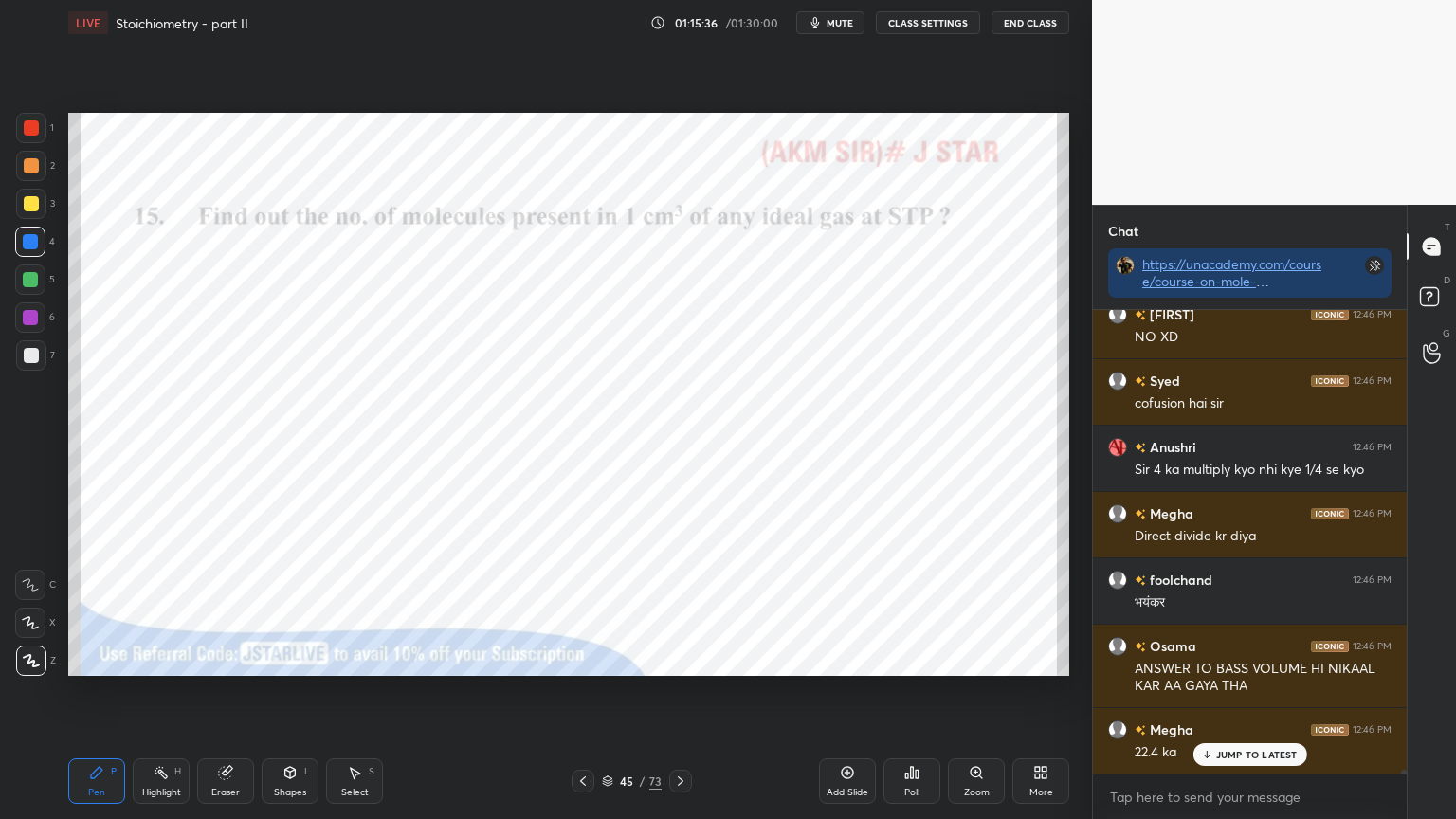 scroll, scrollTop: 58360, scrollLeft: 0, axis: vertical 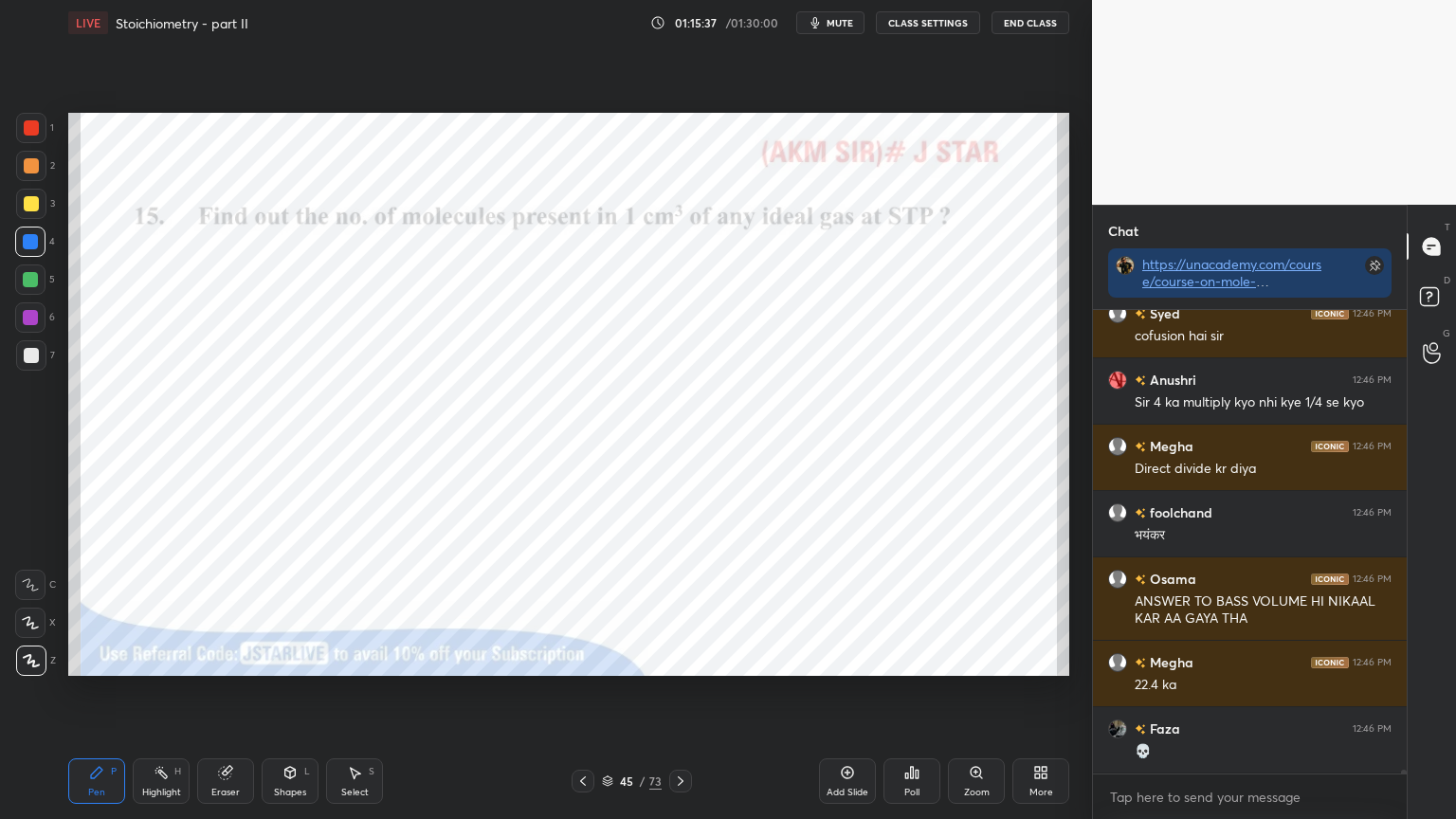 click 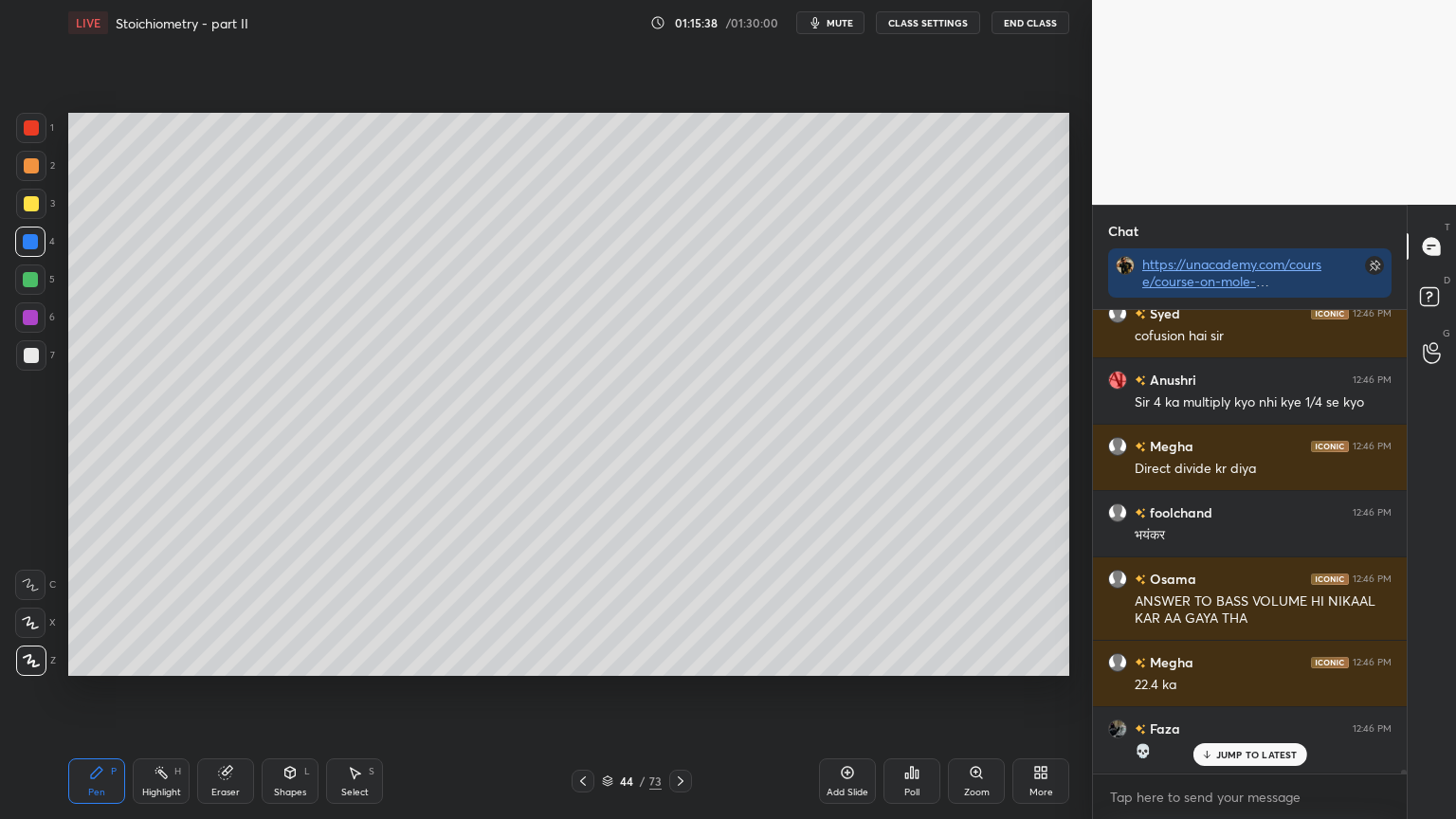 scroll, scrollTop: 58426, scrollLeft: 0, axis: vertical 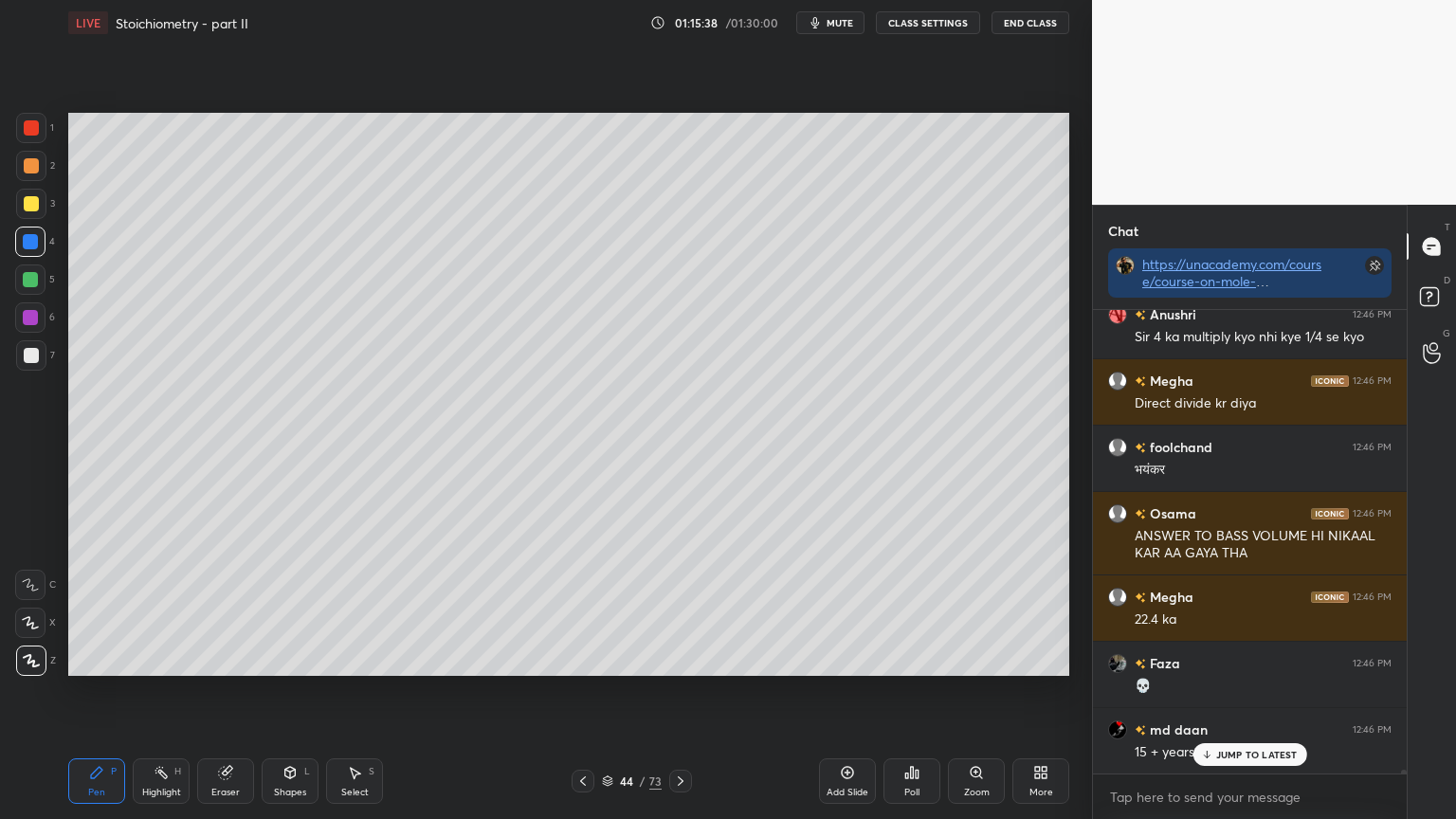 drag, startPoint x: 159, startPoint y: 788, endPoint x: 282, endPoint y: 682, distance: 162.37303 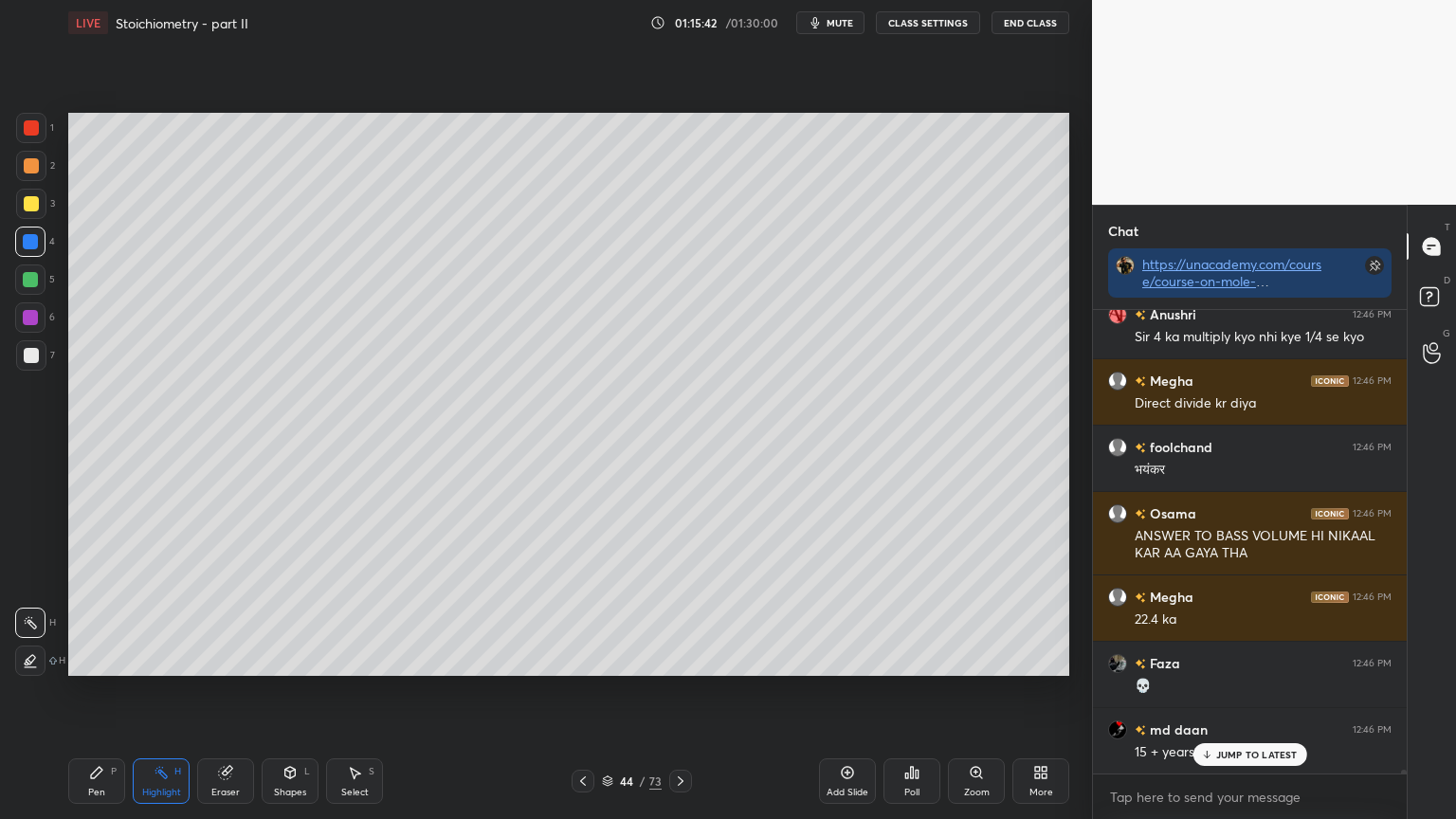 click 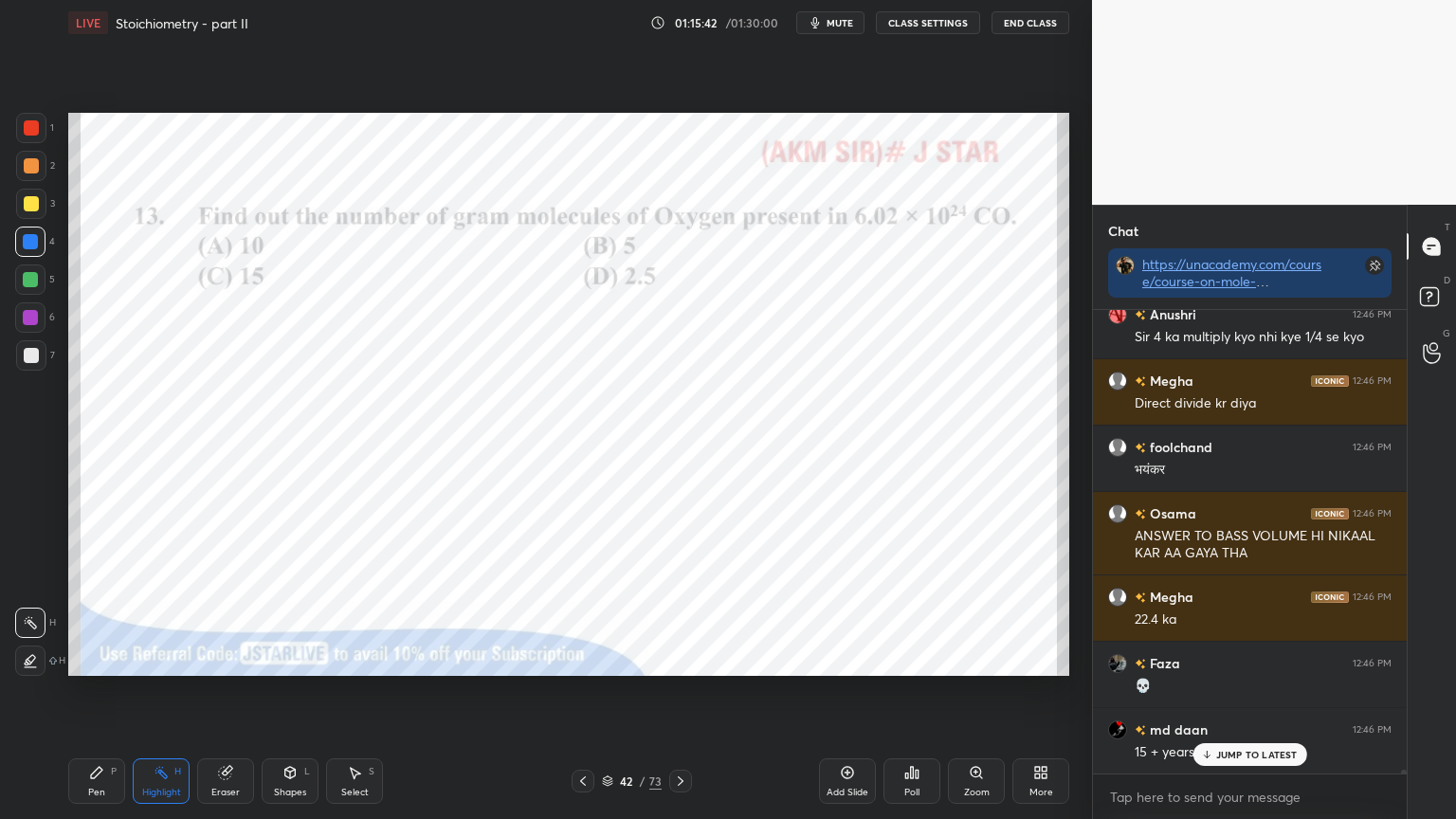 click 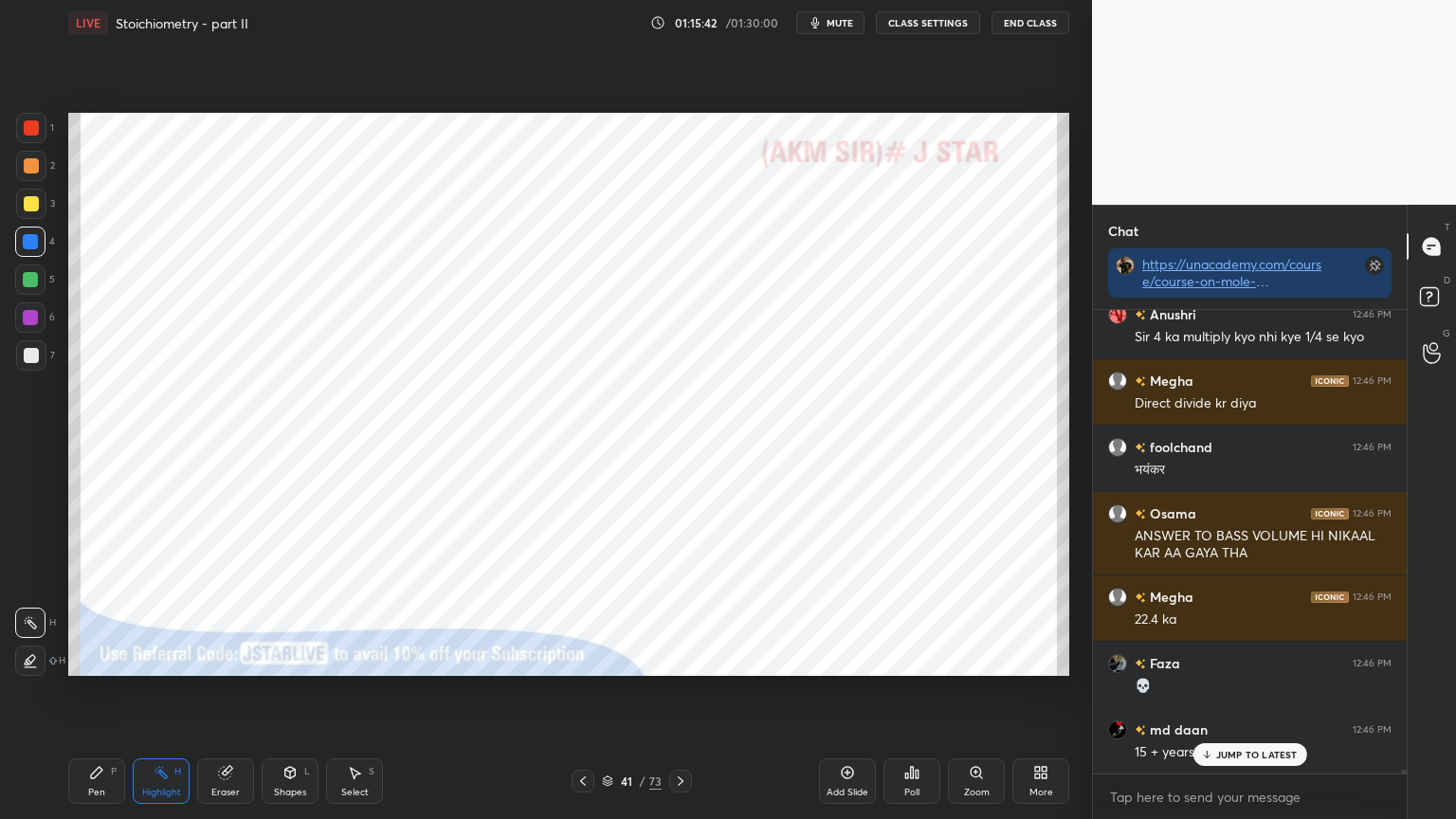 click 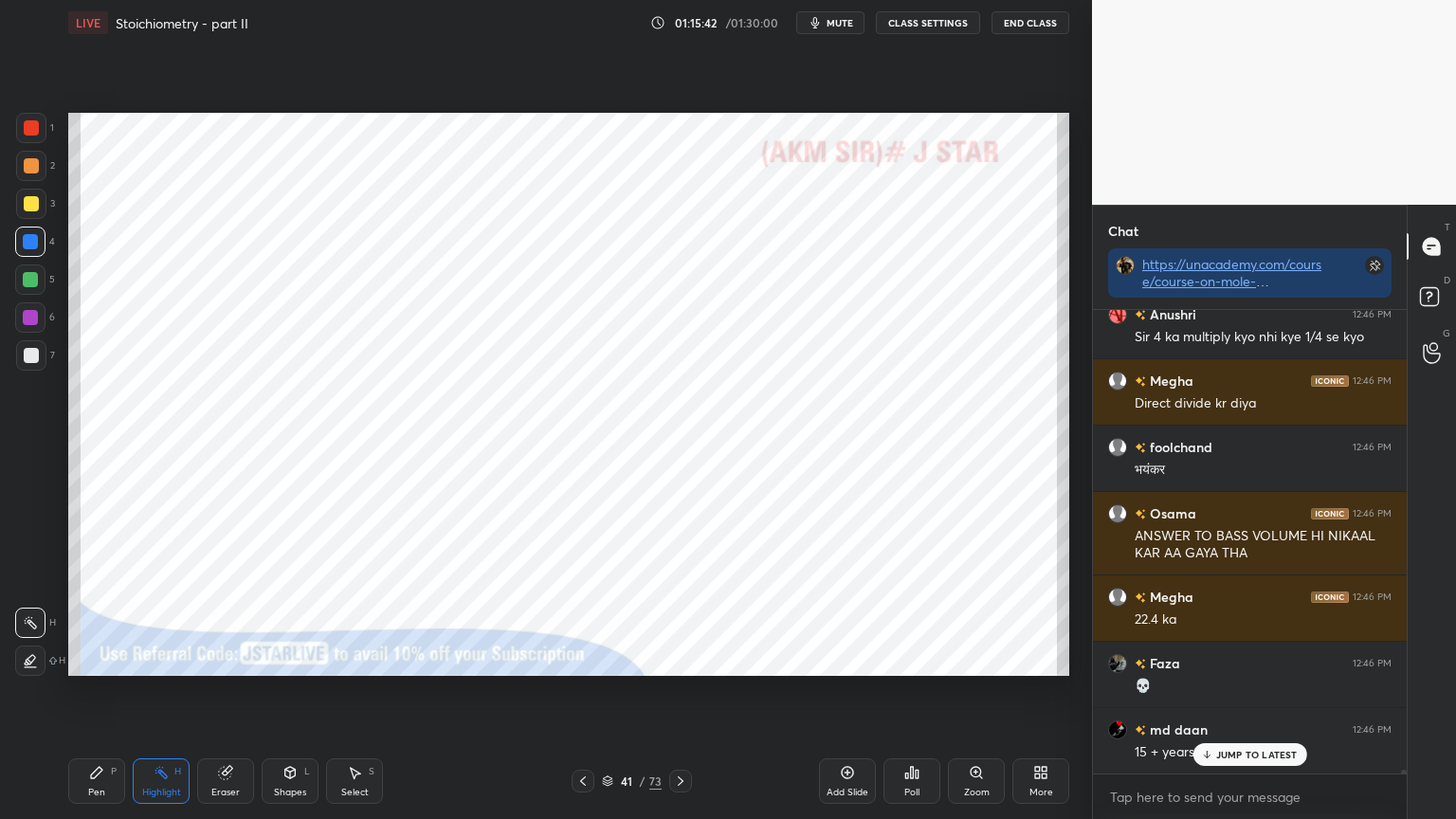 click 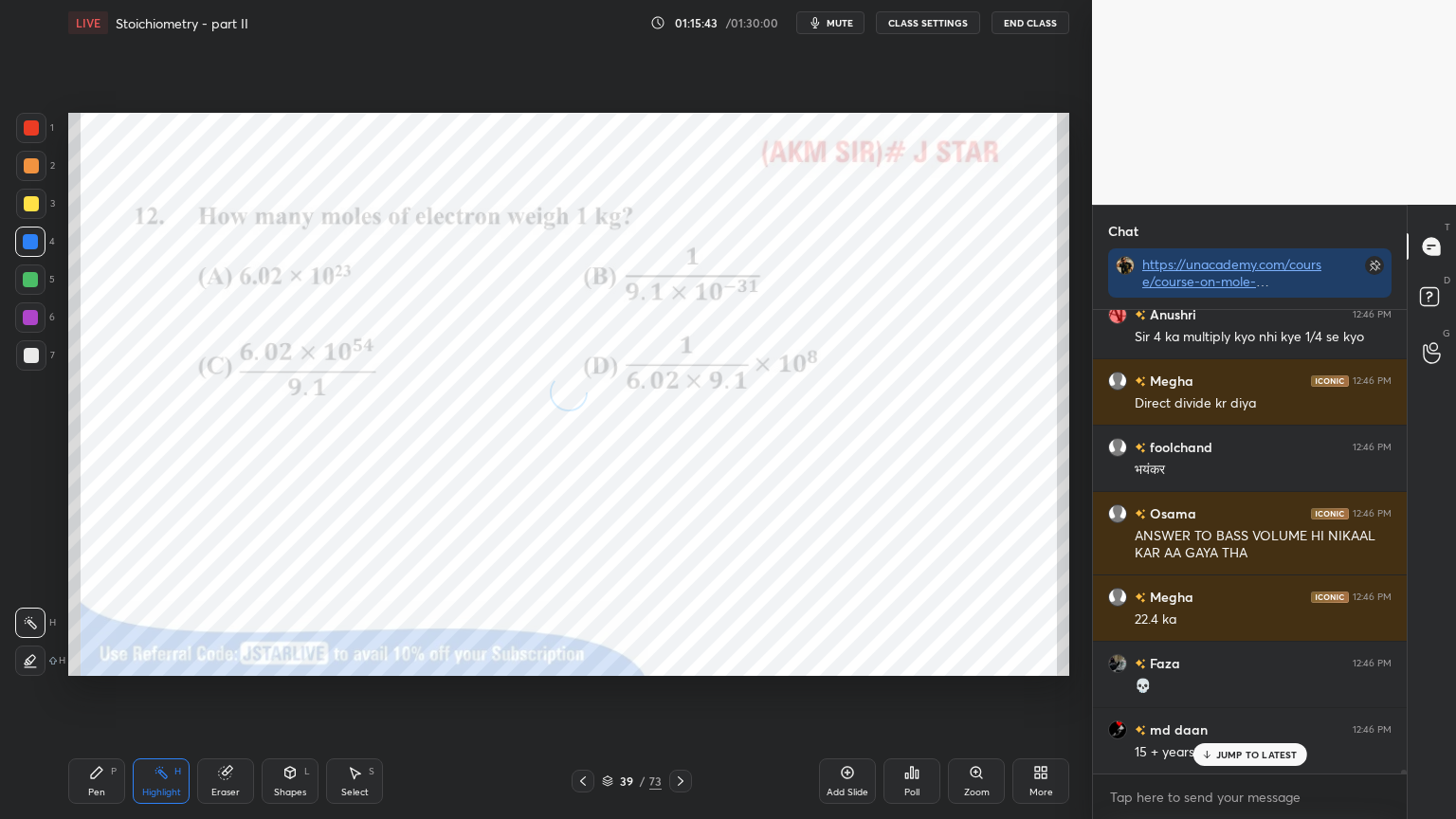 click 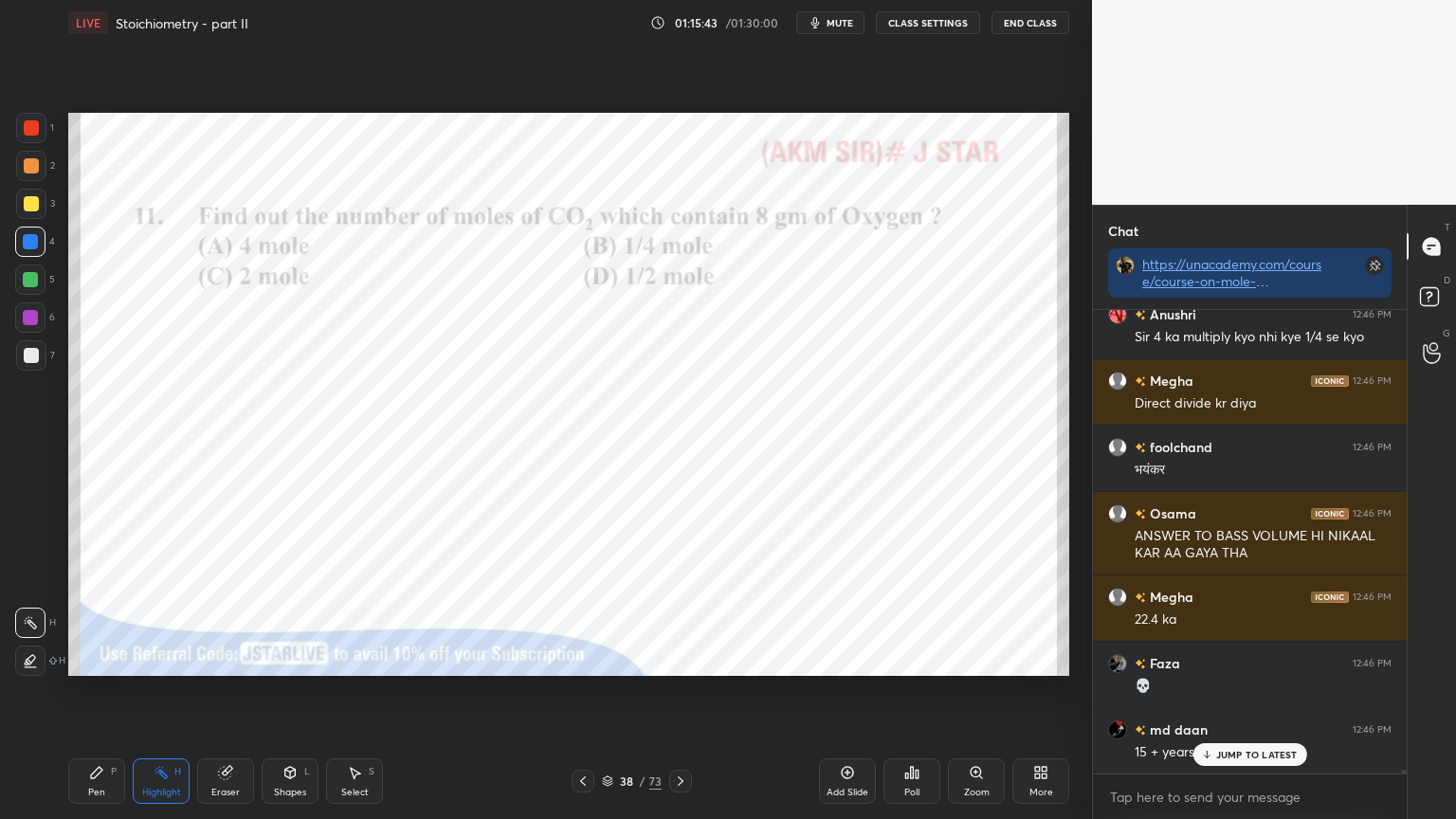 click 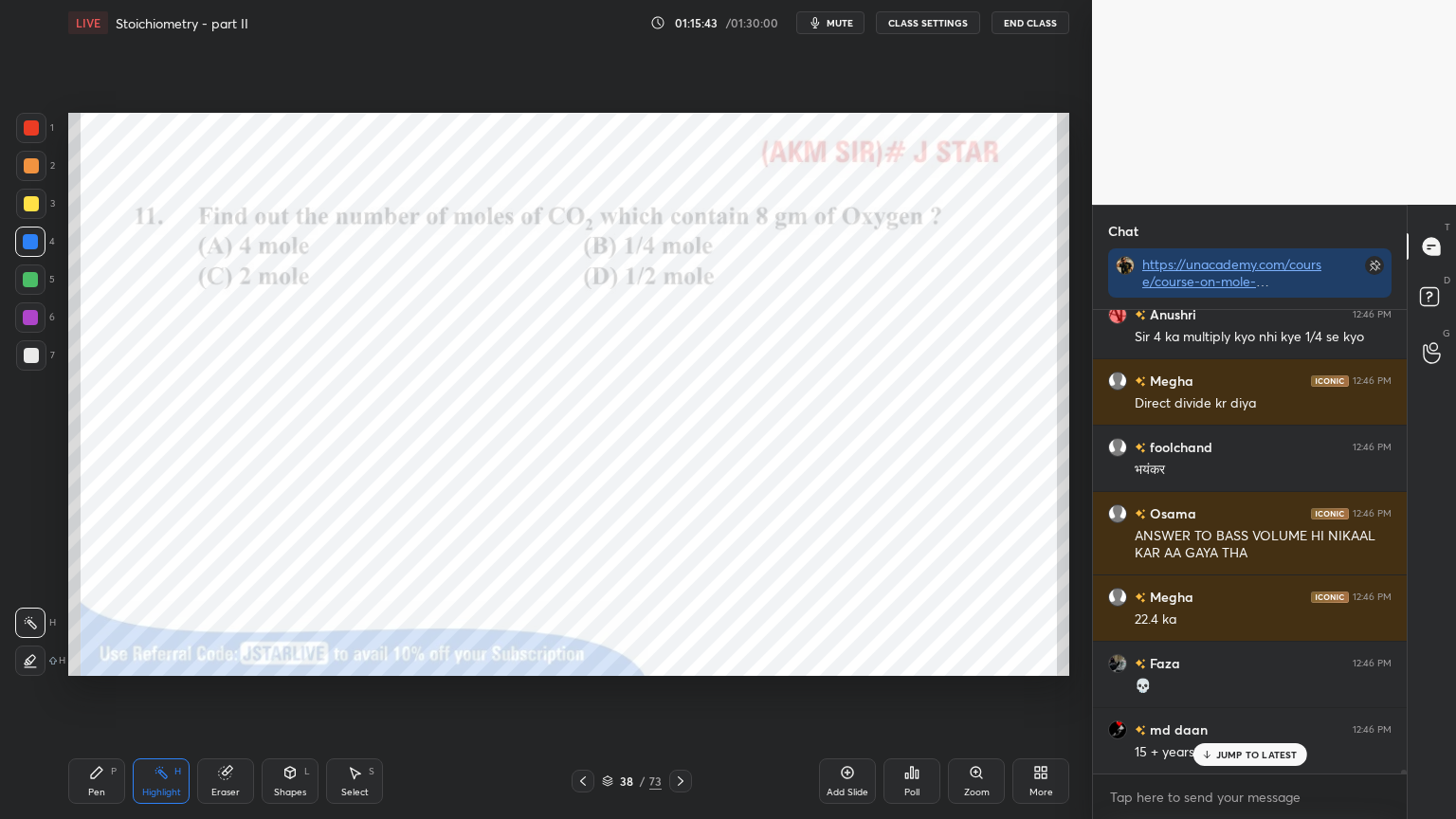 click 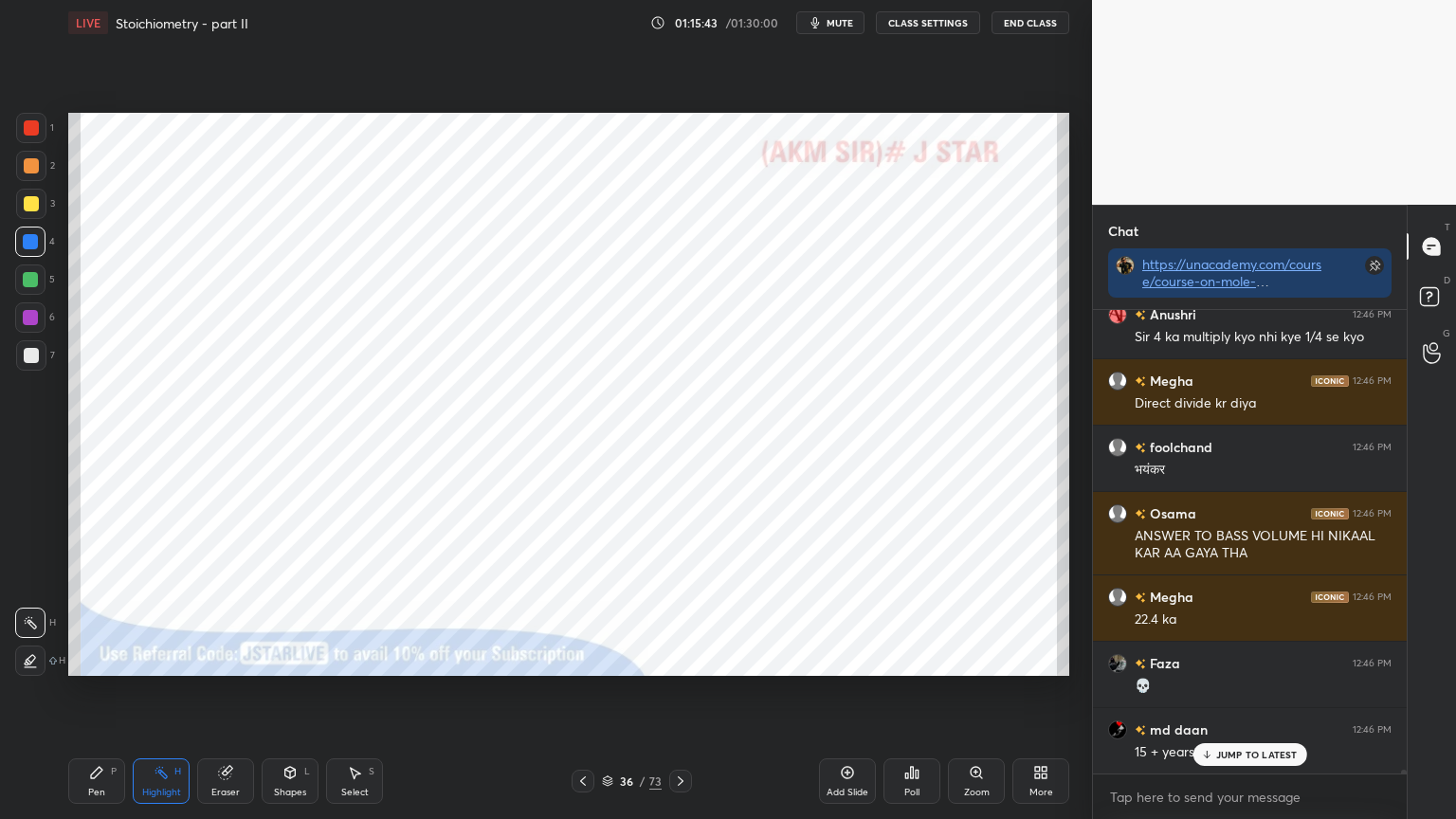 click 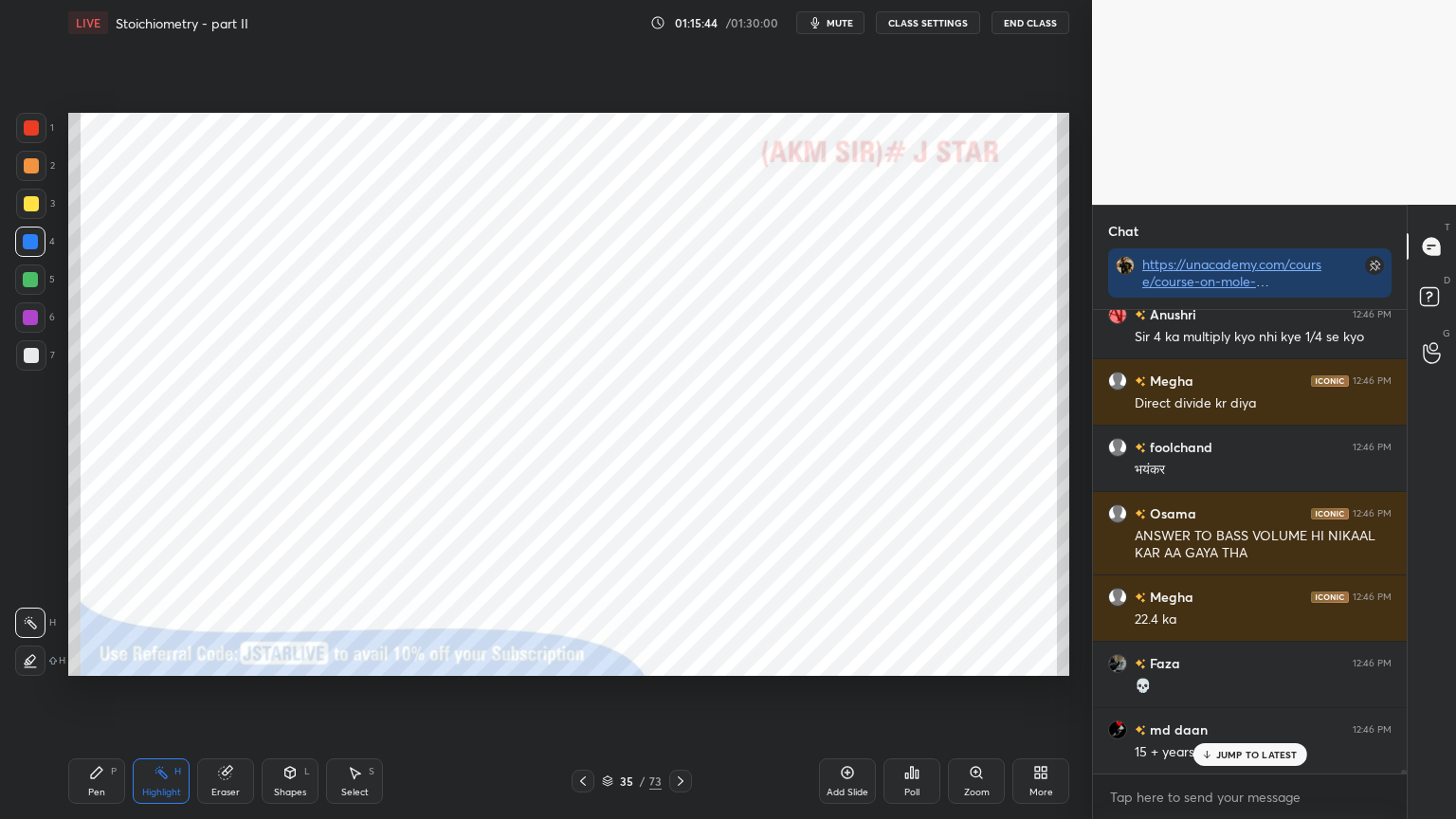 drag, startPoint x: 604, startPoint y: 781, endPoint x: 637, endPoint y: 766, distance: 36.249138 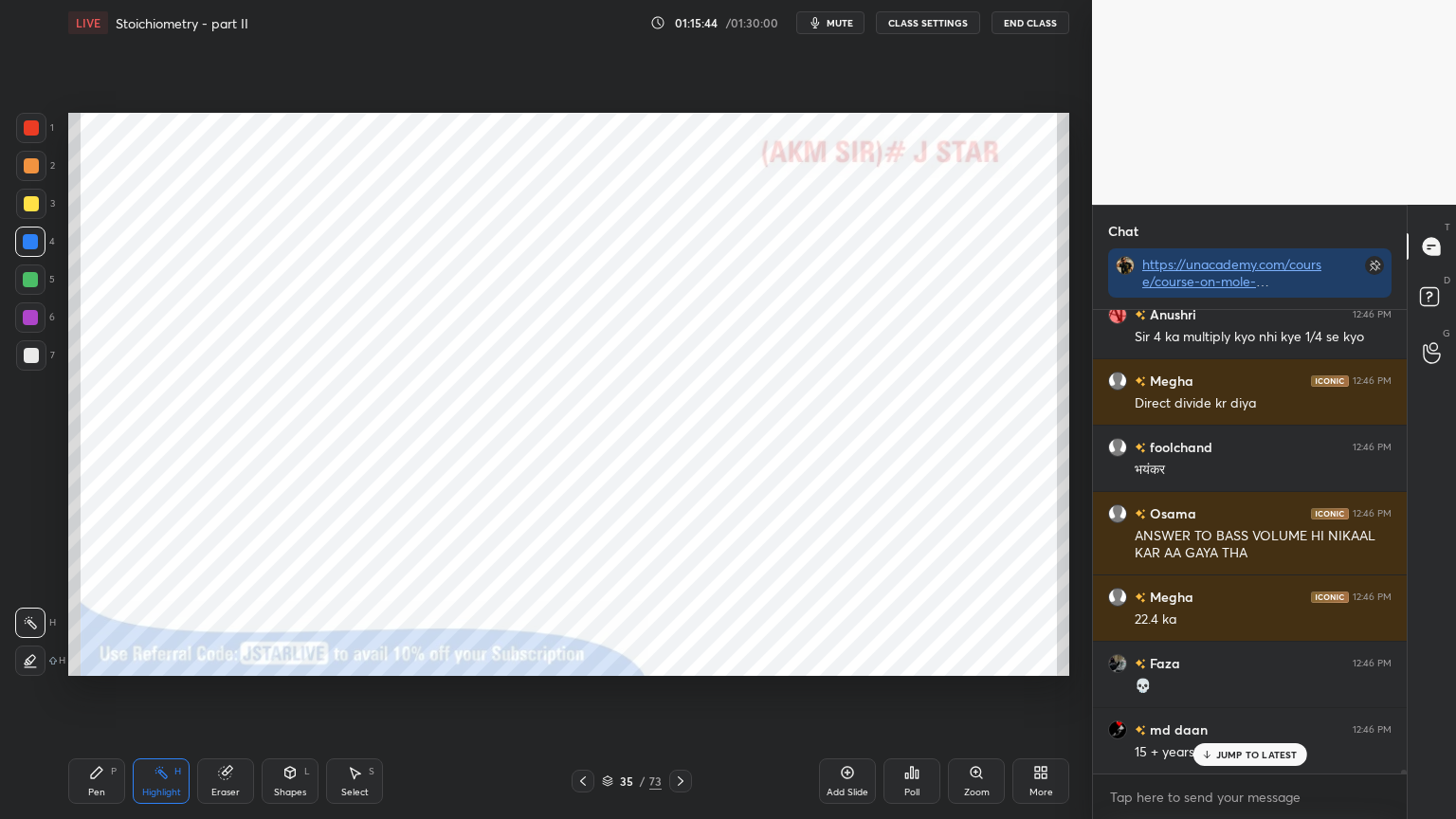 click 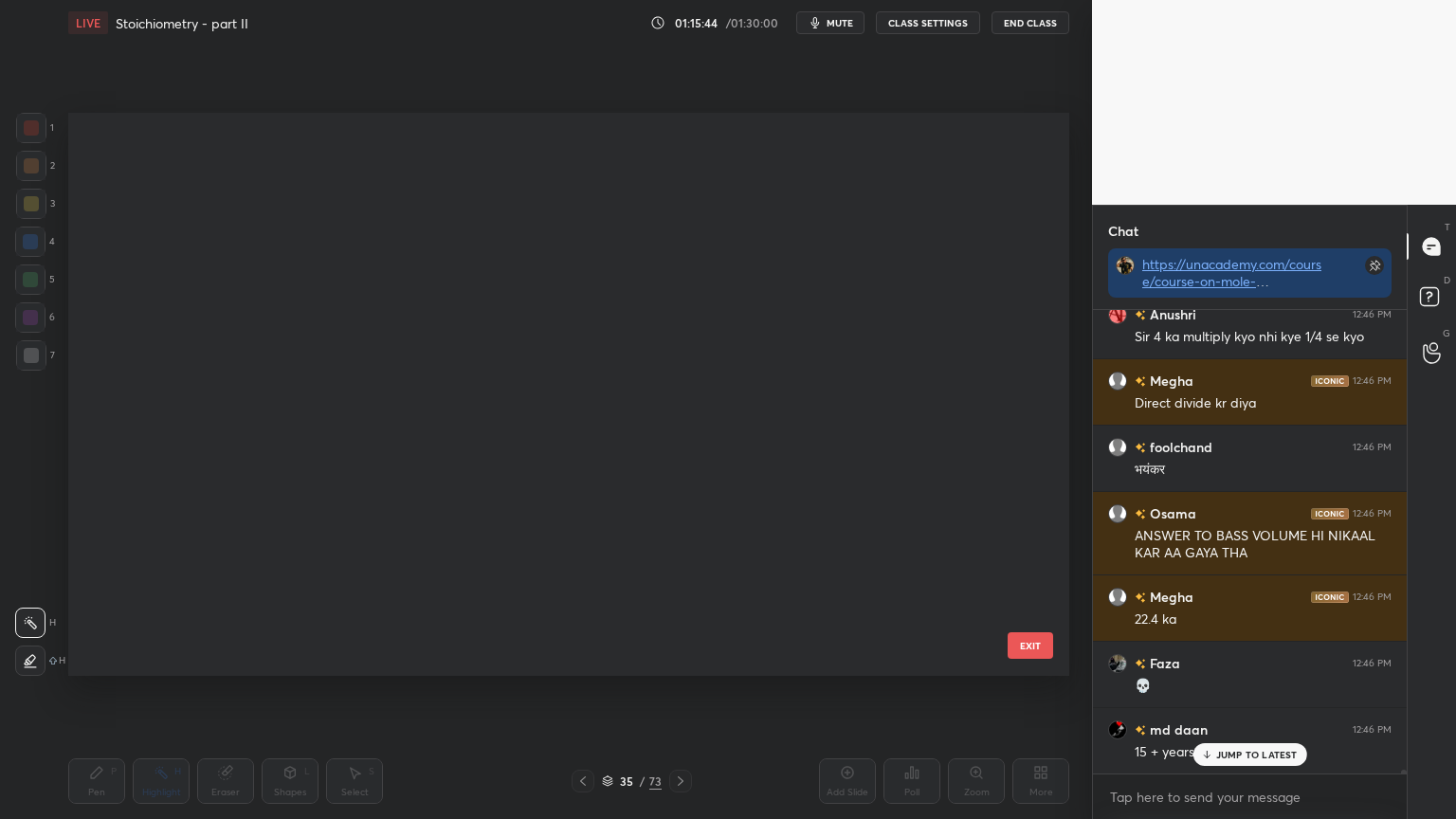 scroll, scrollTop: 1519, scrollLeft: 0, axis: vertical 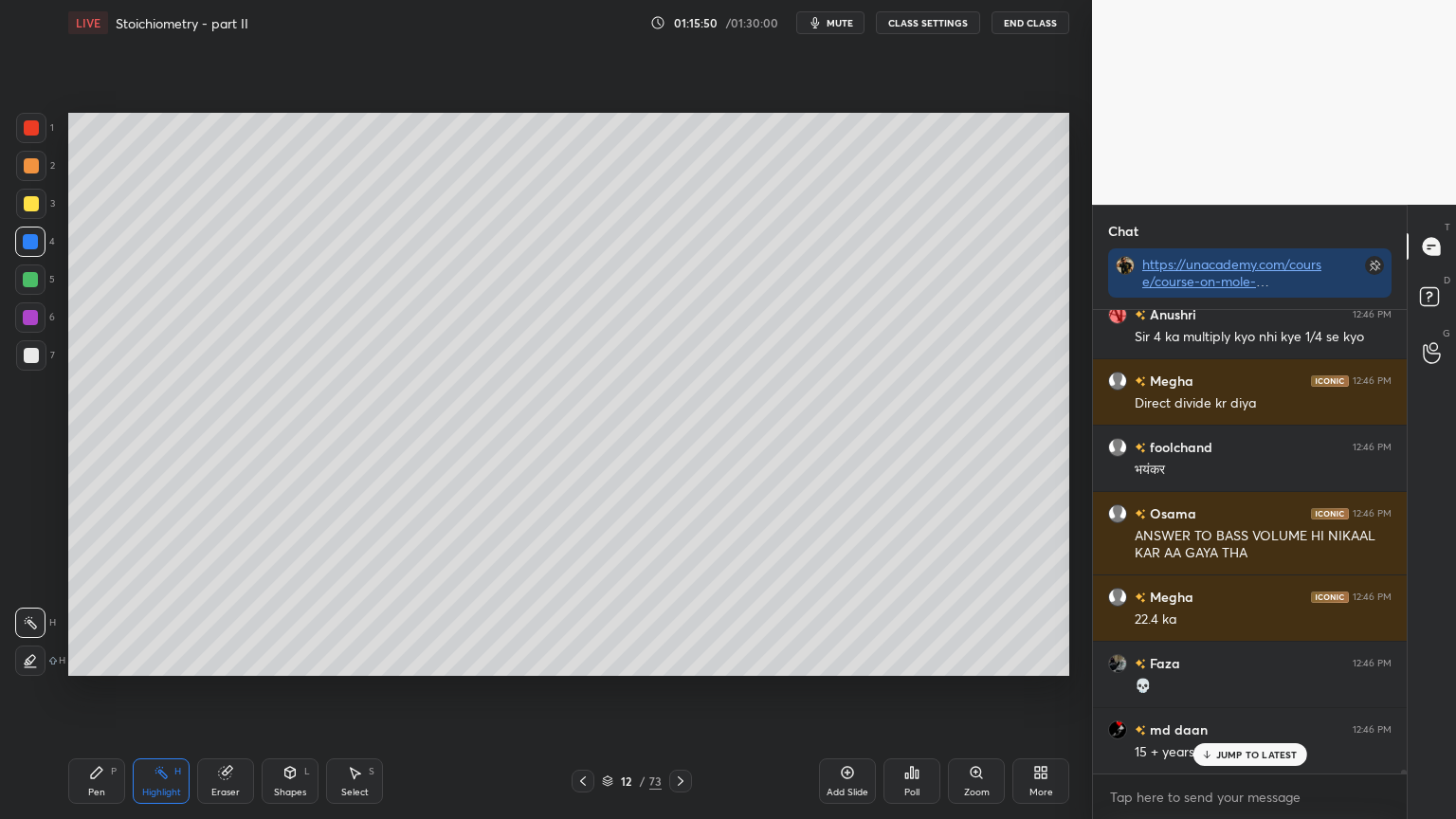 click on "Eraser" at bounding box center (226, 781) 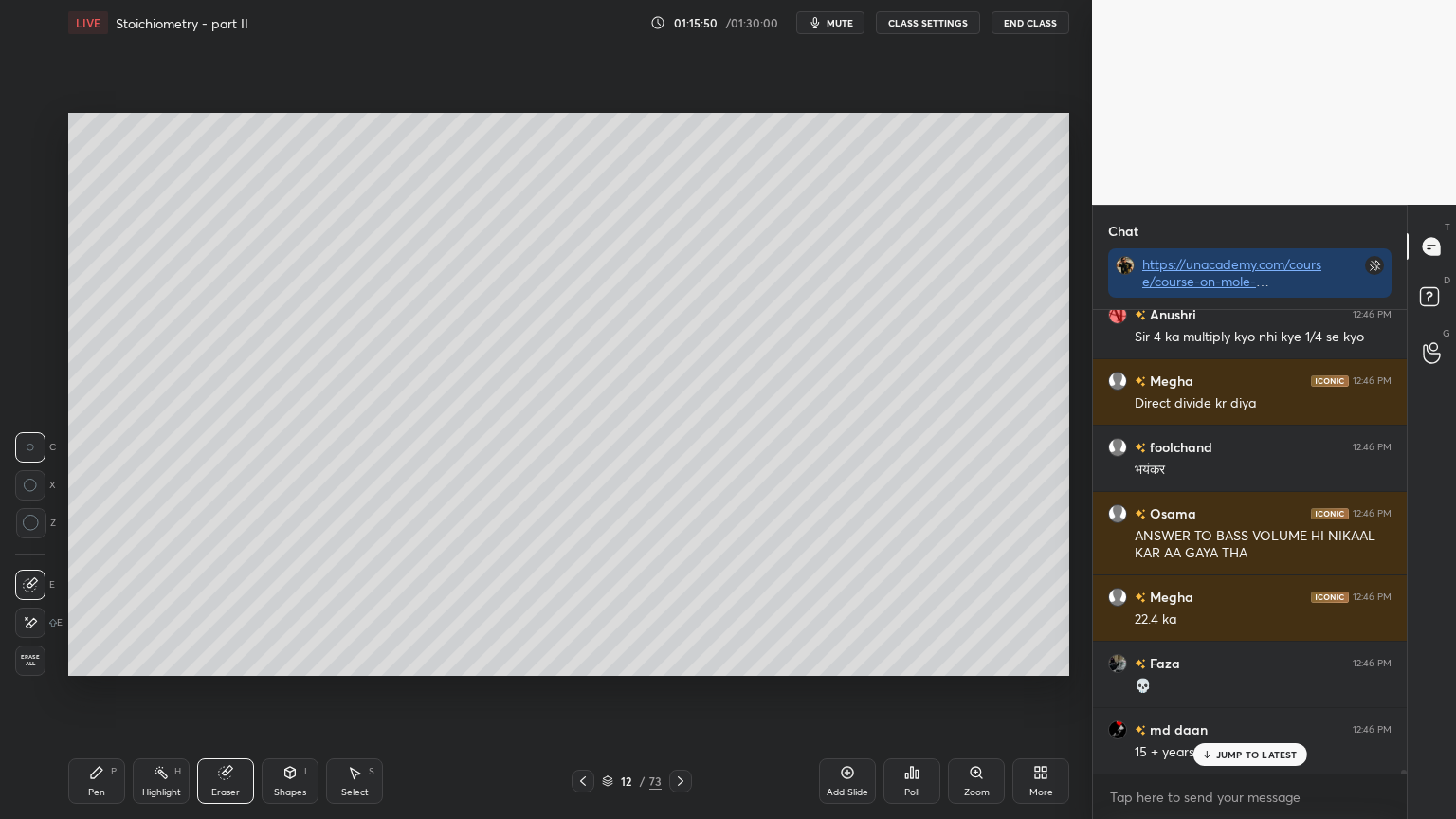 click on "Highlight H" at bounding box center (161, 781) 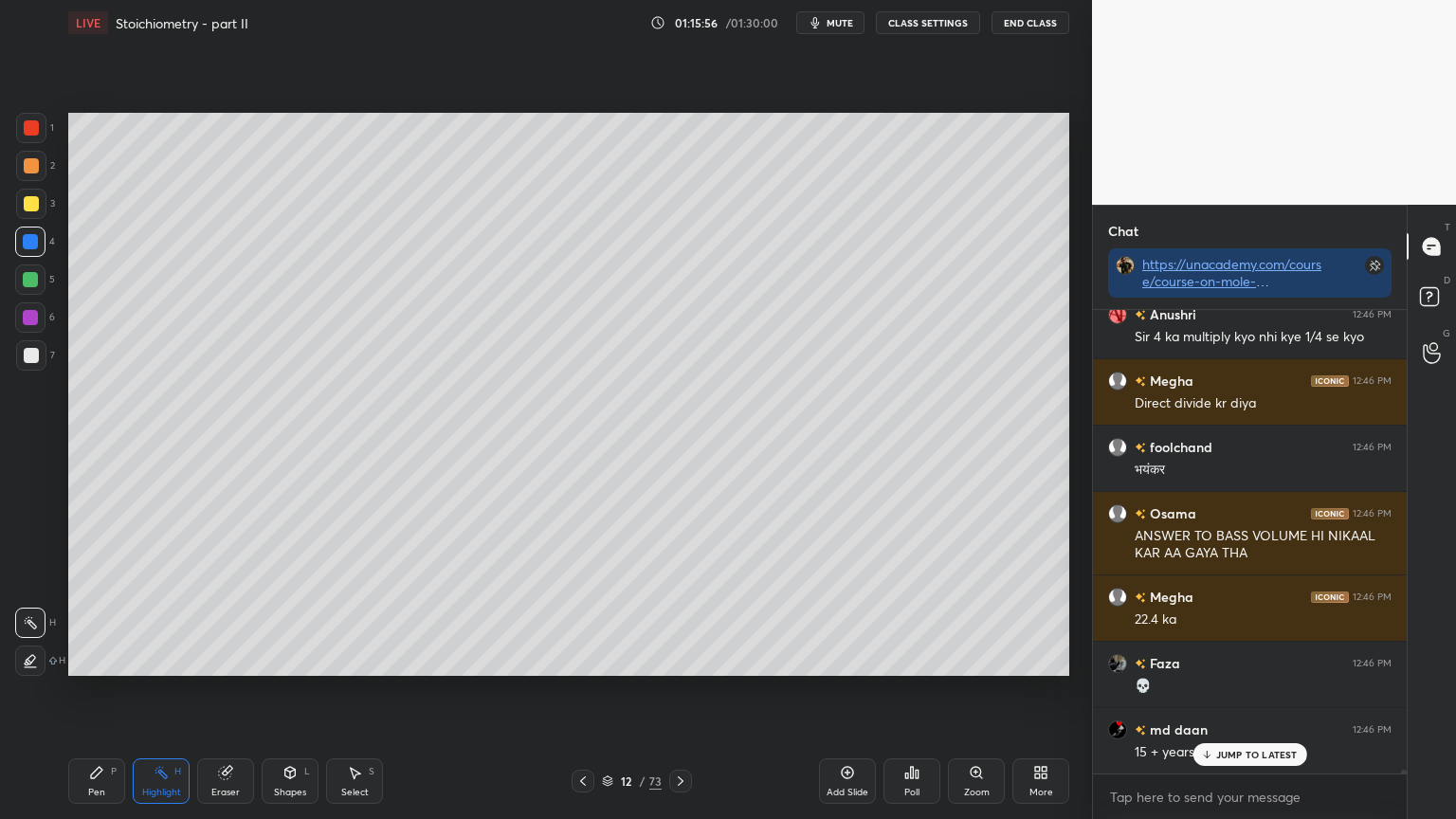 click 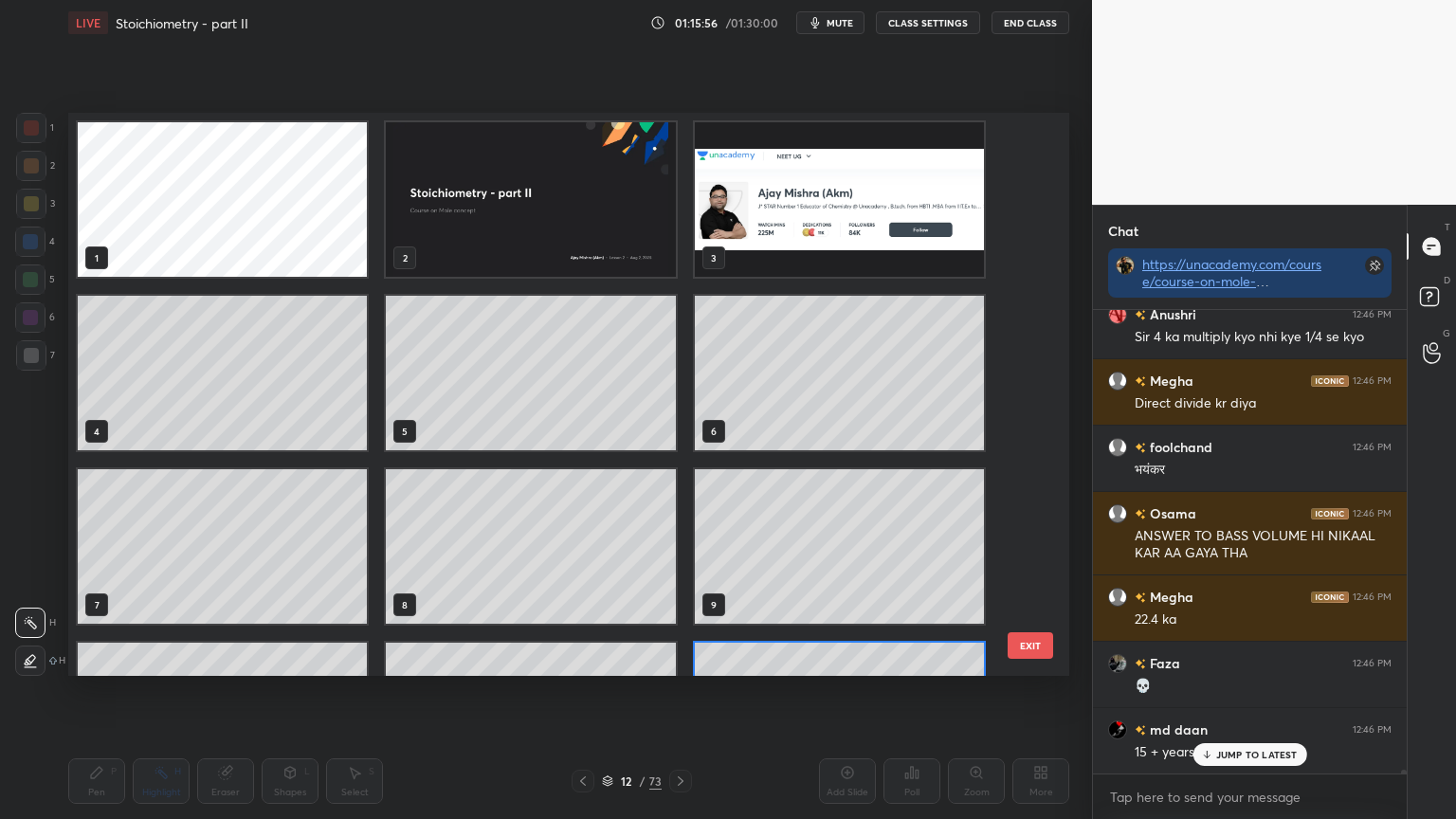 scroll, scrollTop: 131, scrollLeft: 0, axis: vertical 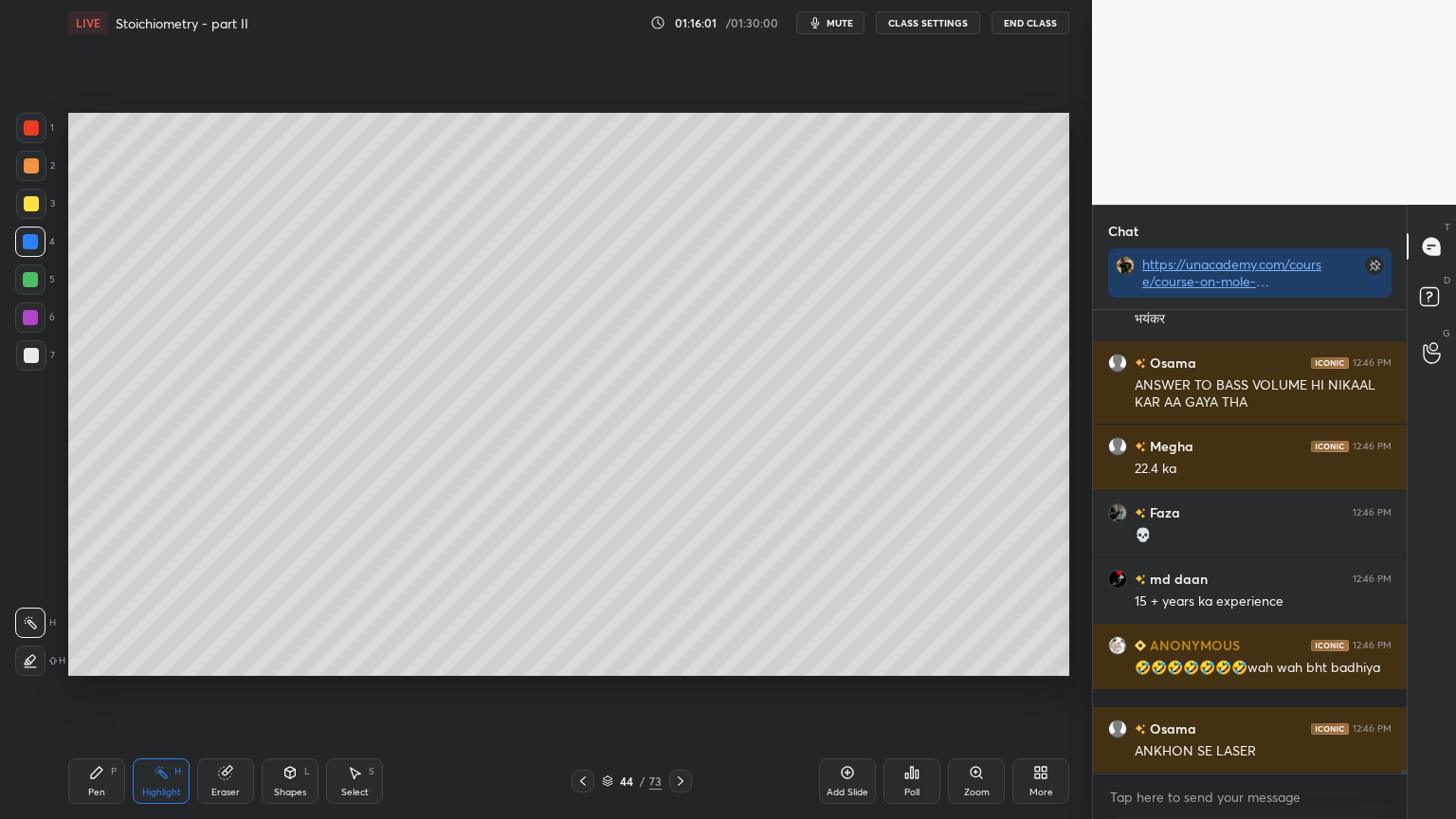 click on "44 / 73" at bounding box center [631, 781] 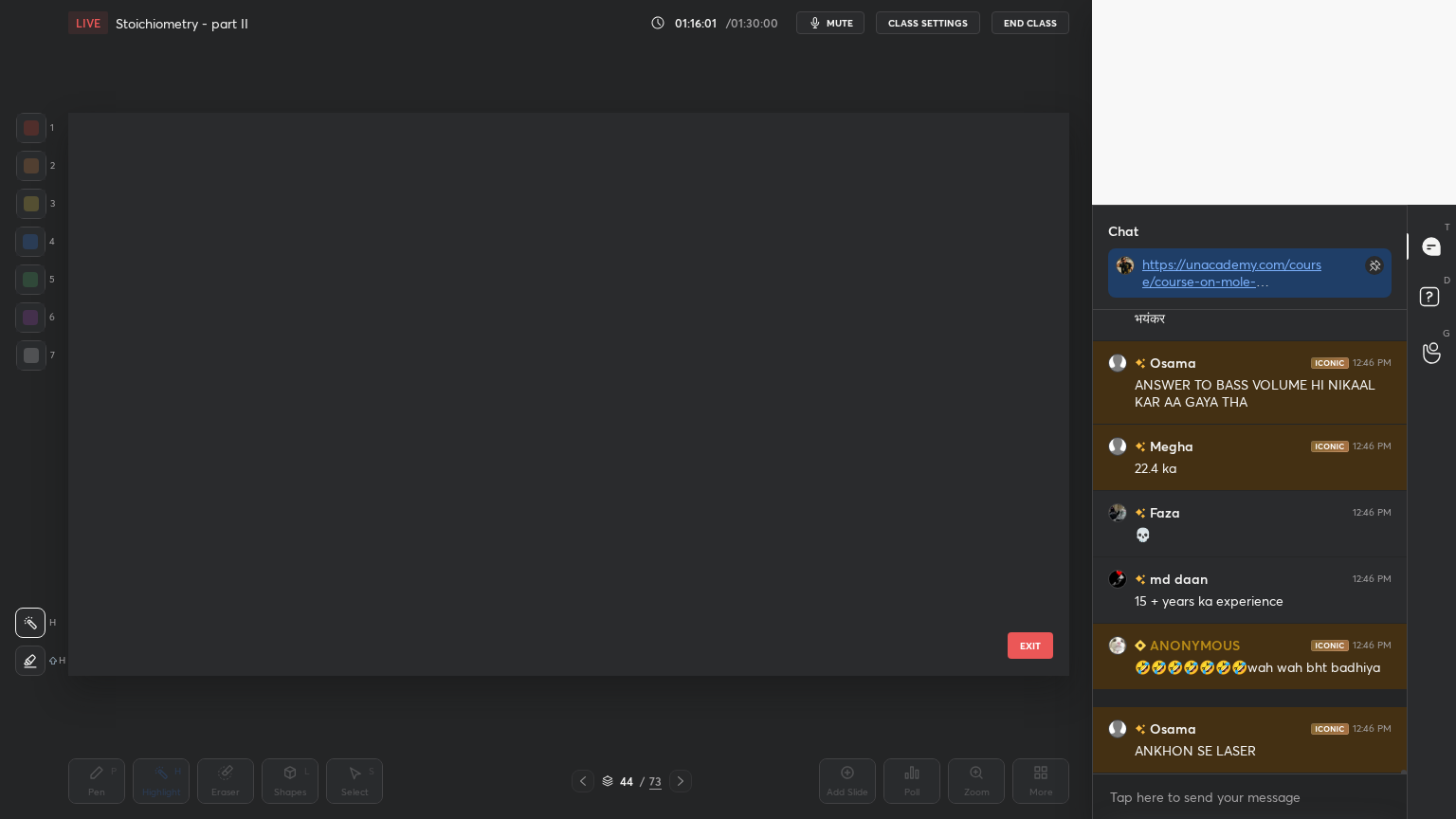 scroll, scrollTop: 2039, scrollLeft: 0, axis: vertical 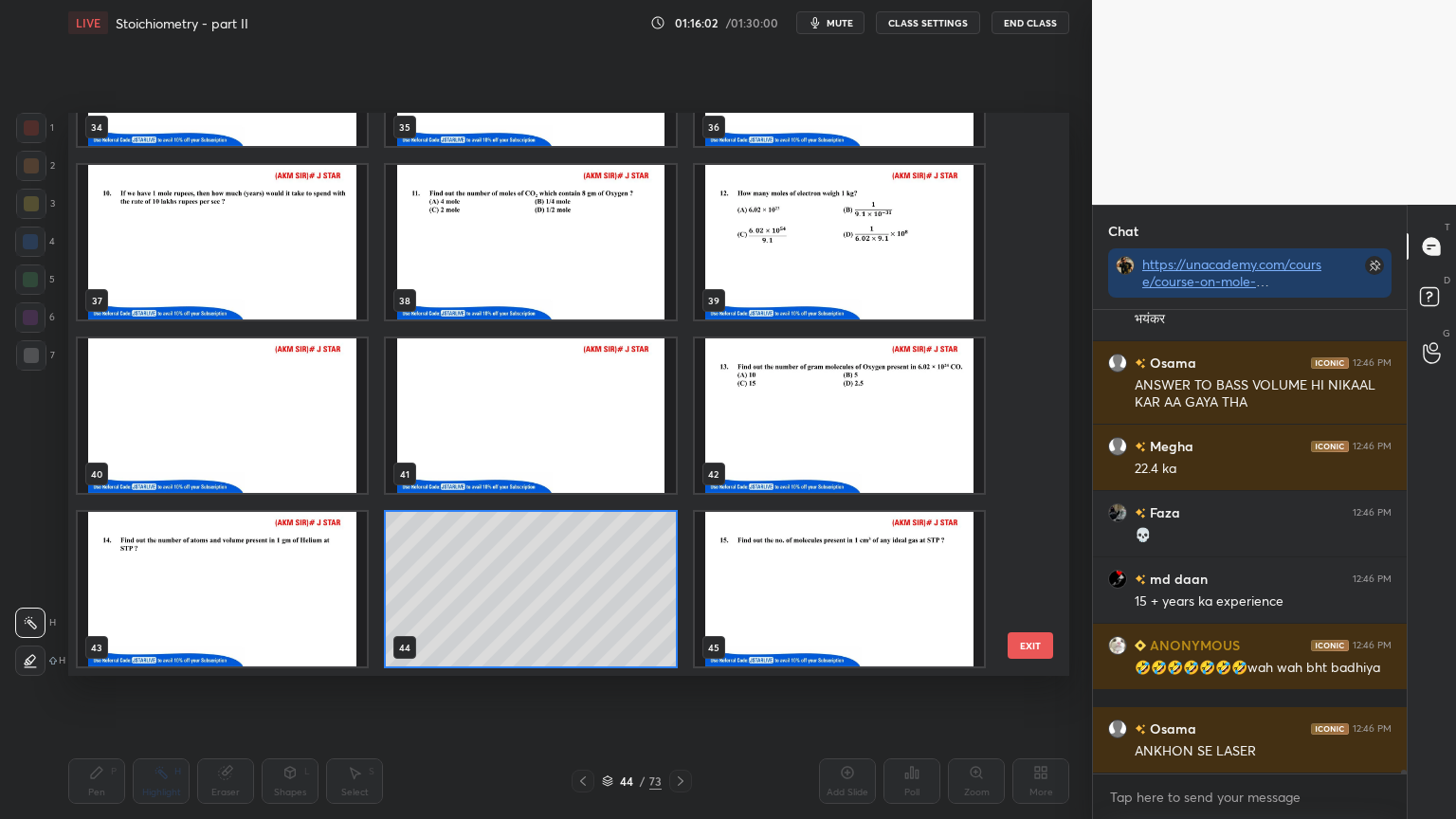 click at bounding box center (839, 589) 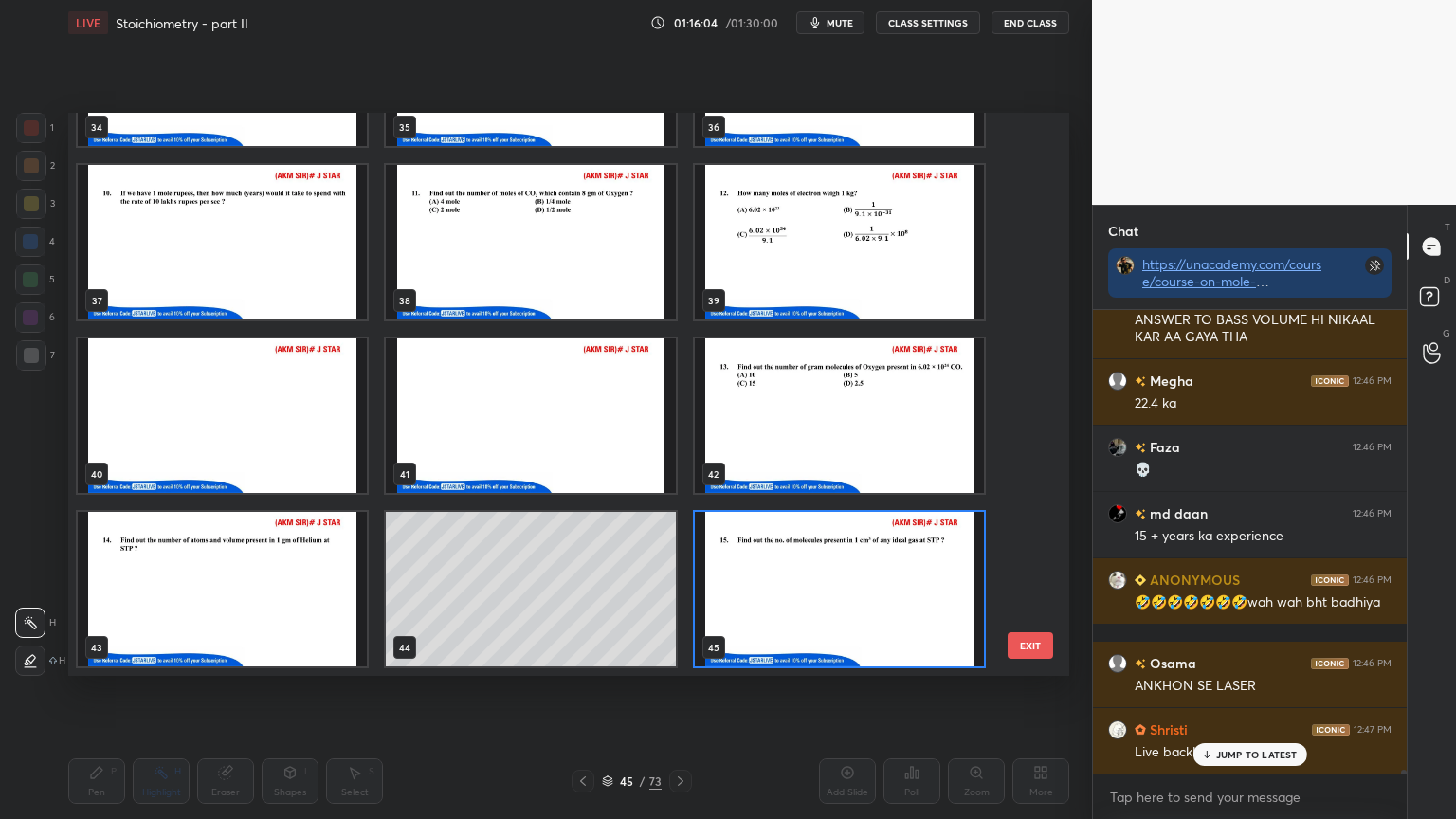 click at bounding box center (839, 589) 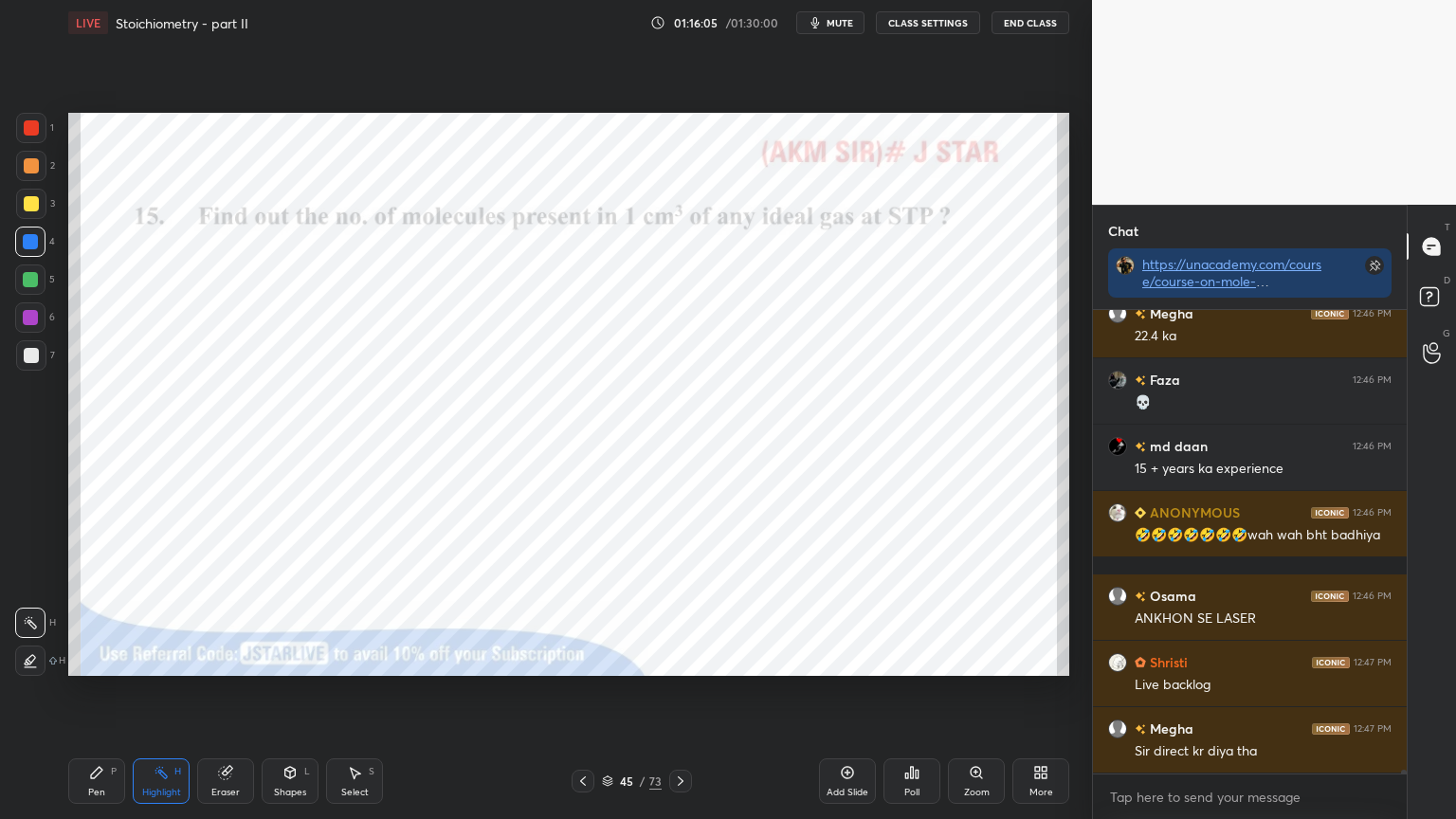 click on "Pen P" at bounding box center [97, 781] 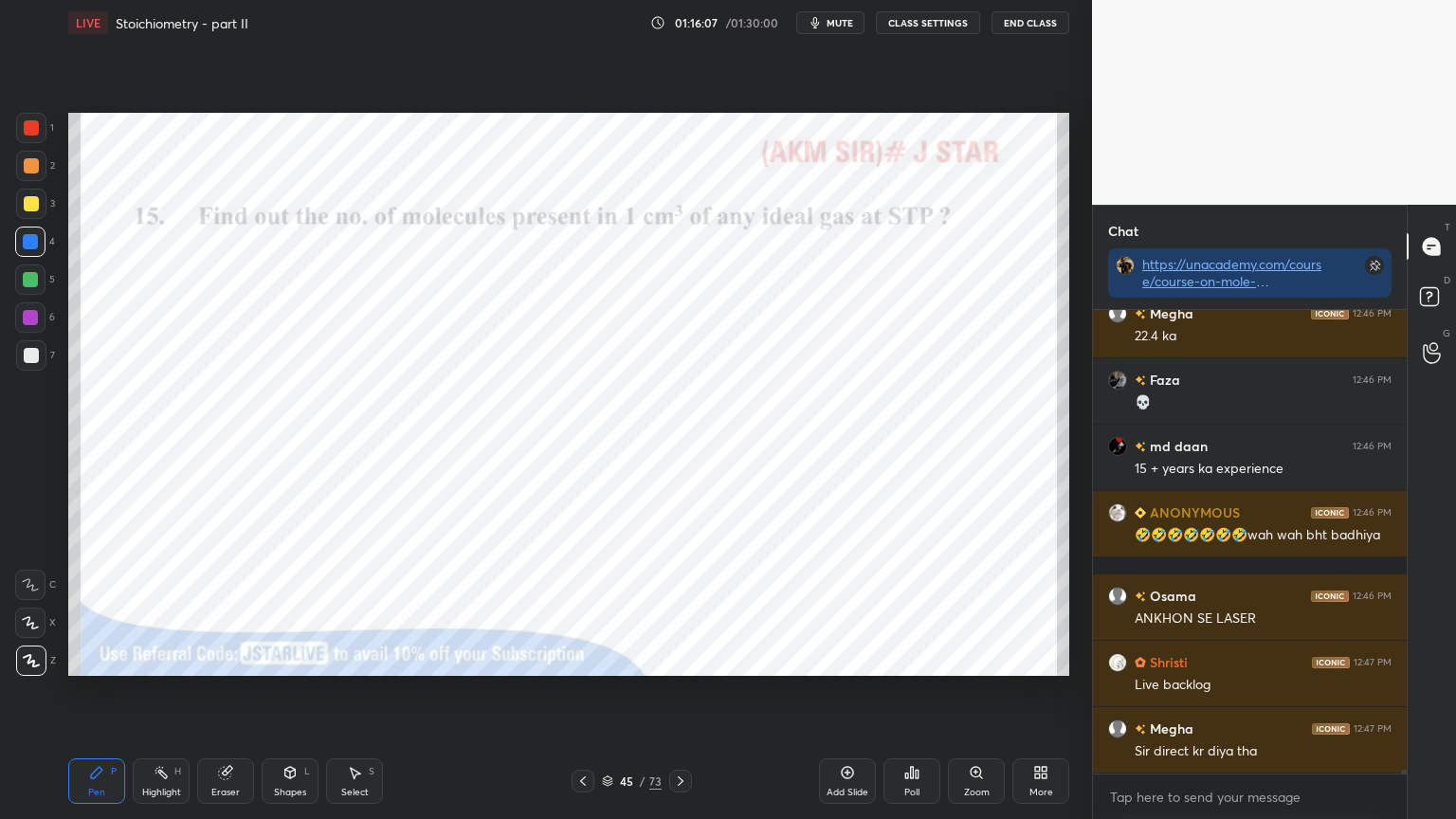 click at bounding box center (30, 318) 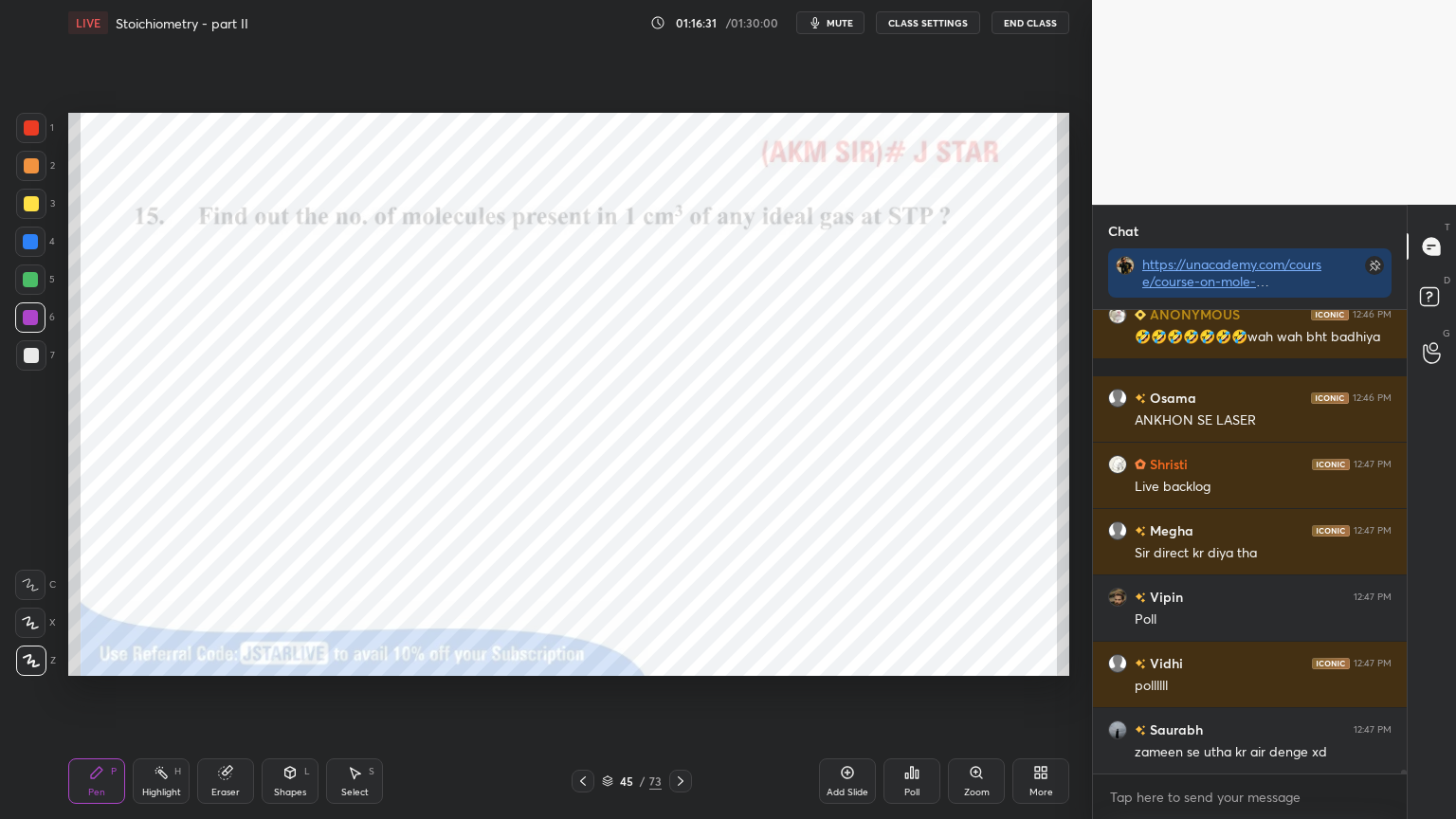 scroll, scrollTop: 58975, scrollLeft: 0, axis: vertical 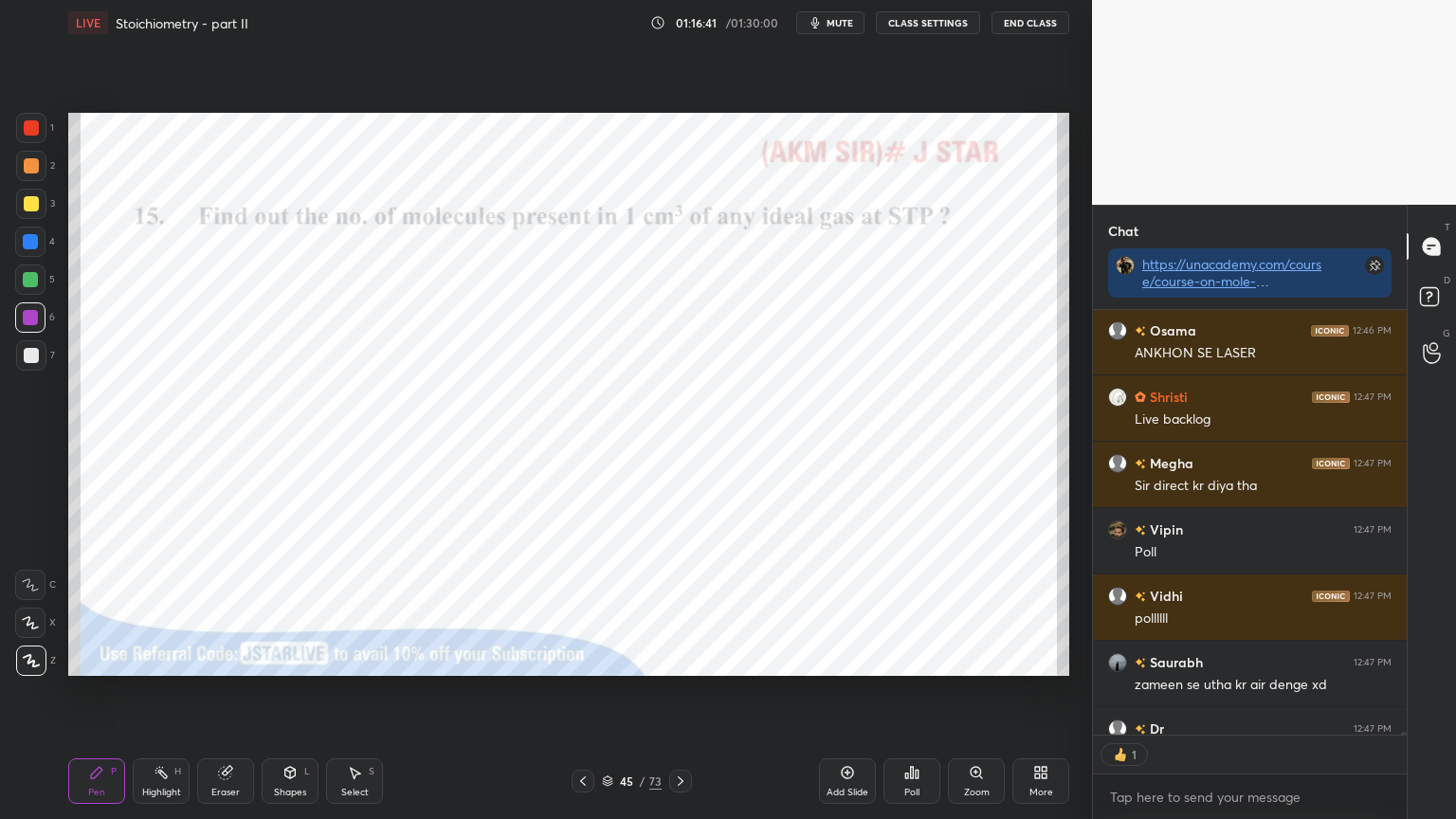 click 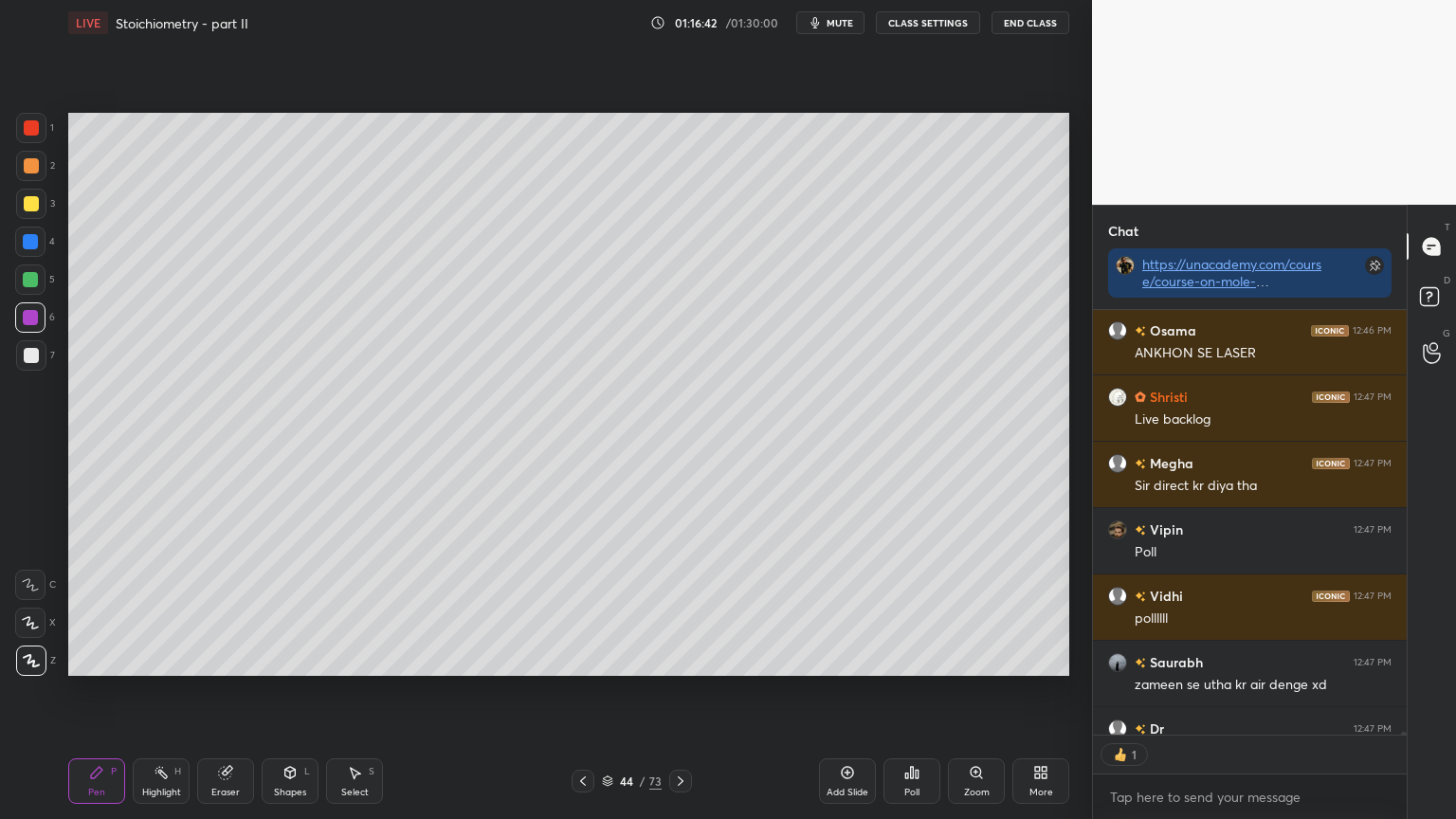 click 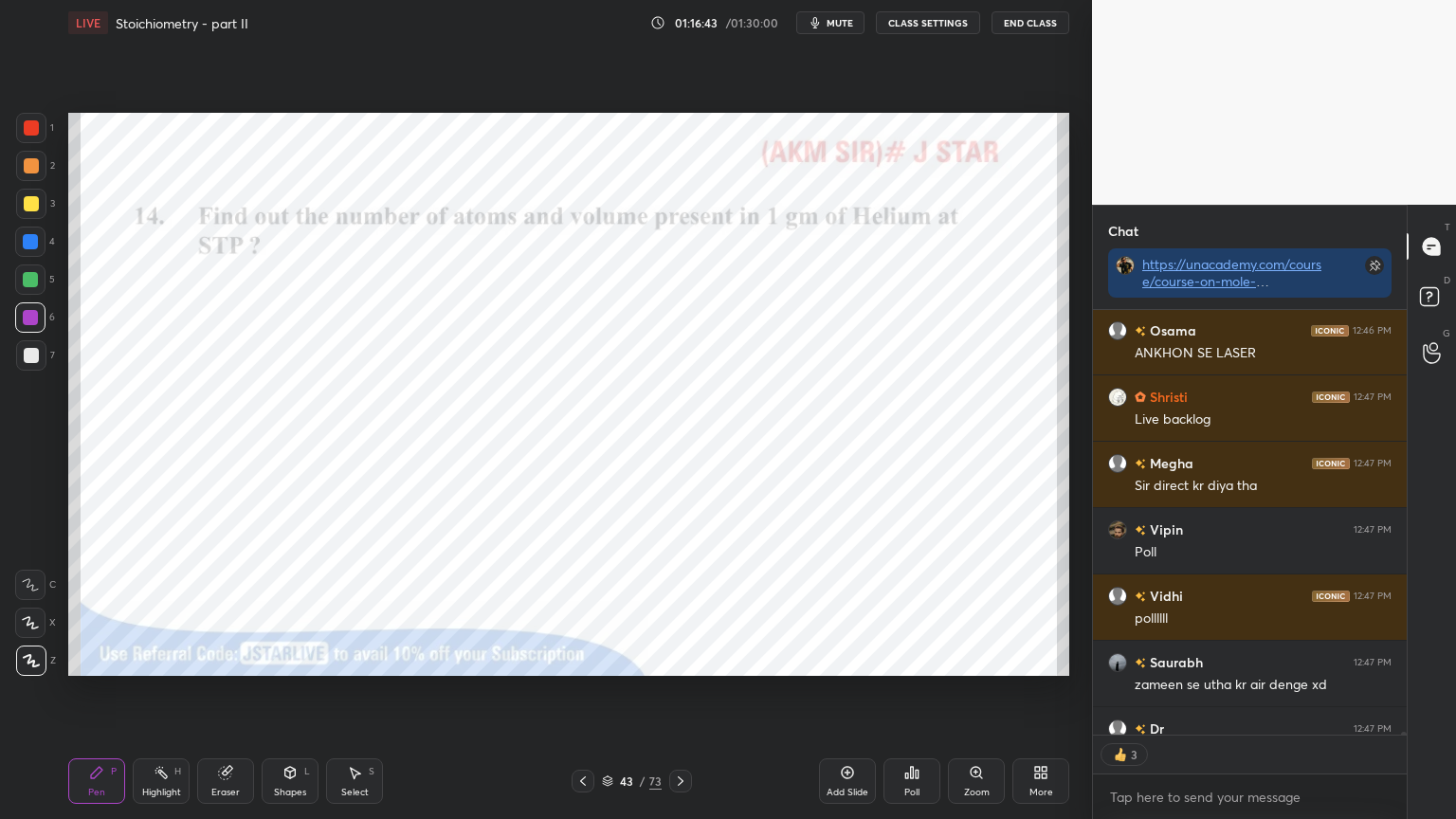 drag, startPoint x: 176, startPoint y: 777, endPoint x: 186, endPoint y: 756, distance: 23.259407 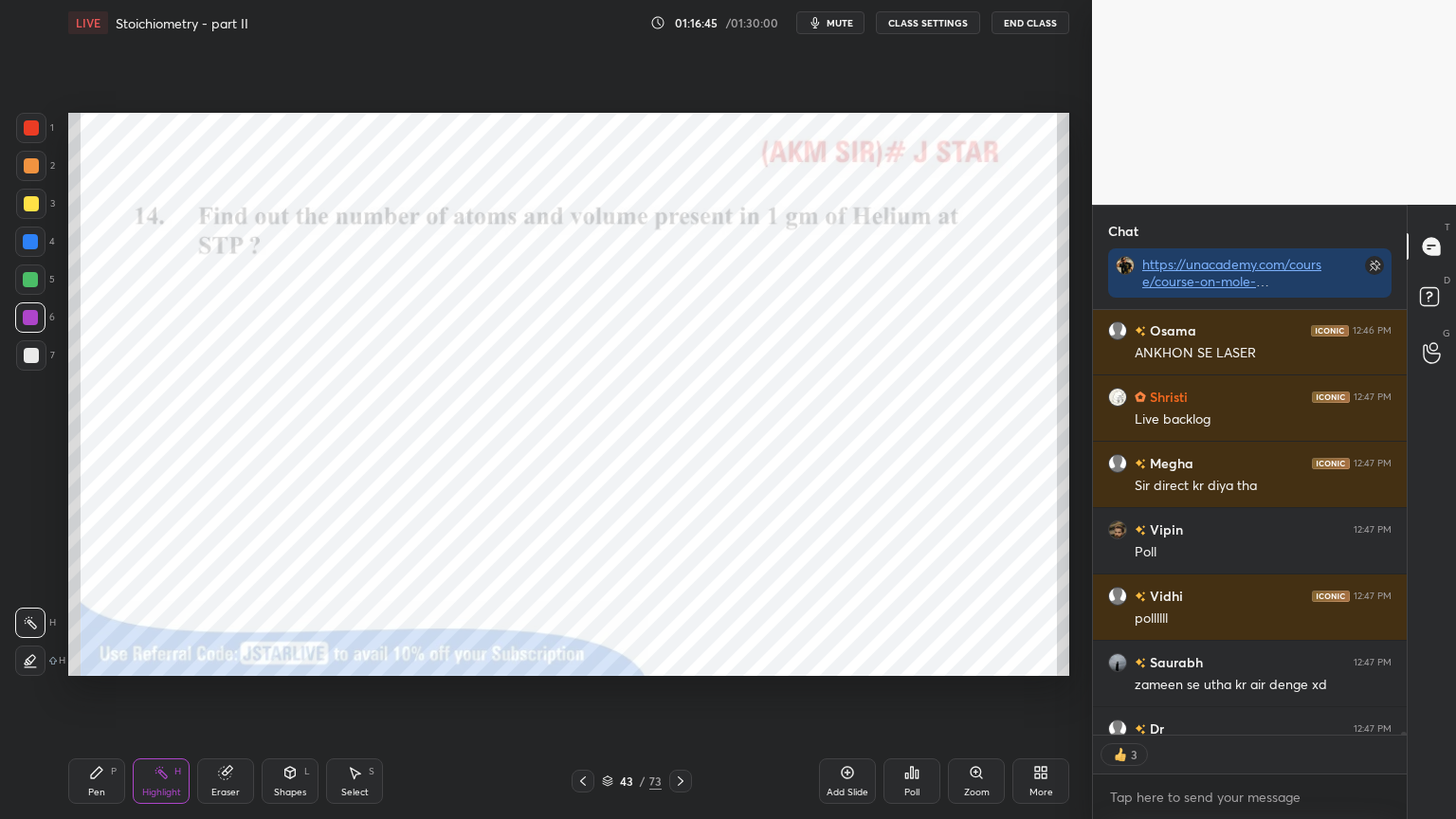 drag, startPoint x: 30, startPoint y: 128, endPoint x: 61, endPoint y: 171, distance: 53.00943 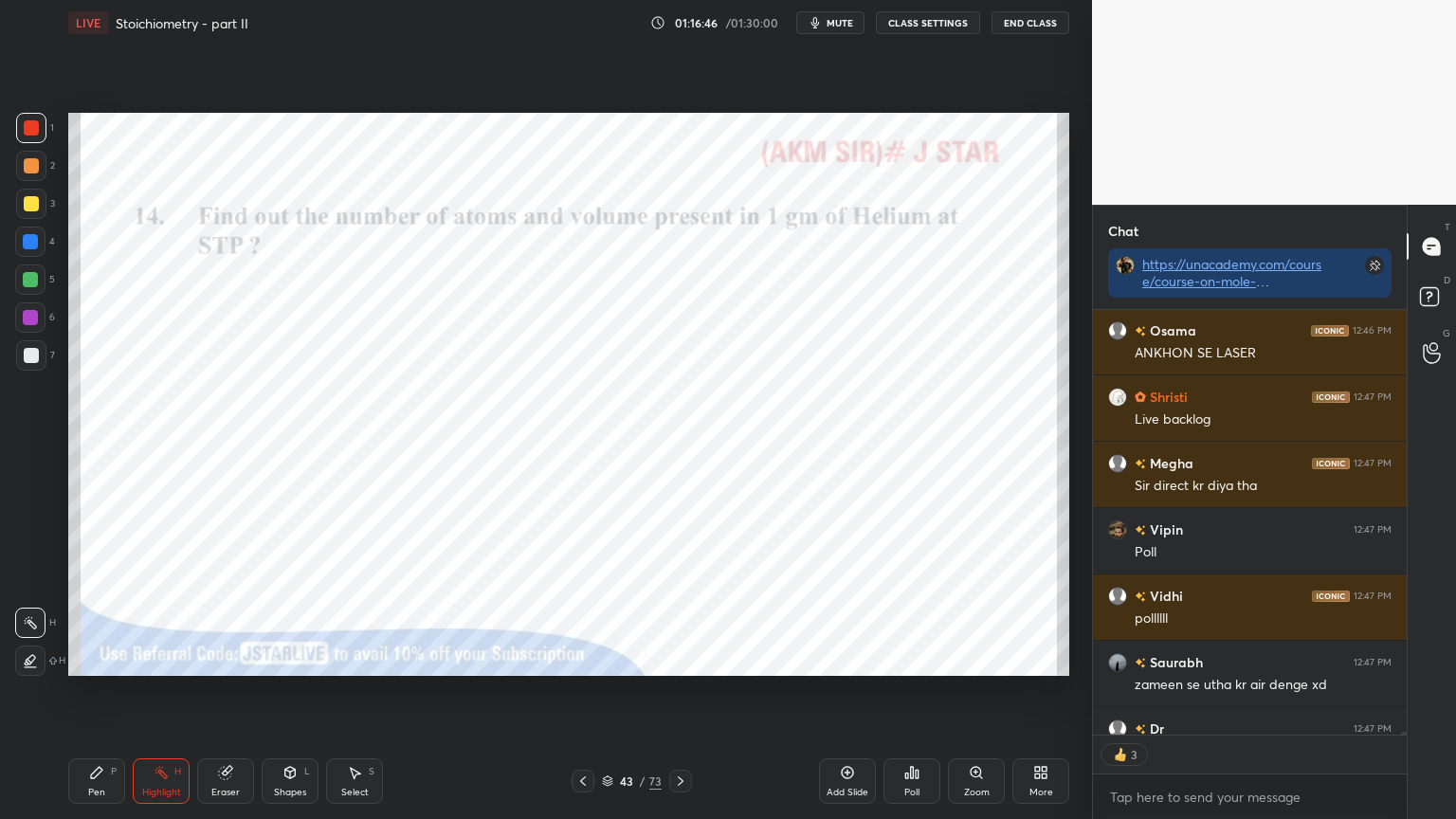click at bounding box center (30, 318) 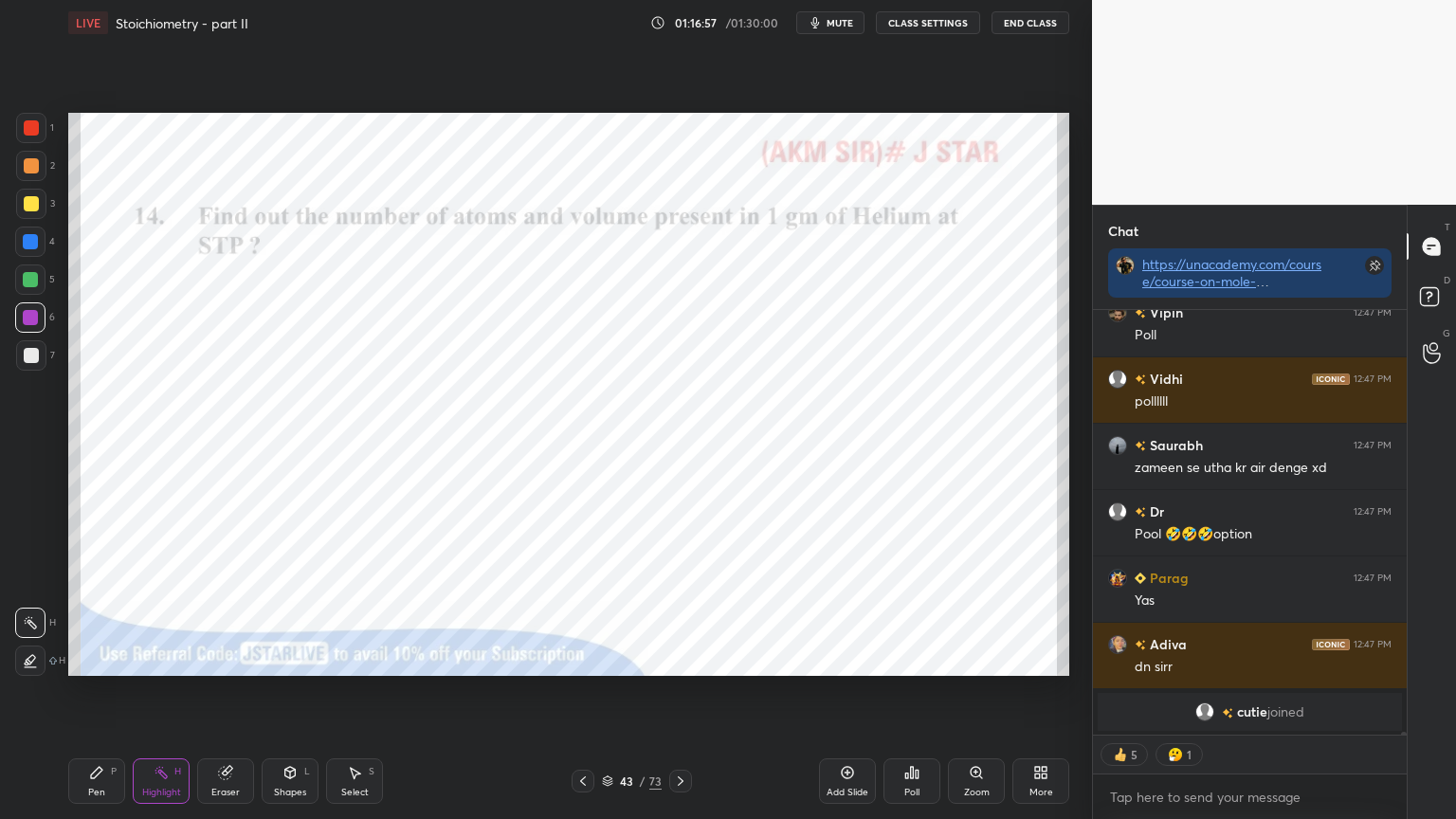scroll, scrollTop: 58521, scrollLeft: 0, axis: vertical 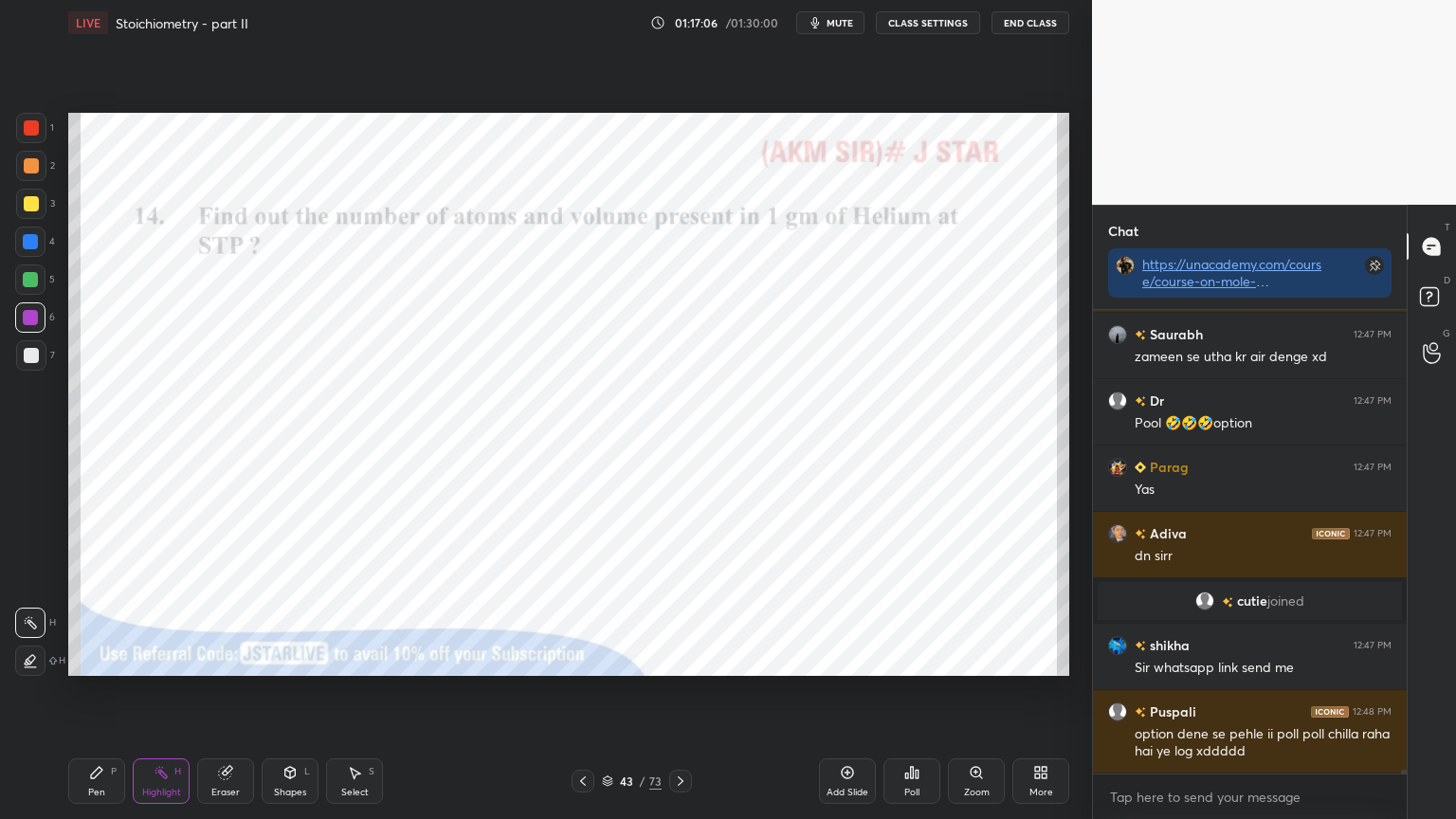 click 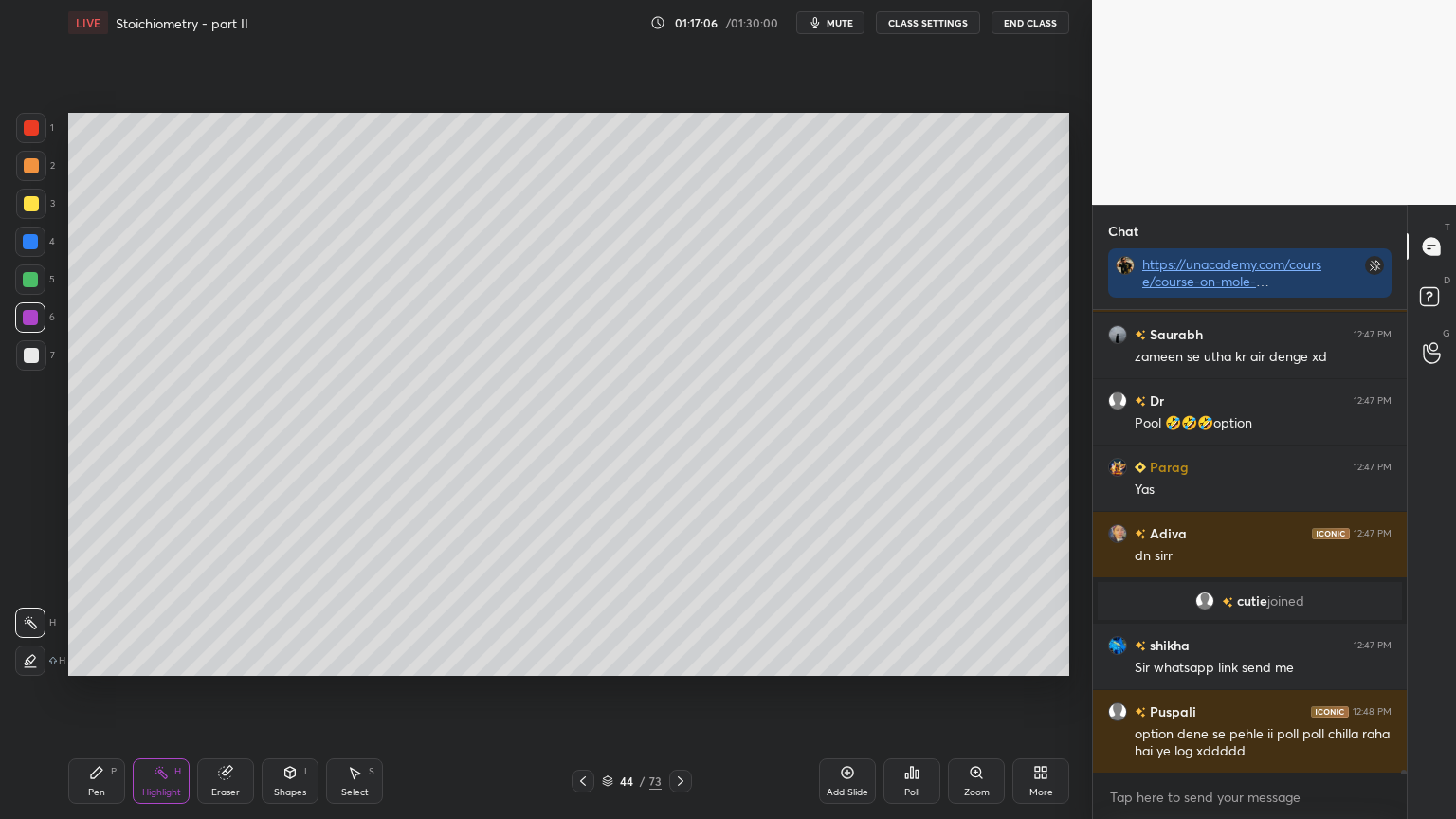 click 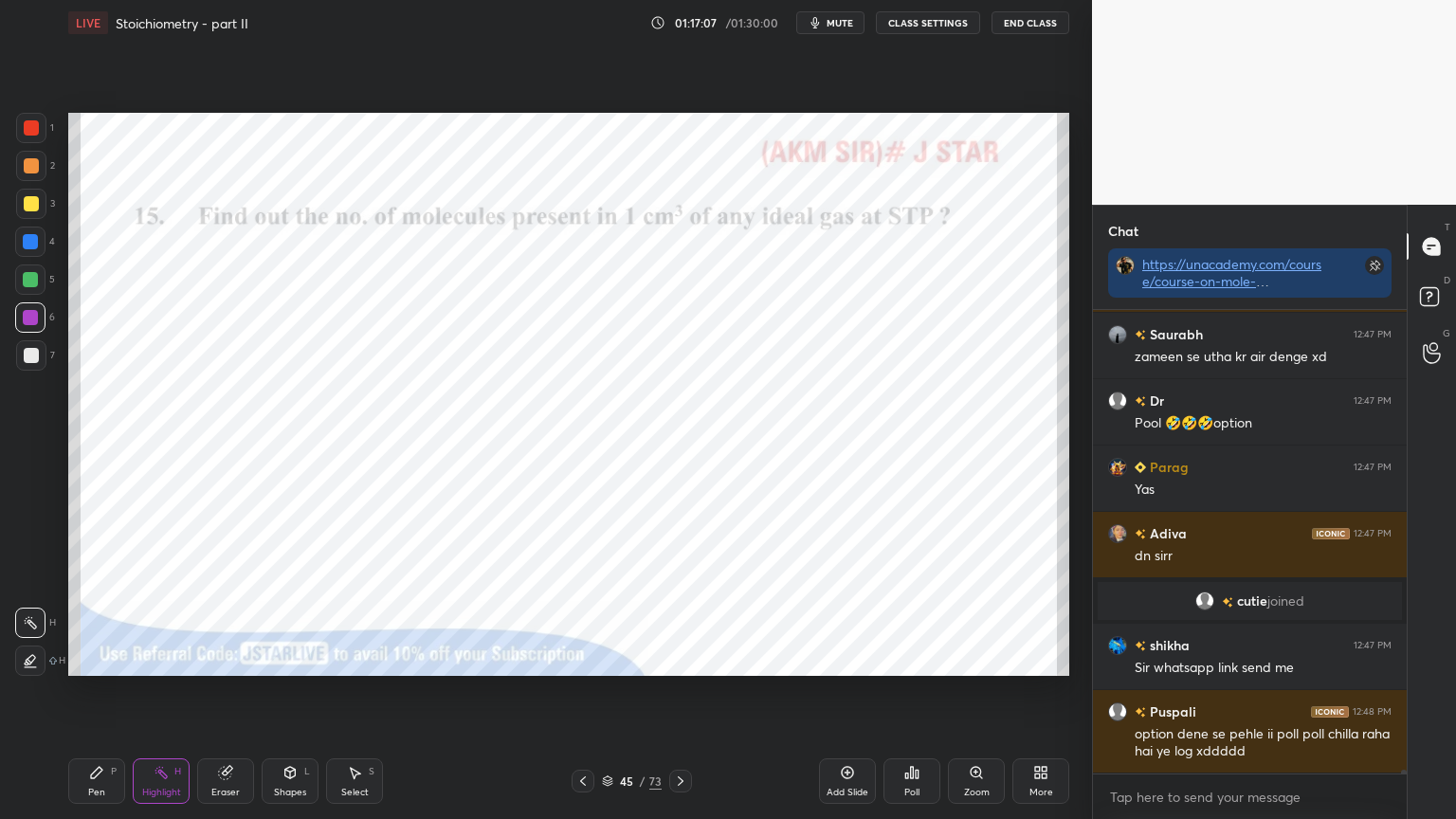 click at bounding box center (681, 781) 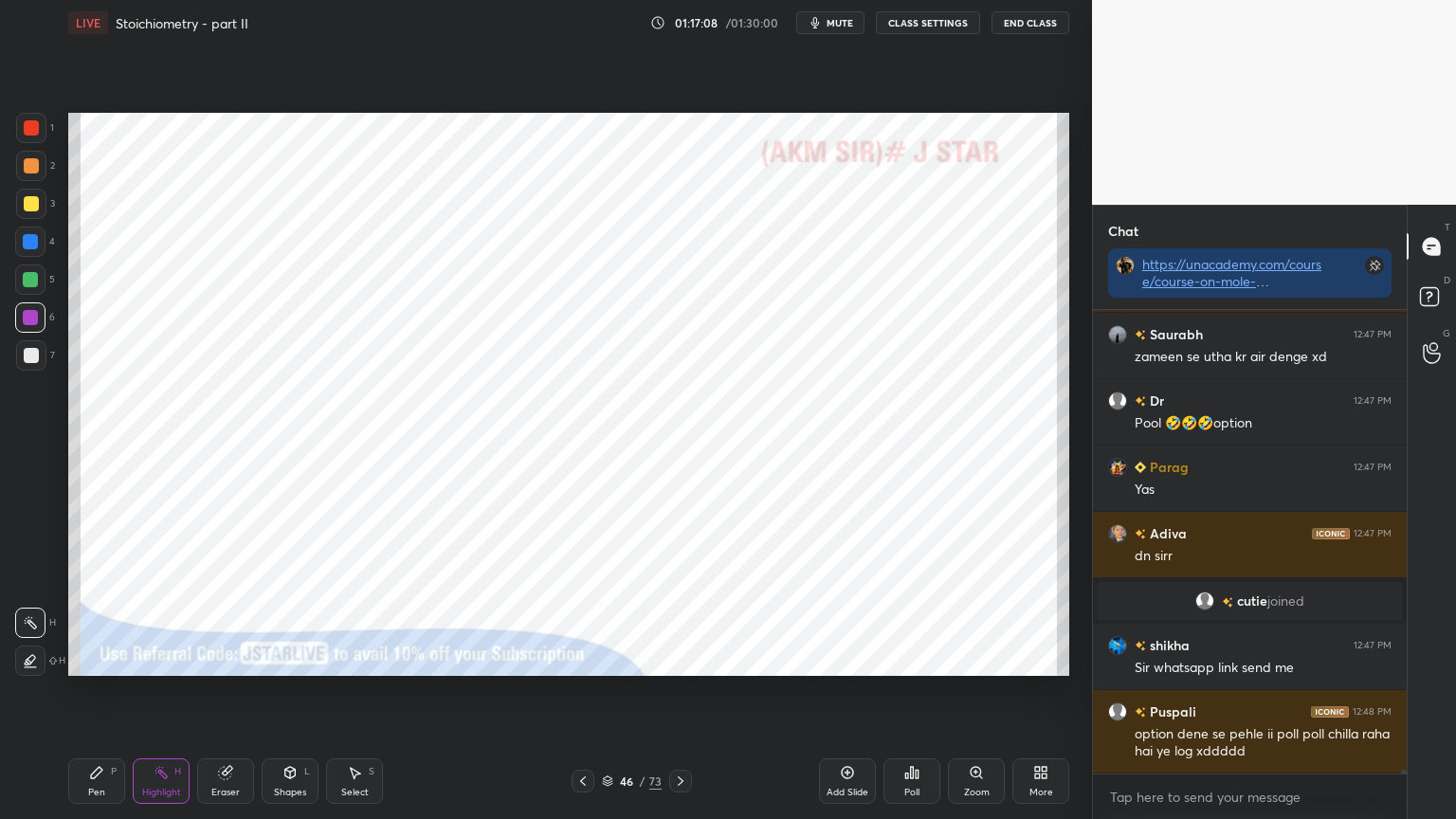 click 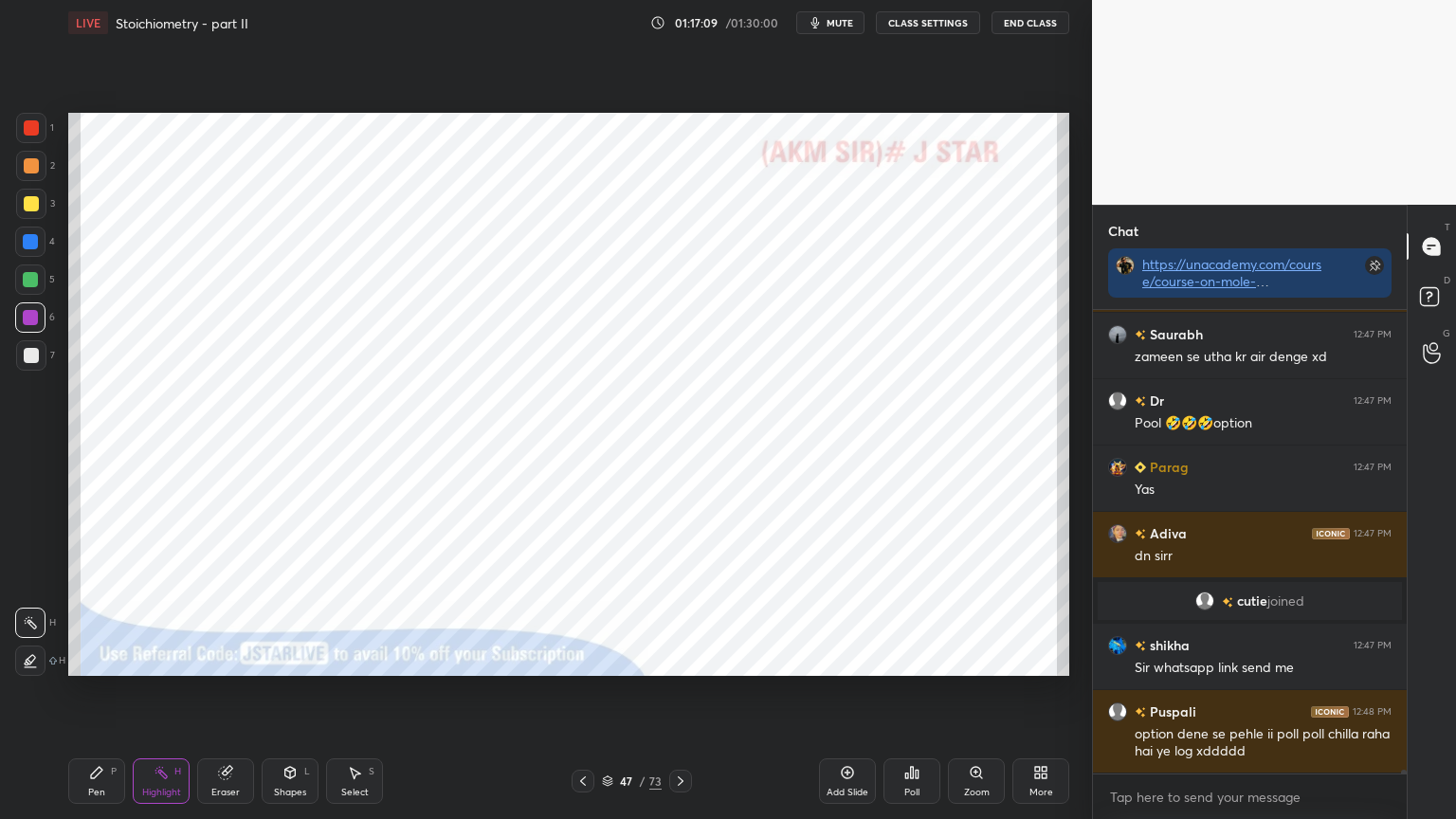 click 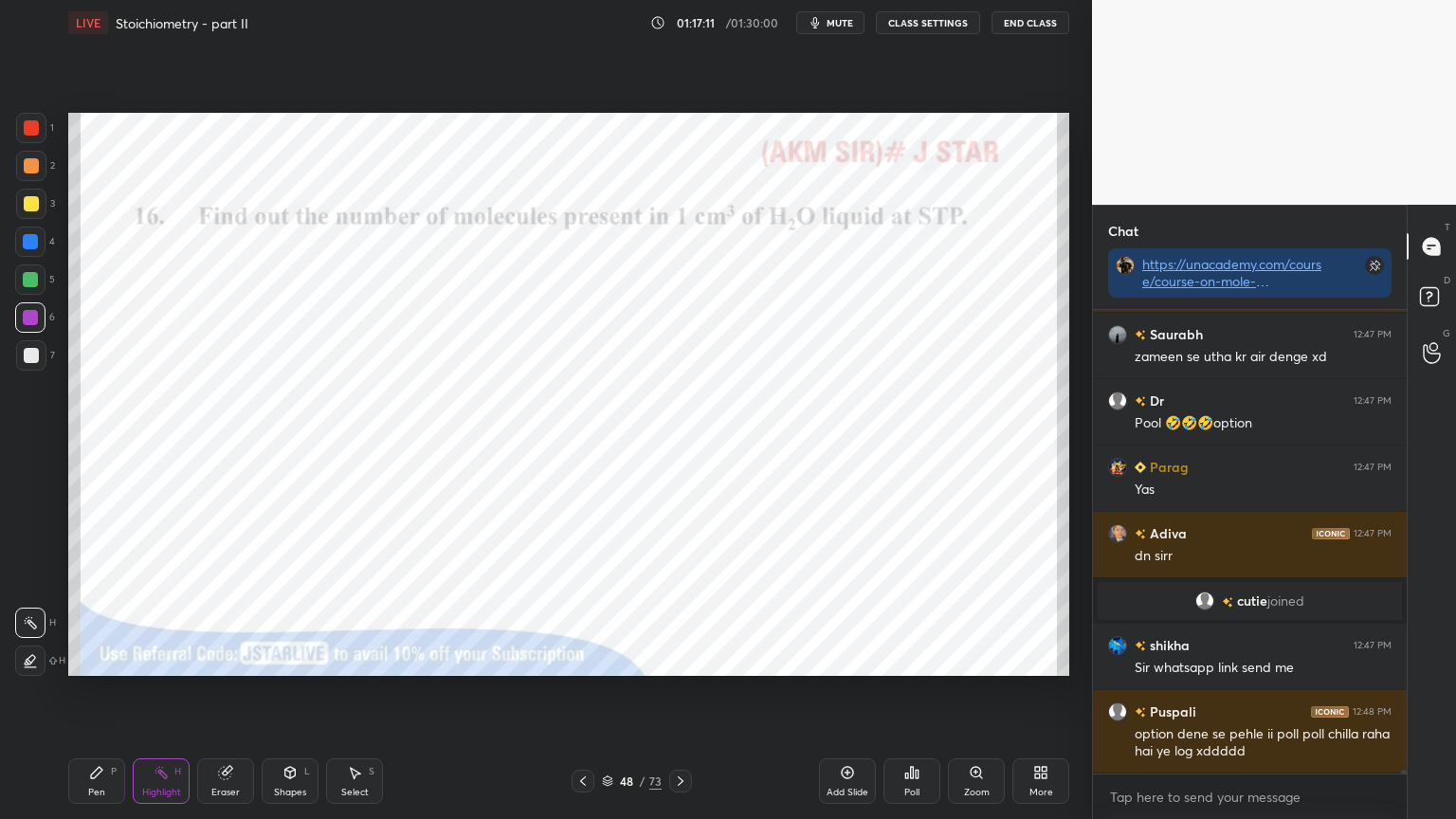 click on "48 / 73" at bounding box center [631, 781] 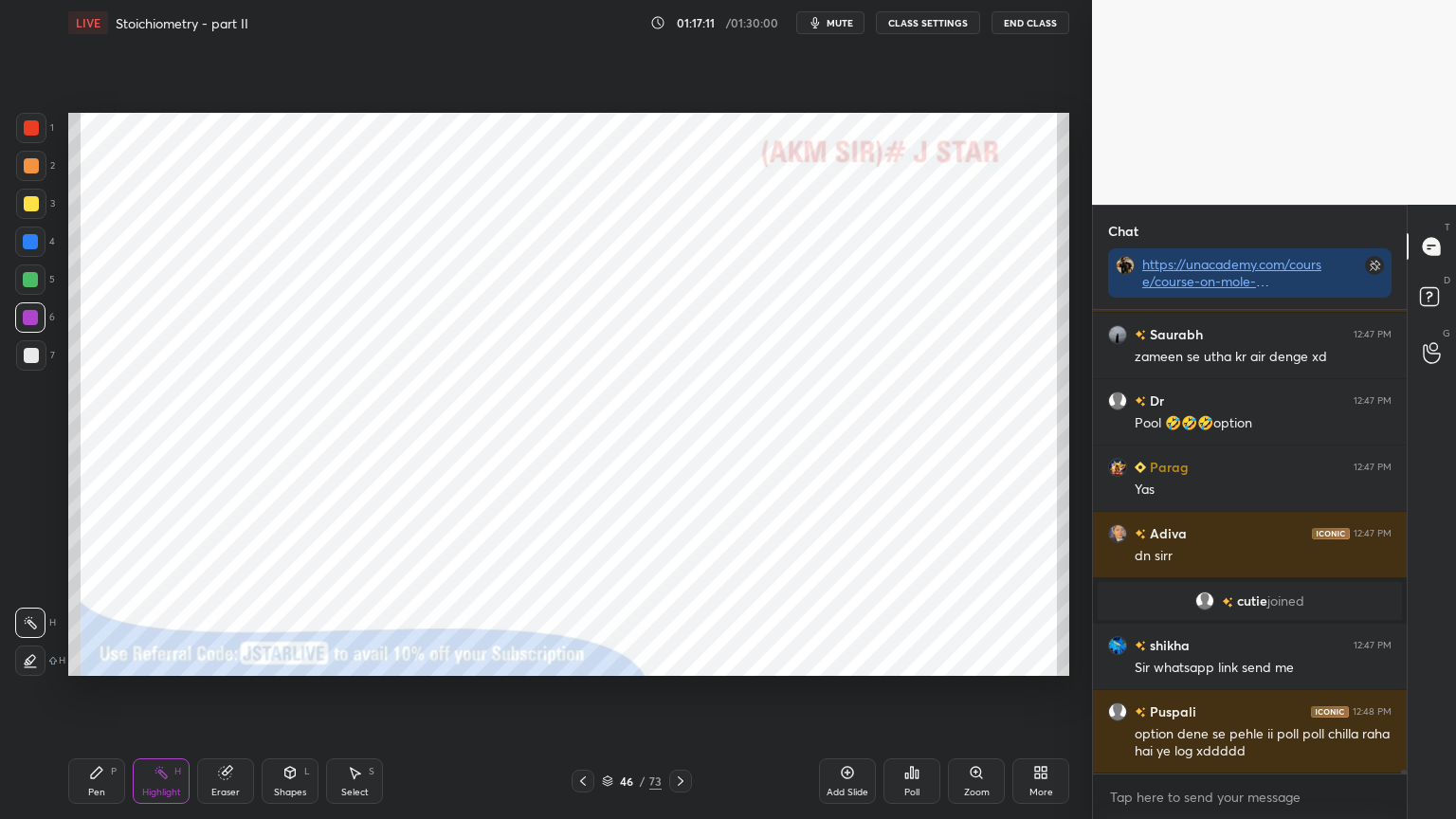click 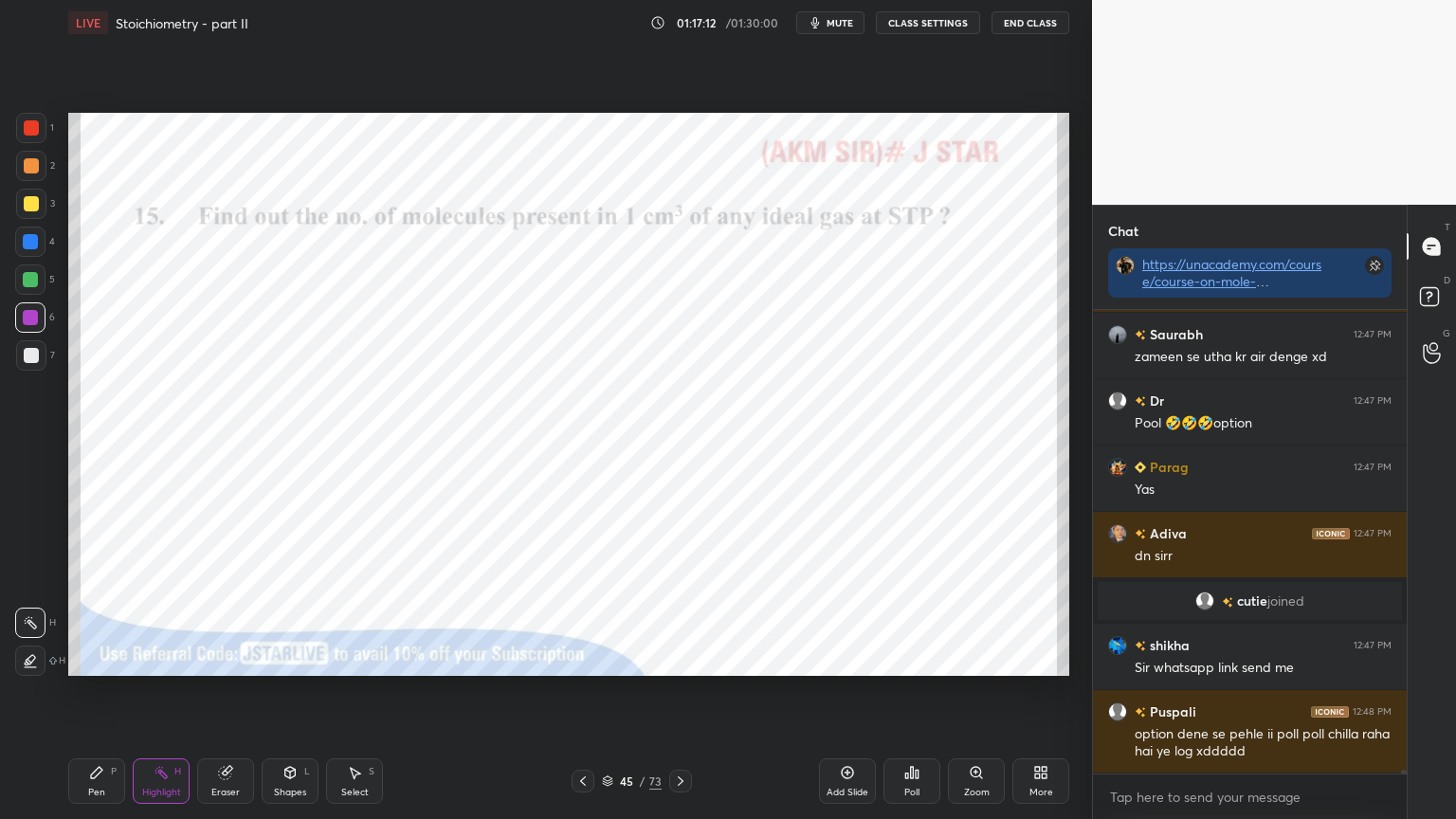 click 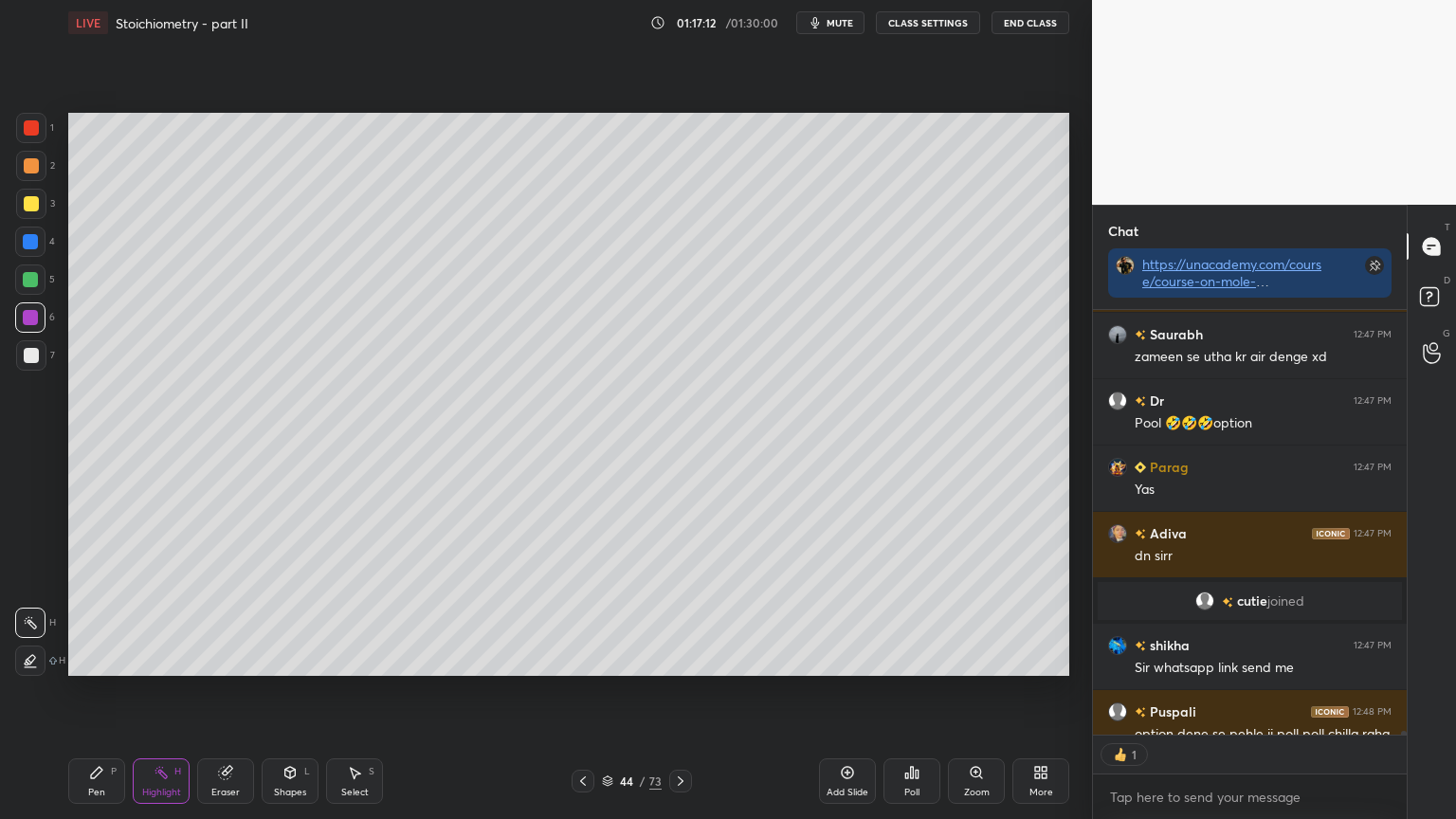 scroll, scrollTop: 6, scrollLeft: 6, axis: both 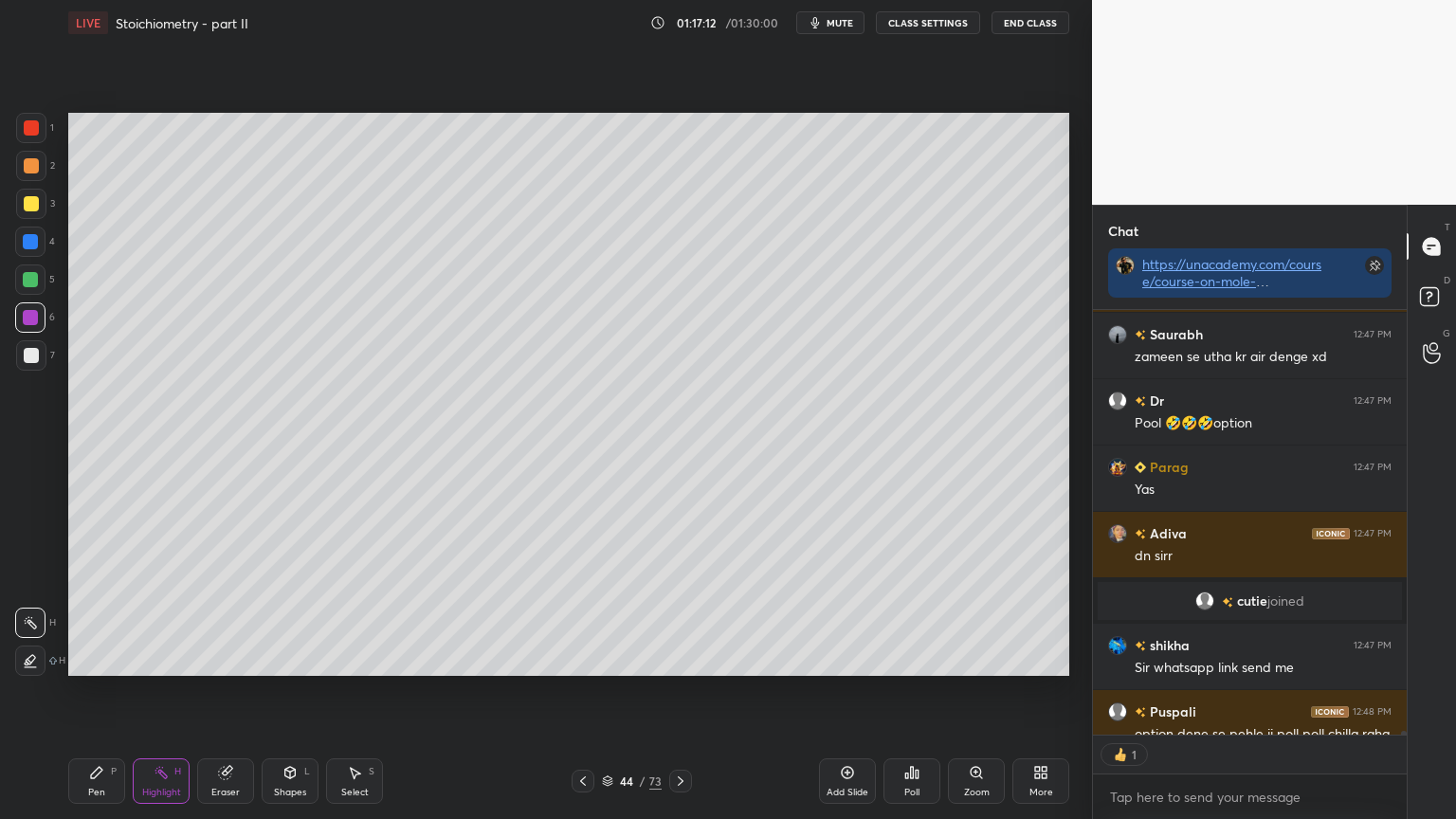 click 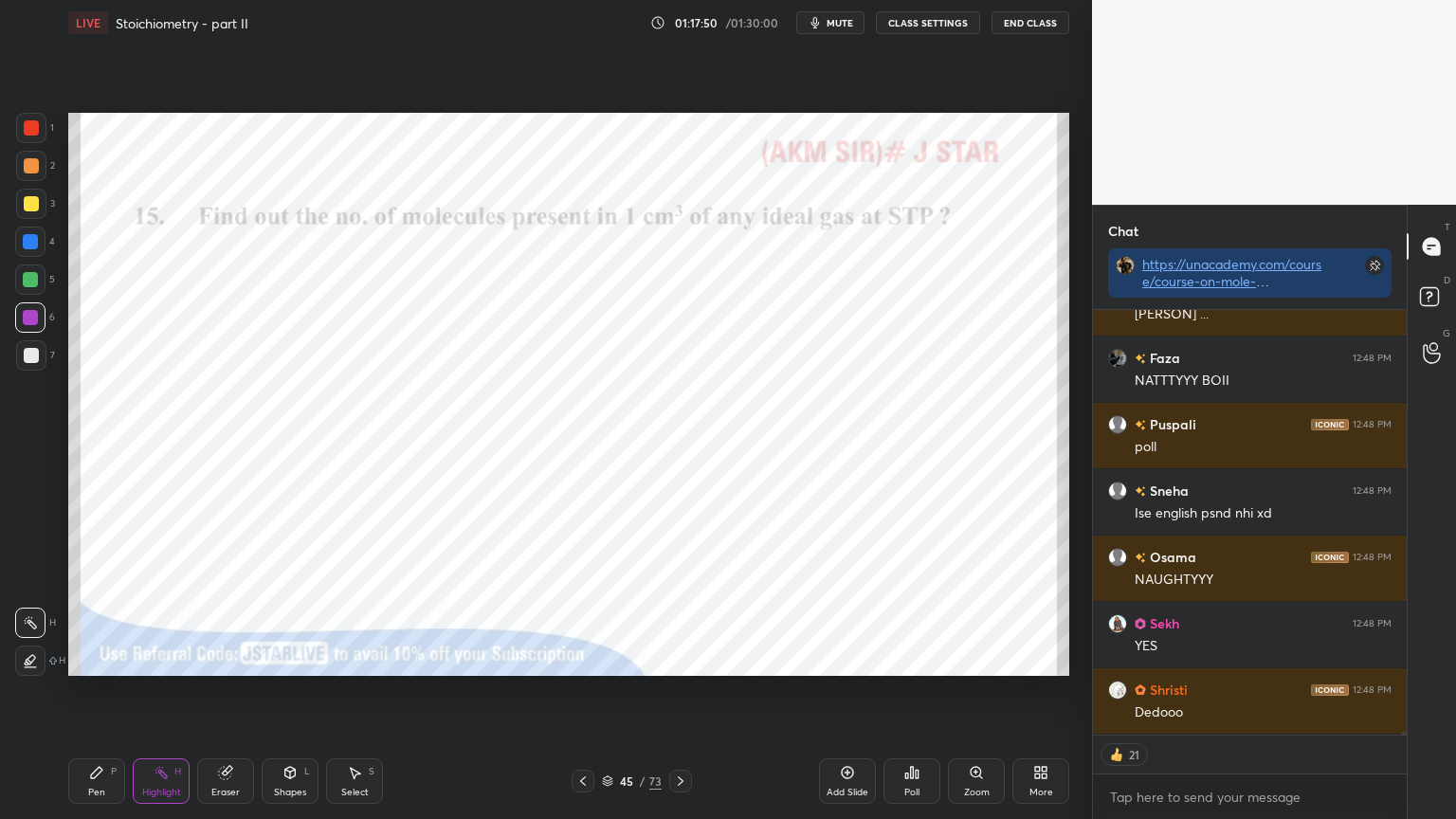 scroll, scrollTop: 59795, scrollLeft: 0, axis: vertical 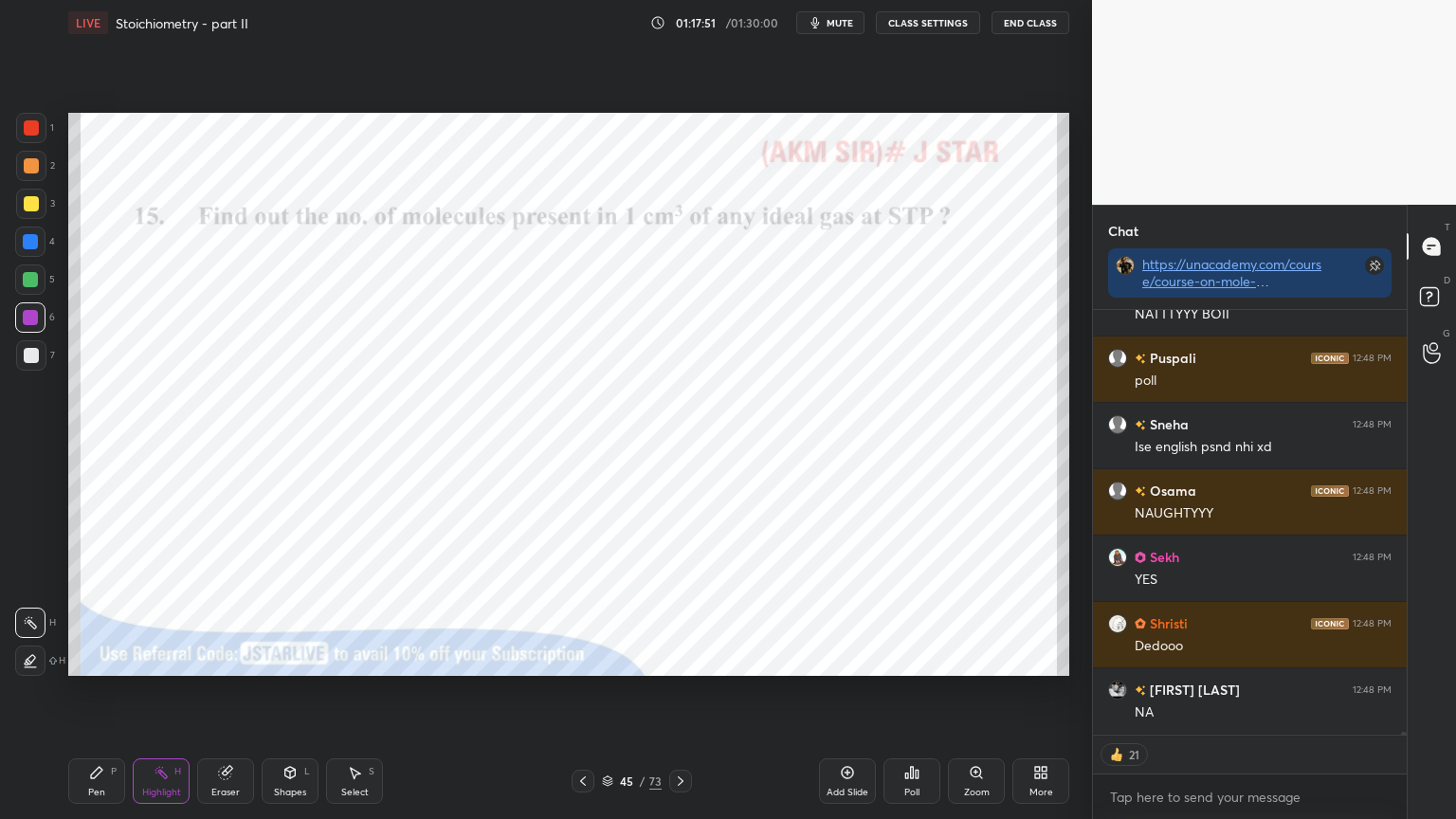 click on "Highlight" at bounding box center (161, 792) 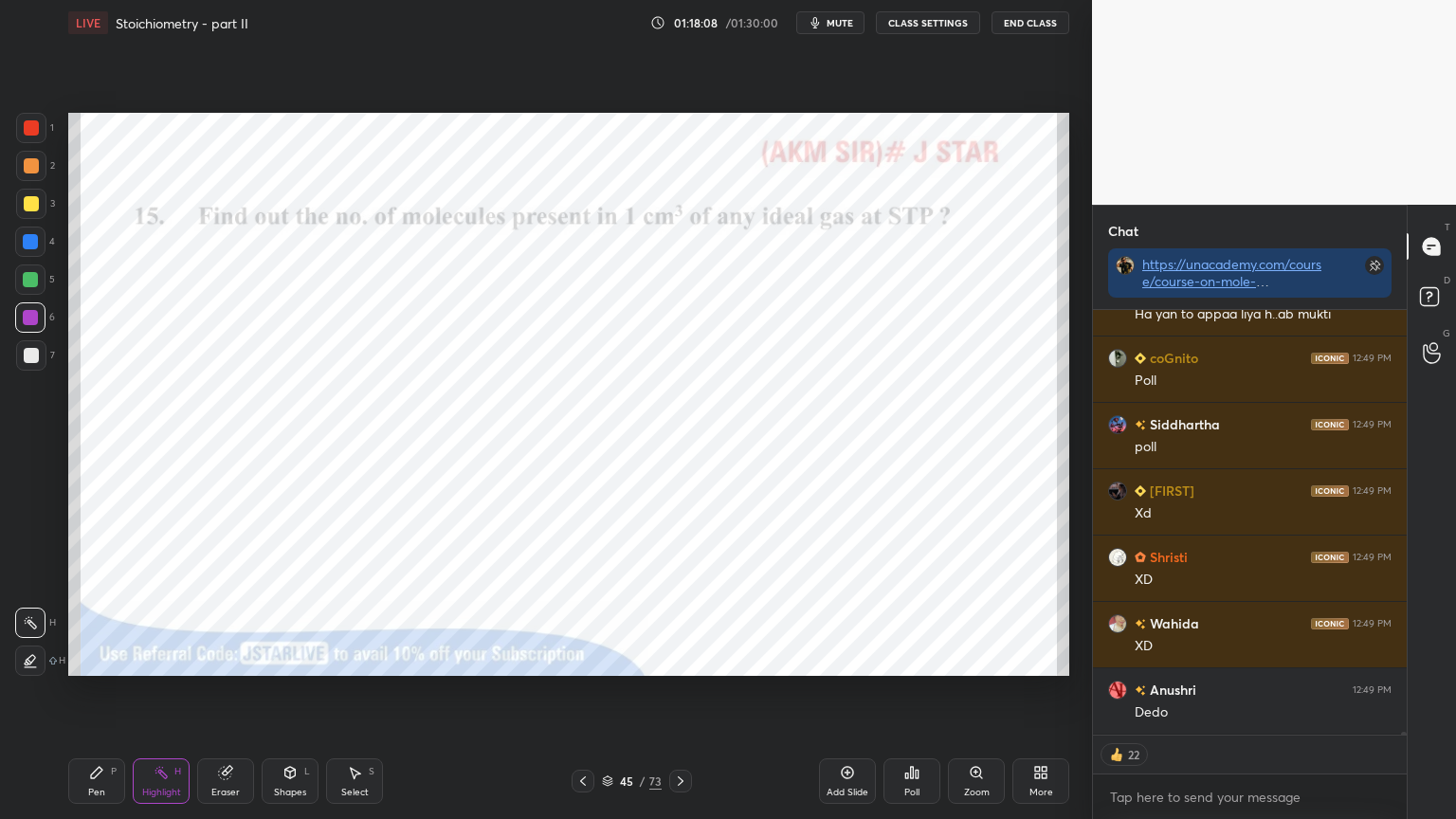 scroll, scrollTop: 60685, scrollLeft: 0, axis: vertical 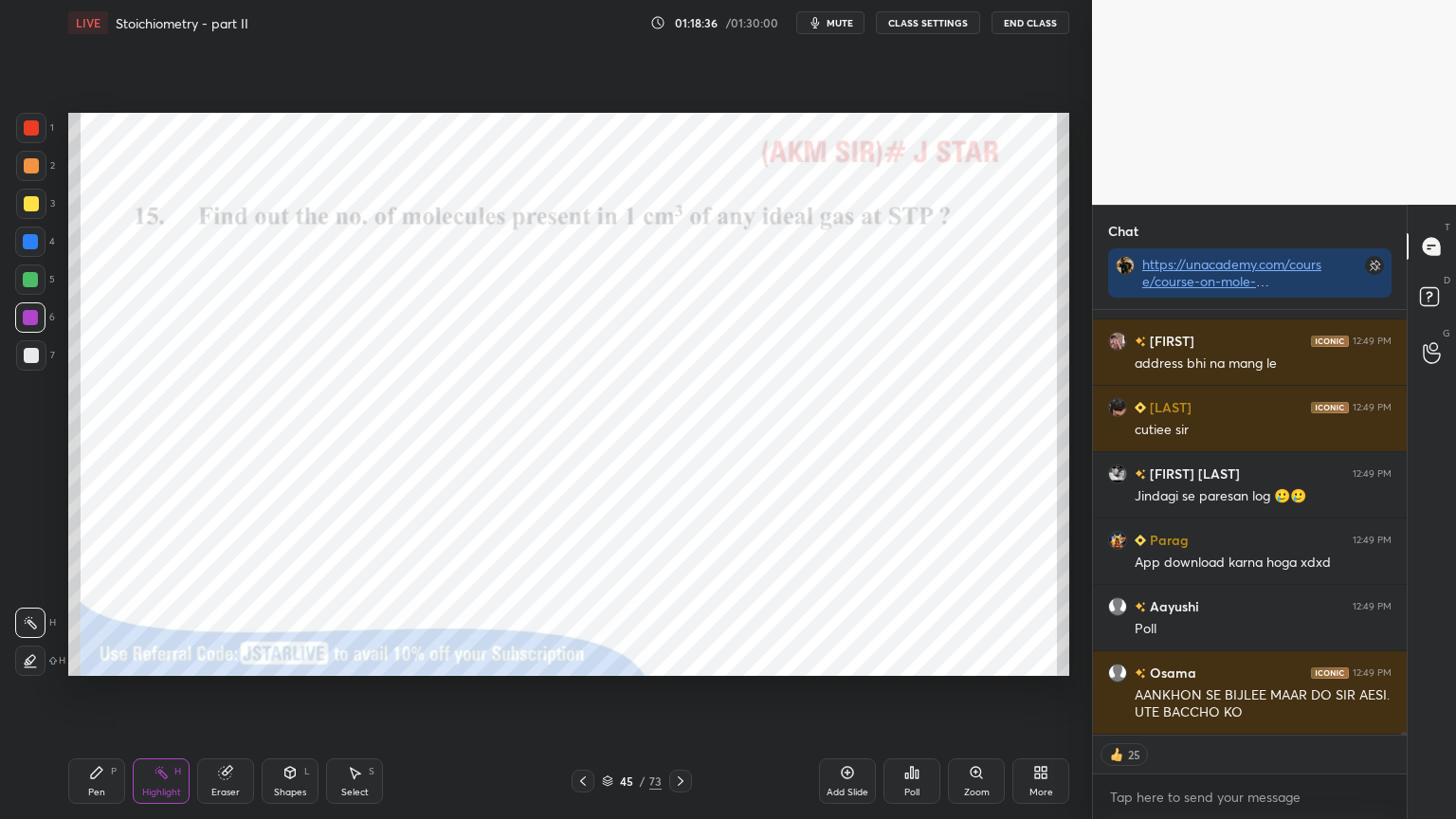 click on "Poll" at bounding box center (912, 781) 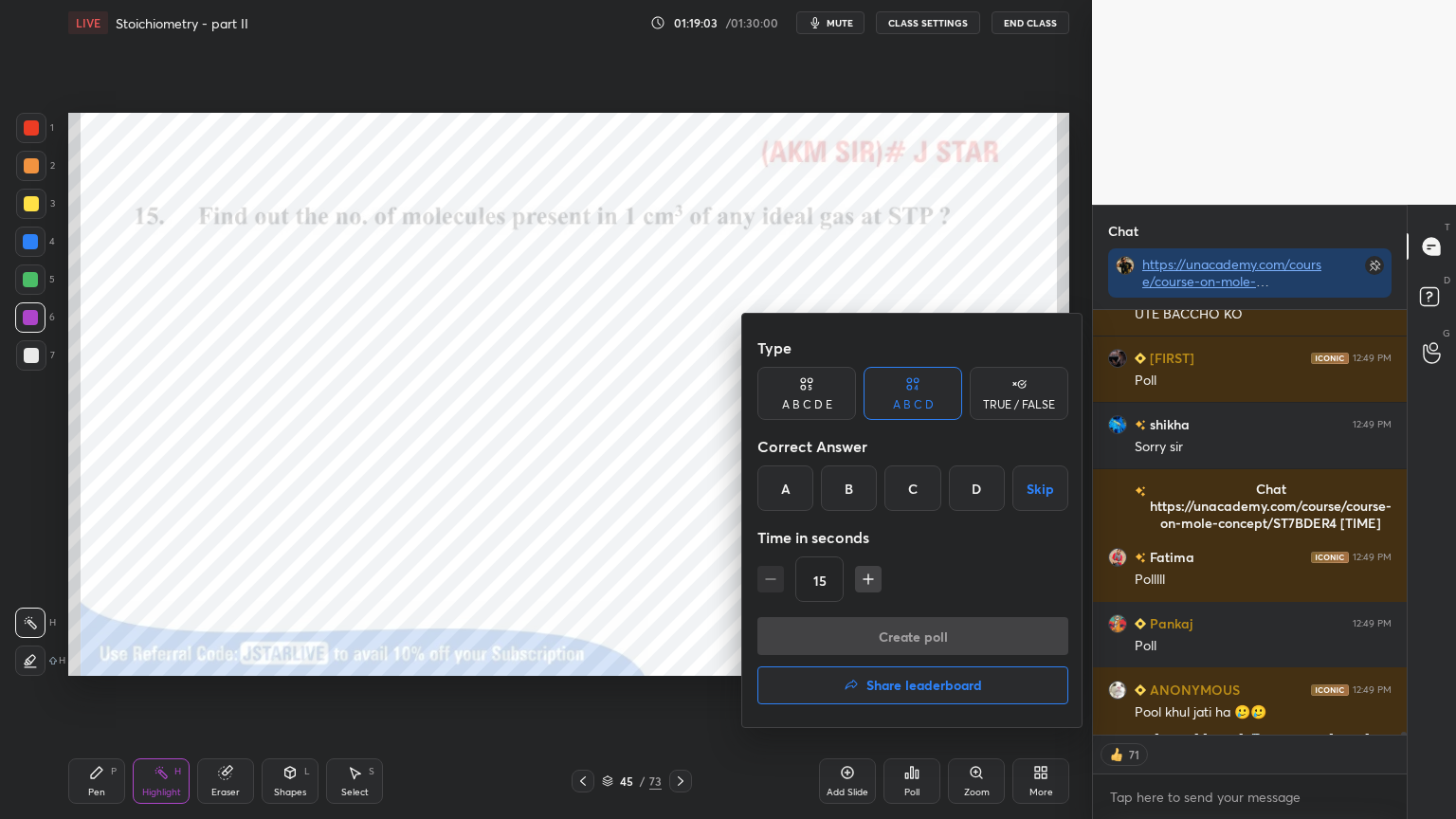 scroll, scrollTop: 62058, scrollLeft: 0, axis: vertical 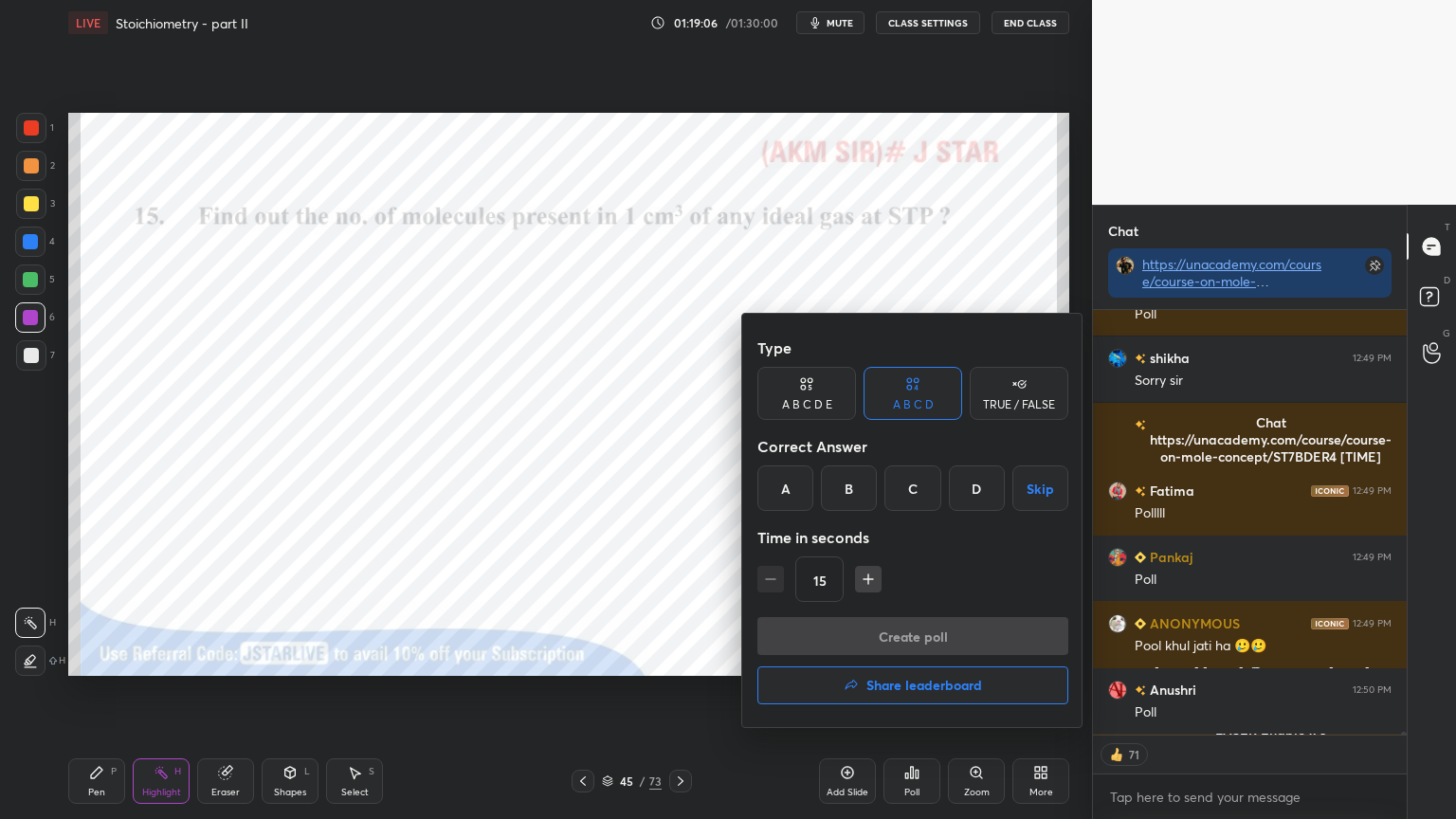 click on "B" at bounding box center [848, 488] 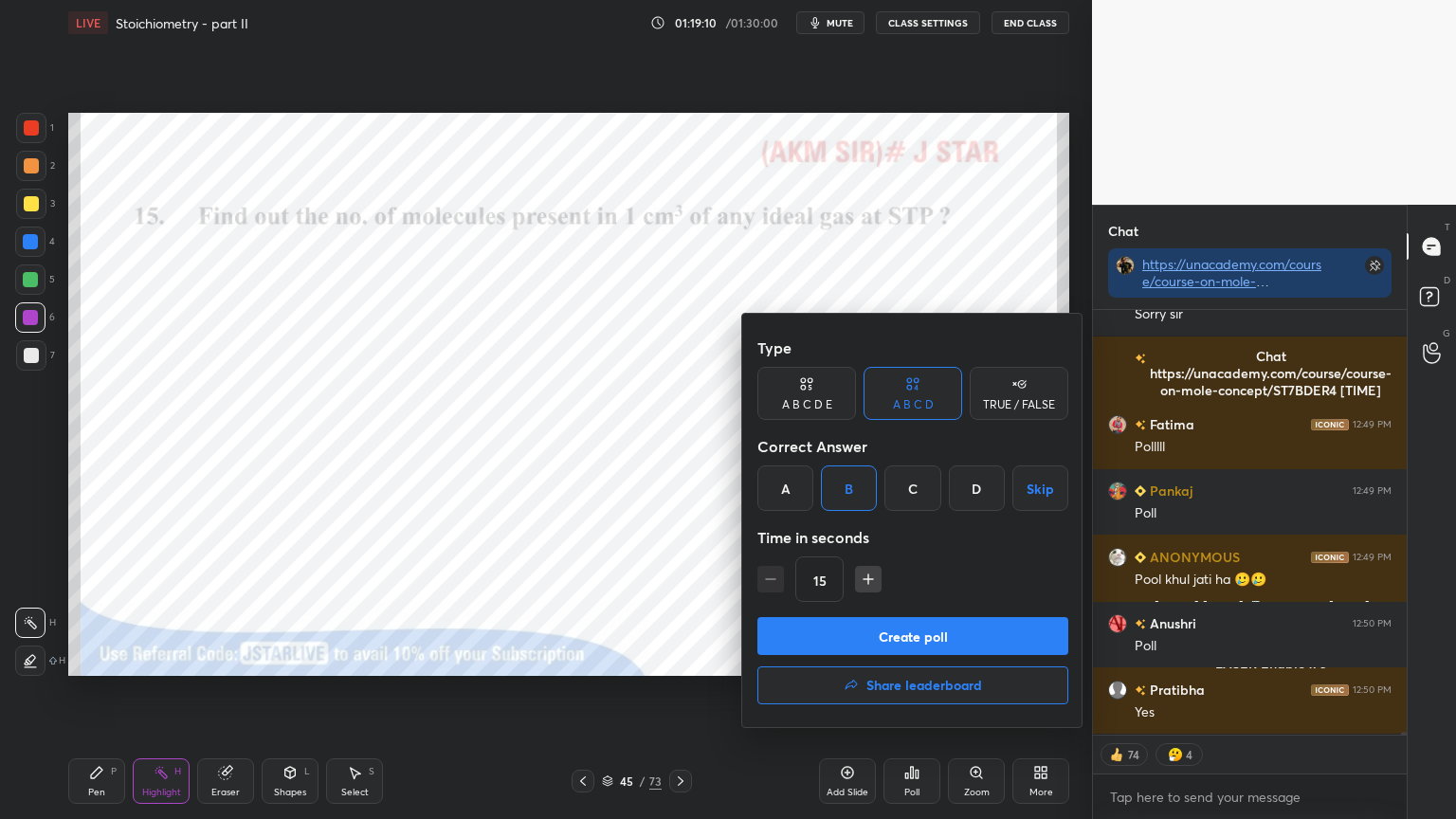 scroll, scrollTop: 62191, scrollLeft: 0, axis: vertical 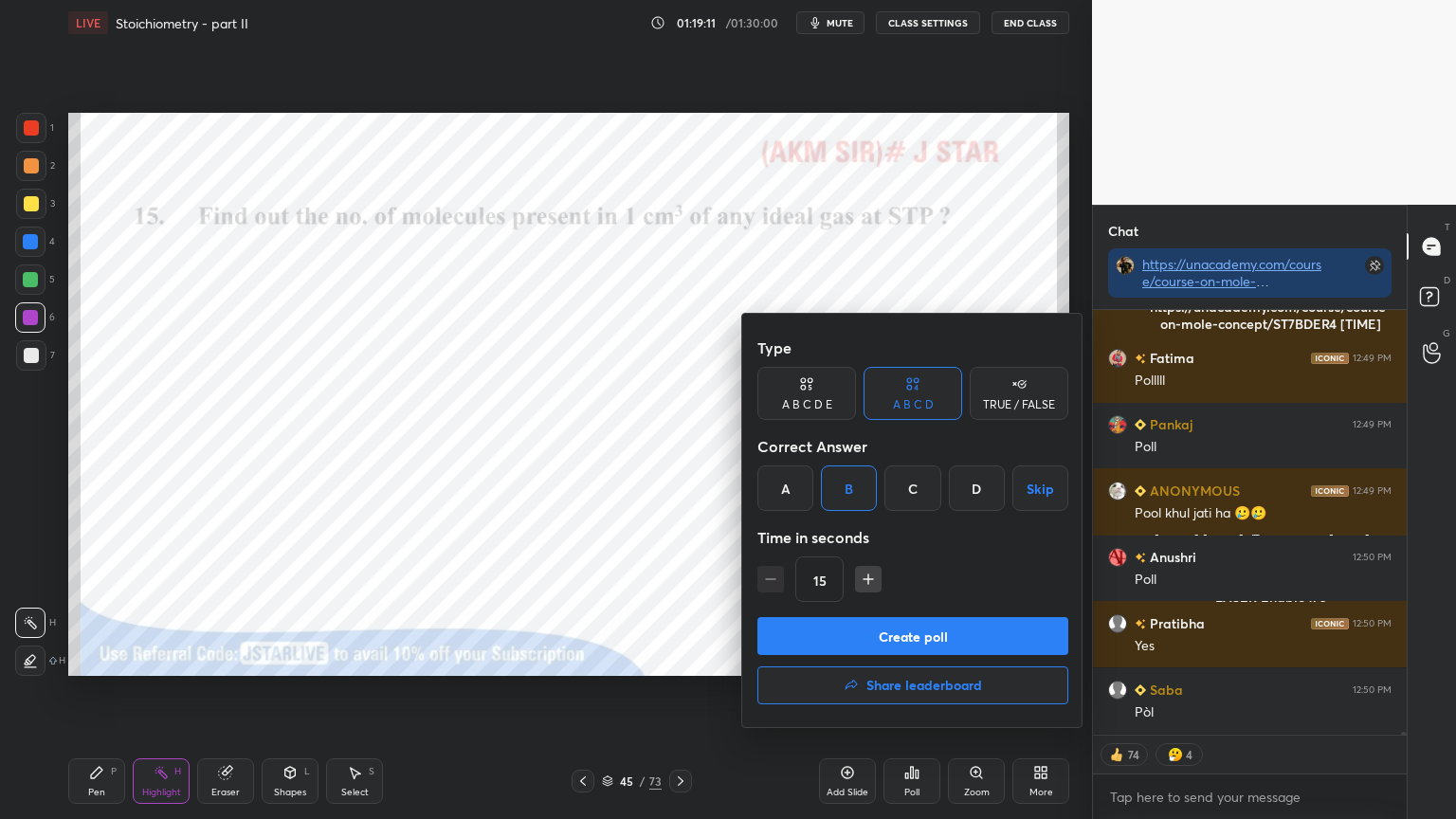 click on "Create poll" at bounding box center (913, 636) 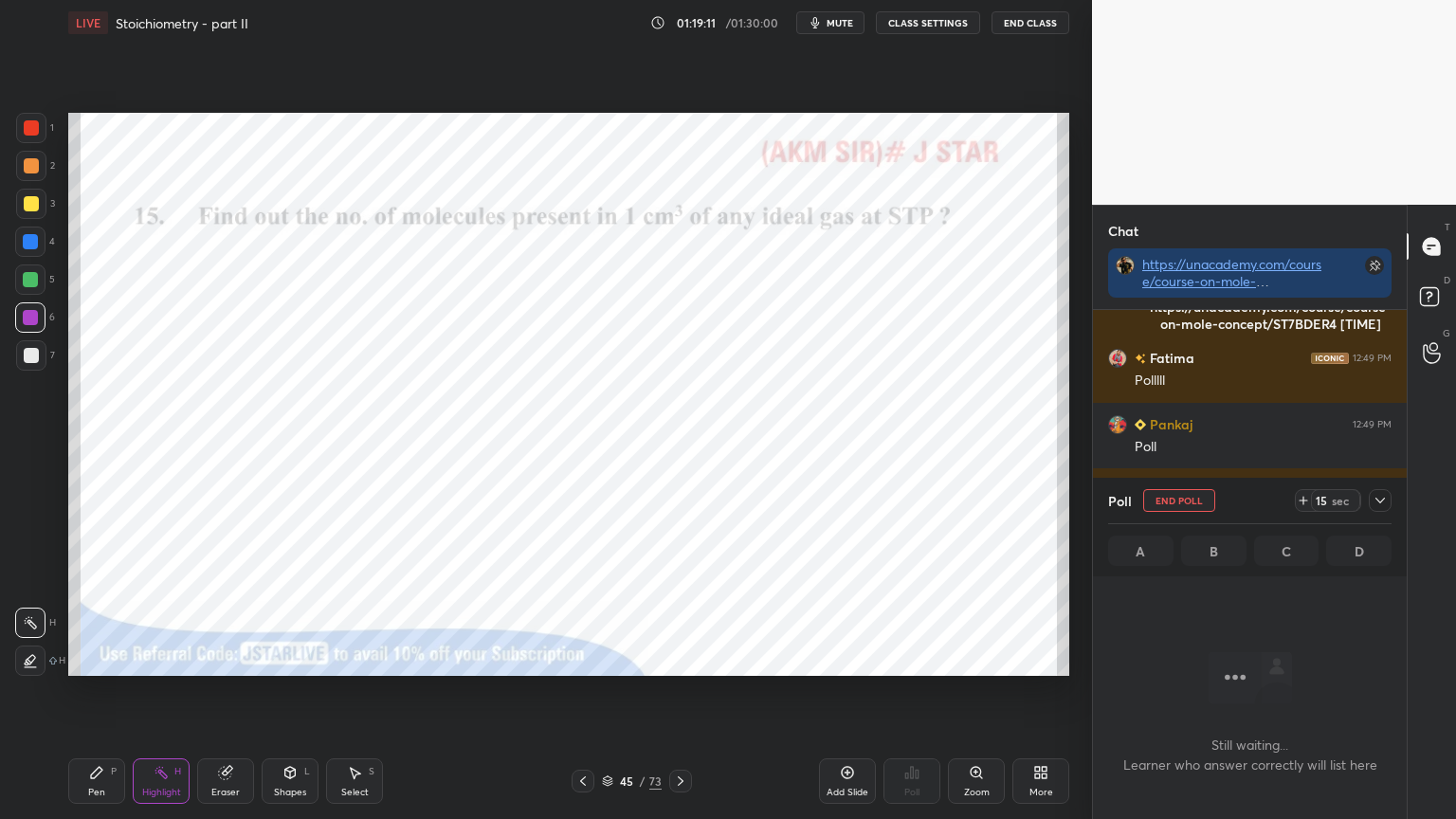 scroll, scrollTop: 331, scrollLeft: 308, axis: both 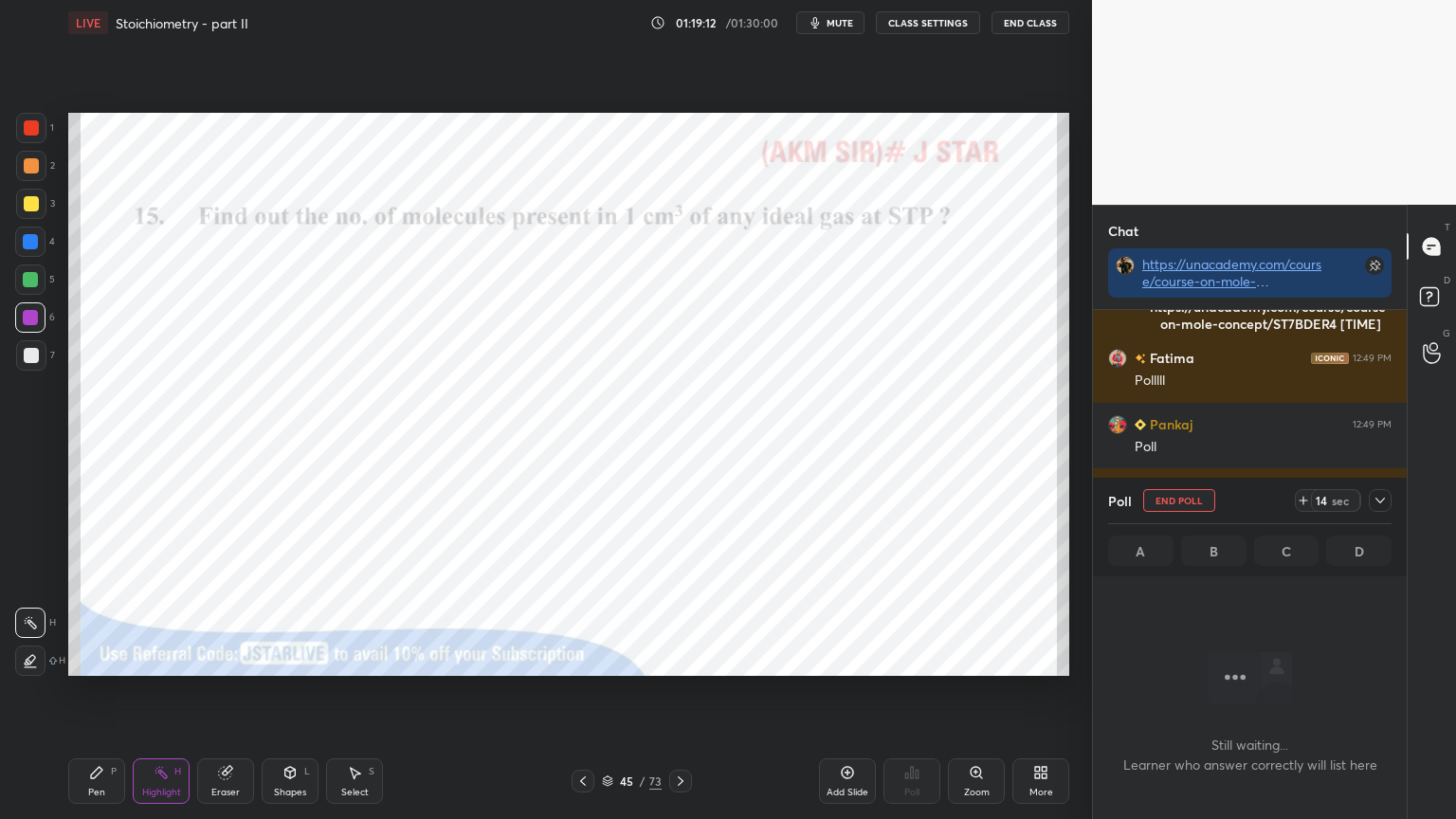 click 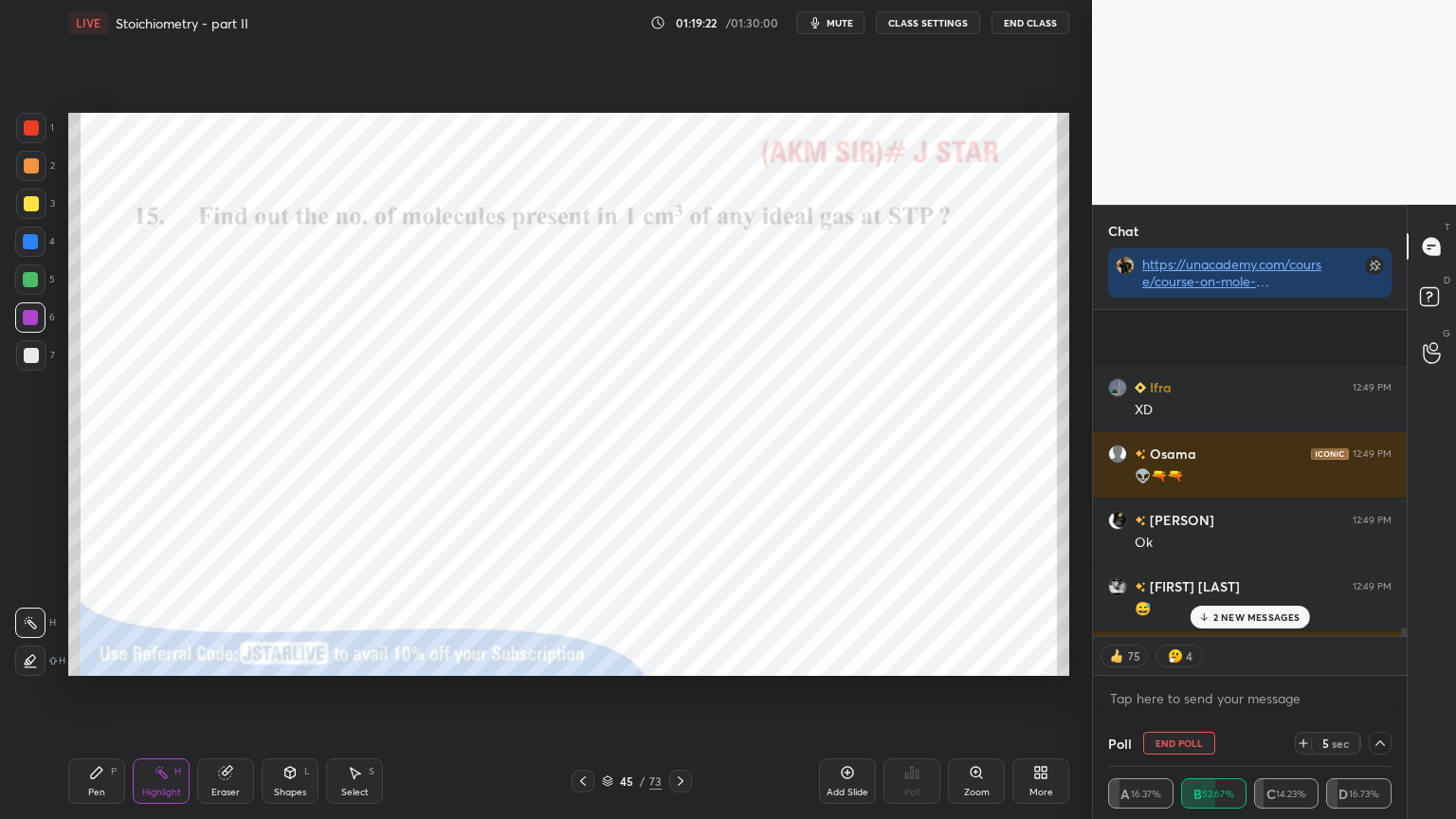 scroll, scrollTop: 60753, scrollLeft: 0, axis: vertical 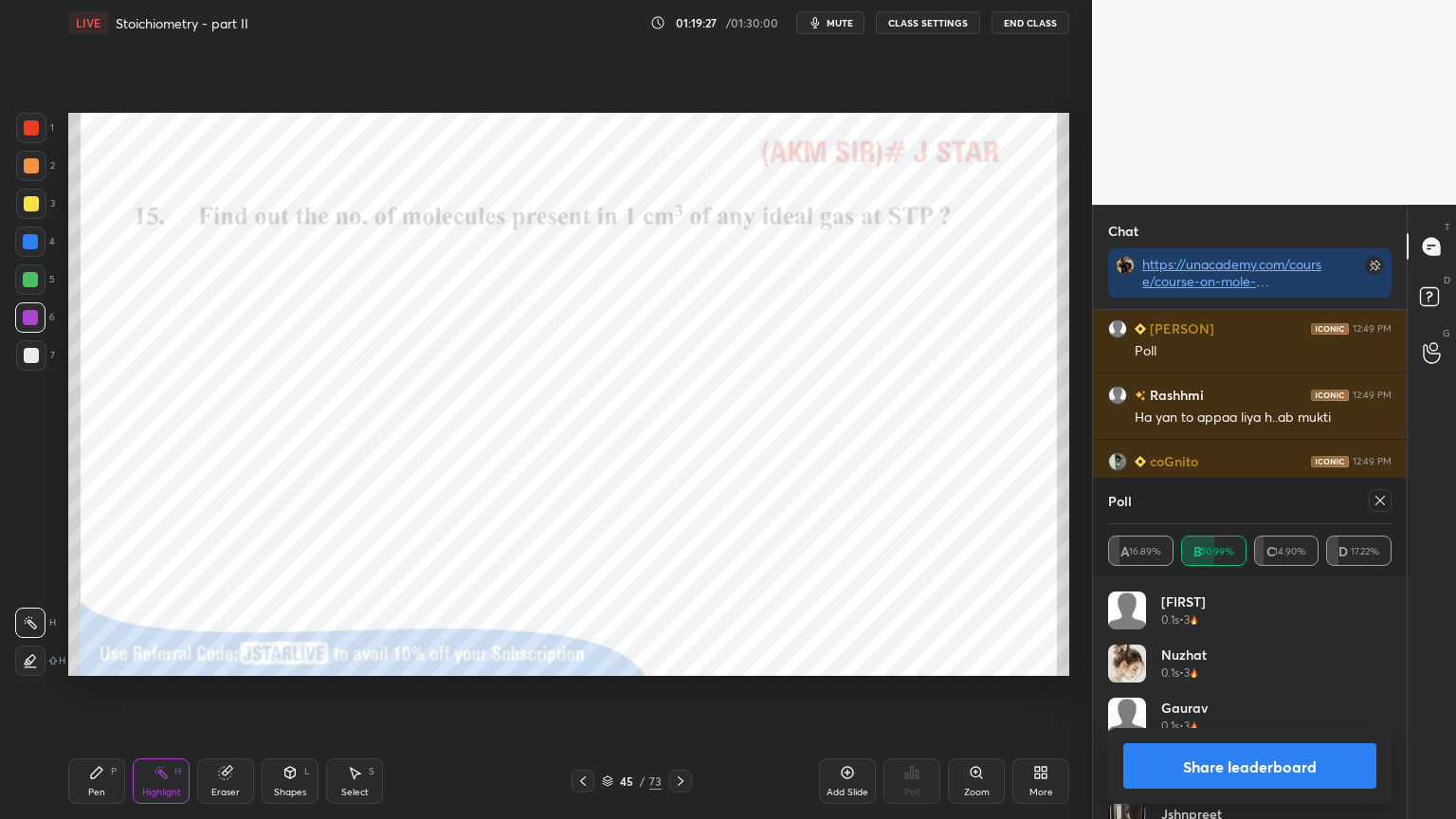 drag, startPoint x: 1403, startPoint y: 633, endPoint x: 1403, endPoint y: 622, distance: 11 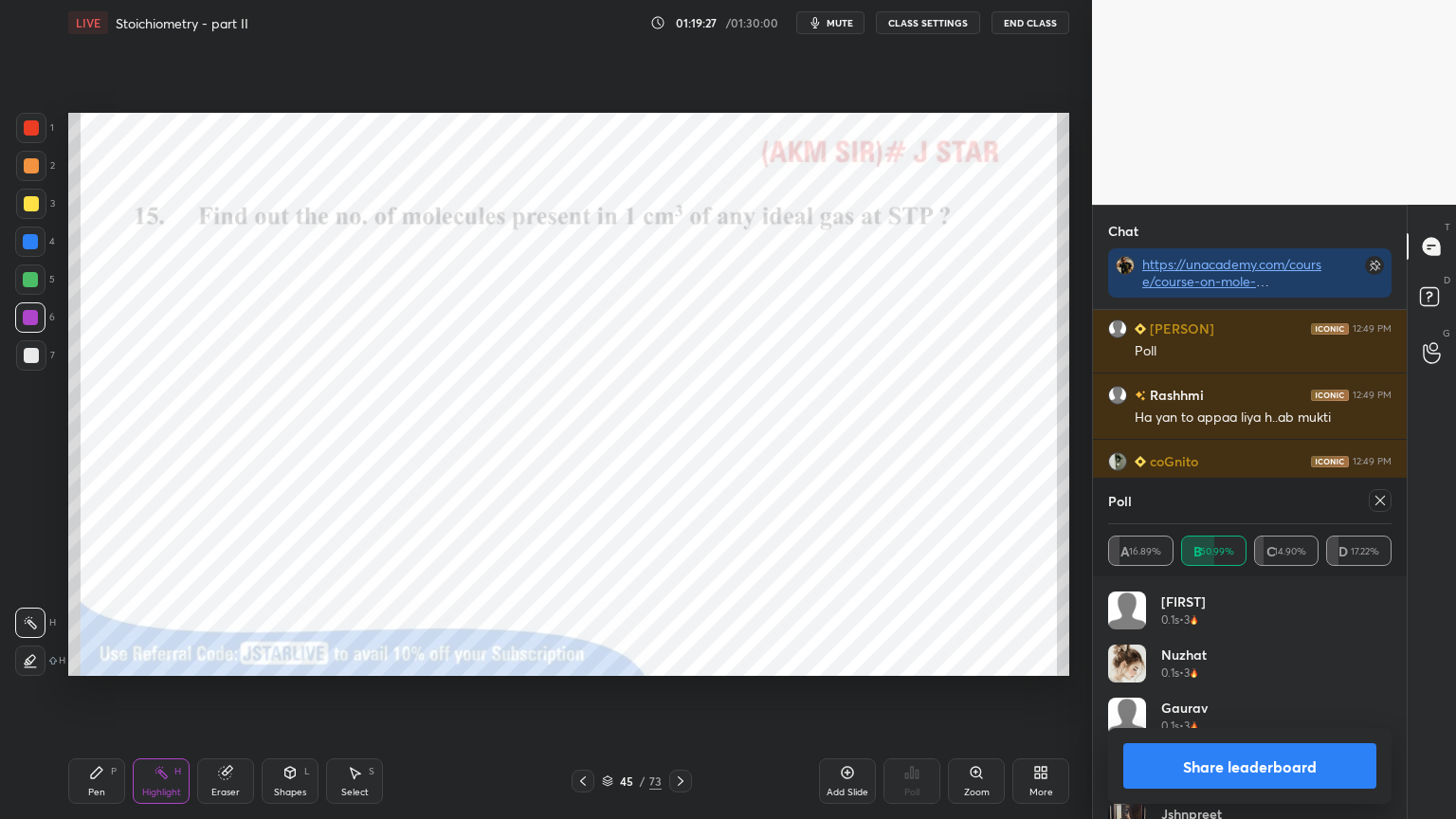 click on "Chat https://unacademy.com/course/course-on-mole-concept/ST7BDER4 [PERSON] 12:48 PM Ise english psnd nhi xd [PERSON] 12:48 PM NAUGHTYYY [PERSON] 12:48 PM YES [PERSON] 12:48 PM Dedooo [PERSON] 12:48 PM NA [PERSON] 12:48 PM Dedoo [PERSON] 12:48 PM INDIAN H VO XD [PERSON] 12:48 PM aadivashi tel cahahiye xd [PERSON] 12:48 PM WhatsApp link send karo na sir [PERSON] 12:48 PM Poll [PERSON] 12:49 PM Poll [PERSON] 12:49 PM Ha yan to appaa liya h..ab mukti [PERSON] 12:49 PM Poll [PERSON] 12:49 PM poll [PERSON] 12:49 PM Xd [PERSON] 12:49 PM XD 3 NEW MESSAGES 76 4 Enable hand raising Enable raise hand to speak to learners. Once enabled, chat will be turned off temporarily. Enable x   [PERSON] Asked a doubt 3 SIR AAP DPPs AND MODULES SEND KR DIJIYEGA PDF FORM ME KYUKI WO HTML WLAA JO HAI LINK USSE SOLUTION VIDEO  OPEN HO JATE HAI USKI PLEASE SIR Pick this doubt [PERSON] Asked a doubt 2 Sir bina text book ke samjh nhi araha kuch mera second day hai aj Pick this doubt [PERSON] Asked a doubt 2 Pick this doubt [PERSON] Sant... Asked a doubt 2 Enable" at bounding box center [1249, 512] 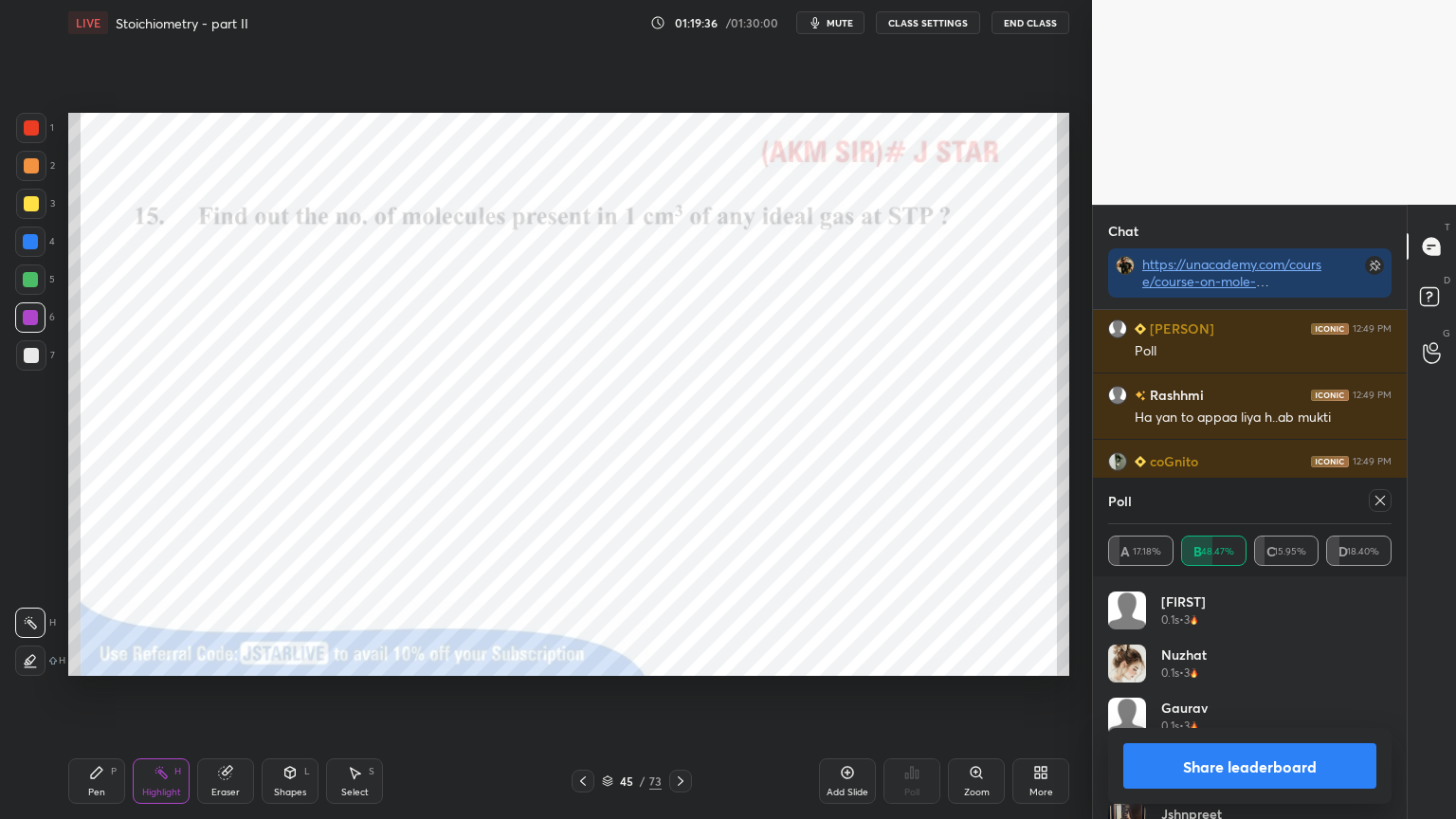 drag, startPoint x: 1281, startPoint y: 766, endPoint x: 1266, endPoint y: 749, distance: 22.67157 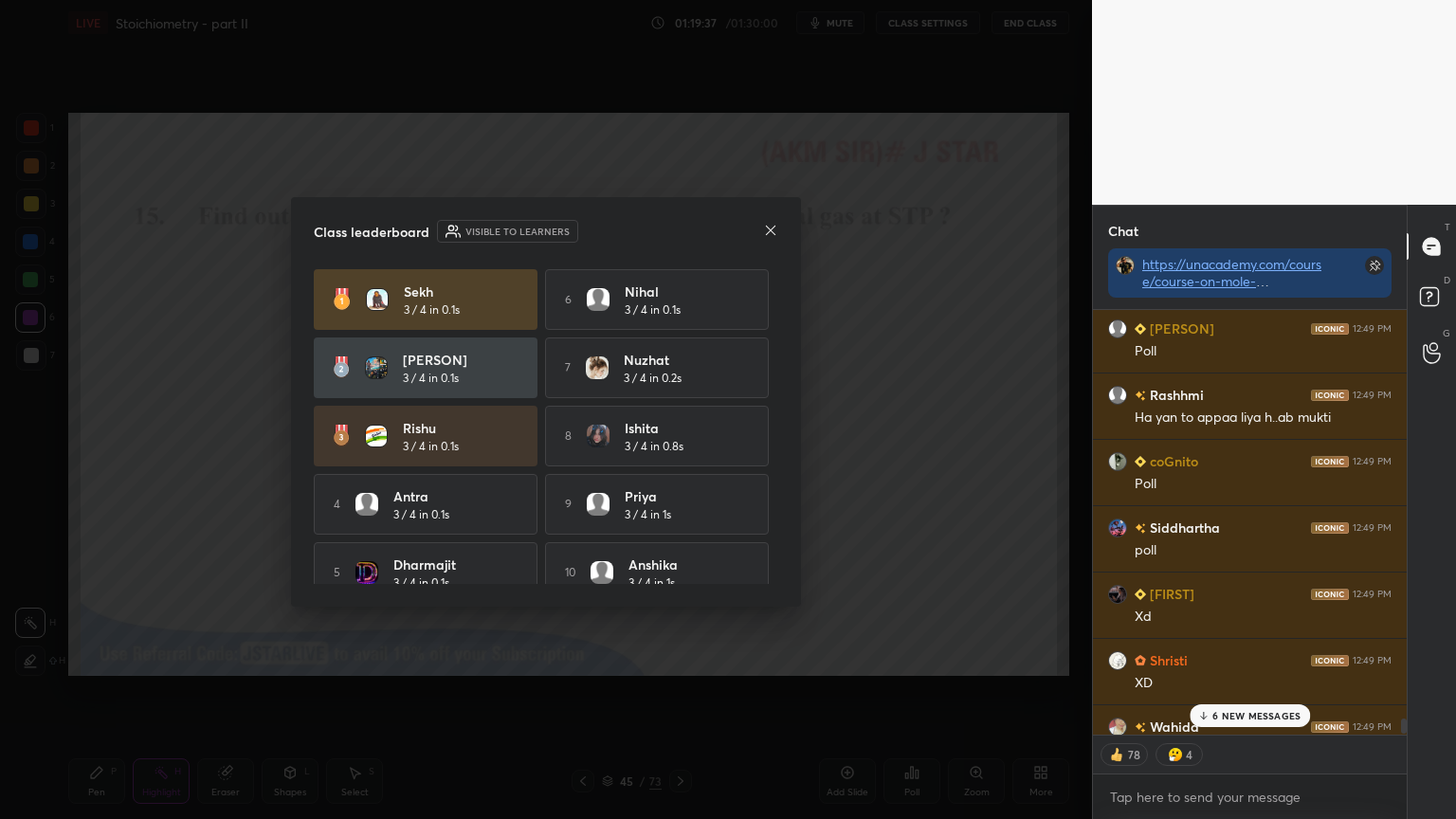 click on "6 NEW MESSAGES" at bounding box center (1256, 716) 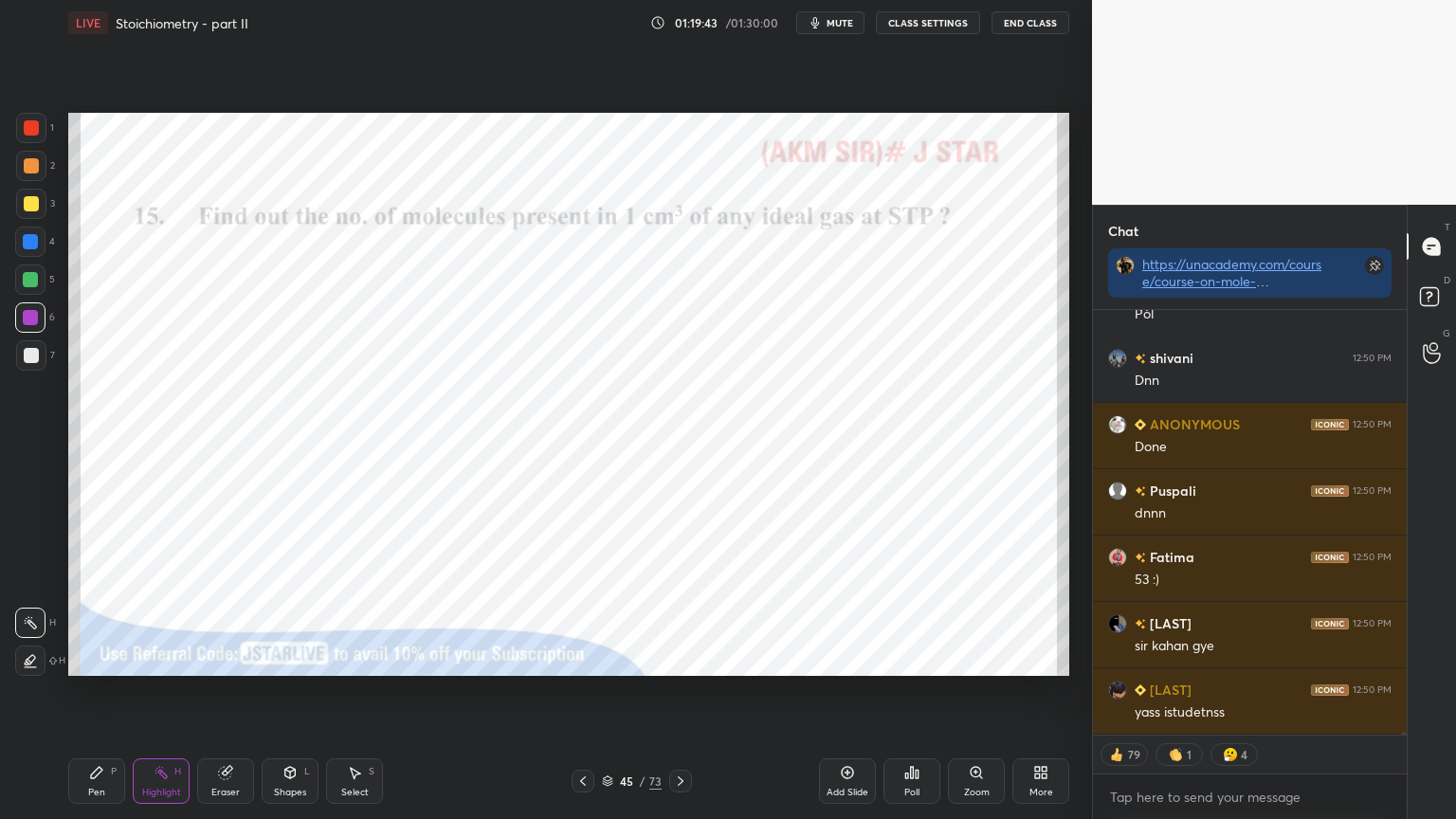 click on "Highlight H" at bounding box center [161, 781] 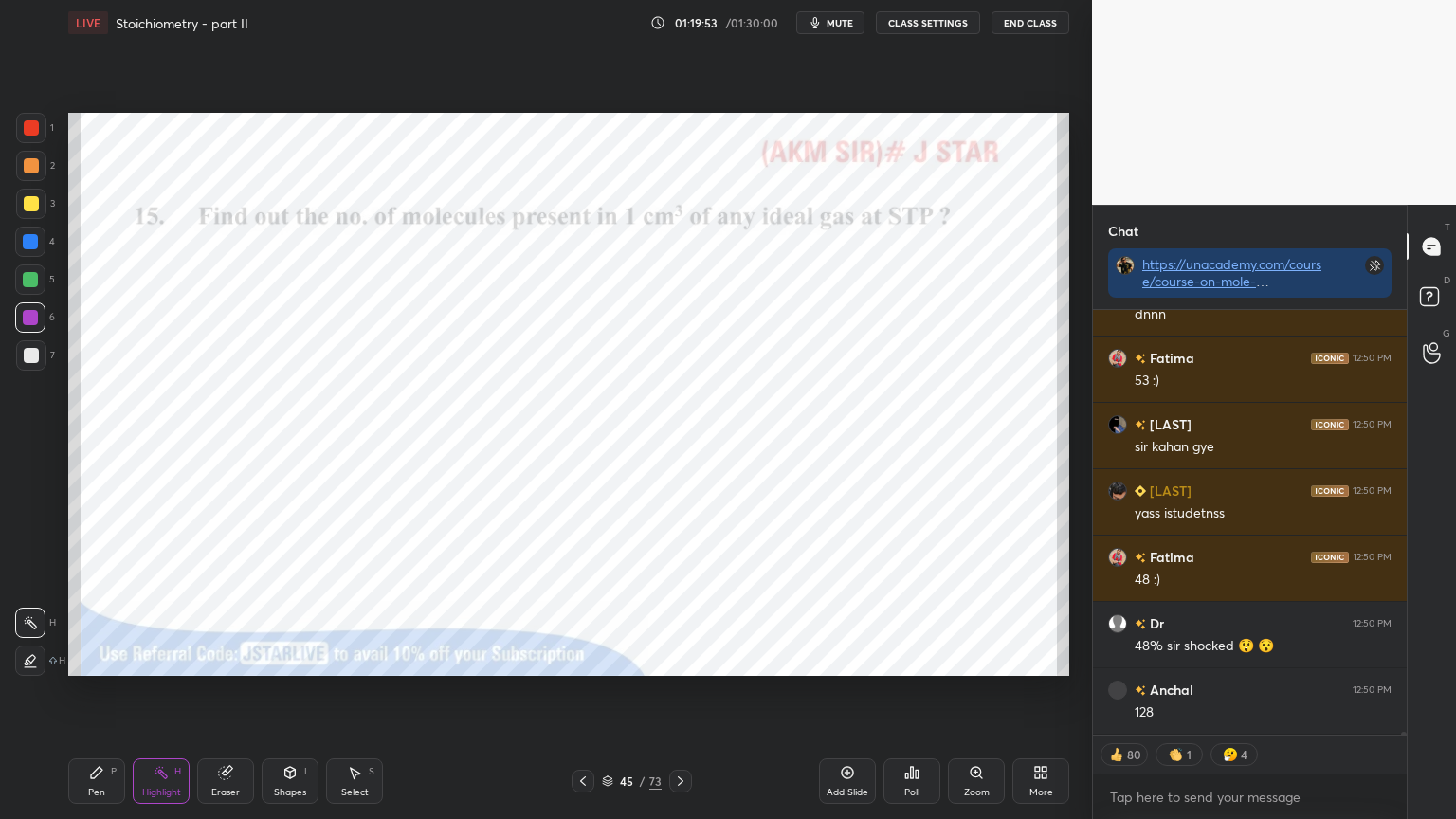 type on "x" 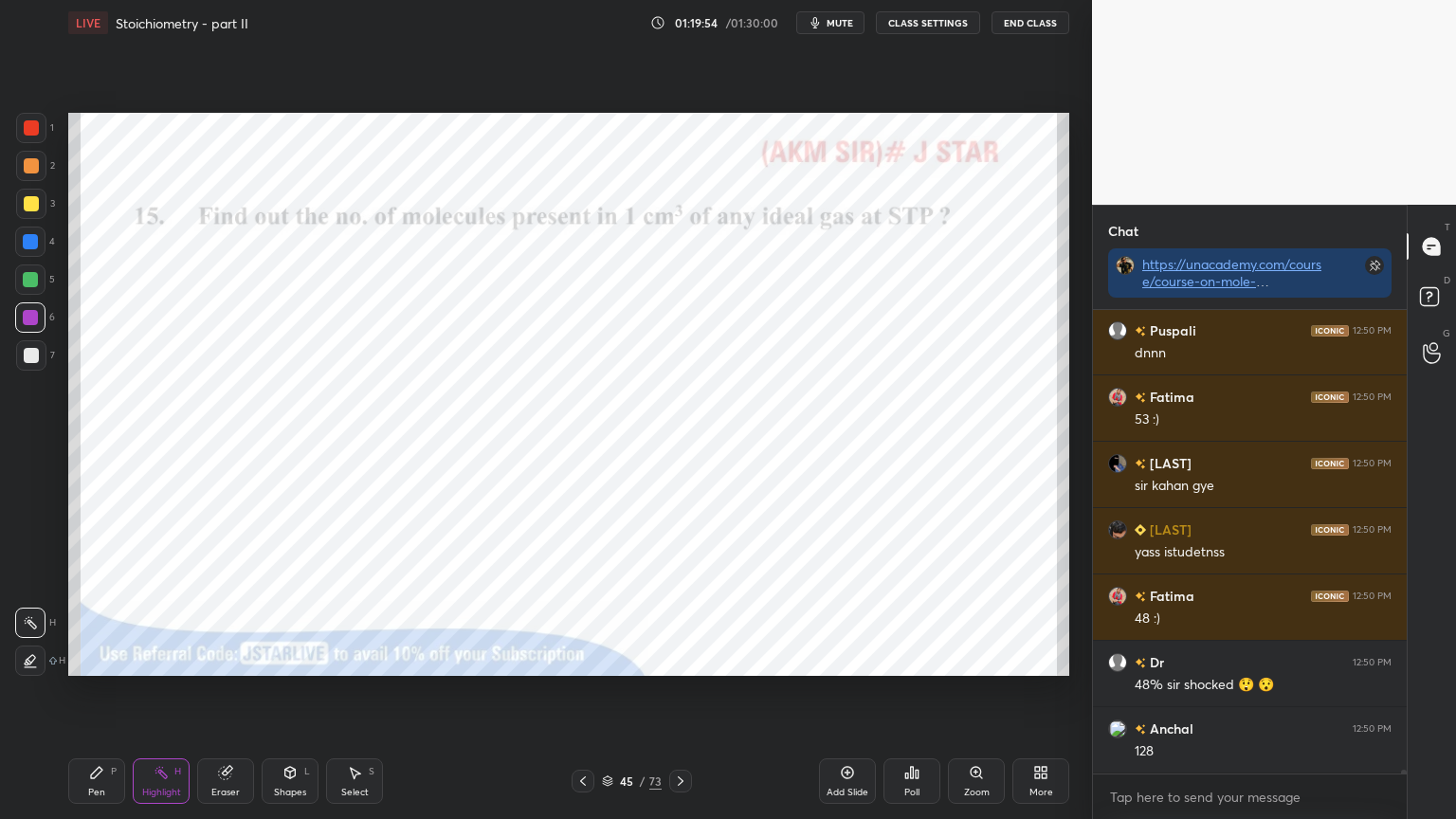 click on "CLASS SETTINGS" at bounding box center (928, 23) 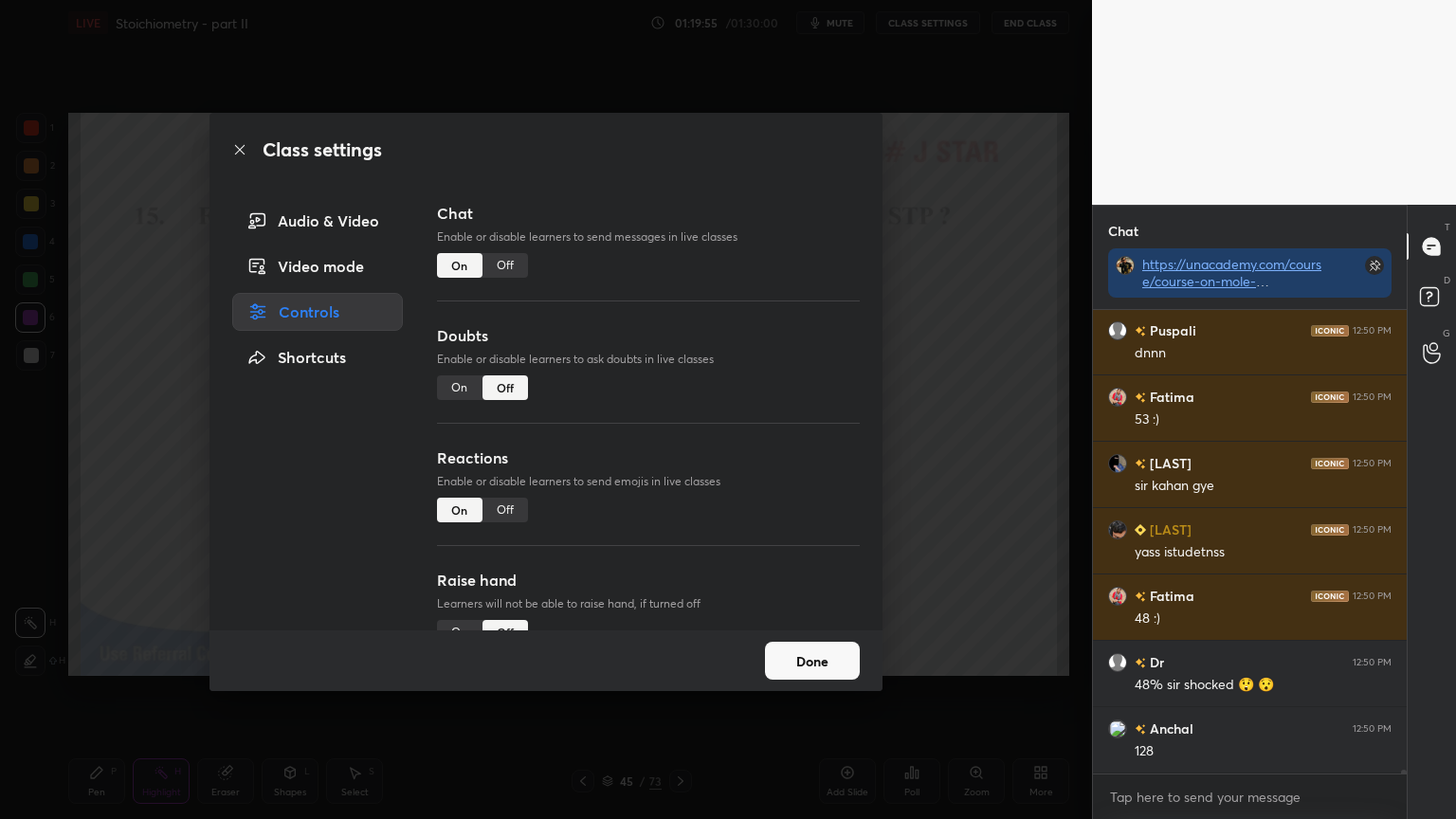 click on "Off" at bounding box center [505, 265] 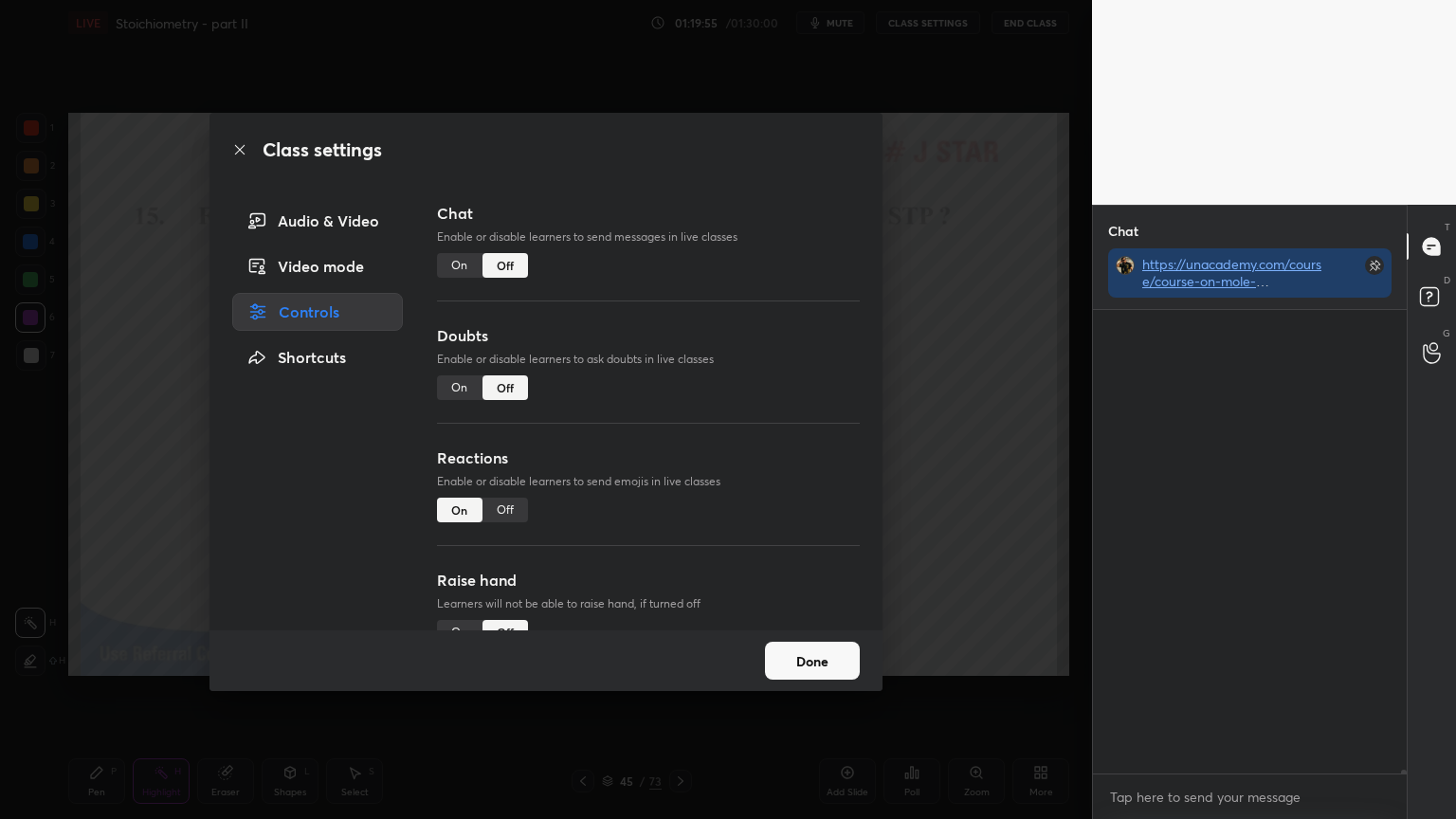 drag, startPoint x: 938, startPoint y: 316, endPoint x: 822, endPoint y: 350, distance: 120.88011 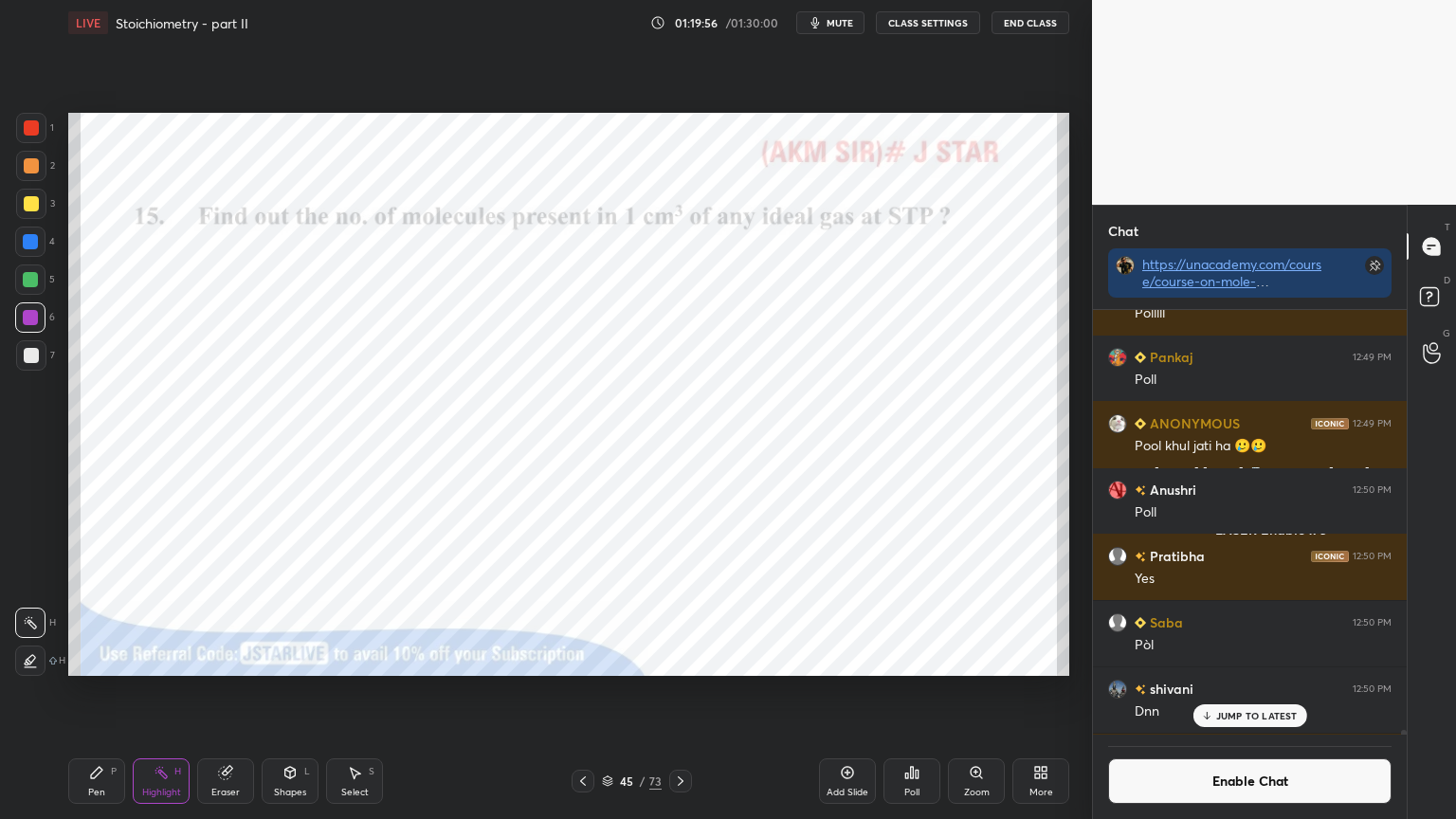 drag, startPoint x: 844, startPoint y: 779, endPoint x: 353, endPoint y: 743, distance: 492.31799 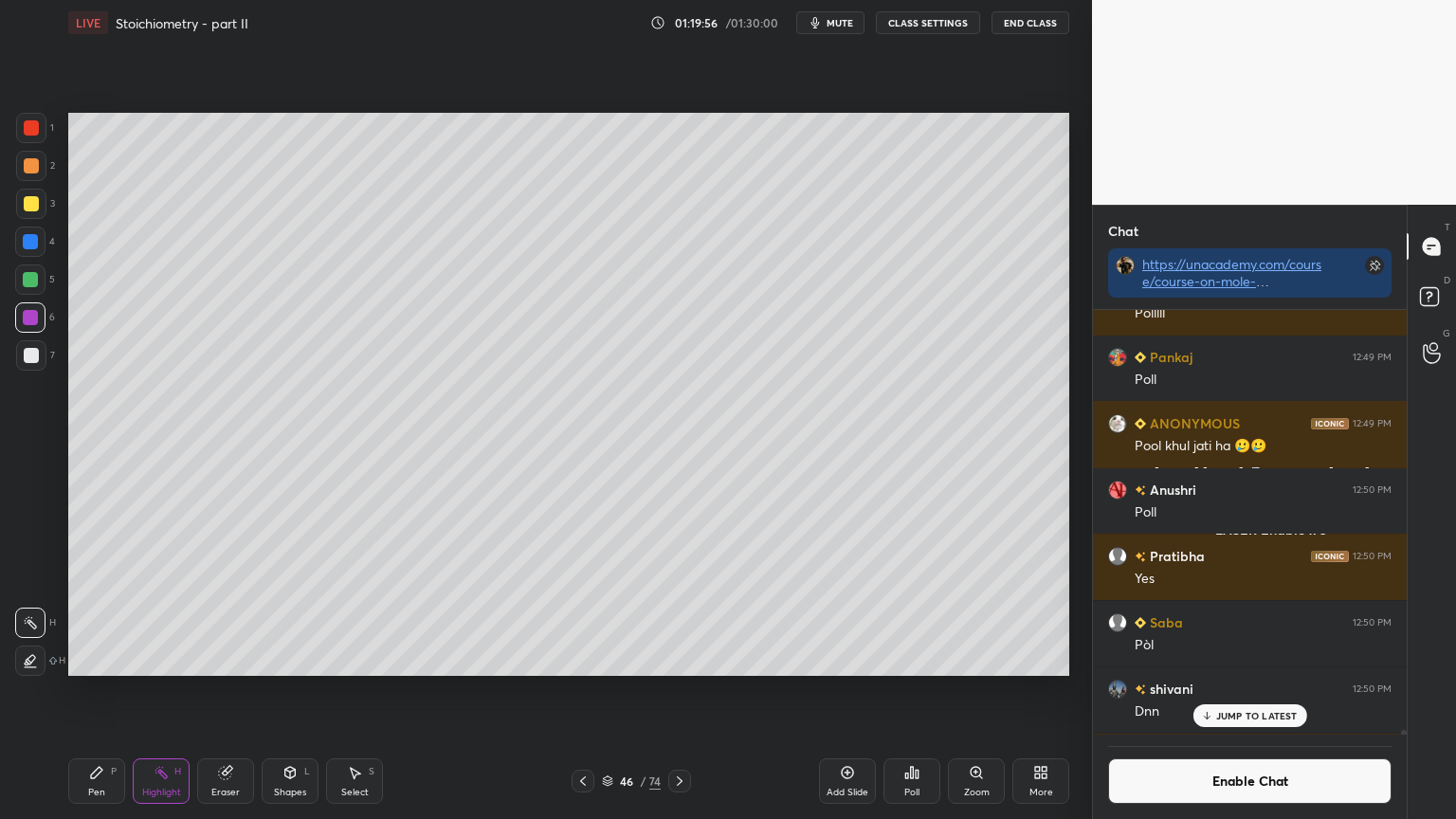 click on "Pen P" at bounding box center [97, 781] 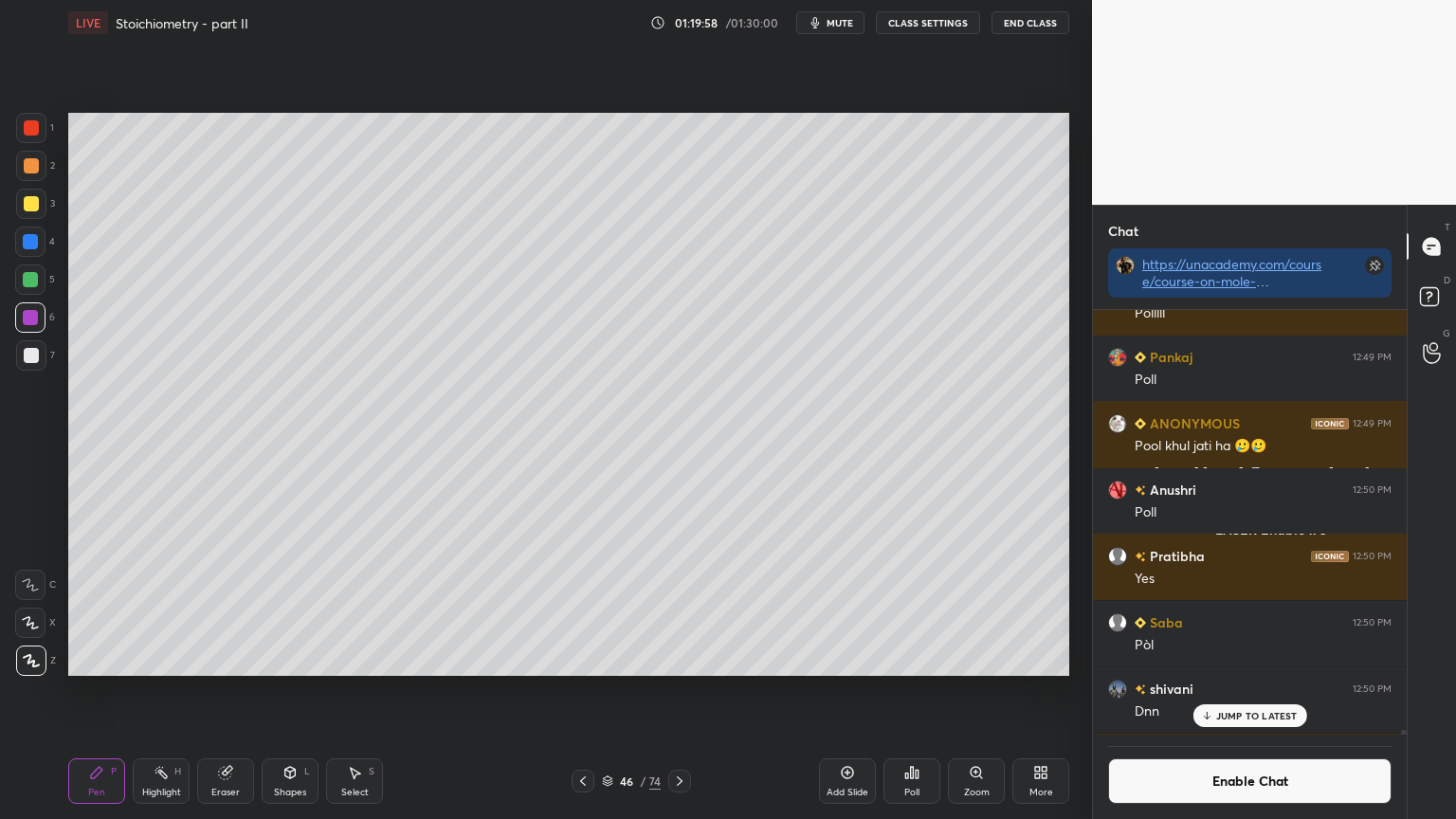 click at bounding box center (31, 128) 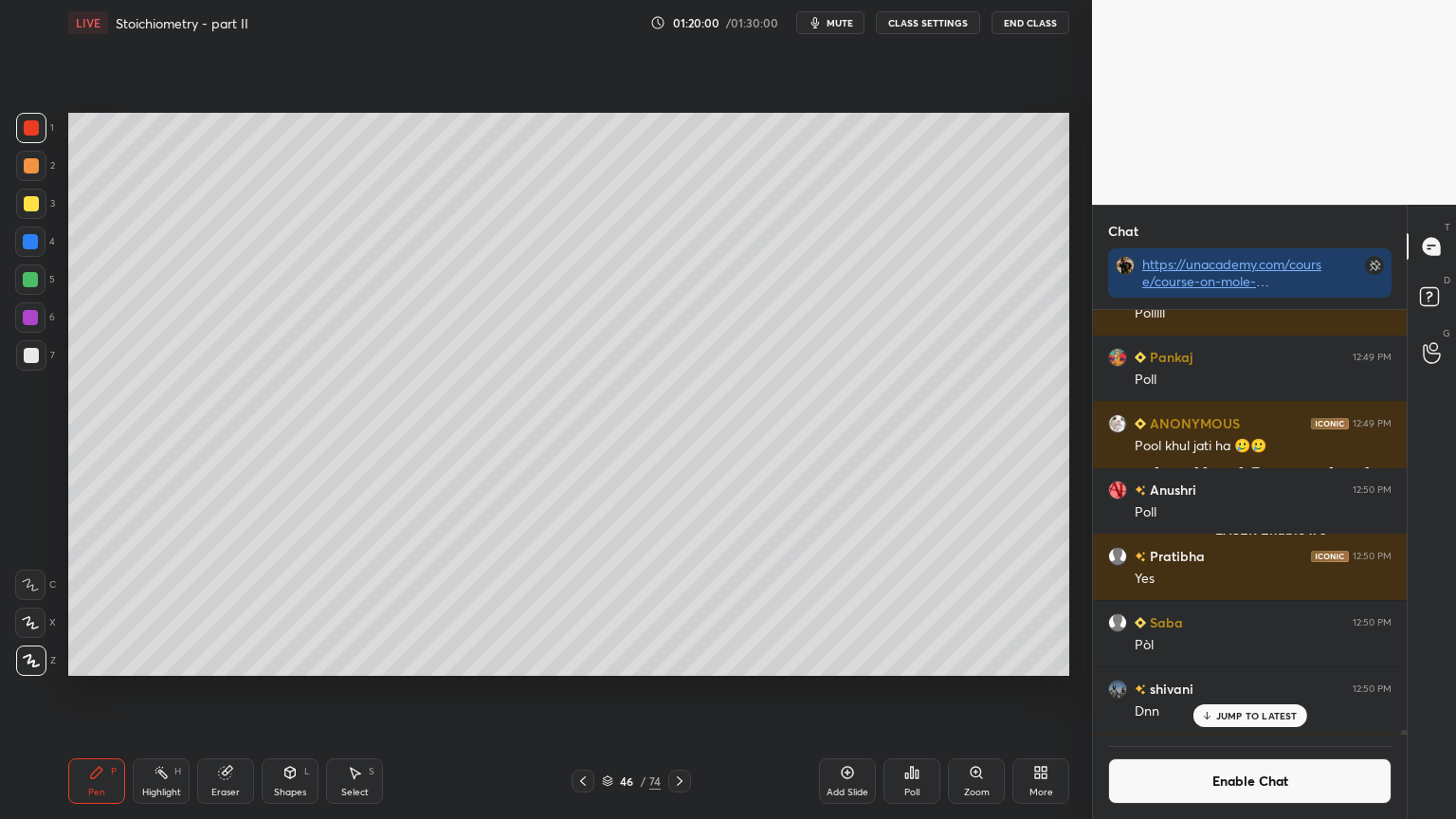 drag, startPoint x: 36, startPoint y: 351, endPoint x: 64, endPoint y: 341, distance: 29.732137 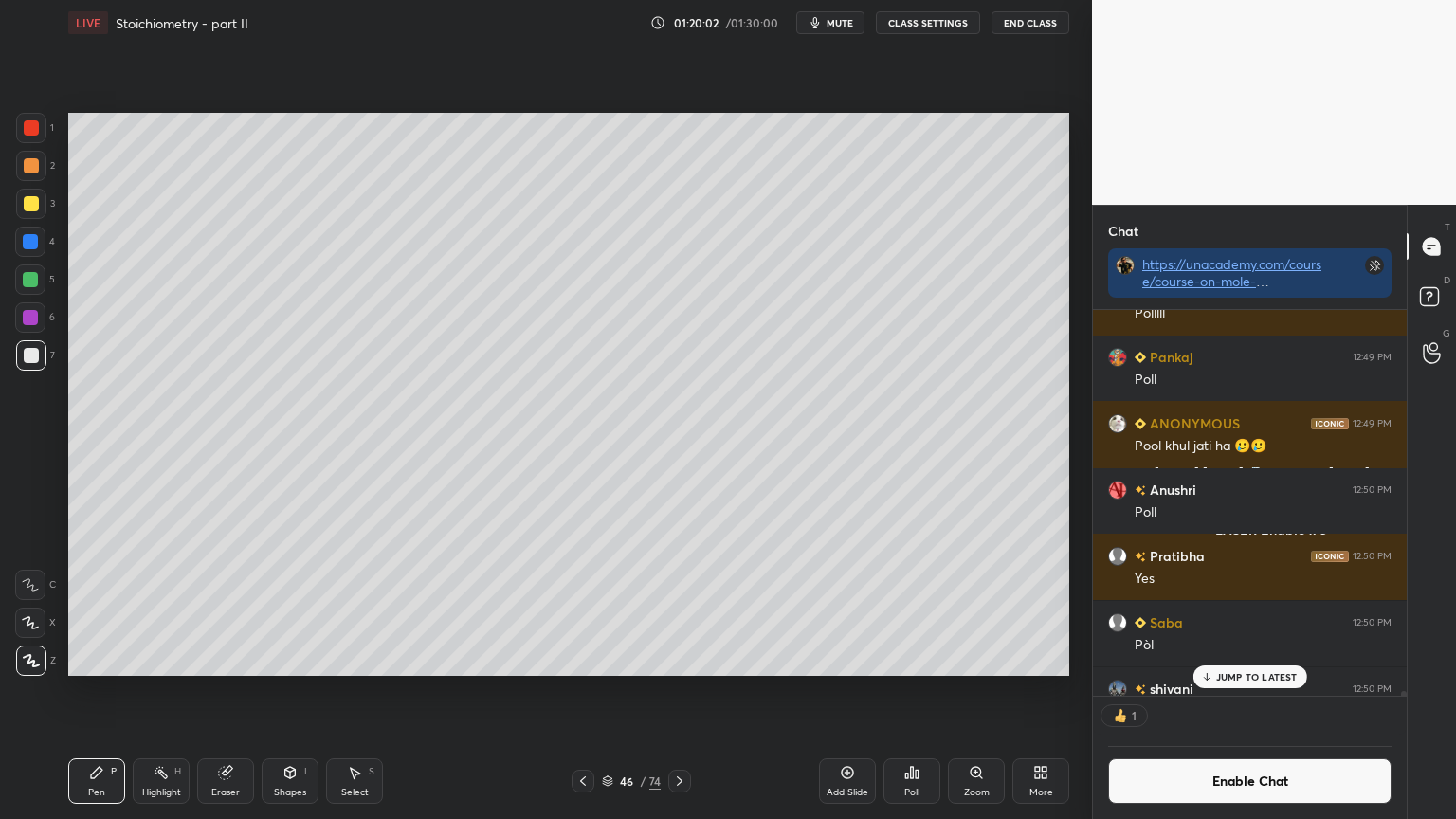 click 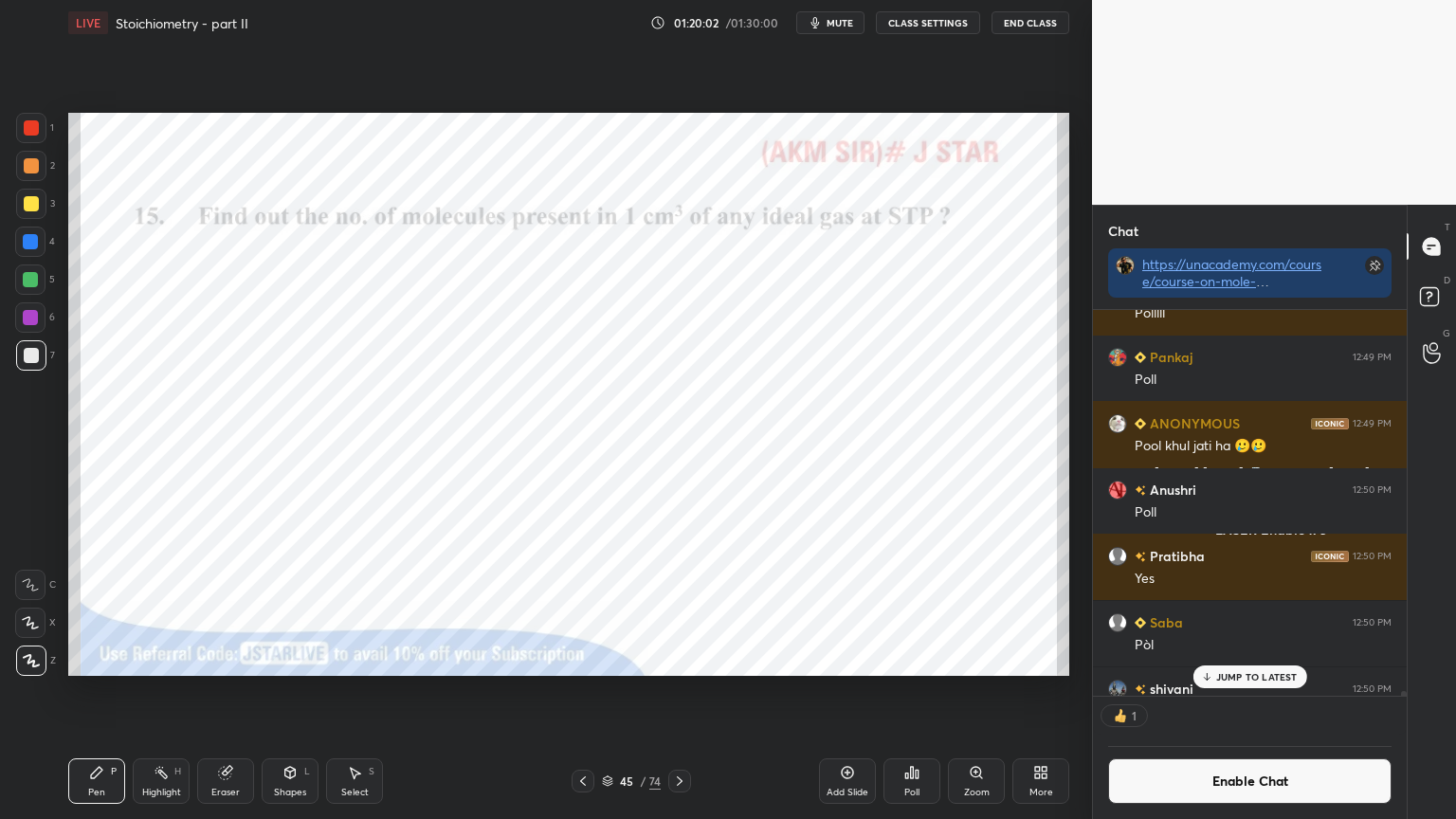 click 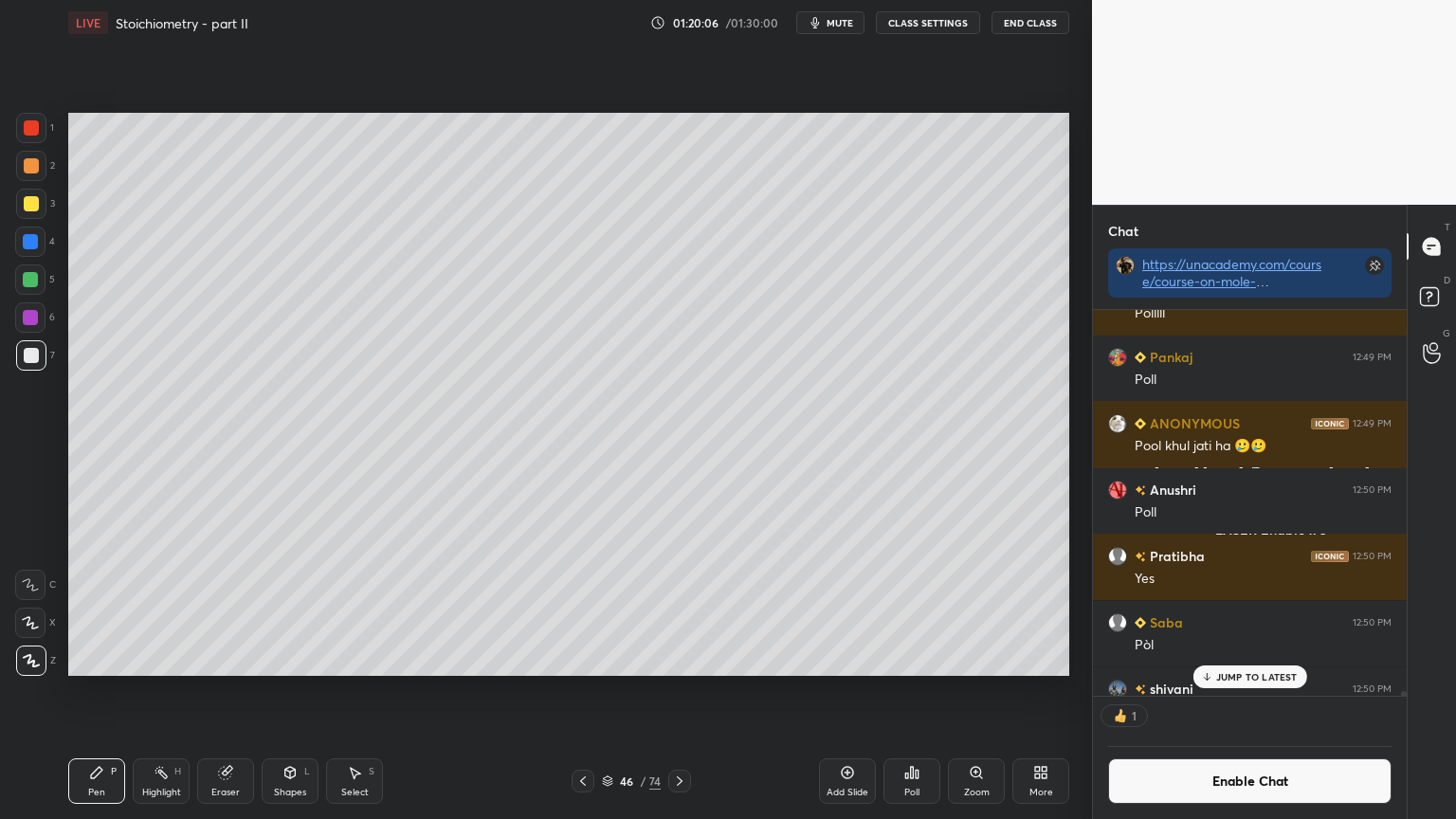 click at bounding box center (31, 355) 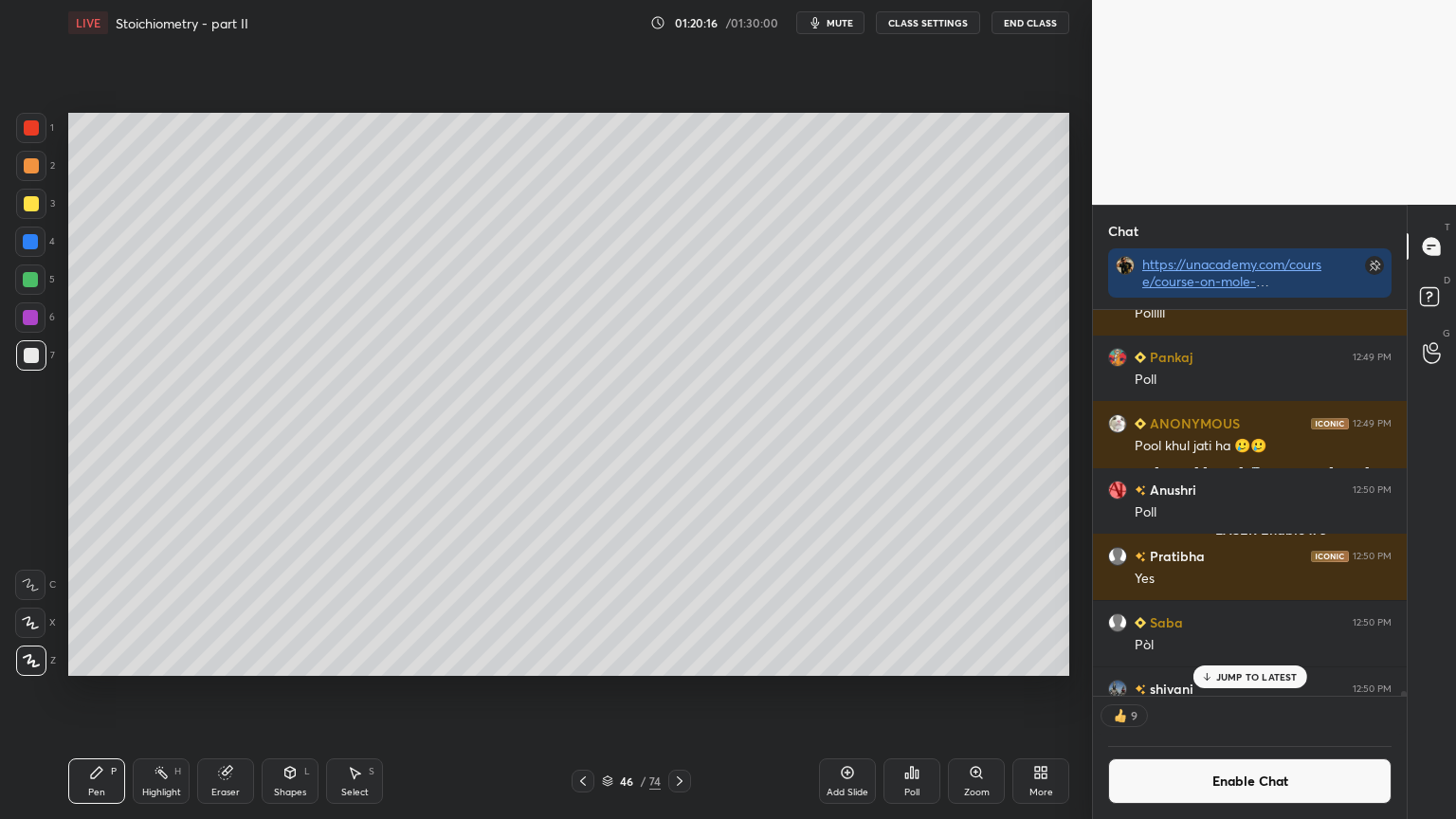drag, startPoint x: 165, startPoint y: 761, endPoint x: 169, endPoint y: 772, distance: 11.7046999 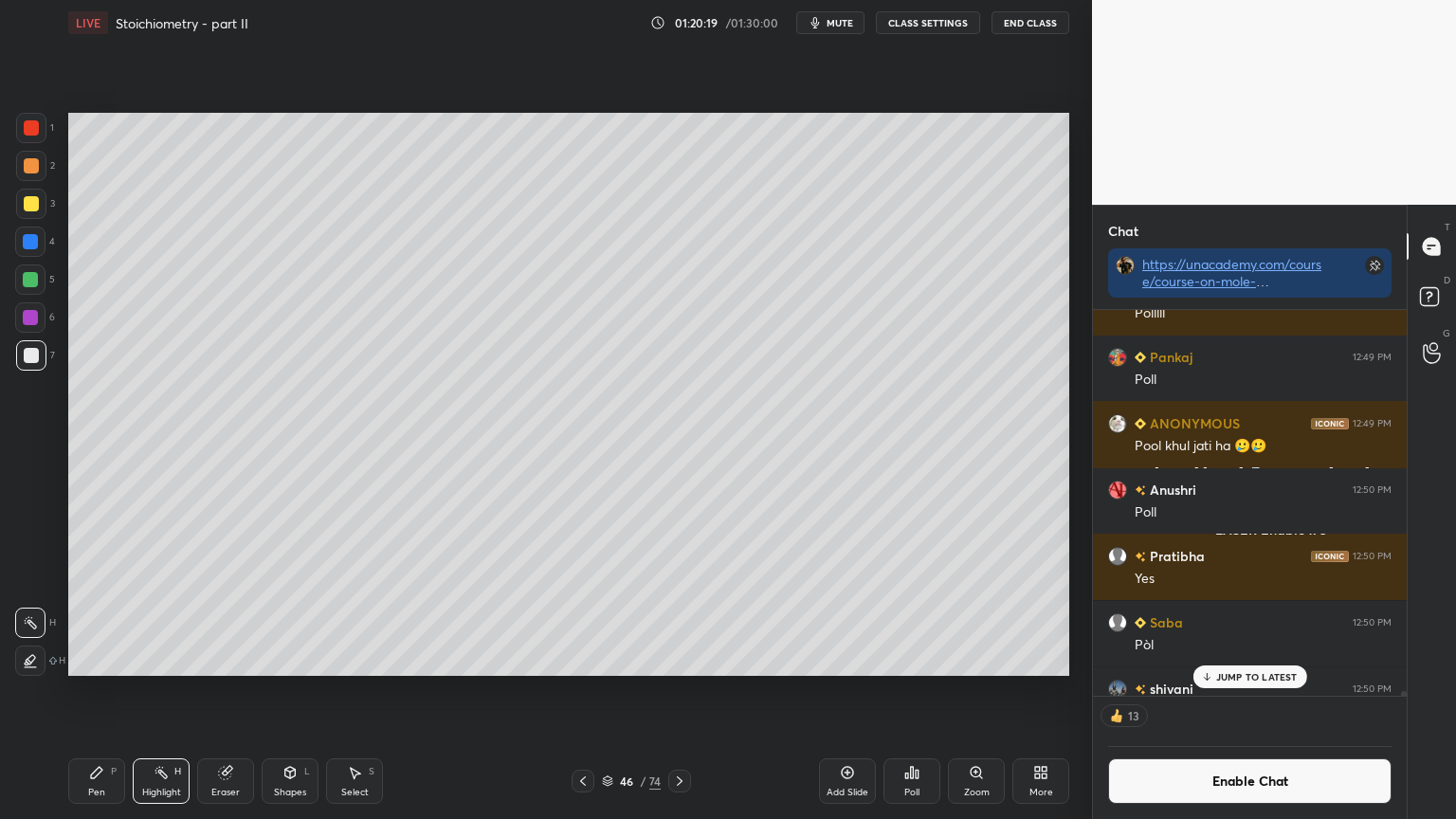 click on "Pen P" at bounding box center [97, 781] 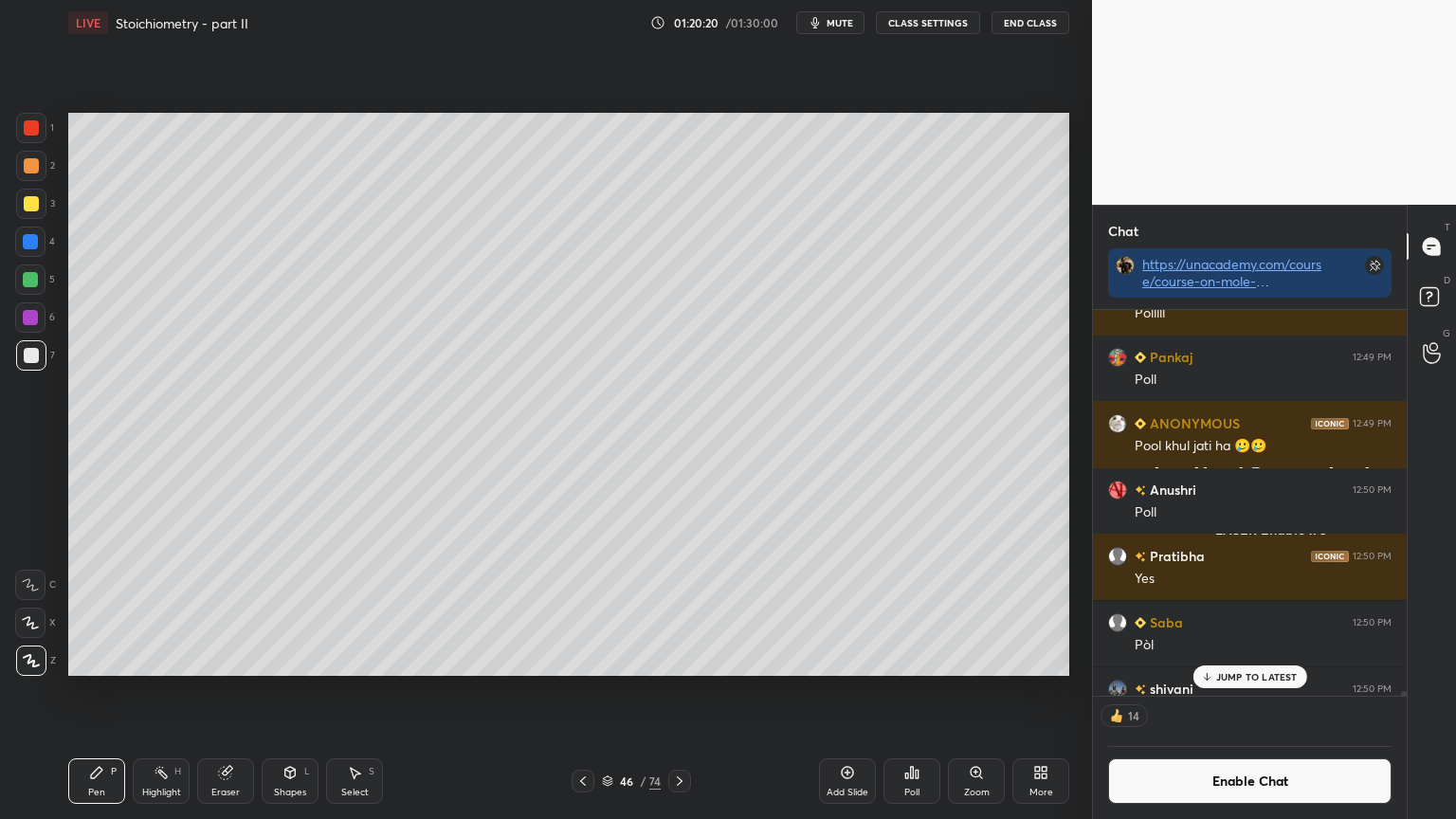 click on "Highlight H" at bounding box center (161, 781) 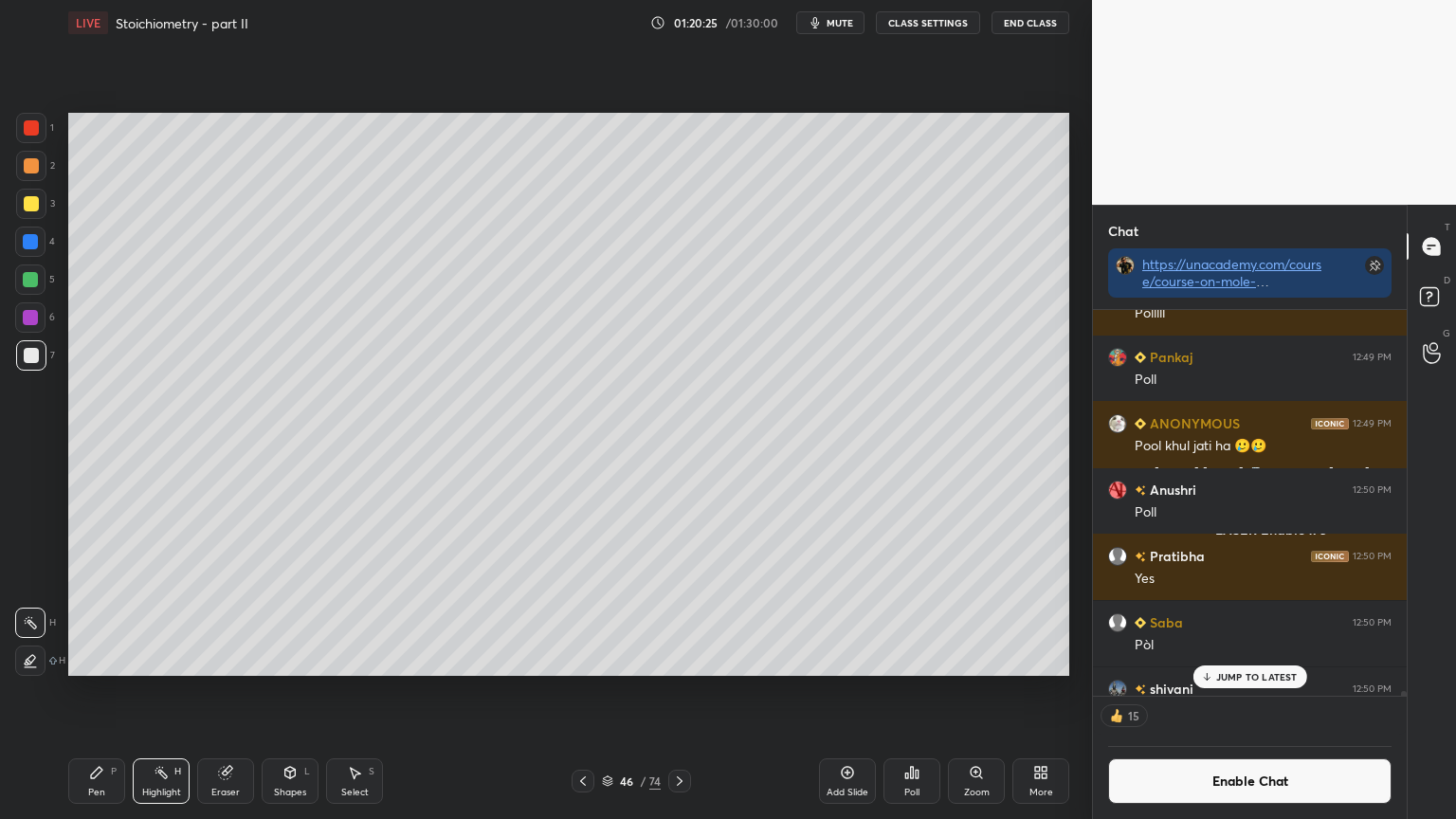 click on "Pen P" at bounding box center [97, 781] 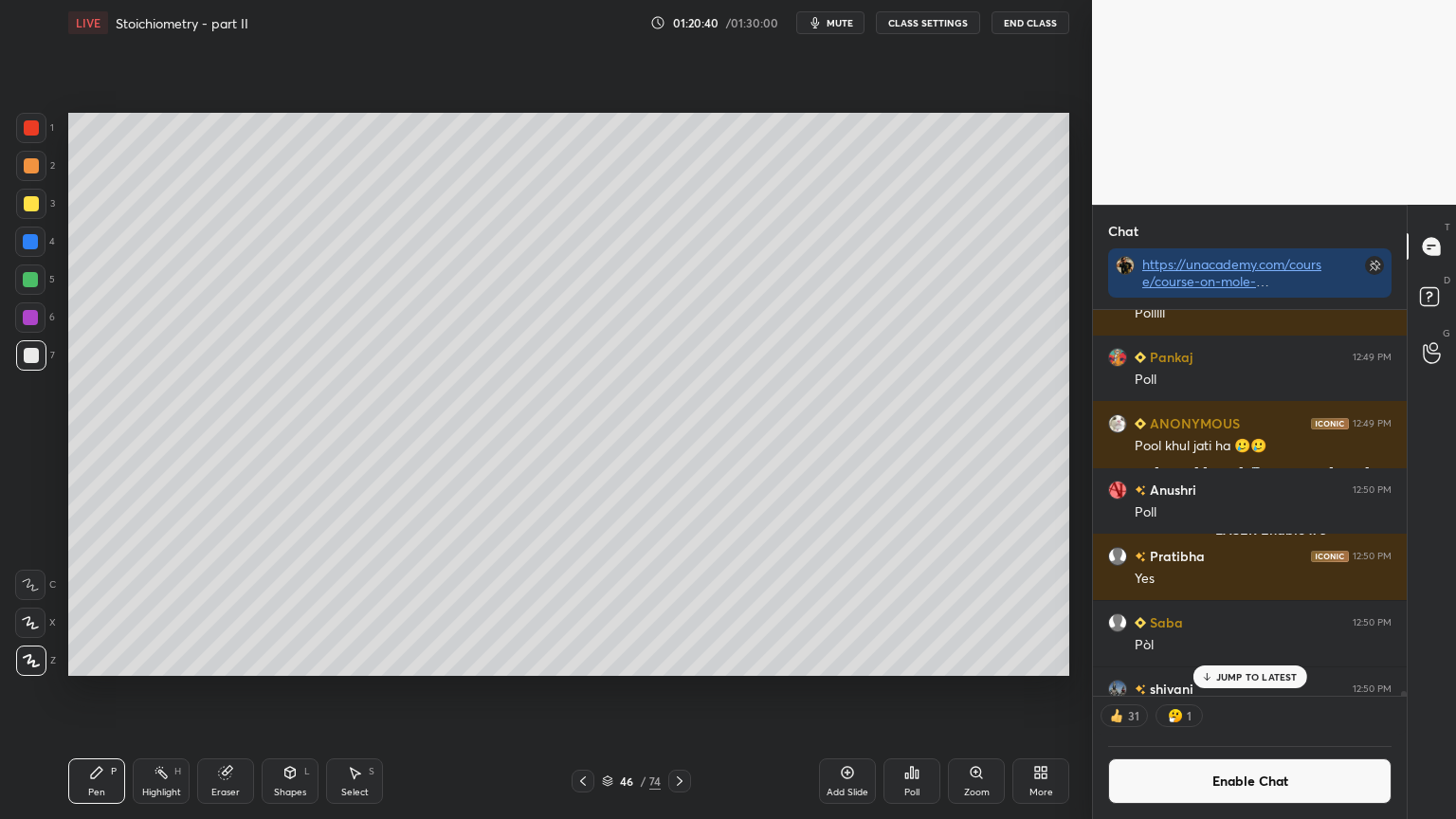 click at bounding box center (31, 204) 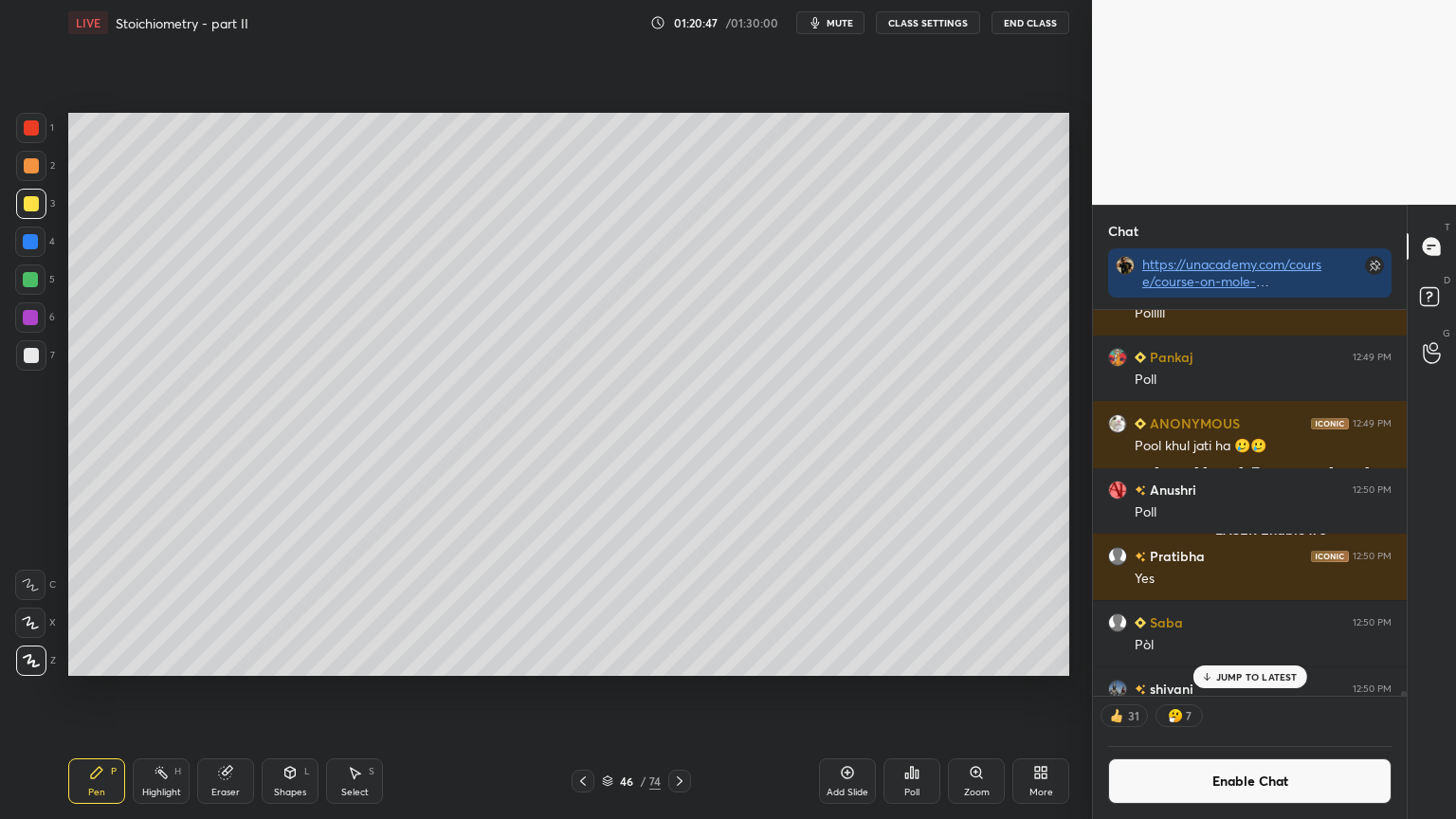 click on "Shapes L" at bounding box center [290, 781] 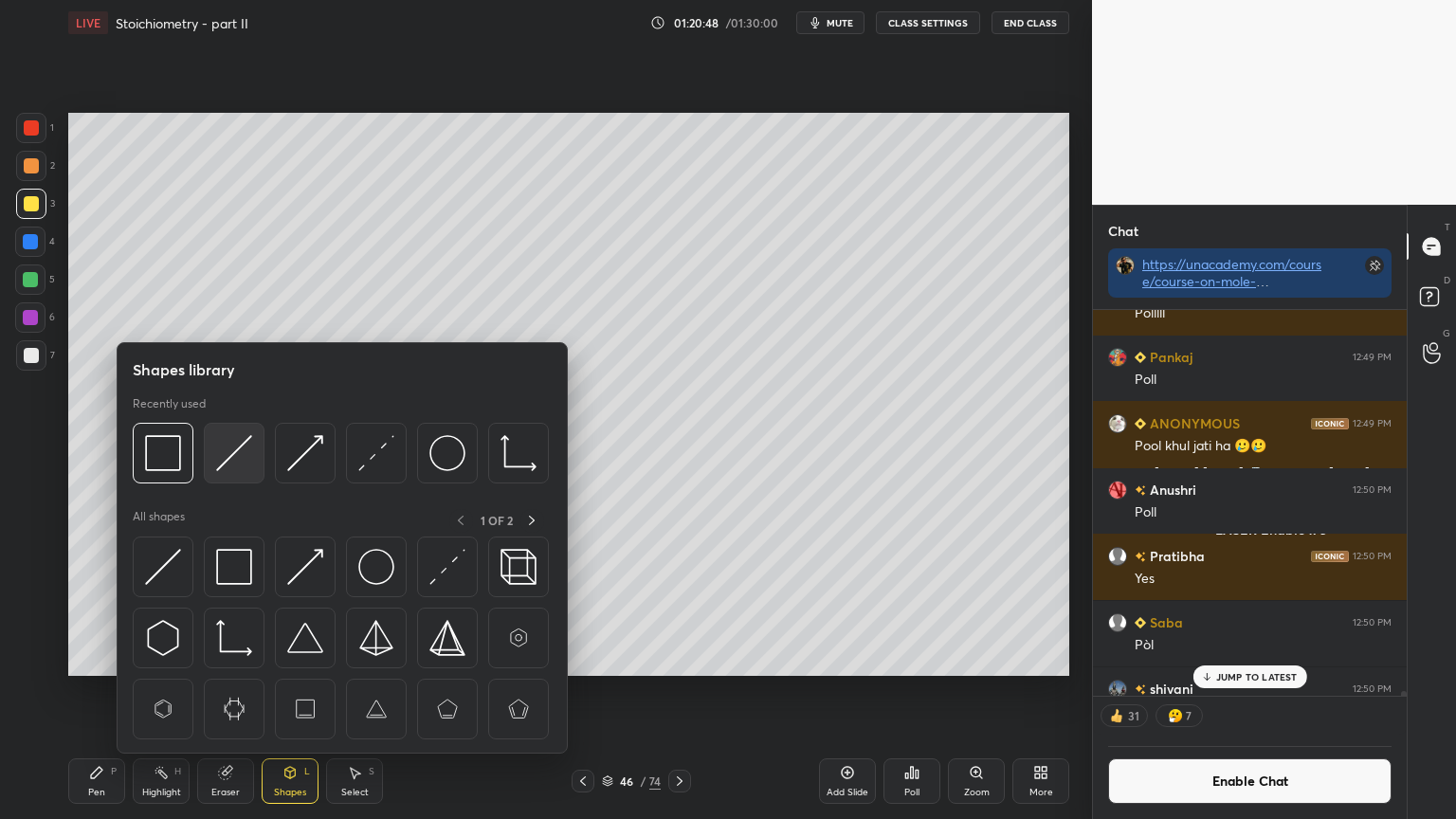 click at bounding box center [234, 453] 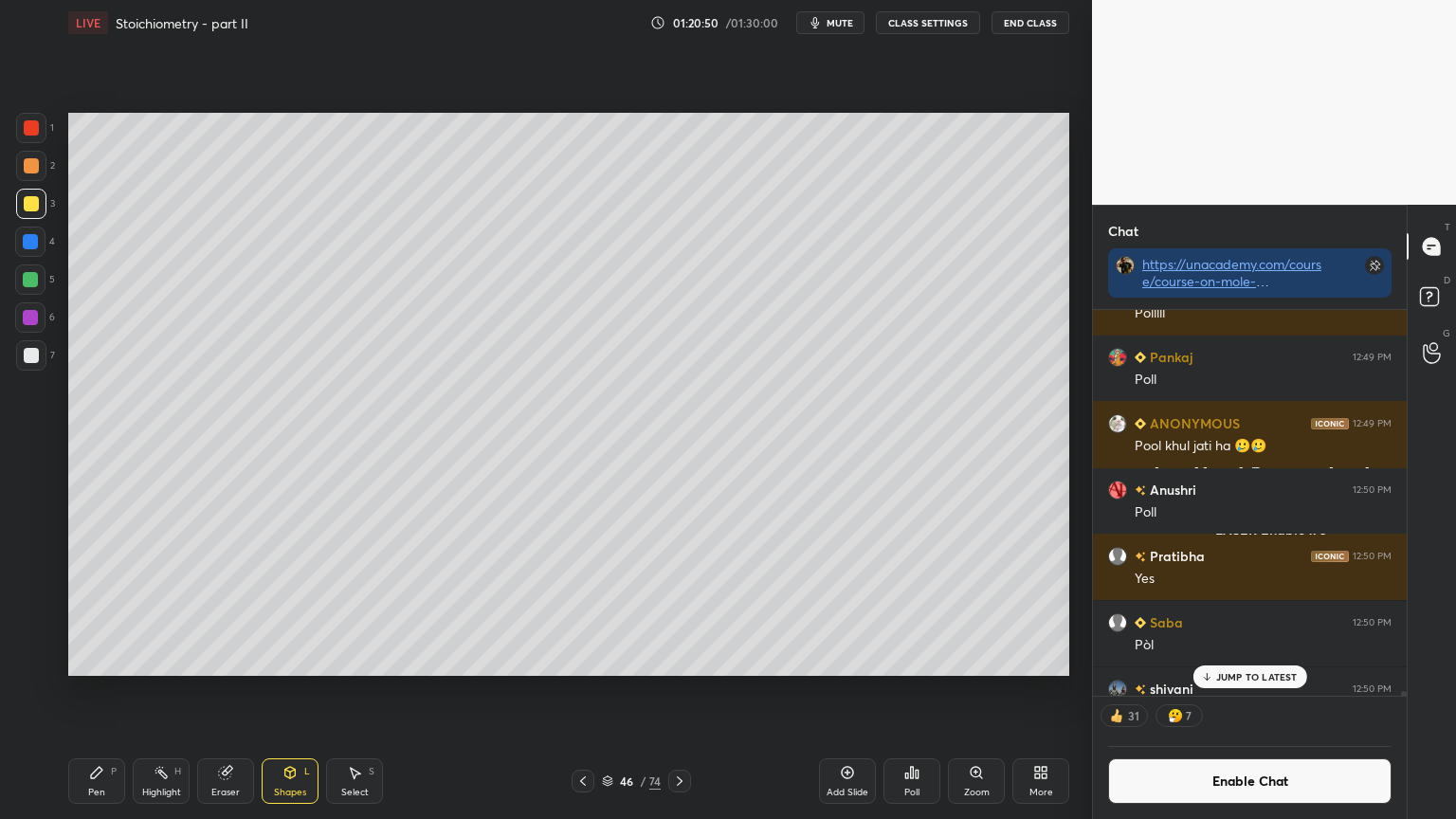 click on "Highlight H" at bounding box center (161, 781) 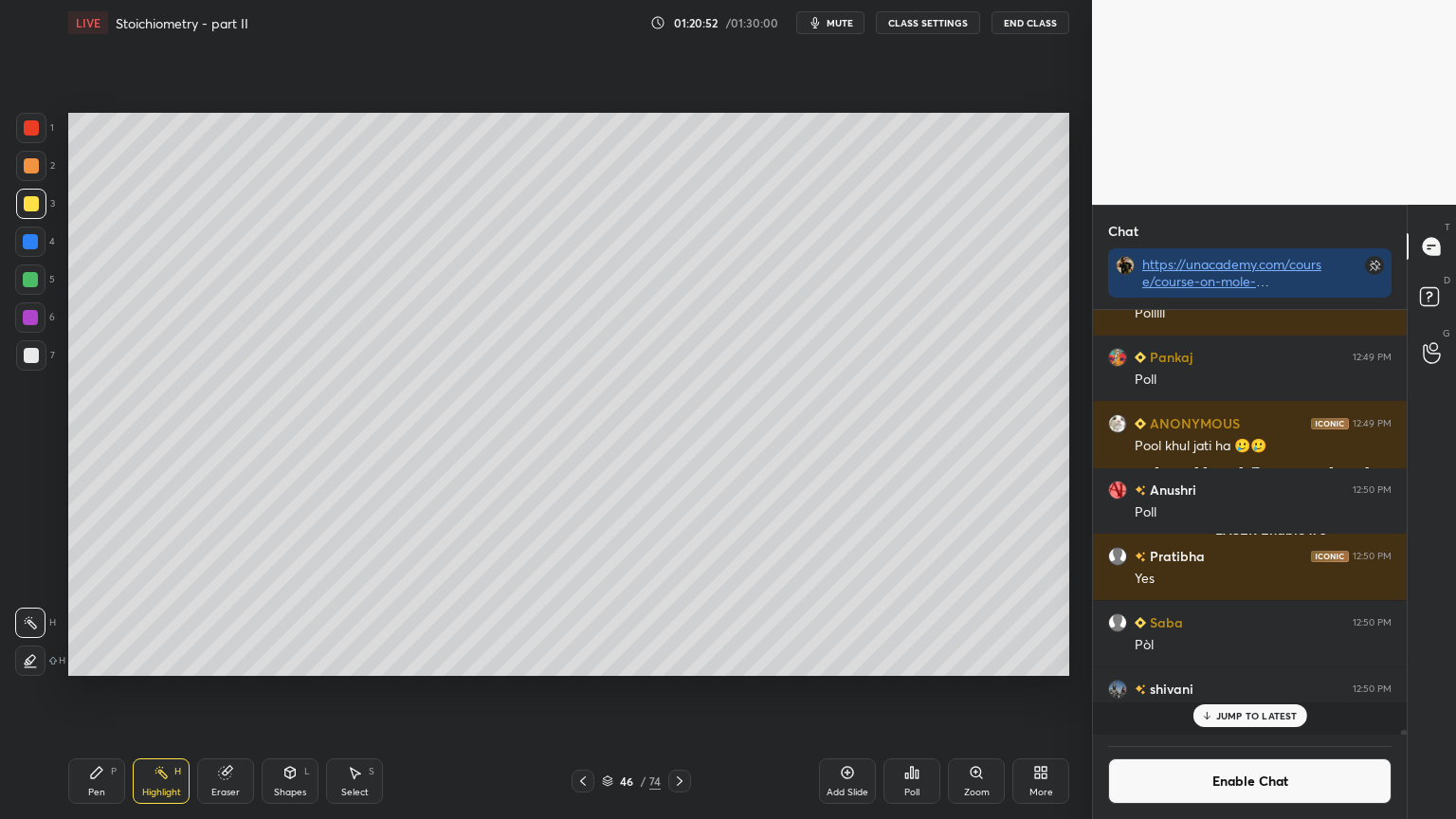 scroll, scrollTop: 6, scrollLeft: 6, axis: both 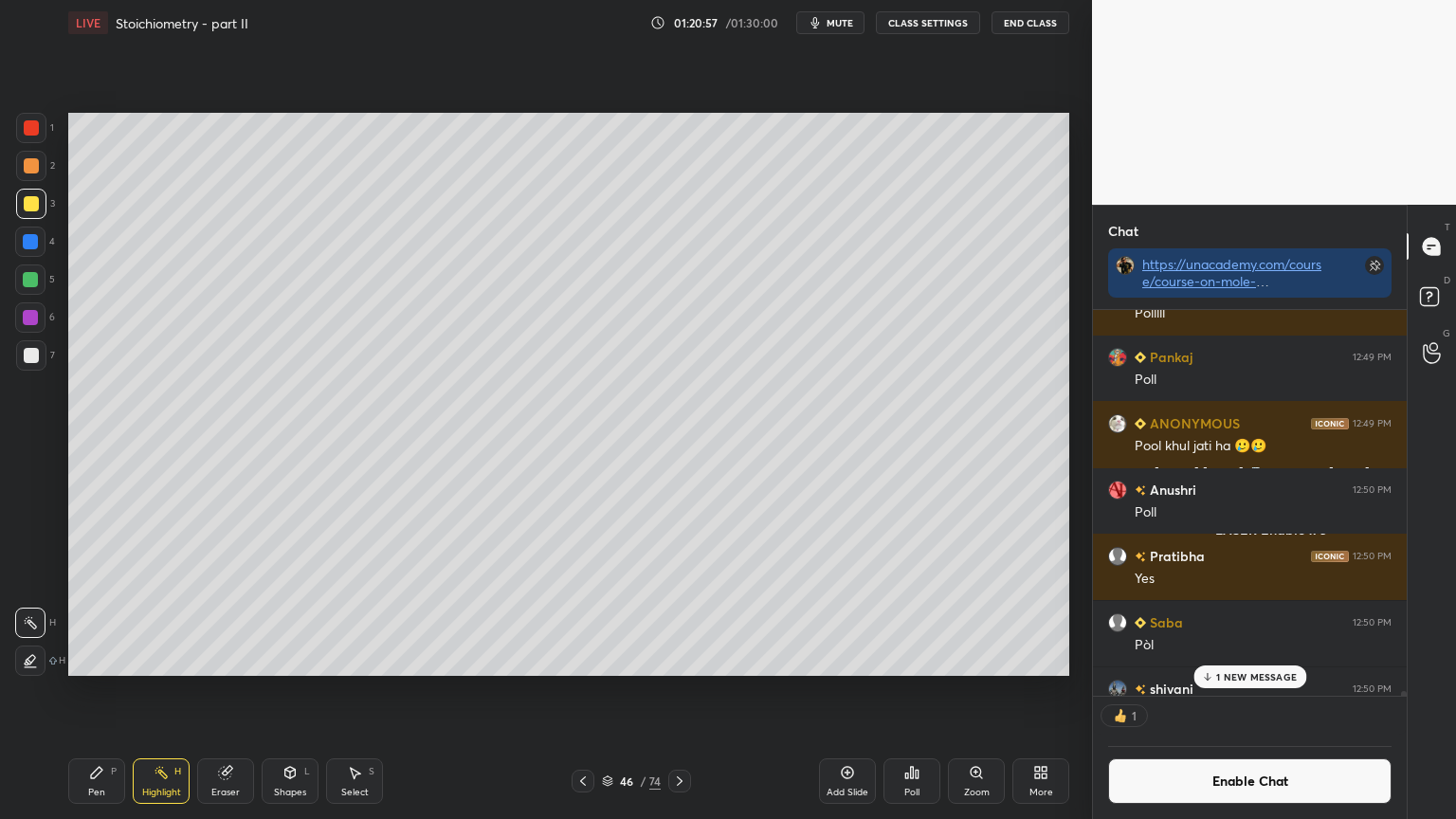 drag, startPoint x: 109, startPoint y: 784, endPoint x: 100, endPoint y: 771, distance: 15.811388 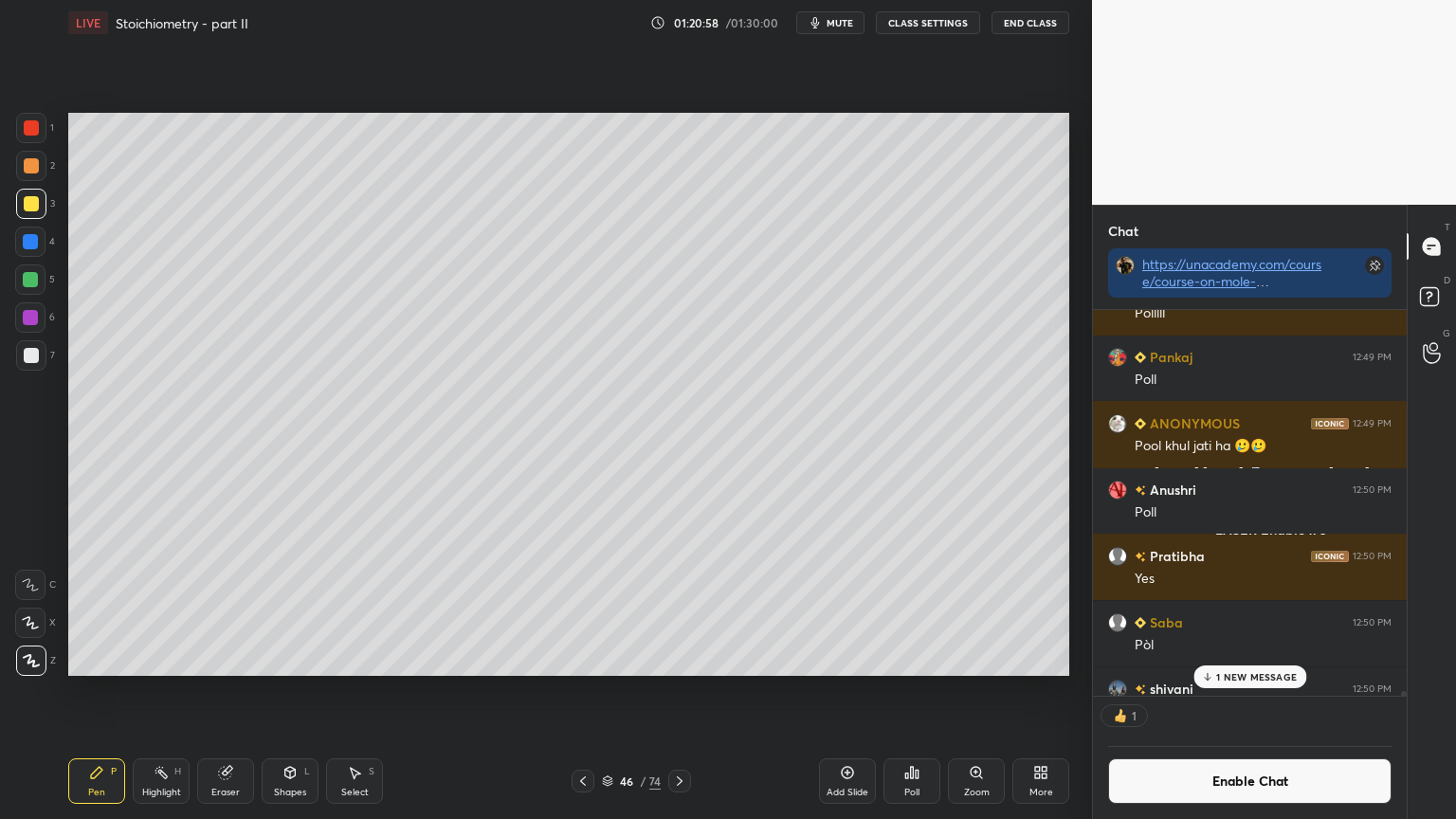 click at bounding box center [31, 355] 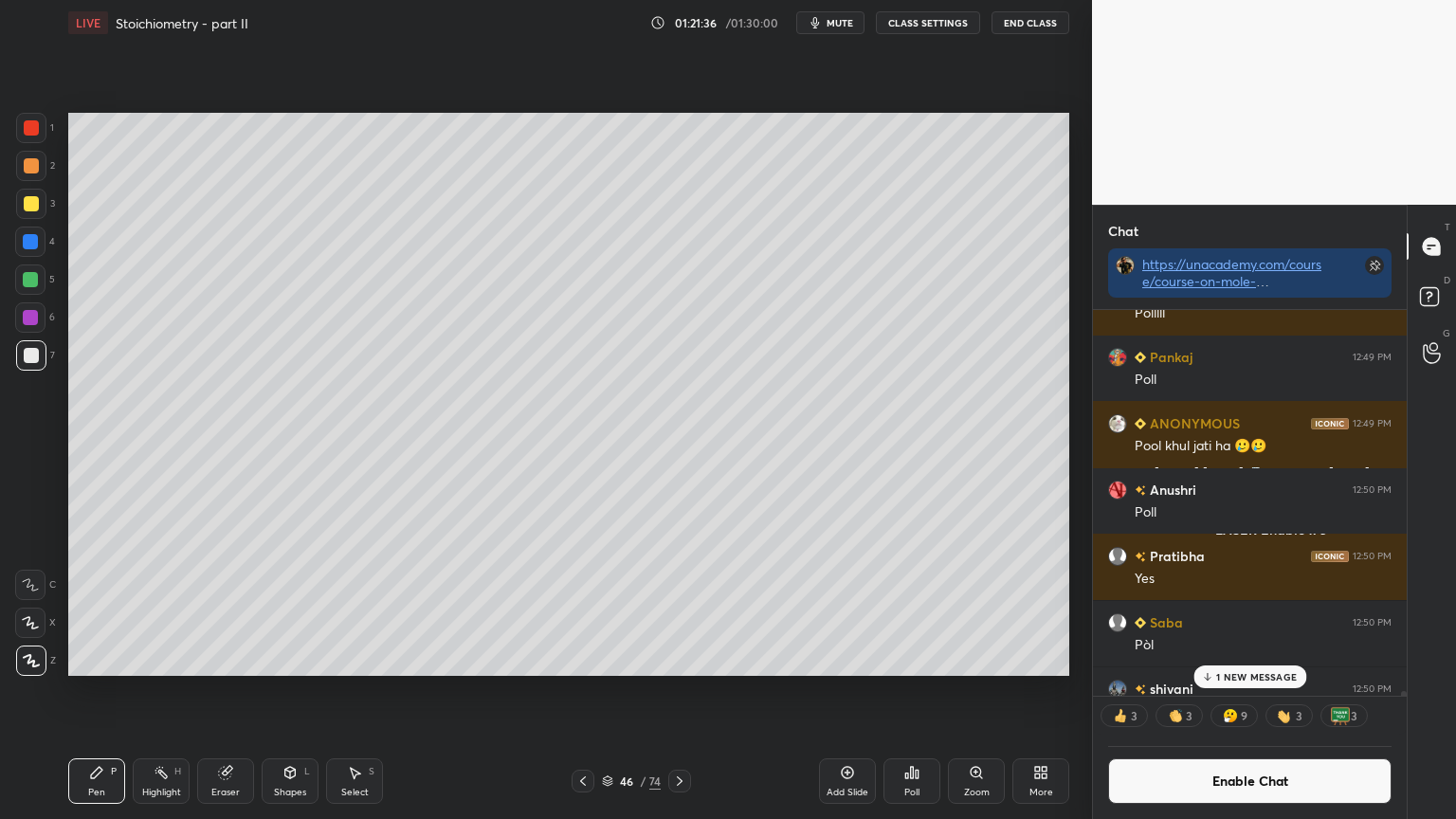 click on "Shapes L" at bounding box center [290, 781] 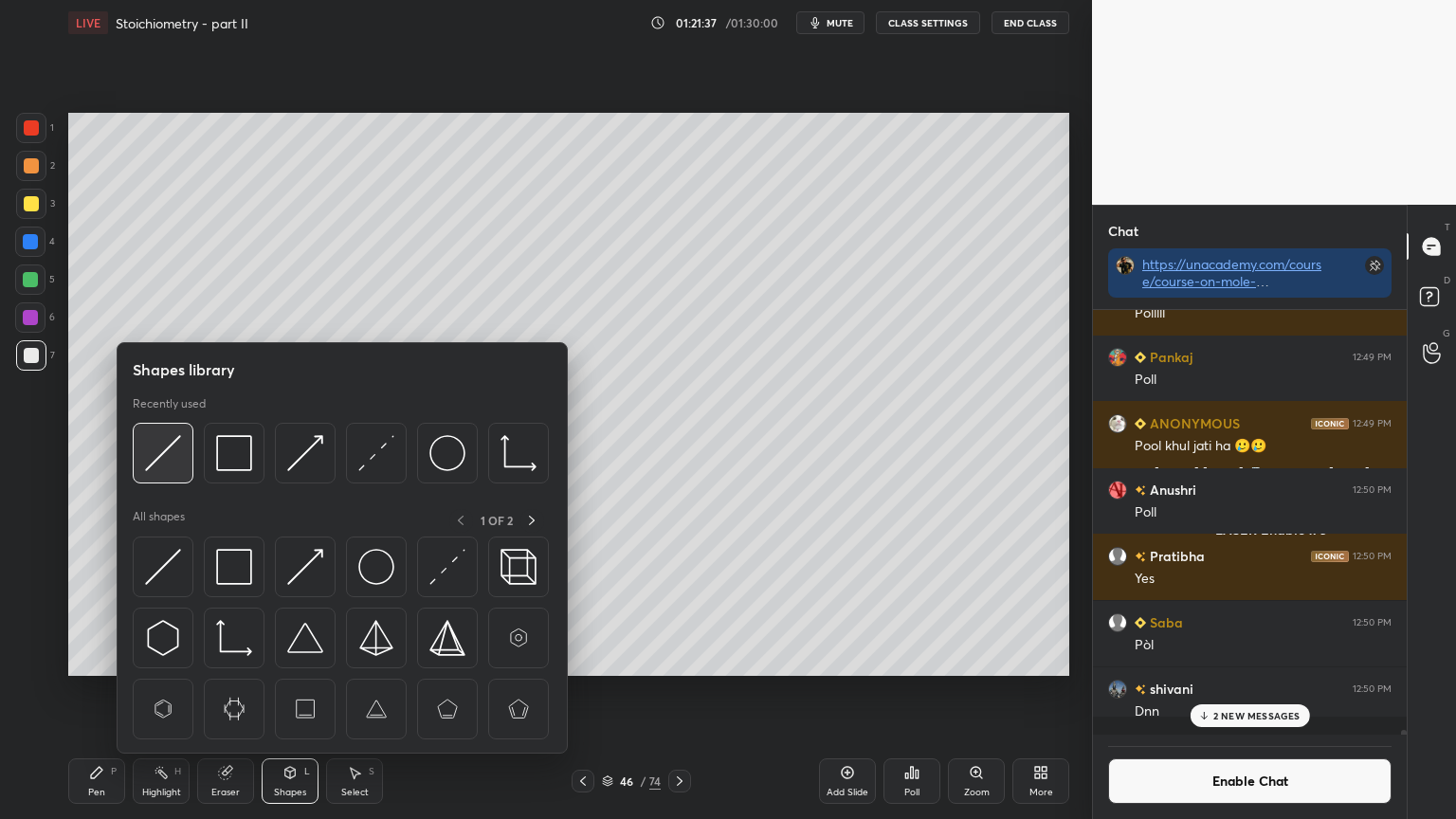 scroll, scrollTop: 6, scrollLeft: 6, axis: both 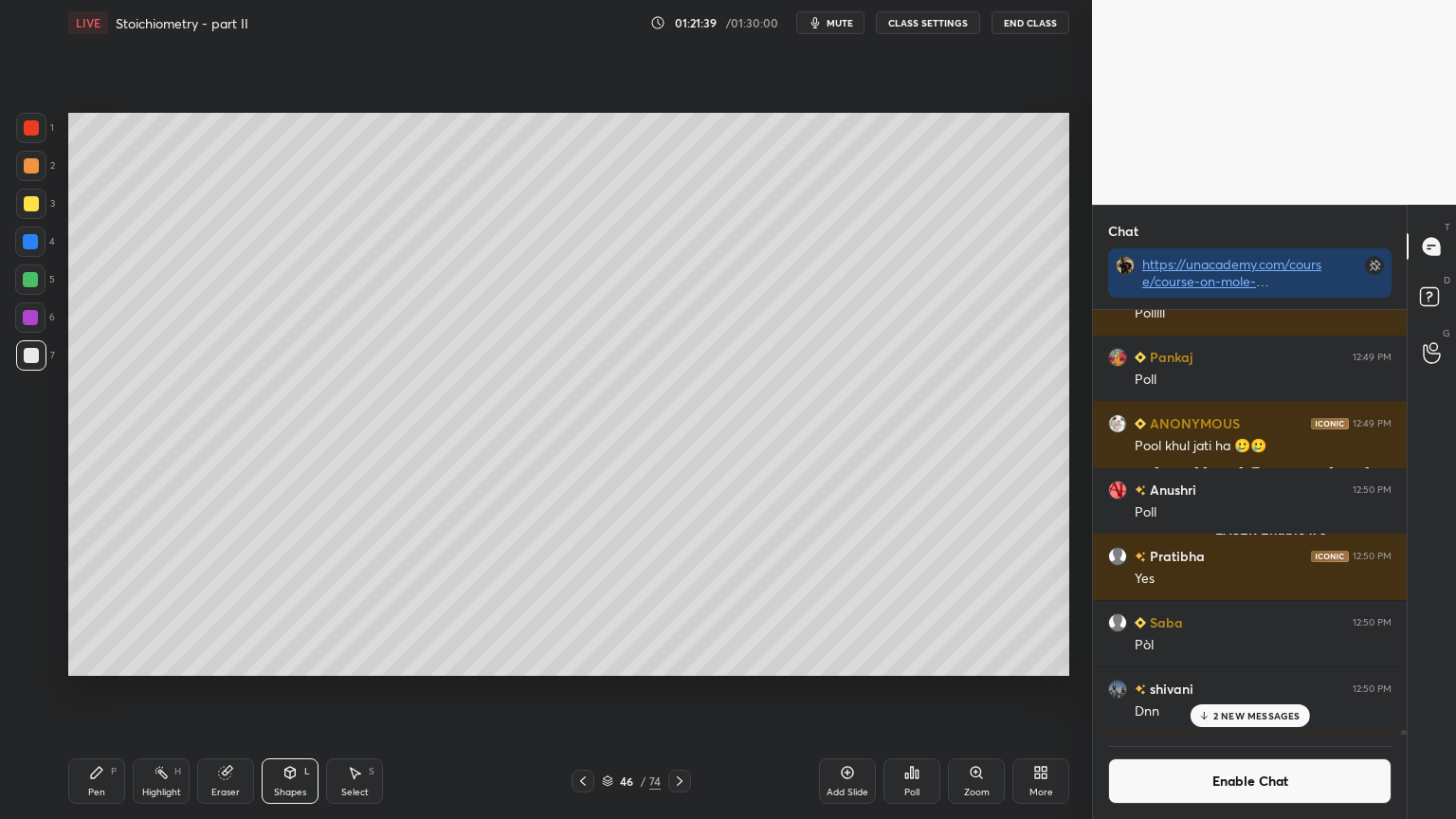 click on "Pen P" at bounding box center (97, 781) 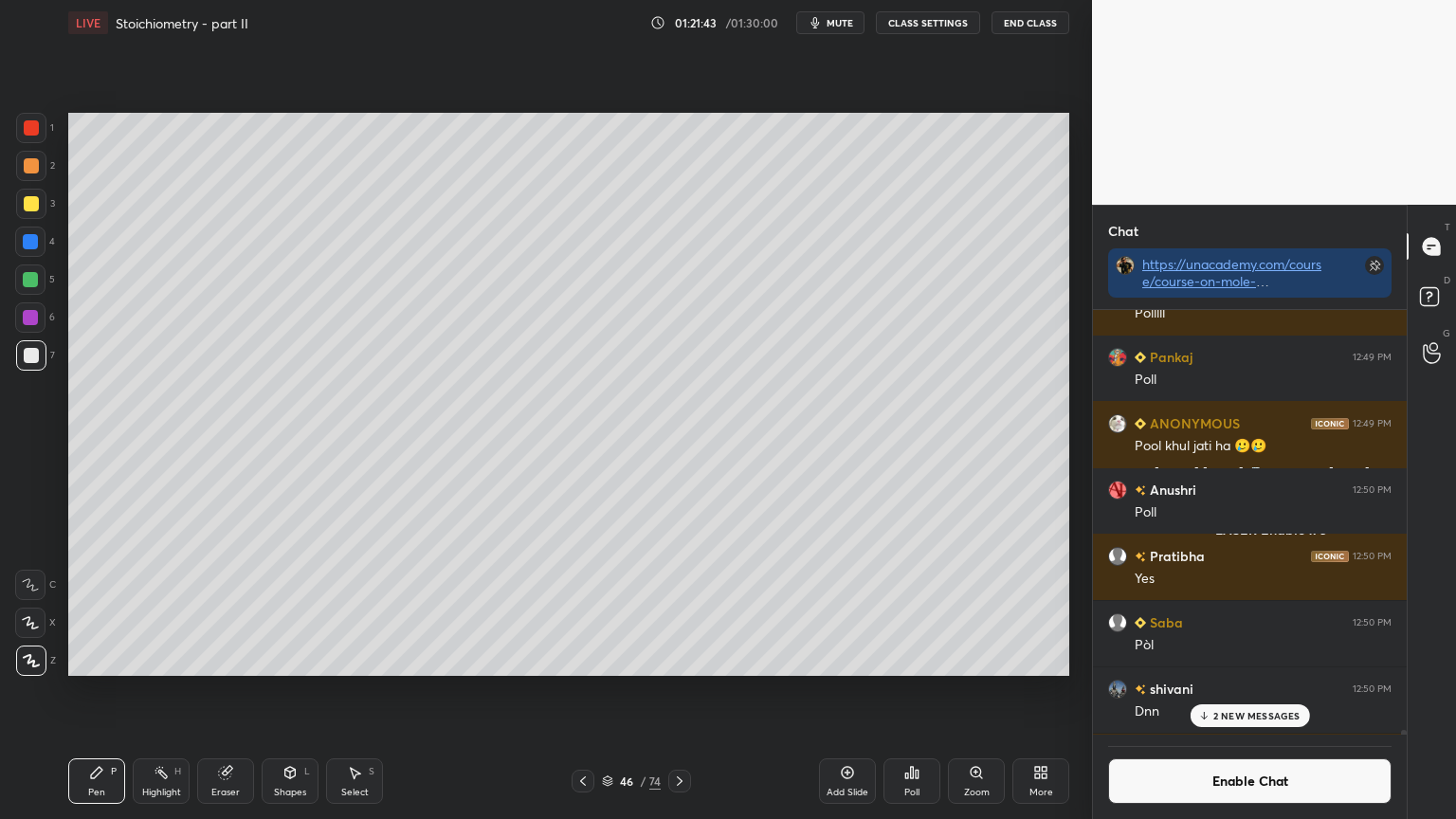 drag, startPoint x: 158, startPoint y: 781, endPoint x: 282, endPoint y: 690, distance: 153.80832 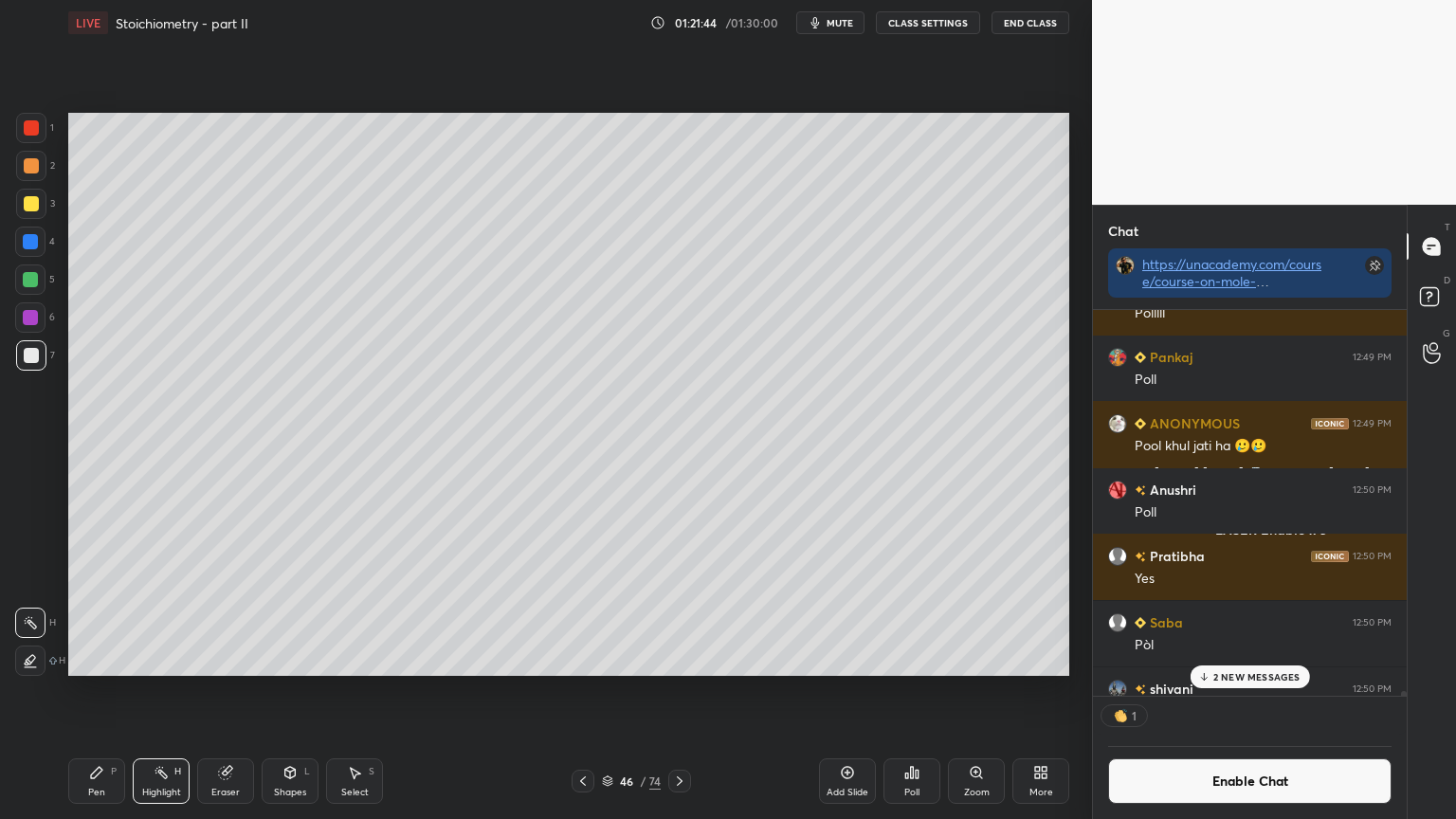 scroll, scrollTop: 380, scrollLeft: 308, axis: both 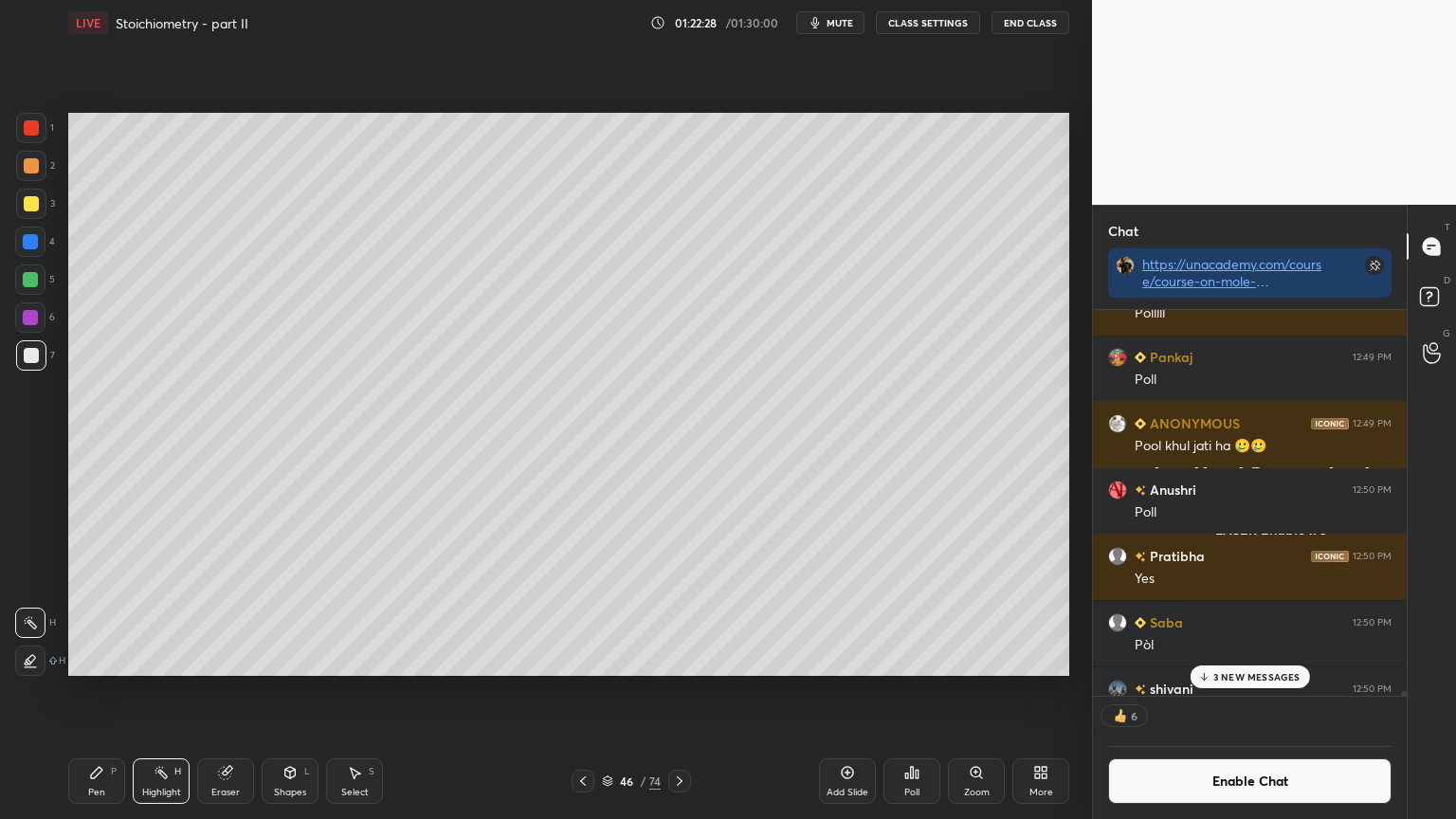 drag, startPoint x: 586, startPoint y: 781, endPoint x: 565, endPoint y: 775, distance: 21.84033 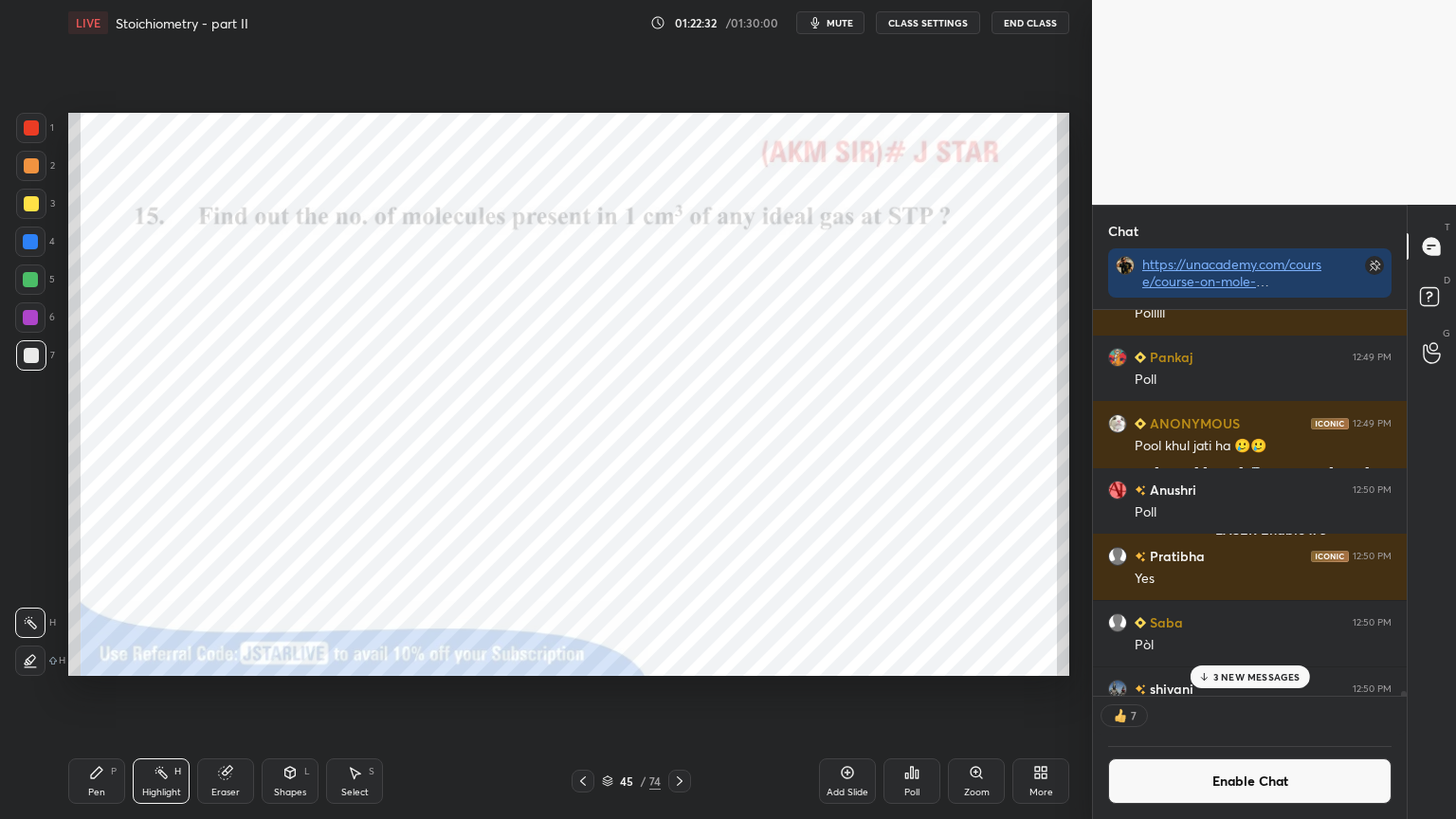 click at bounding box center (30, 318) 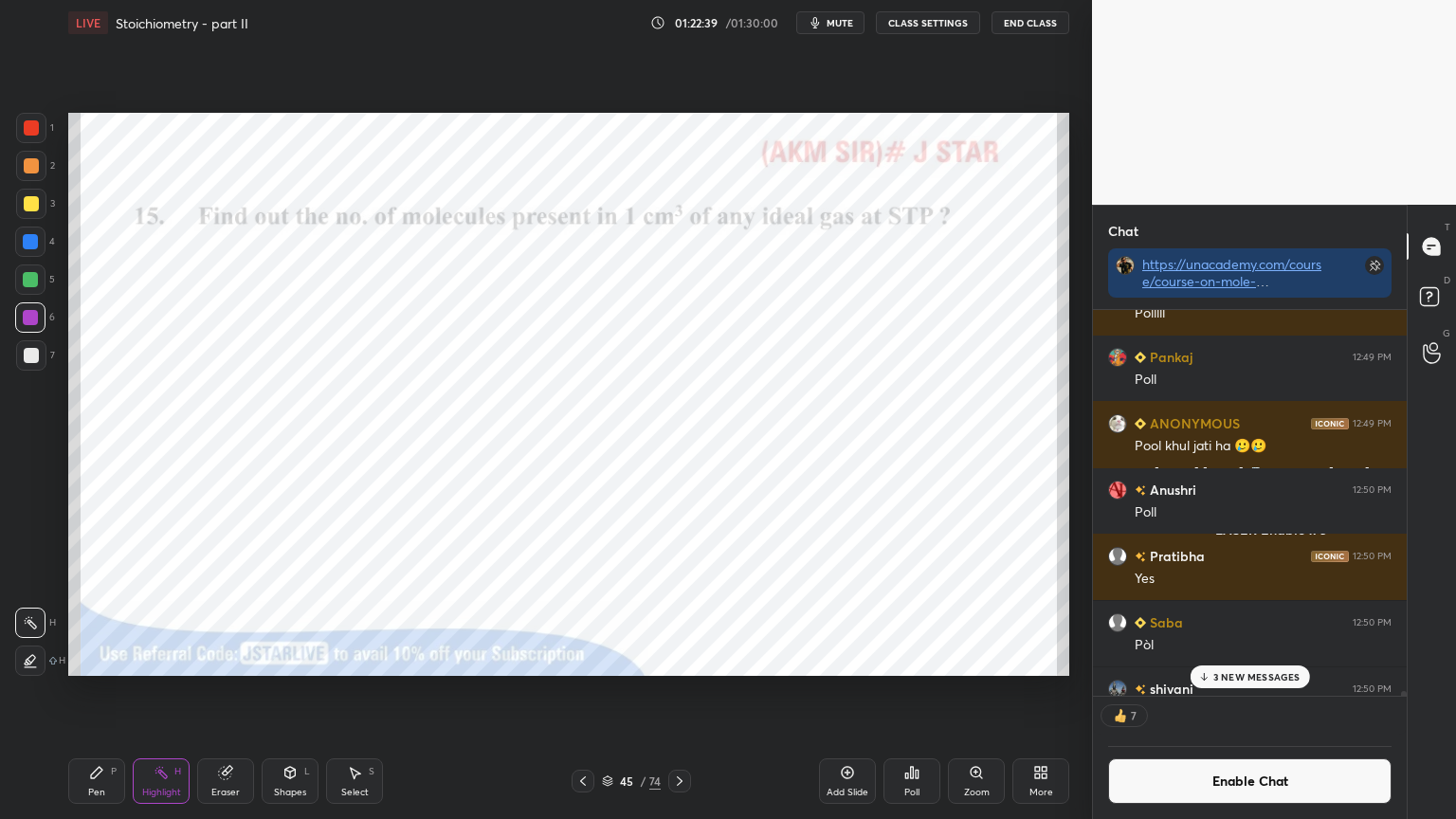 scroll, scrollTop: 6, scrollLeft: 6, axis: both 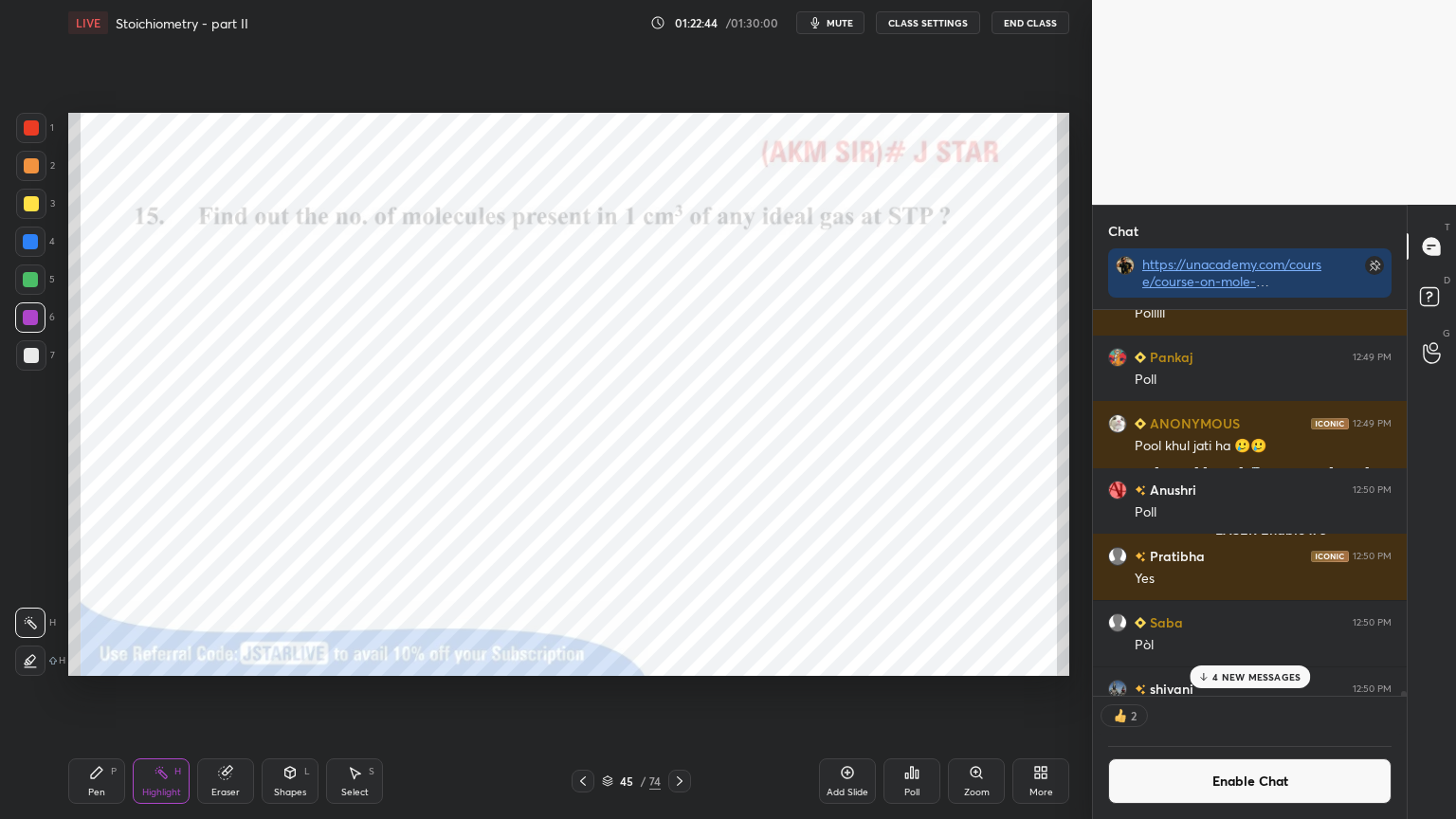 click 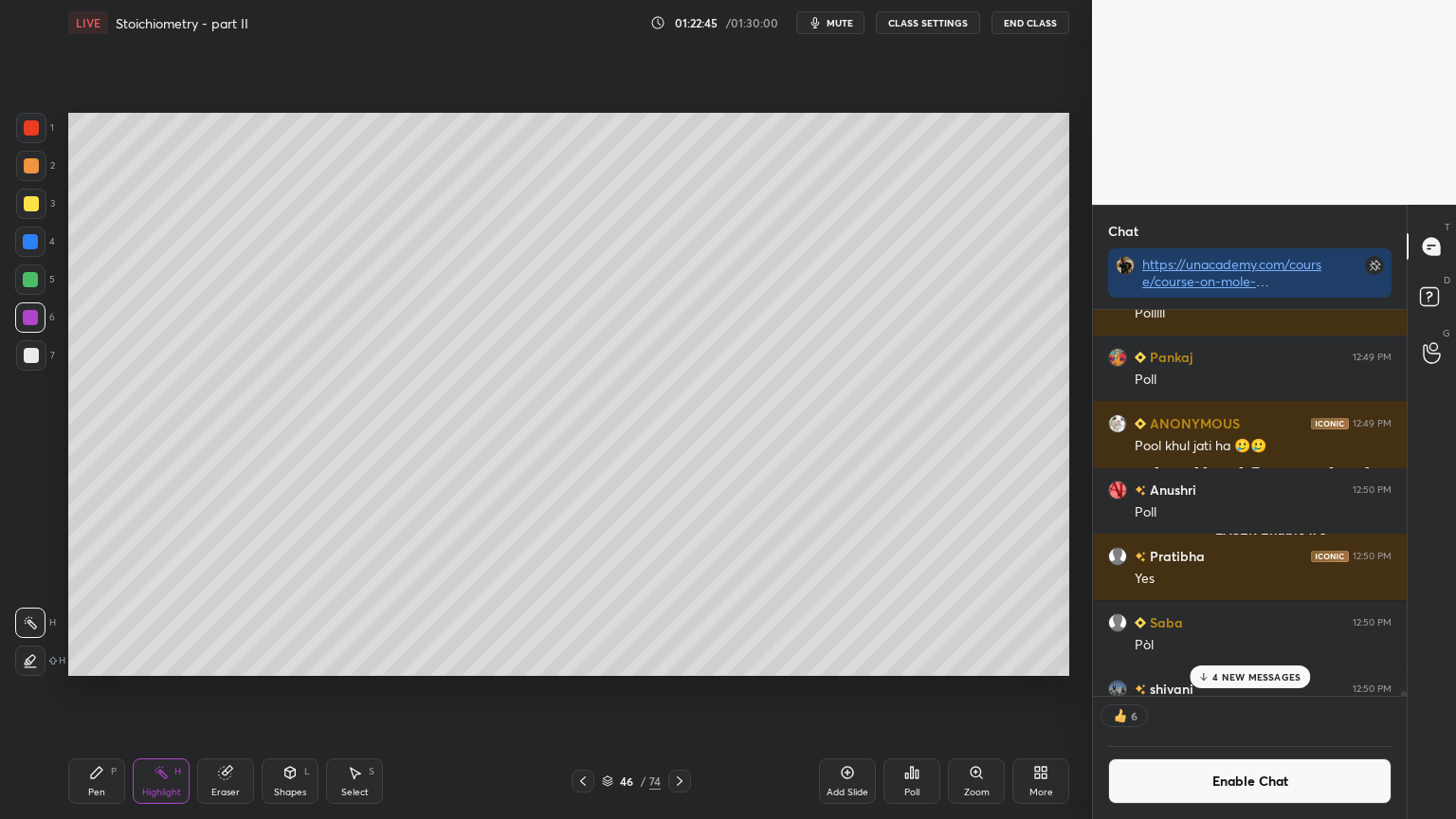 click on "Pen P" at bounding box center [97, 781] 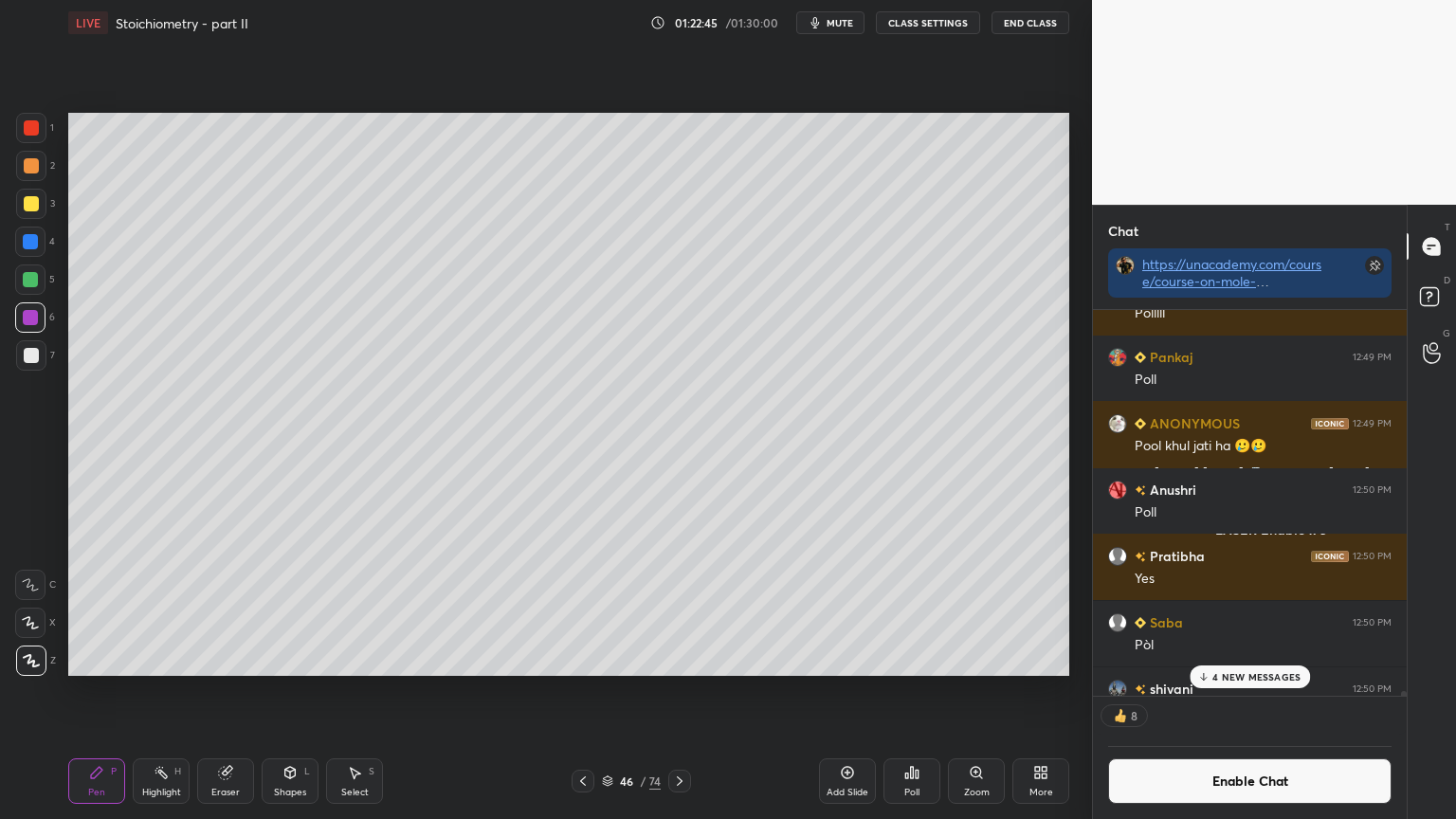 click at bounding box center (31, 355) 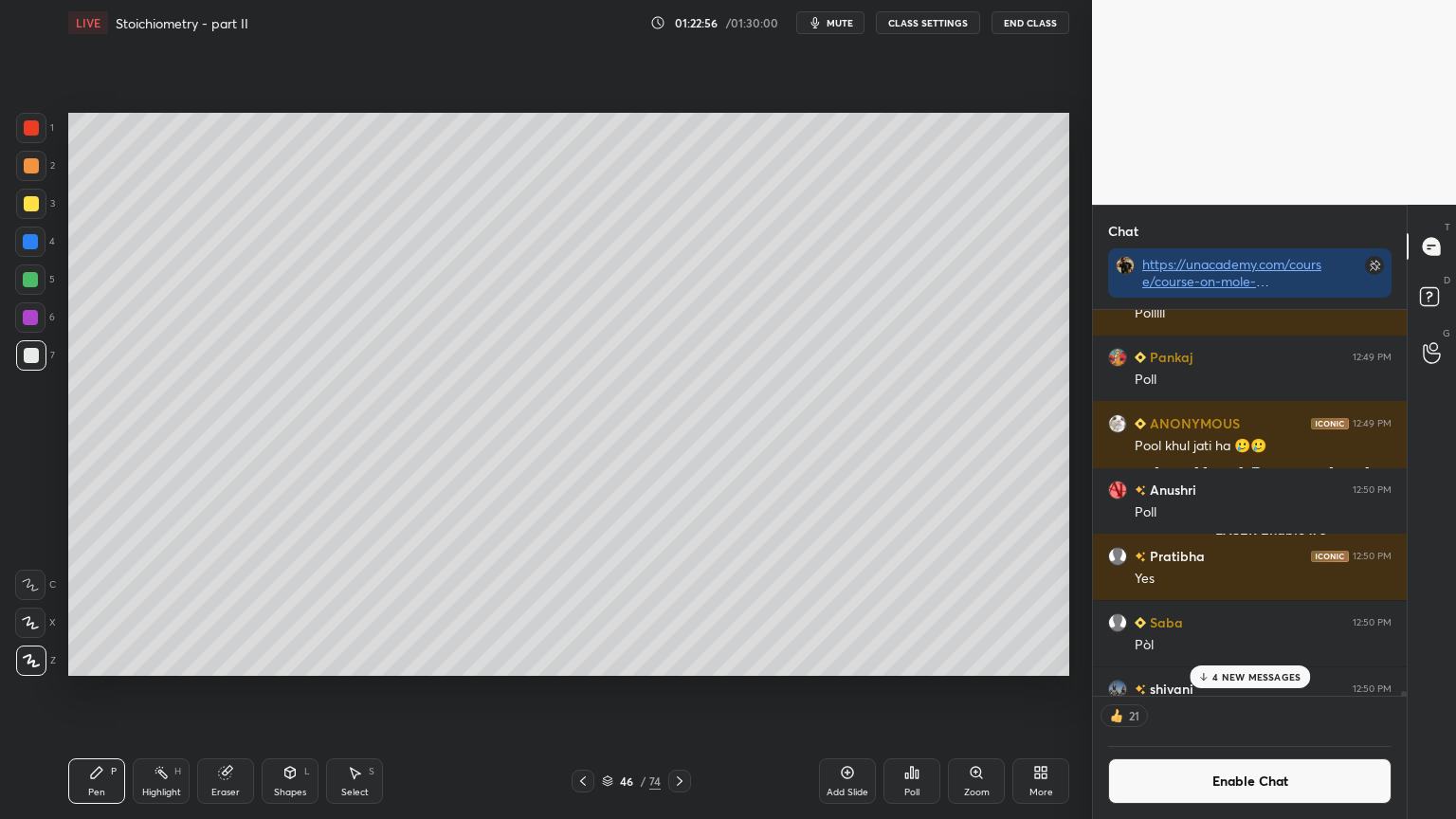 drag, startPoint x: 293, startPoint y: 784, endPoint x: 290, endPoint y: 762, distance: 22.203603 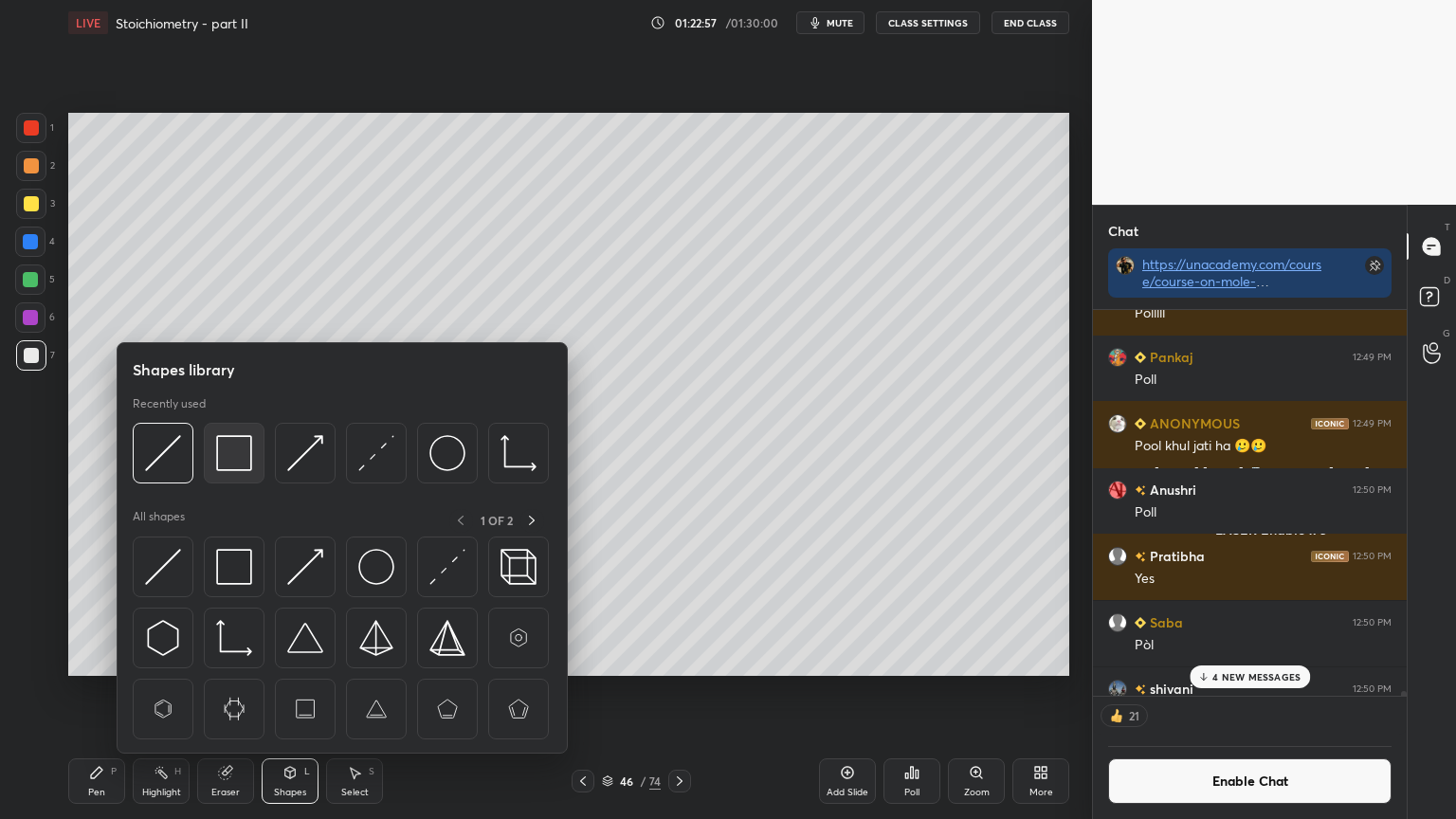click at bounding box center (234, 453) 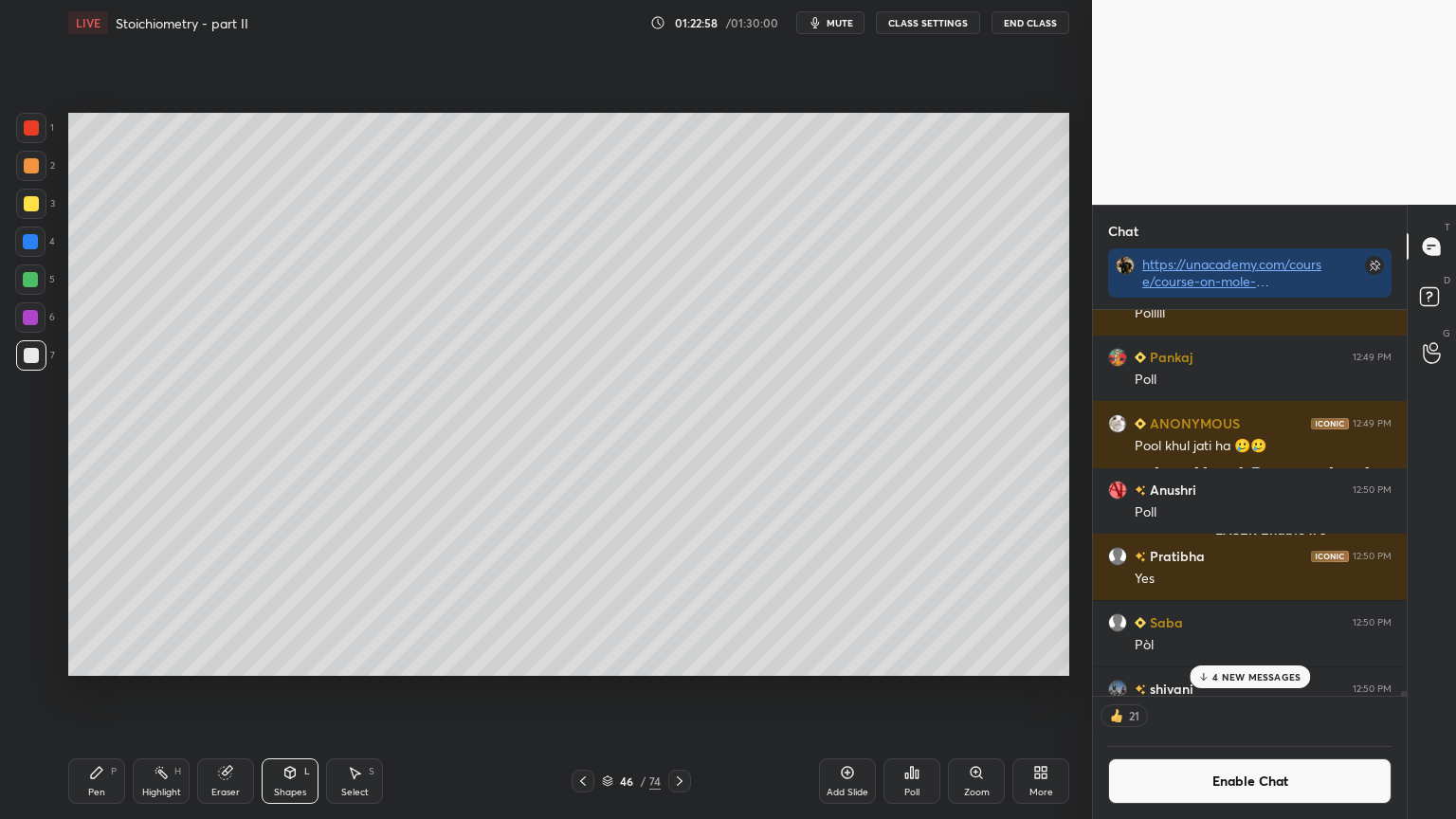 click at bounding box center [31, 128] 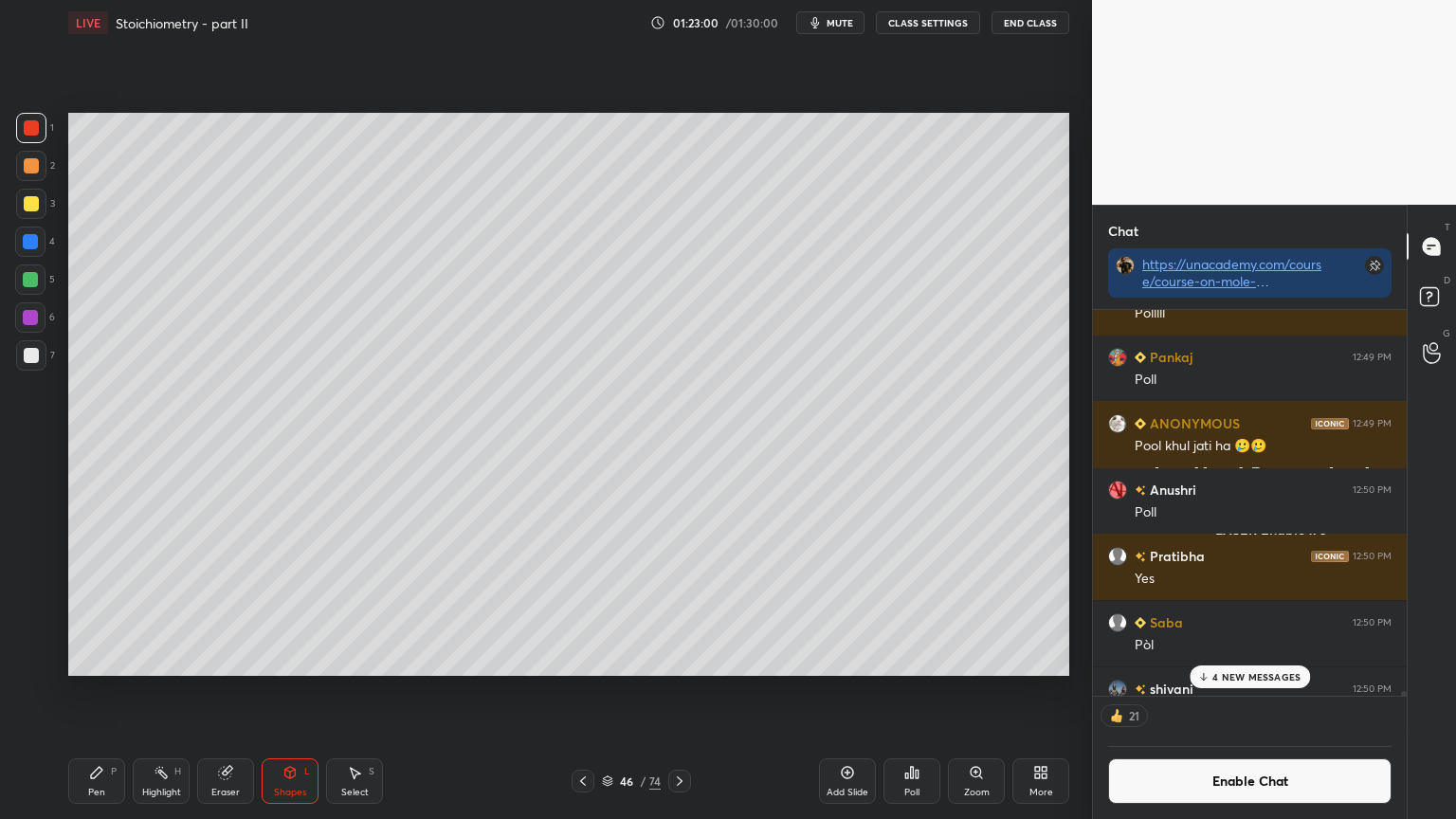 click on "Pen P" at bounding box center (97, 781) 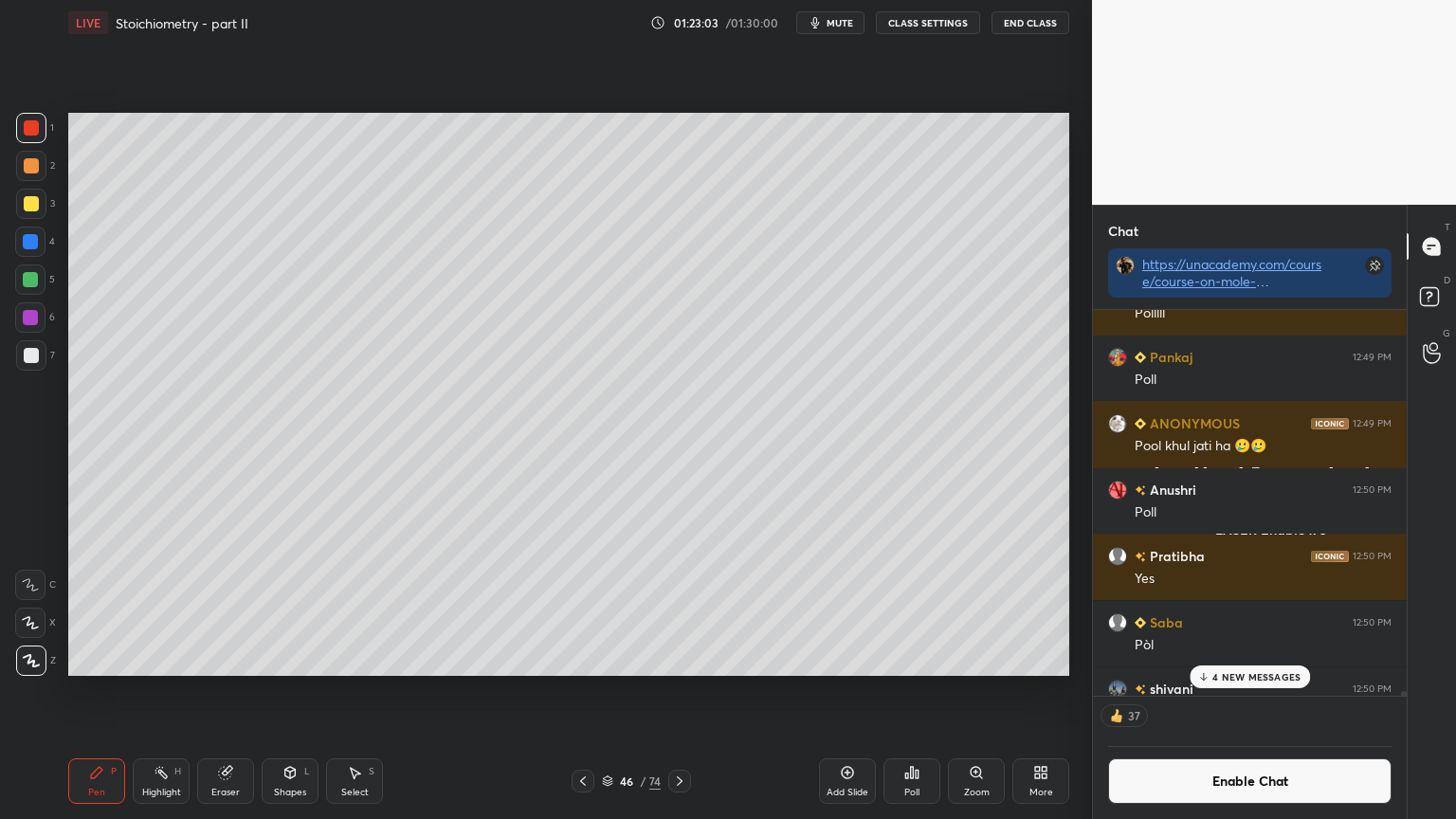click on "Highlight" at bounding box center (161, 792) 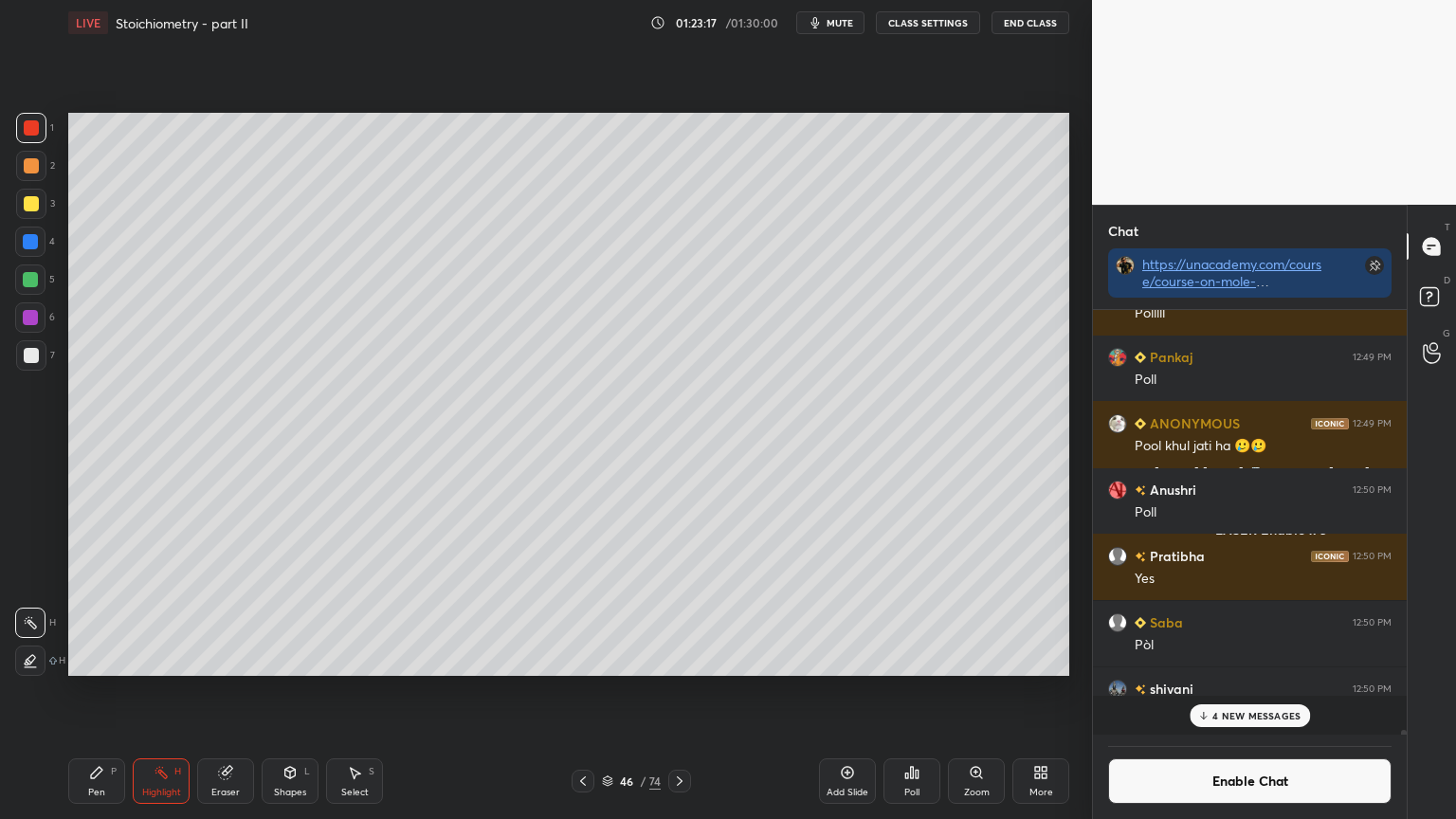 scroll, scrollTop: 6, scrollLeft: 6, axis: both 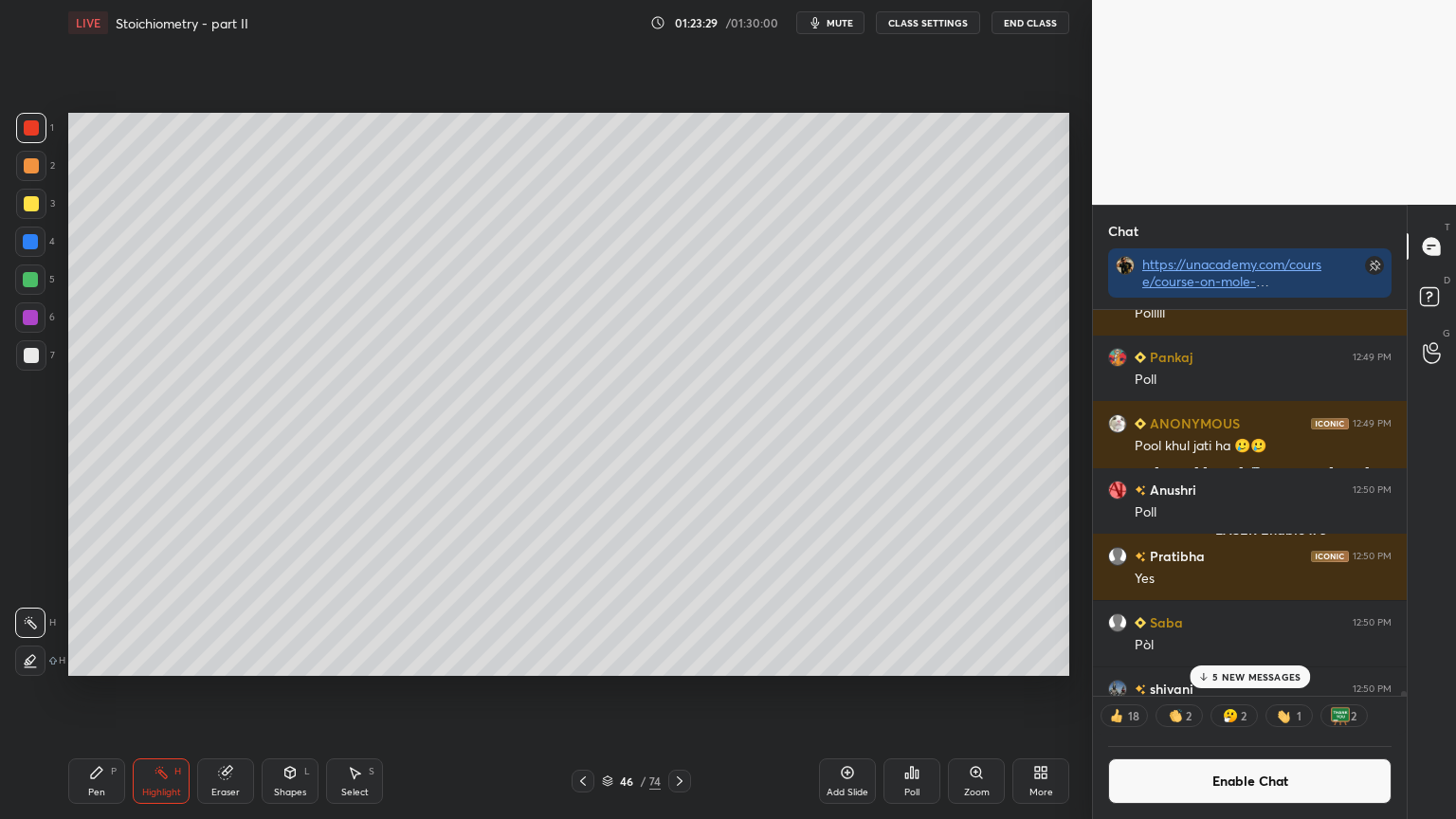 click on "Add Slide" at bounding box center (847, 781) 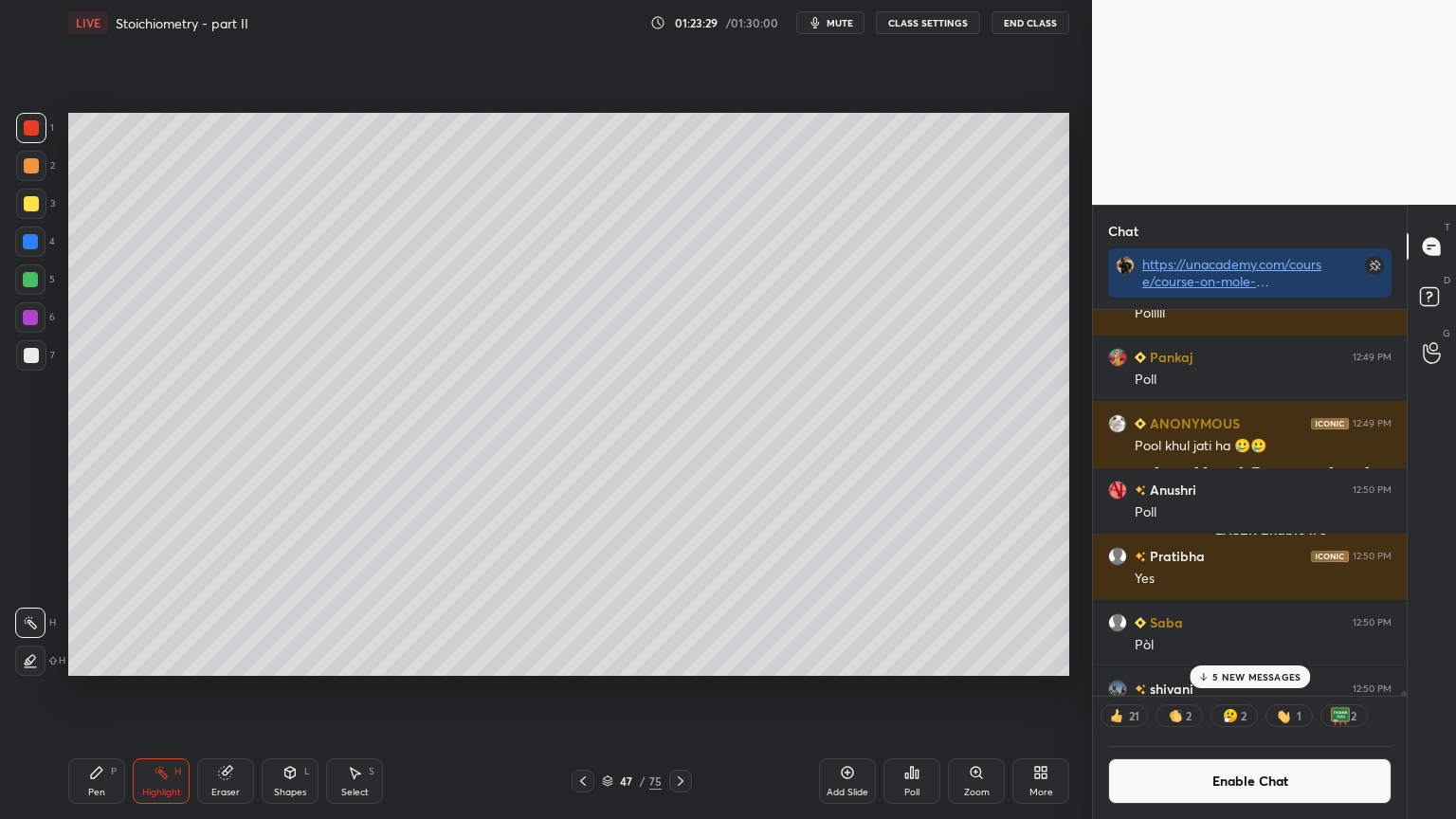 click on "Pen P" at bounding box center (97, 781) 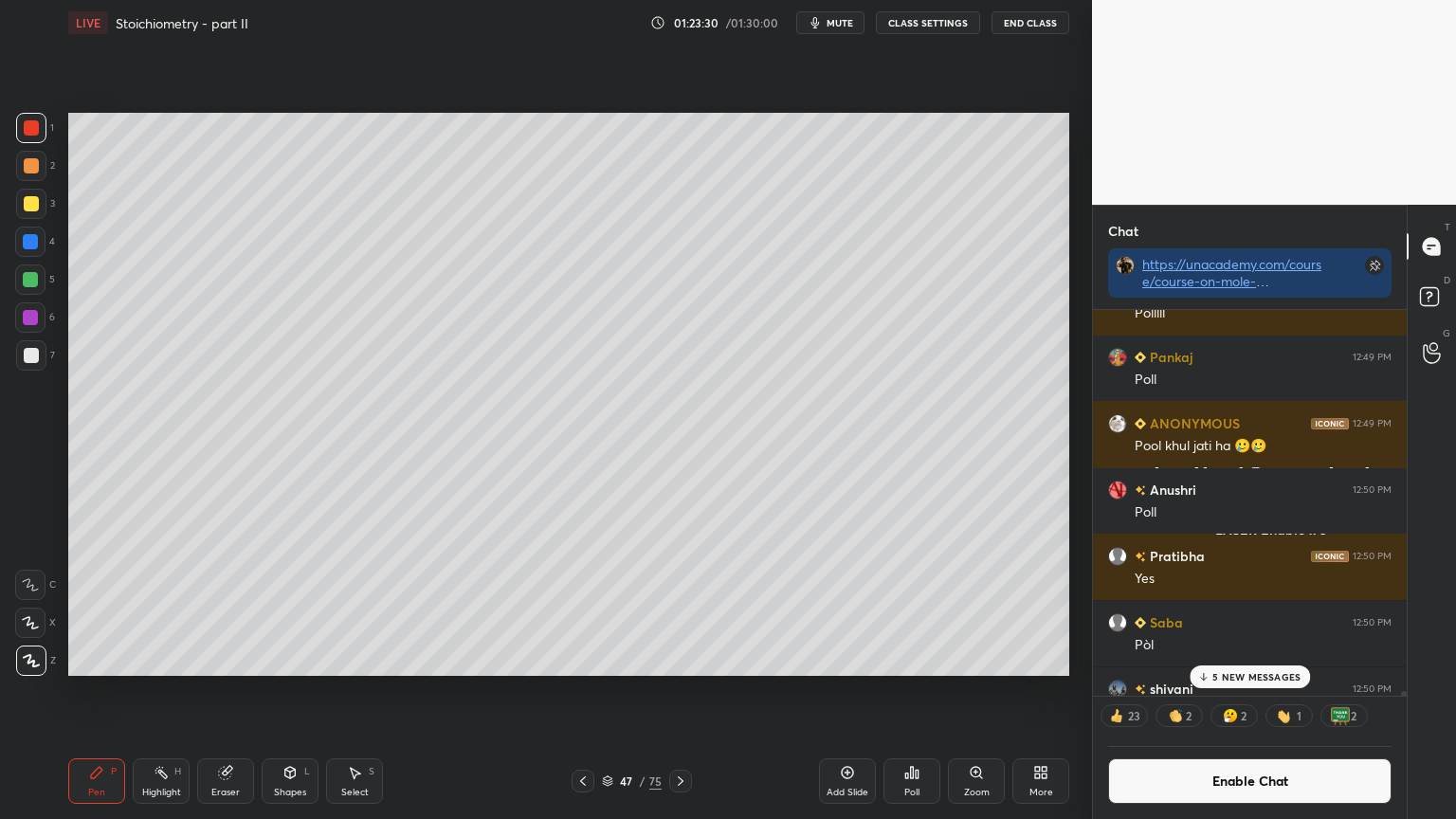 drag, startPoint x: 30, startPoint y: 198, endPoint x: 37, endPoint y: 173, distance: 25.96151 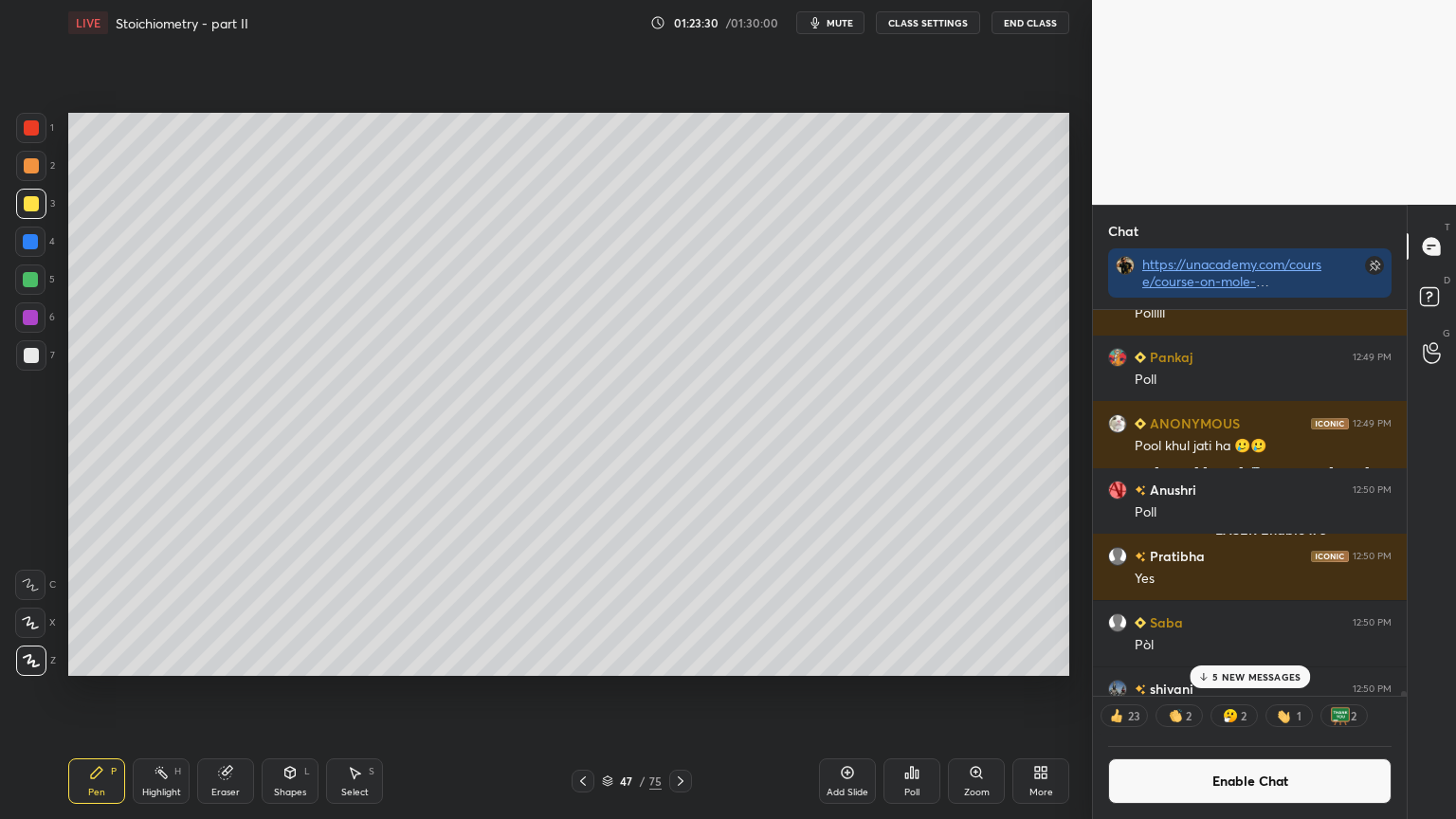 click at bounding box center (31, 166) 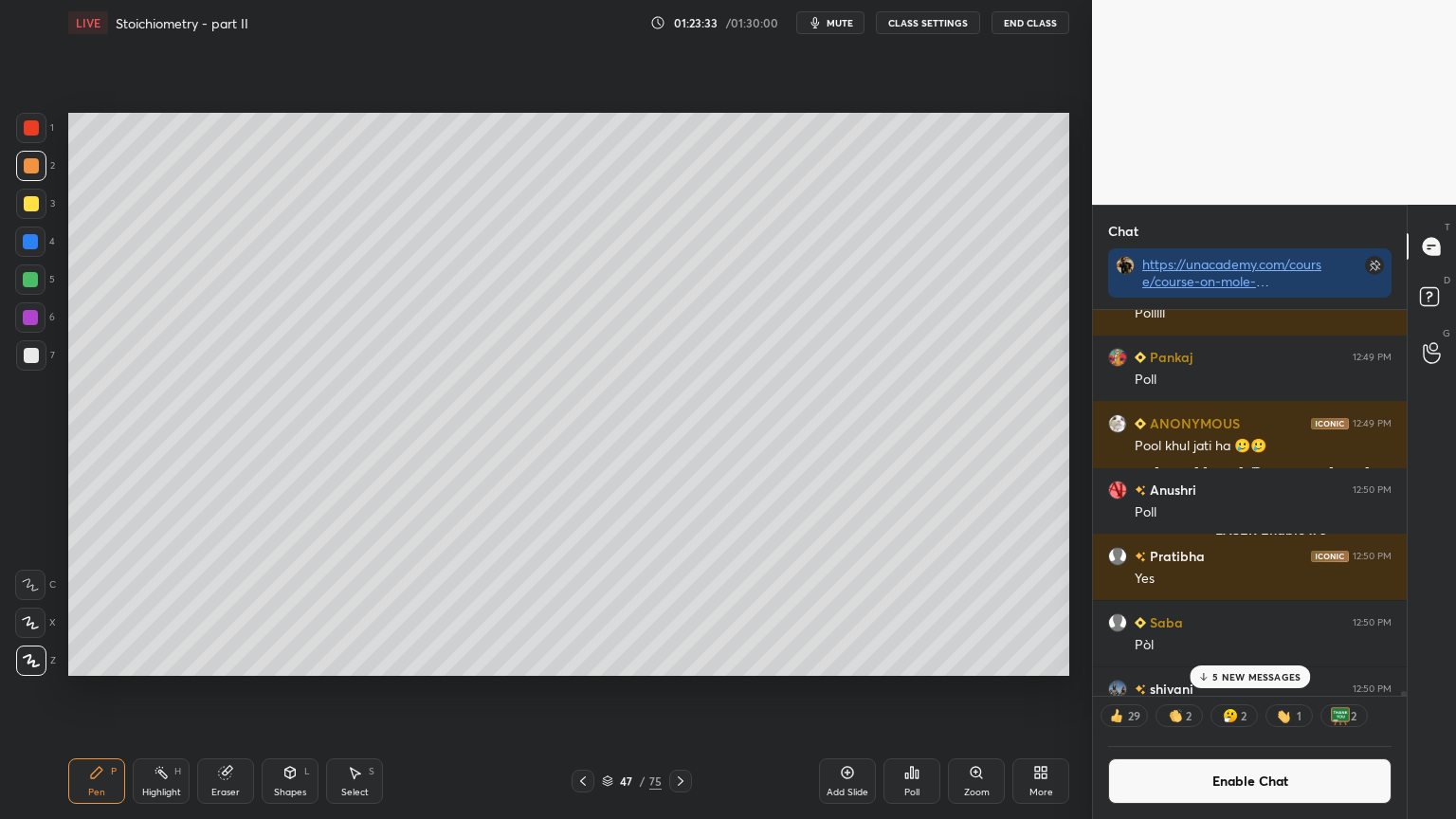 click on "Highlight H" at bounding box center [161, 781] 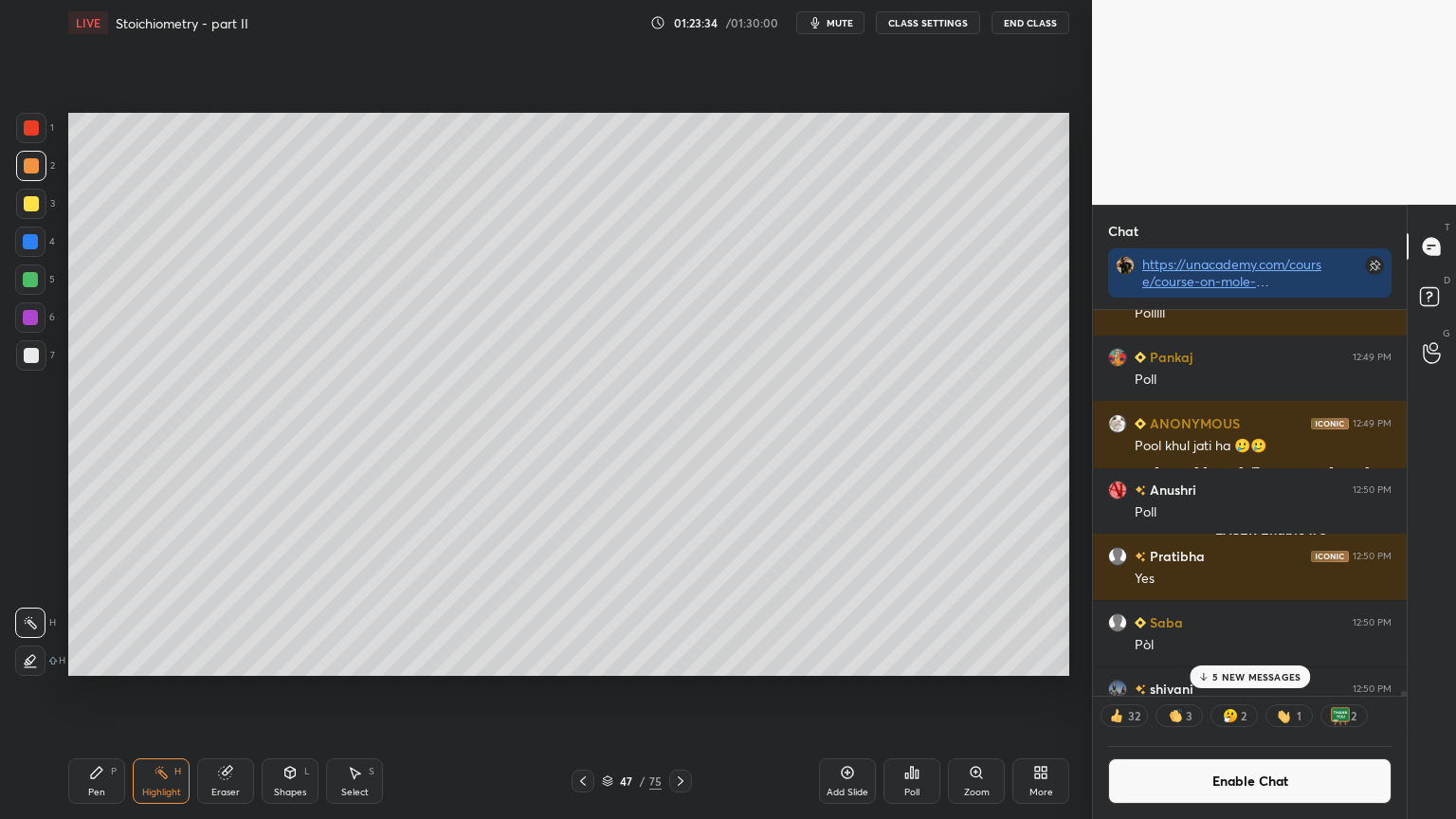 click 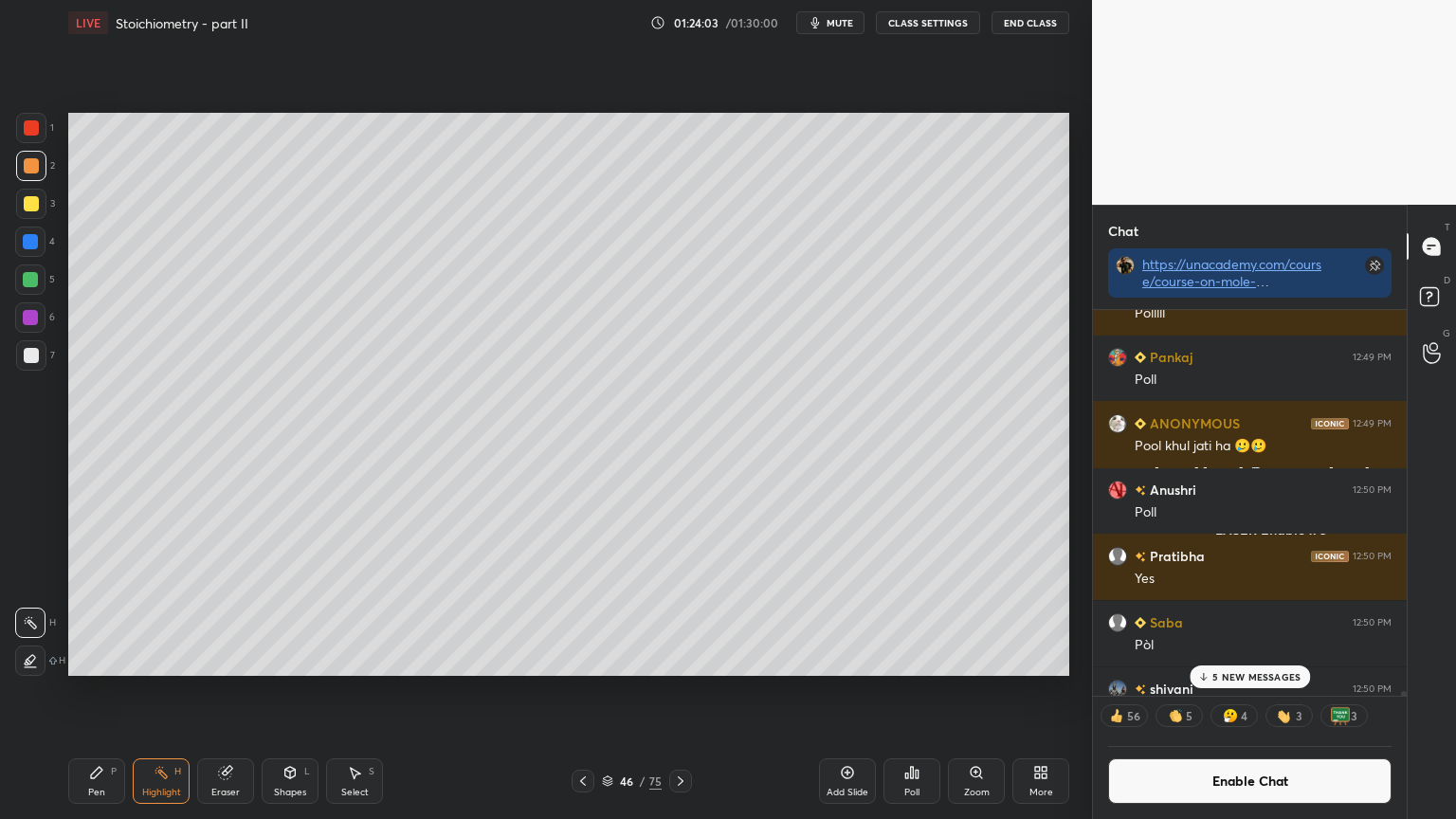 drag, startPoint x: 1272, startPoint y: 680, endPoint x: 1236, endPoint y: 708, distance: 45.607017 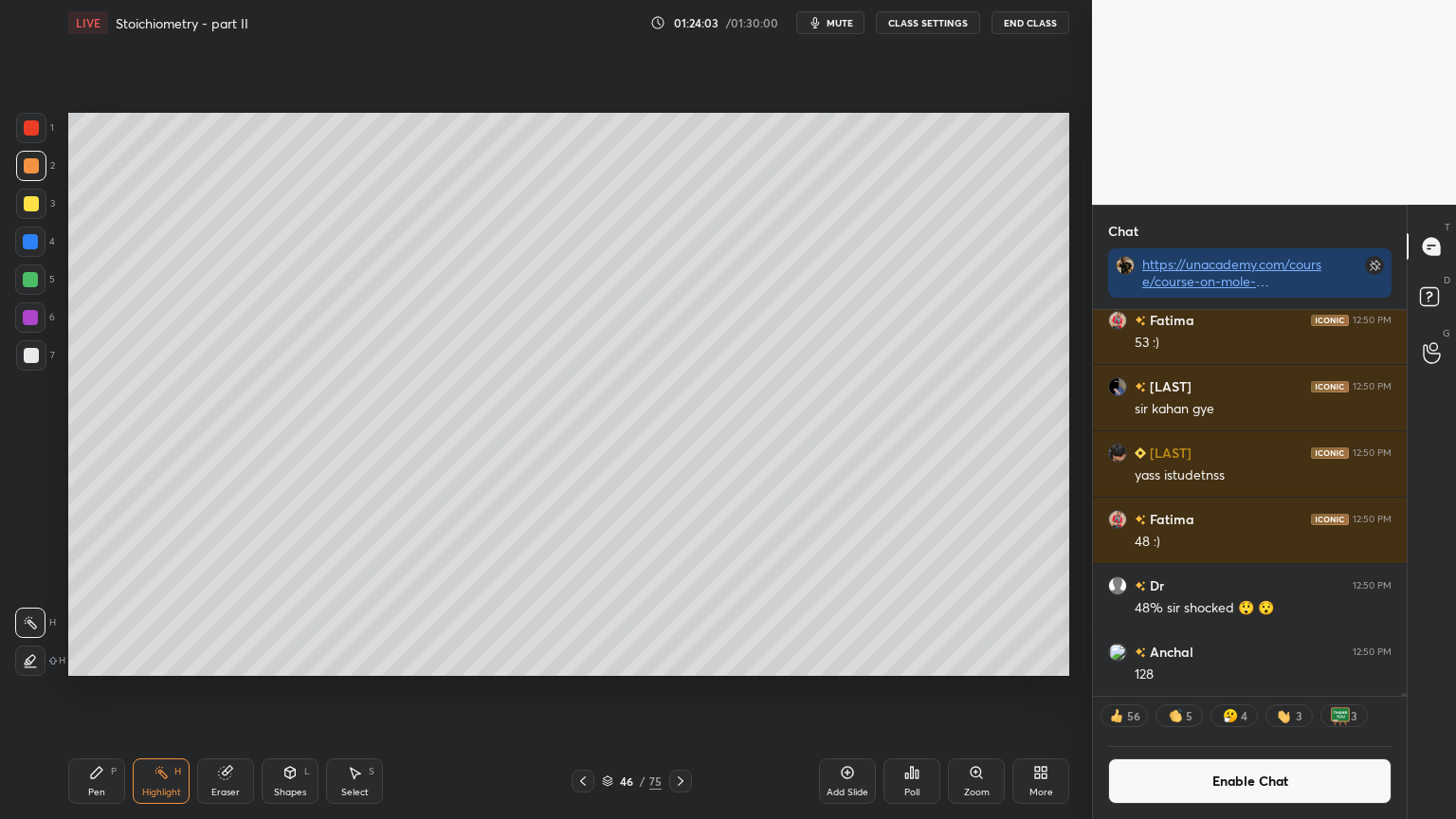 click on "Enable Chat" at bounding box center [1249, 781] 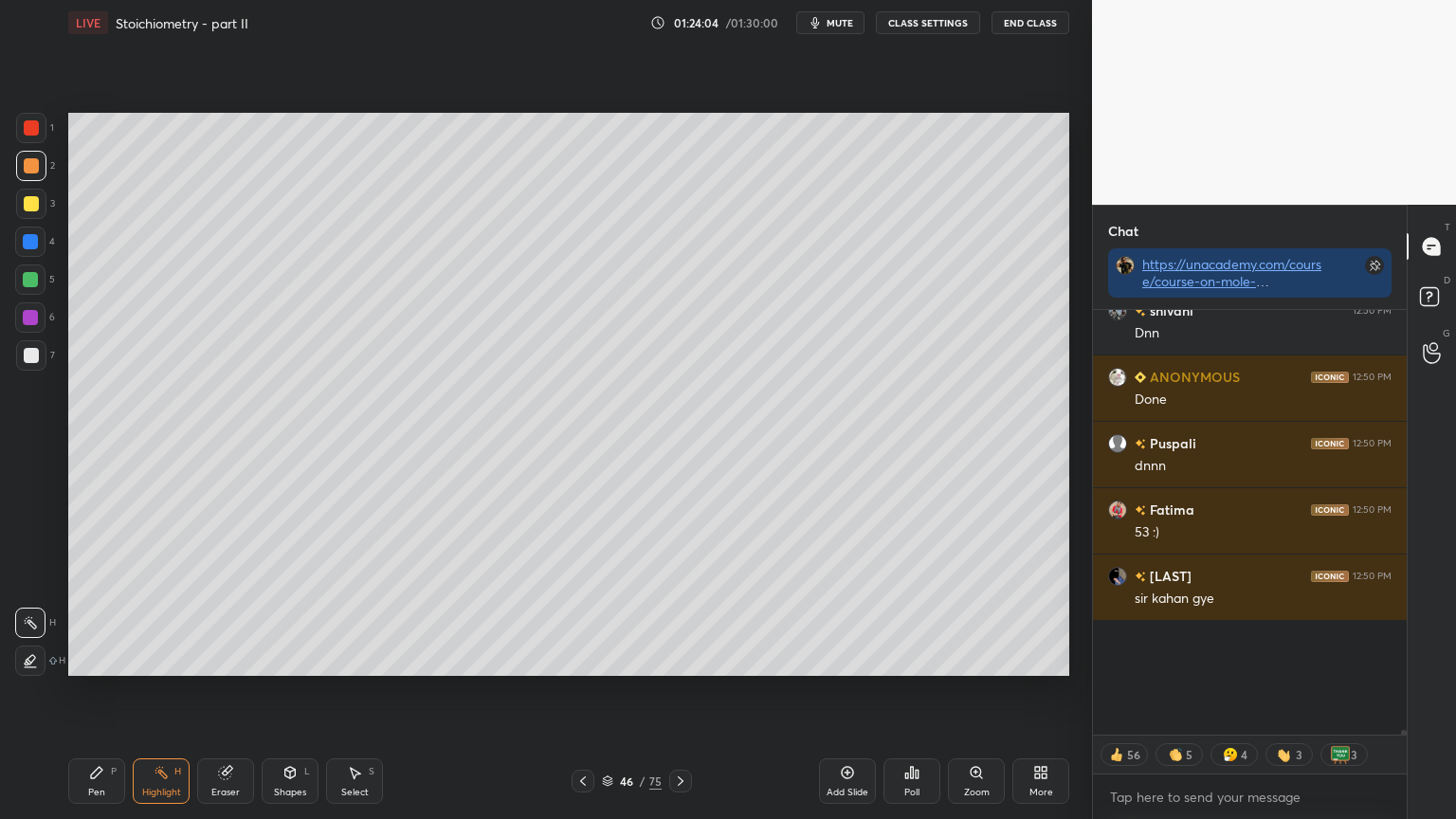 scroll, scrollTop: 61978, scrollLeft: 0, axis: vertical 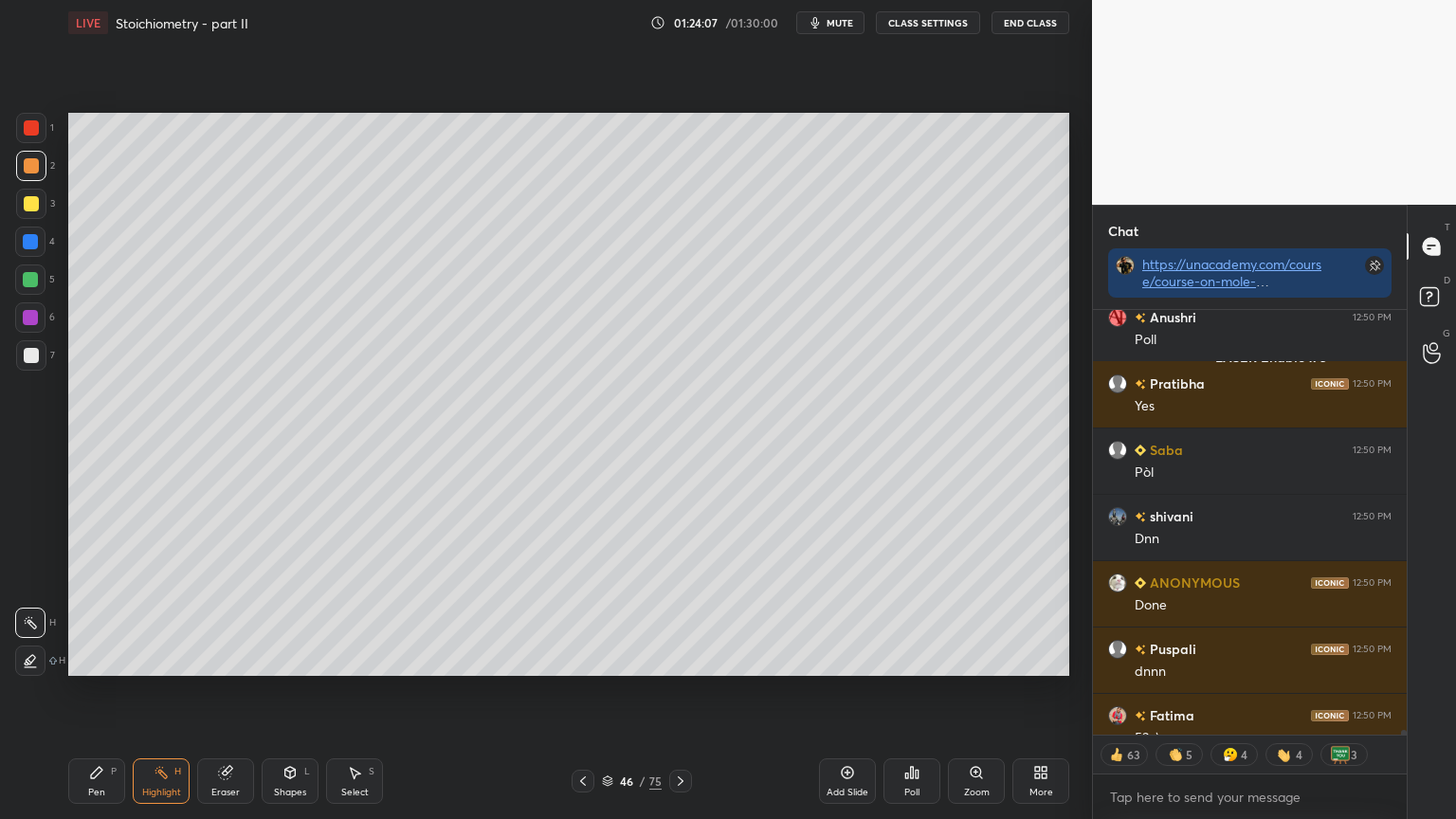 click 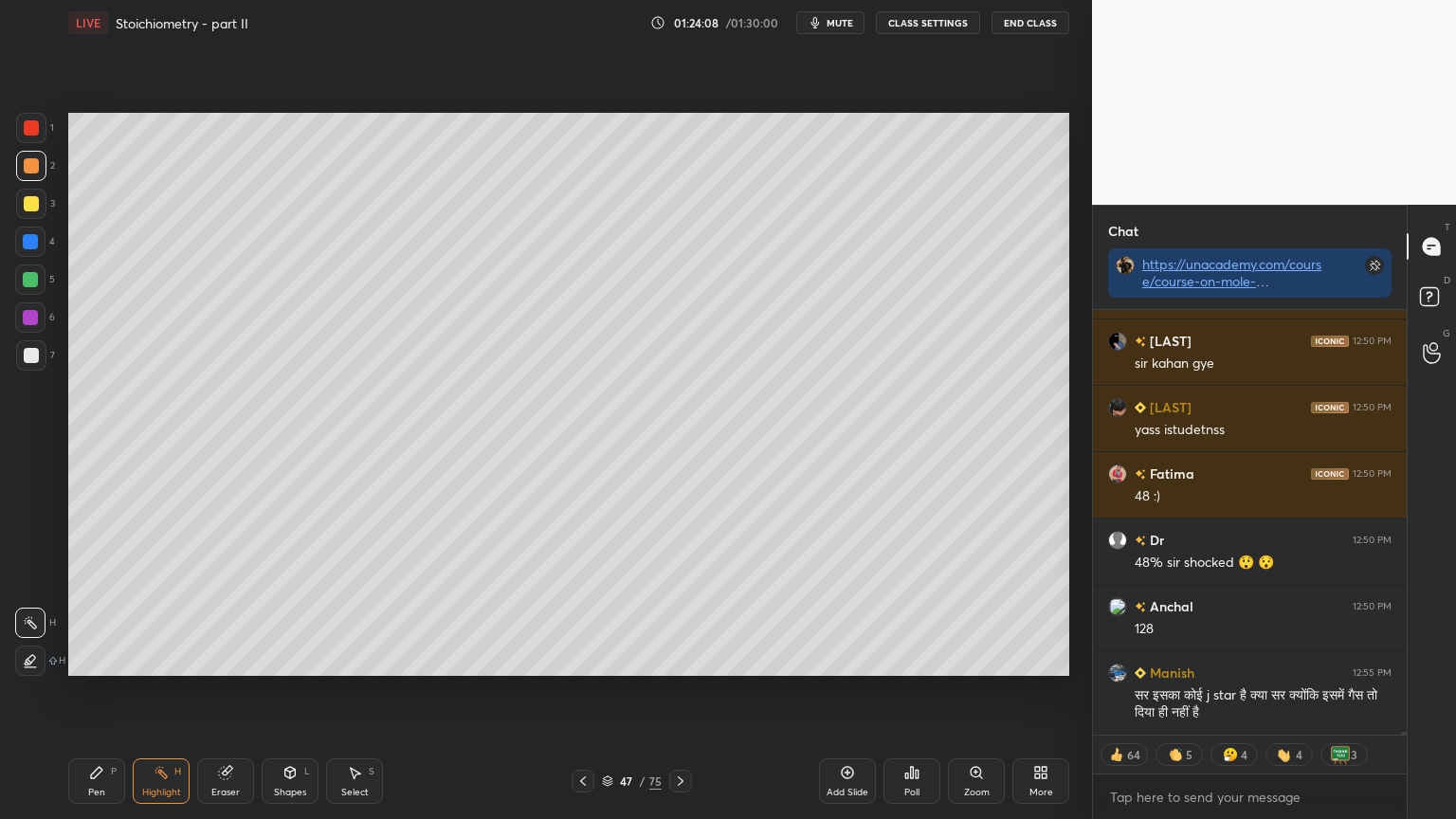 drag, startPoint x: 110, startPoint y: 780, endPoint x: 115, endPoint y: 763, distance: 17.720045 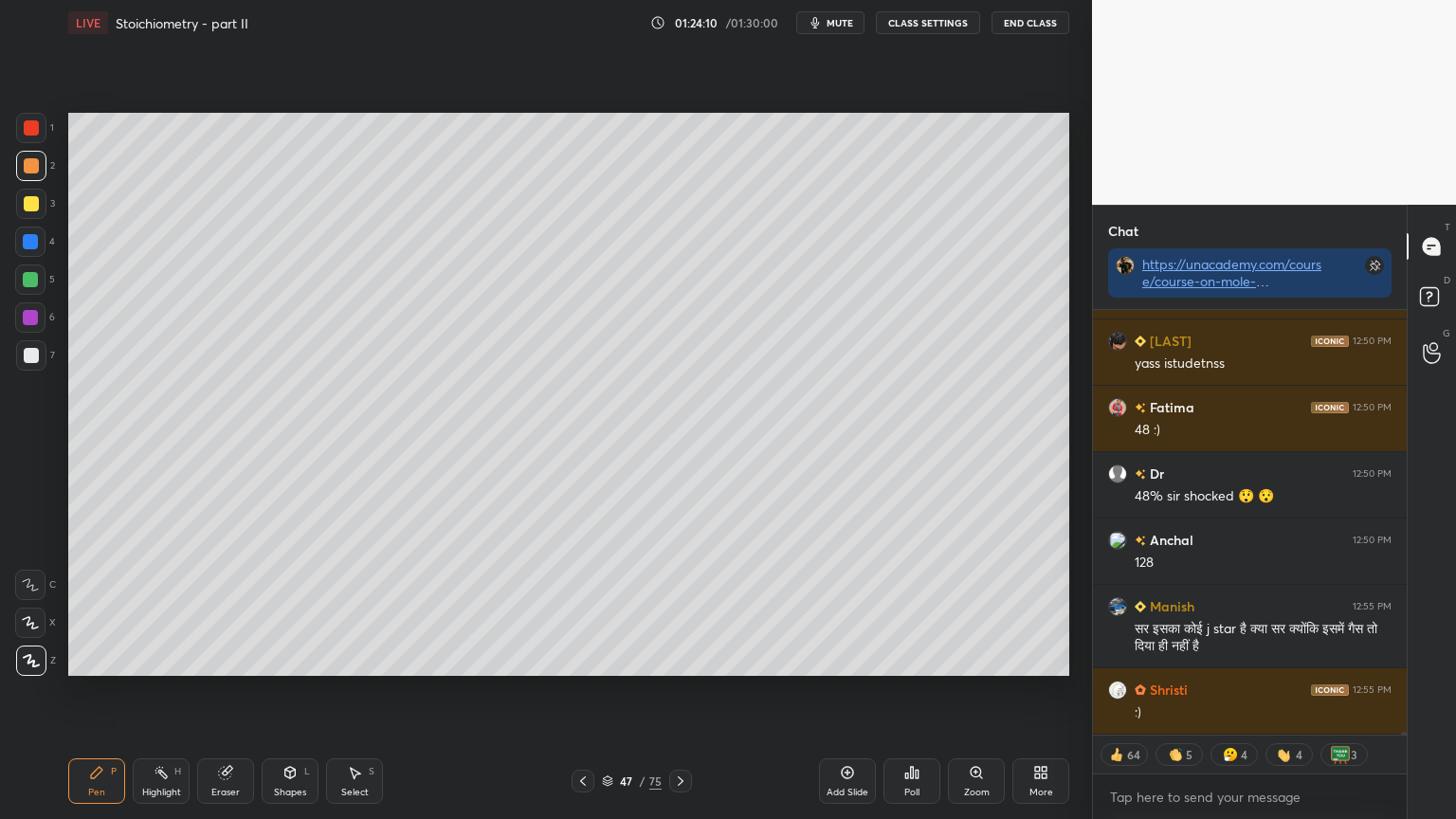 scroll, scrollTop: 62617, scrollLeft: 0, axis: vertical 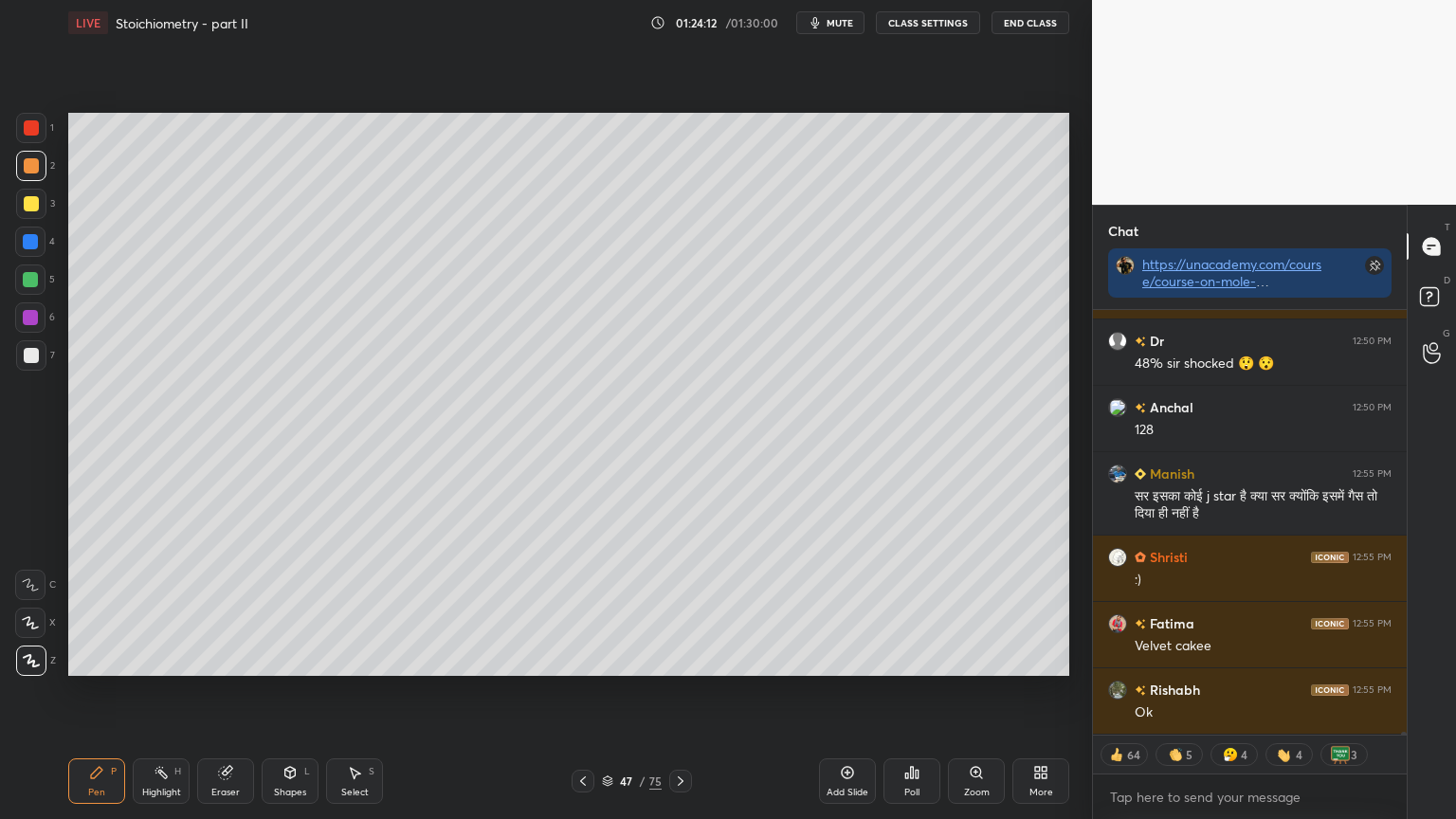 drag, startPoint x: 66, startPoint y: 790, endPoint x: 100, endPoint y: 679, distance: 116.09048 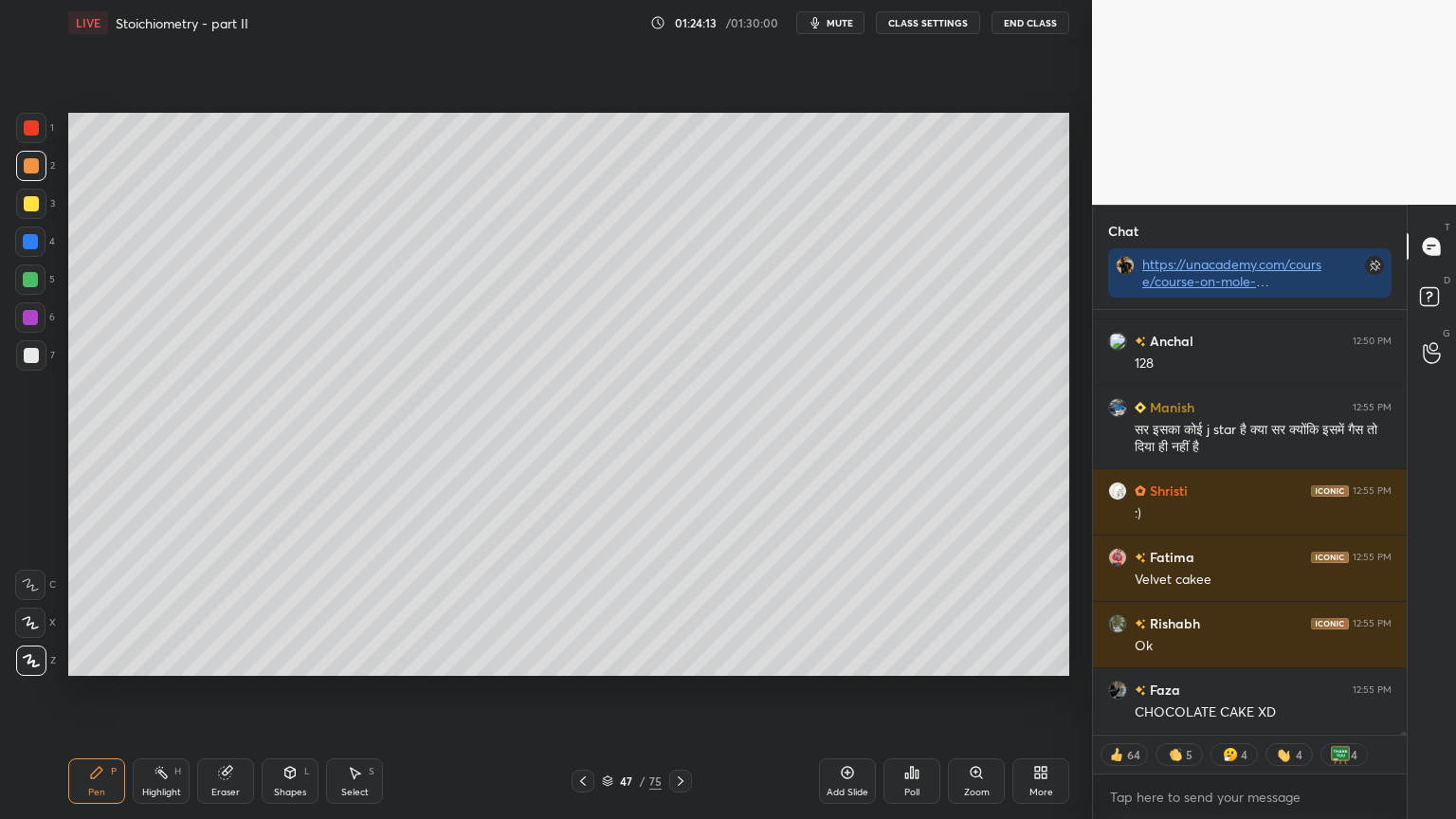 click on "2" at bounding box center [35, 170] 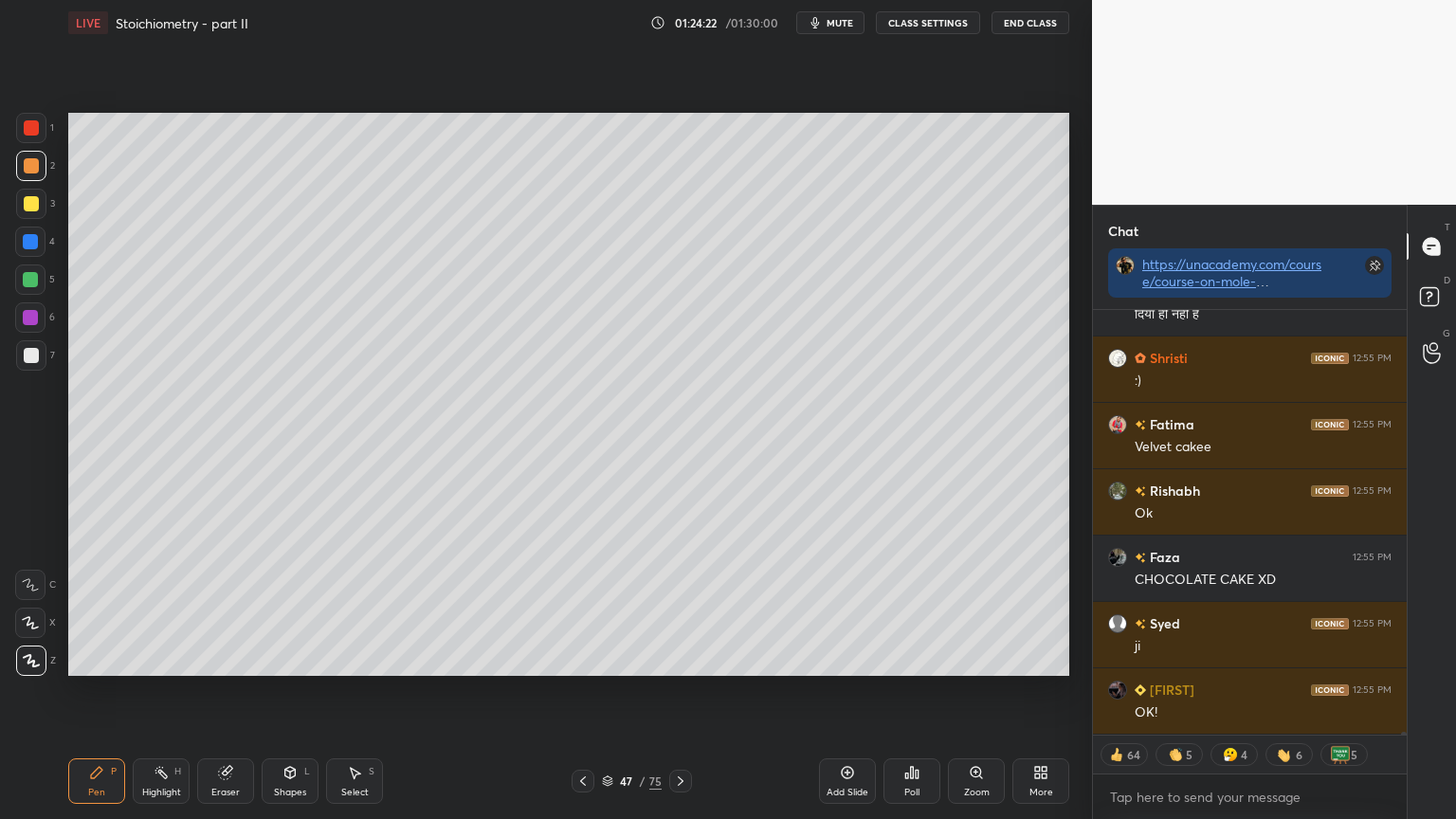 scroll, scrollTop: 62900, scrollLeft: 0, axis: vertical 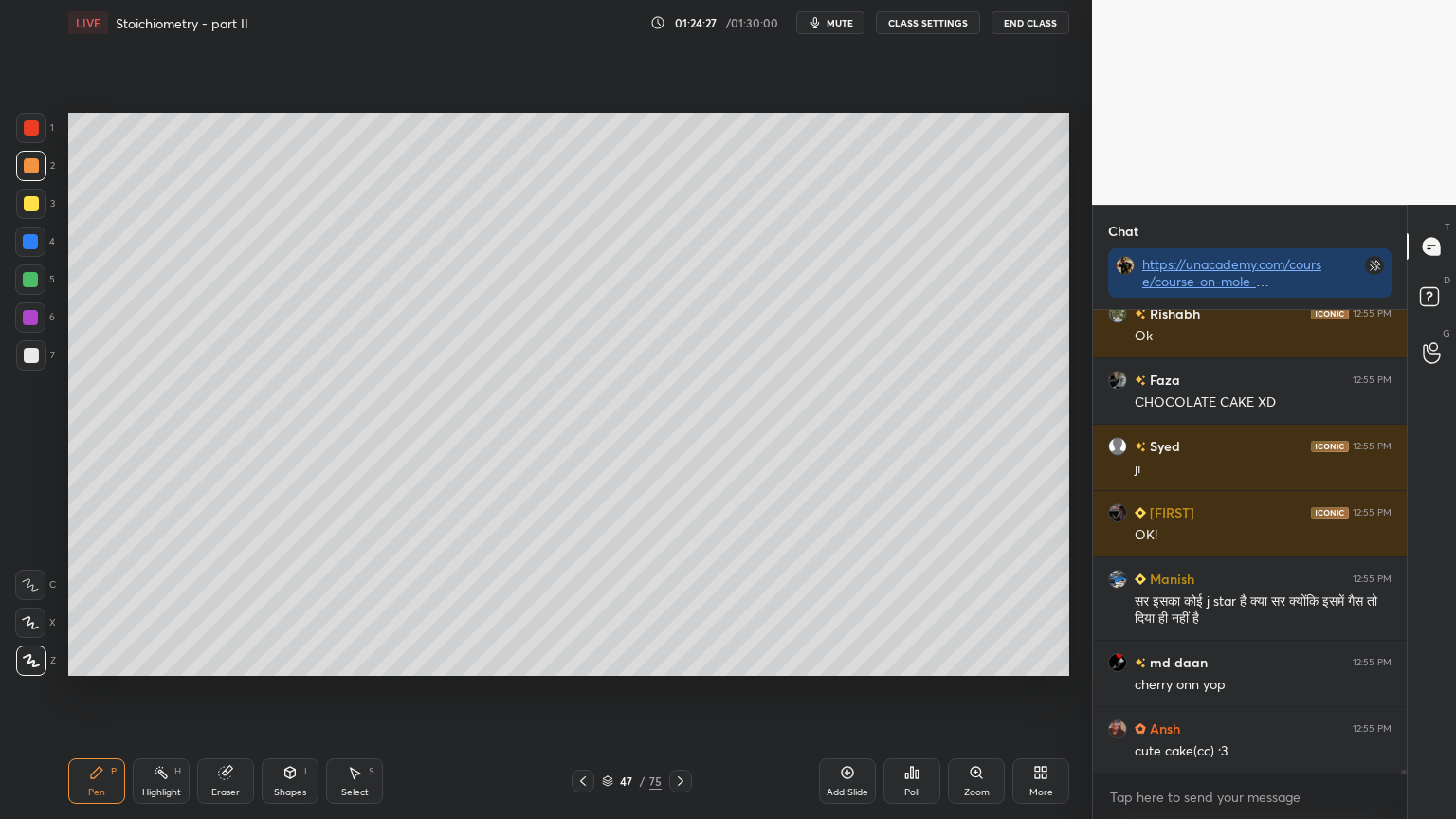 click on "Shapes L" at bounding box center (290, 781) 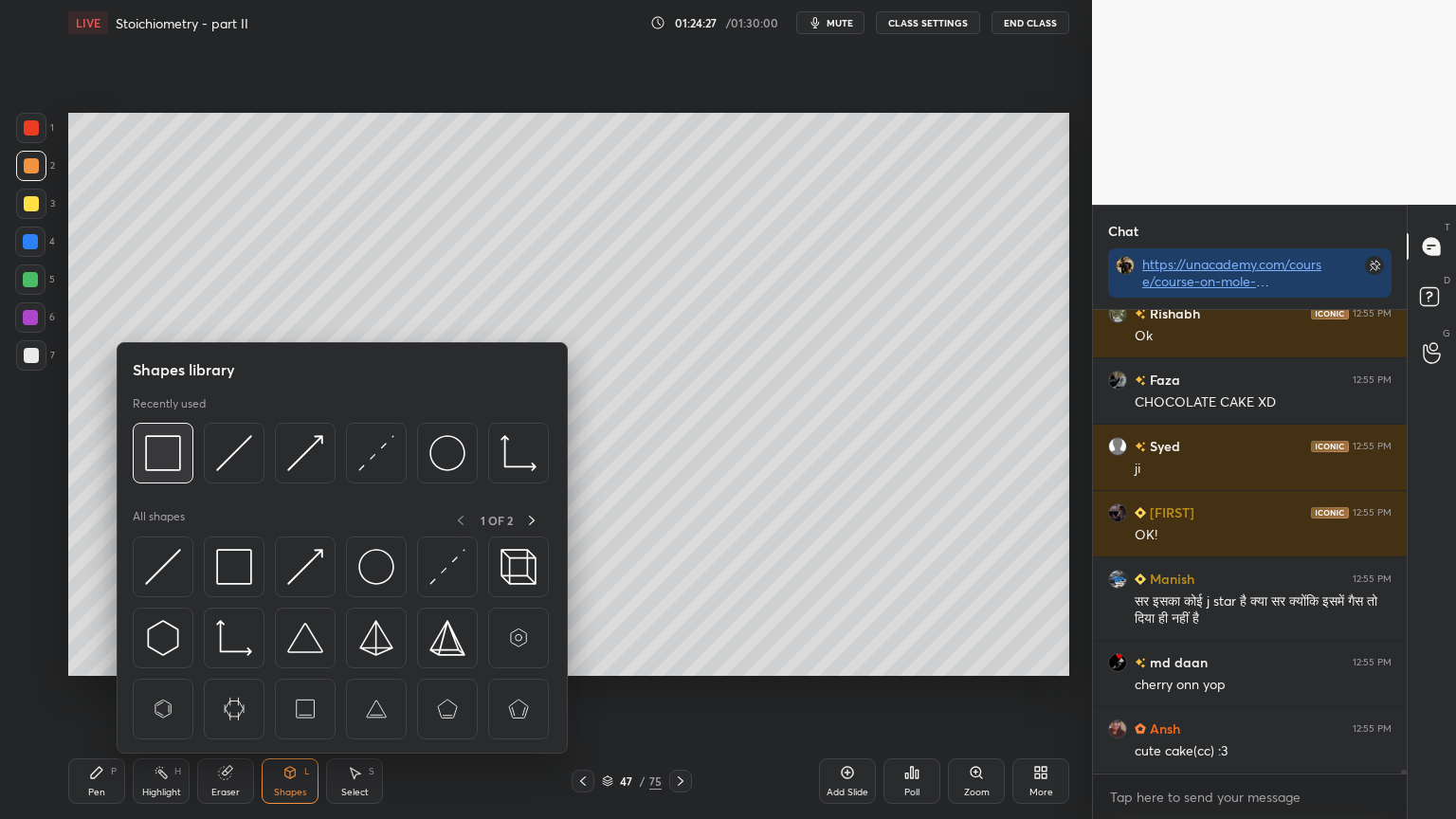 click at bounding box center (163, 453) 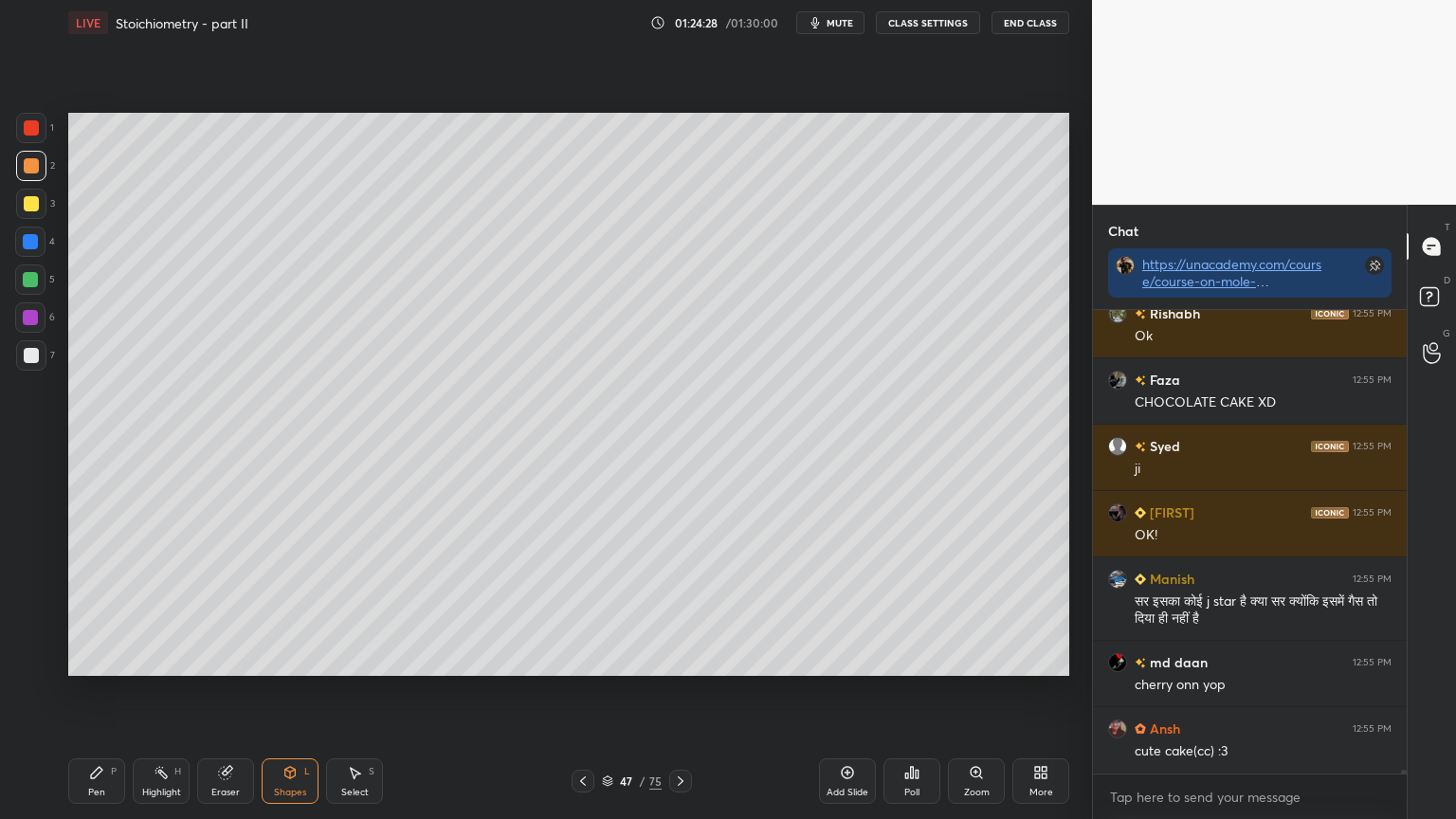 drag, startPoint x: 31, startPoint y: 352, endPoint x: 57, endPoint y: 336, distance: 30.528675 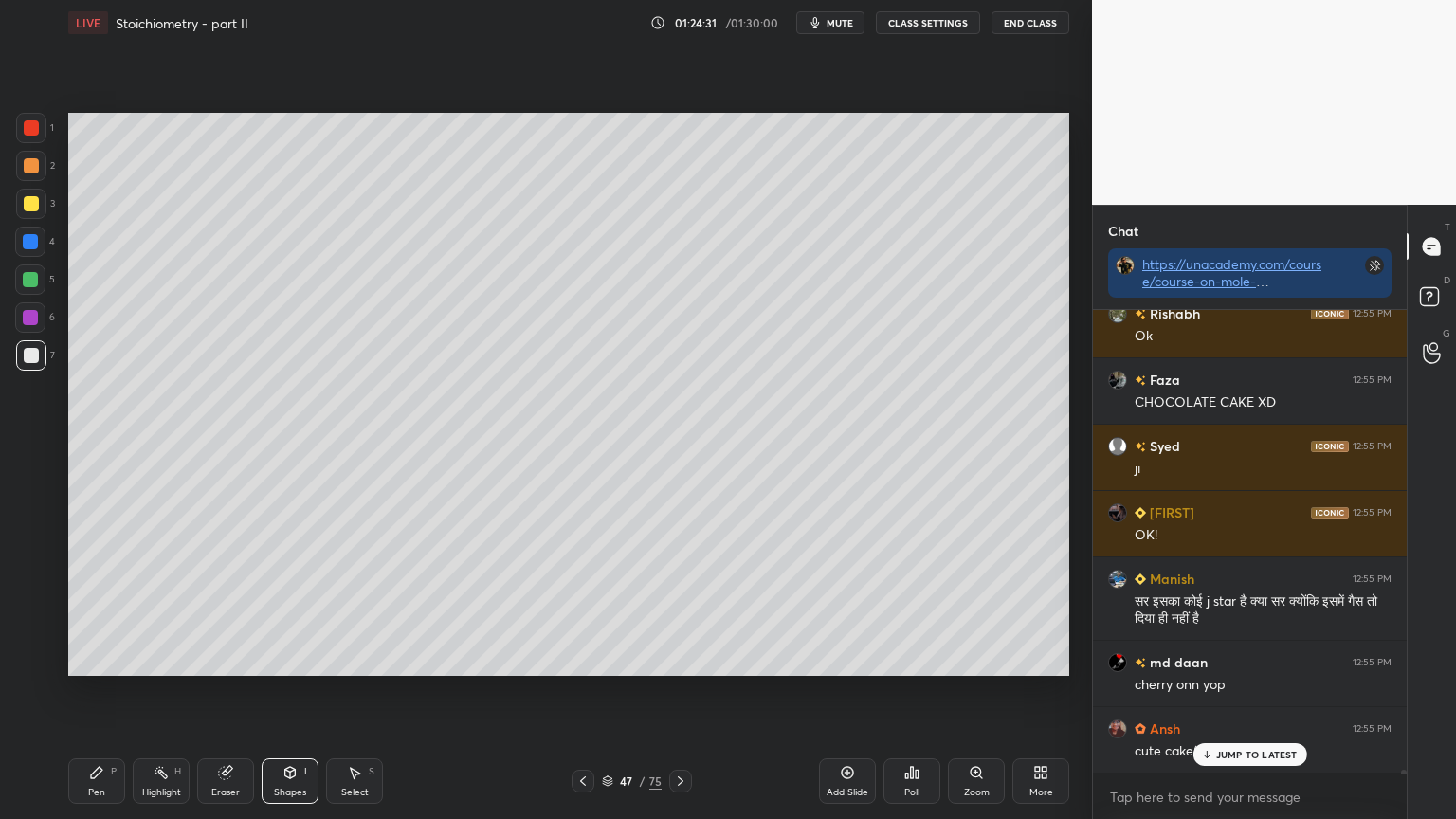 scroll, scrollTop: 63059, scrollLeft: 0, axis: vertical 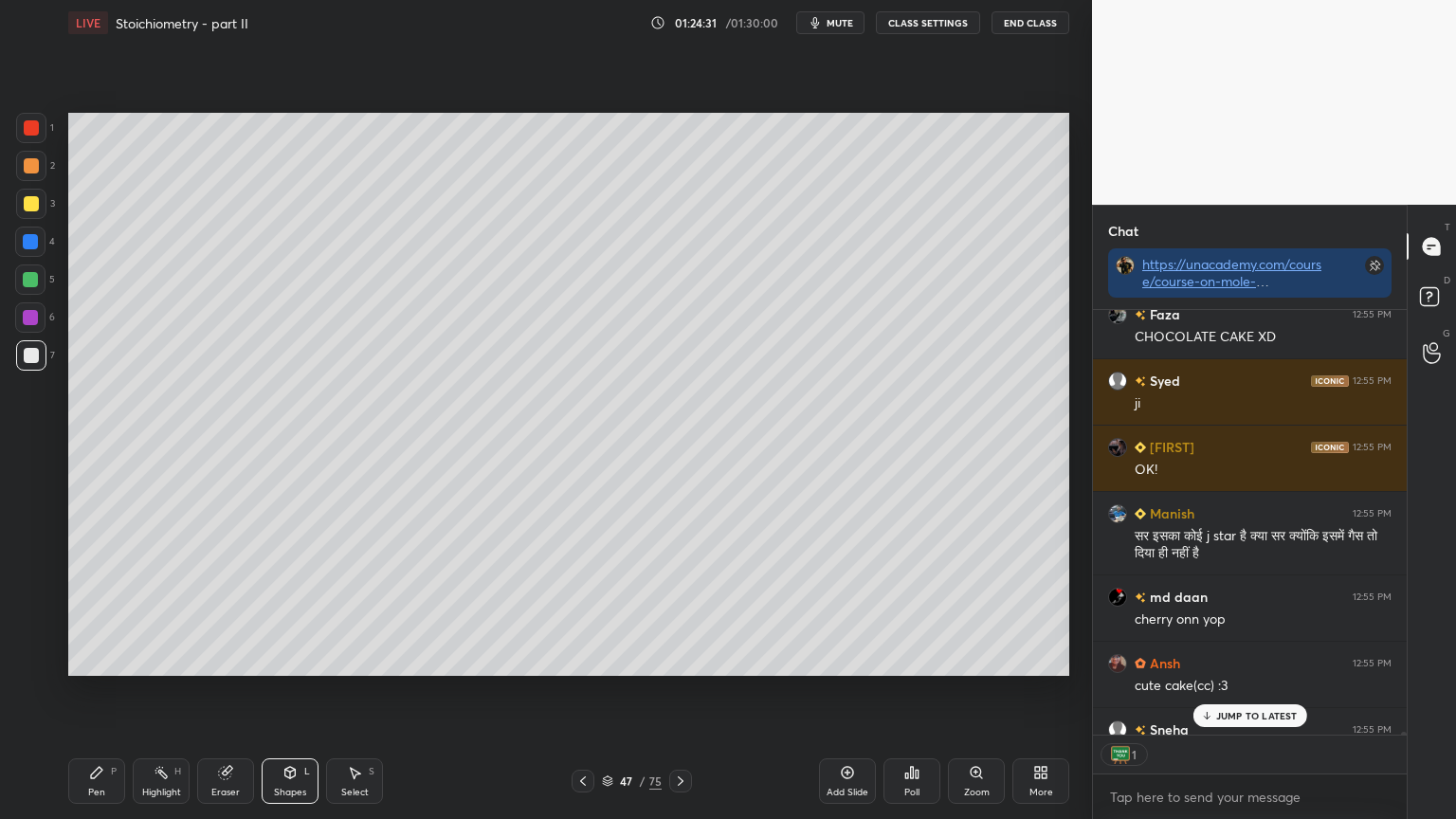 click on "Pen P" at bounding box center [97, 781] 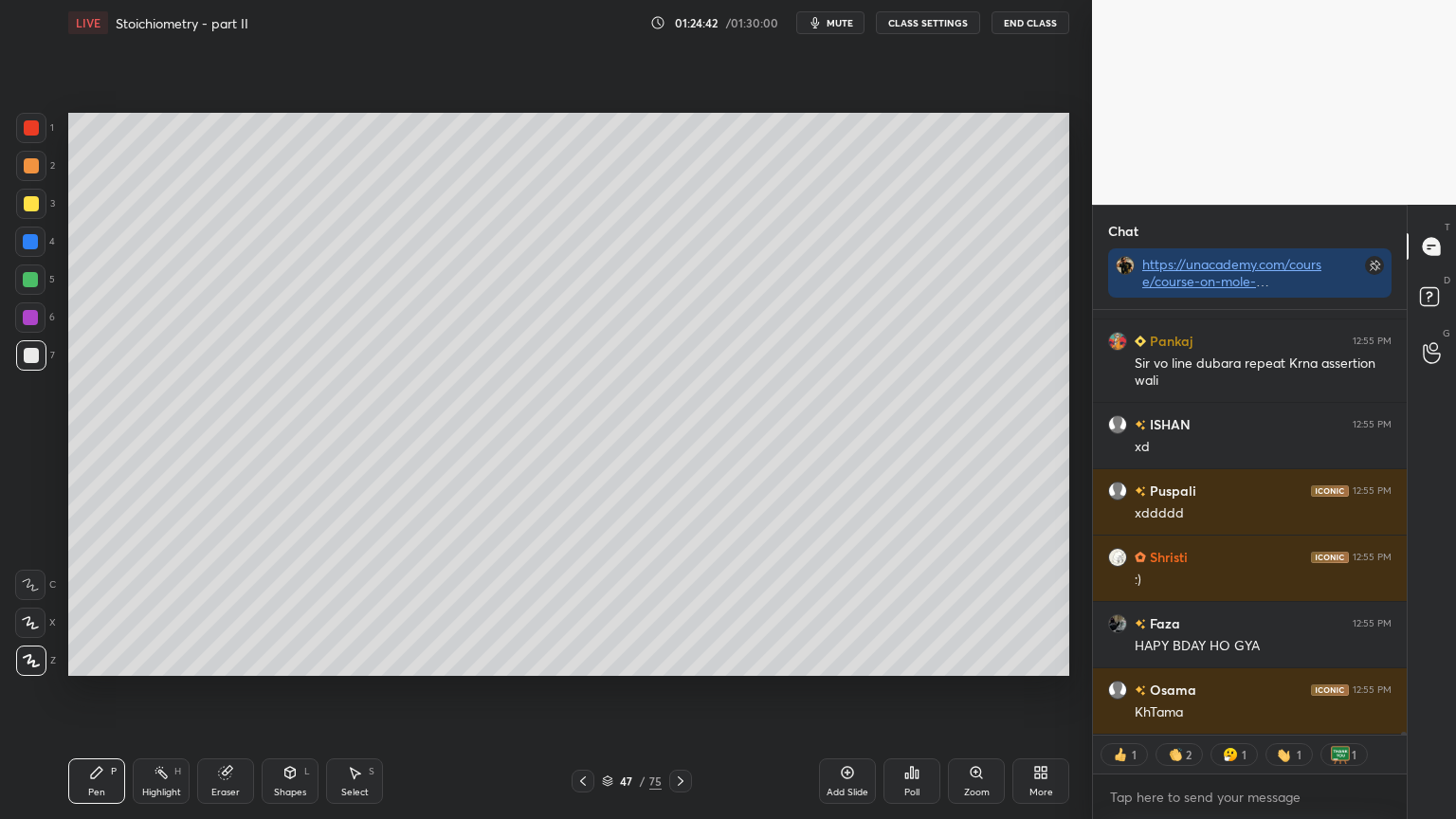 scroll, scrollTop: 63581, scrollLeft: 0, axis: vertical 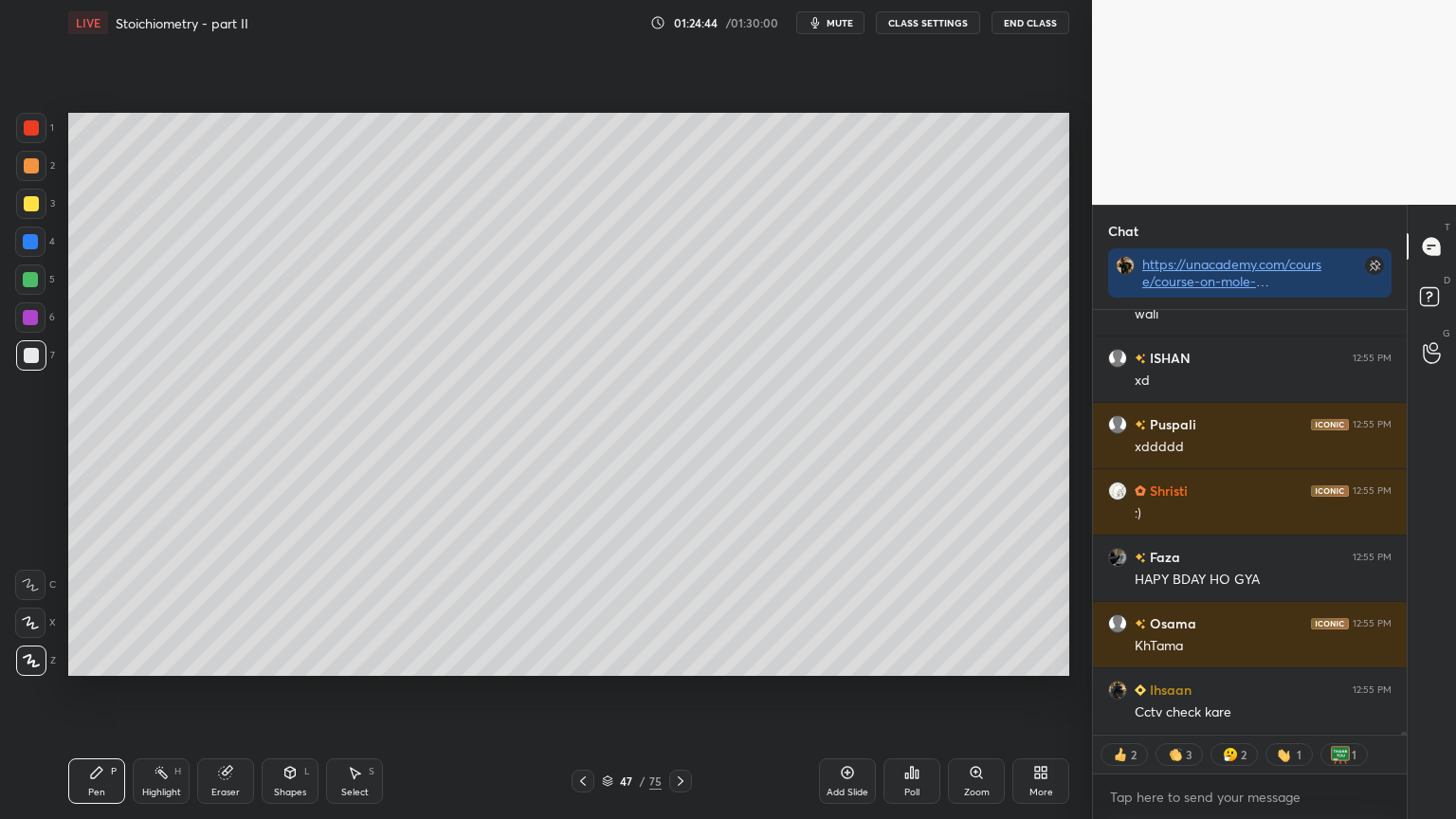 click on "Shapes L" at bounding box center (290, 781) 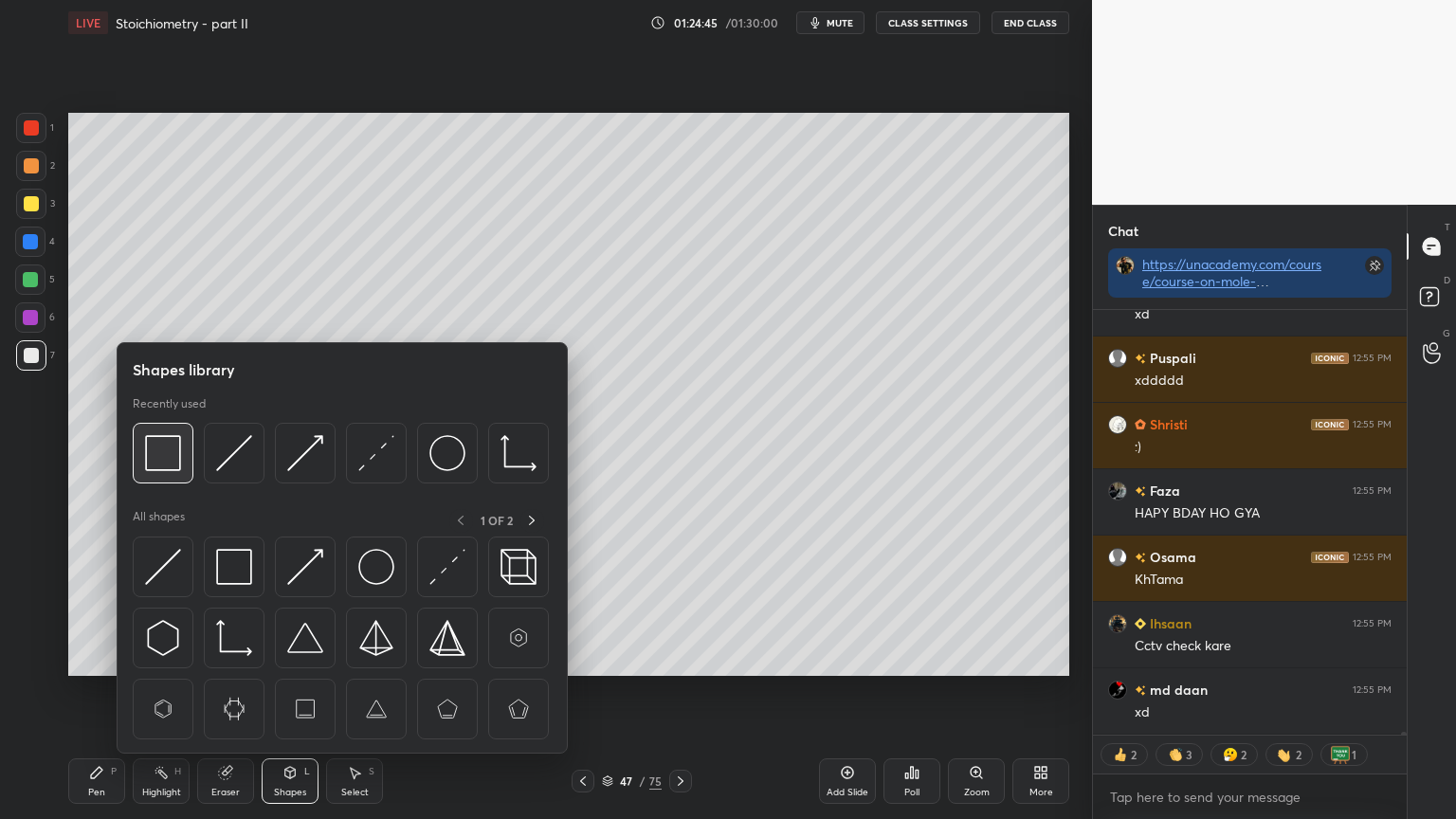 click at bounding box center [163, 453] 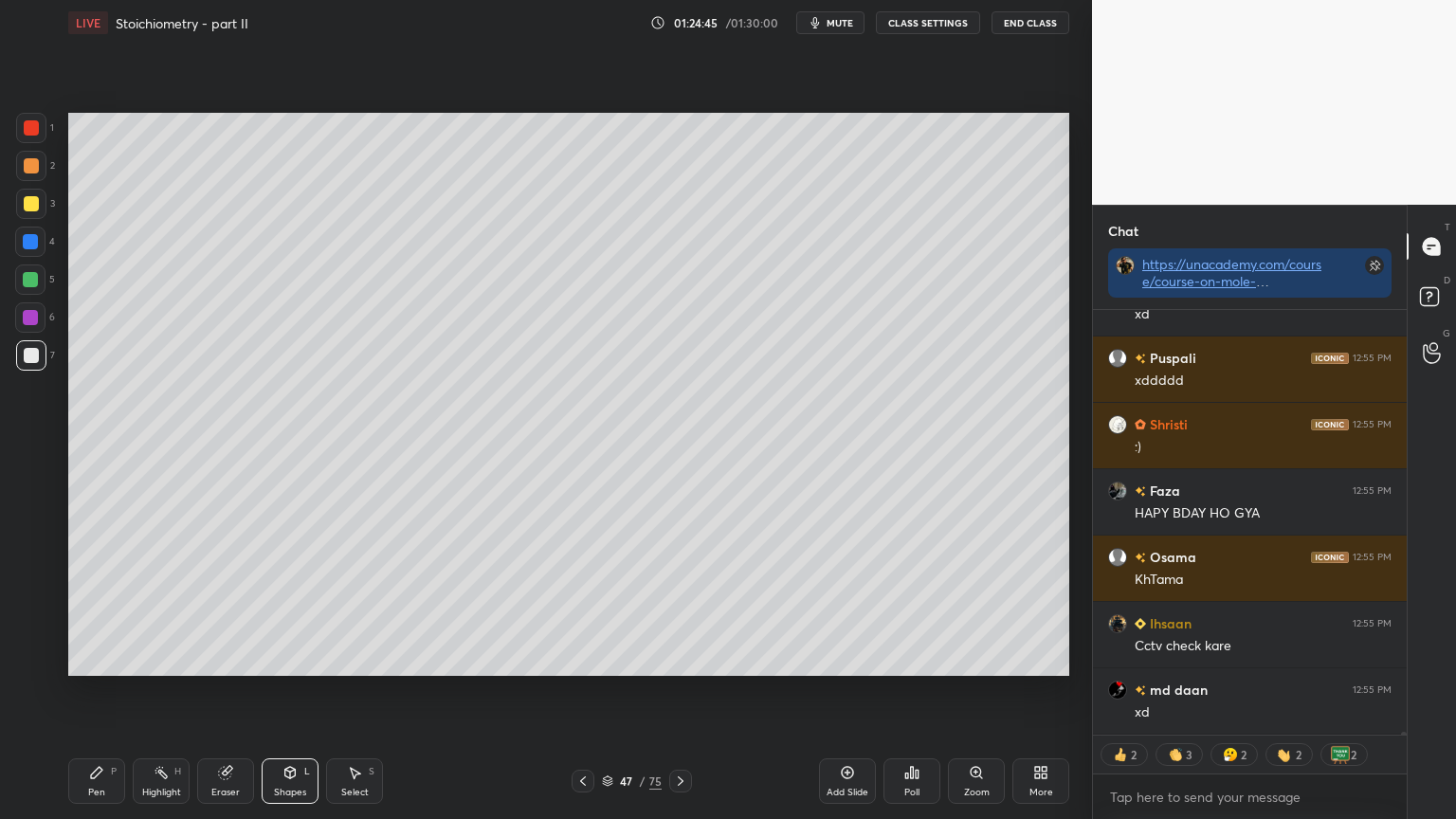 scroll, scrollTop: 63713, scrollLeft: 0, axis: vertical 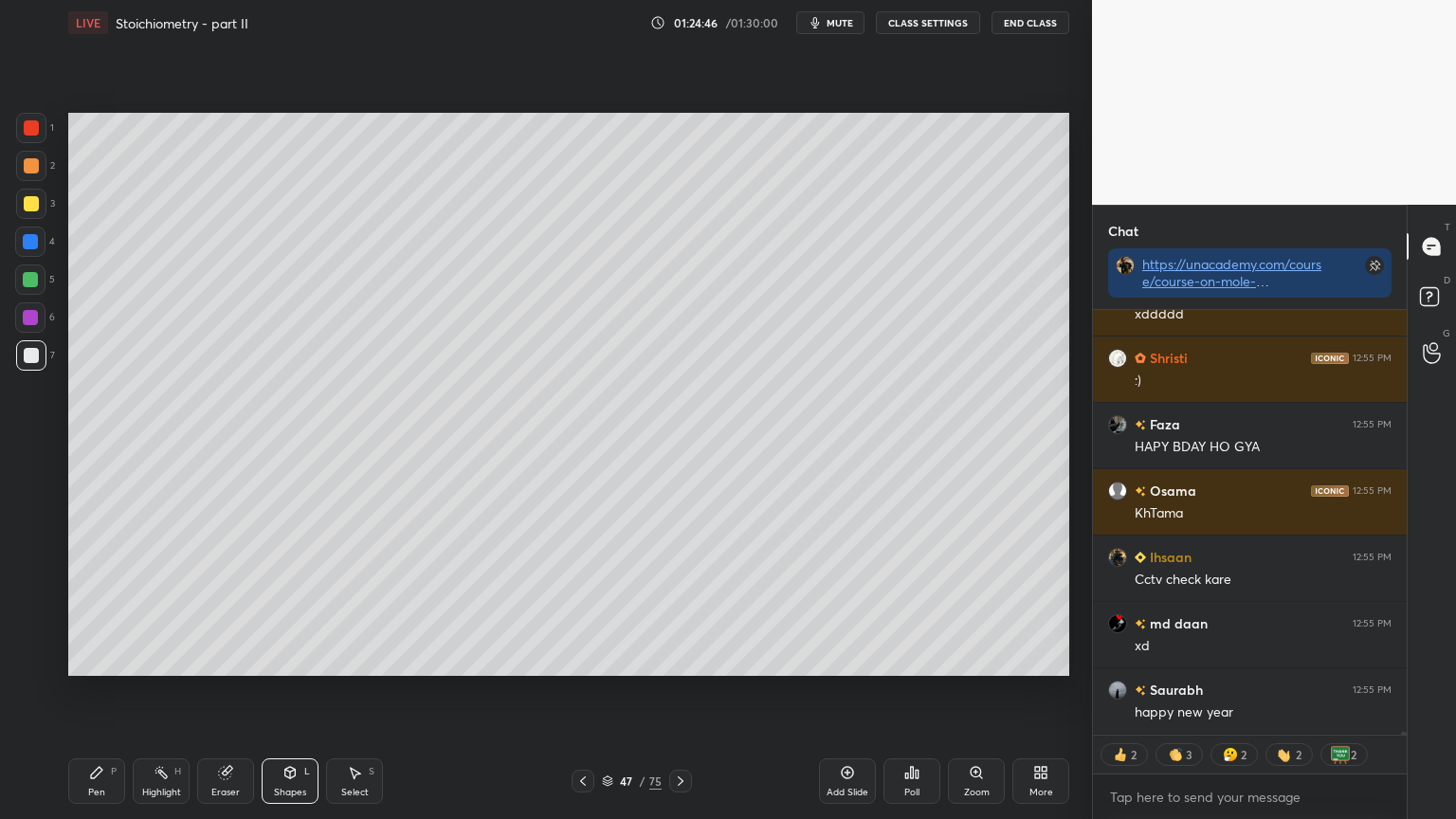 click on "Setting up your live class Poll for   secs No correct answer Start poll" at bounding box center (569, 394) 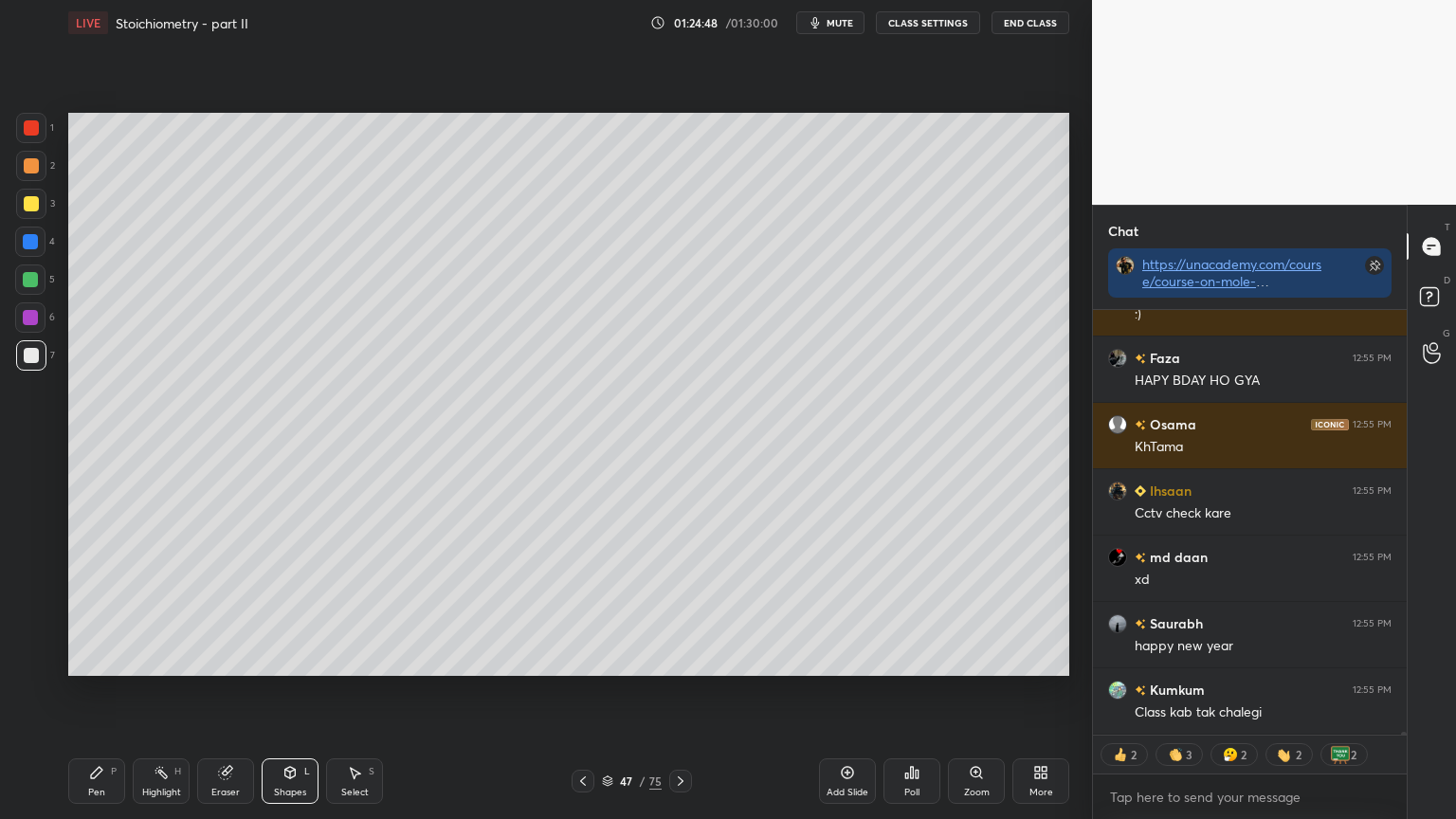 scroll, scrollTop: 63863, scrollLeft: 0, axis: vertical 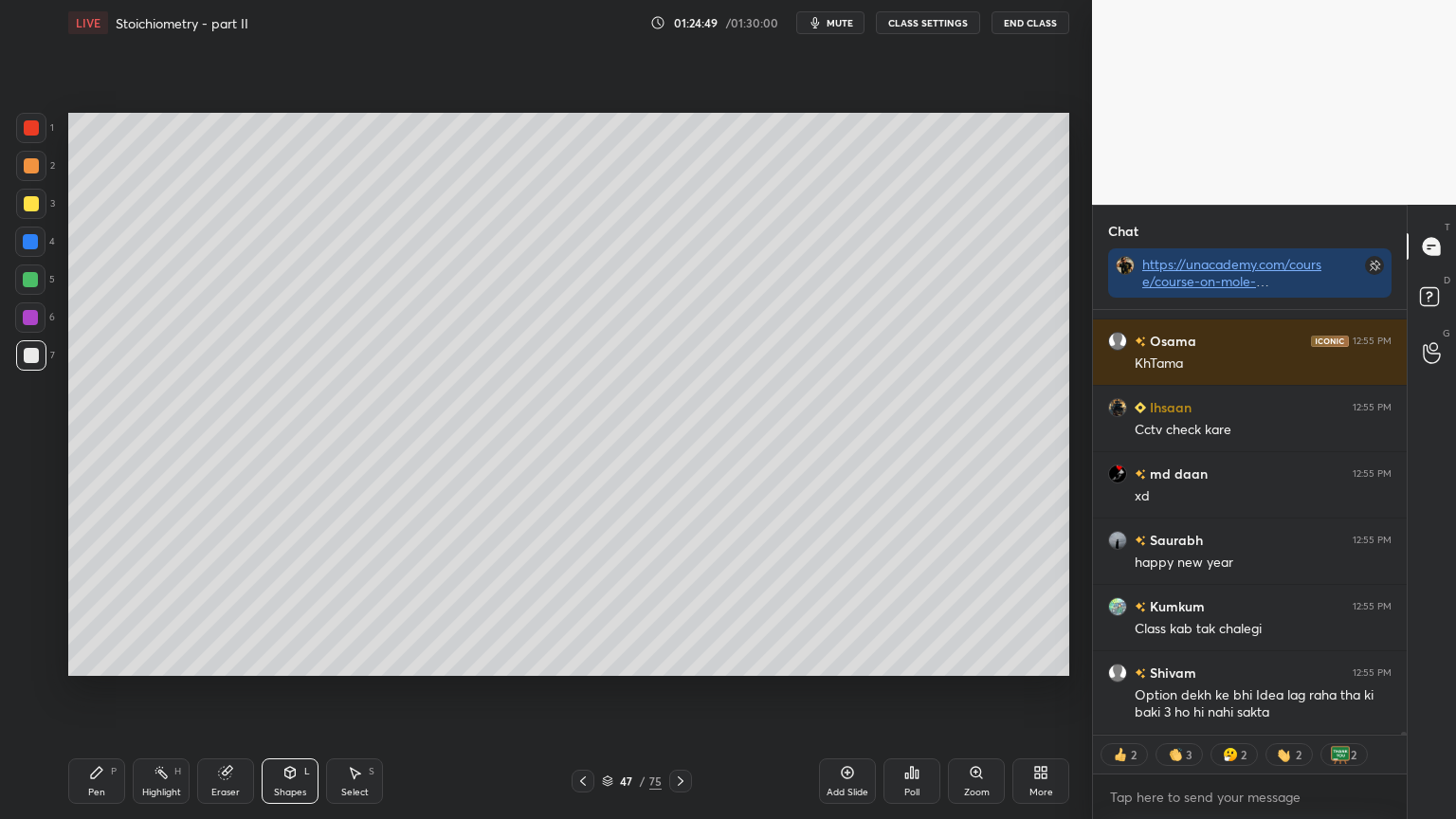 click on "Highlight H" at bounding box center [161, 781] 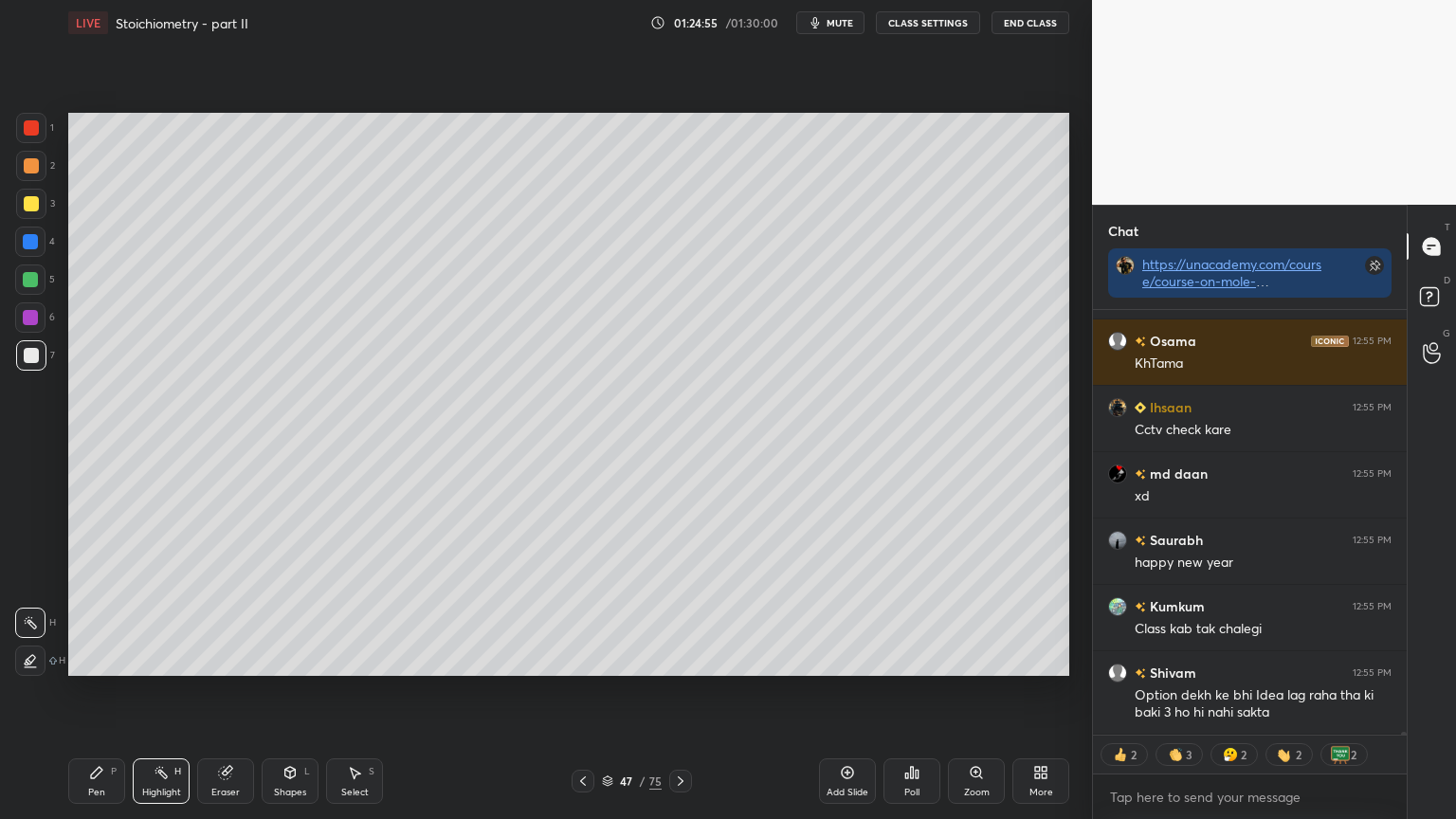 click on "Pen P" at bounding box center [97, 781] 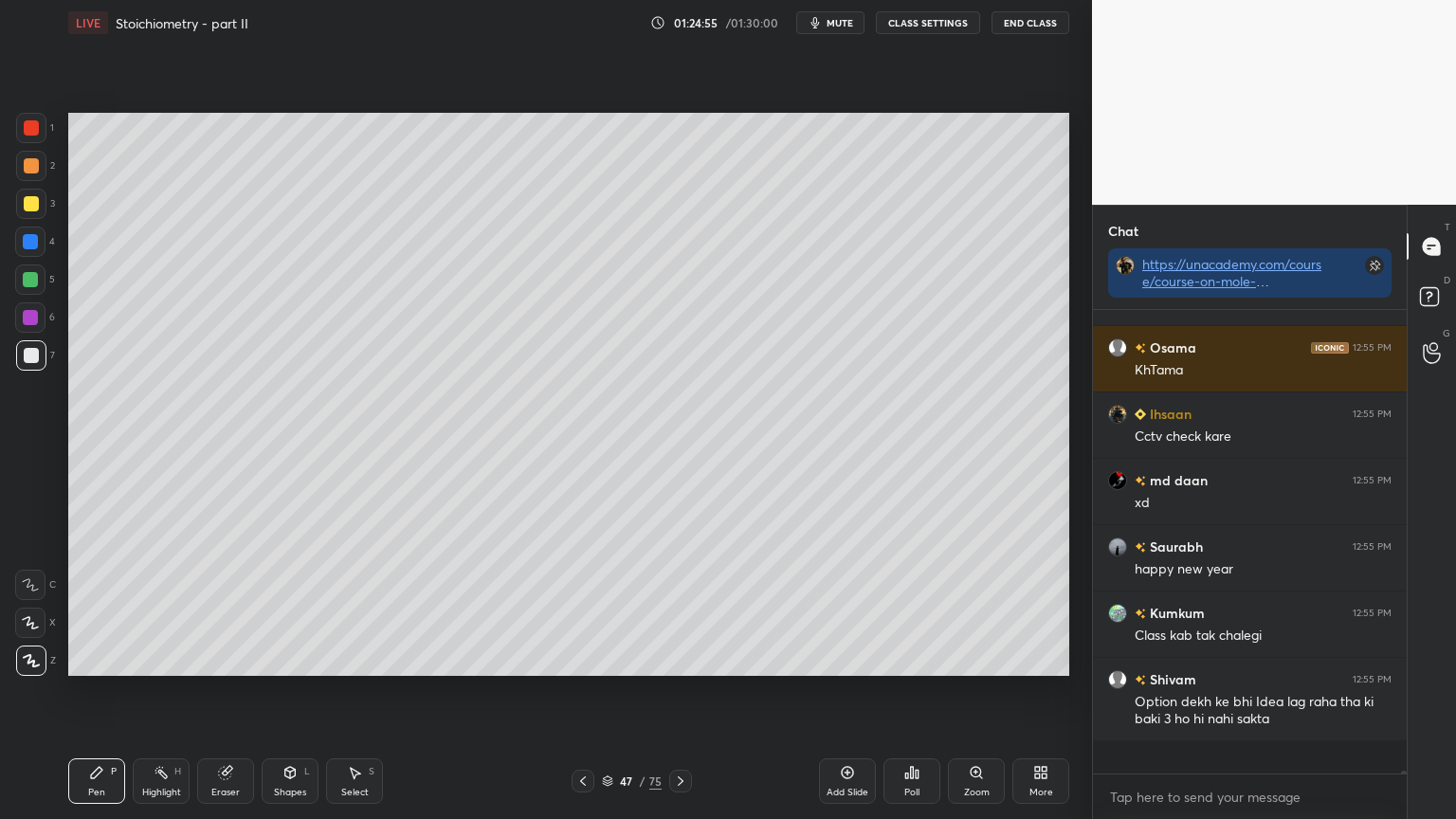 scroll, scrollTop: 7, scrollLeft: 6, axis: both 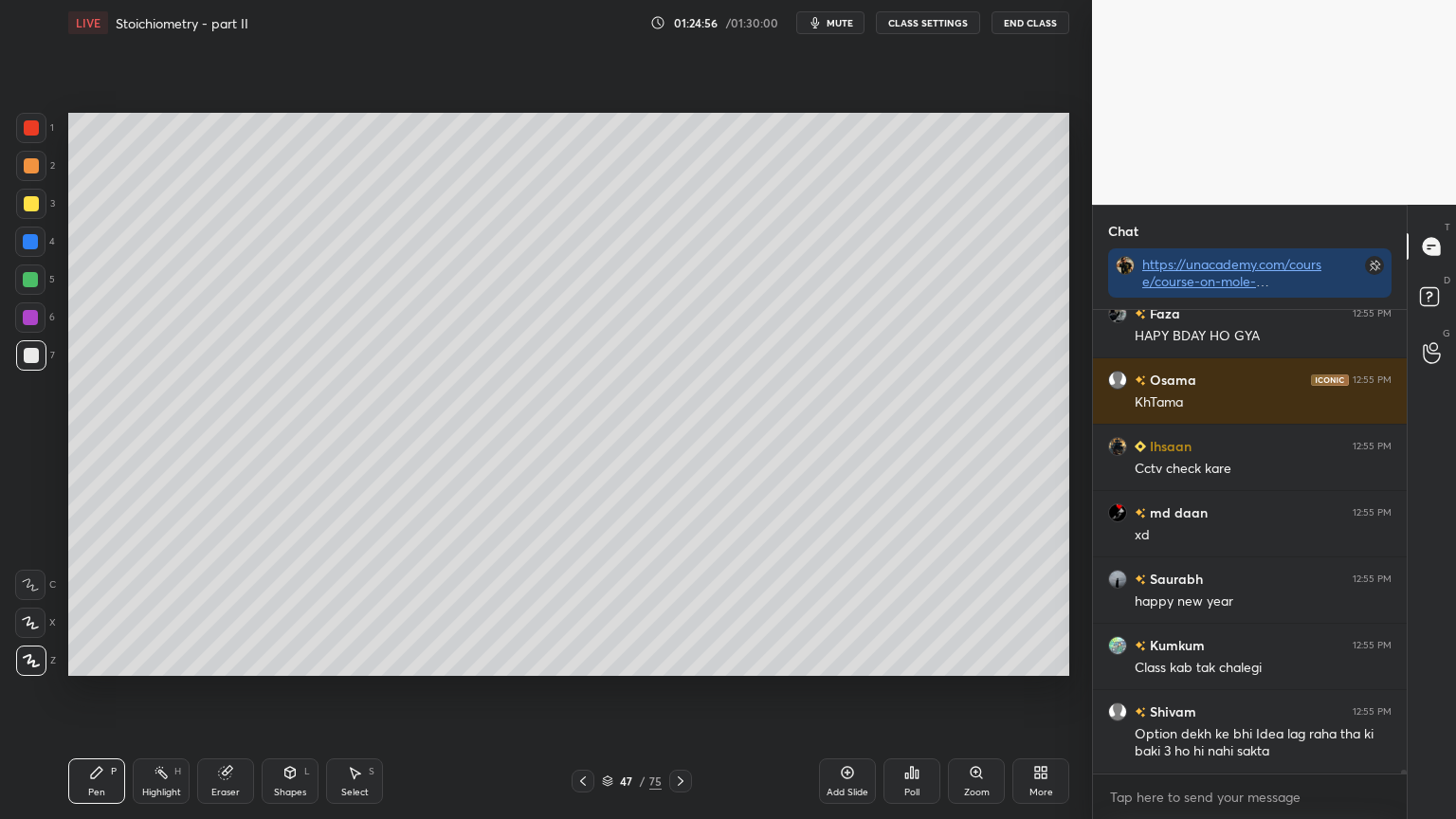 click at bounding box center (31, 355) 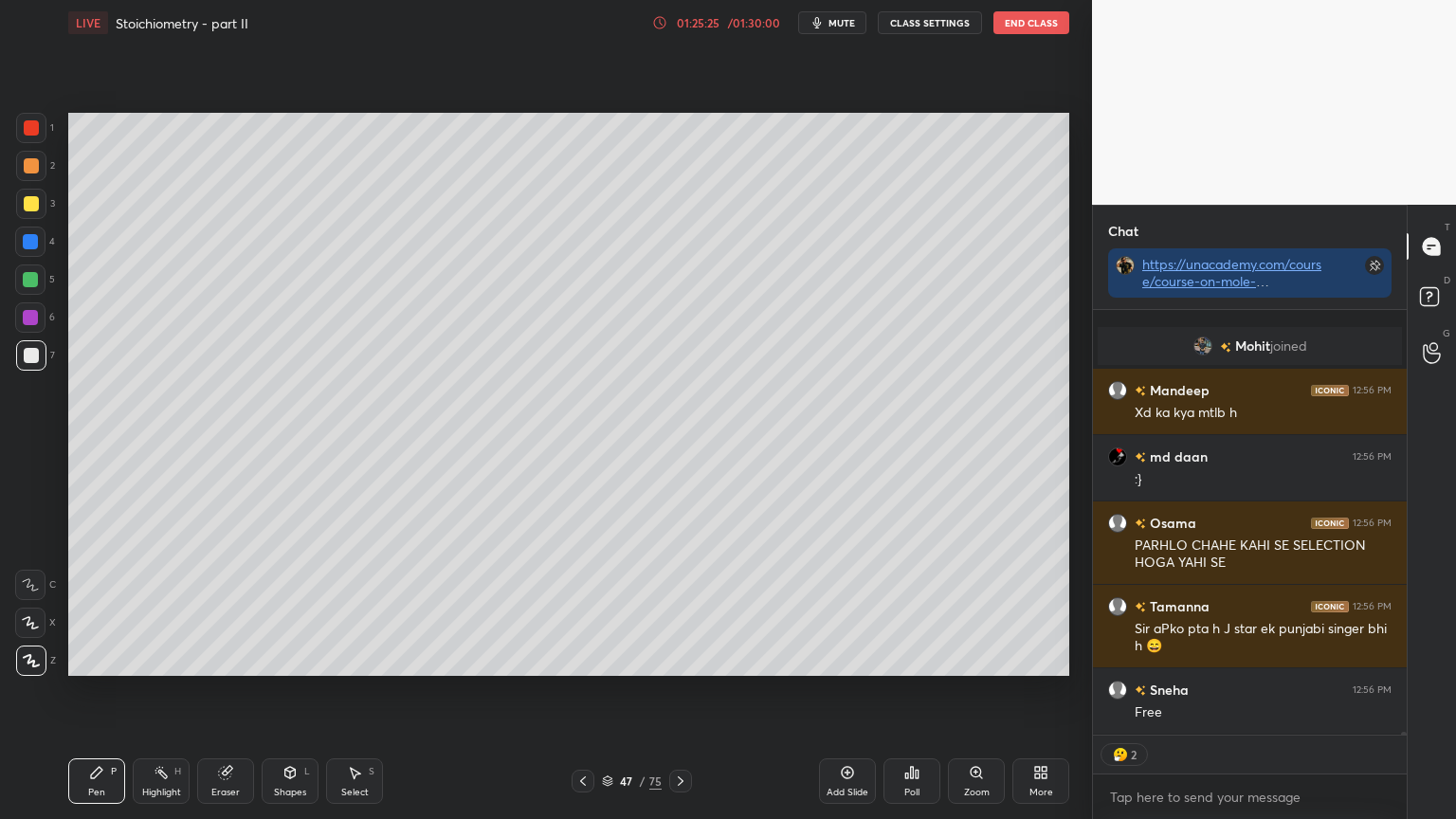 scroll, scrollTop: 63928, scrollLeft: 0, axis: vertical 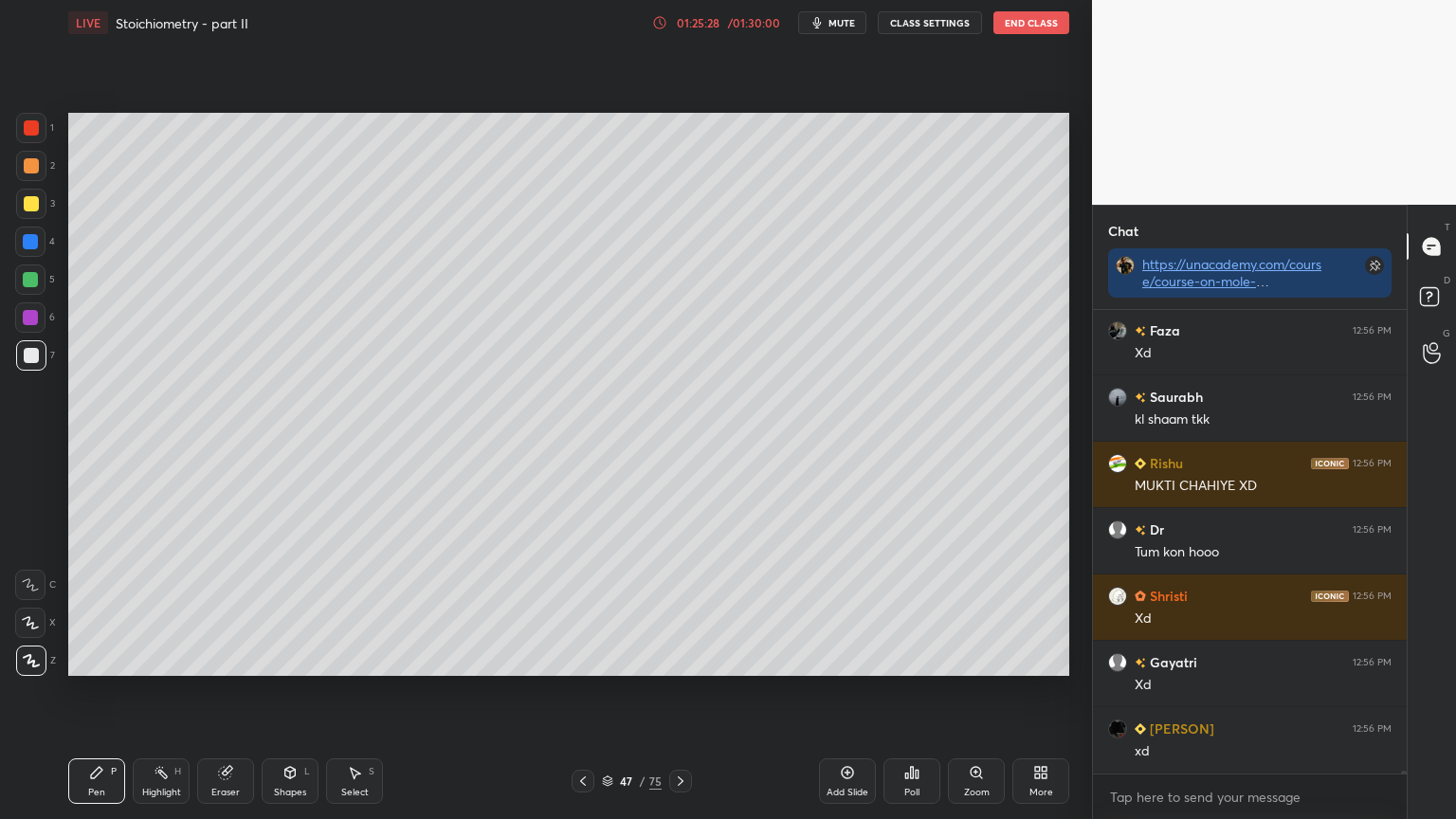 click at bounding box center (31, 204) 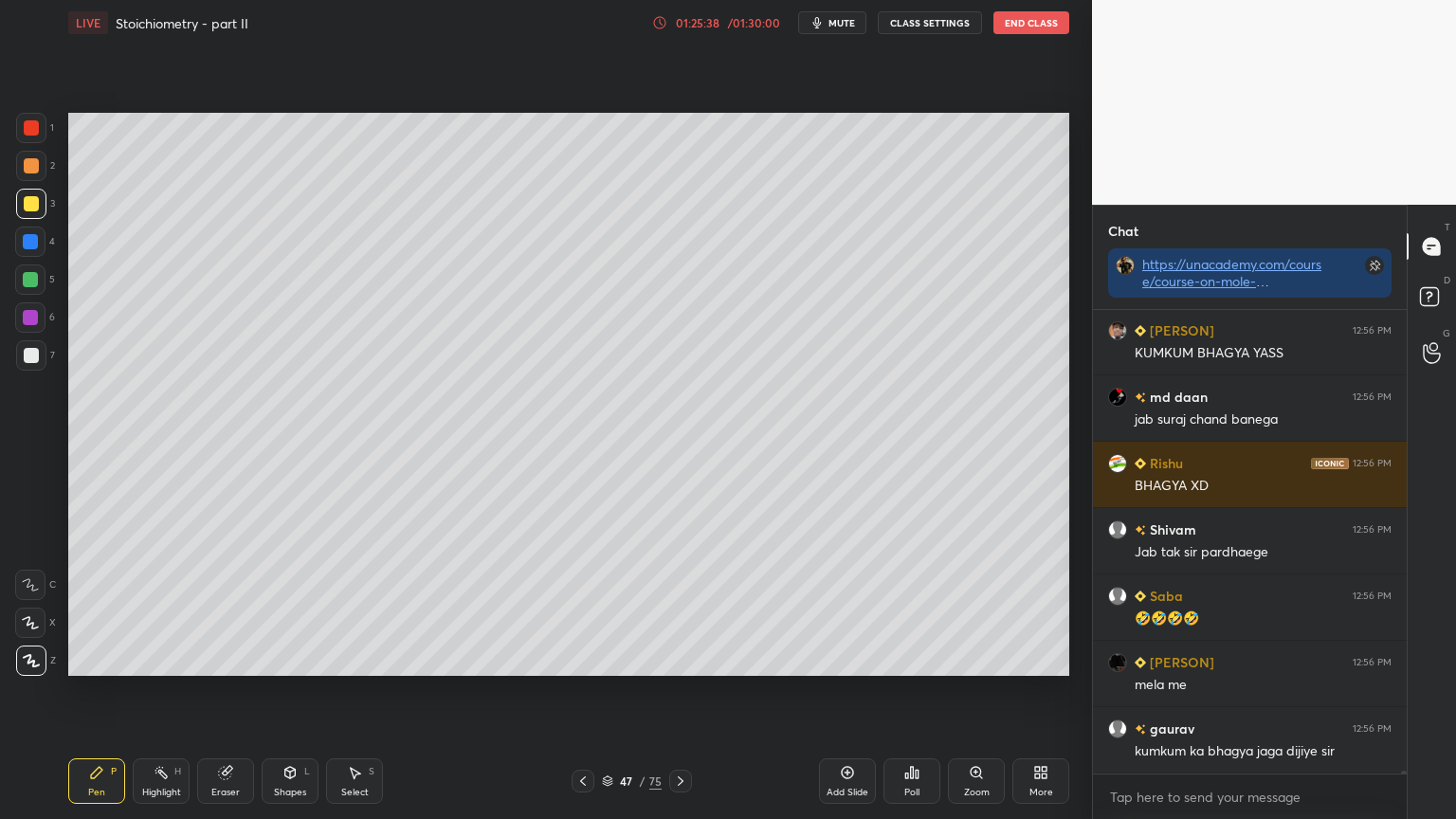 click at bounding box center [31, 355] 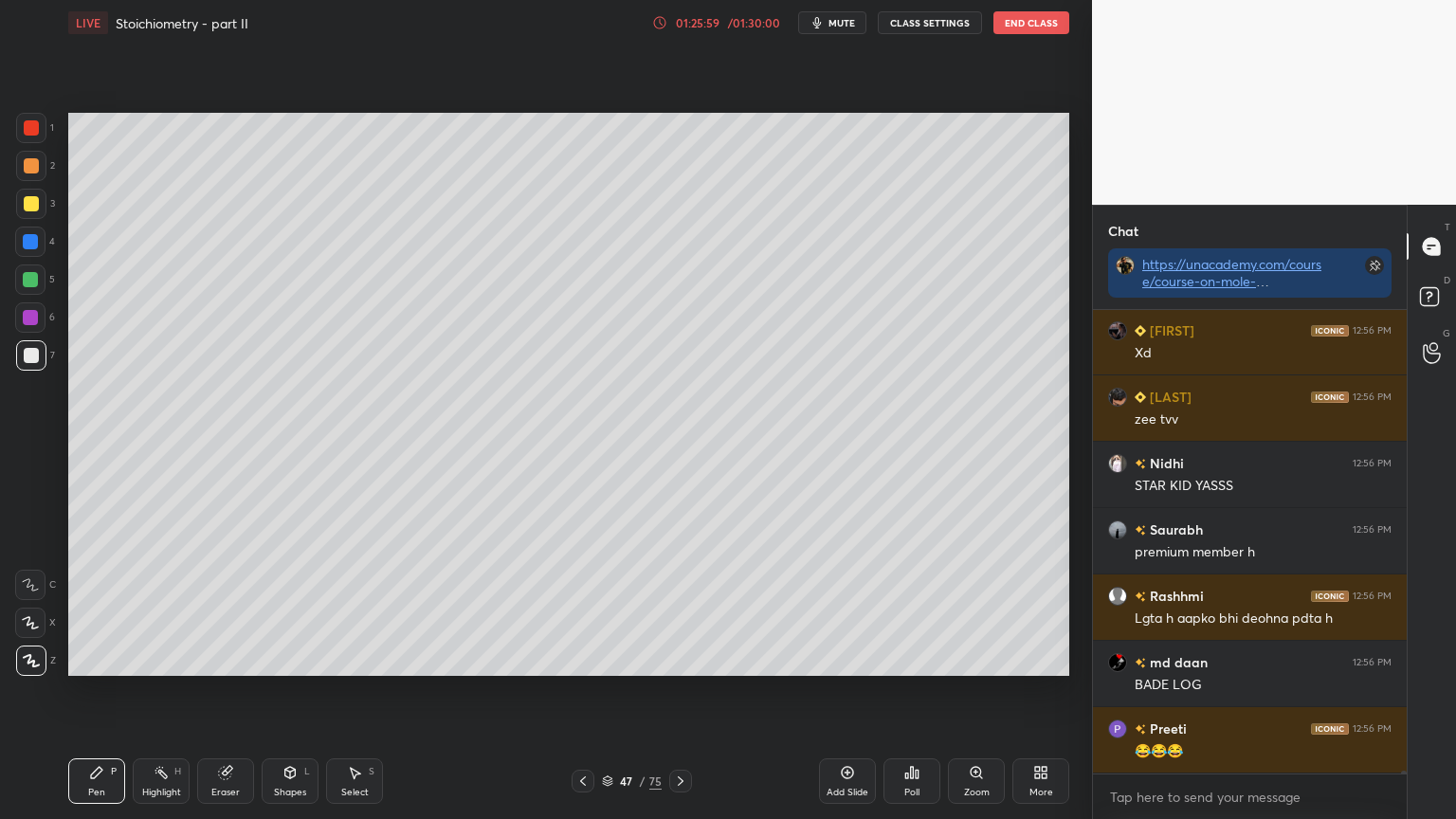 click on "Shapes" at bounding box center [290, 792] 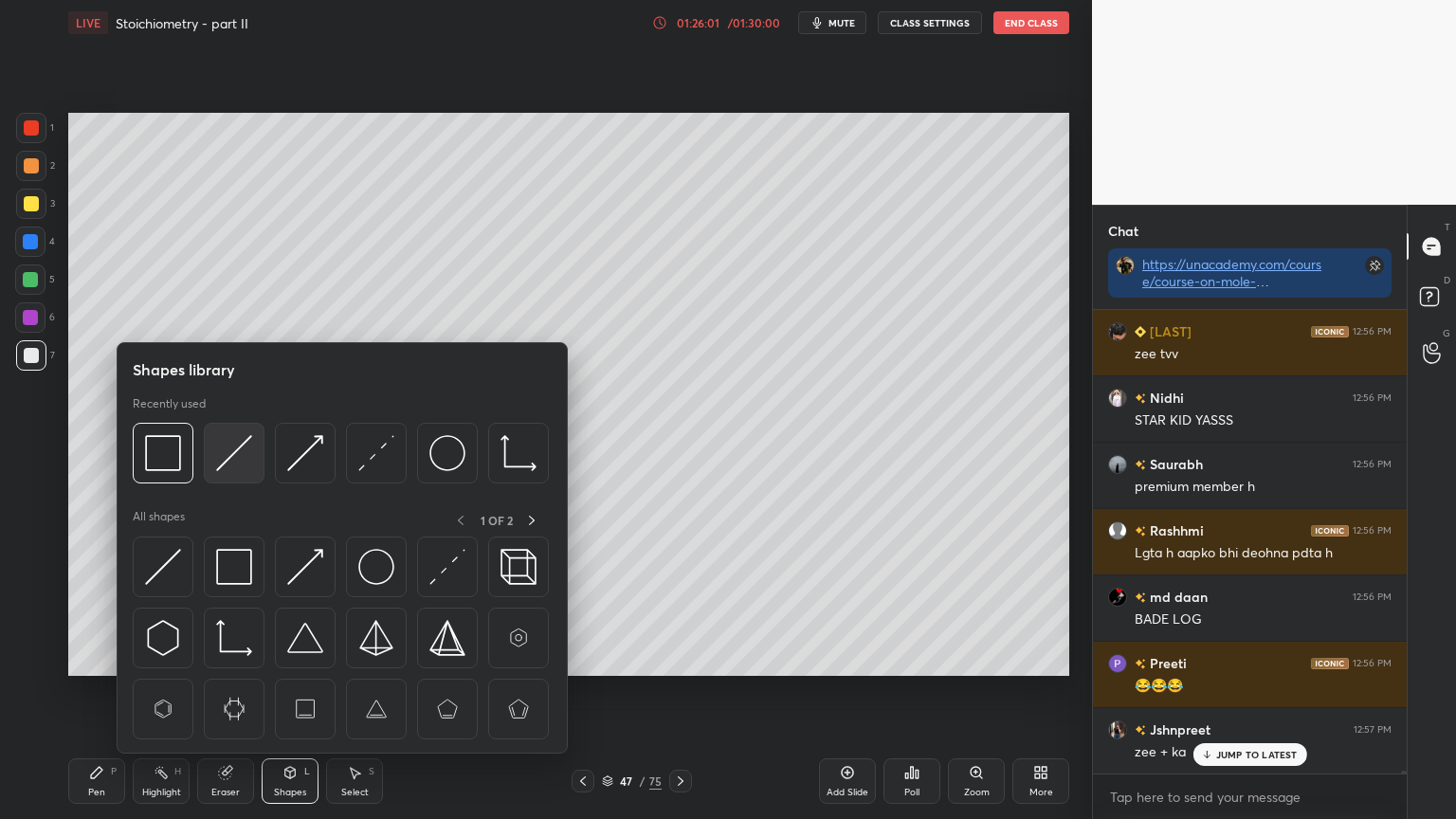 click at bounding box center [234, 453] 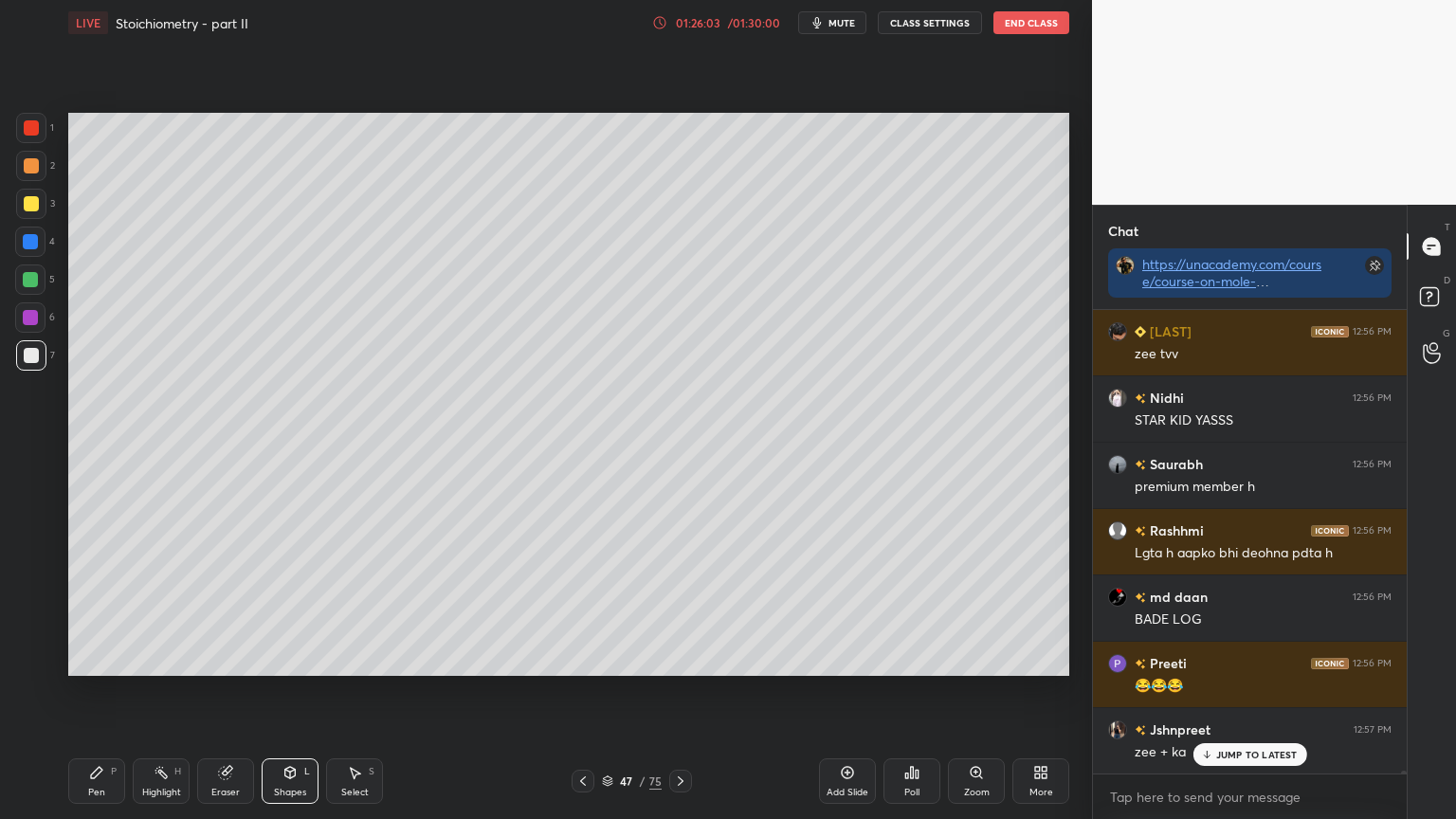 click on "1" at bounding box center (35, 128) 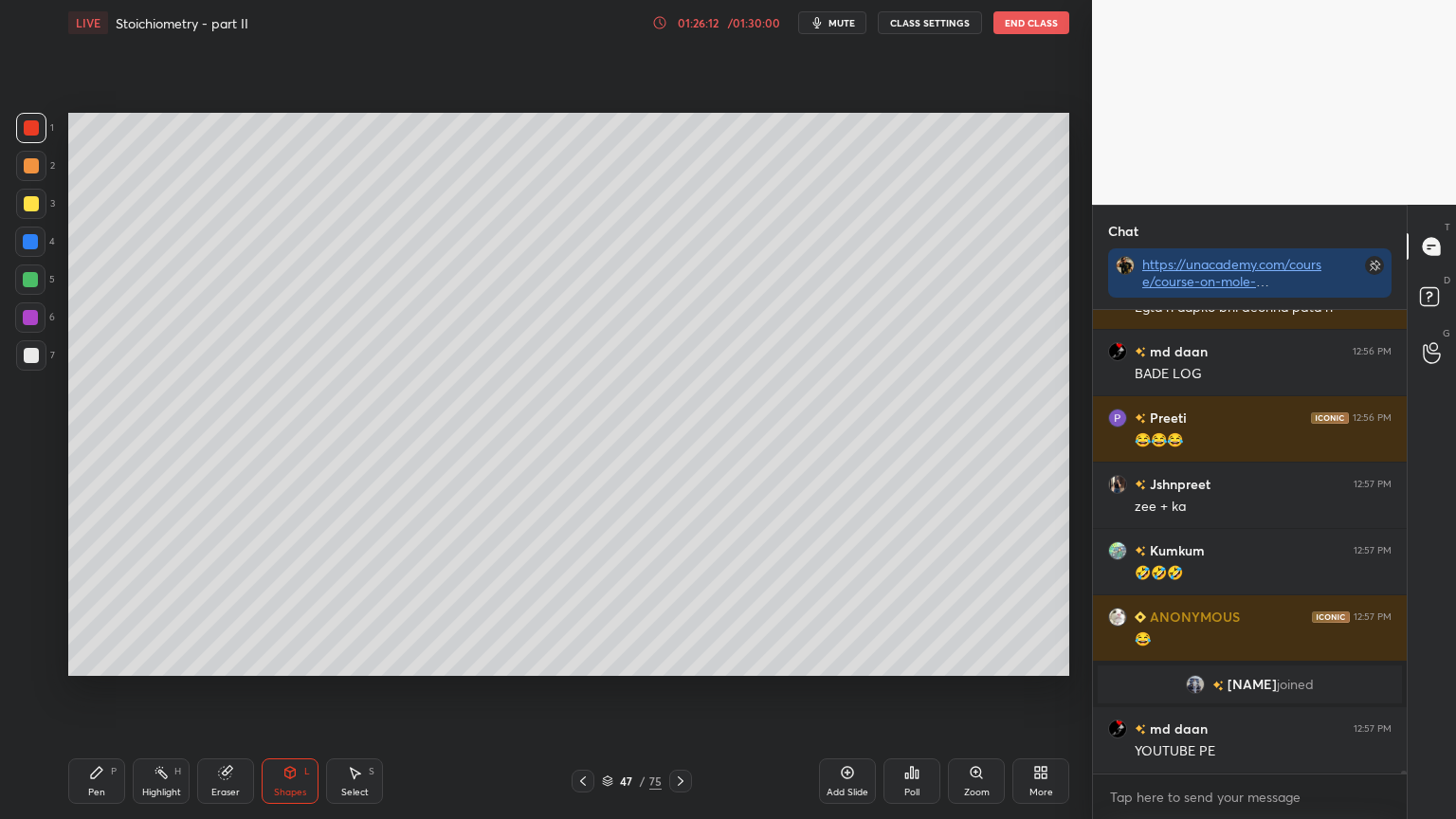 click on "Pen P" at bounding box center [97, 781] 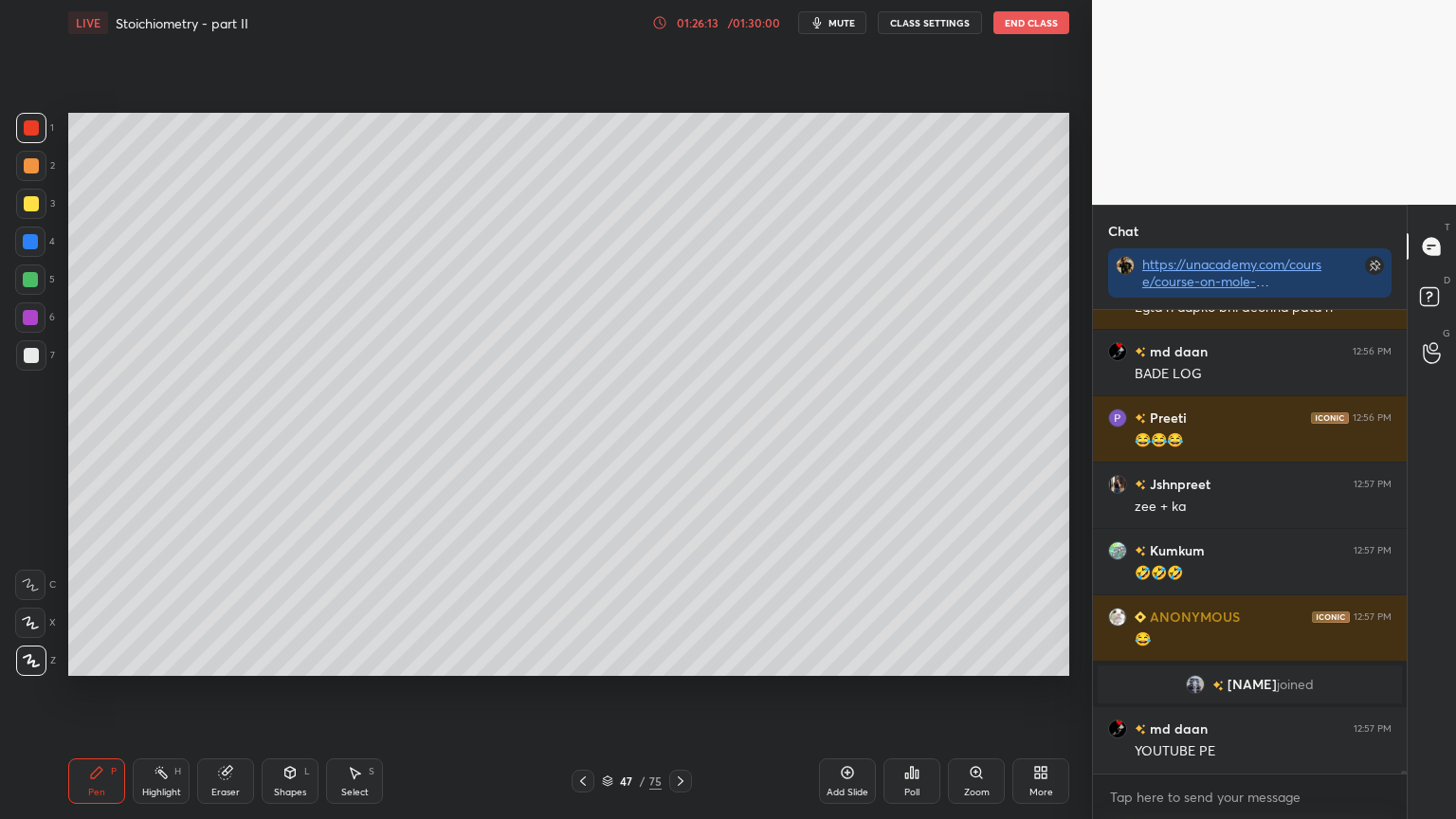 click at bounding box center [31, 204] 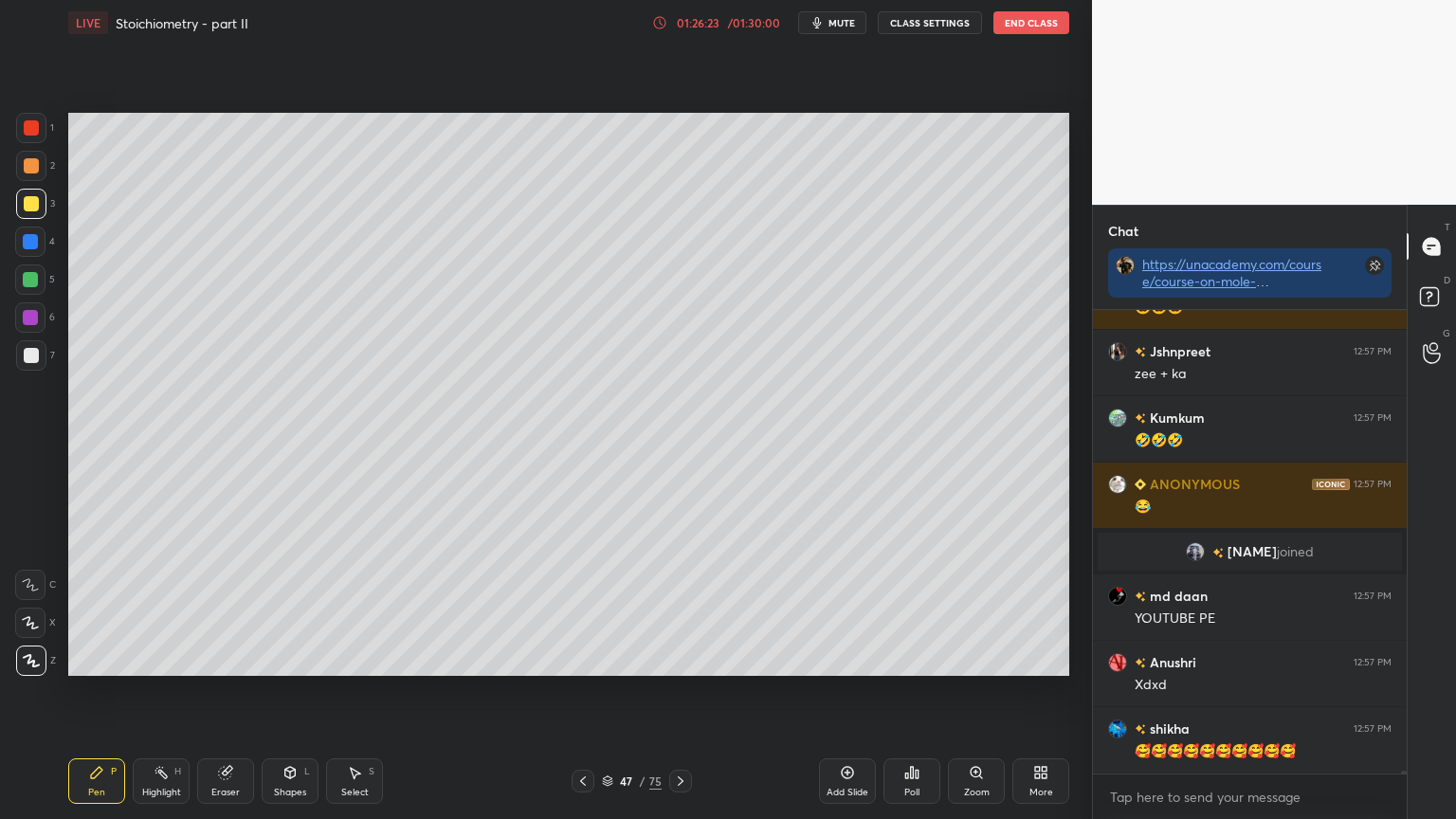 drag, startPoint x: 163, startPoint y: 784, endPoint x: 174, endPoint y: 766, distance: 21.095023 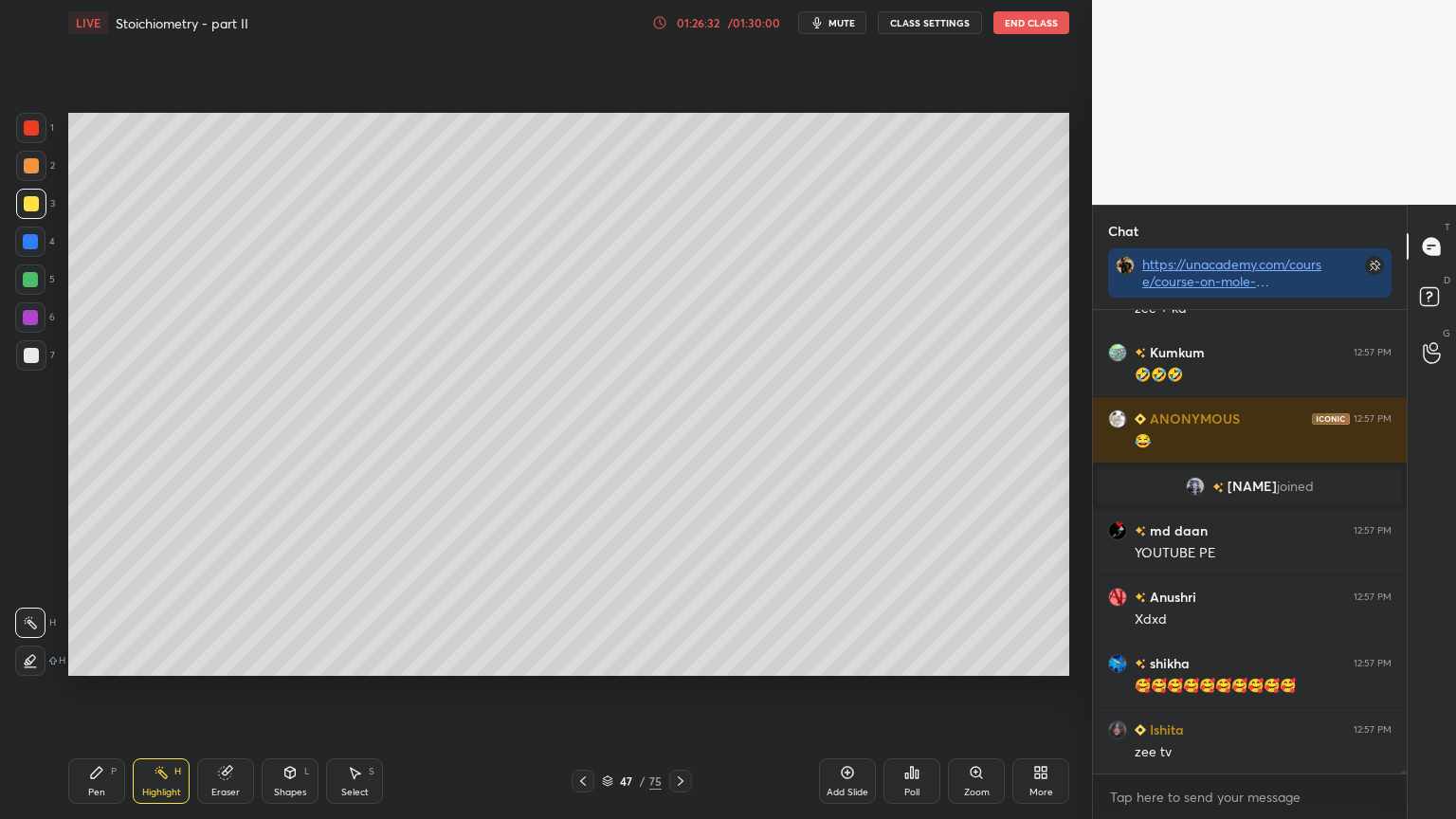 scroll, scrollTop: 67252, scrollLeft: 0, axis: vertical 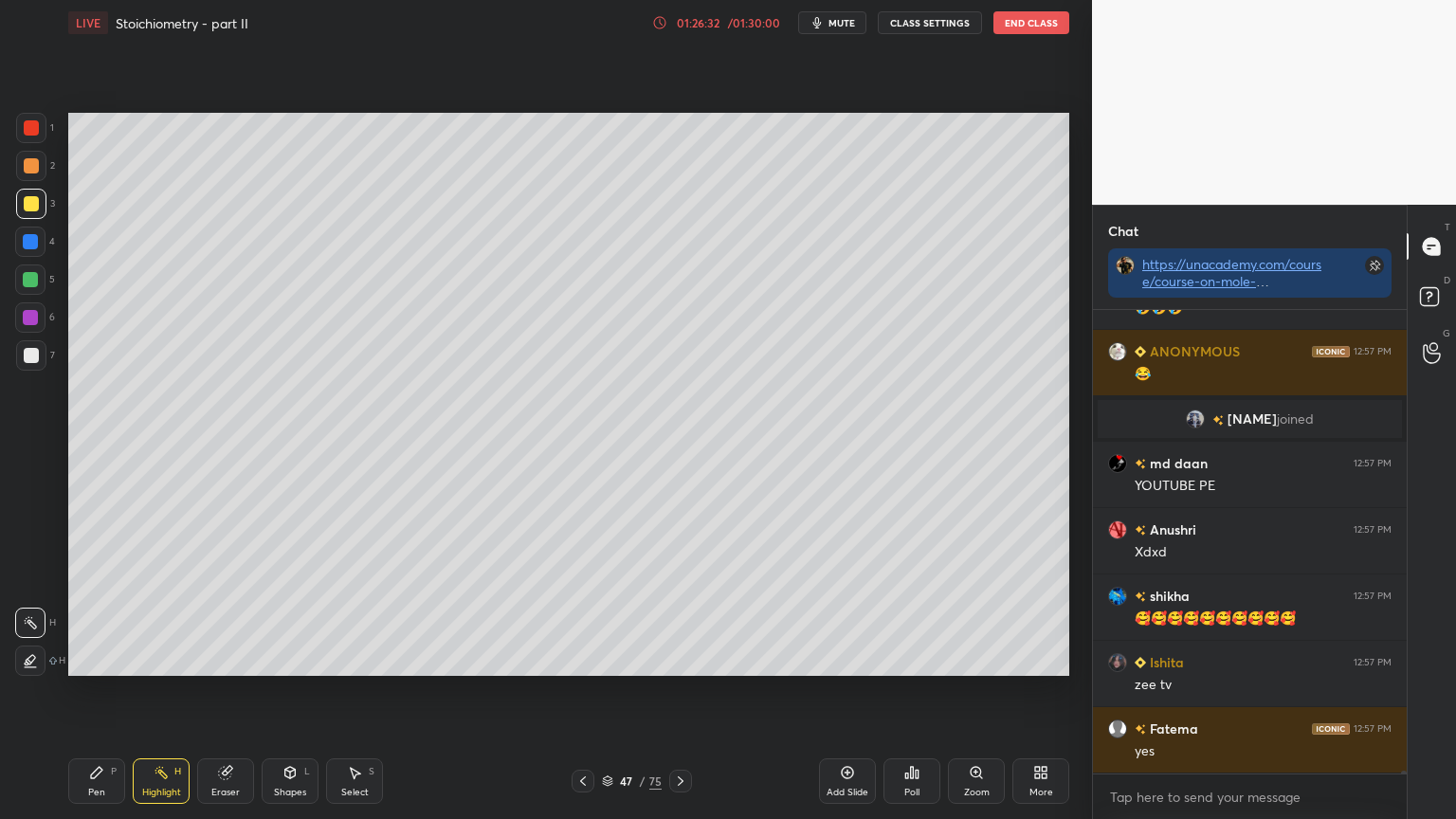 click on "Pen P" at bounding box center [97, 781] 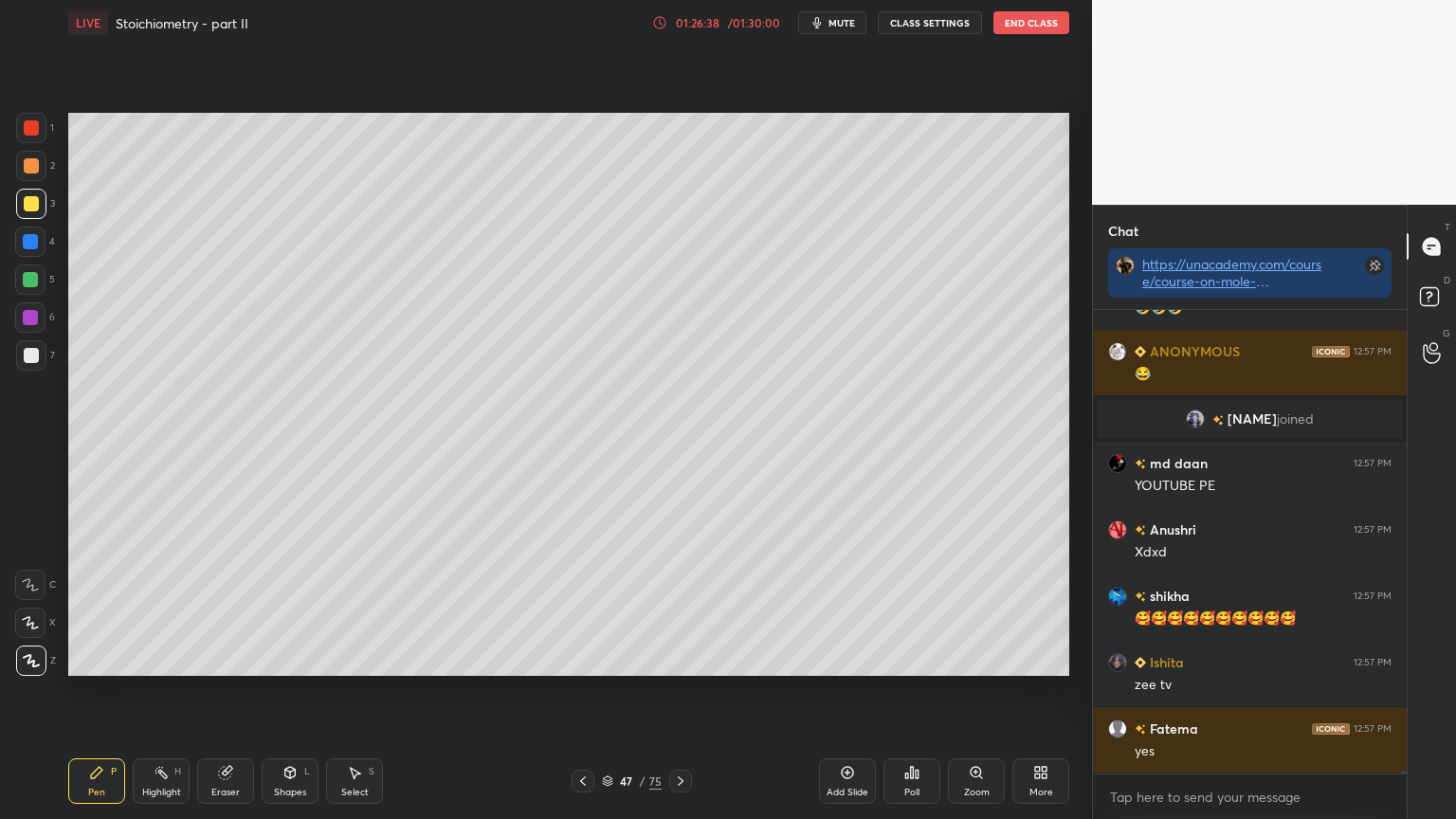 scroll, scrollTop: 67317, scrollLeft: 0, axis: vertical 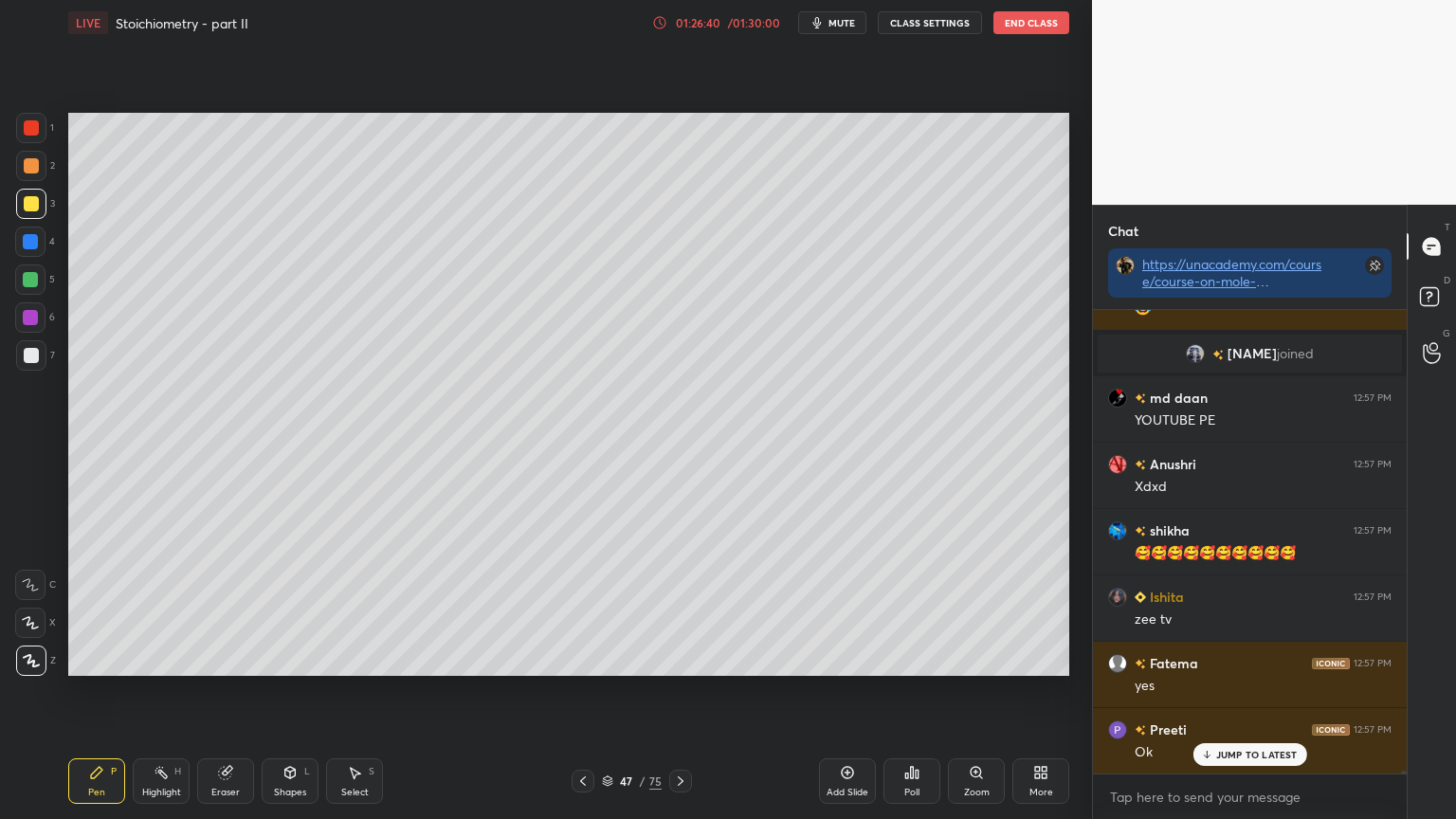 click on "Highlight H" at bounding box center (161, 781) 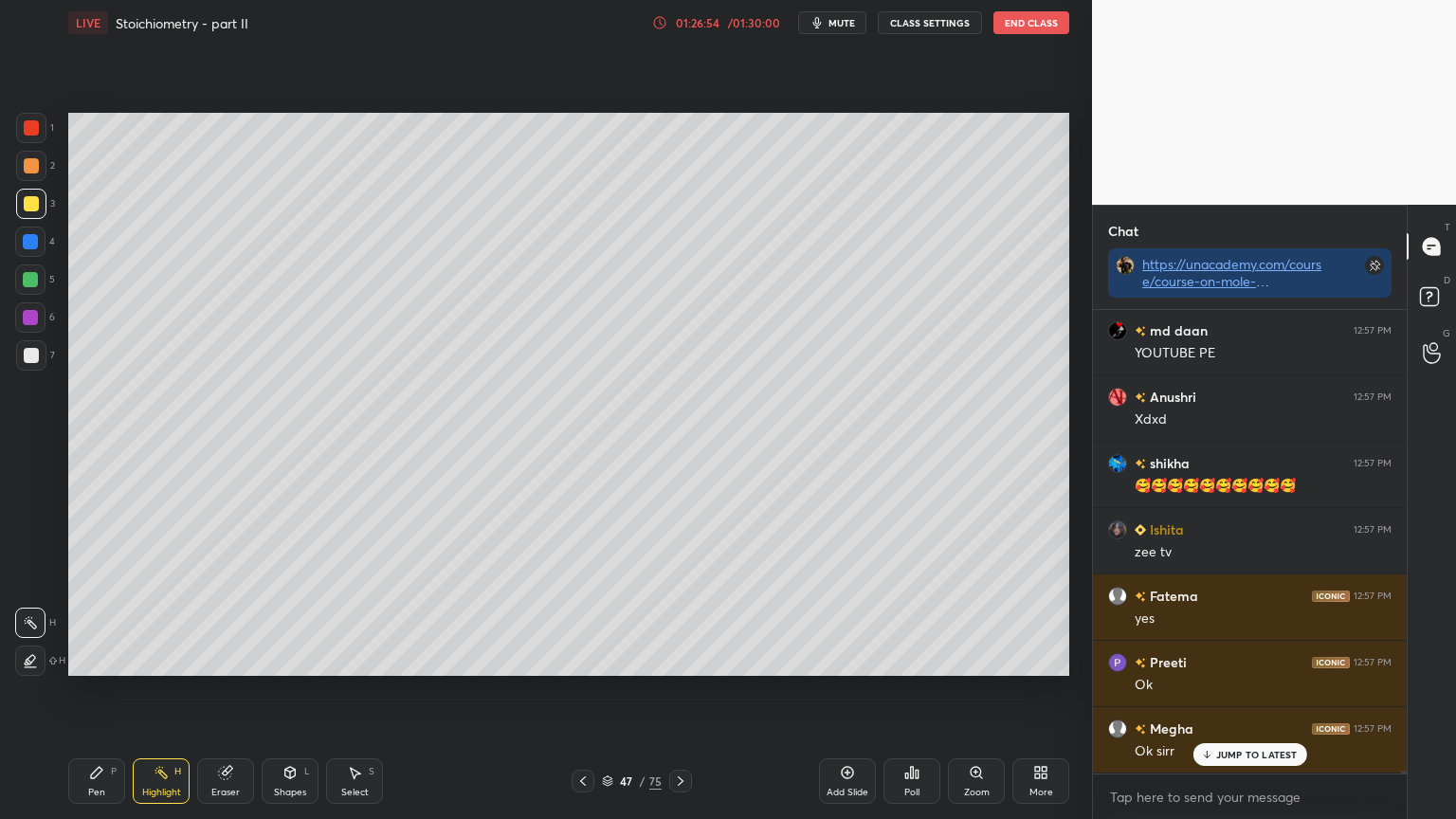 scroll, scrollTop: 67450, scrollLeft: 0, axis: vertical 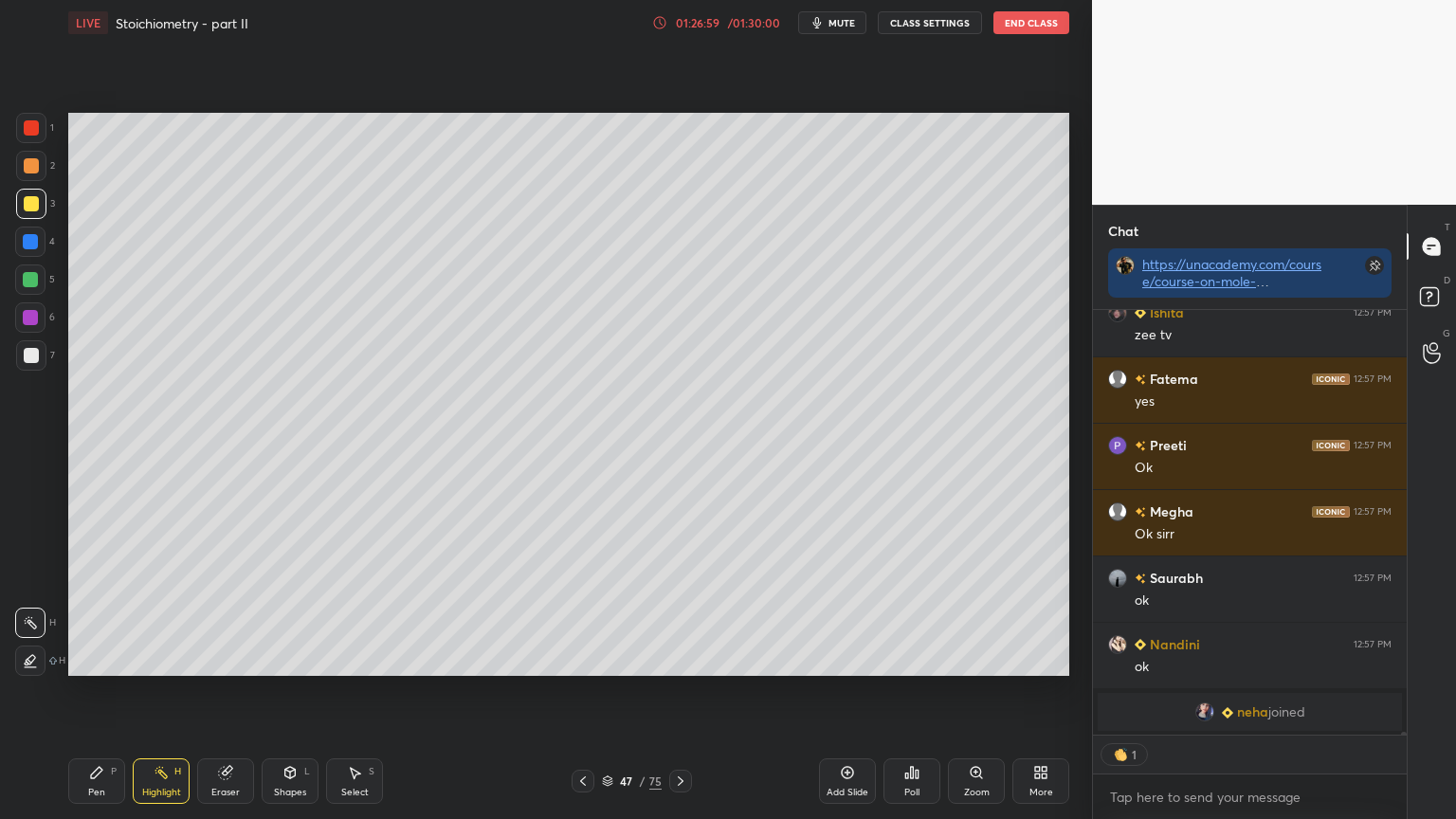 click on "Add Slide" at bounding box center (847, 781) 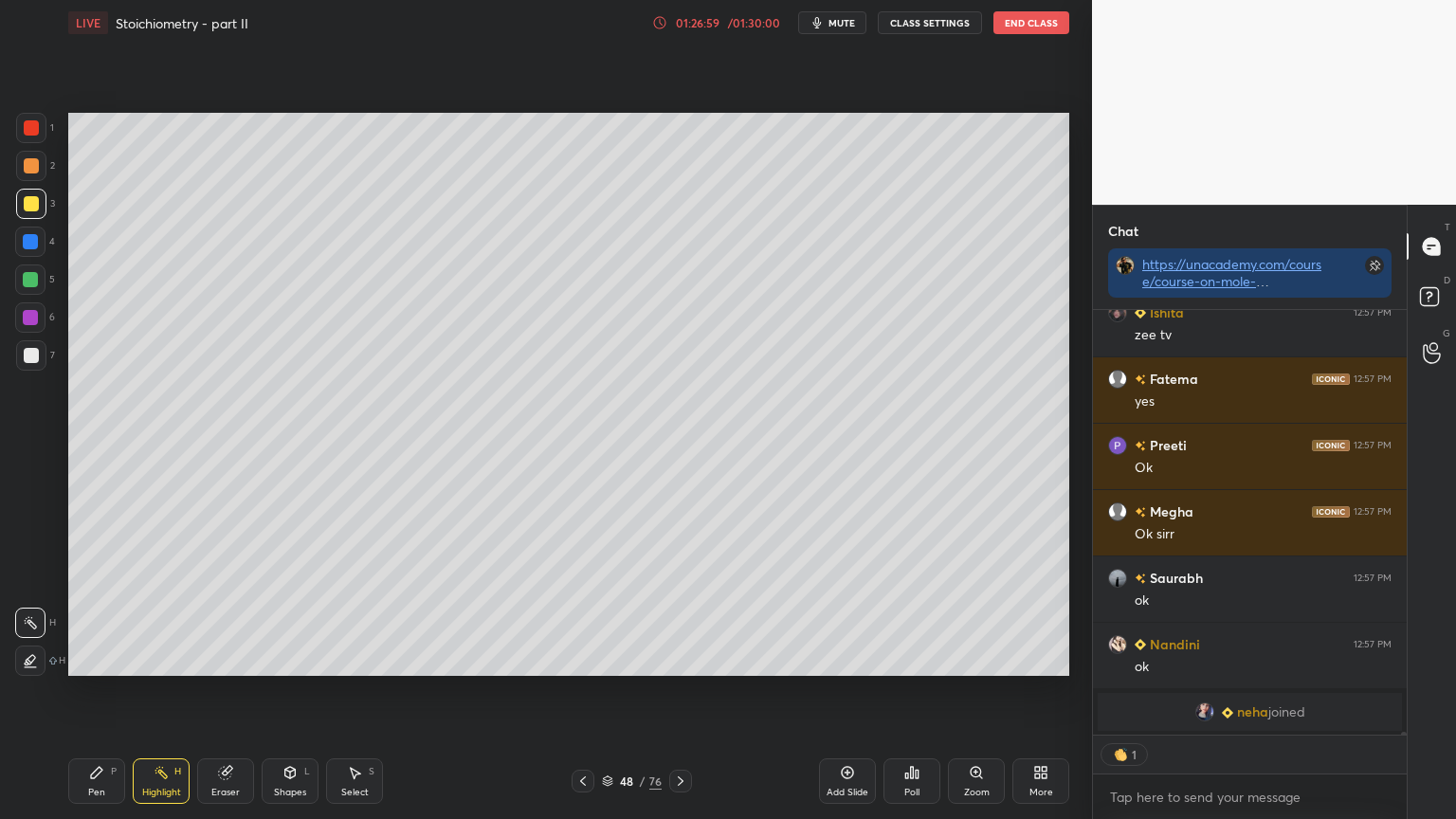 scroll, scrollTop: 66390, scrollLeft: 0, axis: vertical 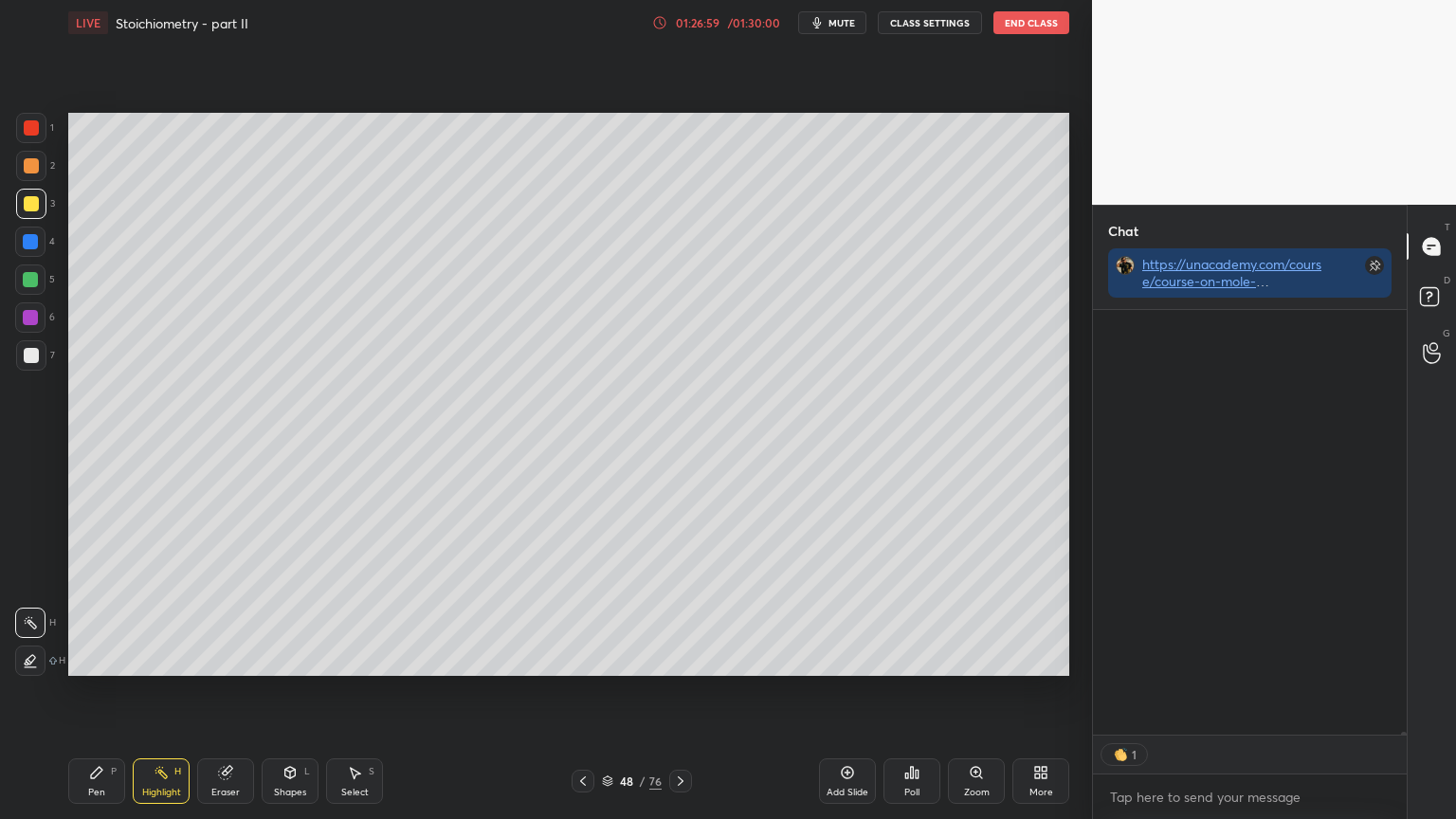 drag, startPoint x: 101, startPoint y: 791, endPoint x: 101, endPoint y: 755, distance: 36 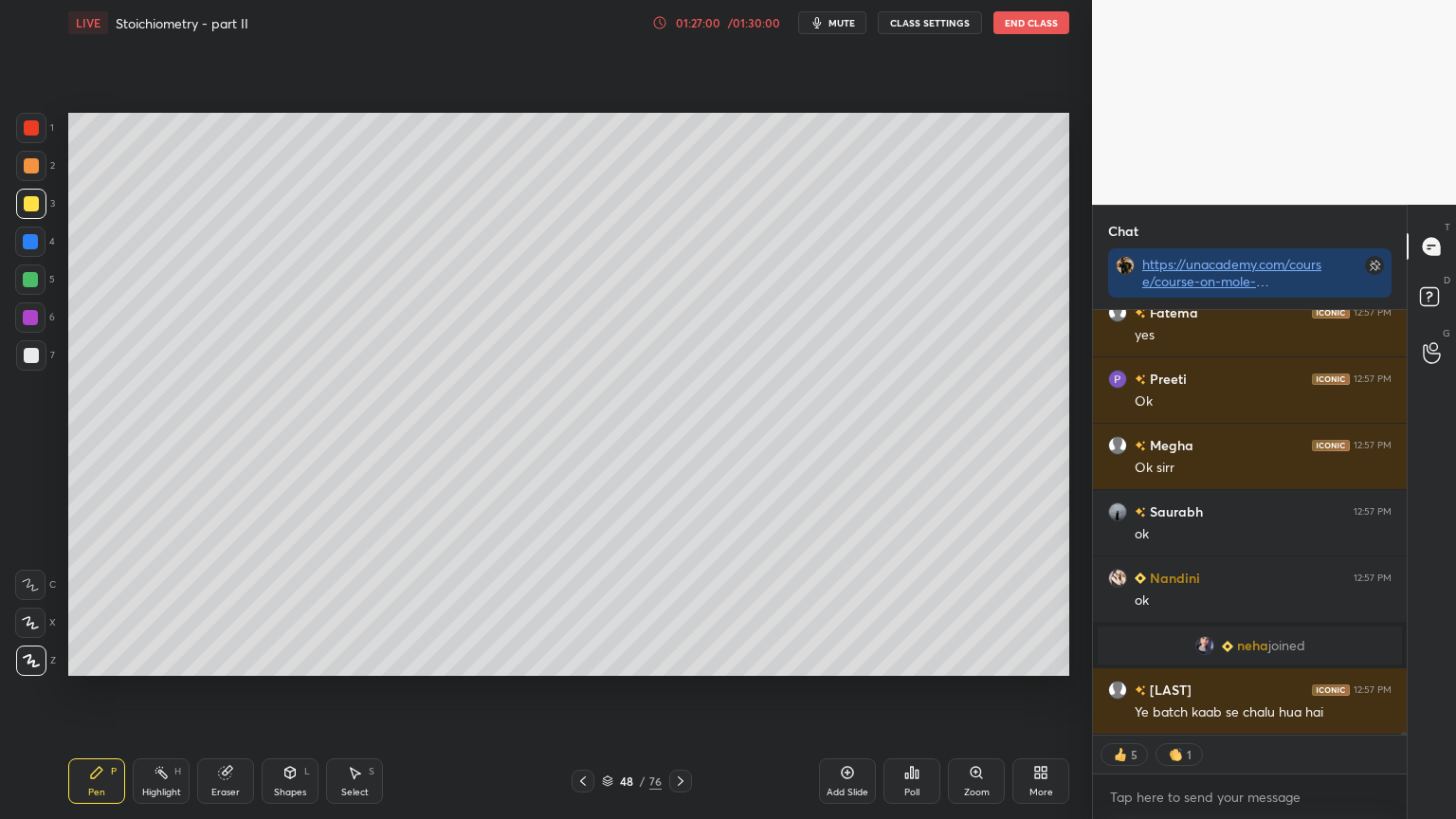 click at bounding box center (31, 128) 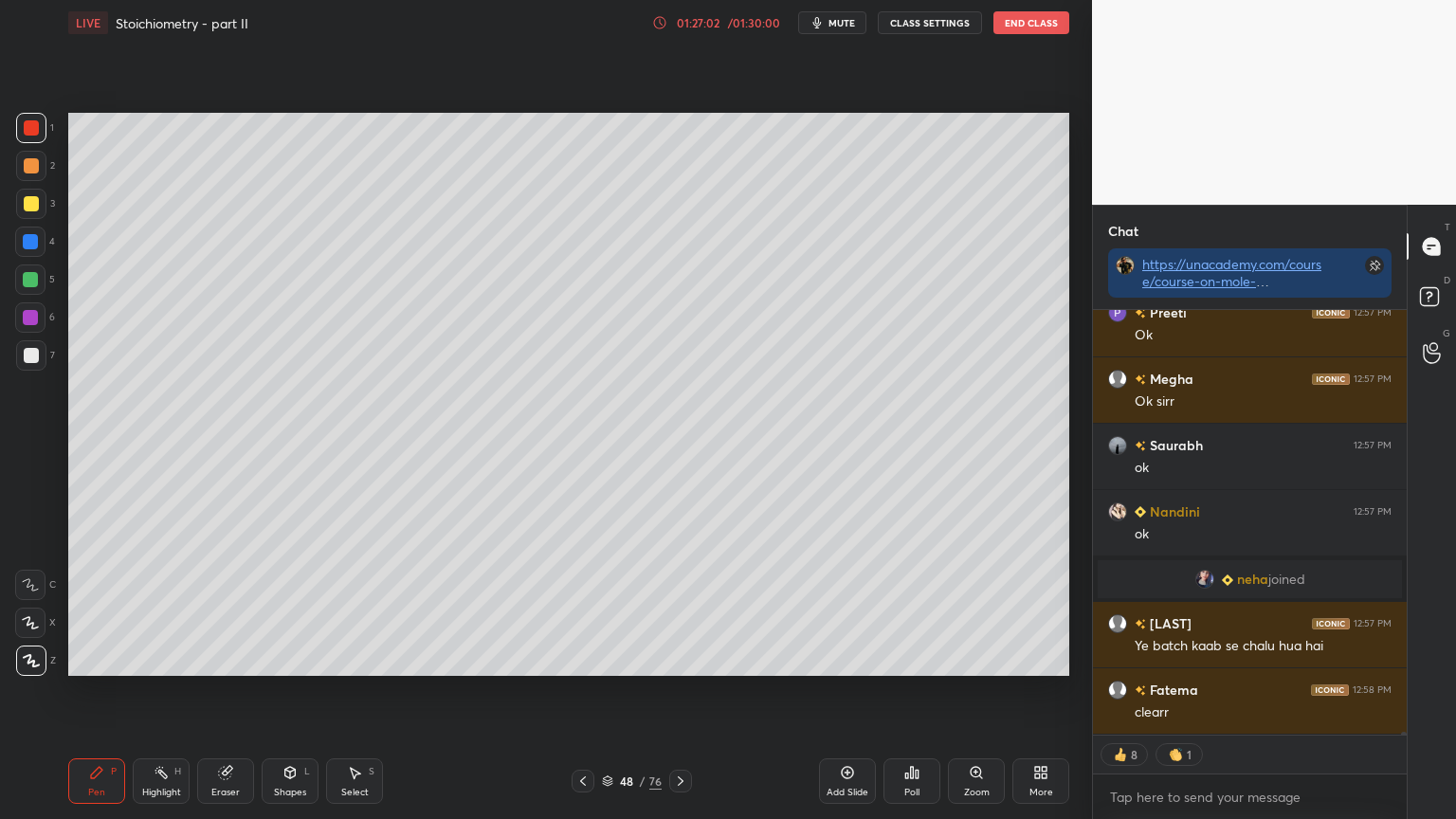 scroll, scrollTop: 66523, scrollLeft: 0, axis: vertical 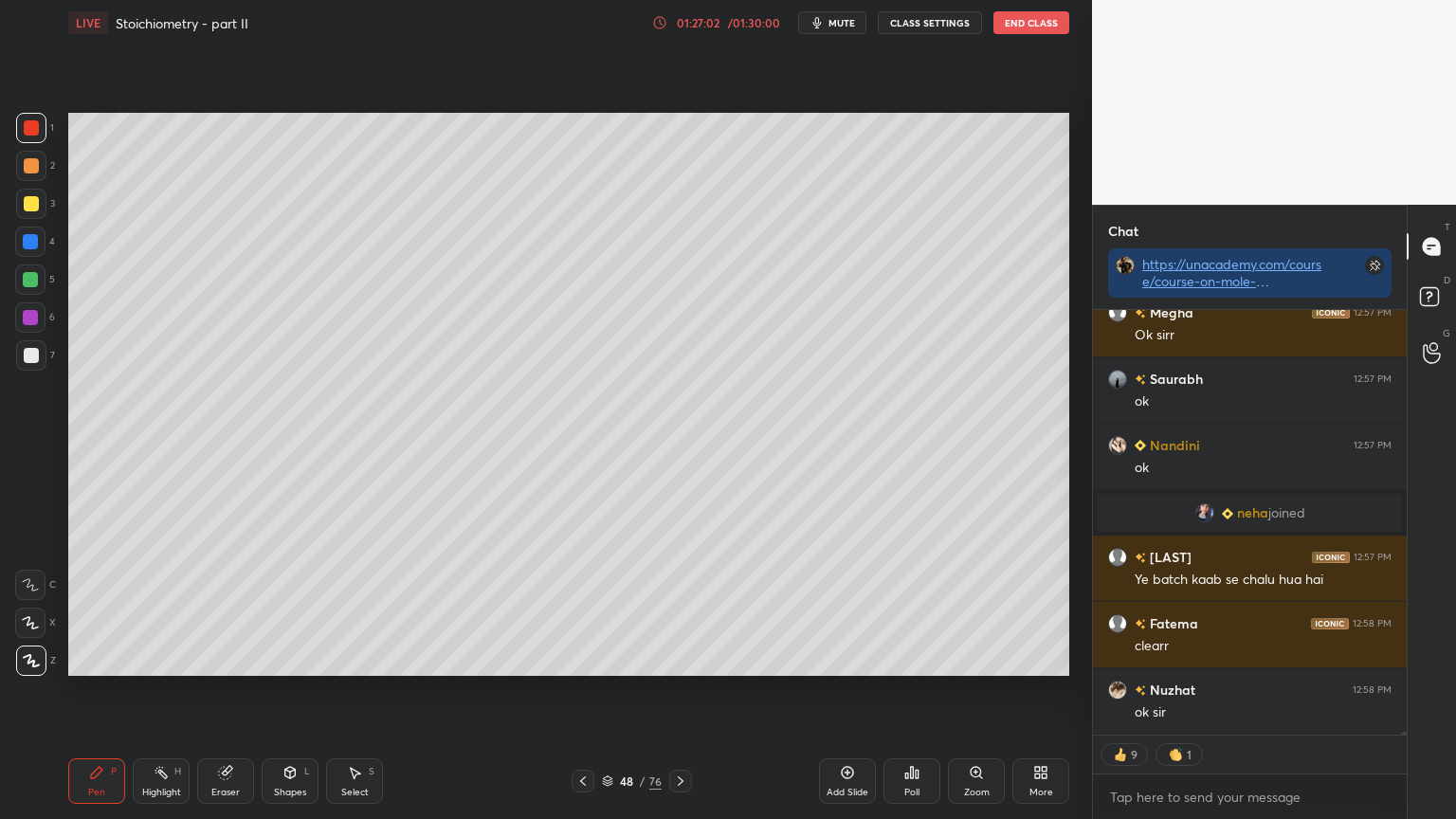 click 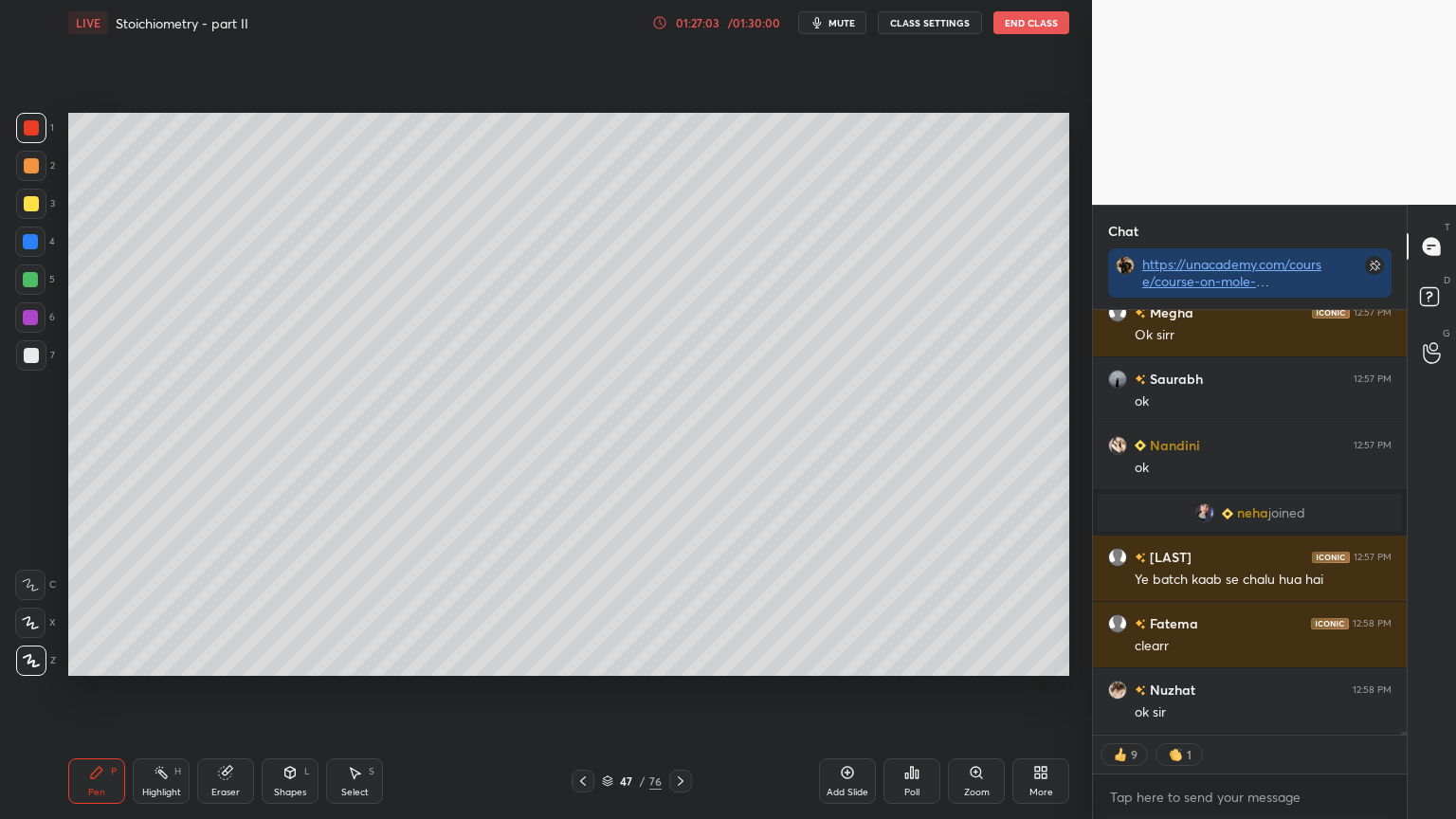 scroll, scrollTop: 66589, scrollLeft: 0, axis: vertical 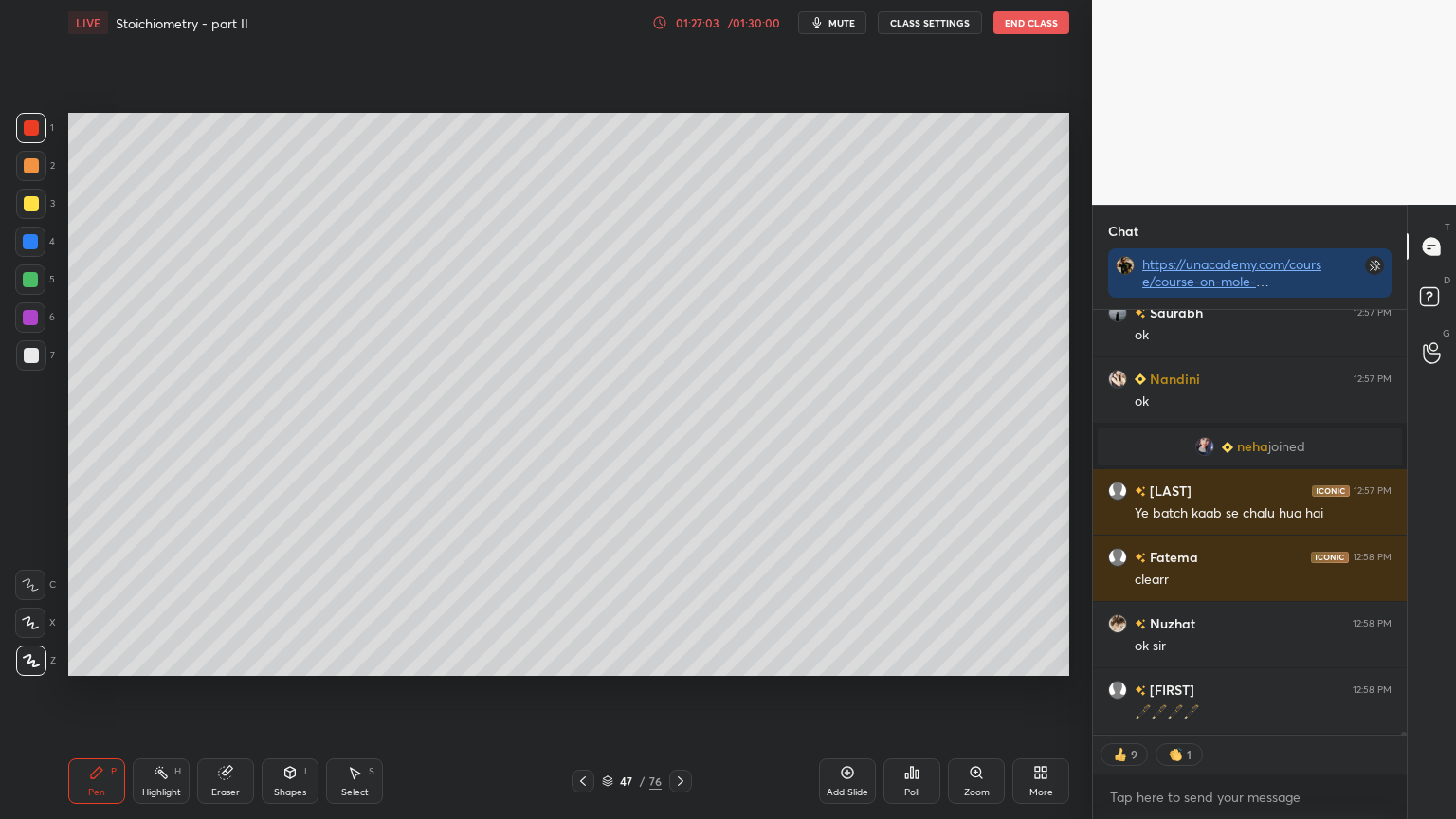 click 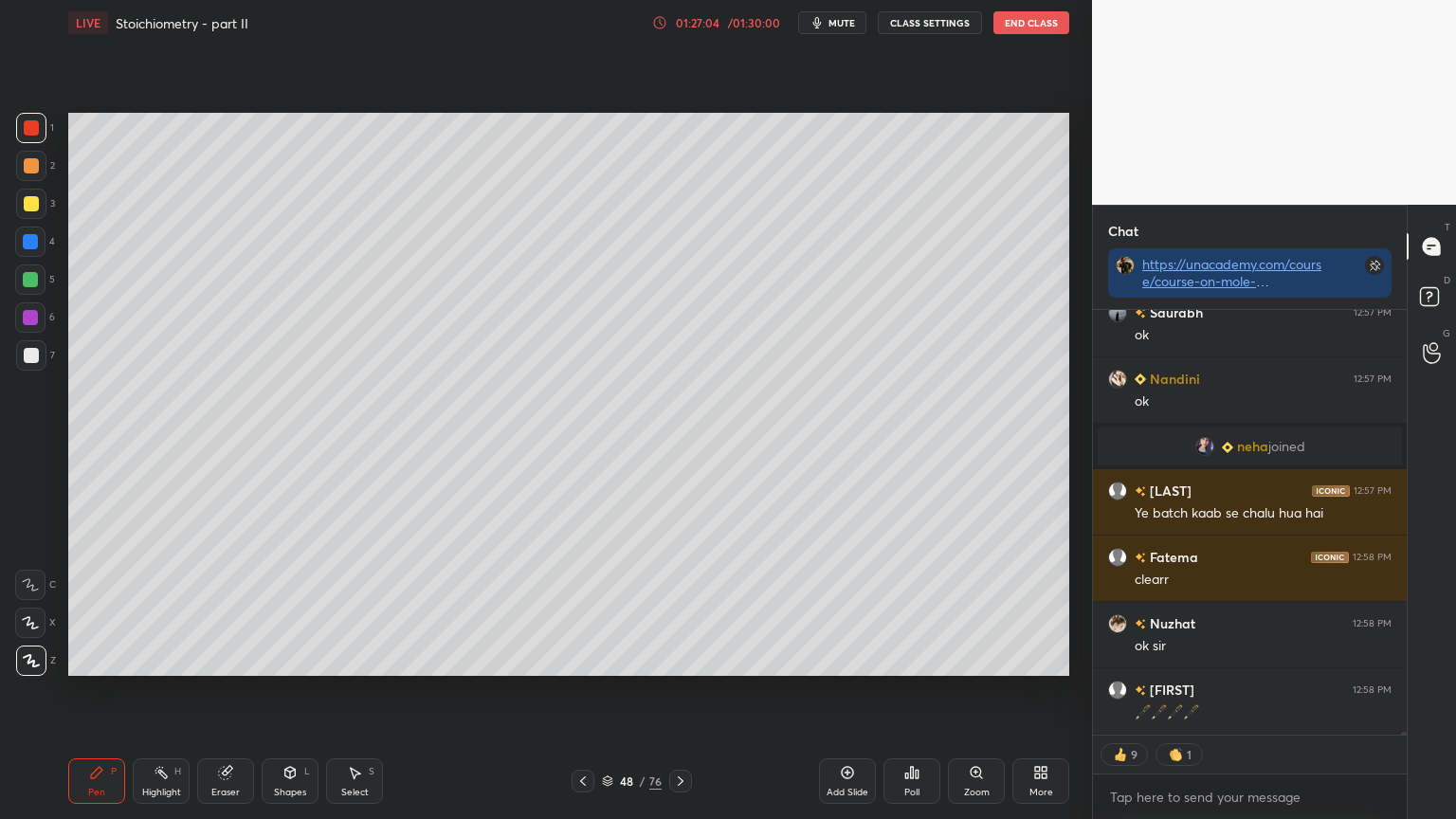 scroll, scrollTop: 66656, scrollLeft: 0, axis: vertical 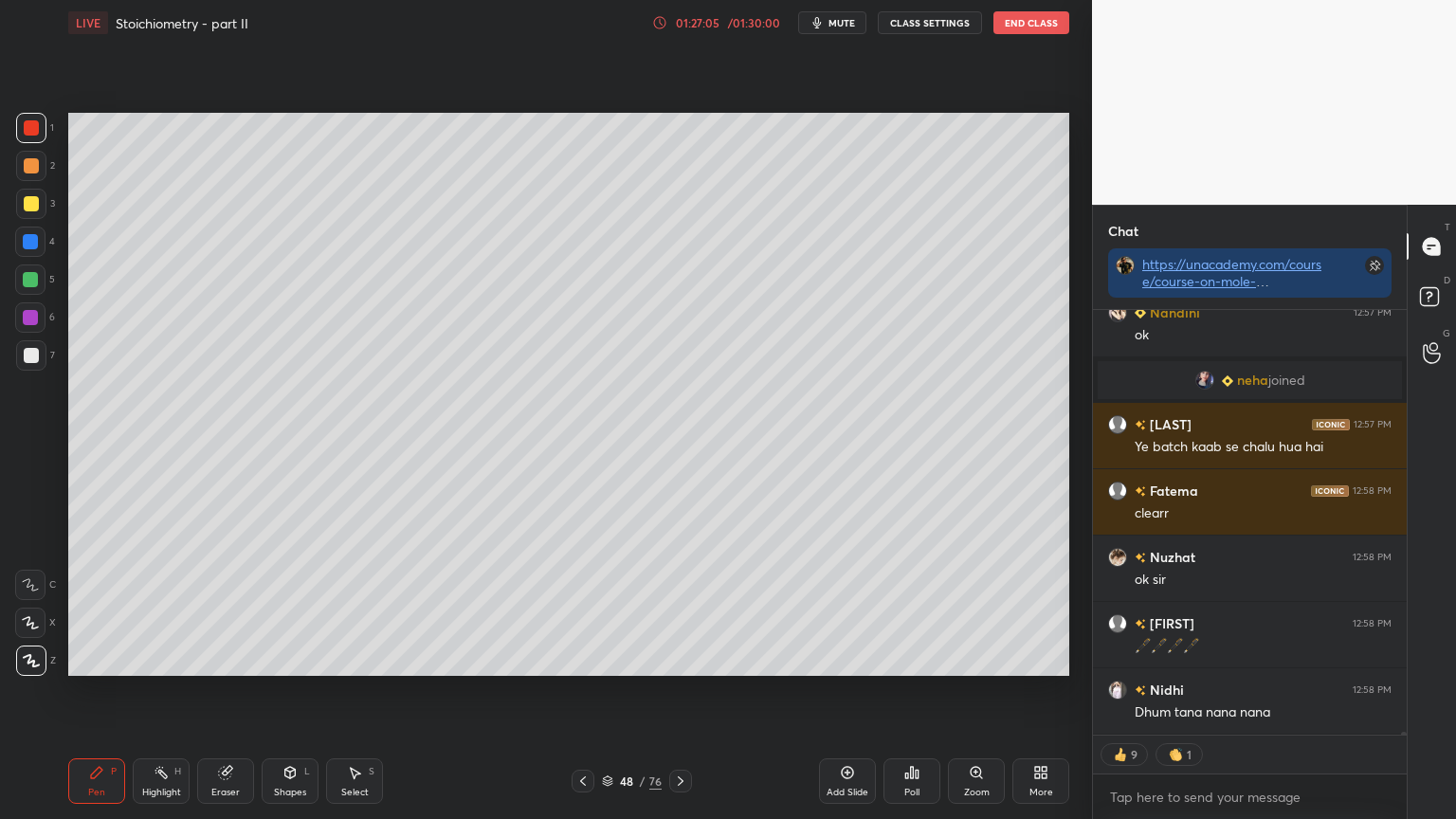 click at bounding box center [31, 166] 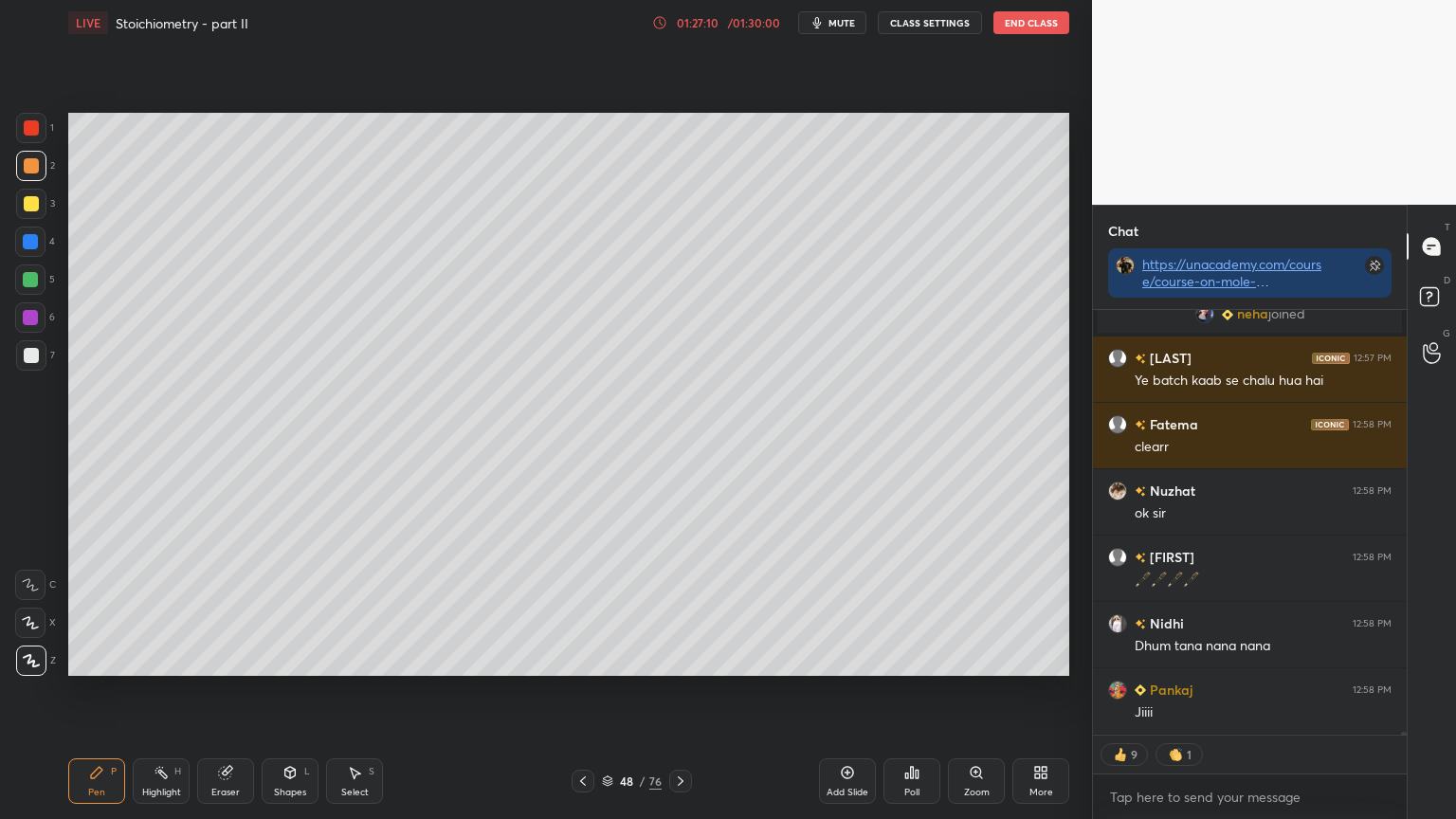 scroll, scrollTop: 66788, scrollLeft: 0, axis: vertical 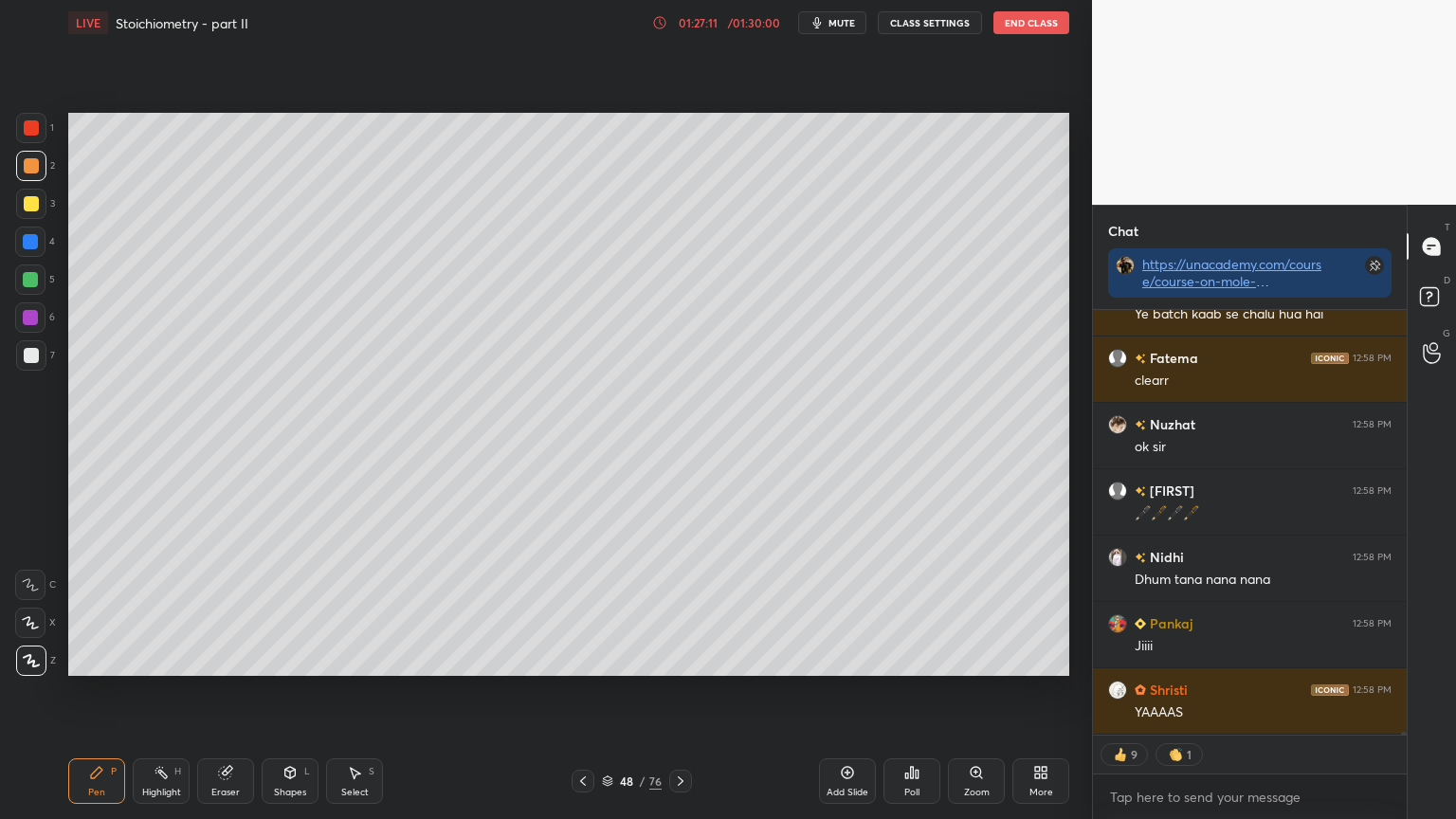 drag, startPoint x: 217, startPoint y: 780, endPoint x: 269, endPoint y: 698, distance: 97.09789 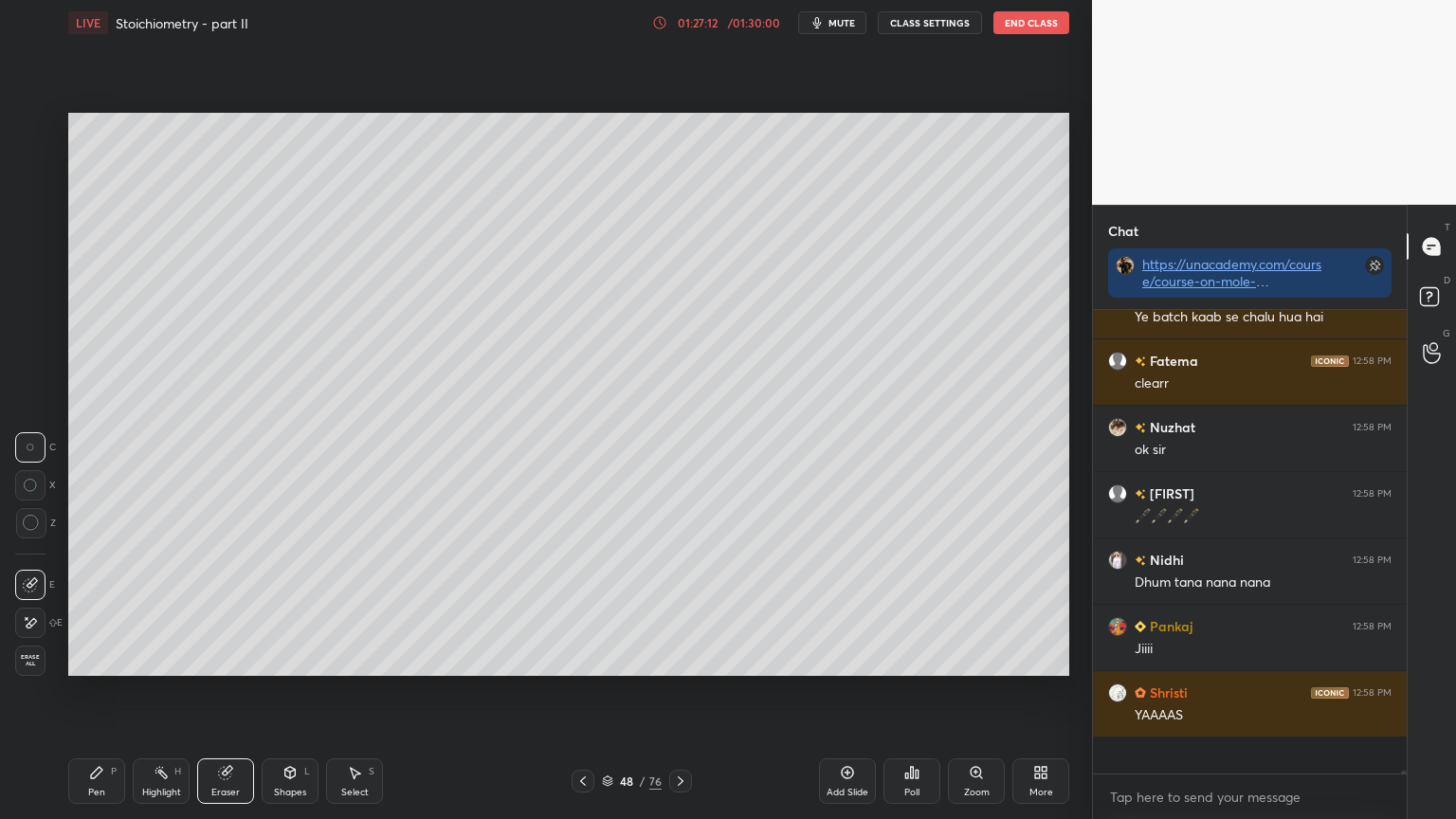scroll, scrollTop: 6, scrollLeft: 6, axis: both 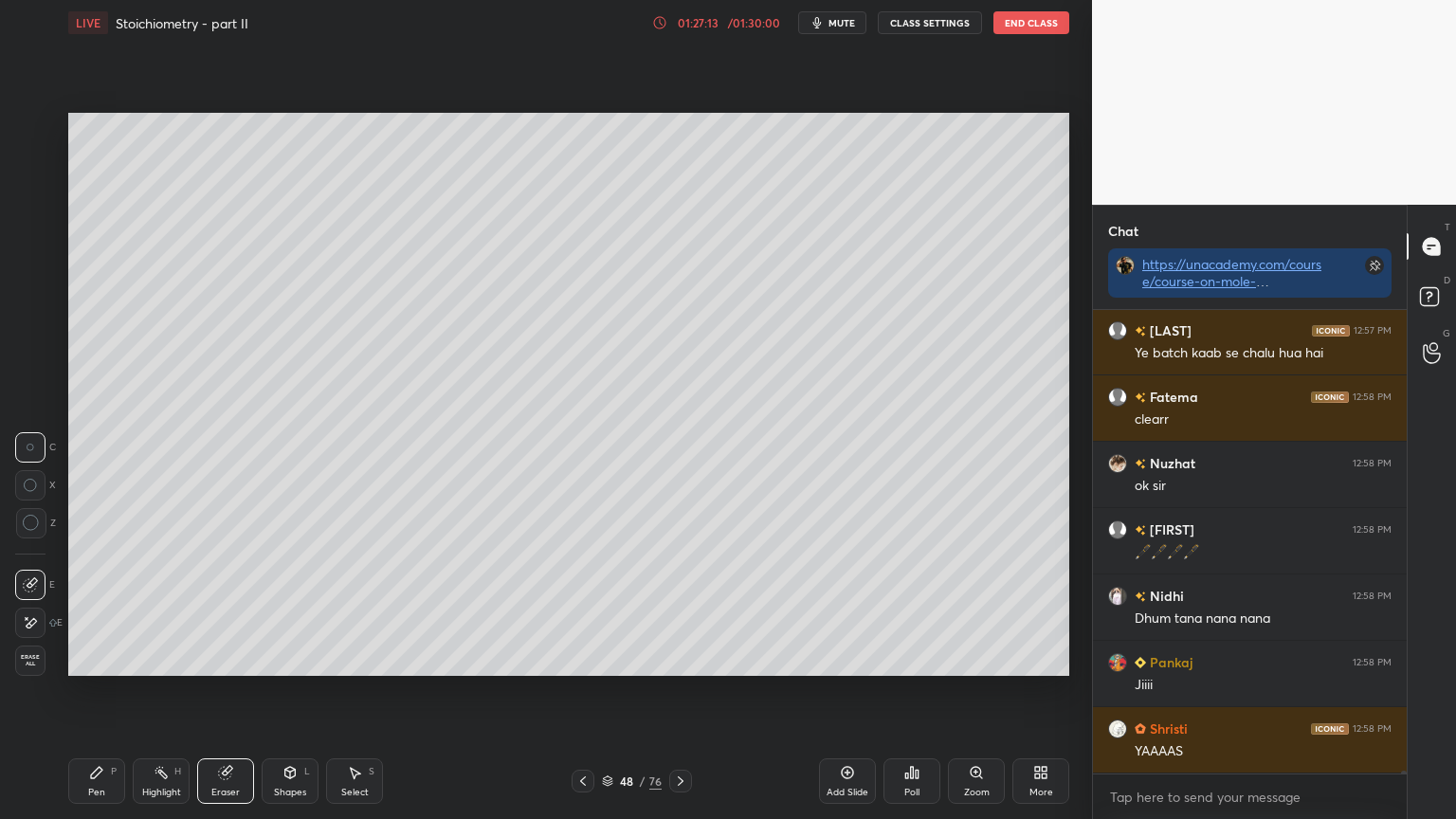 click on "Pen P" at bounding box center (97, 781) 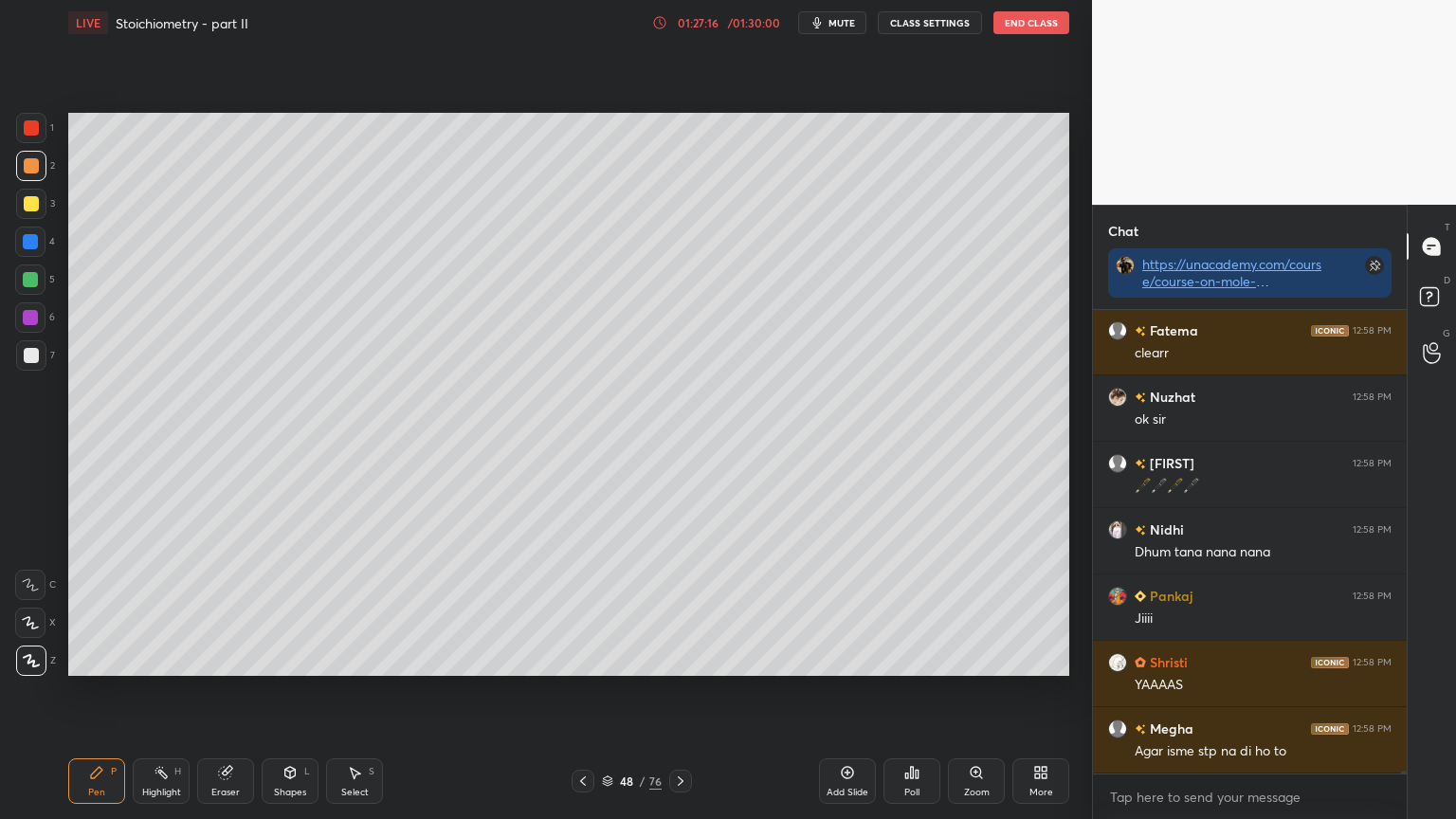 scroll, scrollTop: 66881, scrollLeft: 0, axis: vertical 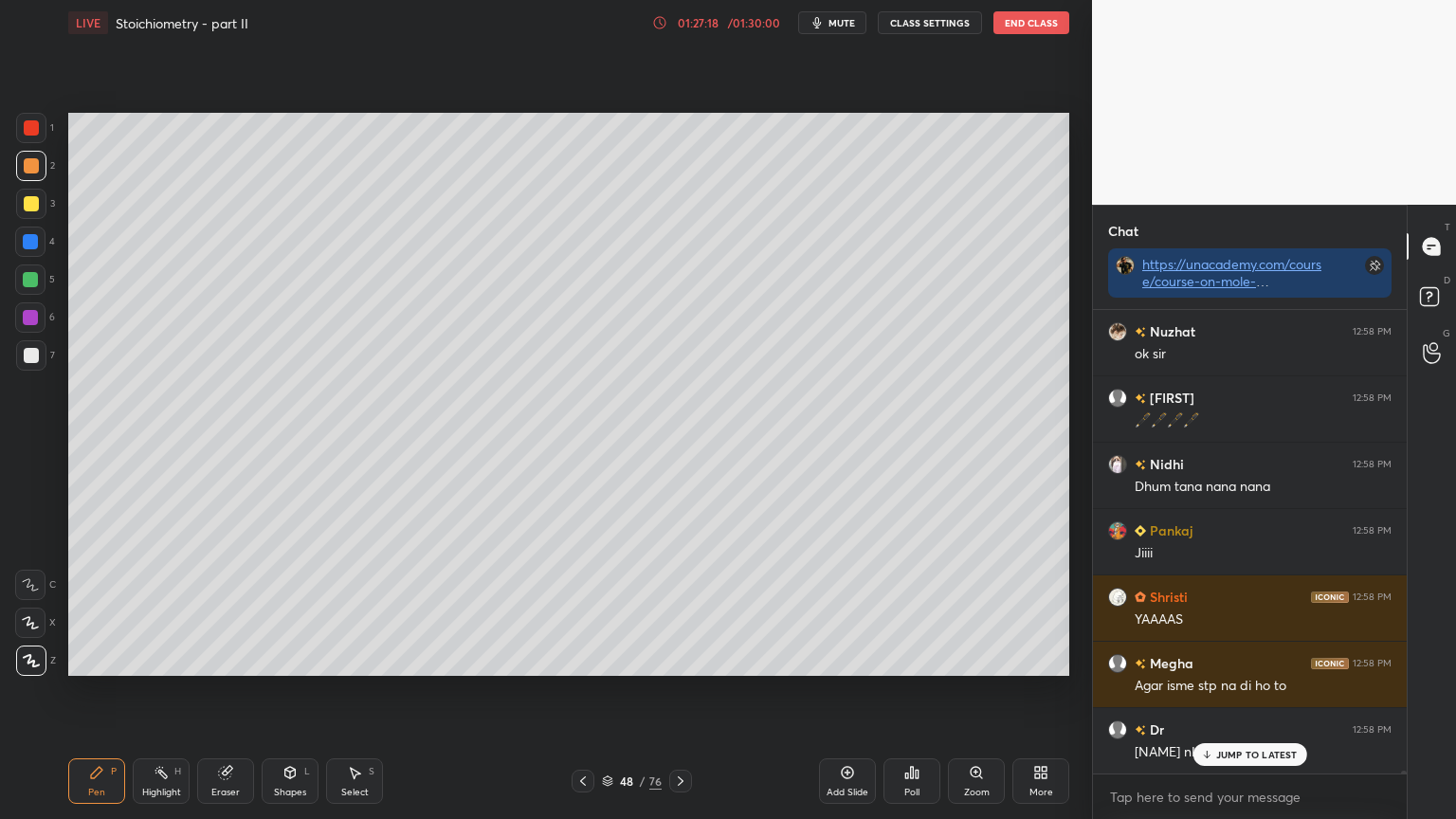 click on "Shapes L" at bounding box center (290, 781) 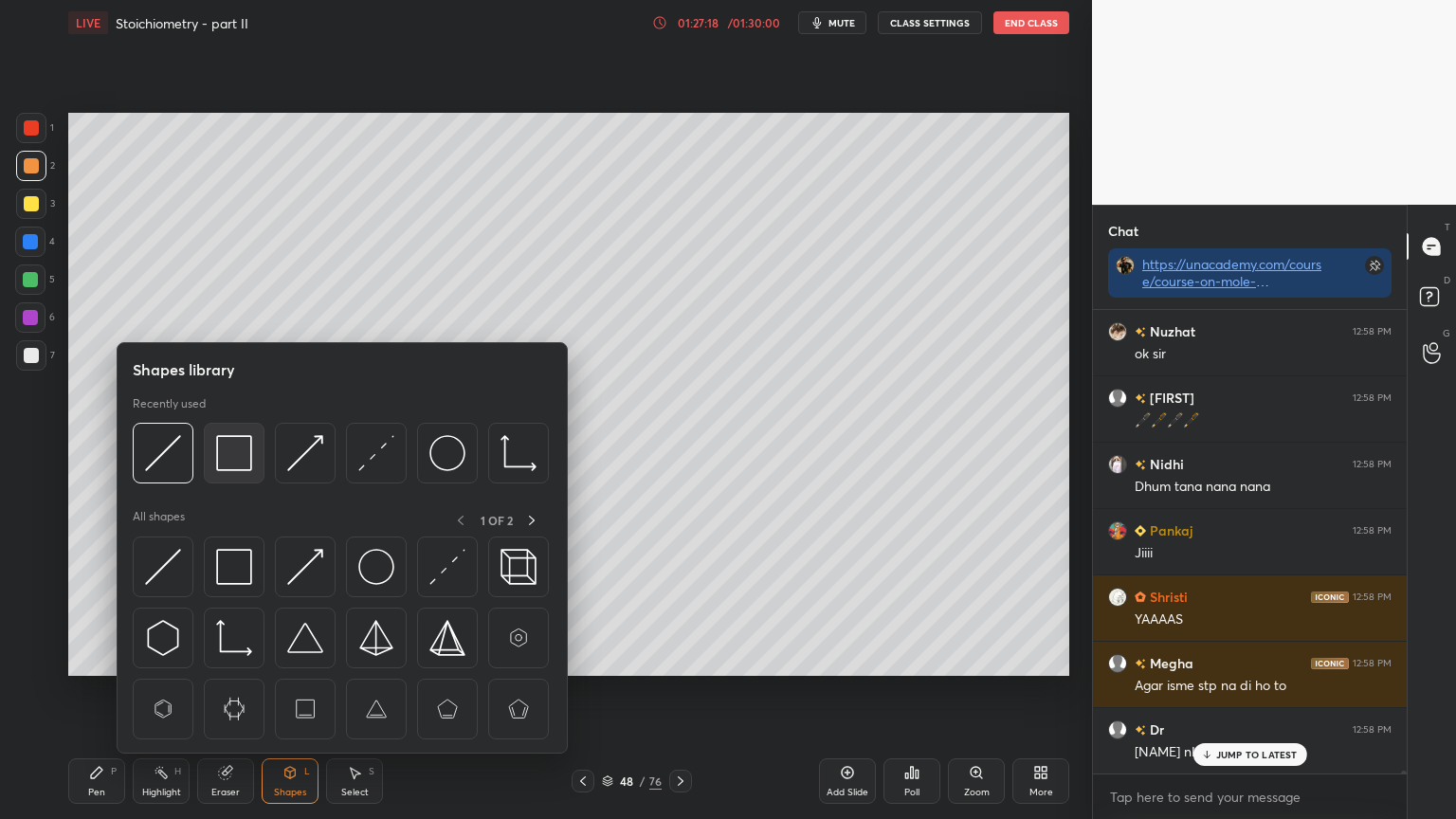 click at bounding box center (234, 453) 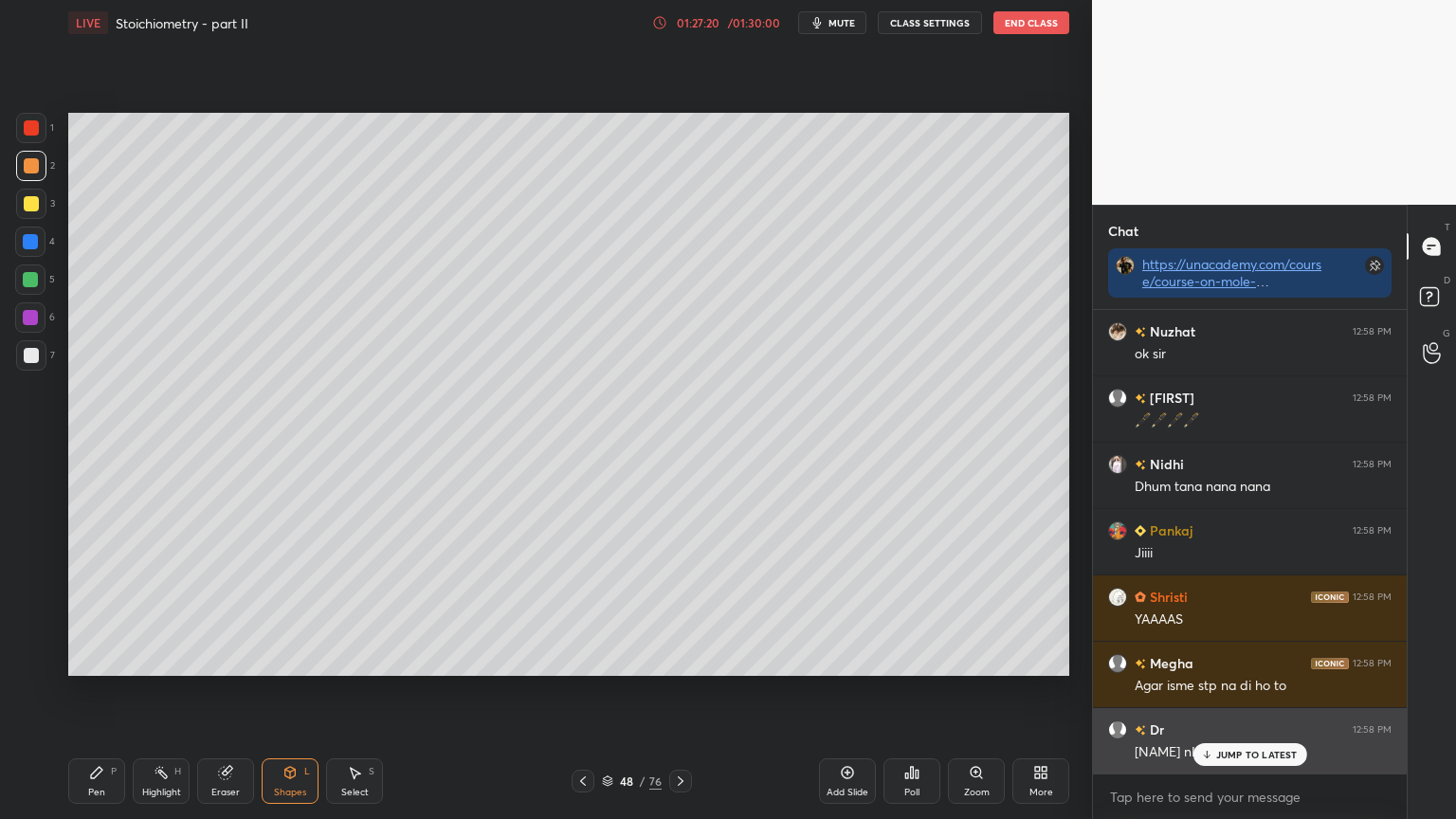 click on "JUMP TO LATEST" at bounding box center (1257, 755) 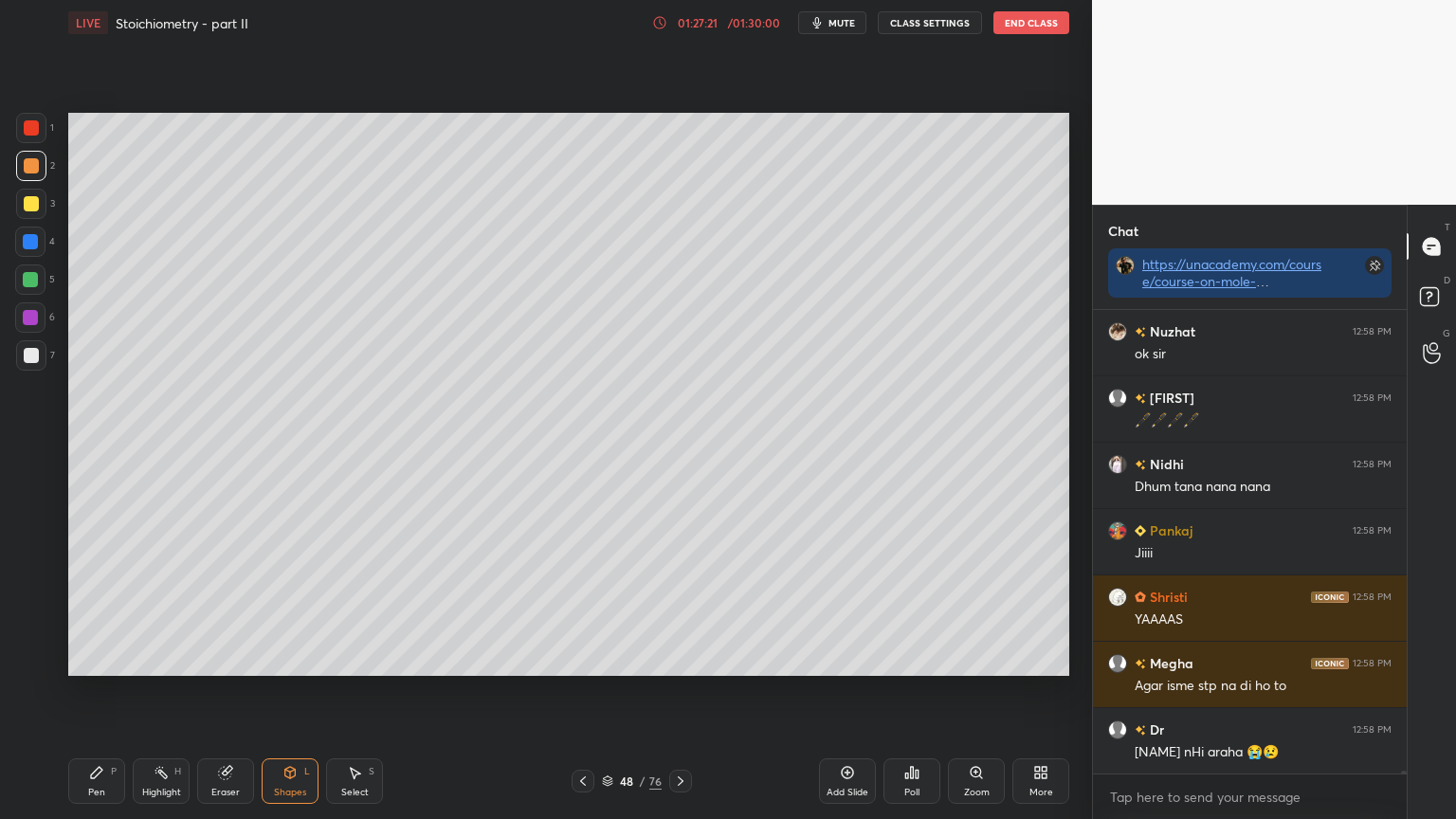 scroll, scrollTop: 66949, scrollLeft: 0, axis: vertical 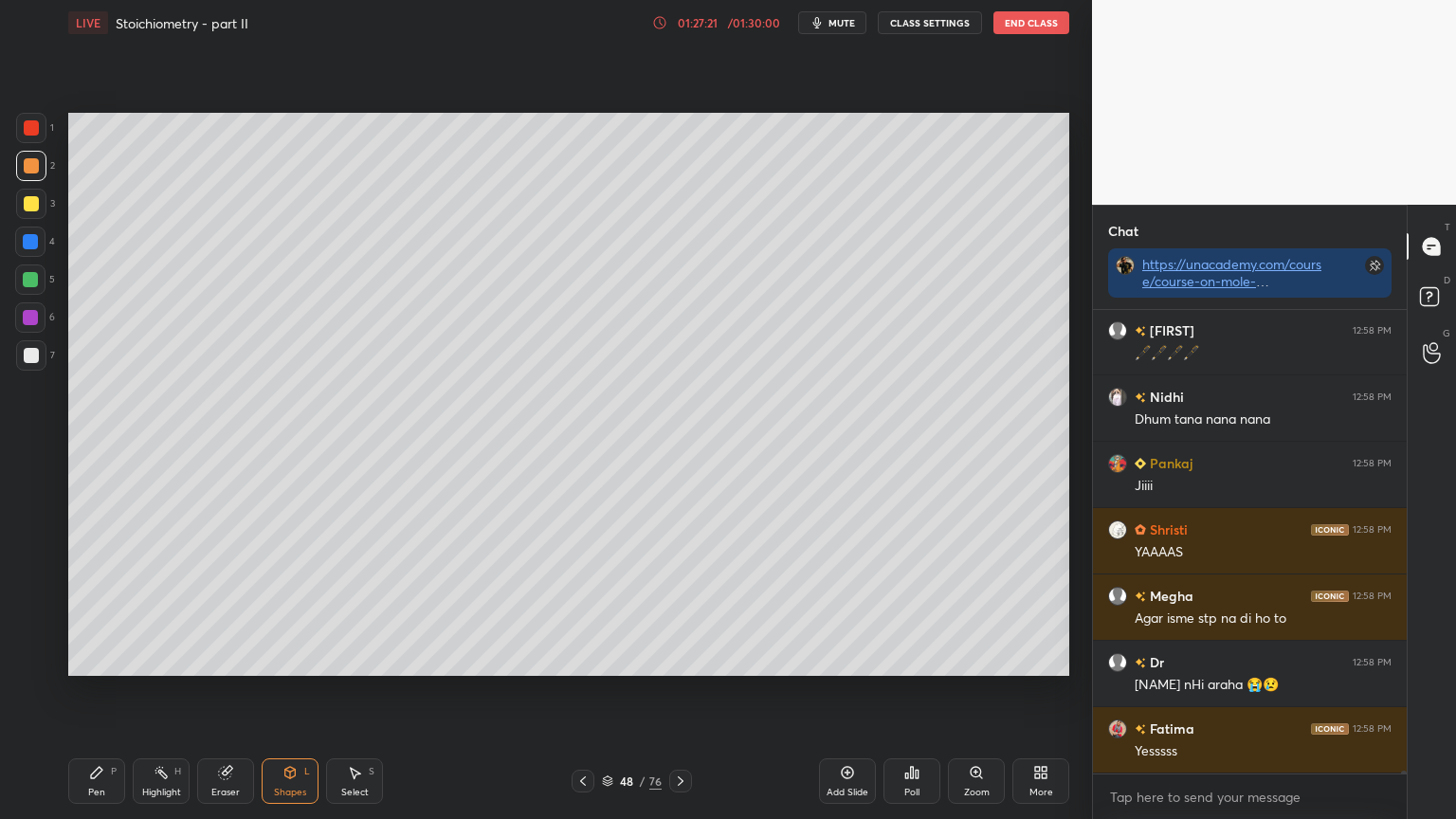 click 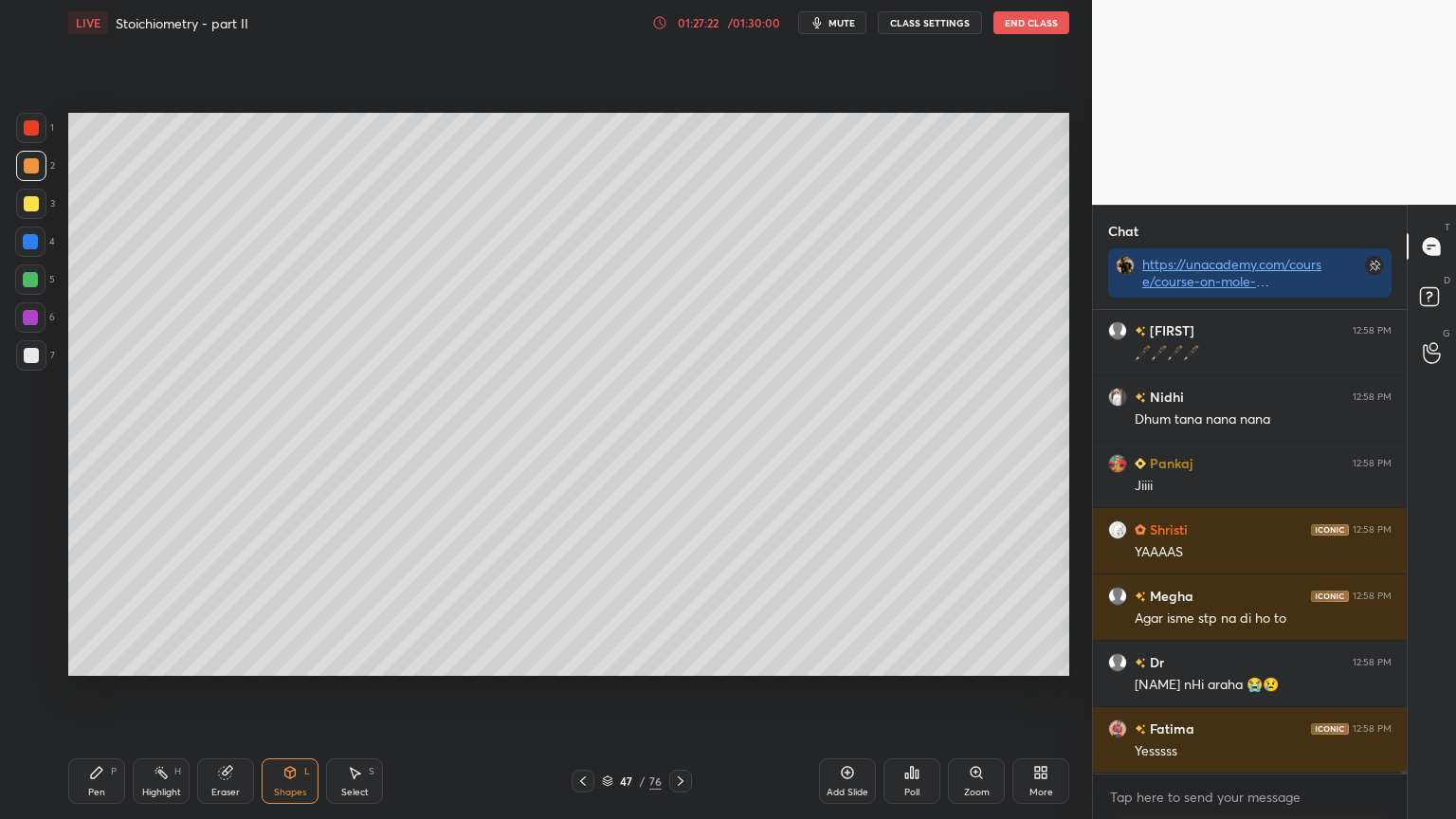 scroll, scrollTop: 67032, scrollLeft: 0, axis: vertical 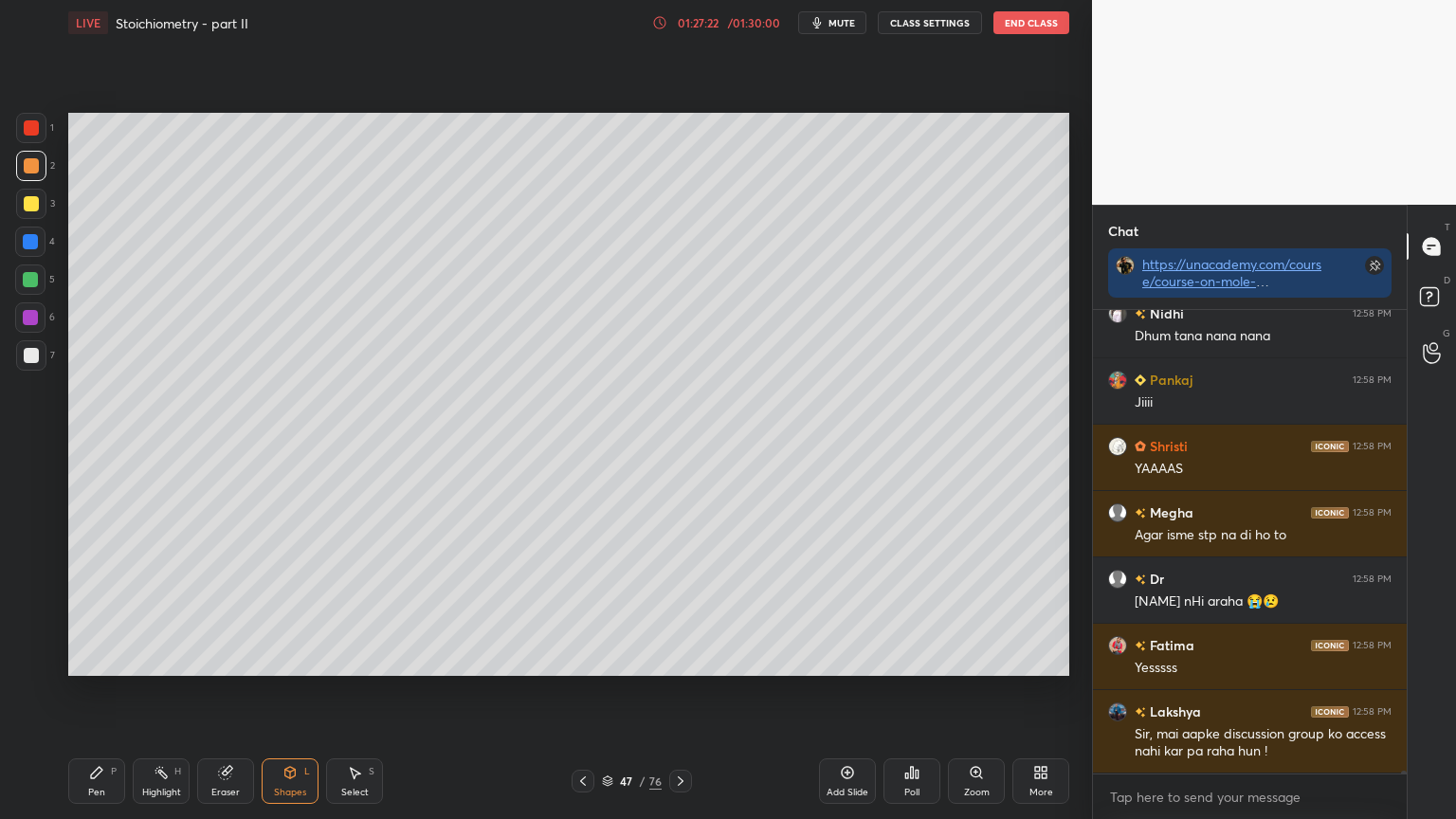 click on "Highlight H" at bounding box center (161, 781) 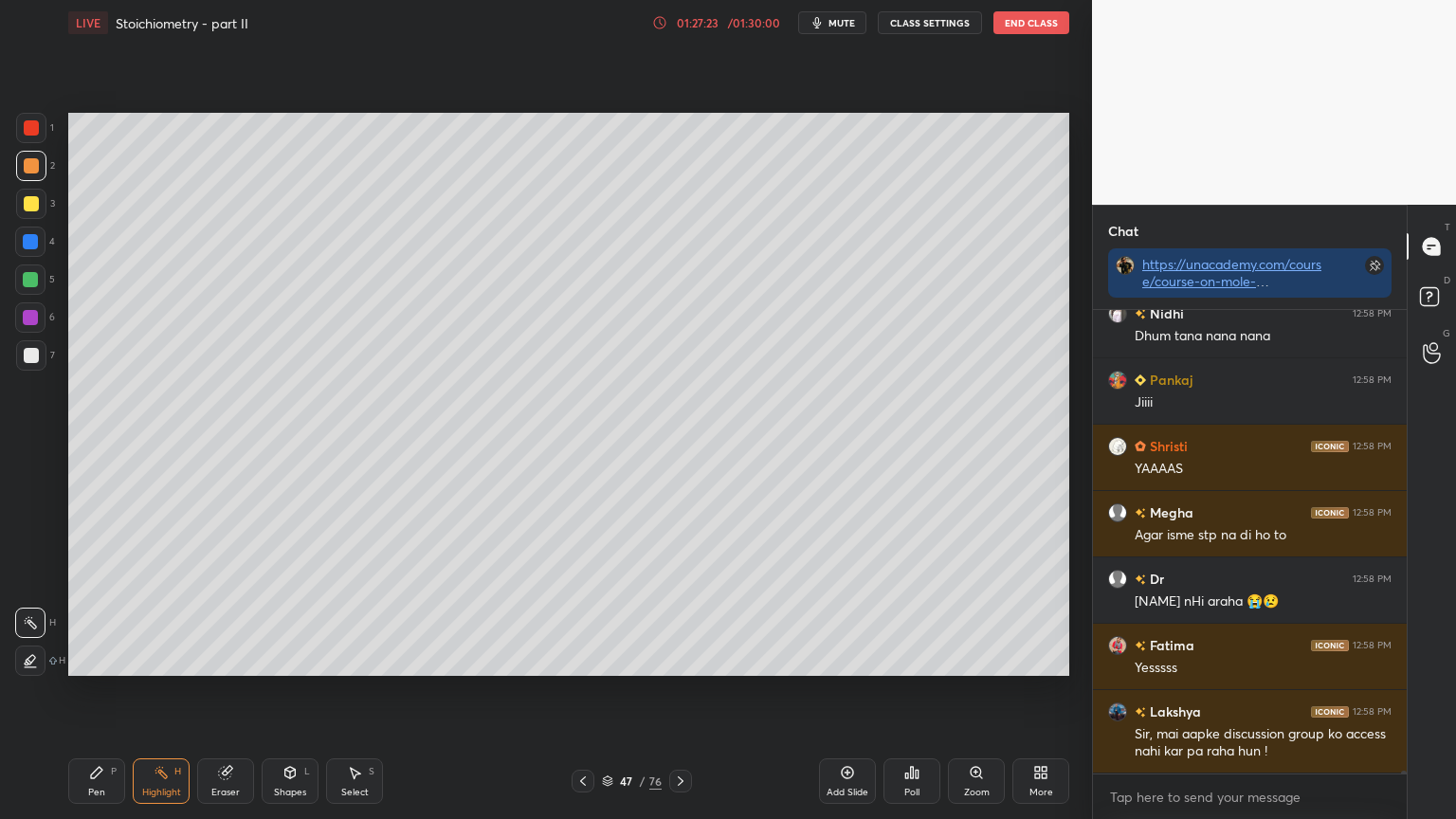 drag, startPoint x: 34, startPoint y: 236, endPoint x: 52, endPoint y: 240, distance: 18.439089 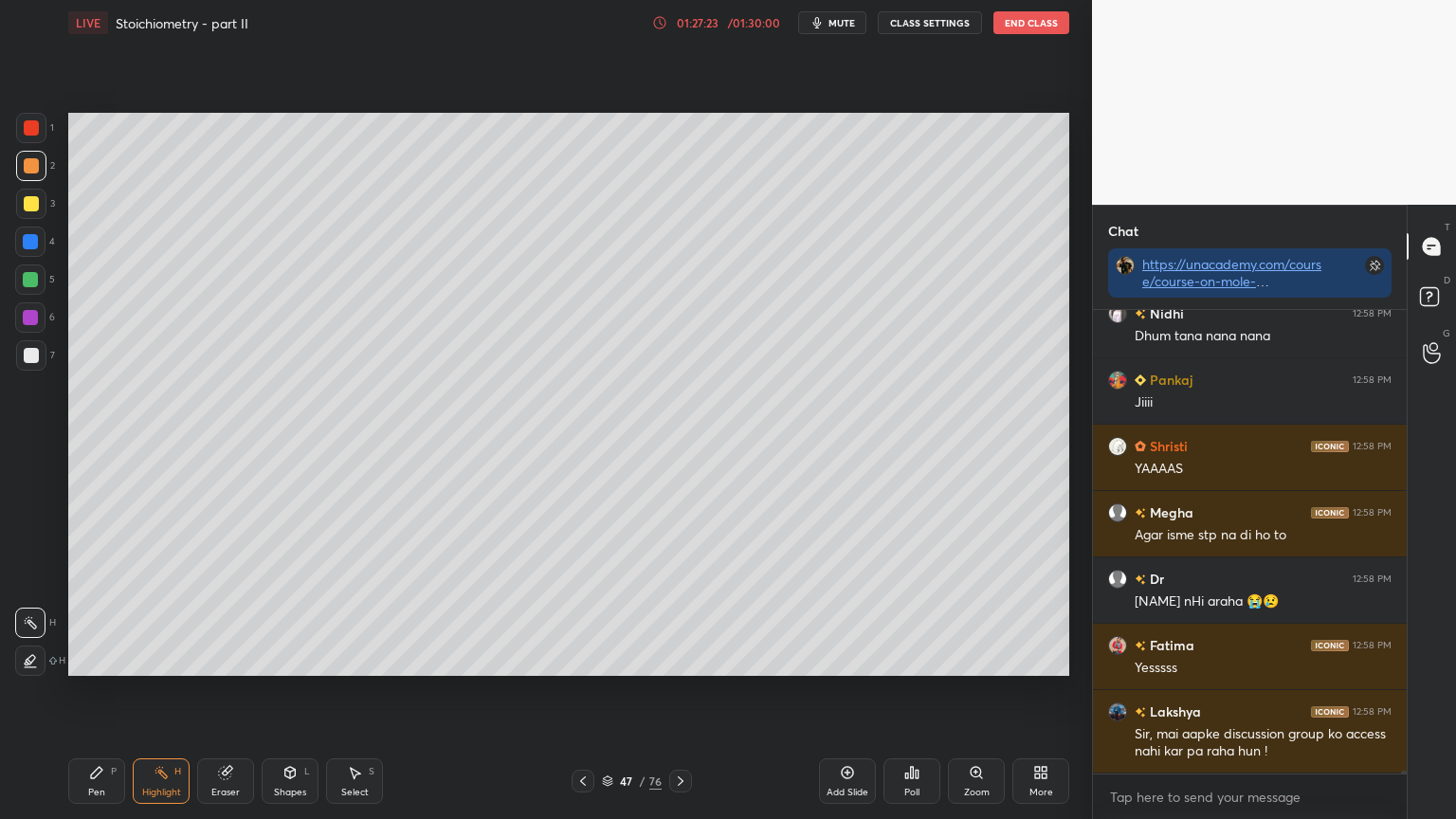 click at bounding box center (30, 242) 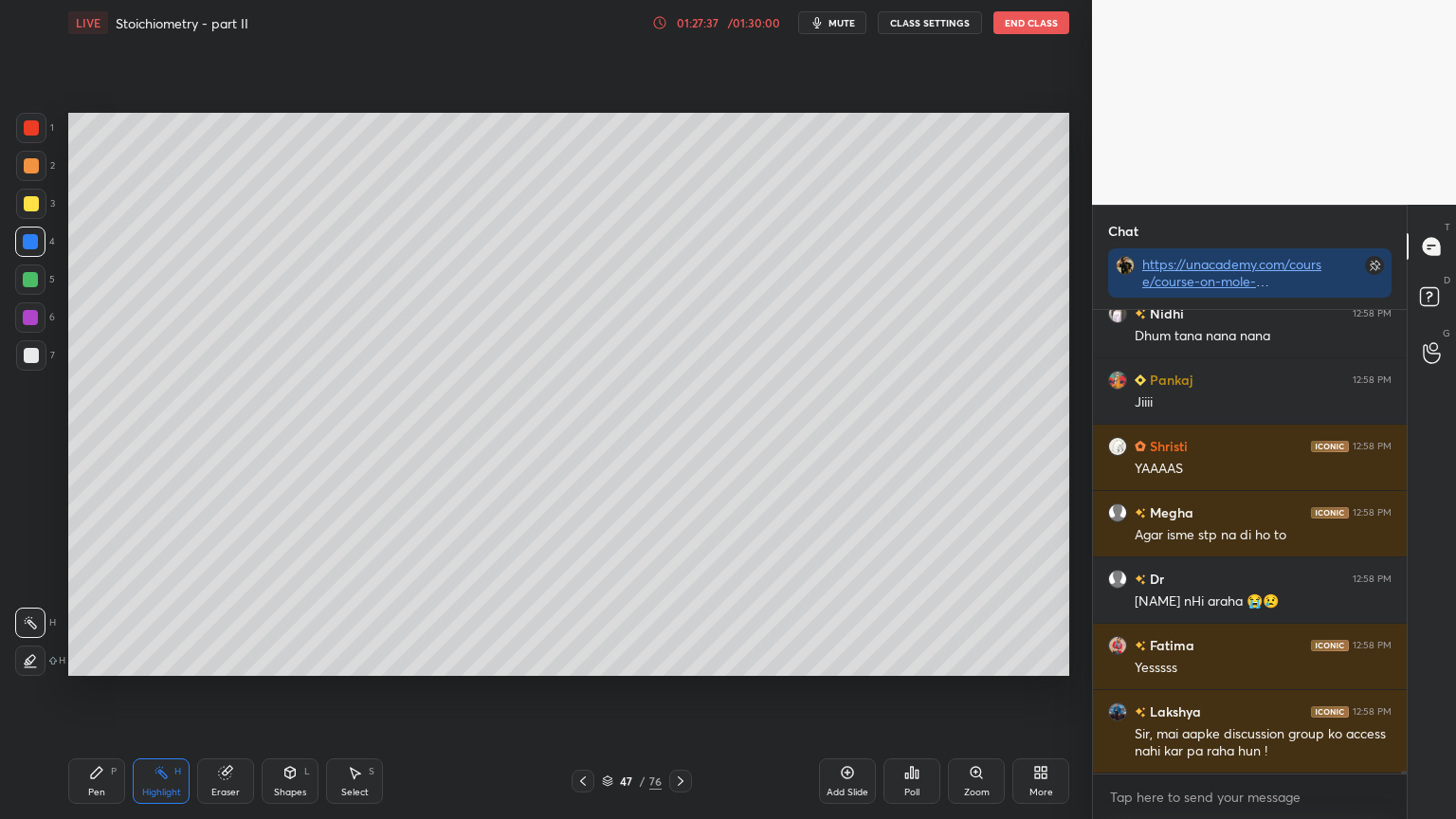 scroll, scrollTop: 67097, scrollLeft: 0, axis: vertical 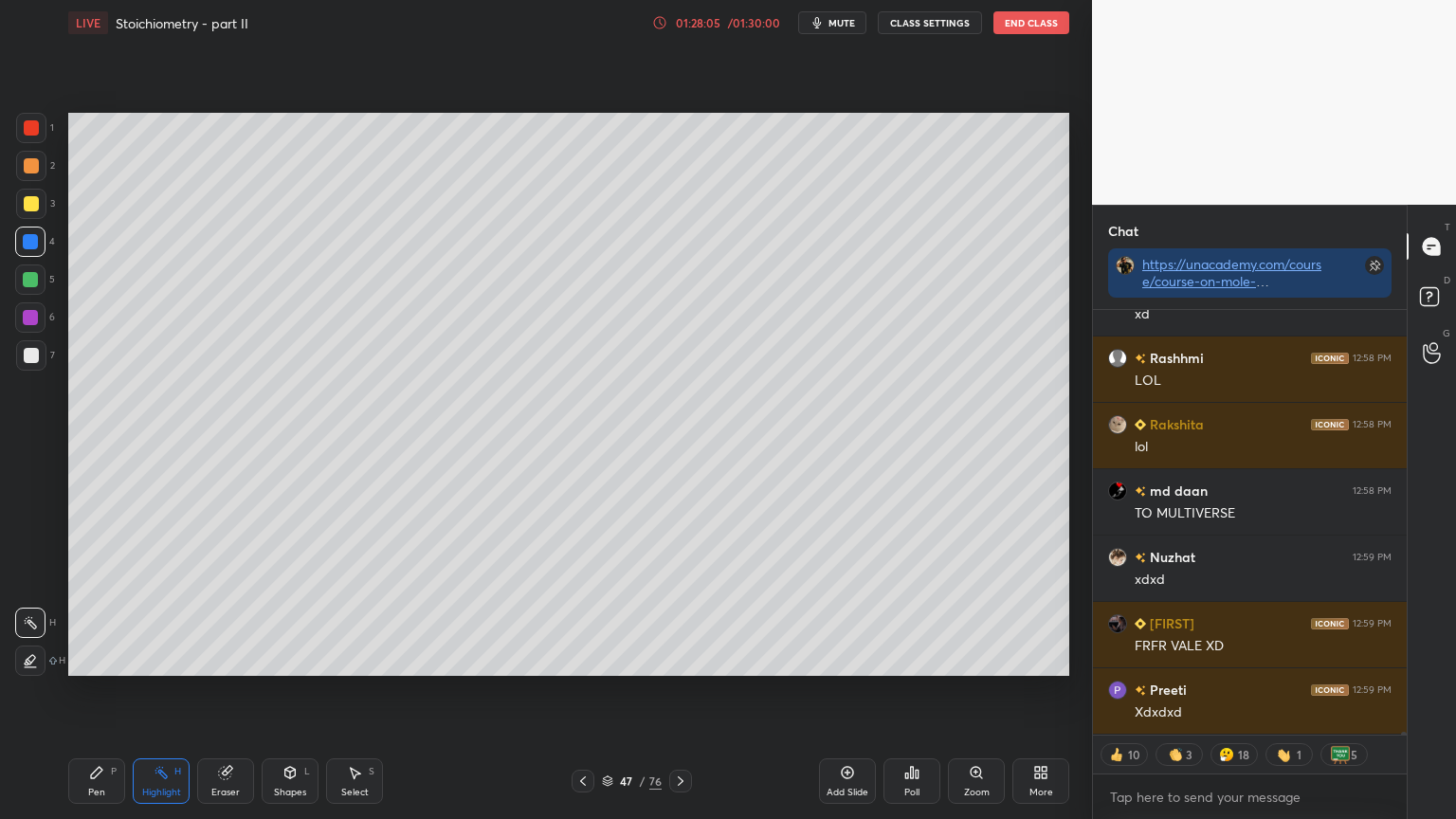 click 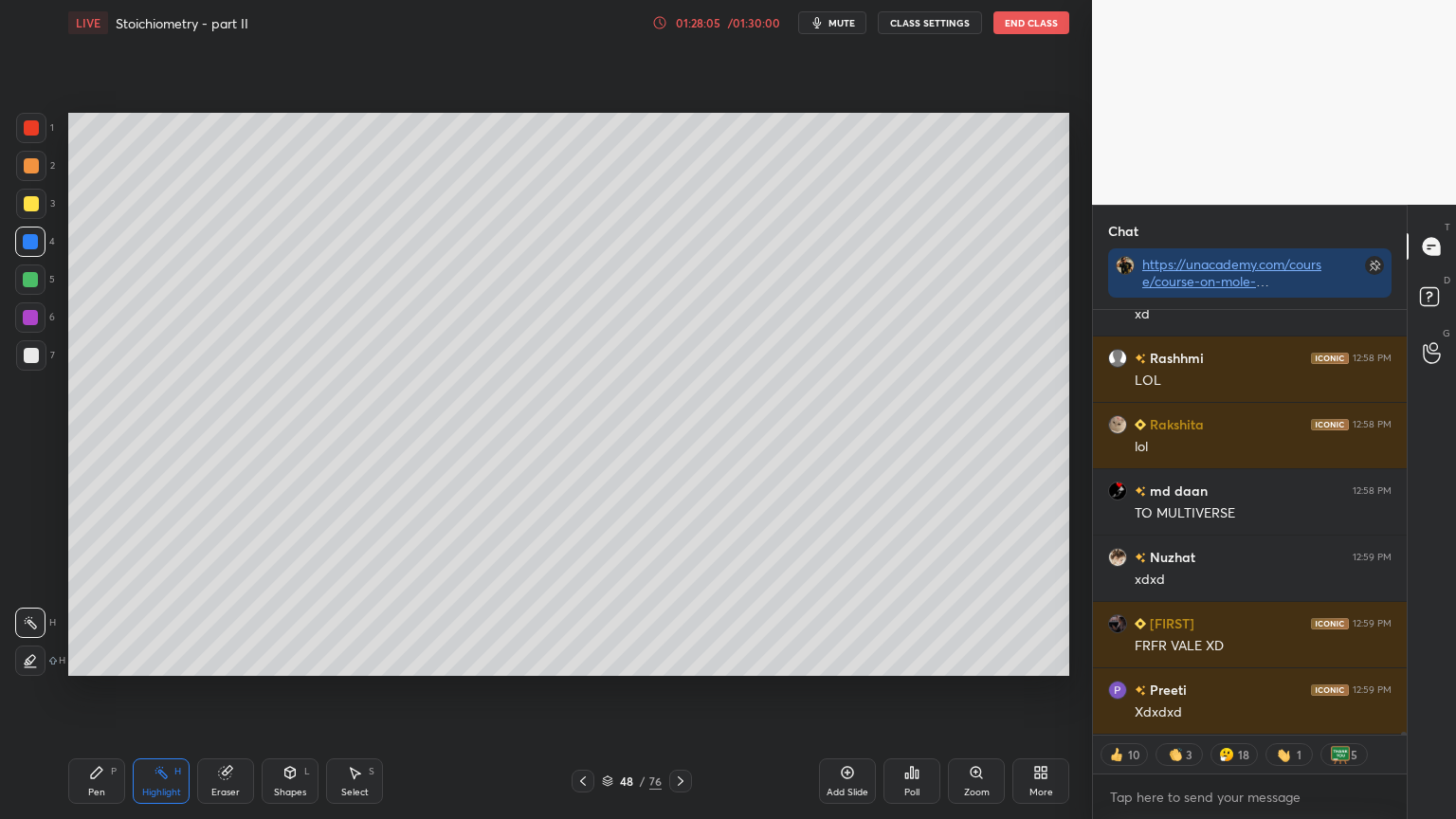click on "Pen" at bounding box center (97, 792) 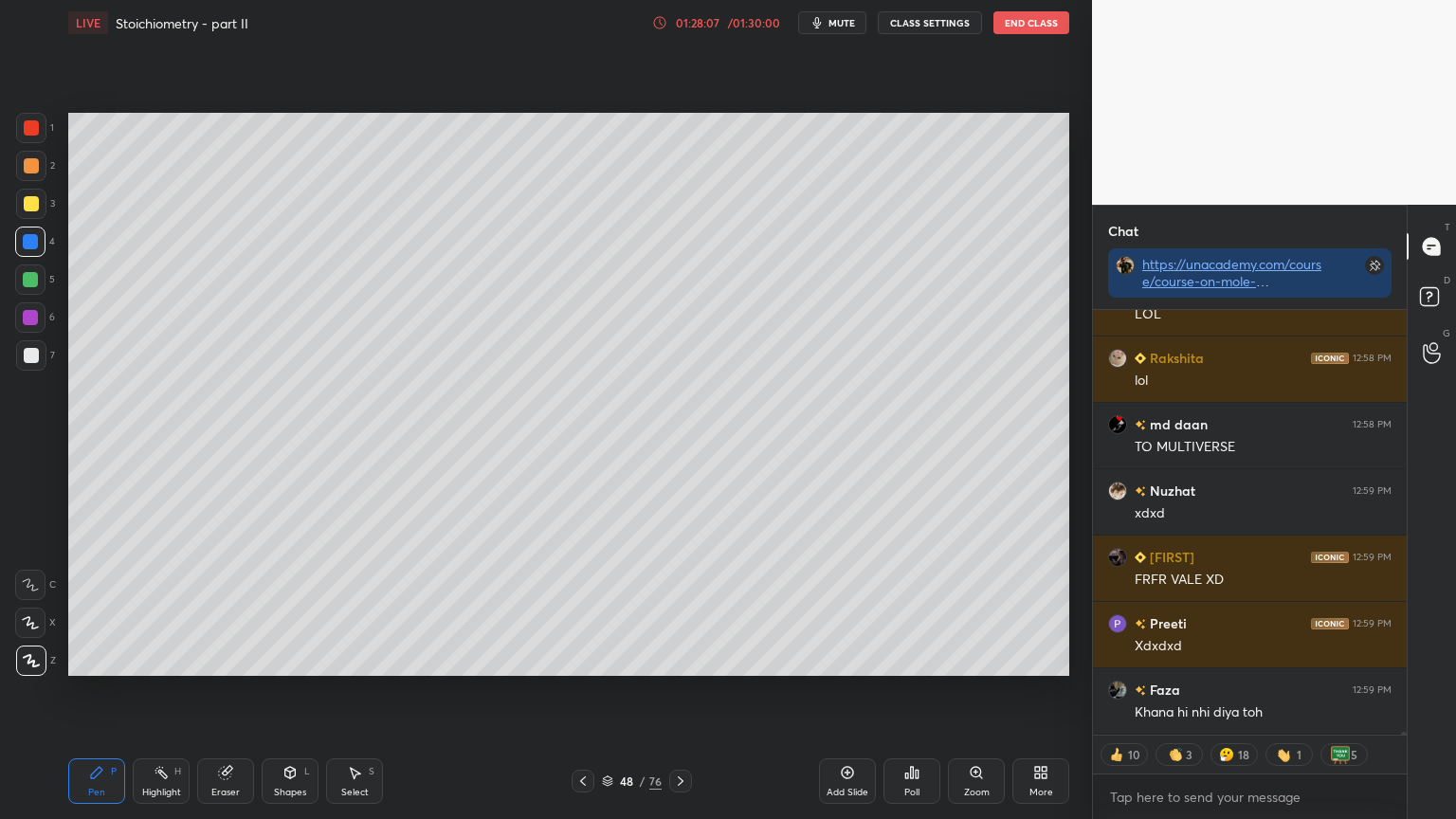 scroll, scrollTop: 68464, scrollLeft: 0, axis: vertical 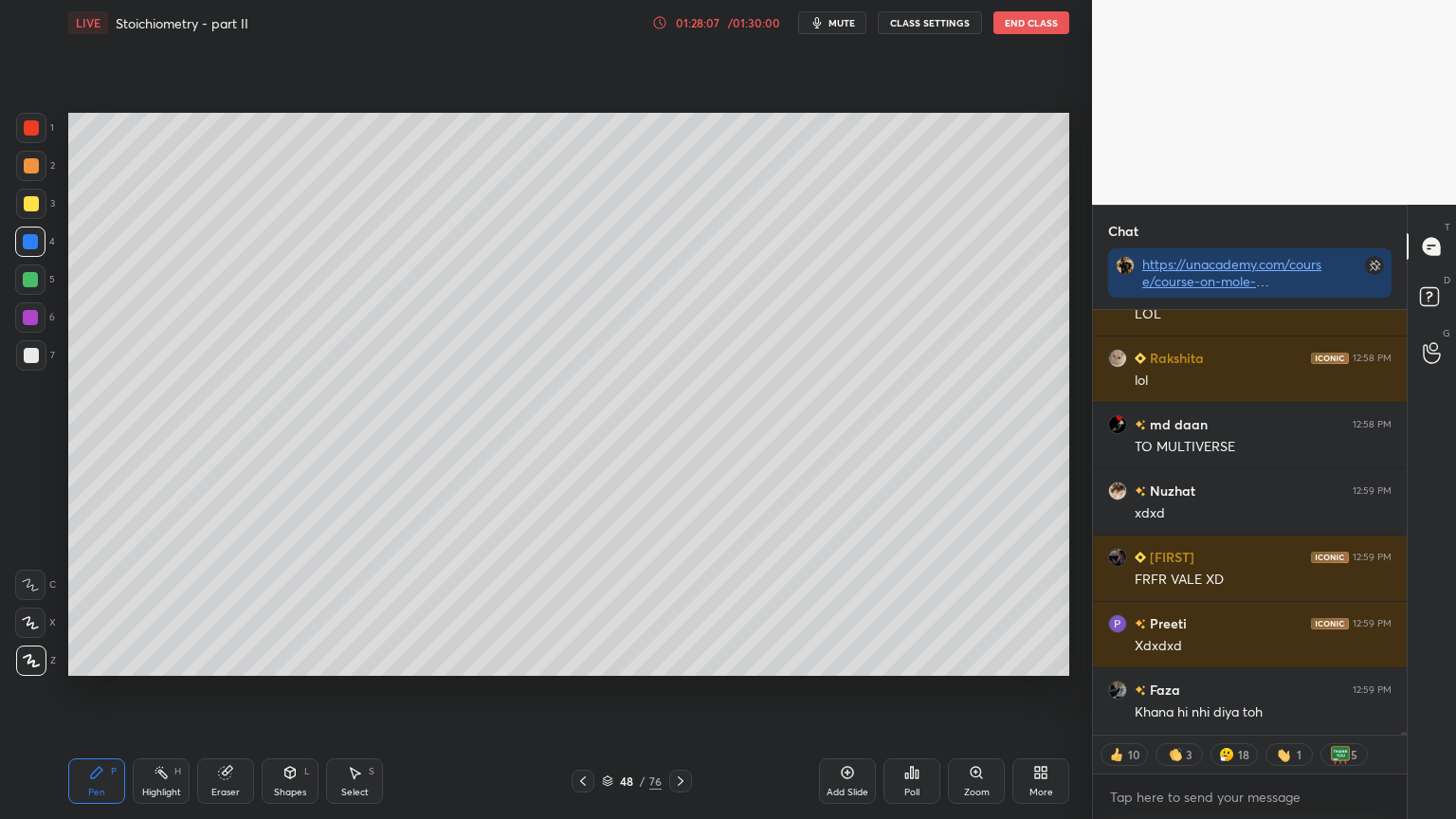 click at bounding box center [31, 355] 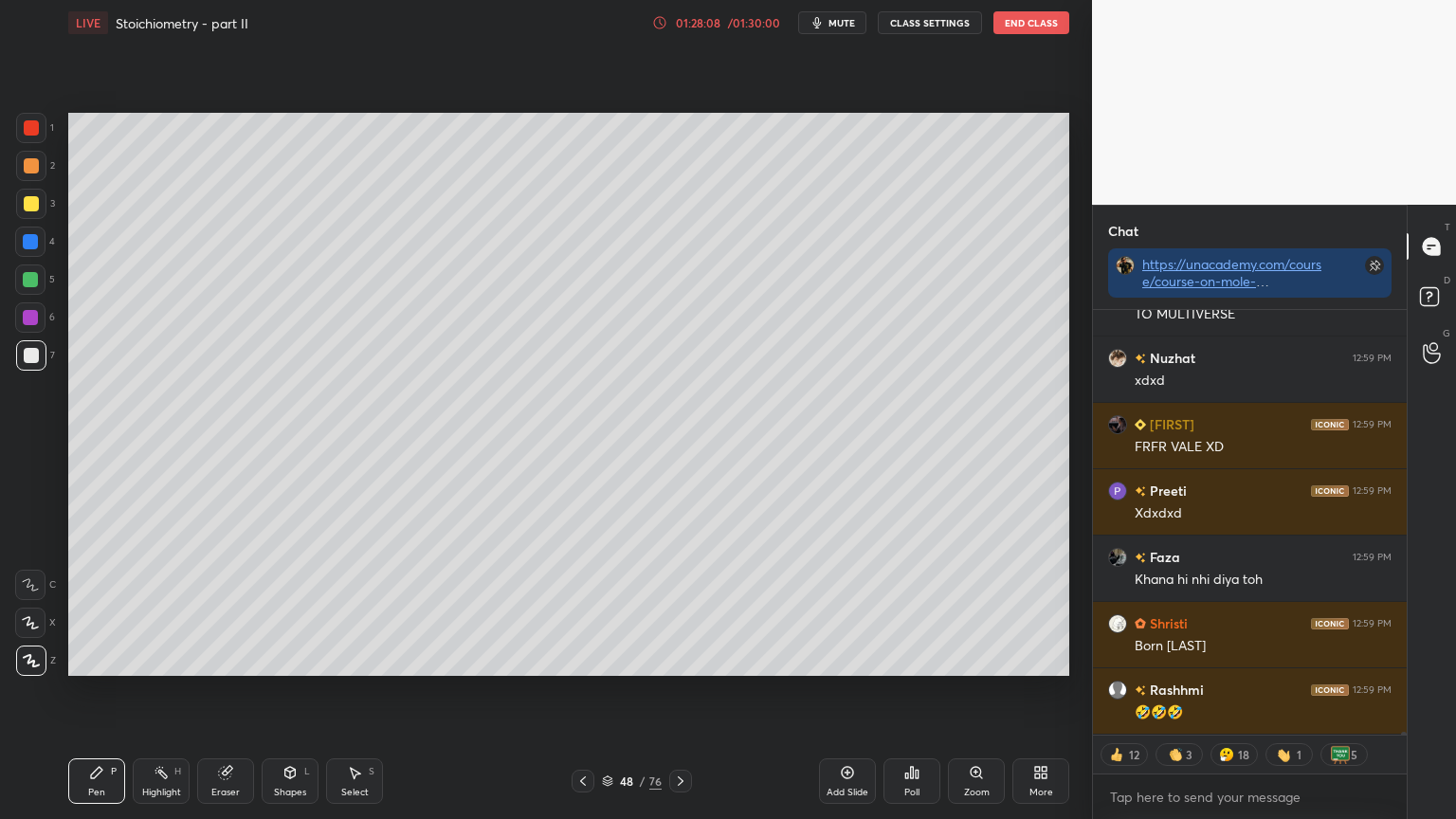 scroll, scrollTop: 68614, scrollLeft: 0, axis: vertical 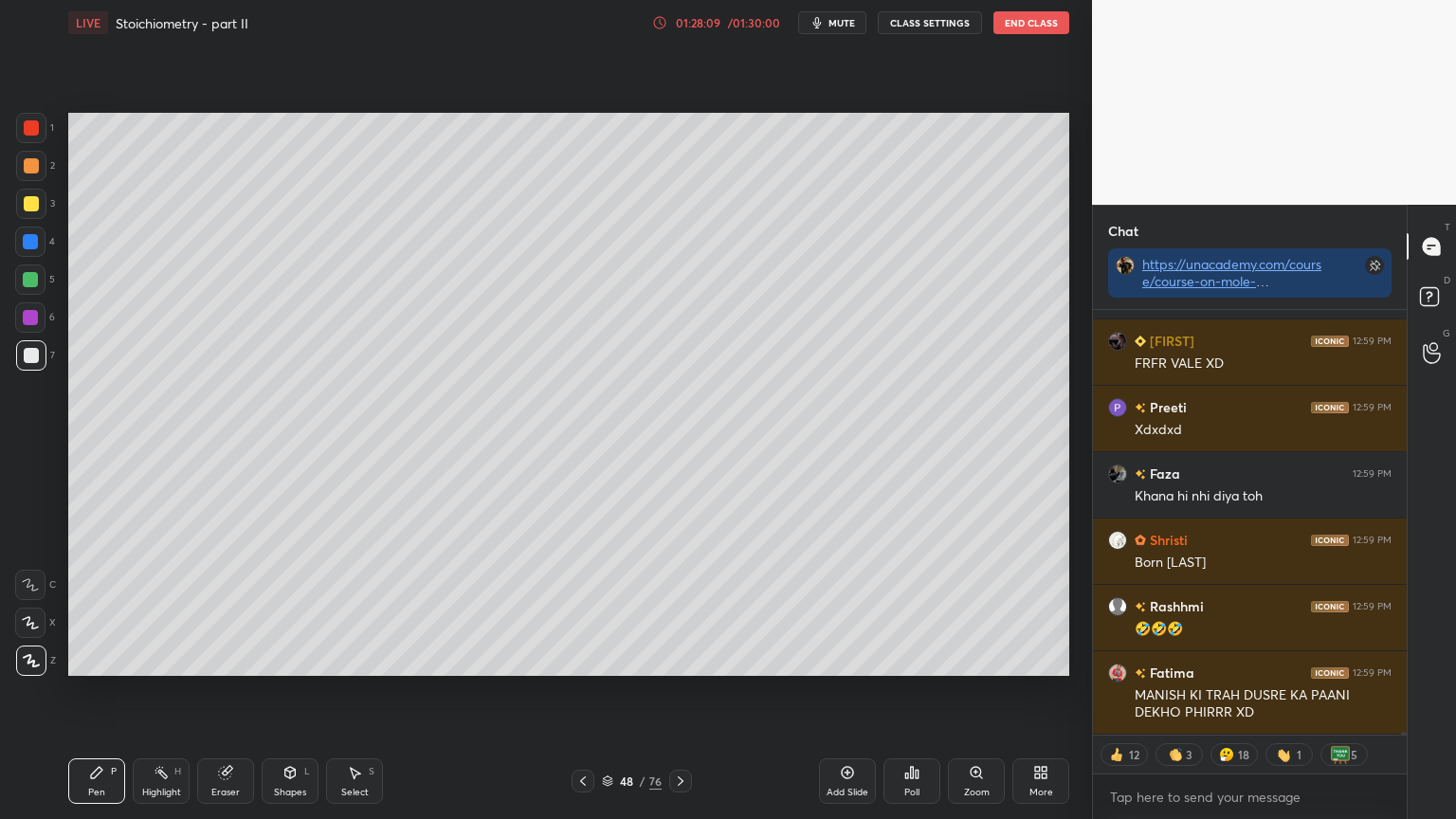 click on "Shapes L" at bounding box center (290, 781) 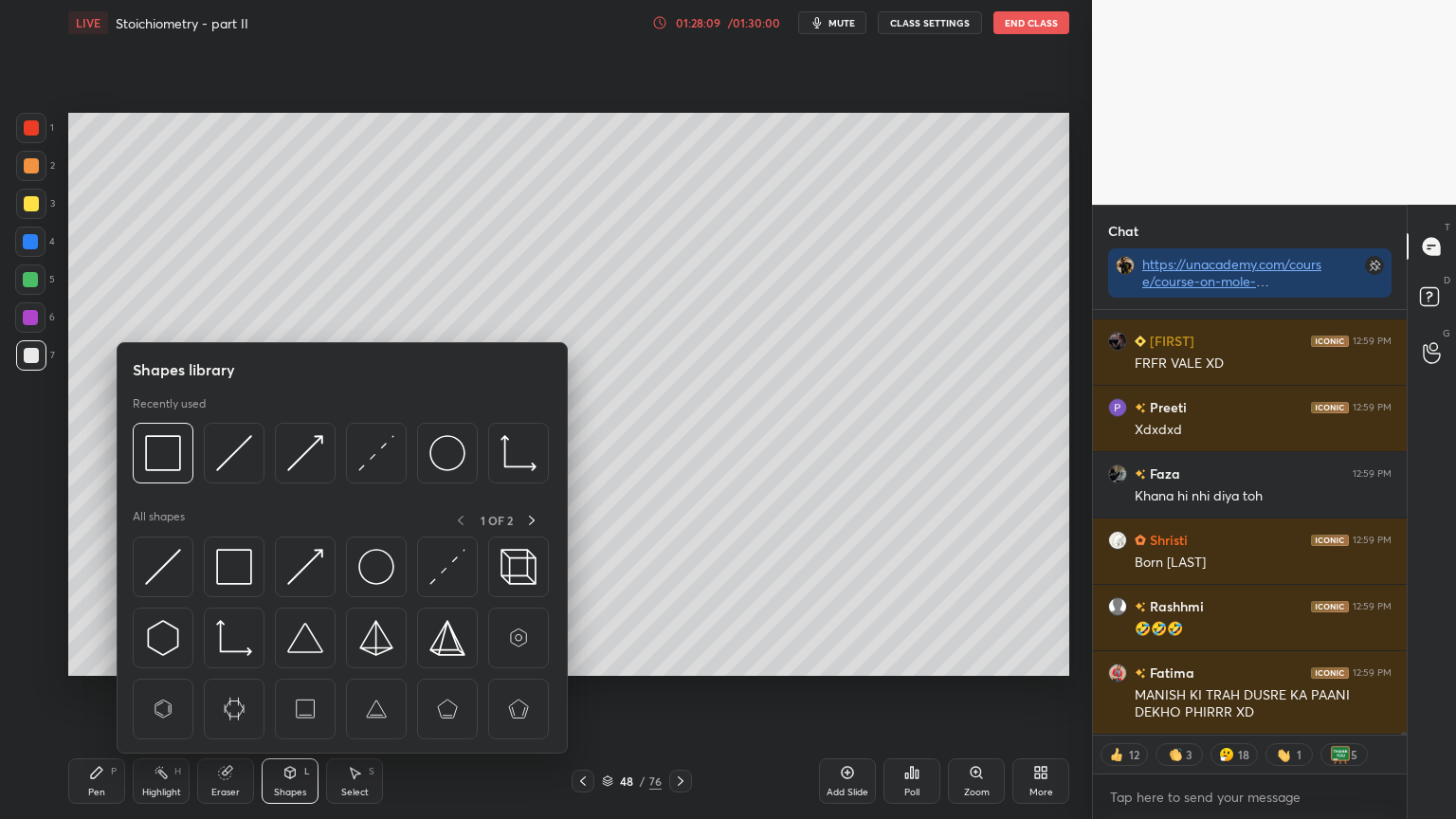 scroll, scrollTop: 68680, scrollLeft: 0, axis: vertical 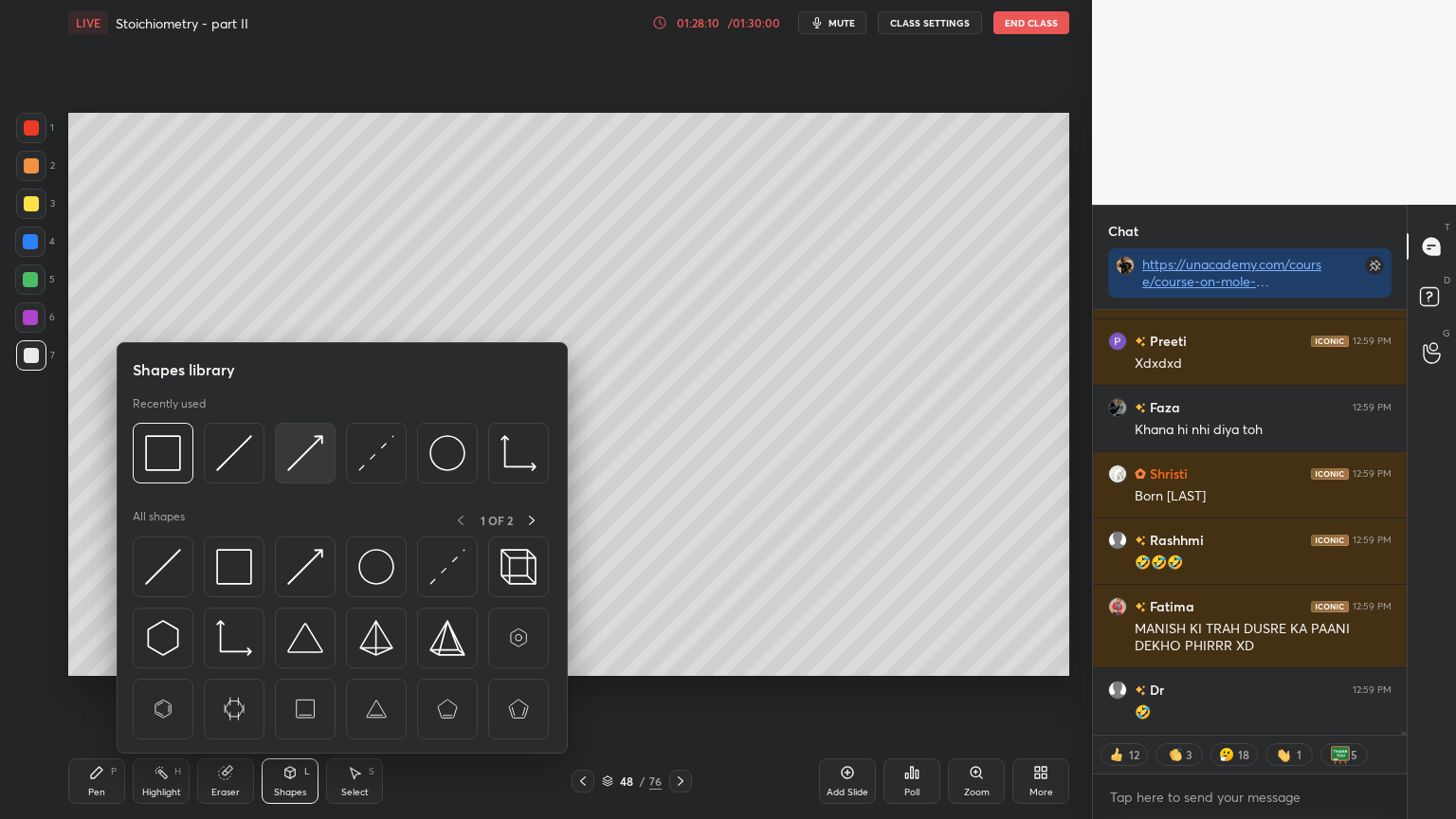 click at bounding box center [305, 453] 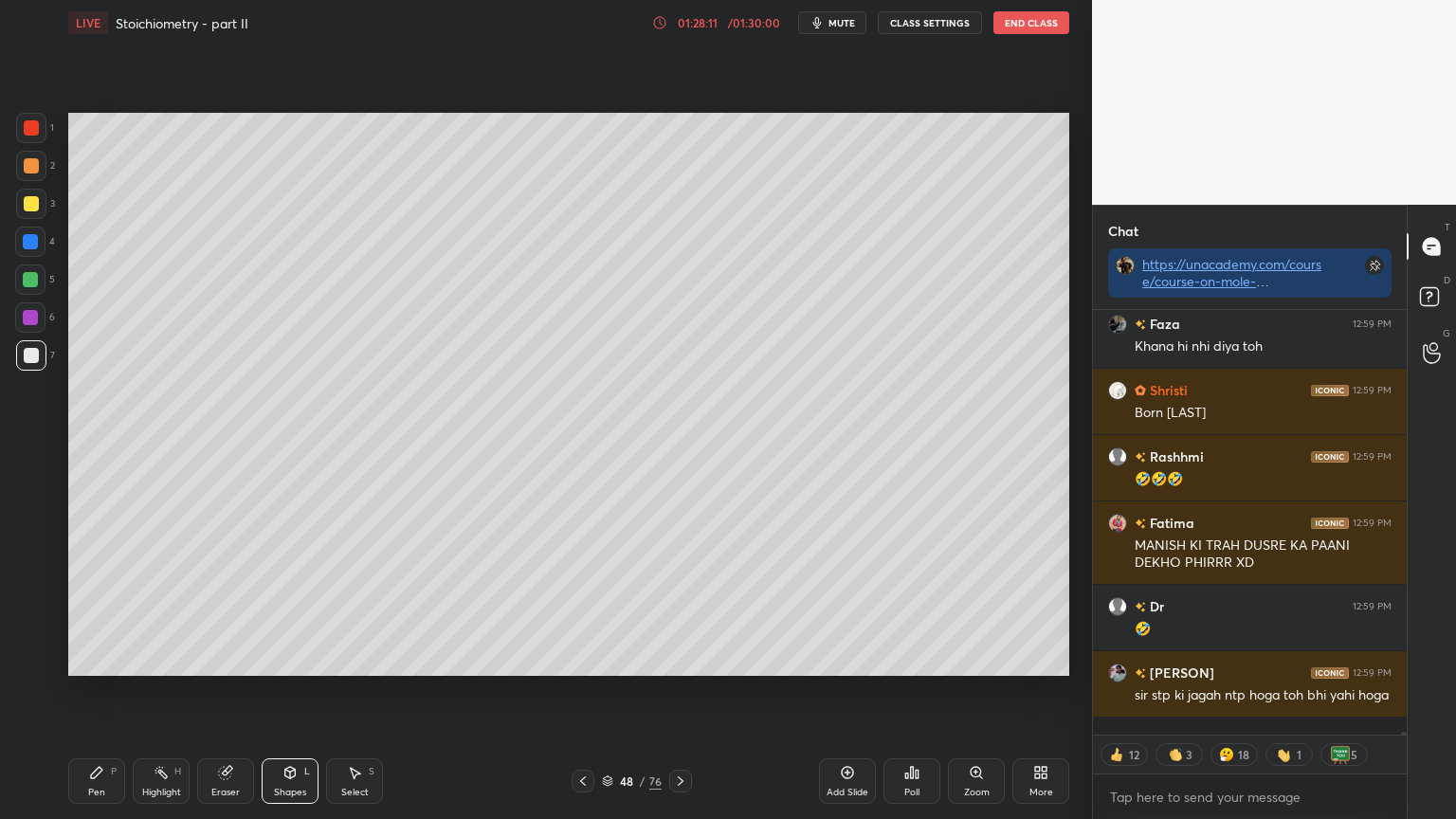 scroll, scrollTop: 68830, scrollLeft: 0, axis: vertical 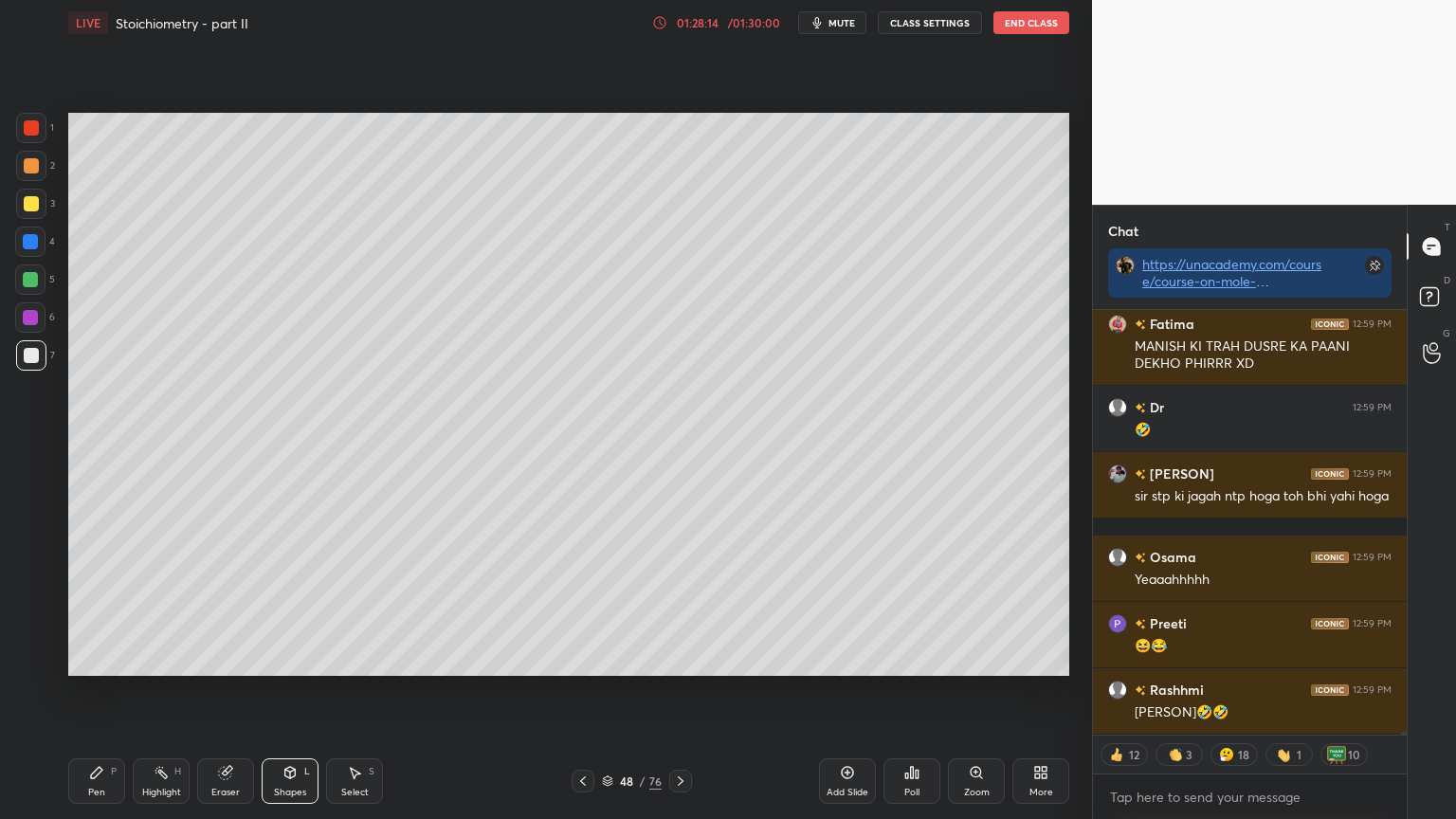 click 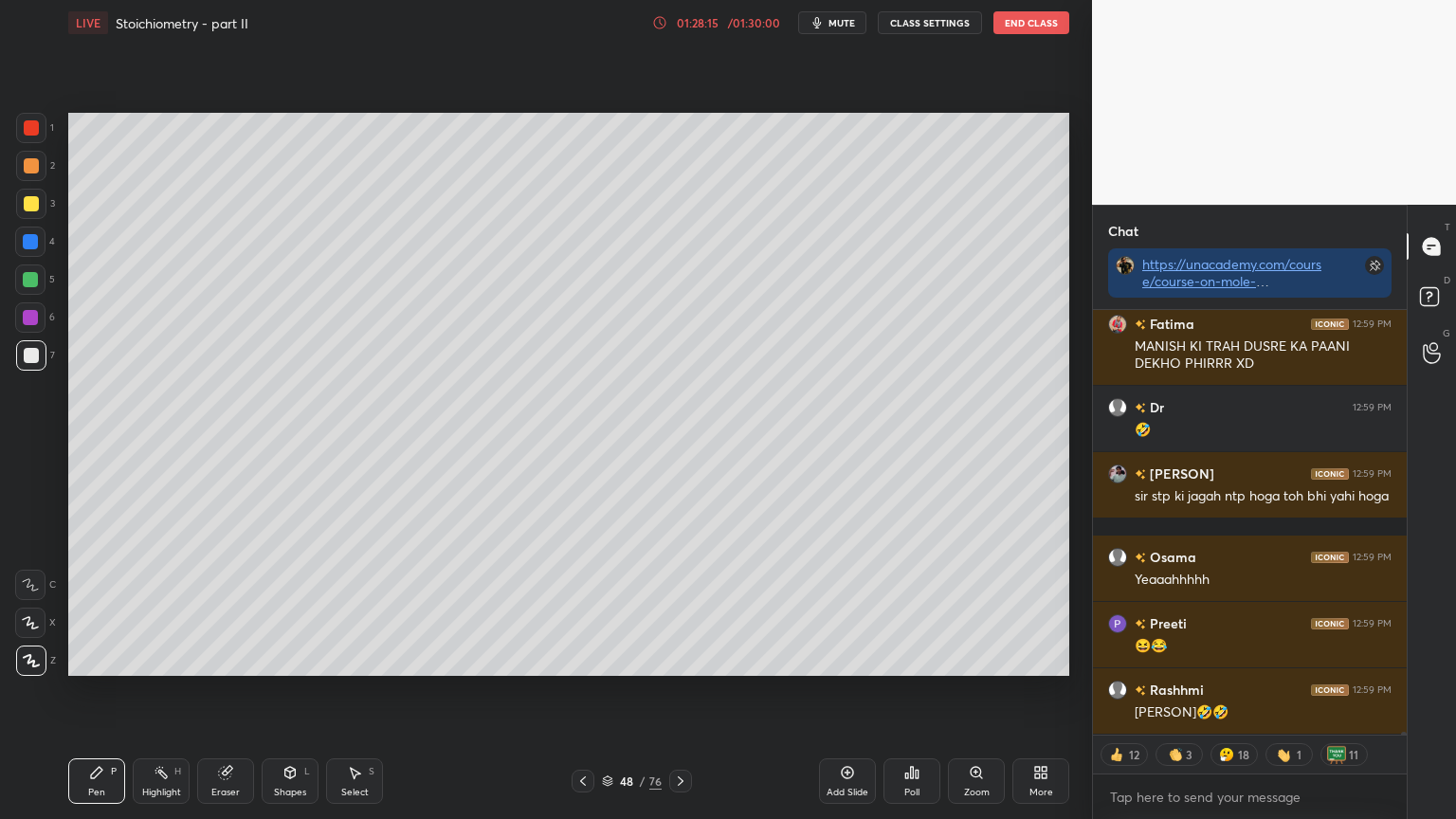 scroll, scrollTop: 69029, scrollLeft: 0, axis: vertical 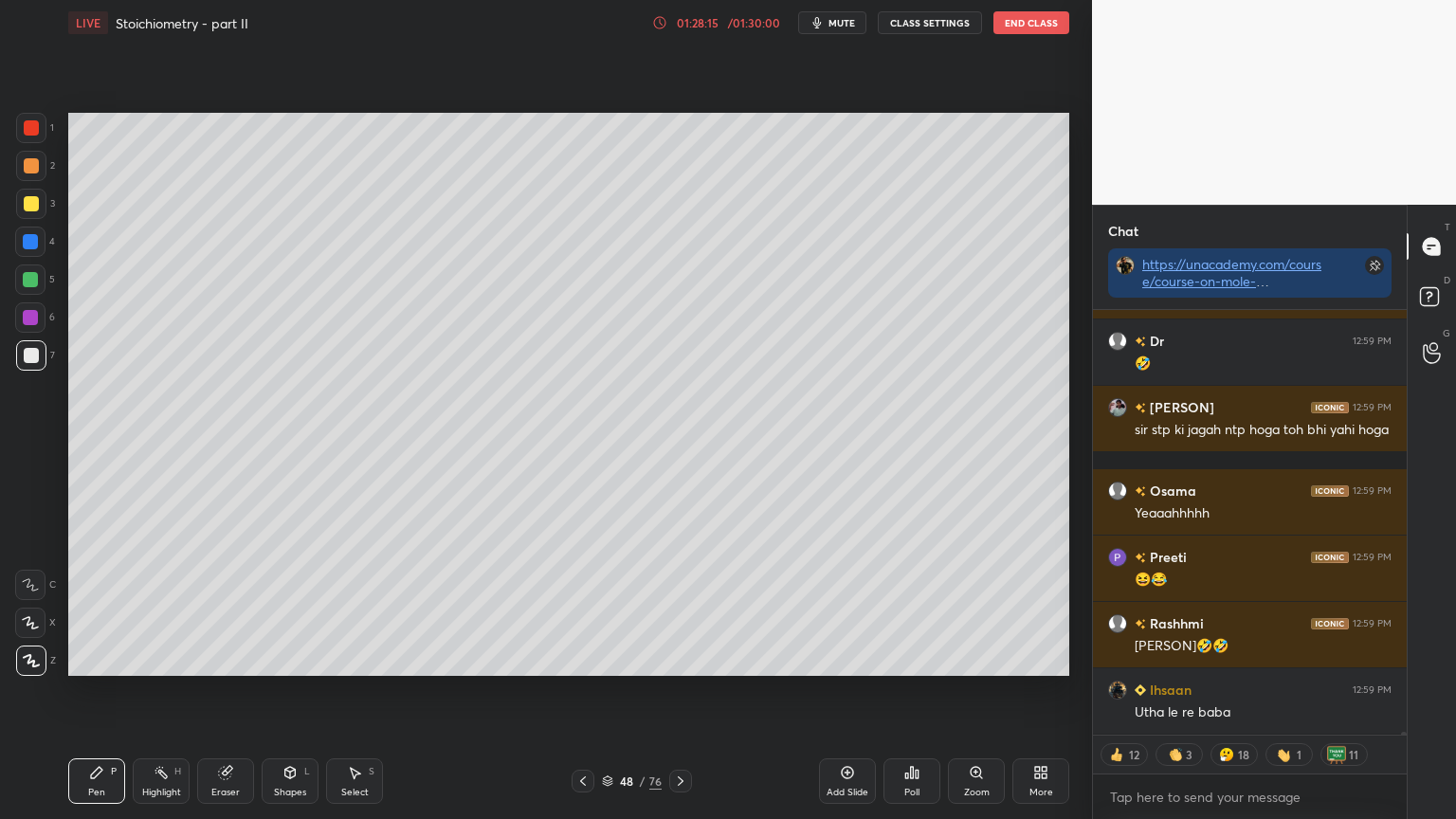 click at bounding box center [31, 166] 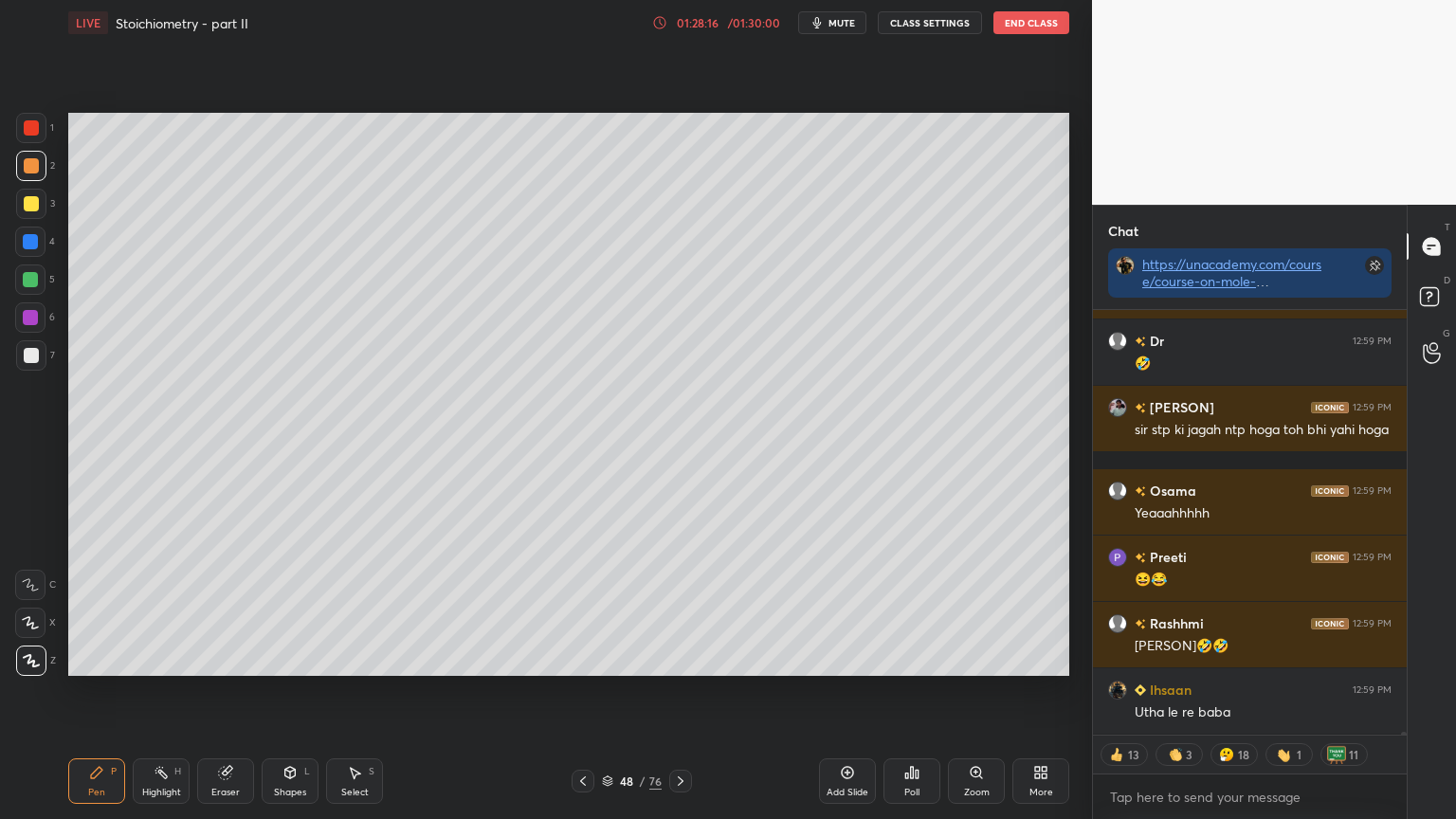 click at bounding box center (31, 204) 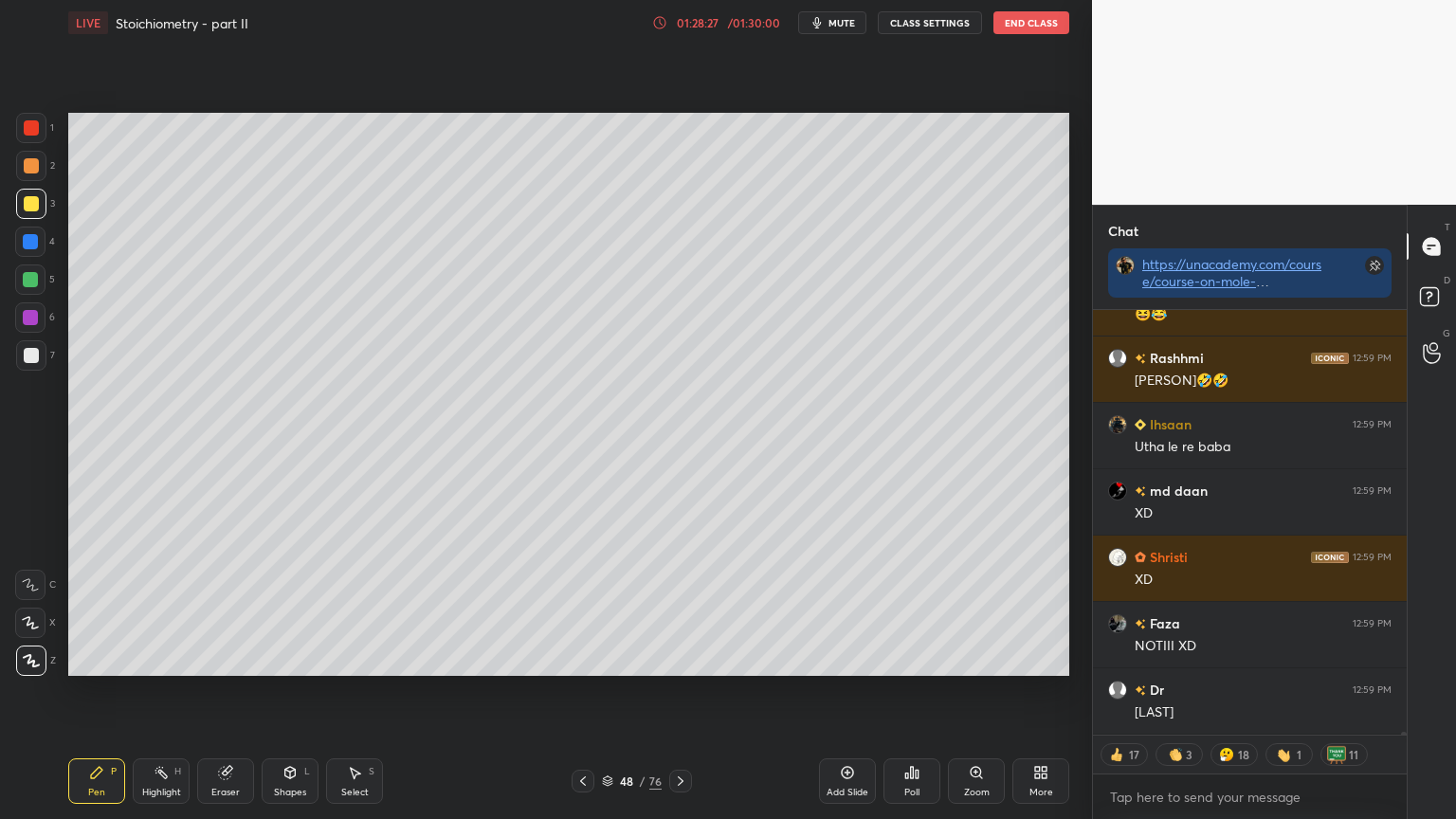 scroll, scrollTop: 69361, scrollLeft: 0, axis: vertical 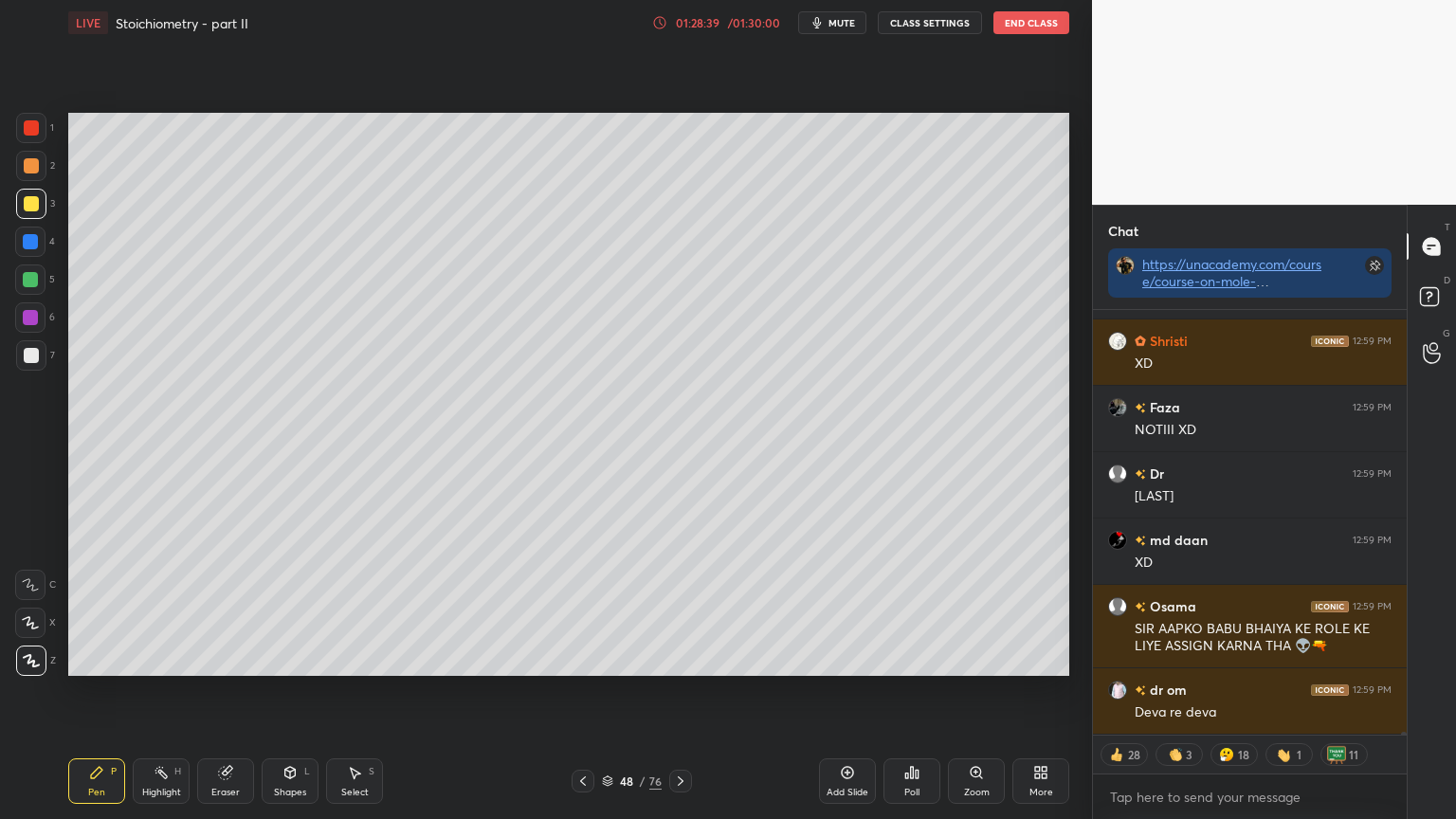 click on "Shapes L" at bounding box center (290, 781) 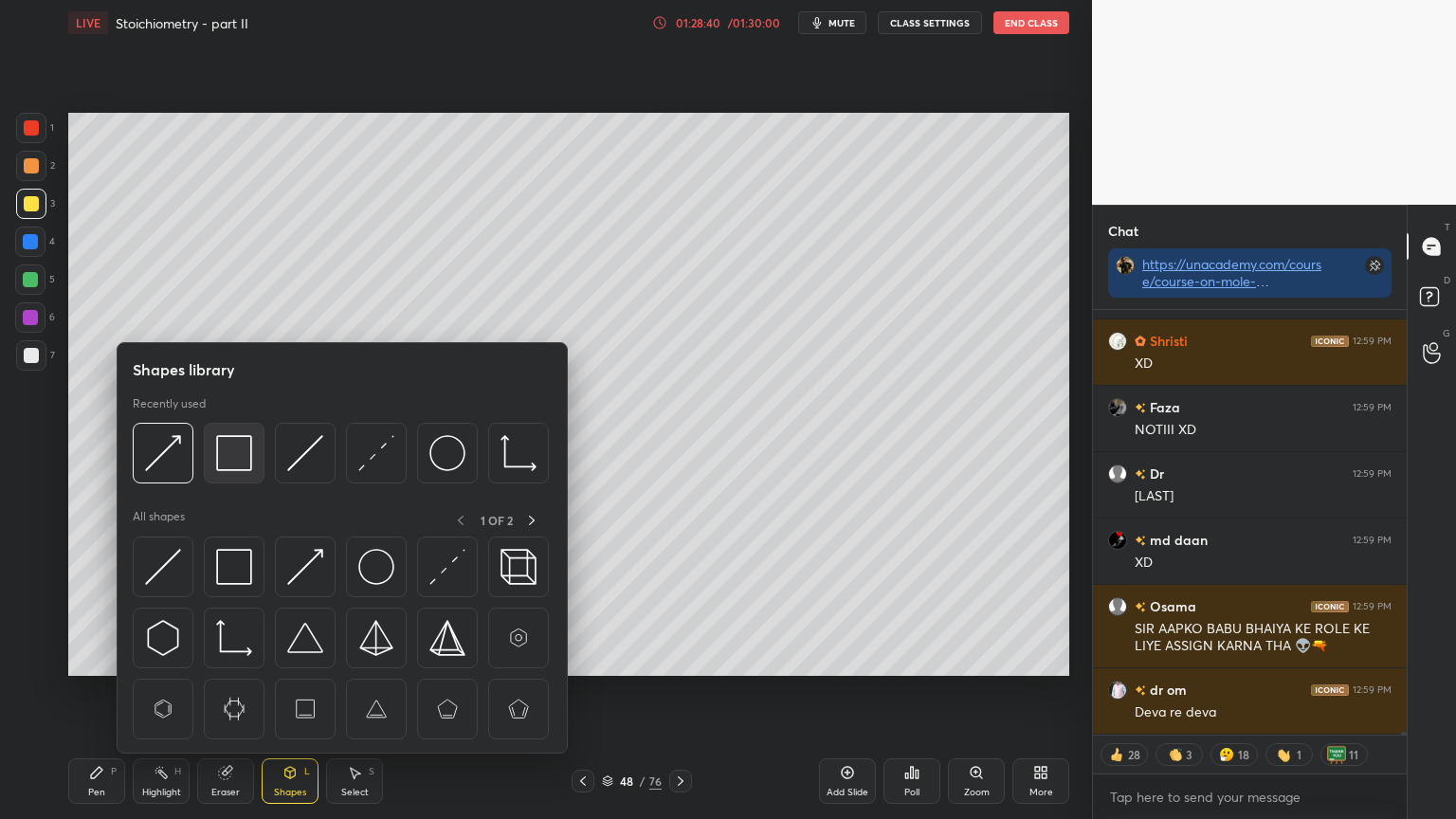 click at bounding box center (234, 453) 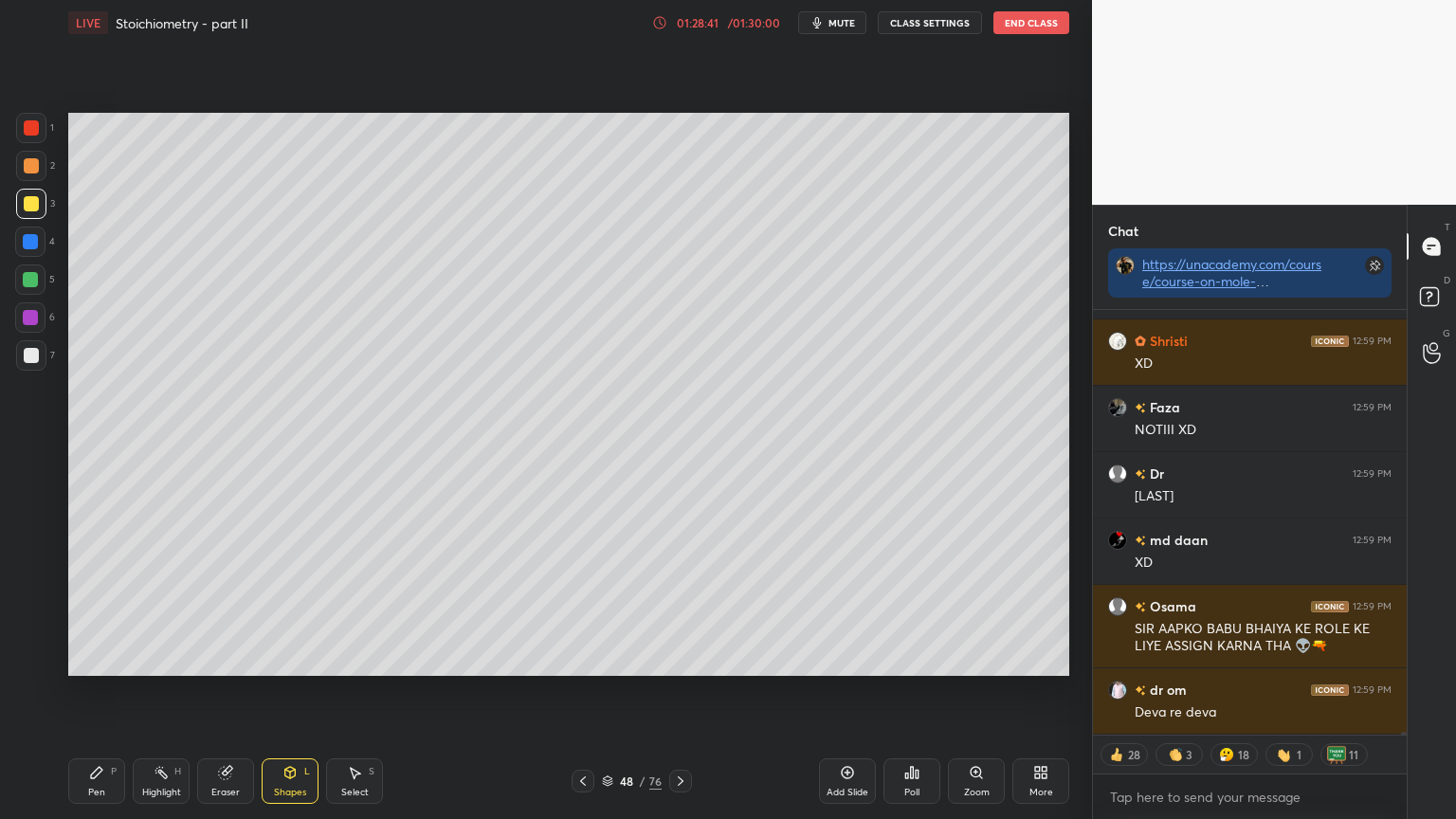click at bounding box center (31, 355) 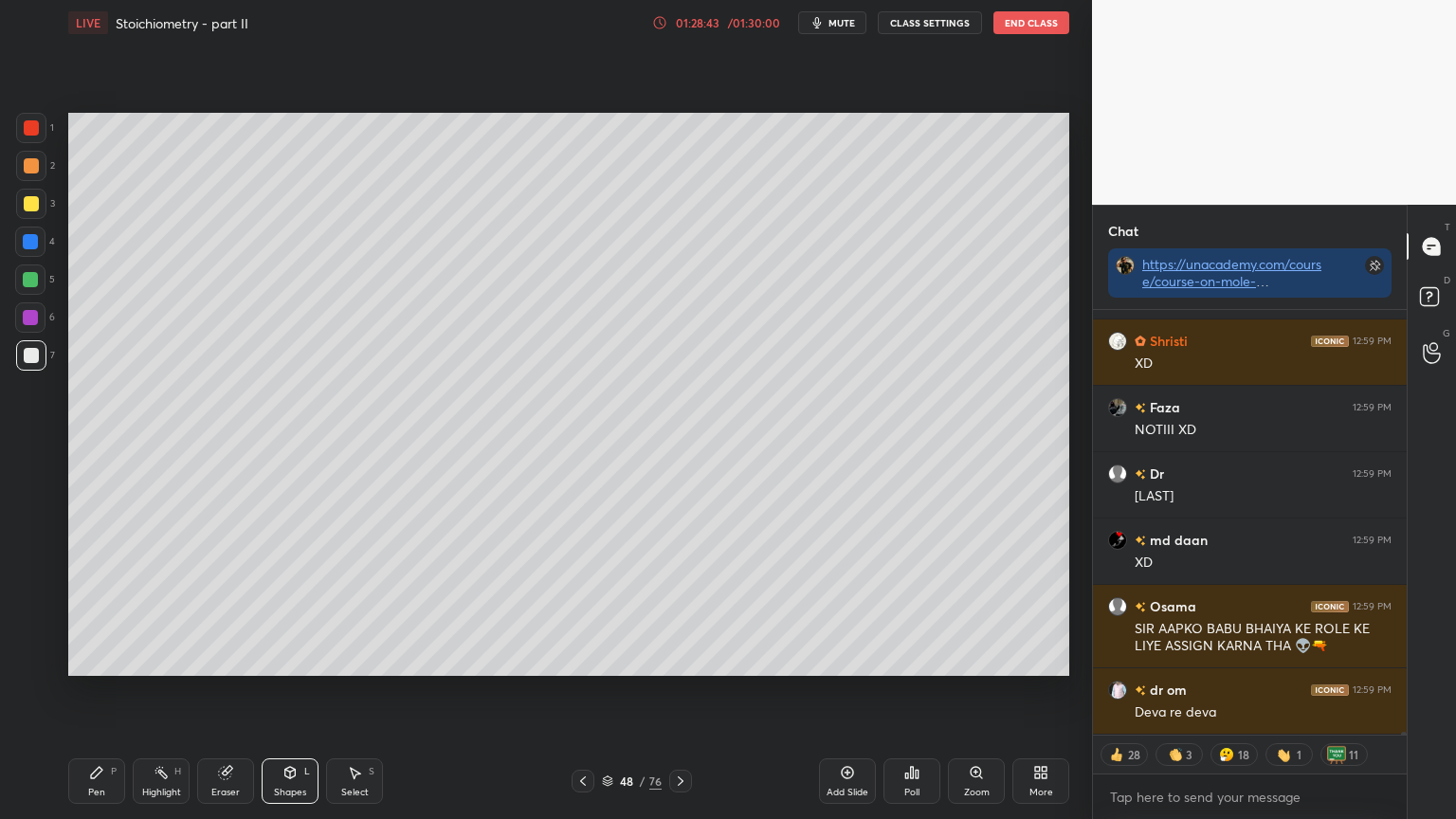 click on "Eraser" at bounding box center [226, 781] 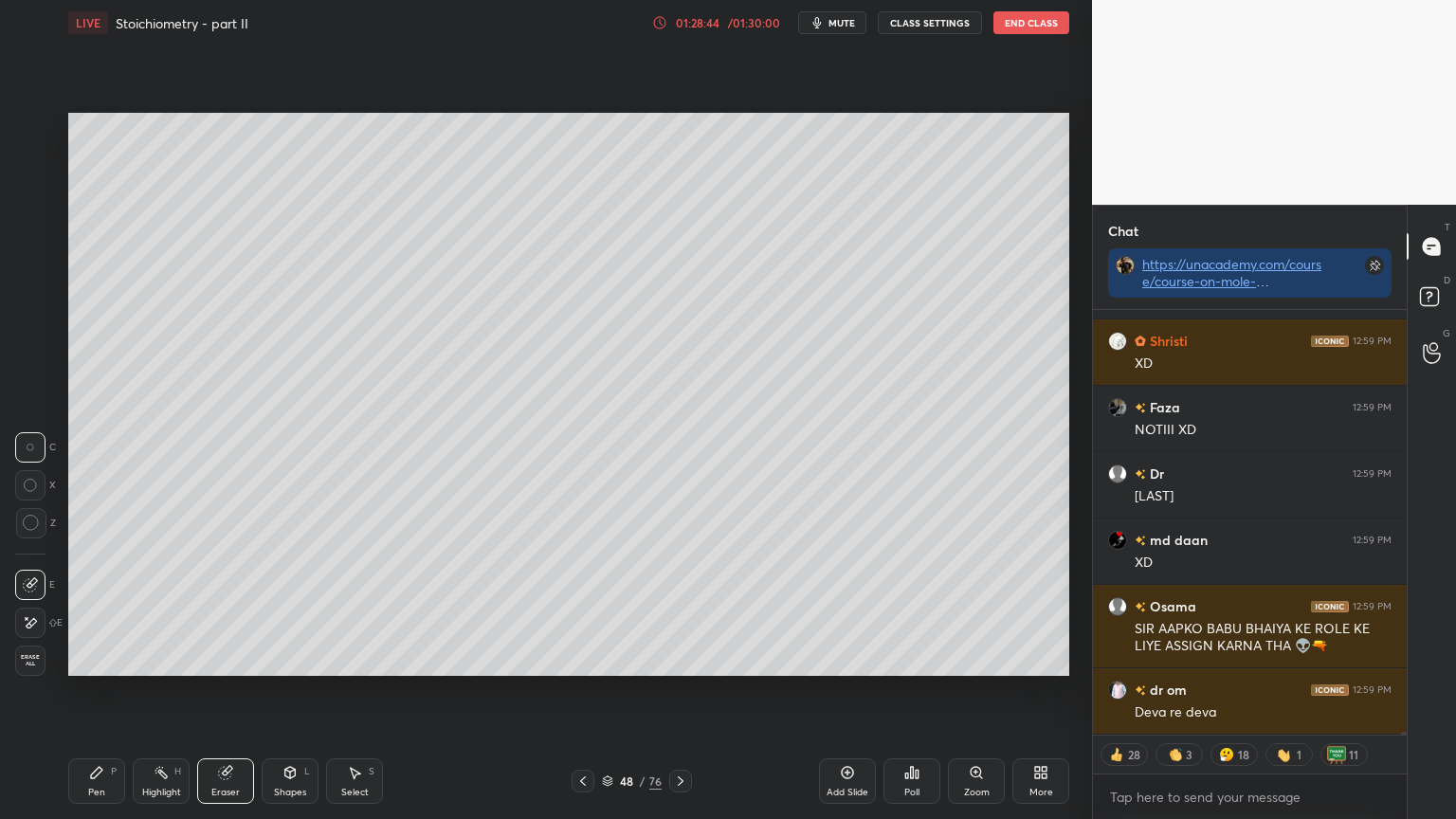 click on "Highlight H" at bounding box center (161, 781) 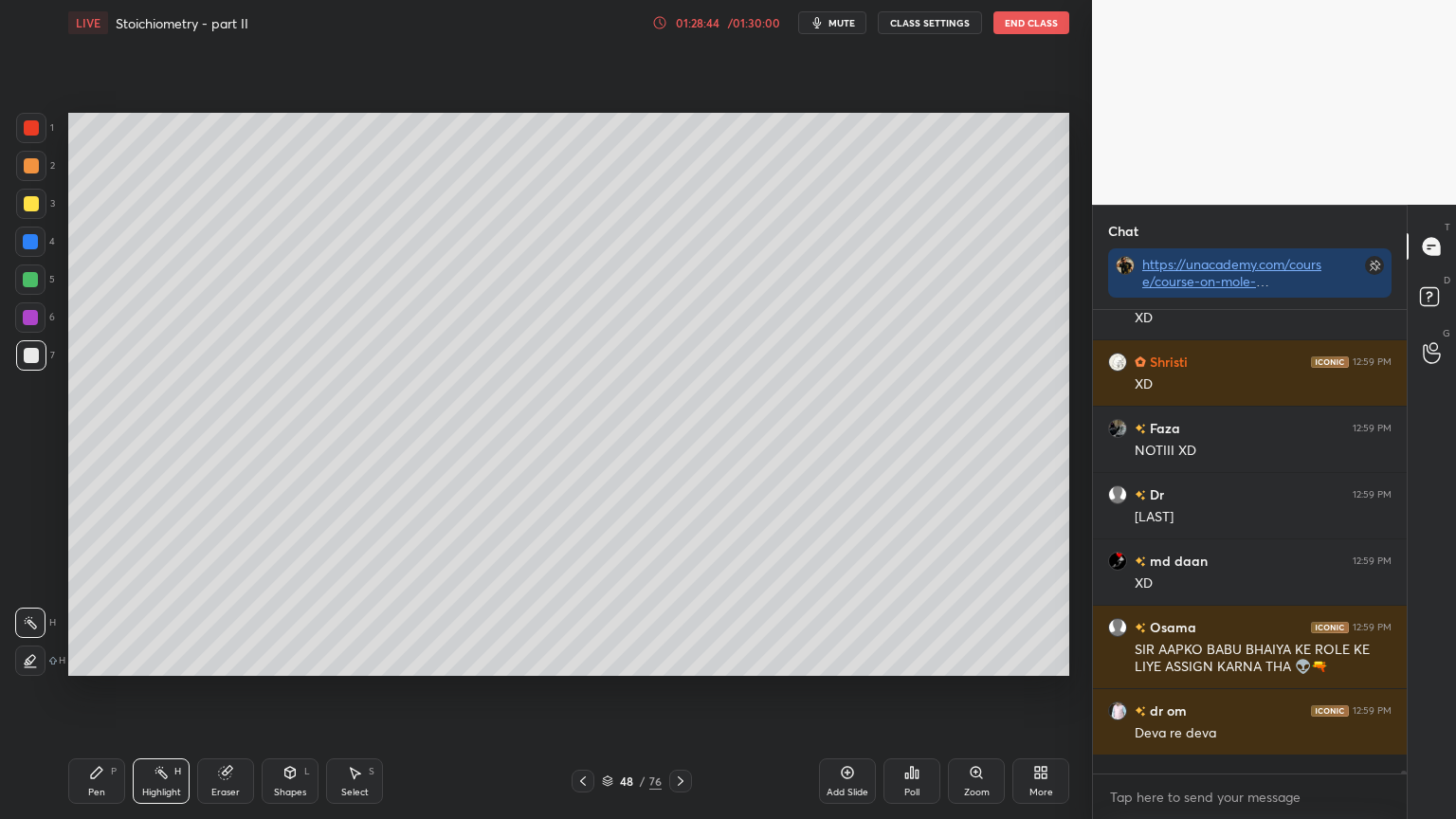 scroll, scrollTop: 6, scrollLeft: 6, axis: both 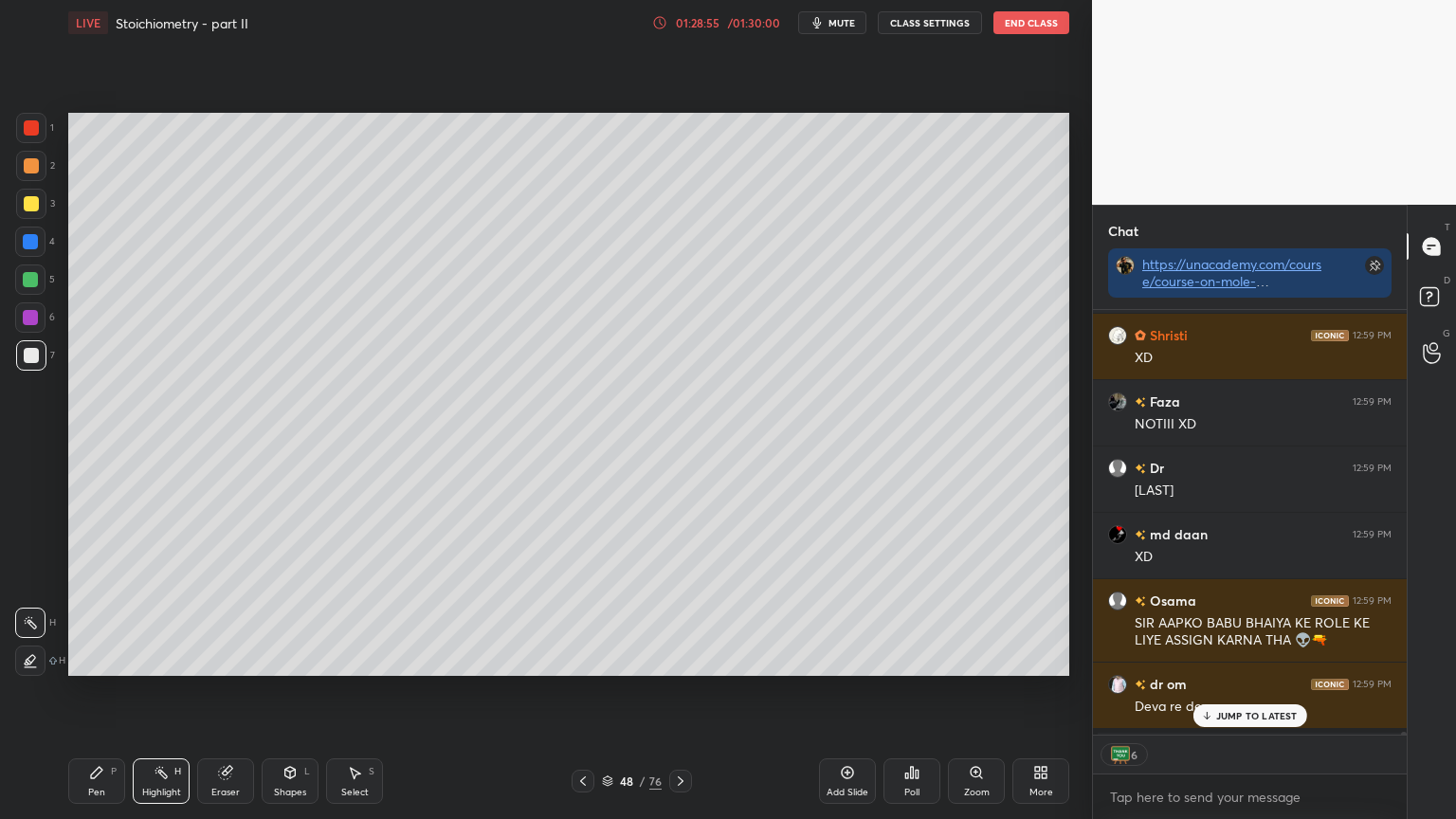 drag, startPoint x: 846, startPoint y: 786, endPoint x: 747, endPoint y: 755, distance: 103.74006 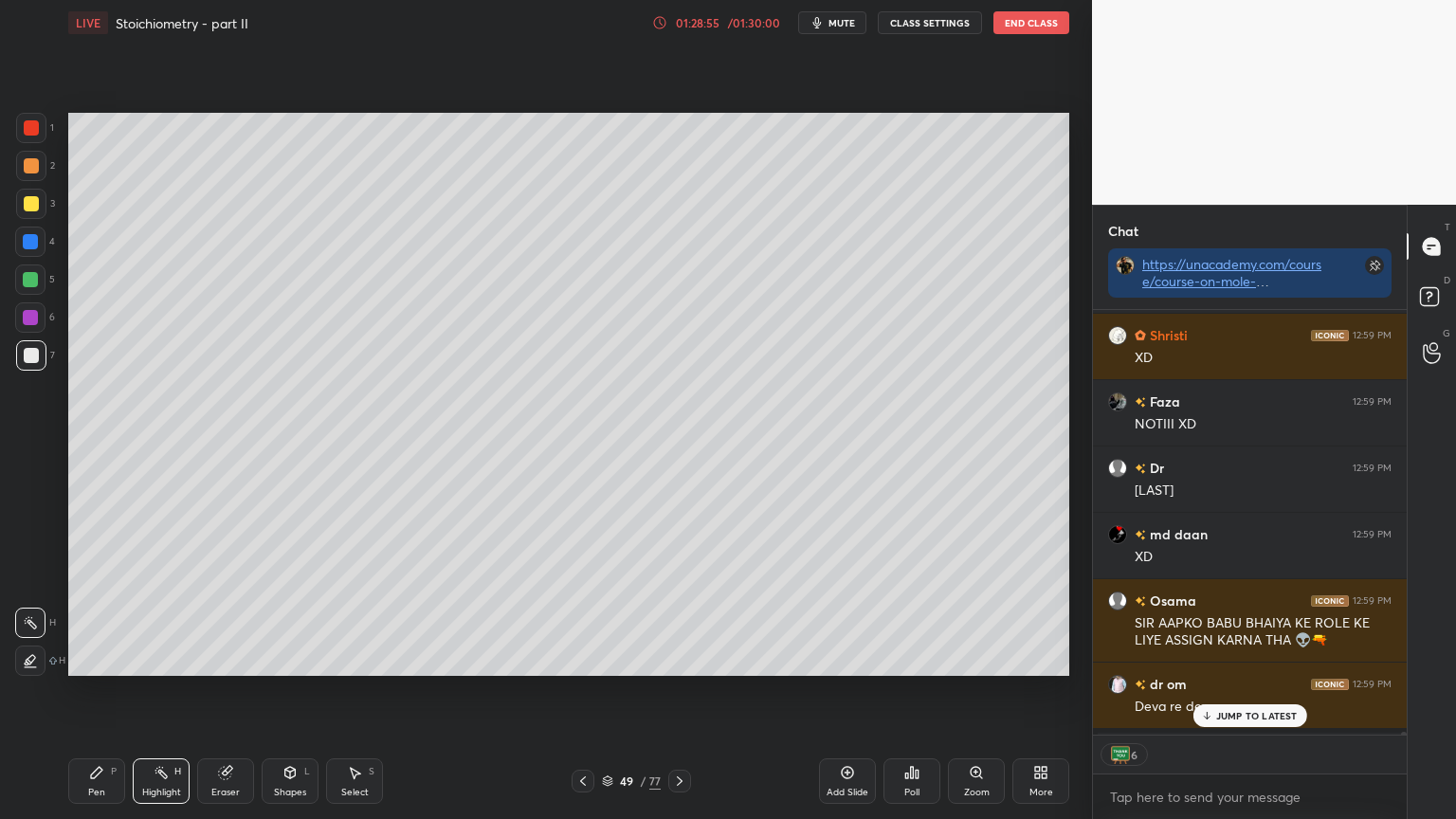 click on "Pen P" at bounding box center [97, 781] 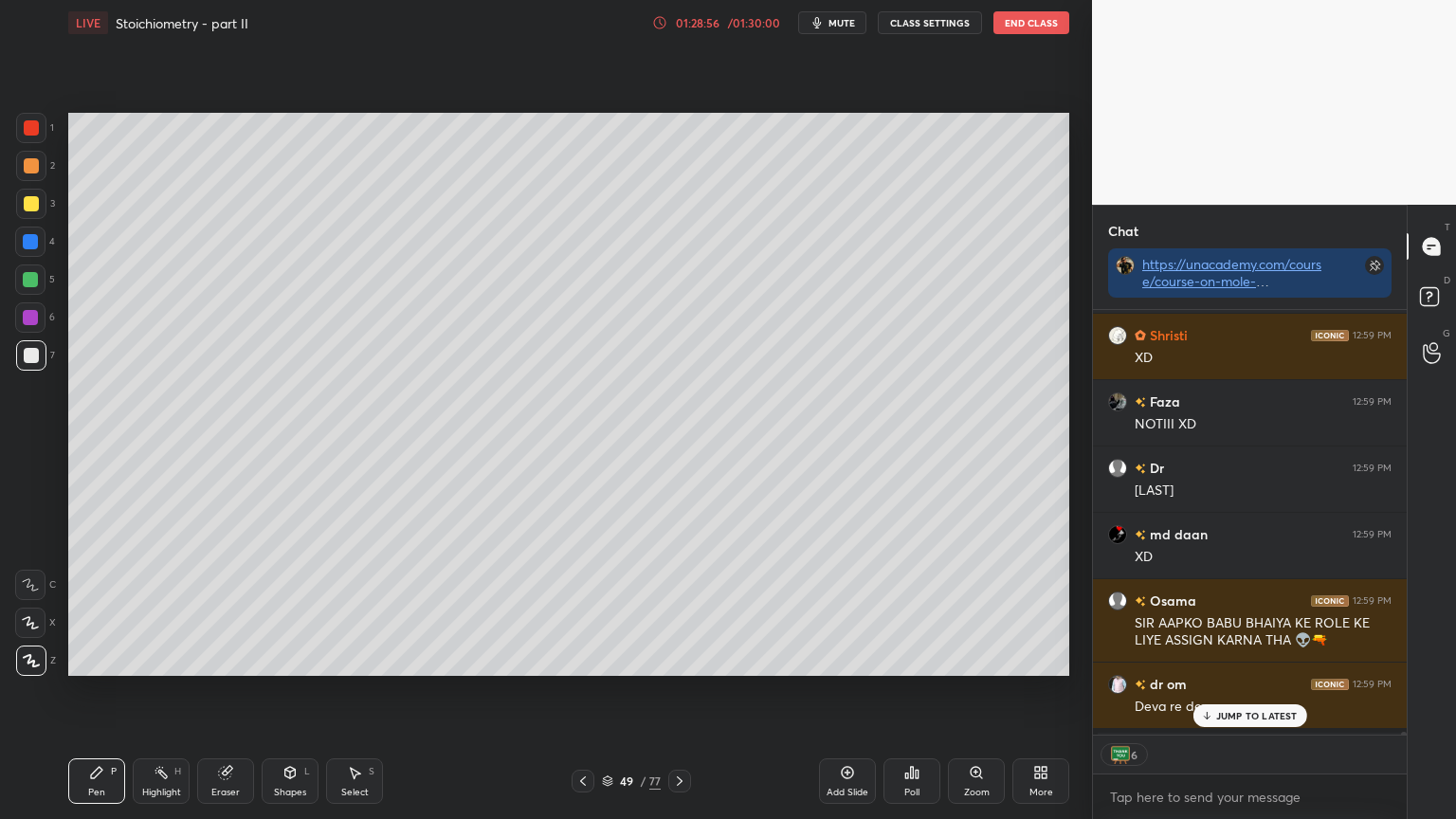 drag, startPoint x: 30, startPoint y: 173, endPoint x: 60, endPoint y: 168, distance: 30.413813 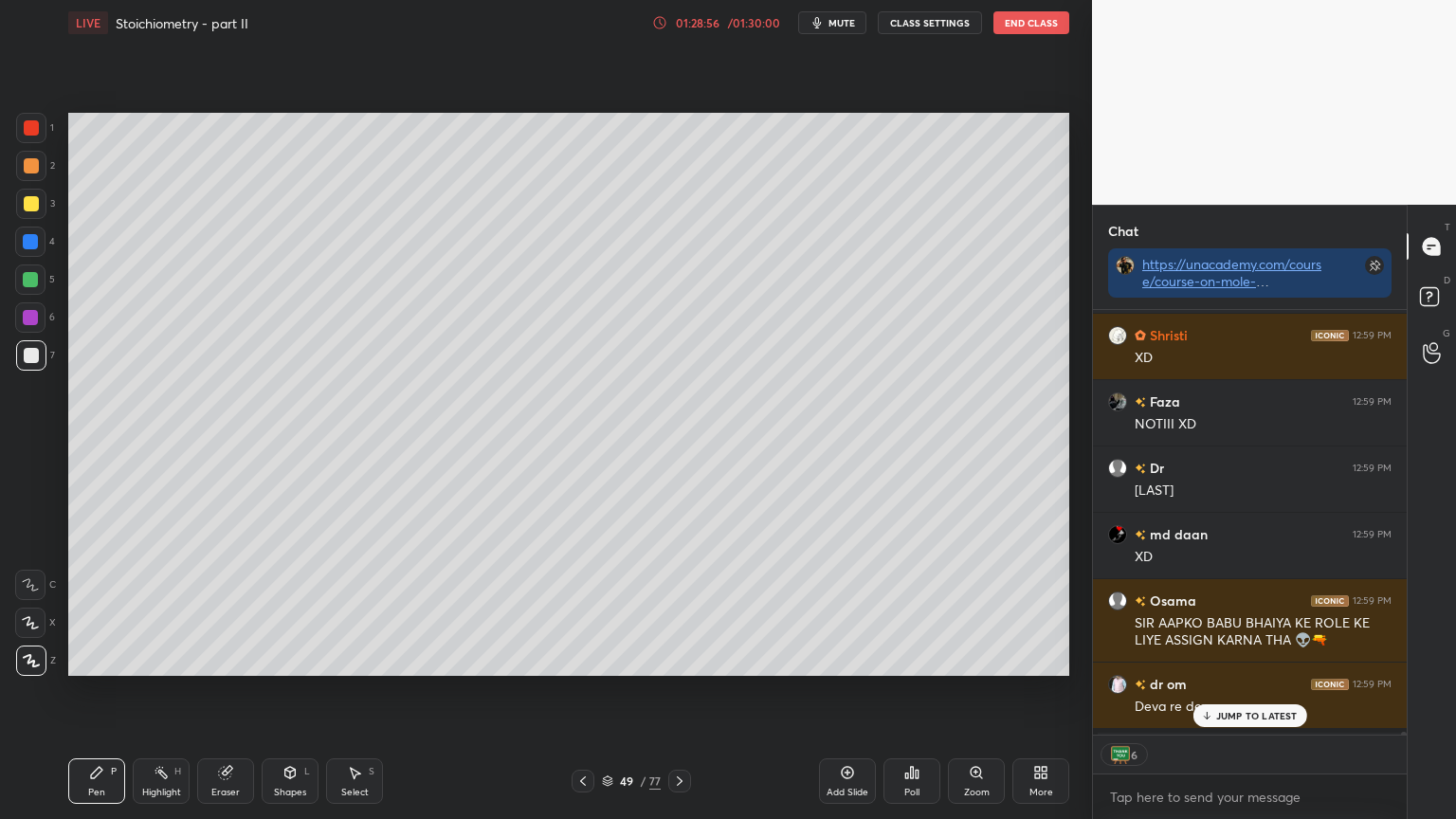 click at bounding box center [31, 166] 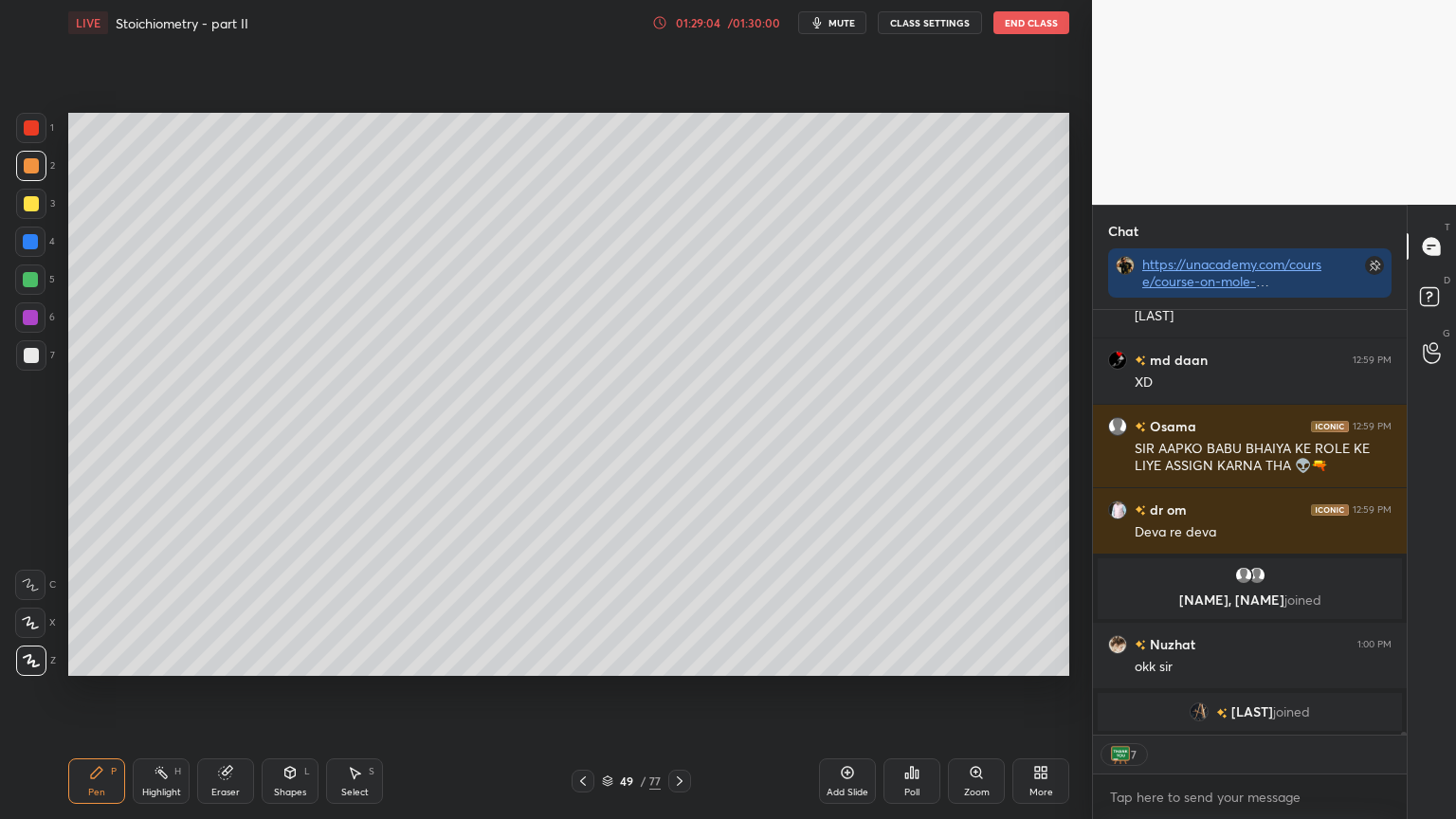 scroll, scrollTop: 68984, scrollLeft: 0, axis: vertical 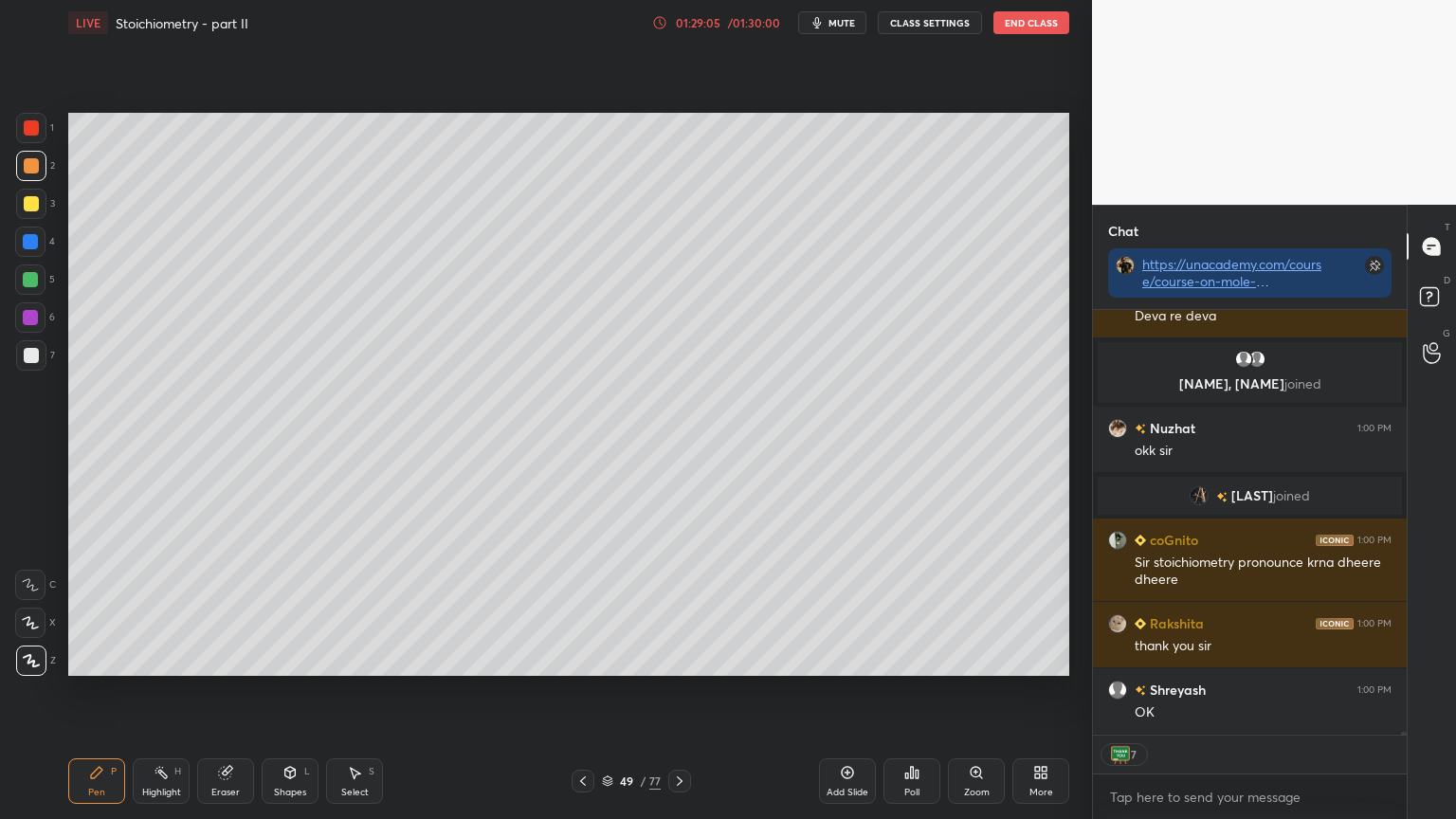 drag, startPoint x: 285, startPoint y: 788, endPoint x: 289, endPoint y: 760, distance: 28.284271 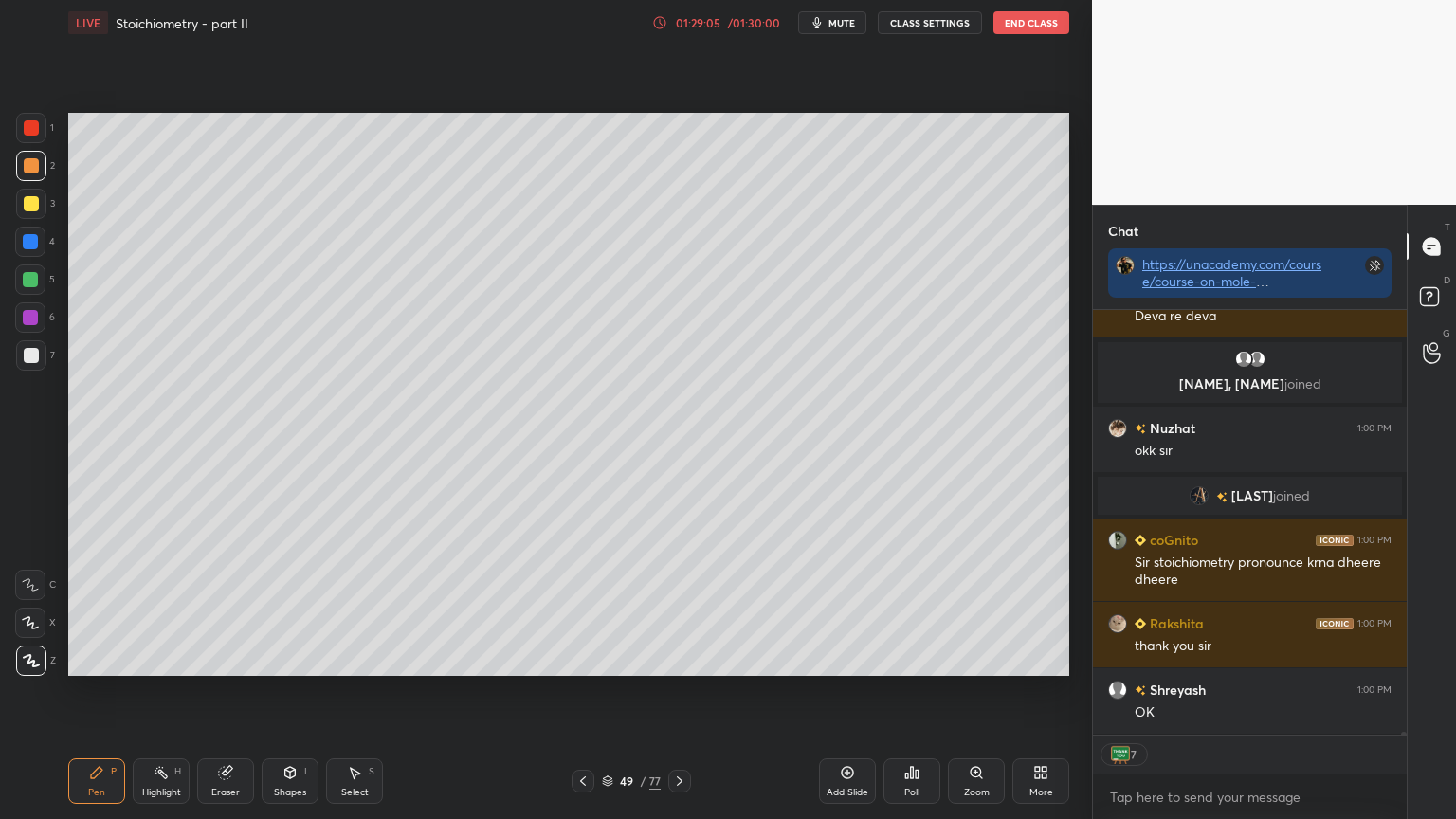 click on "Shapes L" at bounding box center (290, 781) 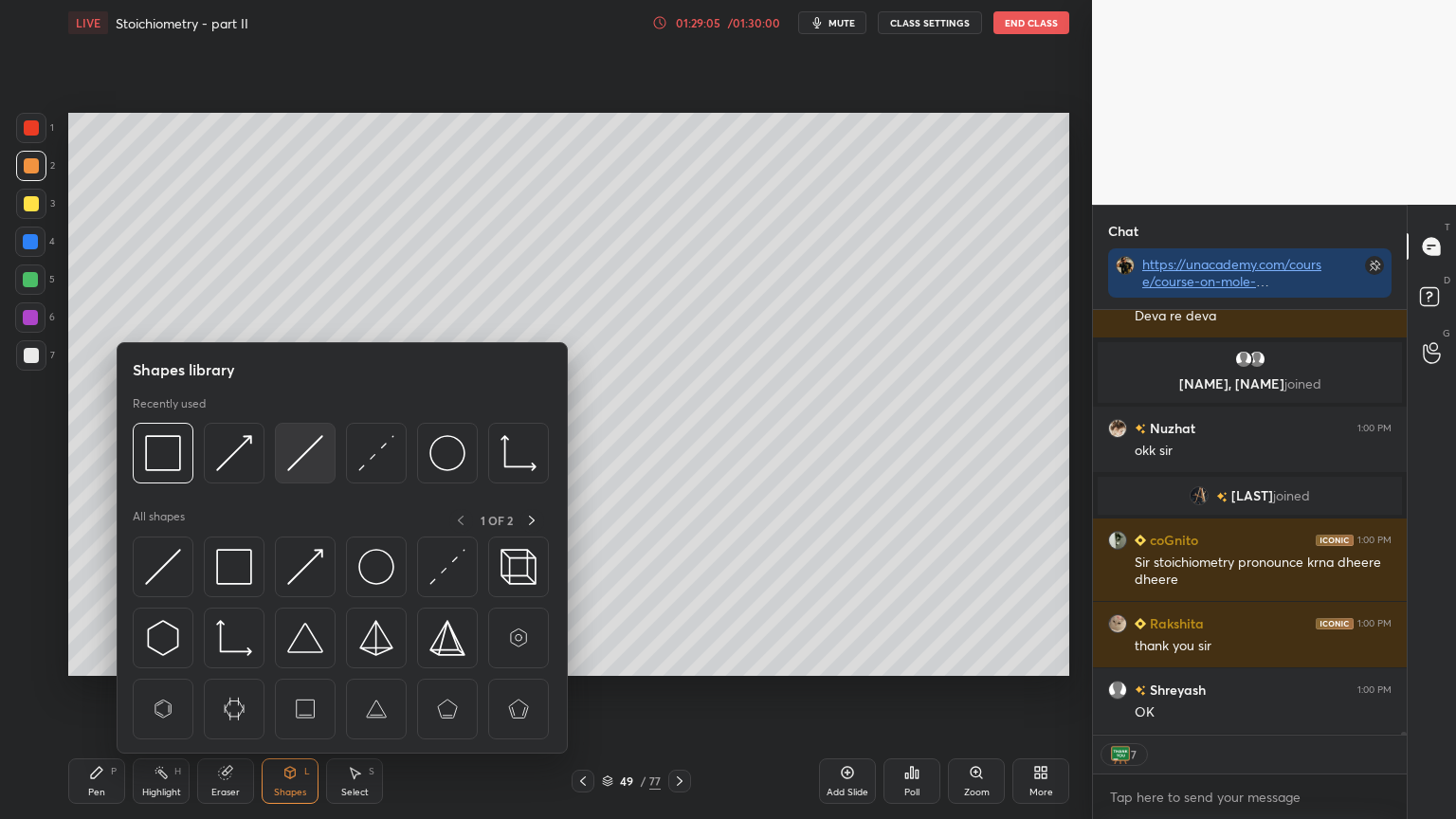 click at bounding box center [305, 453] 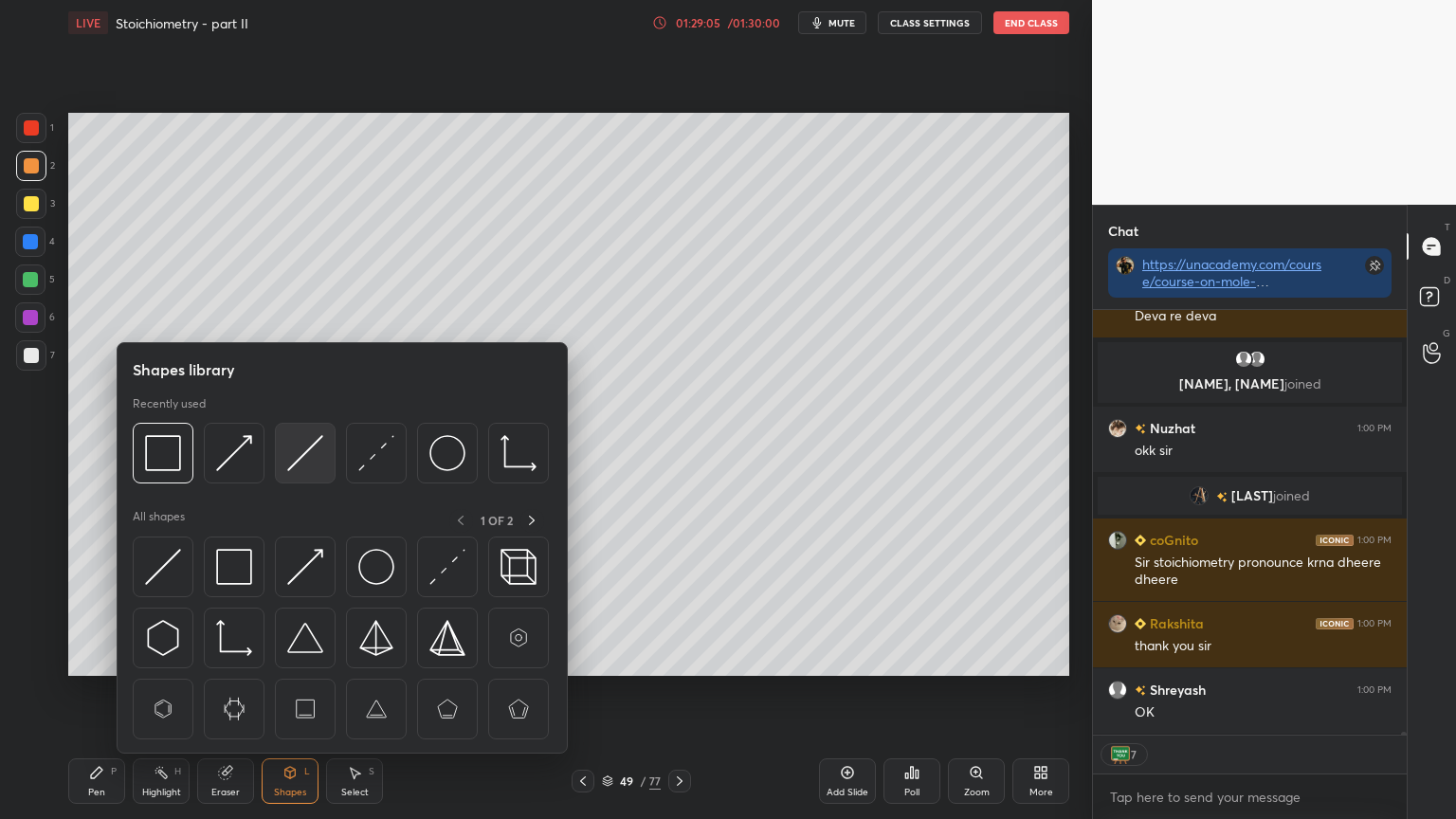 scroll, scrollTop: 69050, scrollLeft: 0, axis: vertical 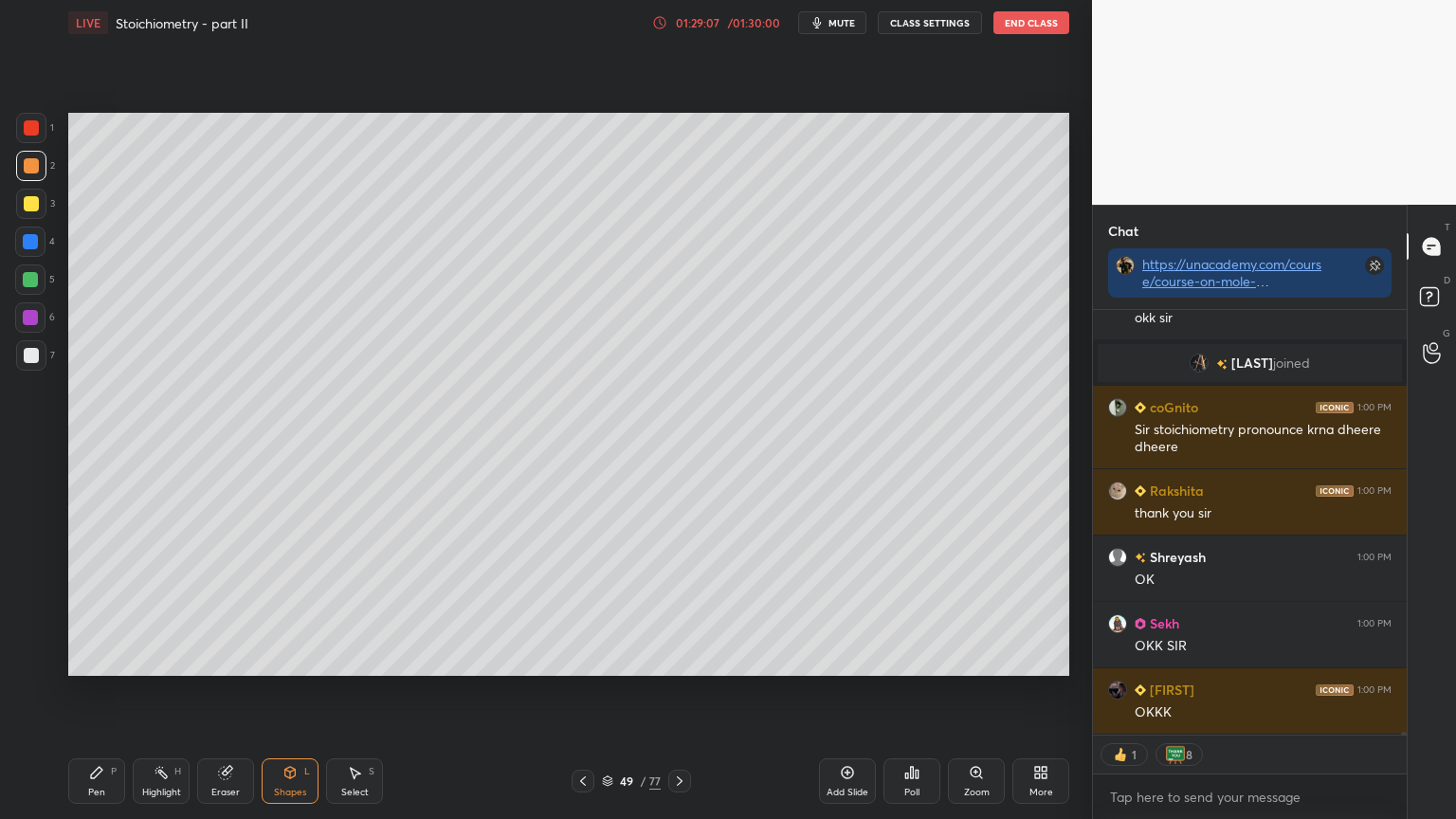 click on "Highlight" at bounding box center [161, 792] 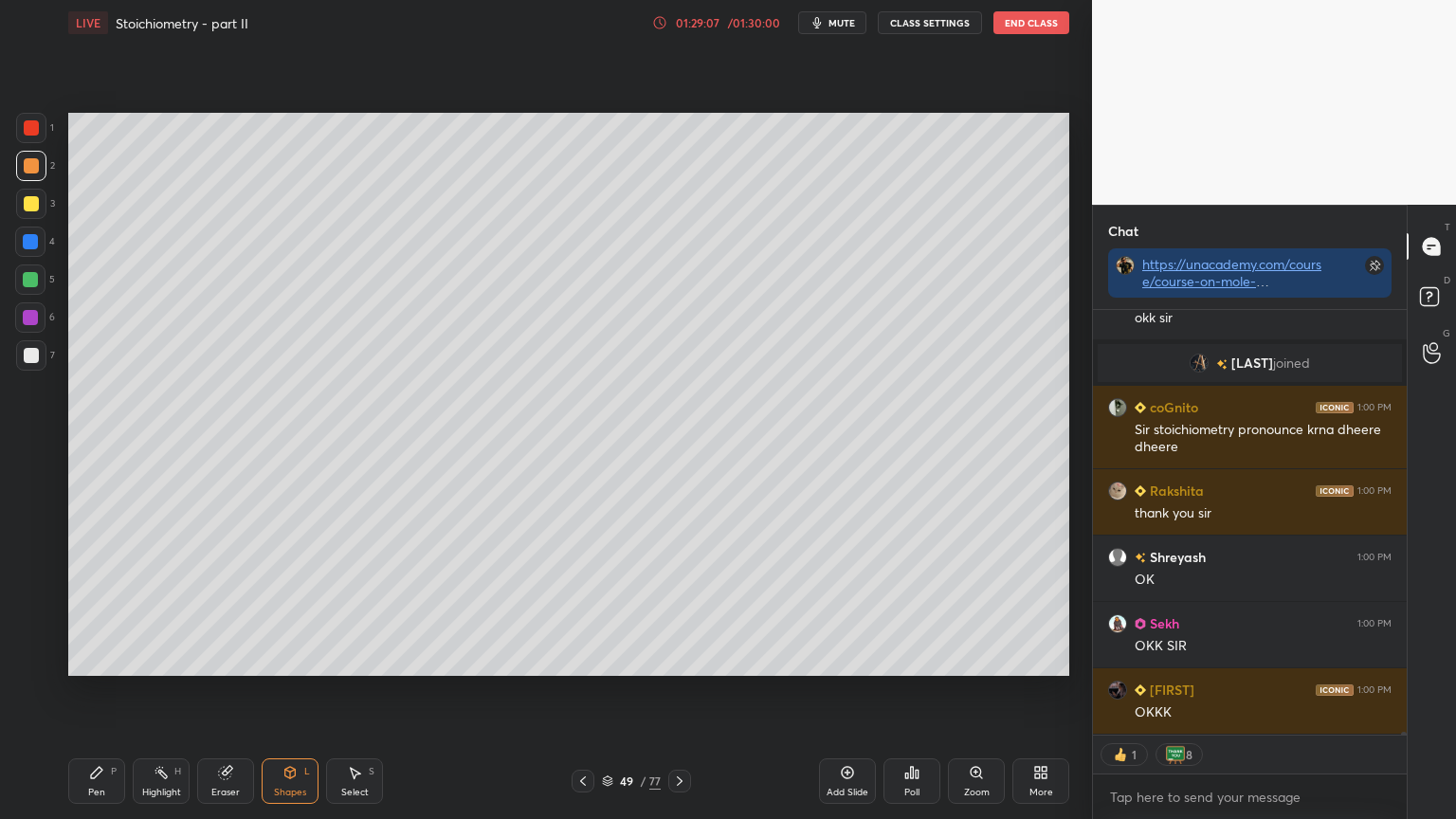scroll, scrollTop: 69183, scrollLeft: 0, axis: vertical 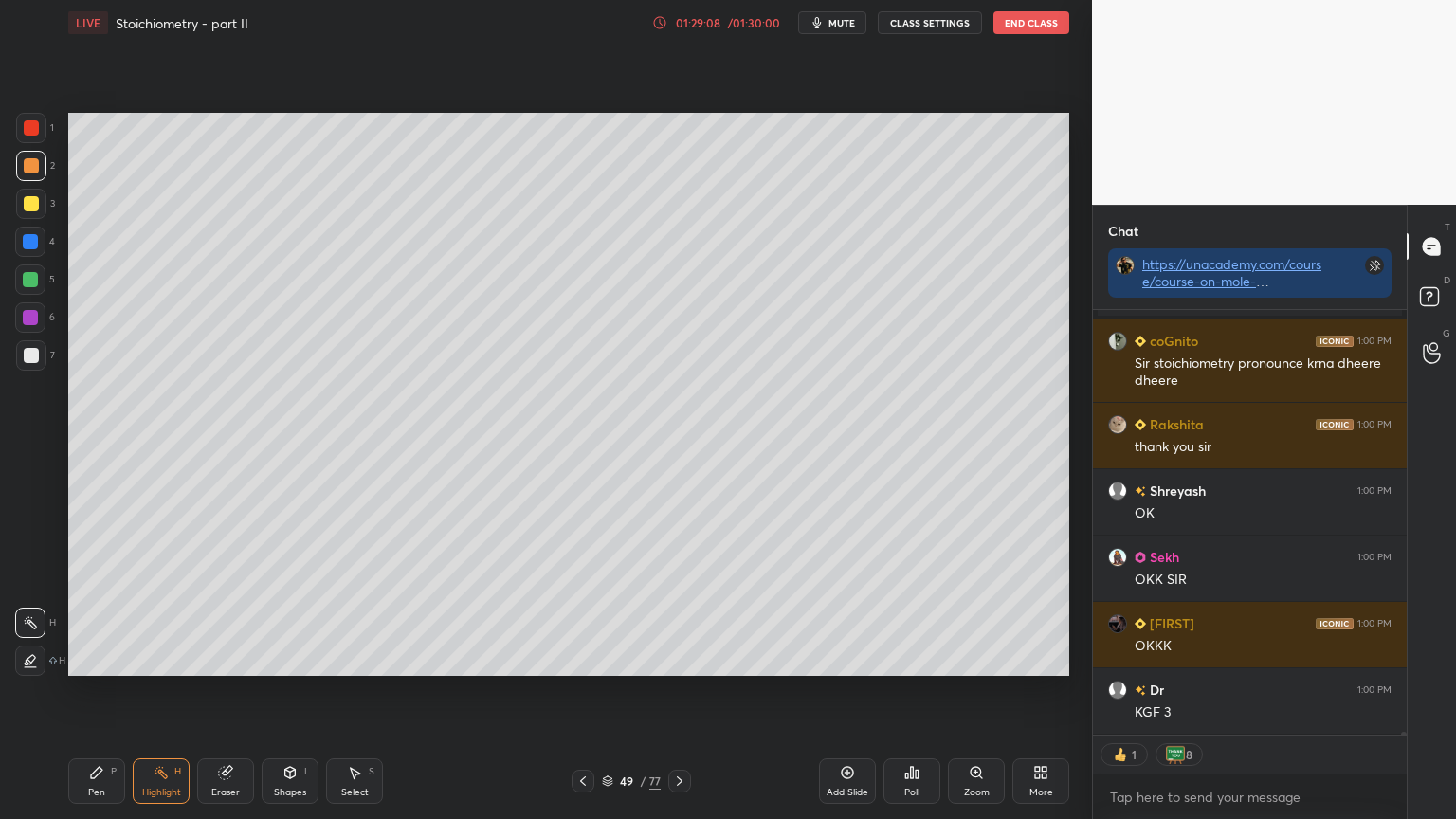 click at bounding box center [583, 781] 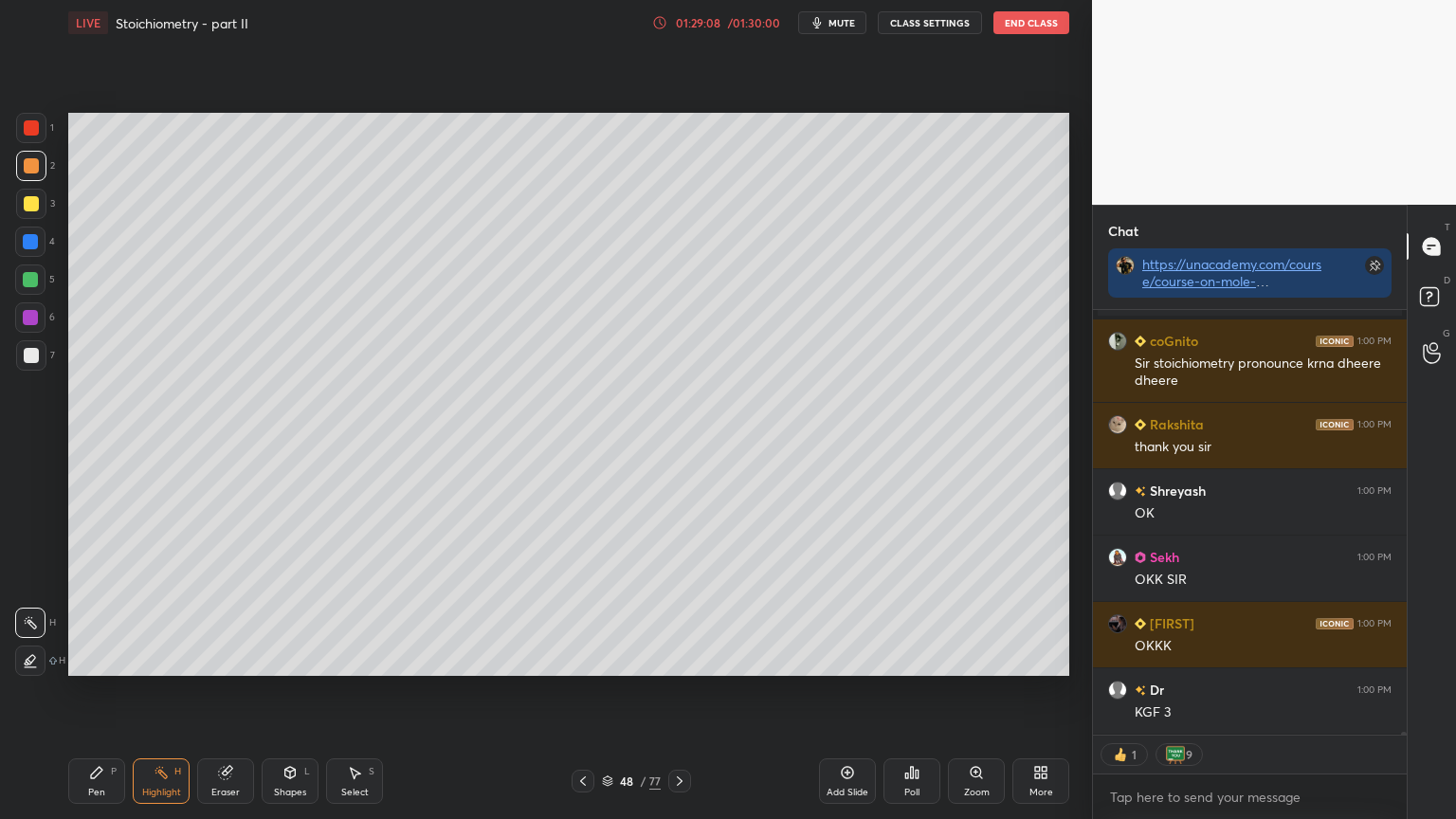click 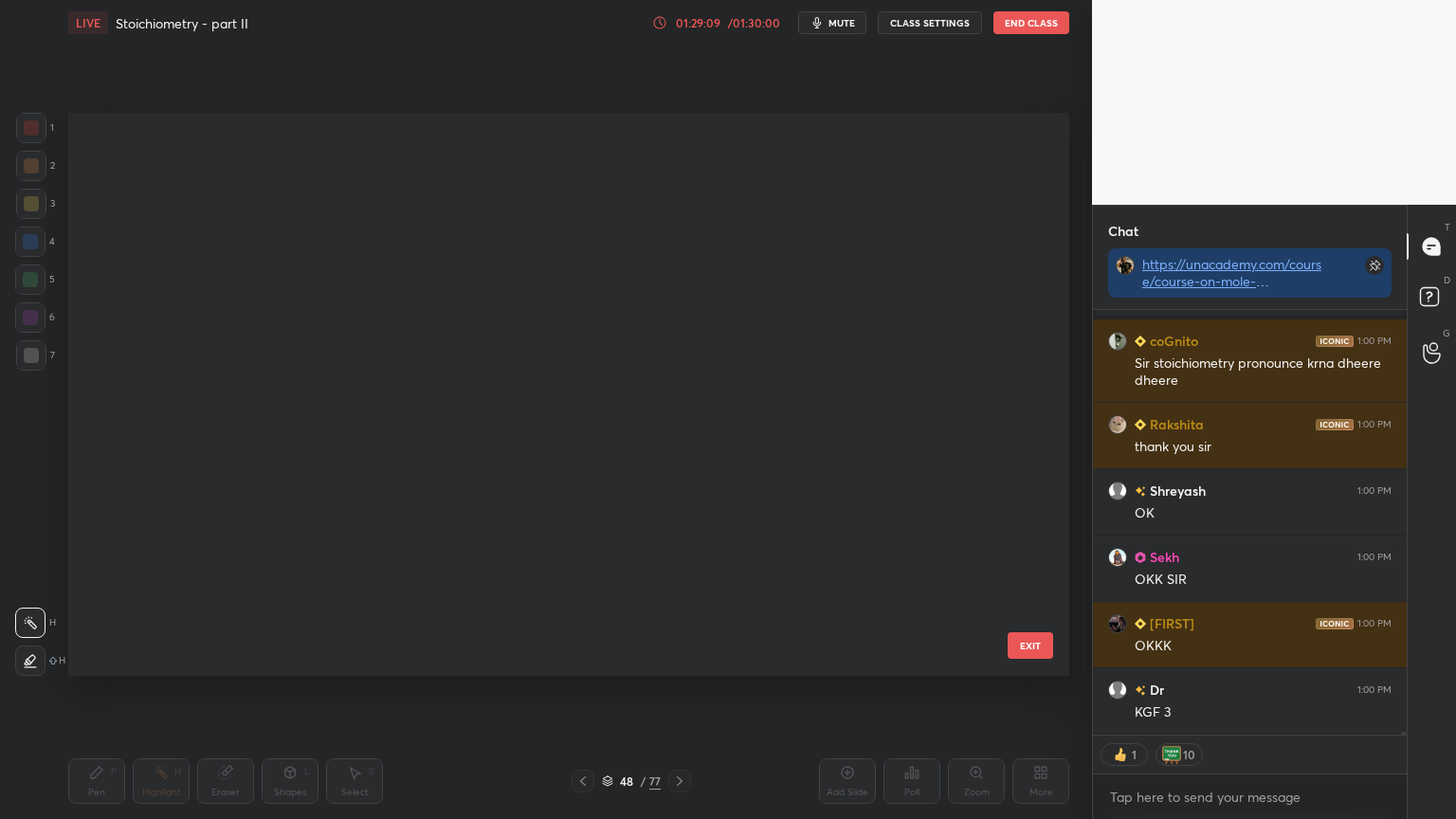 scroll, scrollTop: 69249, scrollLeft: 0, axis: vertical 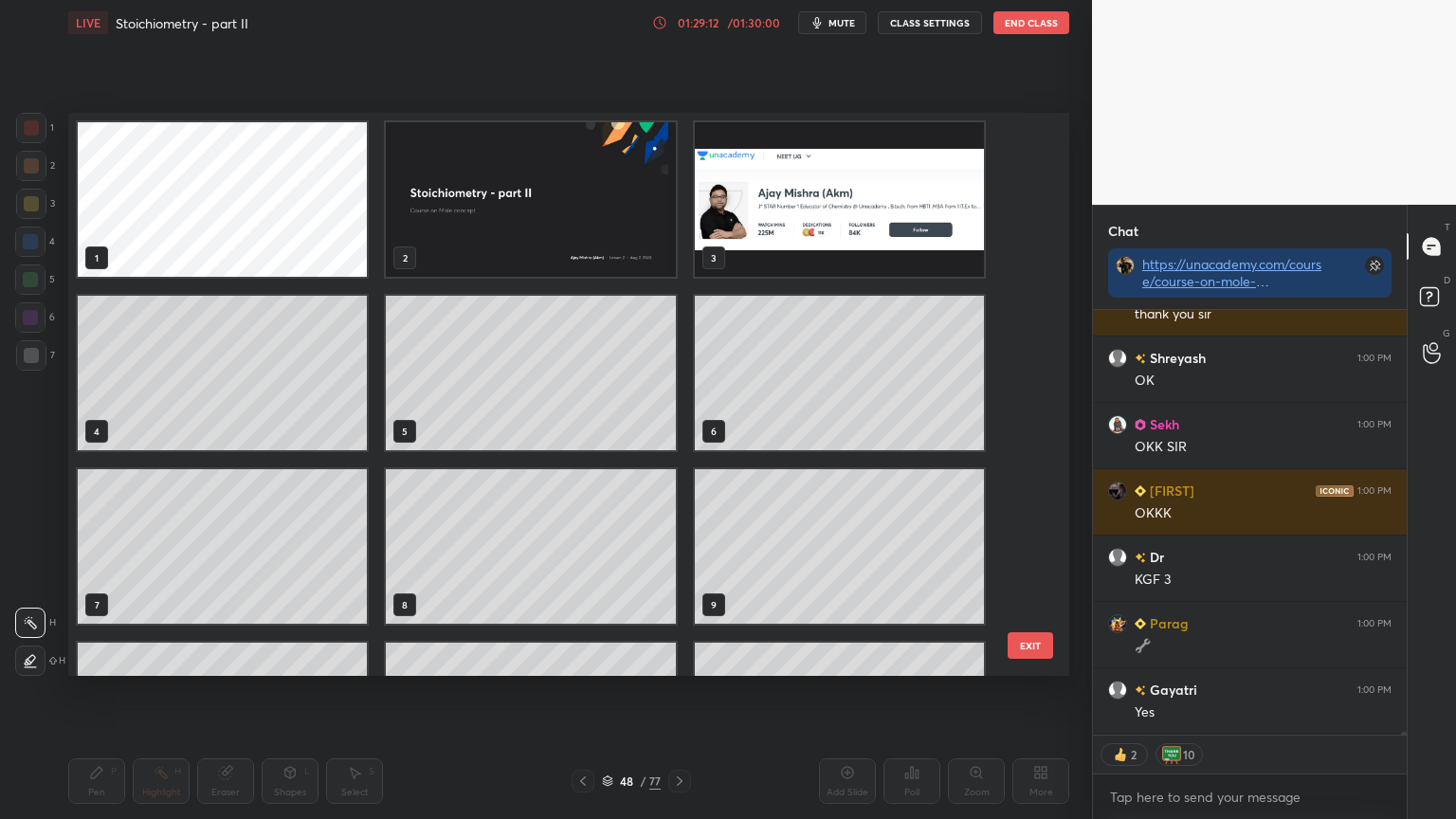 click at bounding box center [839, 199] 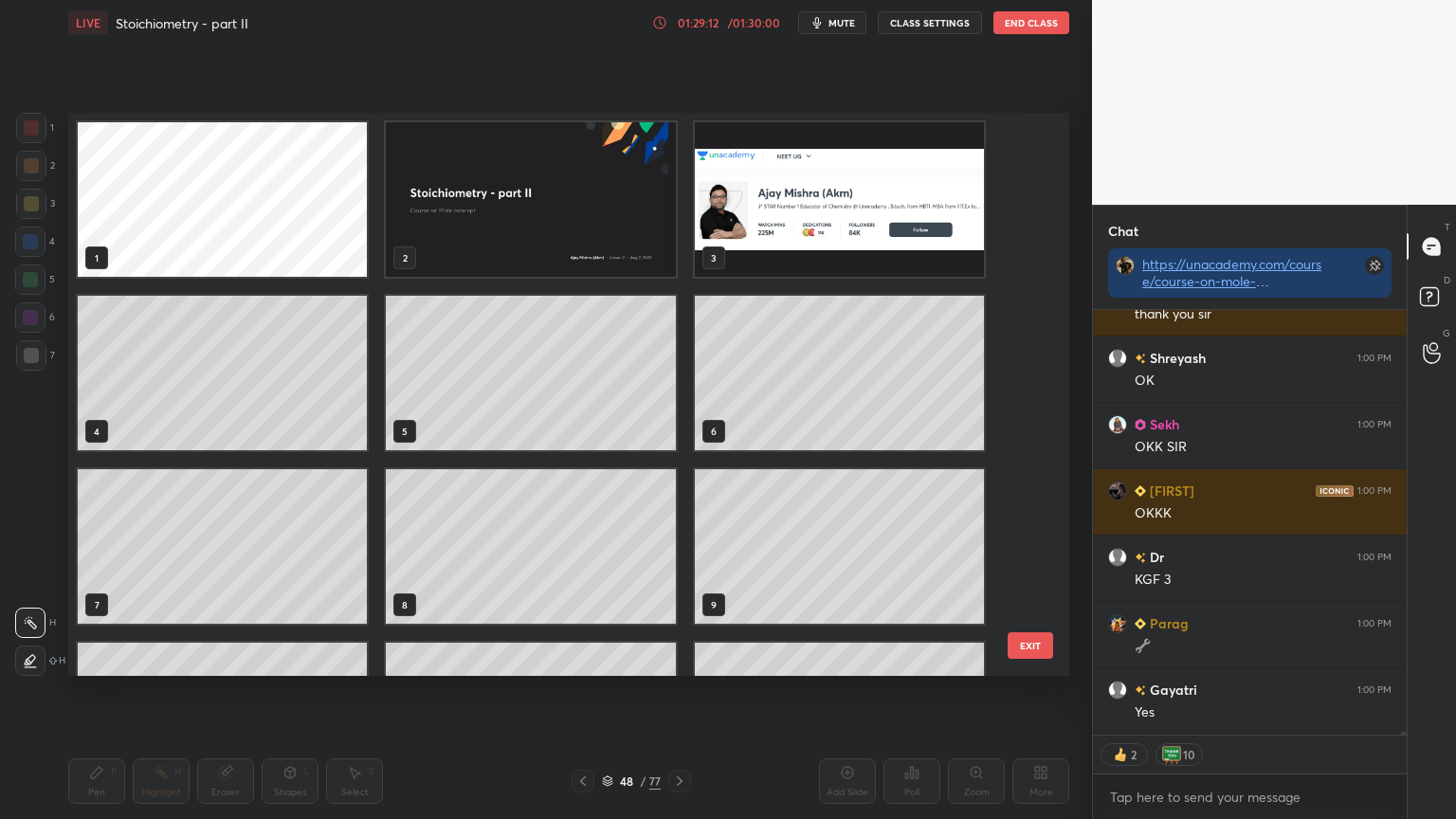click at bounding box center [839, 199] 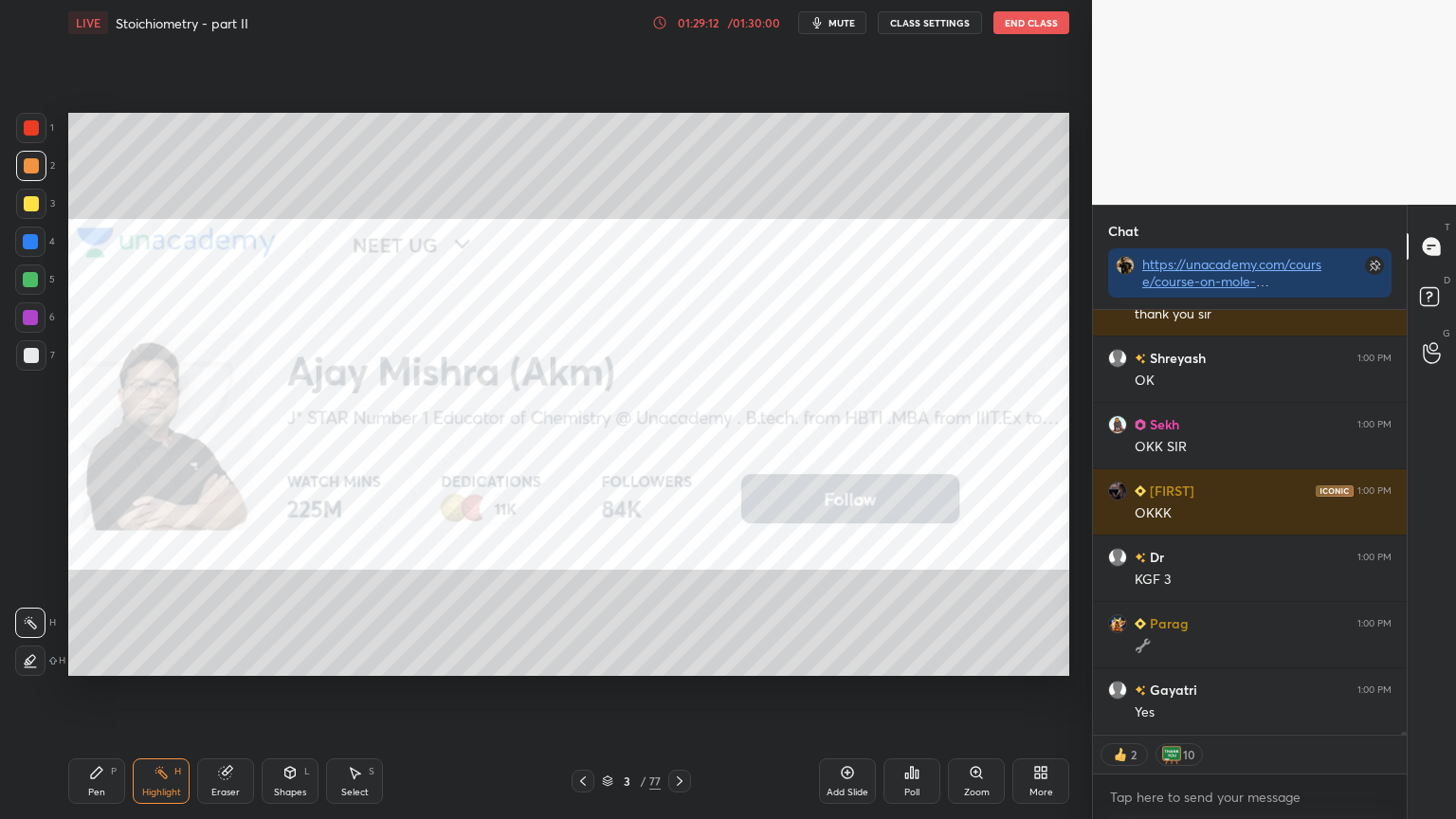 scroll, scrollTop: 69382, scrollLeft: 0, axis: vertical 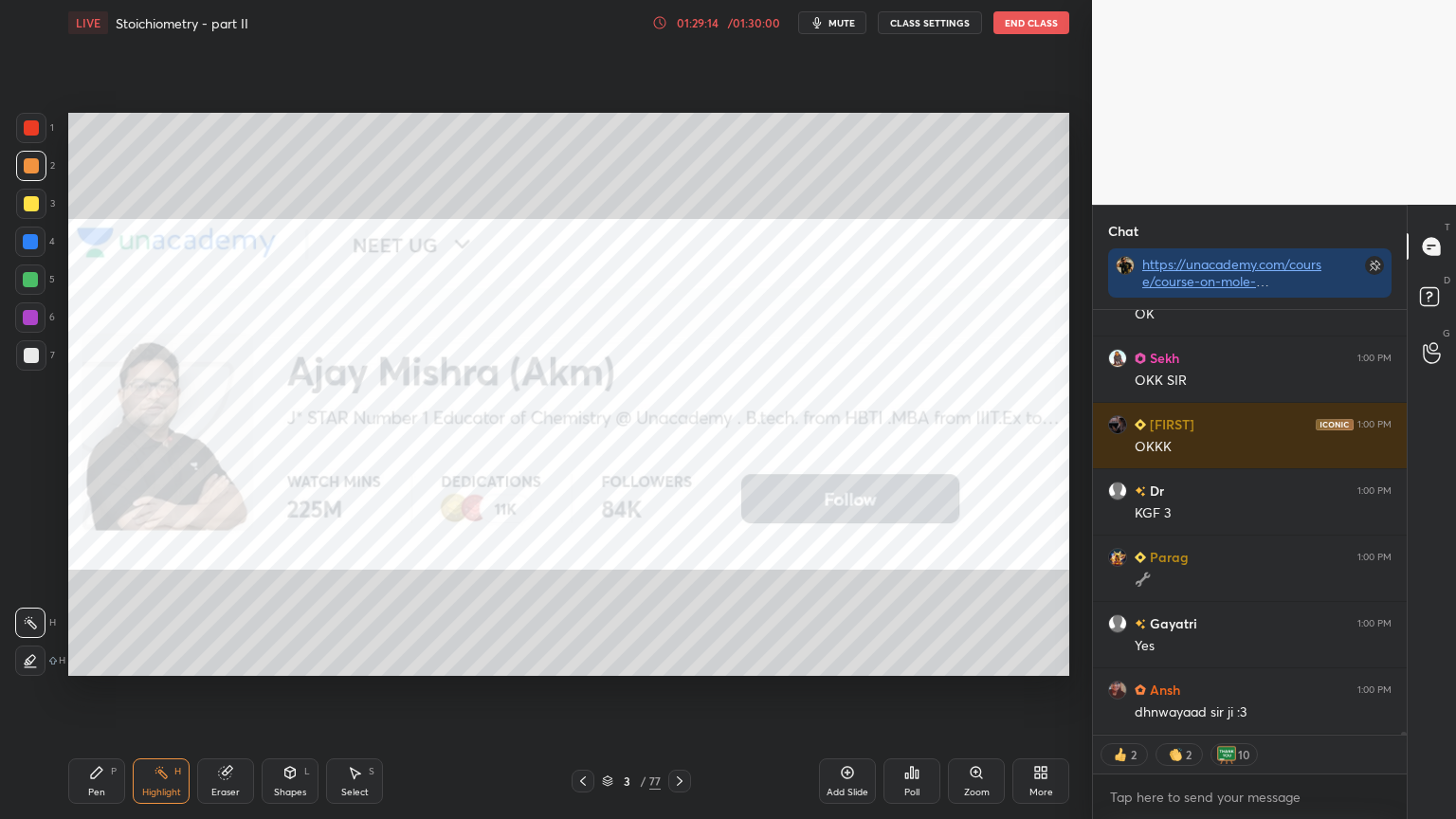 drag, startPoint x: 102, startPoint y: 784, endPoint x: 120, endPoint y: 699, distance: 86.884981 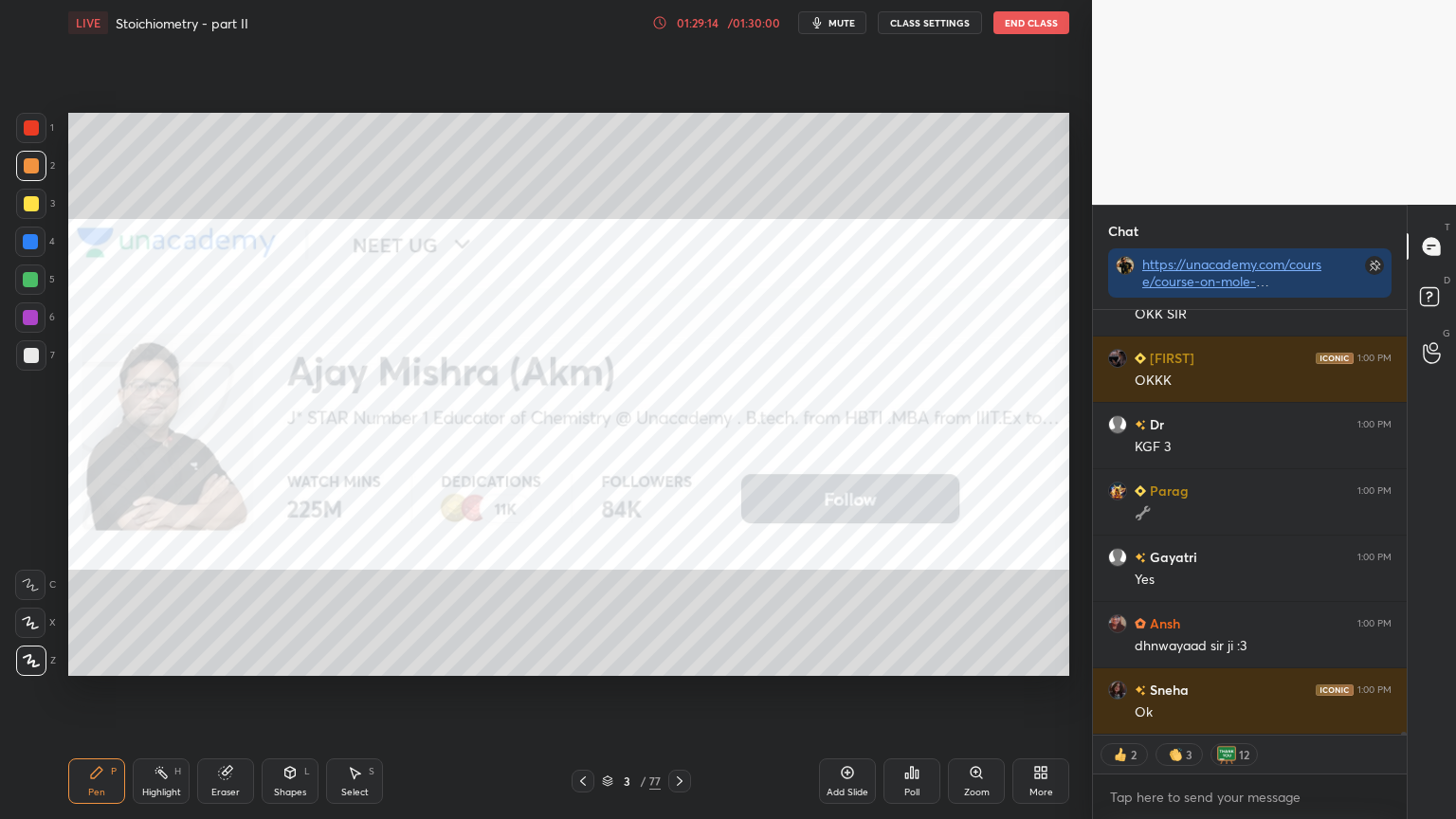 click at bounding box center [31, 128] 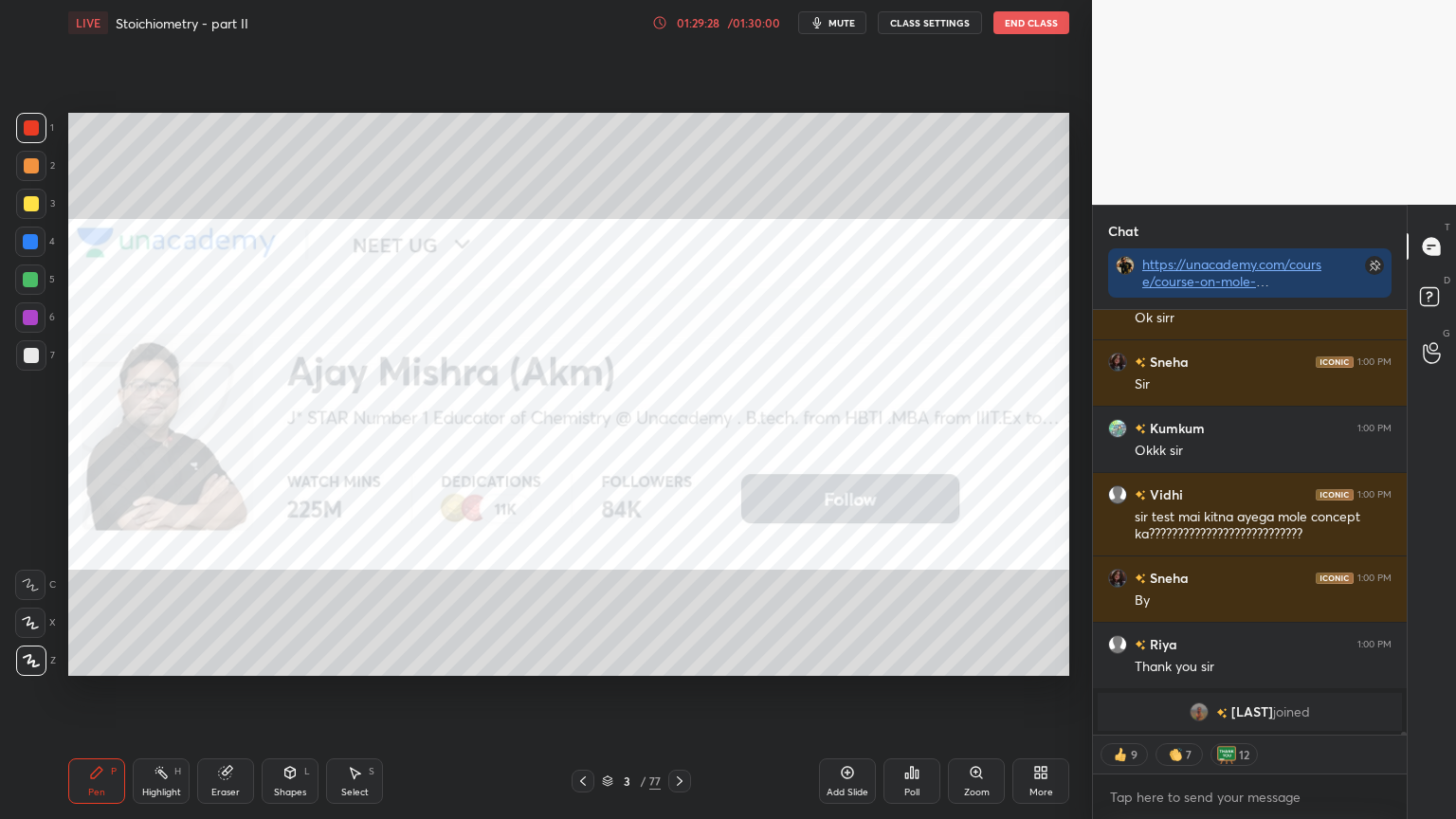 scroll, scrollTop: 69666, scrollLeft: 0, axis: vertical 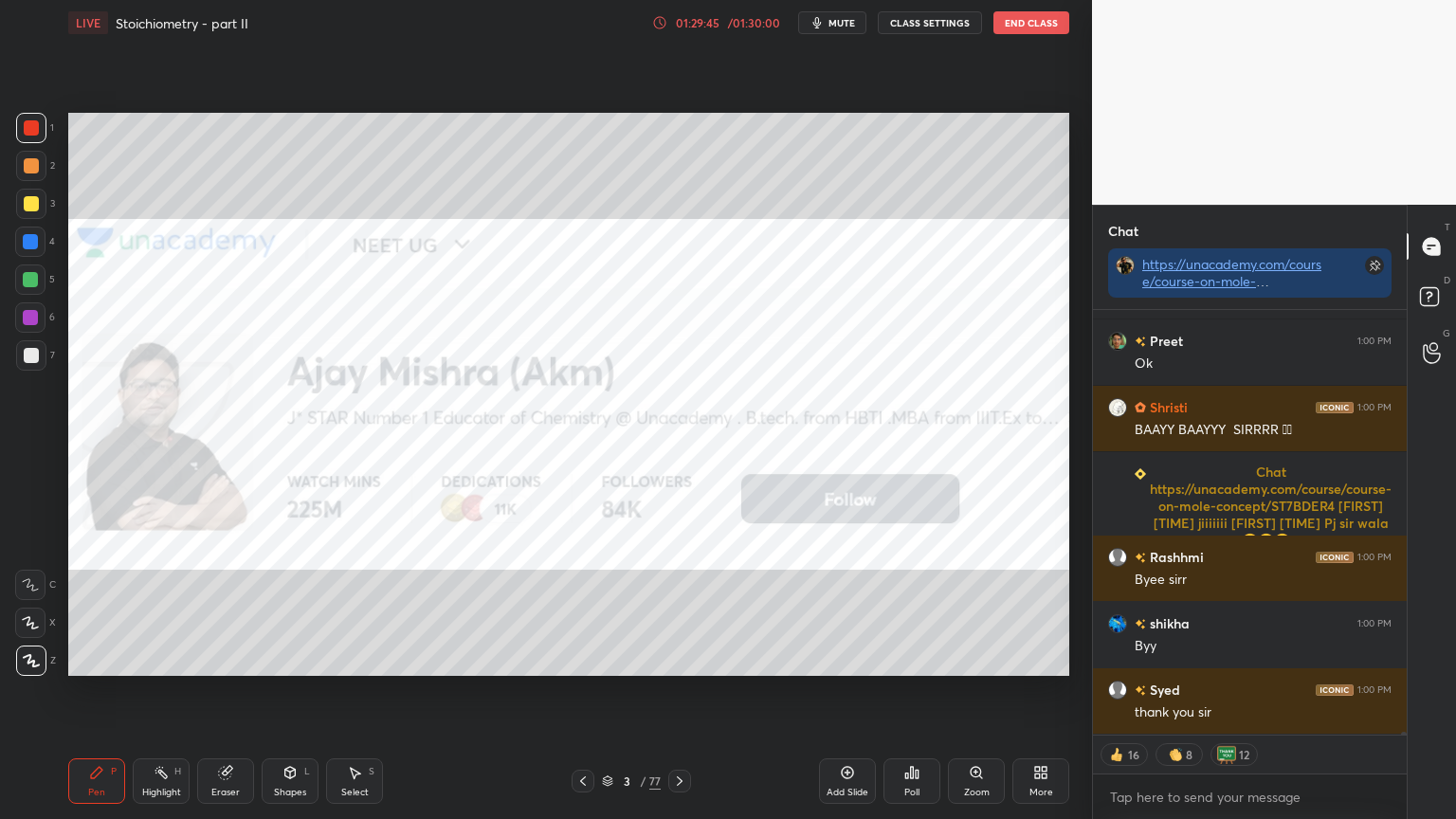 type on "x" 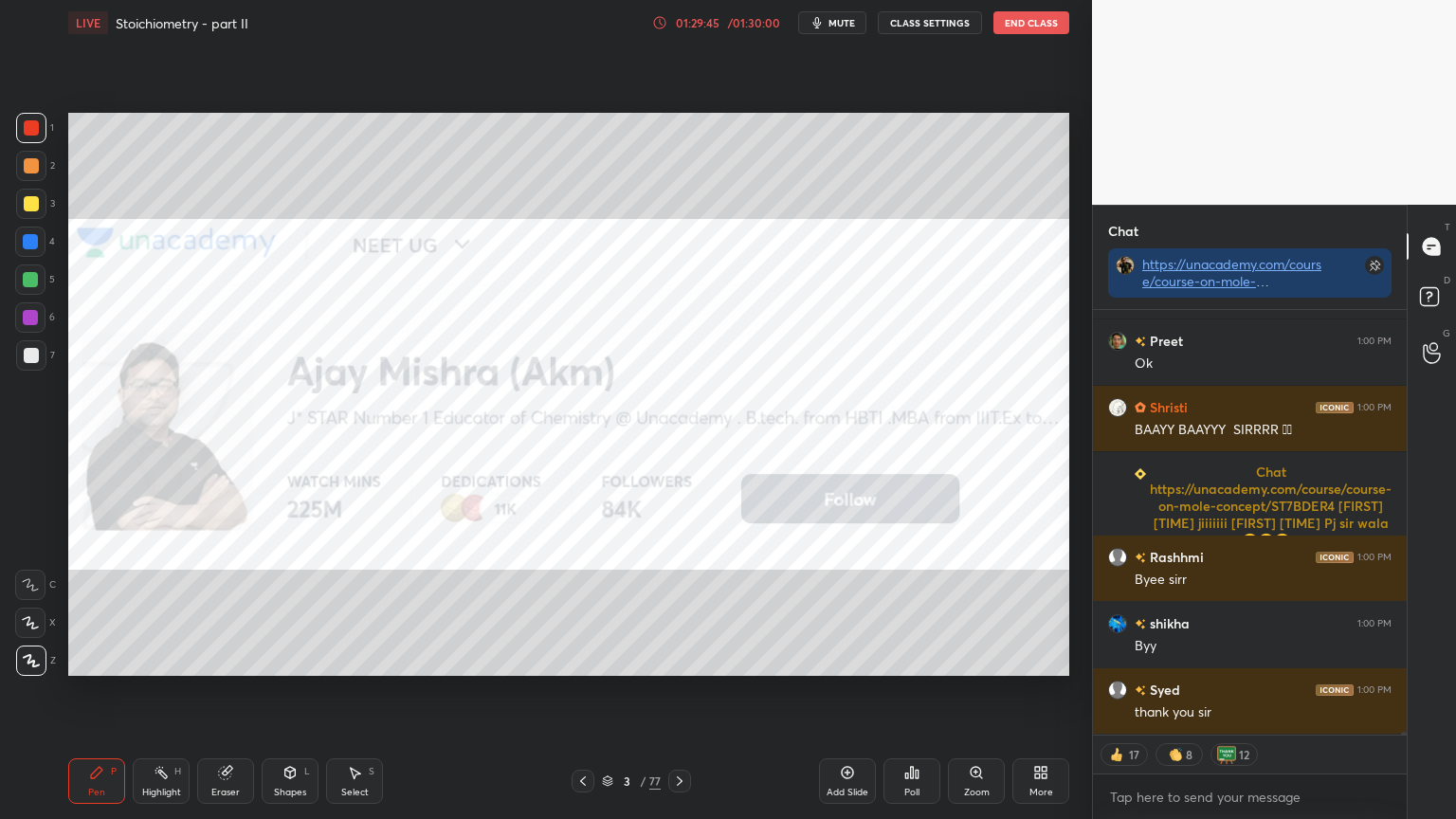 click on "CLASS SETTINGS" at bounding box center [930, 23] 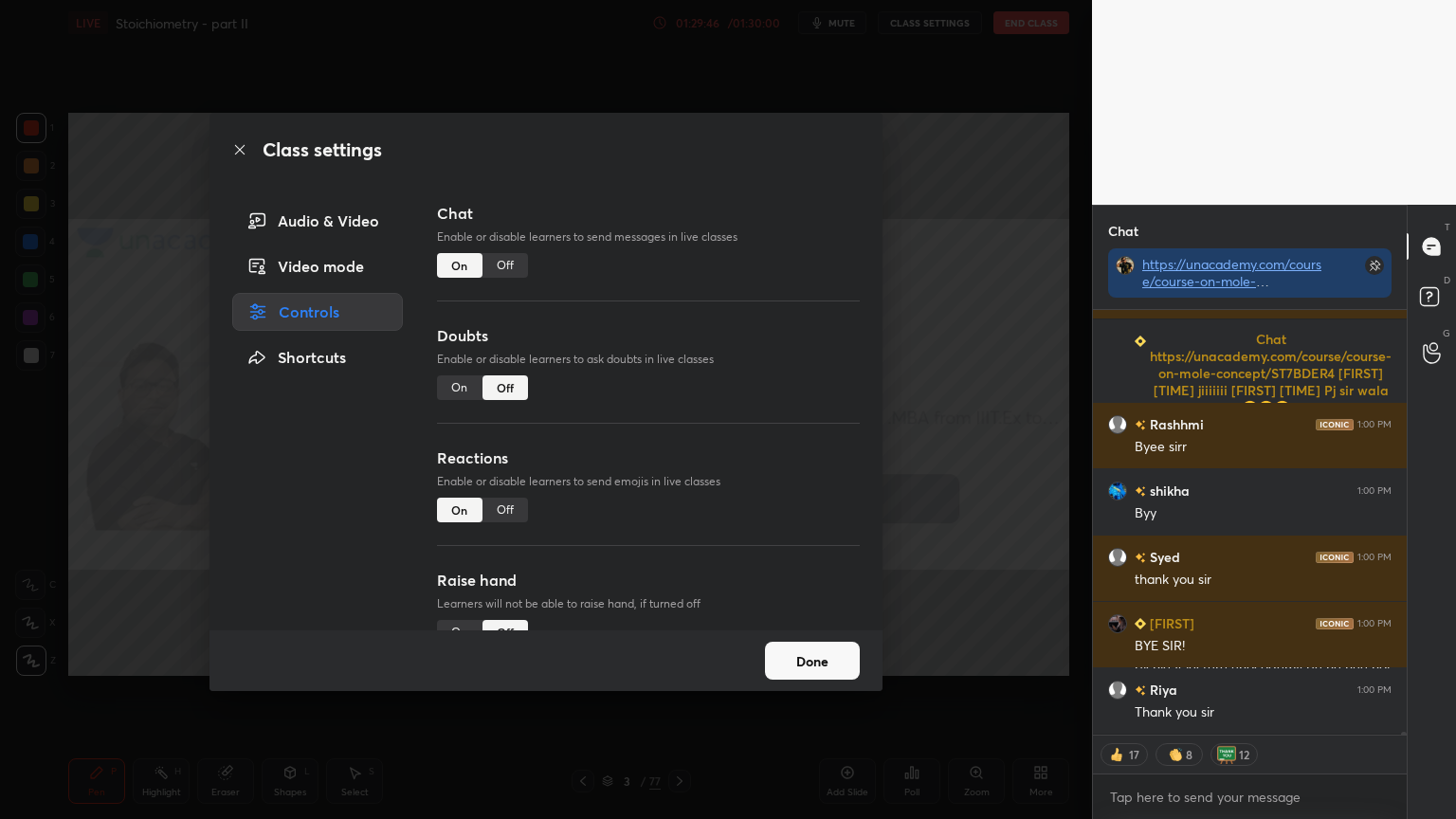 click on "Off" at bounding box center (505, 265) 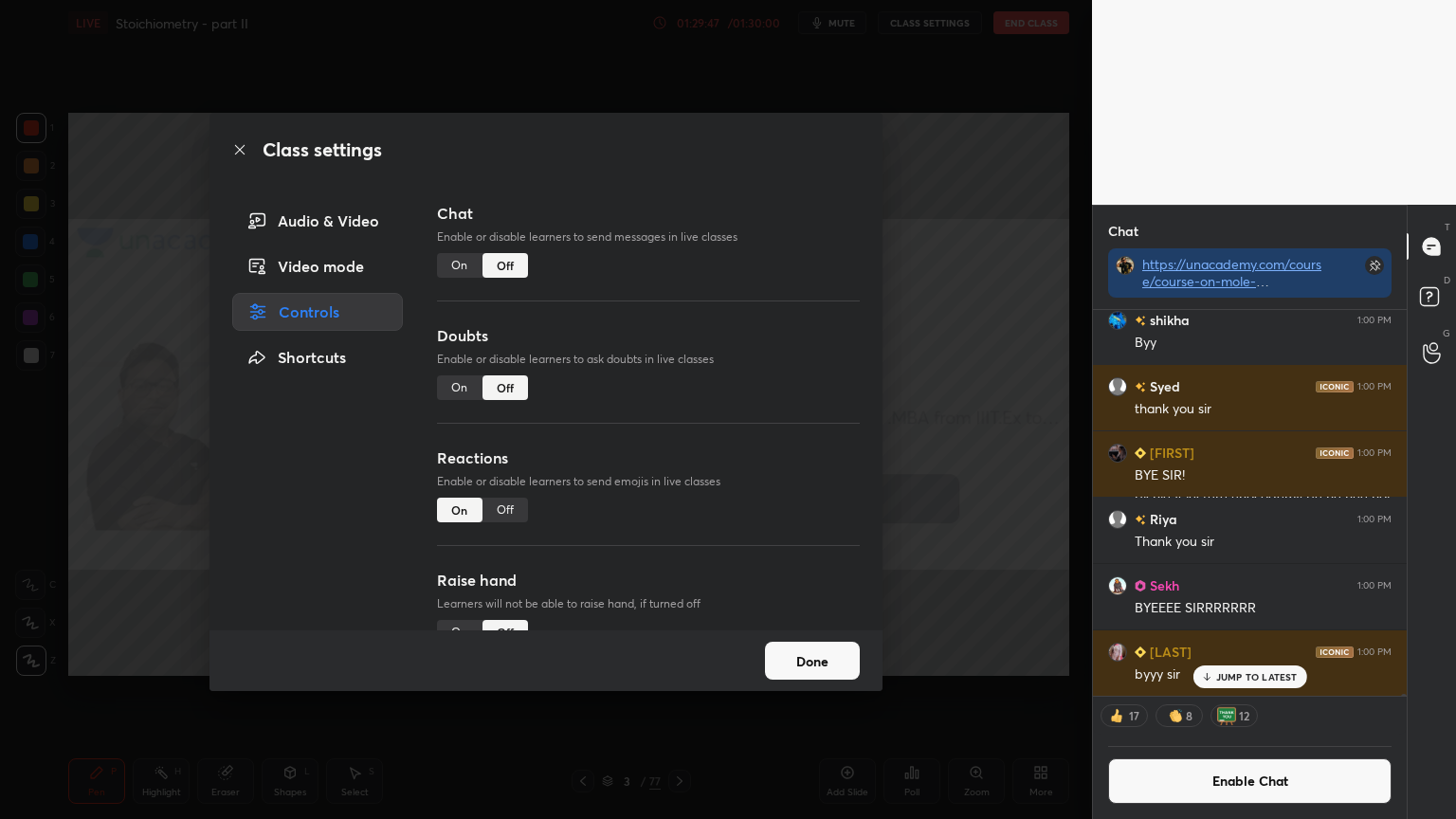 click on "Off" at bounding box center (505, 510) 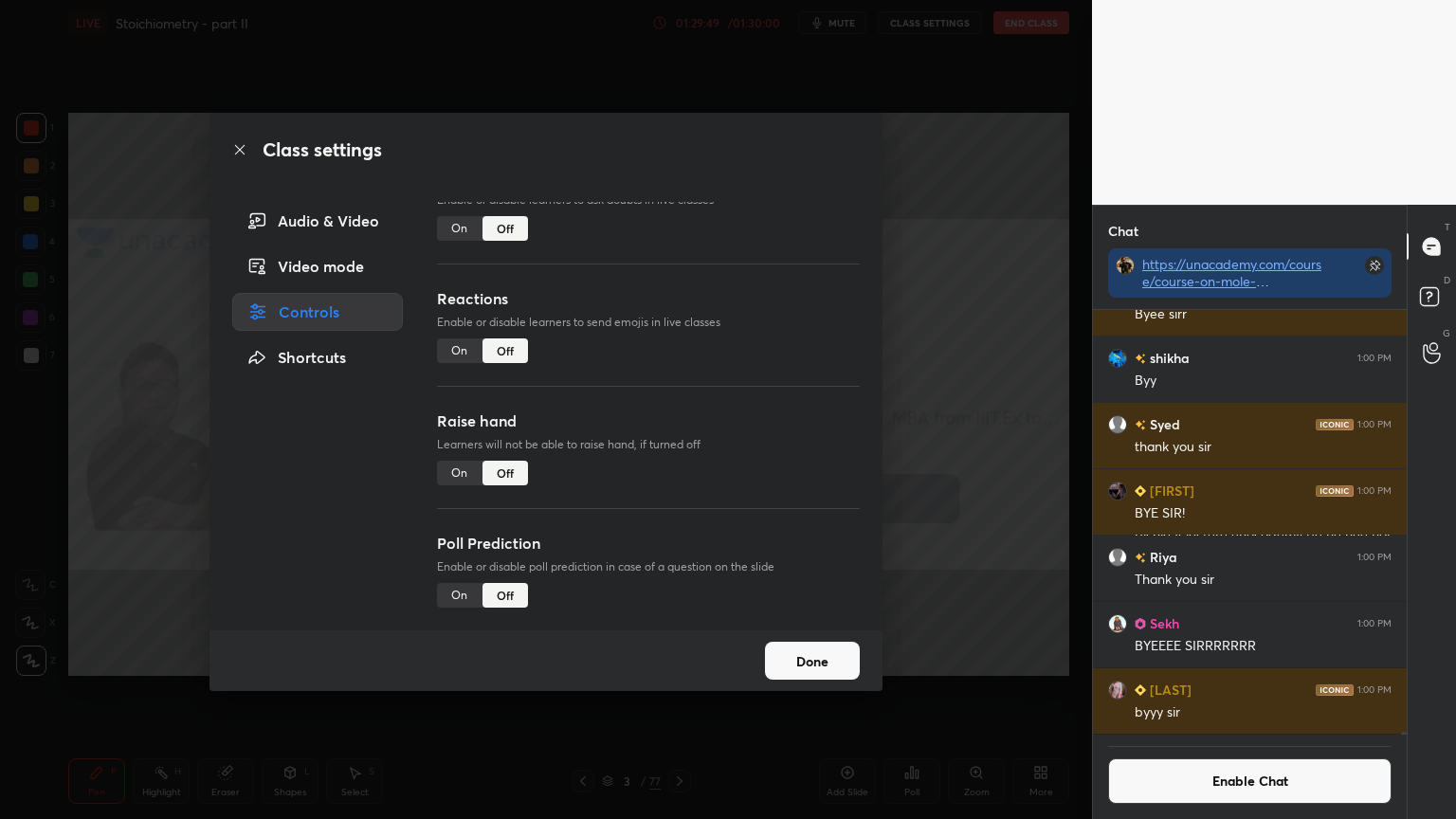 drag, startPoint x: 810, startPoint y: 652, endPoint x: 817, endPoint y: 640, distance: 13.892444 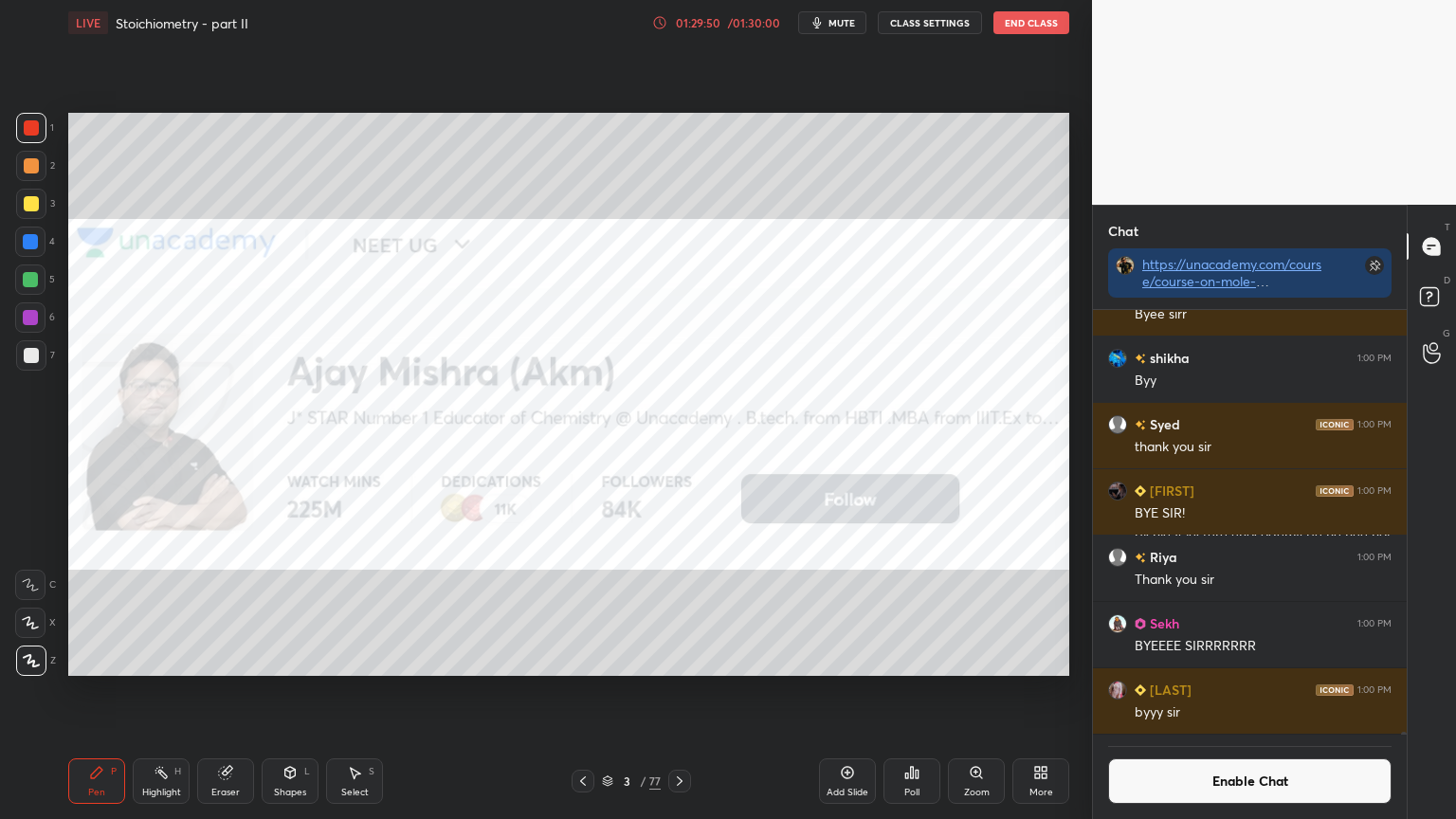 click on "End Class" at bounding box center (1031, 23) 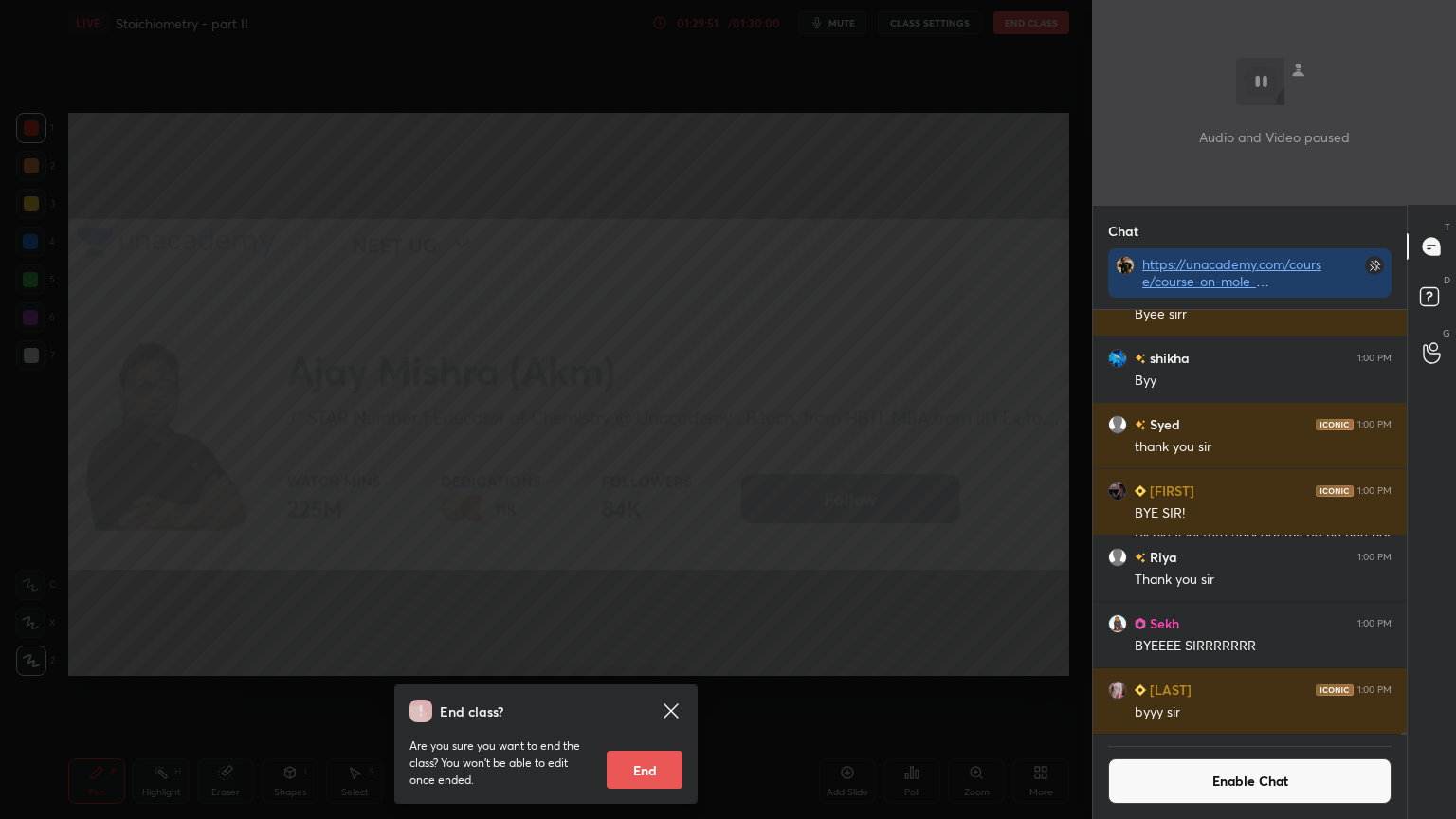 click on "End" at bounding box center (645, 770) 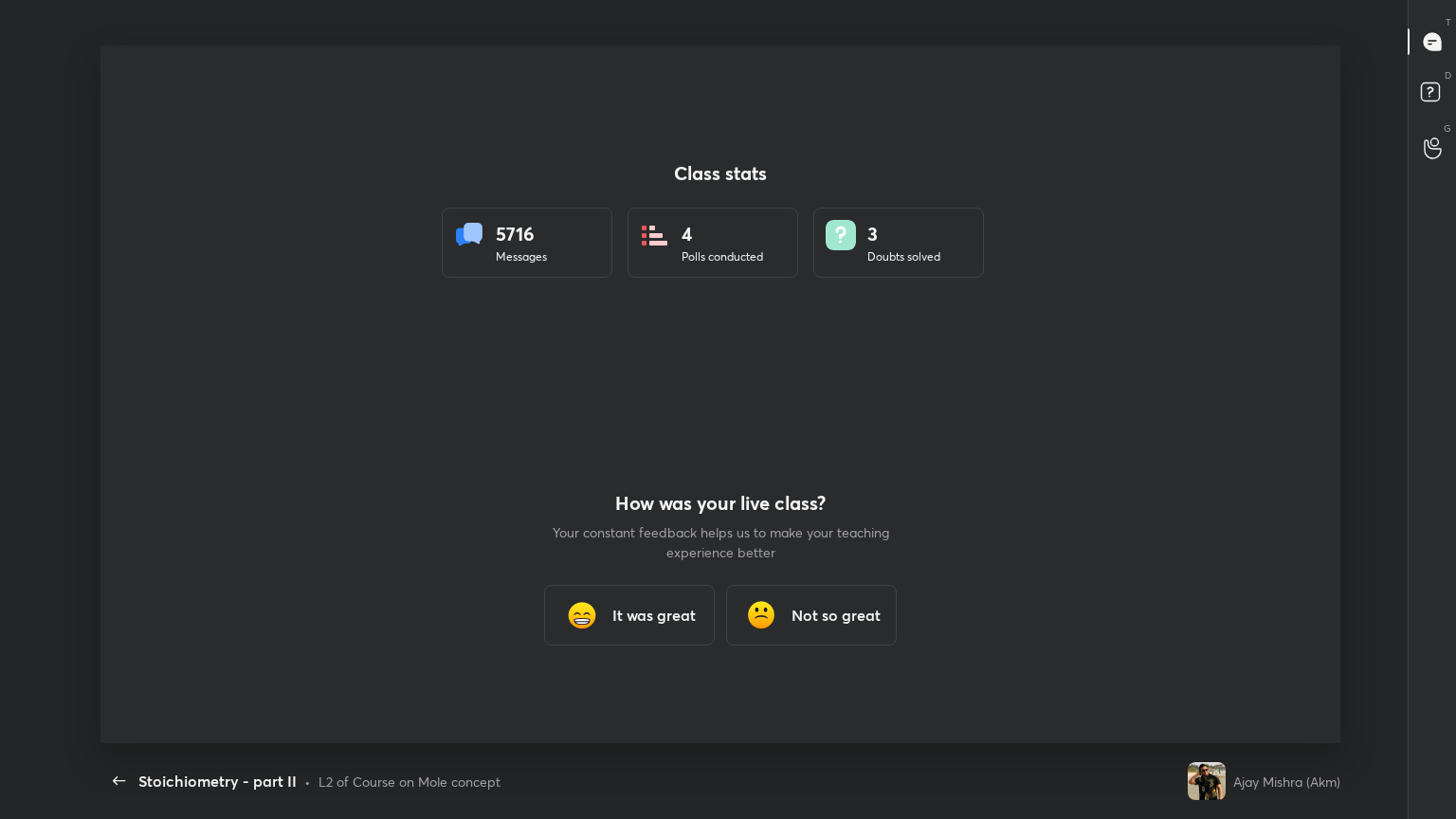 click on "It was great" at bounding box center [629, 615] 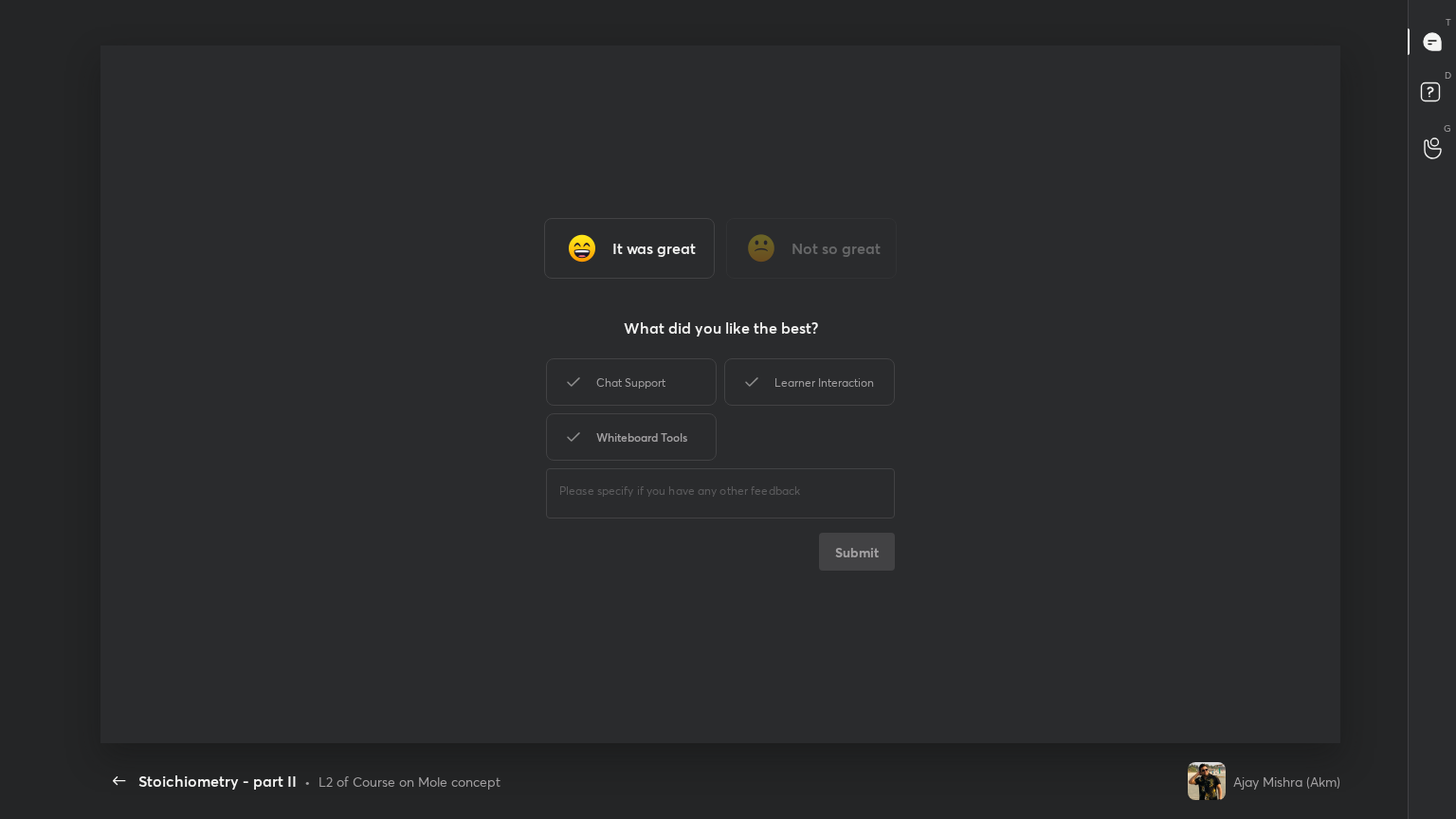 click on "Chat Support" at bounding box center (631, 382) 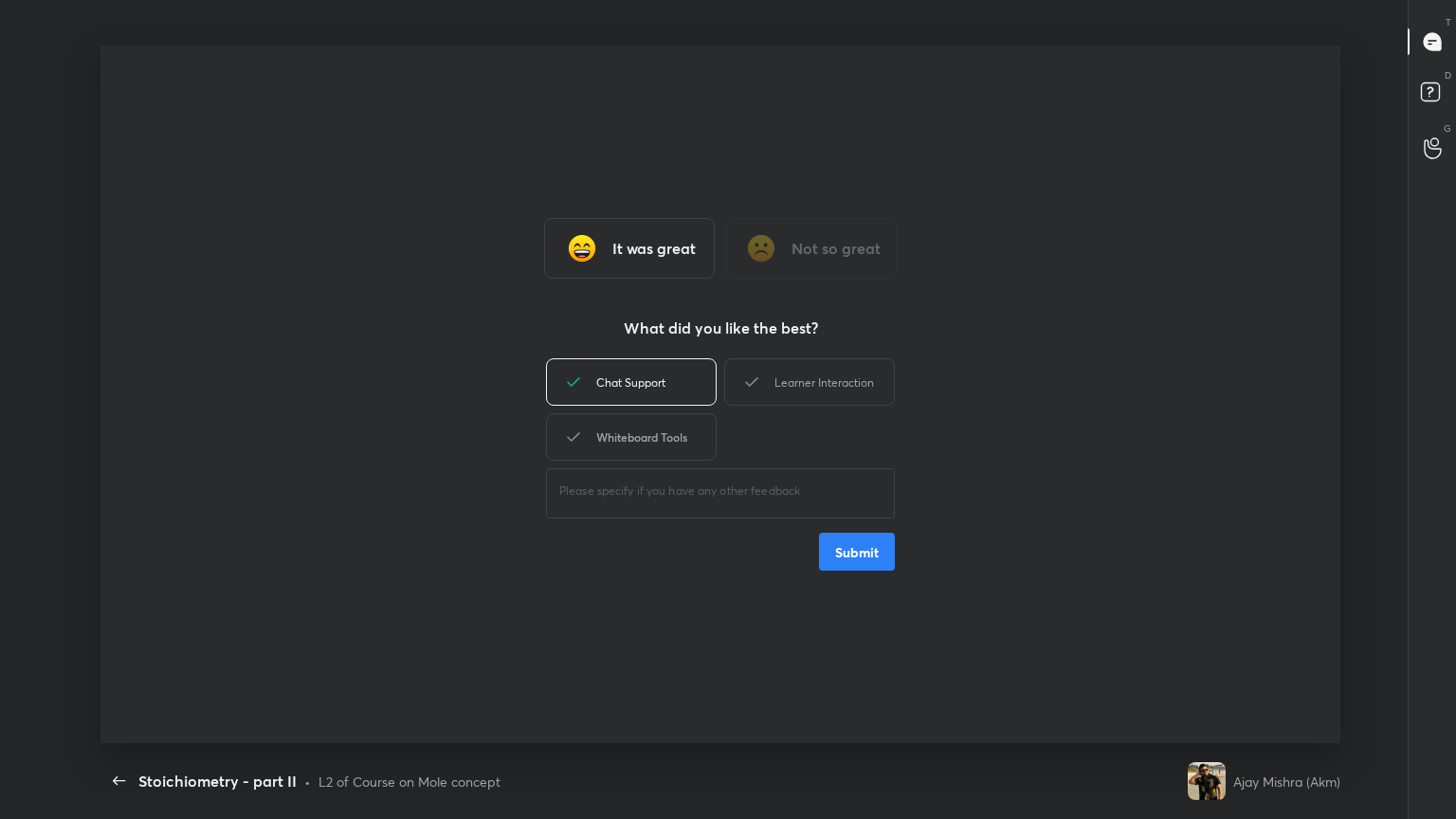 click on "Whiteboard Tools" at bounding box center (631, 437) 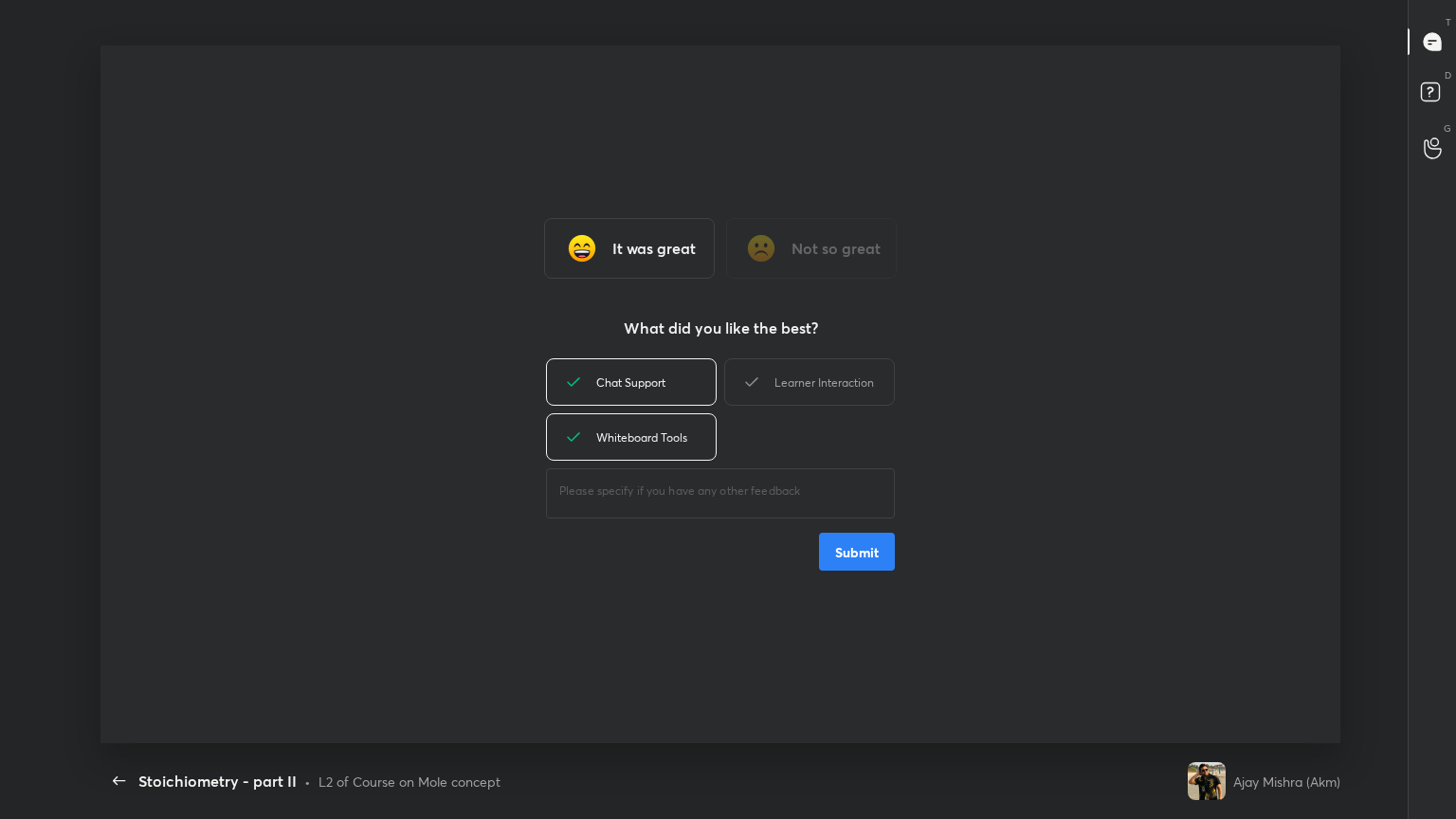 drag, startPoint x: 827, startPoint y: 382, endPoint x: 842, endPoint y: 483, distance: 102.10779 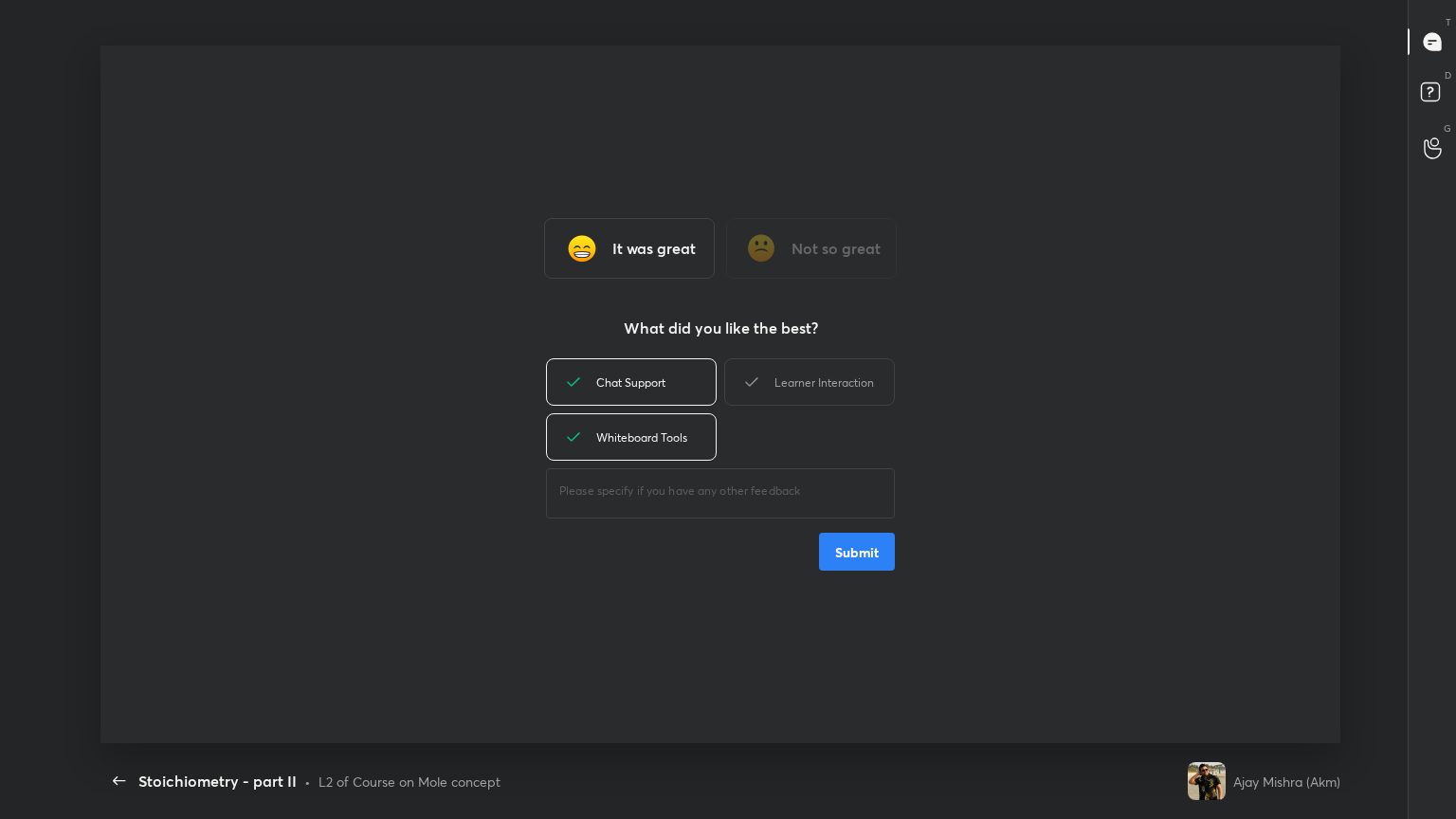 click on "Learner Interaction" at bounding box center [810, 382] 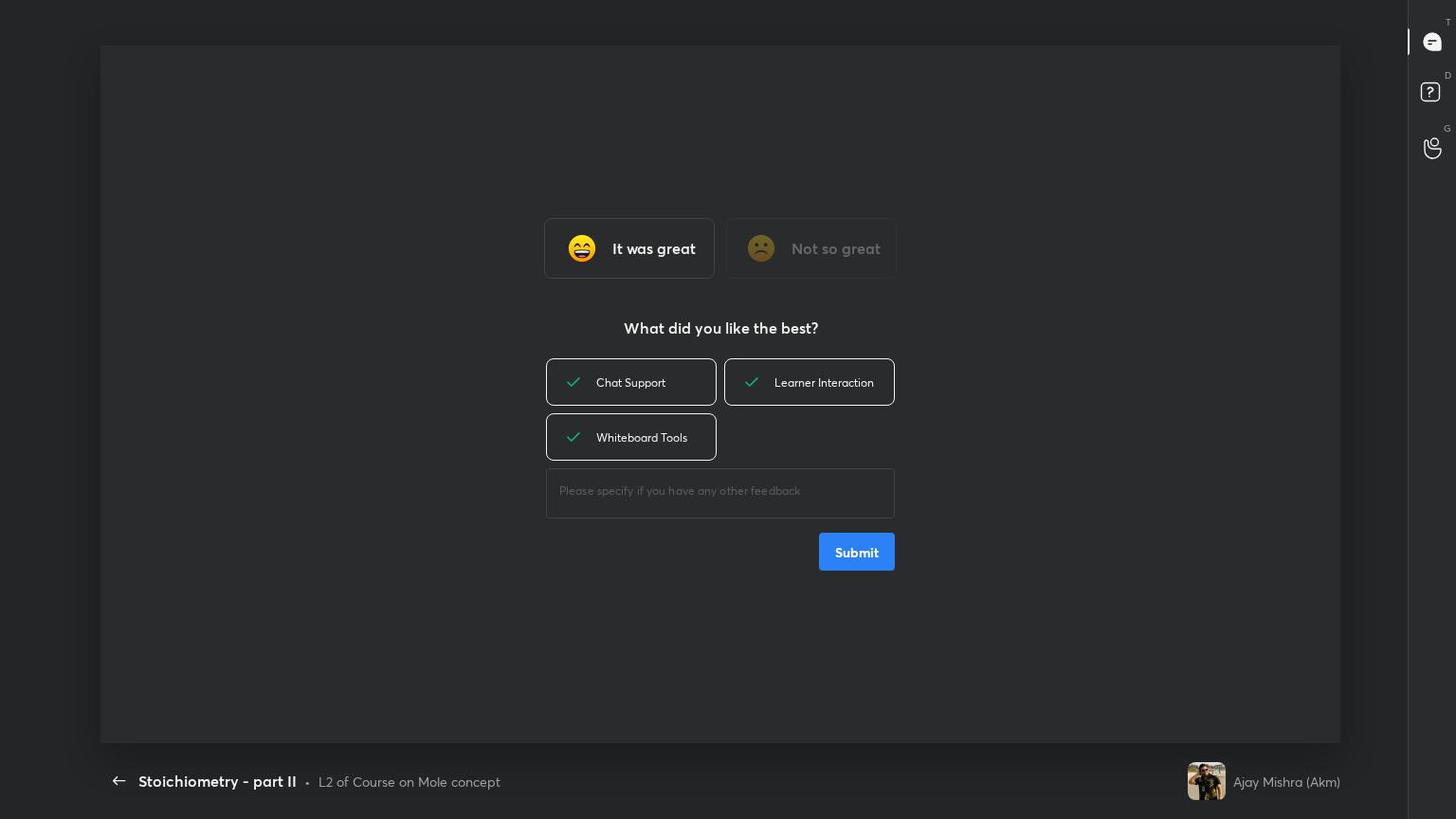 click on "Submit" at bounding box center (857, 552) 